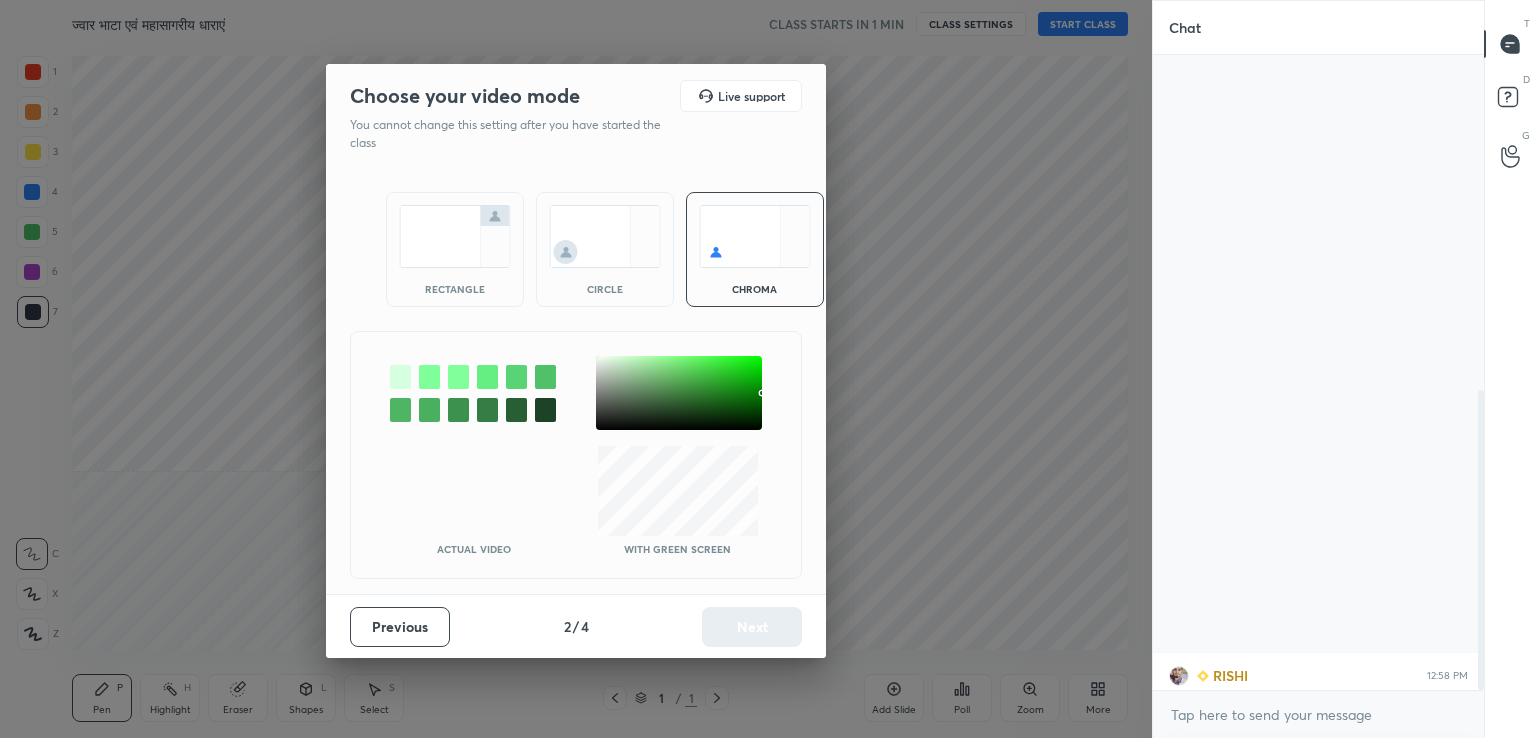 scroll, scrollTop: 0, scrollLeft: 0, axis: both 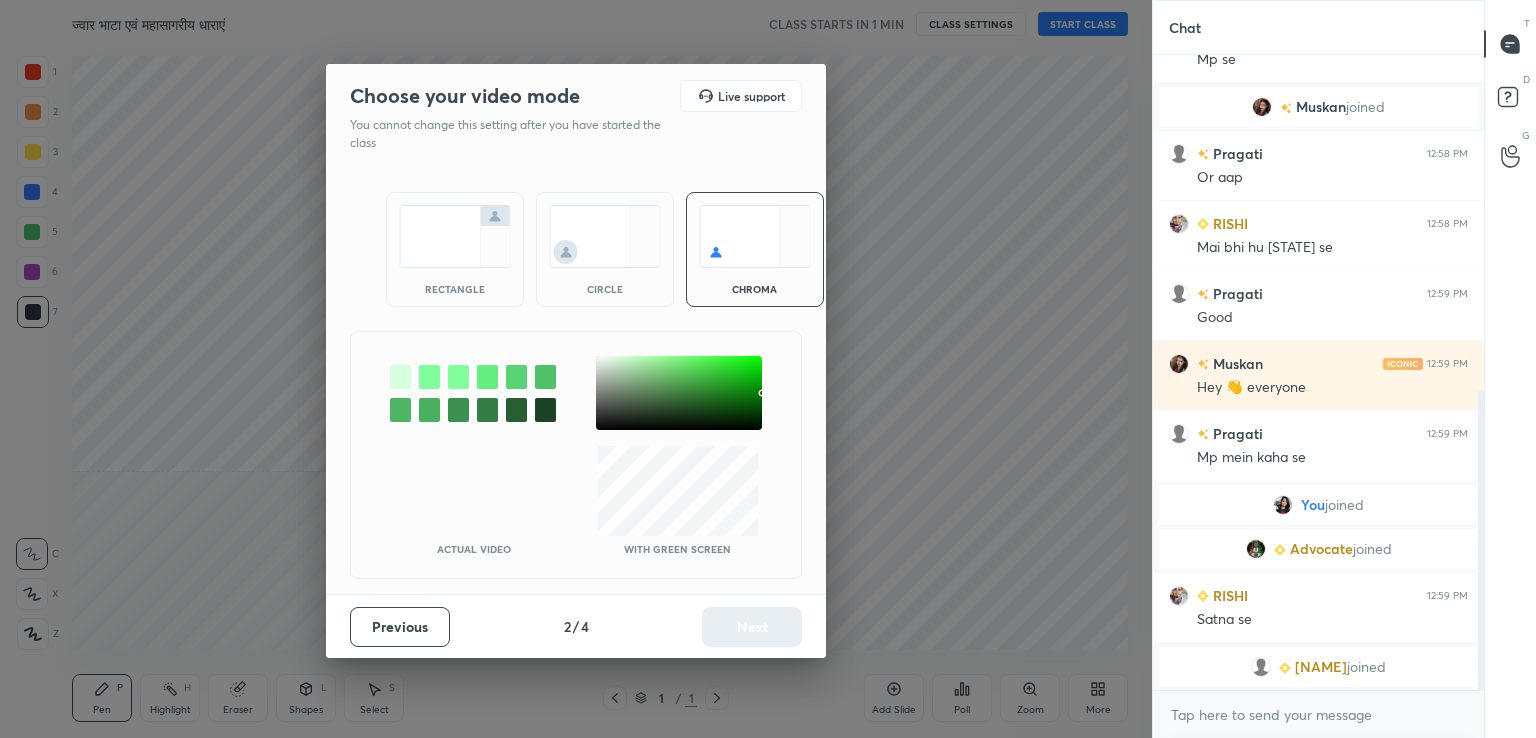 click at bounding box center [679, 393] 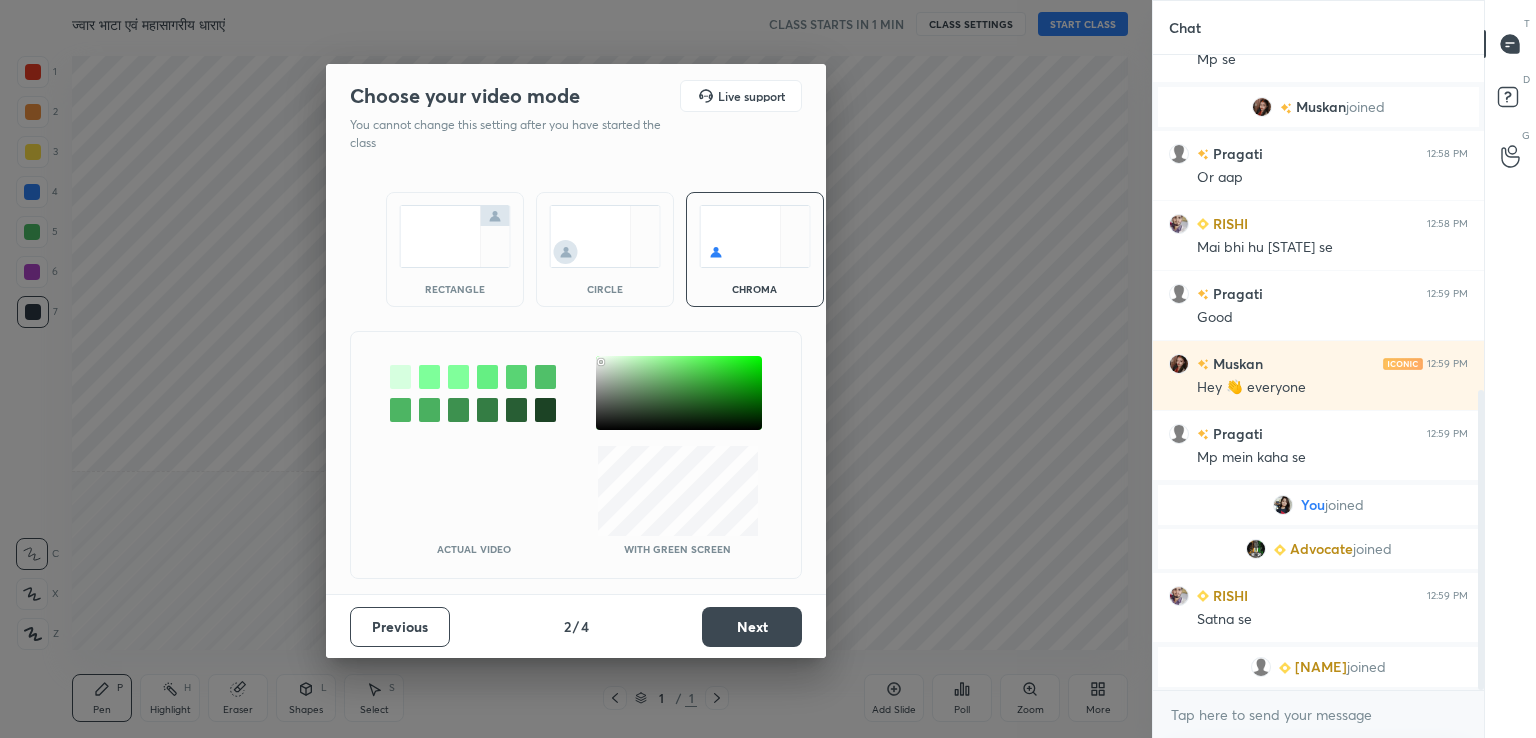 click on "Next" at bounding box center (752, 627) 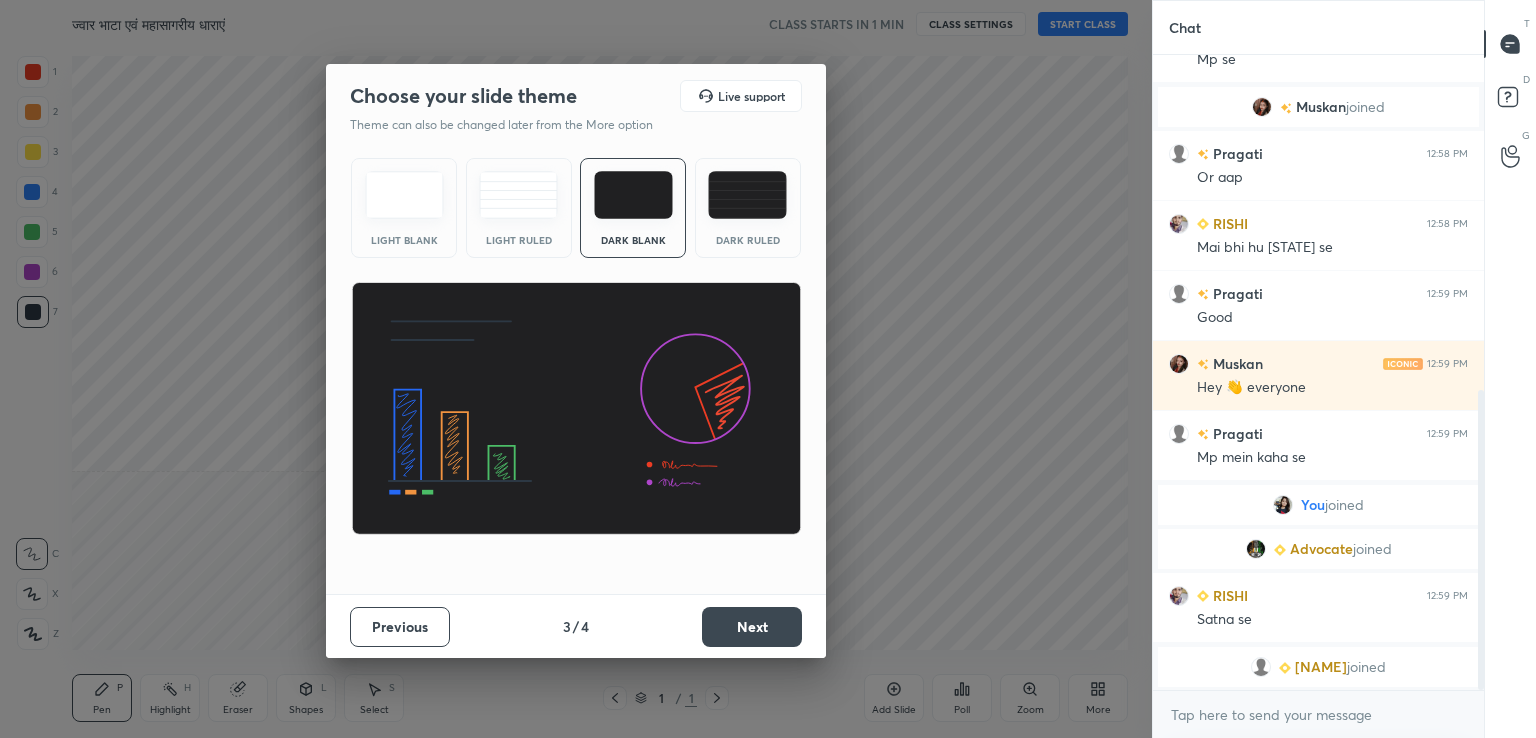 click at bounding box center (404, 195) 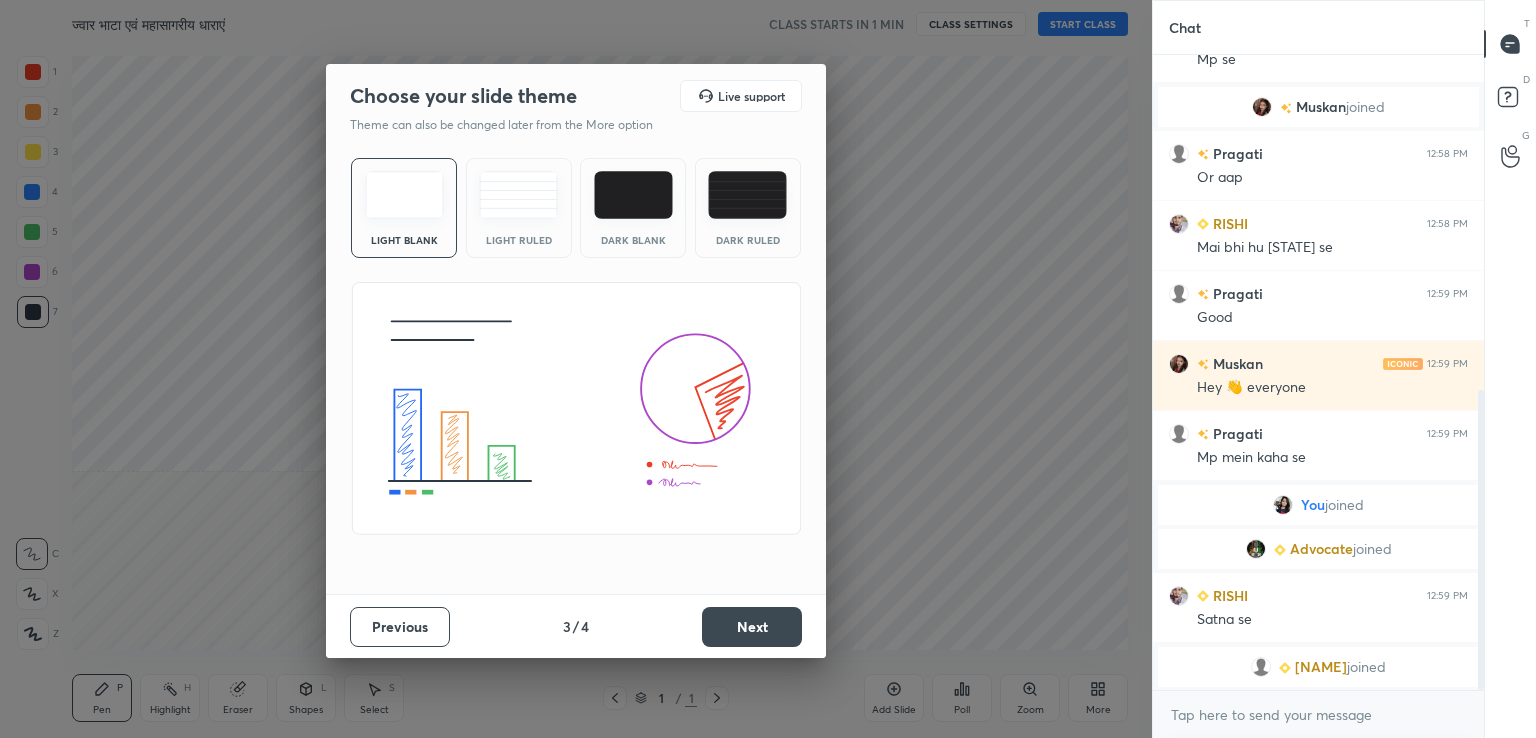 click on "Previous 3 / 4 Next" at bounding box center [576, 626] 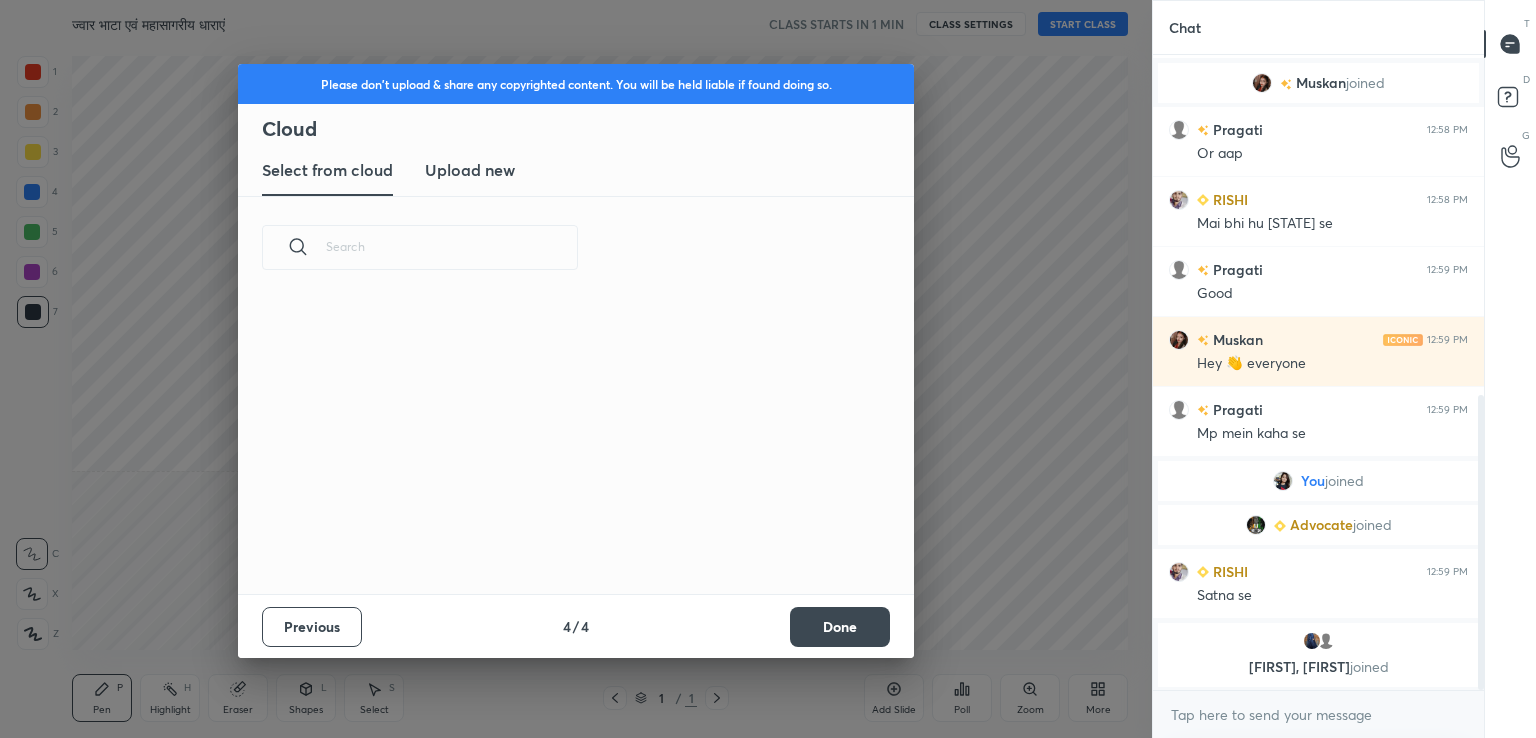 click on "Upload new" at bounding box center [470, 170] 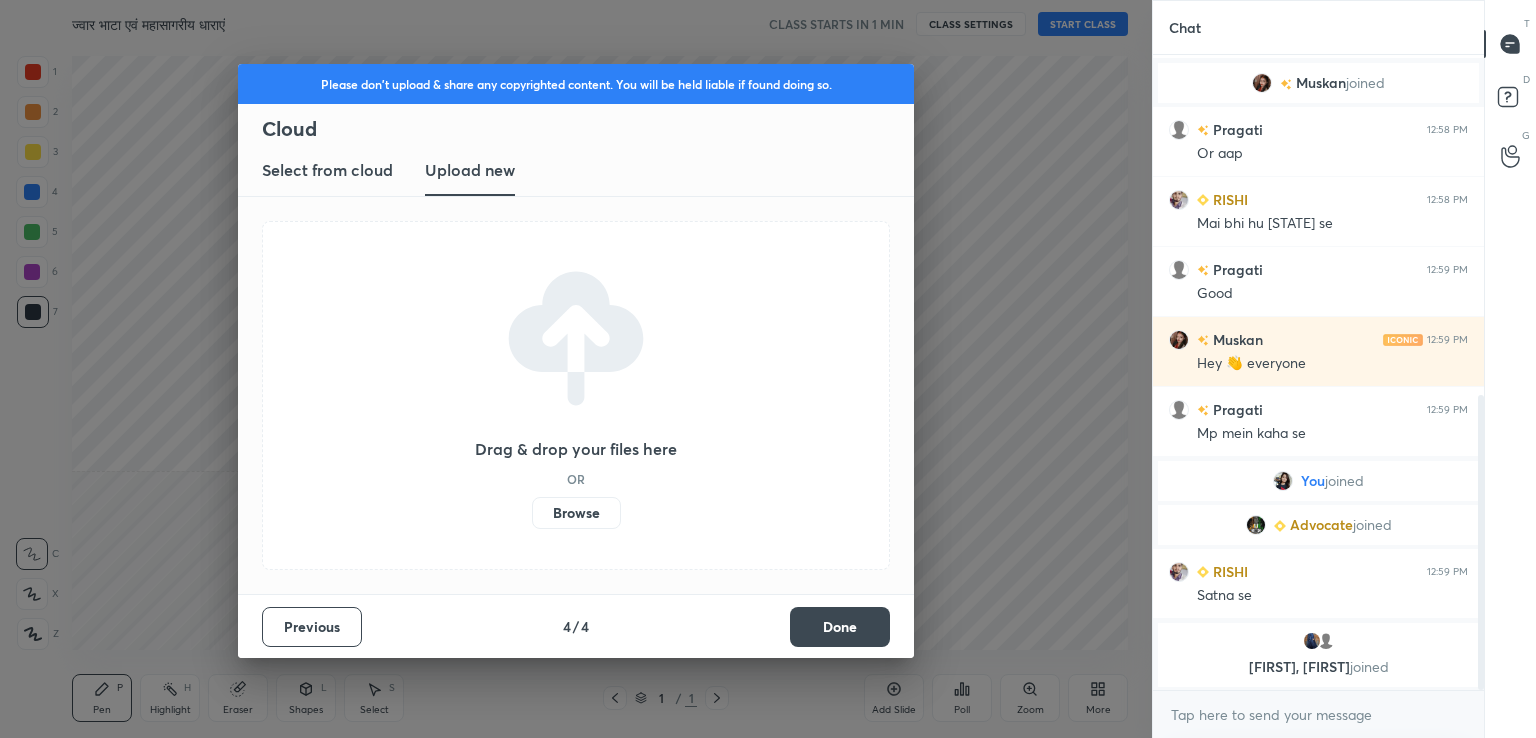 scroll, scrollTop: 852, scrollLeft: 0, axis: vertical 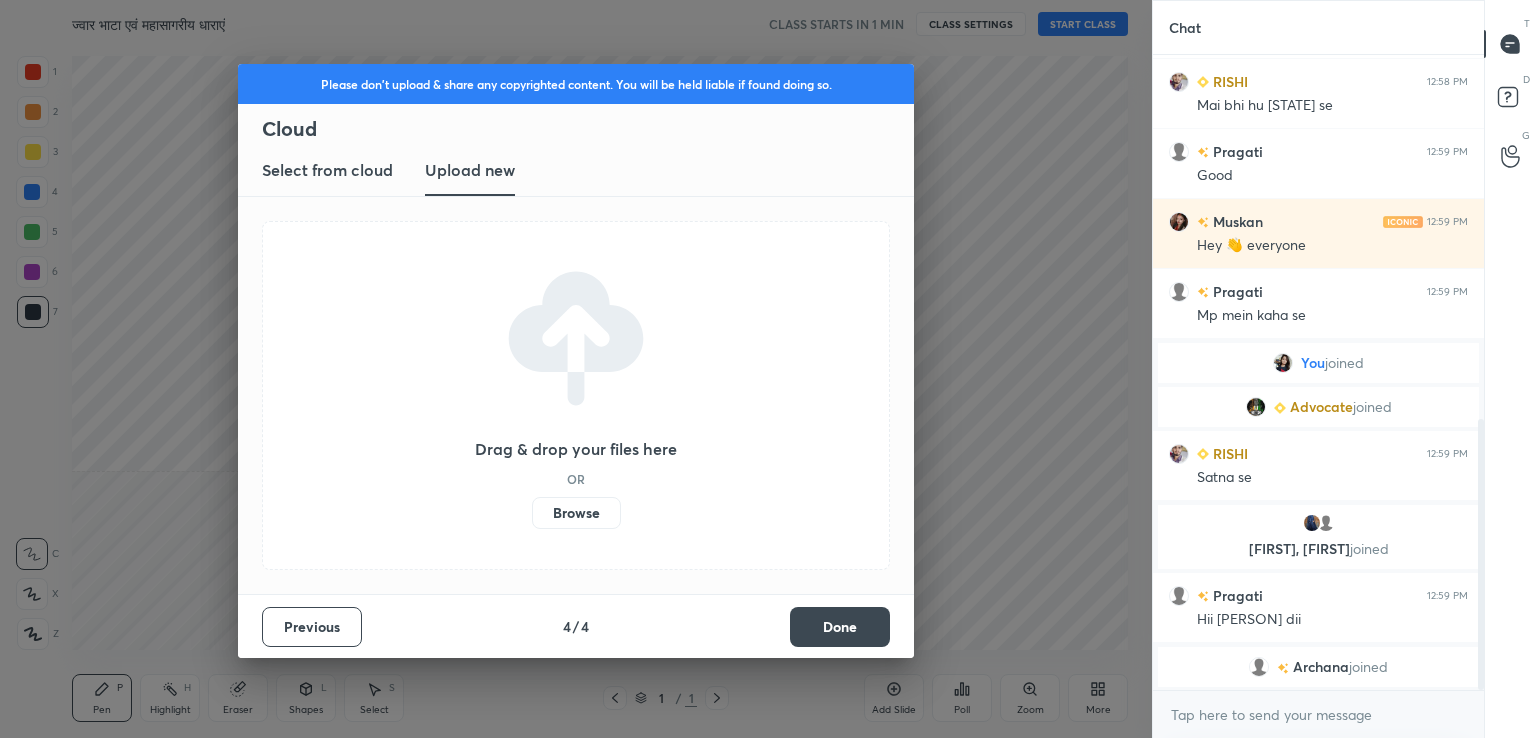 click on "Browse" at bounding box center [576, 513] 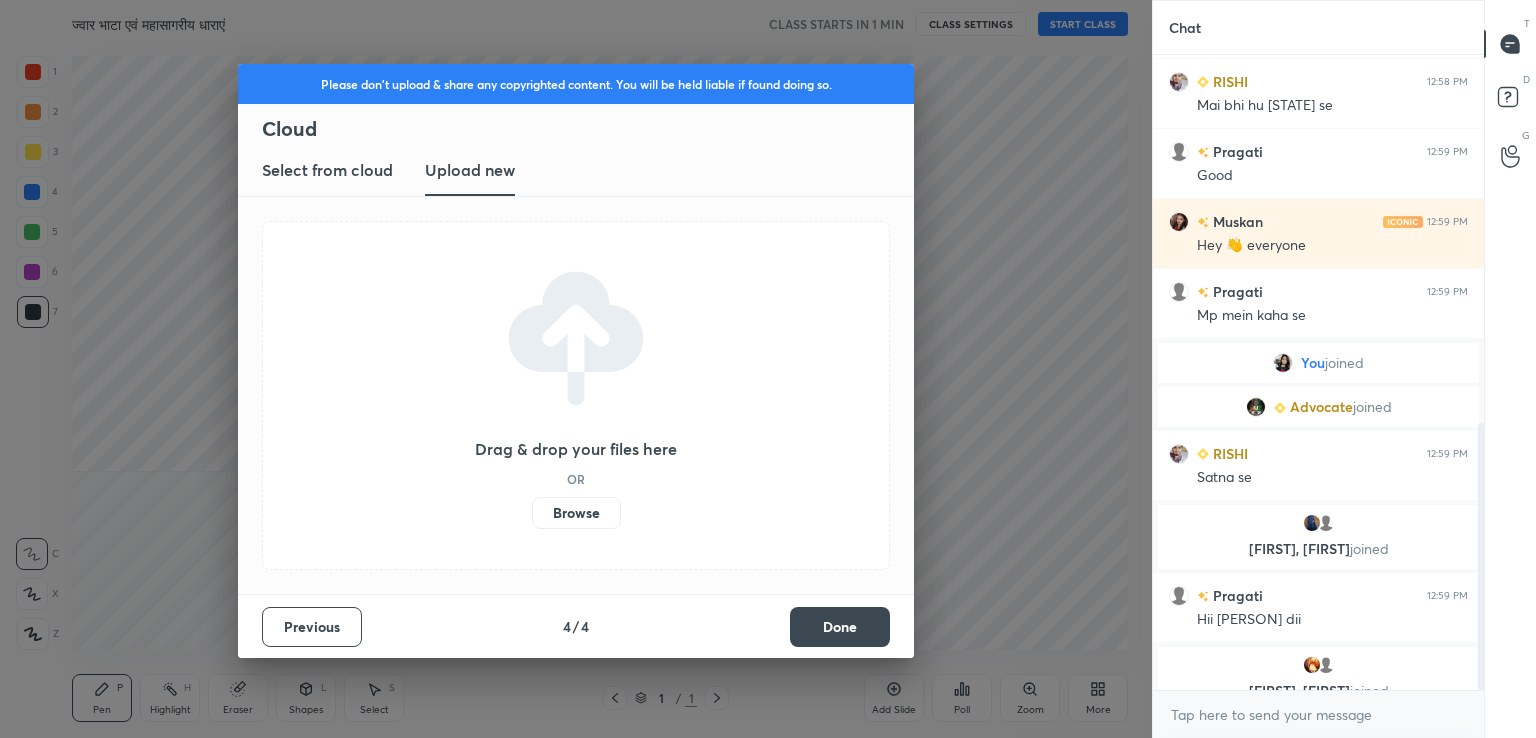 scroll, scrollTop: 876, scrollLeft: 0, axis: vertical 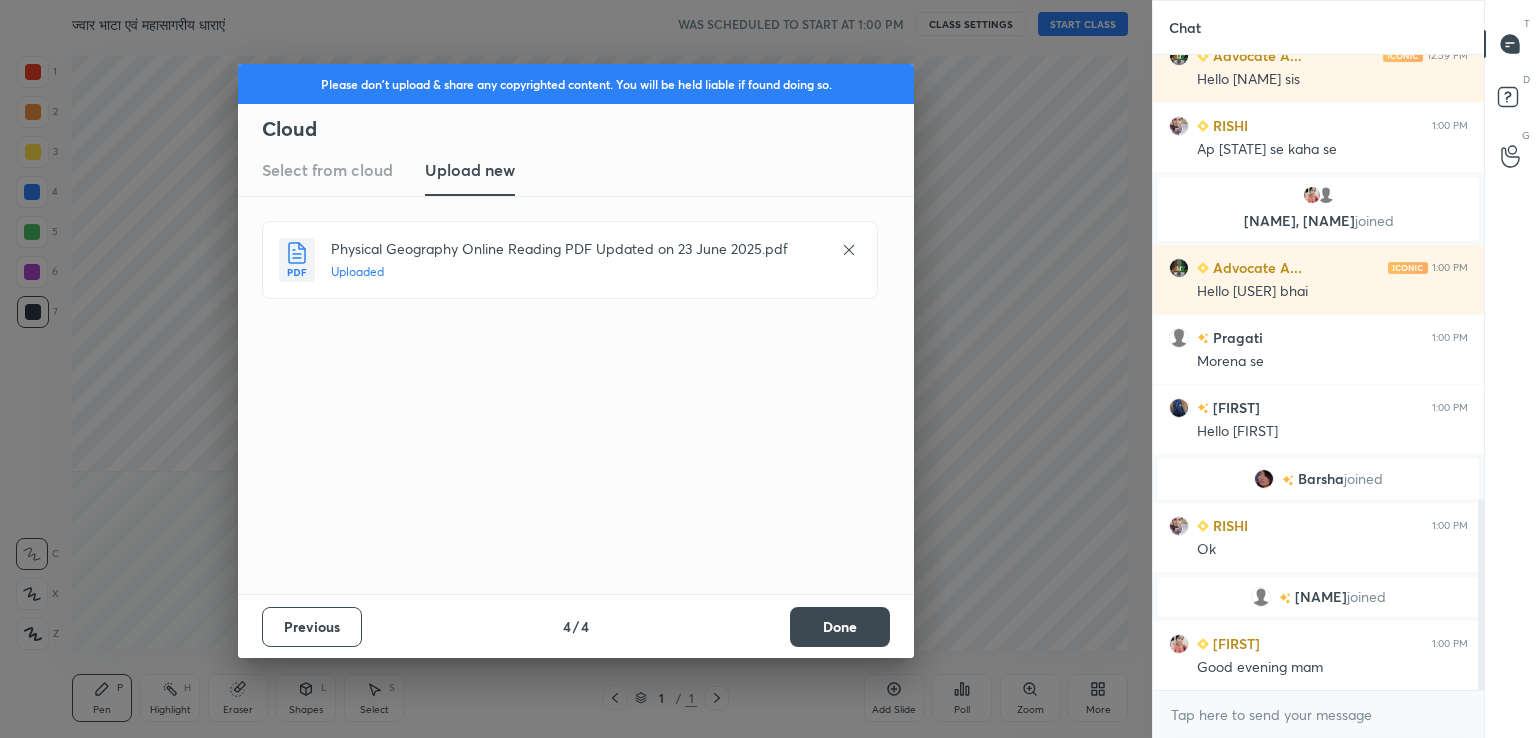 click on "Done" at bounding box center (840, 627) 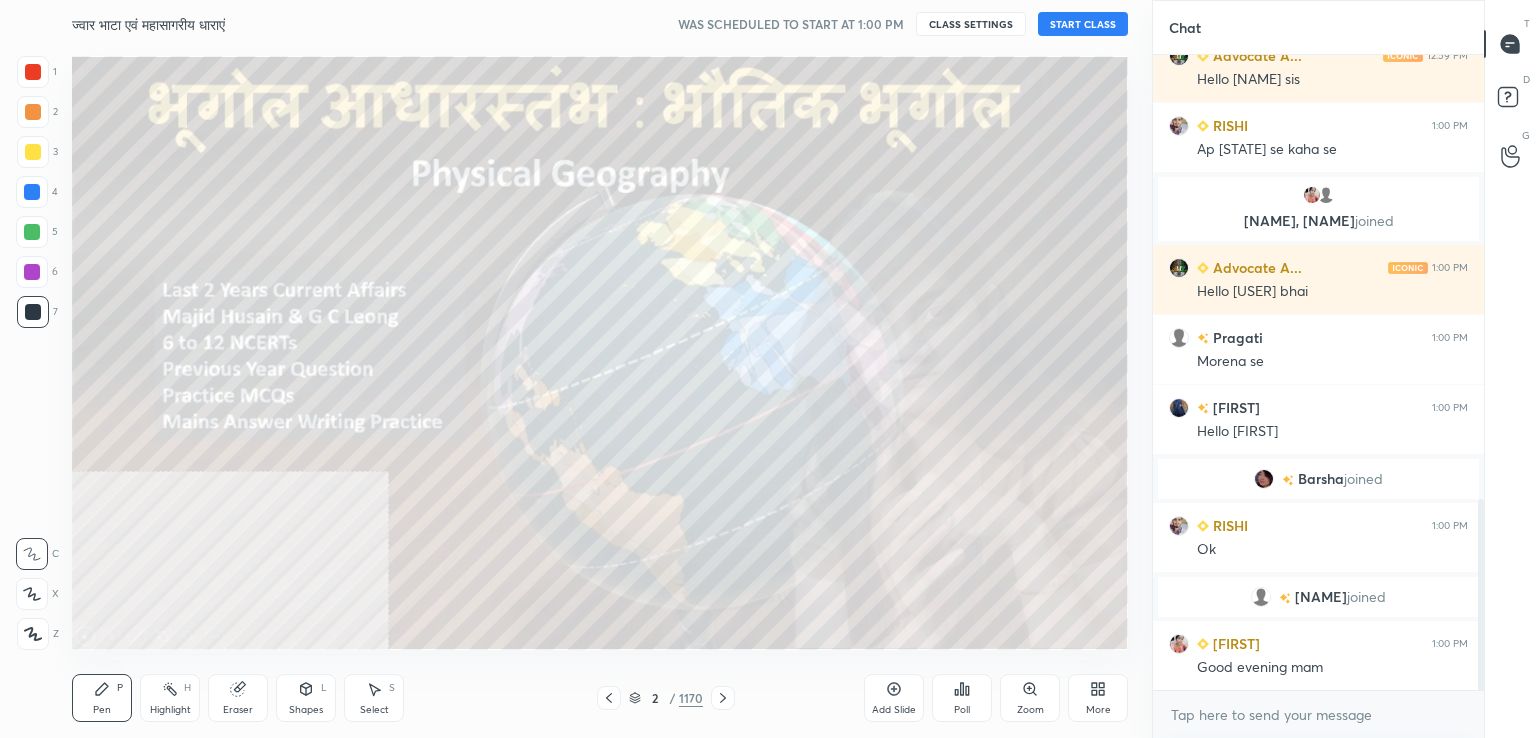 click at bounding box center (33, 634) 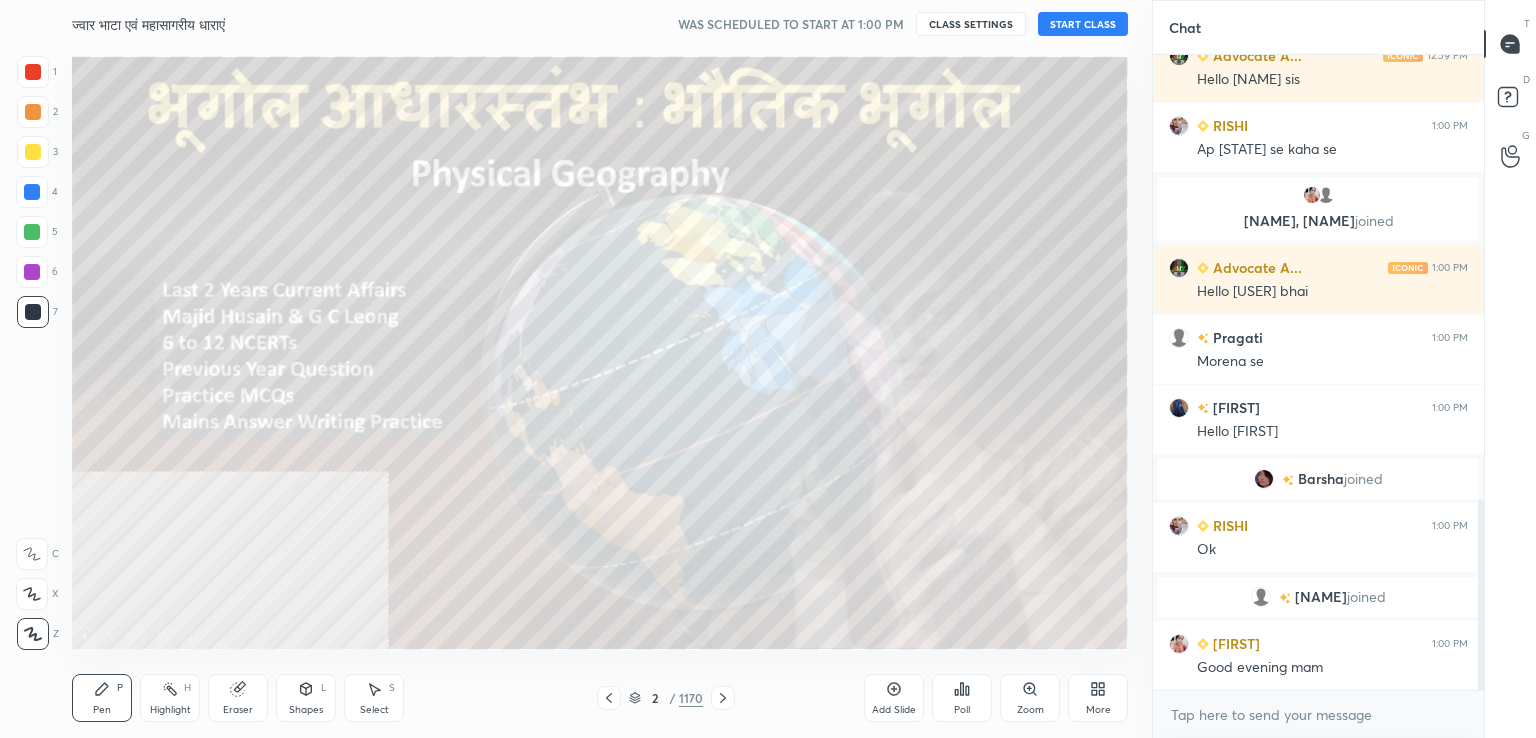 click at bounding box center (32, 192) 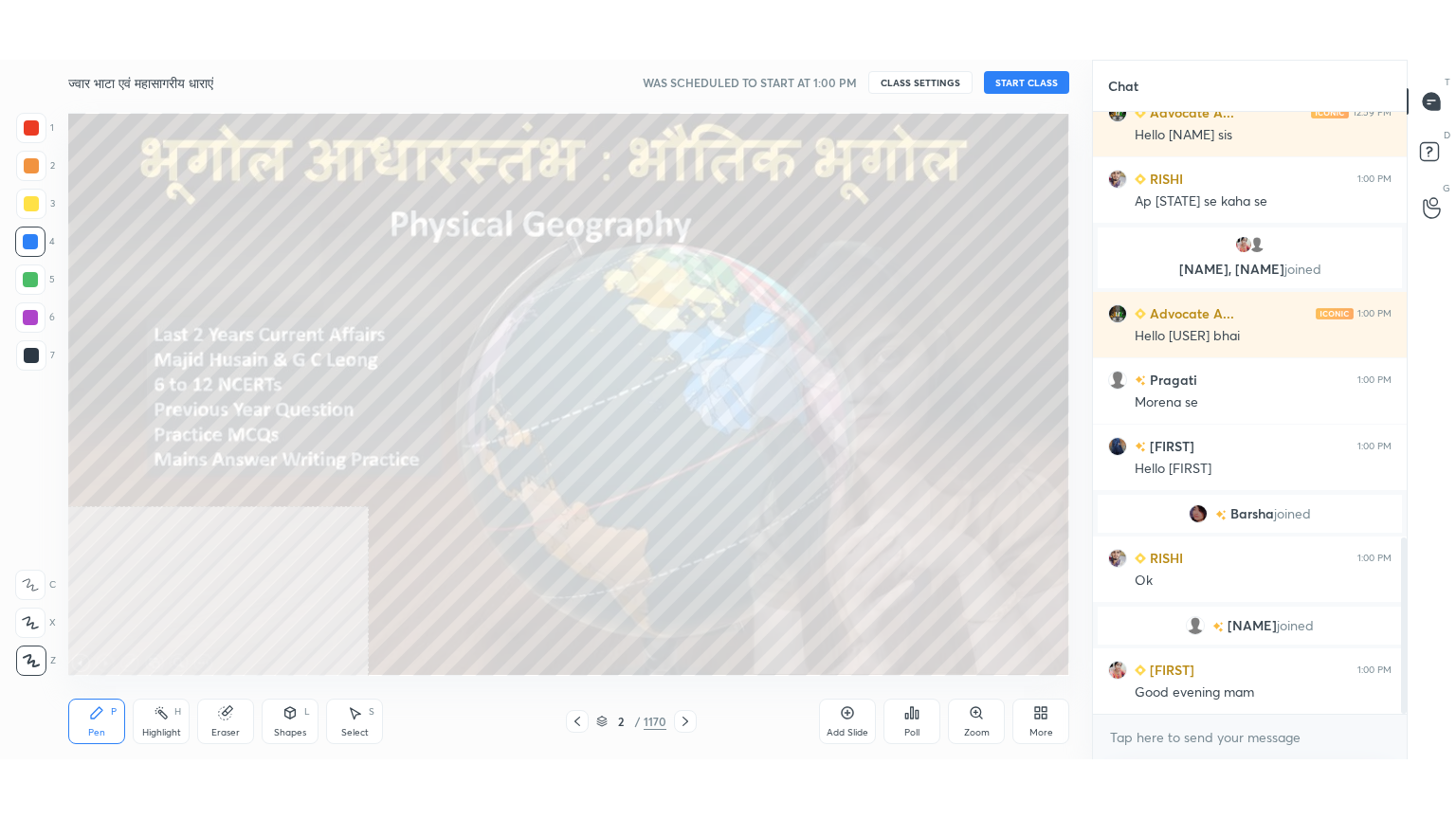 scroll, scrollTop: 1450, scrollLeft: 0, axis: vertical 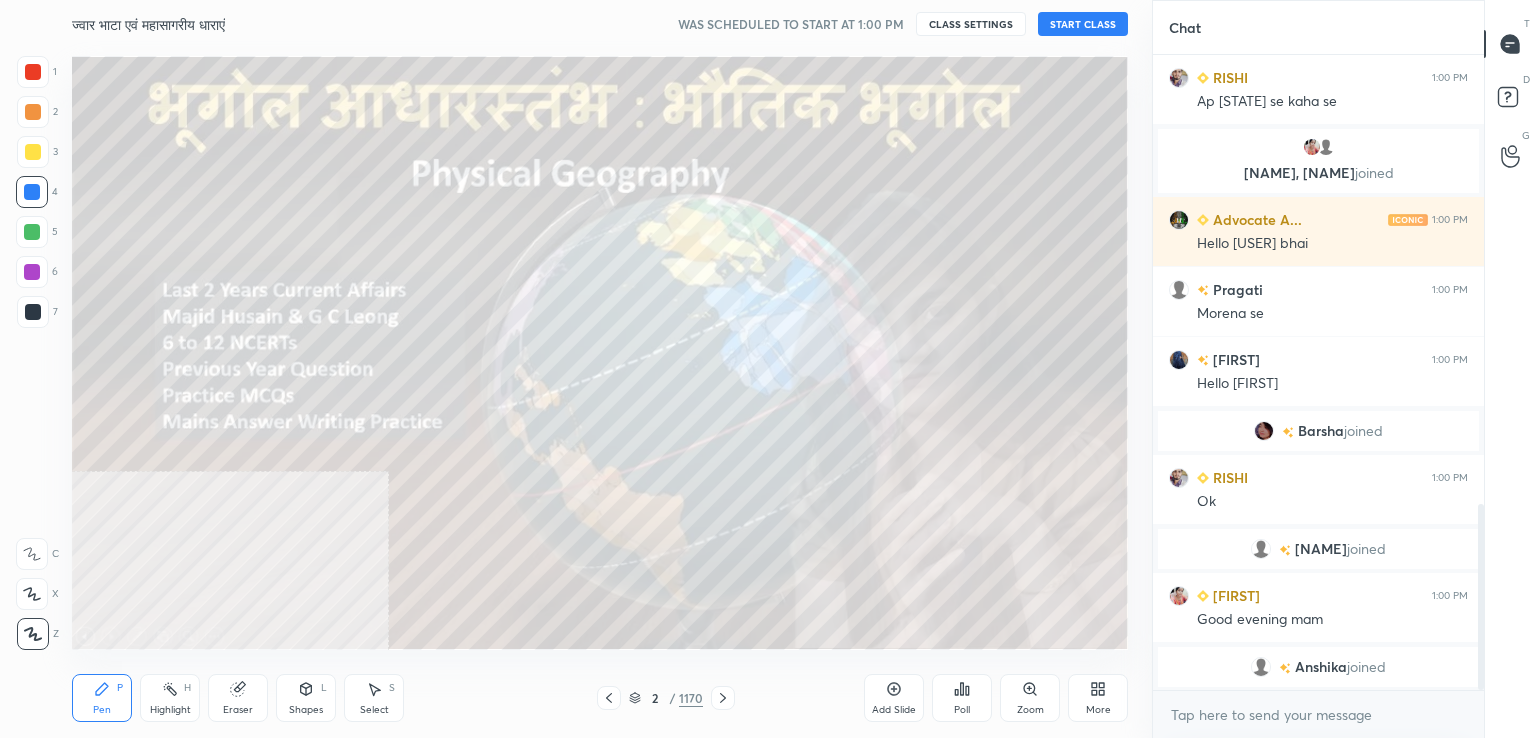 click on "More" at bounding box center [1098, 698] 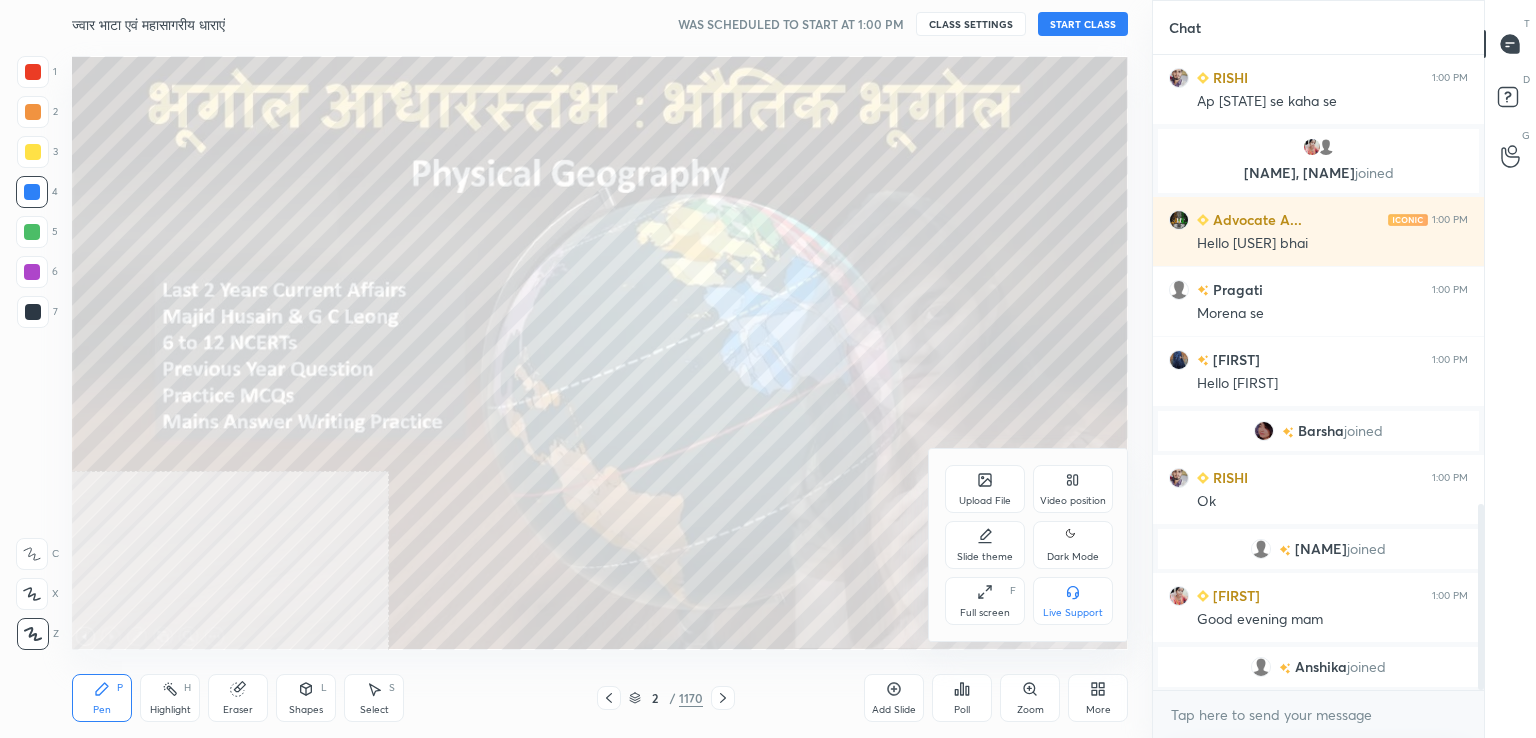 click on "Video position" at bounding box center (1073, 501) 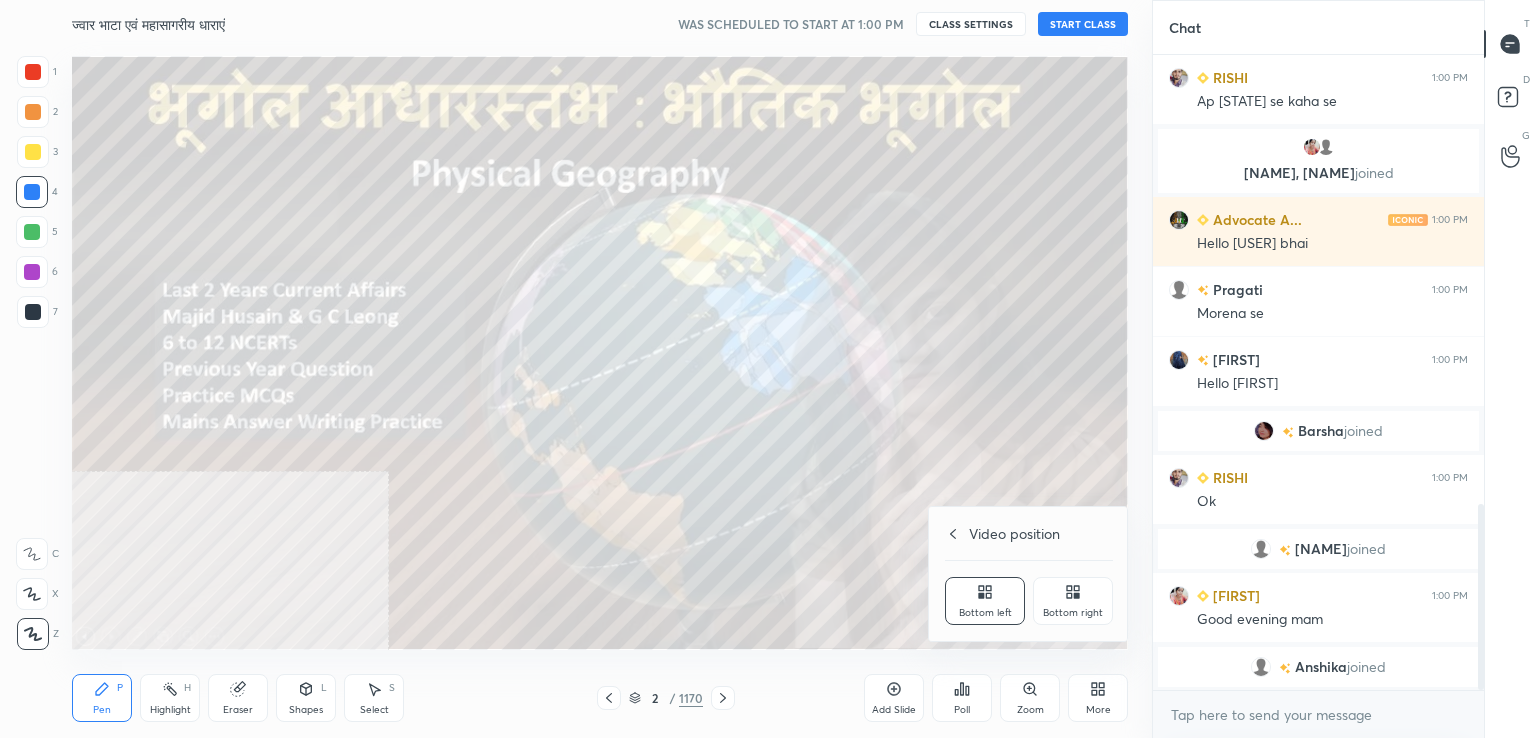 click on "Bottom right" at bounding box center (1073, 613) 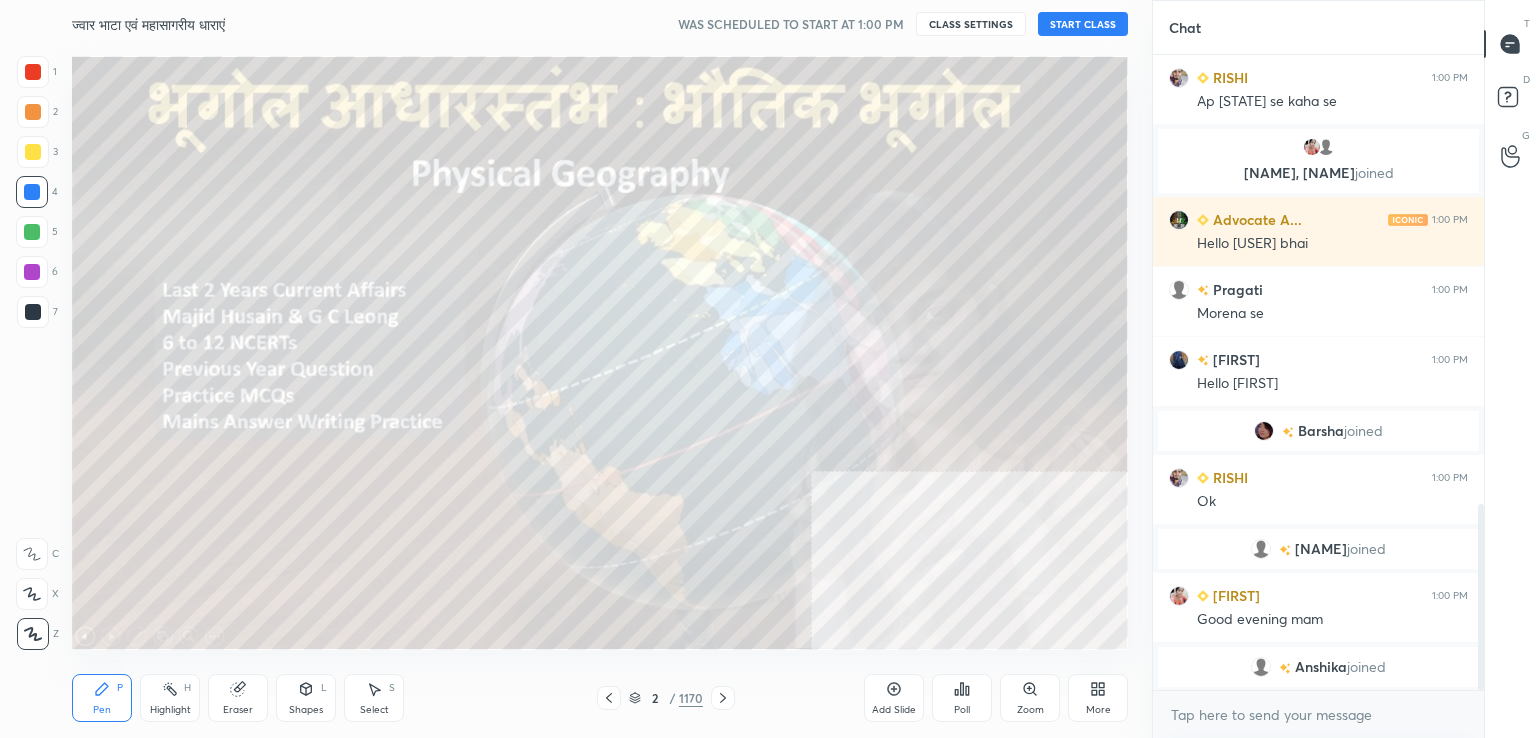 click 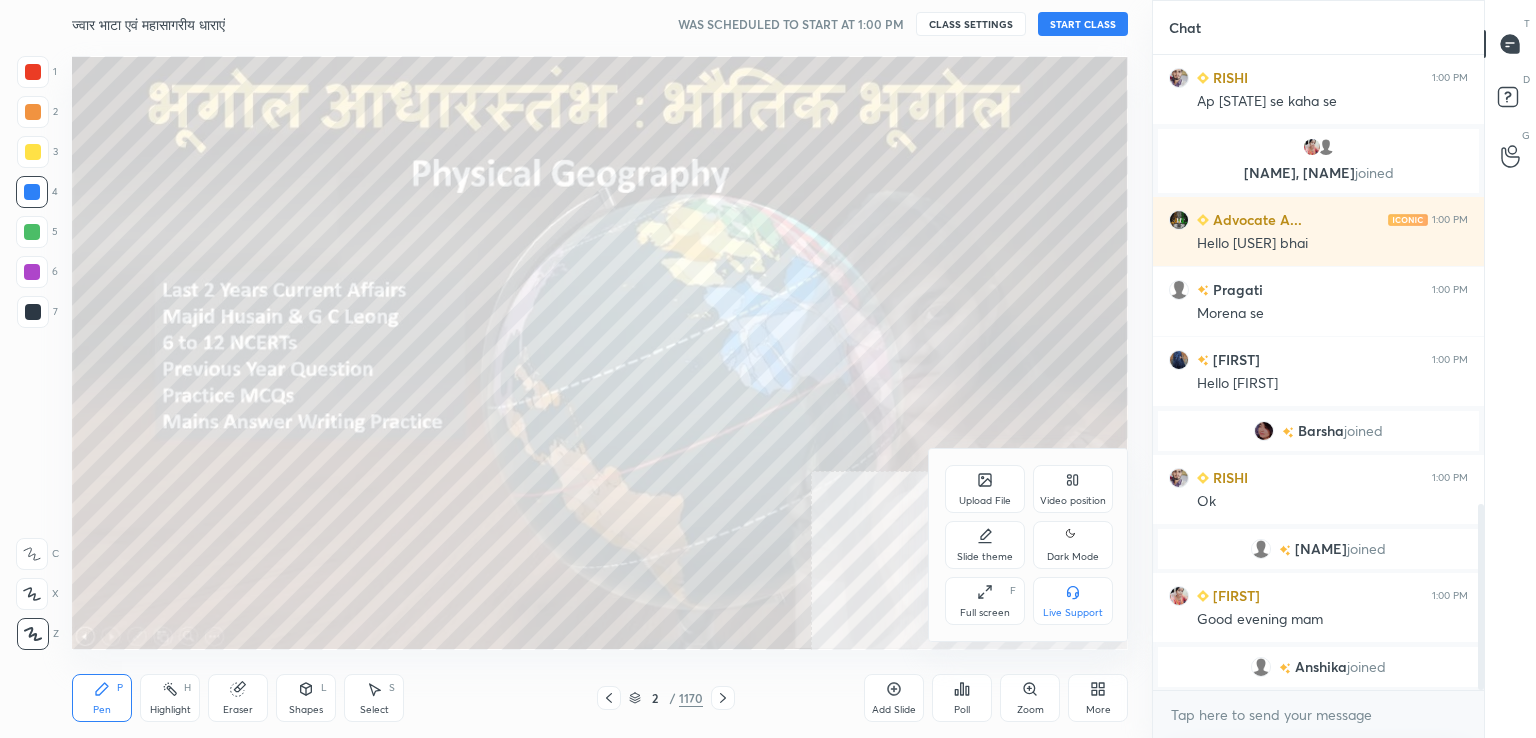 click 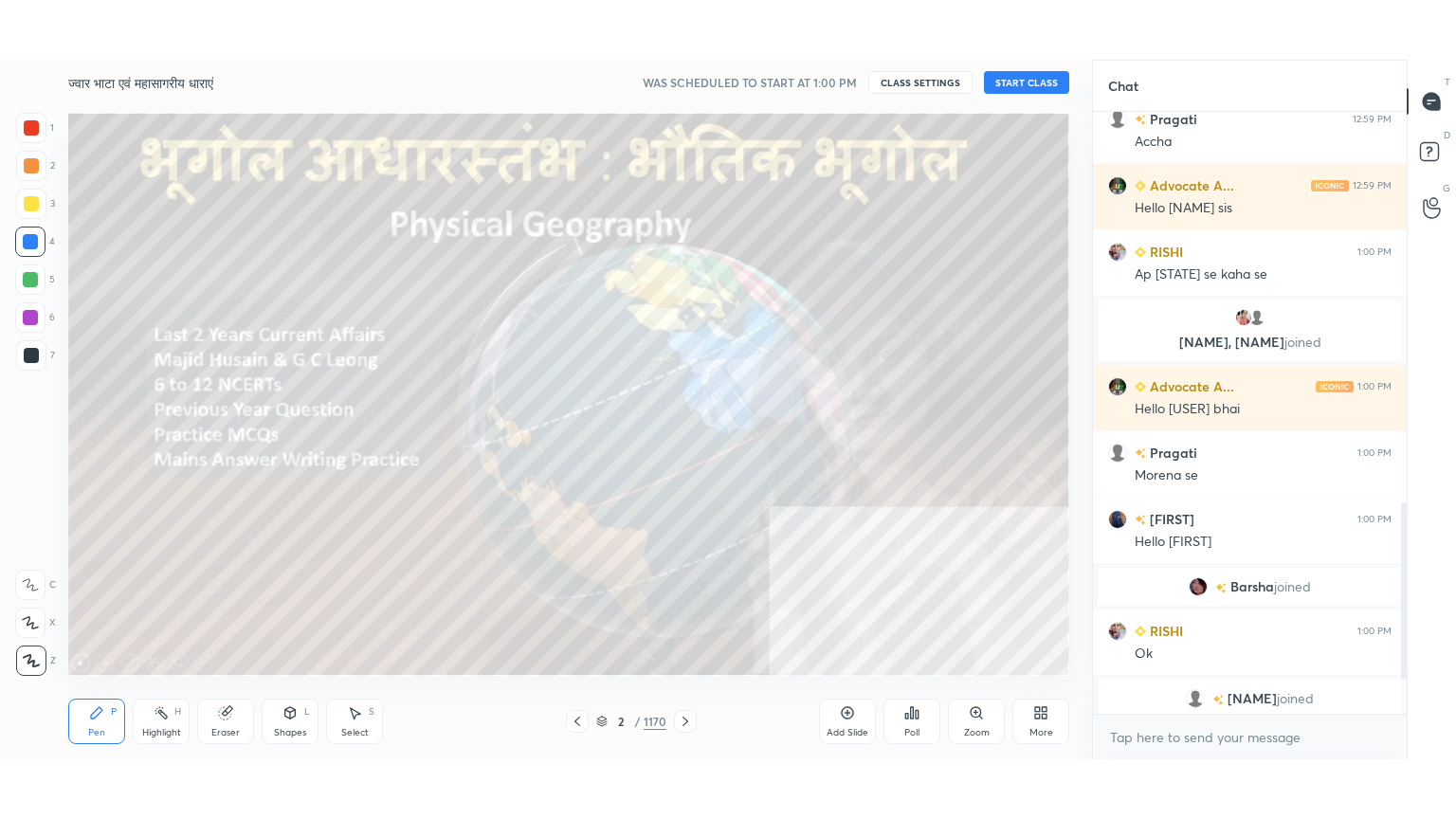 scroll, scrollTop: 94094, scrollLeft: 93776, axis: both 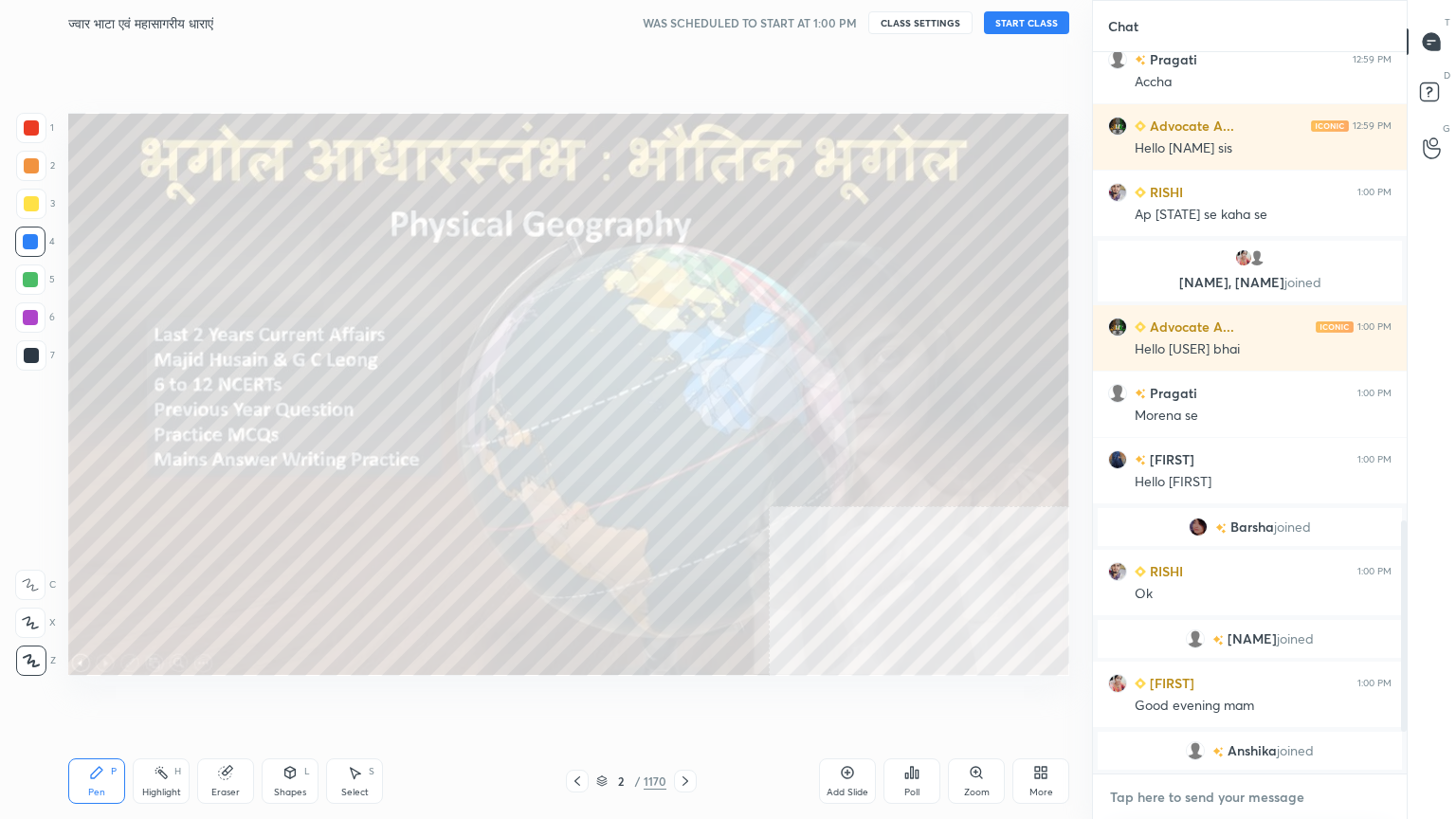 click at bounding box center (1249, 797) 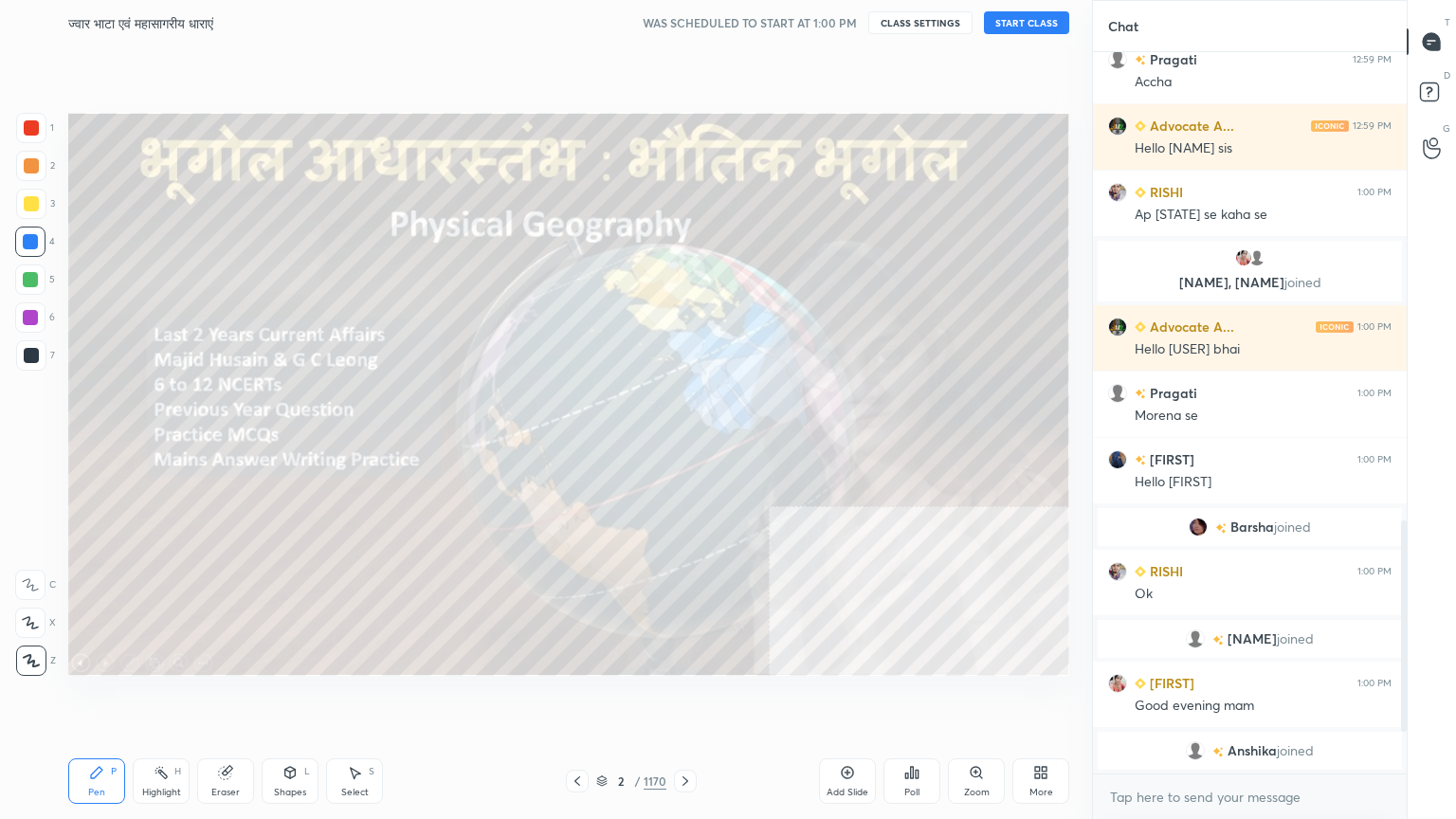 click on "More" at bounding box center (1041, 781) 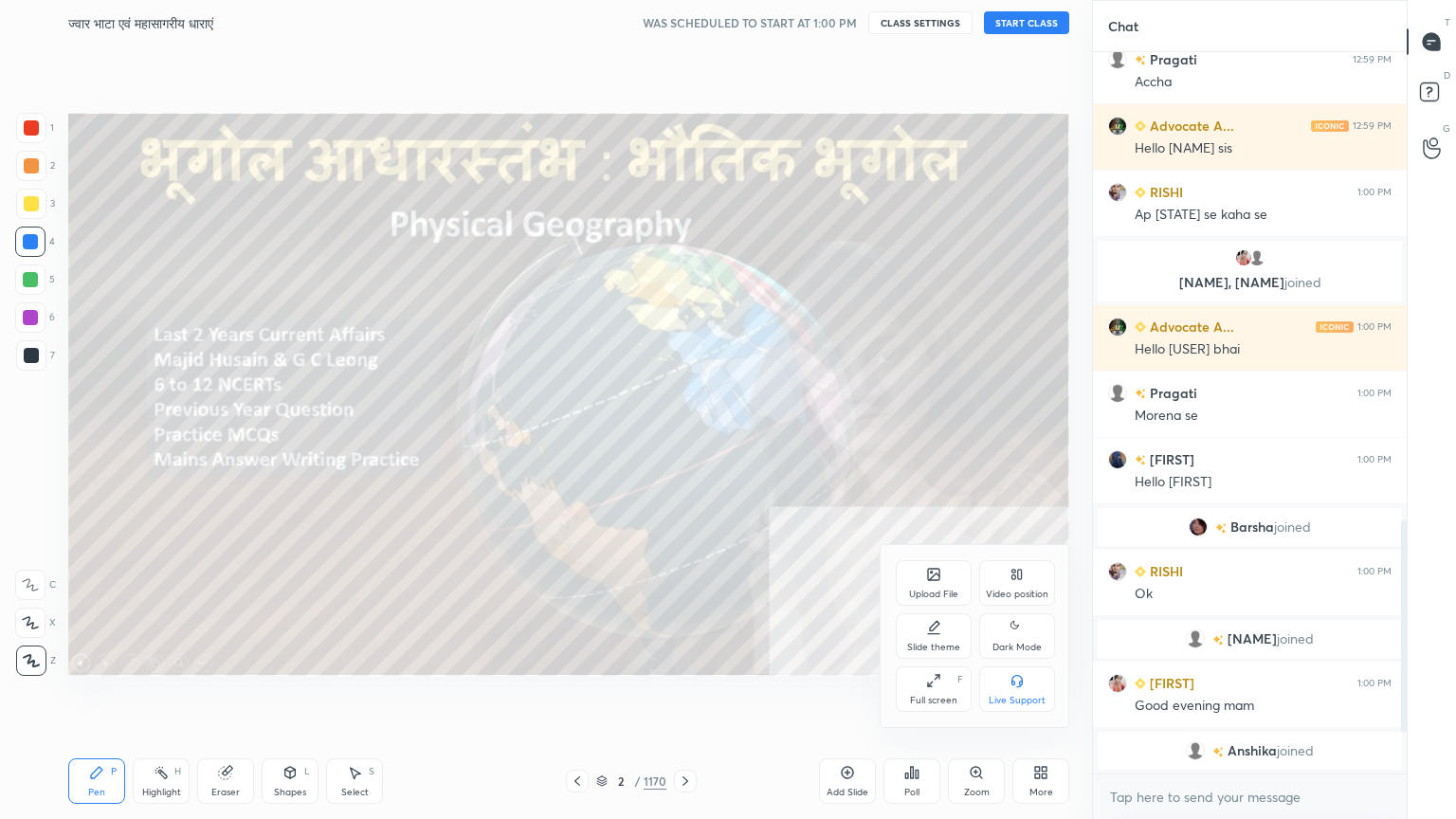 click 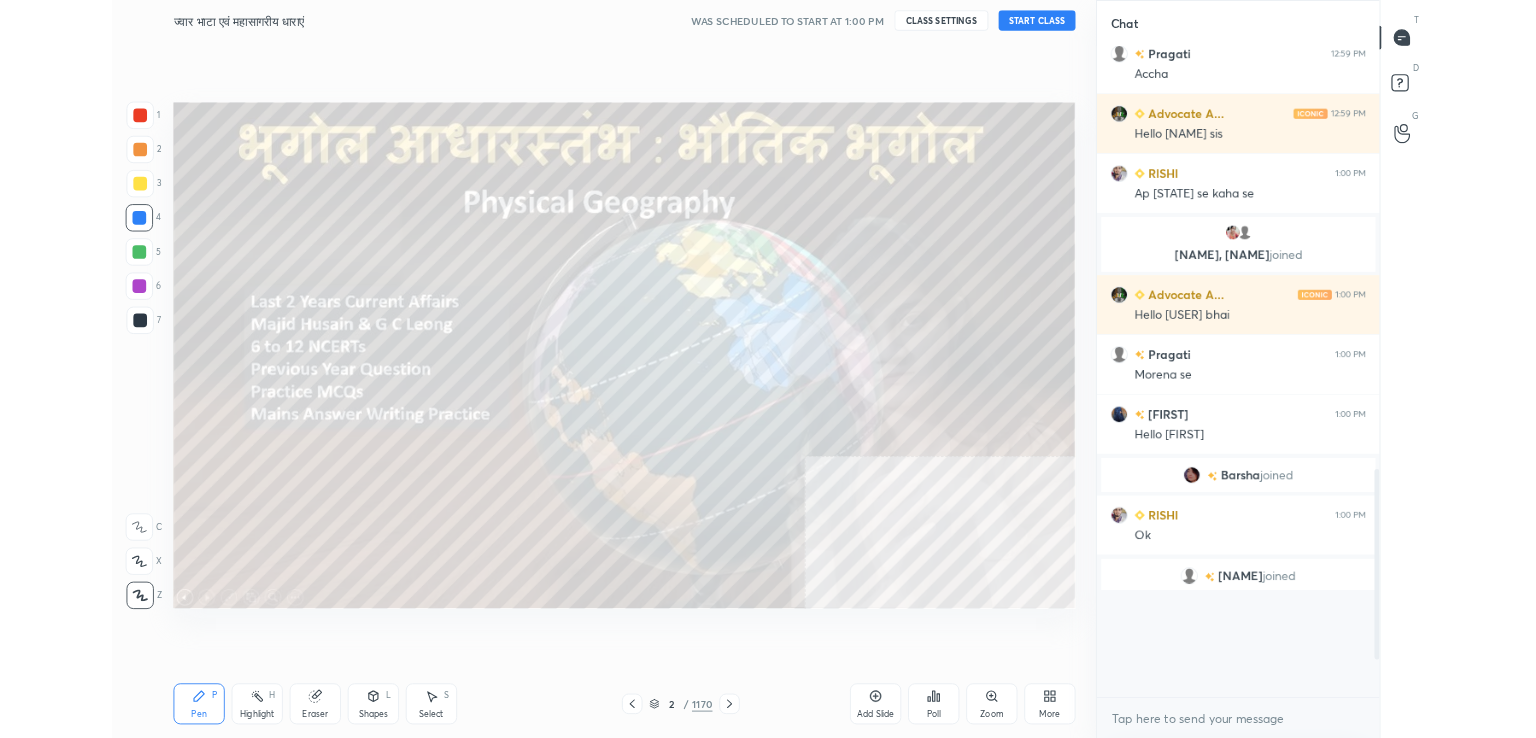 scroll, scrollTop: 610, scrollLeft: 1072, axis: both 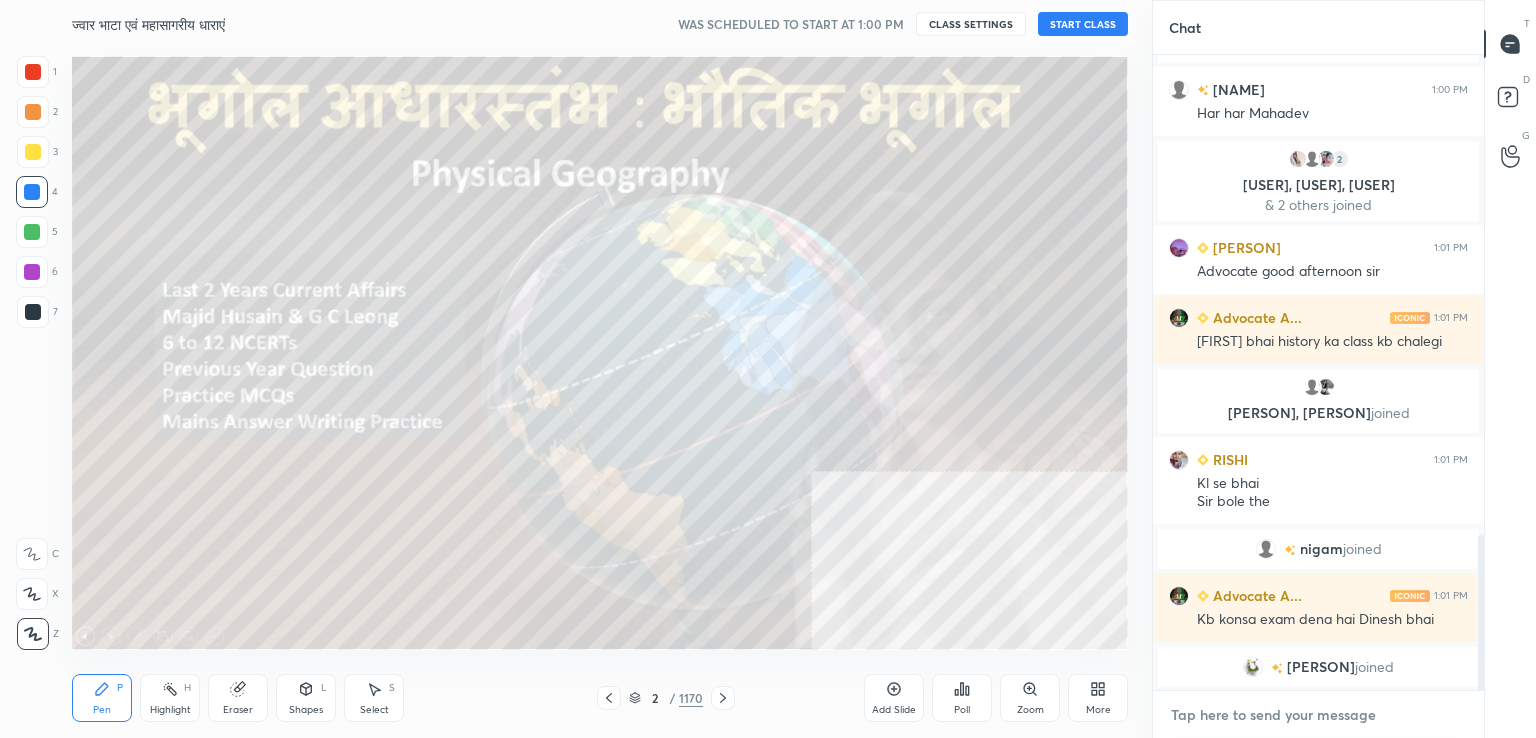 click at bounding box center (1318, 715) 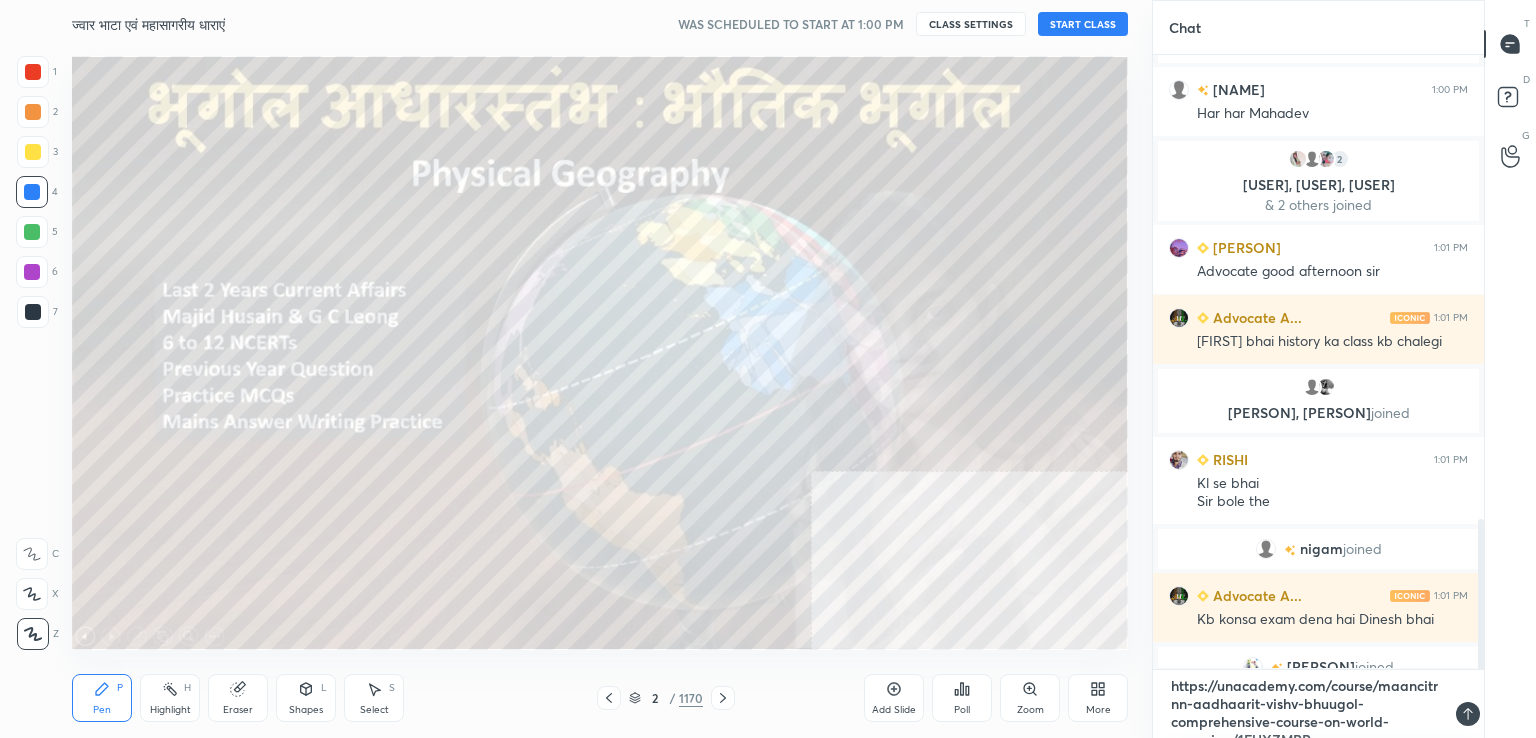 scroll, scrollTop: 18, scrollLeft: 0, axis: vertical 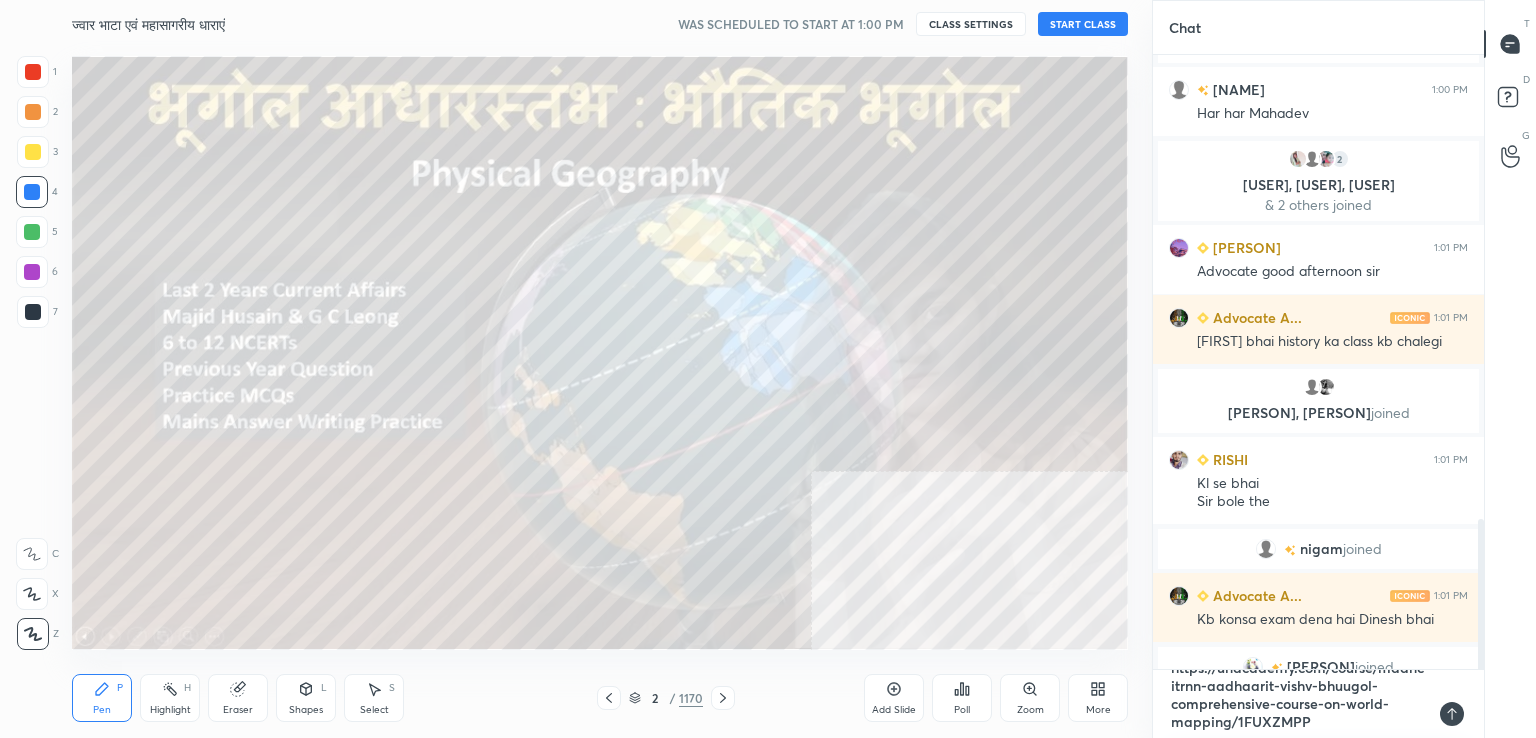 type on "https://unacademy.com/course/maancitrnn-aadhaarit-vishv-bhuugol-comprehensive-course-on-world-mapping/1FUXZMPP" 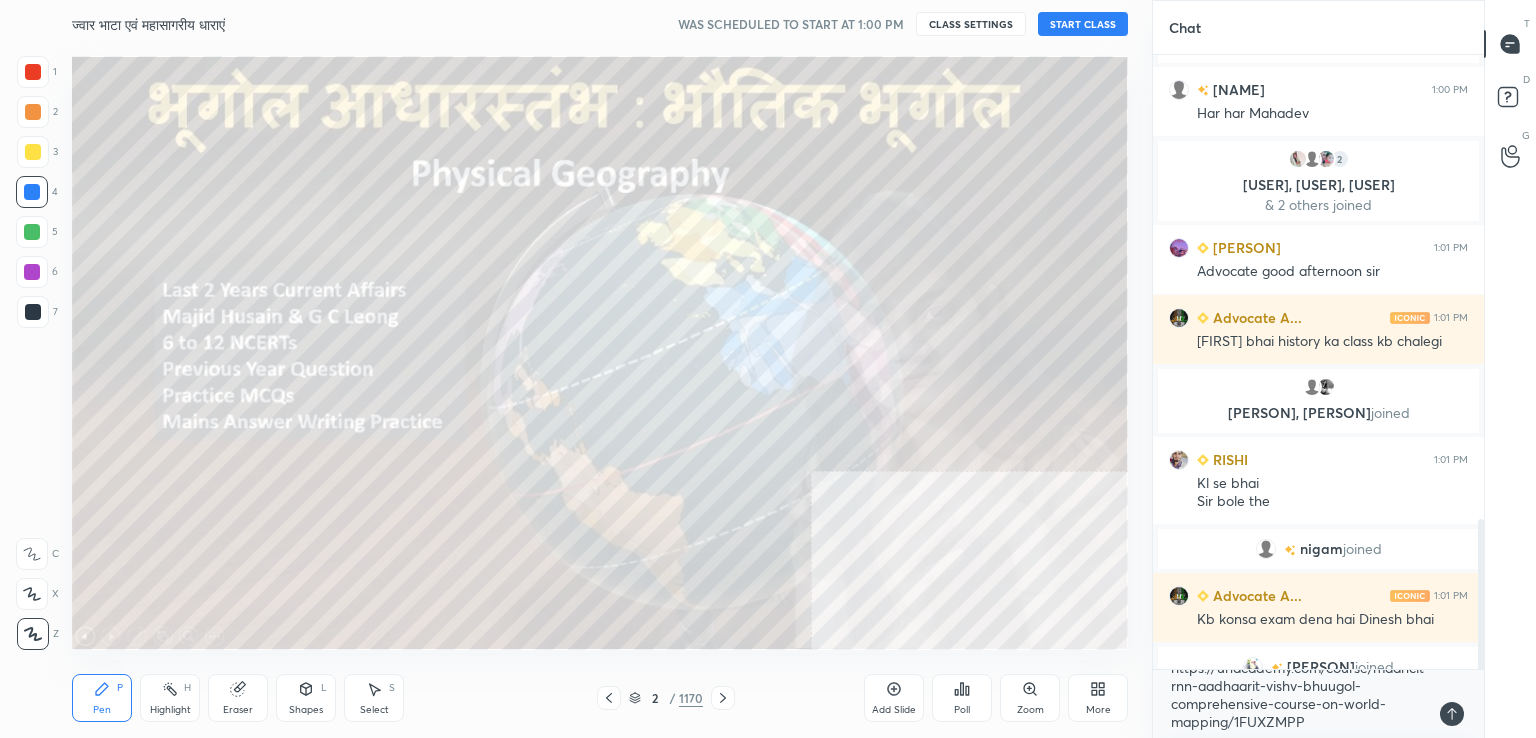 click 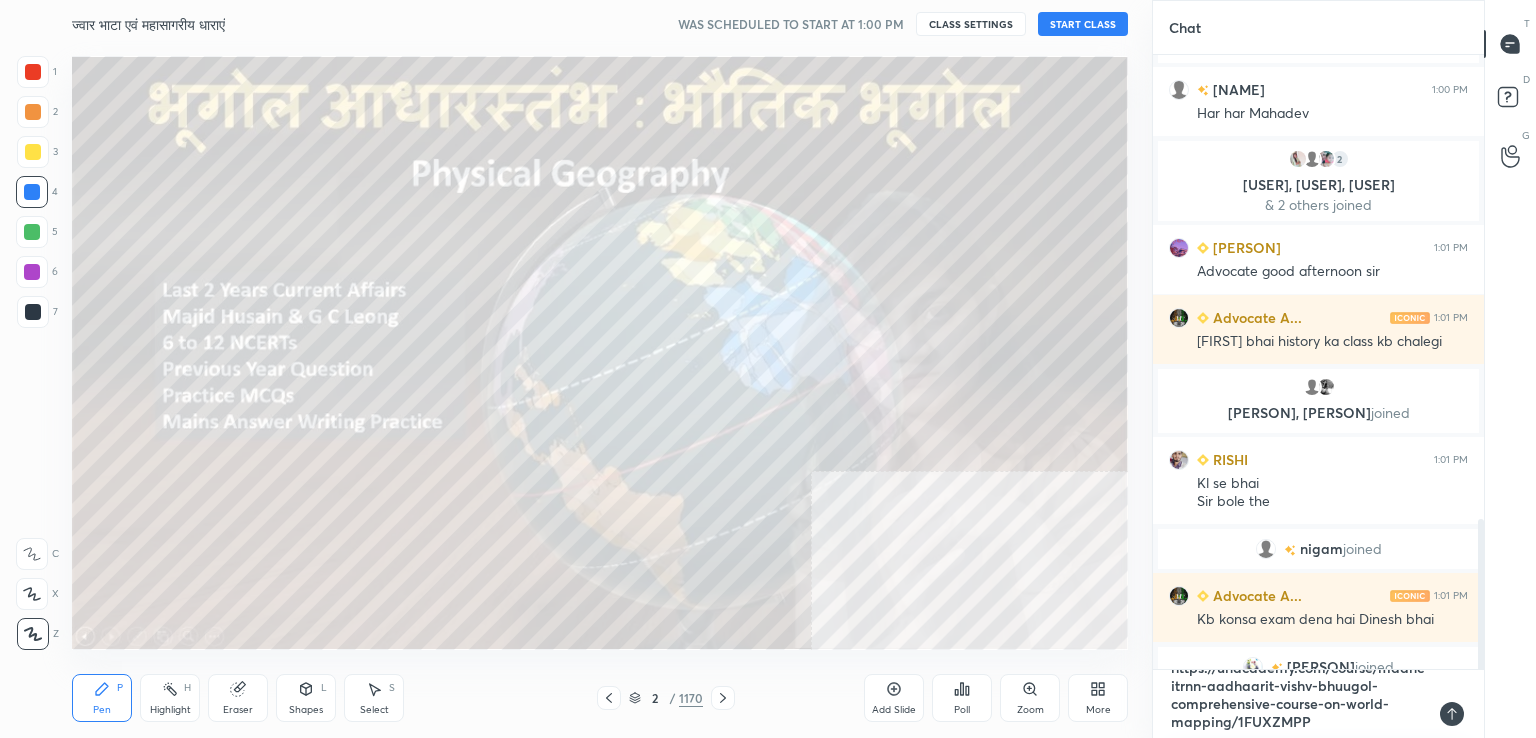 scroll, scrollTop: 0, scrollLeft: 0, axis: both 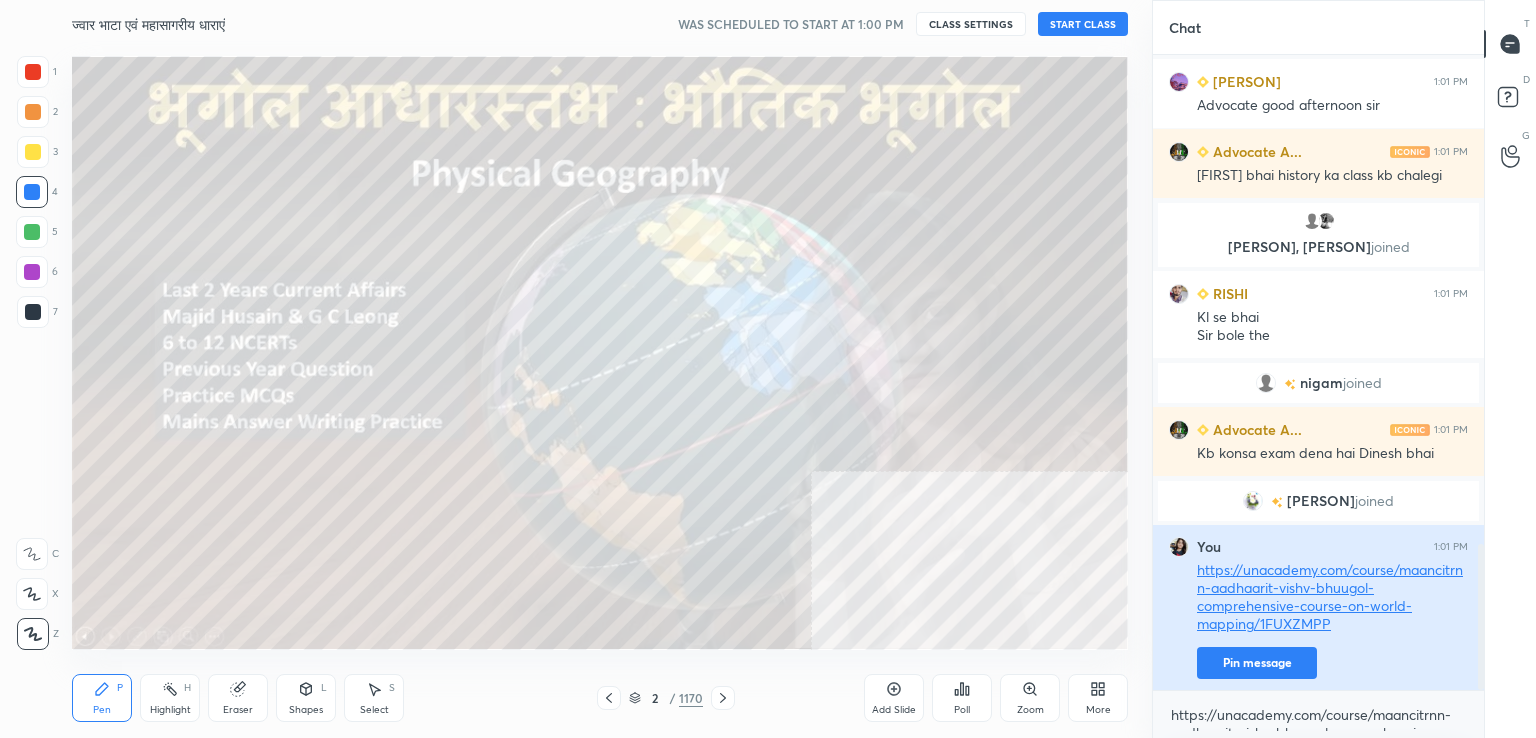 click on "Pin message" at bounding box center [1257, 663] 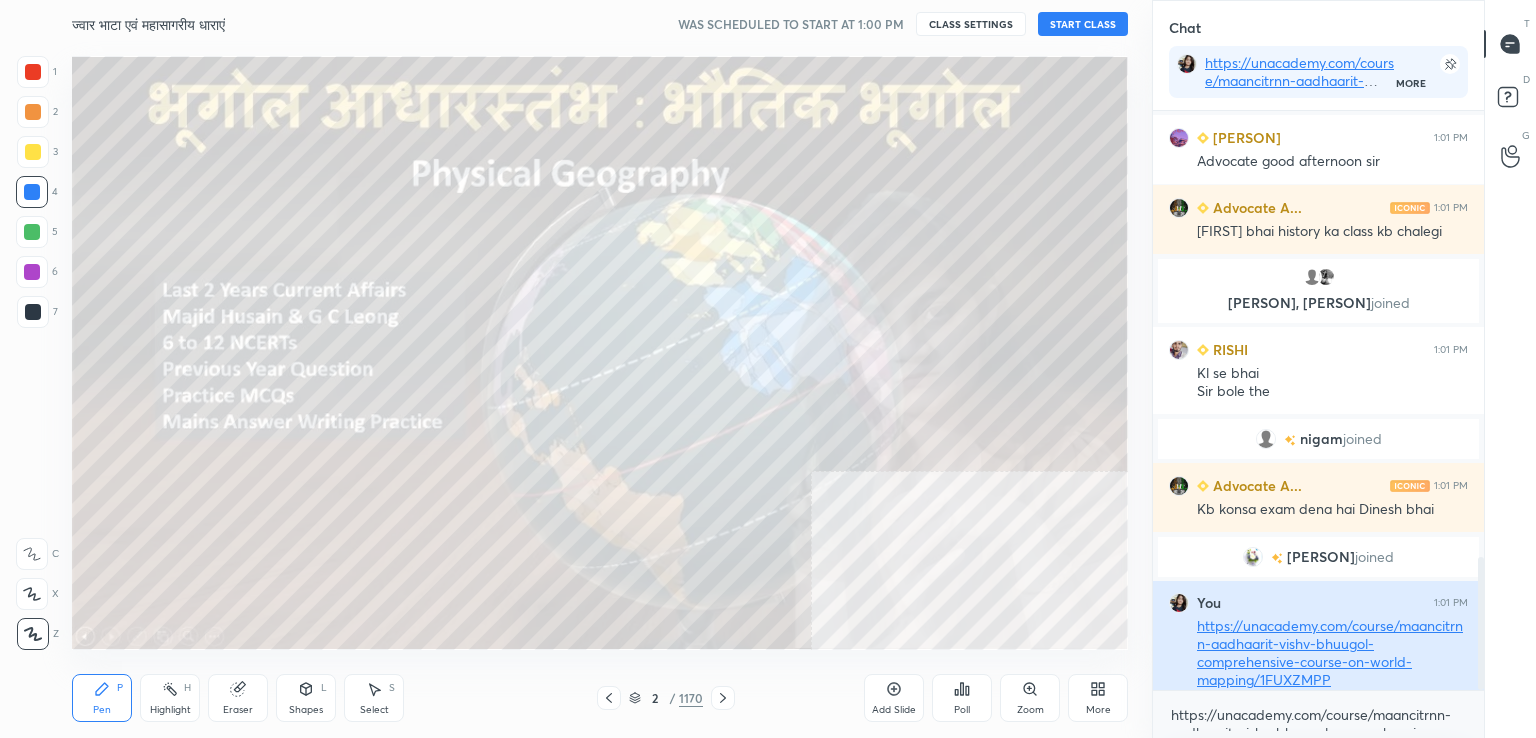 scroll, scrollTop: 573, scrollLeft: 325, axis: both 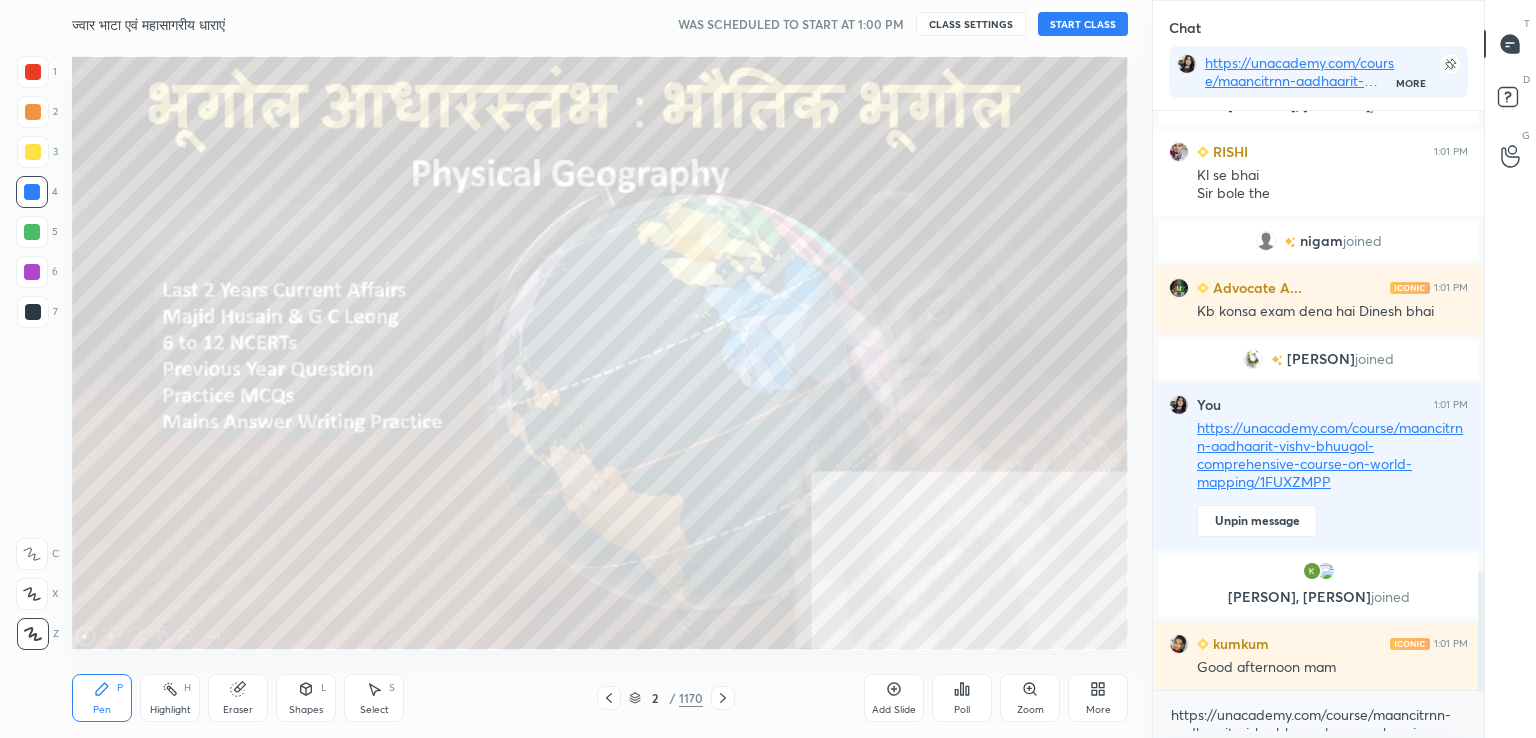 click on "More" at bounding box center [1098, 710] 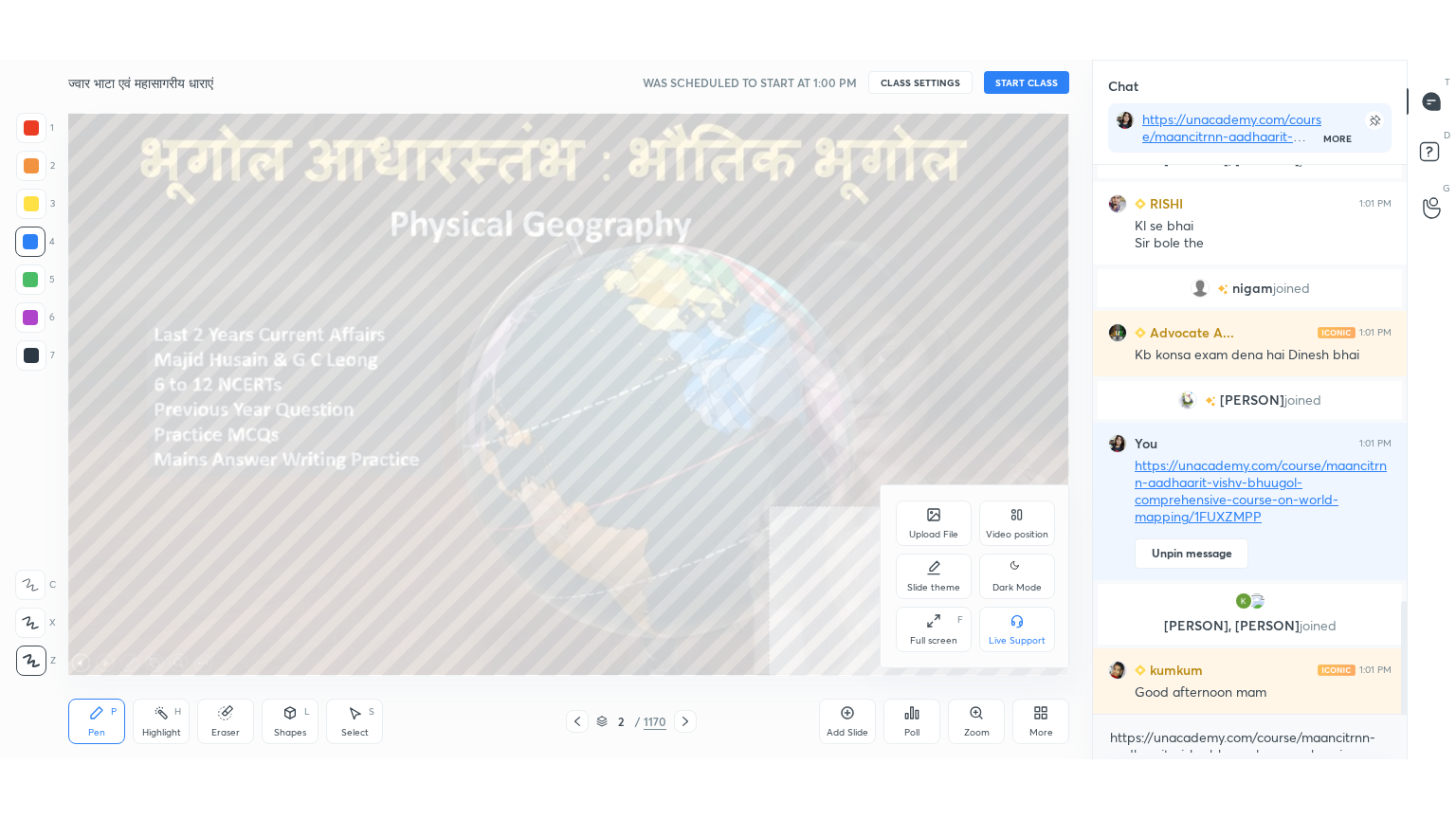 scroll, scrollTop: 2195, scrollLeft: 0, axis: vertical 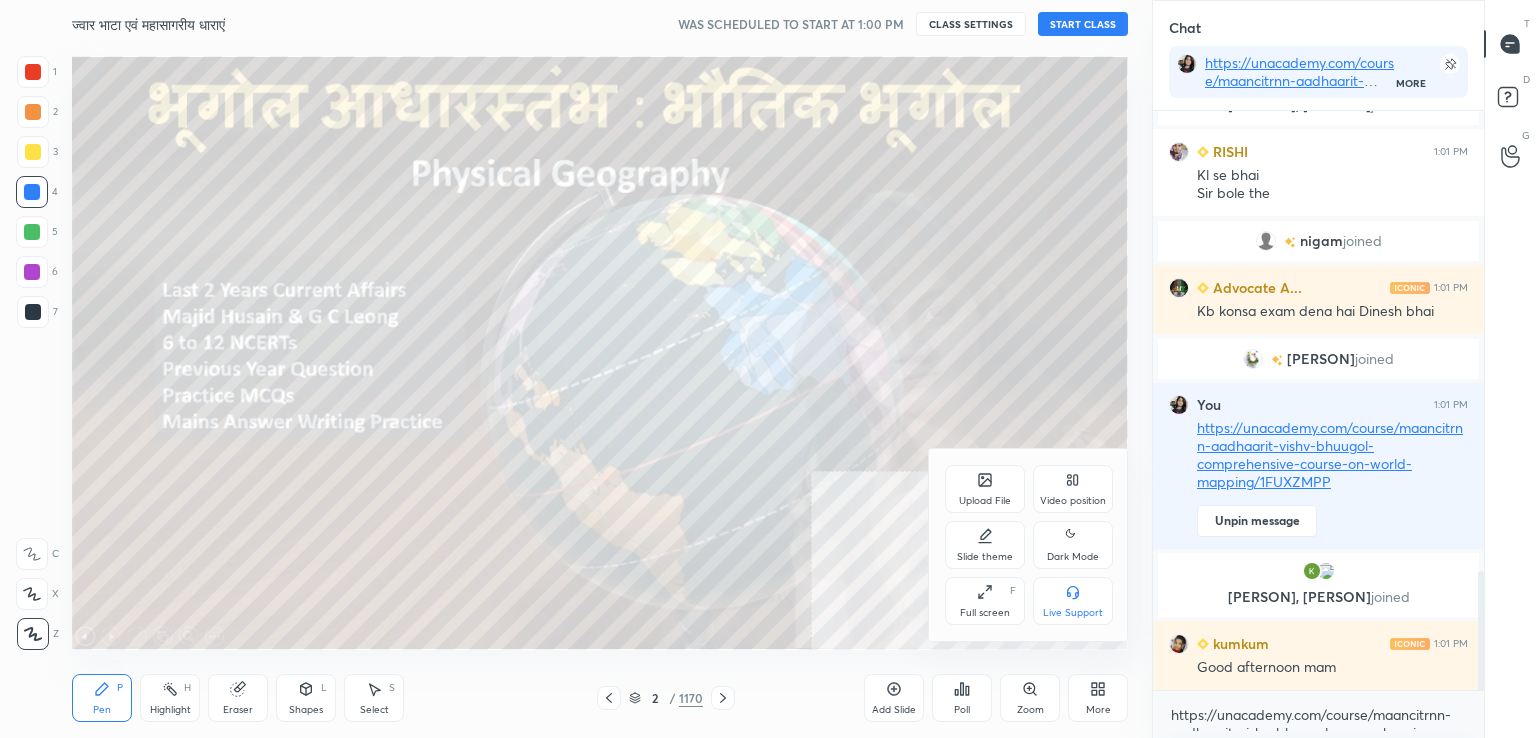 click on "Full screen F" at bounding box center (985, 601) 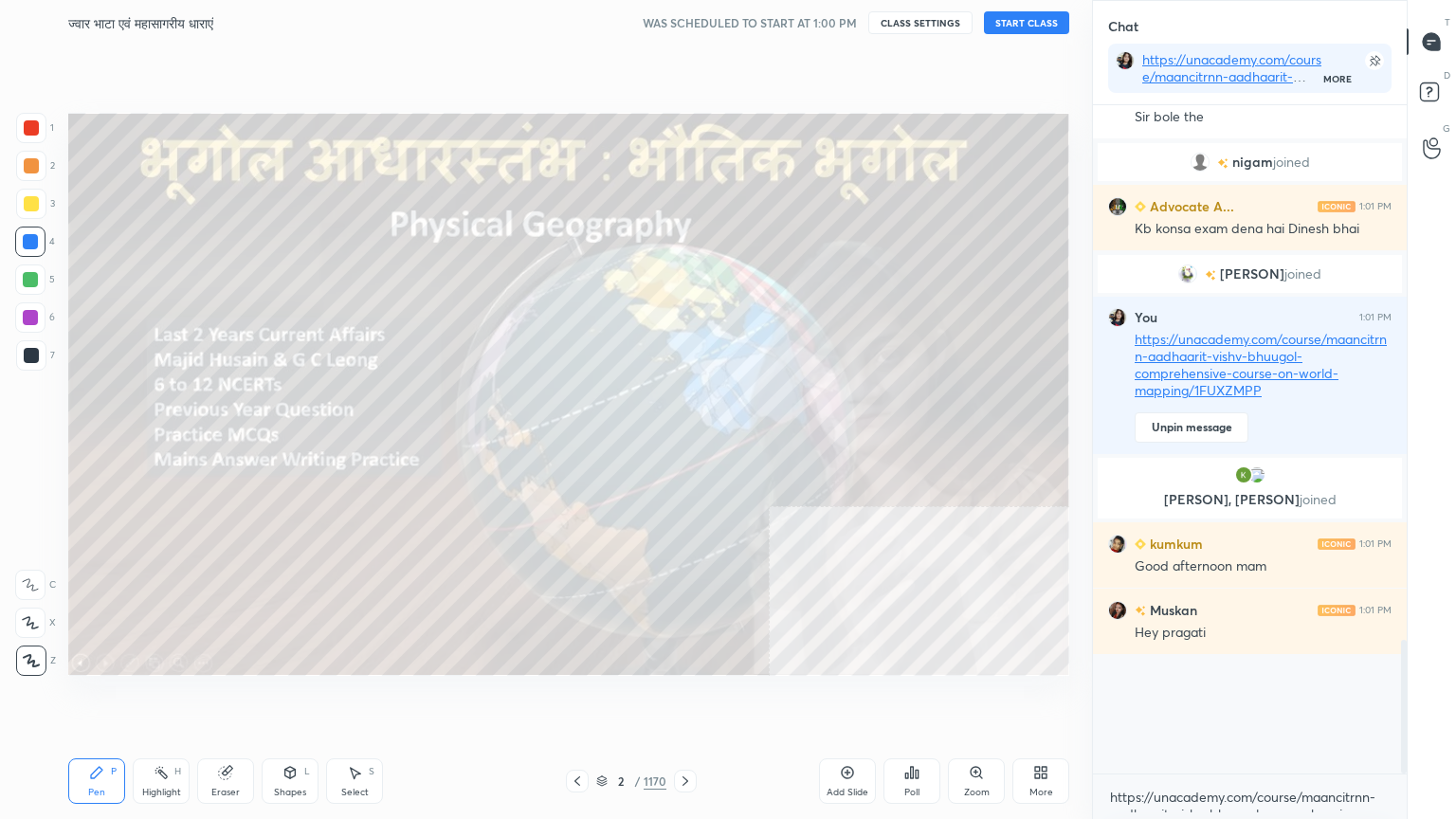 scroll, scrollTop: 94094, scrollLeft: 93776, axis: both 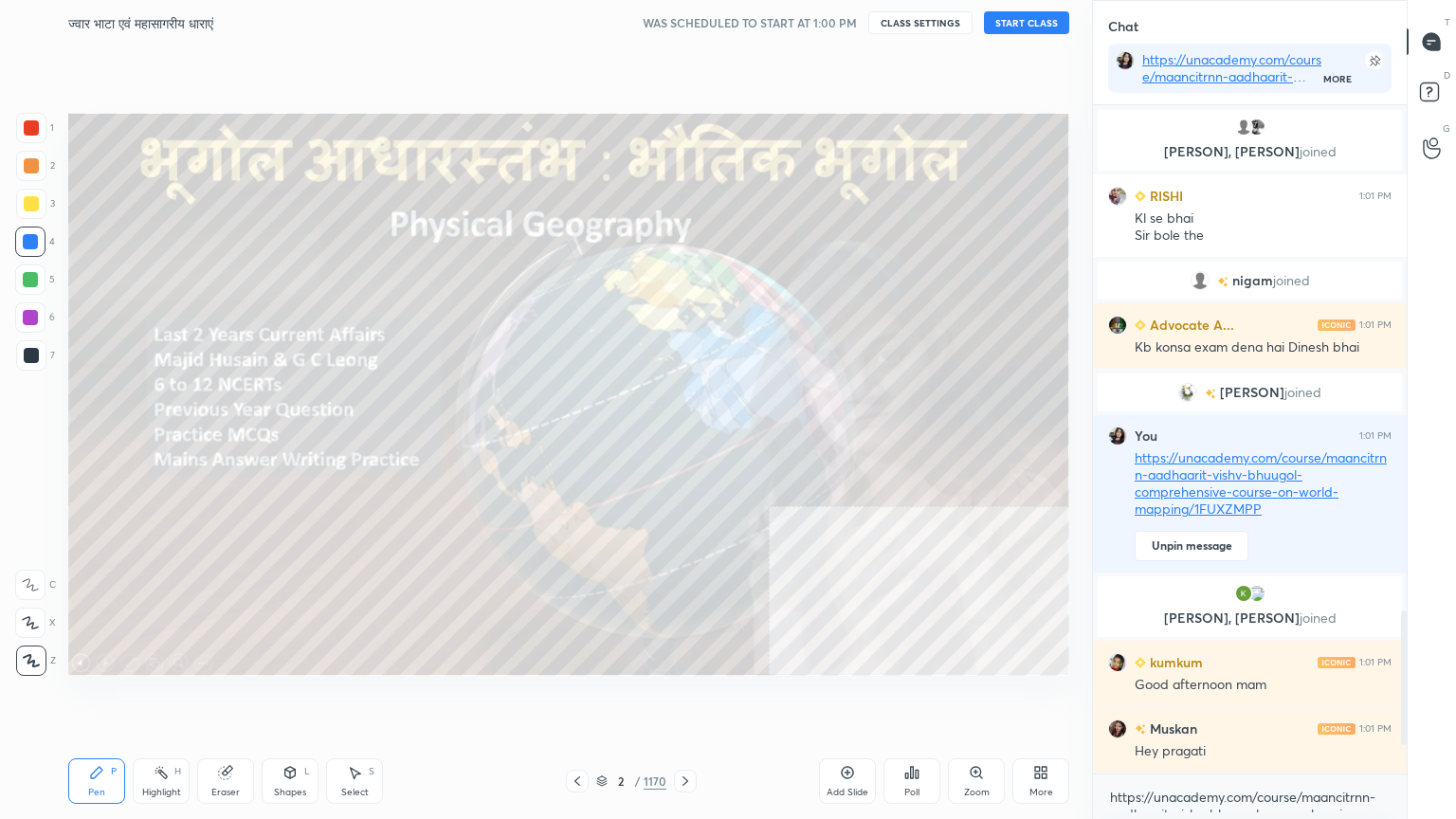 click at bounding box center (30, 242) 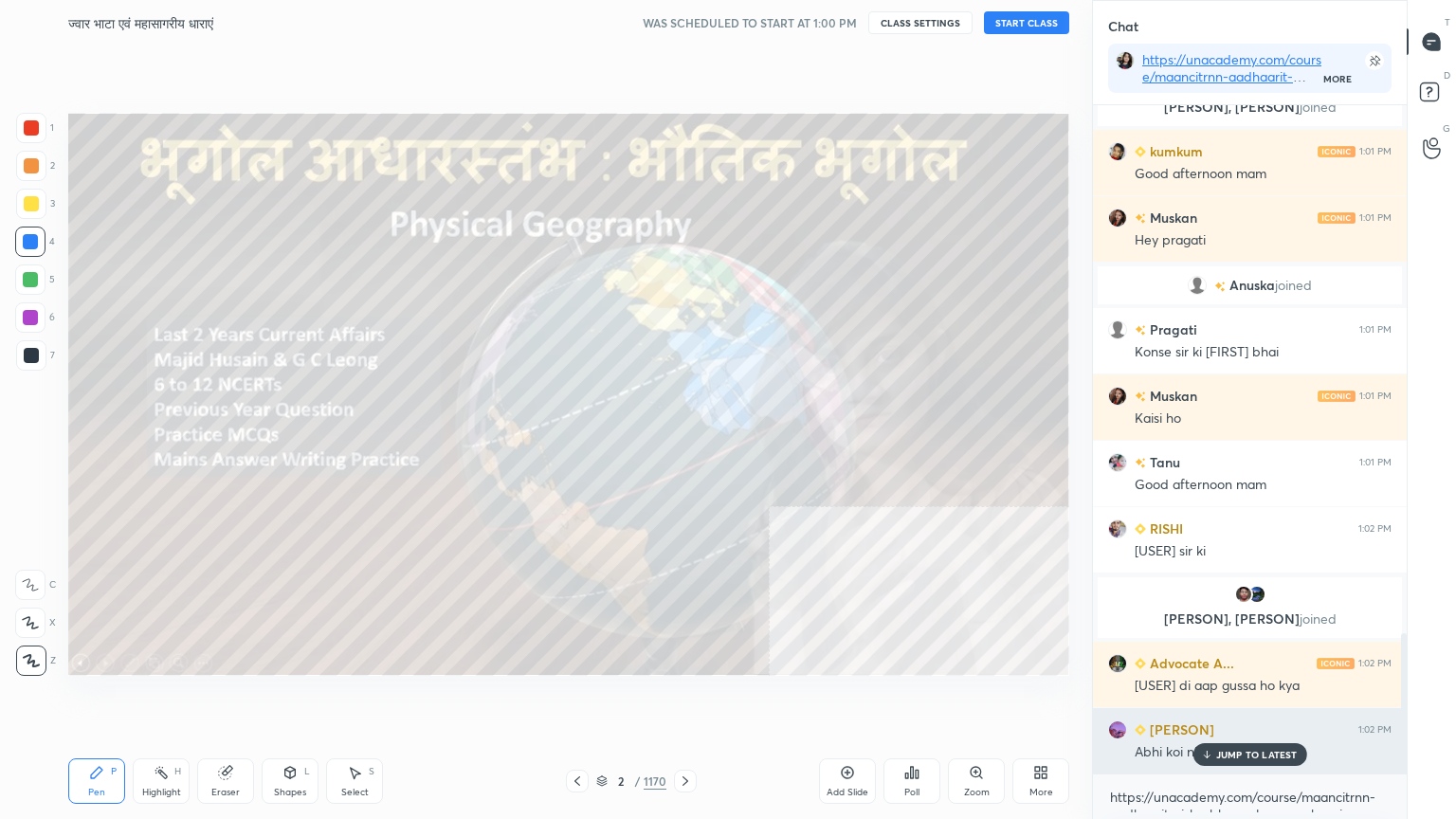 click on "JUMP TO LATEST" at bounding box center [1257, 755] 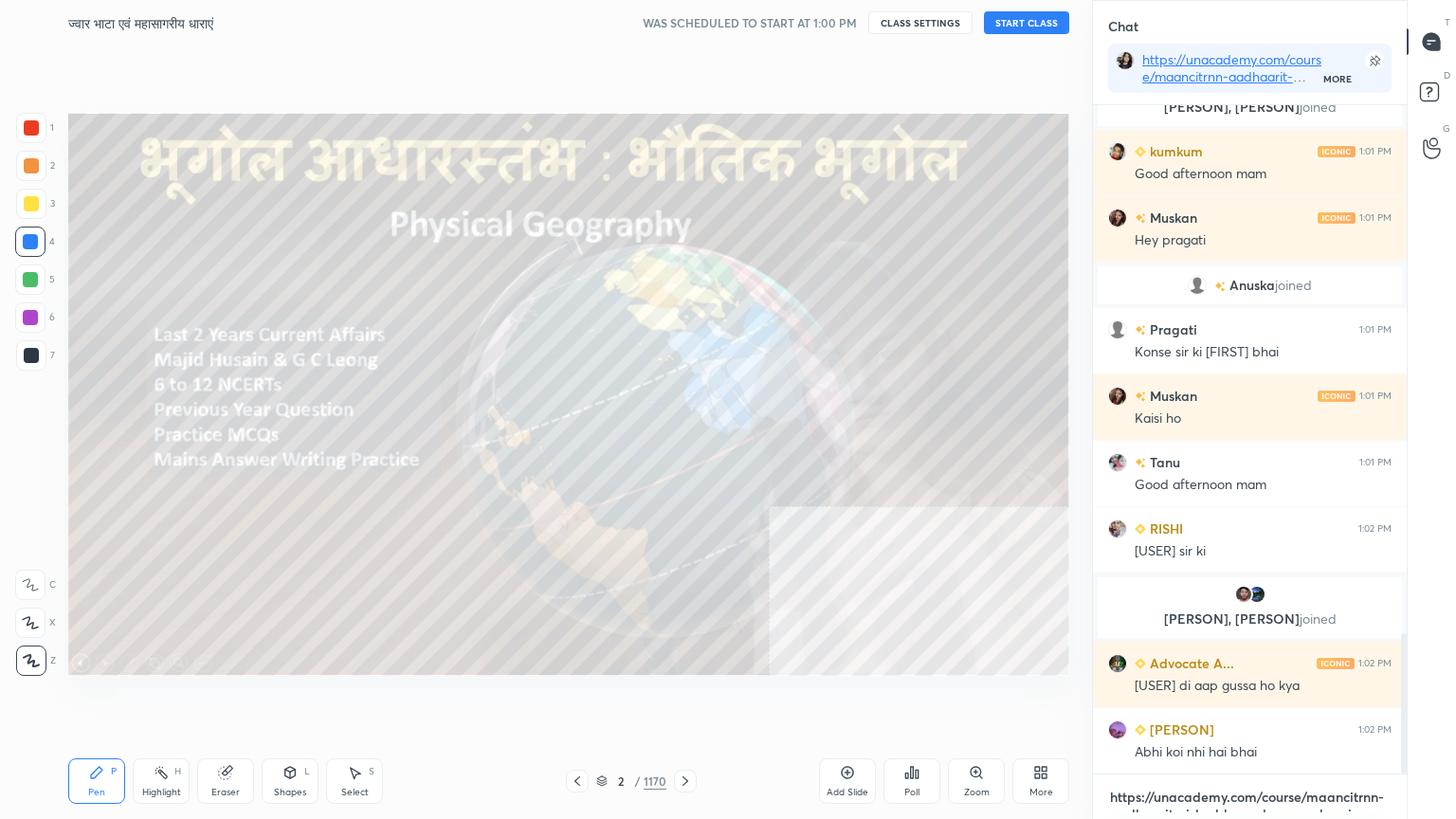 click on "https://unacademy.com/course/maancitrnn-aadhaarit-vishv-bhuugol-comprehensive-course-on-world-mapping/1FUXZMPP" at bounding box center [1249, 797] 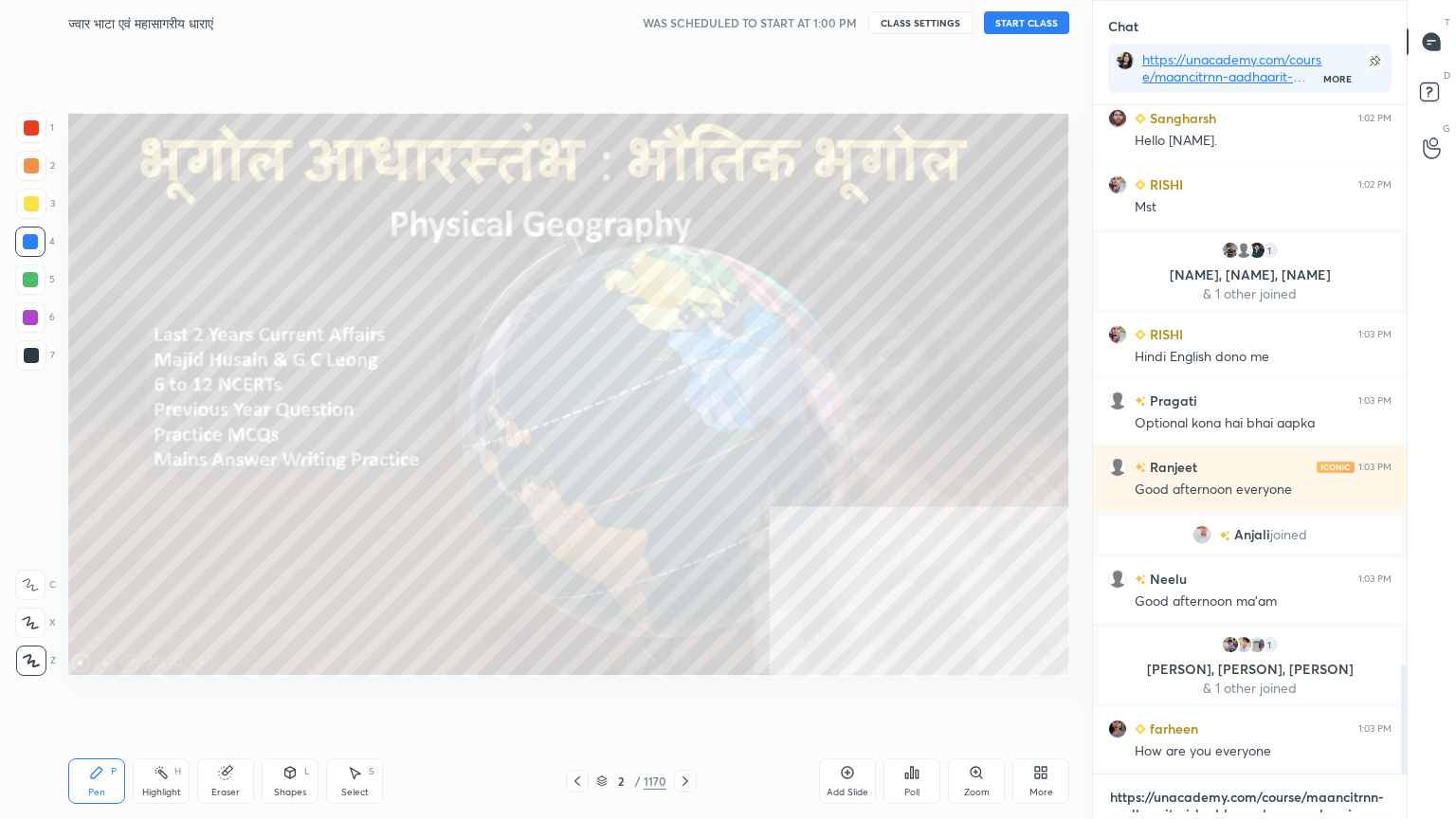 scroll, scrollTop: 3504, scrollLeft: 0, axis: vertical 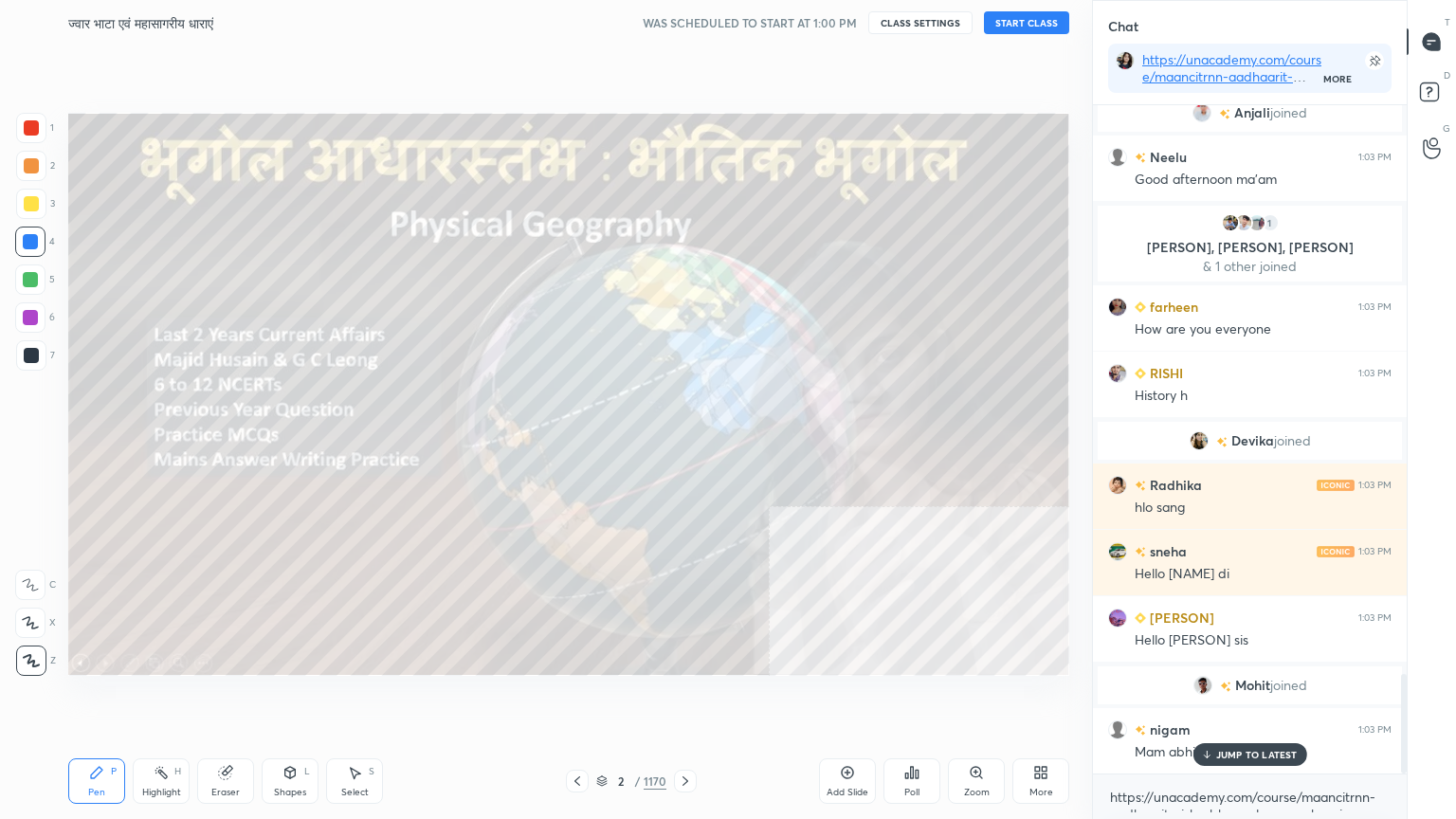 click on "START CLASS" at bounding box center [1027, 23] 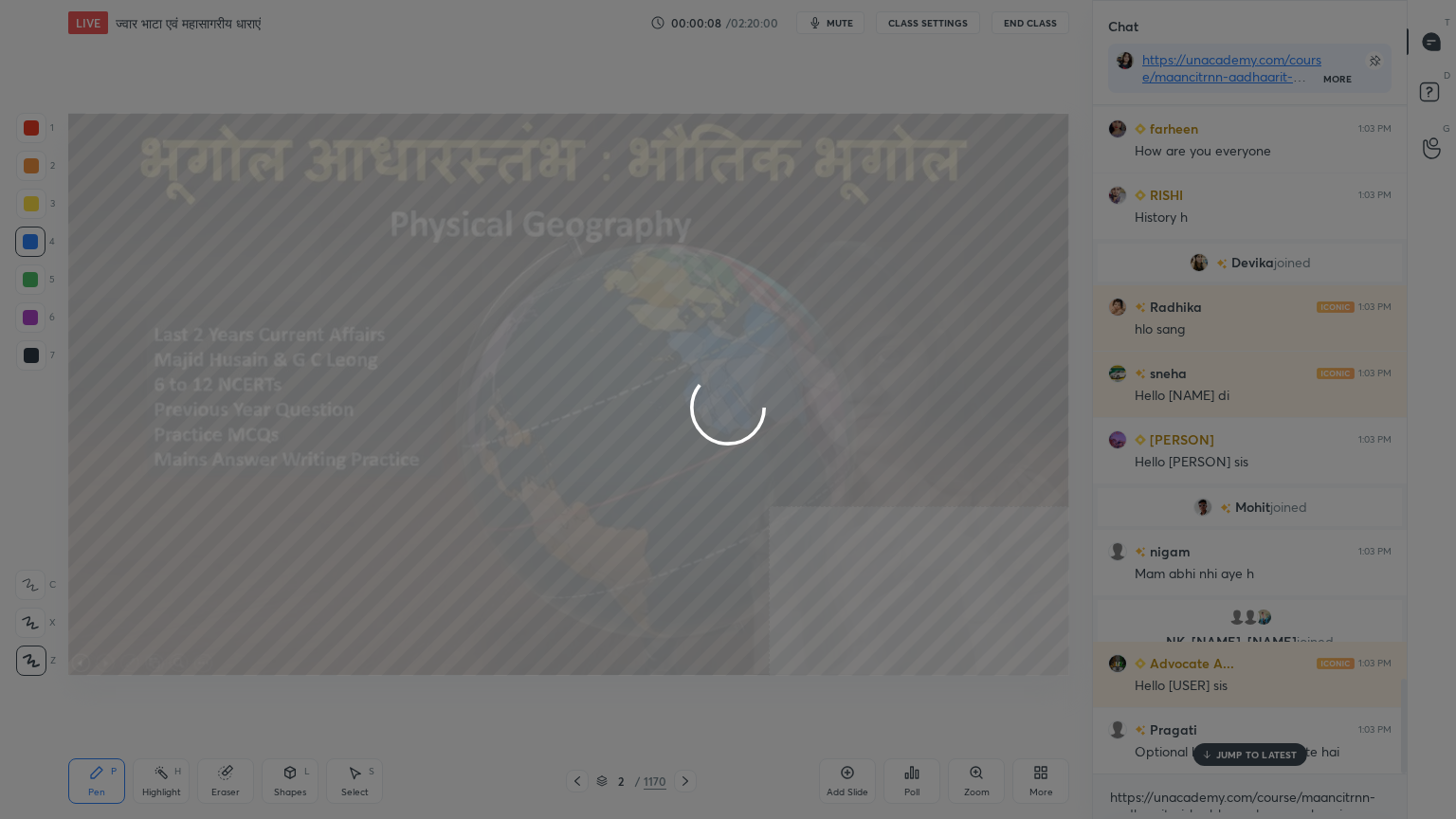 scroll, scrollTop: 4031, scrollLeft: 0, axis: vertical 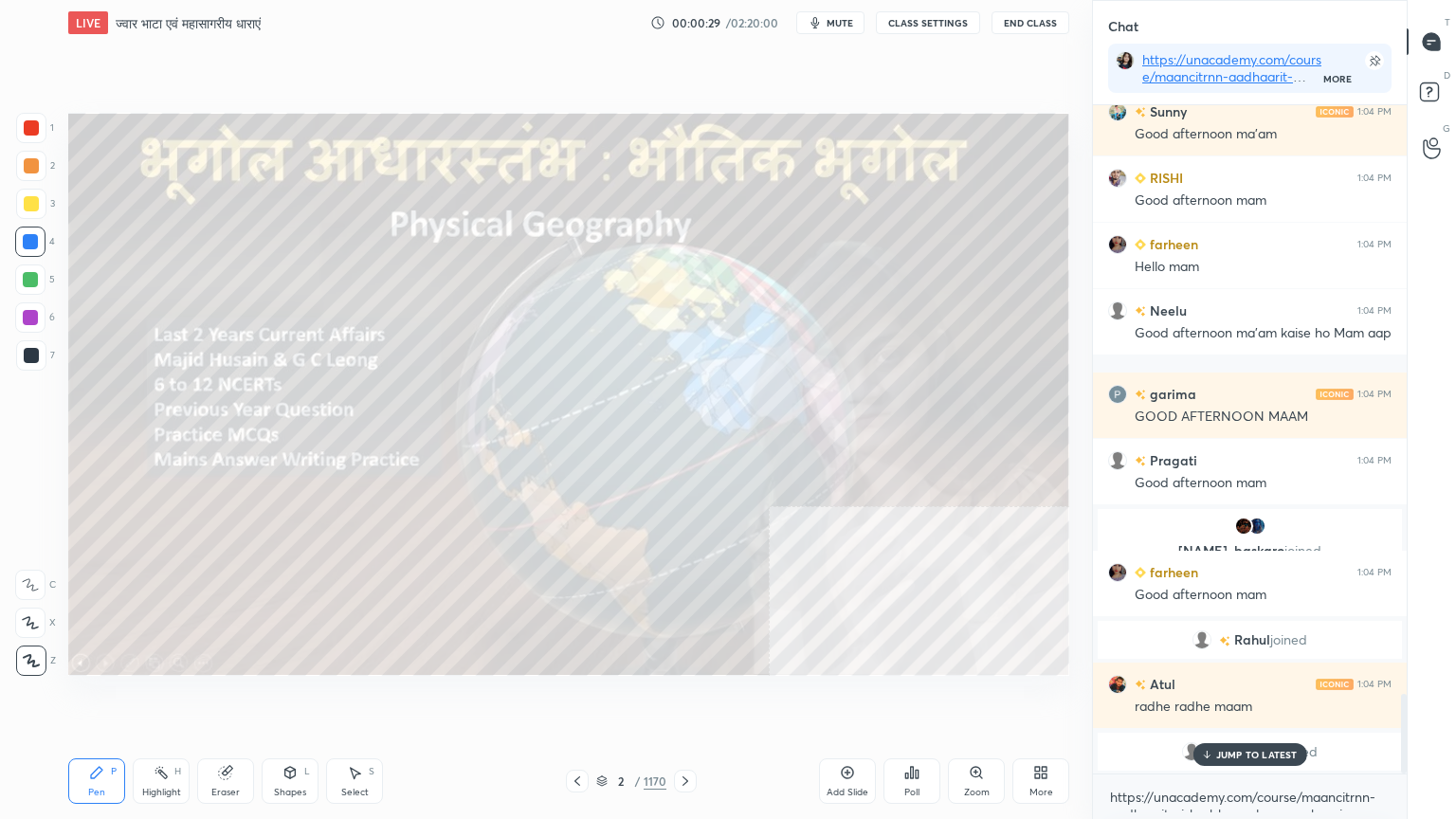 click on "2 / 1170" at bounding box center (631, 781) 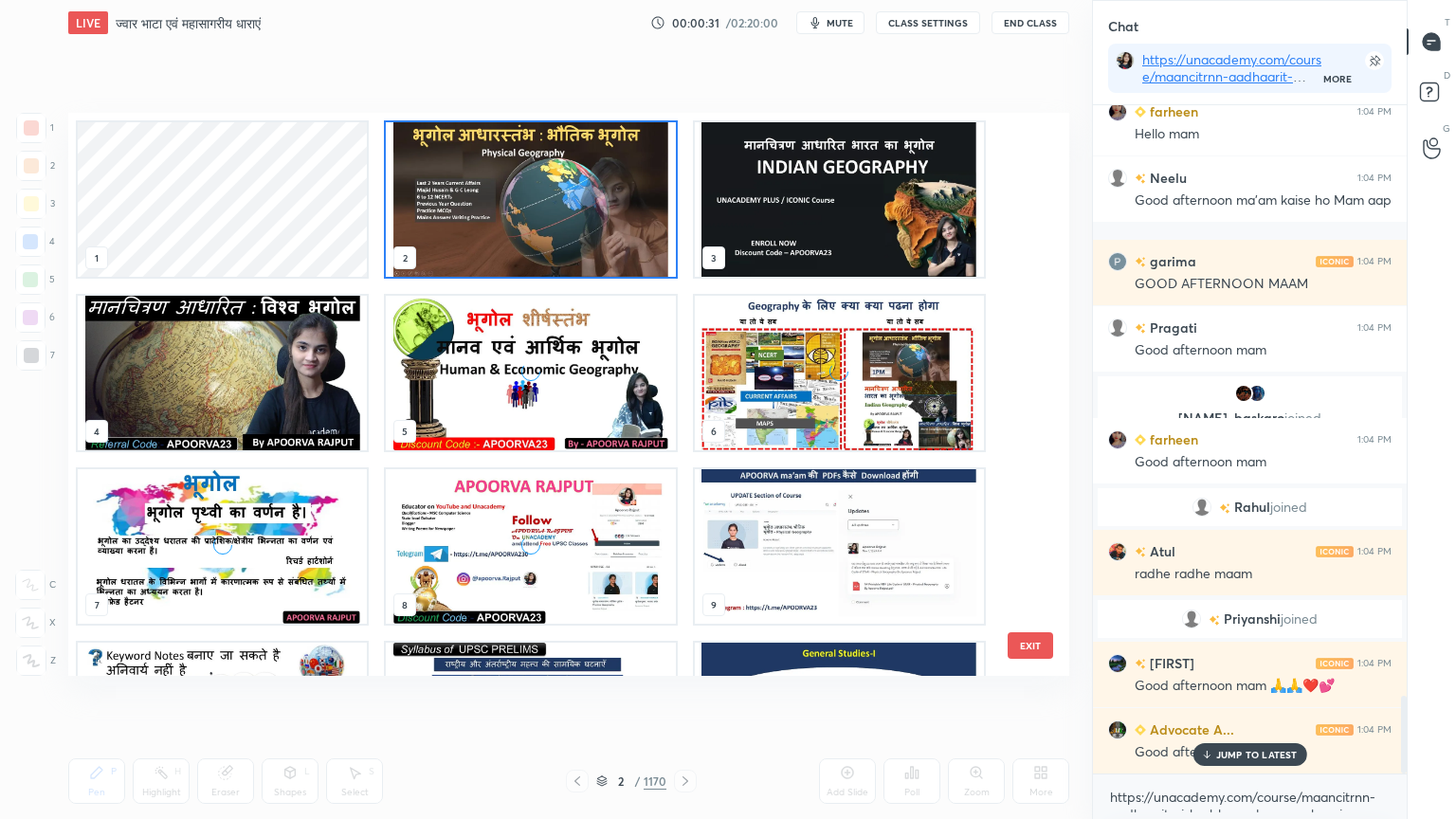 click at bounding box center [222, 373] 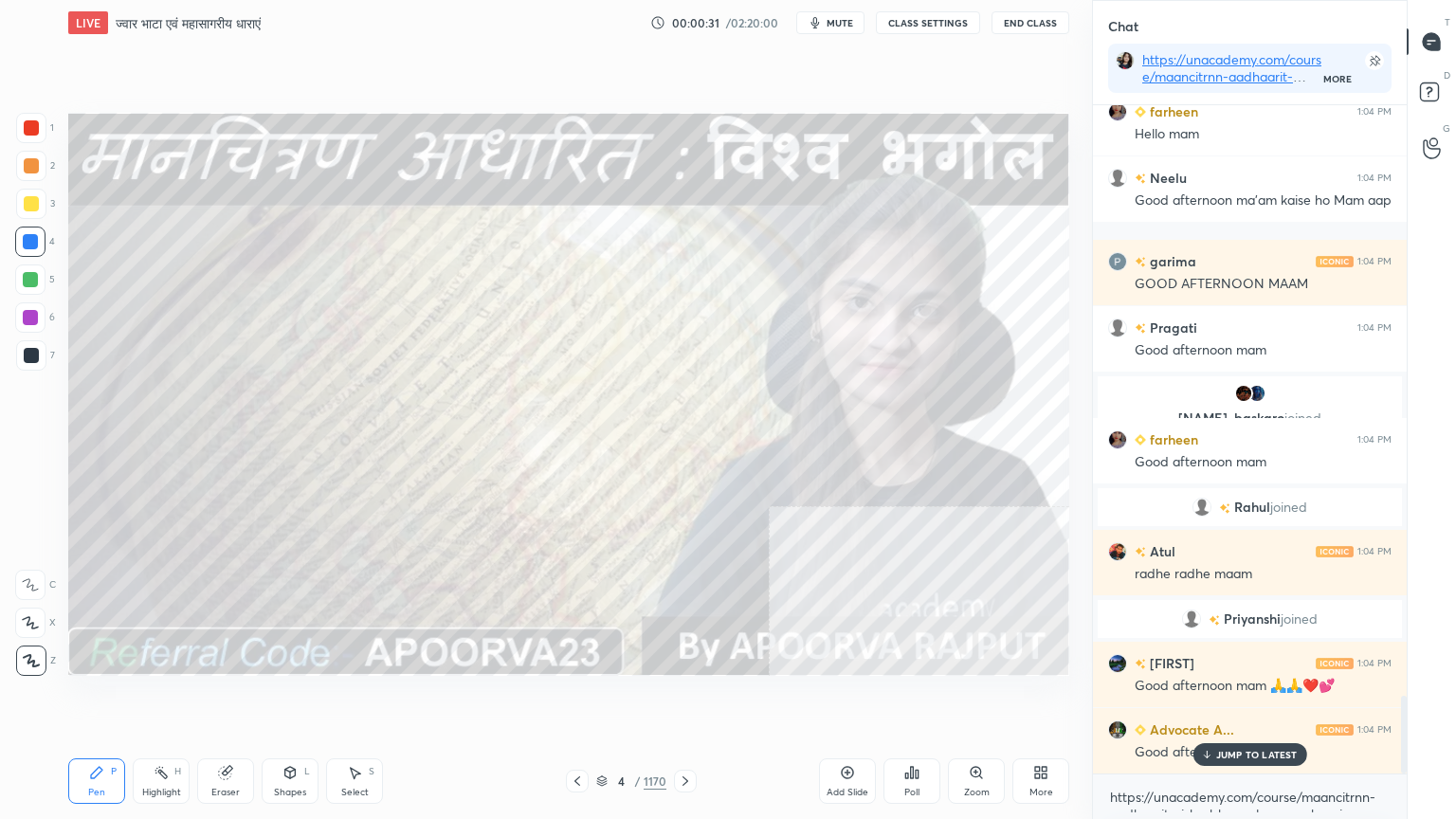 click at bounding box center [222, 373] 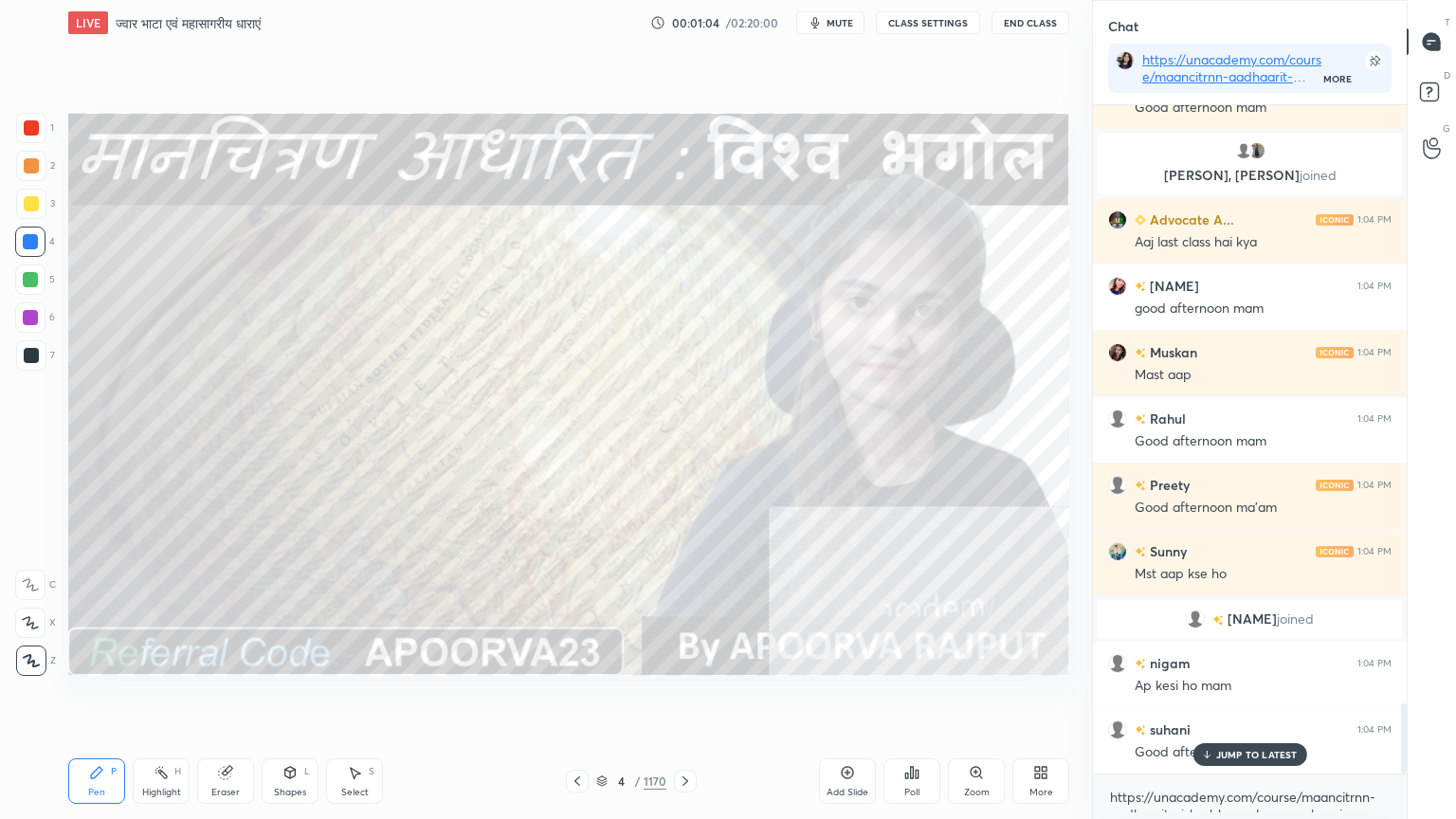 click on "JUMP TO LATEST" at bounding box center [1257, 755] 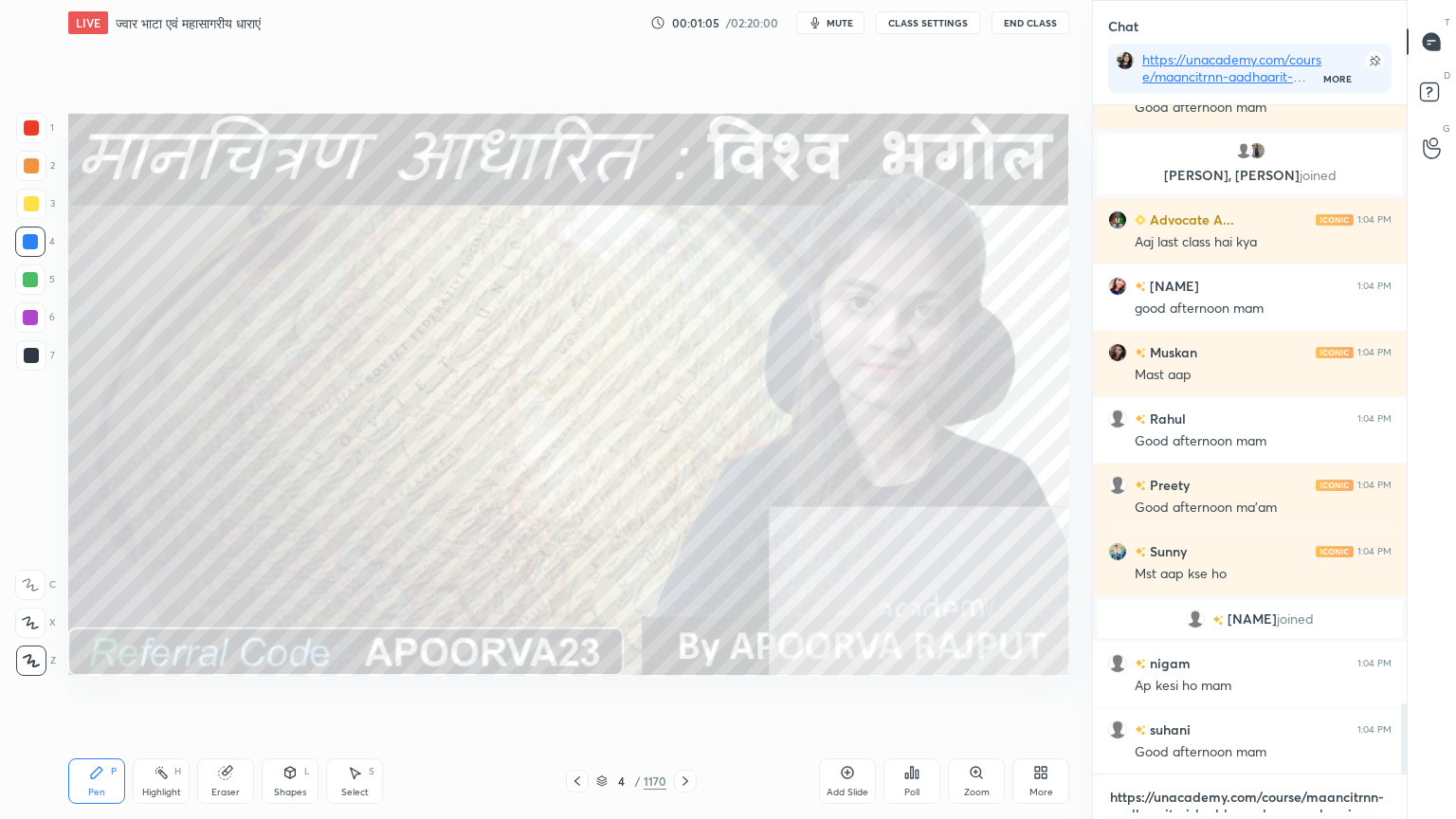 click on "https://unacademy.com/course/maancitrnn-aadhaarit-vishv-bhuugol-comprehensive-course-on-world-mapping/1FUXZMPP" at bounding box center (1249, 797) 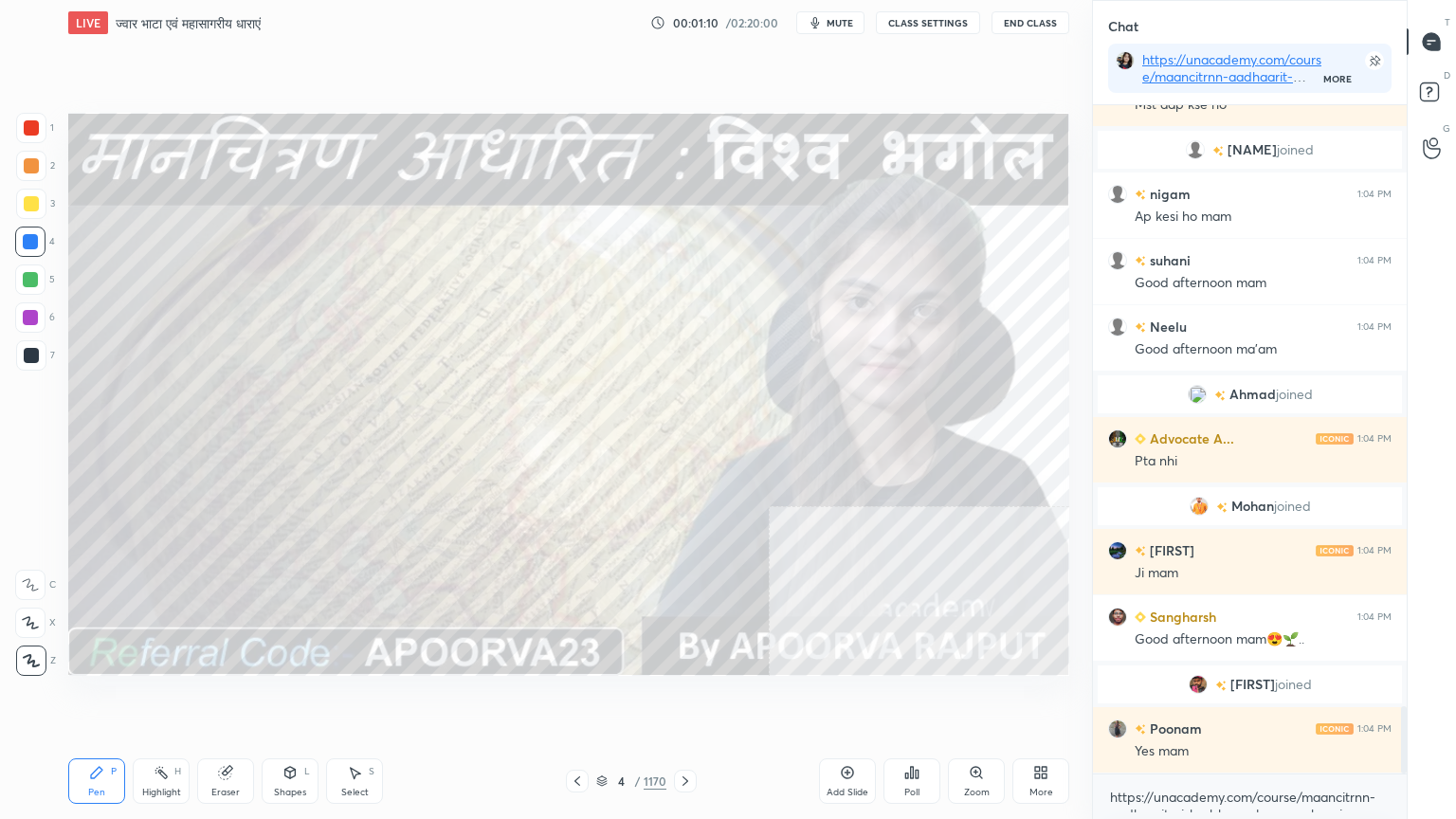 click on "Setting up your live class Poll for   secs No correct answer Start poll" at bounding box center (569, 394) 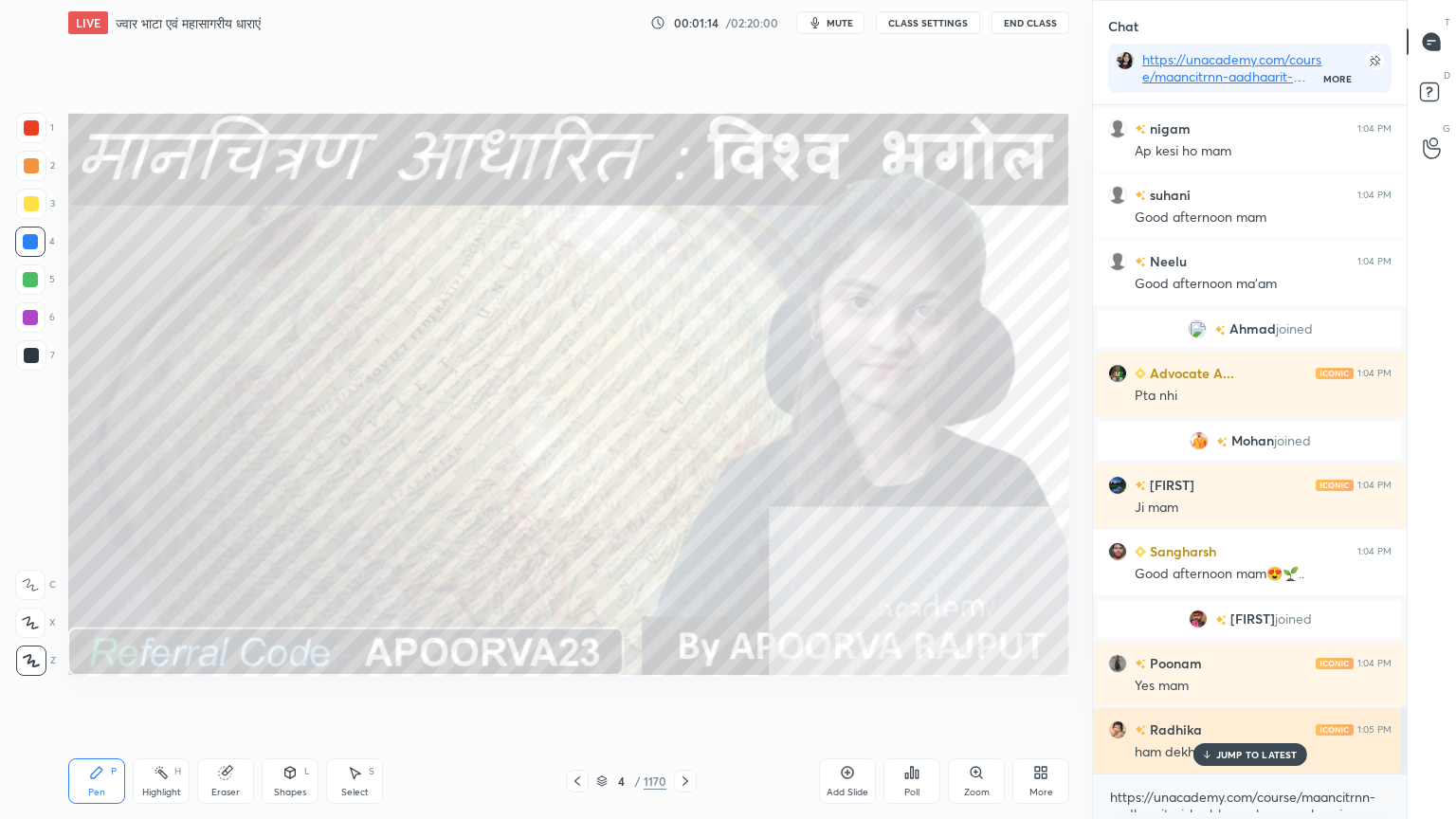 click on "JUMP TO LATEST" at bounding box center (1257, 755) 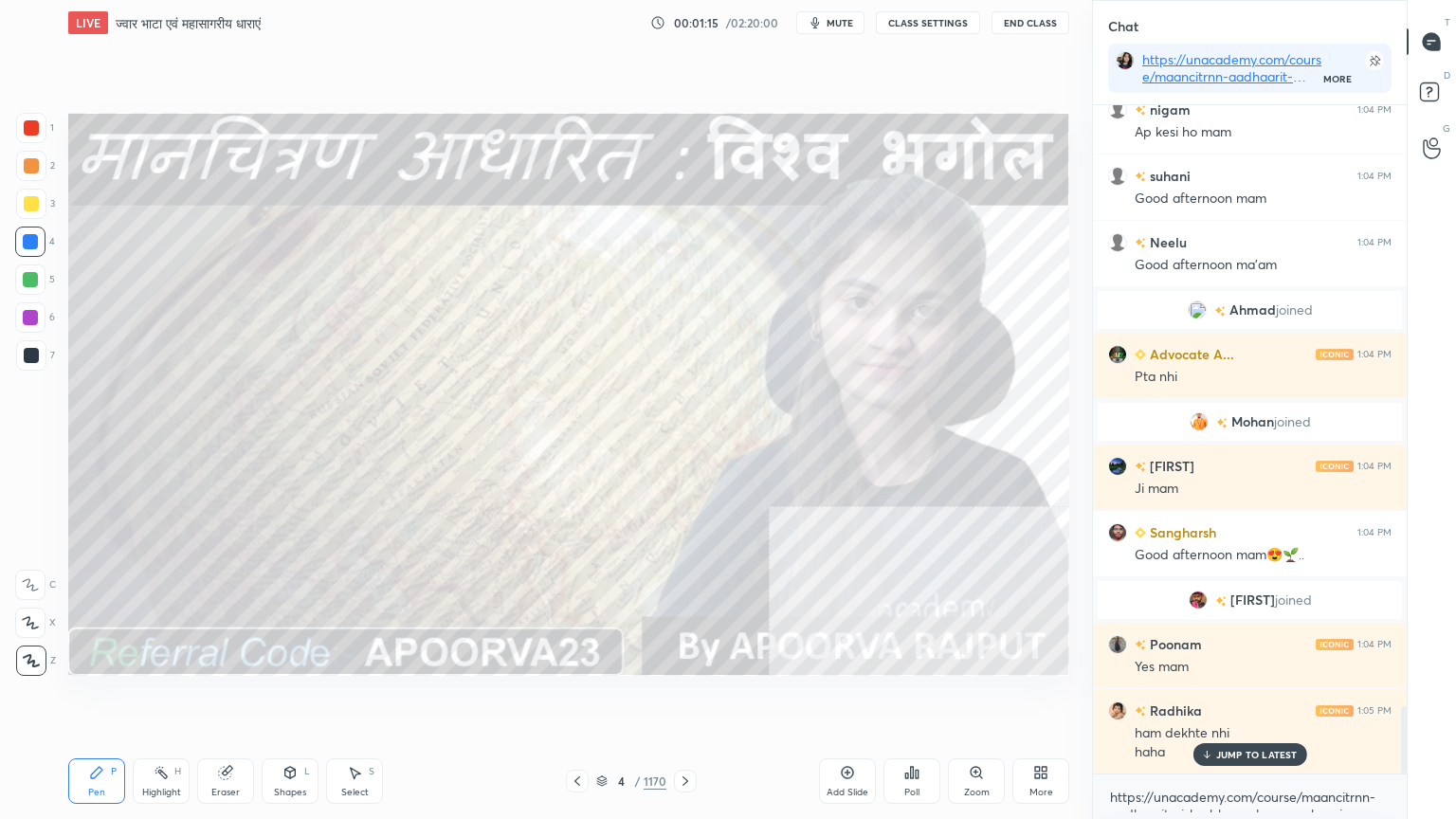 click 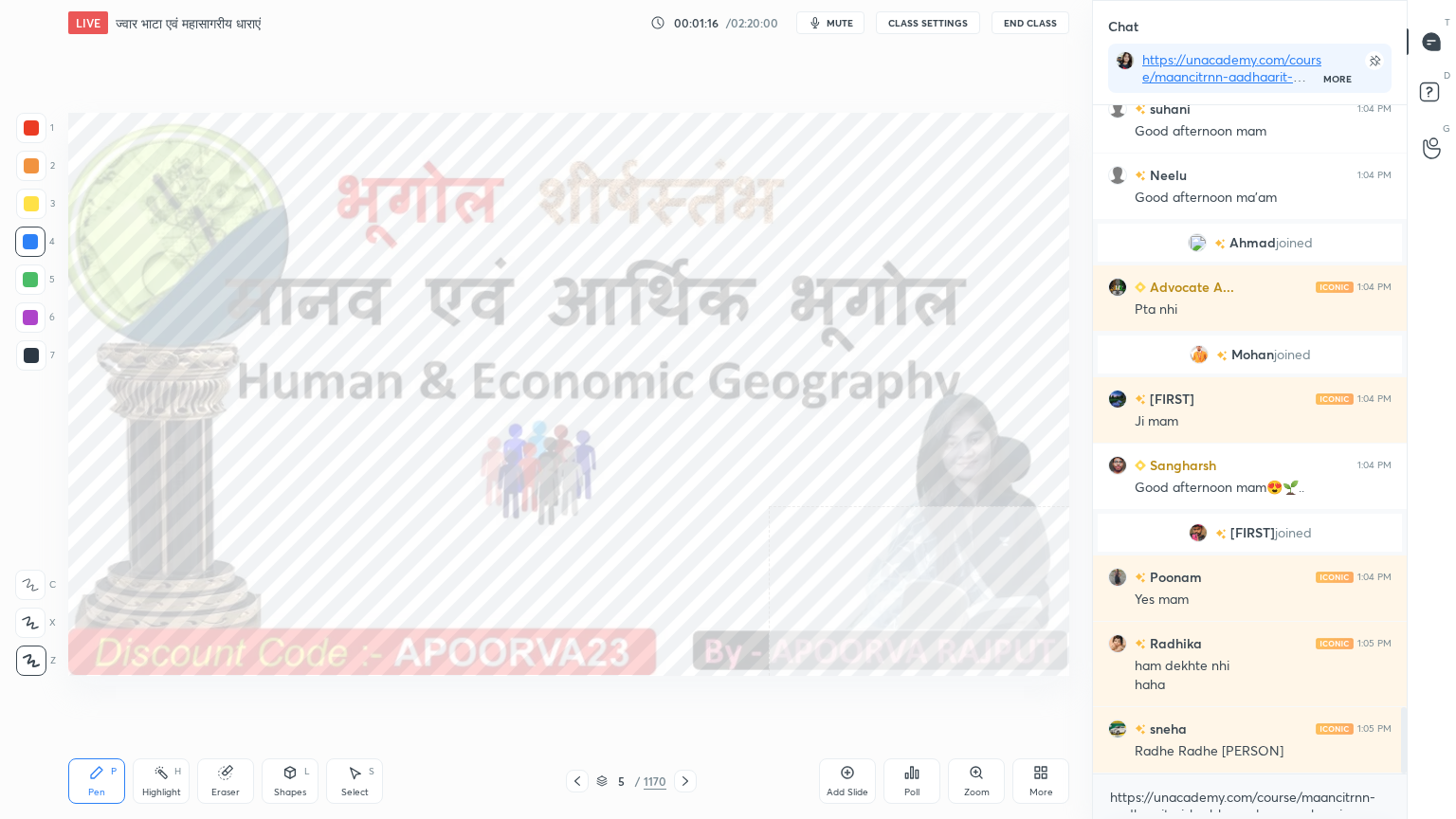 click 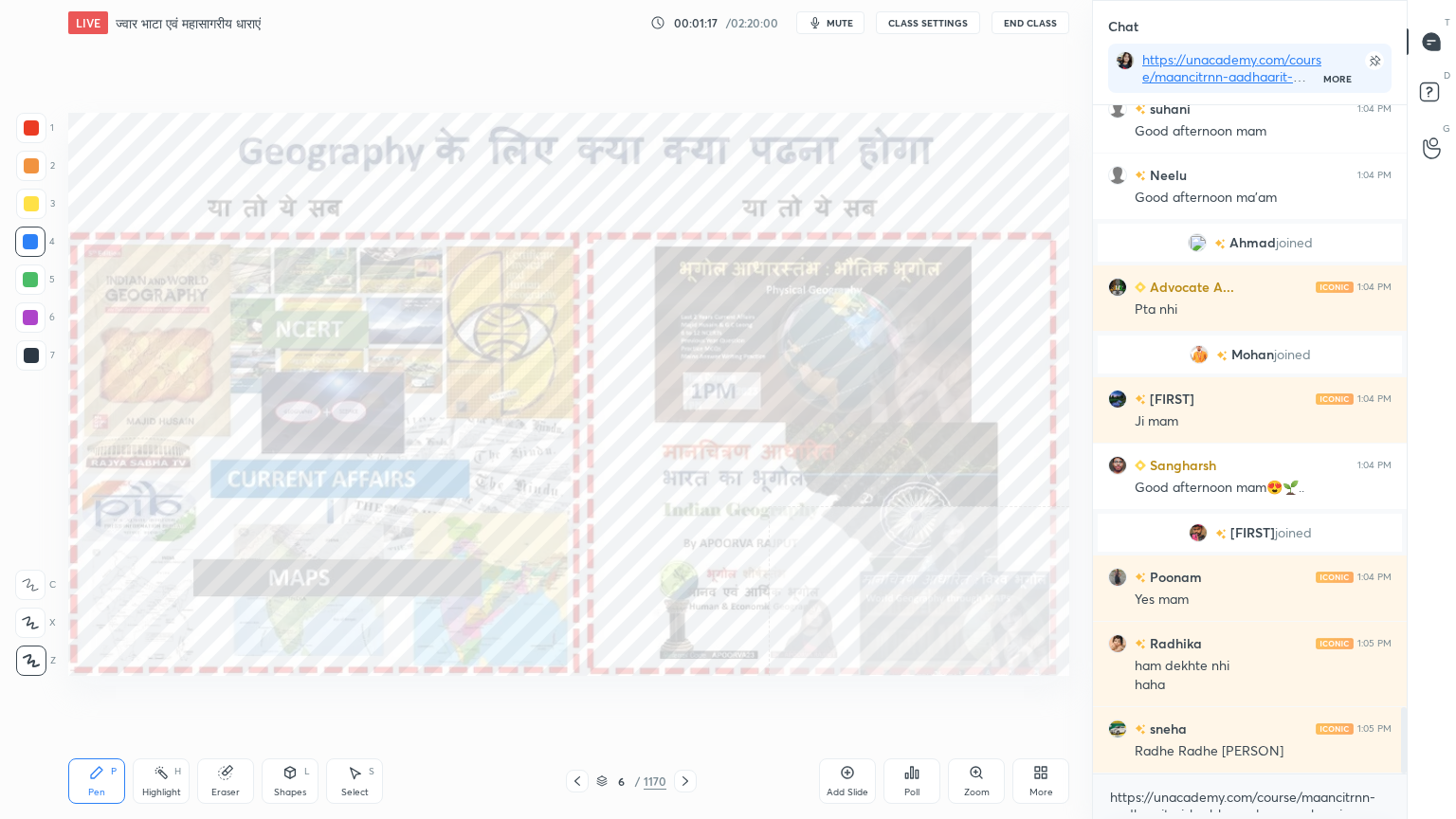 click 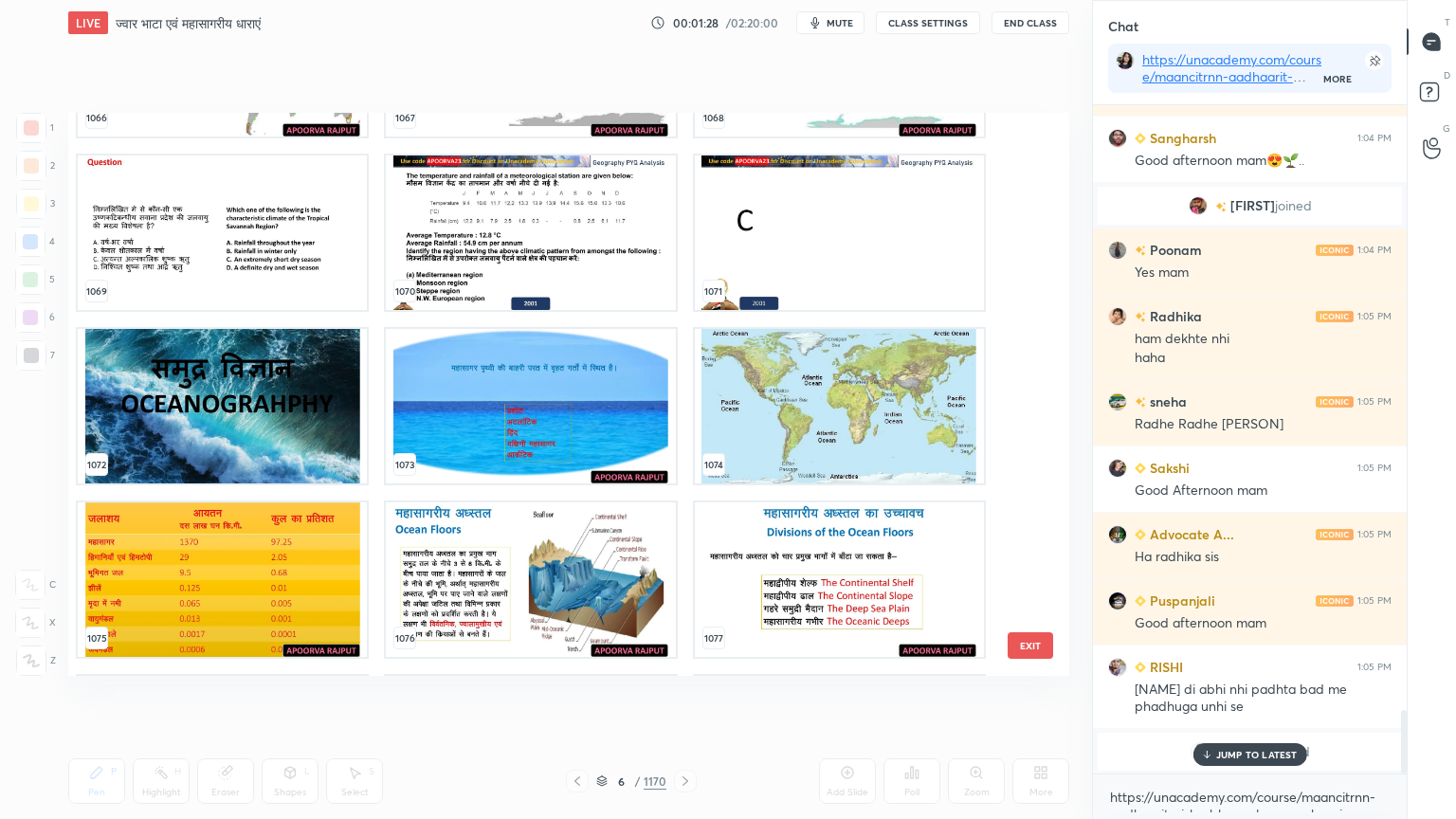 click at bounding box center (839, 579) 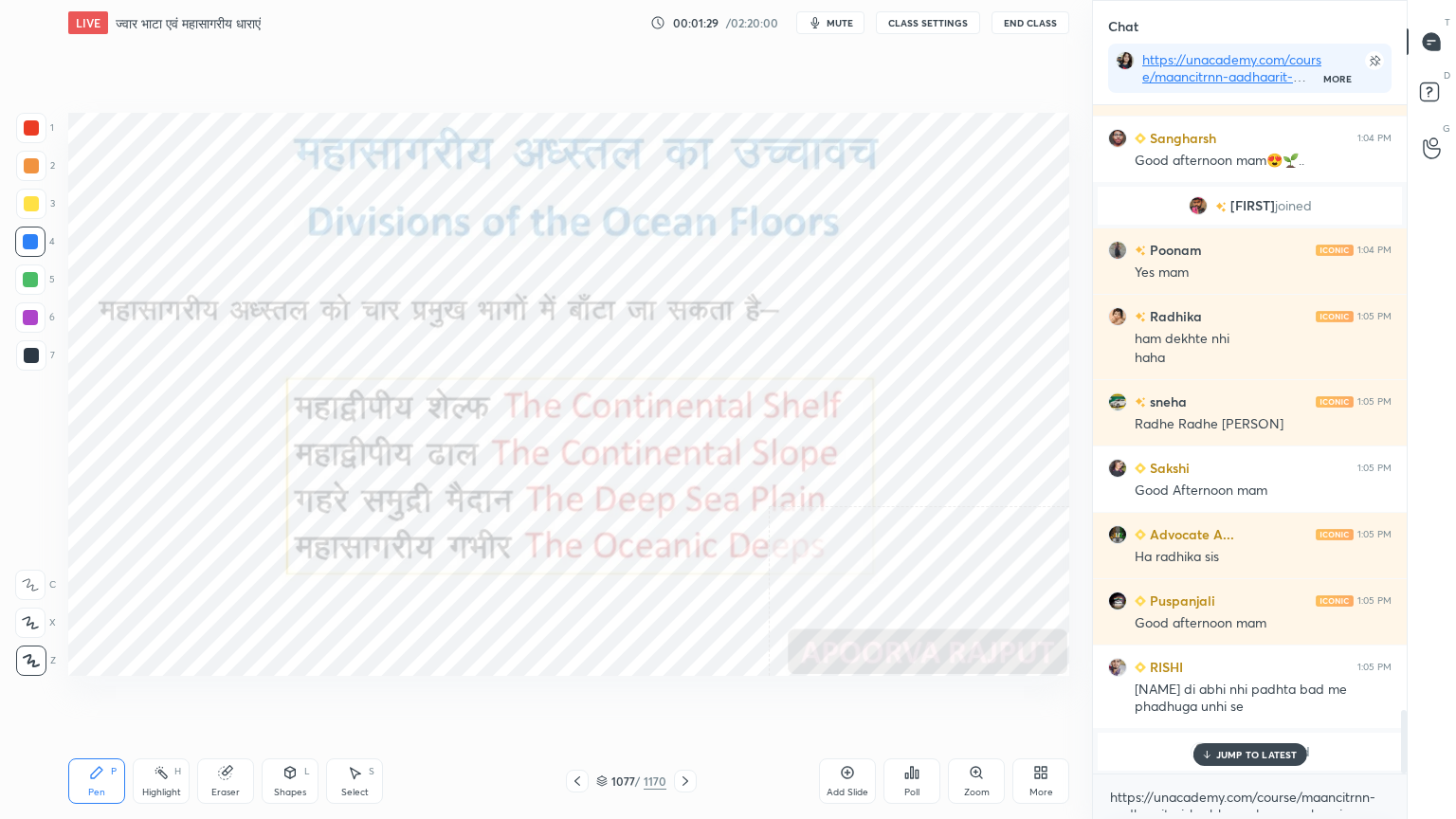 click at bounding box center [839, 579] 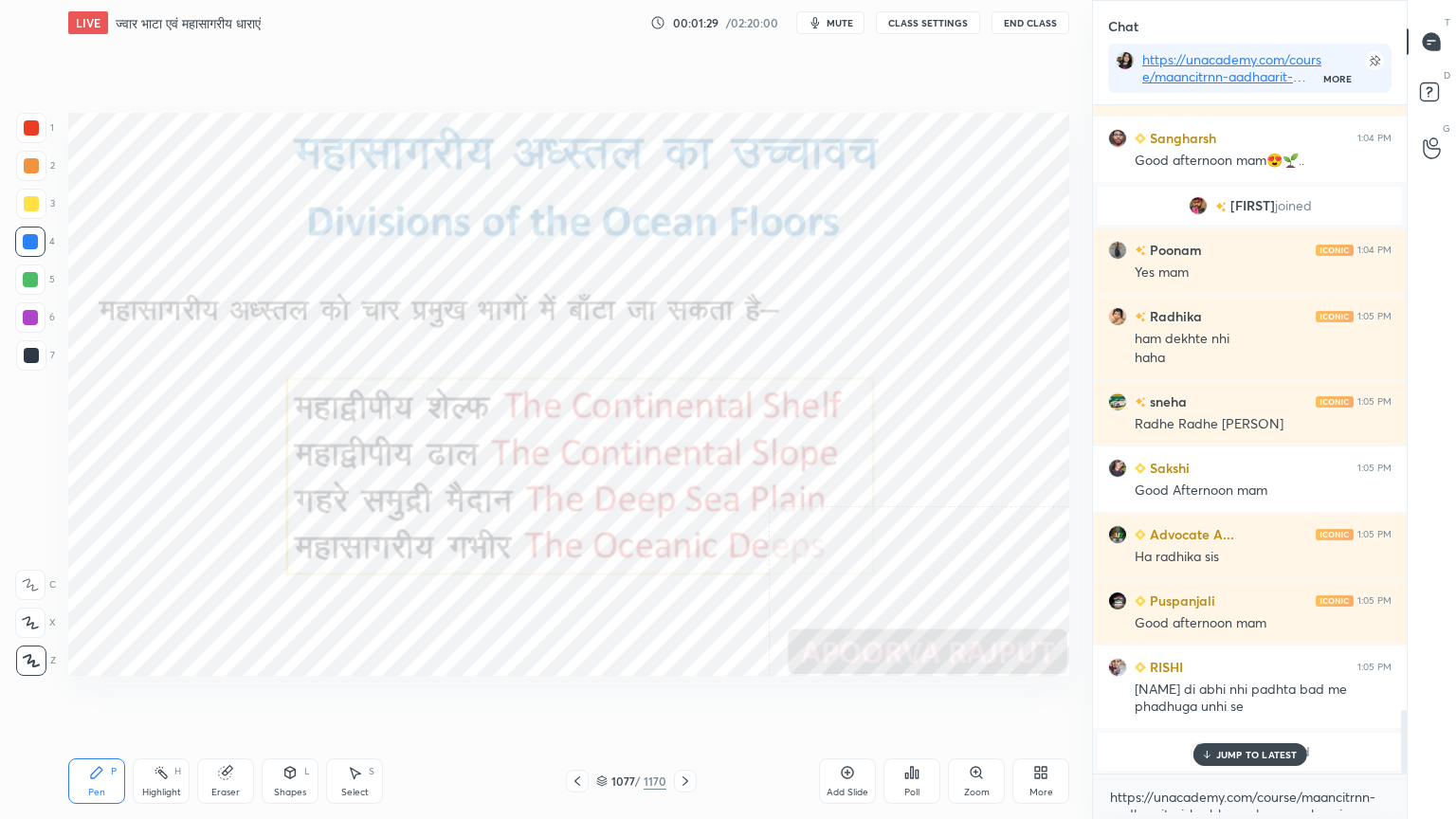 click at bounding box center (839, 579) 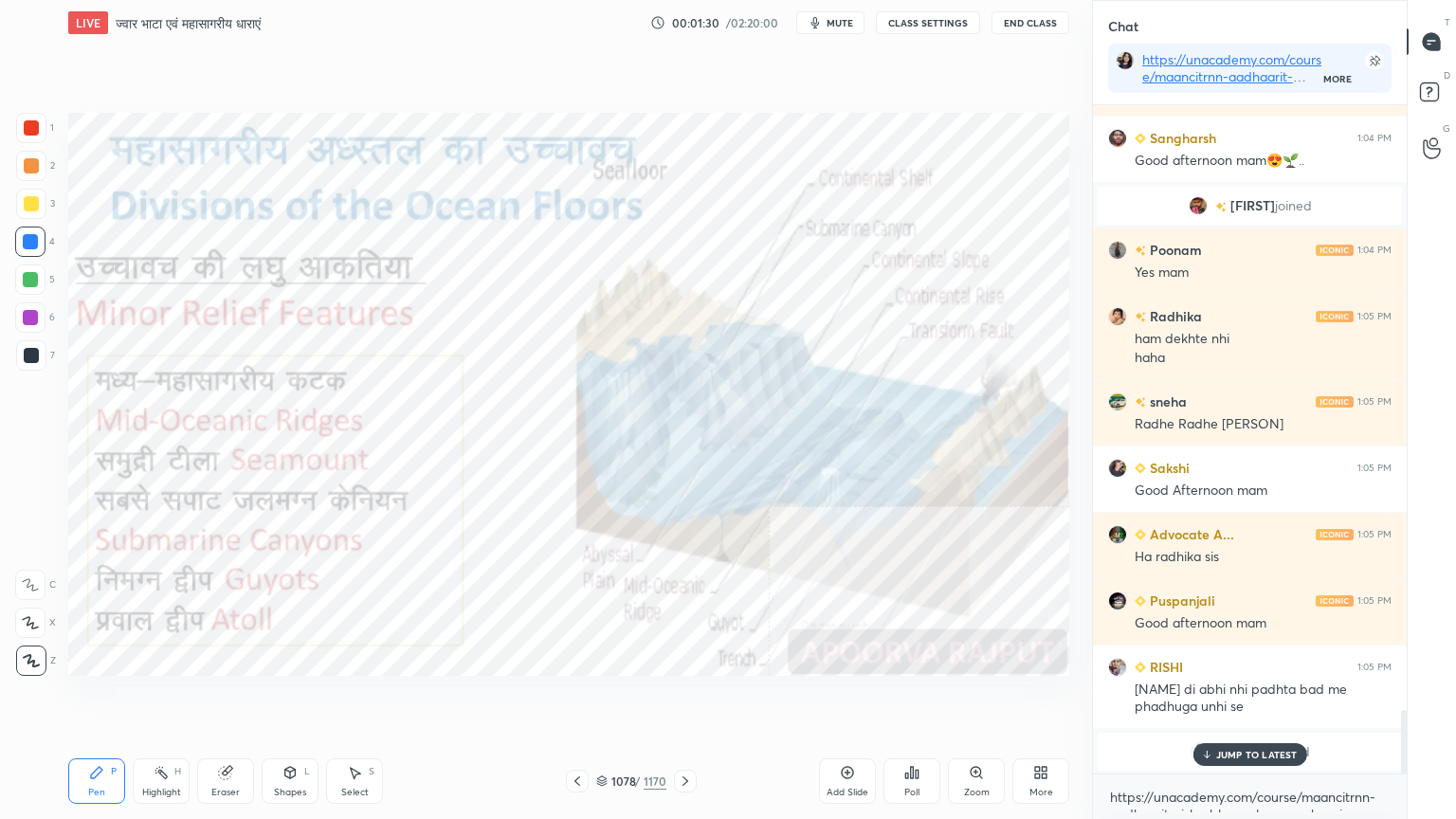 click at bounding box center [685, 781] 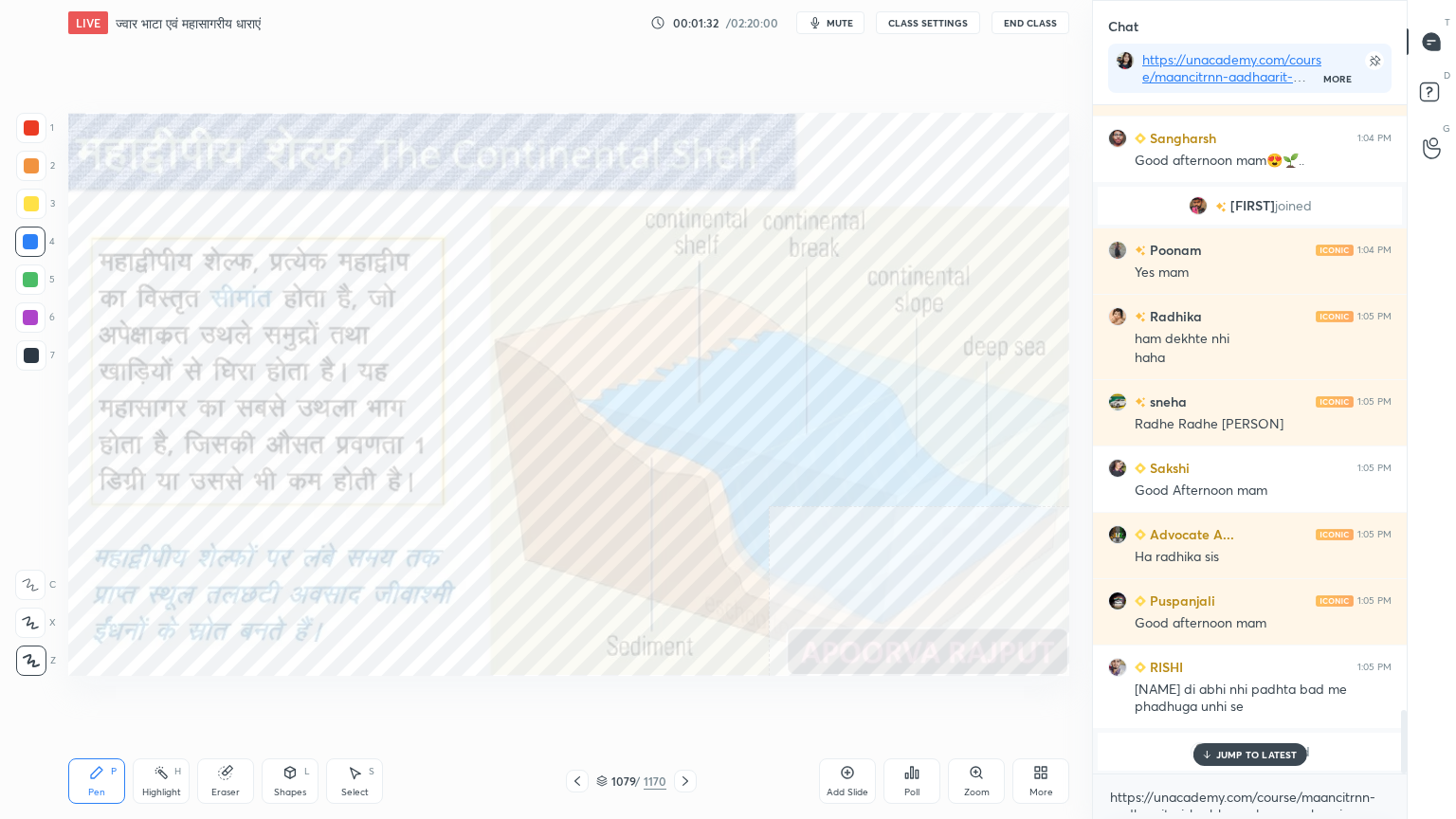 click at bounding box center (685, 781) 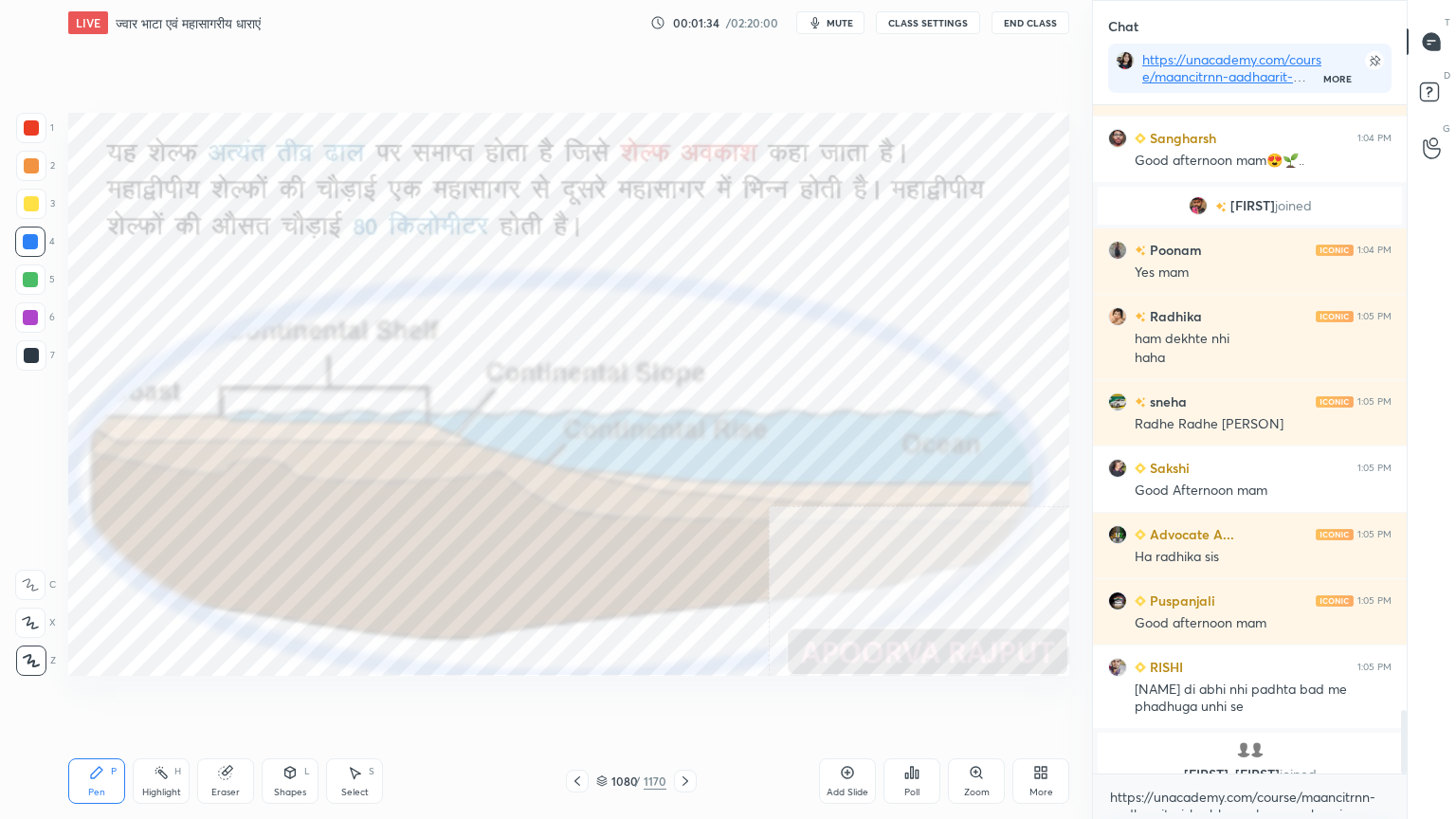 click 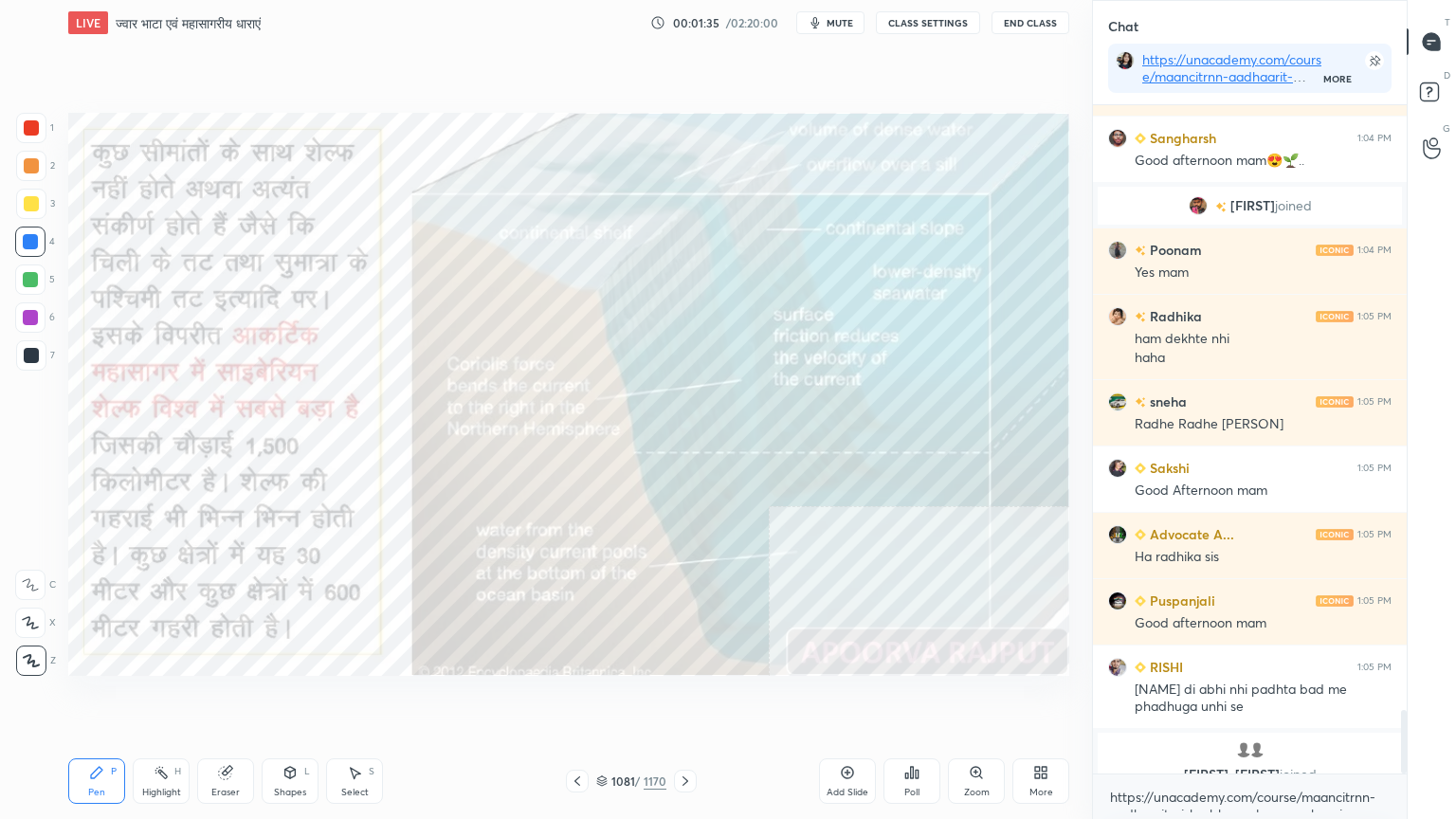 click 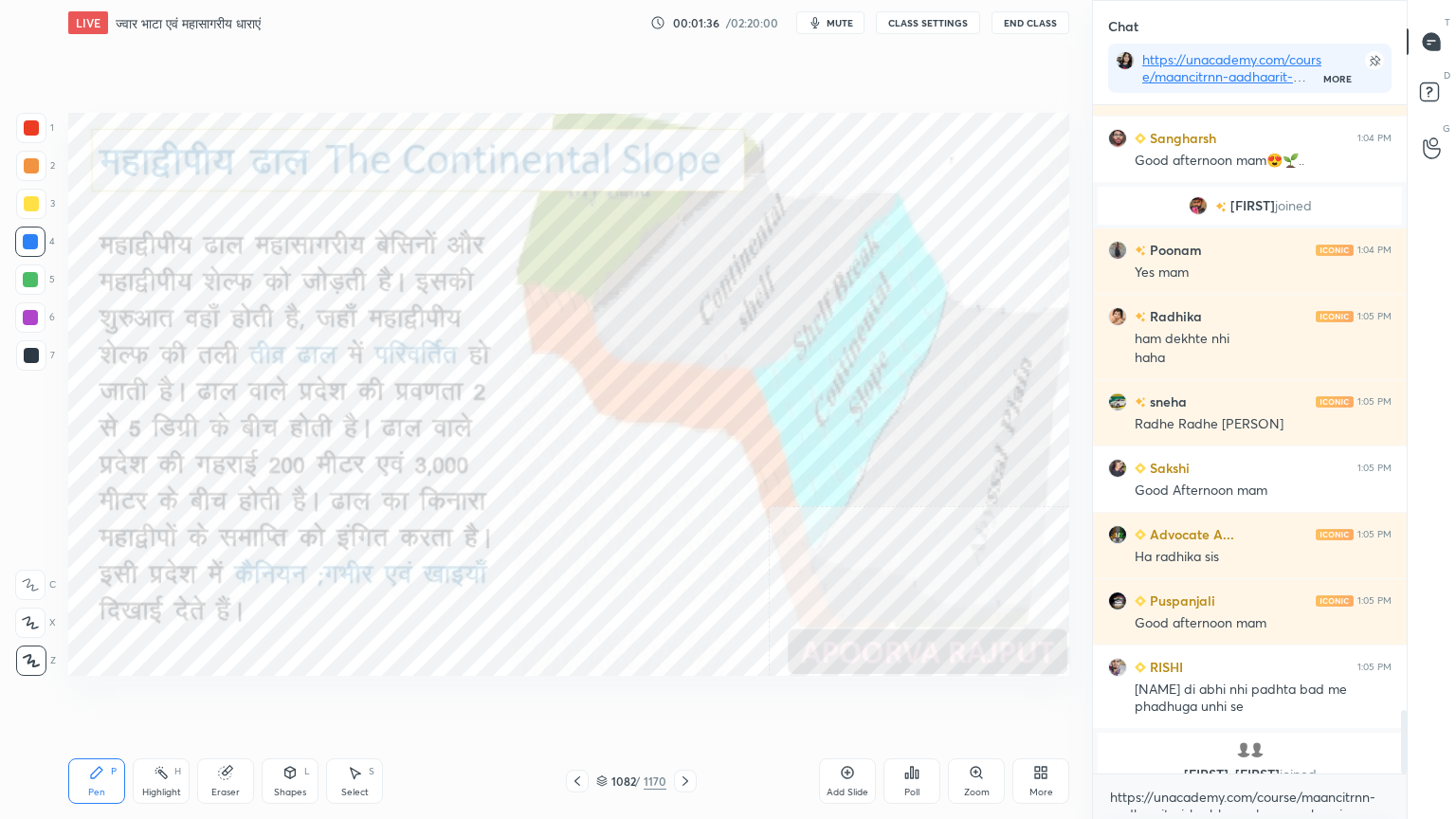 click 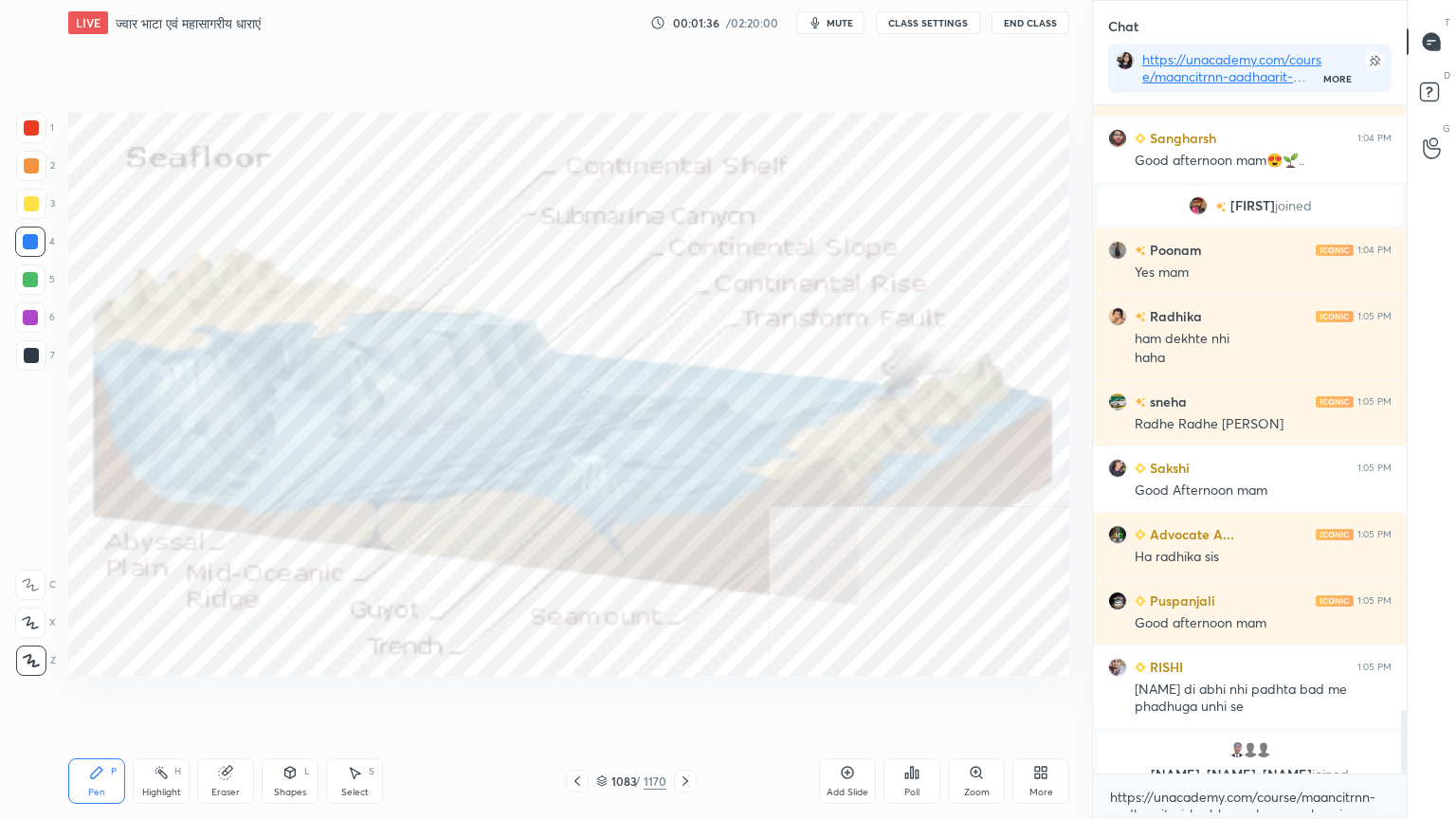 drag, startPoint x: 601, startPoint y: 782, endPoint x: 605, endPoint y: 773, distance: 9.848858 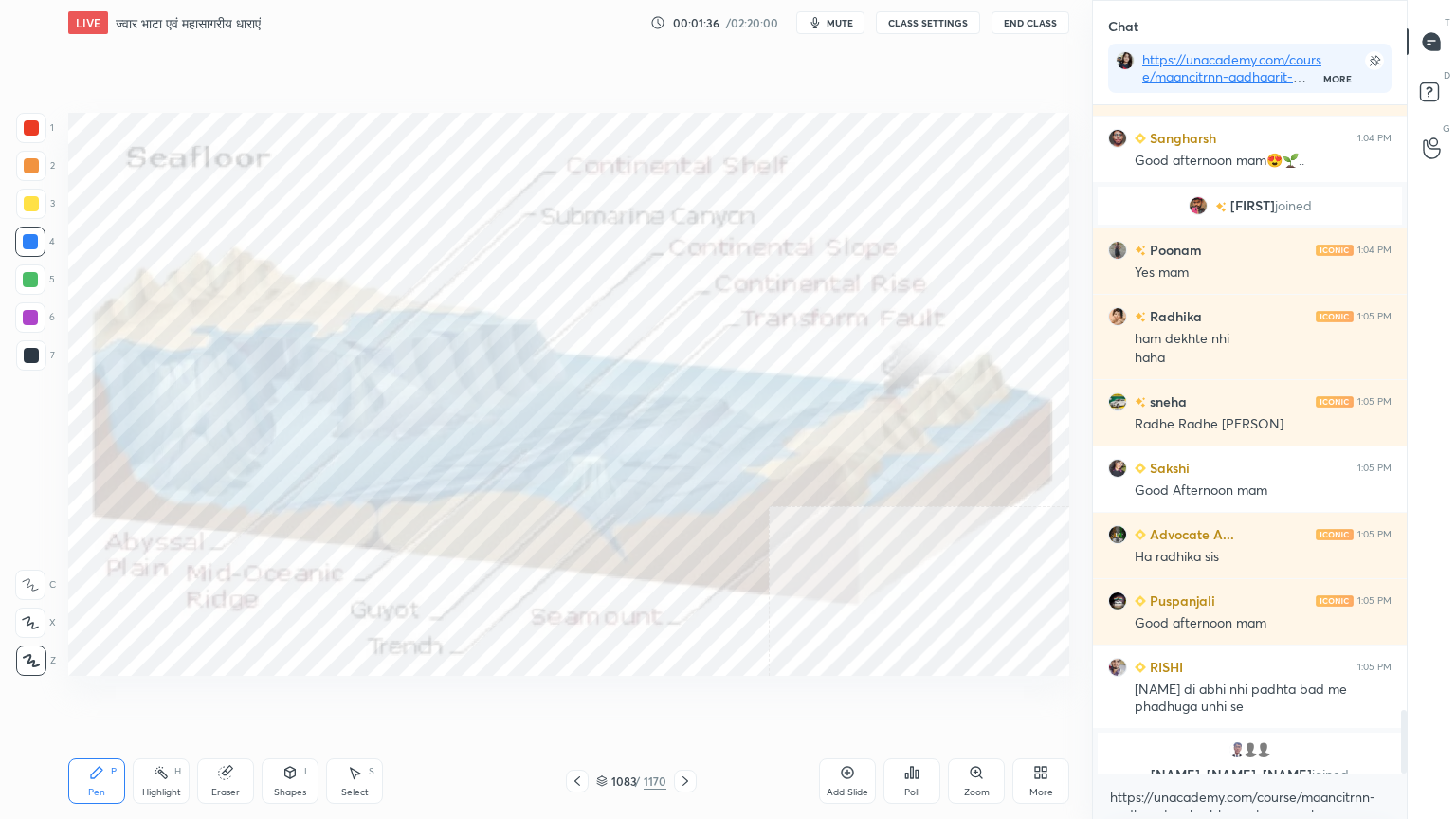 click 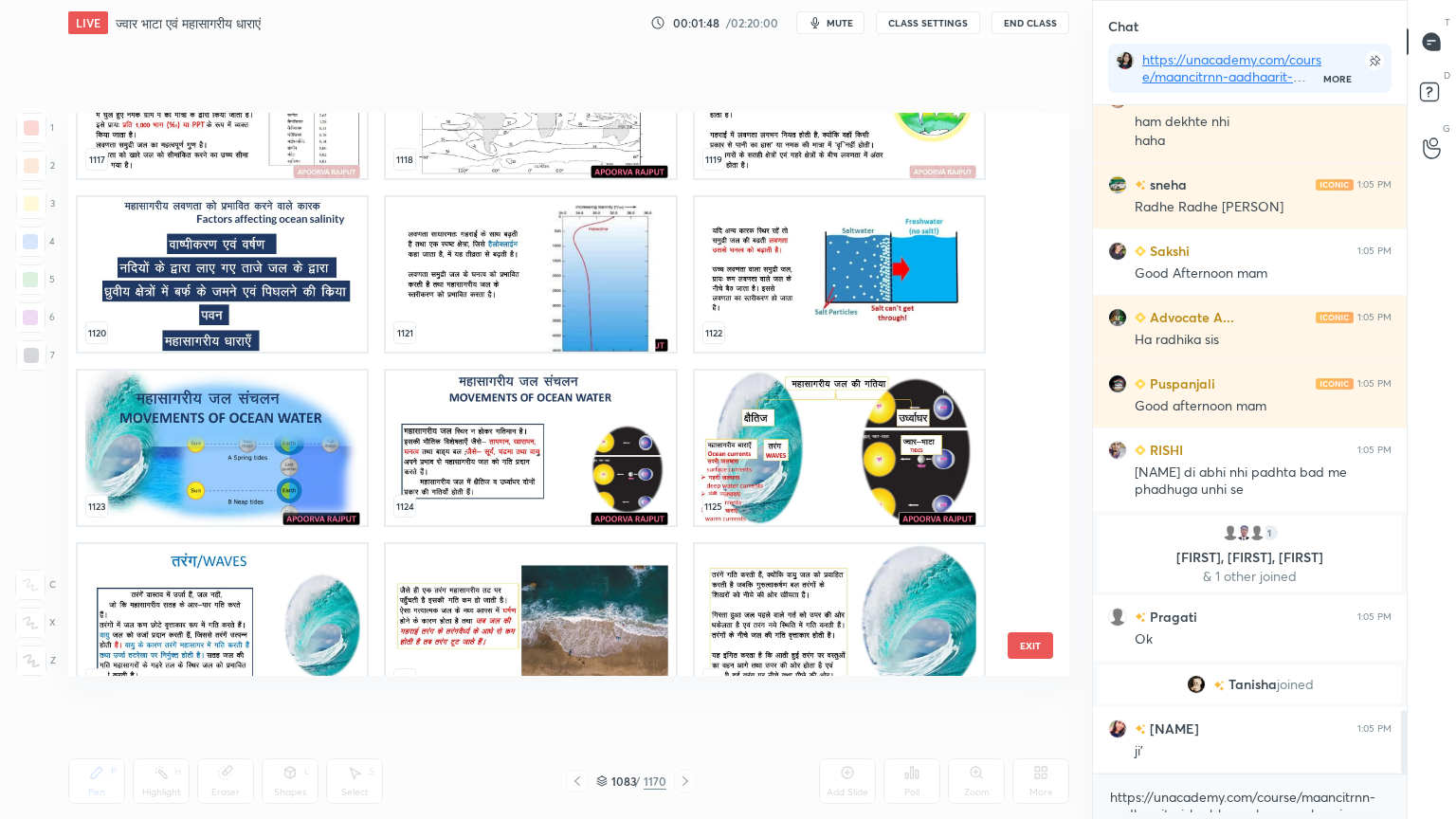 click at bounding box center (530, 447) 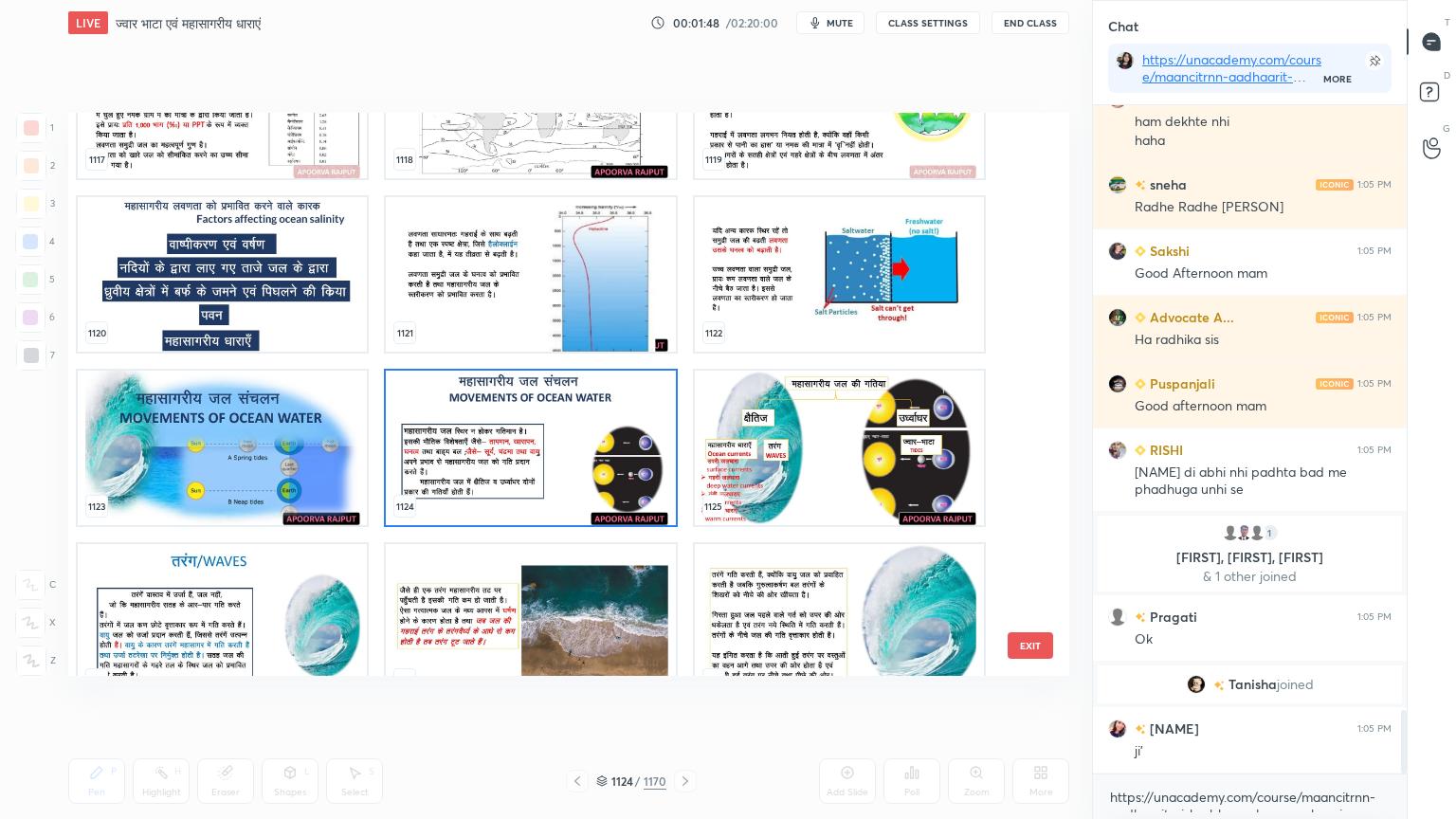 click at bounding box center (530, 447) 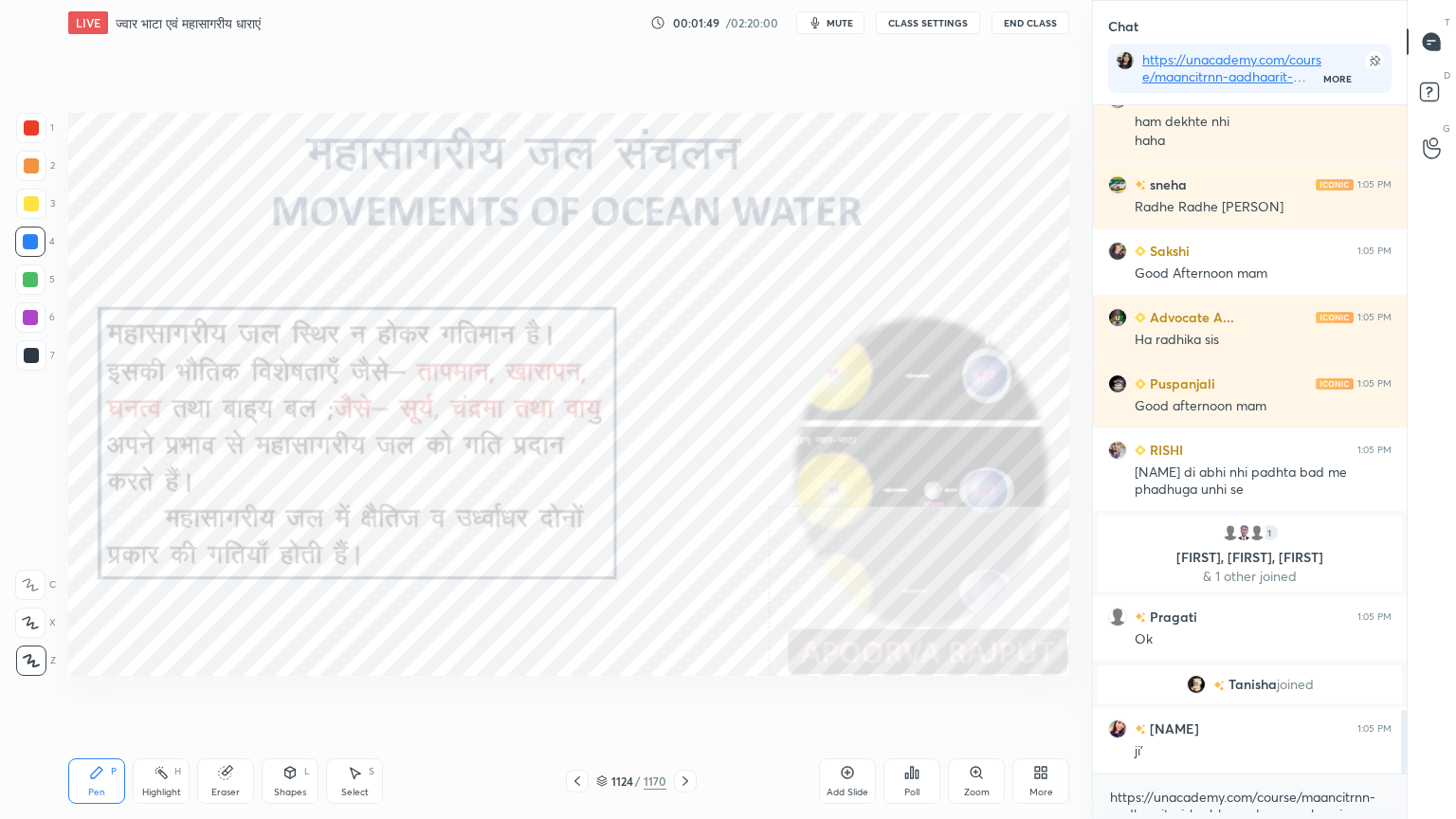 click at bounding box center (530, 447) 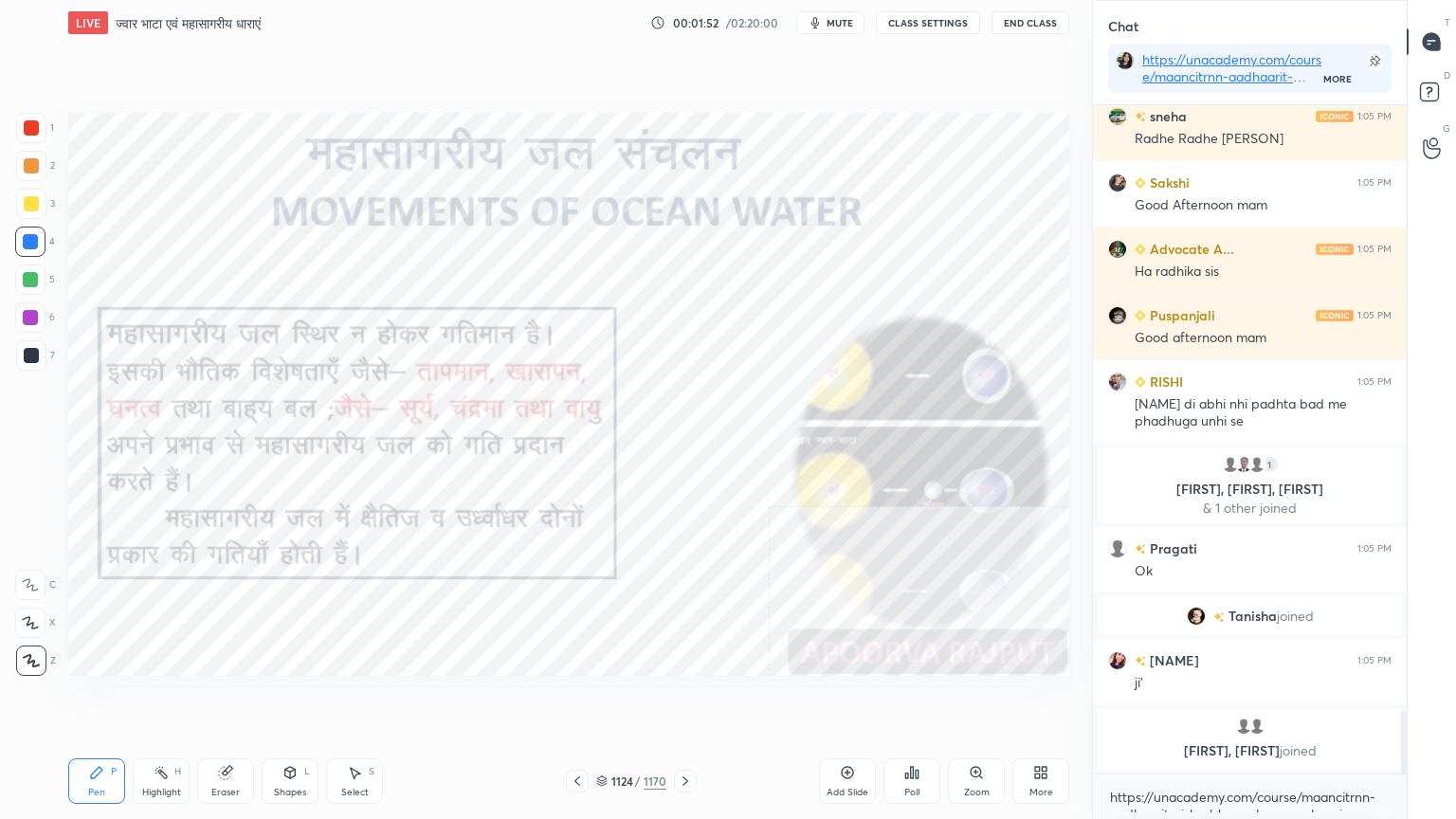 click 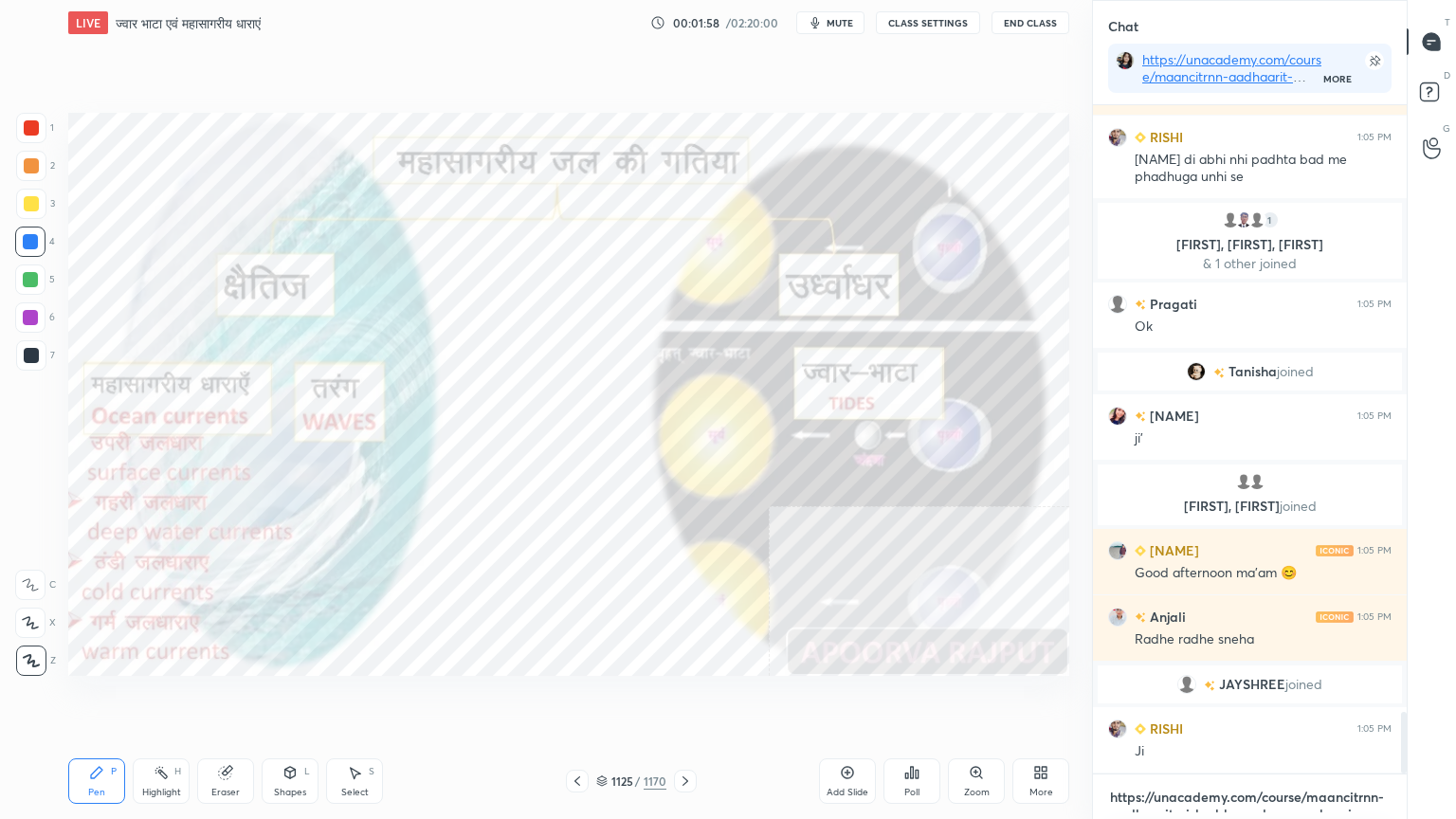 click on "https://unacademy.com/course/maancitrnn-aadhaarit-vishv-bhuugol-comprehensive-course-on-world-mapping/1FUXZMPP" at bounding box center (1249, 797) 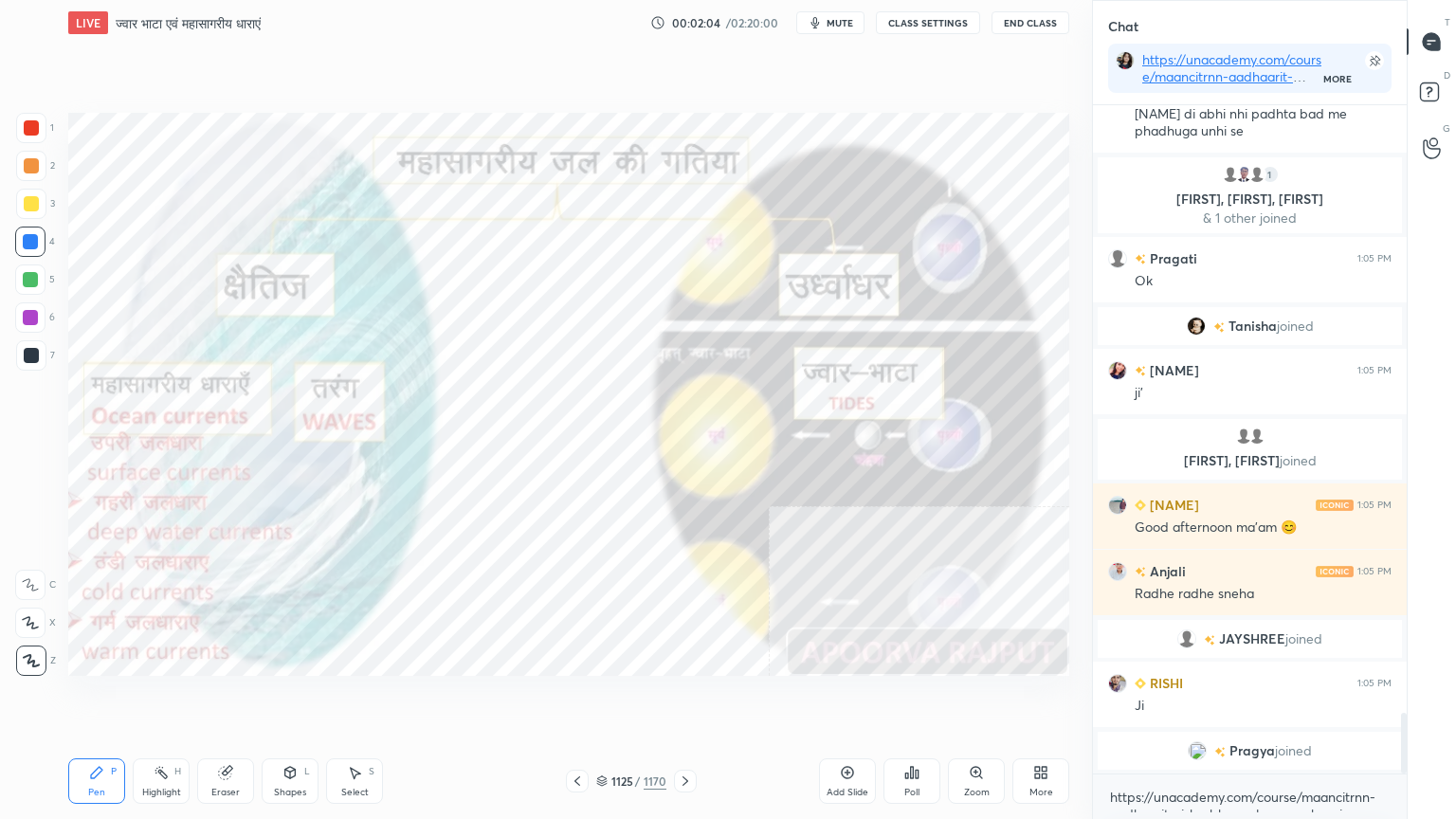 drag, startPoint x: 609, startPoint y: 779, endPoint x: 610, endPoint y: 769, distance: 10.049876 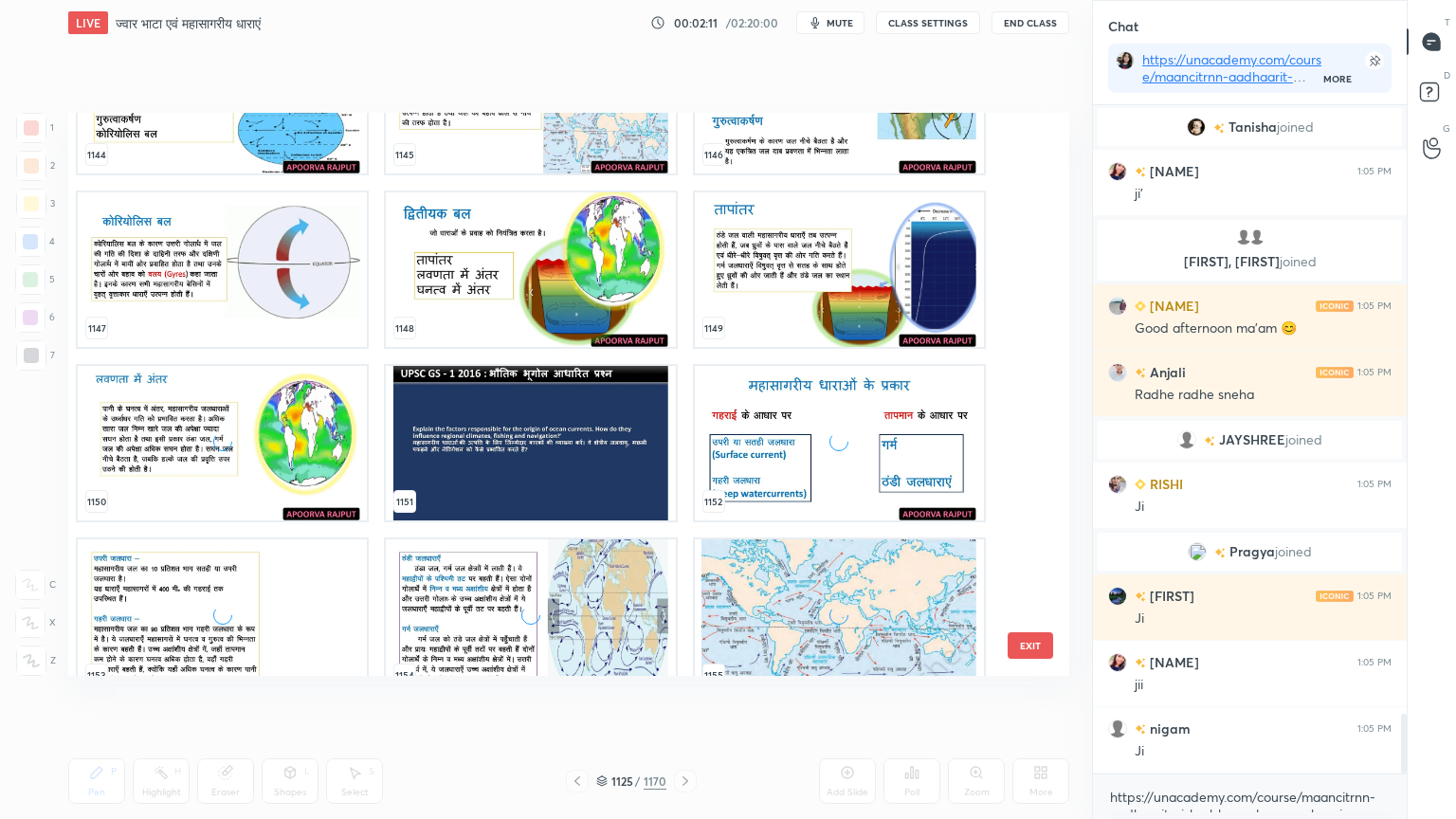 click on "EXIT" at bounding box center [1030, 646] 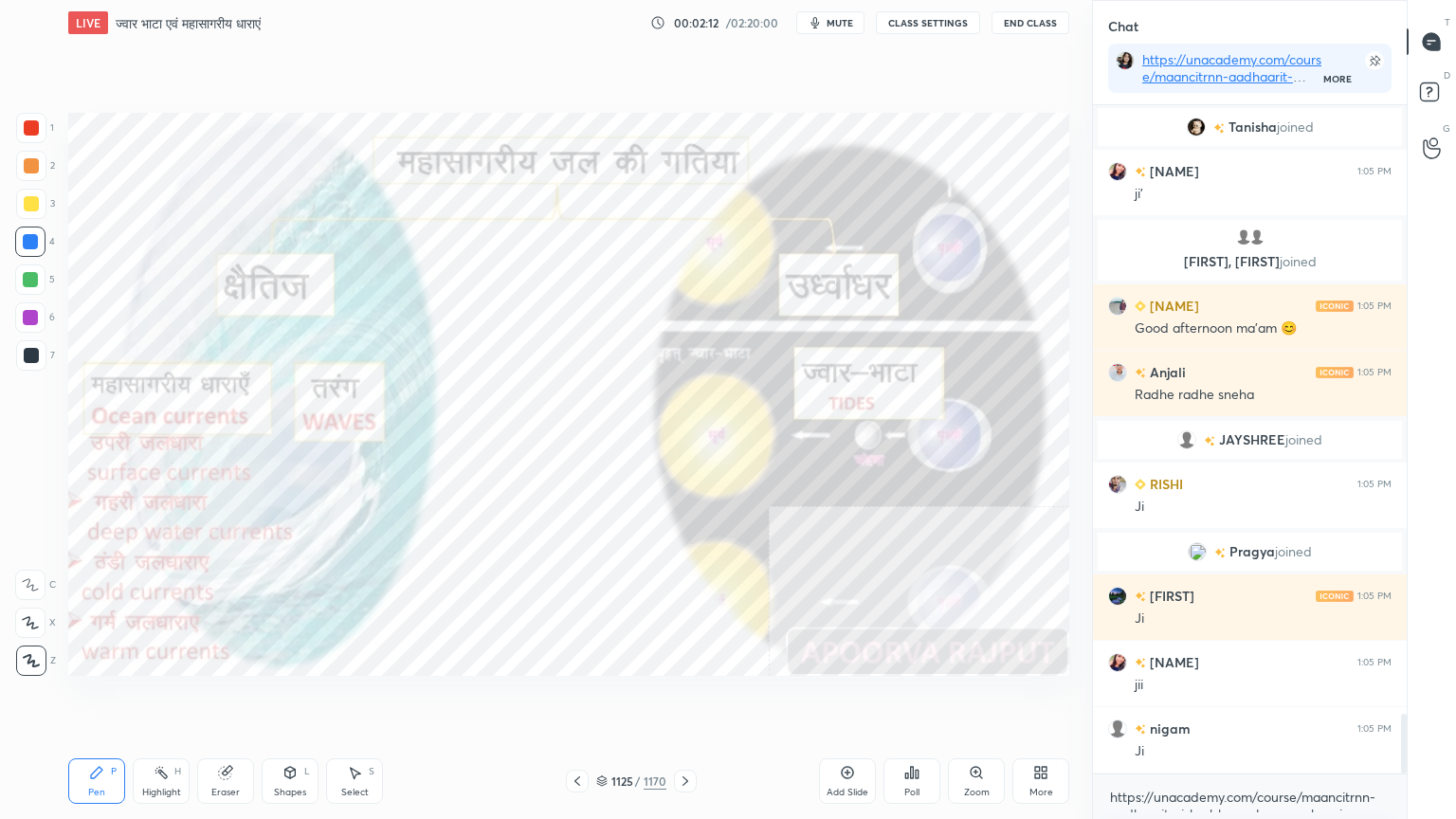 click 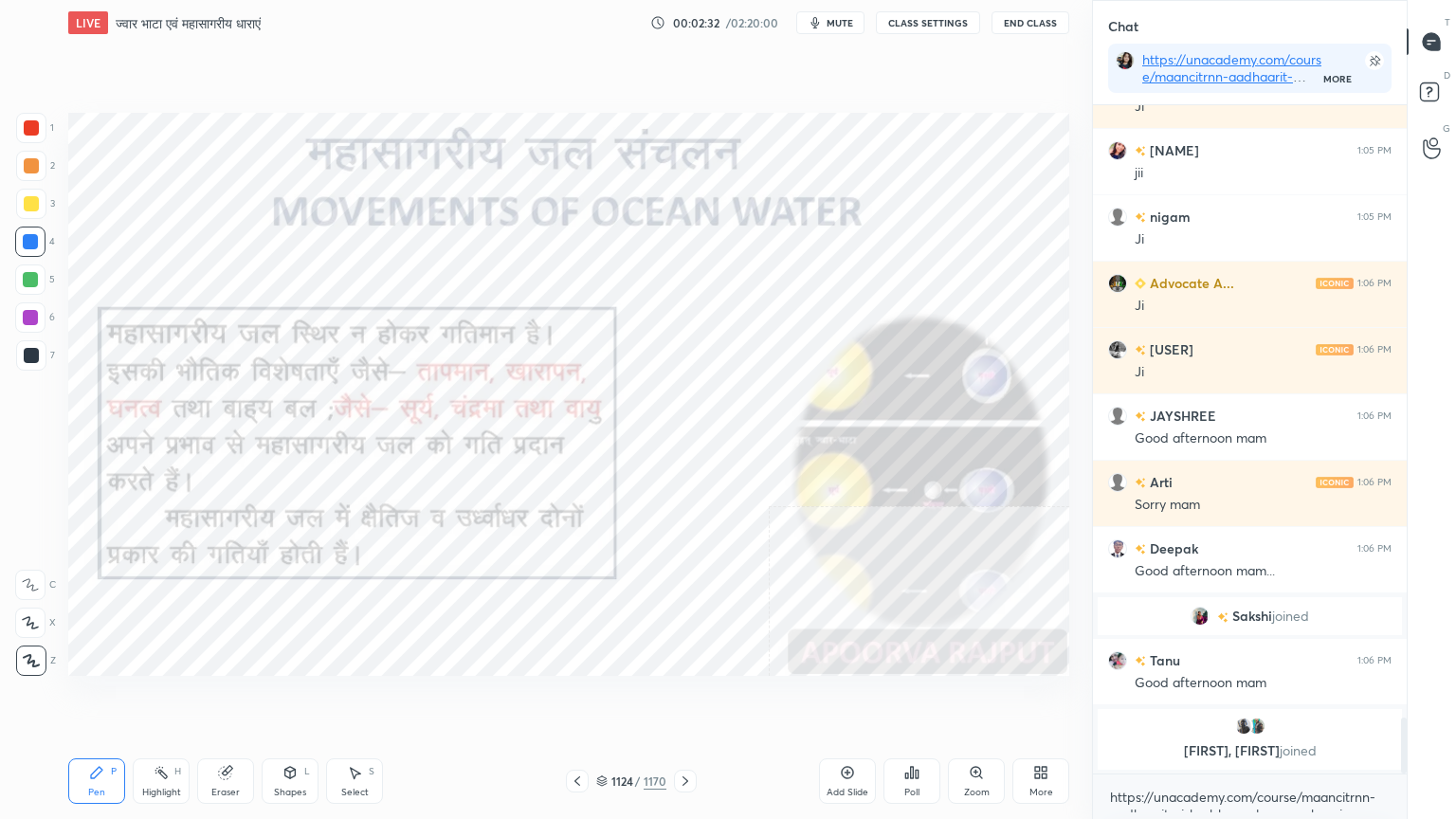 click 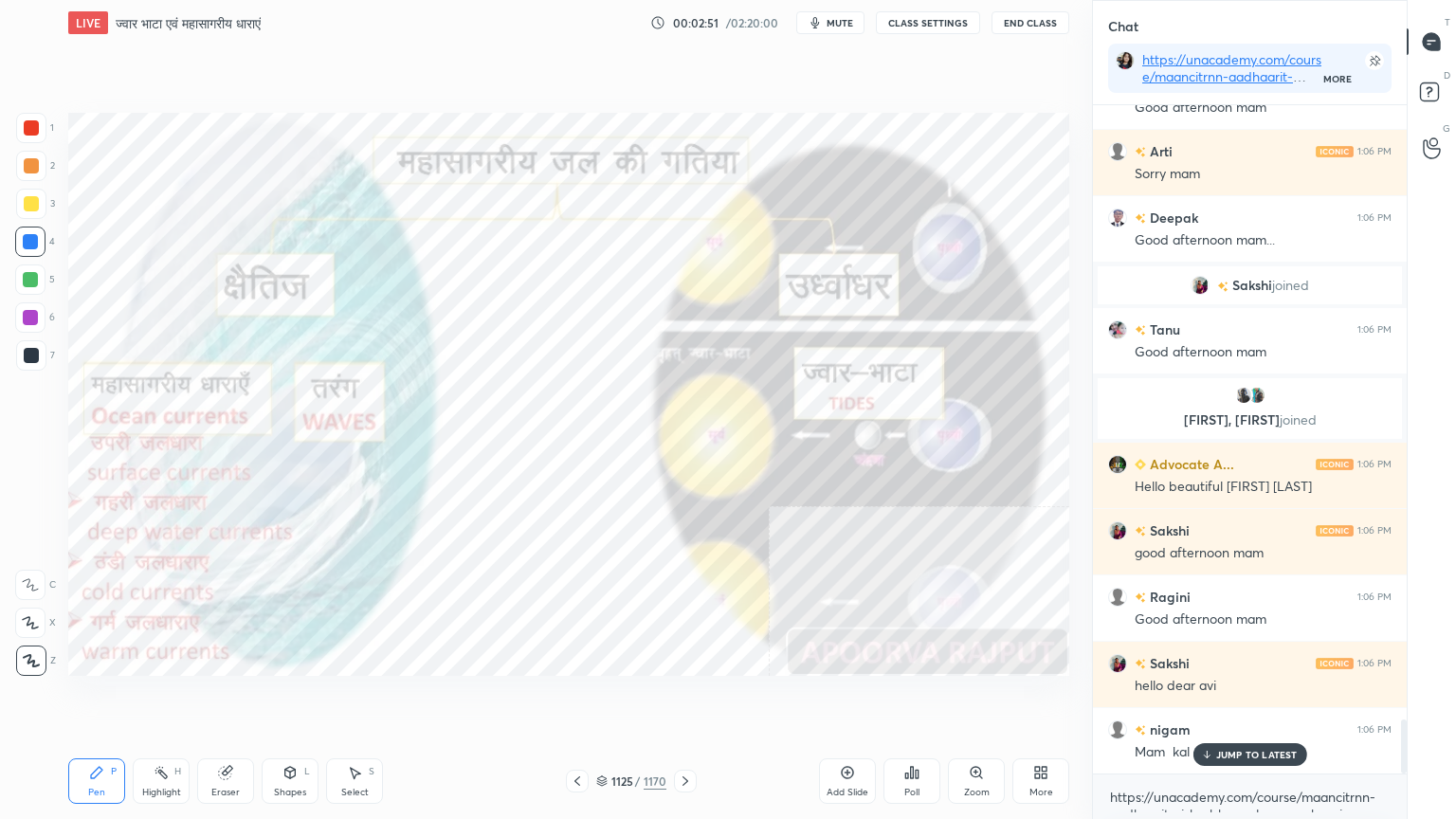 scroll, scrollTop: 7606, scrollLeft: 0, axis: vertical 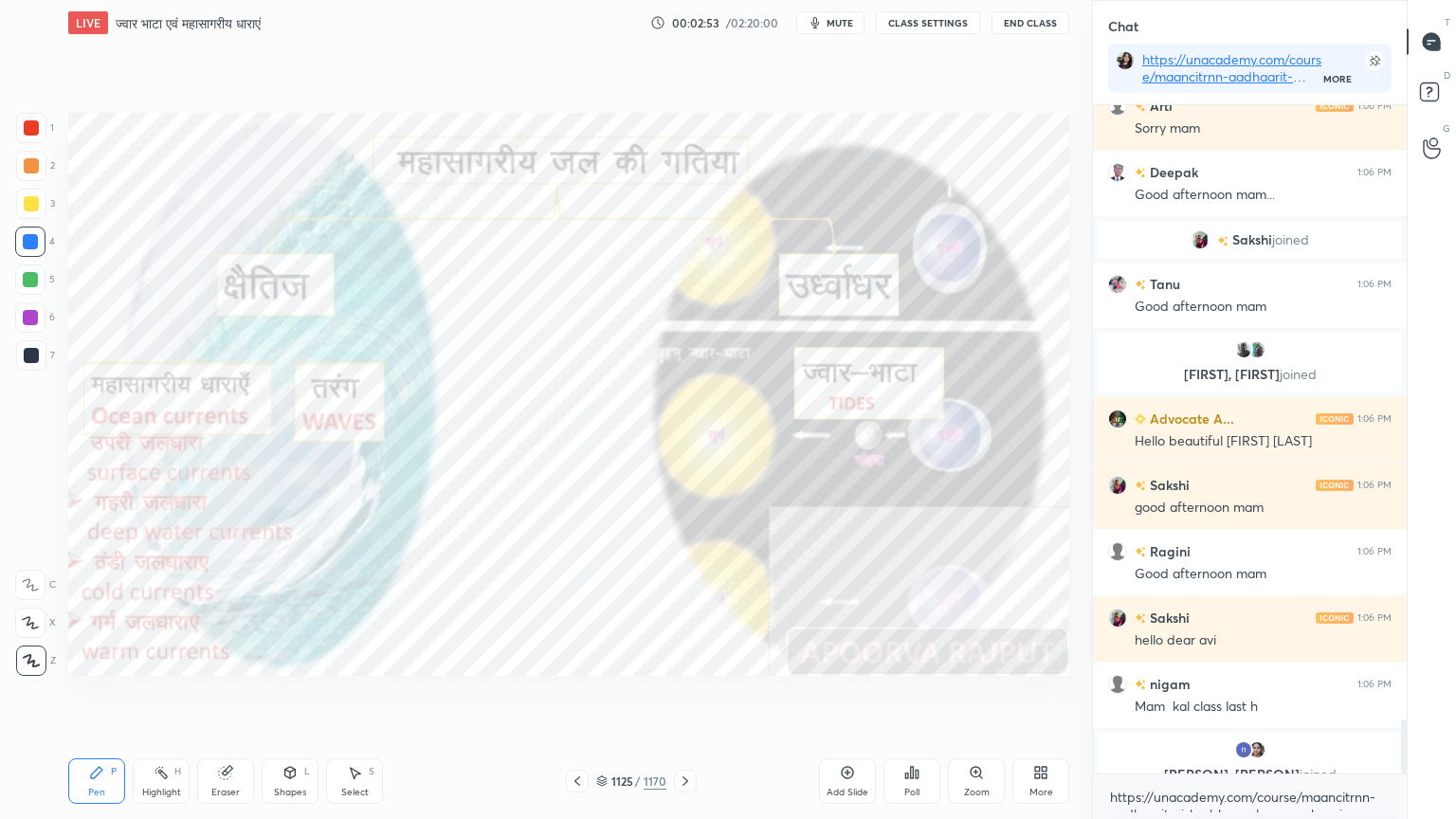 click on "Eraser" at bounding box center (226, 781) 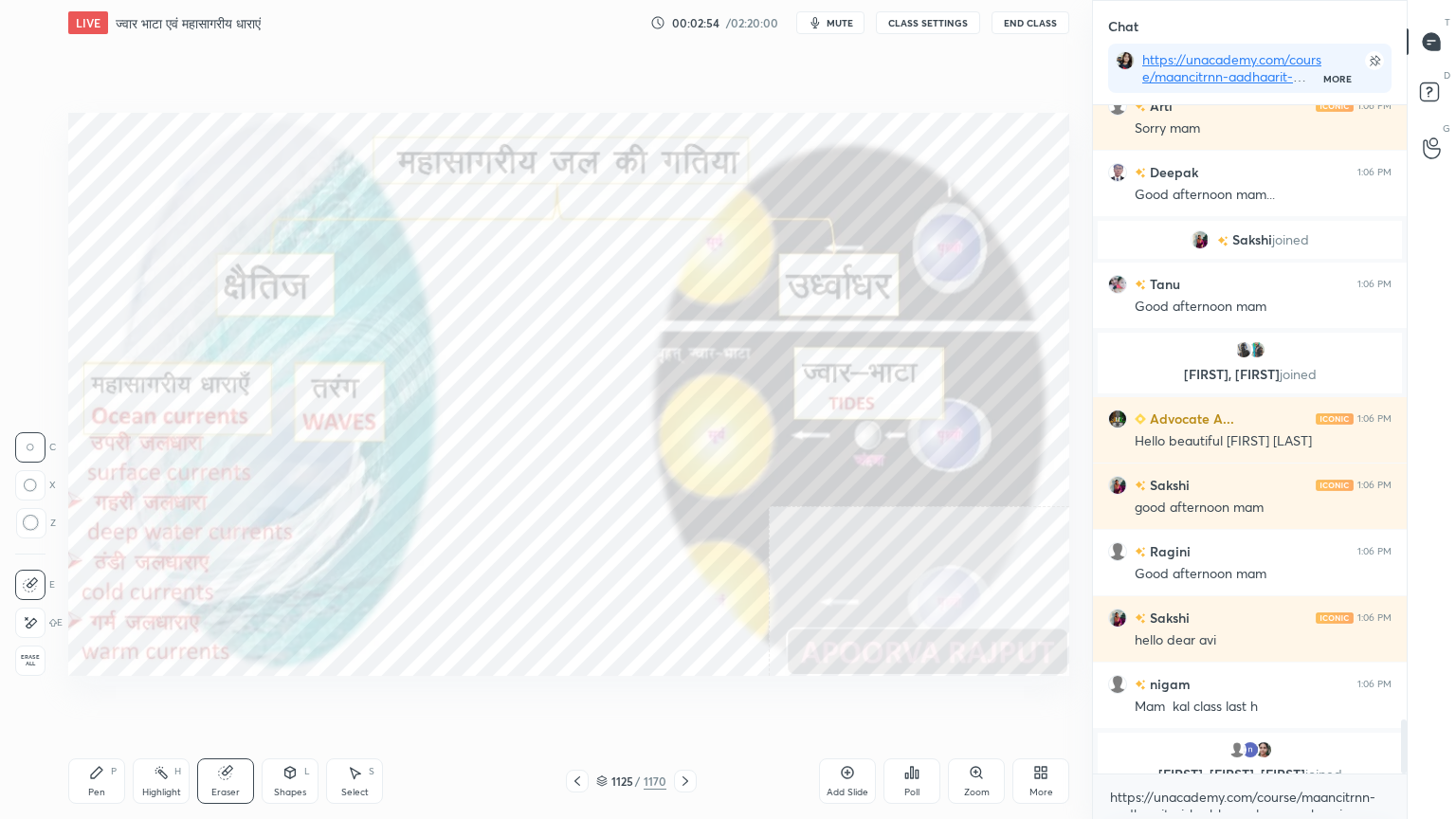click on "Erase all" at bounding box center (30, 661) 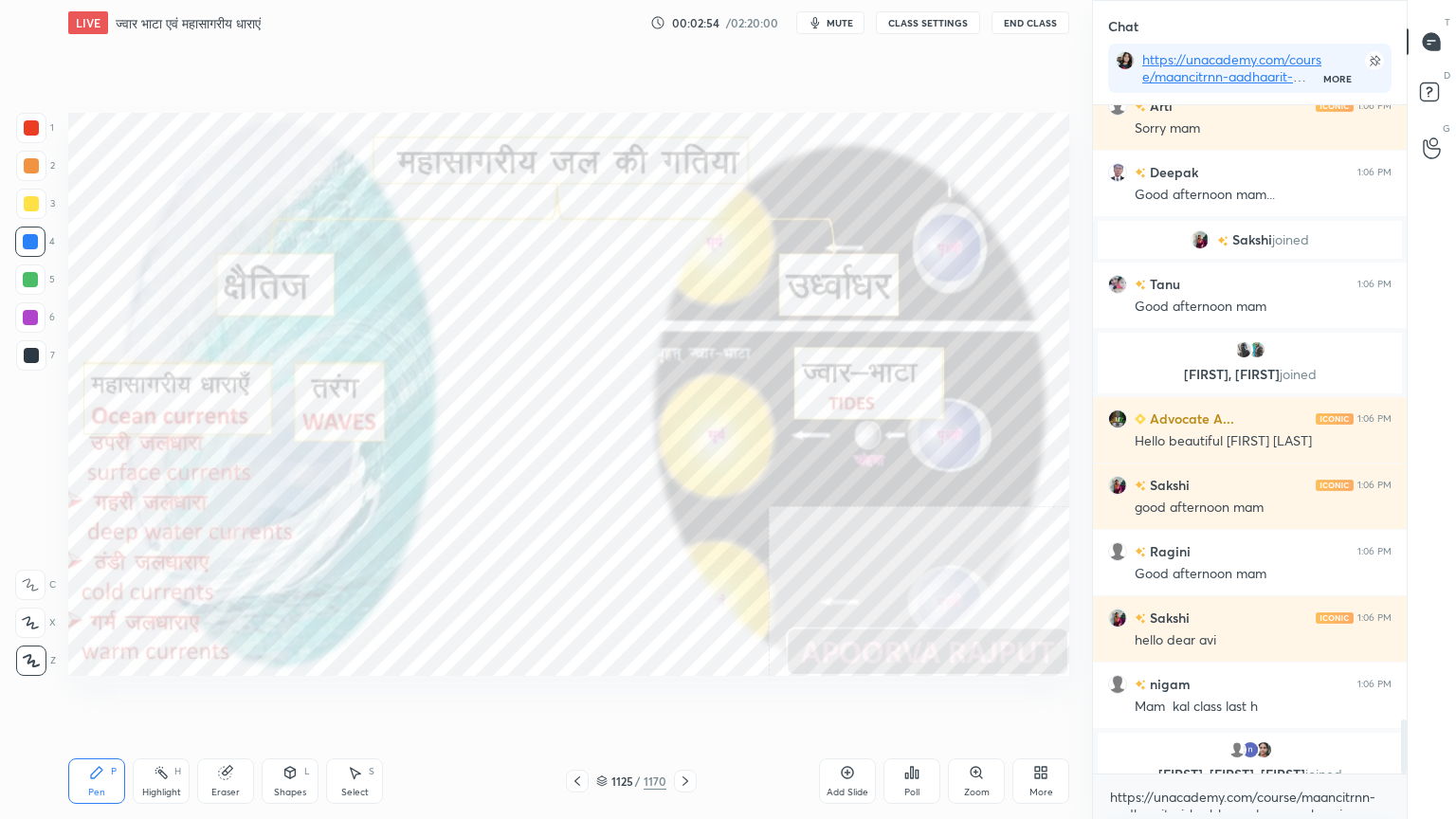 click on "1 2 3 4 5 6 7 C X Z C X Z E E Erase all   H H" at bounding box center (30, 394) 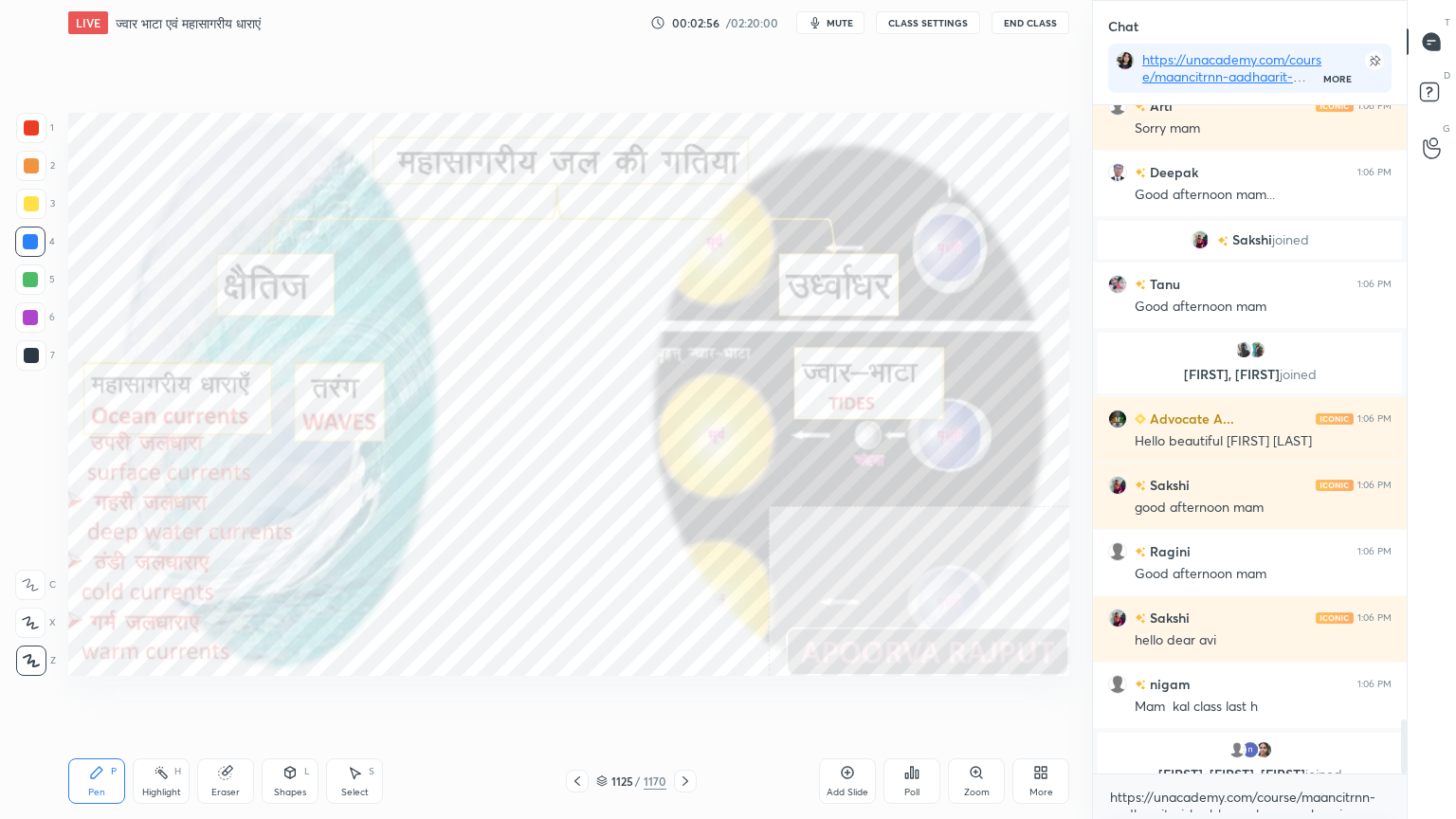click on "Eraser" at bounding box center (226, 781) 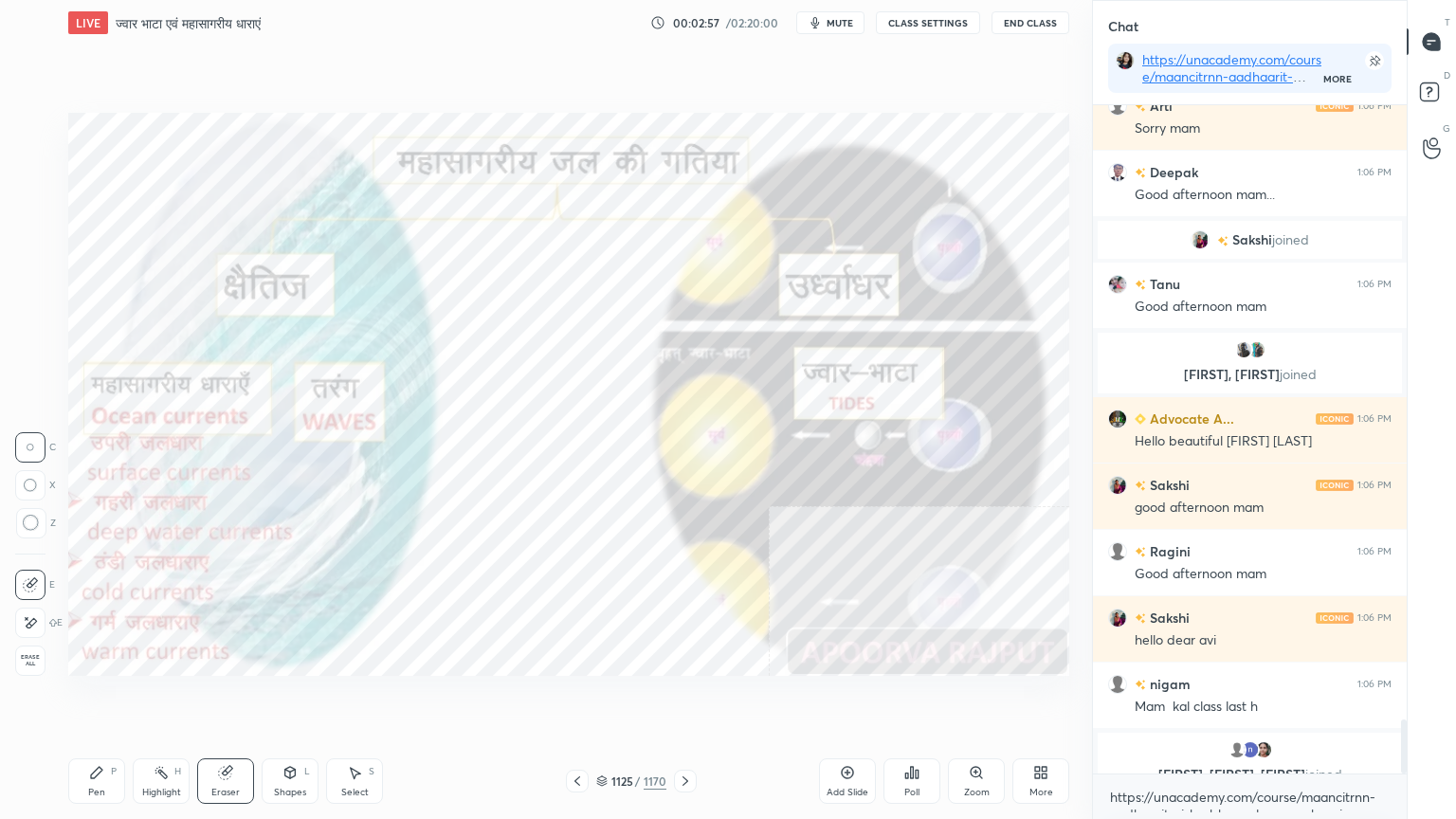 click on "Erase all" at bounding box center (32, 657) 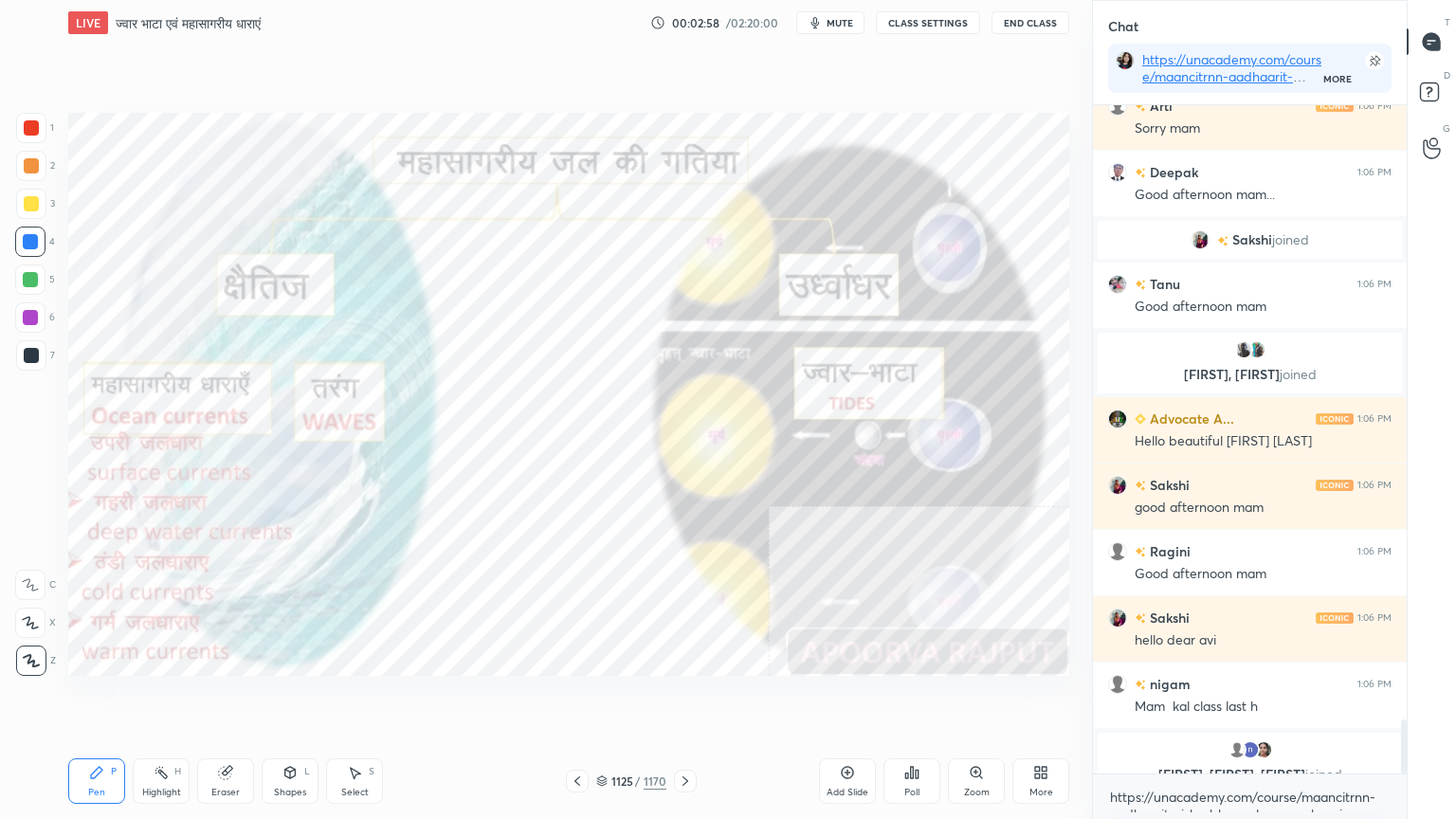 click 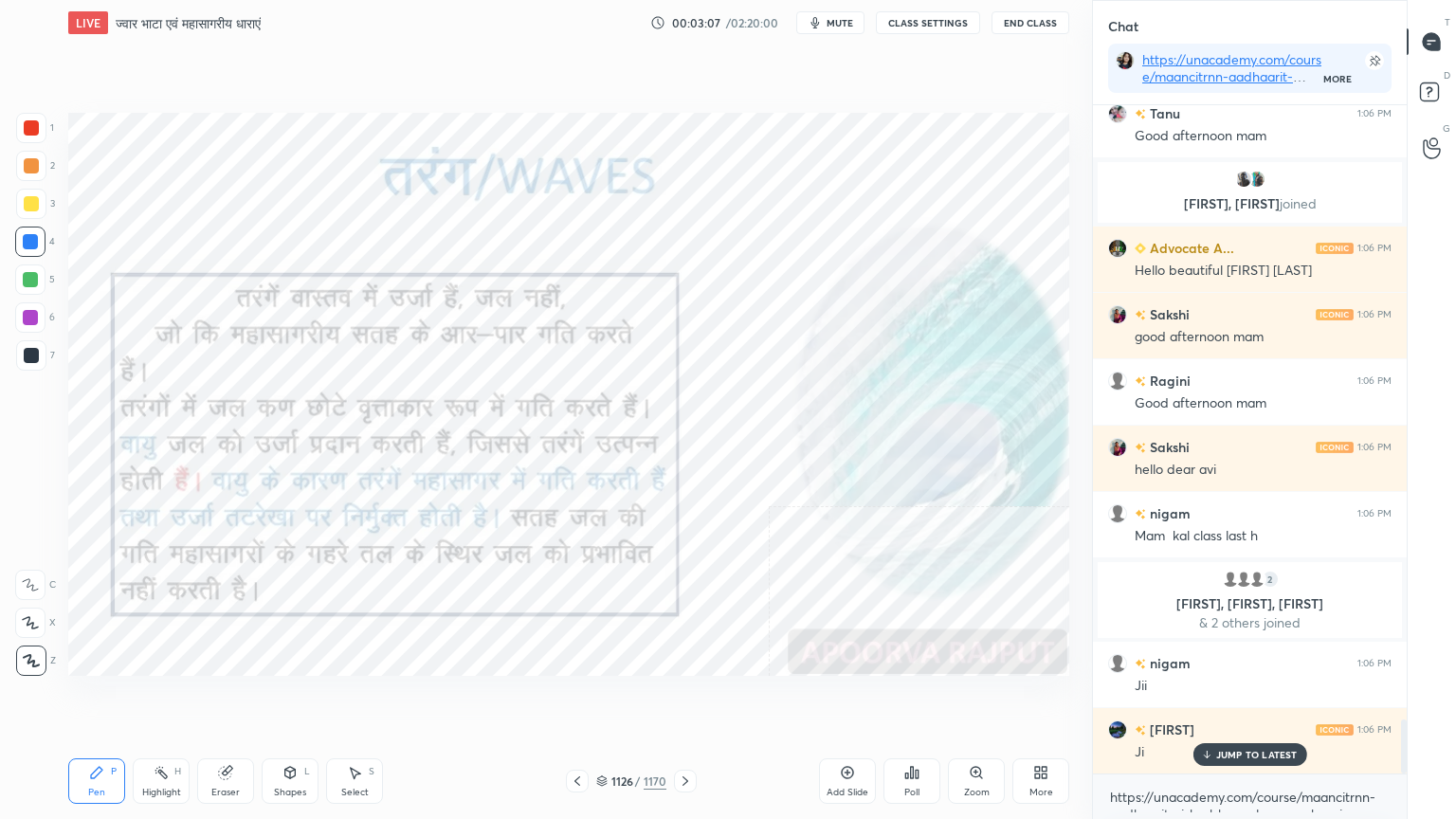 scroll, scrollTop: 7658, scrollLeft: 0, axis: vertical 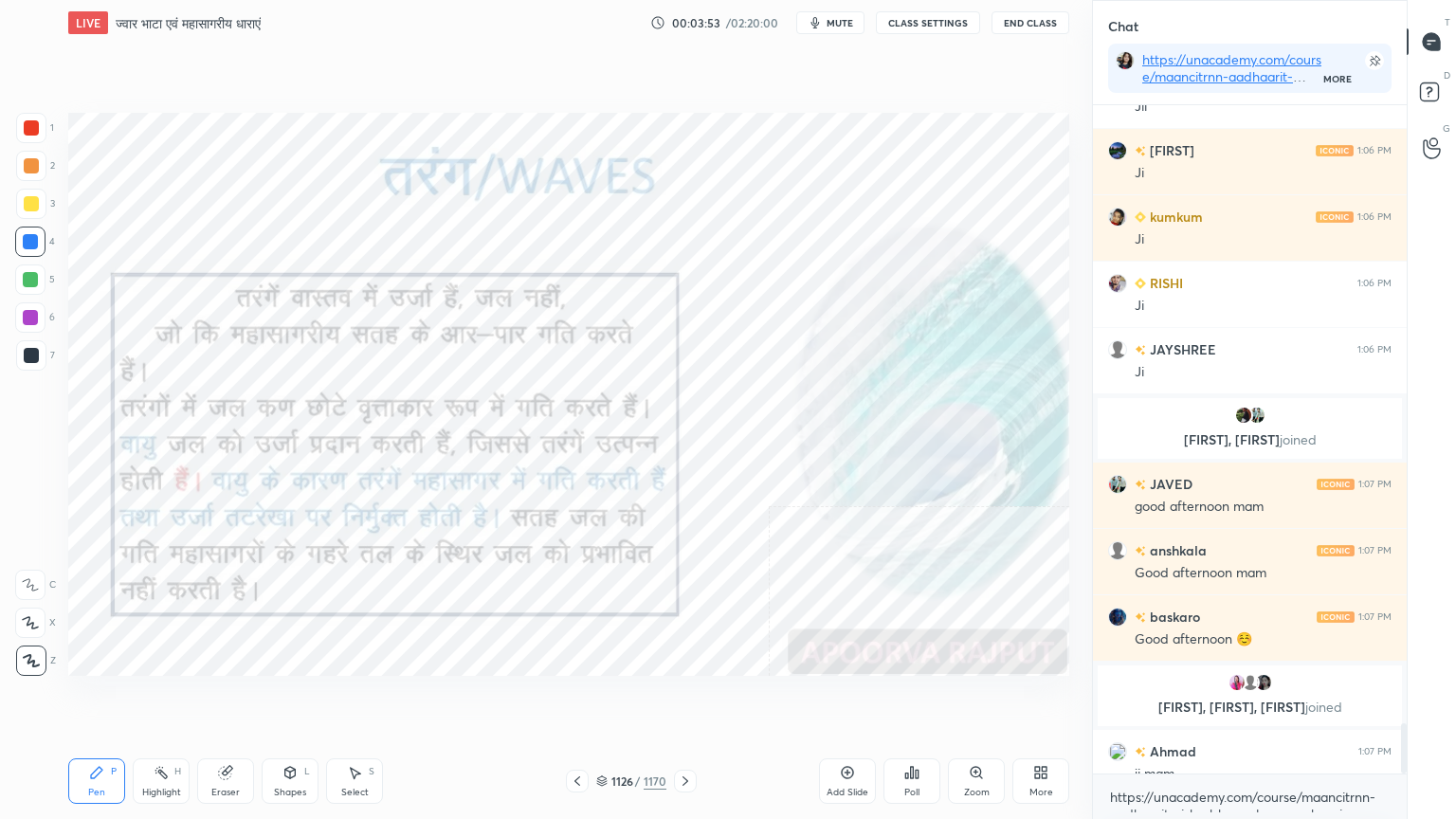 click on "Eraser" at bounding box center [226, 781] 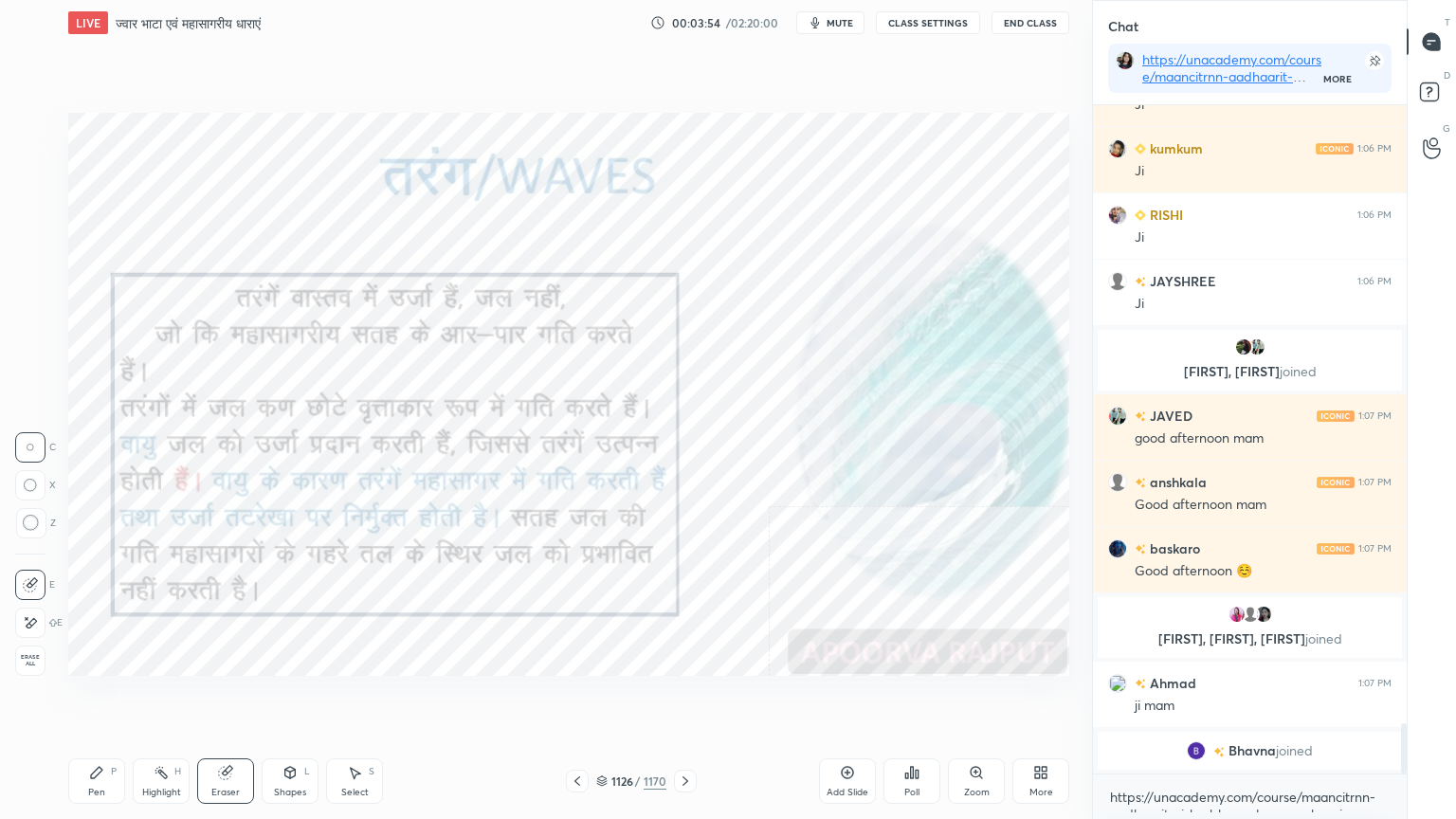 click on "Erase all" at bounding box center (30, 661) 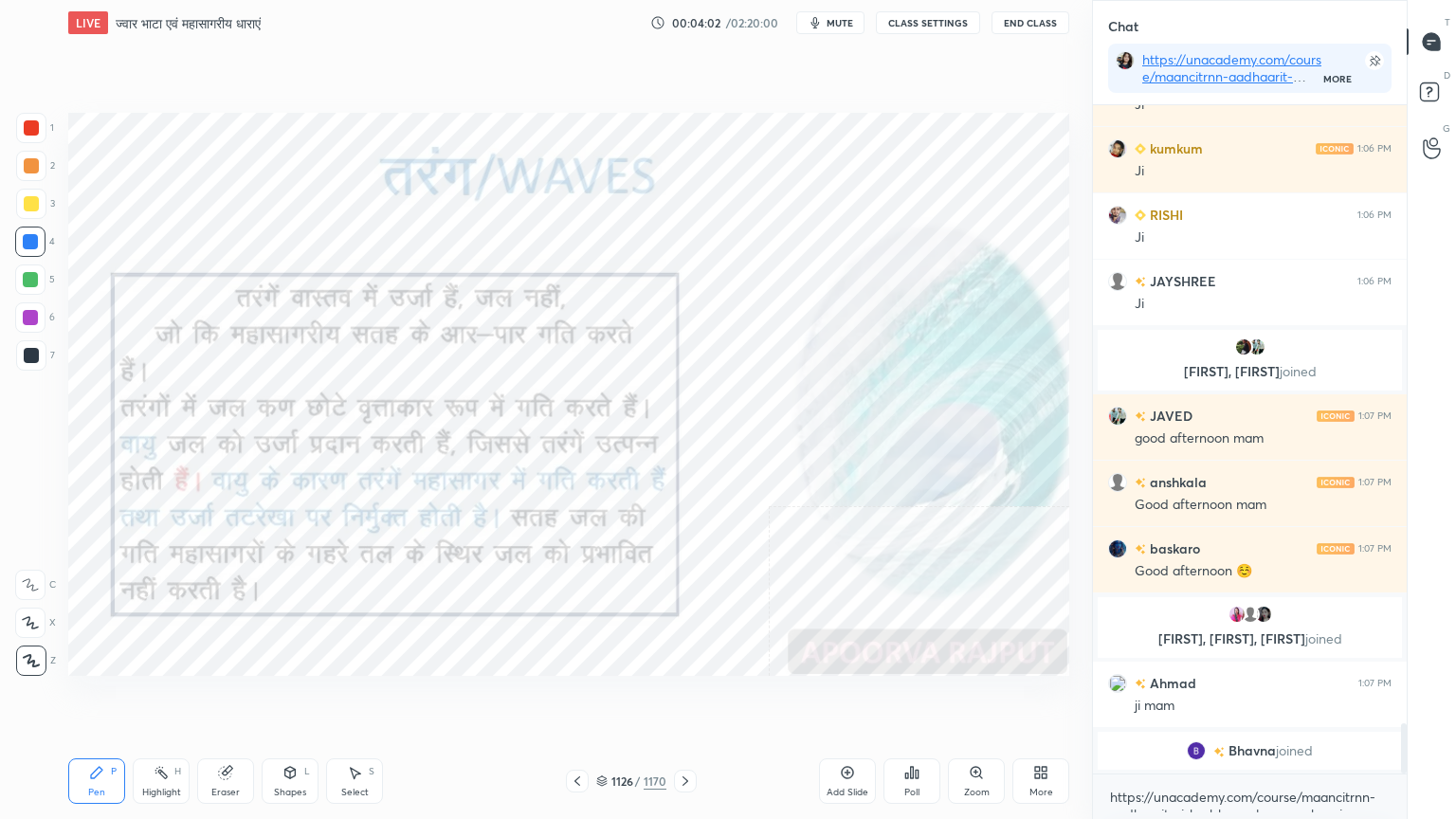 scroll, scrollTop: 634, scrollLeft: 308, axis: both 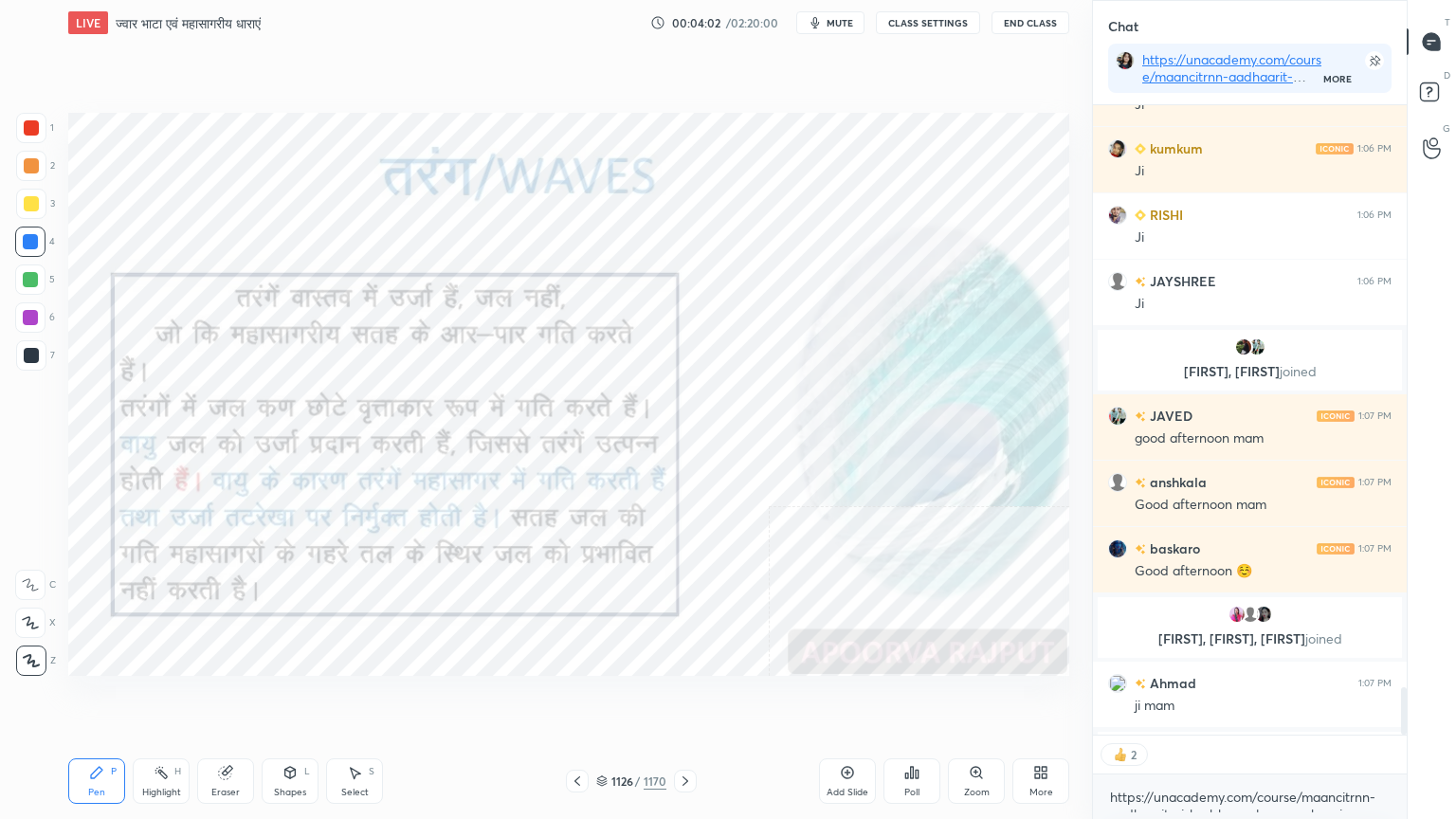 click on "Eraser" at bounding box center (226, 781) 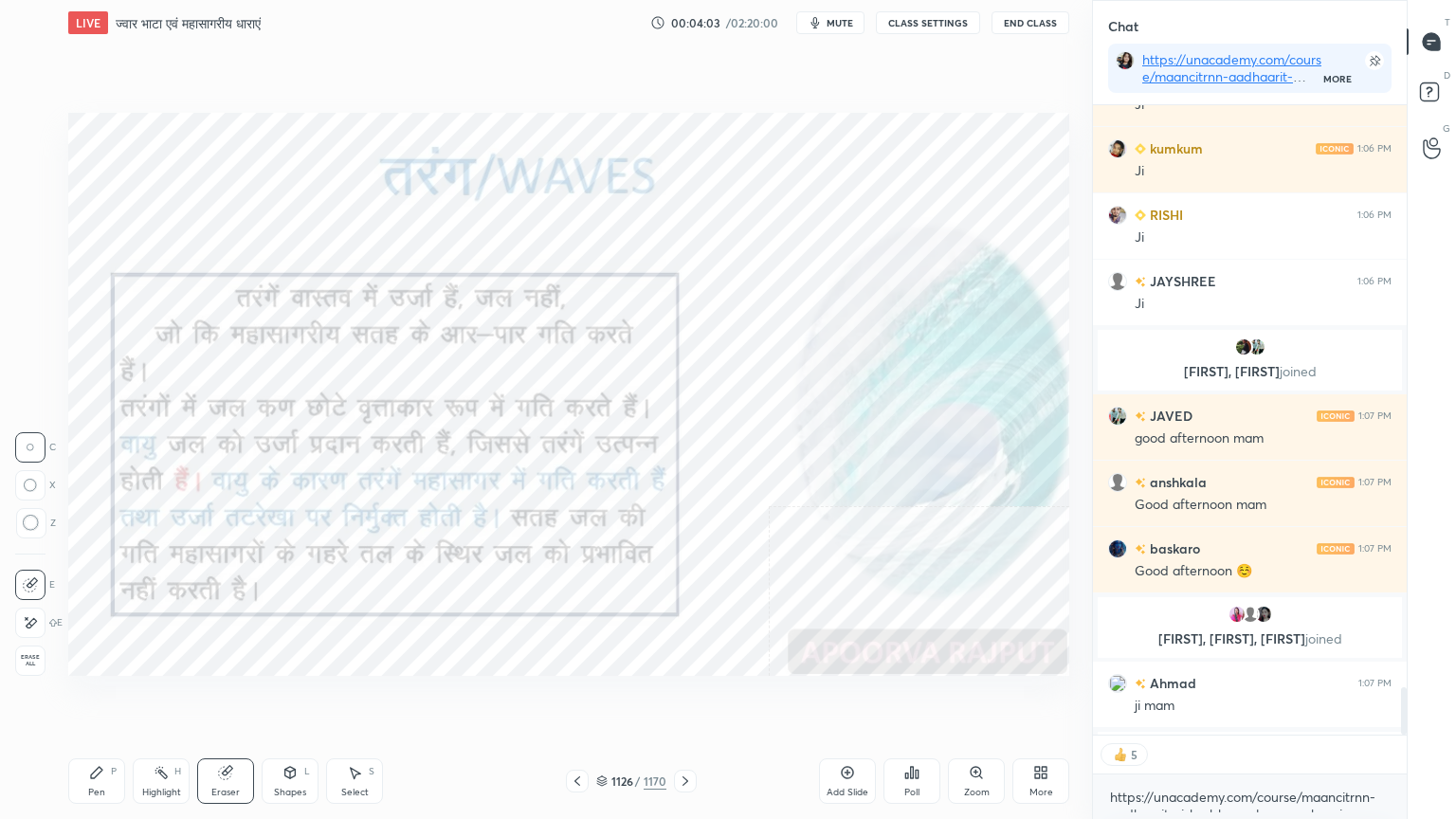 drag, startPoint x: 33, startPoint y: 655, endPoint x: 57, endPoint y: 620, distance: 42.43819 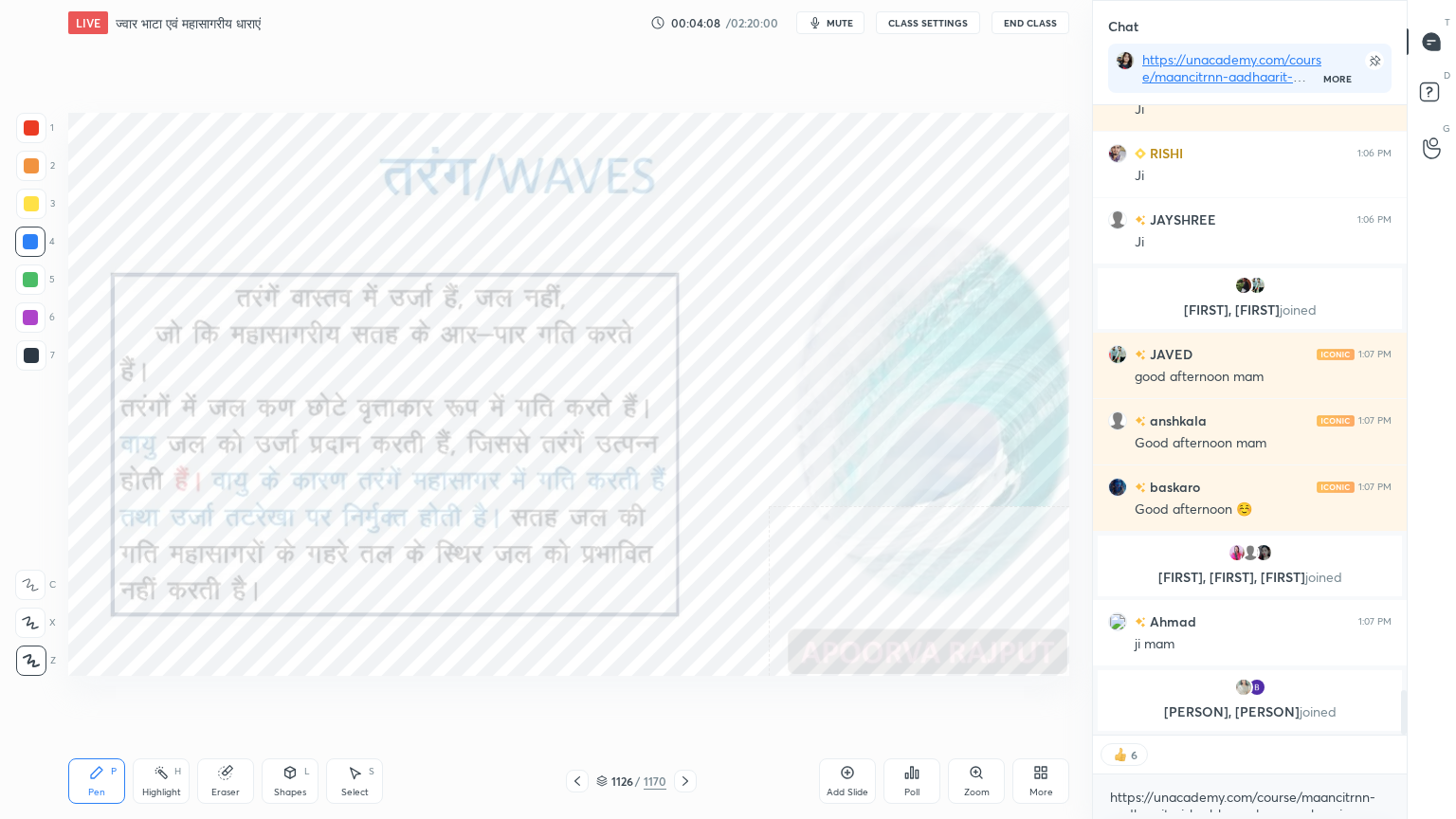 scroll, scrollTop: 8181, scrollLeft: 0, axis: vertical 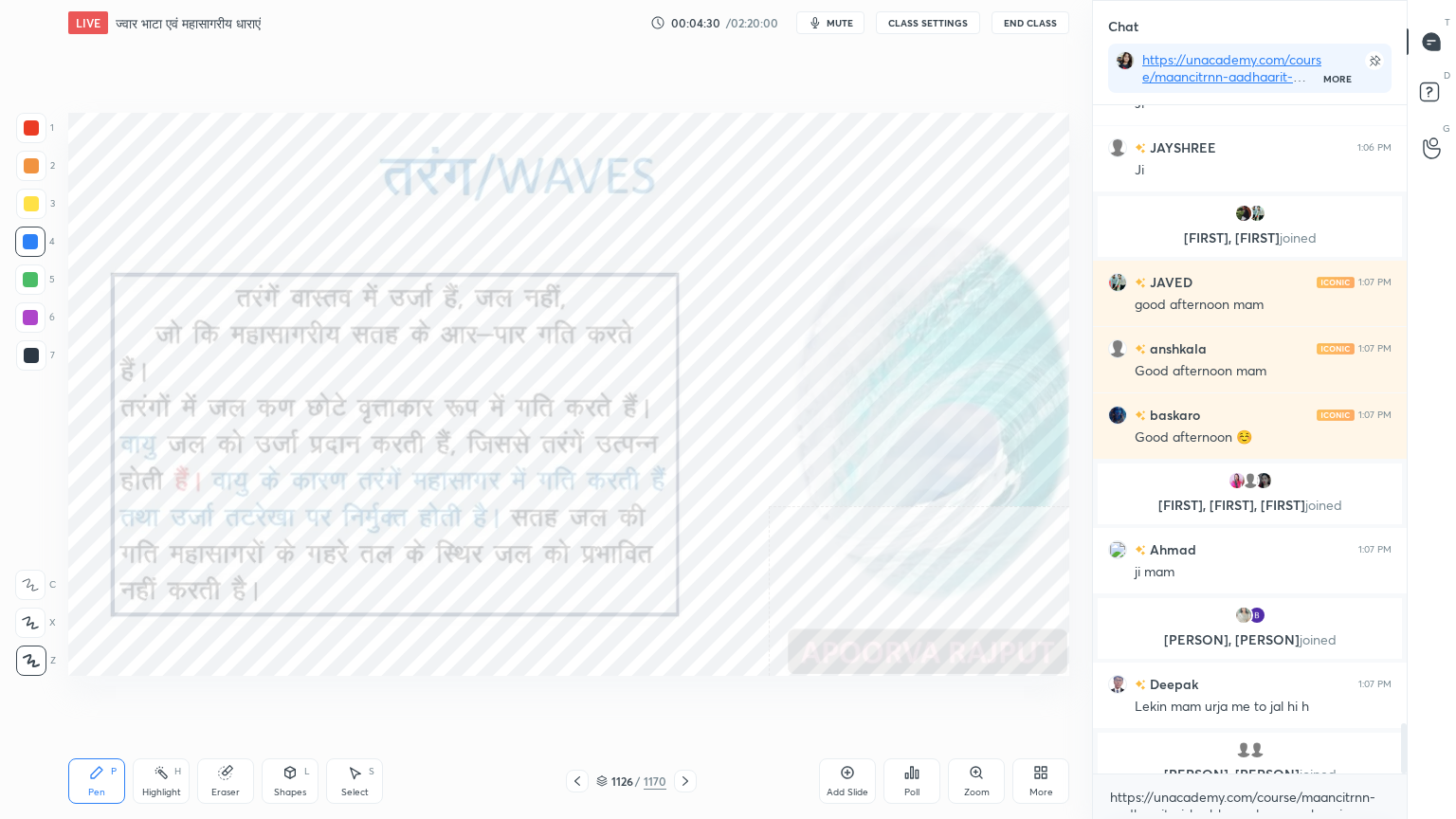 click on "Eraser" at bounding box center [226, 781] 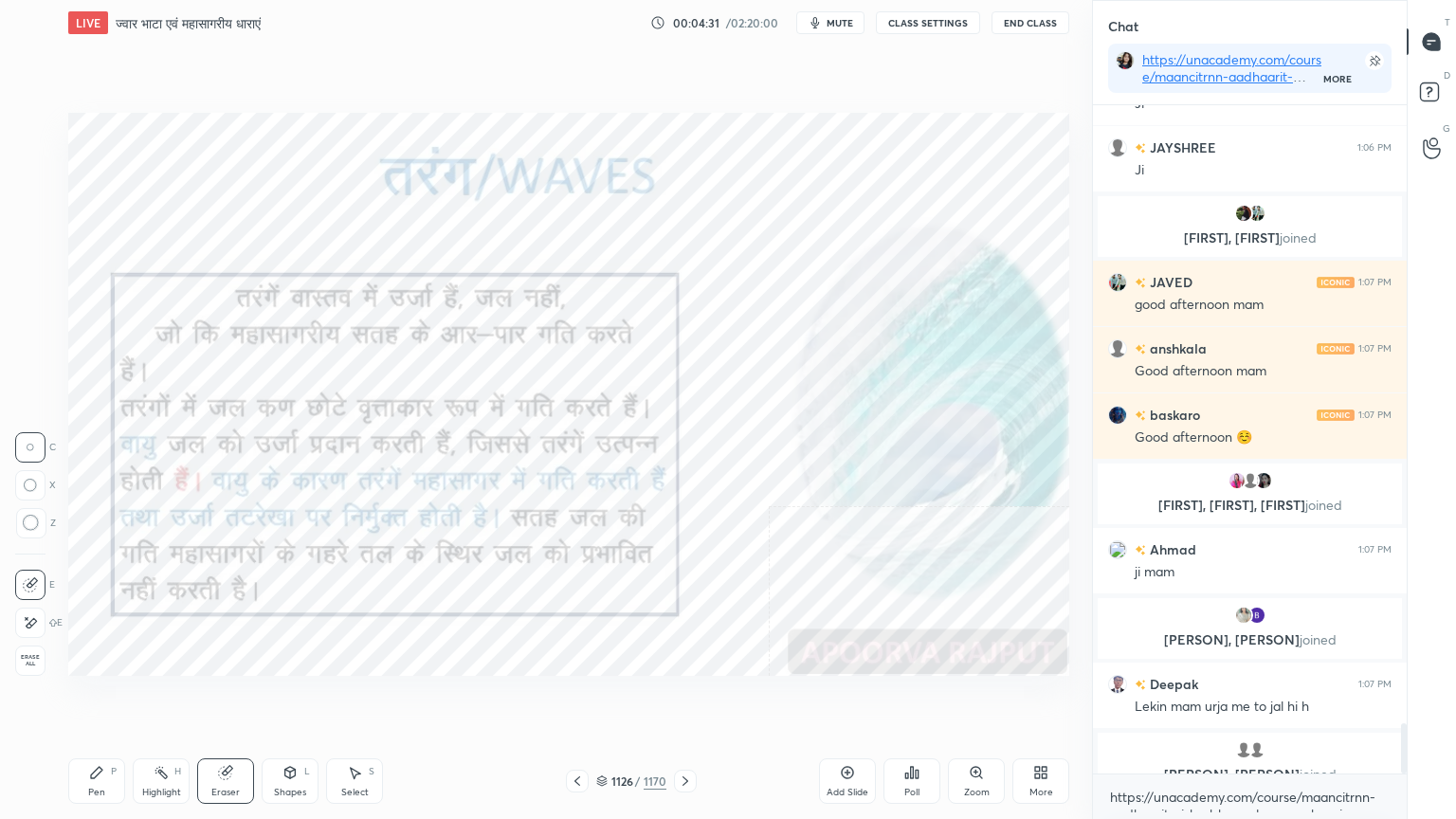 click on "Erase all" at bounding box center [30, 661] 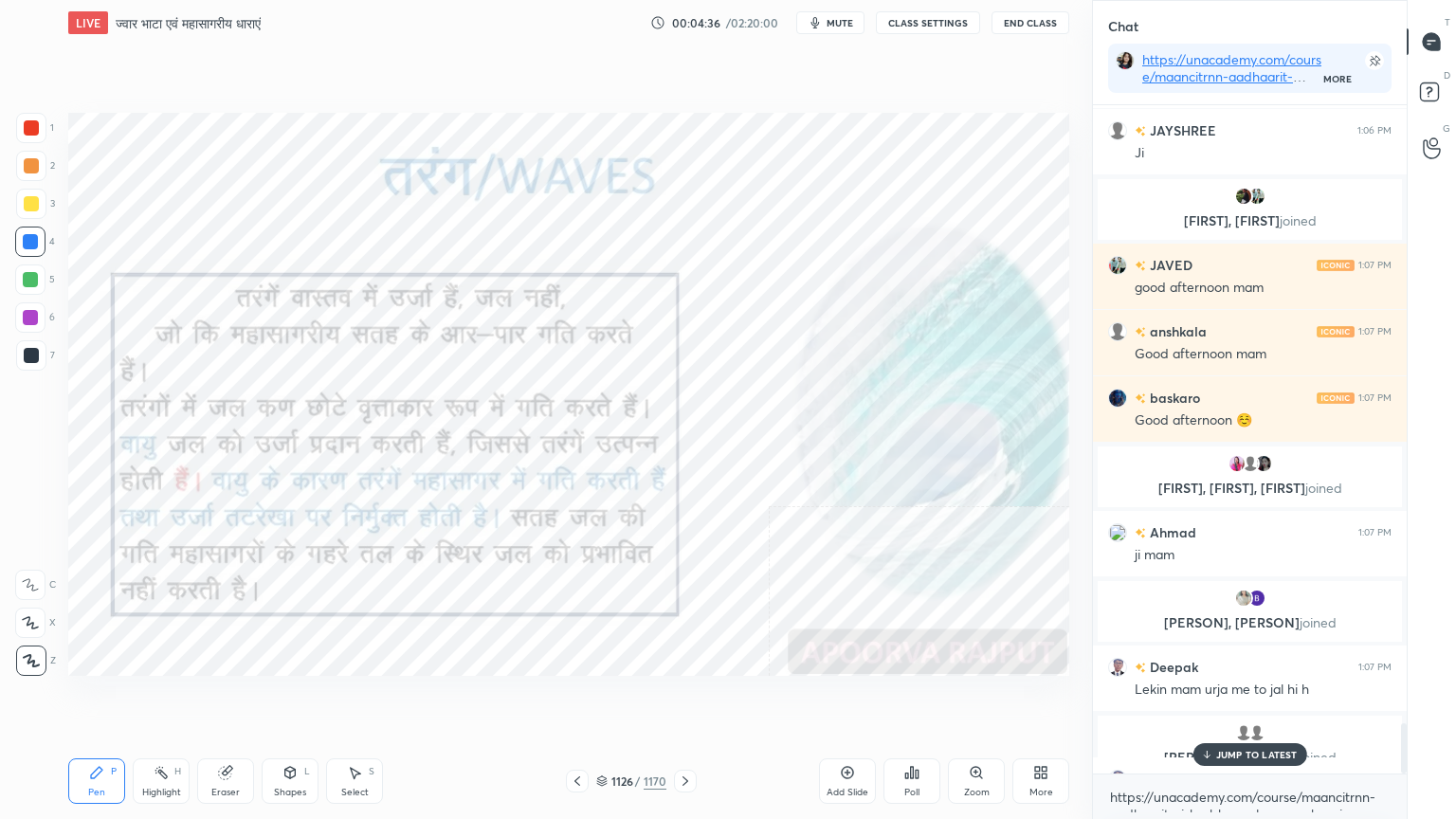 scroll, scrollTop: 8236, scrollLeft: 0, axis: vertical 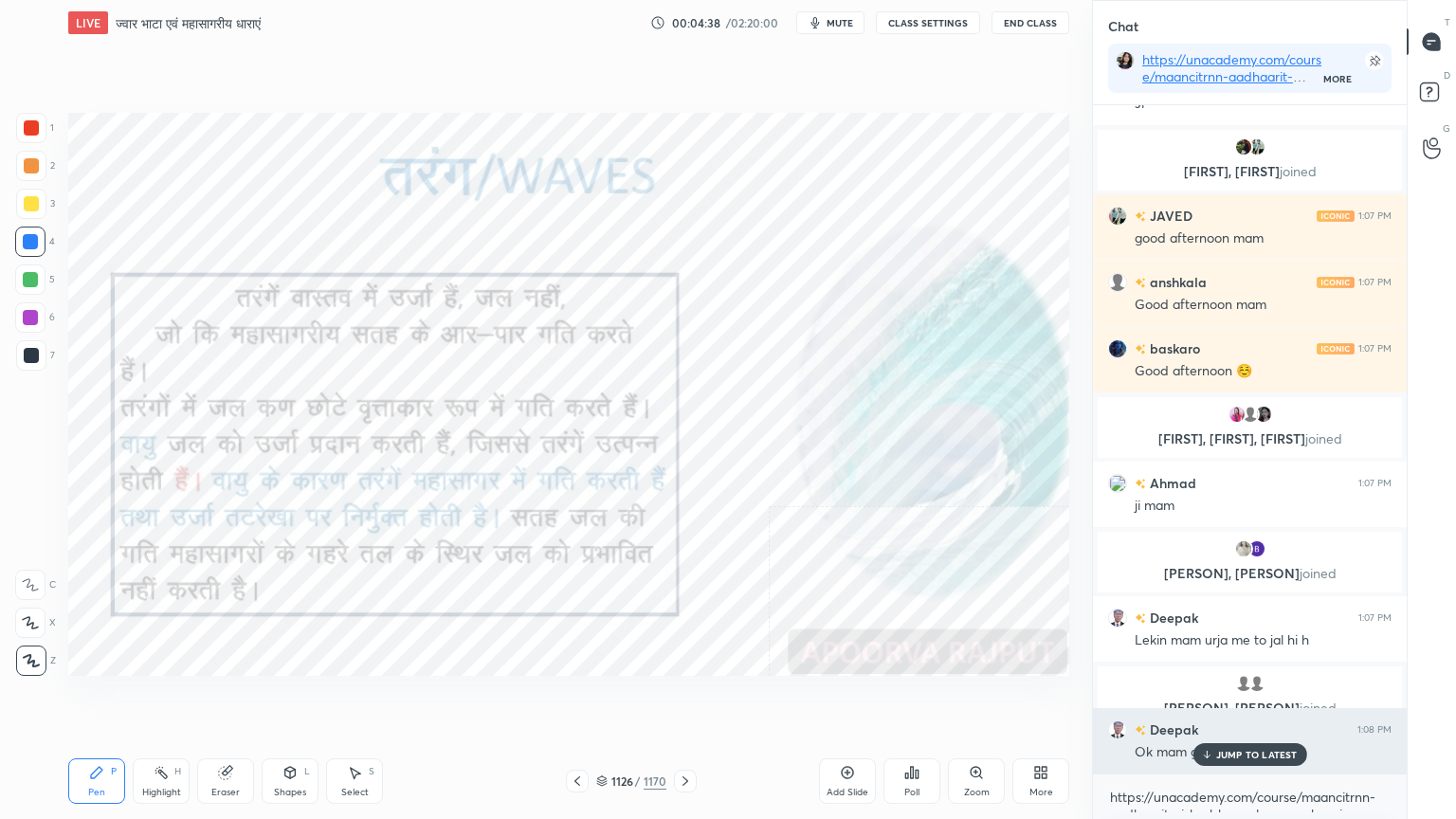 click on "JUMP TO LATEST" at bounding box center (1257, 755) 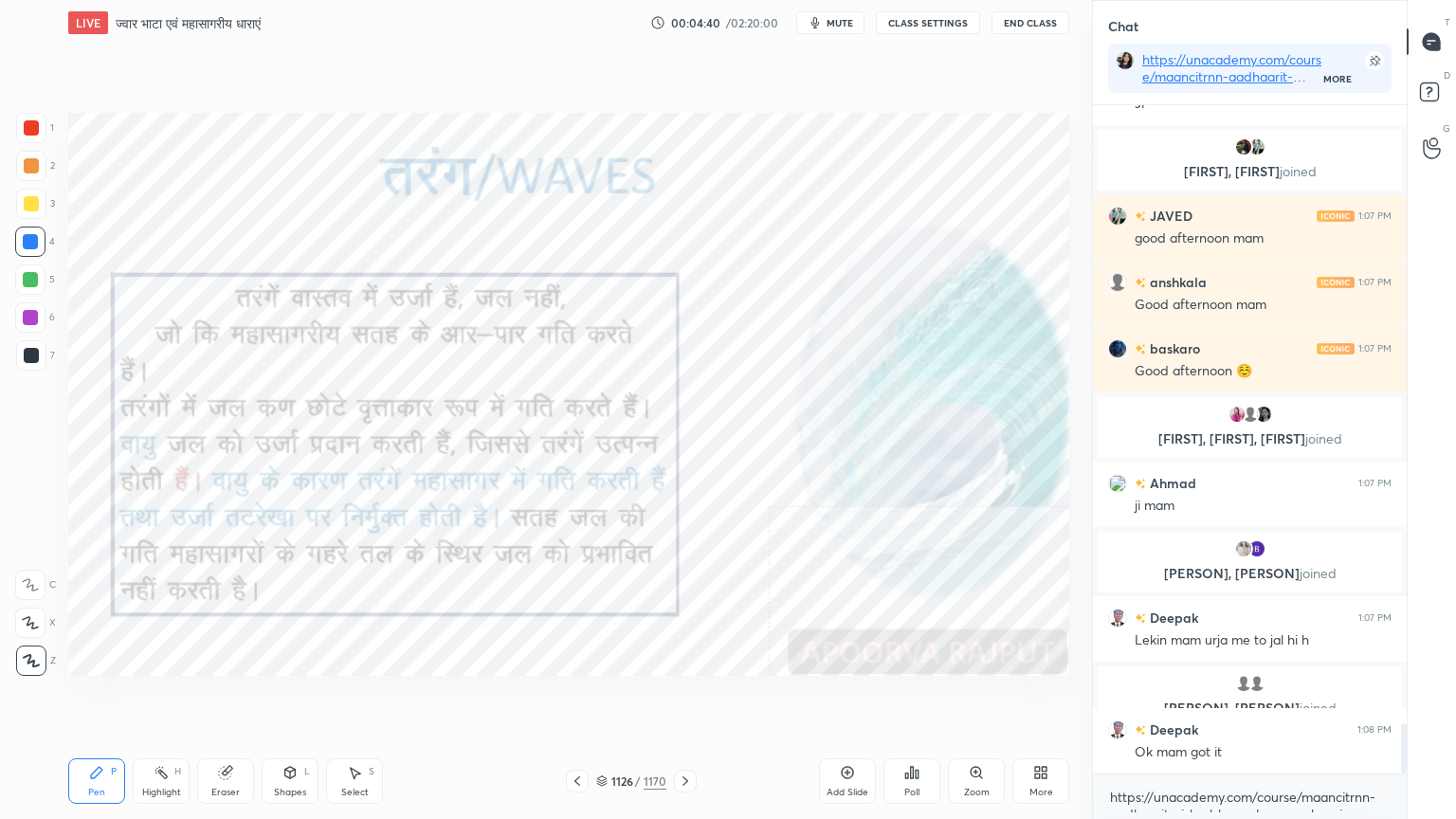drag, startPoint x: 242, startPoint y: 782, endPoint x: 238, endPoint y: 768, distance: 14.56022 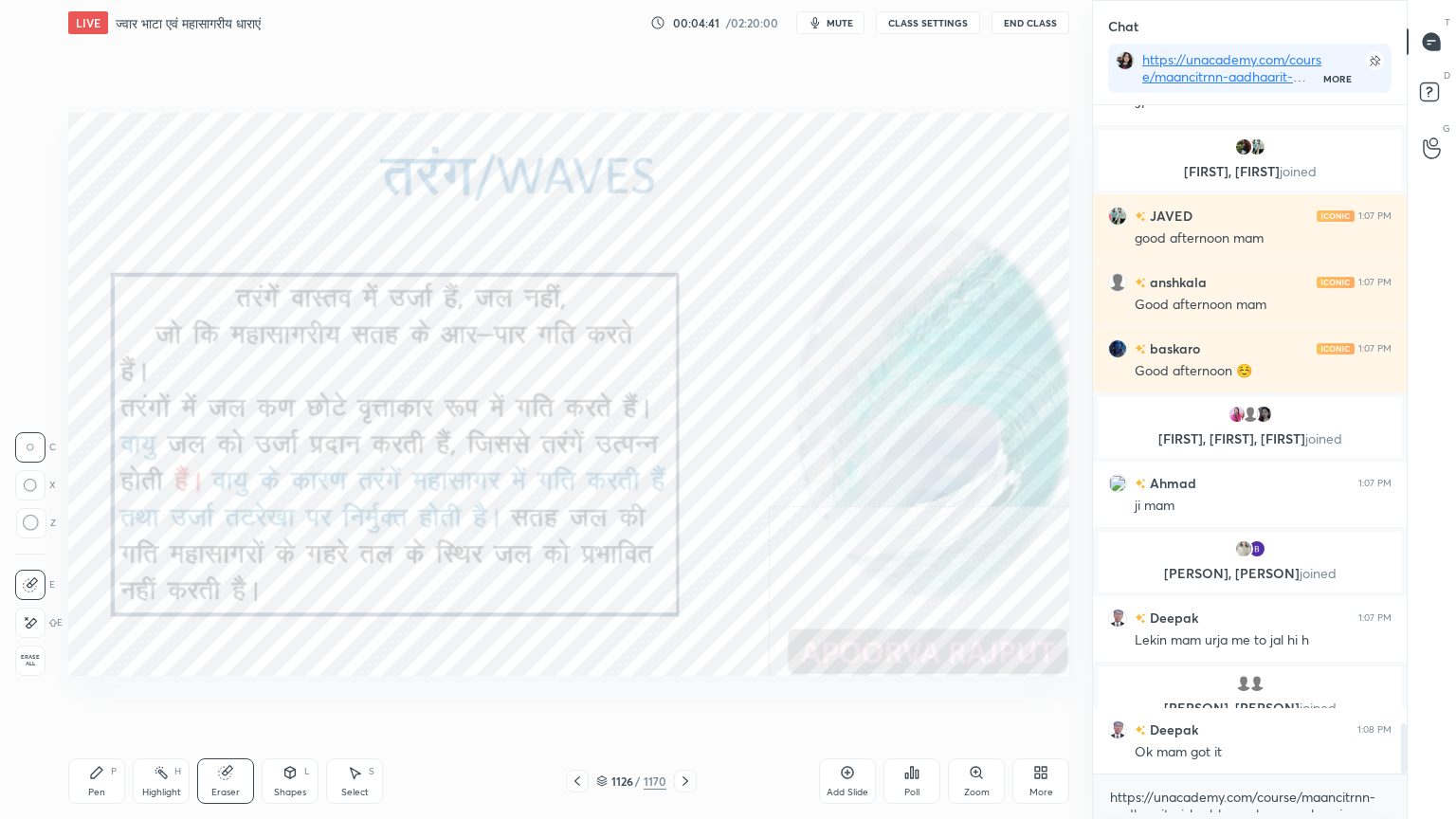 click on "Erase all" at bounding box center [30, 661] 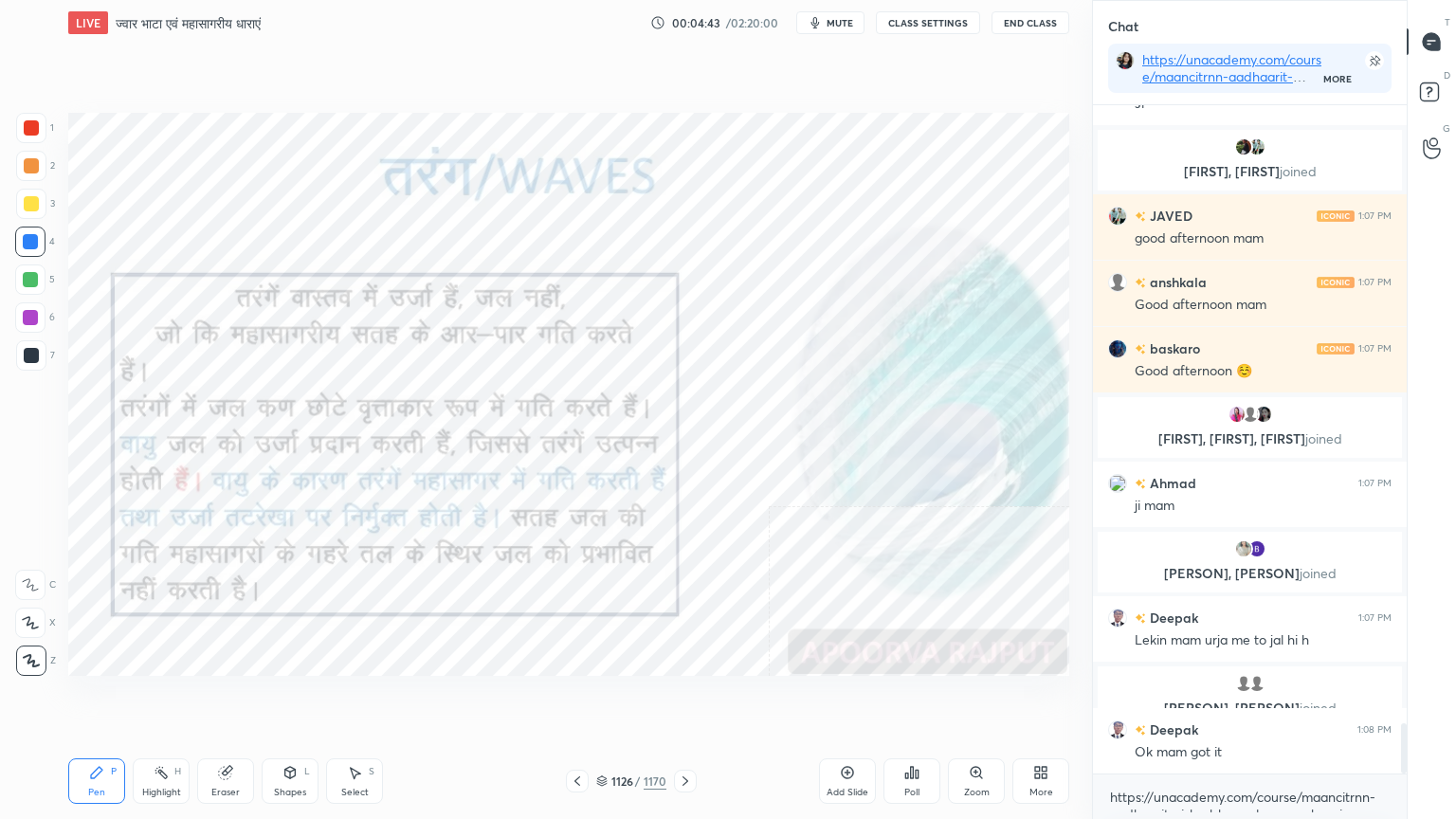 click 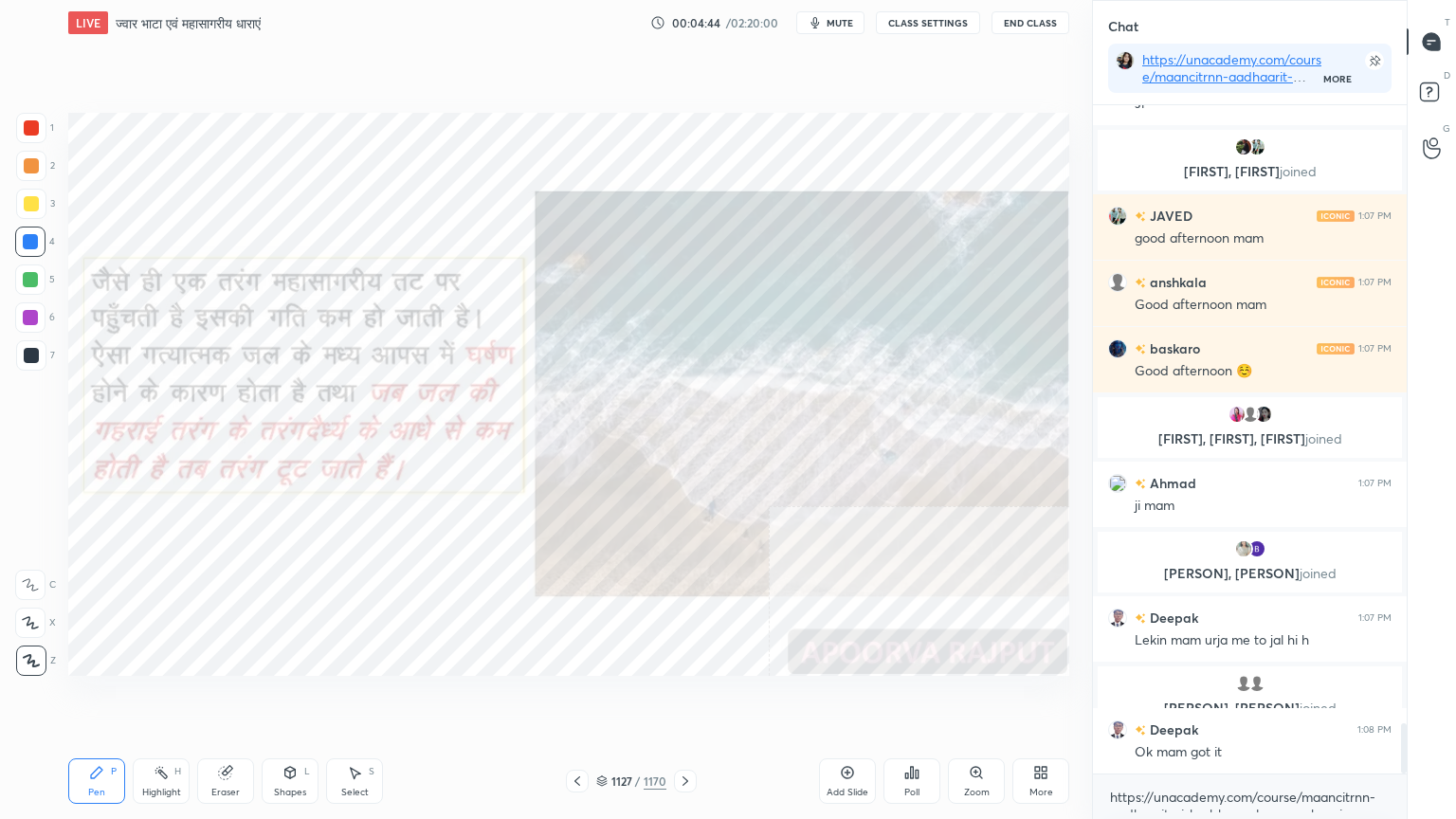 scroll, scrollTop: 633, scrollLeft: 308, axis: both 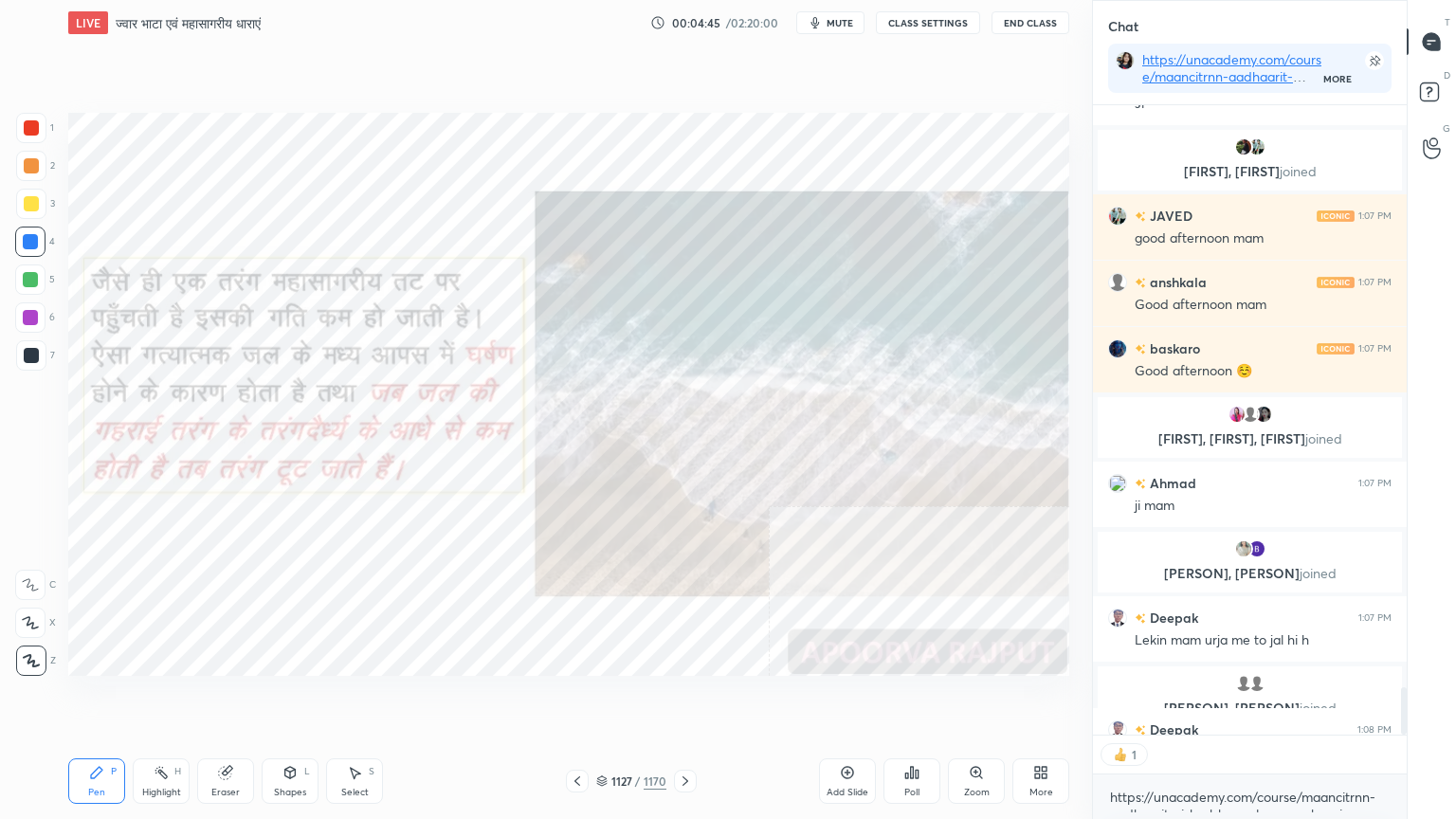 click 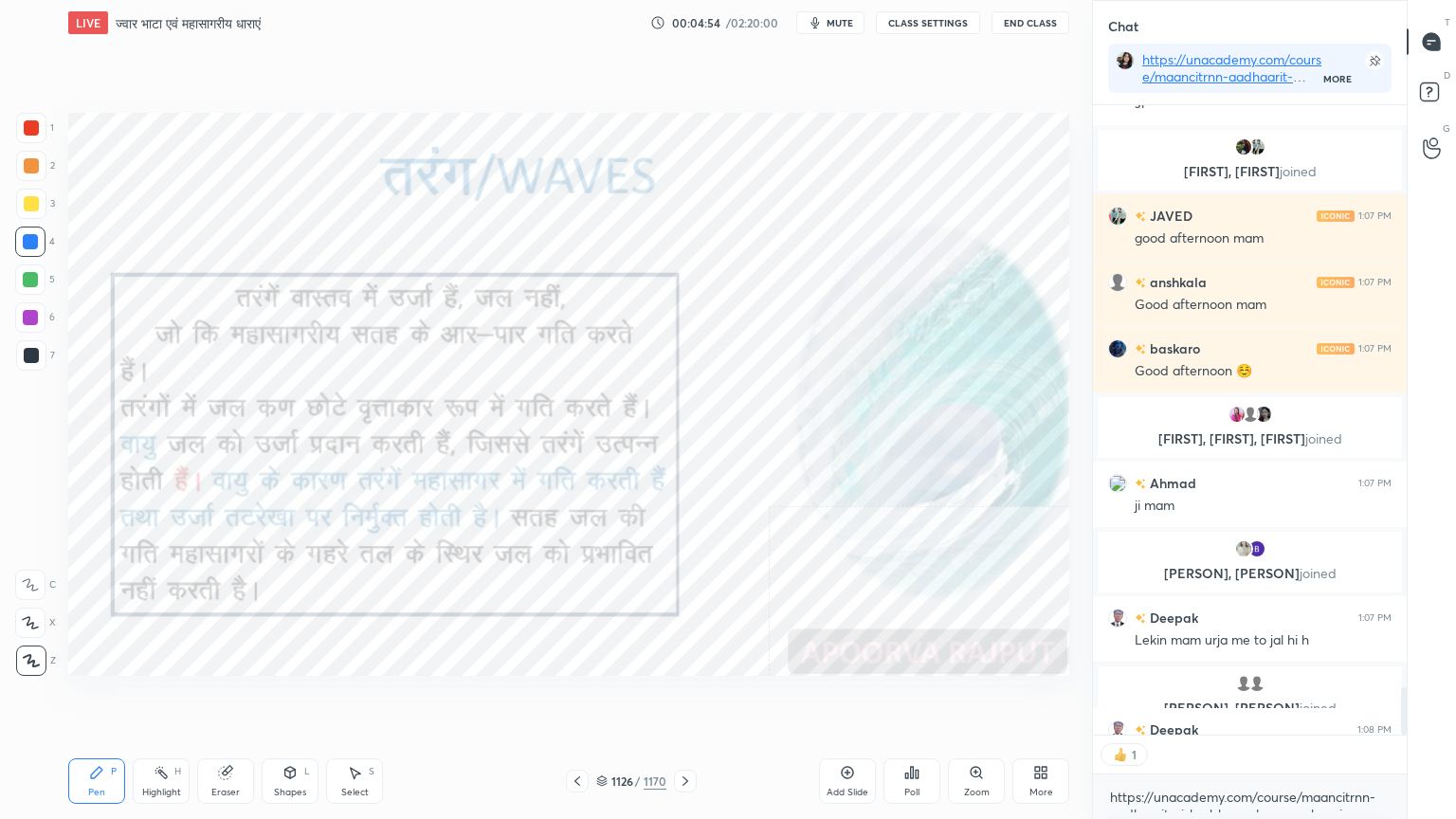 scroll, scrollTop: 6, scrollLeft: 6, axis: both 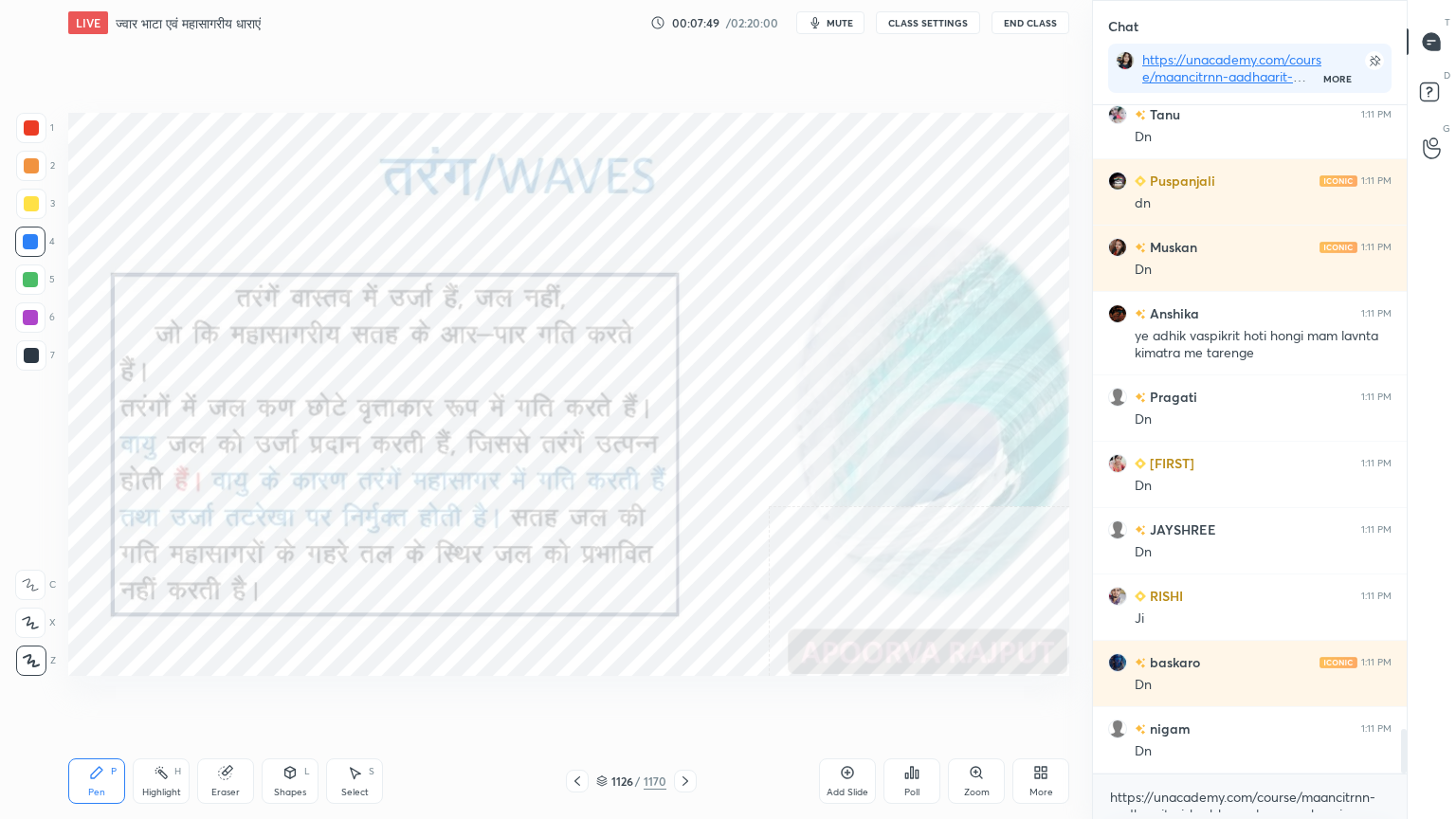 click 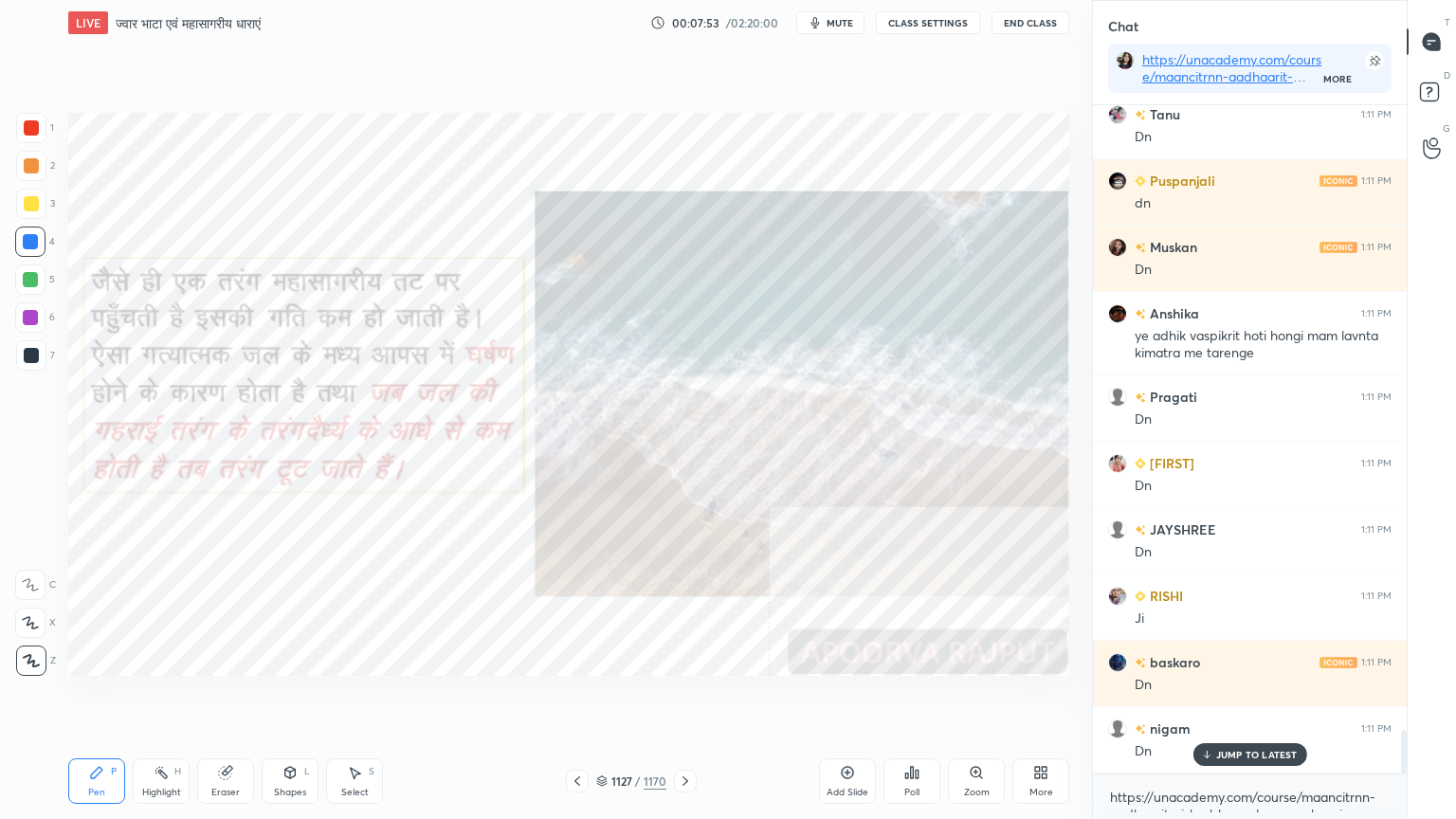 scroll, scrollTop: 9491, scrollLeft: 0, axis: vertical 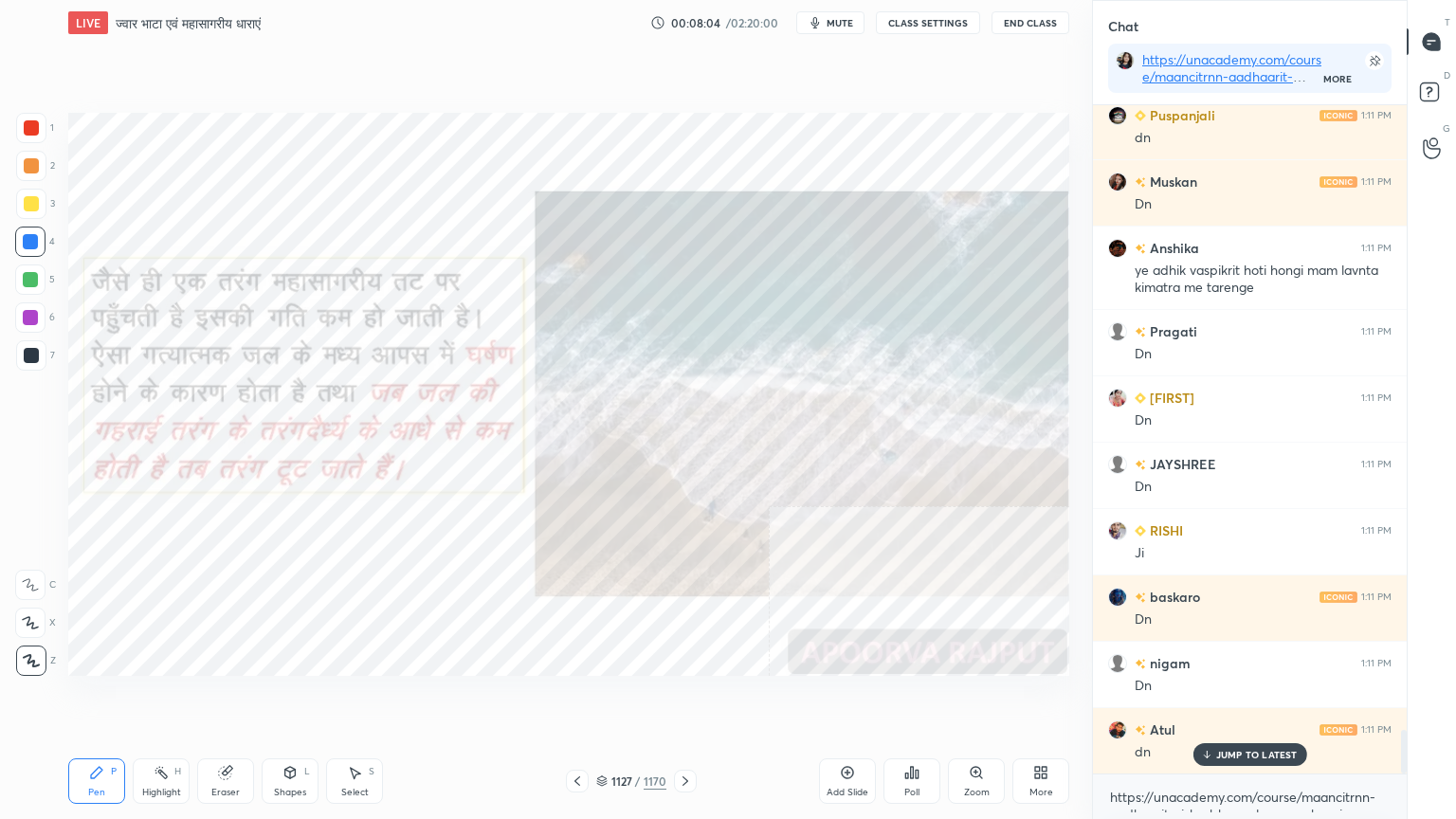 drag, startPoint x: 583, startPoint y: 782, endPoint x: 633, endPoint y: 740, distance: 65.29931 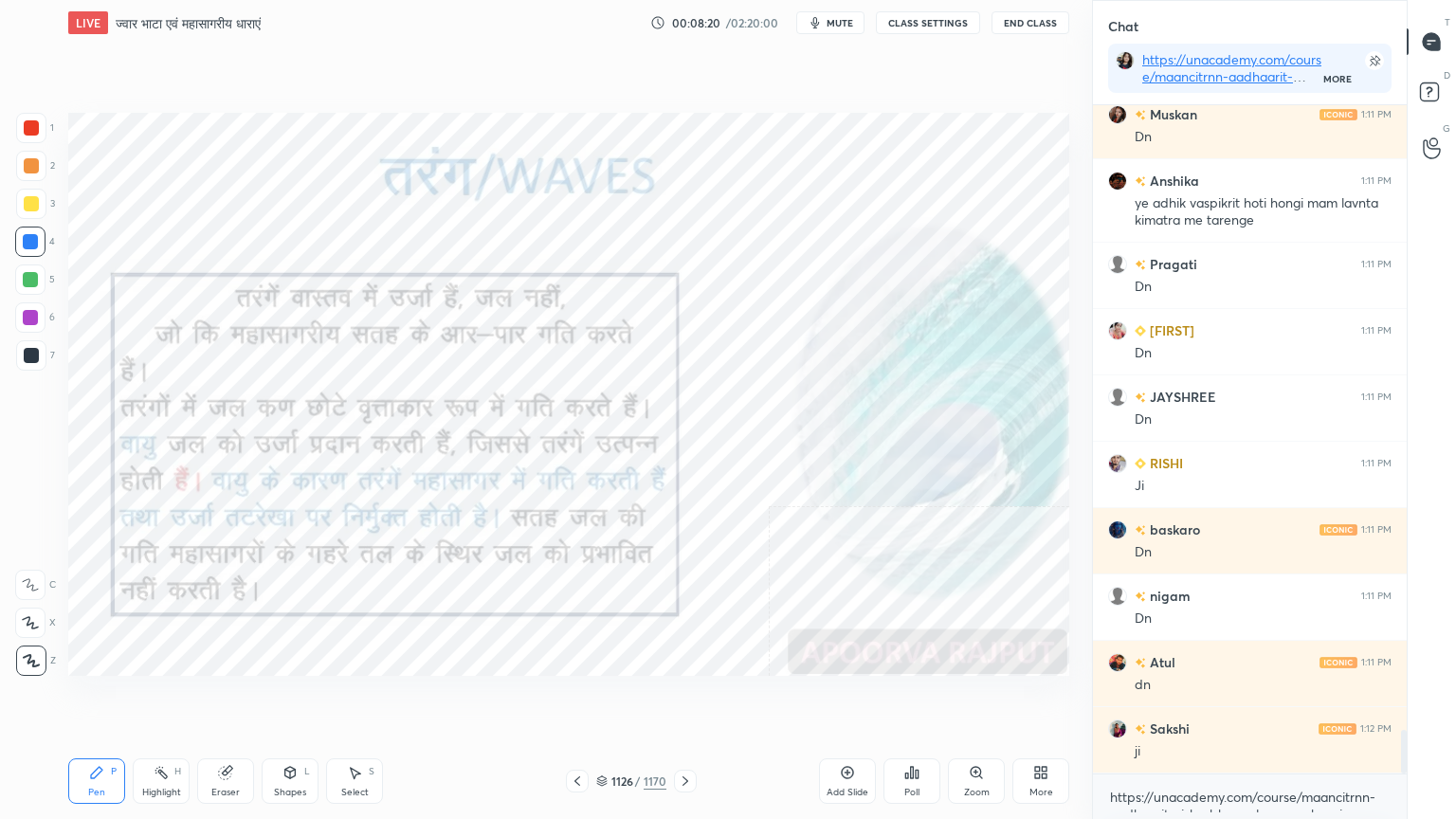 scroll, scrollTop: 9623, scrollLeft: 0, axis: vertical 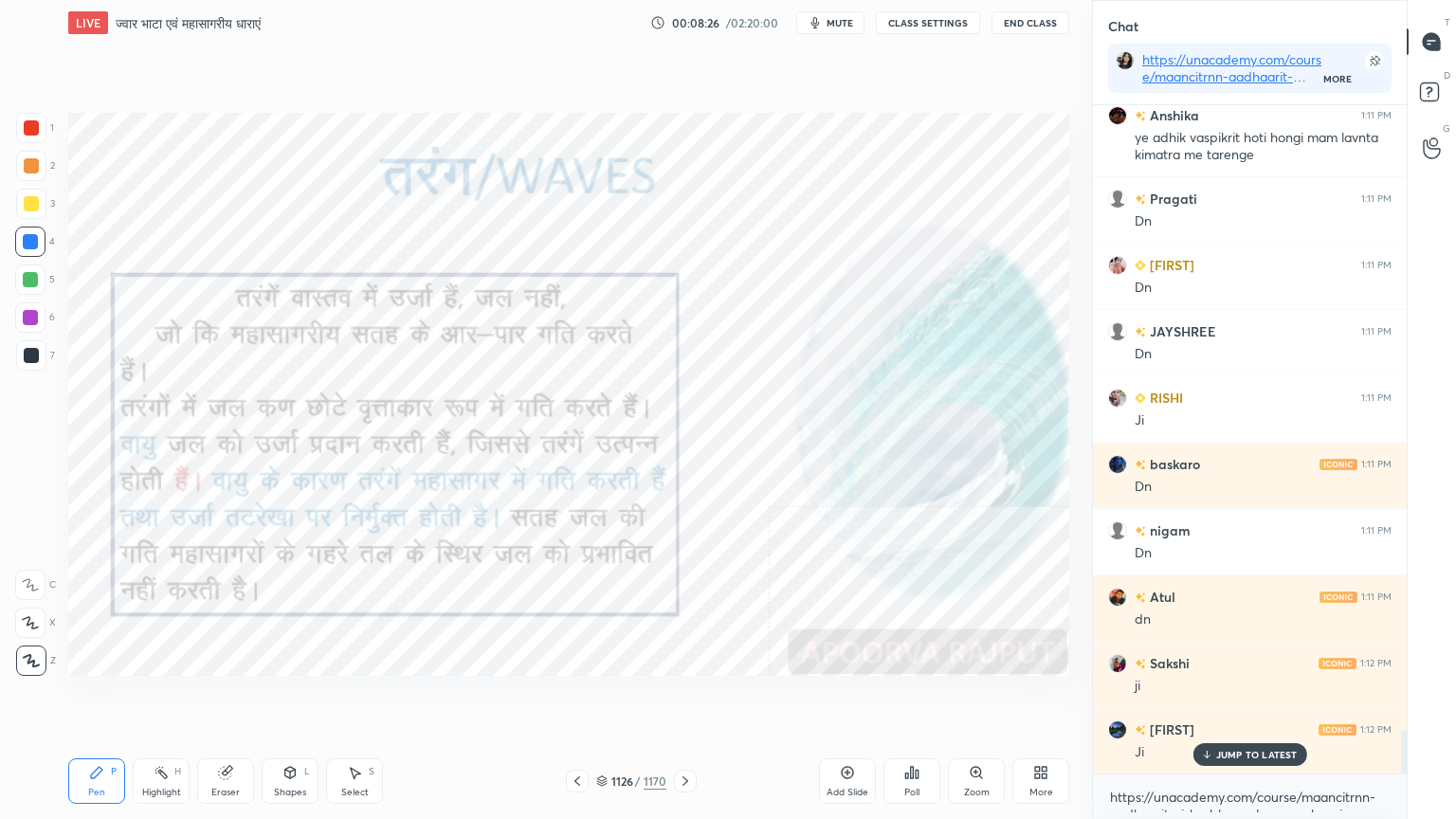 click on "Eraser" at bounding box center (226, 792) 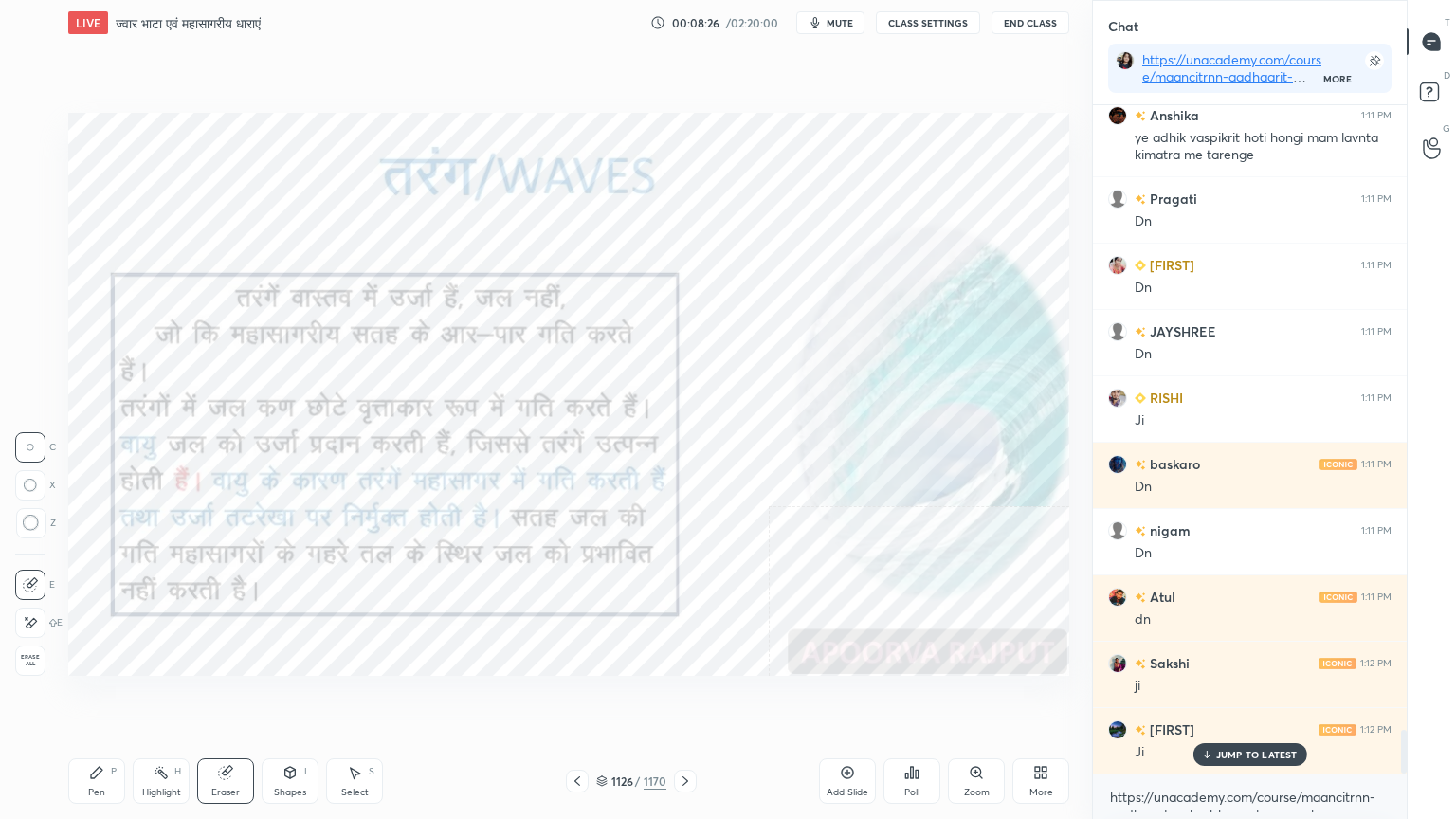 click on "Erase all" at bounding box center (30, 661) 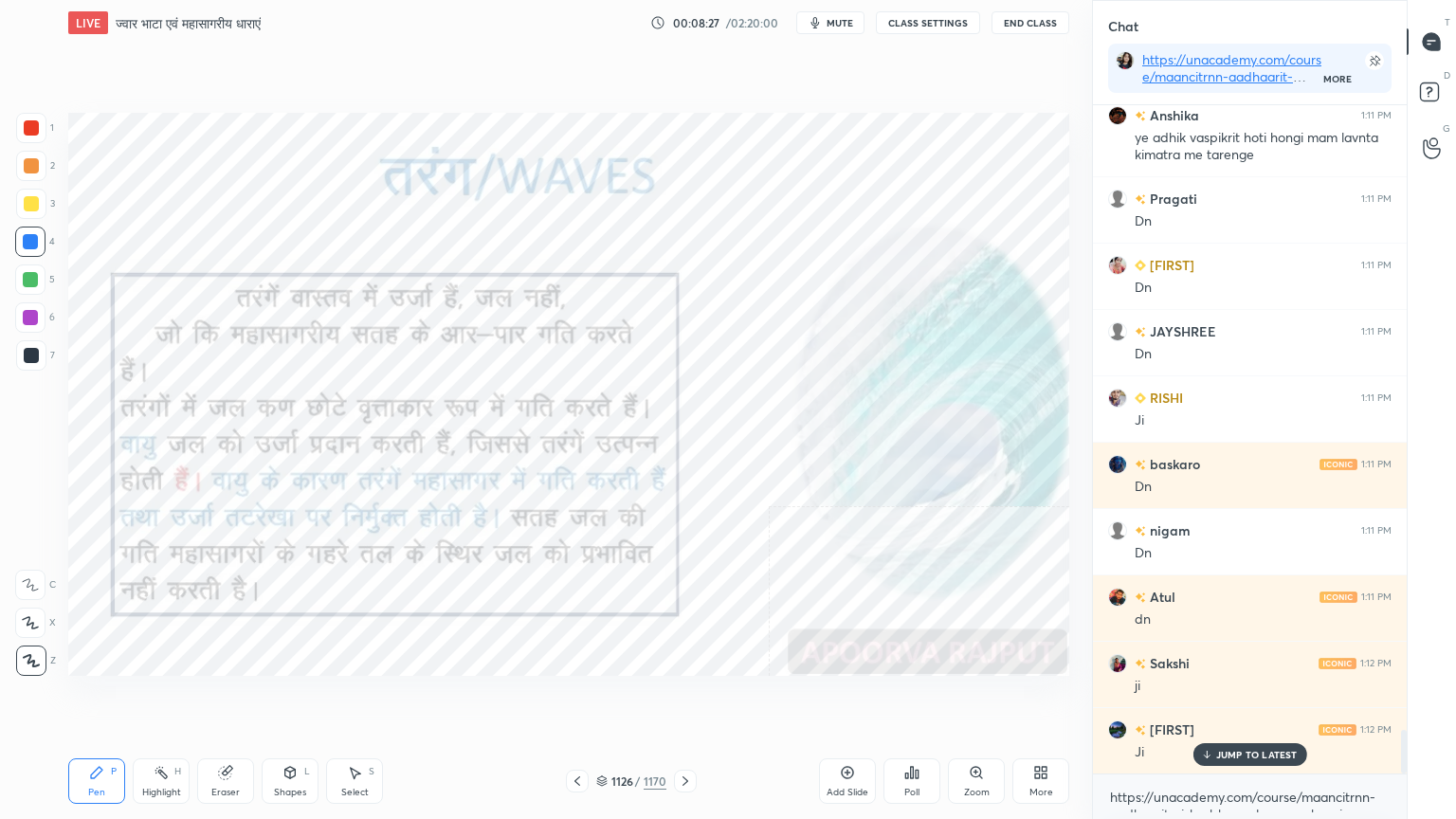 click 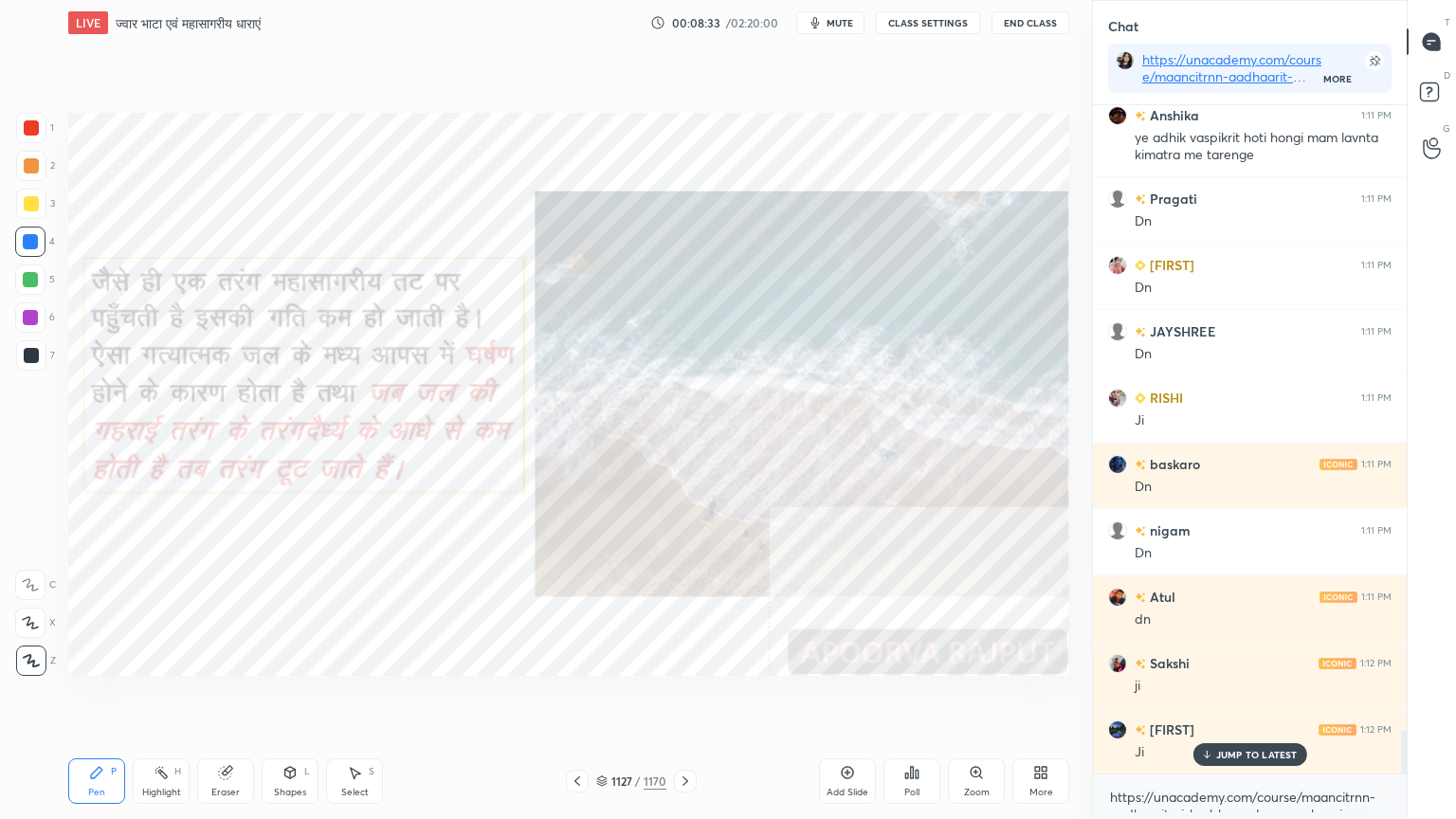 click on "Eraser" at bounding box center [226, 781] 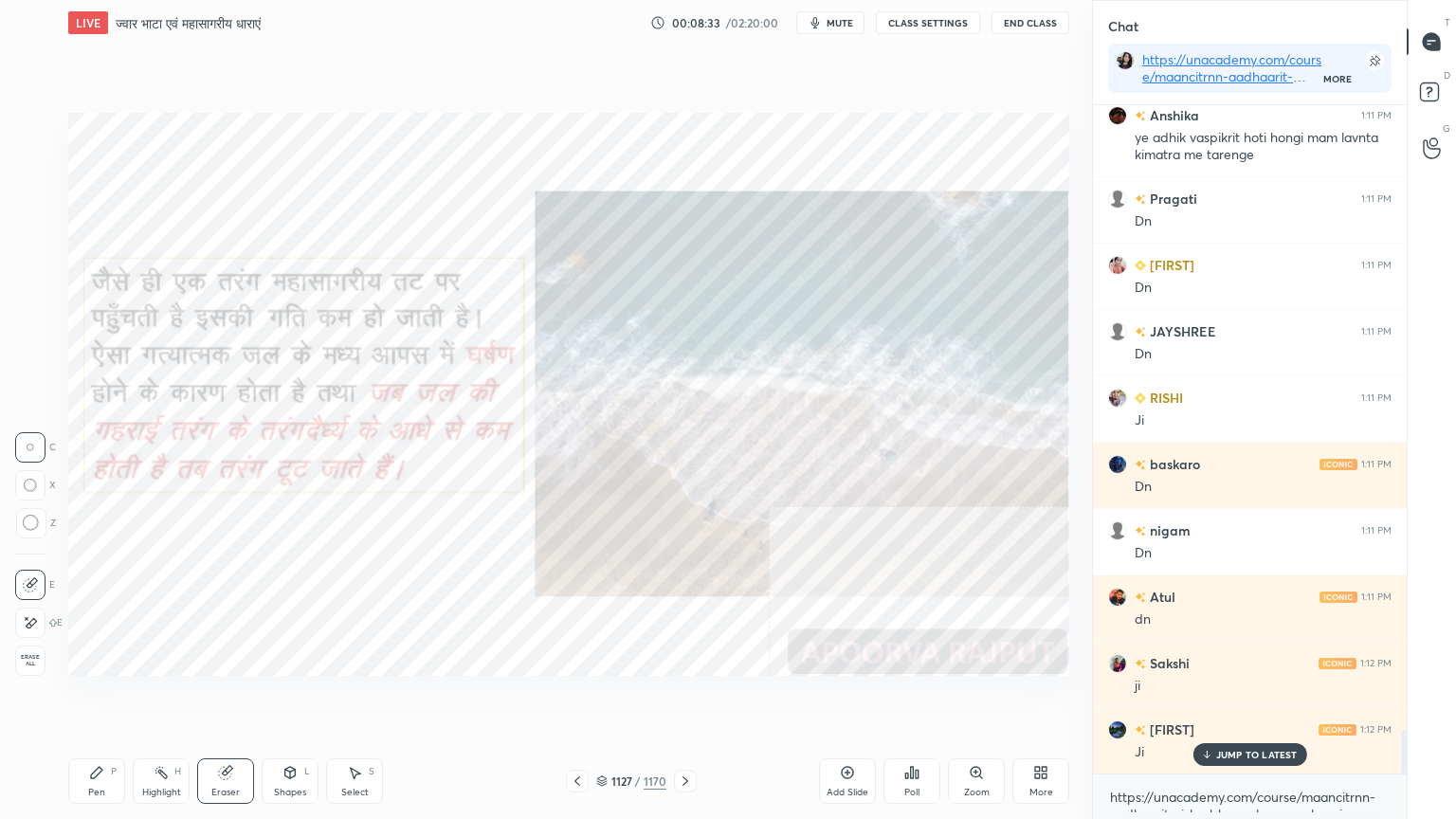 drag, startPoint x: 240, startPoint y: 786, endPoint x: 144, endPoint y: 714, distance: 120 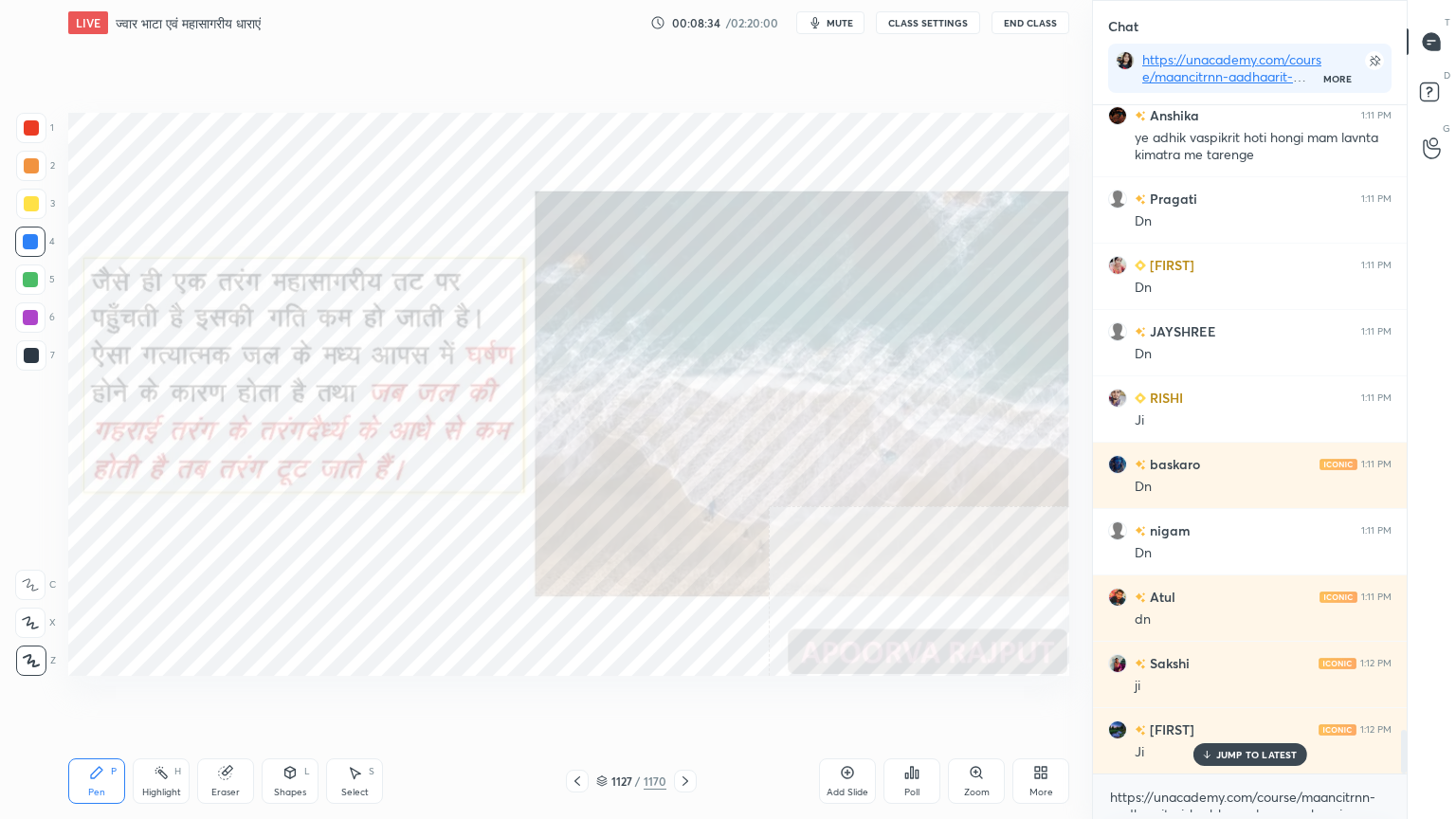 drag, startPoint x: 605, startPoint y: 784, endPoint x: 628, endPoint y: 744, distance: 46.1411 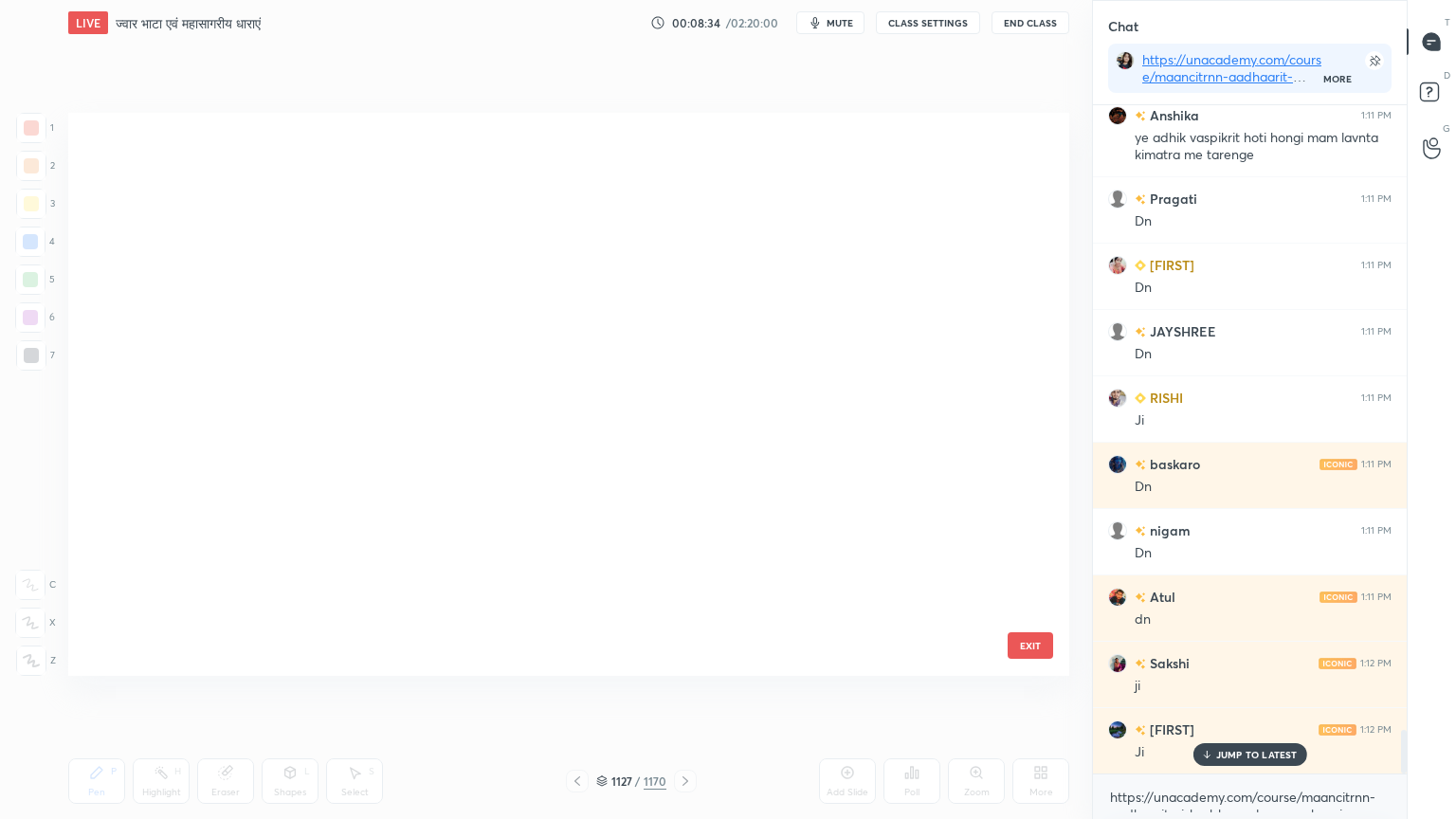 scroll, scrollTop: 64661, scrollLeft: 0, axis: vertical 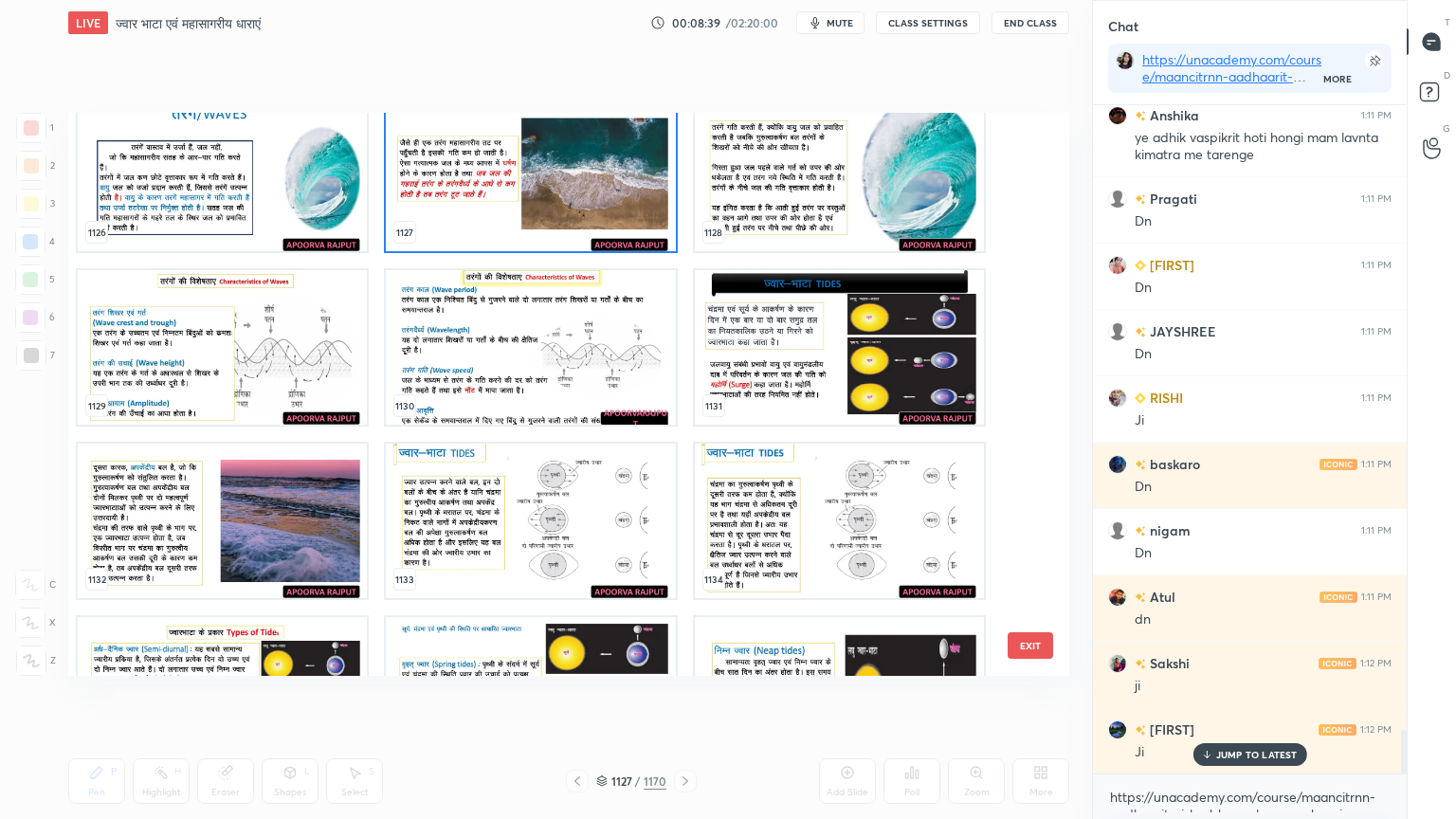 click at bounding box center (530, 173) 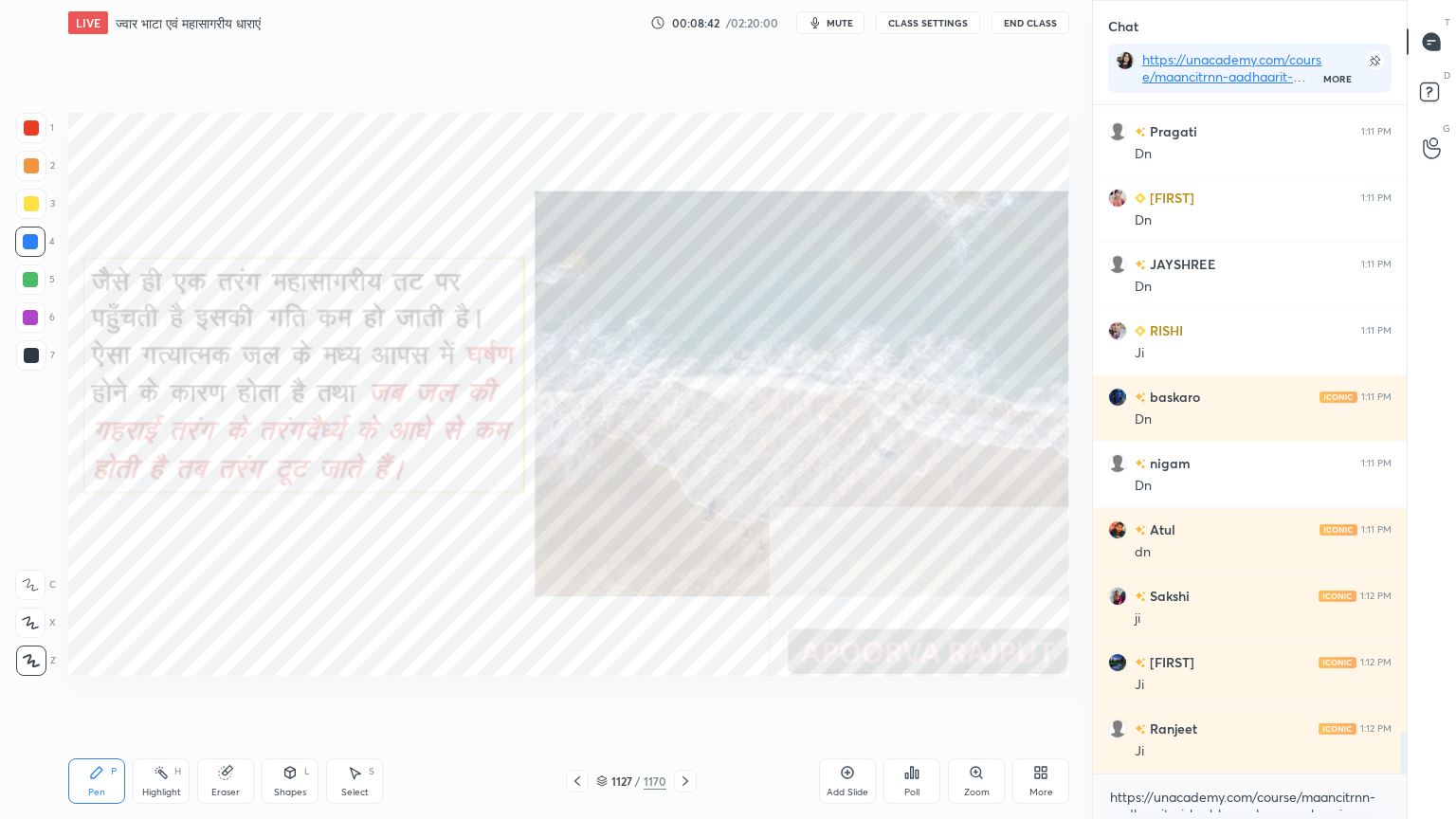 scroll, scrollTop: 9823, scrollLeft: 0, axis: vertical 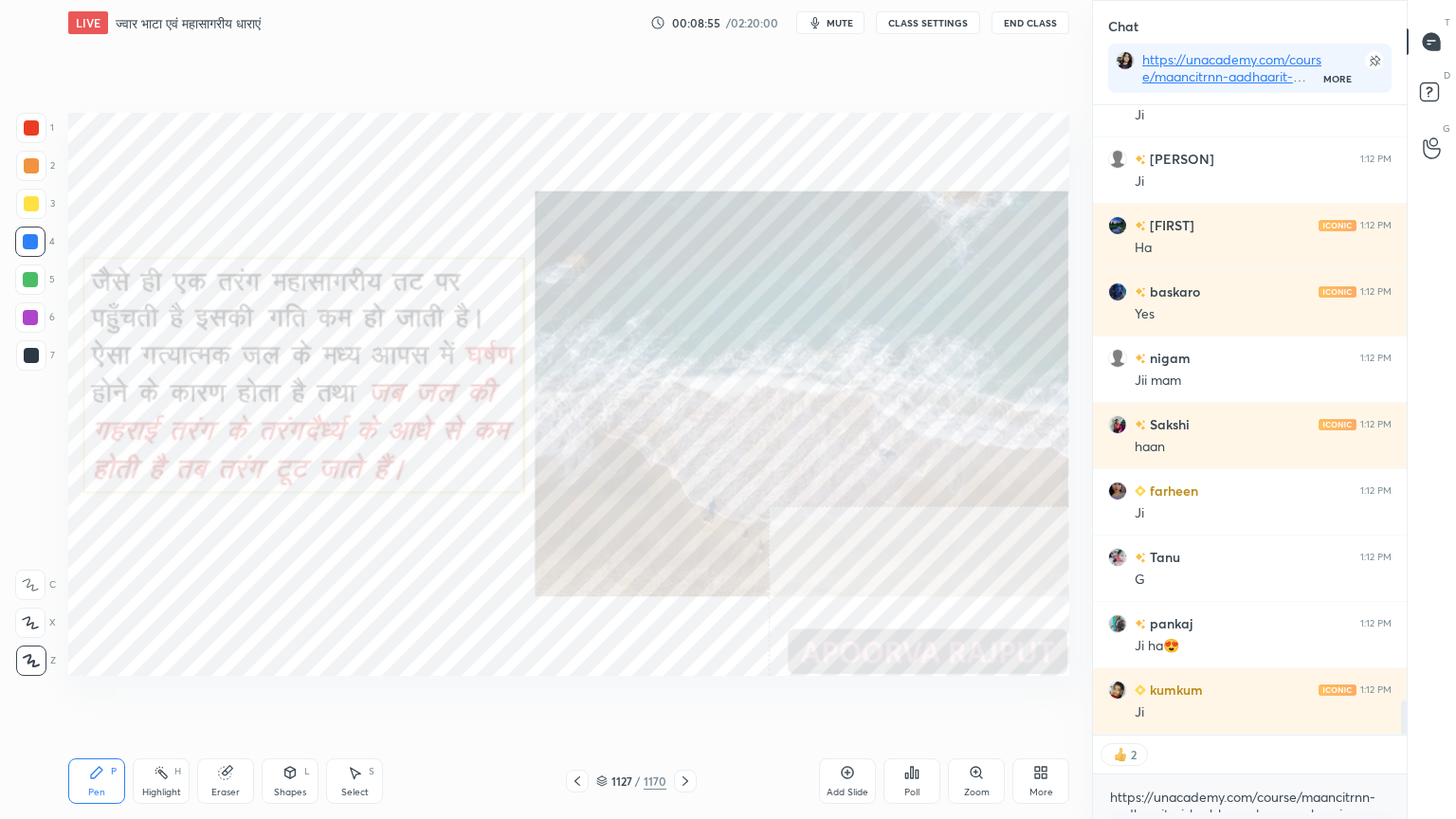 click 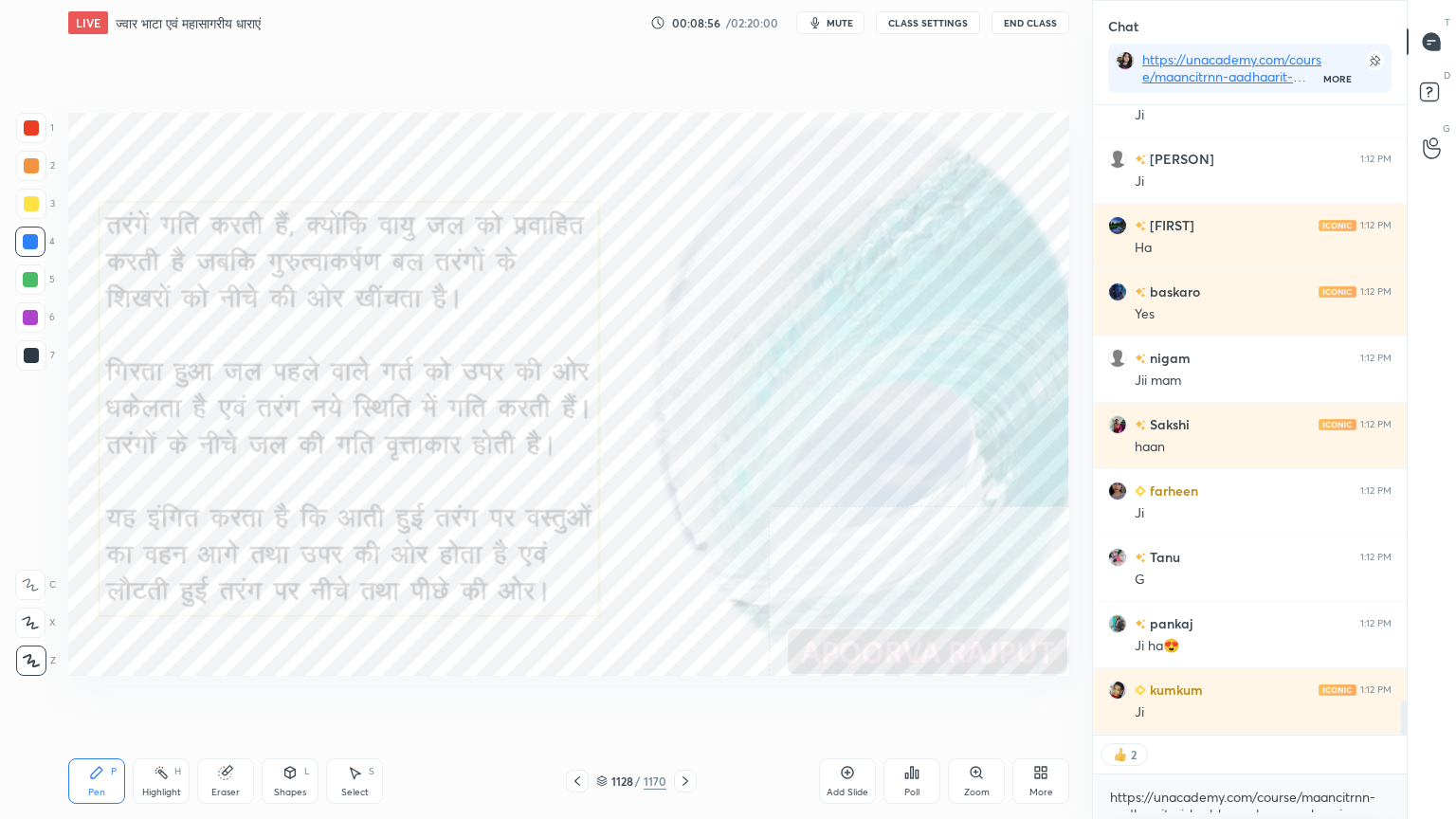 click 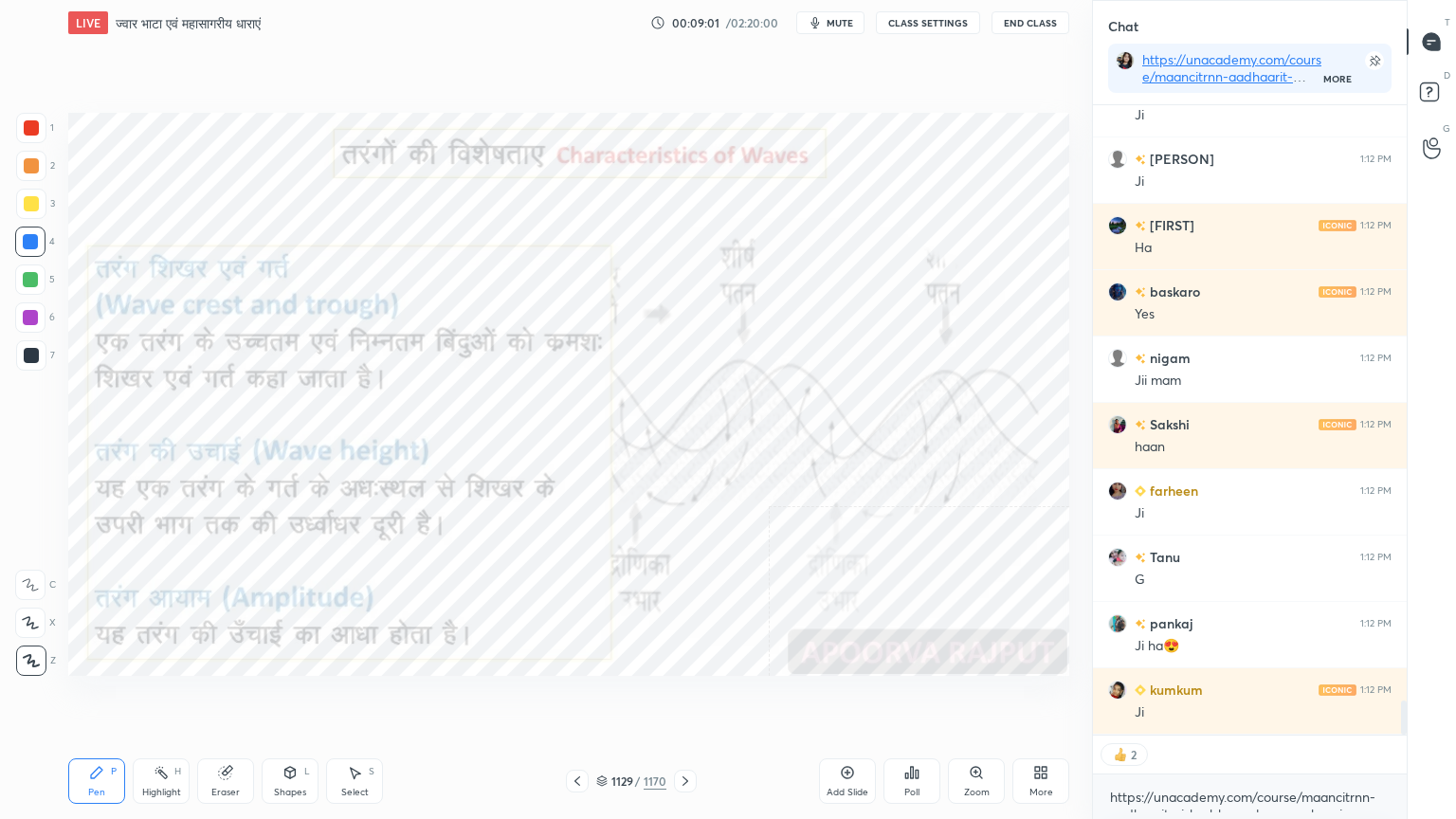 scroll, scrollTop: 10969, scrollLeft: 0, axis: vertical 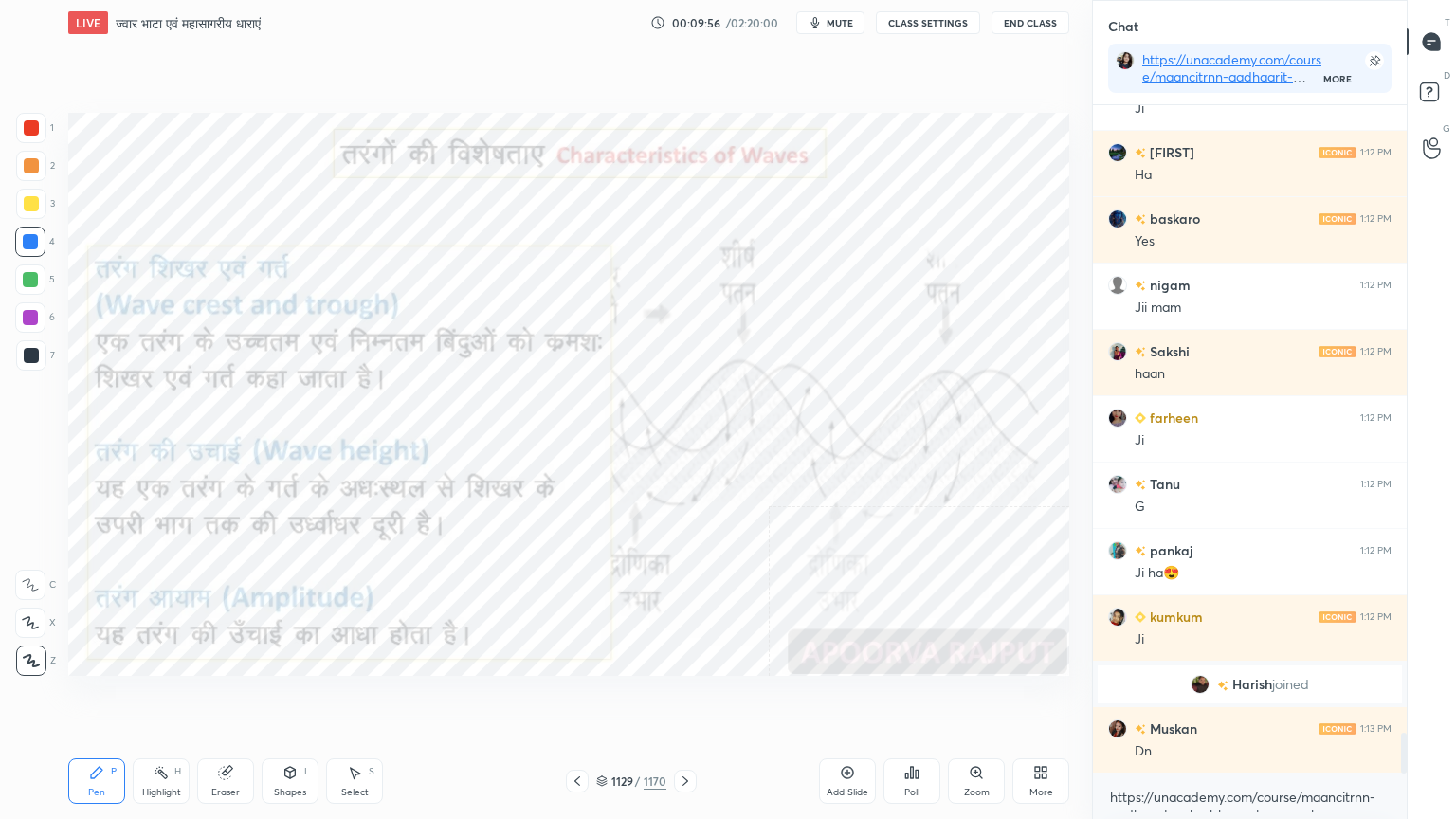 click 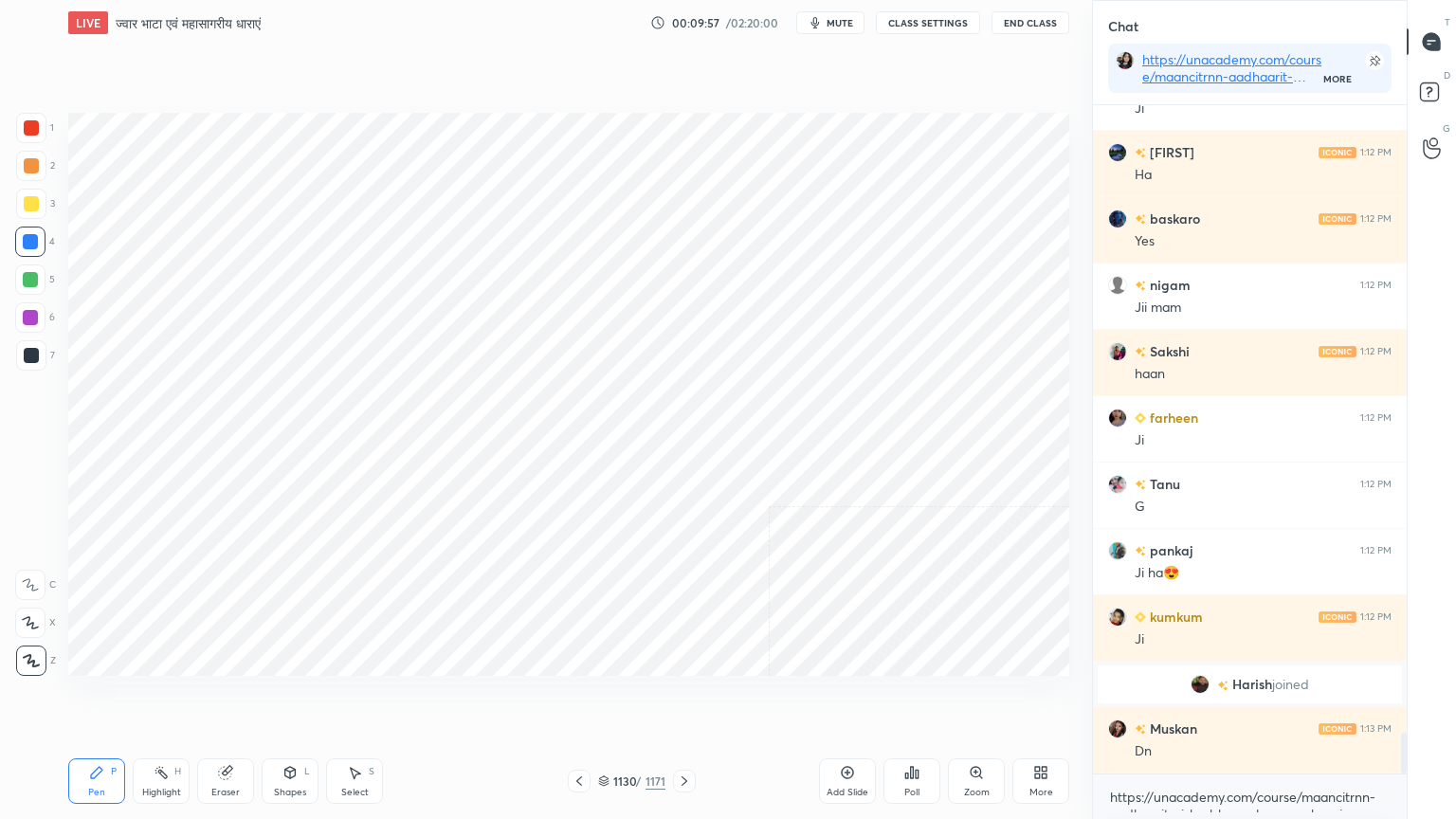 click 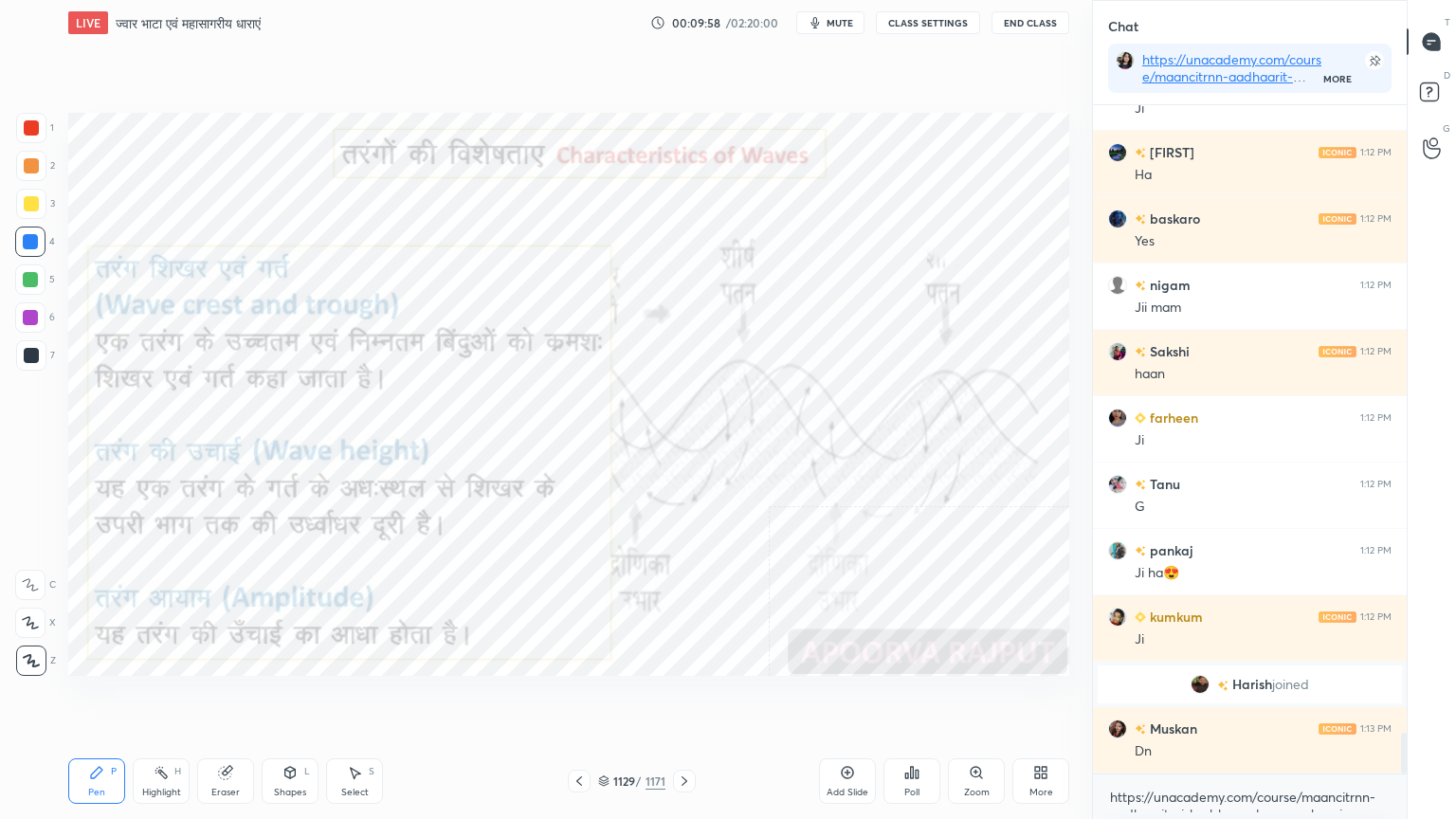 click 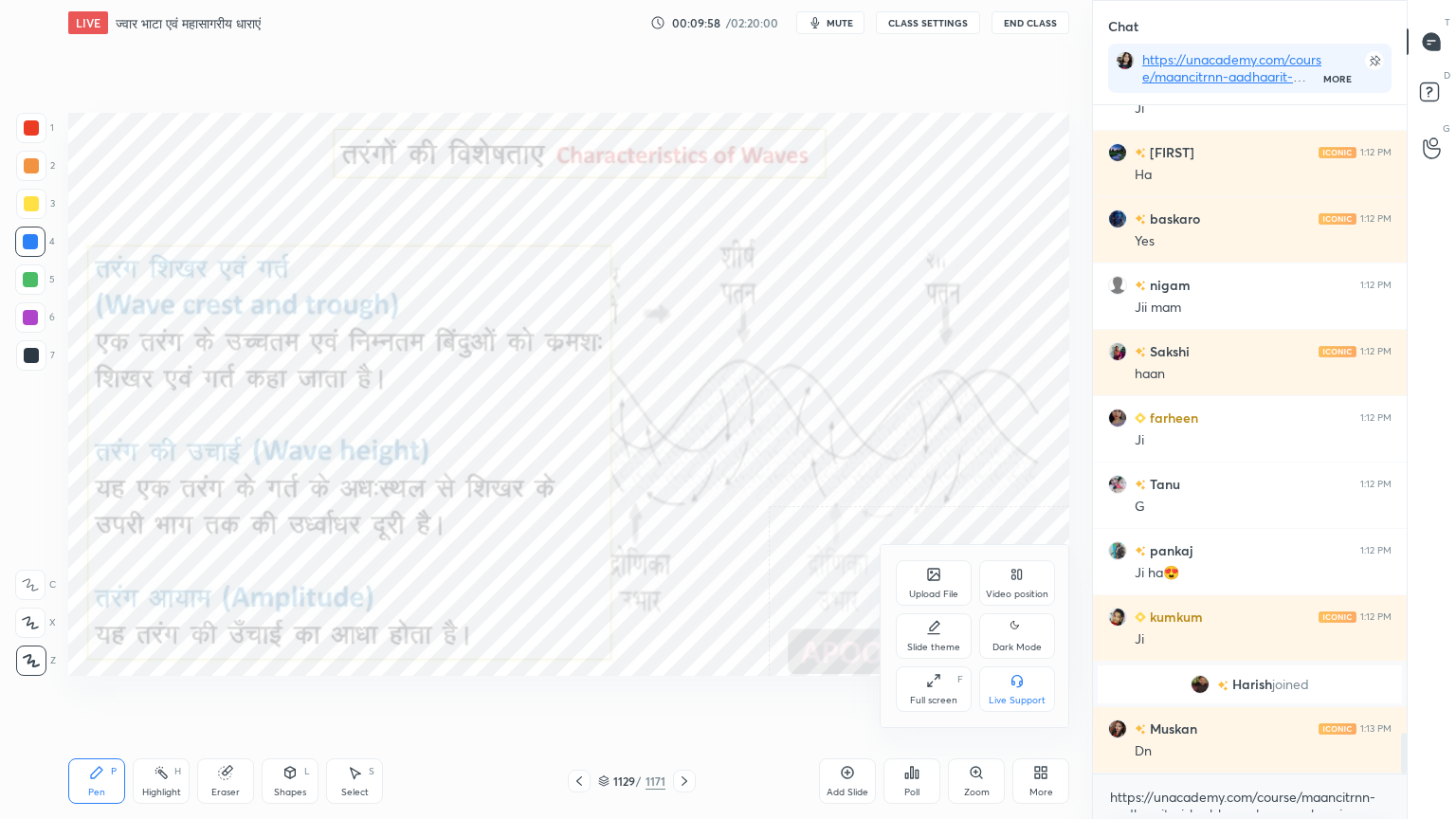 click on "Slide theme" at bounding box center (934, 647) 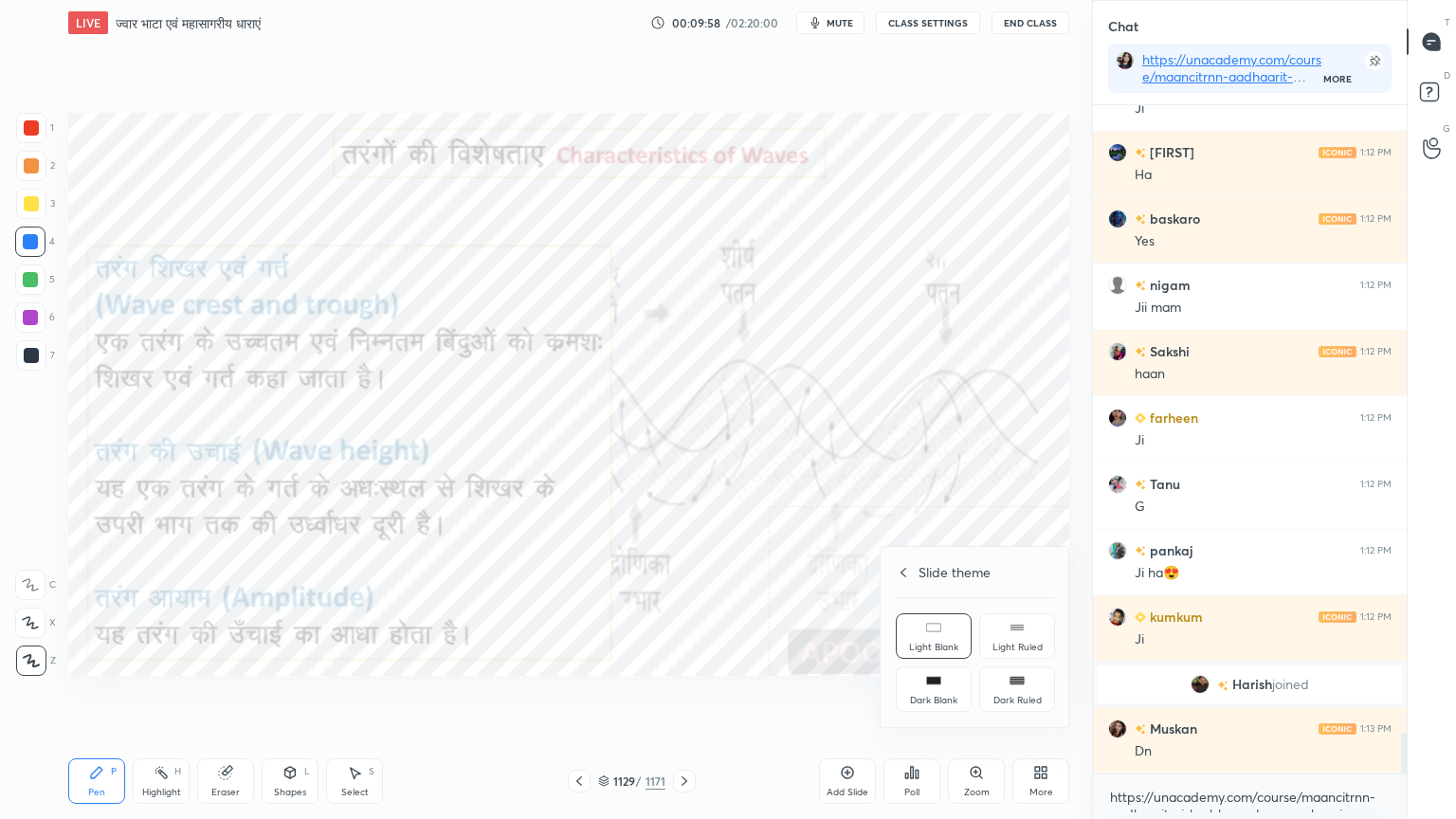 click on "Dark Blank" at bounding box center (934, 701) 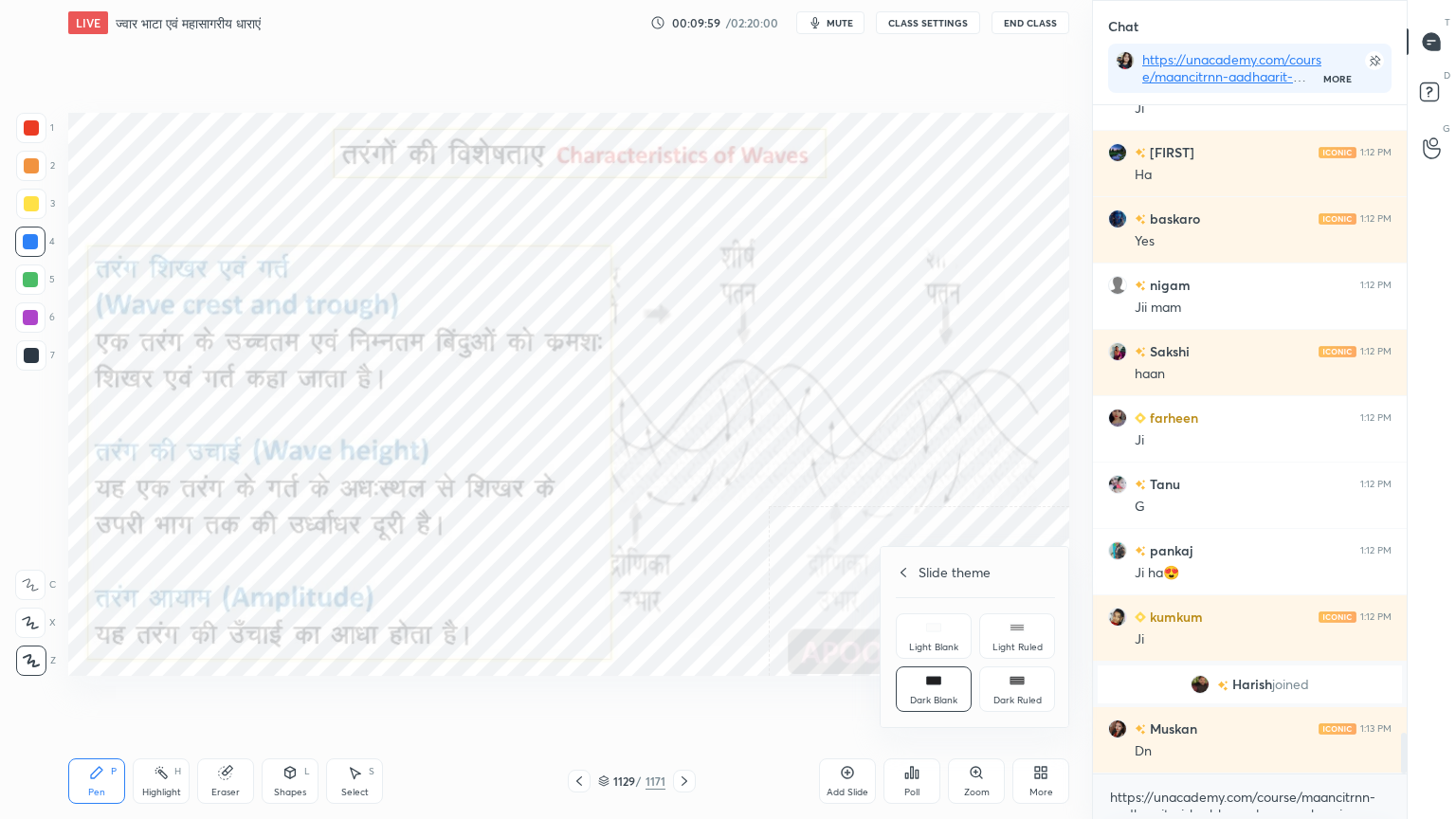 click at bounding box center [728, 410] 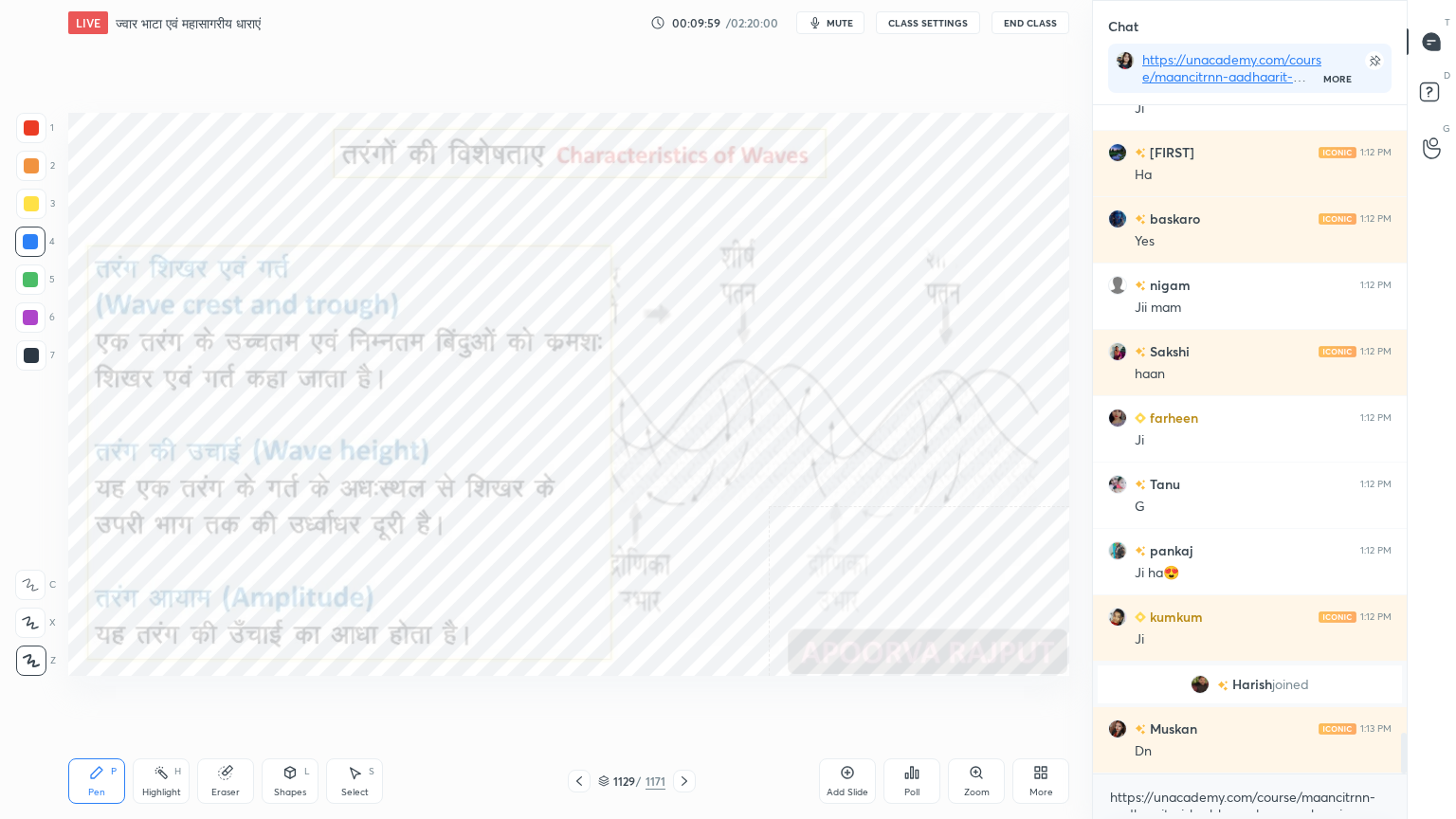 click on "Add Slide" at bounding box center [847, 781] 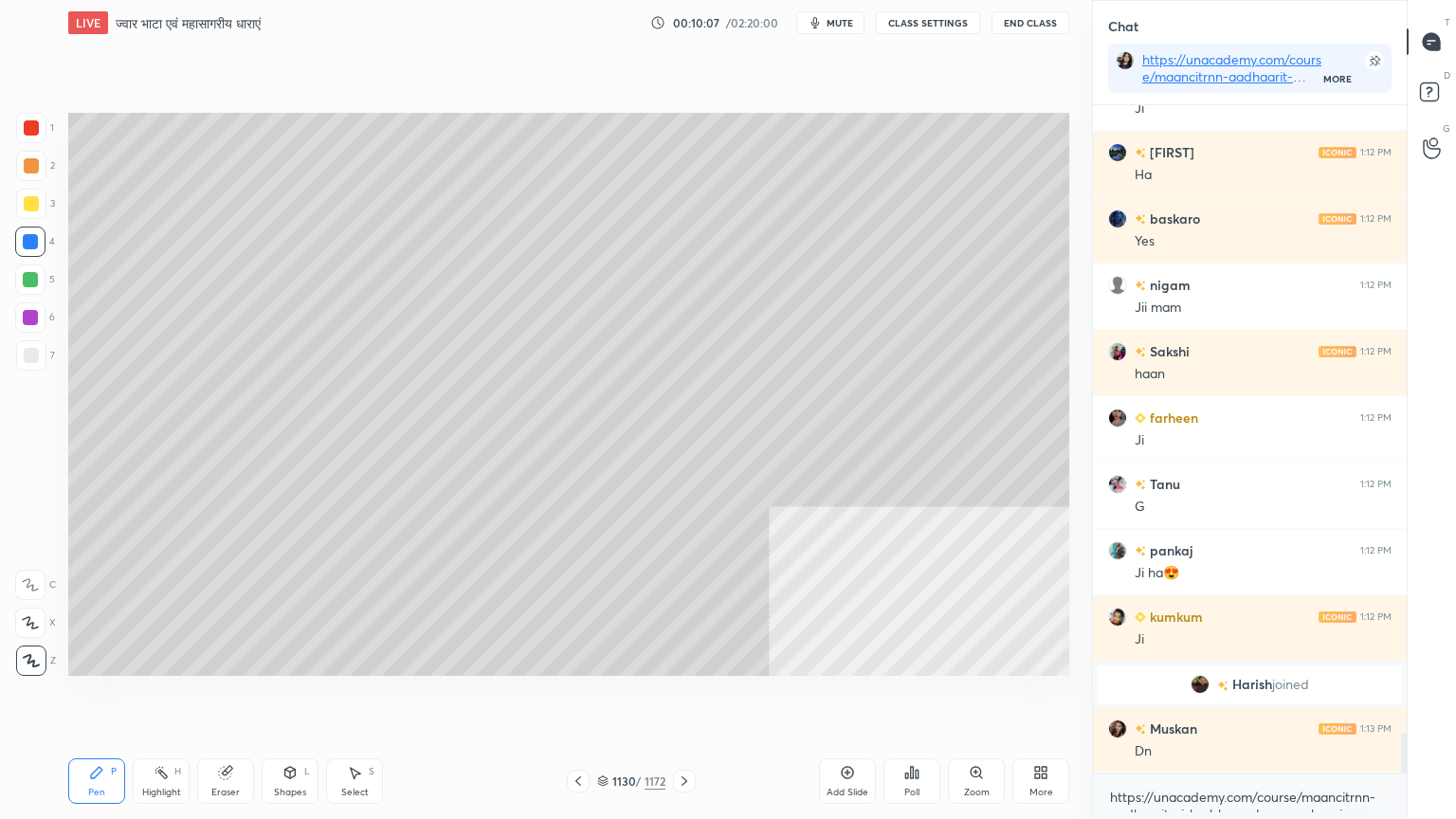 click at bounding box center [31, 355] 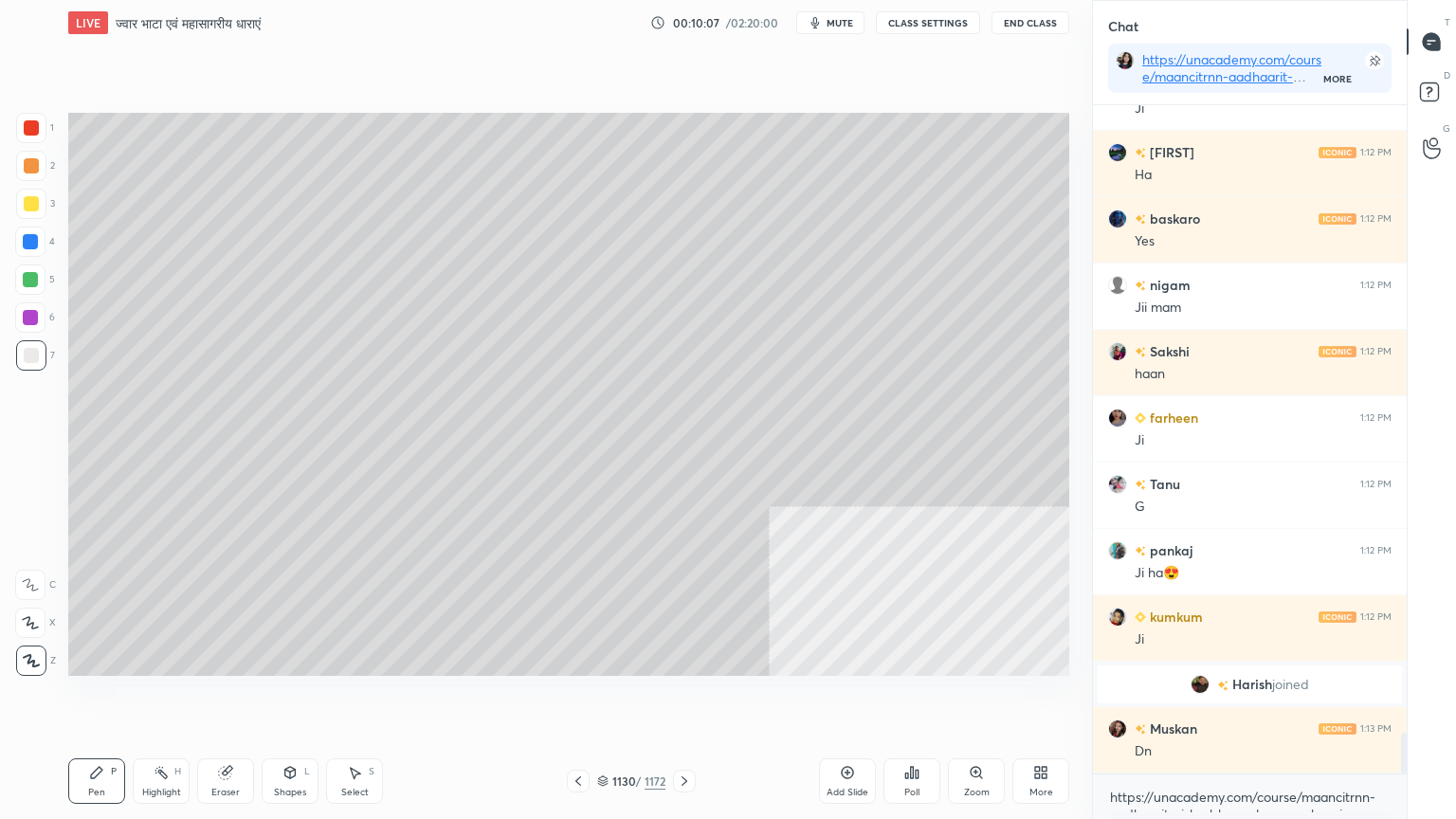 click at bounding box center [31, 355] 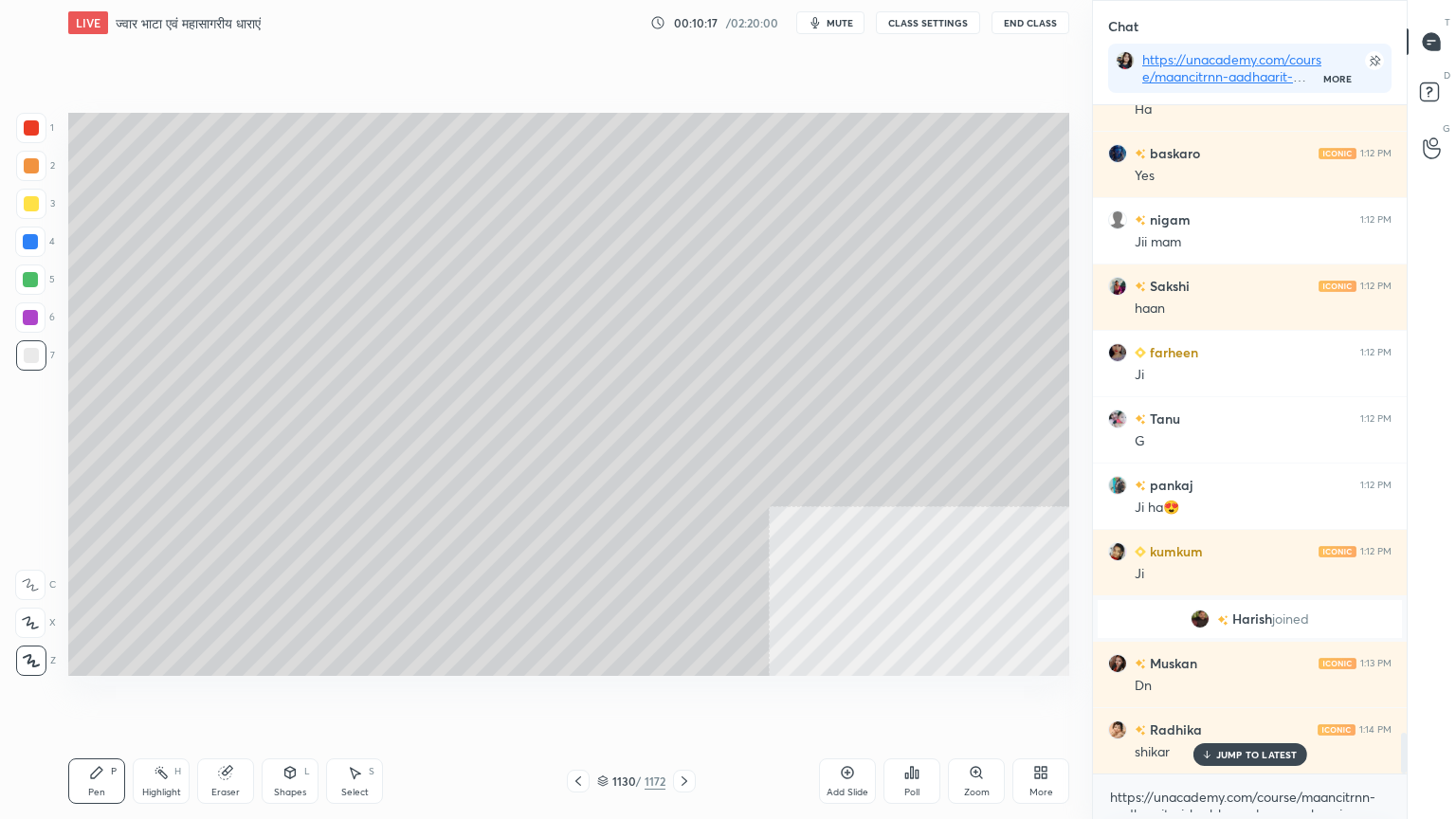 scroll, scrollTop: 10430, scrollLeft: 0, axis: vertical 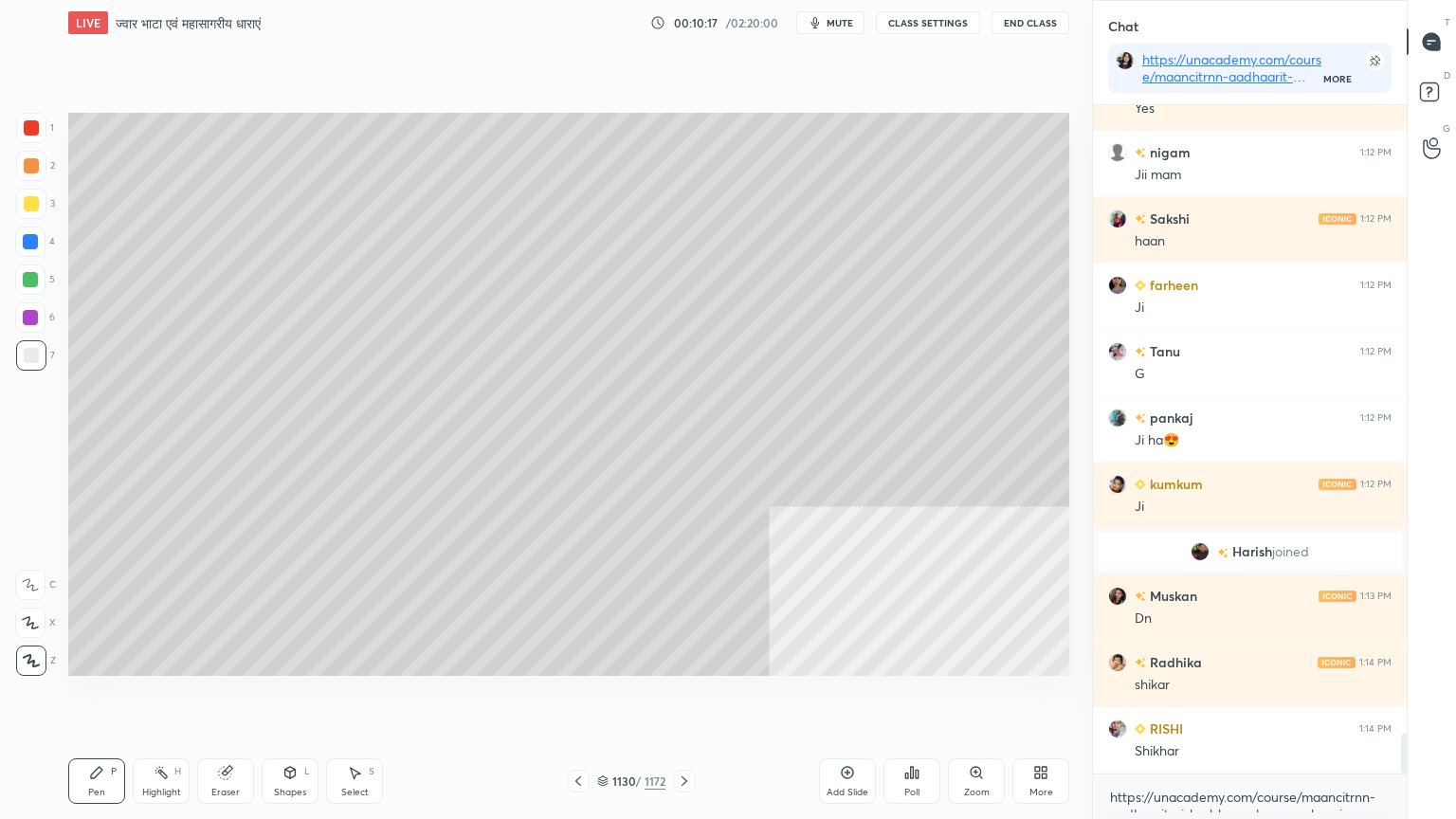 click 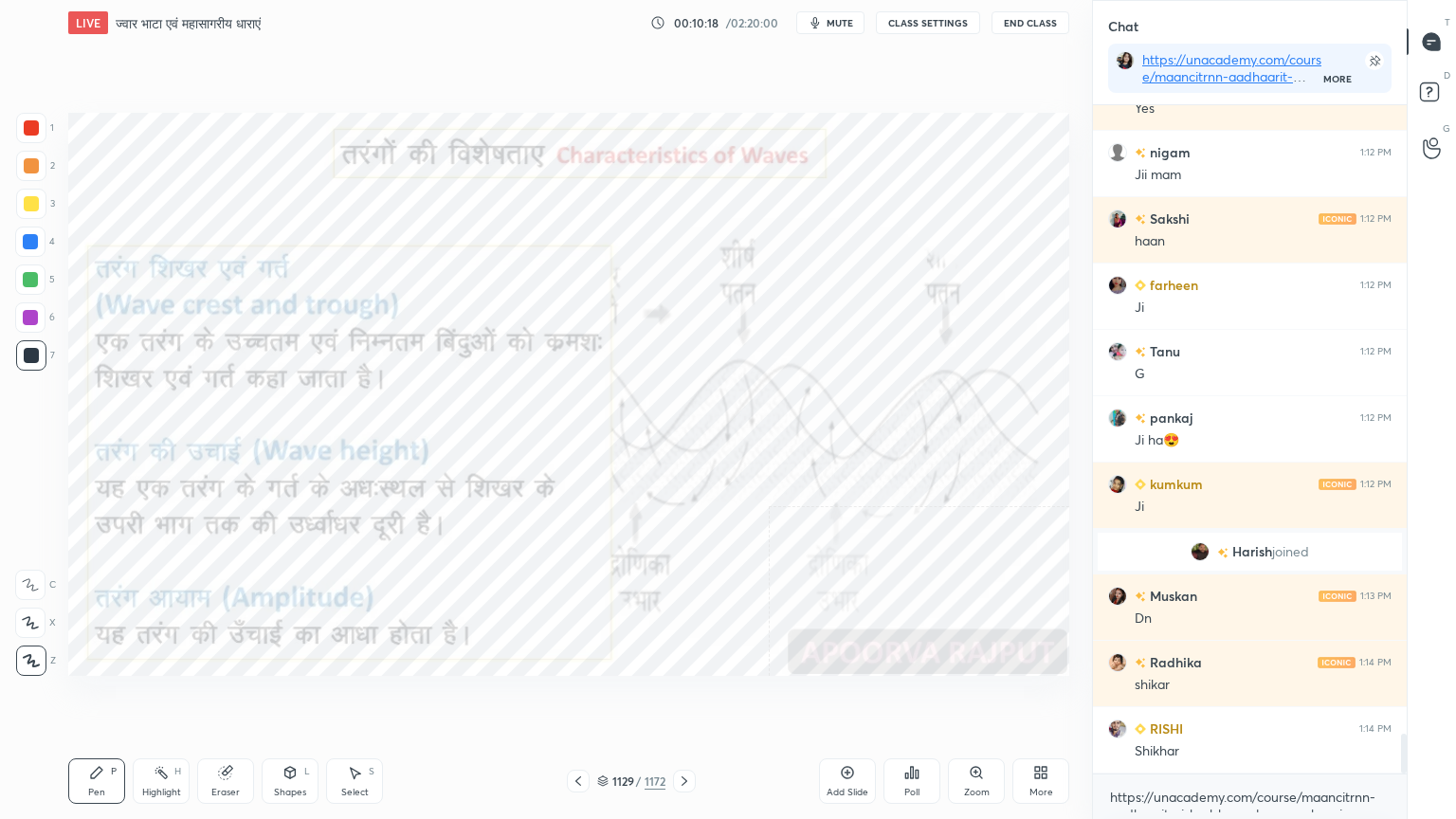 click 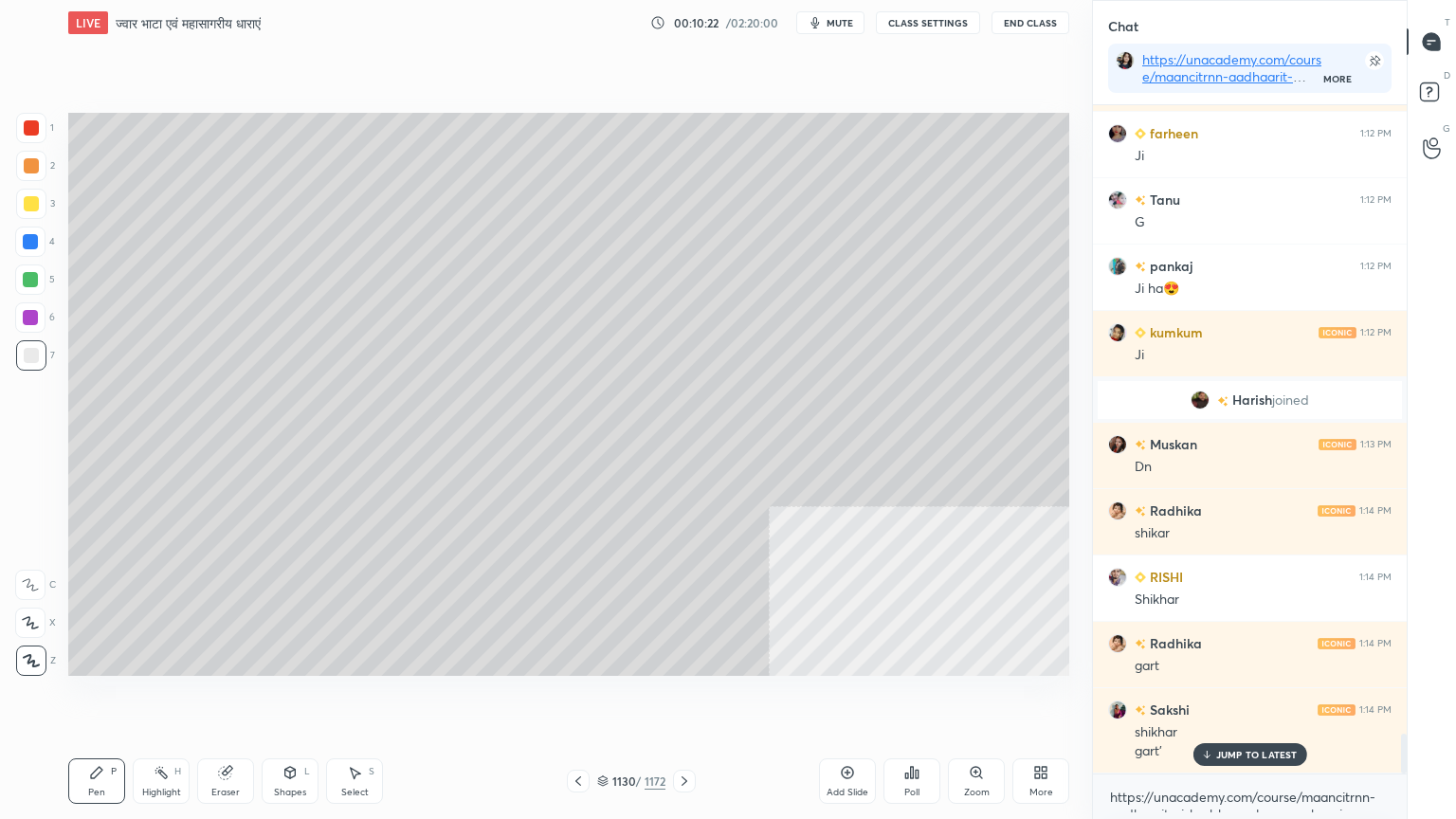 scroll, scrollTop: 10647, scrollLeft: 0, axis: vertical 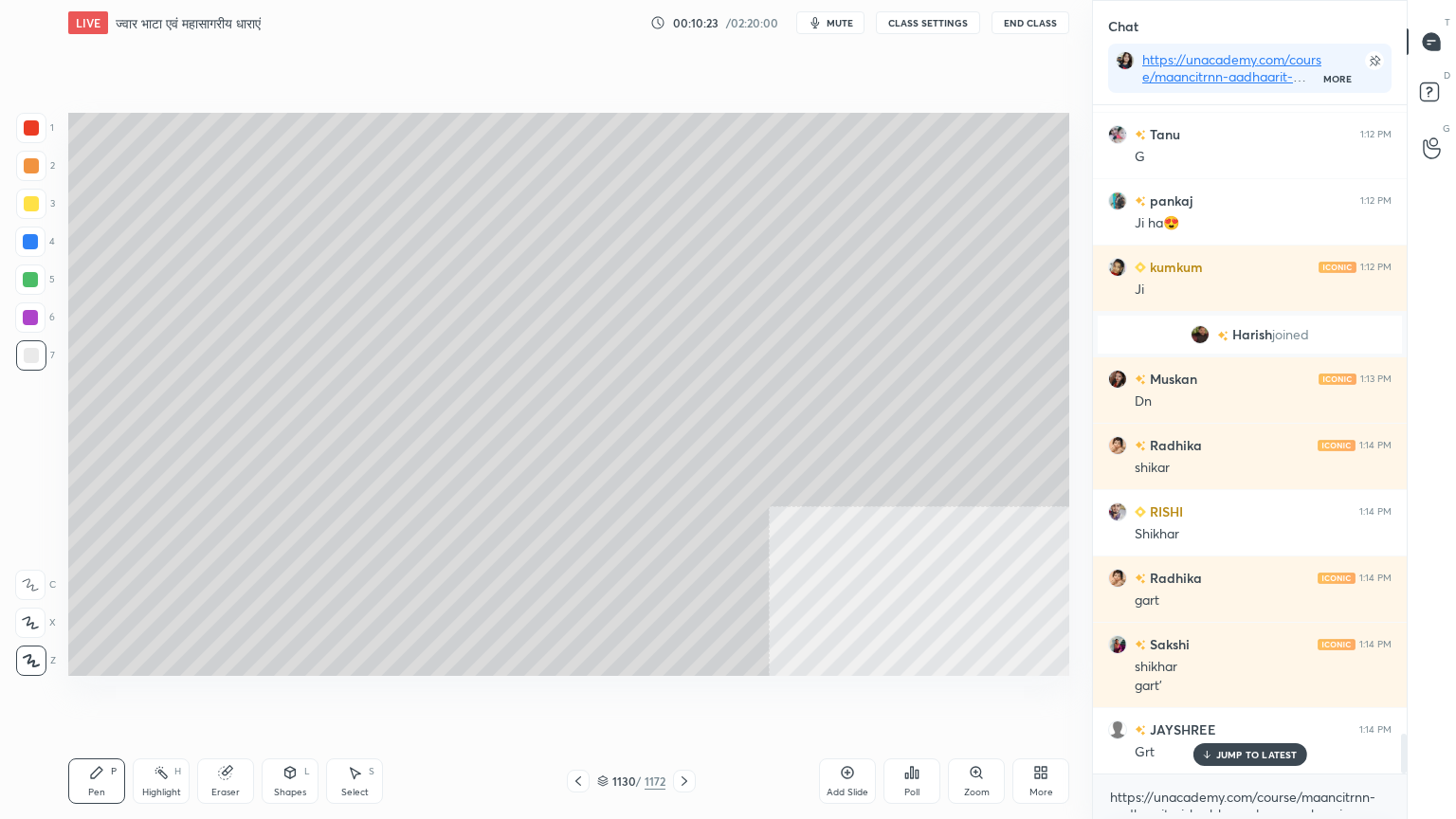 click 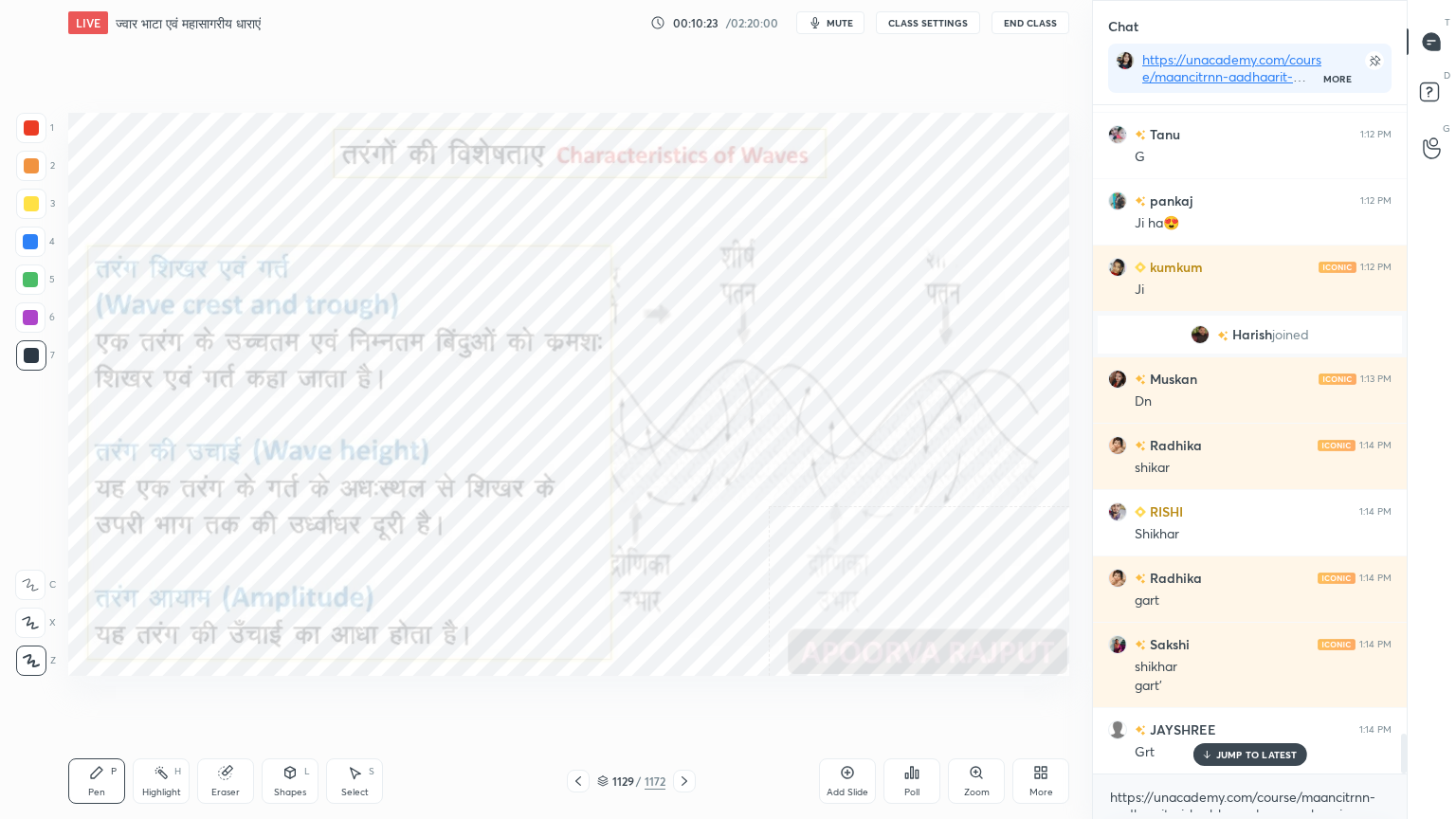 scroll, scrollTop: 10714, scrollLeft: 0, axis: vertical 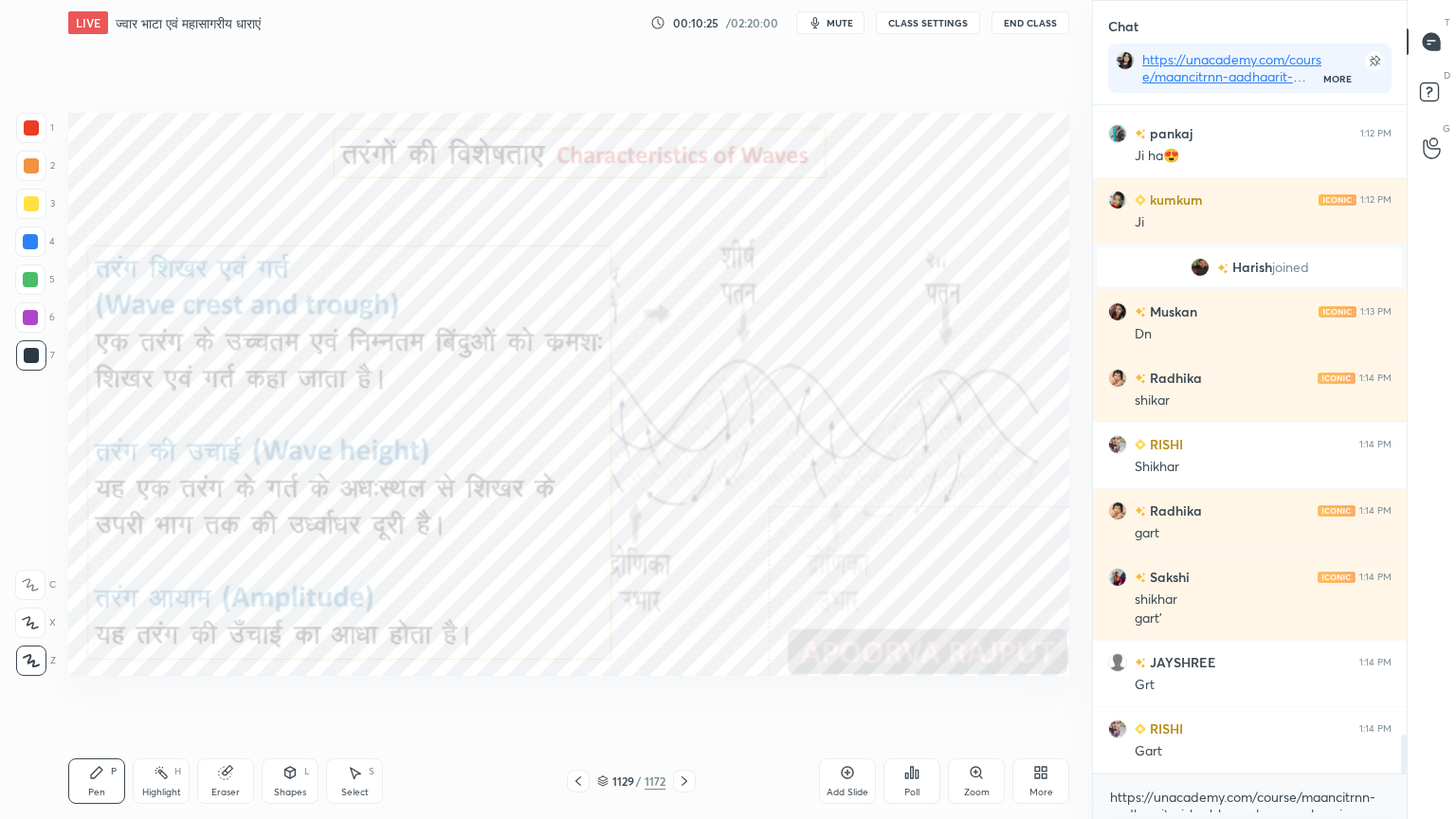 click at bounding box center [30, 242] 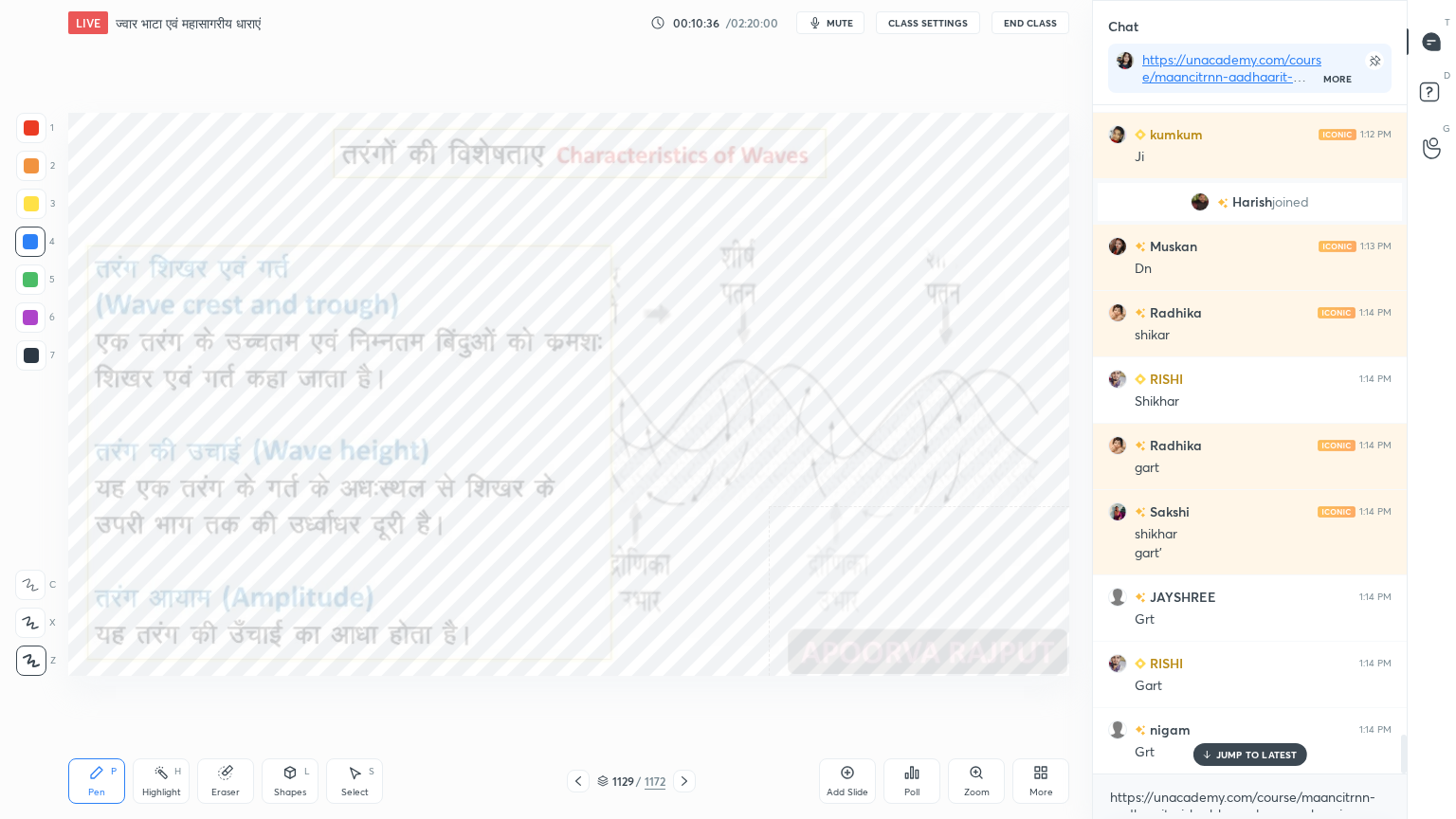 scroll, scrollTop: 10847, scrollLeft: 0, axis: vertical 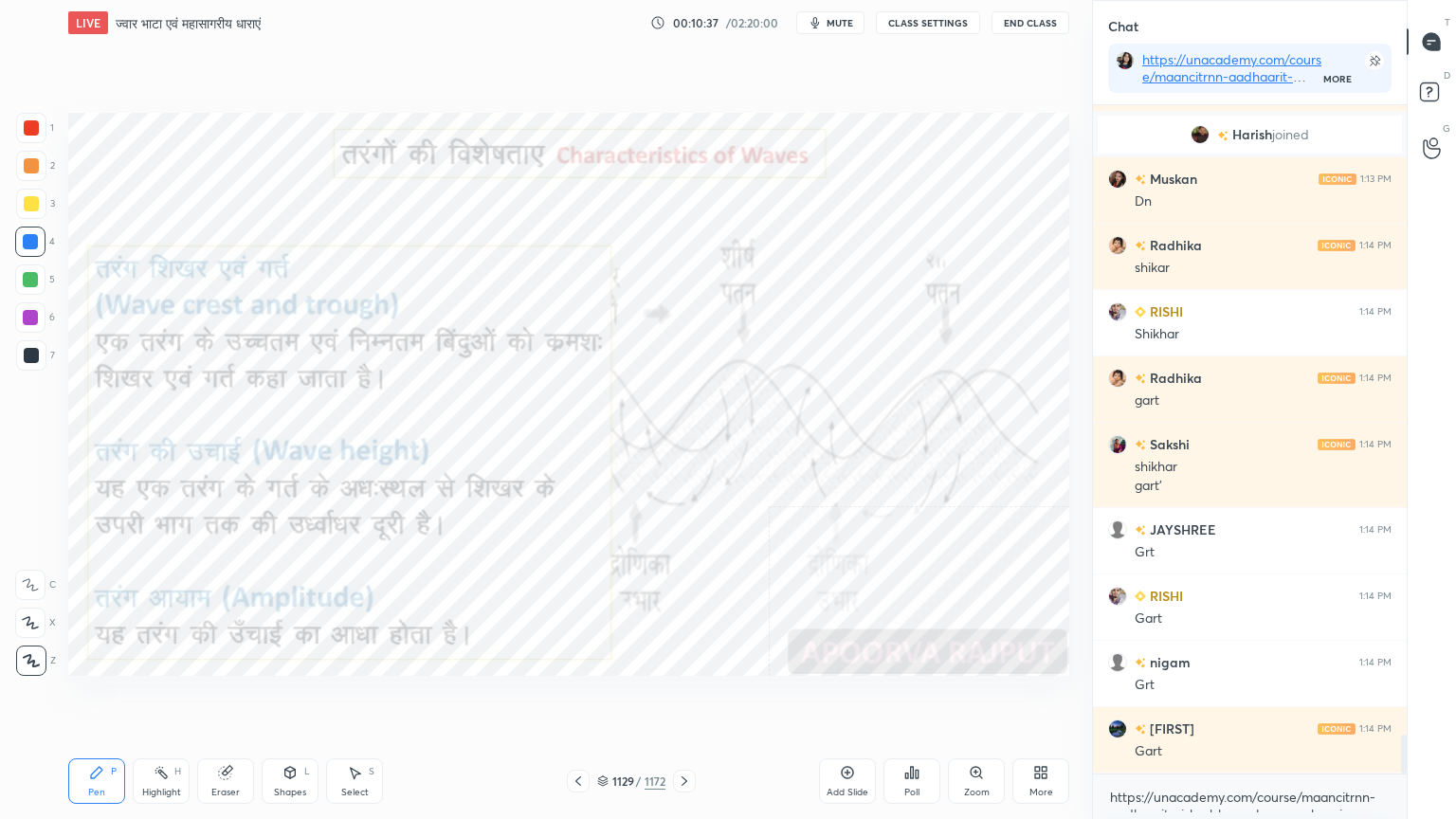 click 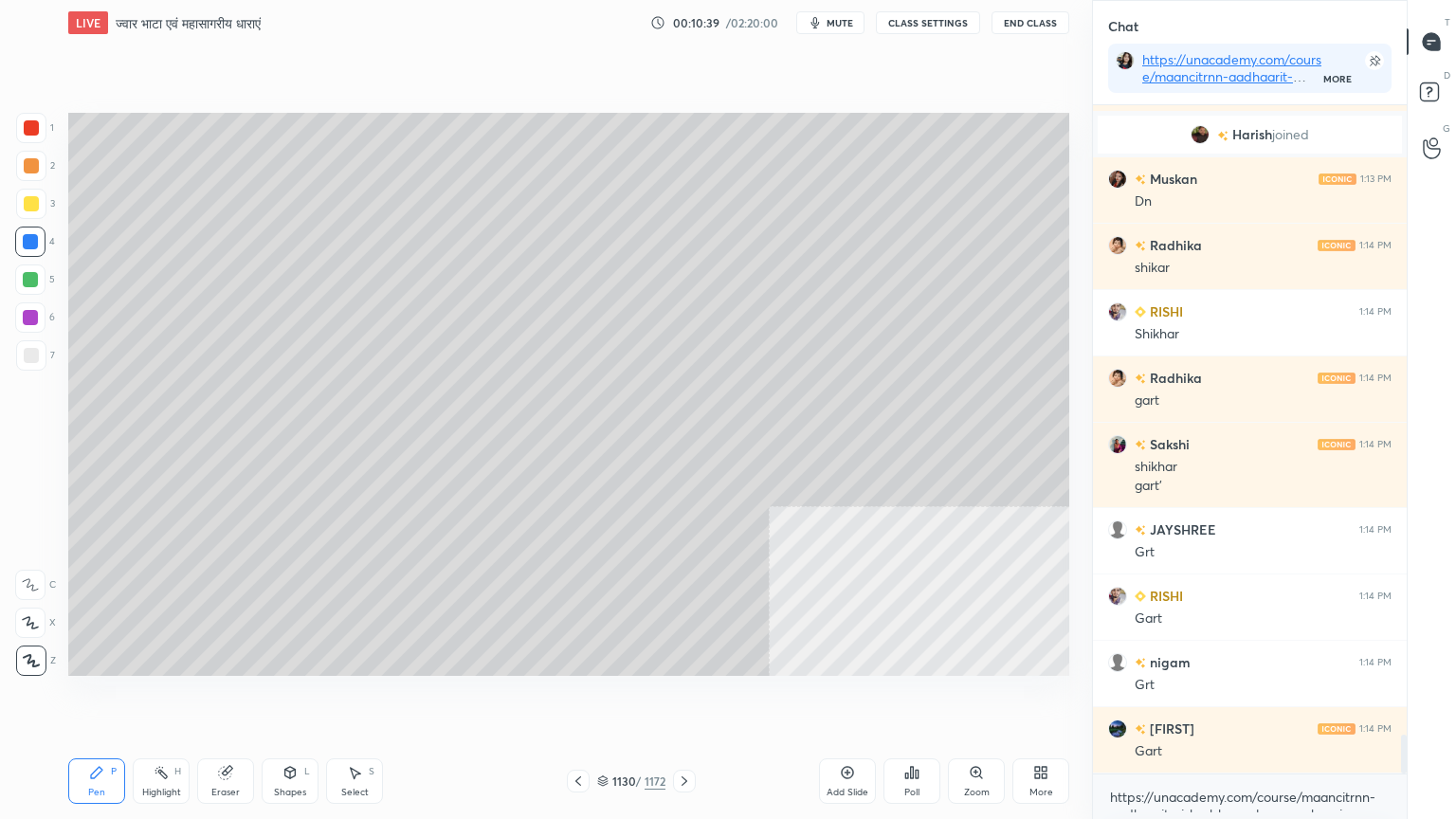 click at bounding box center [31, 204] 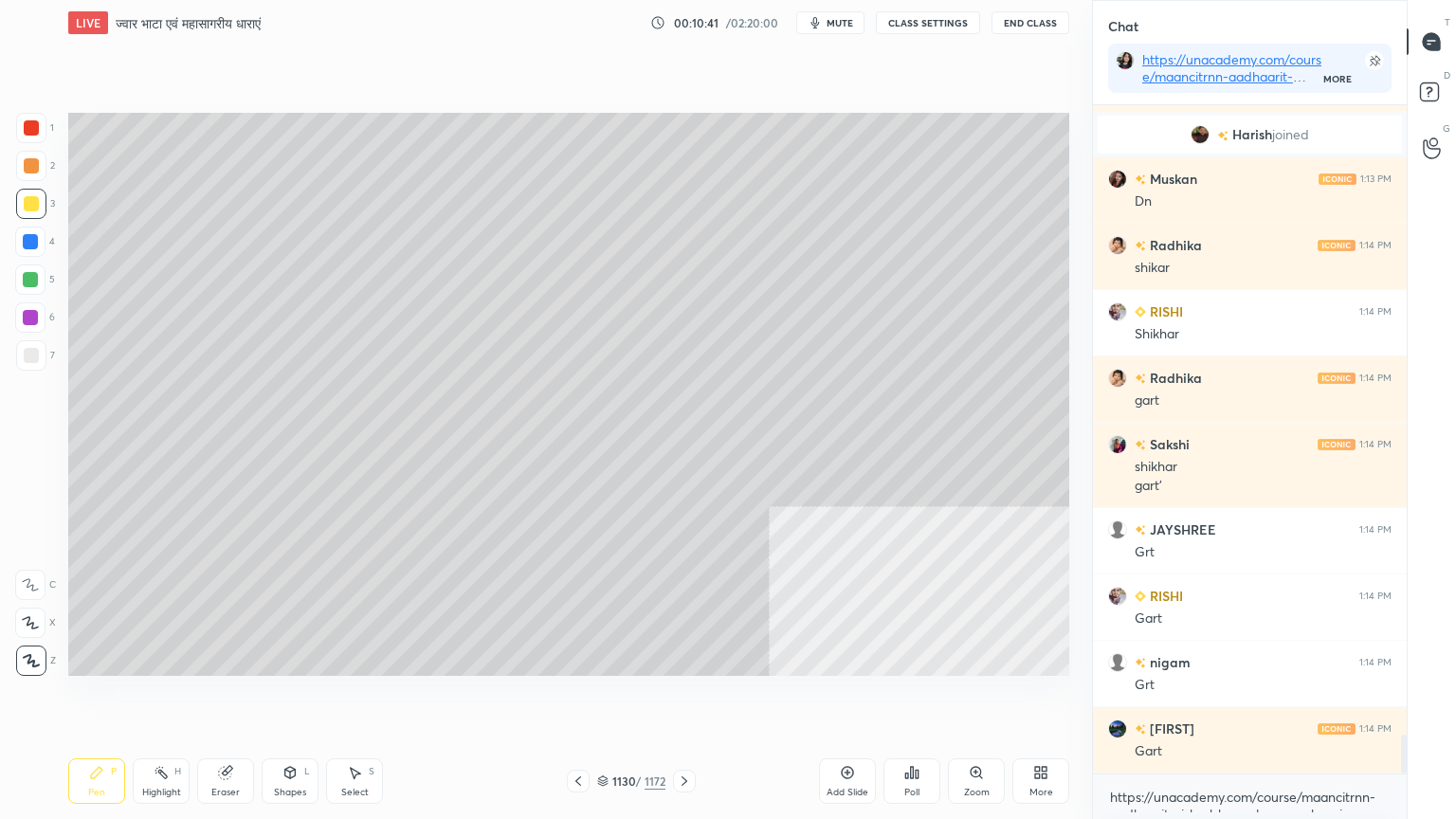 click on "Shapes" at bounding box center [290, 792] 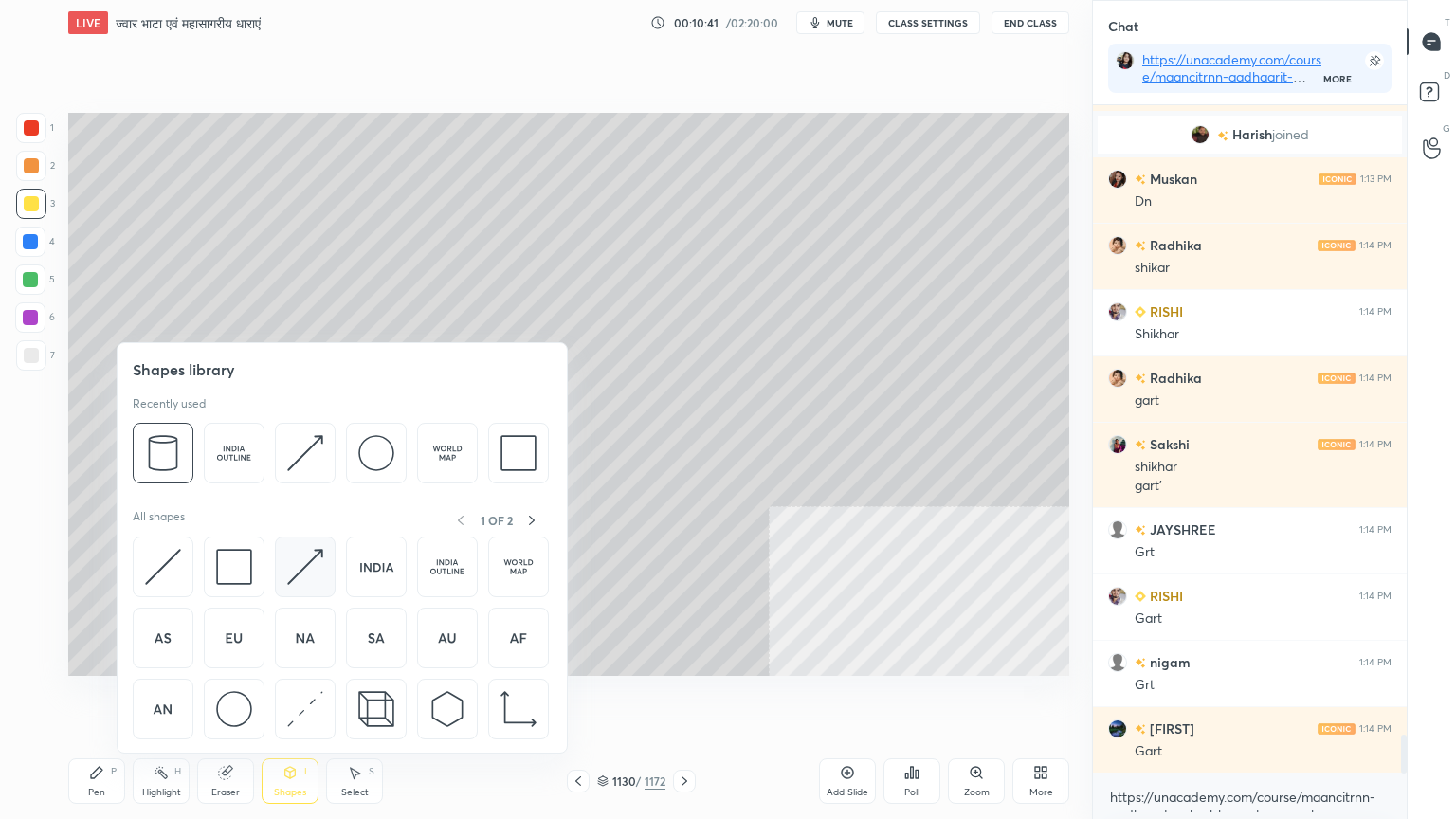 click at bounding box center (305, 567) 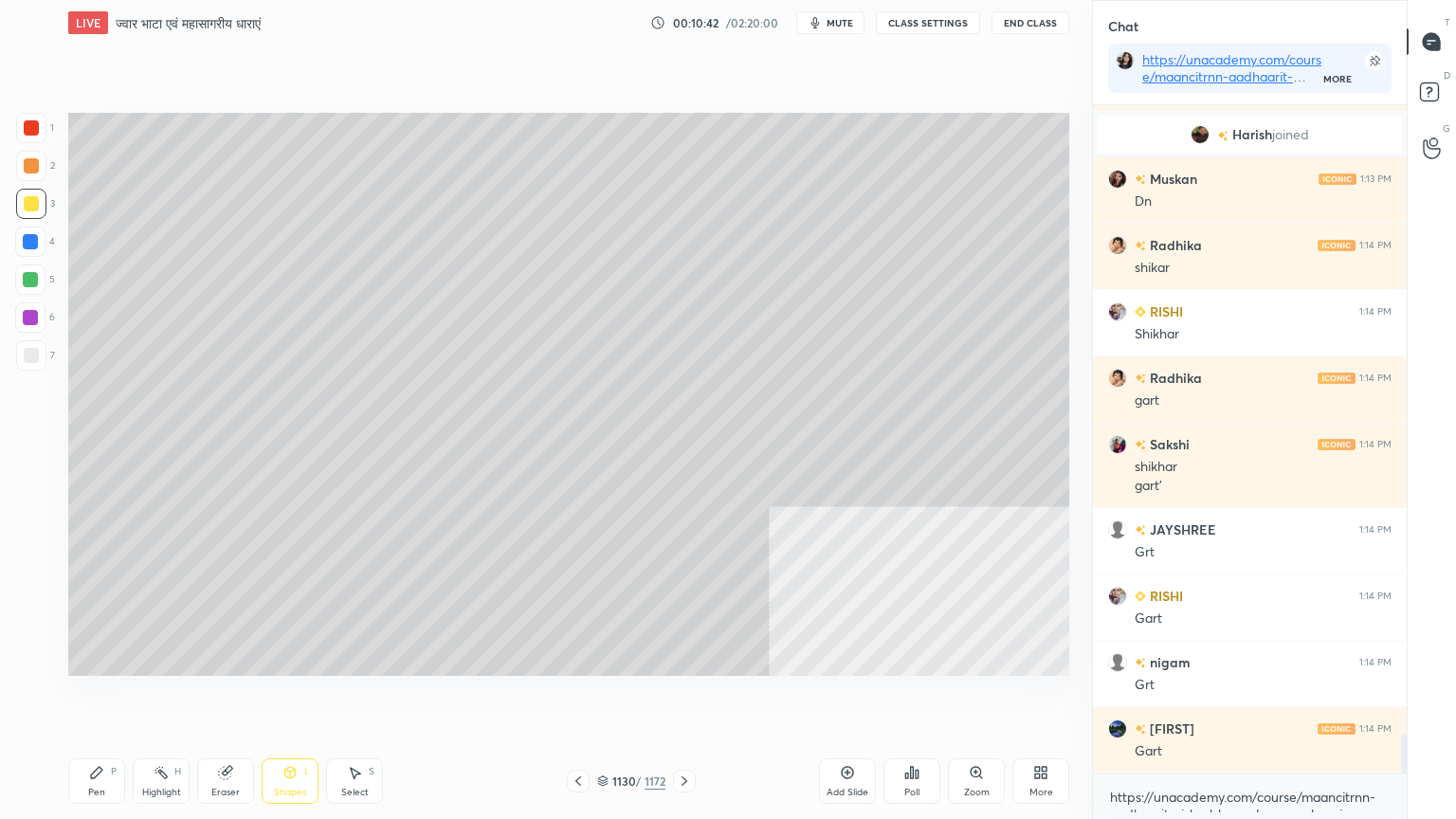 click at bounding box center [31, 128] 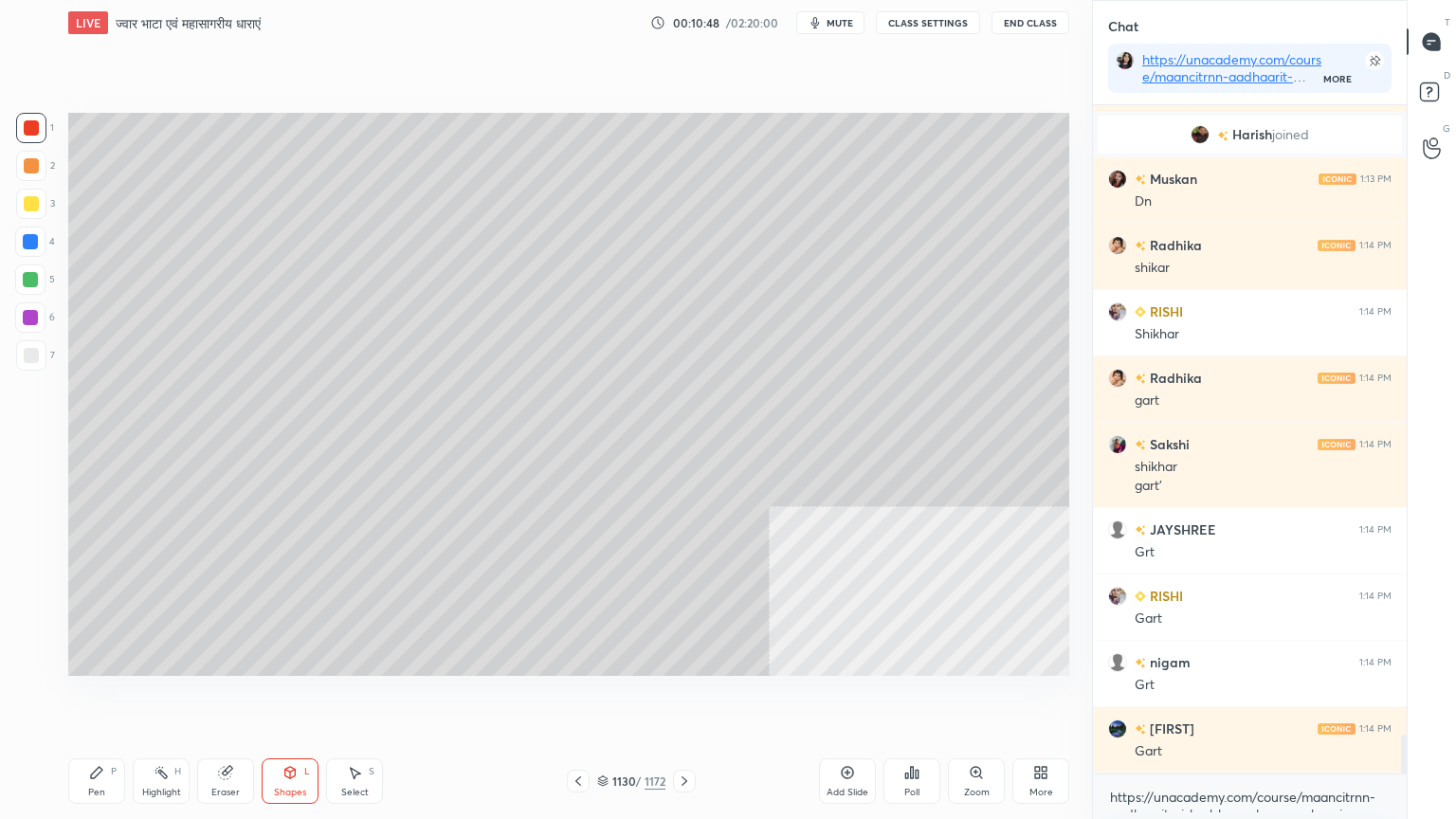 click on "Pen P Highlight H Eraser Shapes L Select S" at bounding box center [256, 781] 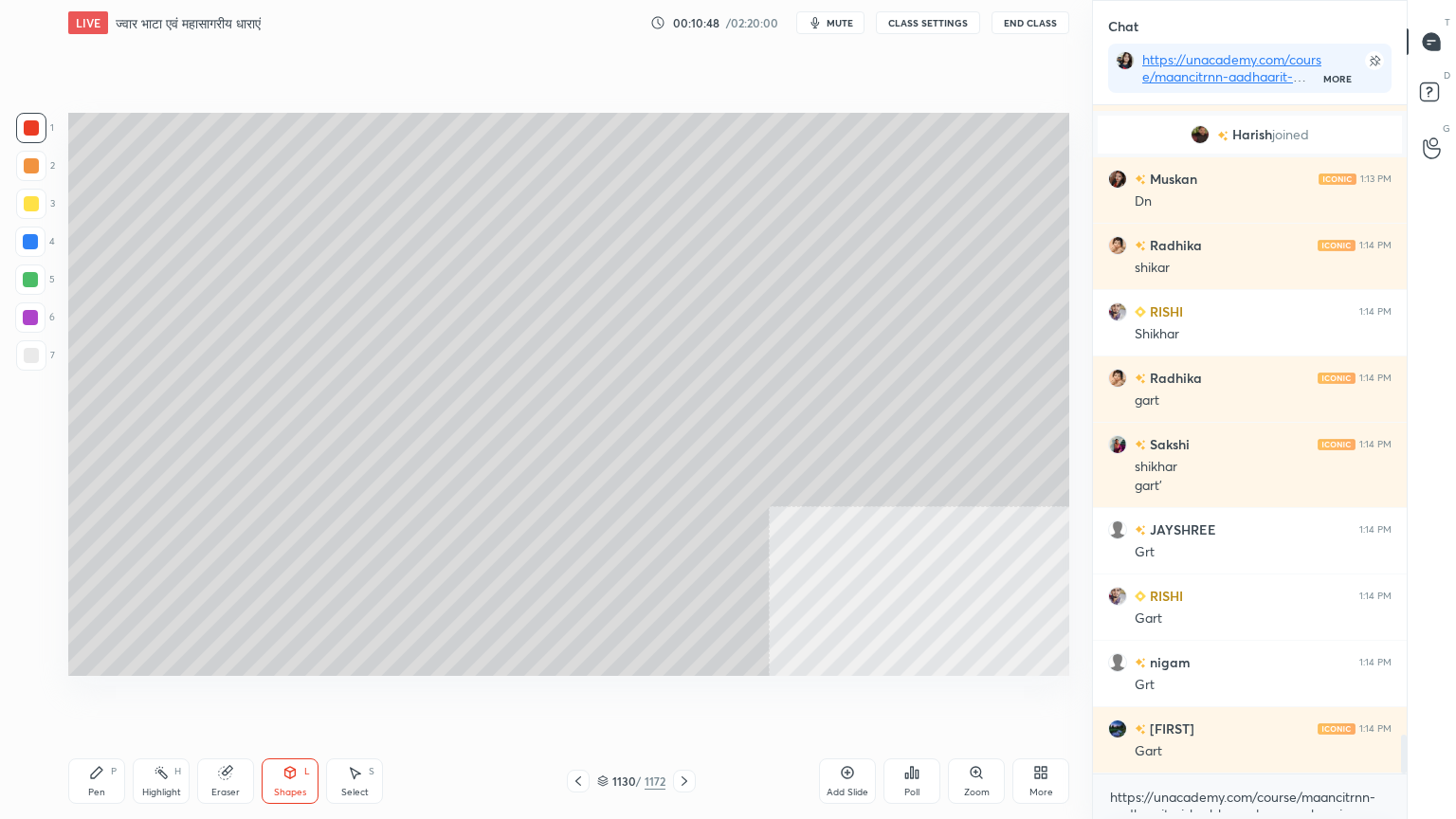 click on "Pen P" at bounding box center [97, 781] 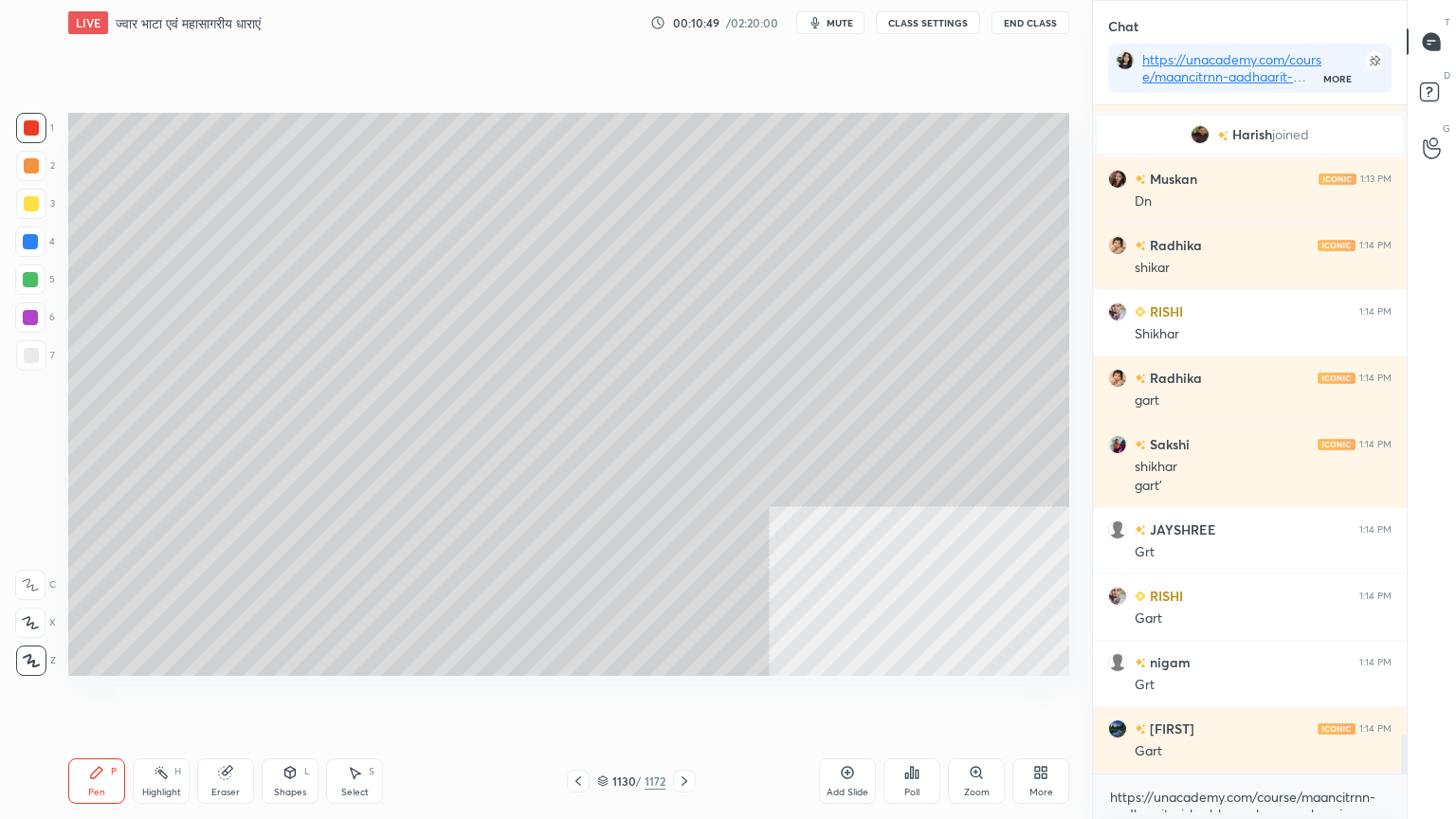 click 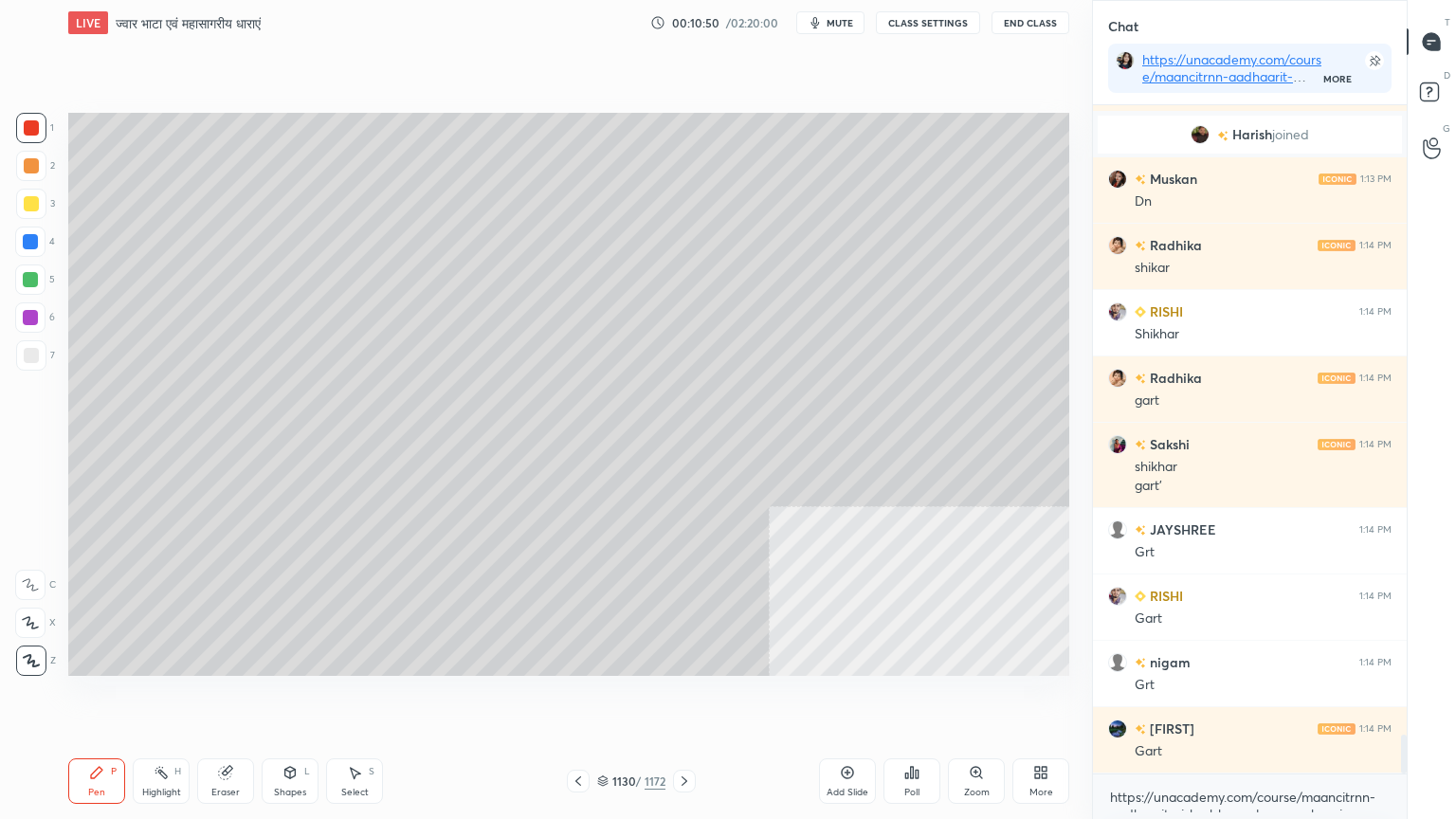 scroll, scrollTop: 629, scrollLeft: 308, axis: both 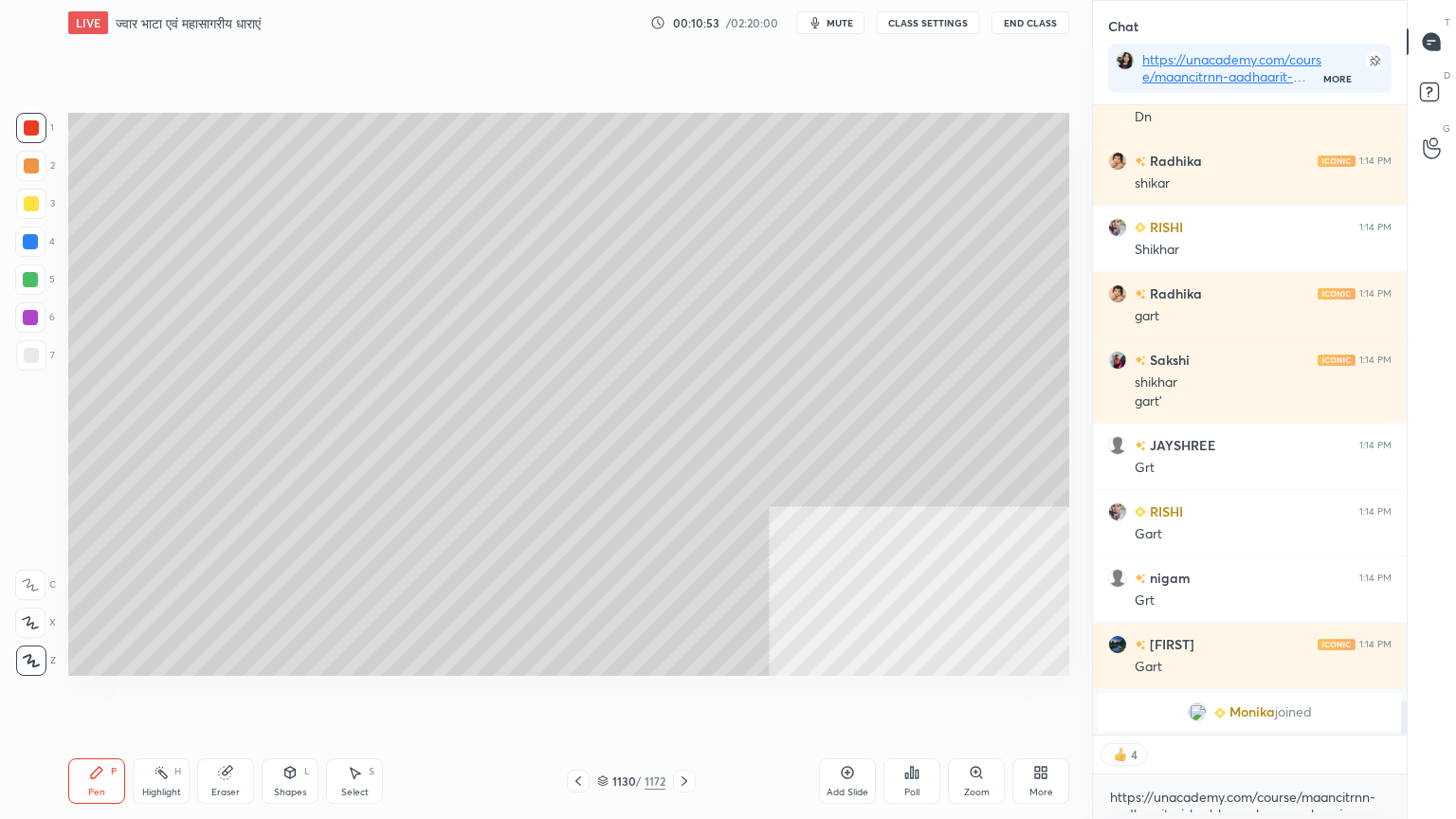 click on "Eraser" at bounding box center [226, 781] 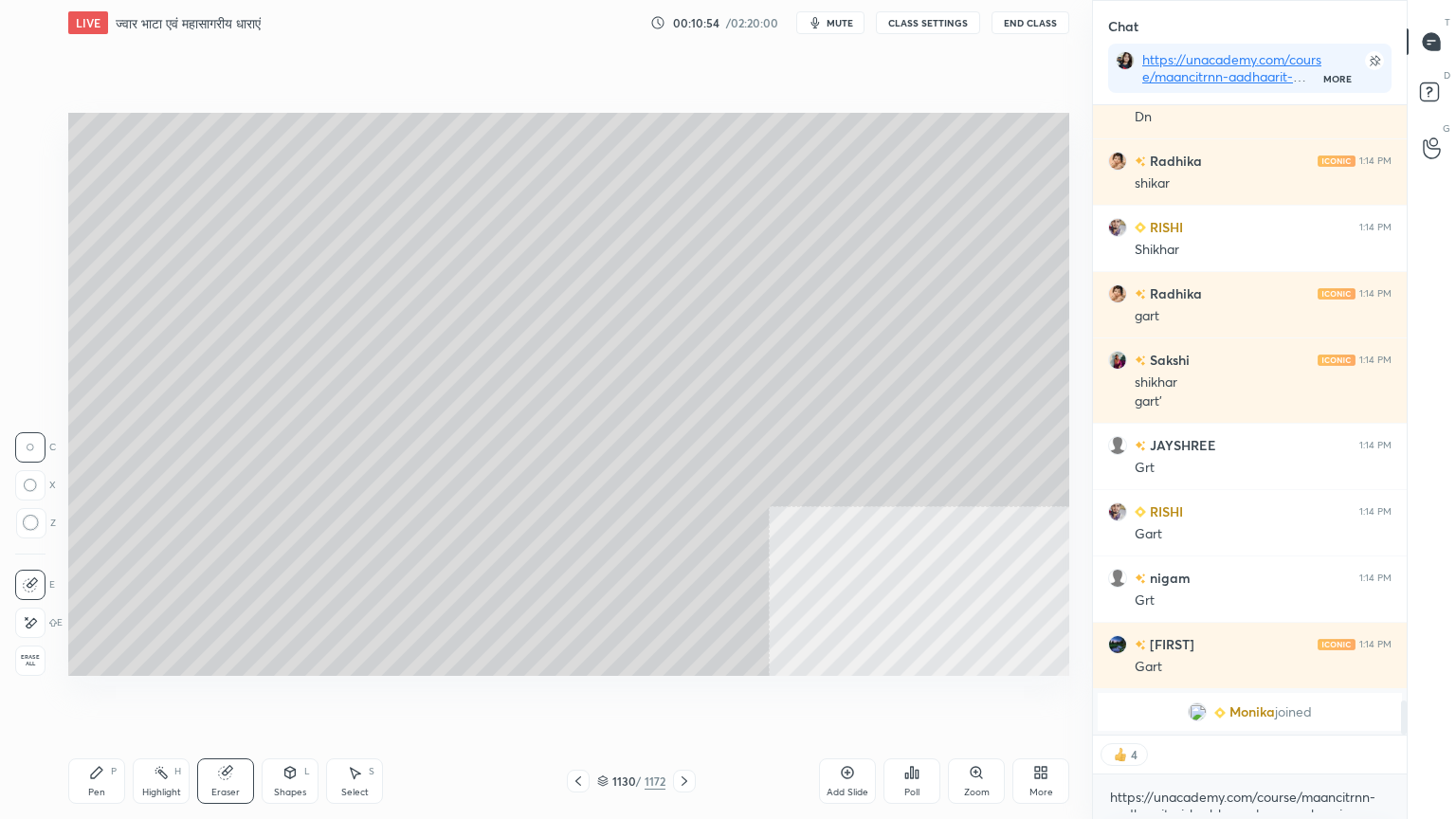 click at bounding box center [30, 623] 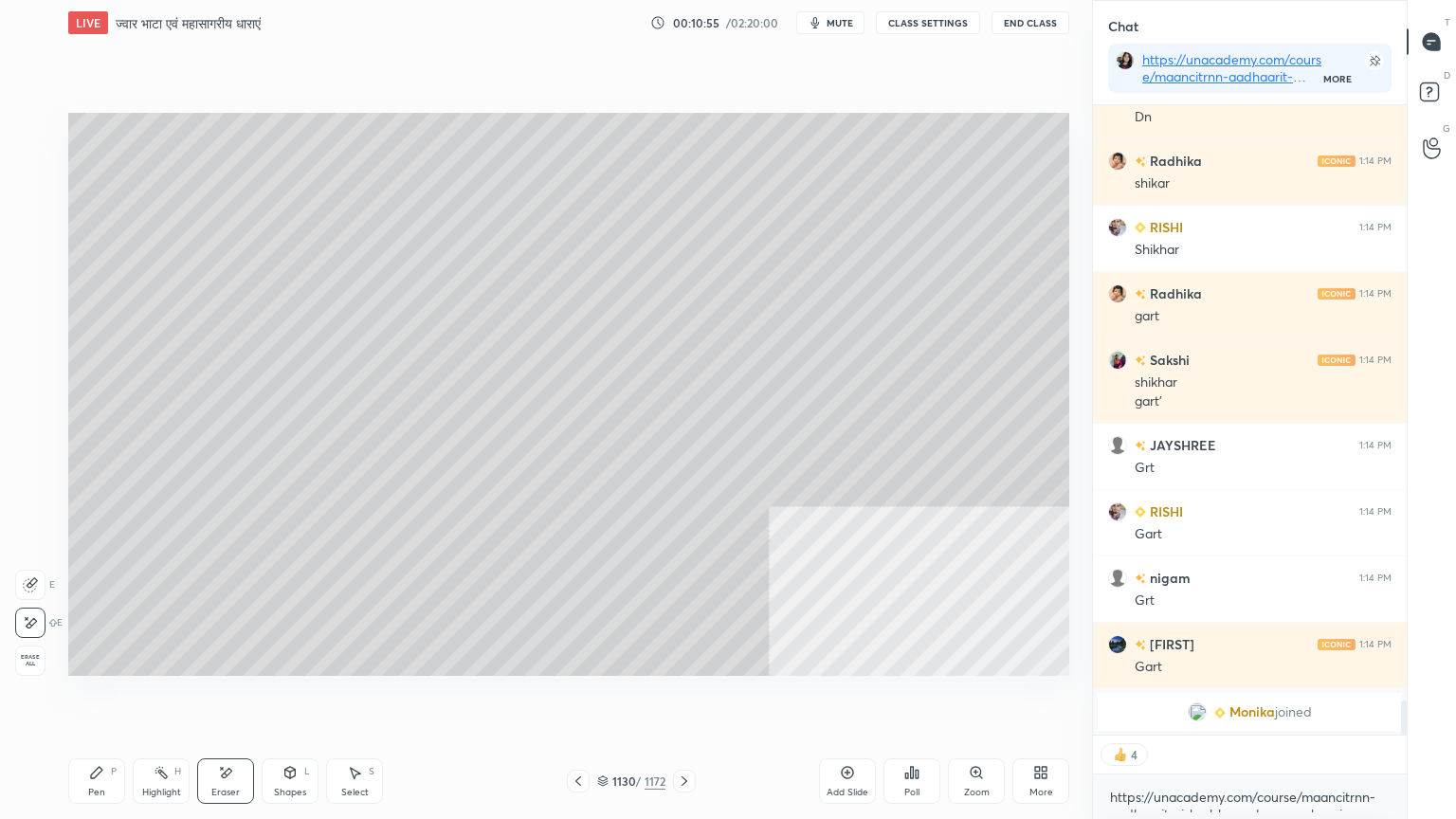 drag, startPoint x: 99, startPoint y: 783, endPoint x: 135, endPoint y: 698, distance: 92.3093 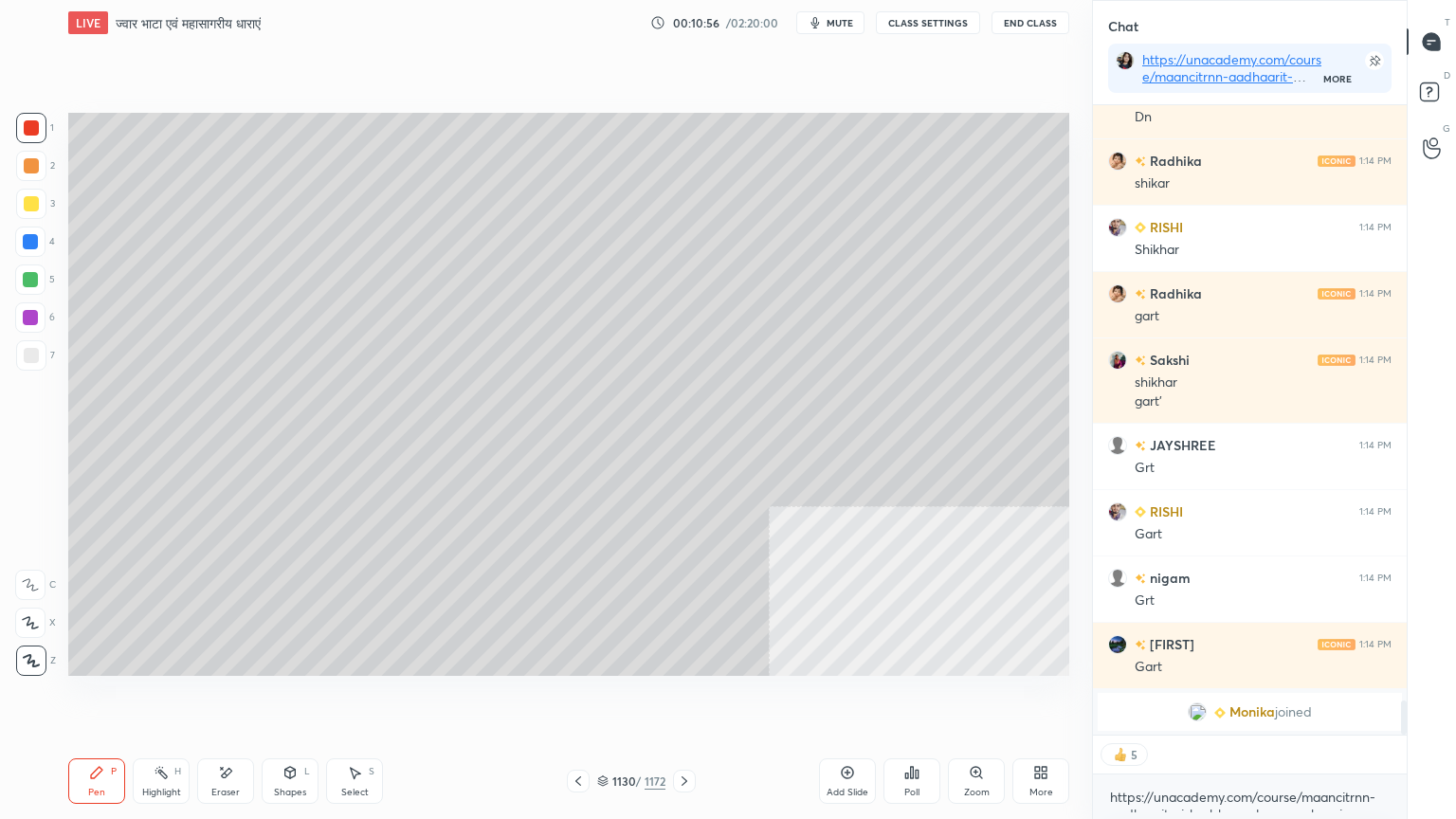 scroll, scrollTop: 10823, scrollLeft: 0, axis: vertical 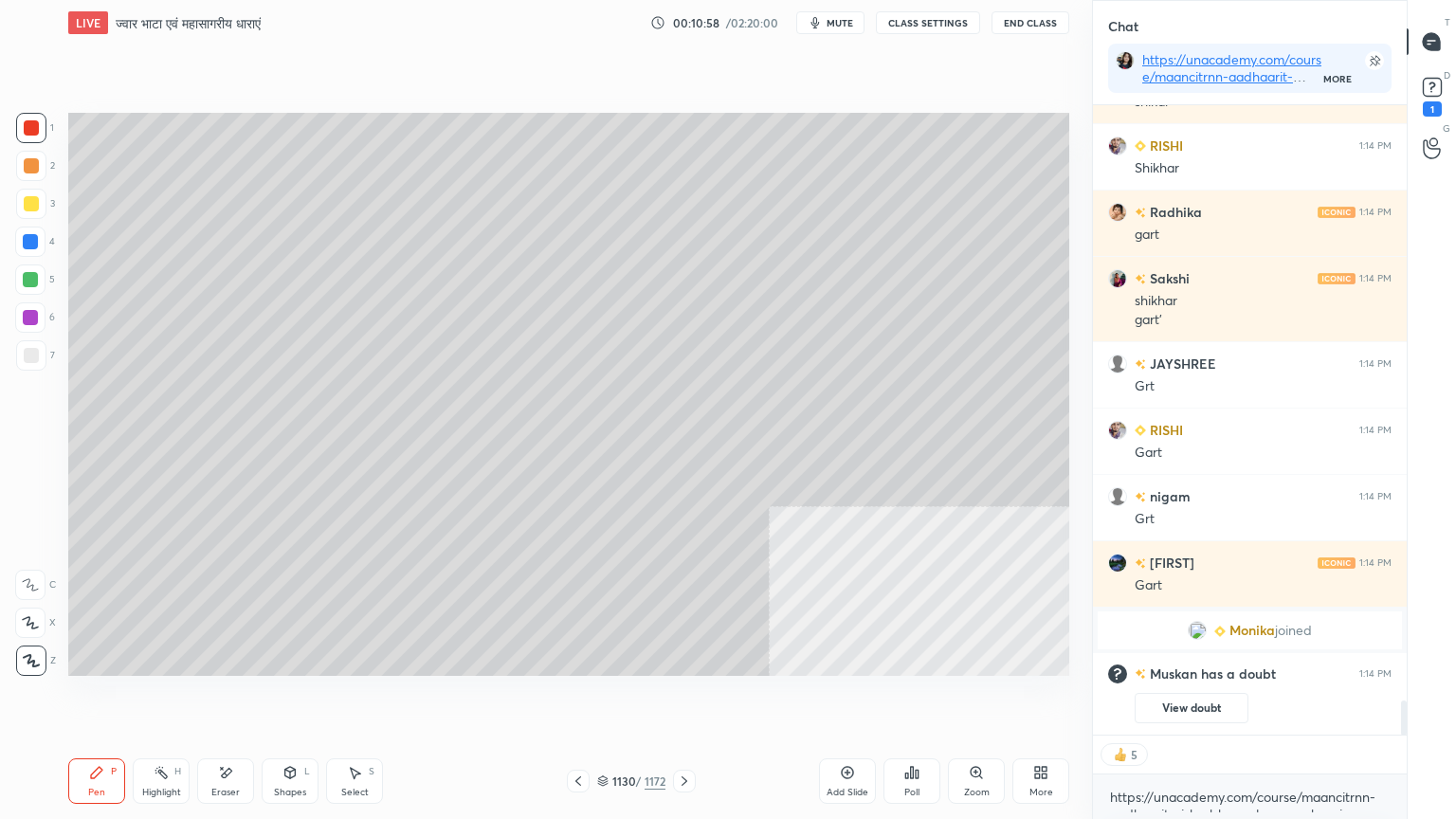 drag, startPoint x: 235, startPoint y: 781, endPoint x: 237, endPoint y: 770, distance: 11.18034 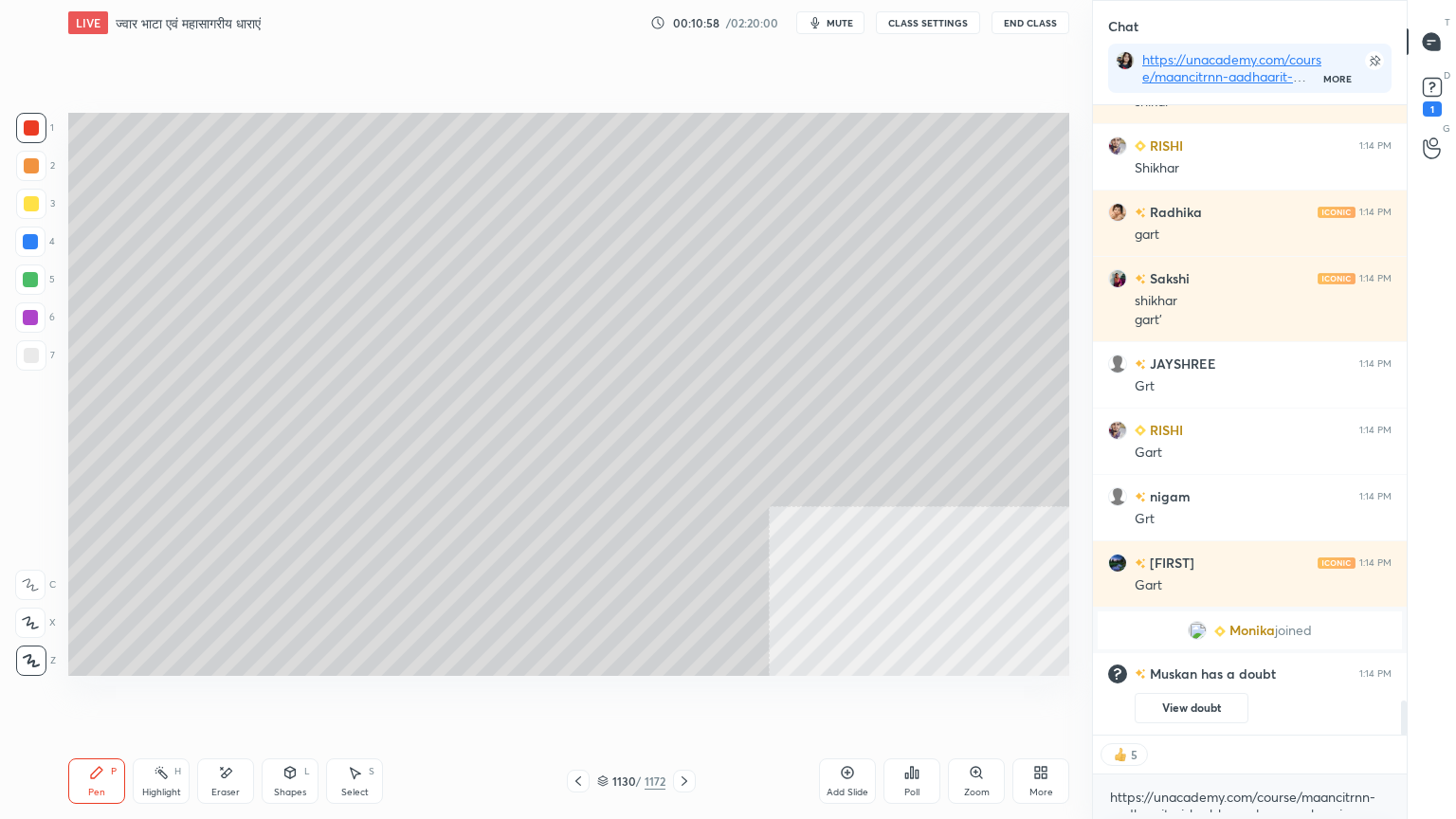 click on "Eraser" at bounding box center [226, 781] 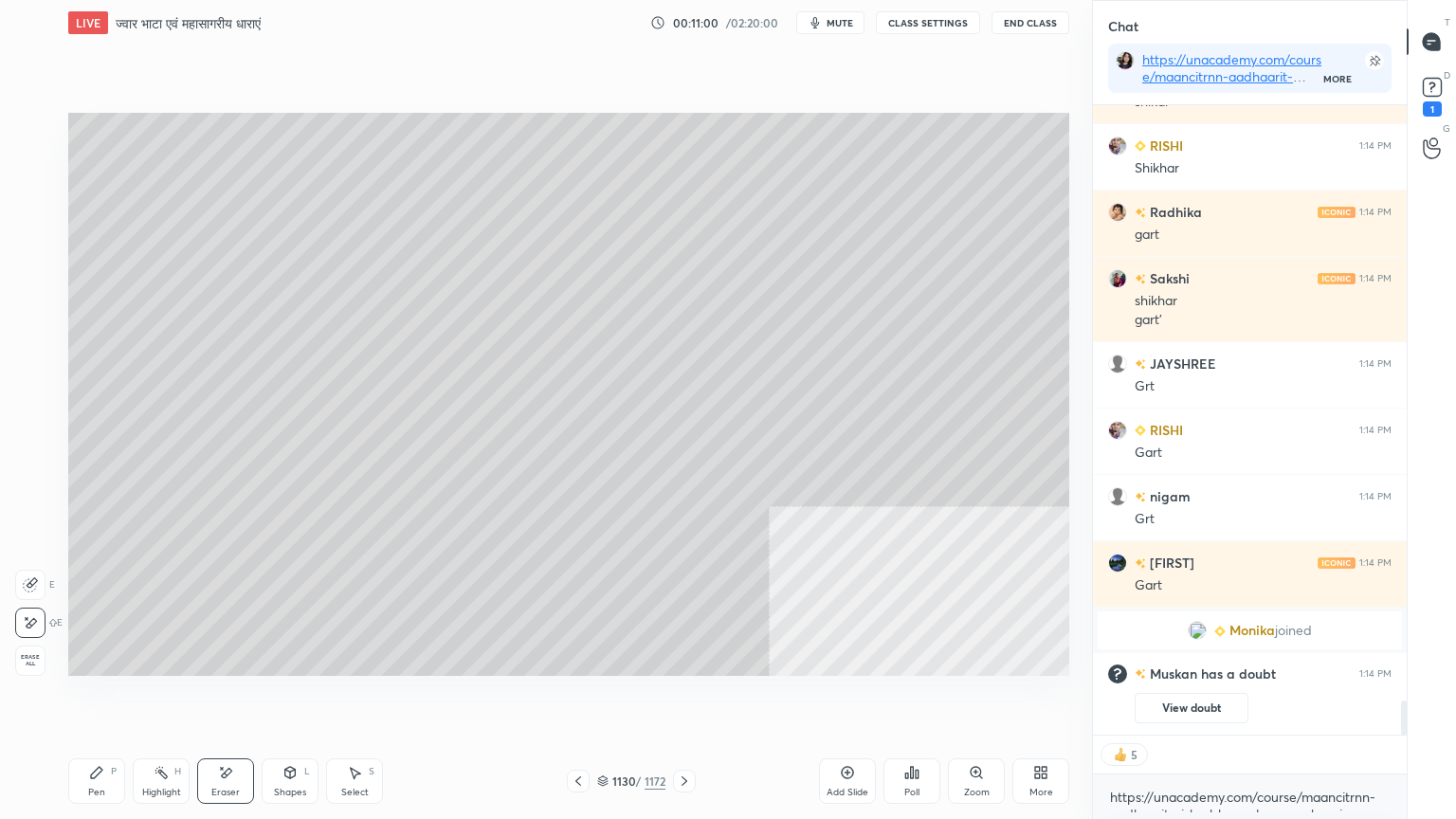 click on "Pen P" at bounding box center (97, 781) 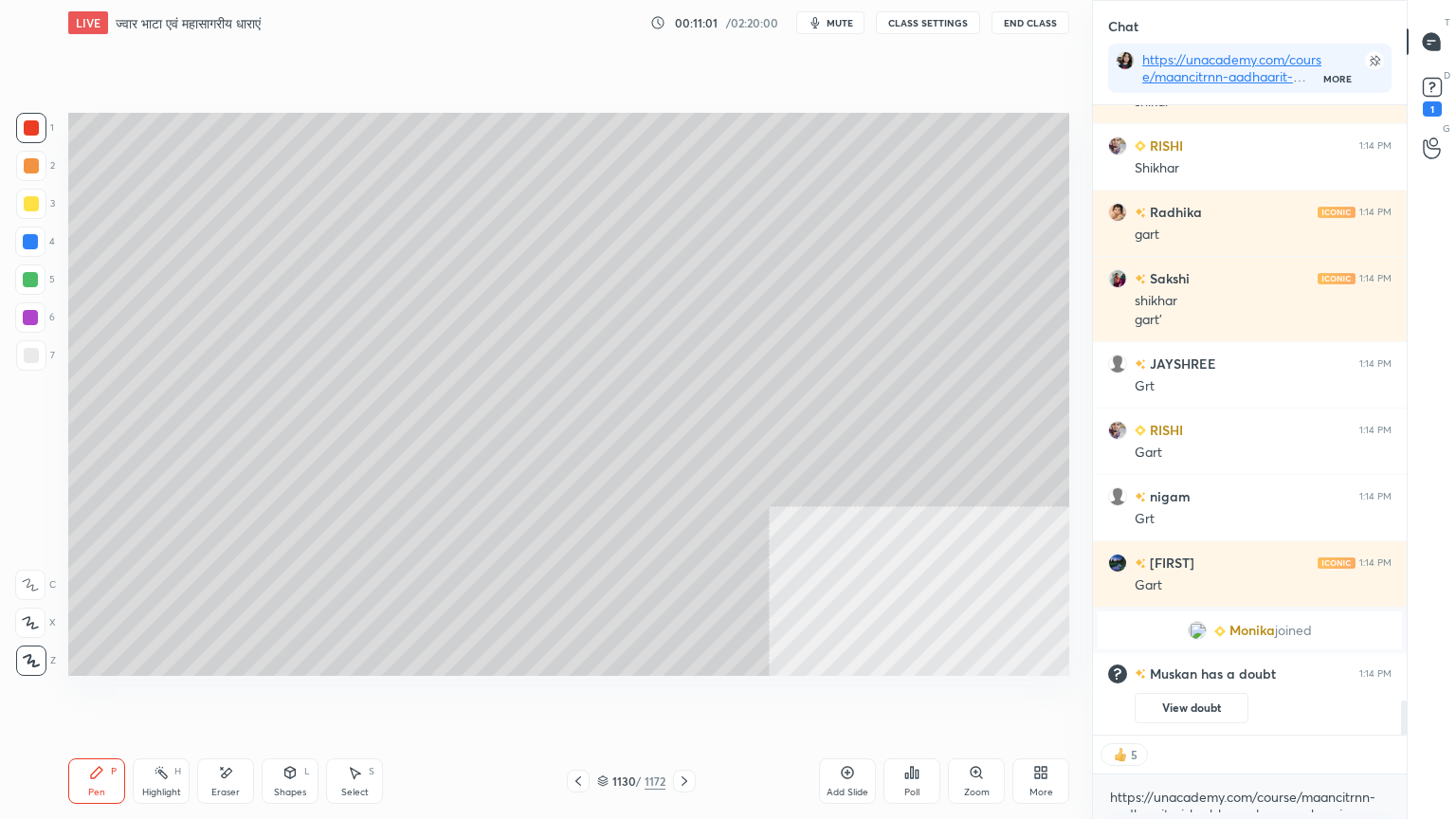 click 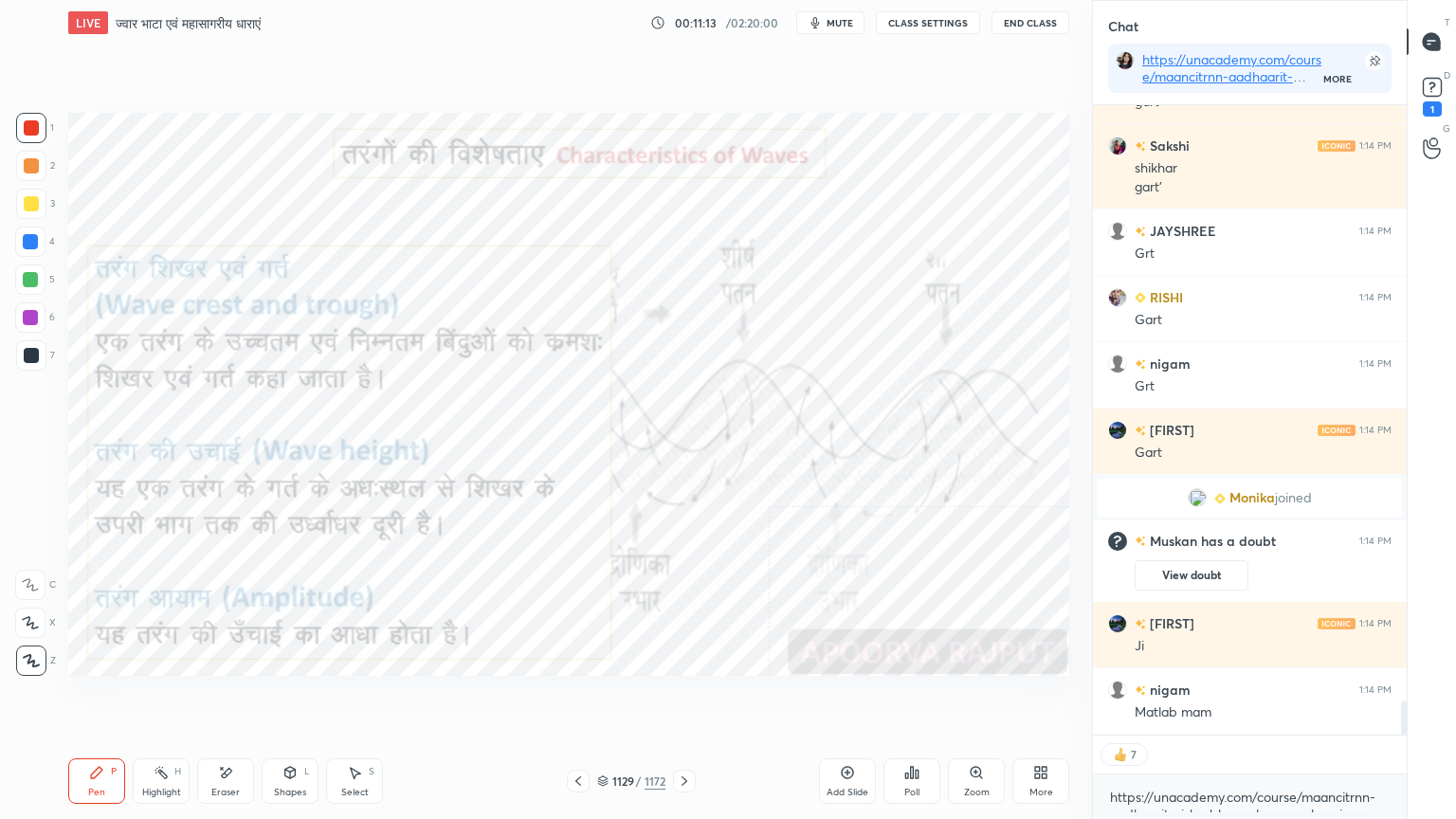 scroll, scrollTop: 11038, scrollLeft: 0, axis: vertical 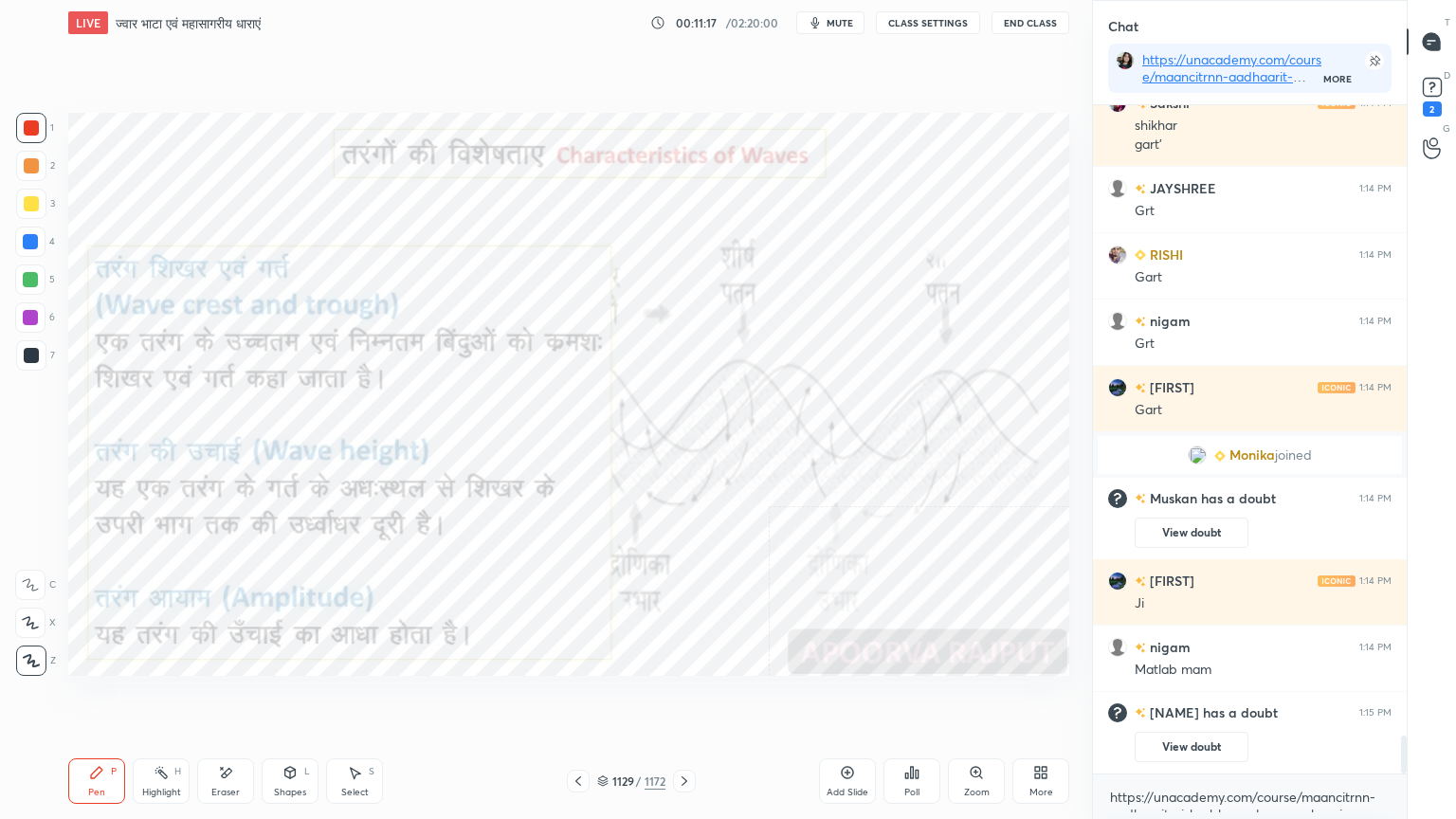 click 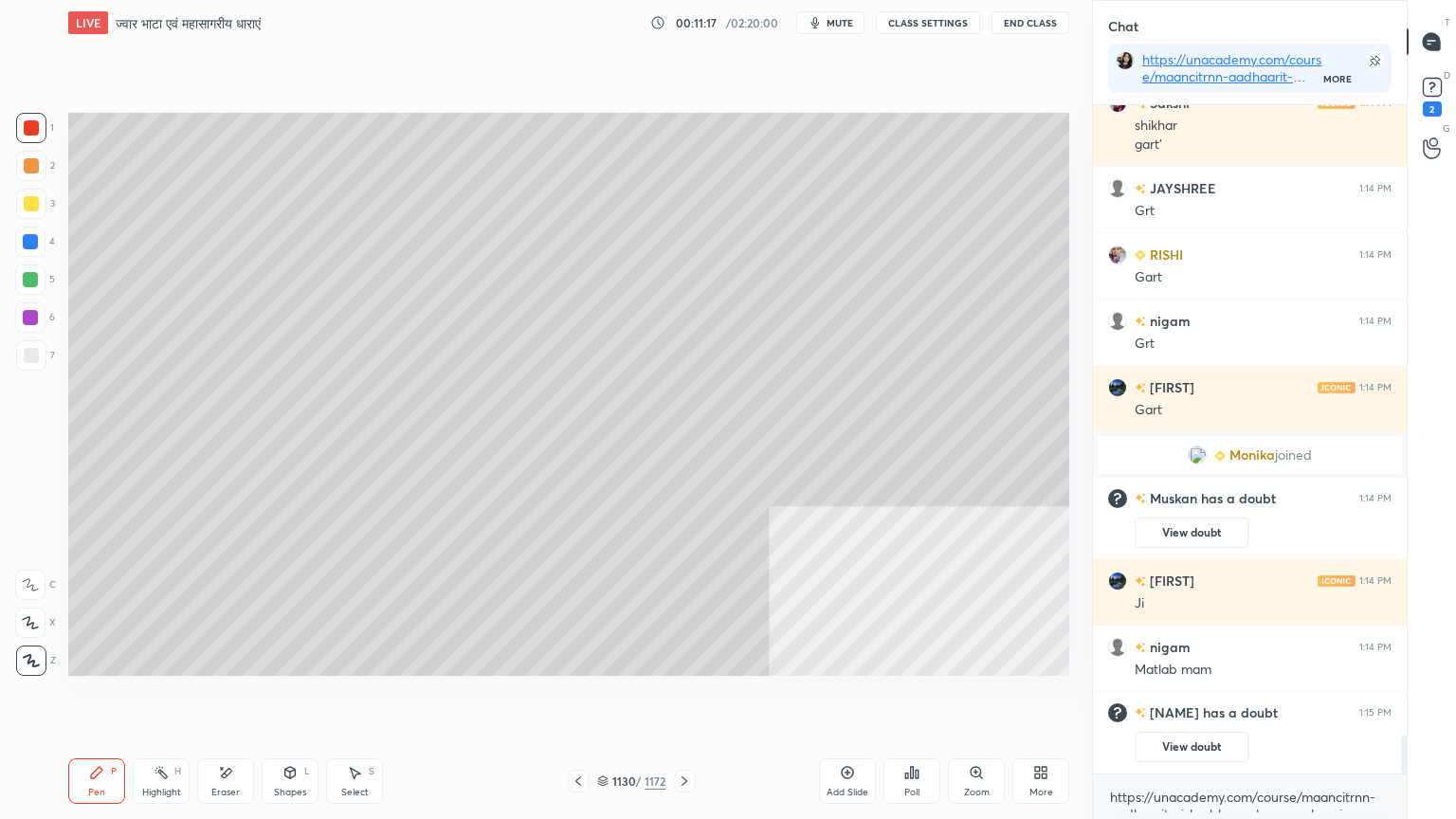 click 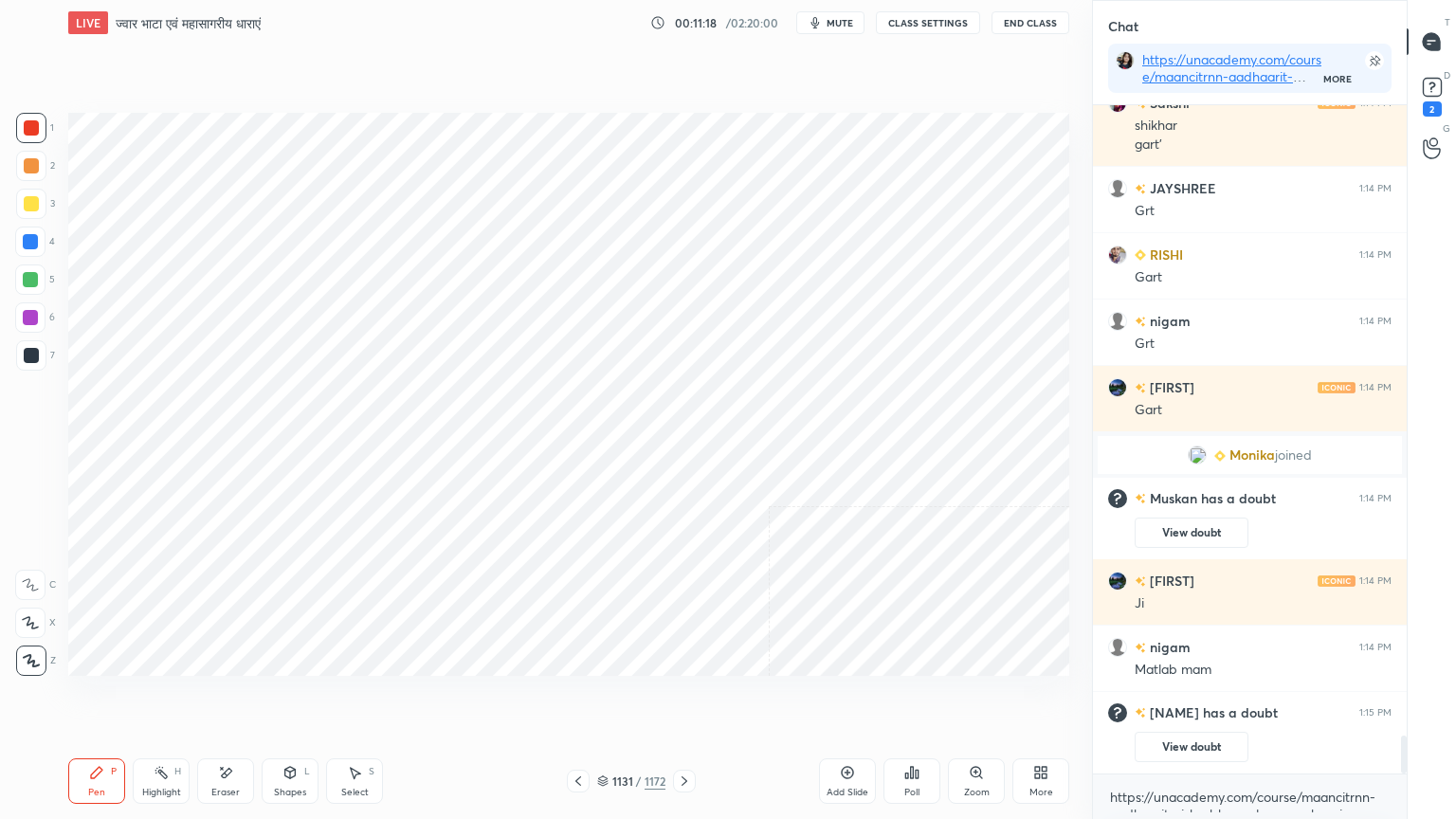 click 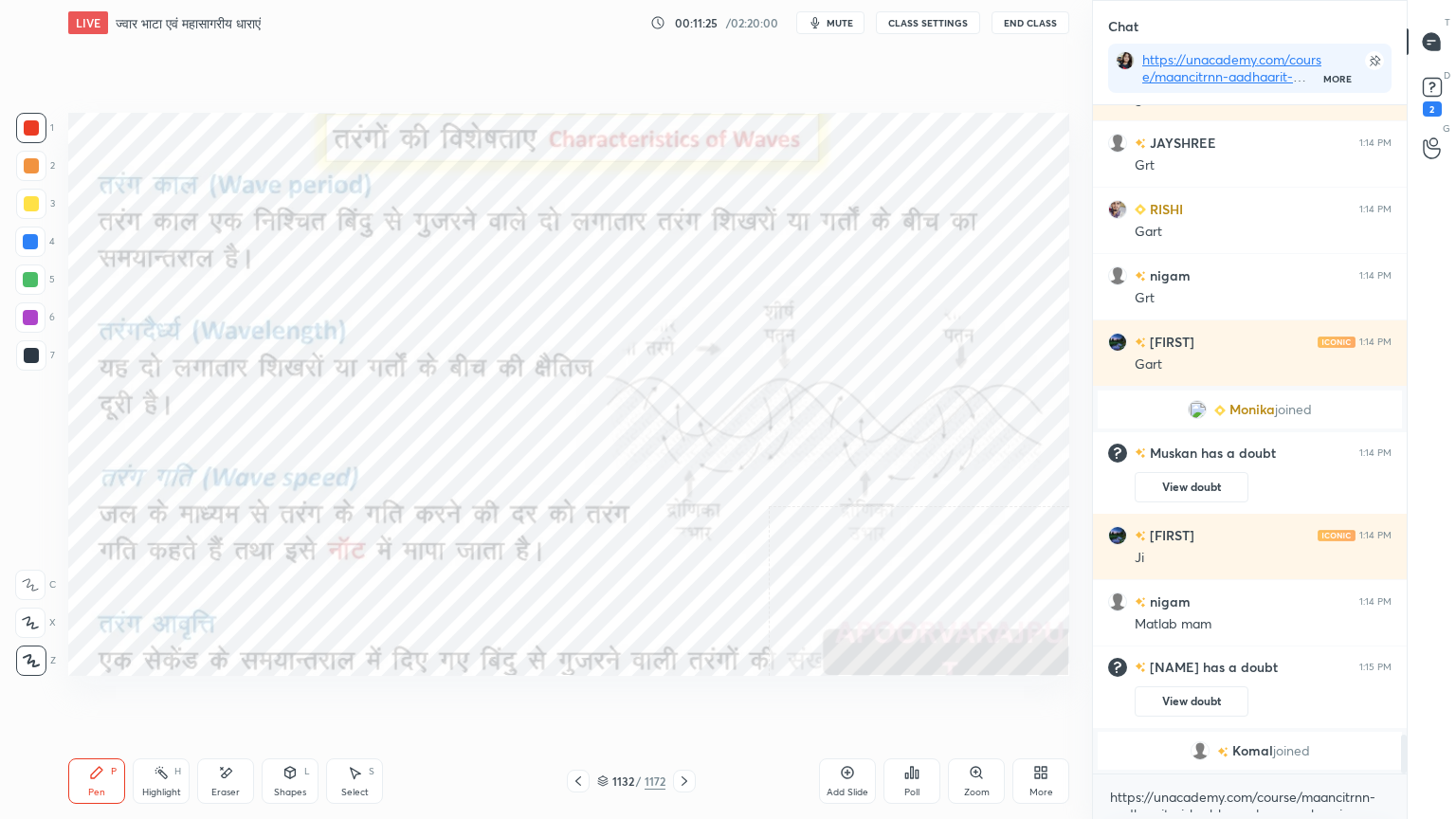 click 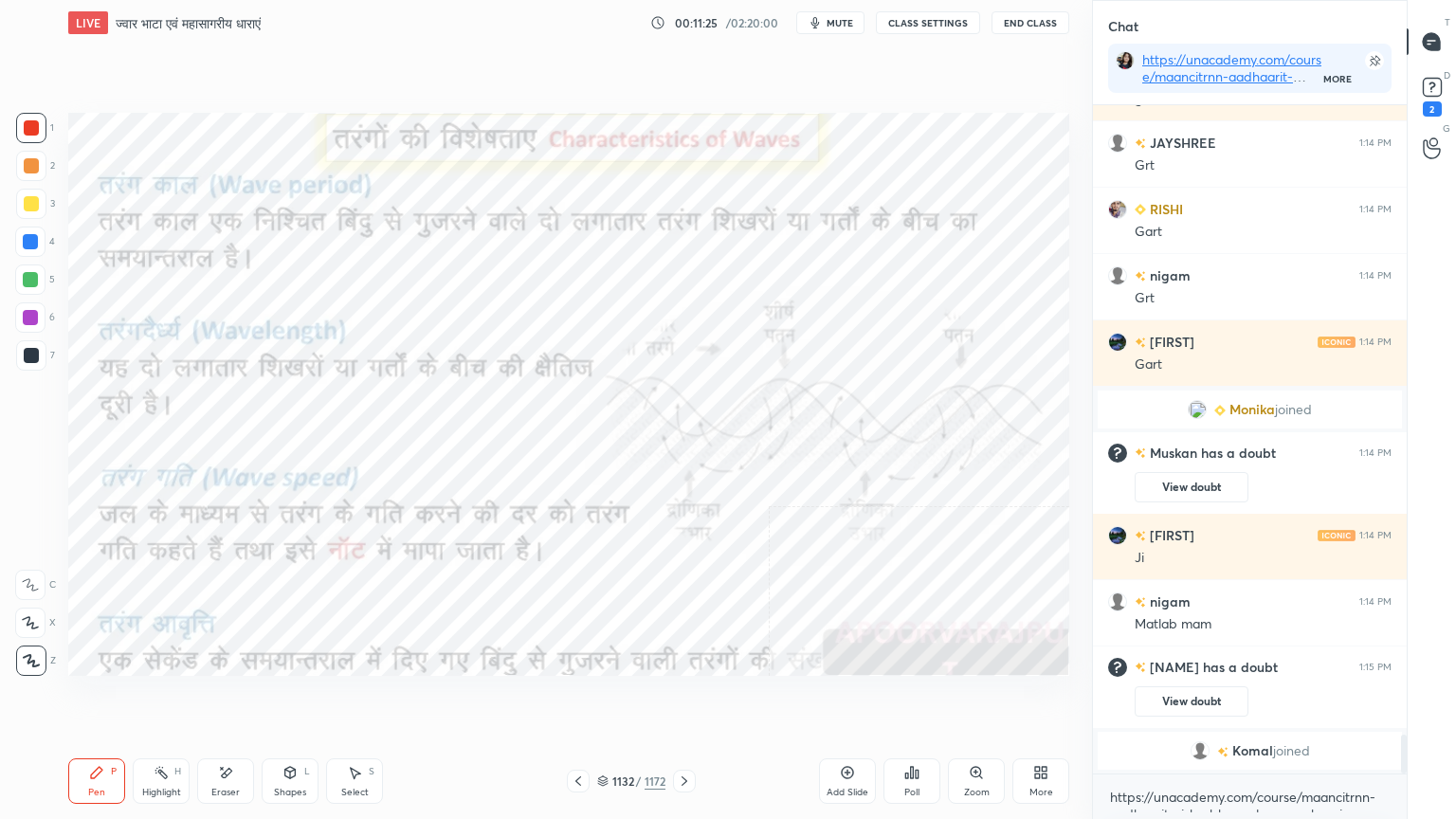 scroll, scrollTop: 10949, scrollLeft: 0, axis: vertical 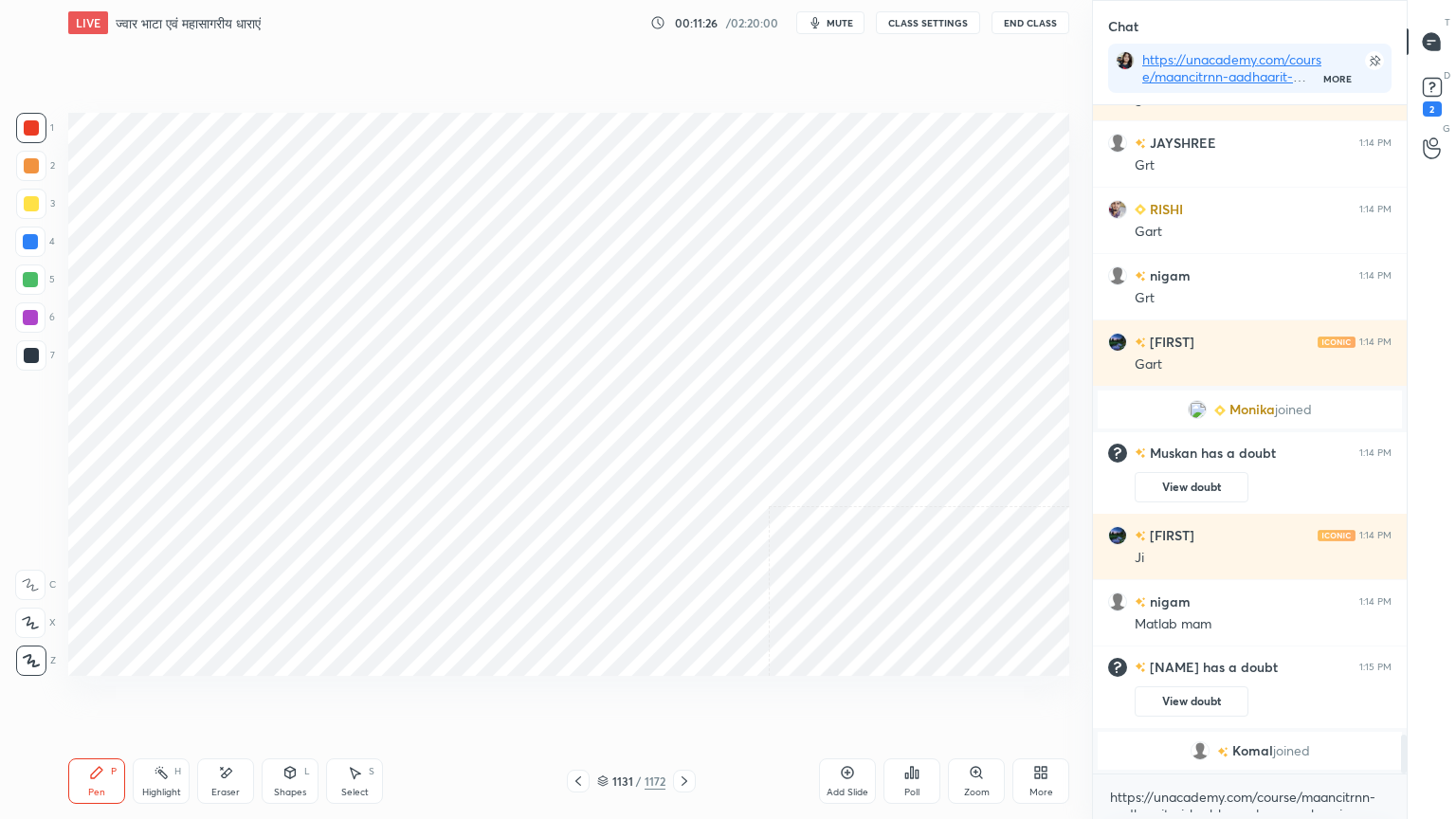 click 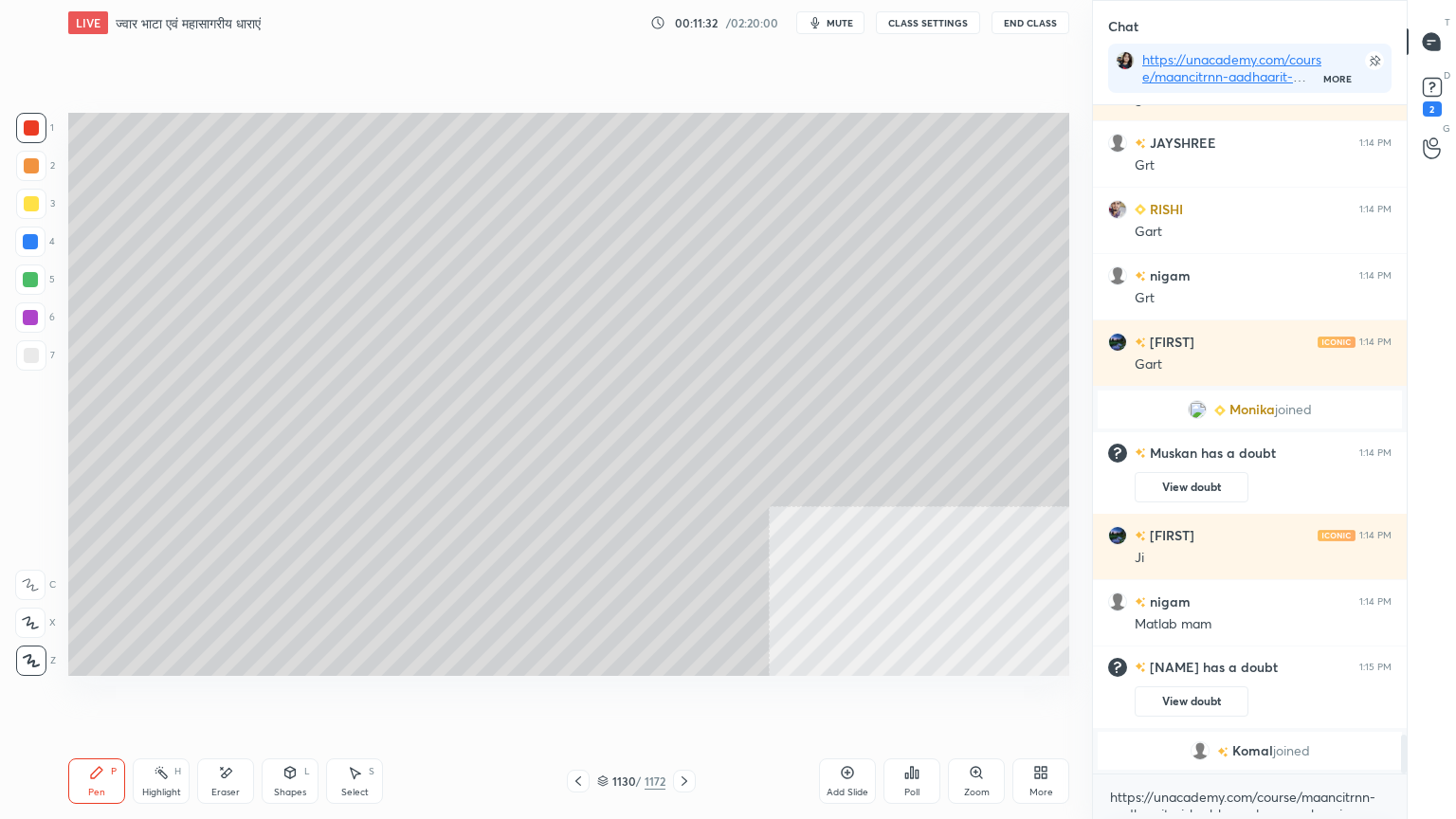 scroll, scrollTop: 634, scrollLeft: 308, axis: both 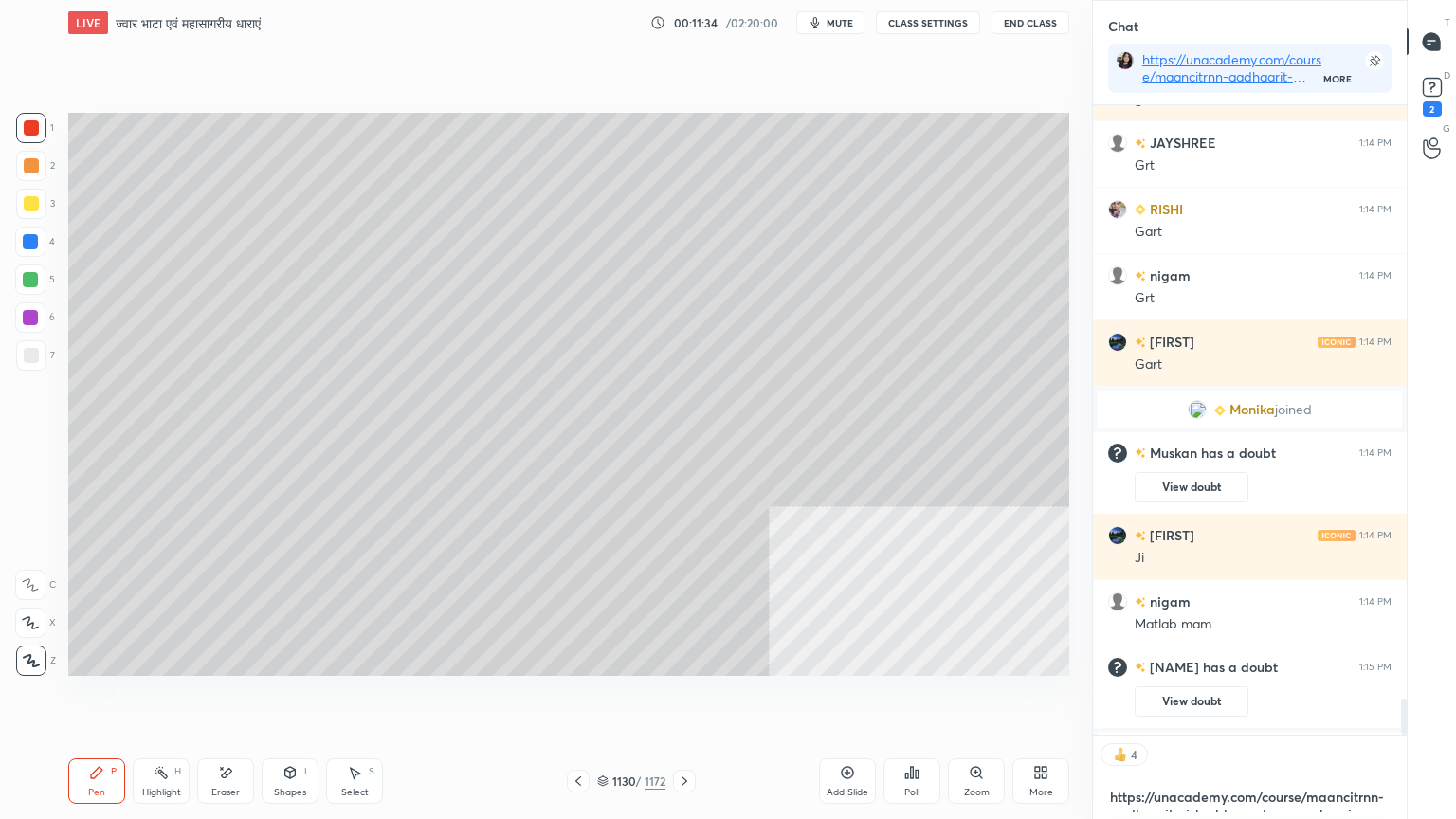 click on "https://unacademy.com/course/maancitrnn-aadhaarit-vishv-bhuugol-comprehensive-course-on-world-mapping/1FUXZMPP" at bounding box center [1249, 797] 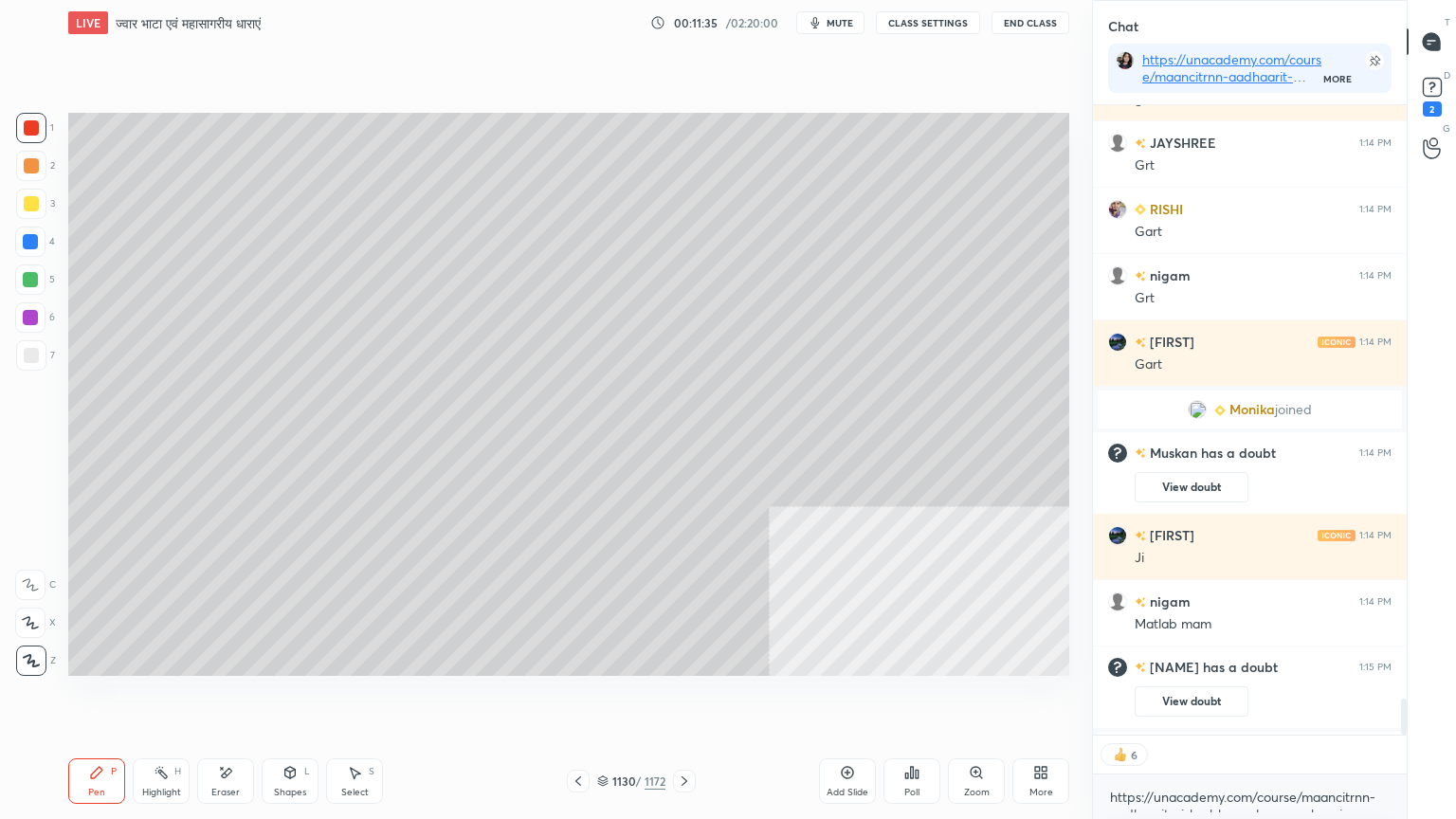 click at bounding box center (30, 242) 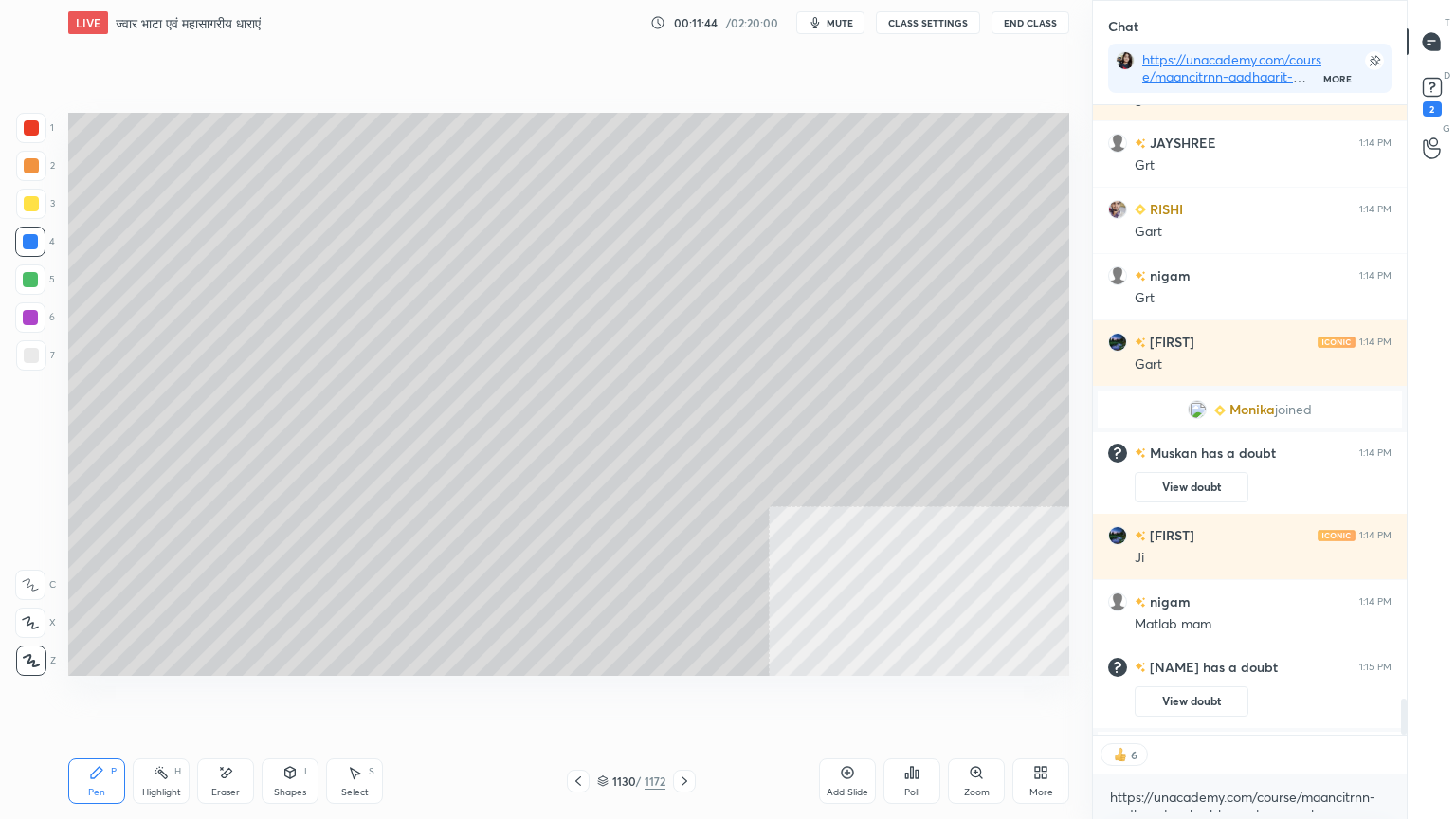 scroll, scrollTop: 6, scrollLeft: 6, axis: both 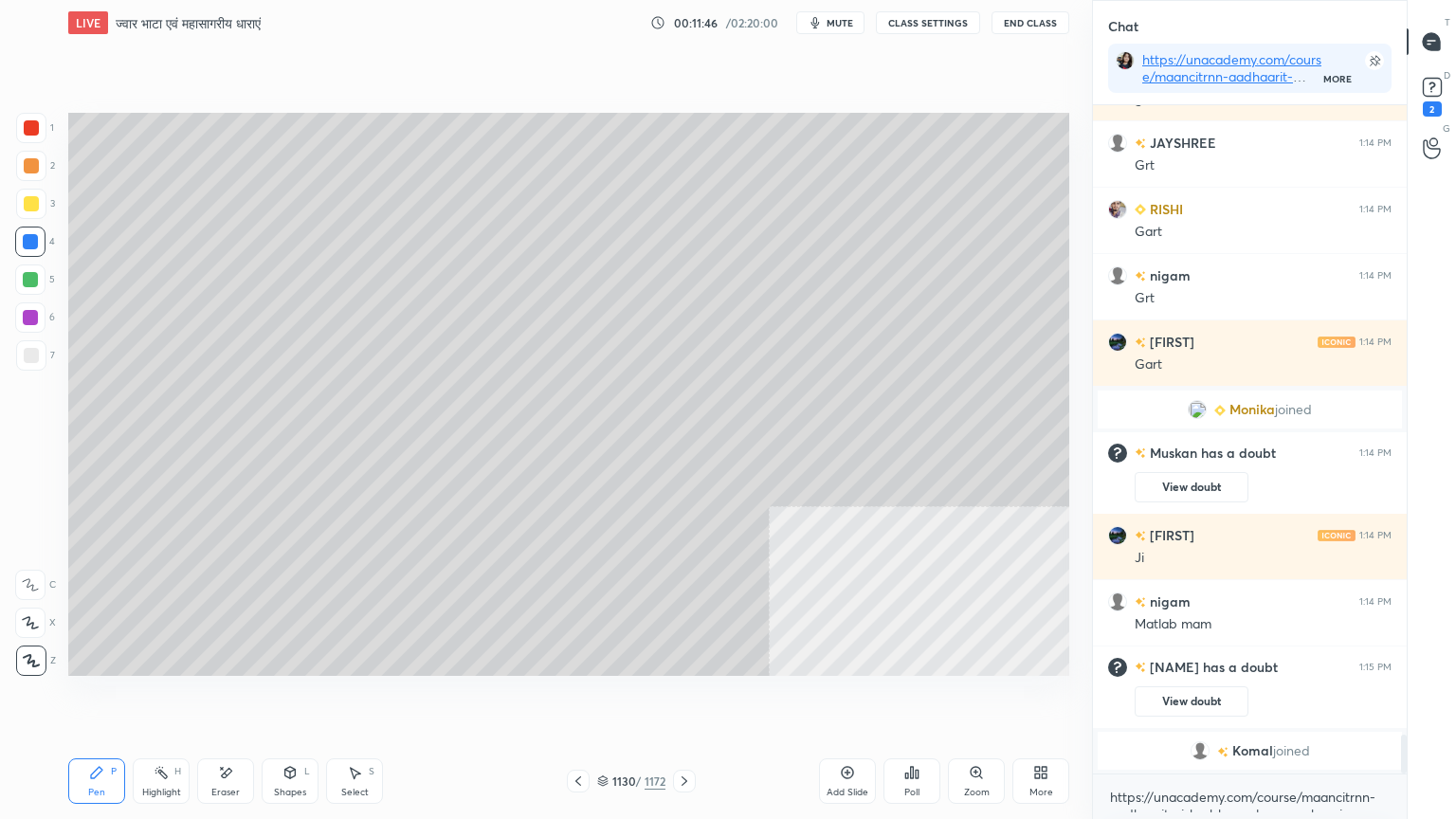 click 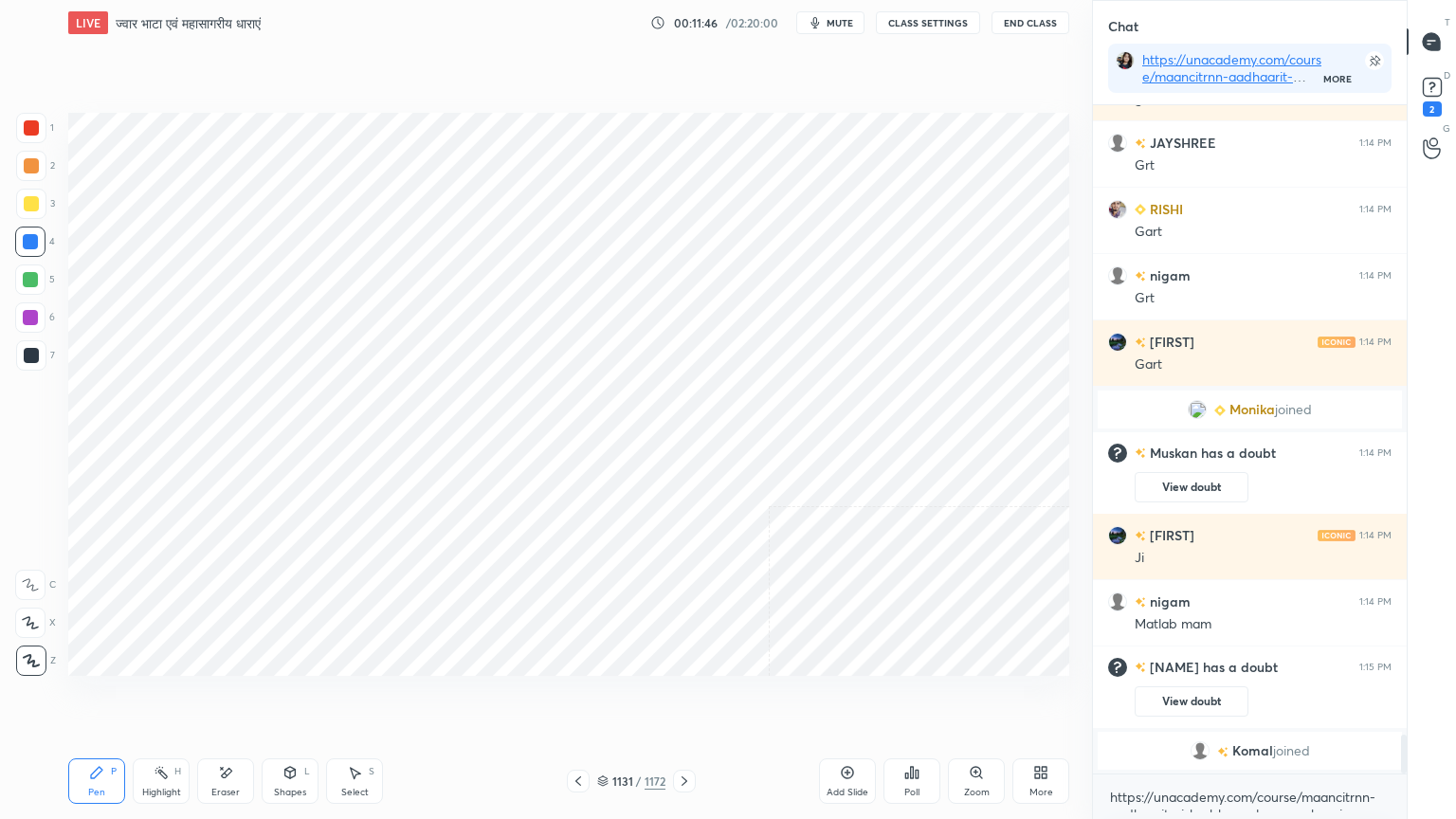click 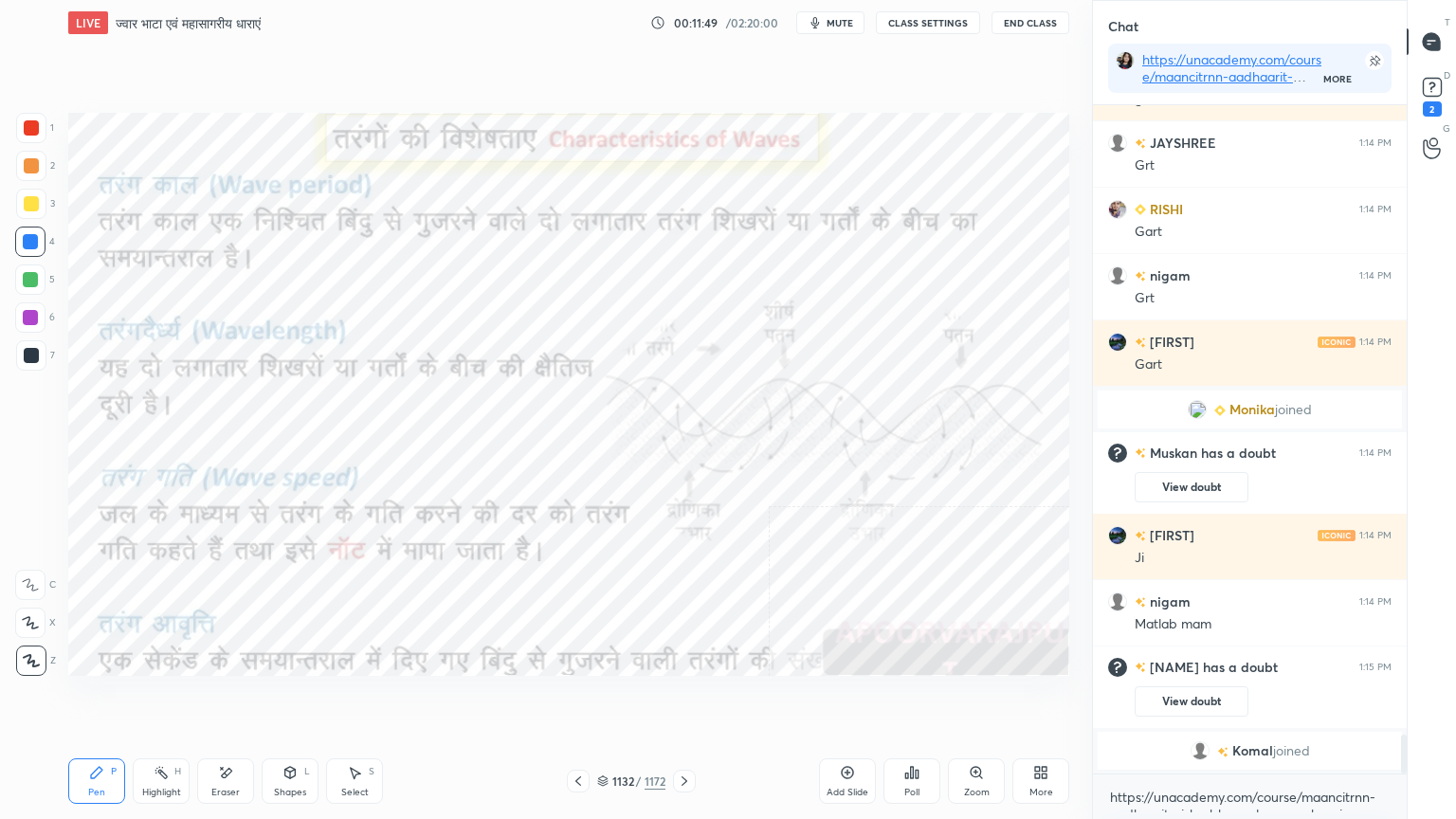 click 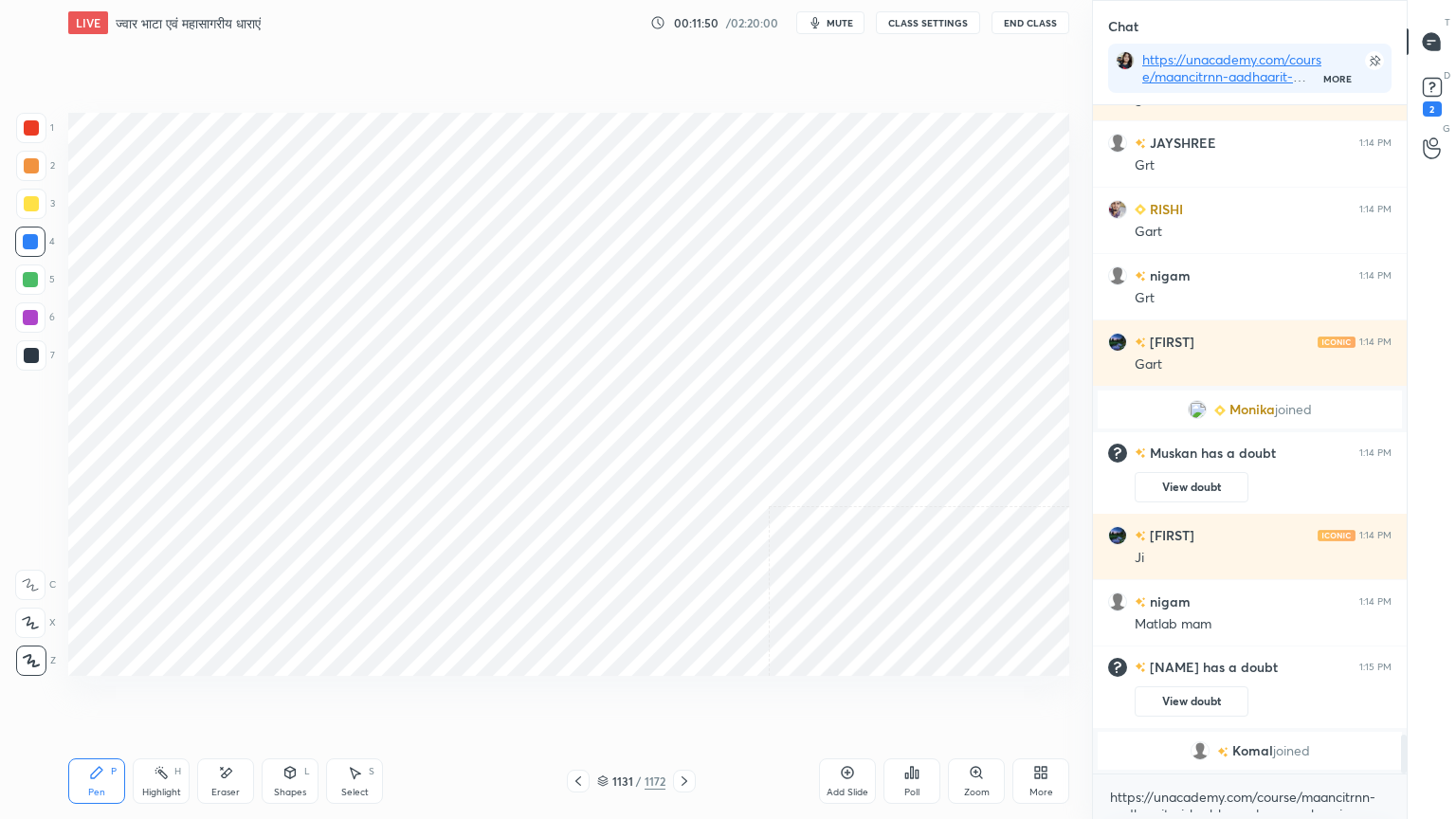 click 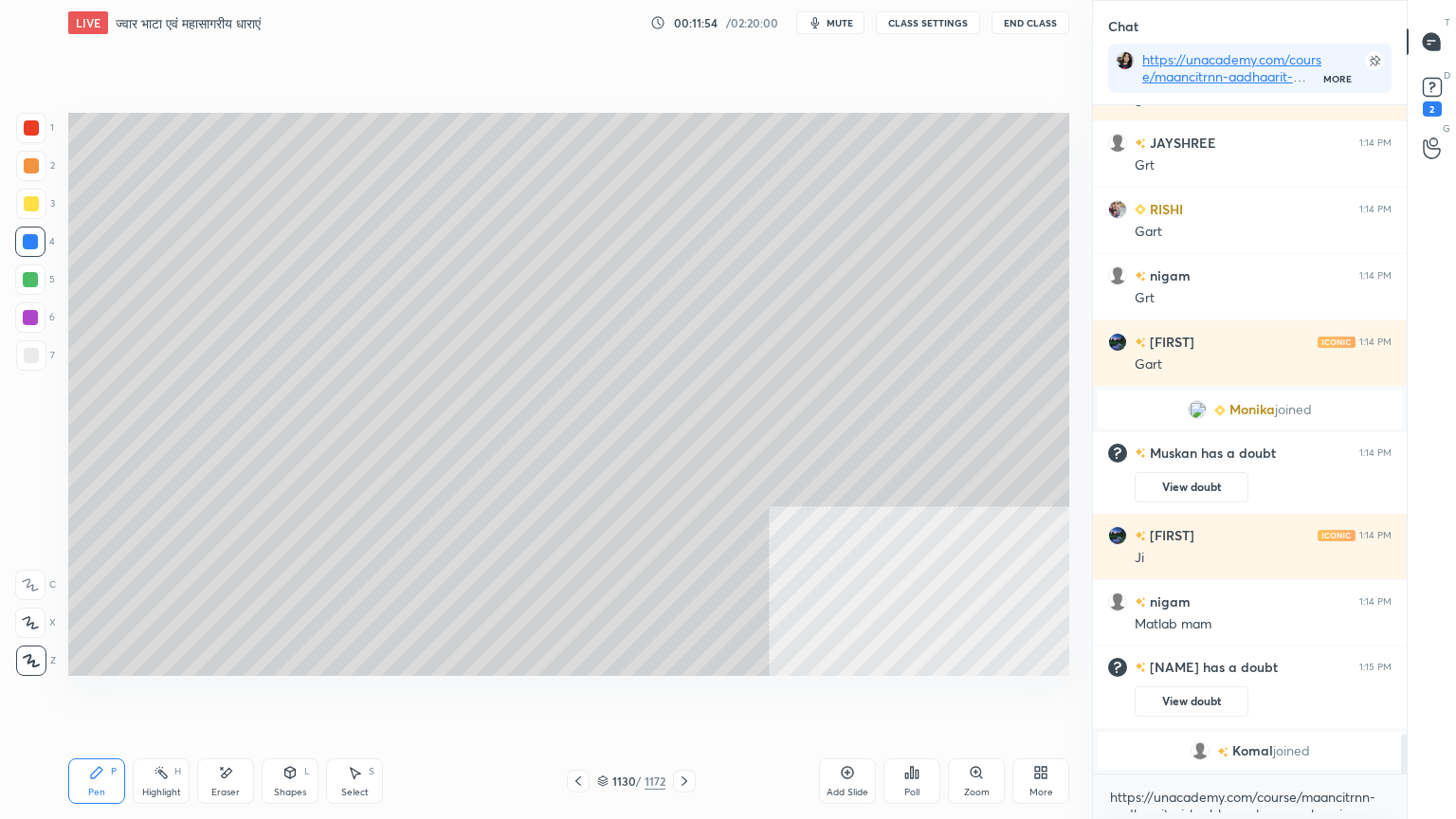 click at bounding box center (31, 355) 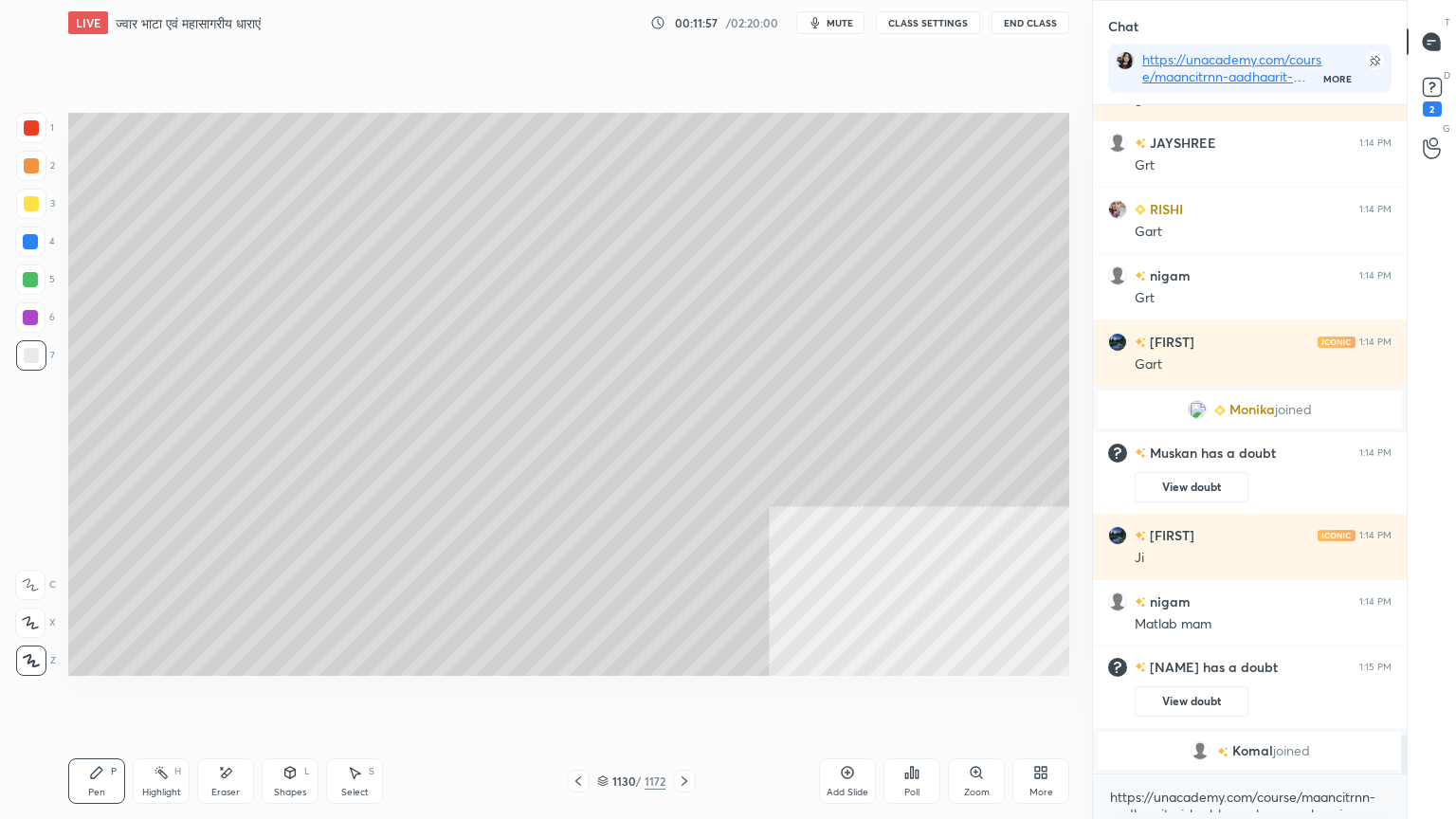click at bounding box center [30, 242] 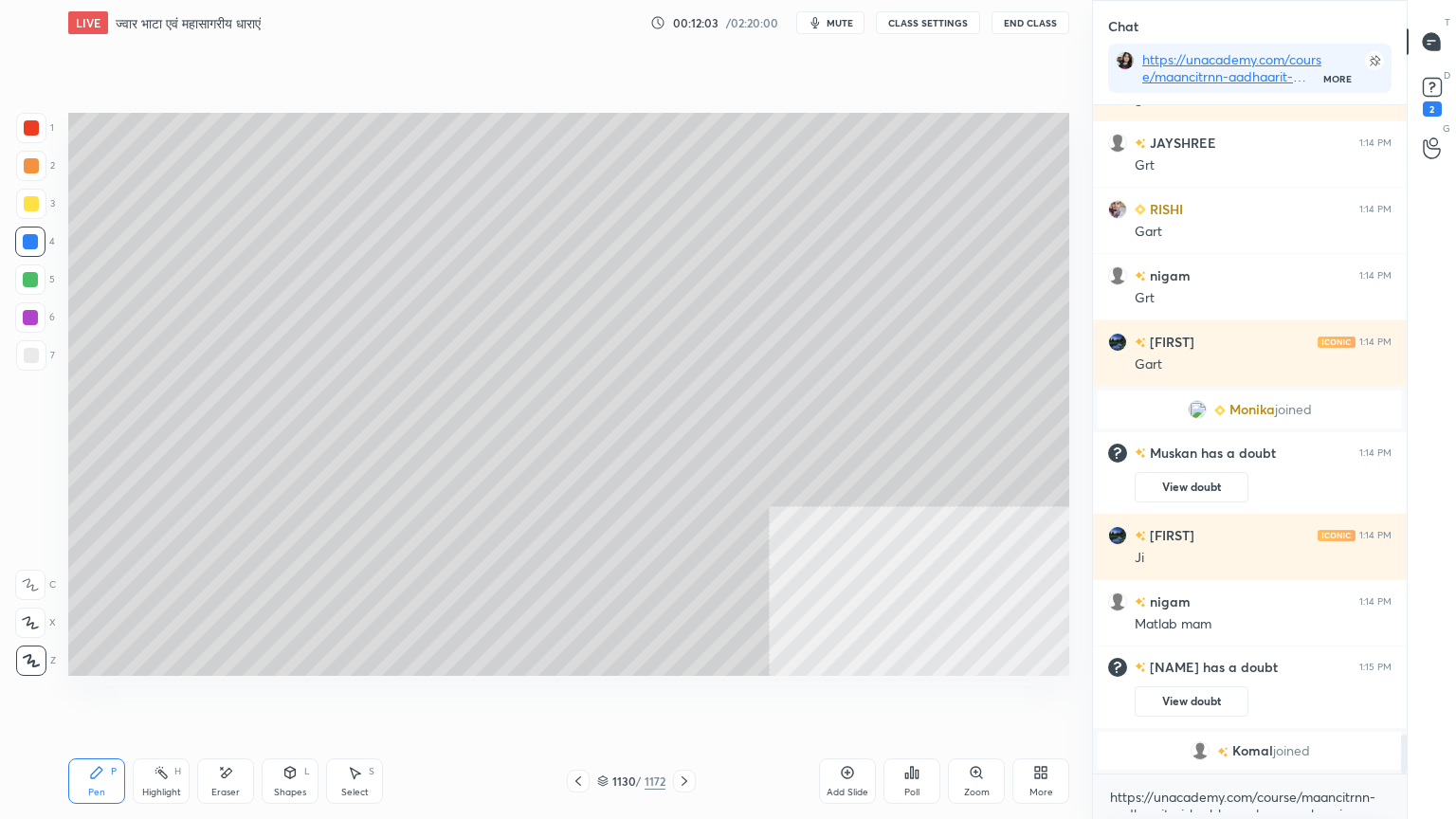 click at bounding box center (30, 280) 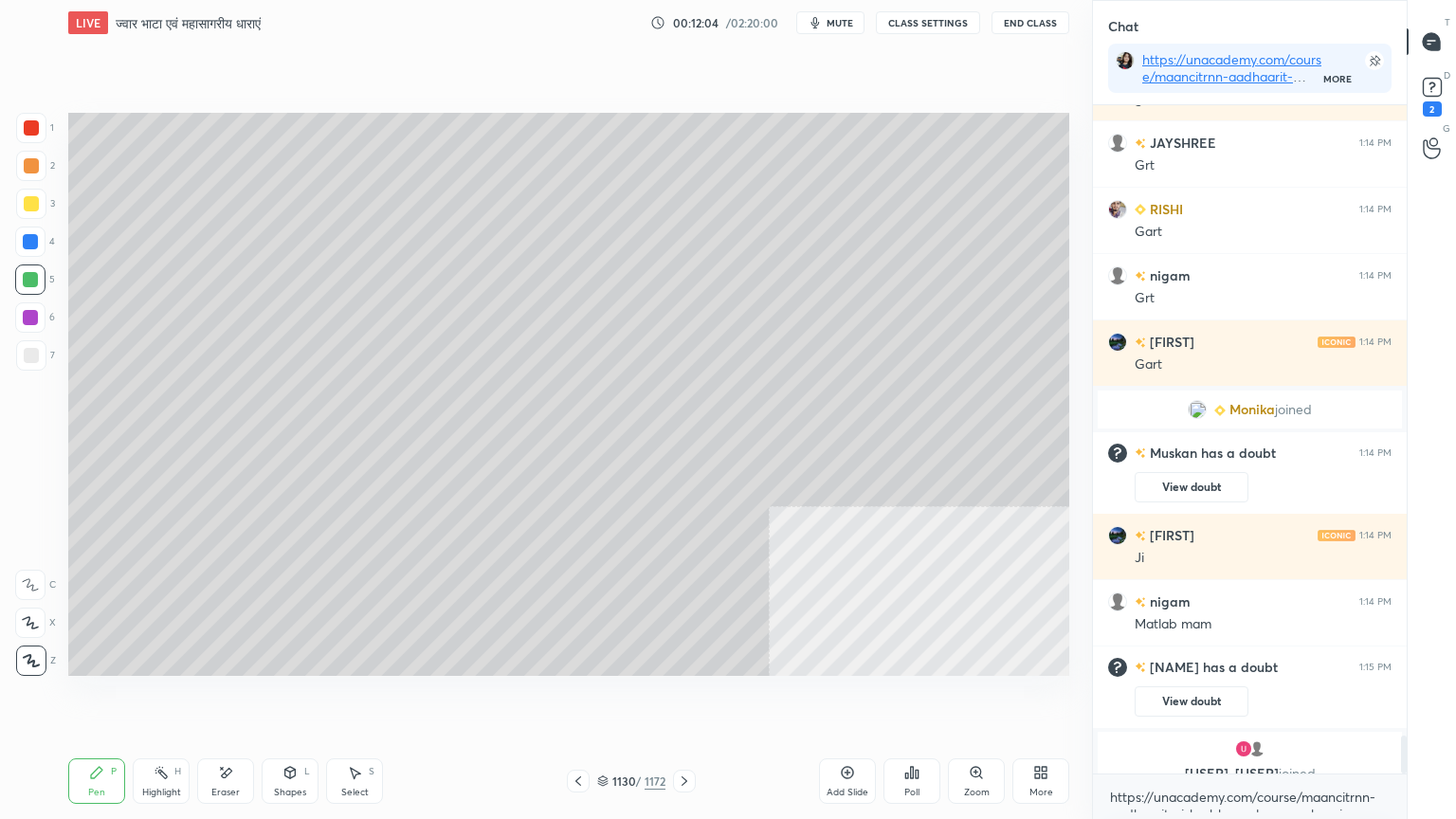 scroll, scrollTop: 10972, scrollLeft: 0, axis: vertical 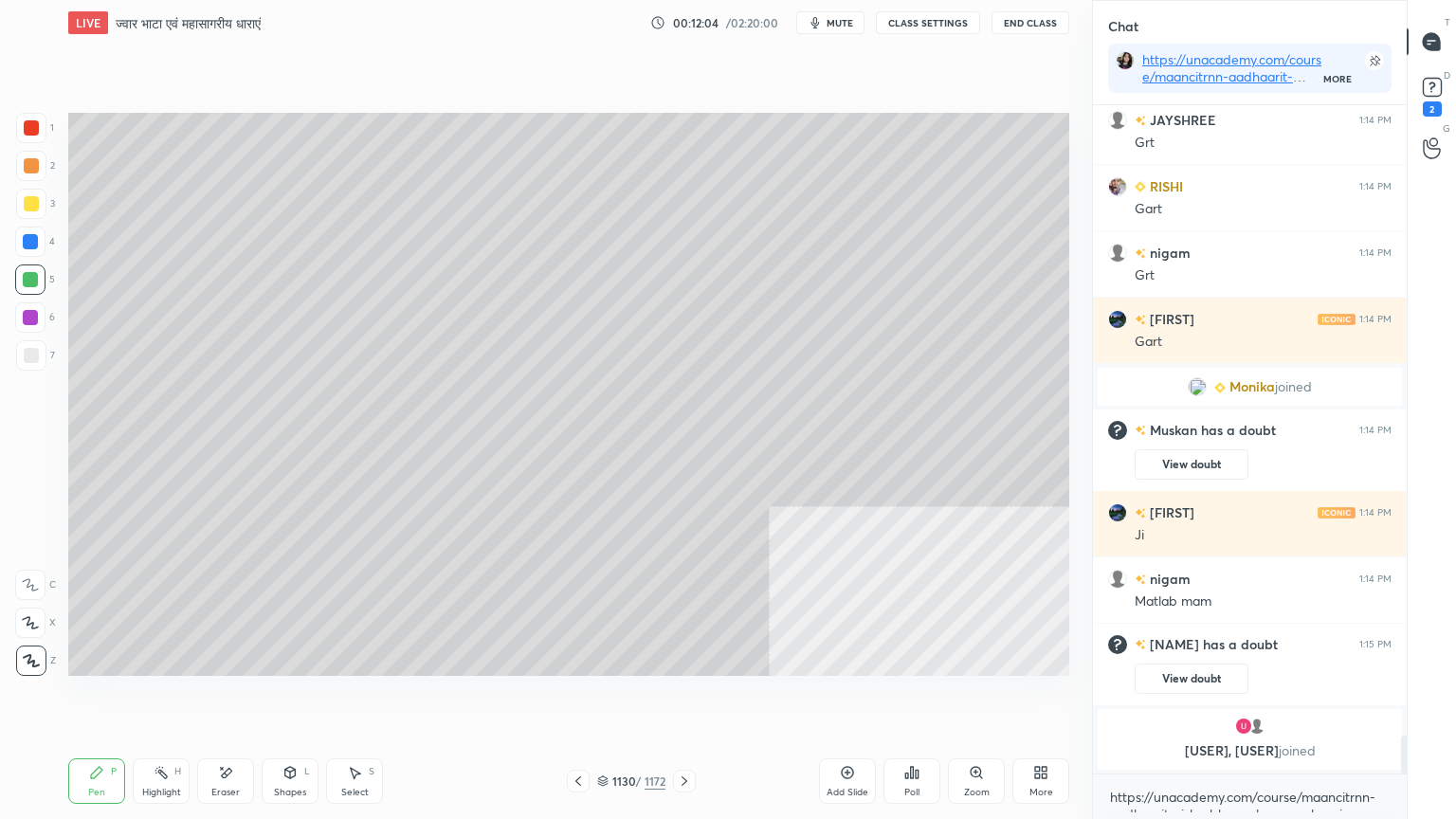 click on "1 2 3 4 5 6 7 C X Z E E Erase all   H H" at bounding box center [30, 394] 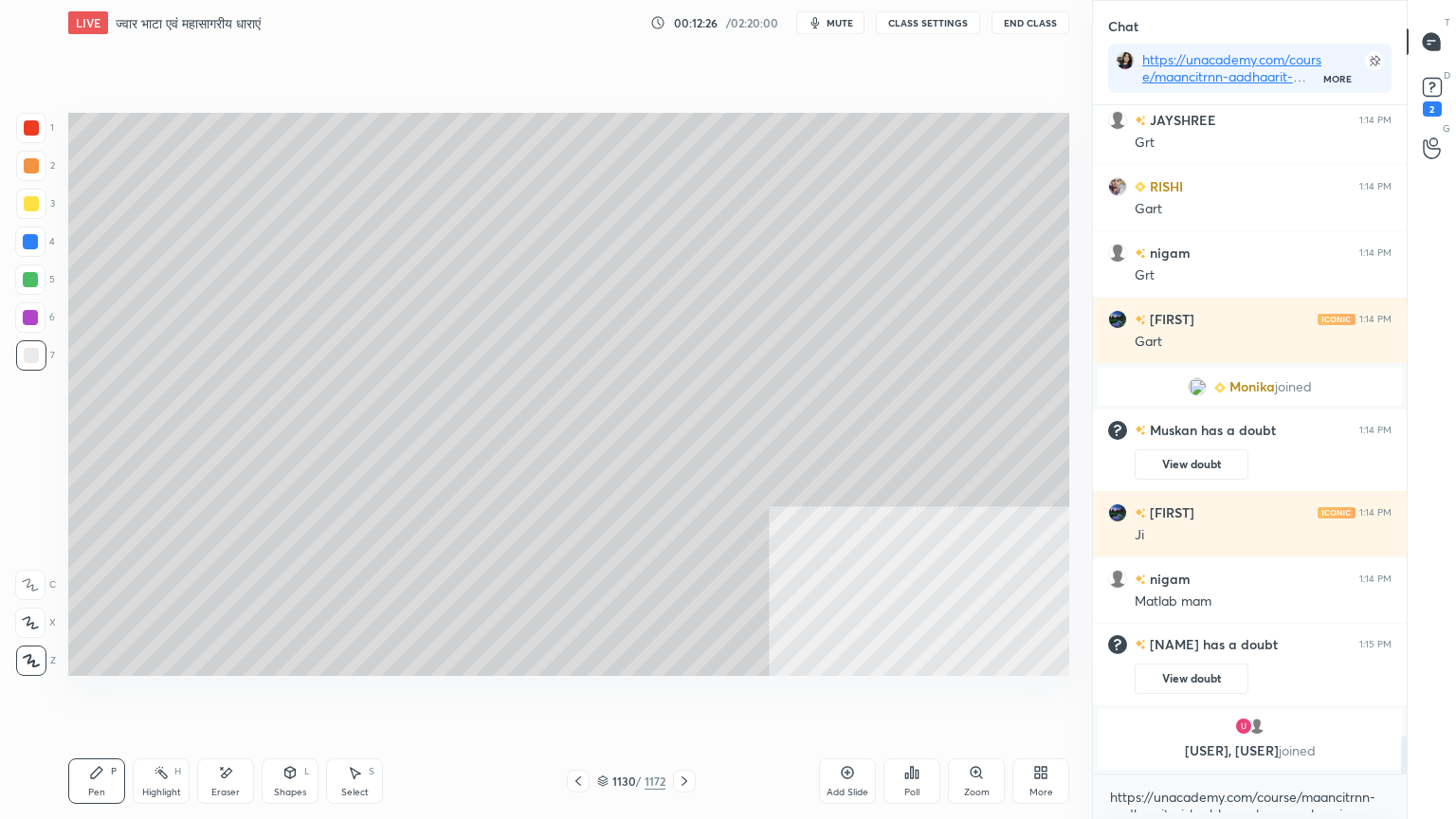 scroll, scrollTop: 634, scrollLeft: 308, axis: both 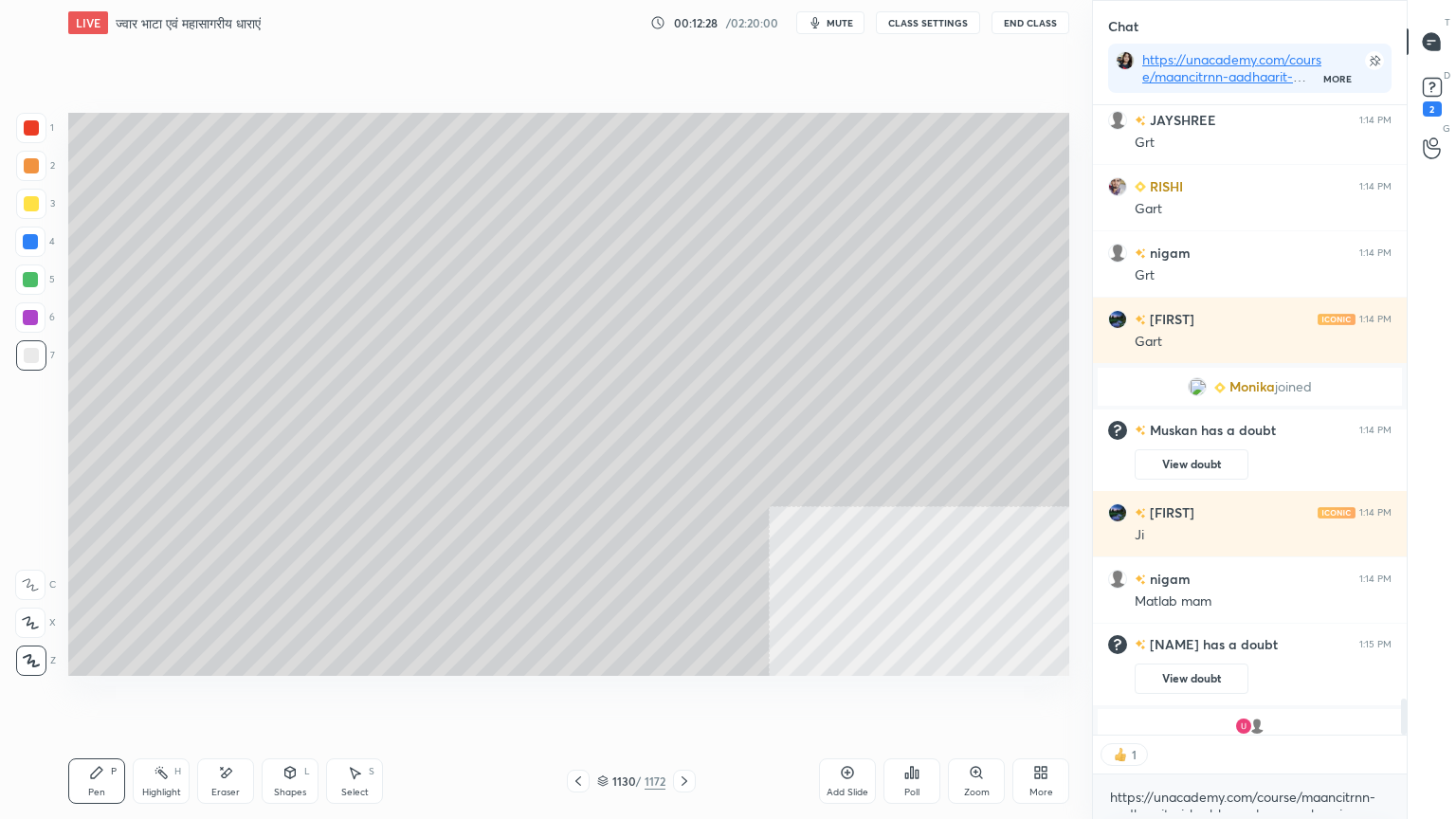 click on "Eraser" at bounding box center [226, 792] 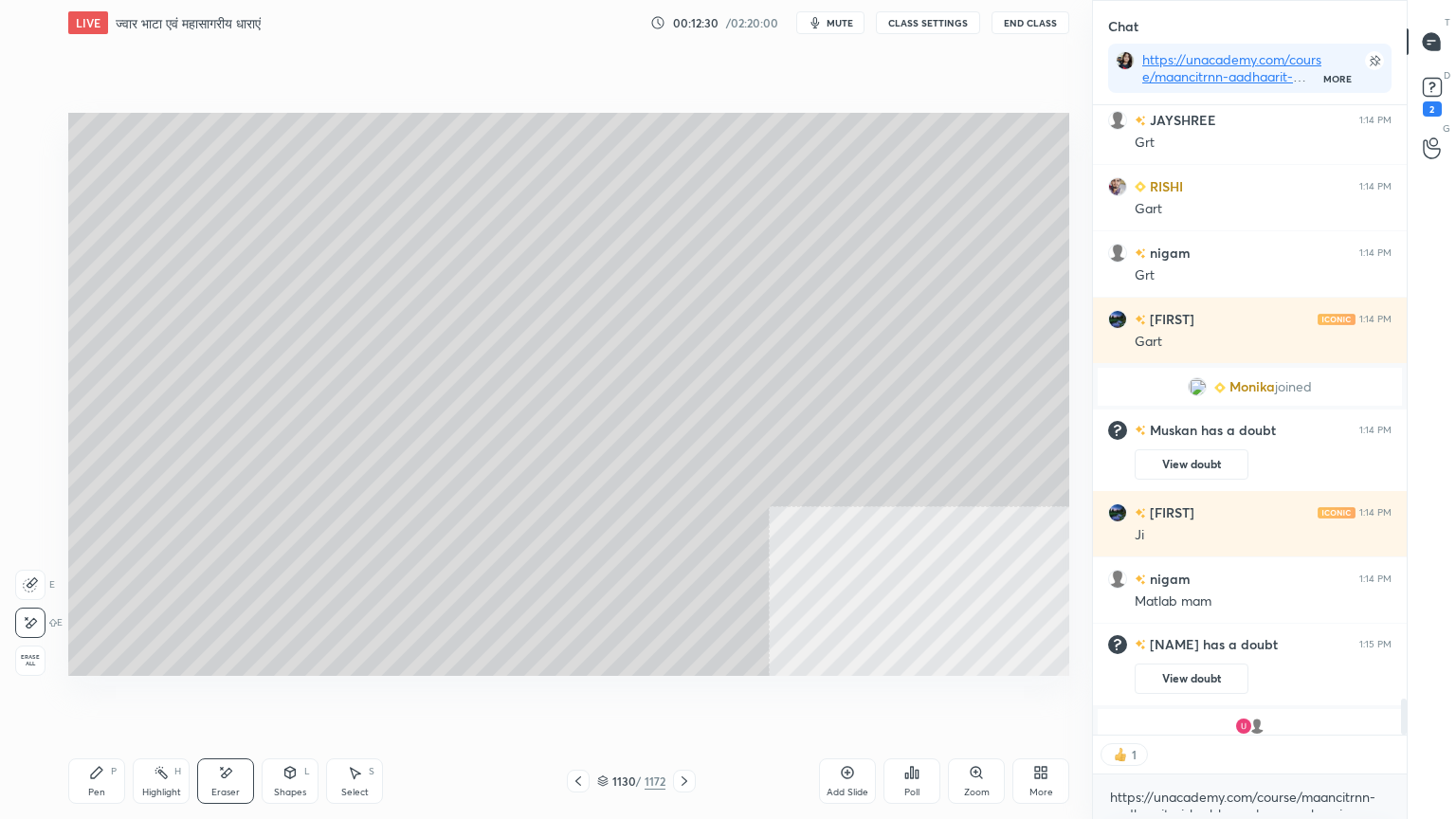 drag, startPoint x: 86, startPoint y: 794, endPoint x: 95, endPoint y: 781, distance: 15.811388 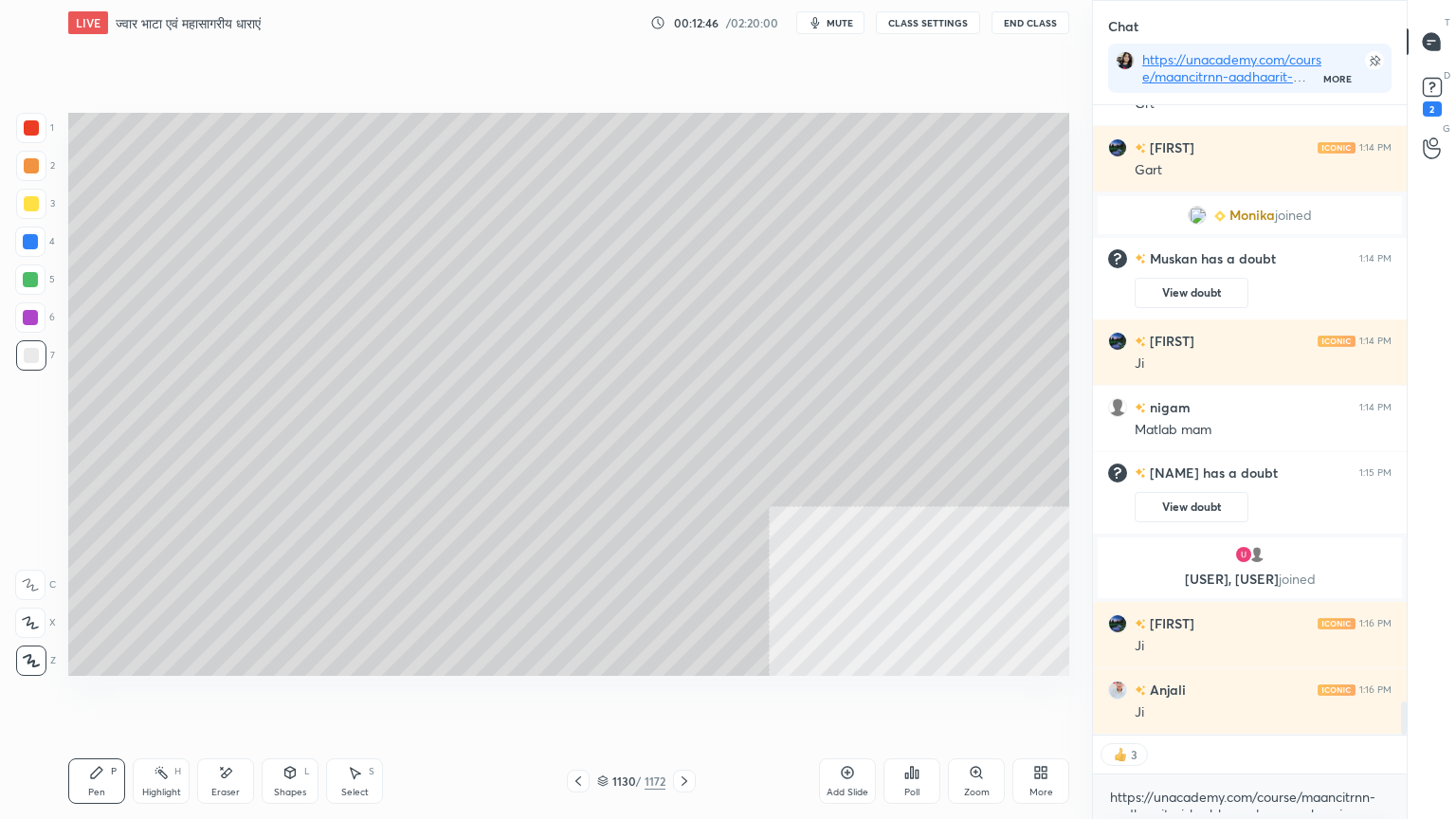 scroll, scrollTop: 11254, scrollLeft: 0, axis: vertical 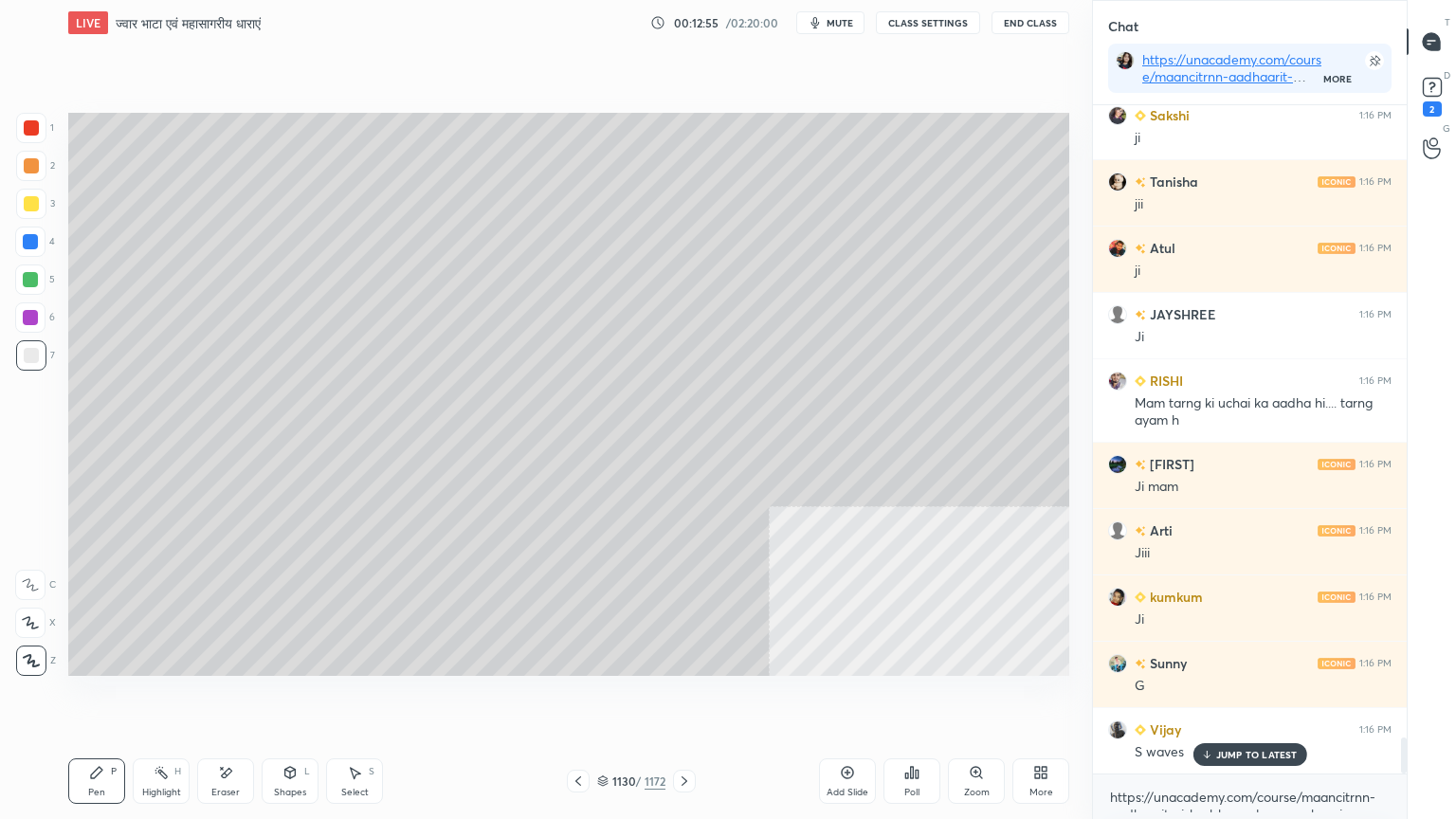 click at bounding box center [30, 242] 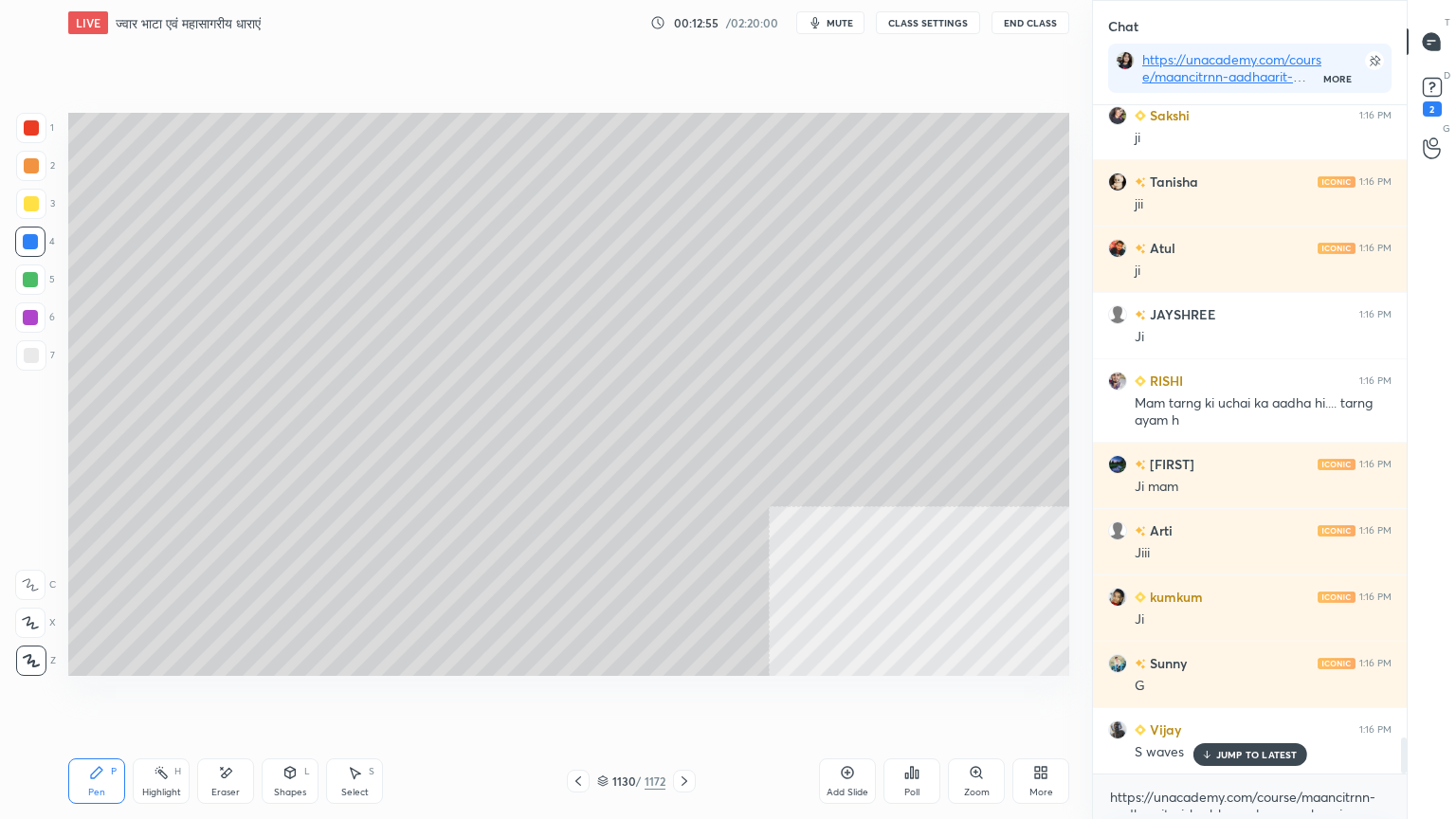 click at bounding box center [30, 242] 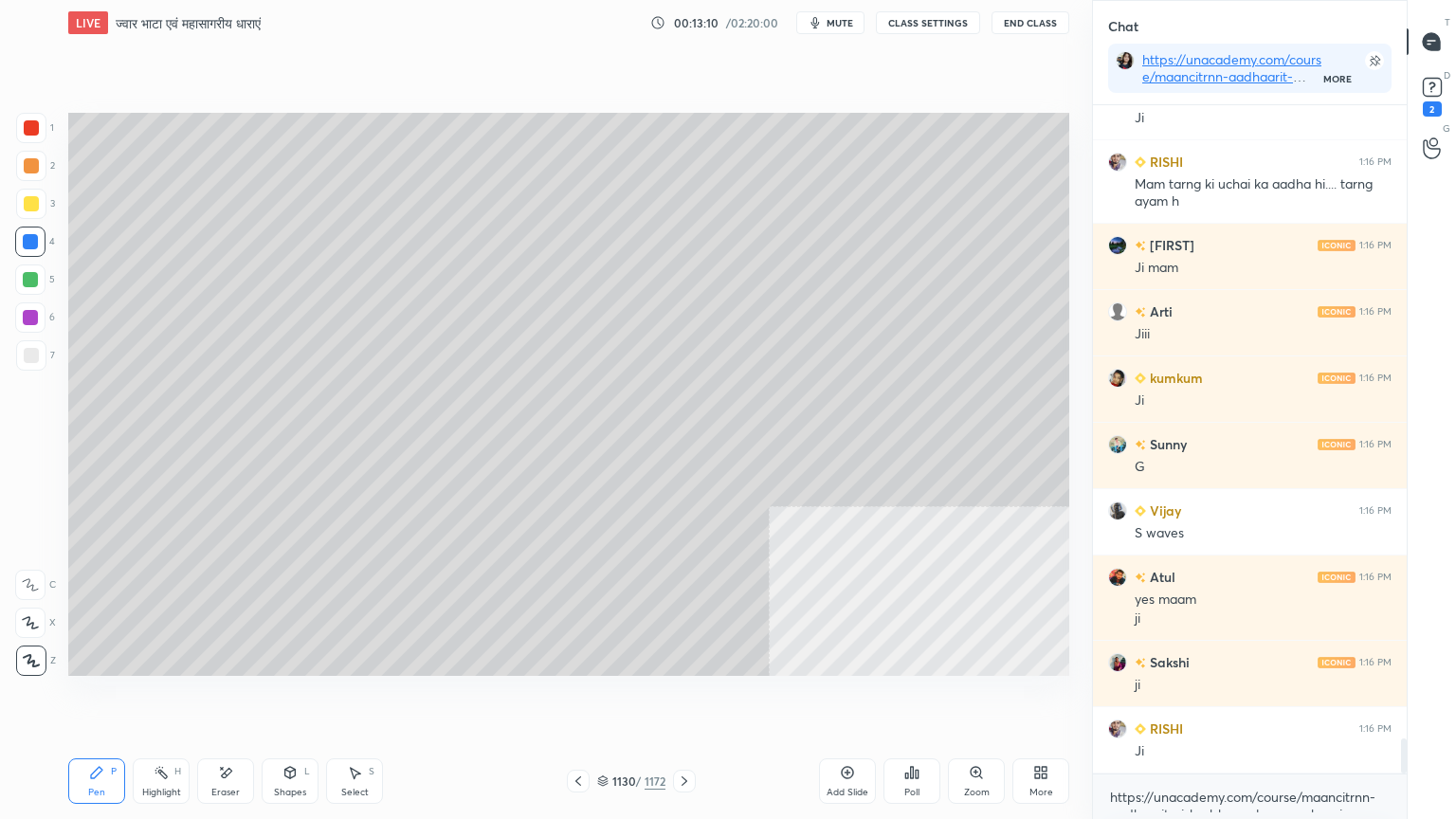 scroll, scrollTop: 12069, scrollLeft: 0, axis: vertical 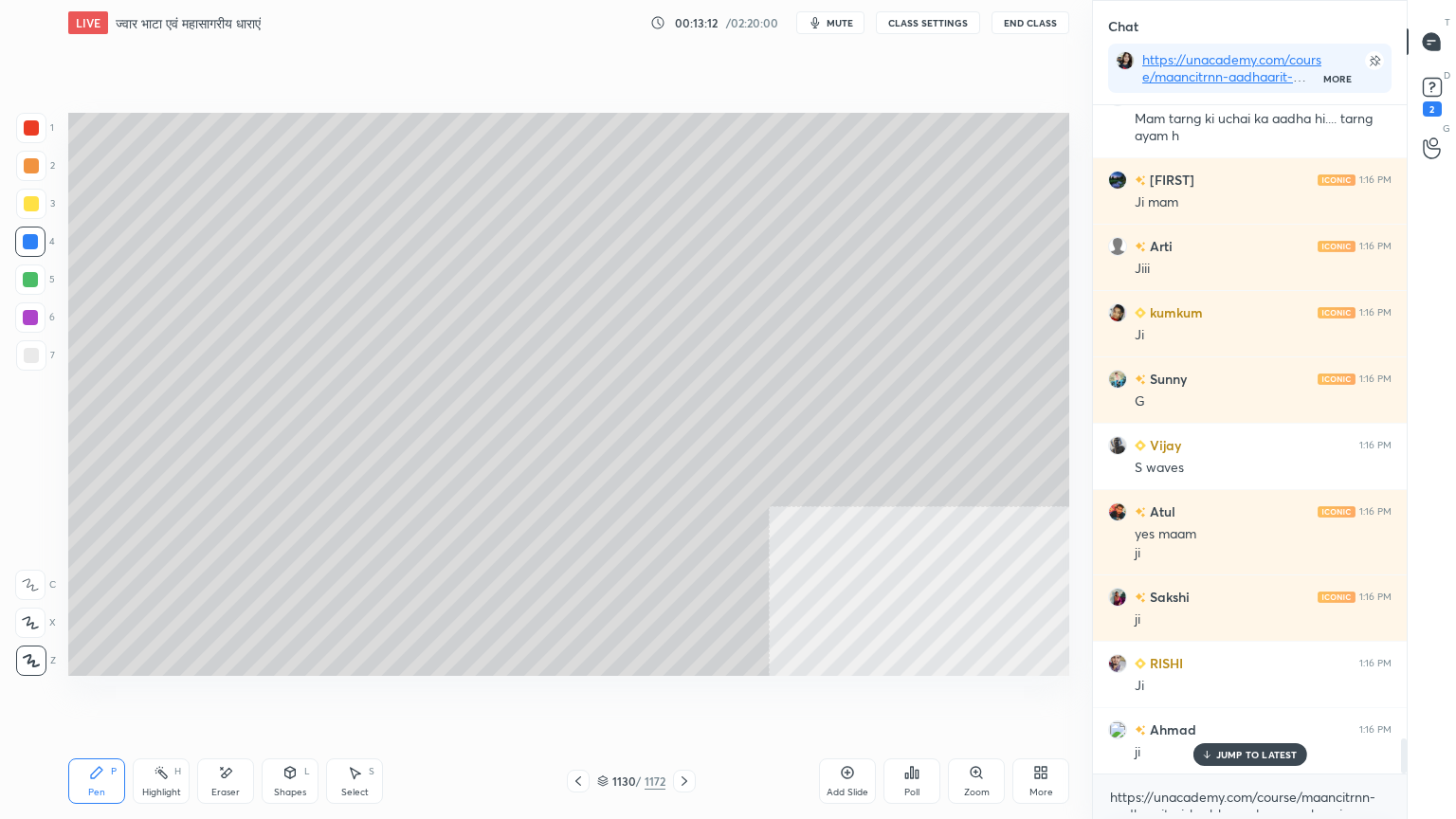 click 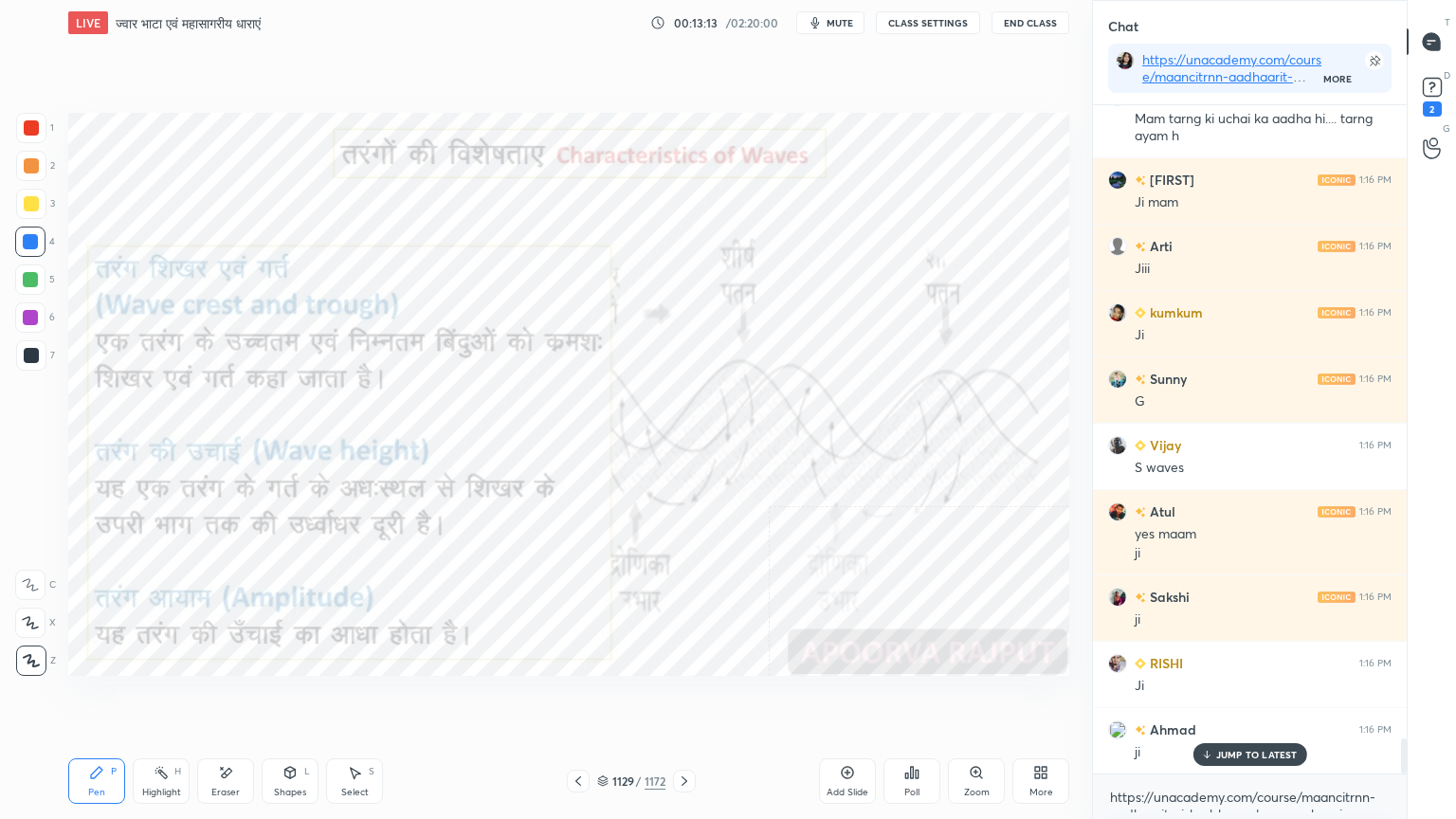 click 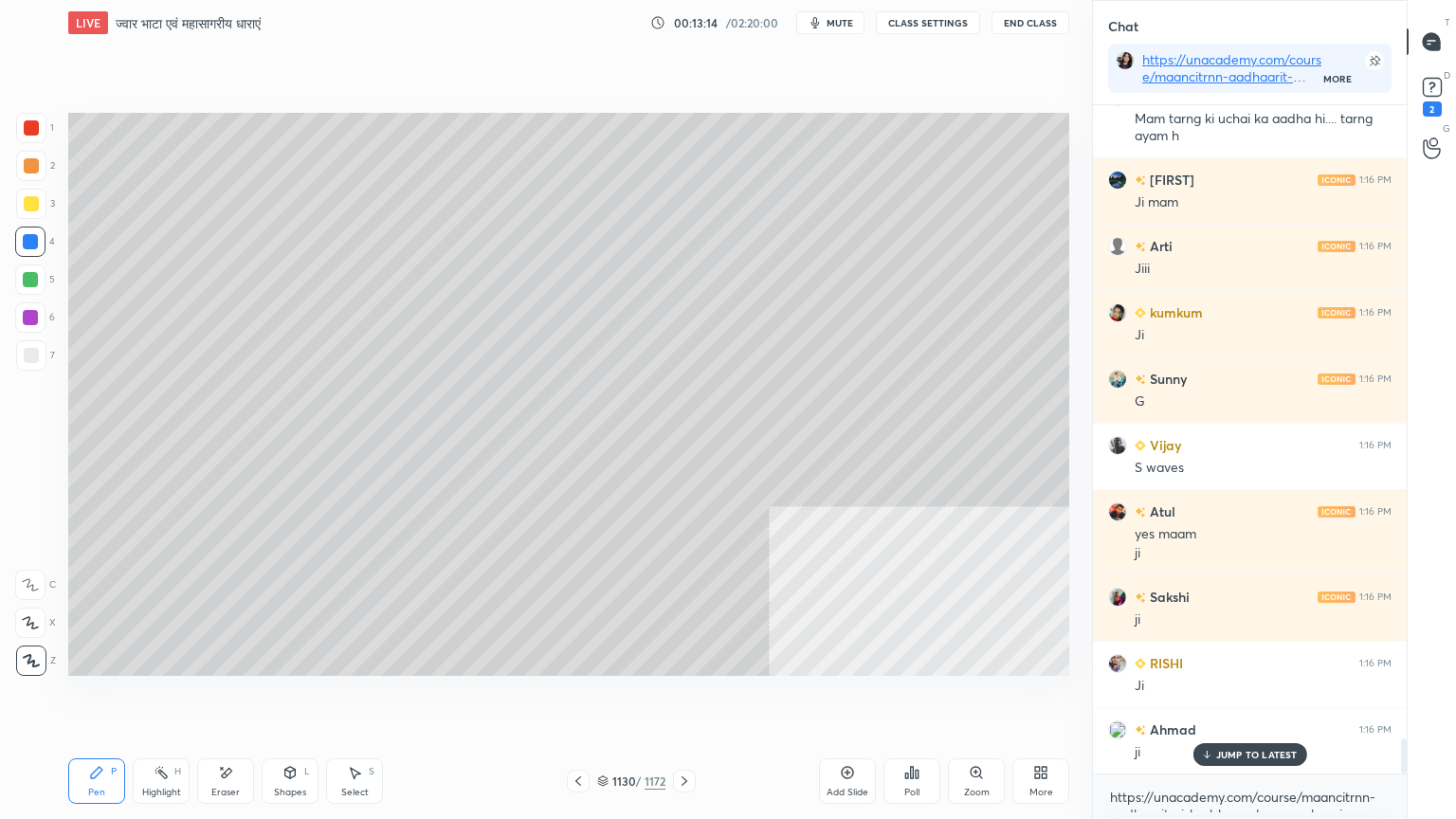 click 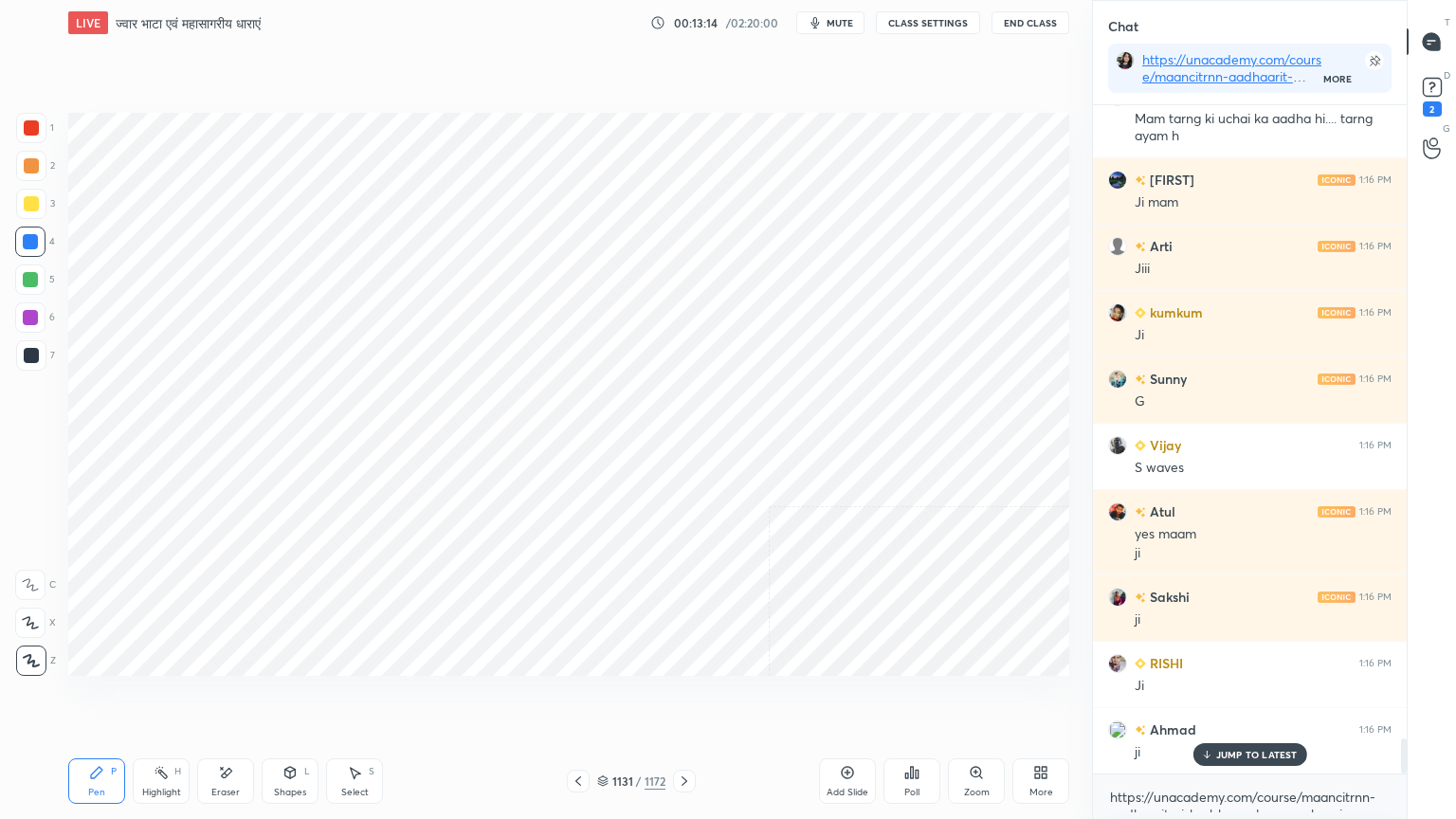 click 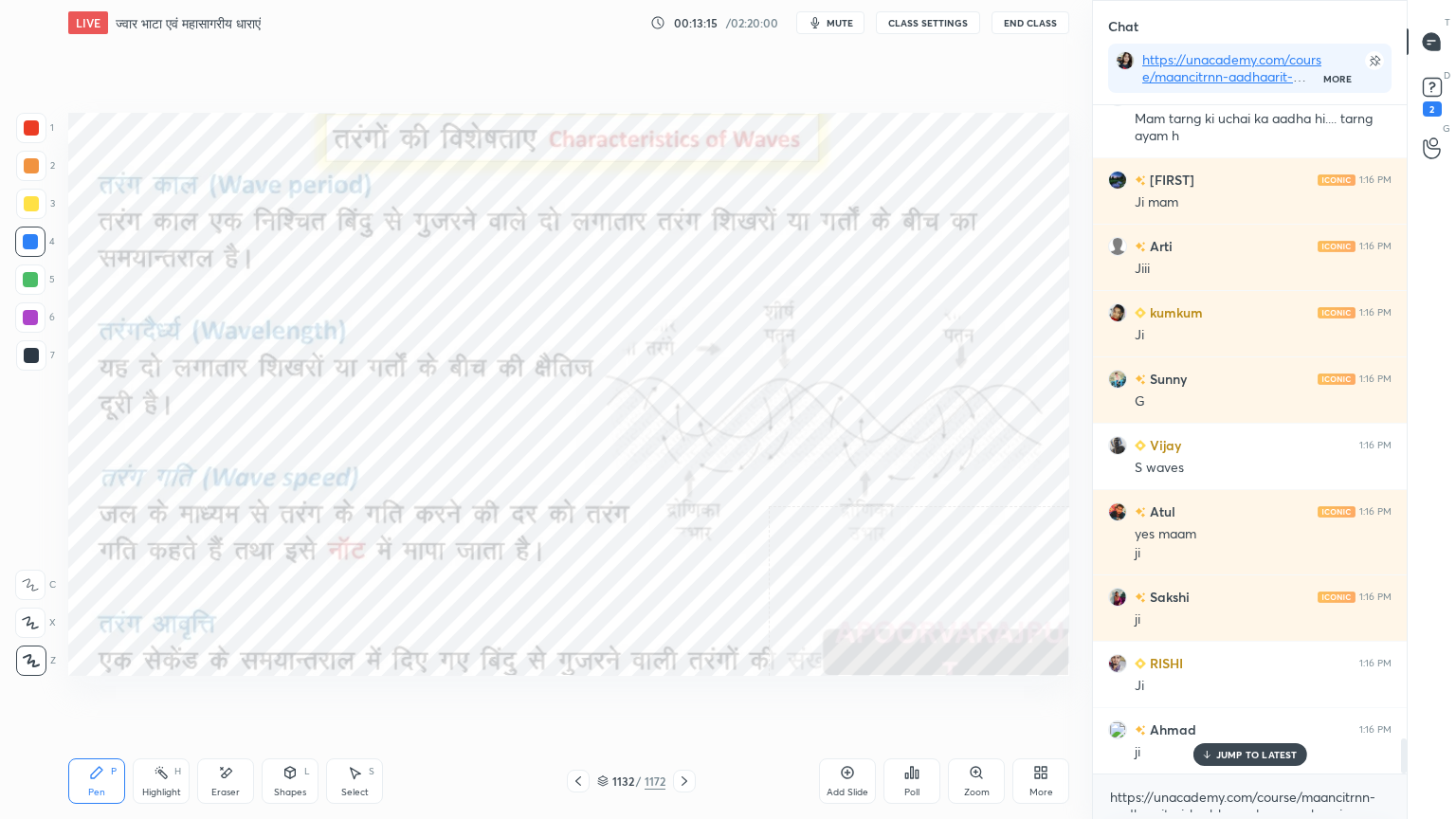 scroll, scrollTop: 12136, scrollLeft: 0, axis: vertical 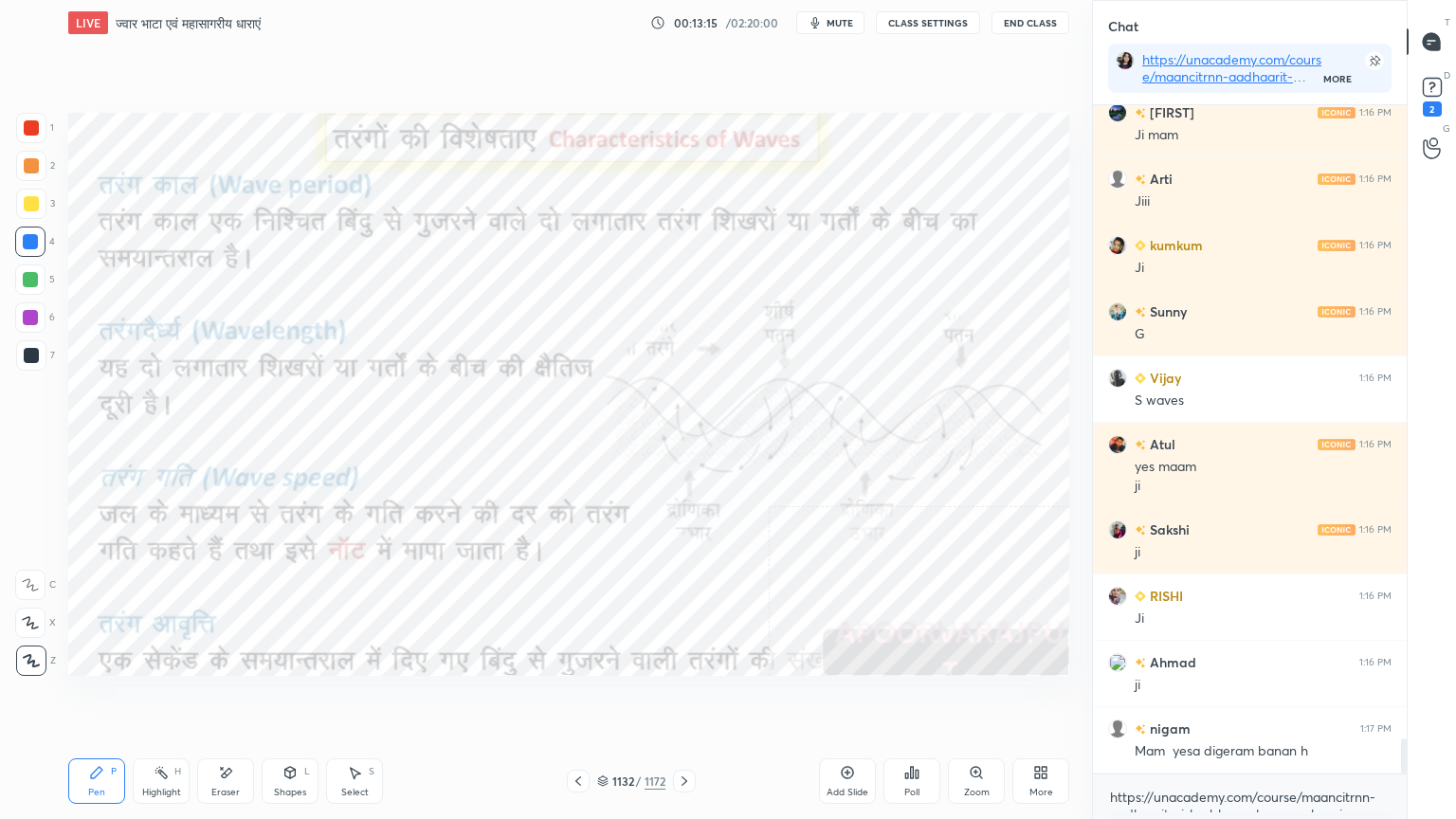click at bounding box center [30, 242] 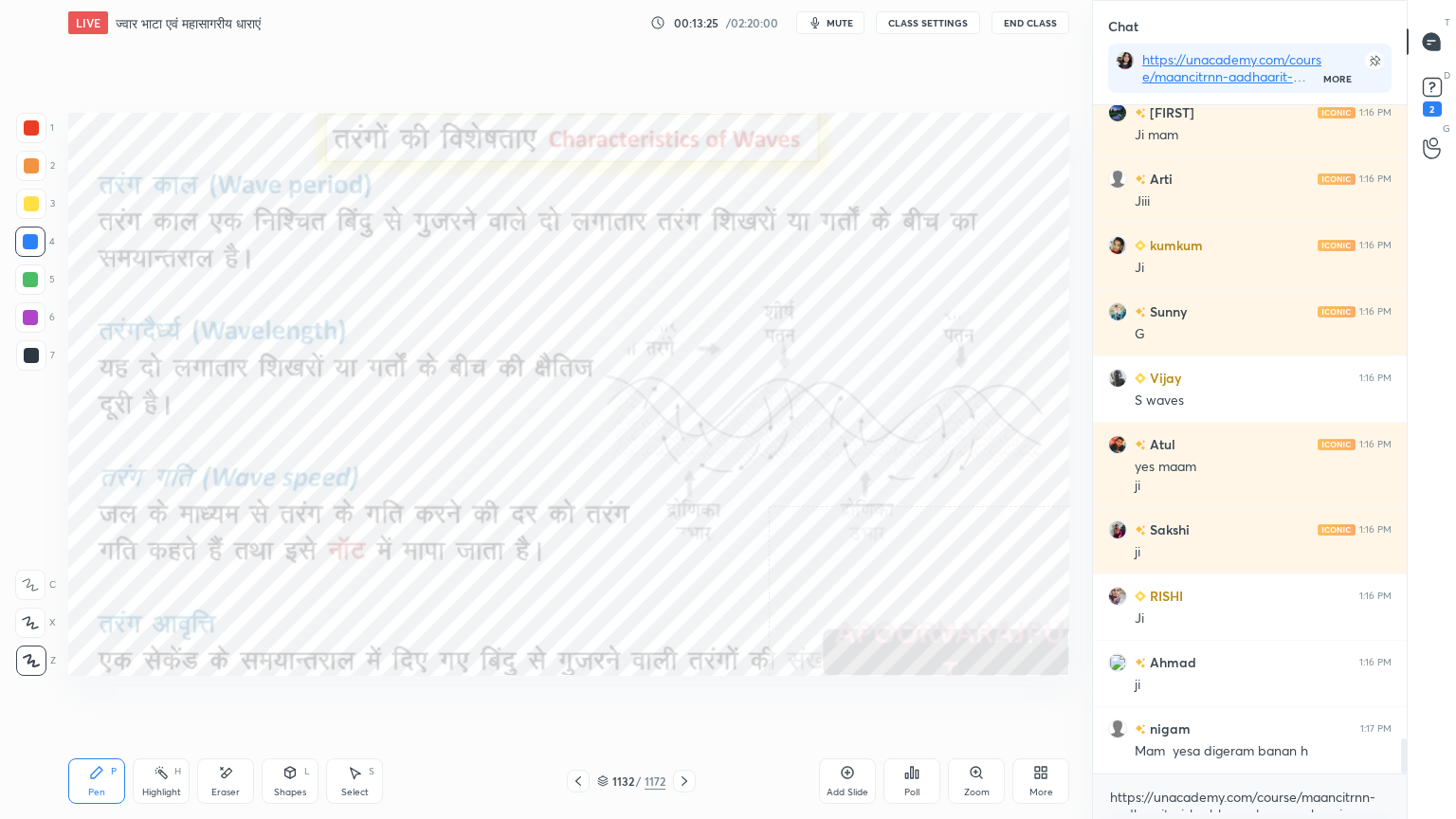 click 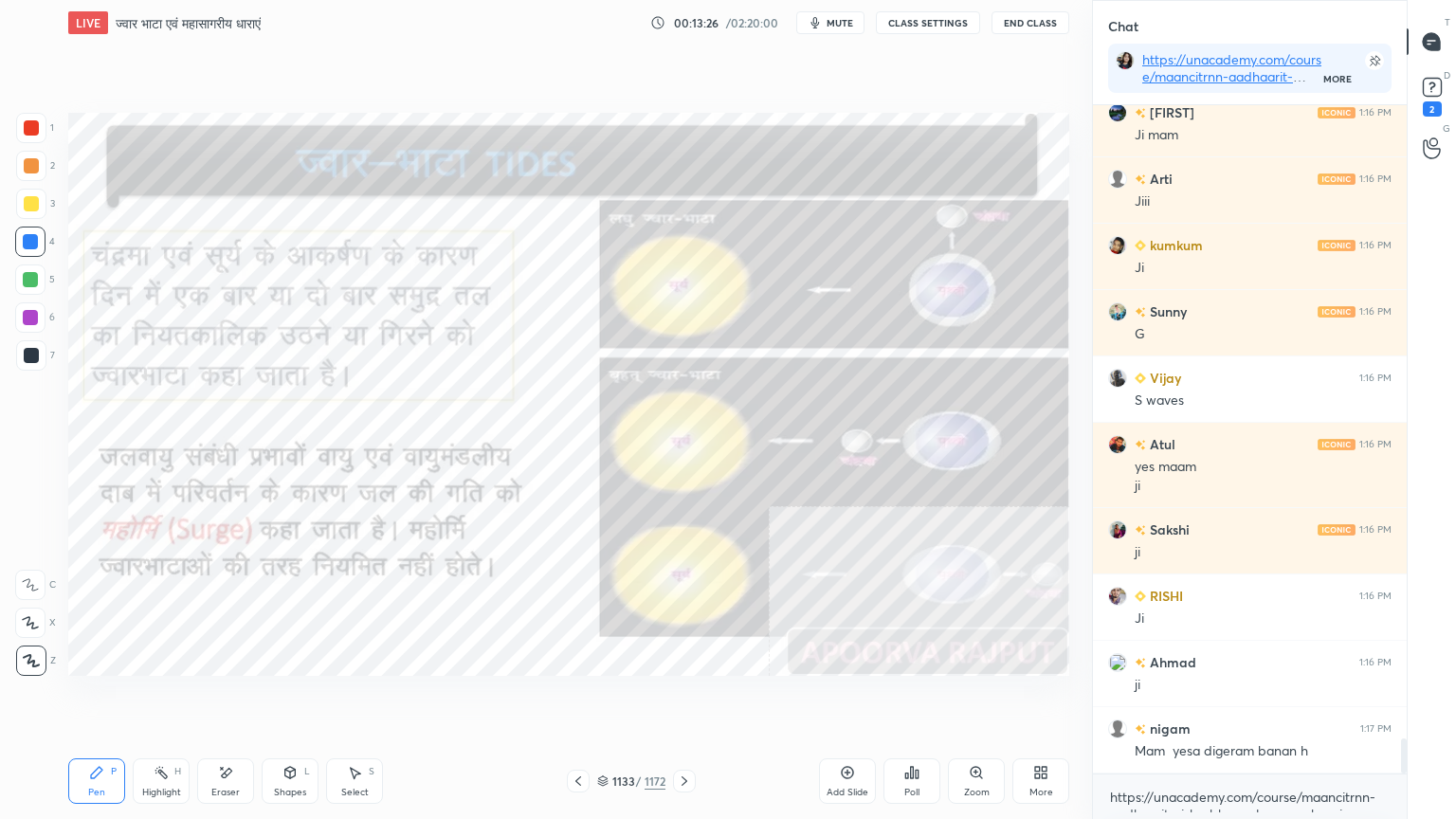 click 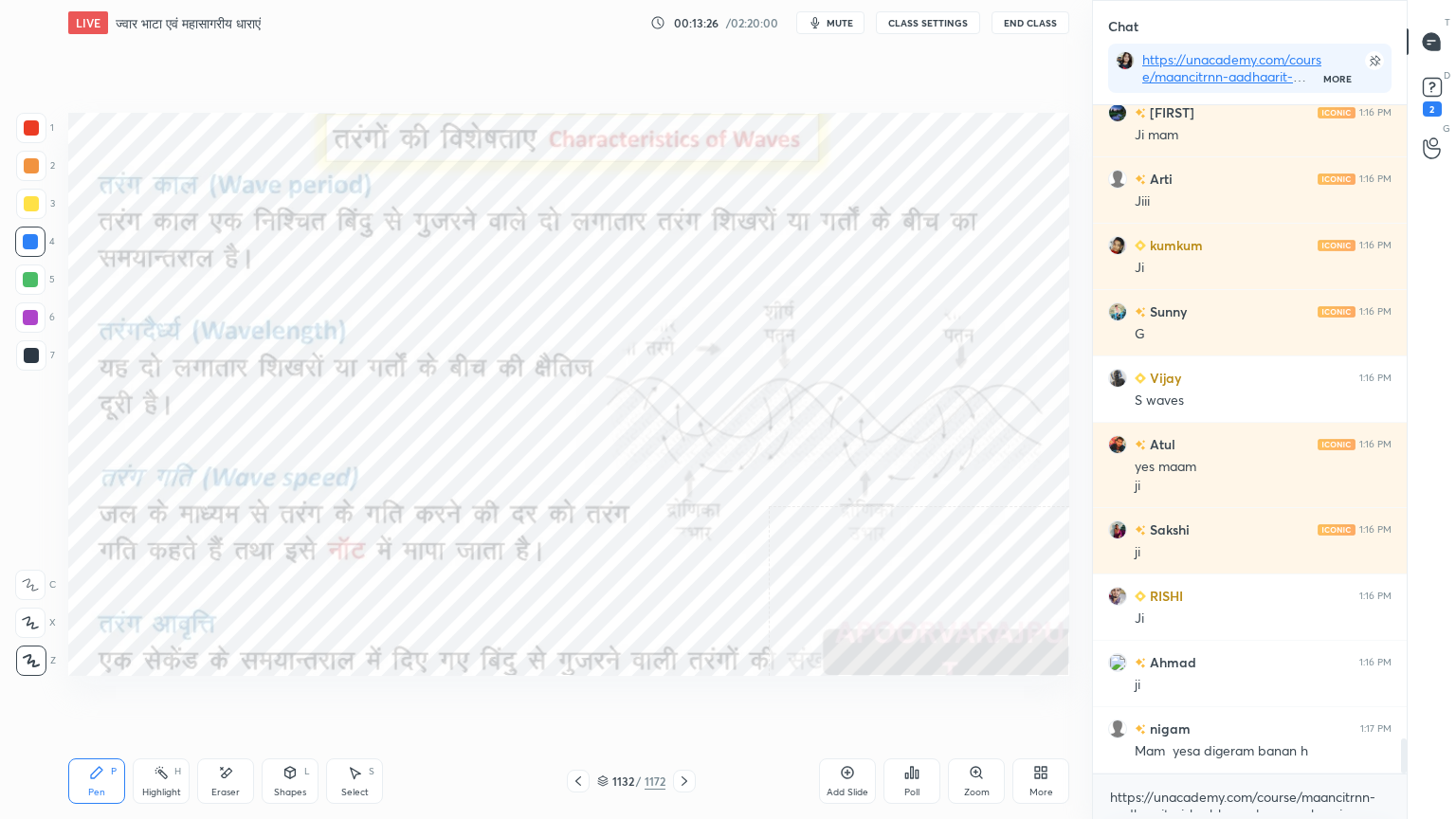 click 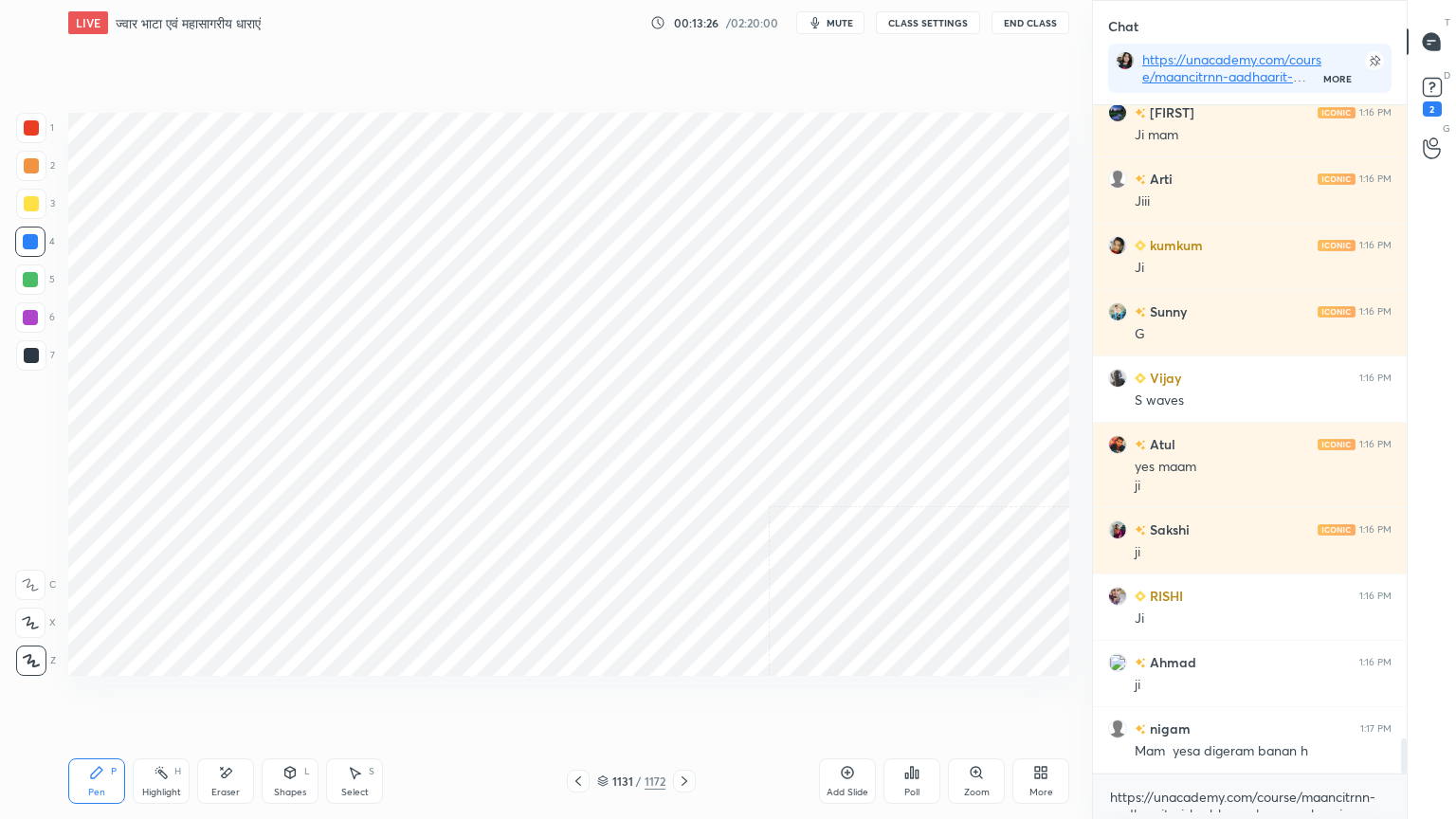 click 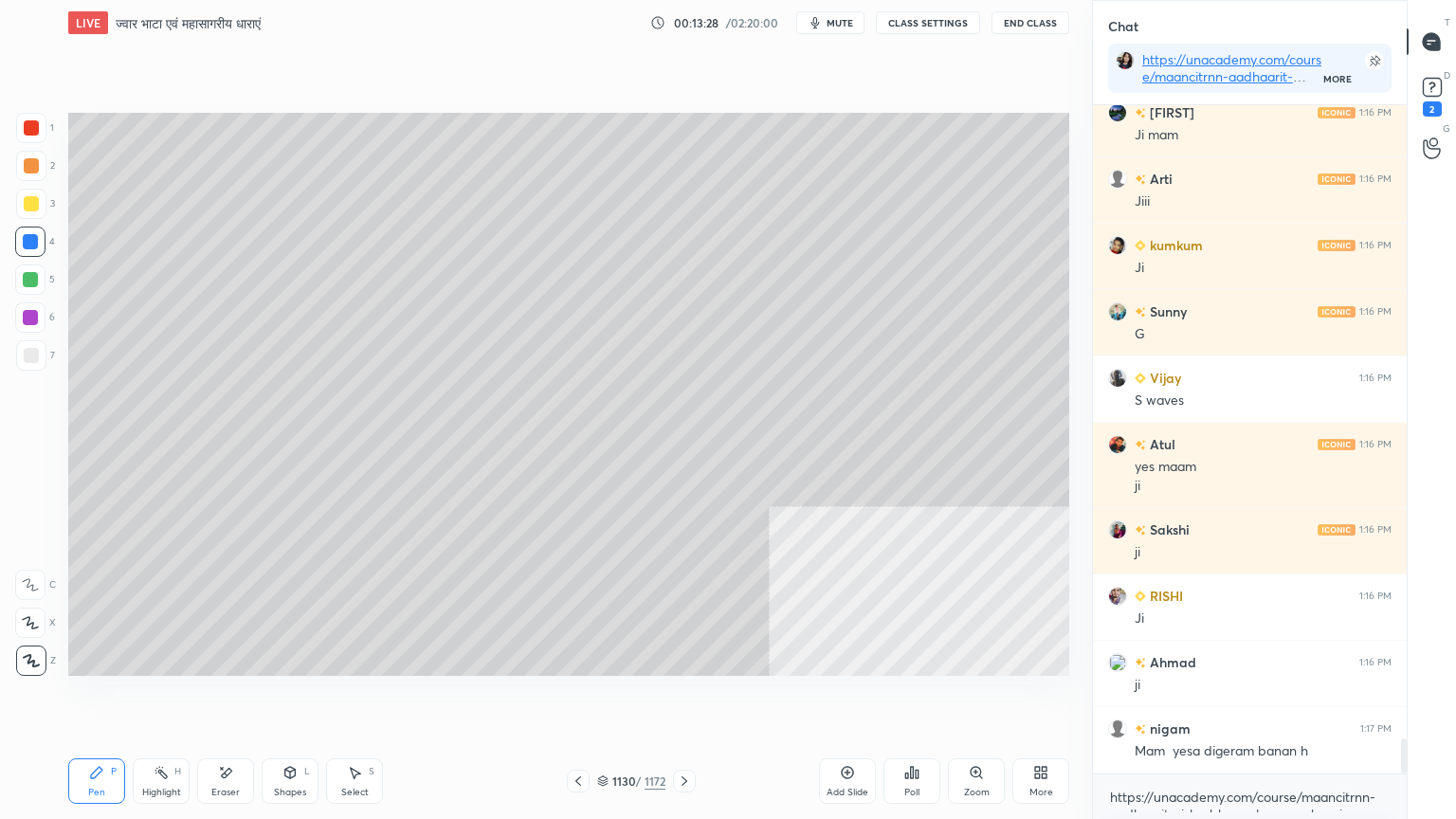 click on "Shapes L" at bounding box center [290, 781] 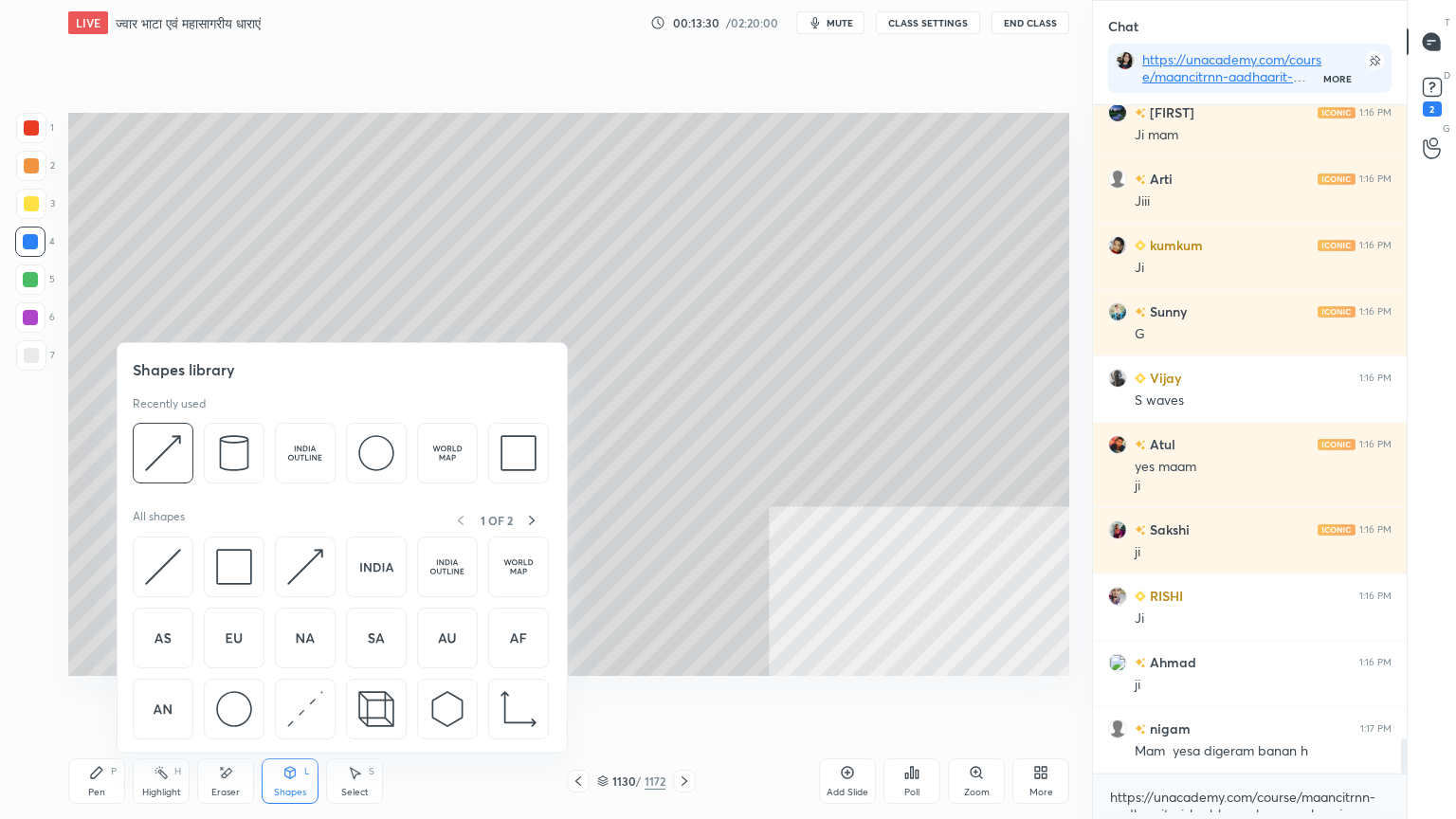 click on "Pen P" at bounding box center (97, 781) 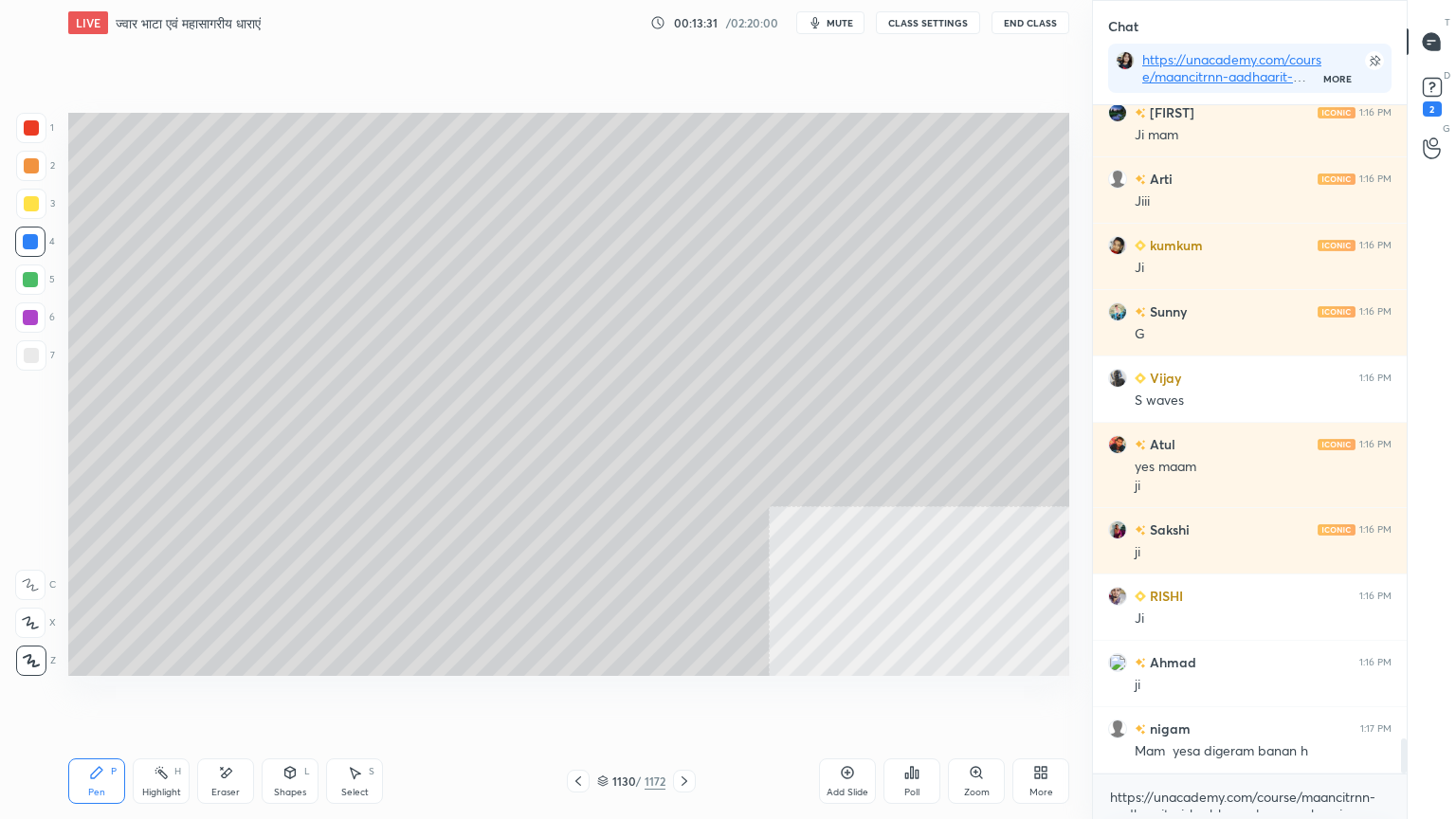 click at bounding box center (31, 128) 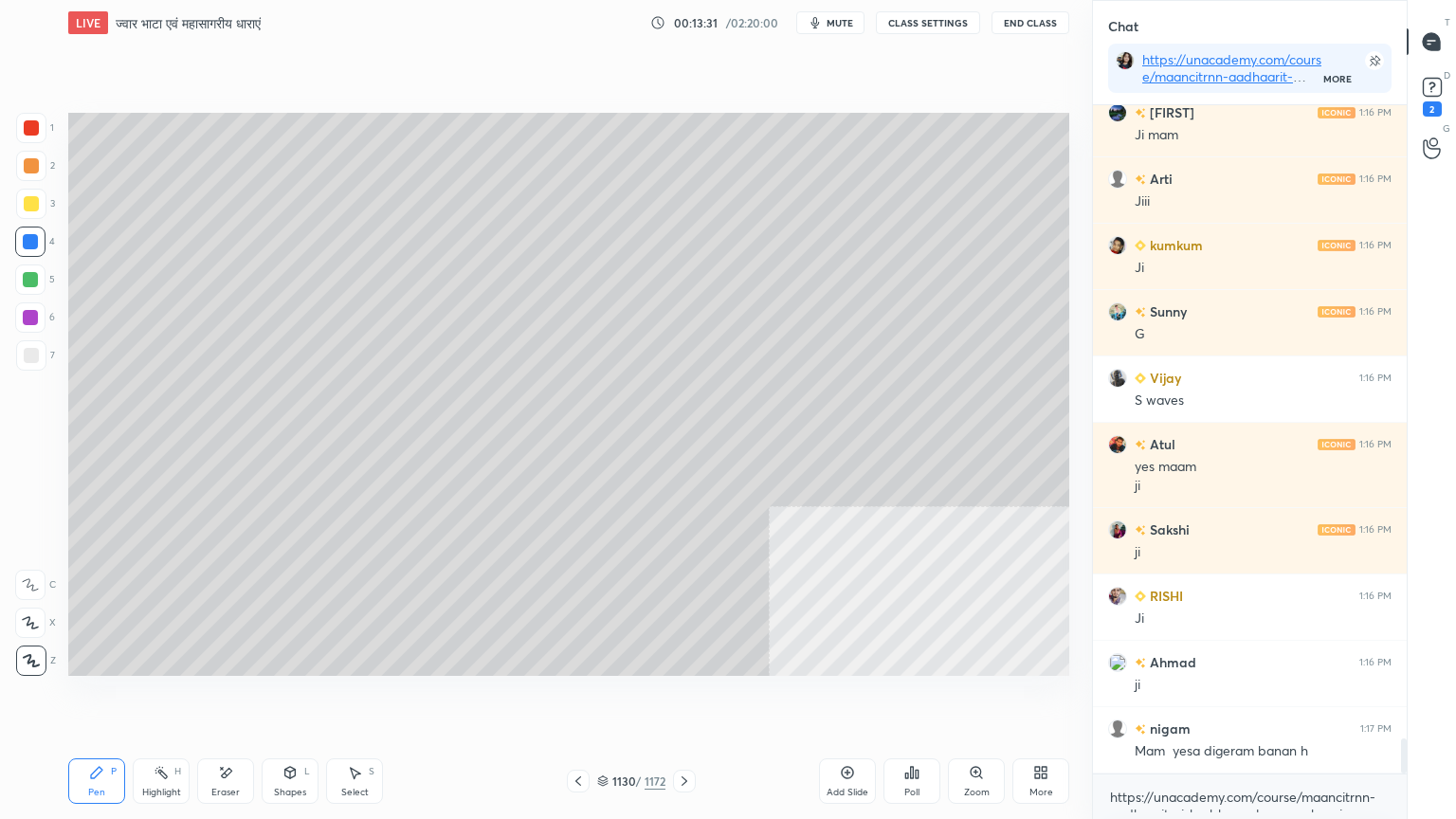 click at bounding box center (31, 128) 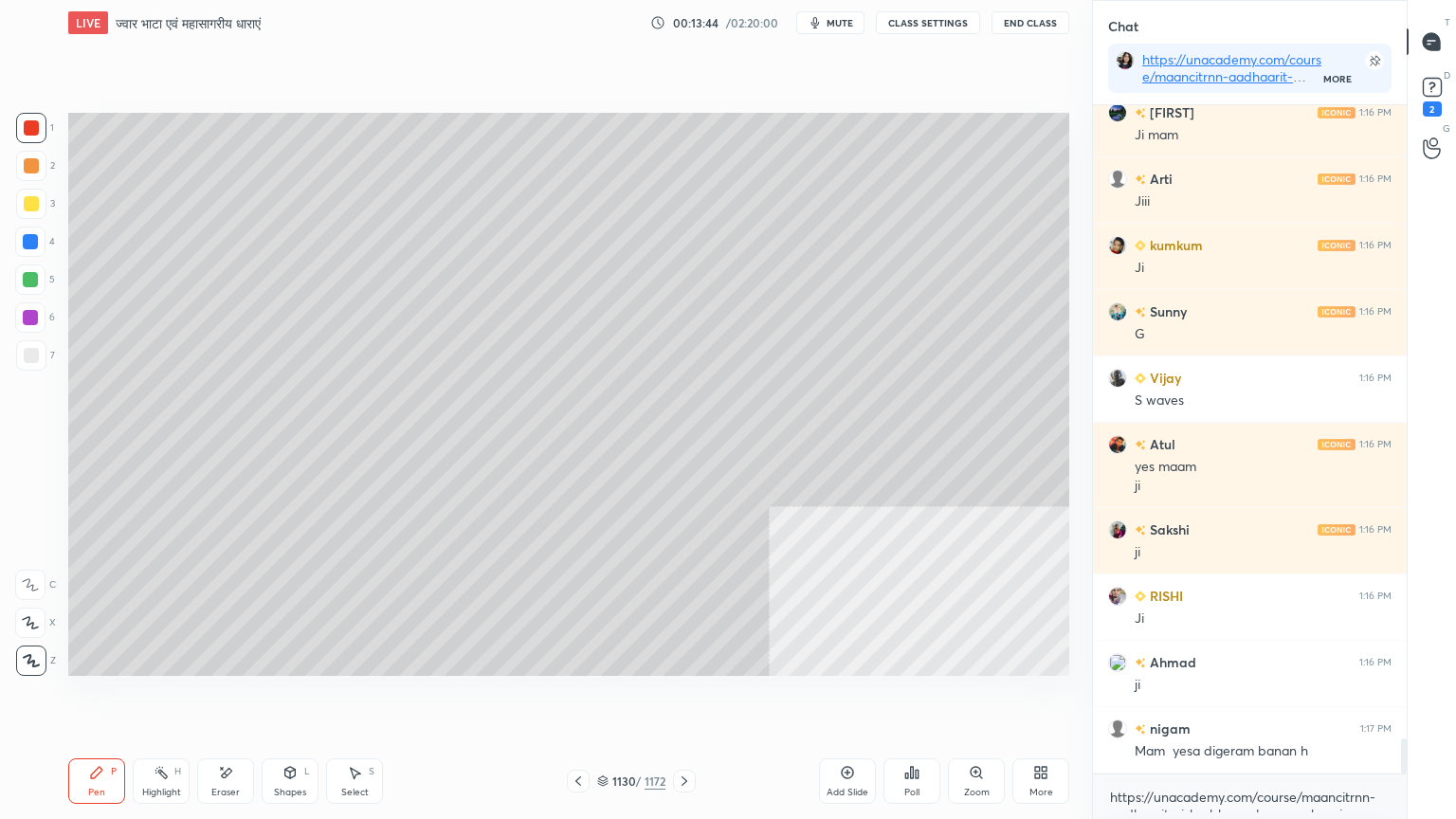 scroll, scrollTop: 12202, scrollLeft: 0, axis: vertical 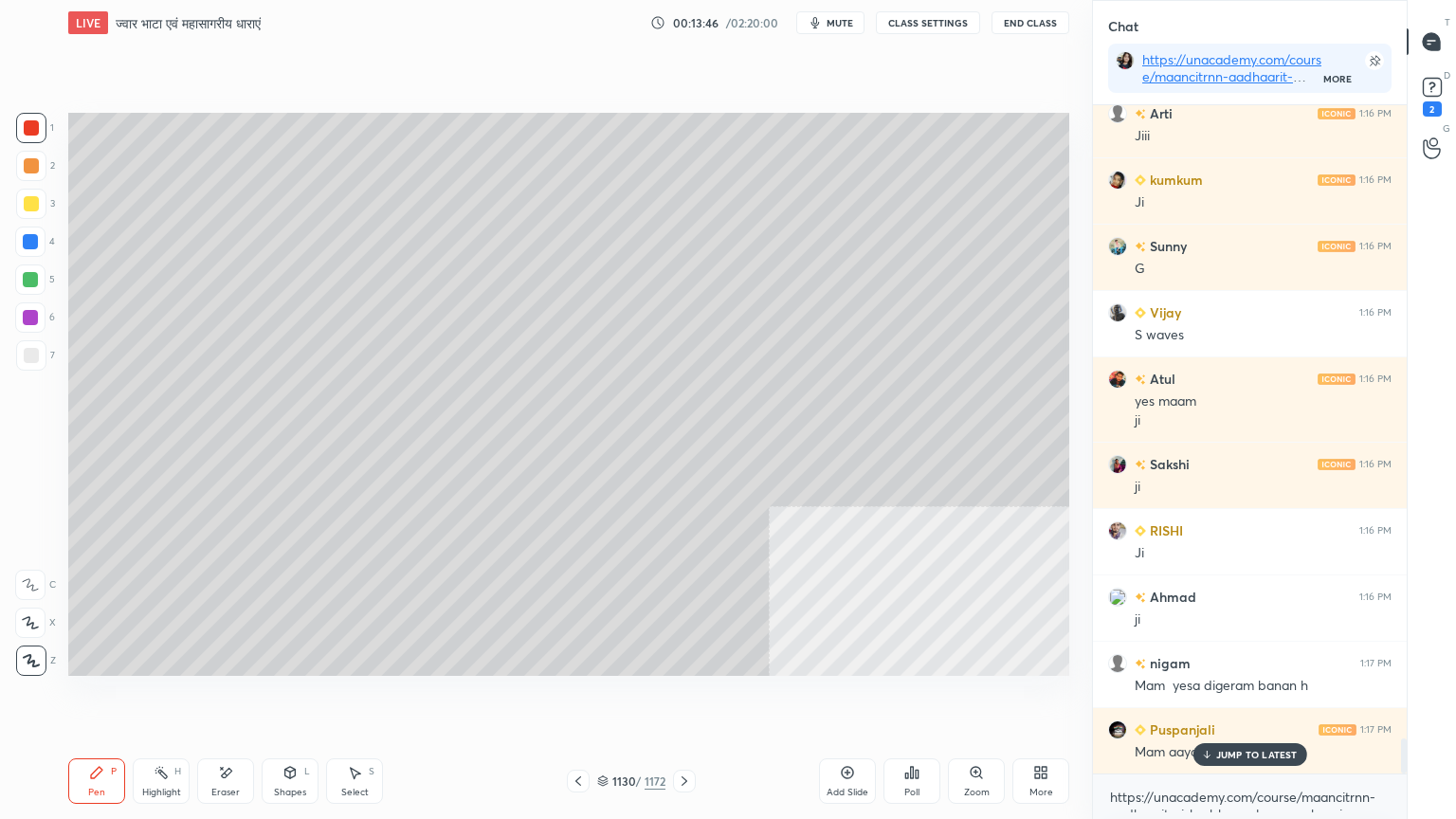 click on "JUMP TO LATEST" at bounding box center [1257, 755] 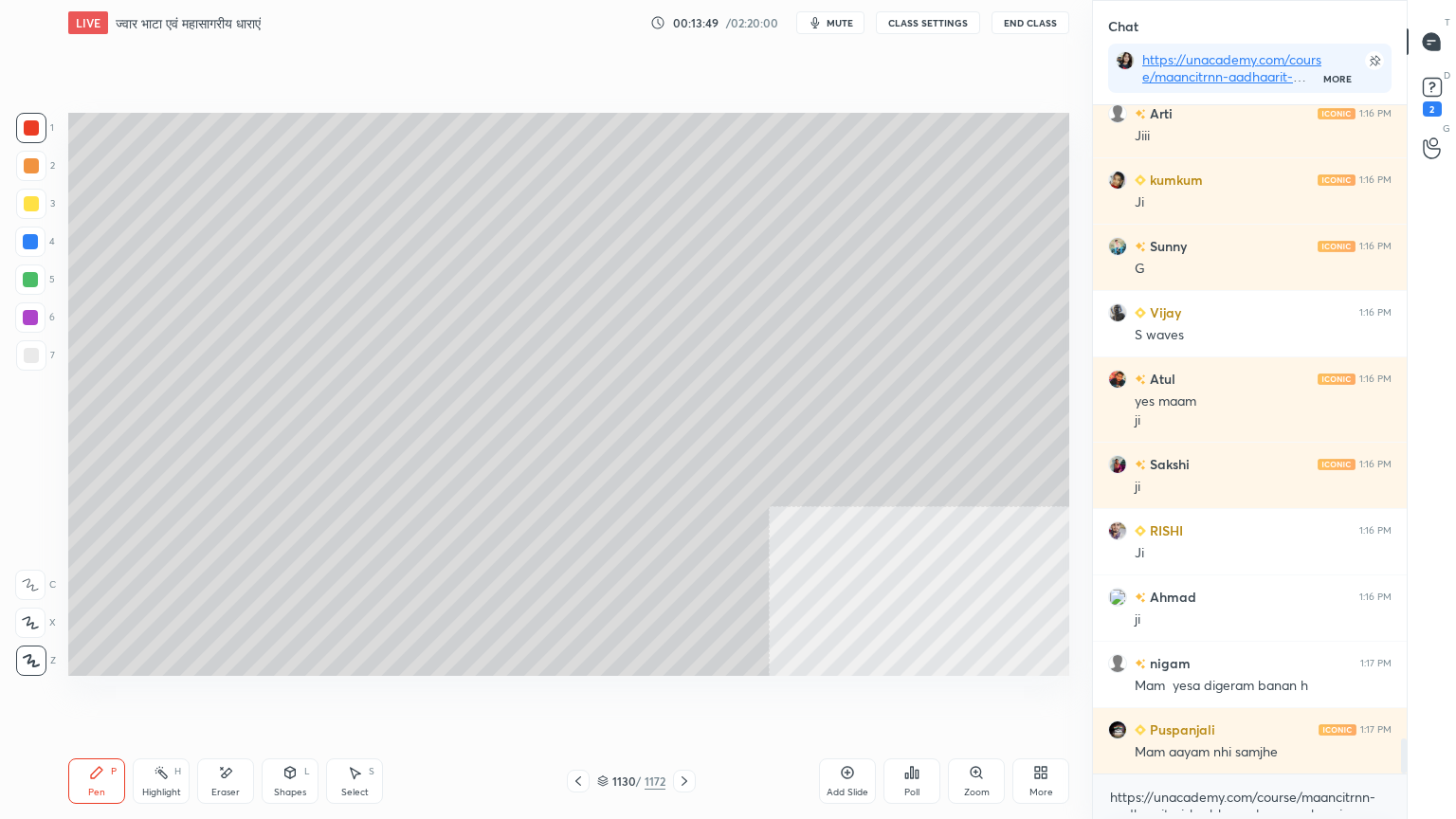 scroll, scrollTop: 12247, scrollLeft: 0, axis: vertical 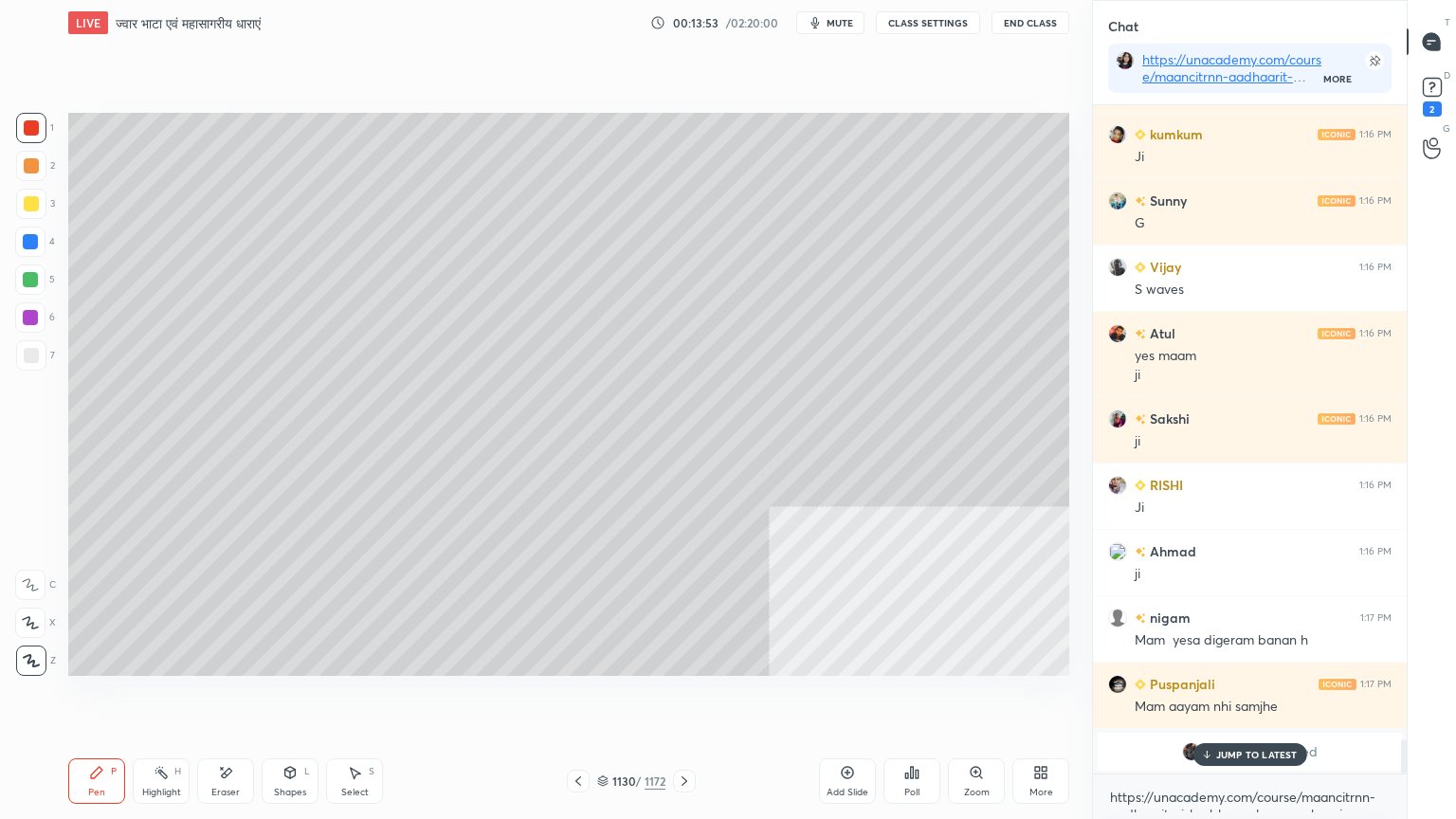 click on "JUMP TO LATEST" at bounding box center [1257, 755] 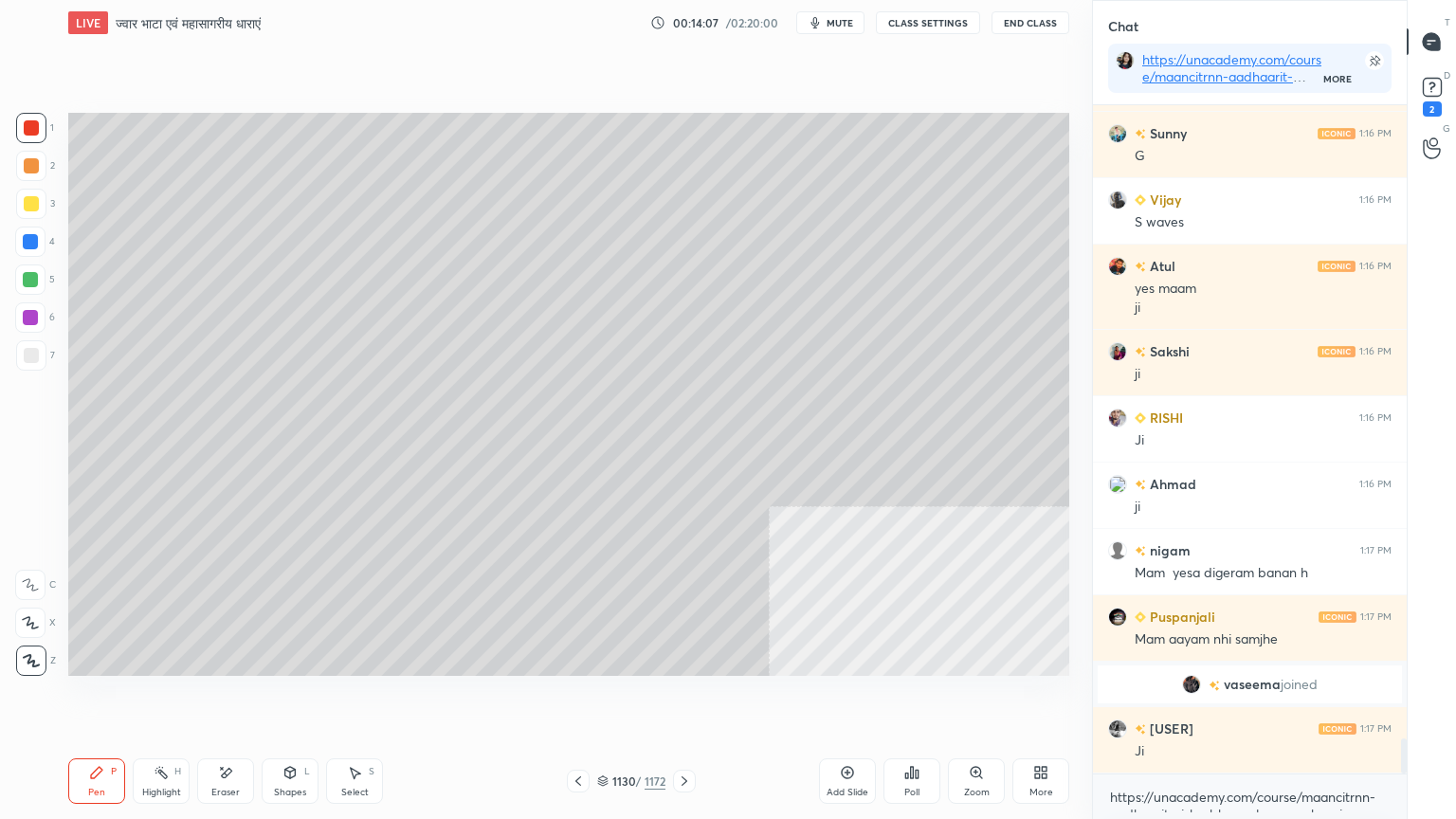 scroll, scrollTop: 12027, scrollLeft: 0, axis: vertical 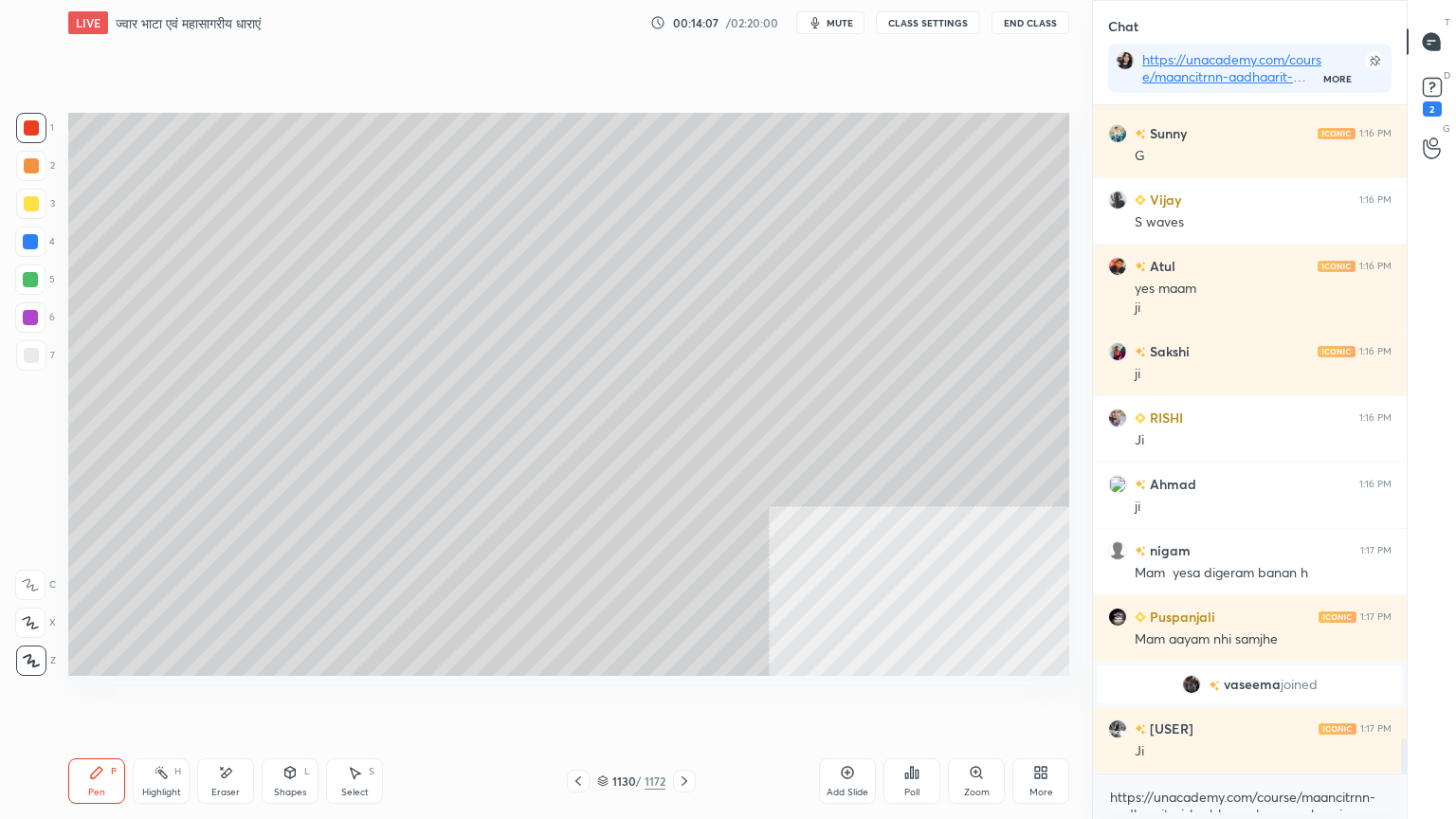 click 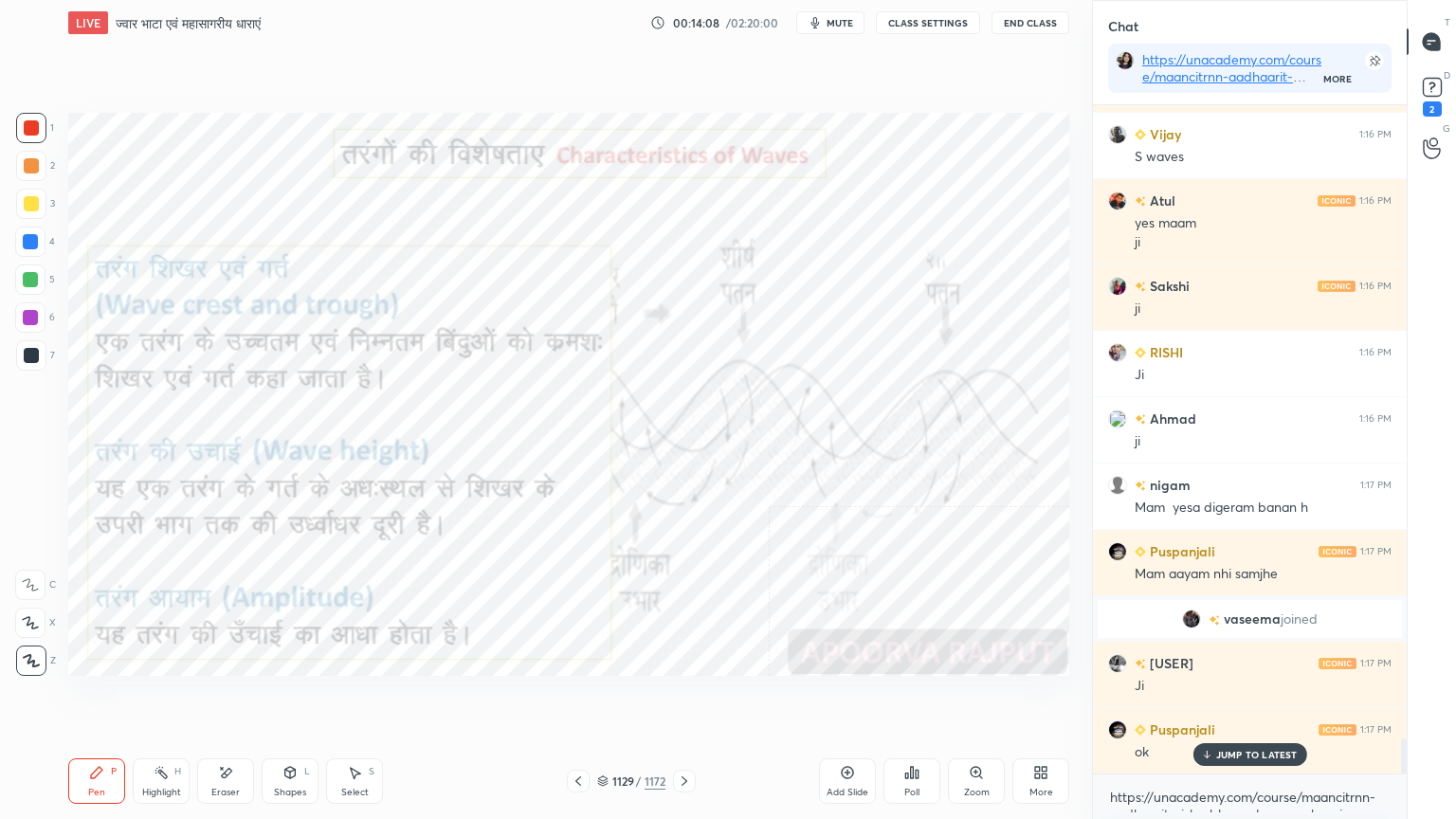 click 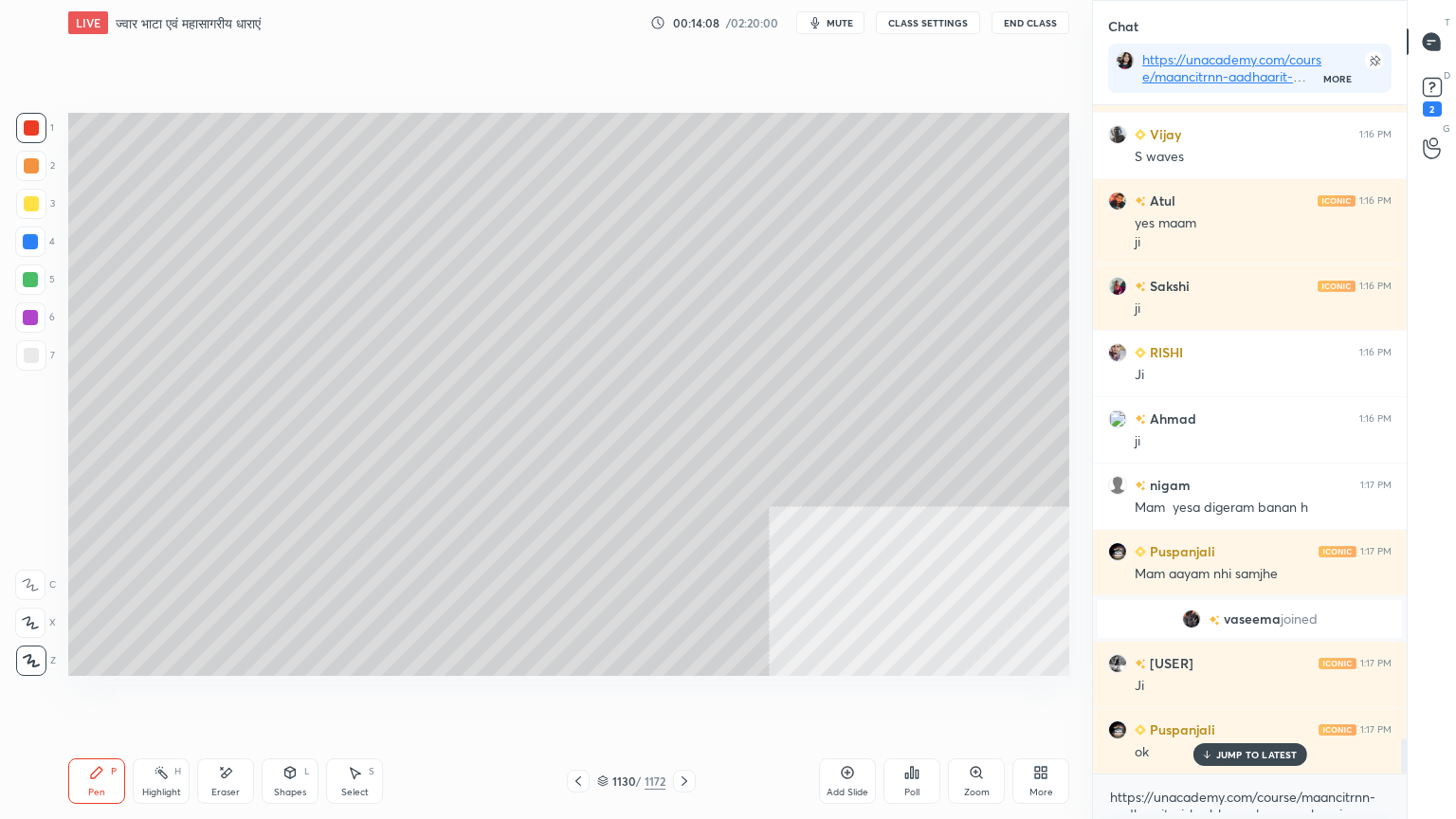 click 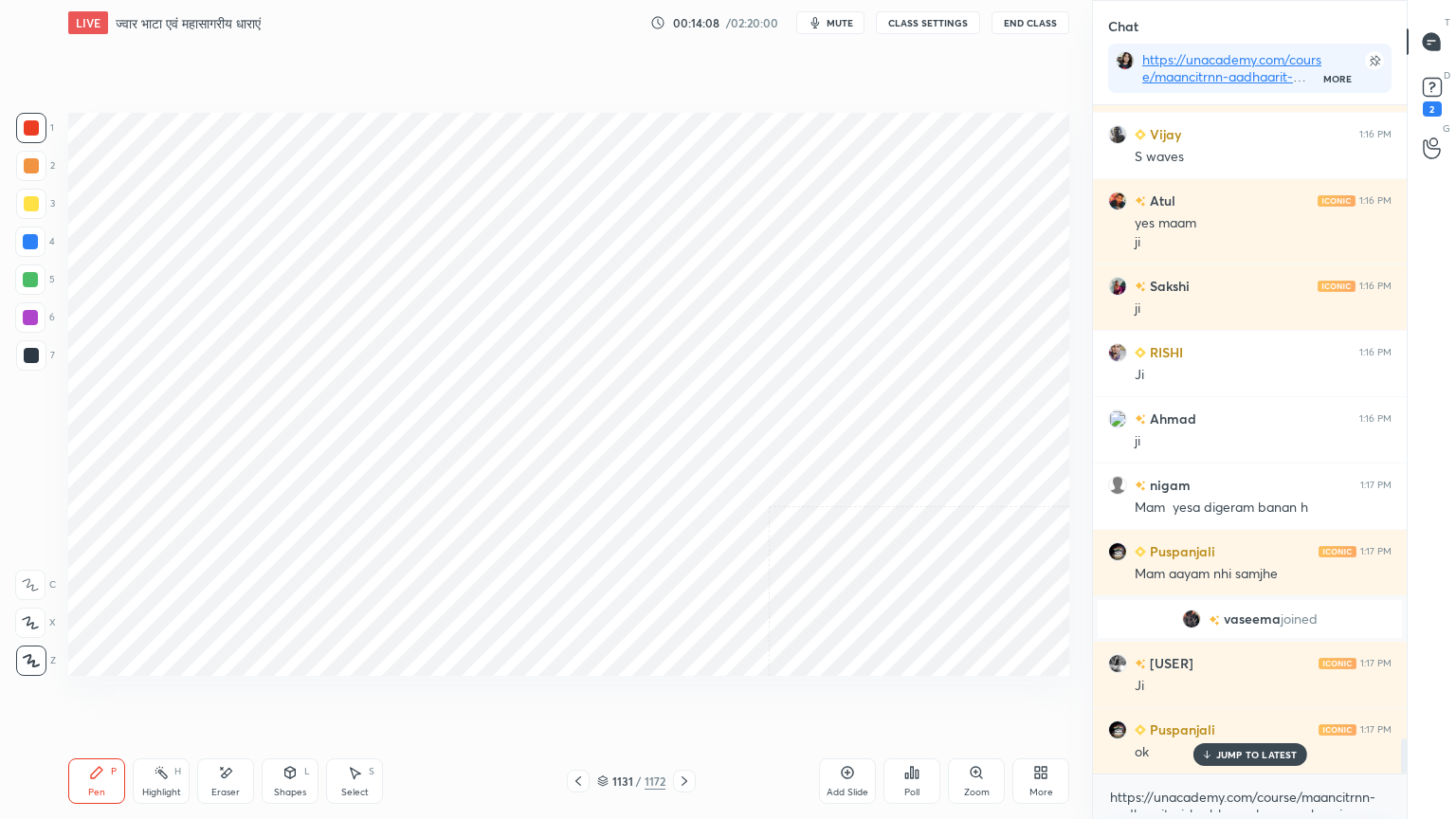 click 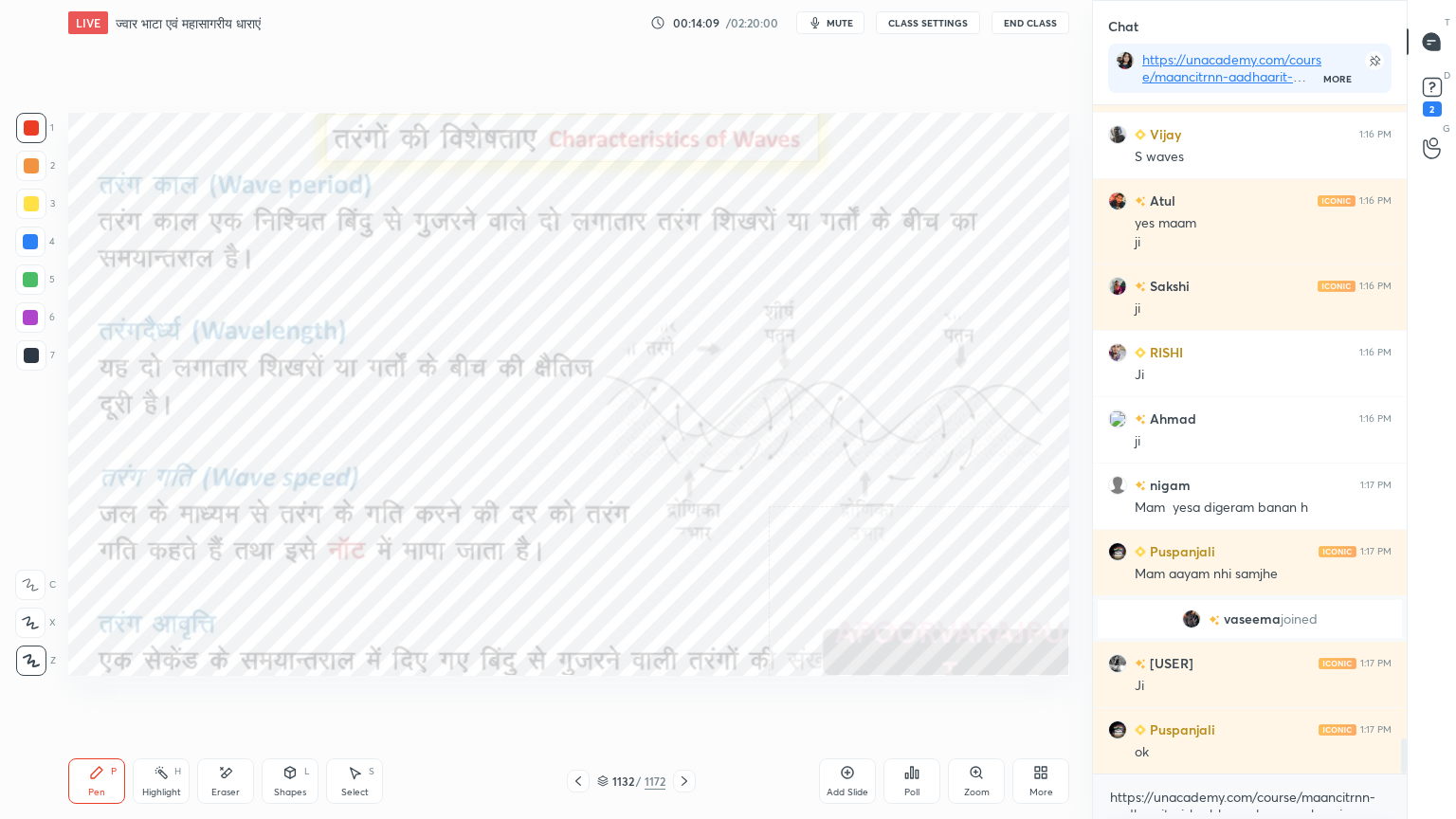 scroll, scrollTop: 12094, scrollLeft: 0, axis: vertical 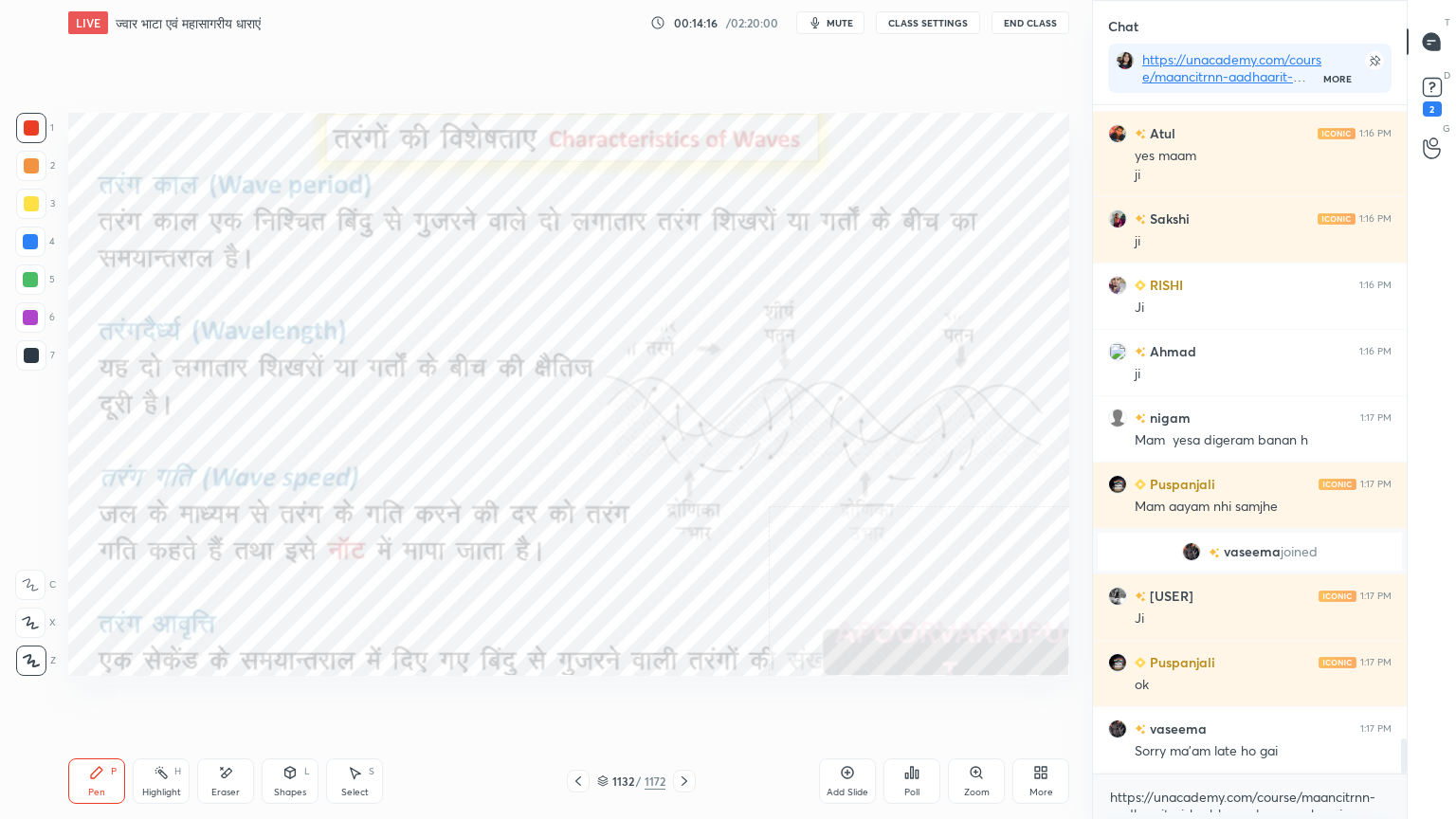 click on "Eraser" at bounding box center [226, 781] 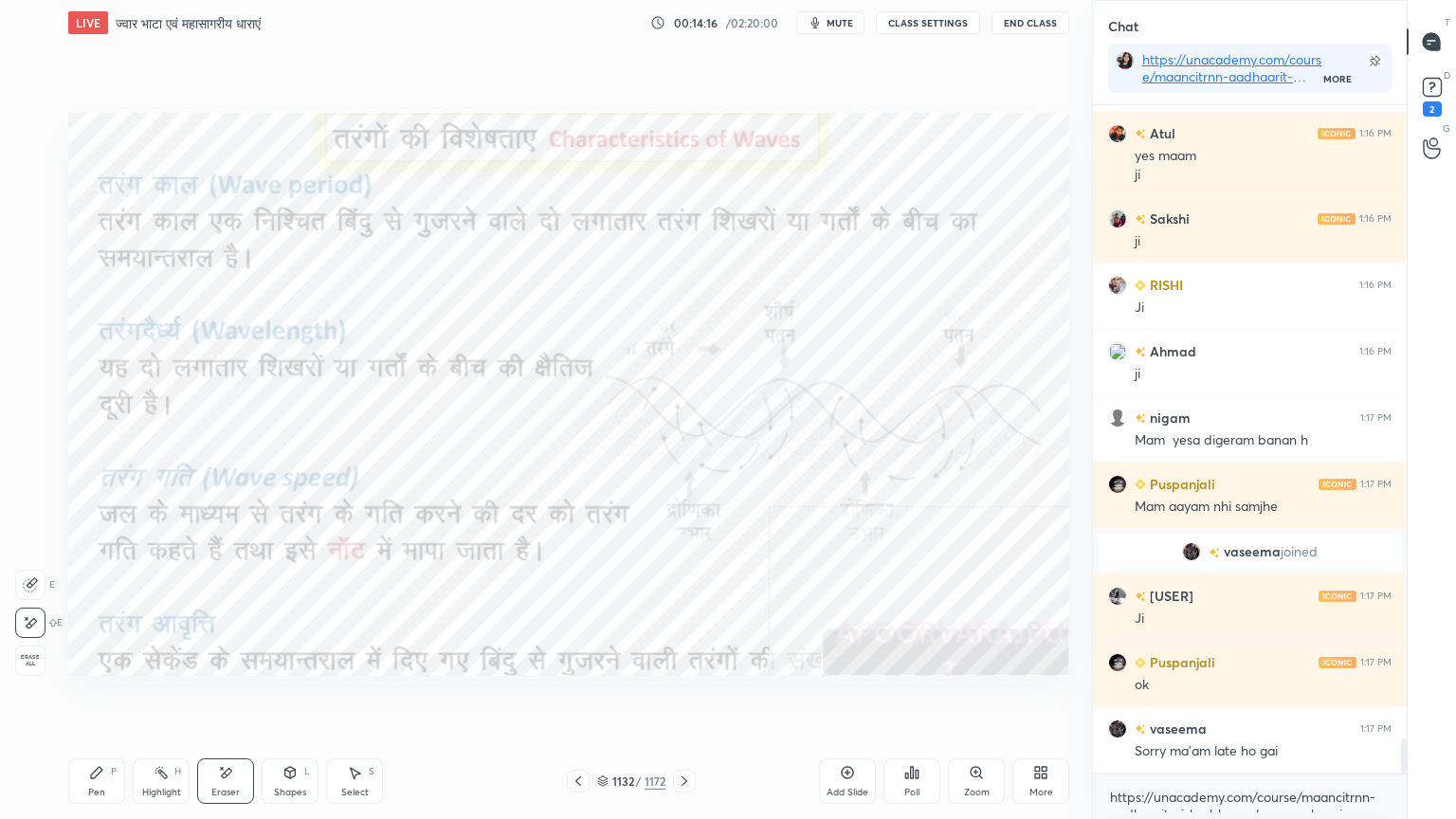 drag, startPoint x: 28, startPoint y: 653, endPoint x: 61, endPoint y: 645, distance: 33.95585 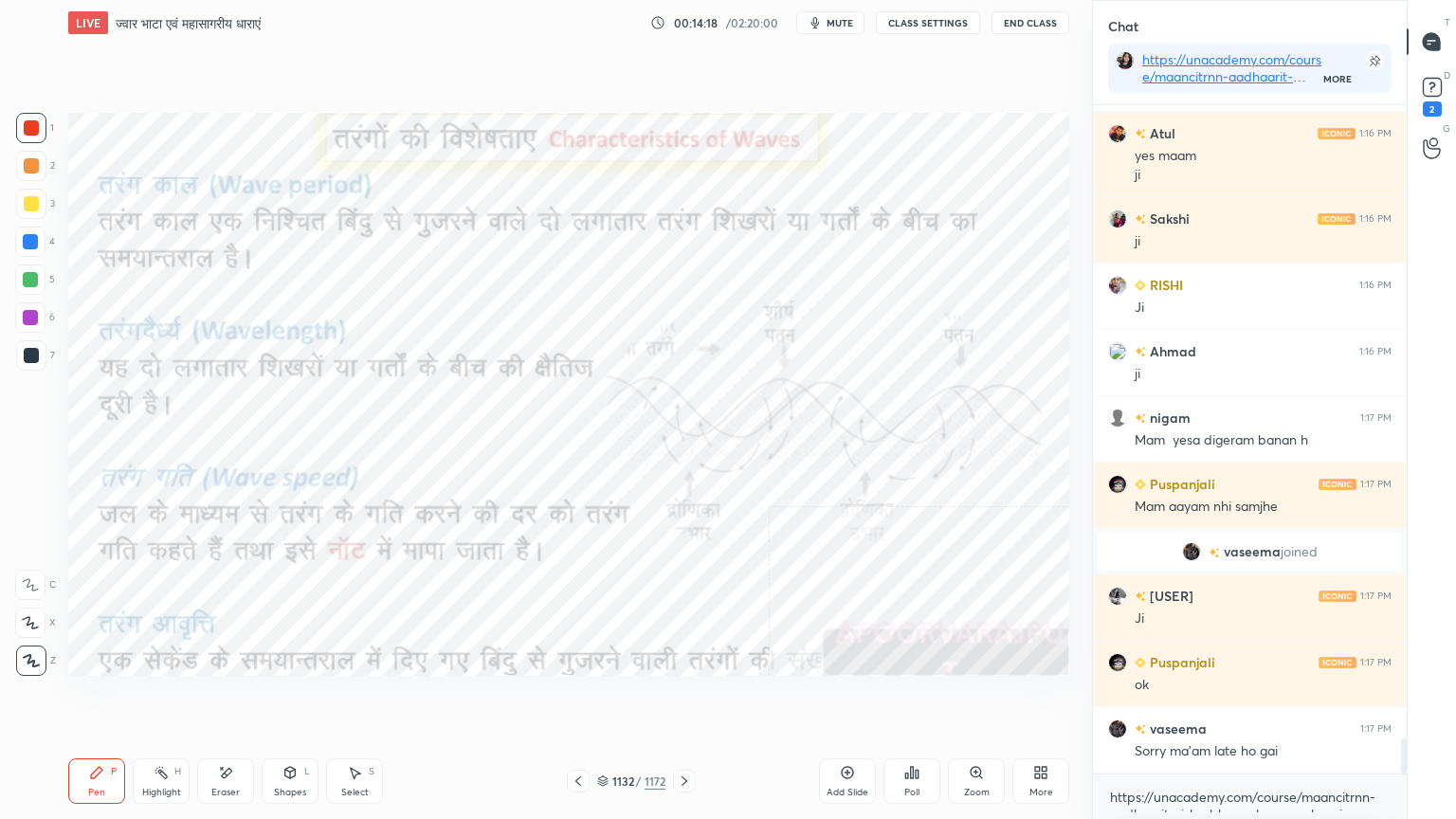 click 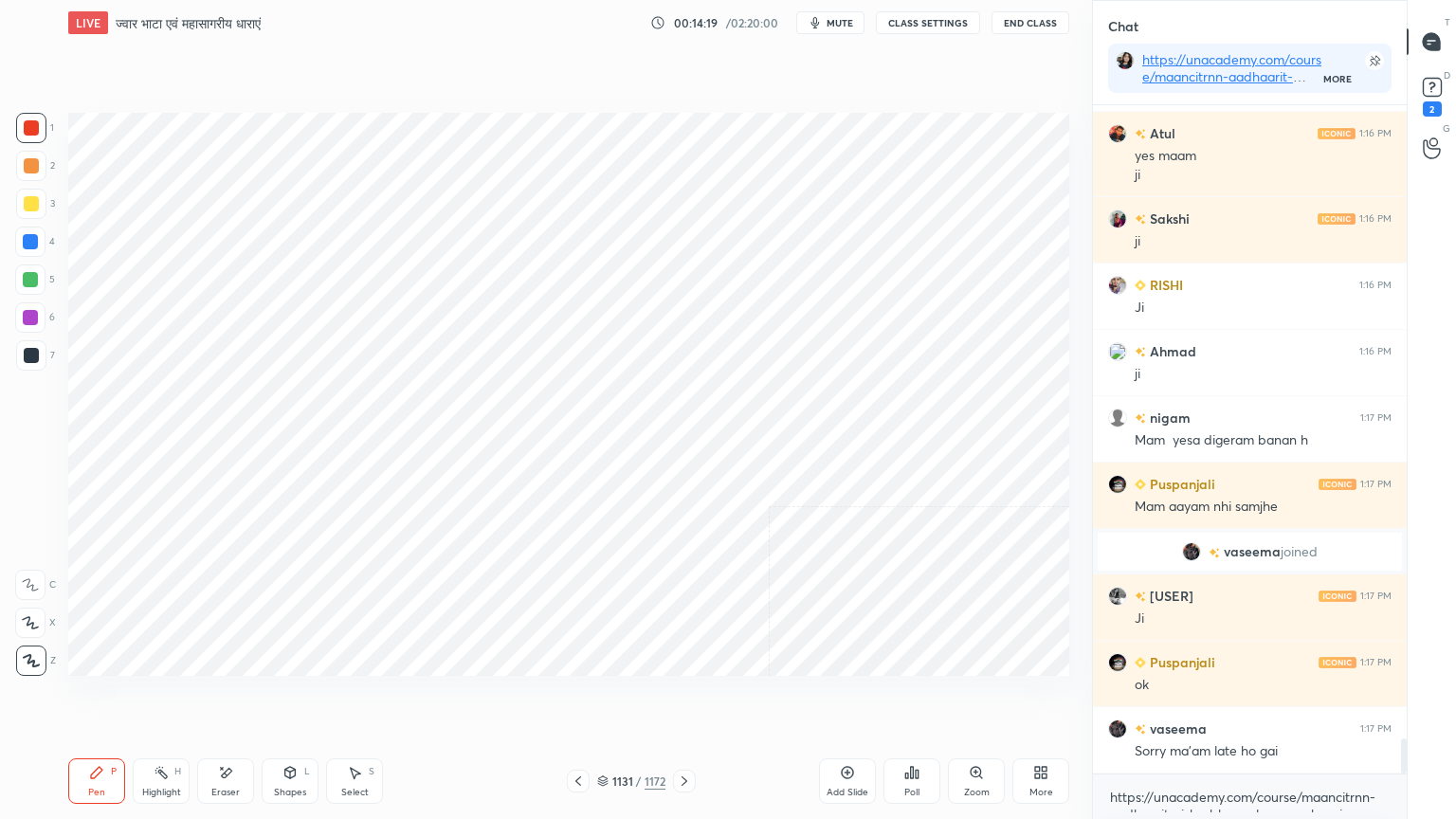 click 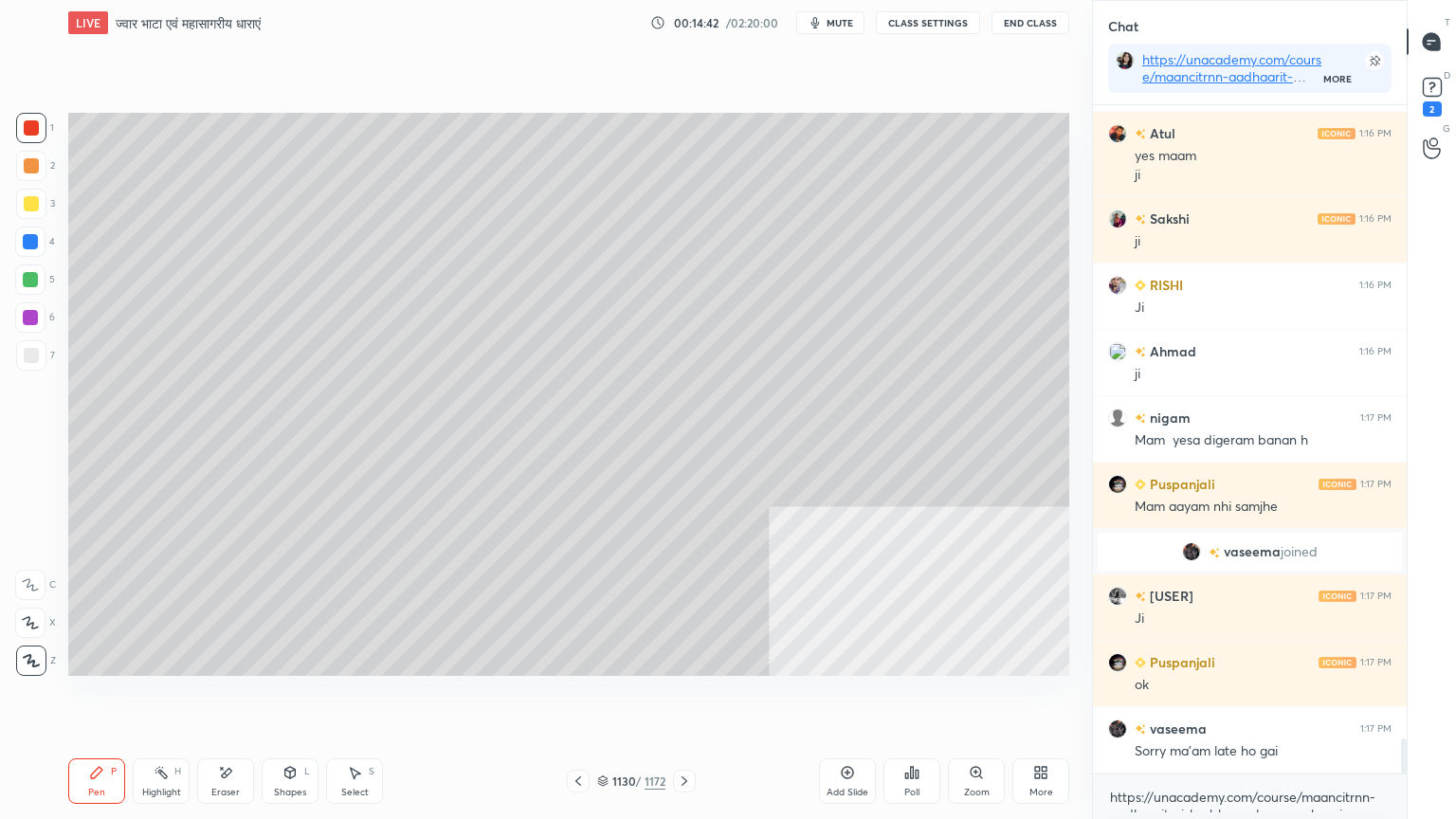 click 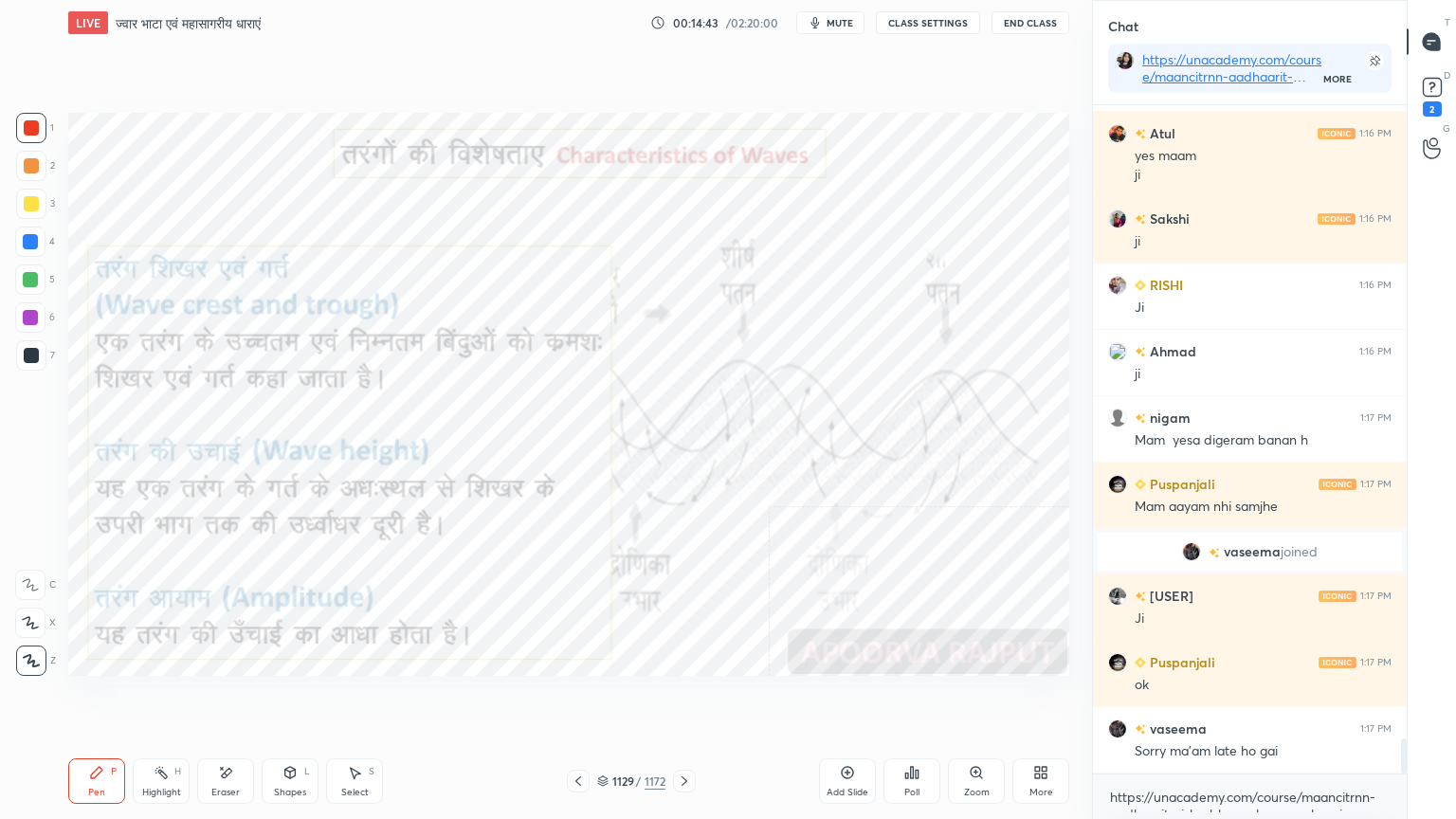 click 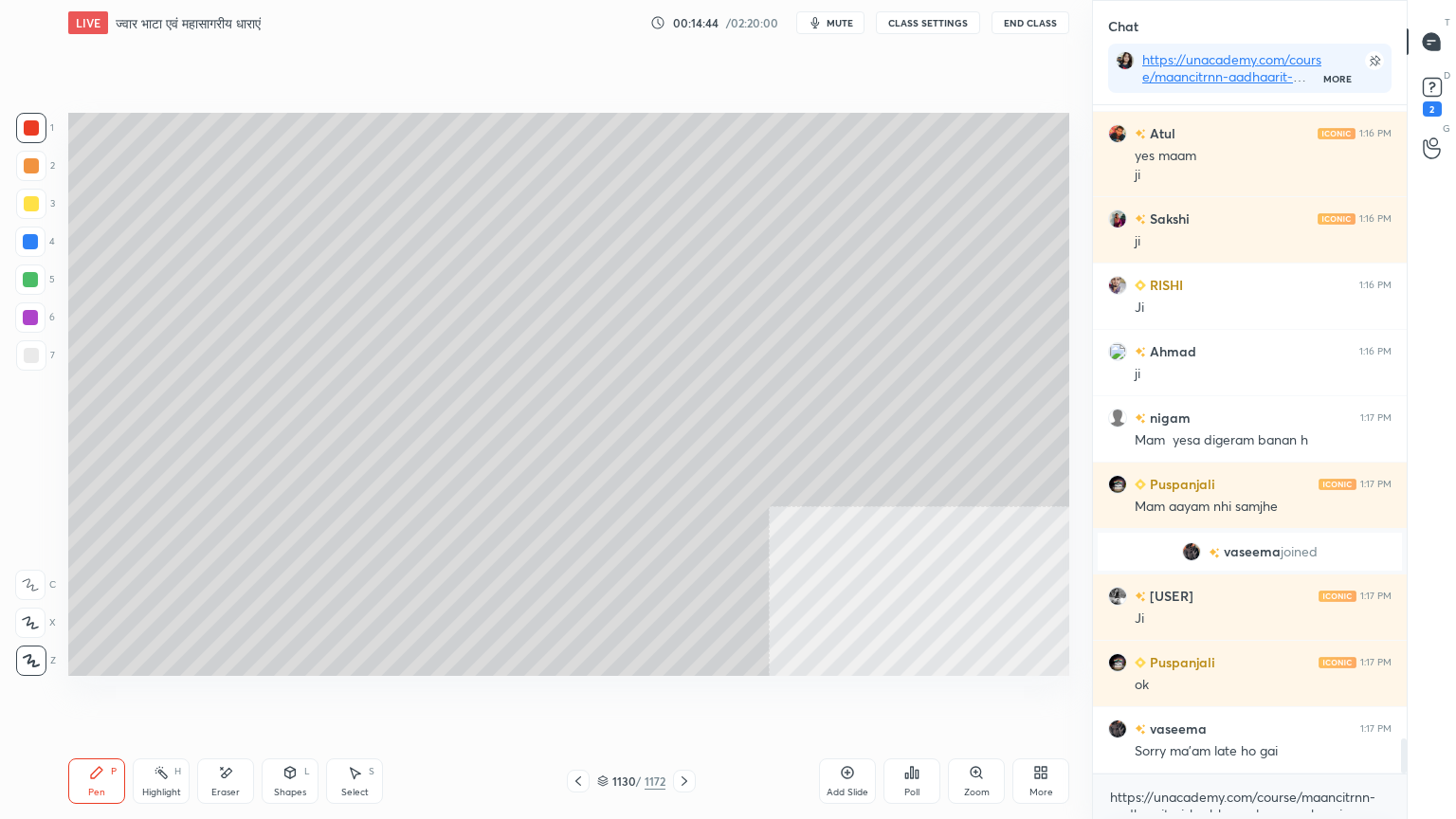 click 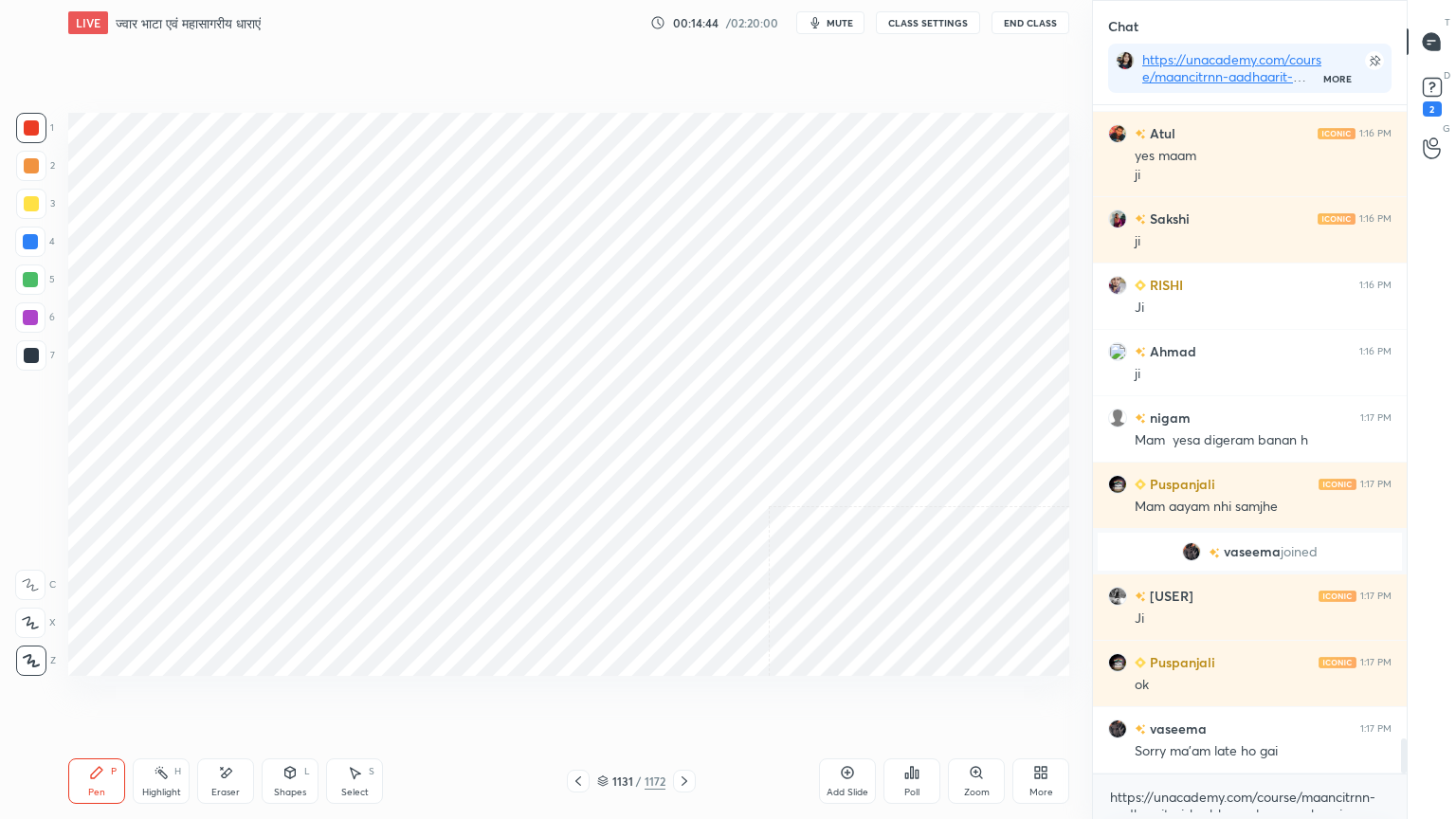 click 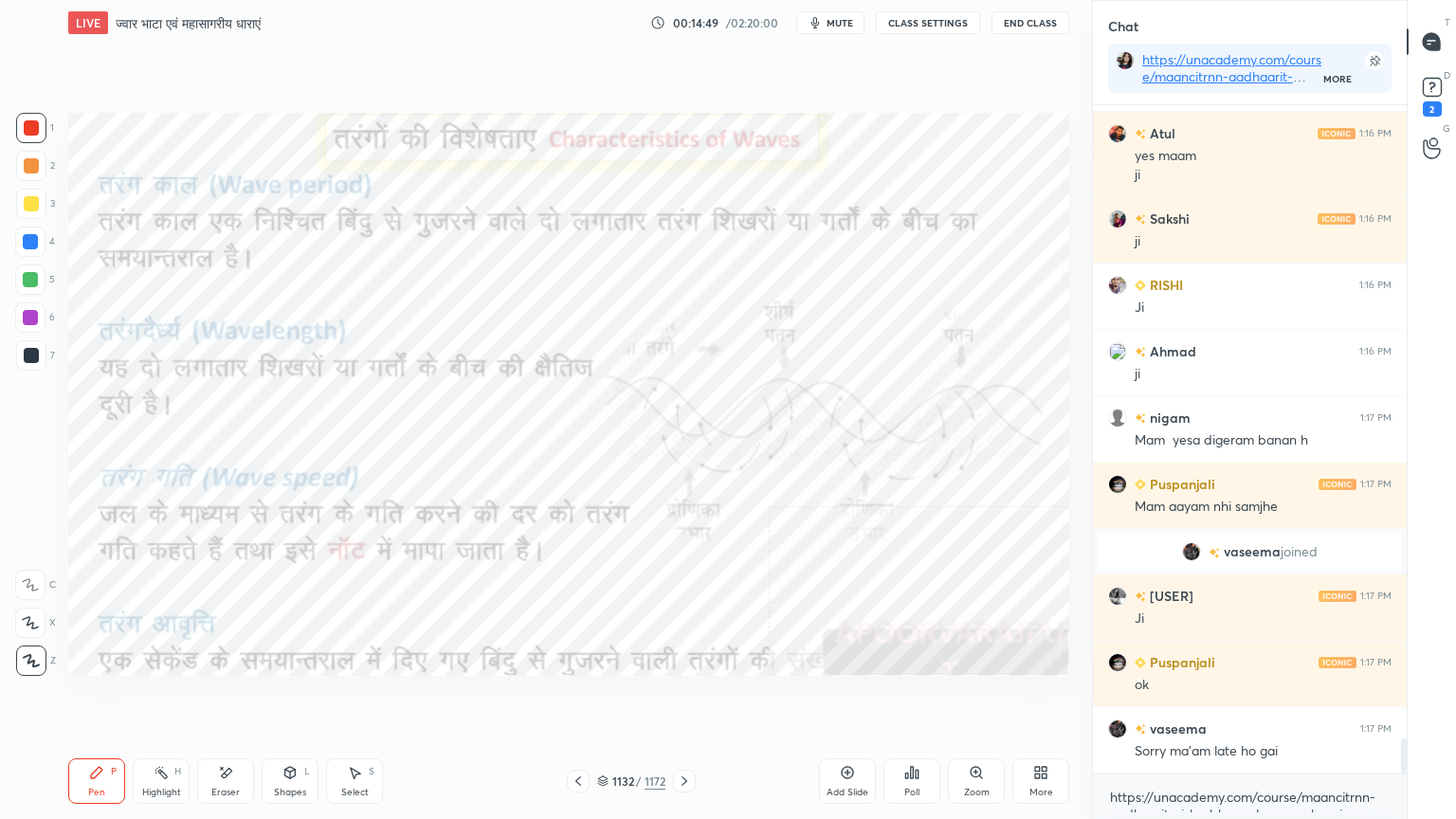 scroll, scrollTop: 12160, scrollLeft: 0, axis: vertical 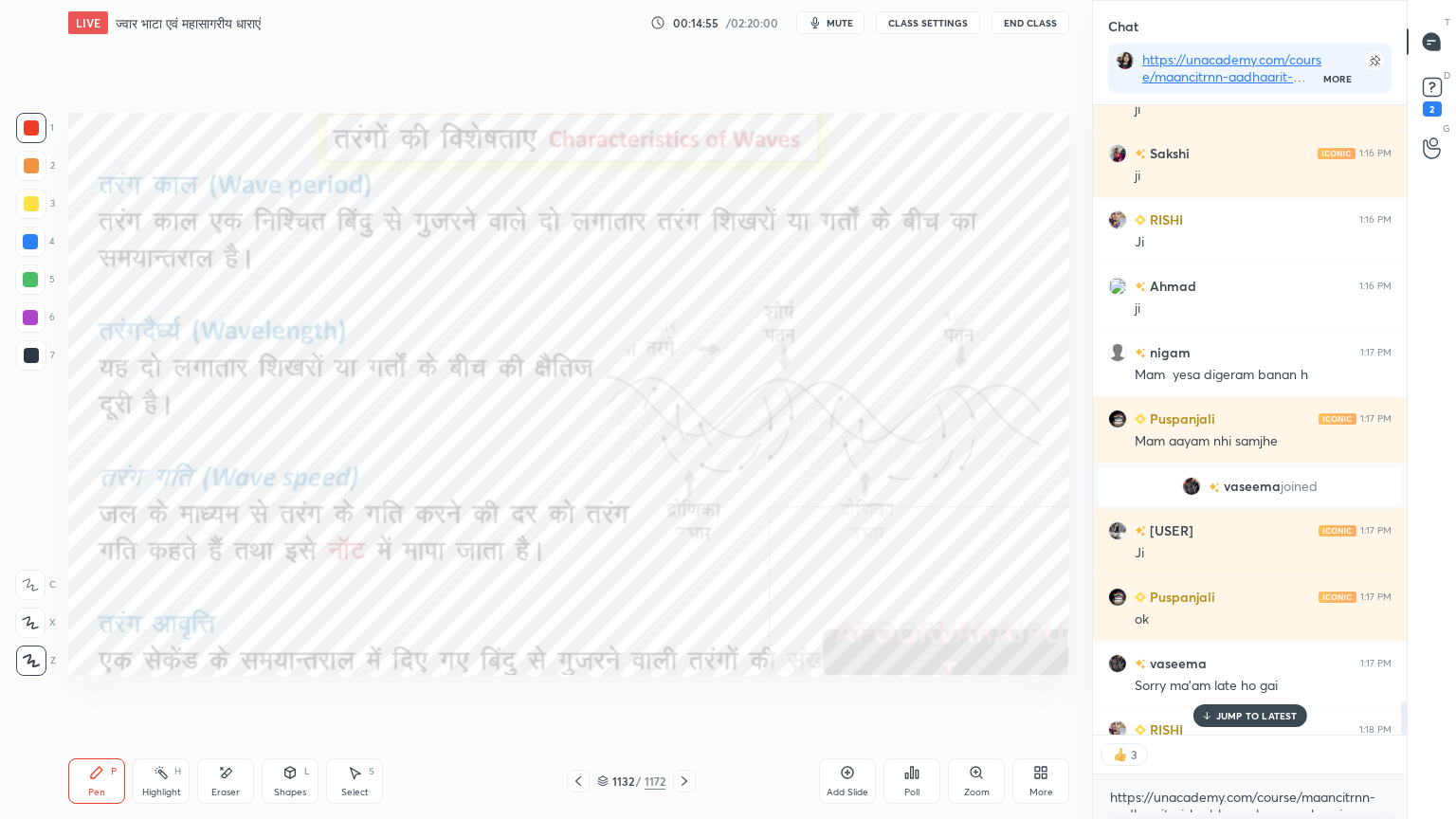 click 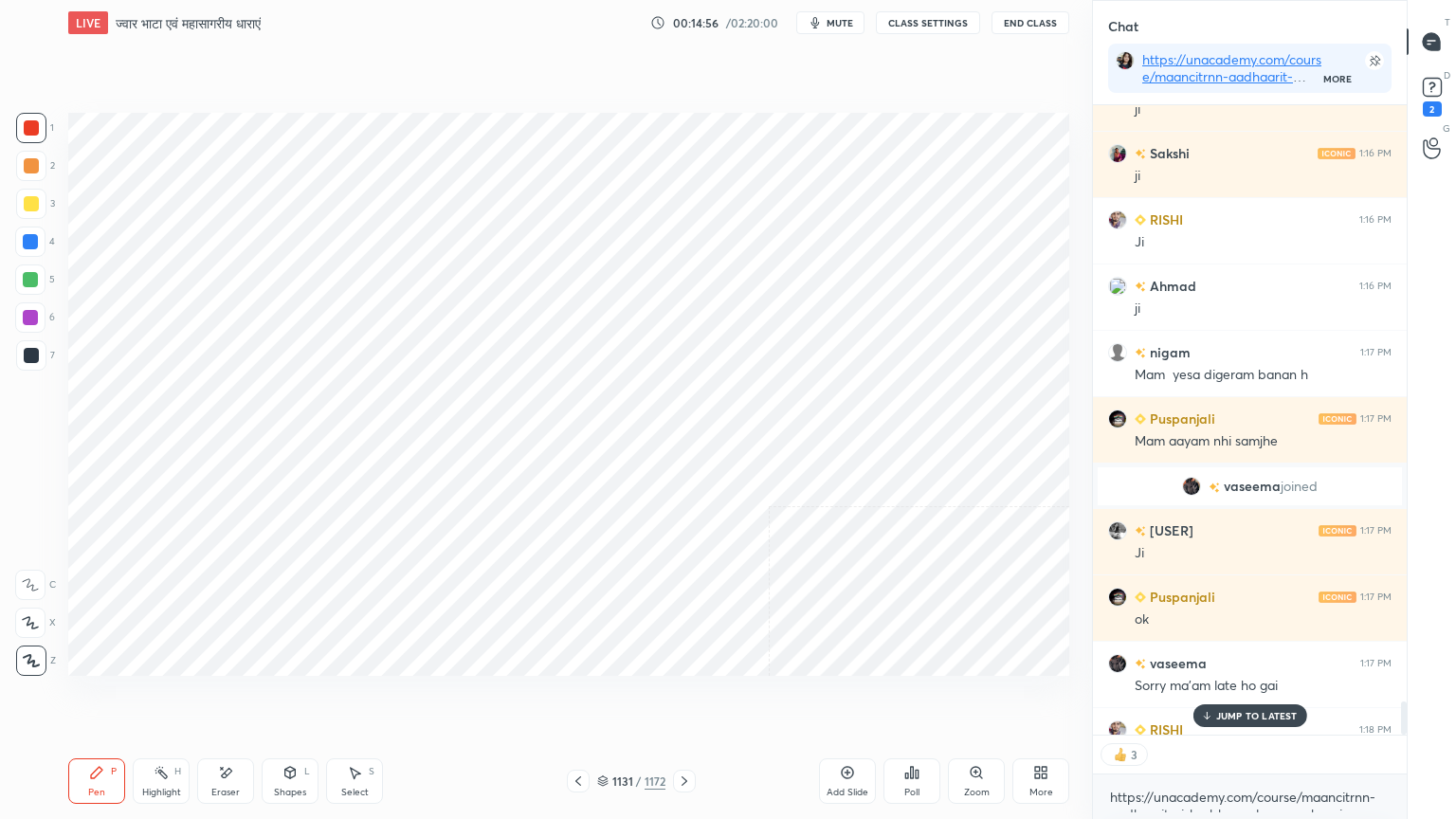 click 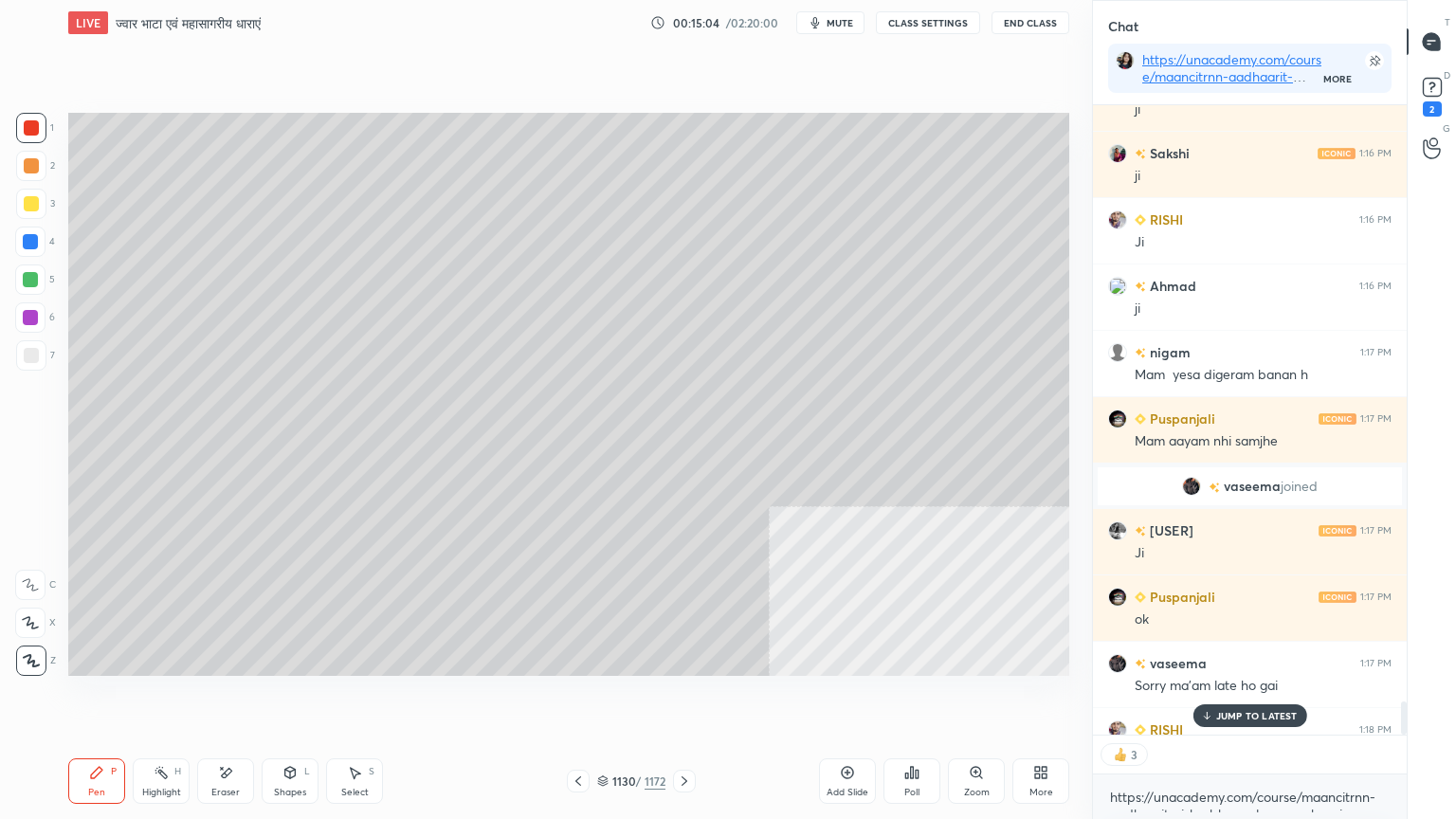 scroll, scrollTop: 6, scrollLeft: 6, axis: both 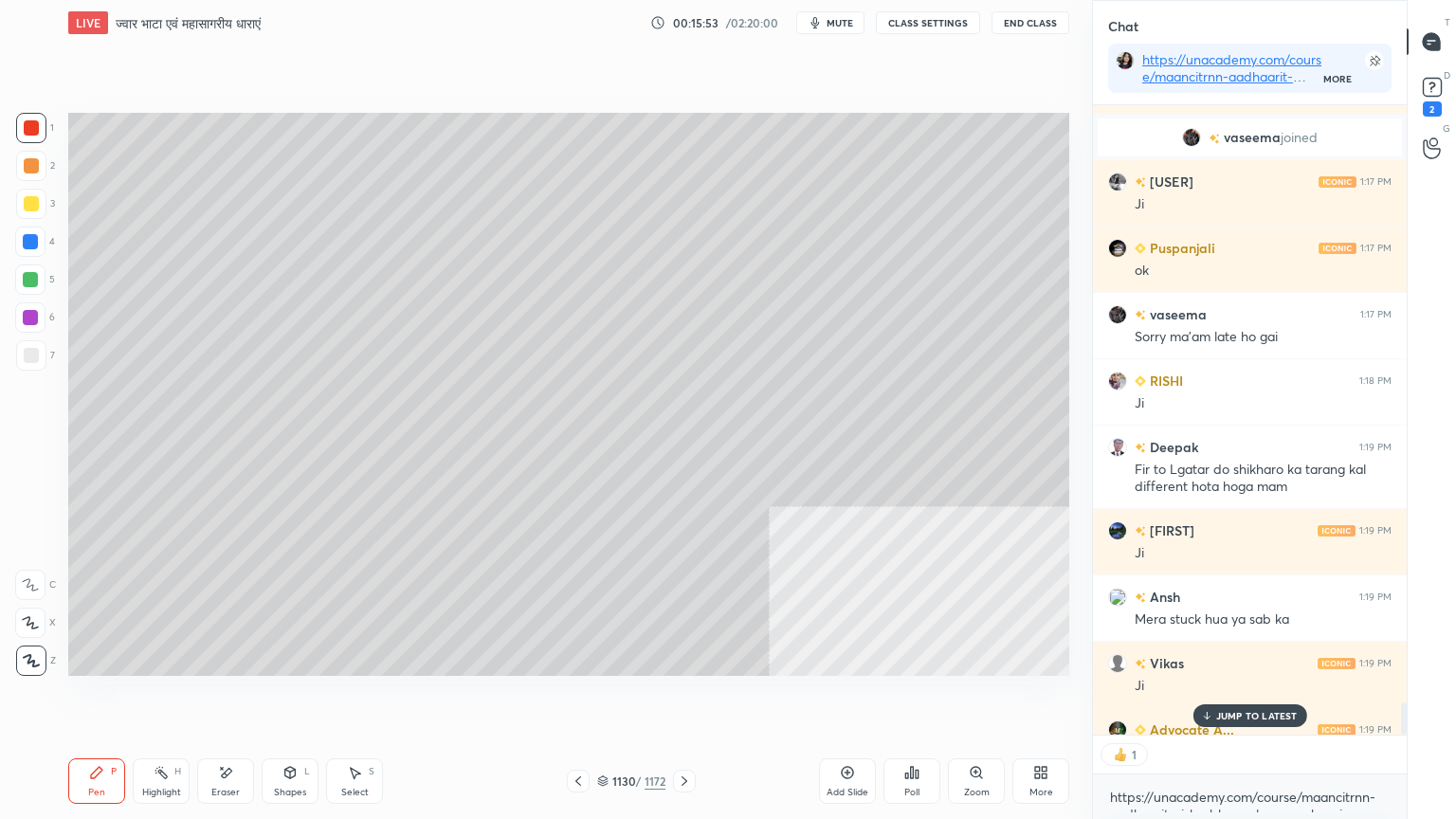 click on "JUMP TO LATEST" at bounding box center [1249, 716] 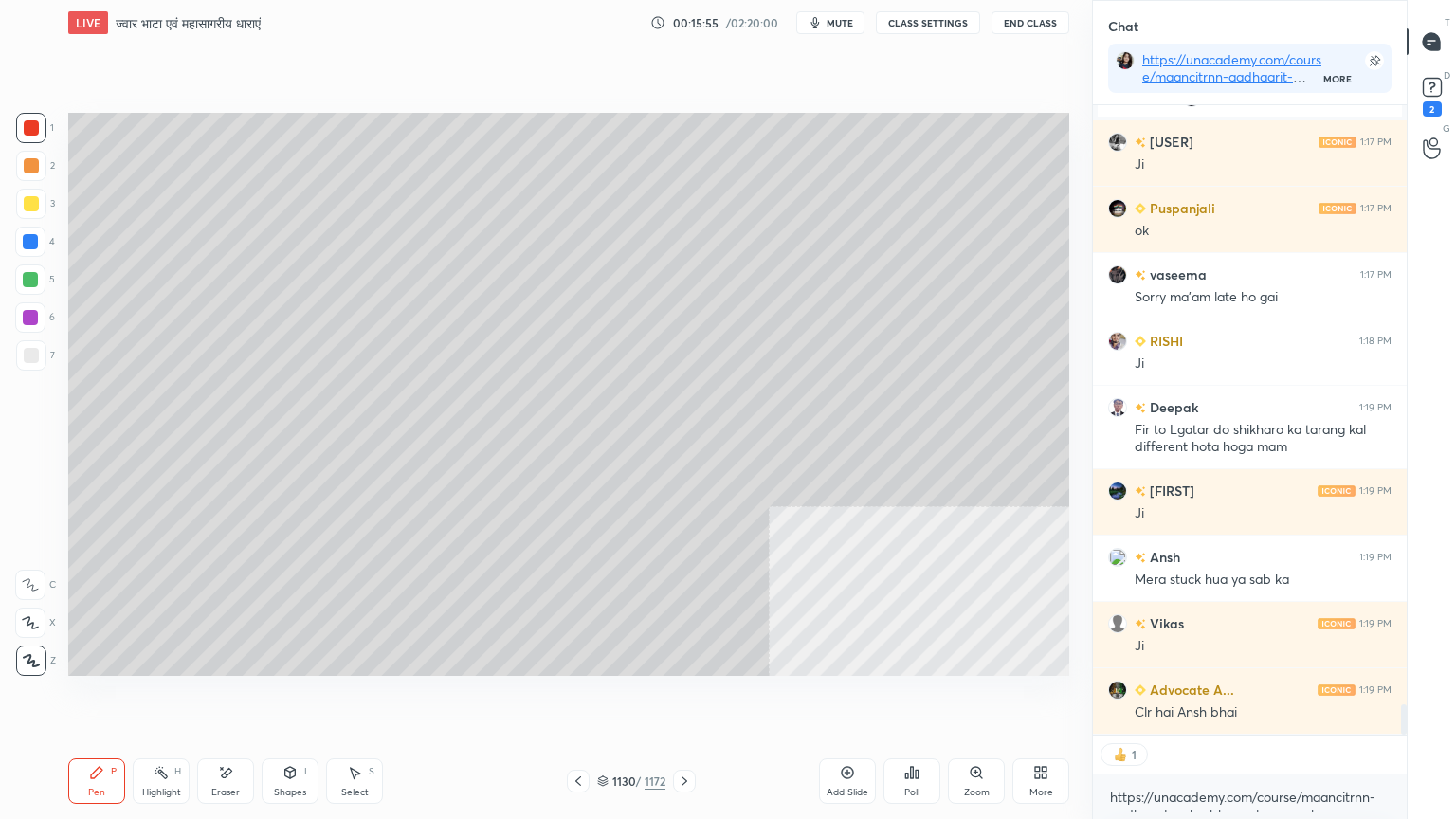 scroll, scrollTop: 12615, scrollLeft: 0, axis: vertical 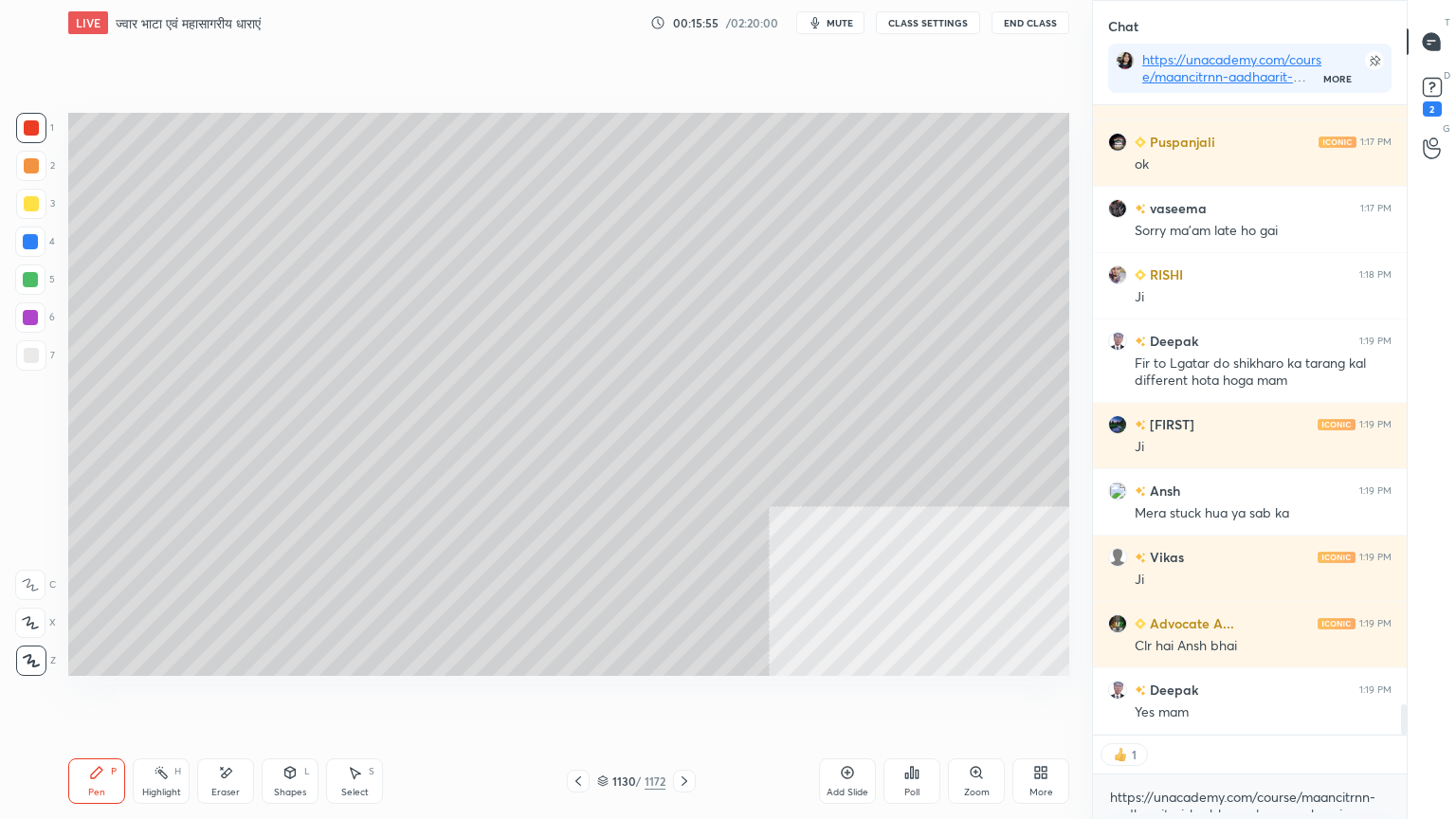 drag, startPoint x: 34, startPoint y: 234, endPoint x: 53, endPoint y: 273, distance: 43.382024 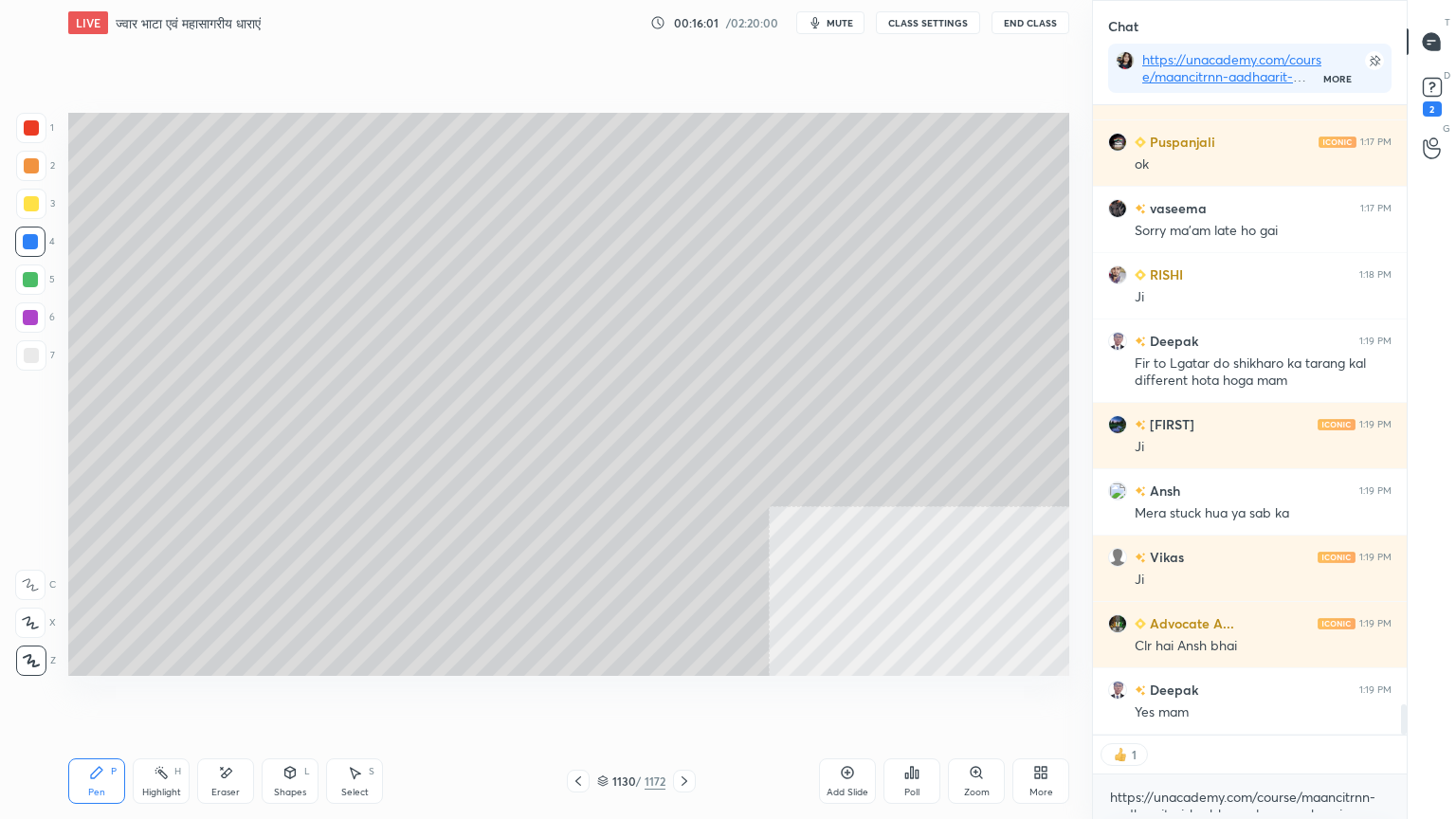 scroll, scrollTop: 6, scrollLeft: 6, axis: both 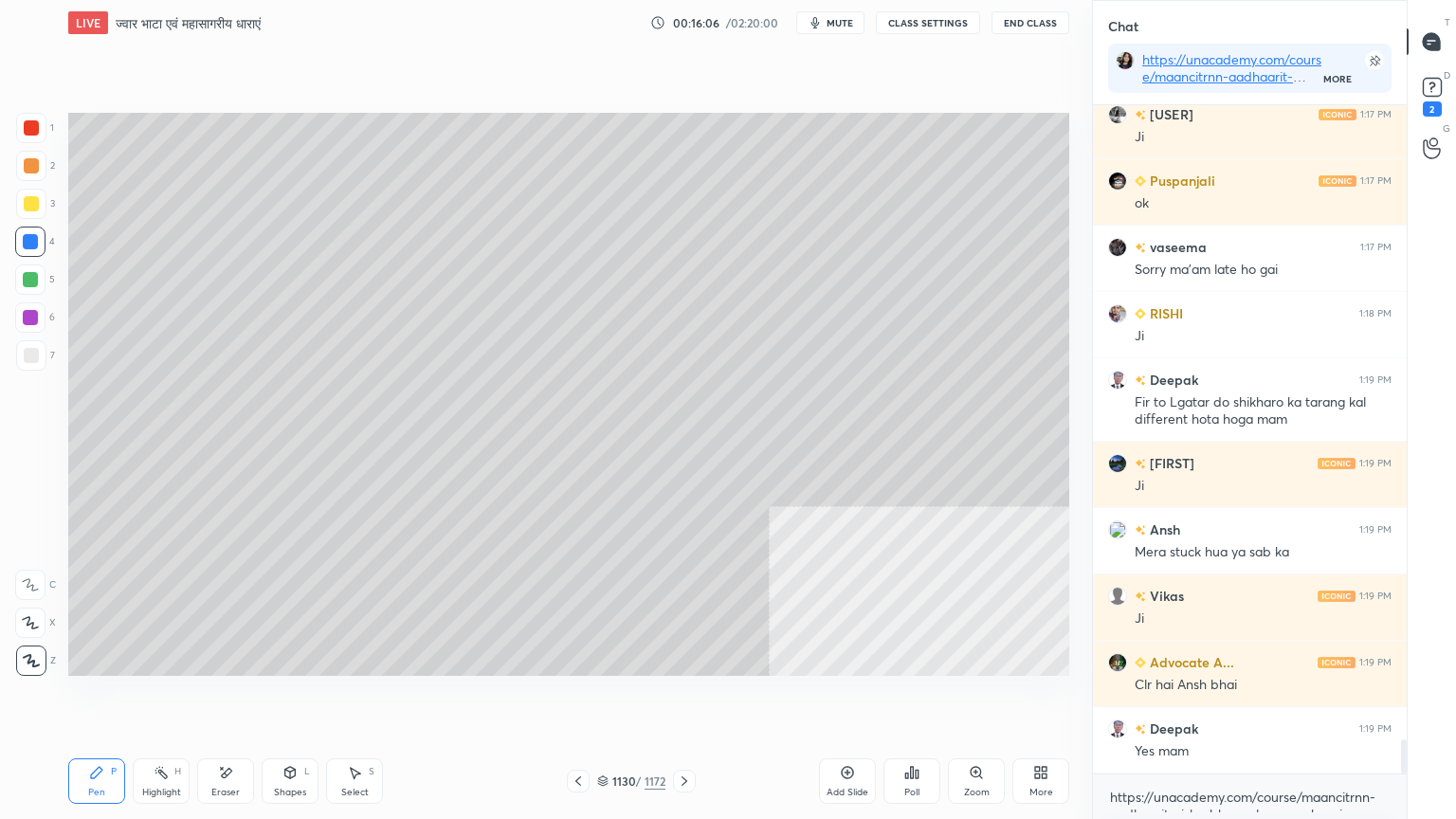 click on "7" at bounding box center [35, 355] 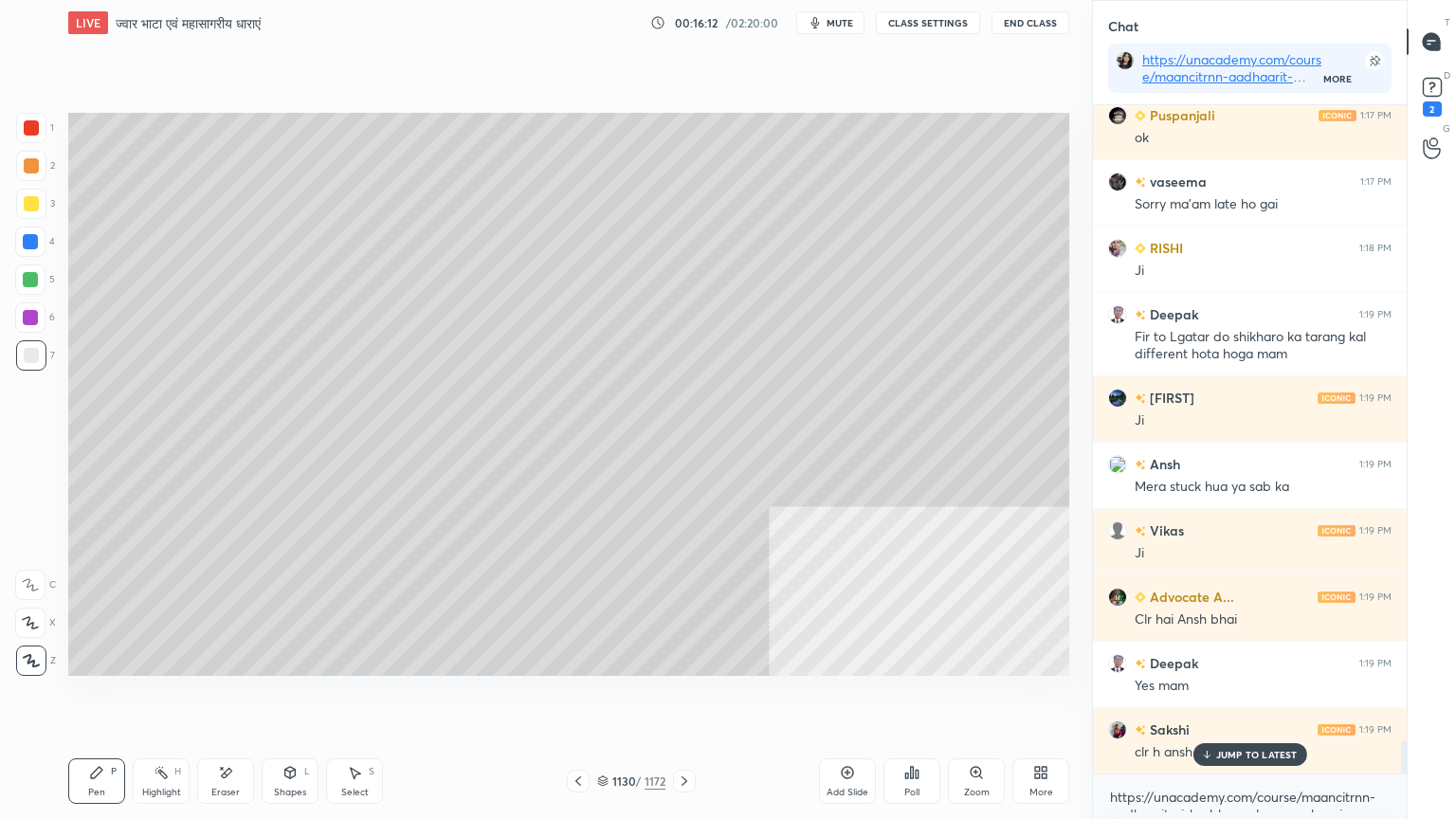 scroll, scrollTop: 12709, scrollLeft: 0, axis: vertical 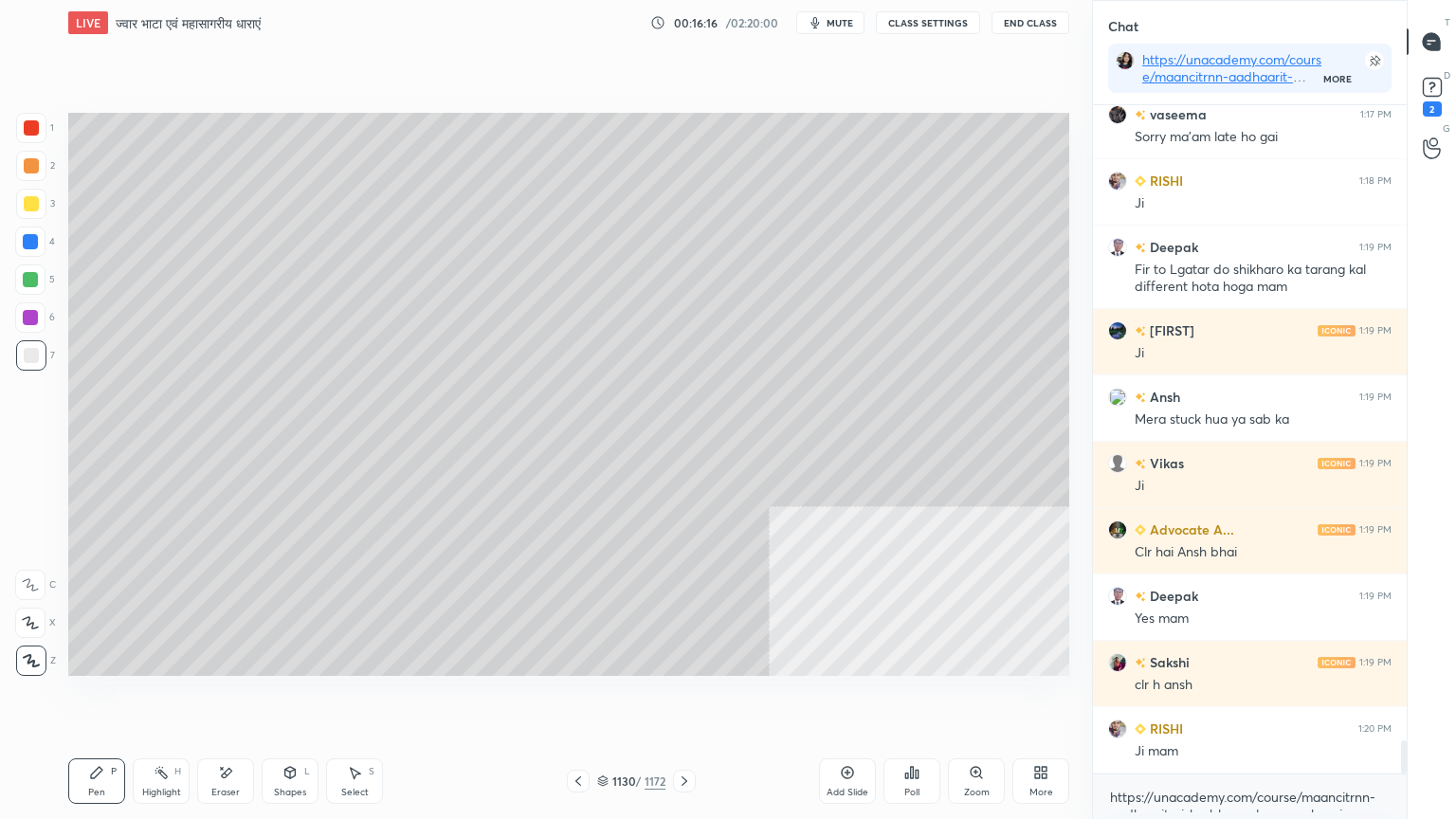 click on "Select" at bounding box center [355, 792] 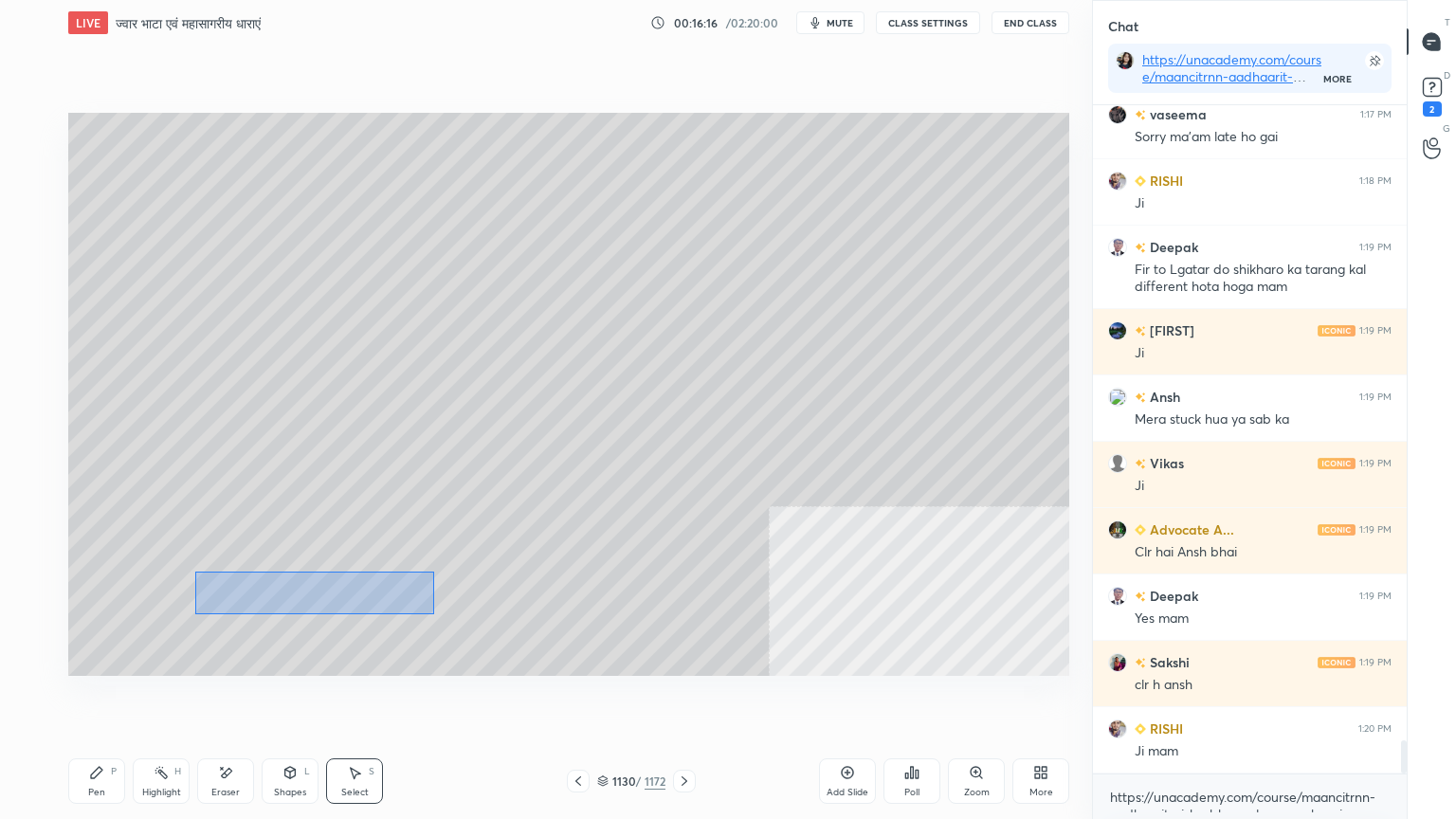 scroll, scrollTop: 12774, scrollLeft: 0, axis: vertical 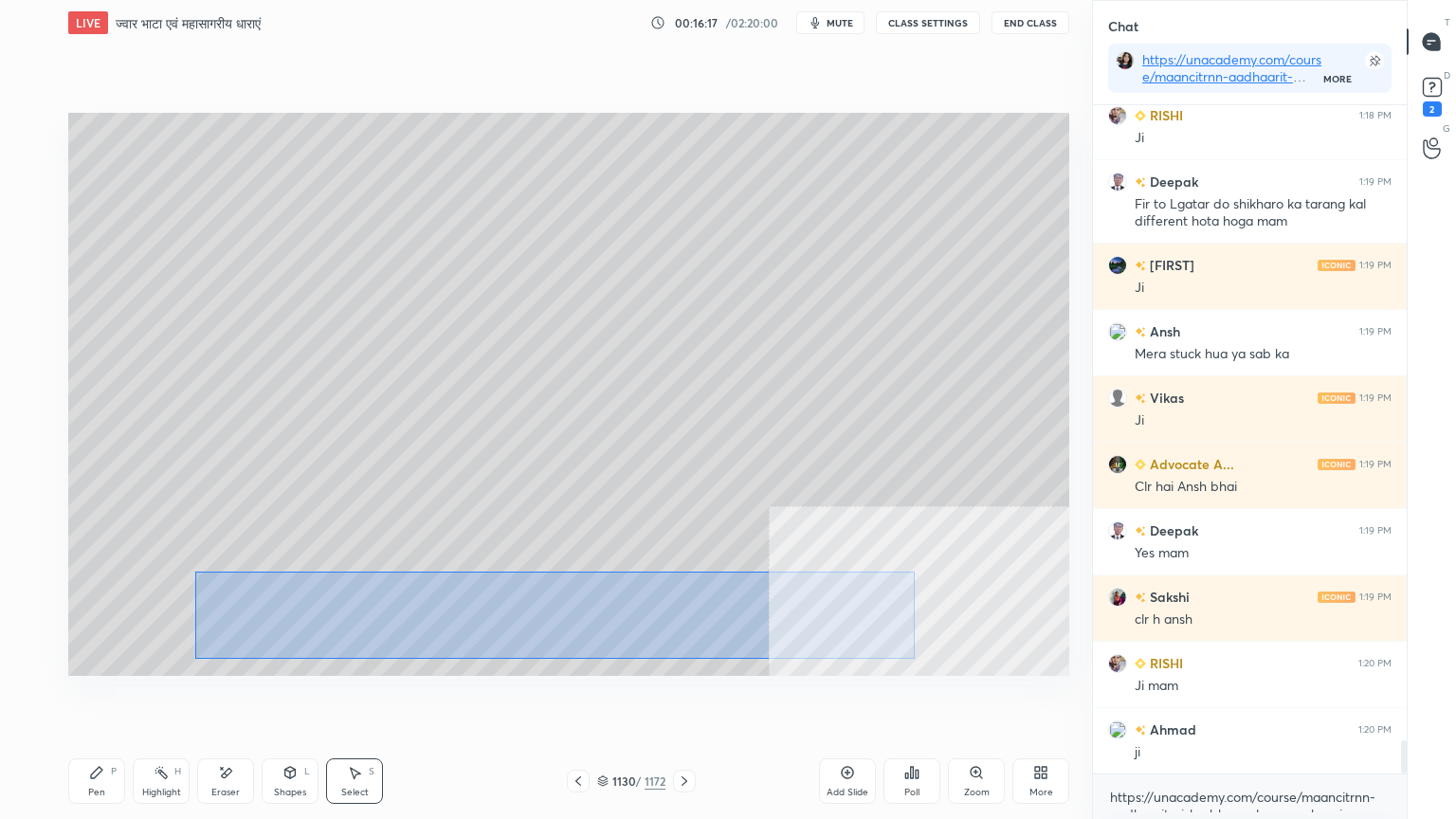 drag, startPoint x: 194, startPoint y: 572, endPoint x: 901, endPoint y: 653, distance: 711.6249 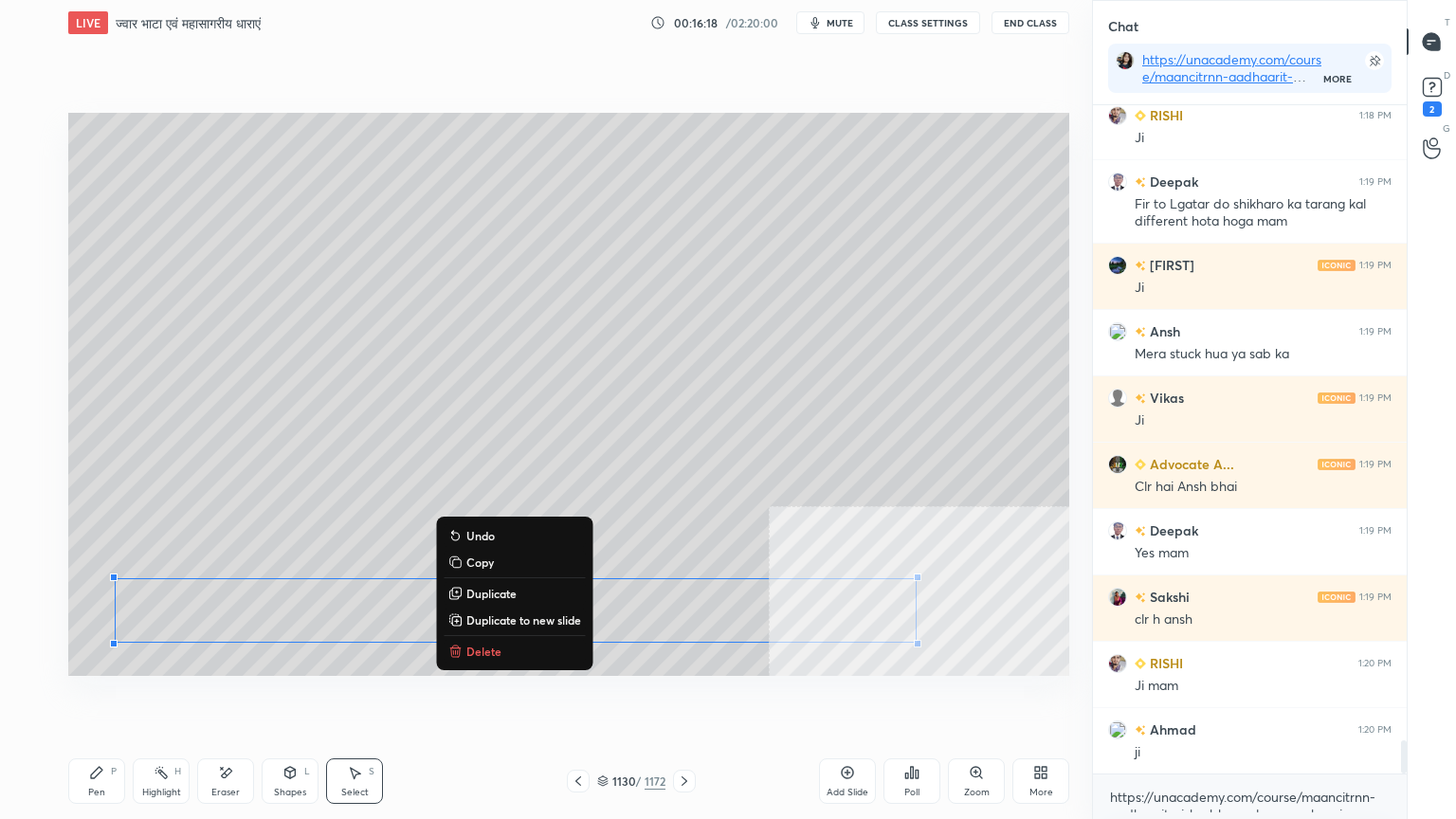 click on "Delete" at bounding box center (483, 651) 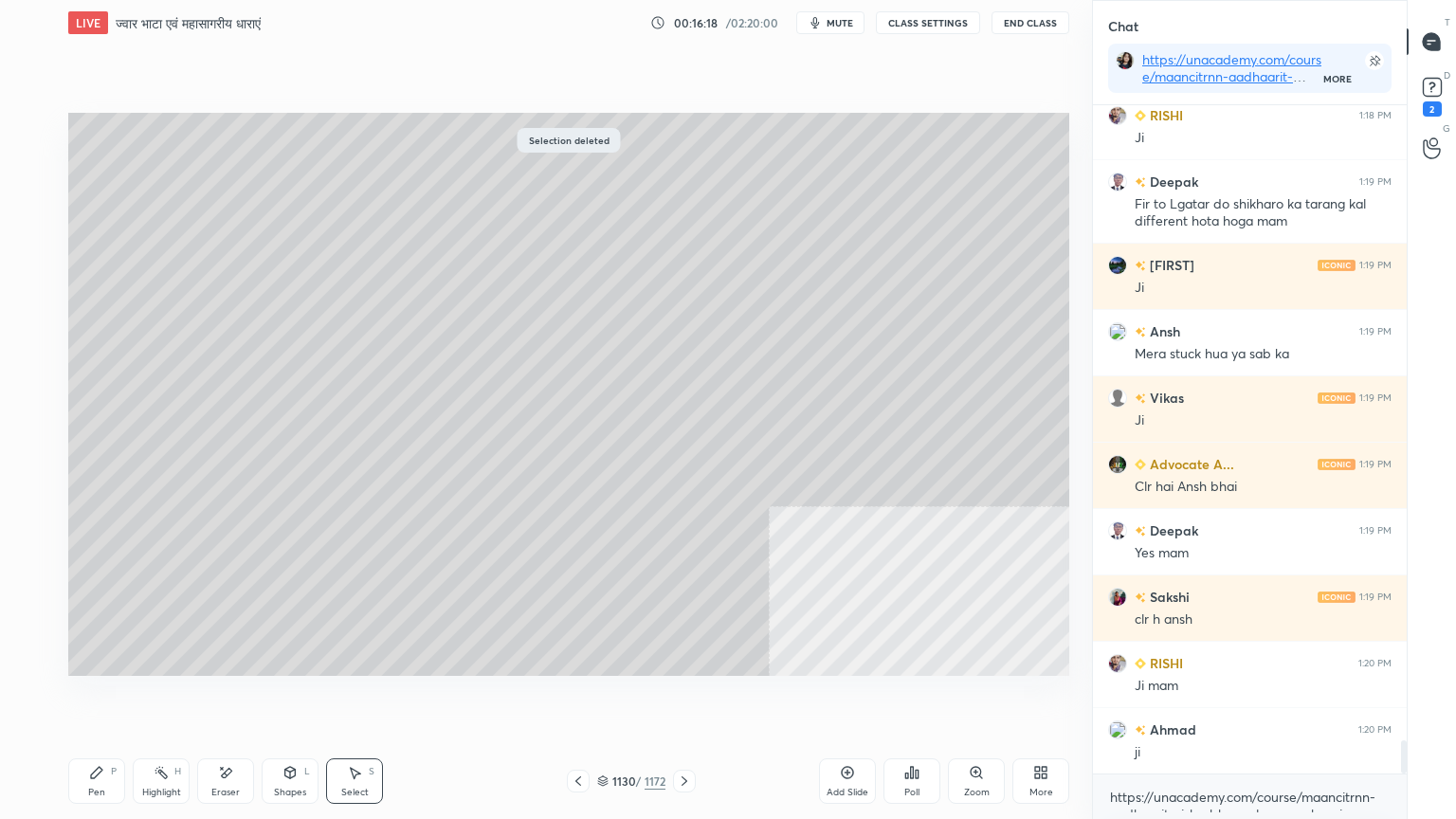 scroll, scrollTop: 12841, scrollLeft: 0, axis: vertical 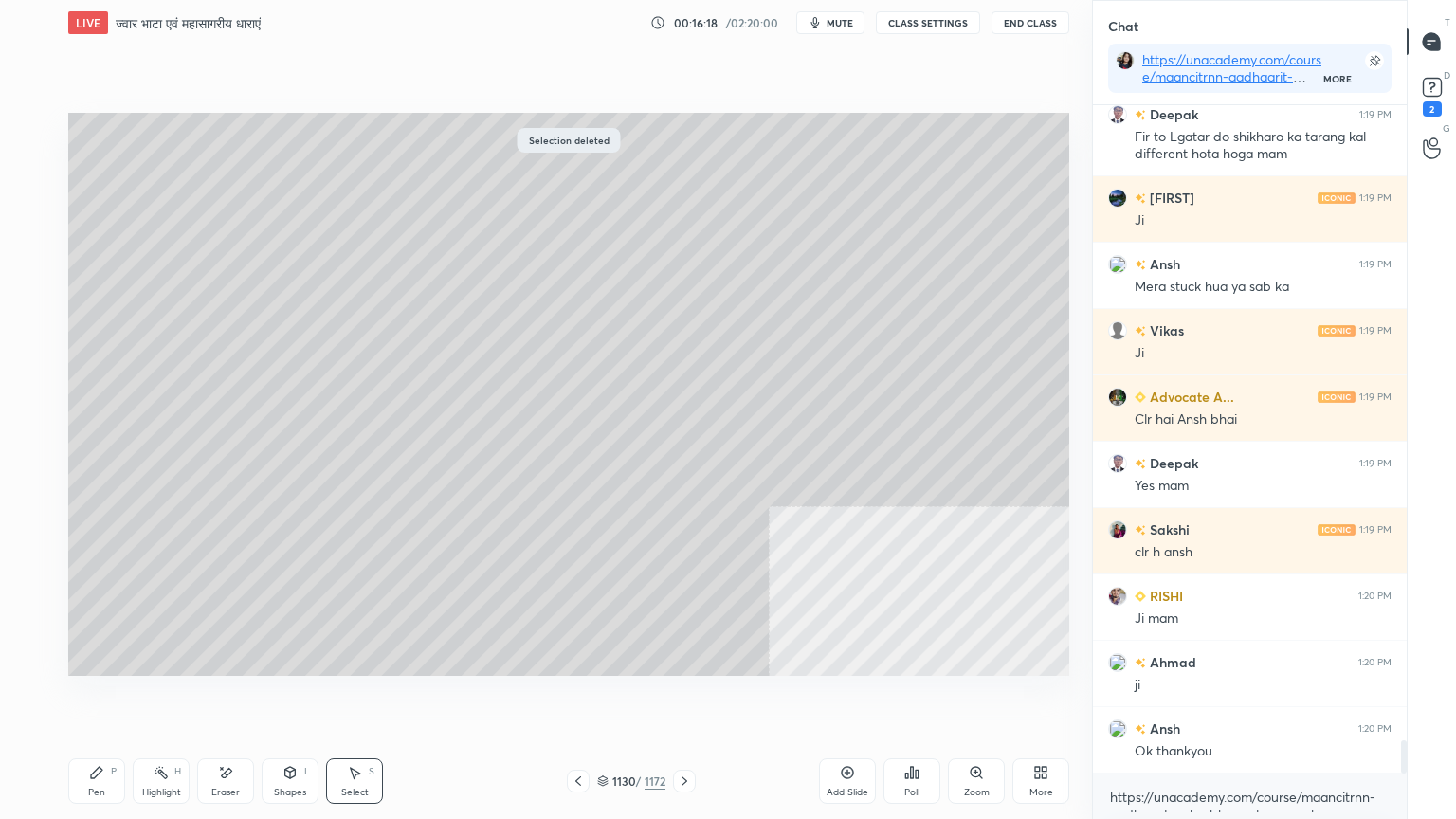 click on "Pen P" at bounding box center [97, 781] 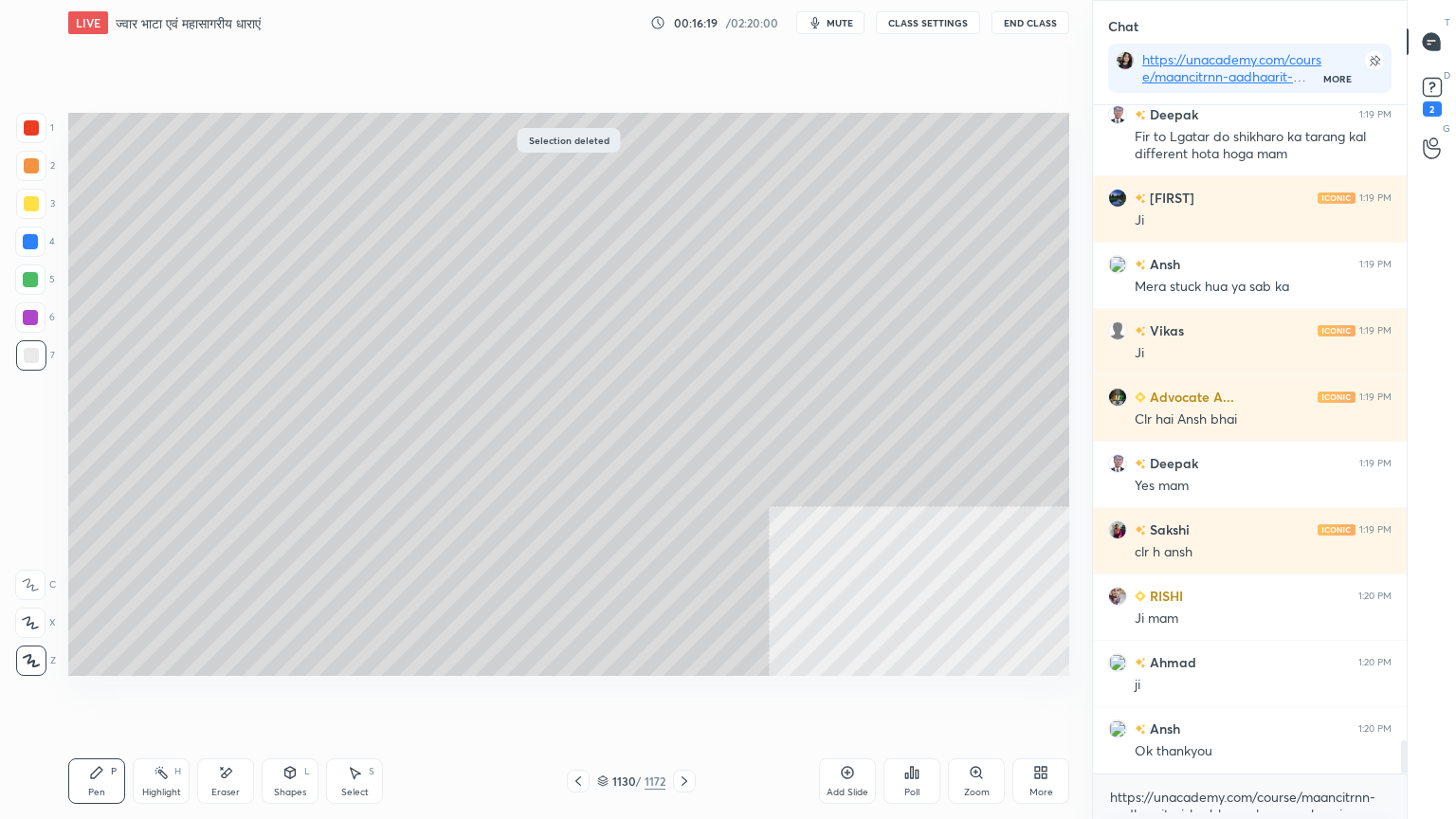 click on "Pen P" at bounding box center [97, 781] 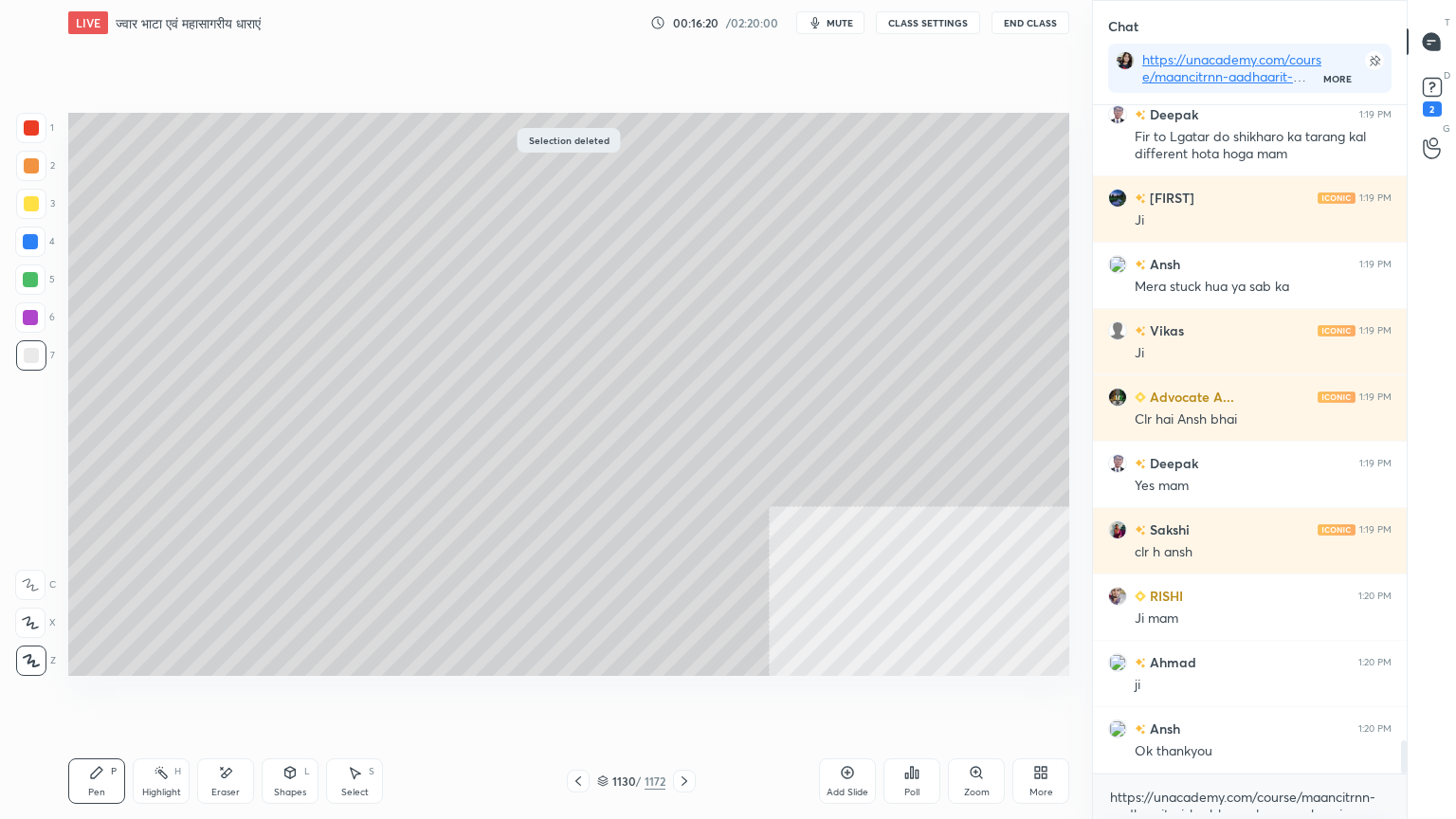 drag, startPoint x: 42, startPoint y: 235, endPoint x: 34, endPoint y: 242, distance: 10.630146 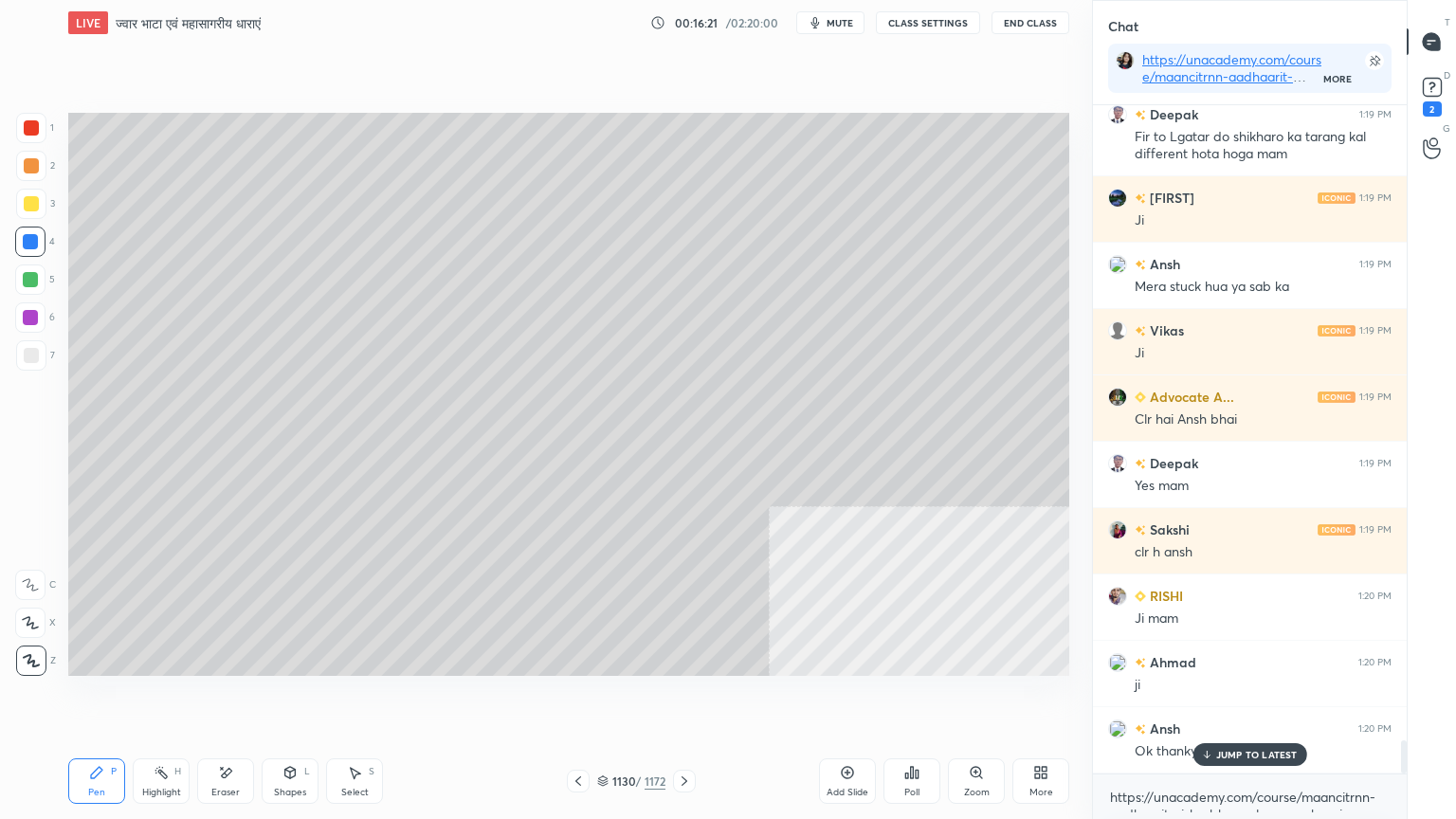 scroll, scrollTop: 12907, scrollLeft: 0, axis: vertical 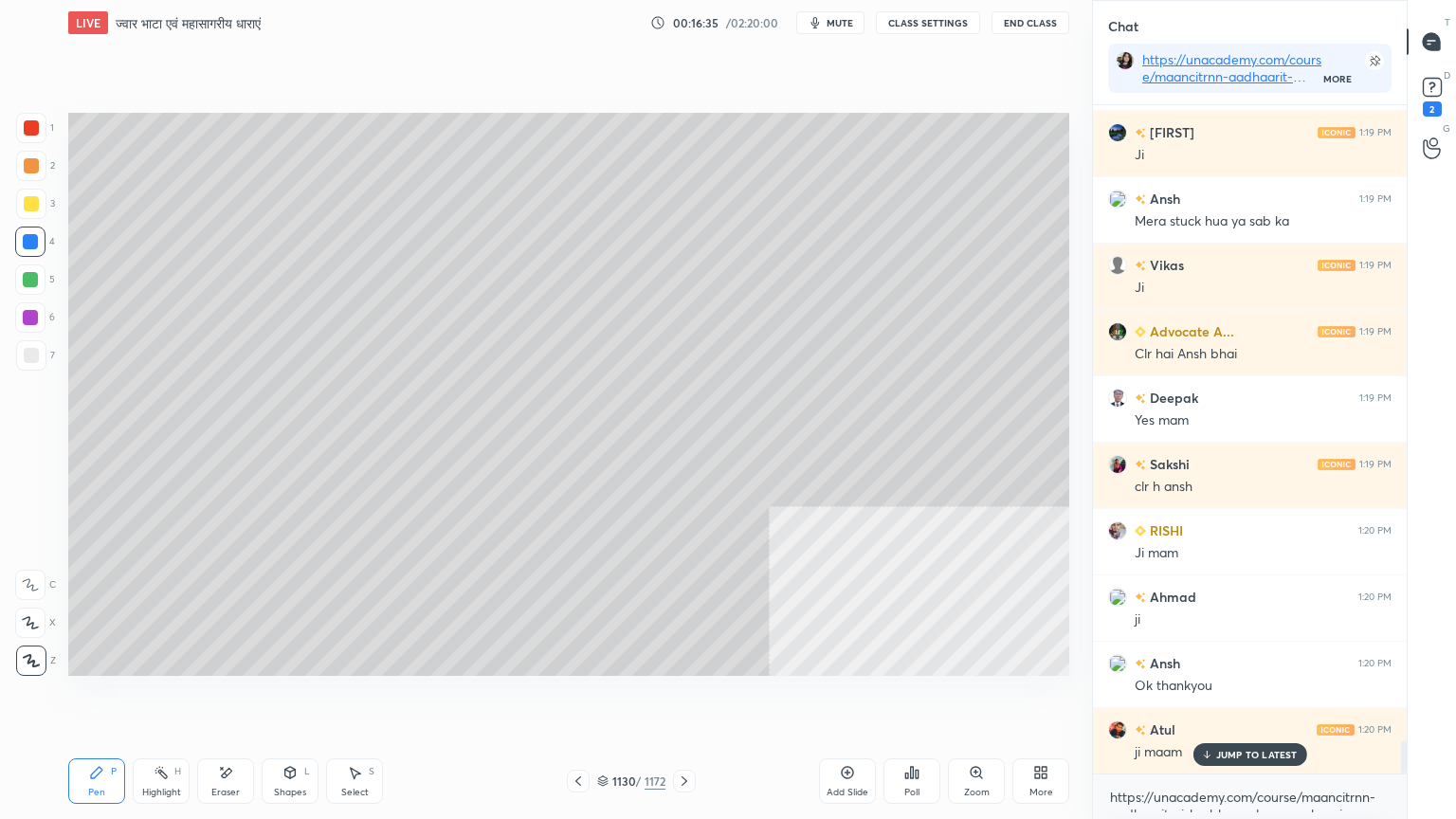 click on "Eraser" at bounding box center [226, 781] 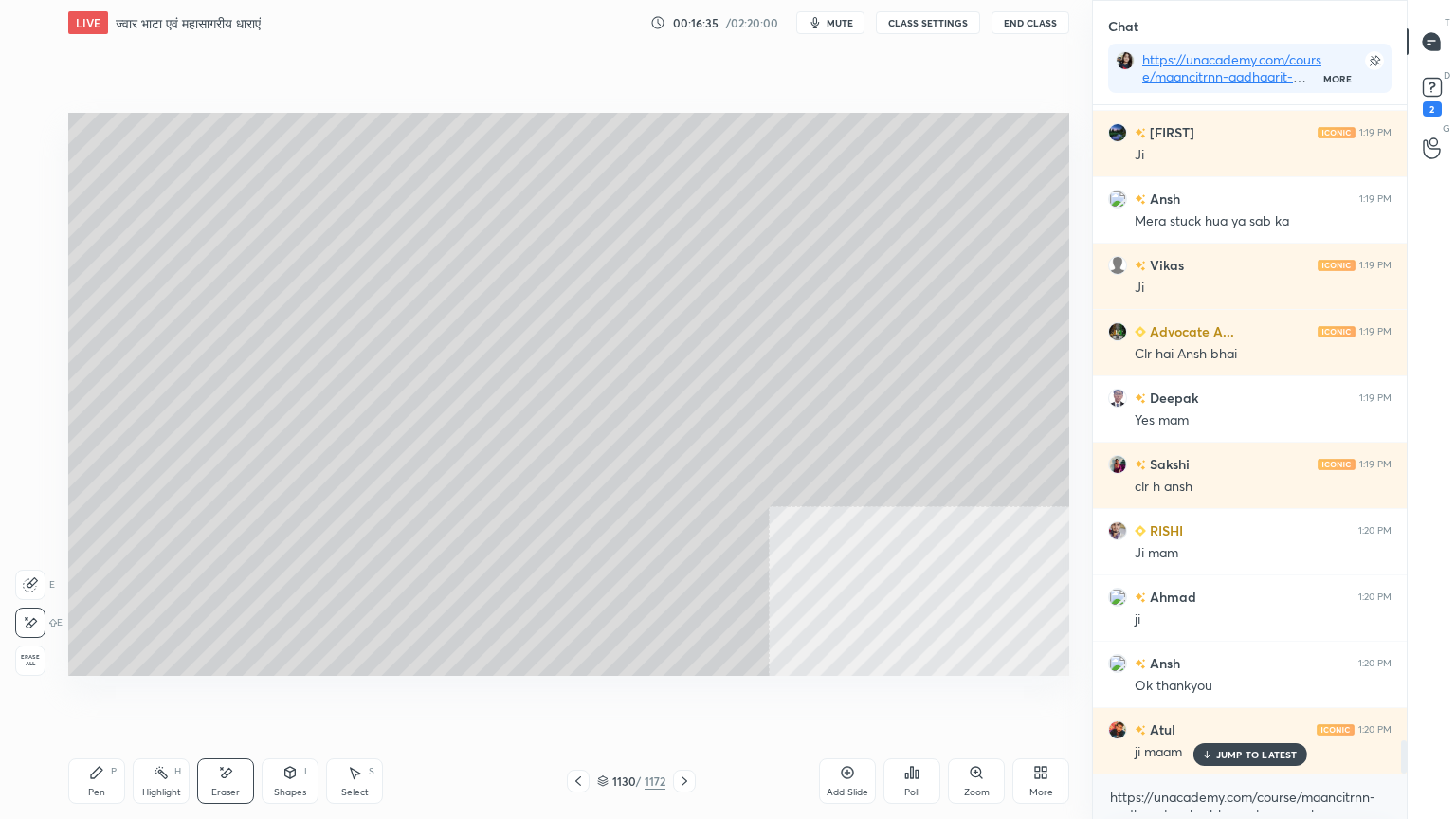 click 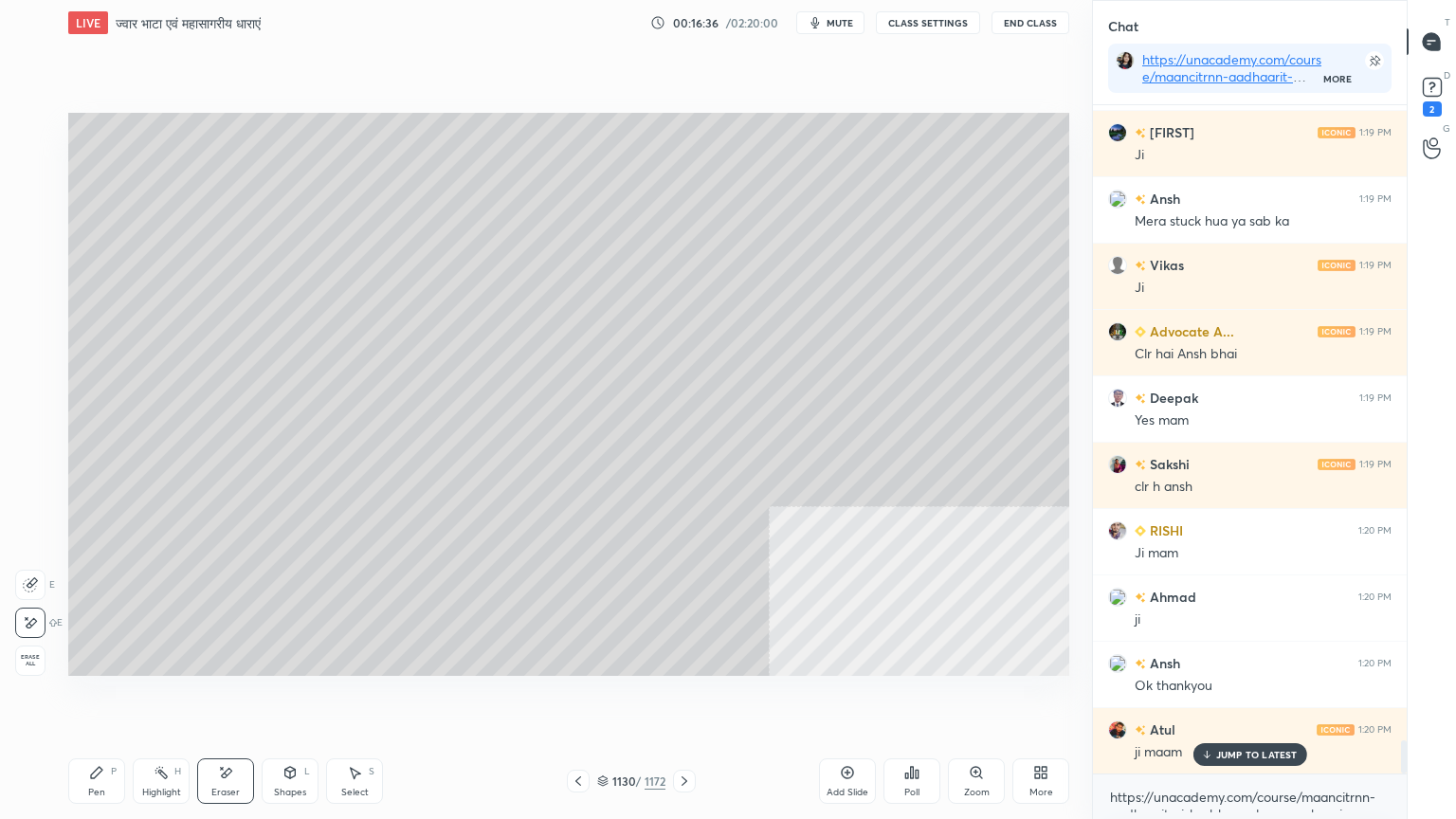 scroll, scrollTop: 12926, scrollLeft: 0, axis: vertical 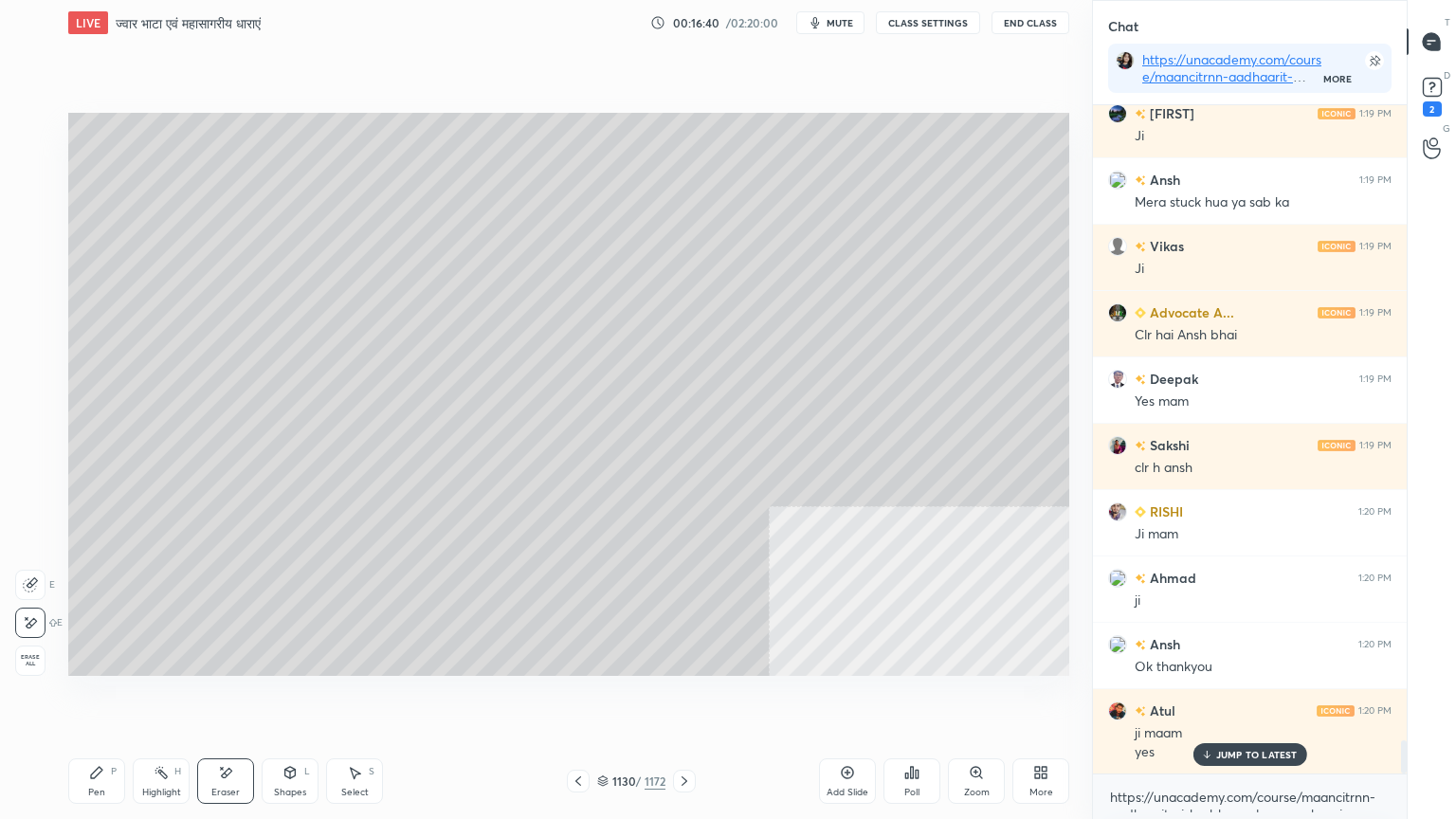 click on "Pen P" at bounding box center (97, 781) 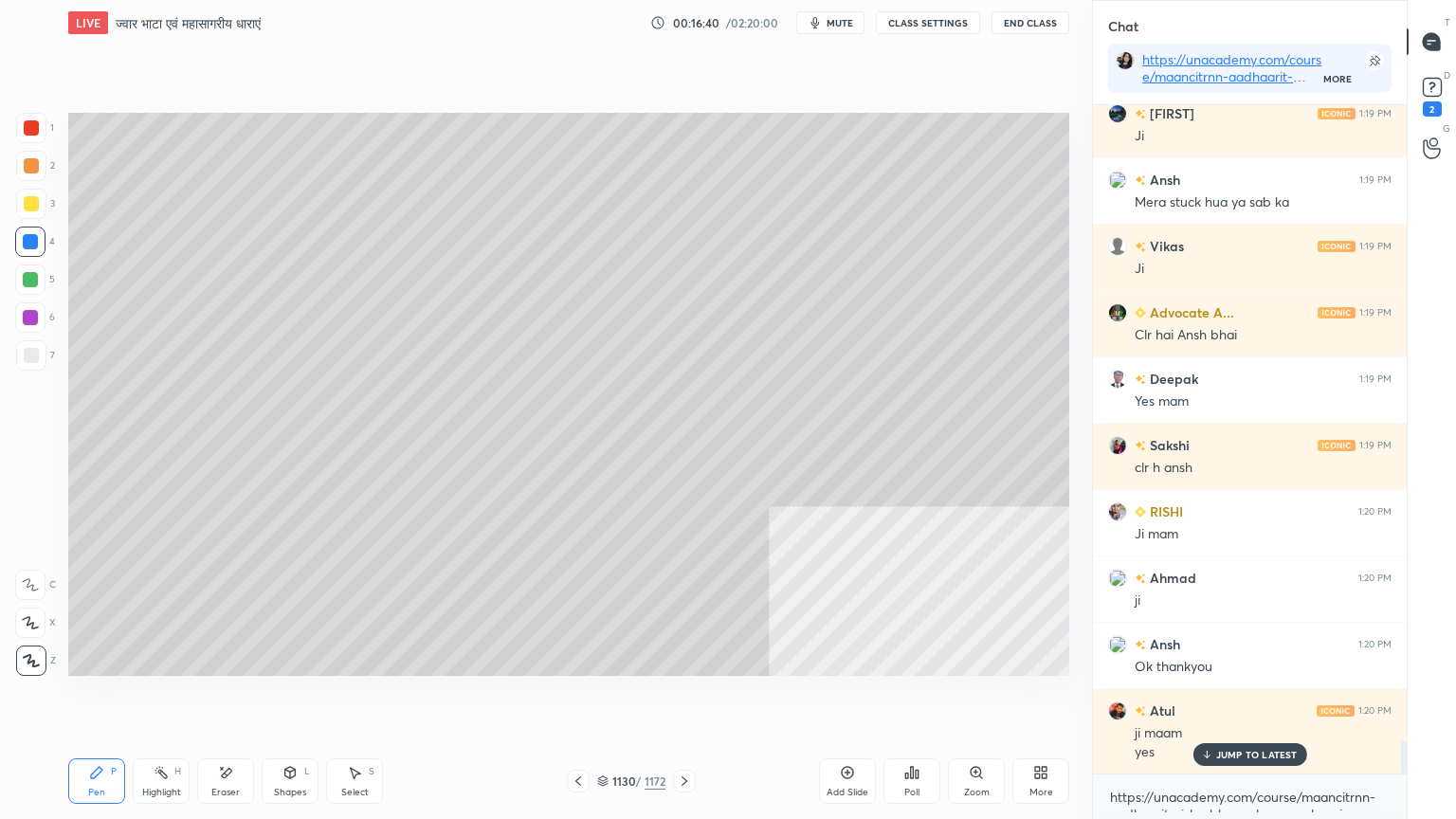 drag, startPoint x: 34, startPoint y: 246, endPoint x: 60, endPoint y: 235, distance: 28.23119 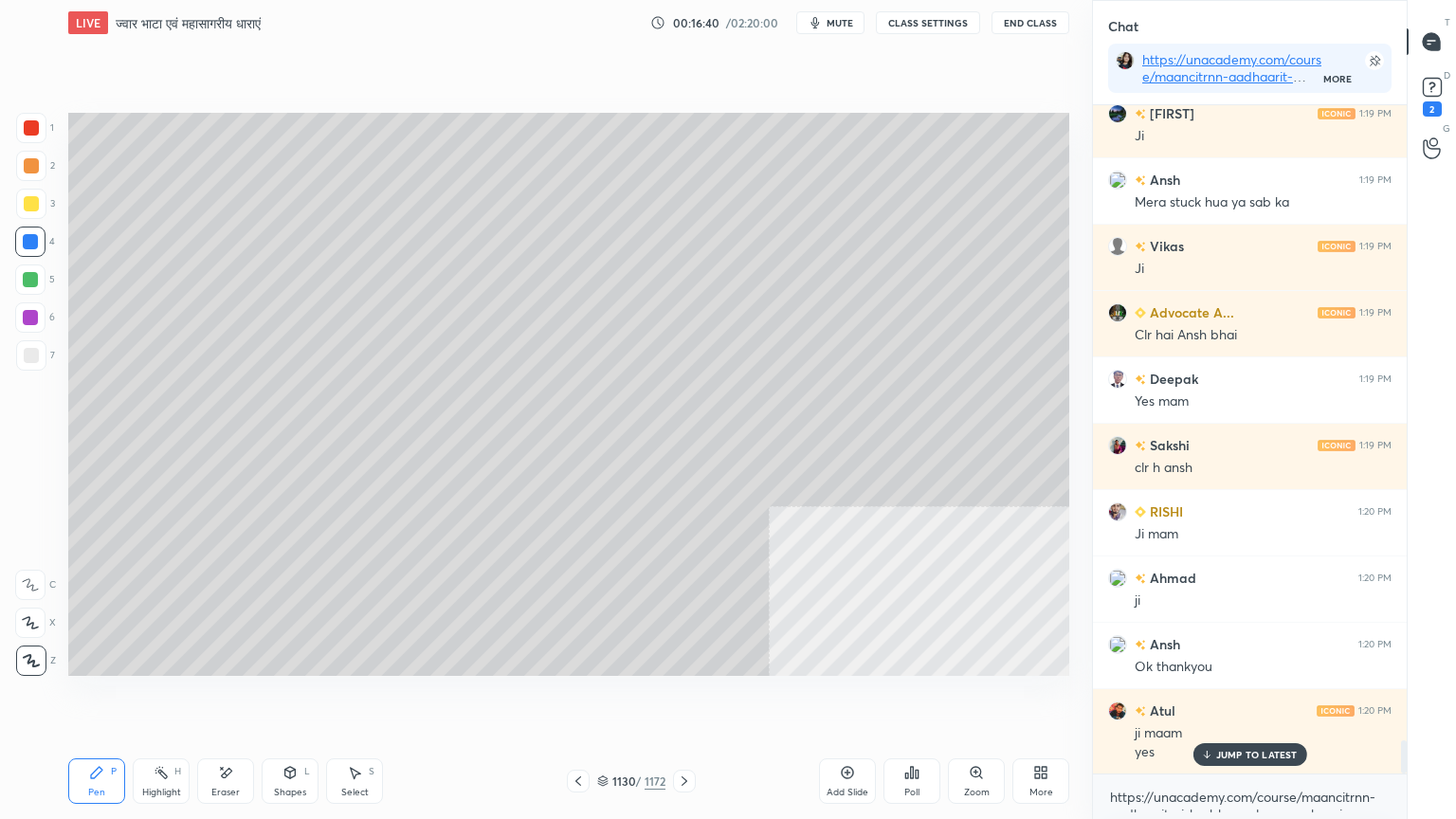 click at bounding box center [30, 242] 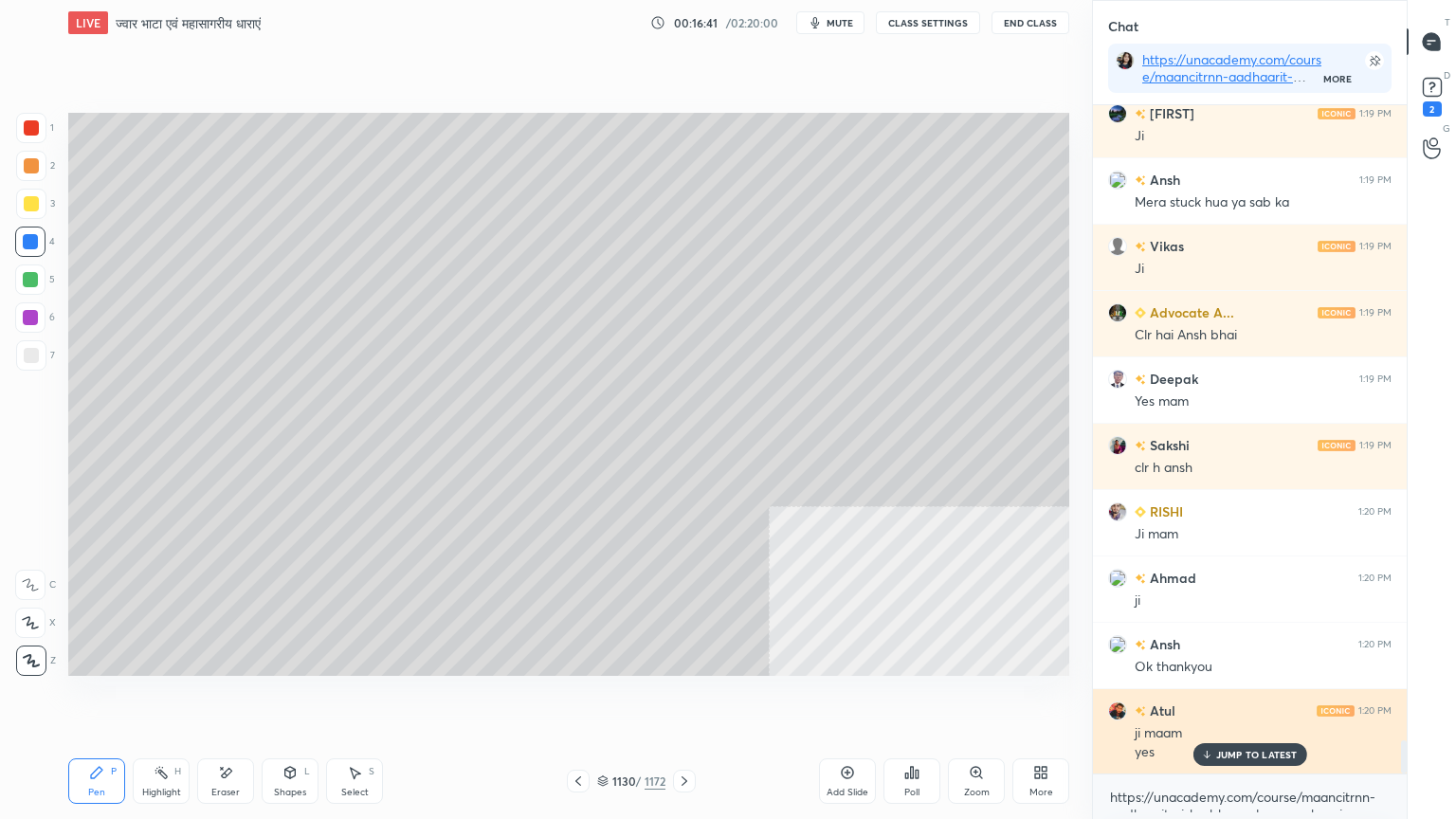 drag, startPoint x: 1233, startPoint y: 749, endPoint x: 1212, endPoint y: 720, distance: 35.805028 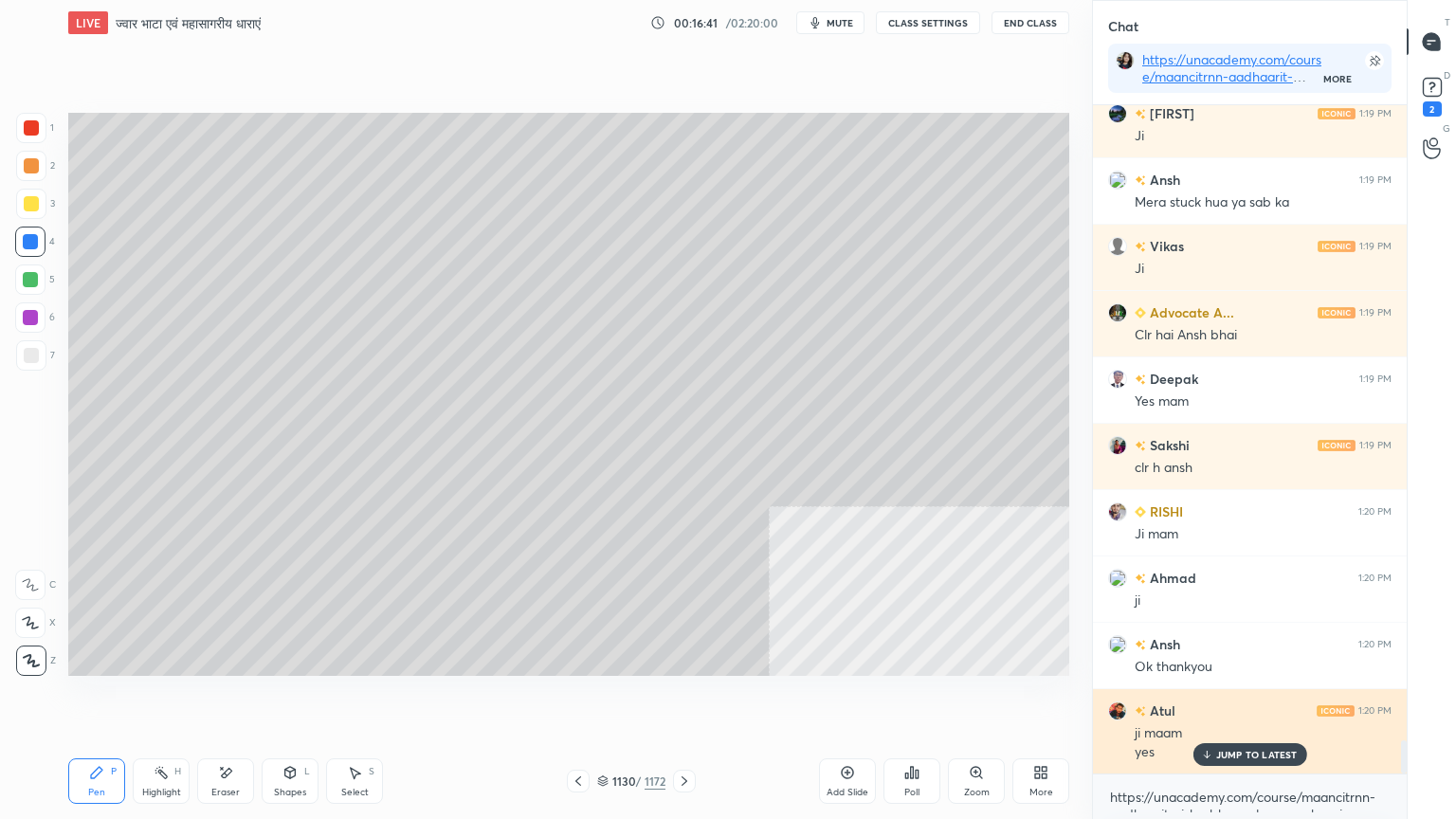 click on "JUMP TO LATEST" at bounding box center (1257, 755) 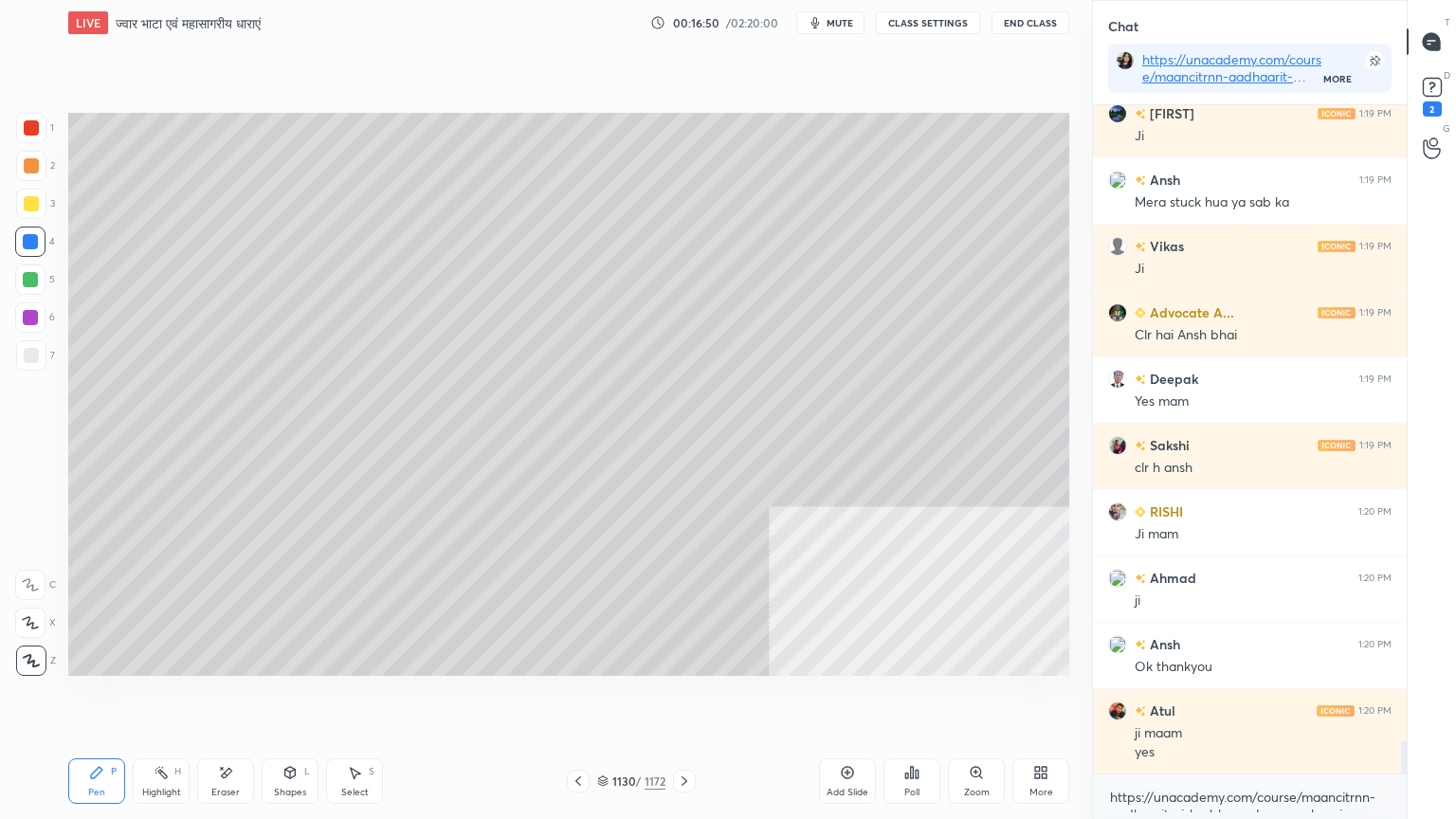 click on "LIVE ज्वार भाटा एवं महासागरीय धाराएं 00:16:50 /  02:20:00 mute CLASS SETTINGS End Class Setting up your live class Poll for   secs No correct answer Start poll Back ज्वार भाटा एवं महासागरीय धाराएं • L38 of भूगोल आधारस्‍तंभ: भौतिक भूगोल - Physical Geography [FIRST] [LAST] Pen P Highlight H Eraser Shapes L Select S 1130 / 1172 Add Slide Poll Zoom More" at bounding box center [569, 410] 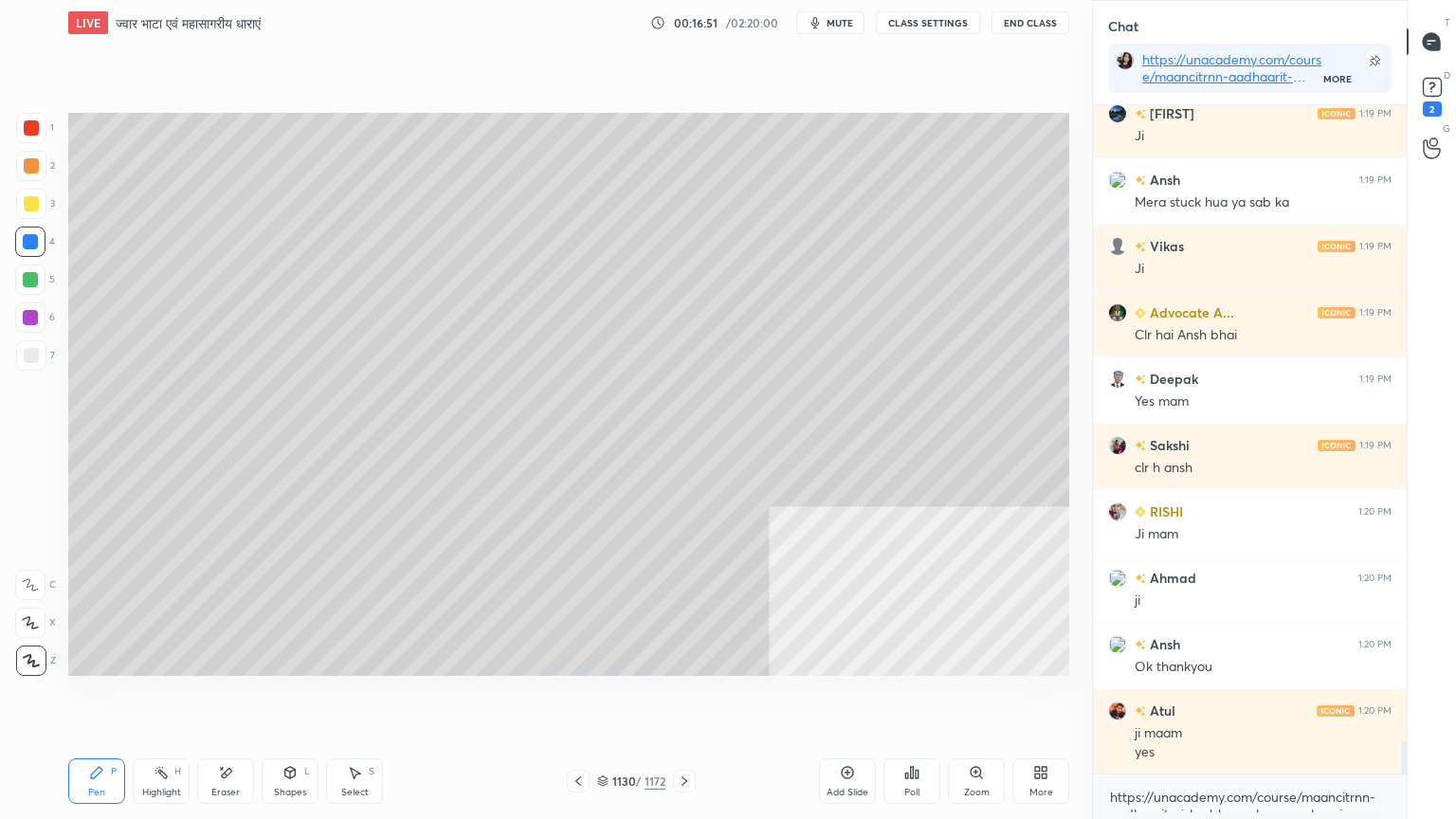 click on "Setting up your live class Poll for   secs No correct answer Start poll" at bounding box center (569, 394) 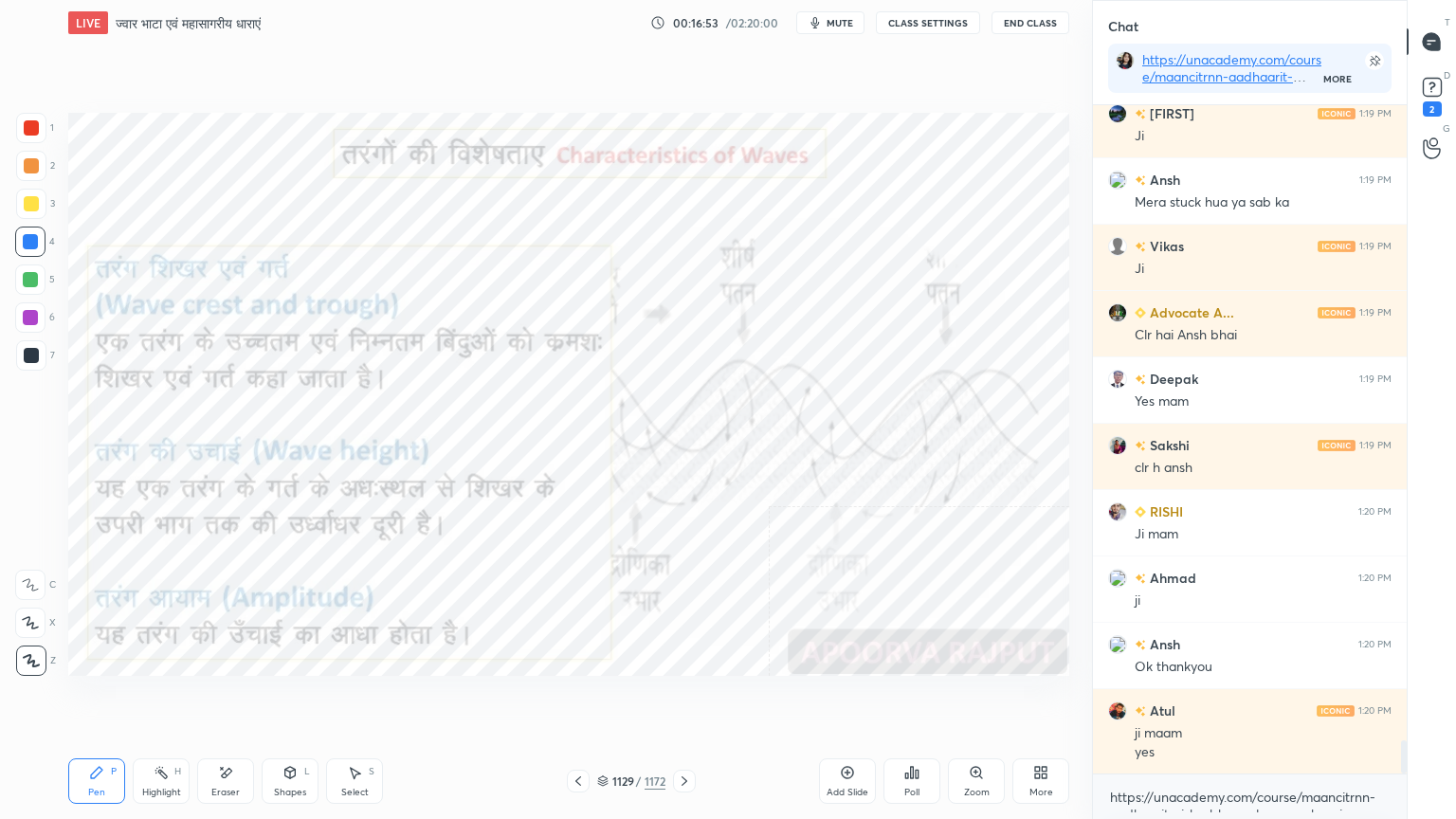 click at bounding box center [684, 781] 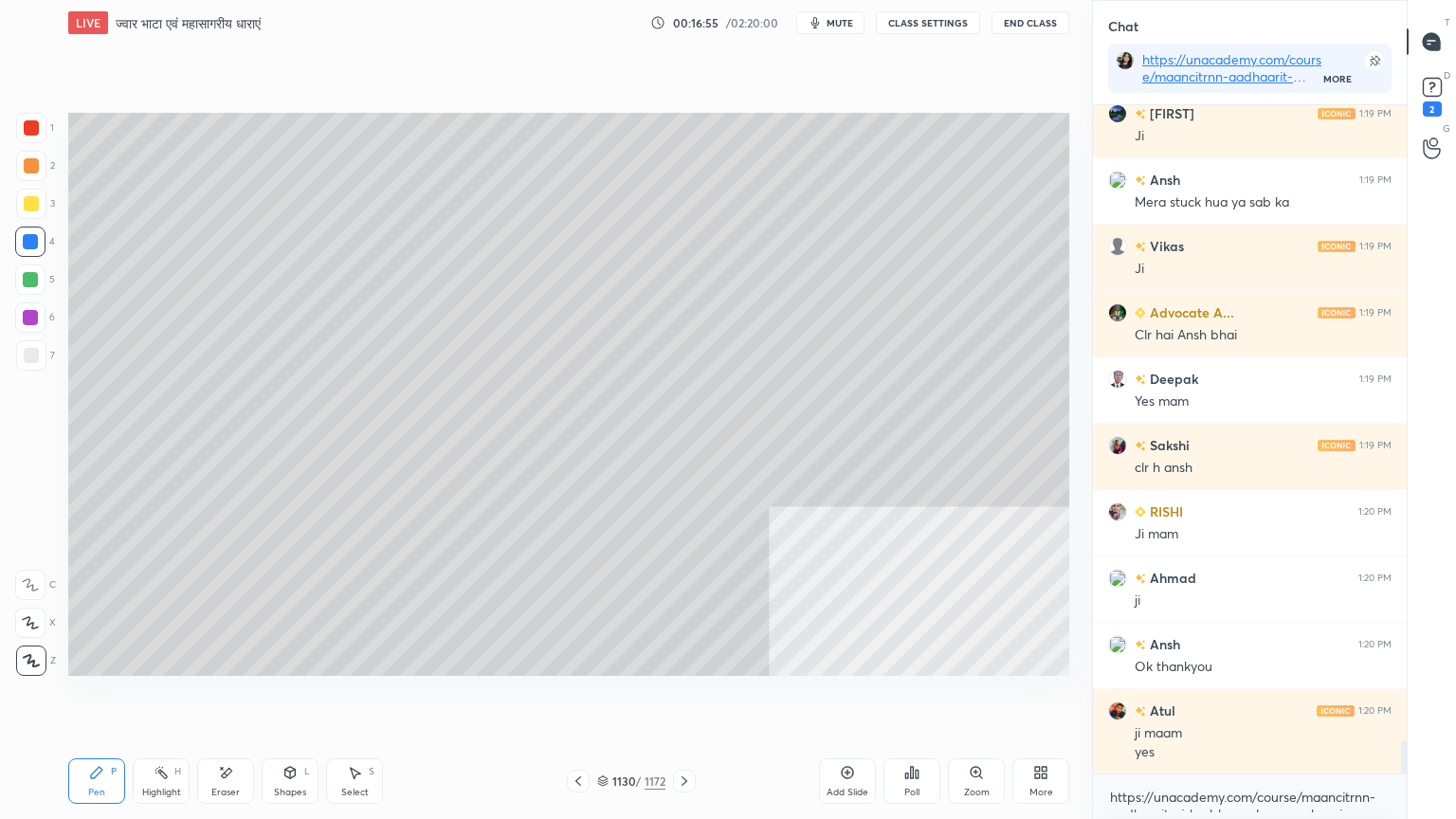 click on "Setting up your live class Poll for   secs No correct answer Start poll" at bounding box center [569, 394] 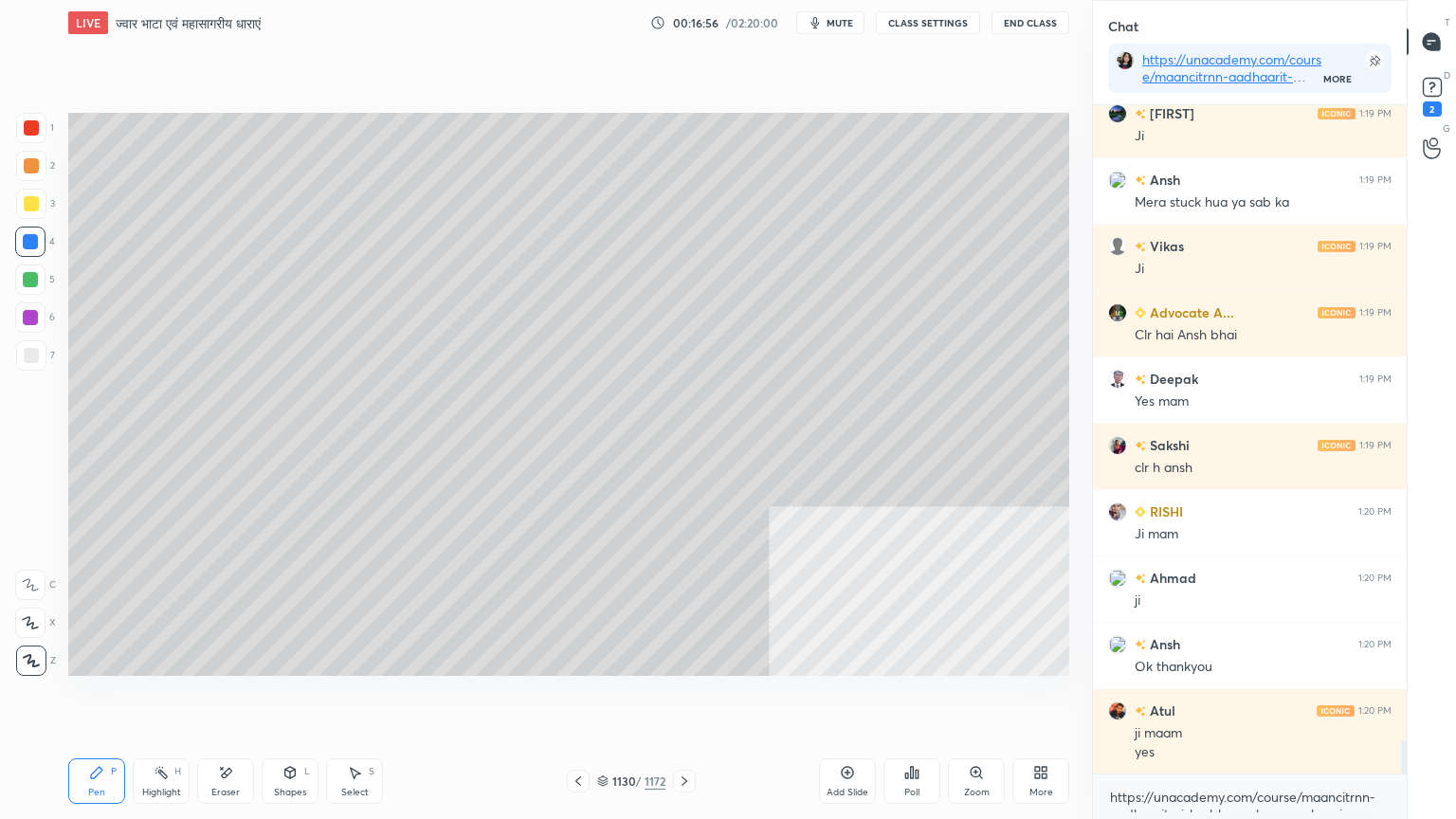 scroll, scrollTop: 634, scrollLeft: 308, axis: both 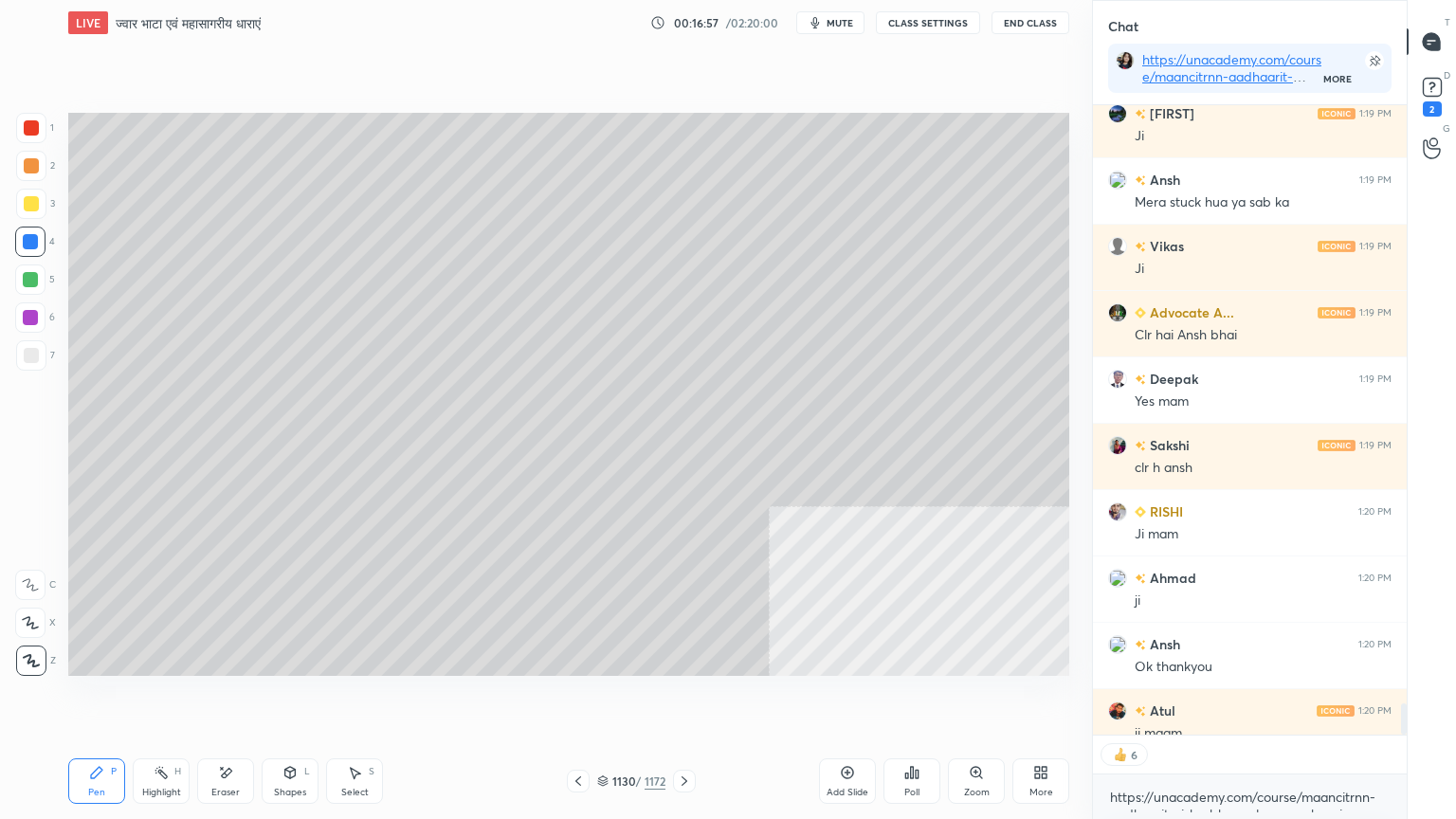 click on "Setting up your live class Poll for   secs No correct answer Start poll" at bounding box center (569, 394) 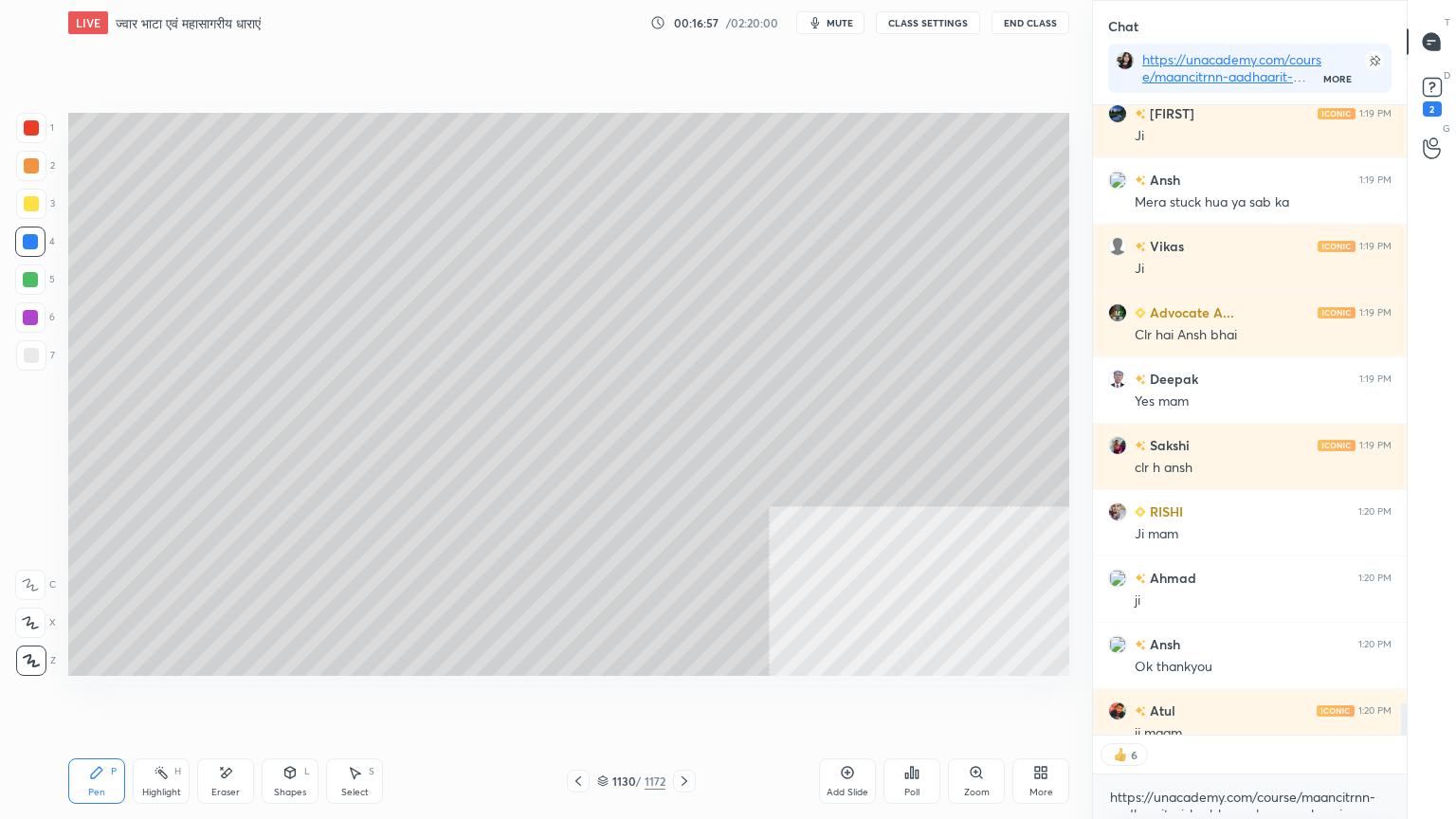 click on "Setting up your live class Poll for   secs No correct answer Start poll" at bounding box center [569, 394] 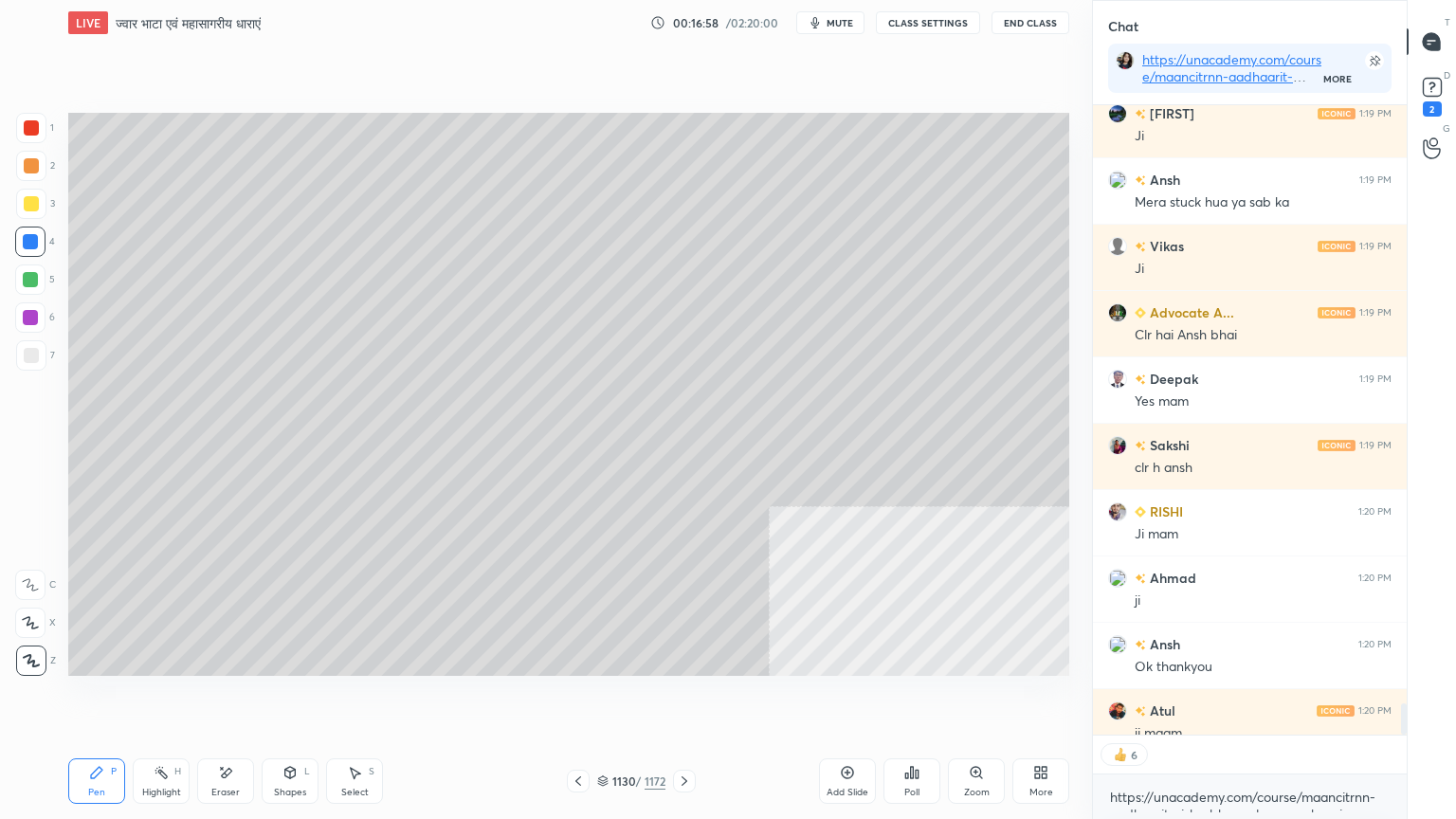 click 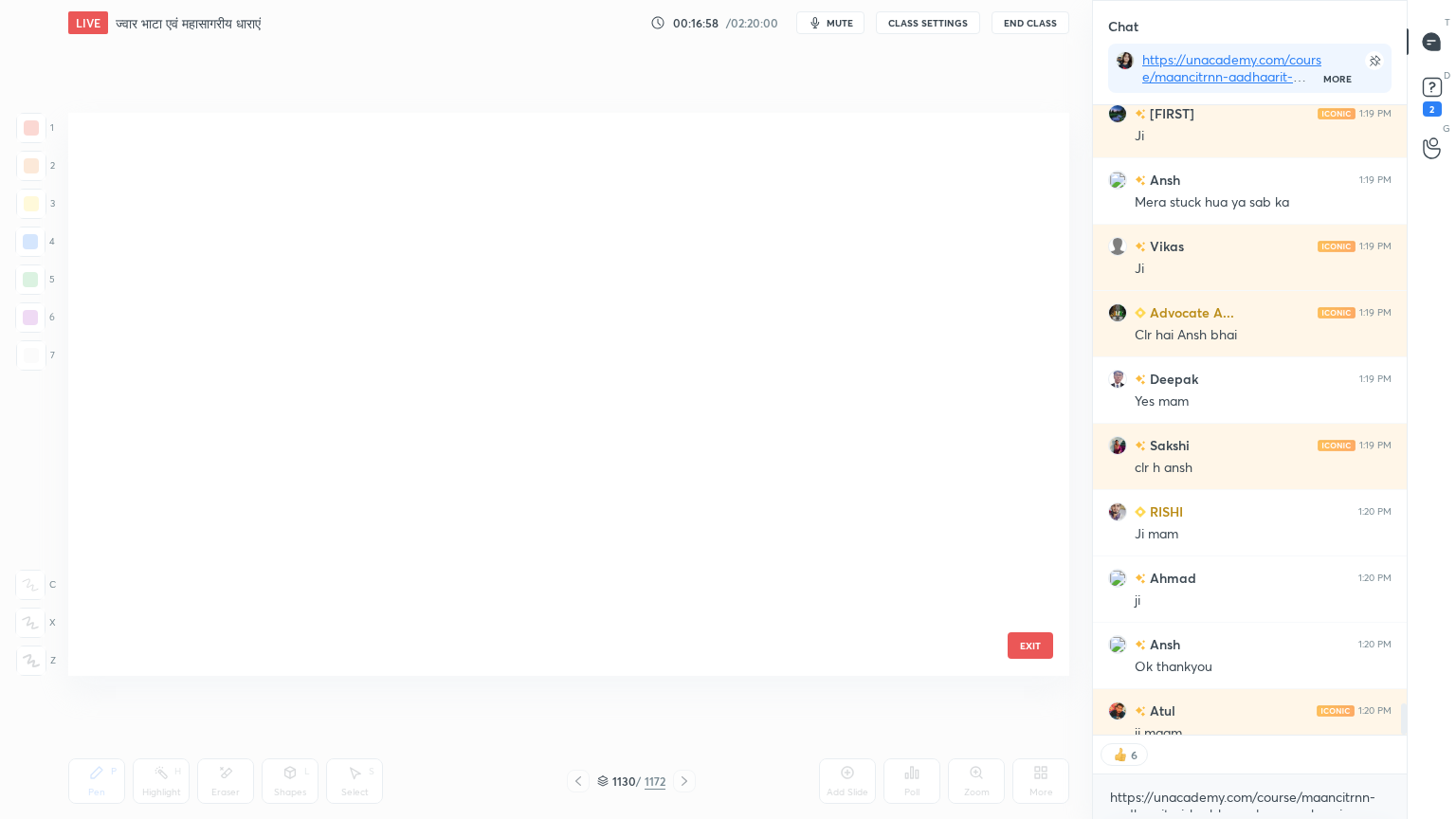scroll, scrollTop: 64834, scrollLeft: 0, axis: vertical 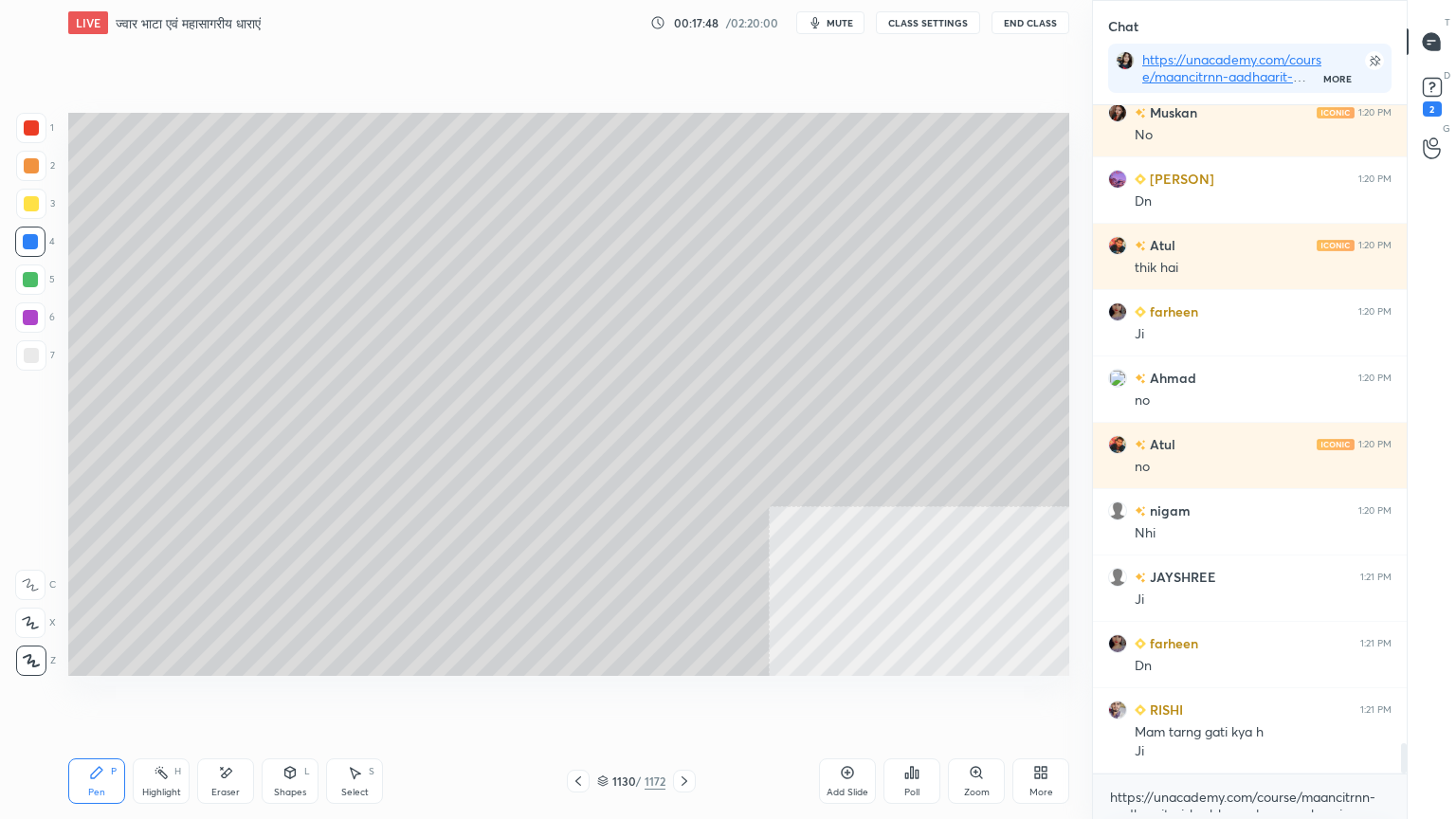 click on "1130 / 1172" at bounding box center [631, 781] 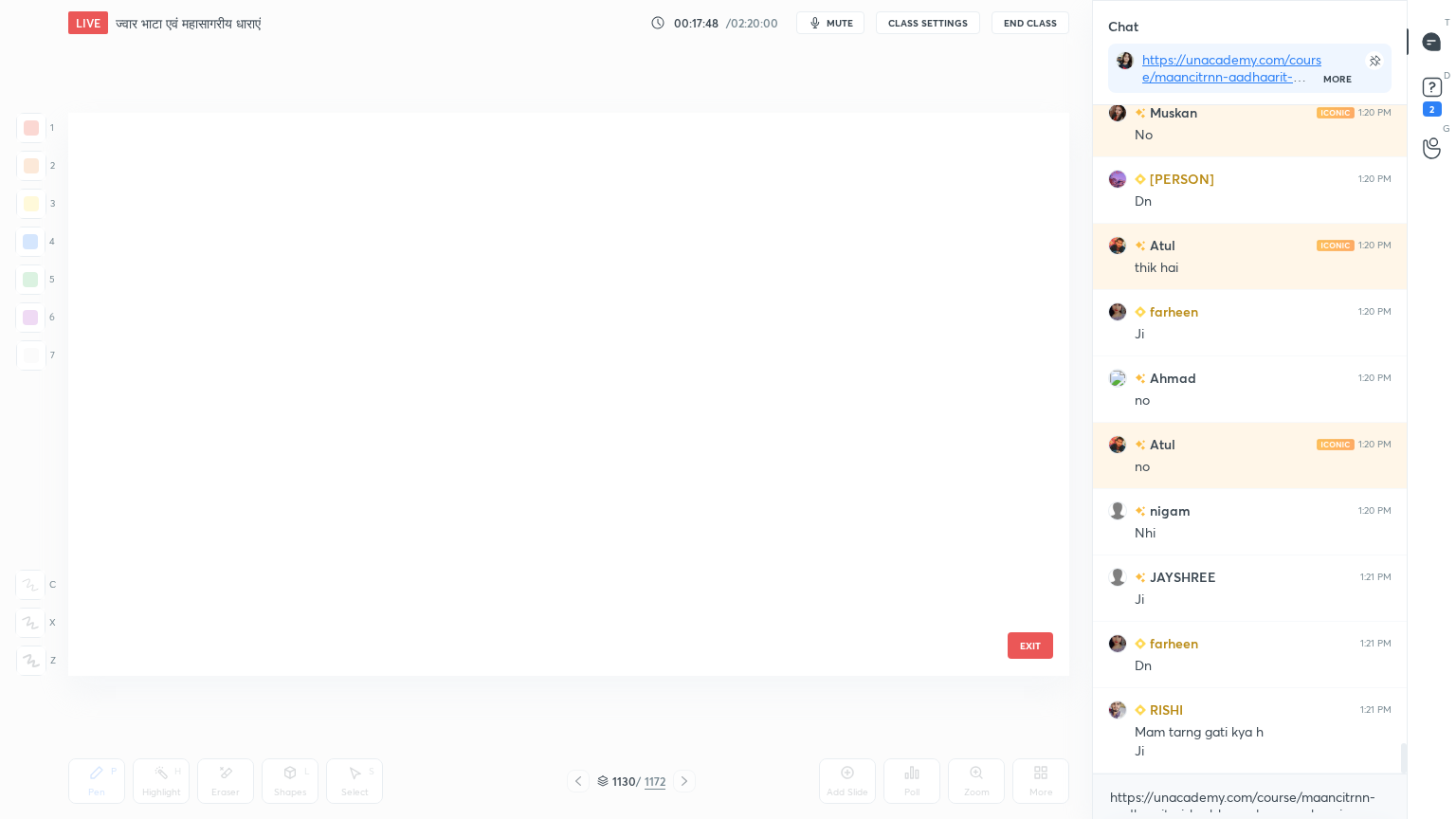 scroll, scrollTop: 64834, scrollLeft: 0, axis: vertical 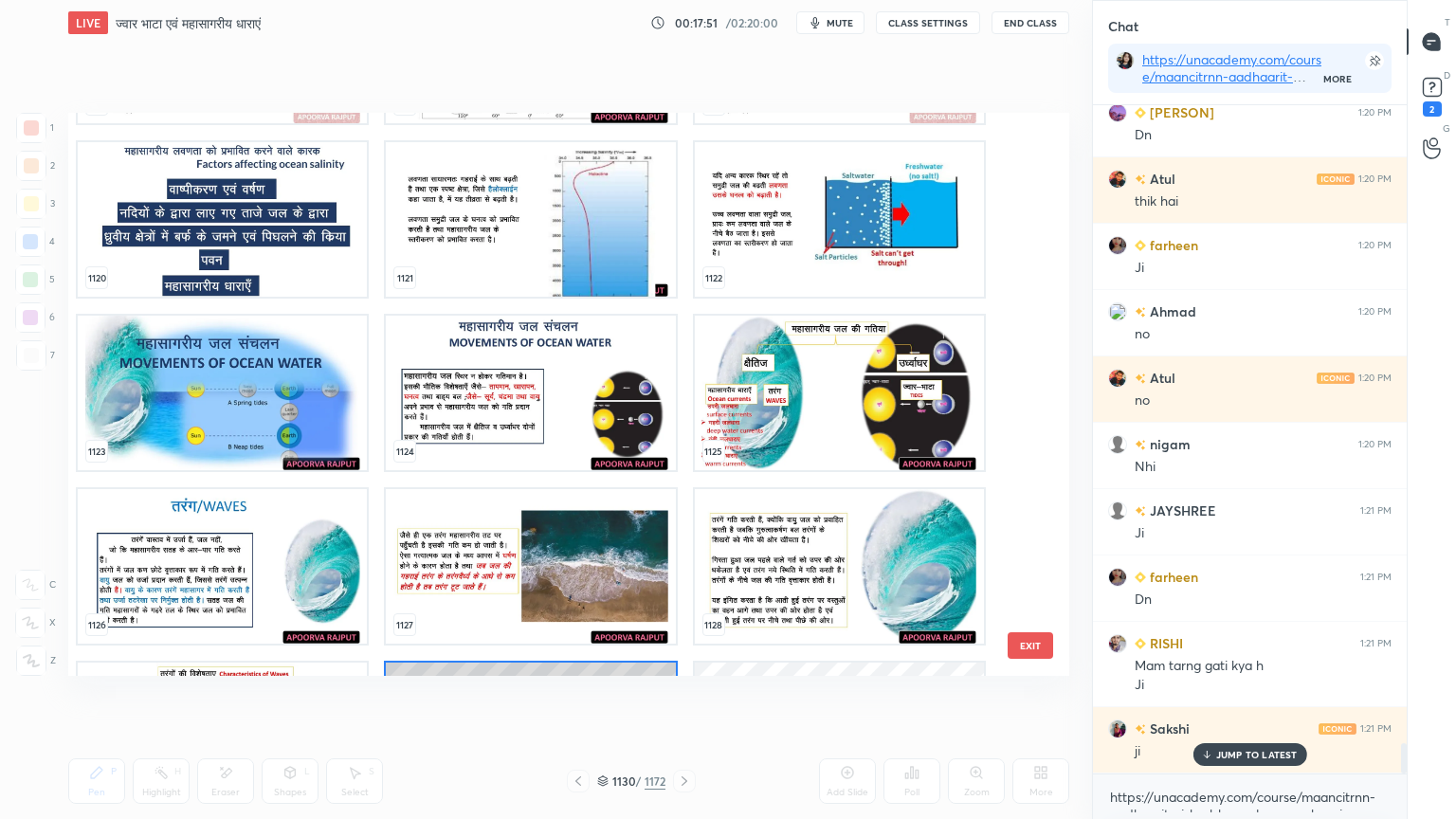 click on "EXIT" at bounding box center [1030, 646] 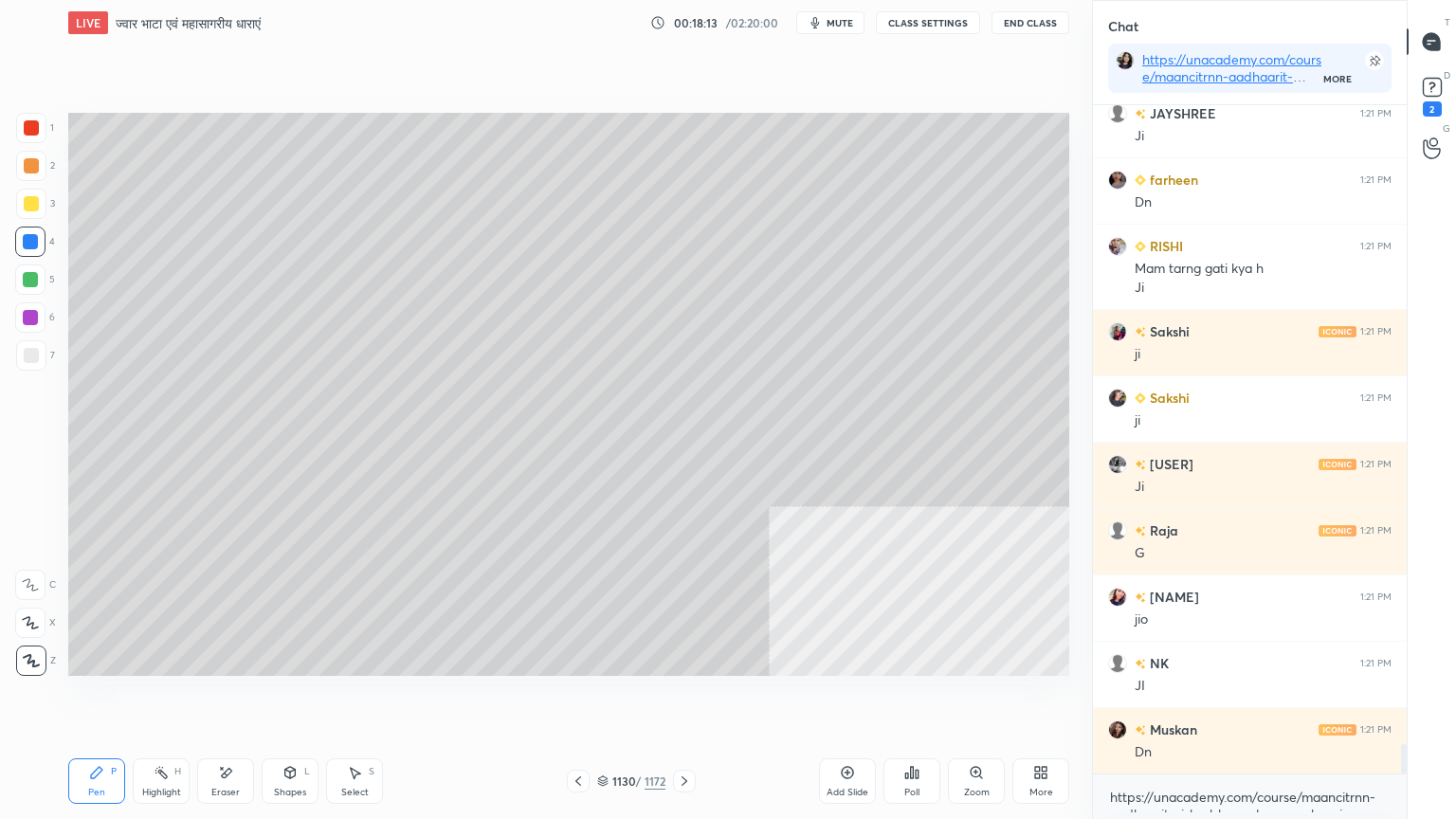 scroll, scrollTop: 14472, scrollLeft: 0, axis: vertical 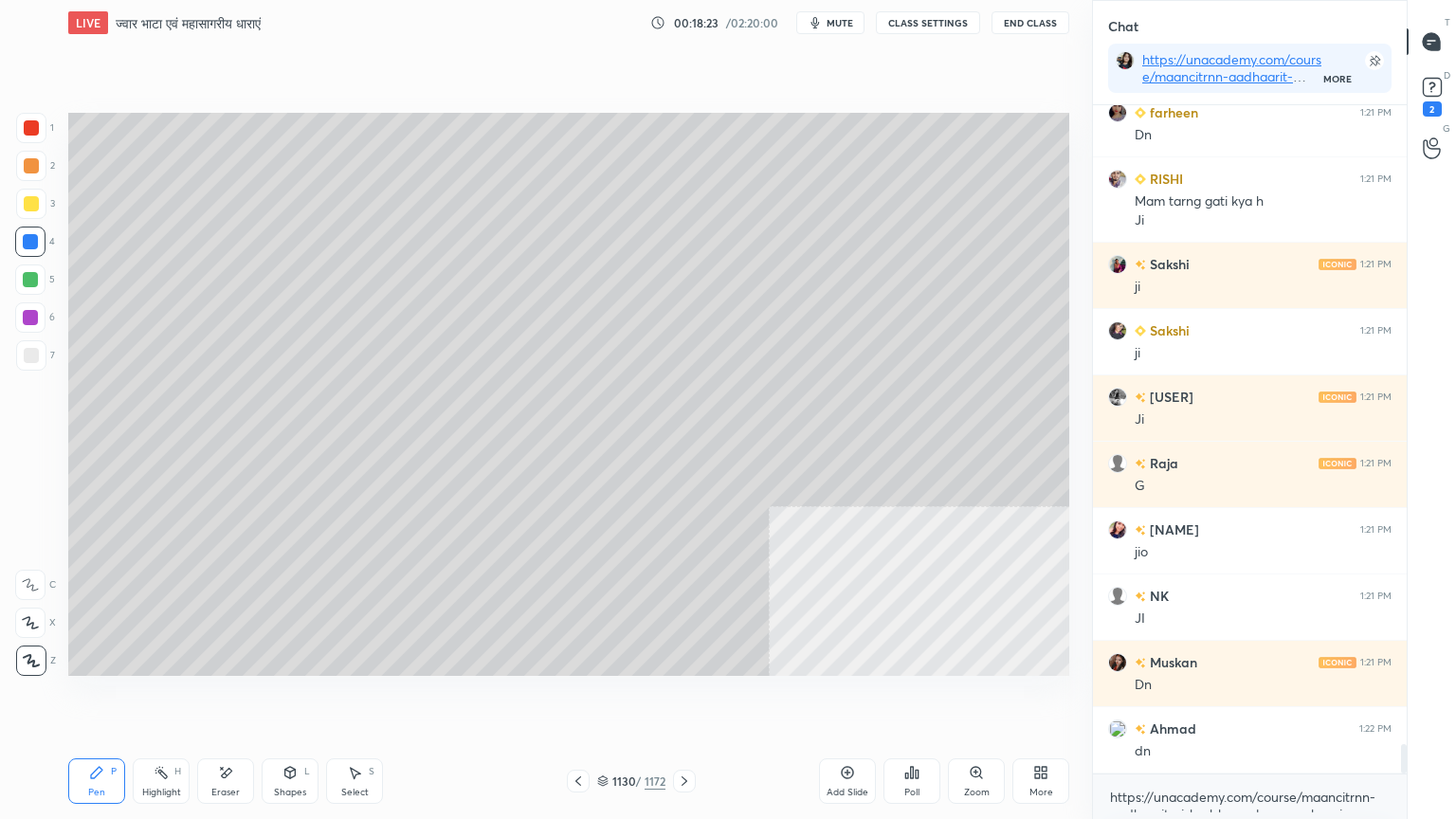 click on "1130 / 1172" at bounding box center [631, 781] 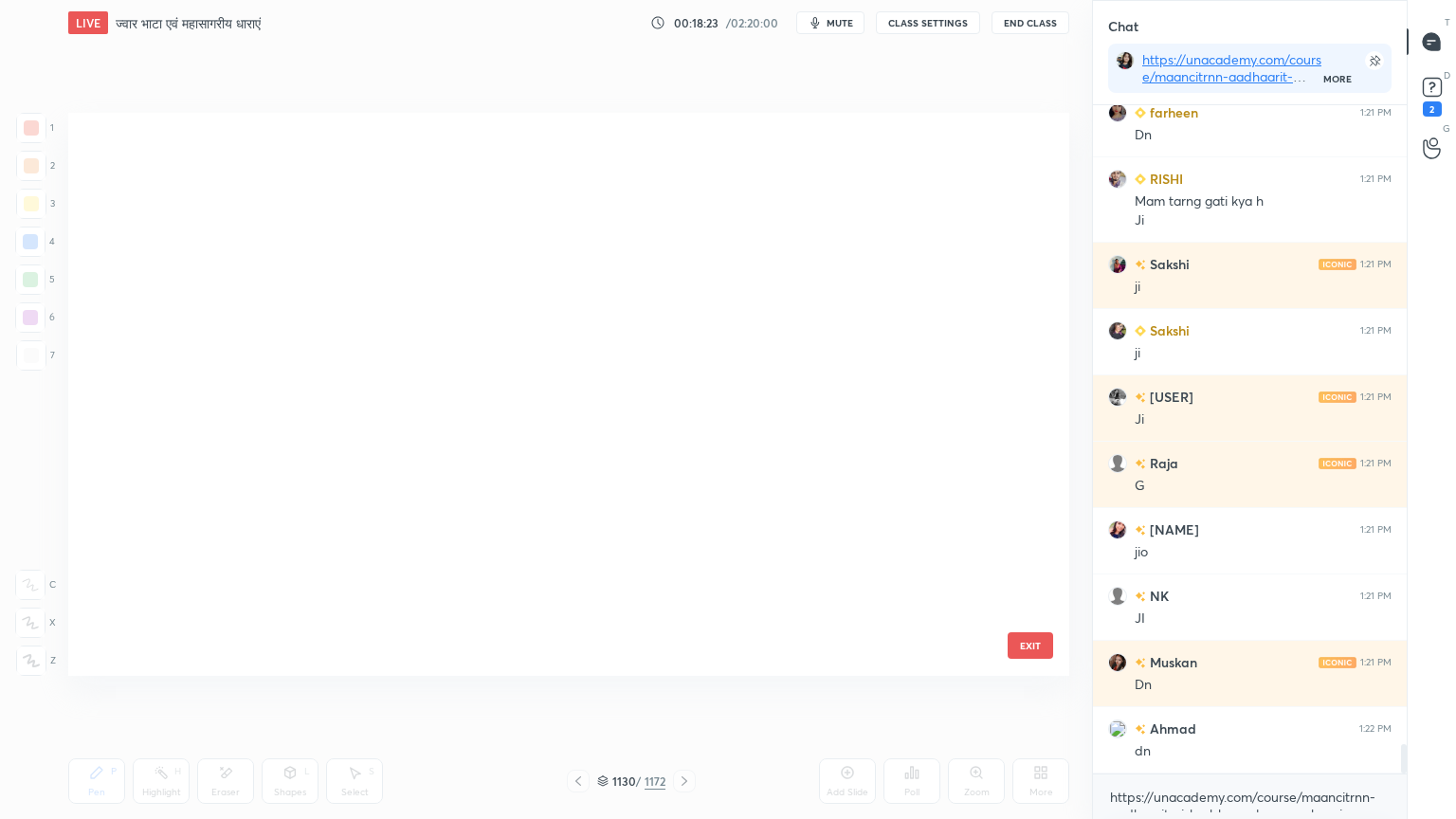 scroll, scrollTop: 64834, scrollLeft: 0, axis: vertical 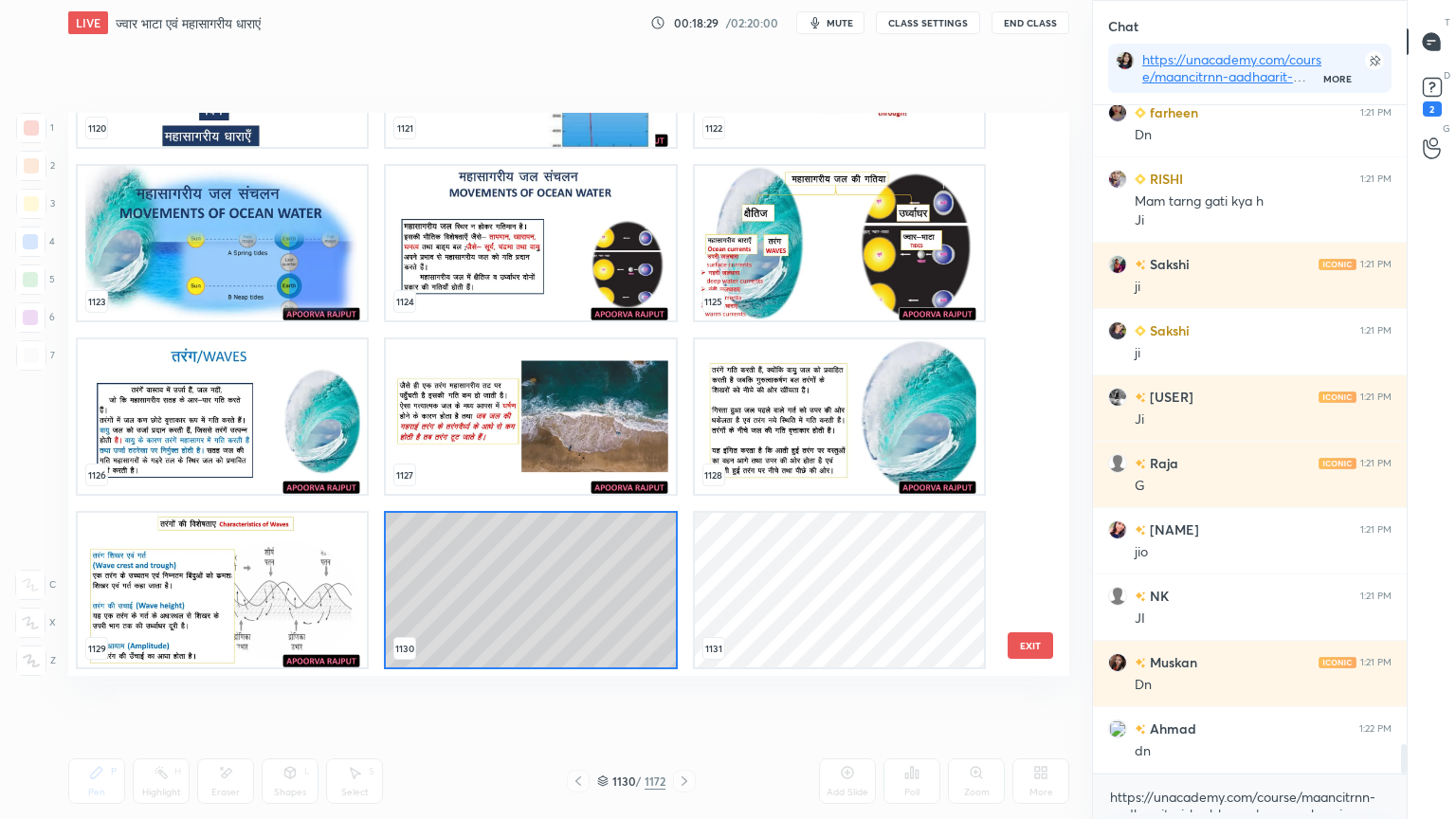 click at bounding box center (530, 416) 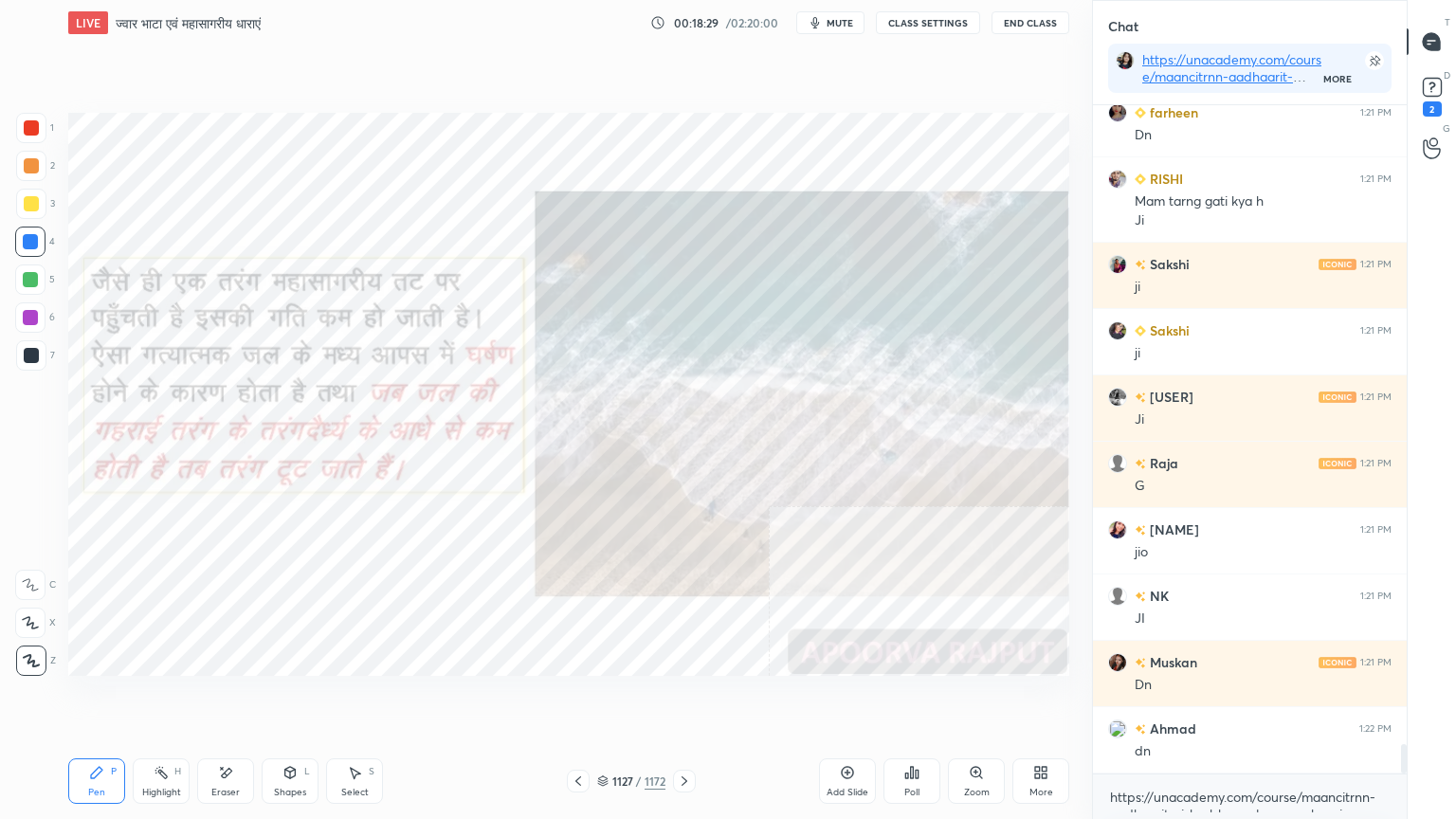 click at bounding box center [530, 416] 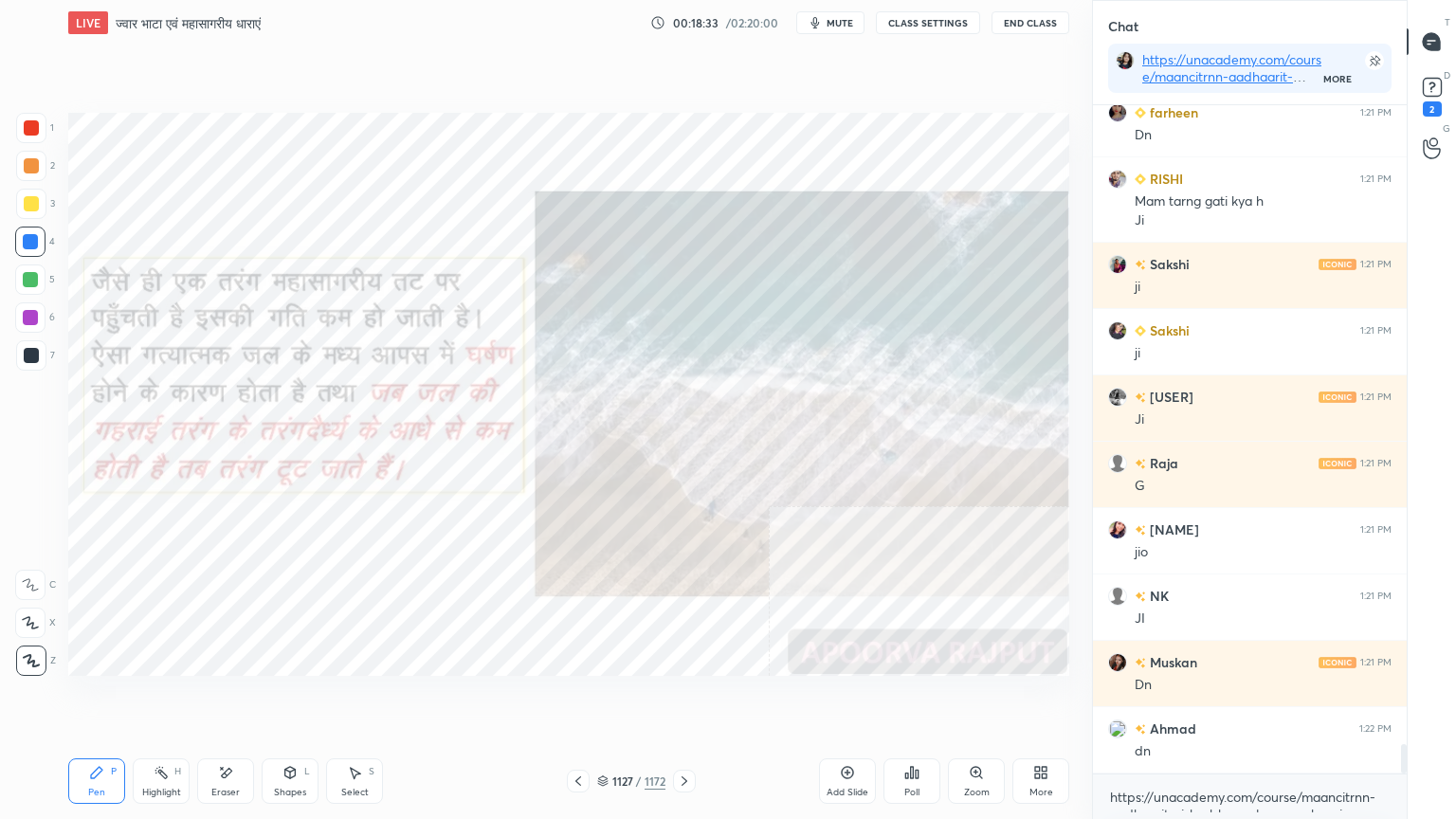 click at bounding box center [30, 242] 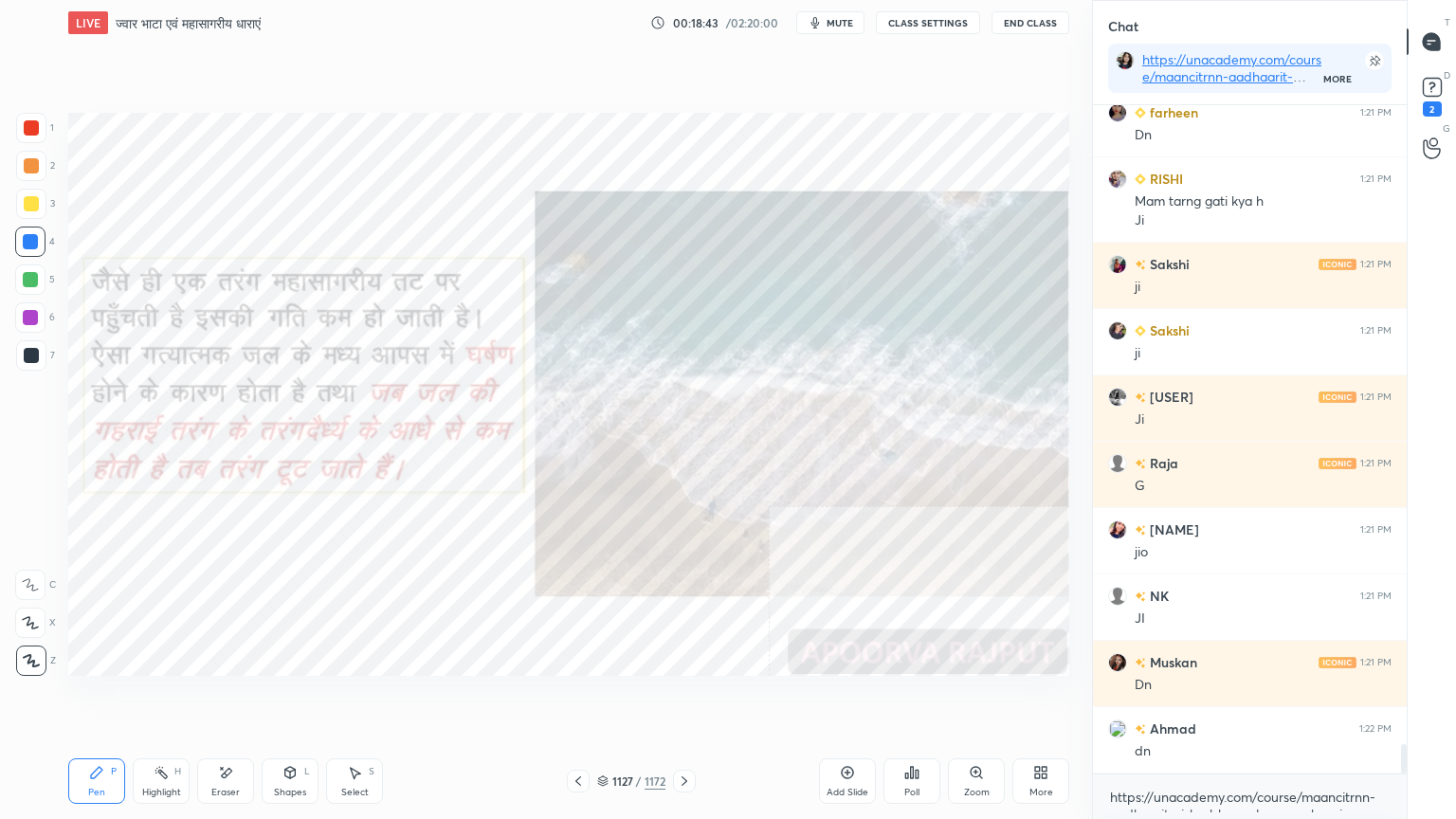 click on "Eraser" at bounding box center (226, 781) 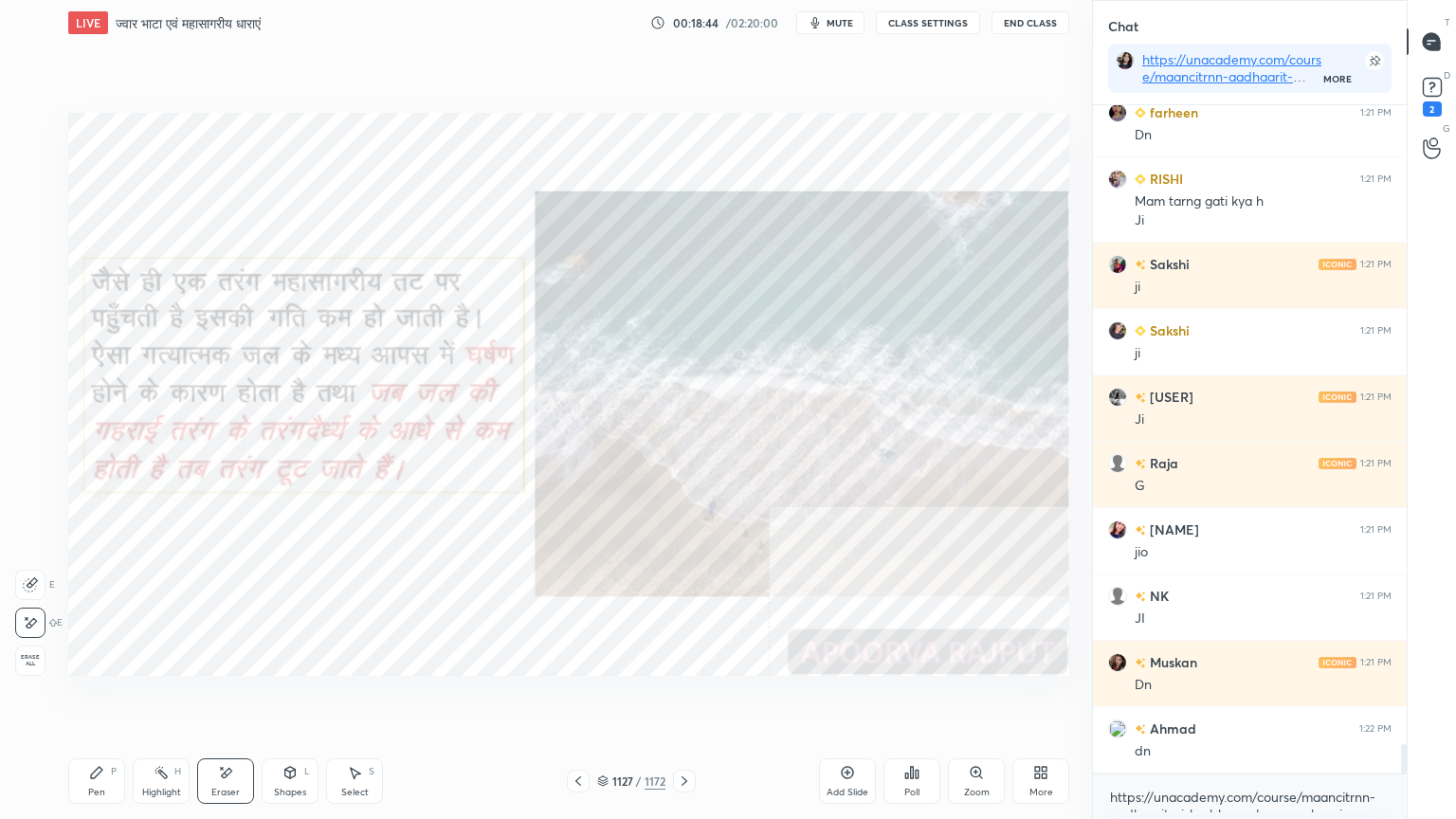 click on "Erase all" at bounding box center (30, 661) 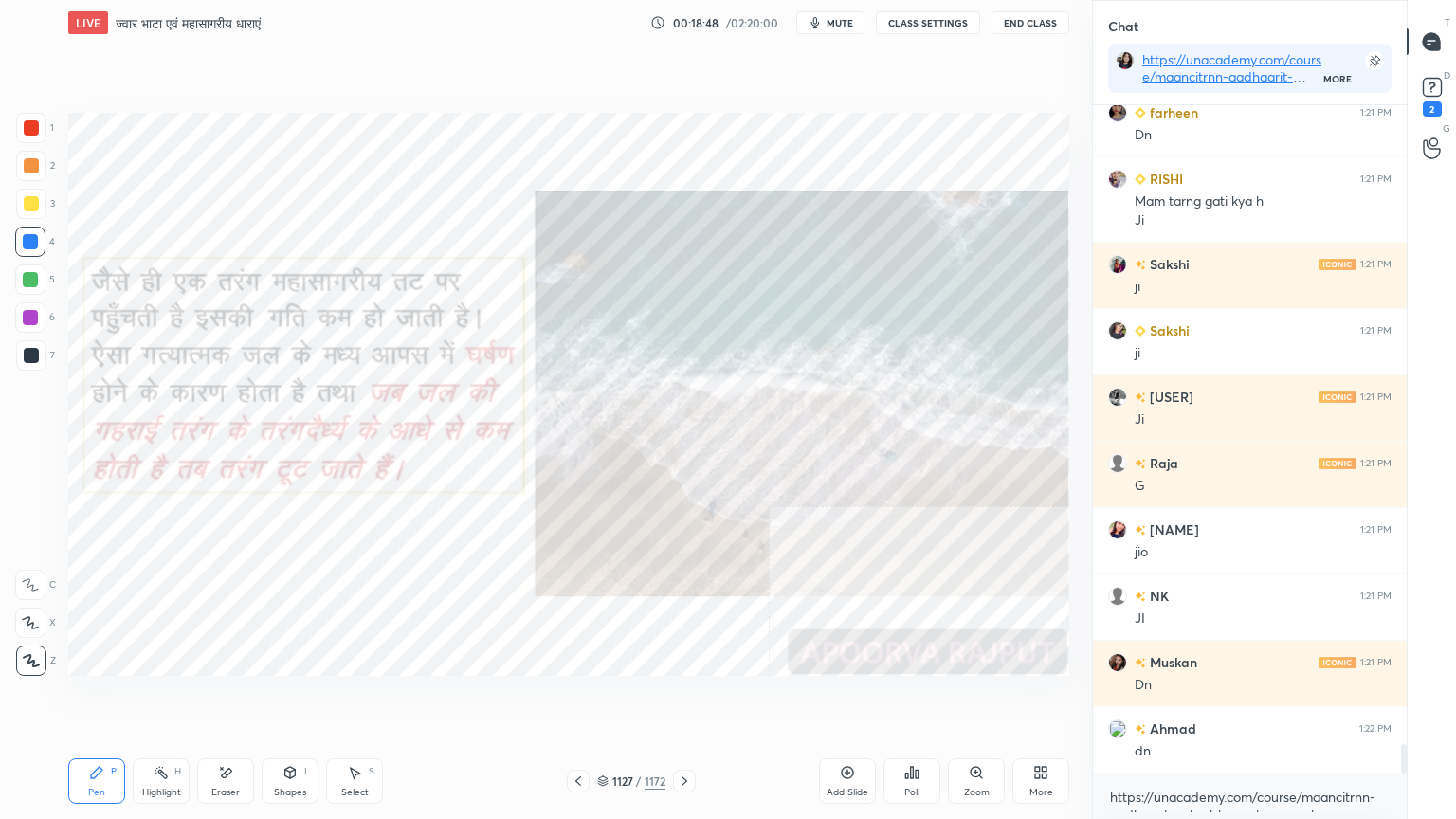 scroll, scrollTop: 14552, scrollLeft: 0, axis: vertical 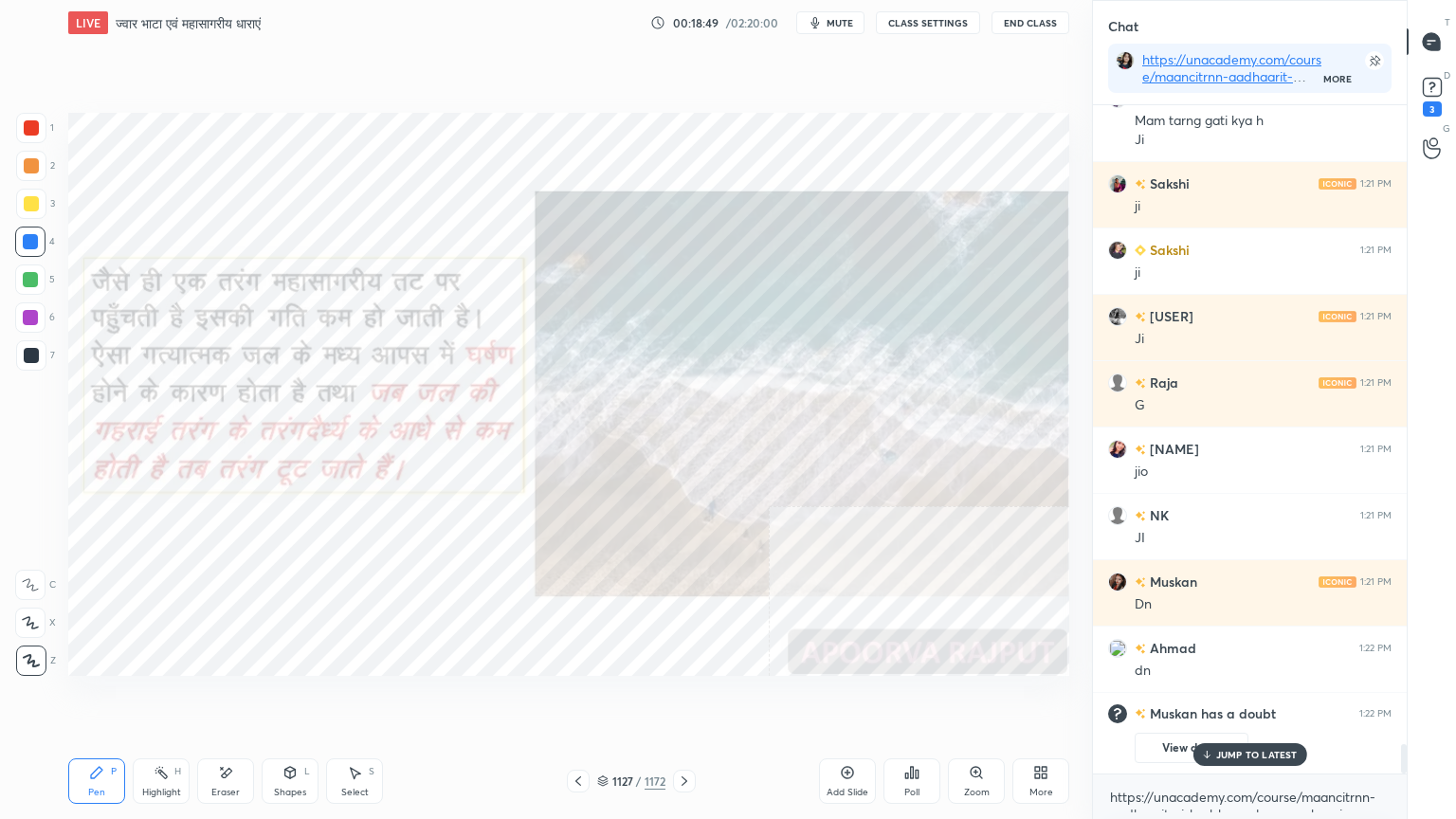 click on "Eraser" at bounding box center [226, 792] 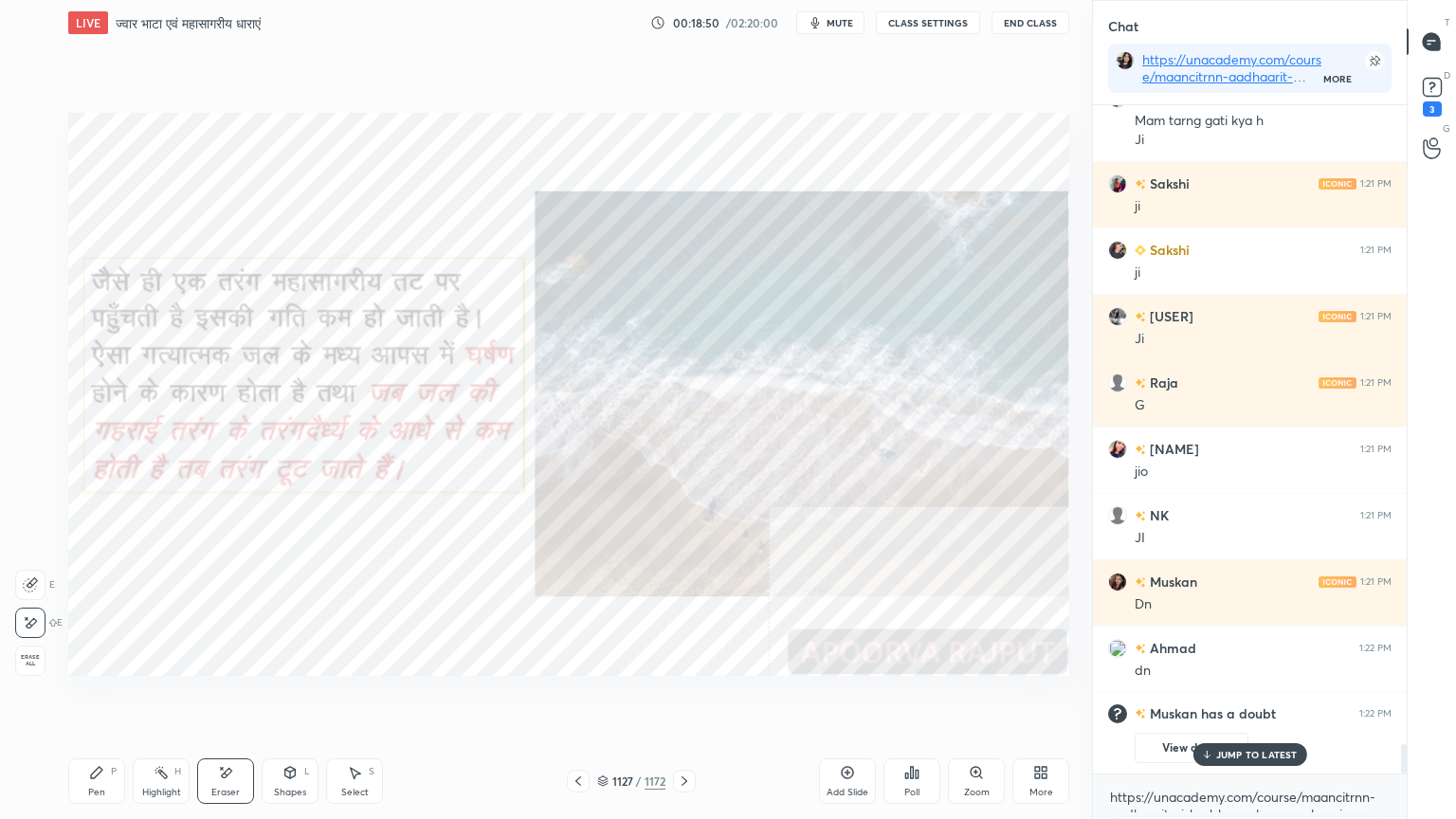 click on "Erase all" at bounding box center [30, 661] 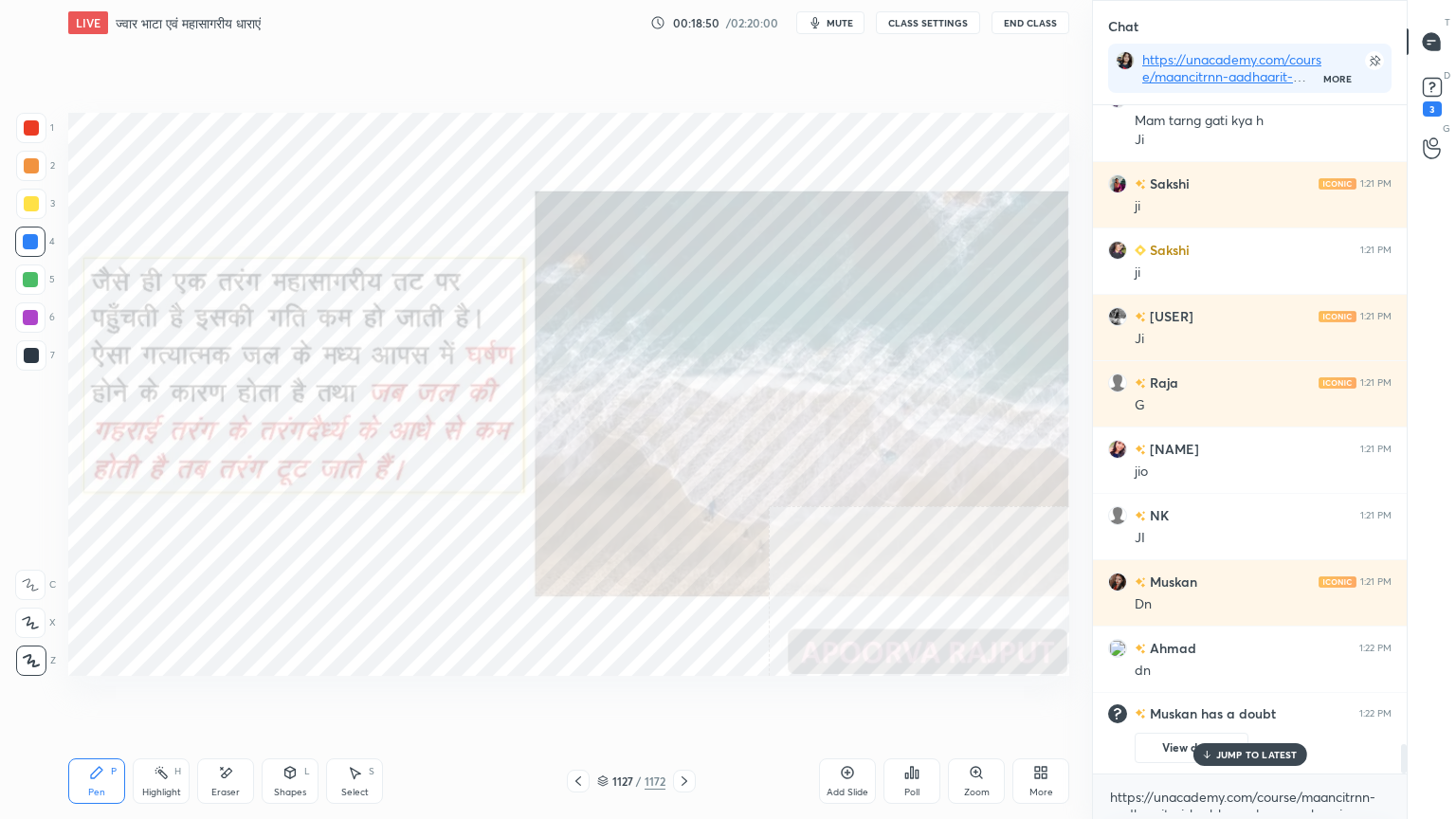click on "1 2 3 4 5 6 7 C X Z E E Erase all   H H" at bounding box center (30, 394) 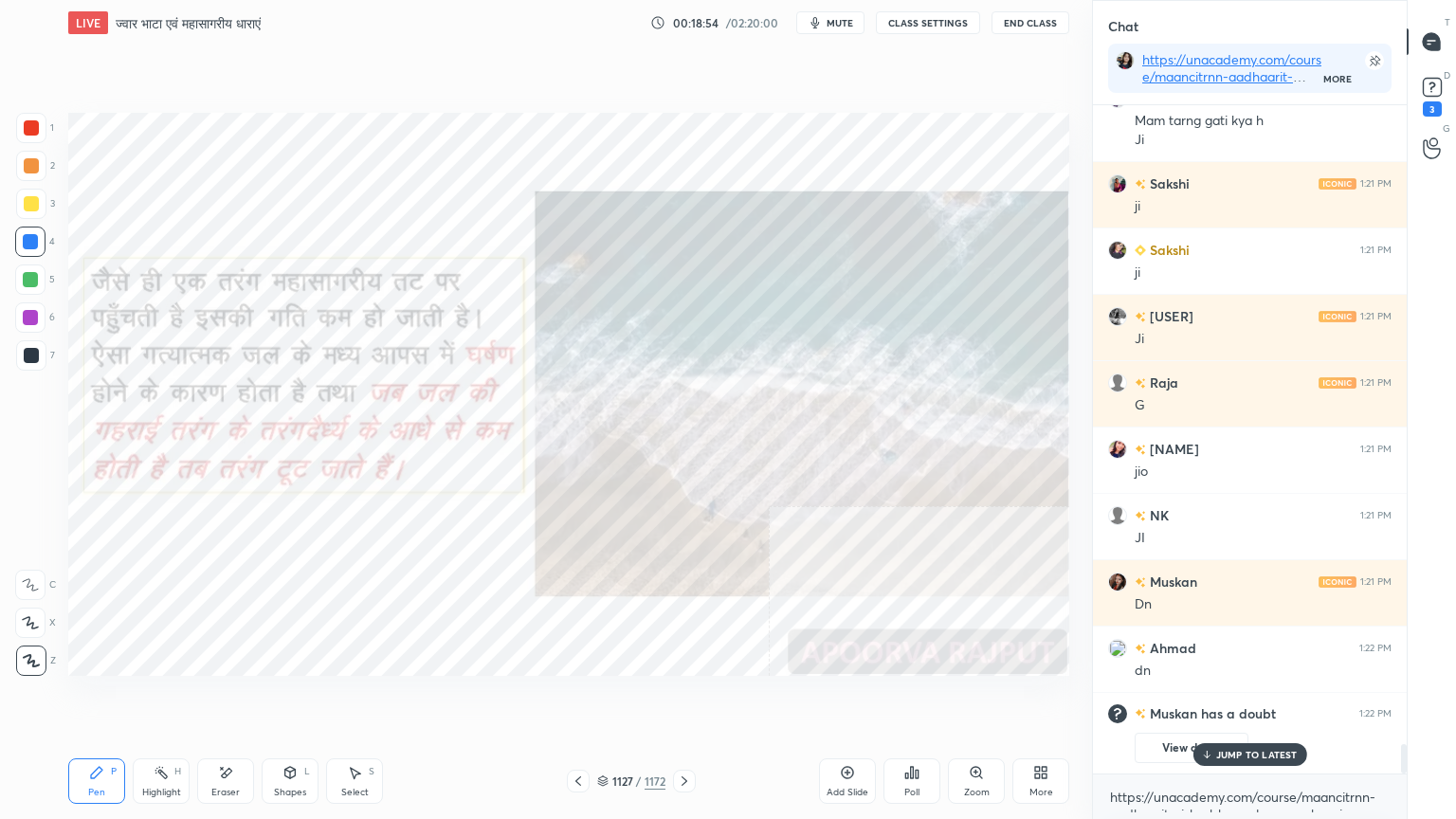 click on "Eraser" at bounding box center [226, 792] 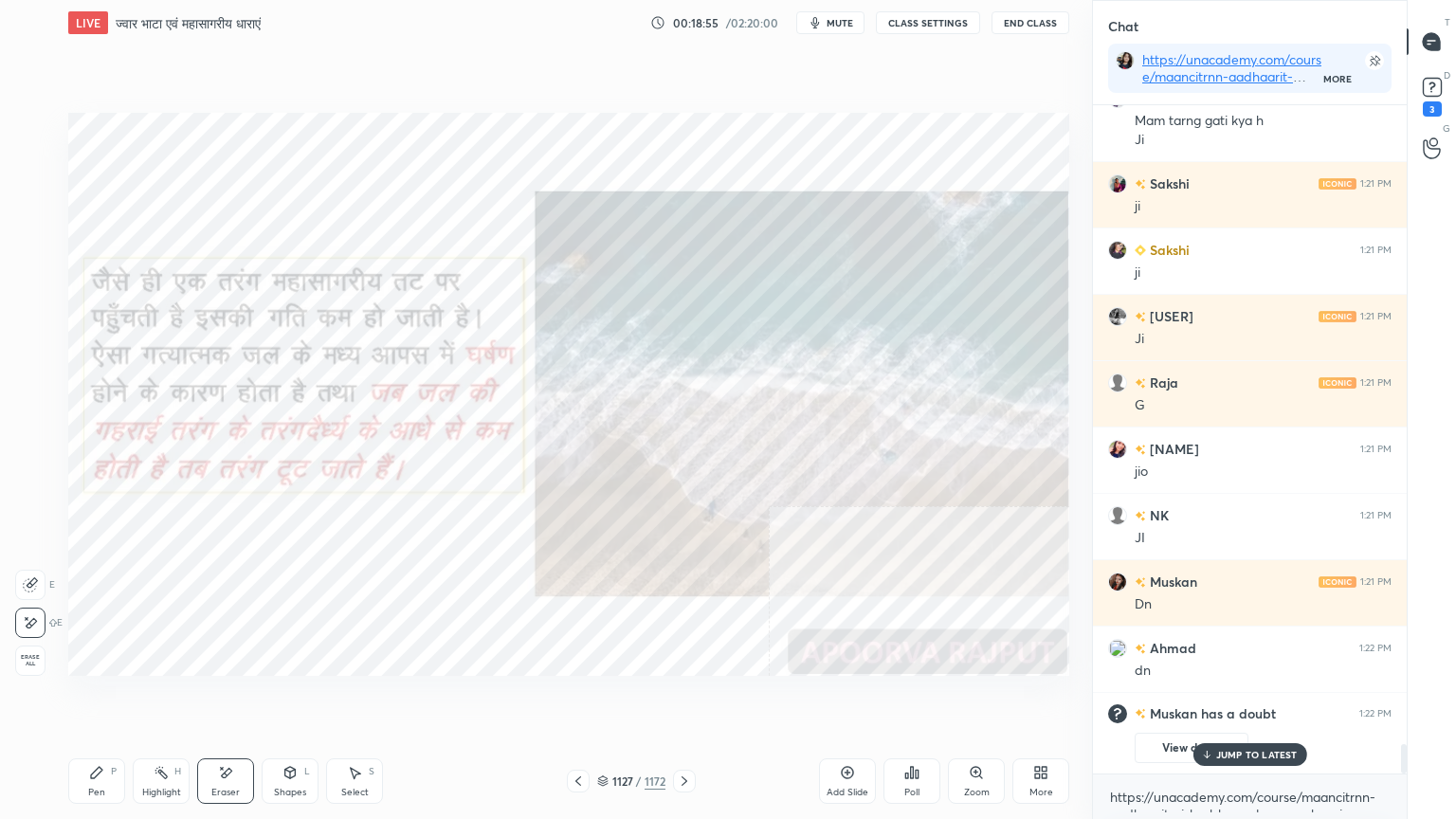 click on "Erase all" at bounding box center (30, 661) 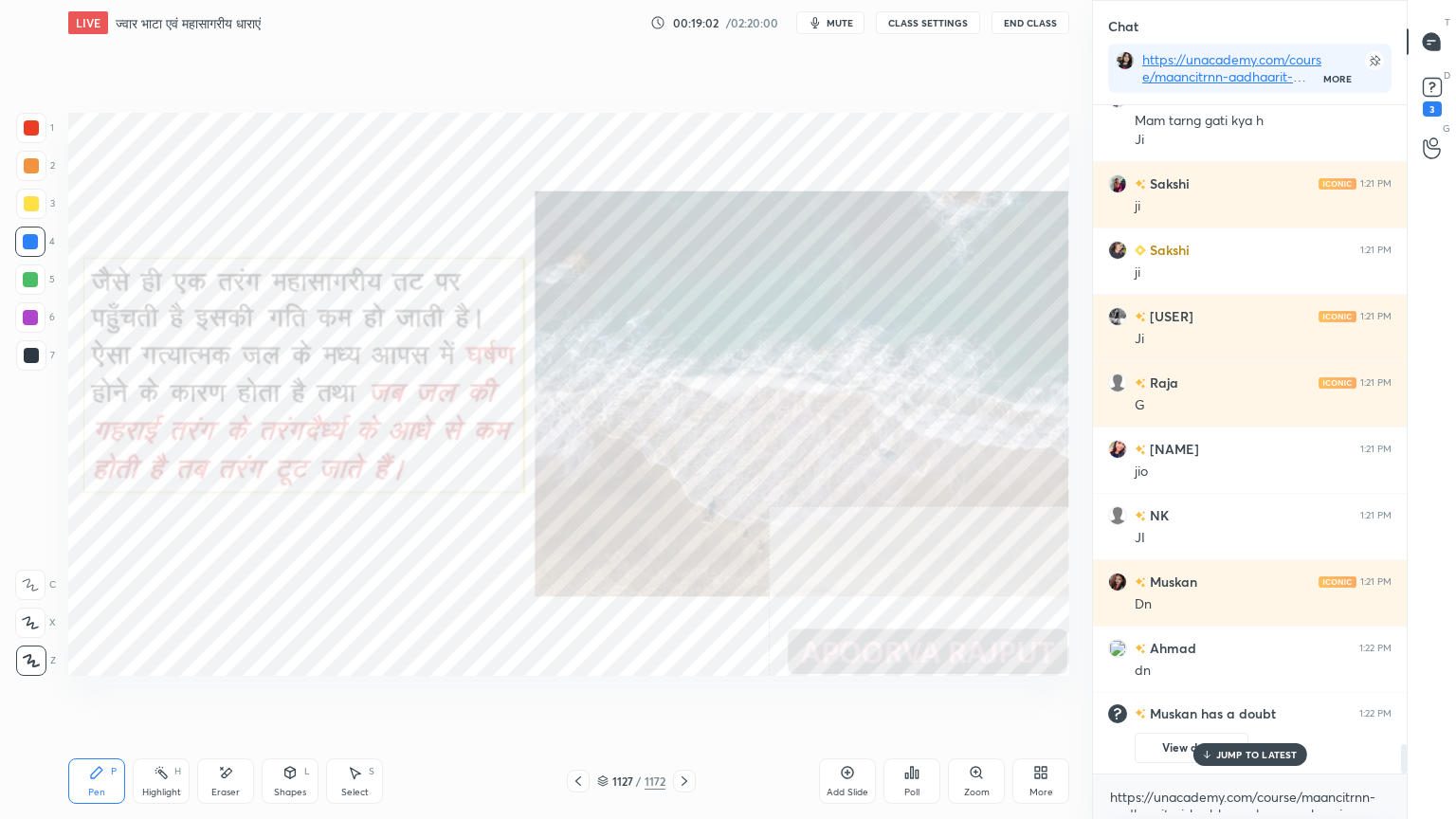 click on "Eraser" at bounding box center (226, 781) 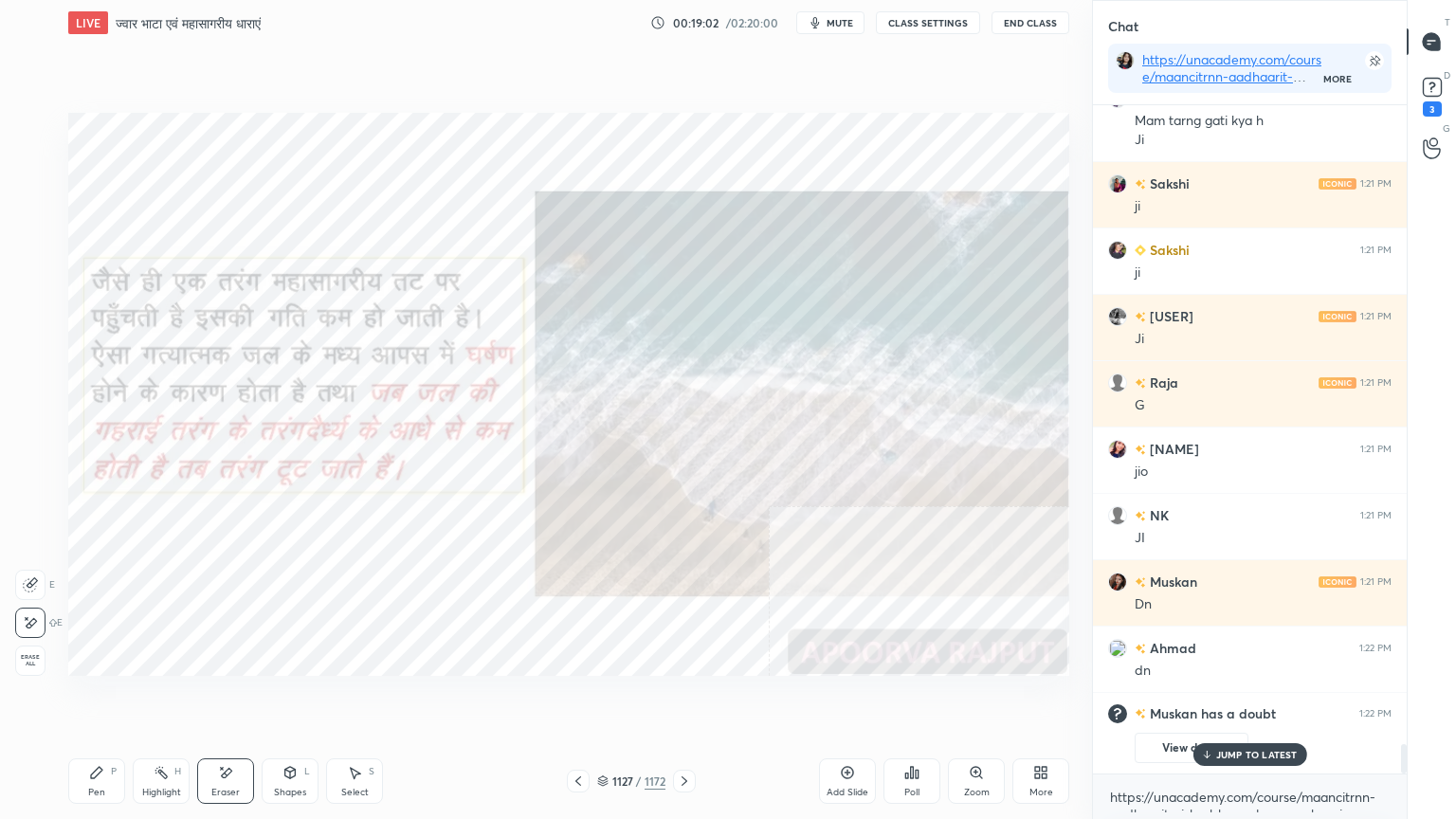 click on "Erase all" at bounding box center (30, 661) 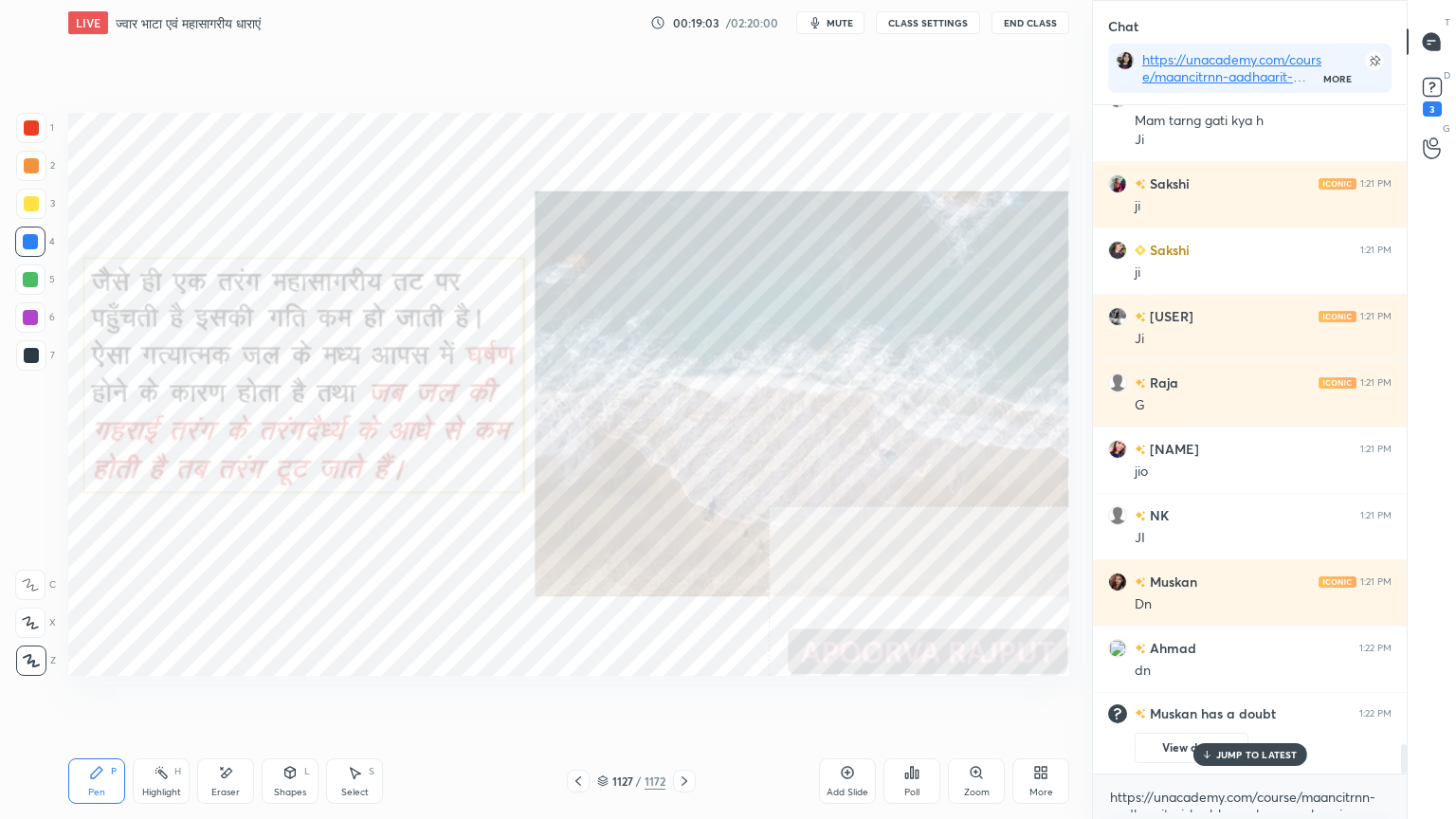 click on "1 2 3 4 5 6 7 C X Z E E Erase all   H H" at bounding box center (30, 394) 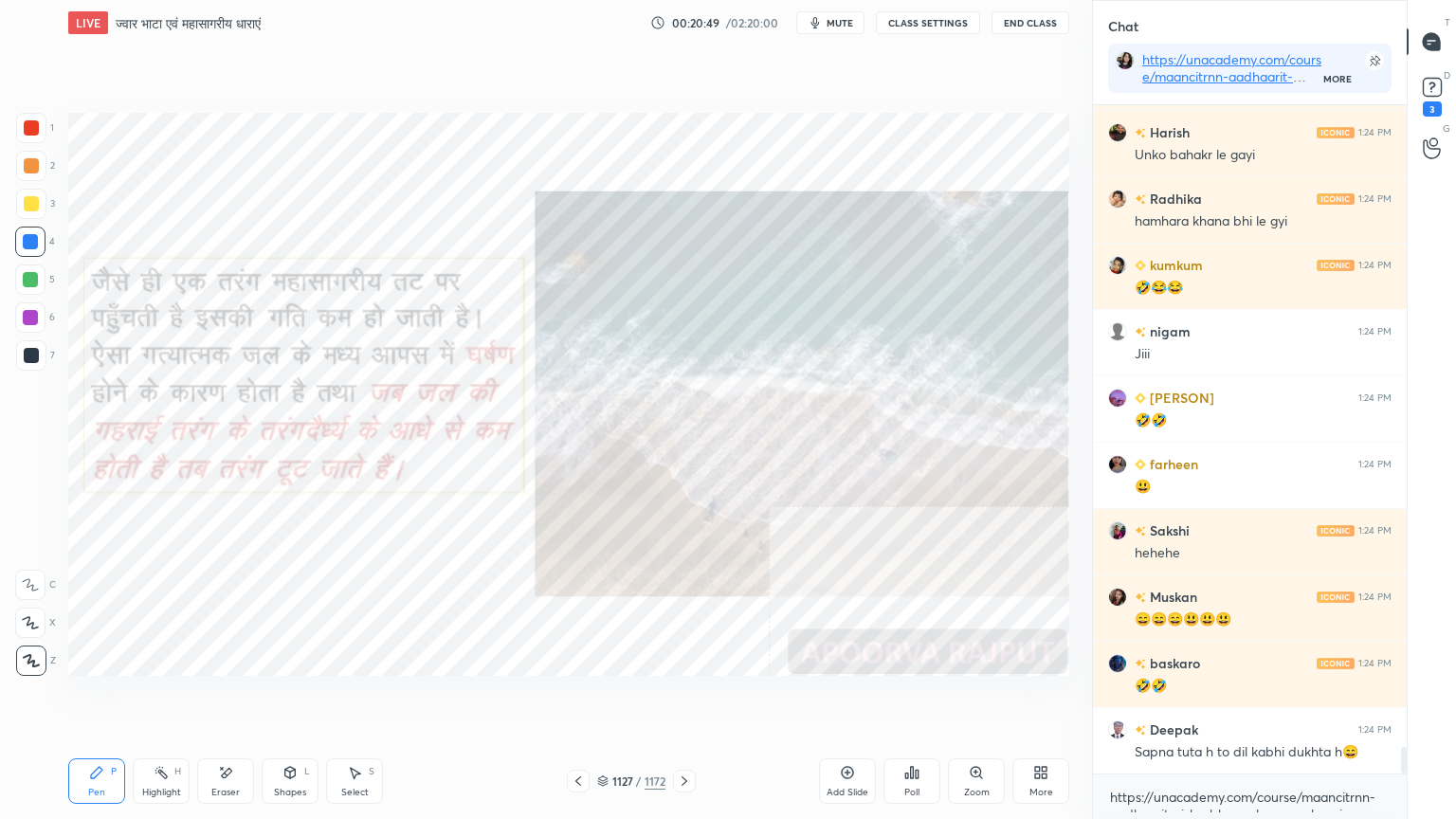 scroll, scrollTop: 16417, scrollLeft: 0, axis: vertical 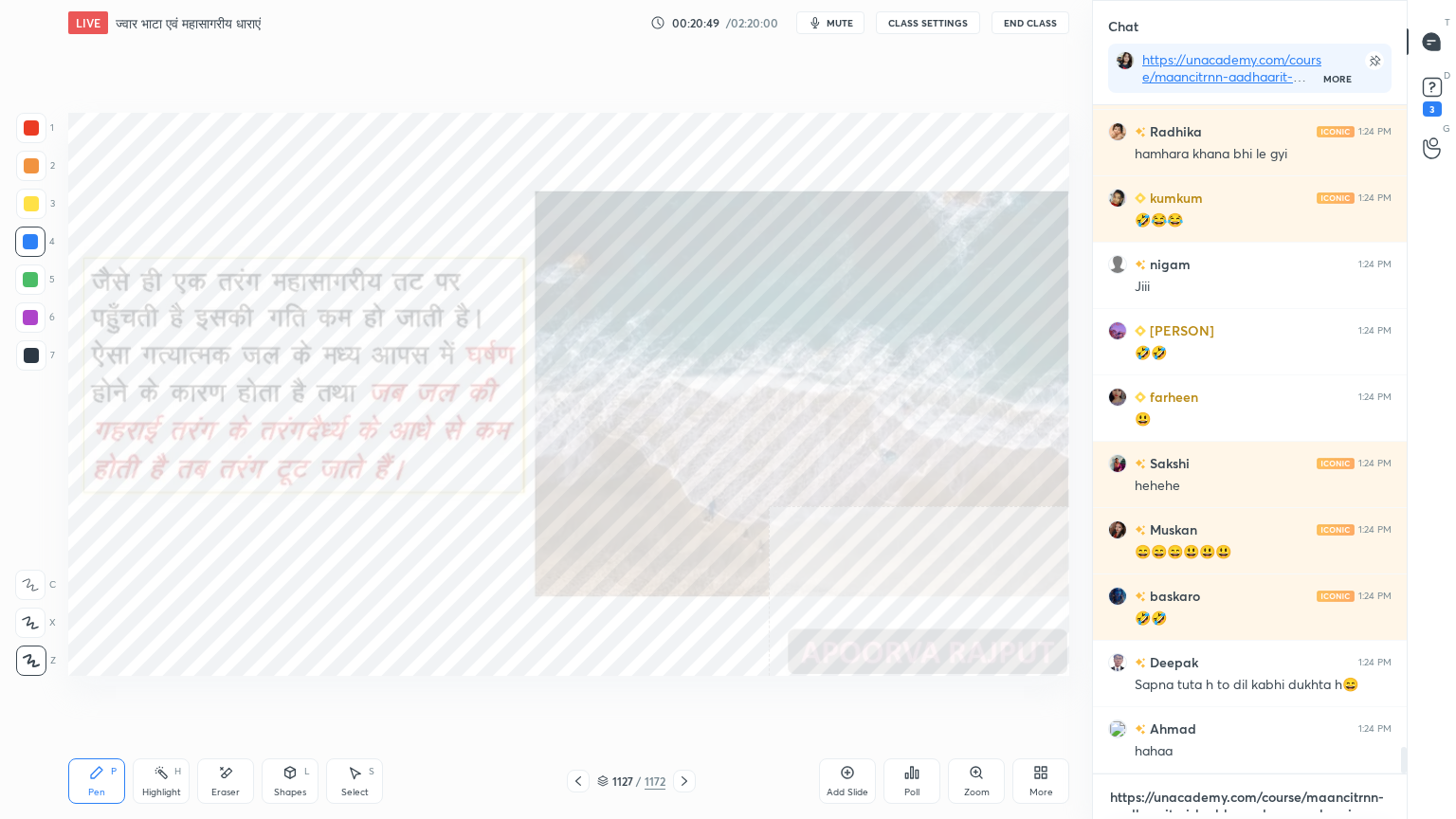 drag, startPoint x: 1216, startPoint y: 810, endPoint x: 1215, endPoint y: 786, distance: 24.020824 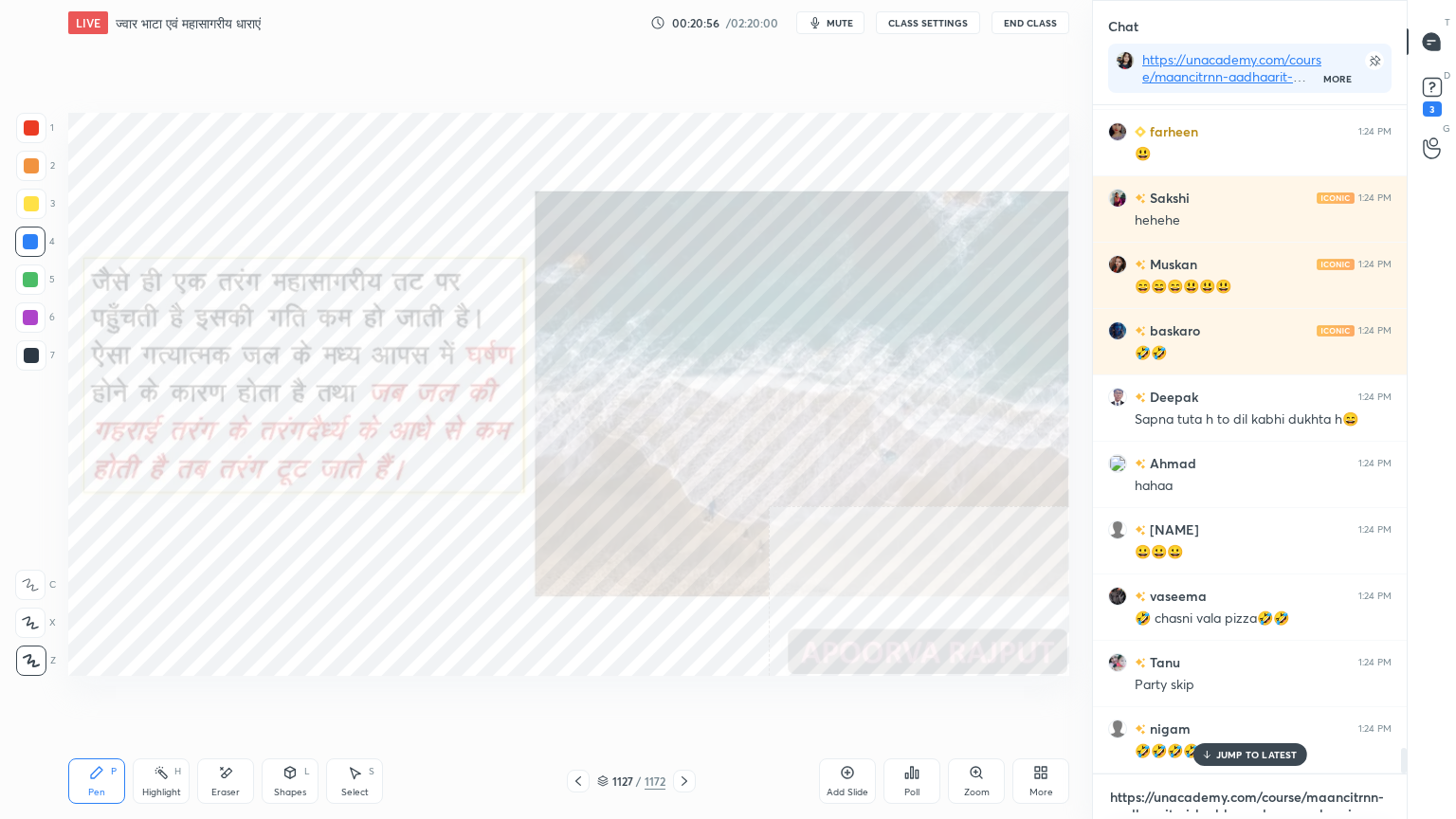 scroll, scrollTop: 16748, scrollLeft: 0, axis: vertical 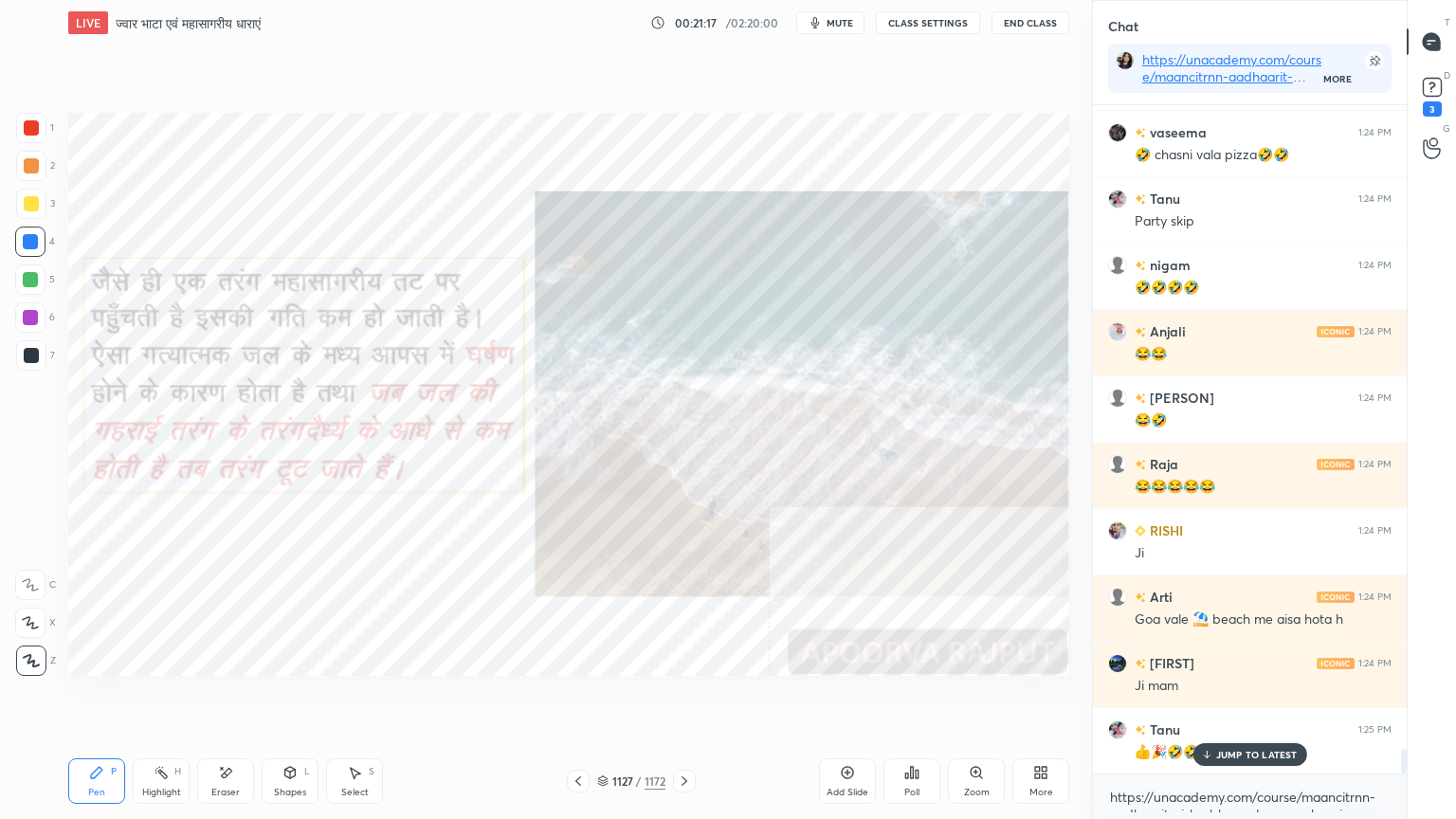 drag, startPoint x: 1247, startPoint y: 752, endPoint x: 1228, endPoint y: 775, distance: 29.83287 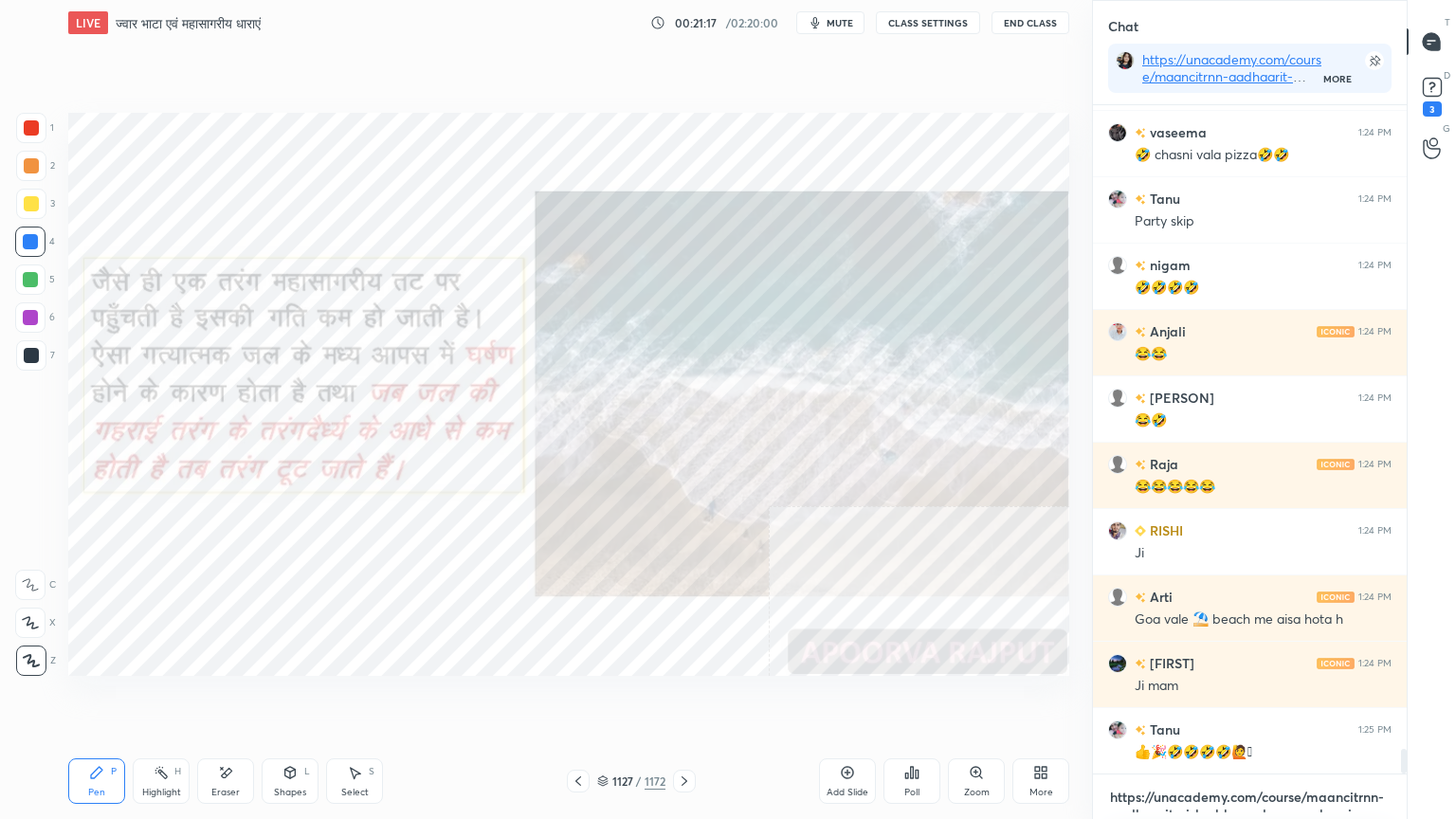 click on "https://unacademy.com/course/maancitrnn-aadhaarit-vishv-bhuugol-comprehensive-course-on-world-mapping/1FUXZMPP" at bounding box center (1249, 797) 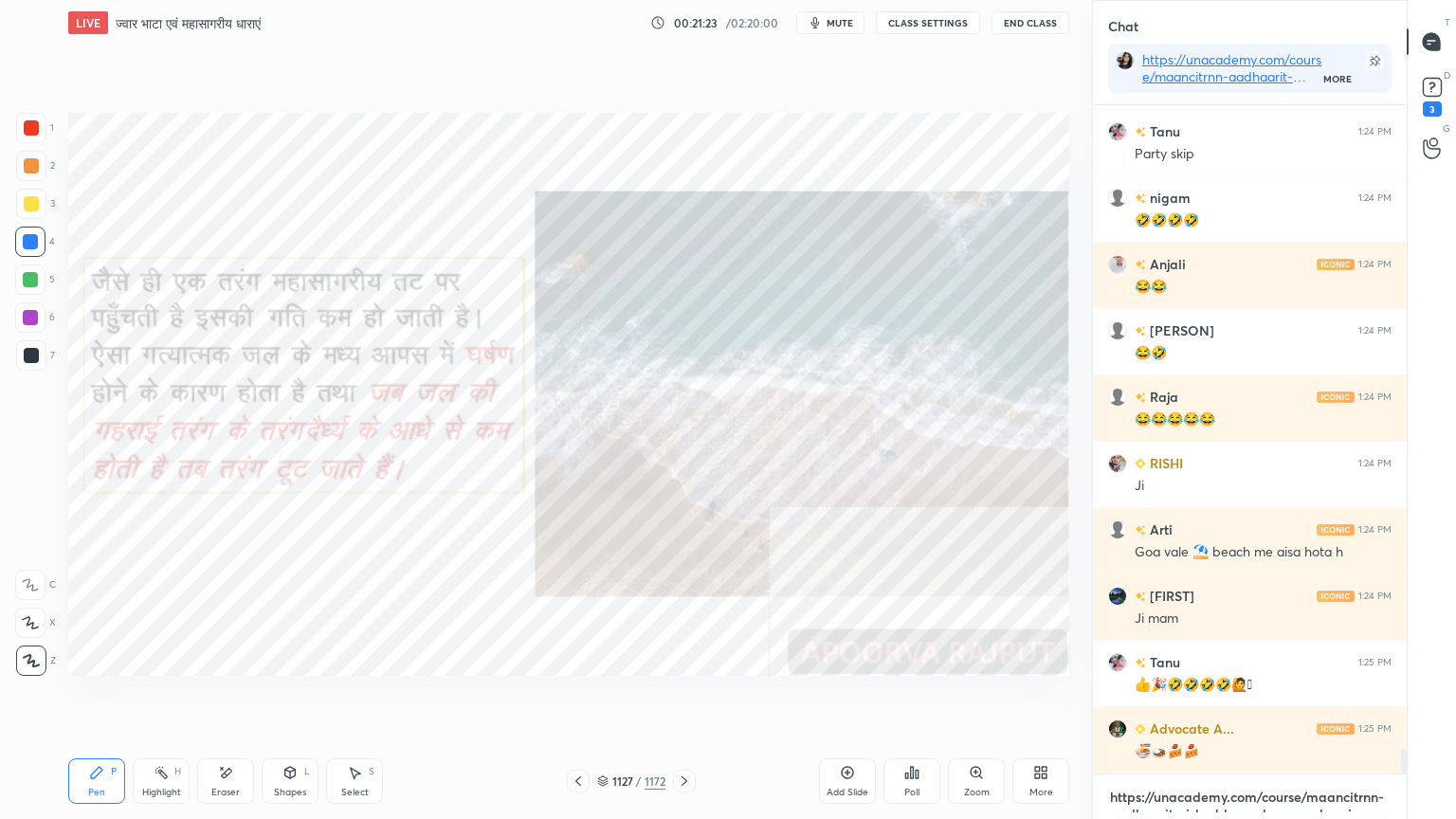scroll, scrollTop: 17279, scrollLeft: 0, axis: vertical 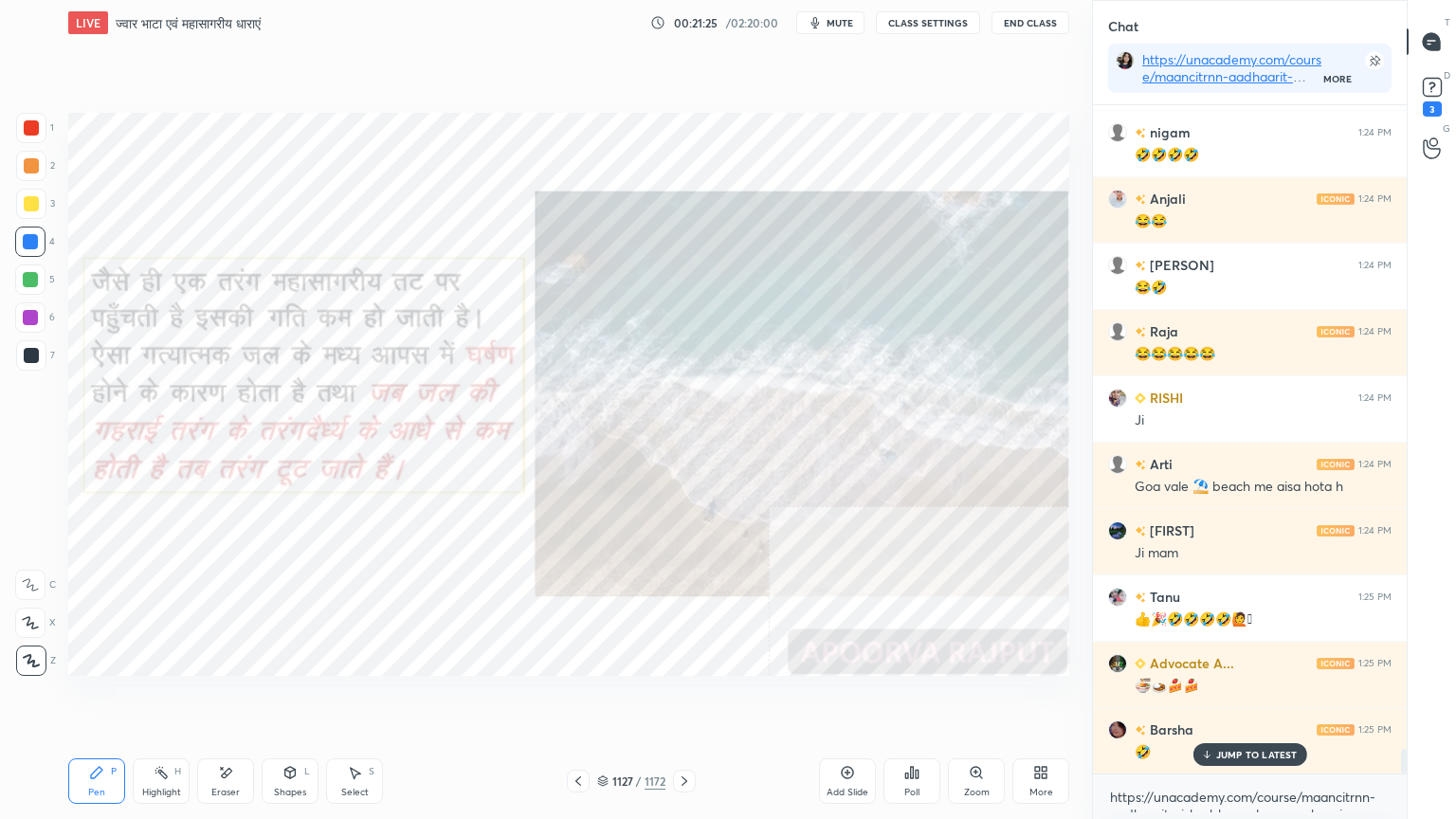 drag, startPoint x: 1252, startPoint y: 756, endPoint x: 1248, endPoint y: 792, distance: 36.221541 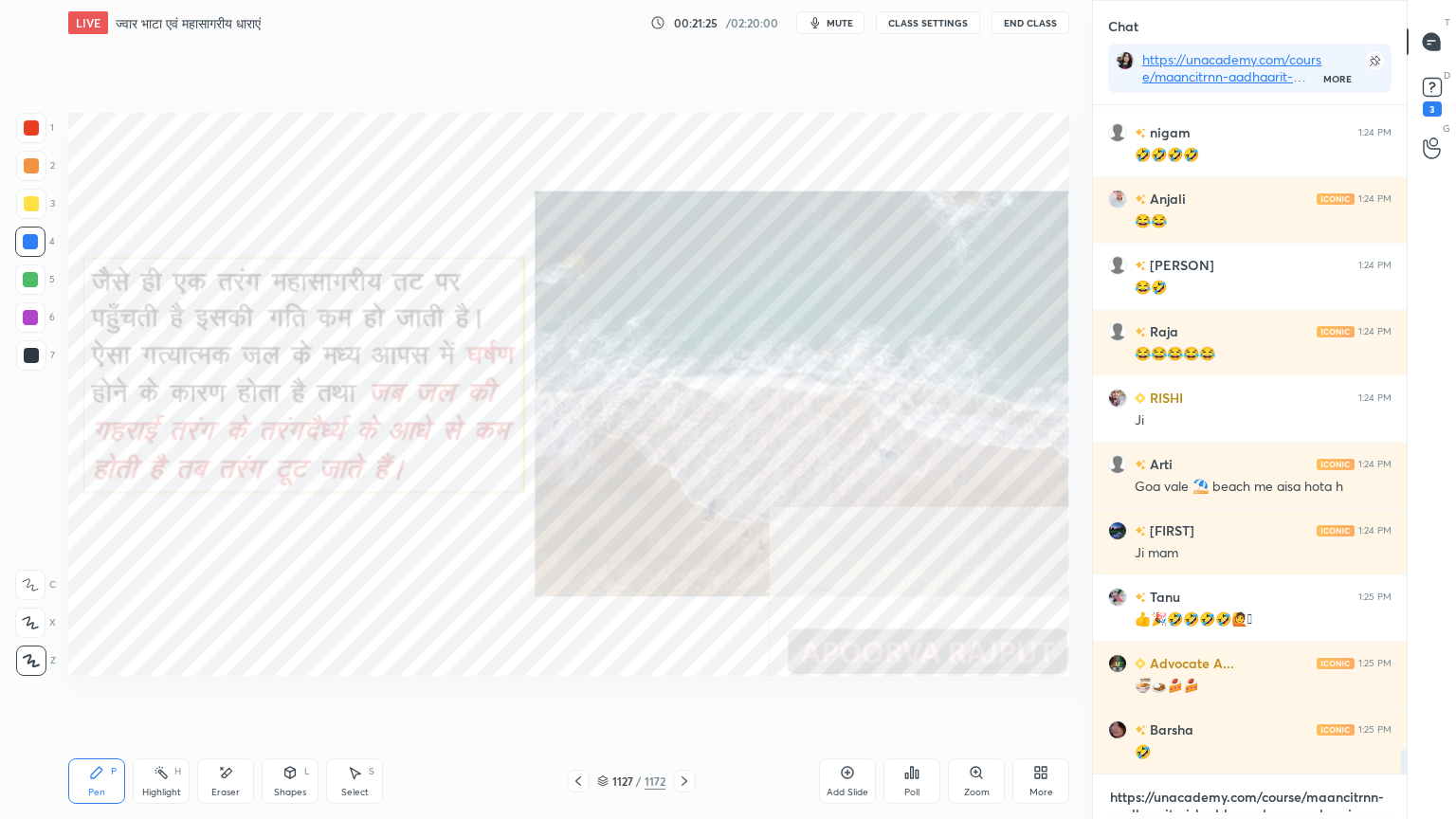 click on "https://unacademy.com/course/maancitrnn-aadhaarit-vishv-bhuugol-comprehensive-course-on-world-mapping/1FUXZMPP" at bounding box center (1249, 797) 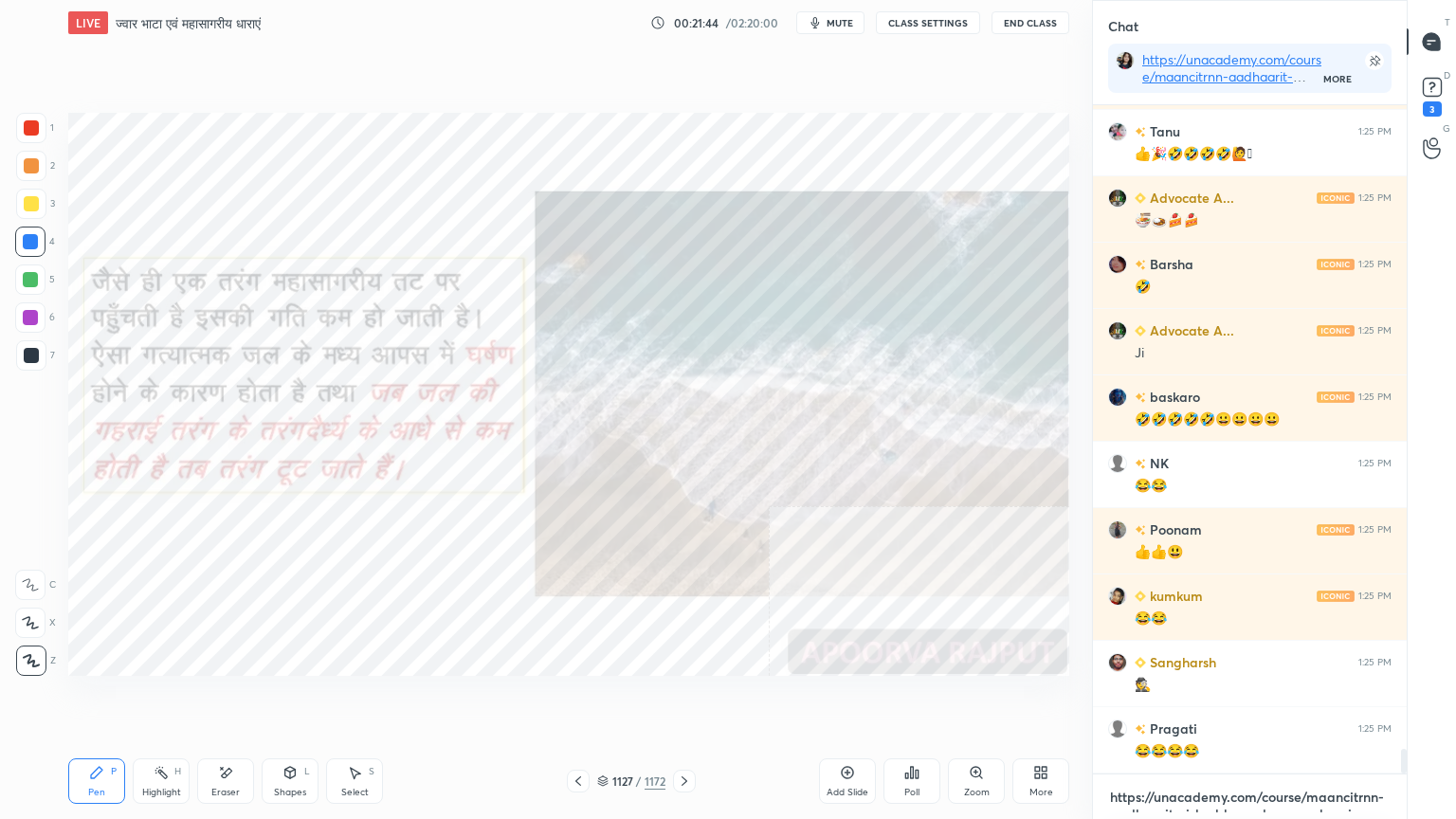 scroll, scrollTop: 17877, scrollLeft: 0, axis: vertical 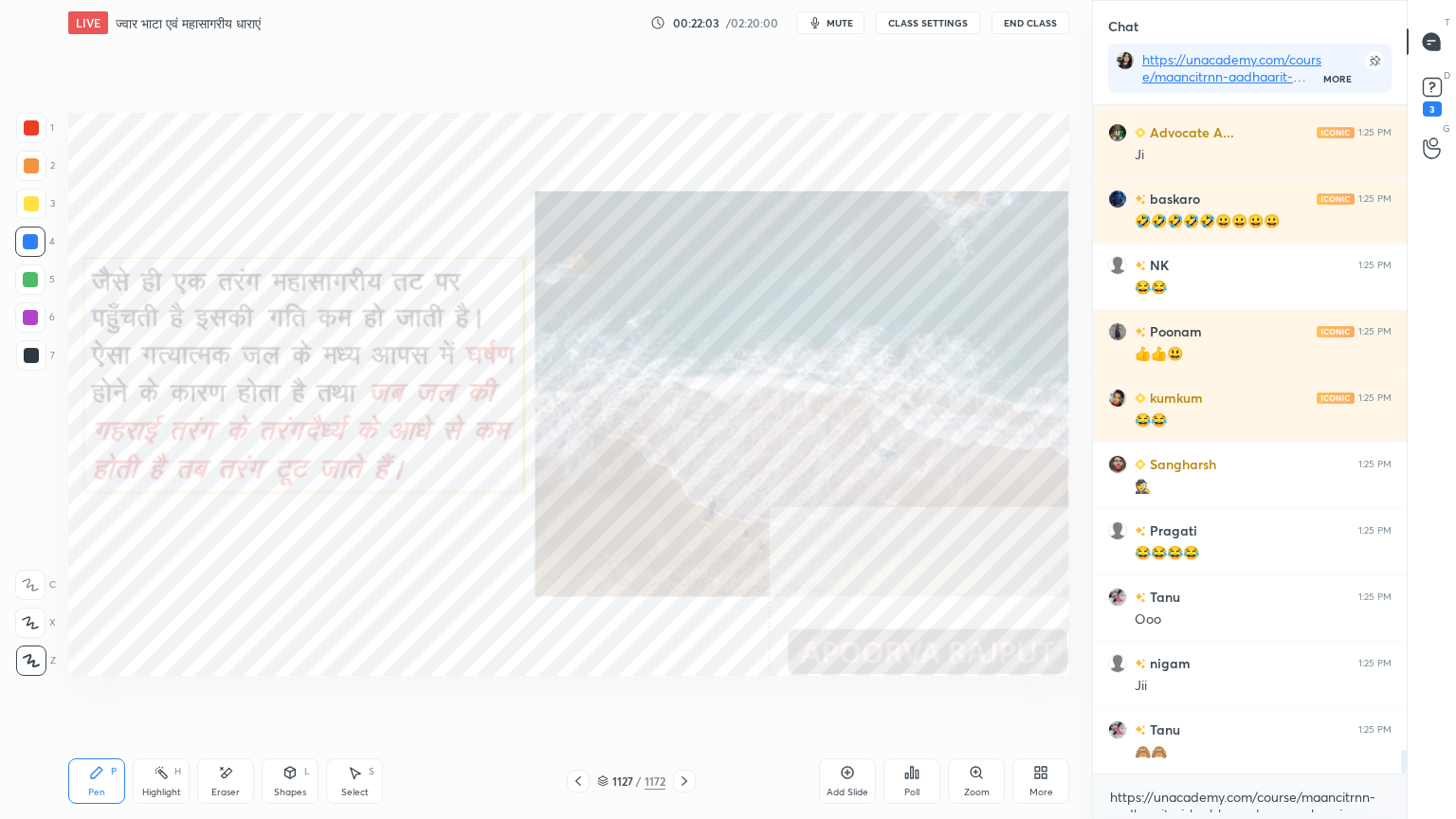 click on "Eraser" at bounding box center (226, 781) 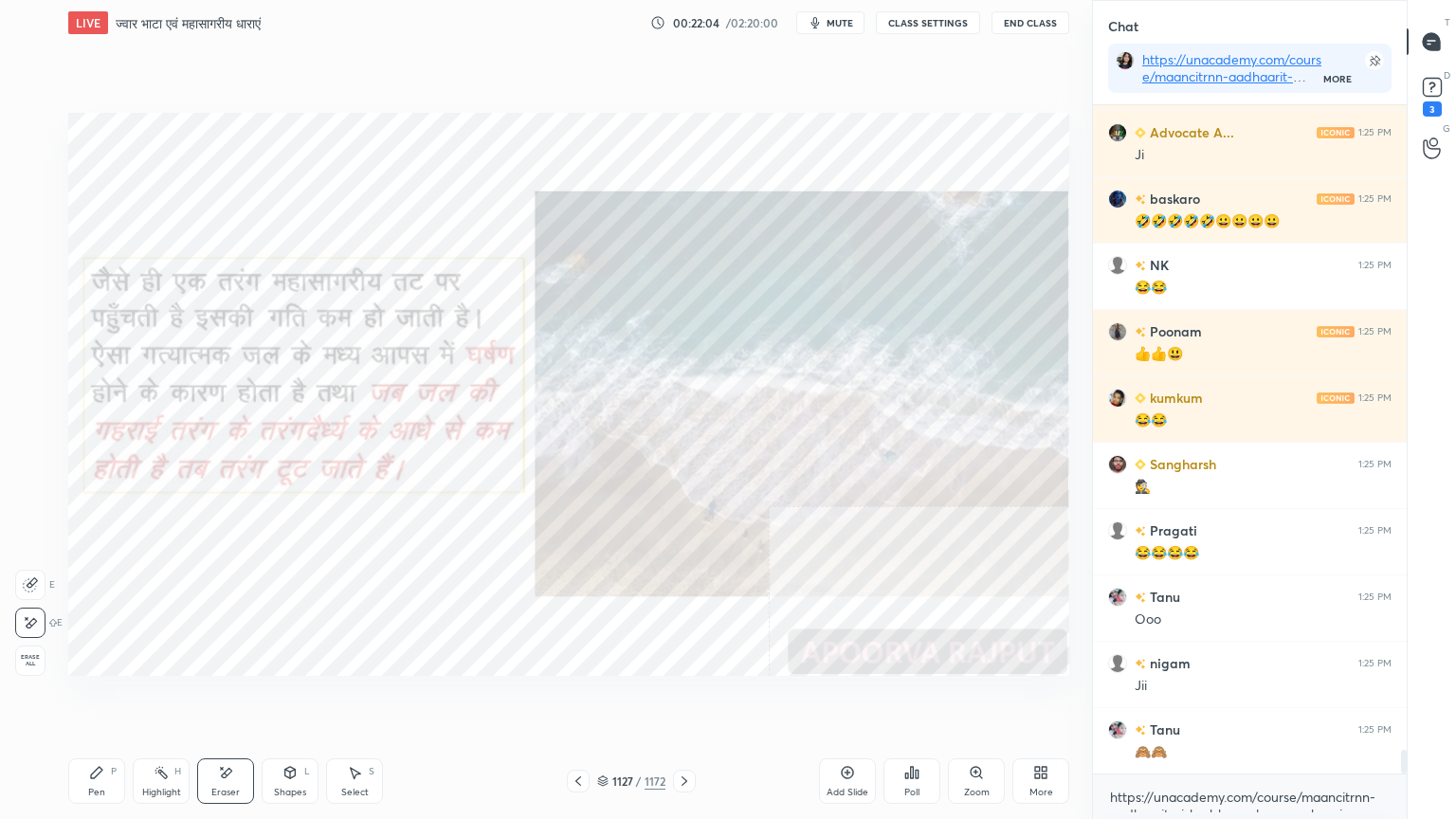click on "Erase all" at bounding box center (30, 661) 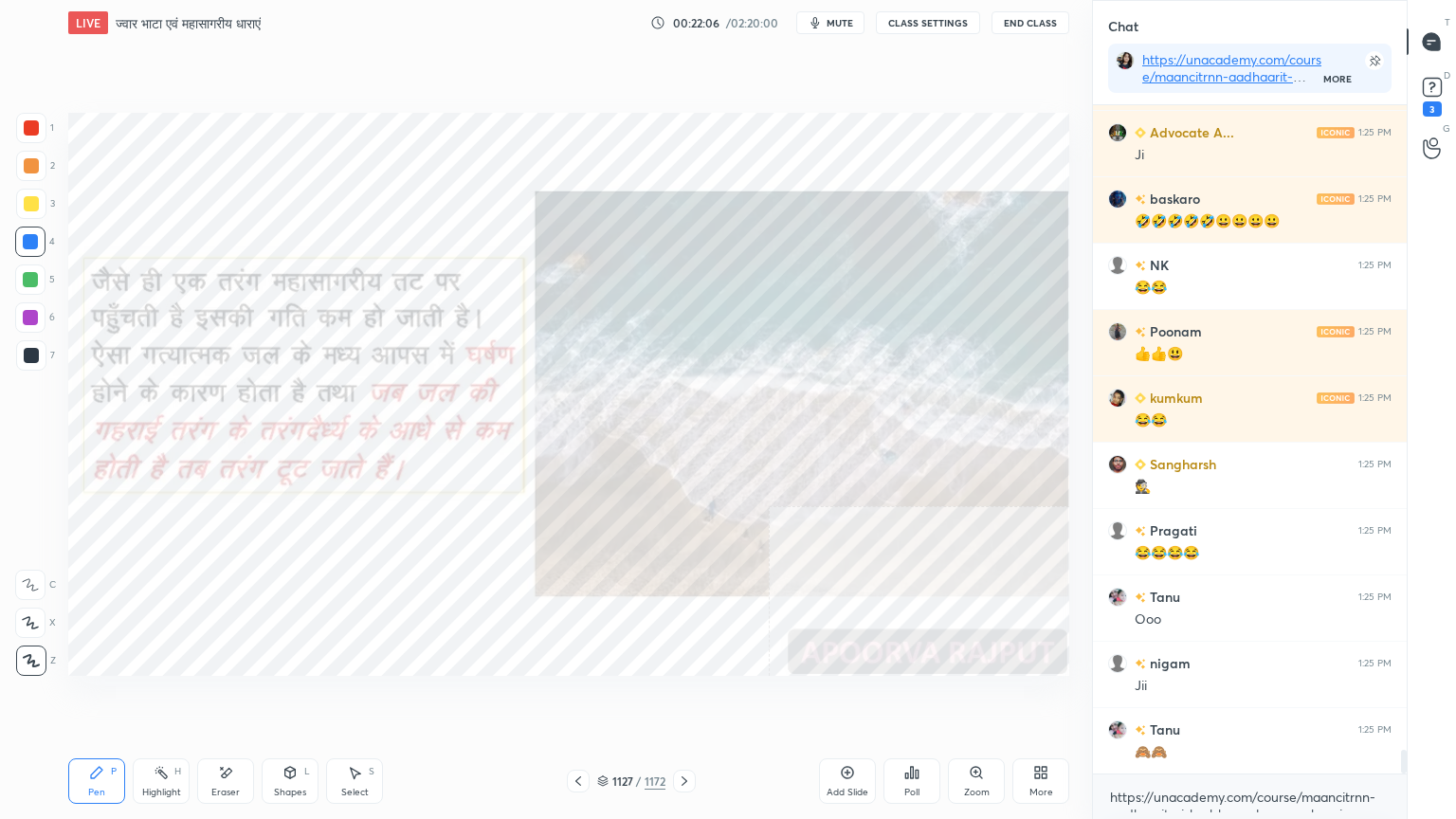 click on "Eraser" at bounding box center [226, 781] 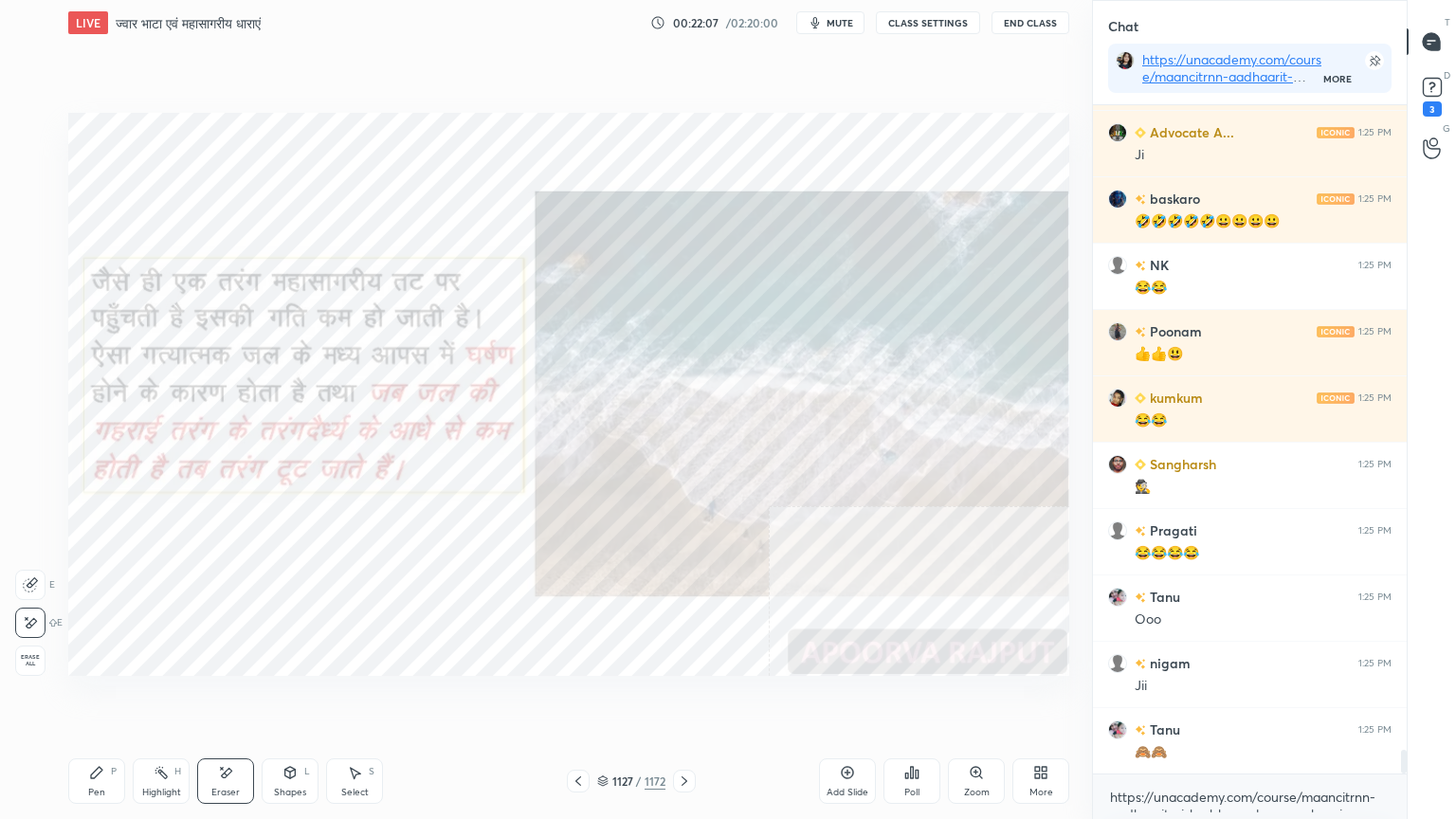 click on "Erase all" at bounding box center (30, 661) 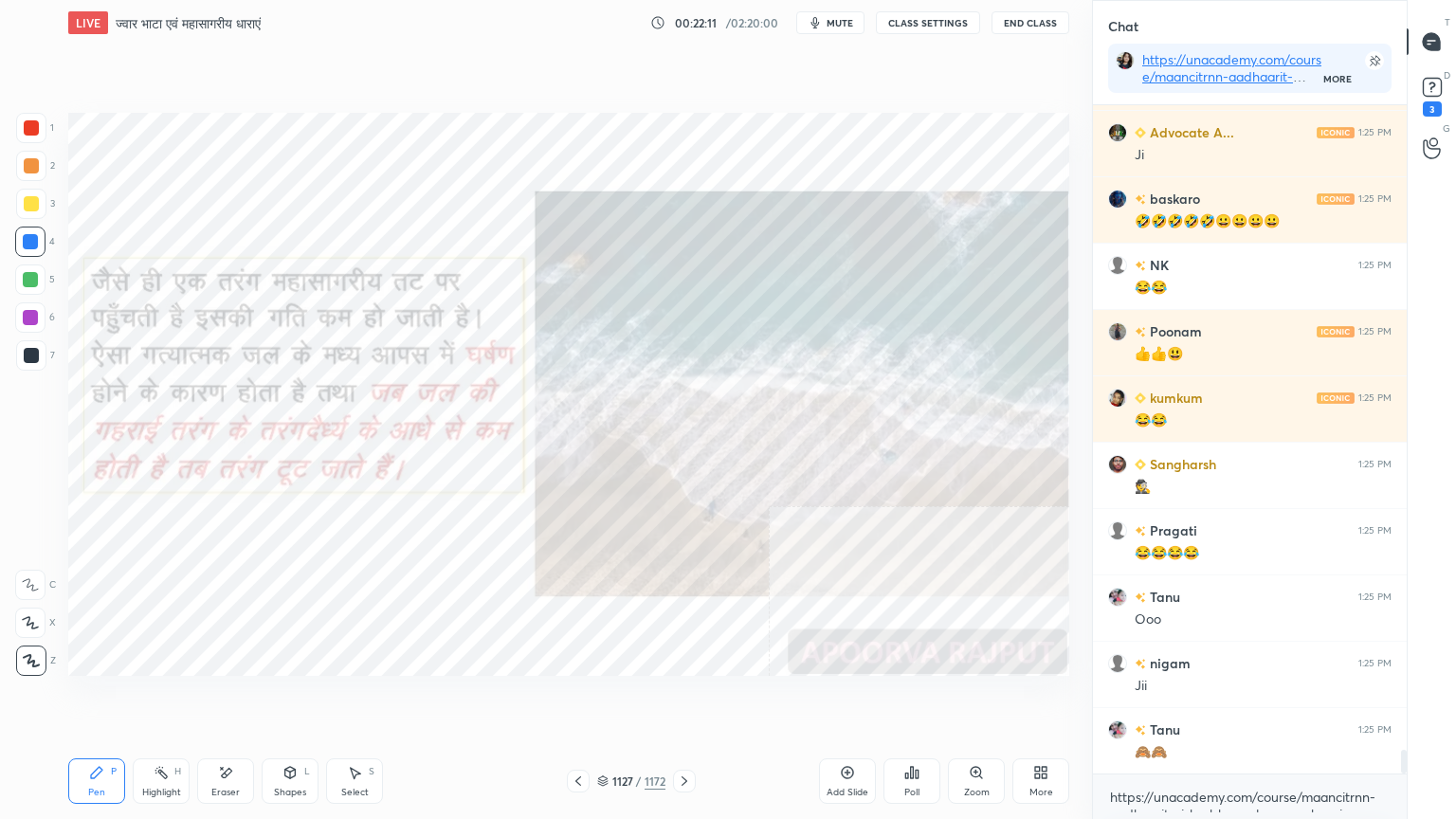 click on "Eraser" at bounding box center (226, 792) 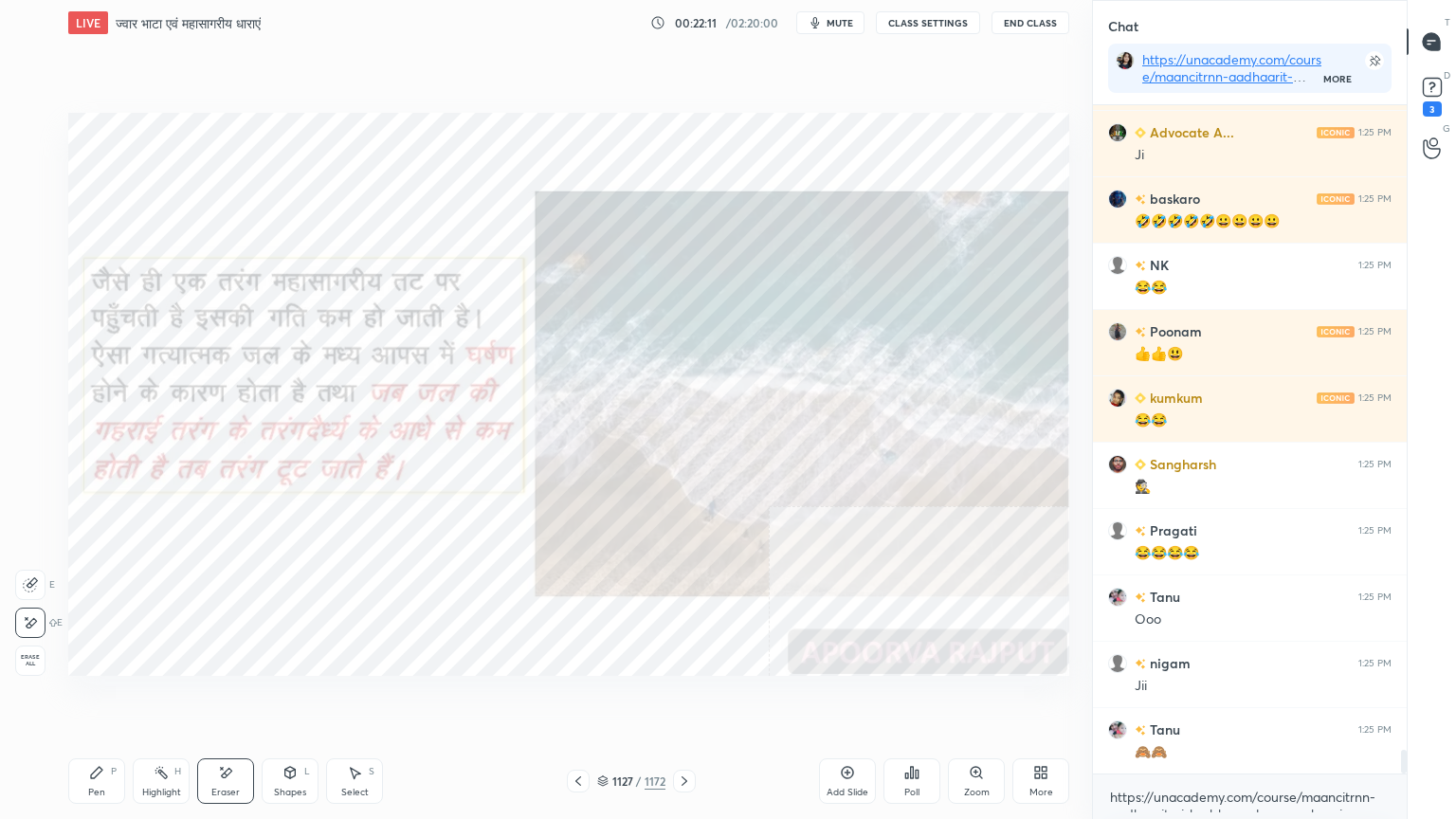 click on "Eraser" at bounding box center [226, 792] 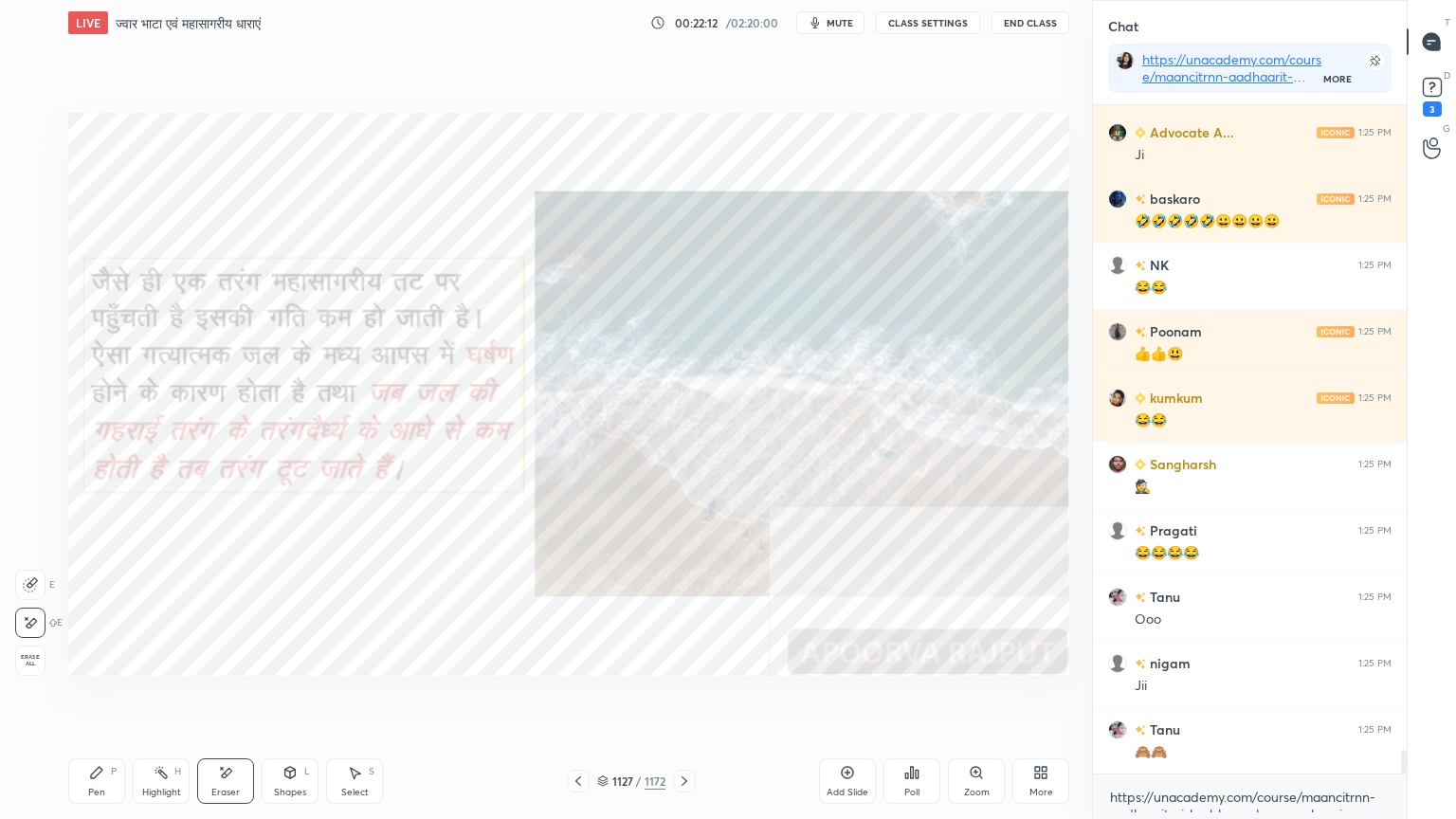 click on "Erase all" at bounding box center (30, 661) 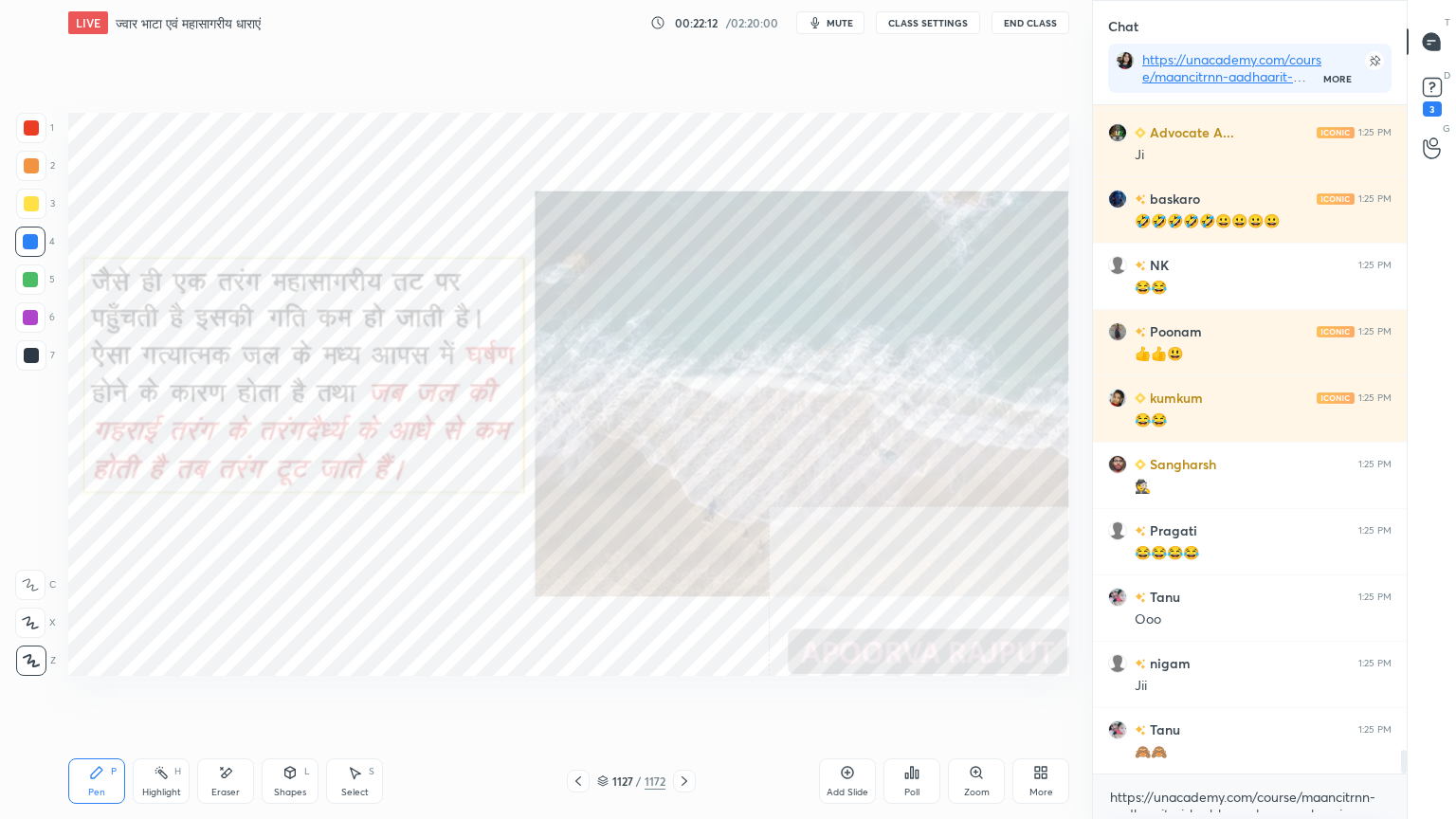 drag, startPoint x: 32, startPoint y: 654, endPoint x: 40, endPoint y: 639, distance: 17 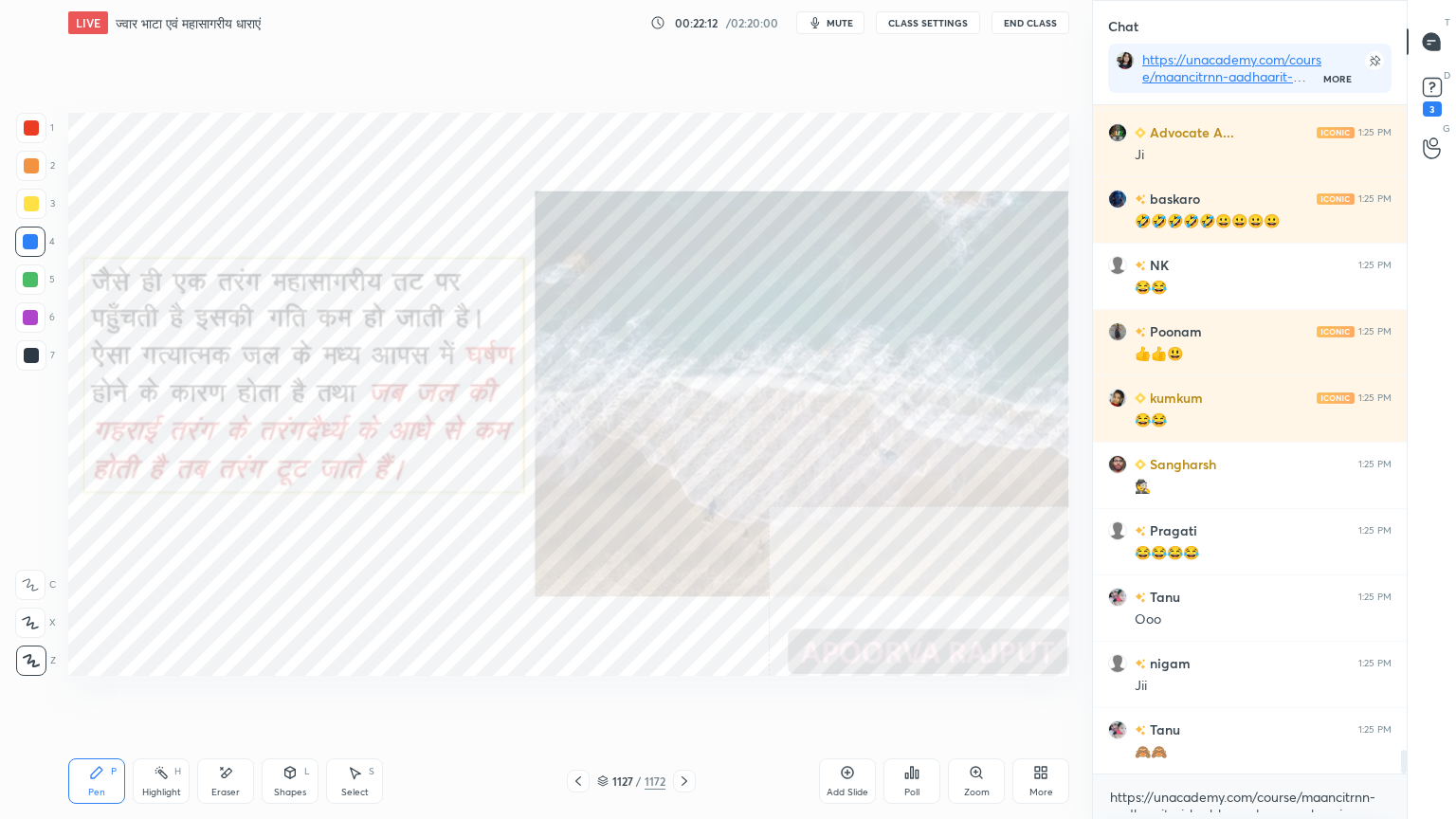 click on "1 2 3 4 5 6 7 C X Z E E Erase all   H H" at bounding box center (30, 394) 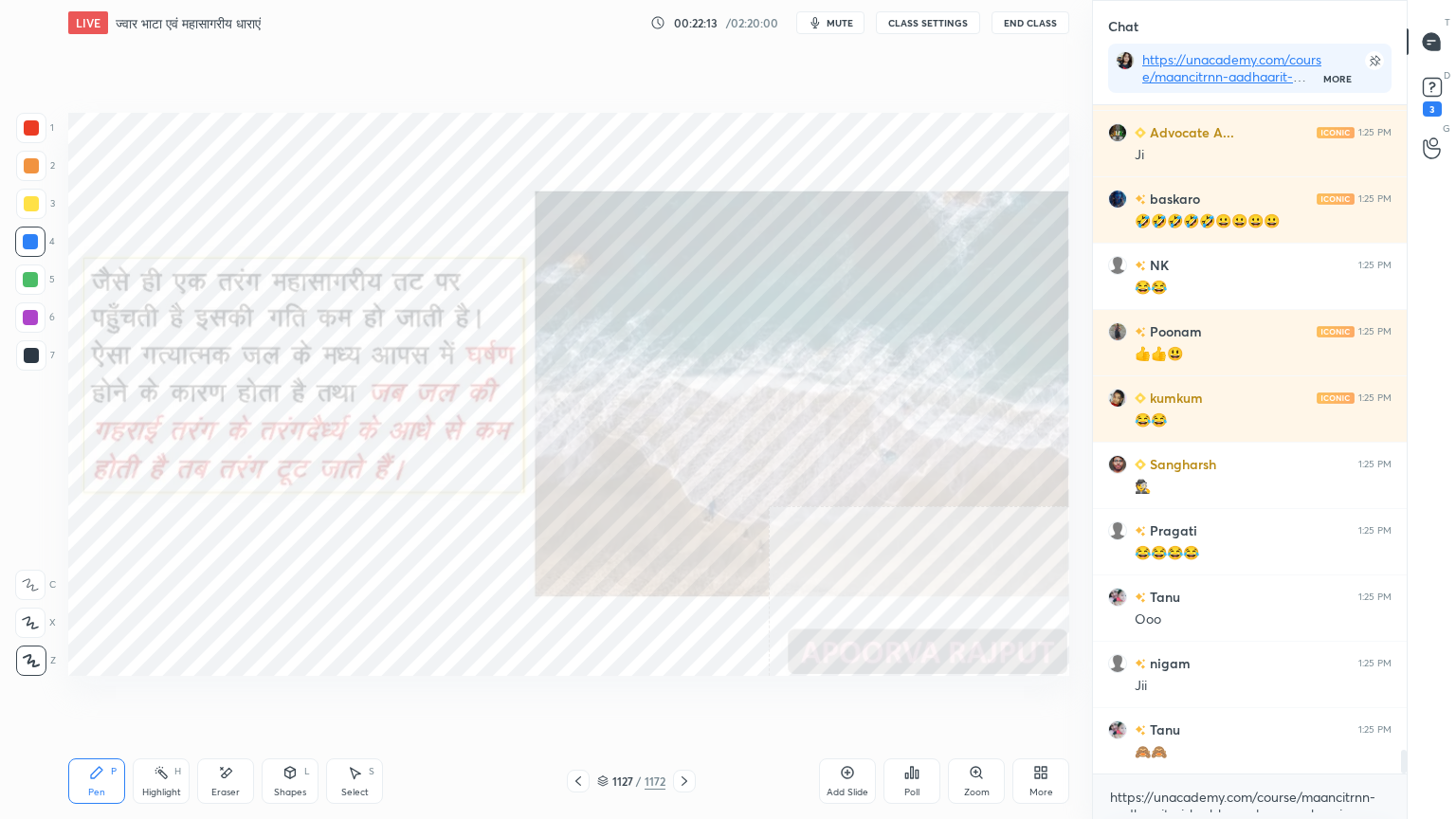 scroll, scrollTop: 625, scrollLeft: 308, axis: both 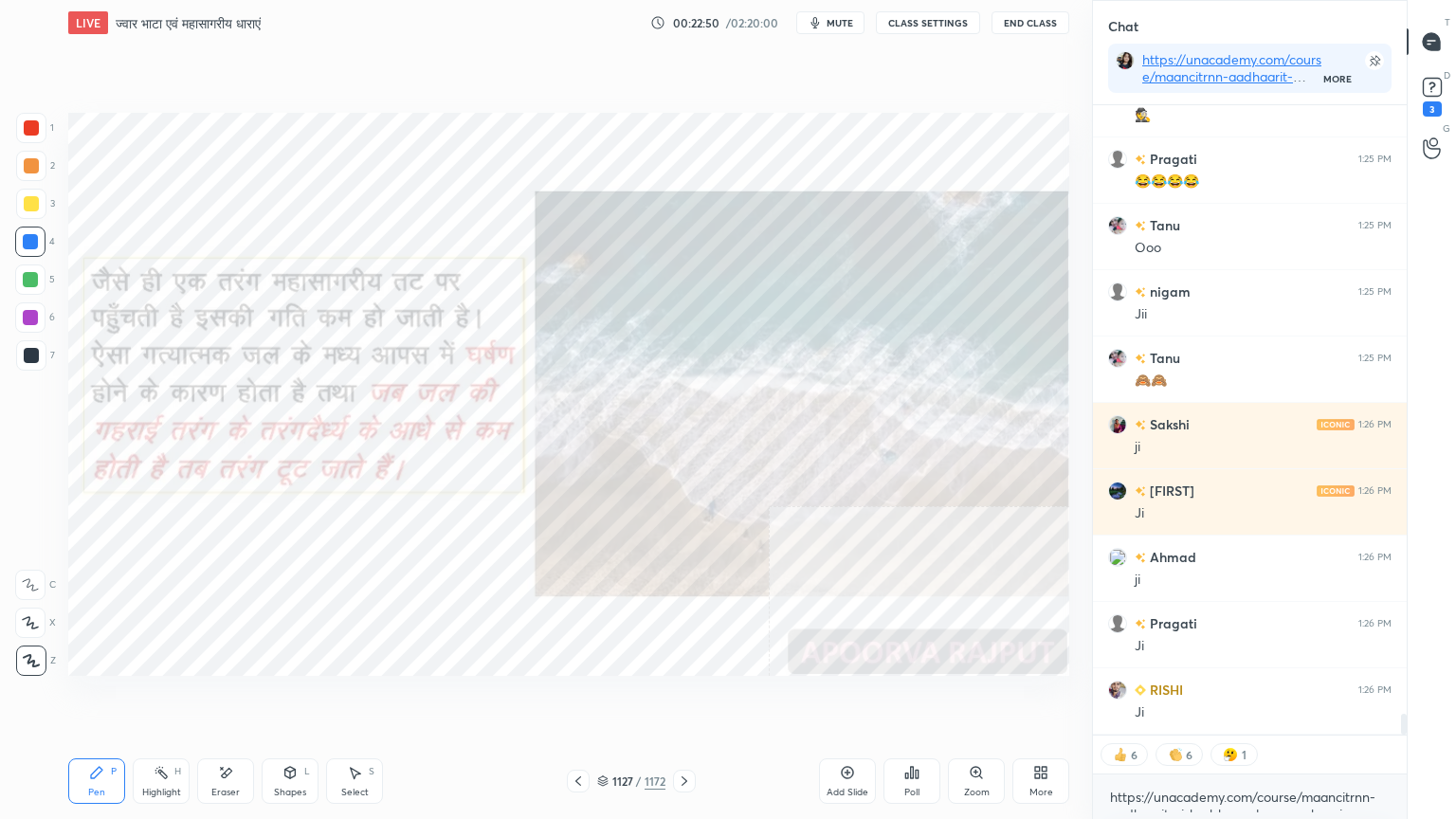 drag, startPoint x: 231, startPoint y: 798, endPoint x: 254, endPoint y: 778, distance: 30.479501 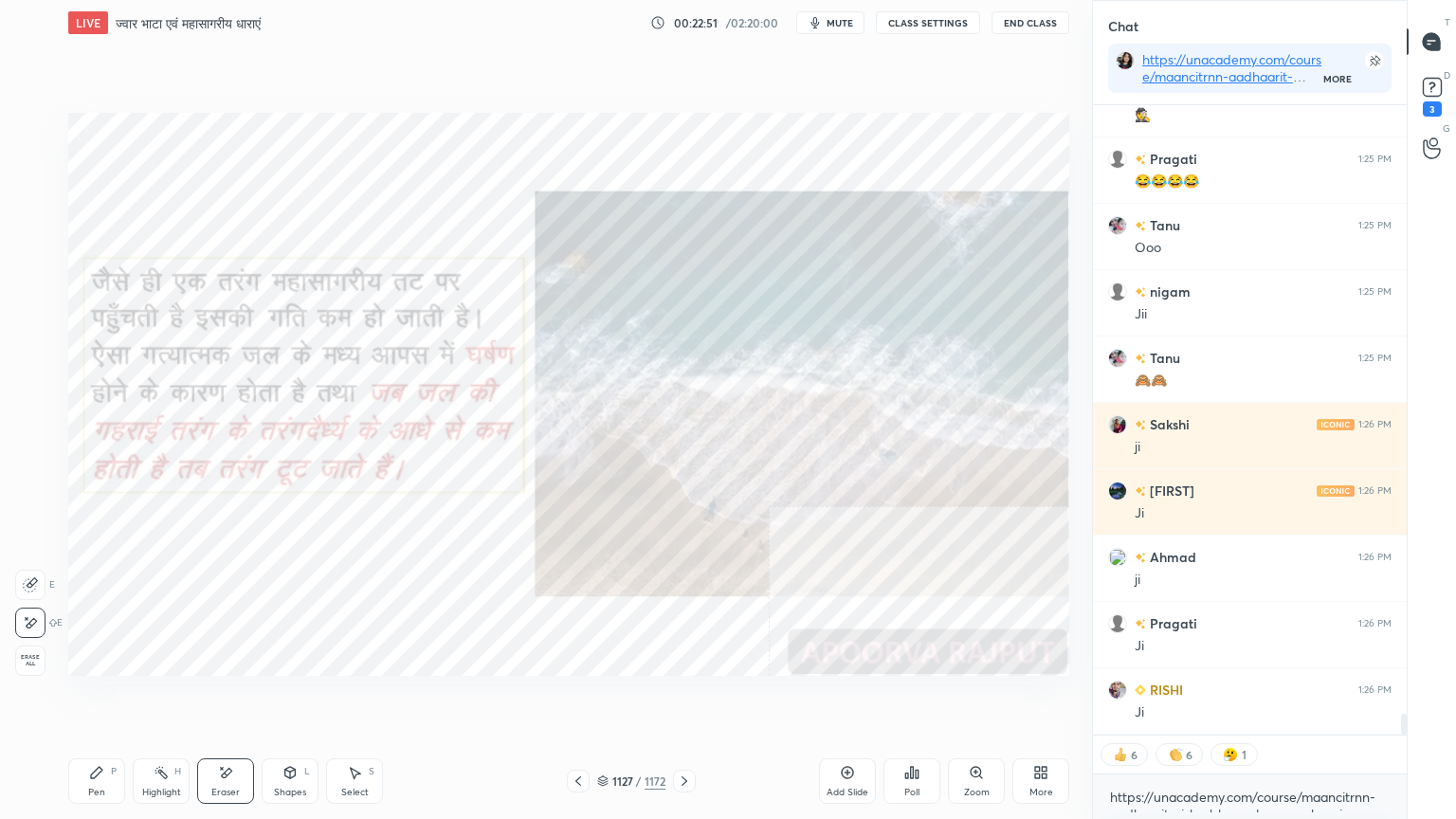 click on "Erase all" at bounding box center [30, 661] 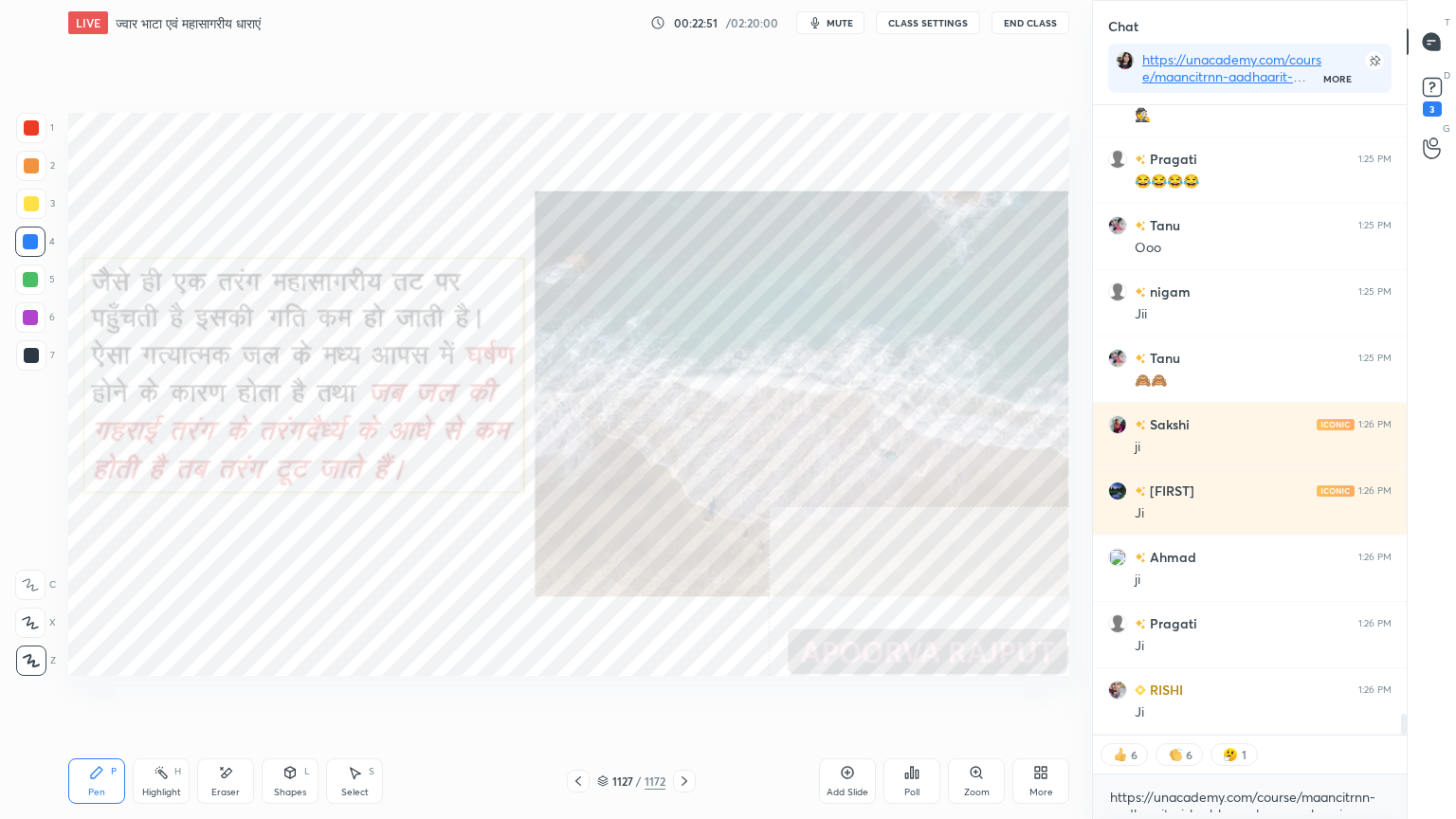 click on "1 2 3 4 5 6 7 C X Z E E Erase all   H H" at bounding box center [30, 394] 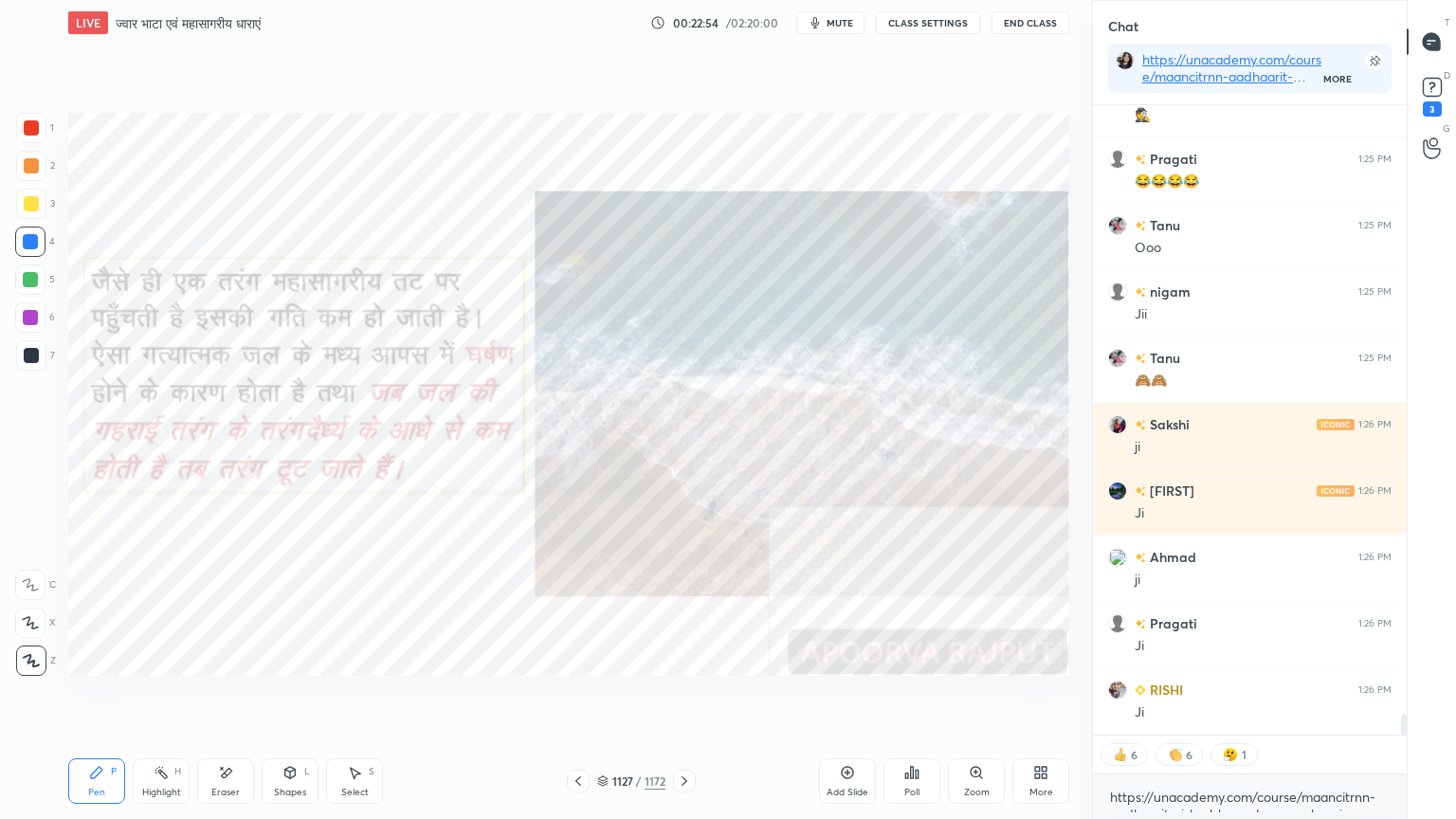 scroll, scrollTop: 6, scrollLeft: 6, axis: both 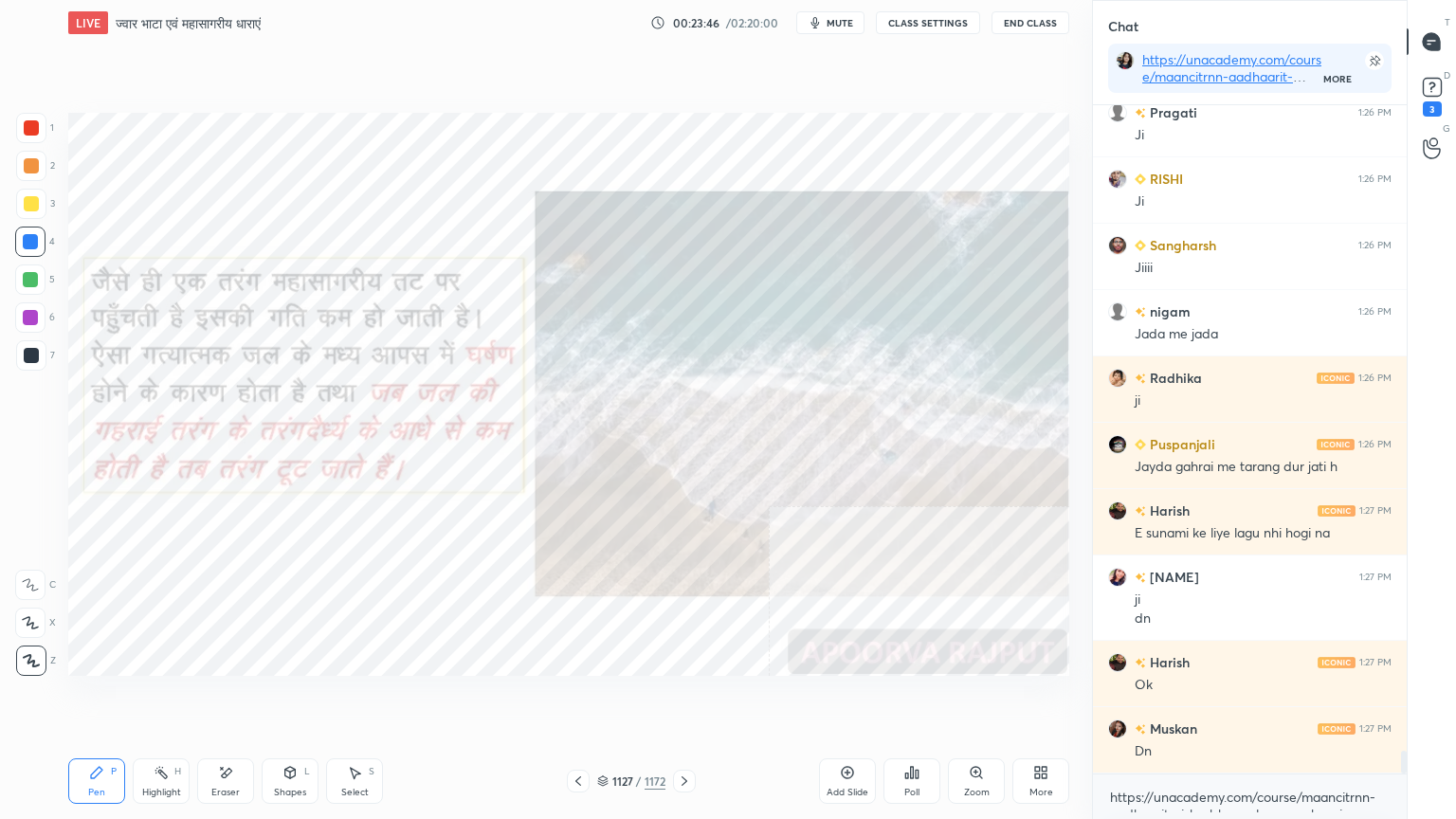 click on "Eraser" at bounding box center [226, 781] 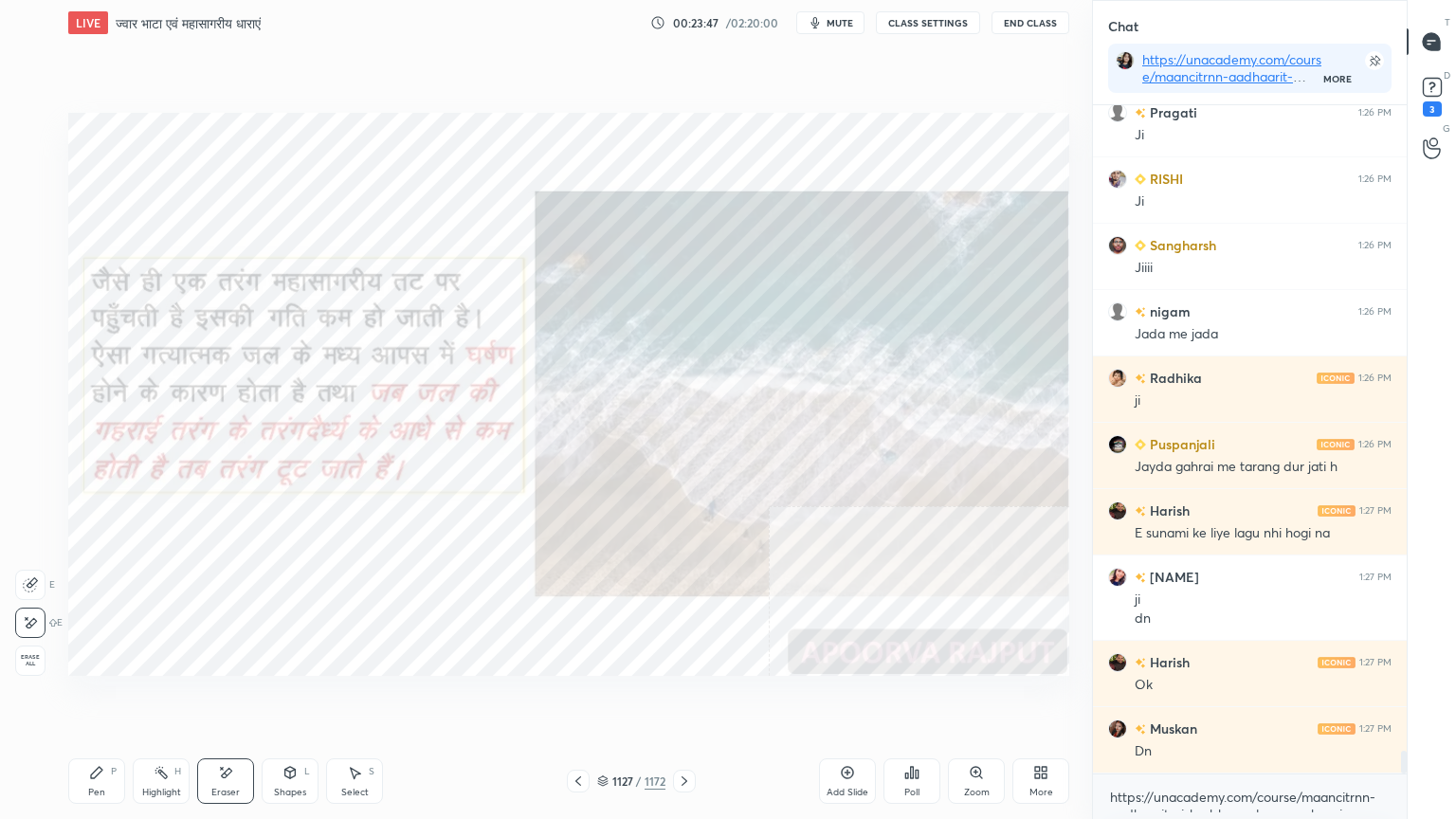 drag, startPoint x: 31, startPoint y: 652, endPoint x: 53, endPoint y: 628, distance: 32.557641 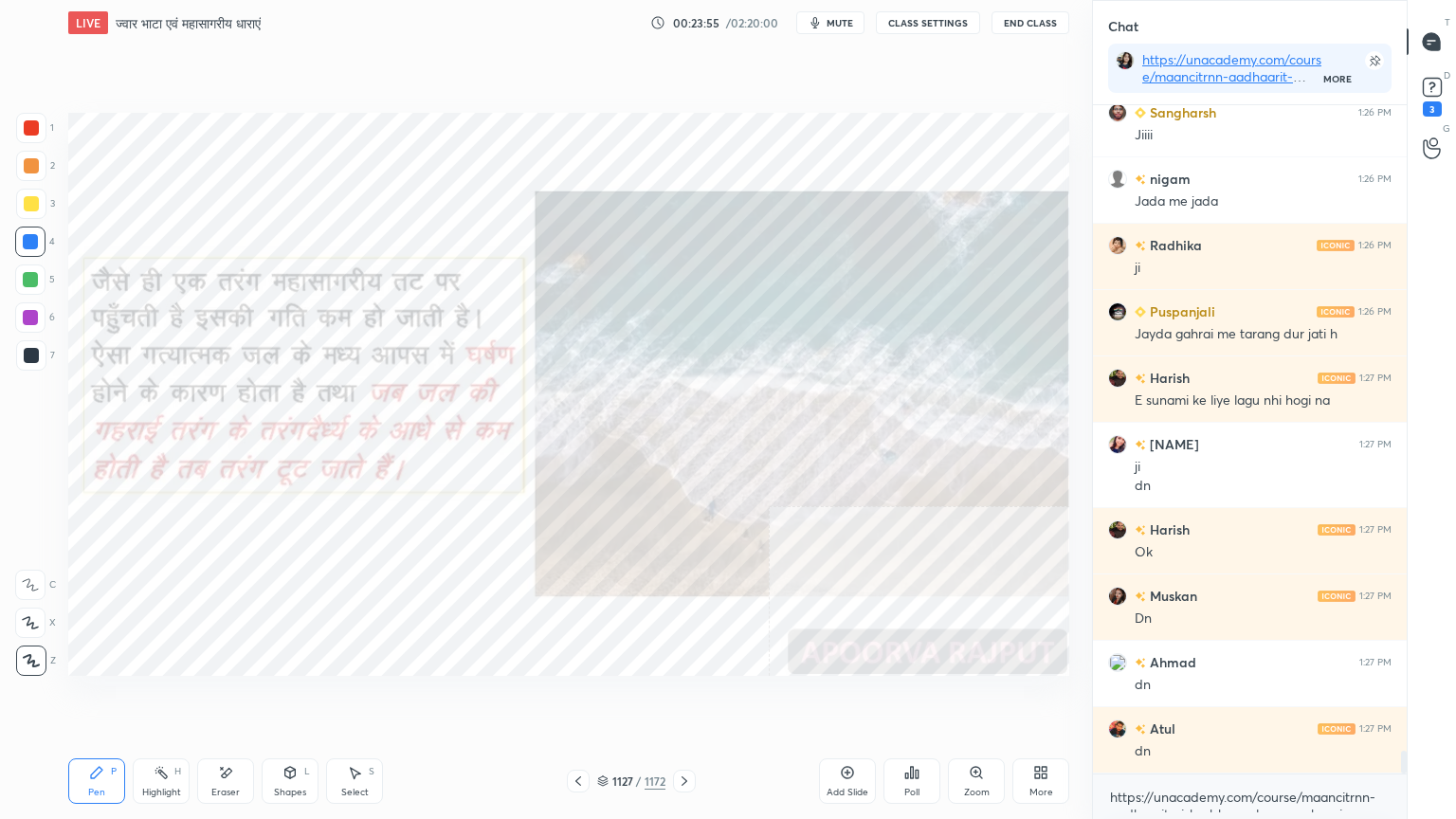 scroll, scrollTop: 19023, scrollLeft: 0, axis: vertical 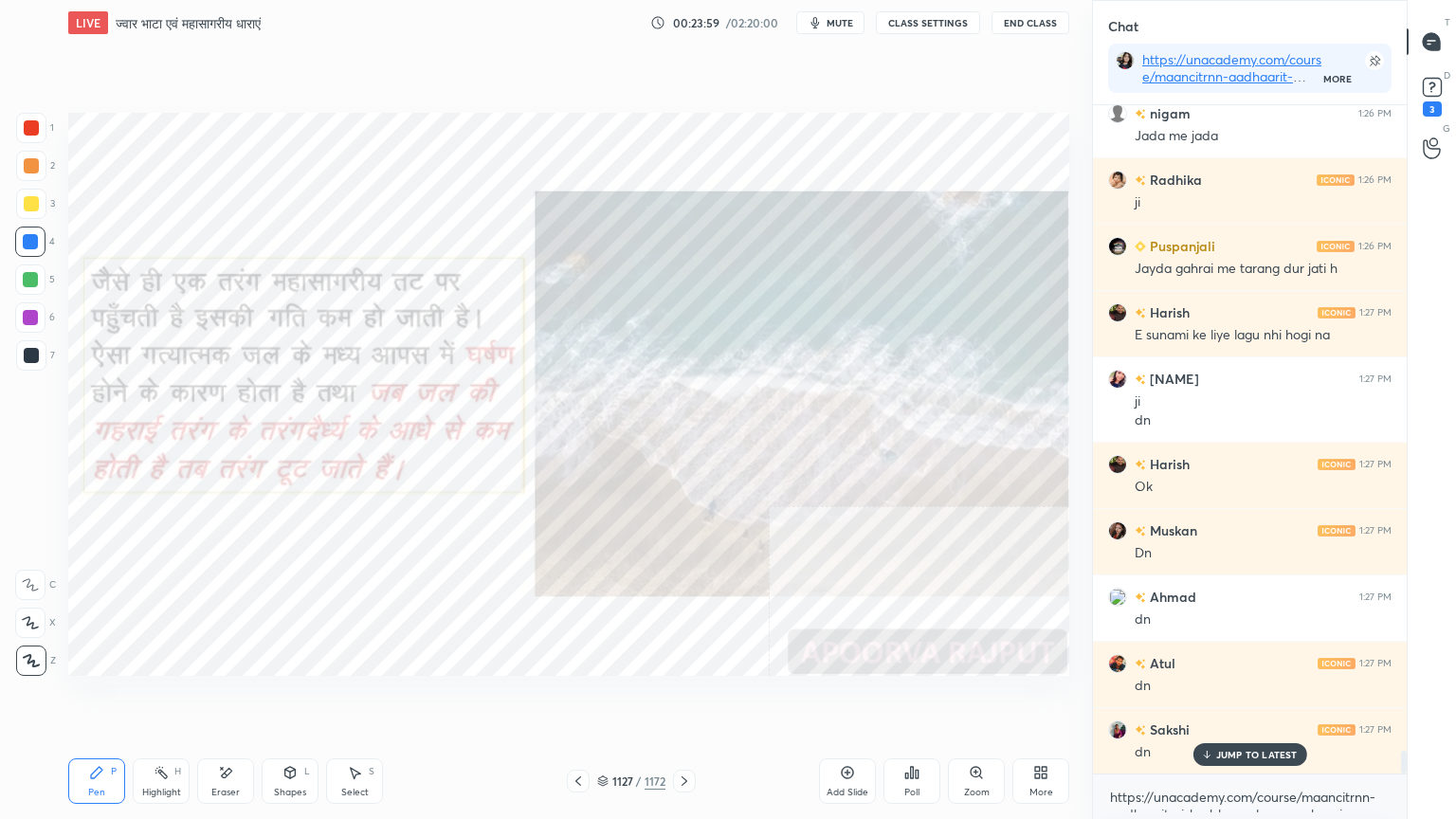click on "Eraser" at bounding box center (226, 781) 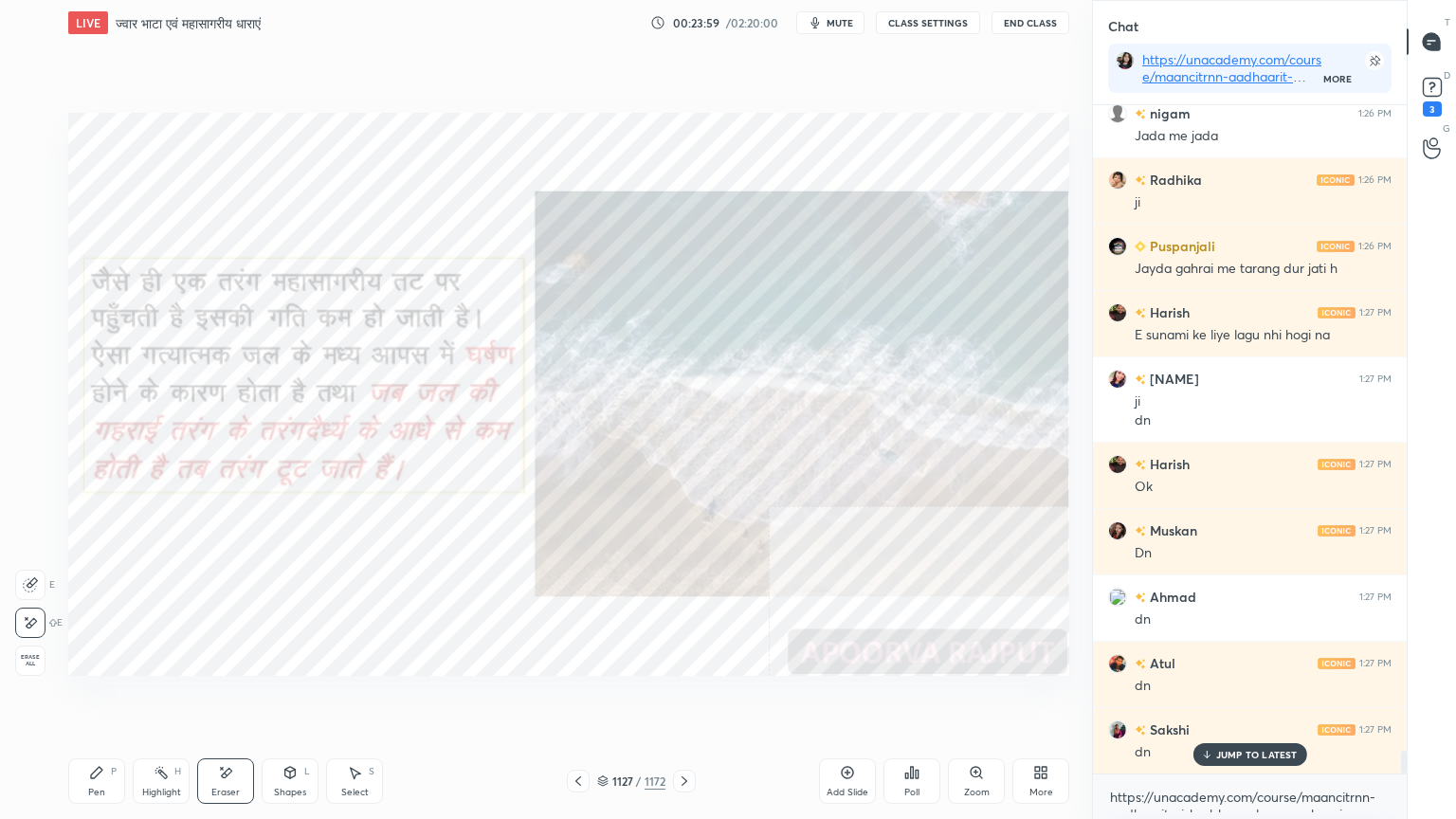 click on "Eraser" at bounding box center [226, 781] 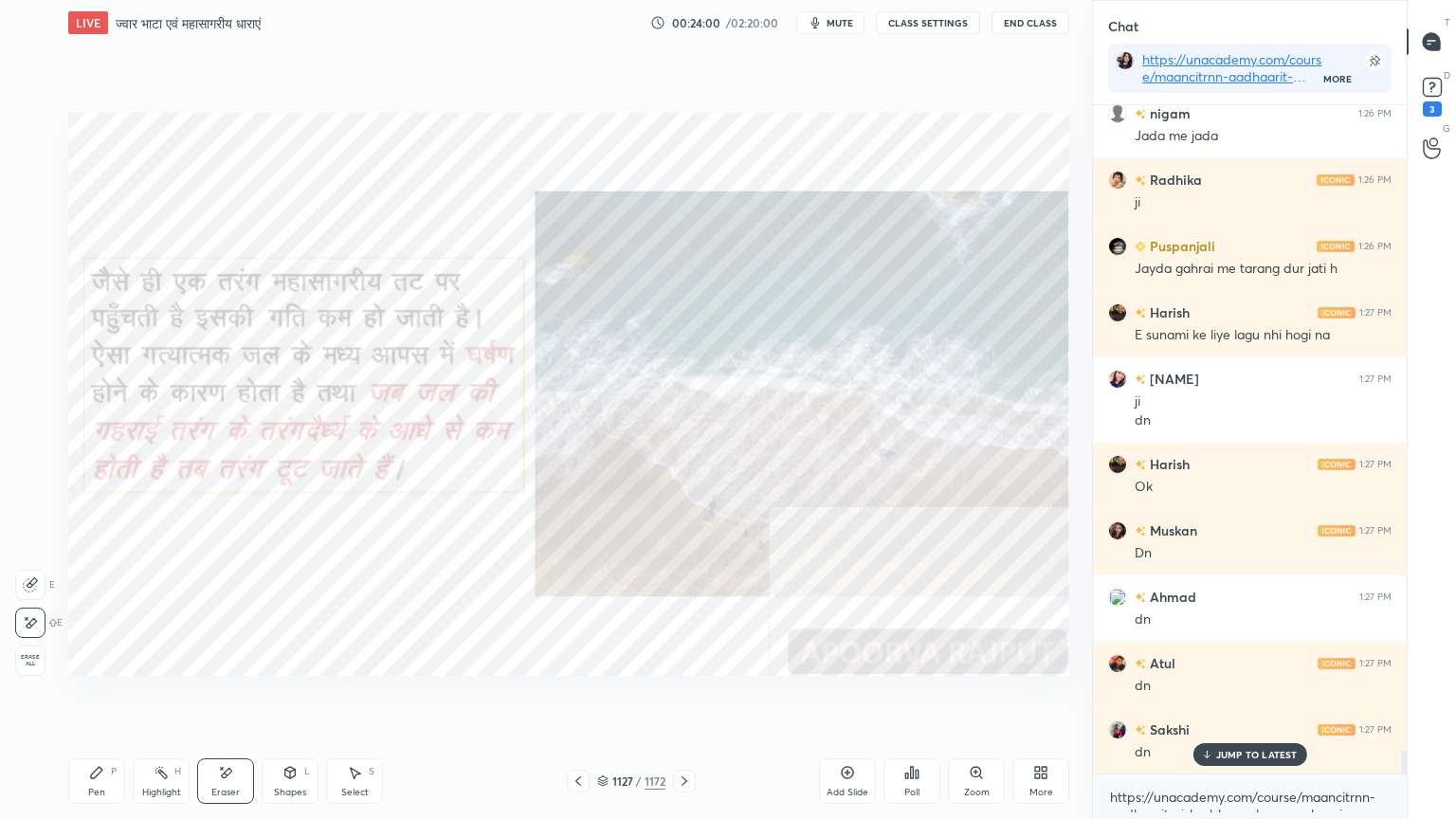 click on "Erase all" at bounding box center [30, 661] 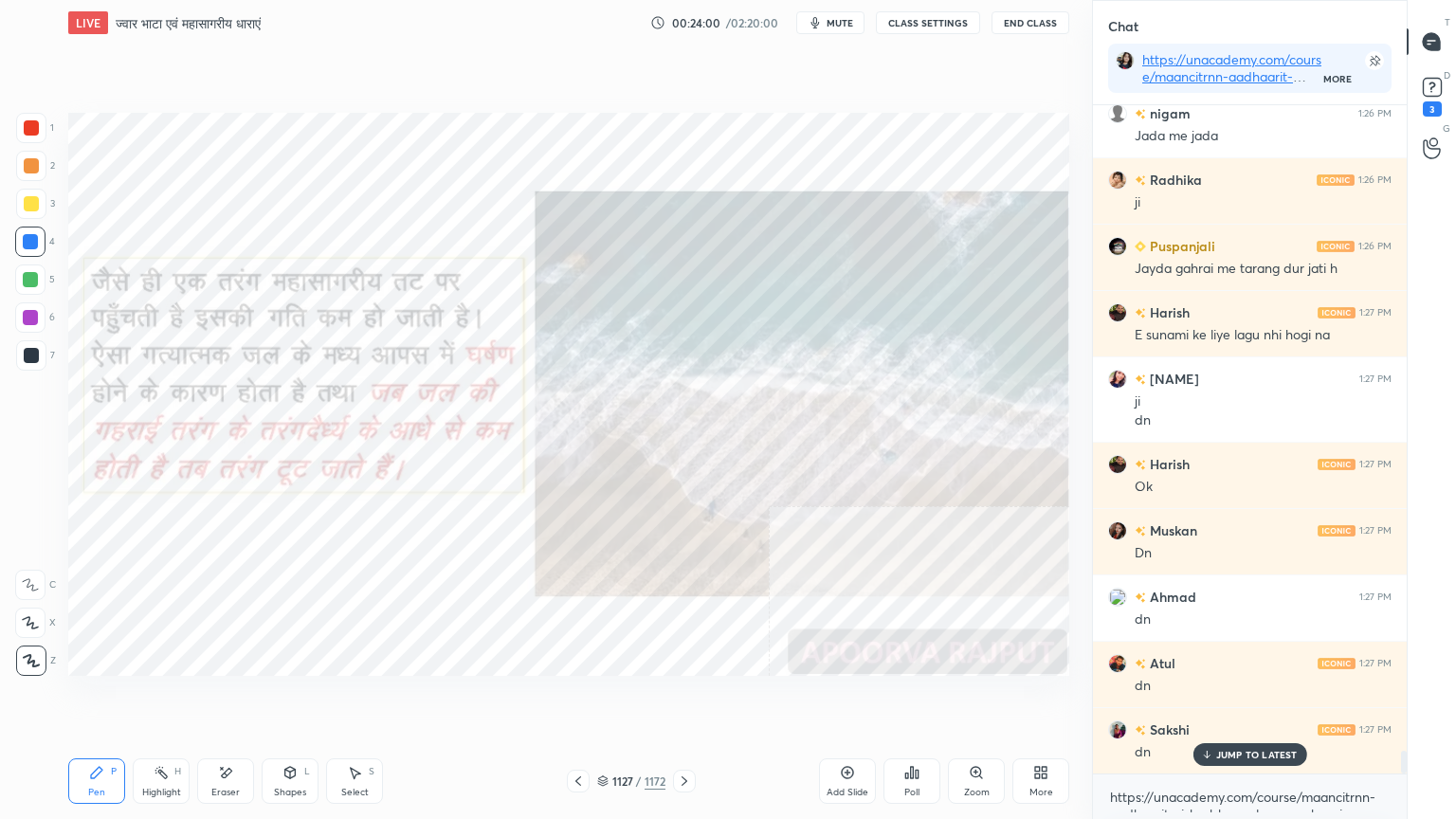 drag, startPoint x: 27, startPoint y: 649, endPoint x: 53, endPoint y: 636, distance: 29.068884 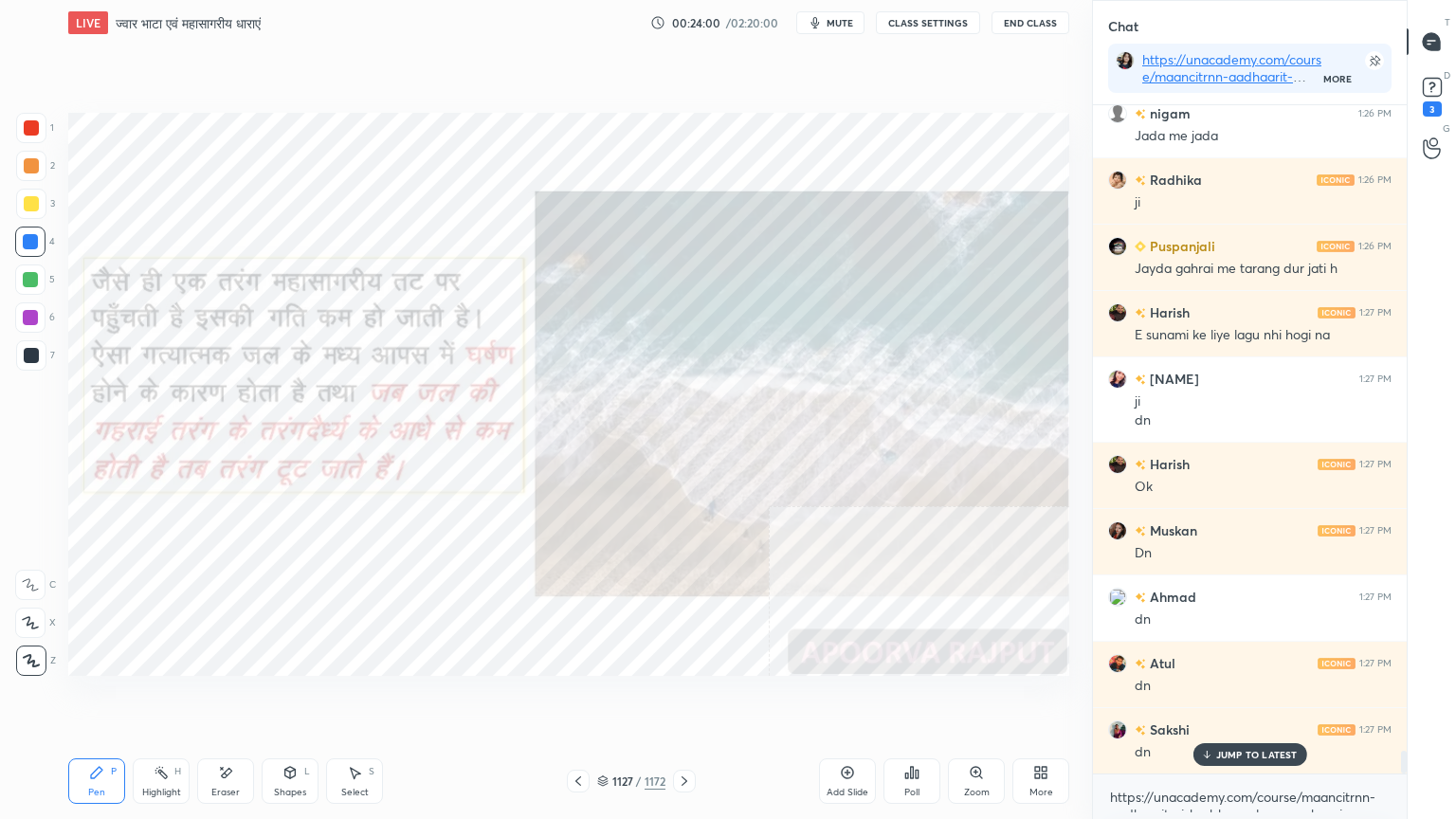 click on "1 2 3 4 5 6 7 C X Z E E Erase all   H H" at bounding box center (30, 394) 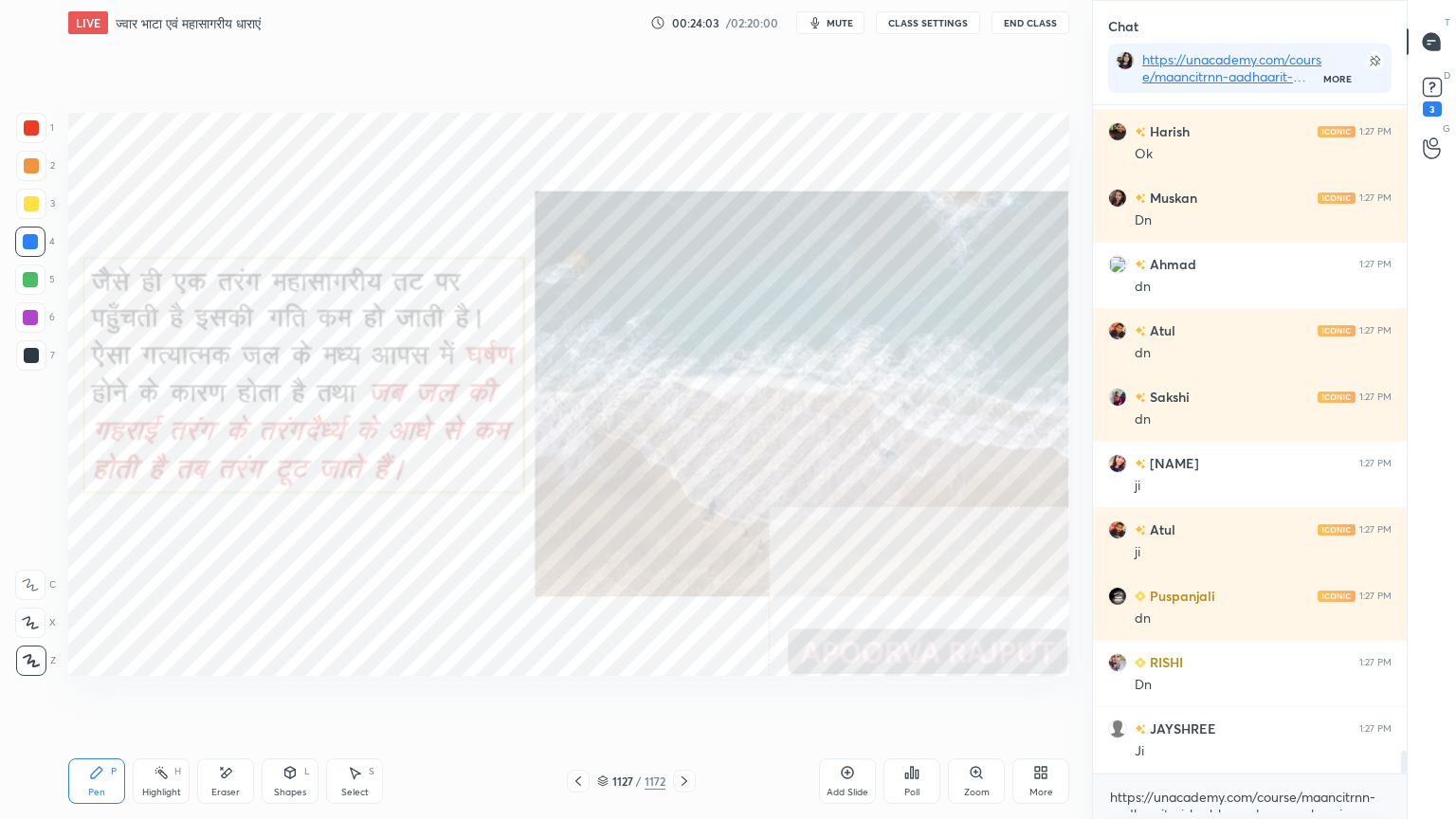 scroll, scrollTop: 19421, scrollLeft: 0, axis: vertical 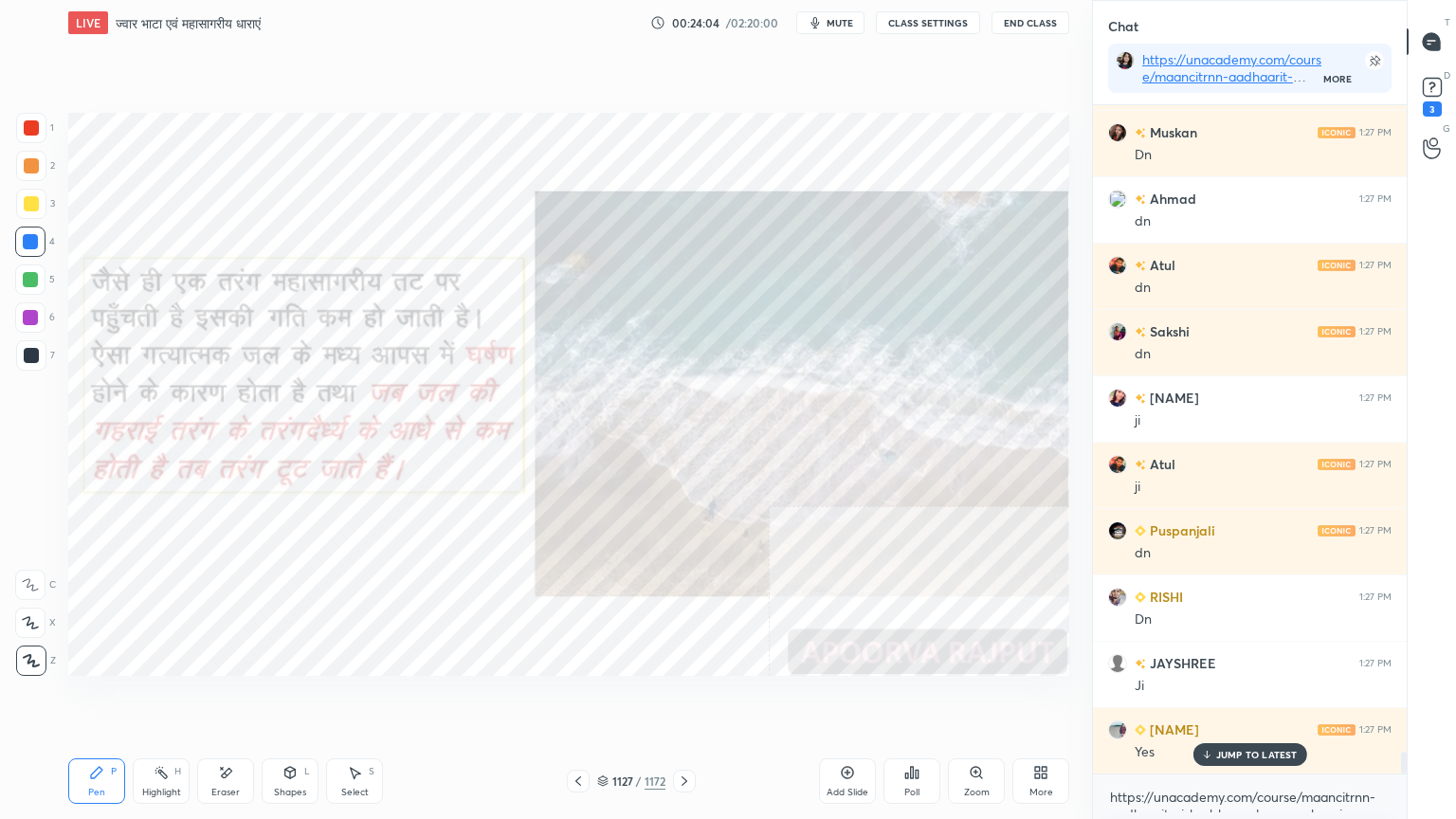 click 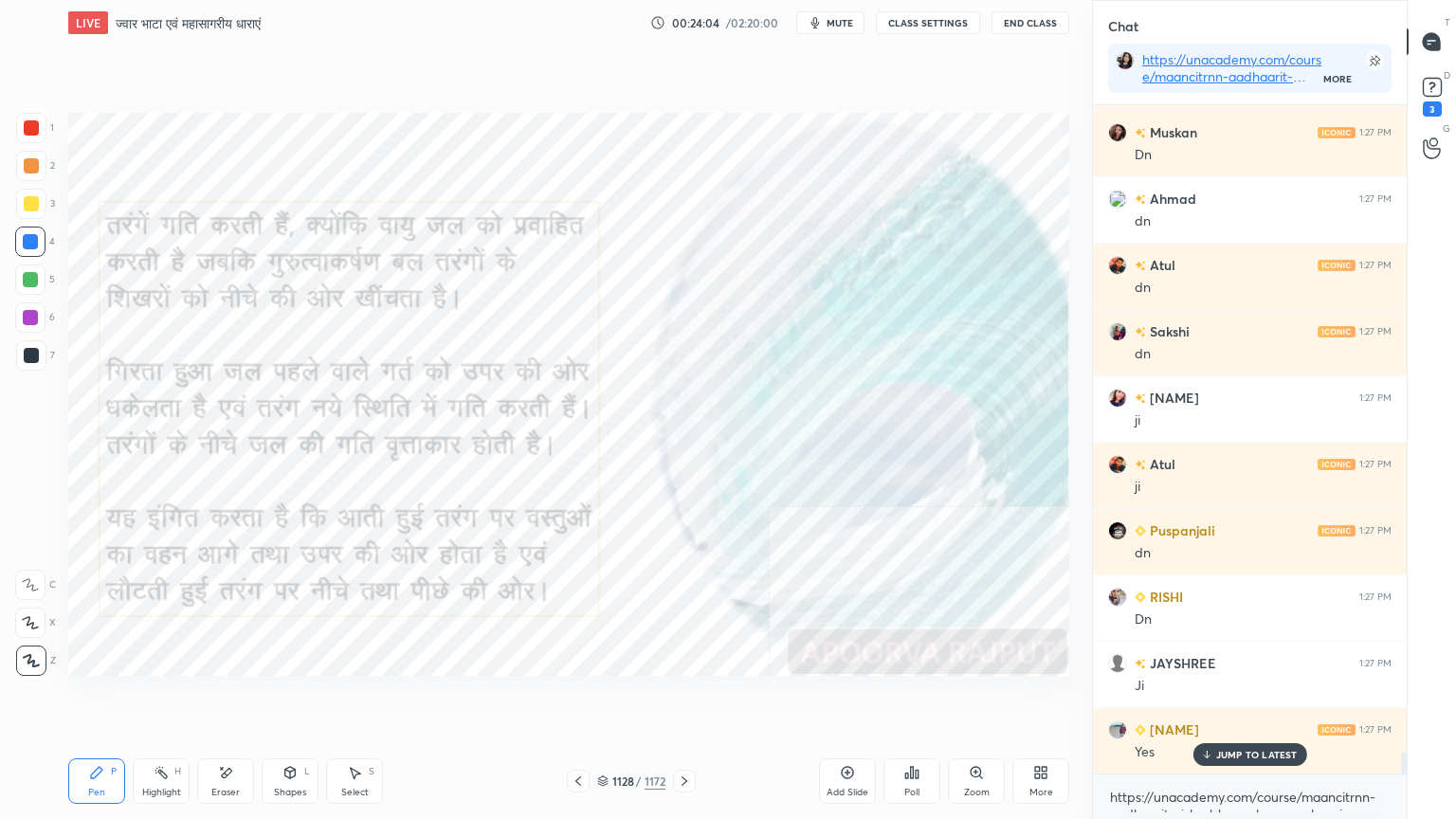 scroll, scrollTop: 19488, scrollLeft: 0, axis: vertical 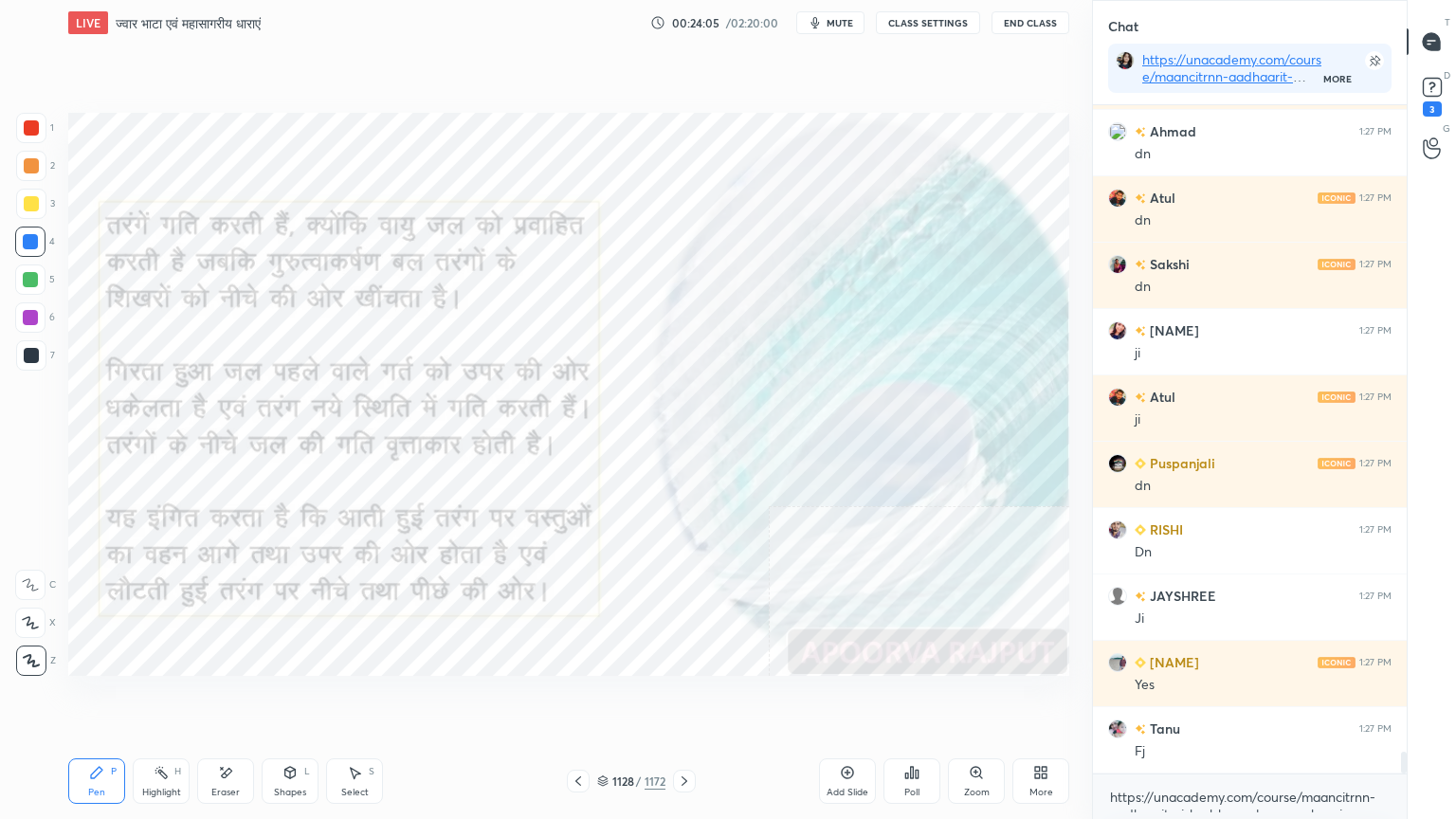 click 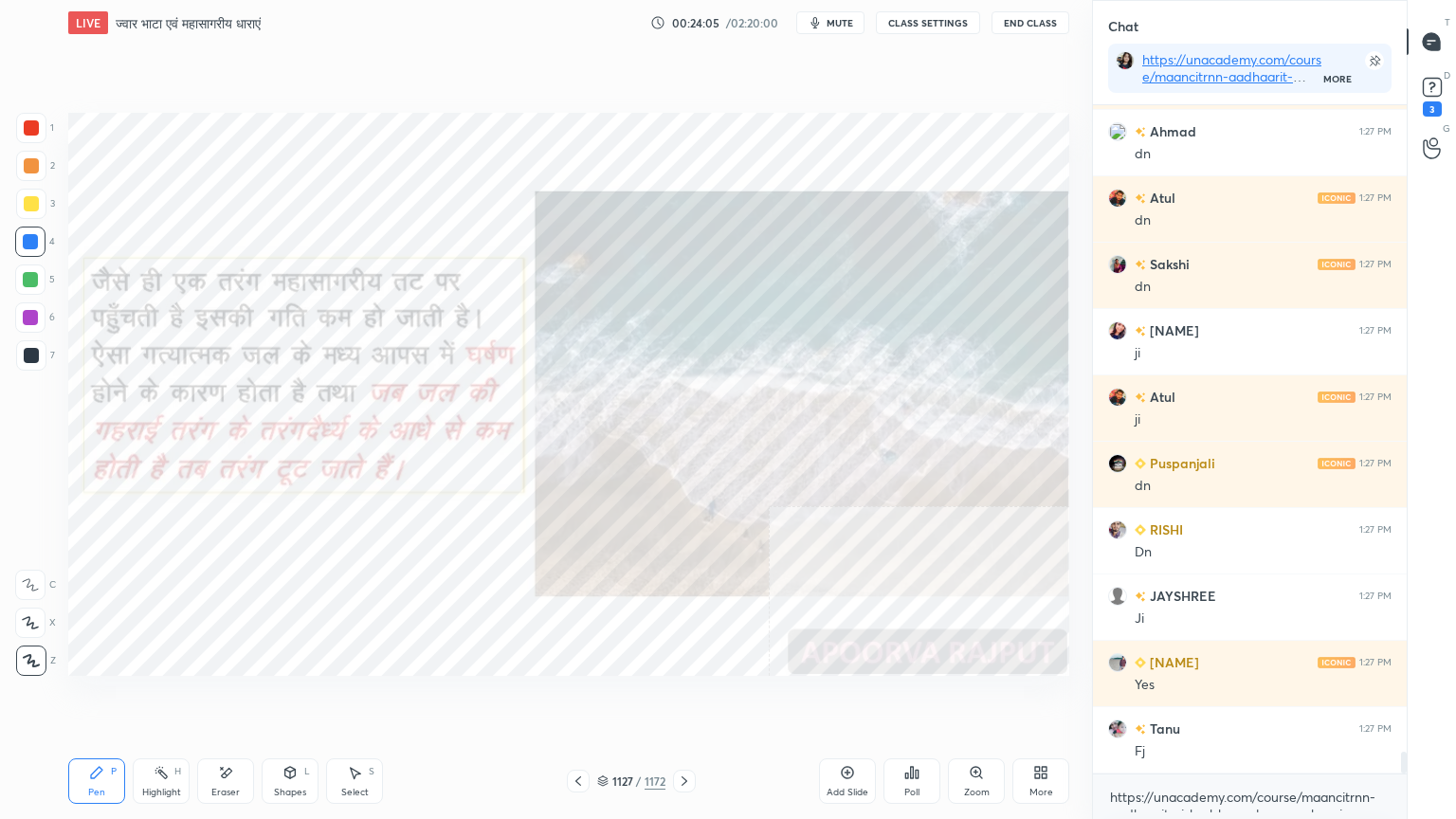 click 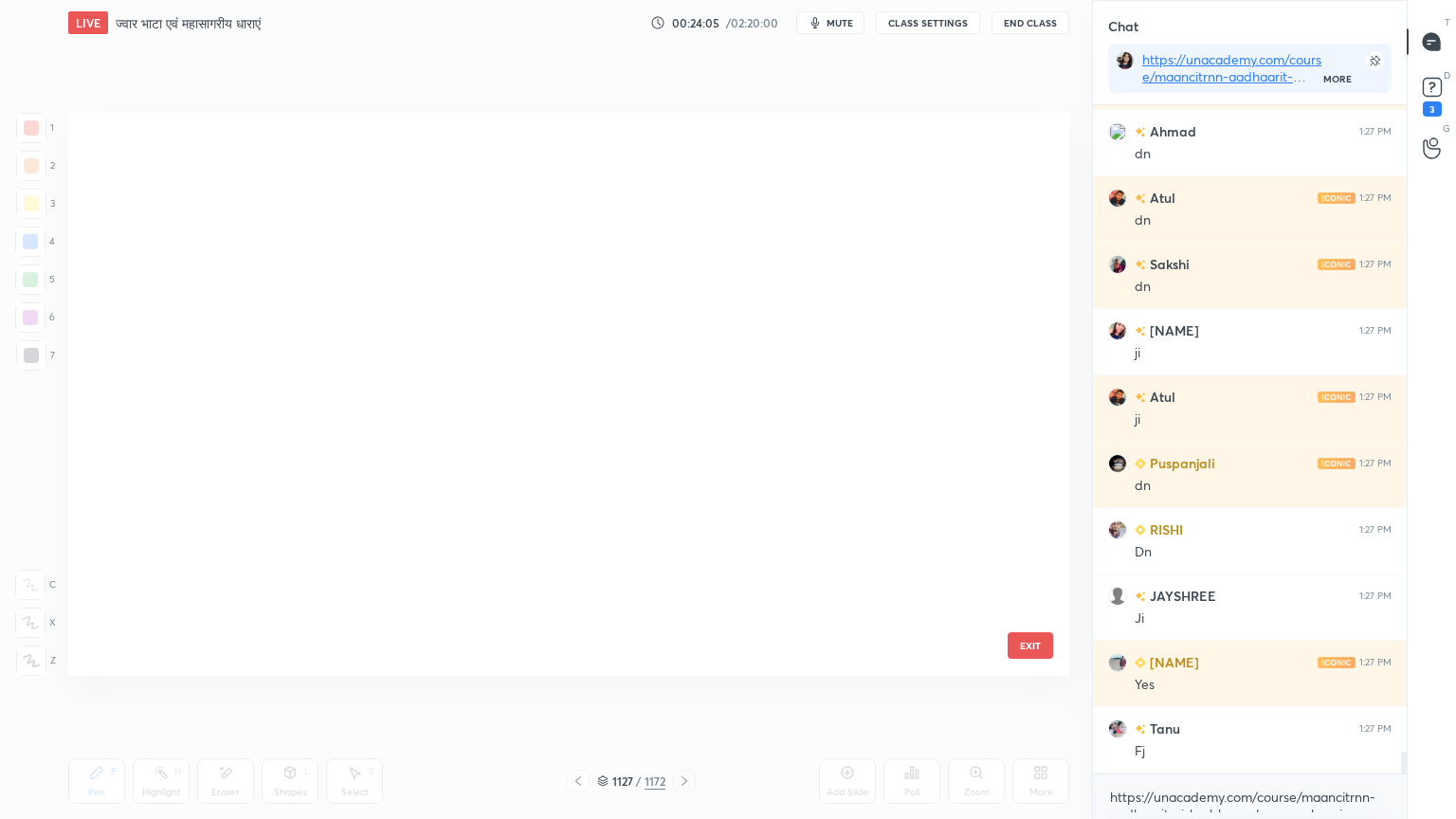scroll, scrollTop: 64661, scrollLeft: 0, axis: vertical 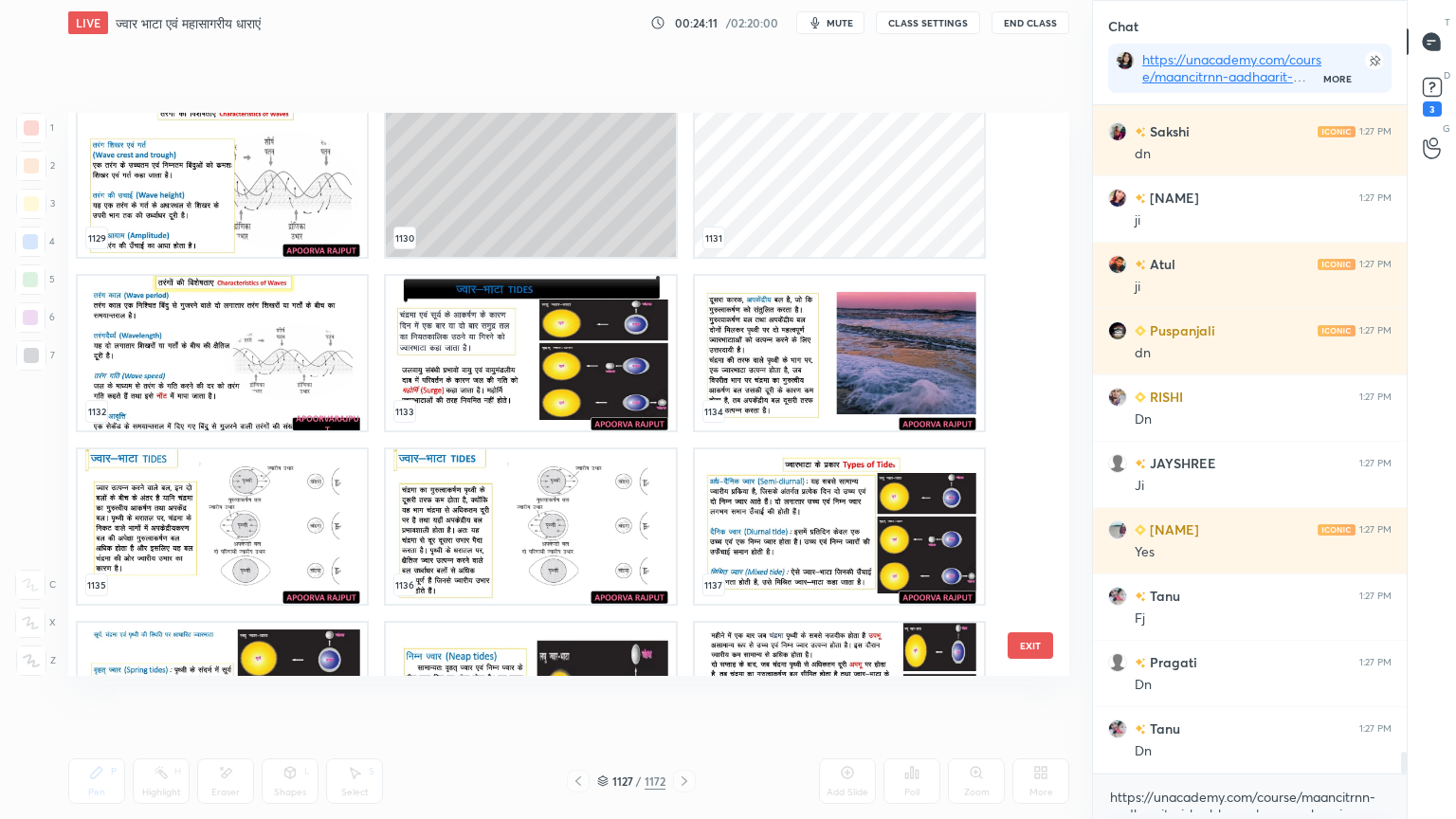 click on "EXIT" at bounding box center (1030, 646) 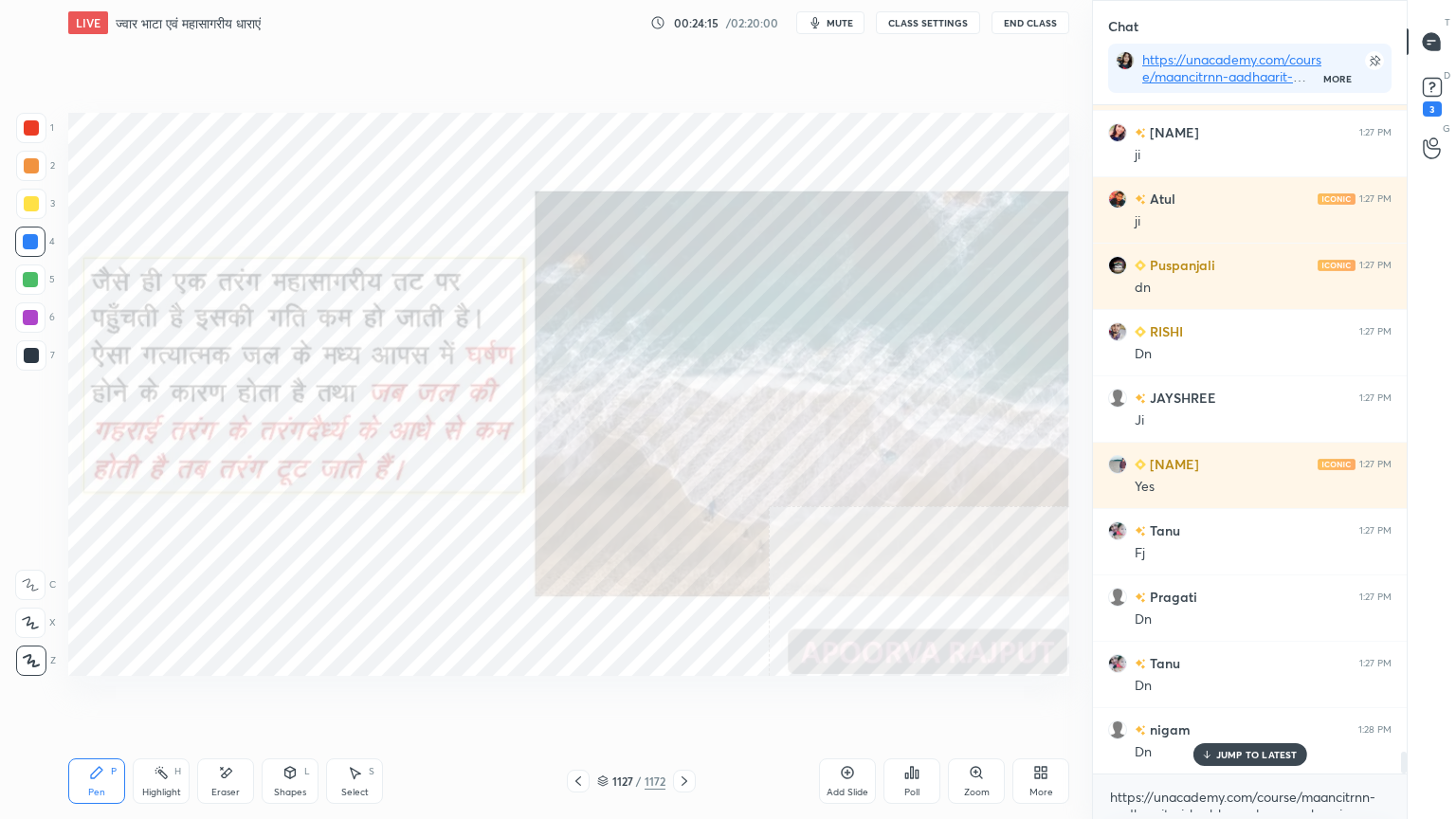 scroll, scrollTop: 19754, scrollLeft: 0, axis: vertical 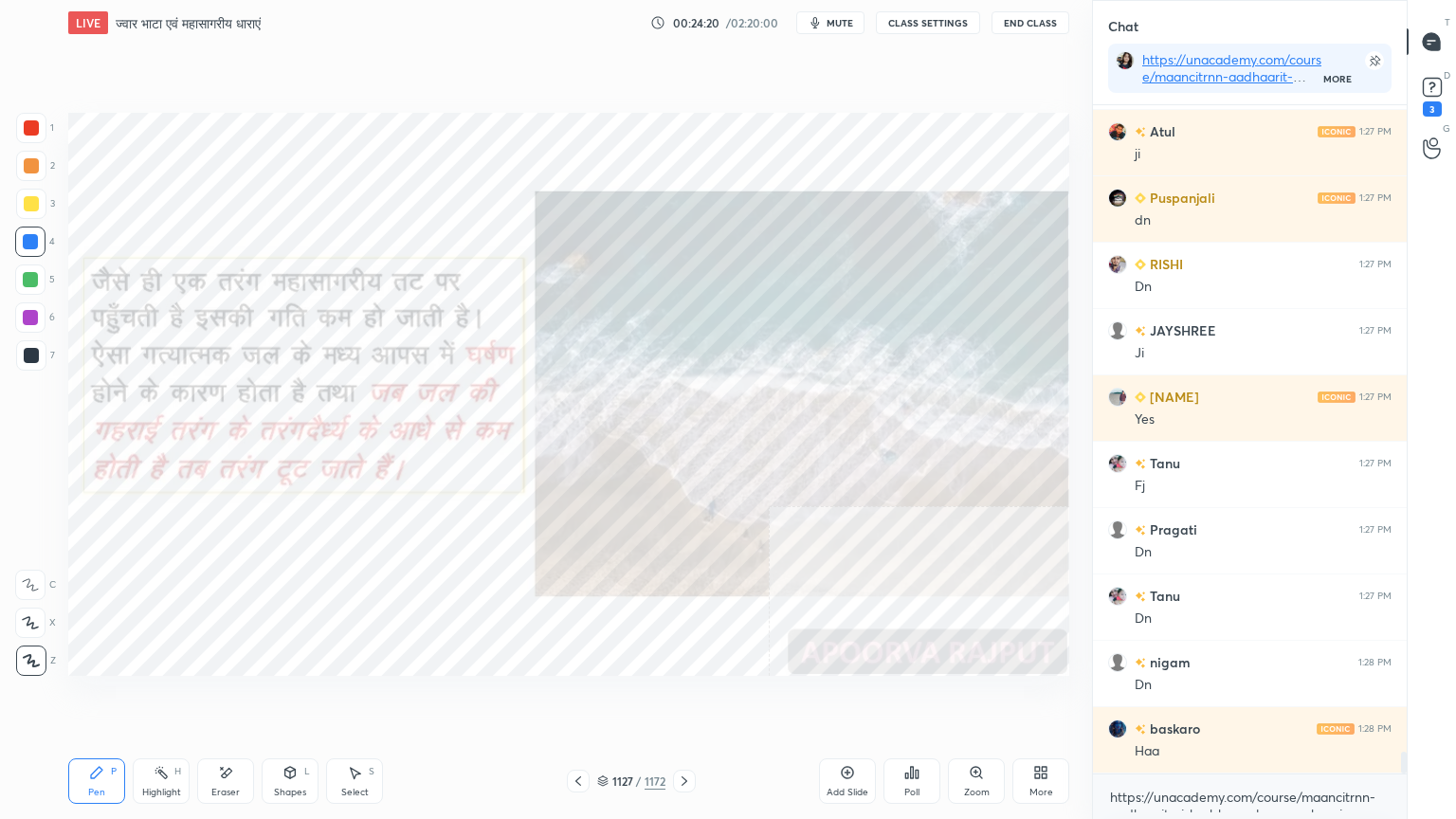 click on "Eraser" at bounding box center (226, 781) 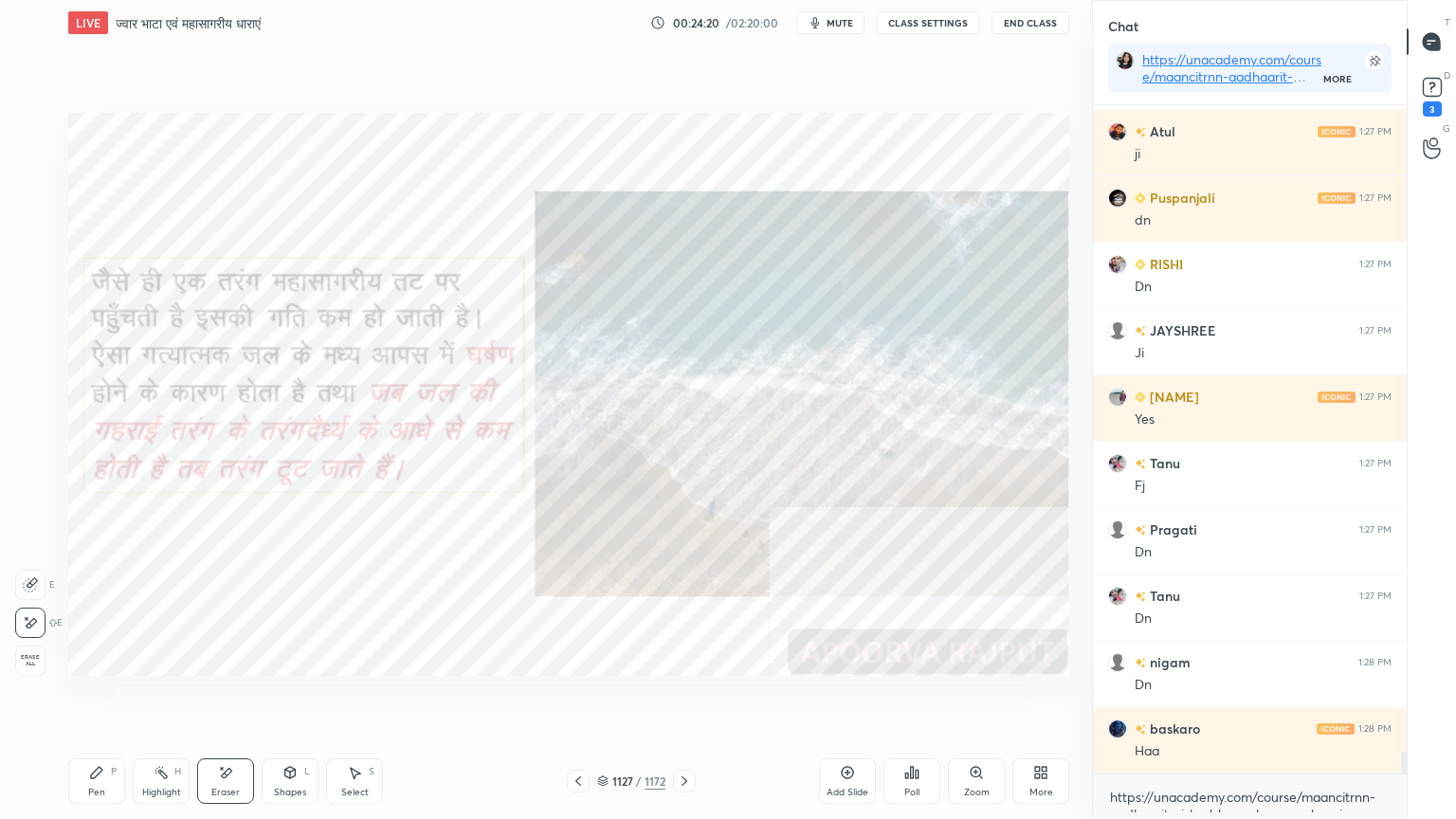 drag, startPoint x: 22, startPoint y: 662, endPoint x: 62, endPoint y: 602, distance: 72.111026 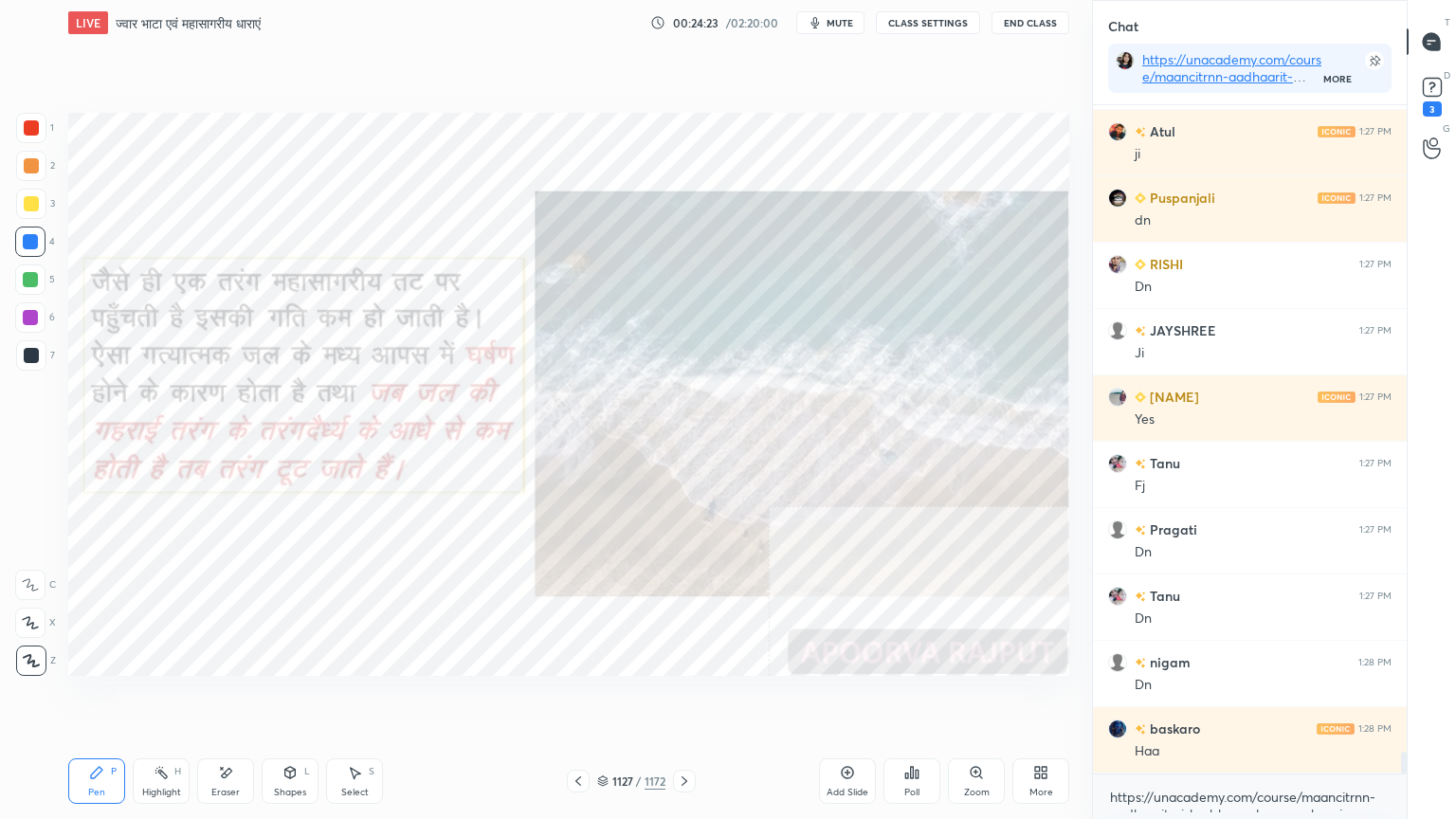 click on "Eraser" at bounding box center (226, 781) 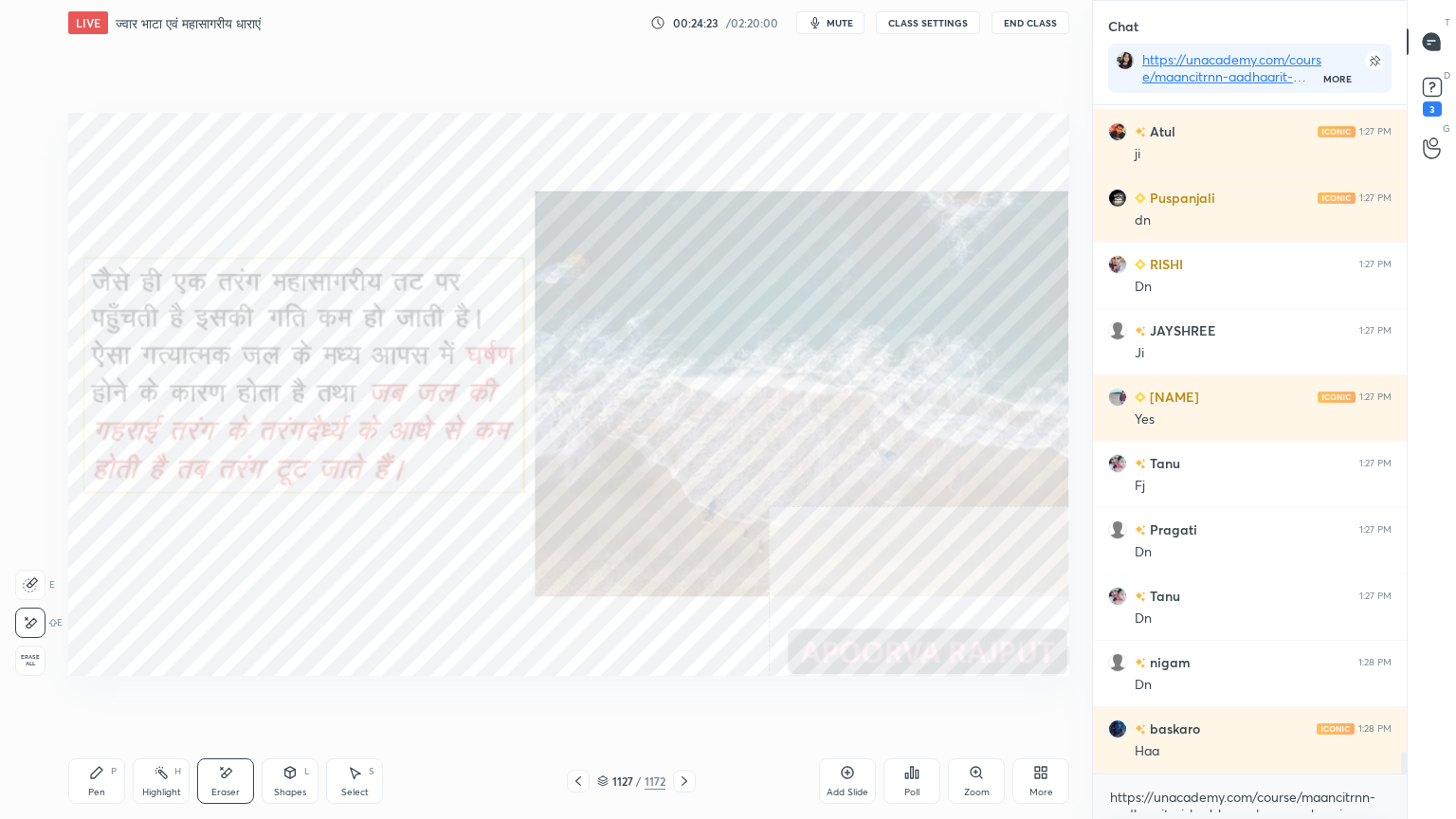 click on "Erase all" at bounding box center [30, 661] 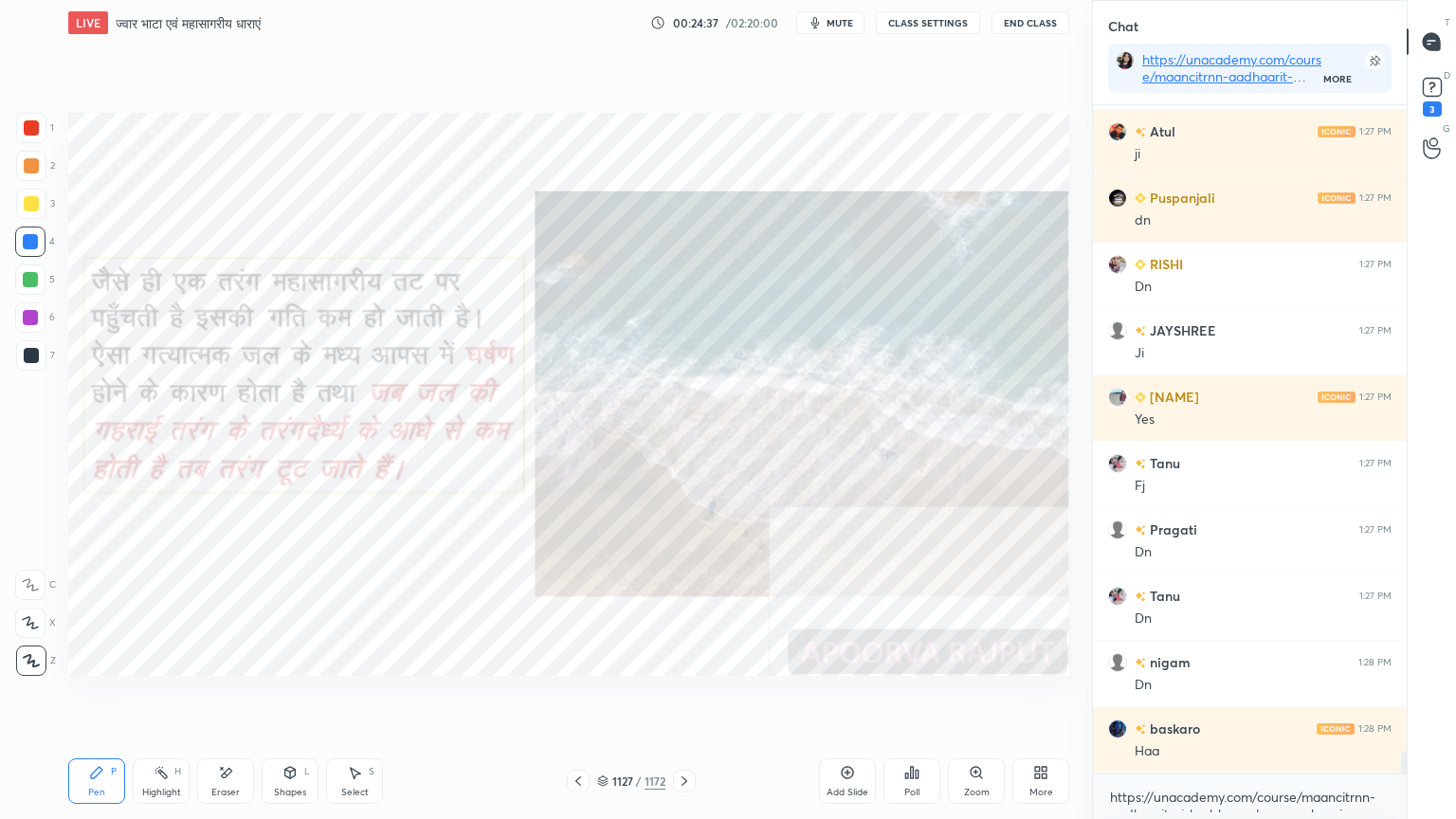 scroll, scrollTop: 19819, scrollLeft: 0, axis: vertical 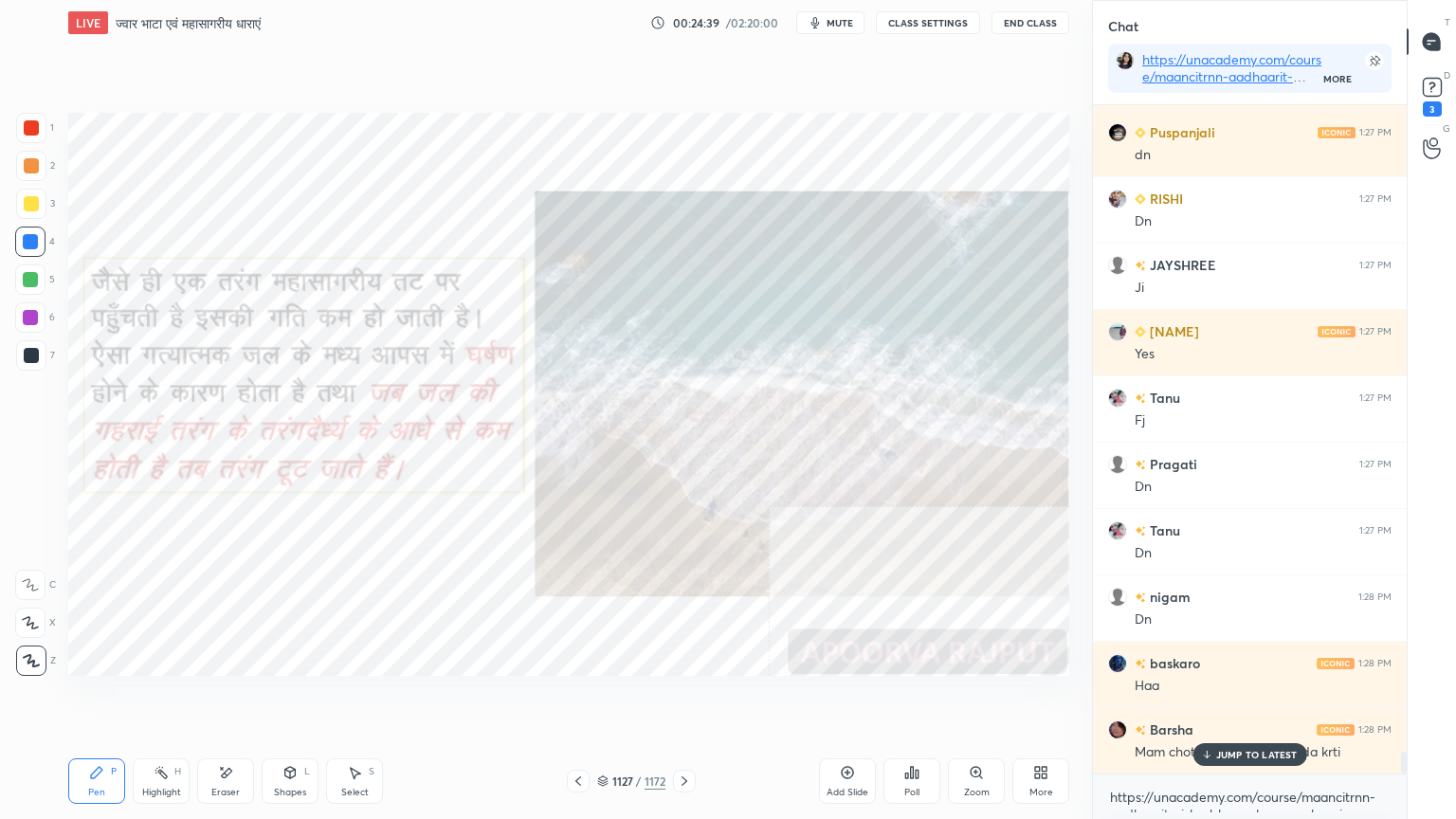 drag, startPoint x: 1224, startPoint y: 755, endPoint x: 1214, endPoint y: 785, distance: 31.622777 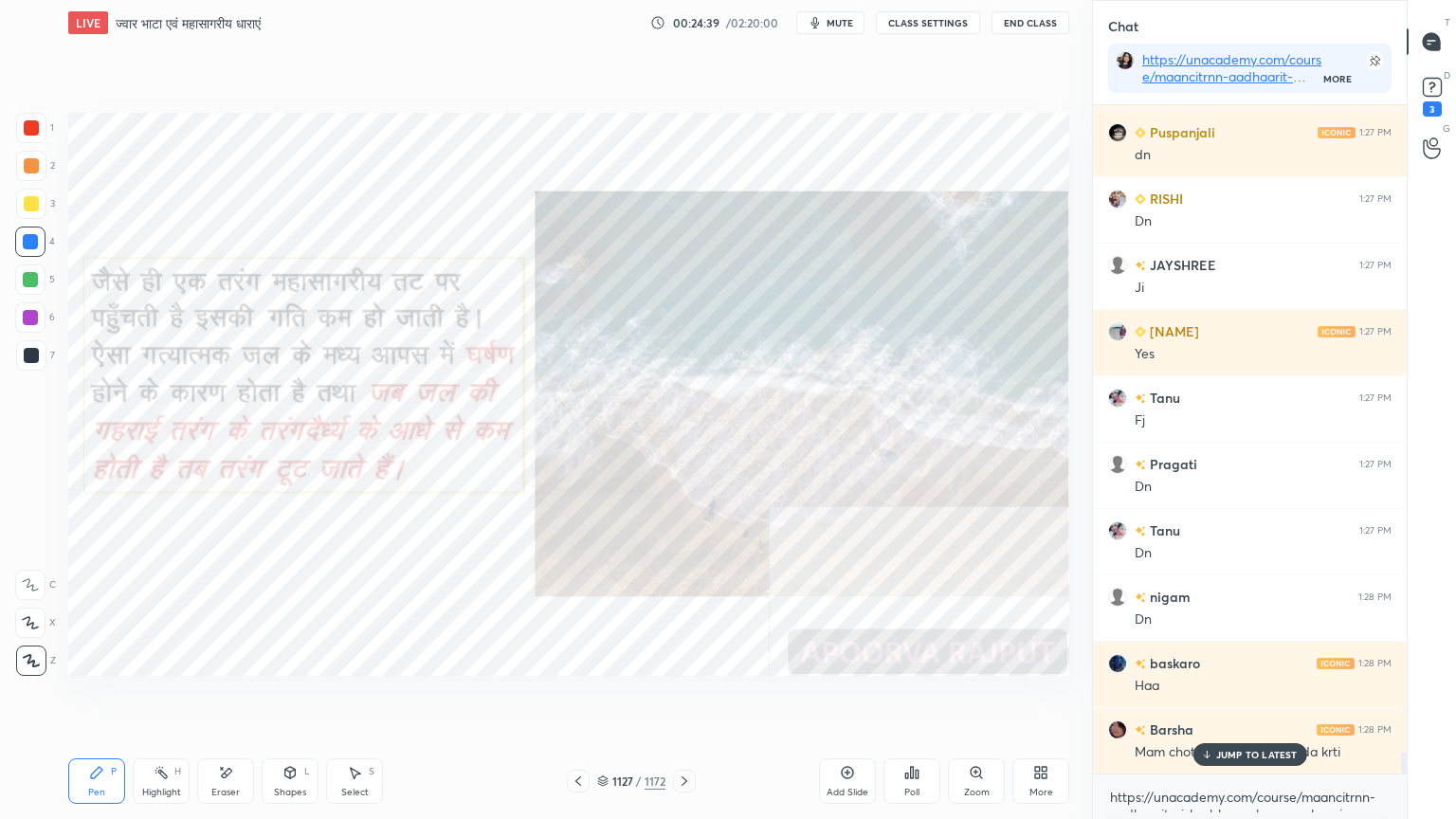 click on "JUMP TO LATEST" at bounding box center [1257, 755] 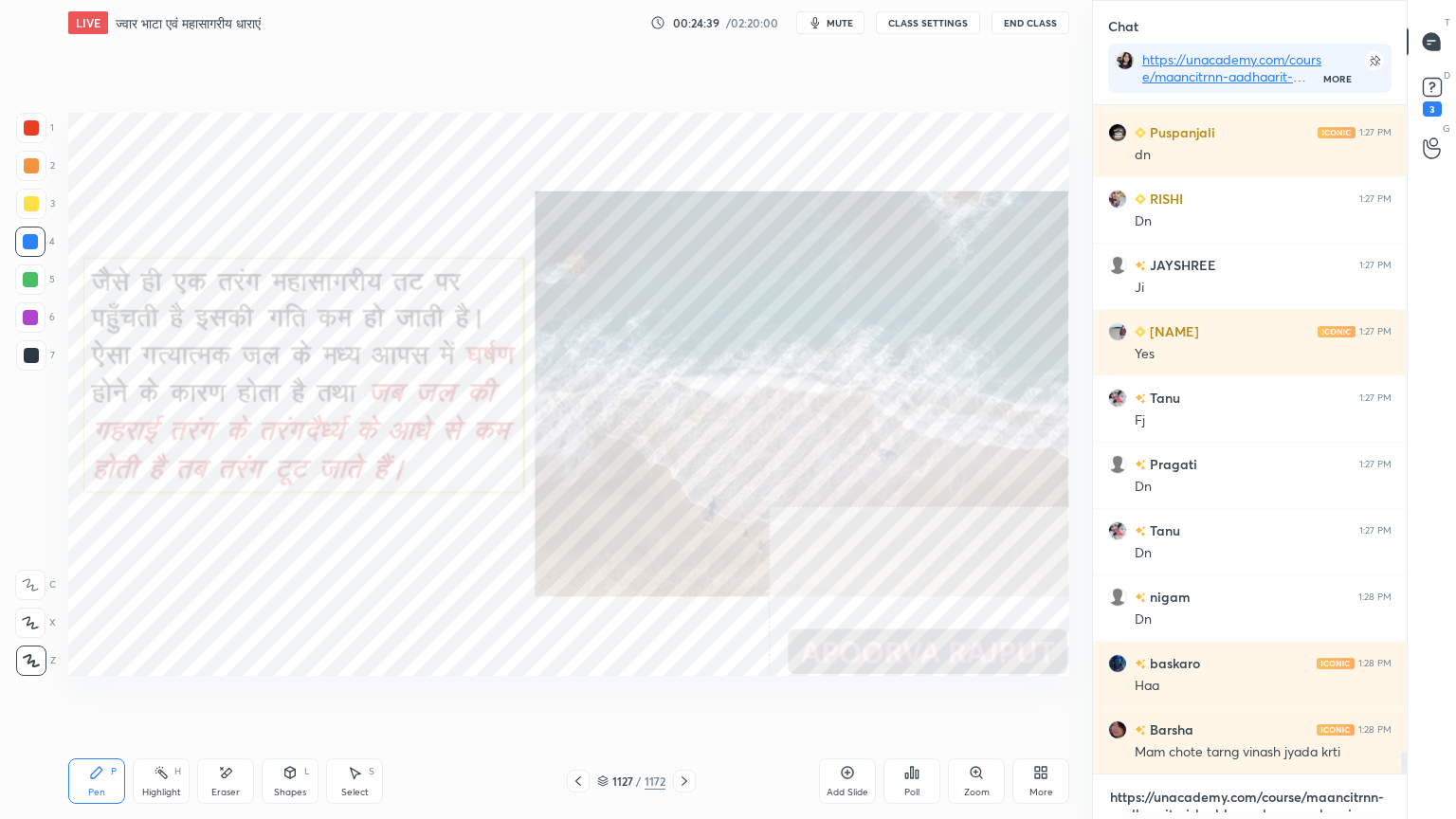 click on "https://unacademy.com/course/maancitrnn-aadhaarit-vishv-bhuugol-comprehensive-course-on-world-mapping/1FUXZMPP" at bounding box center [1249, 797] 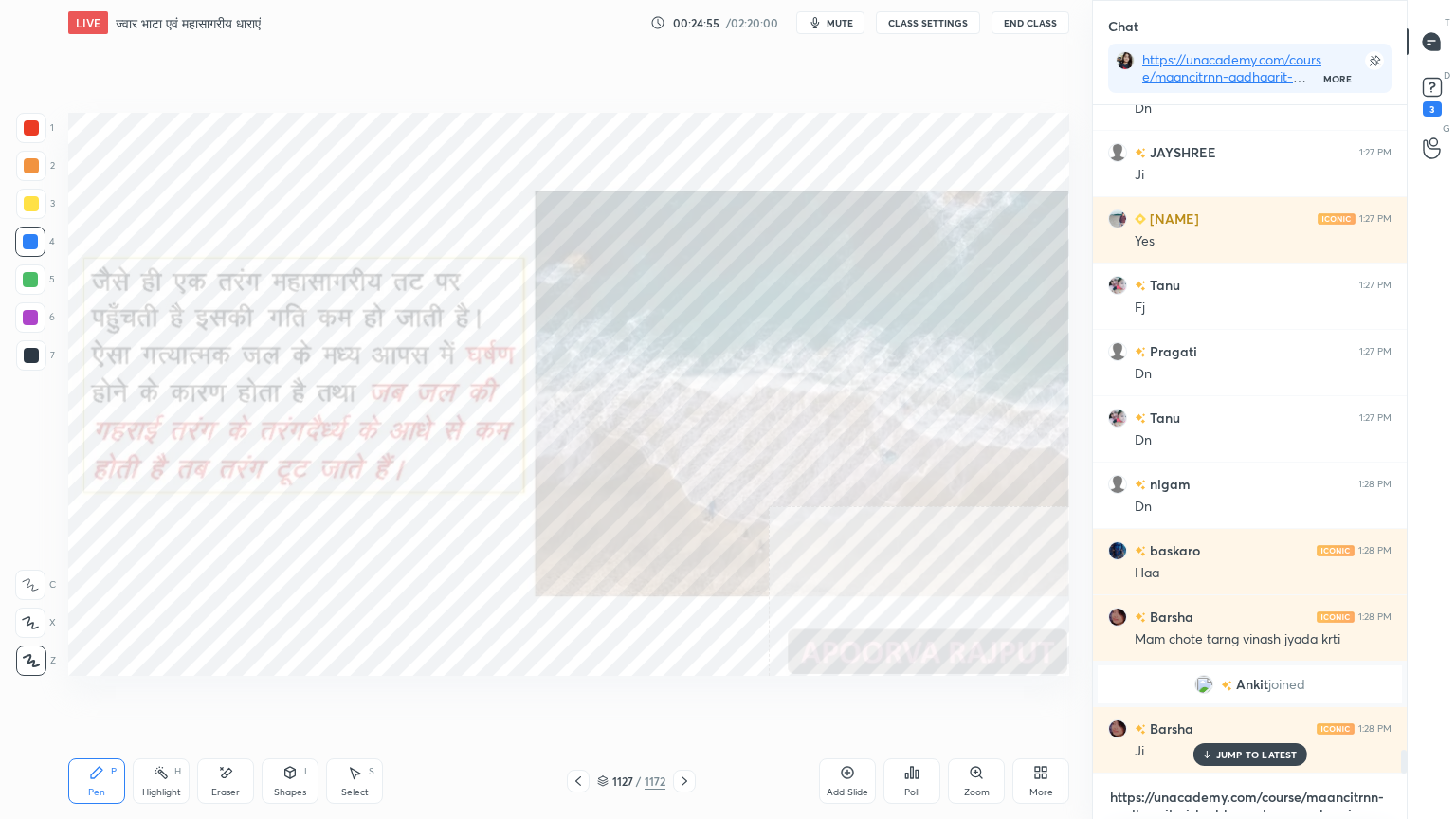 scroll, scrollTop: 18136, scrollLeft: 0, axis: vertical 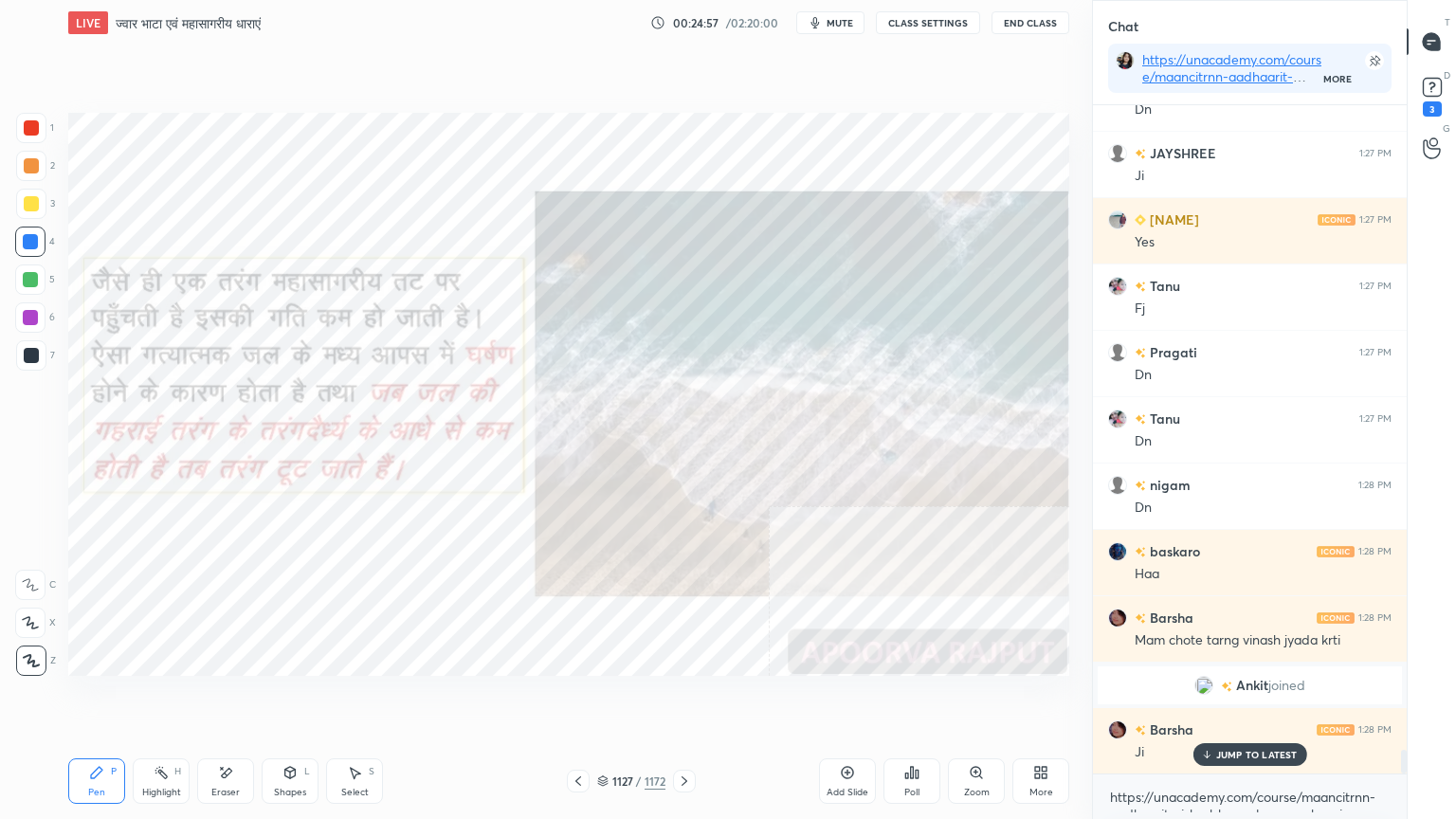 drag, startPoint x: 1240, startPoint y: 760, endPoint x: 1239, endPoint y: 792, distance: 32.0156 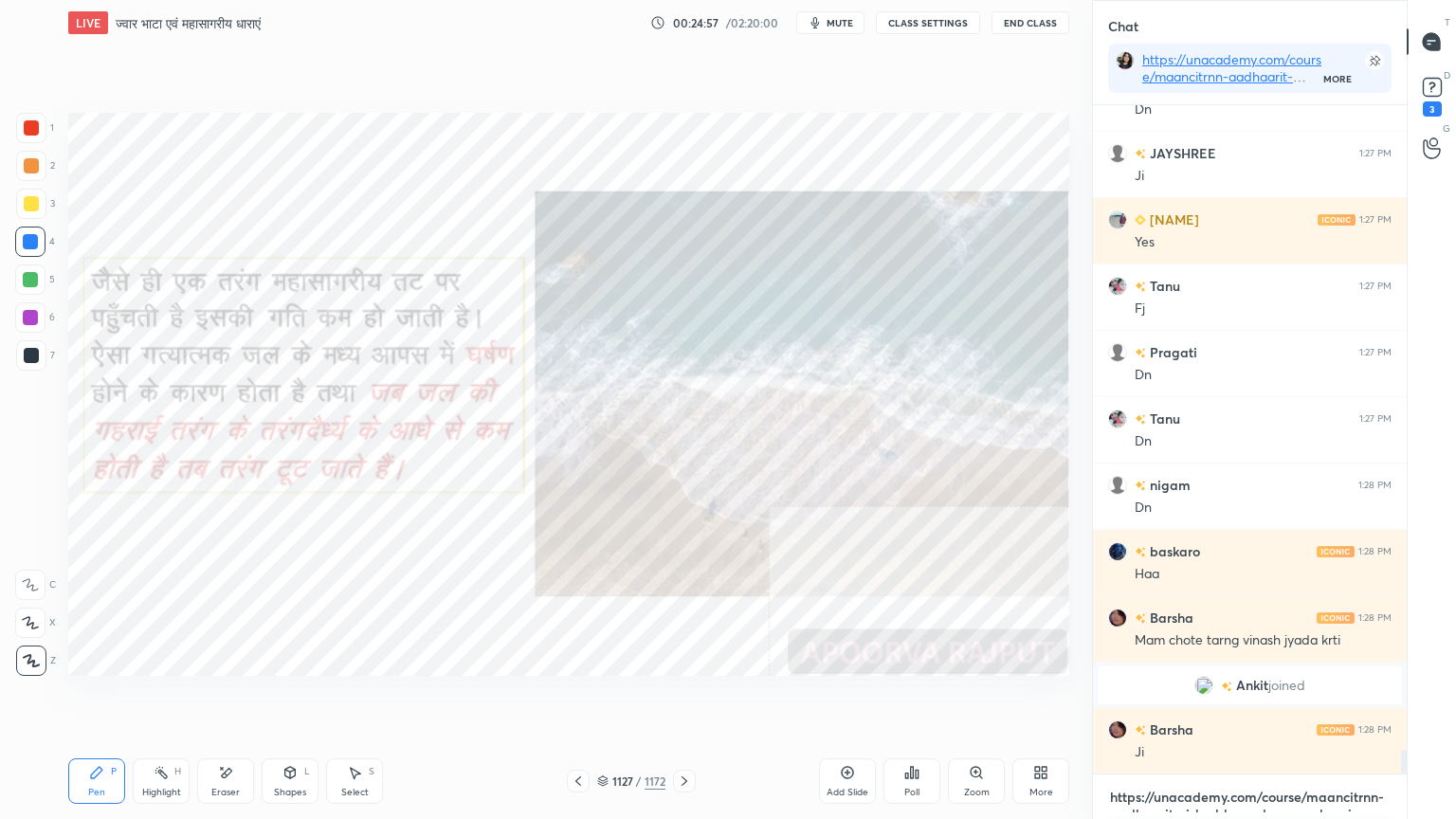 click on "https://unacademy.com/course/maancitrnn-aadhaarit-vishv-bhuugol-comprehensive-course-on-world-mapping/1FUXZMPP" at bounding box center [1249, 797] 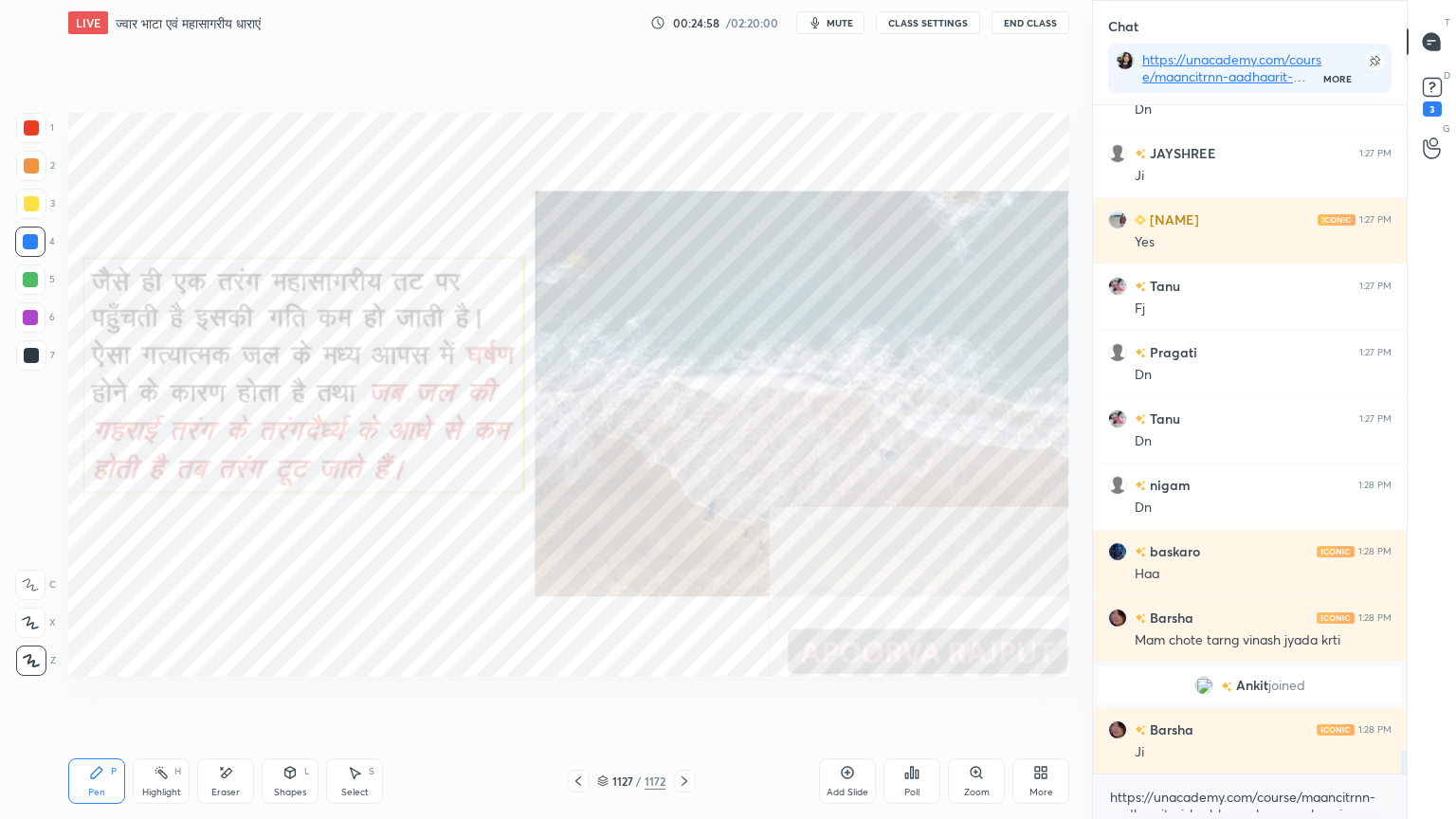 drag, startPoint x: 240, startPoint y: 776, endPoint x: 169, endPoint y: 745, distance: 77.473 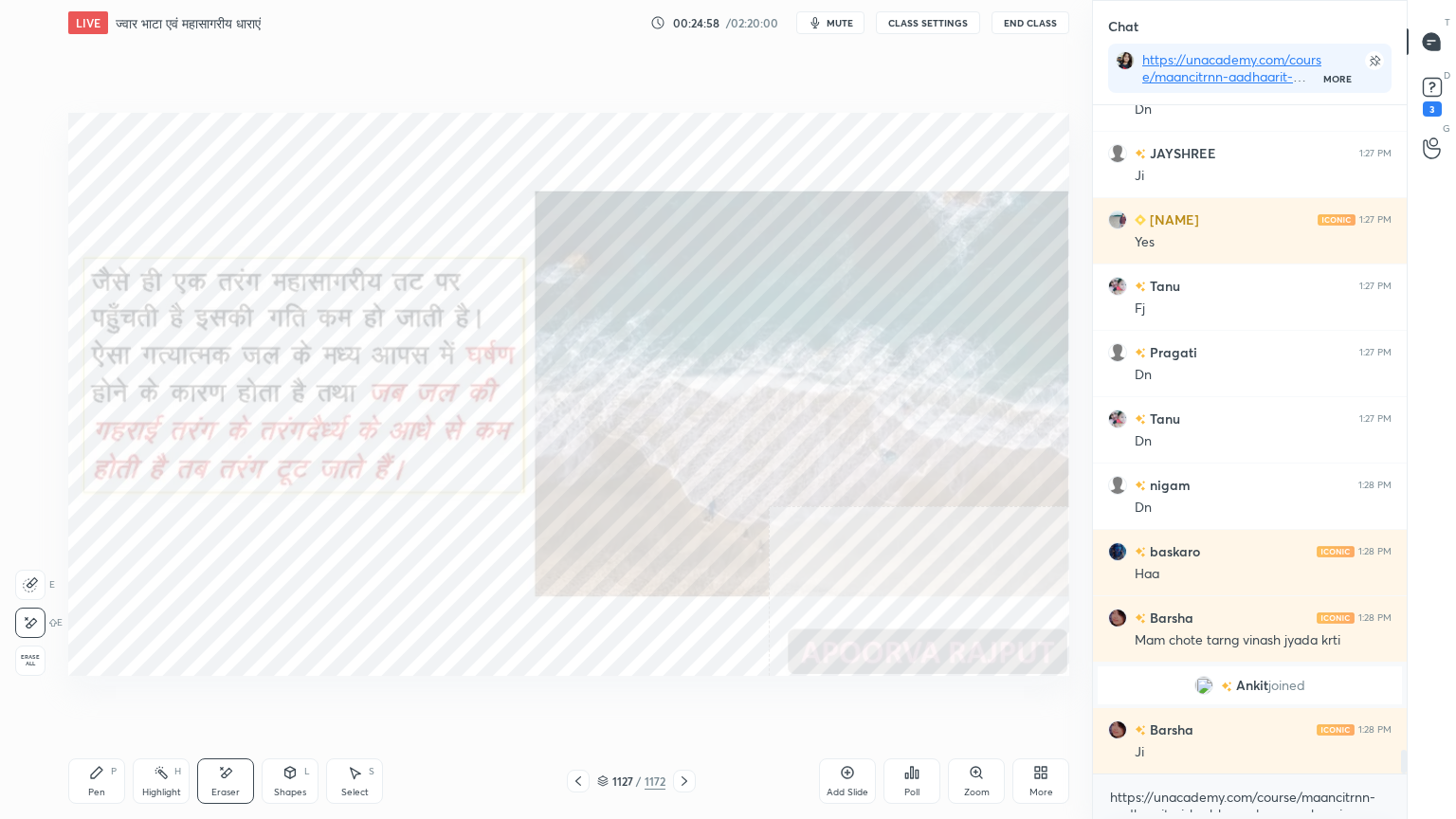 click on "Erase all" at bounding box center (30, 661) 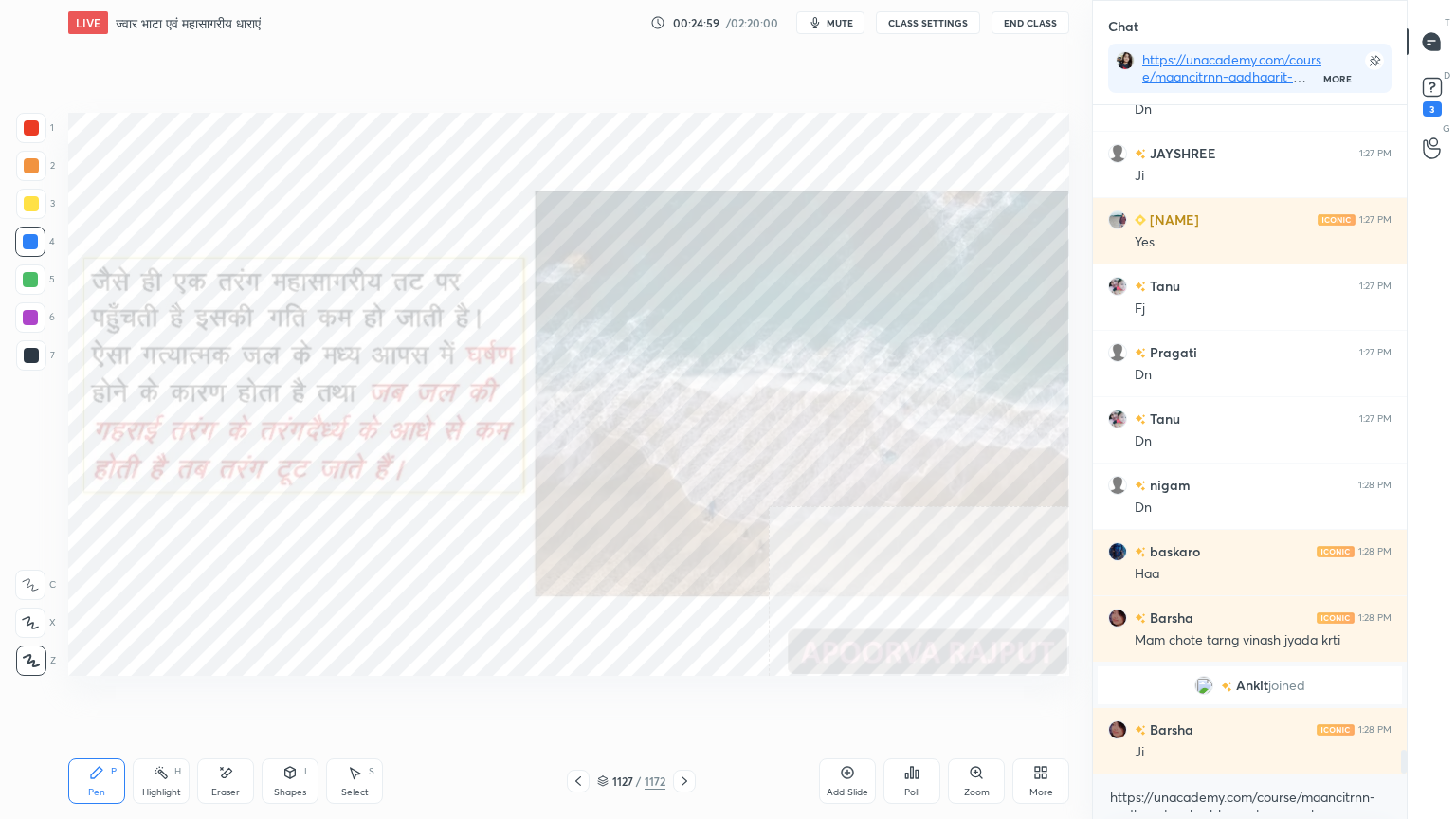 click 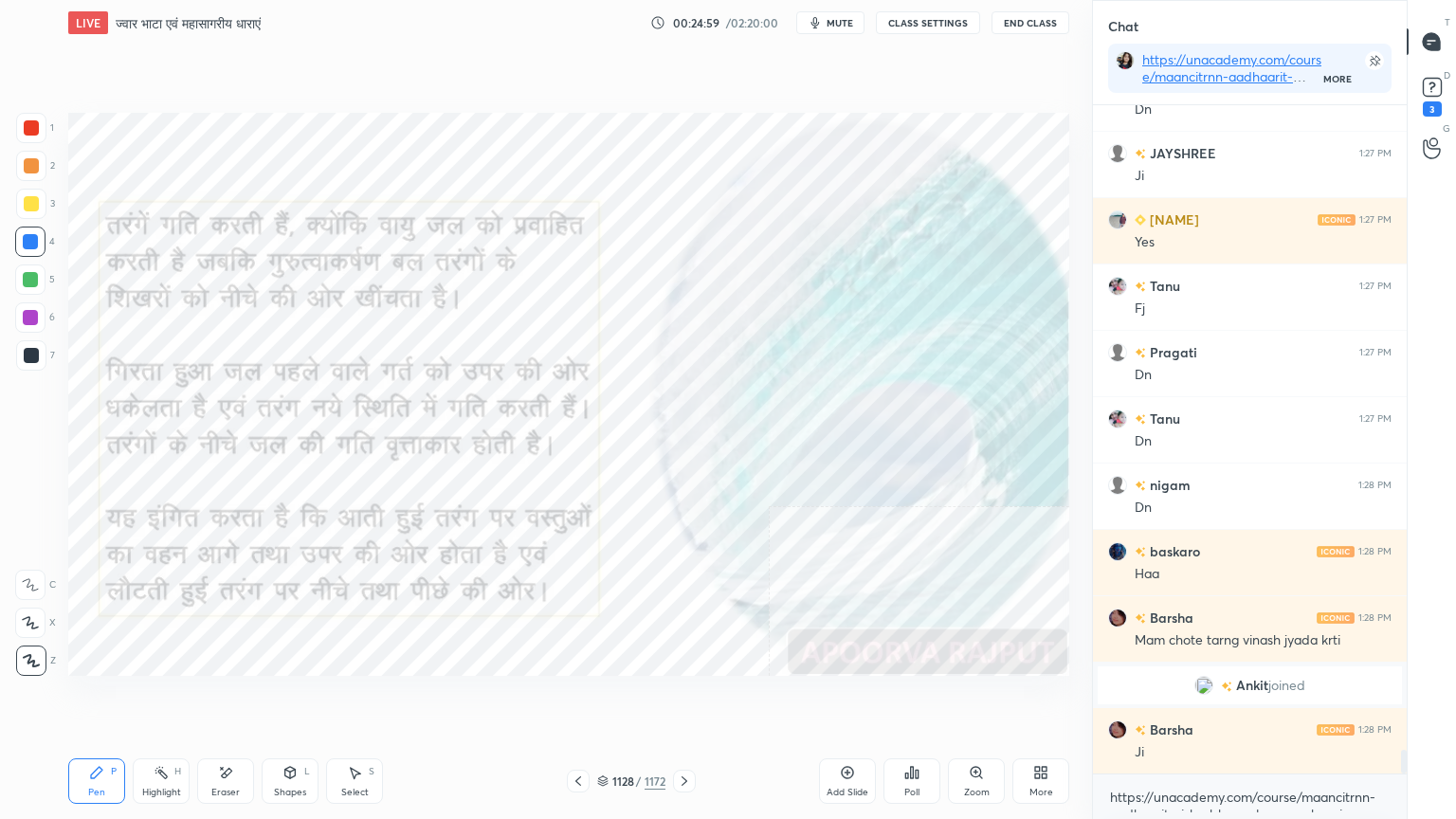 click 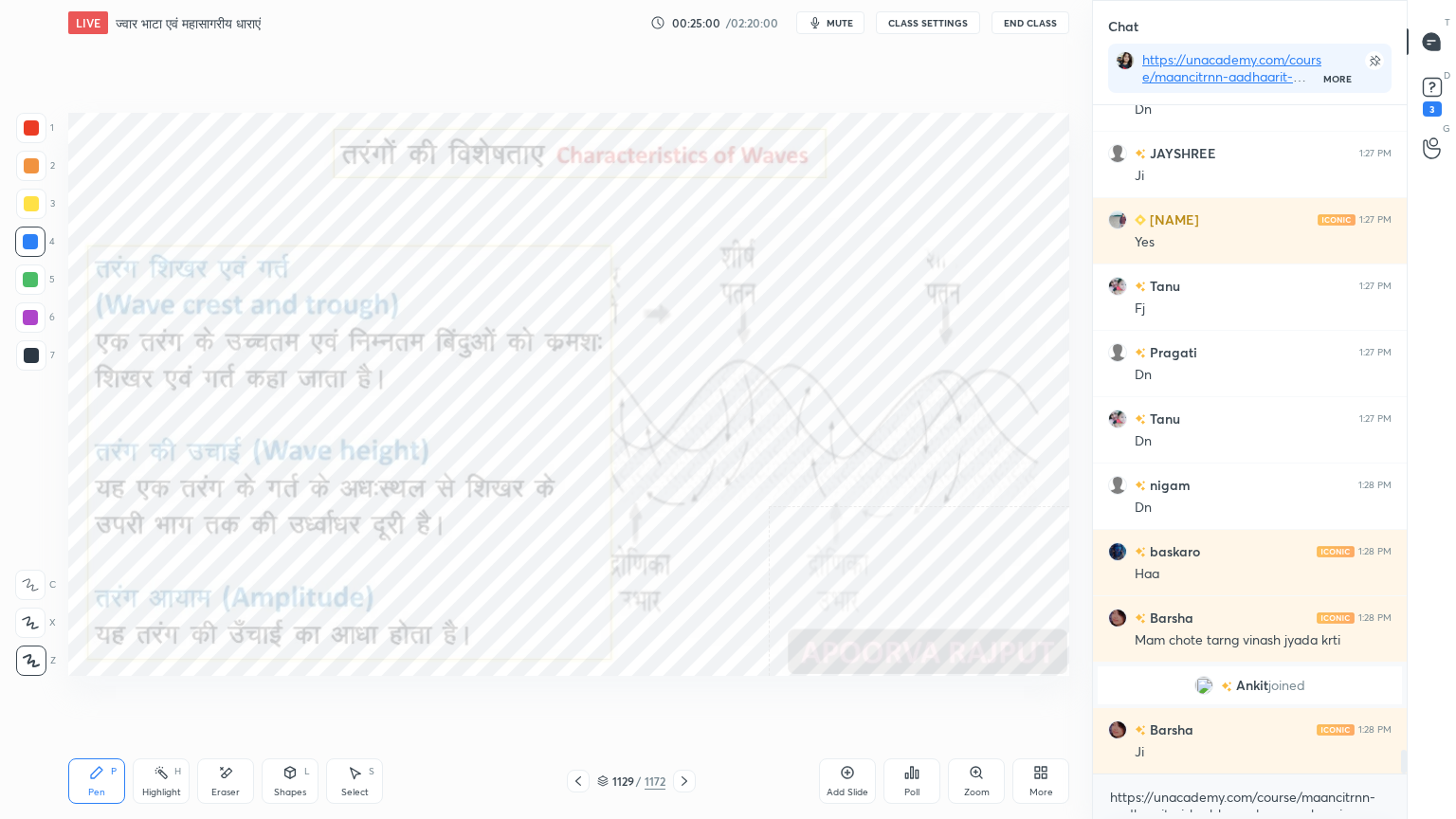 click 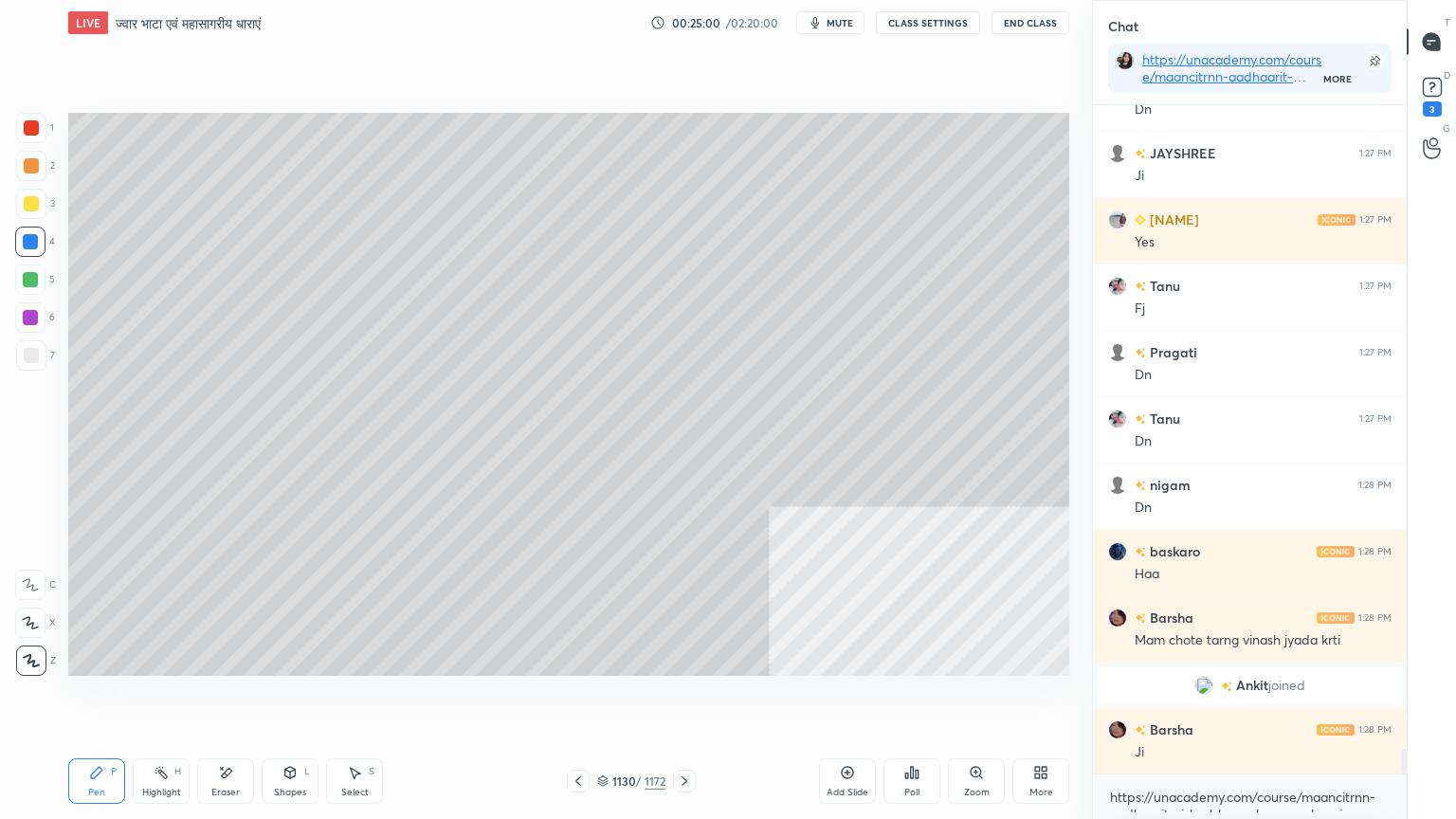 click 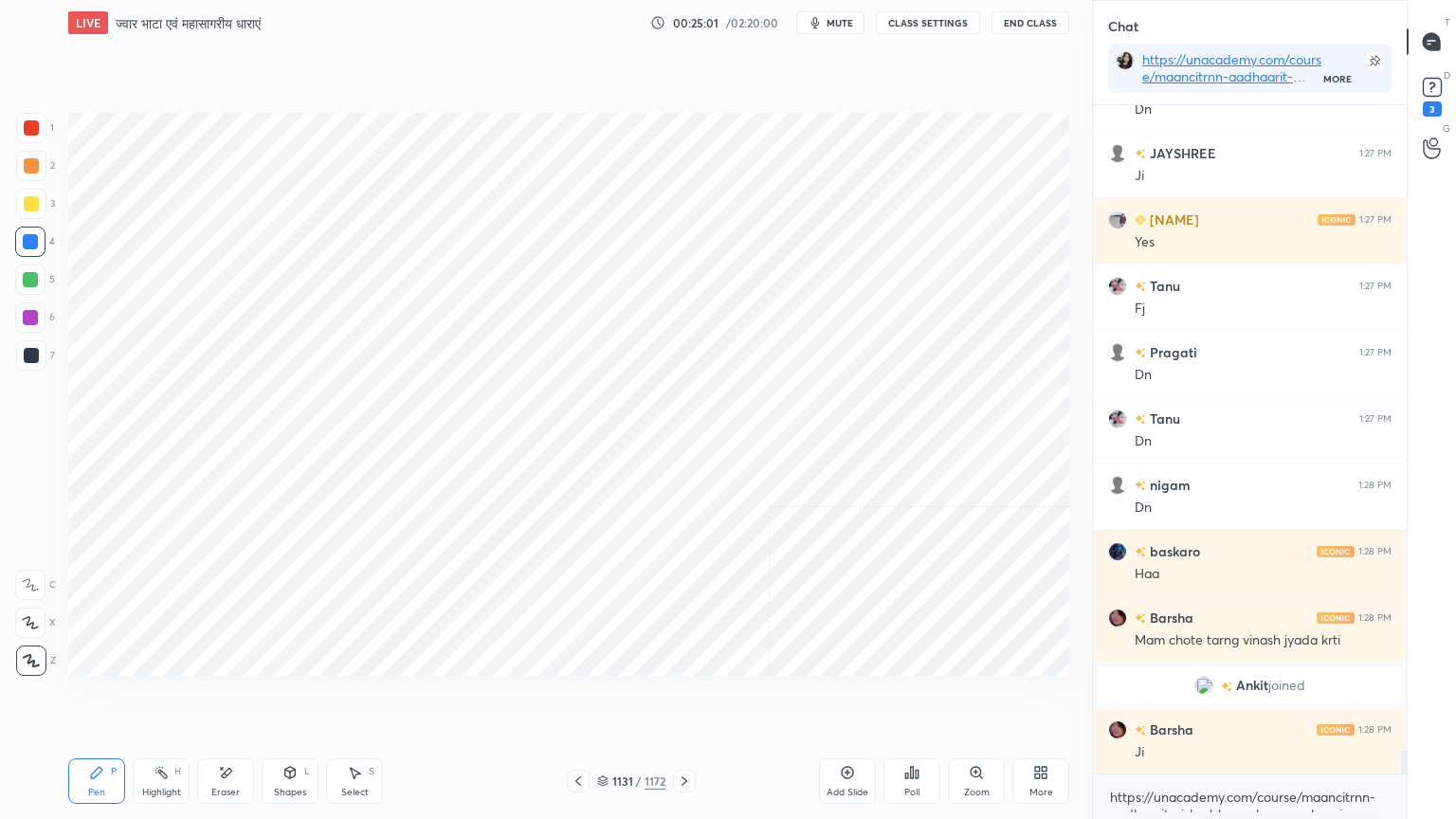 click 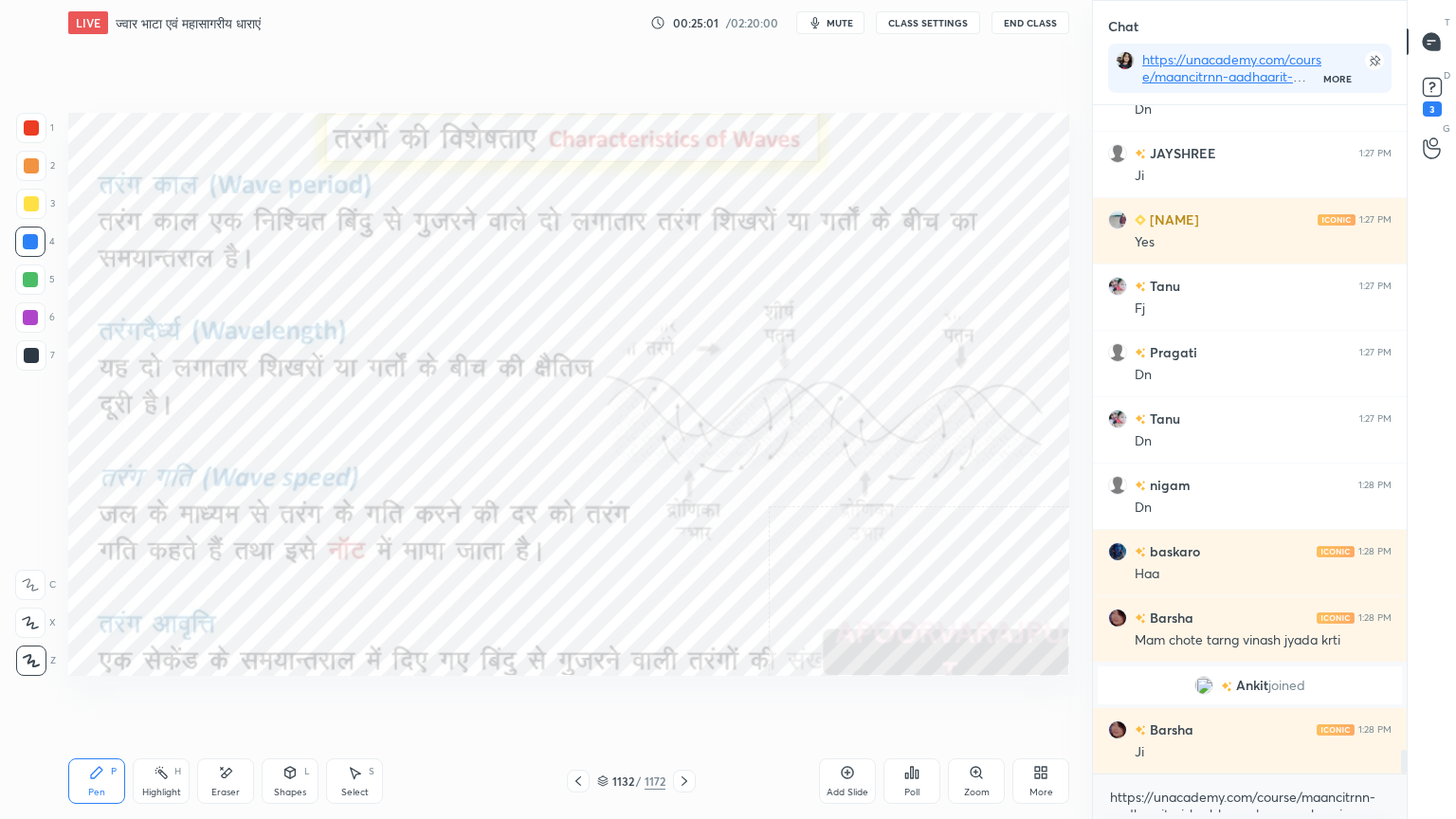 click 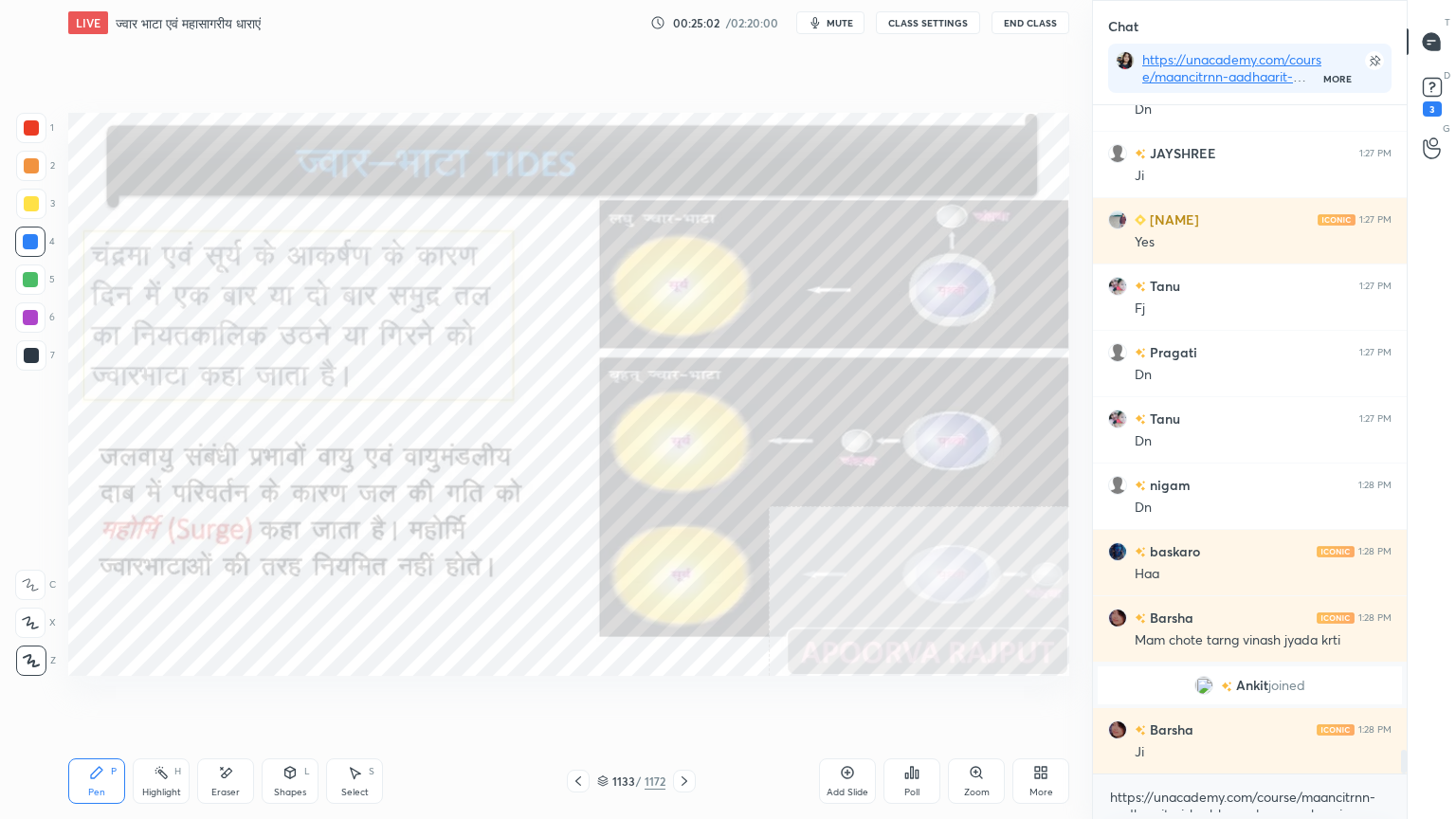 drag, startPoint x: 686, startPoint y: 777, endPoint x: 687, endPoint y: 751, distance: 26.01922 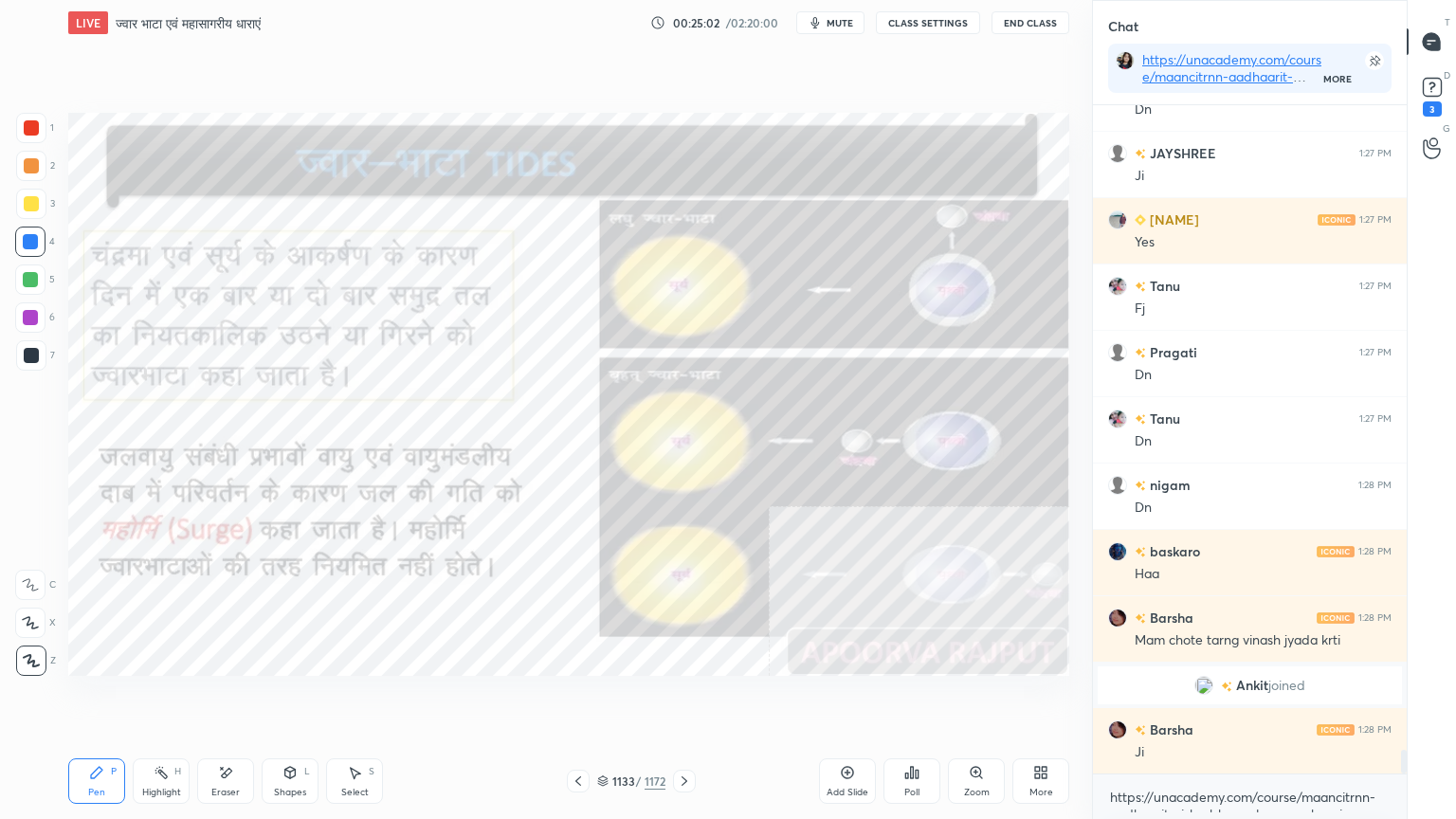 click on "Pen P Highlight H Eraser Shapes L Select S 1133 / 1172 Add Slide Poll Zoom More" at bounding box center [569, 781] 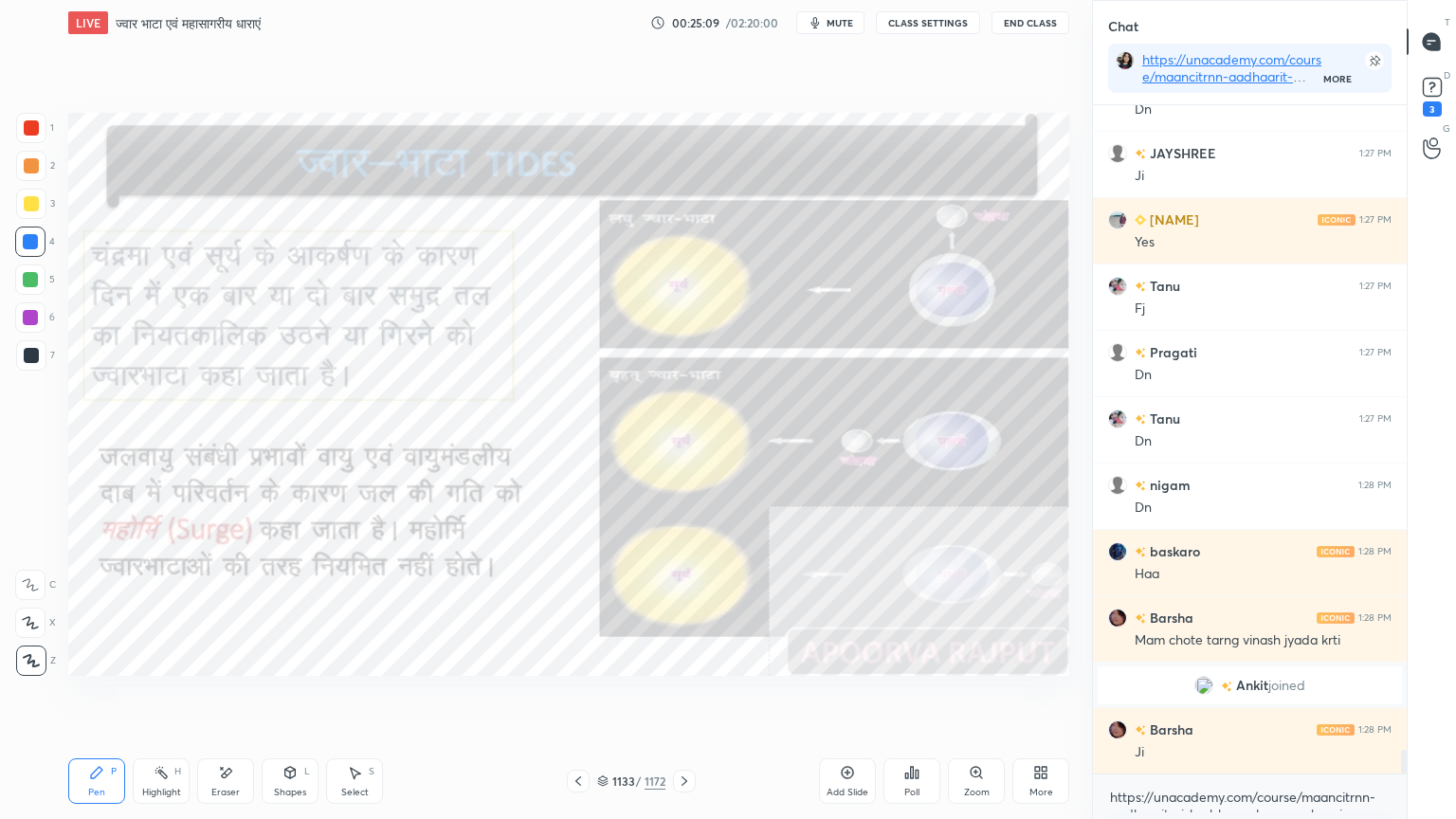 click 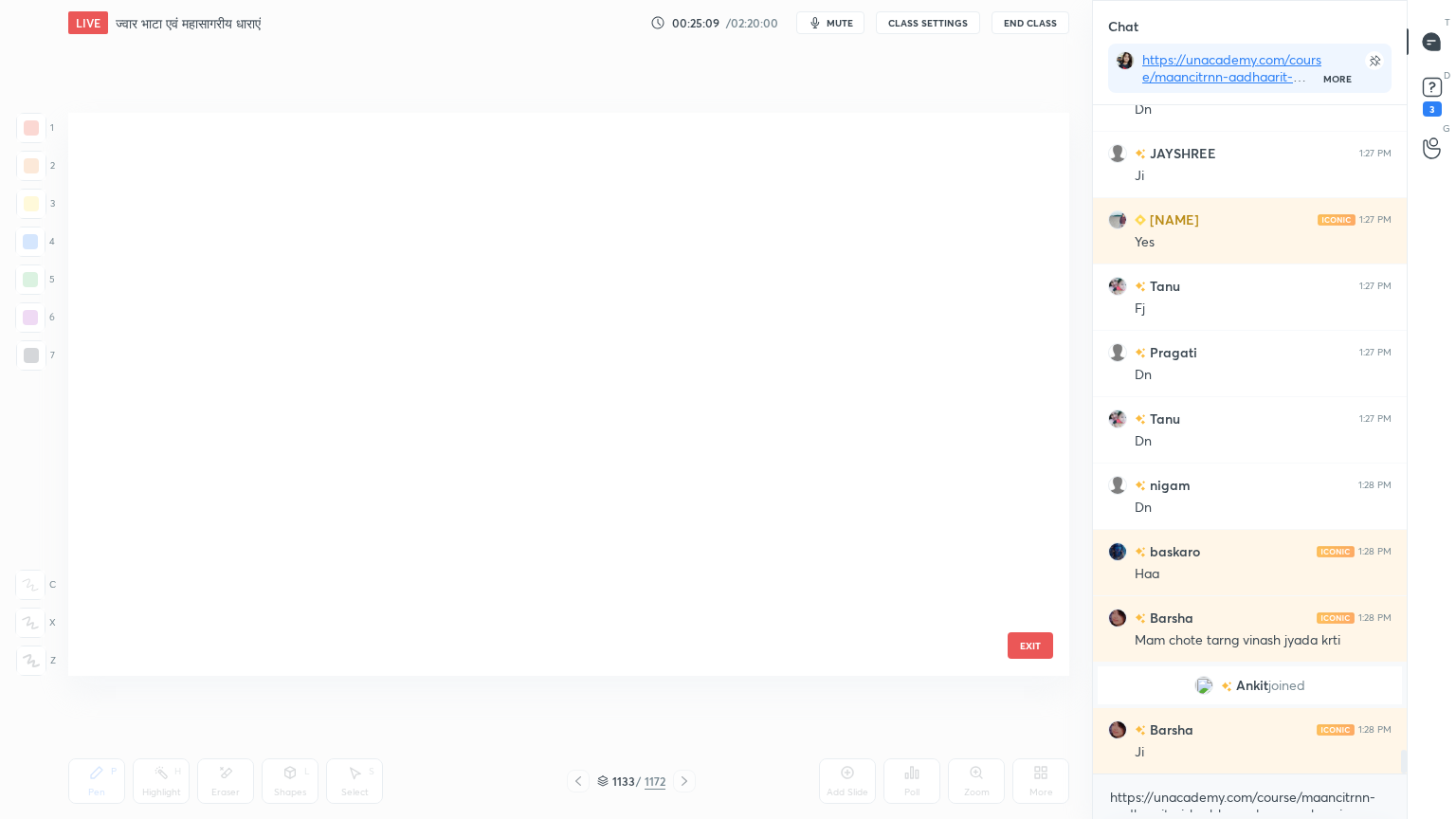 scroll, scrollTop: 65008, scrollLeft: 0, axis: vertical 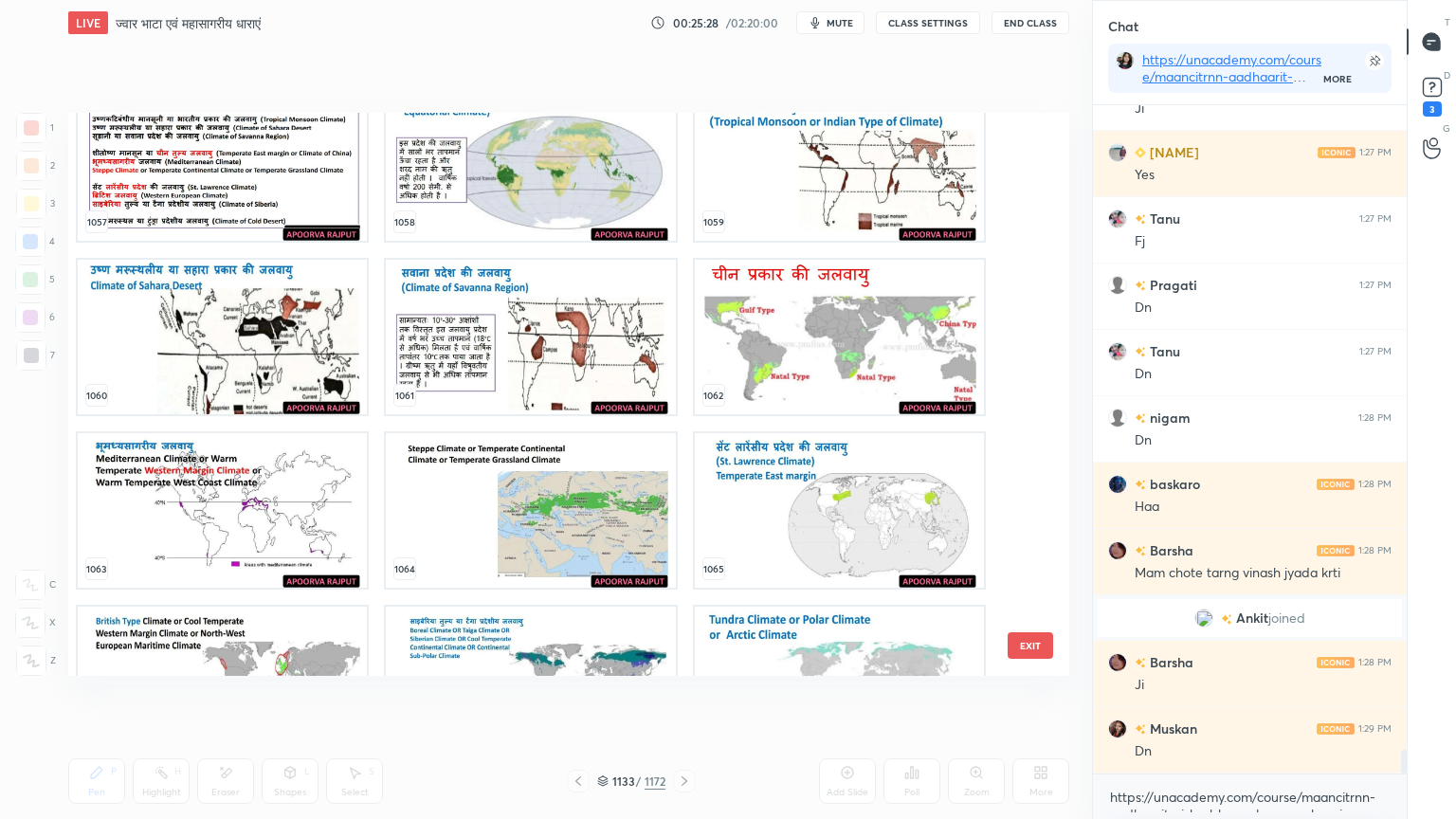 click on "EXIT" at bounding box center [1030, 646] 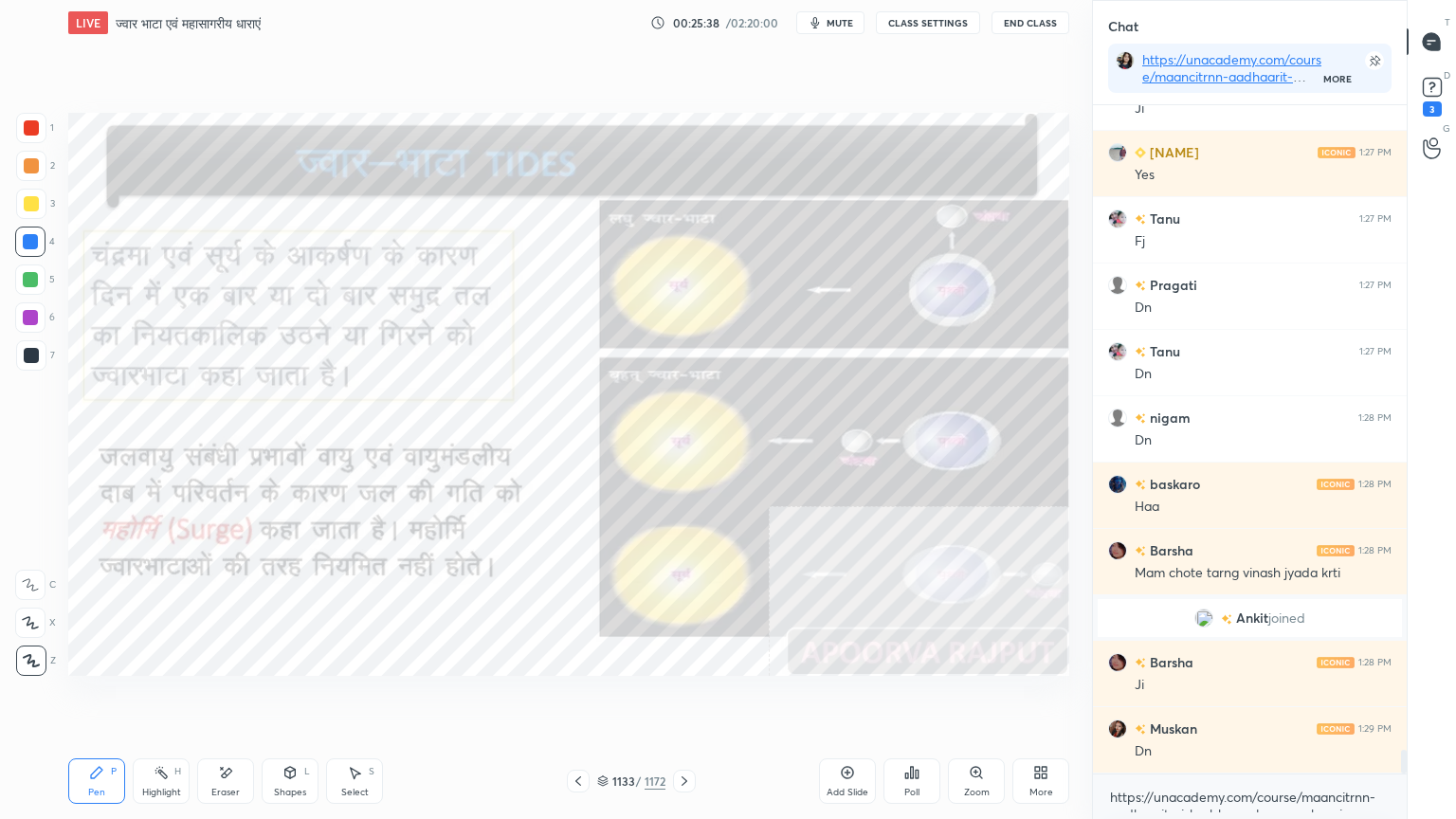 click at bounding box center [30, 242] 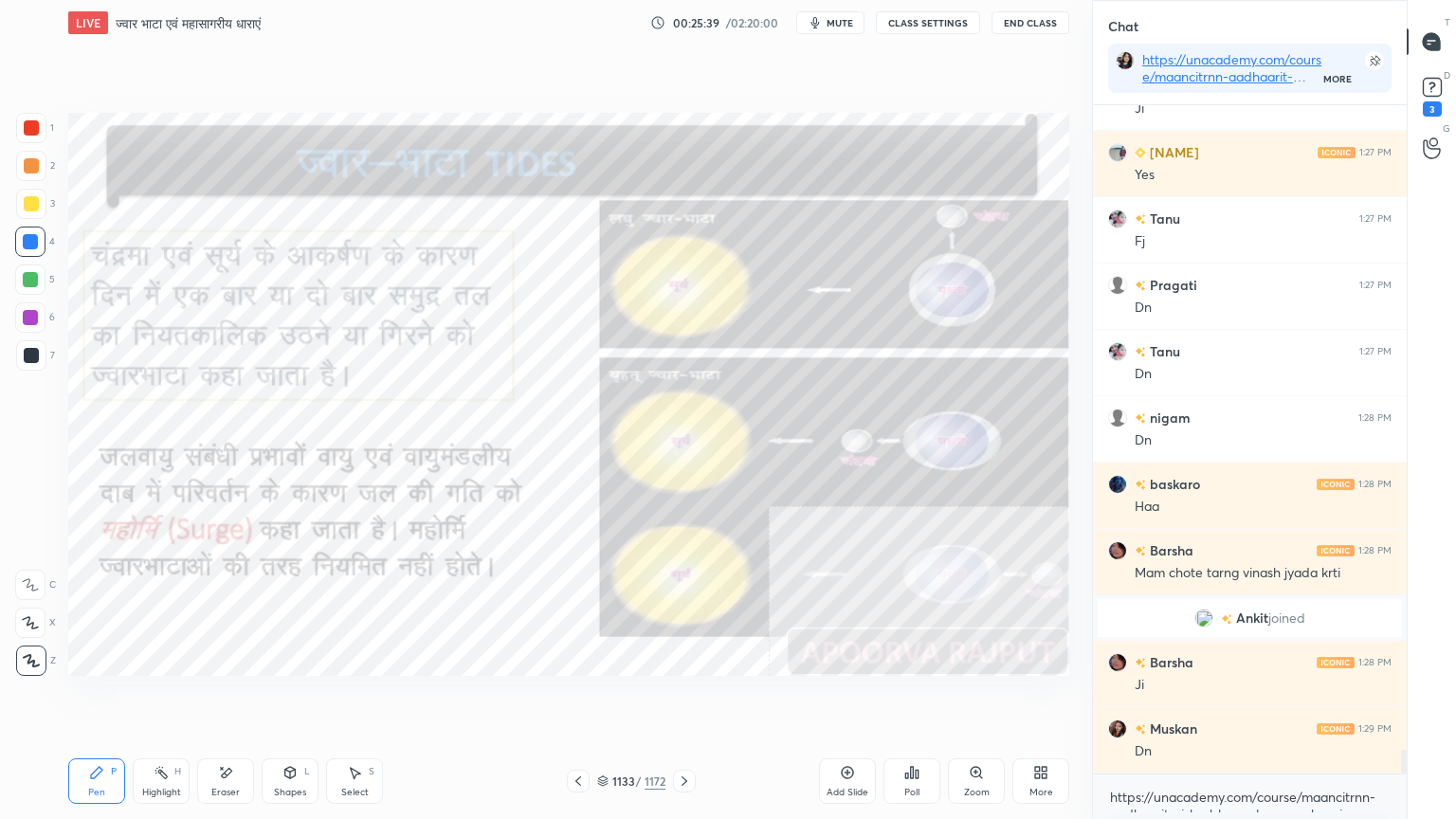 scroll, scrollTop: 18268, scrollLeft: 0, axis: vertical 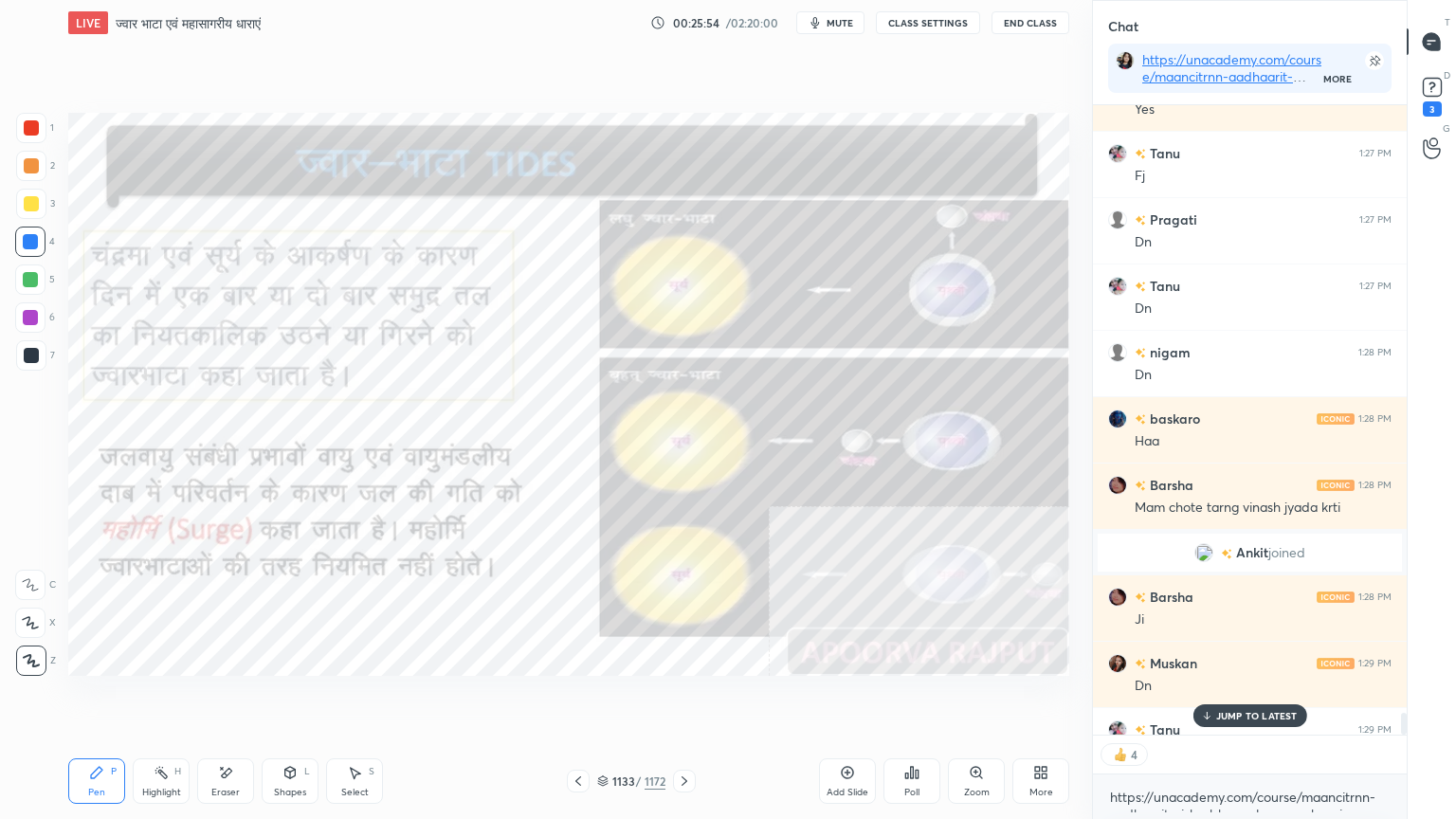 click on "Eraser" at bounding box center (226, 781) 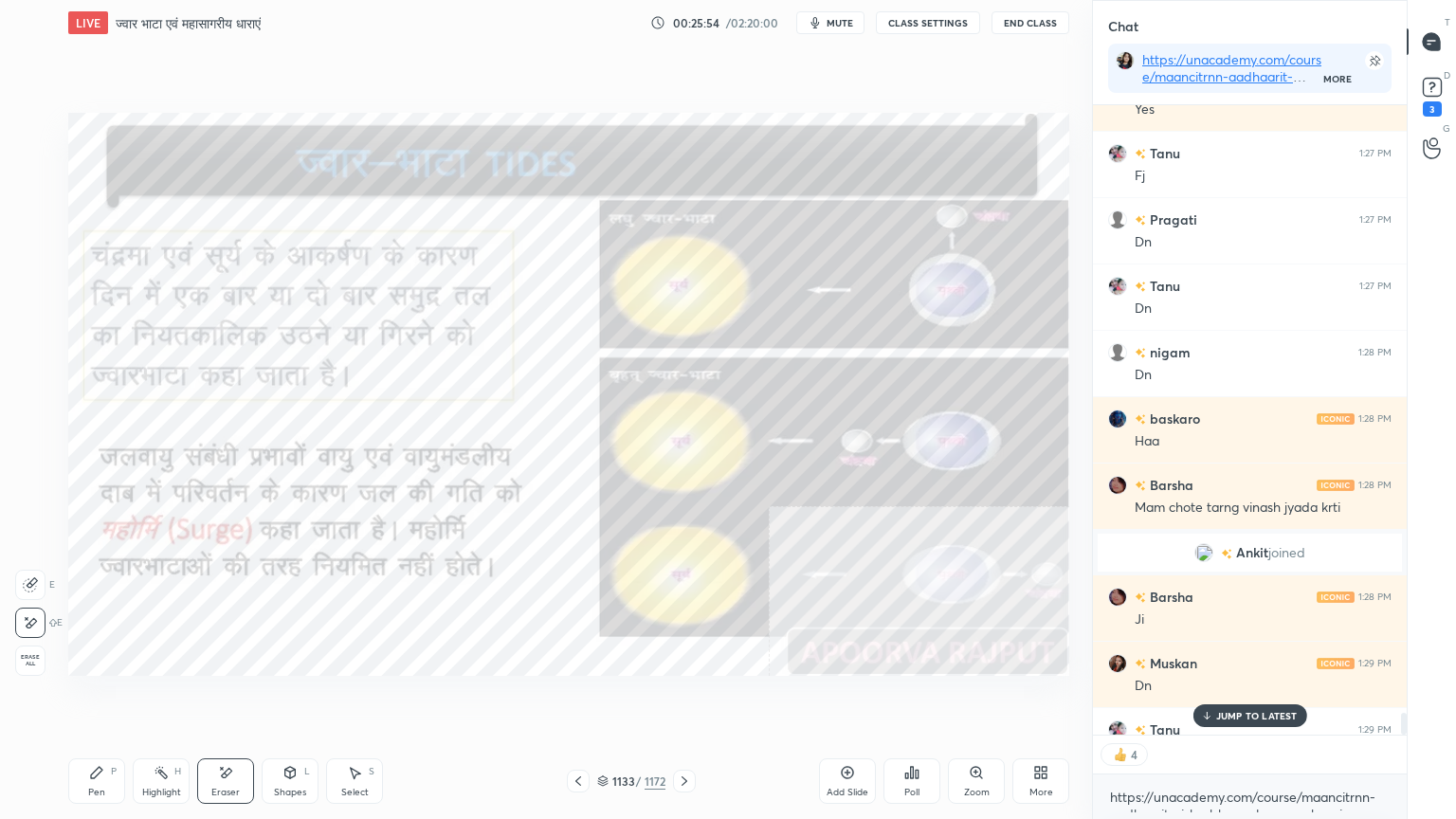 click on "Eraser" at bounding box center (226, 781) 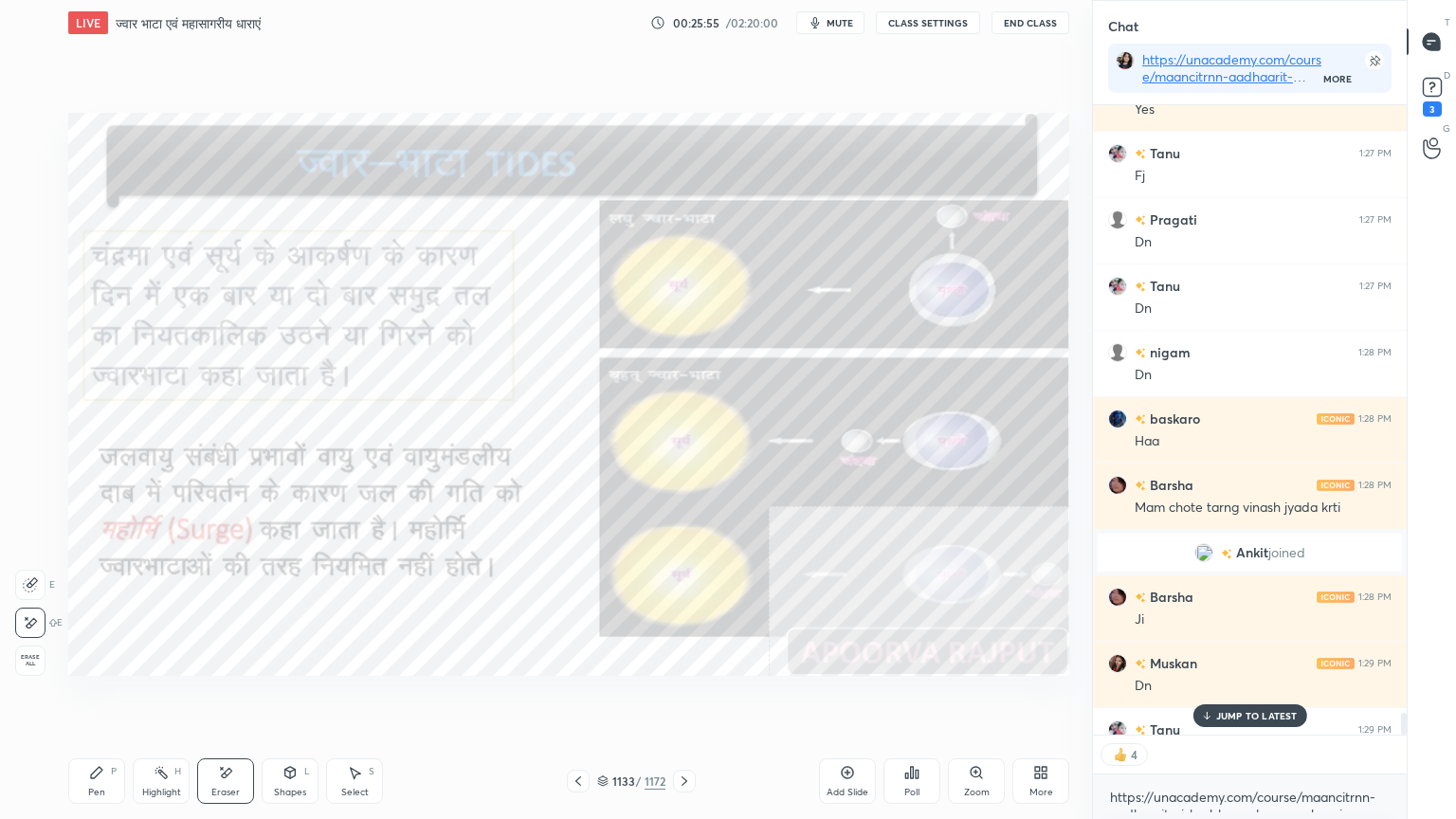 click on "Erase all" at bounding box center (30, 661) 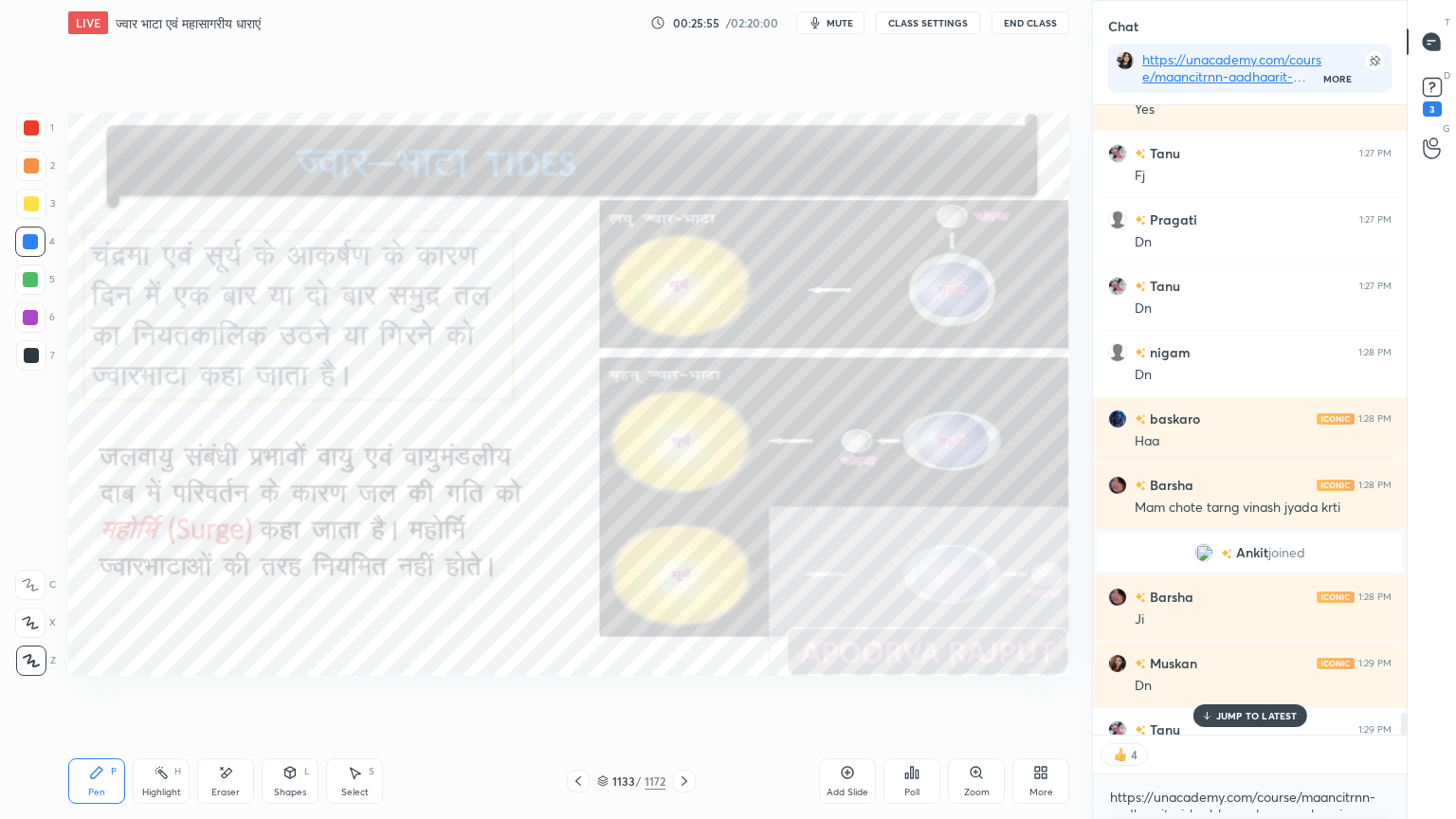 drag, startPoint x: 36, startPoint y: 652, endPoint x: 35, endPoint y: 636, distance: 16.03122 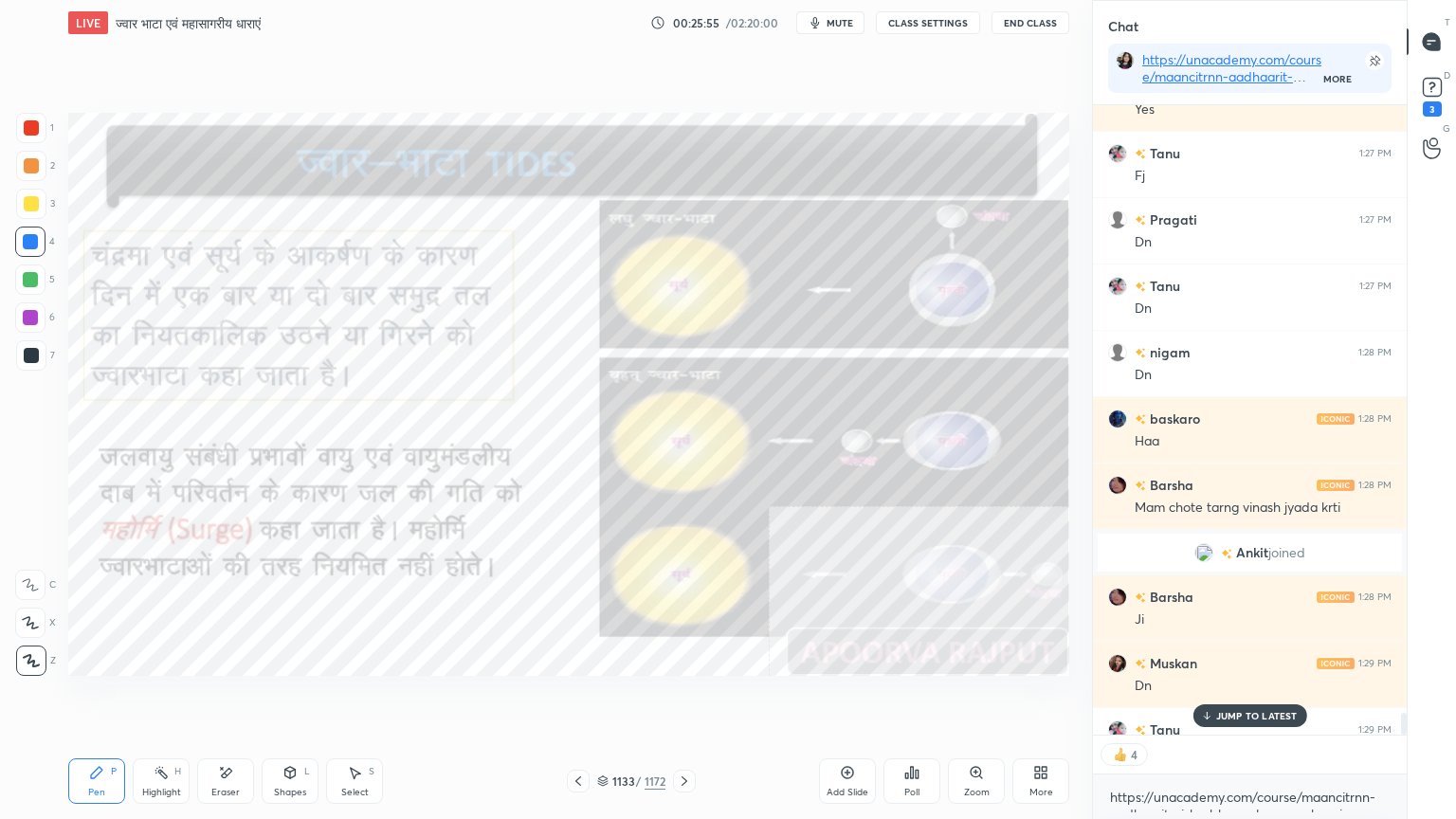 click on "1 2 3 4 5 6 7 C X Z E E Erase all   H H" at bounding box center (30, 394) 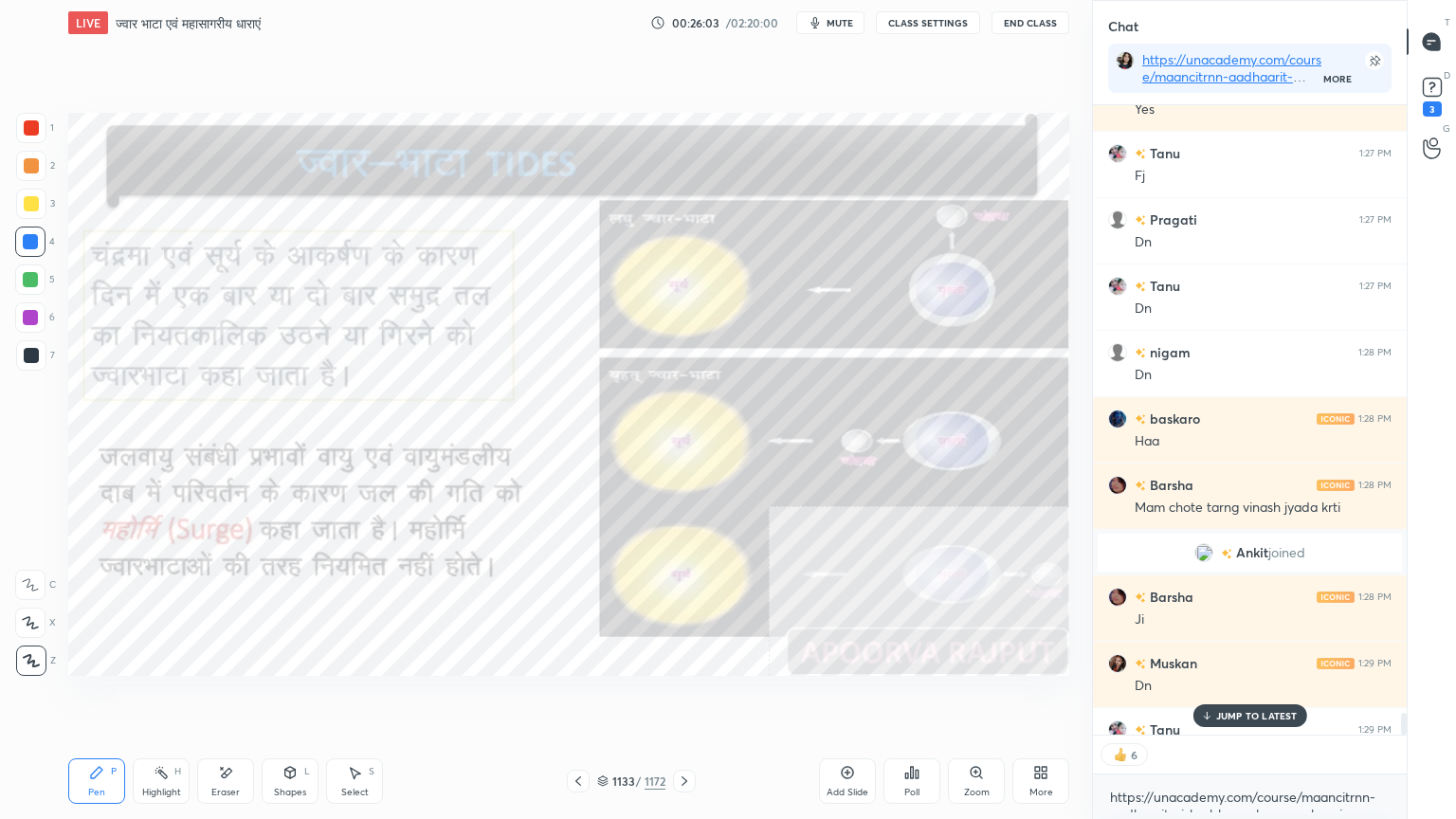 click 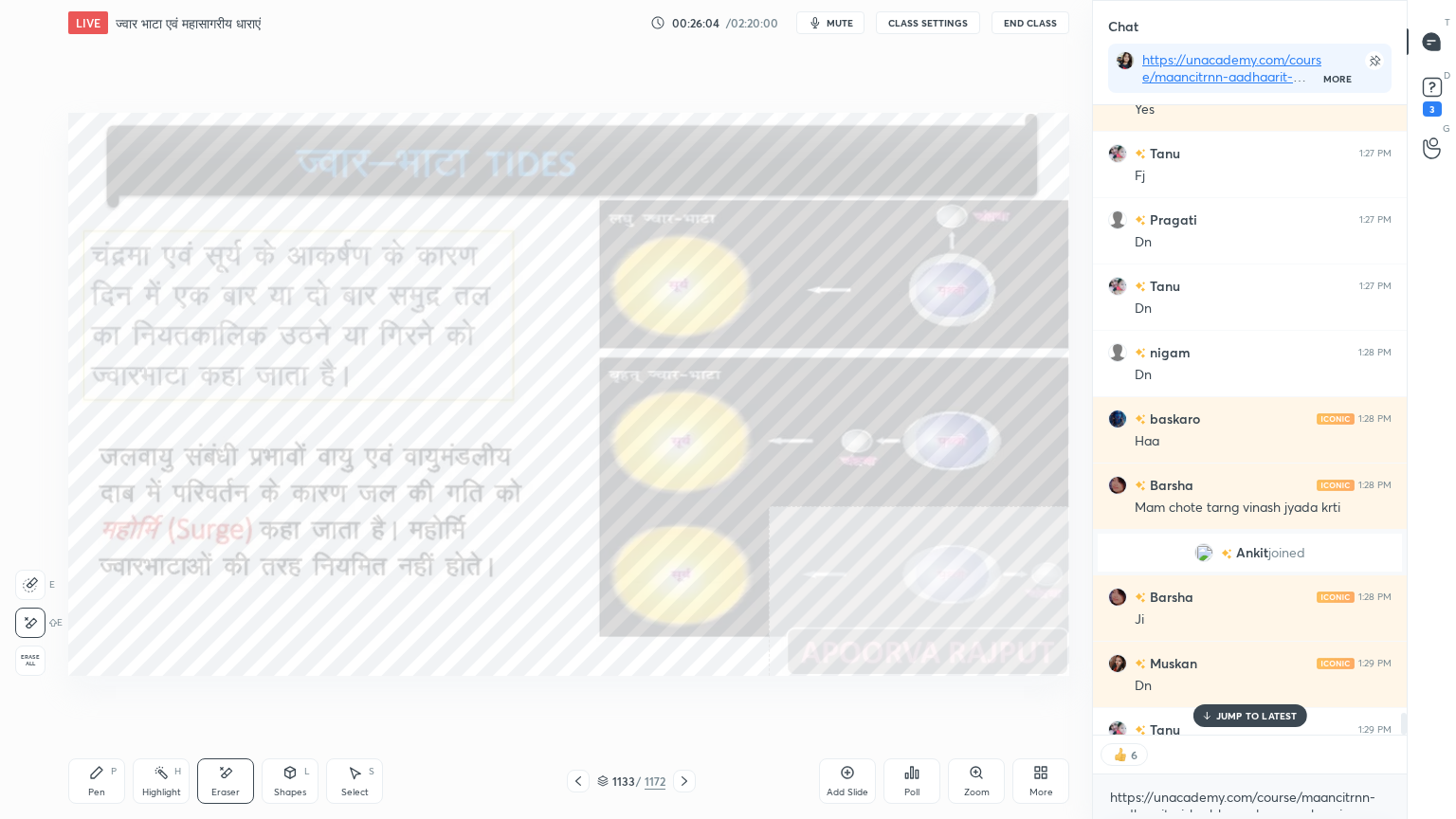 click on "Erase all" at bounding box center (30, 661) 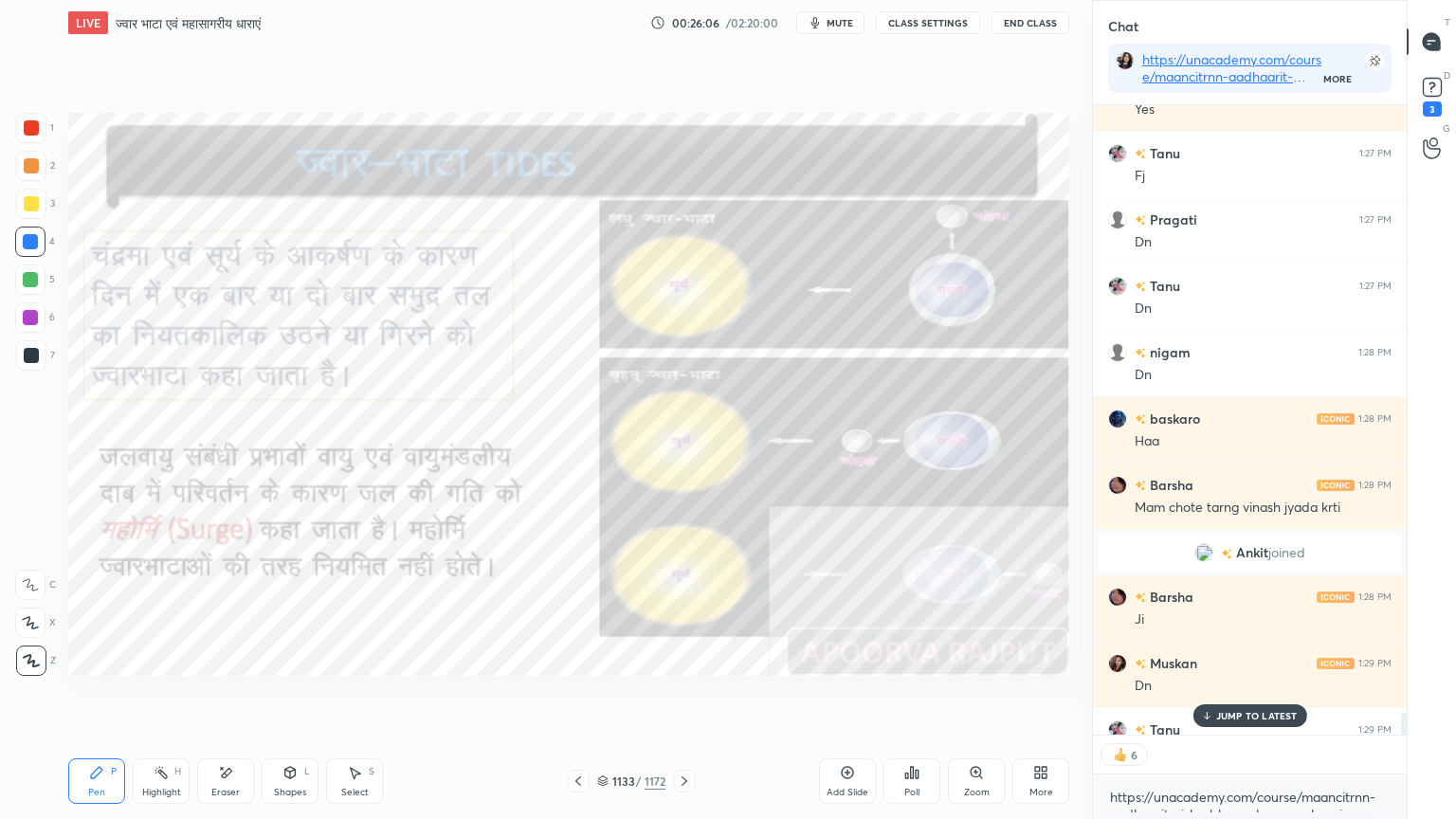 scroll, scrollTop: 6, scrollLeft: 6, axis: both 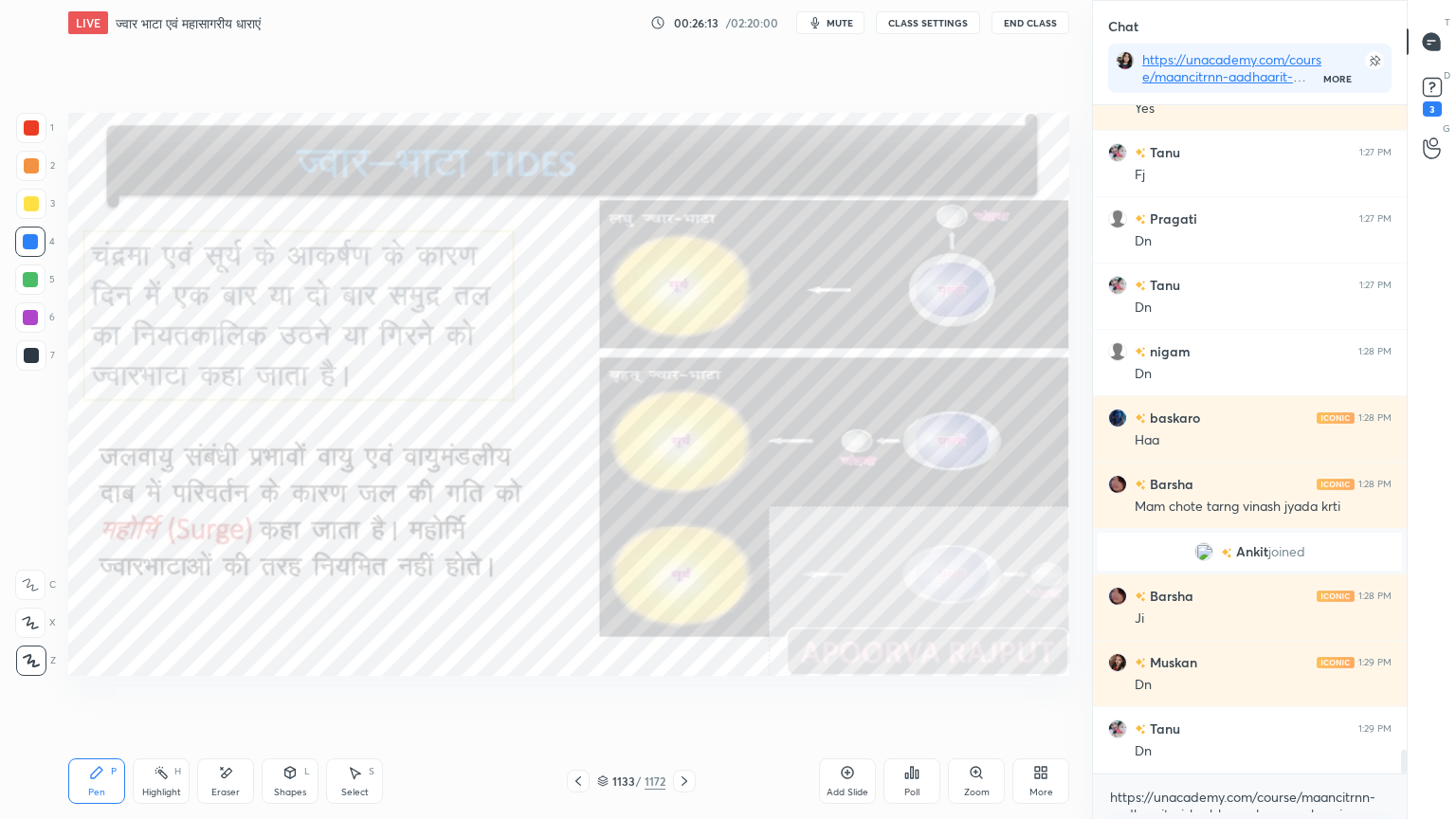 drag, startPoint x: 610, startPoint y: 784, endPoint x: 663, endPoint y: 755, distance: 60.41523 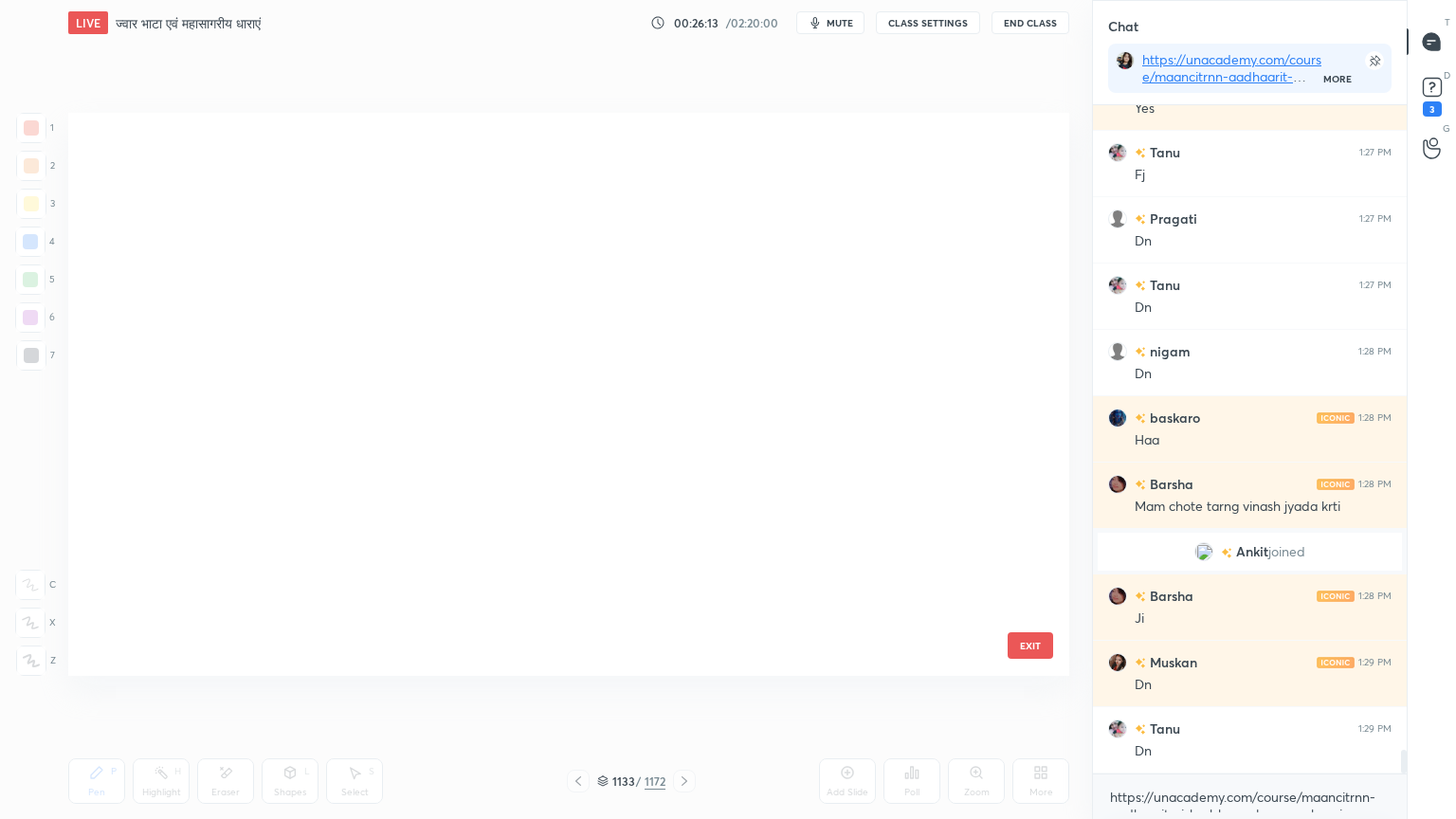 scroll, scrollTop: 65008, scrollLeft: 0, axis: vertical 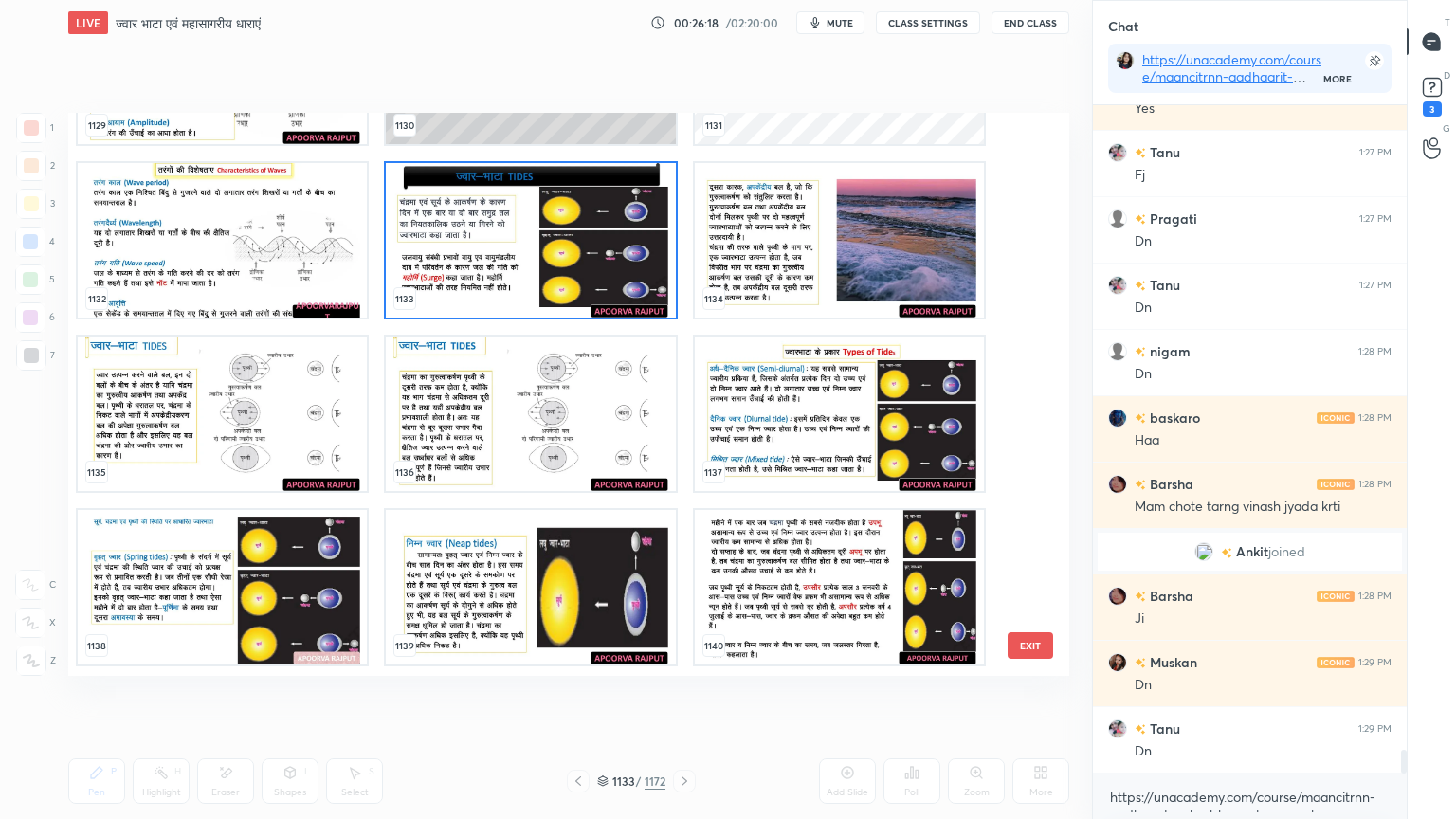 click at bounding box center (530, 240) 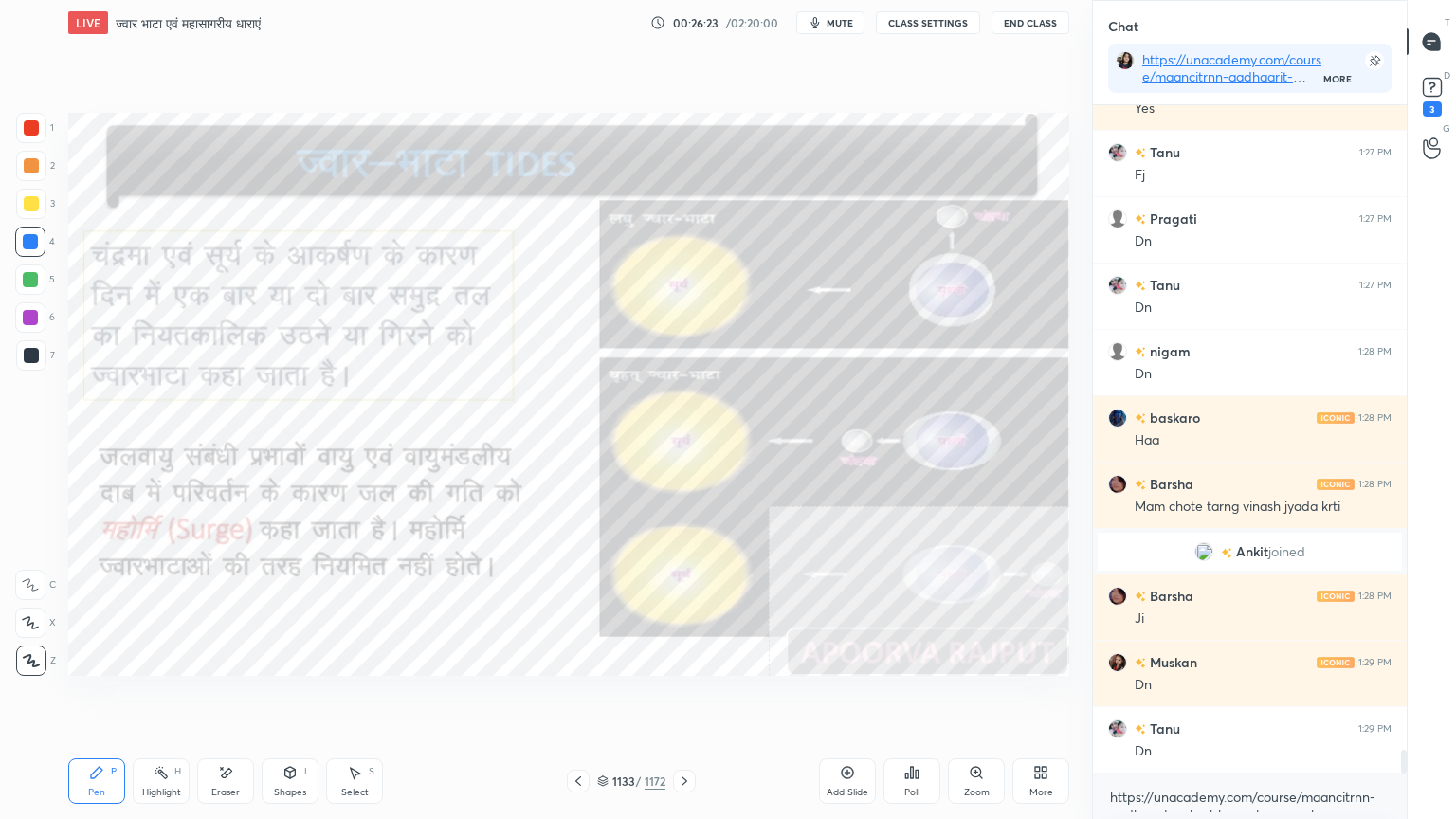 scroll, scrollTop: 625, scrollLeft: 308, axis: both 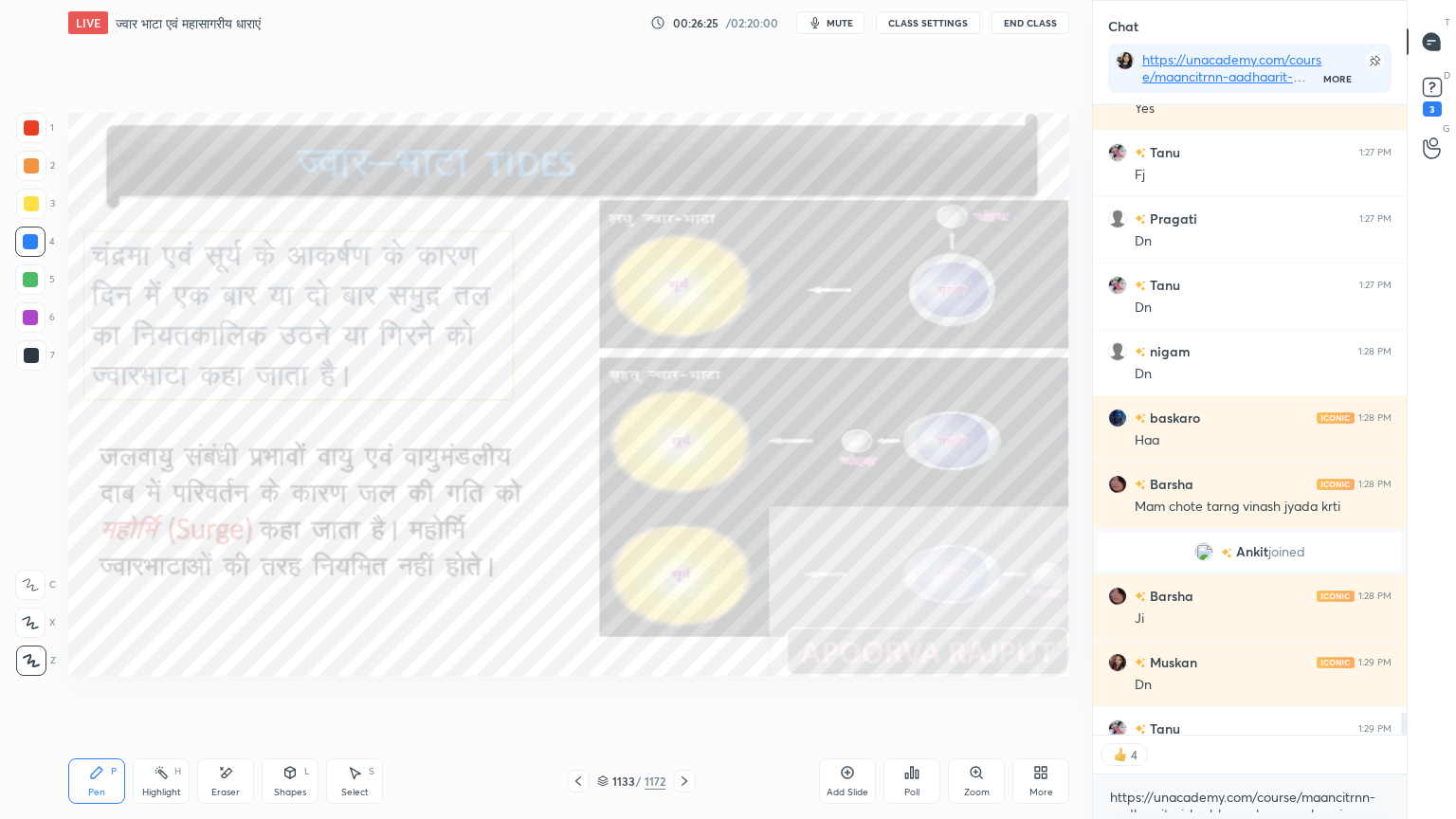 click on "Add Slide" at bounding box center (847, 781) 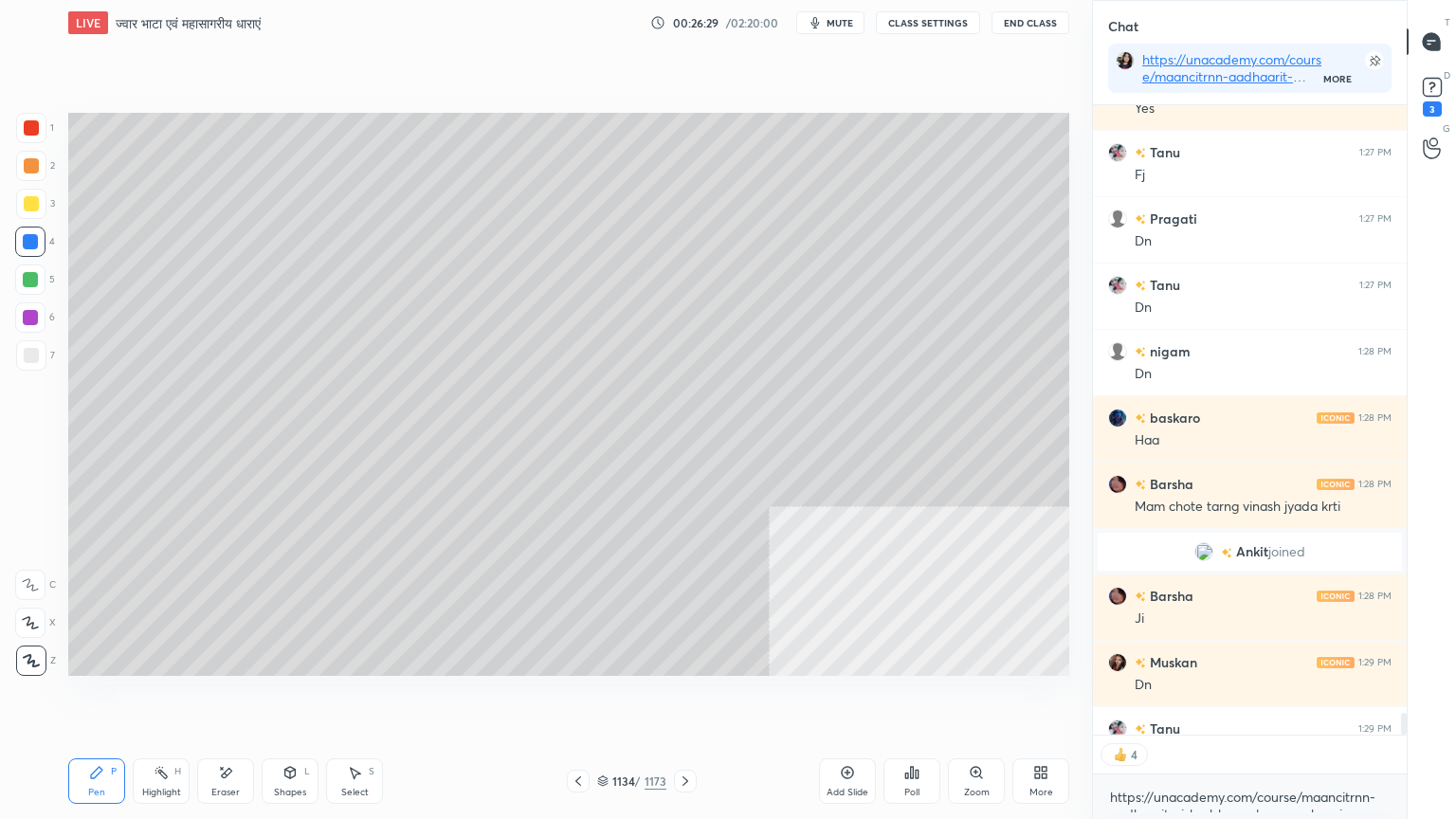 scroll, scrollTop: 18374, scrollLeft: 0, axis: vertical 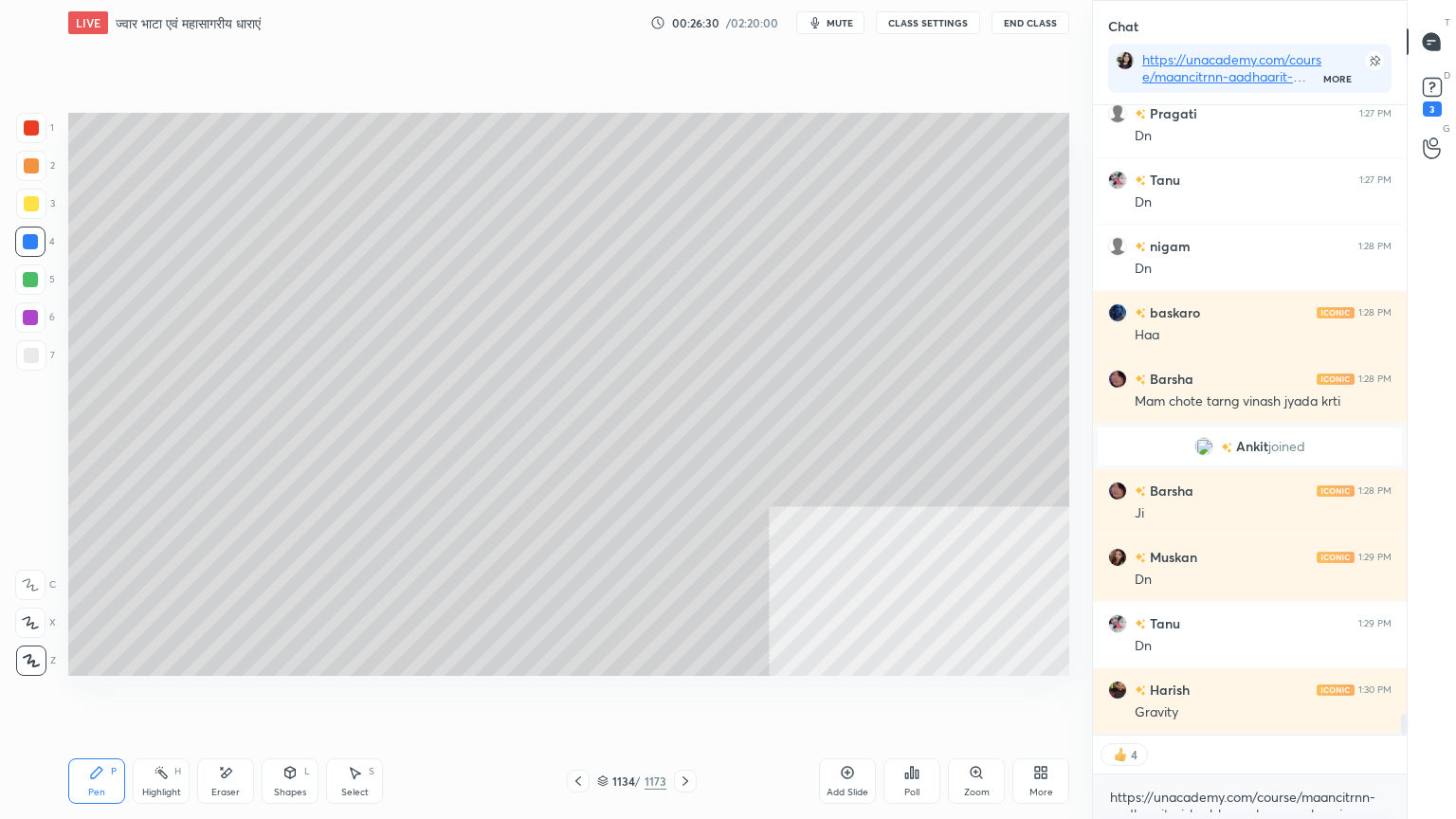 click on "1 2 3 4 5 6 7 C X Z E E Erase all   H H" at bounding box center (30, 394) 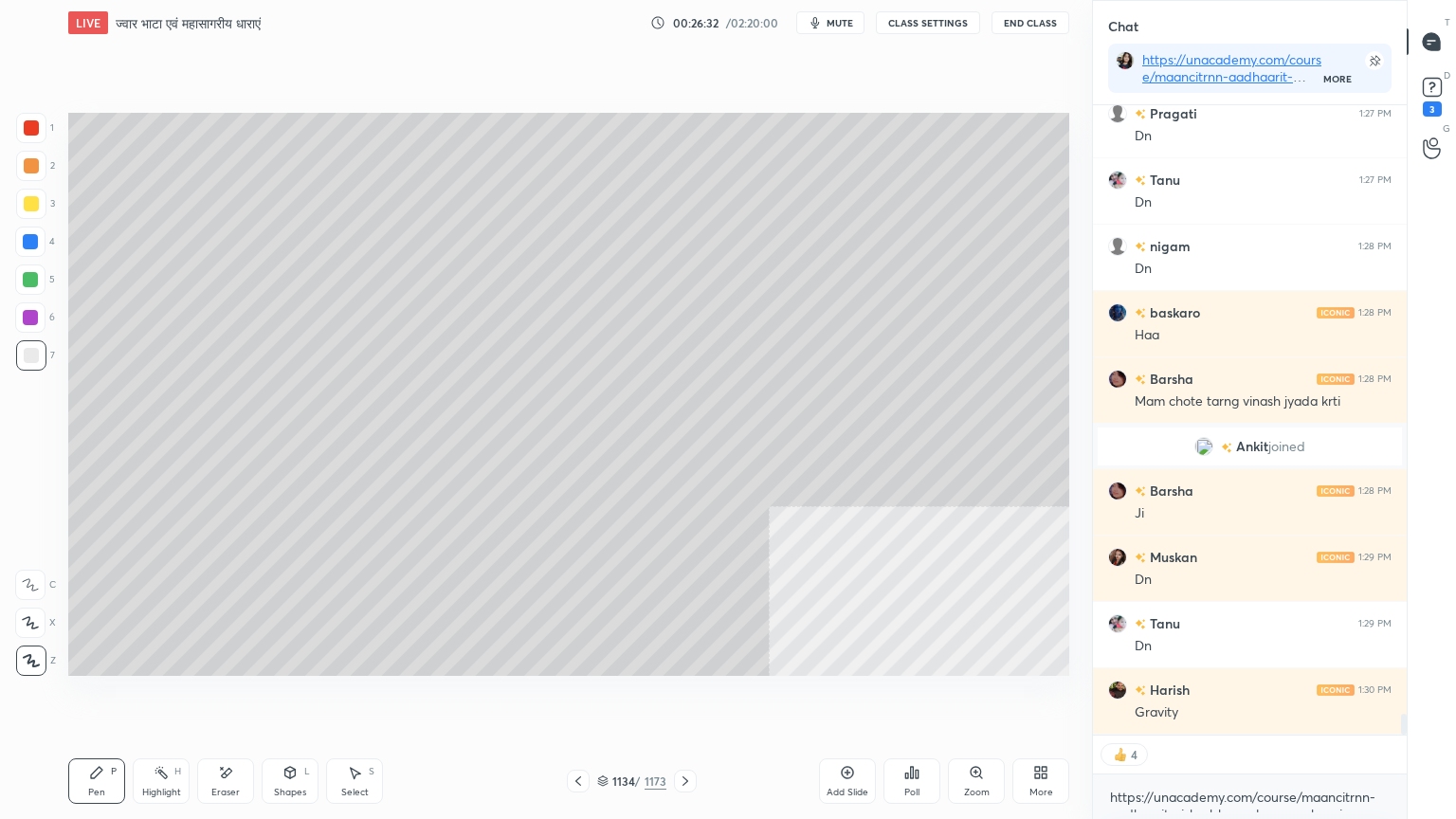 scroll, scrollTop: 18441, scrollLeft: 0, axis: vertical 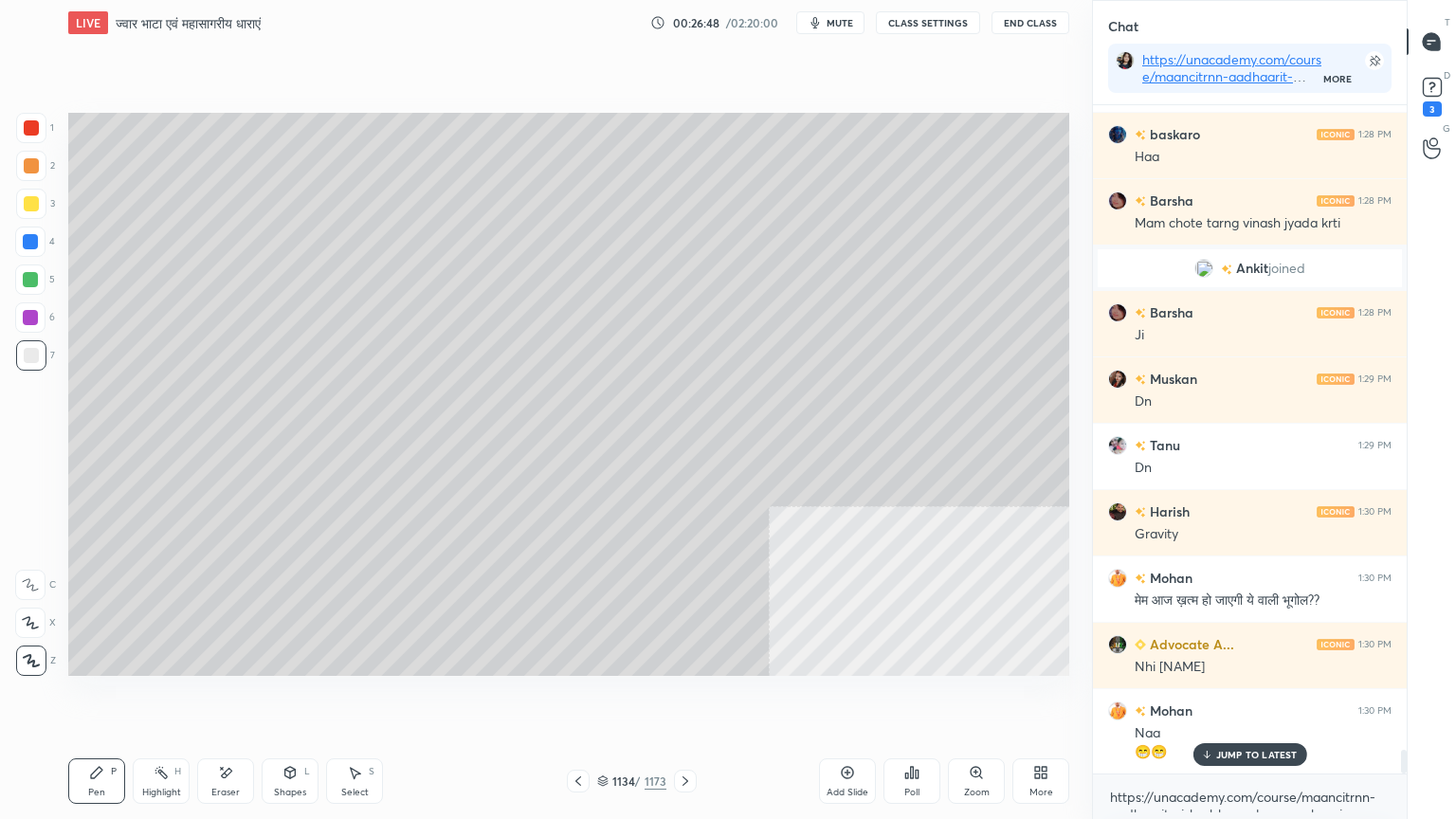 click at bounding box center [30, 242] 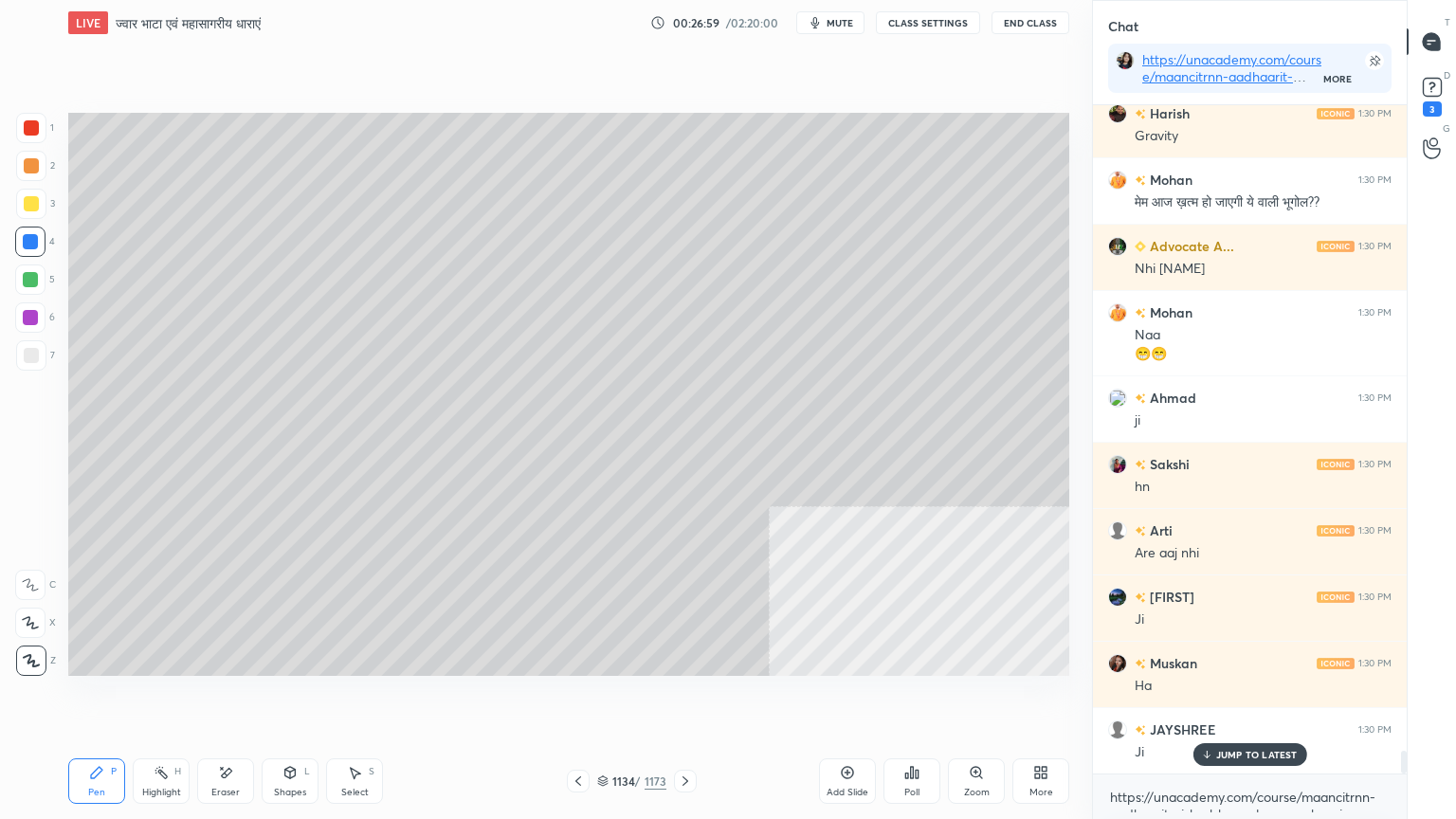 scroll, scrollTop: 19083, scrollLeft: 0, axis: vertical 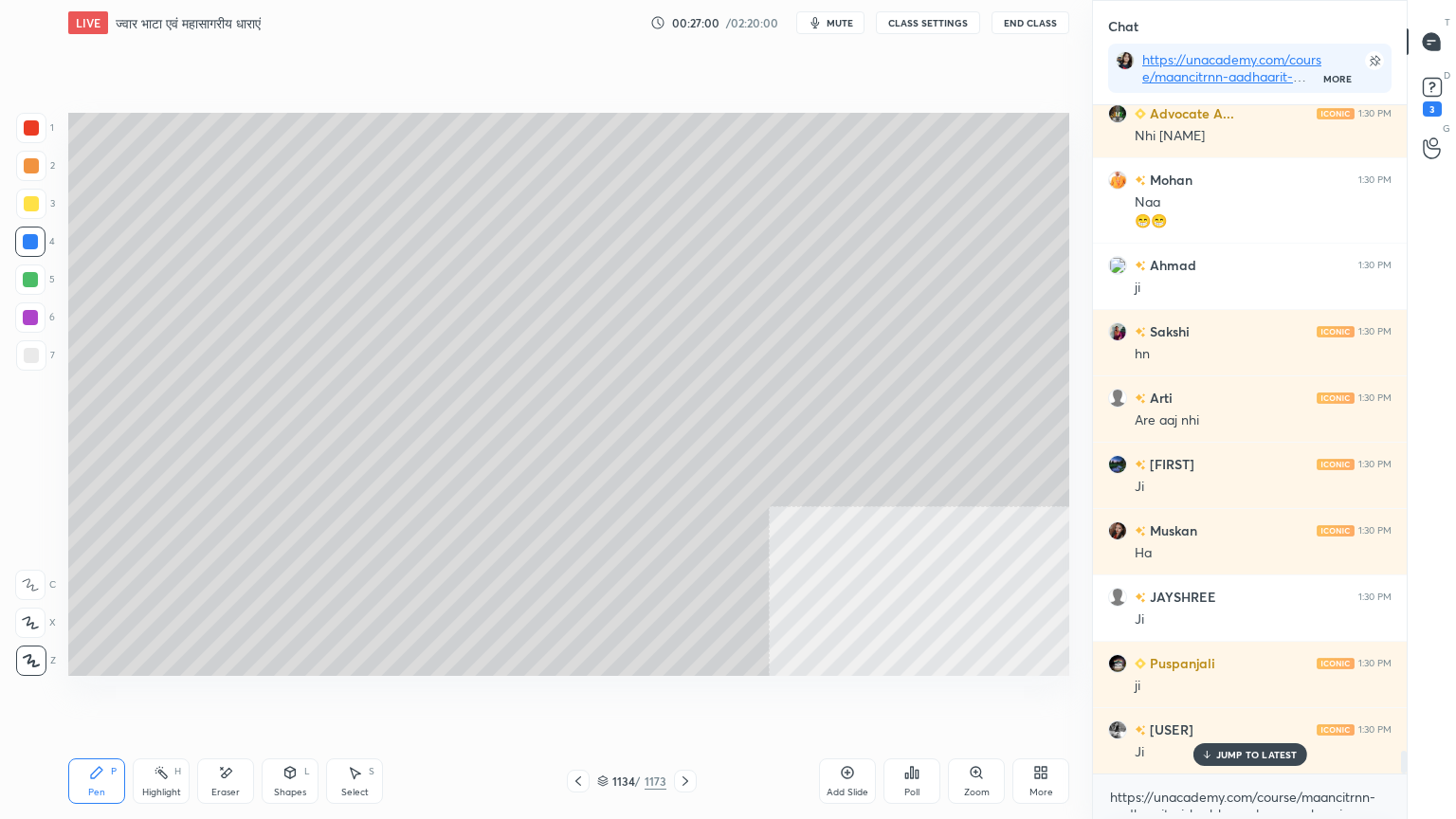 click on "Eraser" at bounding box center (226, 781) 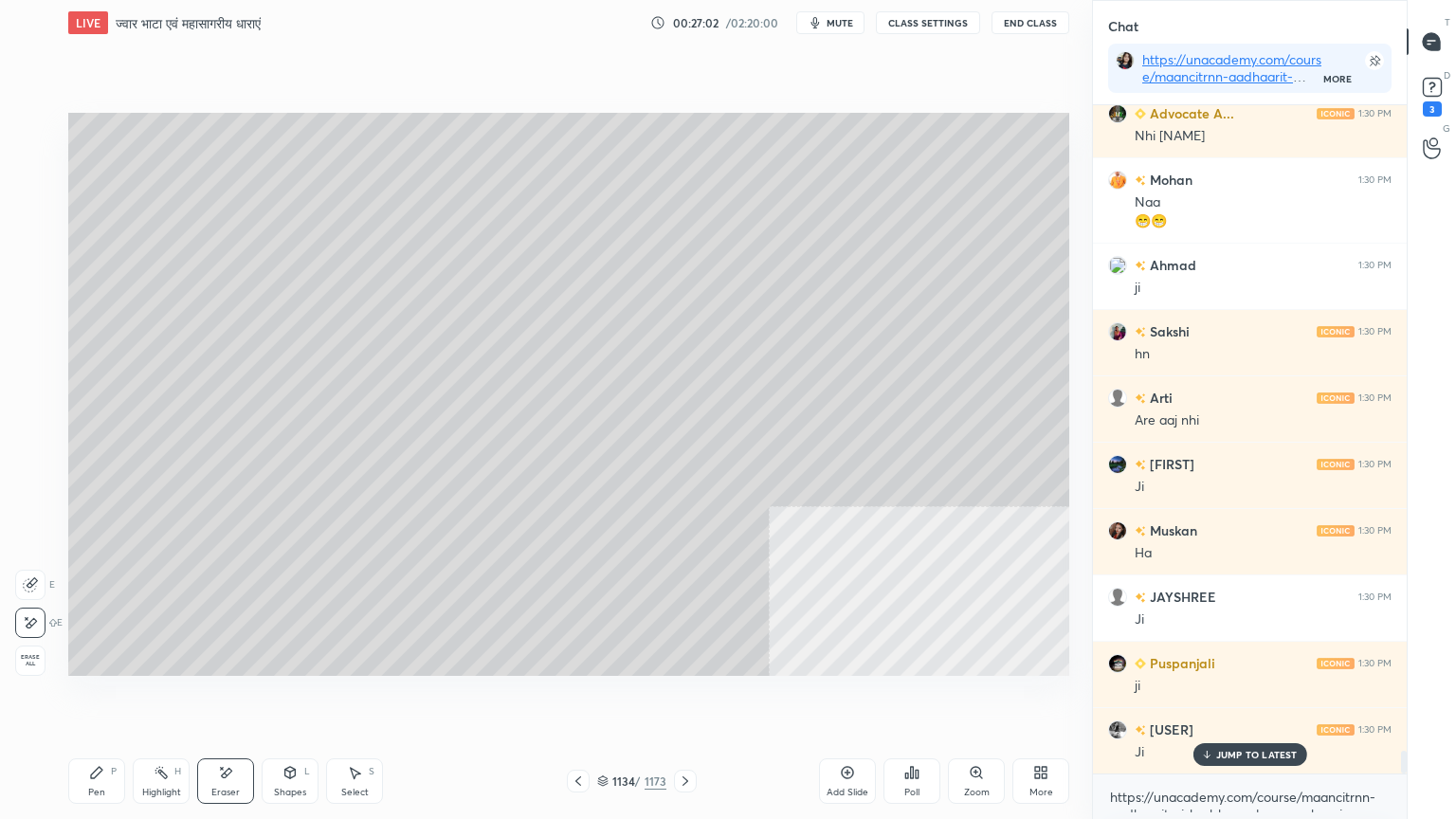 scroll, scrollTop: 19151, scrollLeft: 0, axis: vertical 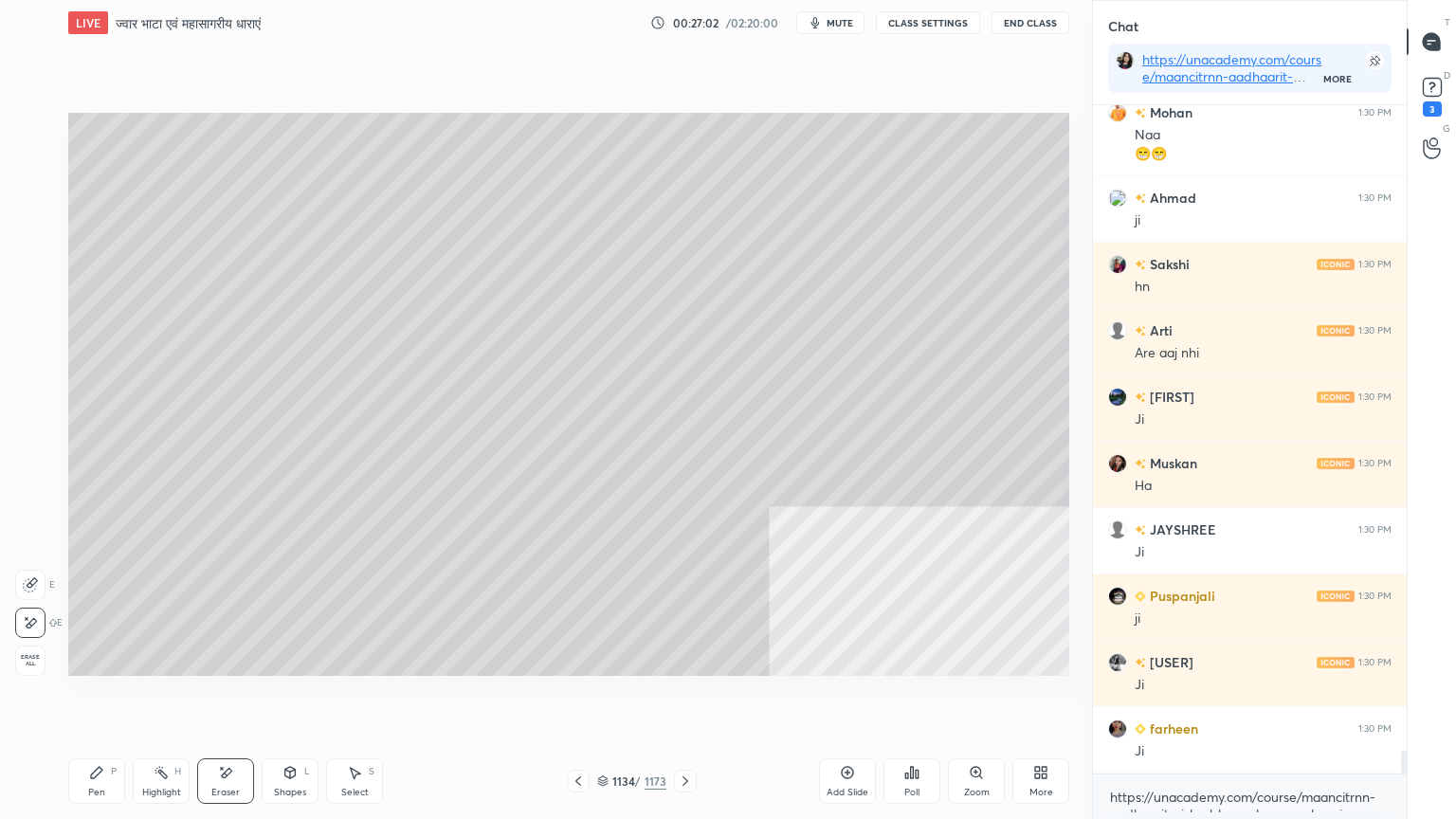 click on "Pen P" at bounding box center [97, 781] 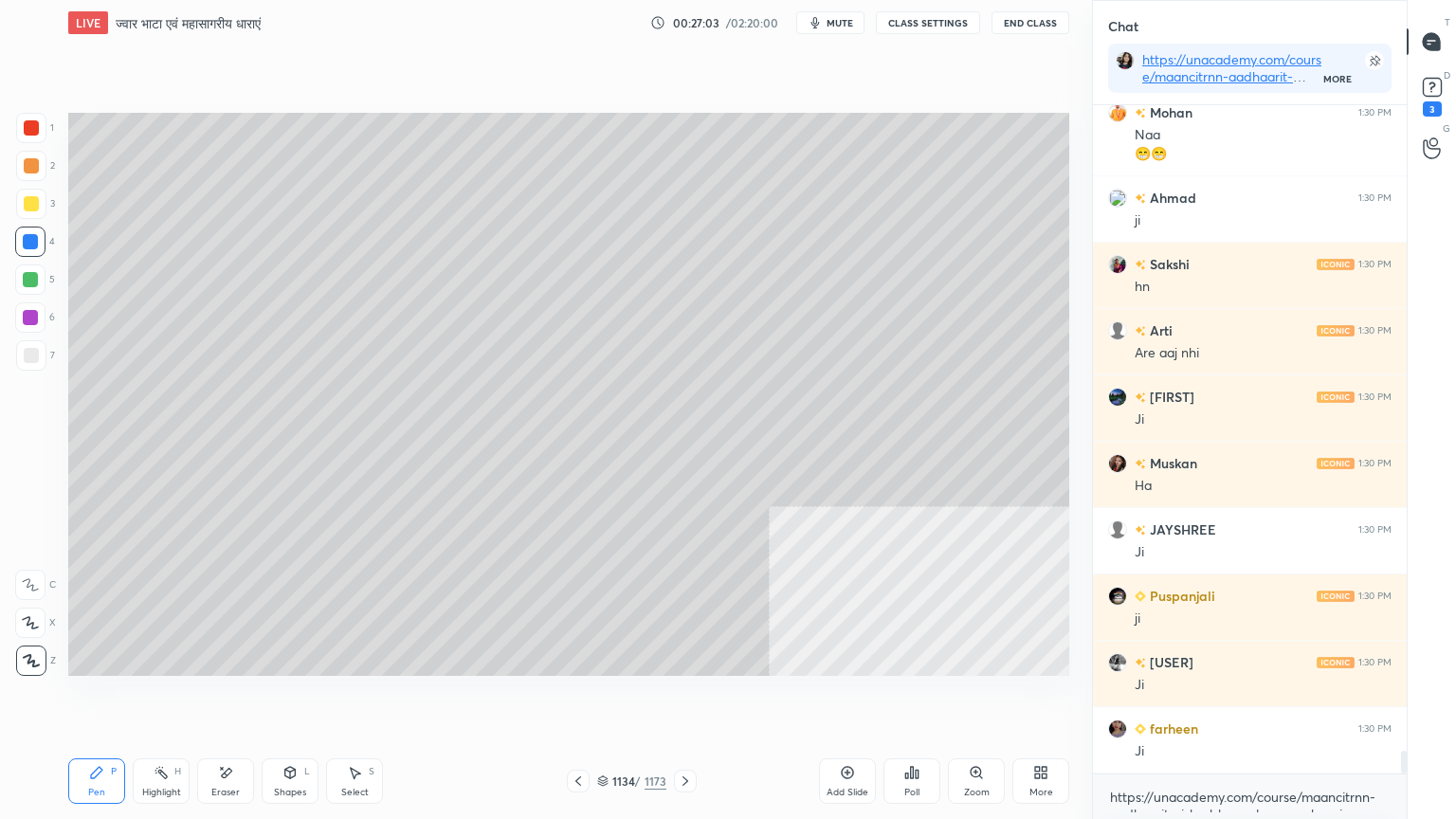 click on "7" at bounding box center (35, 355) 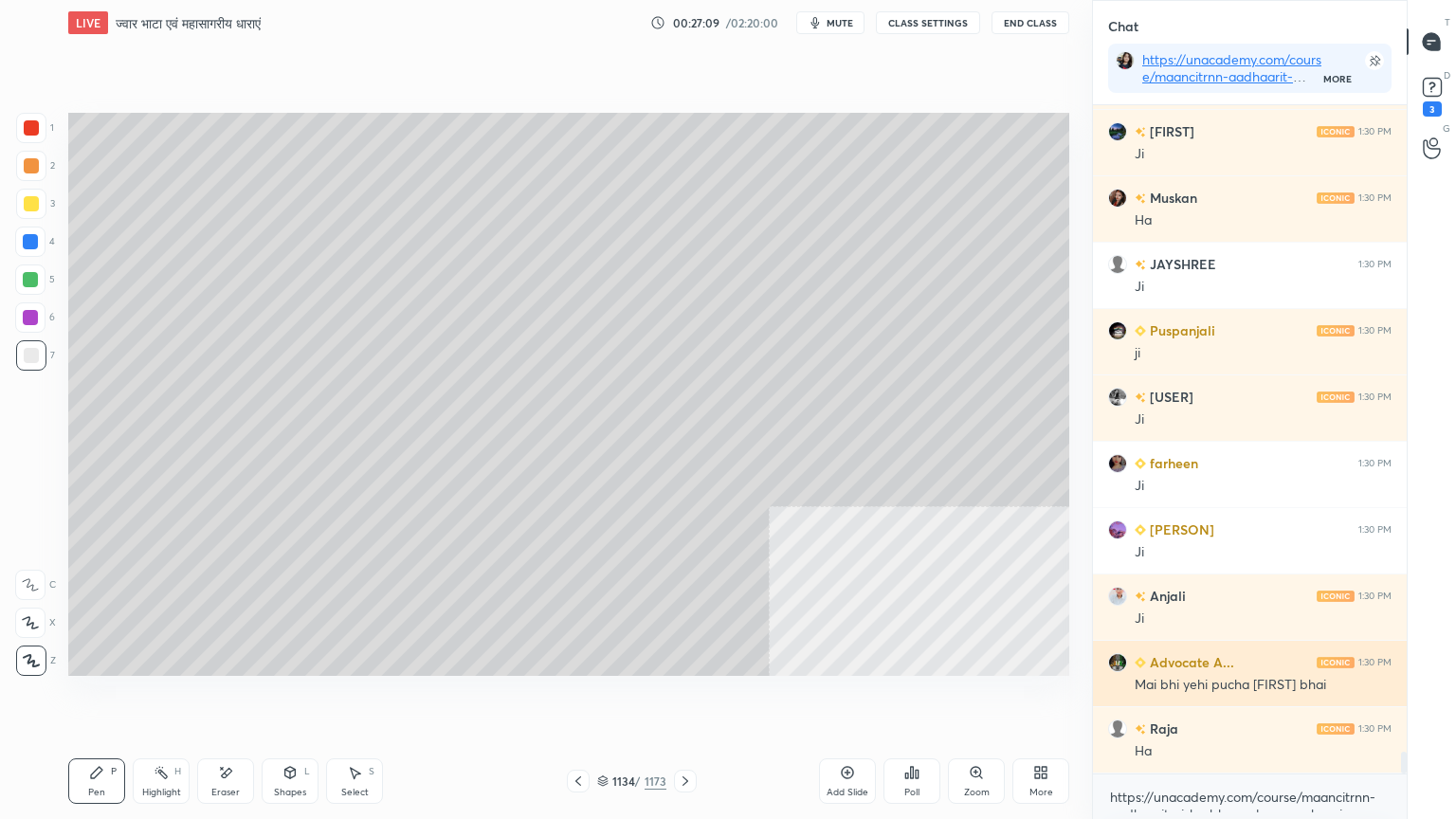 scroll, scrollTop: 19482, scrollLeft: 0, axis: vertical 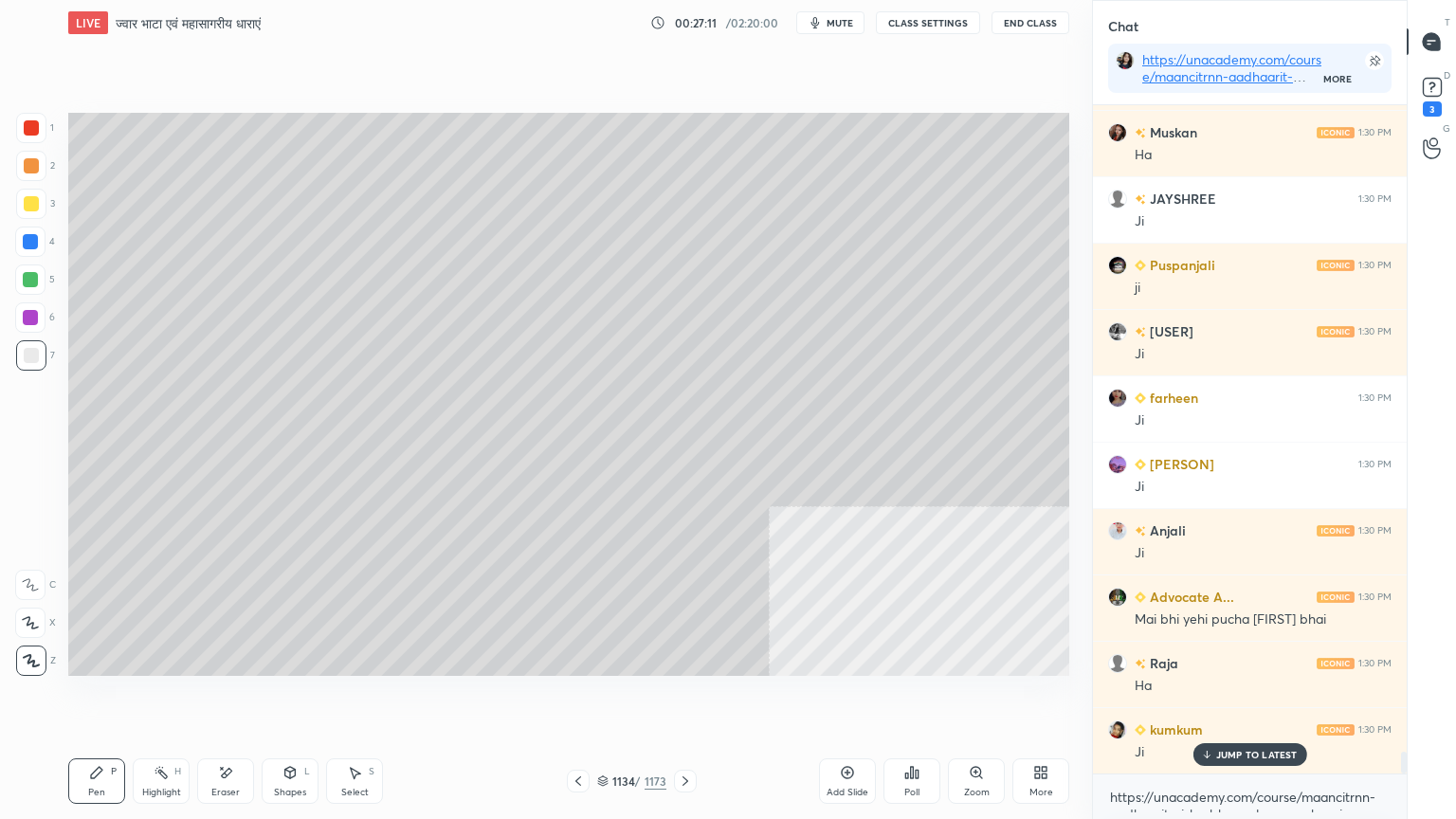 drag, startPoint x: 233, startPoint y: 781, endPoint x: 231, endPoint y: 766, distance: 15.132746 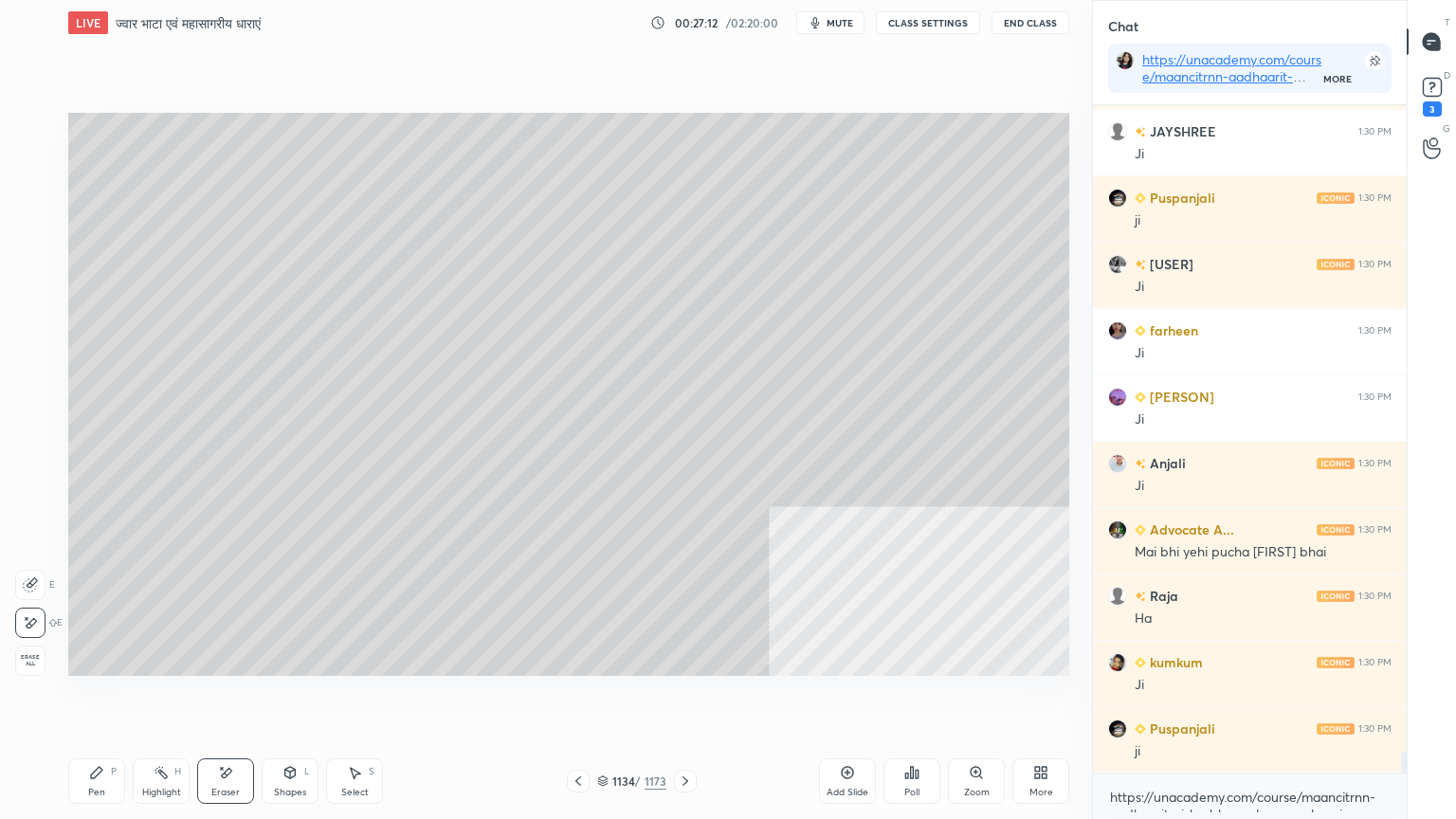 scroll, scrollTop: 19614, scrollLeft: 0, axis: vertical 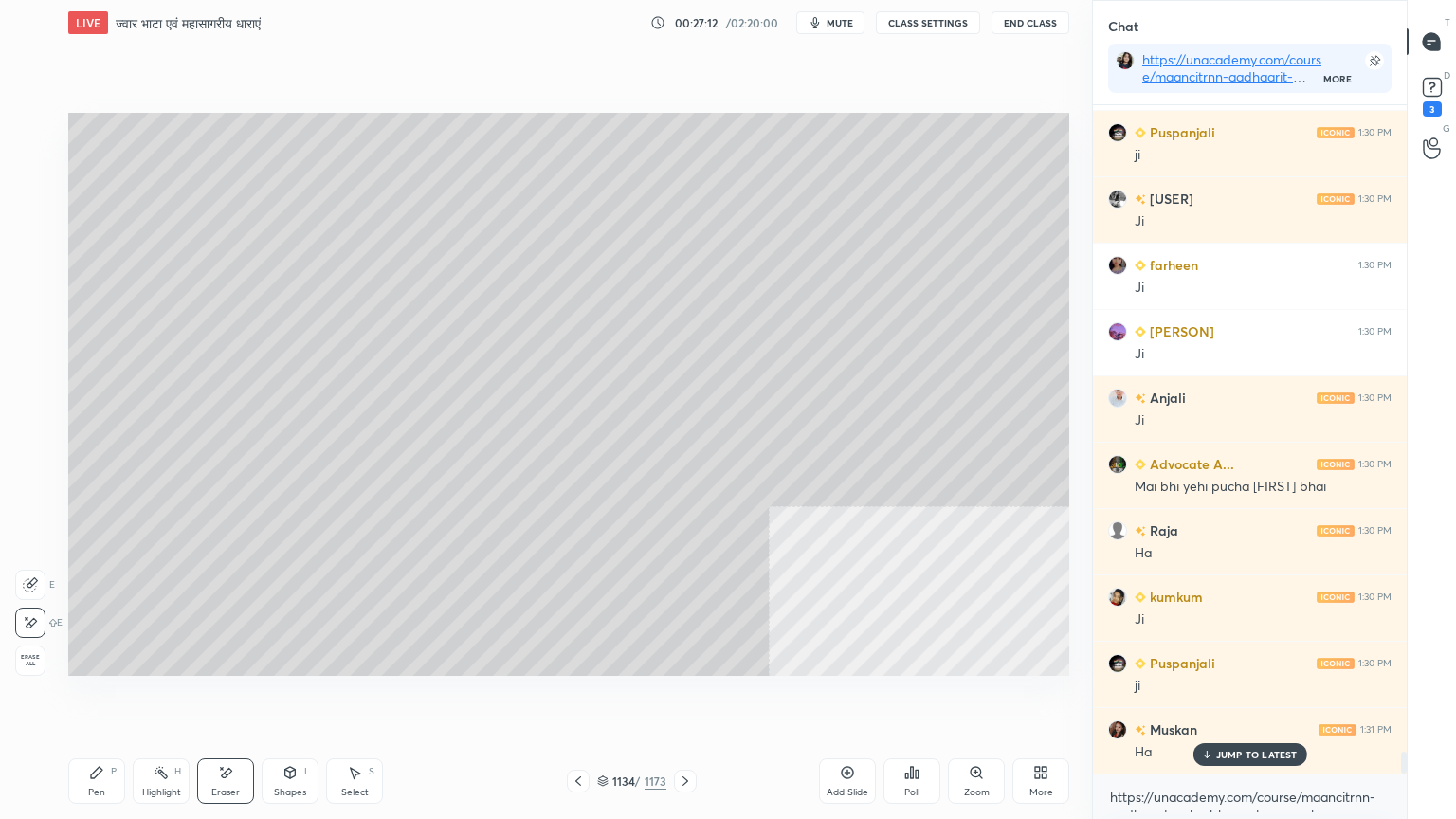 click on "Pen P" at bounding box center (97, 781) 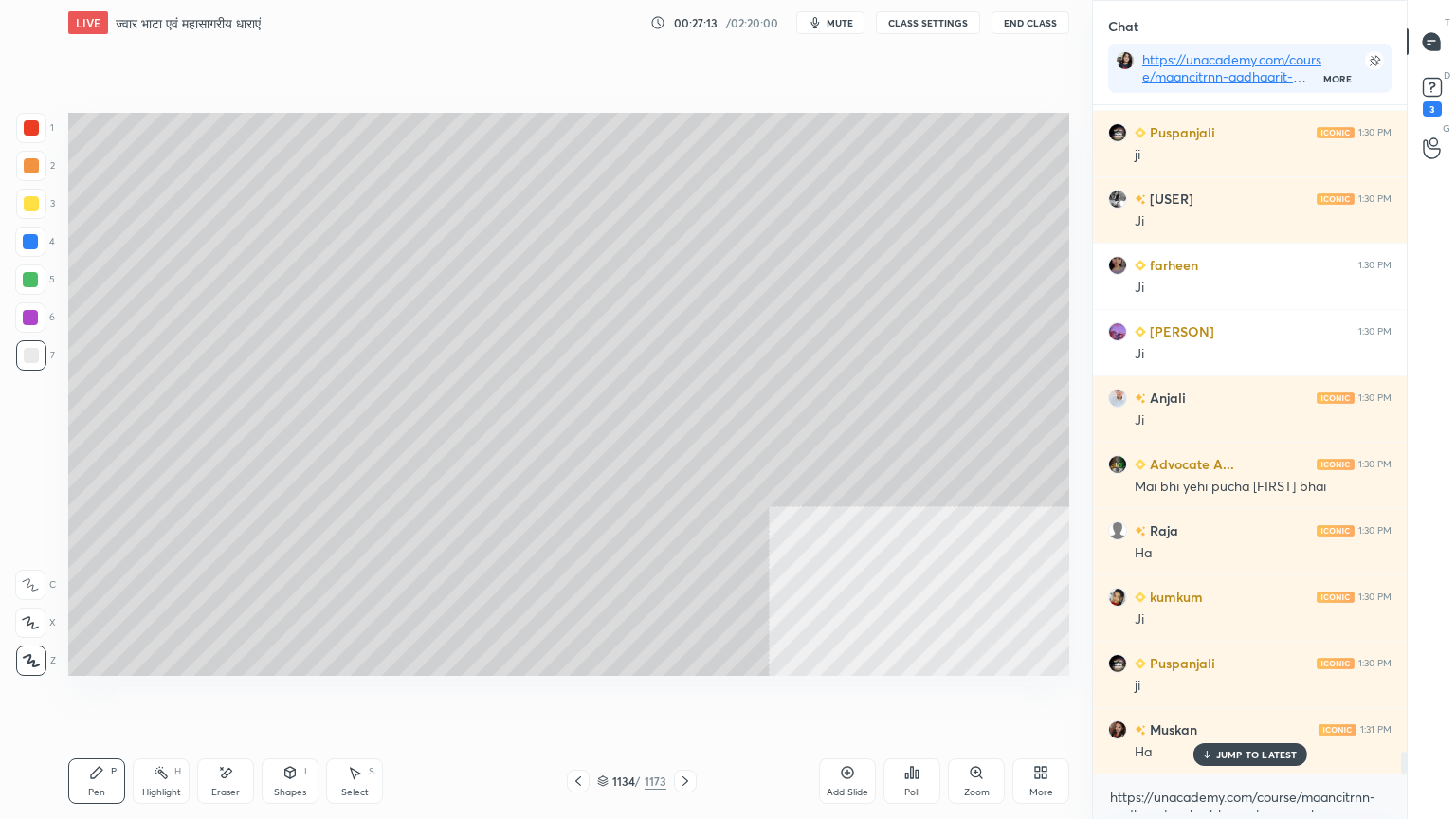 scroll, scrollTop: 19682, scrollLeft: 0, axis: vertical 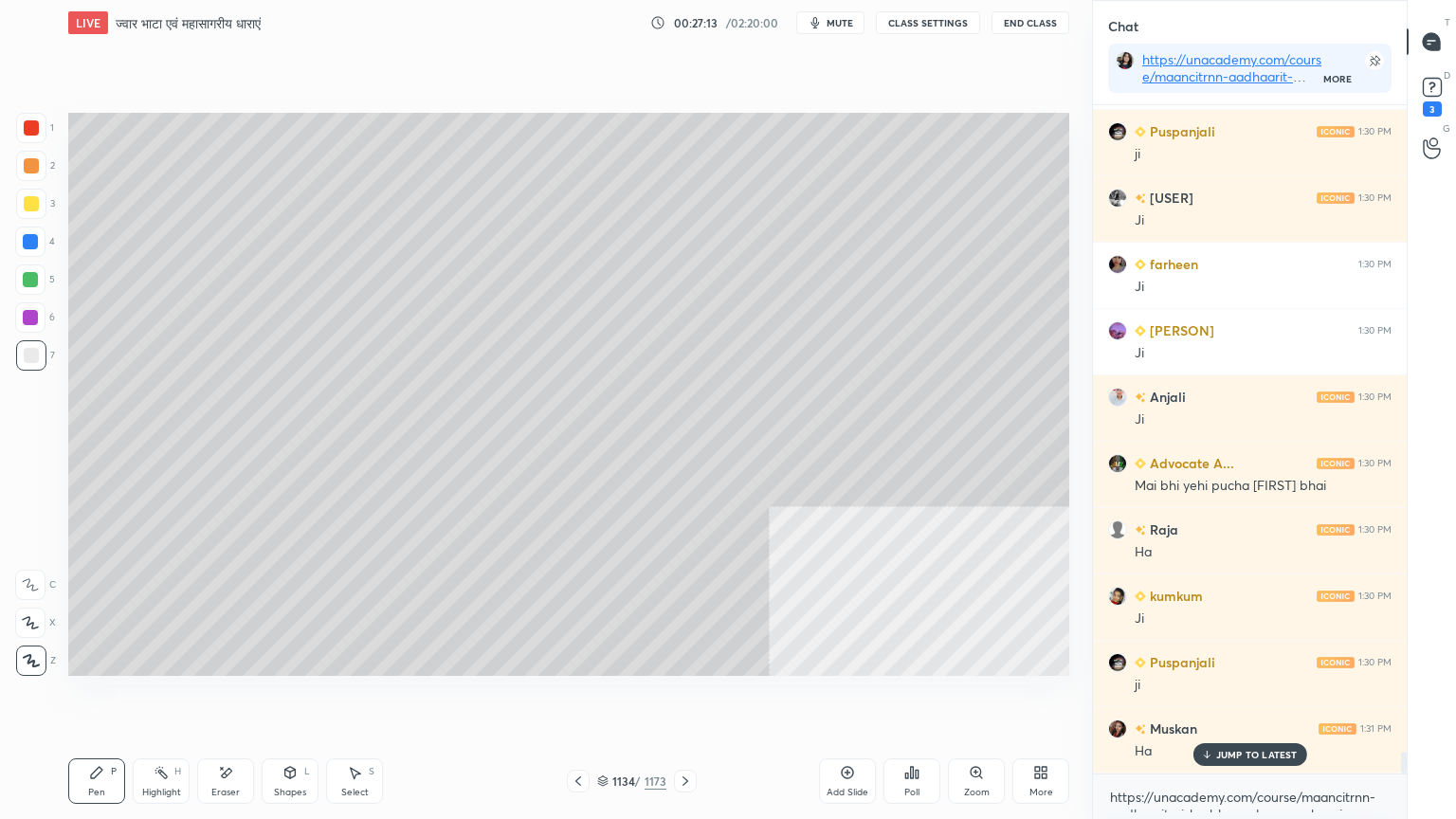 click at bounding box center [30, 242] 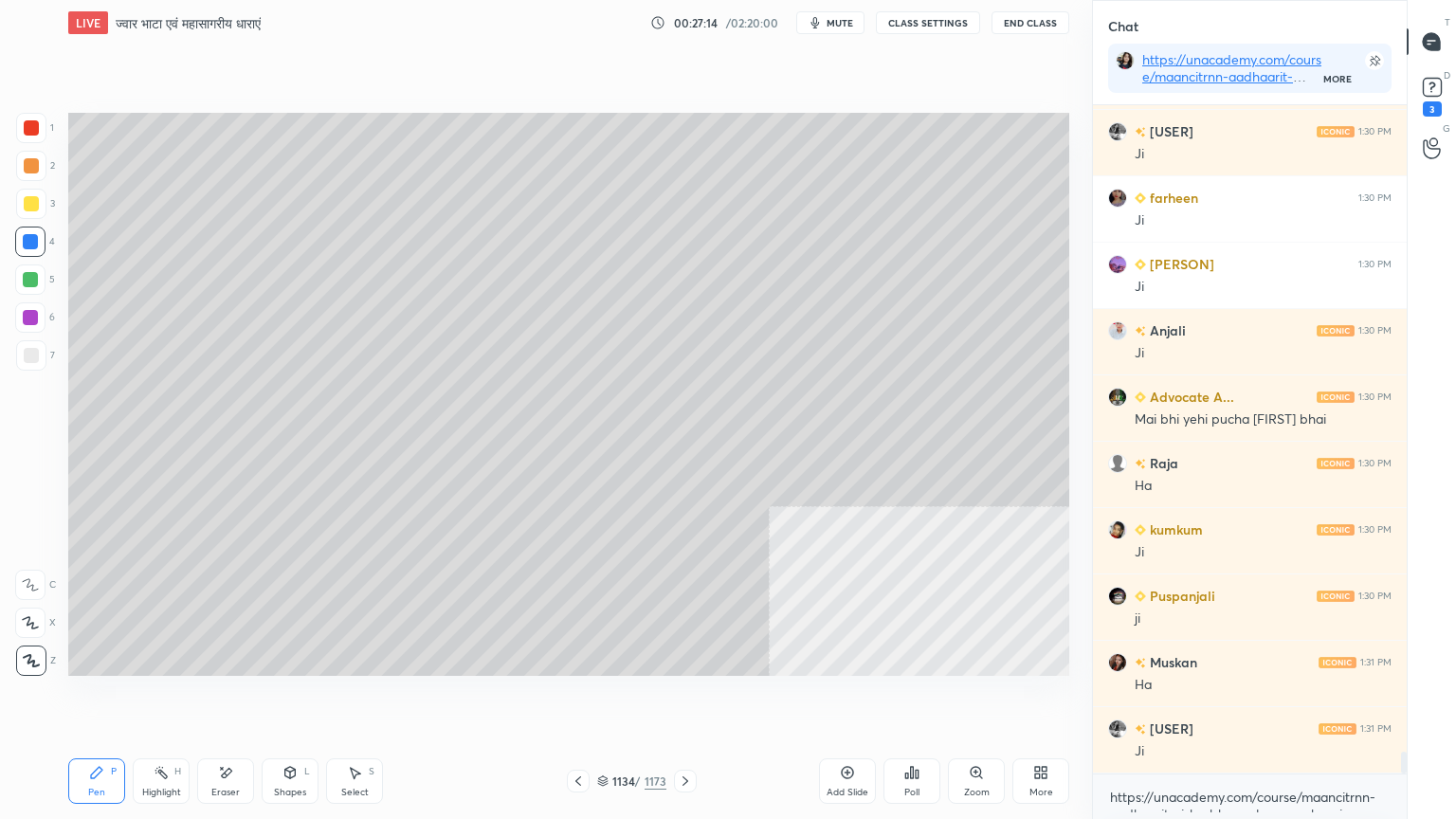 click at bounding box center (31, 355) 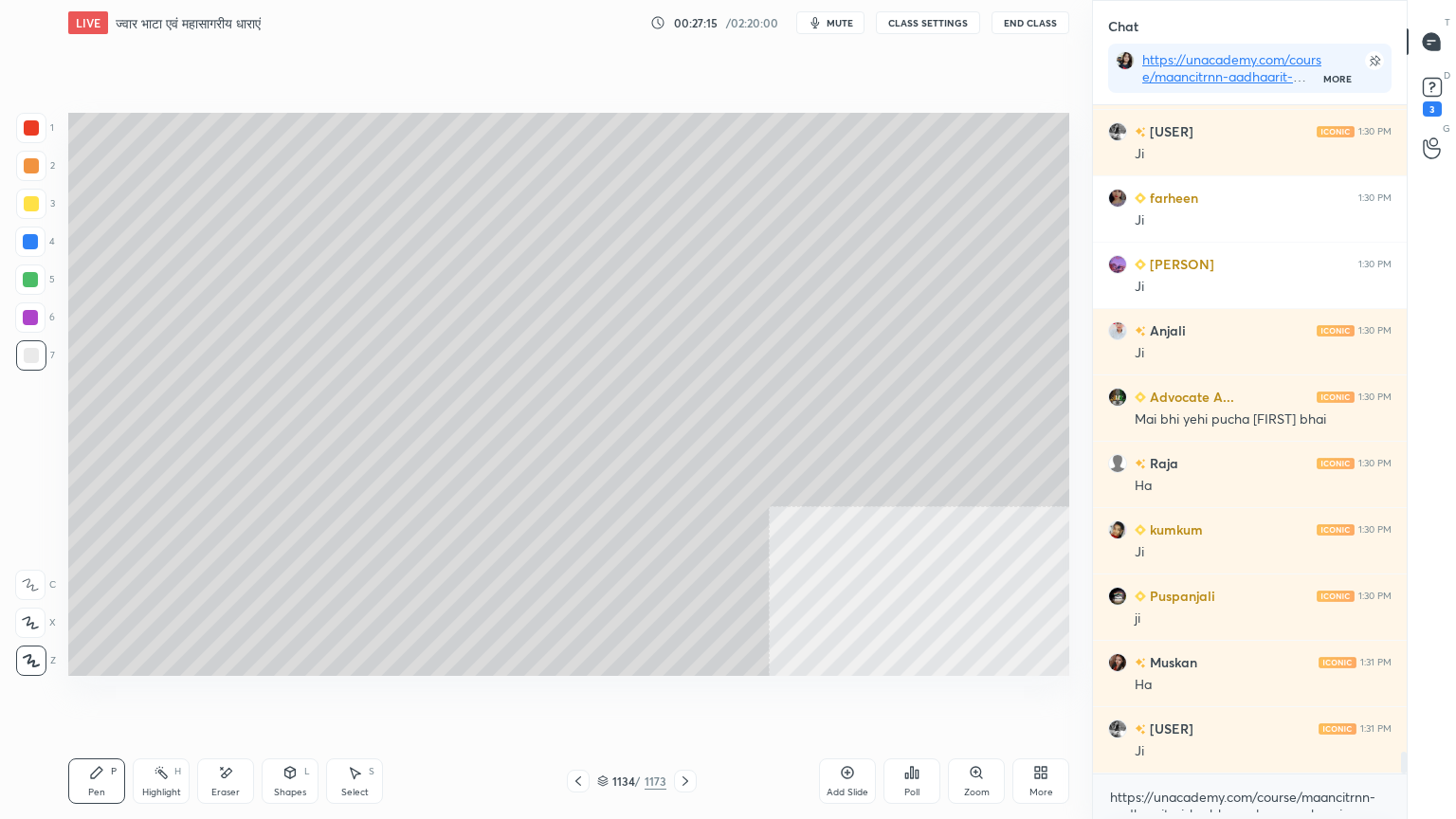 click at bounding box center (30, 242) 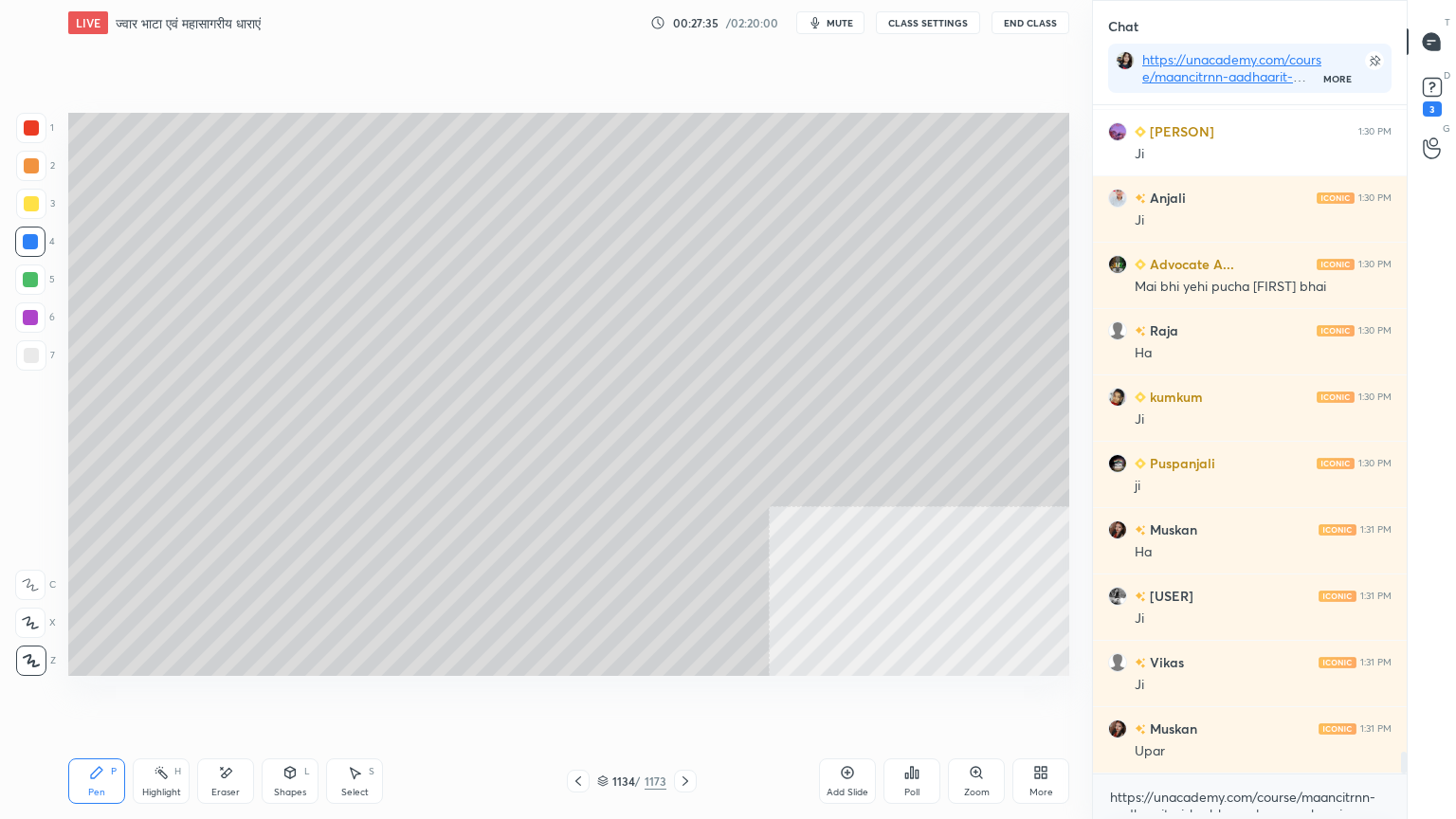 scroll, scrollTop: 19880, scrollLeft: 0, axis: vertical 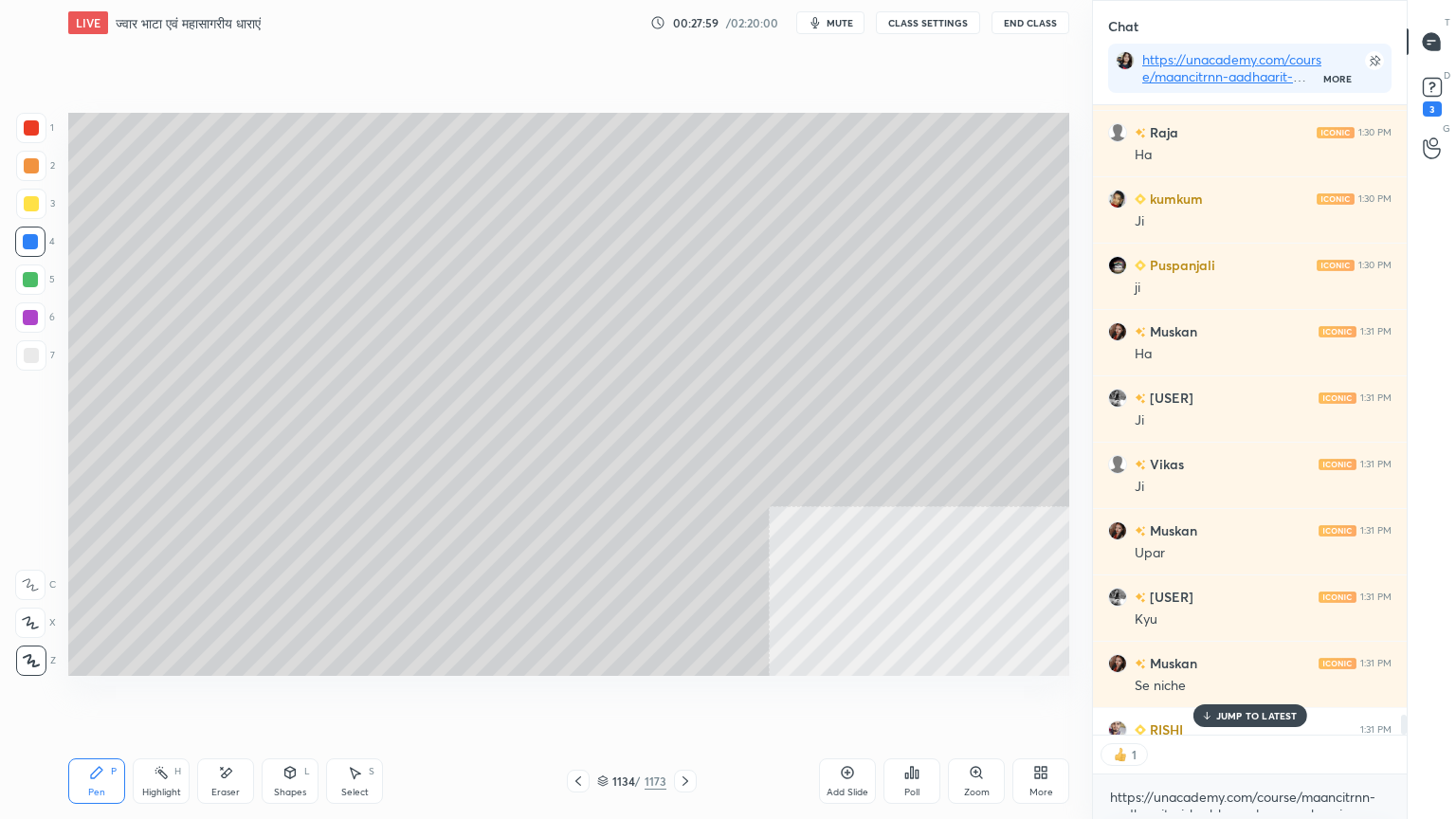 click on "Eraser" at bounding box center [226, 781] 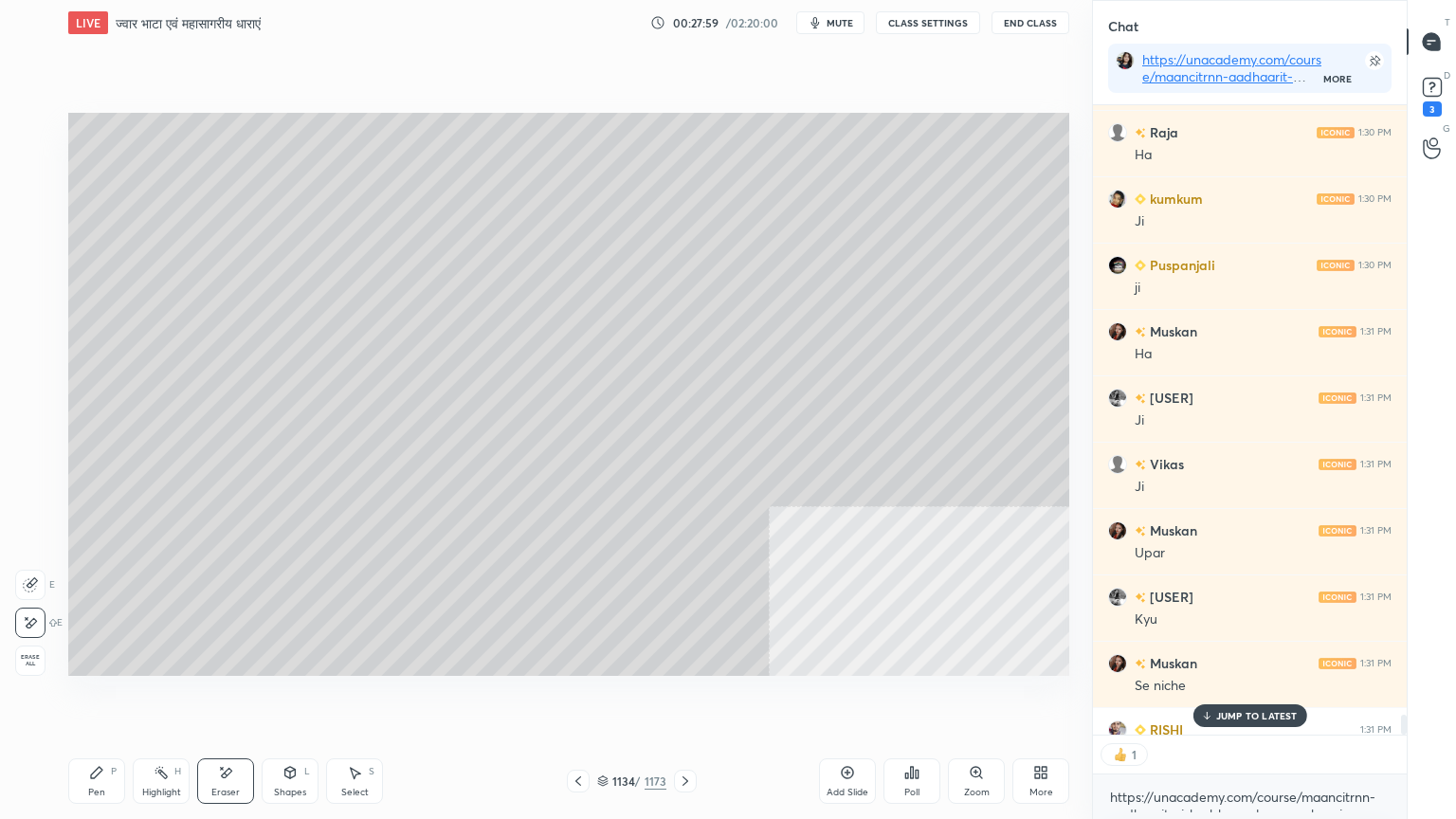click on "E E Erase all" at bounding box center [39, 619] 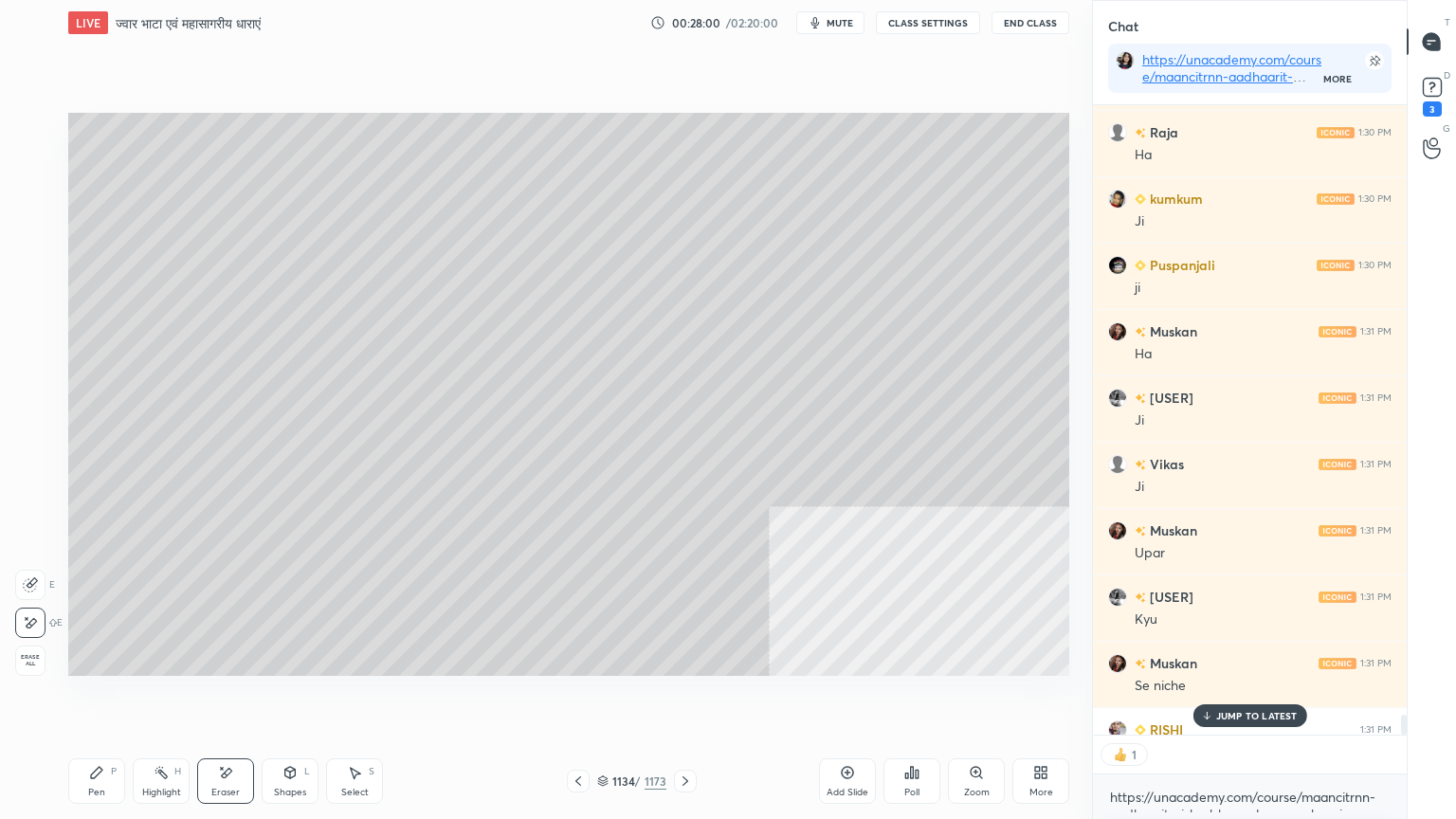 click on "Erase all" at bounding box center [30, 661] 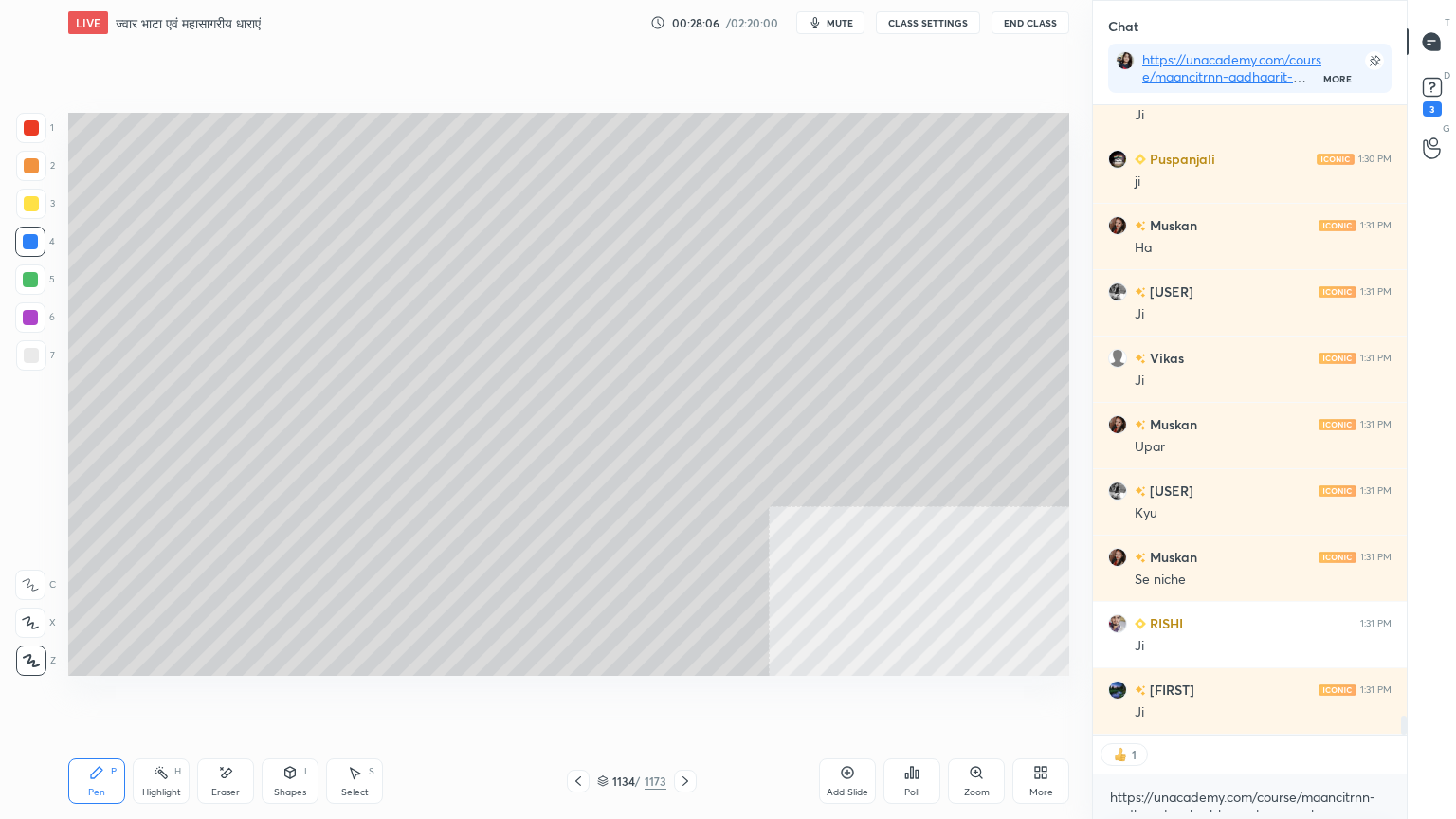 scroll, scrollTop: 20185, scrollLeft: 0, axis: vertical 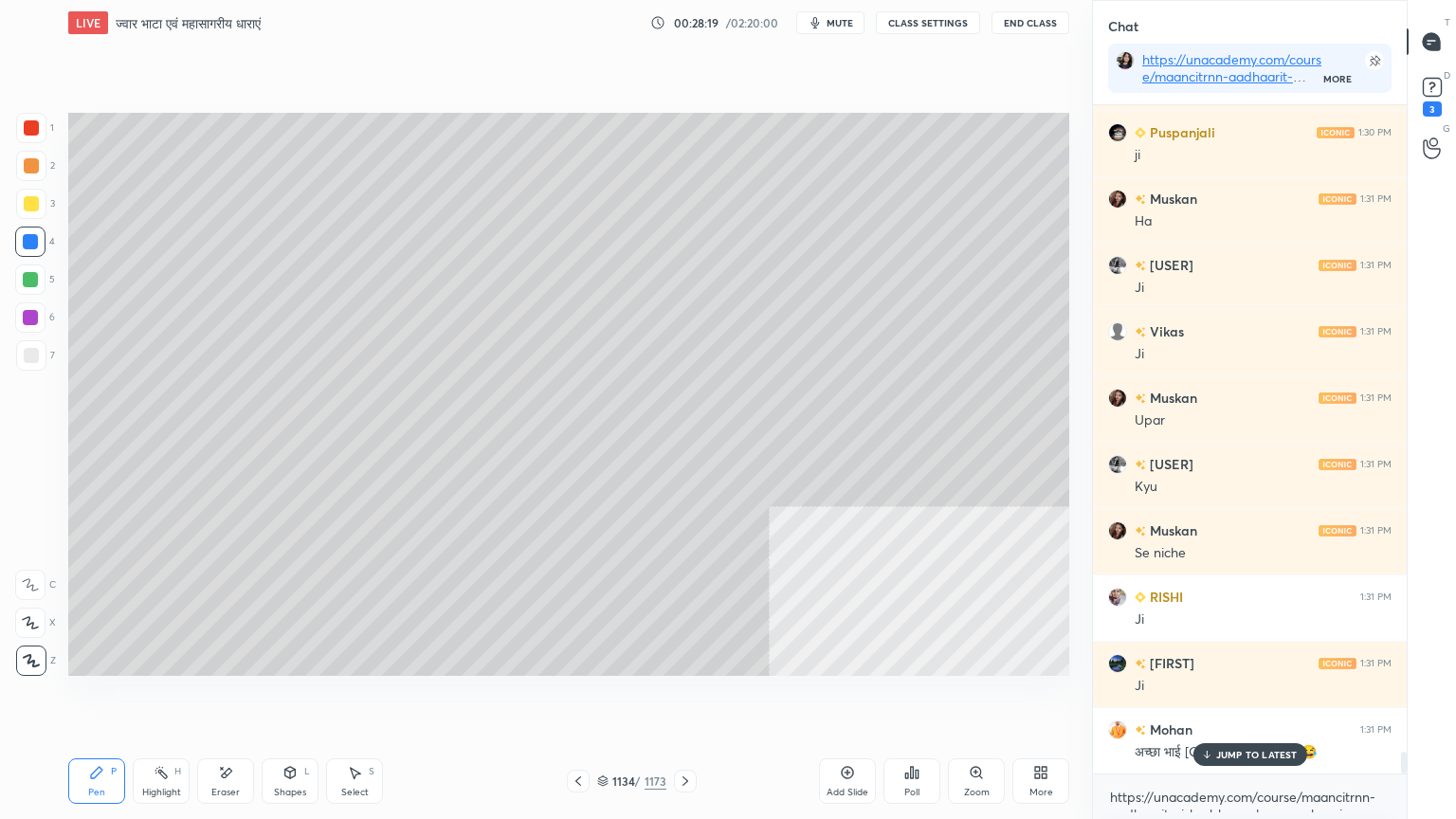 click at bounding box center (31, 355) 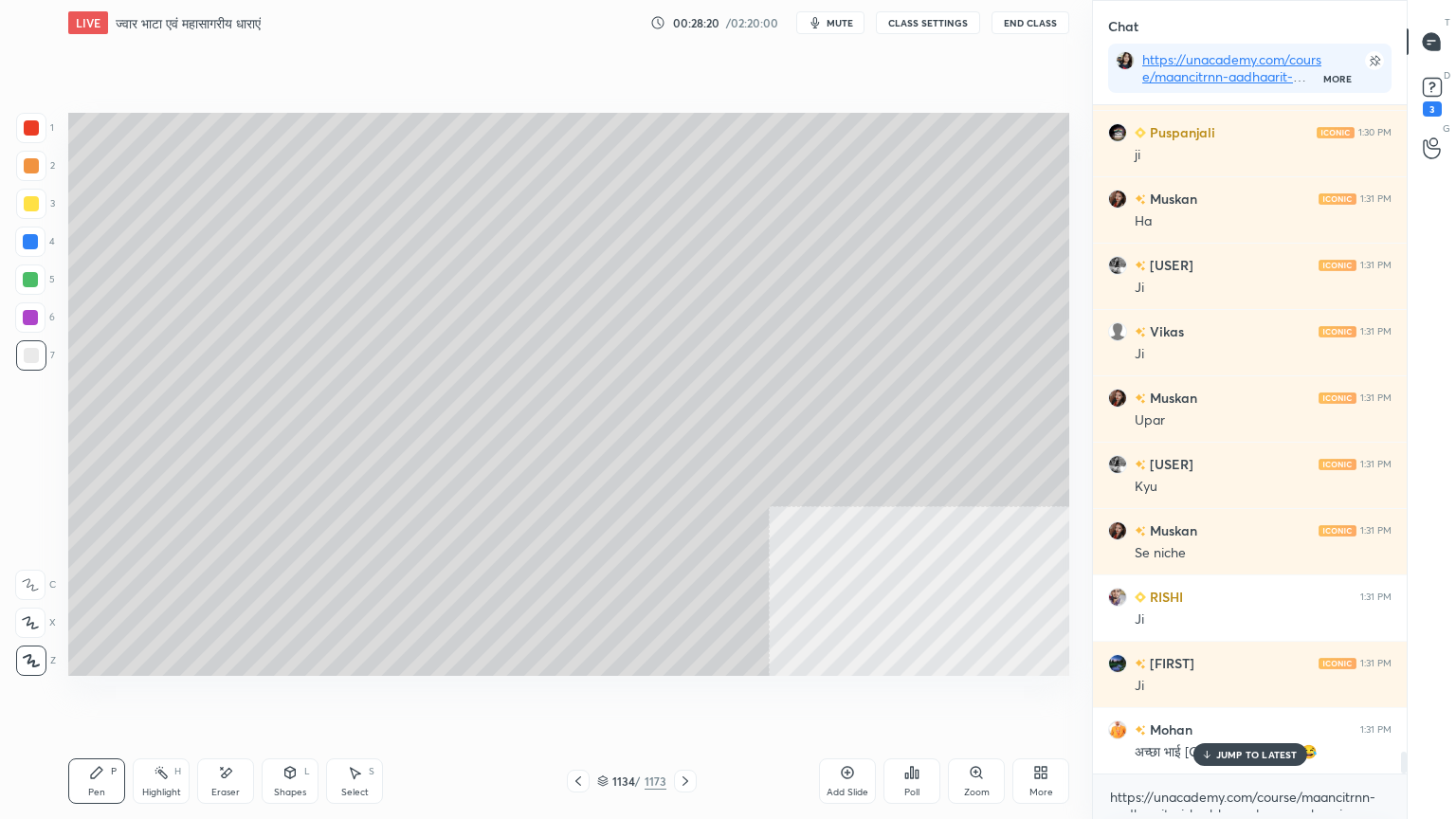 drag, startPoint x: 47, startPoint y: 355, endPoint x: 66, endPoint y: 349, distance: 19.924859 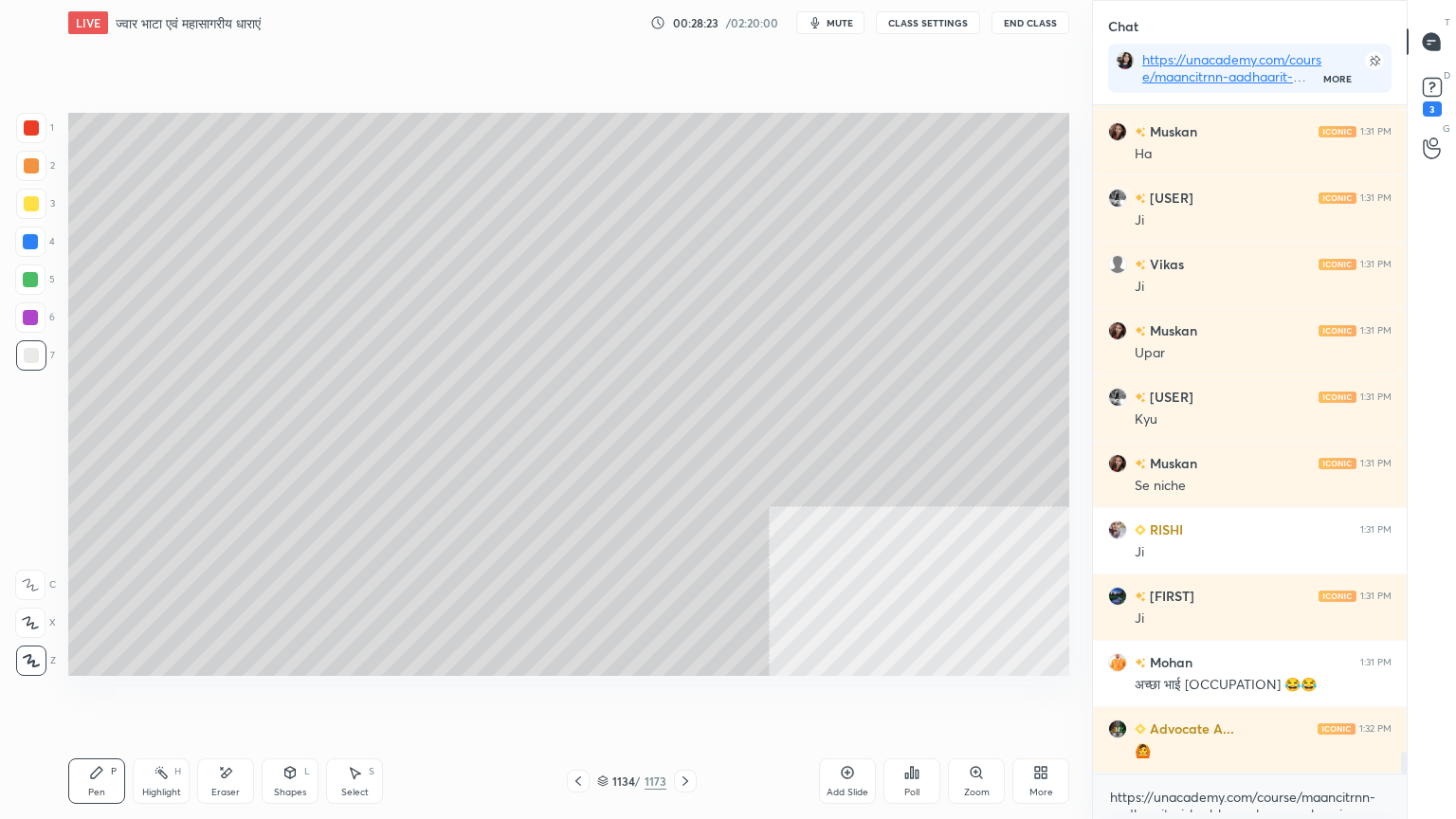 scroll, scrollTop: 20278, scrollLeft: 0, axis: vertical 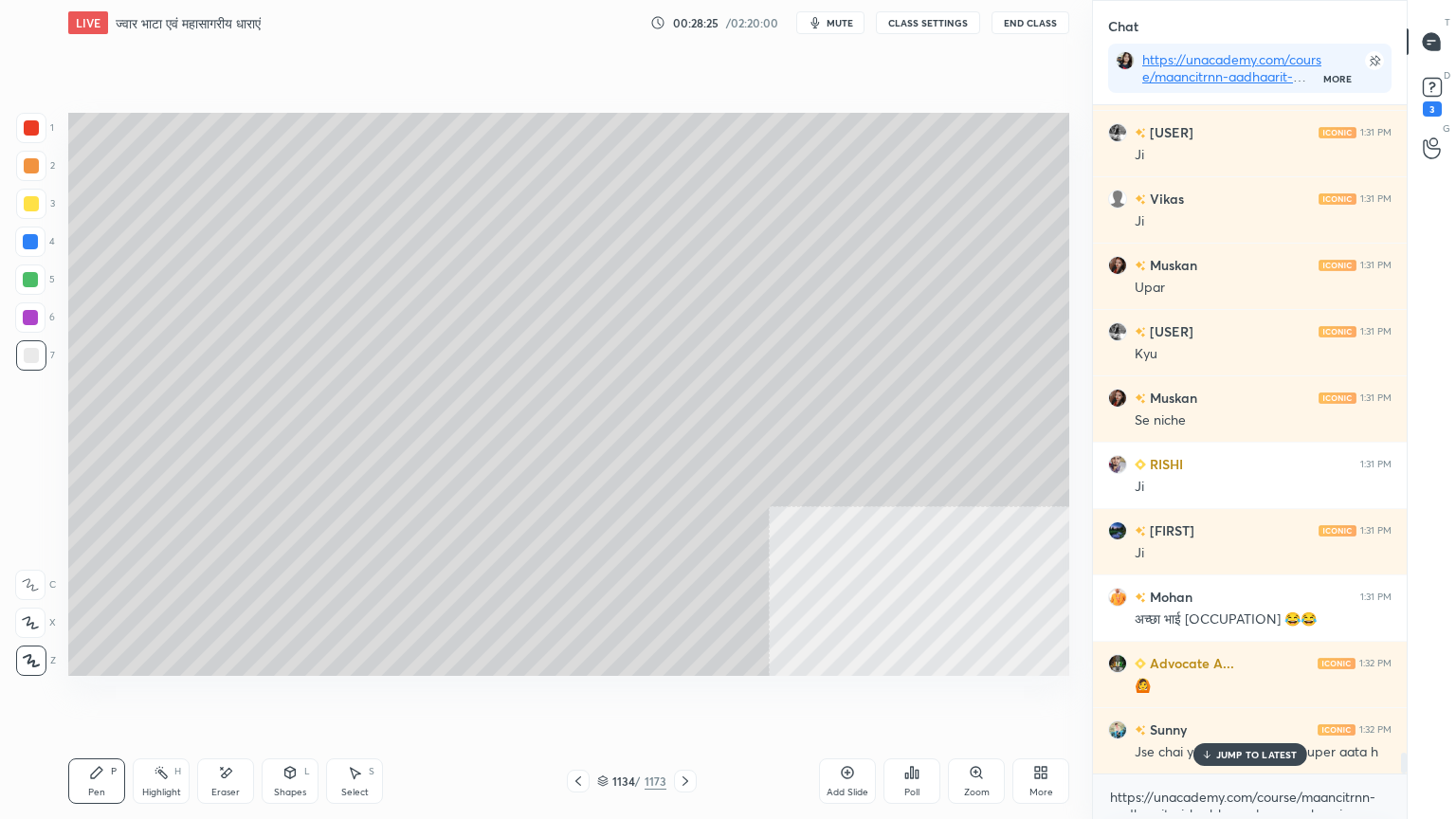 click on "JUMP TO LATEST" at bounding box center [1257, 755] 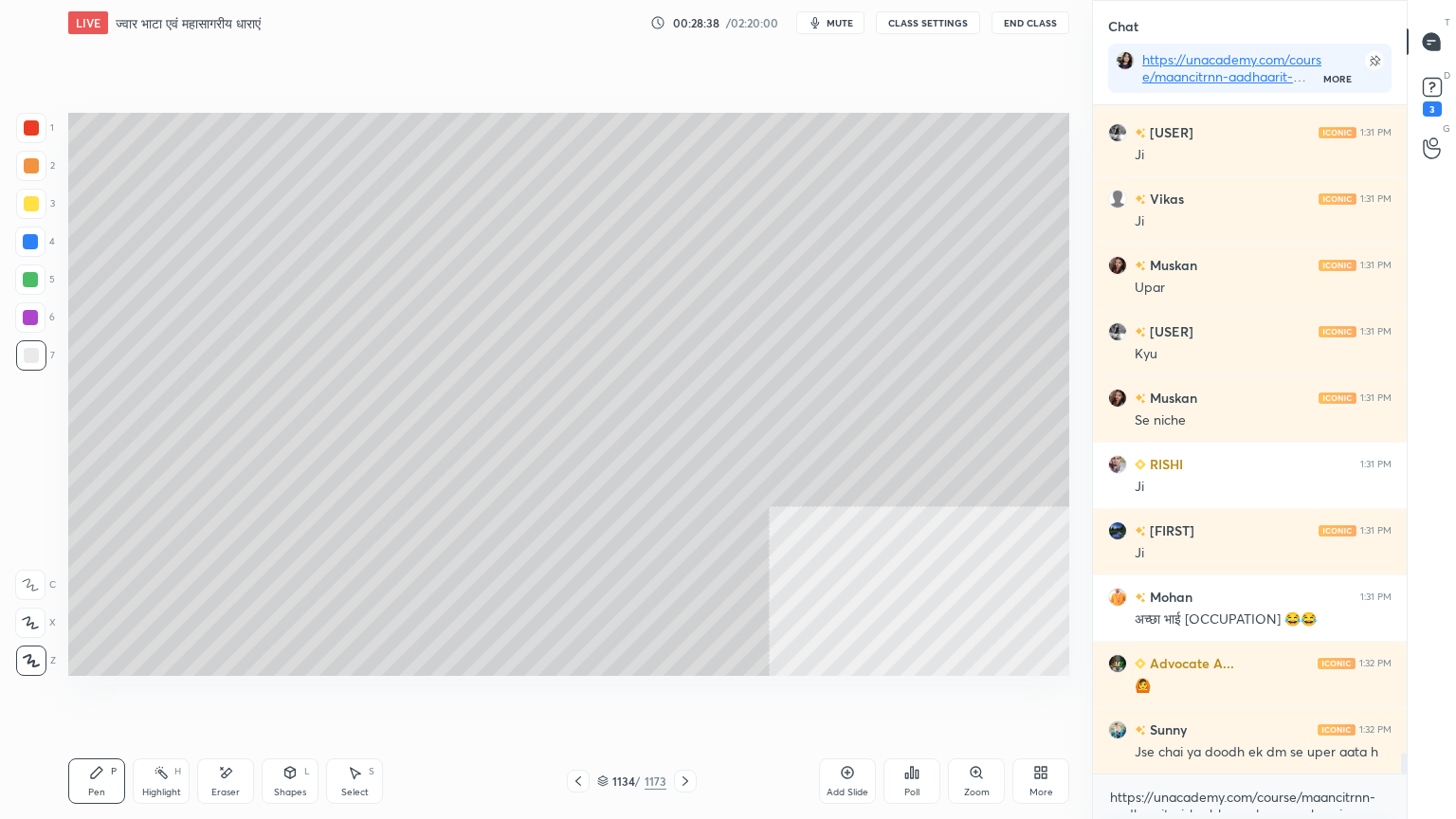 scroll, scrollTop: 20345, scrollLeft: 0, axis: vertical 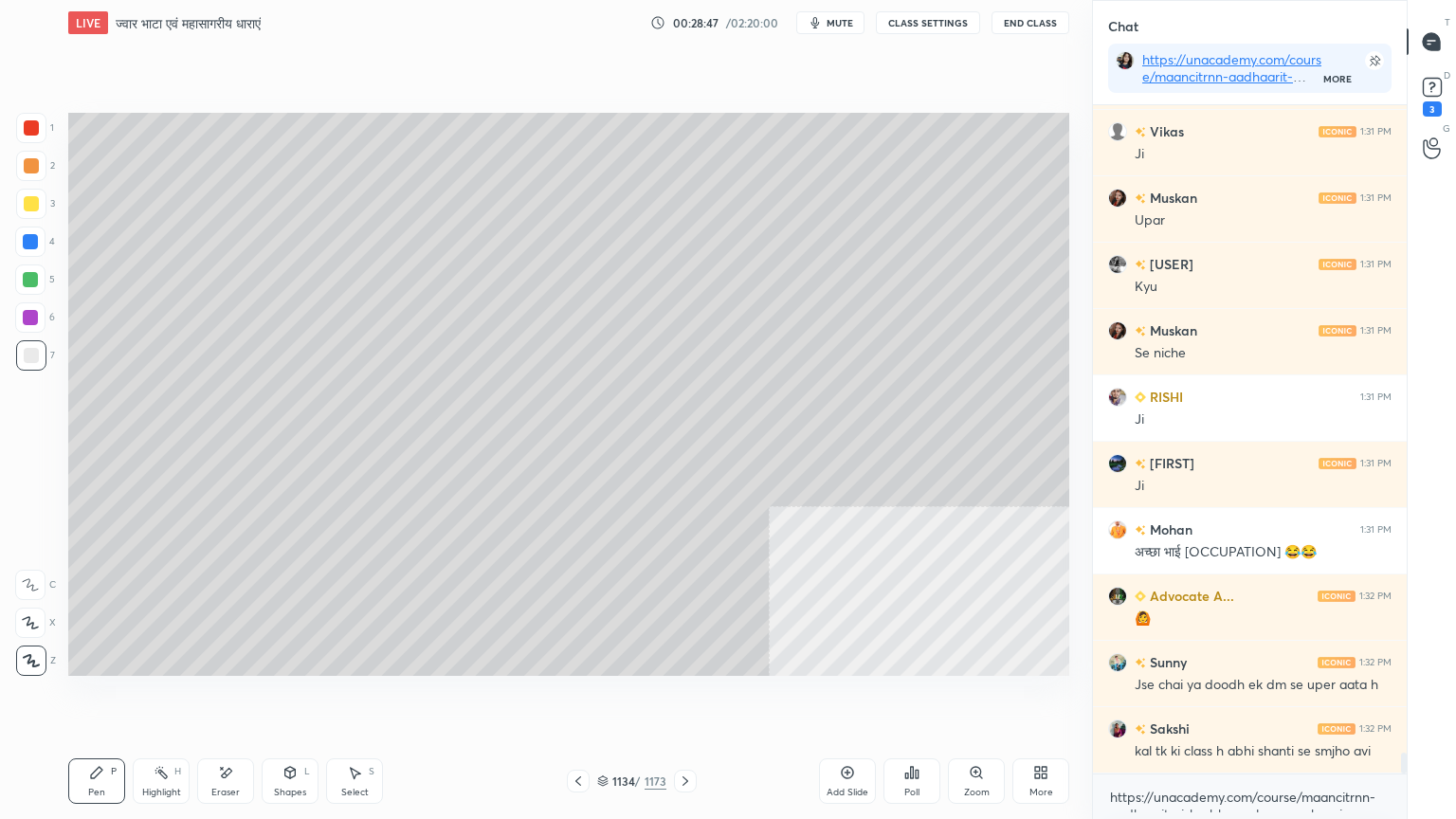 click at bounding box center [30, 242] 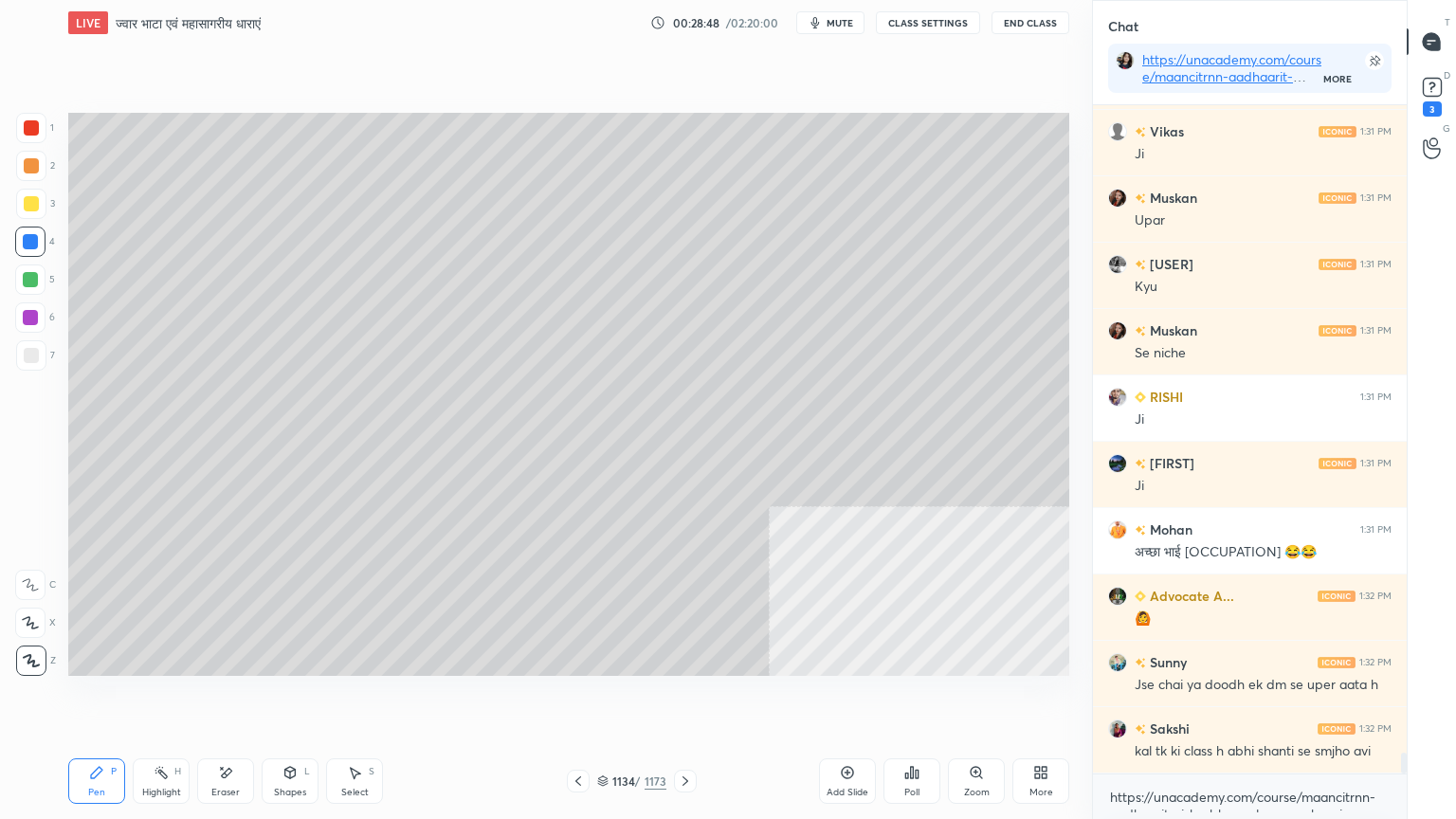 click at bounding box center (30, 242) 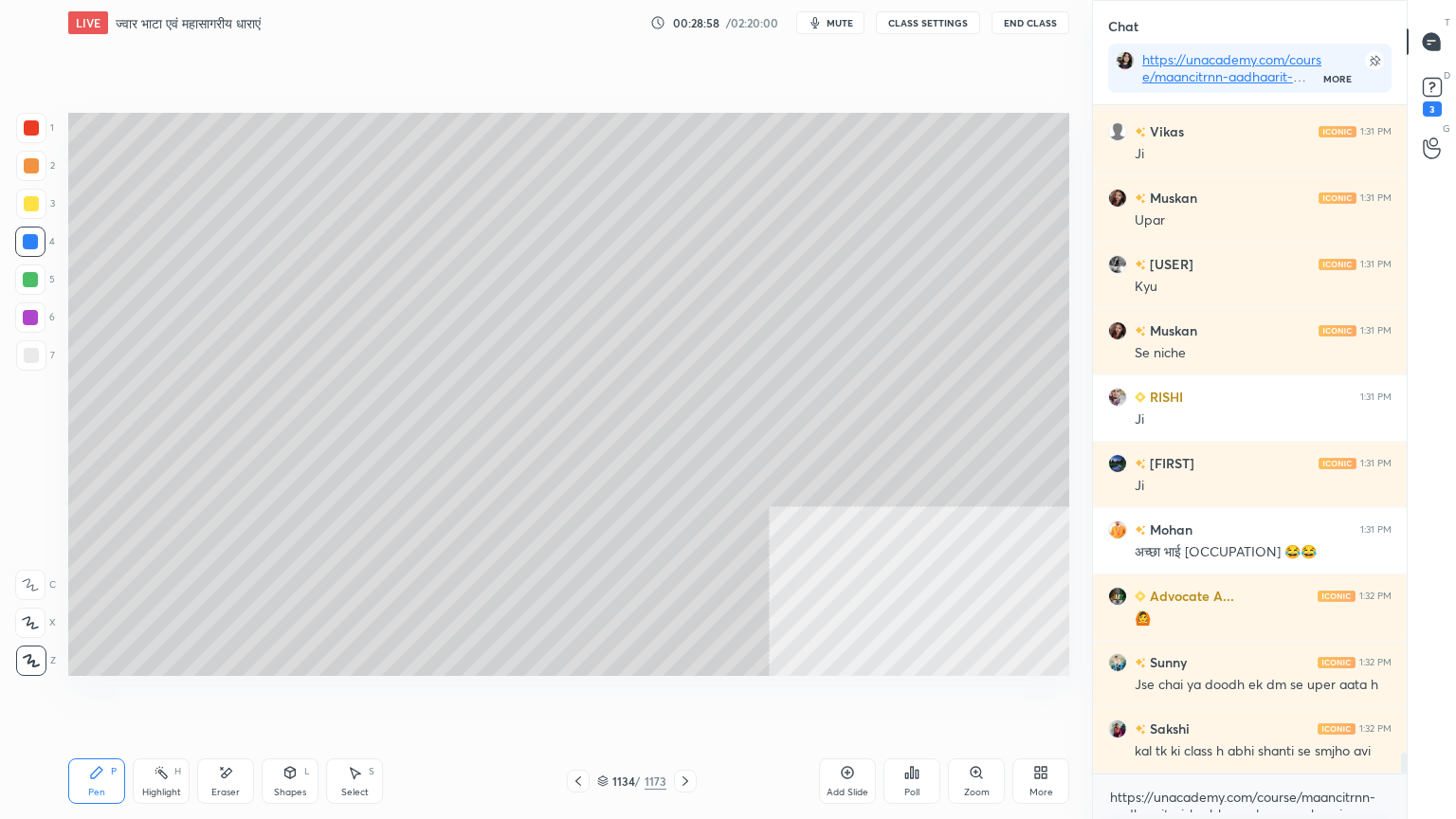 click 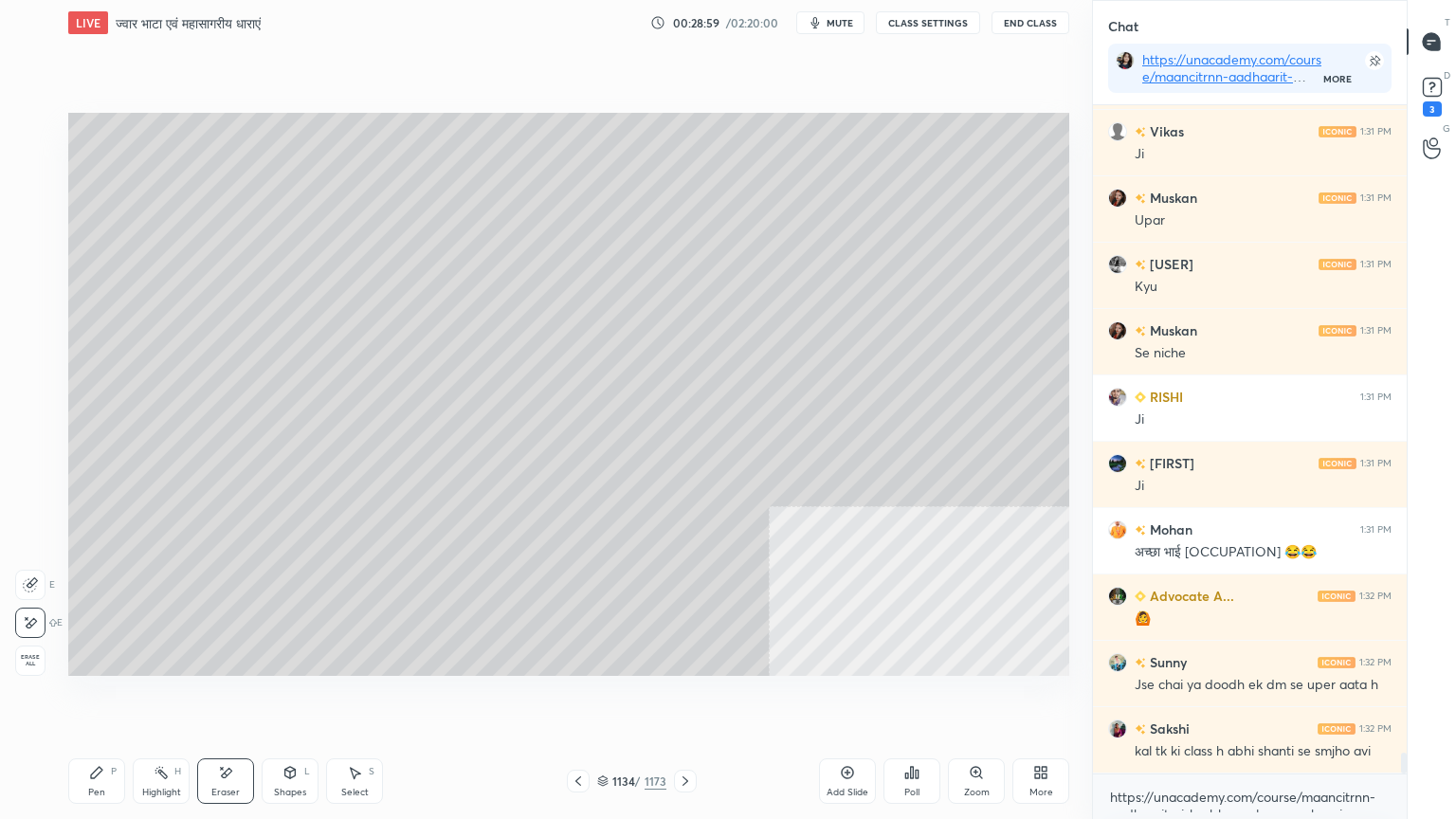 click on "Erase all" at bounding box center [30, 661] 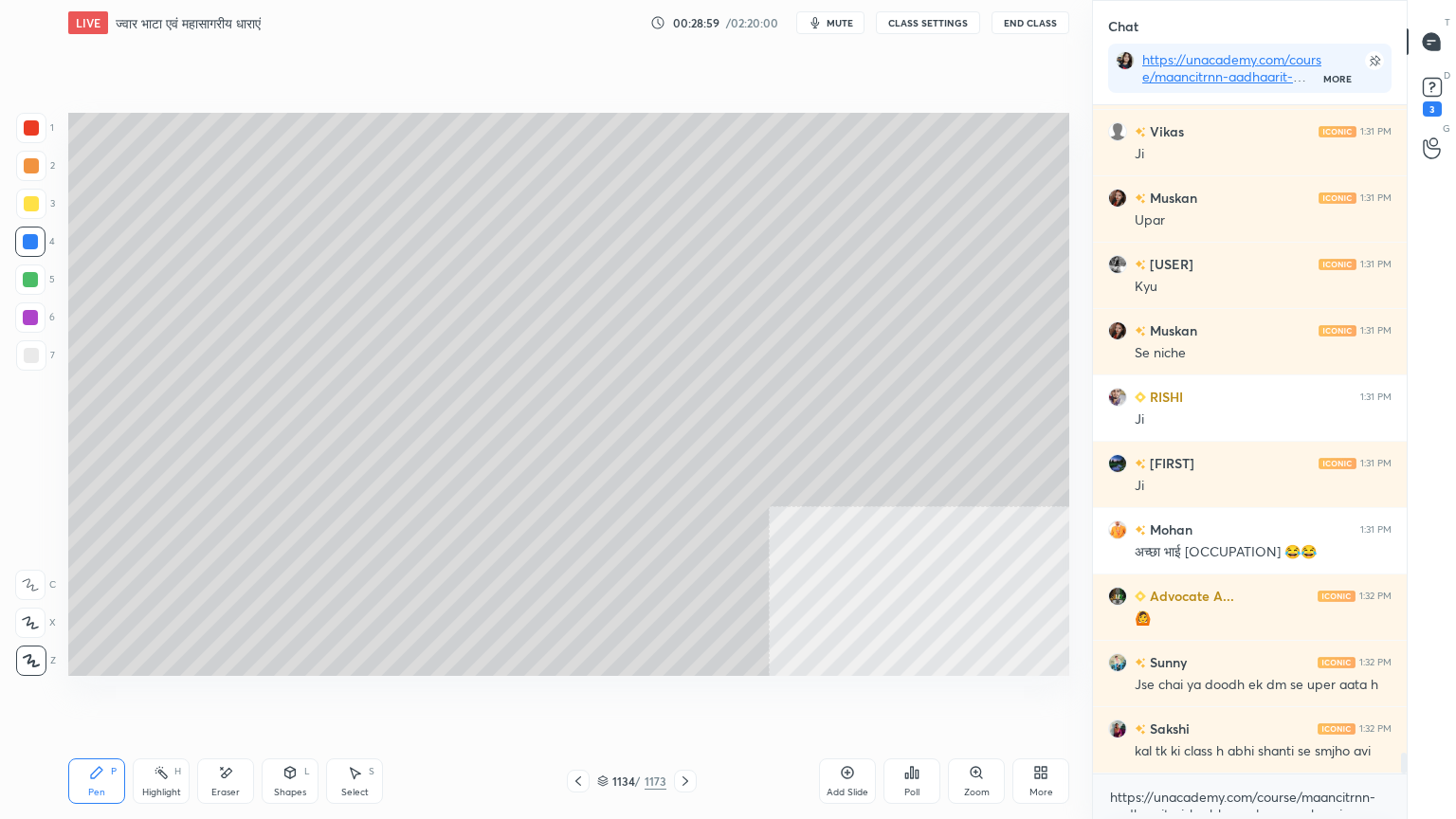 drag, startPoint x: 307, startPoint y: 787, endPoint x: 298, endPoint y: 768, distance: 21.0238 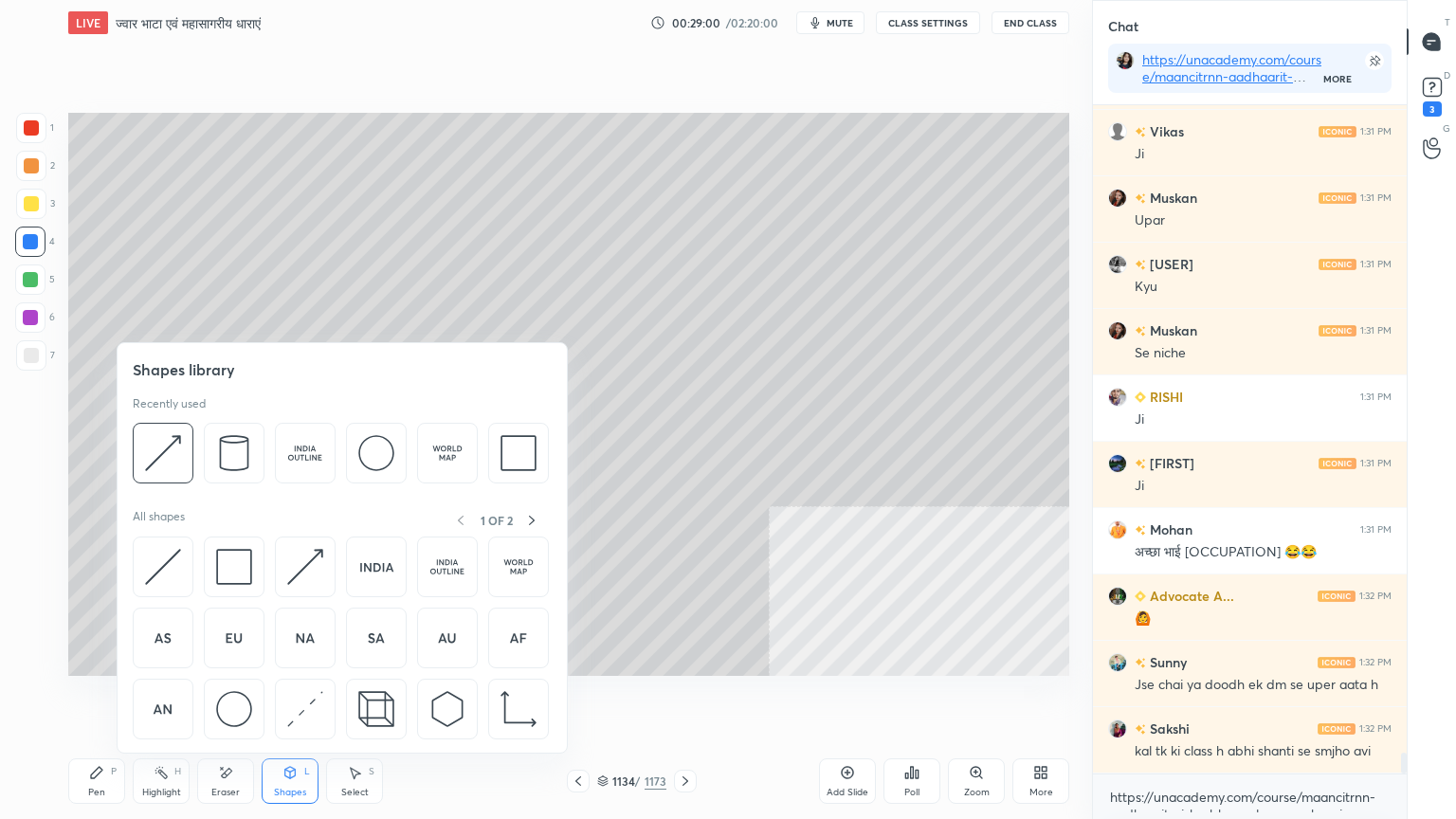 click at bounding box center (234, 709) 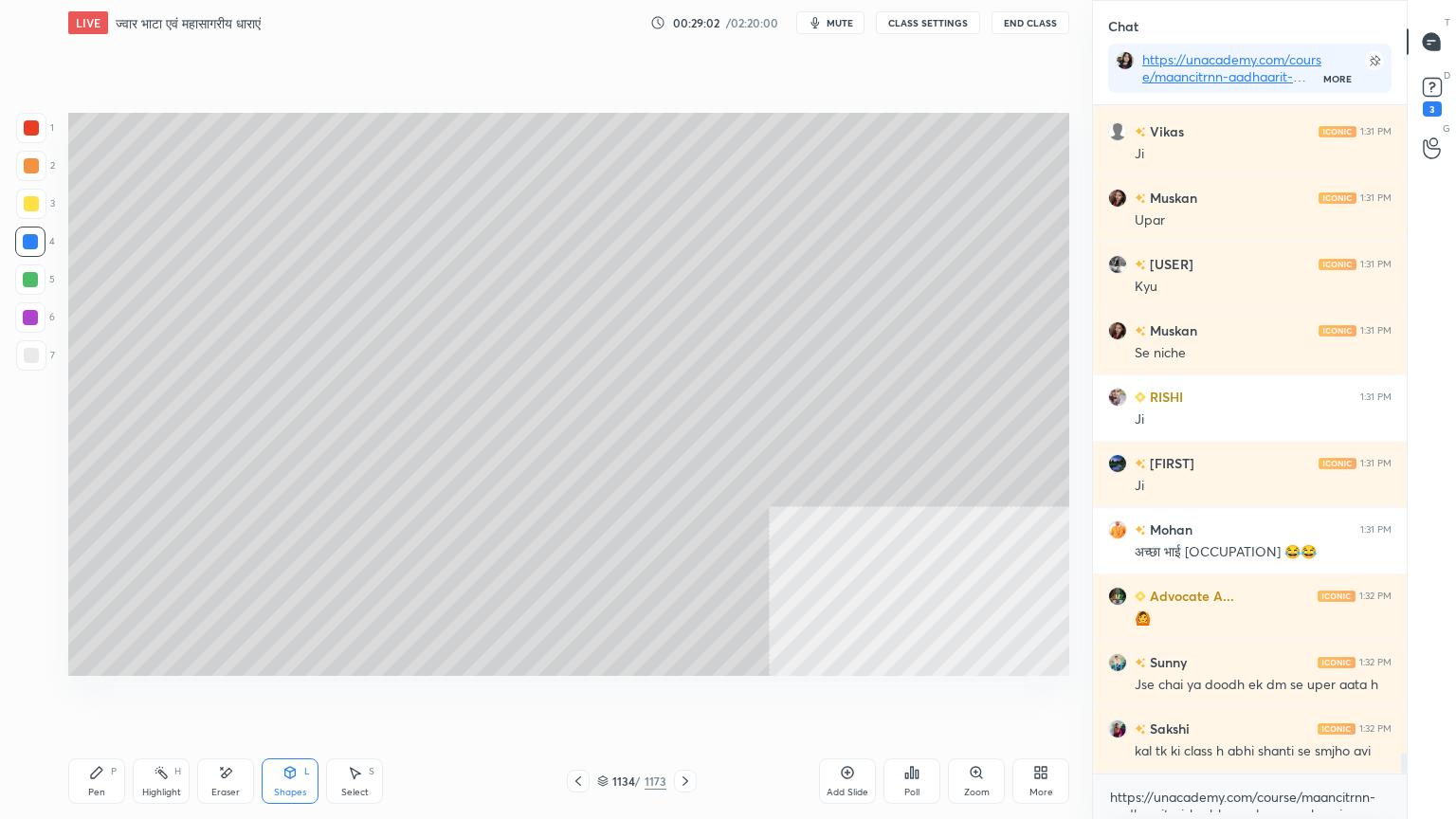 click on "Eraser" at bounding box center [226, 781] 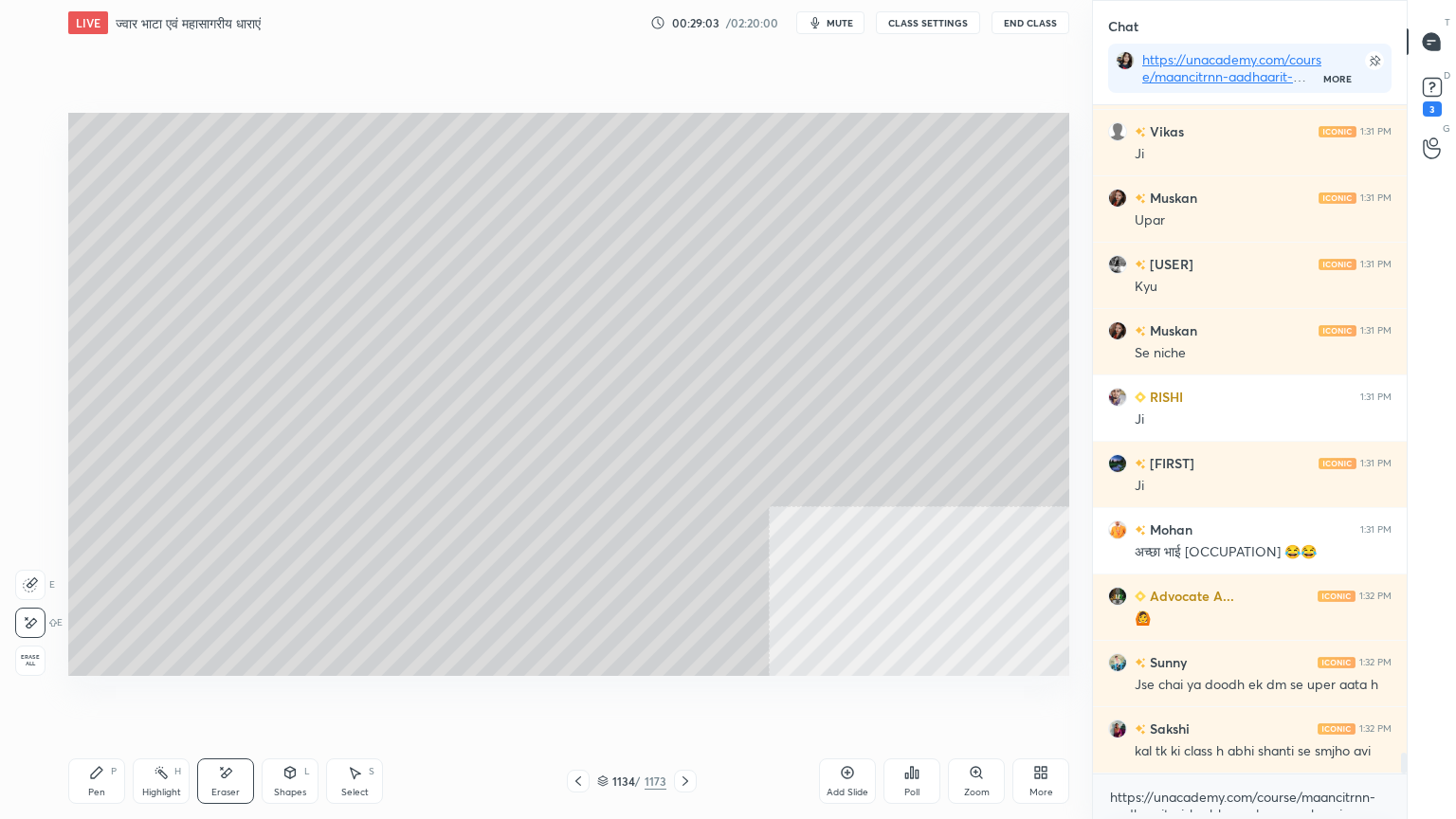 click on "E" at bounding box center (39, 623) 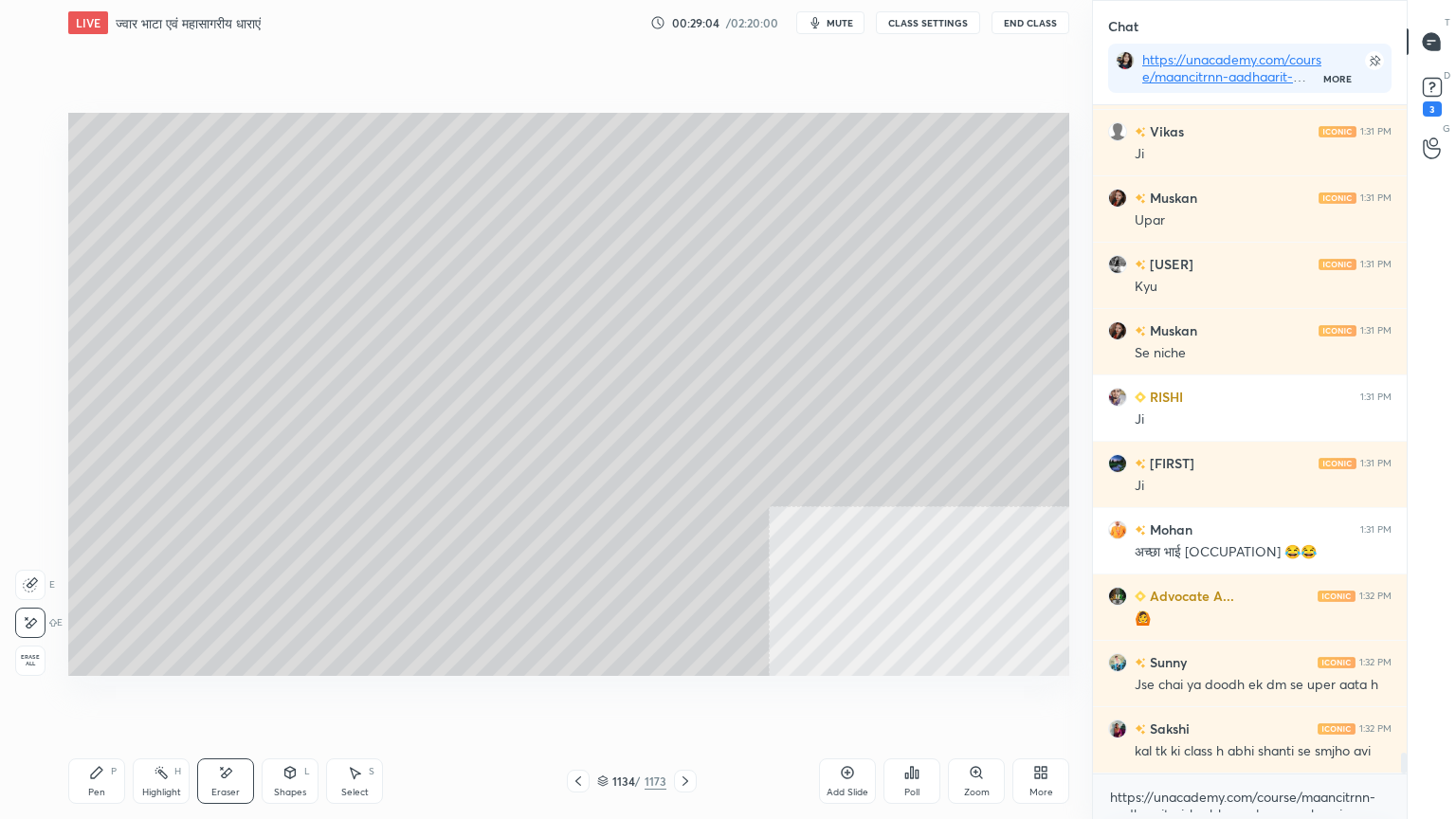 drag, startPoint x: 27, startPoint y: 659, endPoint x: 63, endPoint y: 660, distance: 36.01389 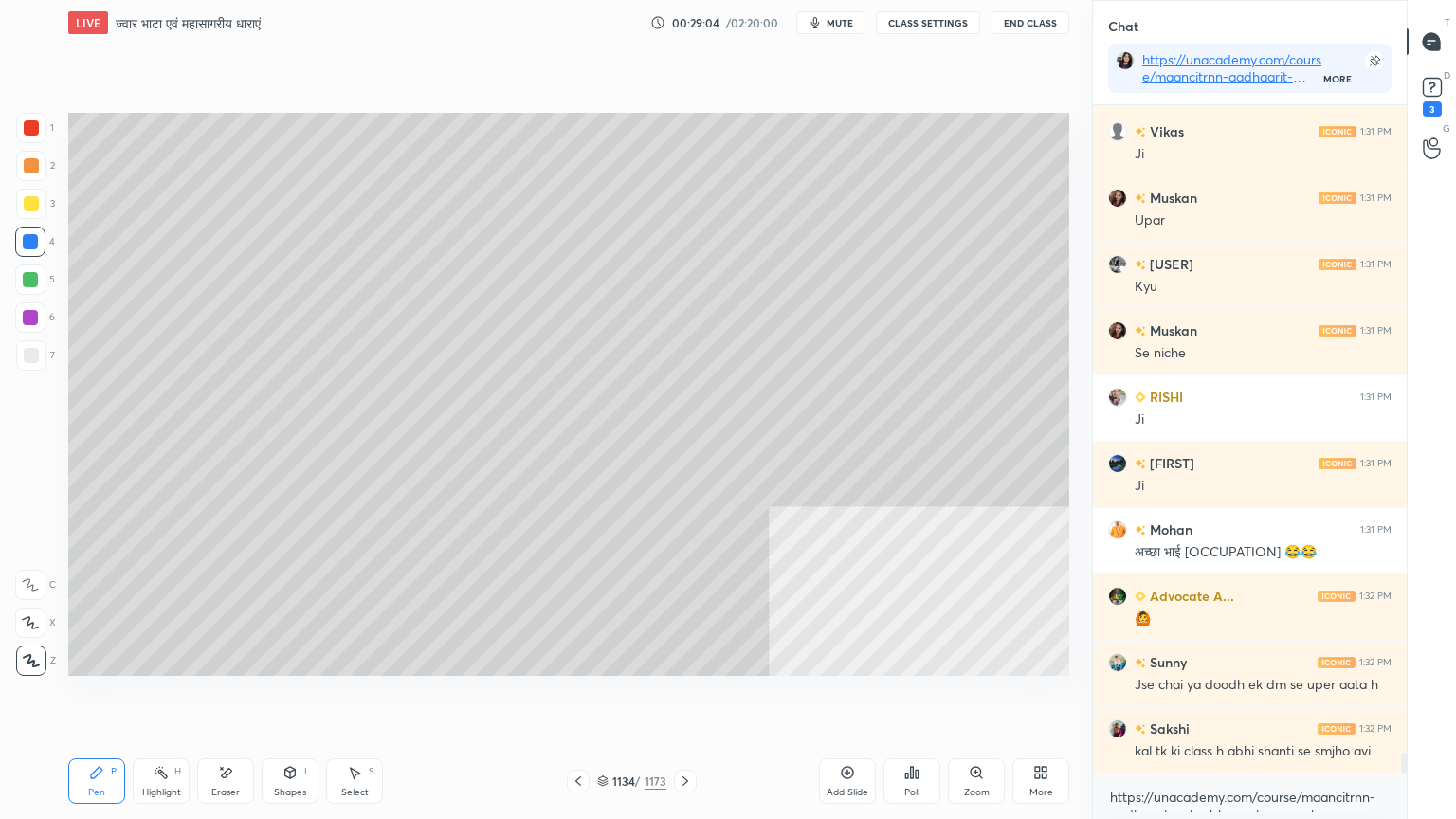 click on "Shapes L" at bounding box center (290, 781) 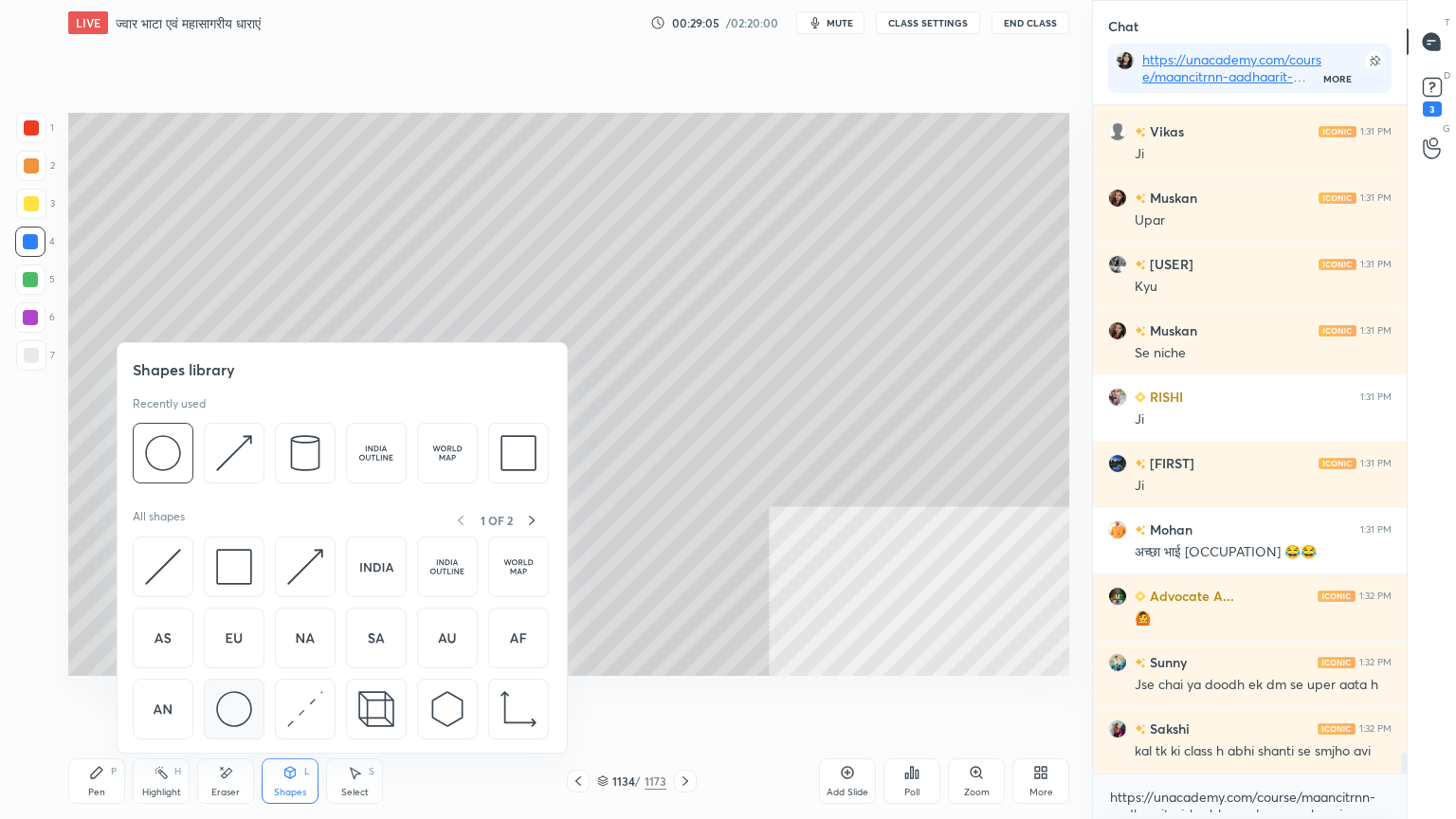 click at bounding box center [234, 709] 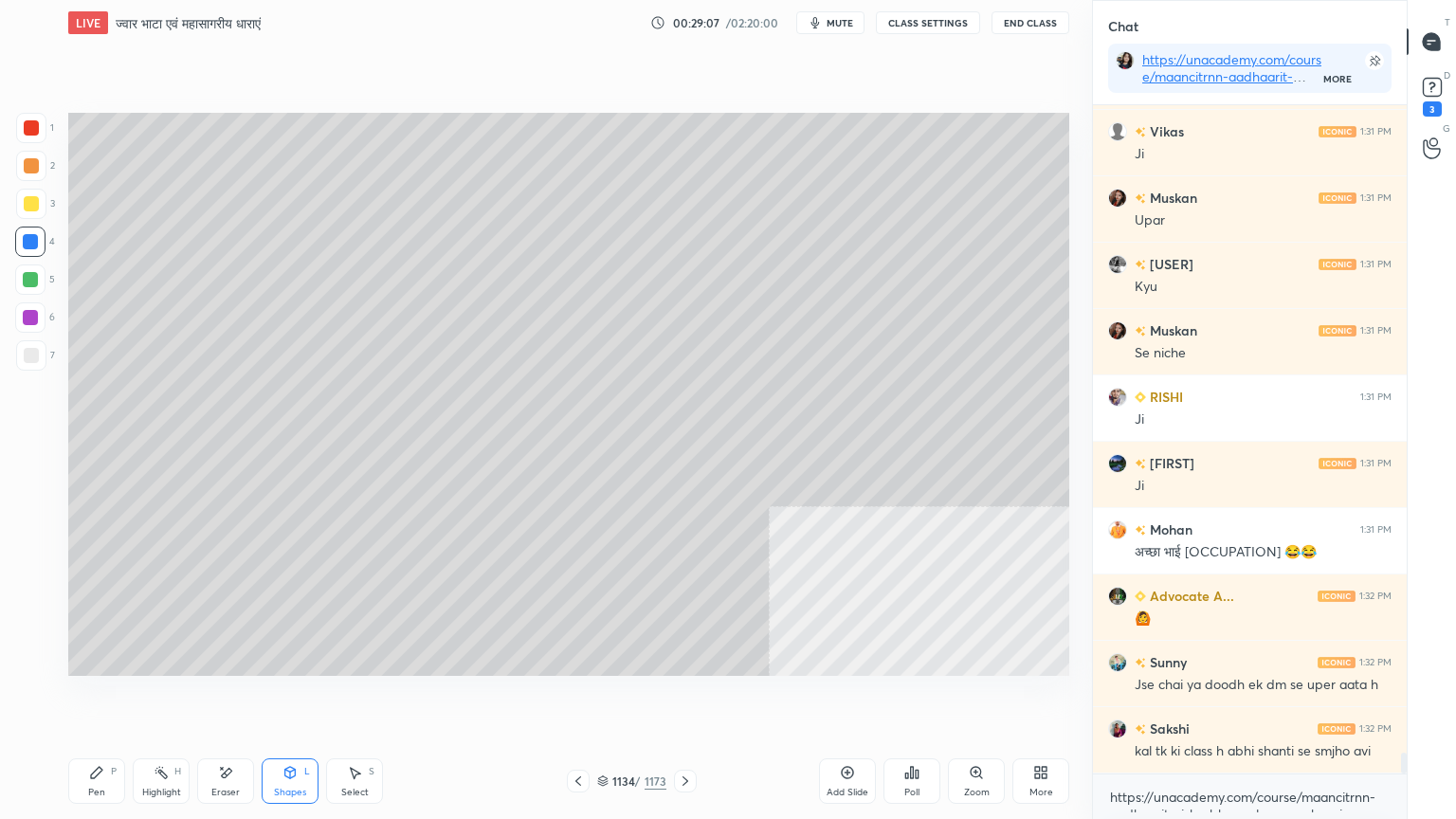 click 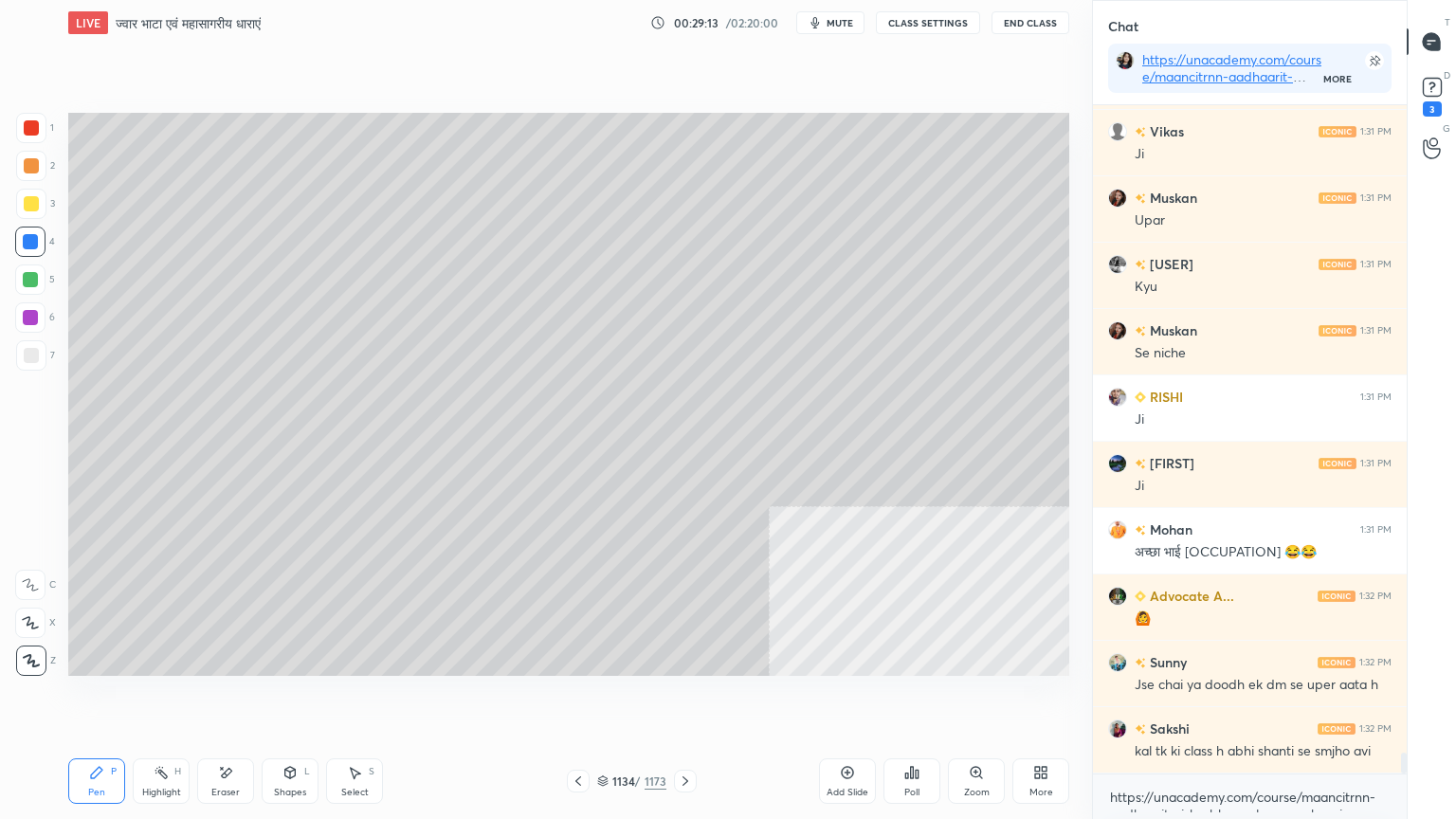 scroll, scrollTop: 20411, scrollLeft: 0, axis: vertical 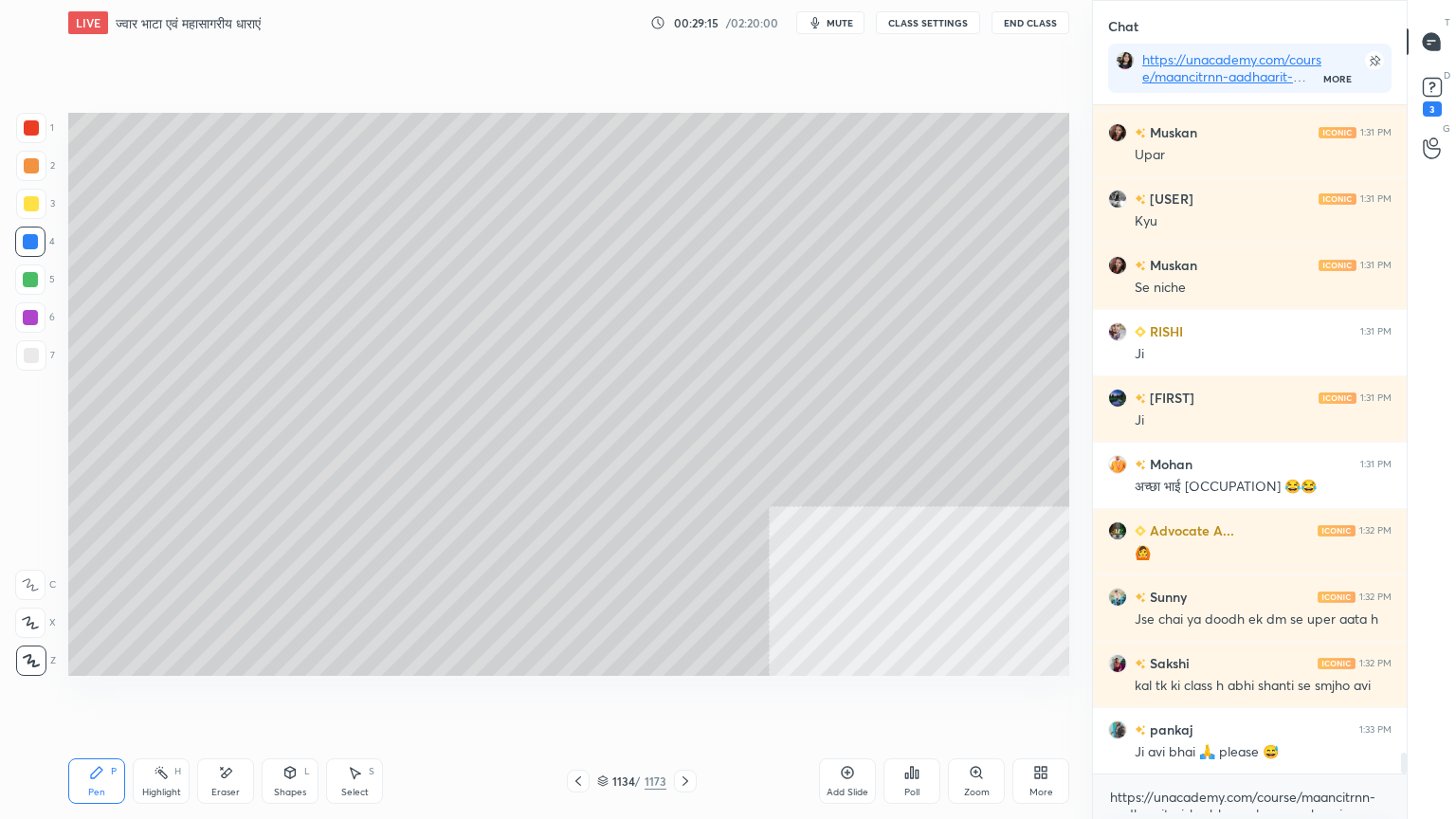 click on "Shapes" at bounding box center (290, 792) 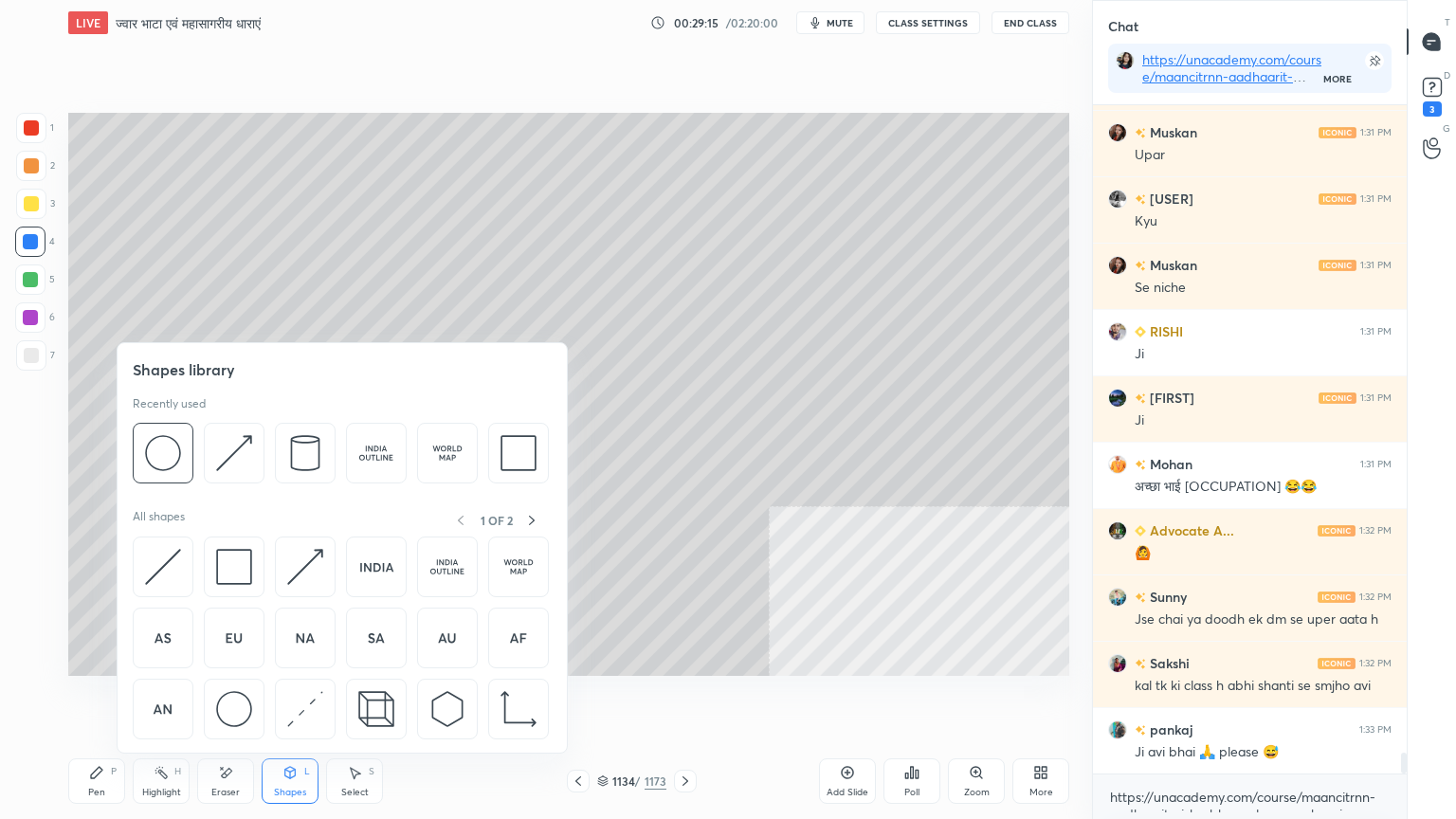 click at bounding box center [234, 709] 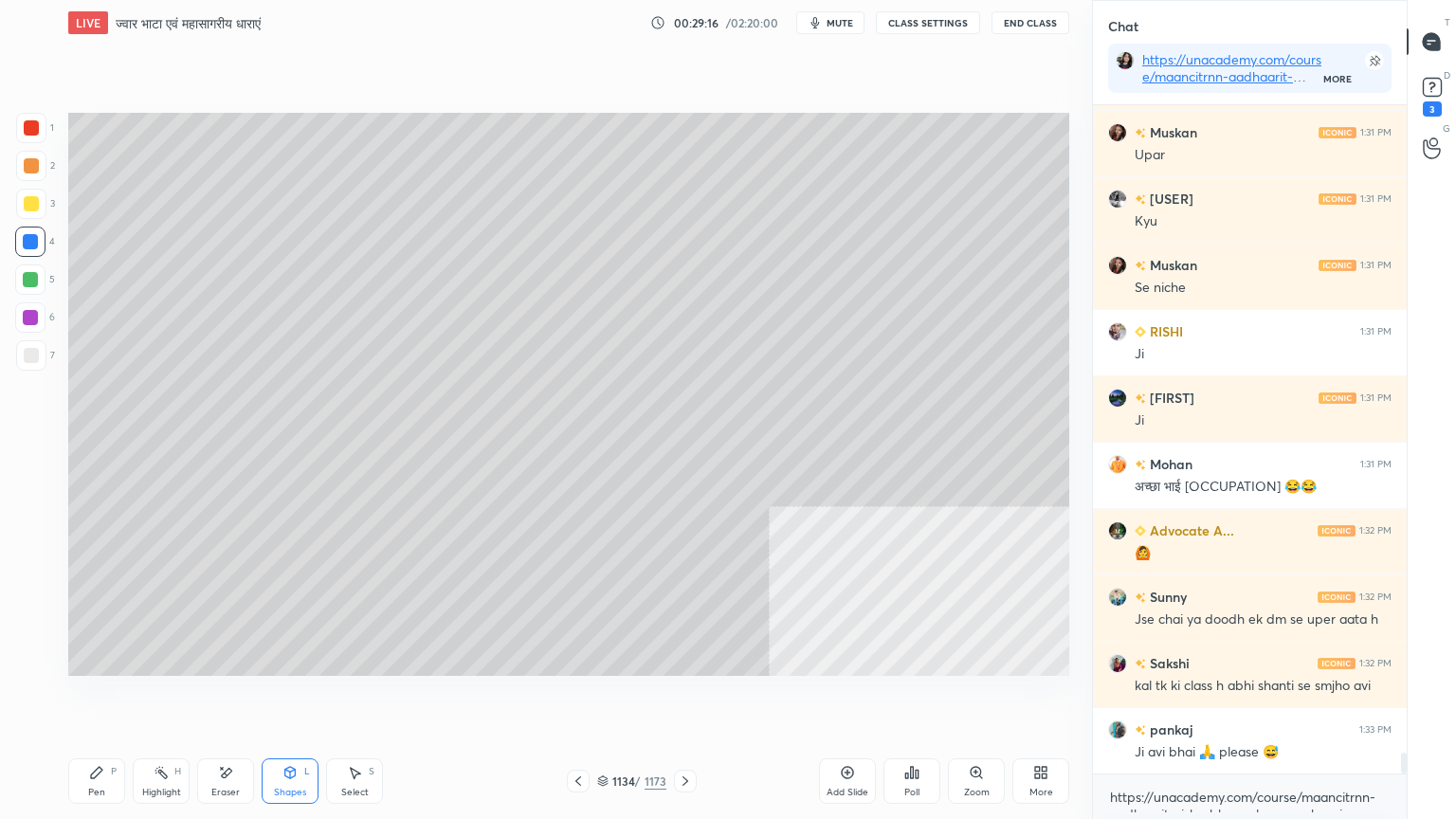 click at bounding box center (31, 204) 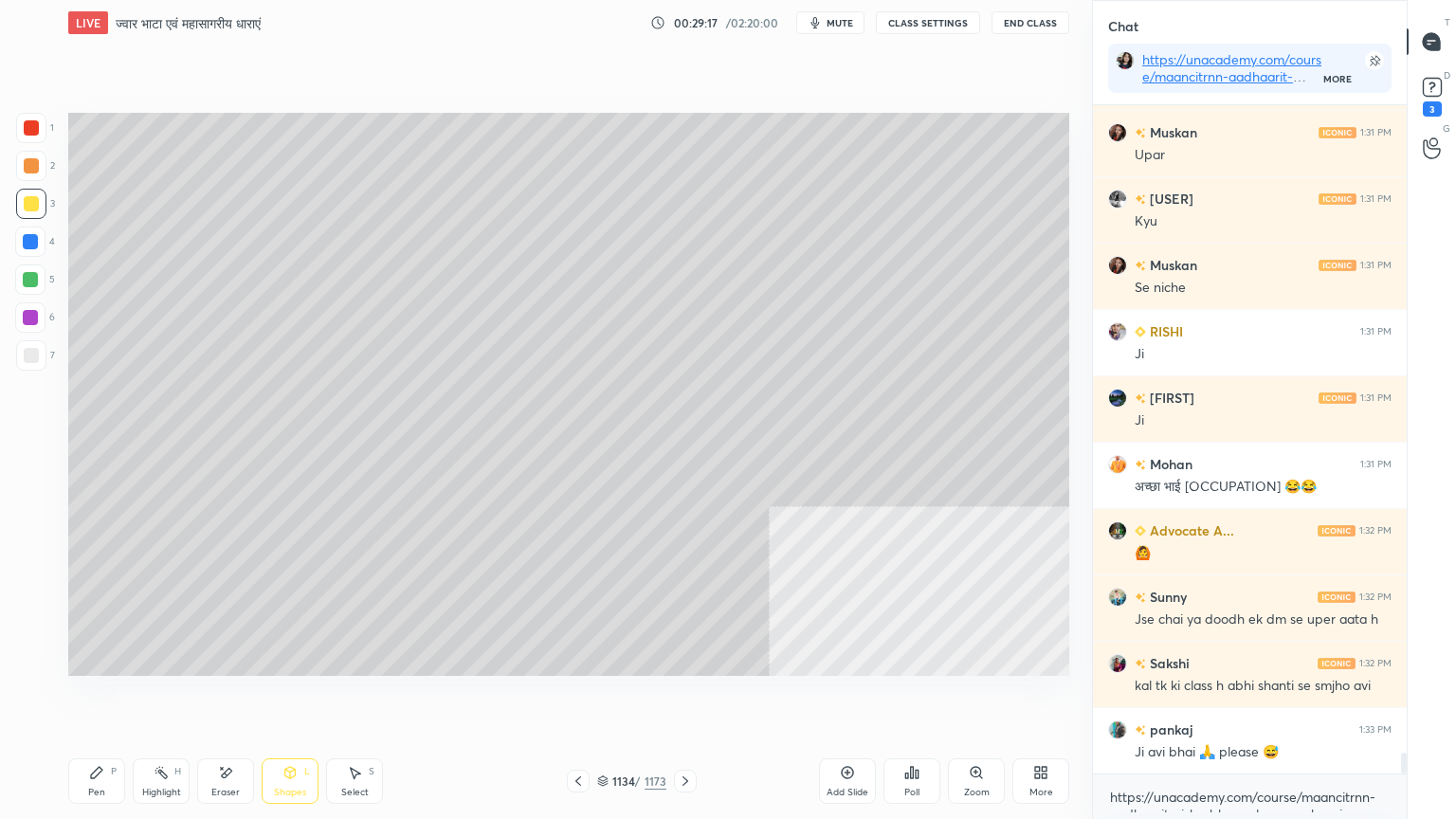 click 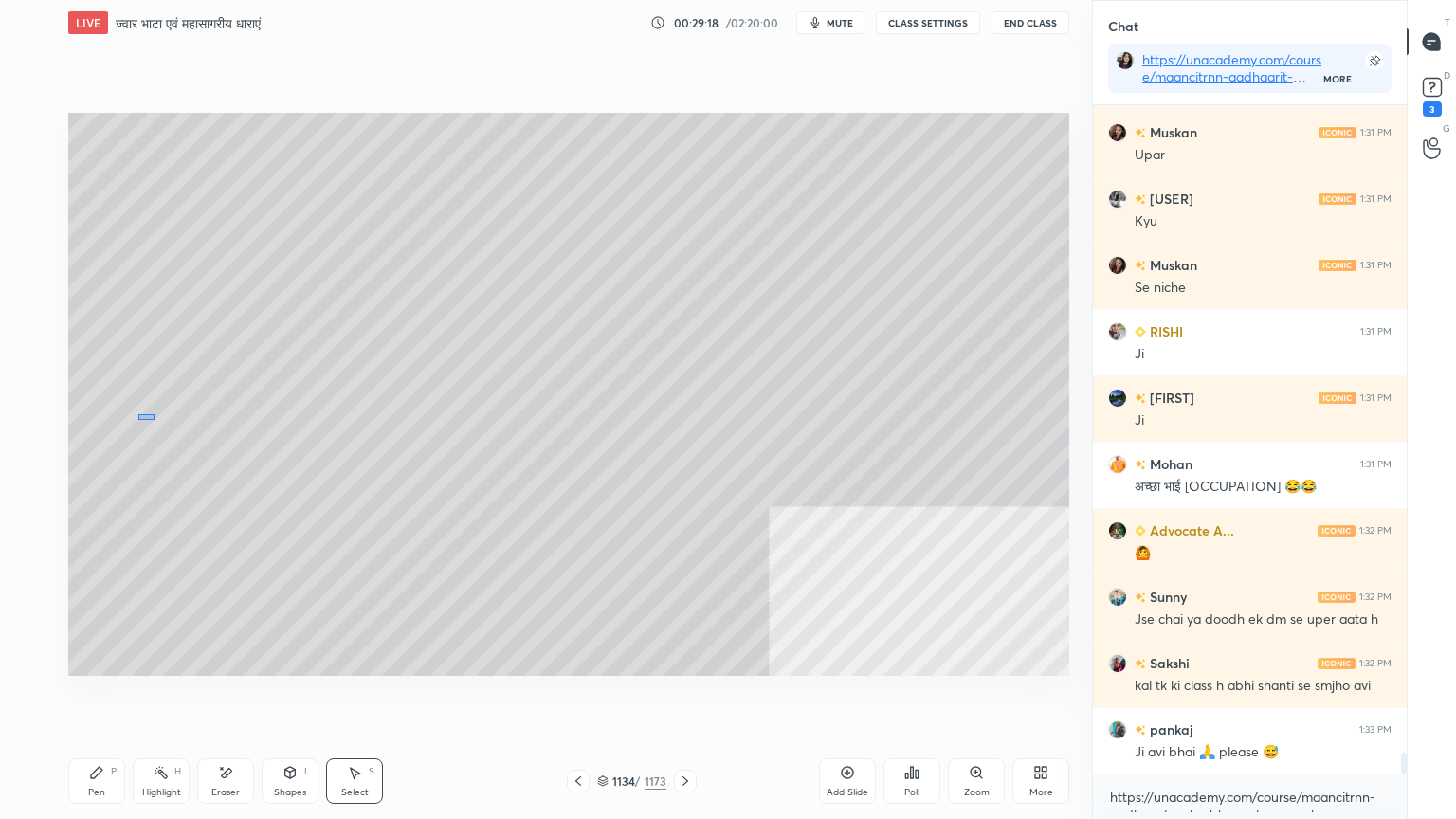 drag, startPoint x: 137, startPoint y: 413, endPoint x: 315, endPoint y: 533, distance: 214.67184 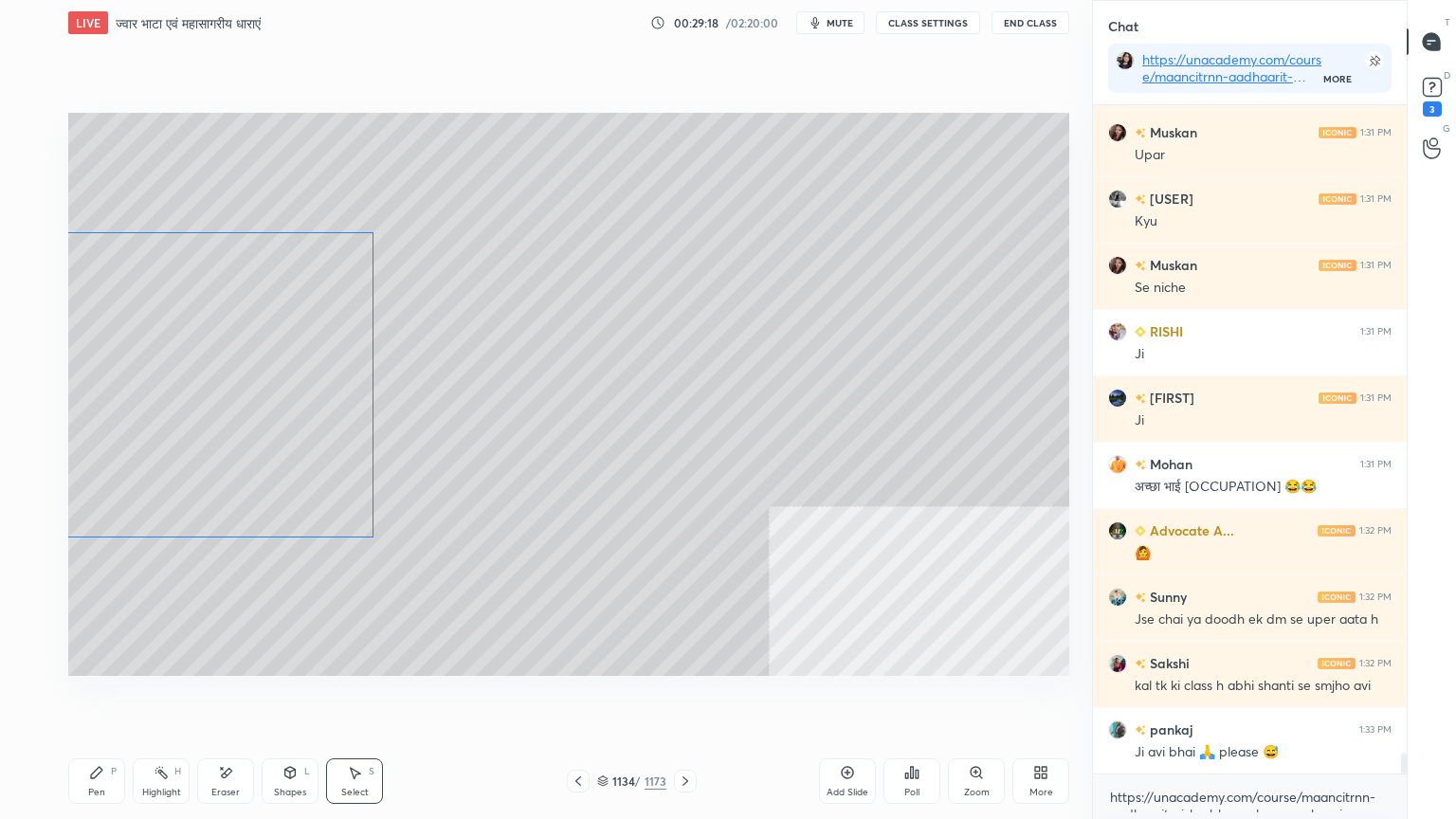 drag, startPoint x: 251, startPoint y: 428, endPoint x: 146, endPoint y: 472, distance: 113.84639 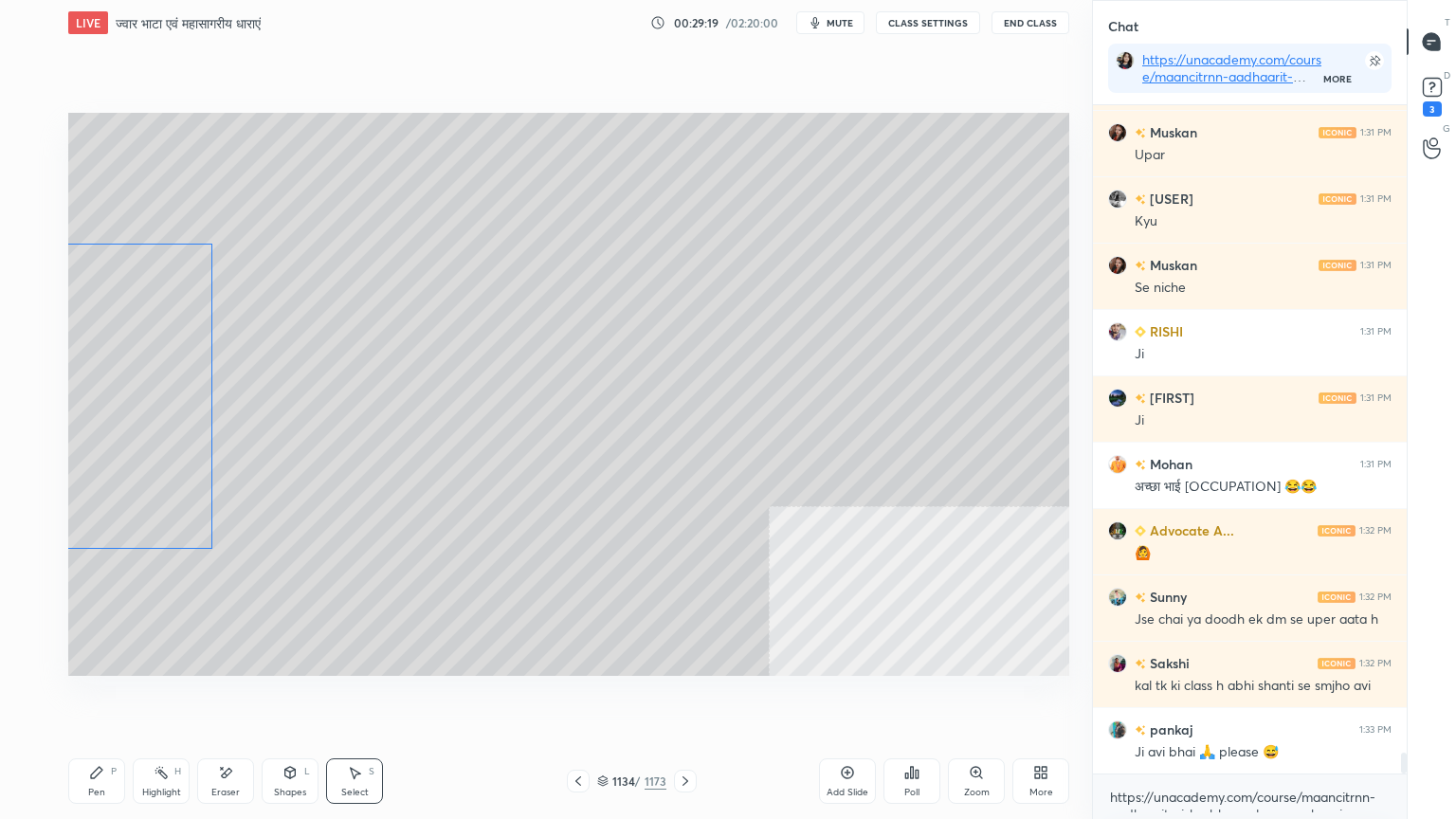drag, startPoint x: 244, startPoint y: 473, endPoint x: 178, endPoint y: 456, distance: 68.15424 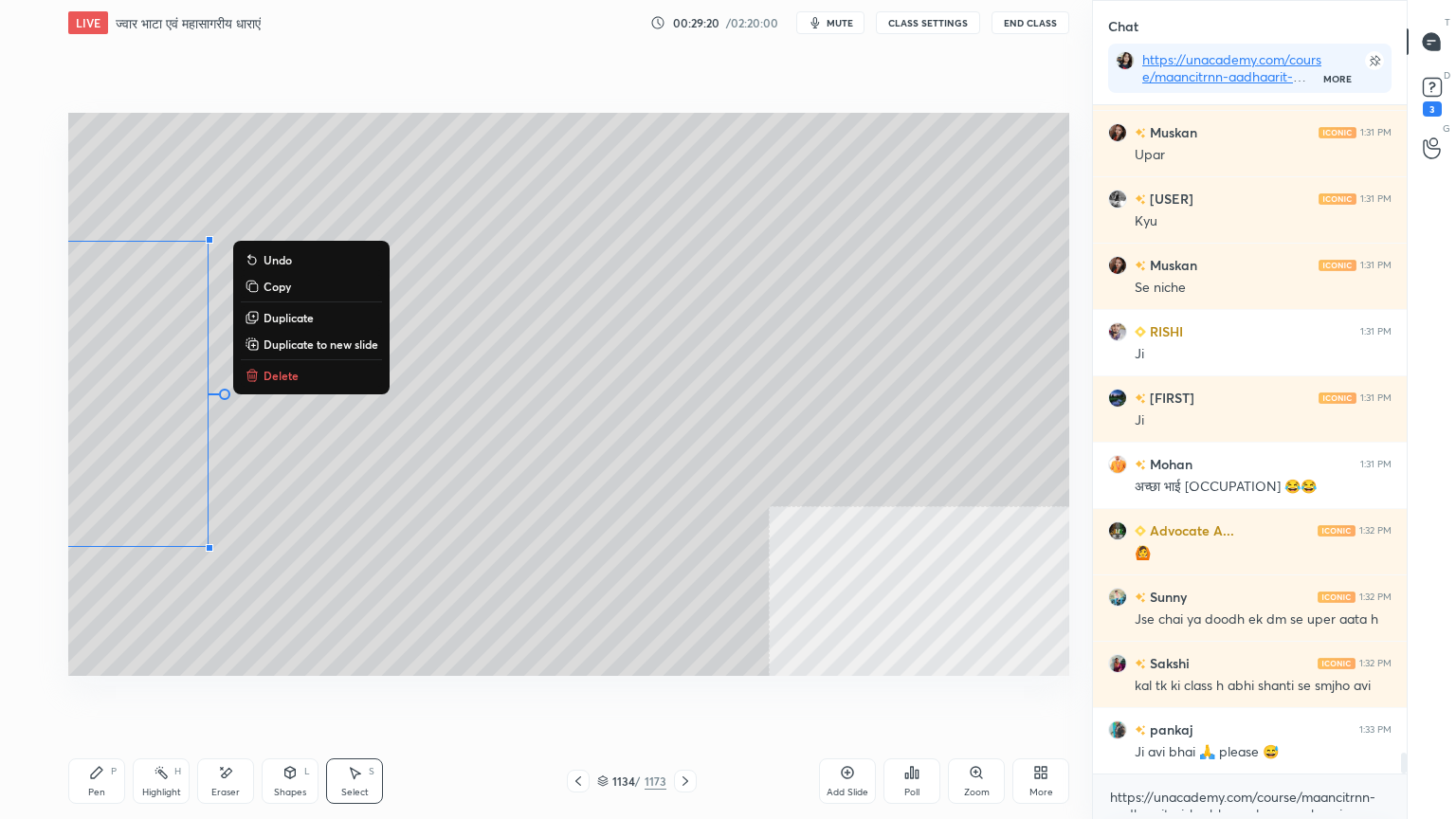 drag, startPoint x: 159, startPoint y: 459, endPoint x: 148, endPoint y: 456, distance: 11.401754 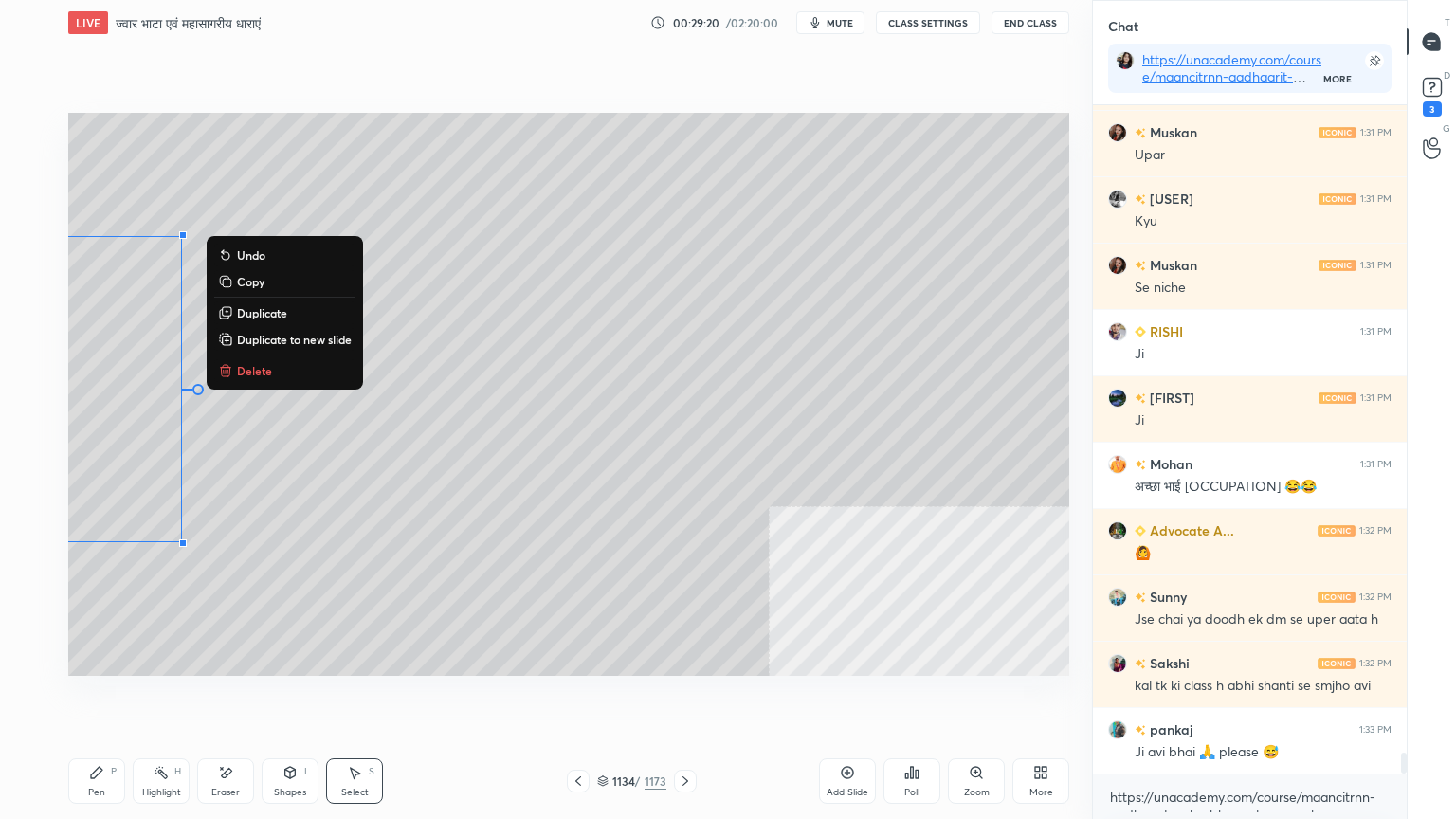 click 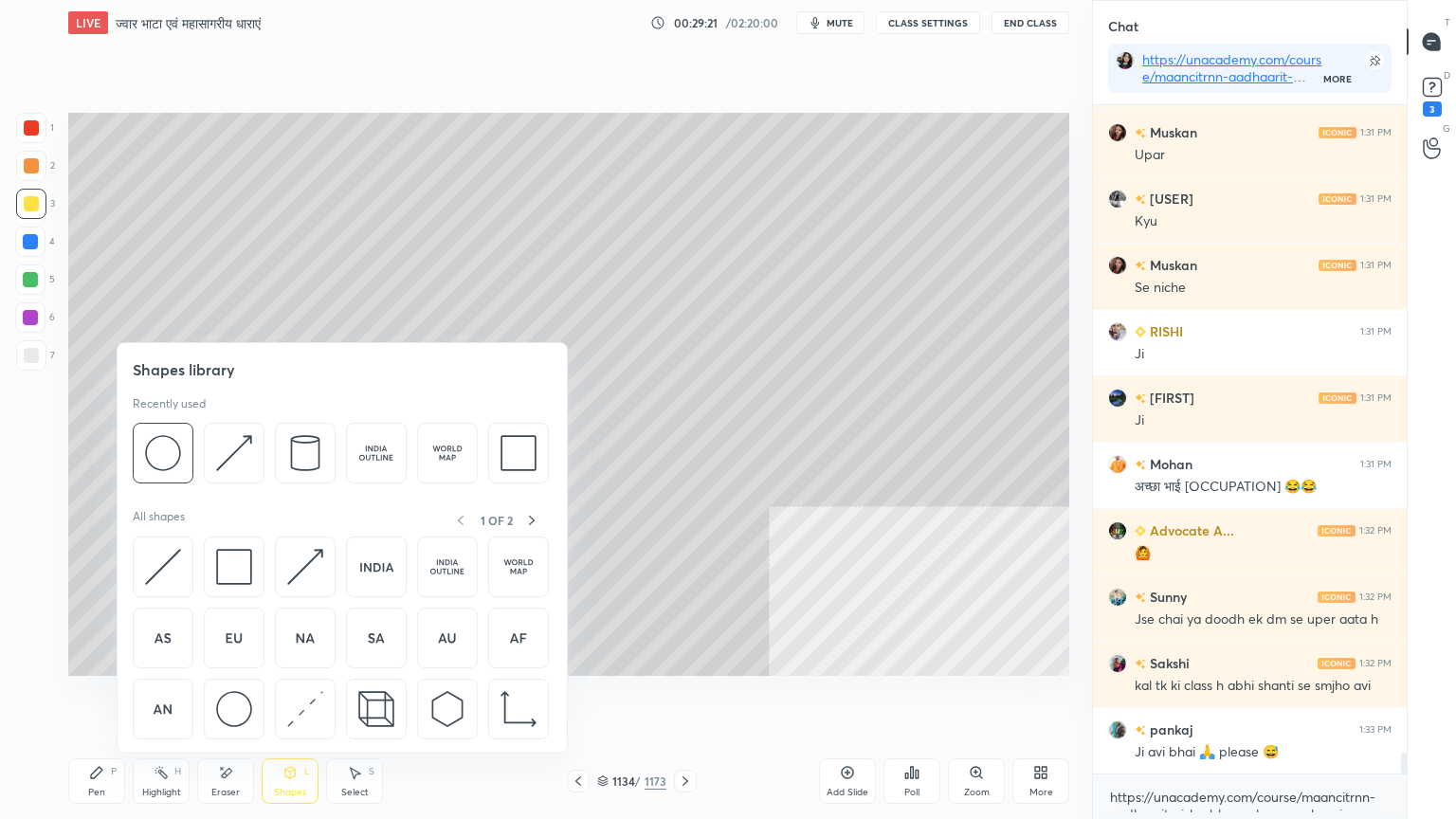 click at bounding box center [234, 709] 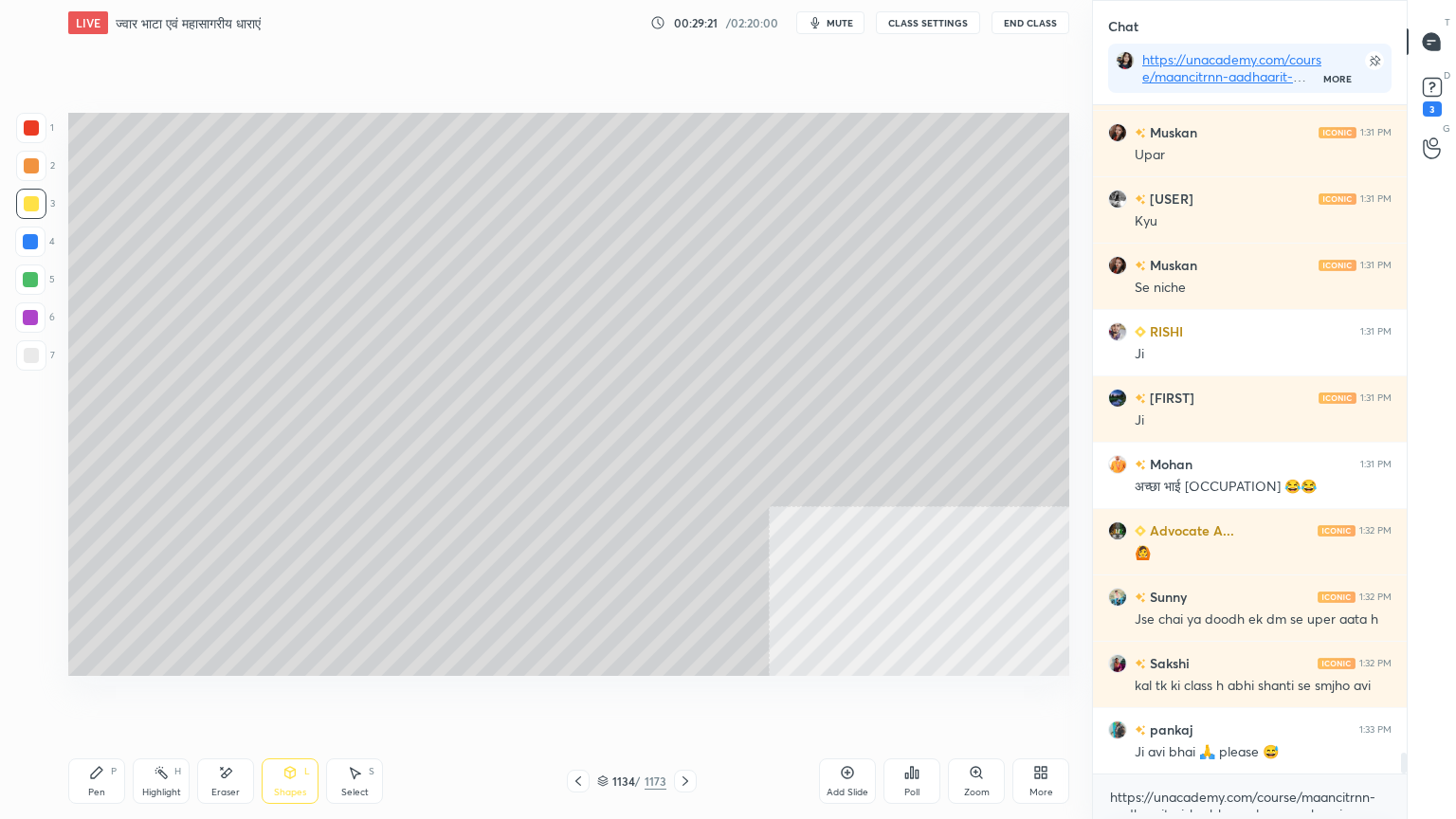 click at bounding box center [31, 355] 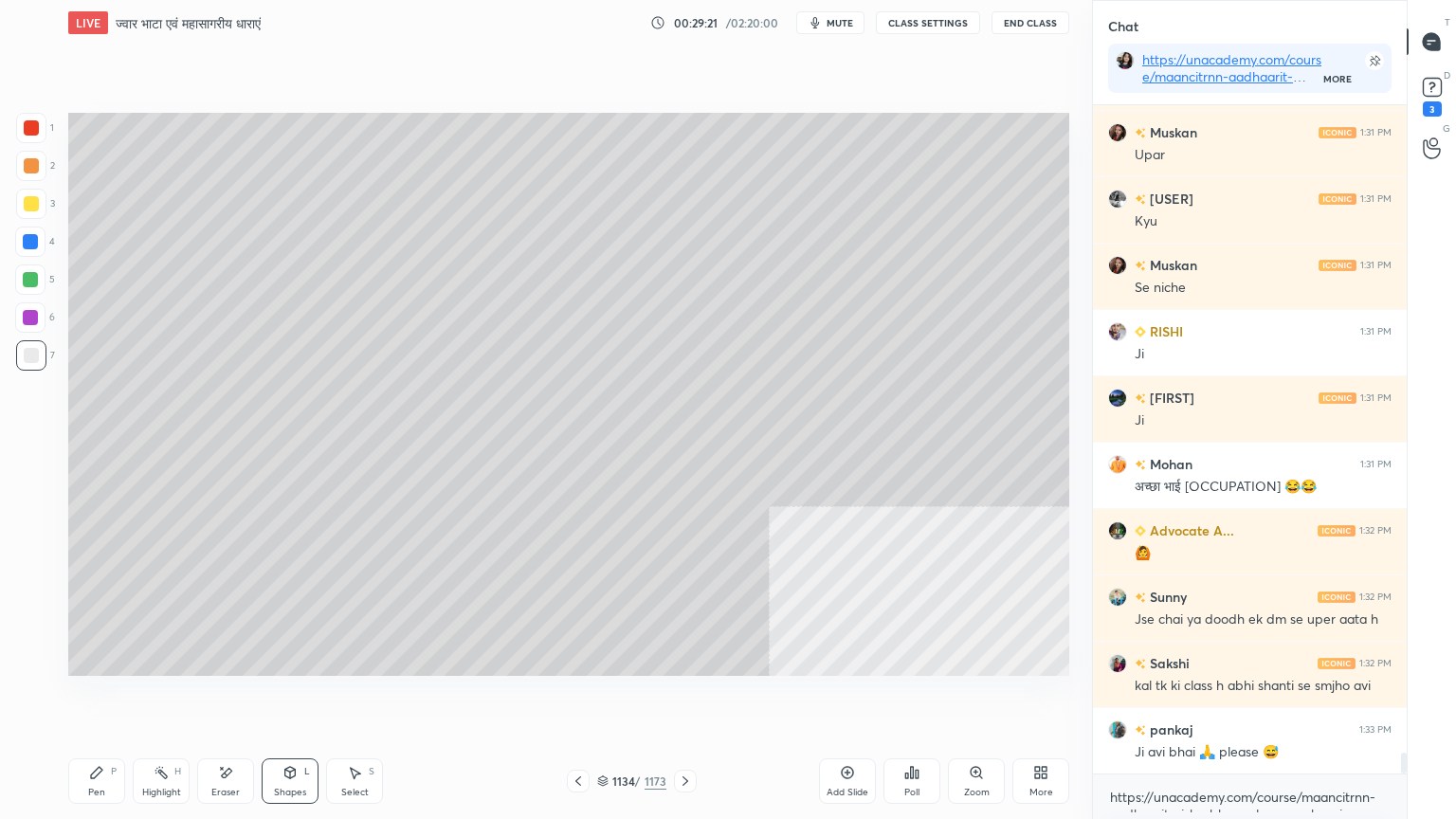 click at bounding box center [31, 355] 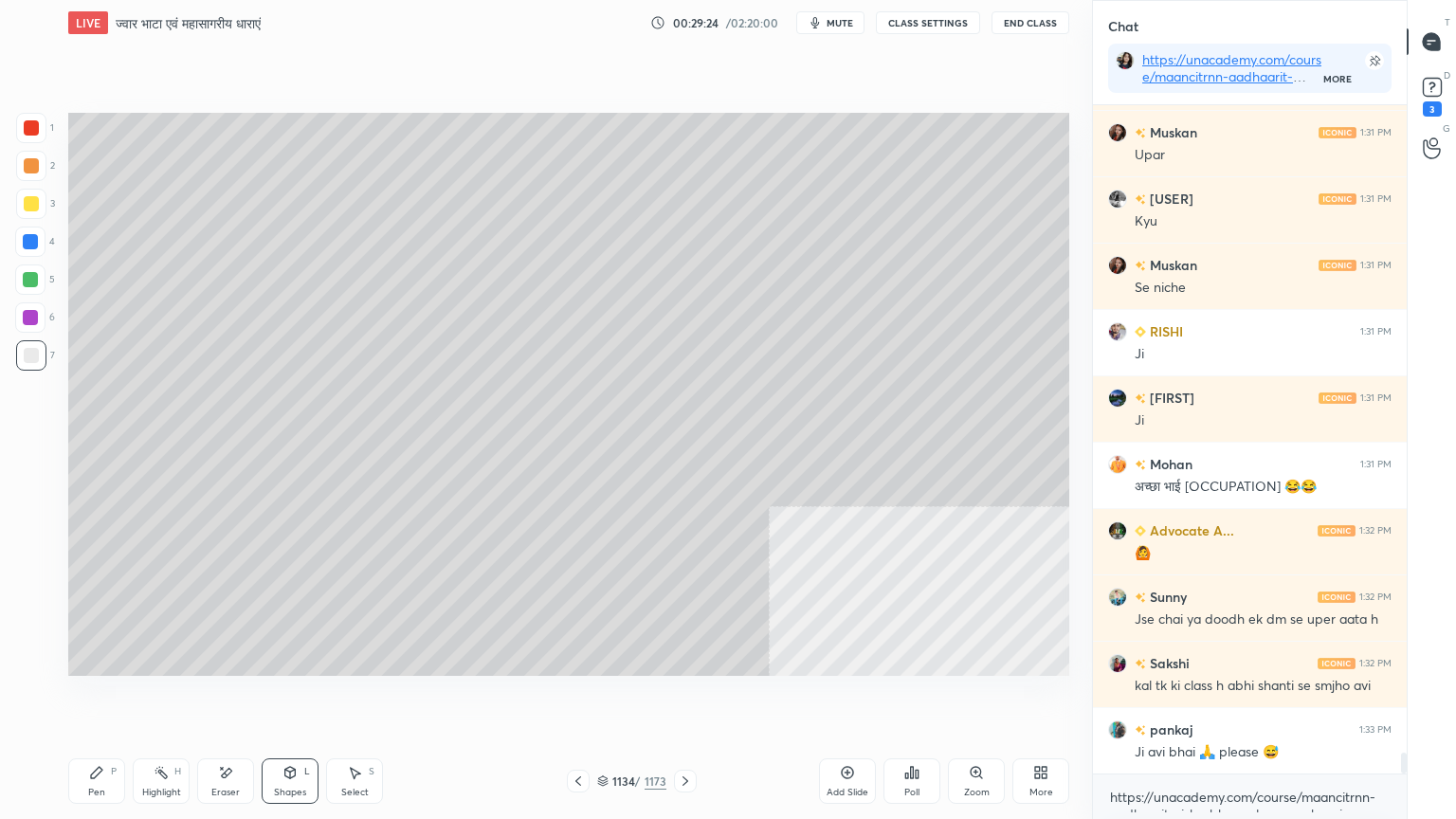 click on "Pen P Highlight H Eraser Shapes L Select S 1134 / 1173 Add Slide Poll Zoom More" at bounding box center (569, 781) 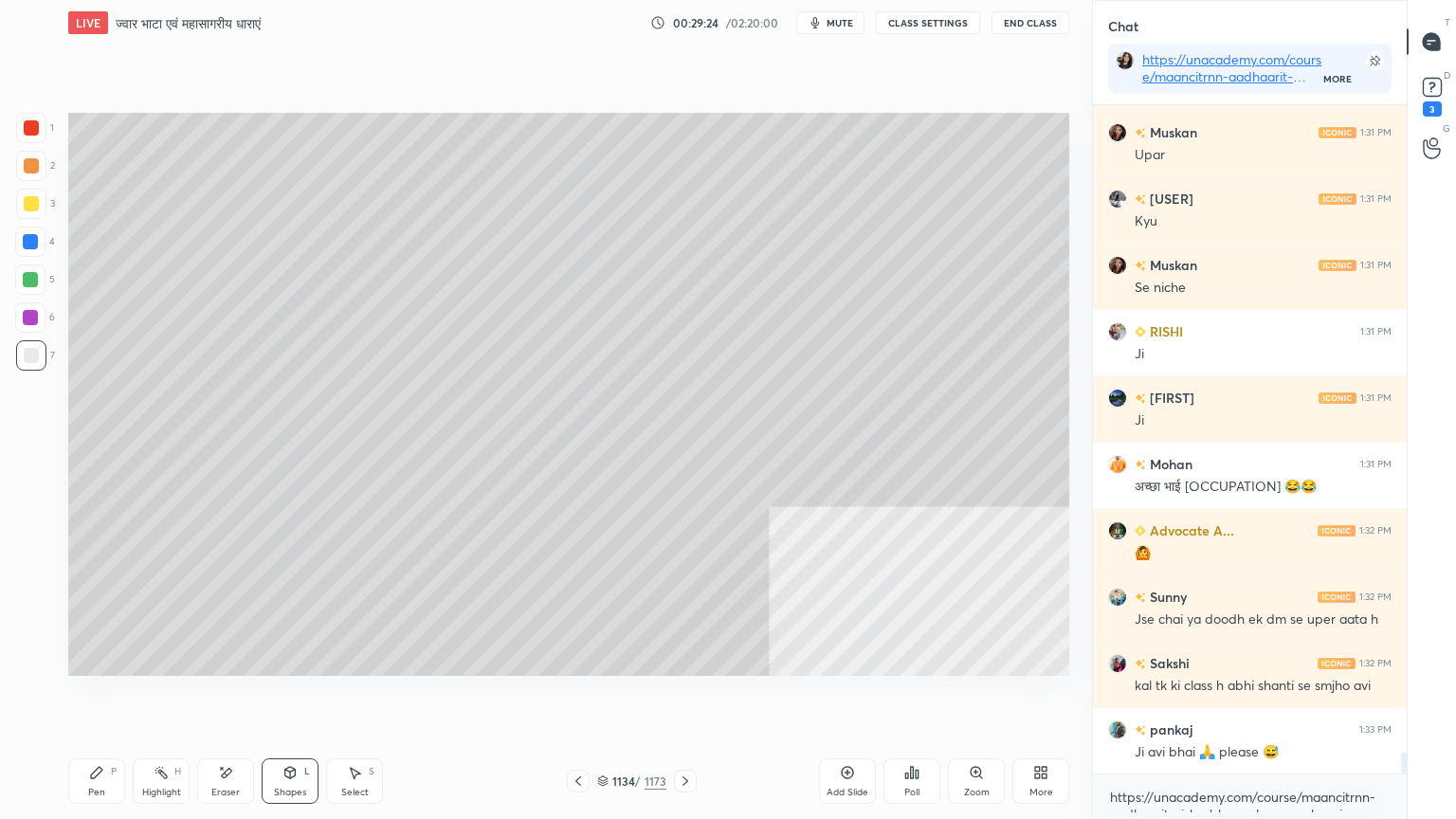 click on "Select S" at bounding box center (355, 781) 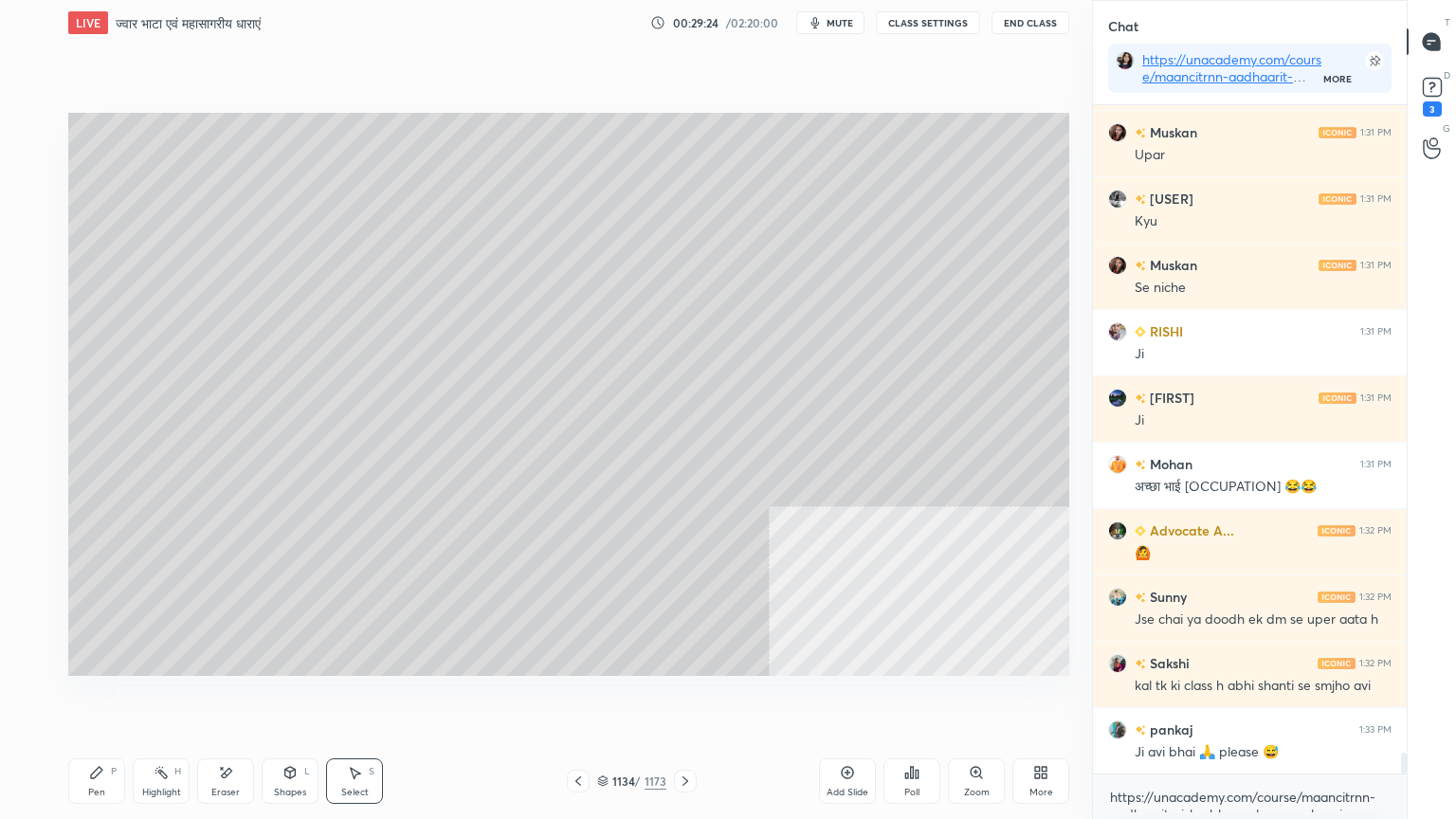 drag, startPoint x: 768, startPoint y: 337, endPoint x: 872, endPoint y: 428, distance: 138.1919 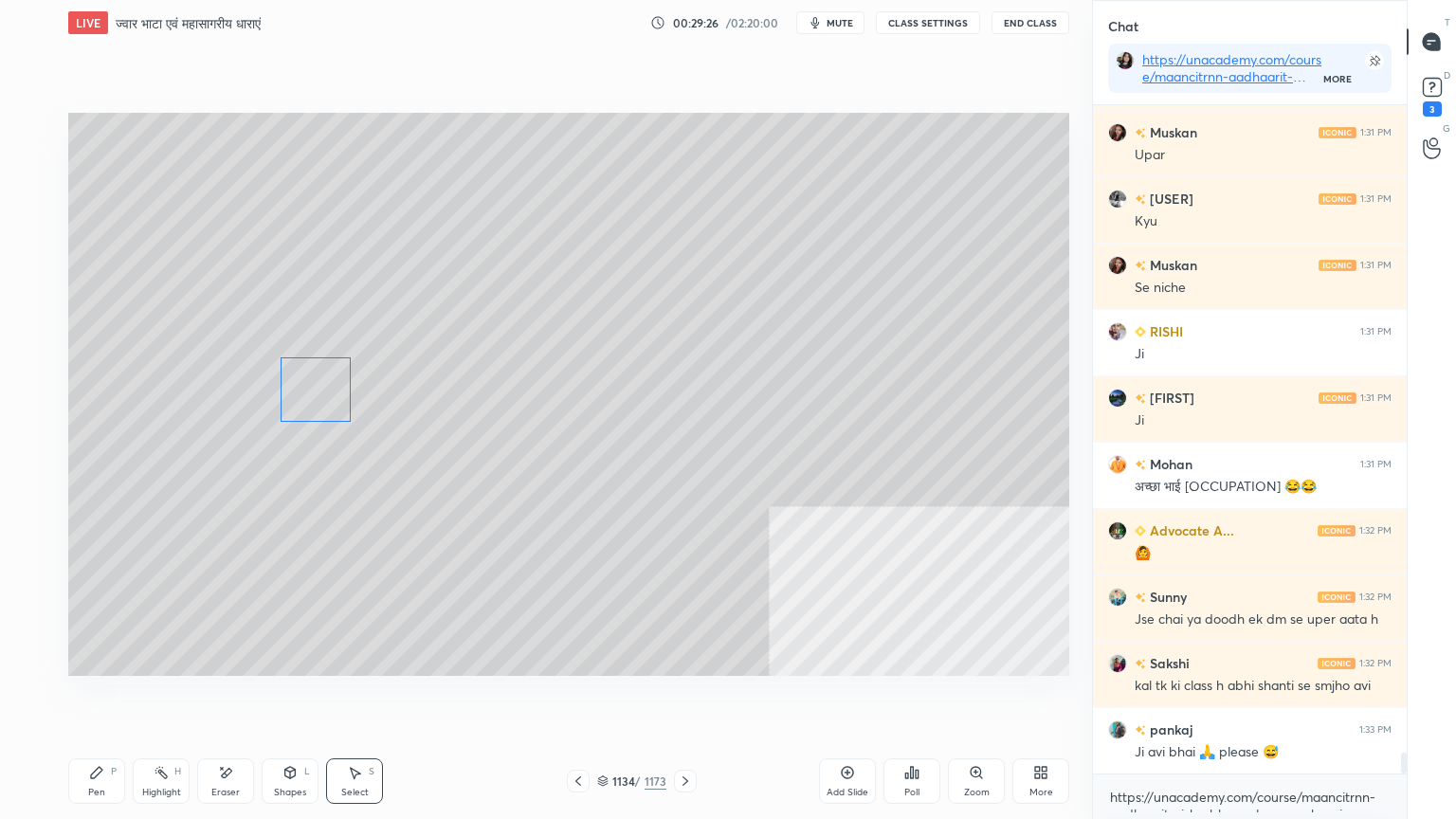 drag, startPoint x: 823, startPoint y: 384, endPoint x: 318, endPoint y: 391, distance: 505.04851 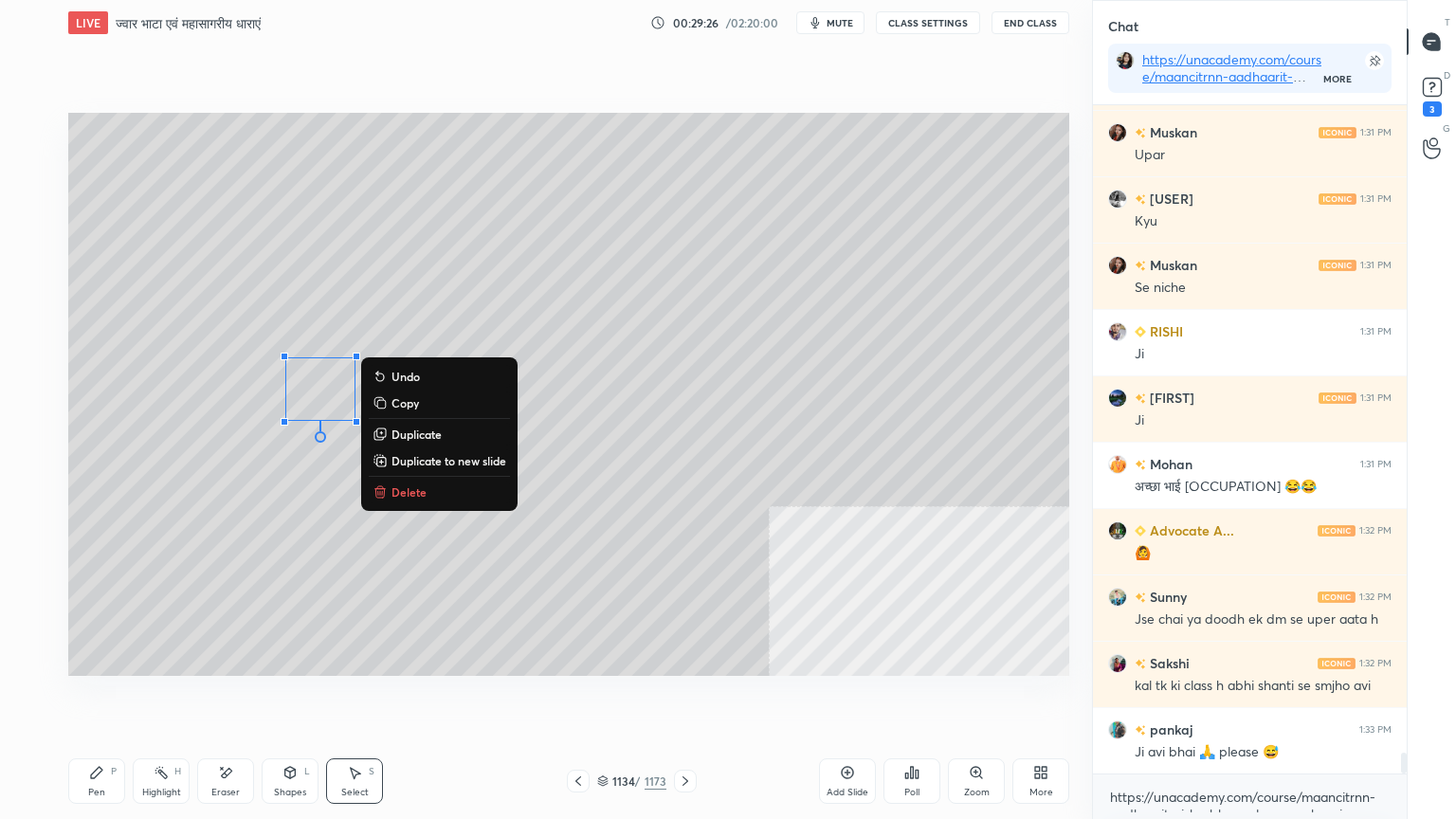 click on "Pen P" at bounding box center [97, 781] 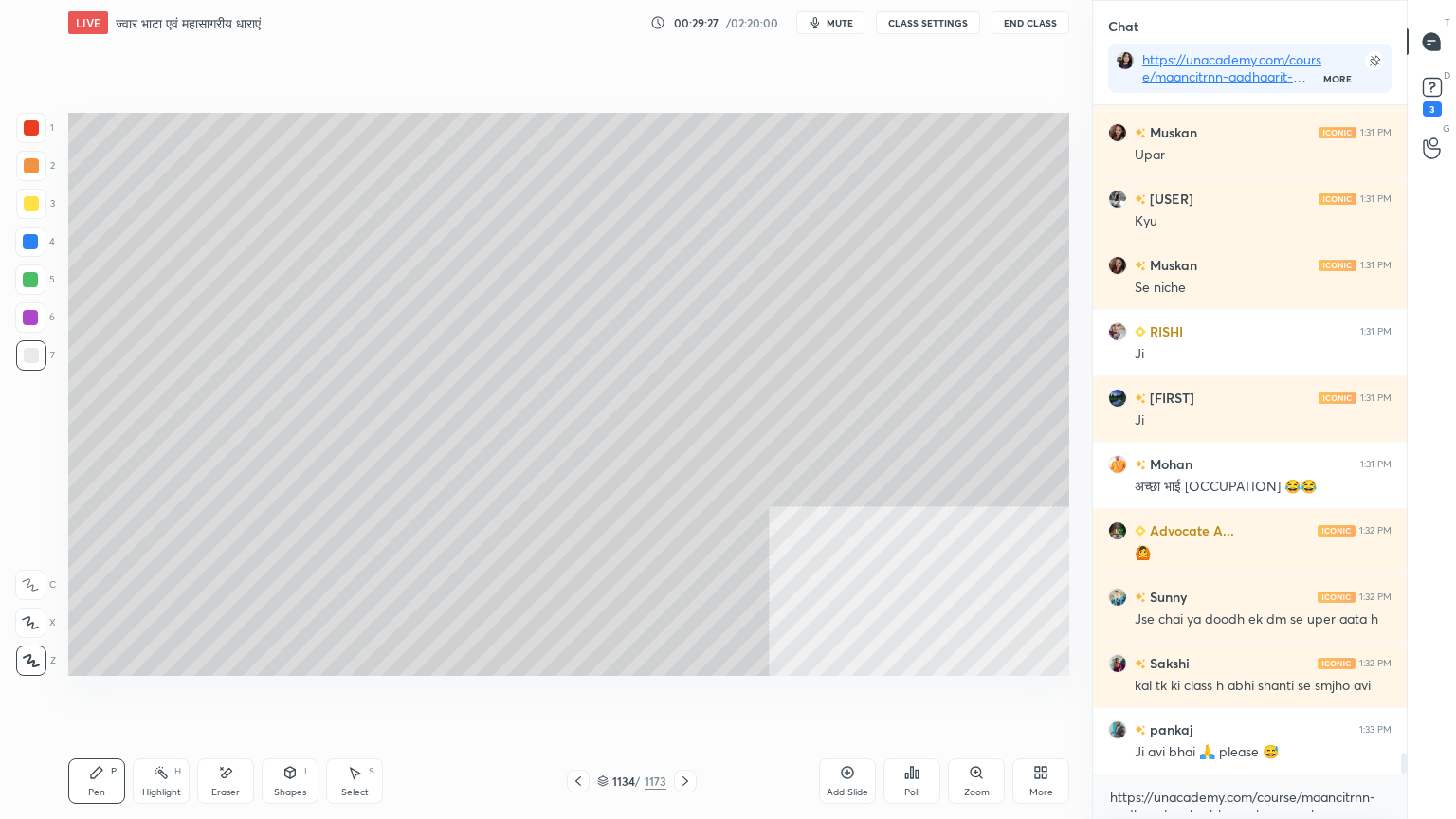 click on "Pen" at bounding box center [97, 792] 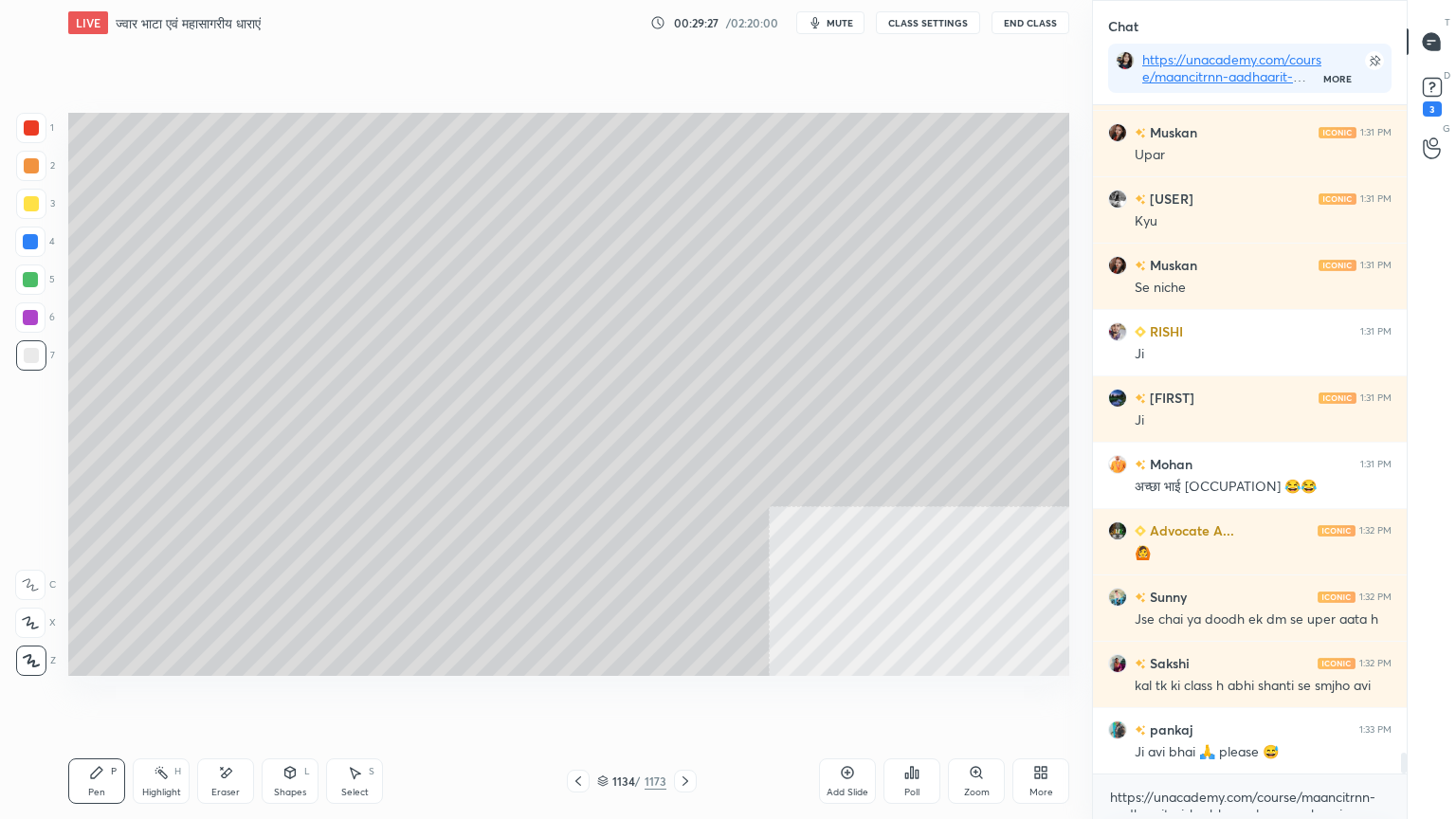 click 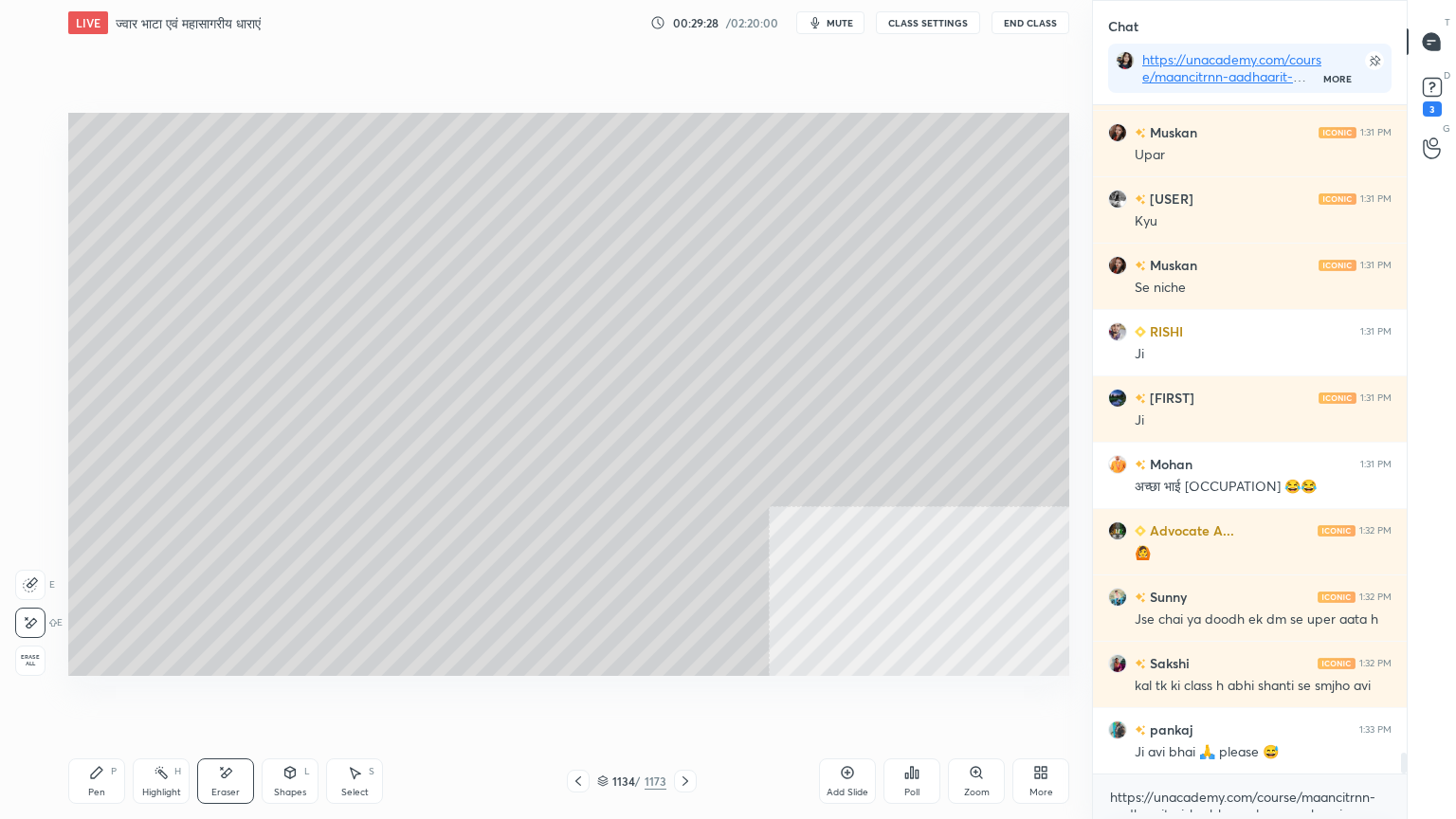 scroll, scrollTop: 20478, scrollLeft: 0, axis: vertical 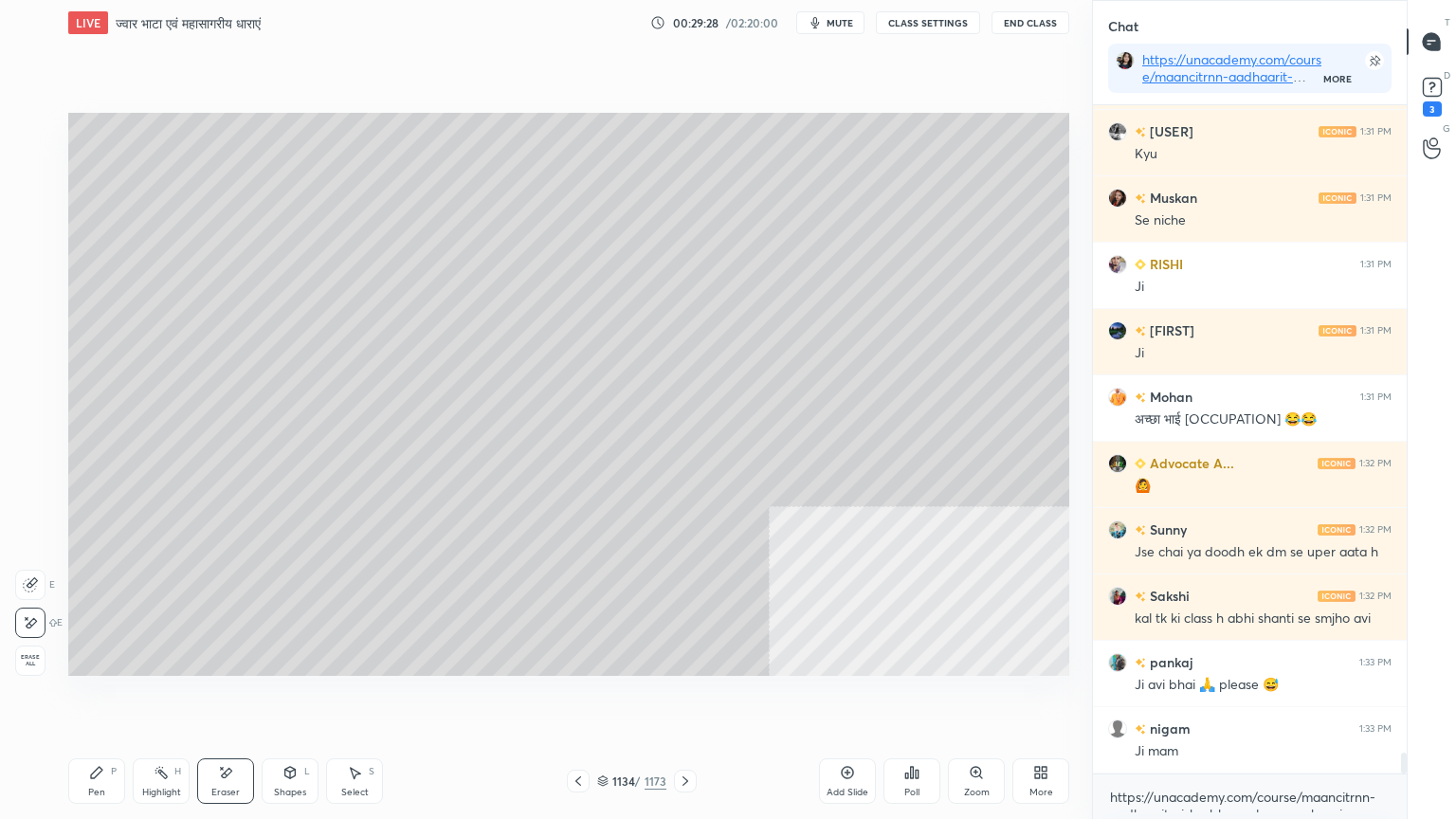 click on "Pen P" at bounding box center [97, 781] 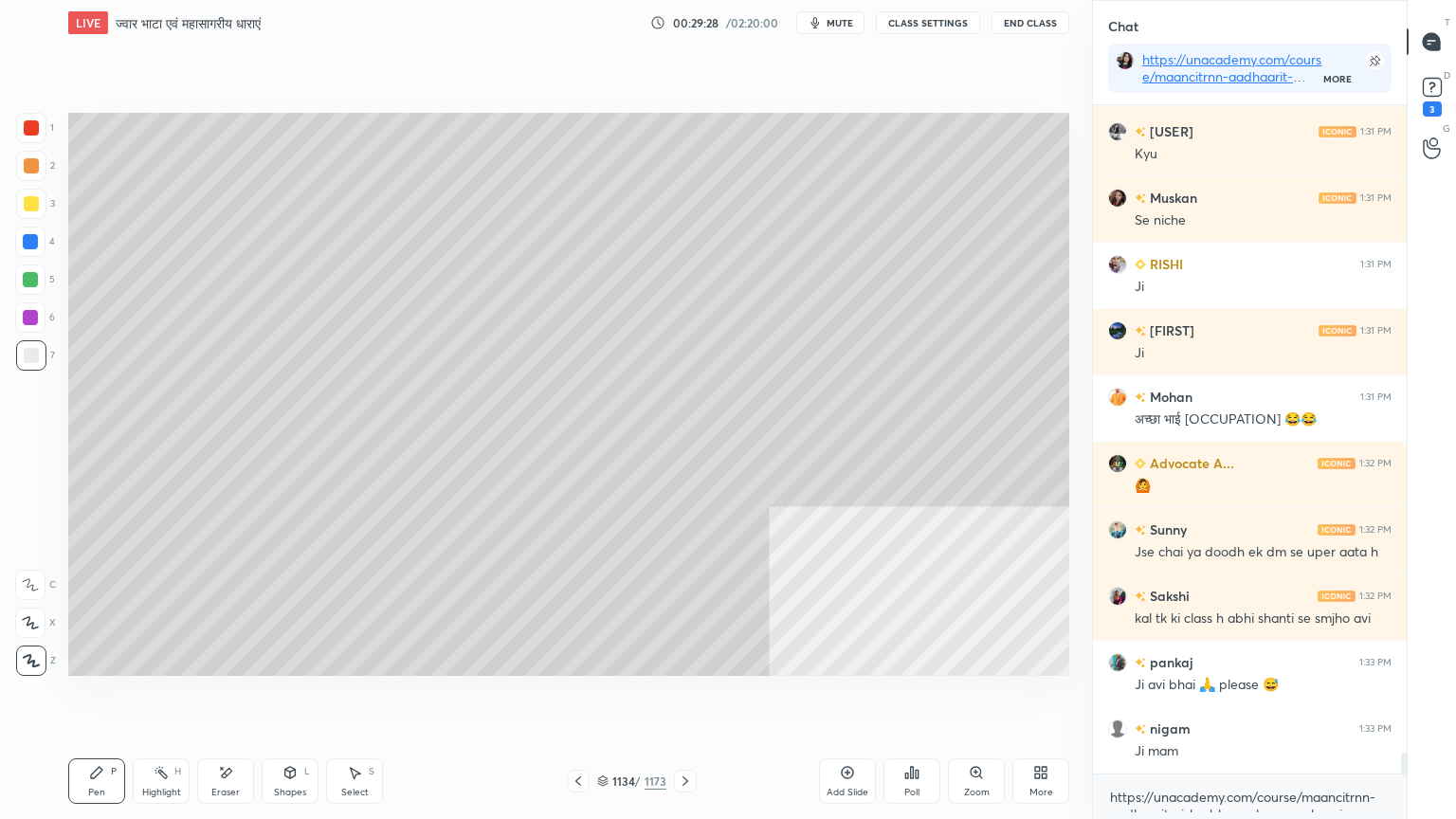 click on "Pen P" at bounding box center (97, 781) 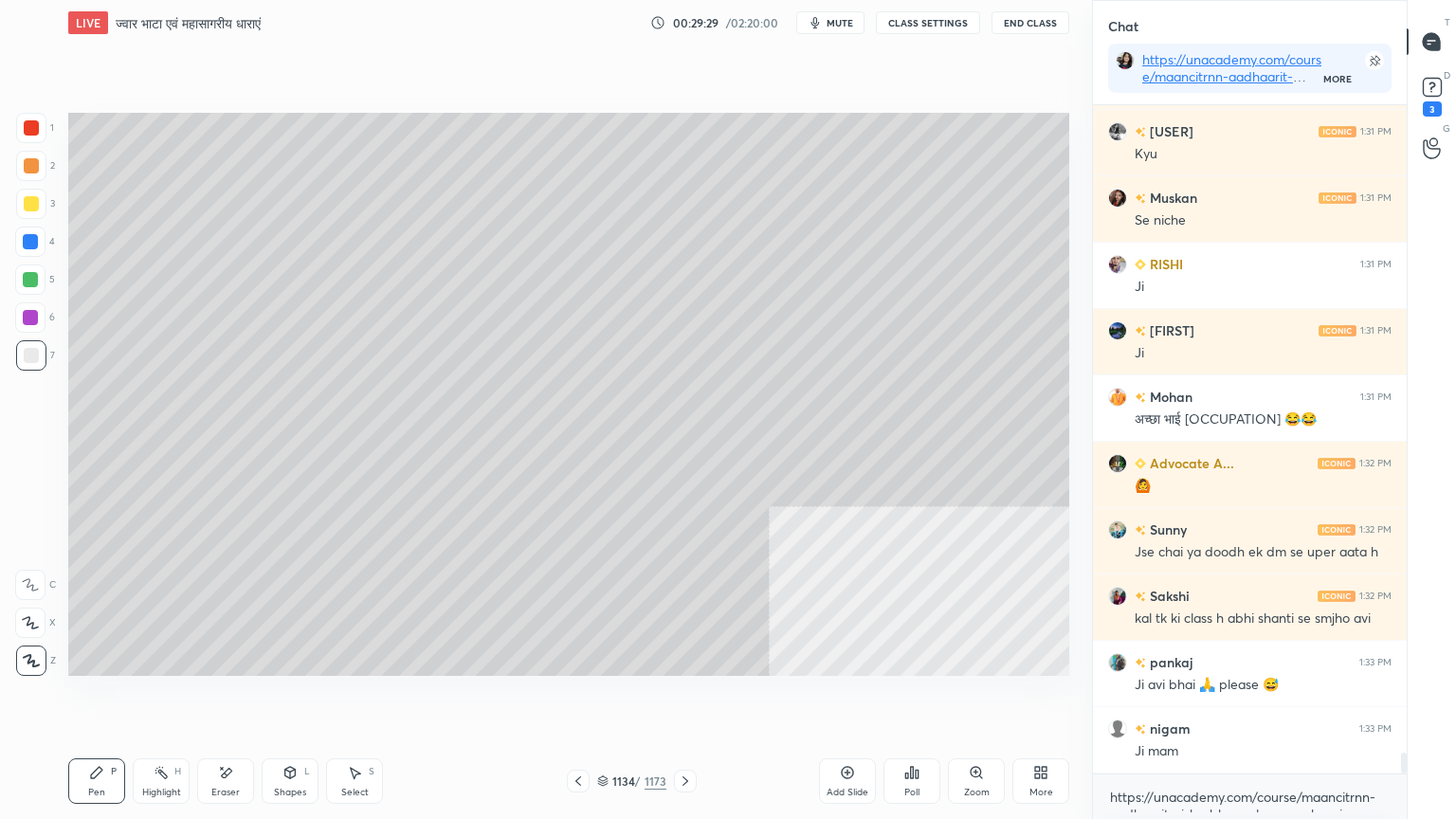 click at bounding box center [30, 242] 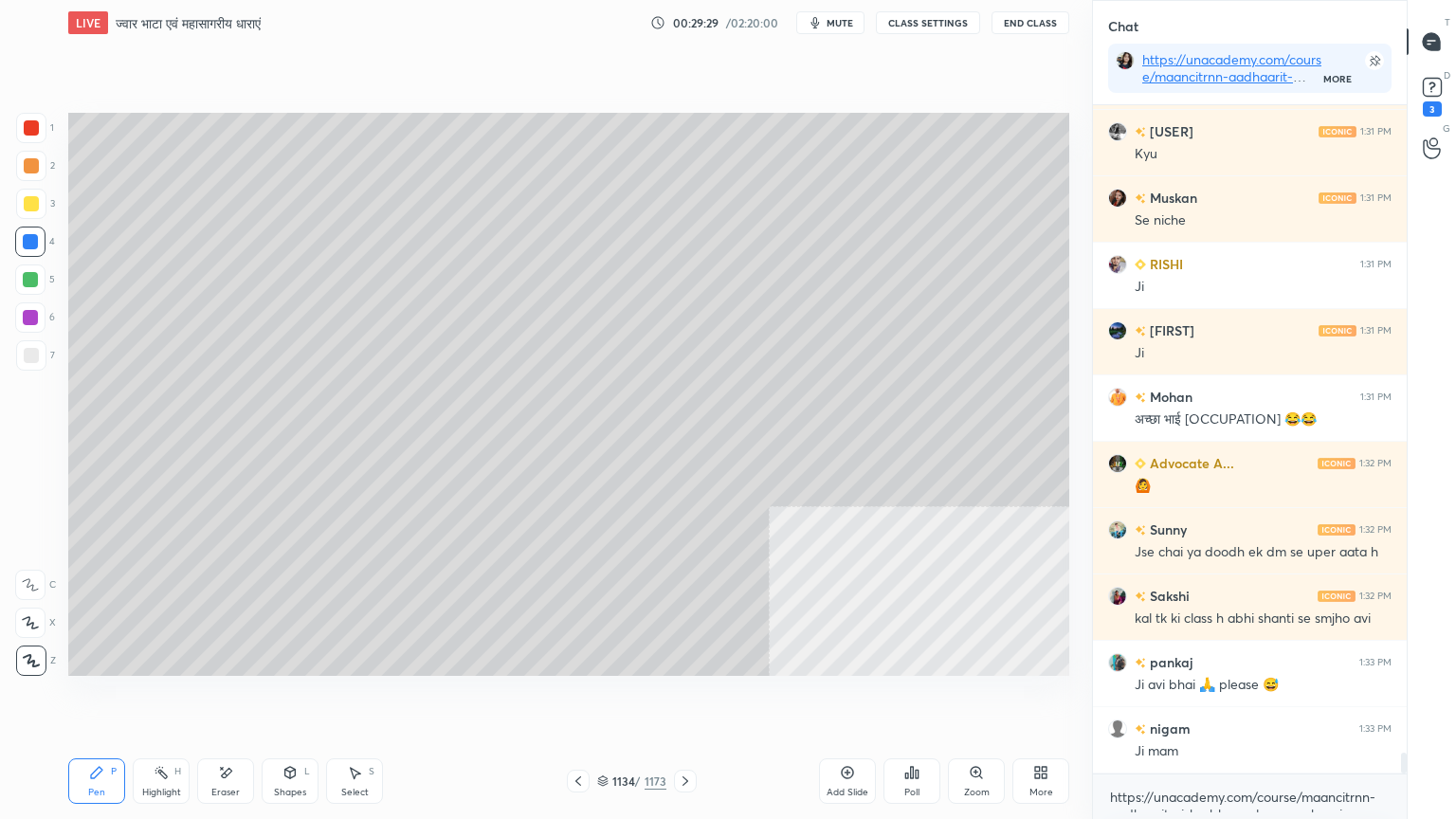 drag, startPoint x: 23, startPoint y: 246, endPoint x: 63, endPoint y: 243, distance: 40.112342 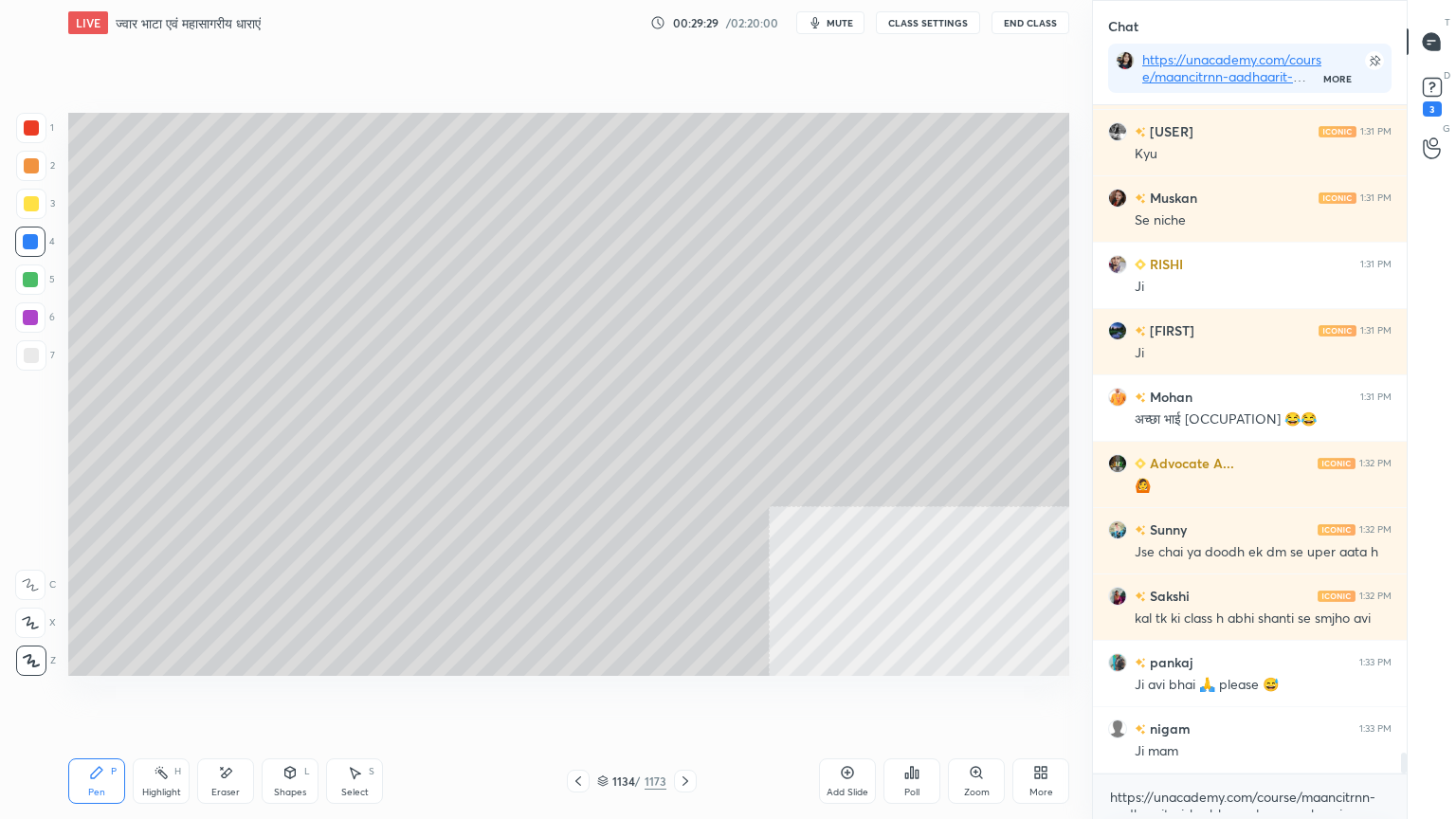 click at bounding box center [30, 242] 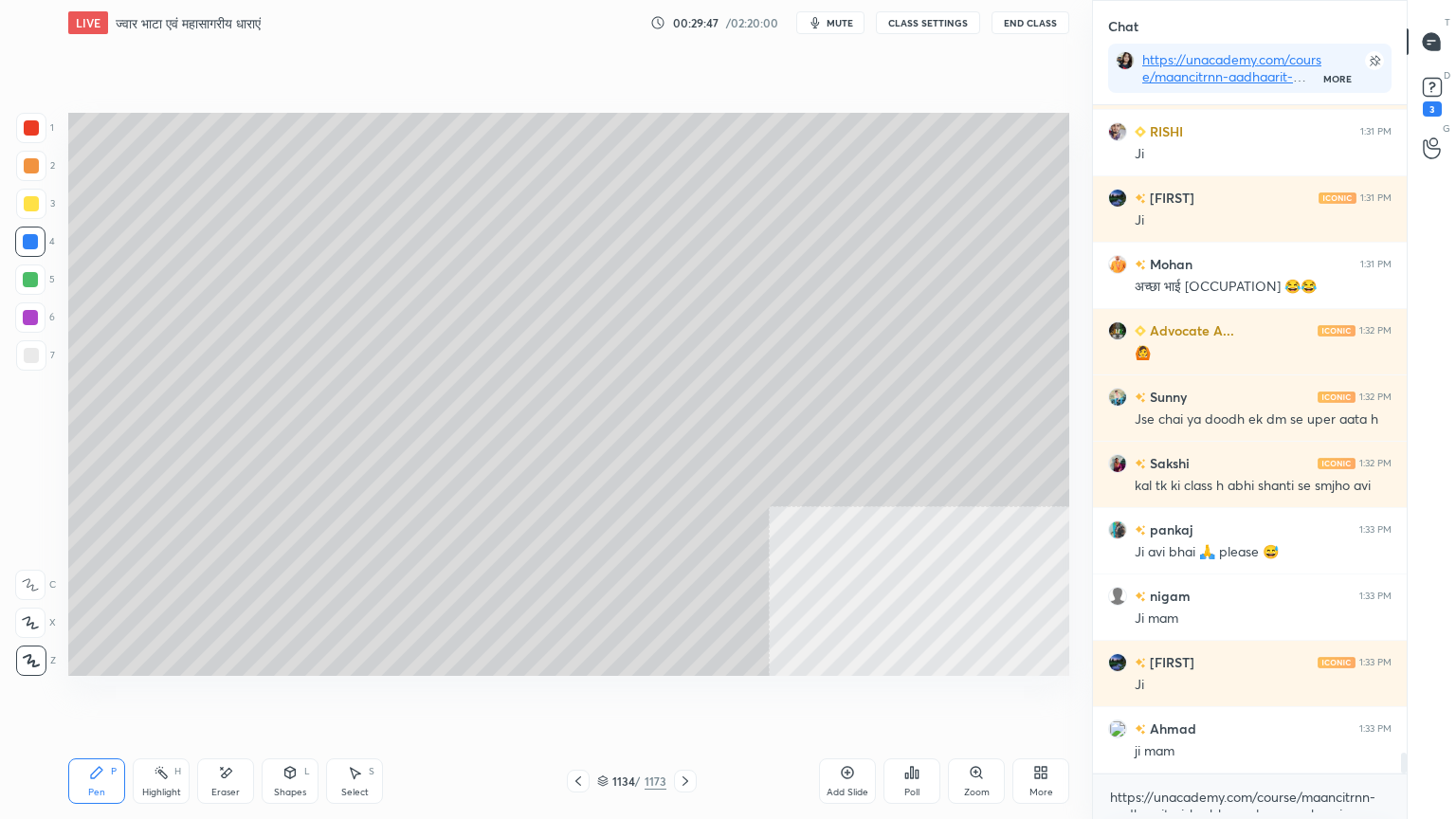 scroll, scrollTop: 20676, scrollLeft: 0, axis: vertical 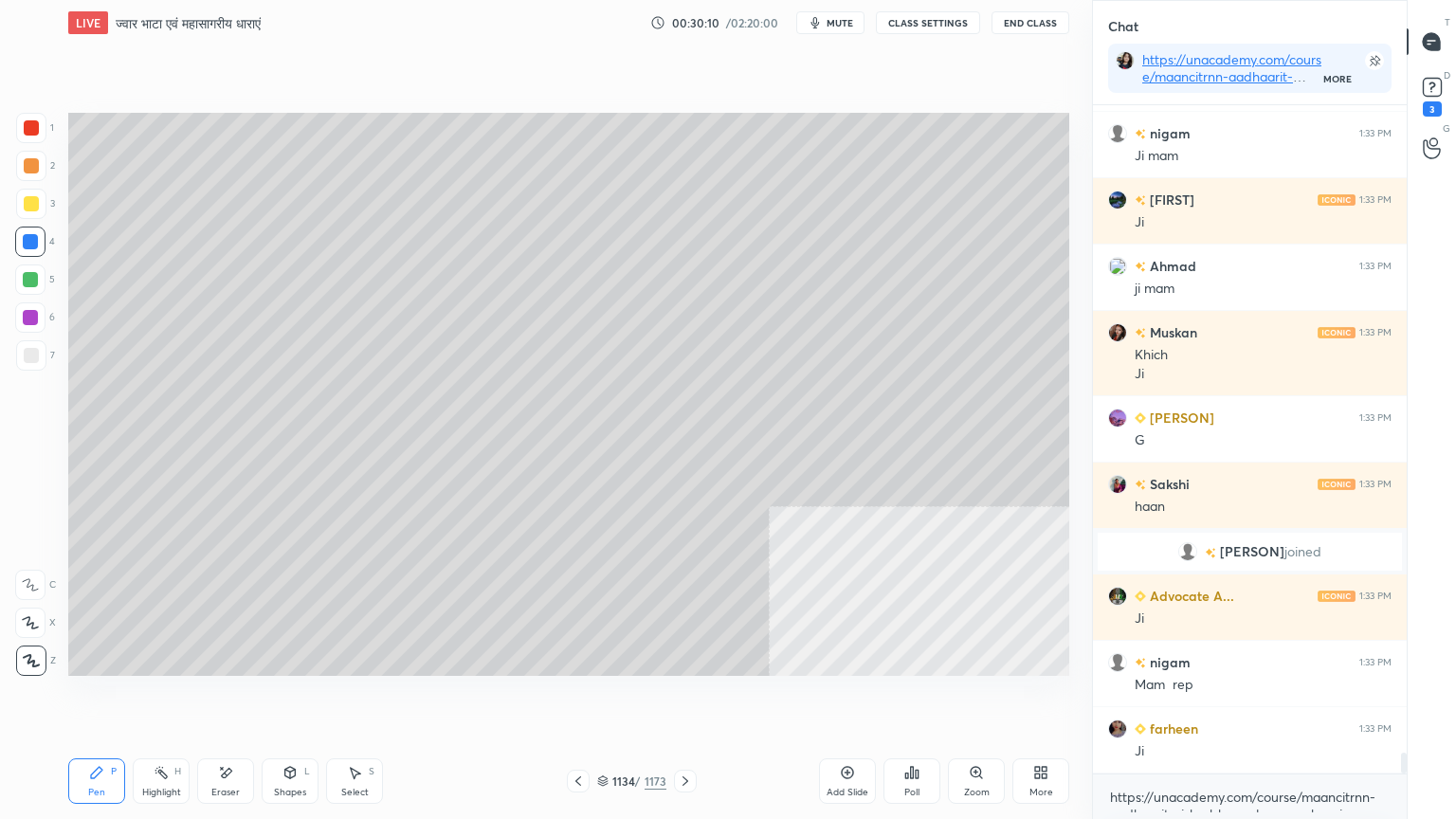 click at bounding box center (31, 355) 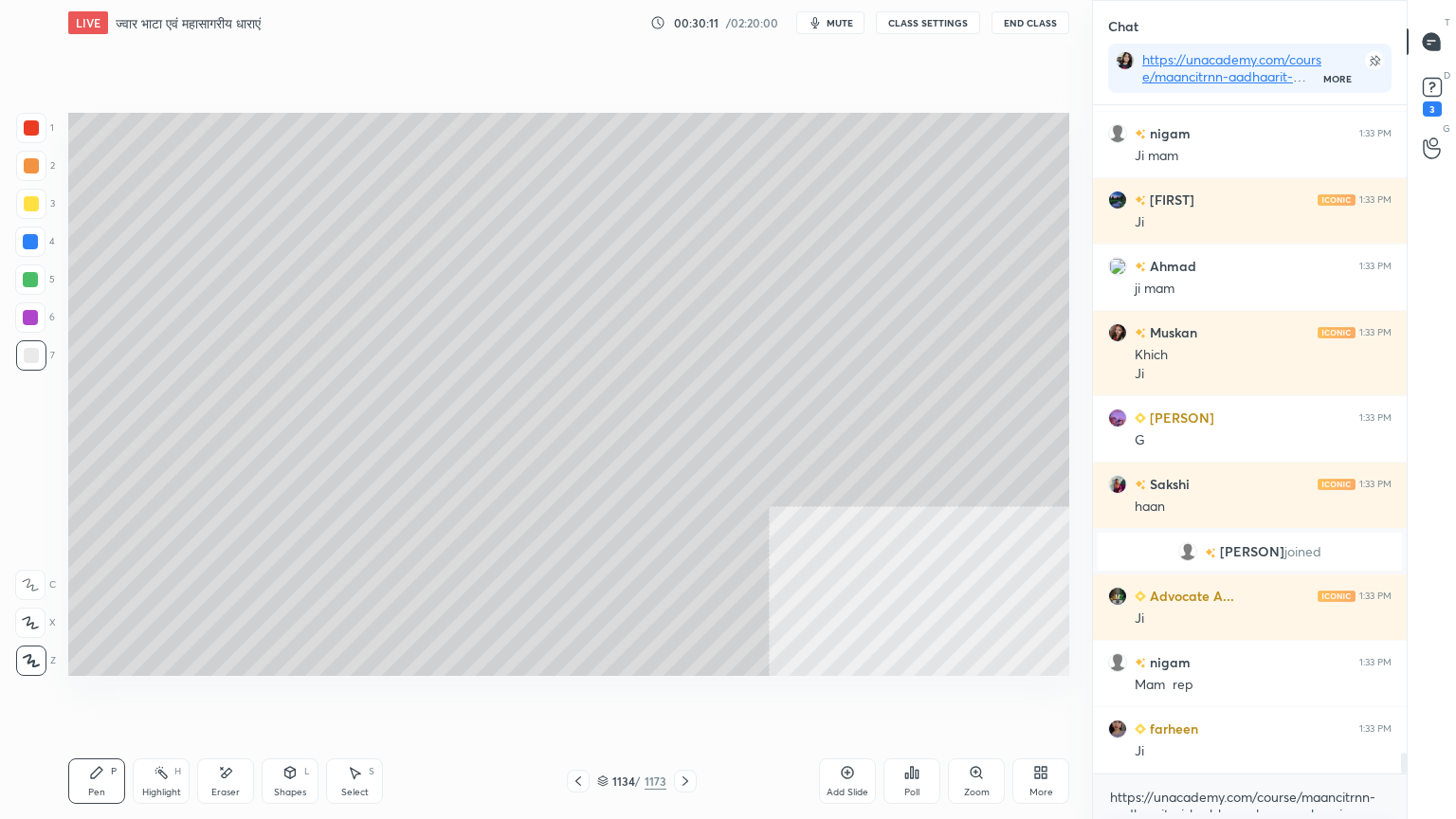 scroll, scrollTop: 633, scrollLeft: 308, axis: both 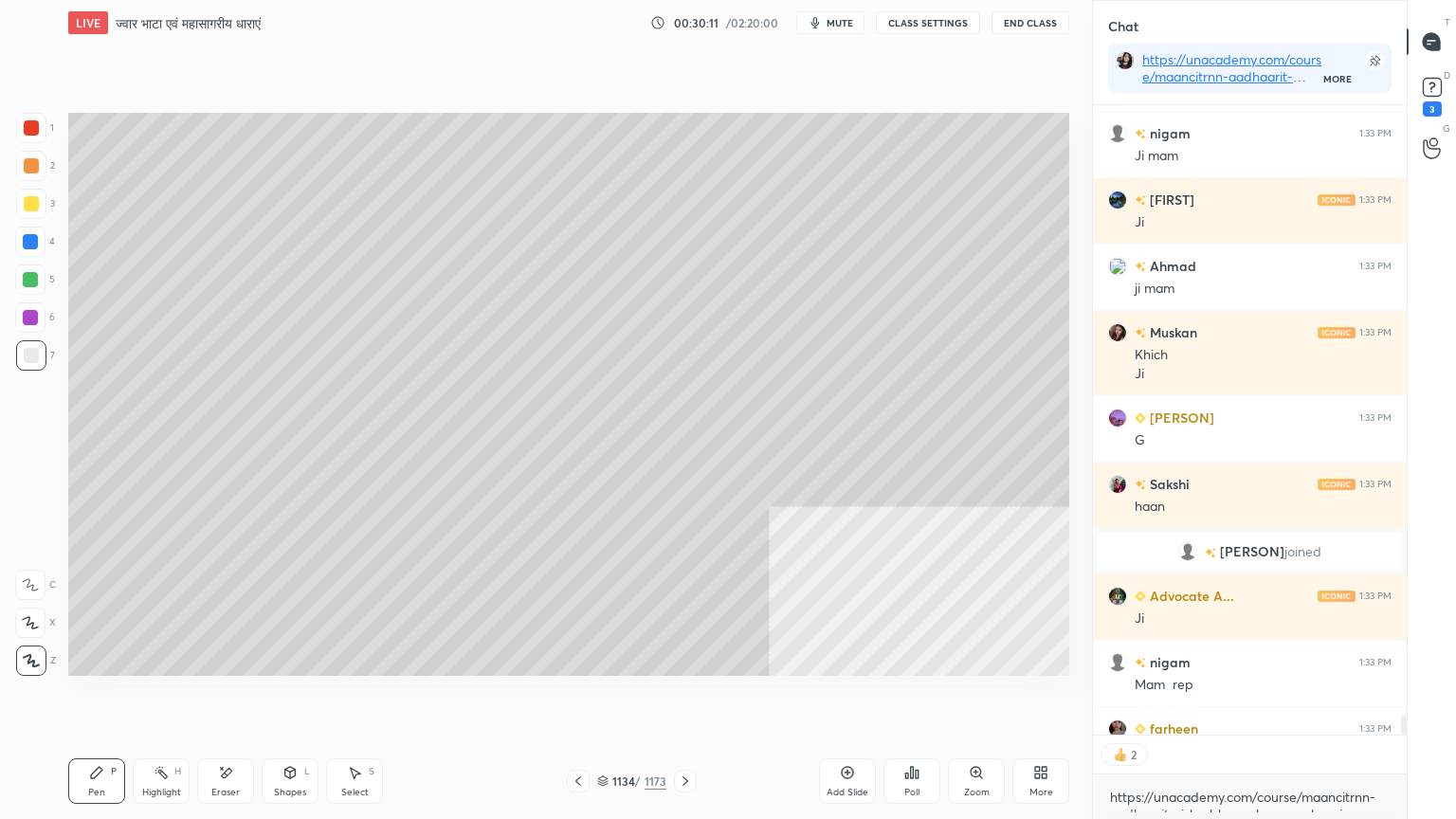 click at bounding box center (31, 355) 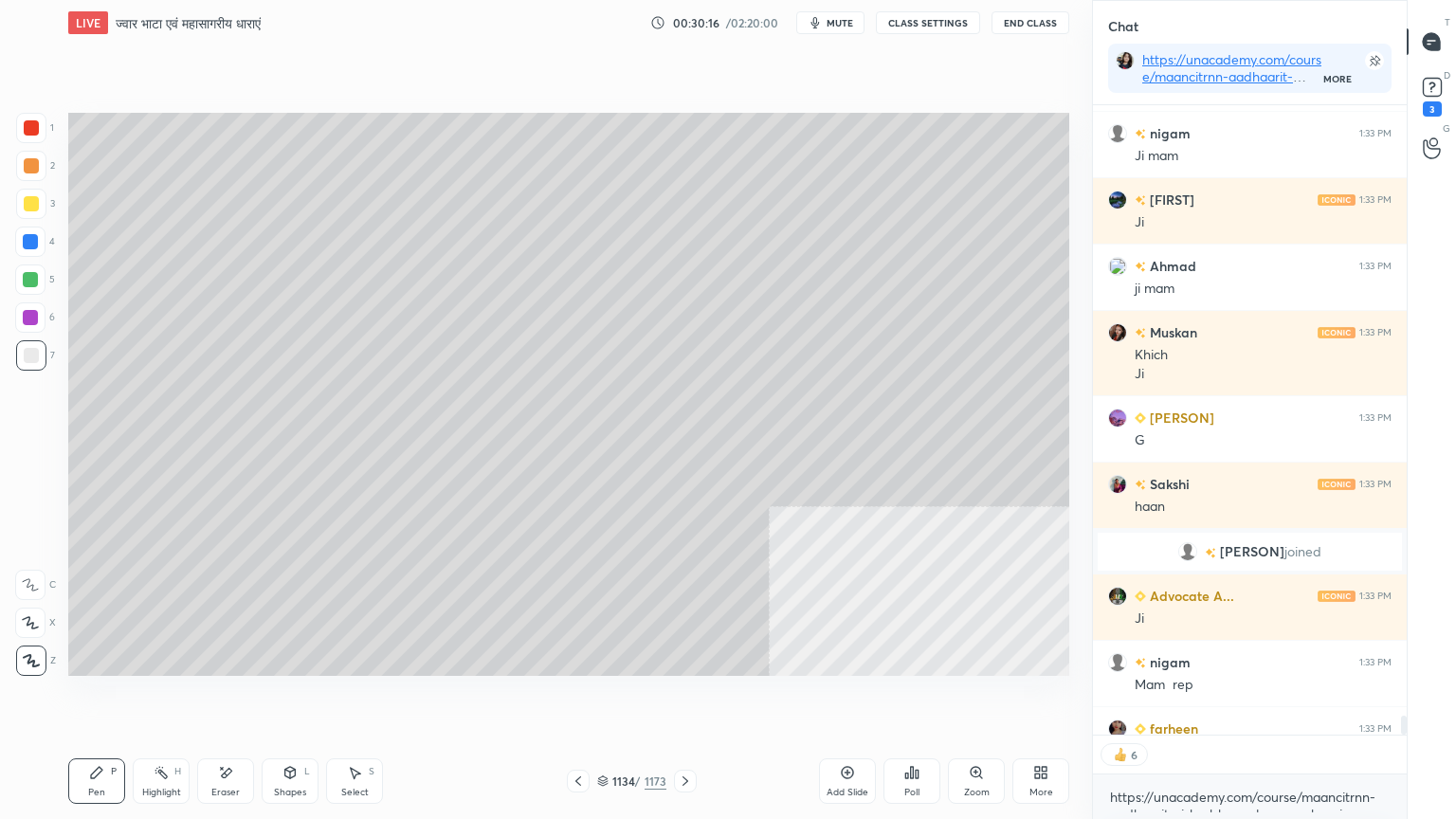 click at bounding box center [30, 242] 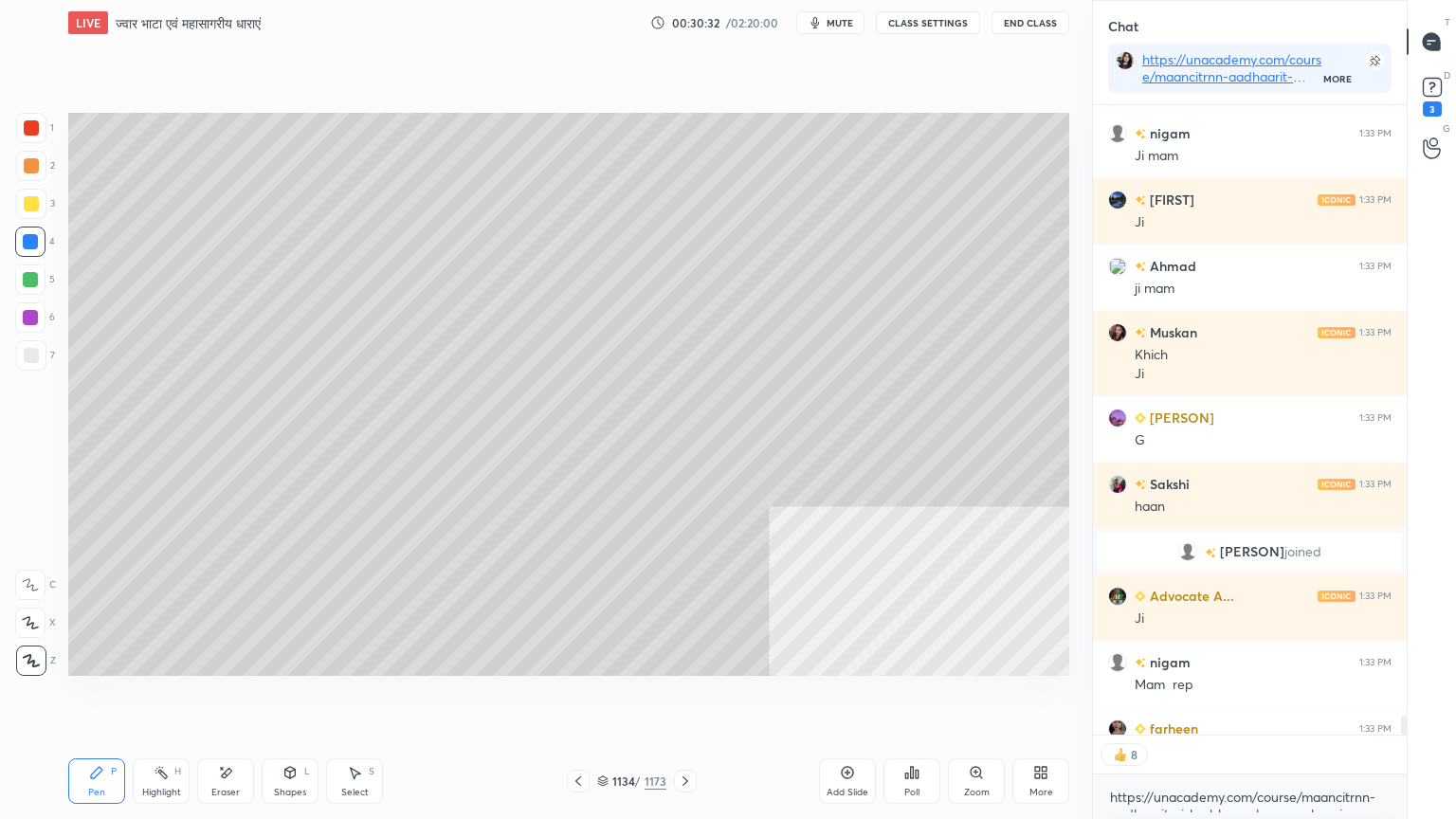 scroll, scrollTop: 6, scrollLeft: 6, axis: both 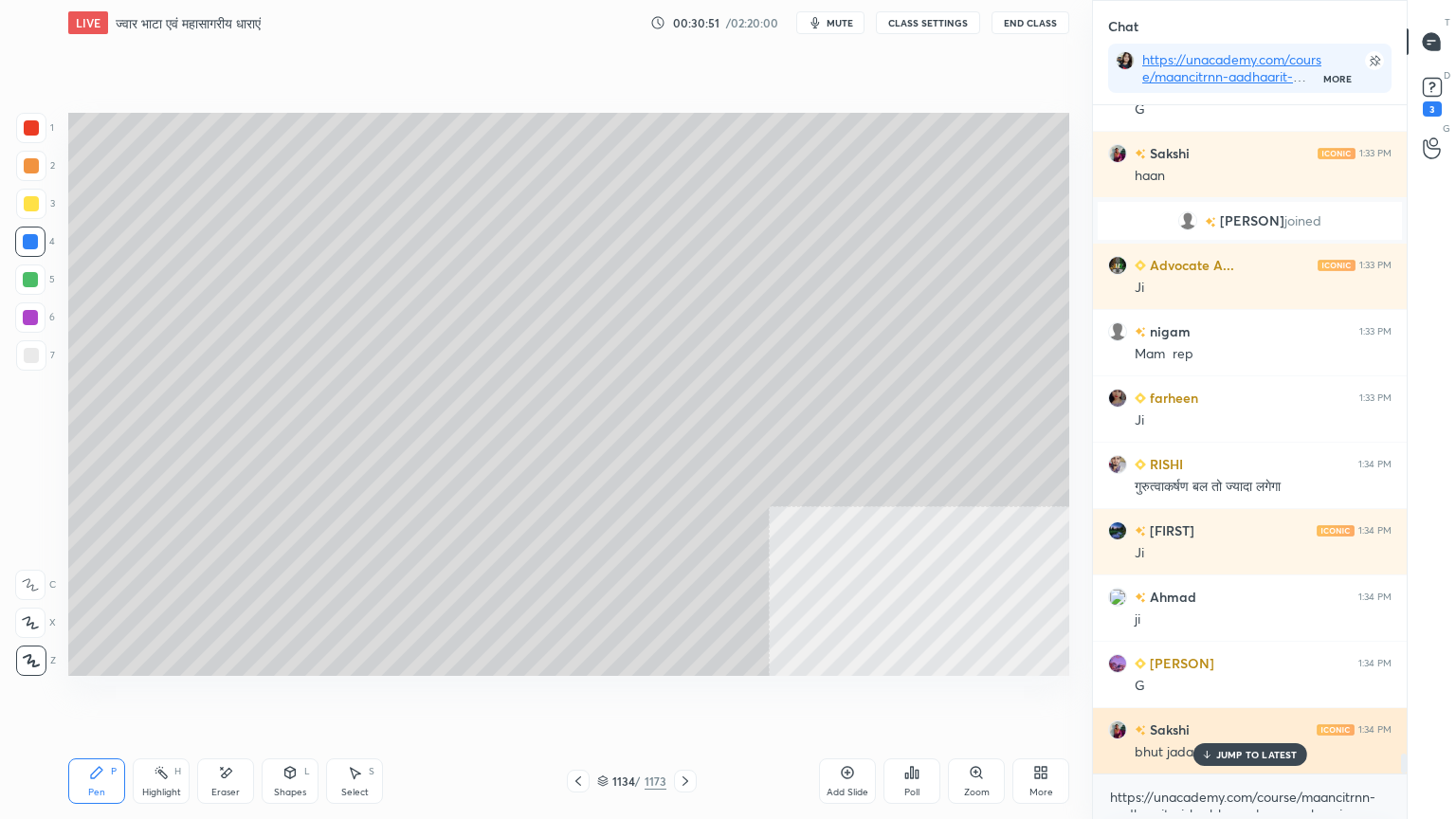 click on "JUMP TO LATEST" at bounding box center (1257, 755) 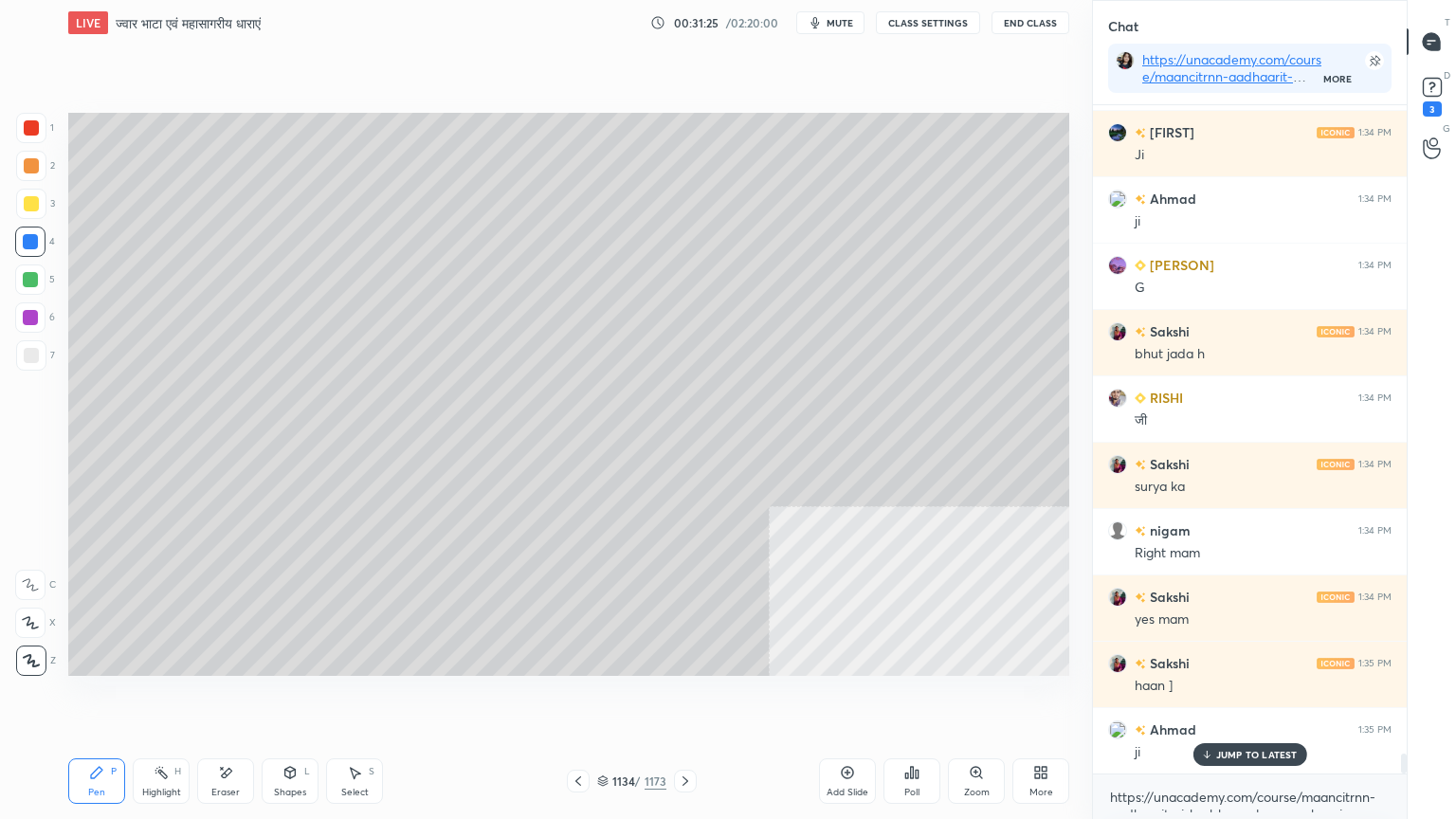 scroll, scrollTop: 21869, scrollLeft: 0, axis: vertical 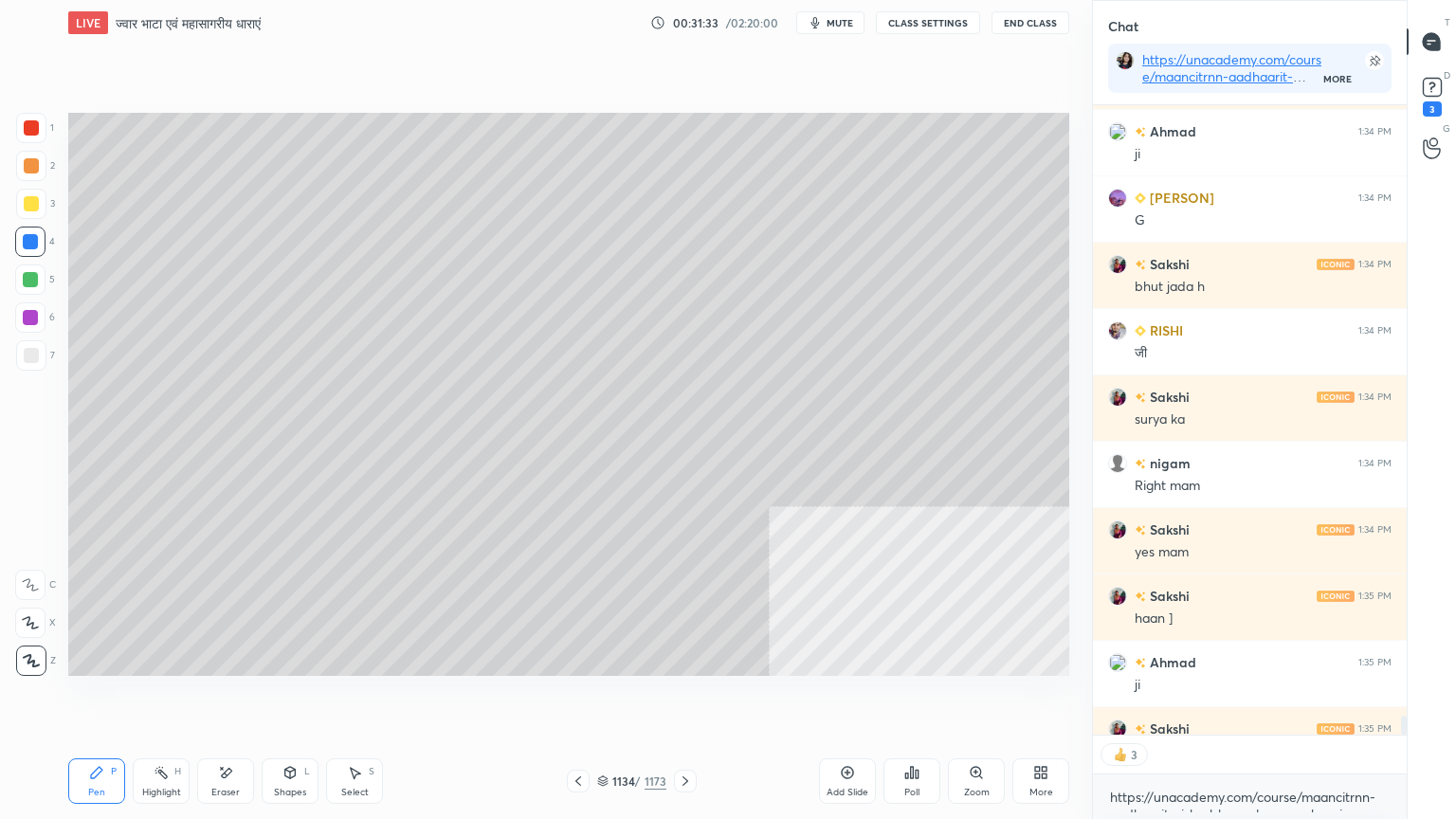 click 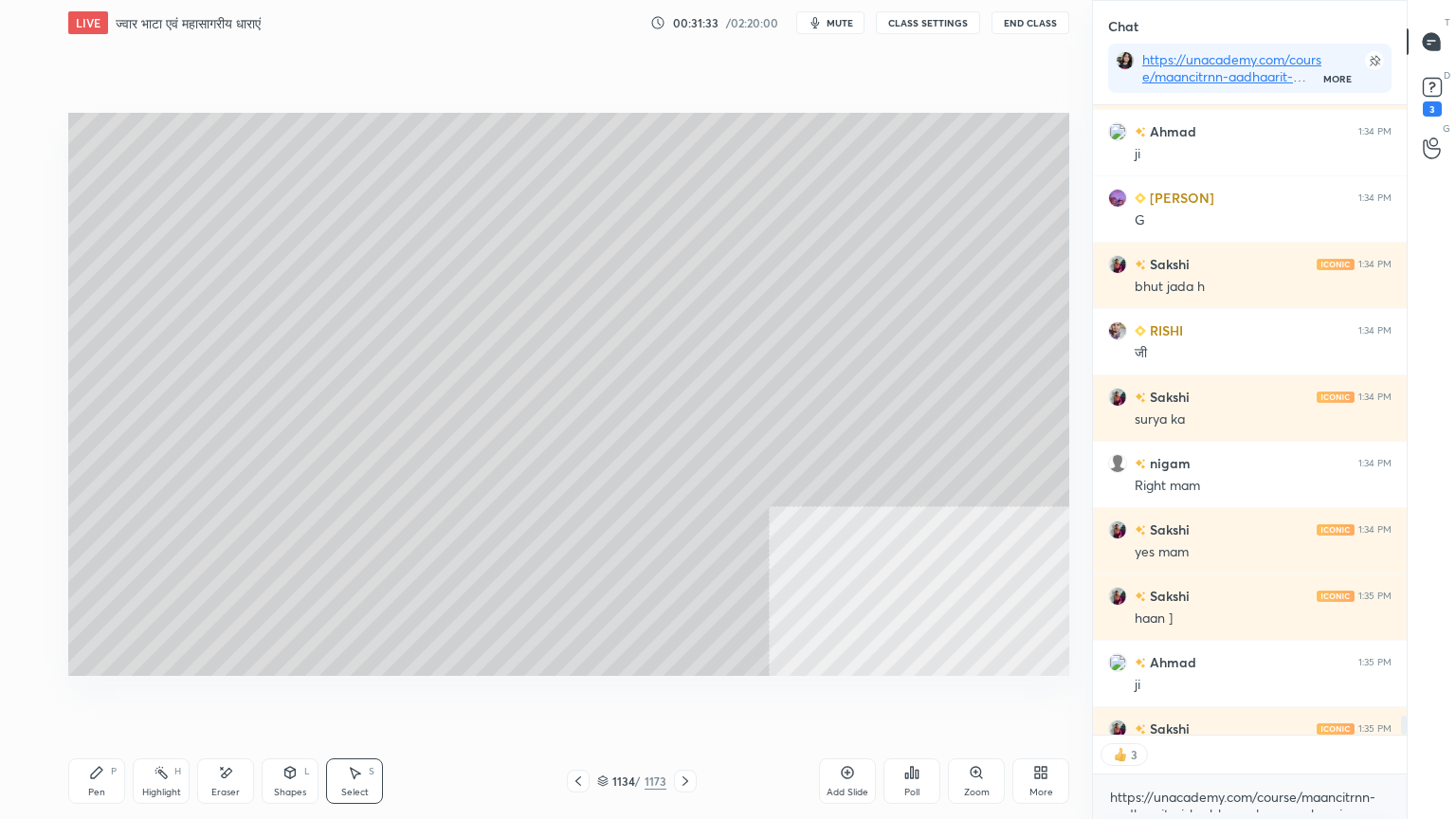 scroll, scrollTop: 21975, scrollLeft: 0, axis: vertical 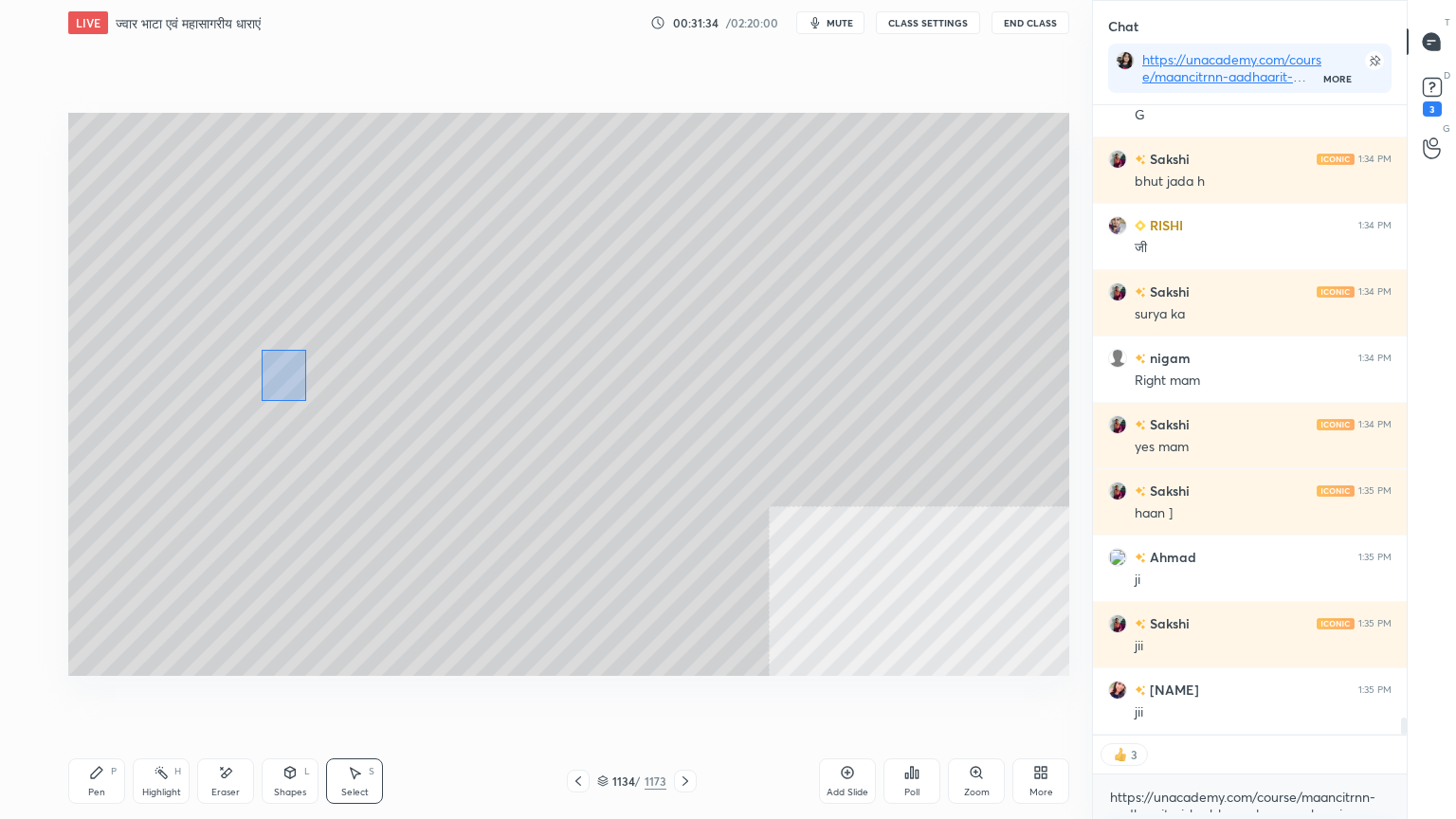 drag, startPoint x: 262, startPoint y: 350, endPoint x: 334, endPoint y: 407, distance: 91.83137 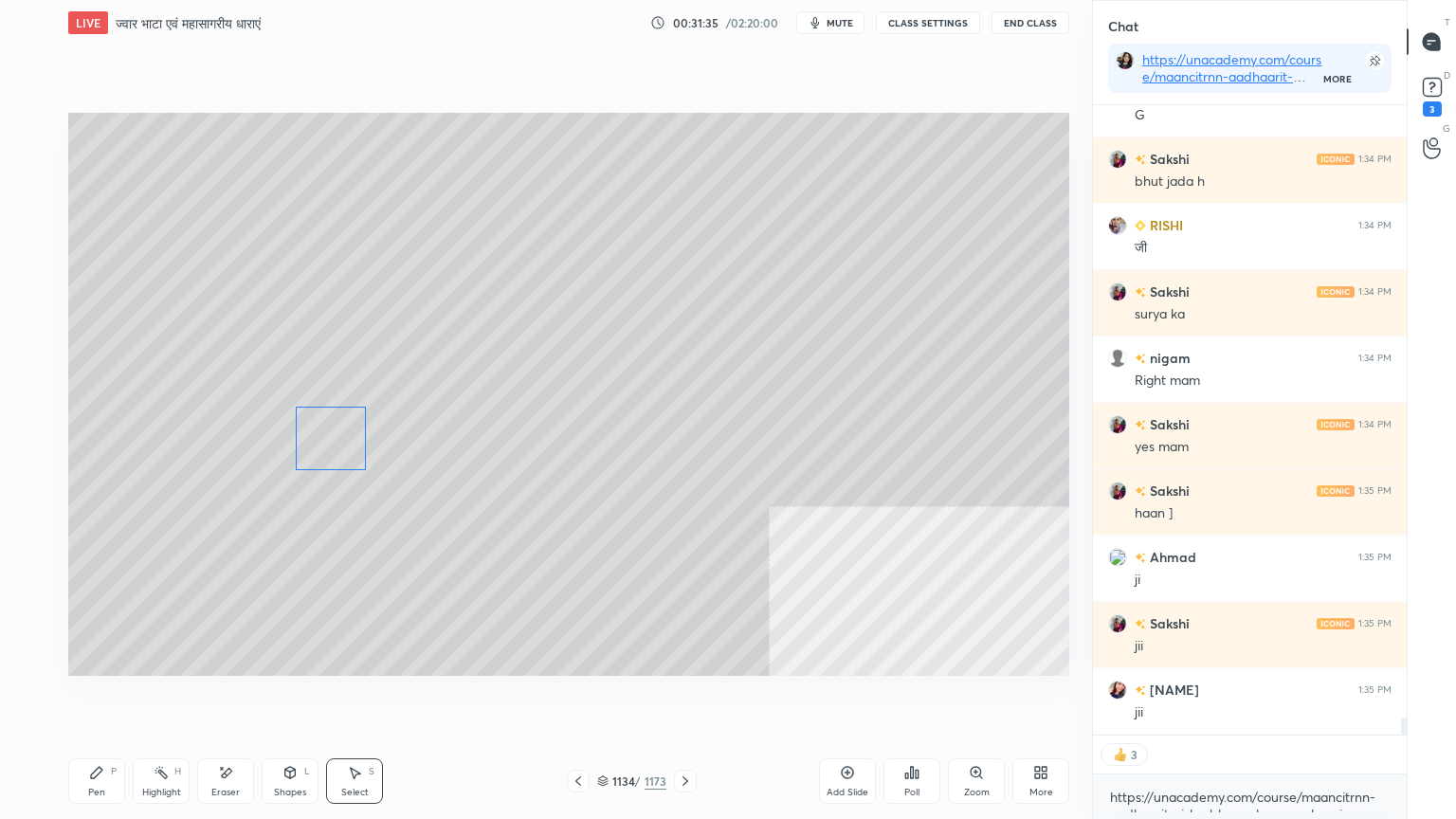 drag, startPoint x: 315, startPoint y: 399, endPoint x: 302, endPoint y: 464, distance: 66.2873 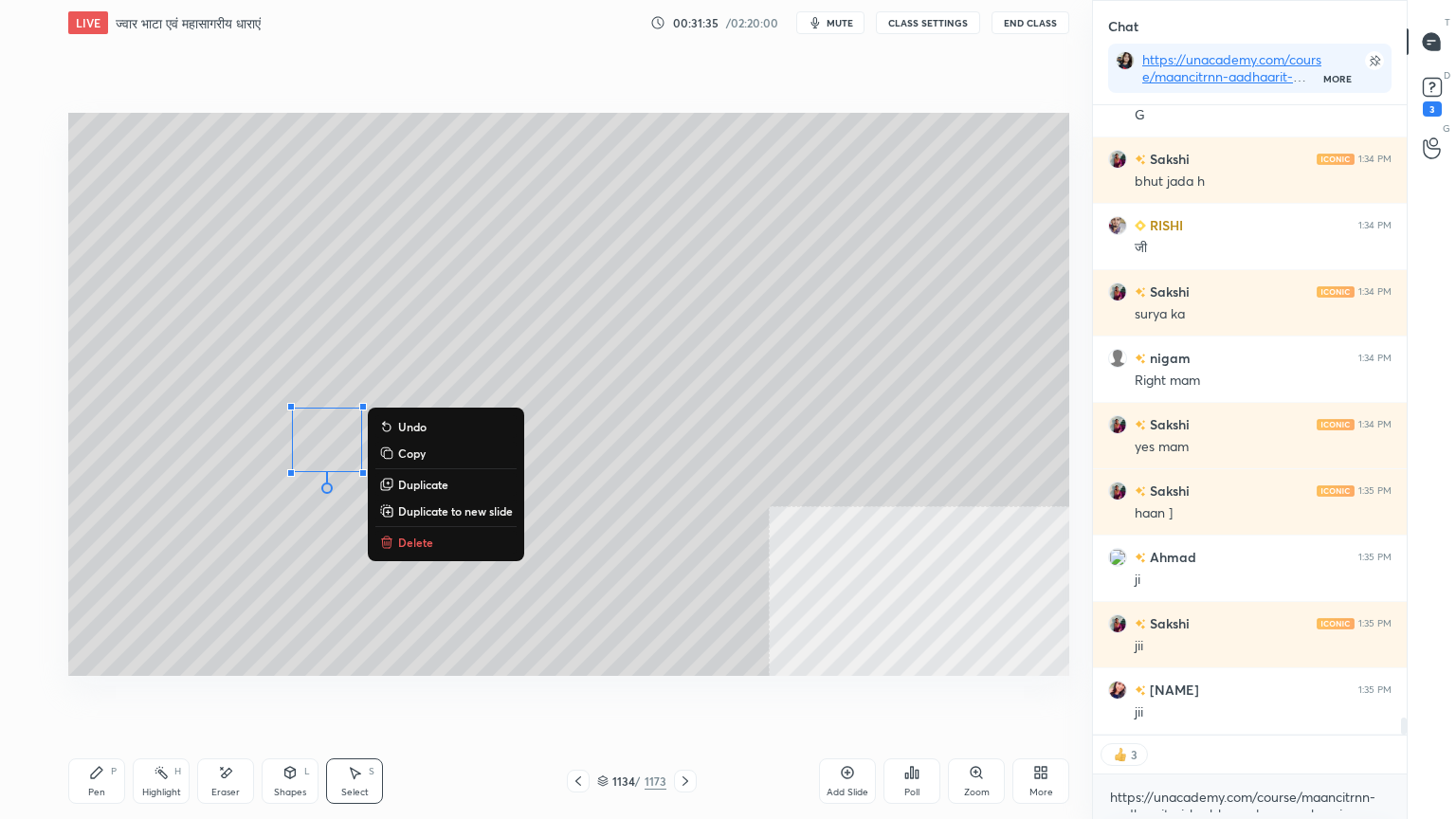 drag, startPoint x: 110, startPoint y: 792, endPoint x: 102, endPoint y: 779, distance: 15.264338 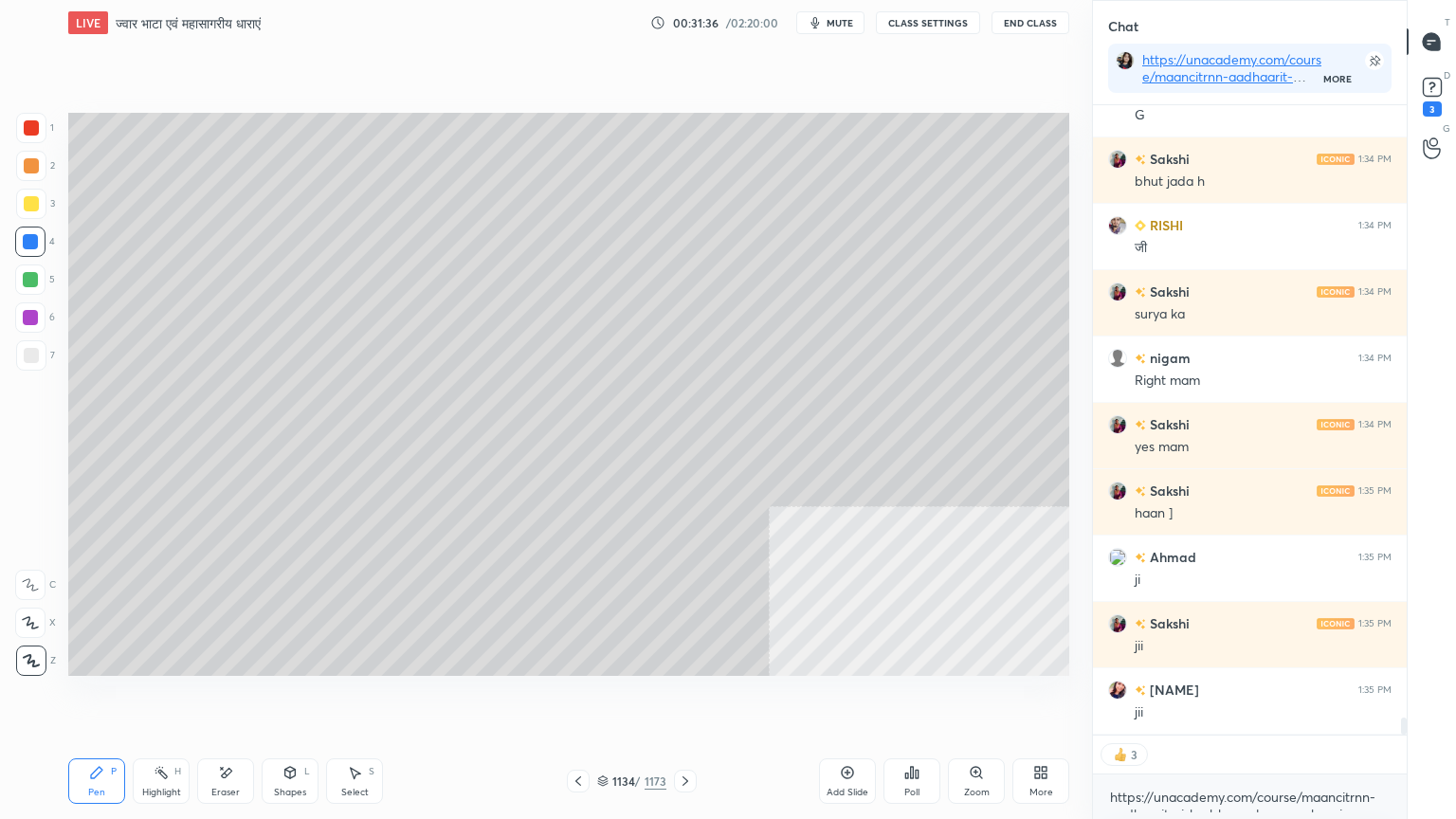 click at bounding box center (30, 242) 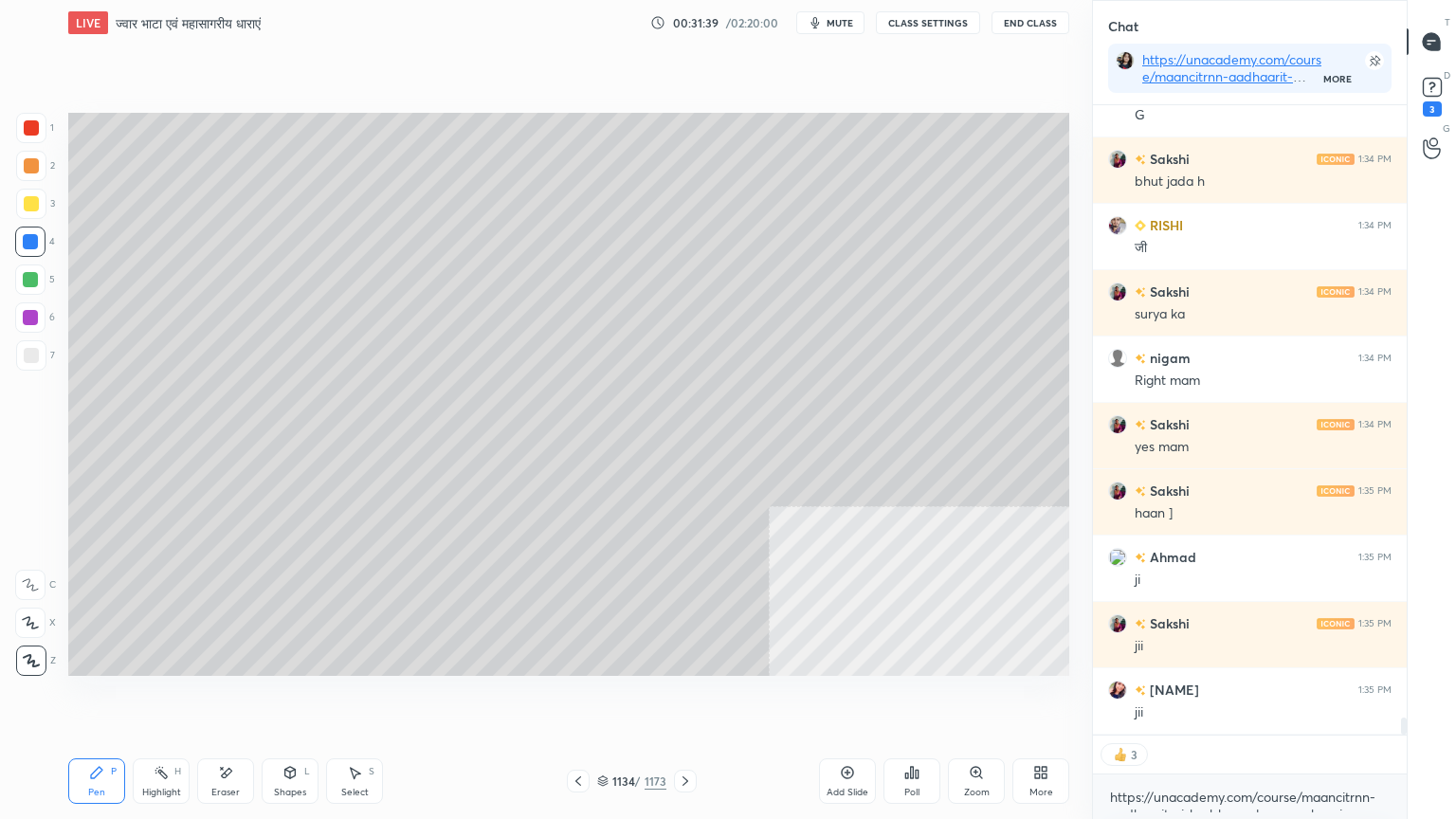 click on "Select S" at bounding box center (355, 781) 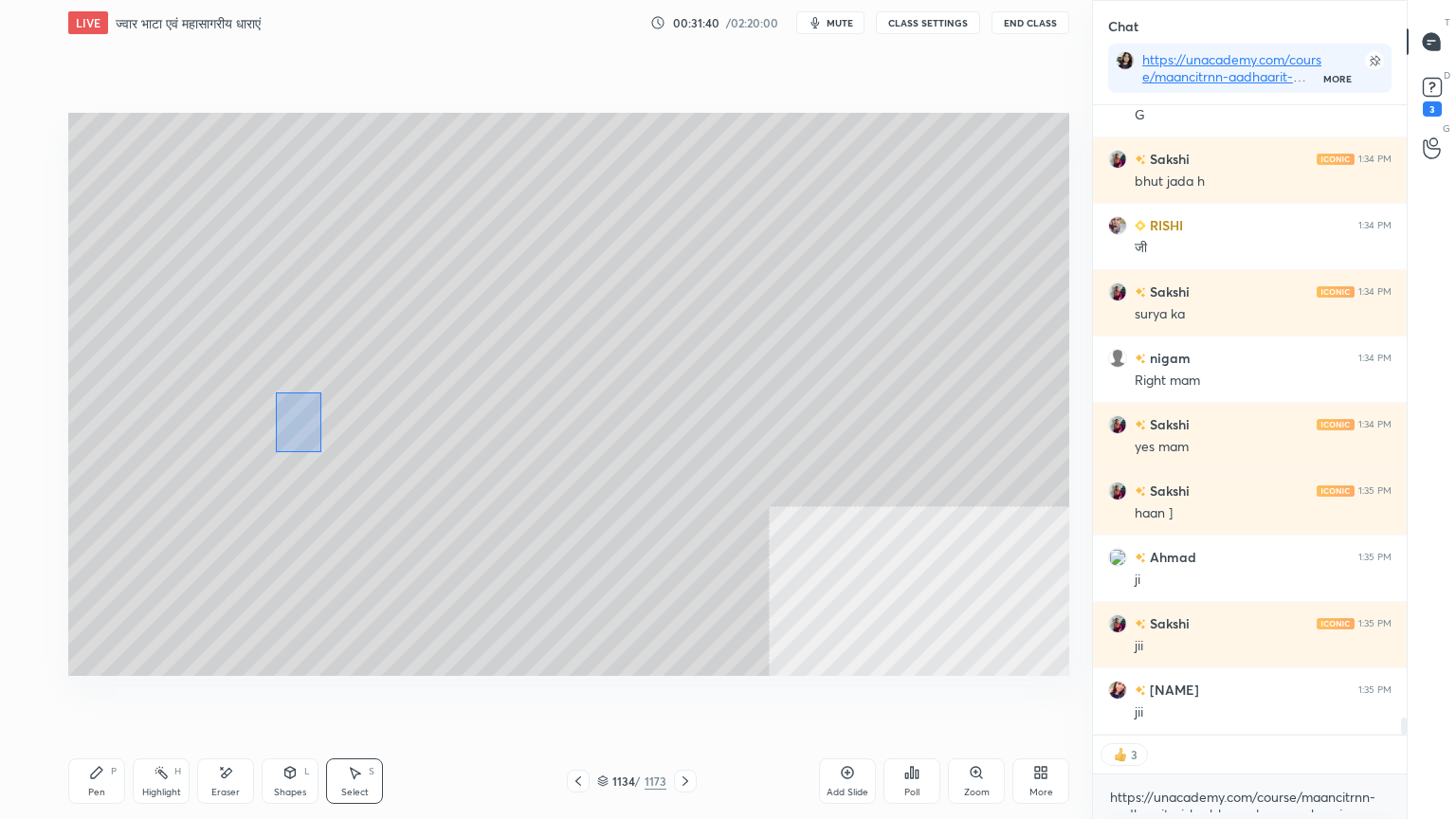 drag, startPoint x: 277, startPoint y: 393, endPoint x: 326, endPoint y: 460, distance: 83.00602 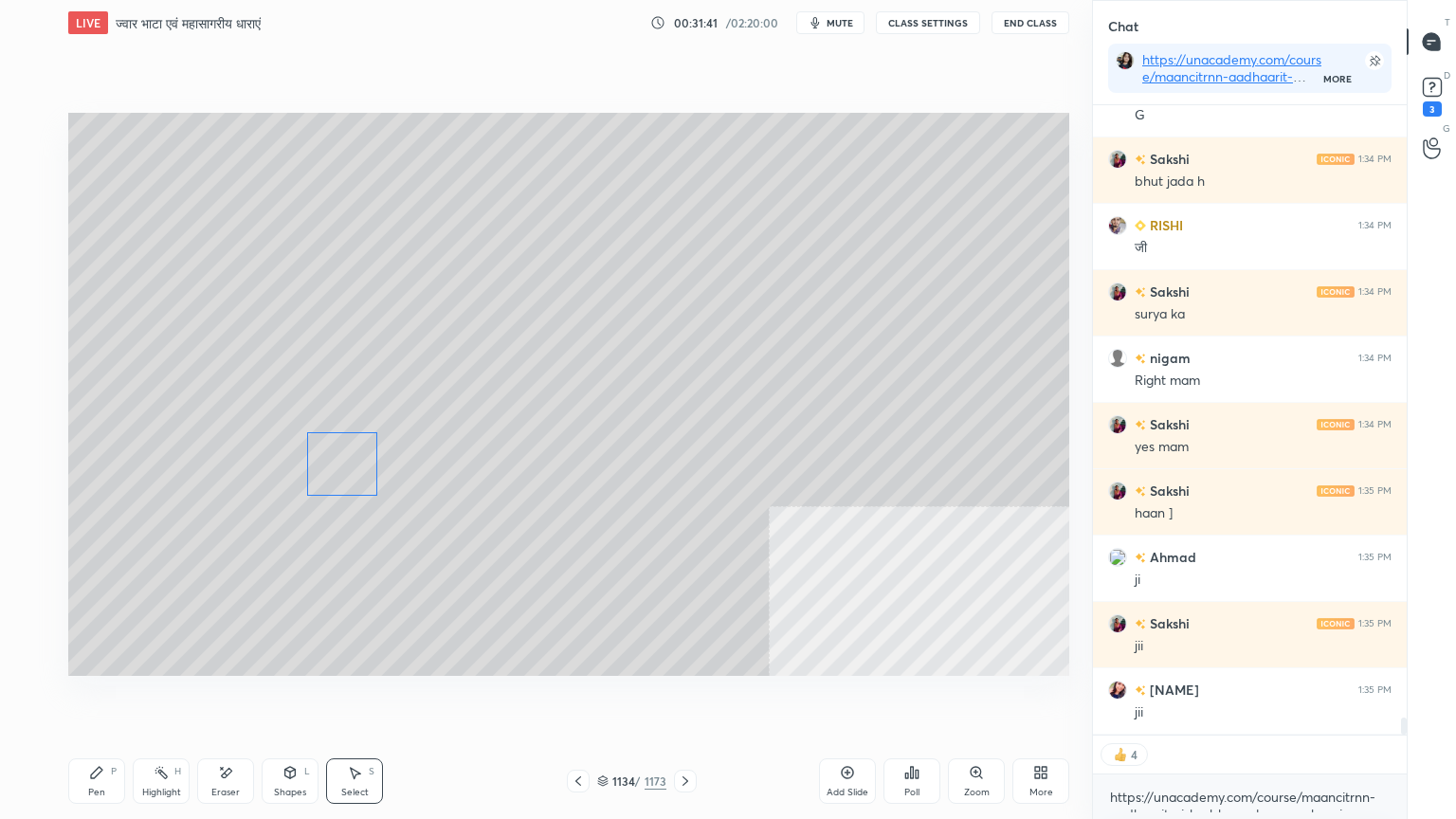 drag, startPoint x: 326, startPoint y: 455, endPoint x: 362, endPoint y: 506, distance: 62.426 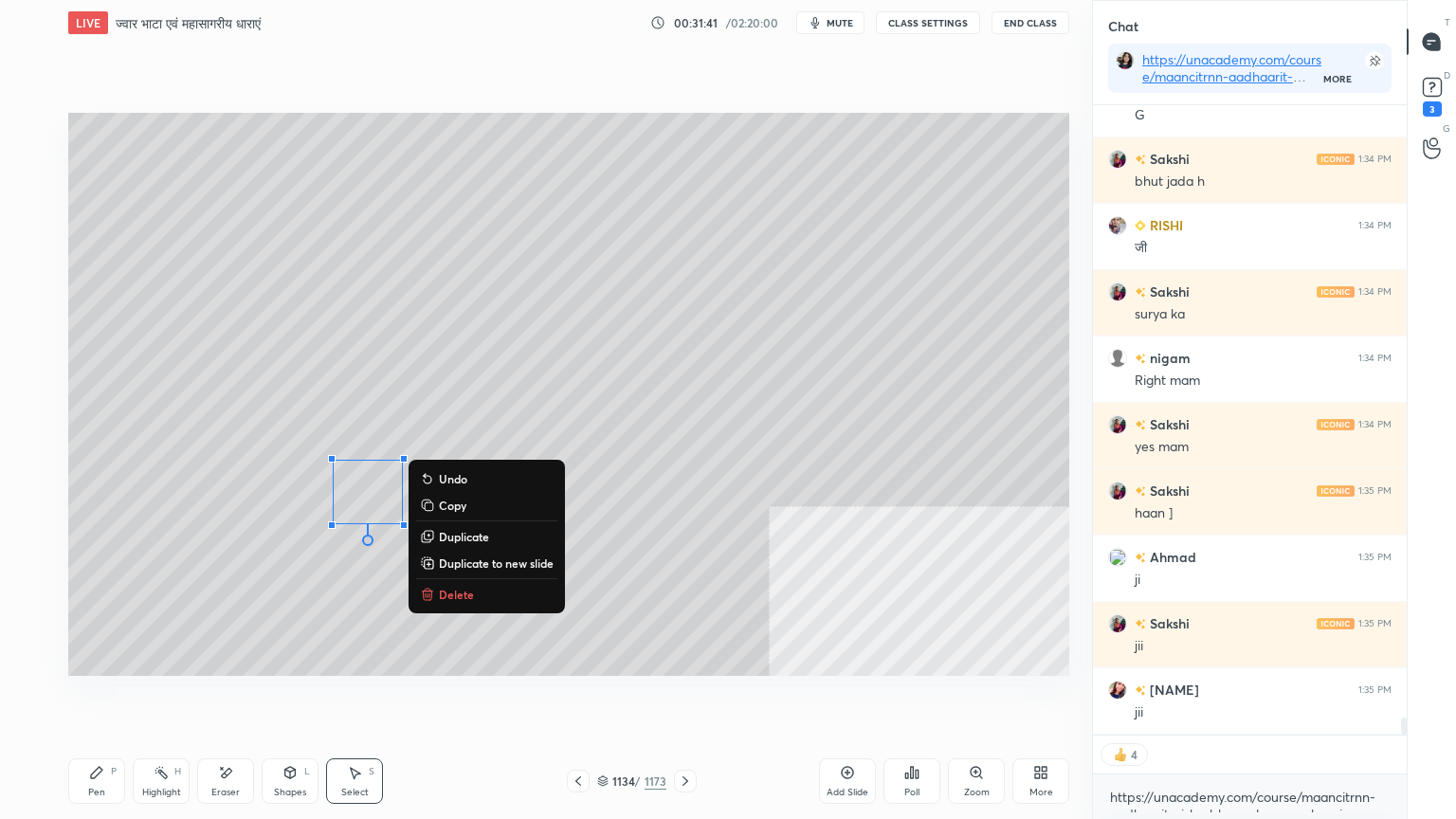 drag, startPoint x: 100, startPoint y: 784, endPoint x: 99, endPoint y: 773, distance: 11.045361 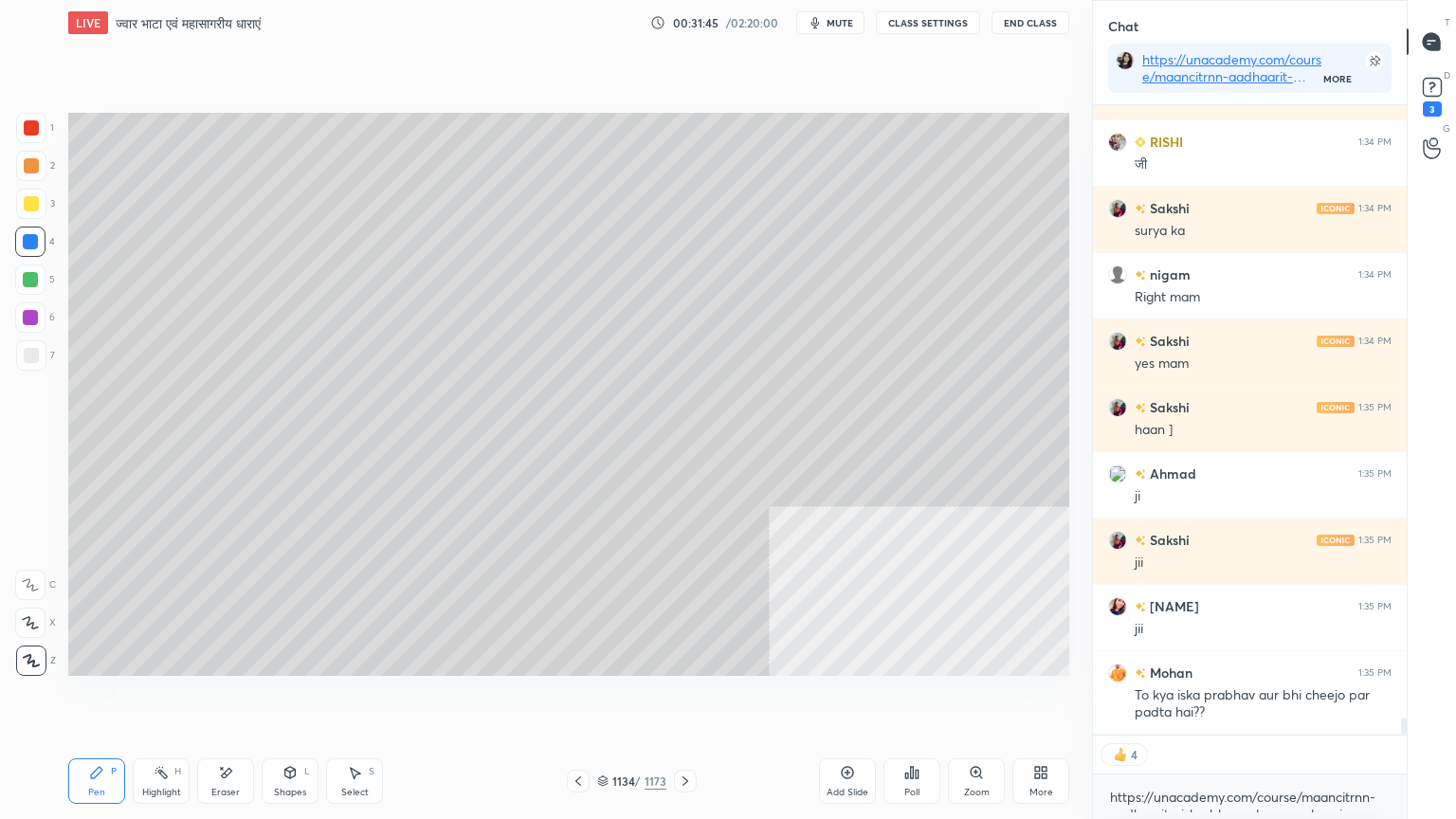 scroll, scrollTop: 22141, scrollLeft: 0, axis: vertical 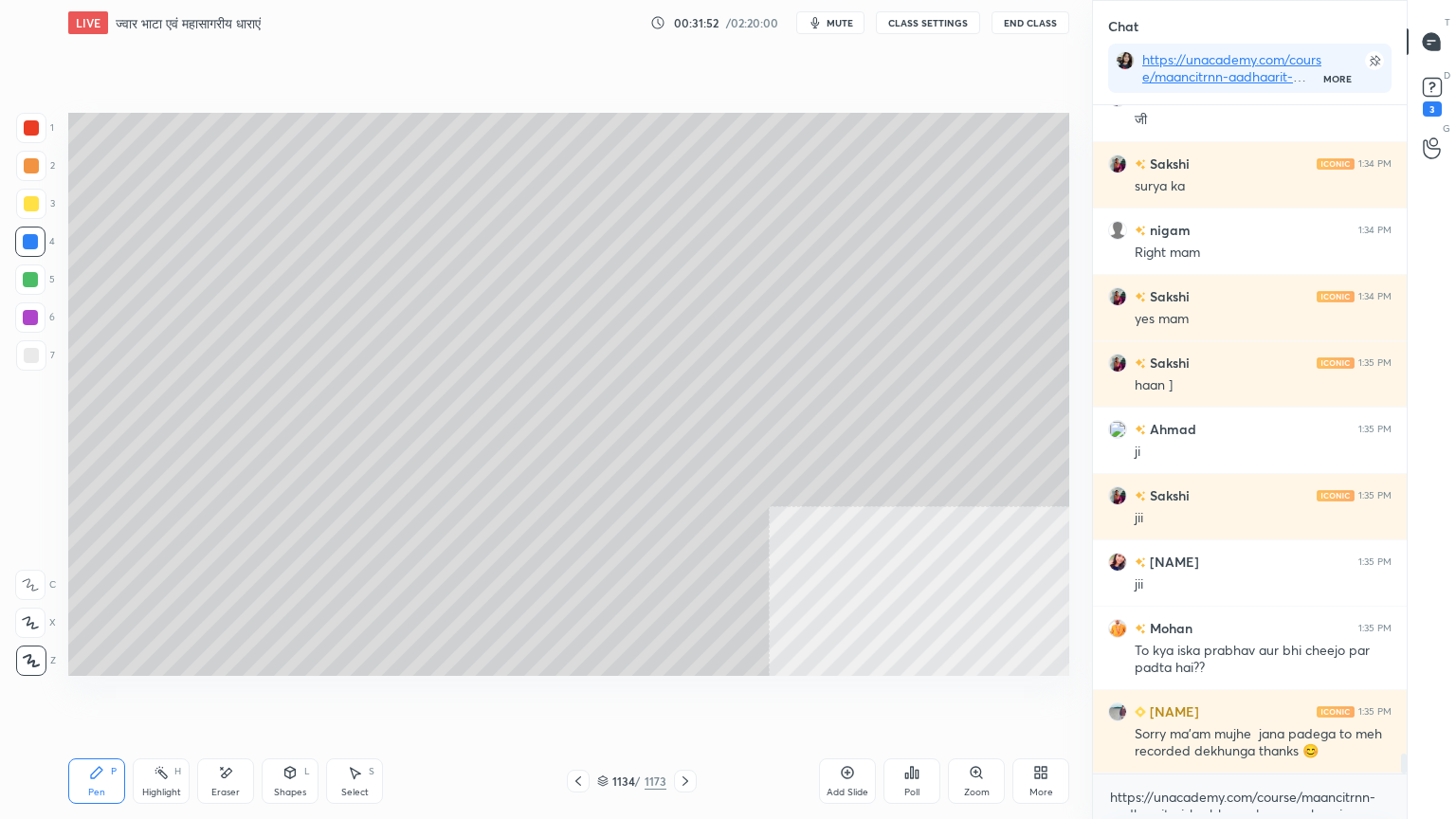 click at bounding box center (31, 355) 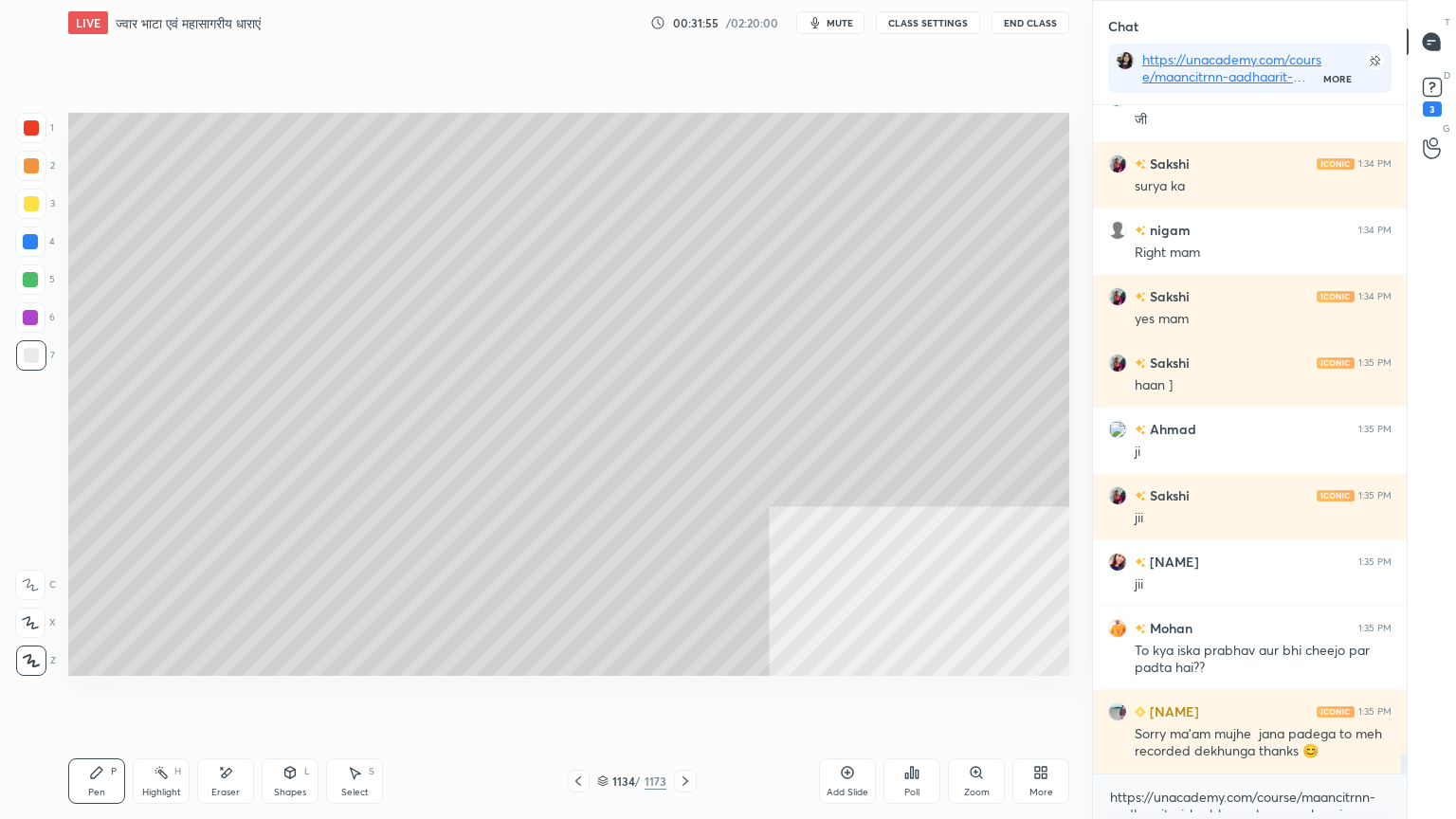 click on "Select S" at bounding box center (355, 781) 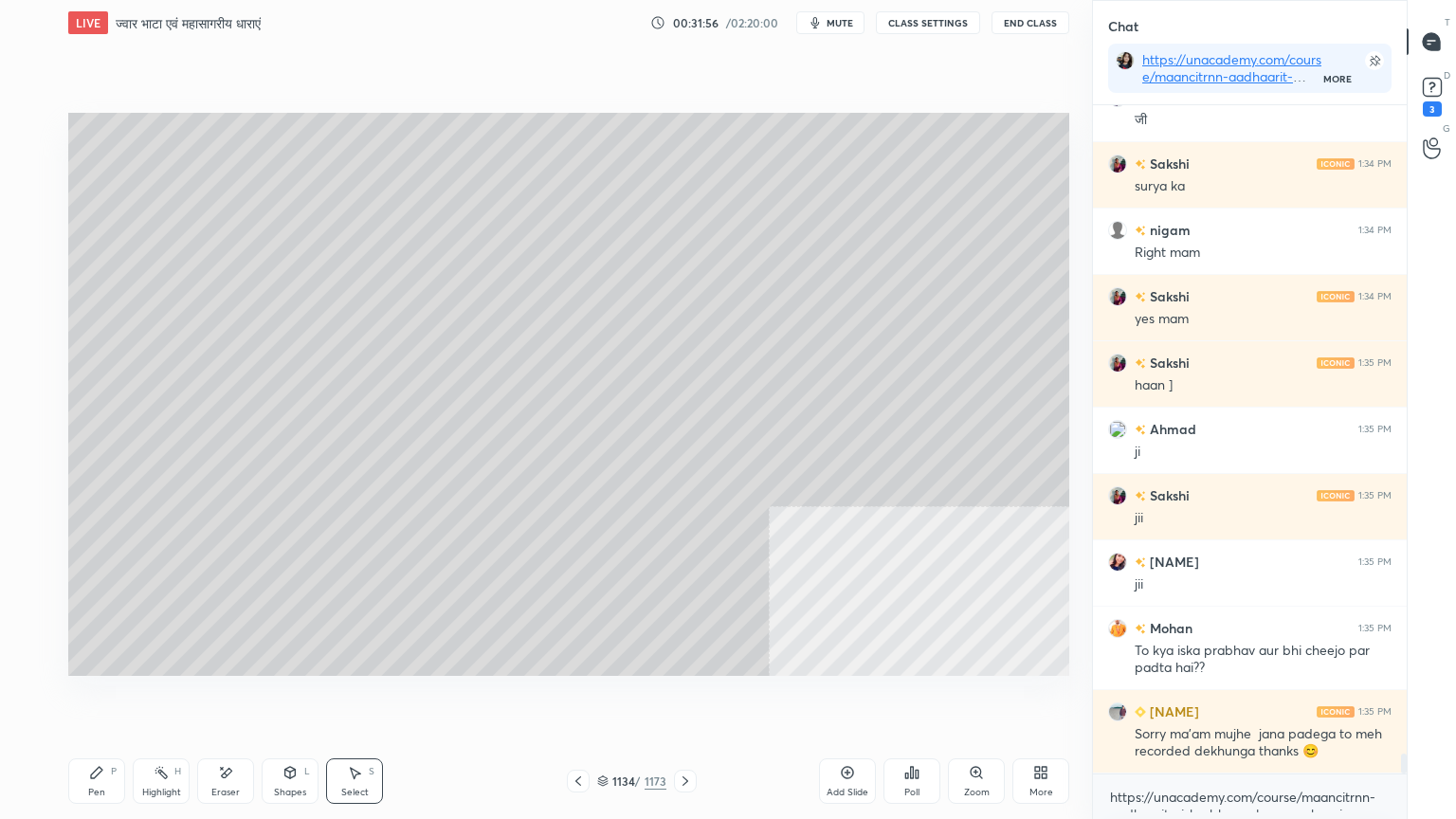 drag, startPoint x: 347, startPoint y: 481, endPoint x: 394, endPoint y: 528, distance: 66.46804 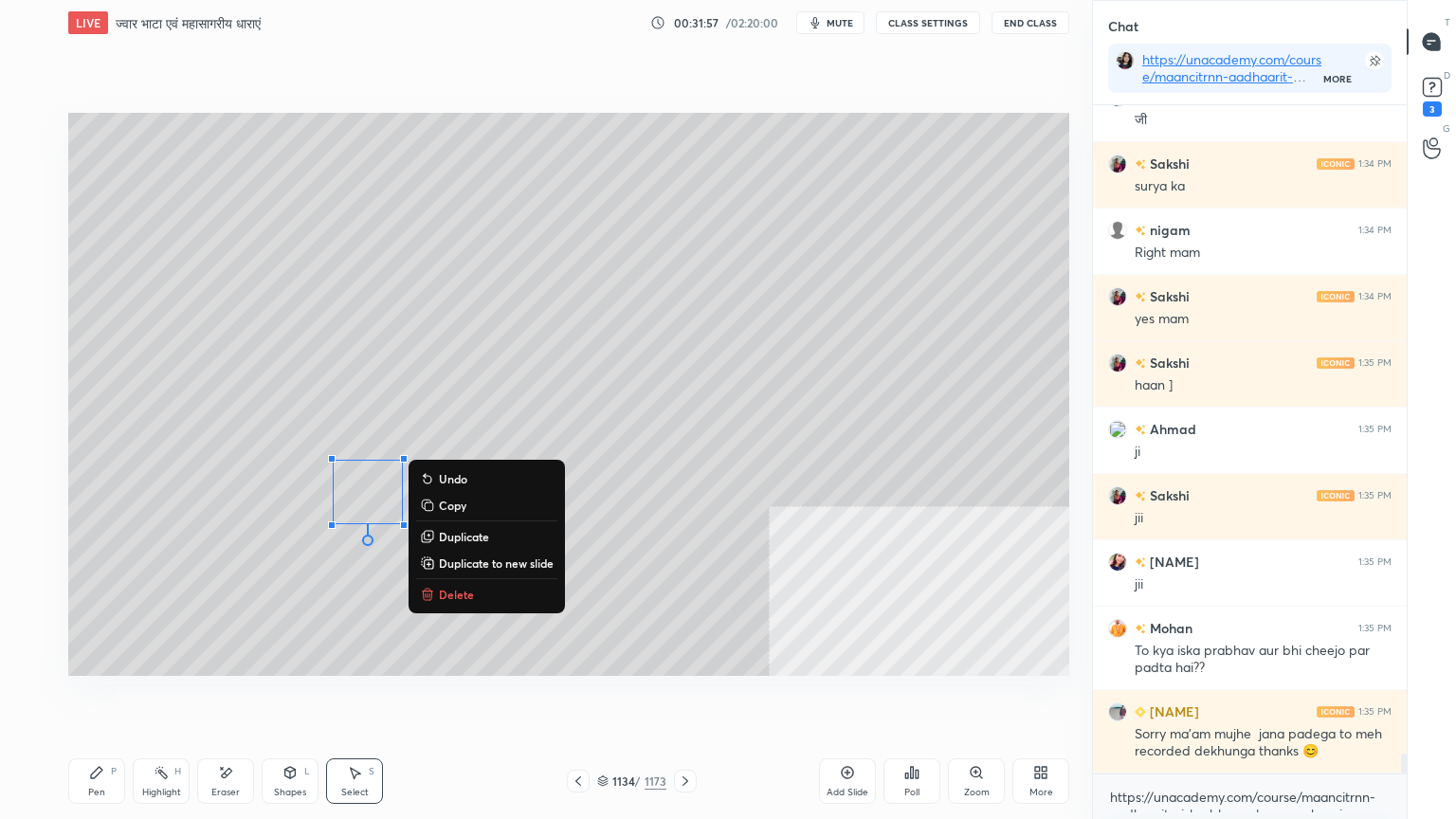 click on "0 ° Undo Copy Duplicate Duplicate to new slide Delete" at bounding box center [569, 394] 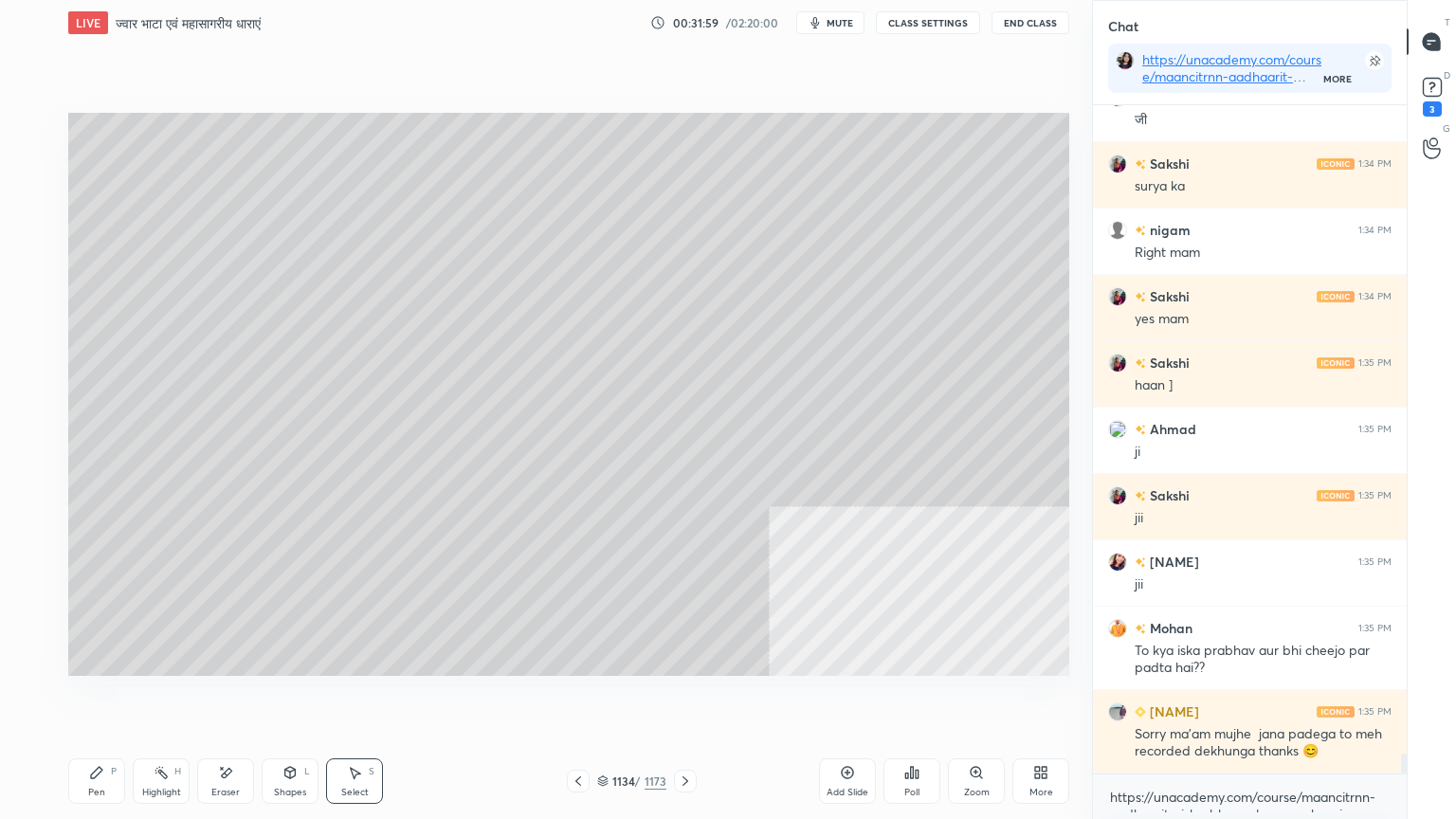 drag, startPoint x: 72, startPoint y: 800, endPoint x: 82, endPoint y: 795, distance: 11.18034 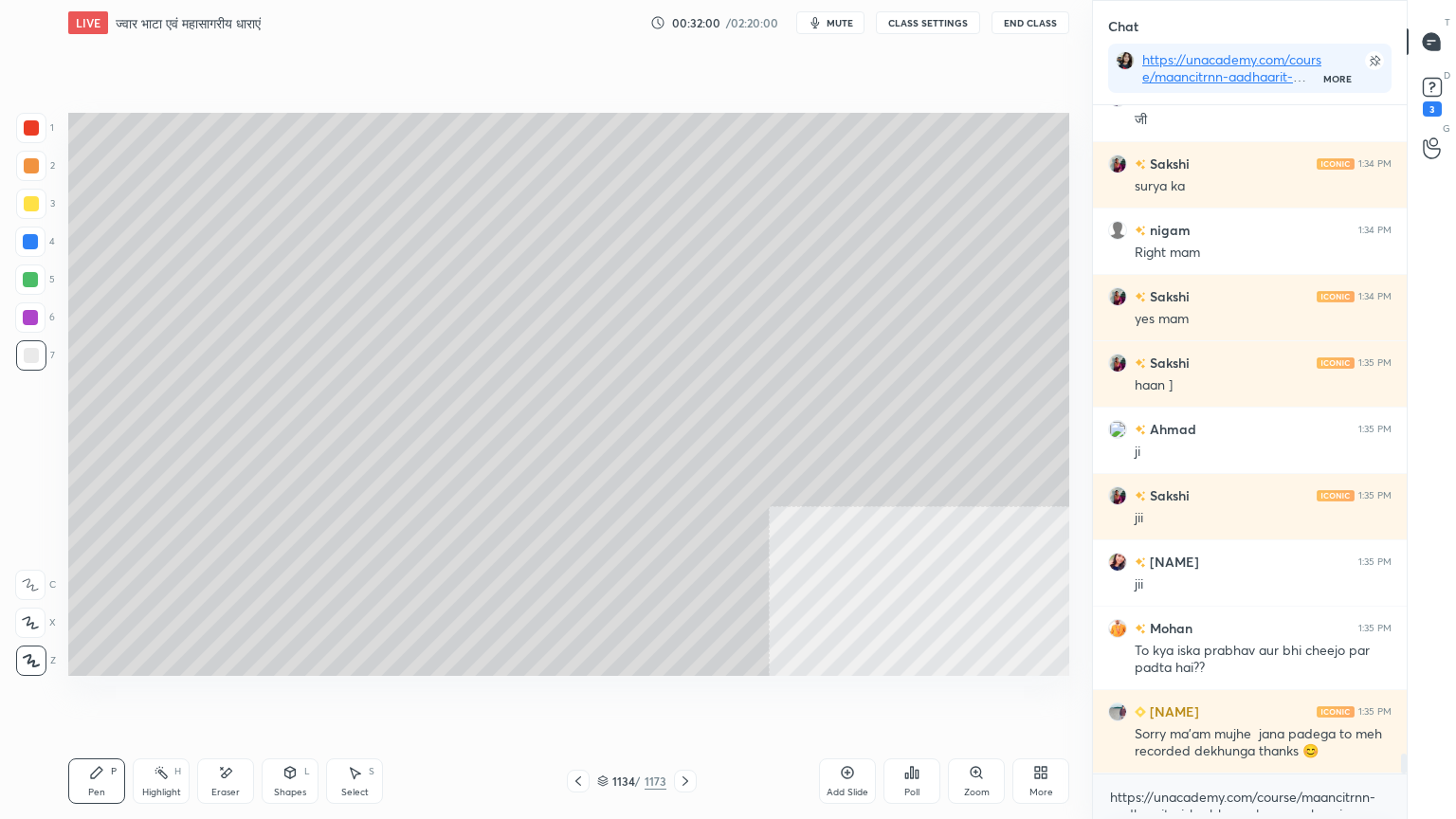click on "Select S" at bounding box center (355, 781) 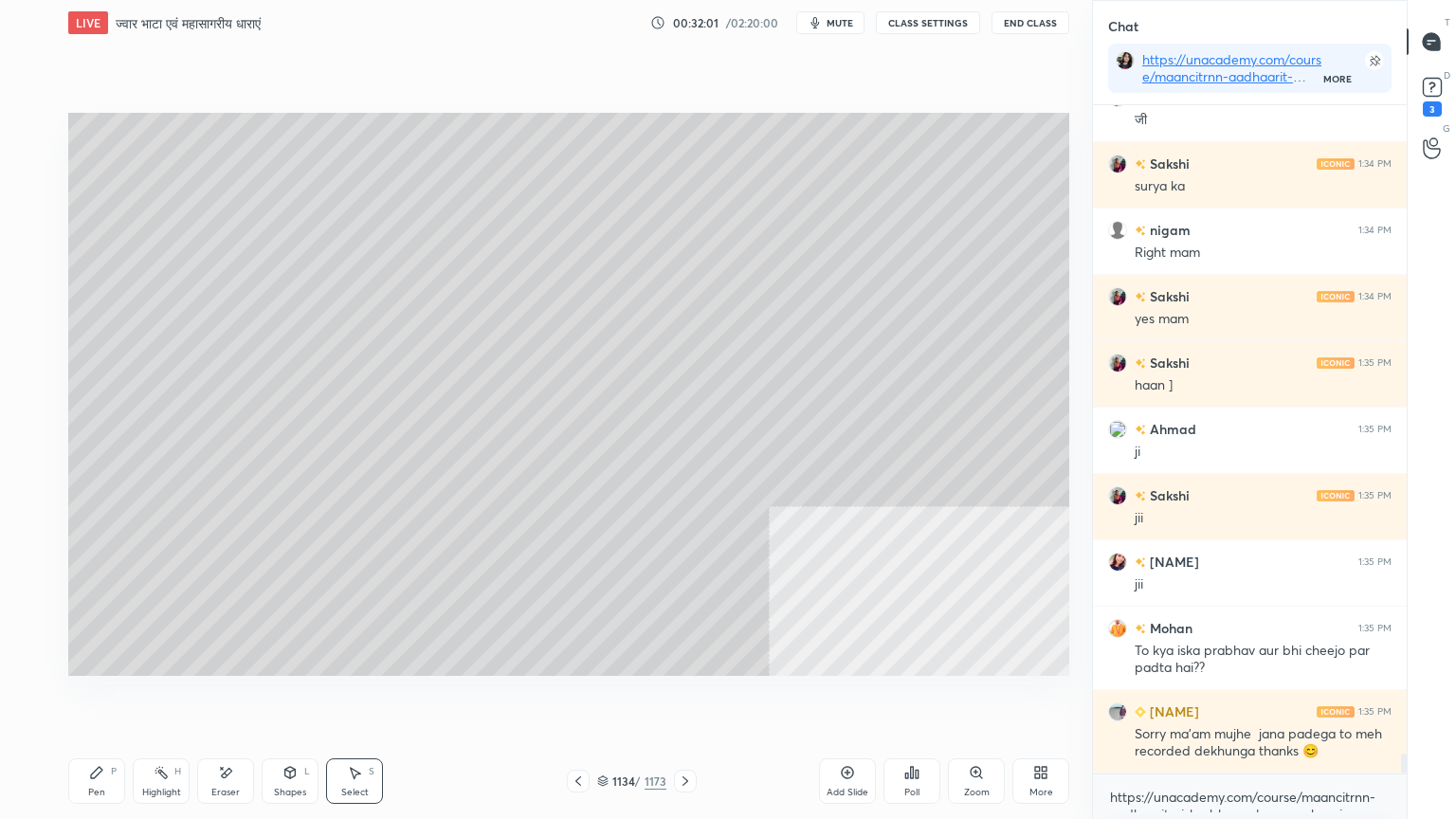 drag, startPoint x: 317, startPoint y: 446, endPoint x: 410, endPoint y: 531, distance: 125.99206 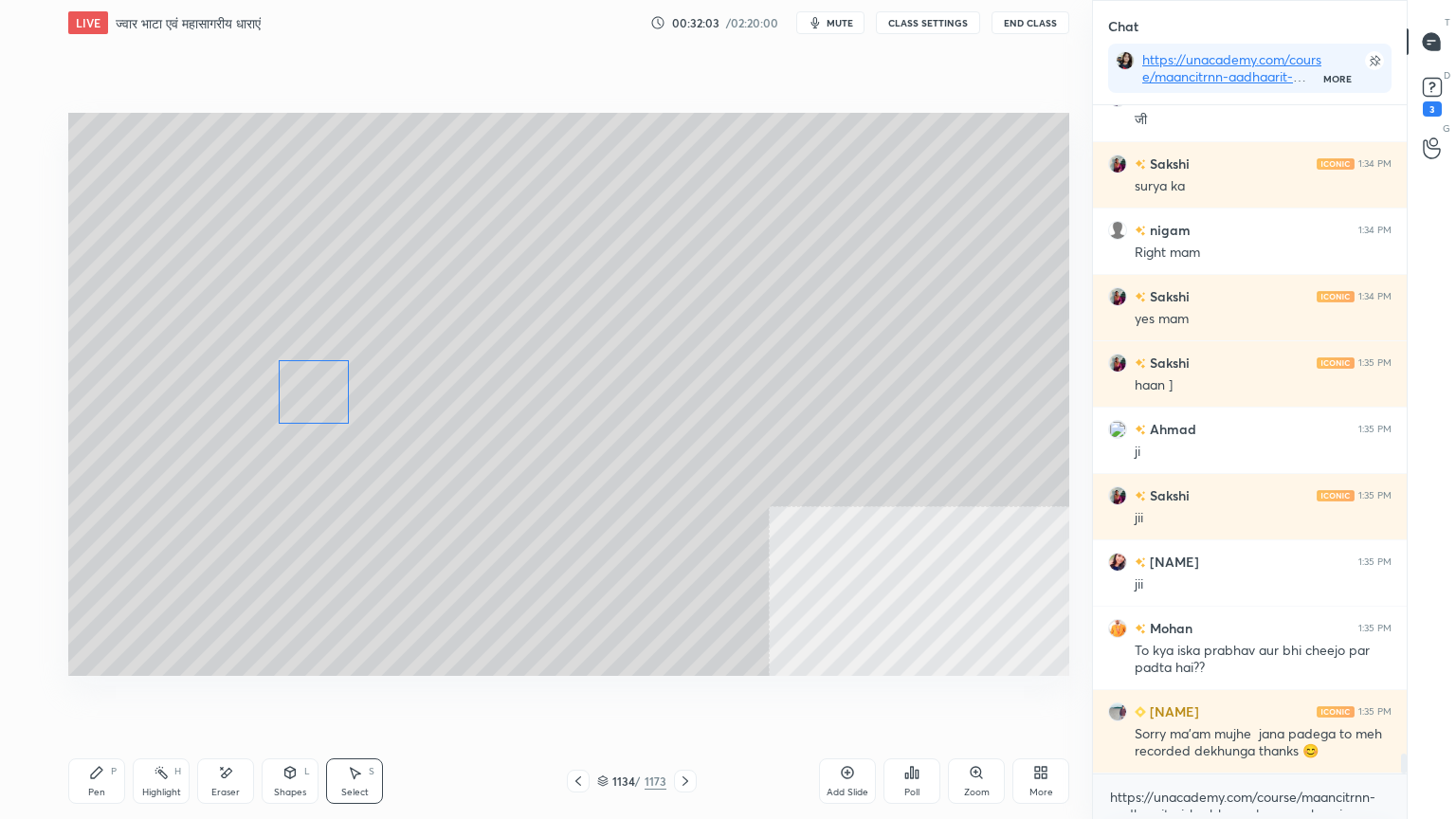 drag, startPoint x: 368, startPoint y: 510, endPoint x: 236, endPoint y: 539, distance: 135.14807 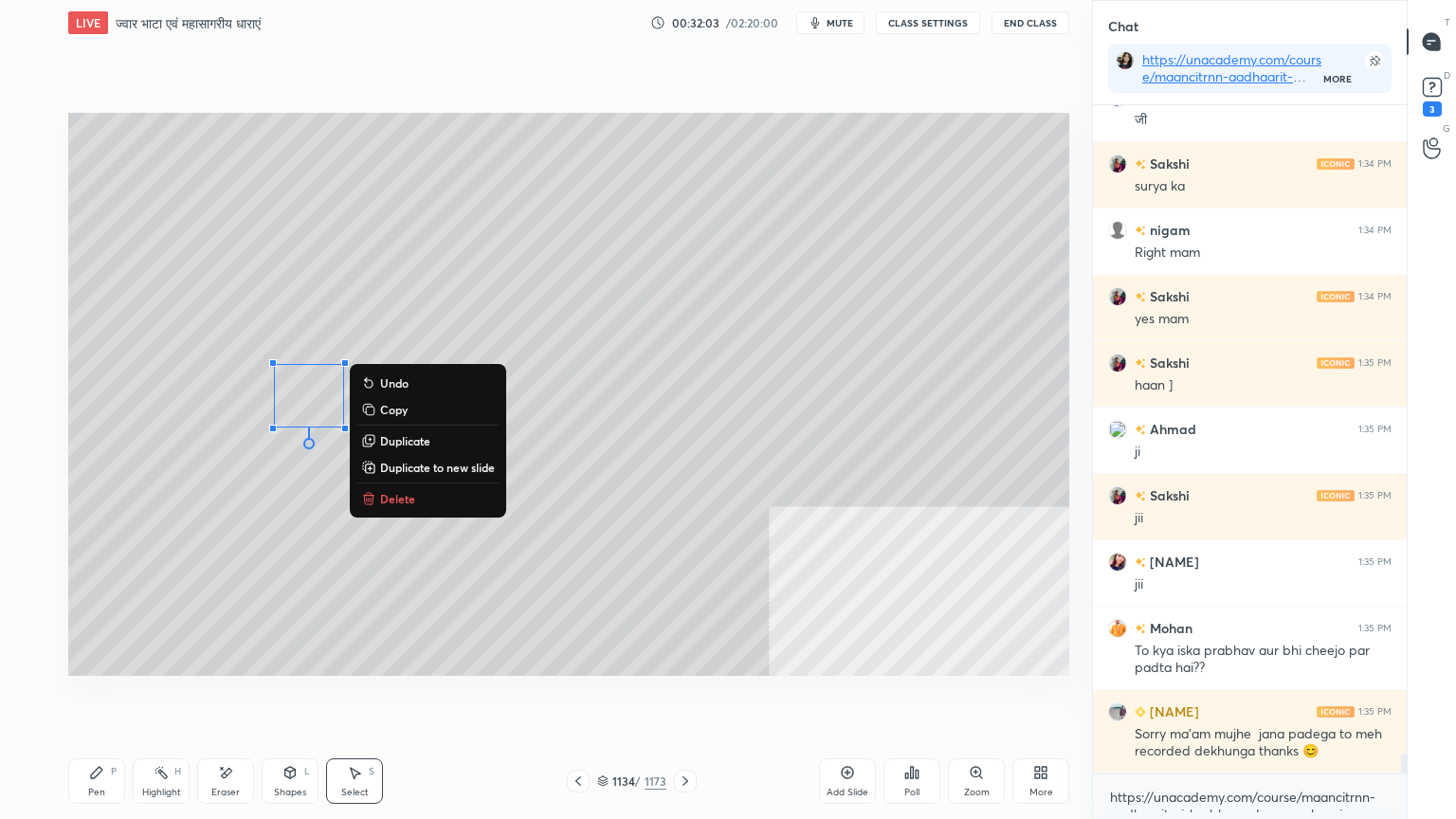 drag, startPoint x: 91, startPoint y: 810, endPoint x: 106, endPoint y: 789, distance: 25.806976 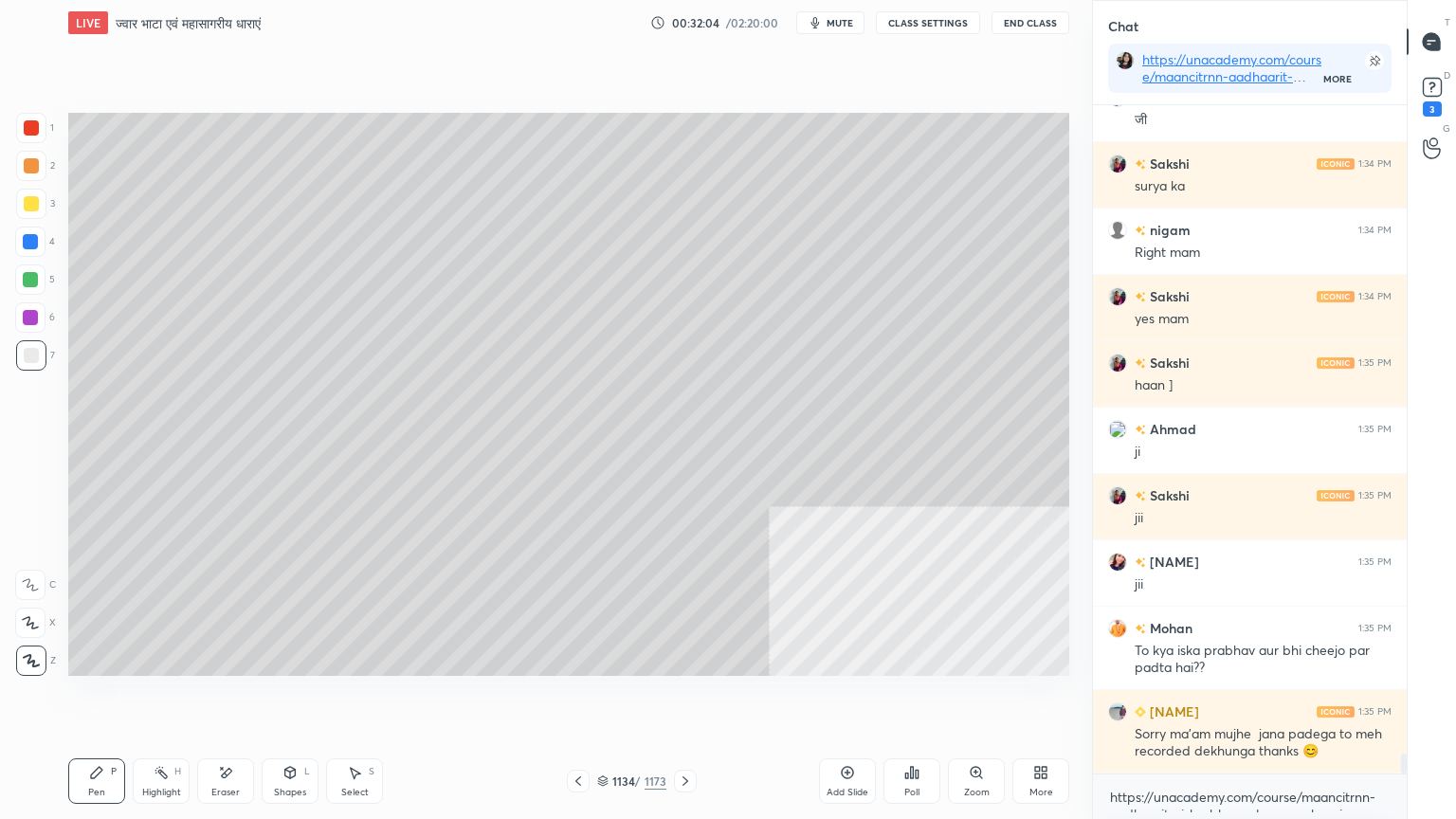 click at bounding box center [31, 355] 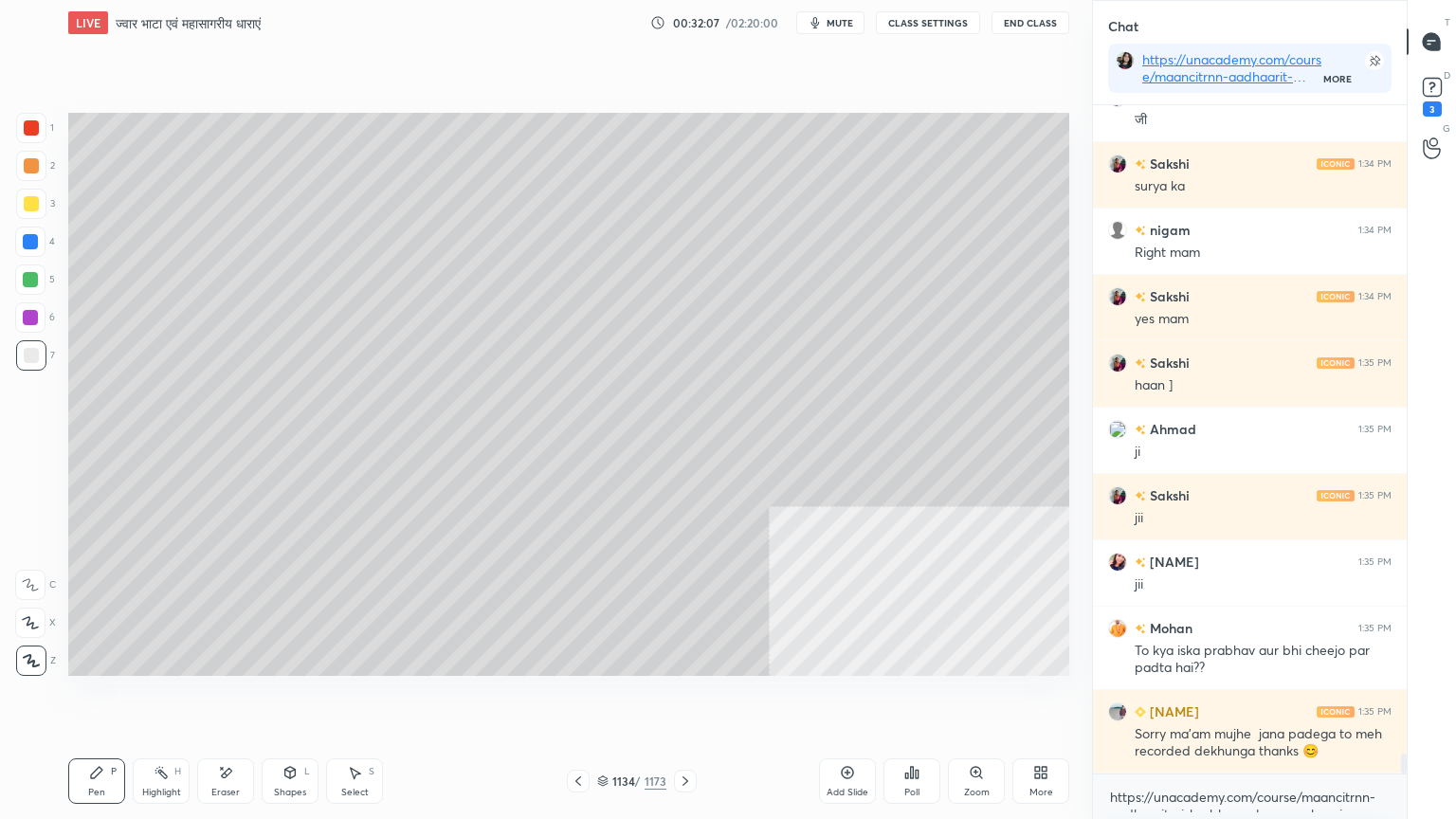 drag, startPoint x: 46, startPoint y: 245, endPoint x: 35, endPoint y: 246, distance: 11.045361 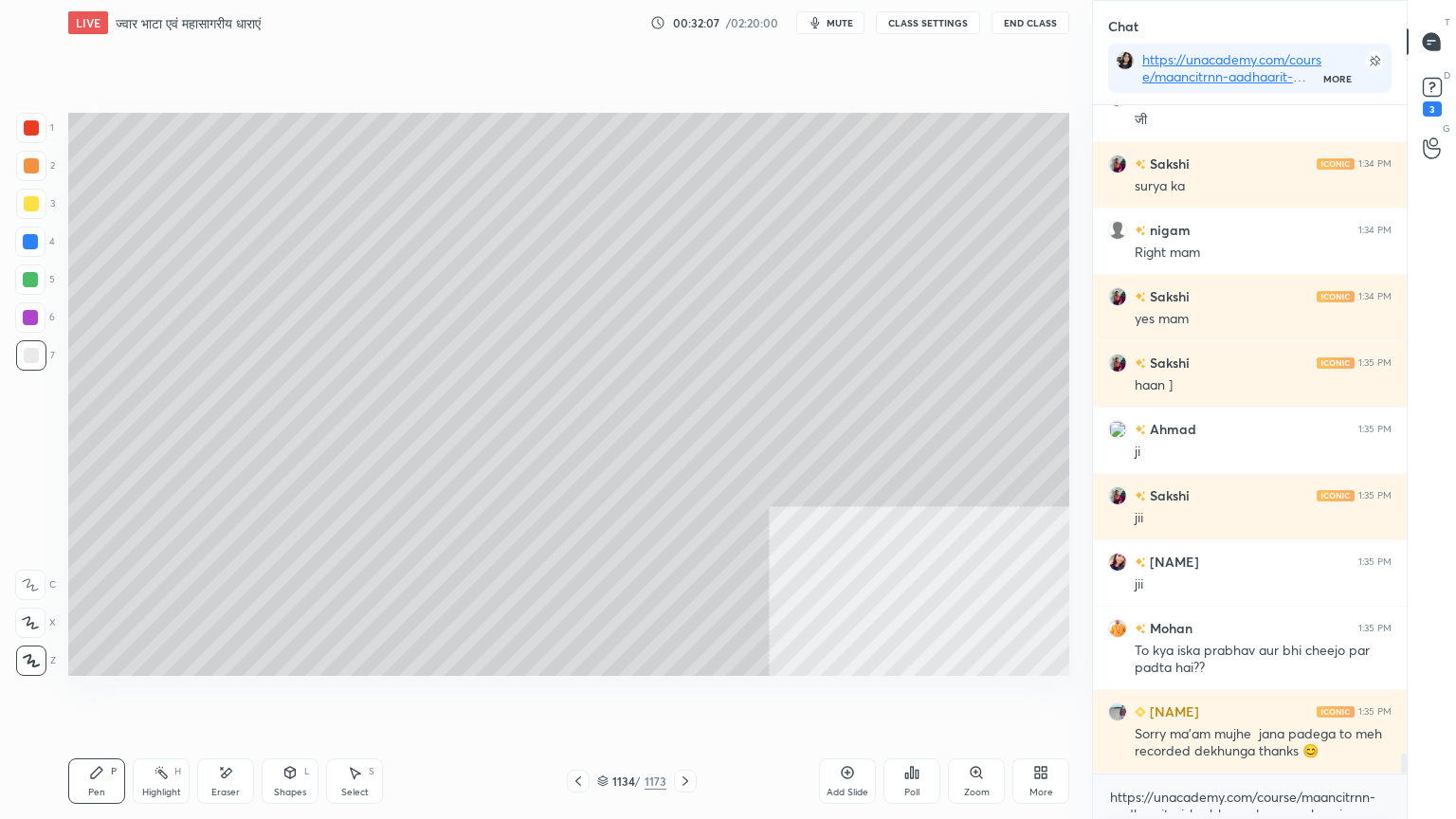 click on "4" at bounding box center [35, 242] 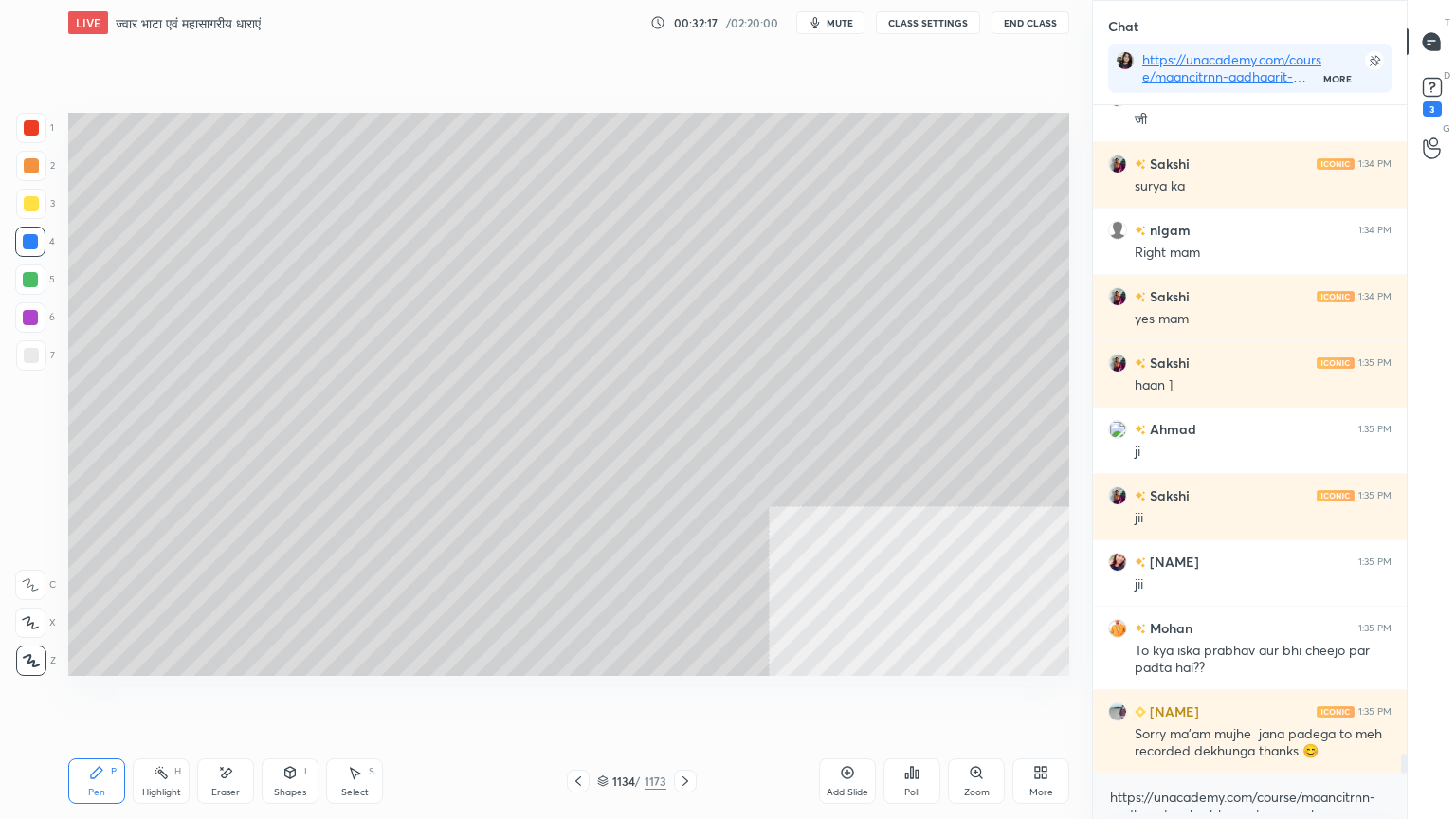 click at bounding box center [30, 242] 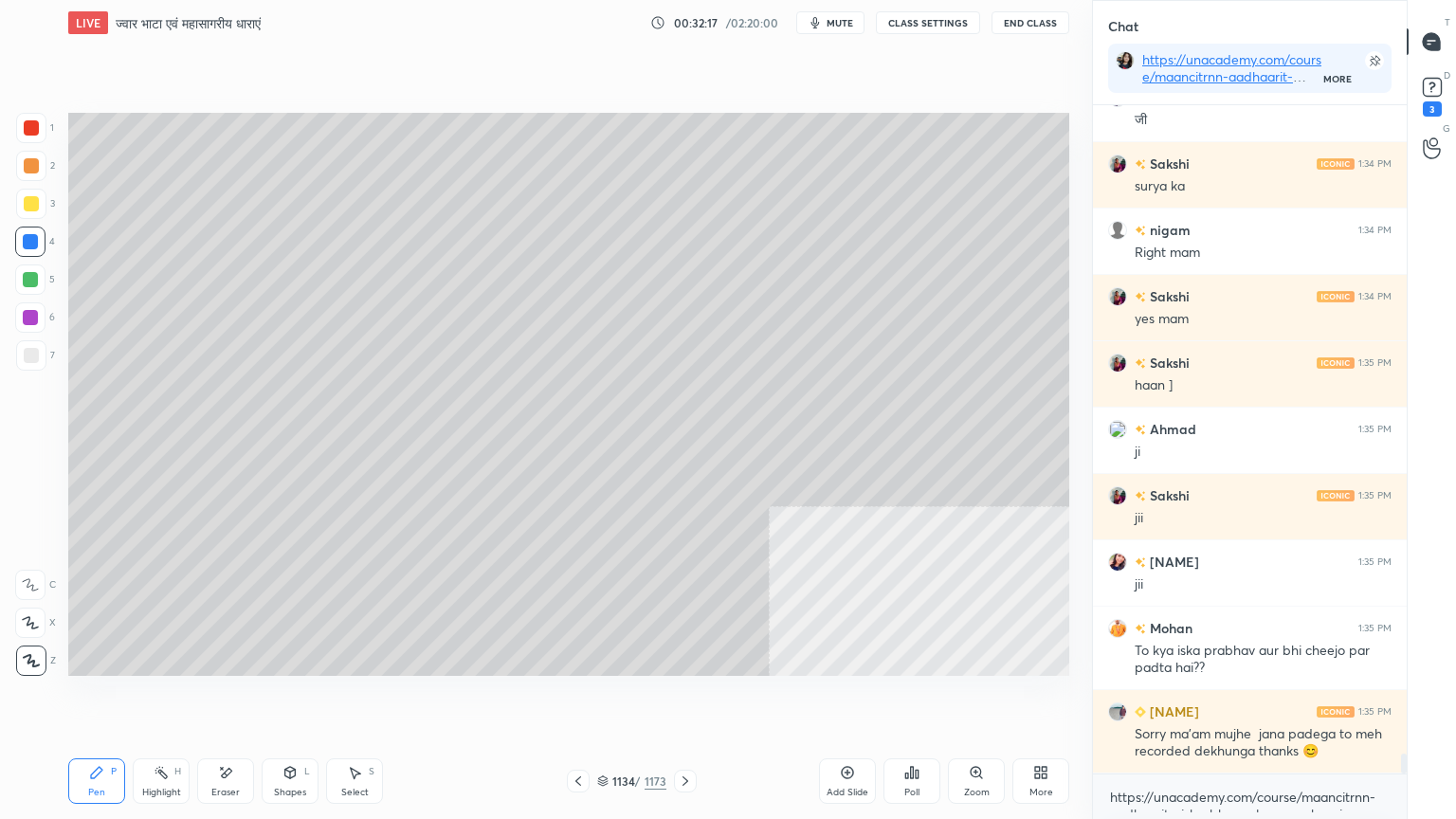 scroll, scrollTop: 625, scrollLeft: 308, axis: both 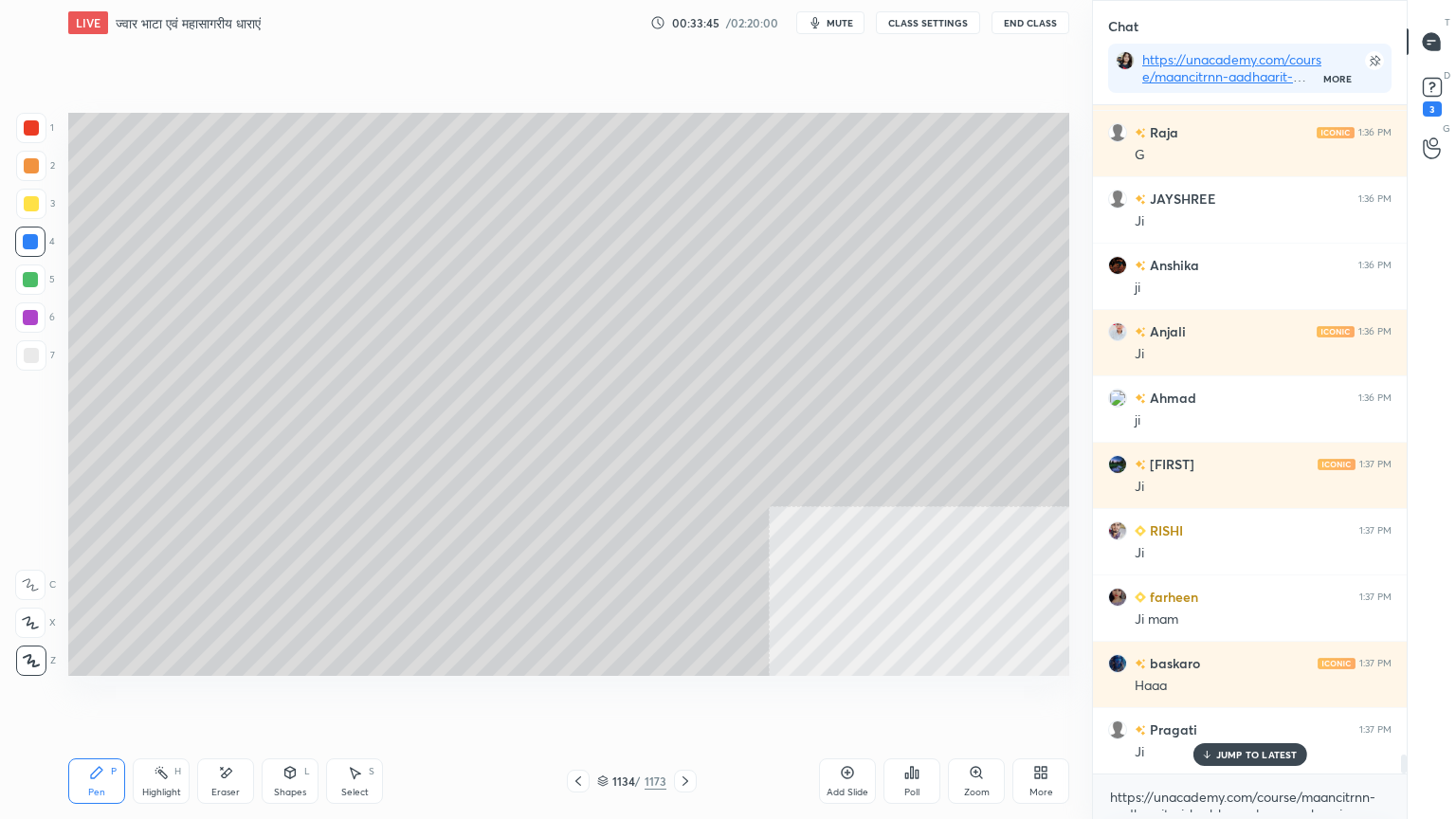 click at bounding box center [30, 242] 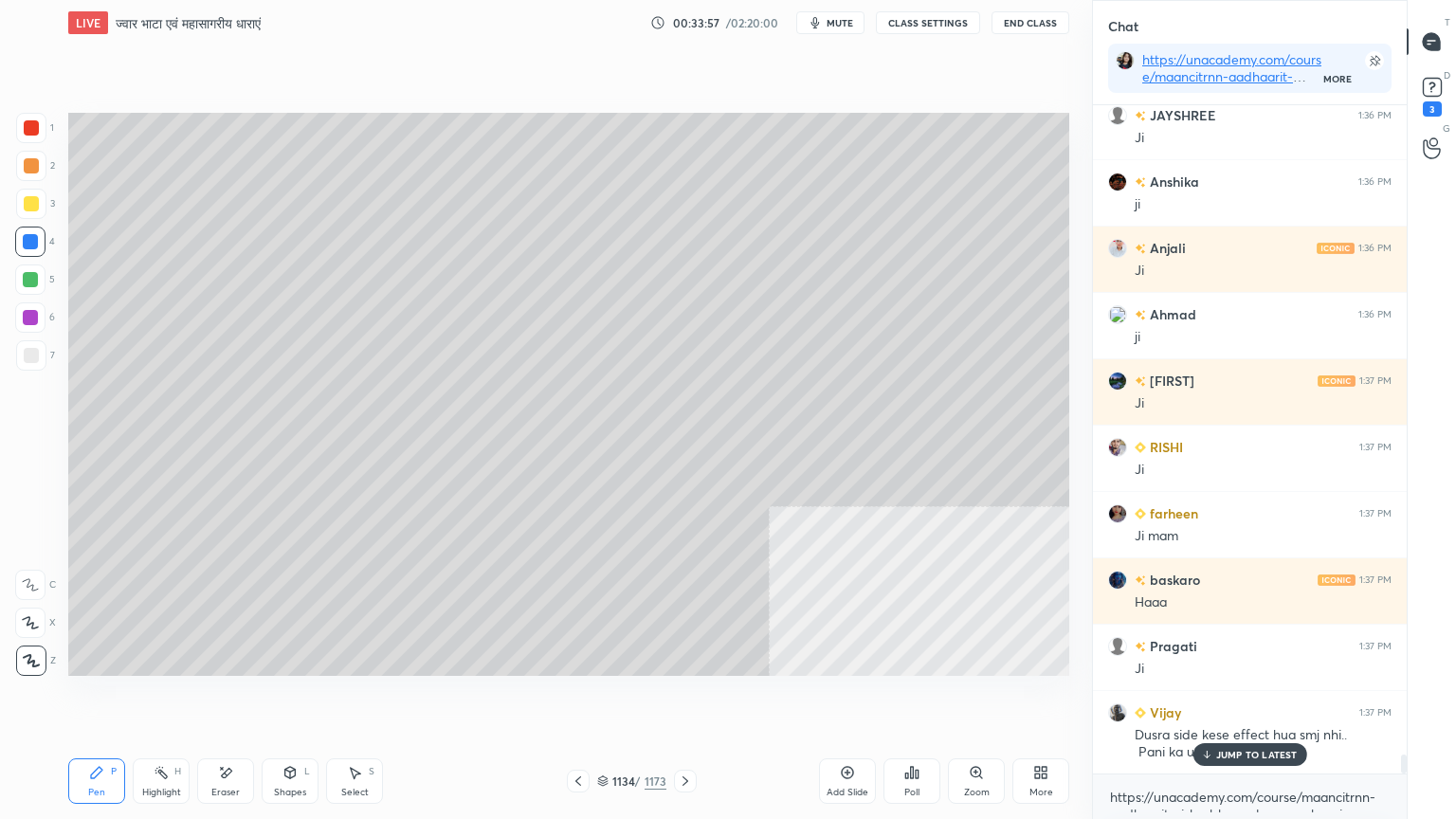 scroll, scrollTop: 23447, scrollLeft: 0, axis: vertical 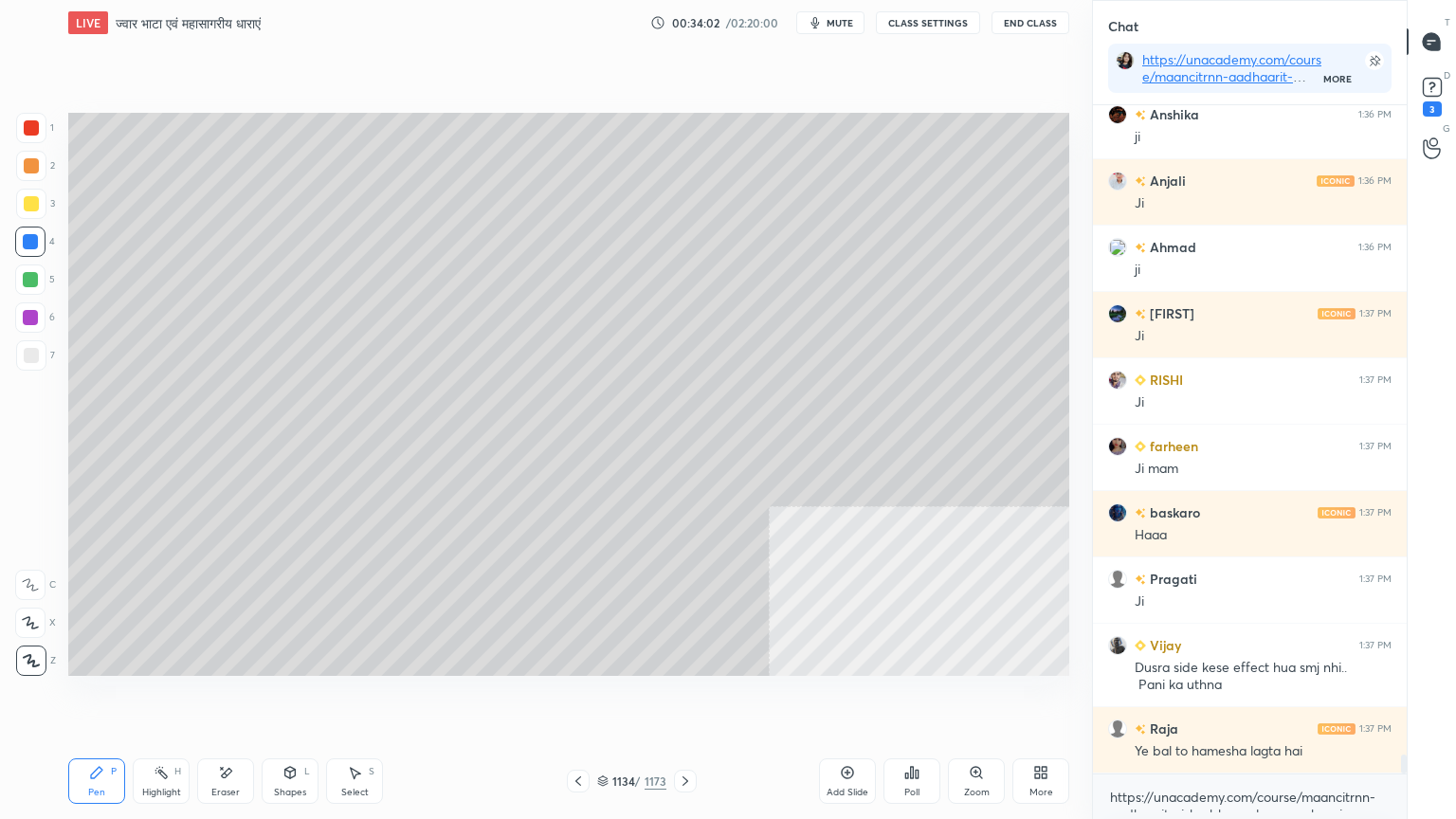click on "Eraser" at bounding box center [226, 792] 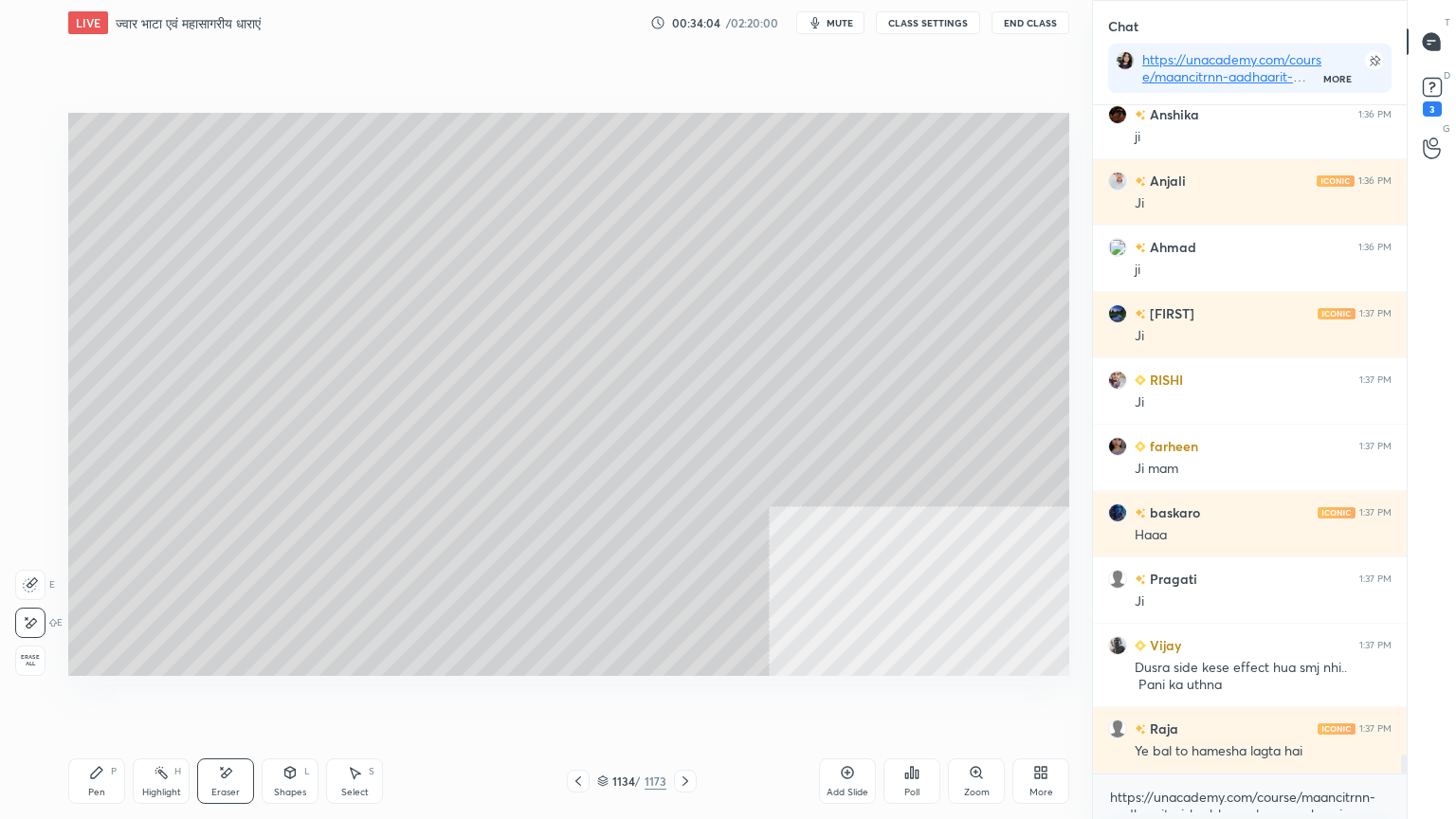 click on "Pen P" at bounding box center [97, 781] 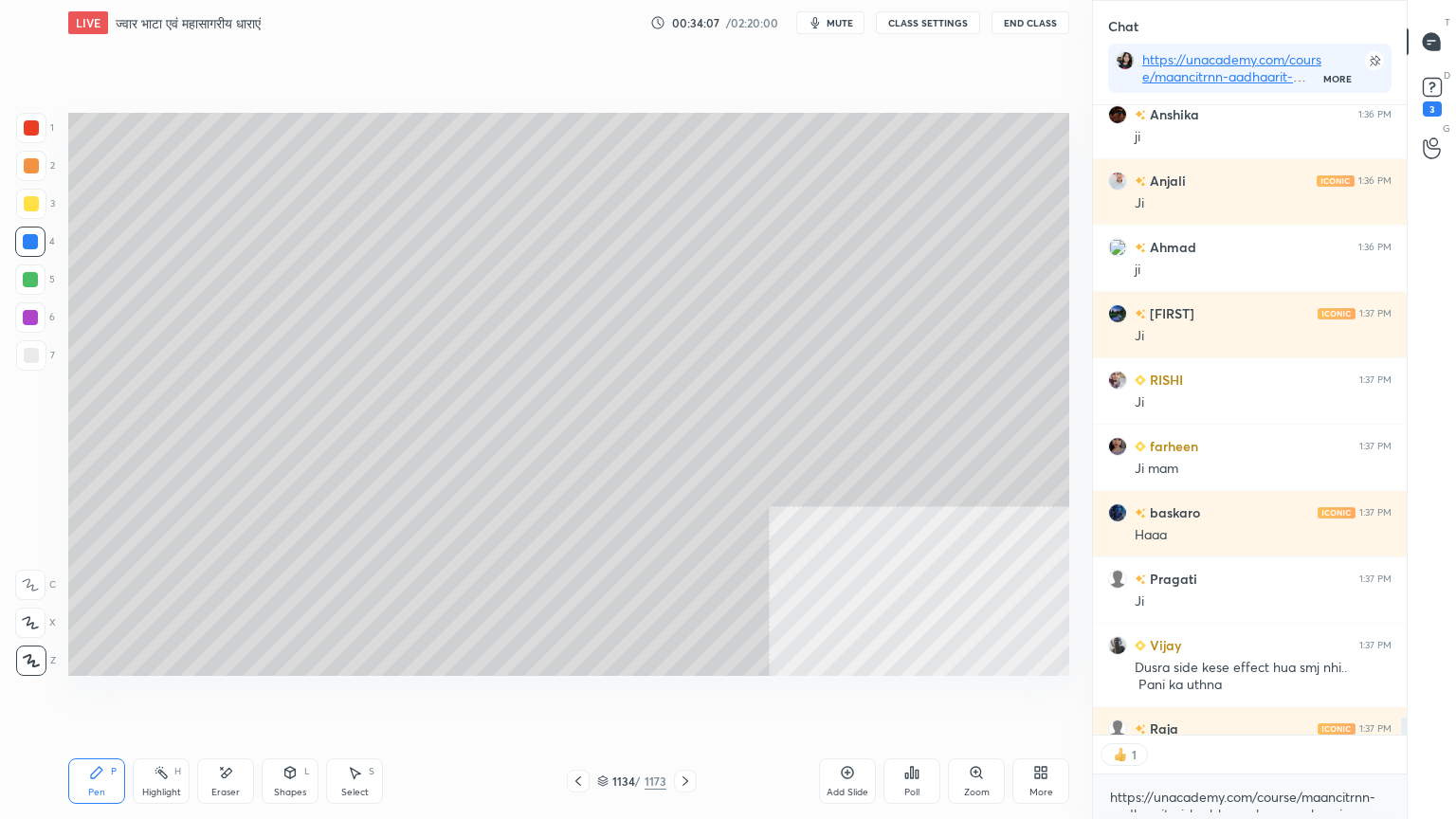 scroll, scrollTop: 625, scrollLeft: 308, axis: both 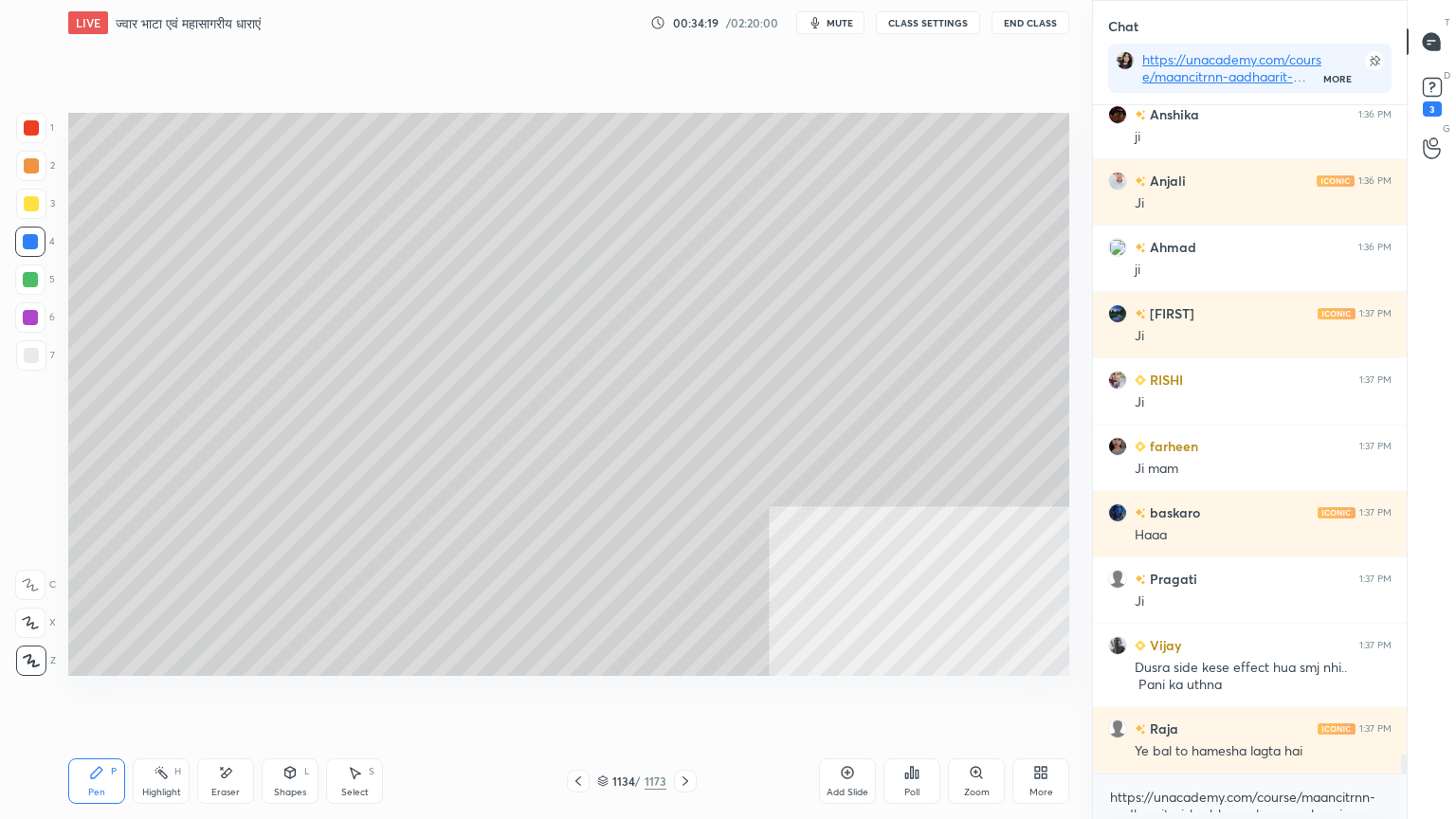 click on "Eraser" at bounding box center (226, 781) 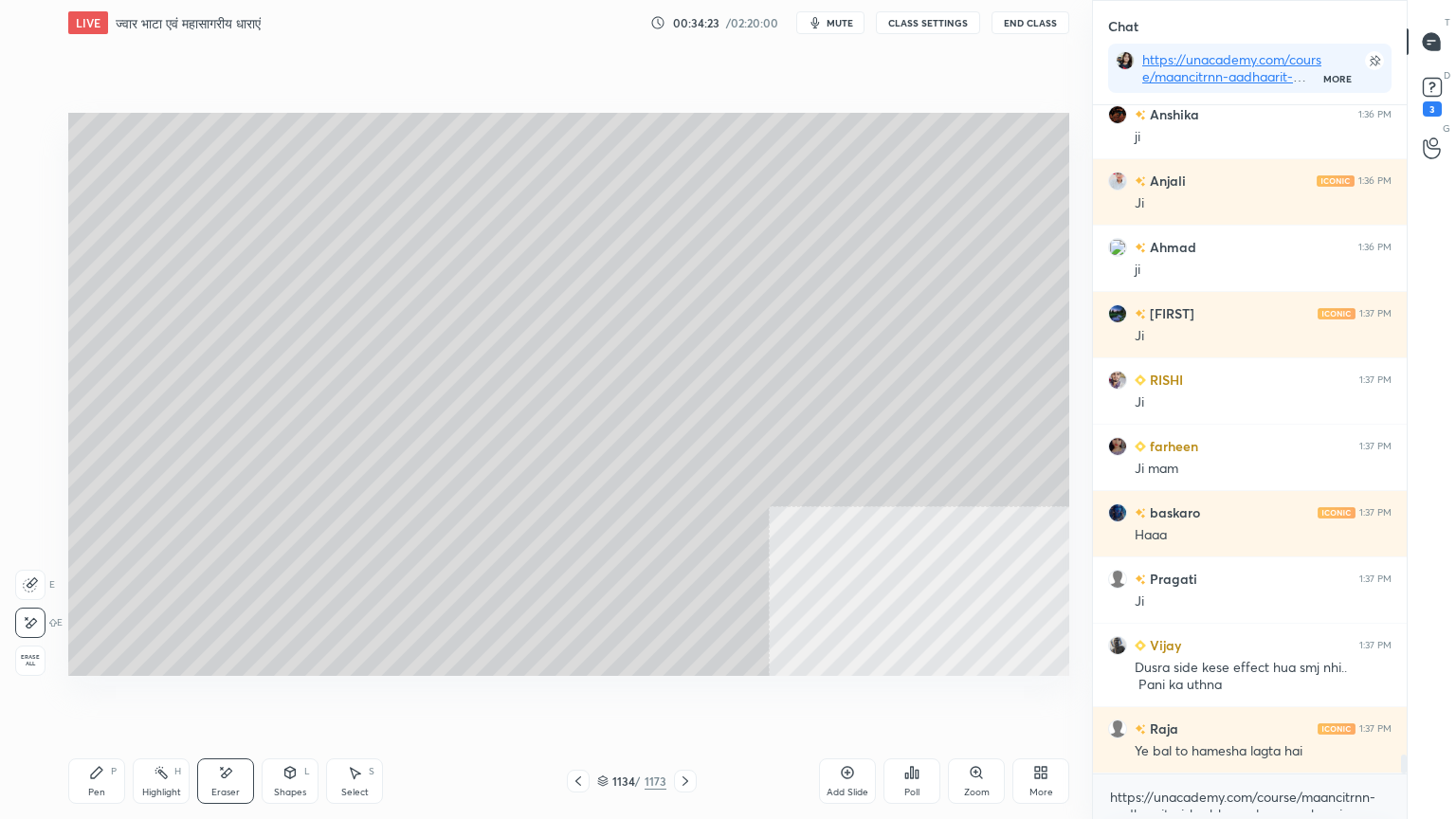 click on "Pen P Highlight H Eraser Shapes L Select S 1134 / 1173 Add Slide Poll Zoom More" at bounding box center [569, 781] 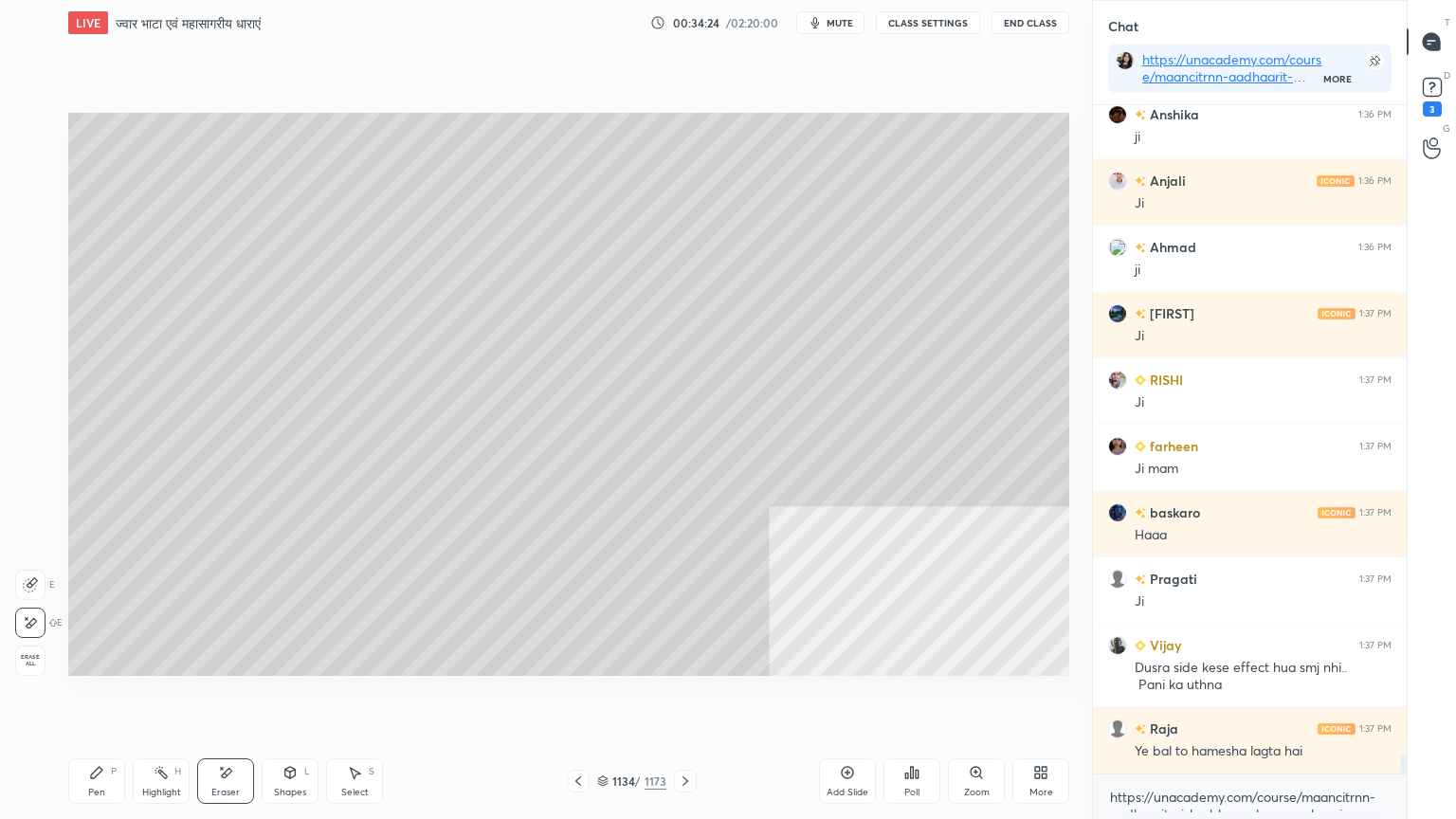 click on "Pen P Highlight H Eraser Shapes L Select S 1134 / 1173 Add Slide Poll Zoom More" at bounding box center [569, 781] 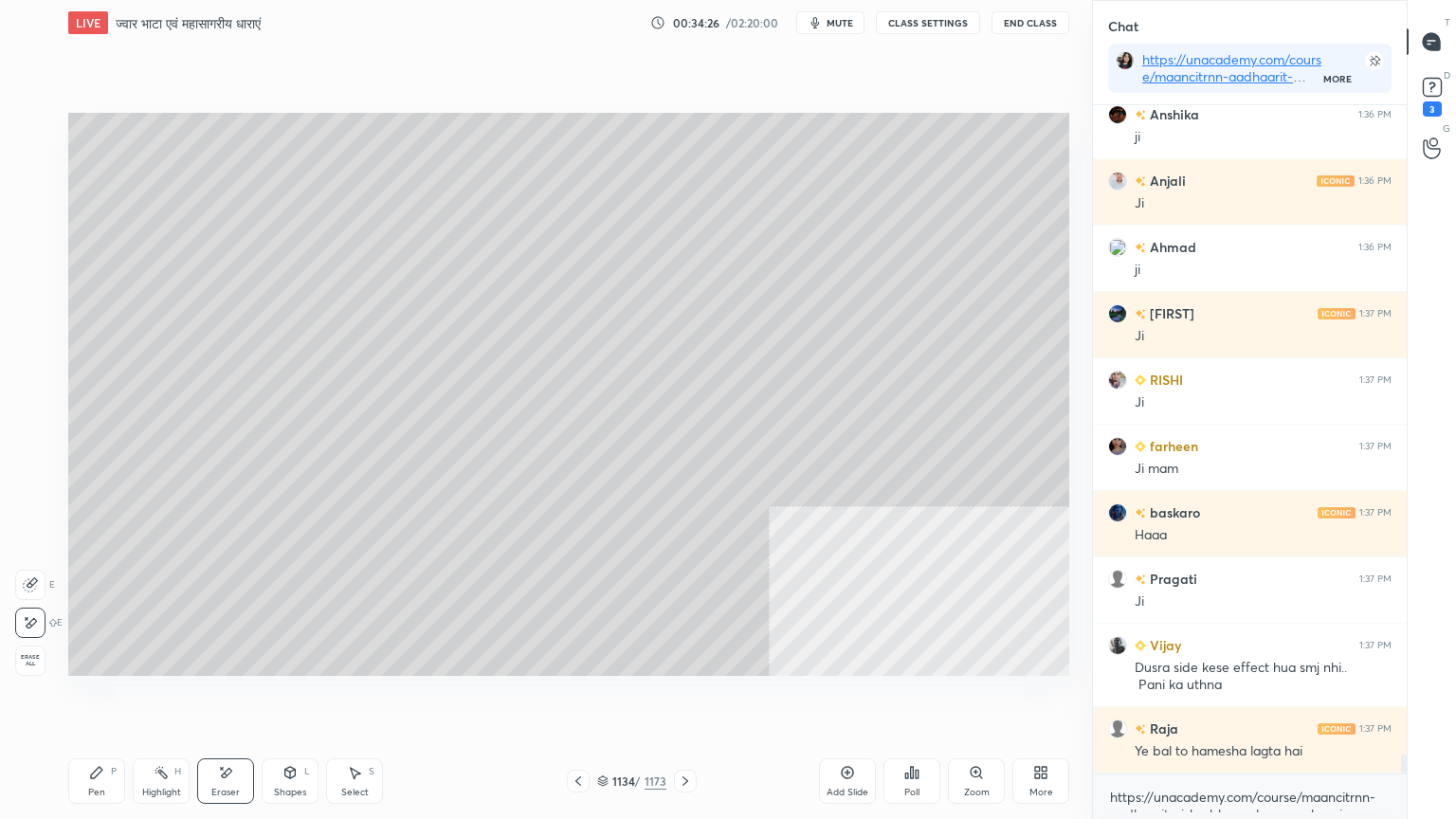 click on "Pen P Highlight H Eraser Shapes L Select S" at bounding box center [256, 781] 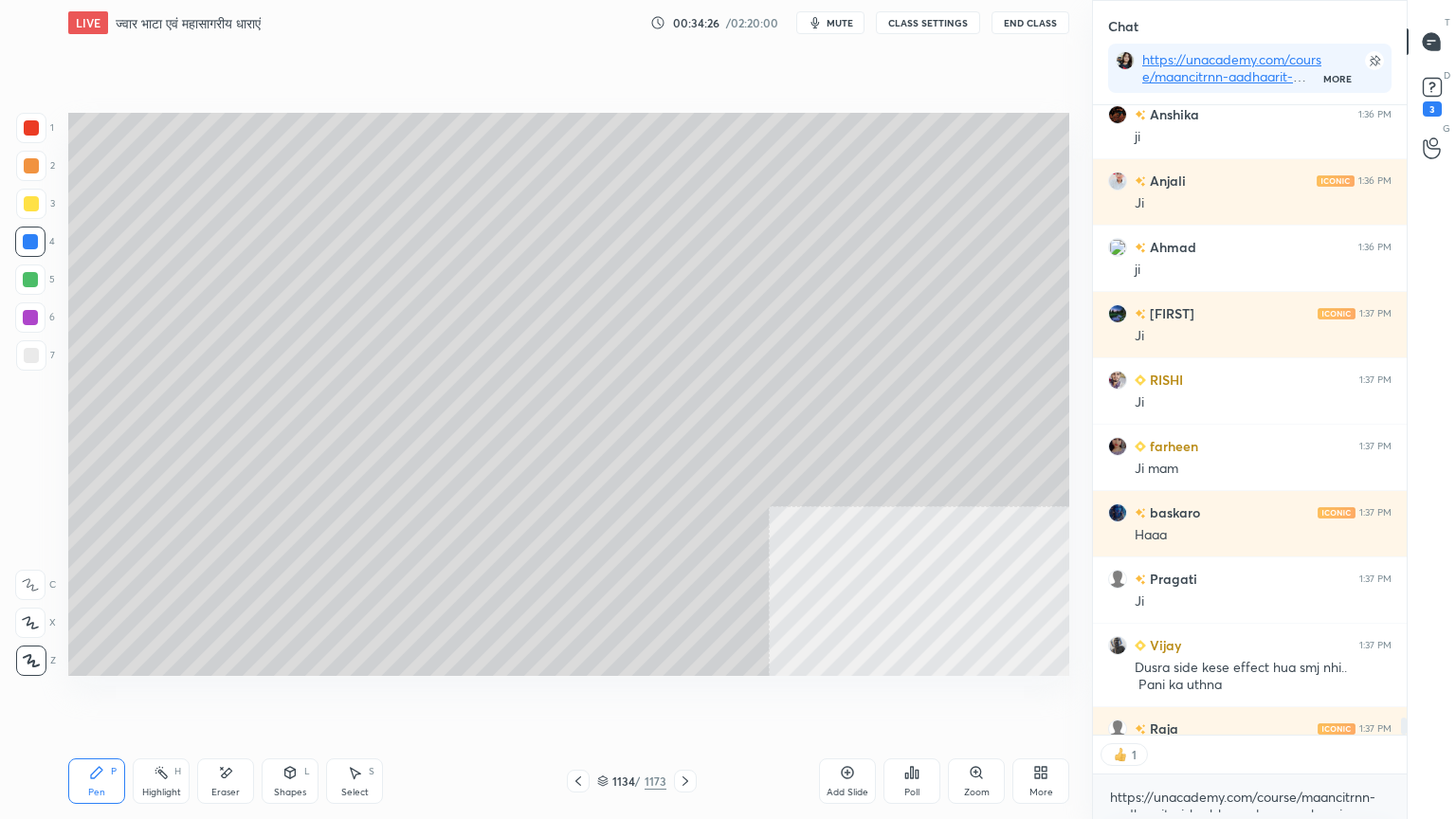 scroll, scrollTop: 6, scrollLeft: 6, axis: both 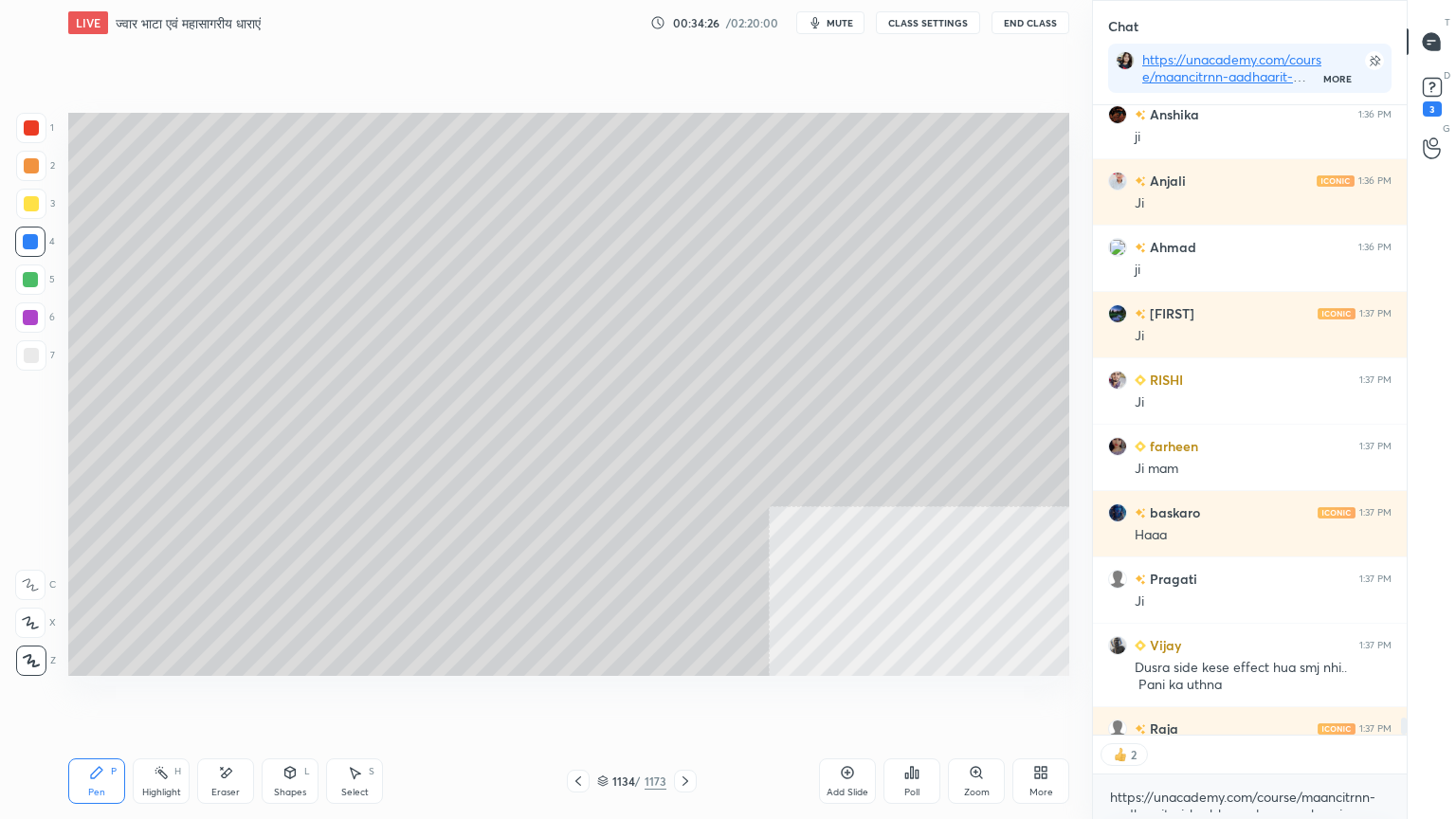 click at bounding box center [31, 355] 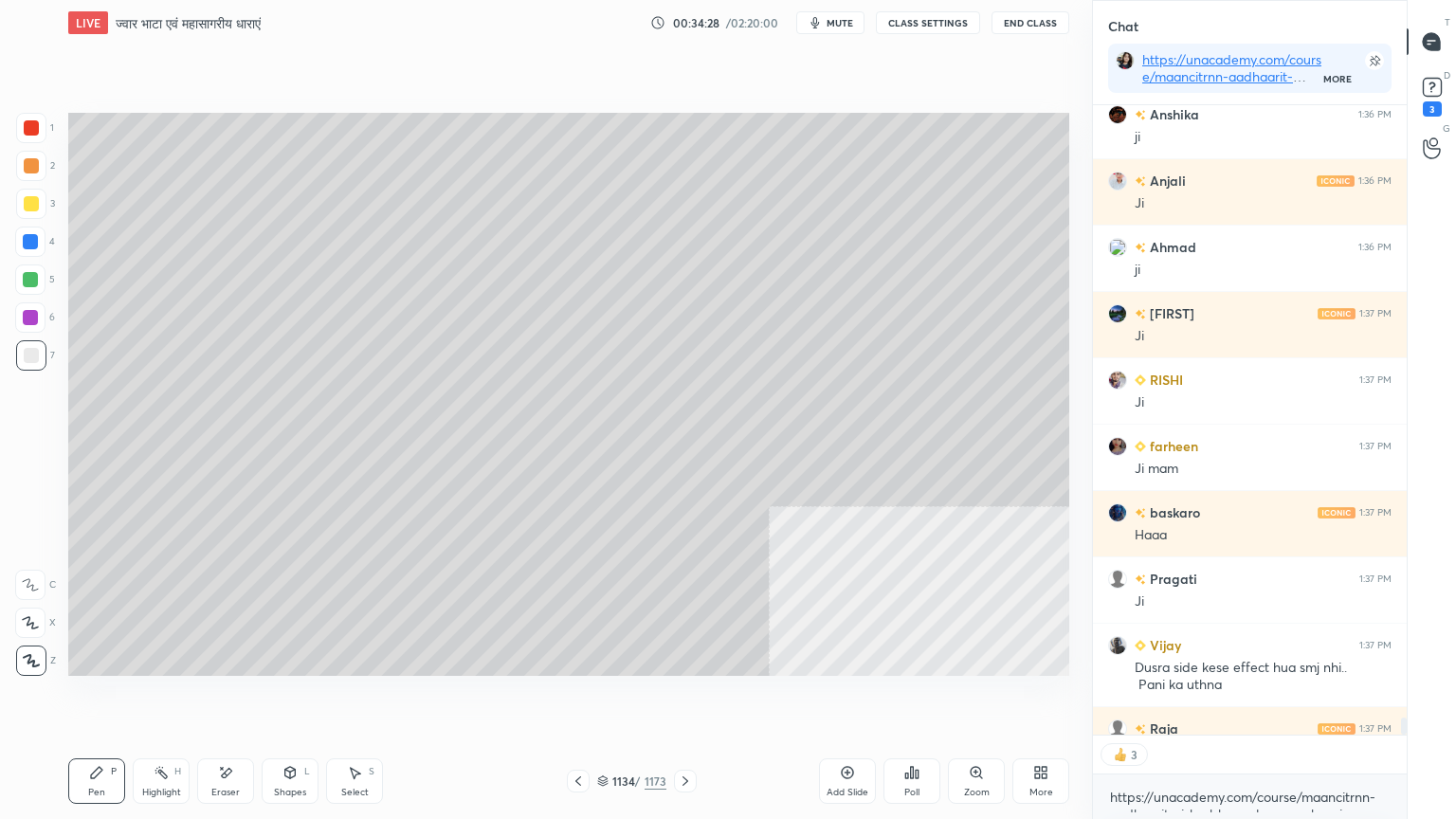 click on "7" at bounding box center (35, 359) 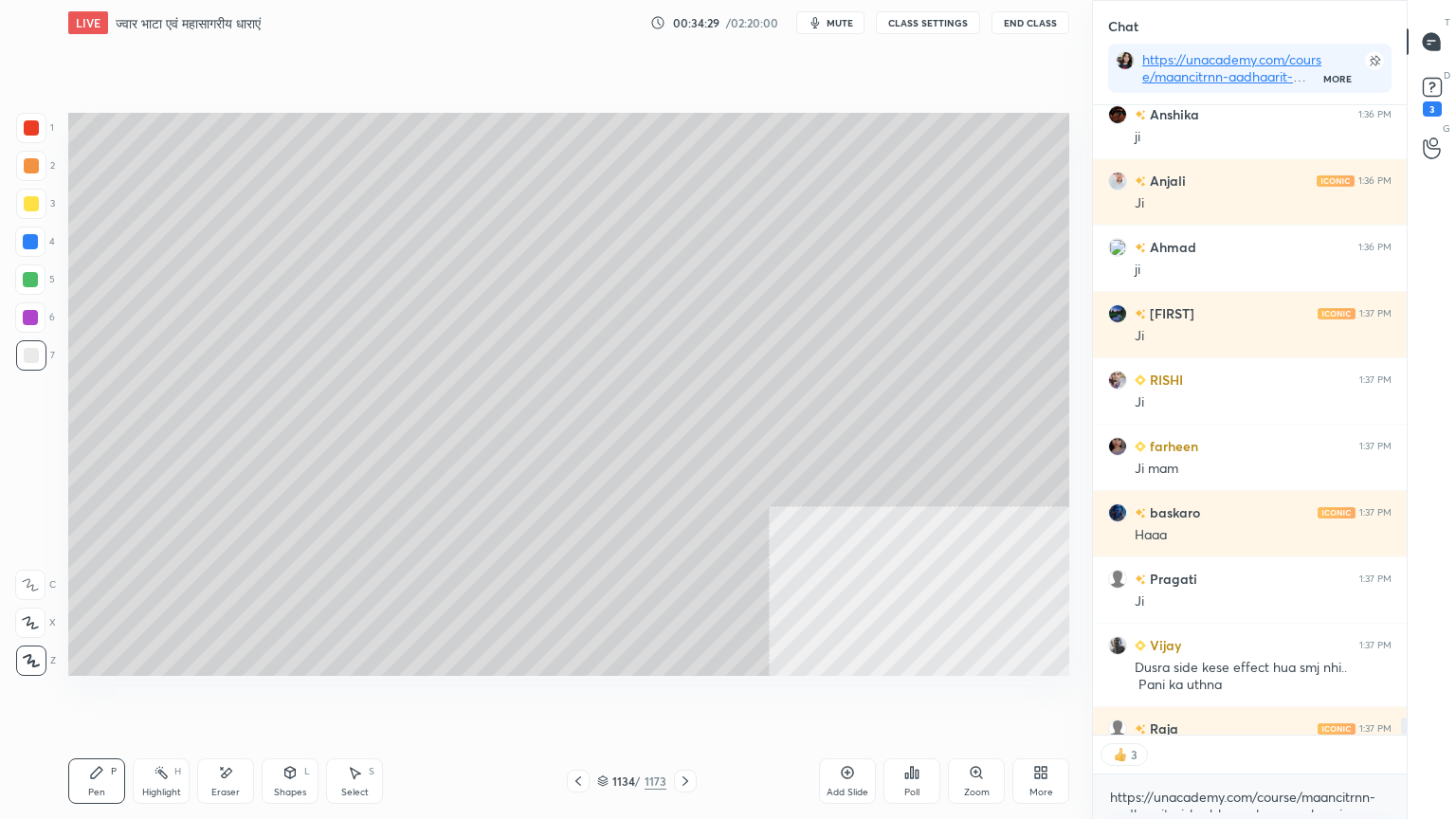 drag, startPoint x: 19, startPoint y: 262, endPoint x: 23, endPoint y: 246, distance: 16.492423 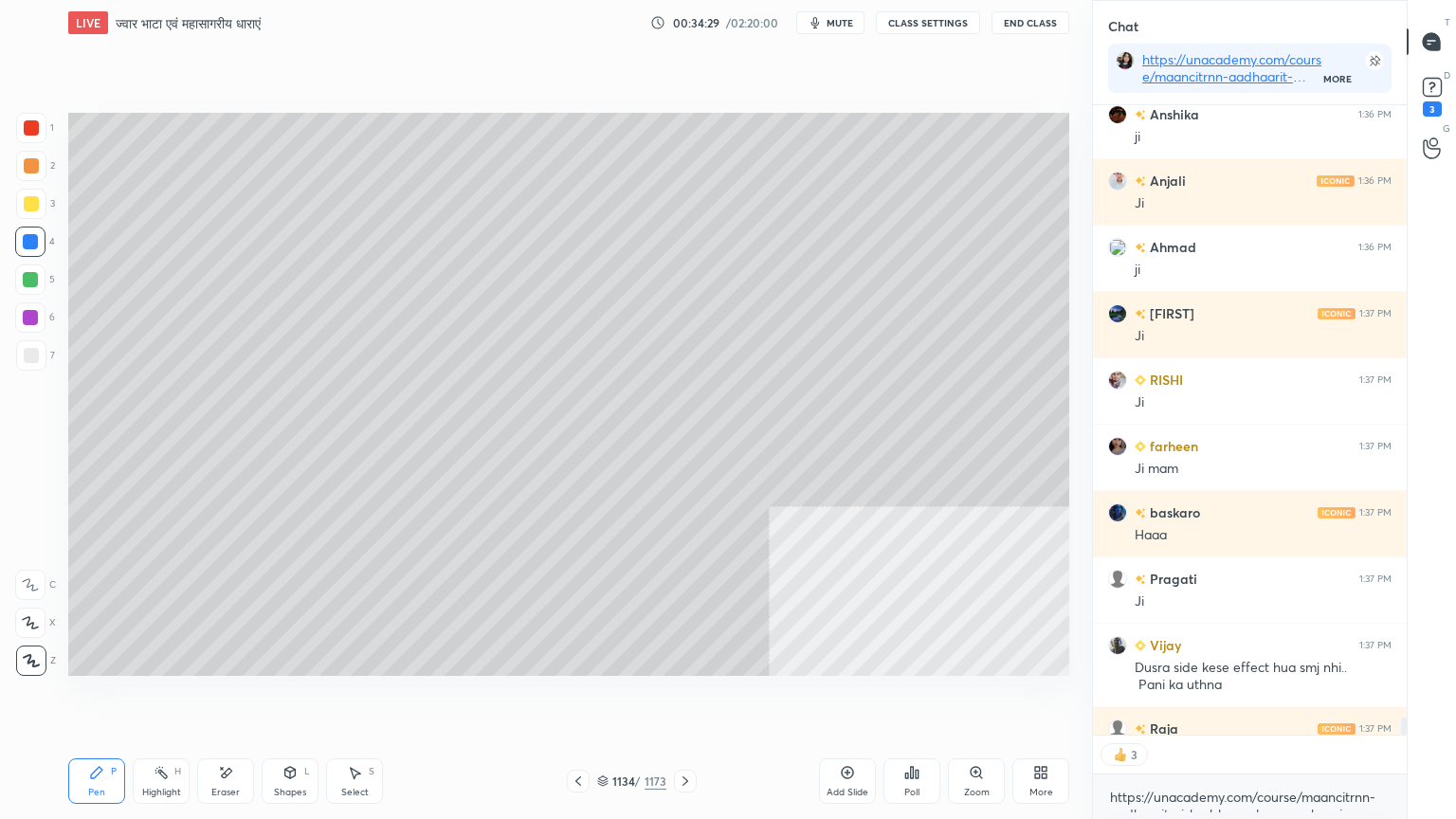 click at bounding box center (30, 242) 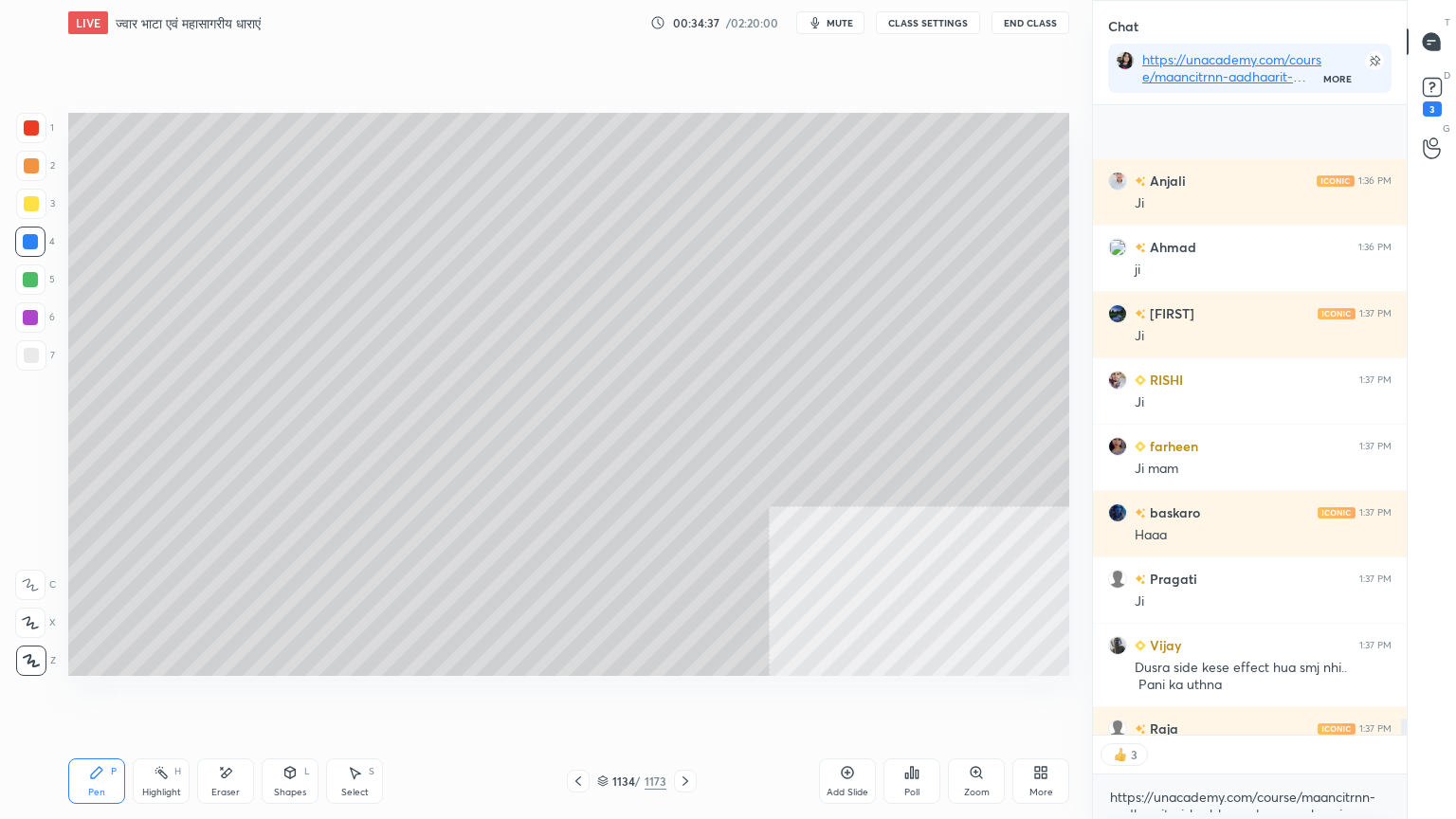 scroll, scrollTop: 23569, scrollLeft: 0, axis: vertical 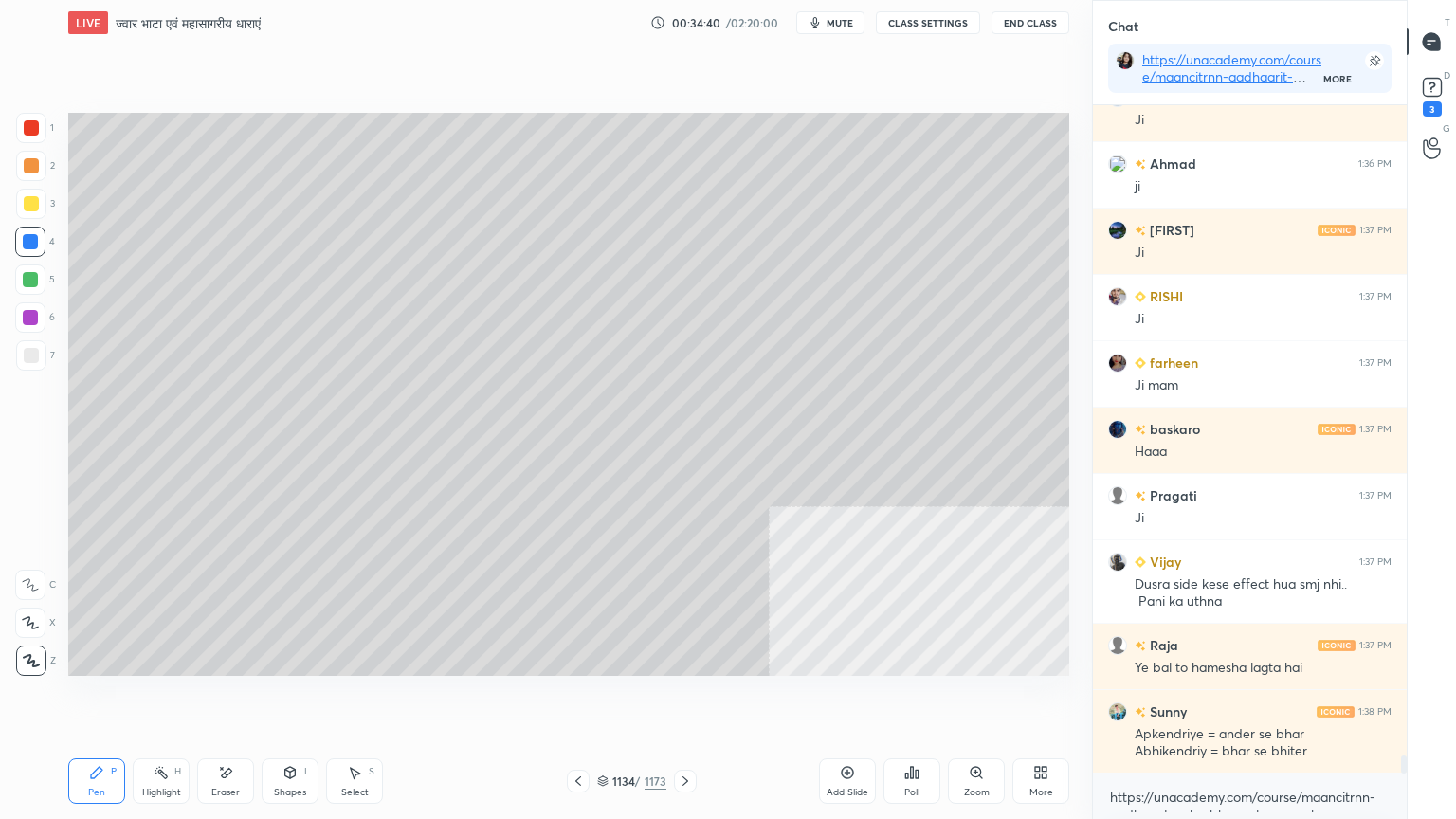 click at bounding box center [31, 355] 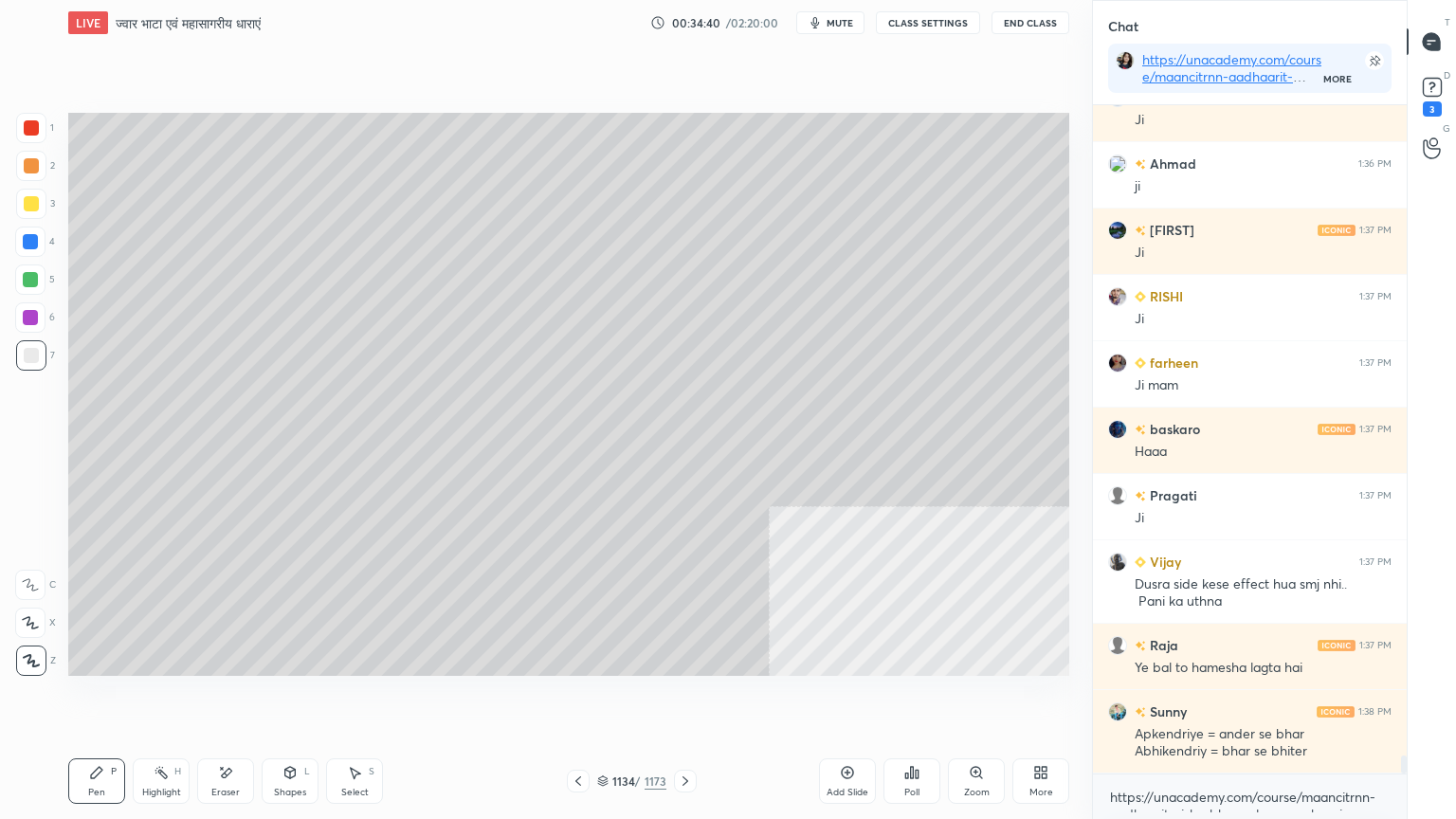 click at bounding box center (31, 355) 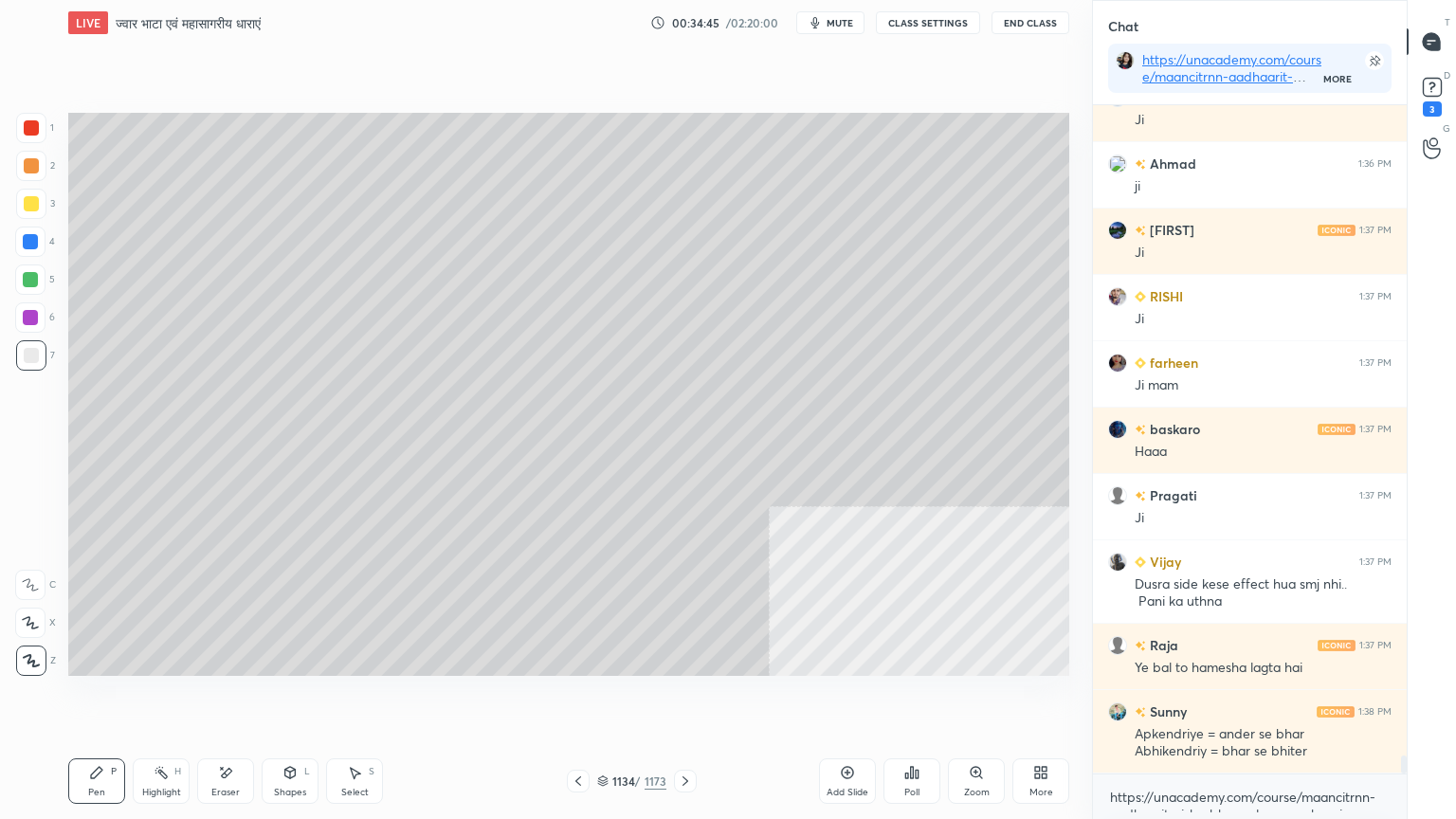 click at bounding box center [30, 242] 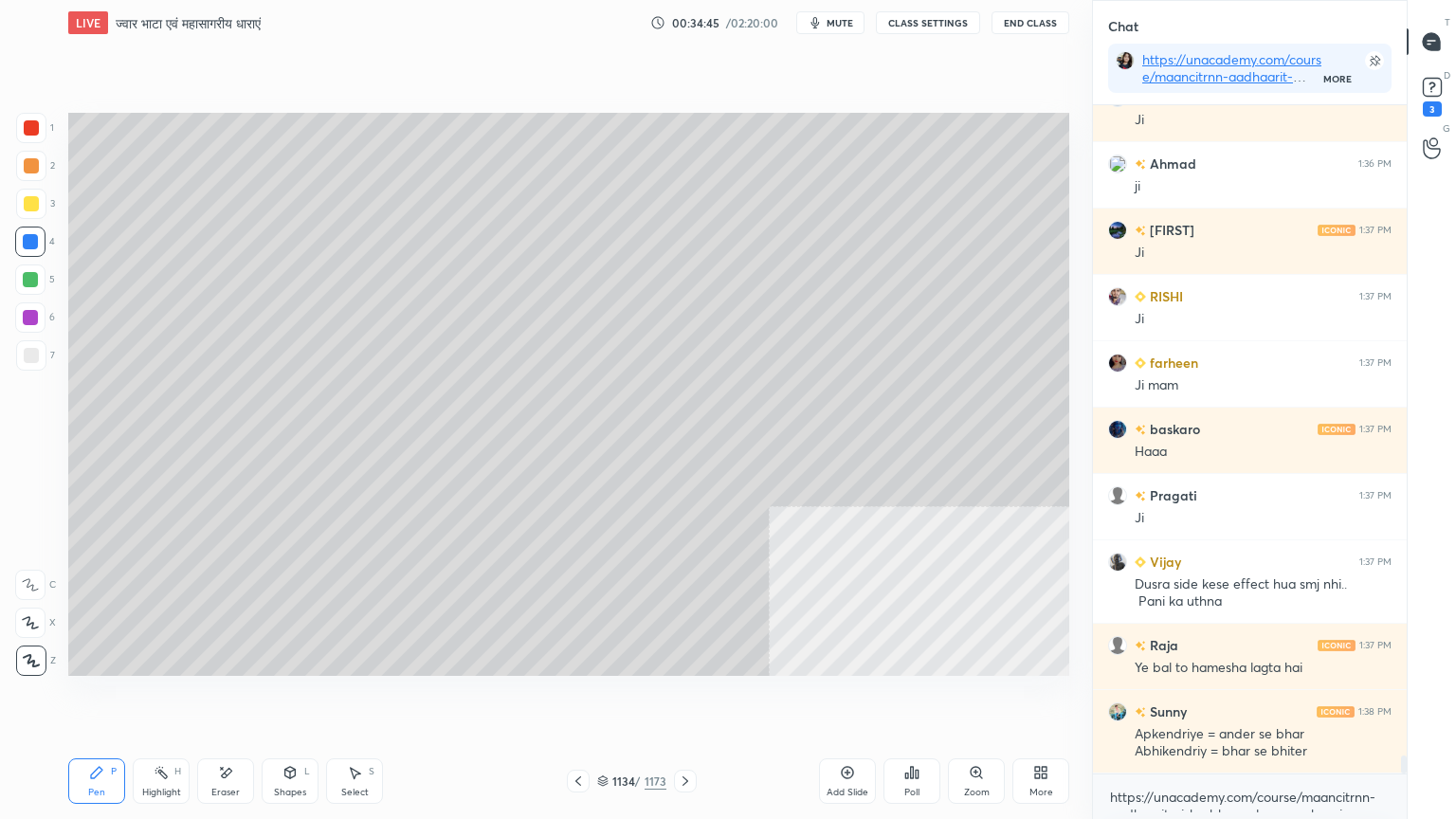 click at bounding box center (30, 242) 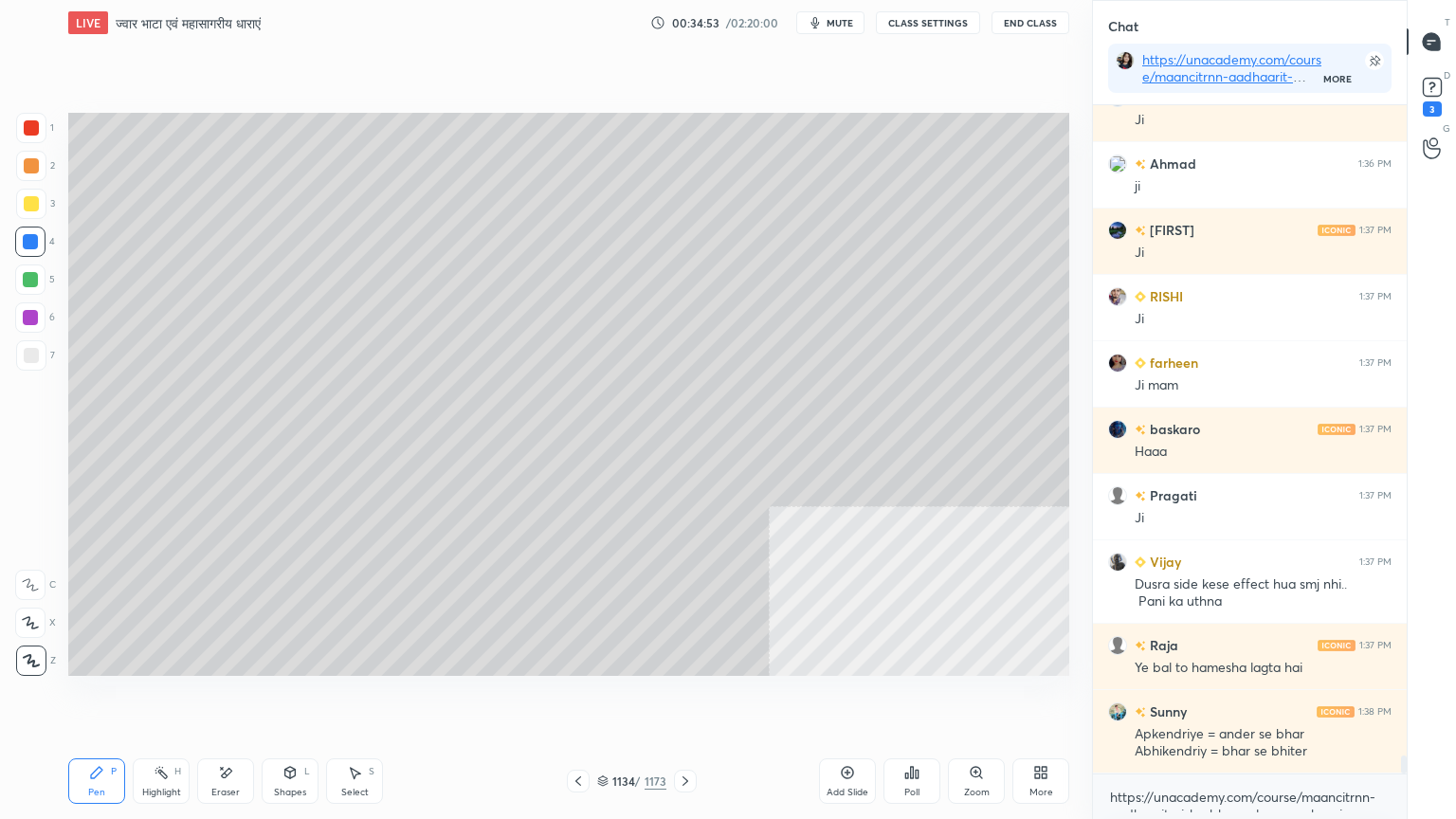click at bounding box center (30, 242) 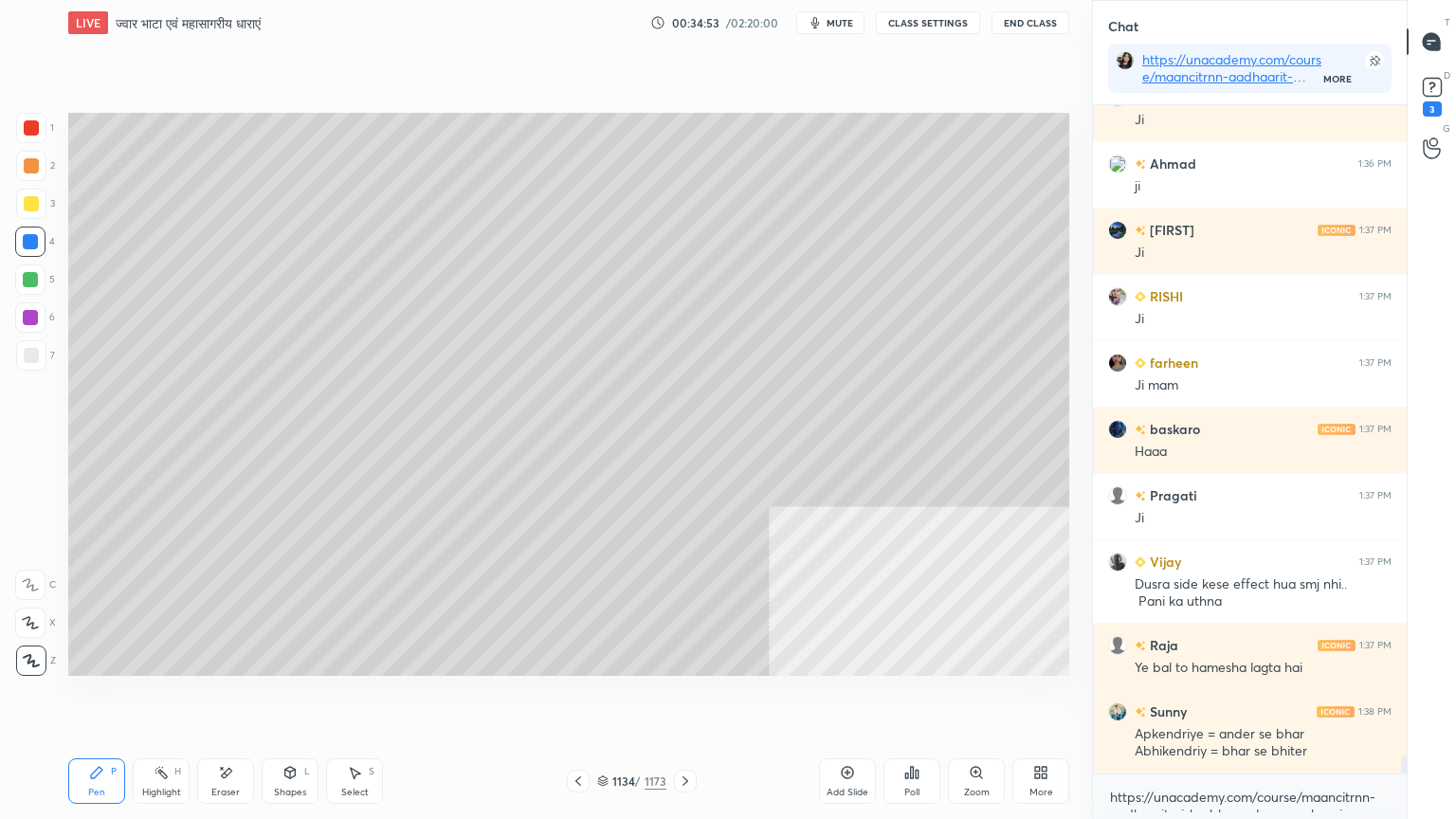 click at bounding box center [30, 242] 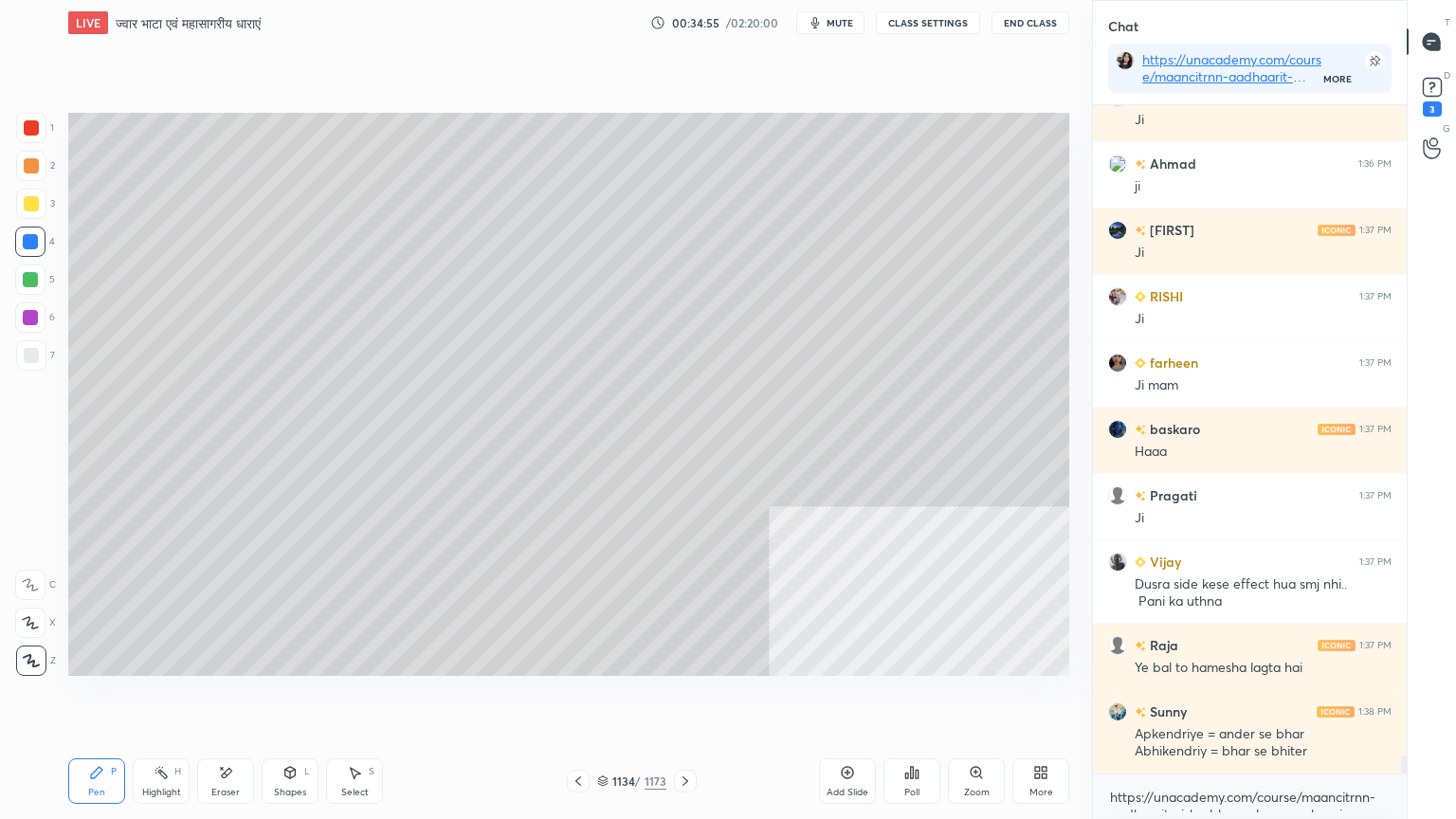 click at bounding box center (578, 781) 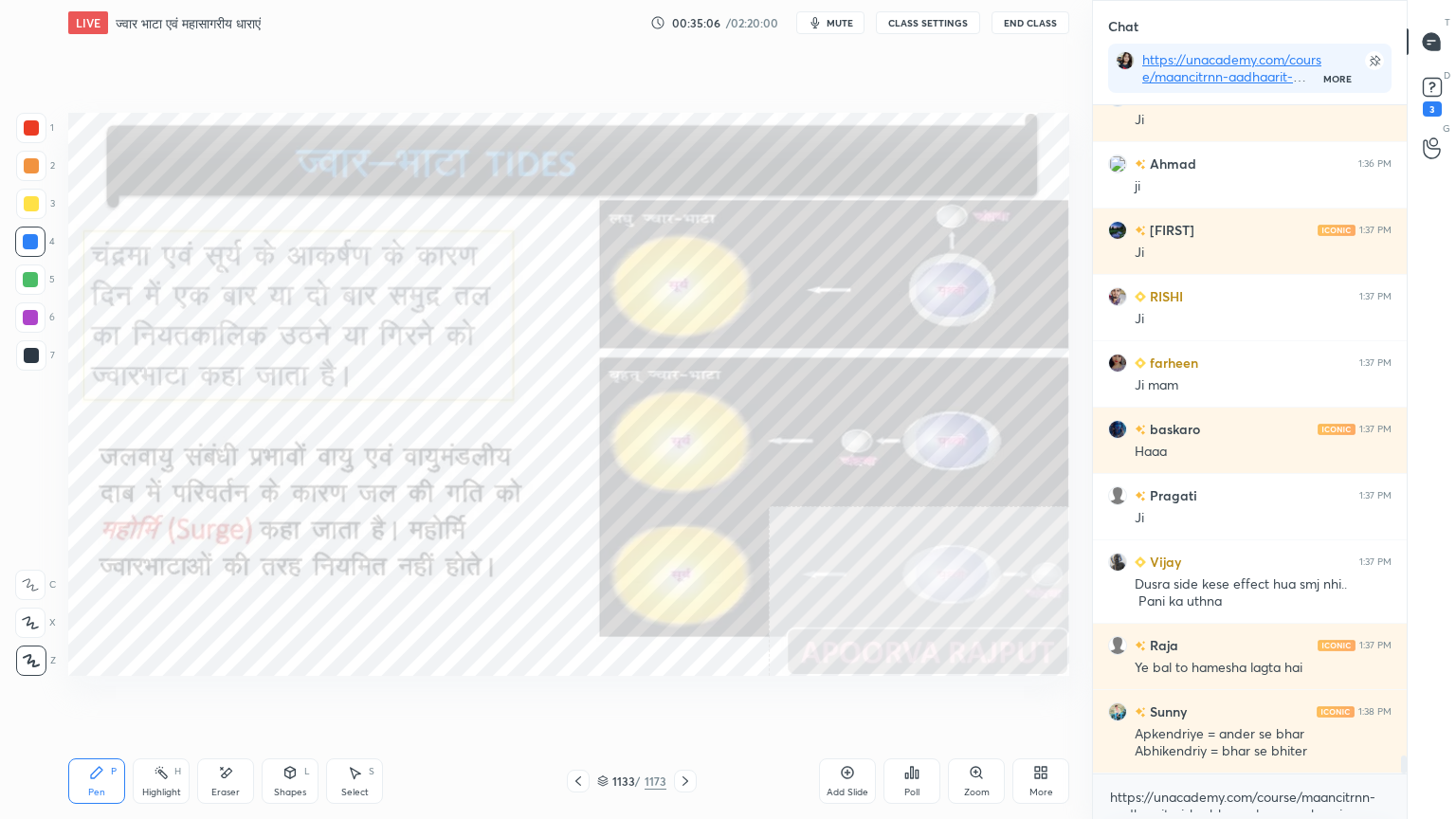 click 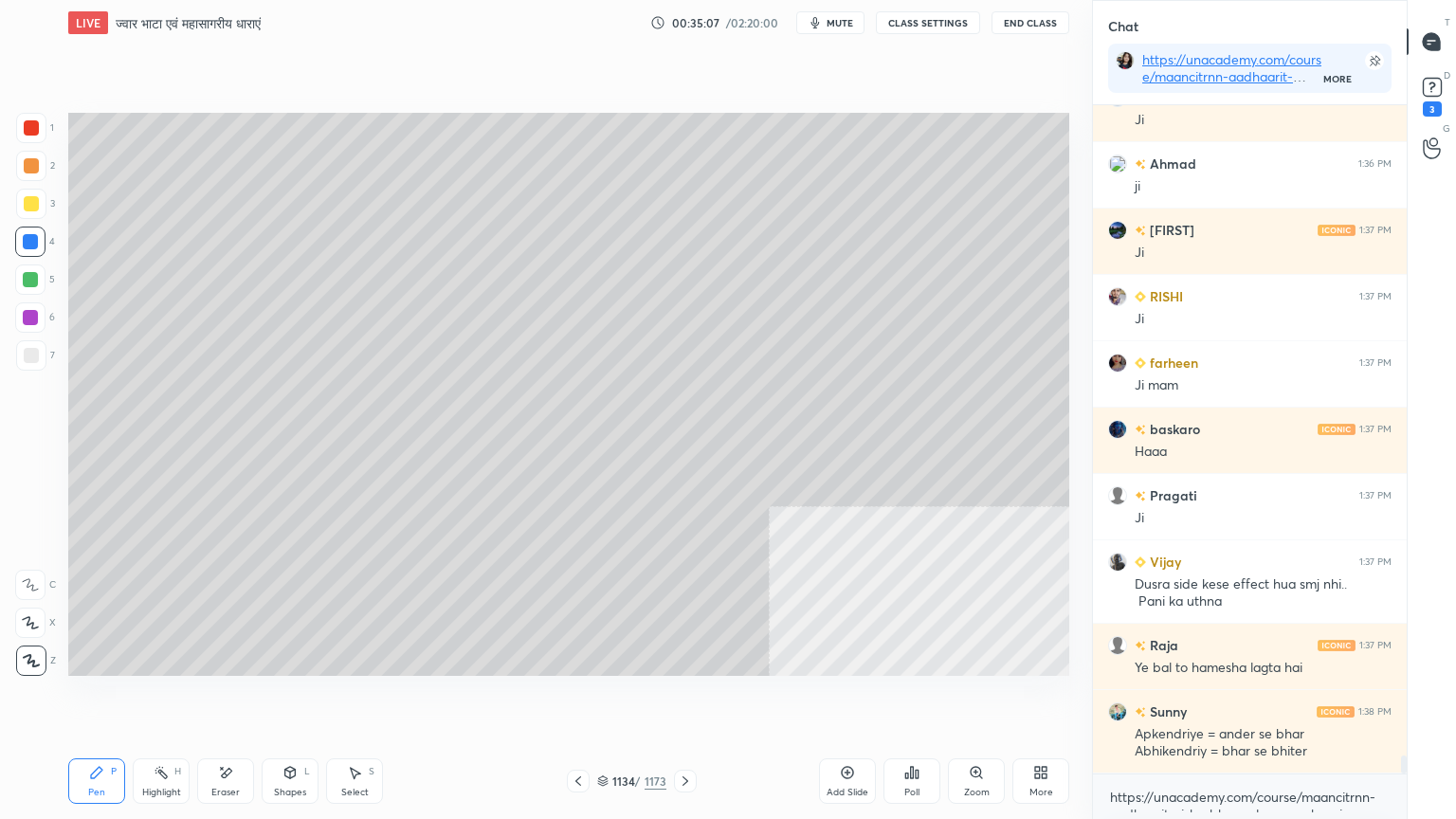 click 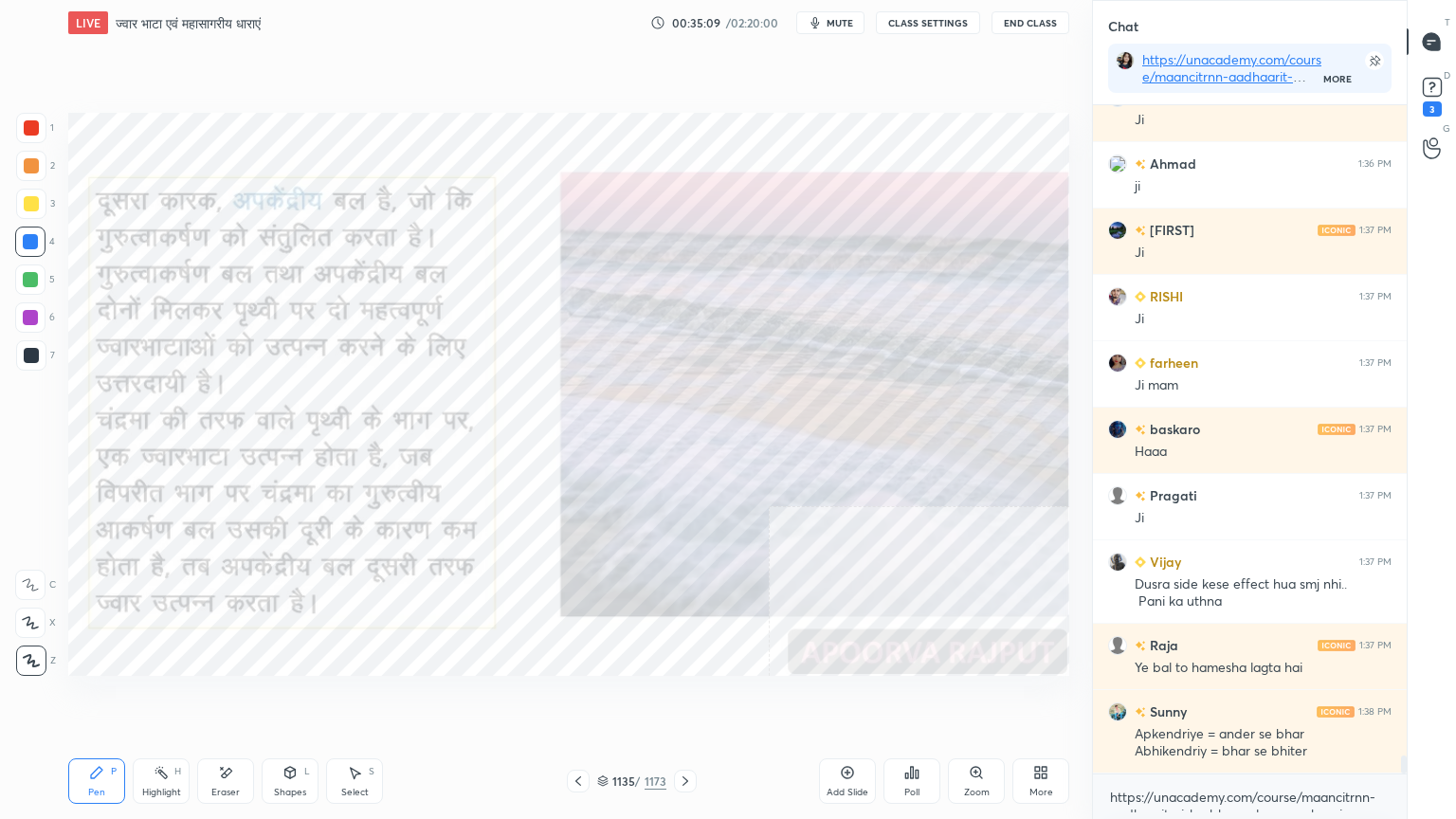 scroll, scrollTop: 23596, scrollLeft: 0, axis: vertical 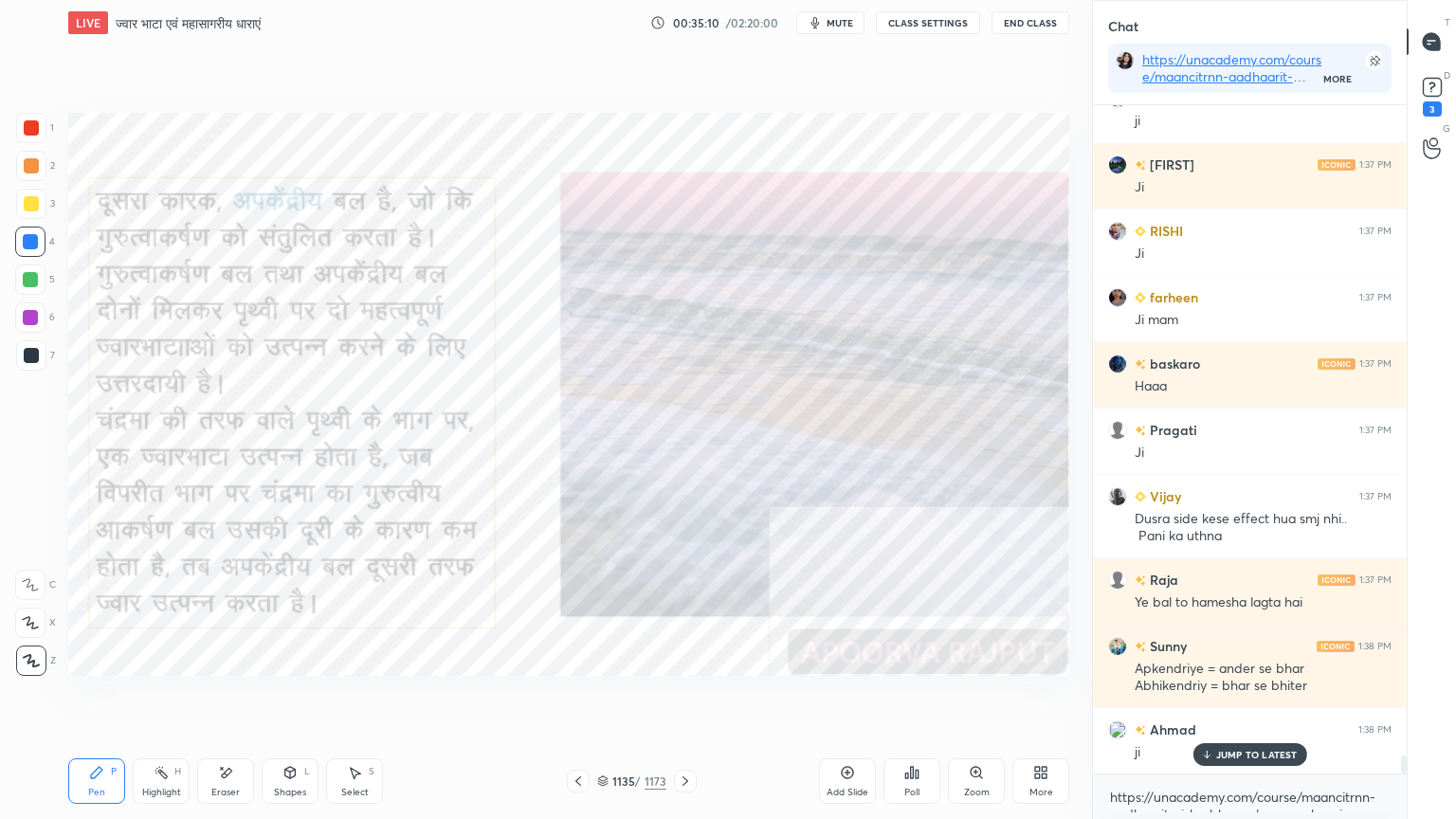 click 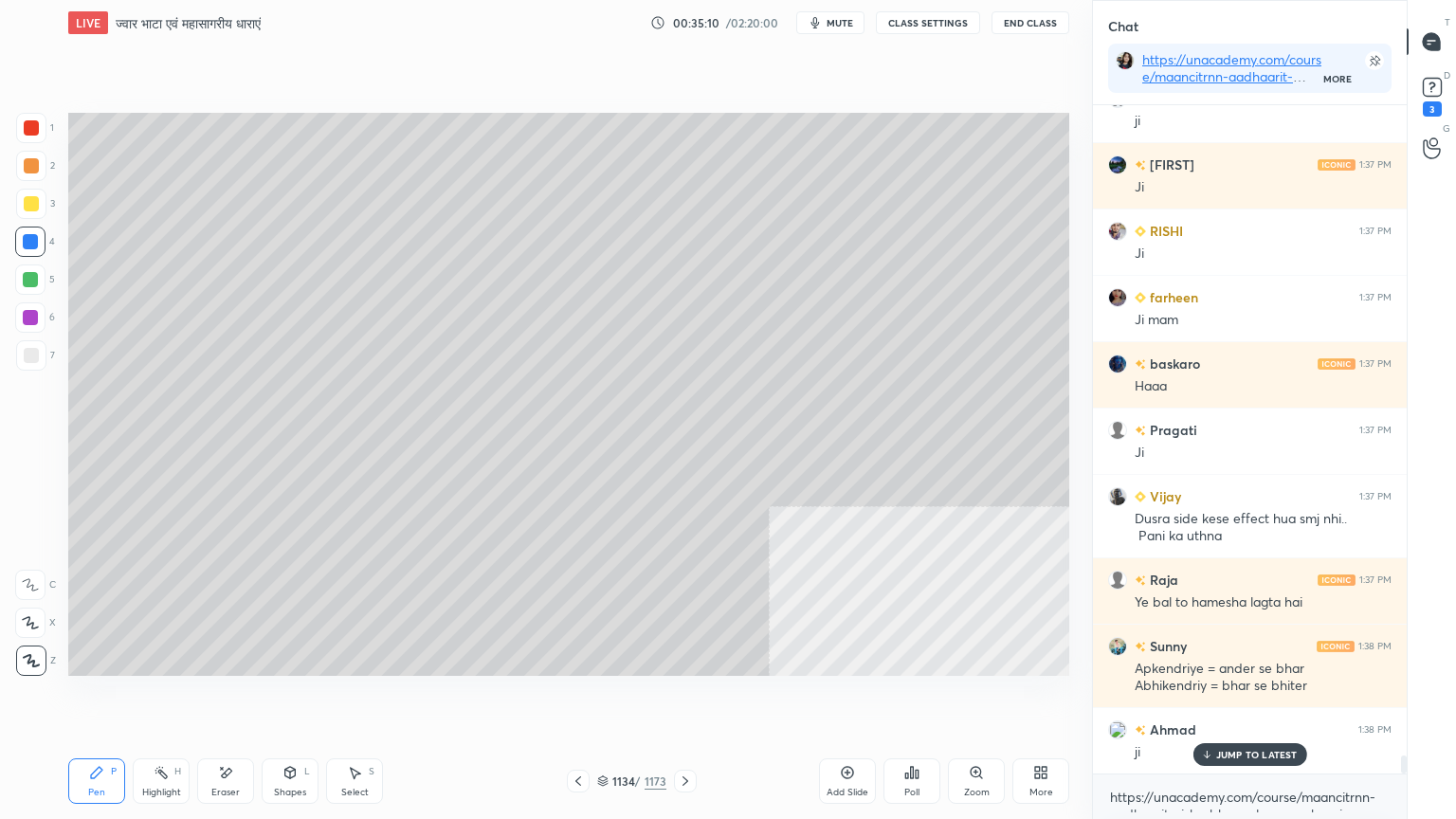 click 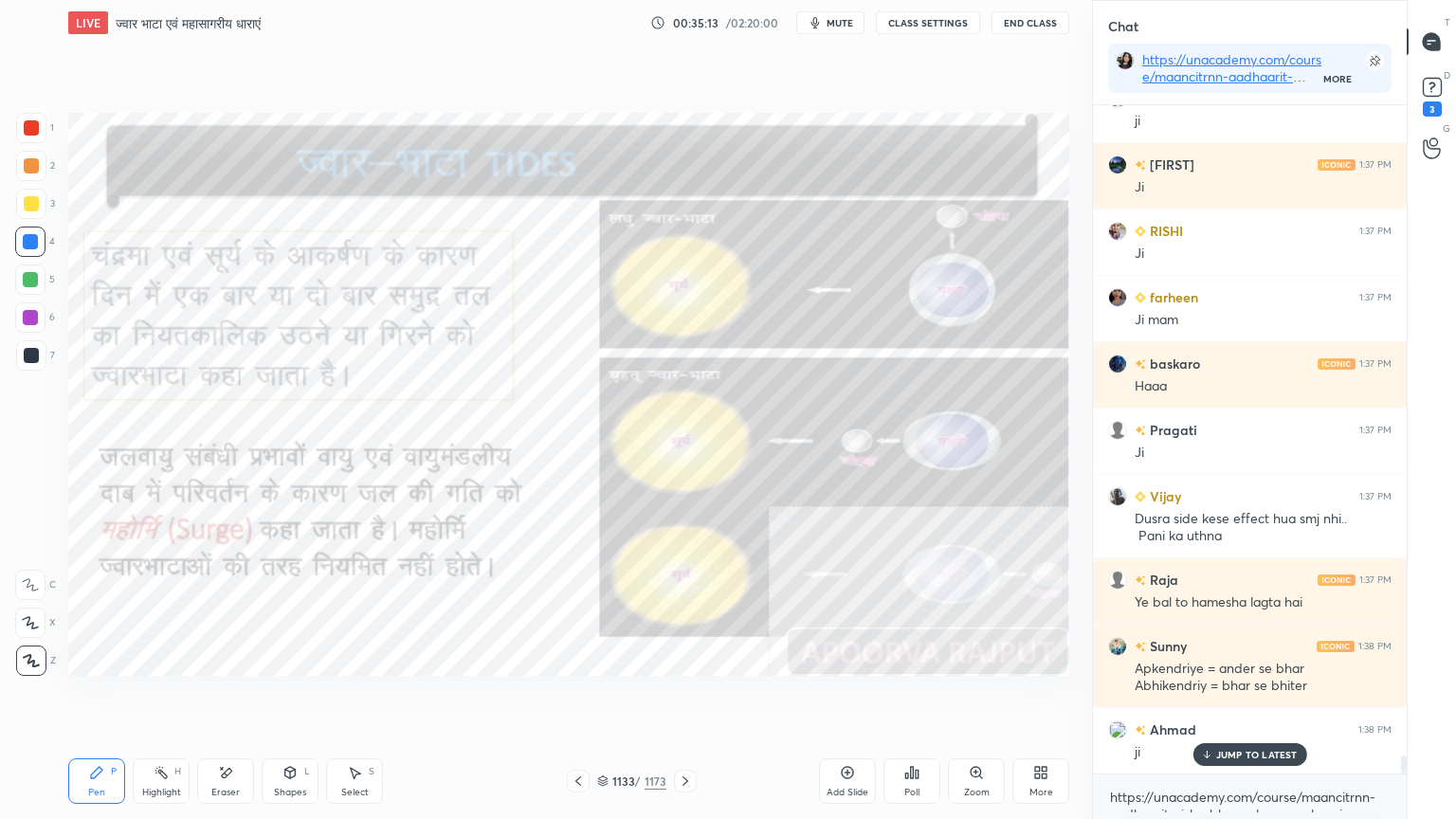 scroll, scrollTop: 625, scrollLeft: 308, axis: both 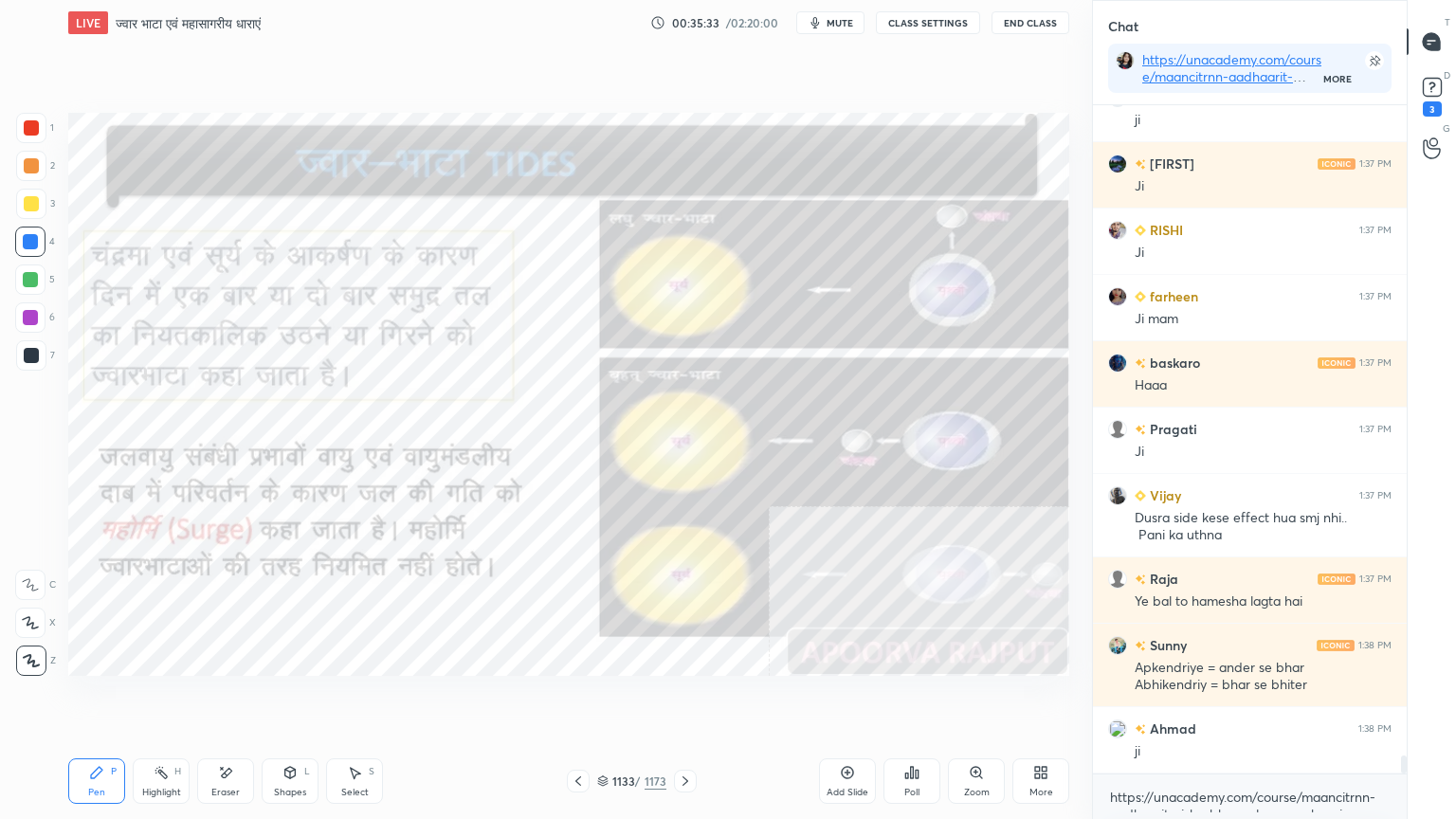 click on "mute" at bounding box center [830, 23] 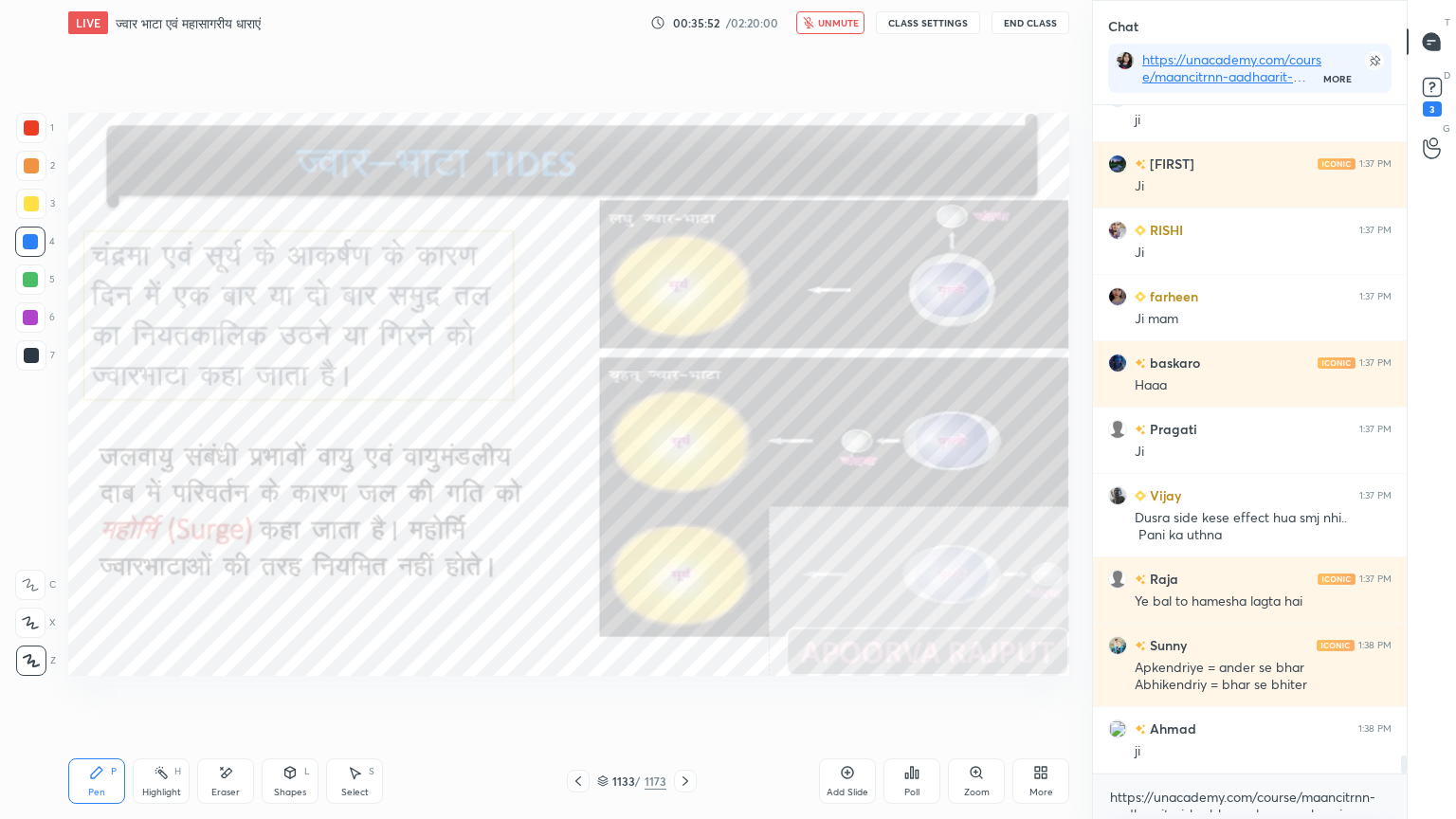 click on "unmute" at bounding box center (838, 23) 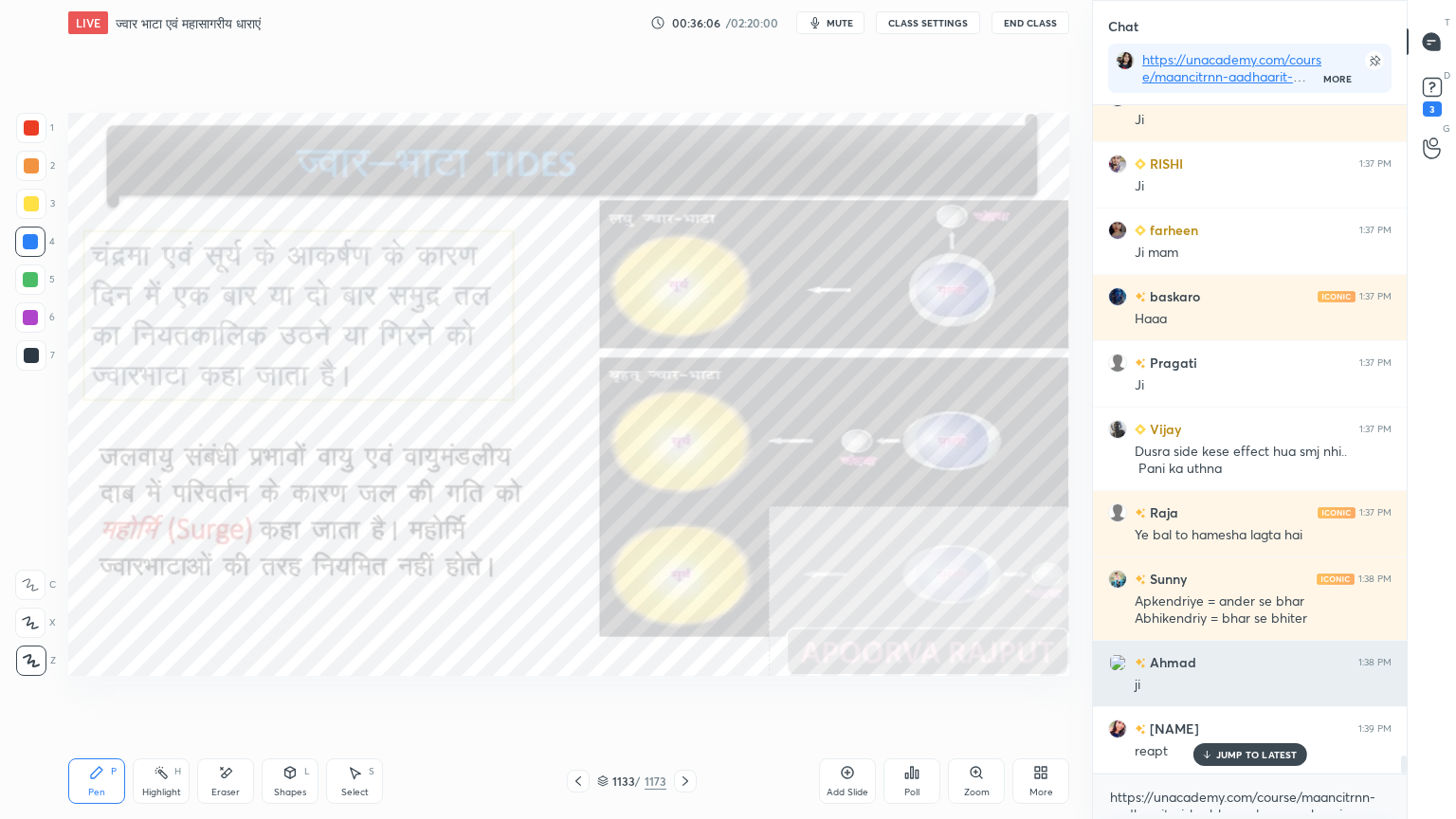 scroll, scrollTop: 23728, scrollLeft: 0, axis: vertical 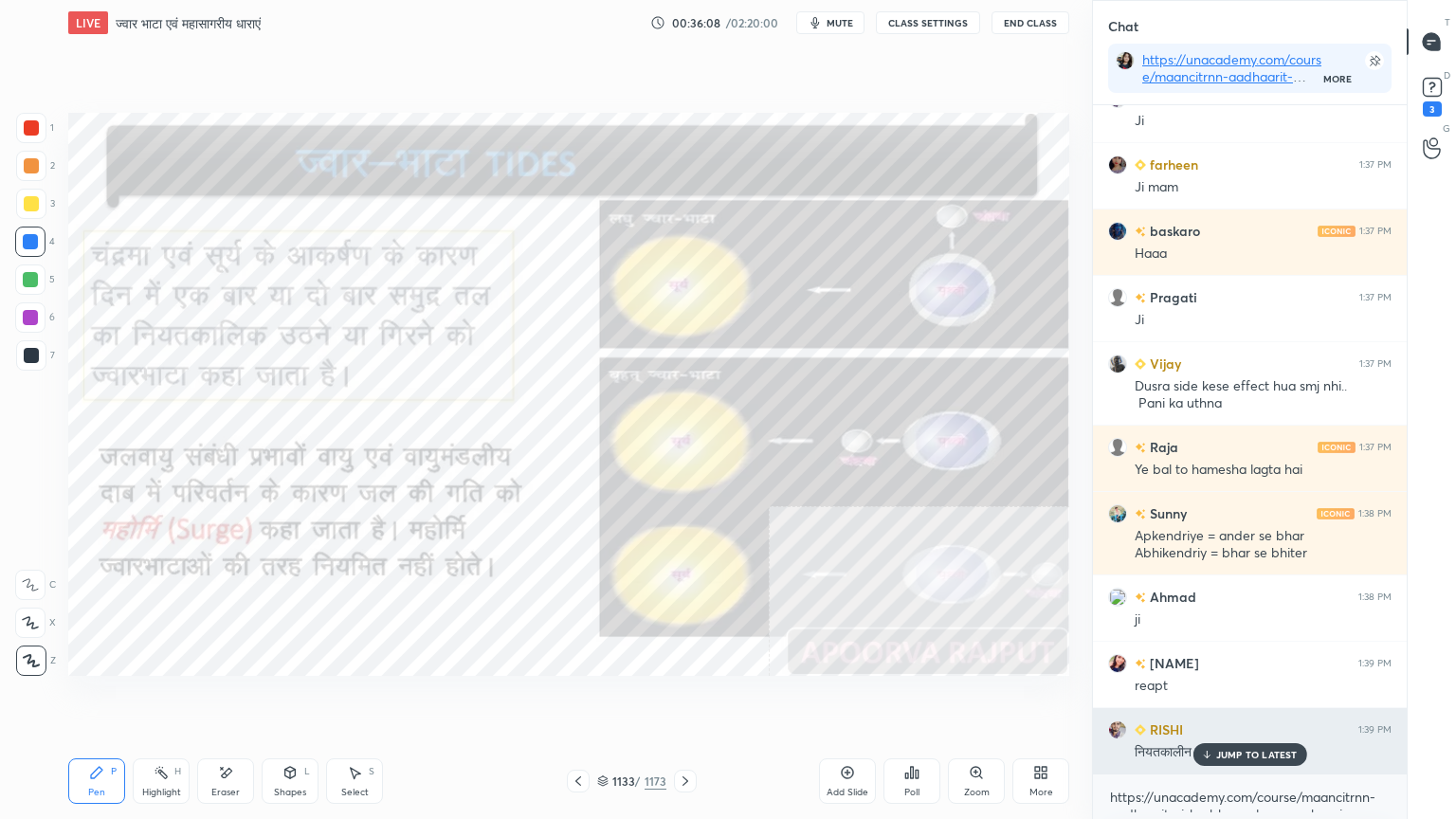 click on "JUMP TO LATEST" at bounding box center (1257, 755) 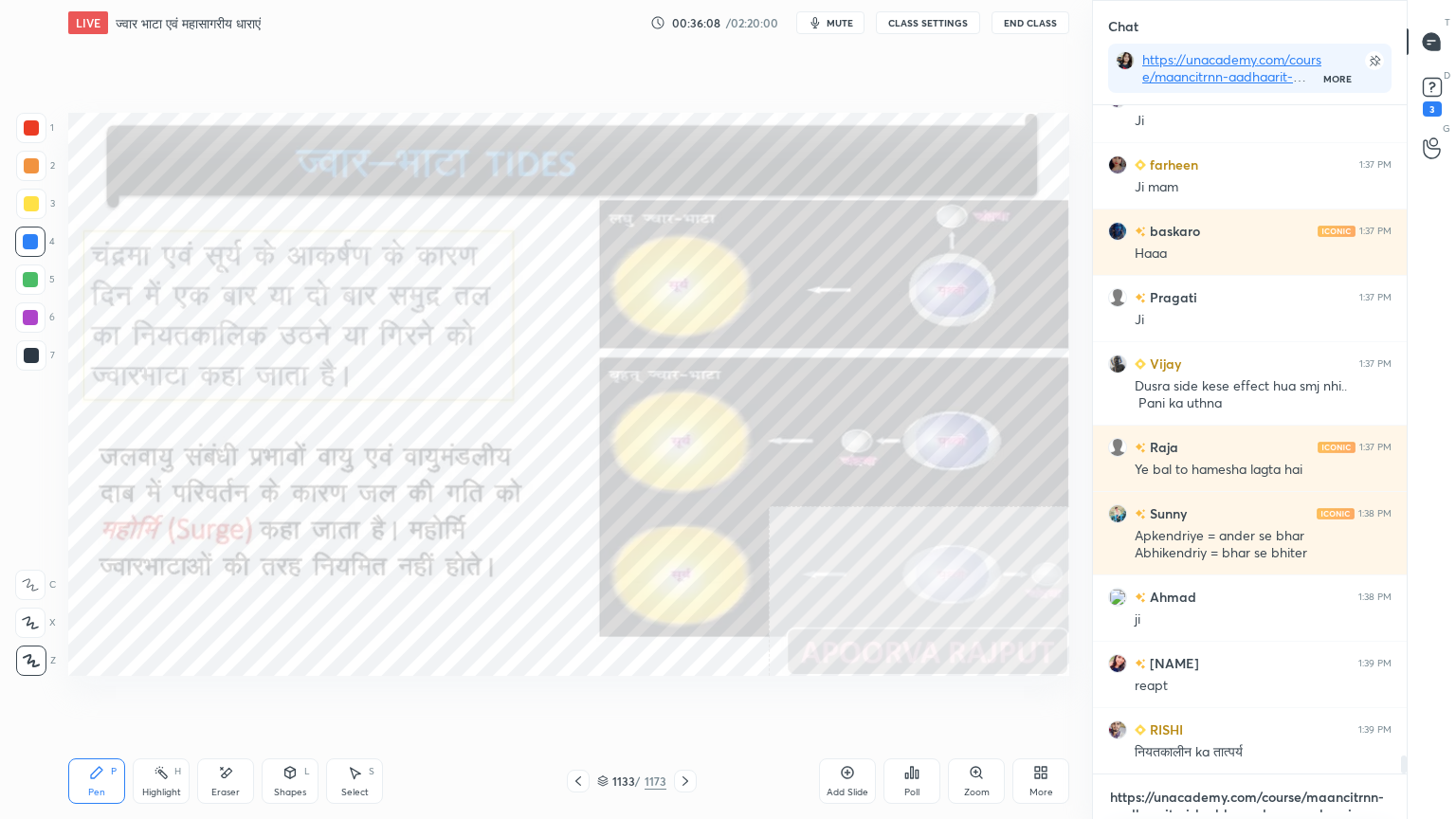 click on "https://unacademy.com/course/maancitrnn-aadhaarit-vishv-bhuugol-comprehensive-course-on-world-mapping/1FUXZMPP" at bounding box center (1249, 797) 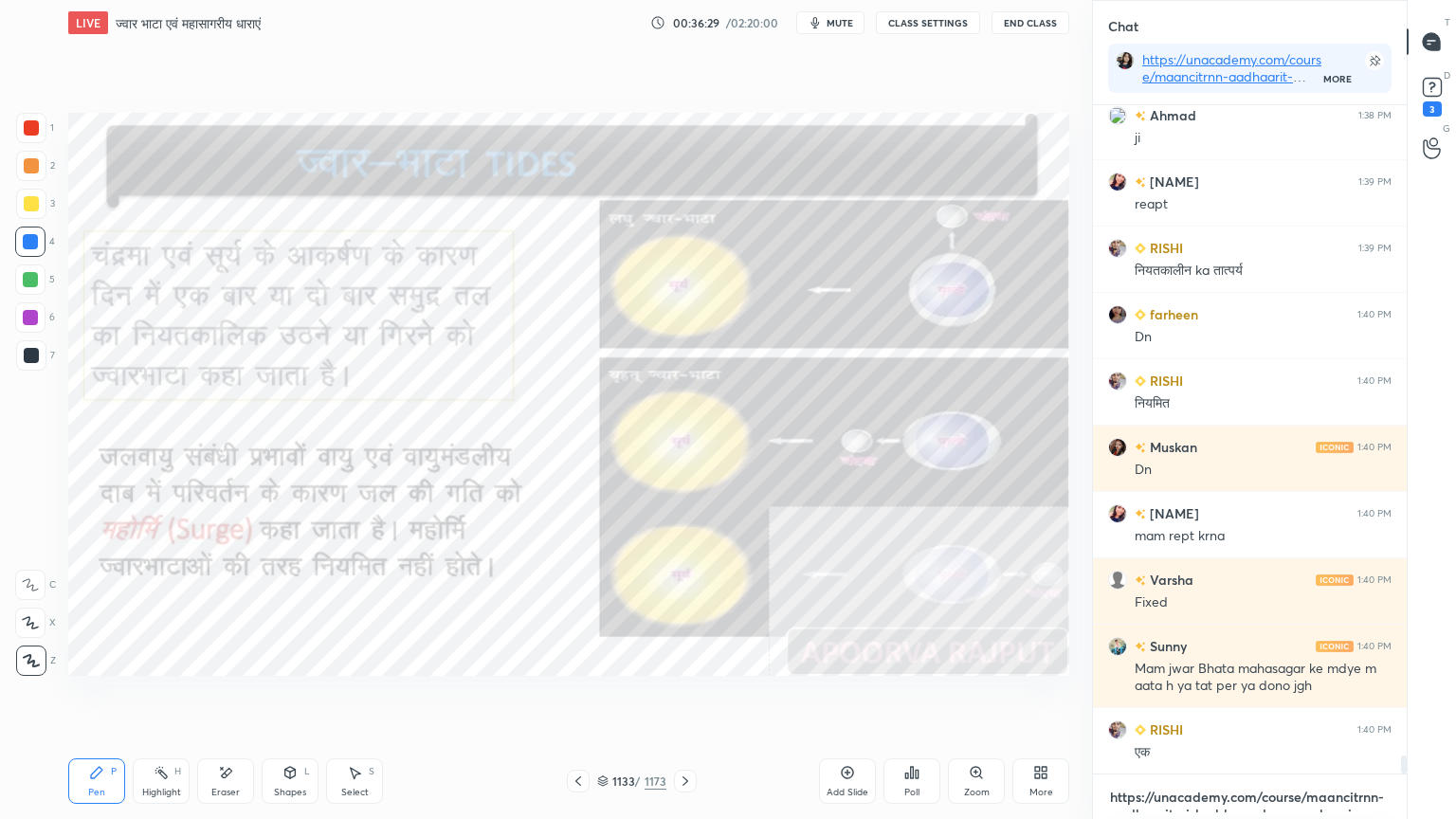 scroll, scrollTop: 24277, scrollLeft: 0, axis: vertical 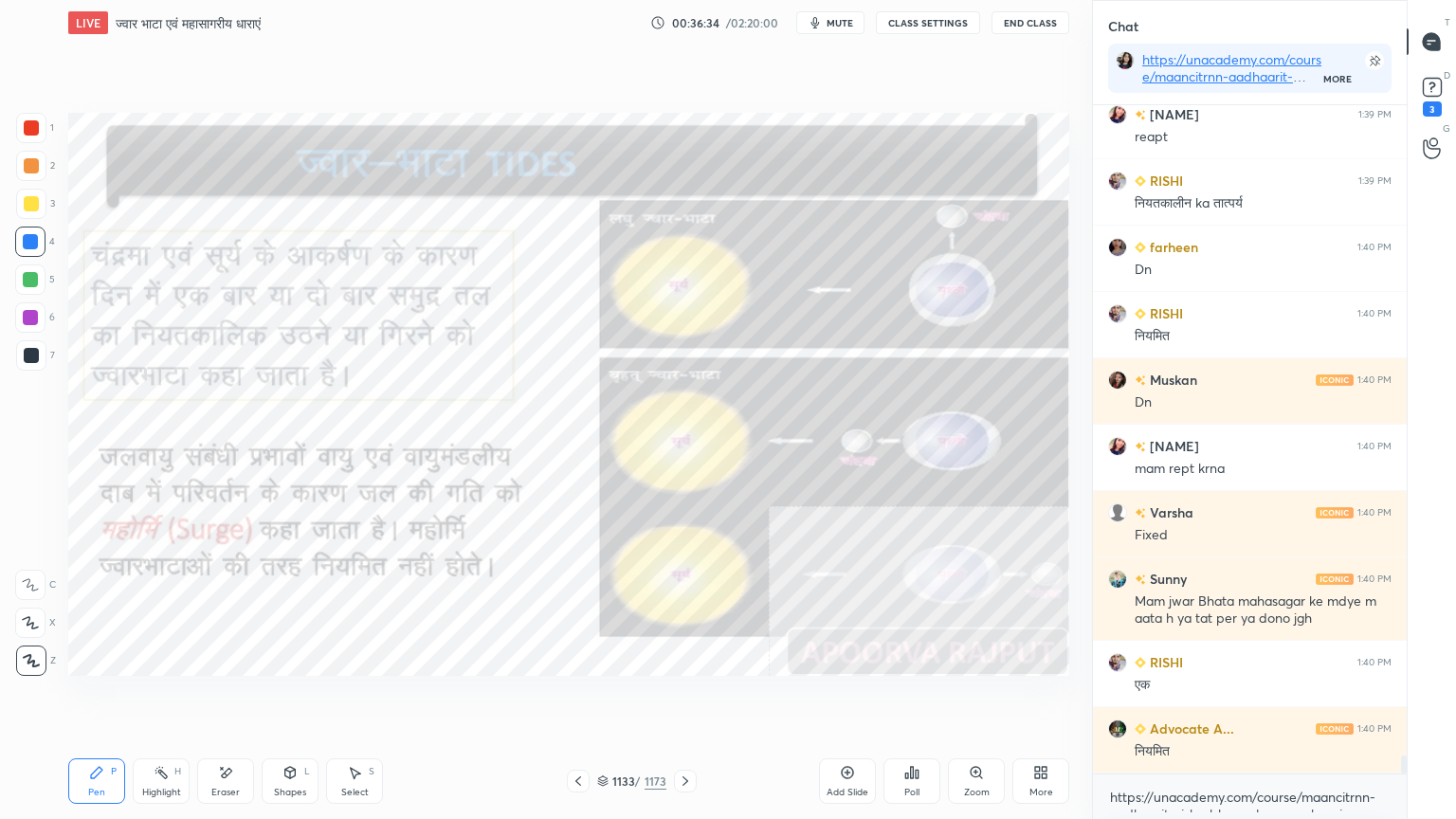 click 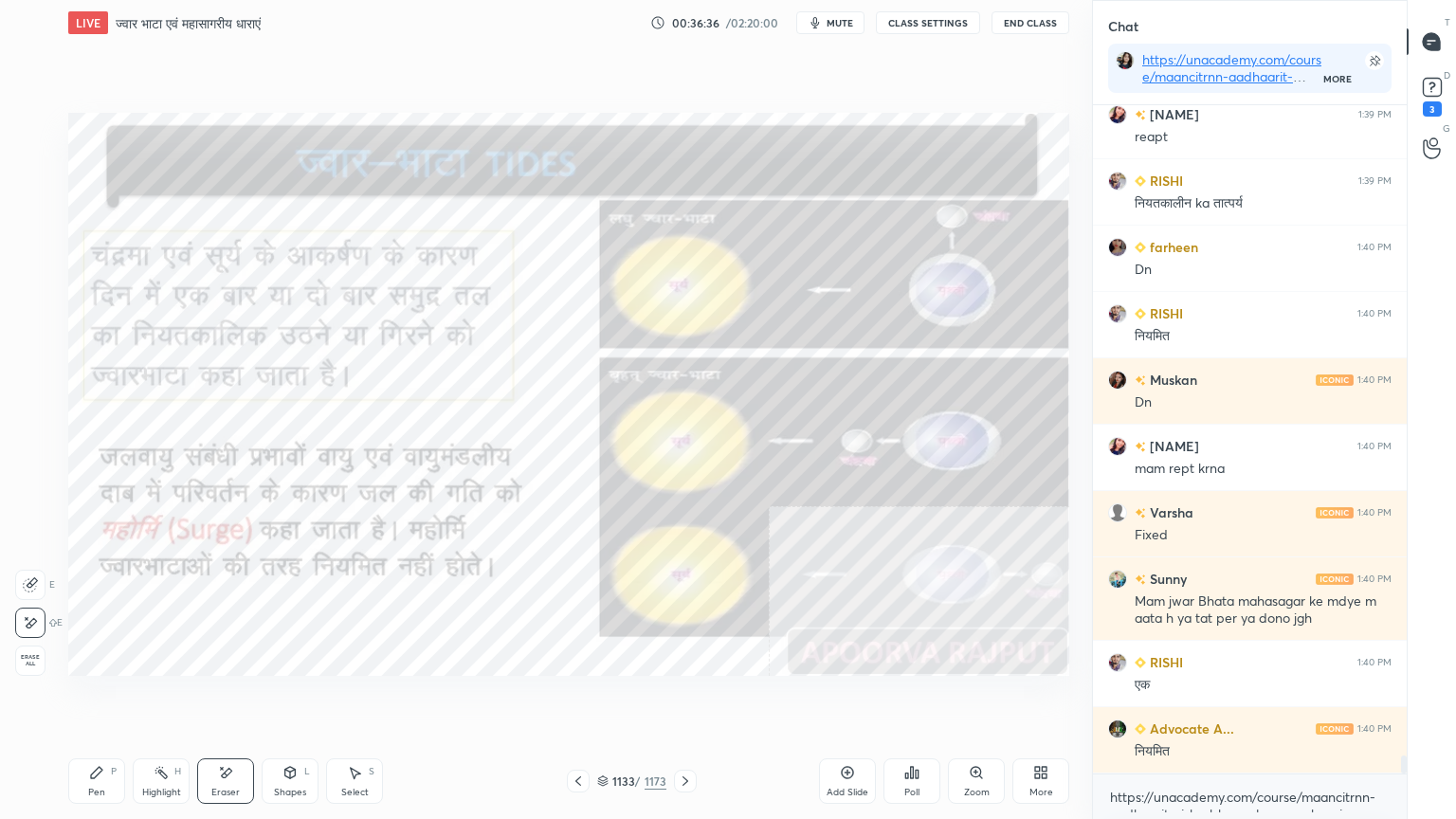 click on "Pen P Highlight H Eraser Shapes L Select S" at bounding box center (256, 781) 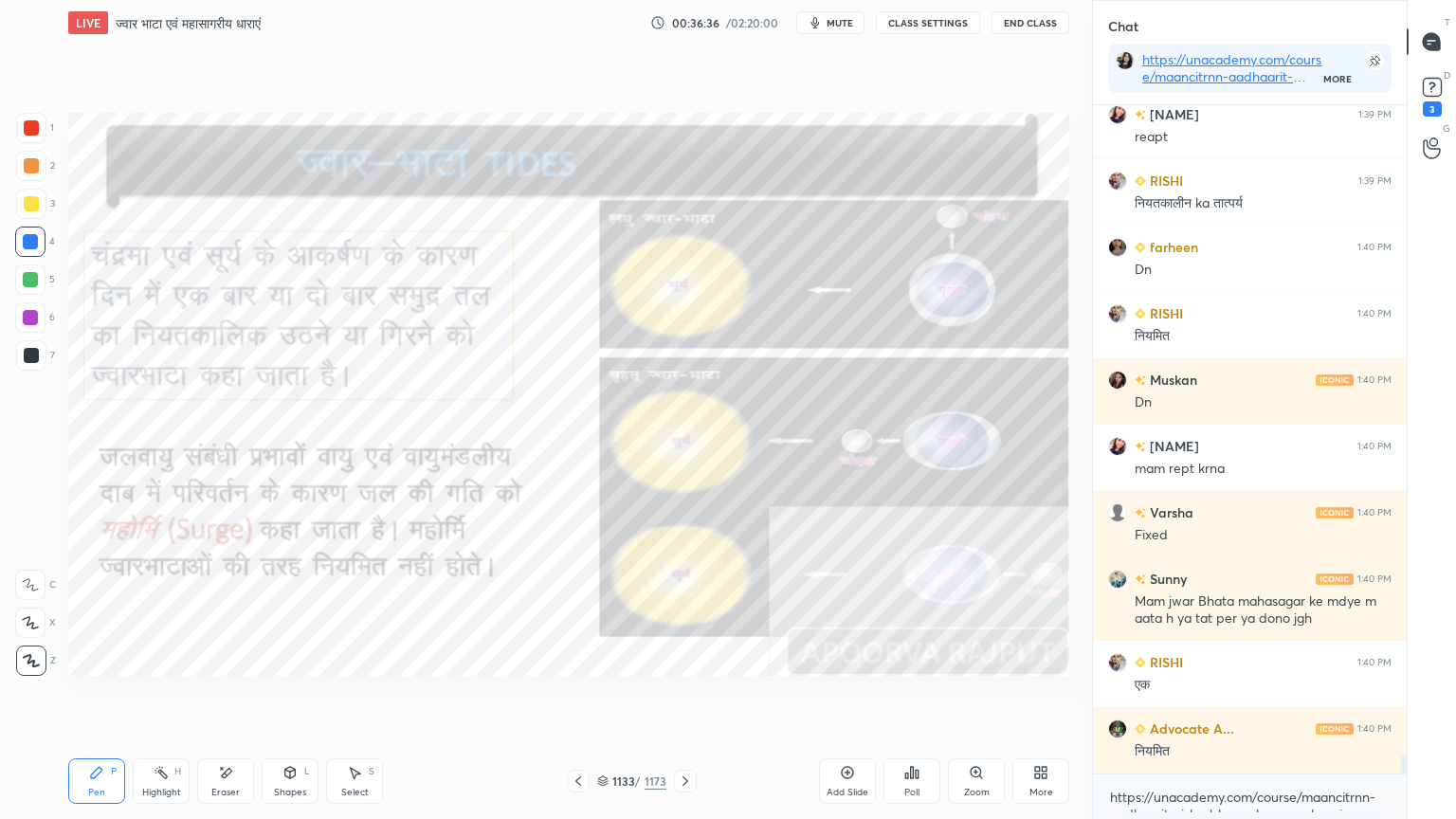 drag, startPoint x: 106, startPoint y: 771, endPoint x: 102, endPoint y: 730, distance: 41.19466 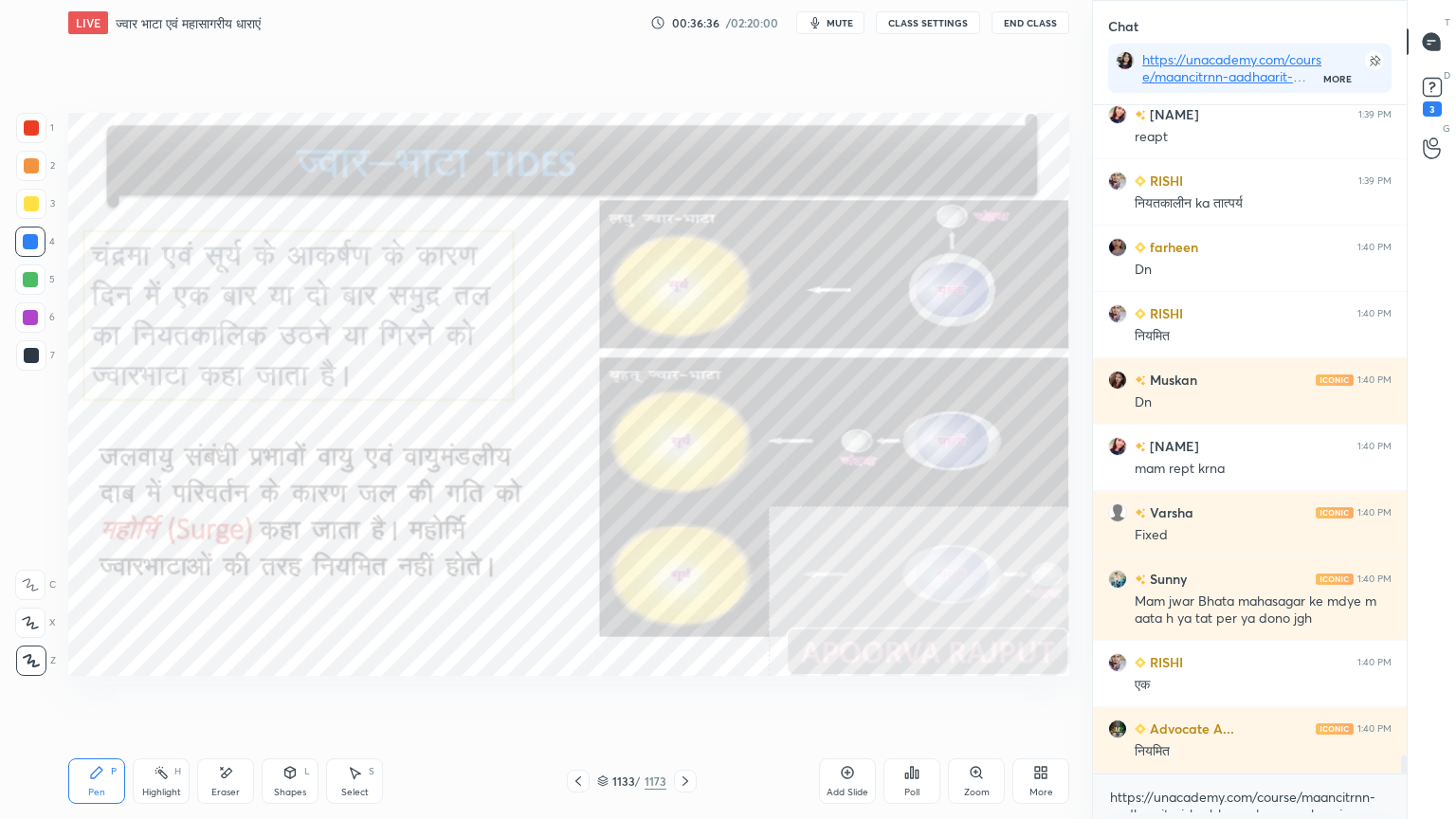 click on "Pen P" at bounding box center (97, 781) 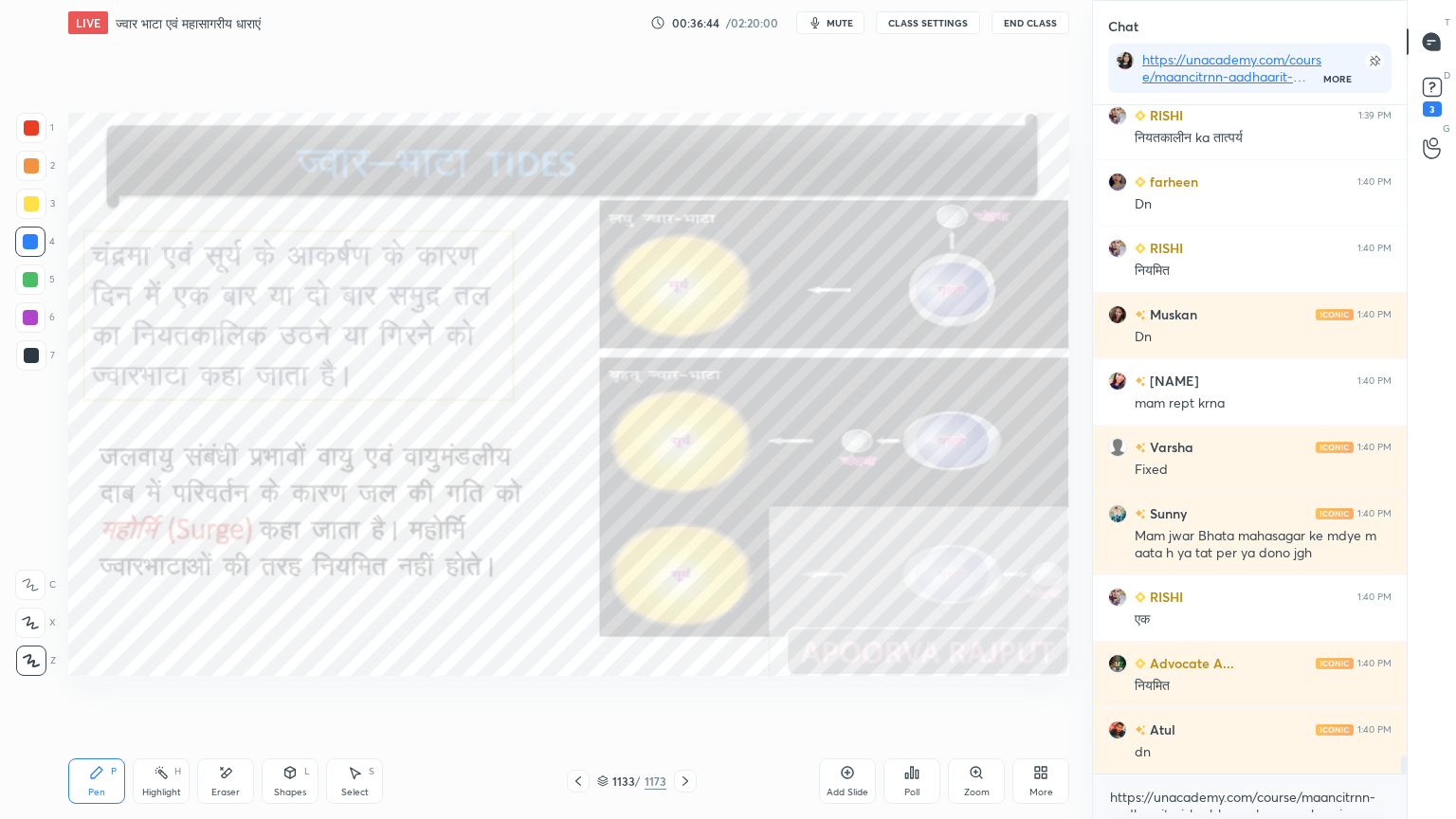 scroll, scrollTop: 24410, scrollLeft: 0, axis: vertical 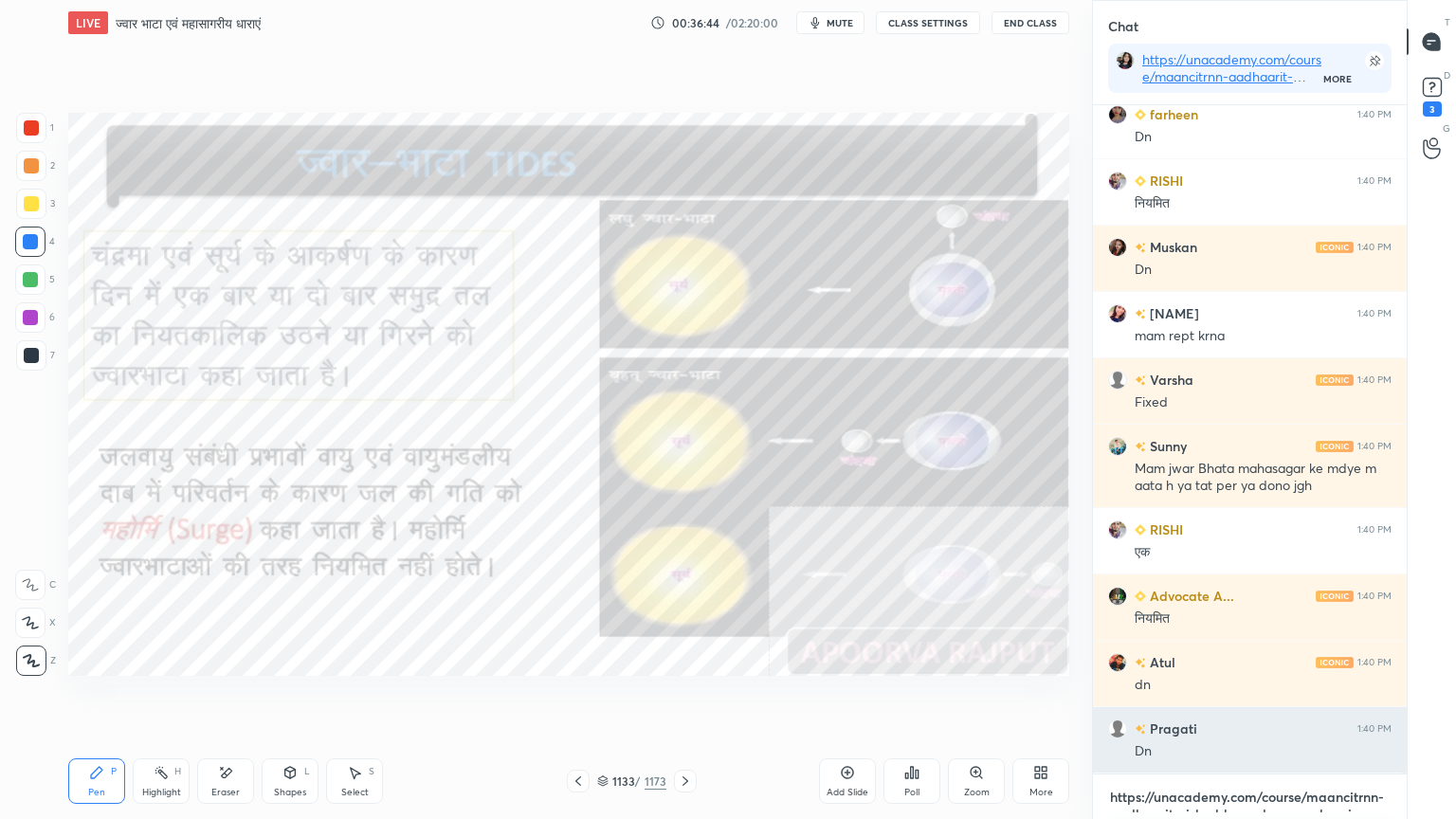 drag, startPoint x: 1225, startPoint y: 805, endPoint x: 1187, endPoint y: 747, distance: 69.33974 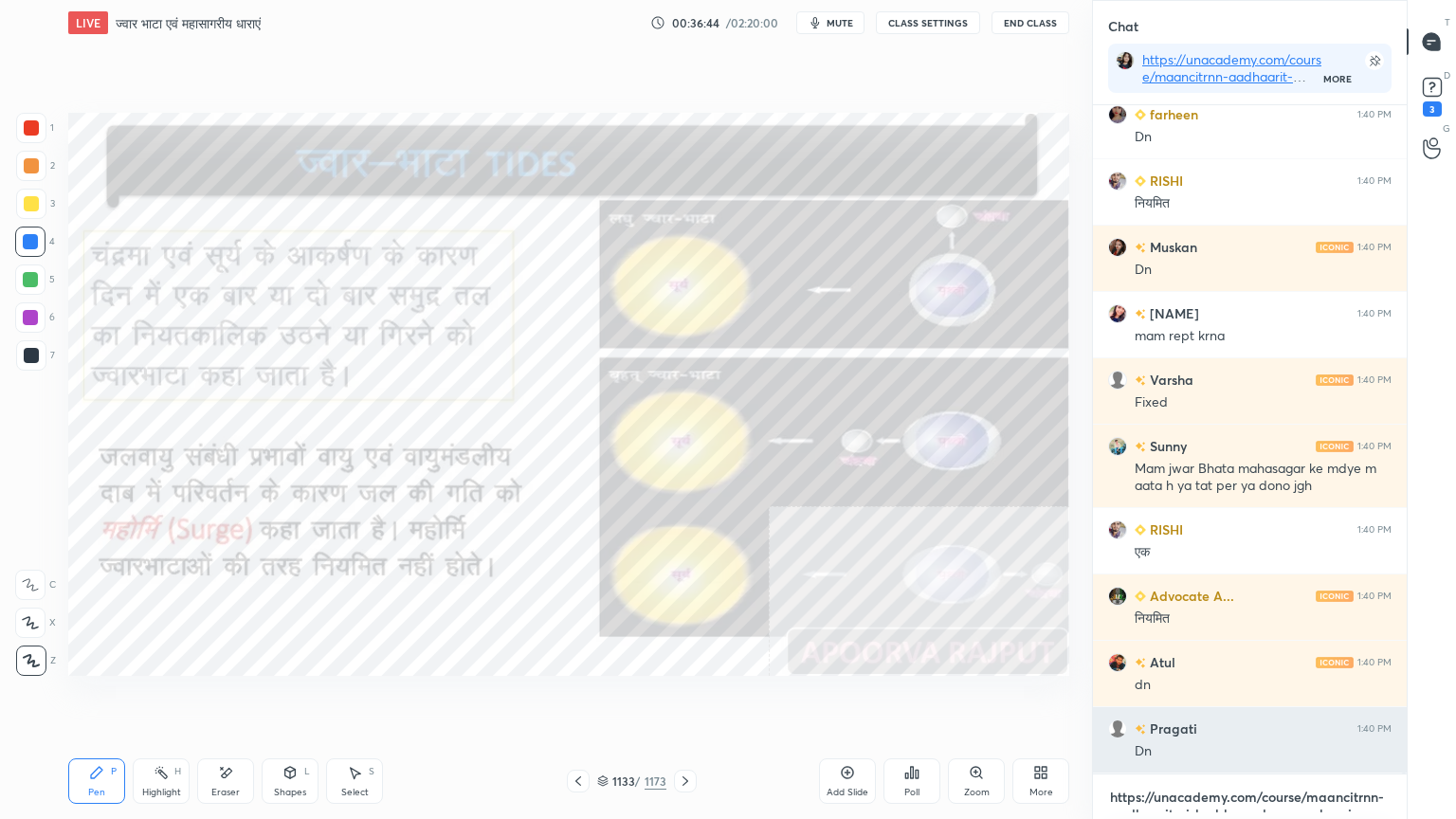 click on "https://unacademy.com/course/maancitrnn-aadhaarit-vishv-bhuugol-comprehensive-course-on-world-mapping/1FUXZMPP" at bounding box center [1249, 797] 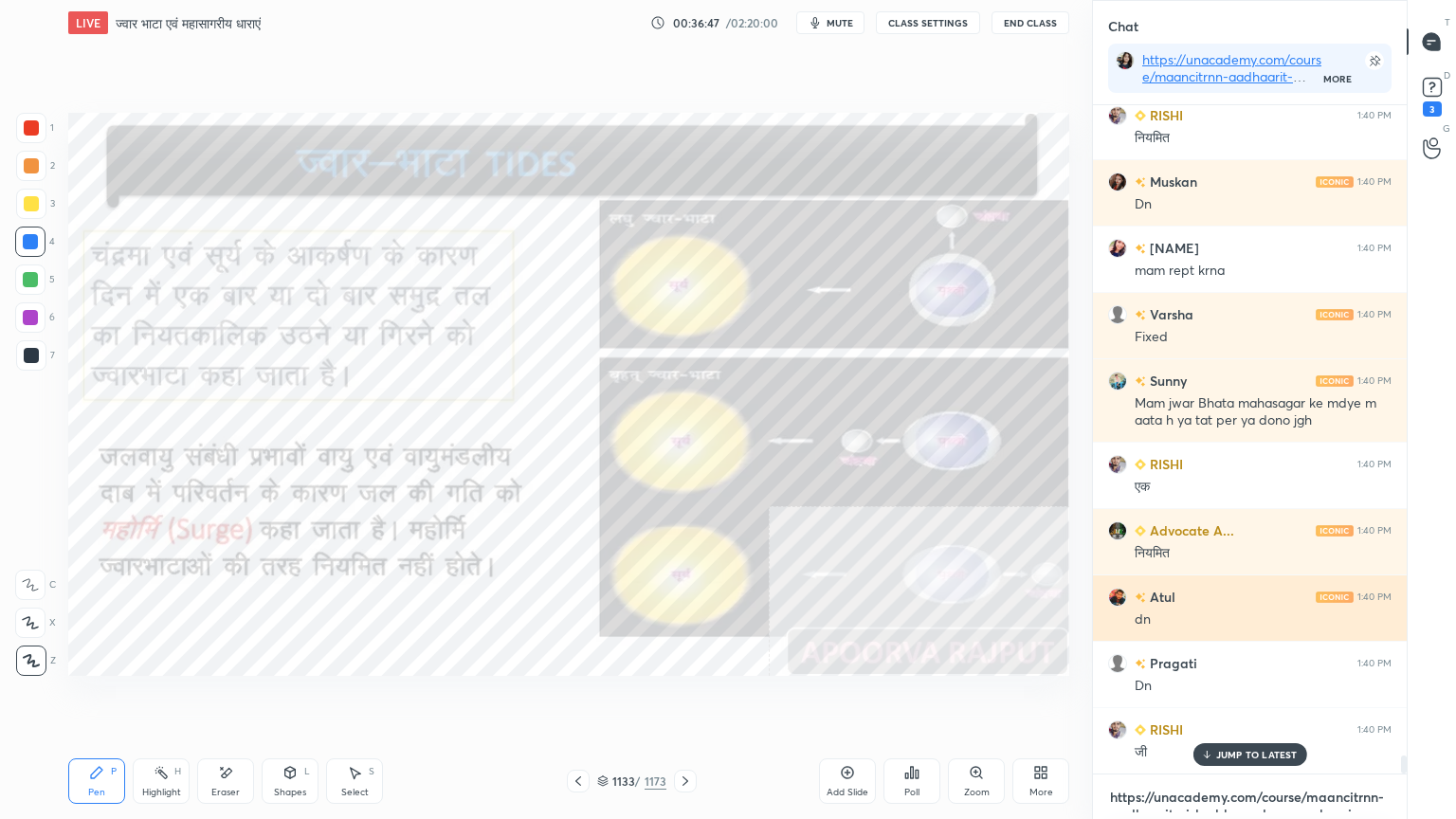 scroll, scrollTop: 24543, scrollLeft: 0, axis: vertical 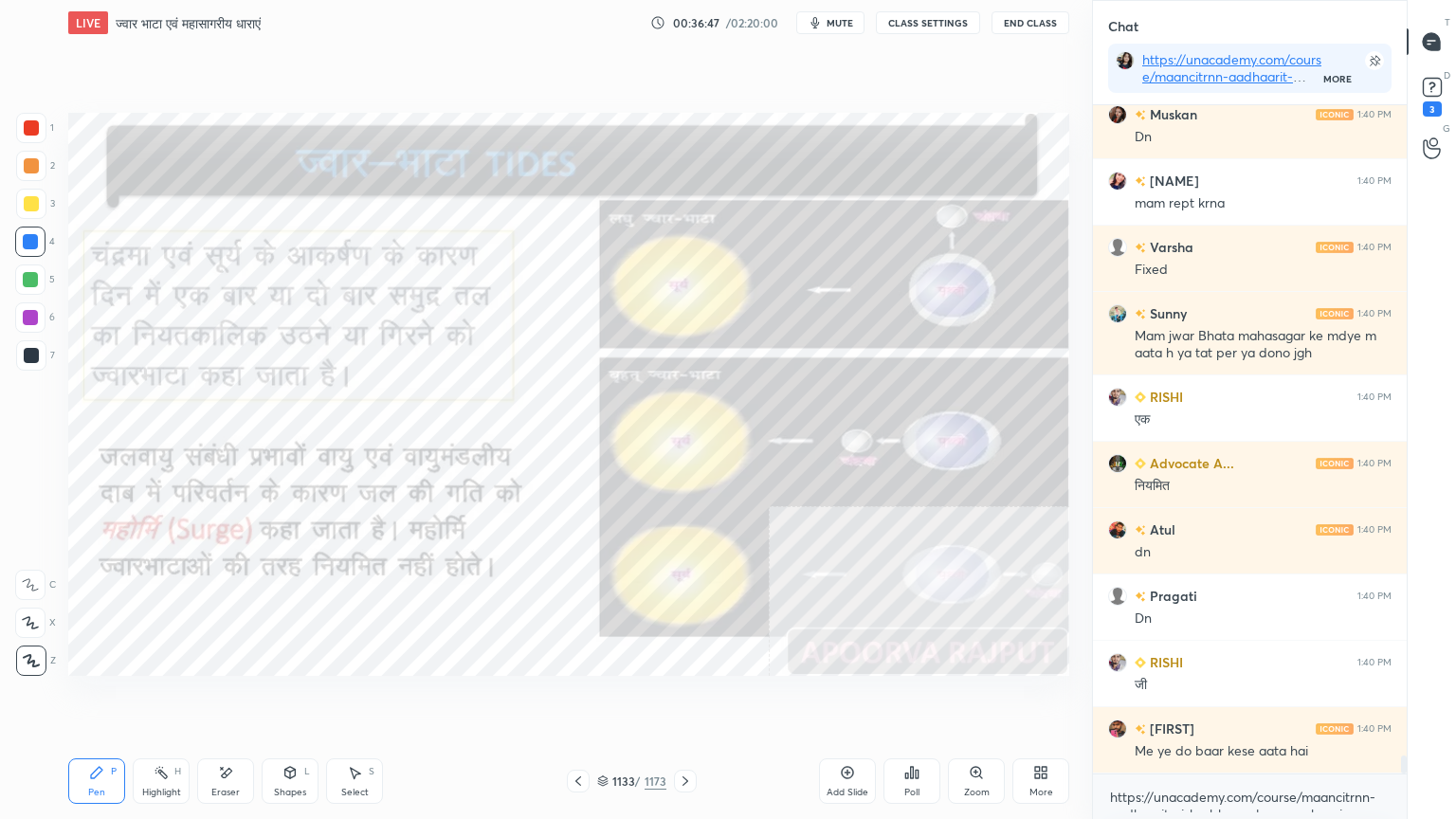 click 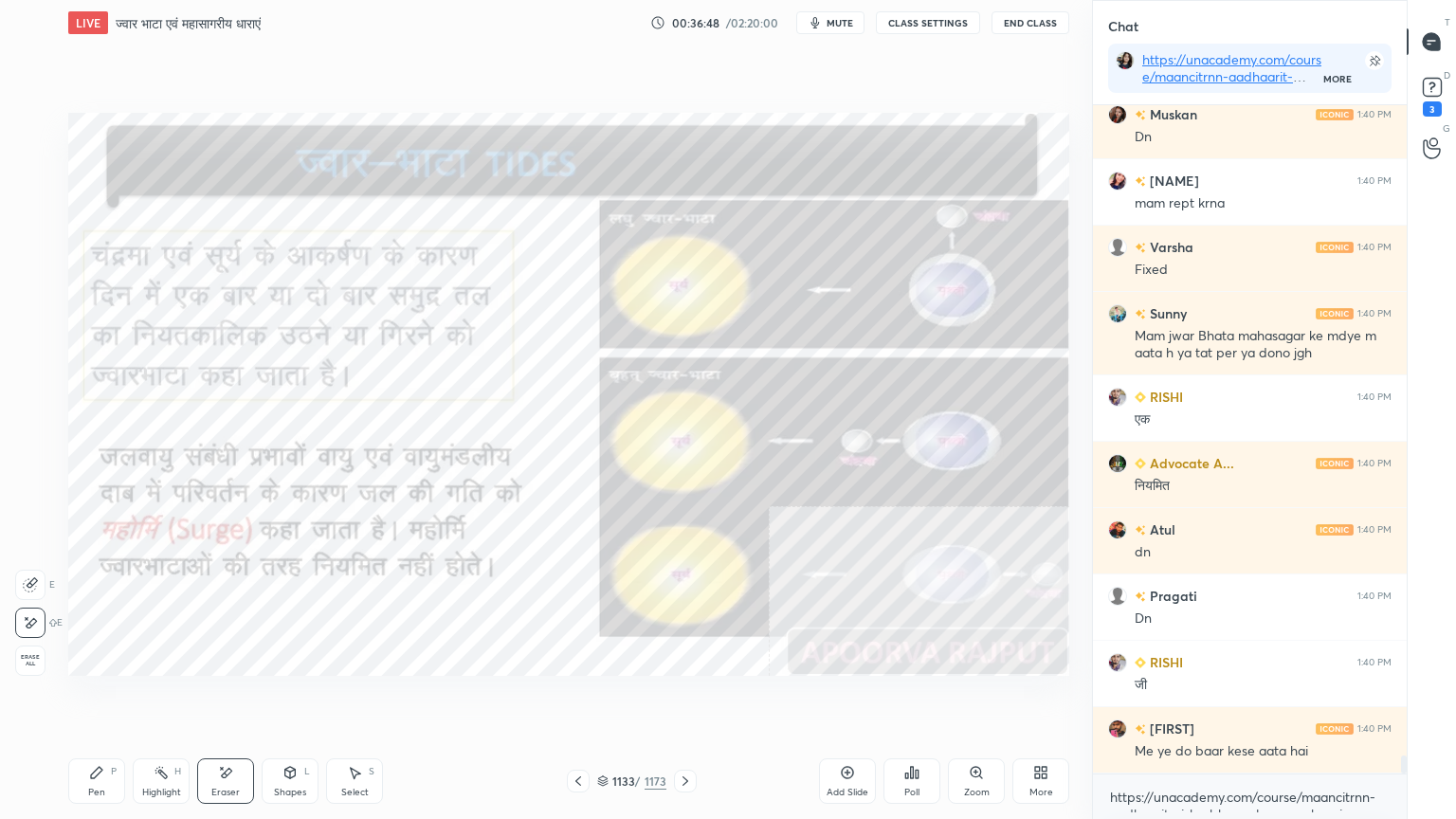 click on "Erase all" at bounding box center [30, 661] 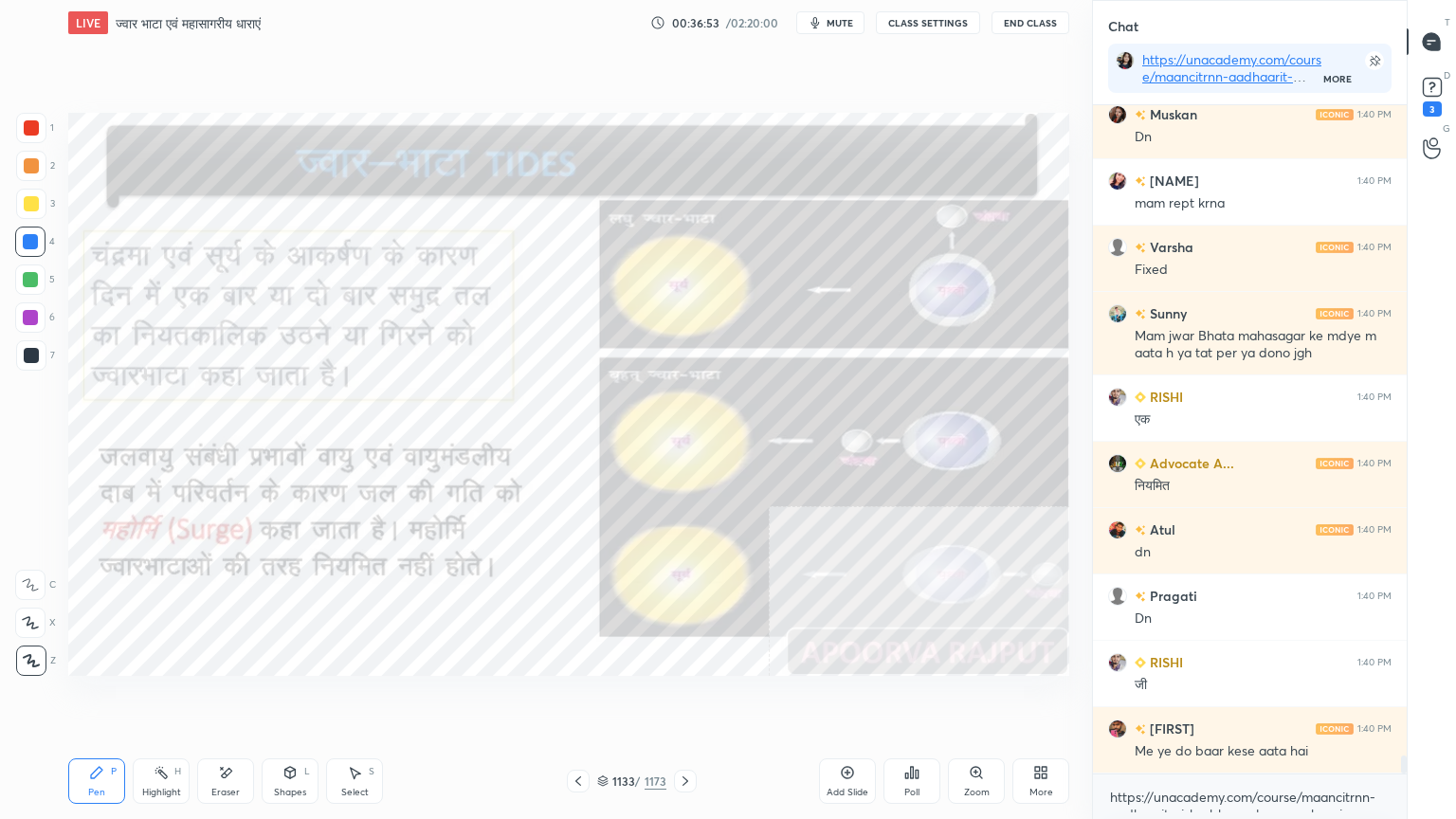 click 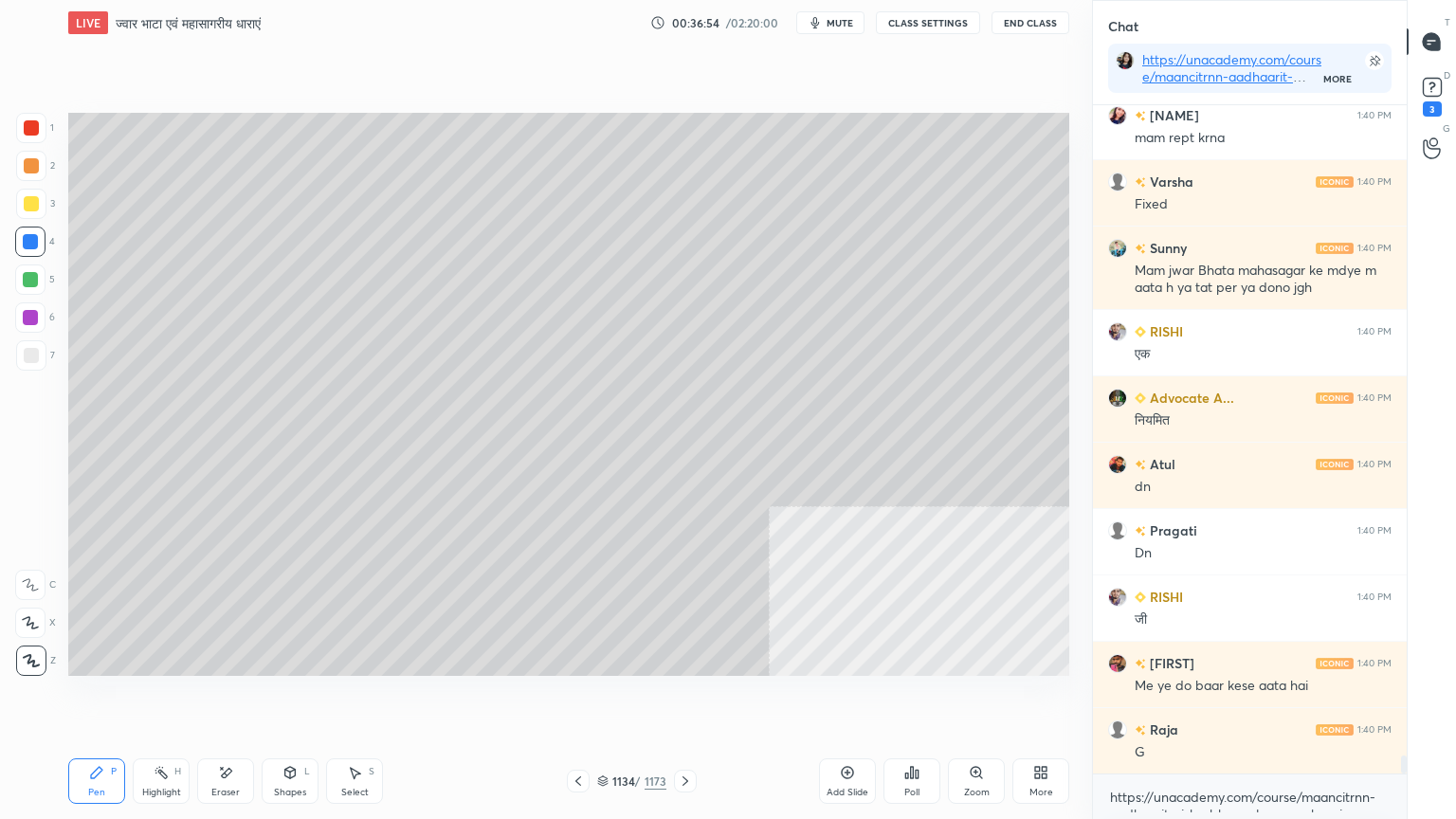 click 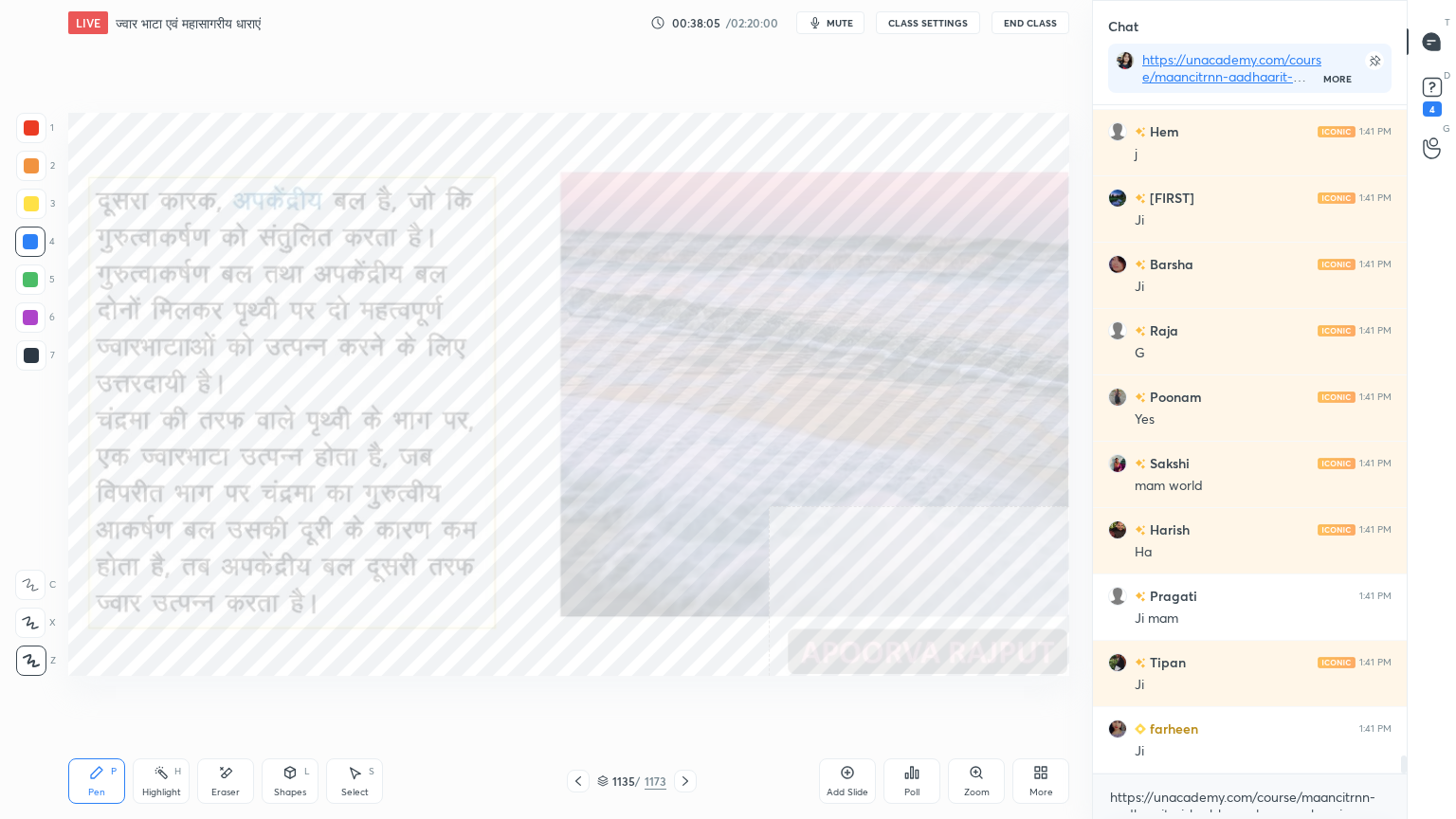 scroll, scrollTop: 24384, scrollLeft: 0, axis: vertical 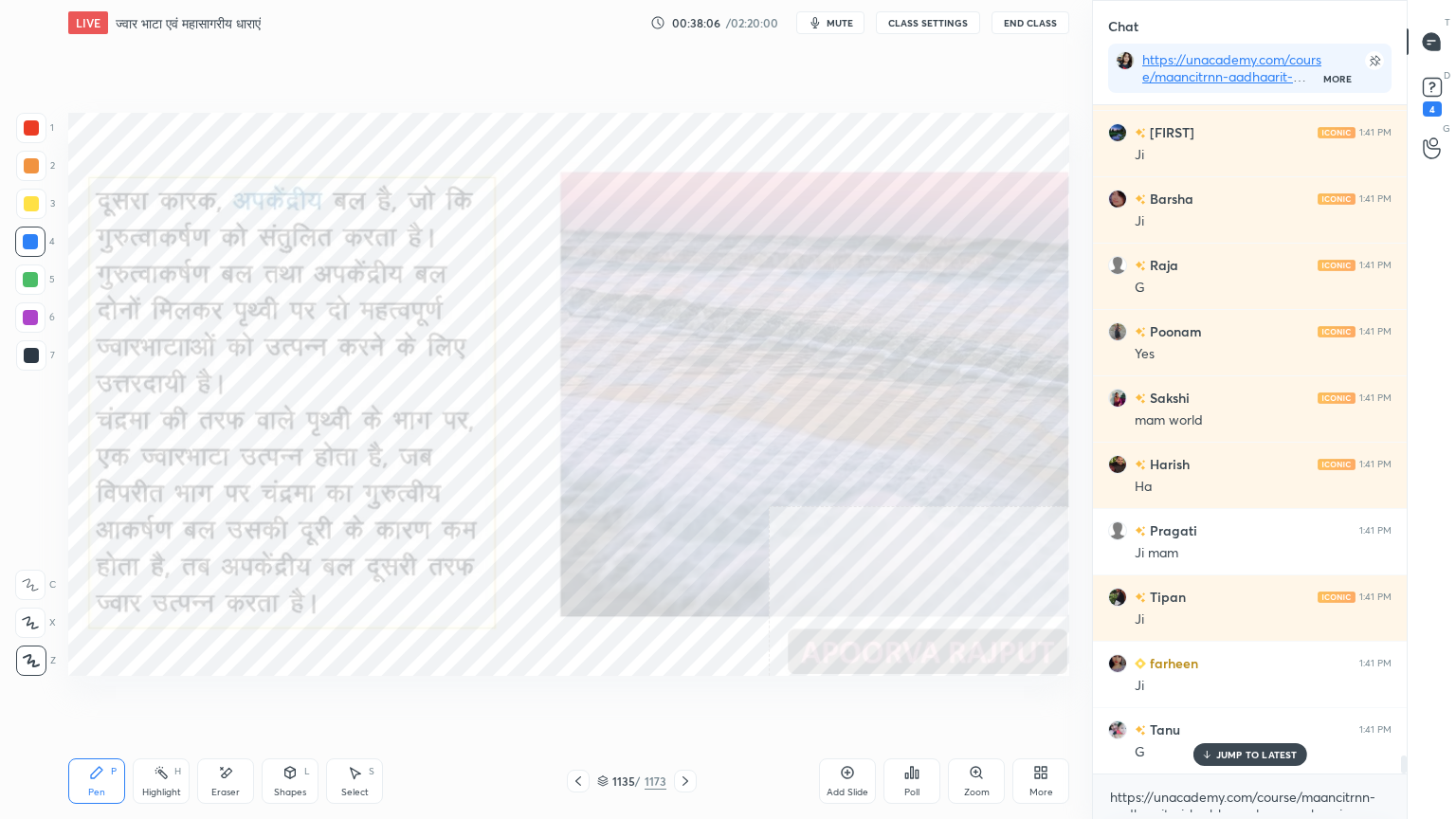 click on "1135 / 1173" at bounding box center [631, 781] 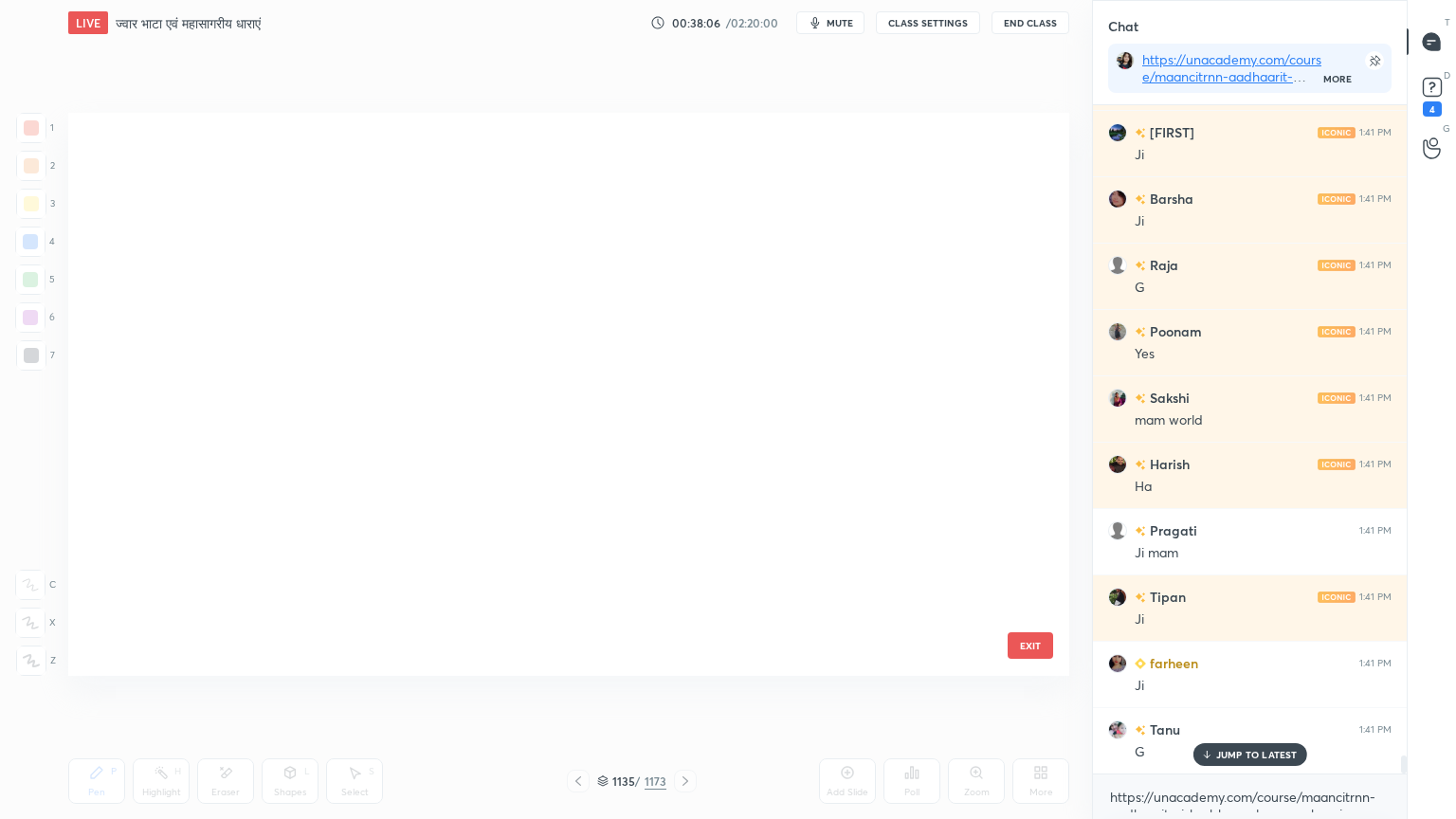 scroll, scrollTop: 65182, scrollLeft: 0, axis: vertical 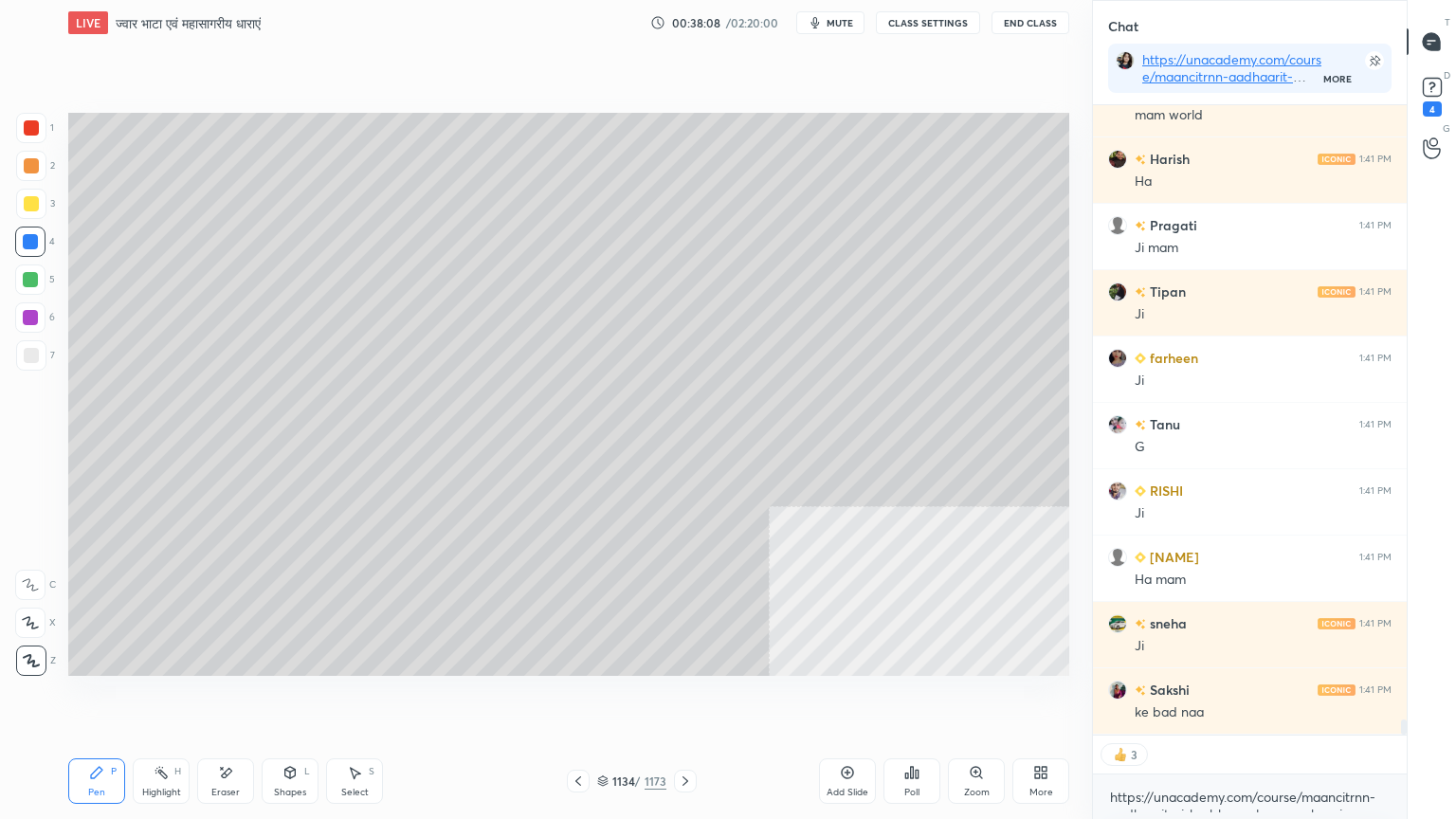 click 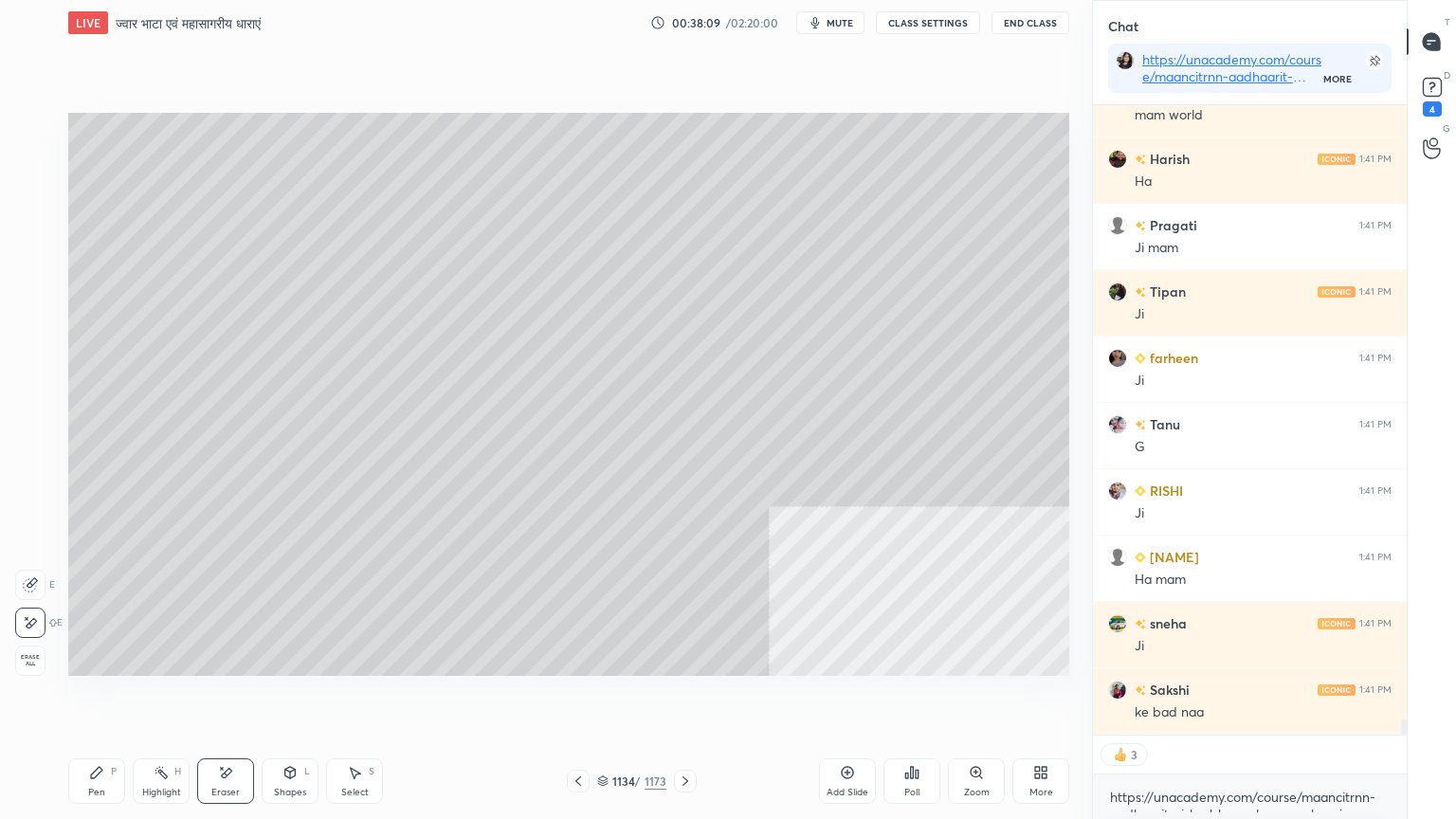 click on "Erase all" at bounding box center [30, 661] 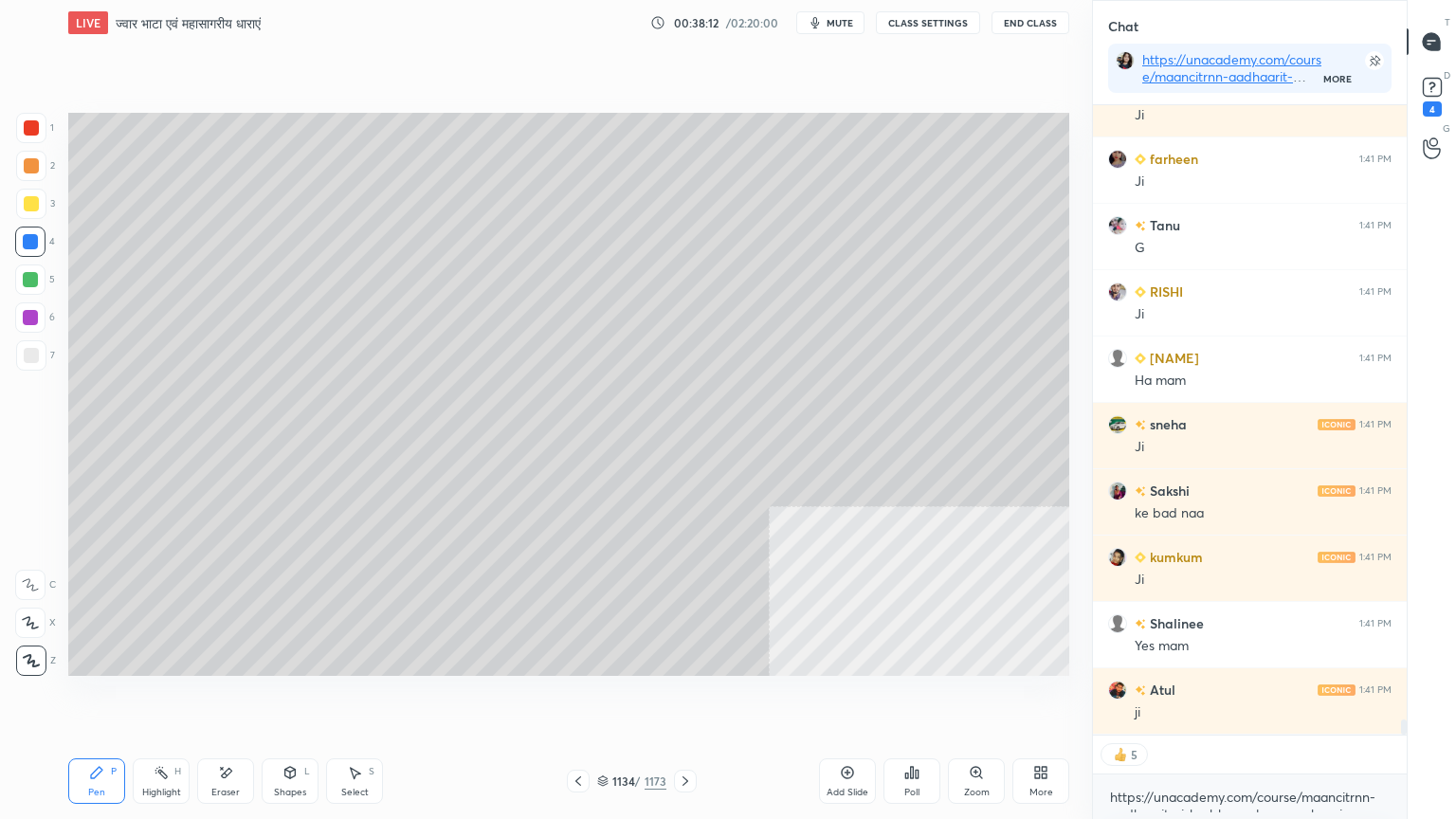 scroll, scrollTop: 24955, scrollLeft: 0, axis: vertical 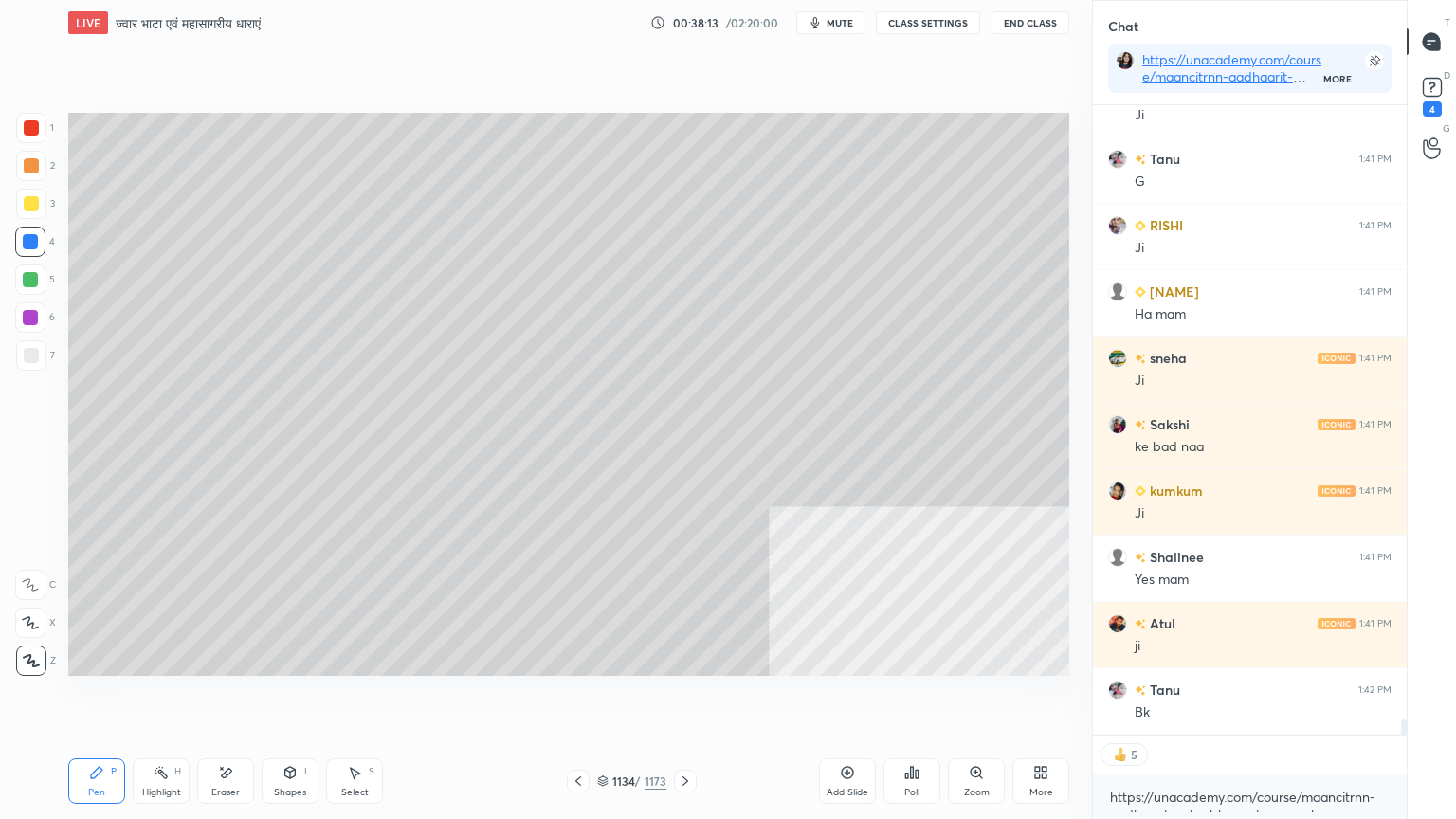 click at bounding box center [31, 355] 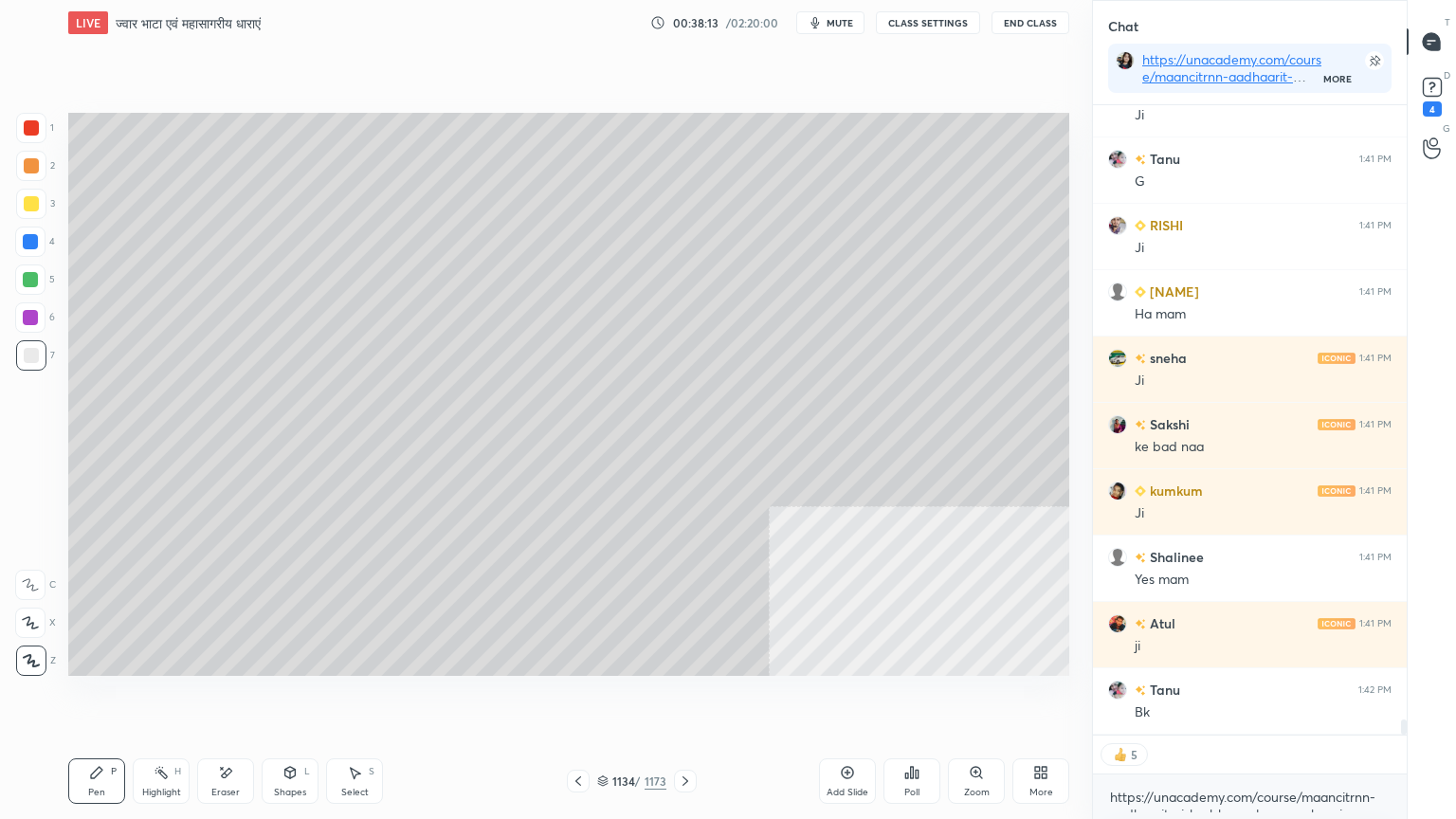 click at bounding box center [31, 355] 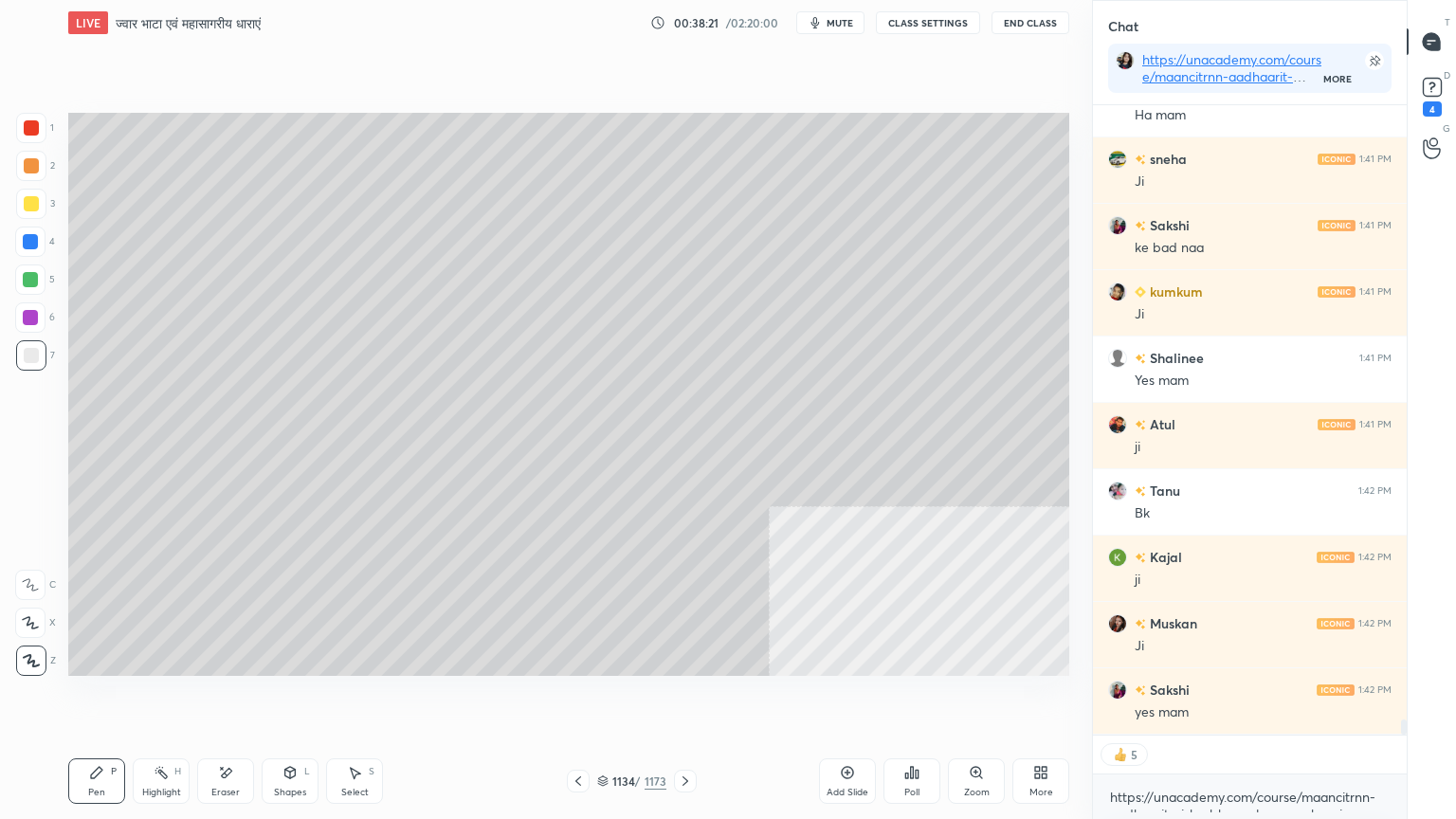 scroll, scrollTop: 25287, scrollLeft: 0, axis: vertical 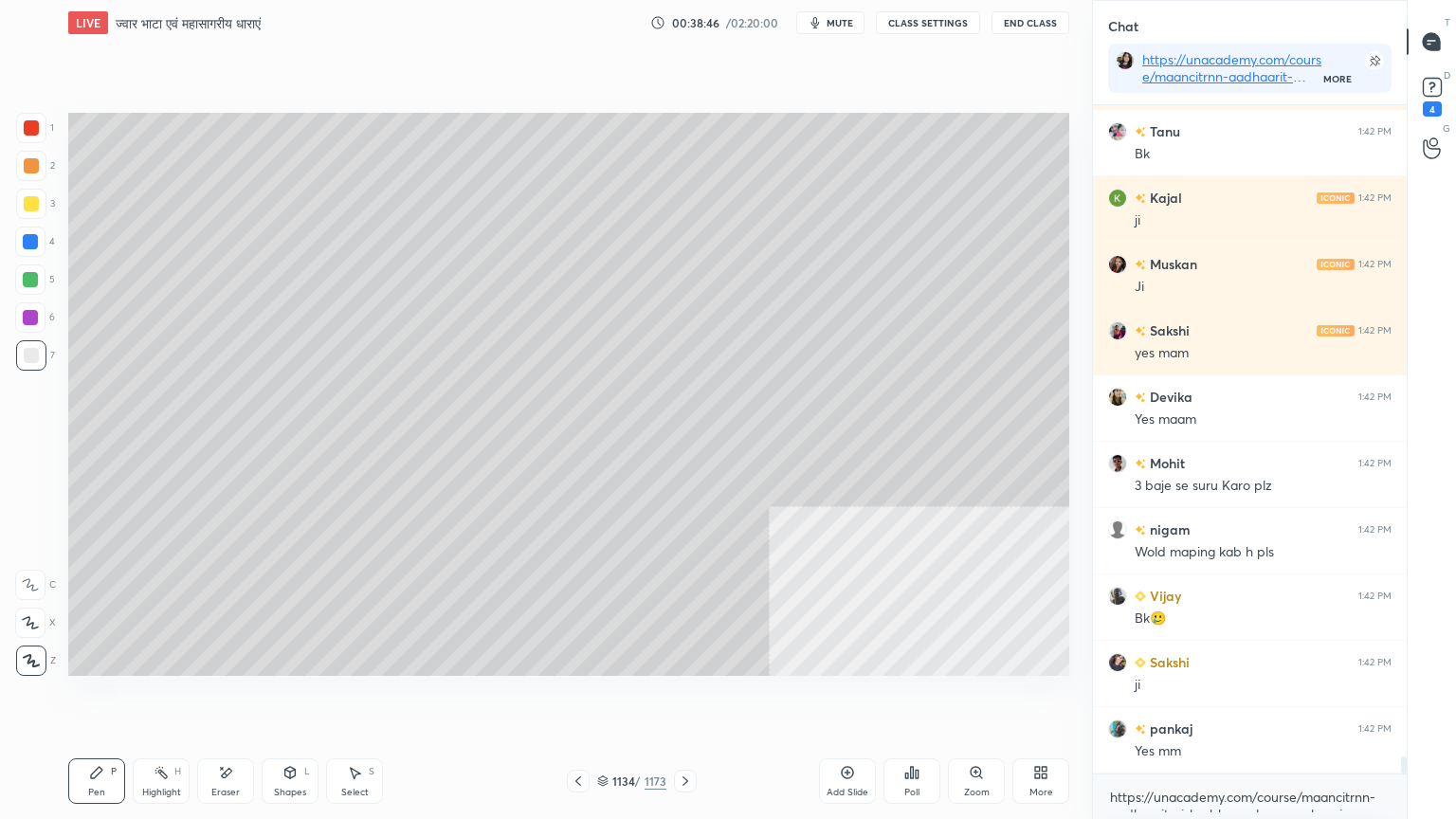 click at bounding box center (30, 242) 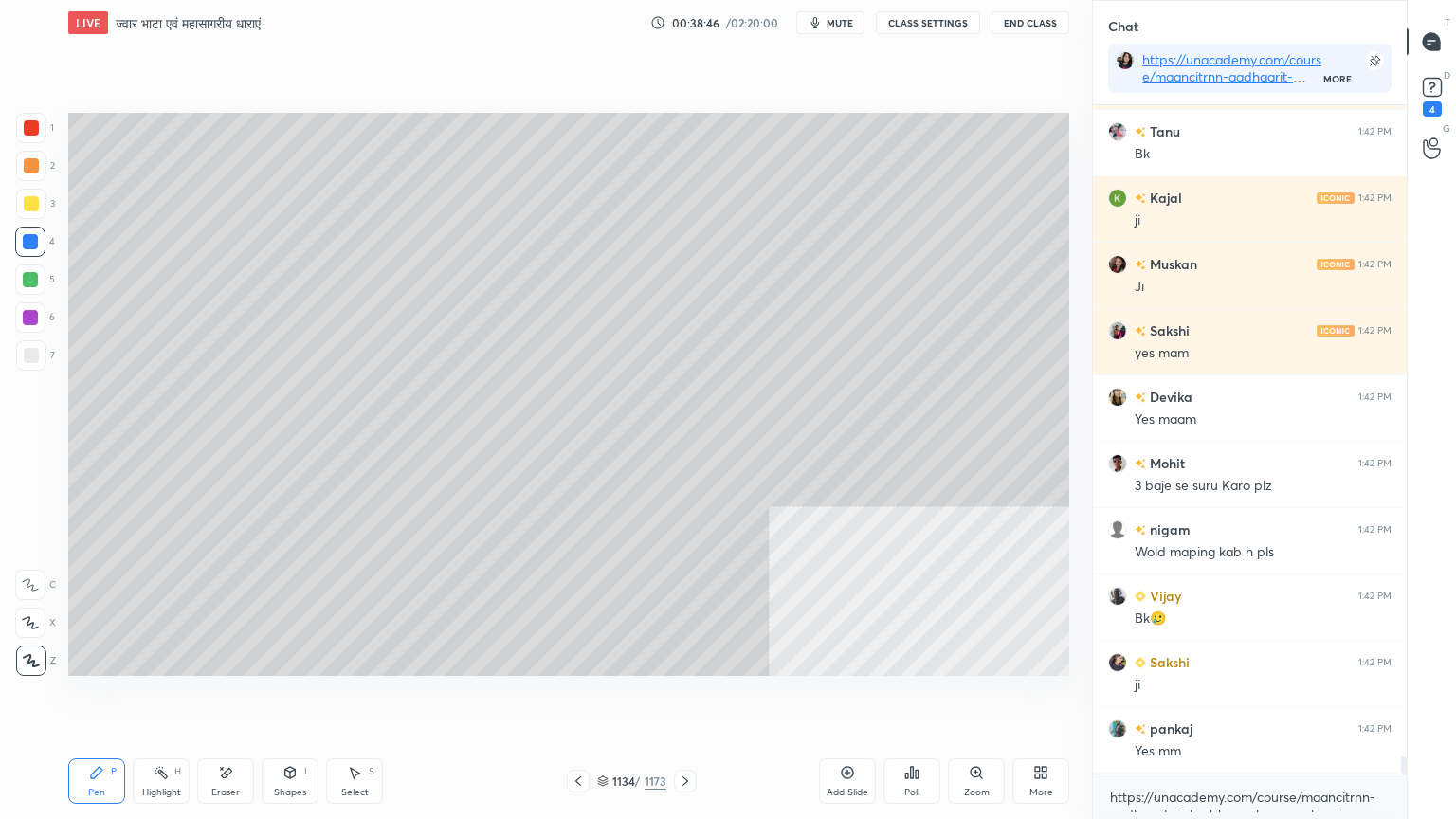 click at bounding box center (30, 242) 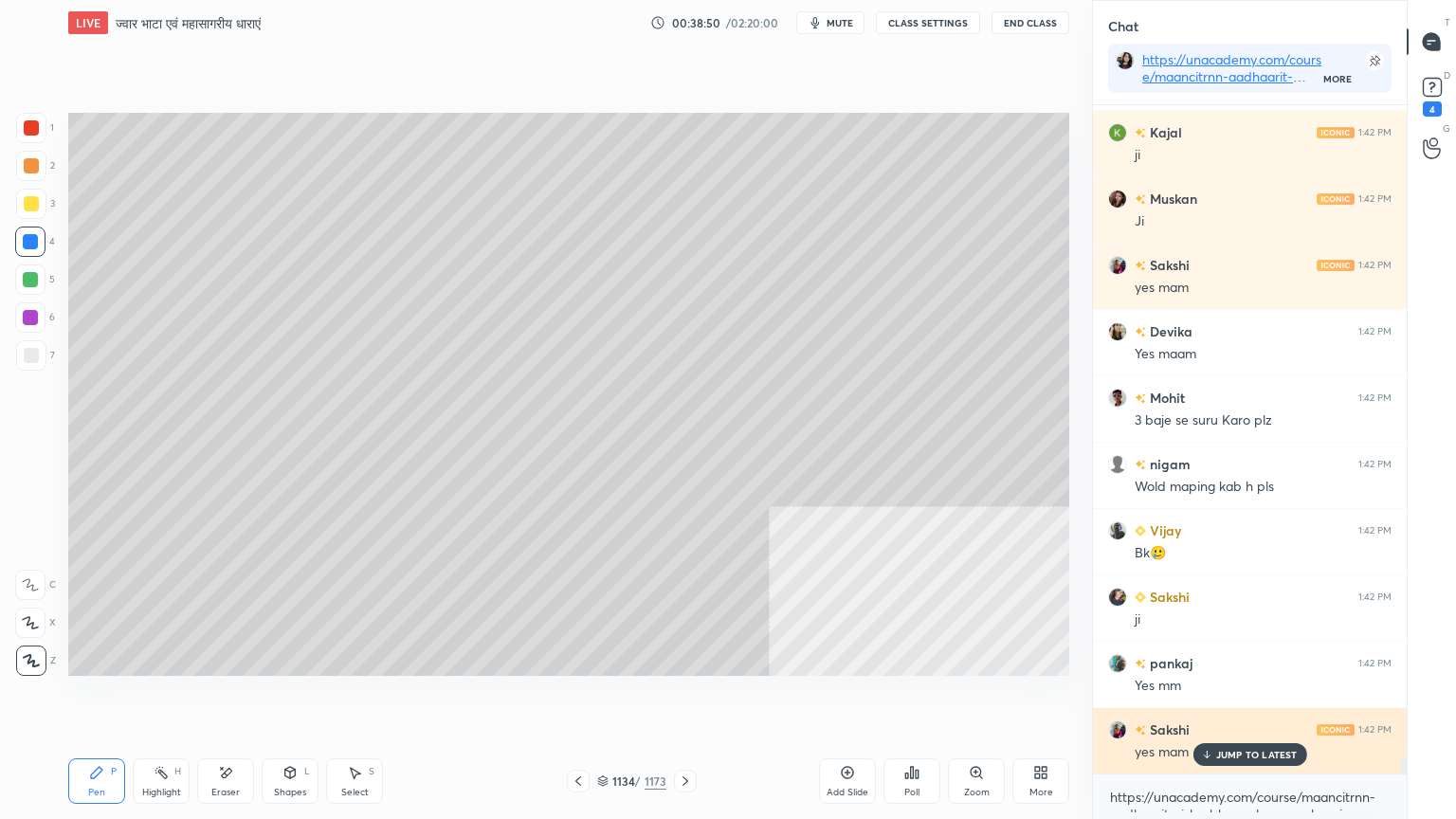 click on "JUMP TO LATEST" at bounding box center (1257, 755) 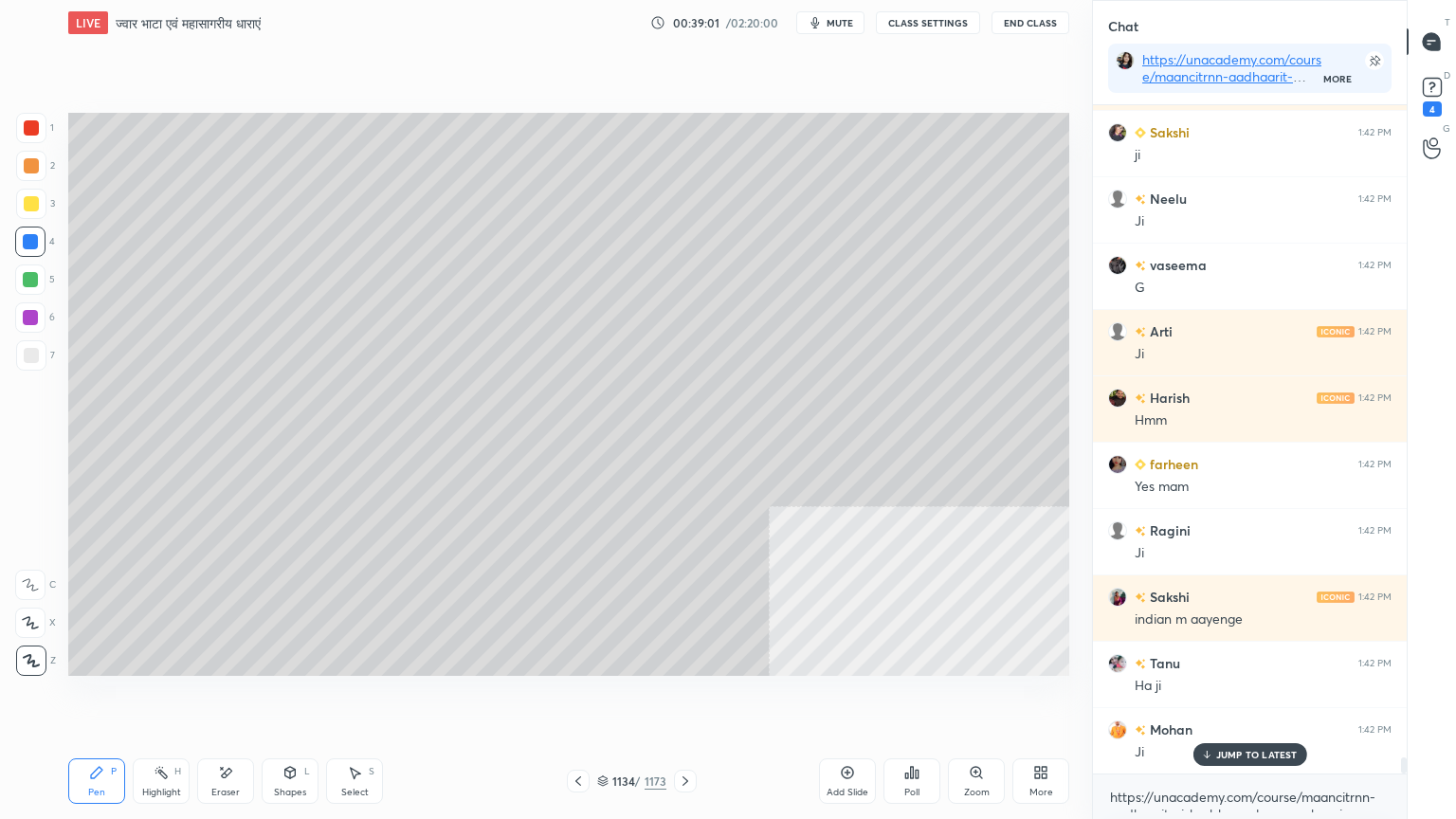 click at bounding box center [31, 355] 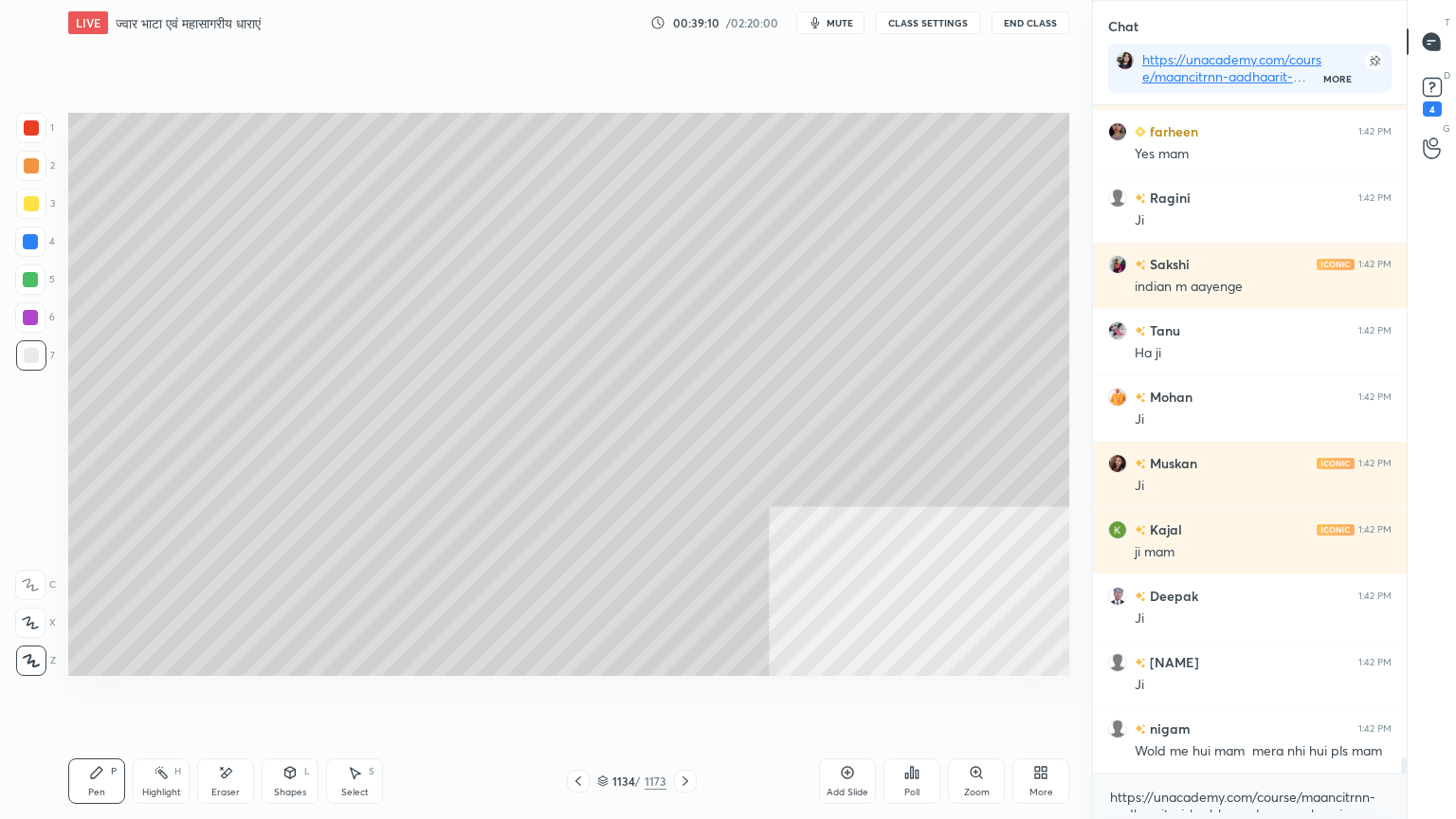 scroll, scrollTop: 27038, scrollLeft: 0, axis: vertical 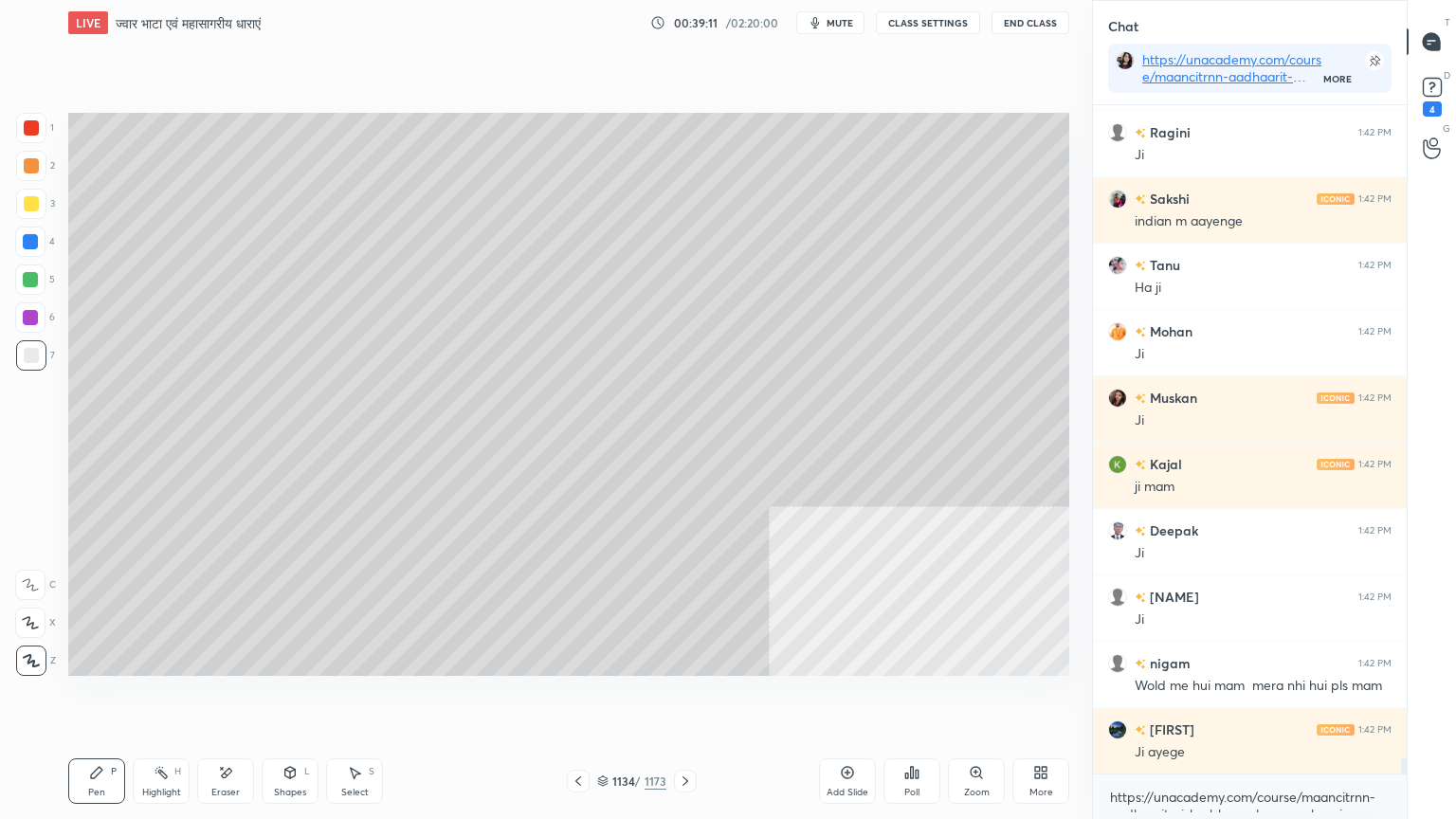 click on "Poll" at bounding box center [912, 781] 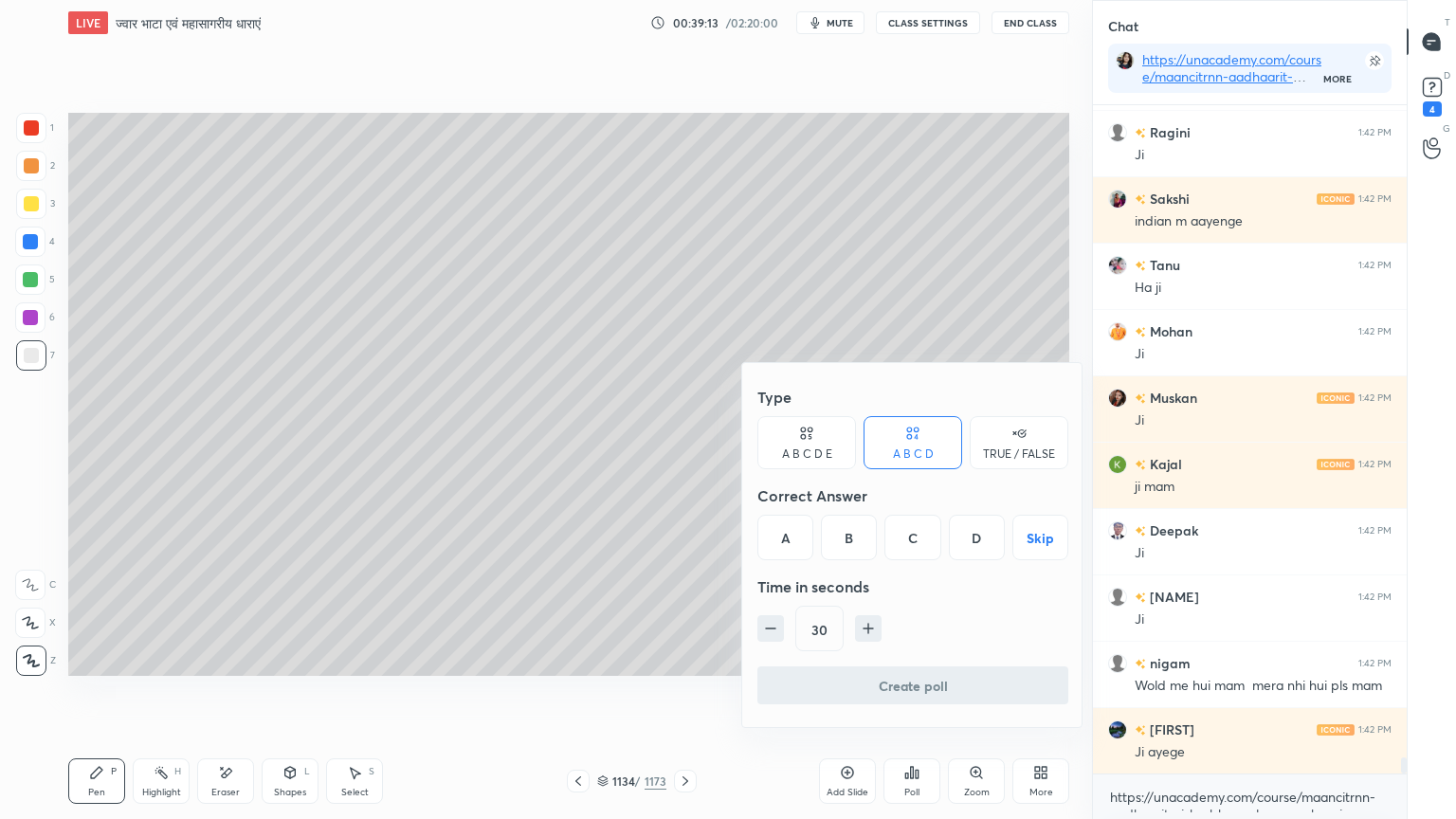 click on "TRUE / FALSE" at bounding box center [1019, 443] 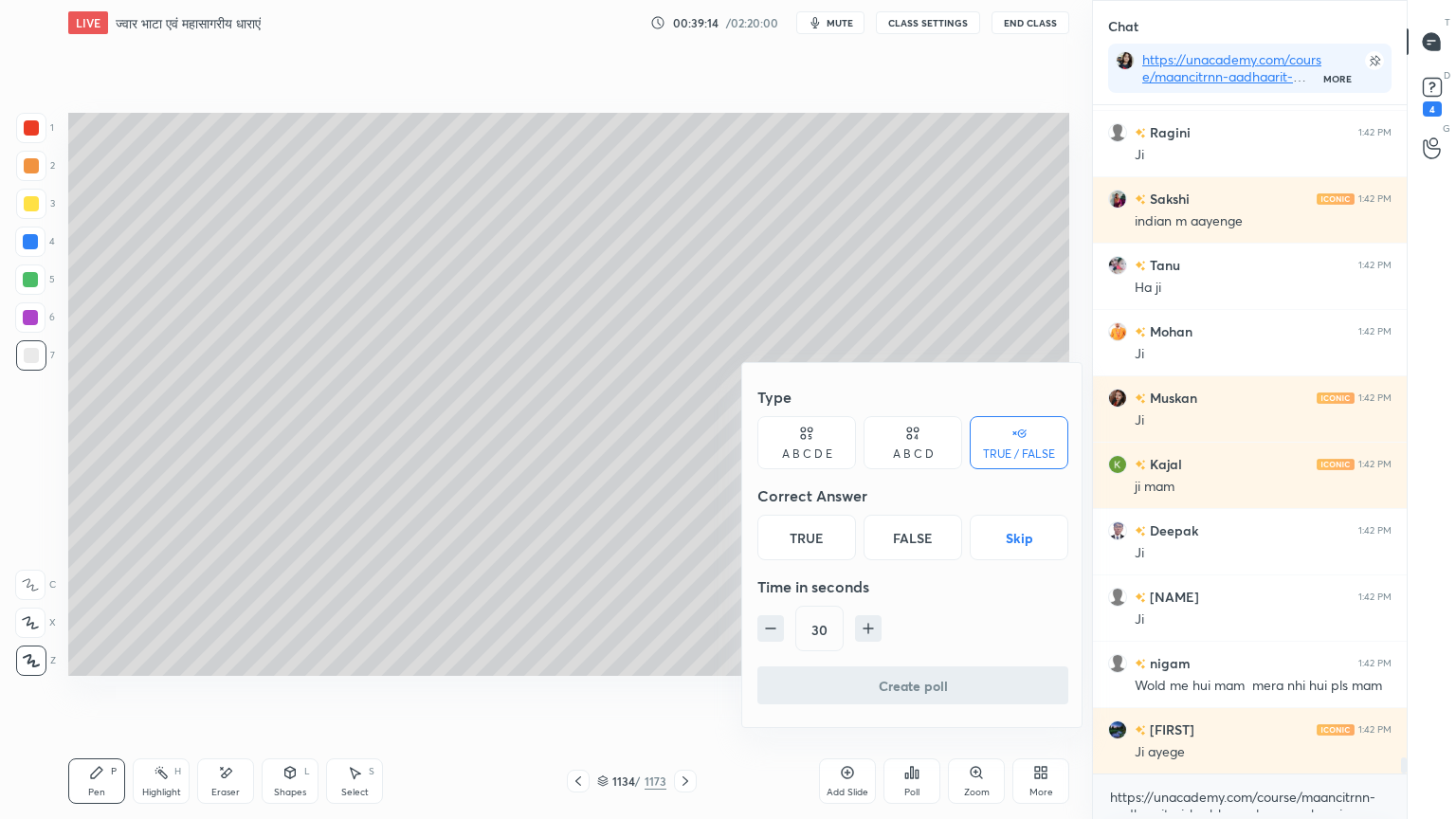 click on "True" at bounding box center (807, 537) 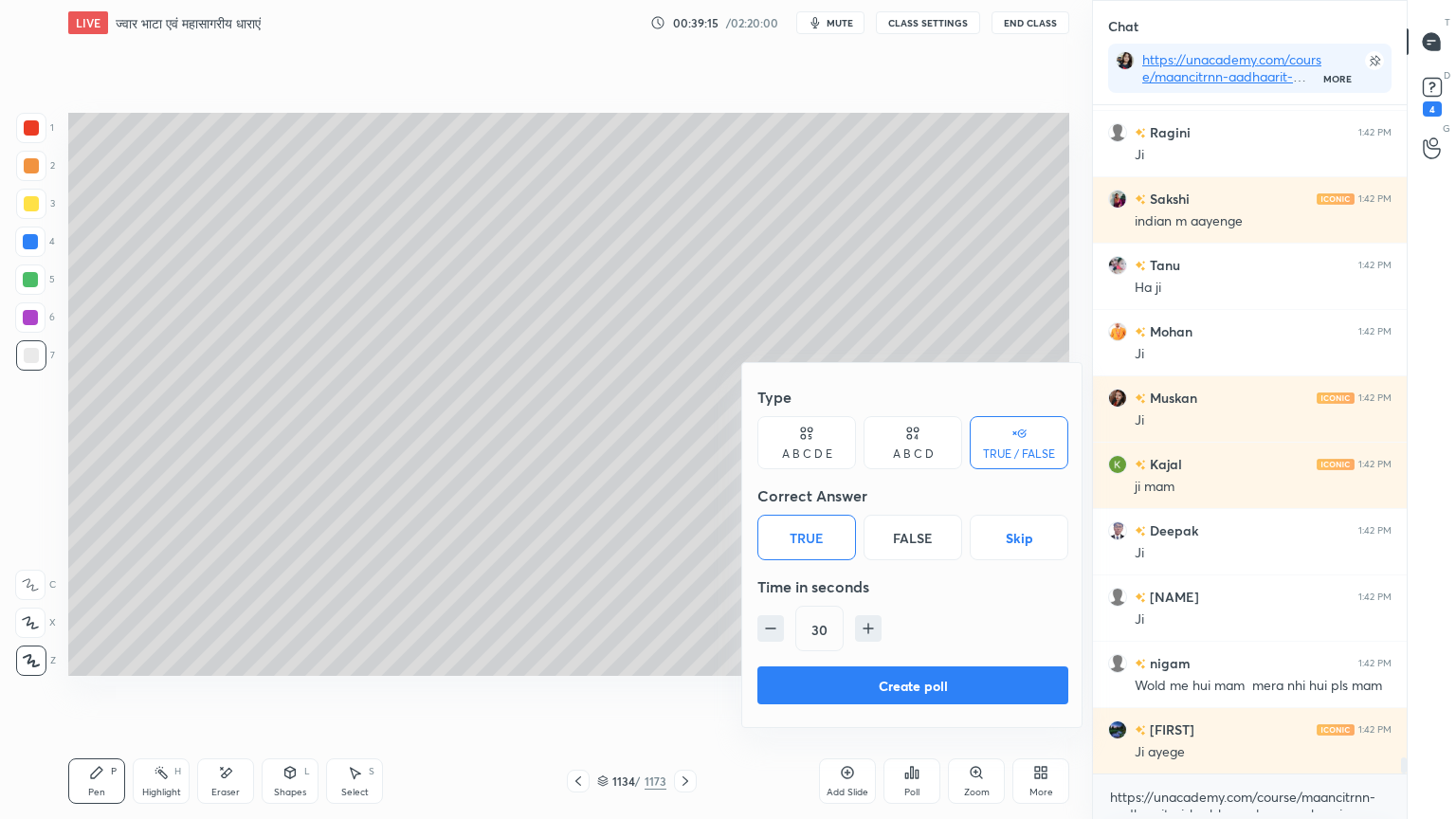 scroll, scrollTop: 27106, scrollLeft: 0, axis: vertical 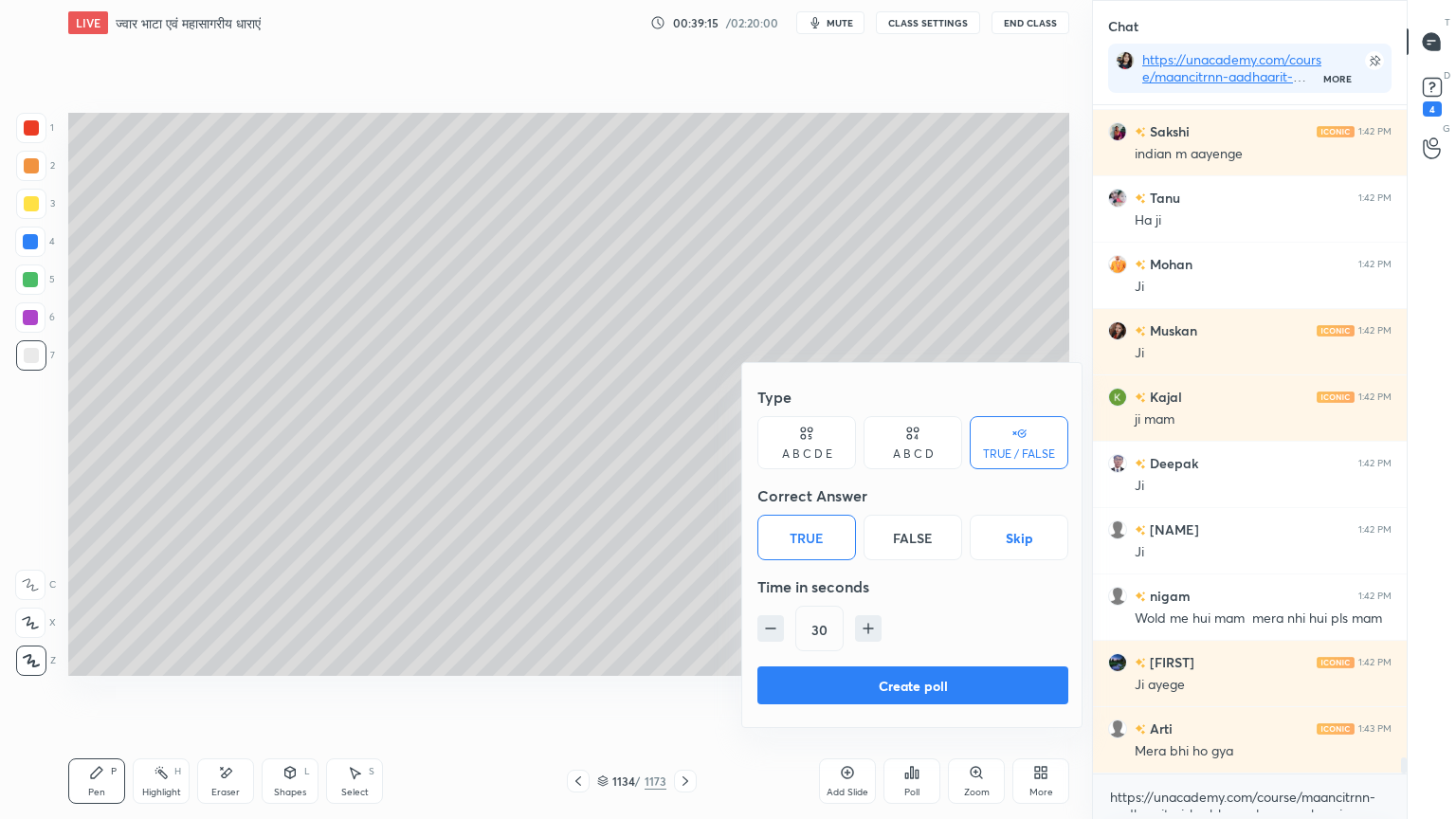 drag, startPoint x: 891, startPoint y: 682, endPoint x: 900, endPoint y: 675, distance: 11.4017543 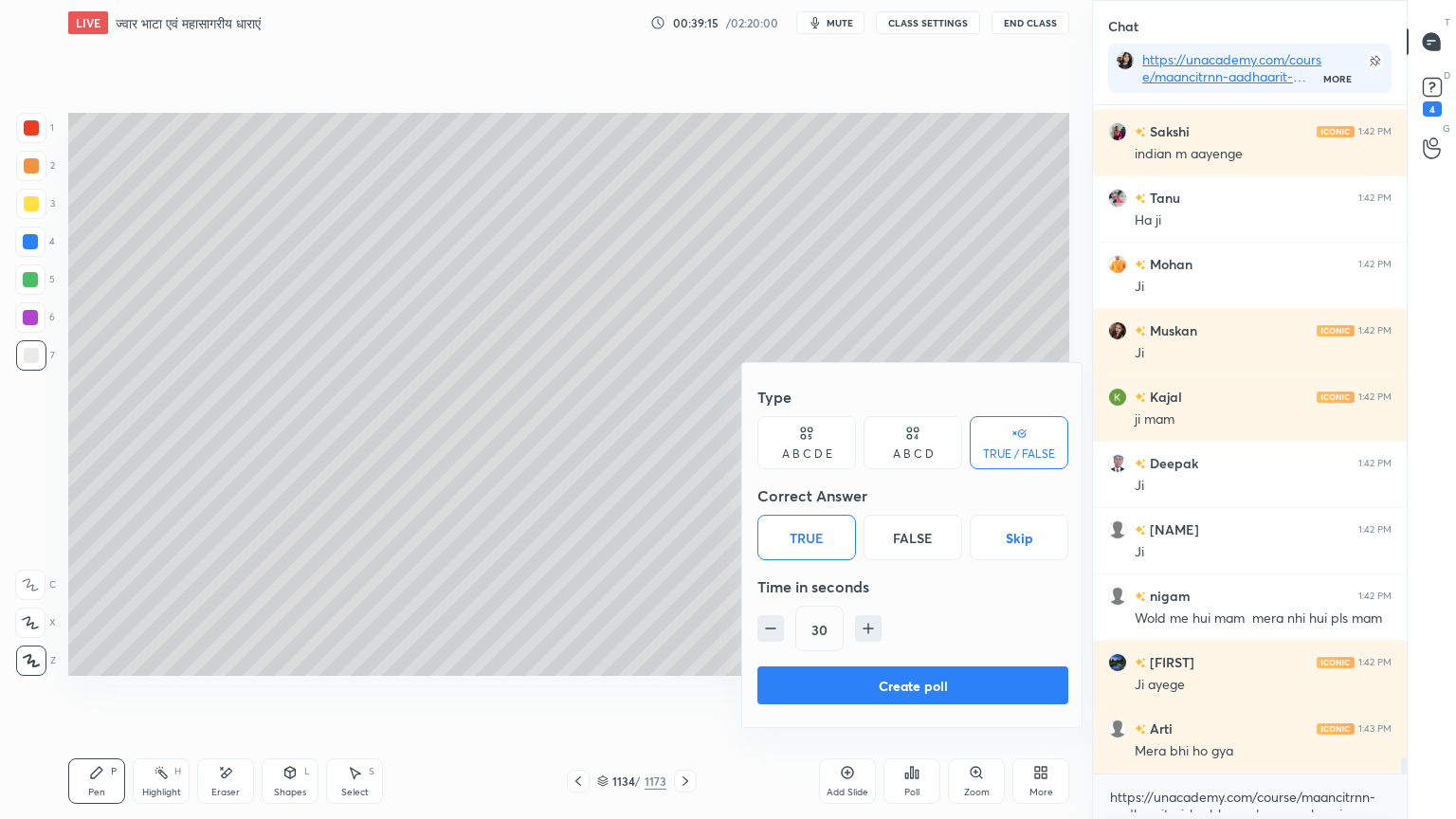 click on "Create poll" at bounding box center (913, 685) 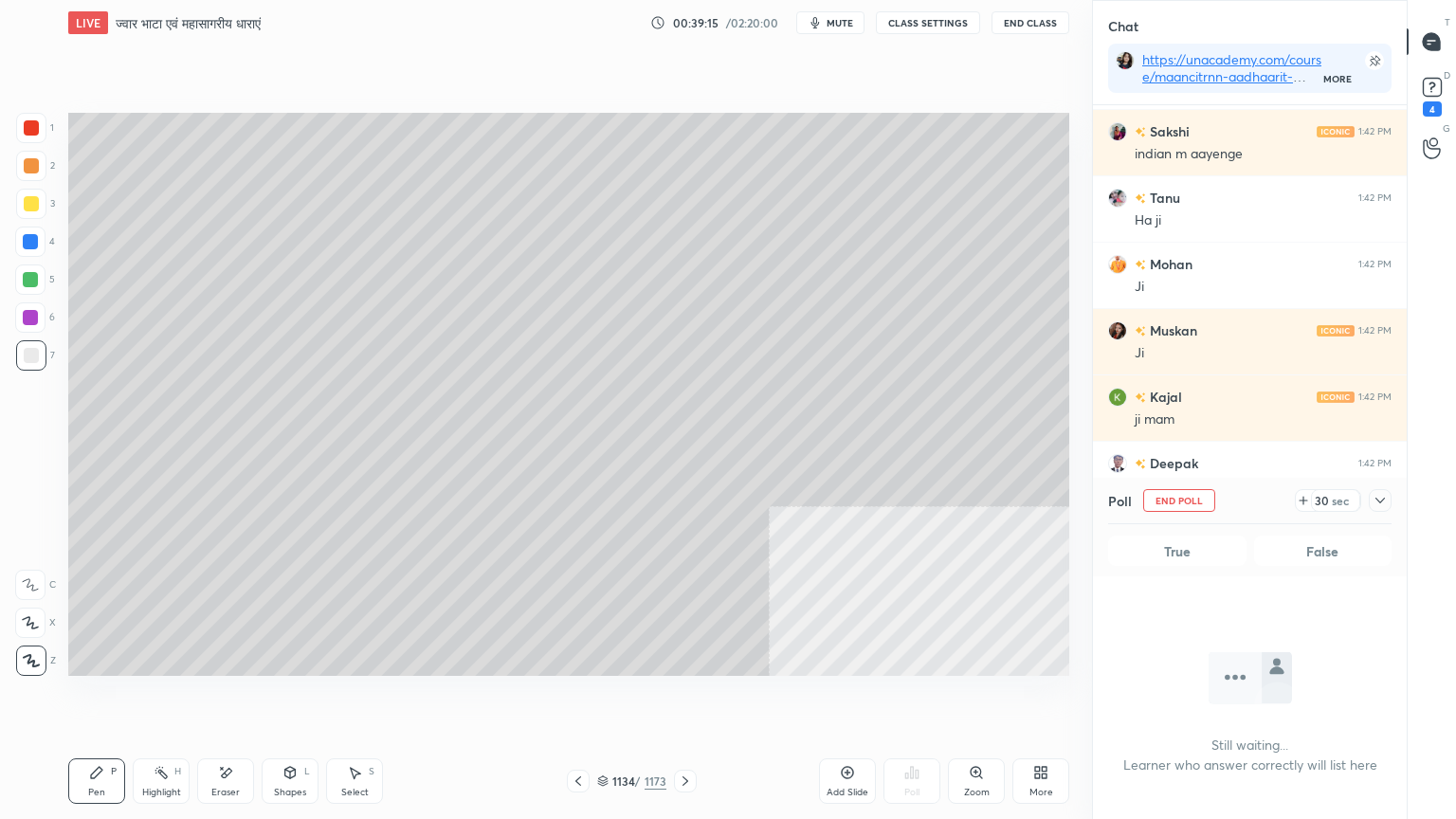 scroll, scrollTop: 641, scrollLeft: 308, axis: both 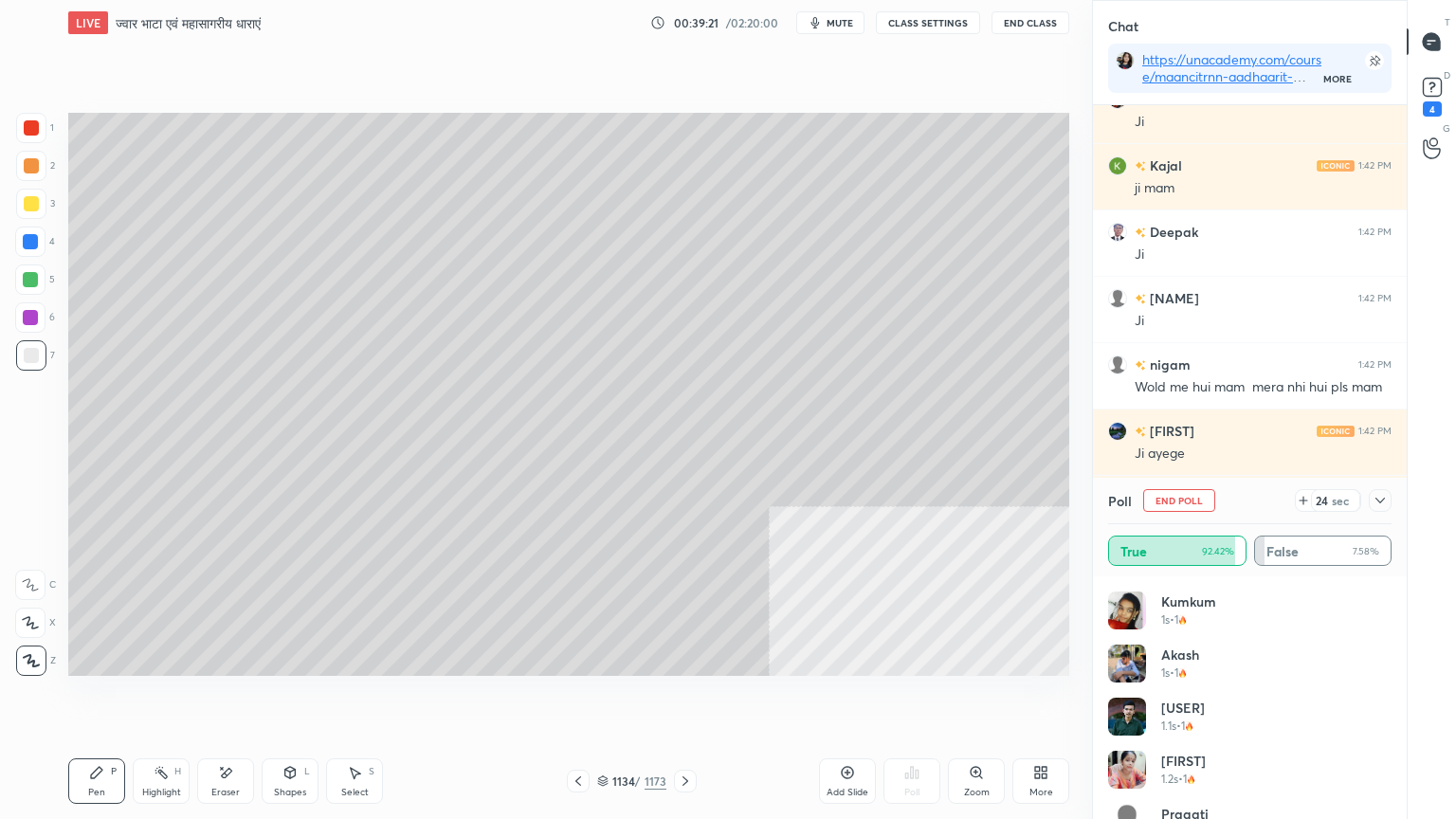 click on "kumkum 1s  •  1" at bounding box center [1249, 618] 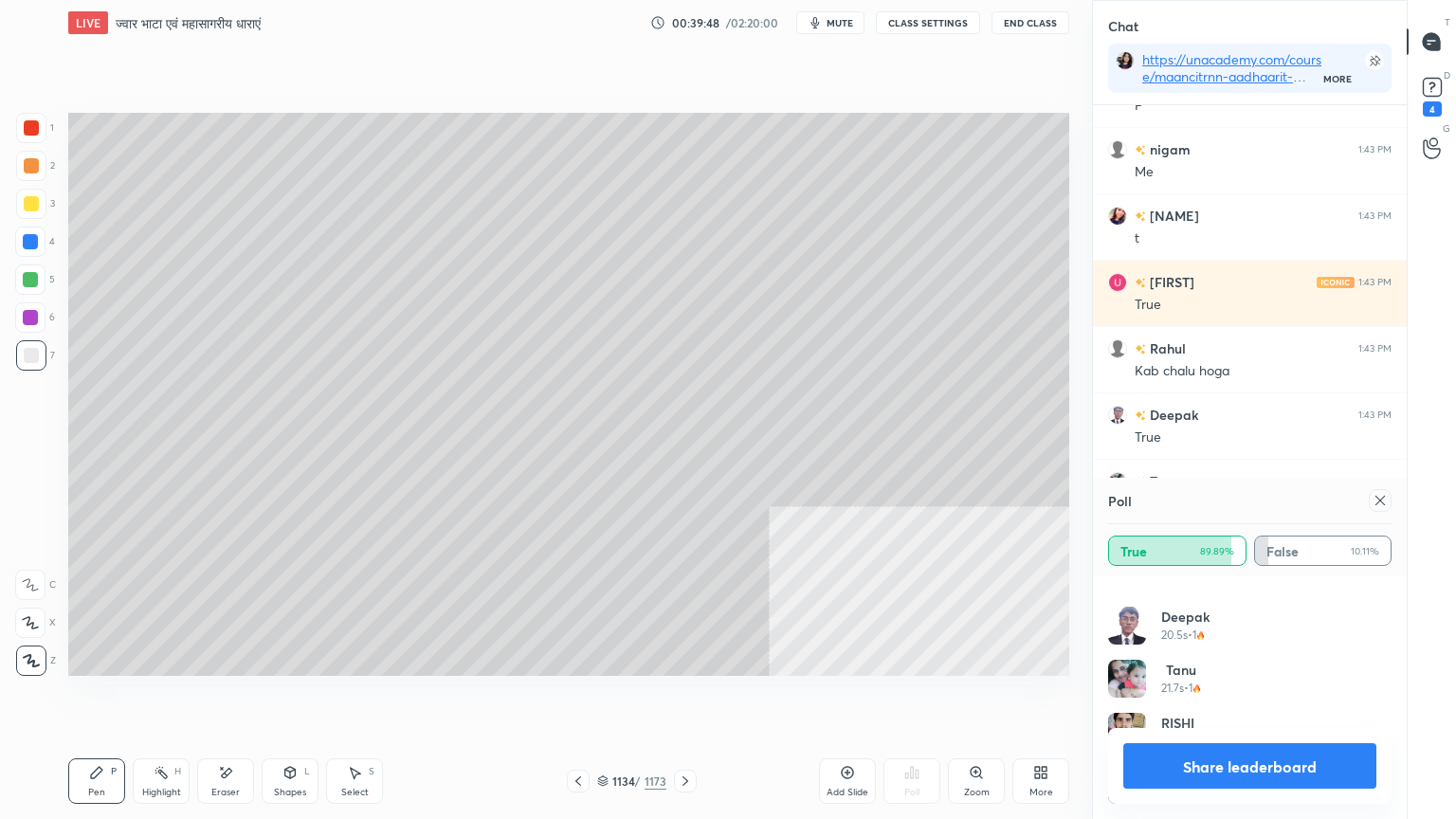 click on "Share leaderboard" at bounding box center [1249, 766] 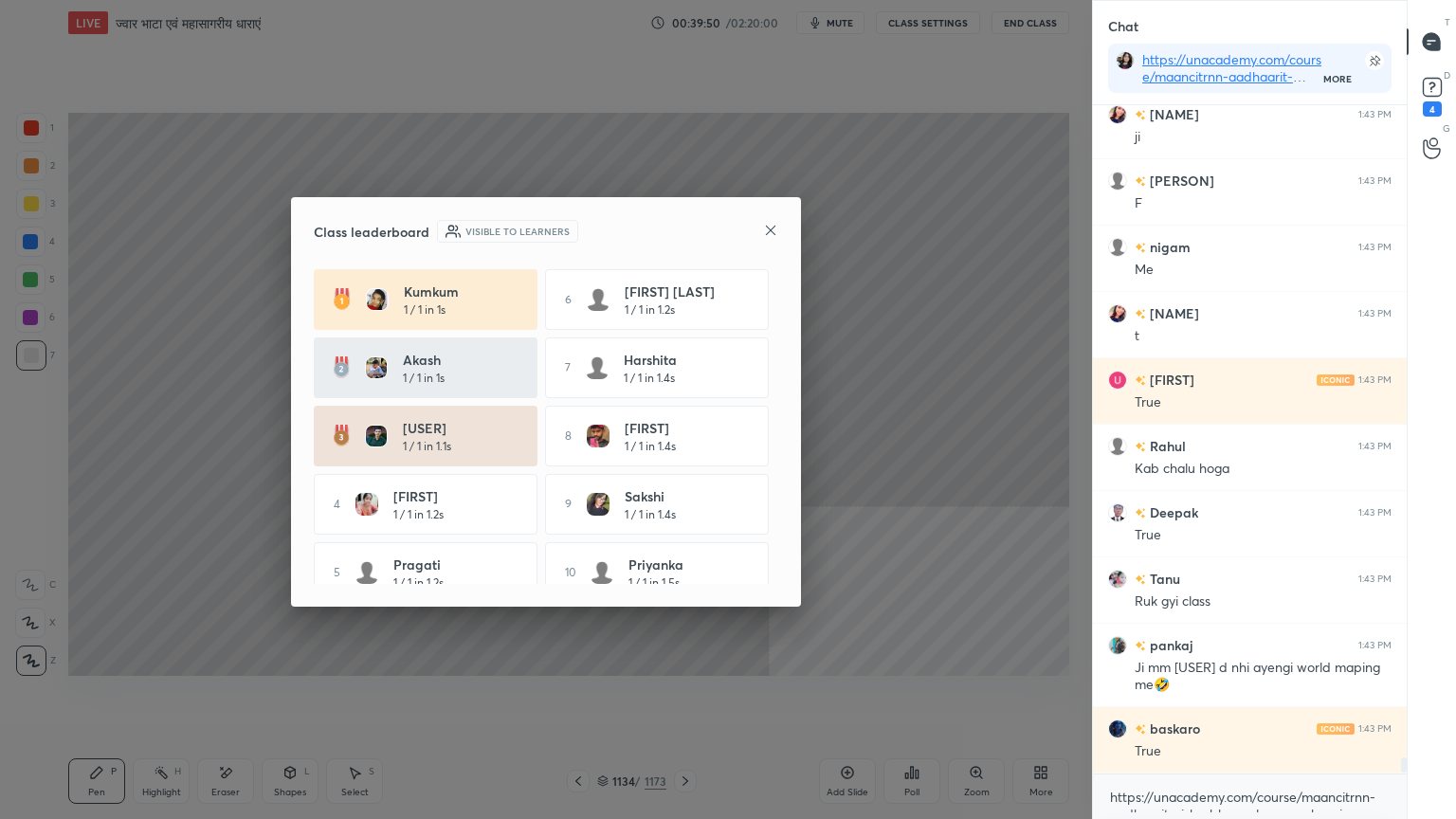 click 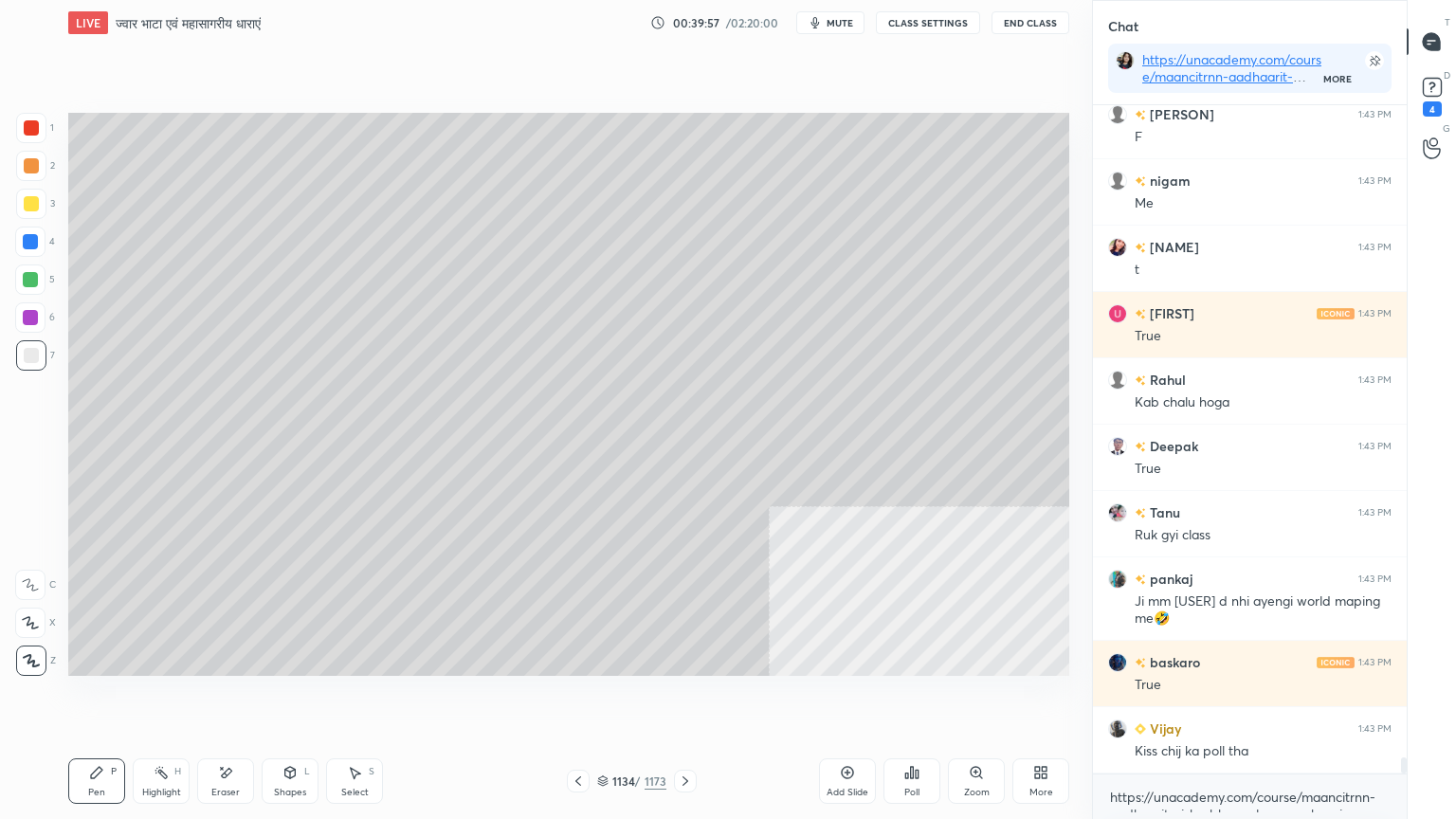click on "Poll" at bounding box center (912, 792) 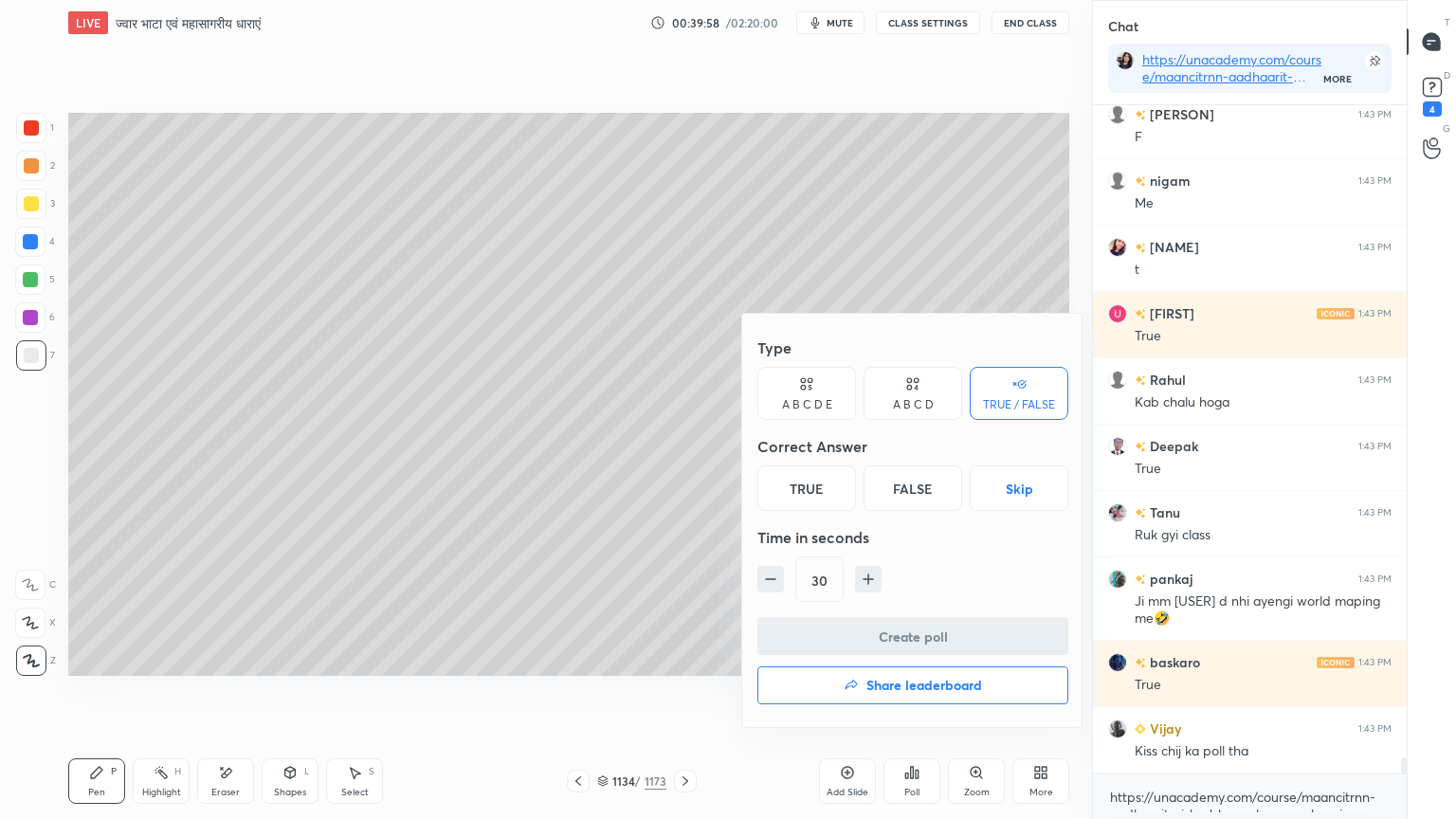drag, startPoint x: 999, startPoint y: 483, endPoint x: 993, endPoint y: 499, distance: 17.088007 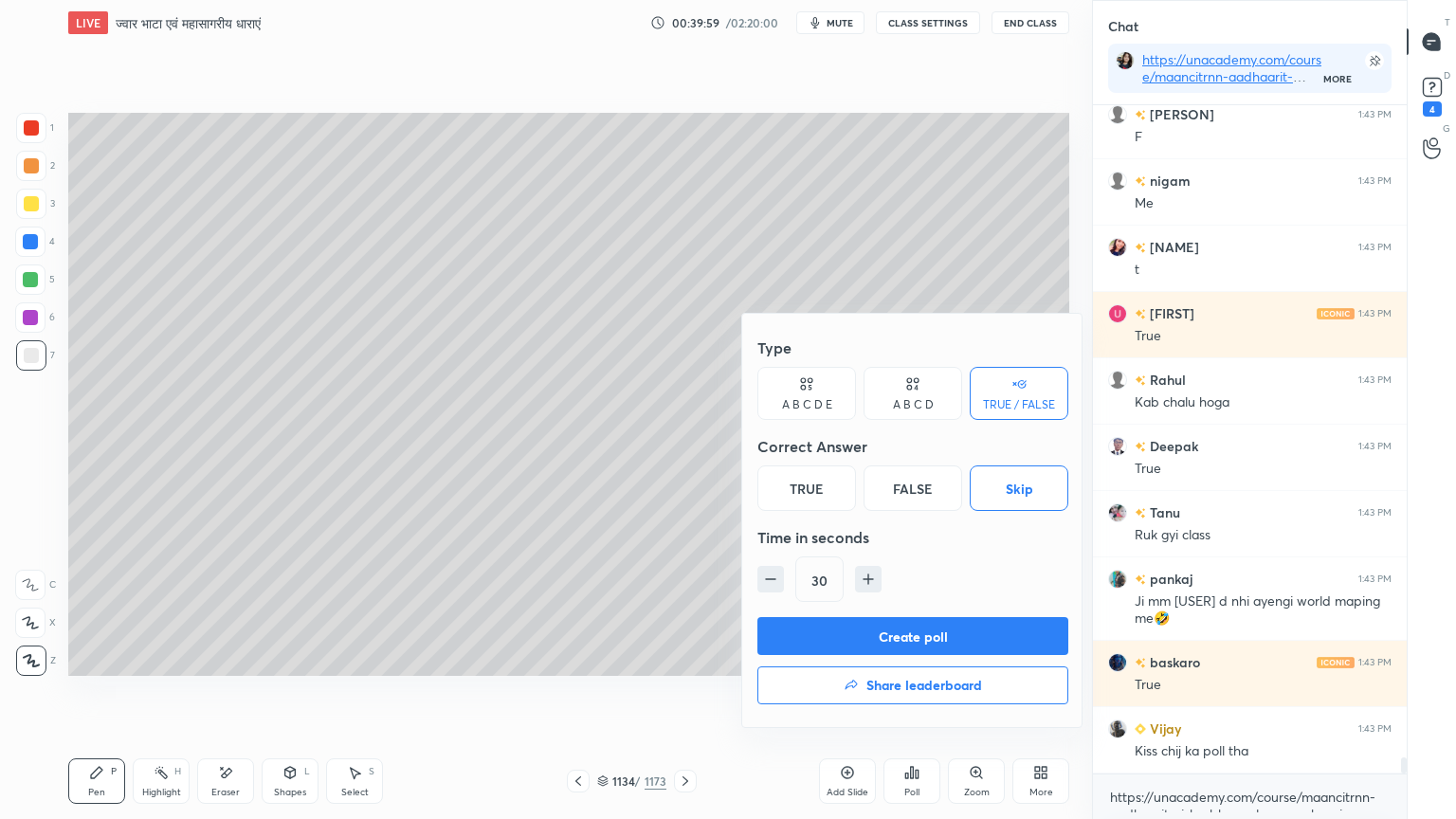 click on "Create poll" at bounding box center [913, 636] 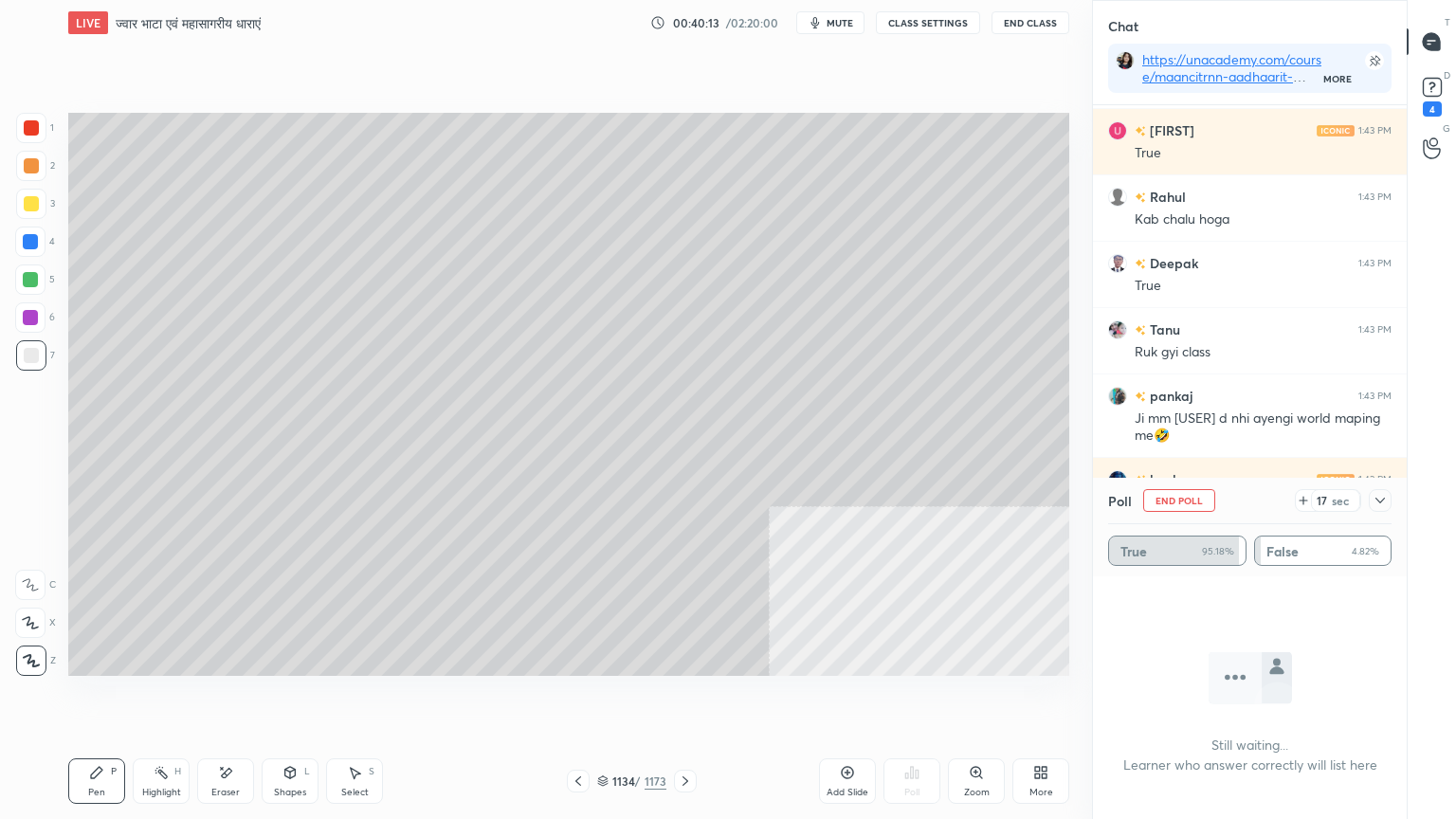 click at bounding box center [30, 242] 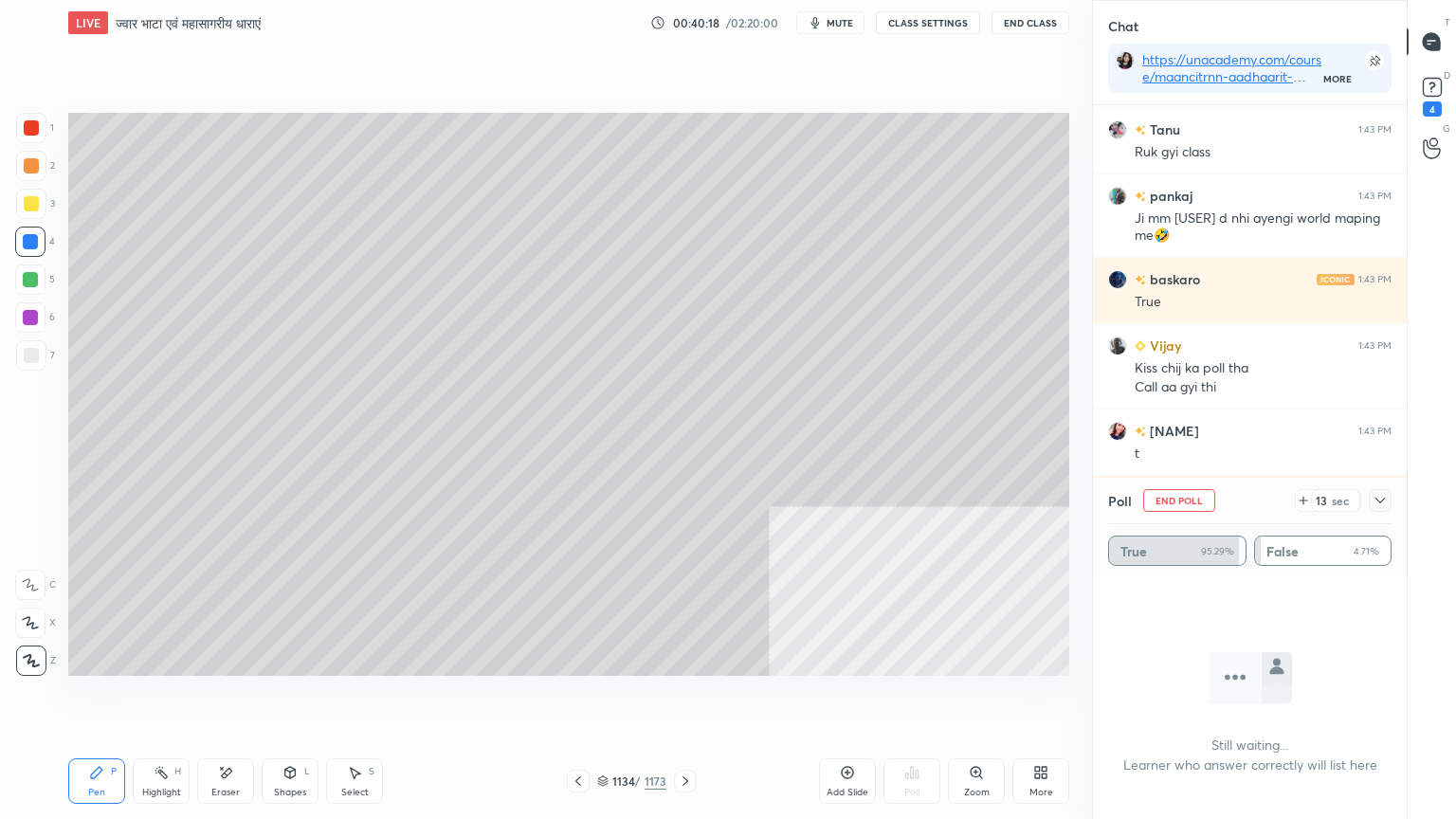 click 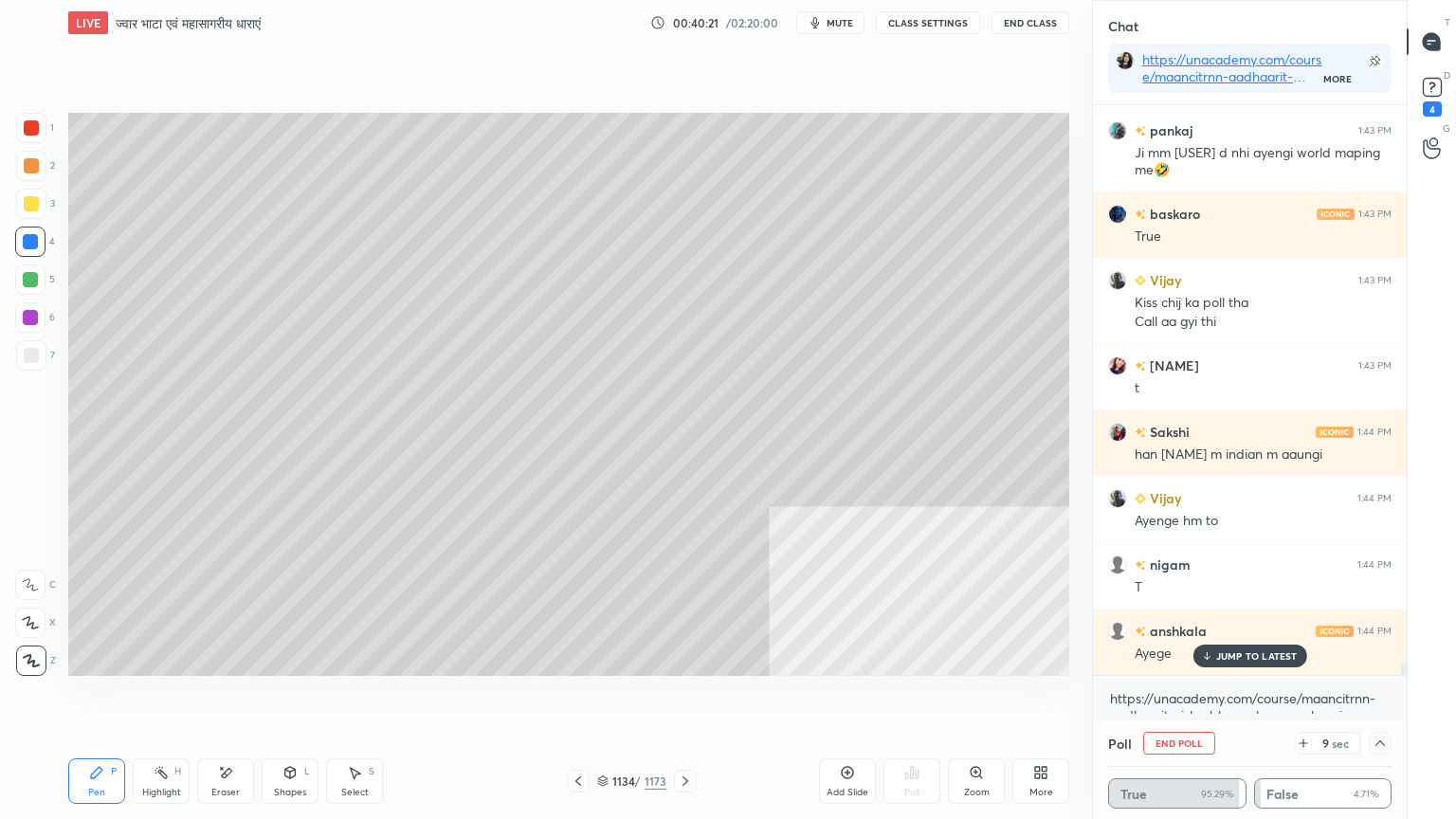 click on "End Poll" at bounding box center (1179, 743) 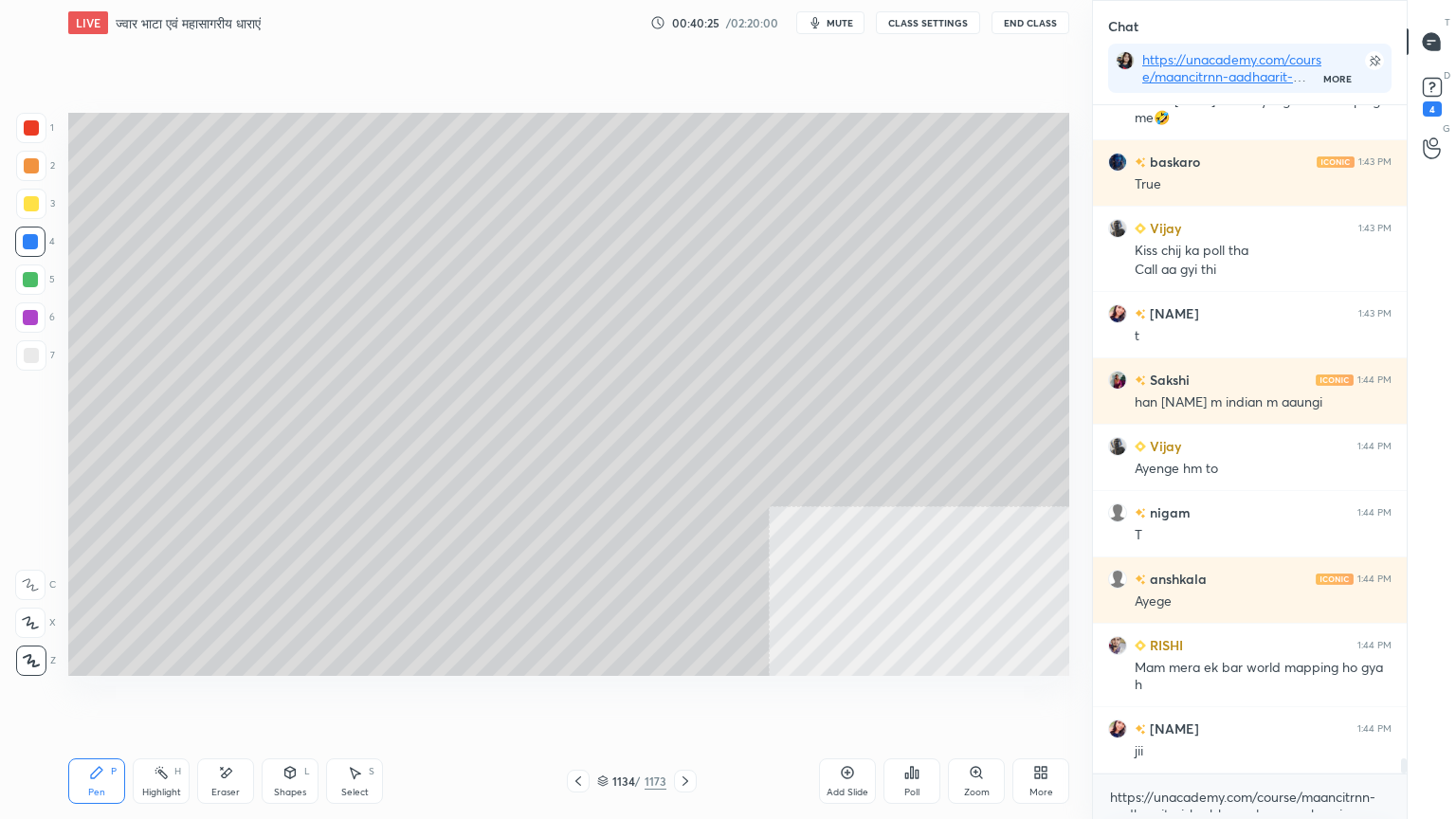 click at bounding box center [31, 355] 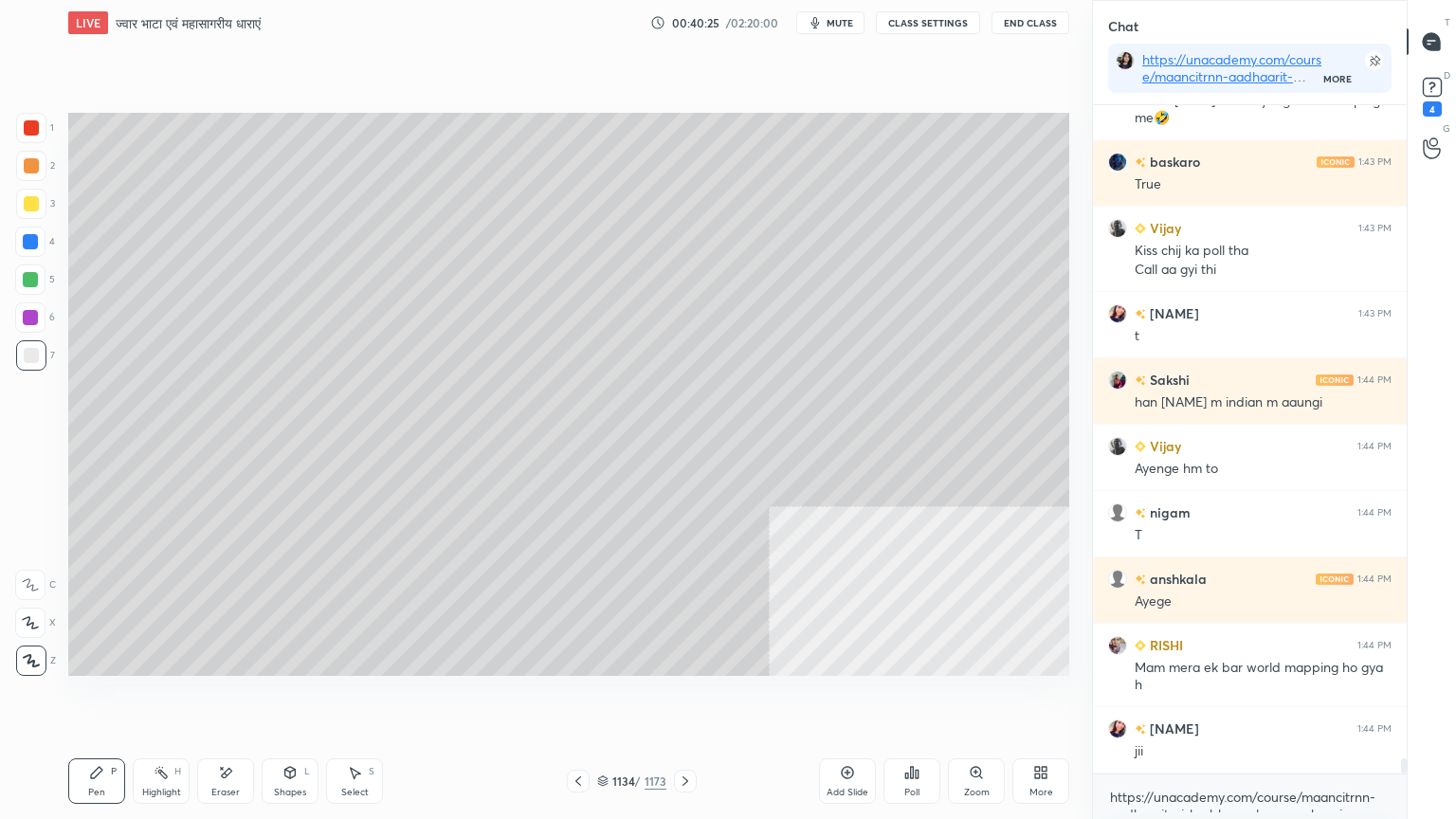 click at bounding box center (31, 355) 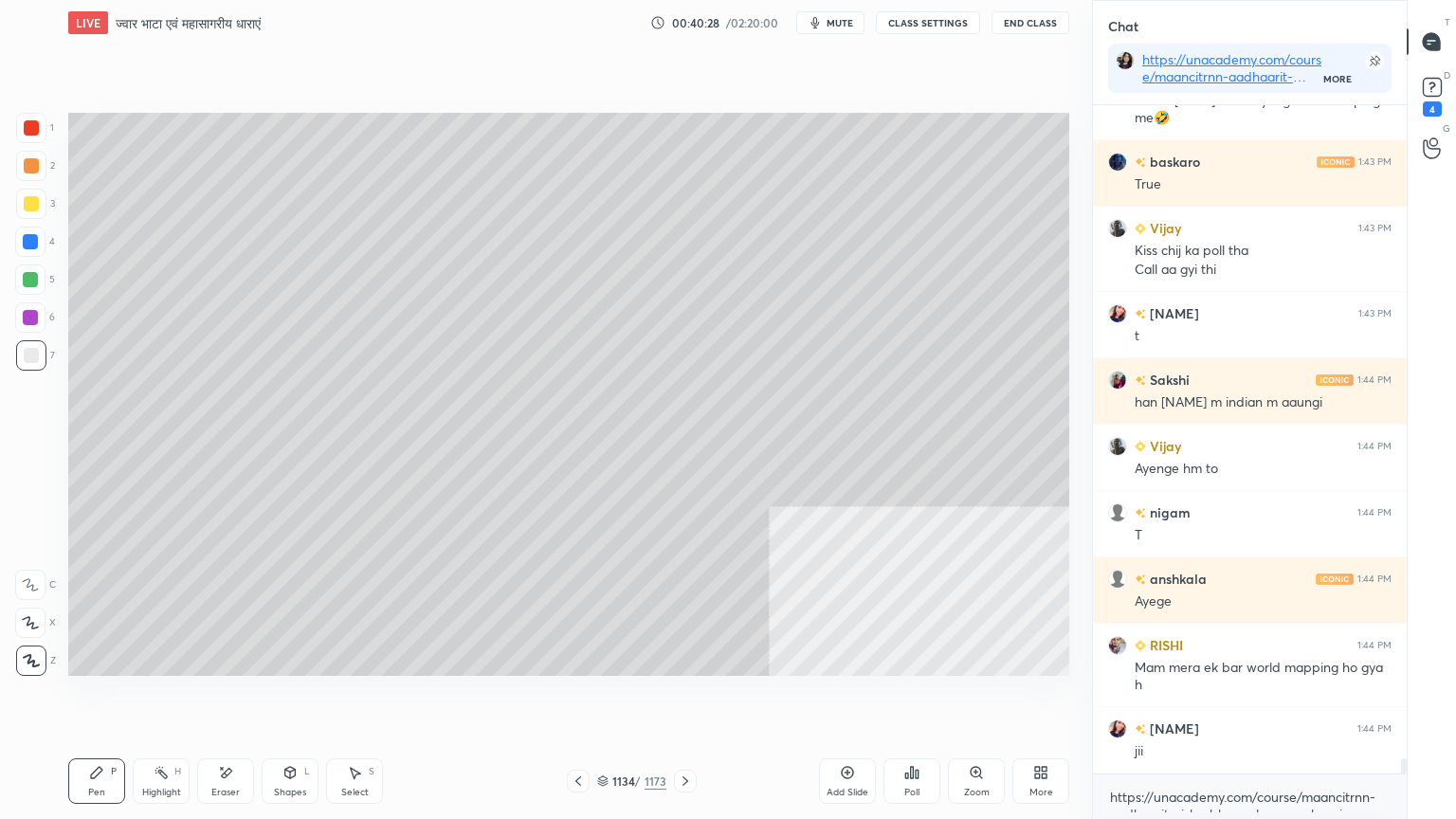 click on "Select S" at bounding box center [355, 781] 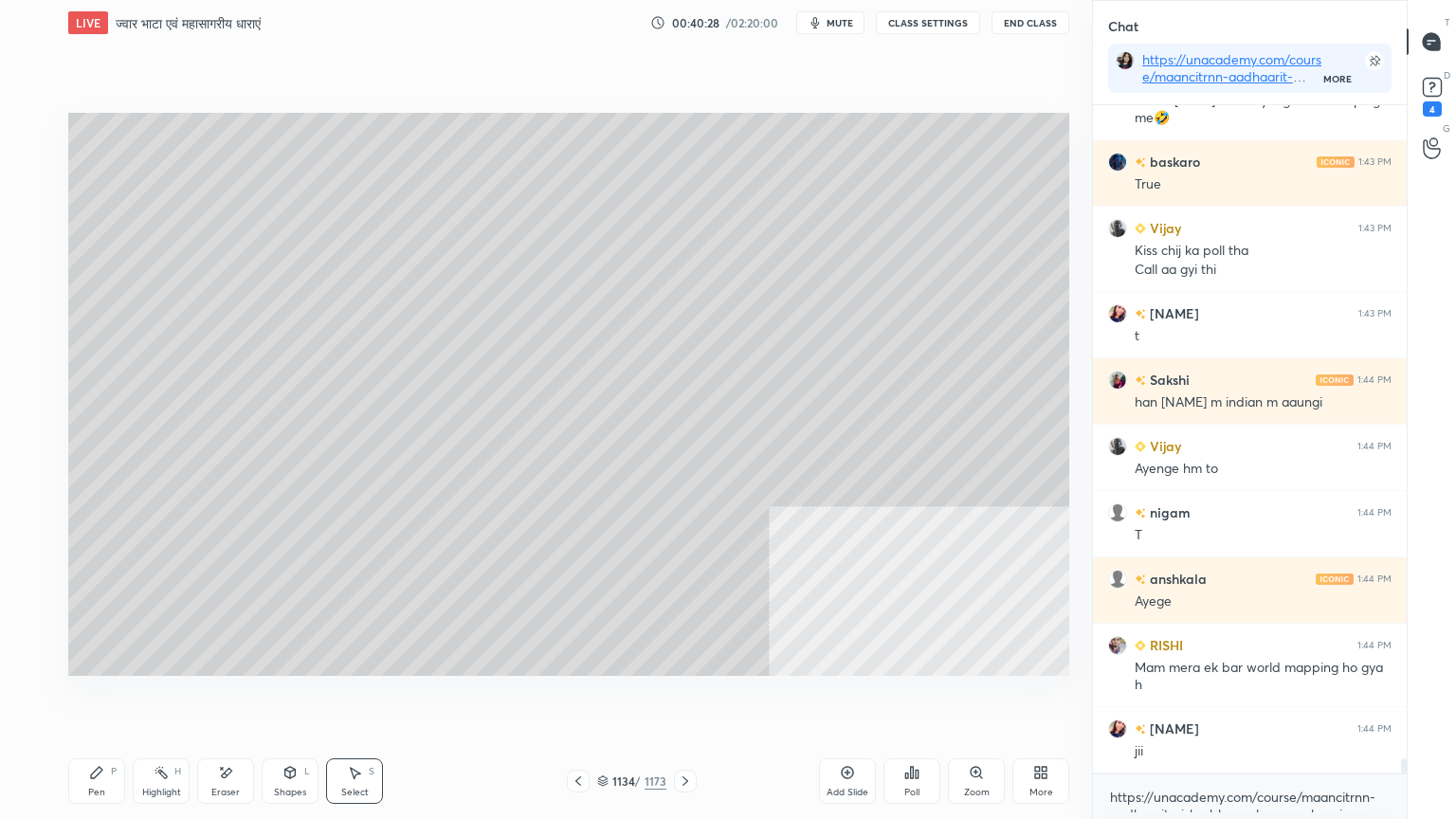 click on "0 ° Undo Copy Duplicate Duplicate to new slide Delete Setting up your live class Poll for   secs No correct answer Start poll" at bounding box center [569, 394] 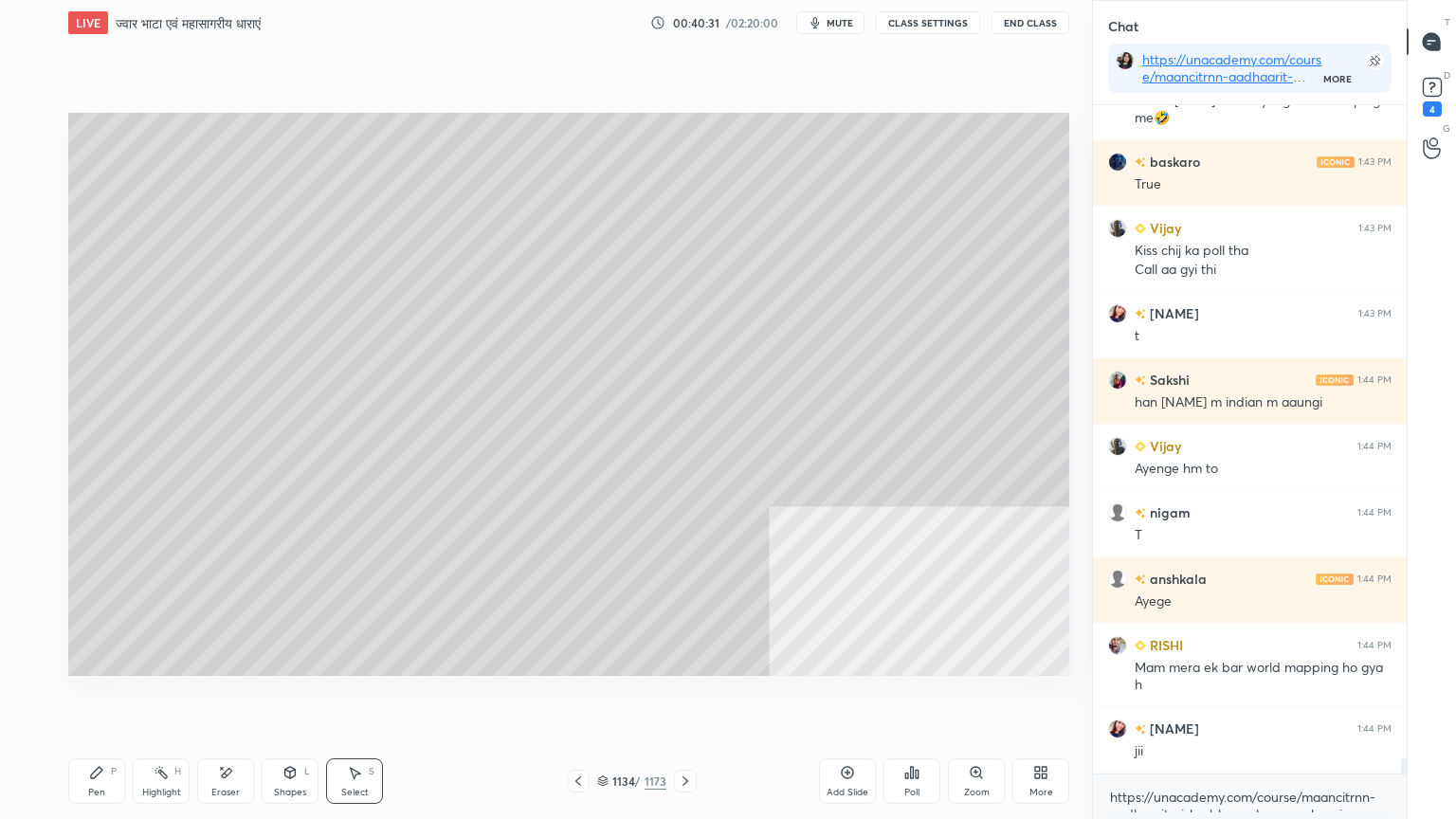 click 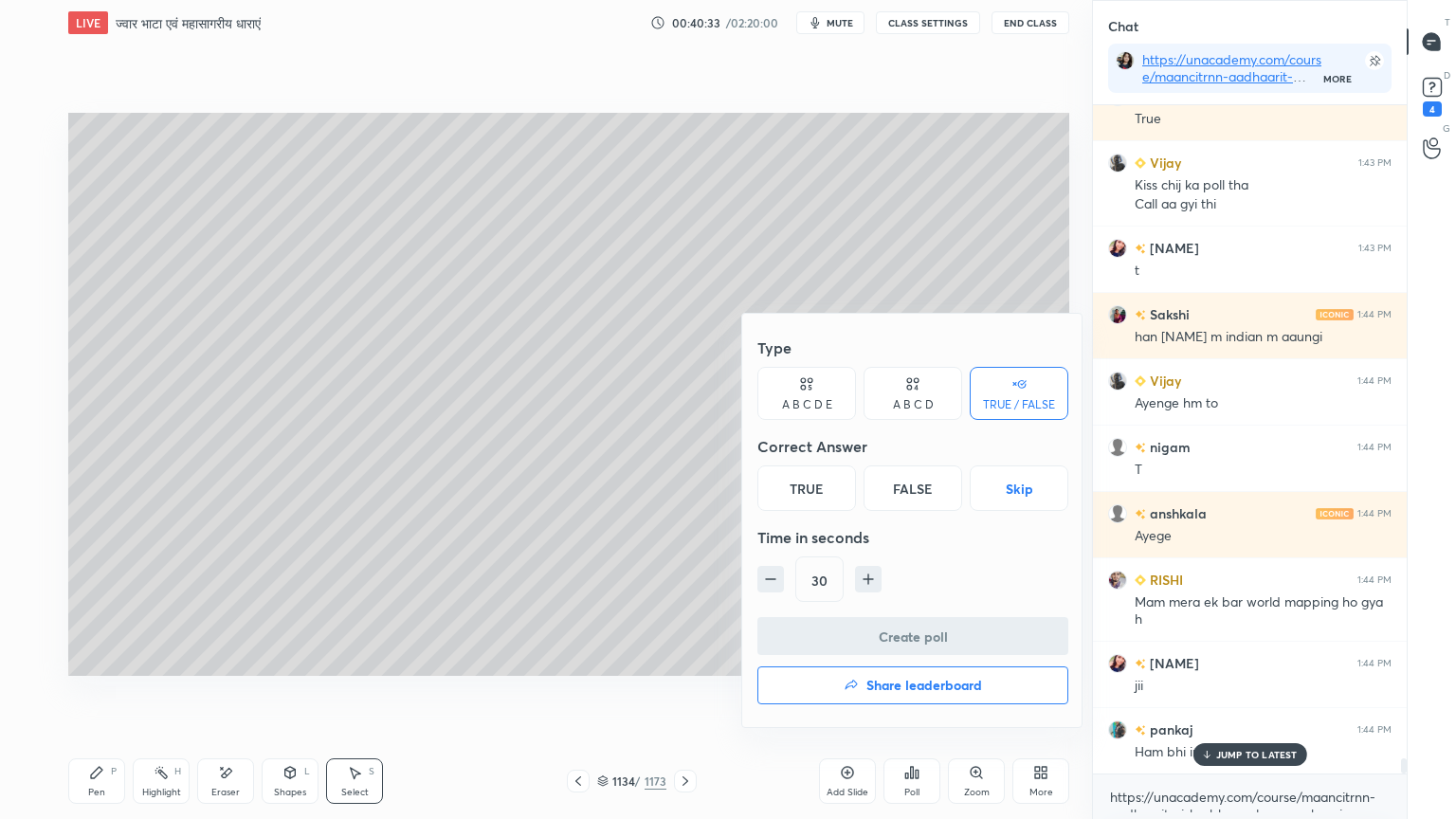 click at bounding box center (728, 410) 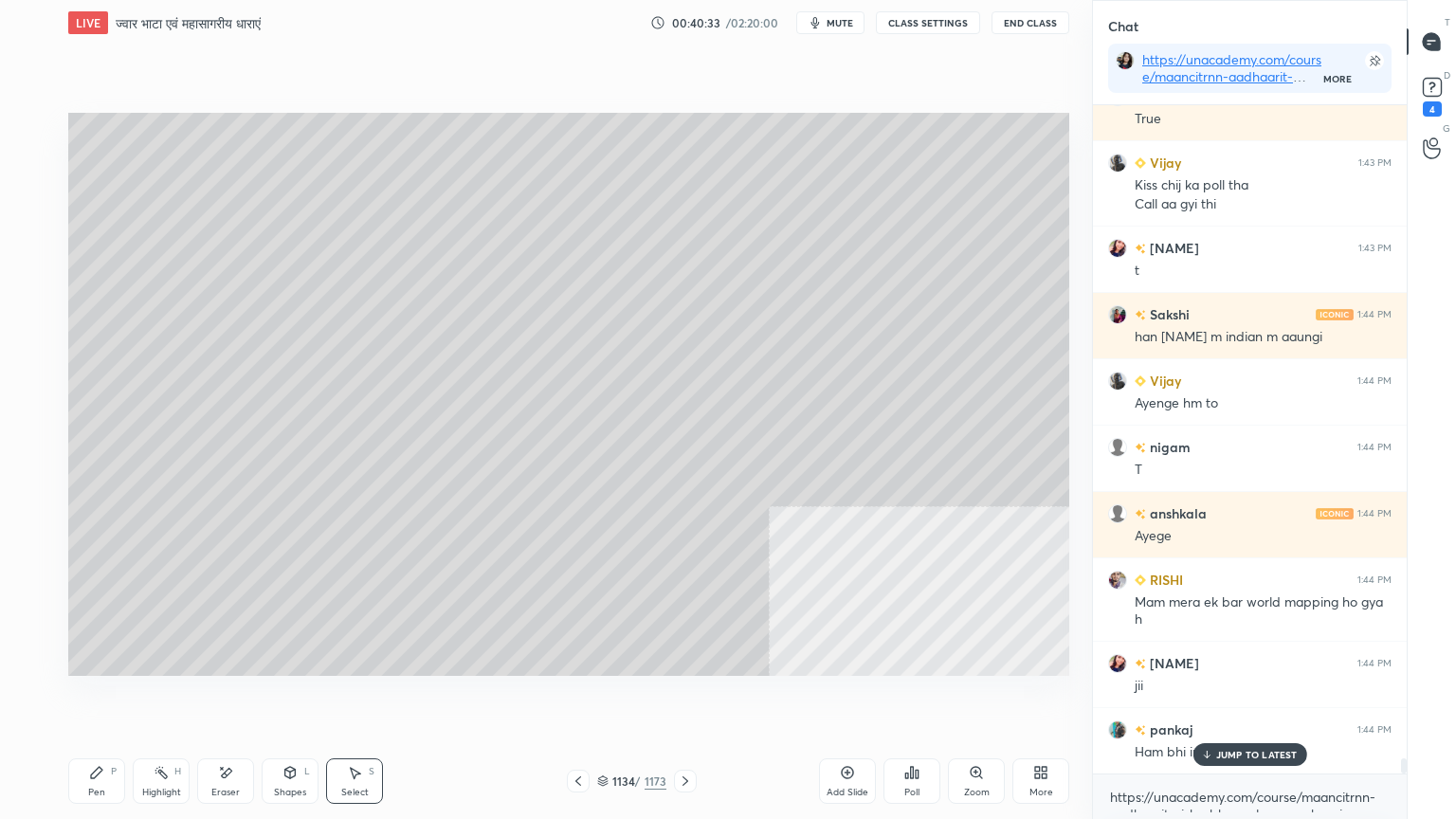 click on "Poll" at bounding box center [912, 781] 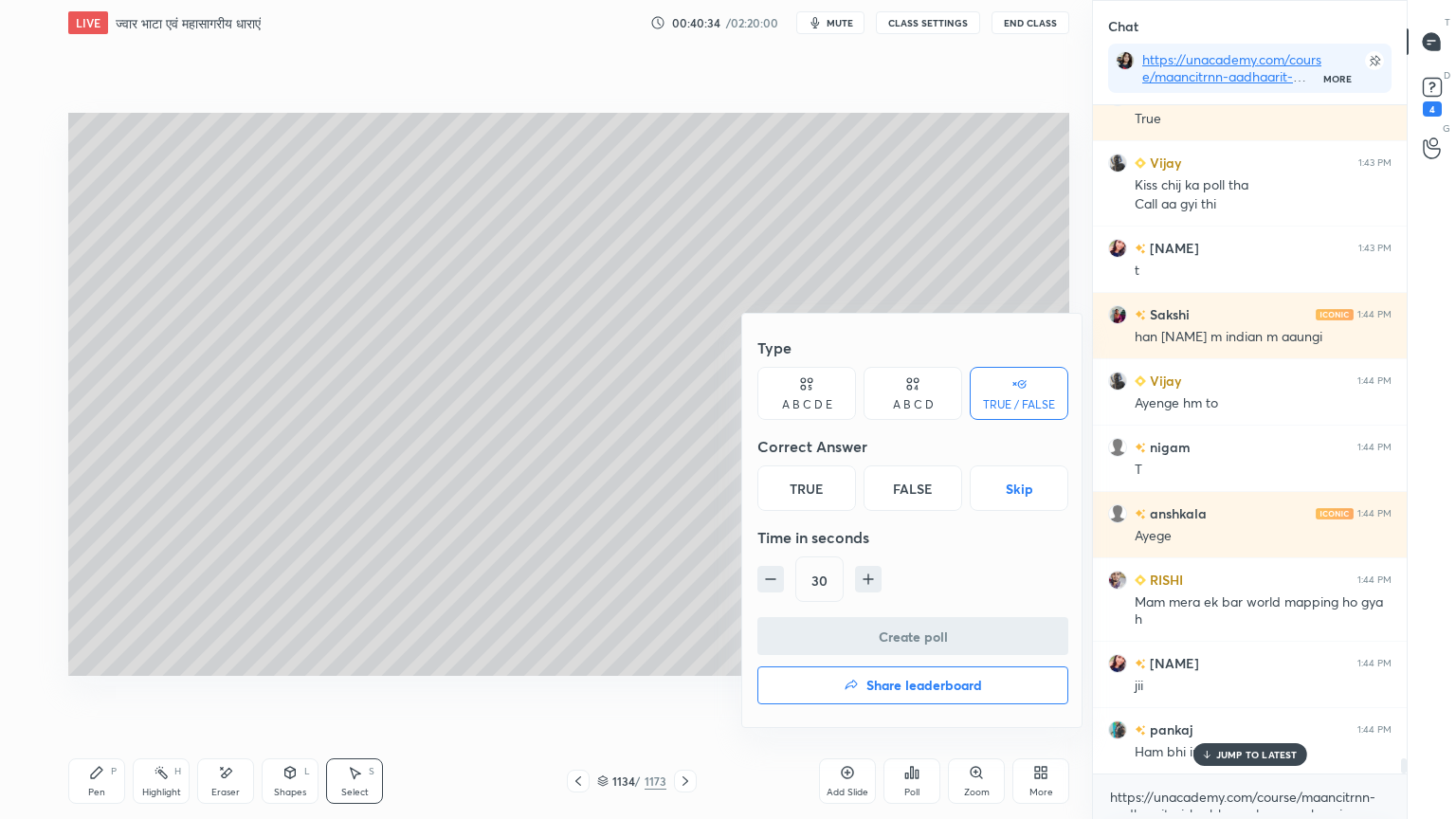 click on "Skip" at bounding box center [1019, 488] 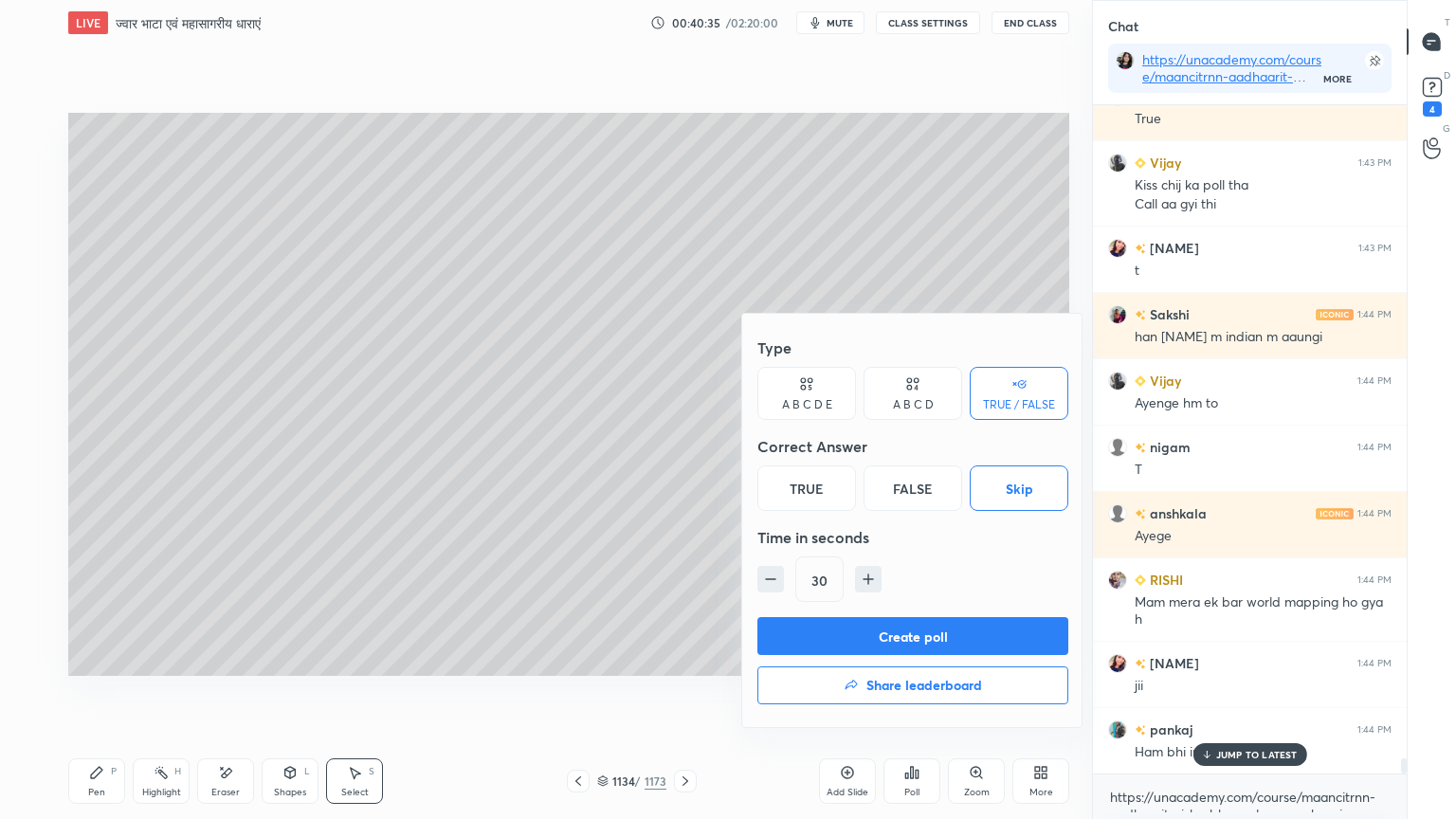 click on "Create poll" at bounding box center [913, 636] 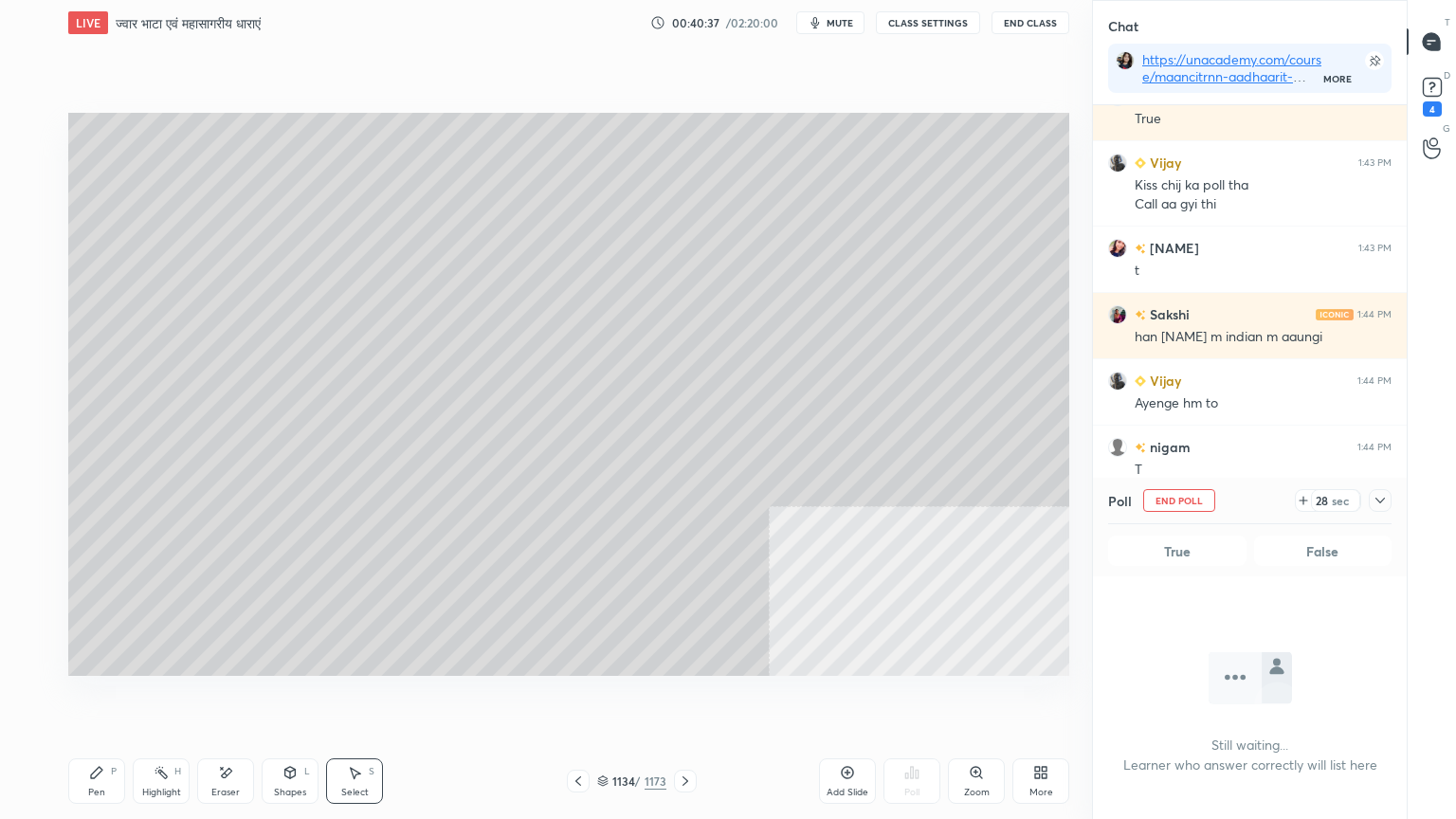 click on "Pen P" at bounding box center [97, 781] 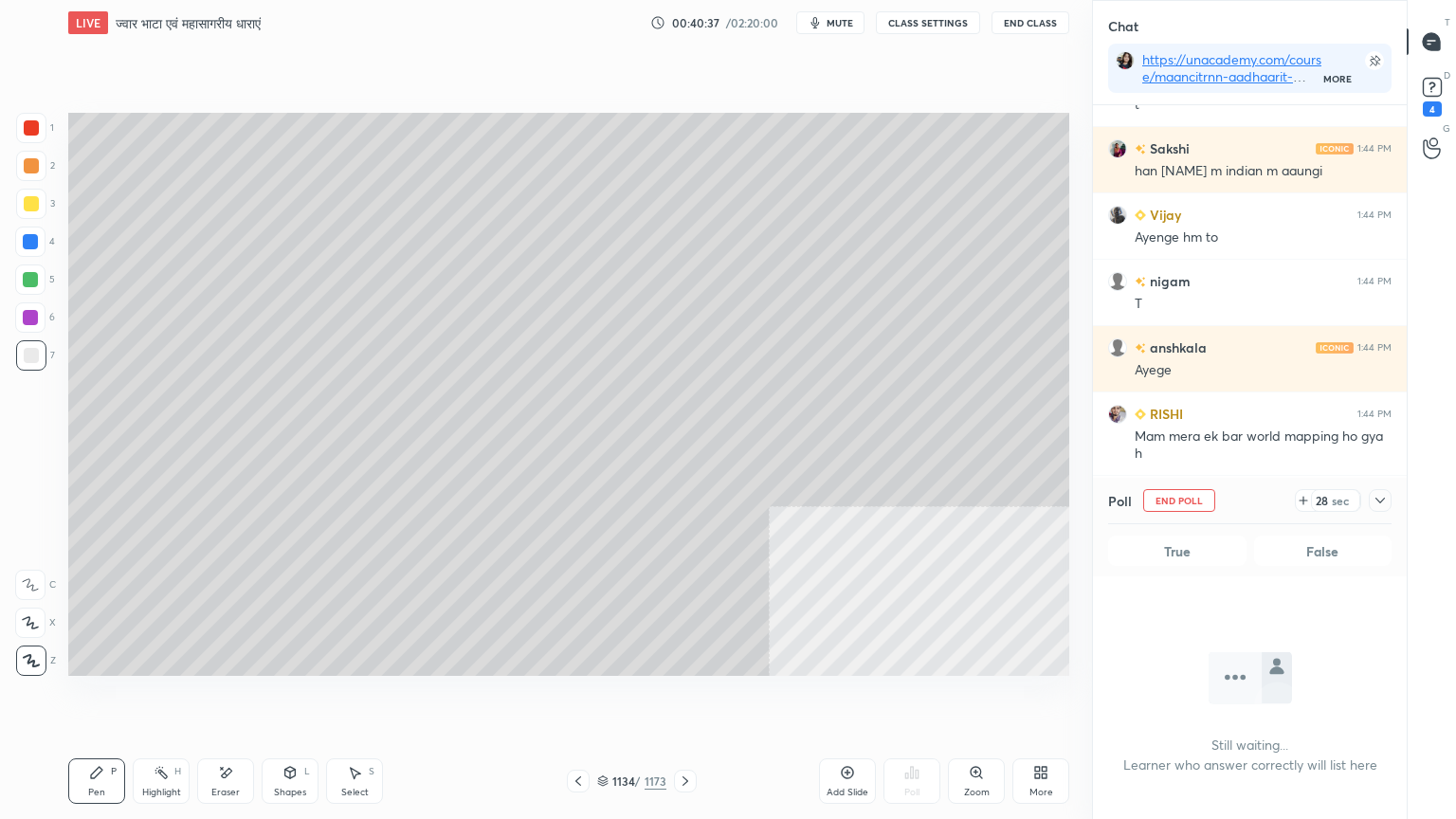 click 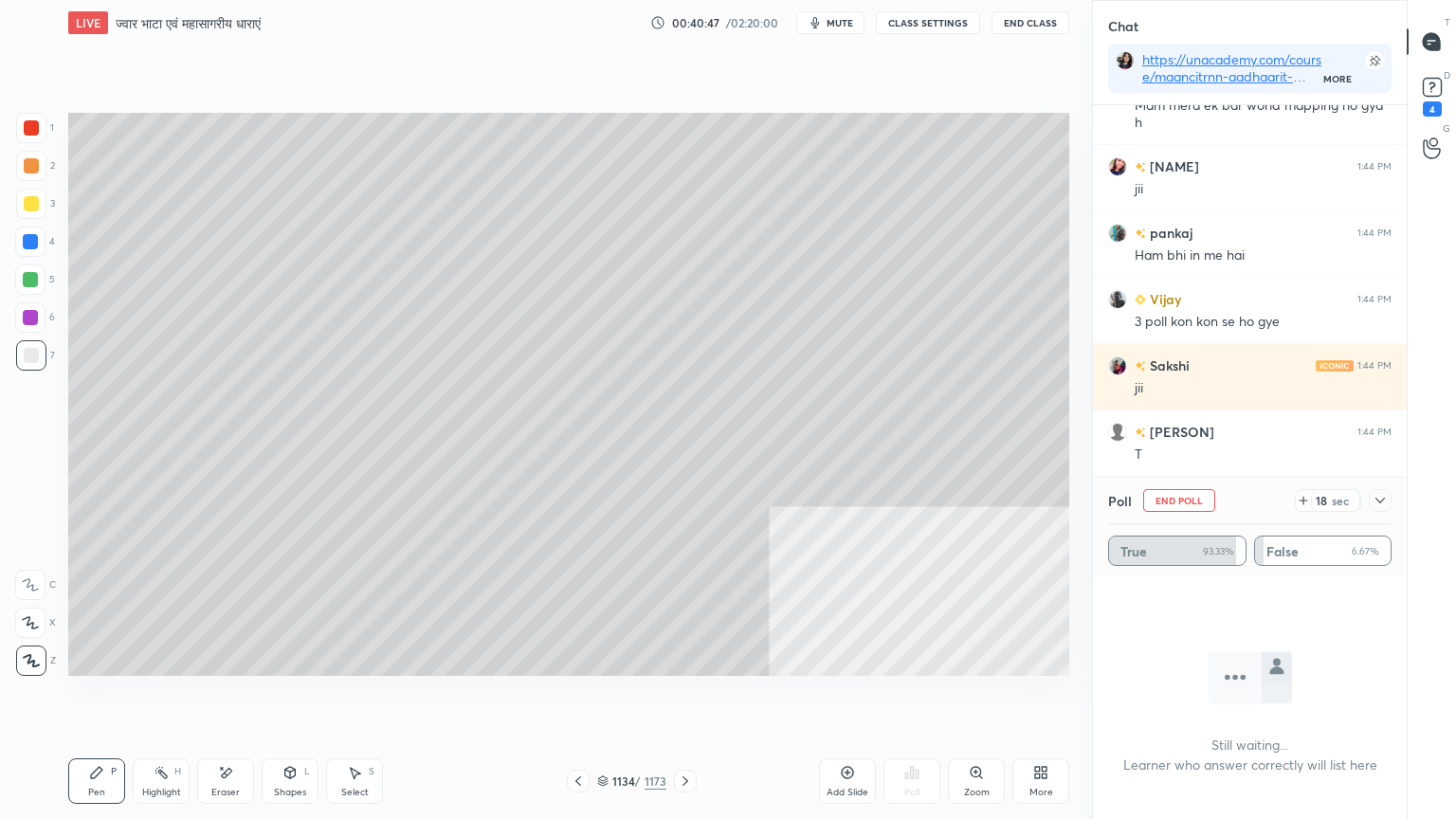 click 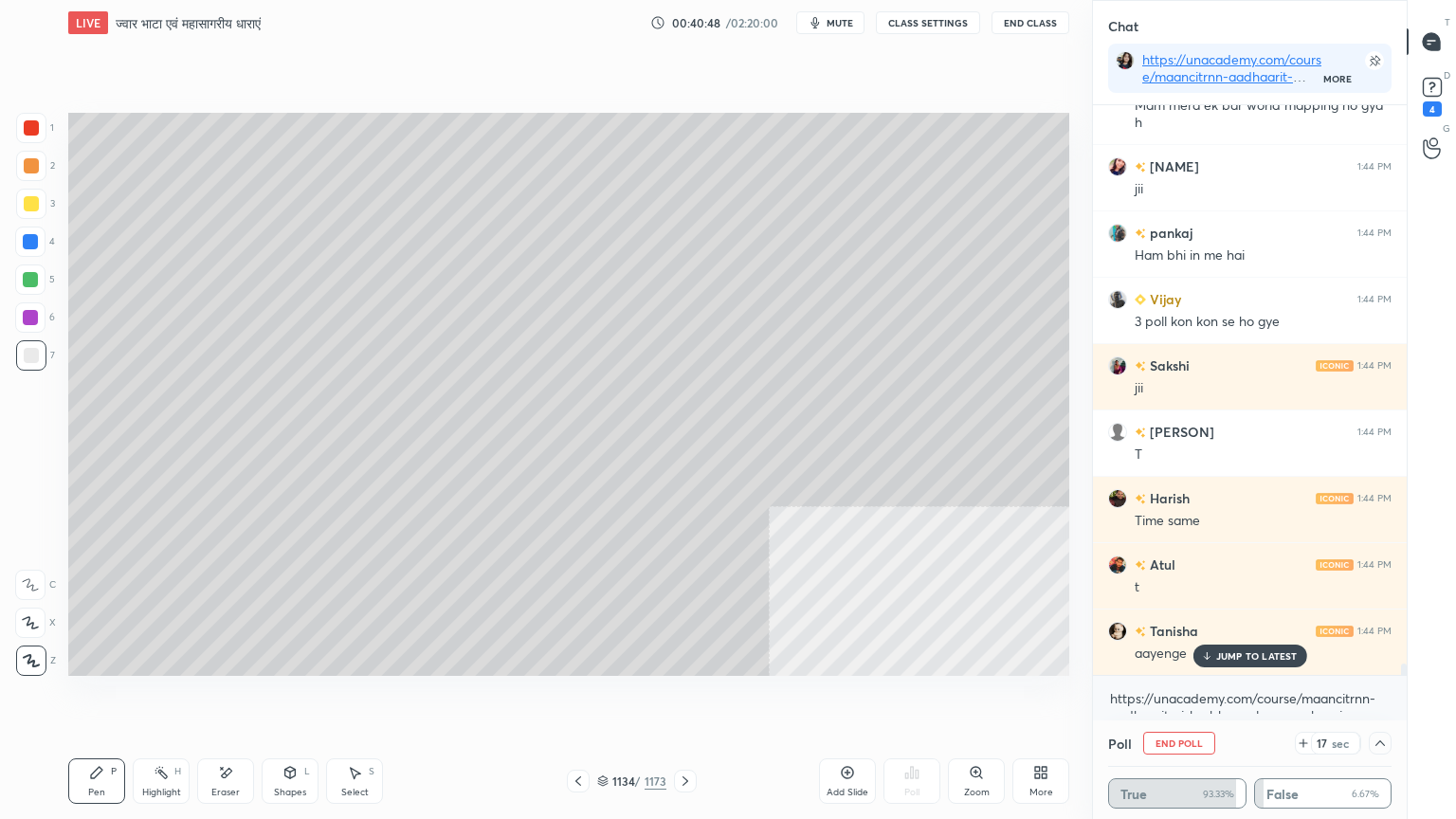 click on "JUMP TO LATEST" at bounding box center [1257, 656] 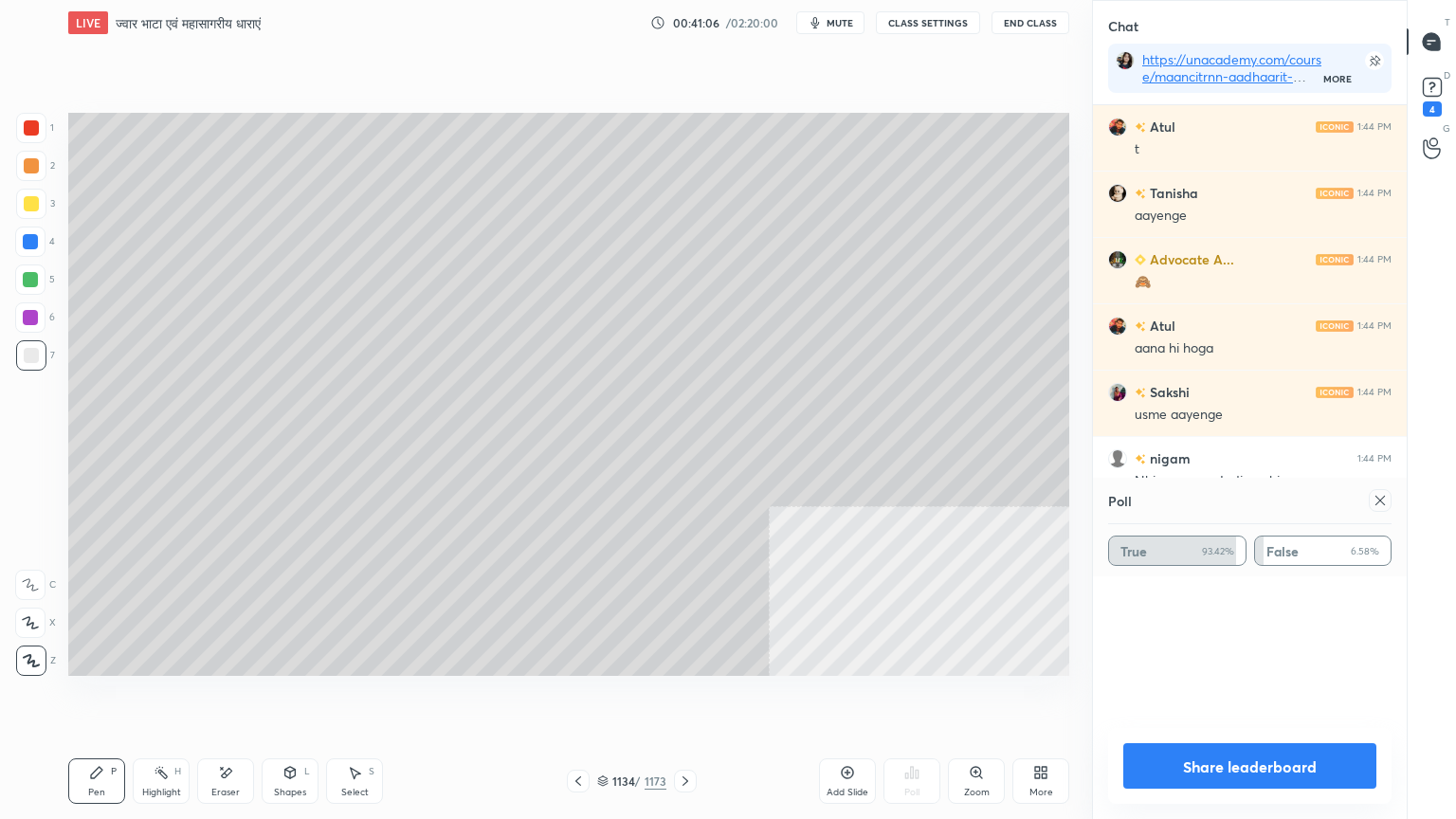 click on "Share leaderboard" at bounding box center [1249, 766] 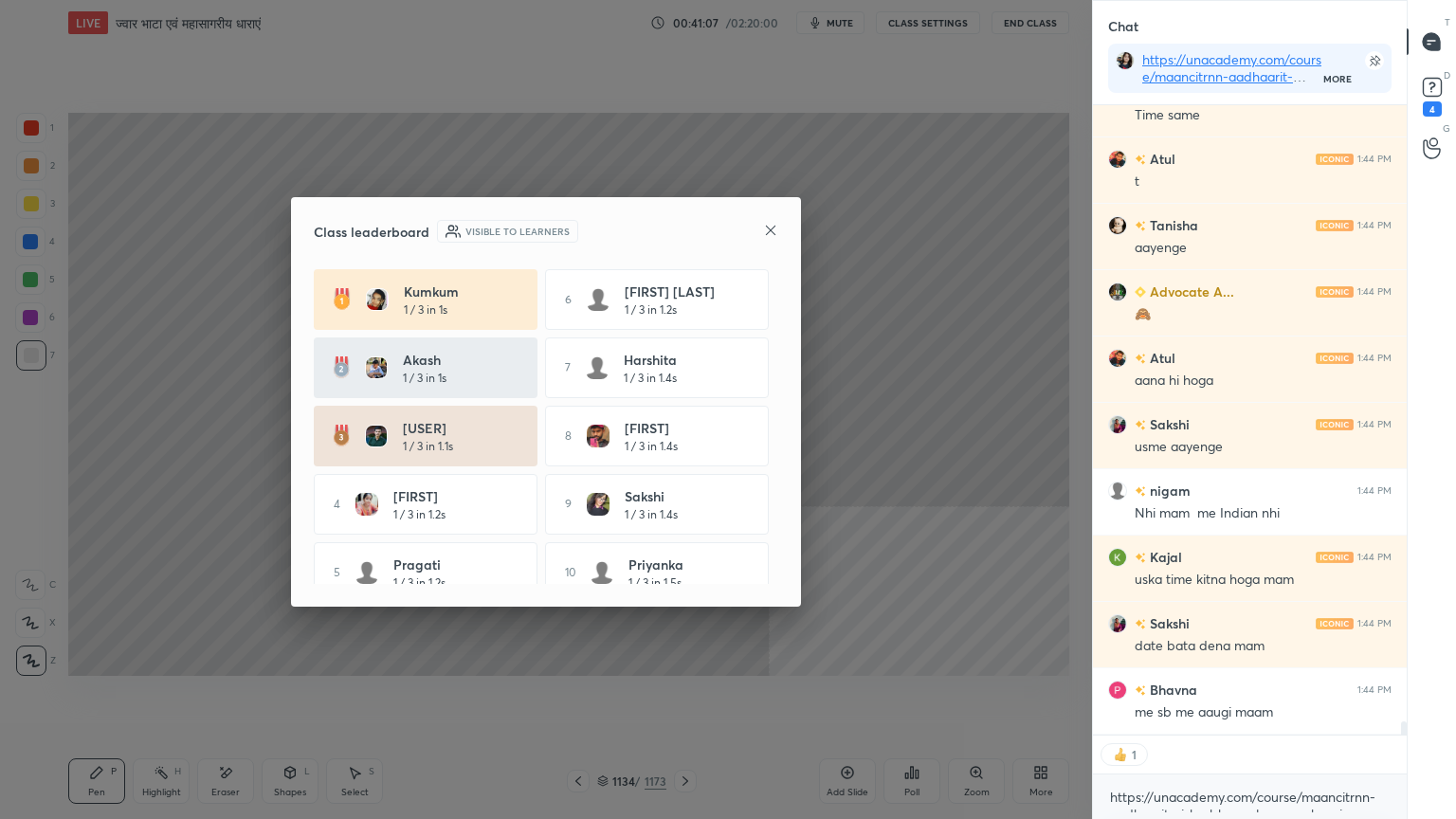 click 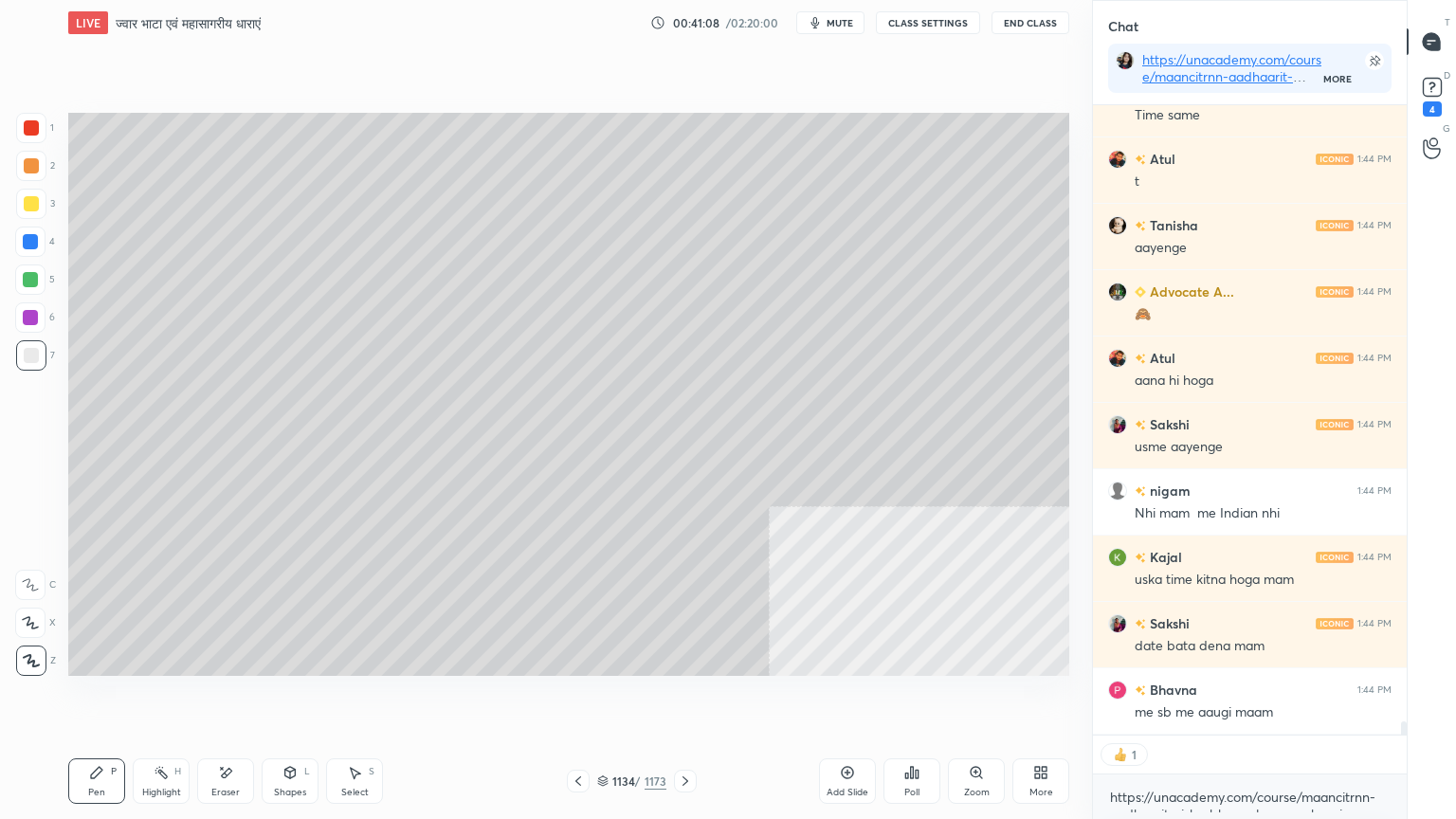 click on "Pen P Highlight H Eraser Shapes L Select S 1134 / 1173 Add Slide Poll Zoom More" at bounding box center [569, 781] 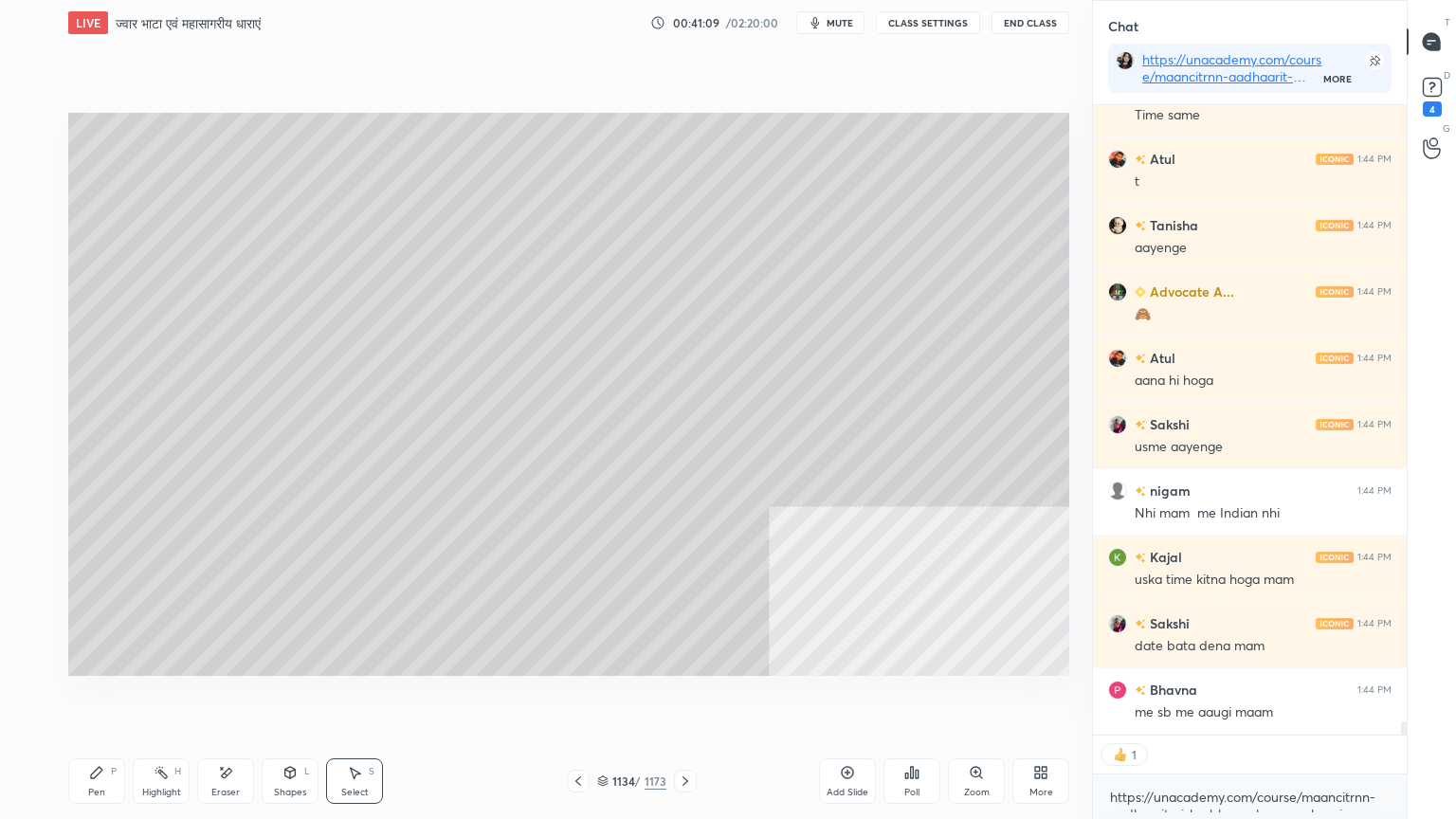 click on "Pen P" at bounding box center (97, 781) 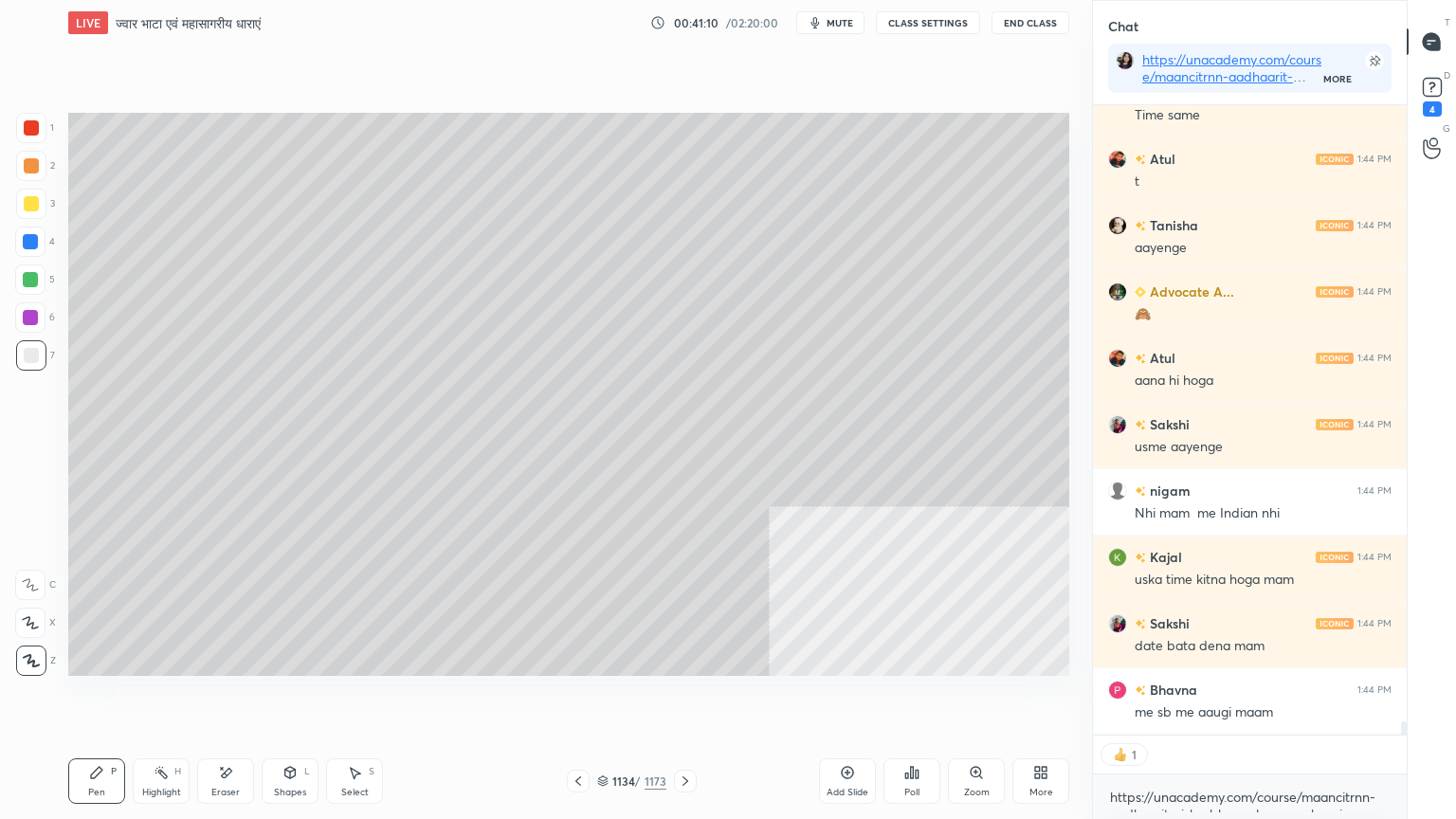 click at bounding box center (30, 242) 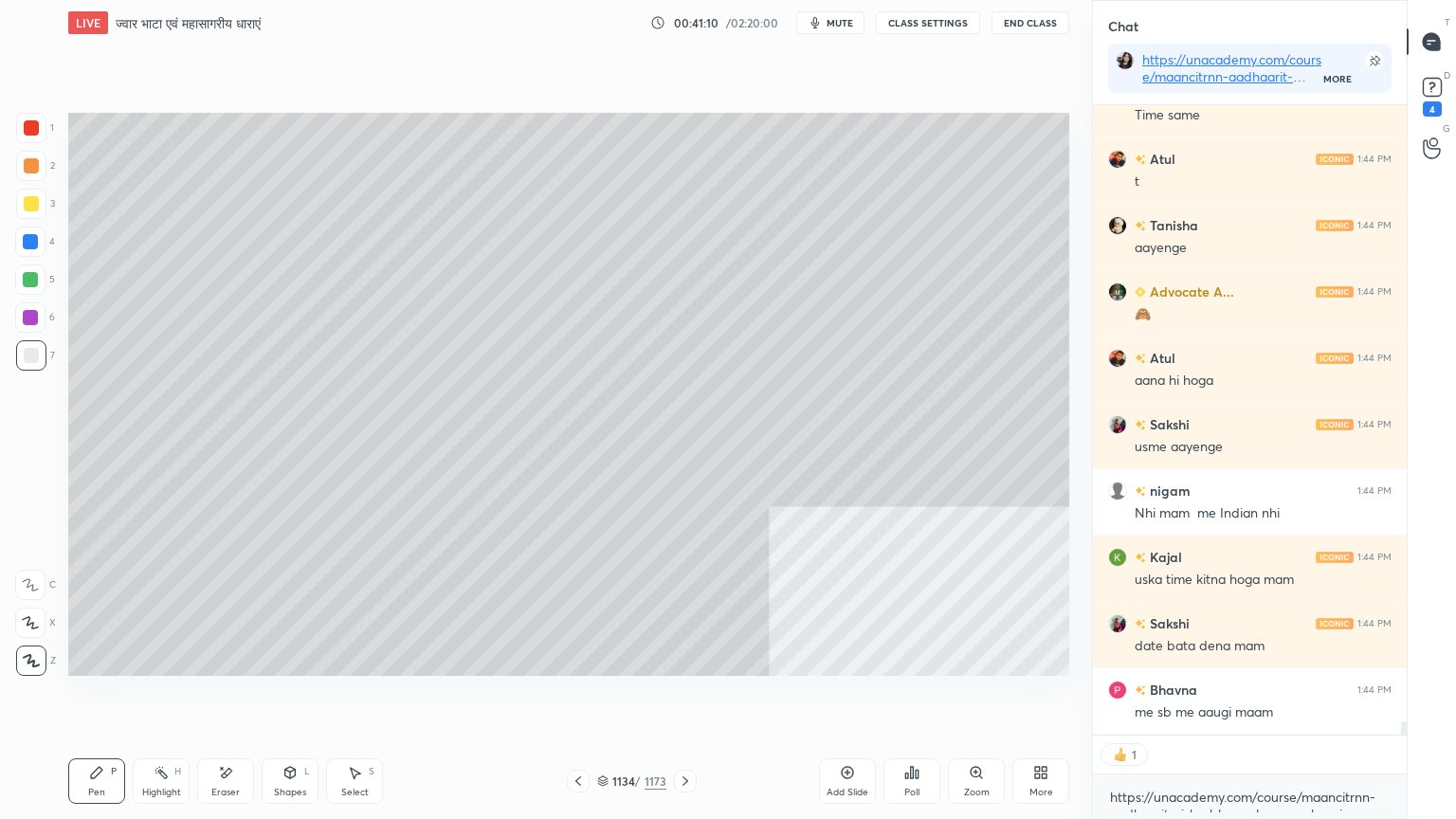 click at bounding box center [30, 242] 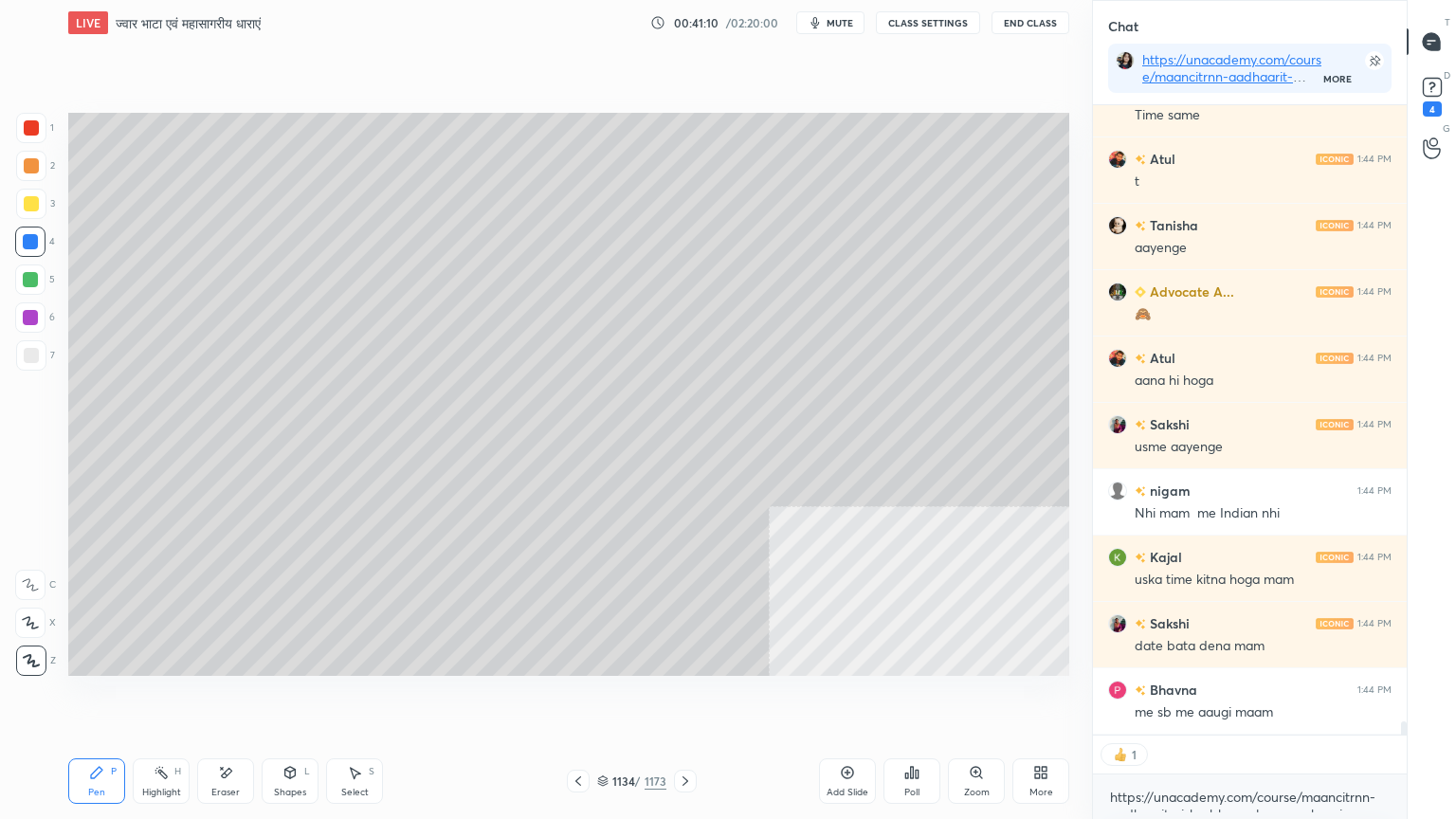 drag, startPoint x: 27, startPoint y: 238, endPoint x: 64, endPoint y: 222, distance: 40.311289 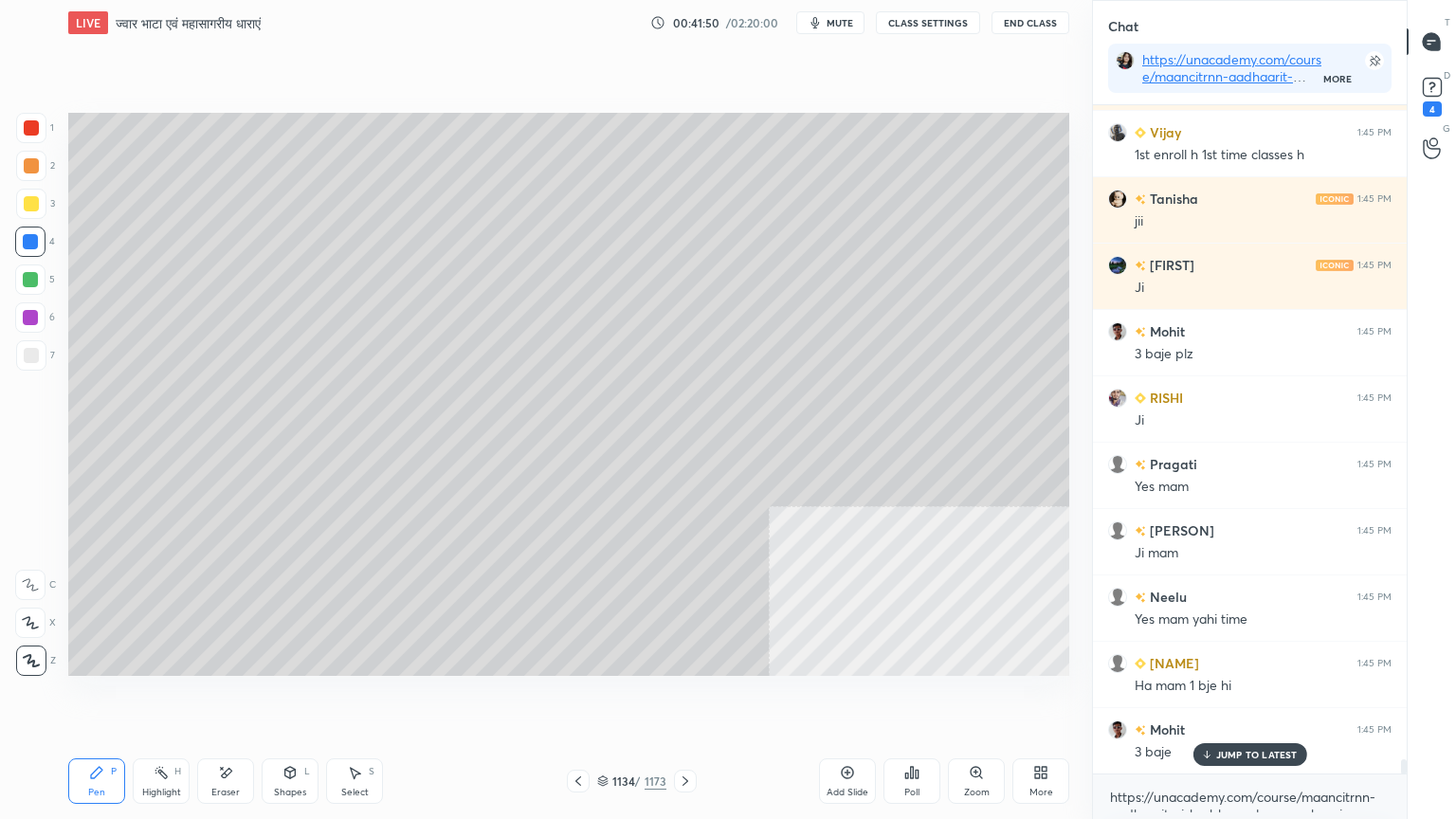 click at bounding box center (30, 242) 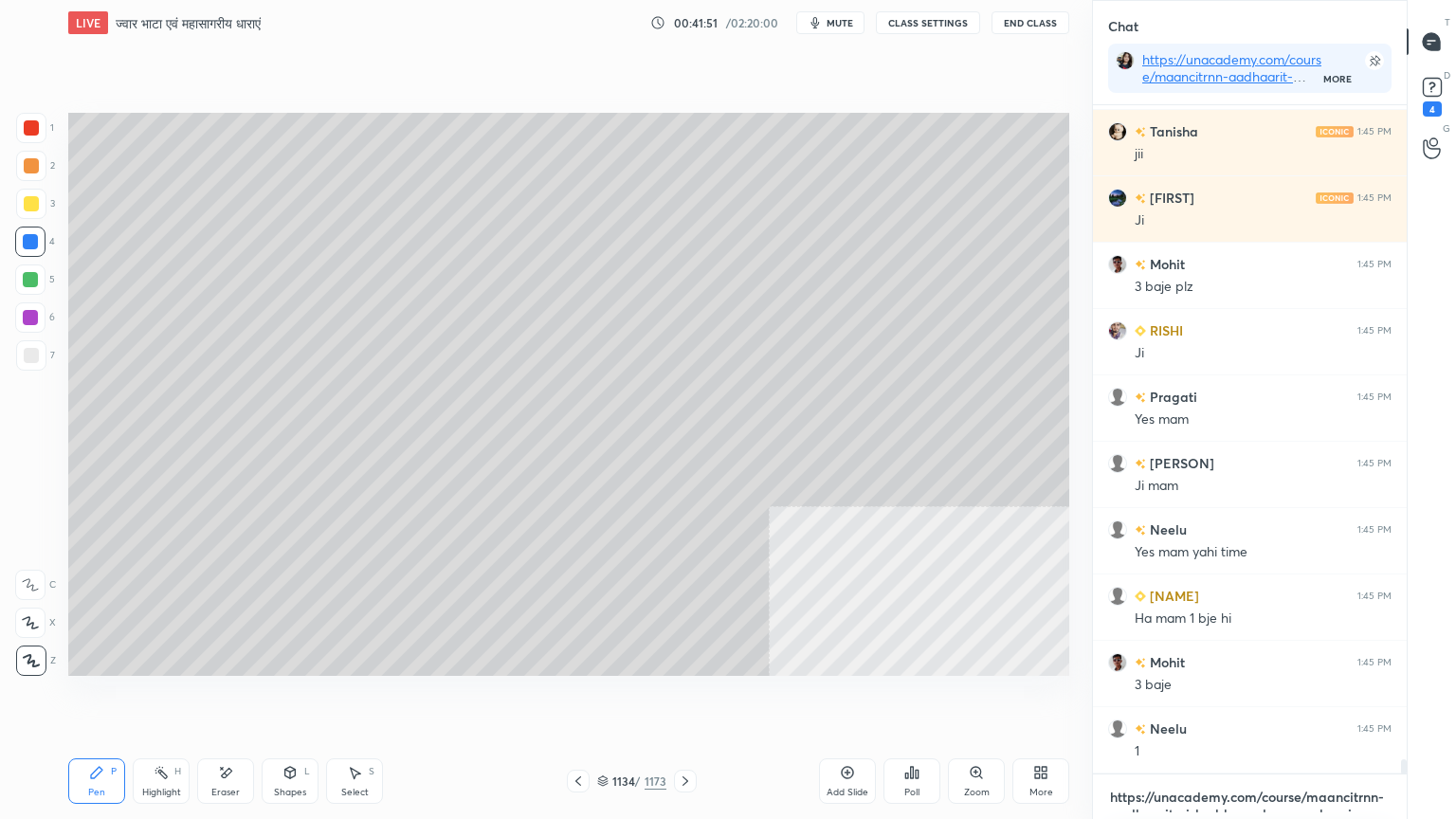 click on "https://unacademy.com/course/maancitrnn-aadhaarit-vishv-bhuugol-comprehensive-course-on-world-mapping/1FUXZMPP" at bounding box center [1249, 797] 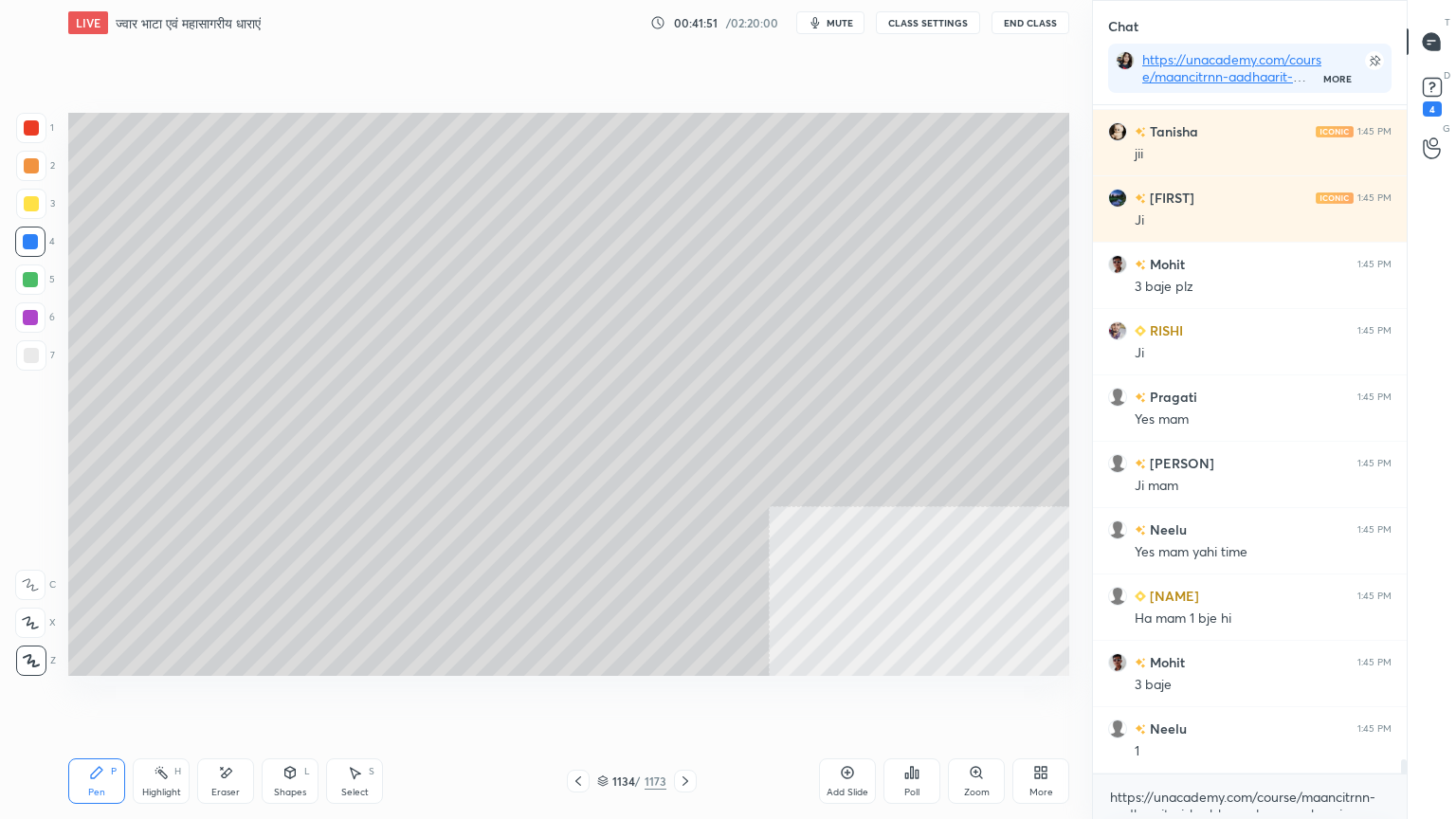 click on "https://unacademy.com/course/maancitrnn-aadhaarit-vishv-bhuugol-comprehensive-course-on-world-mapping/1FUXZMPP x" at bounding box center (1249, 796) 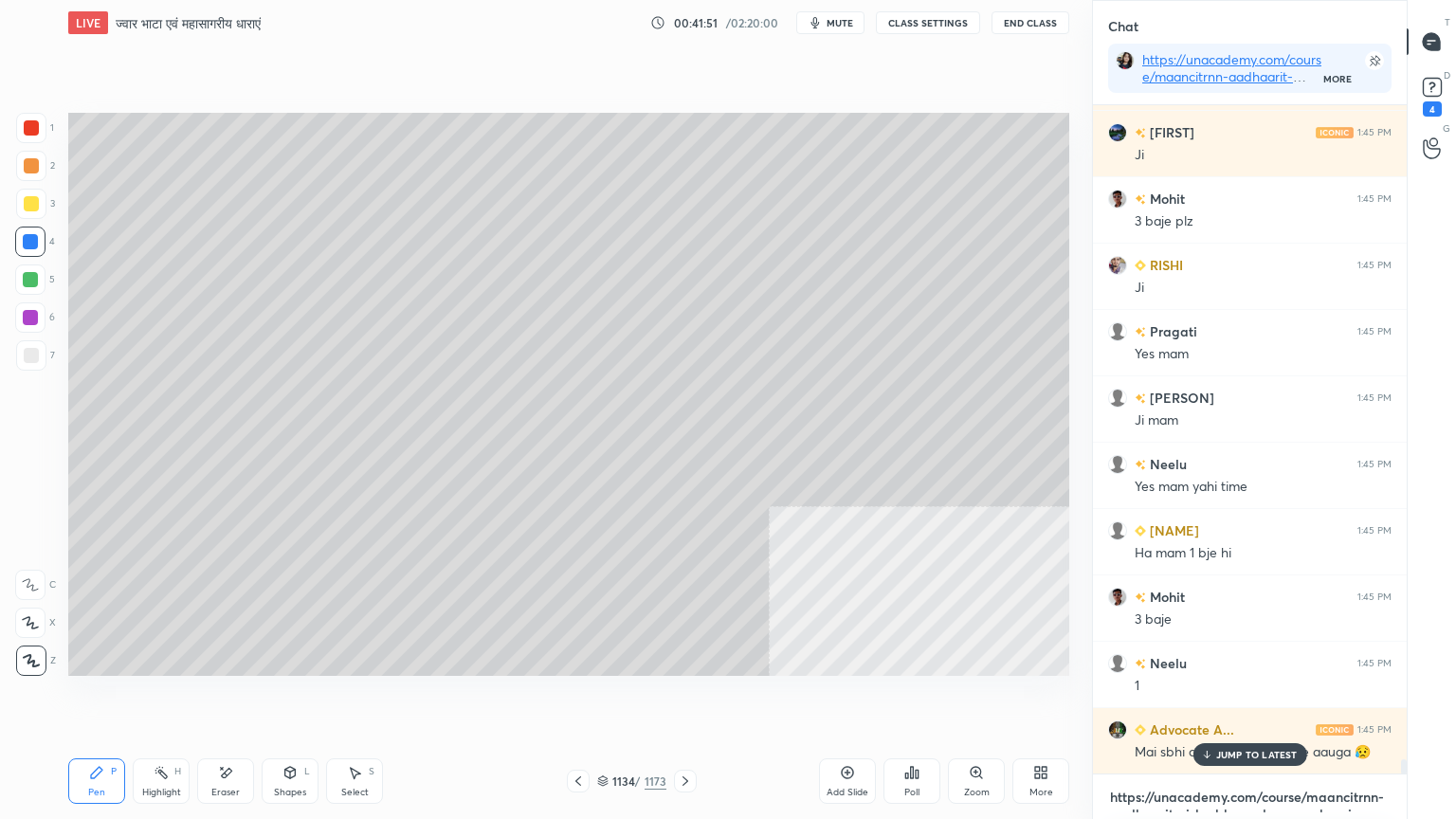 click on "https://unacademy.com/course/maancitrnn-aadhaarit-vishv-bhuugol-comprehensive-course-on-world-mapping/1FUXZMPP" at bounding box center (1249, 797) 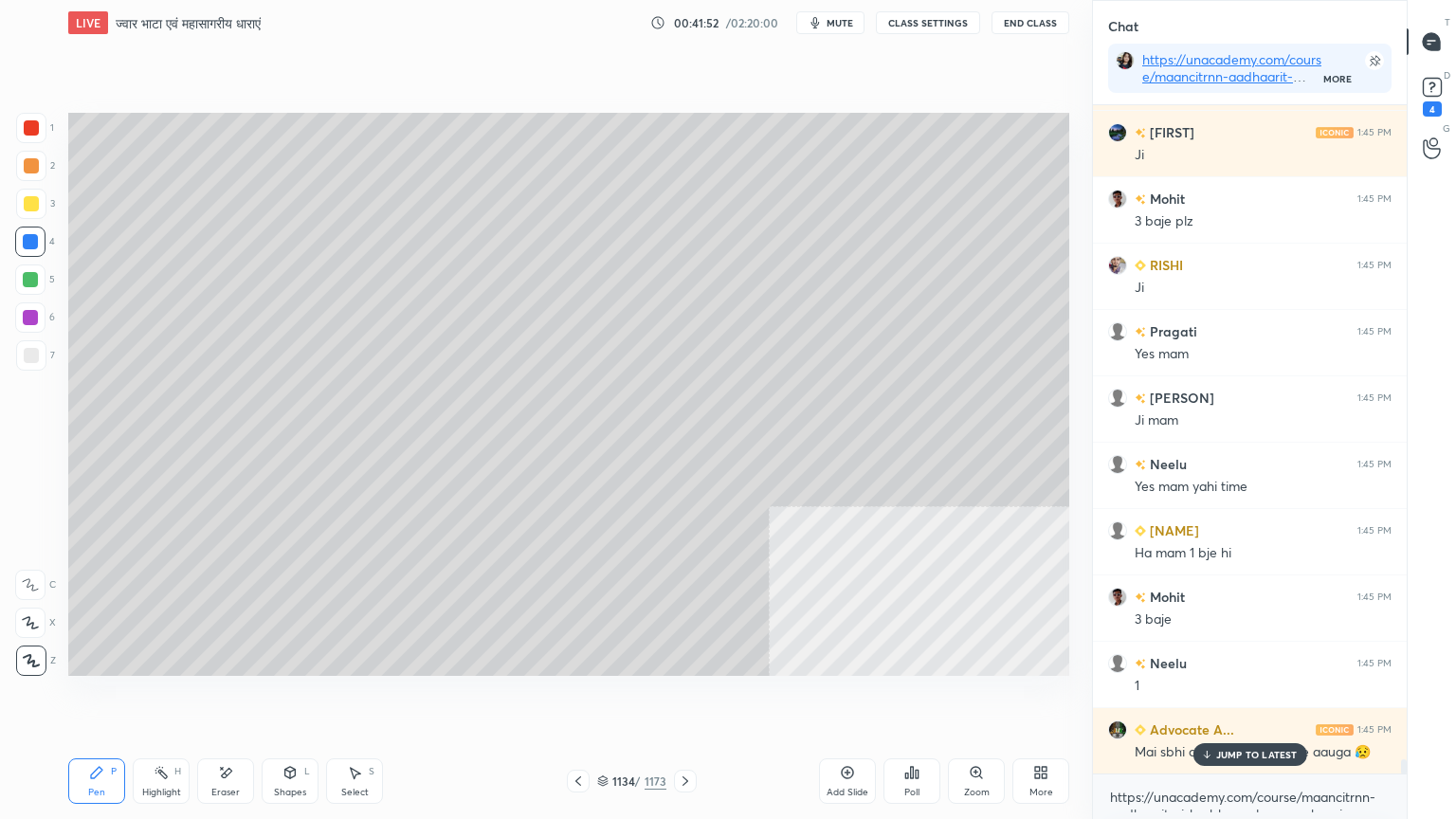 drag, startPoint x: 1217, startPoint y: 749, endPoint x: 1219, endPoint y: 779, distance: 30.06659 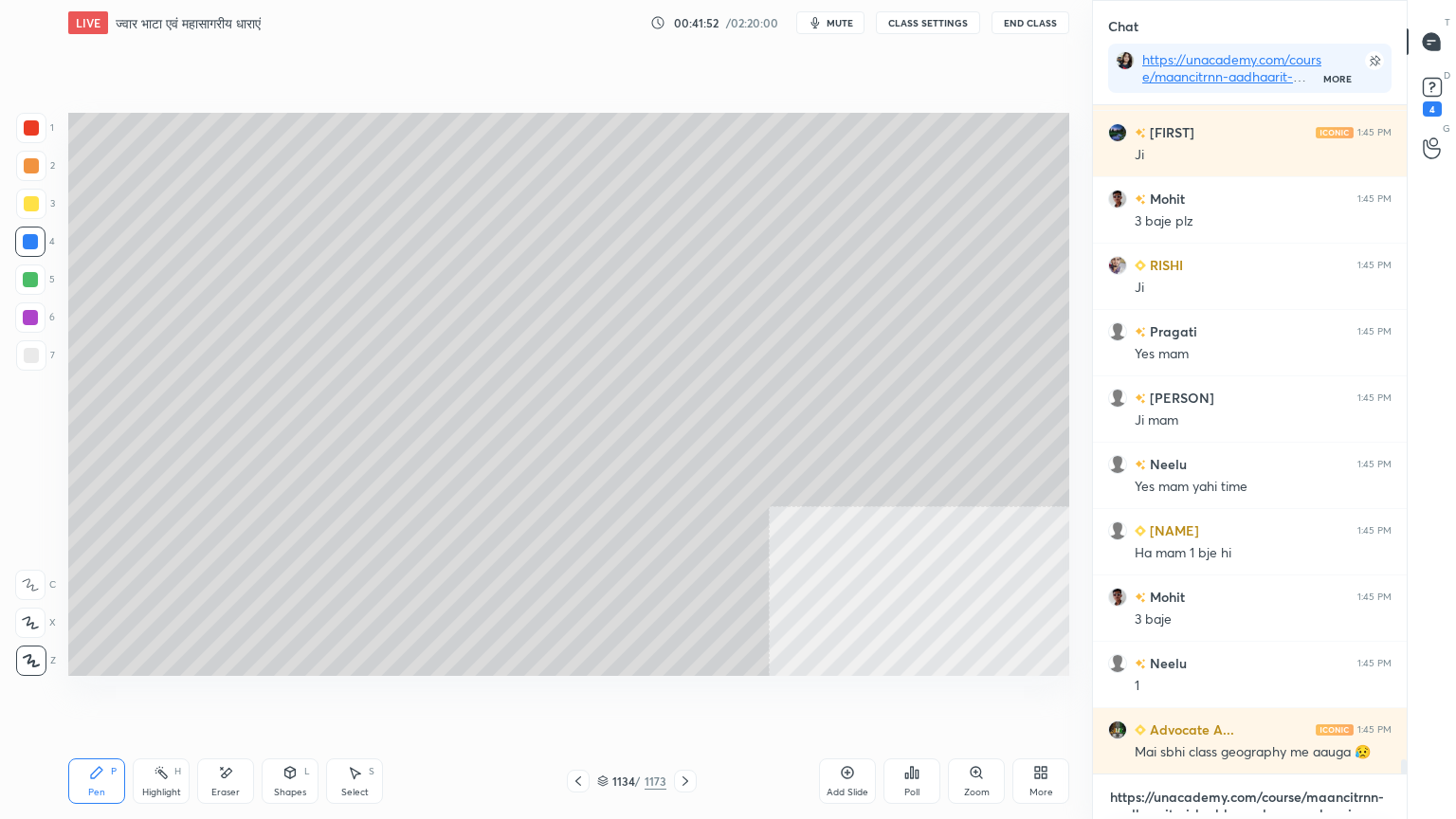 click on "https://unacademy.com/course/maancitrnn-aadhaarit-vishv-bhuugol-comprehensive-course-on-world-mapping/1FUXZMPP" at bounding box center [1249, 797] 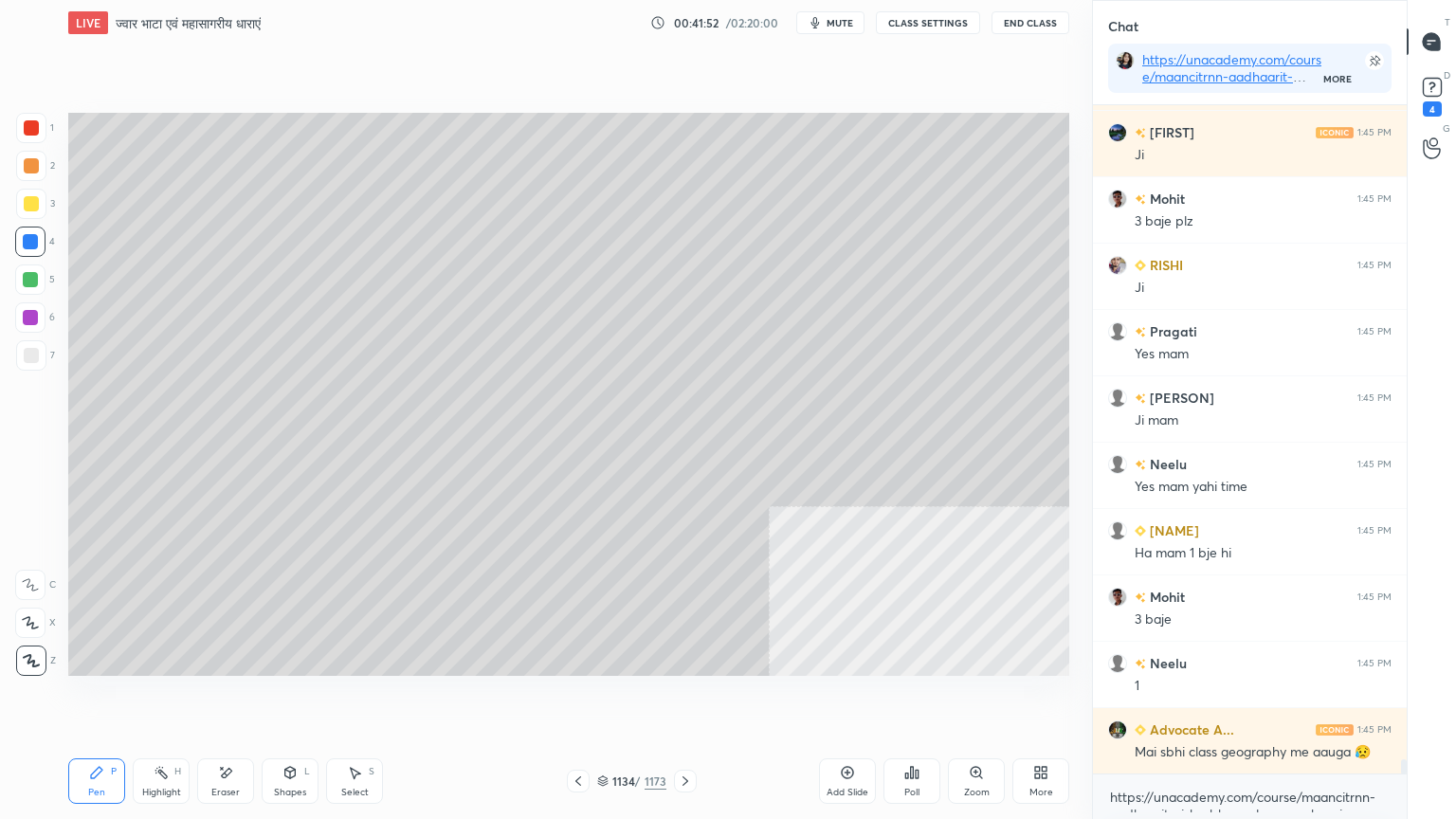 click on "https://unacademy.com/course/maancitrnn-aadhaarit-vishv-bhuugol-comprehensive-course-on-world-mapping/1FUXZMPP x" at bounding box center [1249, 796] 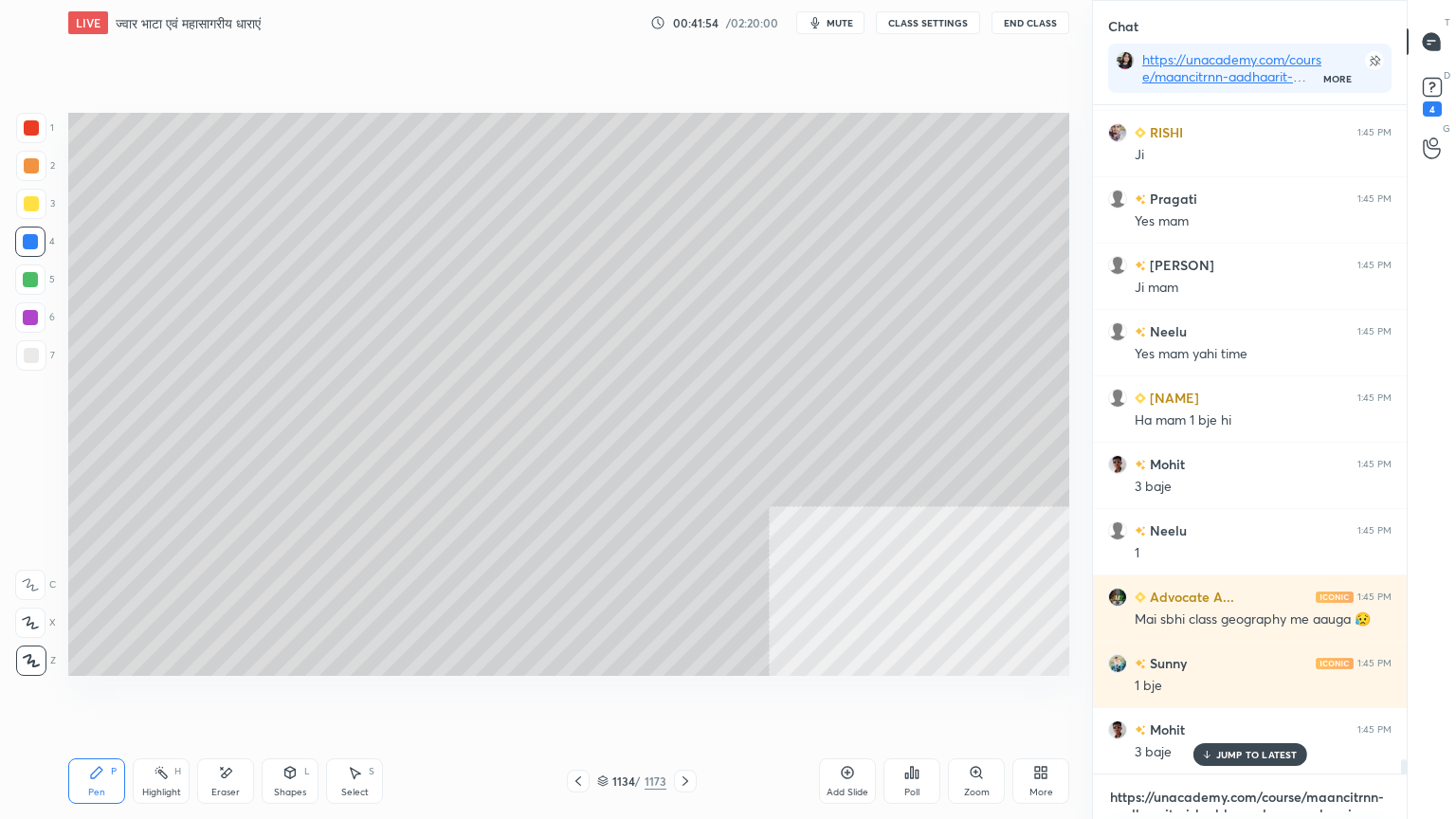 click on "https://unacademy.com/course/maancitrnn-aadhaarit-vishv-bhuugol-comprehensive-course-on-world-mapping/1FUXZMPP" at bounding box center (1249, 797) 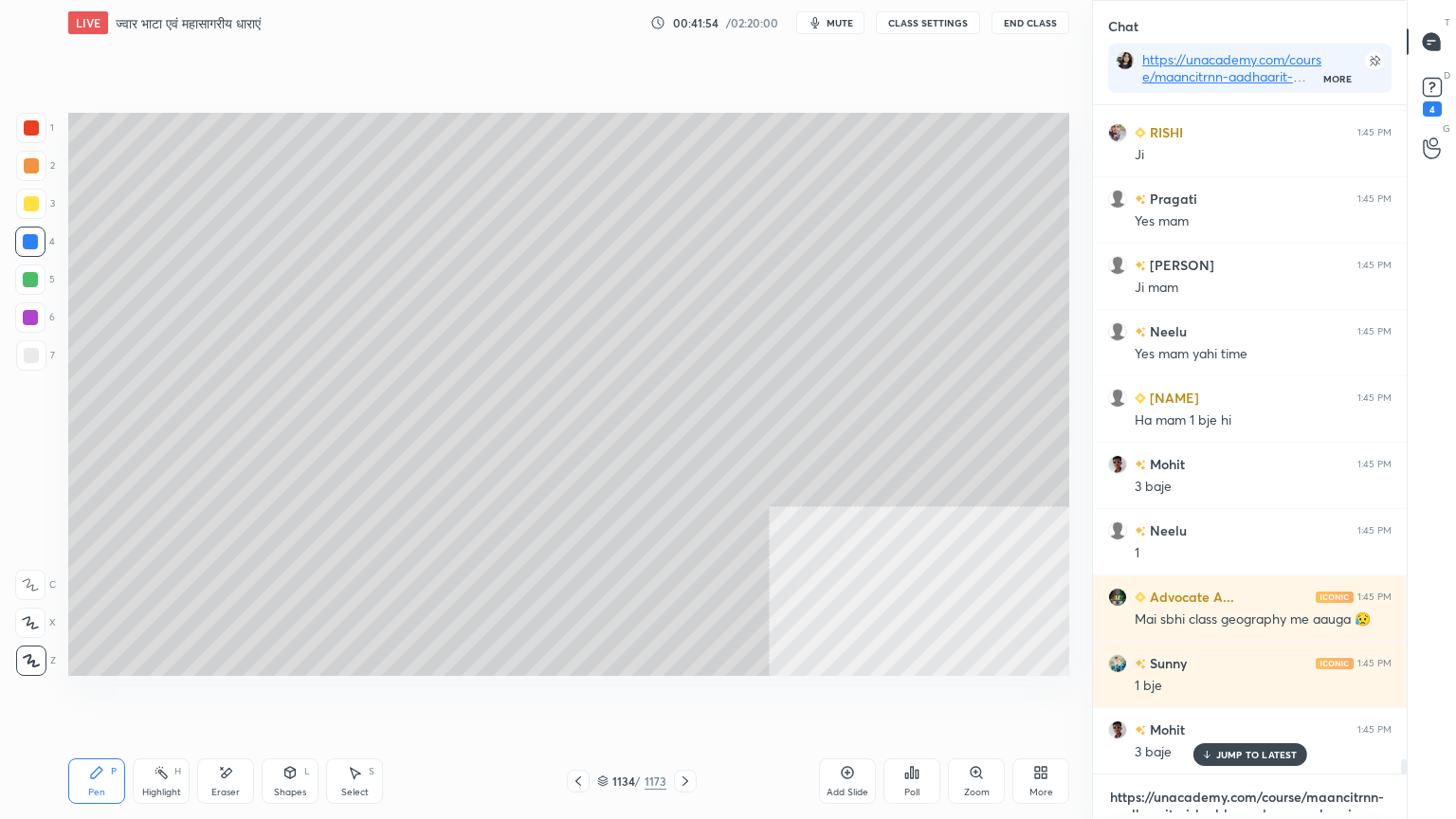 click on "https://unacademy.com/course/maancitrnn-aadhaarit-vishv-bhuugol-comprehensive-course-on-world-mapping/1FUXZMPP" at bounding box center [1249, 797] 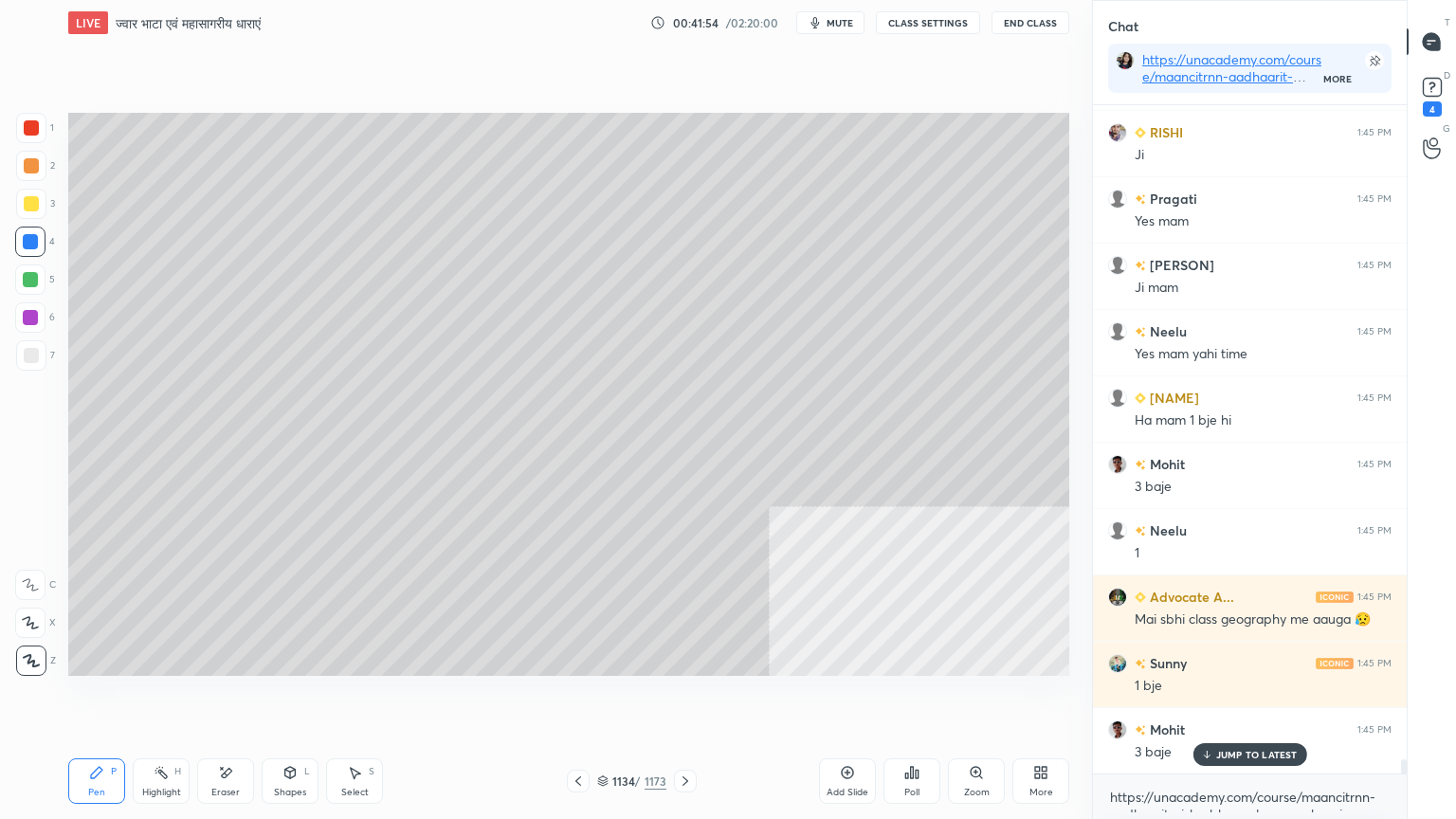 click on "JUMP TO LATEST" at bounding box center (1257, 755) 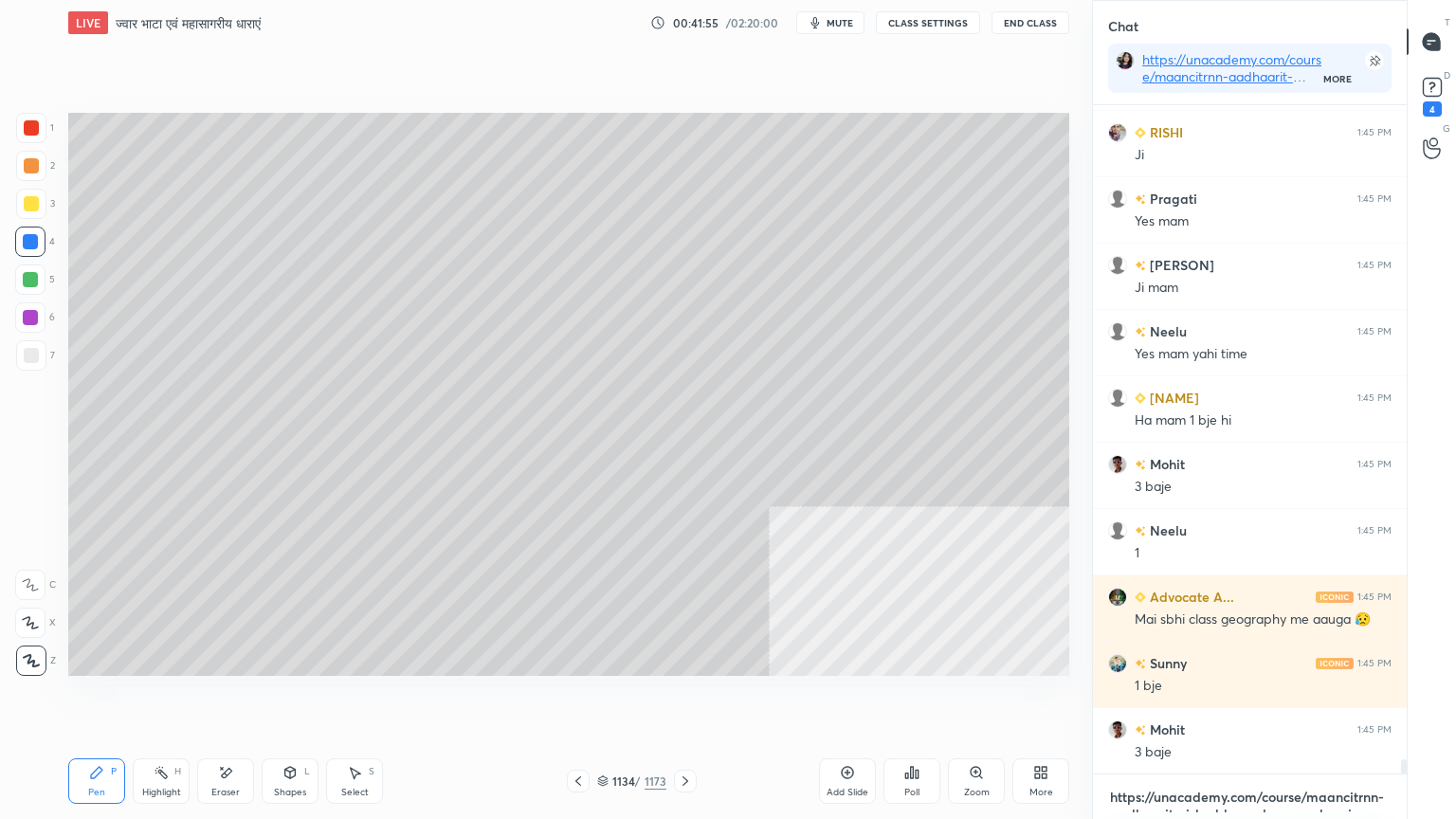 click on "https://unacademy.com/course/maancitrnn-aadhaarit-vishv-bhuugol-comprehensive-course-on-world-mapping/1FUXZMPP" at bounding box center (1249, 797) 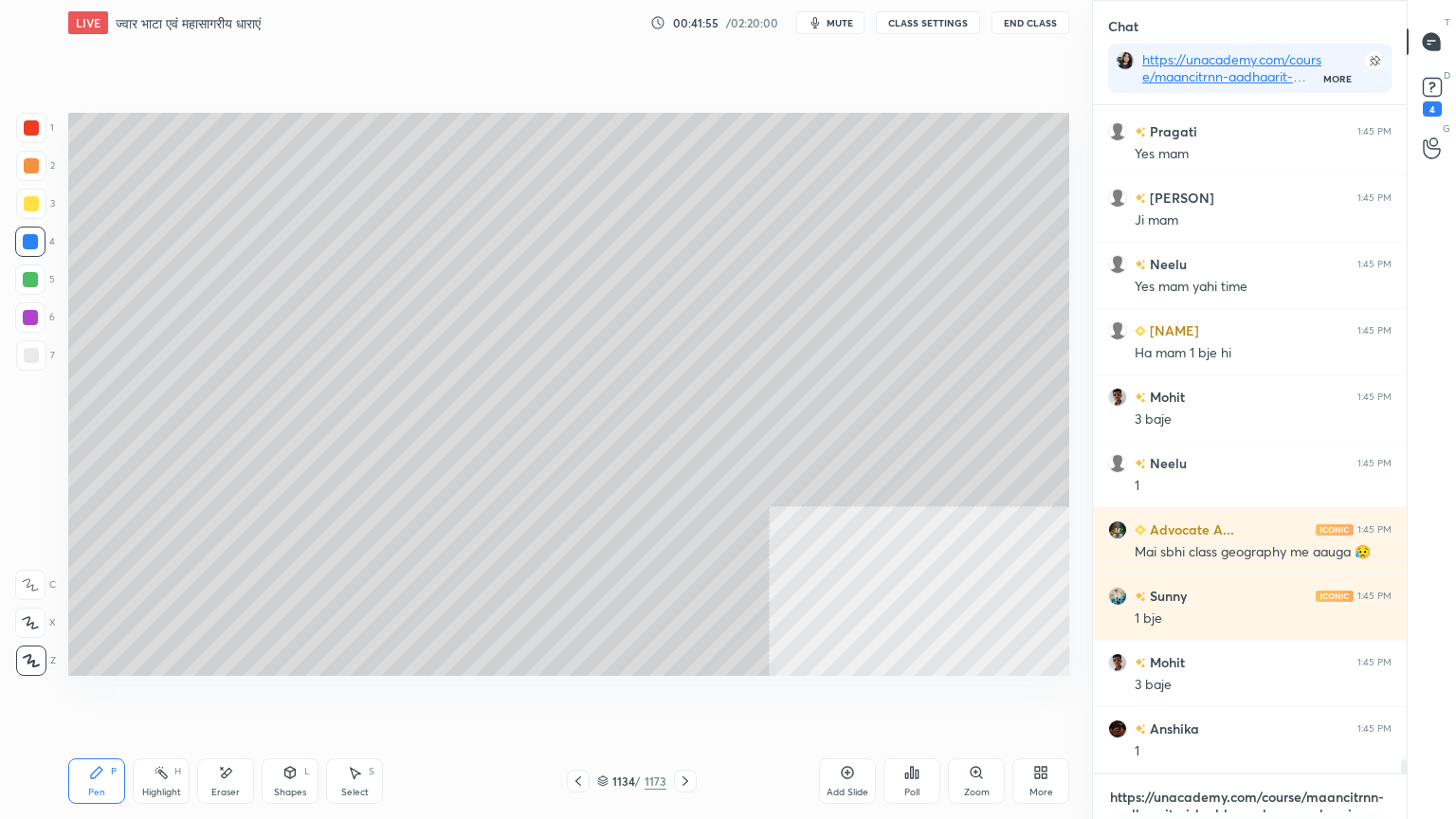 click on "https://unacademy.com/course/maancitrnn-aadhaarit-vishv-bhuugol-comprehensive-course-on-world-mapping/1FUXZMPP" at bounding box center [1249, 797] 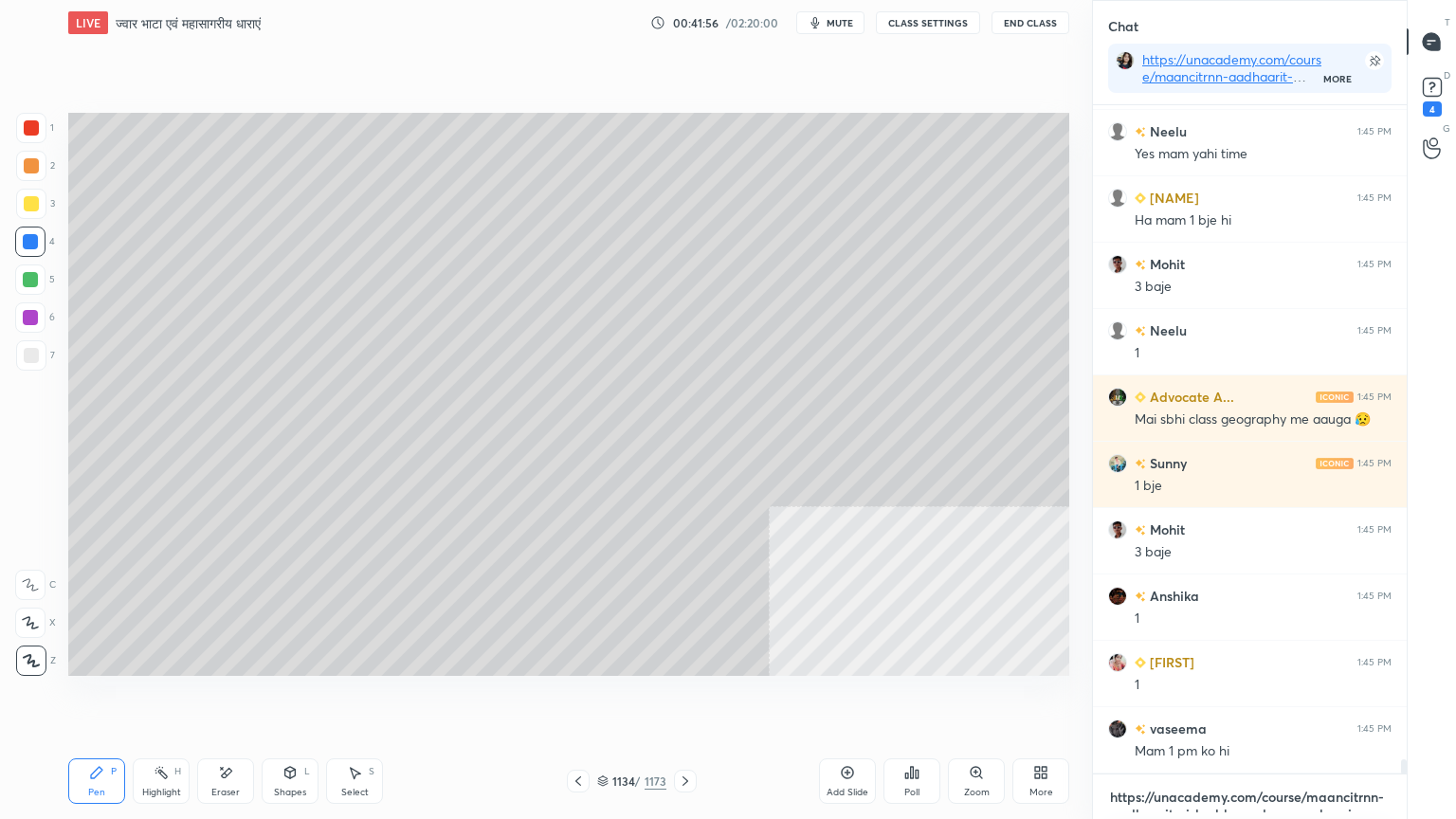 click on "https://unacademy.com/course/maancitrnn-aadhaarit-vishv-bhuugol-comprehensive-course-on-world-mapping/1FUXZMPP" at bounding box center (1249, 797) 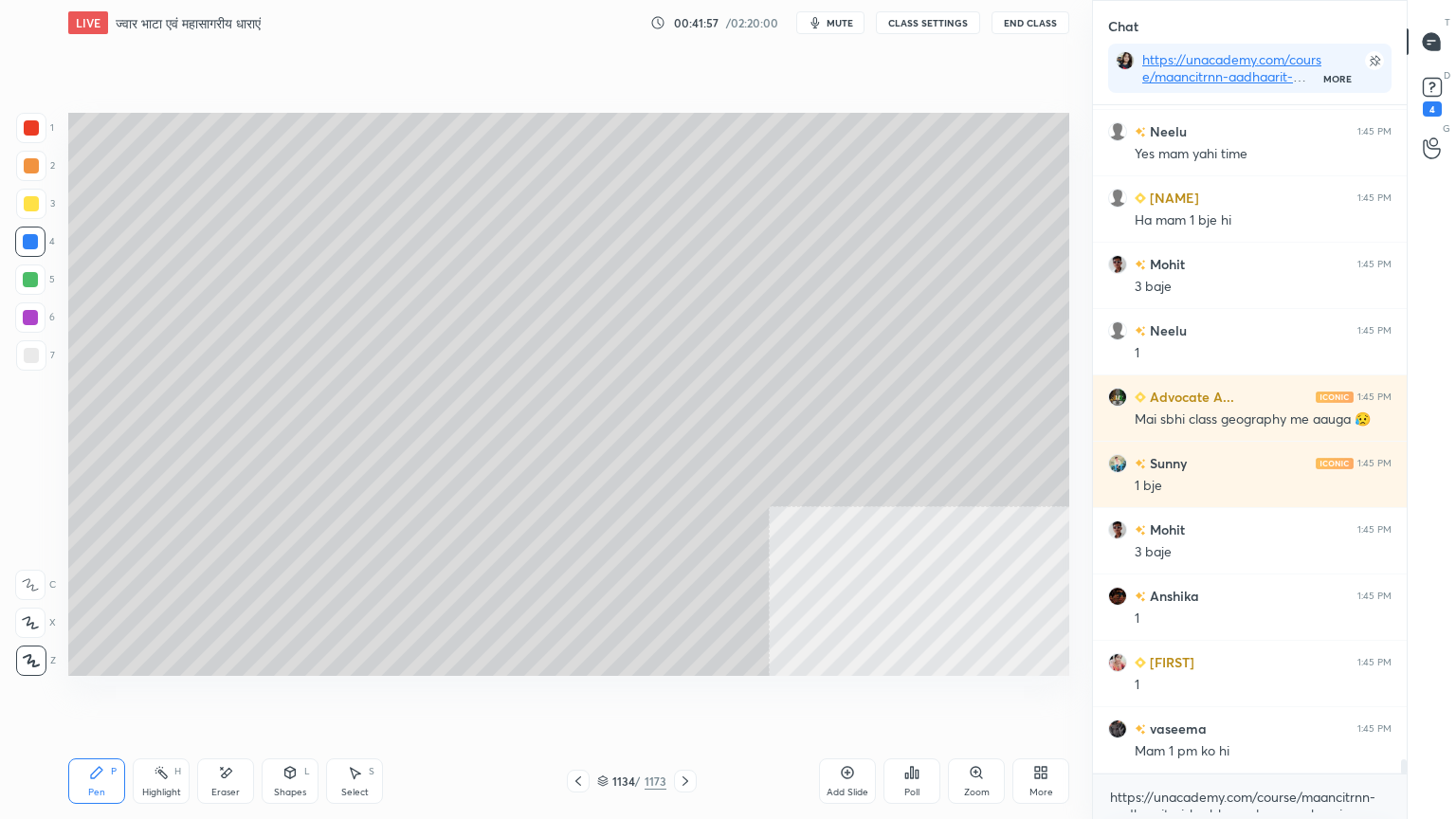 click on "https://unacademy.com/course/maancitrnn-aadhaarit-vishv-bhuugol-comprehensive-course-on-world-mapping/1FUXZMPP x" at bounding box center (1249, 796) 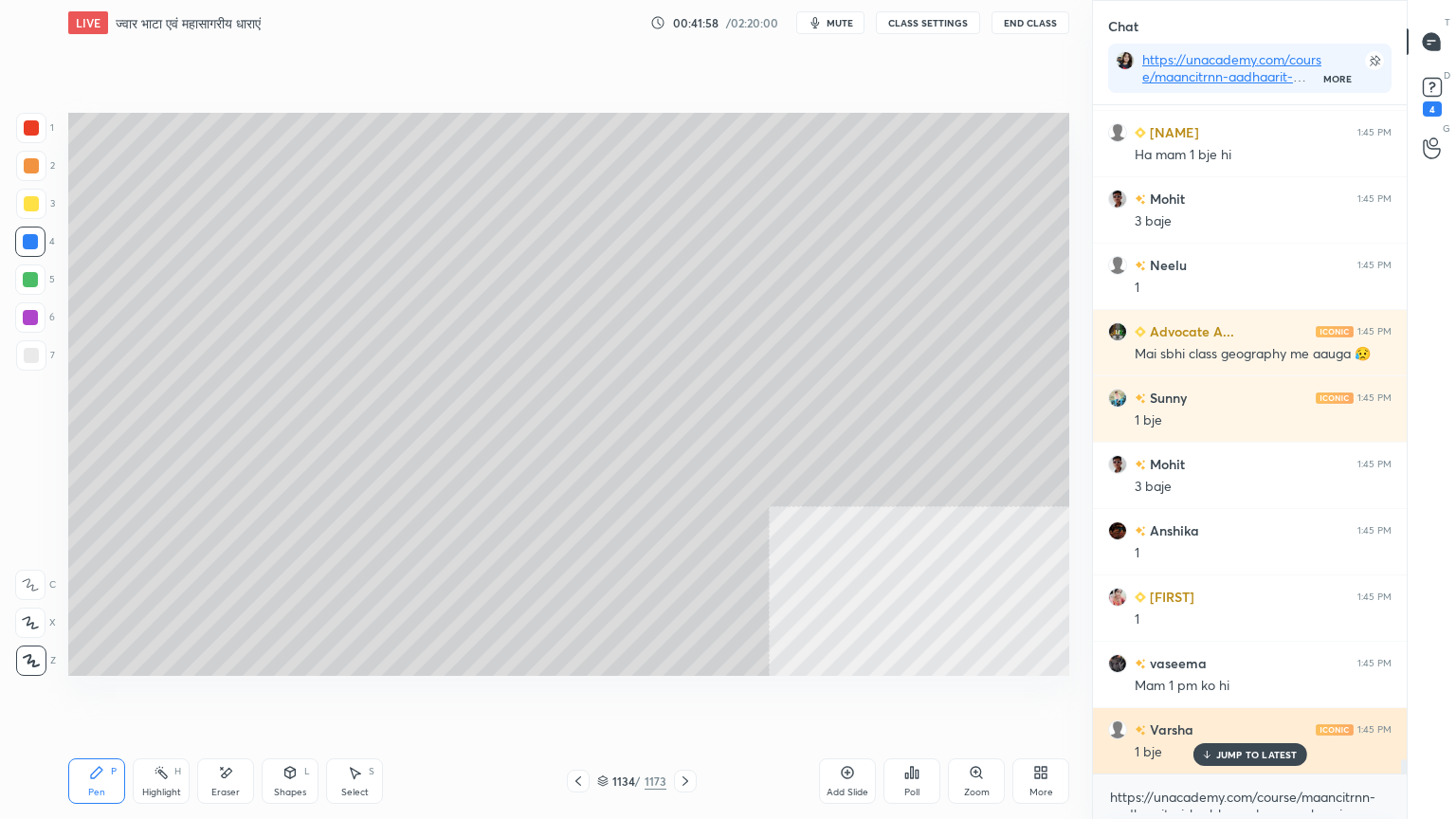 click on "JUMP TO LATEST" at bounding box center (1249, 755) 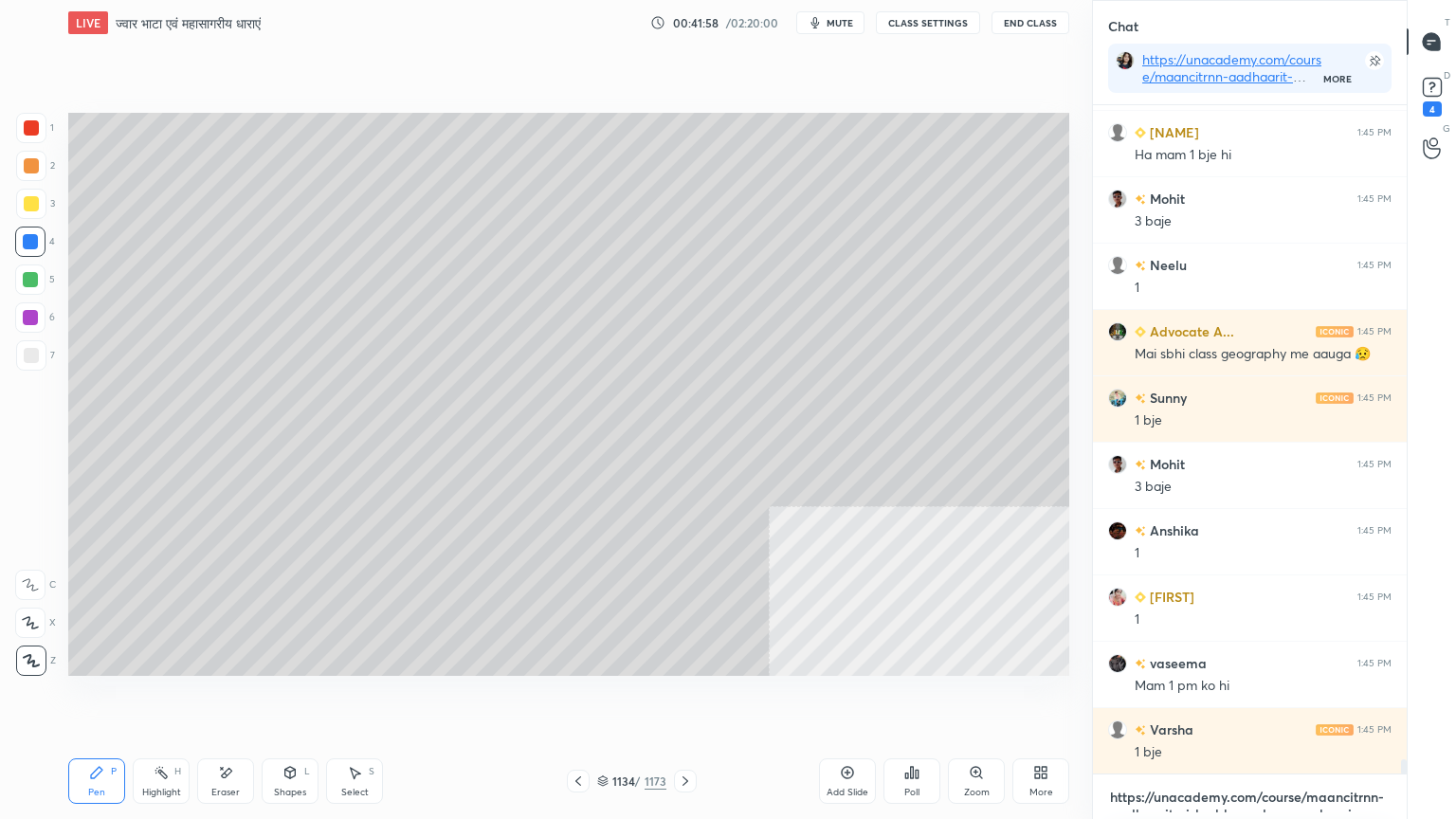 click on "https://unacademy.com/course/maancitrnn-aadhaarit-vishv-bhuugol-comprehensive-course-on-world-mapping/1FUXZMPP" at bounding box center [1249, 797] 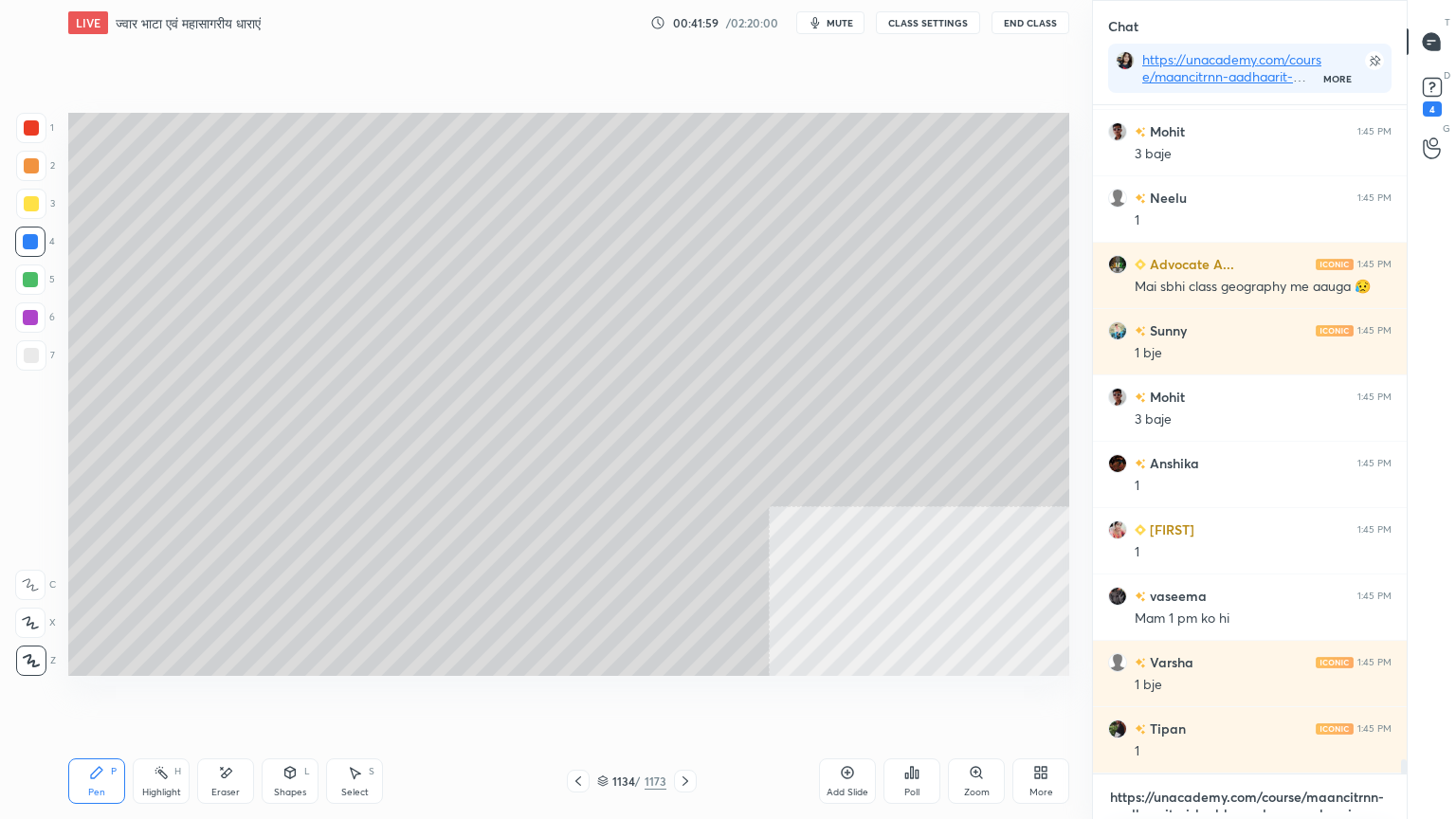 click on "https://unacademy.com/course/maancitrnn-aadhaarit-vishv-bhuugol-comprehensive-course-on-world-mapping/1FUXZMPP" at bounding box center (1249, 797) 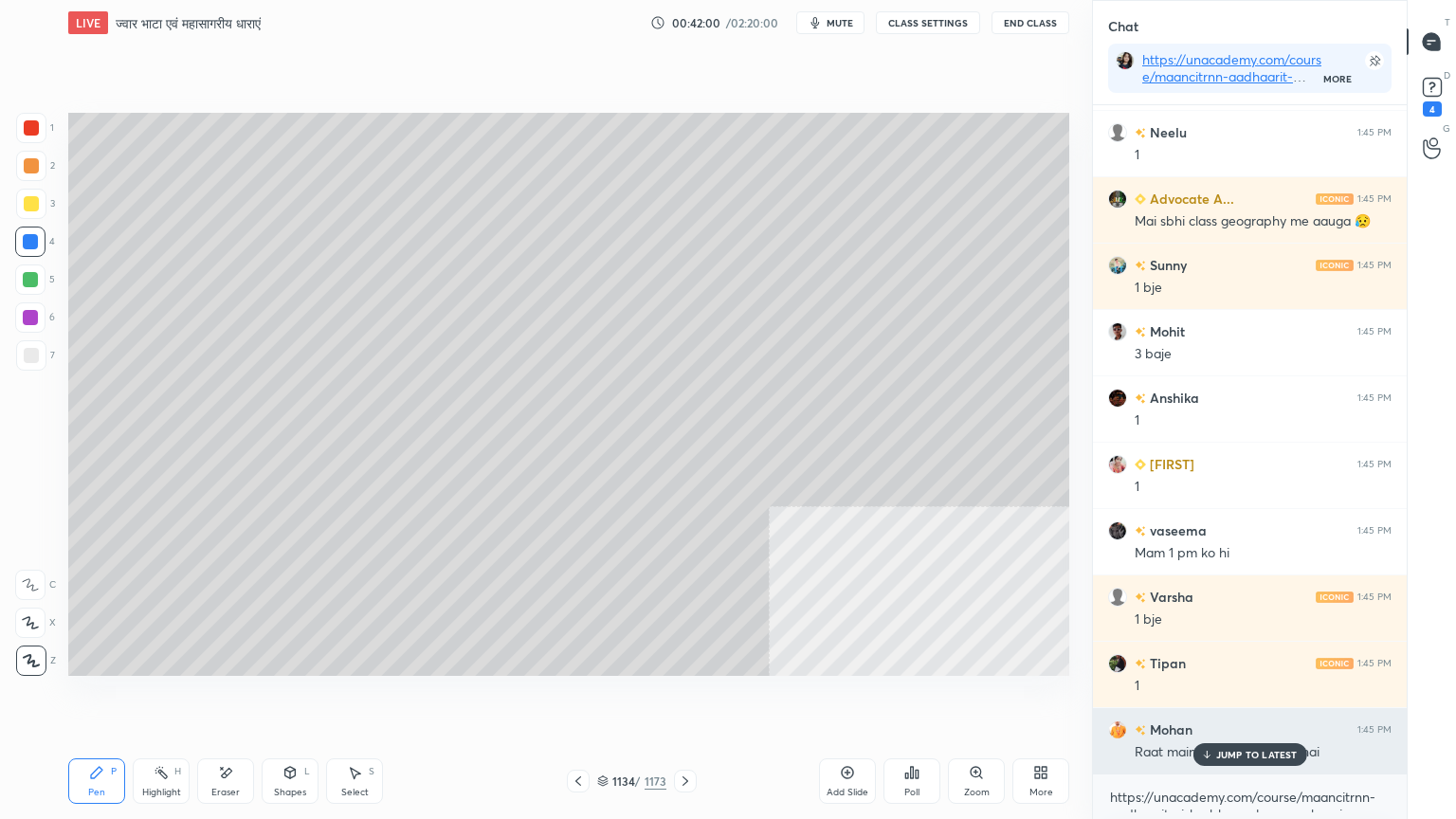 click on "JUMP TO LATEST" at bounding box center (1249, 755) 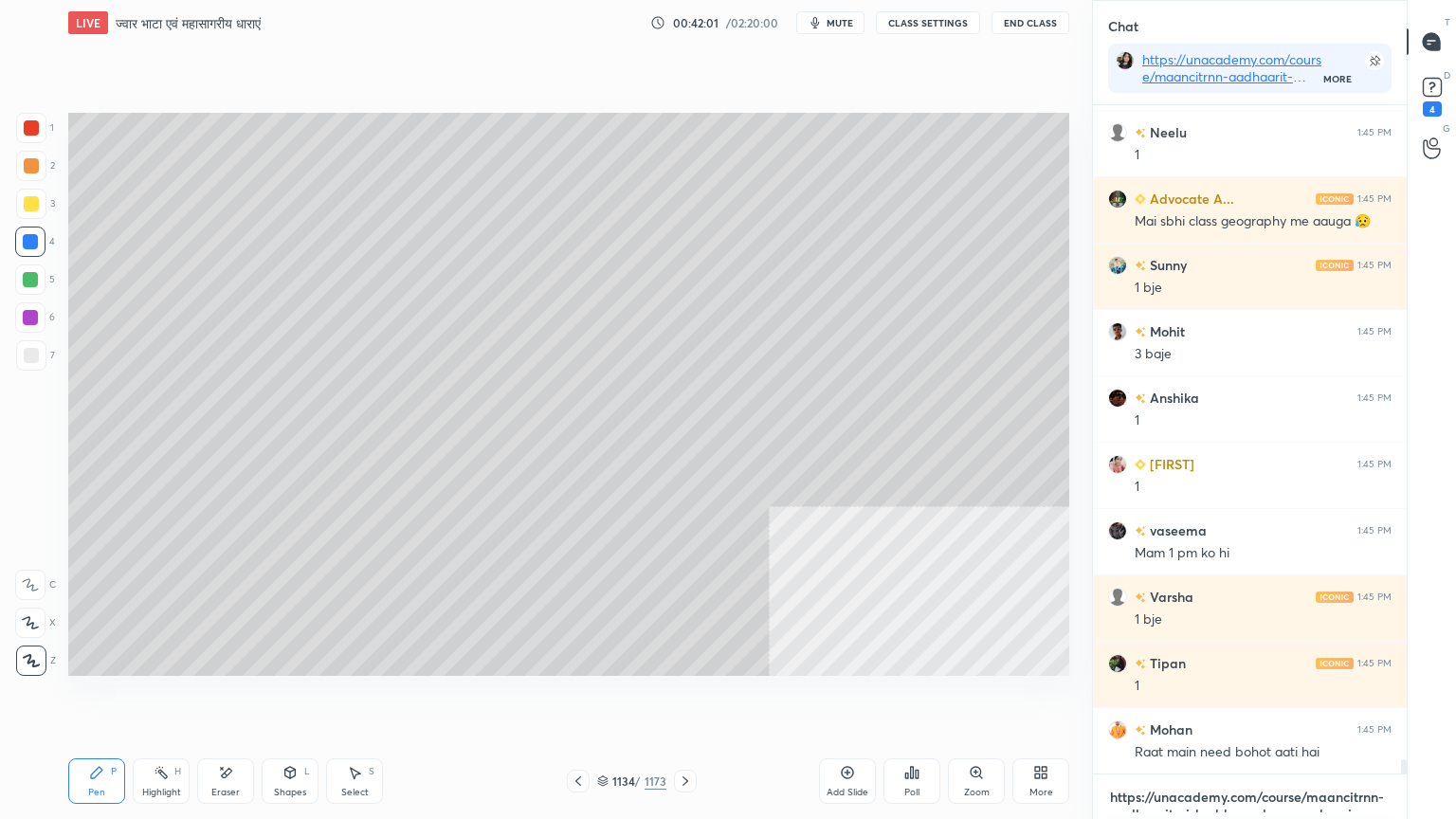 click on "https://unacademy.com/course/maancitrnn-aadhaarit-vishv-bhuugol-comprehensive-course-on-world-mapping/1FUXZMPP" at bounding box center (1249, 797) 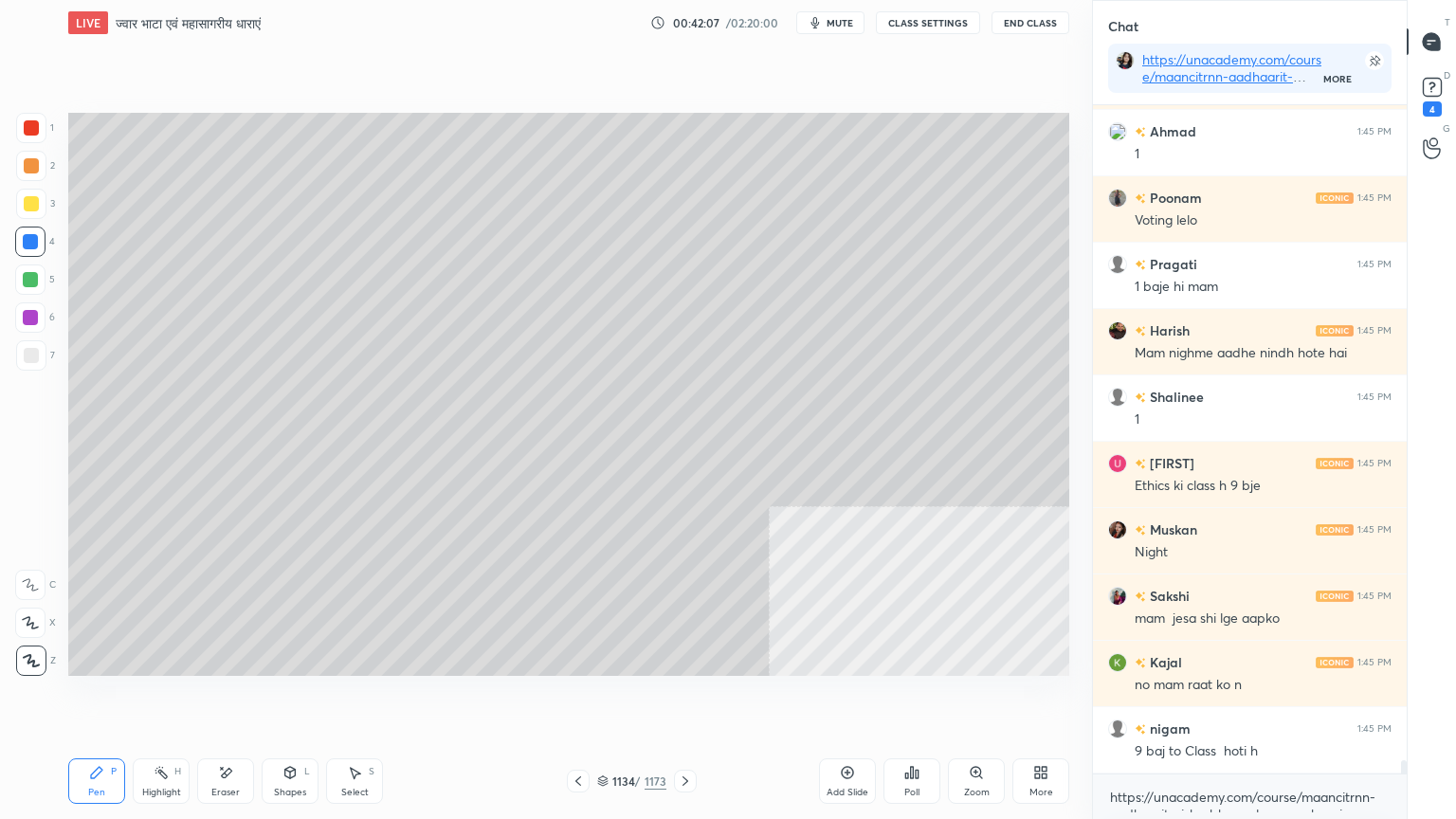 drag, startPoint x: 417, startPoint y: 720, endPoint x: 427, endPoint y: 717, distance: 10.440307 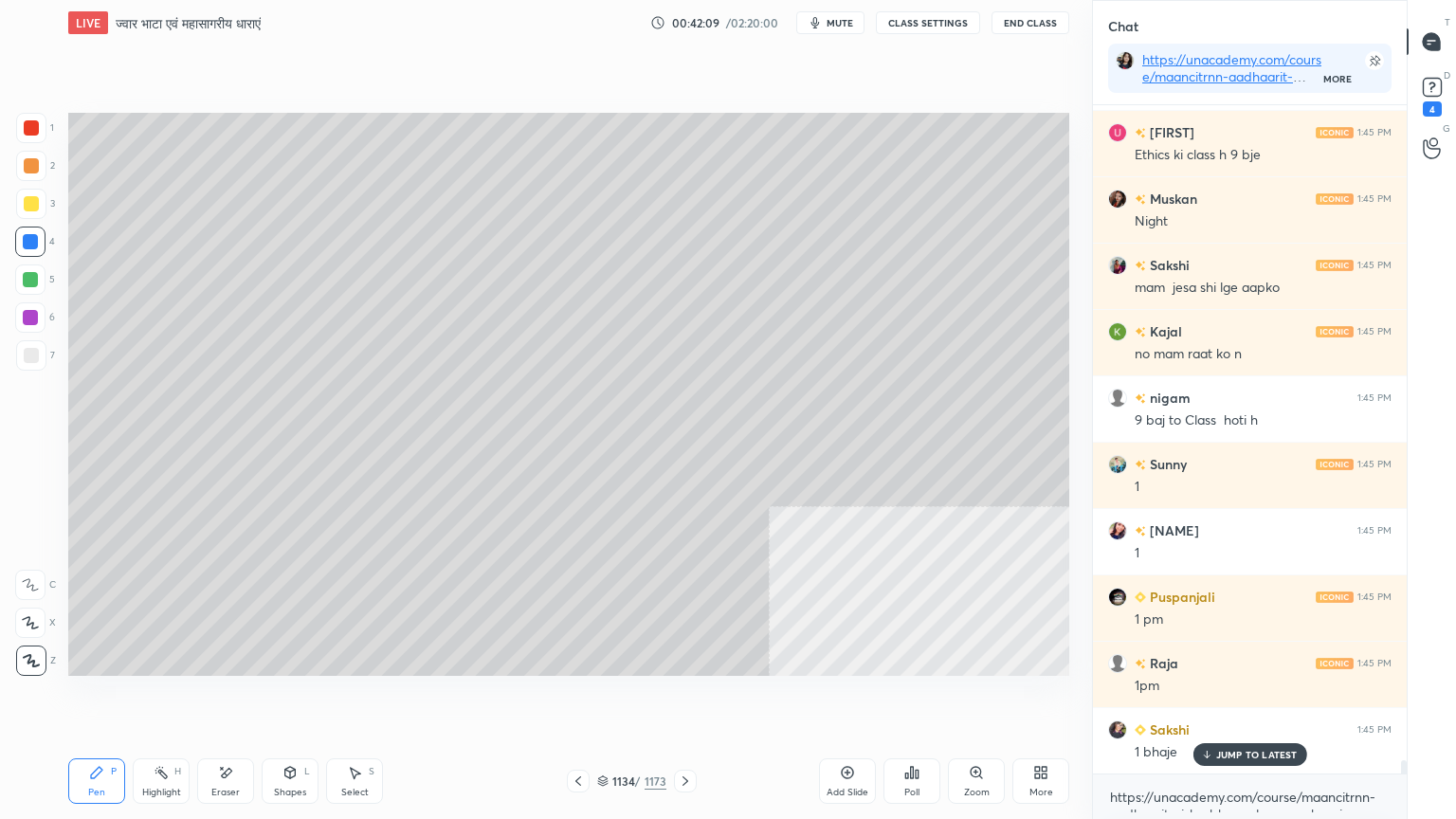 click on "Select S" at bounding box center (355, 781) 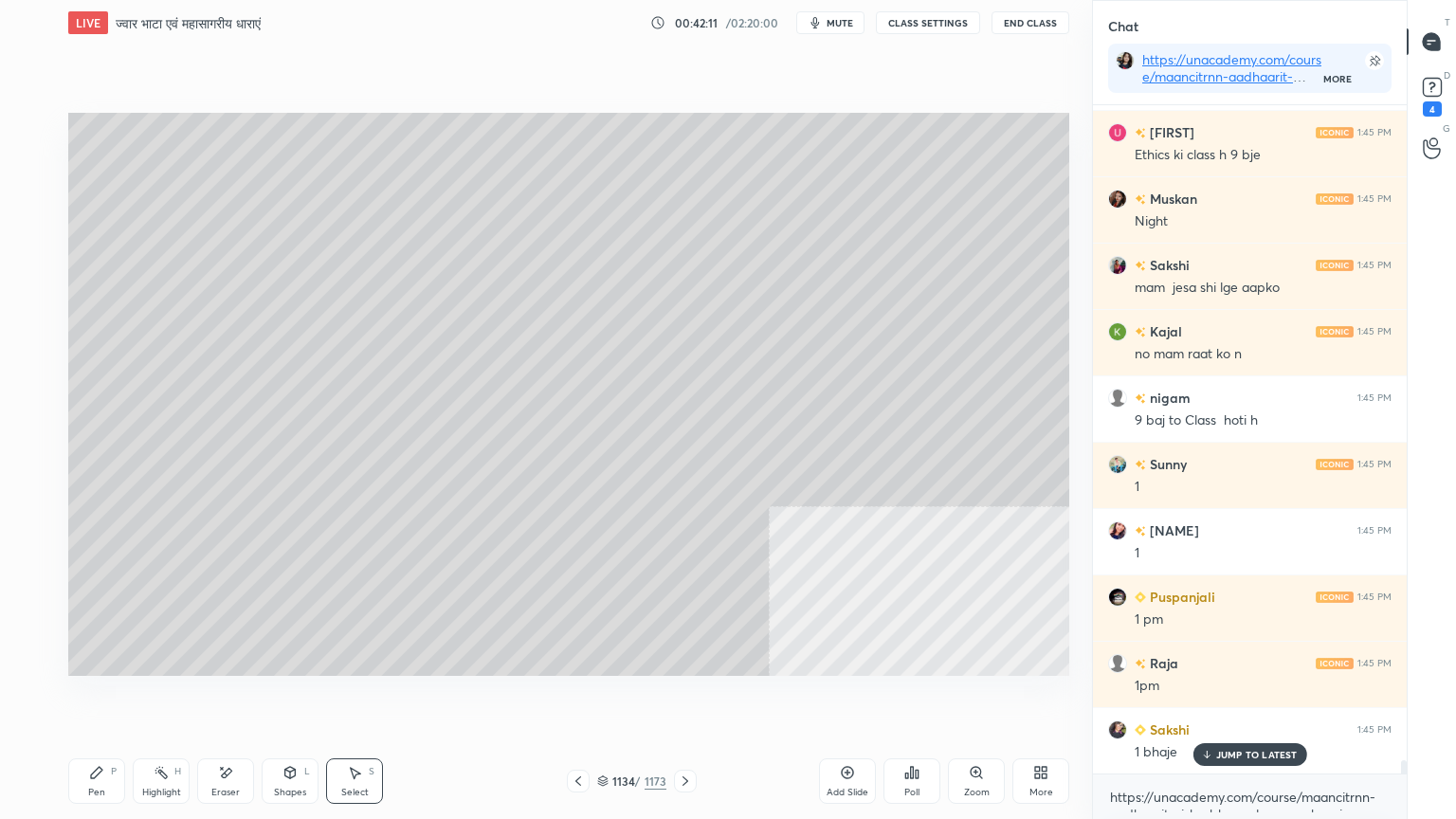 click on "Pen P" at bounding box center (97, 781) 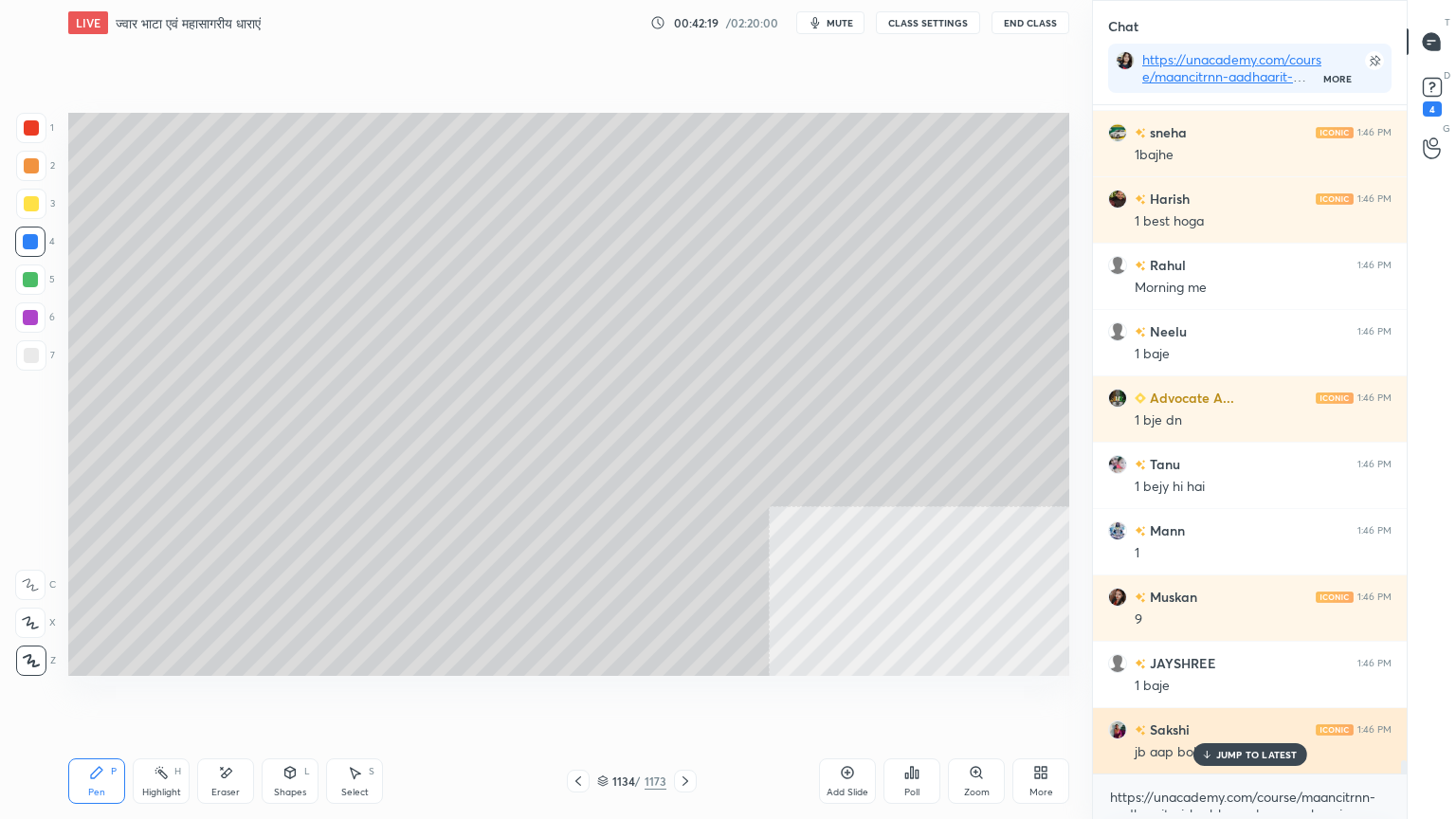 click on "JUMP TO LATEST" at bounding box center (1257, 755) 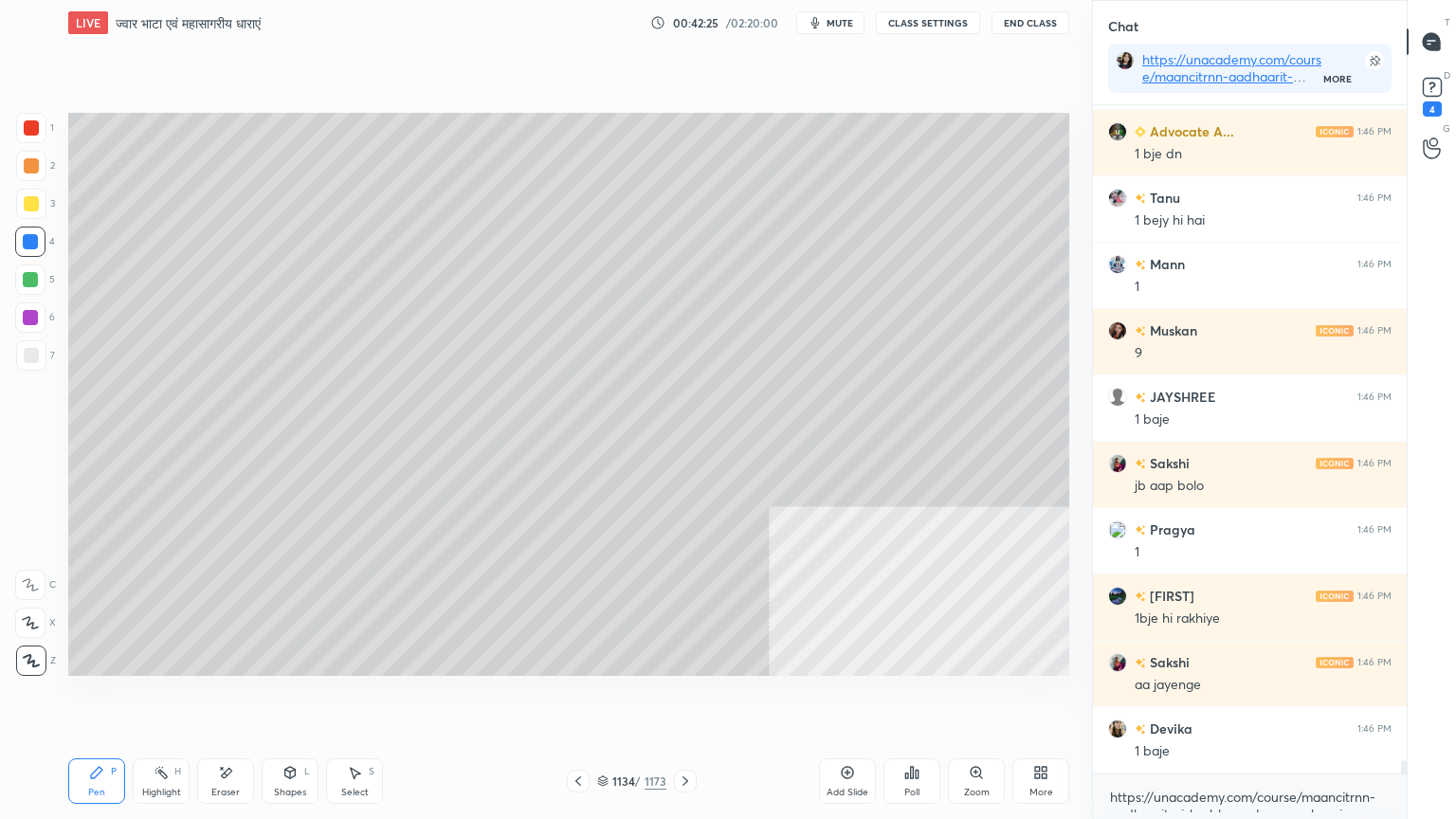 drag, startPoint x: 1404, startPoint y: 769, endPoint x: 1331, endPoint y: 807, distance: 82.29824 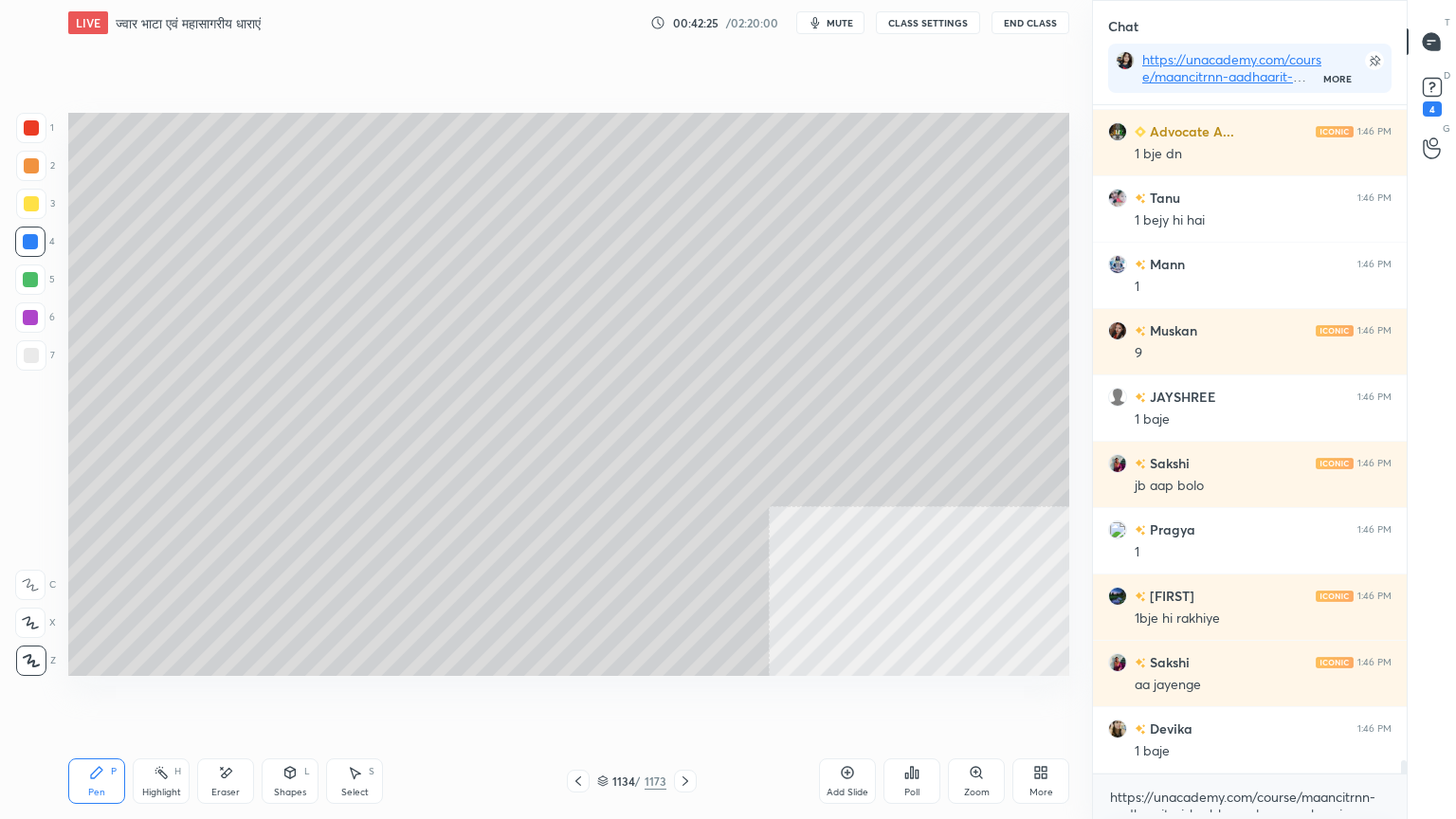click on "[PERSON] 1:46 PM Morning me Neelu 1:46 PM 1 baje [PERSON] 1:46 PM 1 bje dn Tanu 1:46 PM 1 bejy hi hai Mann 1:46 PM 1 Muskan 1:46 PM 9 JAYSHREE 1:46 PM 1 baje Sakshi 1:46 PM jb aap bolo Pragya 1:46 PM 1 Bablu 1:46 PM 1bje hi rakhiye Sakshi 1:46 PM aa jayenge Devika 1:46 PM 1 baje JUMP TO LATEST Enable hand raising Enable raise hand to speak to learners. Once enabled, chat will be turned off temporarily. Enable https://unacademy.com/course/maancitrnn-aadhaarit-vishv-bhuugol-comprehensive-course-on-world-mapping/1FUXZMPP x" at bounding box center (1249, 462) 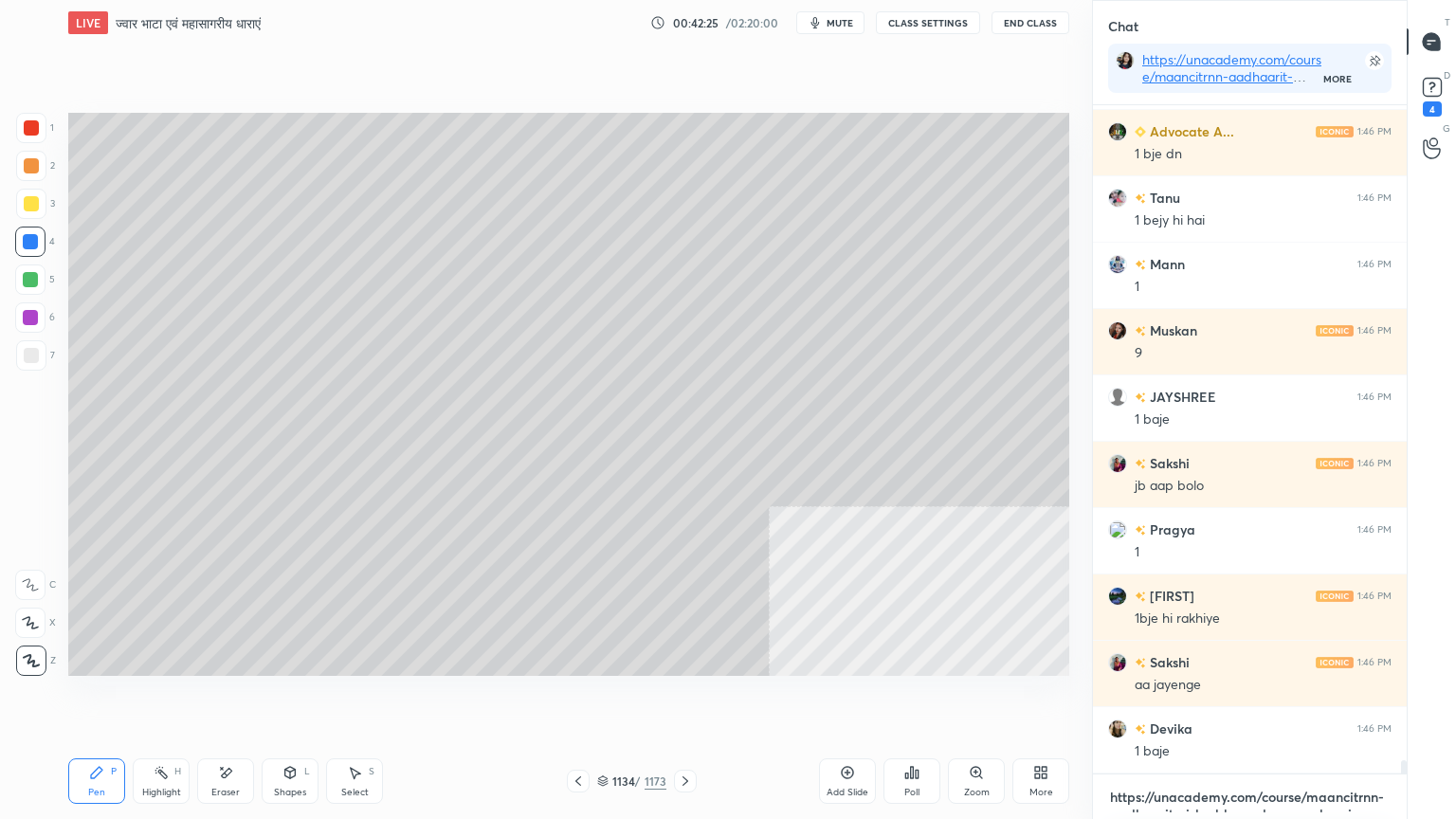 drag, startPoint x: 1244, startPoint y: 799, endPoint x: 1262, endPoint y: 794, distance: 18.681542 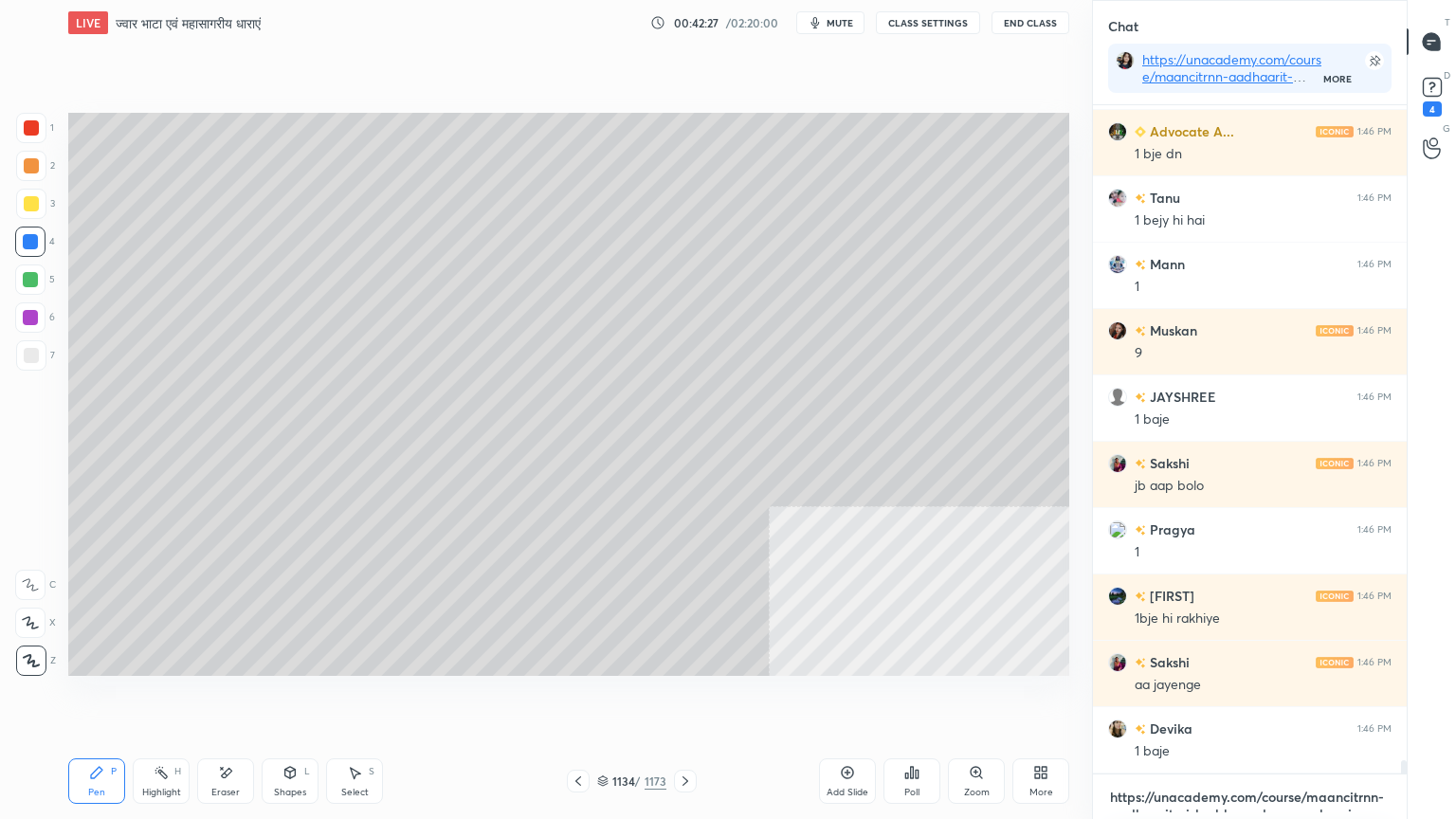 click on "https://unacademy.com/course/maancitrnn-aadhaarit-vishv-bhuugol-comprehensive-course-on-world-mapping/1FUXZMPP" at bounding box center [1249, 797] 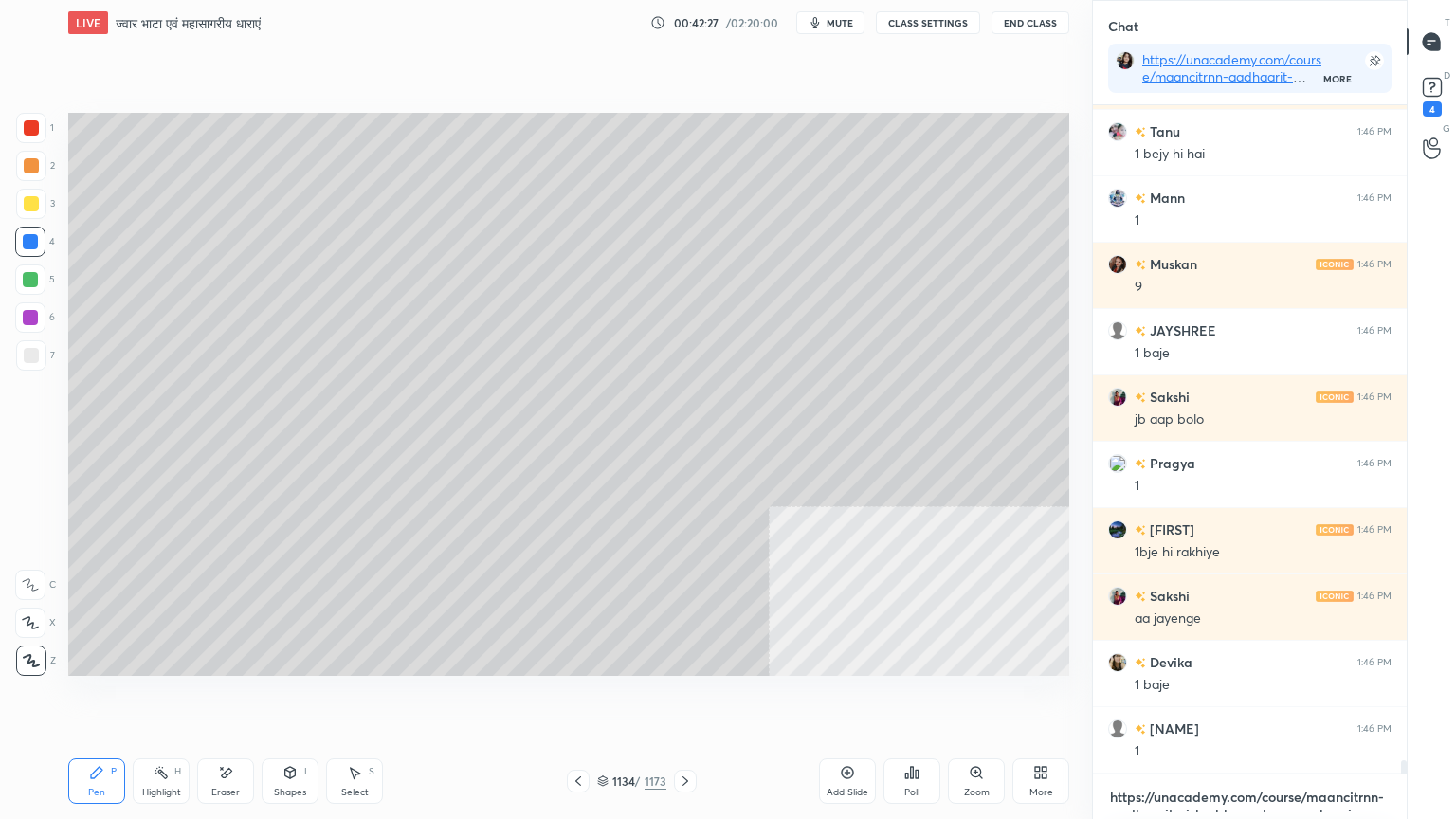 click on "https://unacademy.com/course/maancitrnn-aadhaarit-vishv-bhuugol-comprehensive-course-on-world-mapping/1FUXZMPP" at bounding box center (1249, 797) 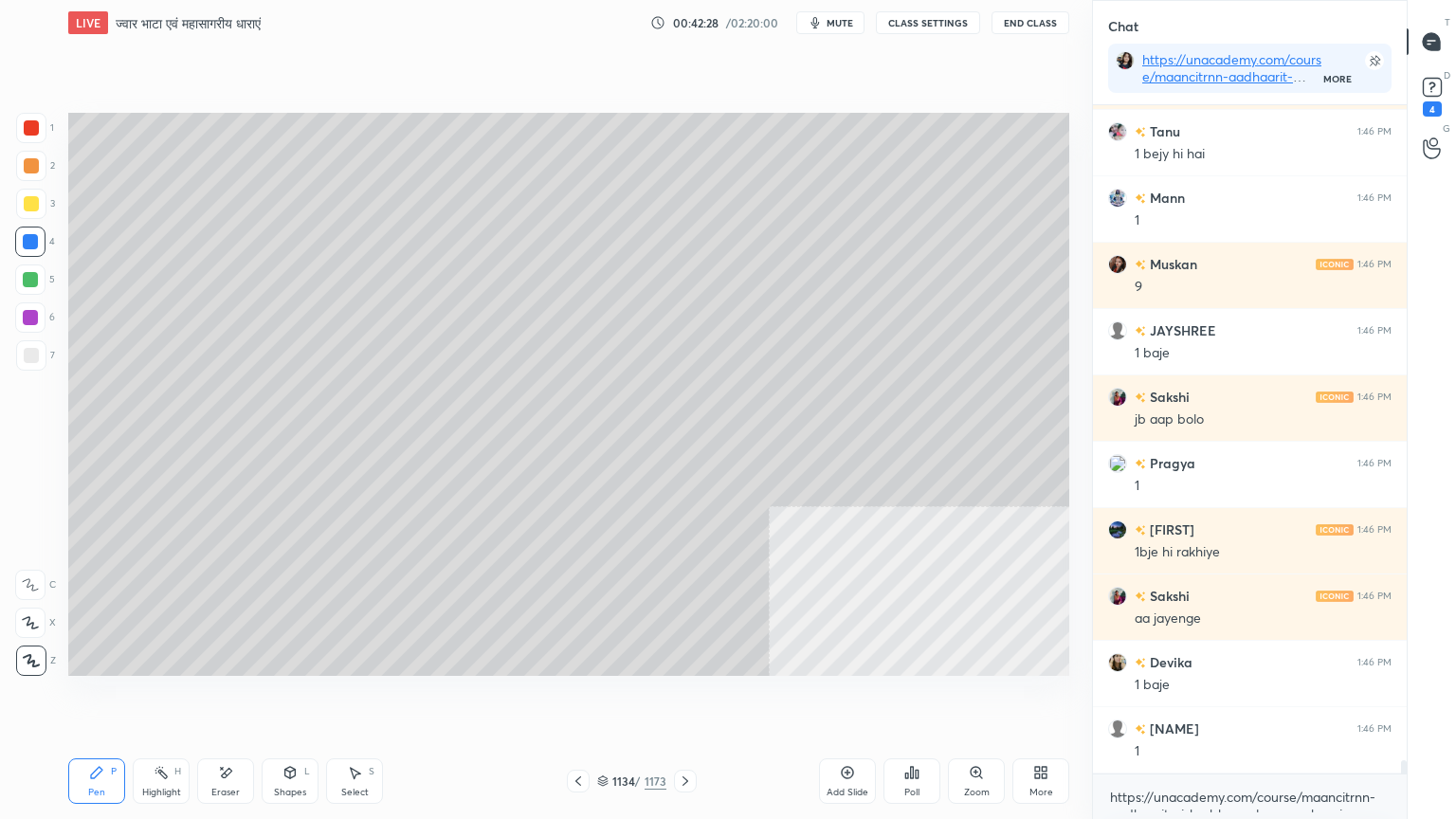 click at bounding box center [30, 242] 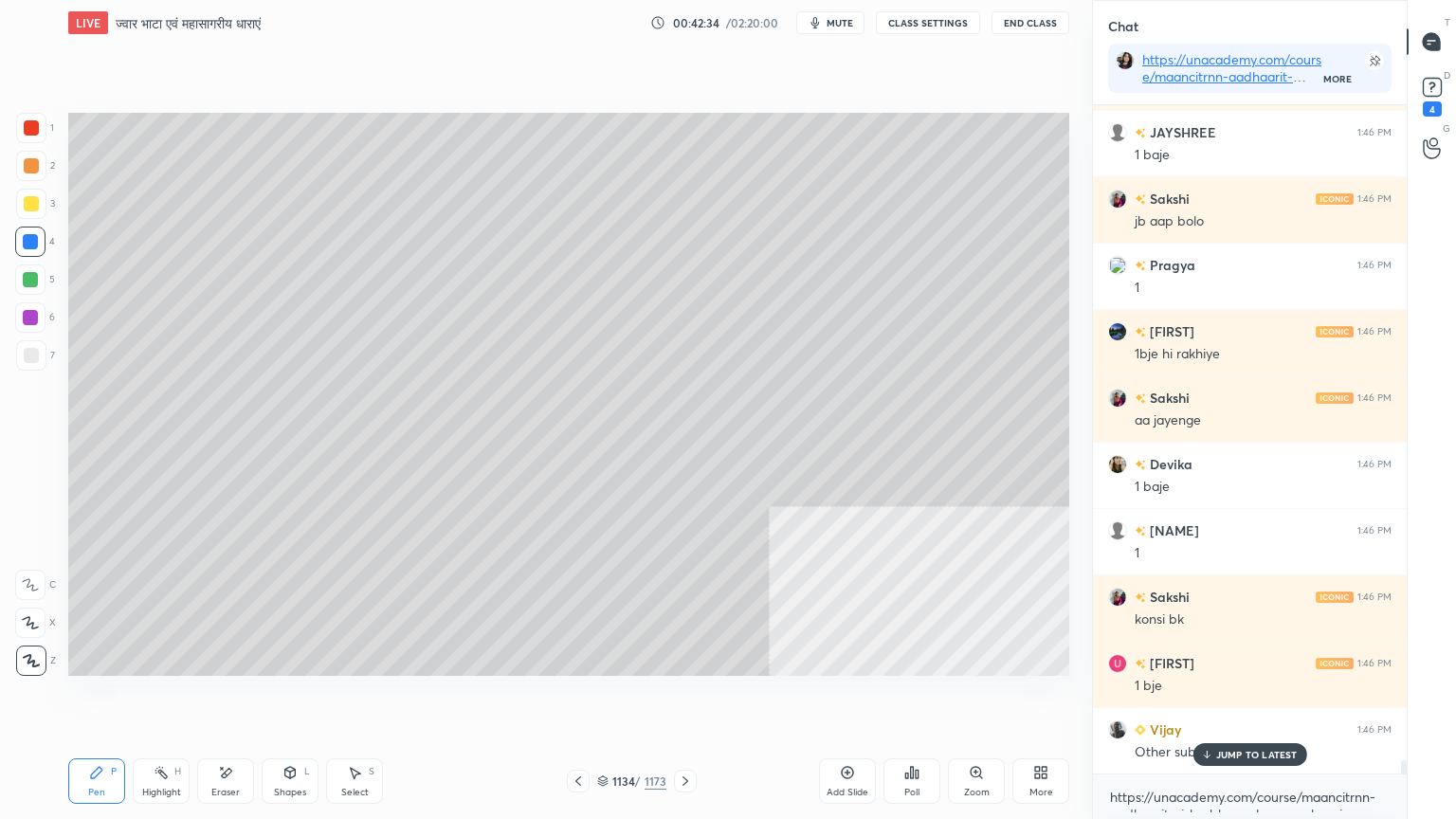 drag, startPoint x: 1232, startPoint y: 754, endPoint x: 1231, endPoint y: 791, distance: 37.013511 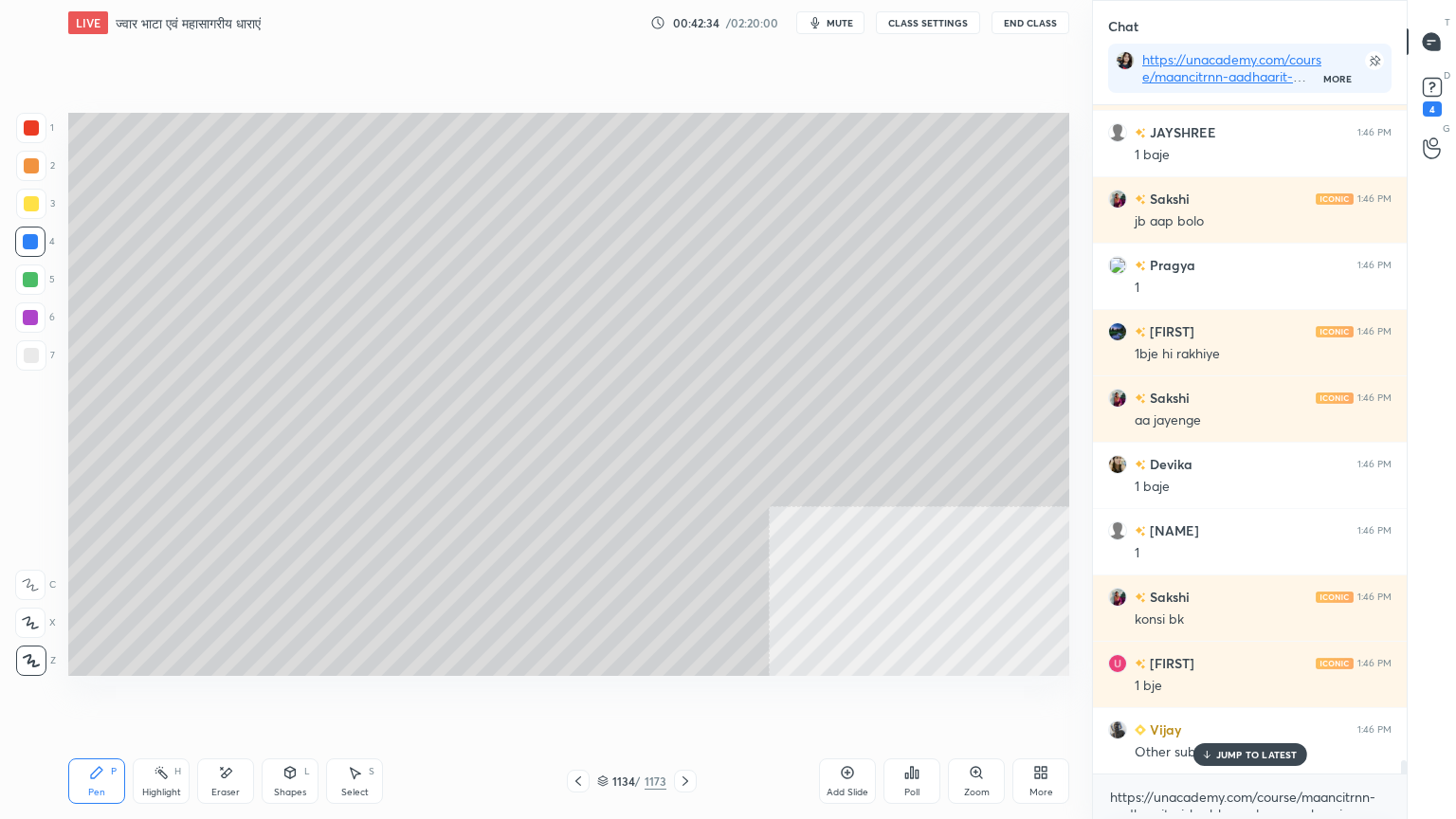 click on "JUMP TO LATEST" at bounding box center (1257, 755) 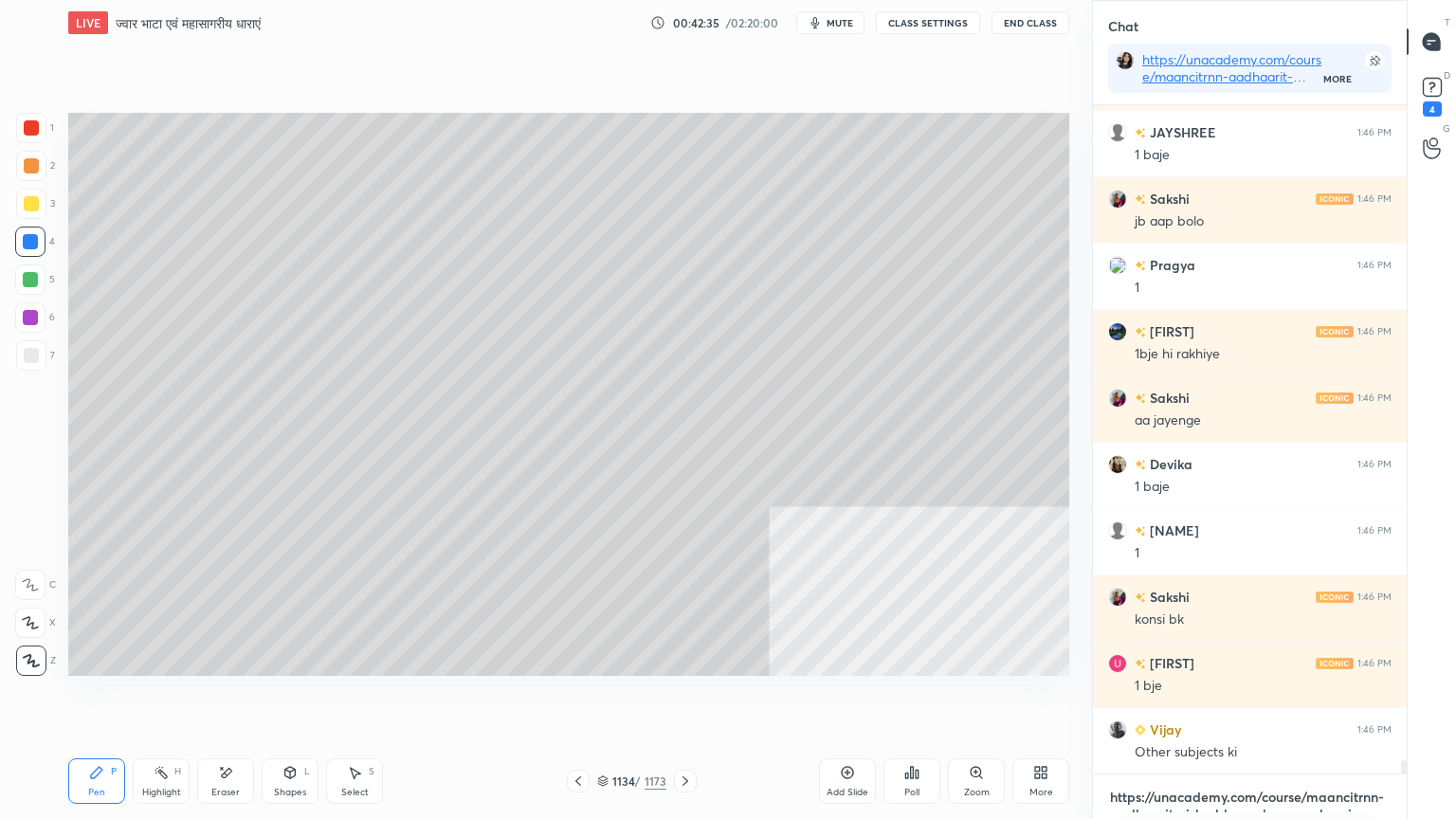 click on "https://unacademy.com/course/maancitrnn-aadhaarit-vishv-bhuugol-comprehensive-course-on-world-mapping/1FUXZMPP" at bounding box center (1249, 797) 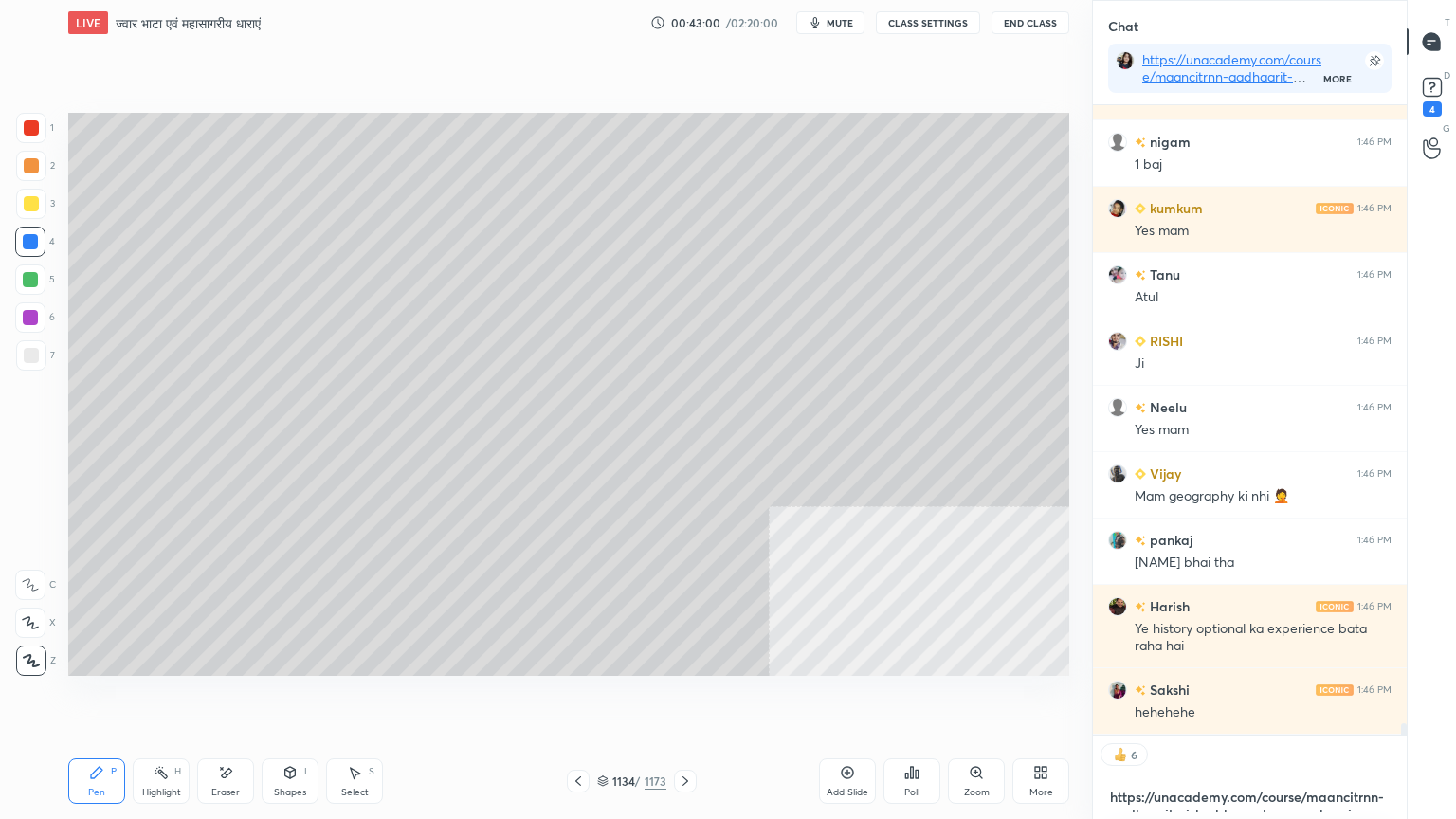 scroll, scrollTop: 6, scrollLeft: 6, axis: both 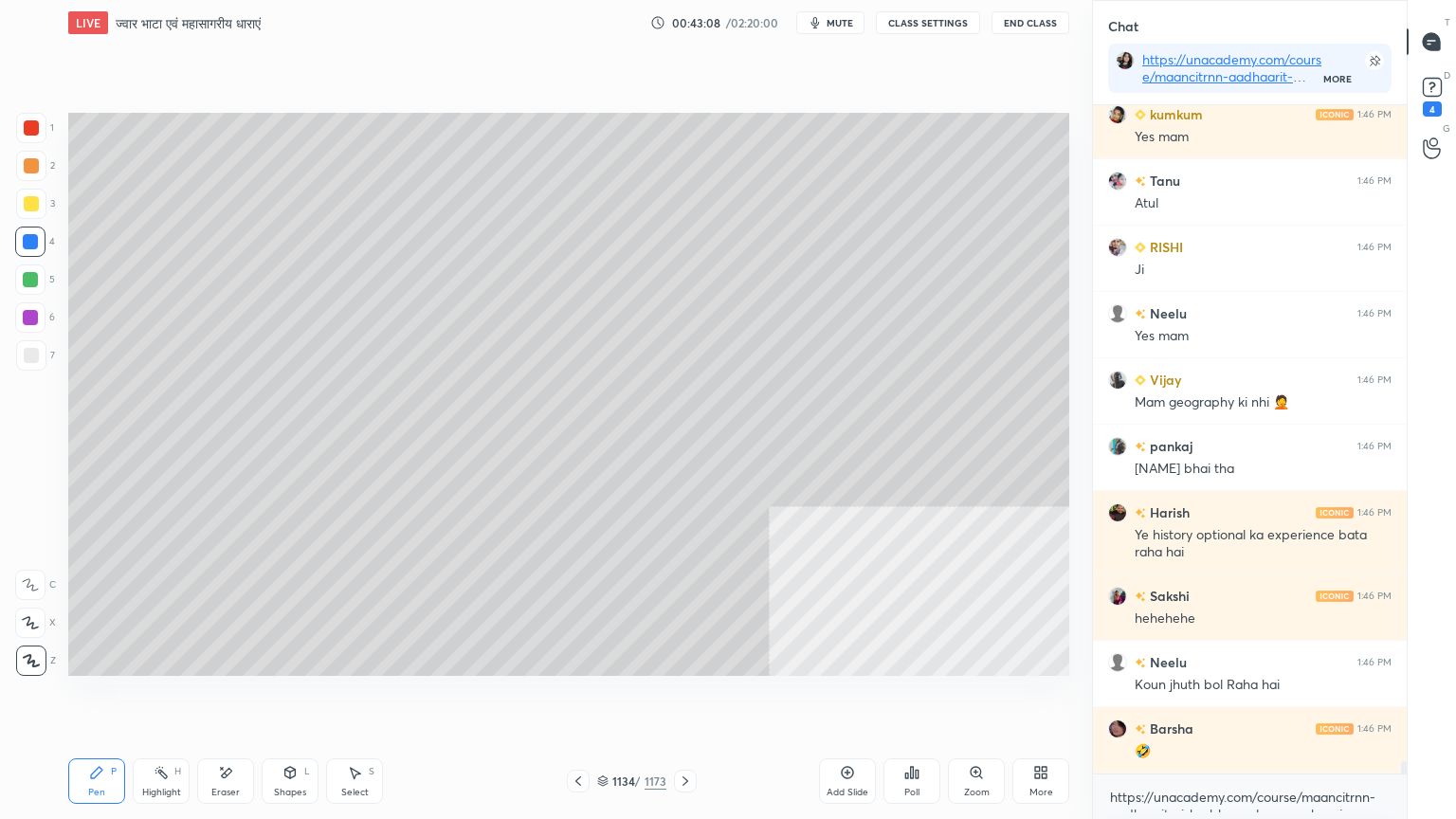 click on "https://unacademy.com/course/maancitrnn-aadhaarit-vishv-bhuugol-comprehensive-course-on-world-mapping/1FUXZMPP x" at bounding box center [1249, 796] 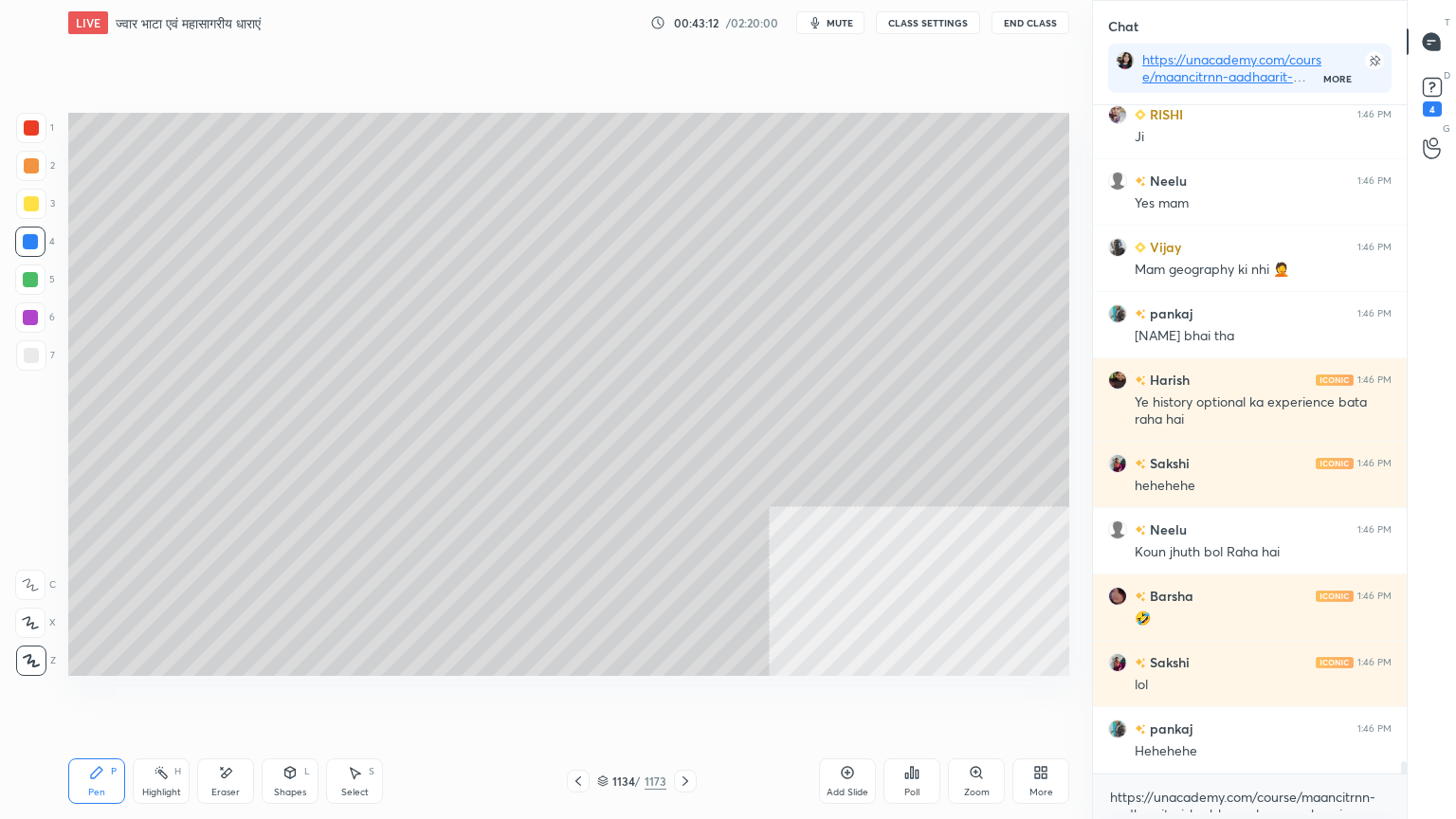 click on "Setting up your live class Poll for   secs No correct answer Start poll" at bounding box center [569, 394] 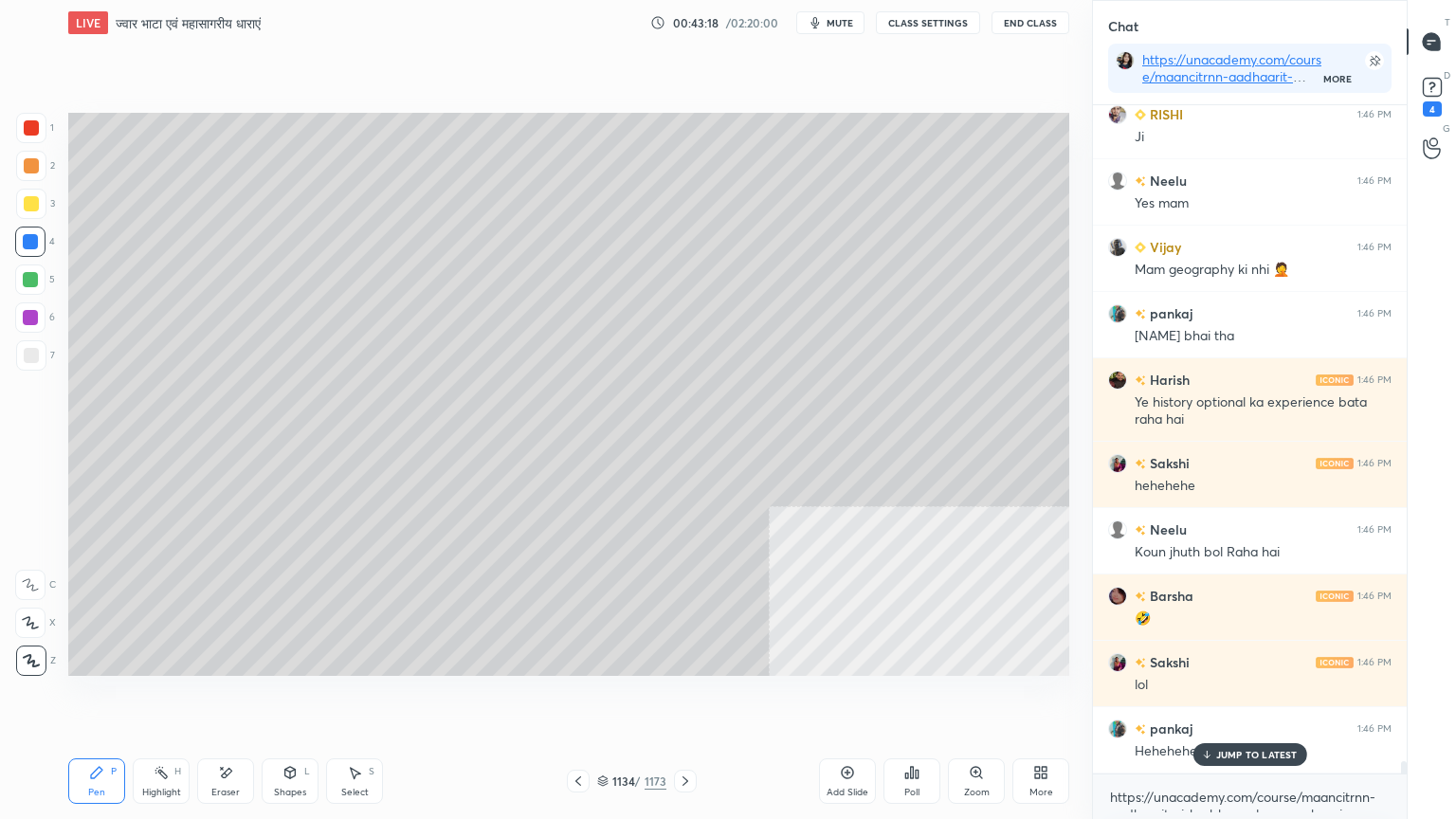 scroll, scrollTop: 34857, scrollLeft: 0, axis: vertical 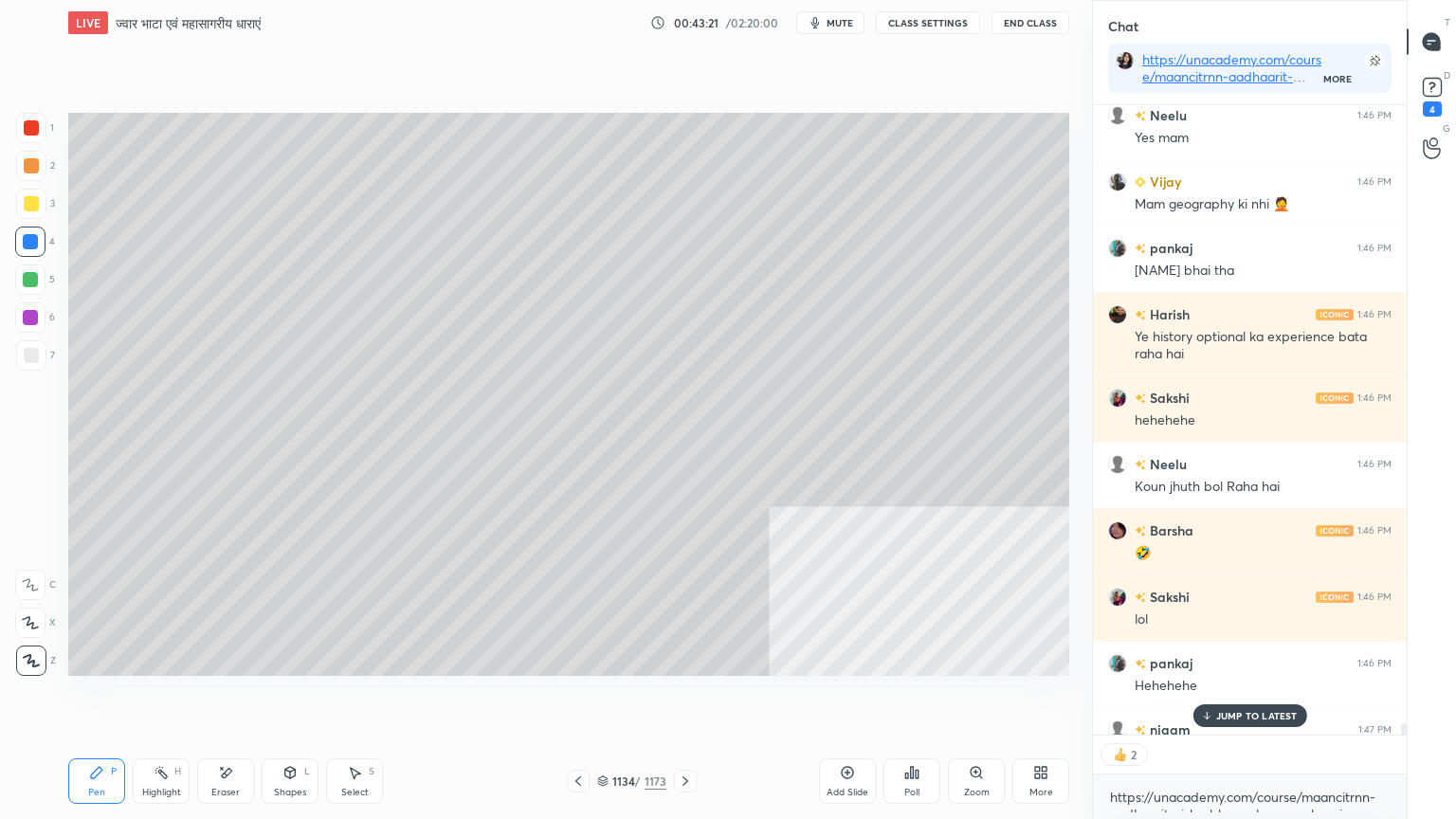 click on "JUMP TO LATEST" at bounding box center [1257, 716] 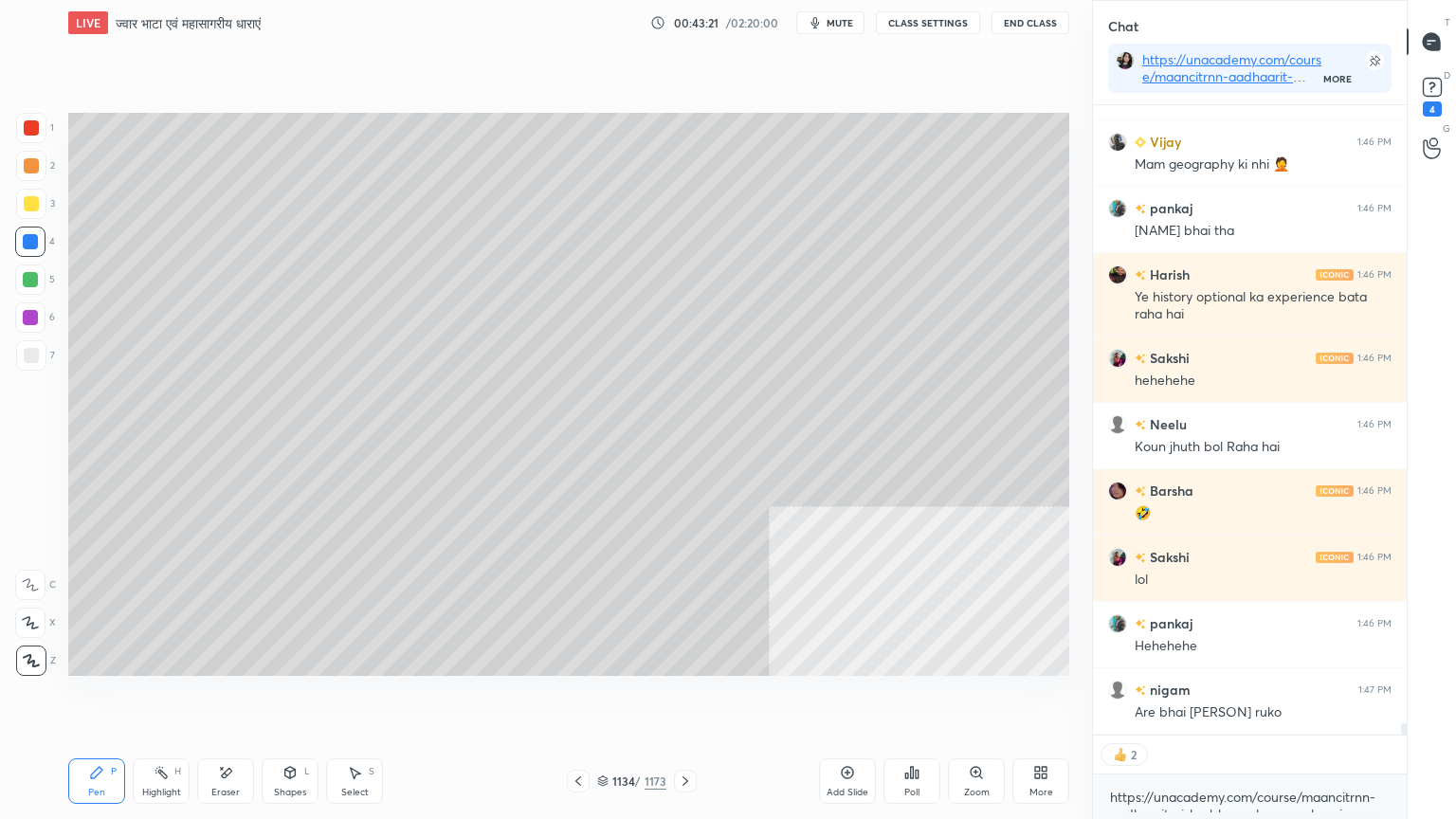 click on "https://unacademy.com/course/maancitrnn-aadhaarit-vishv-bhuugol-comprehensive-course-on-world-mapping/1FUXZMPP x" at bounding box center [1249, 796] 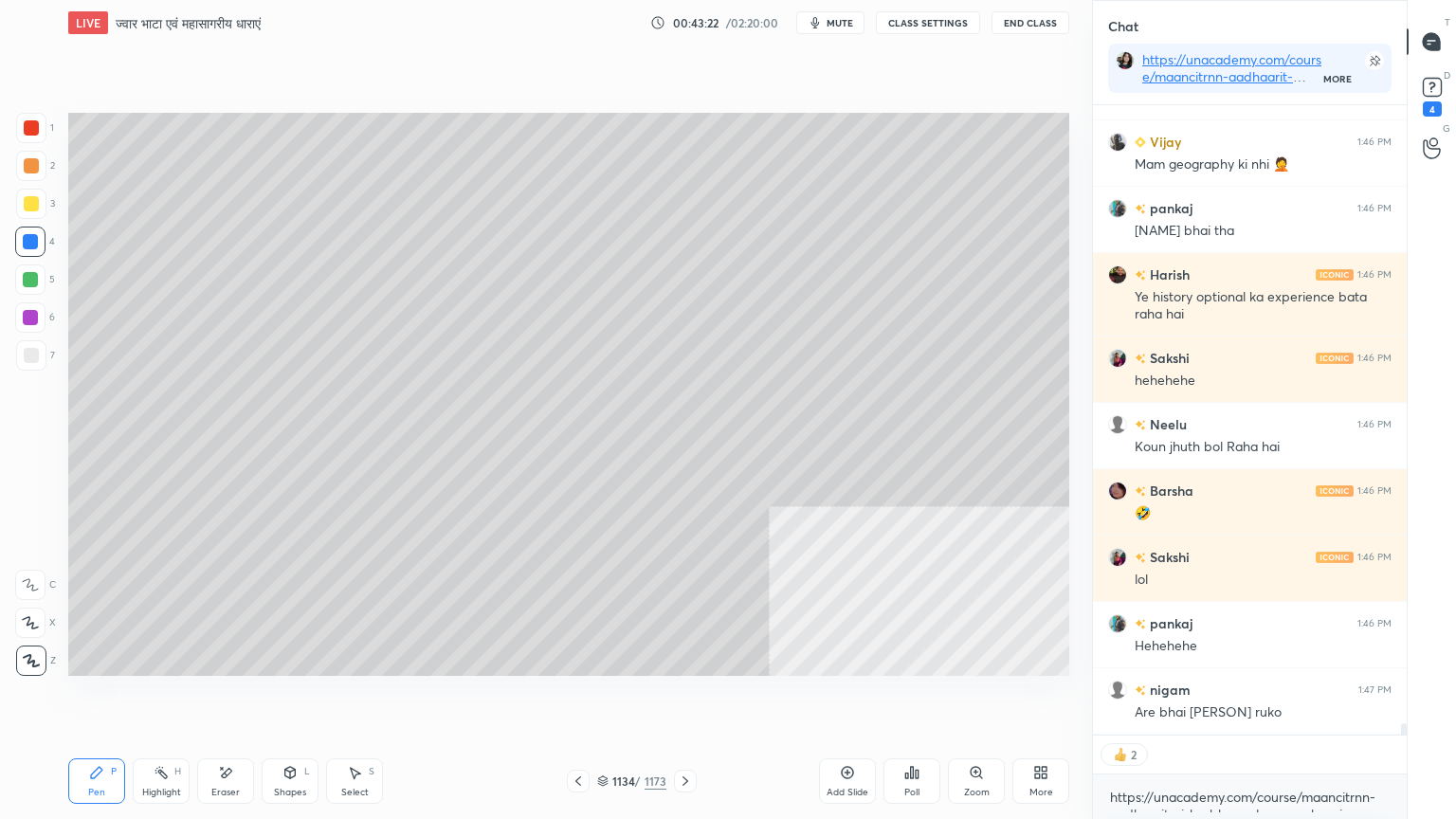 click on "https://unacademy.com/course/maancitrnn-aadhaarit-vishv-bhuugol-comprehensive-course-on-world-mapping/1FUXZMPP x" at bounding box center (1249, 796) 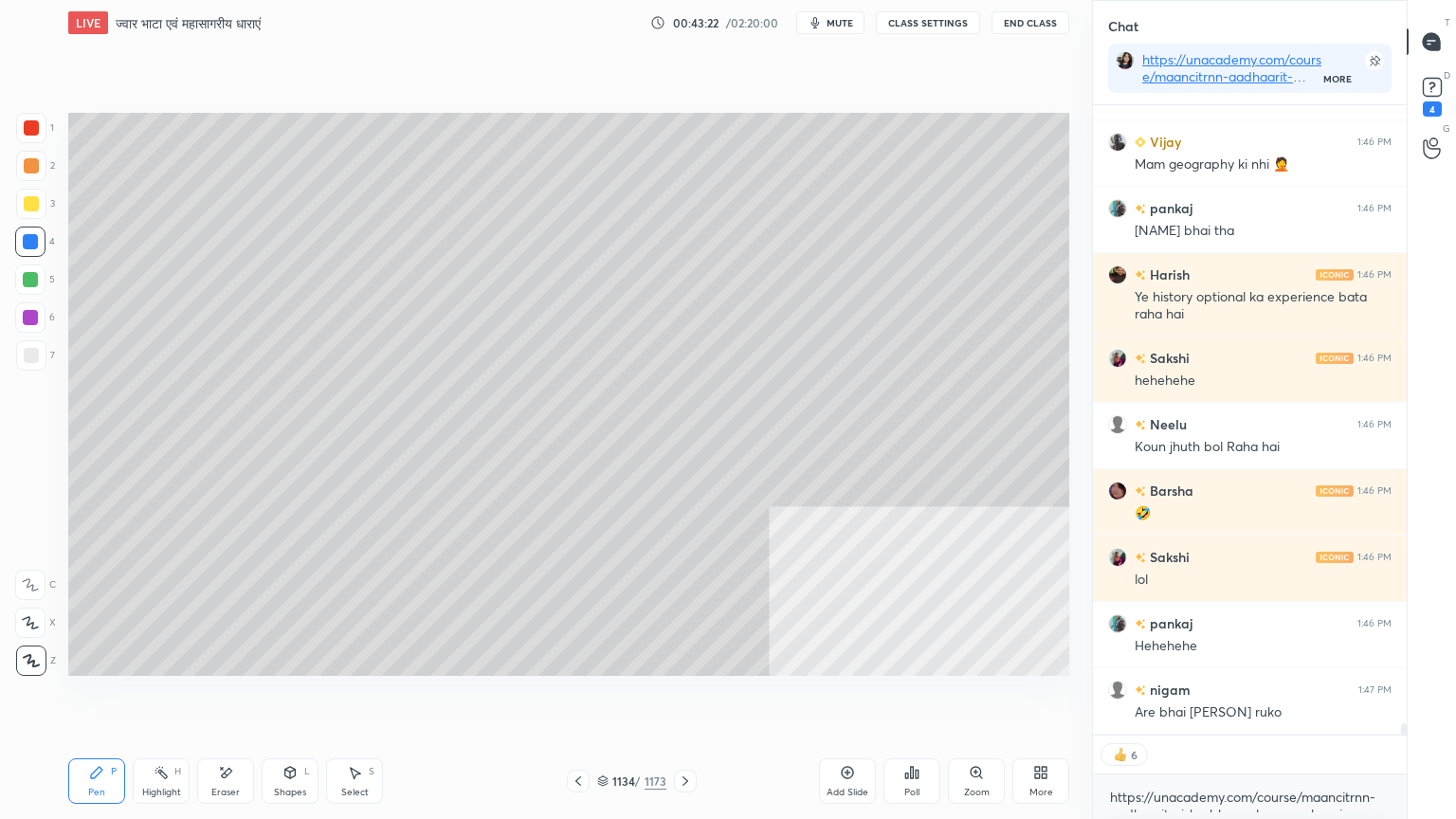 click on "https://unacademy.com/course/maancitrnn-aadhaarit-vishv-bhuugol-comprehensive-course-on-world-mapping/1FUXZMPP x" at bounding box center [1249, 796] 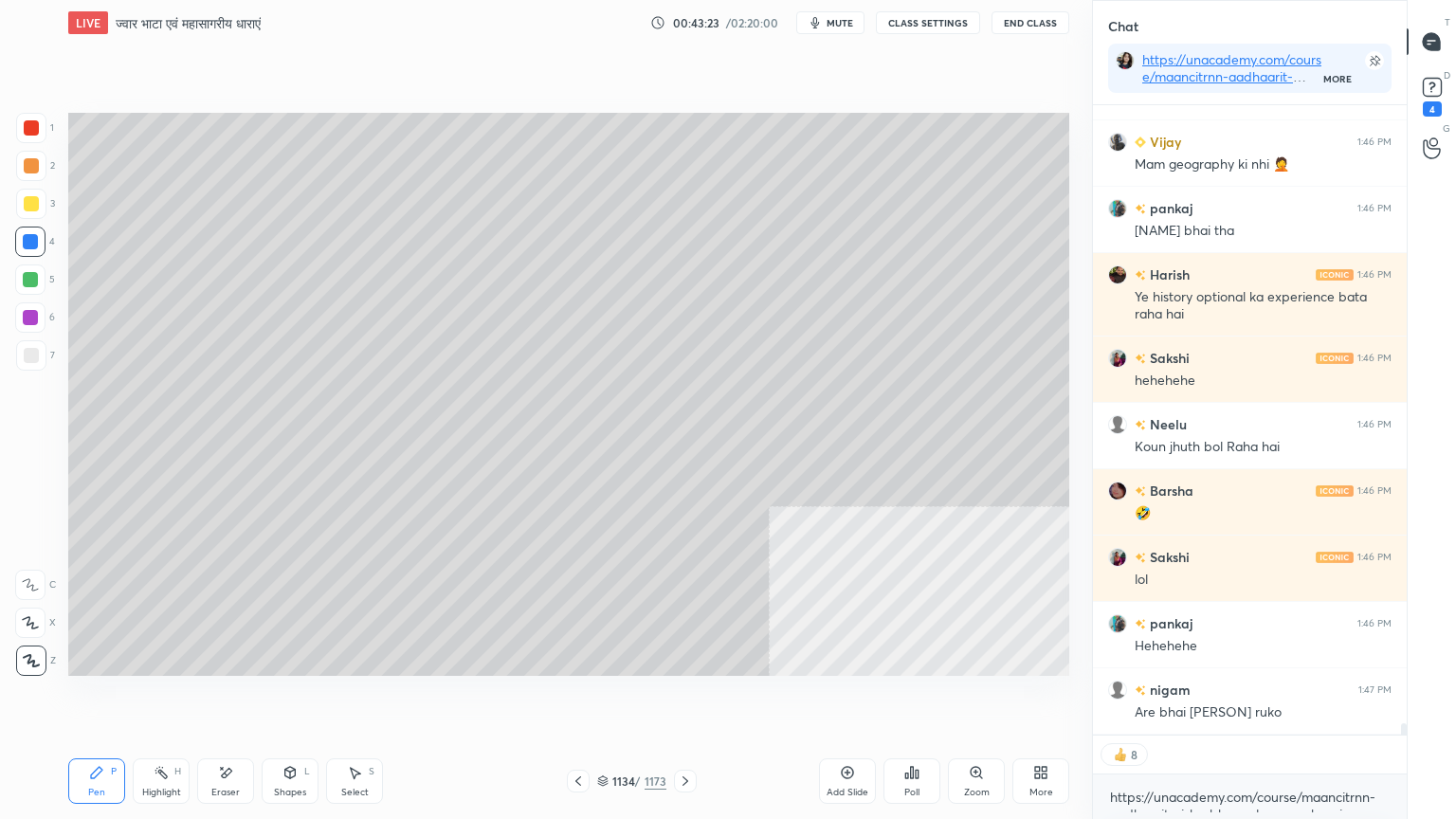 click on "https://unacademy.com/course/maancitrnn-aadhaarit-vishv-bhuugol-comprehensive-course-on-world-mapping/1FUXZMPP x" at bounding box center [1249, 796] 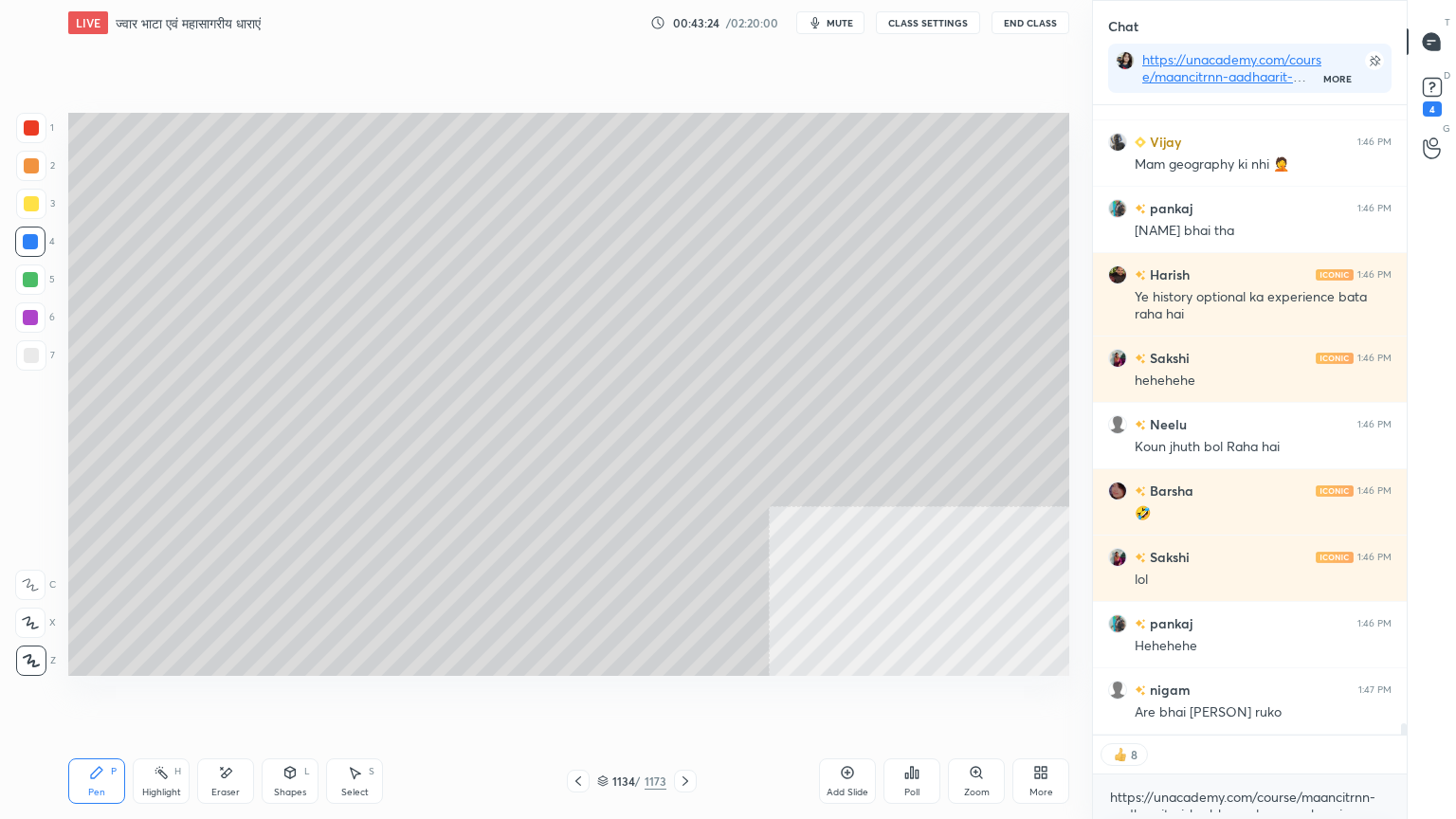 drag, startPoint x: 95, startPoint y: 776, endPoint x: 104, endPoint y: 766, distance: 13.453624 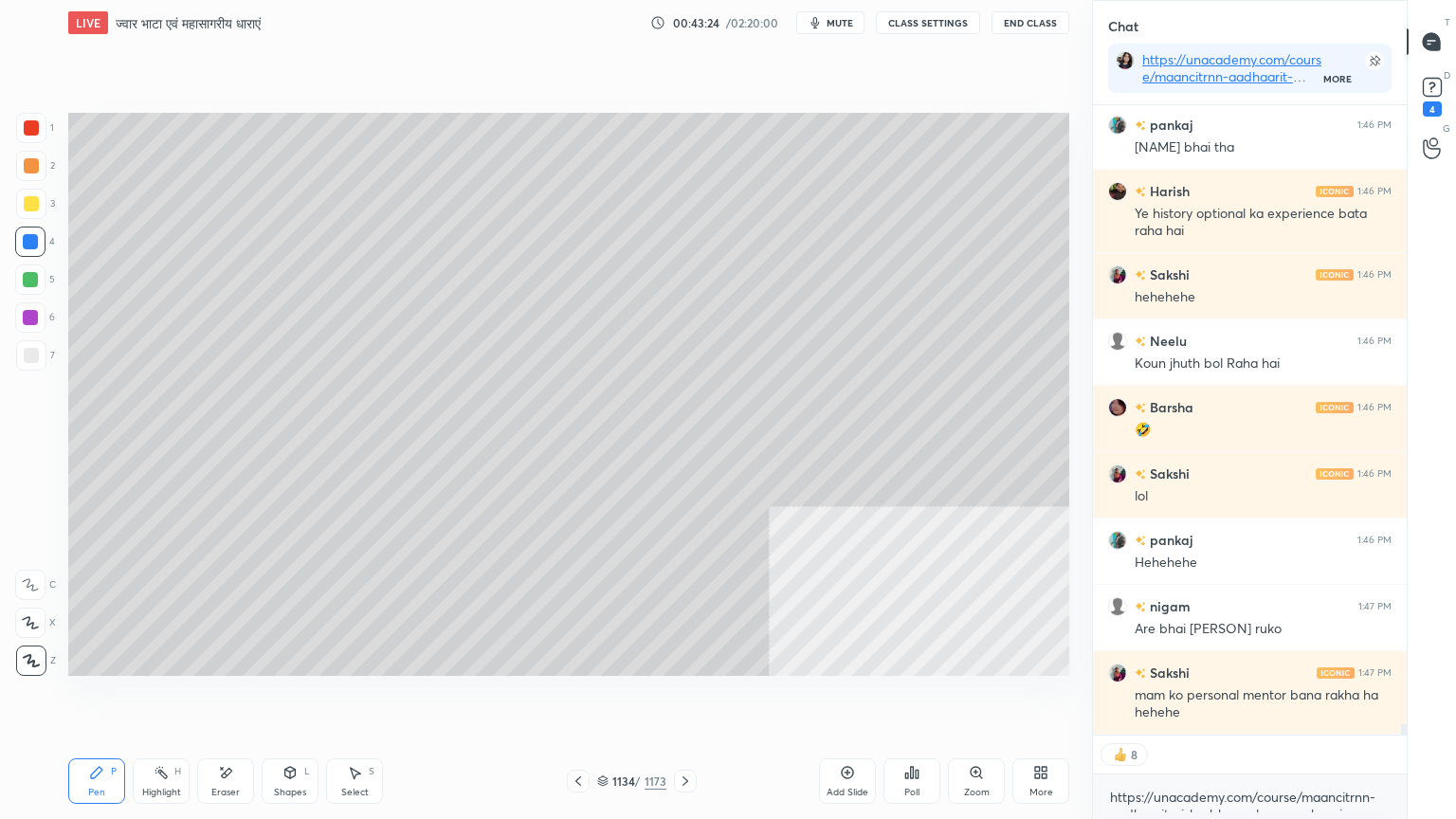 click at bounding box center (30, 242) 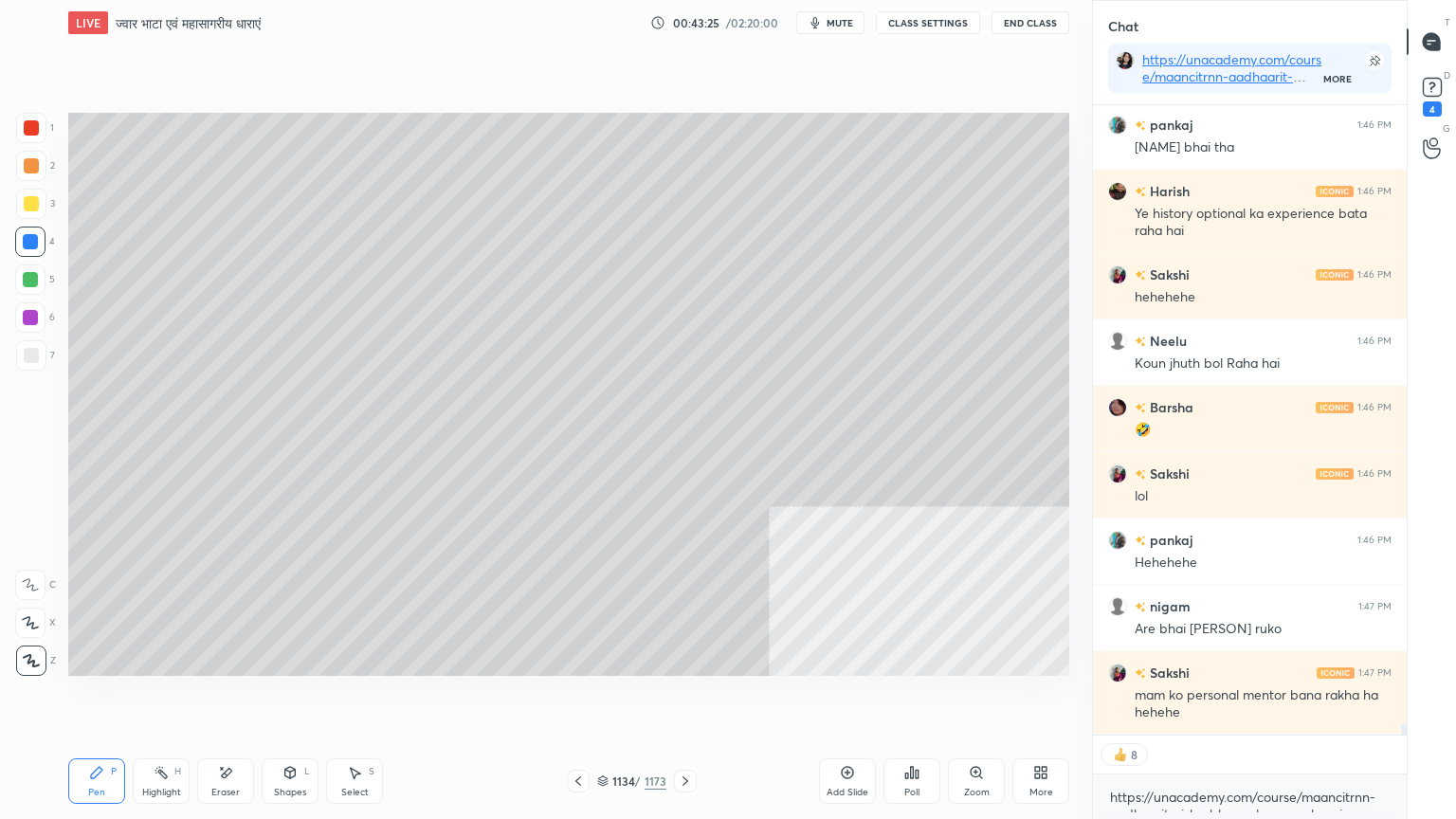 click at bounding box center (30, 242) 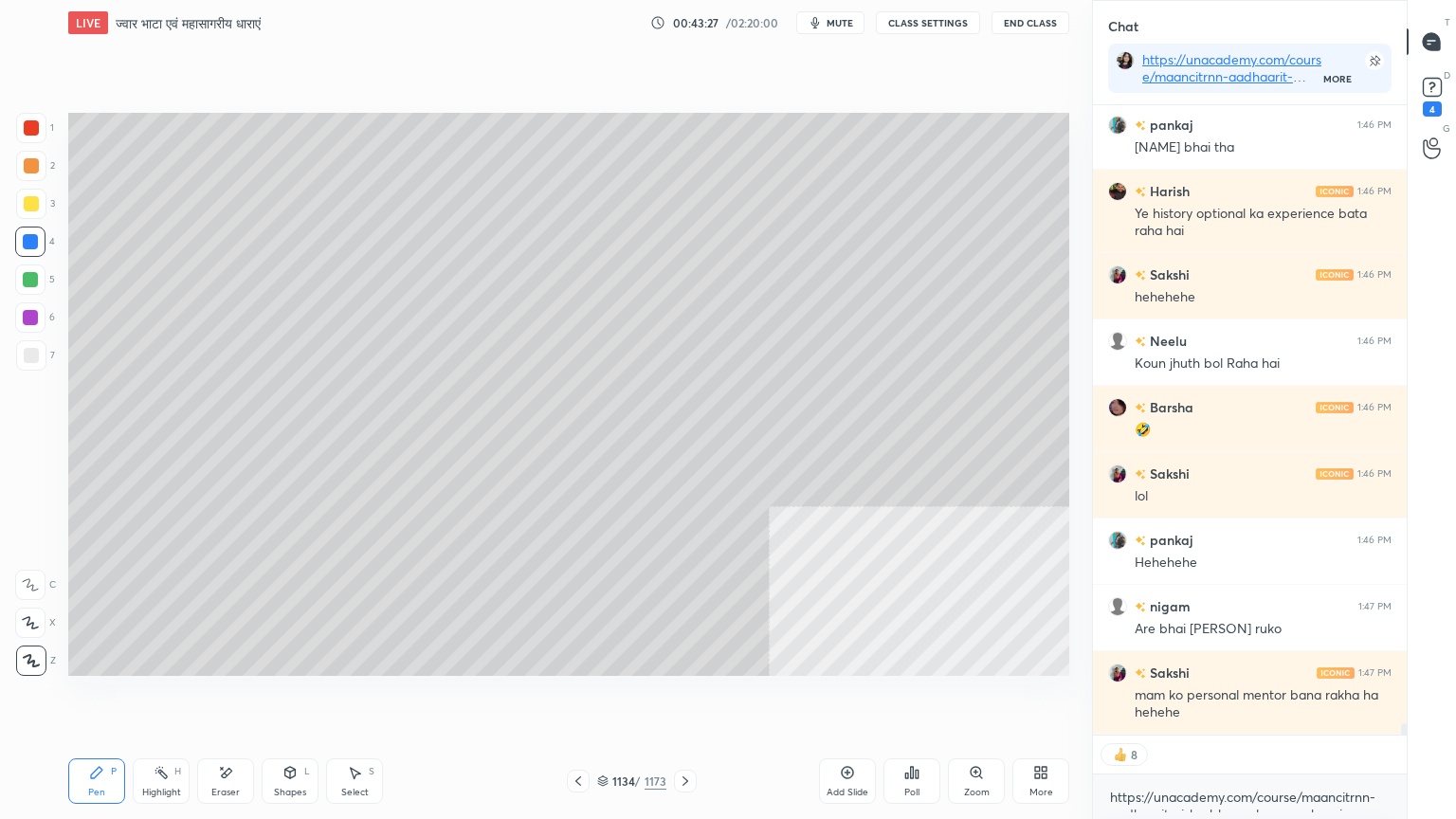 click on "Setting up your live class Poll for   secs No correct answer Start poll" at bounding box center [569, 394] 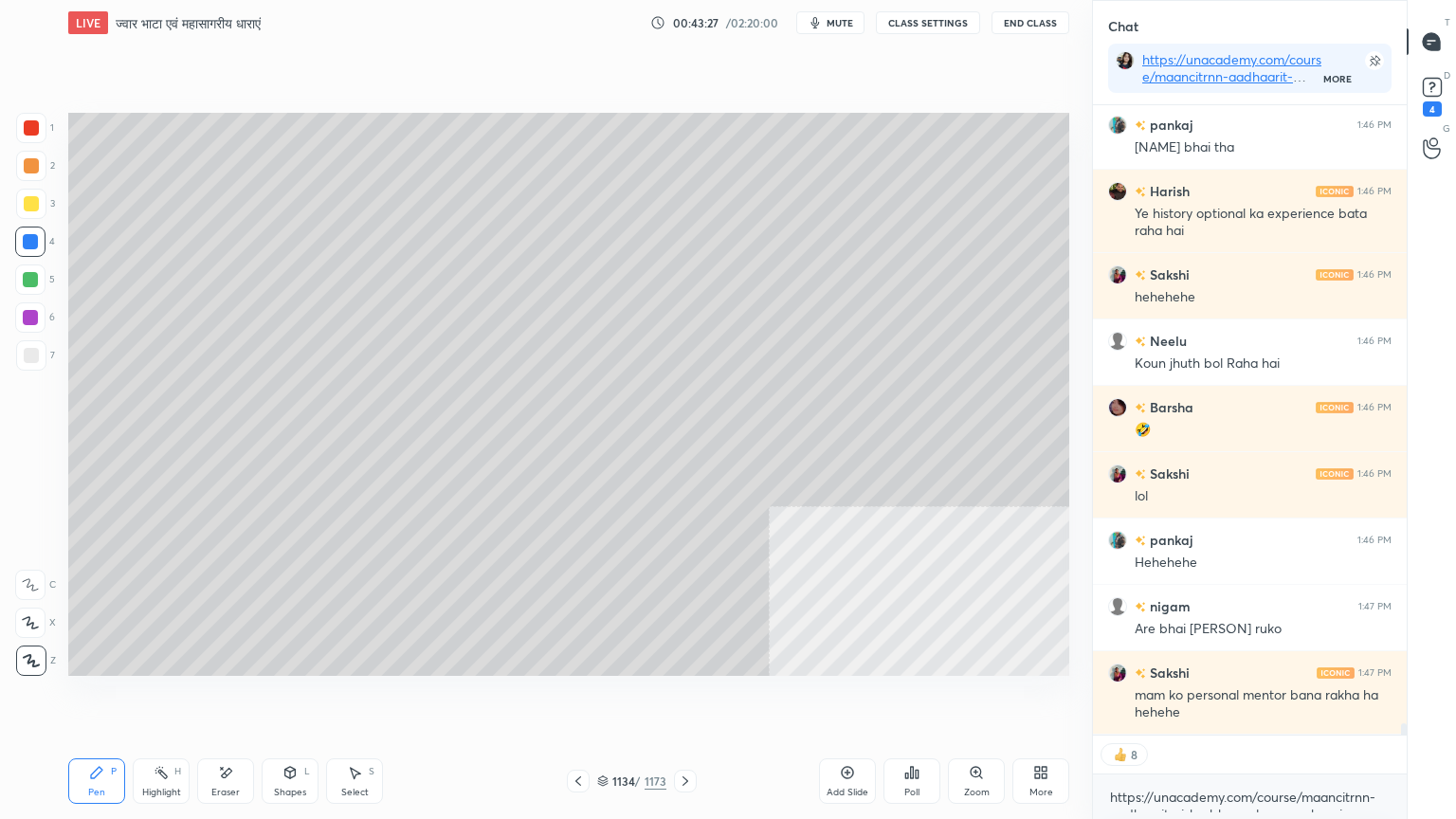 click 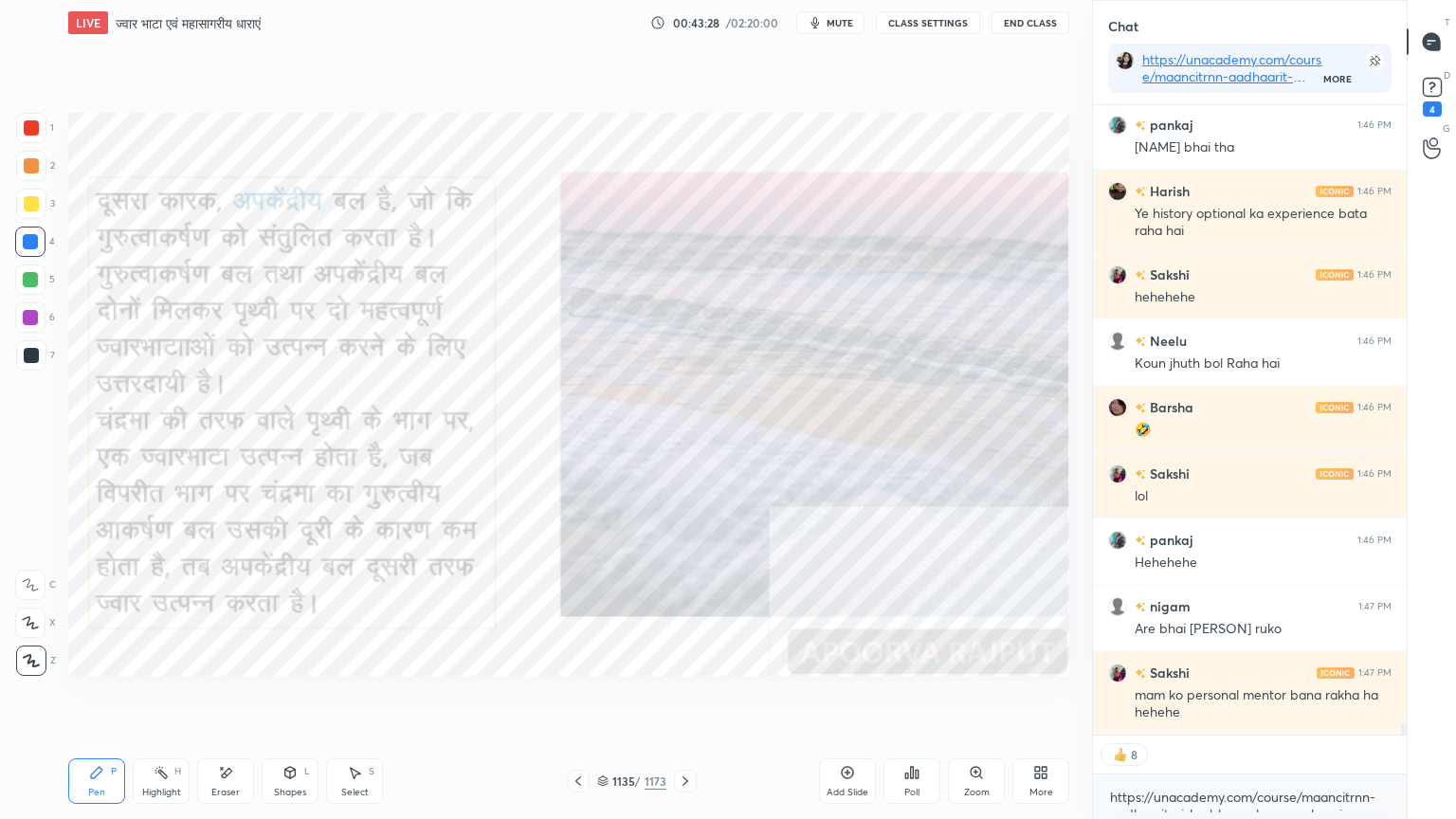 click 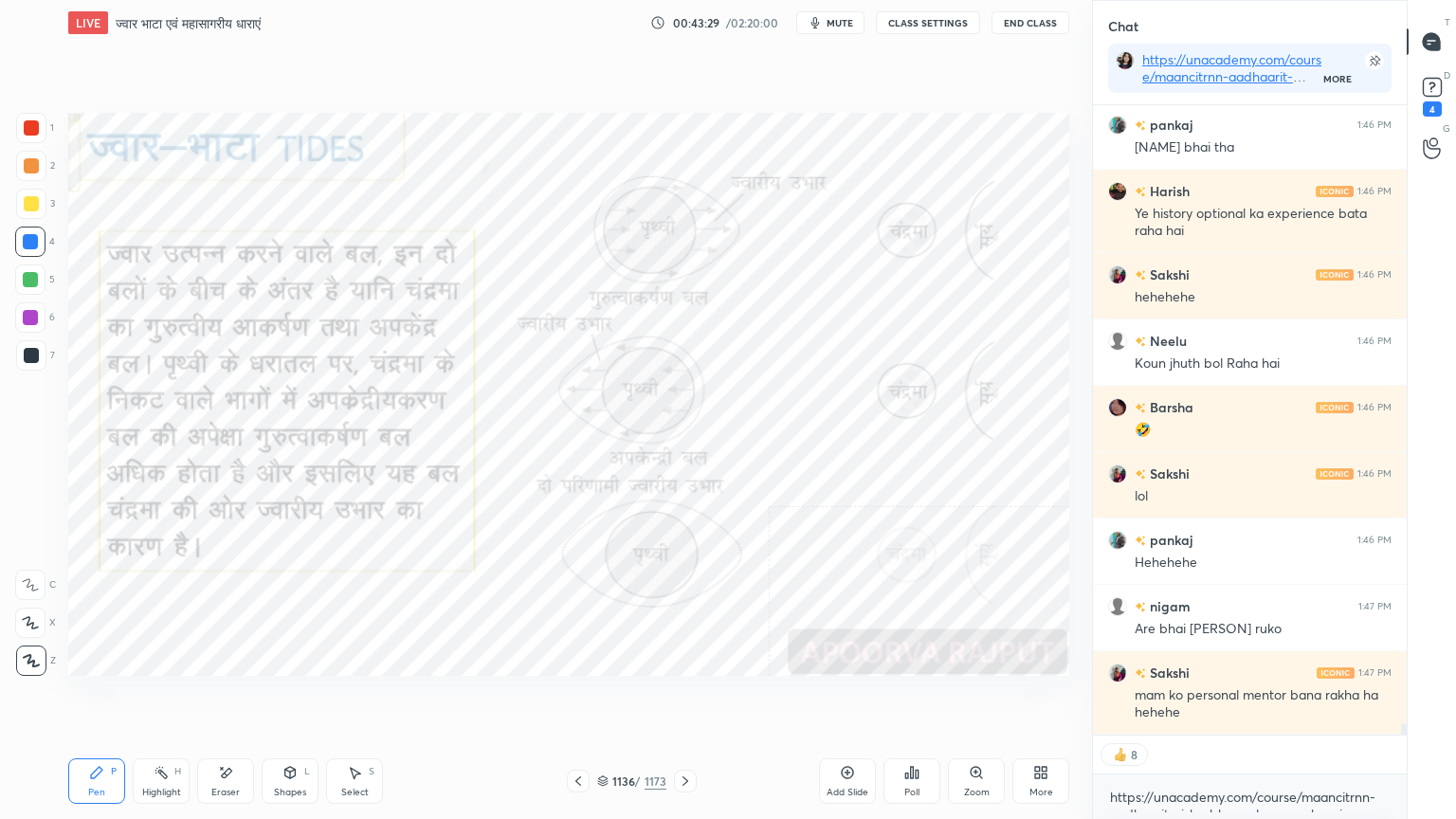 click 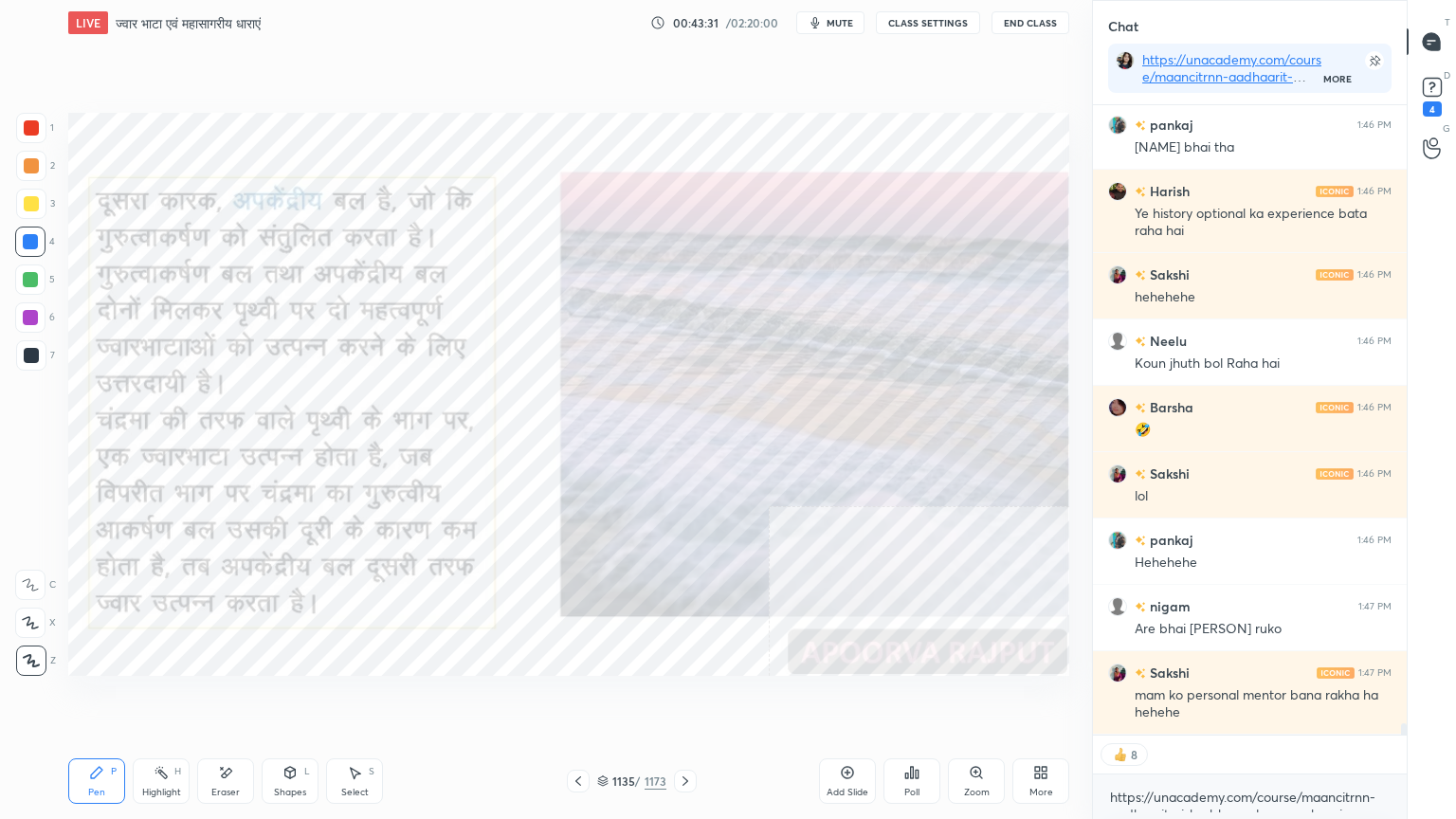 scroll, scrollTop: 35046, scrollLeft: 0, axis: vertical 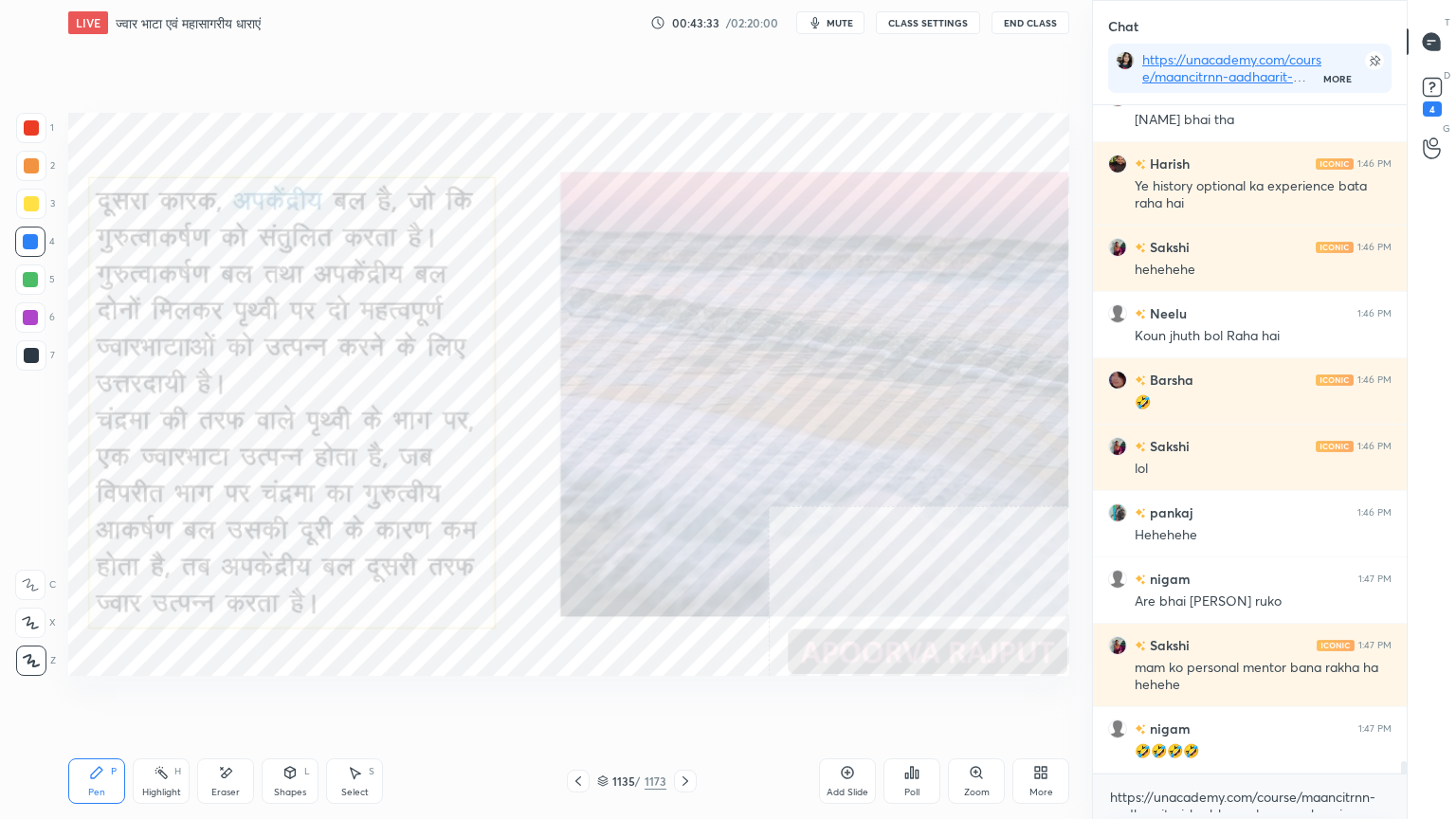 click 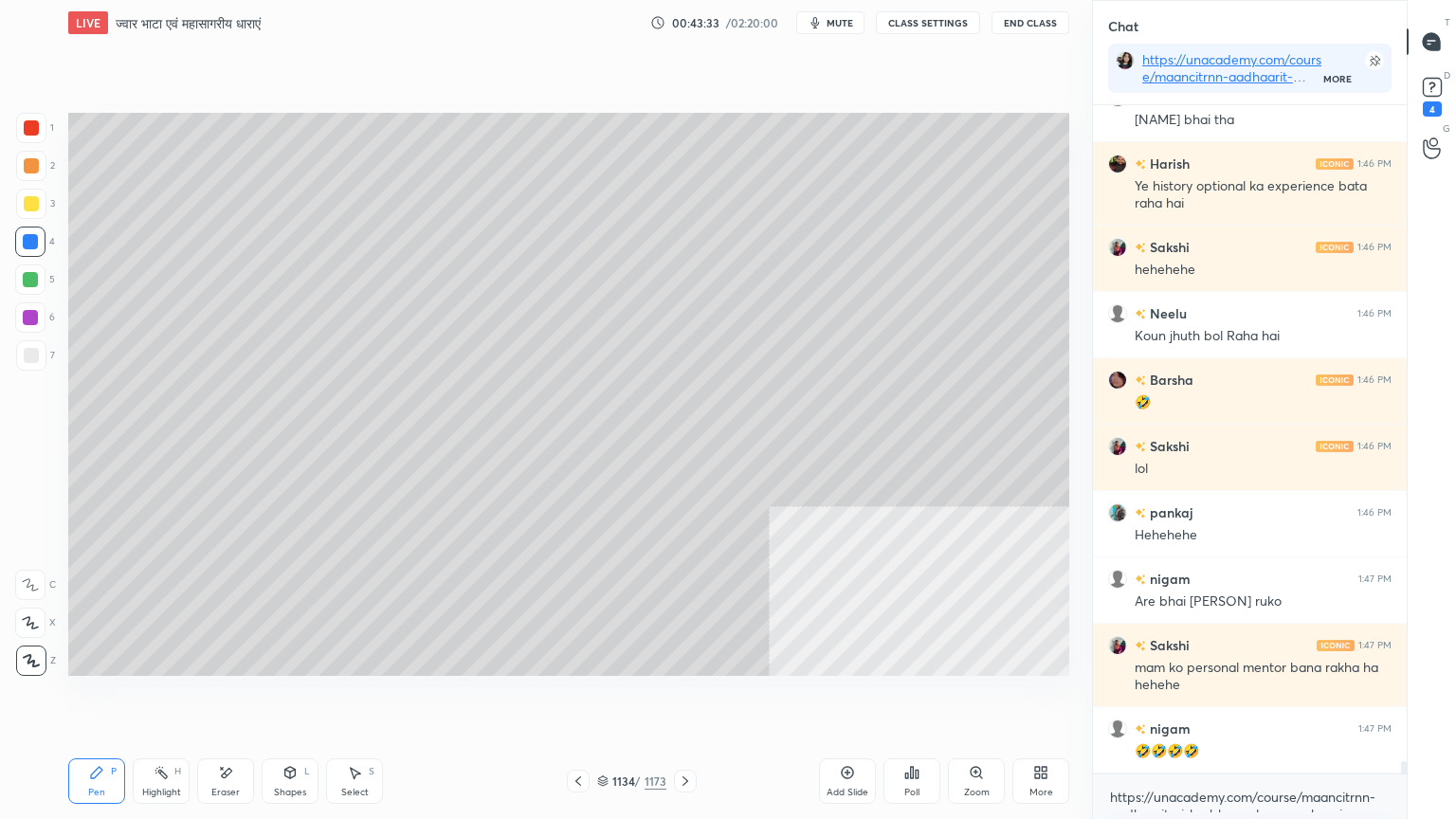 click 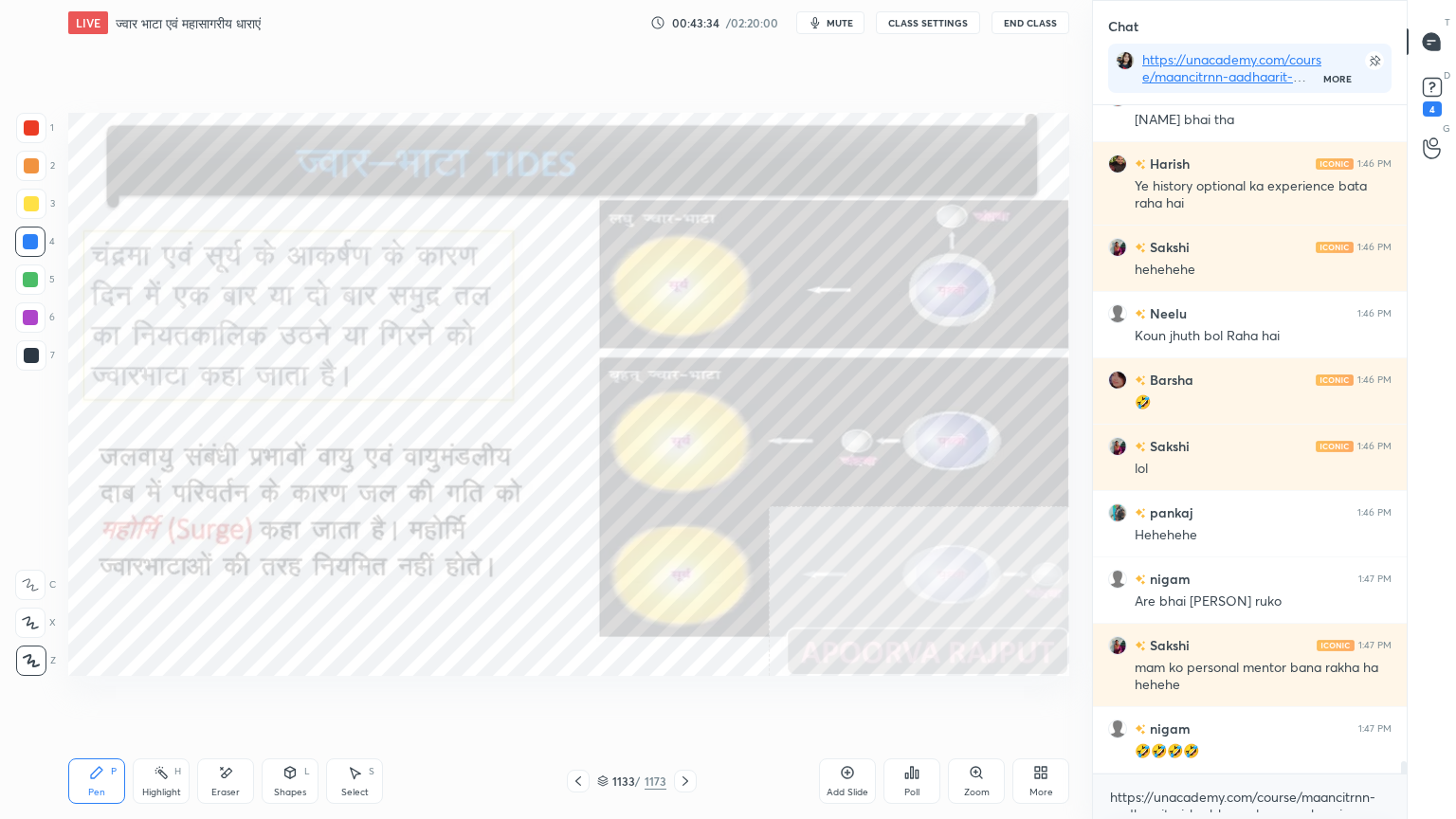 click at bounding box center [685, 781] 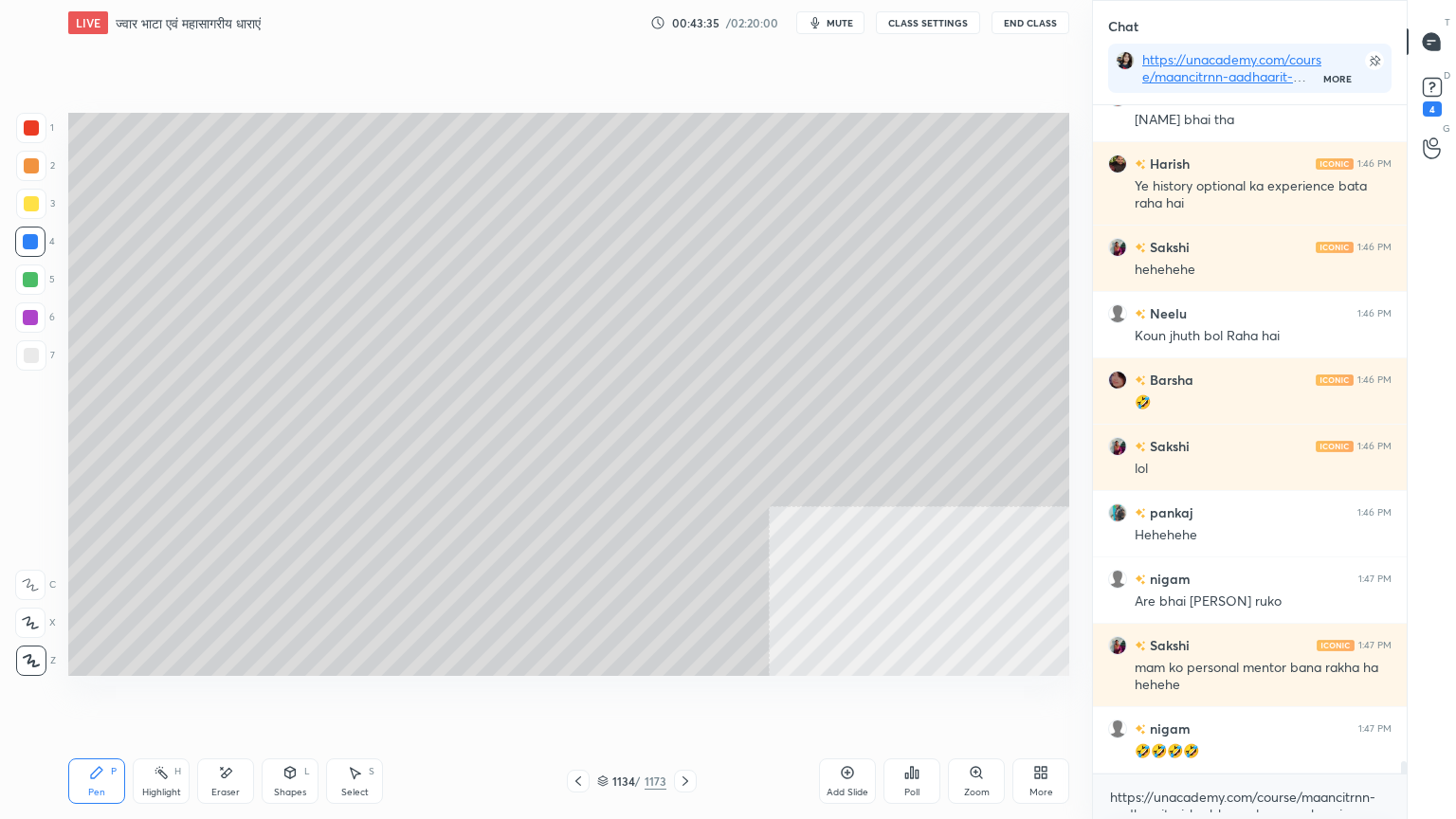 click 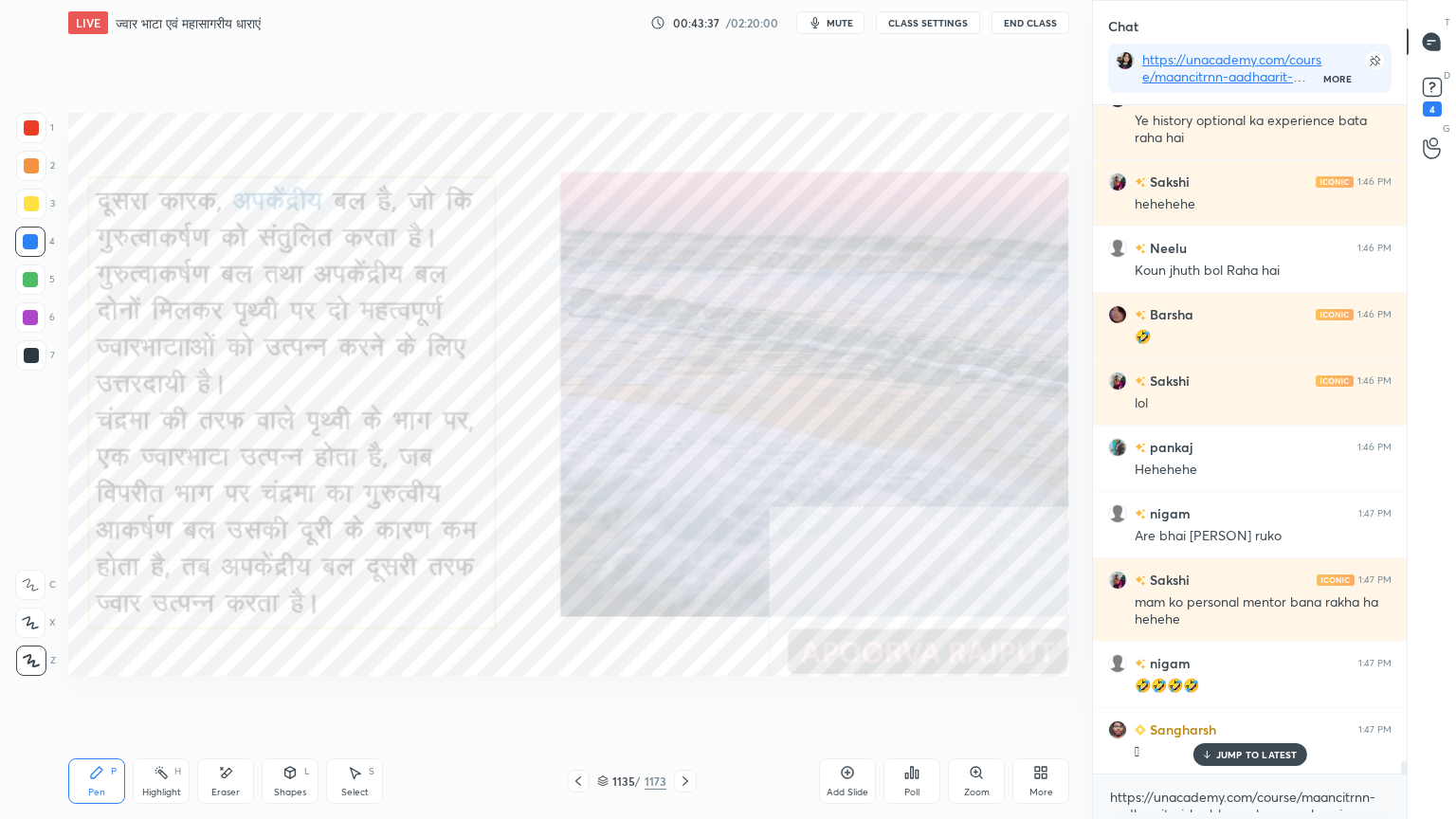 click 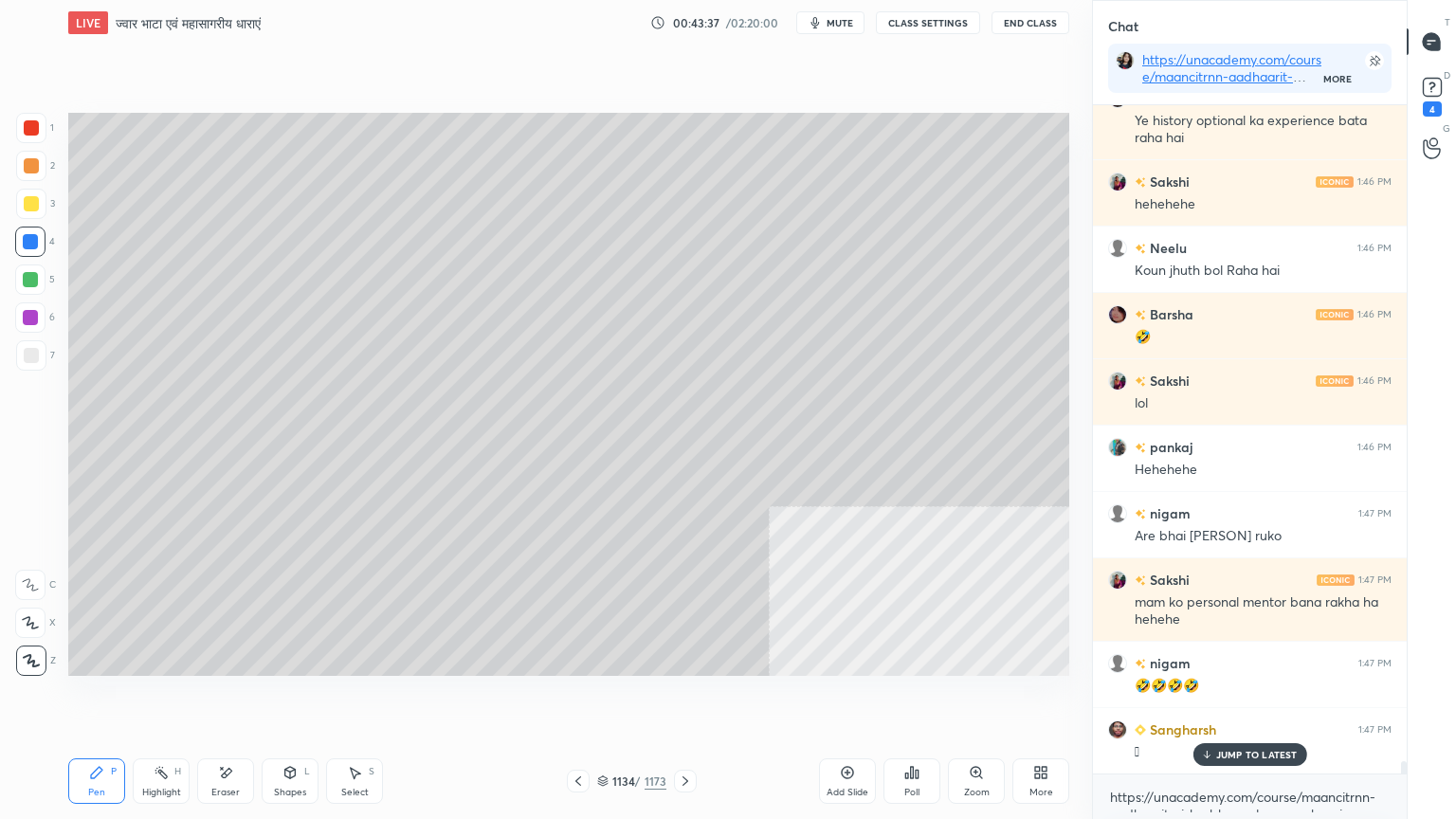 click 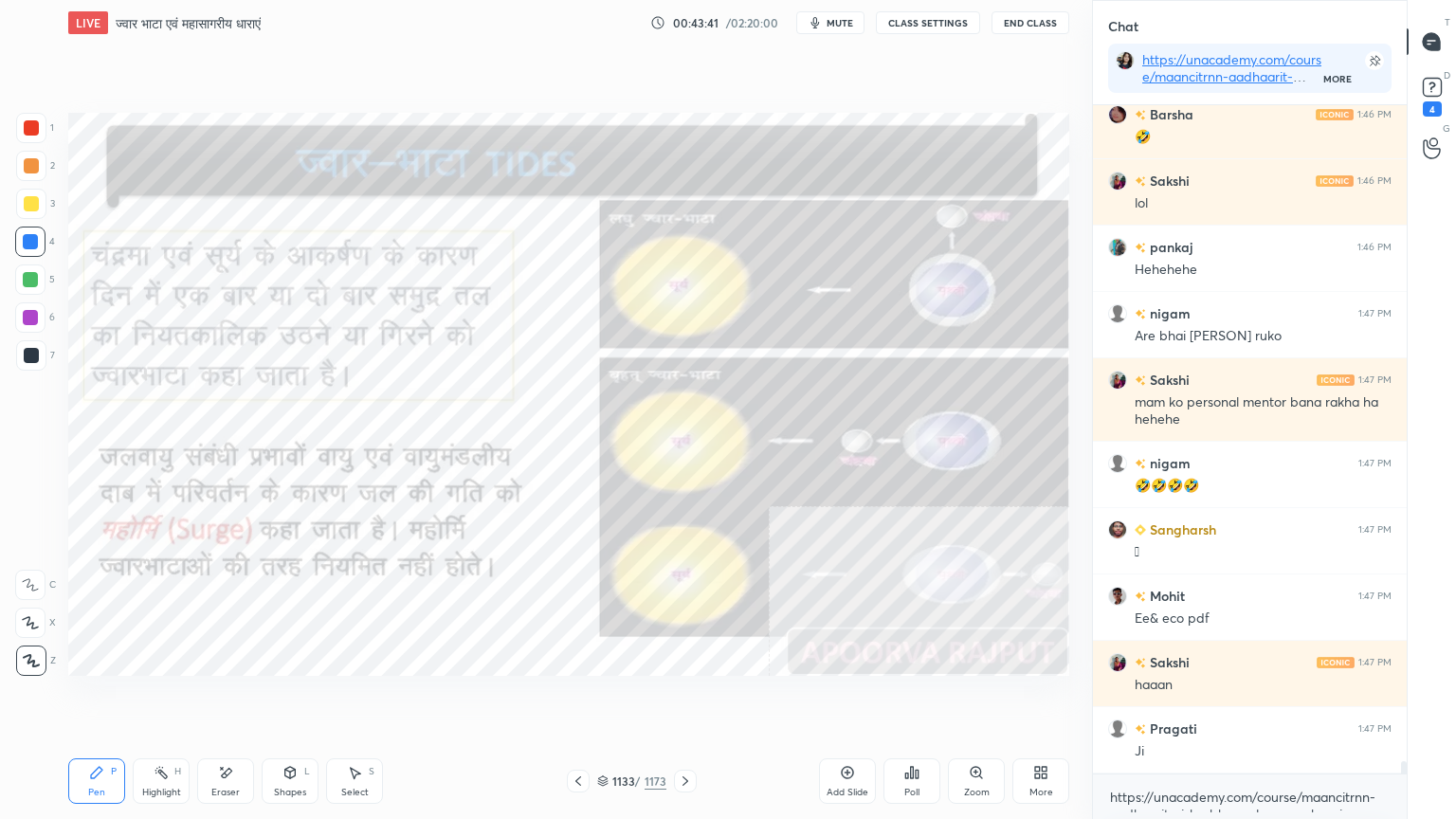 click 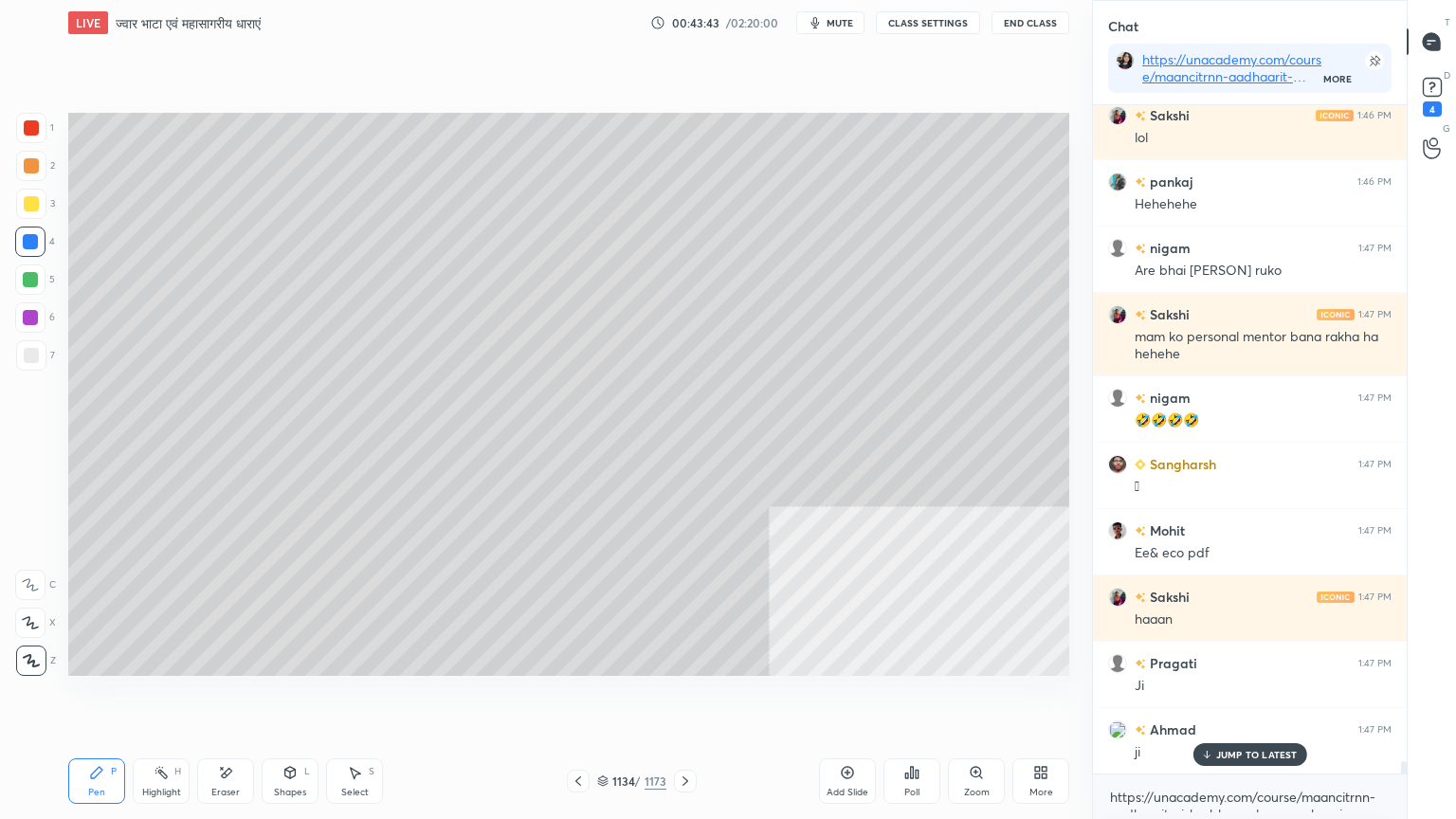 click 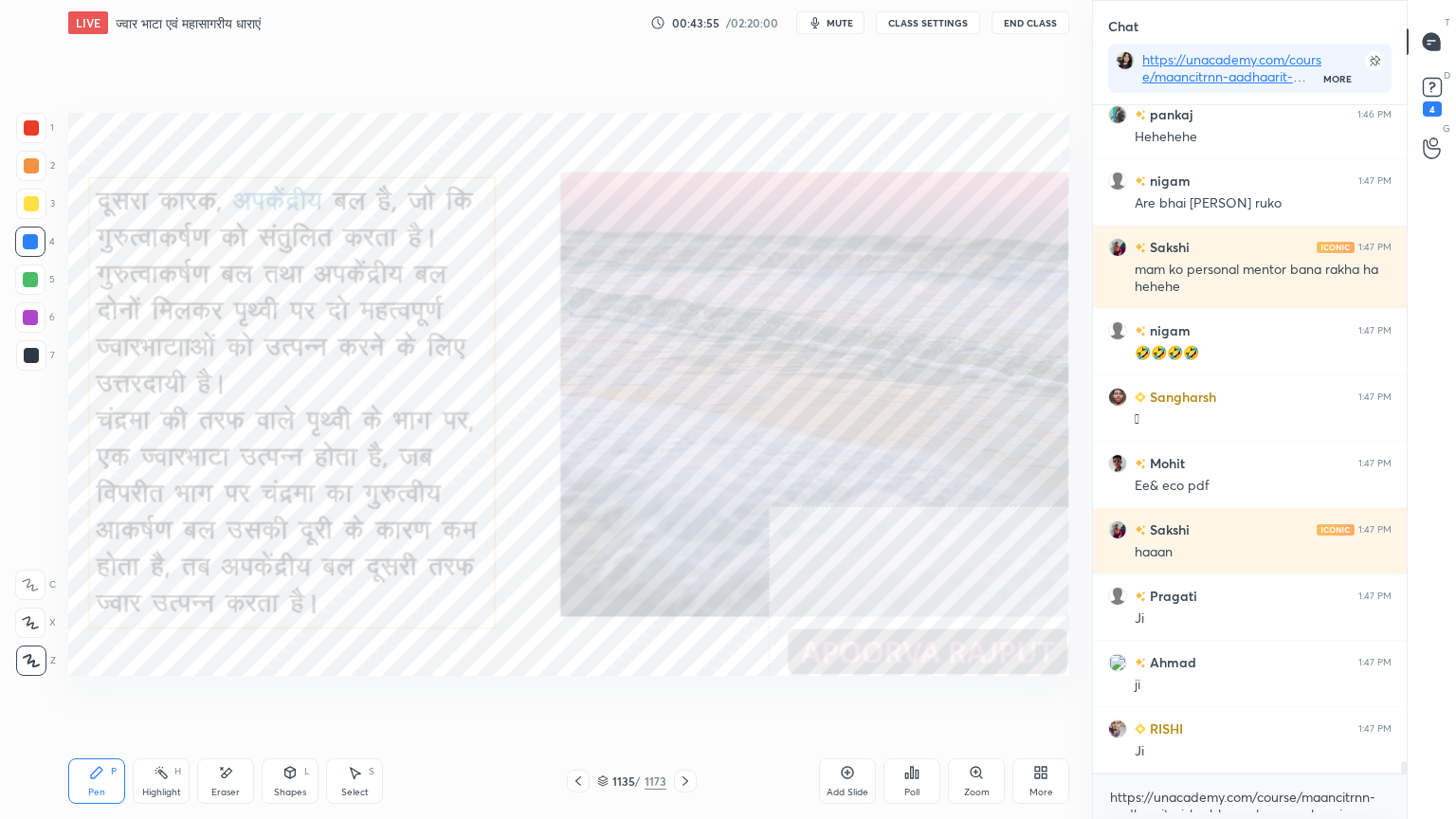 scroll, scrollTop: 633, scrollLeft: 308, axis: both 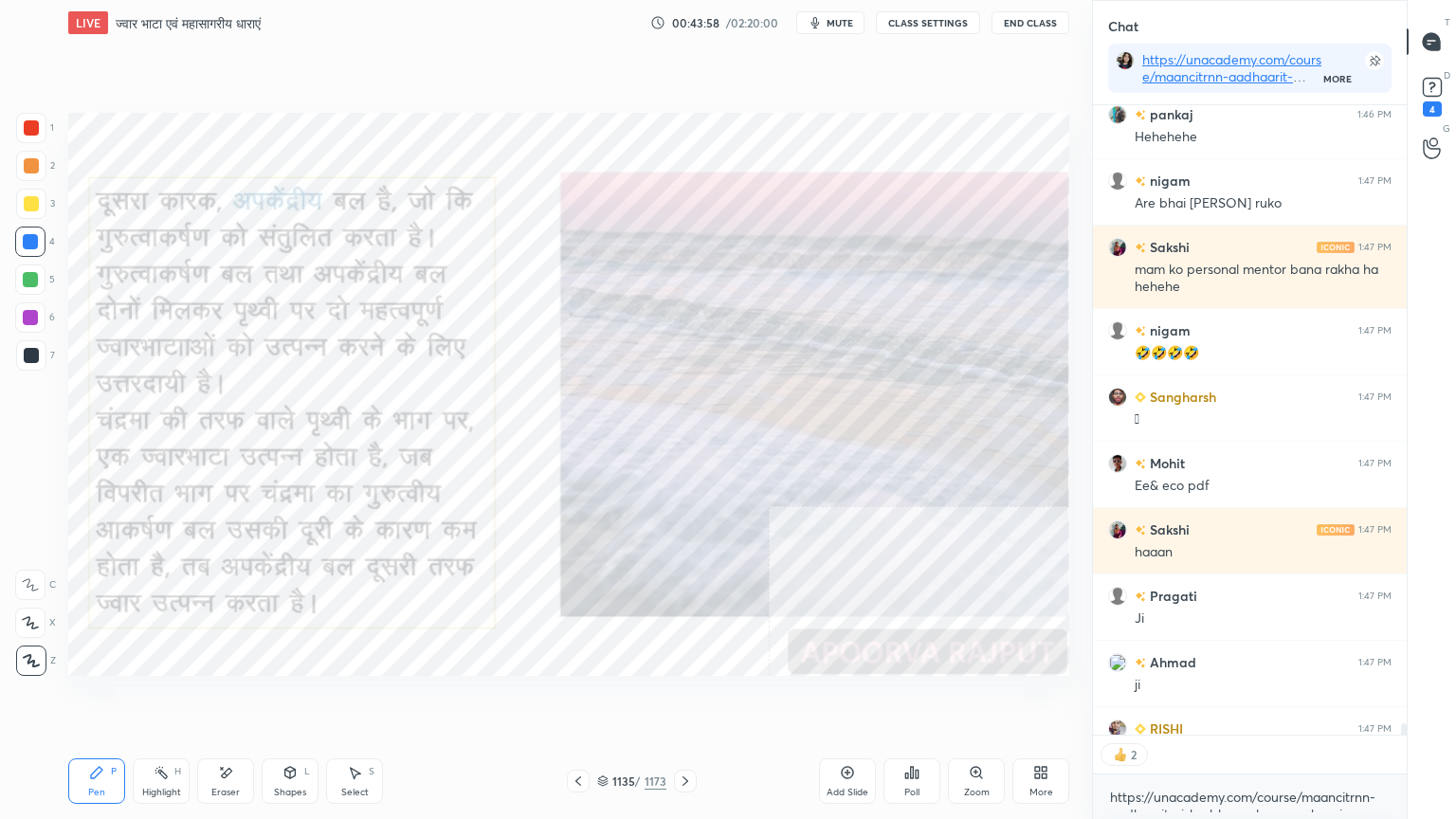 click 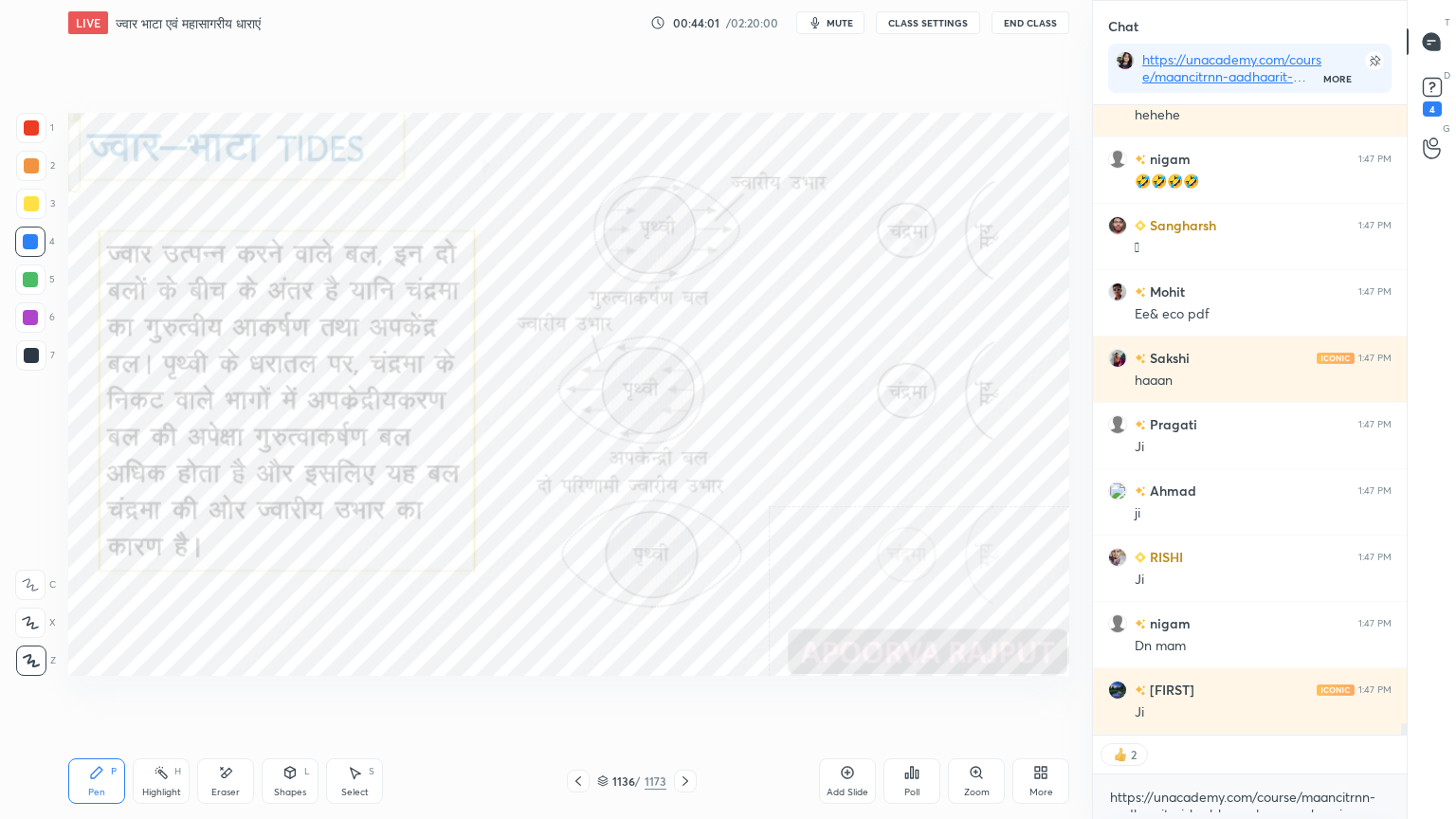 scroll, scrollTop: 35710, scrollLeft: 0, axis: vertical 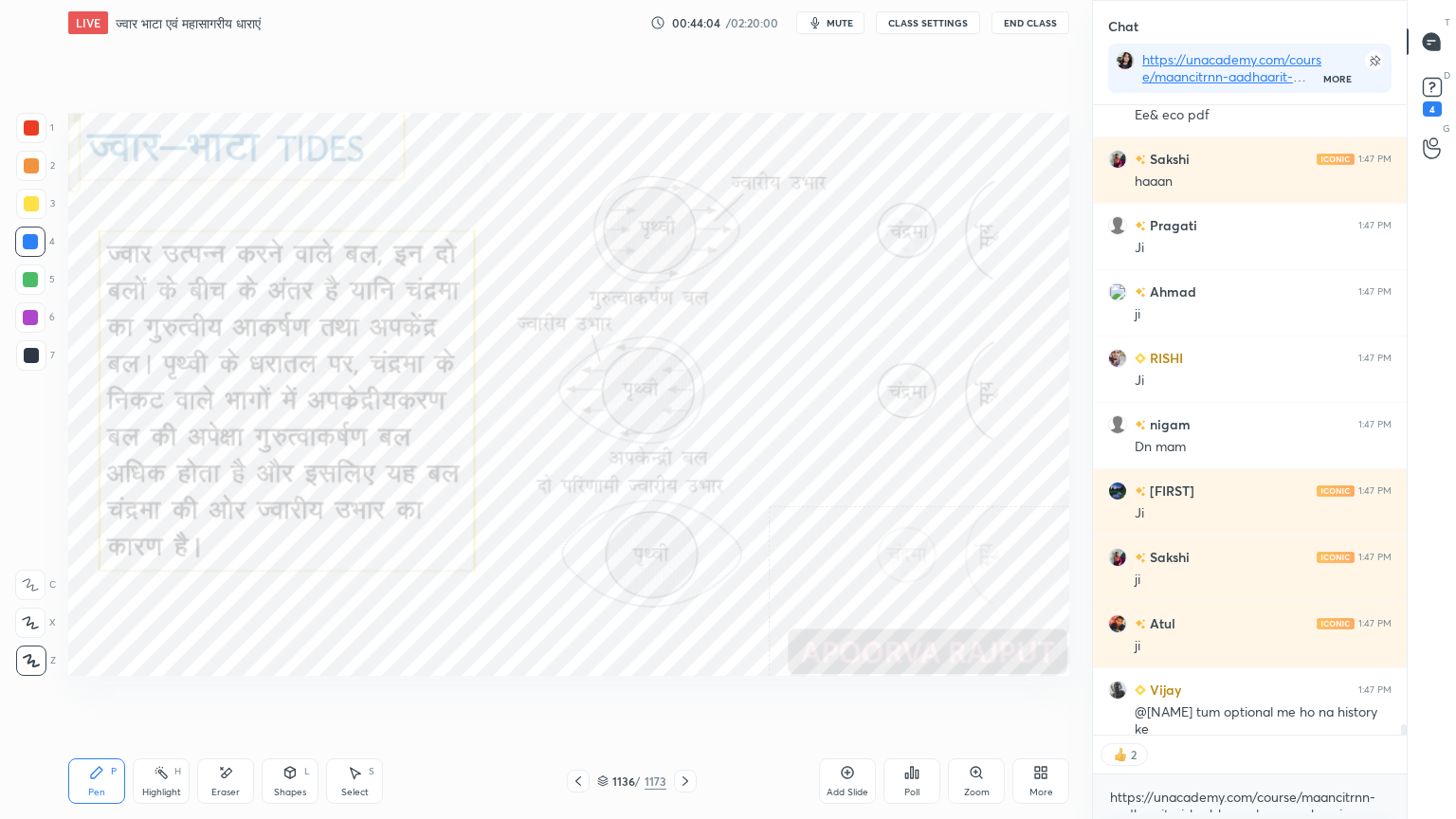 click at bounding box center (685, 781) 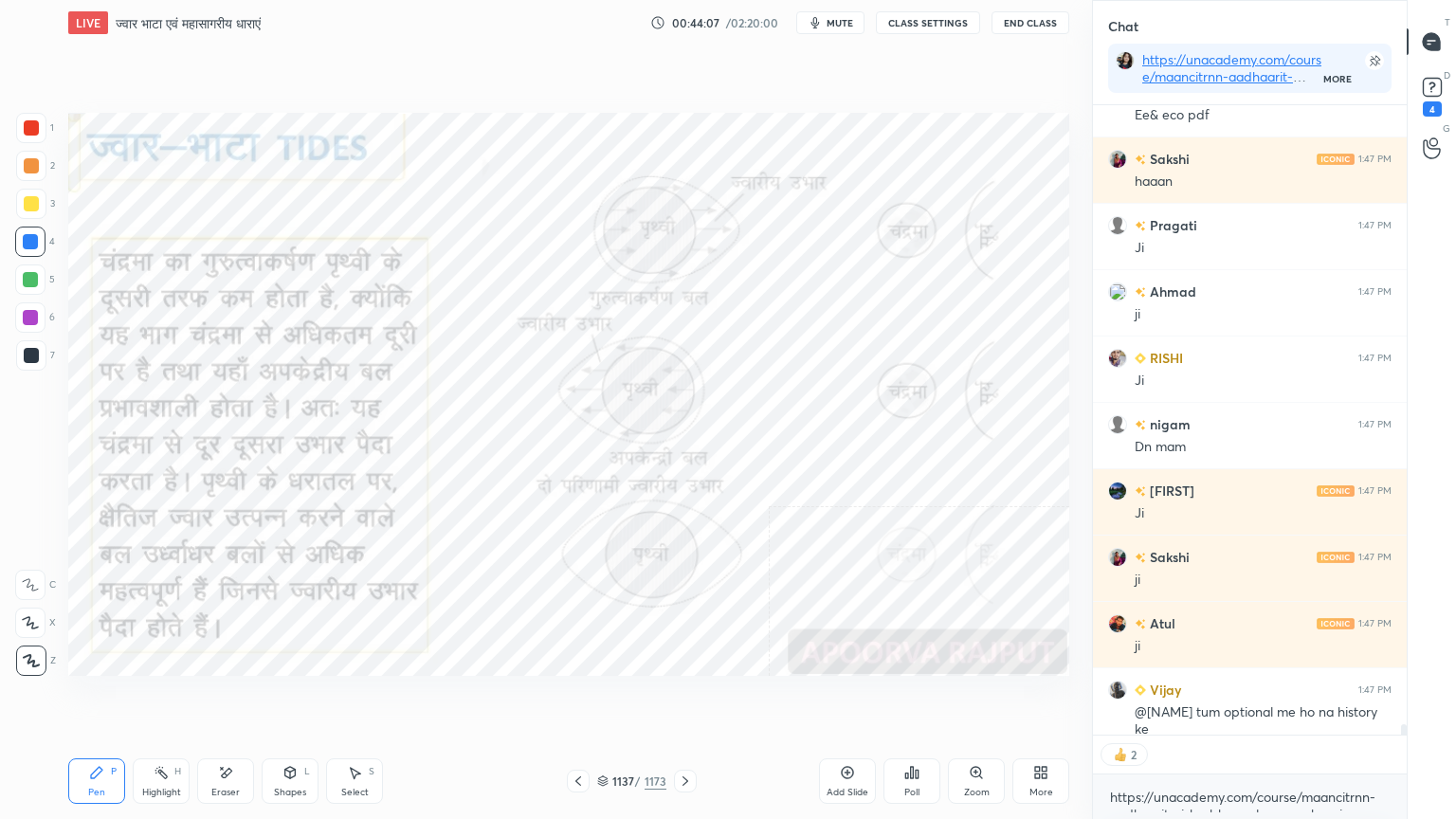 scroll, scrollTop: 6, scrollLeft: 6, axis: both 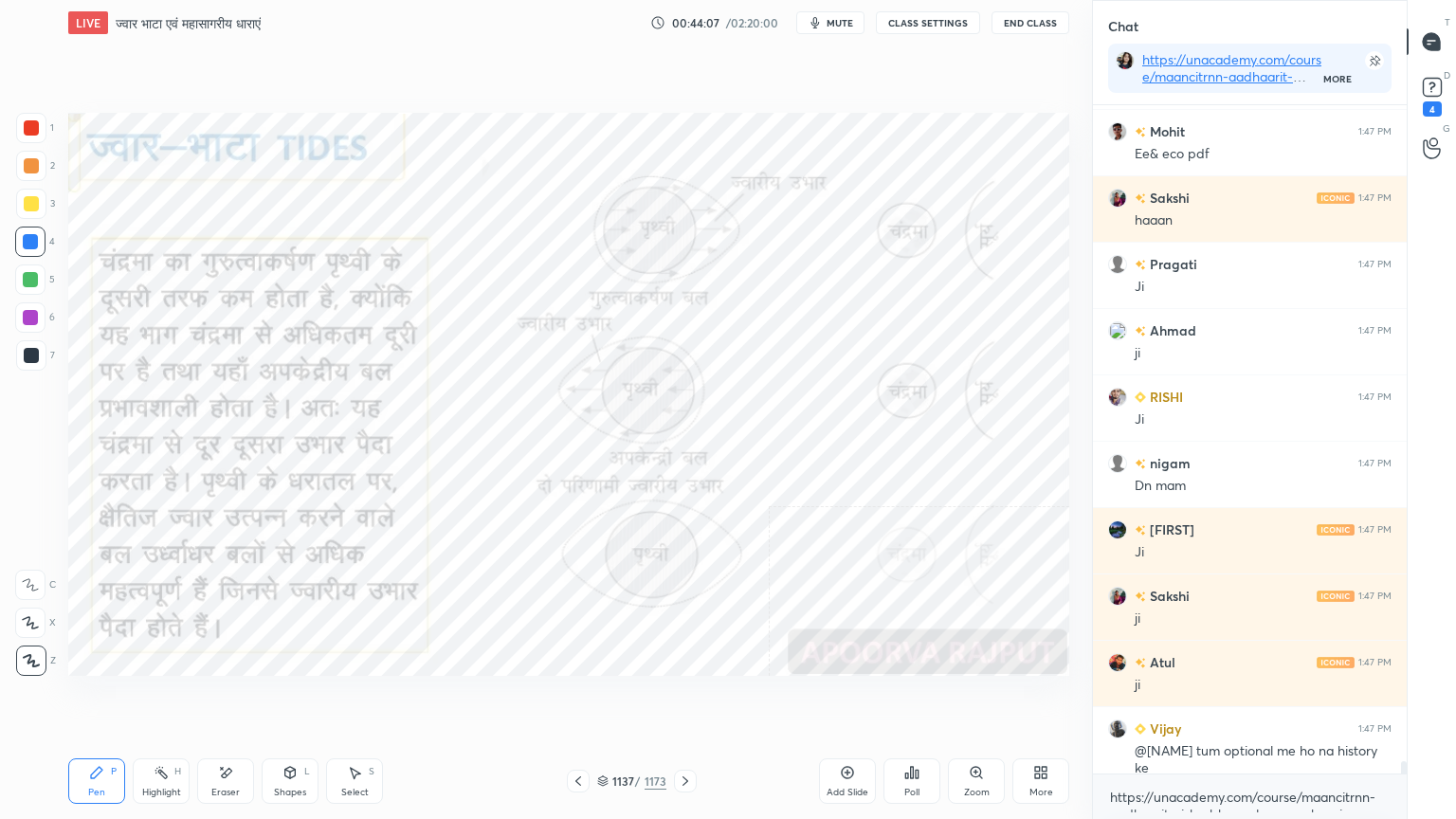 click 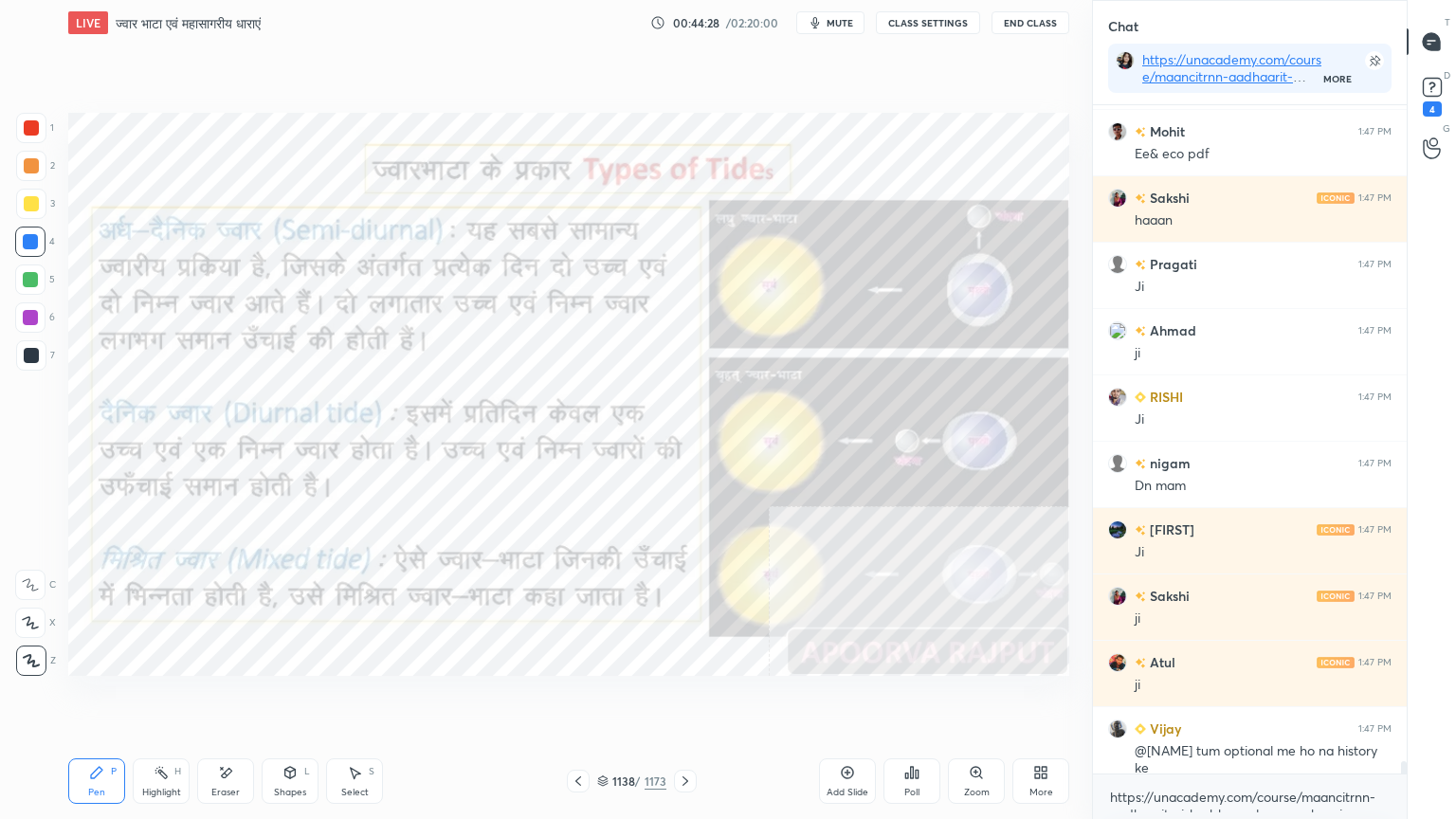 scroll, scrollTop: 35804, scrollLeft: 0, axis: vertical 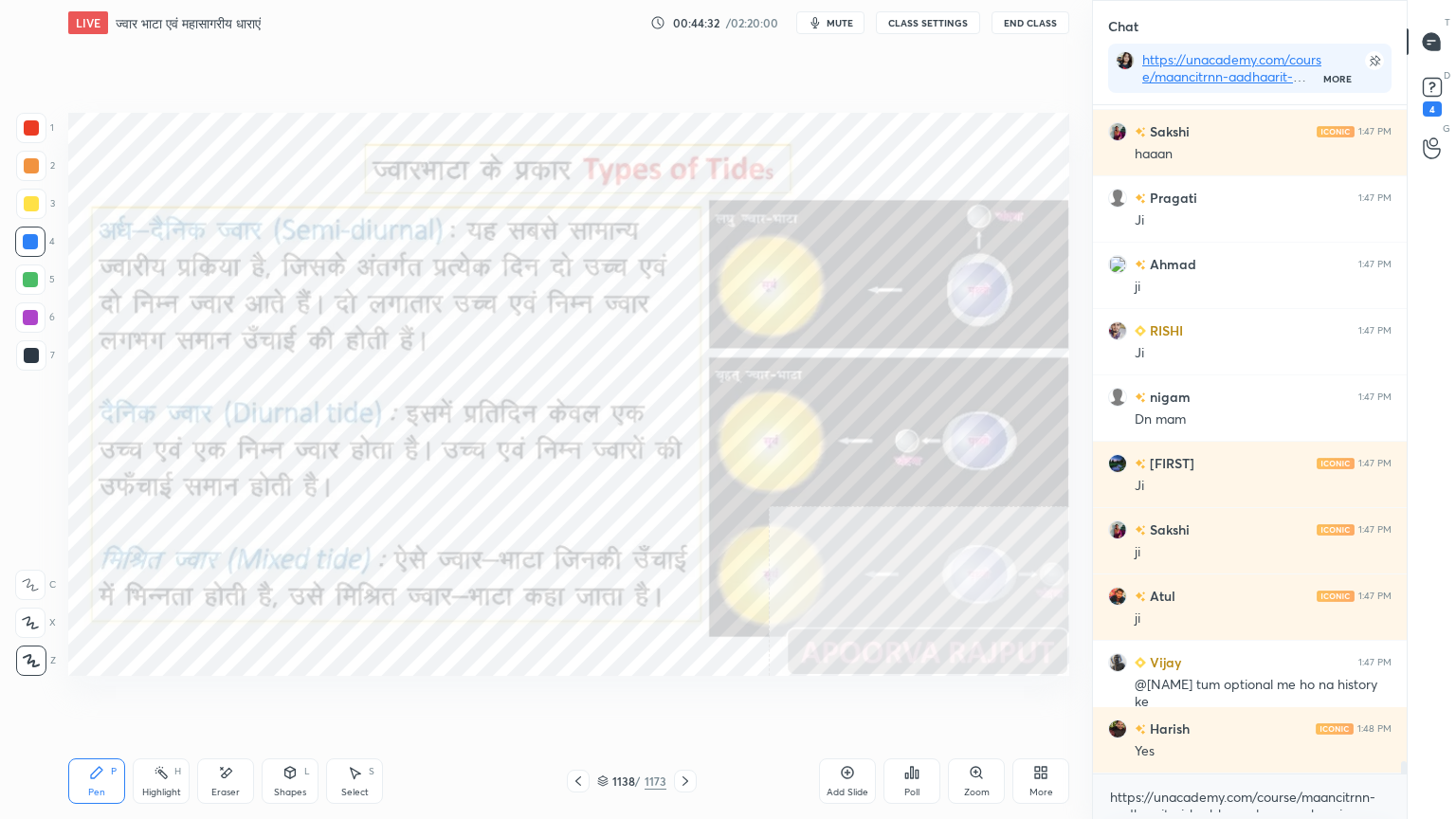 click on "Eraser" at bounding box center [226, 792] 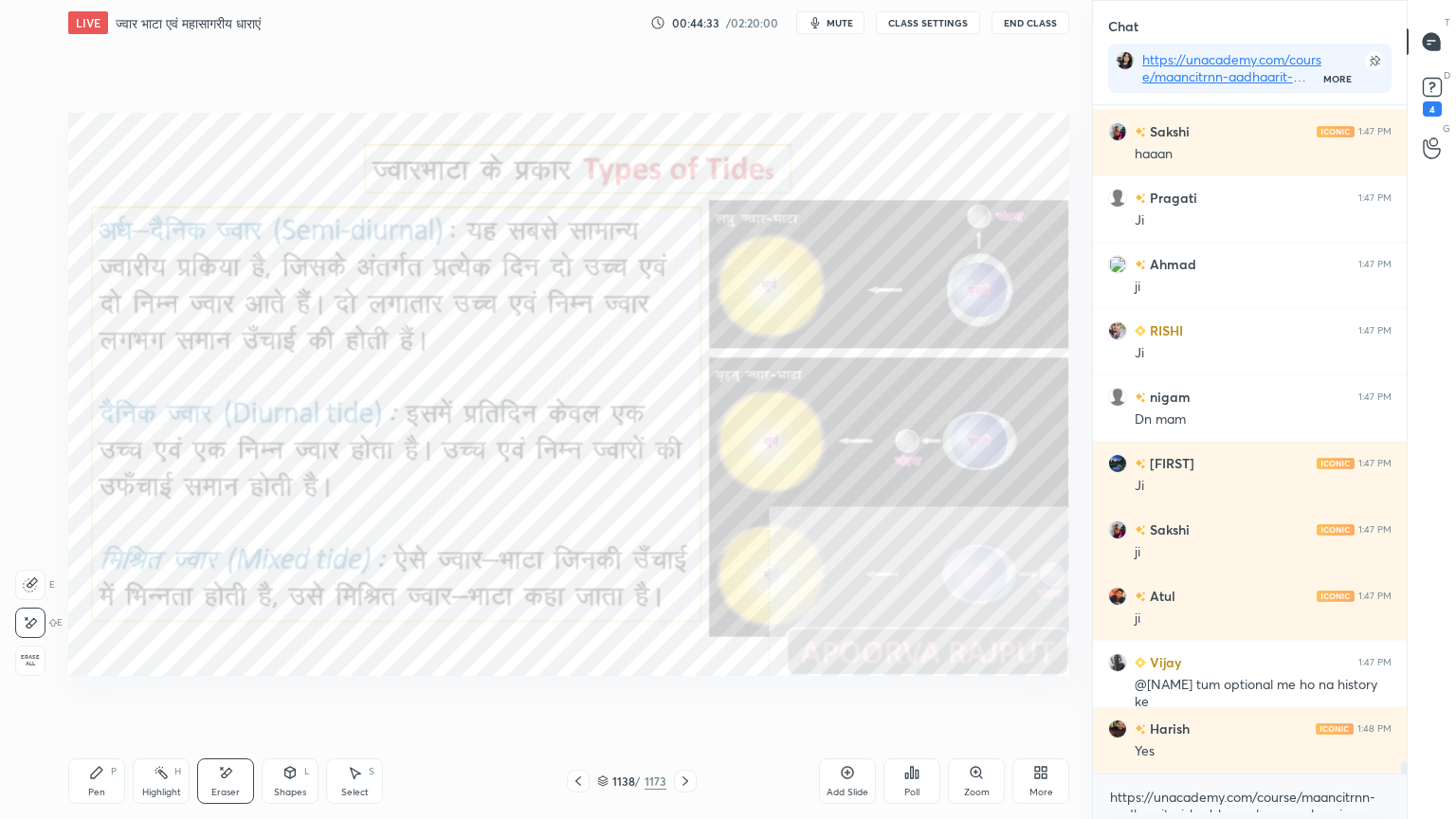 click on "Erase all" at bounding box center [30, 661] 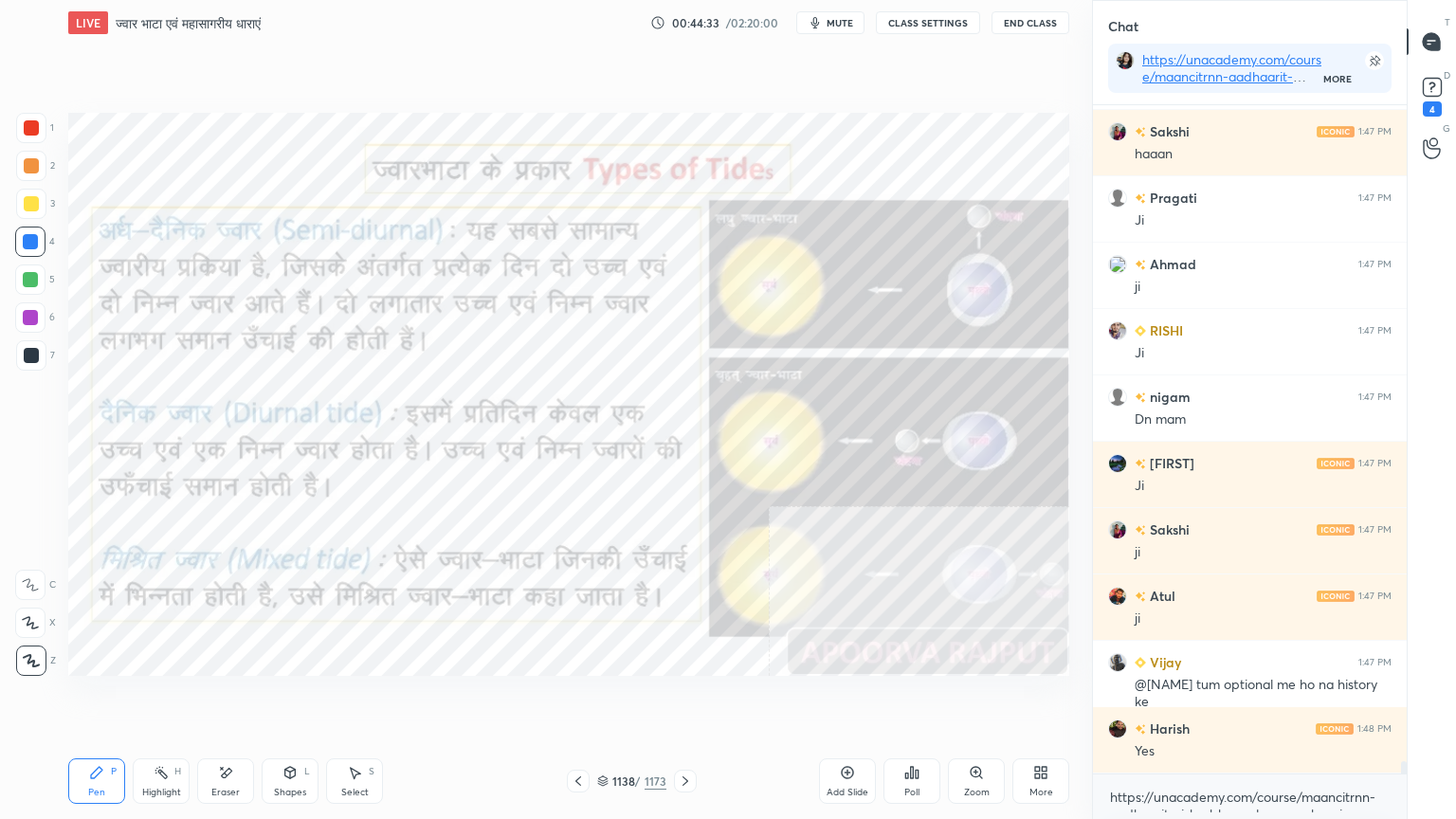 drag, startPoint x: 32, startPoint y: 654, endPoint x: 65, endPoint y: 651, distance: 33.136083 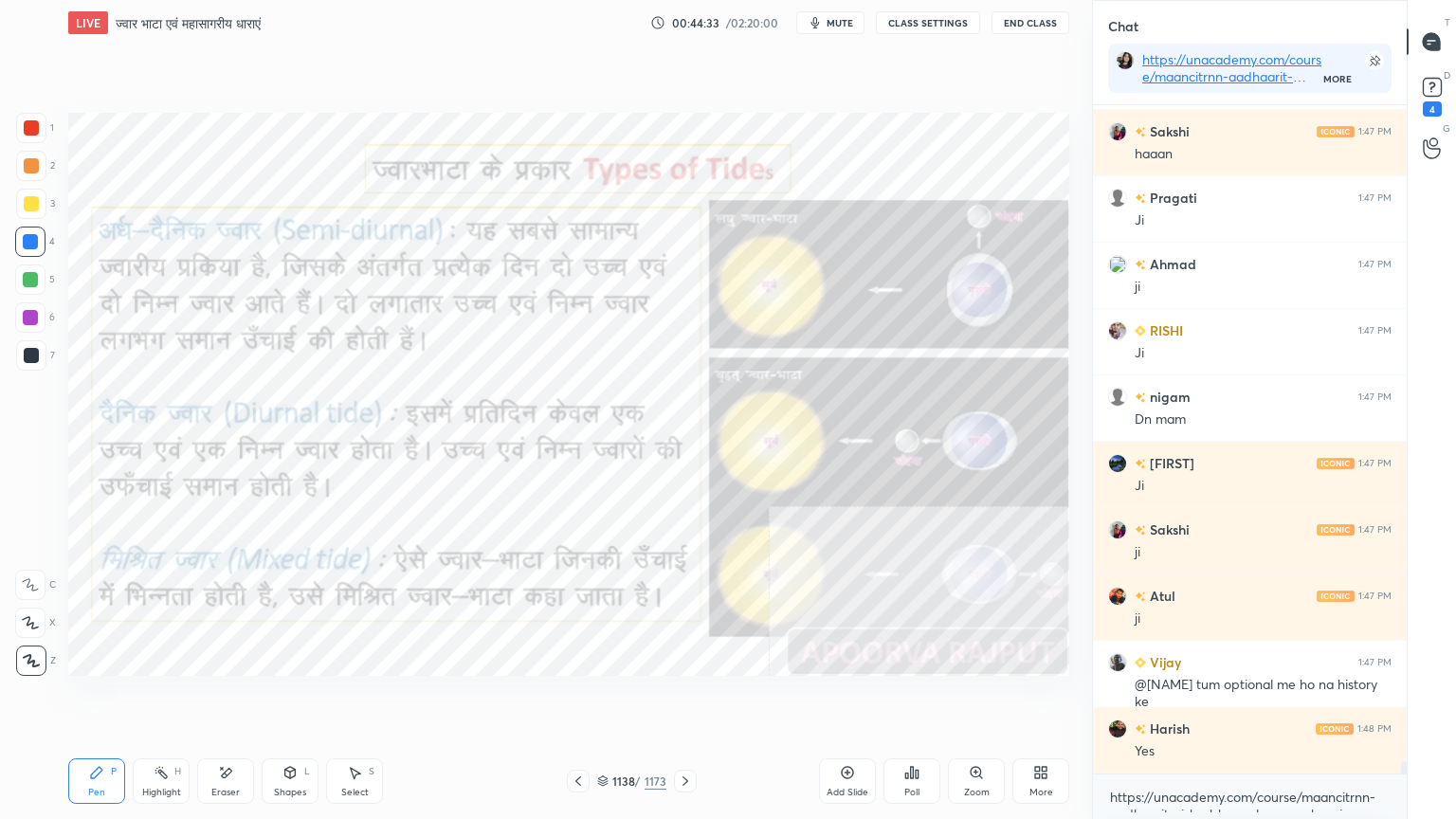 click on "1 2 3 4 5 6 7 C X Z E E Erase all   H H" at bounding box center (30, 394) 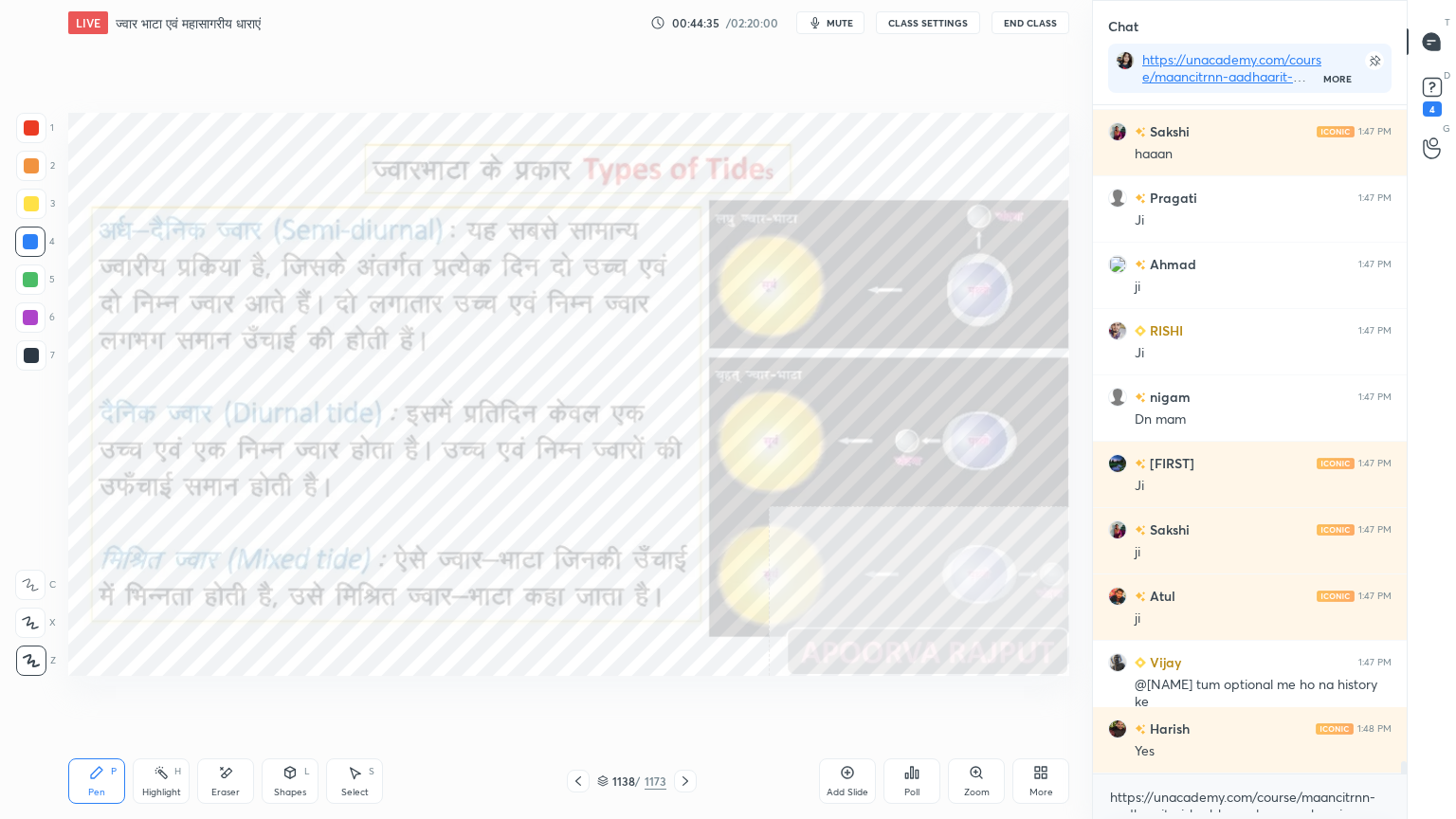 click 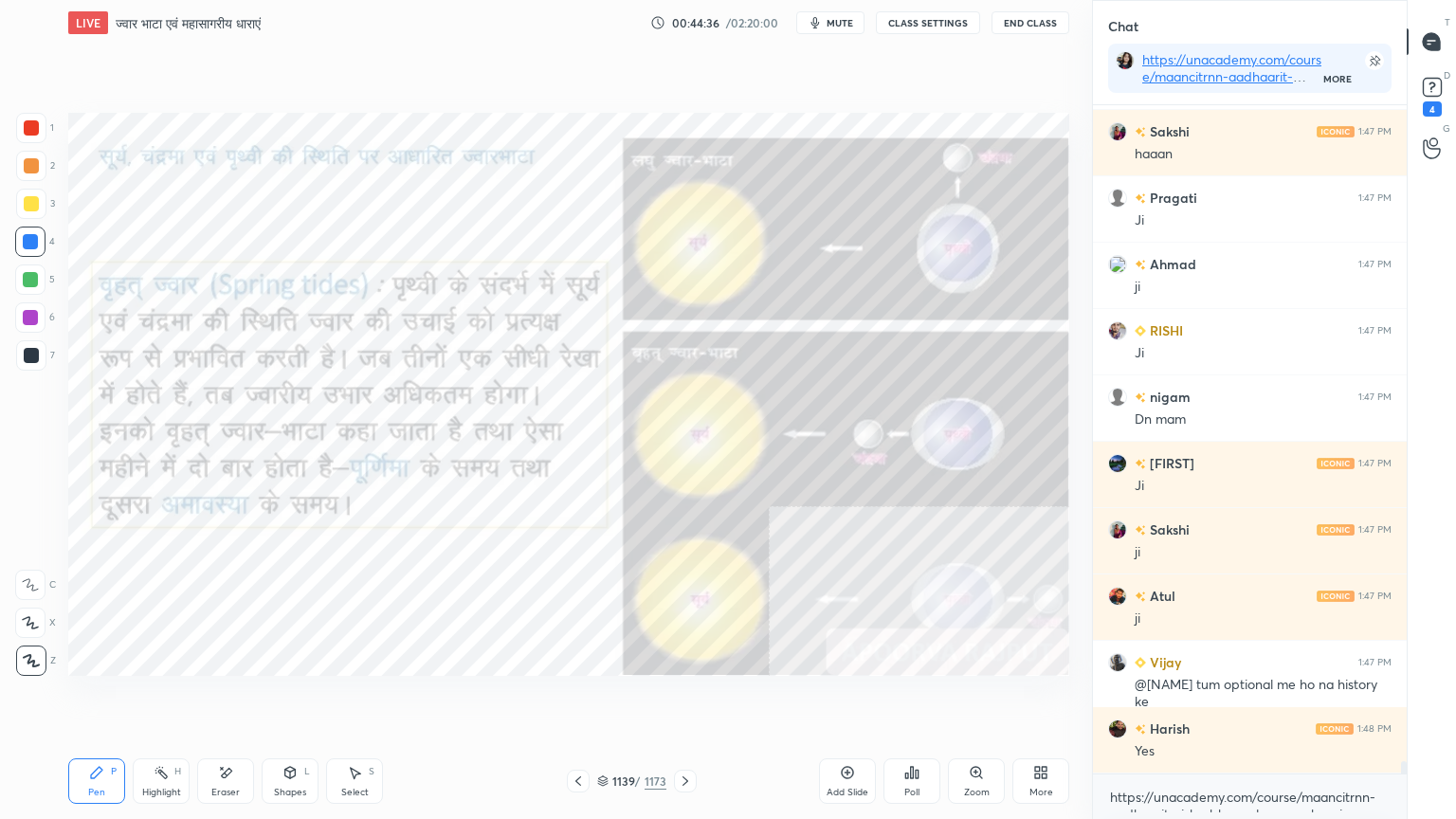 scroll, scrollTop: 633, scrollLeft: 308, axis: both 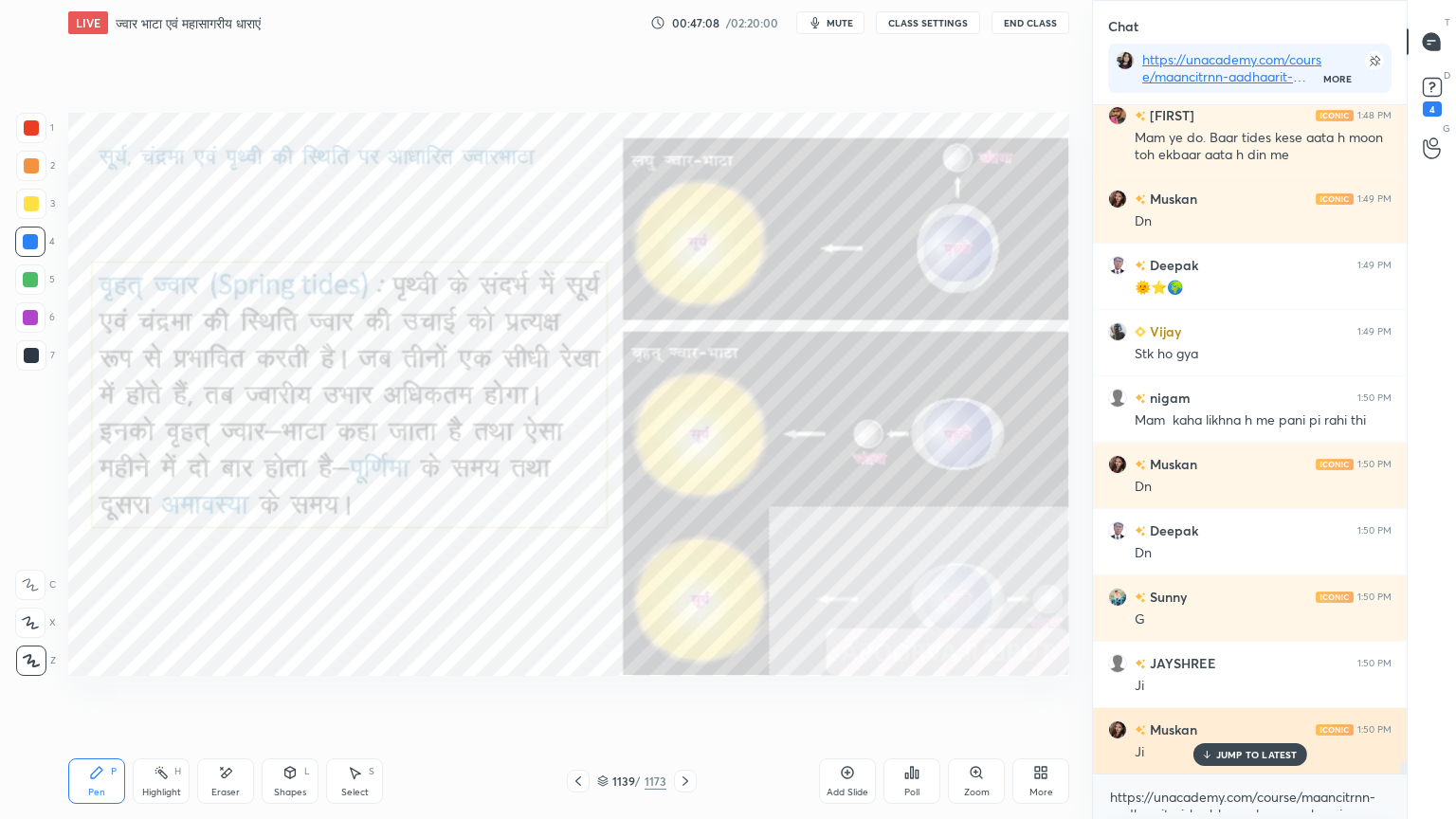 click on "JUMP TO LATEST" at bounding box center [1257, 755] 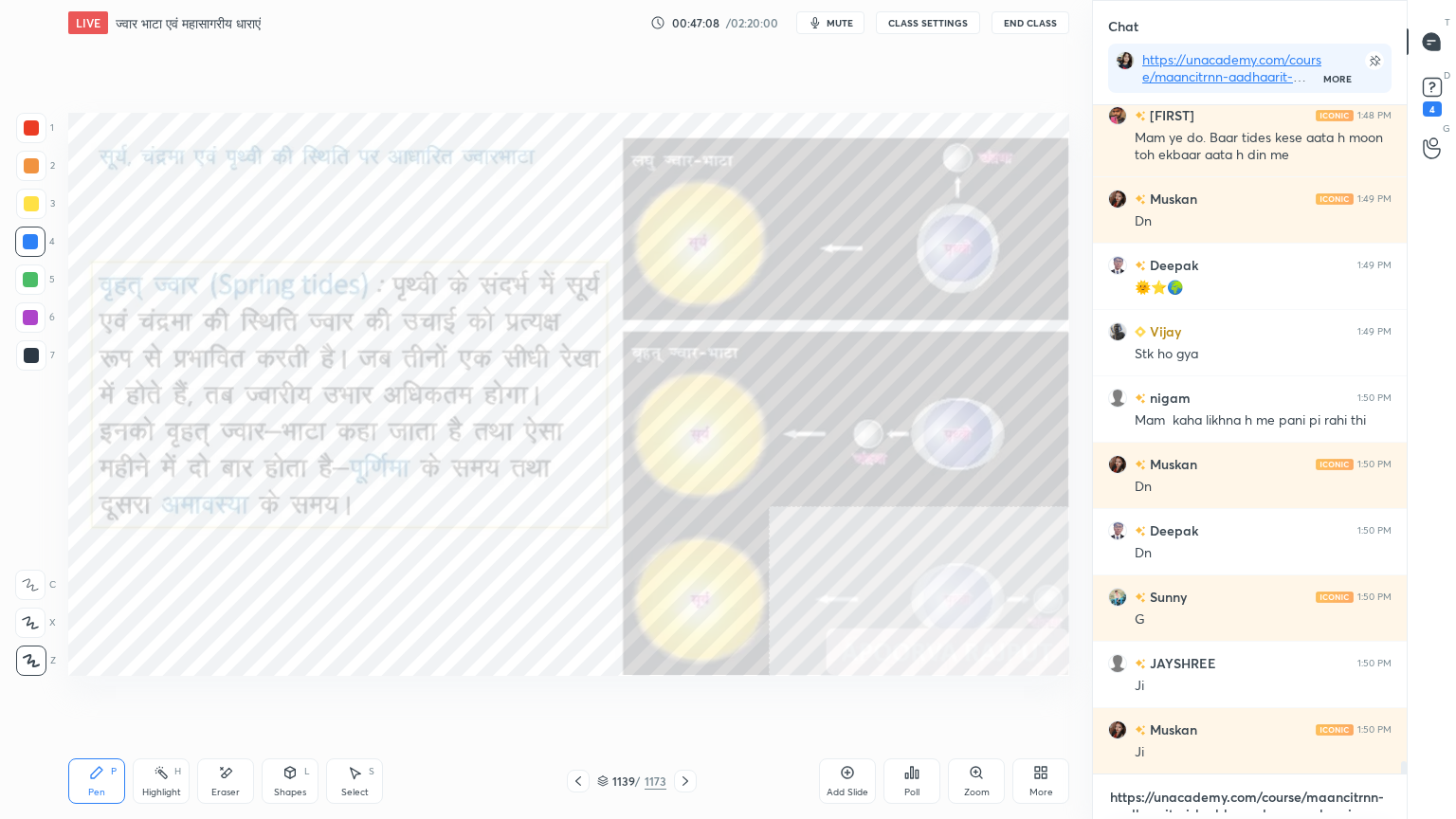 click on "https://unacademy.com/course/maancitrnn-aadhaarit-vishv-bhuugol-comprehensive-course-on-world-mapping/1FUXZMPP" at bounding box center (1249, 797) 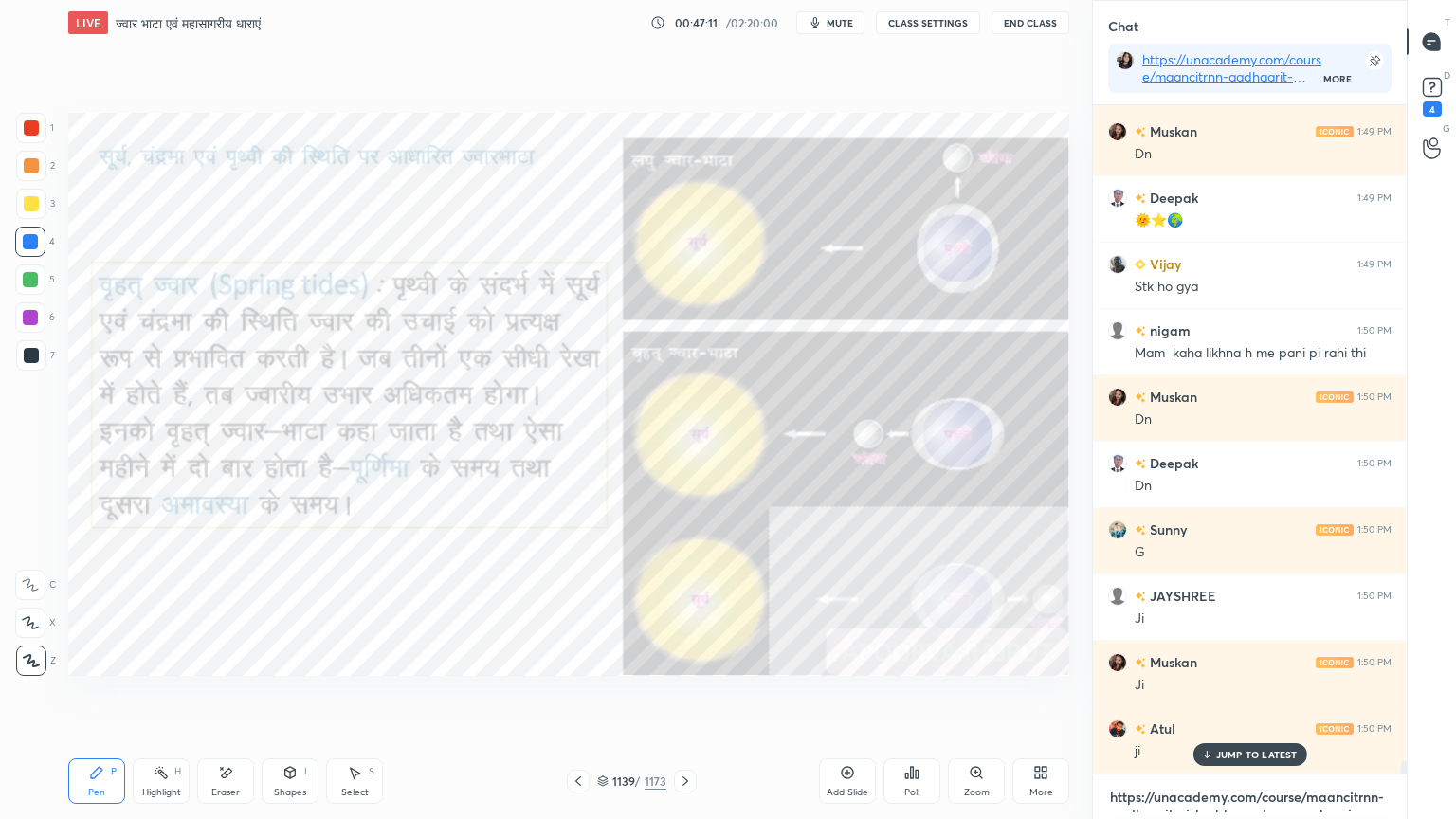 scroll, scrollTop: 36882, scrollLeft: 0, axis: vertical 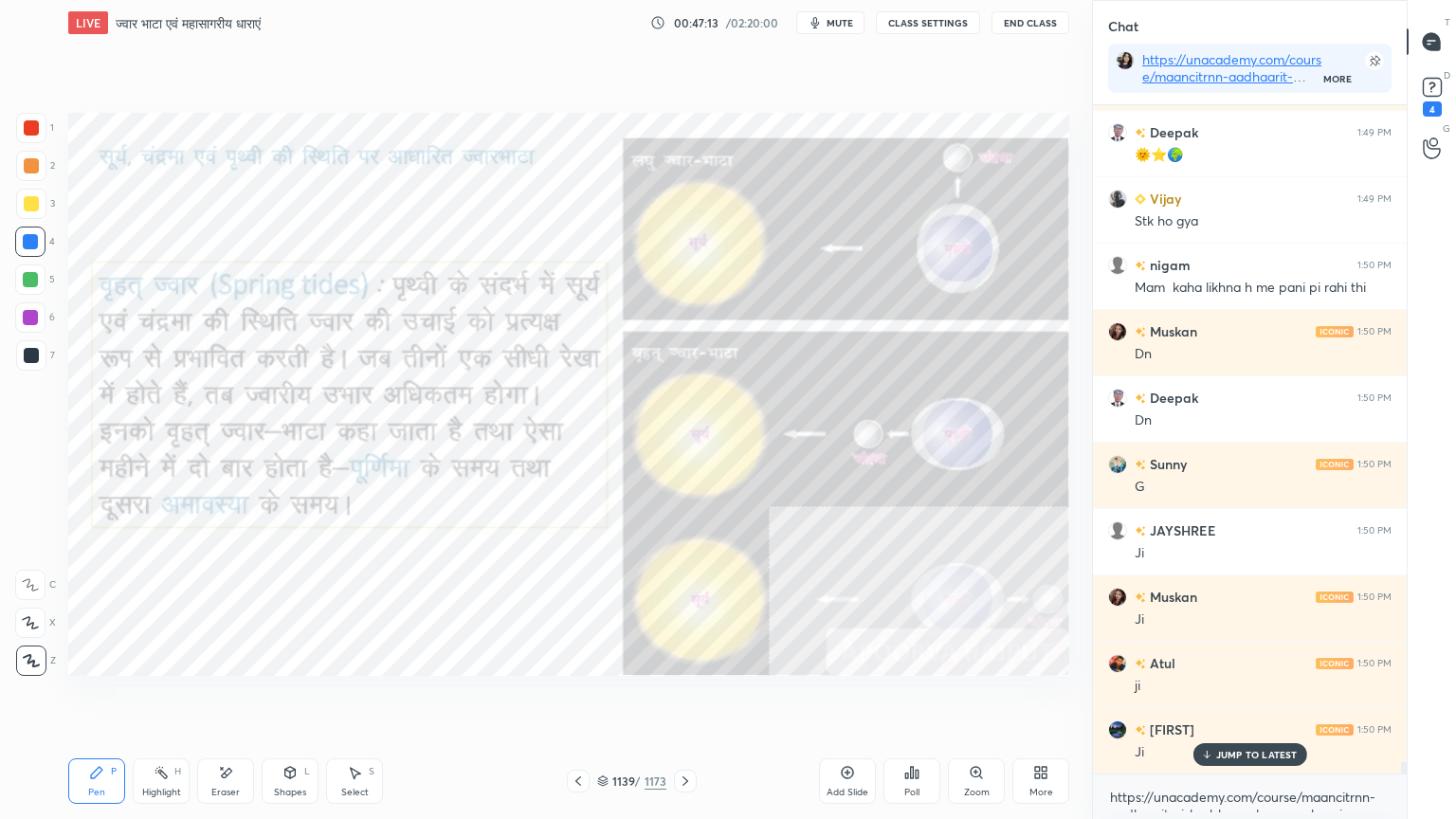 drag, startPoint x: 1244, startPoint y: 755, endPoint x: 1230, endPoint y: 783, distance: 31.304952 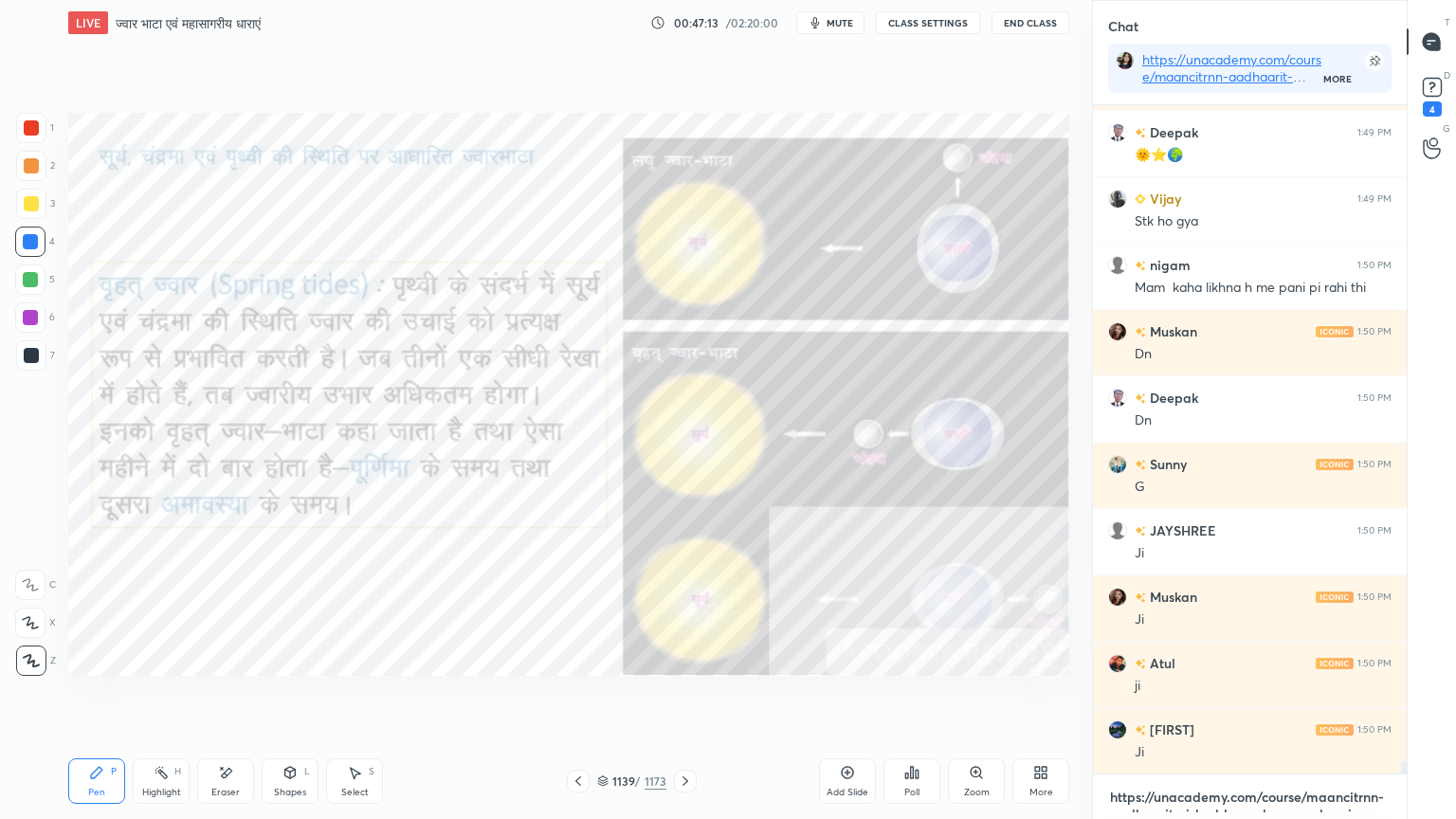 click on "https://unacademy.com/course/maancitrnn-aadhaarit-vishv-bhuugol-comprehensive-course-on-world-mapping/1FUXZMPP" at bounding box center (1249, 797) 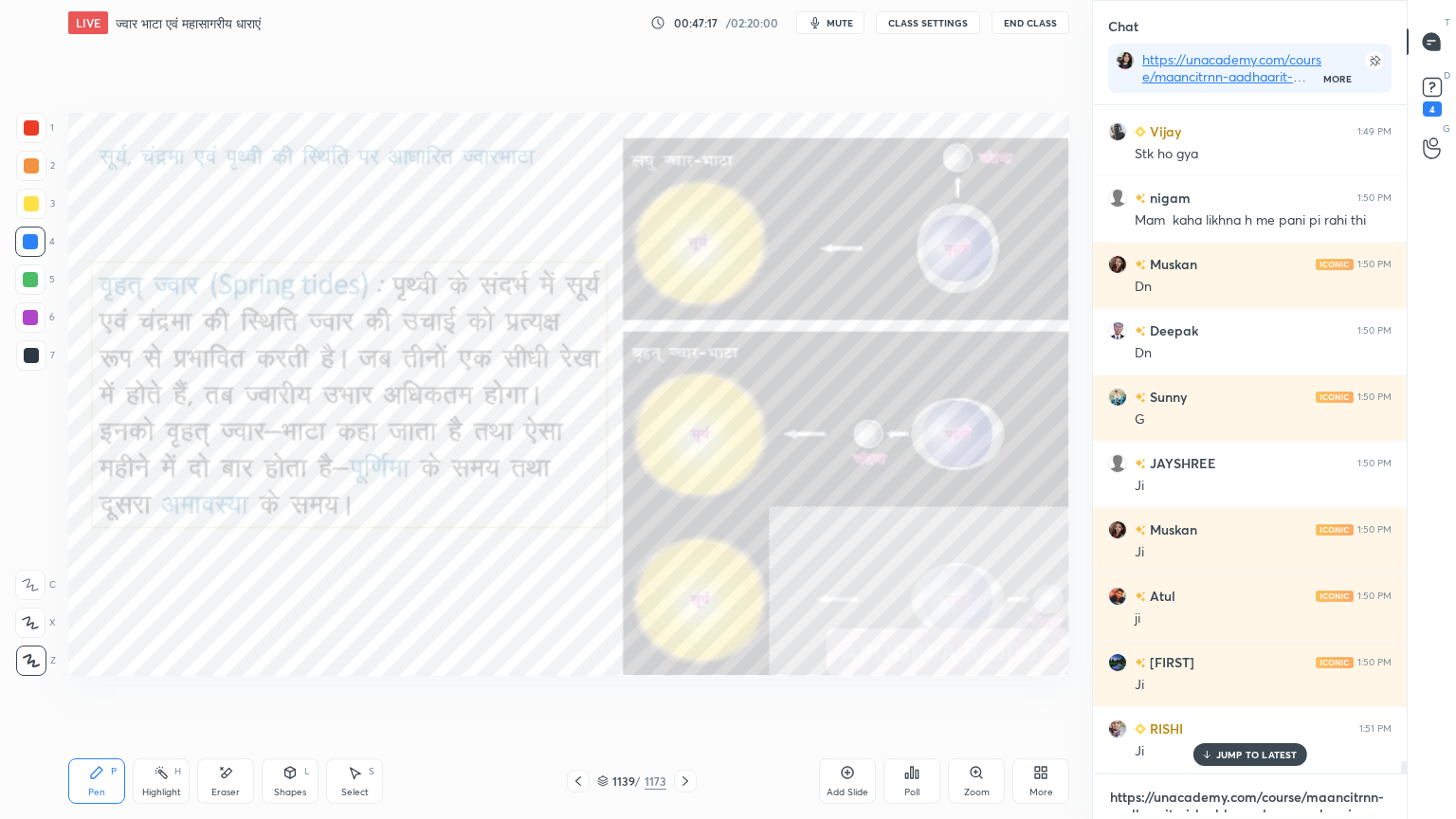 scroll, scrollTop: 37014, scrollLeft: 0, axis: vertical 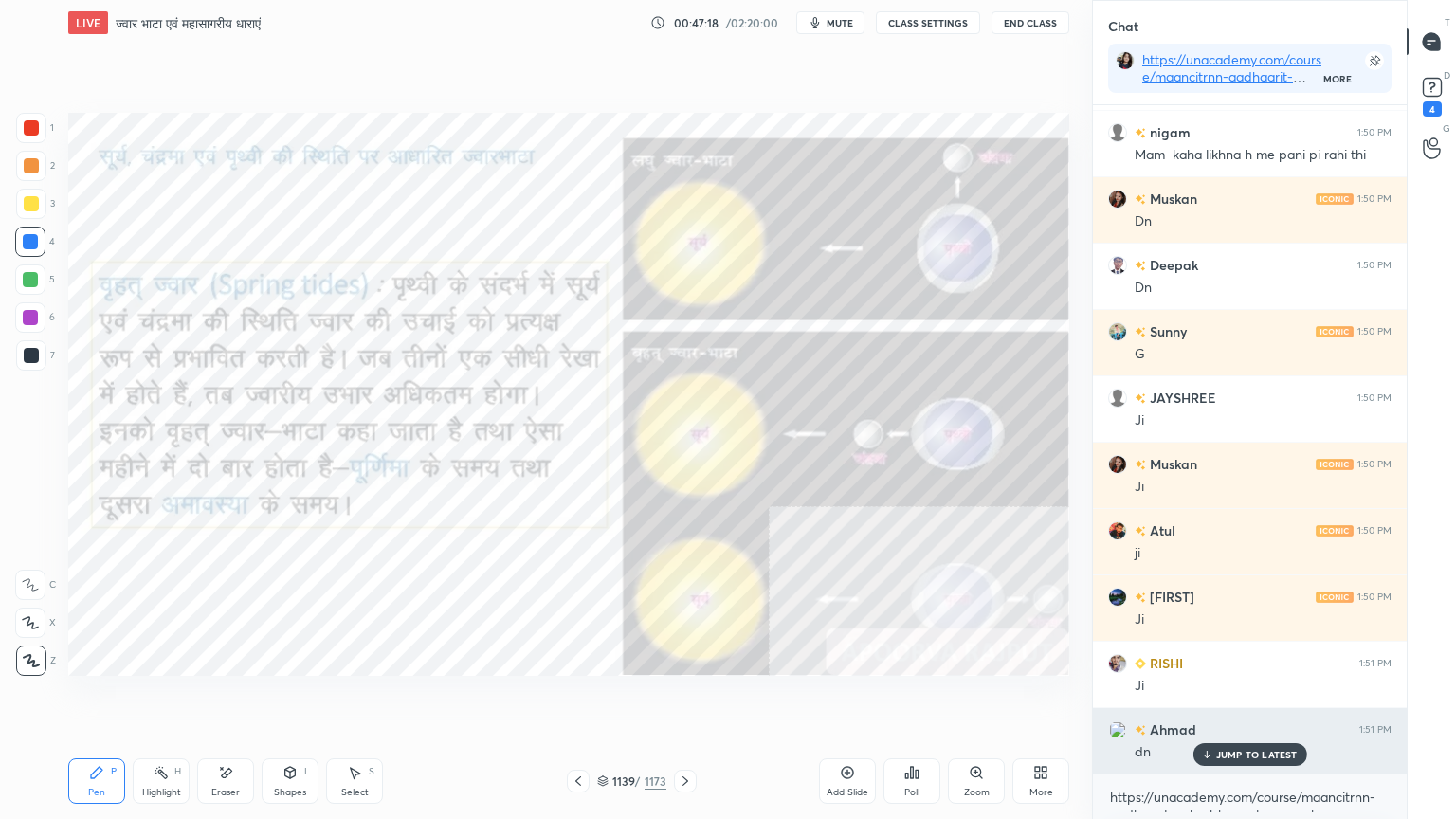 click on "JUMP TO LATEST" at bounding box center (1257, 755) 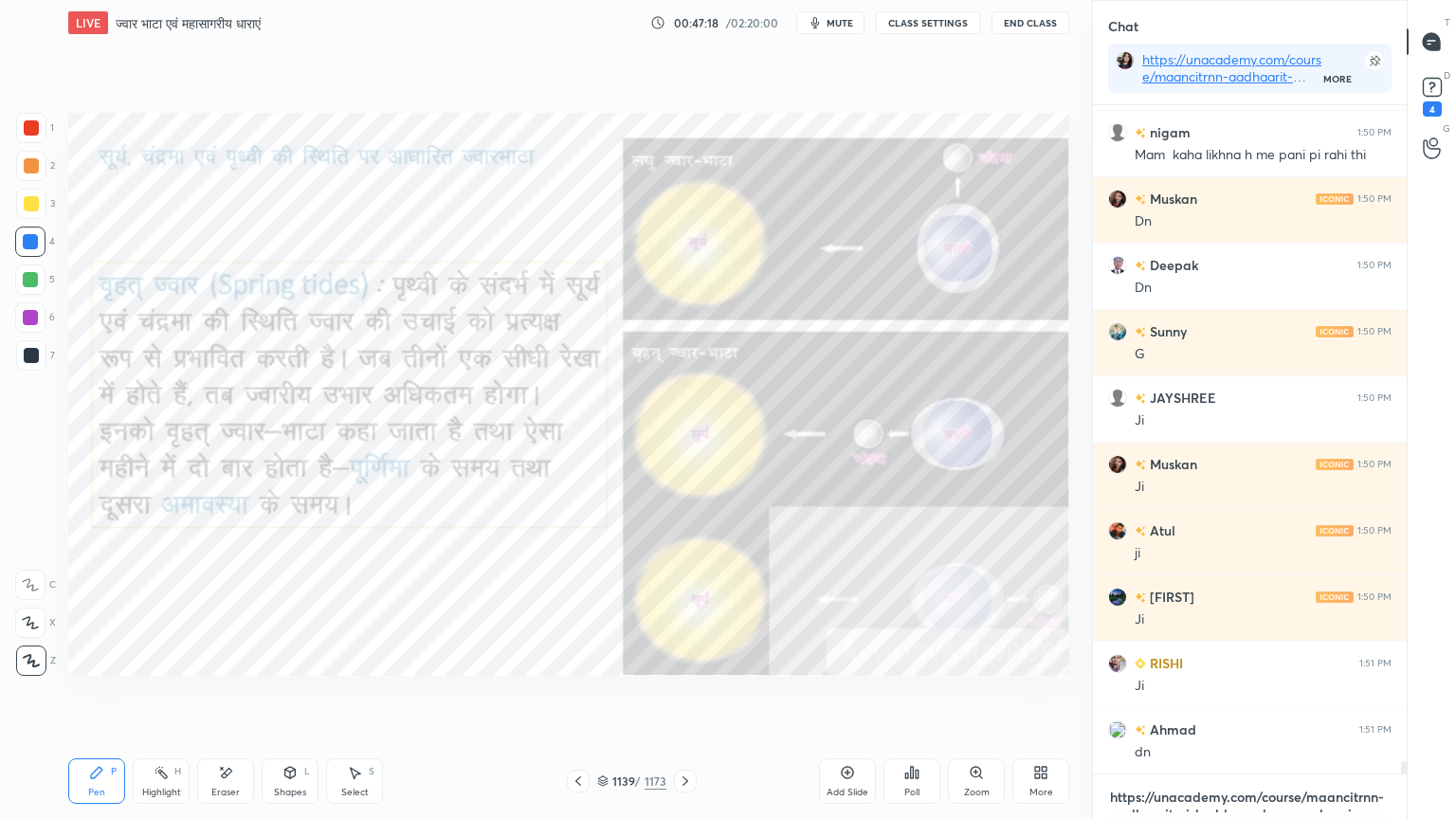 click on "https://unacademy.com/course/maancitrnn-aadhaarit-vishv-bhuugol-comprehensive-course-on-world-mapping/1FUXZMPP" at bounding box center [1249, 797] 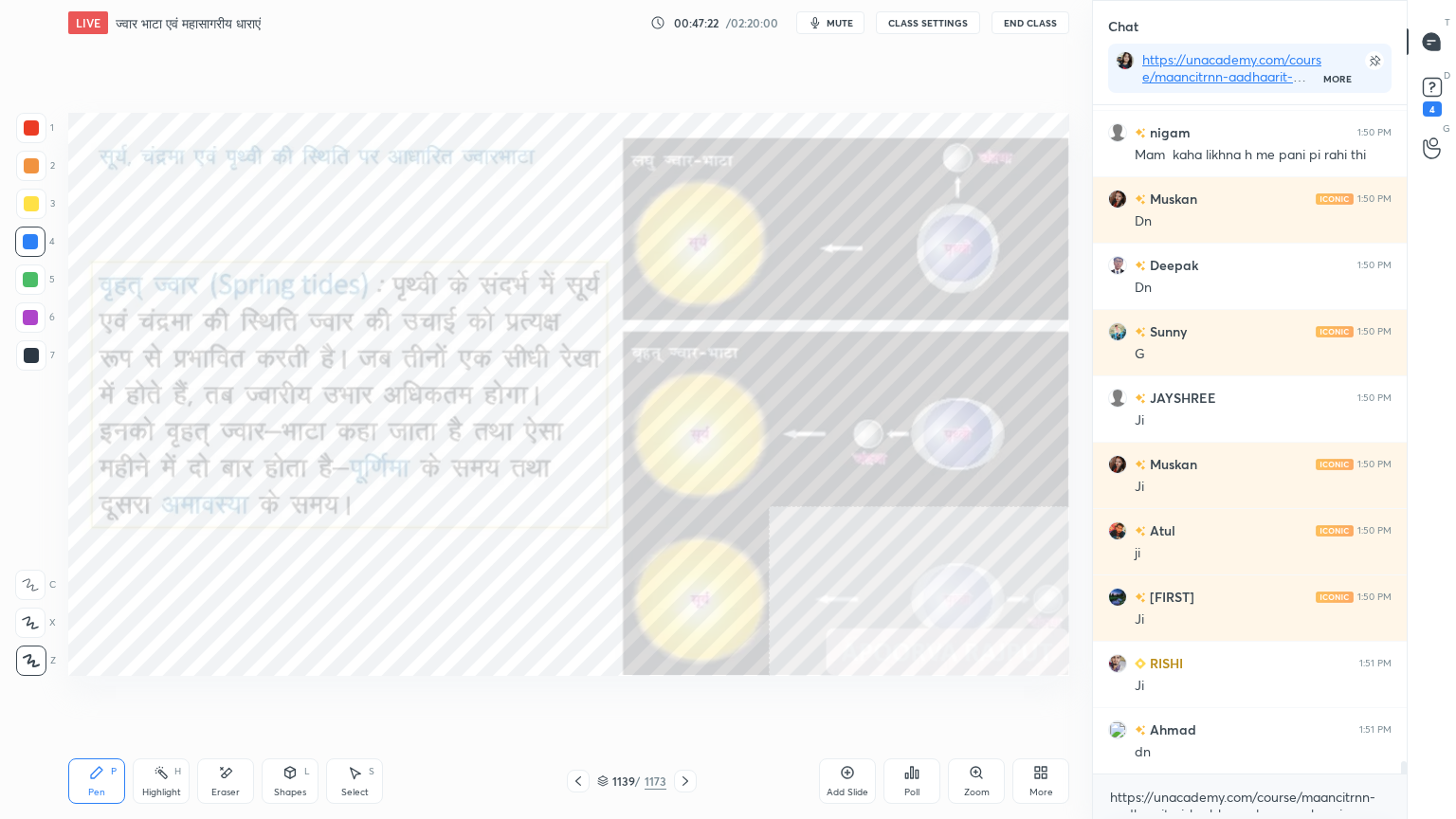 click on "Add Slide" at bounding box center (847, 781) 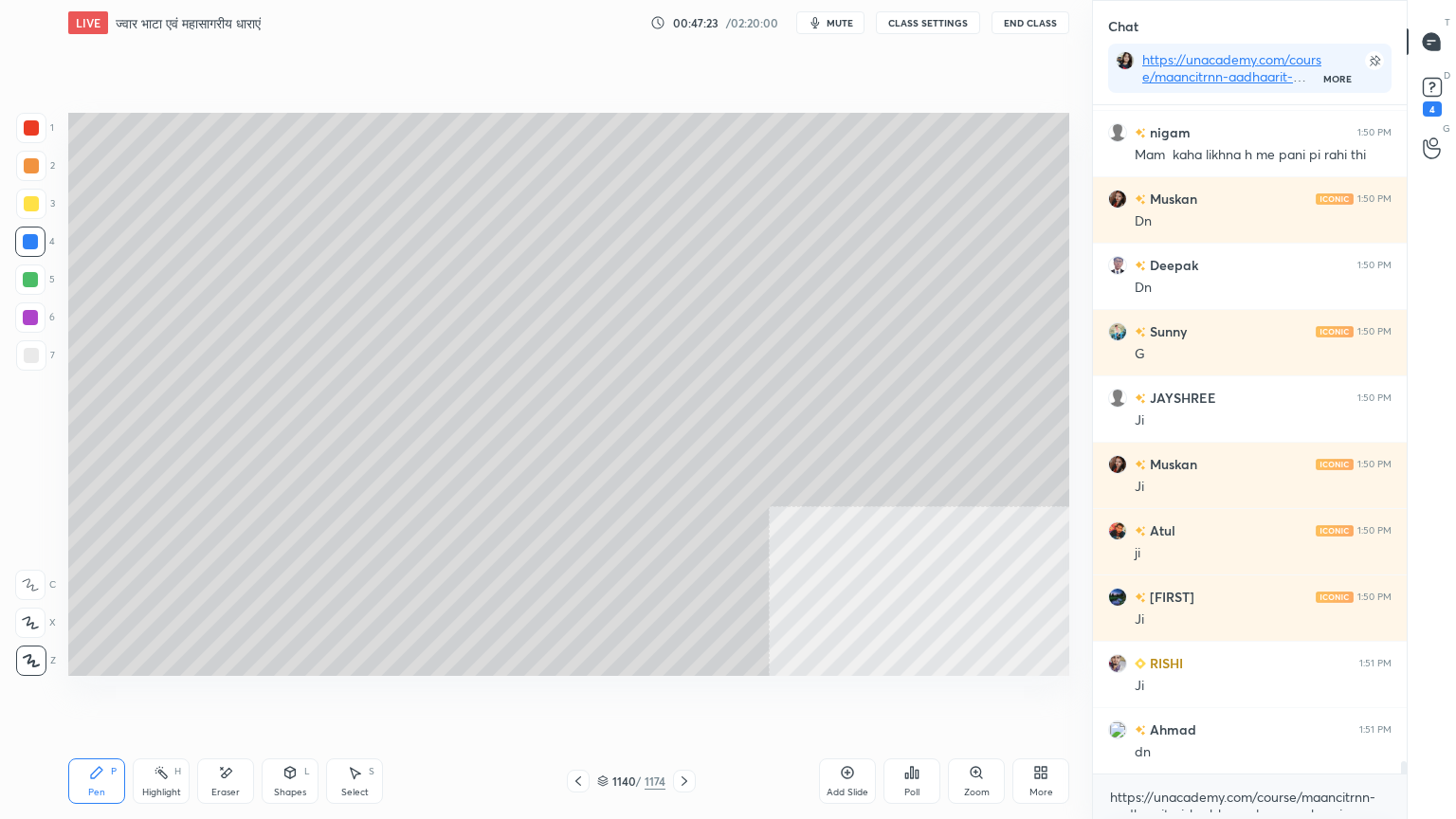 click on "Shapes L" at bounding box center [290, 781] 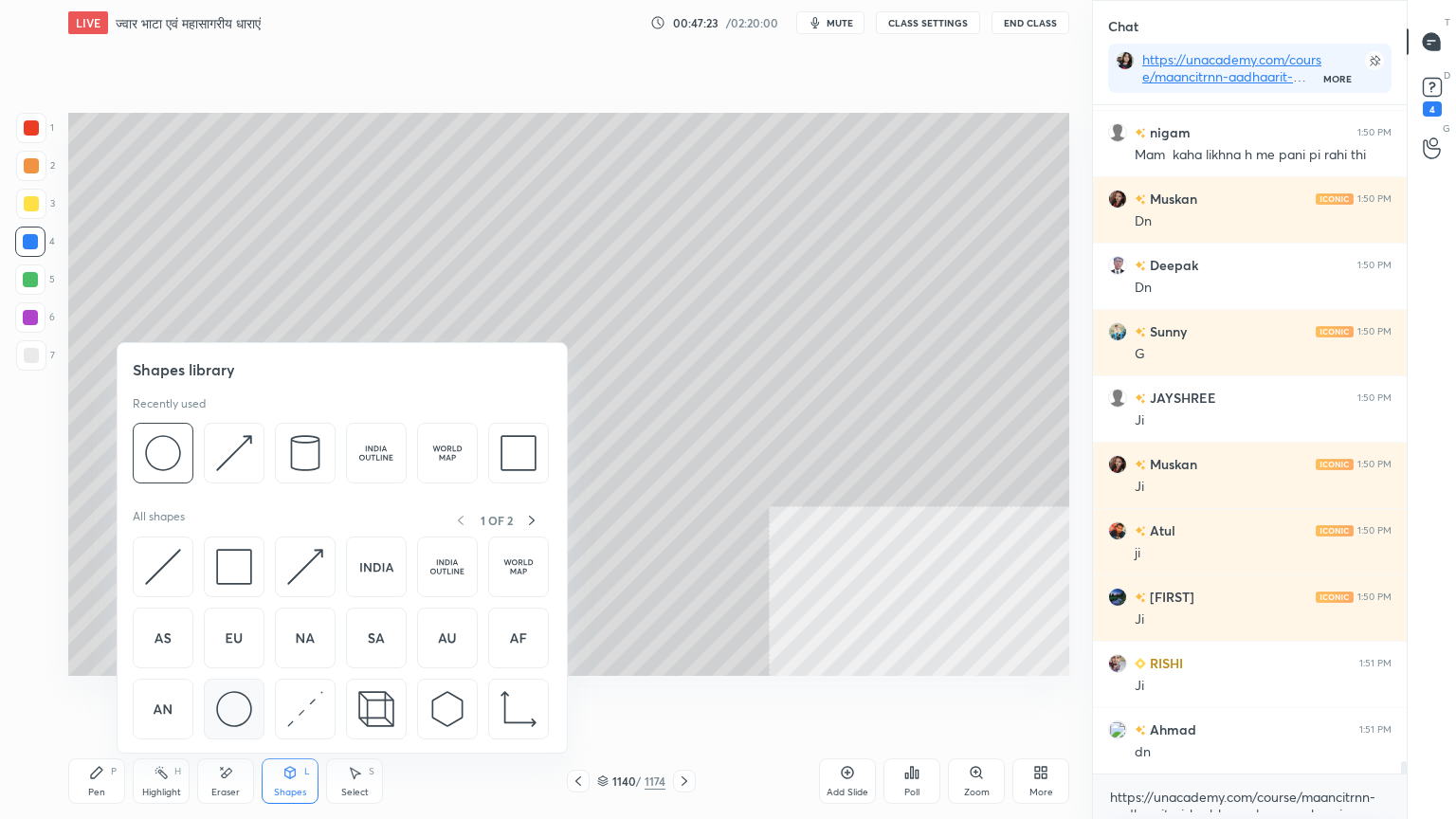 click at bounding box center [234, 709] 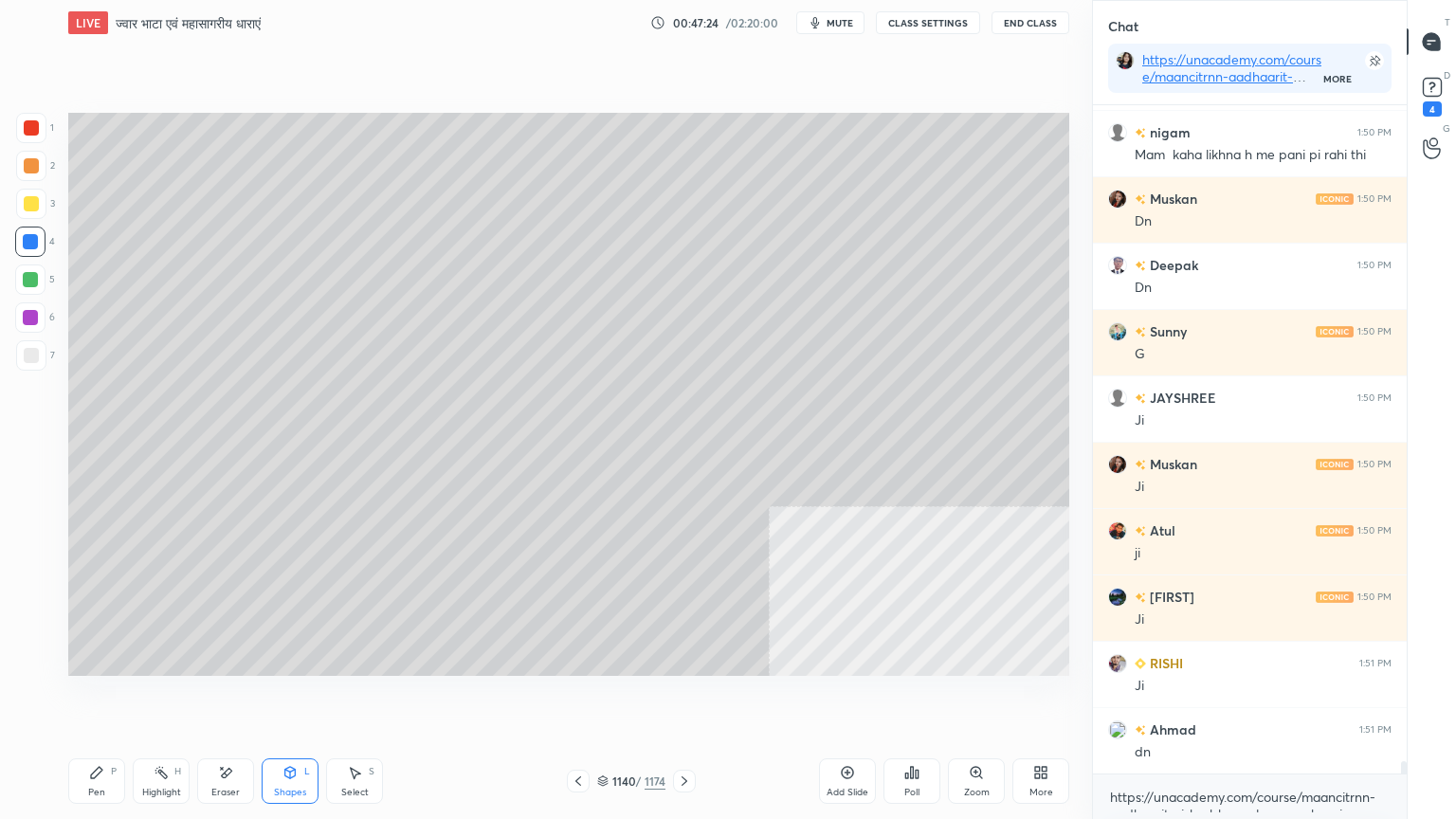 click at bounding box center [31, 204] 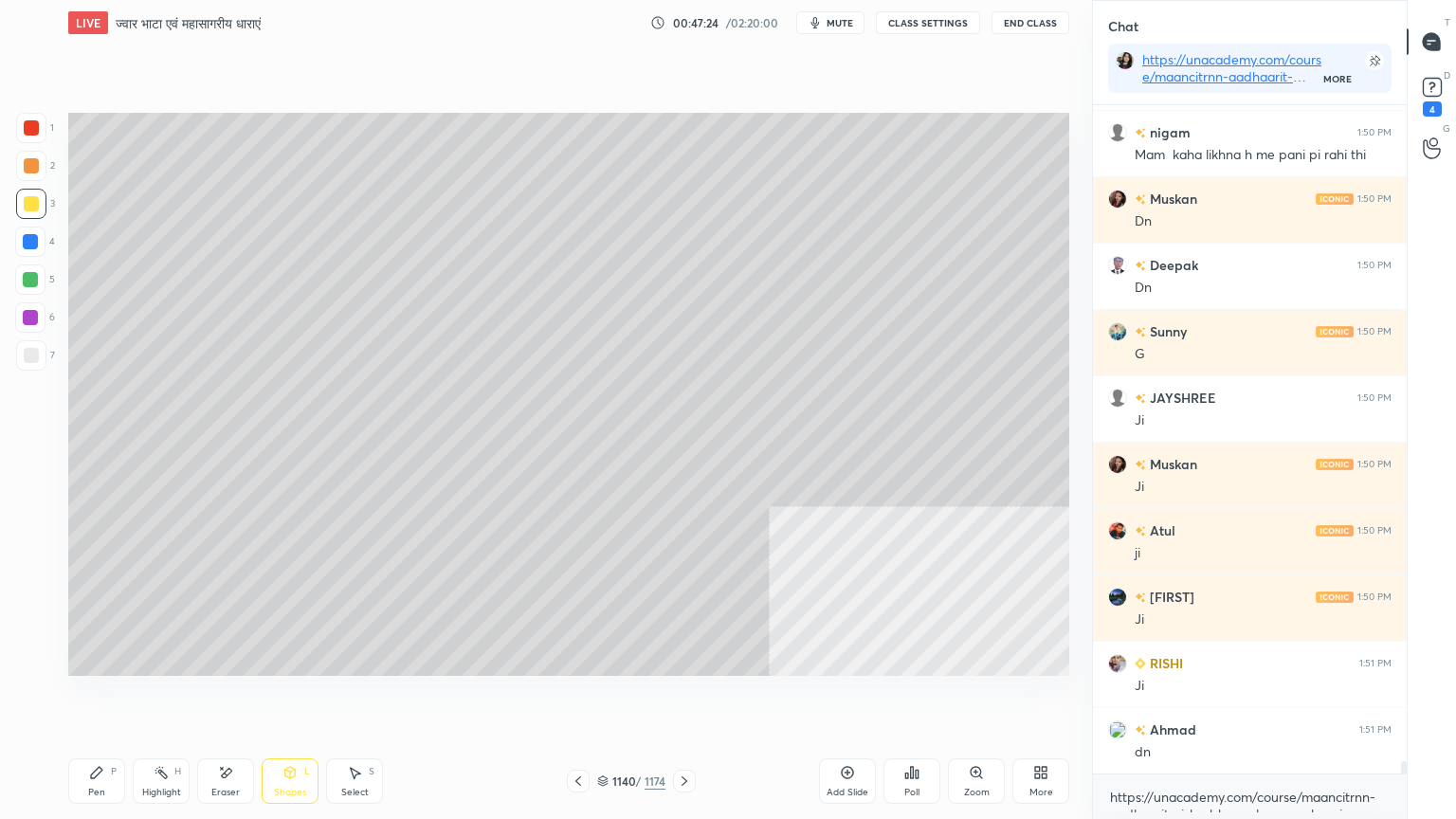 click at bounding box center [31, 204] 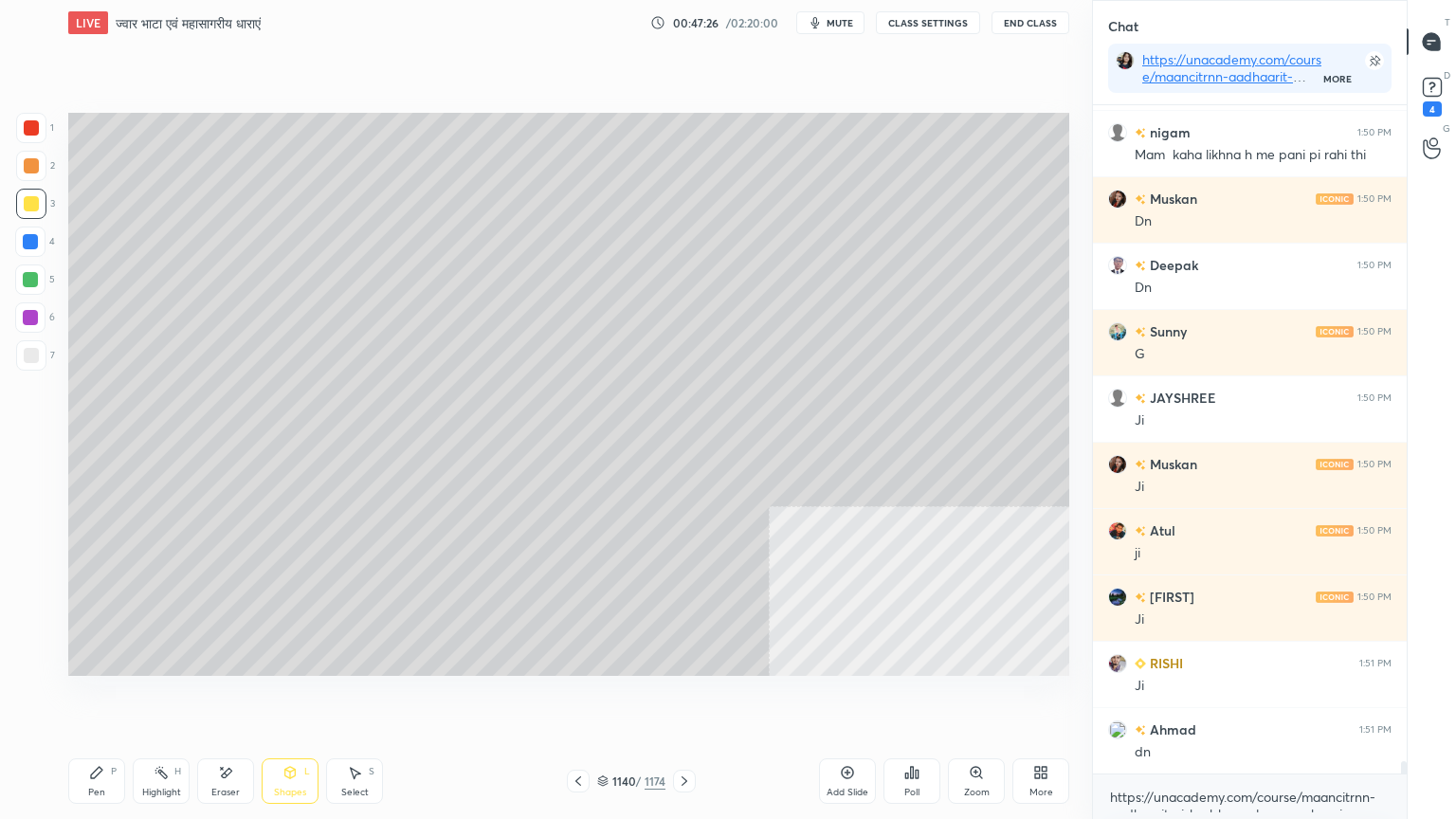drag, startPoint x: 359, startPoint y: 785, endPoint x: 355, endPoint y: 774, distance: 11.7047 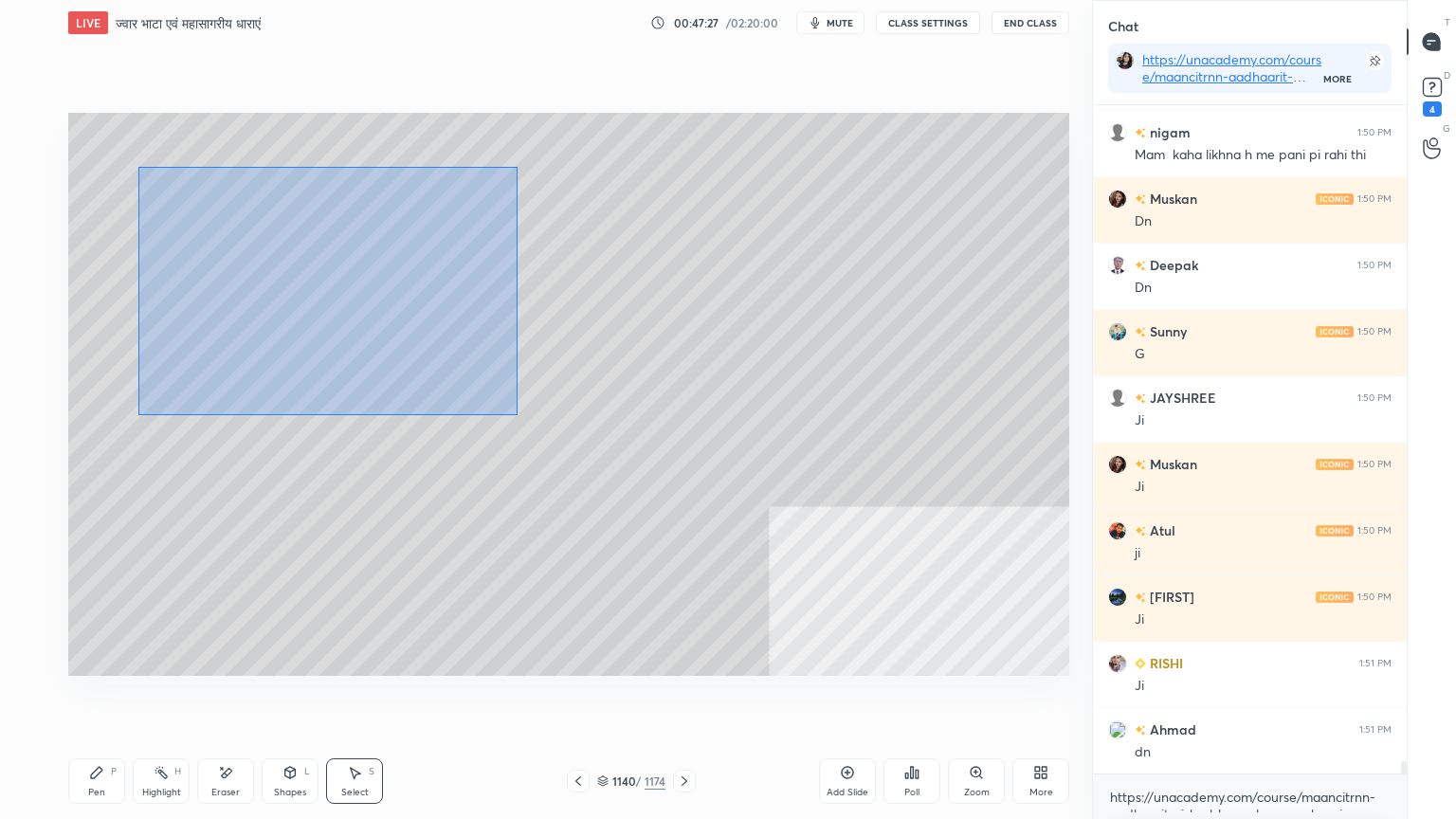 drag, startPoint x: 137, startPoint y: 167, endPoint x: 432, endPoint y: 428, distance: 393.88577 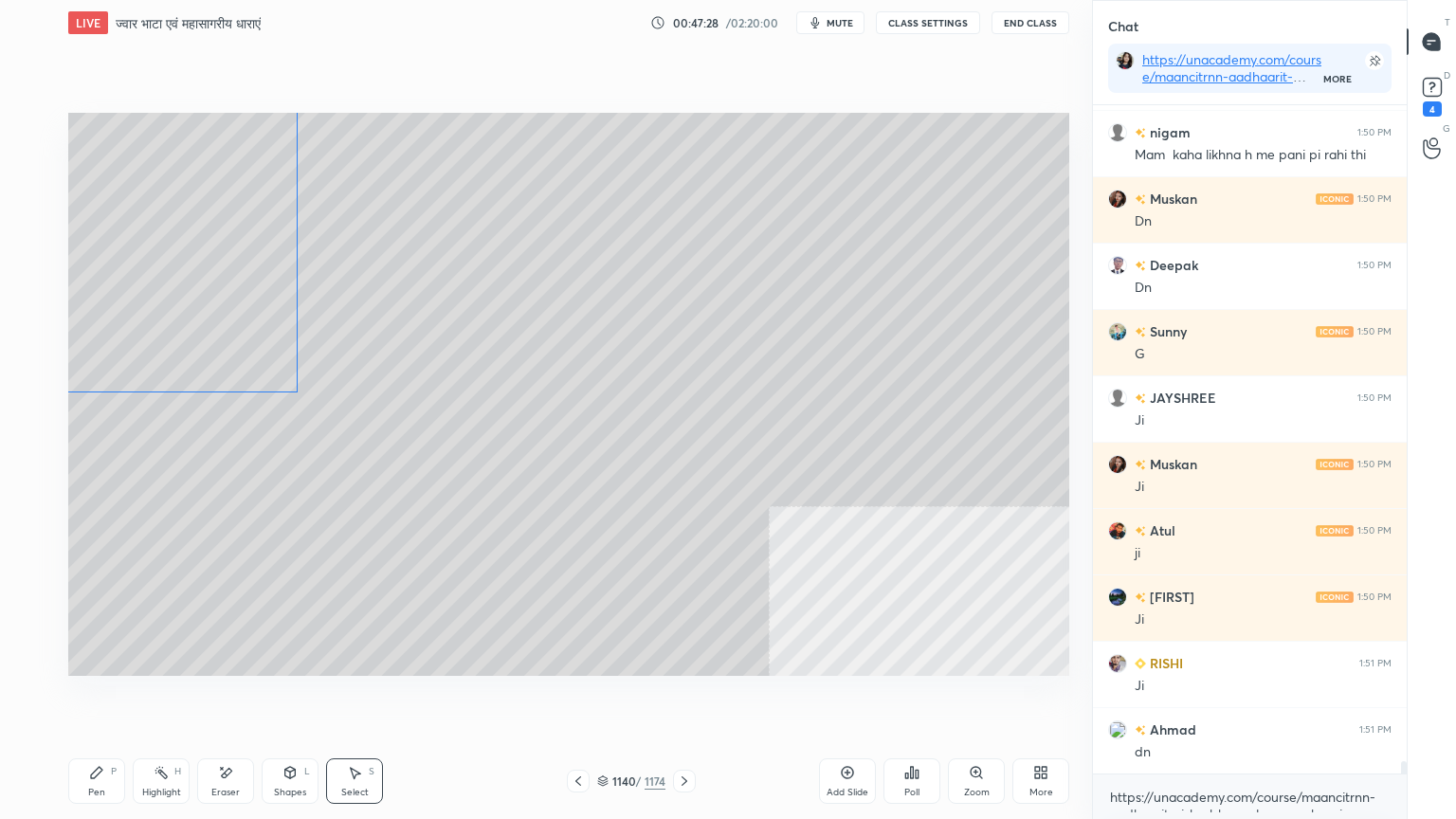 drag, startPoint x: 327, startPoint y: 382, endPoint x: 155, endPoint y: 298, distance: 191.4158 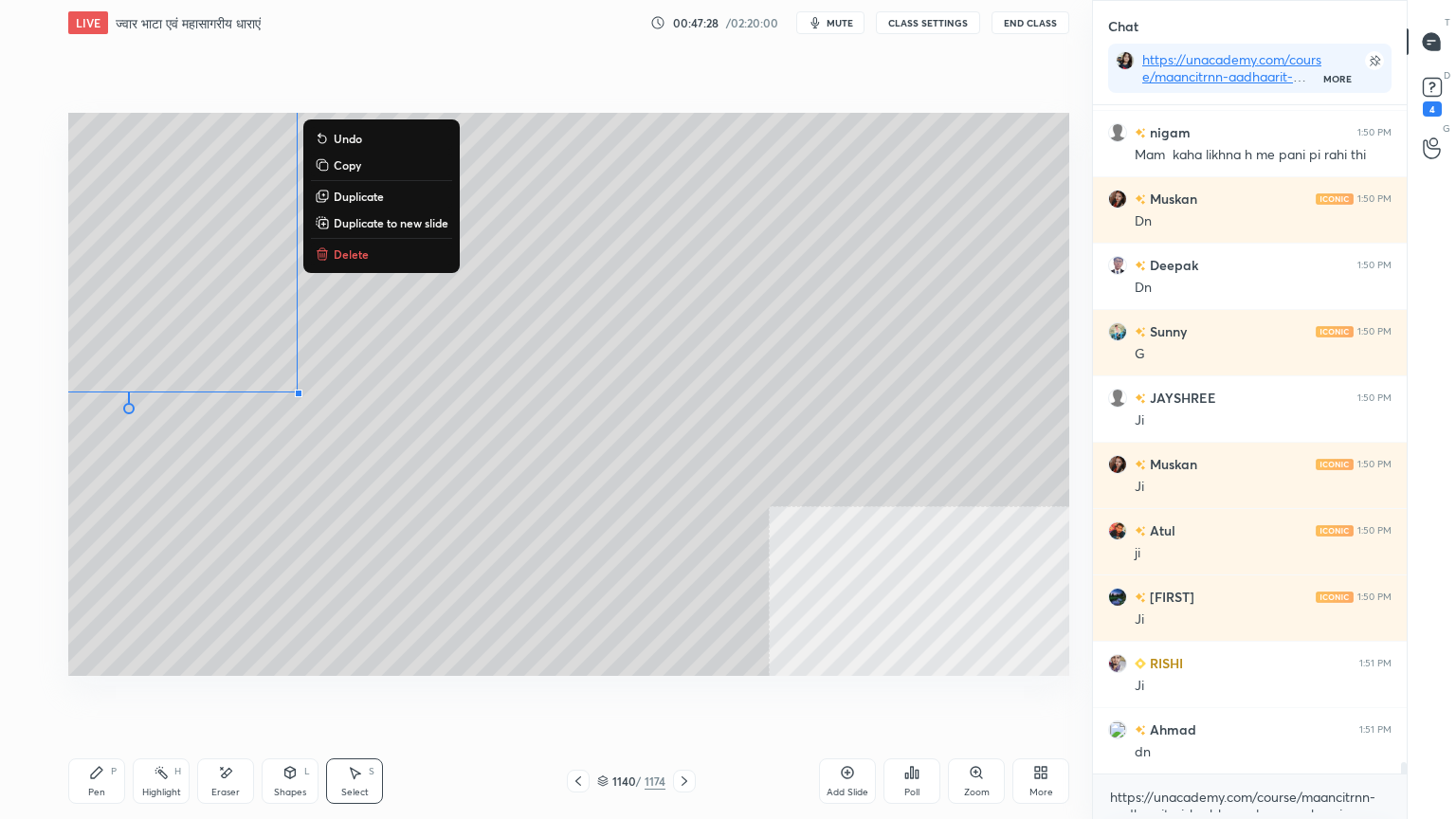 scroll, scrollTop: 37082, scrollLeft: 0, axis: vertical 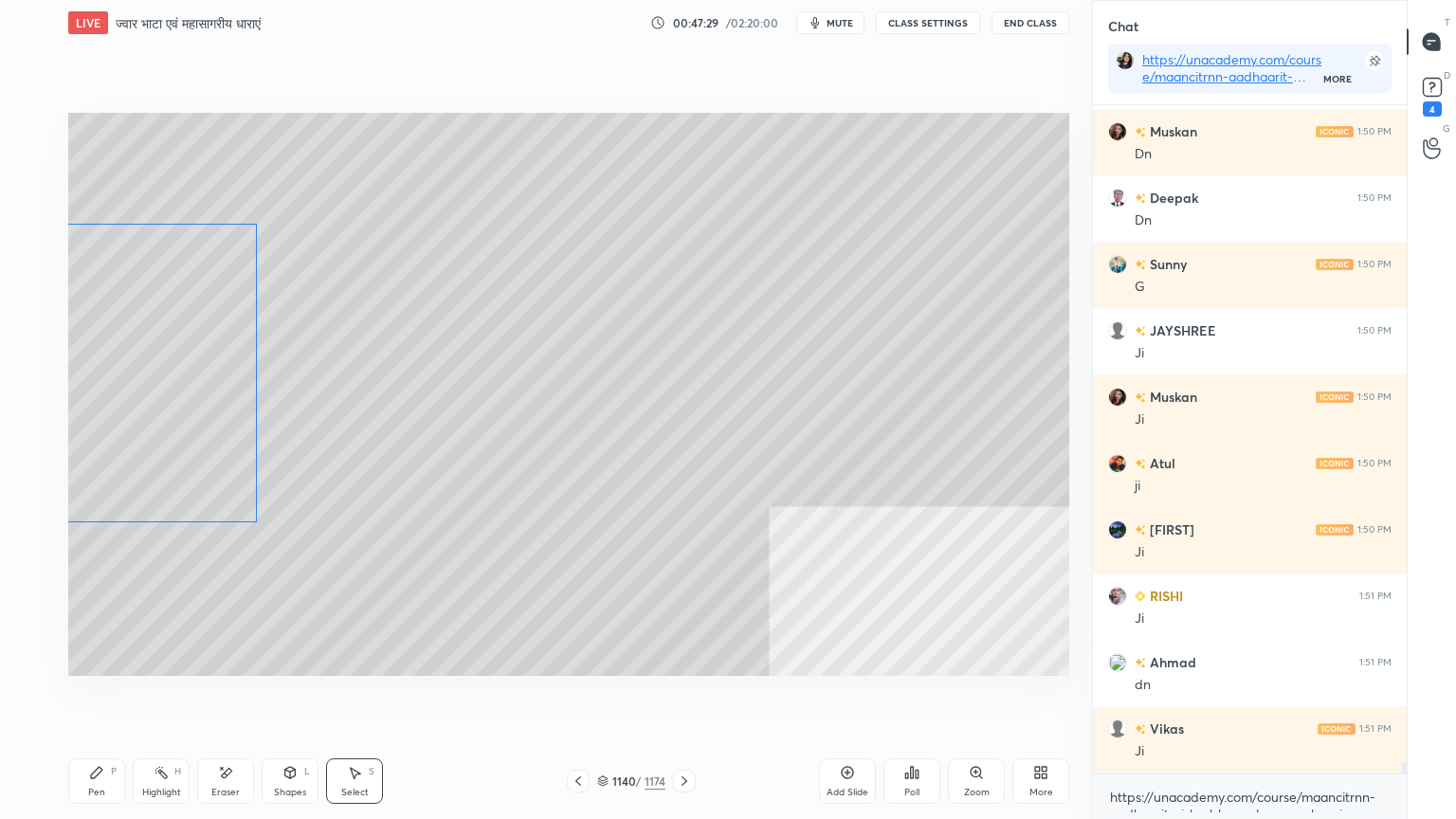 drag, startPoint x: 222, startPoint y: 308, endPoint x: 199, endPoint y: 454, distance: 147.80054 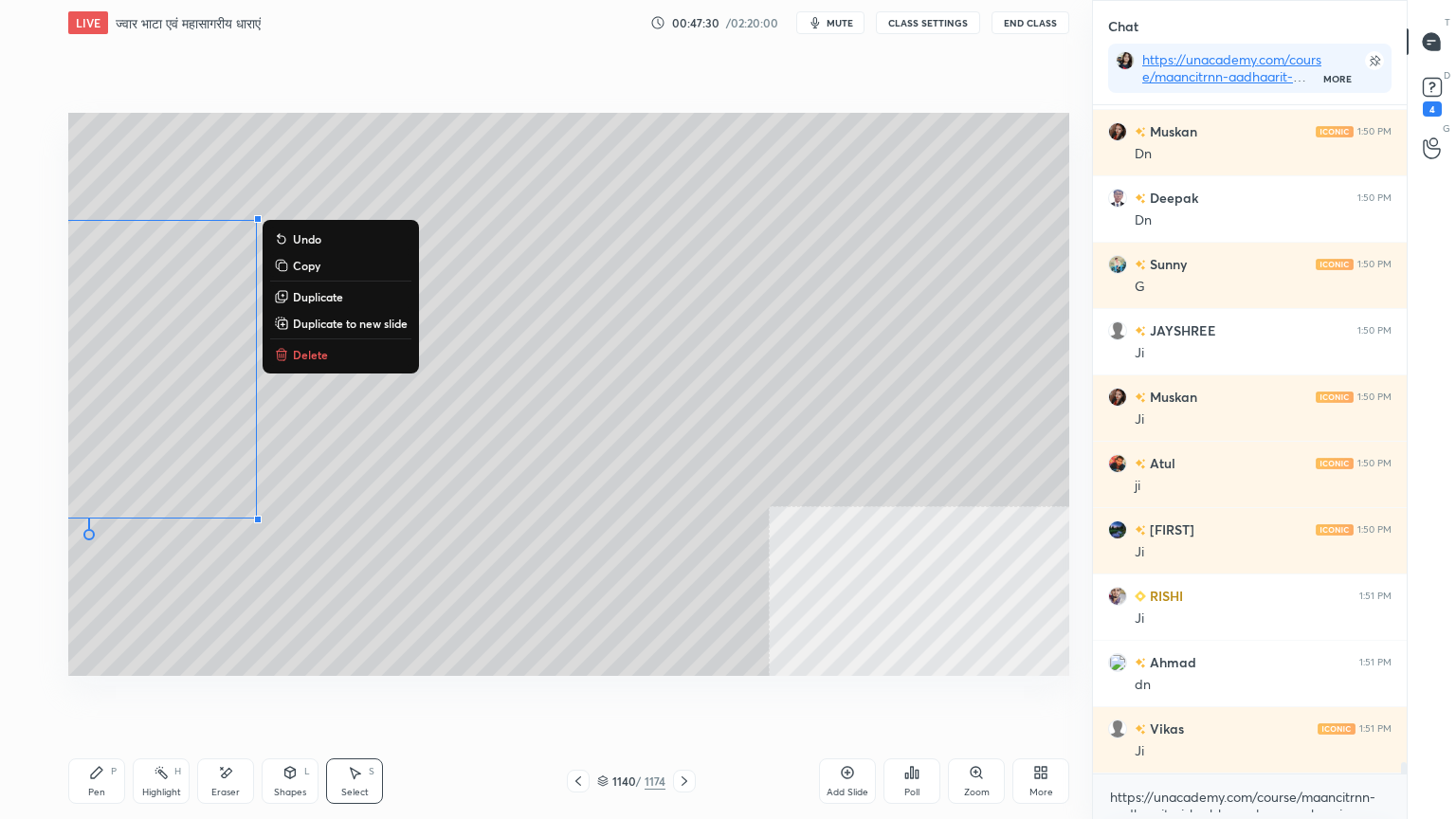click on "Shapes L" at bounding box center [290, 781] 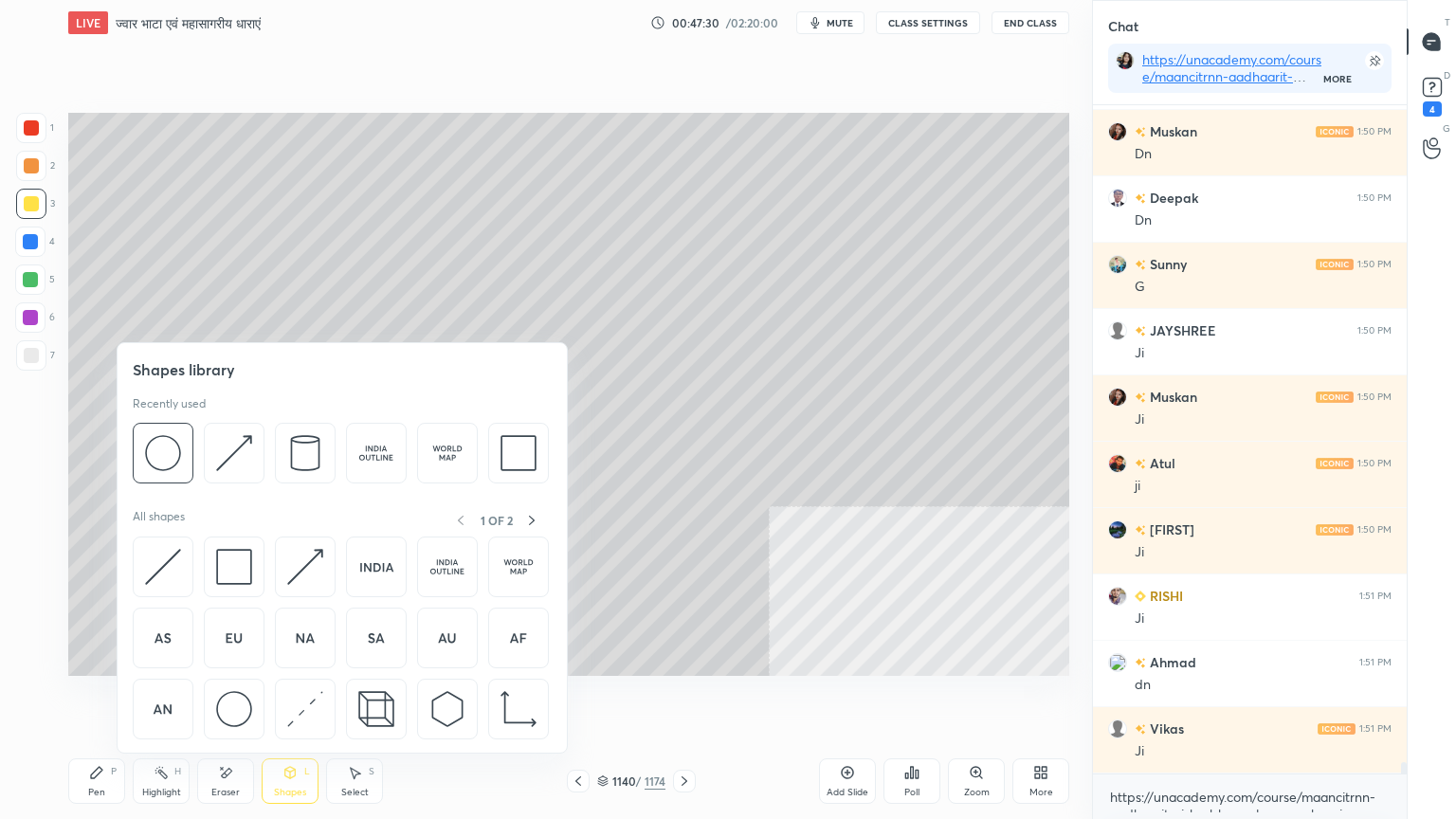 click at bounding box center [234, 709] 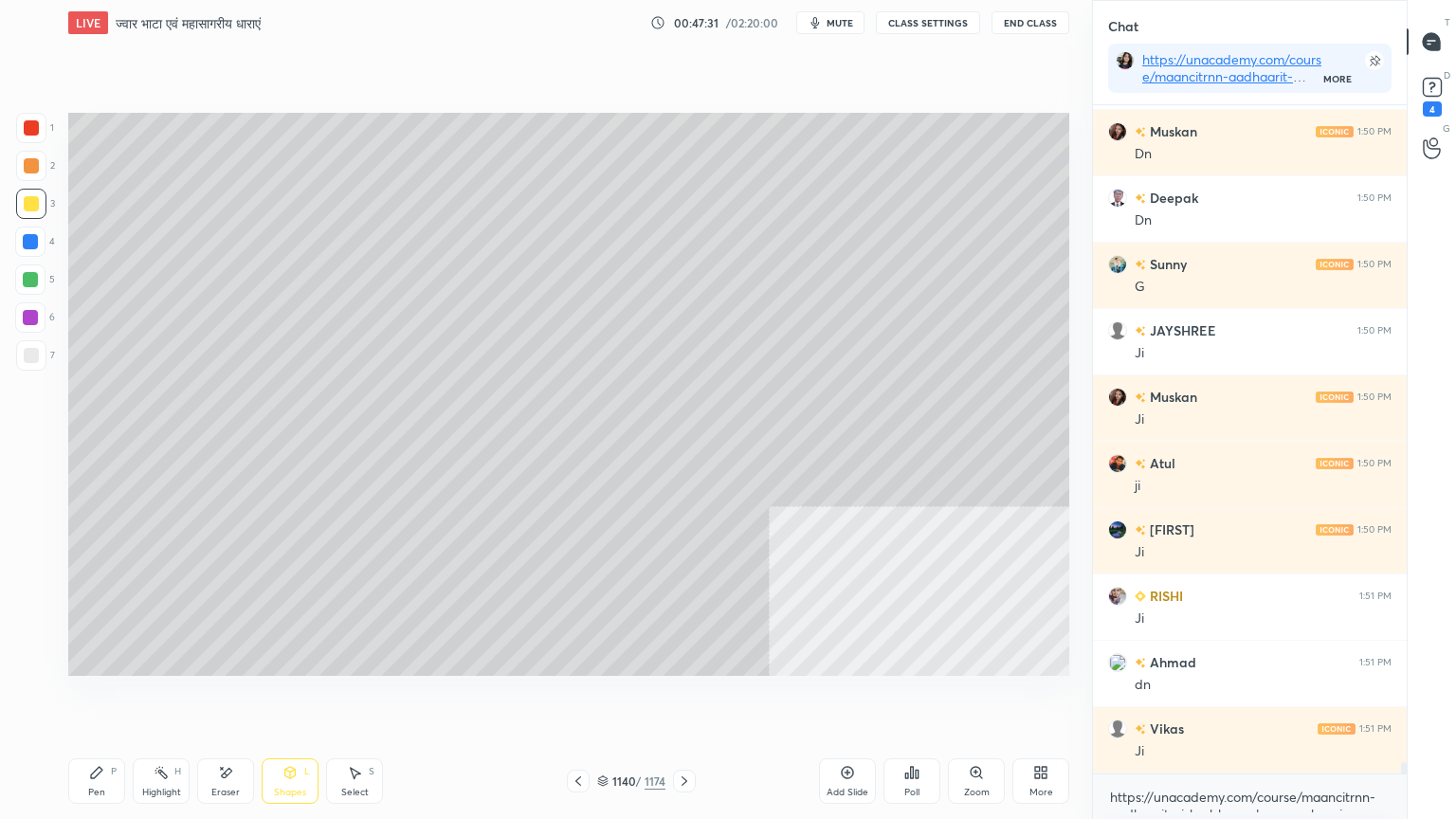click at bounding box center (30, 242) 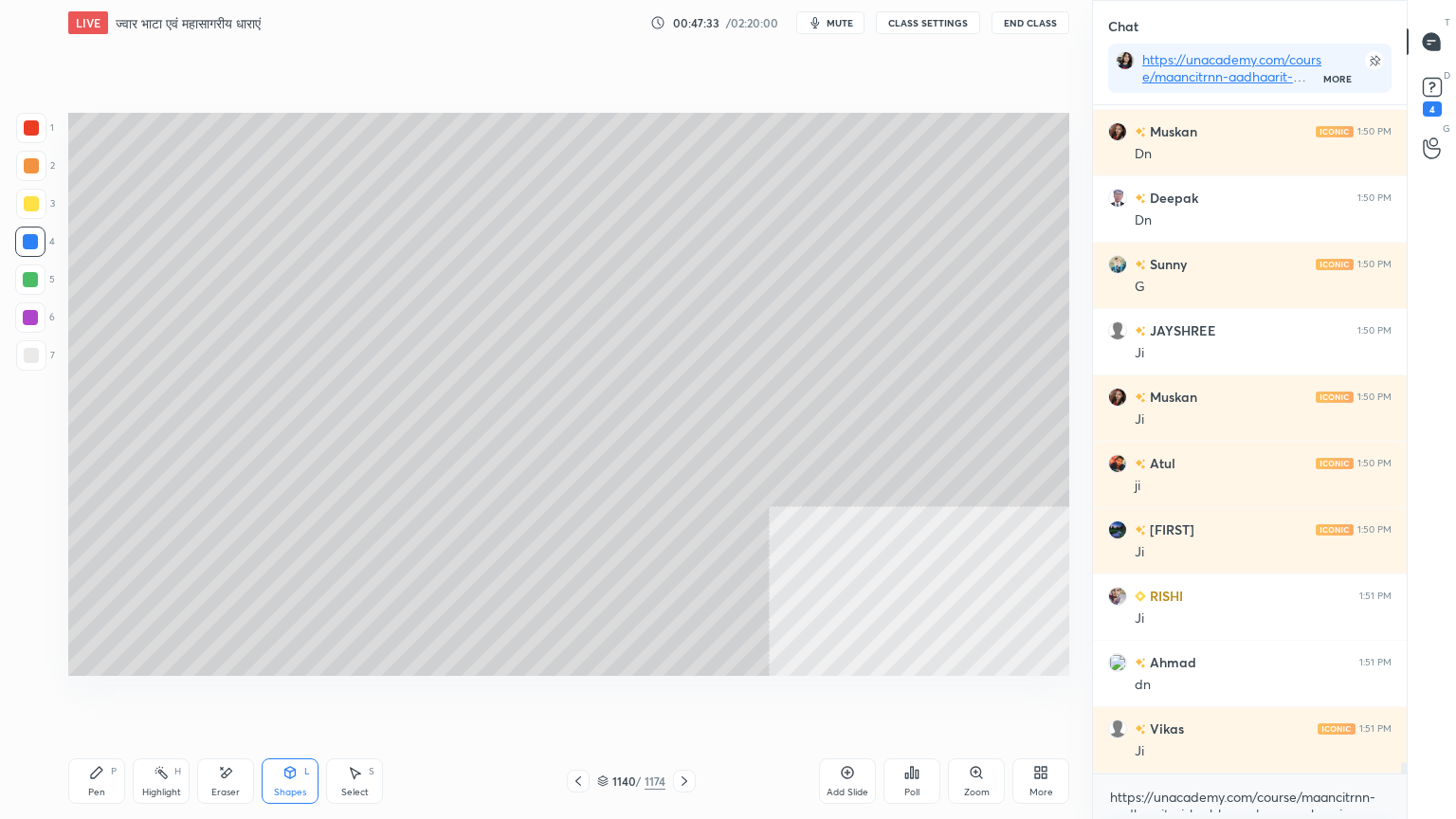 click on "Select S" at bounding box center [355, 781] 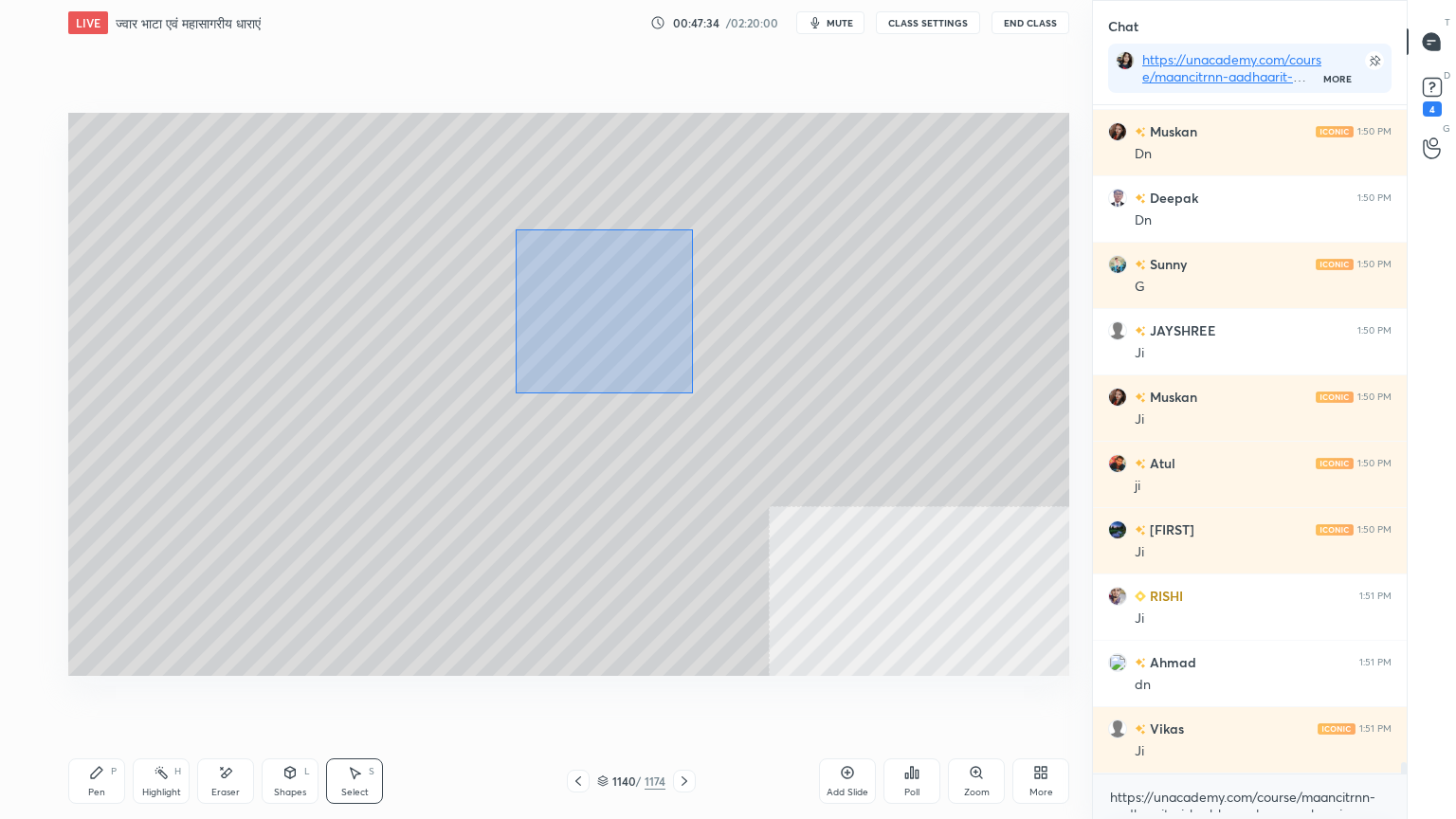 drag, startPoint x: 531, startPoint y: 249, endPoint x: 579, endPoint y: 359, distance: 120.01667 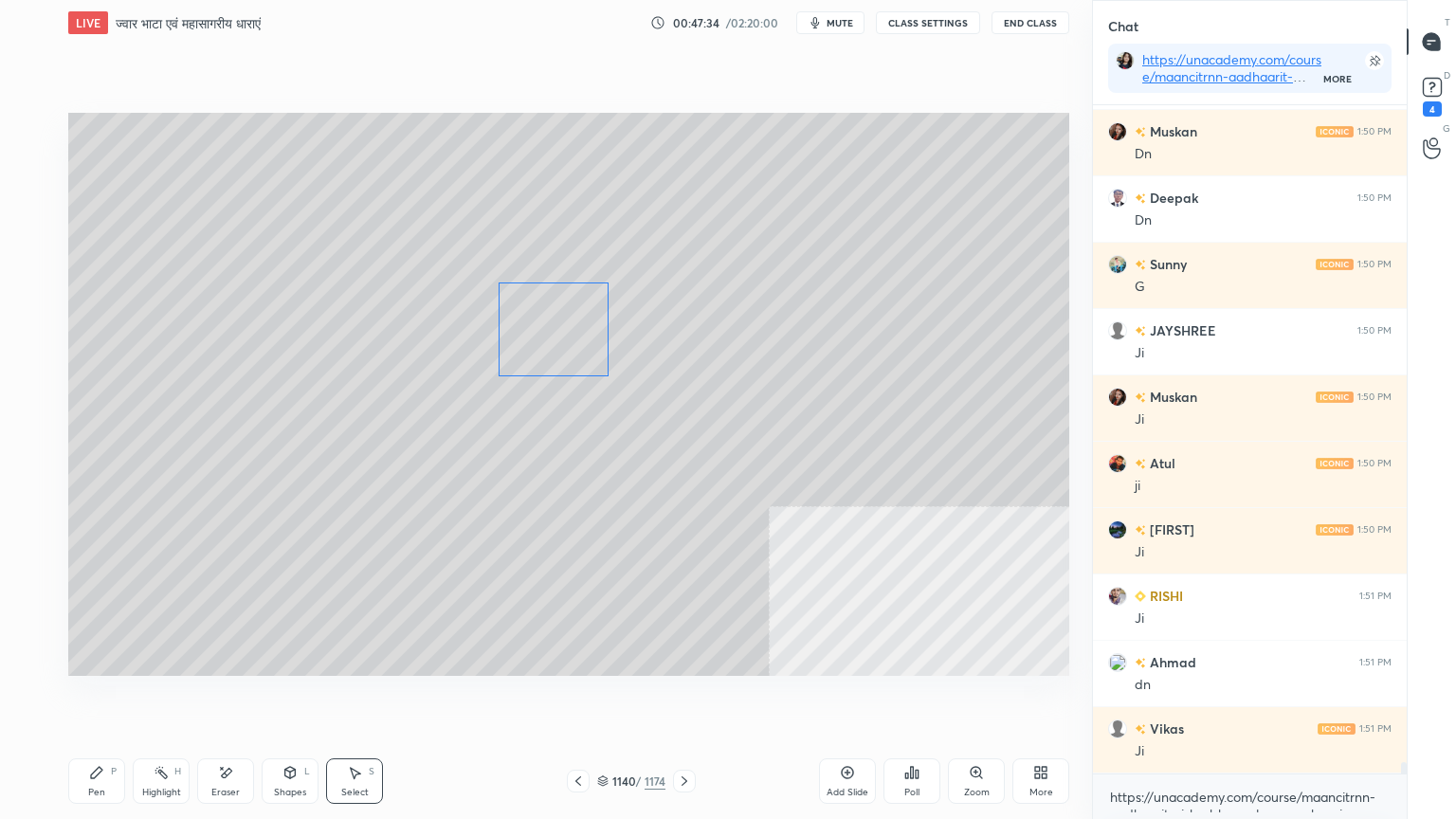 drag, startPoint x: 571, startPoint y: 354, endPoint x: 444, endPoint y: 484, distance: 181.73882 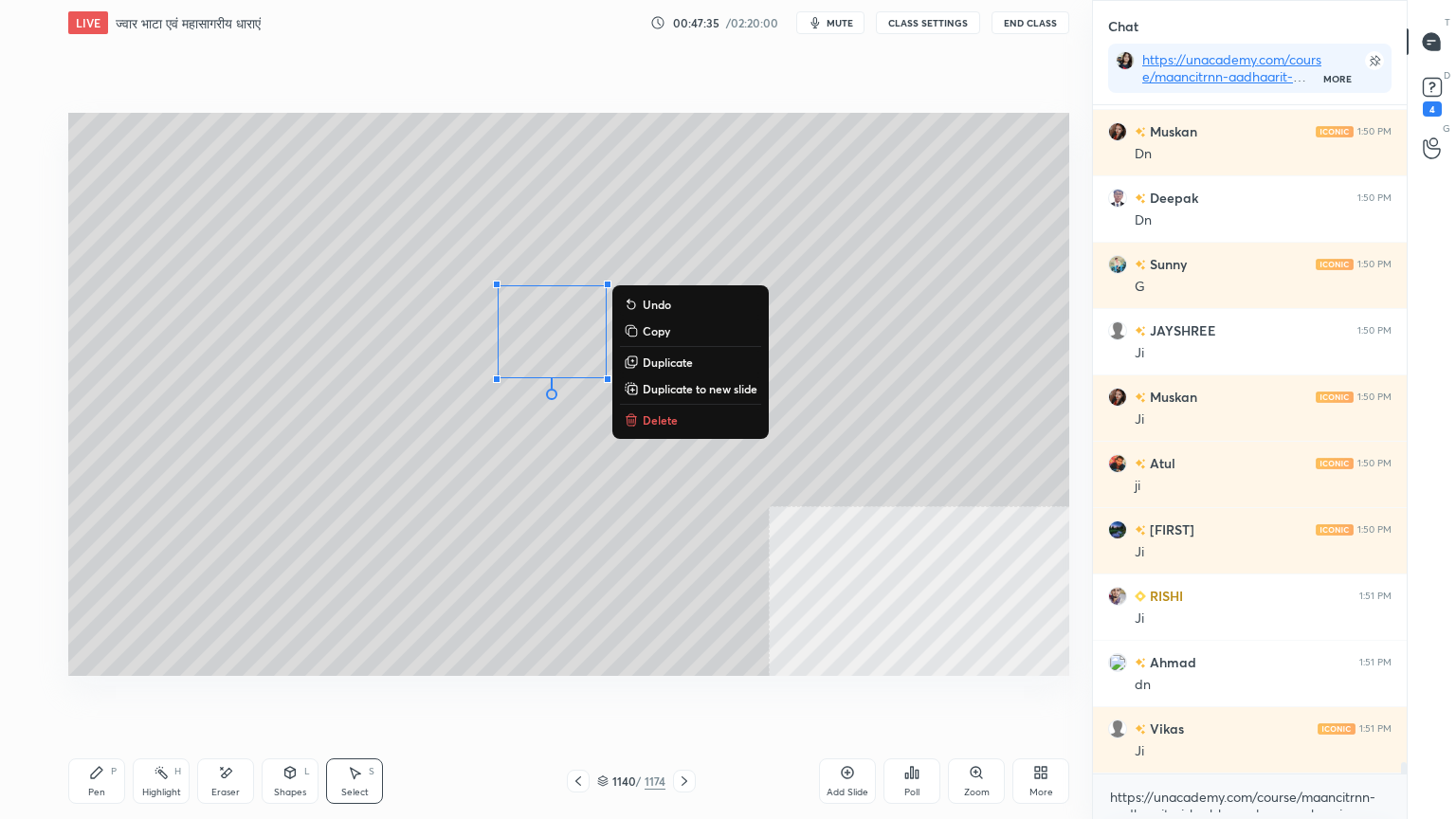 click on "Shapes" at bounding box center [290, 792] 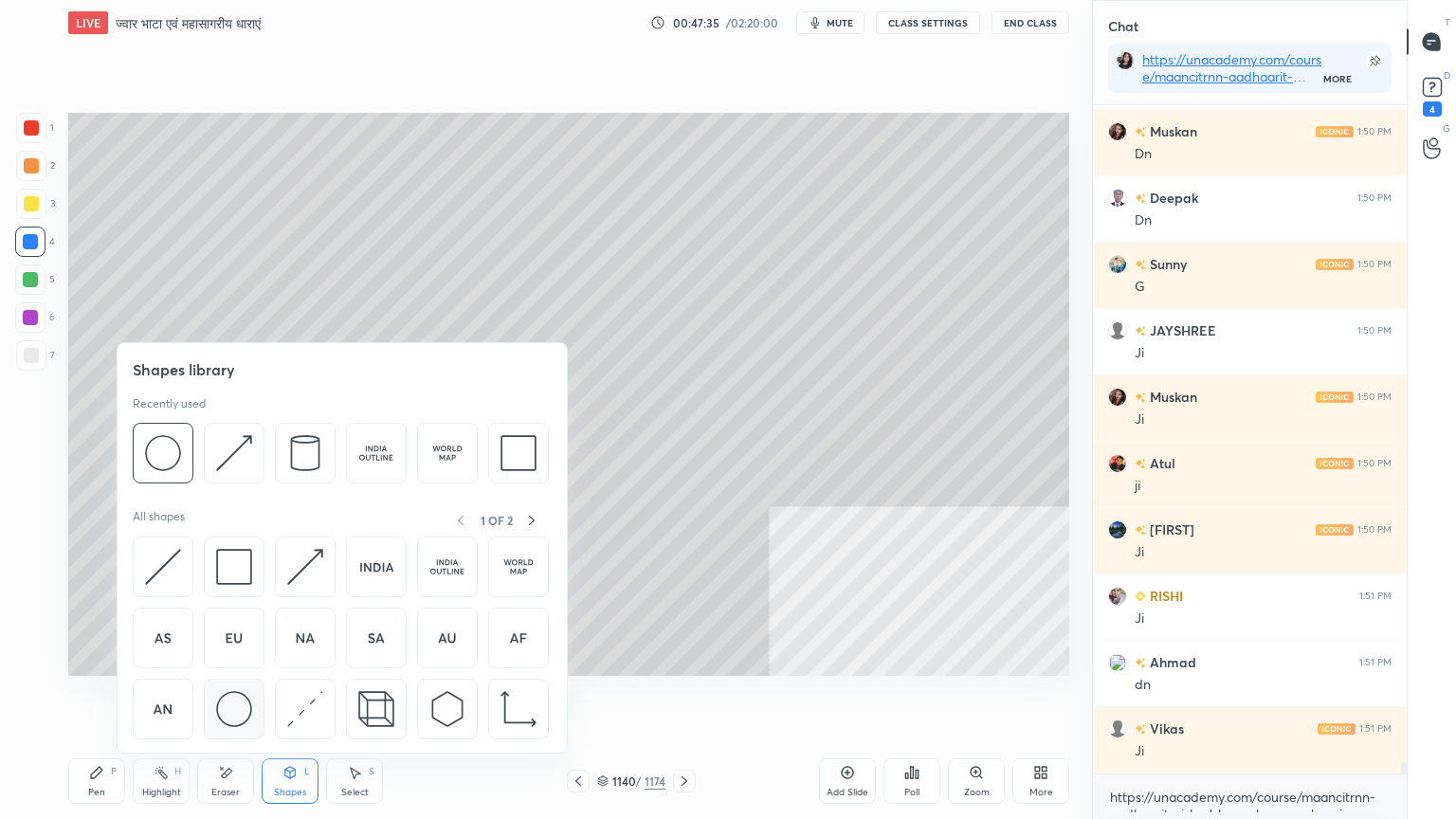 click at bounding box center [234, 709] 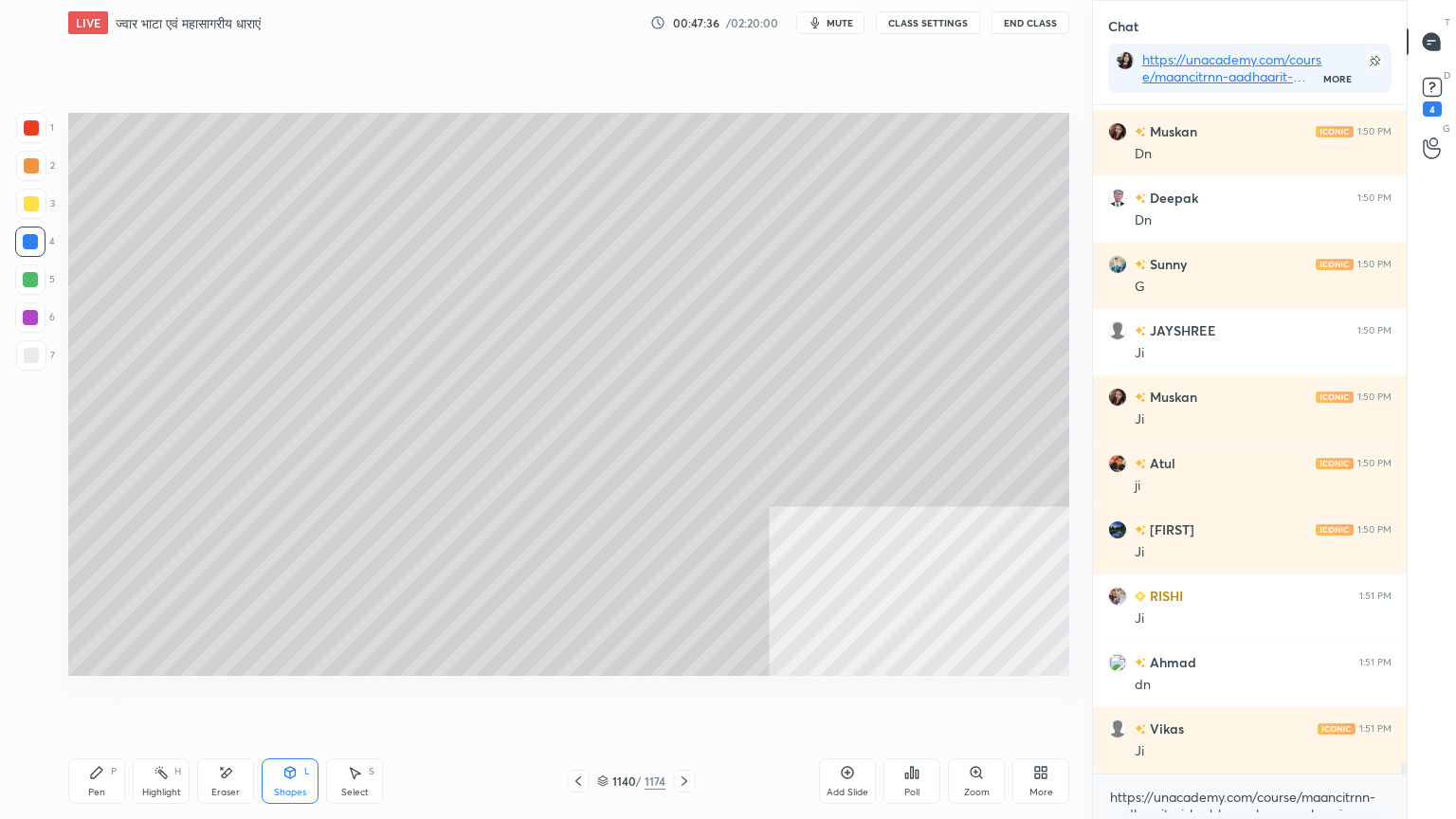click at bounding box center (31, 355) 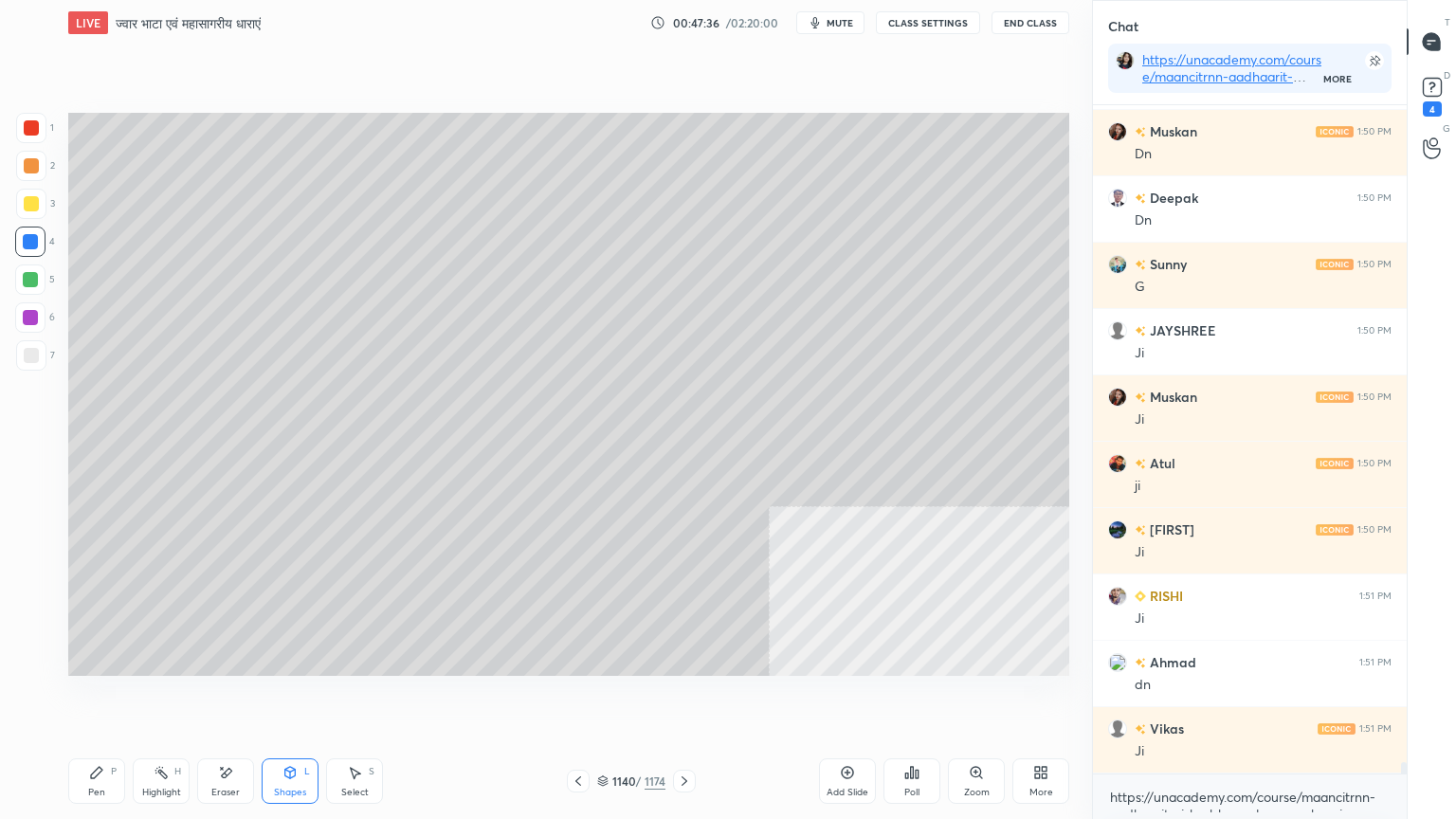 click at bounding box center (31, 355) 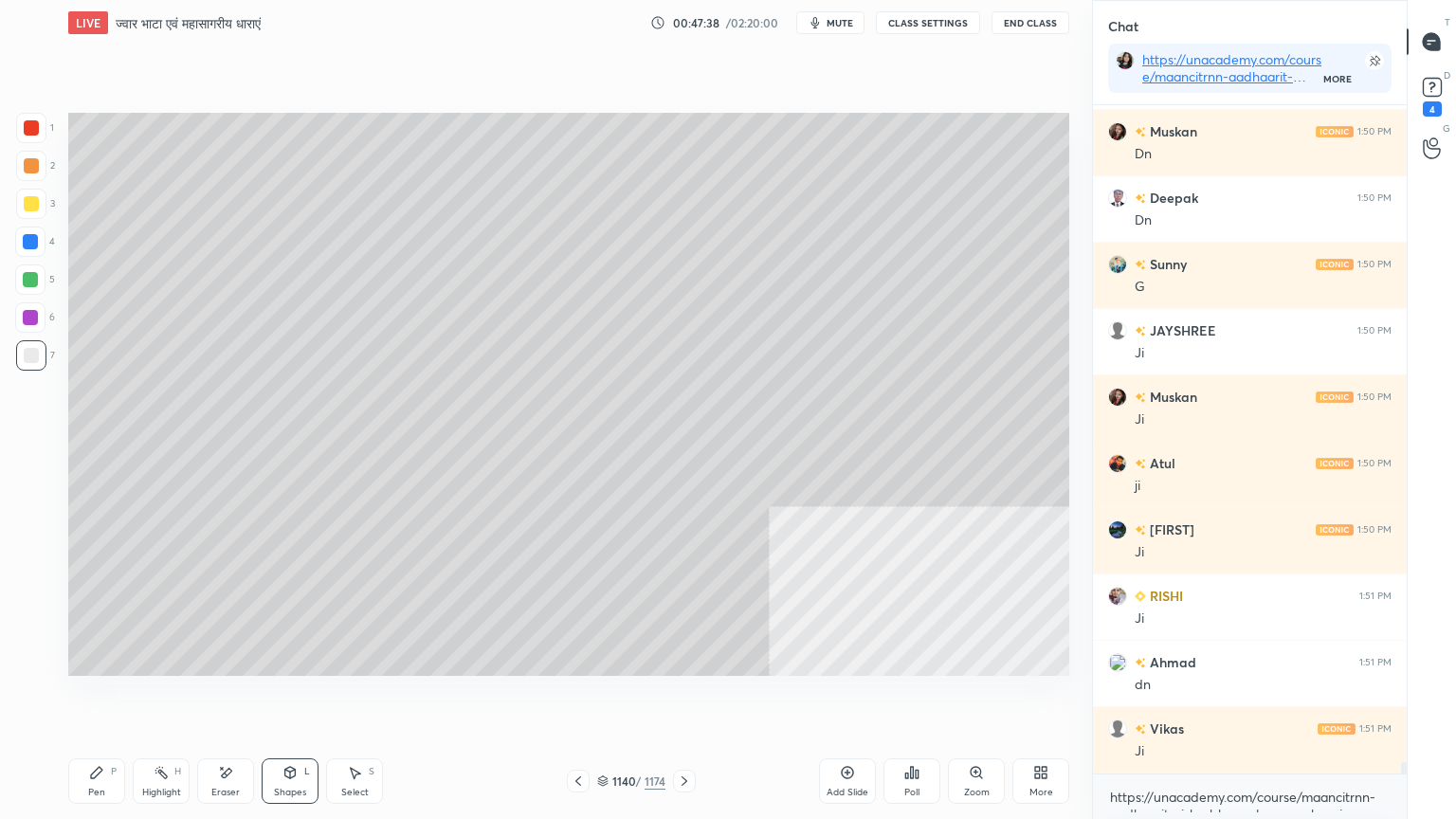 click on "Pen P" at bounding box center (97, 781) 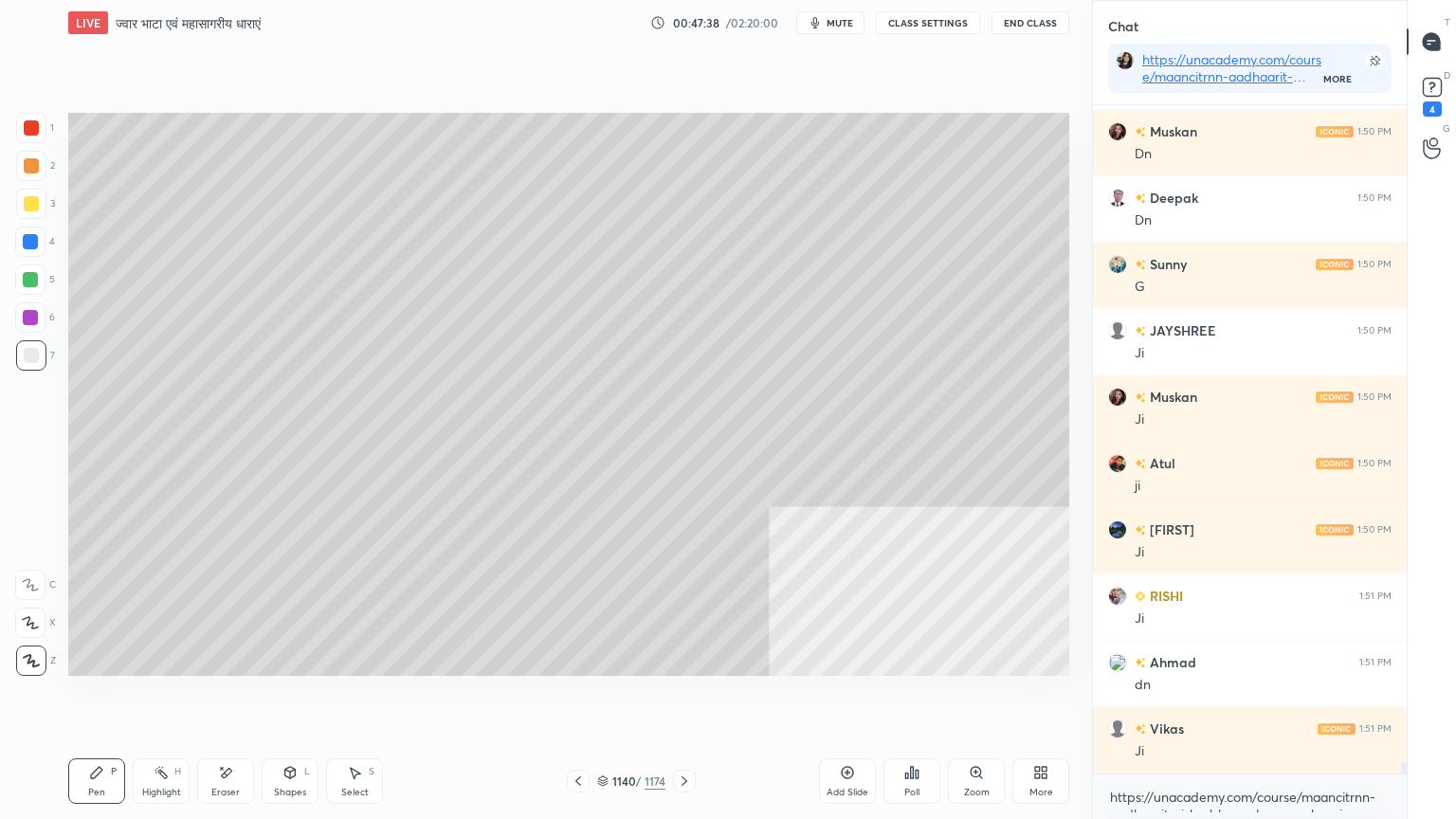 click on "P" at bounding box center [114, 772] 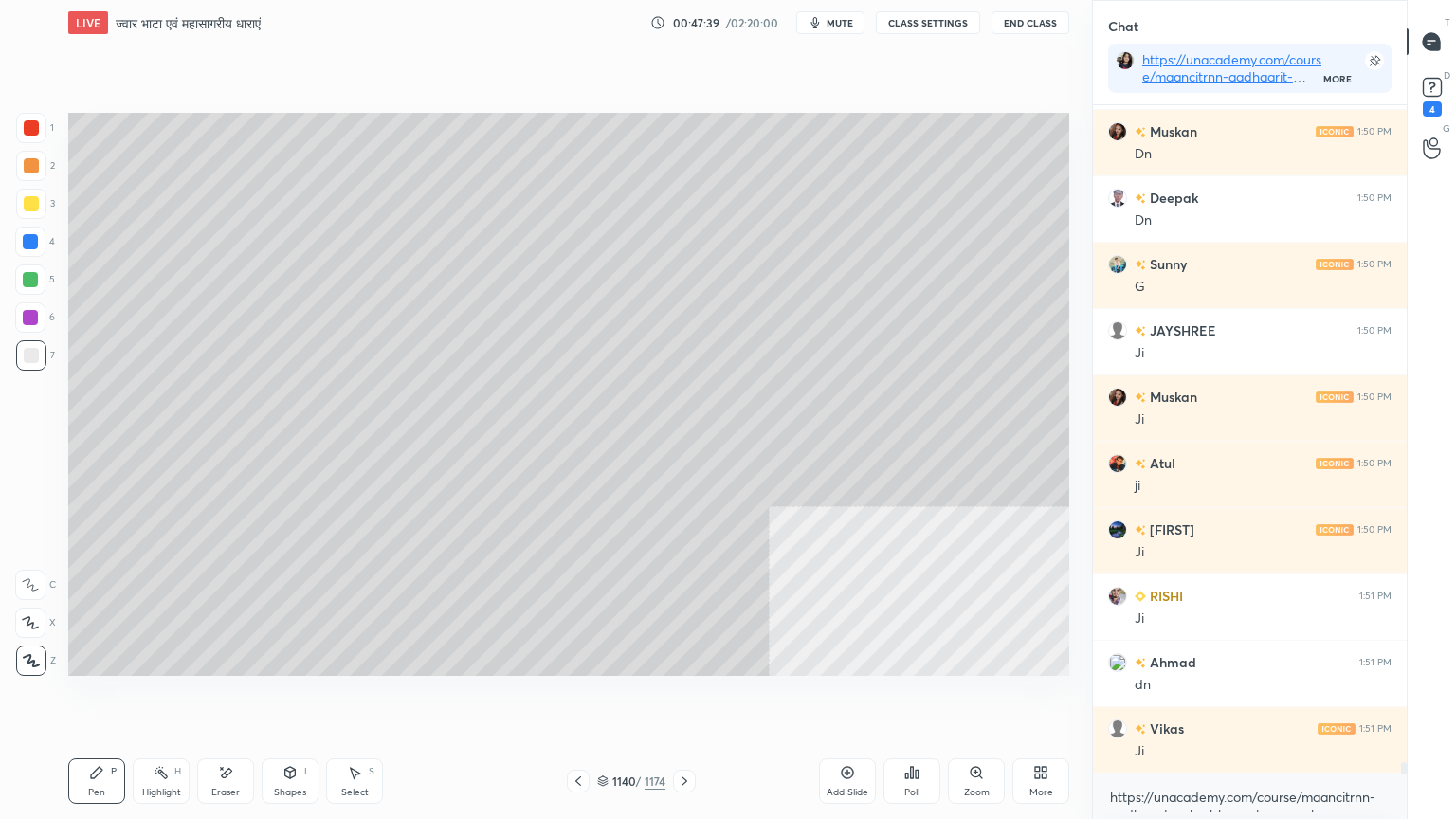 click at bounding box center (31, 355) 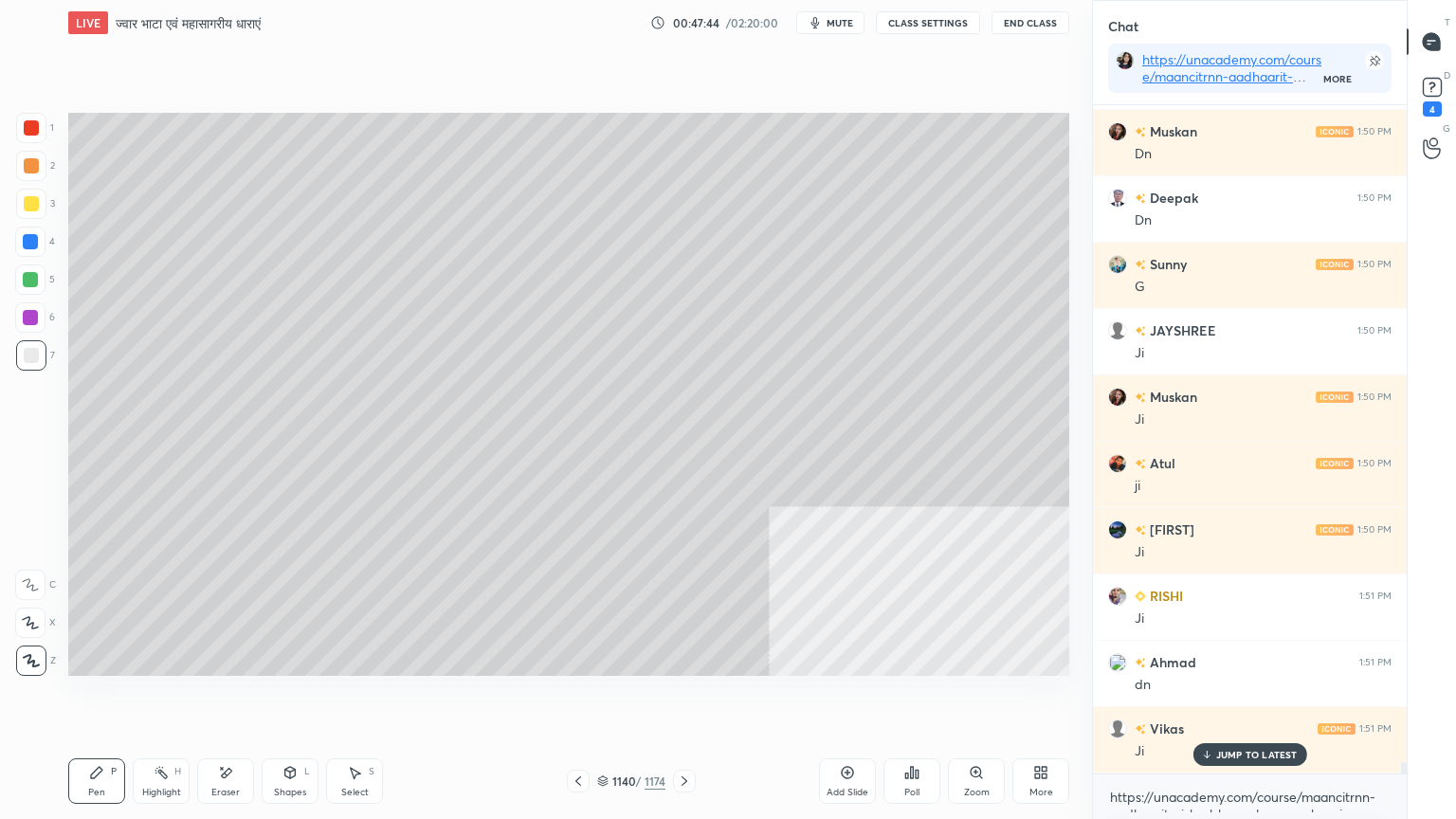 scroll, scrollTop: 37147, scrollLeft: 0, axis: vertical 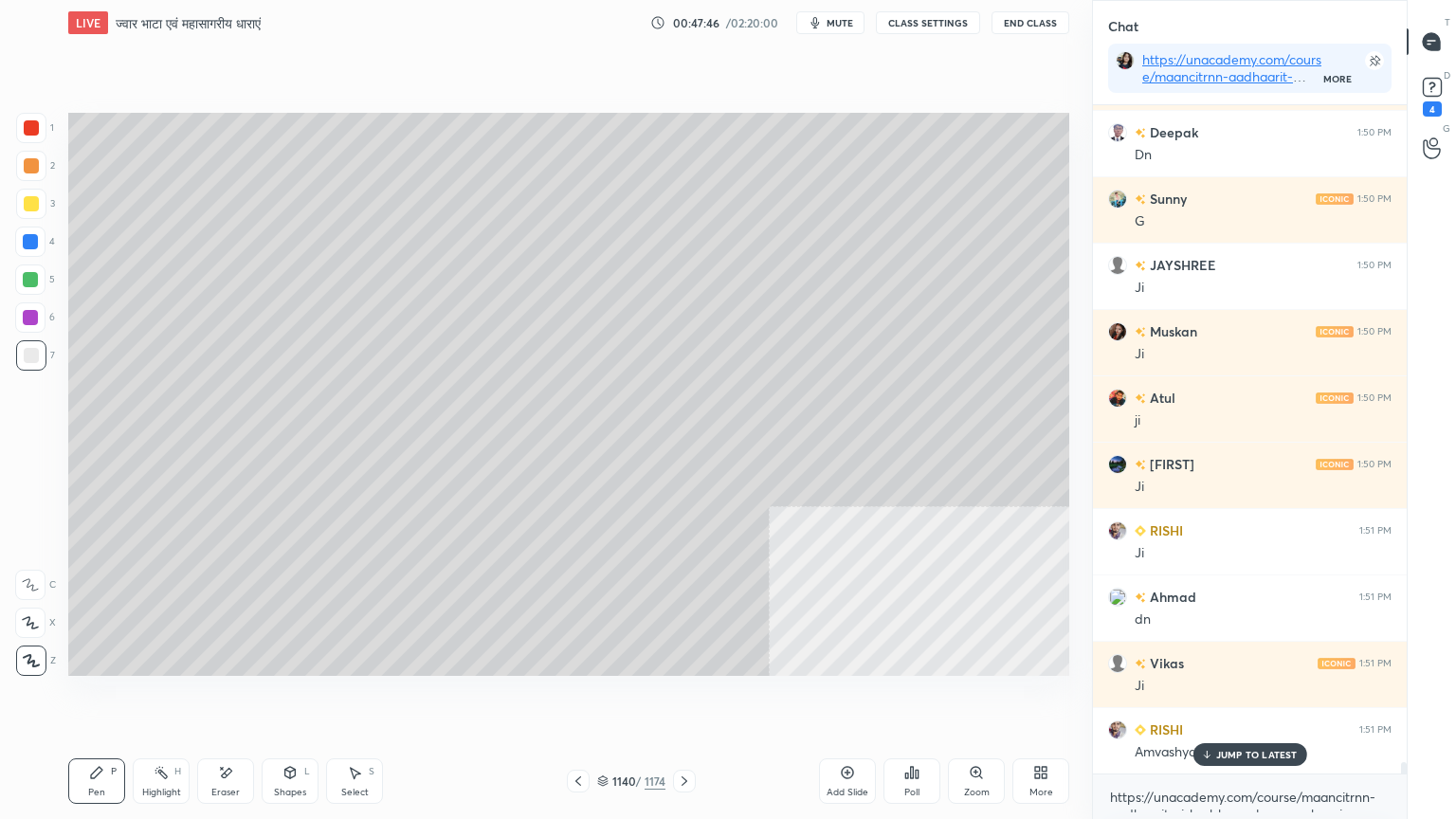 click on "Select S" at bounding box center [355, 781] 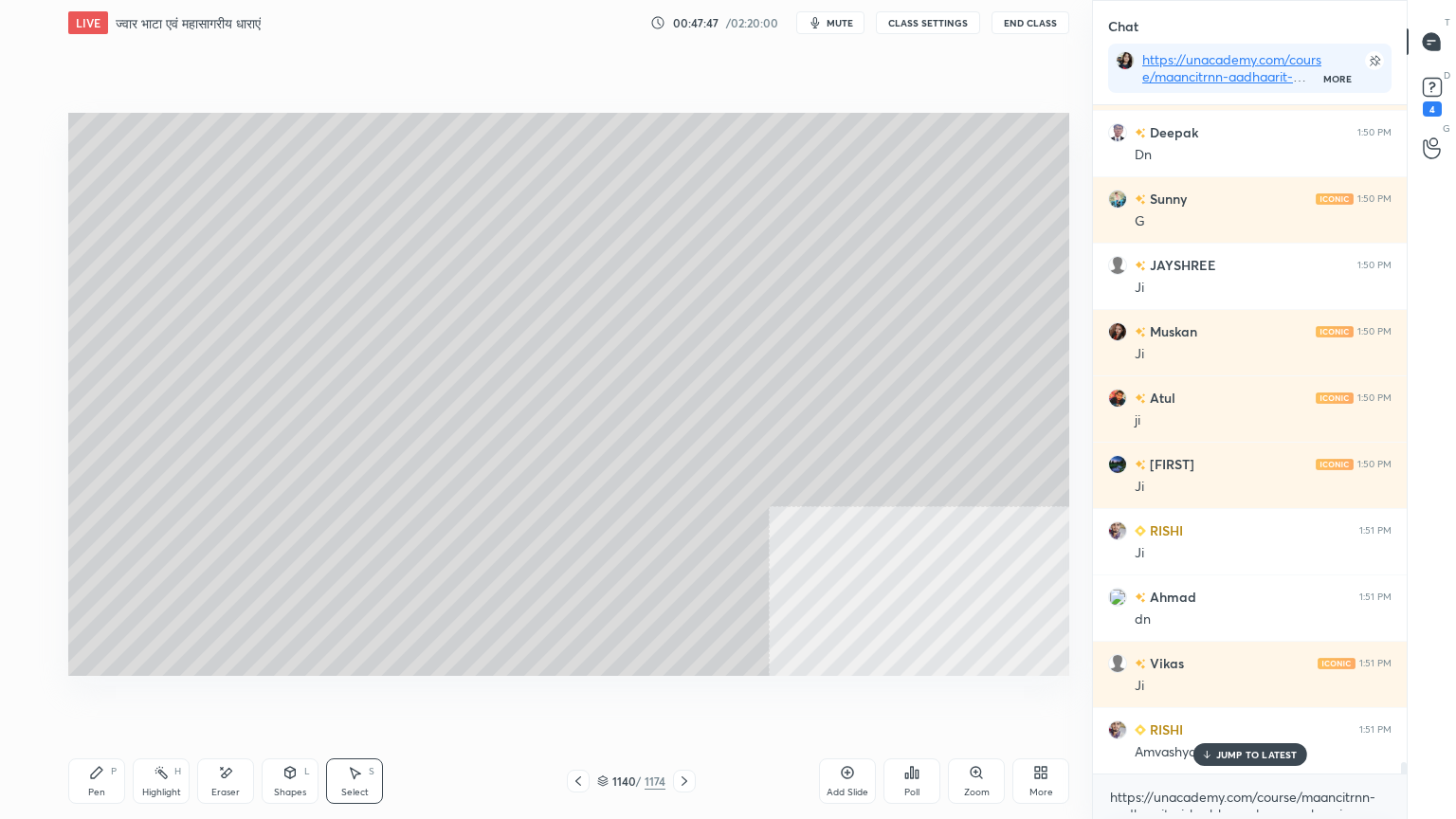 scroll, scrollTop: 37214, scrollLeft: 0, axis: vertical 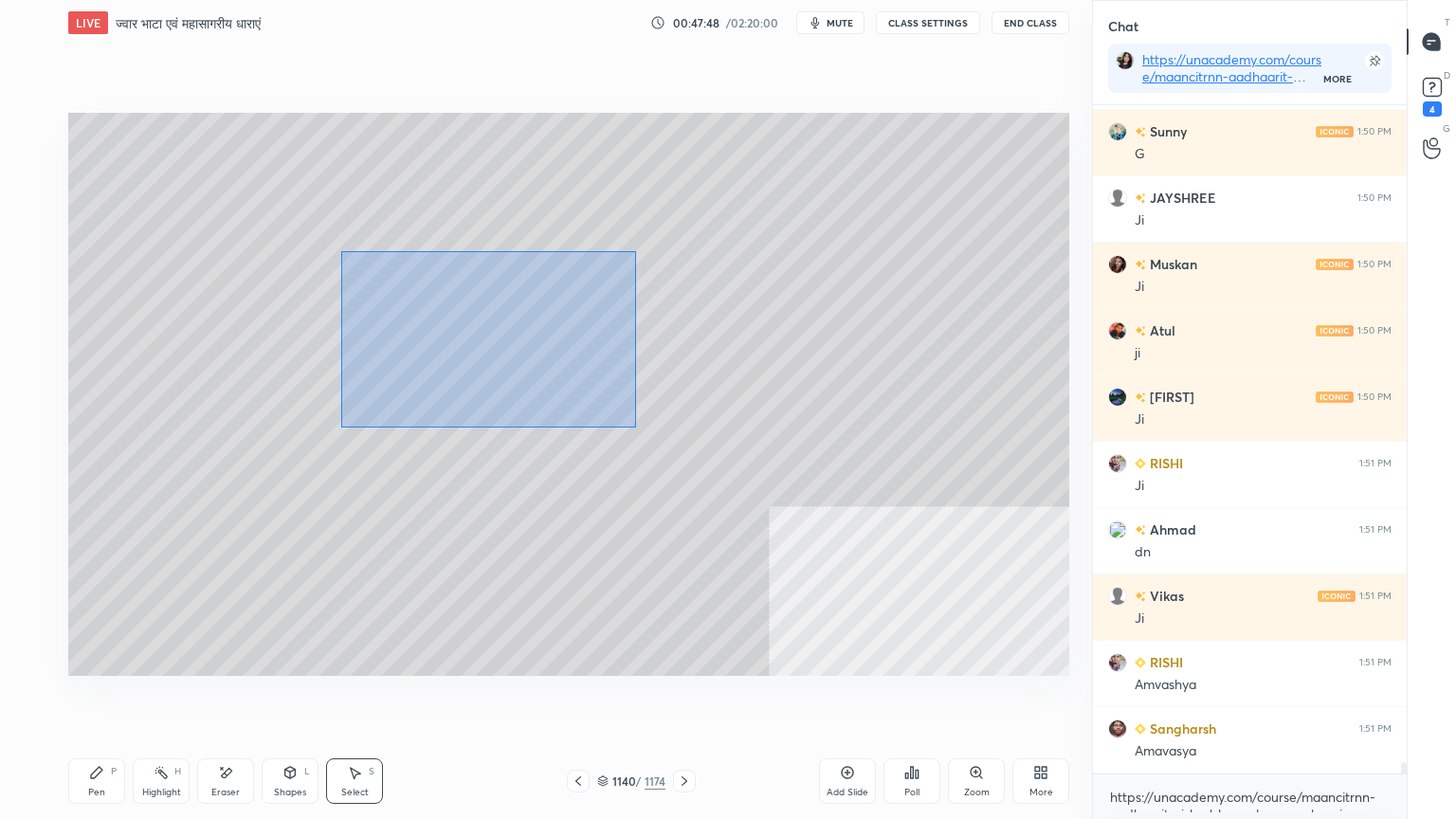 drag, startPoint x: 475, startPoint y: 334, endPoint x: 583, endPoint y: 376, distance: 115.87925 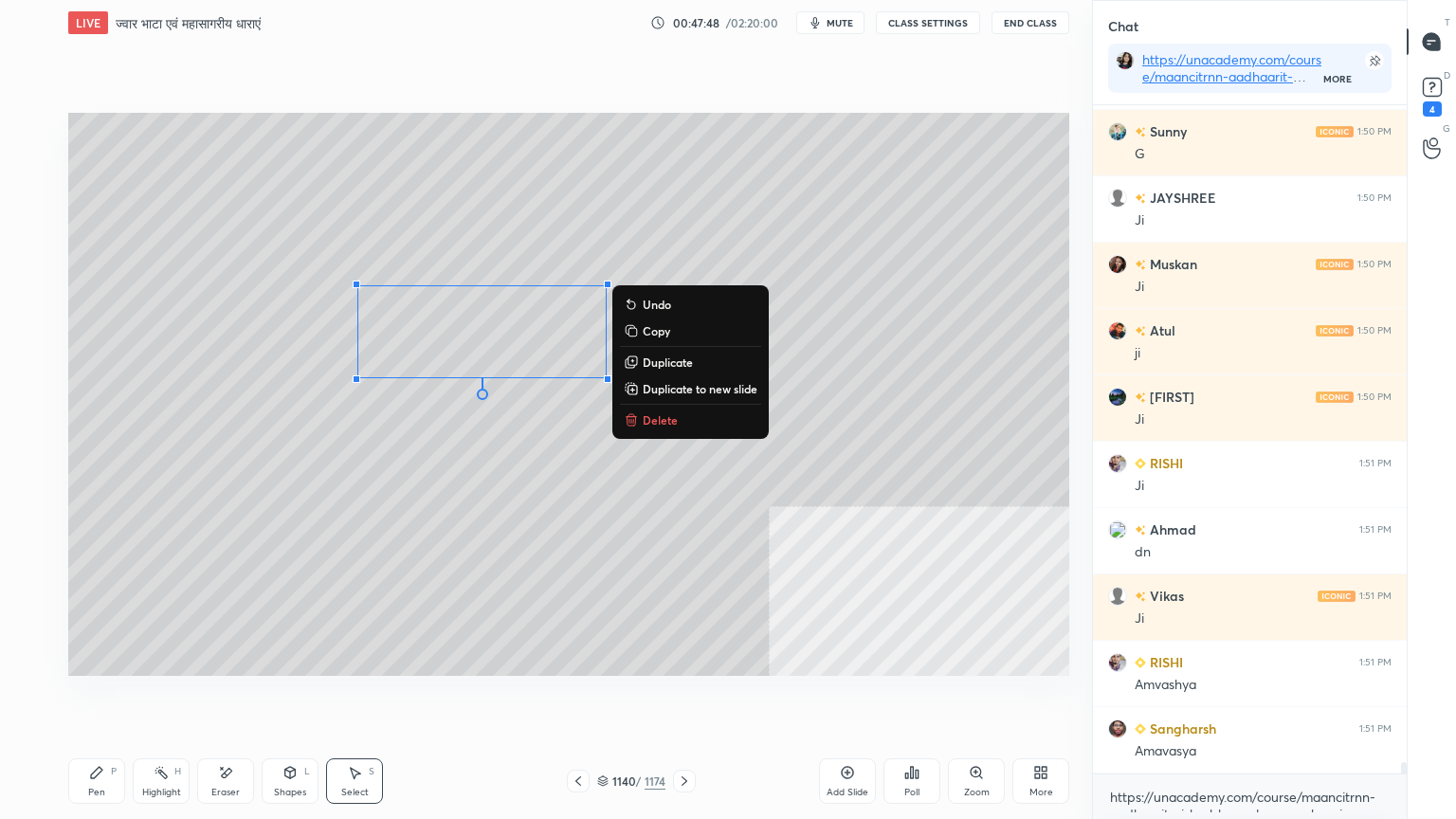 scroll, scrollTop: 37280, scrollLeft: 0, axis: vertical 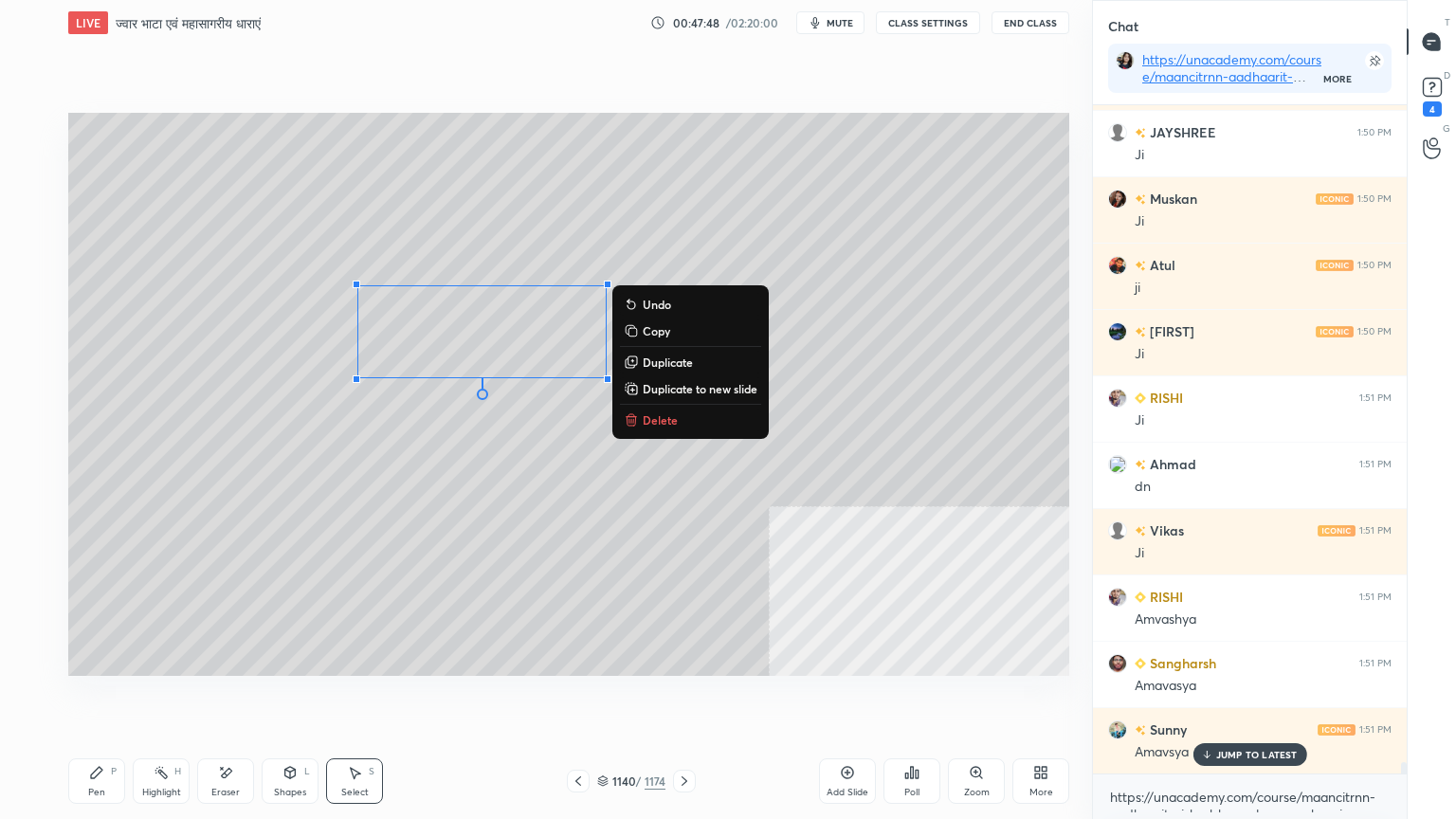 click on "Duplicate" at bounding box center (667, 362) 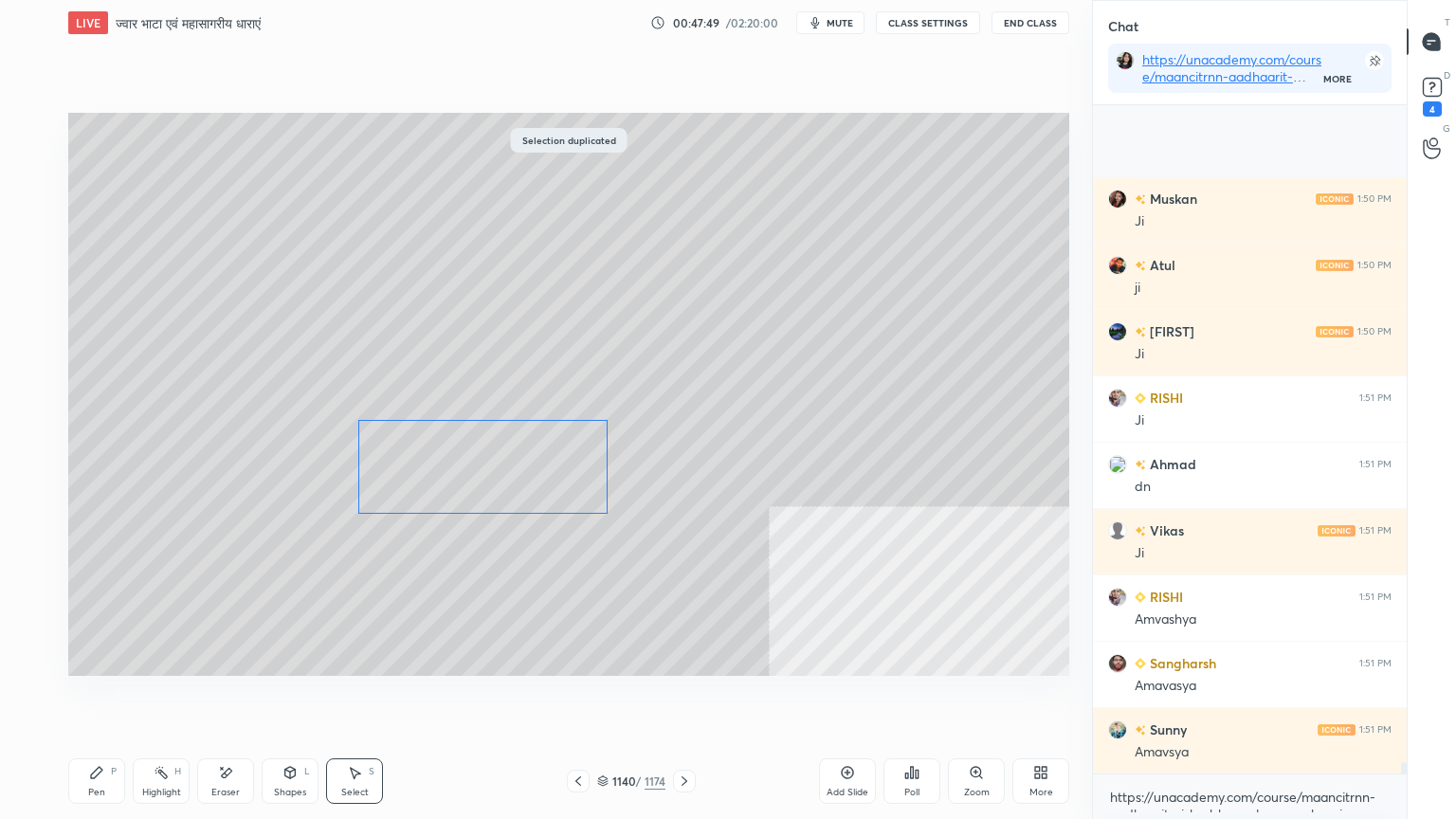 scroll, scrollTop: 37480, scrollLeft: 0, axis: vertical 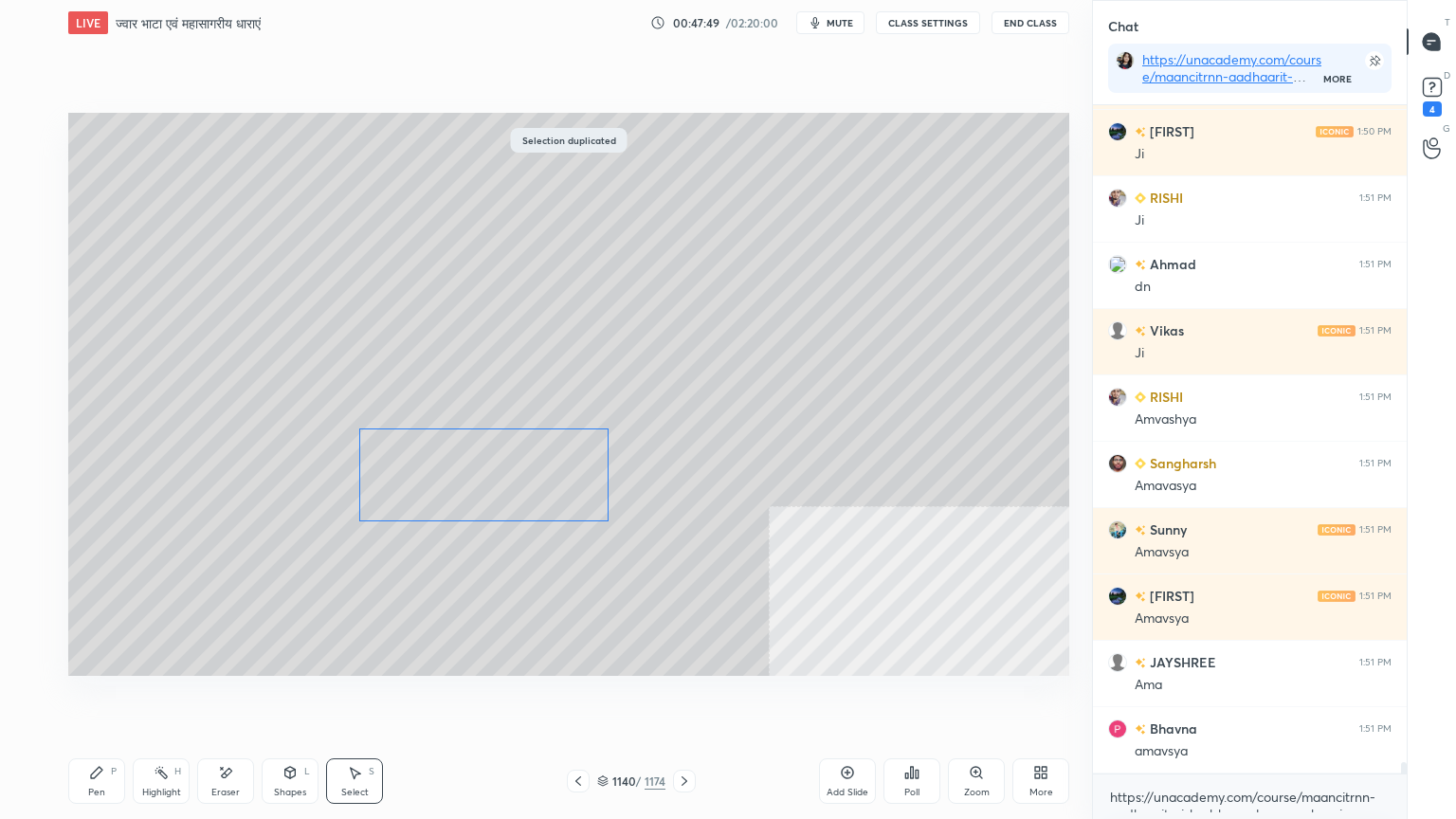 drag, startPoint x: 546, startPoint y: 370, endPoint x: 433, endPoint y: 527, distance: 193.4373 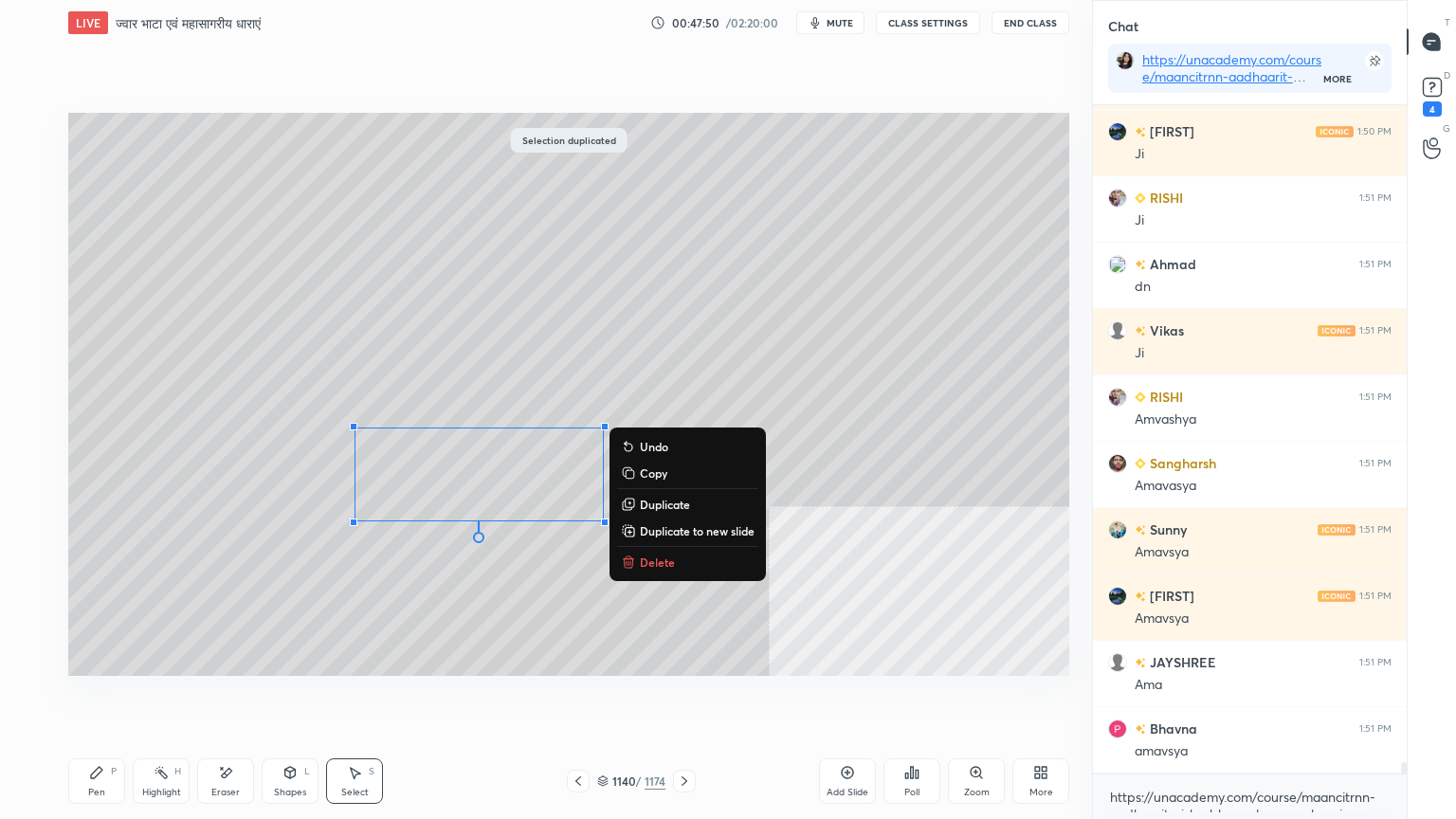 click on "0 ° Undo Copy Duplicate Duplicate to new slide Delete" at bounding box center [569, 394] 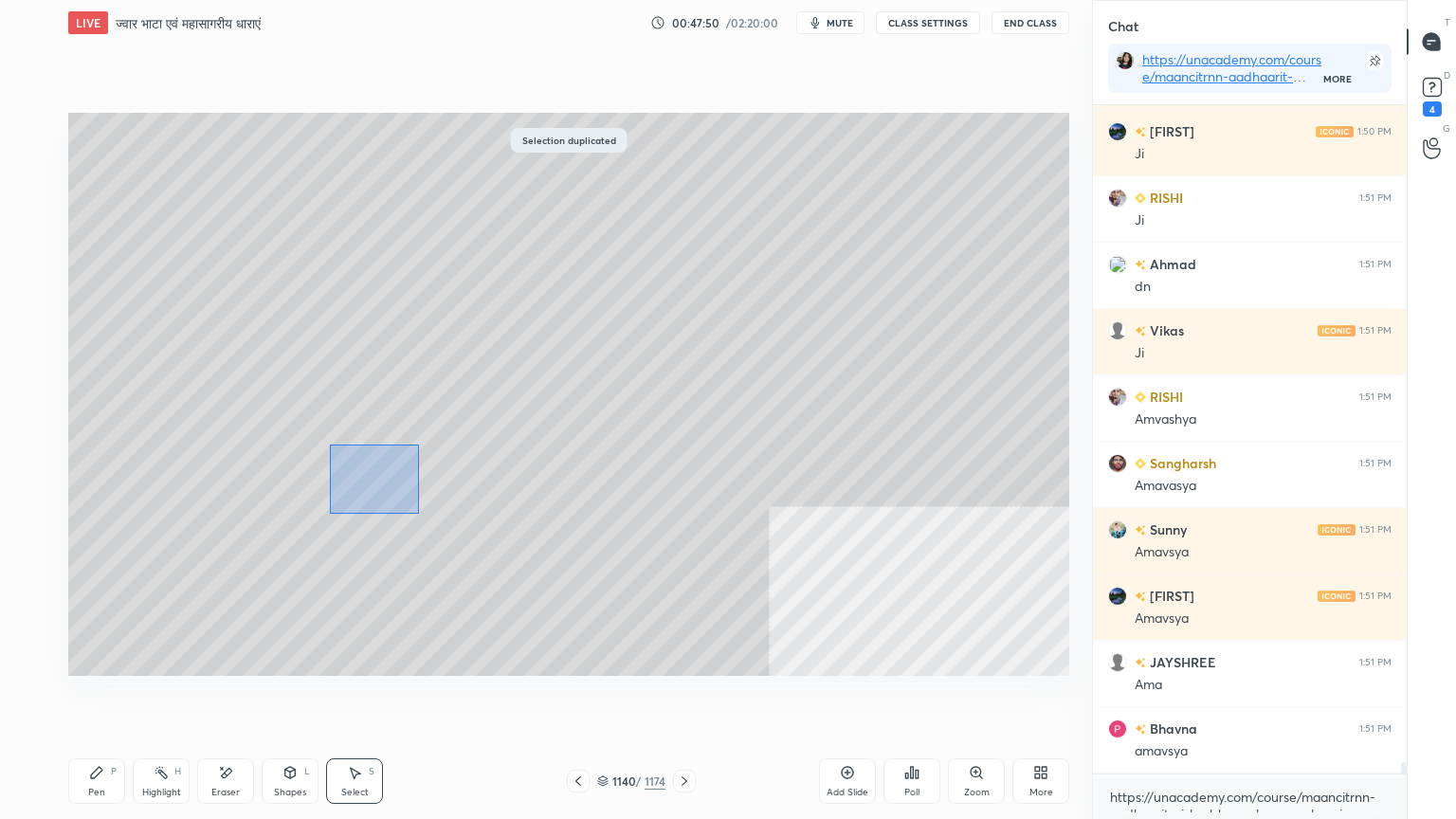 drag, startPoint x: 330, startPoint y: 444, endPoint x: 380, endPoint y: 482, distance: 62.8013 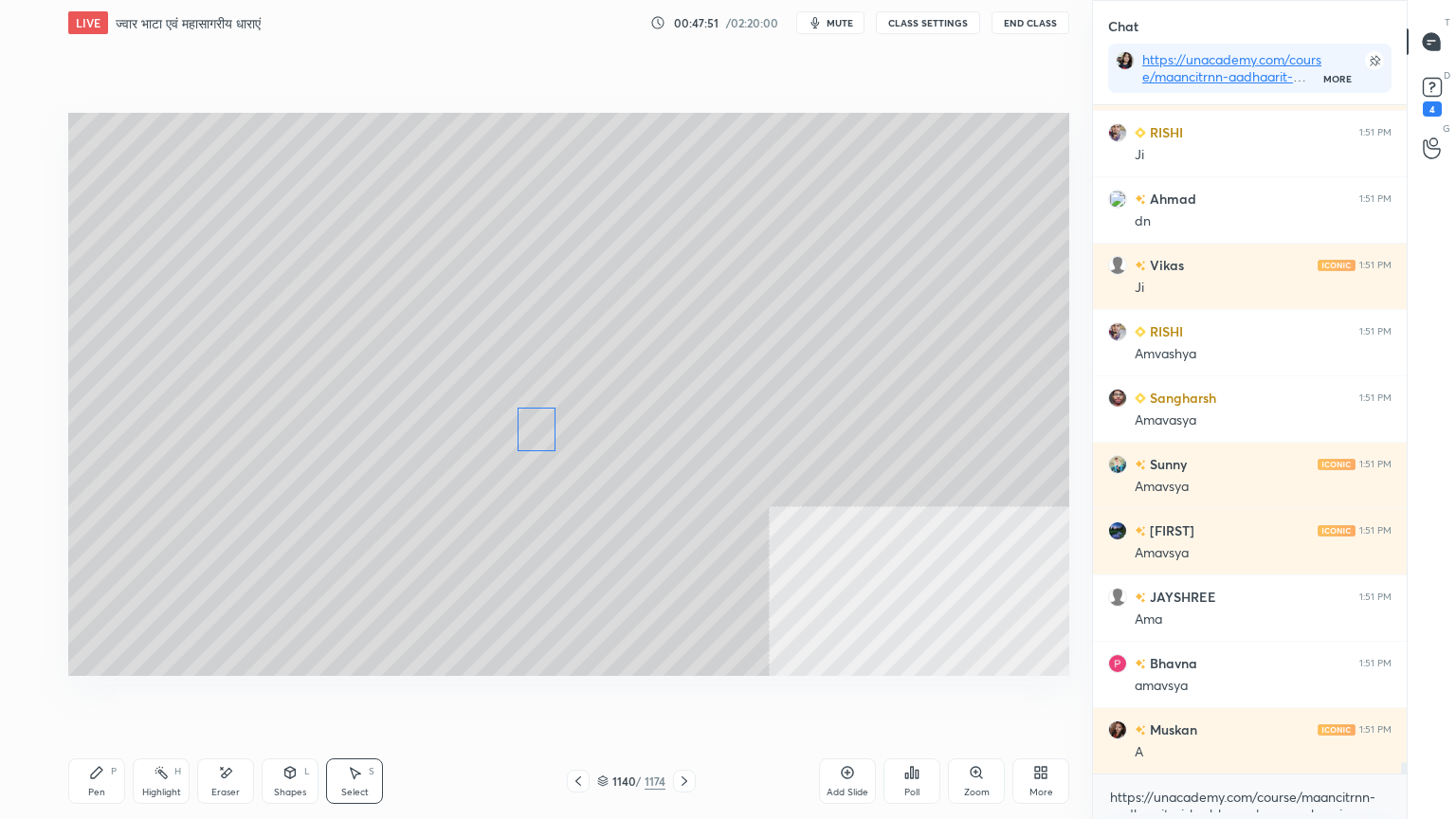 scroll, scrollTop: 37612, scrollLeft: 0, axis: vertical 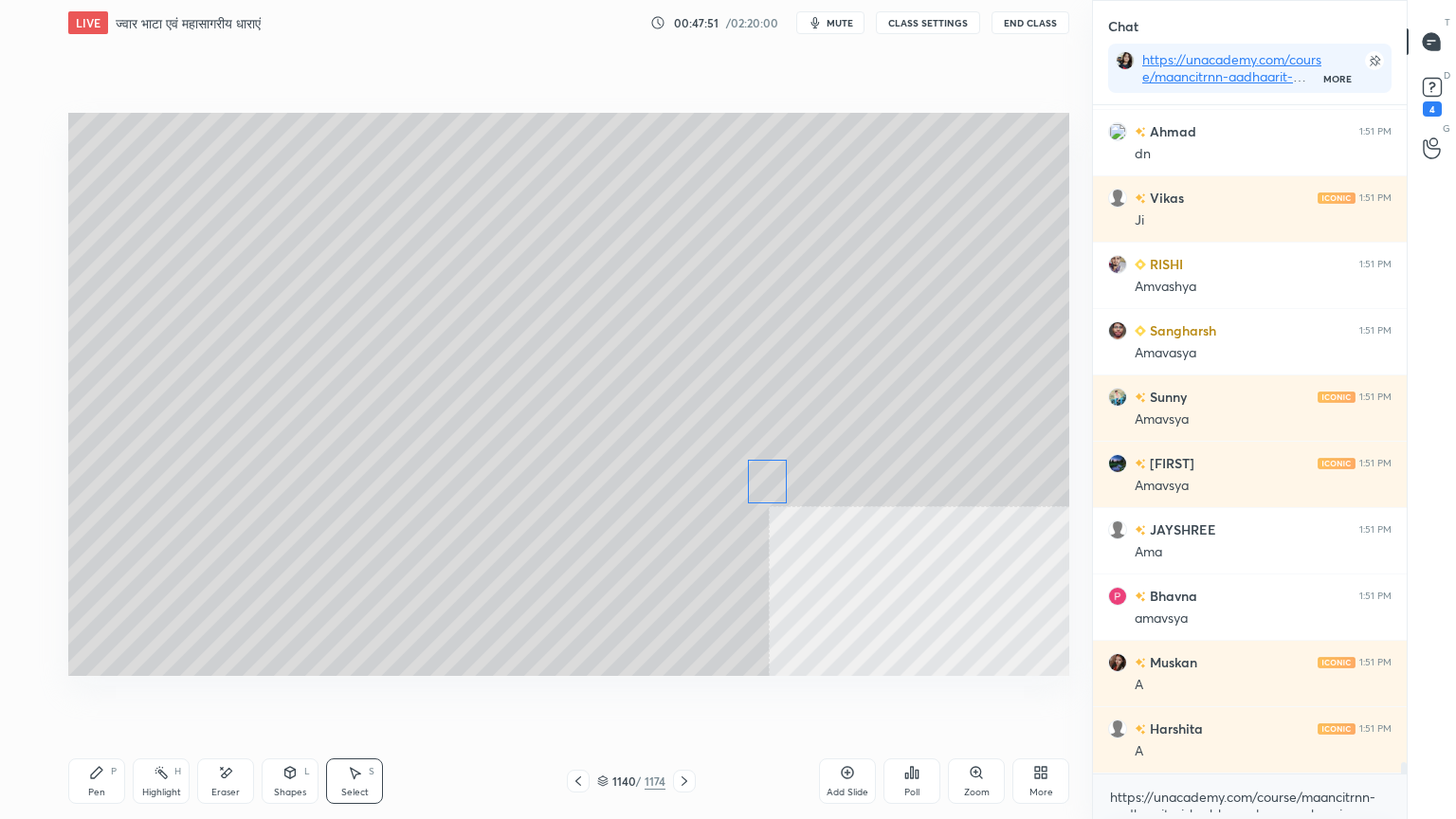 drag, startPoint x: 444, startPoint y: 450, endPoint x: 755, endPoint y: 489, distance: 313.4358 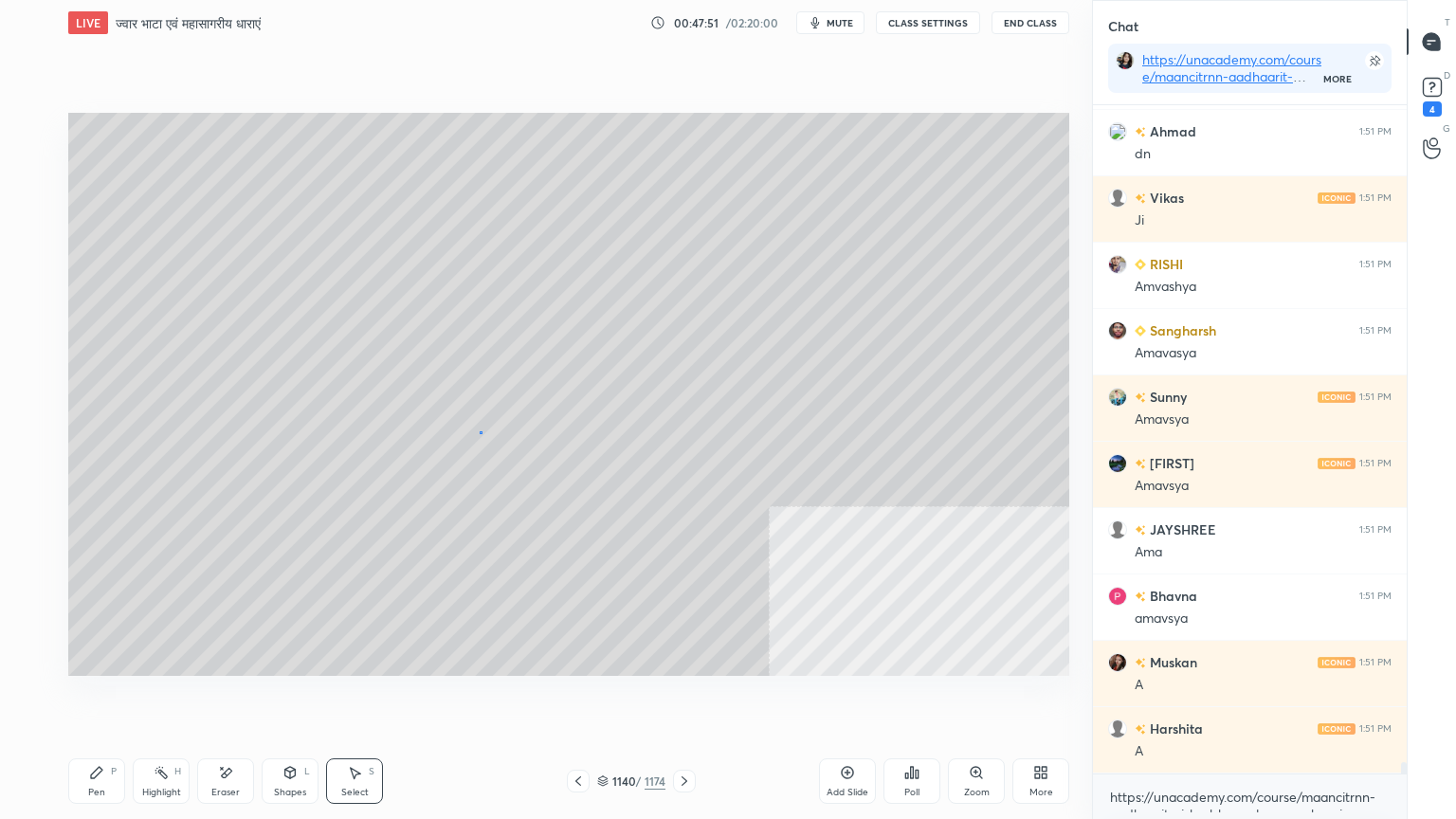 drag, startPoint x: 481, startPoint y: 432, endPoint x: 576, endPoint y: 491, distance: 111.830228 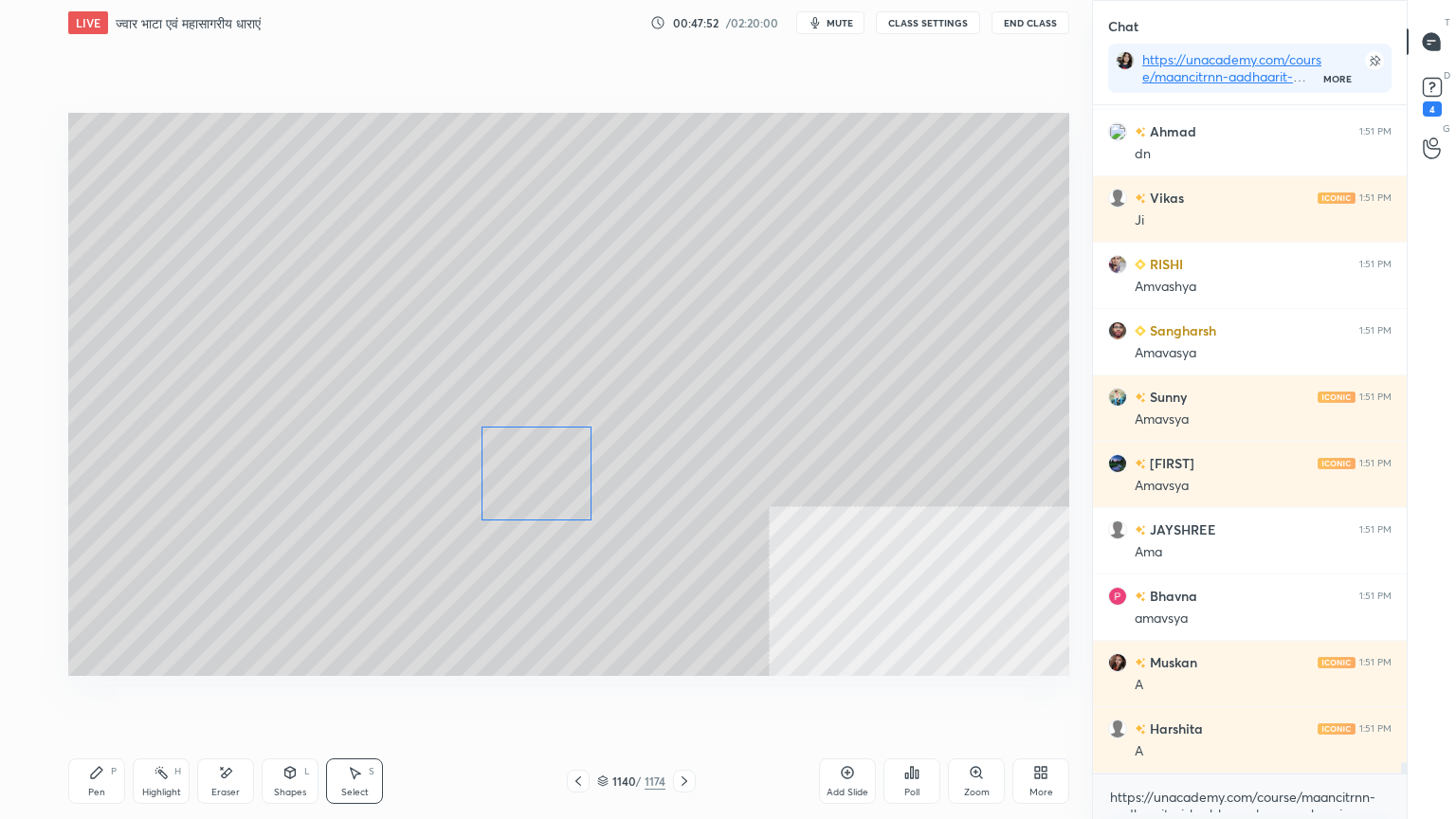 scroll, scrollTop: 37678, scrollLeft: 0, axis: vertical 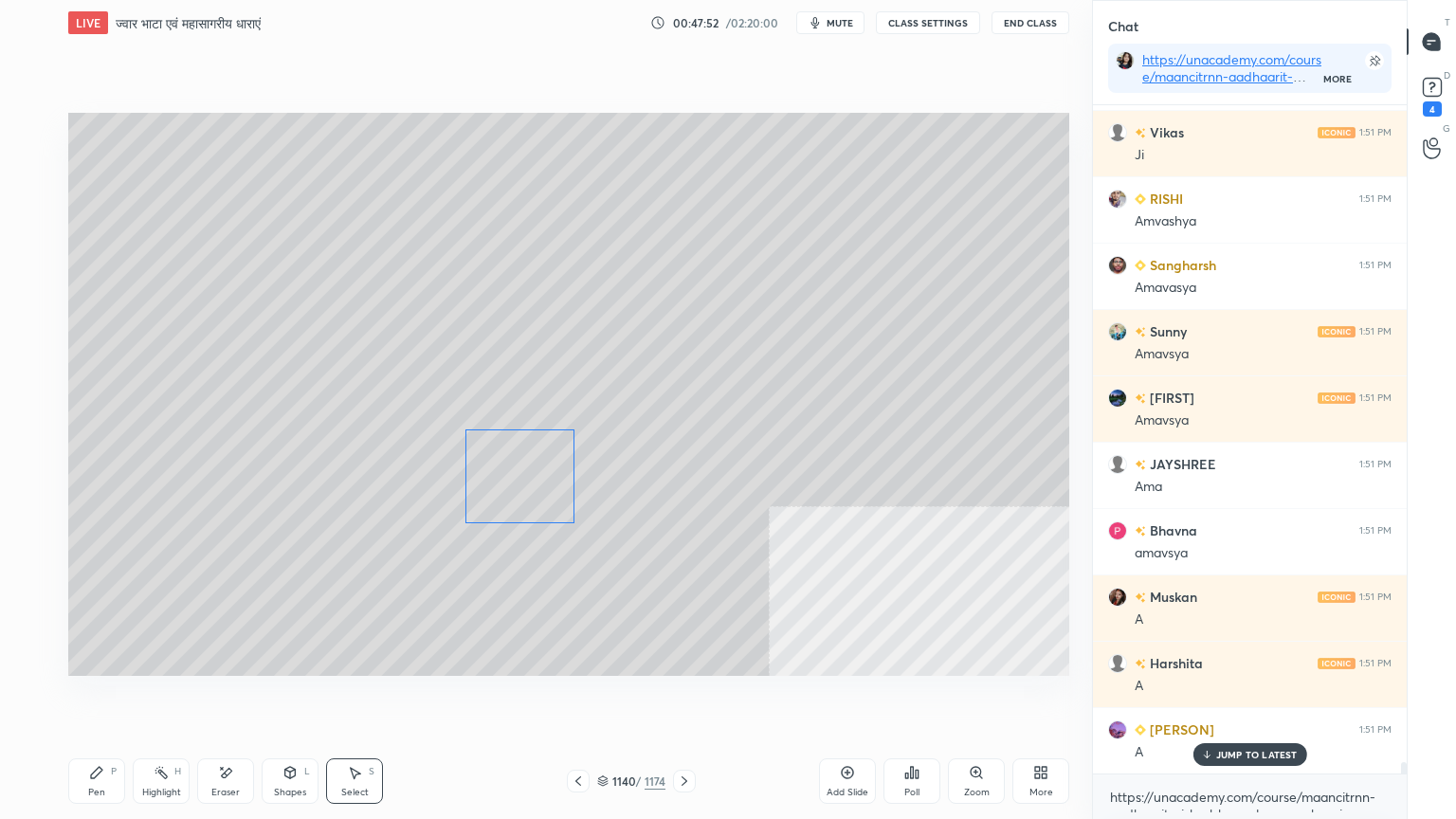 drag, startPoint x: 529, startPoint y: 480, endPoint x: 620, endPoint y: 399, distance: 121.82775 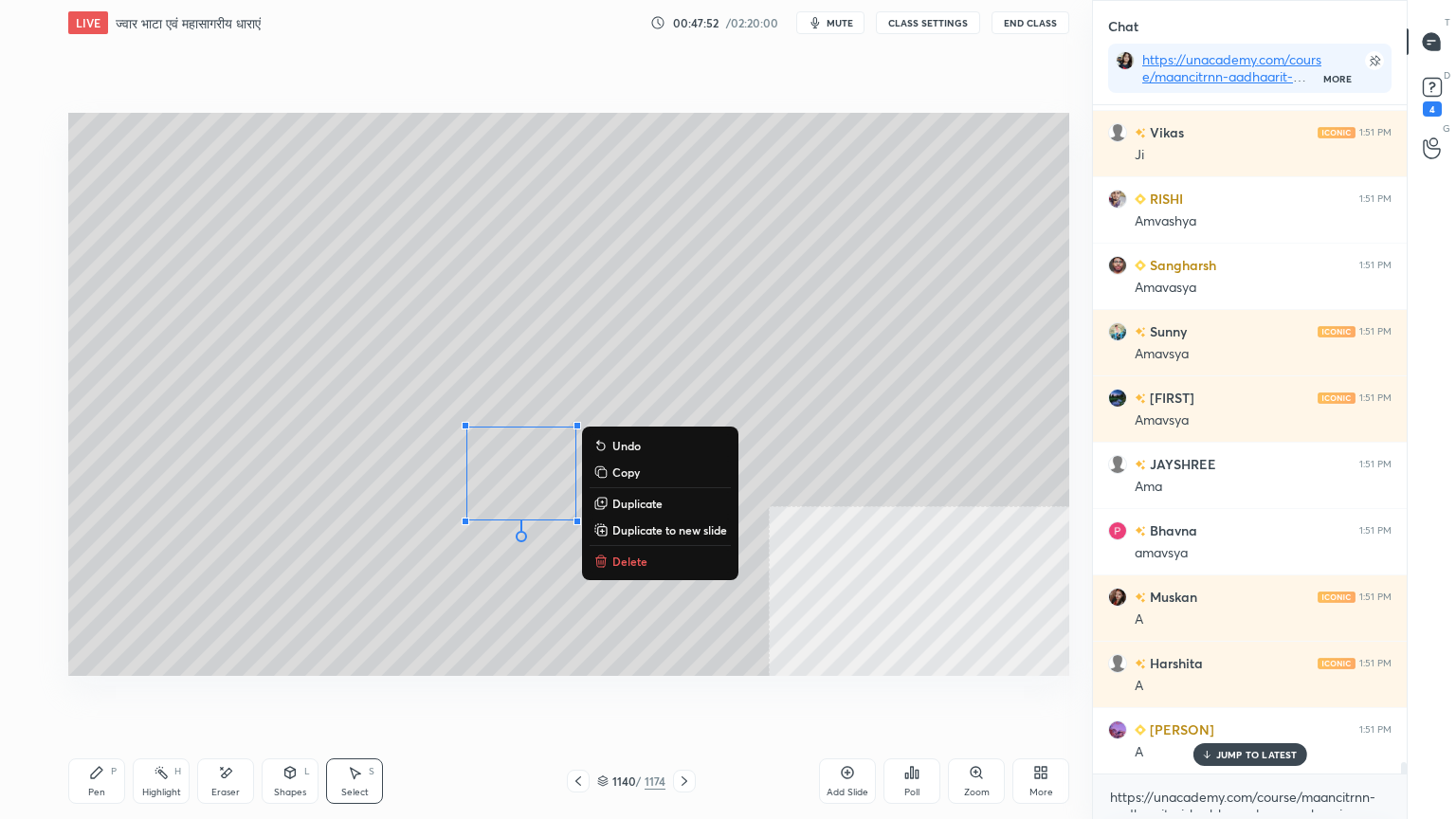 drag, startPoint x: 703, startPoint y: 352, endPoint x: 758, endPoint y: 447, distance: 109.77249 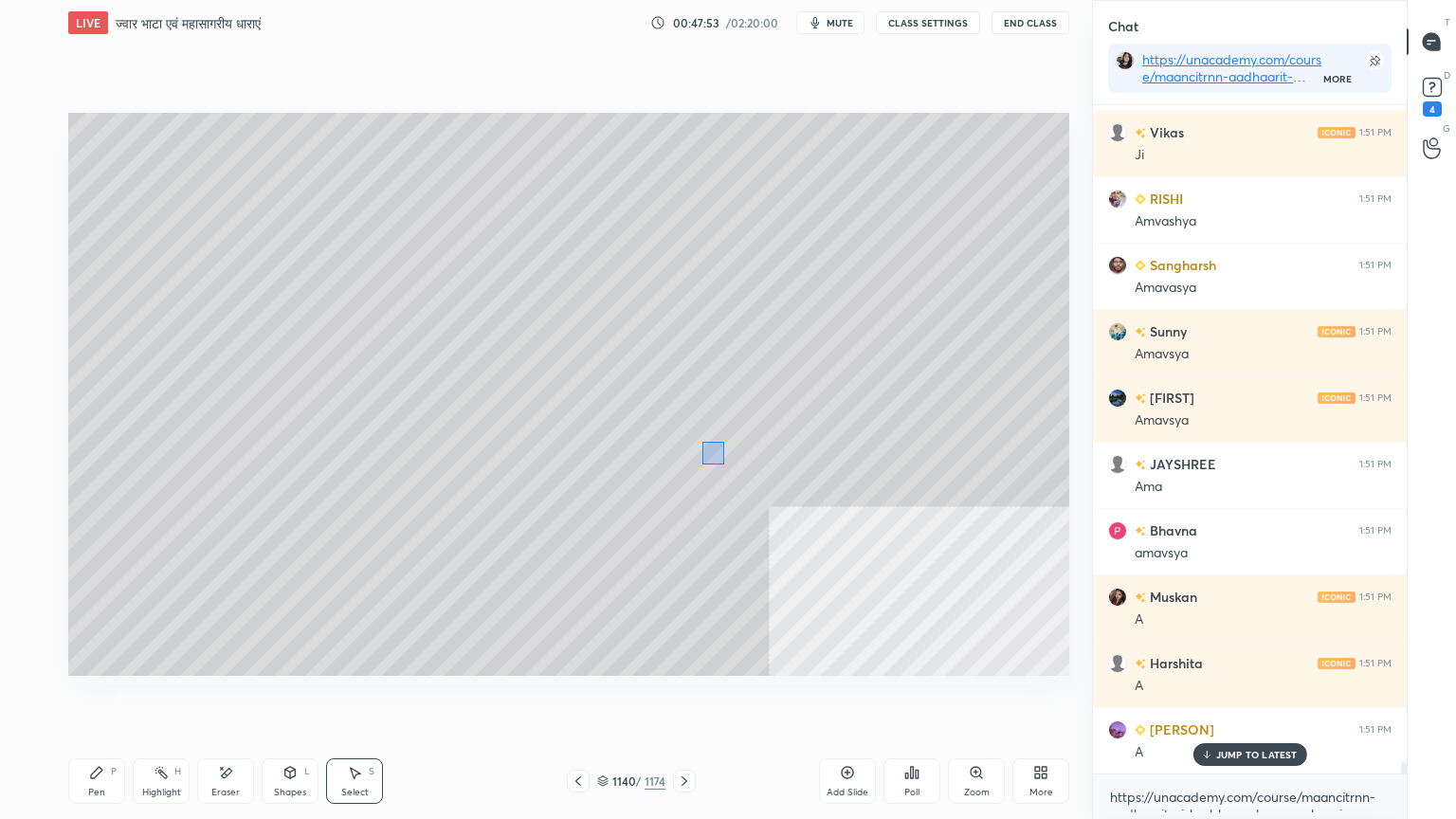 drag, startPoint x: 724, startPoint y: 464, endPoint x: 773, endPoint y: 507, distance: 65.19202 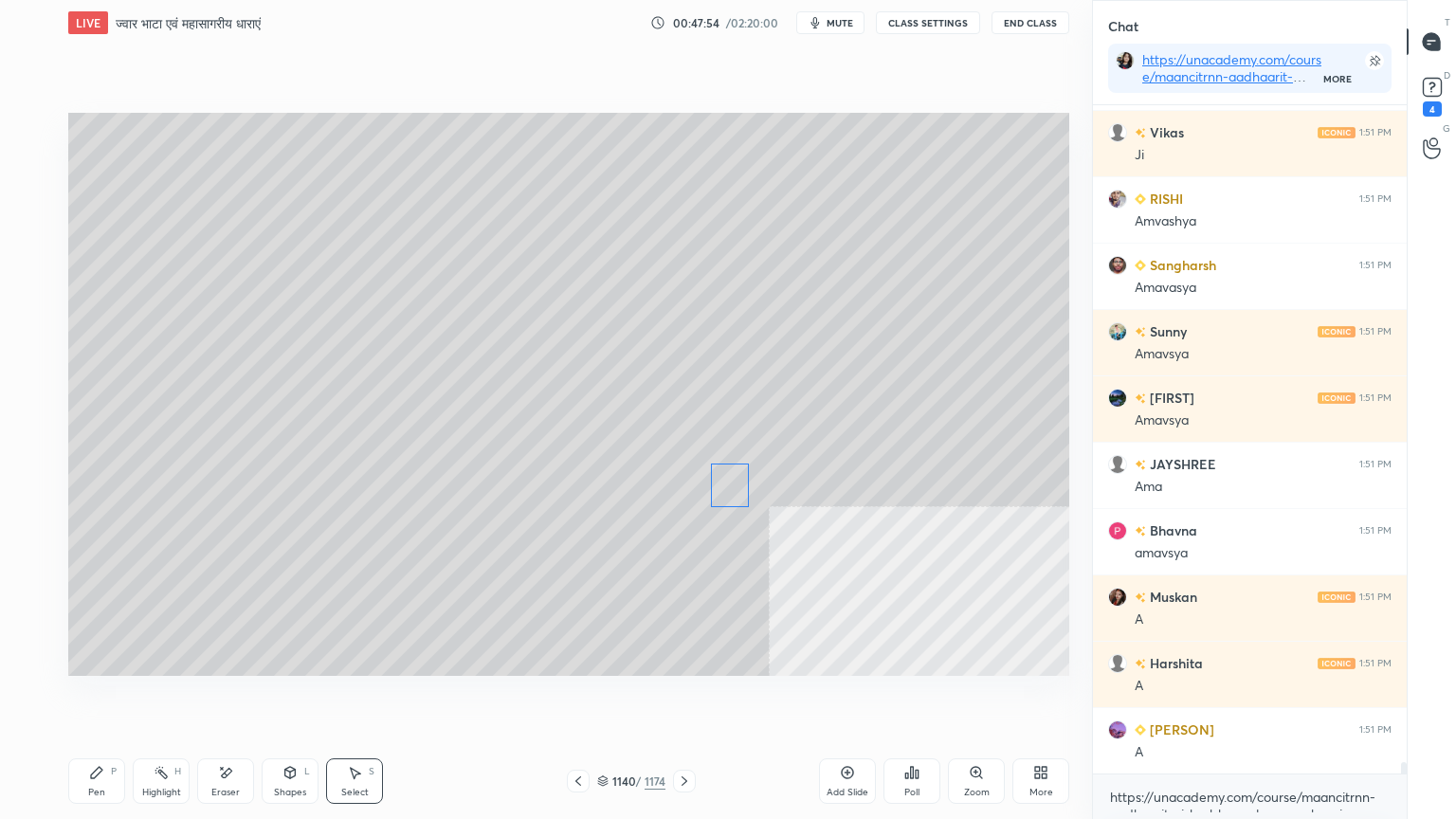 scroll, scrollTop: 37745, scrollLeft: 0, axis: vertical 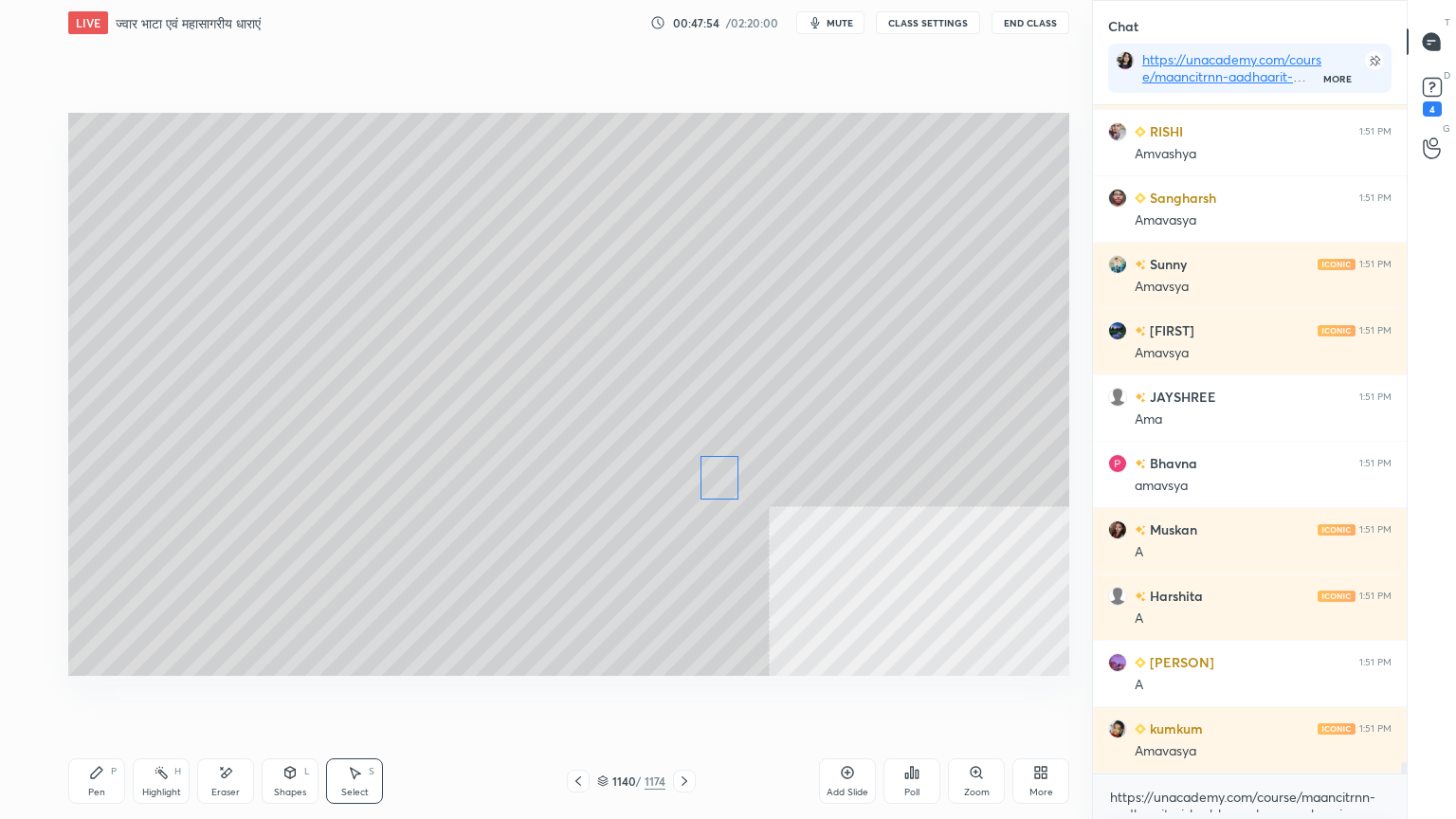 drag, startPoint x: 762, startPoint y: 484, endPoint x: 719, endPoint y: 476, distance: 43.737855 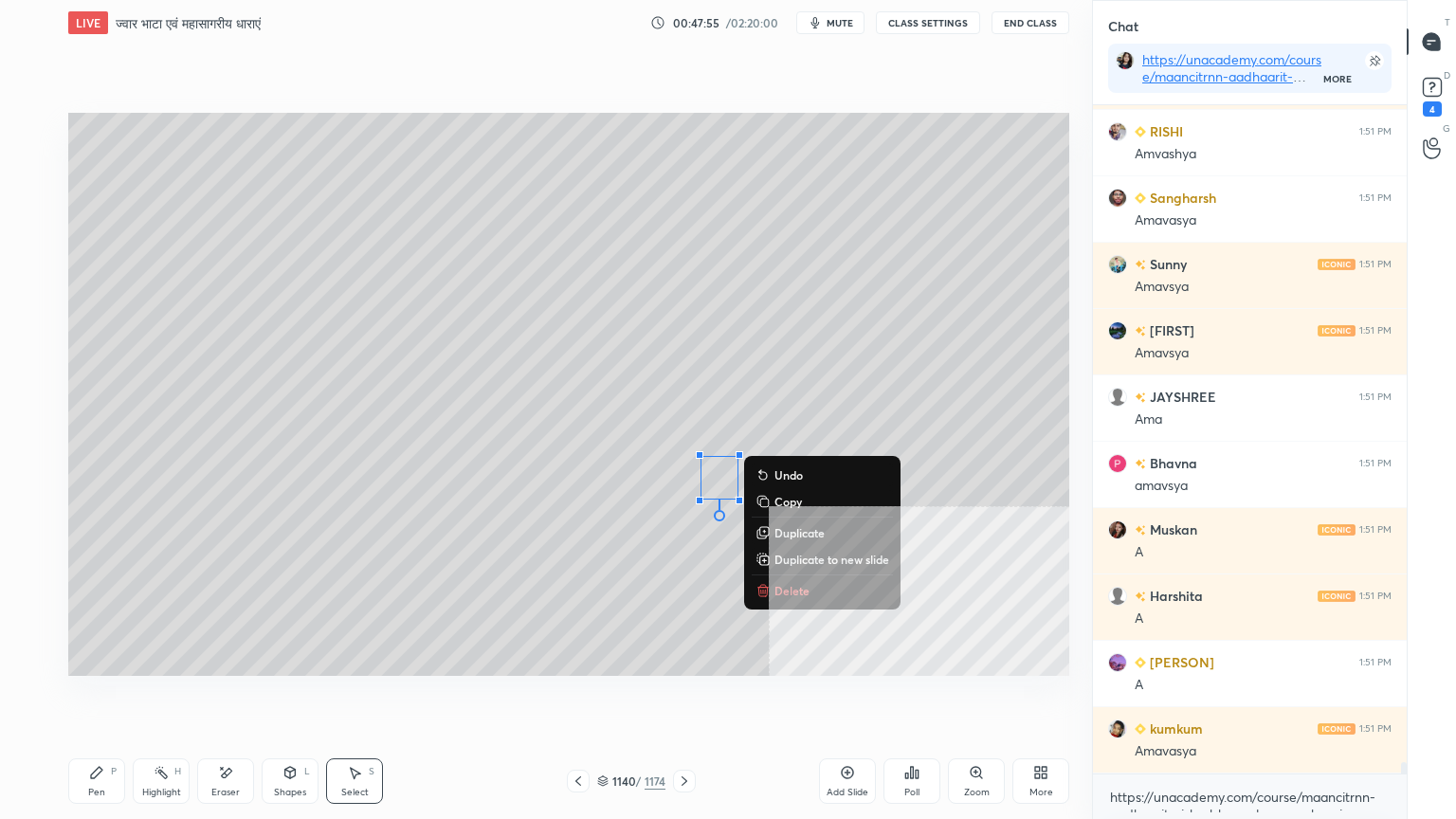 click on "Pen P" at bounding box center (97, 781) 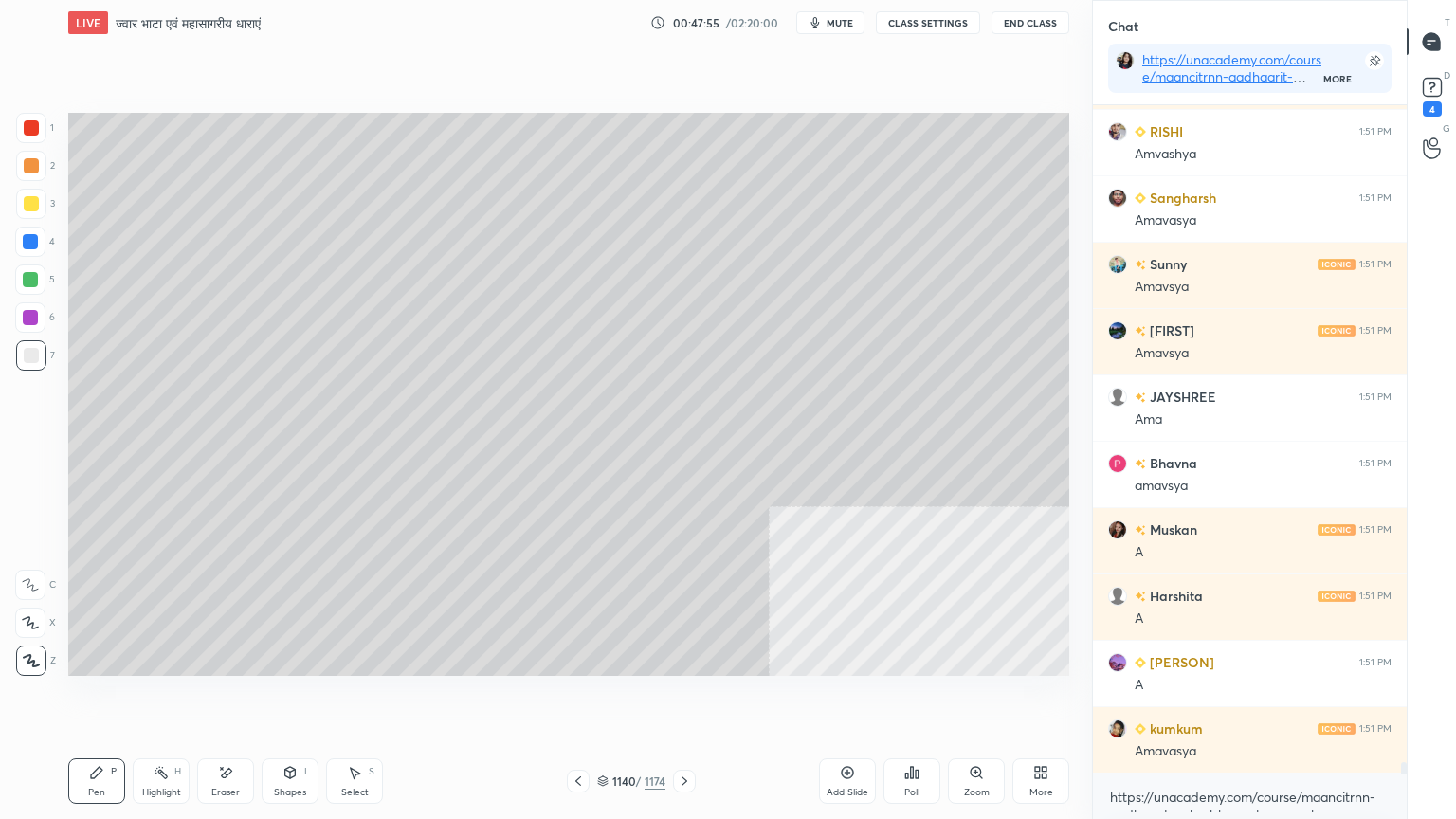 click on "Pen P" at bounding box center (97, 781) 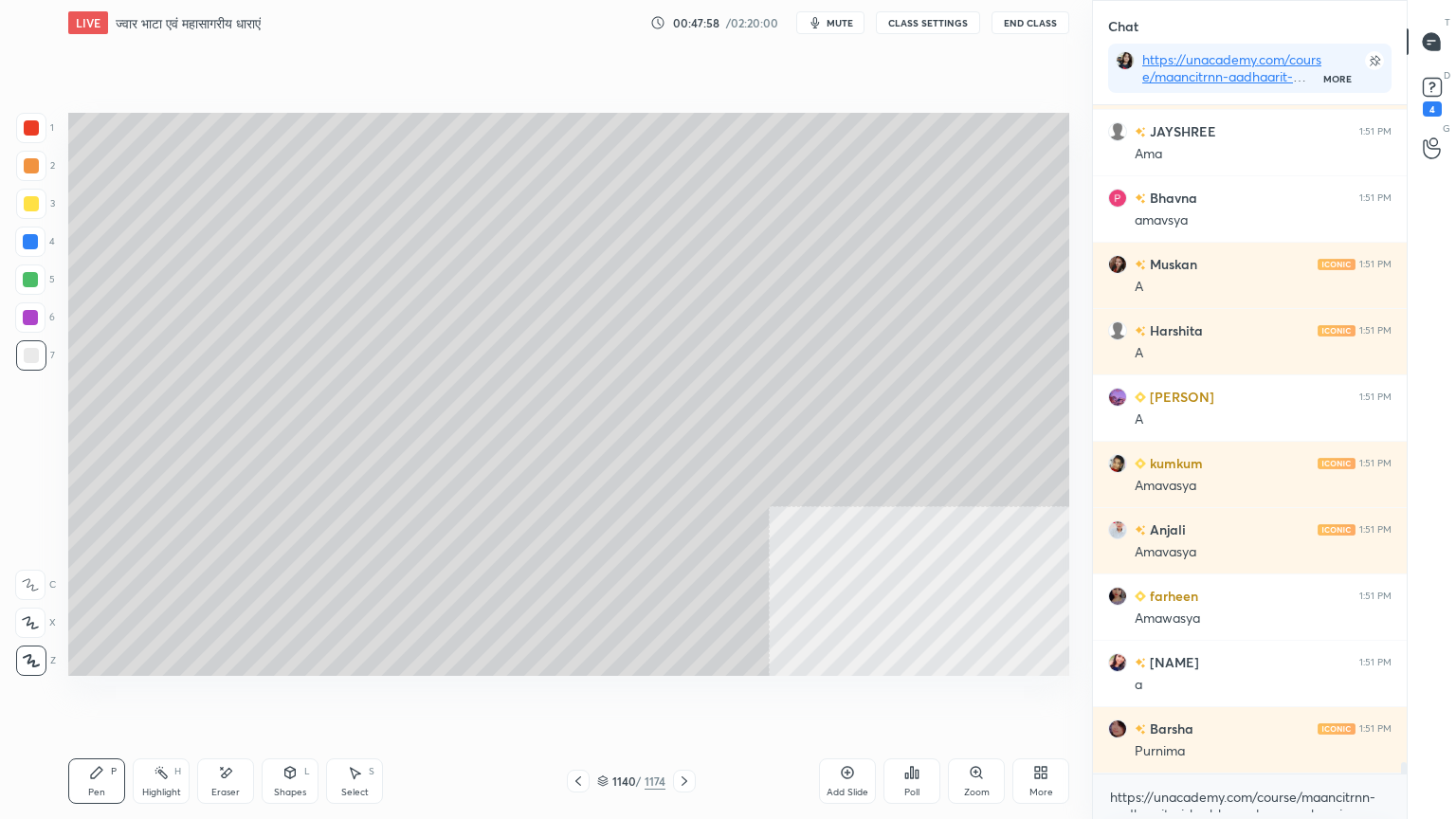 scroll, scrollTop: 38209, scrollLeft: 0, axis: vertical 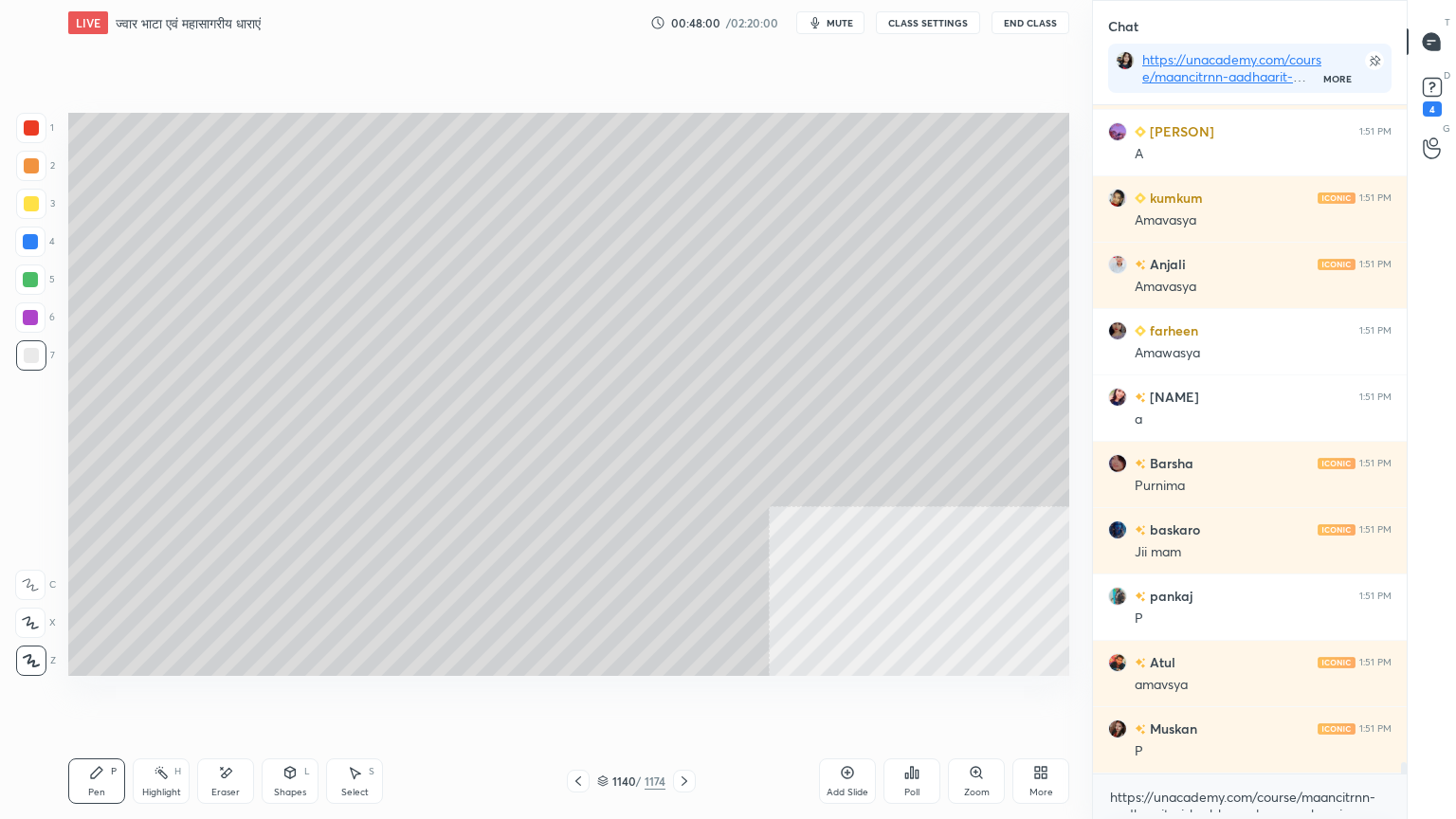 click at bounding box center (31, 355) 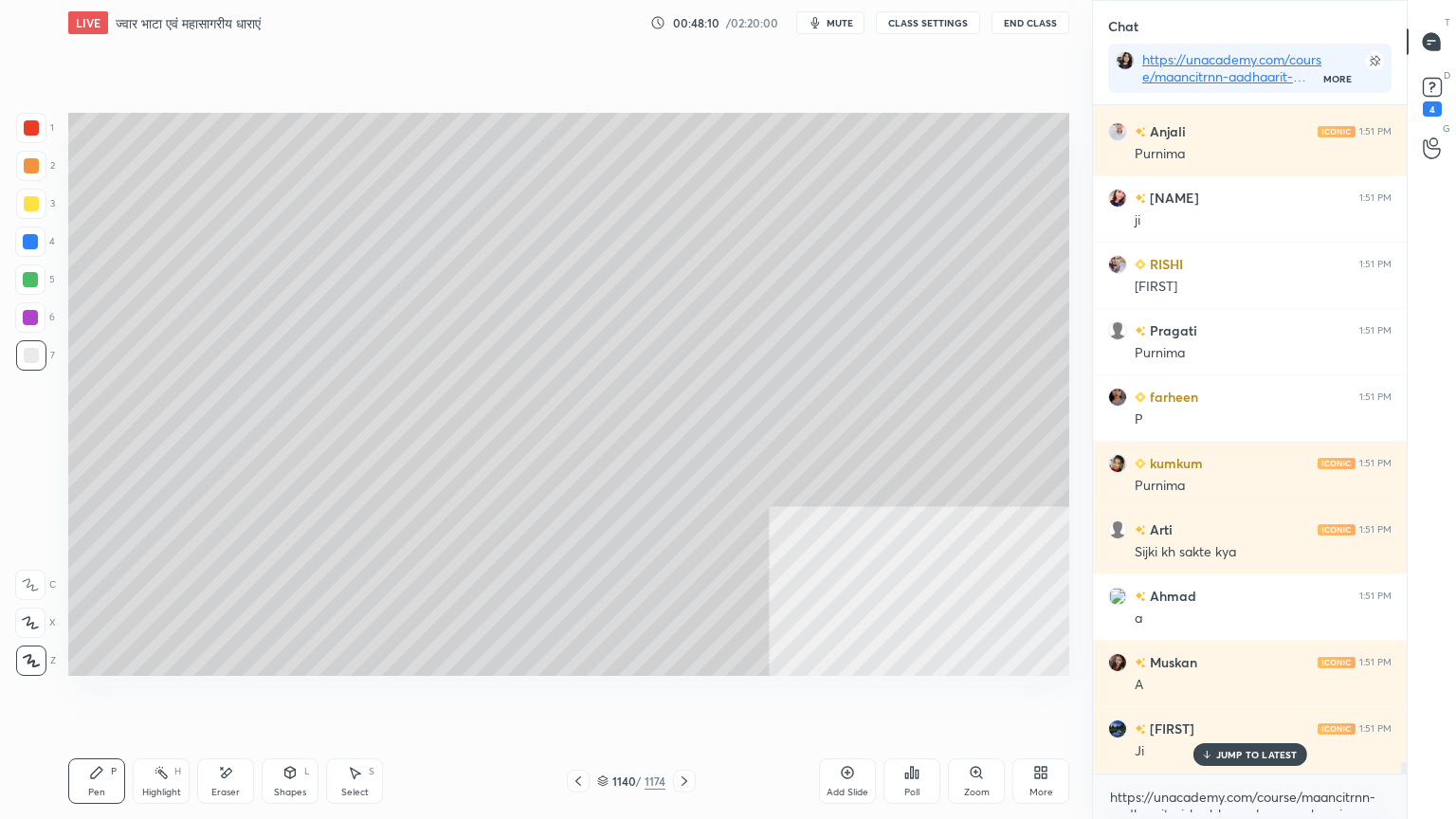 scroll, scrollTop: 39403, scrollLeft: 0, axis: vertical 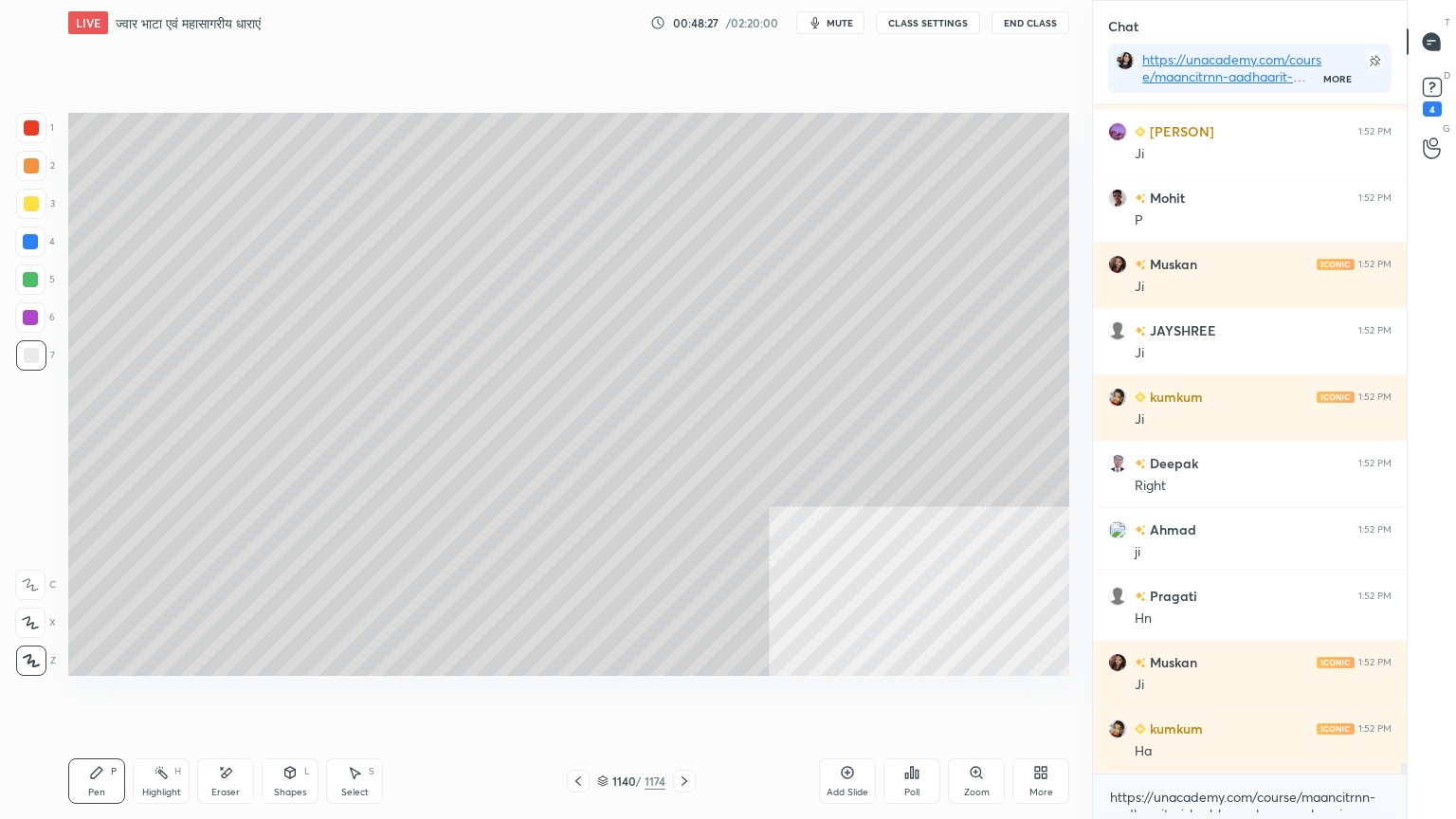 click on "Setting up your live class Poll for   secs No correct answer Start poll" at bounding box center [569, 394] 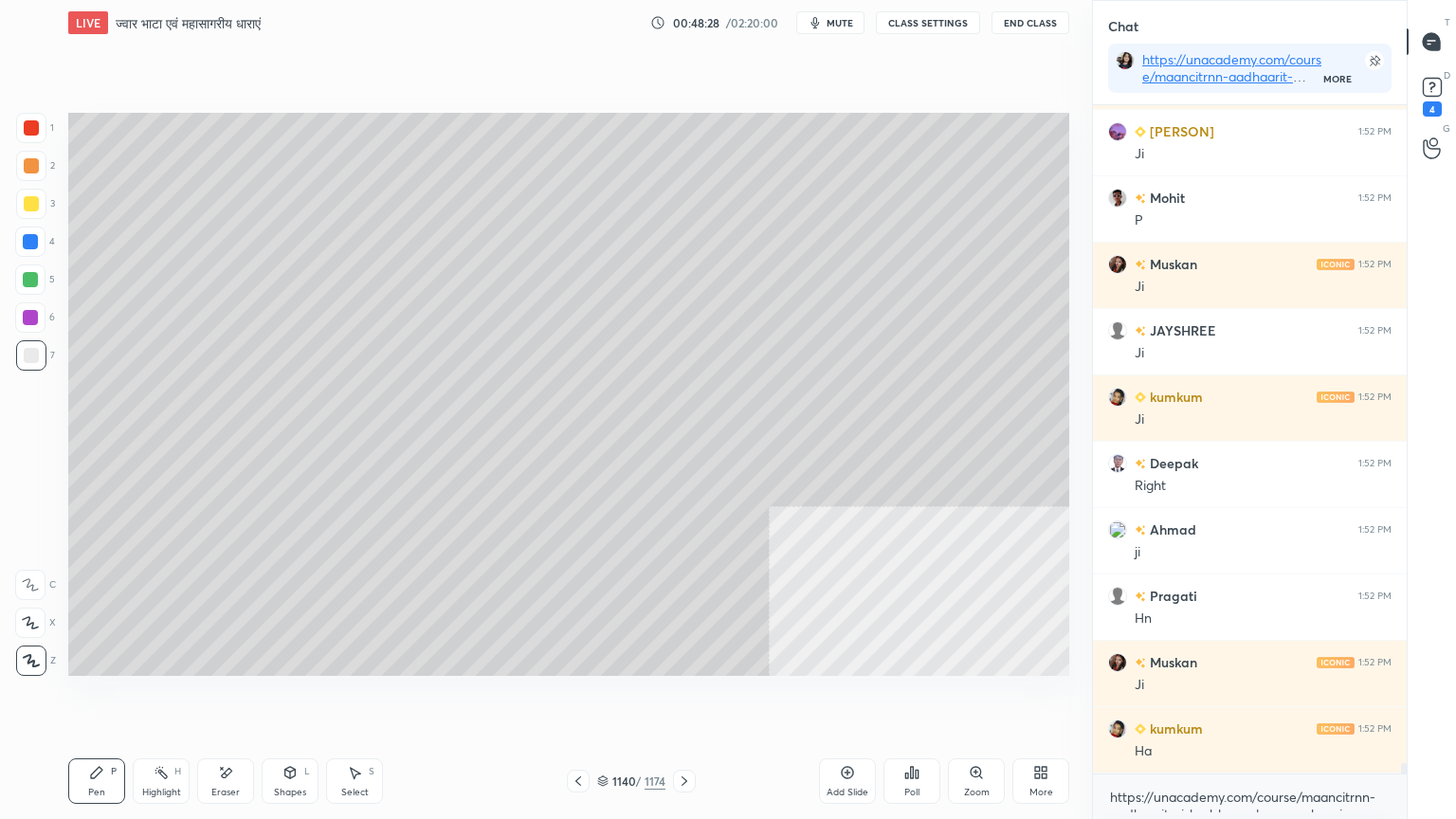 click on "Eraser" at bounding box center (226, 781) 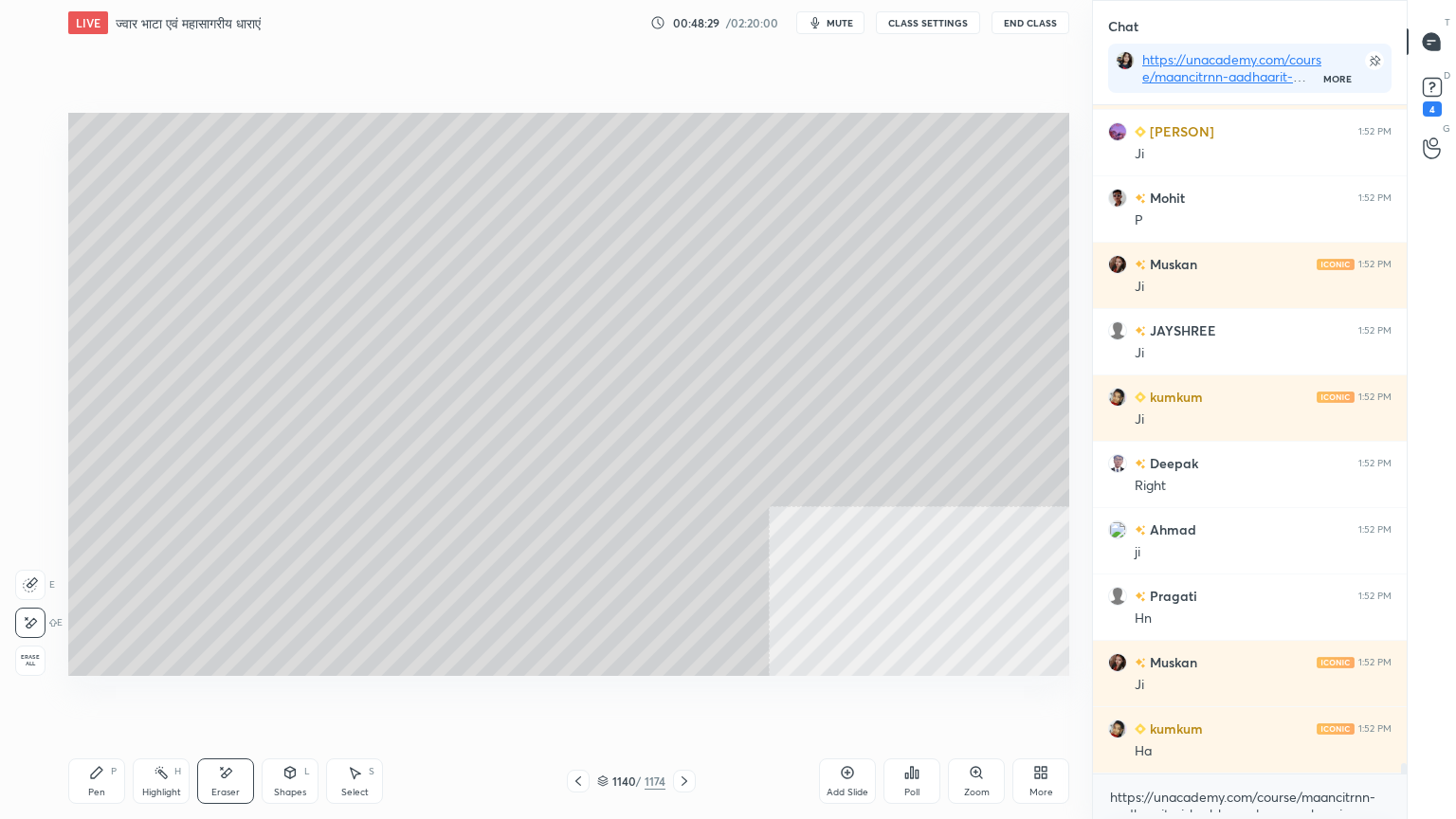 click on "Erase all" at bounding box center (30, 661) 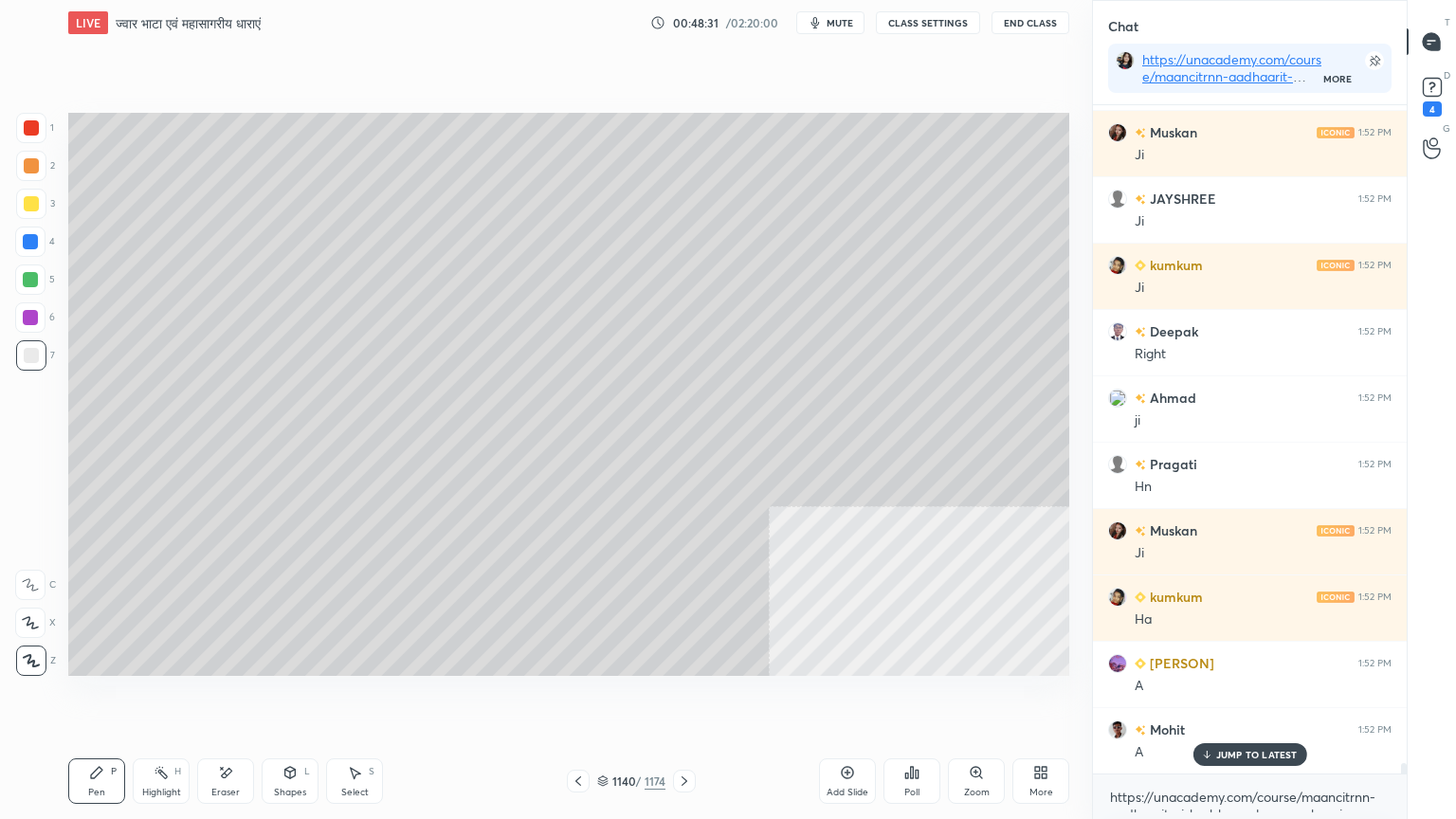 drag, startPoint x: 34, startPoint y: 239, endPoint x: 46, endPoint y: 275, distance: 37.947332 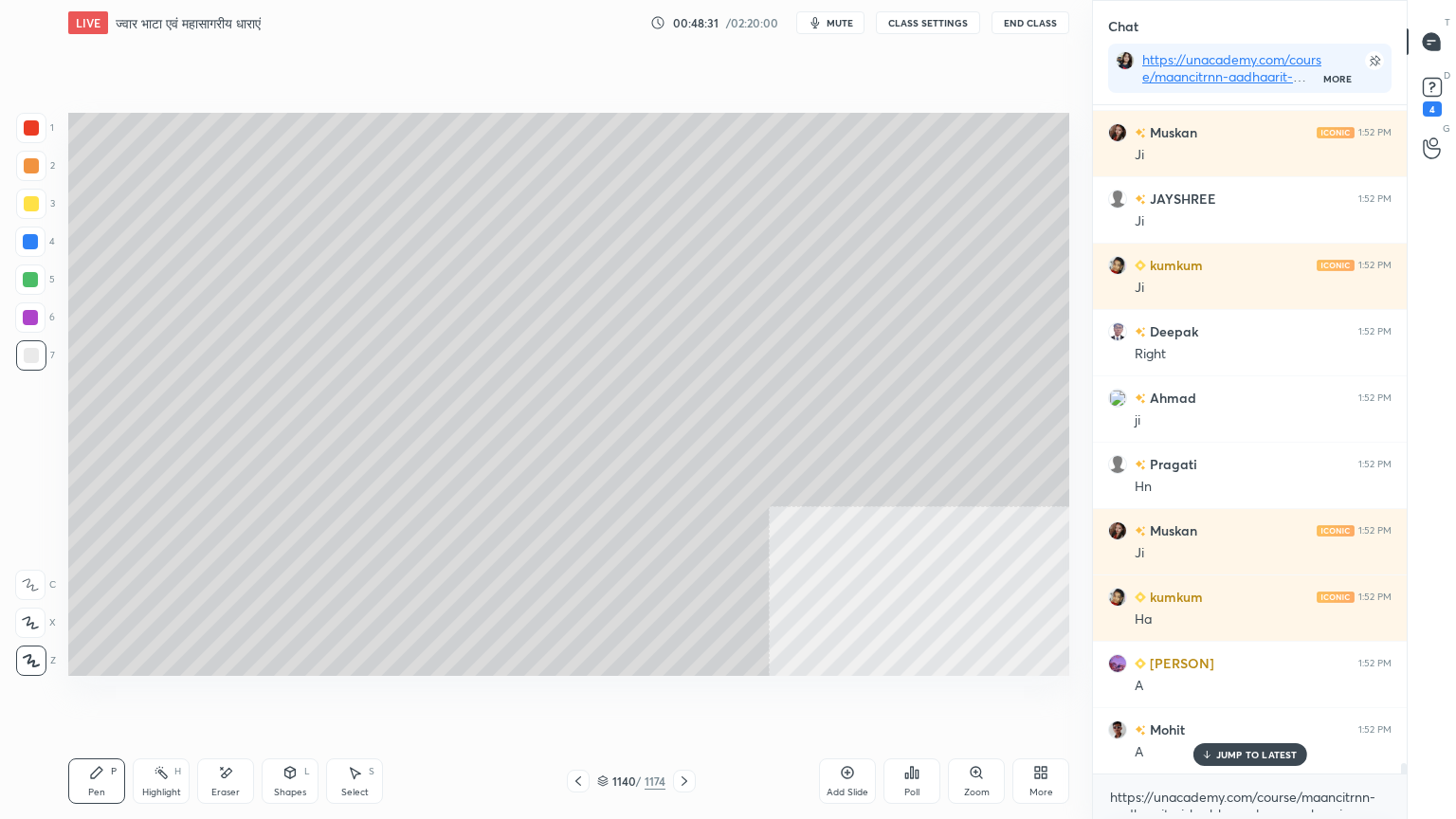 click at bounding box center [30, 242] 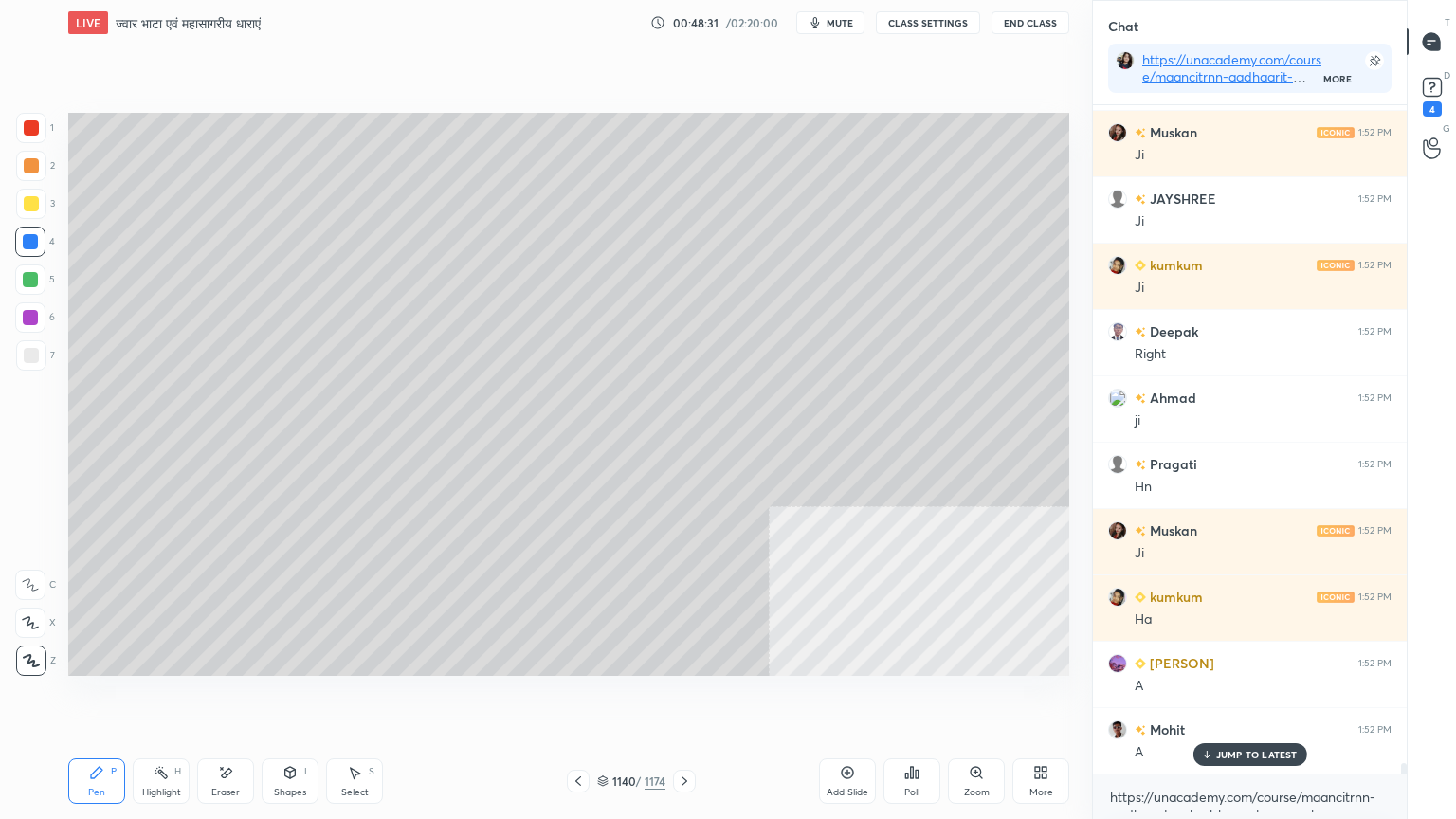 click 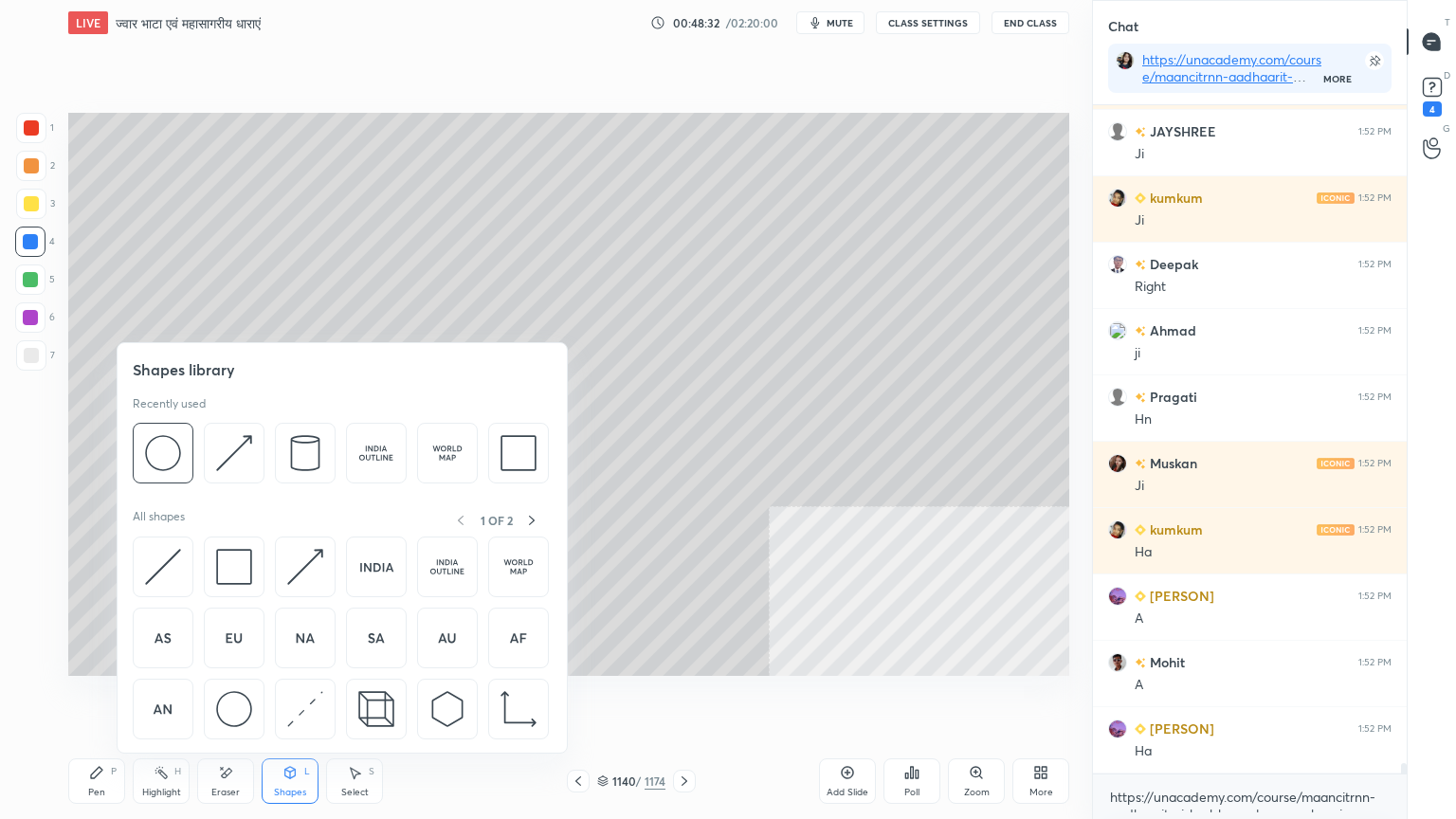 click at bounding box center [234, 709] 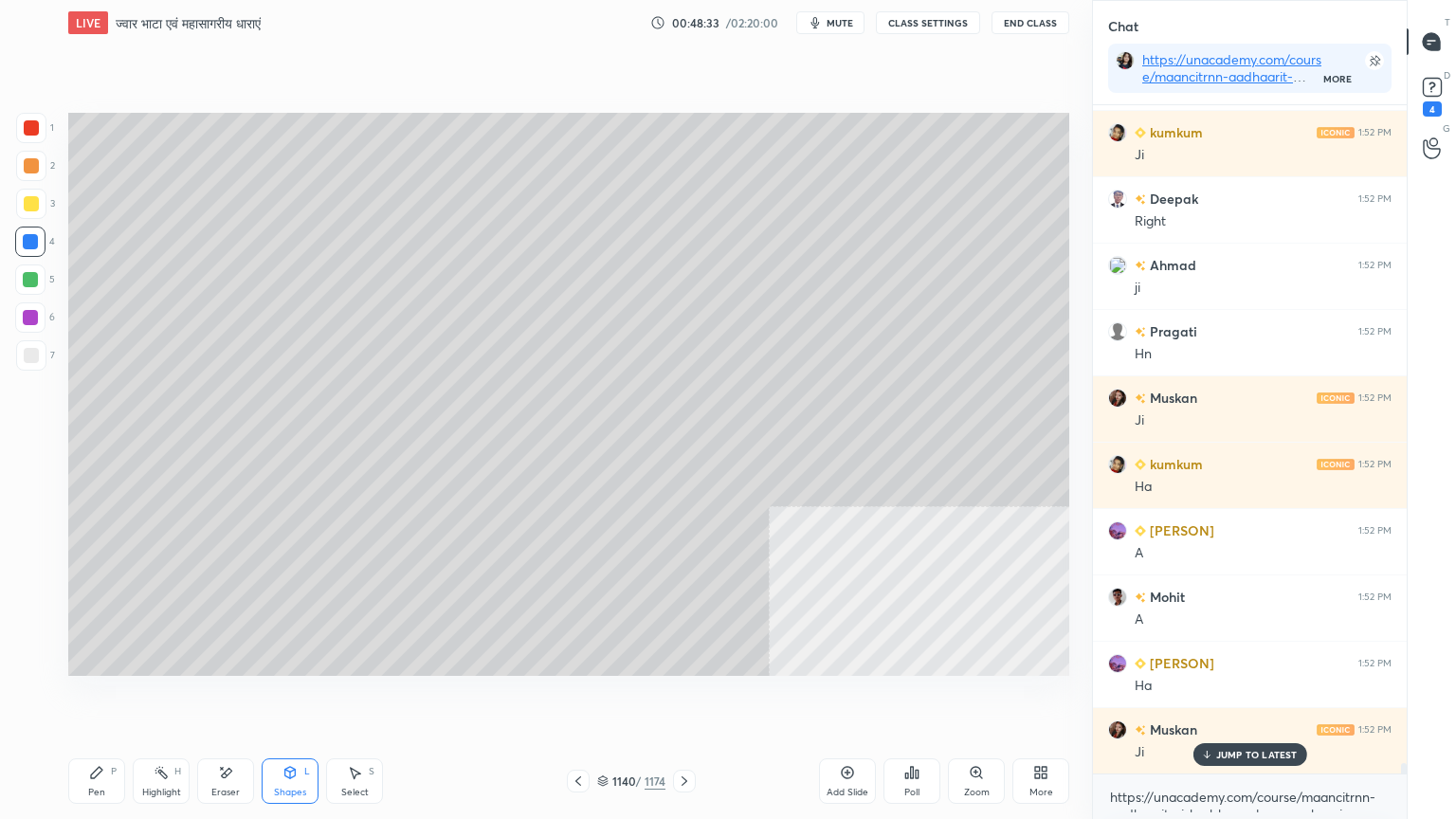 click on "Pen P" at bounding box center (97, 781) 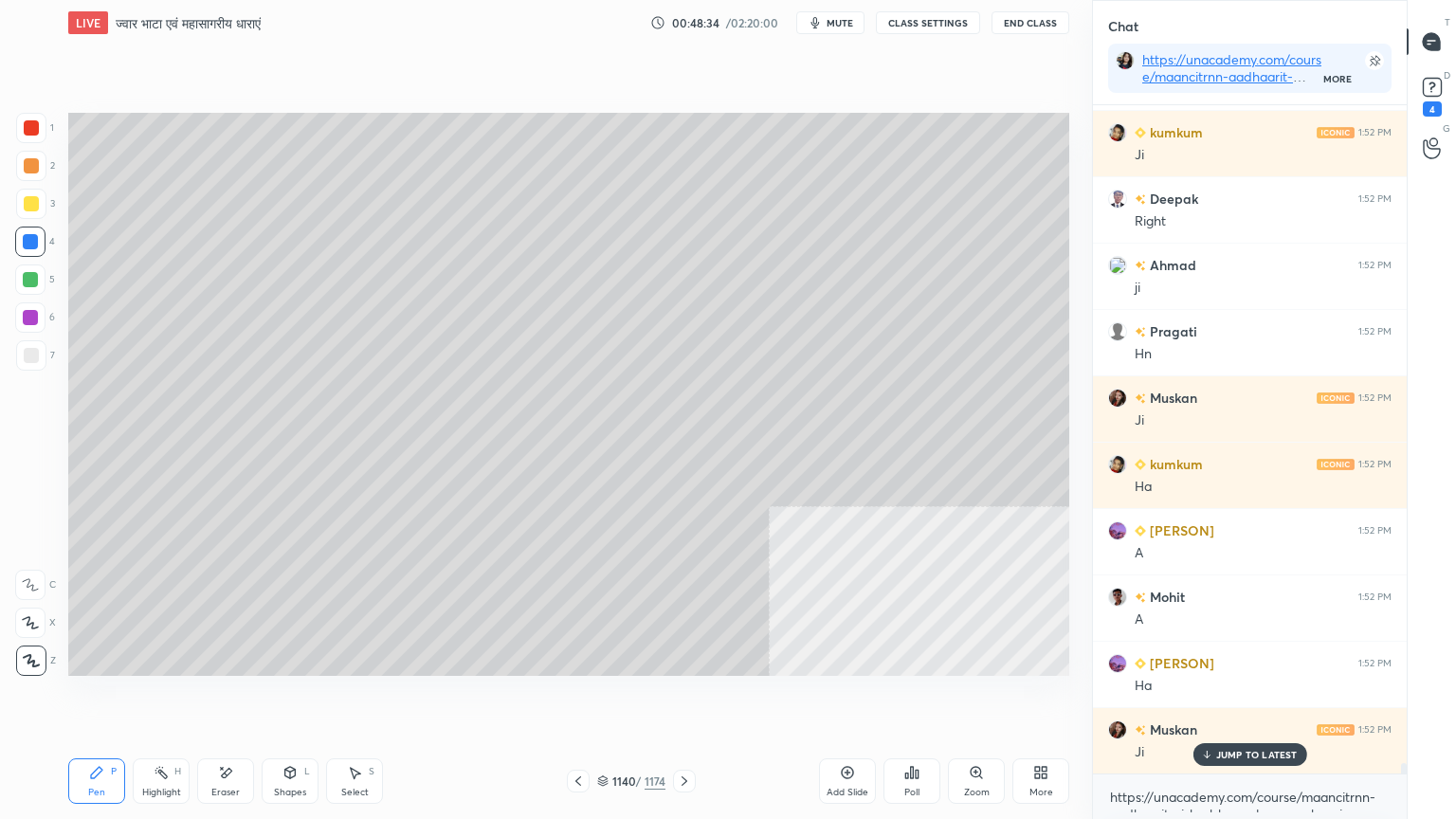 click on "Pen" at bounding box center [97, 792] 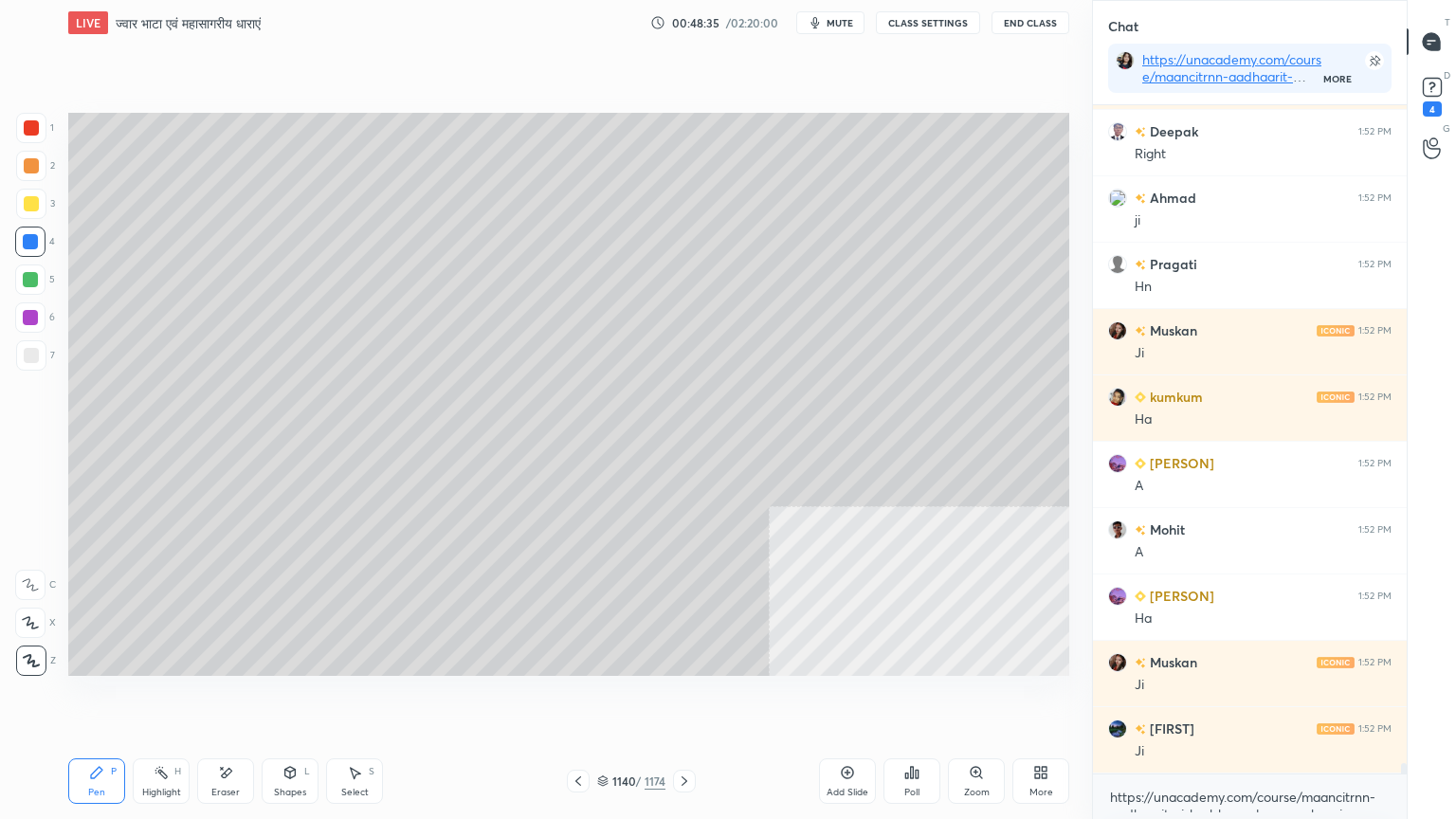click 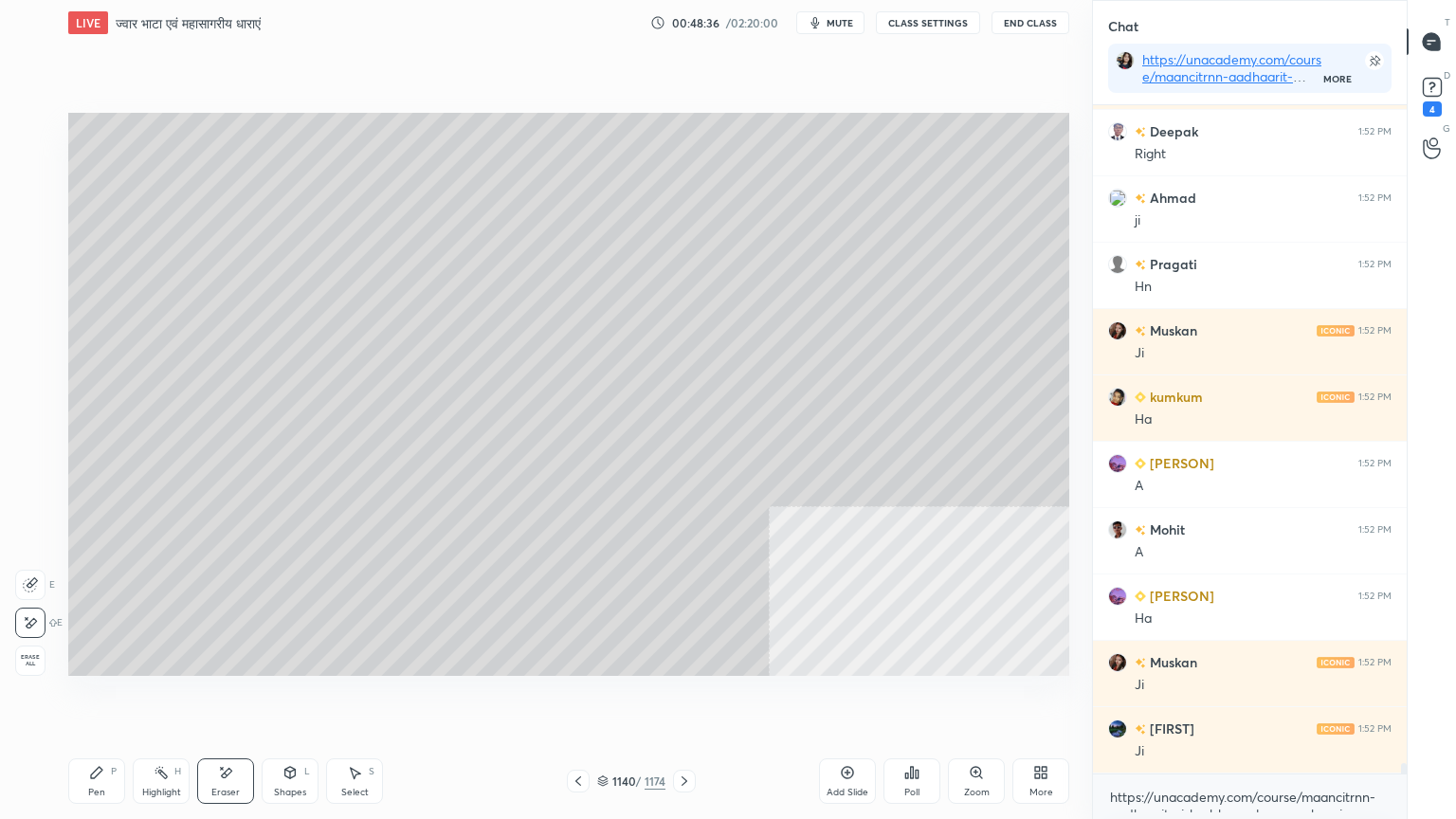 click on "Erase all" at bounding box center [30, 661] 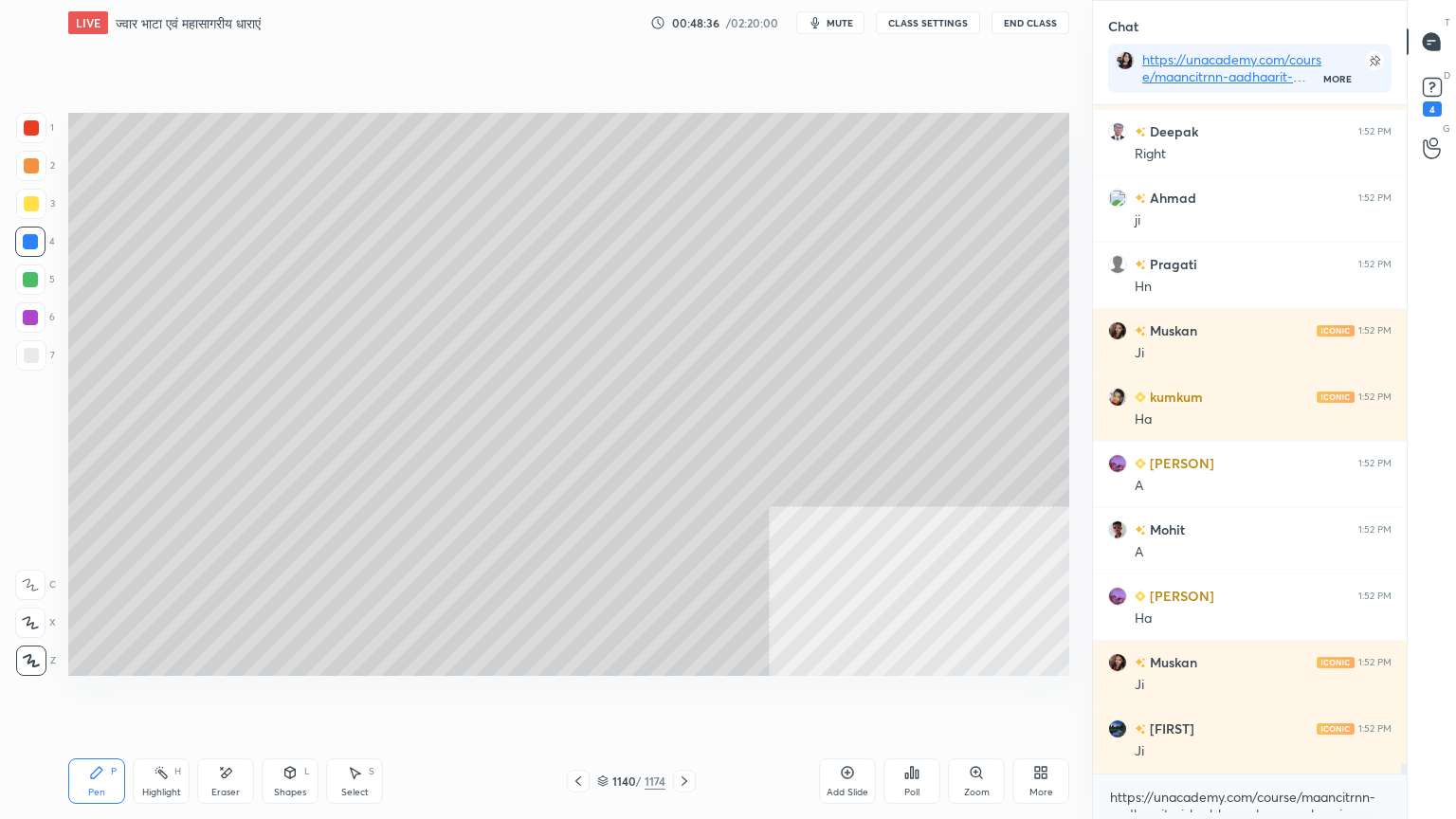 click on "1 2 3 4 5 6 7 C X Z E E Erase all   H H" at bounding box center [30, 394] 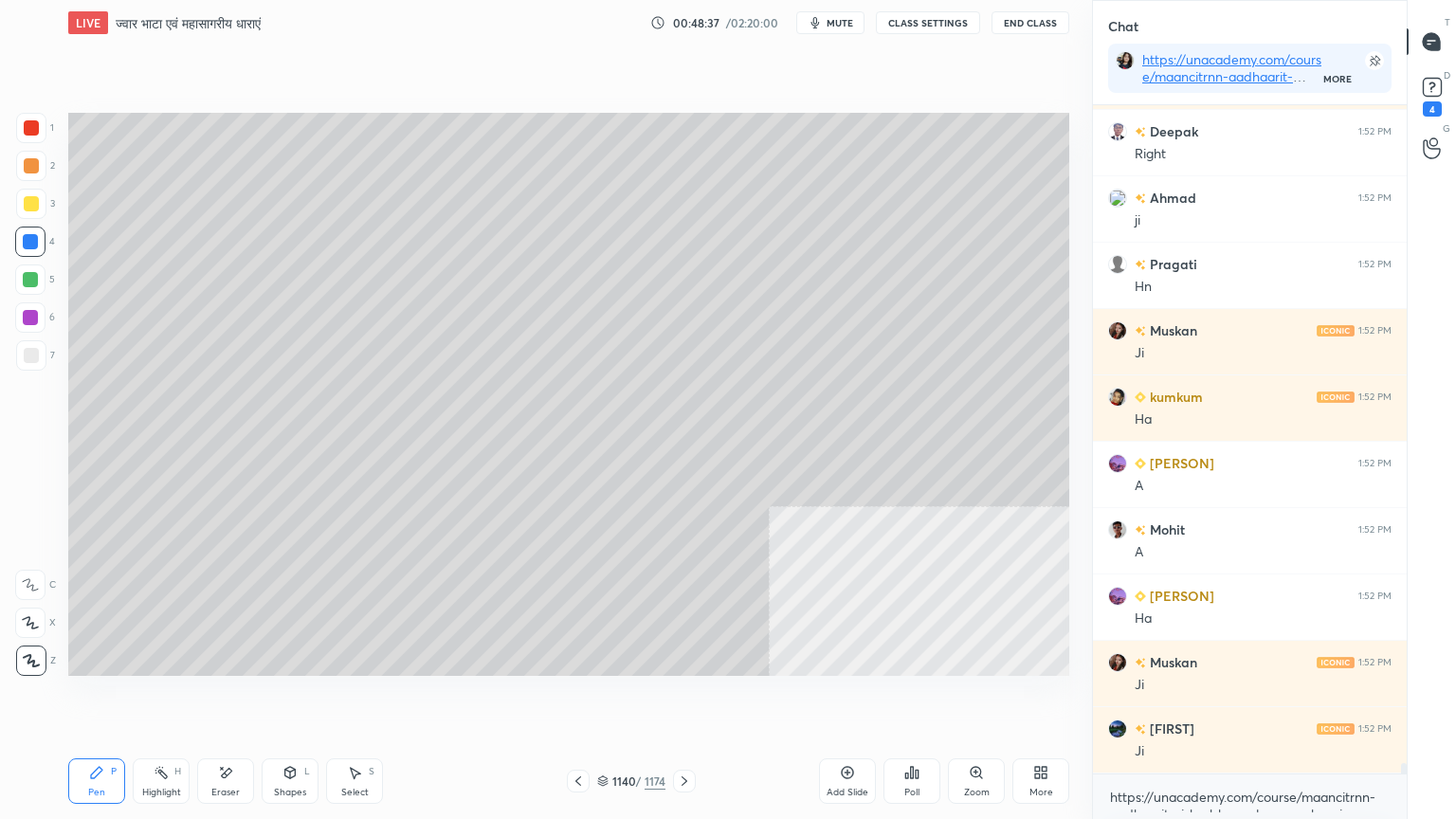 click at bounding box center [684, 781] 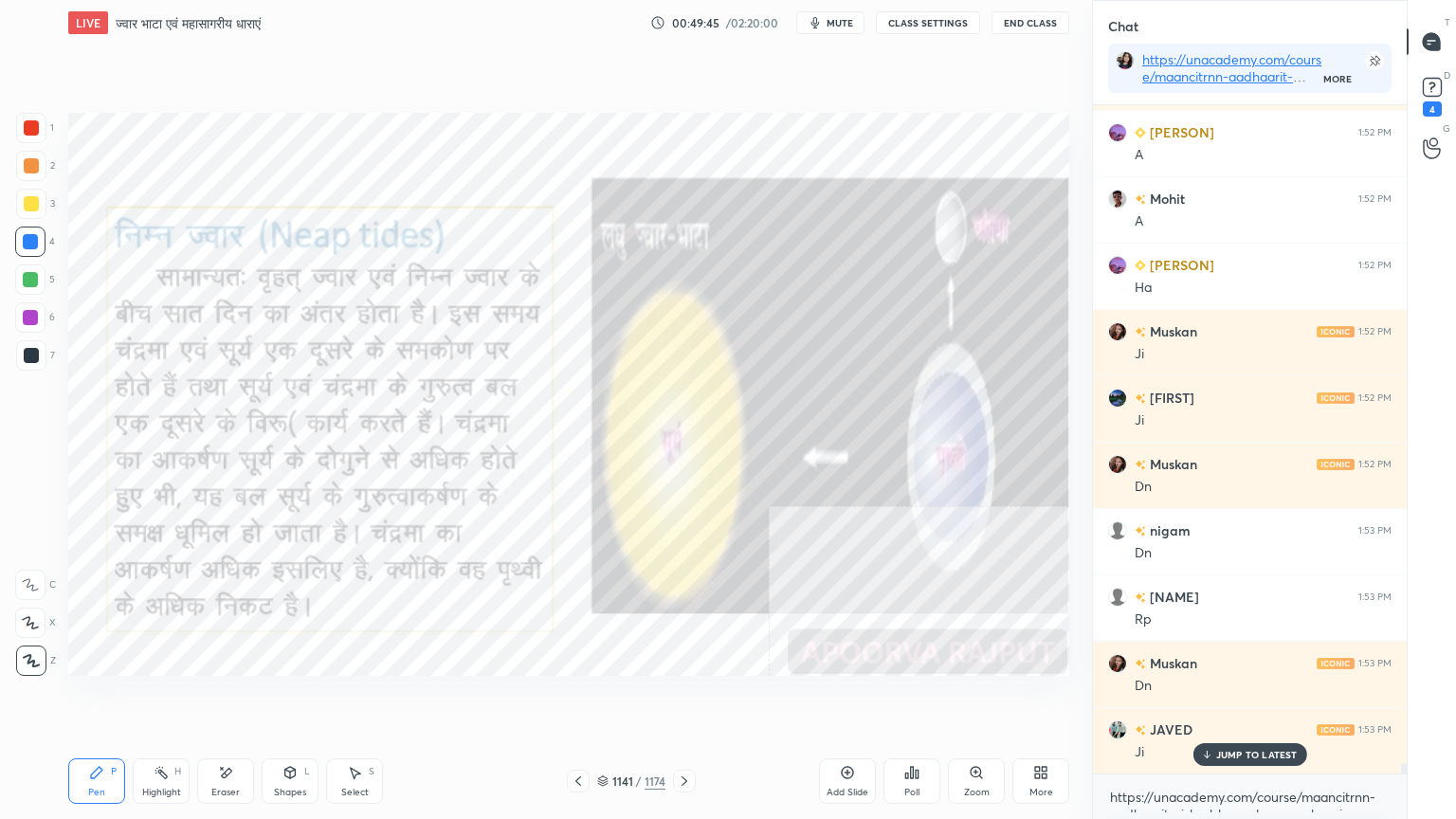 scroll, scrollTop: 41079, scrollLeft: 0, axis: vertical 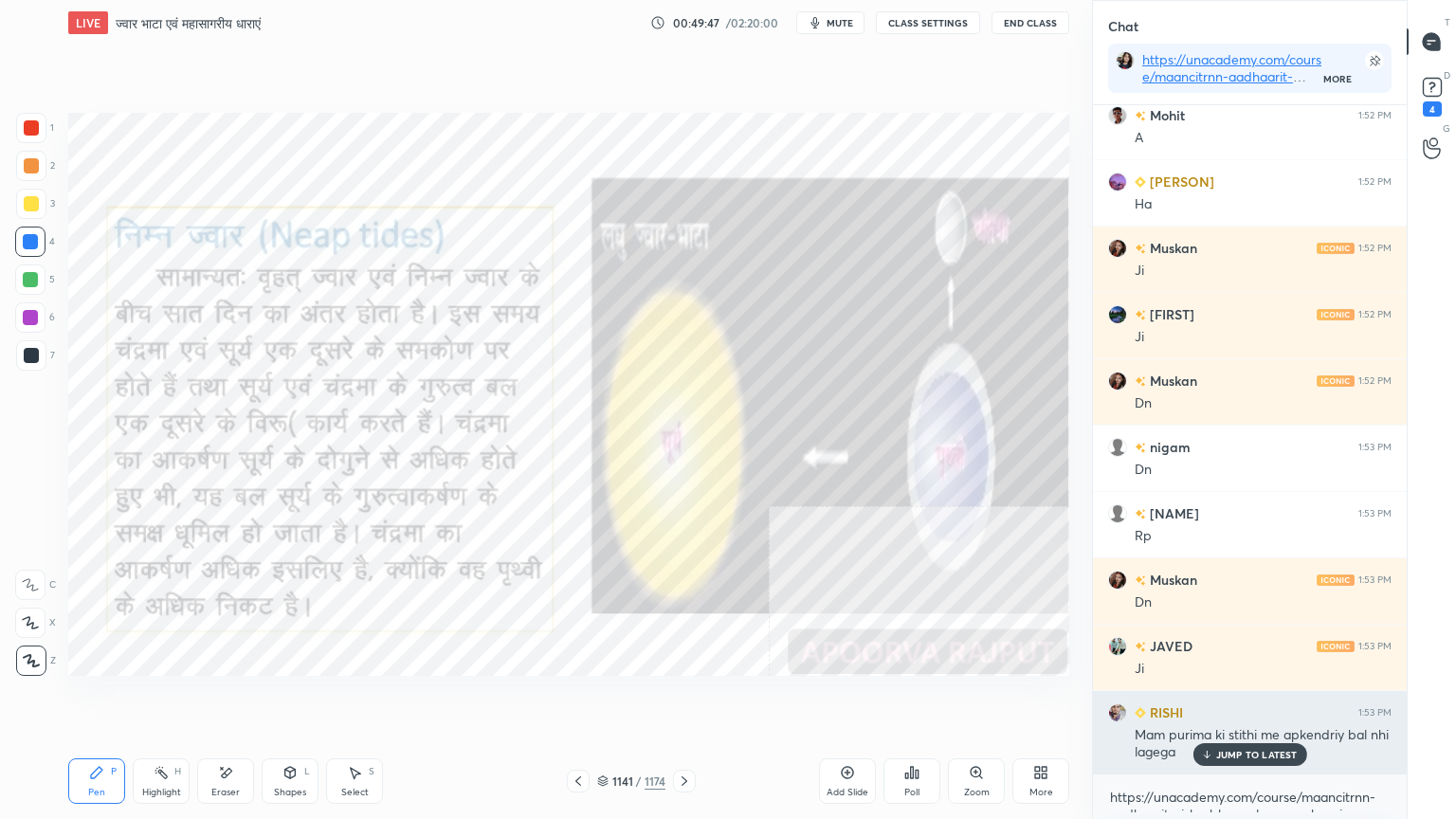 click on "JUMP TO LATEST" at bounding box center [1257, 755] 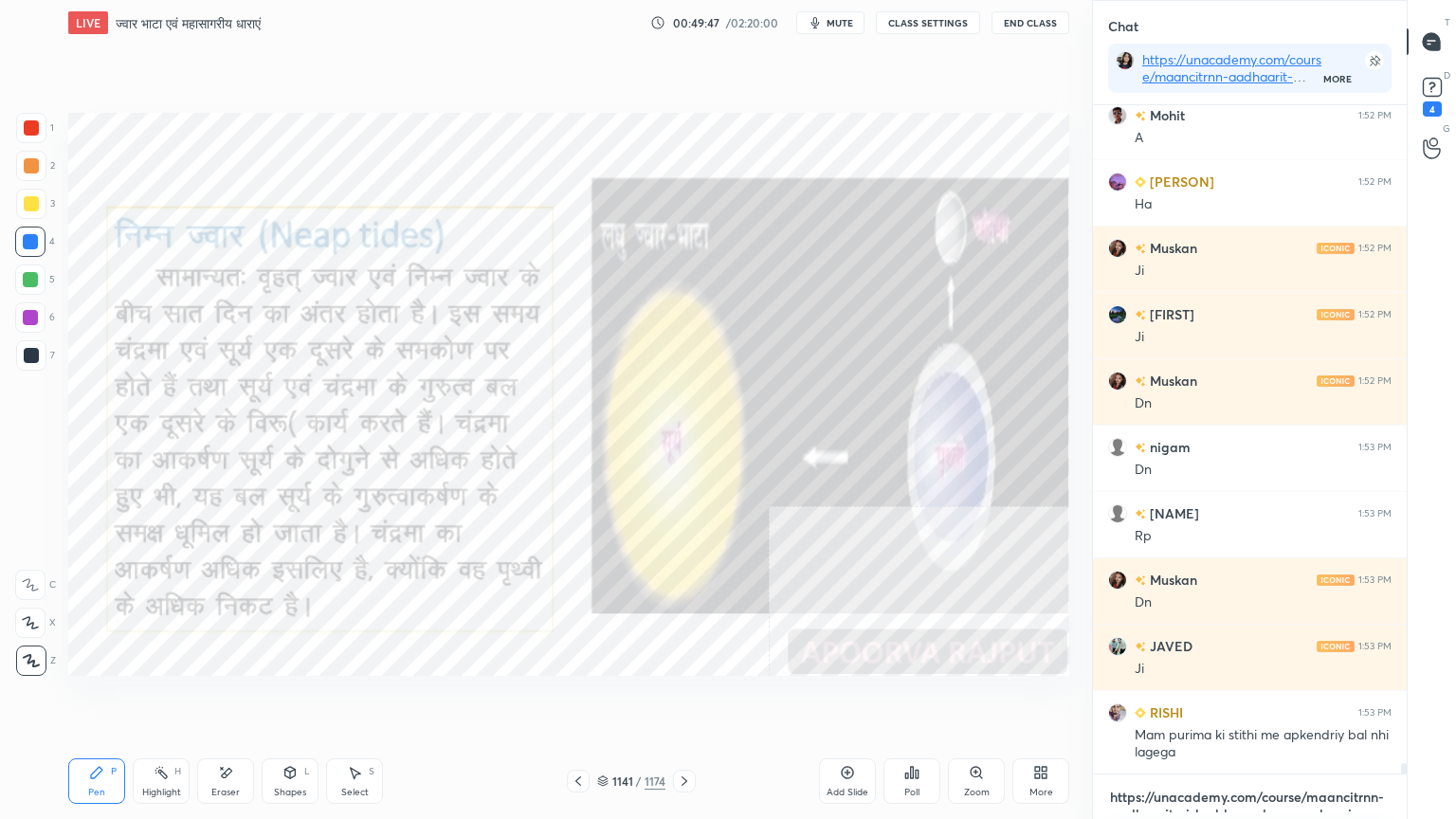 click on "https://unacademy.com/course/maancitrnn-aadhaarit-vishv-bhuugol-comprehensive-course-on-world-mapping/1FUXZMPP" at bounding box center (1249, 797) 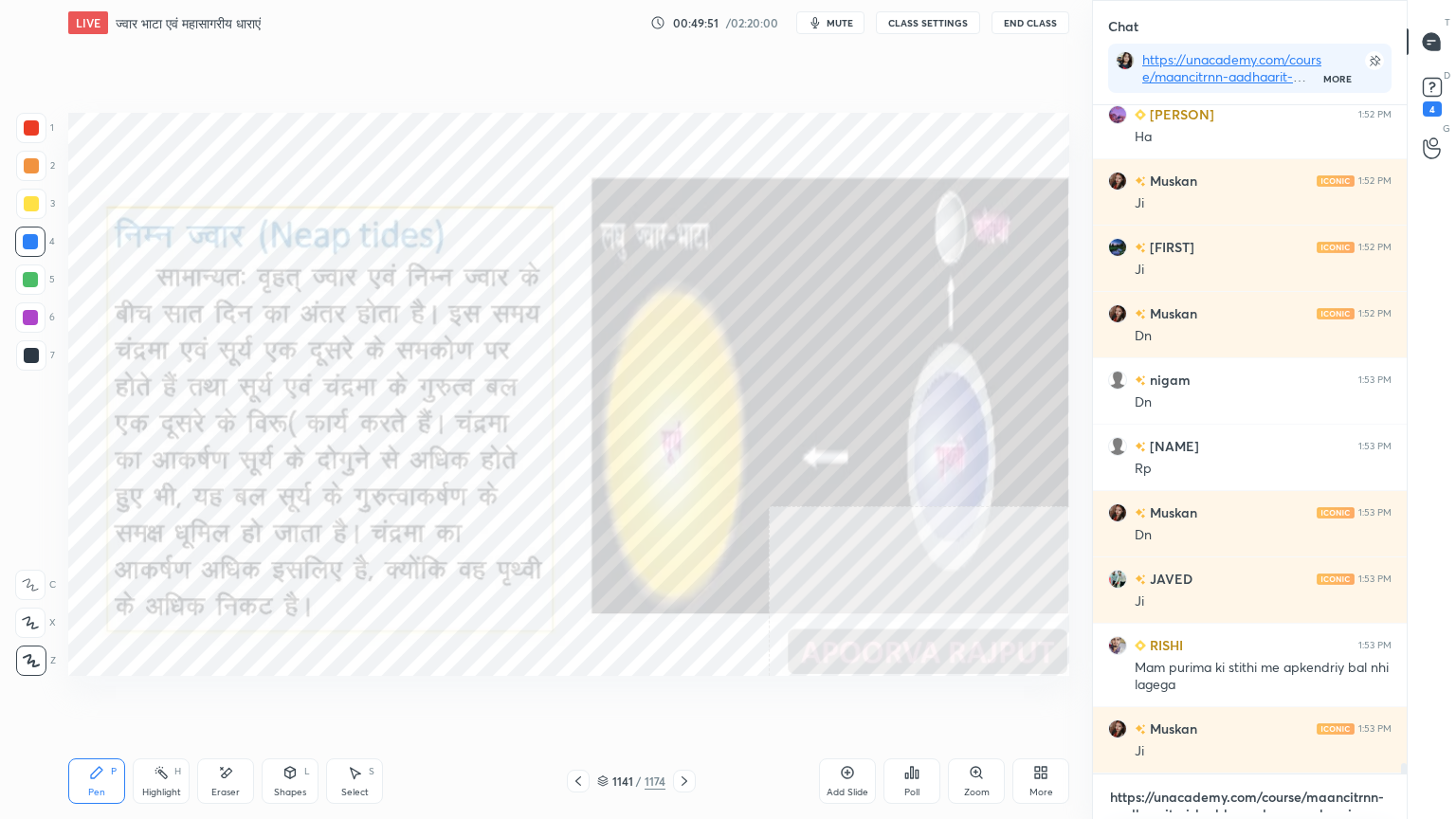 scroll, scrollTop: 41212, scrollLeft: 0, axis: vertical 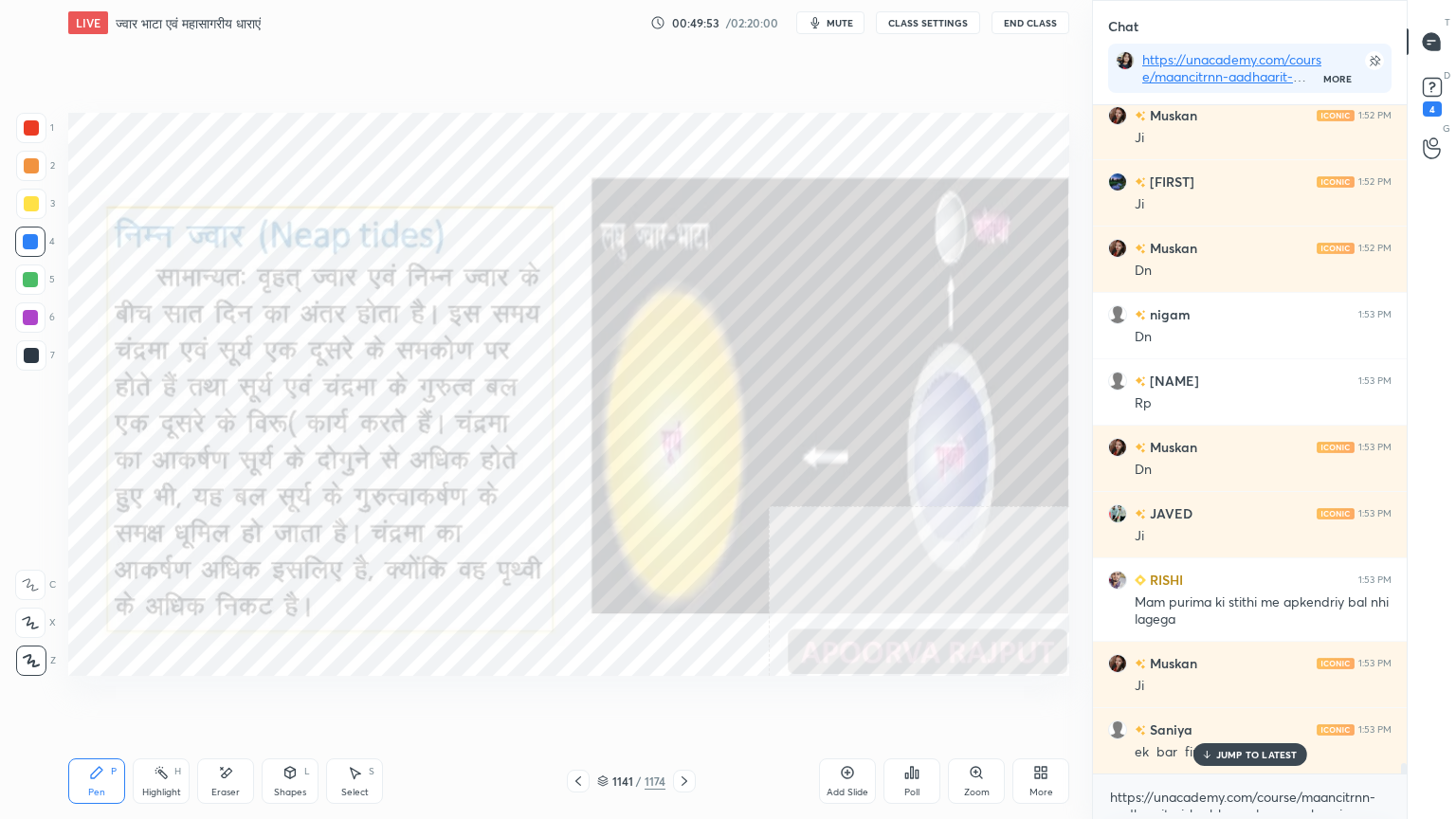 click on "JUMP TO LATEST" at bounding box center [1257, 755] 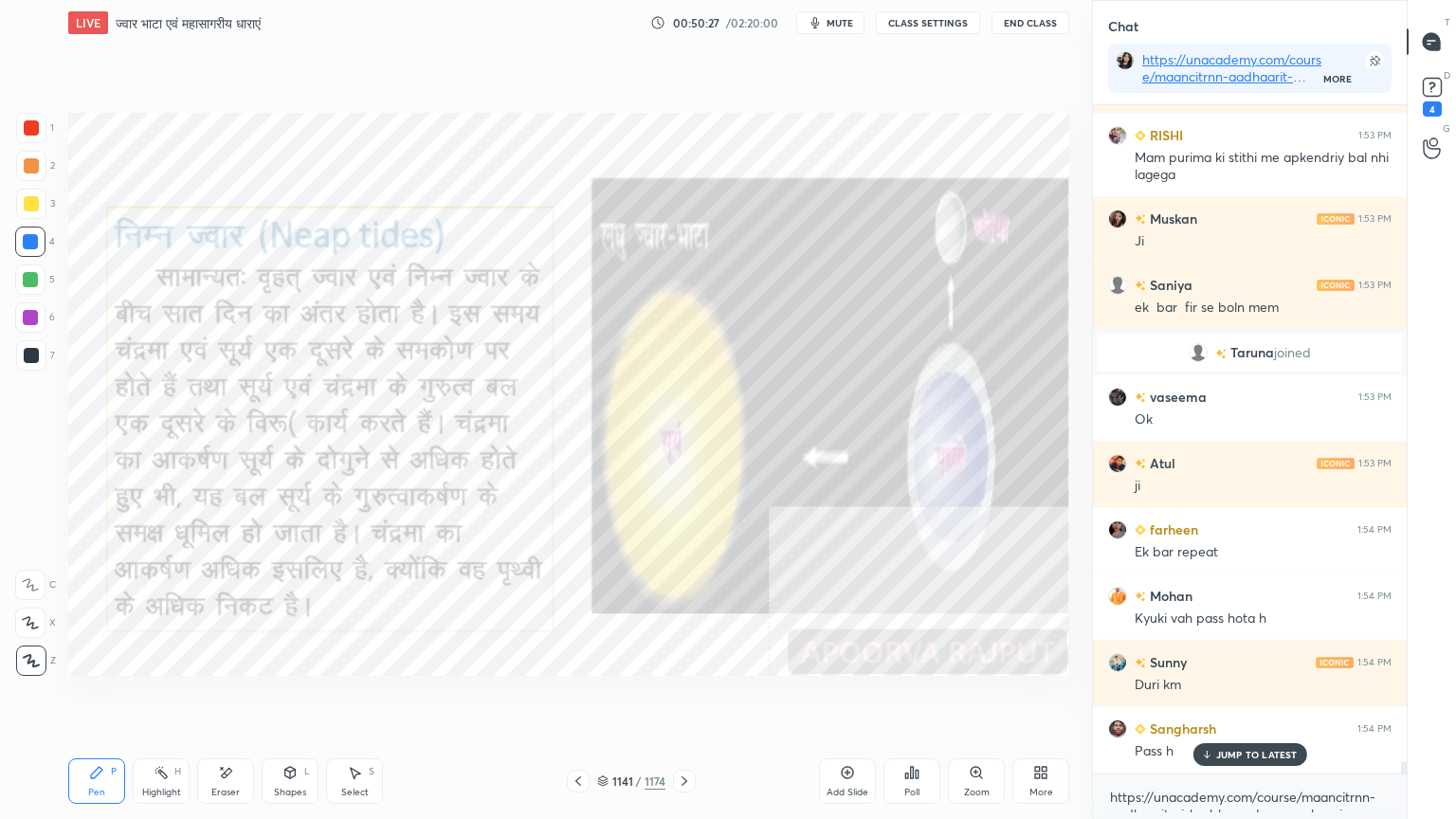 scroll, scrollTop: 36210, scrollLeft: 0, axis: vertical 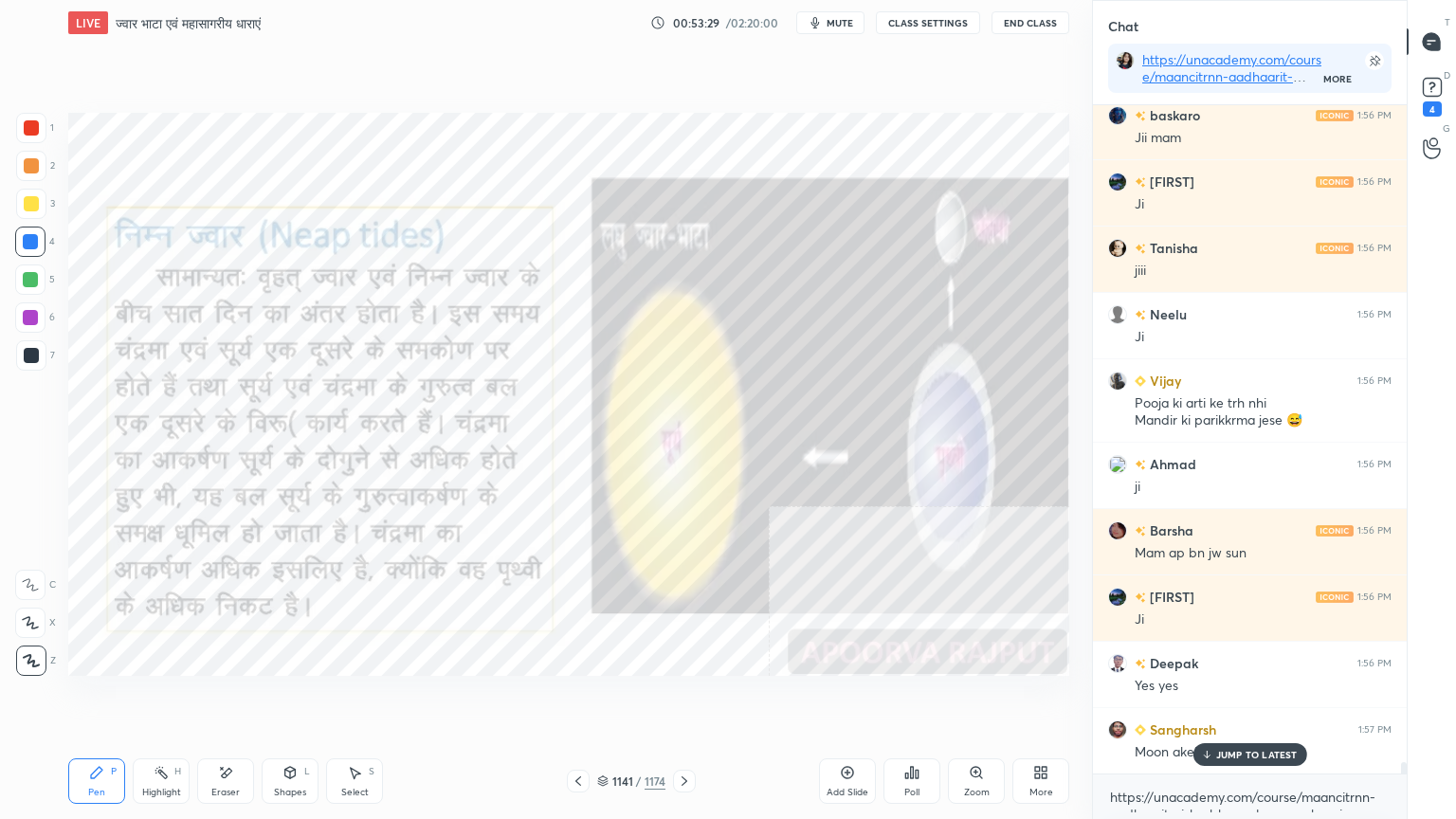 drag, startPoint x: 1228, startPoint y: 744, endPoint x: 1222, endPoint y: 774, distance: 30.594117 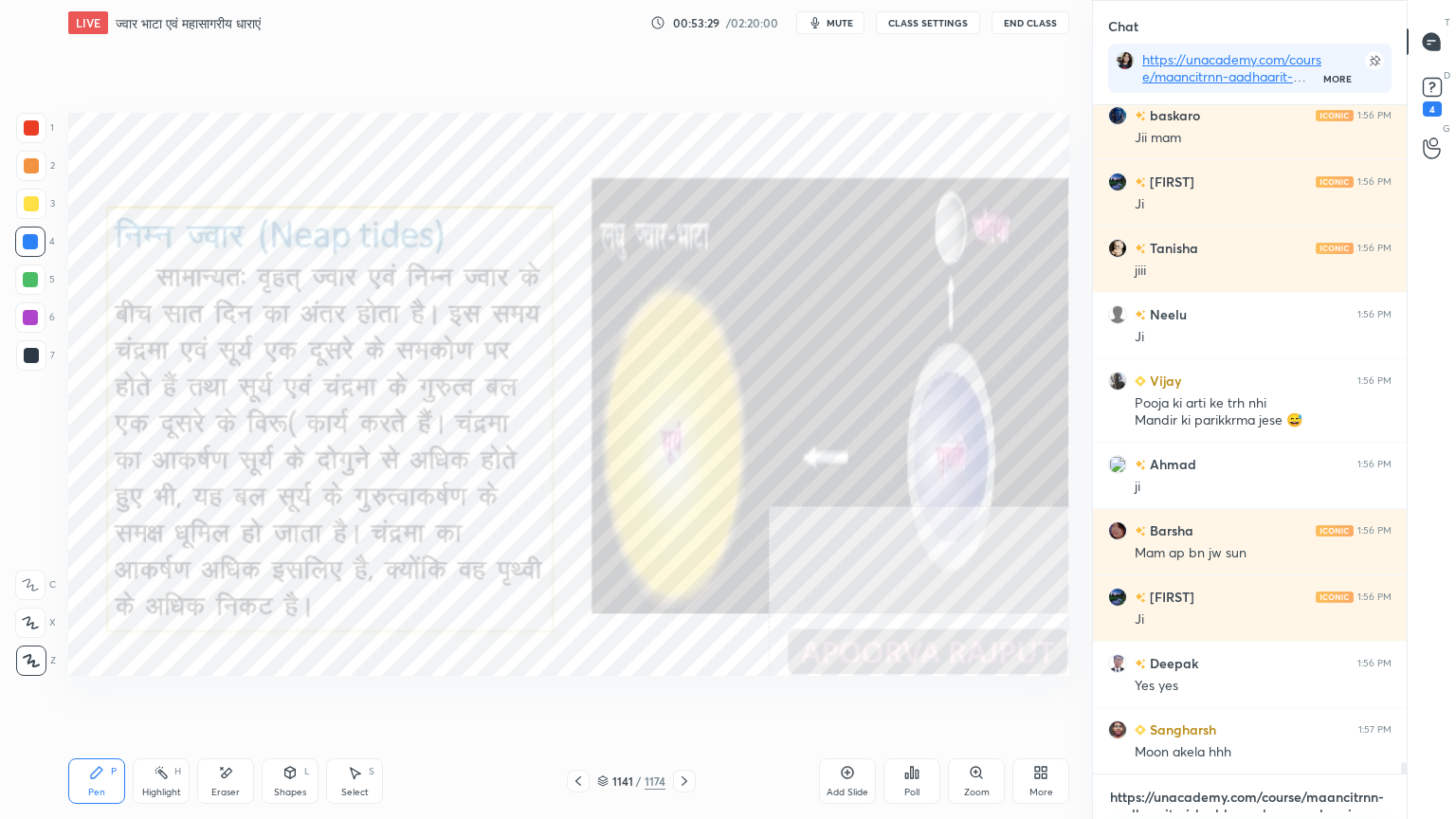 click on "https://unacademy.com/course/maancitrnn-aadhaarit-vishv-bhuugol-comprehensive-course-on-world-mapping/1FUXZMPP" at bounding box center [1249, 797] 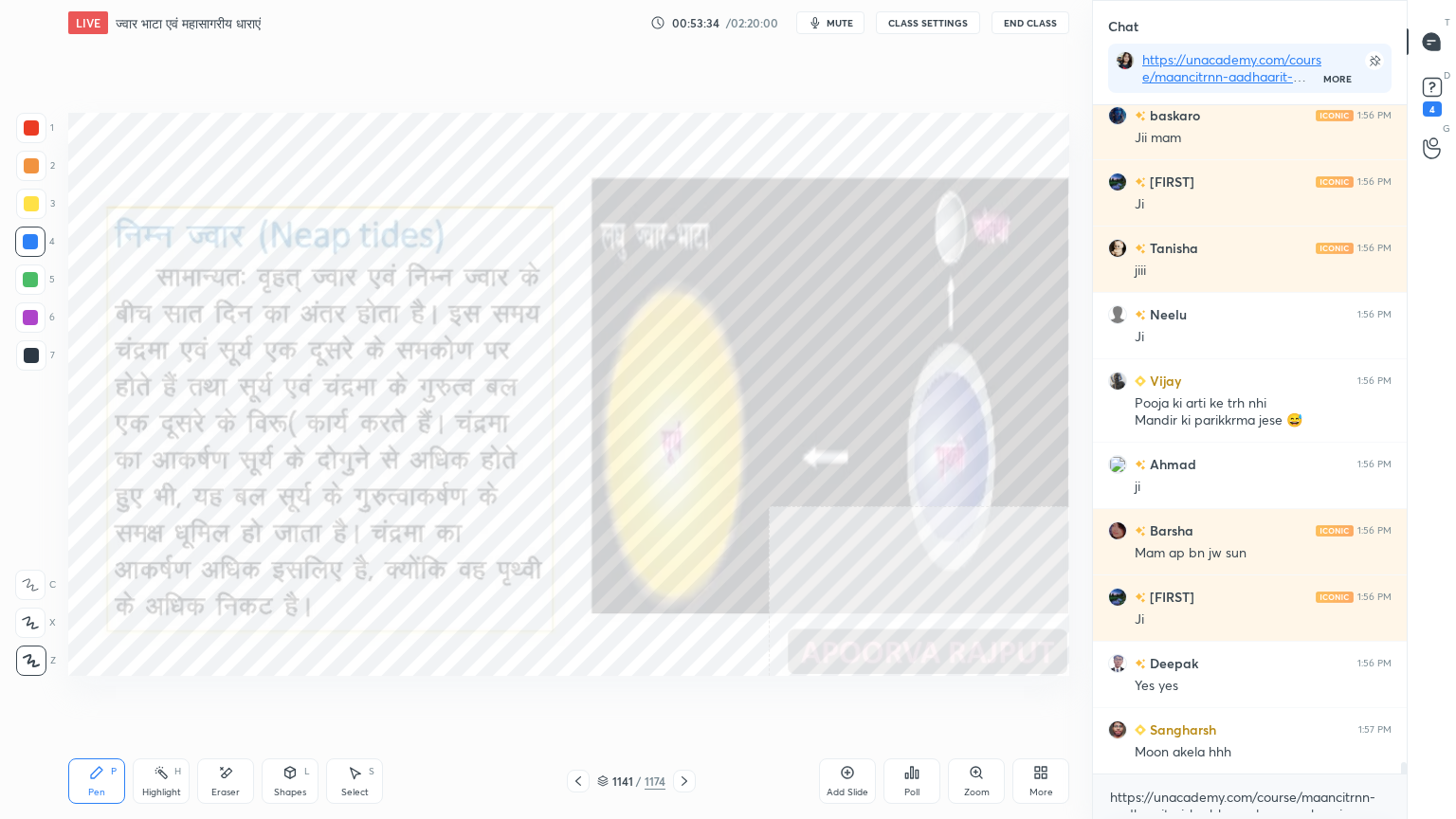 scroll, scrollTop: 38985, scrollLeft: 0, axis: vertical 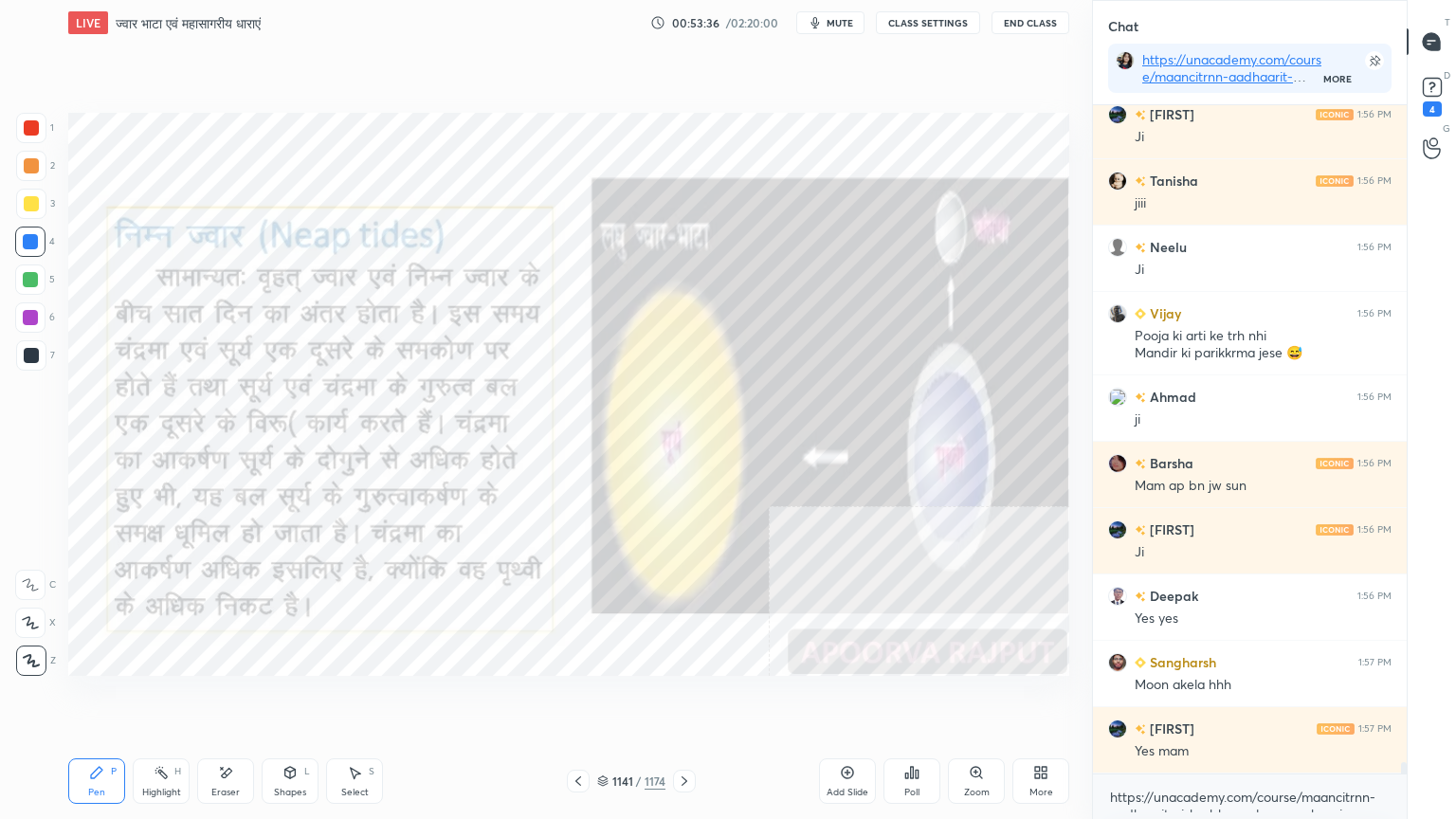 click 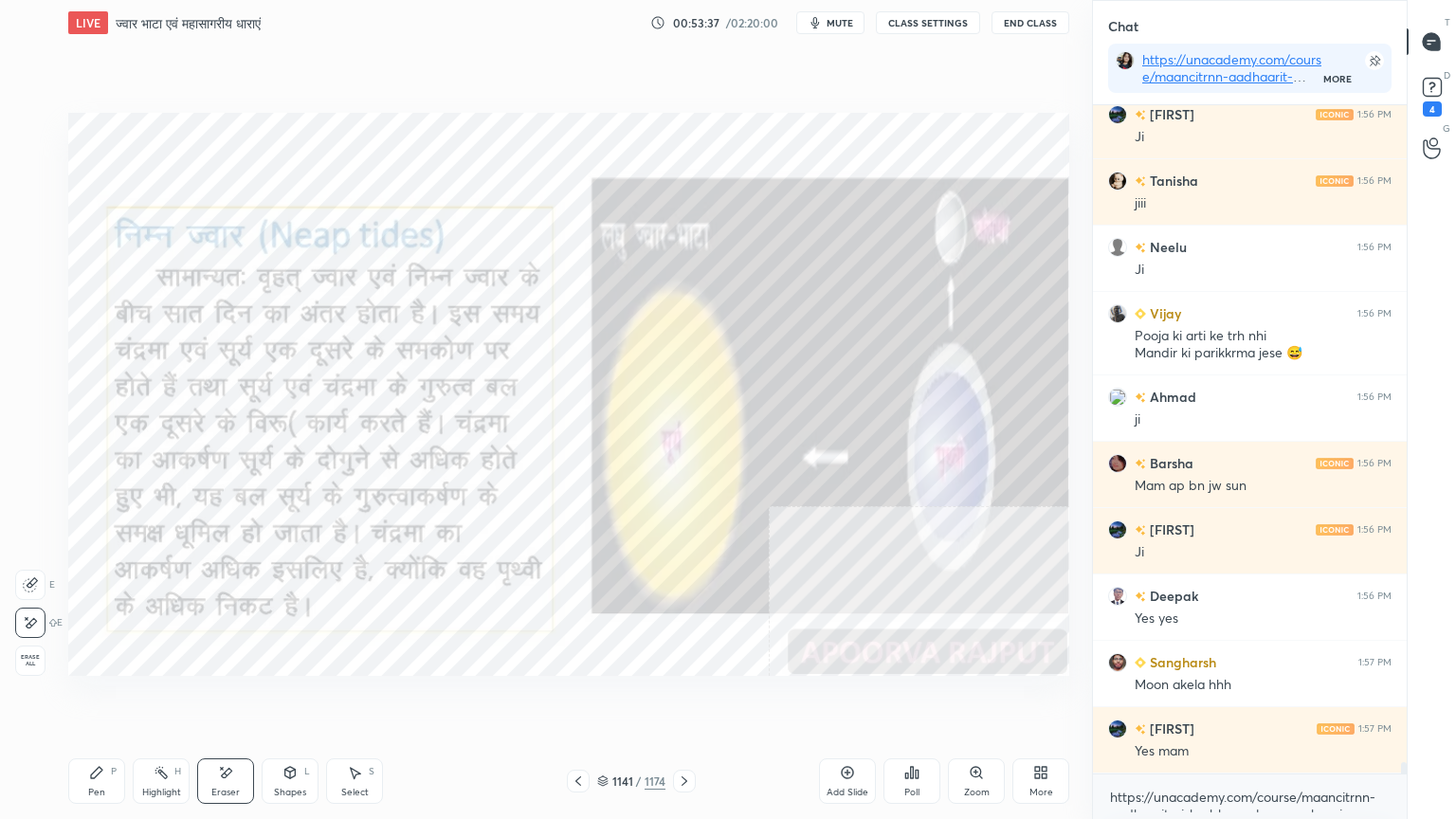 click on "Pen P" at bounding box center [97, 781] 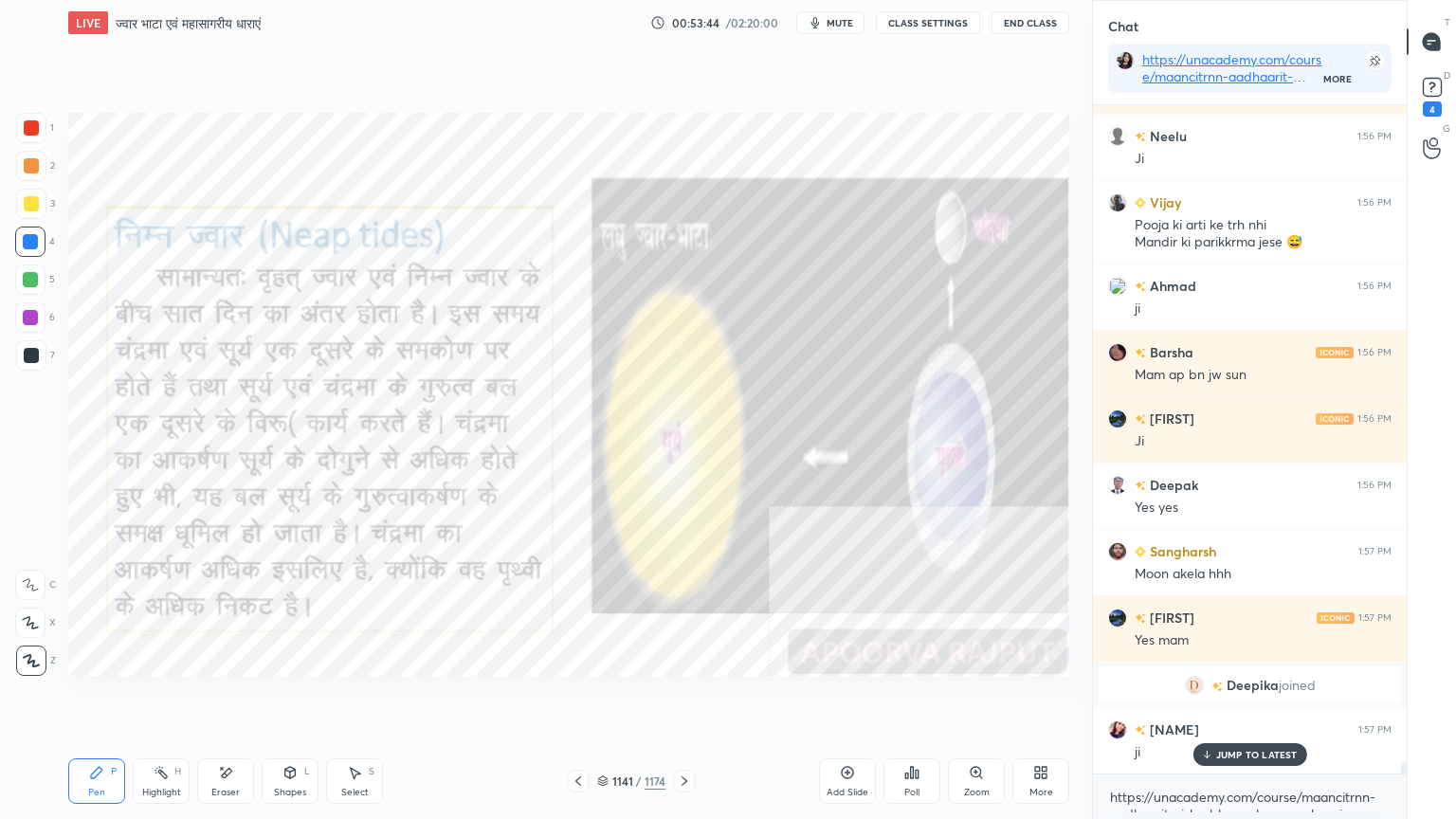 scroll, scrollTop: 38284, scrollLeft: 0, axis: vertical 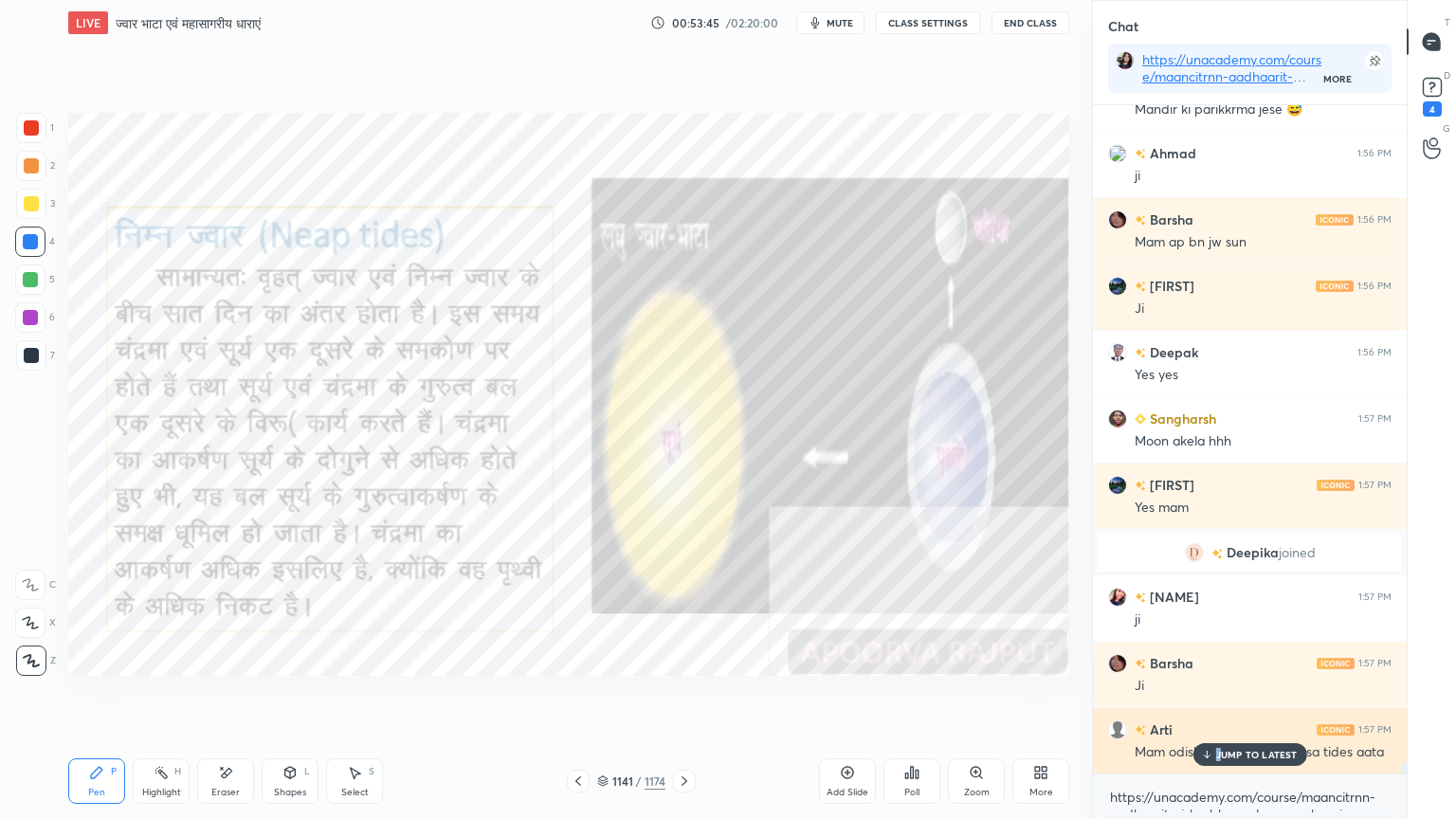 click on "JUMP TO LATEST" at bounding box center [1257, 755] 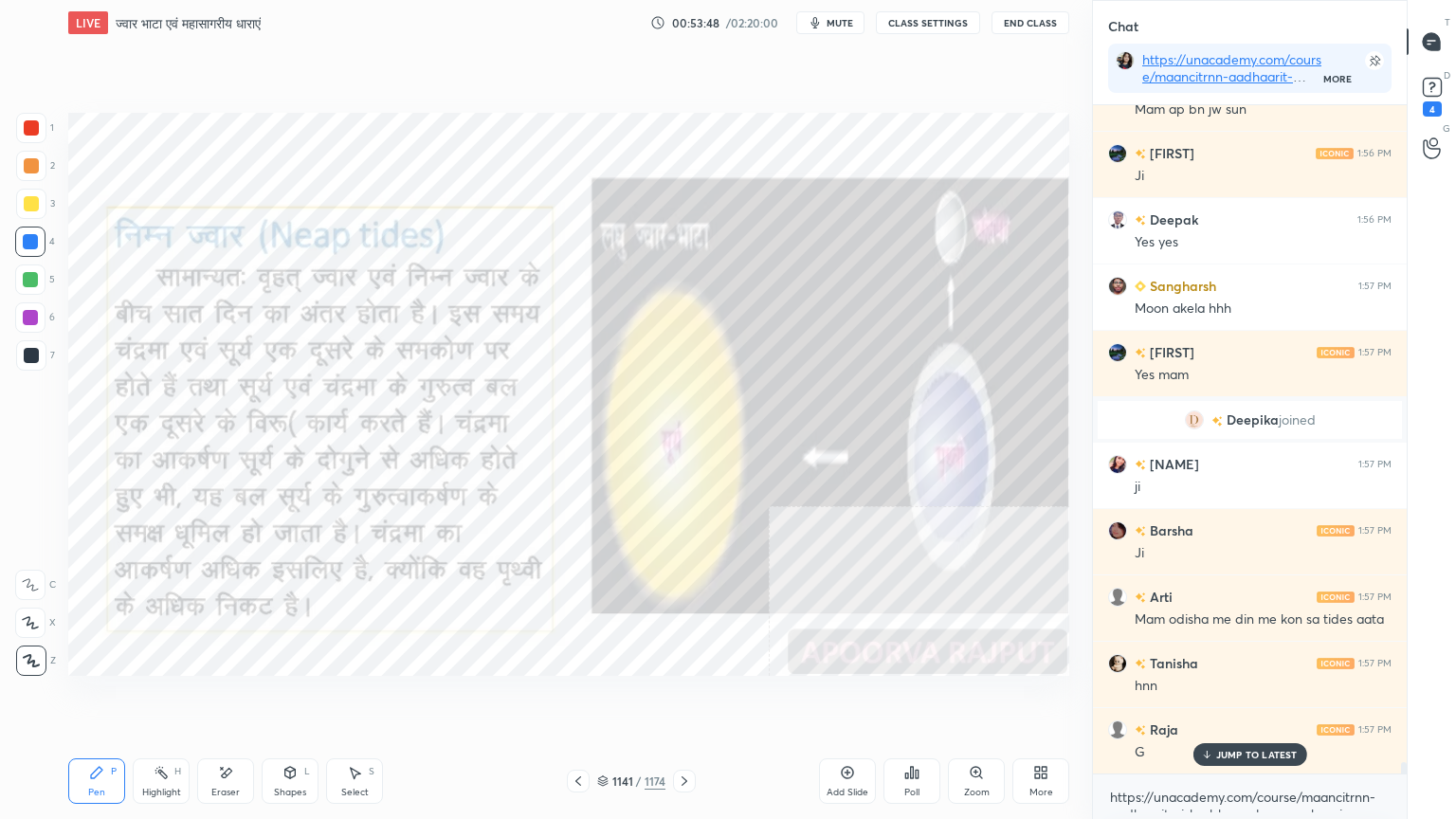 scroll, scrollTop: 38484, scrollLeft: 0, axis: vertical 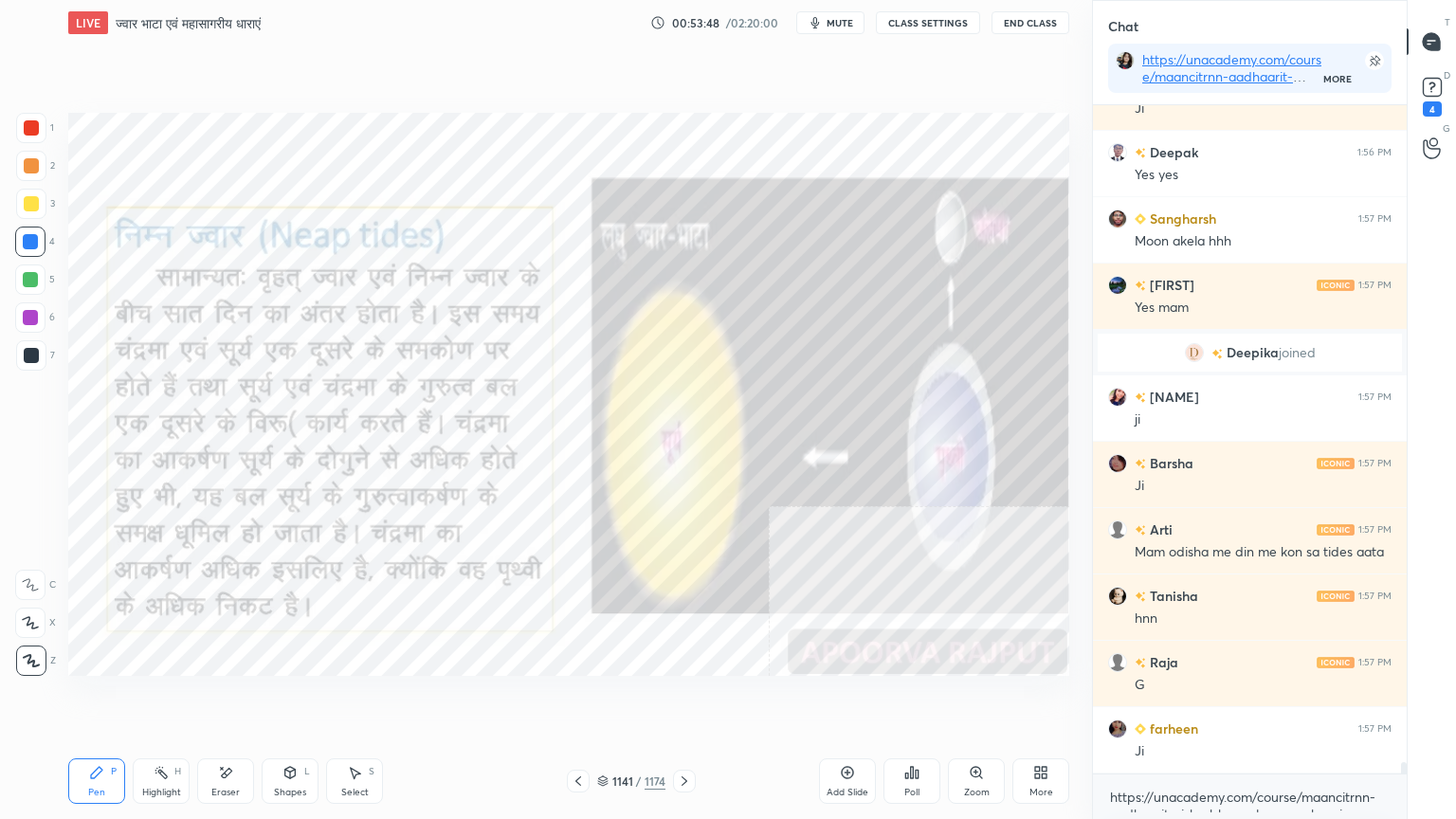 click 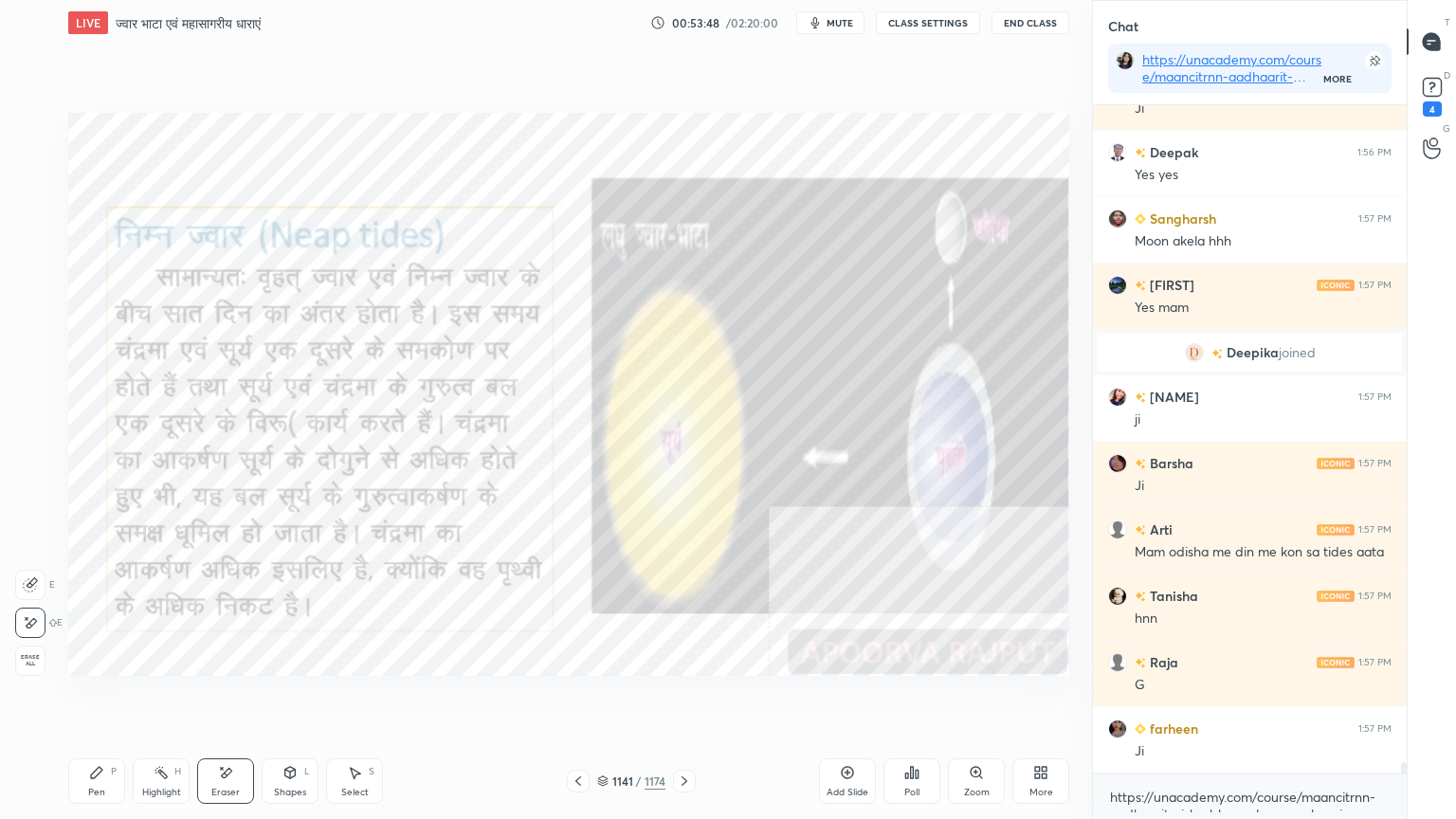 click on "Erase all" at bounding box center (30, 661) 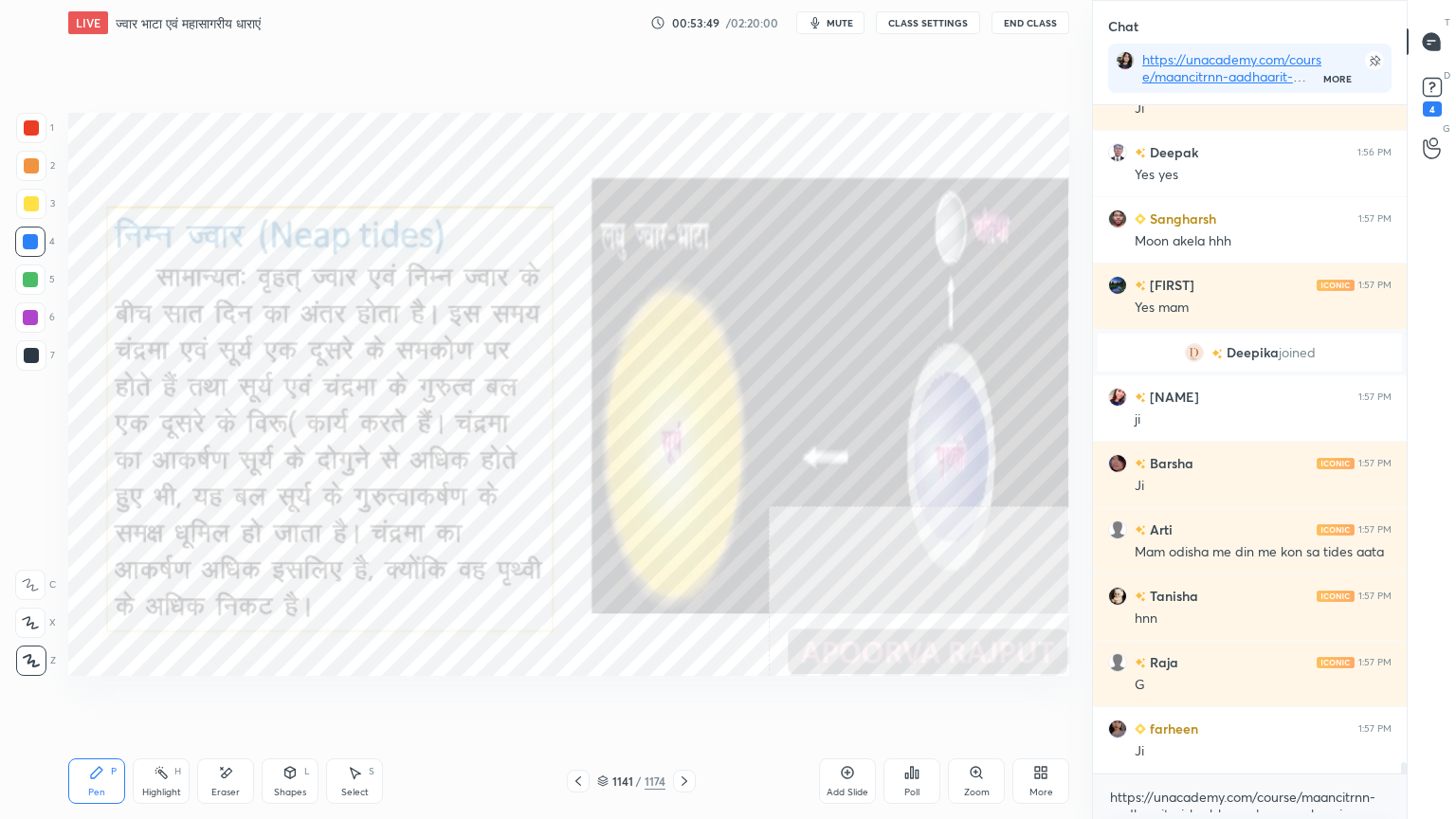 click on "1 2 3 4 5 6 7 C X Z E E Erase all   H H" at bounding box center (30, 394) 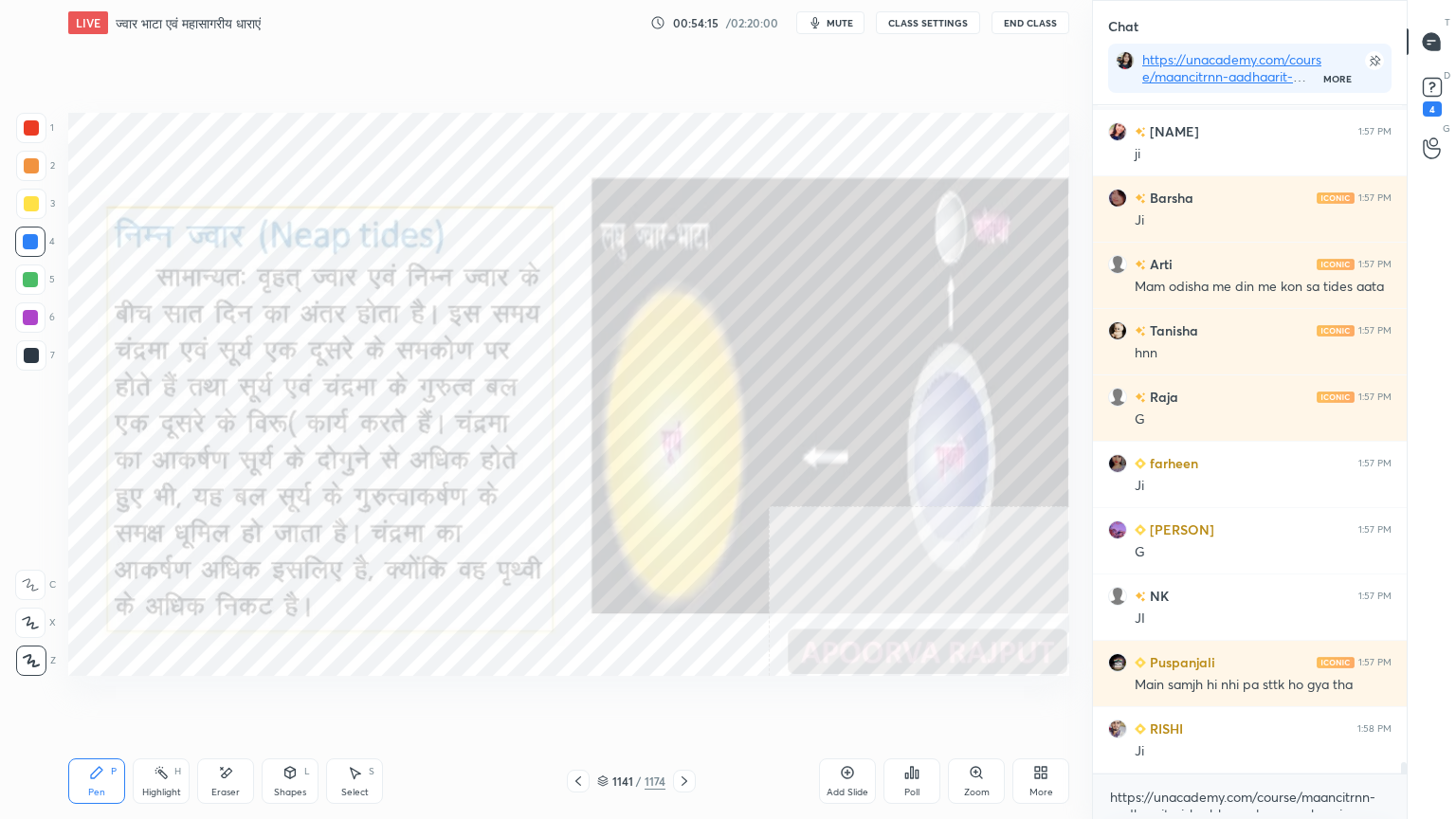 scroll, scrollTop: 38815, scrollLeft: 0, axis: vertical 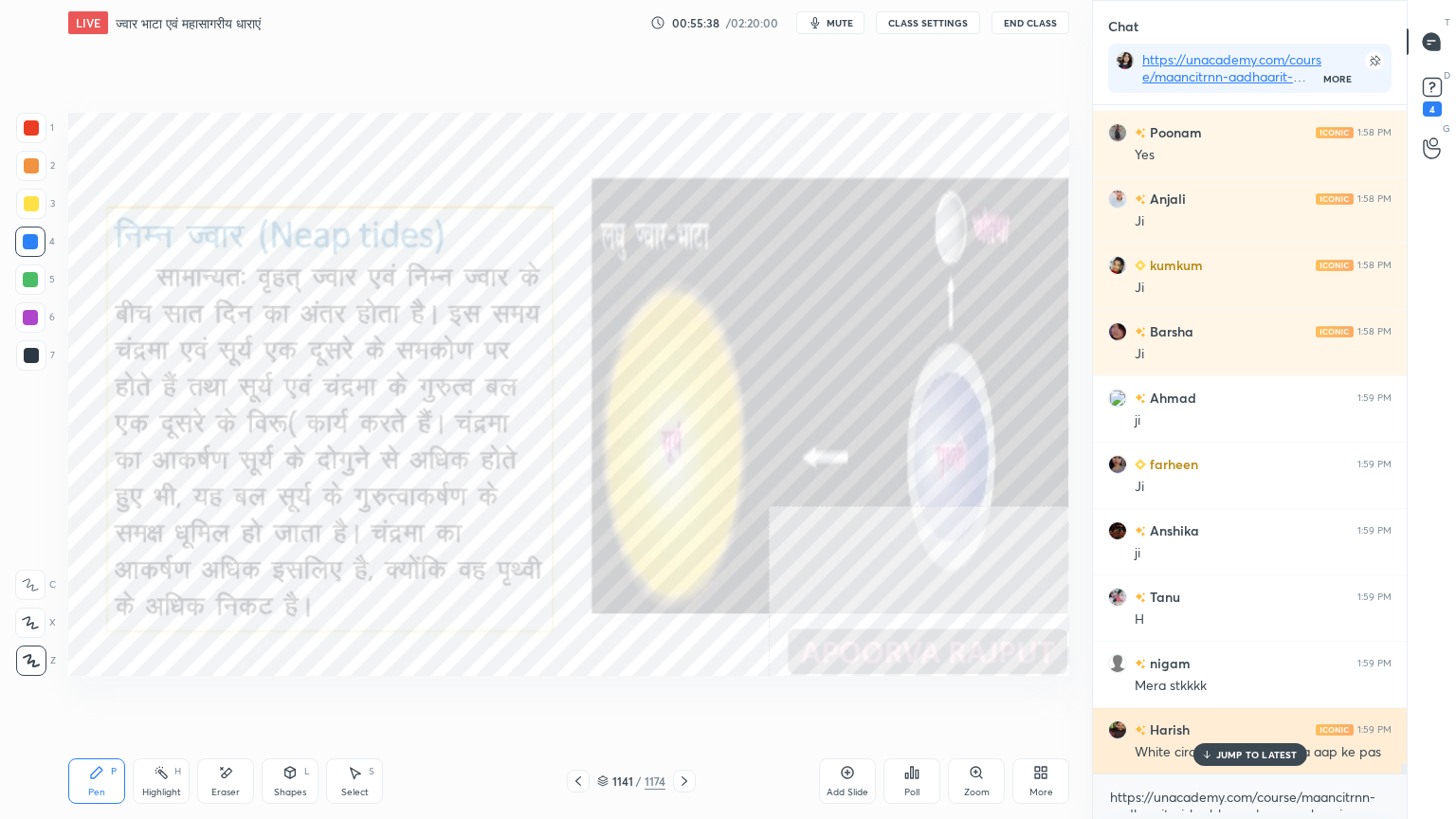 click on "JUMP TO LATEST" at bounding box center [1257, 755] 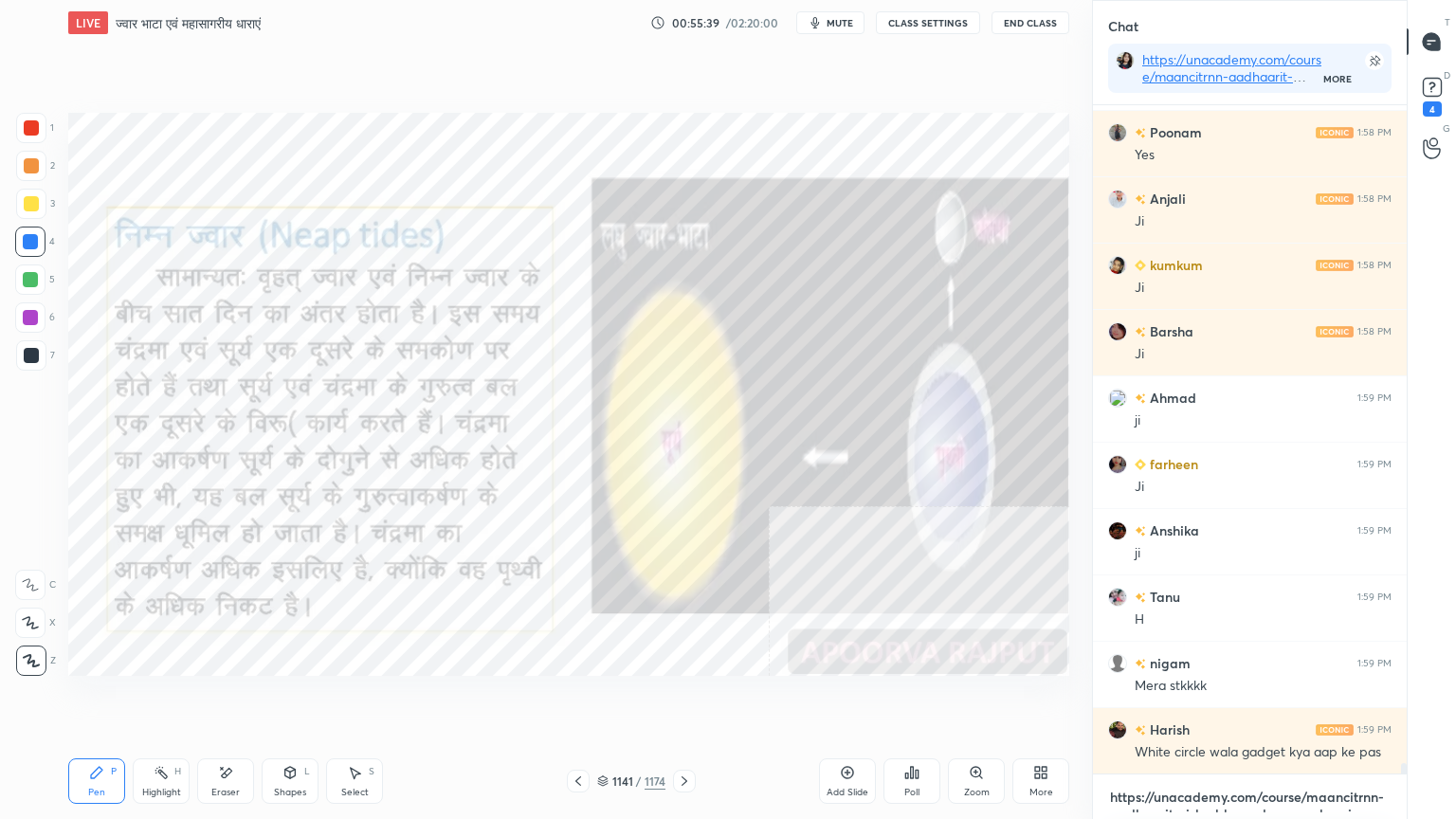 click on "https://unacademy.com/course/maancitrnn-aadhaarit-vishv-bhuugol-comprehensive-course-on-world-mapping/1FUXZMPP" at bounding box center [1249, 797] 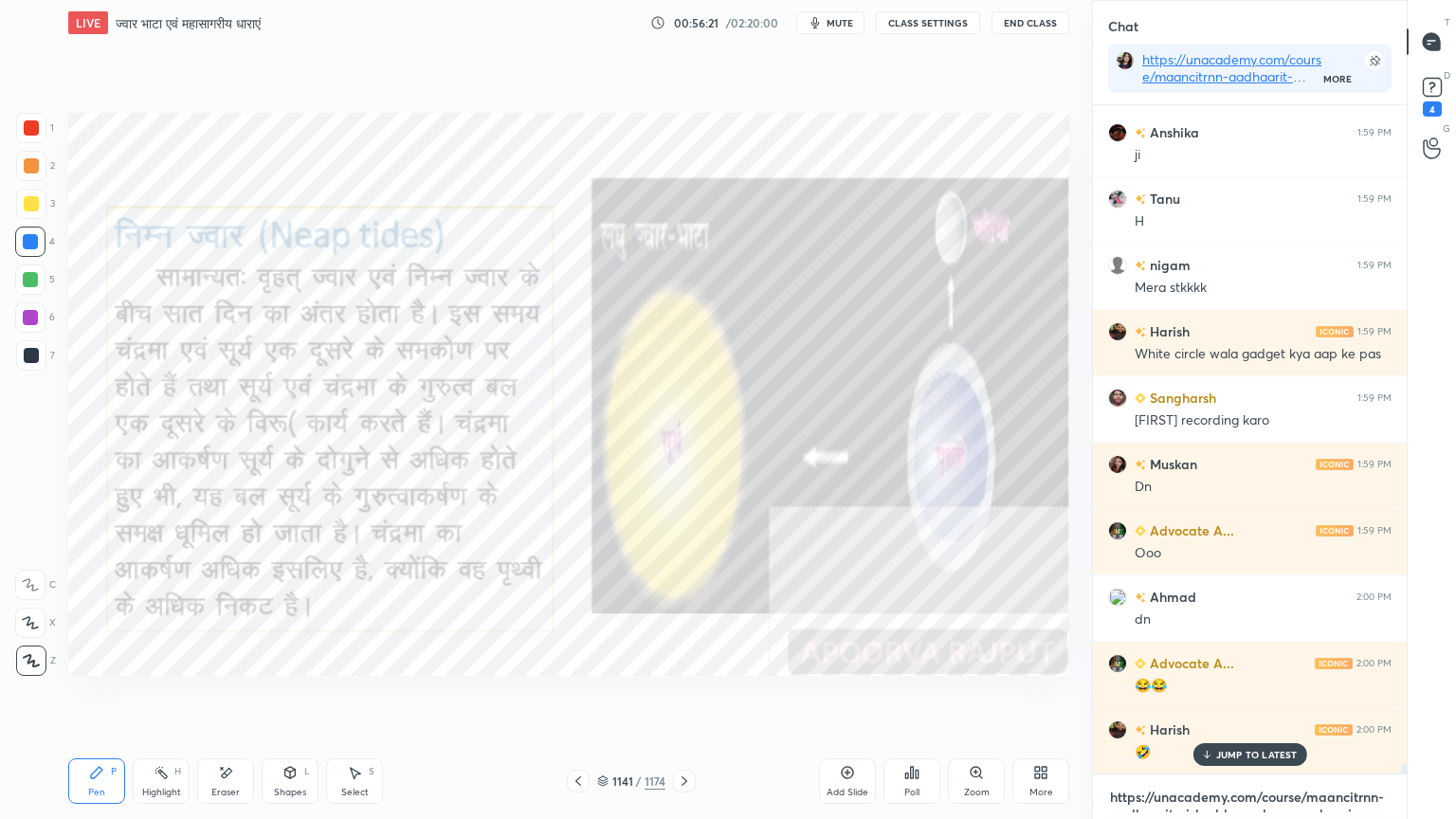 scroll, scrollTop: 41155, scrollLeft: 0, axis: vertical 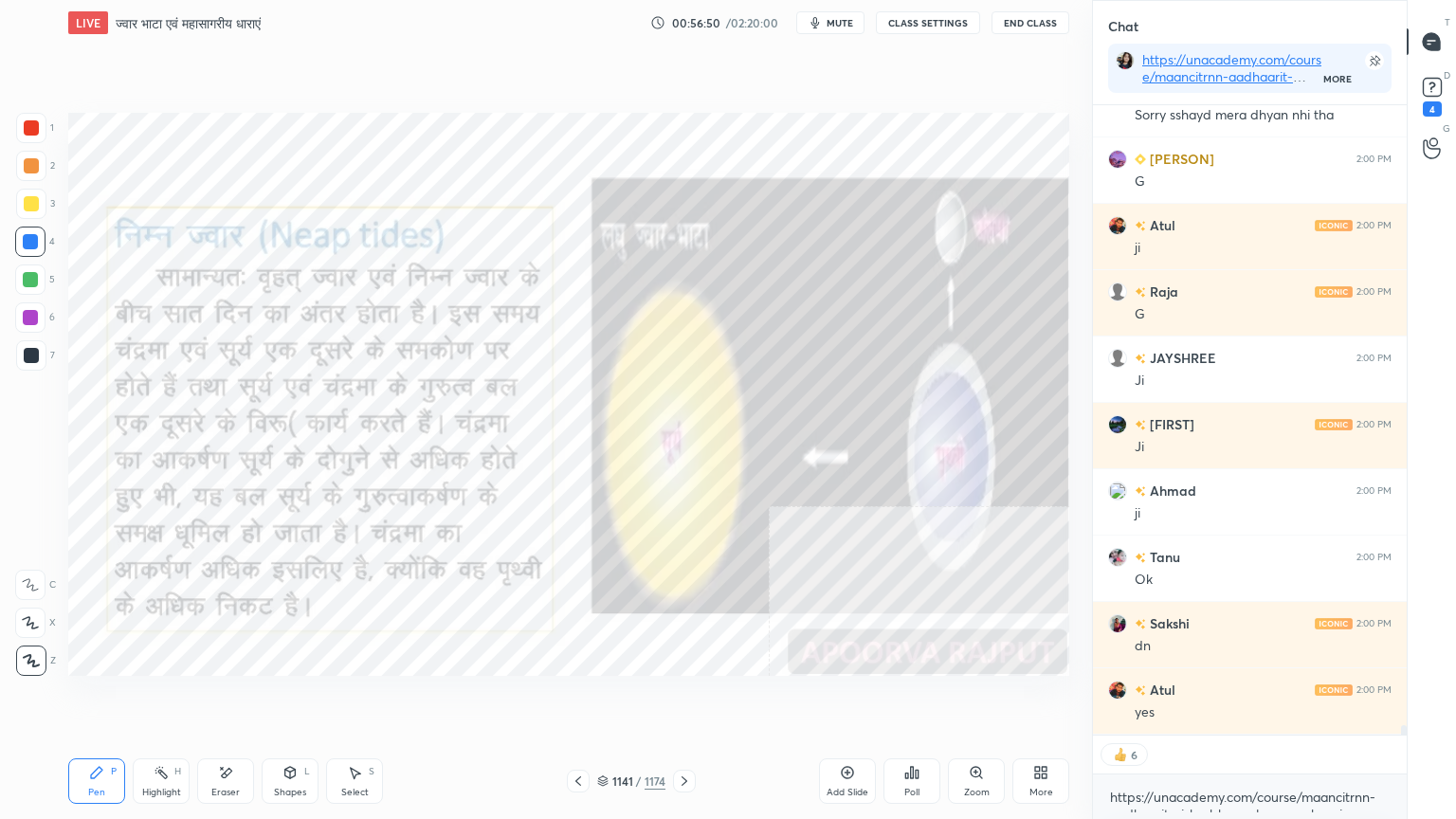click on "Eraser" at bounding box center [226, 781] 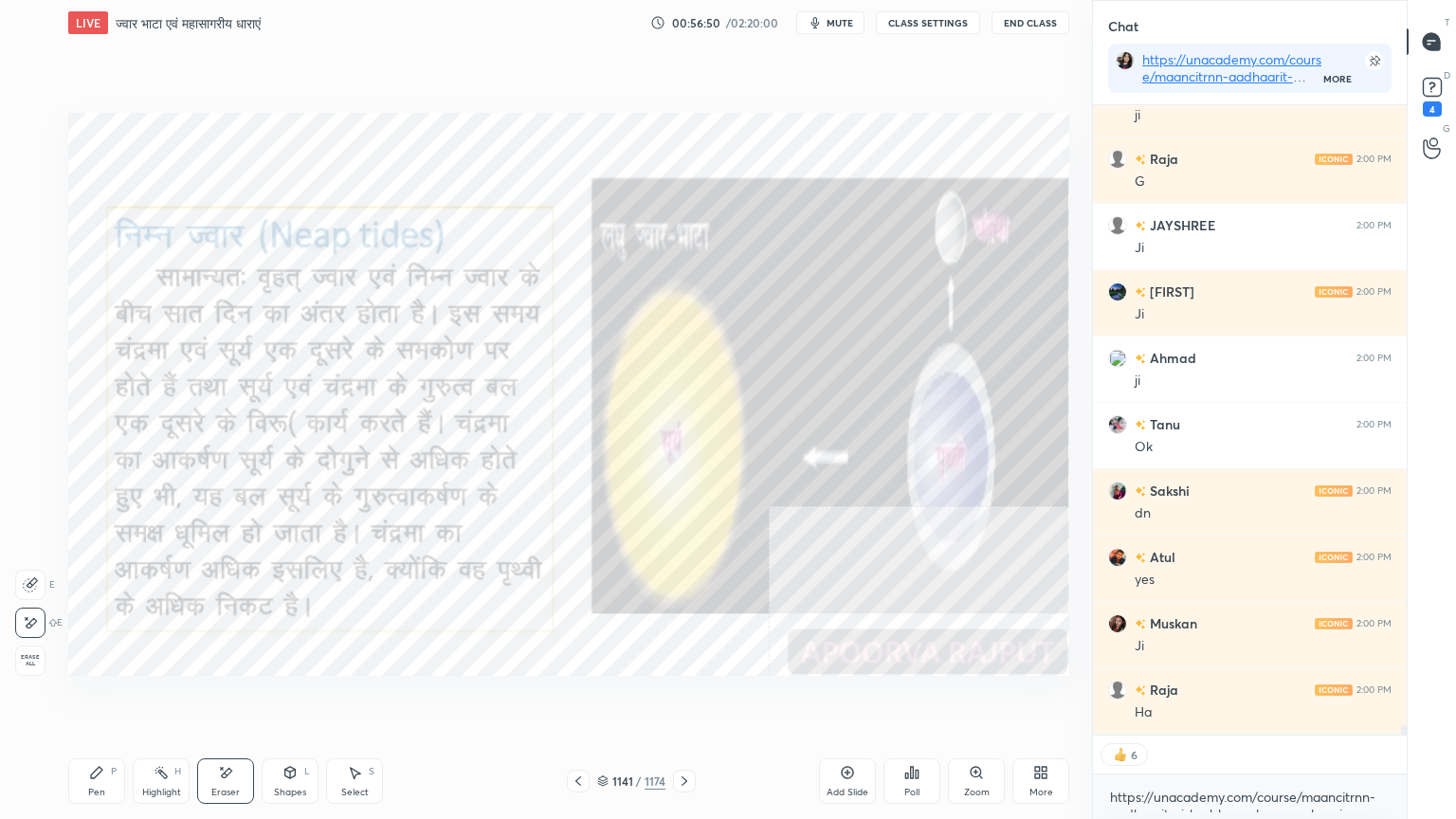 scroll, scrollTop: 42256, scrollLeft: 0, axis: vertical 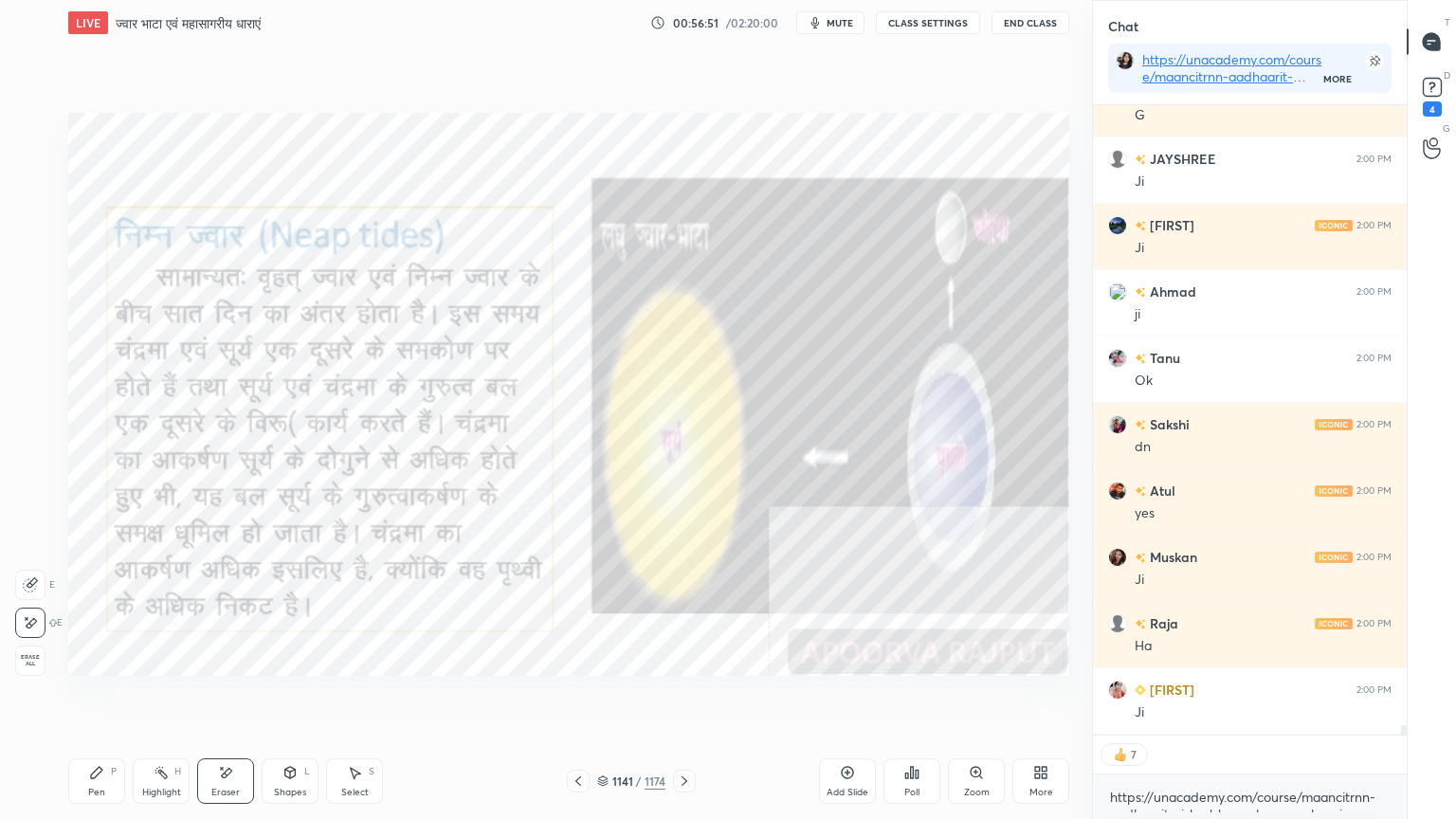drag, startPoint x: 38, startPoint y: 648, endPoint x: 58, endPoint y: 648, distance: 20 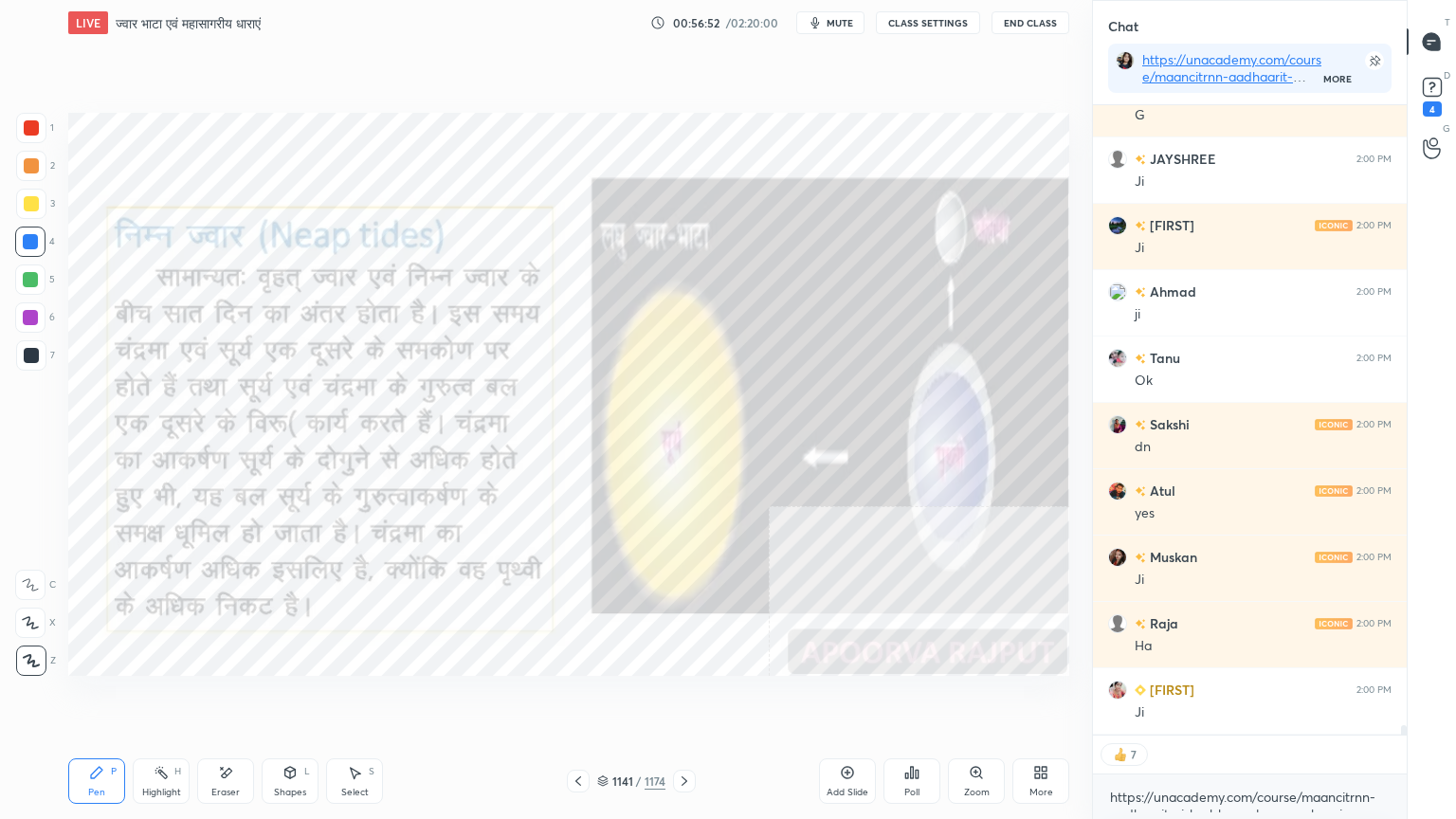 click on "Add Slide" at bounding box center (847, 781) 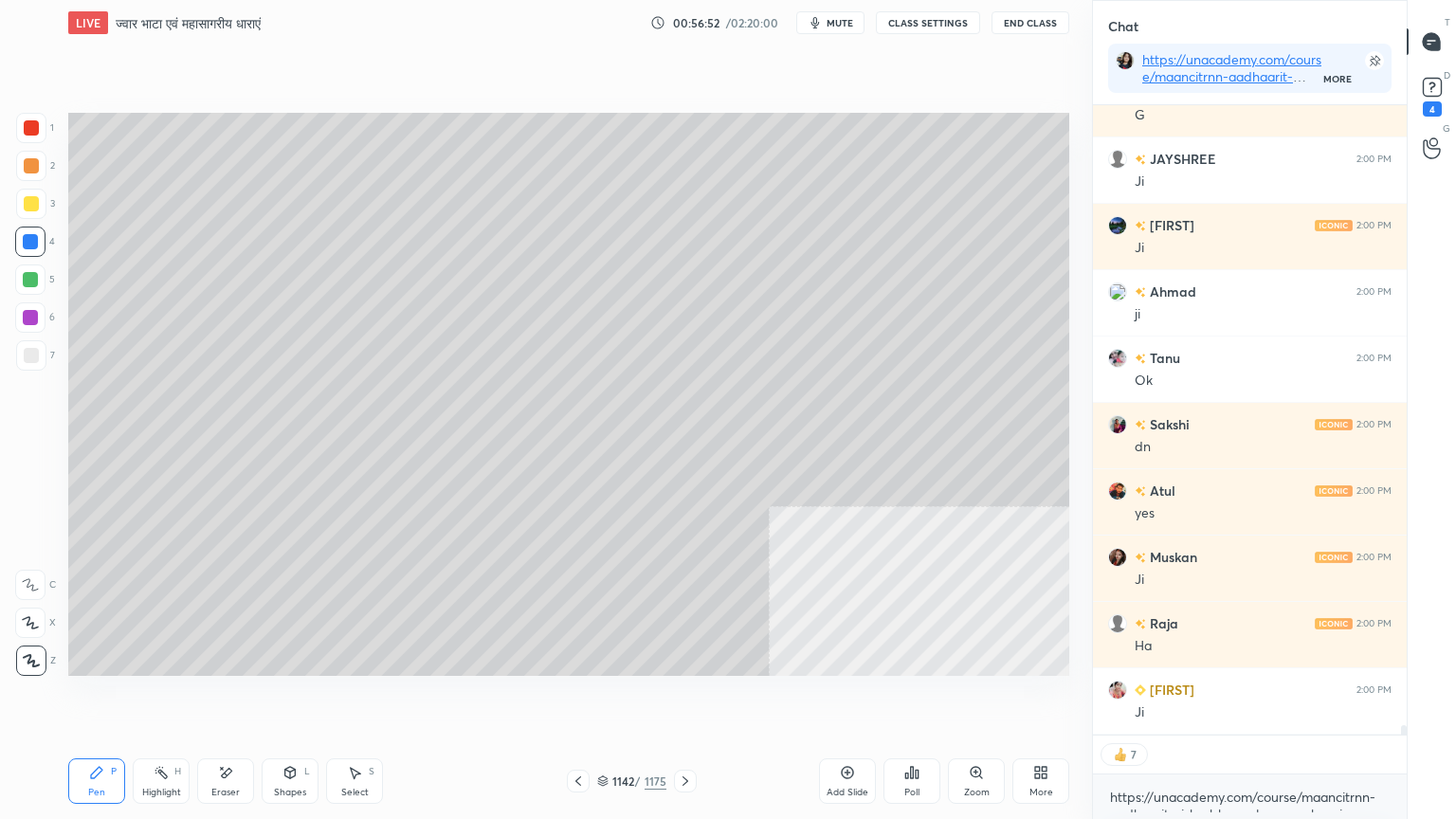 scroll, scrollTop: 42323, scrollLeft: 0, axis: vertical 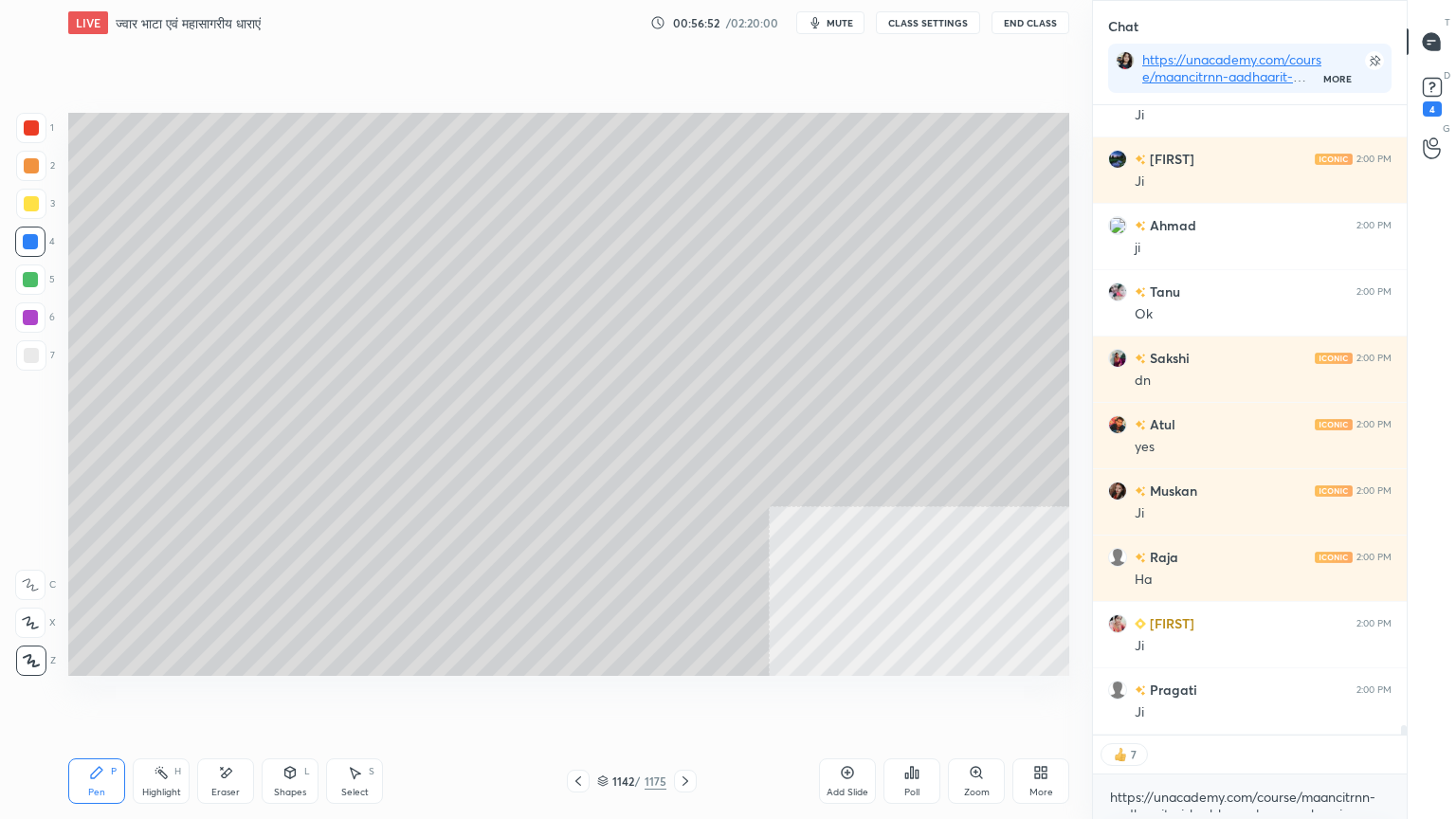 click 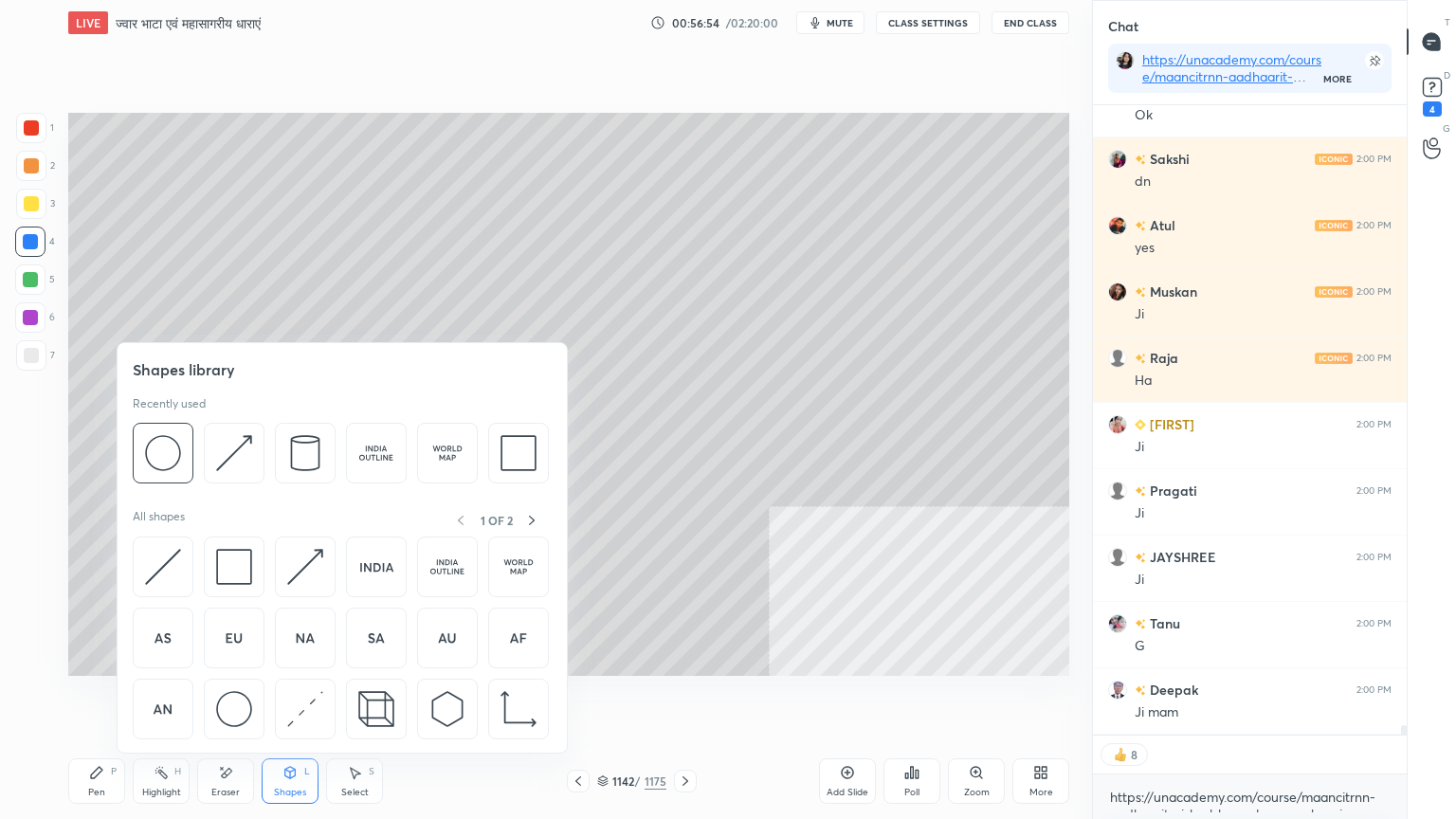click at bounding box center [234, 709] 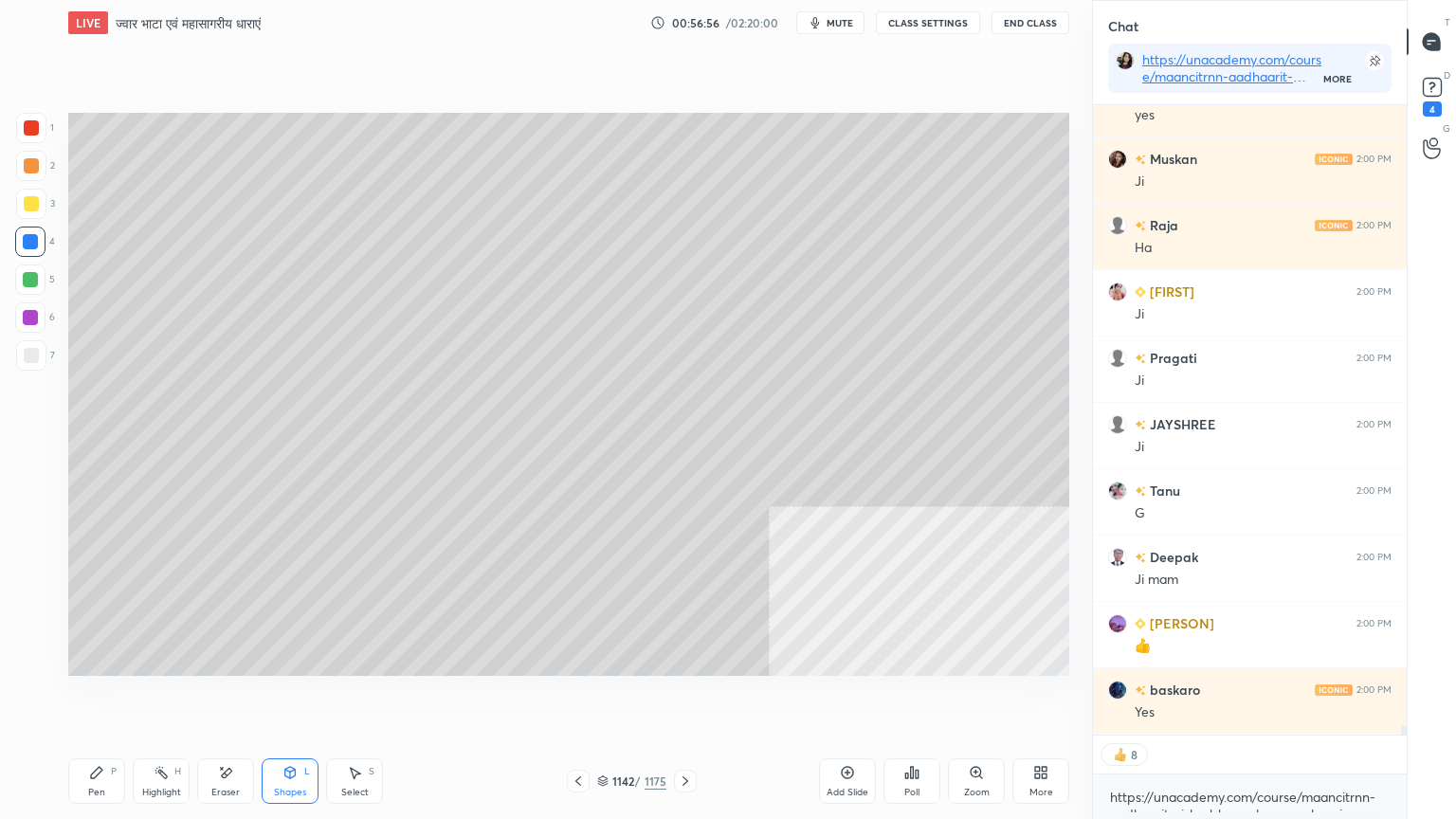 scroll, scrollTop: 42853, scrollLeft: 0, axis: vertical 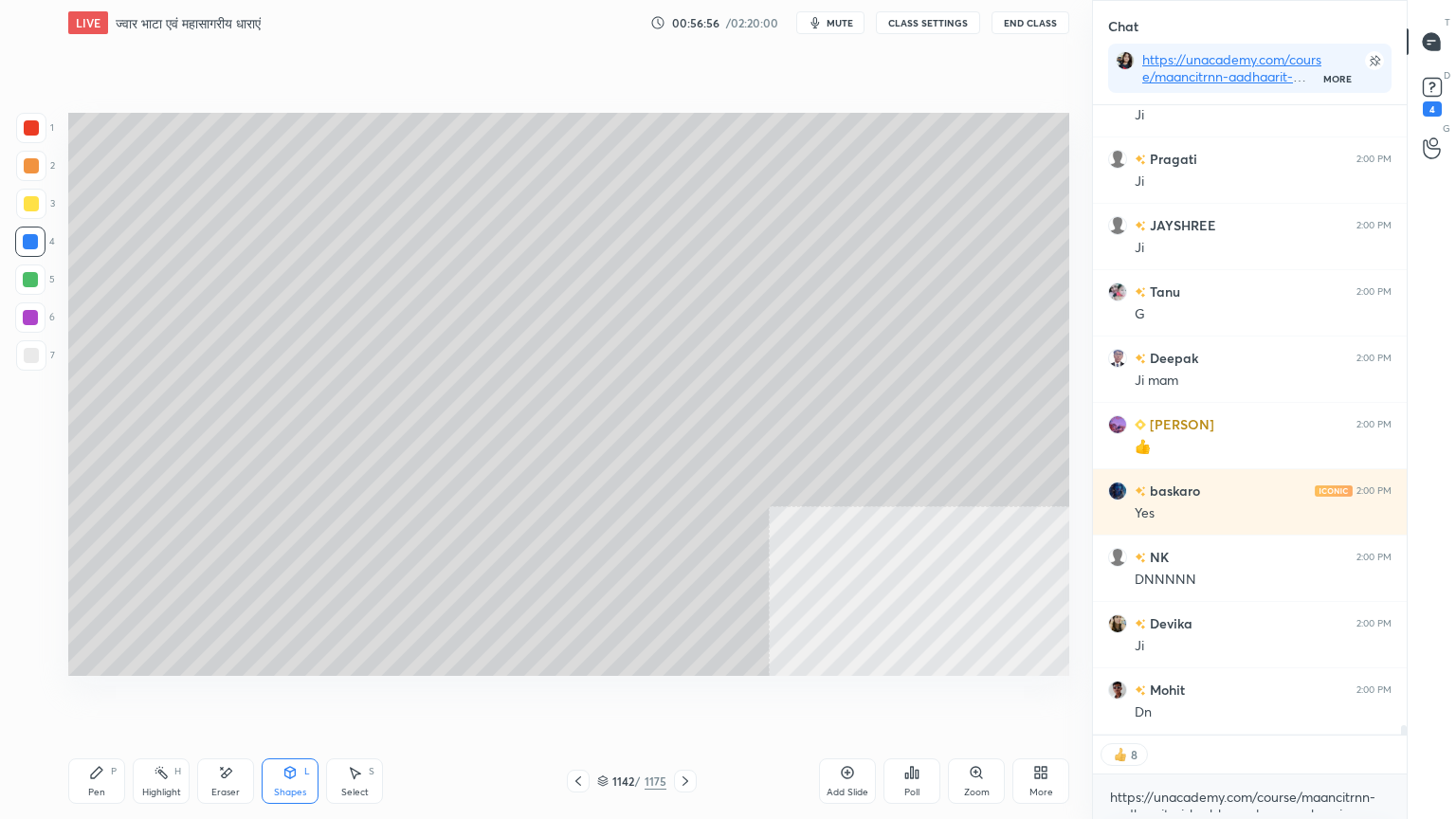 drag, startPoint x: 363, startPoint y: 750, endPoint x: 356, endPoint y: 724, distance: 26.92582 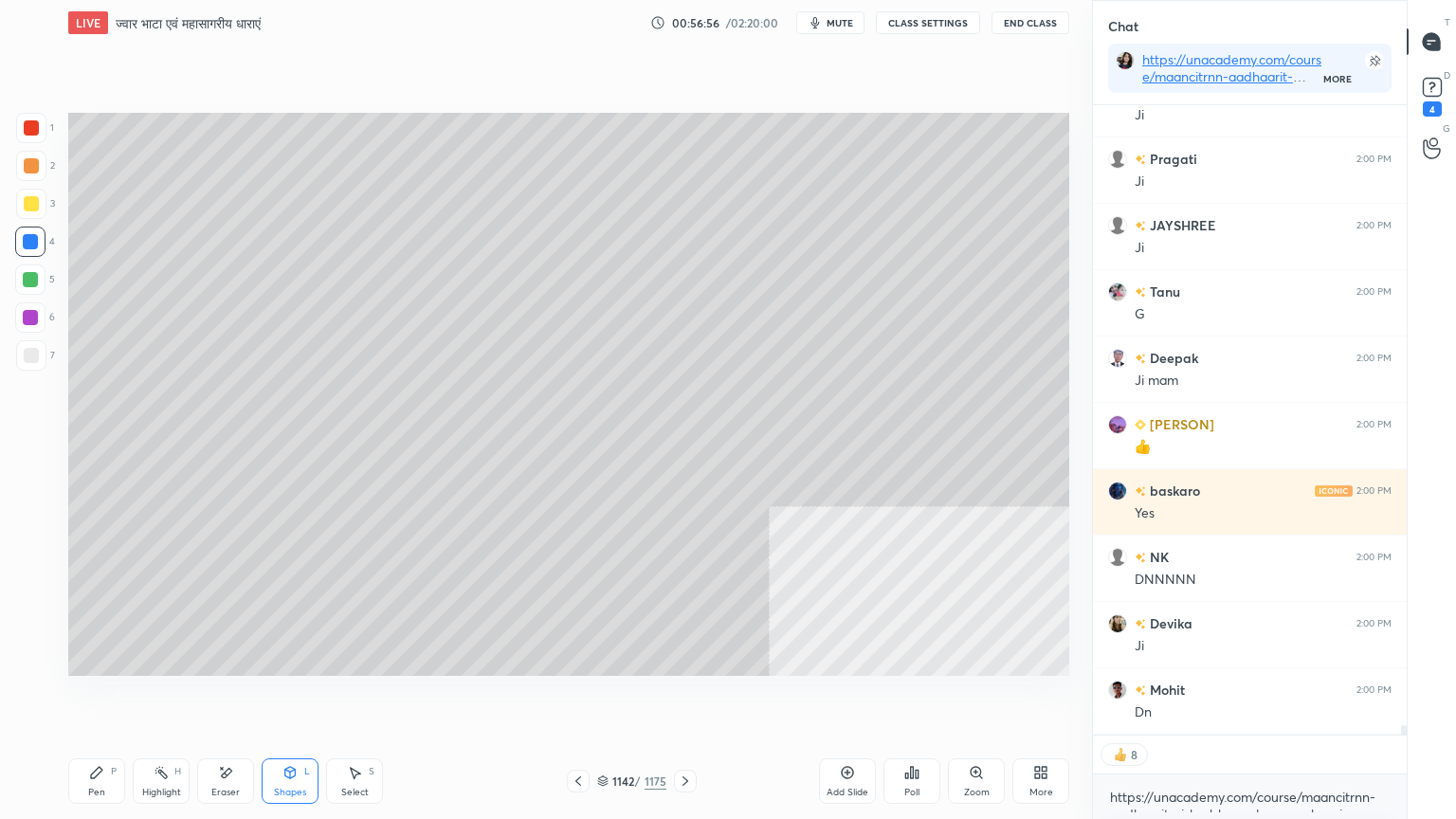 click on "Pen P Highlight H Eraser Shapes L Select S 1142 / 1175 Add Slide Poll Zoom More" at bounding box center [569, 781] 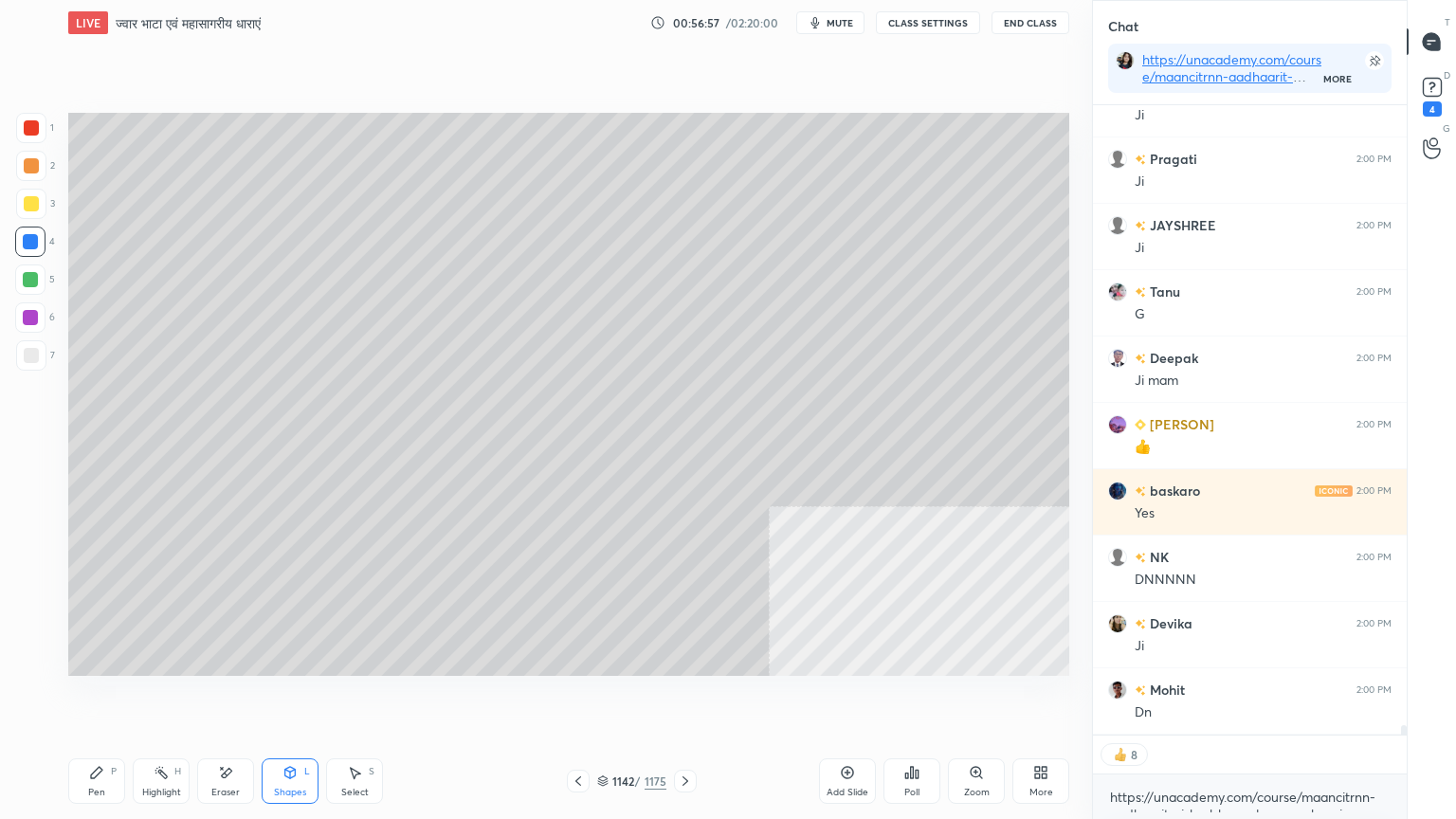 click on "Select" at bounding box center (355, 792) 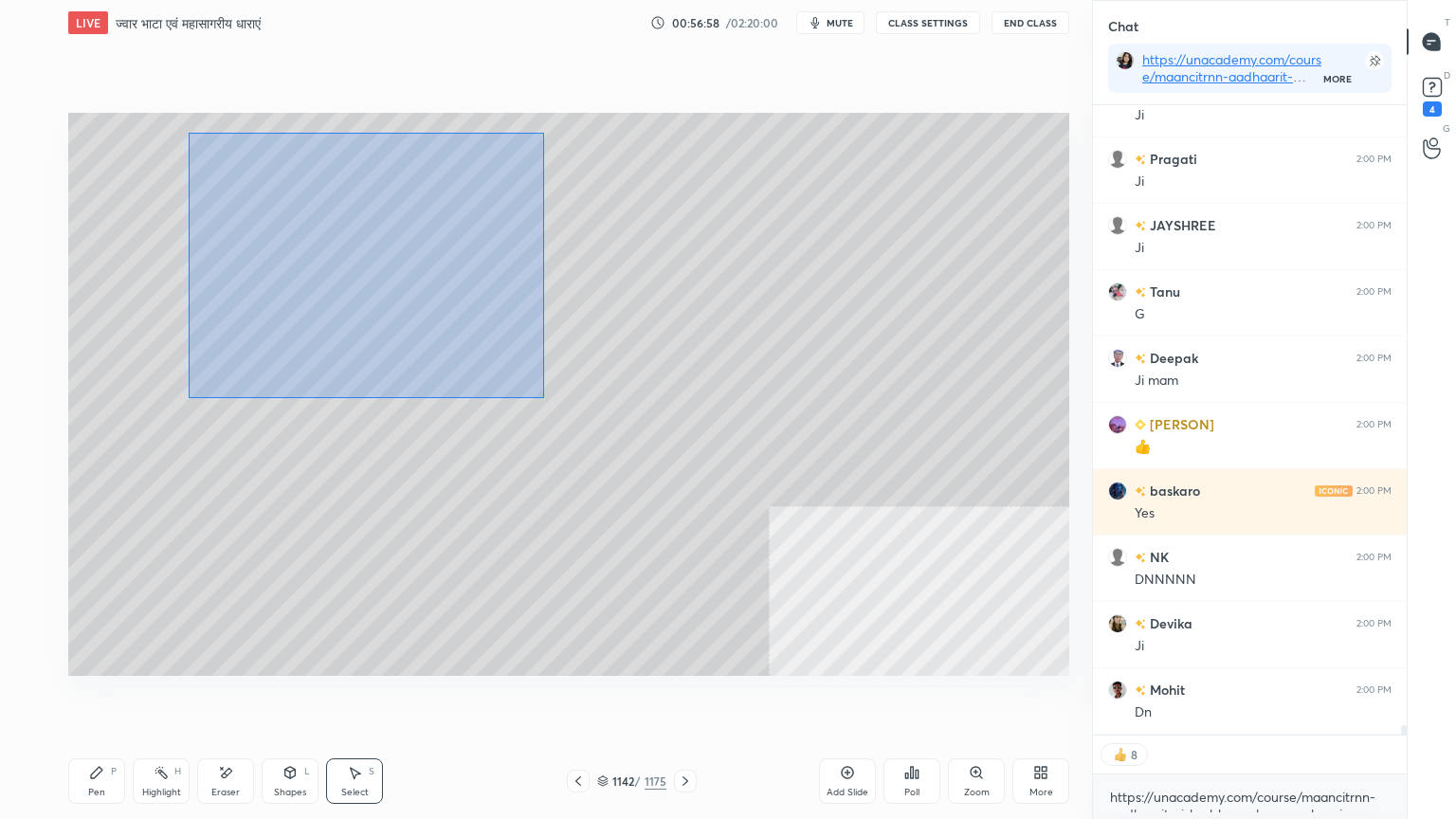 drag, startPoint x: 223, startPoint y: 153, endPoint x: 731, endPoint y: 555, distance: 647.81788 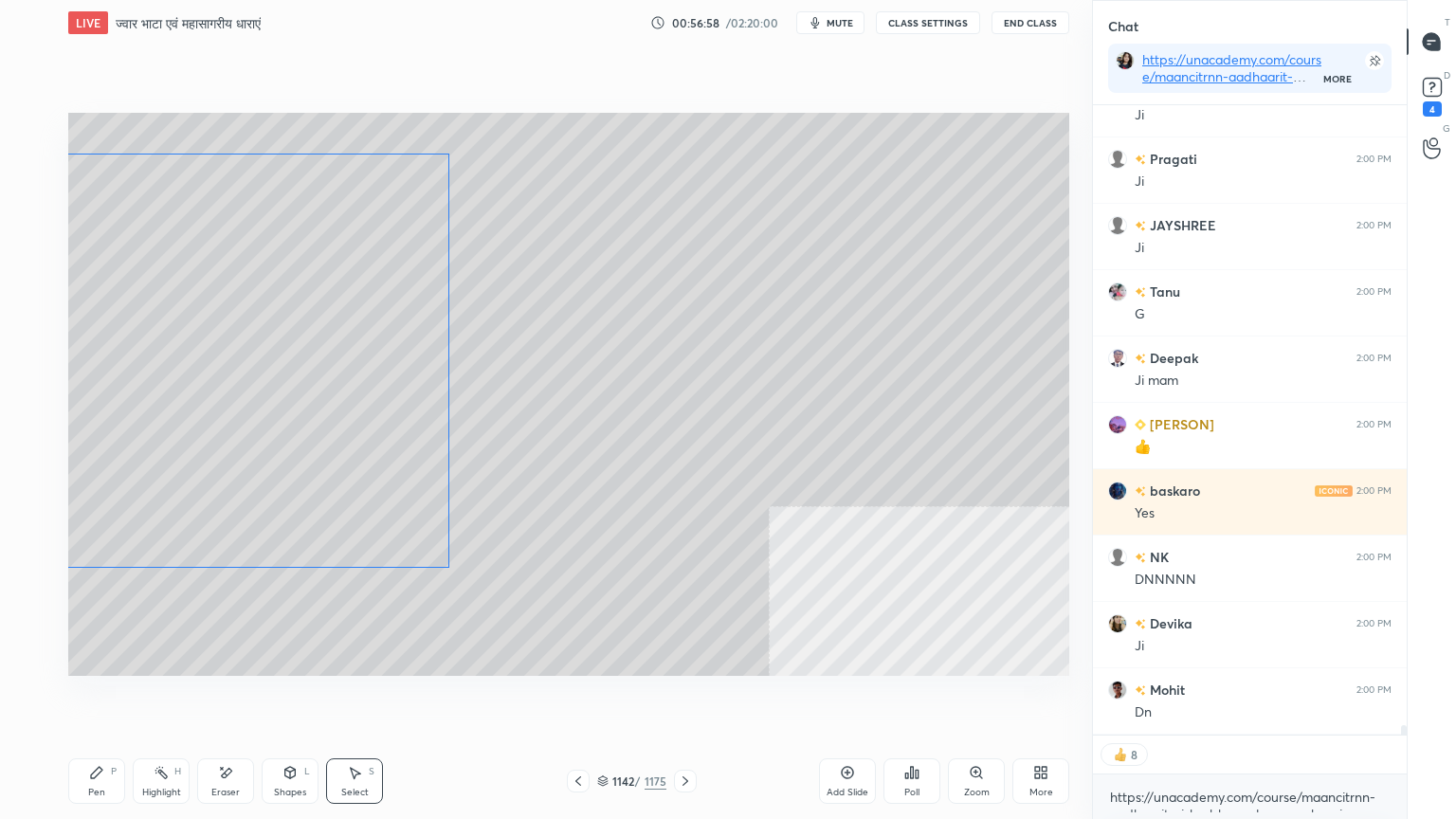 drag, startPoint x: 336, startPoint y: 395, endPoint x: 197, endPoint y: 421, distance: 141.41075 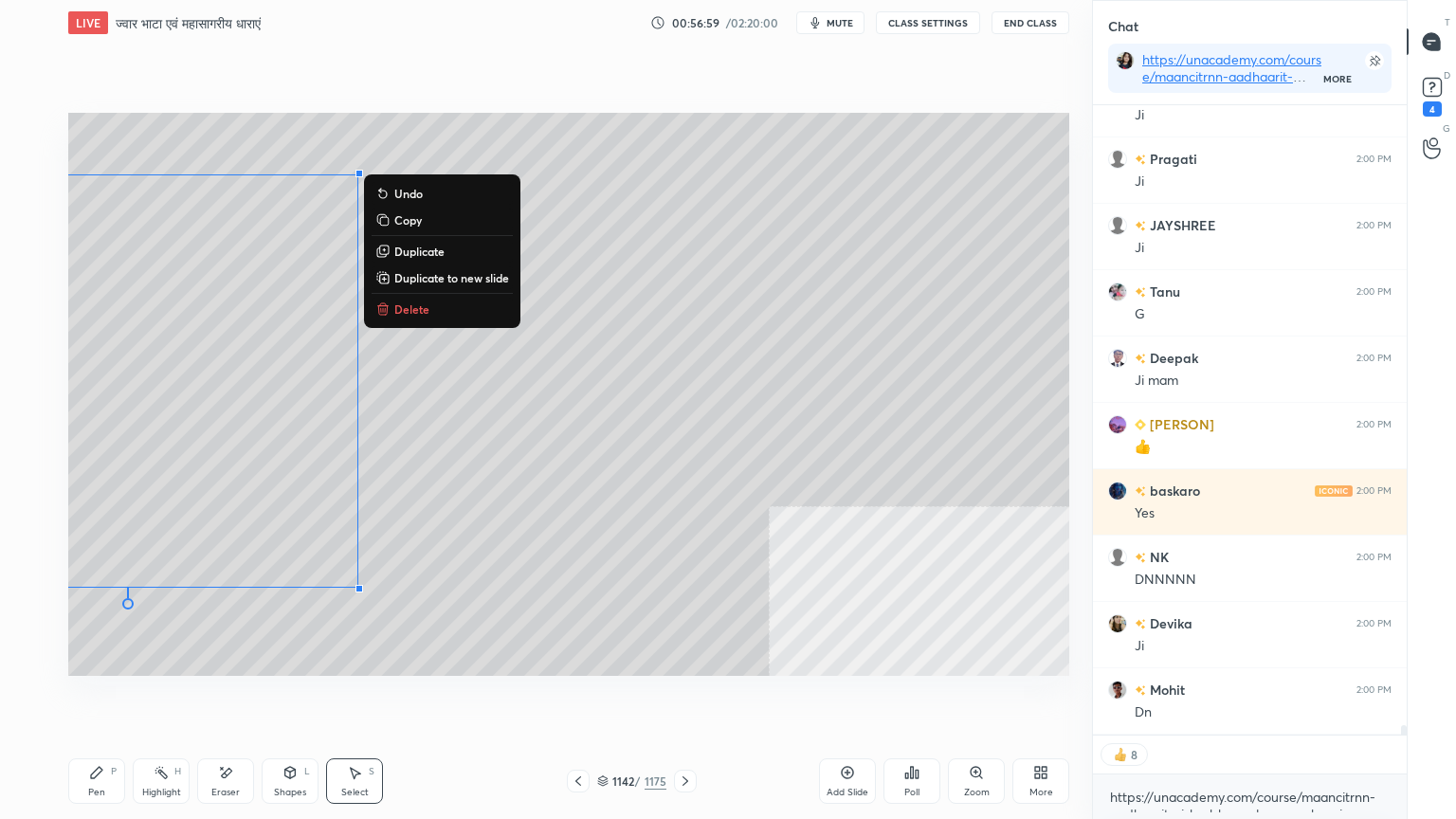 click 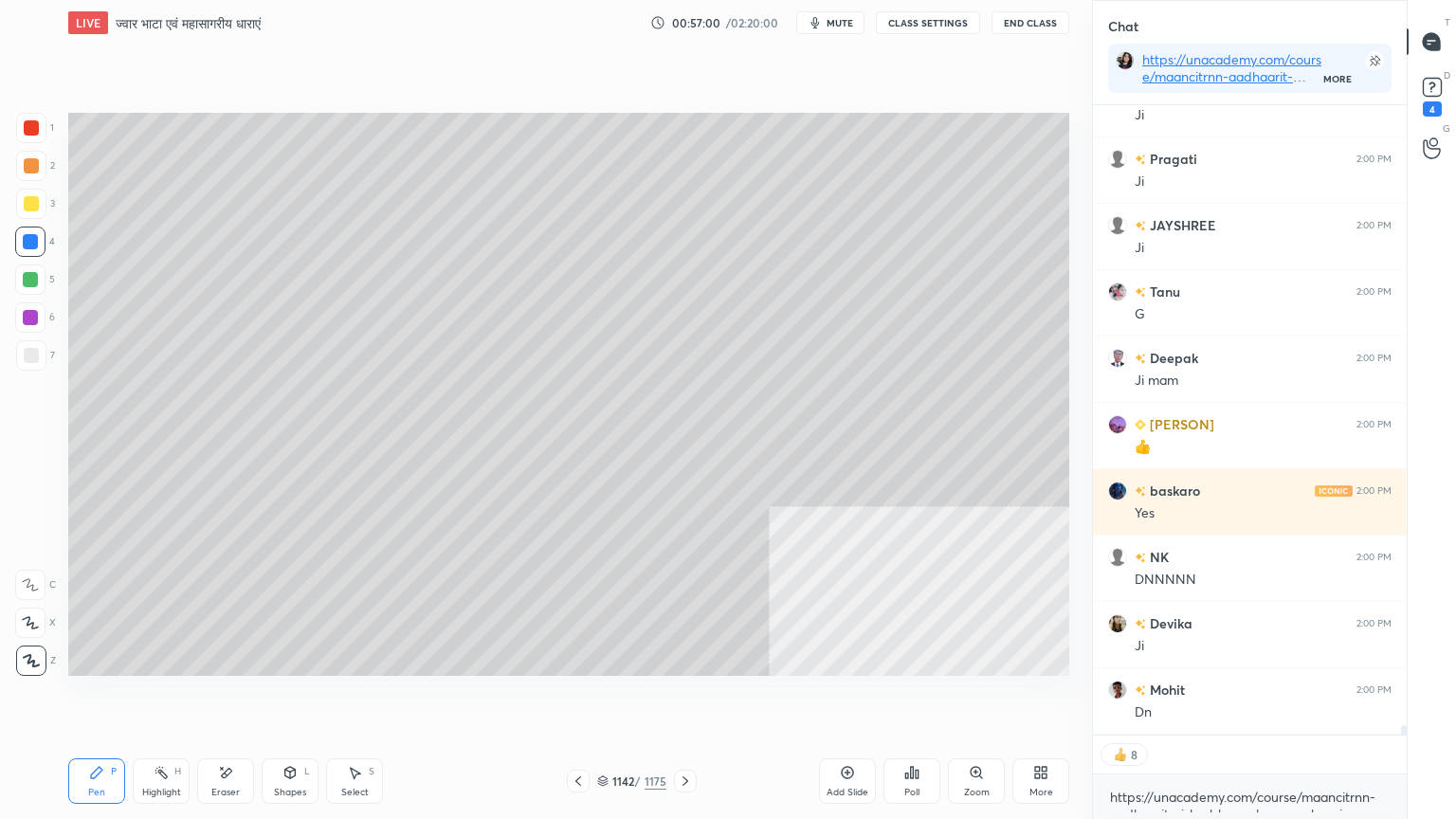 click at bounding box center [31, 355] 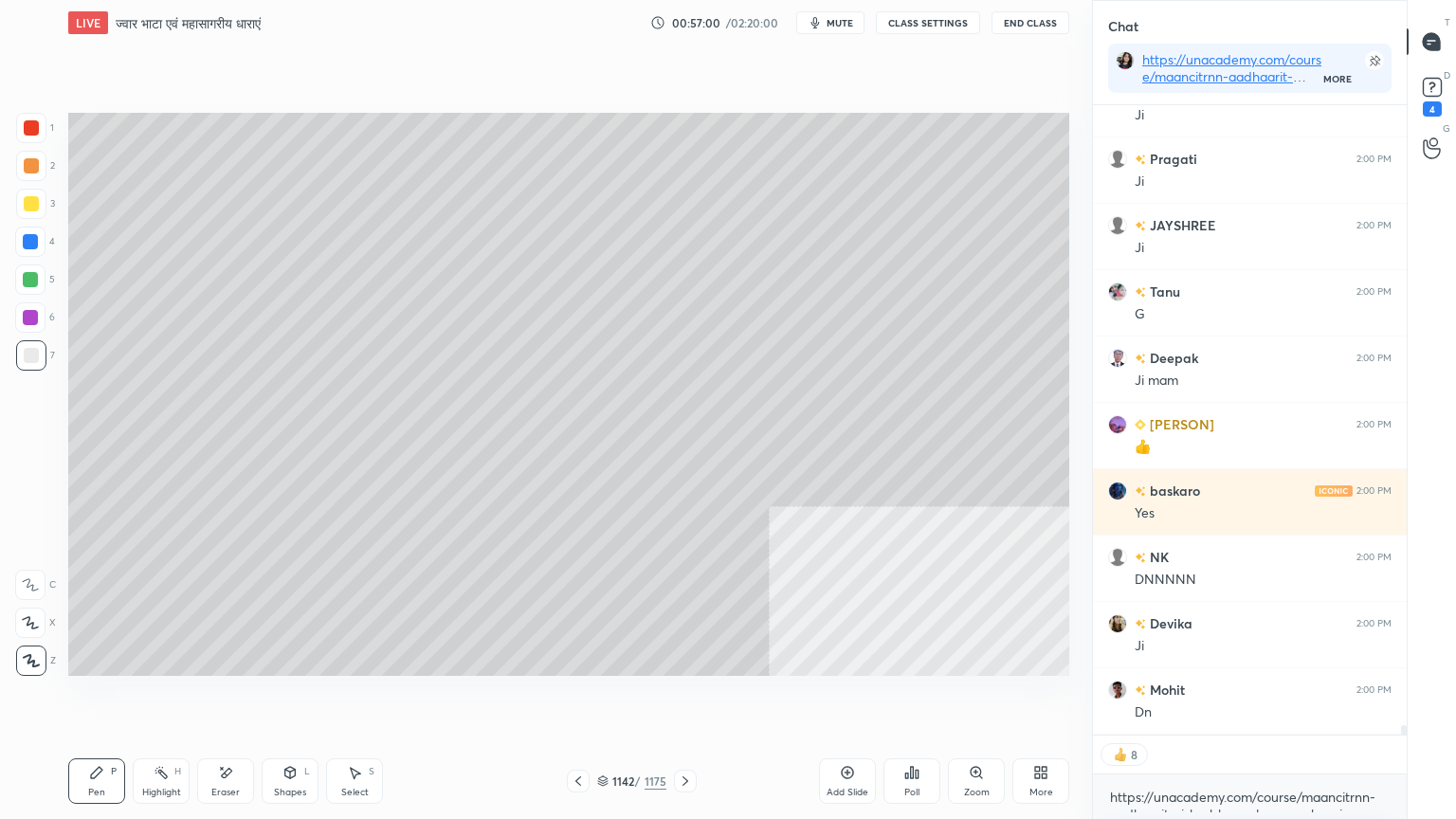 click at bounding box center (31, 355) 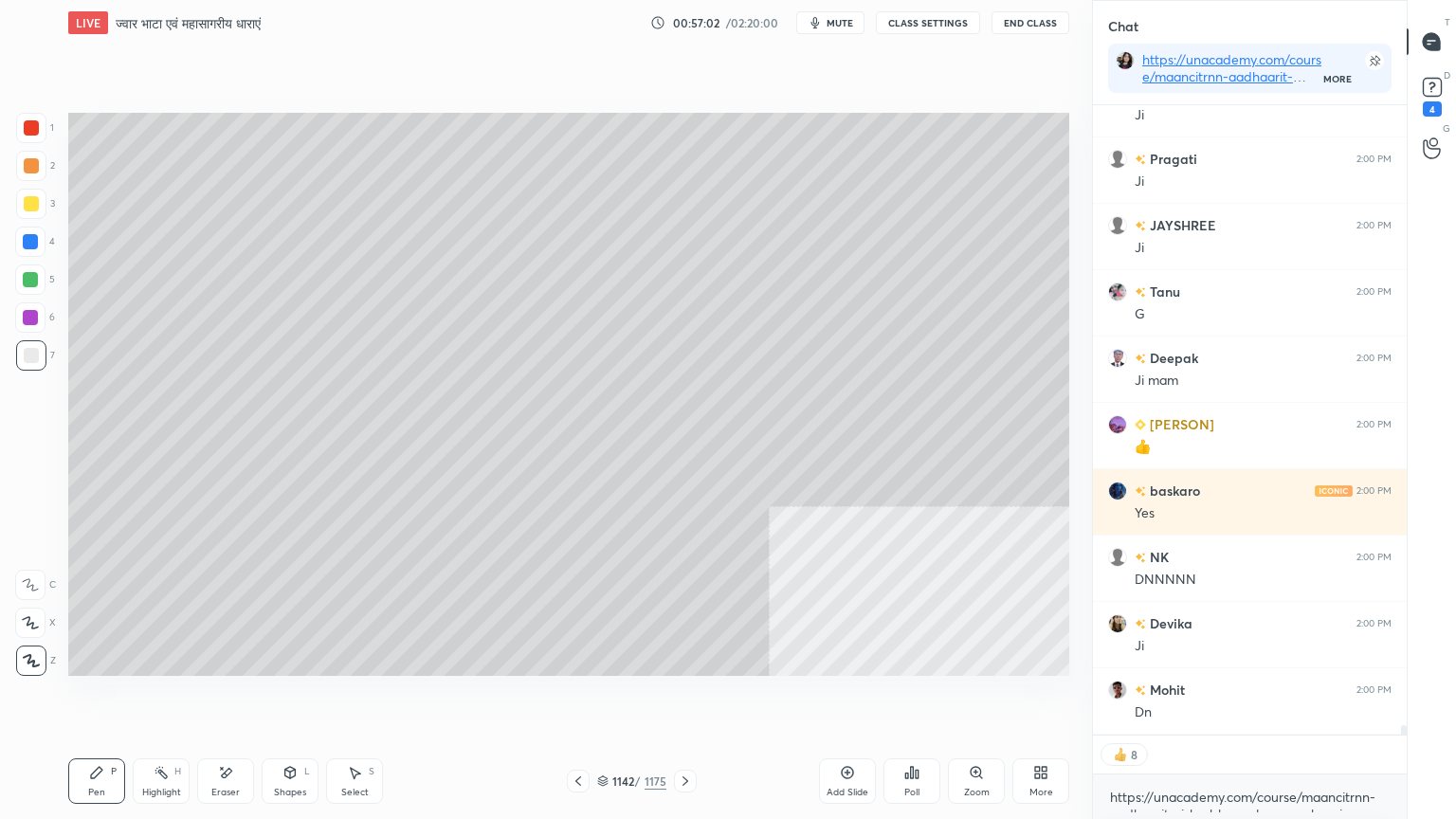scroll, scrollTop: 6, scrollLeft: 6, axis: both 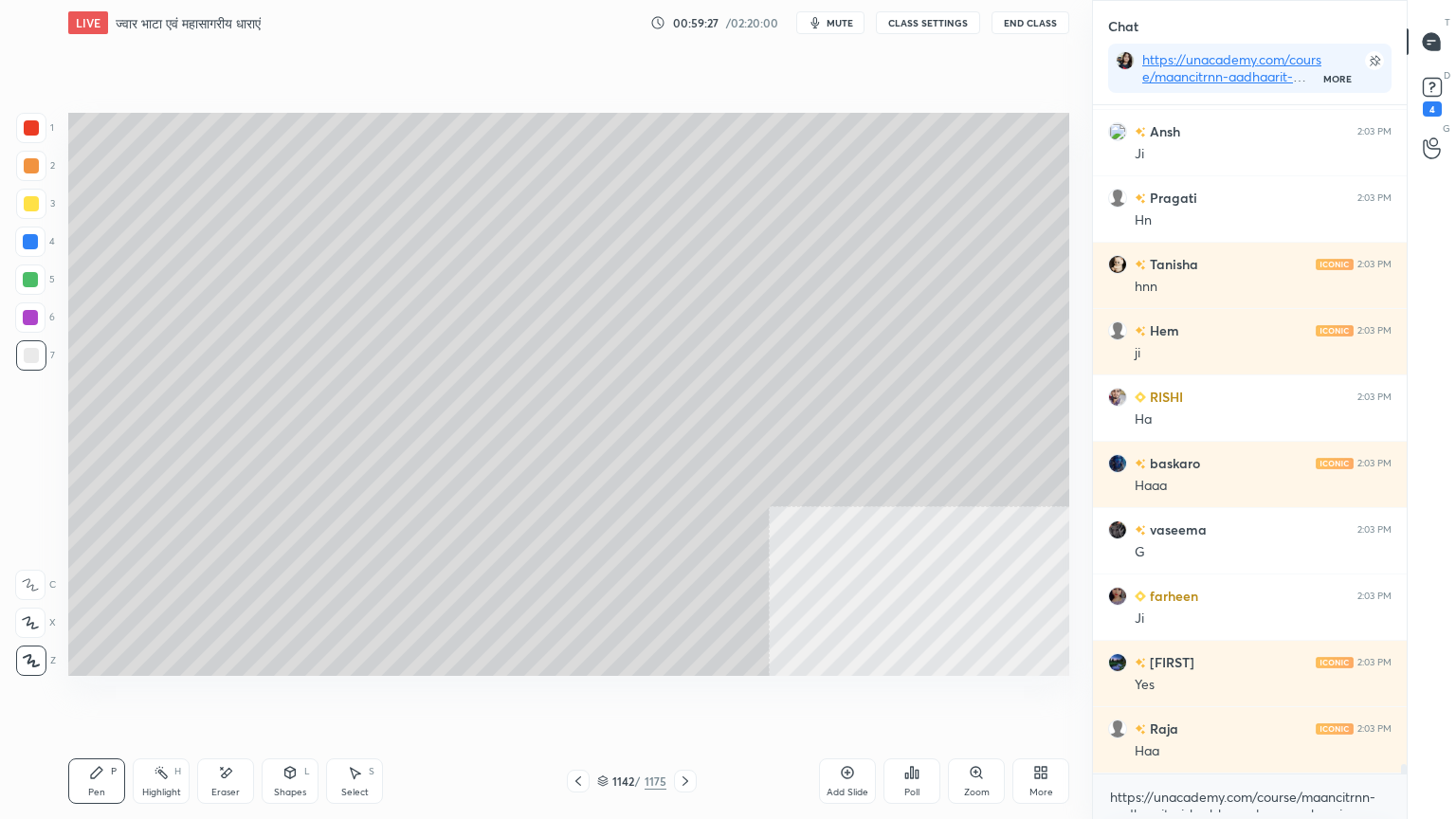 click on "Select S" at bounding box center (355, 781) 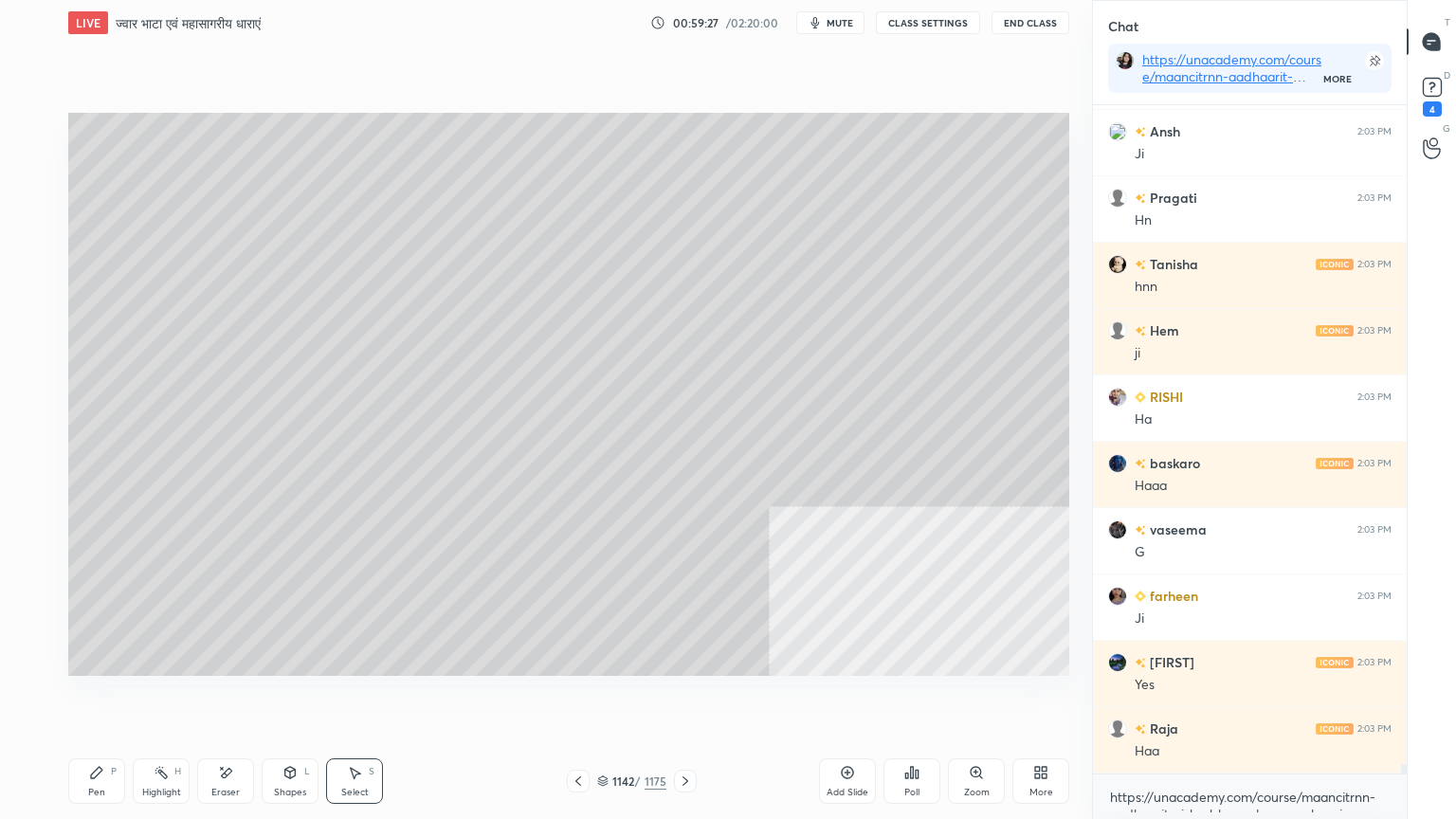 drag, startPoint x: 360, startPoint y: 766, endPoint x: 357, endPoint y: 719, distance: 47.09565 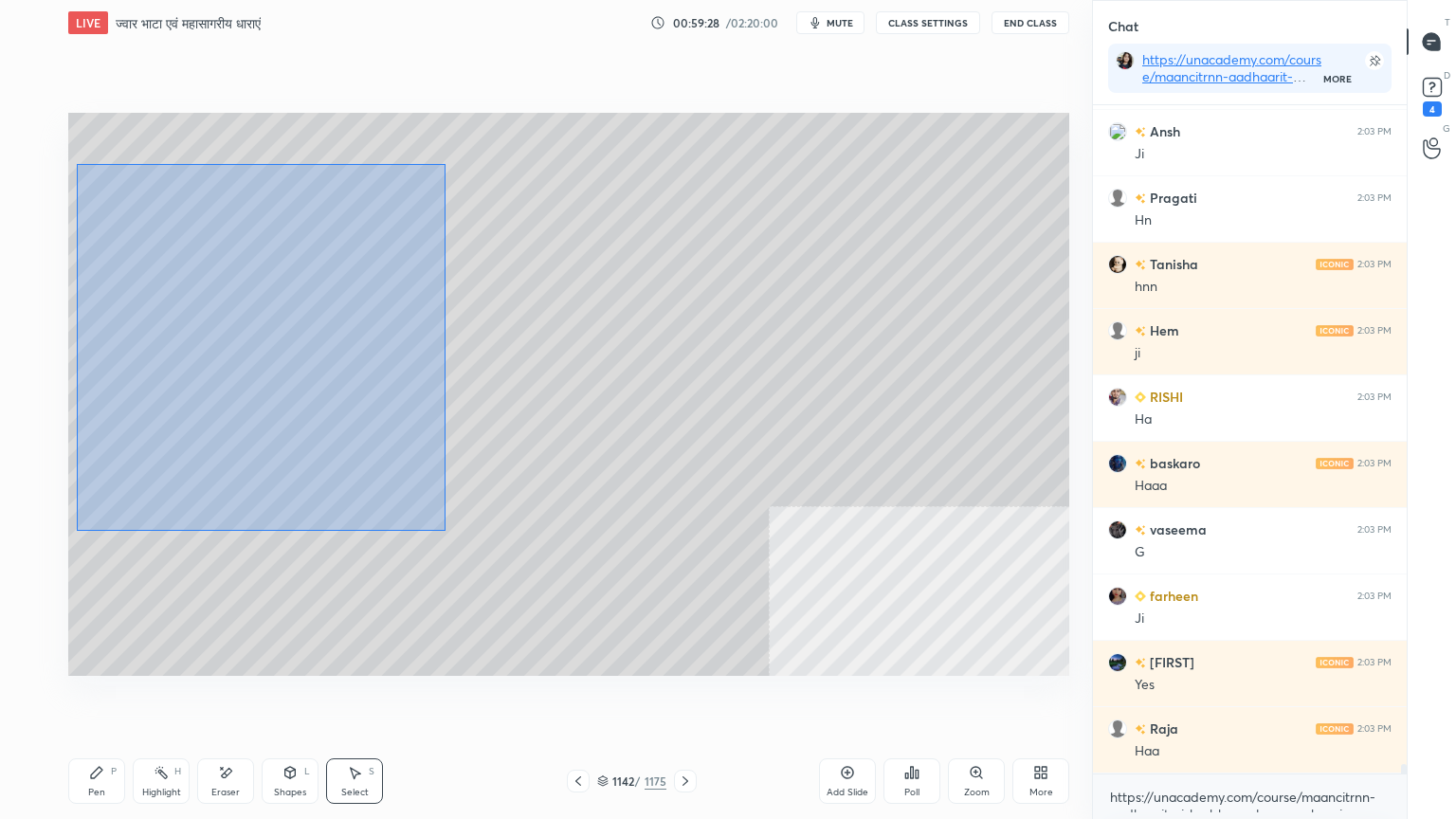drag, startPoint x: 81, startPoint y: 160, endPoint x: 318, endPoint y: 432, distance: 360.76724 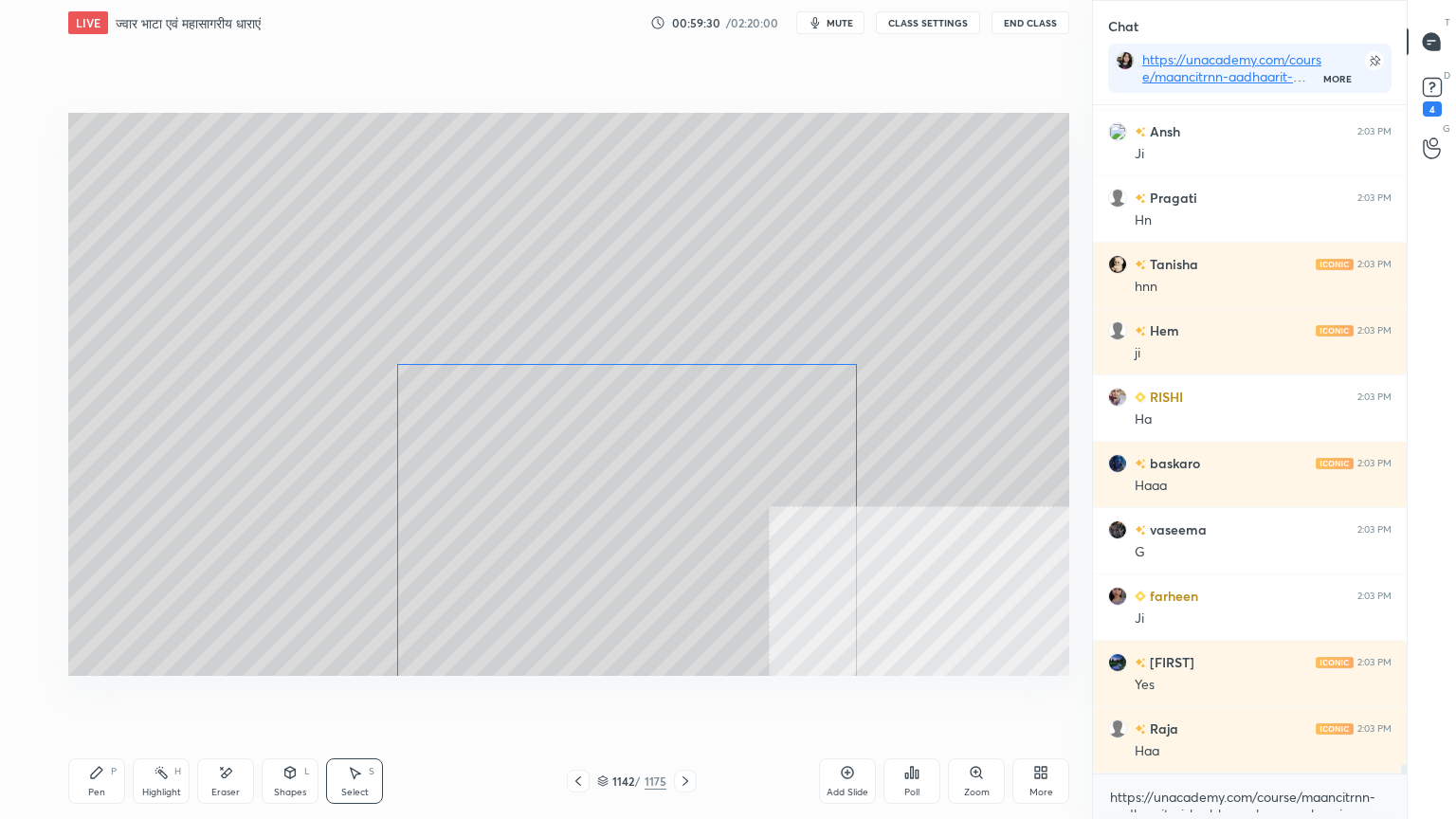 drag, startPoint x: 288, startPoint y: 402, endPoint x: 586, endPoint y: 453, distance: 302.3326 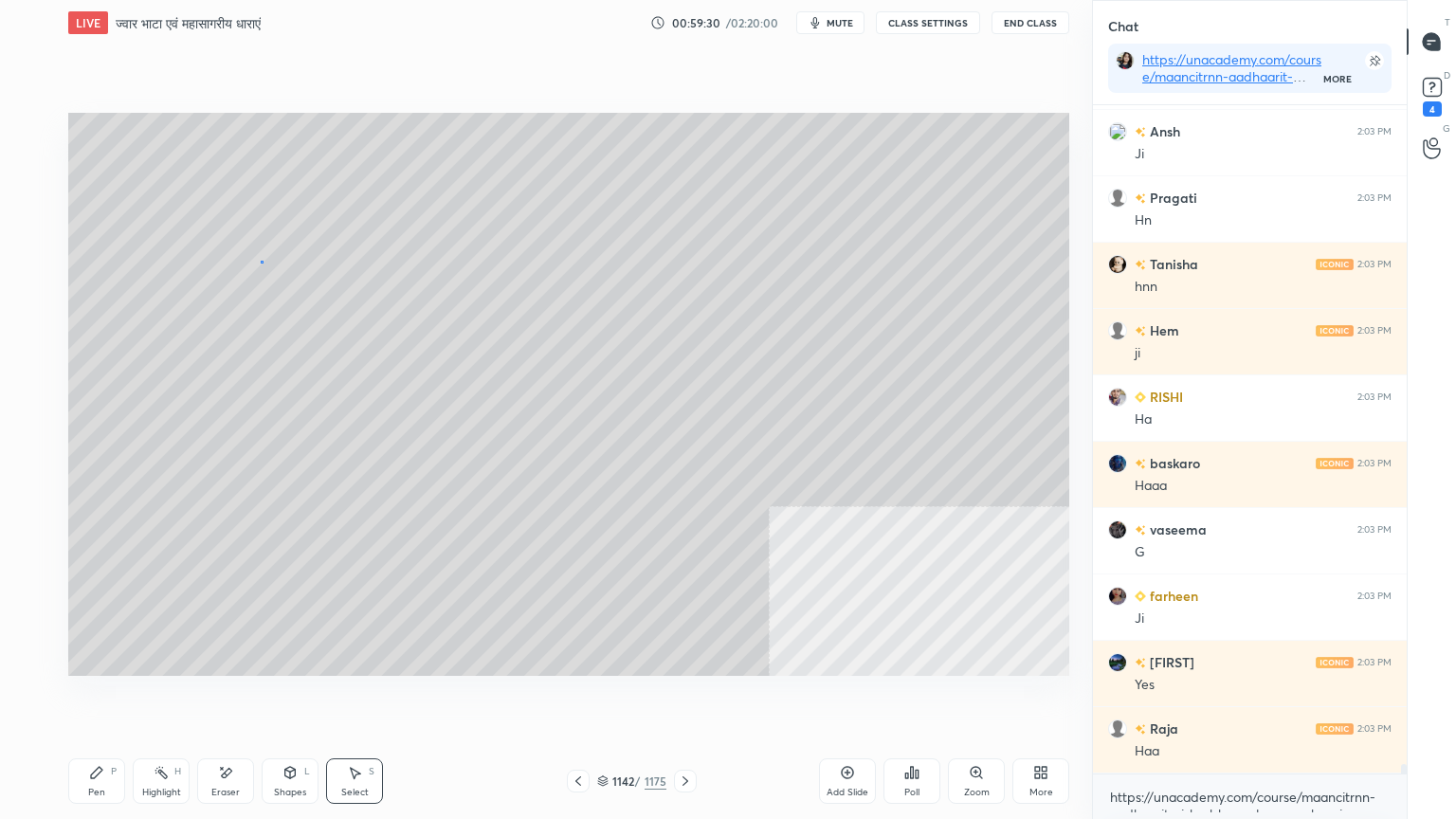 click on "0 ° Undo Copy Duplicate Duplicate to new slide Delete" at bounding box center (569, 394) 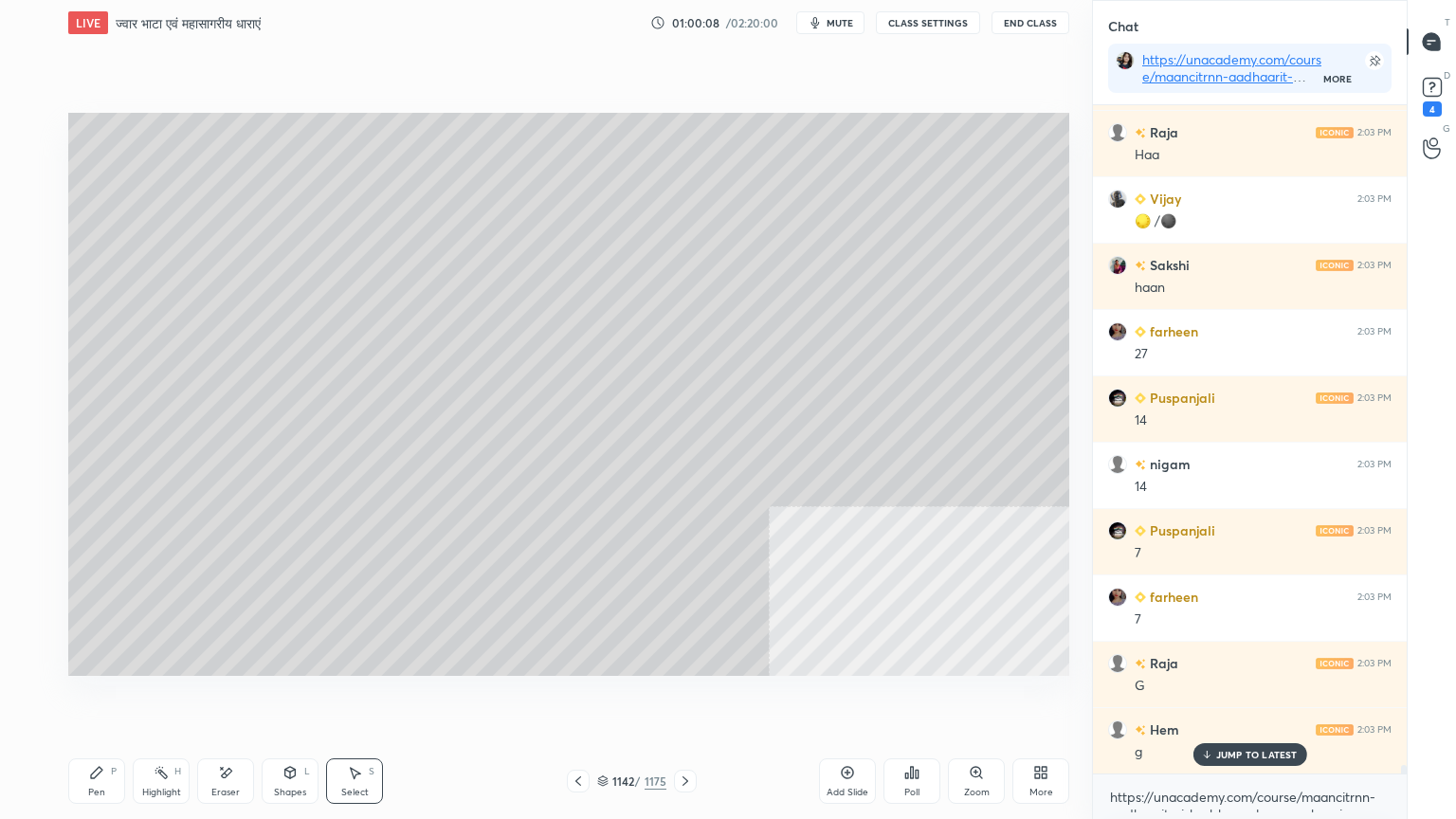 scroll, scrollTop: 49351, scrollLeft: 0, axis: vertical 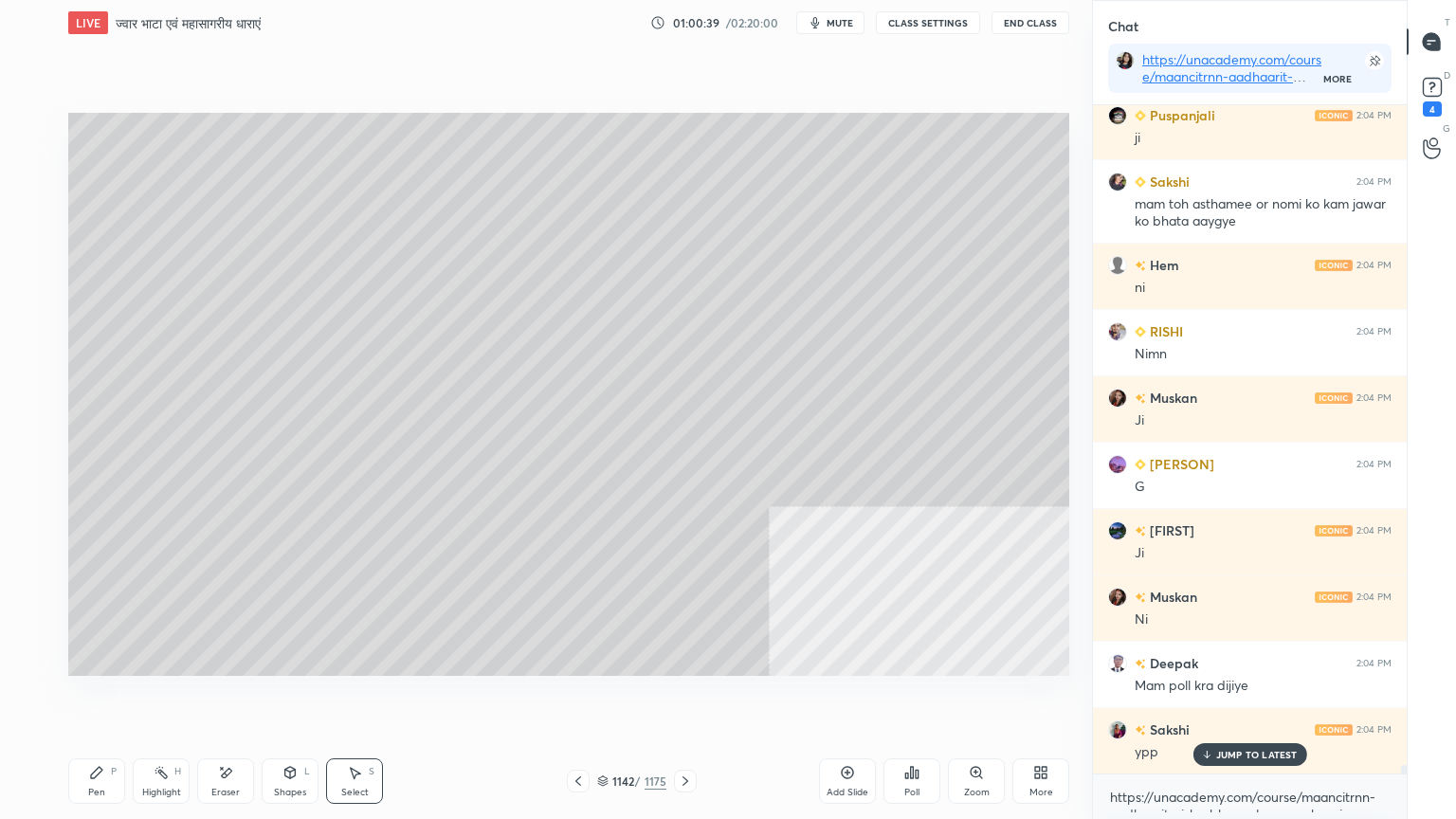 click on "Eraser" at bounding box center [226, 781] 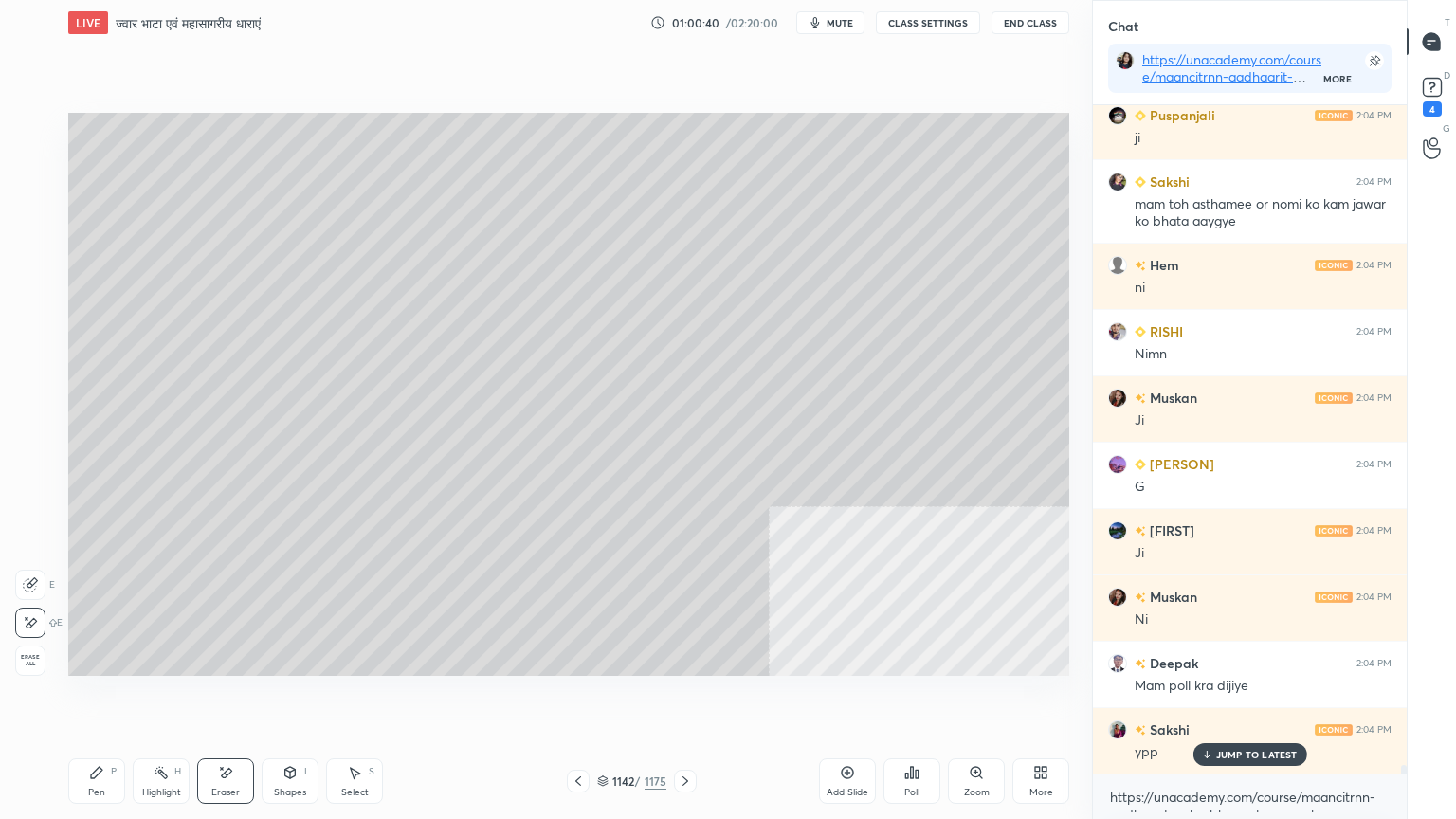 drag, startPoint x: 13, startPoint y: 648, endPoint x: 46, endPoint y: 629, distance: 38.078866 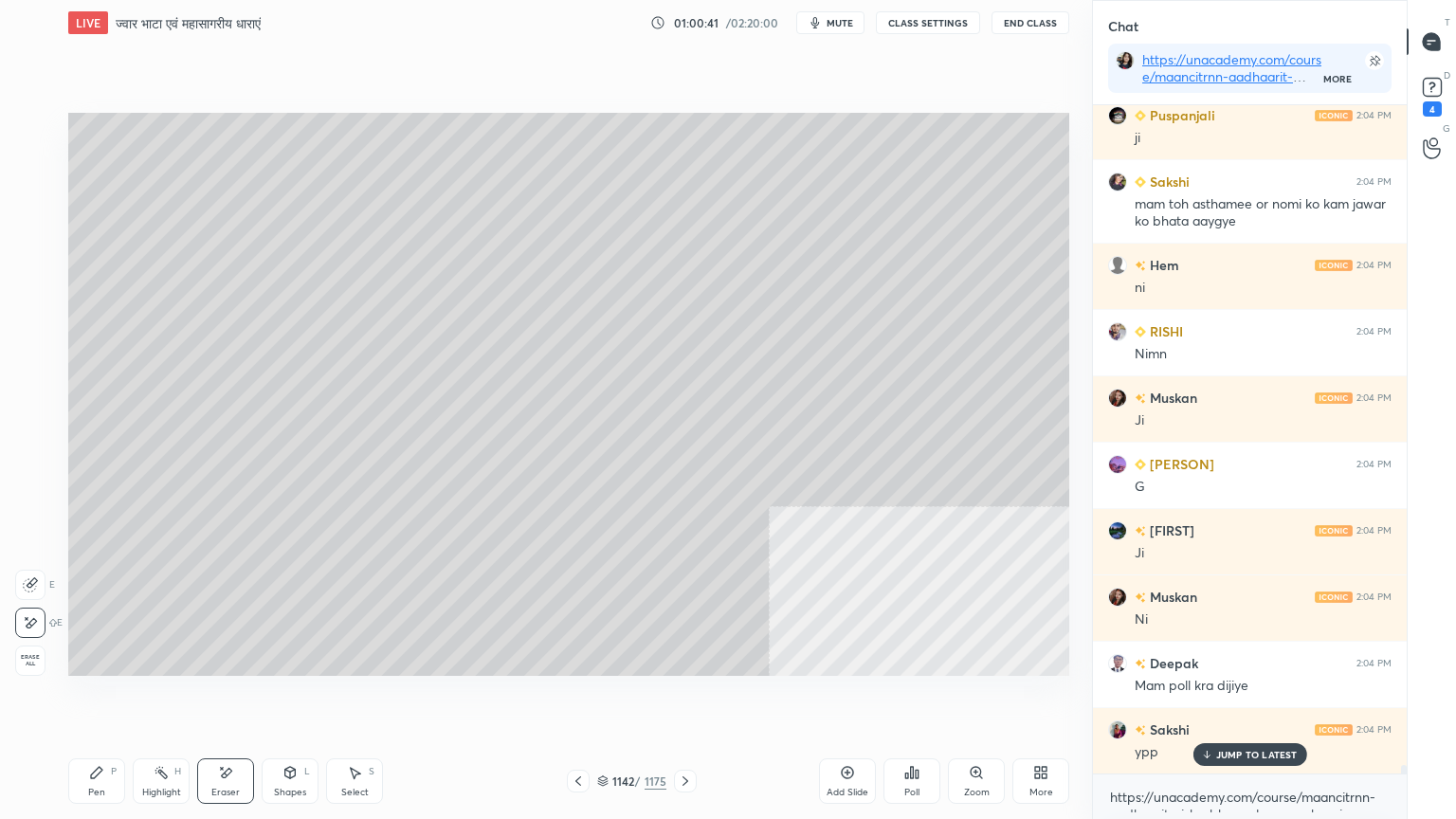 click on "Erase all" at bounding box center (30, 661) 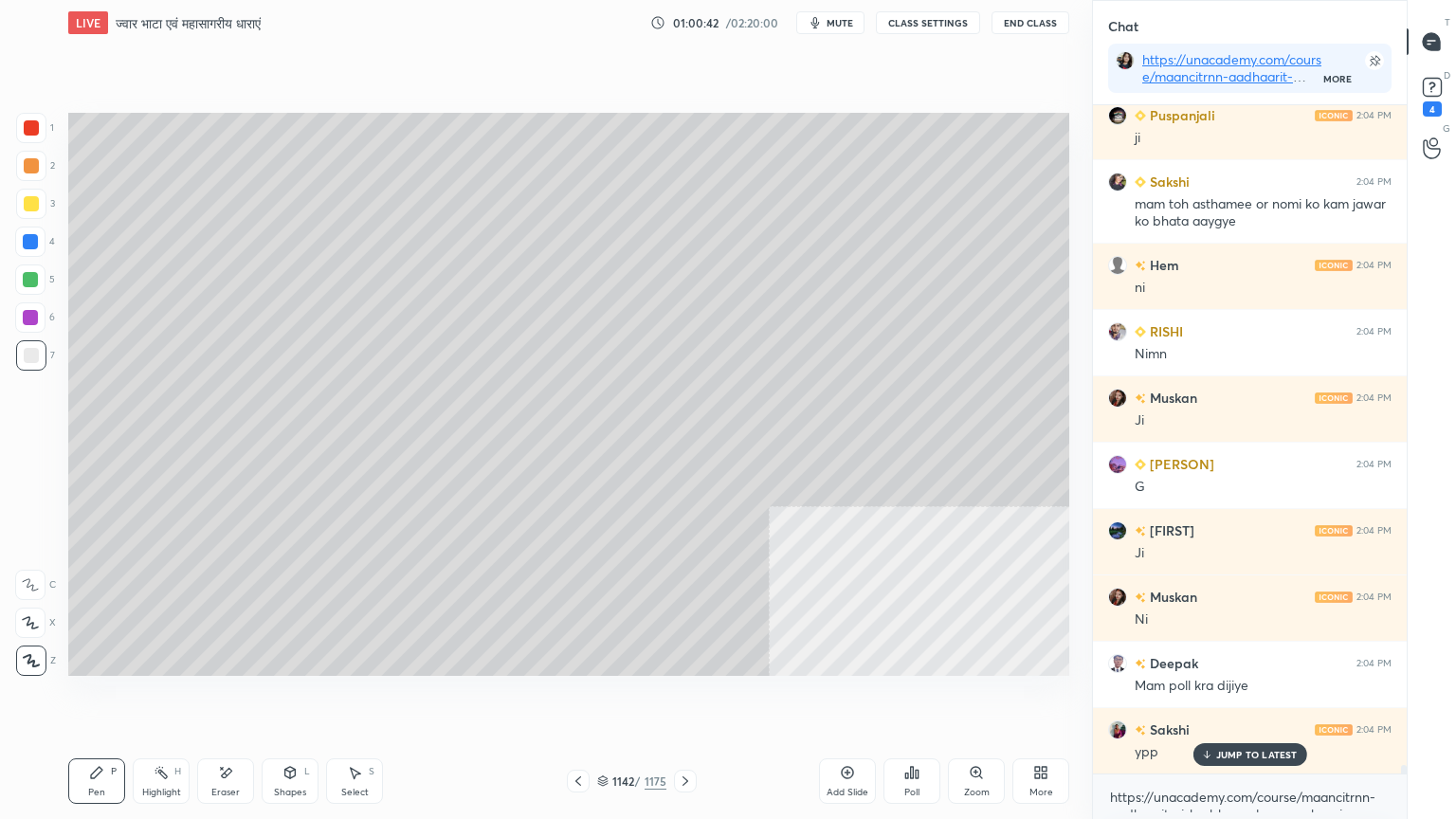 click 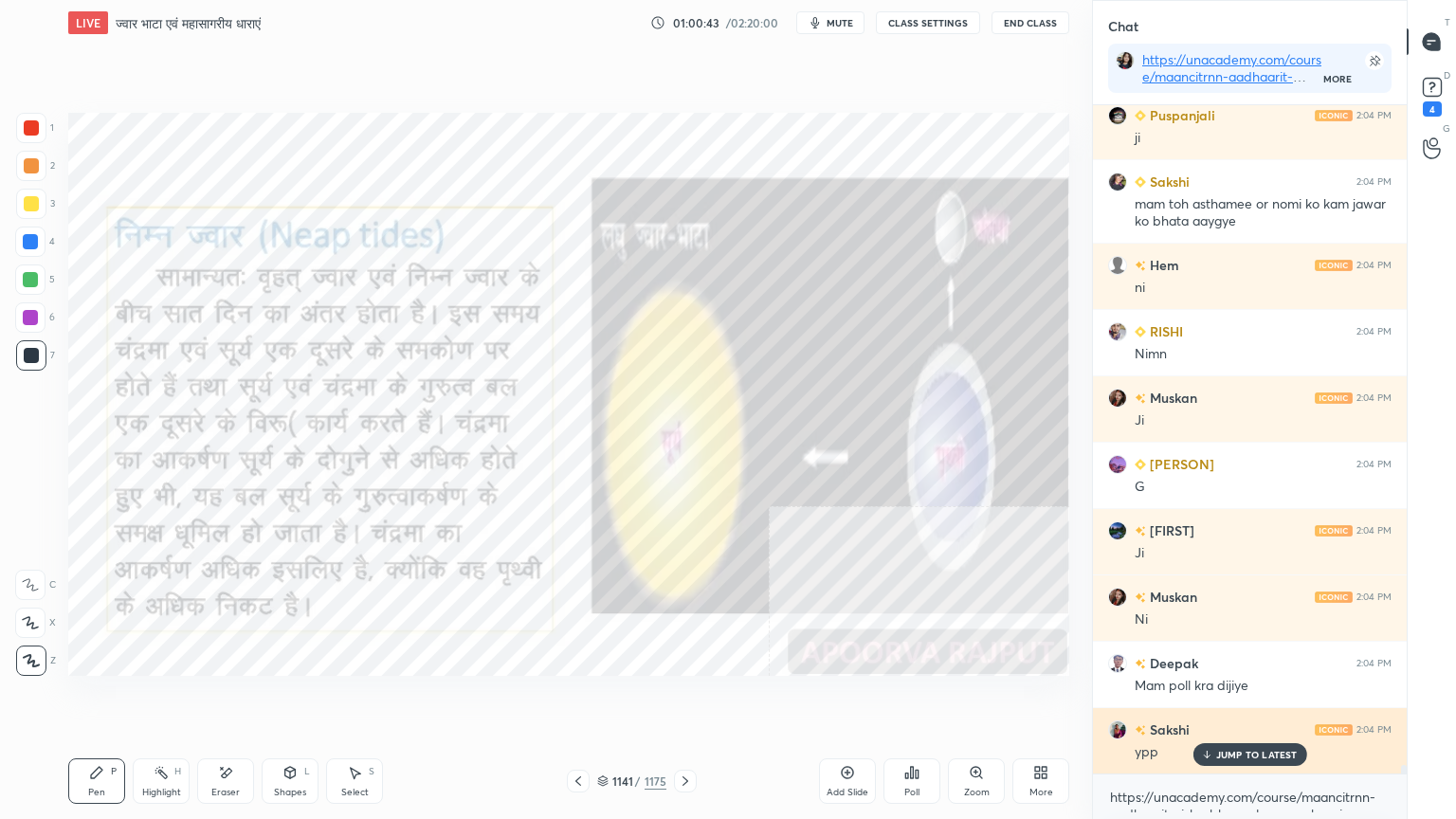 click on "JUMP TO LATEST" at bounding box center (1257, 755) 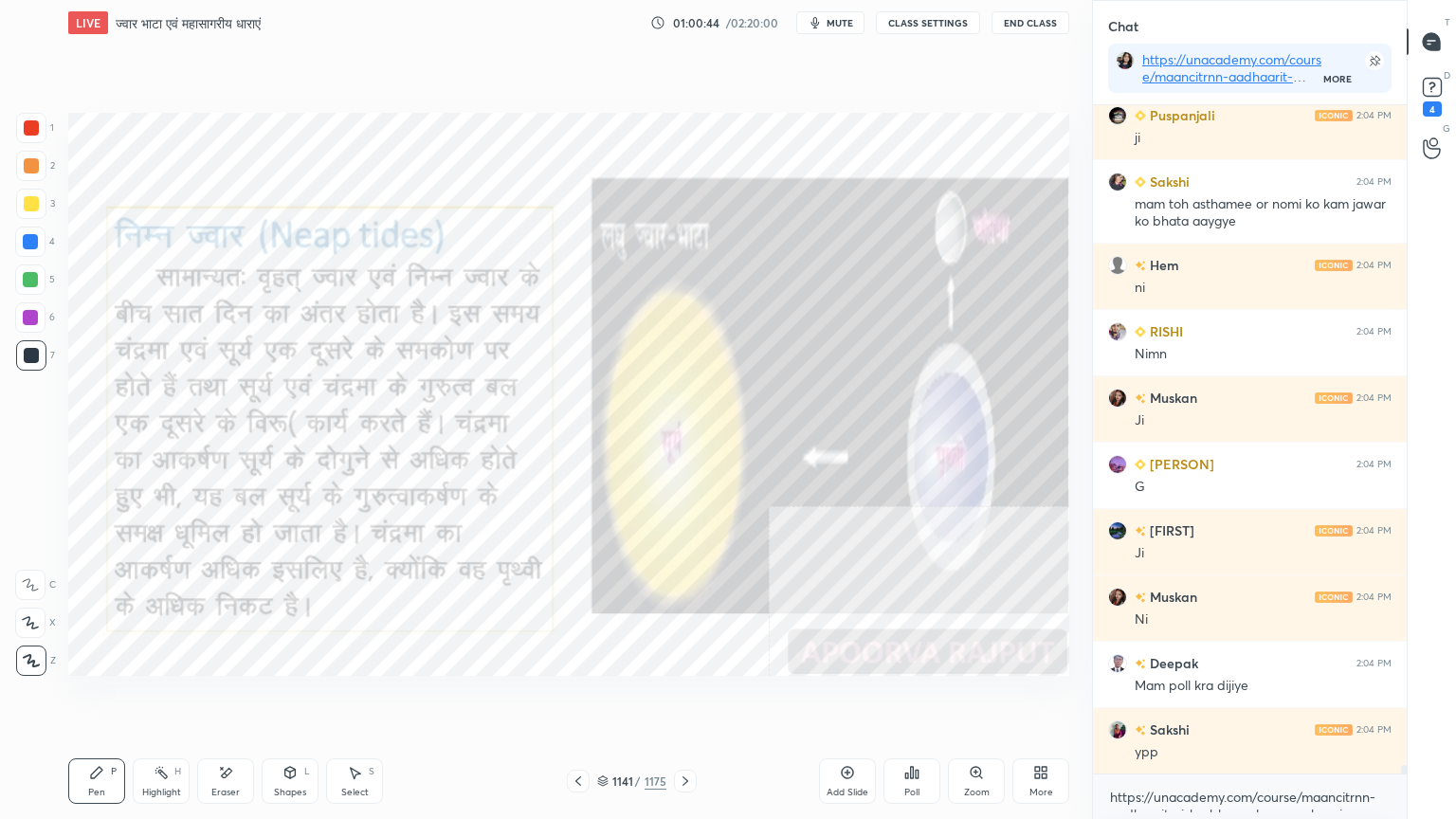 click at bounding box center [30, 242] 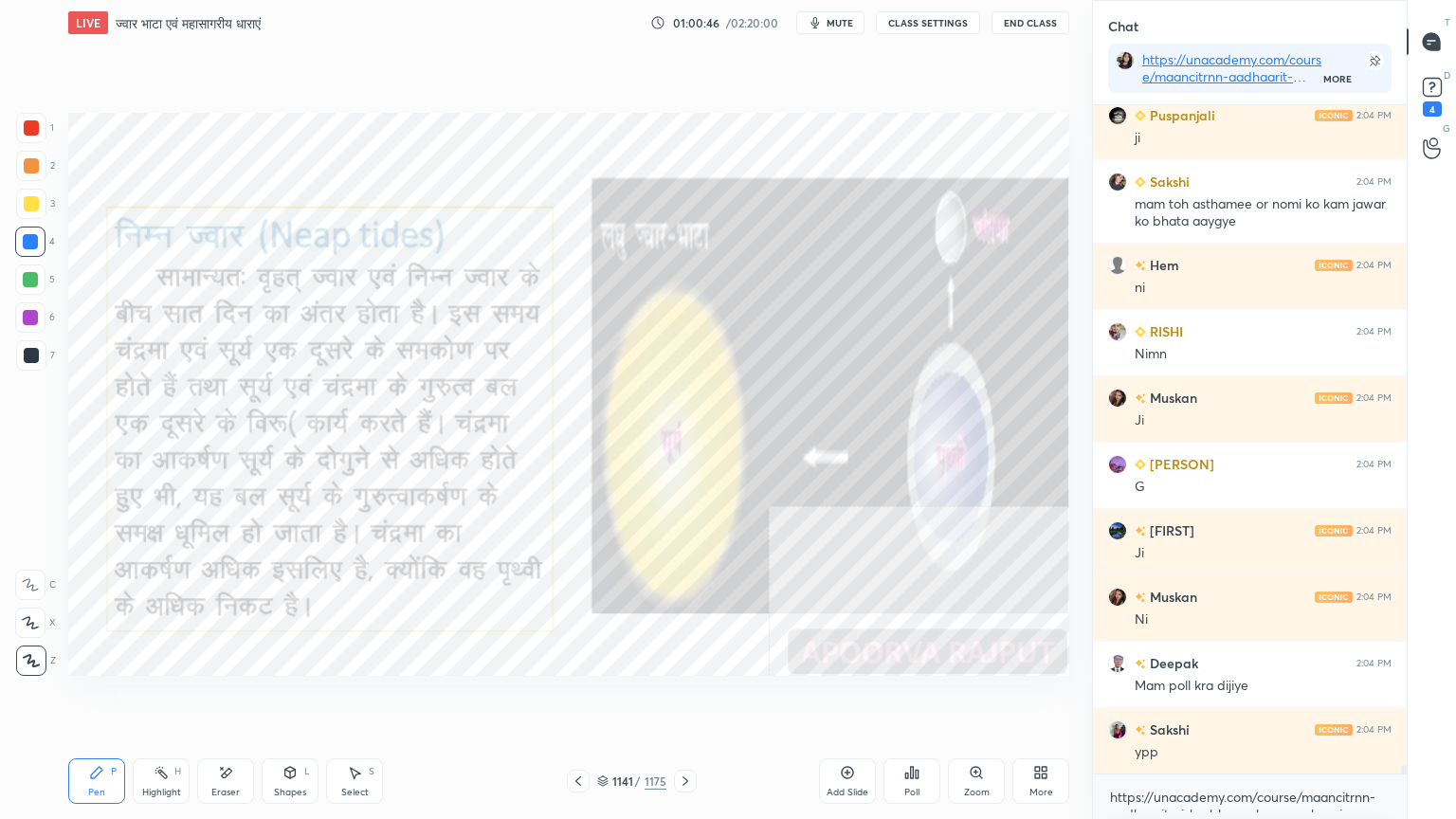click 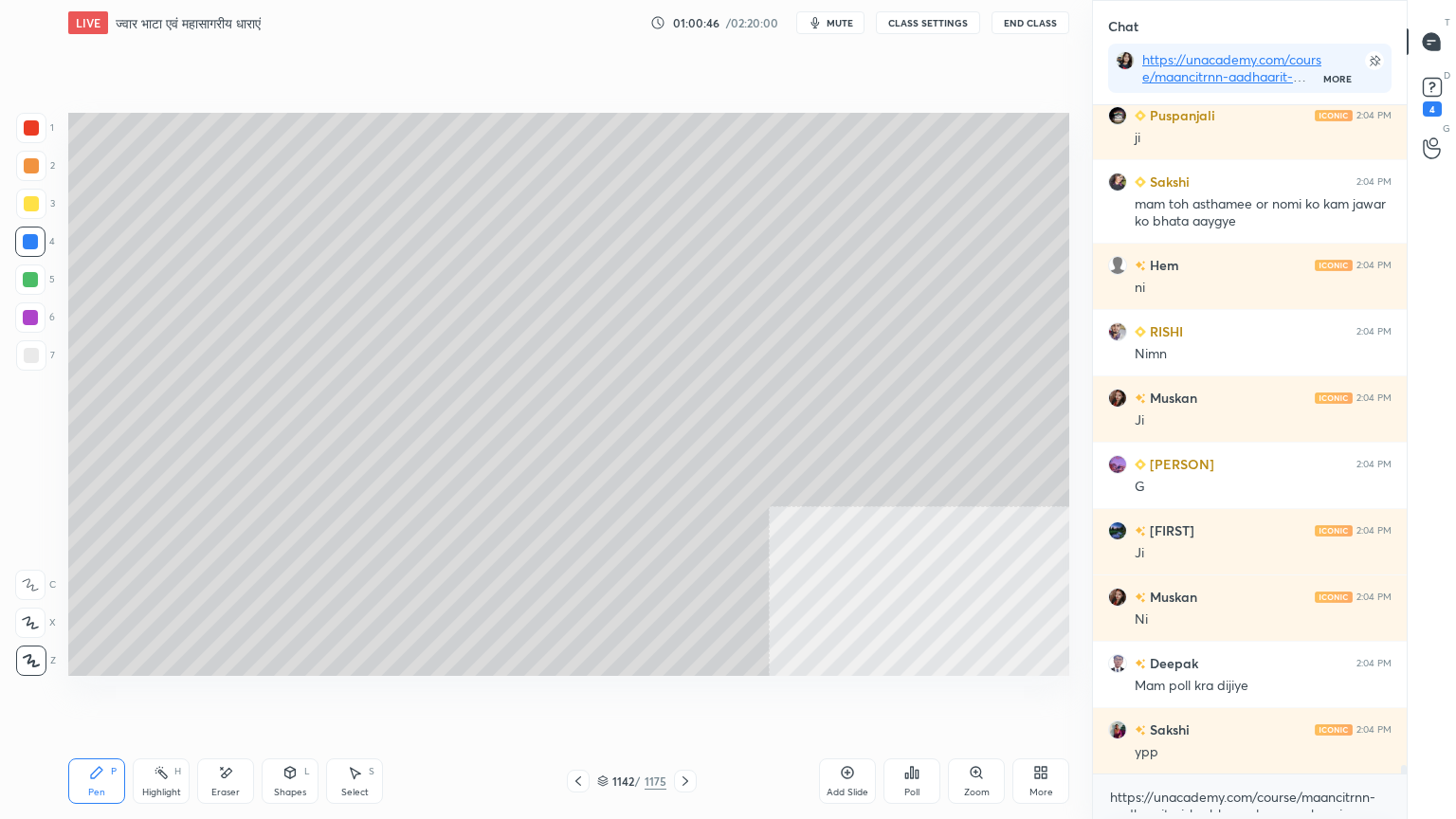 click 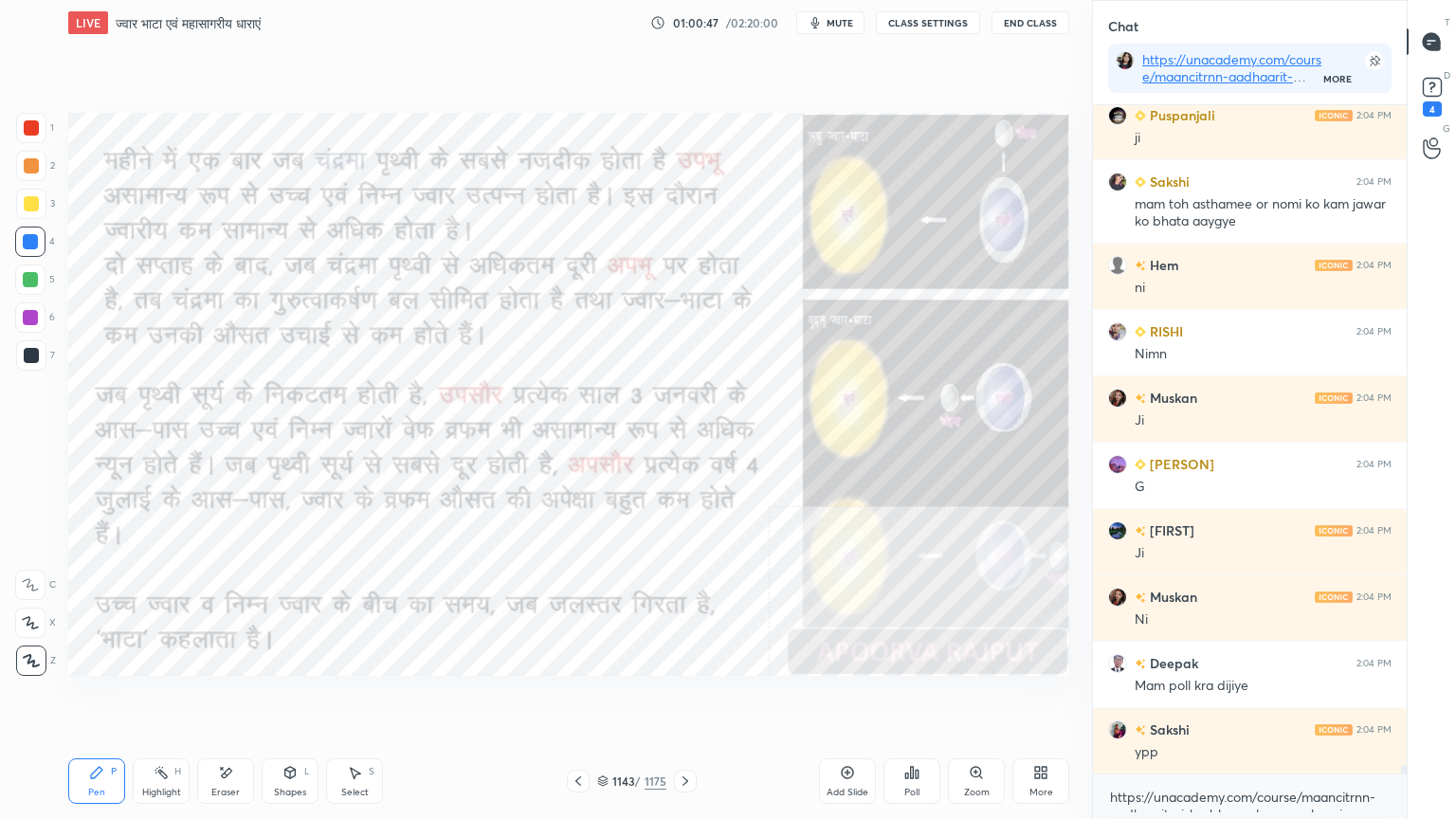 scroll, scrollTop: 50098, scrollLeft: 0, axis: vertical 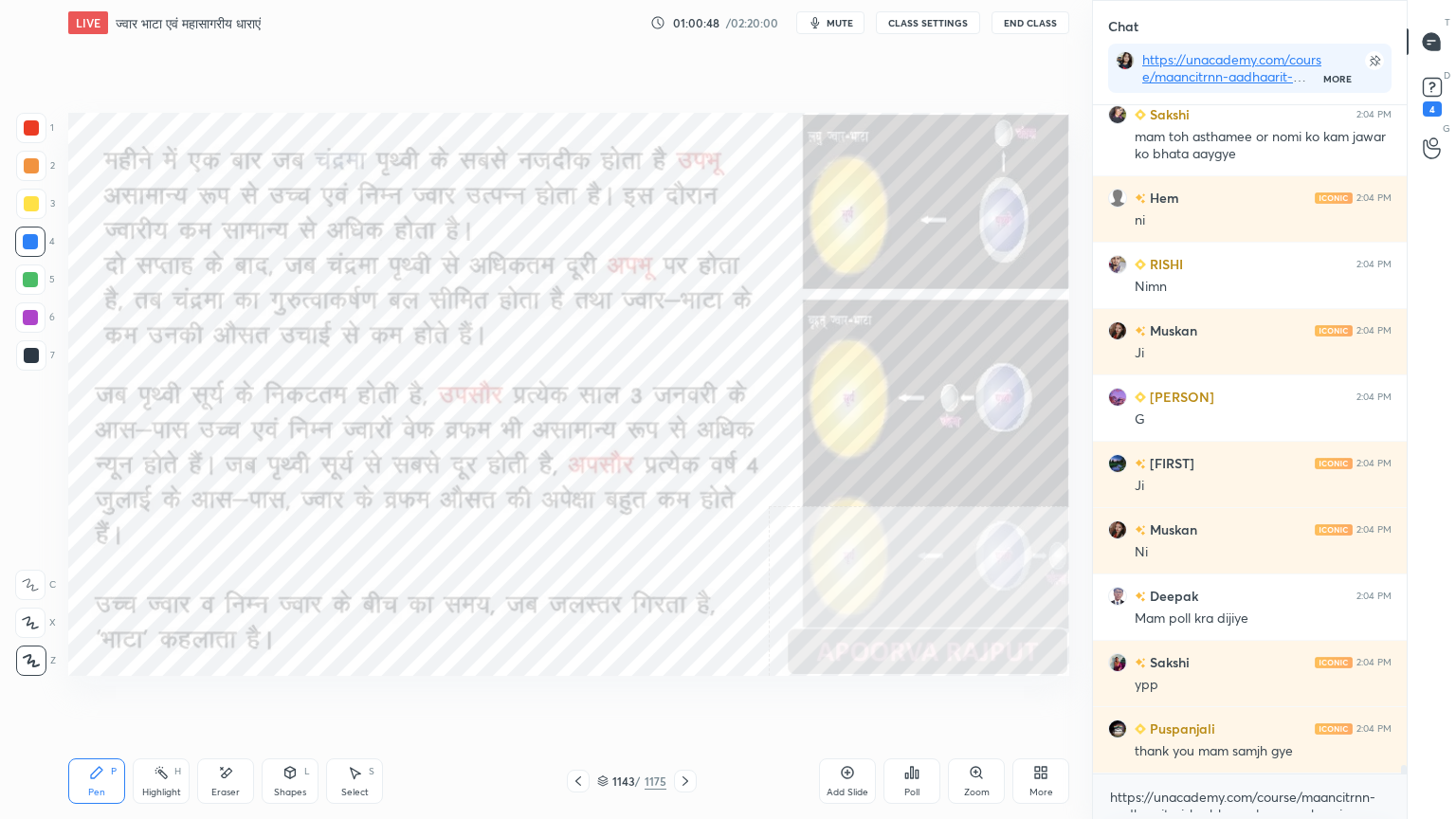 click at bounding box center (30, 242) 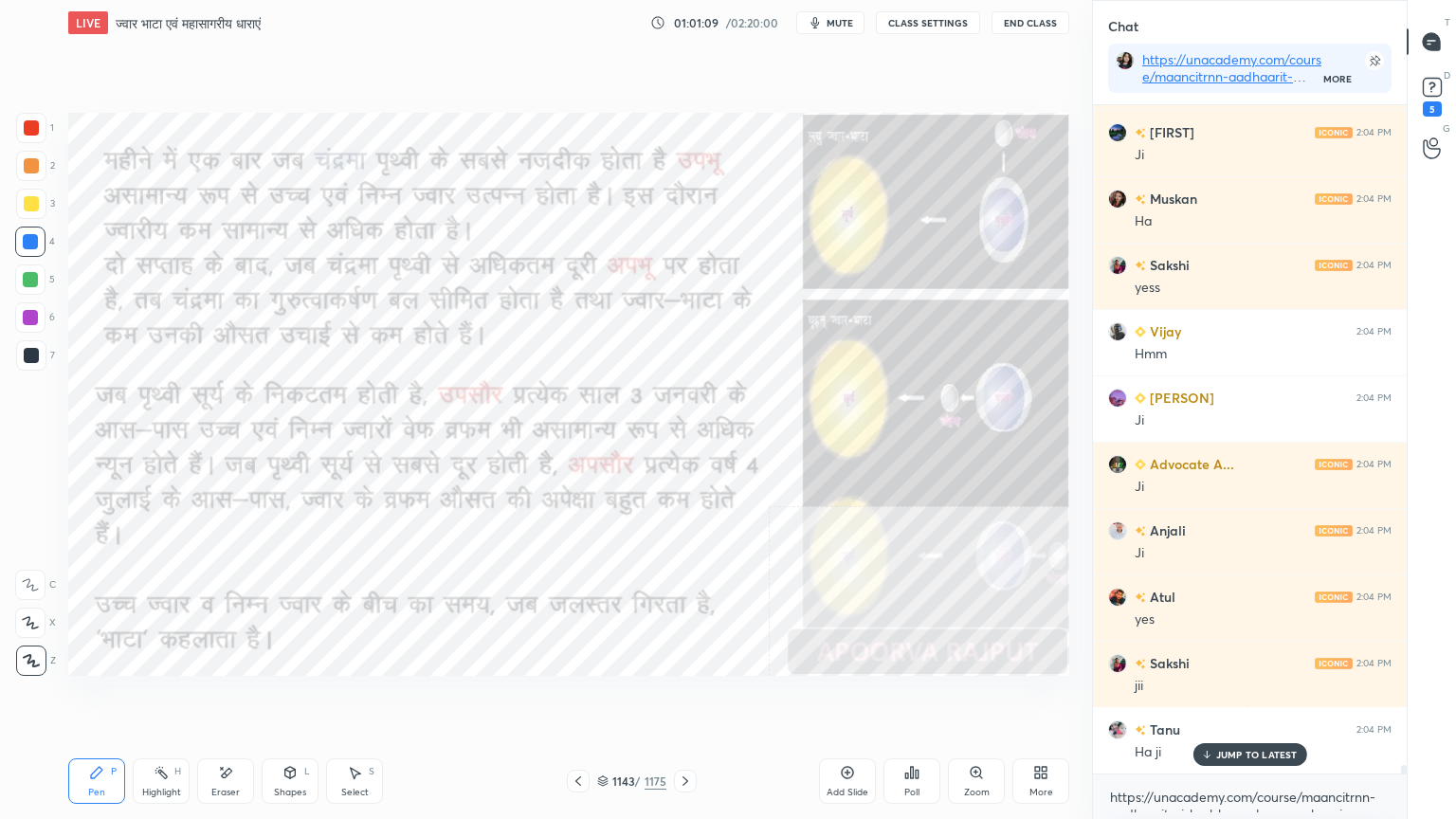 scroll, scrollTop: 51691, scrollLeft: 0, axis: vertical 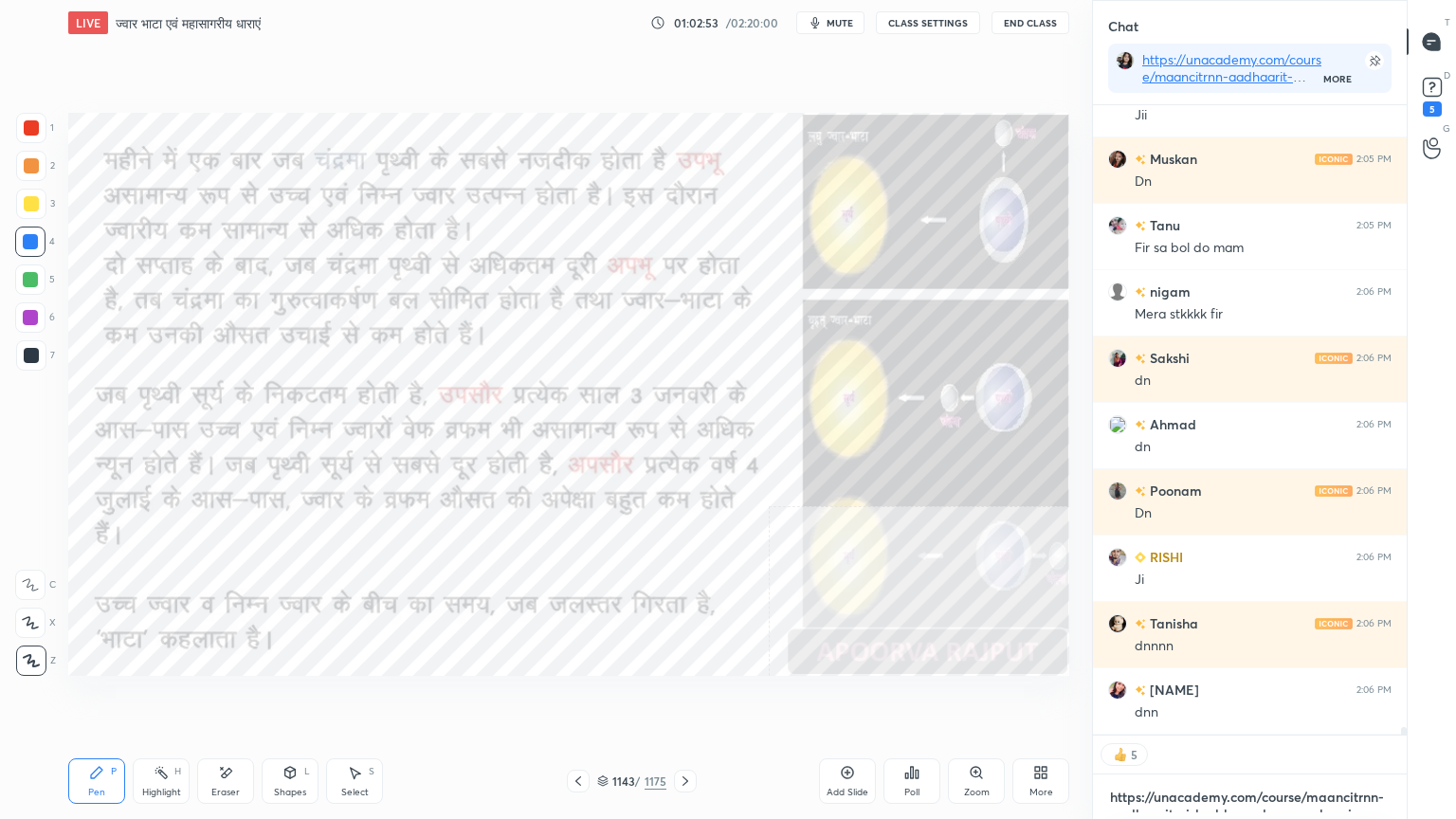 drag, startPoint x: 1235, startPoint y: 805, endPoint x: 1239, endPoint y: 792, distance: 13.60147 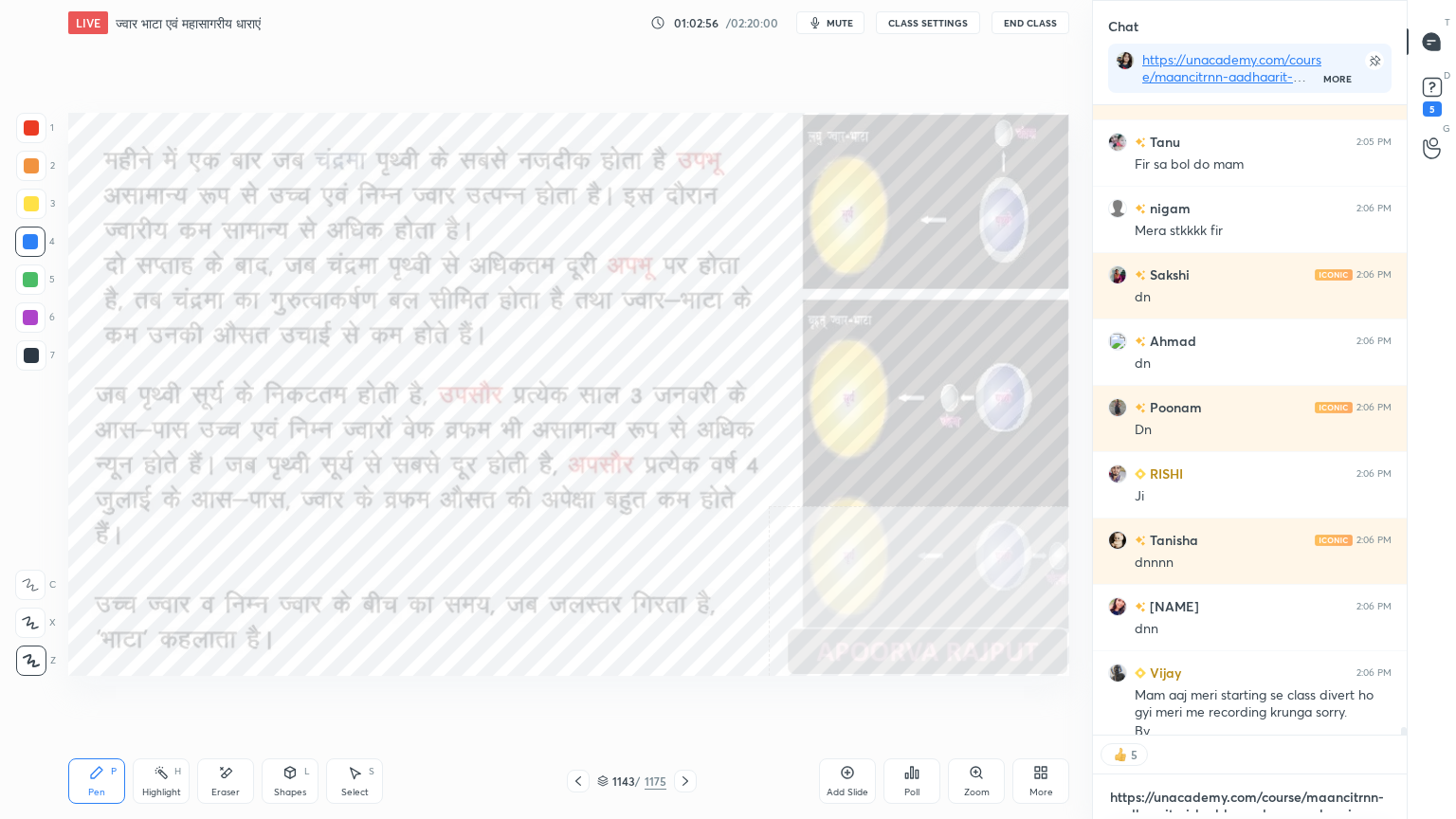scroll, scrollTop: 50979, scrollLeft: 0, axis: vertical 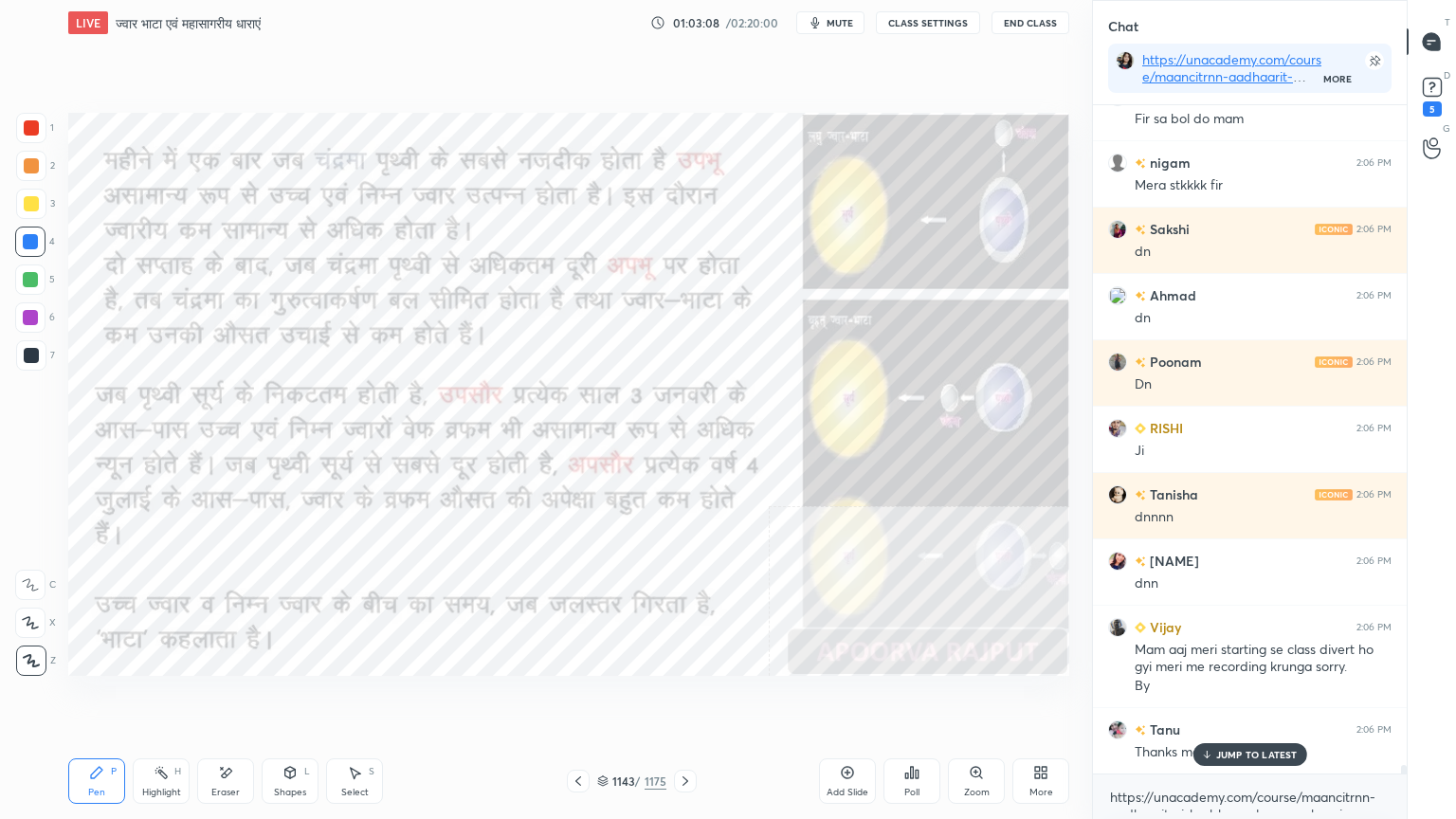 click 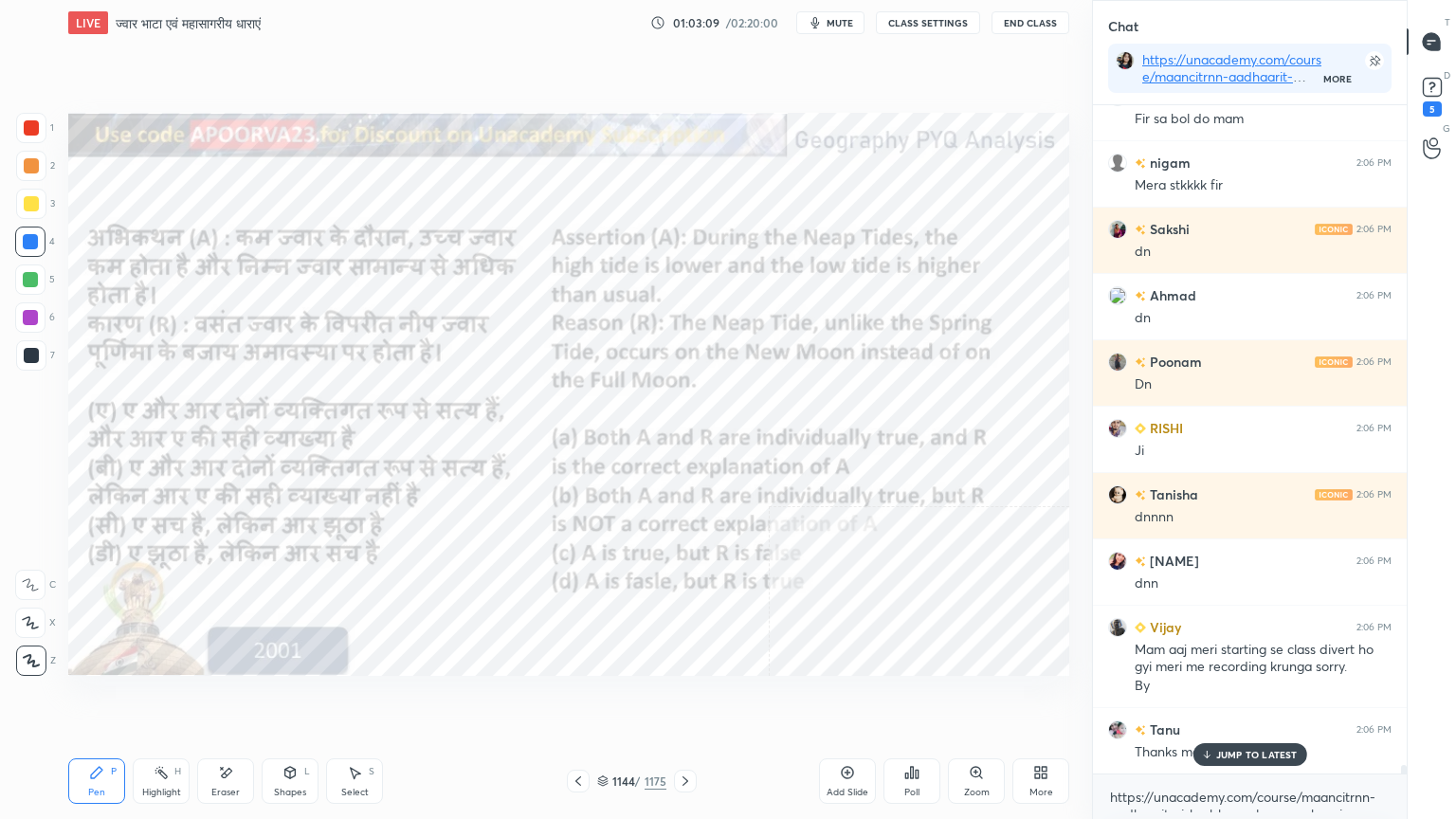 click 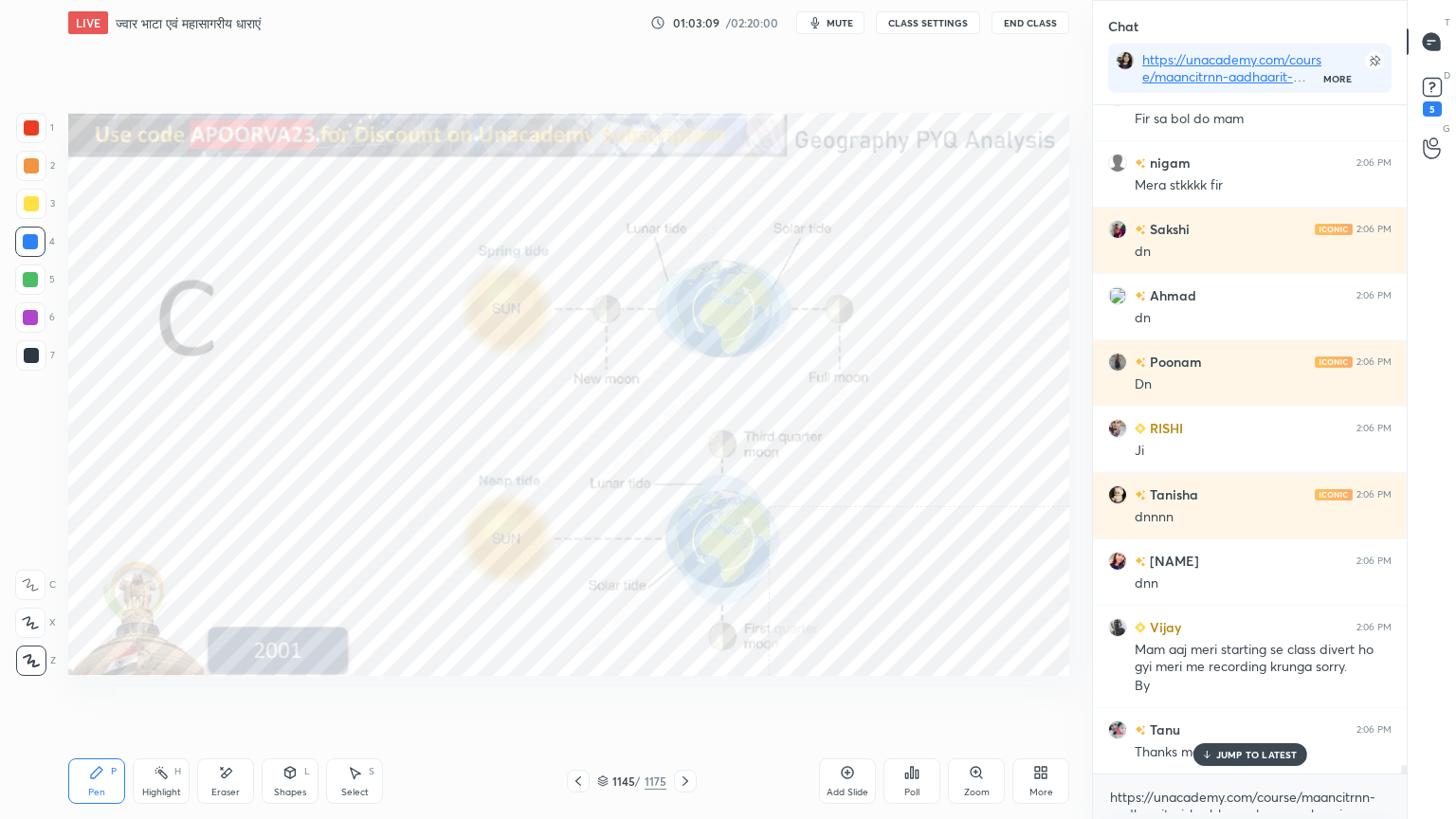 click 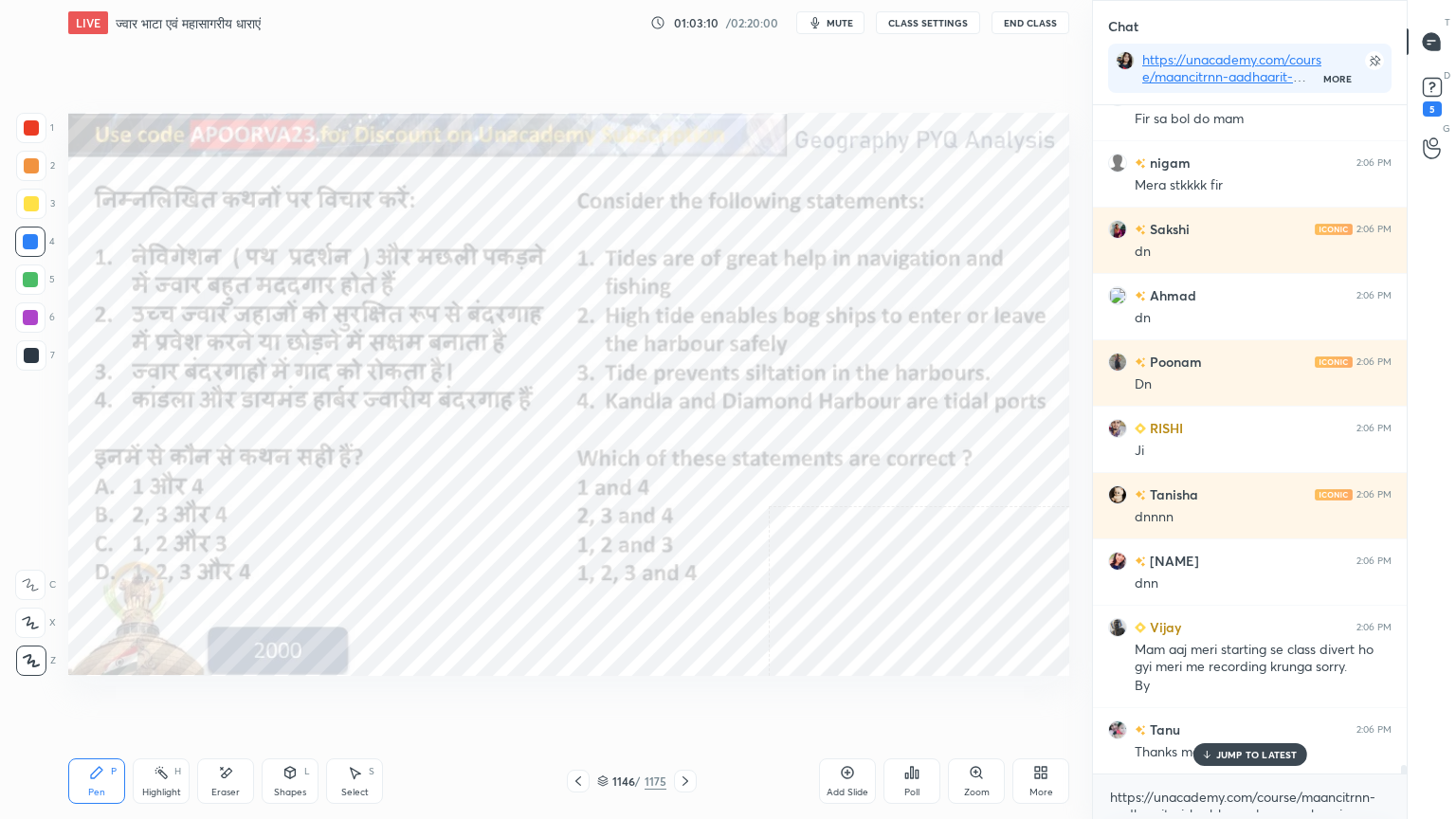 click 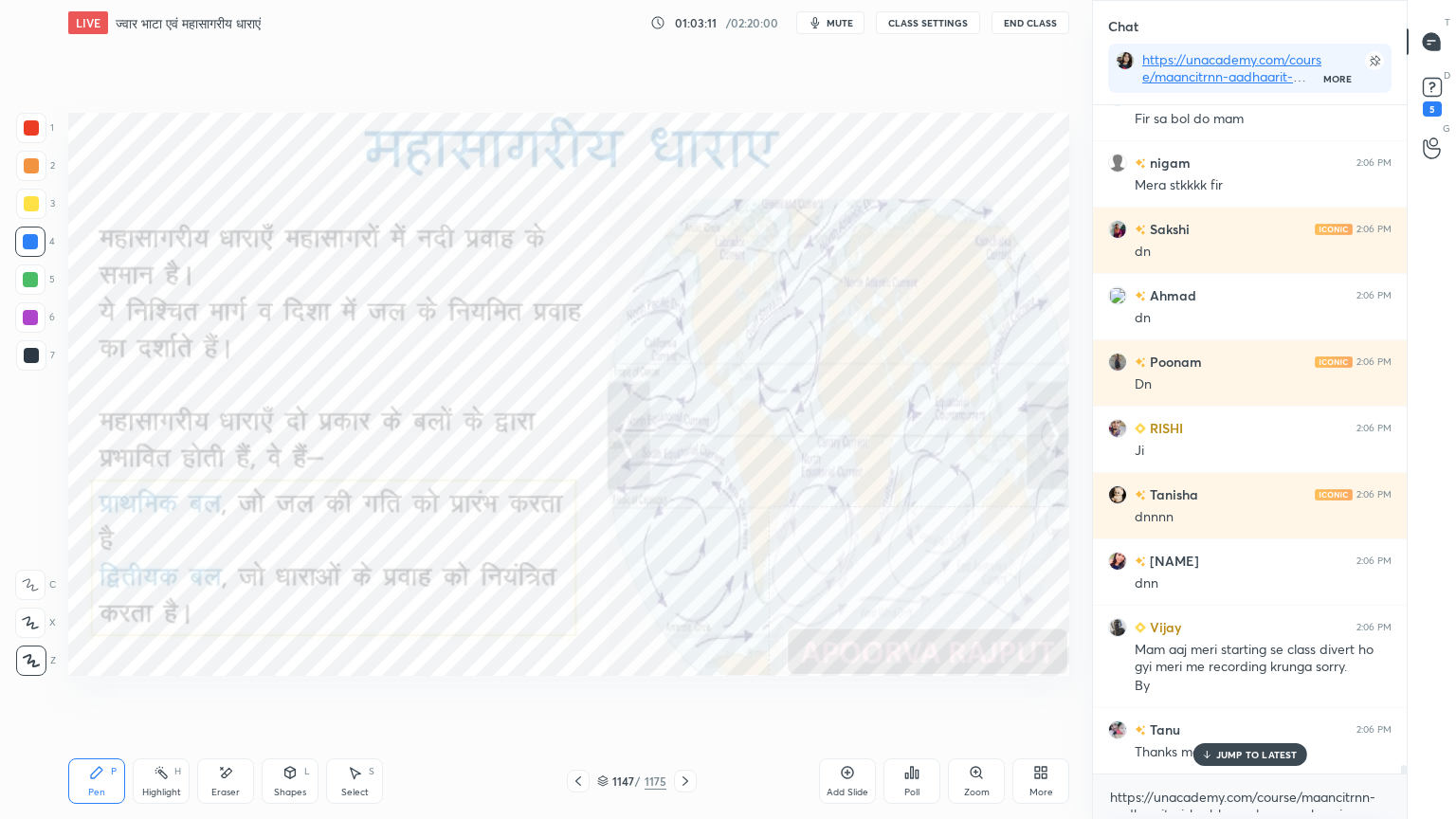 click 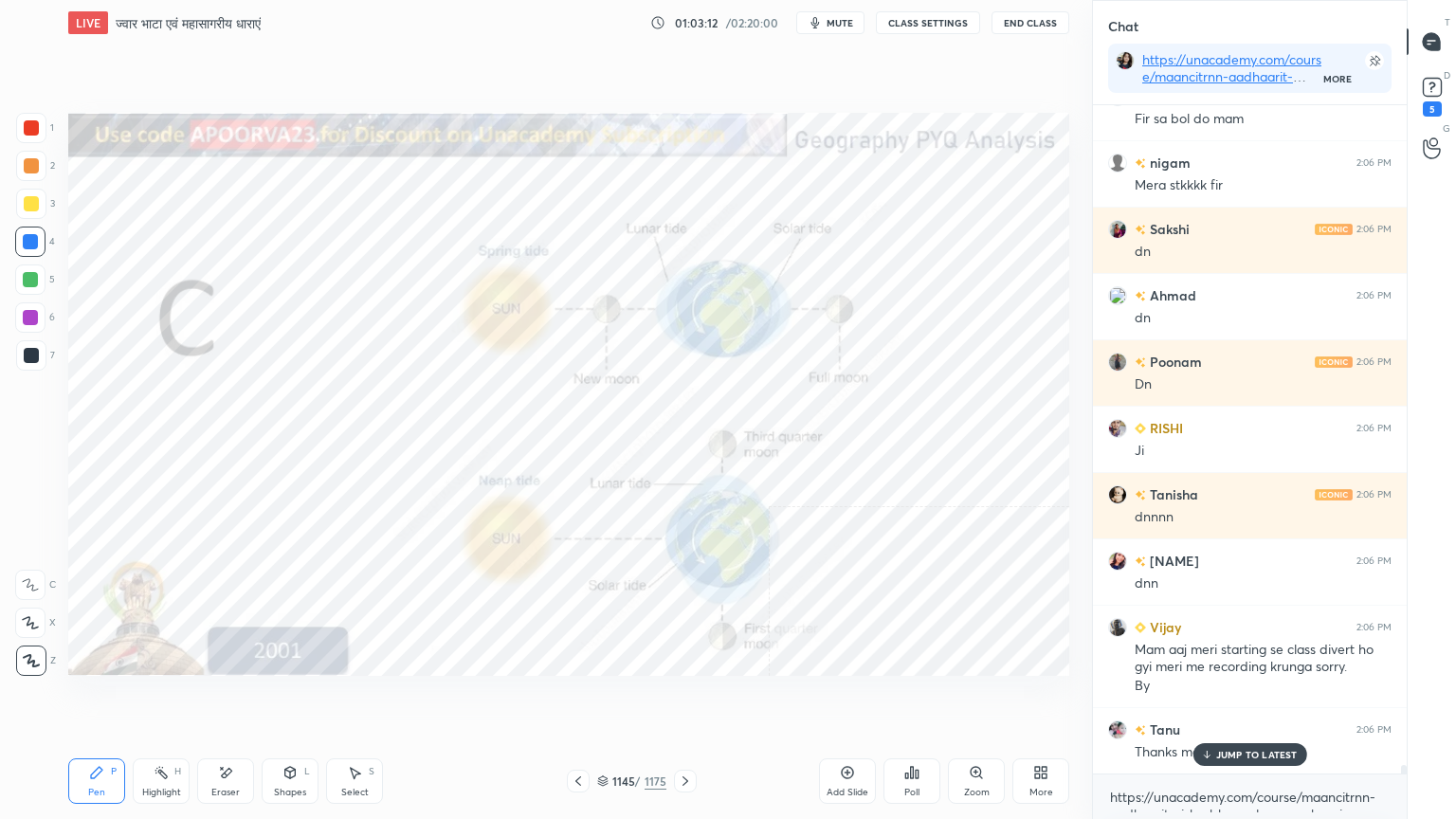 click 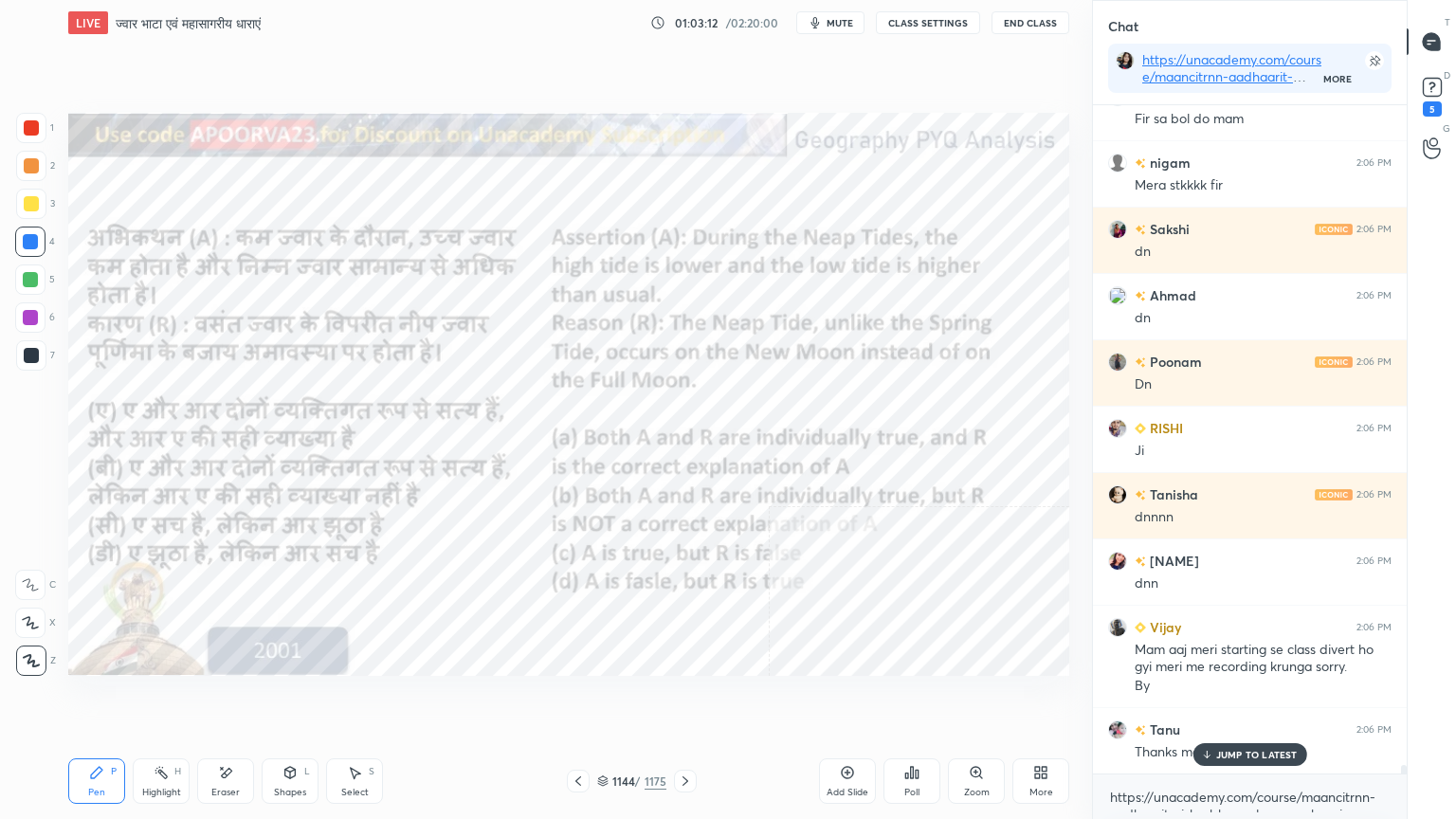 click 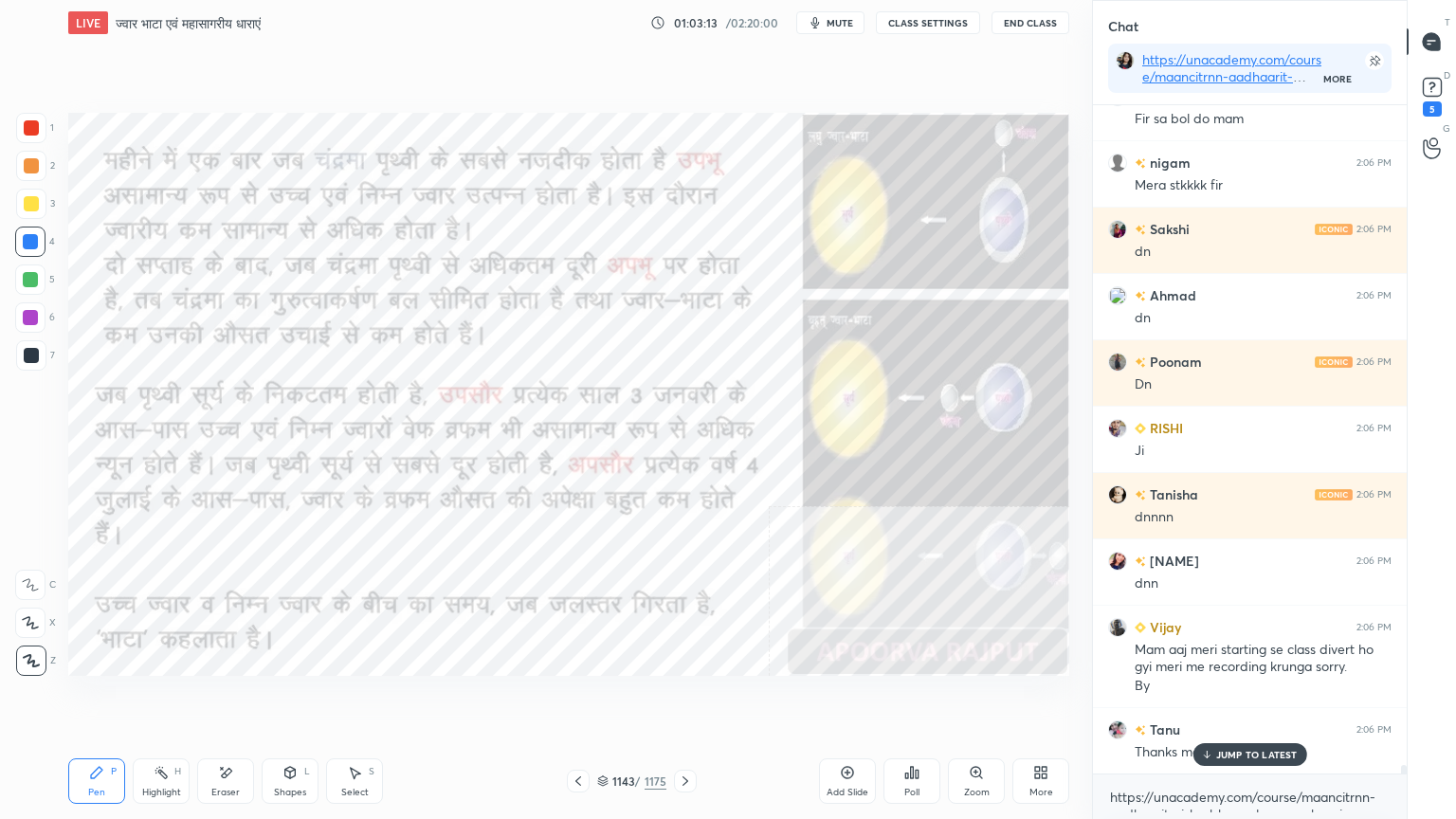 drag, startPoint x: 610, startPoint y: 777, endPoint x: 635, endPoint y: 751, distance: 36.069378 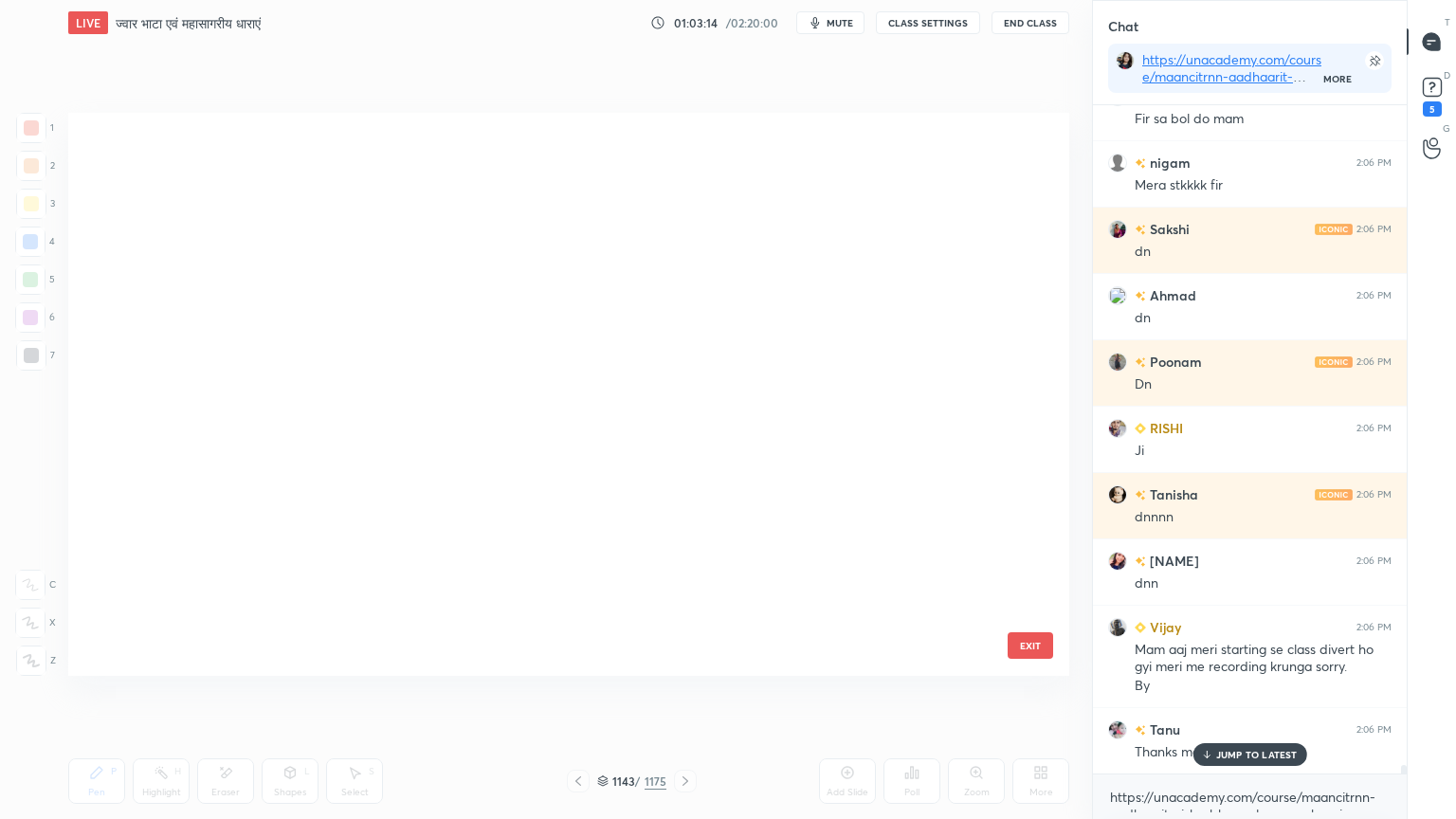 scroll, scrollTop: 65528, scrollLeft: 0, axis: vertical 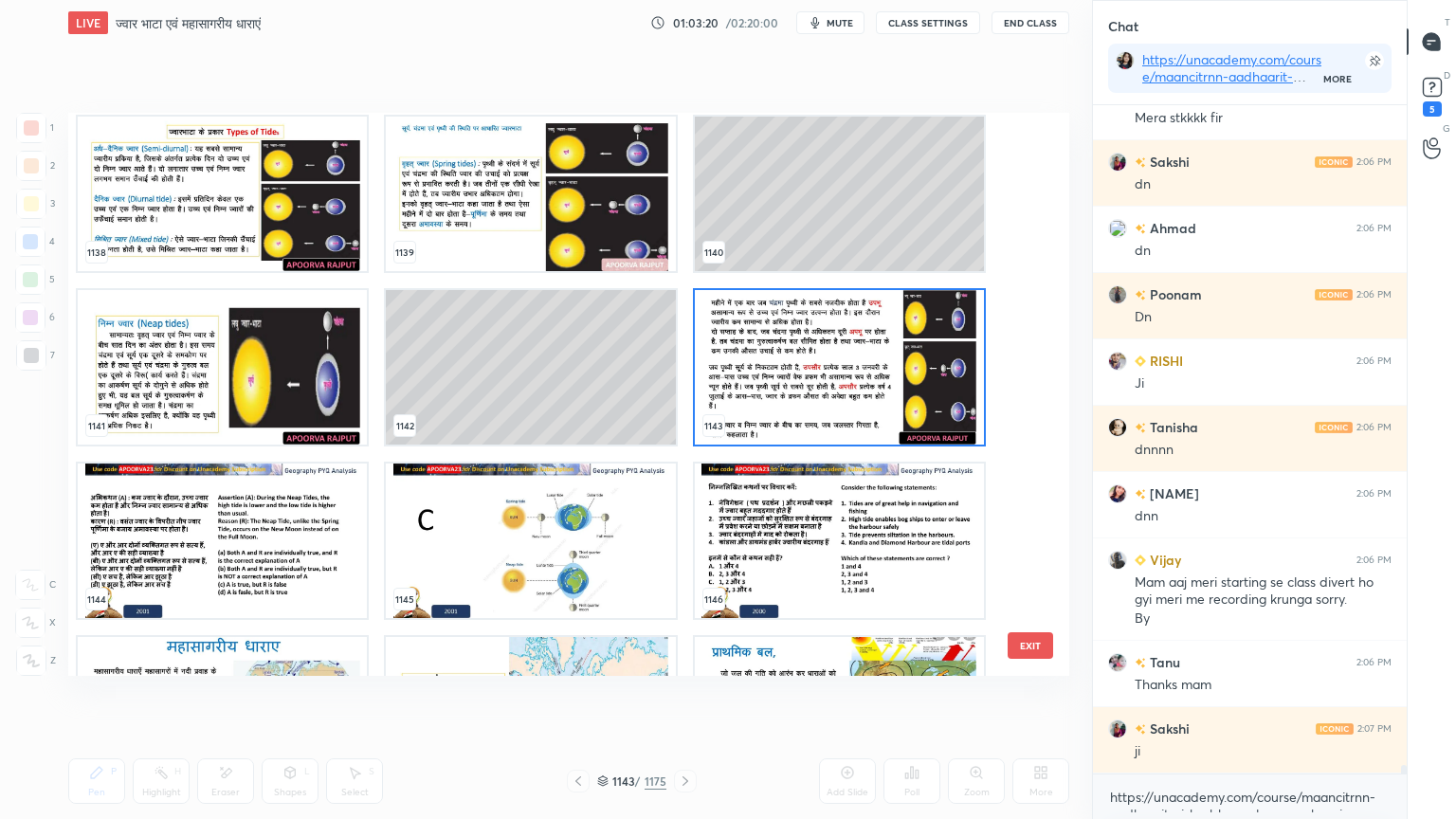 click at bounding box center [530, 193] 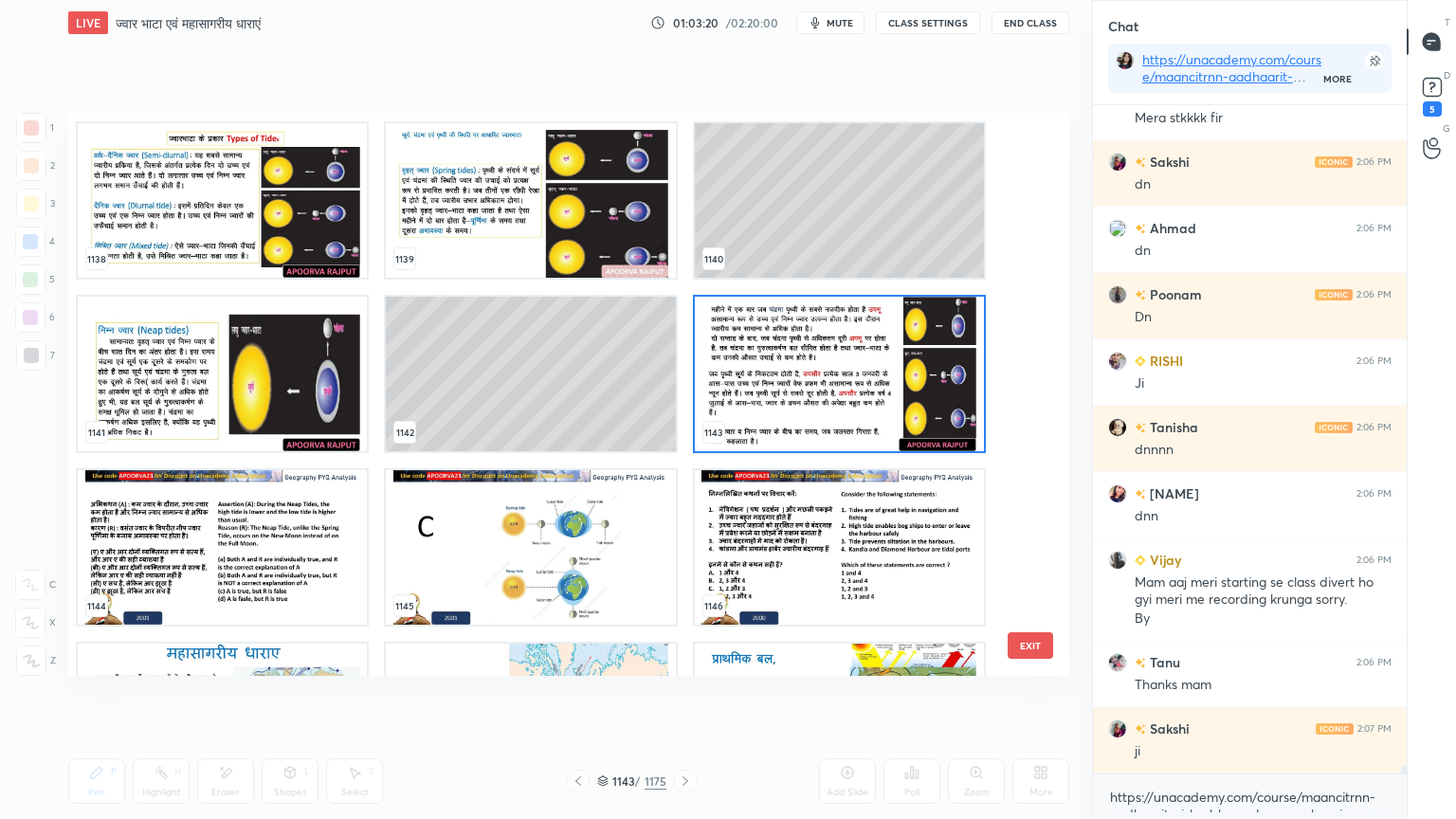 click on "[NUMBER] [NUMBER] [NUMBER] [NUMBER] [NUMBER] [NUMBER] [NUMBER] [NUMBER] [NUMBER] [NUMBER] [NUMBER] [NUMBER] [NUMBER] [NUMBER] [NUMBER]" at bounding box center (552, 394) 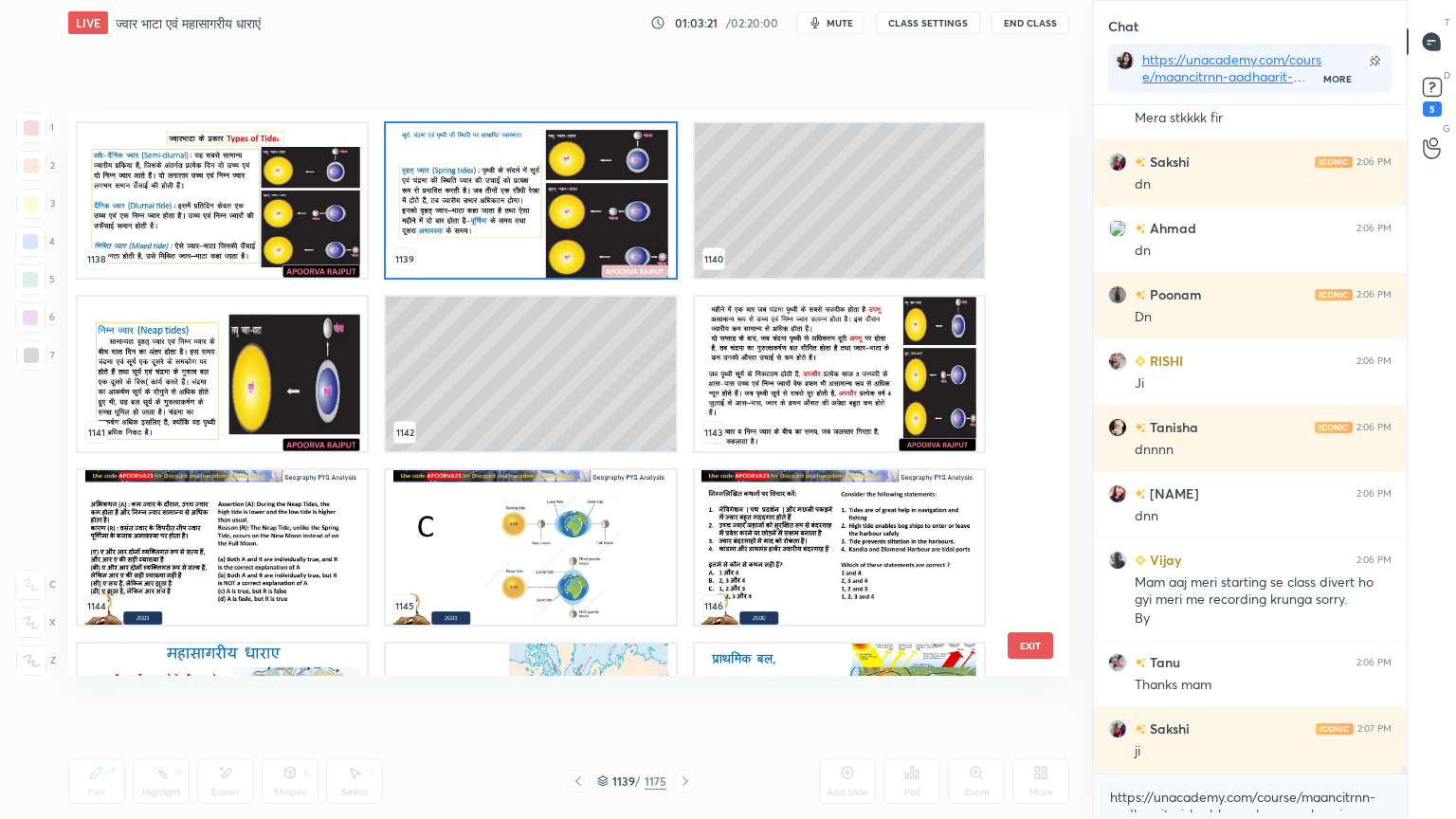 click at bounding box center (530, 200) 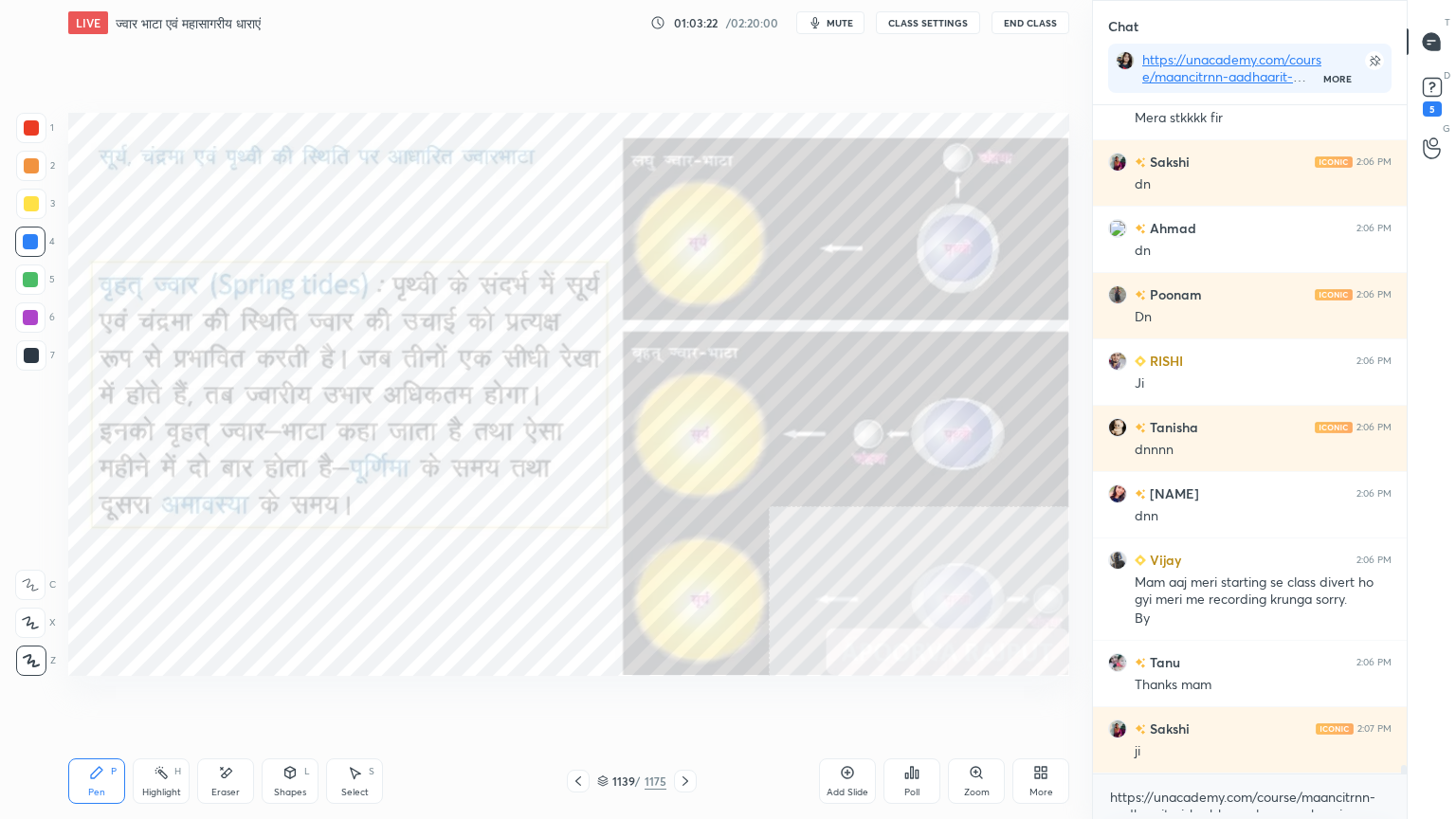 click 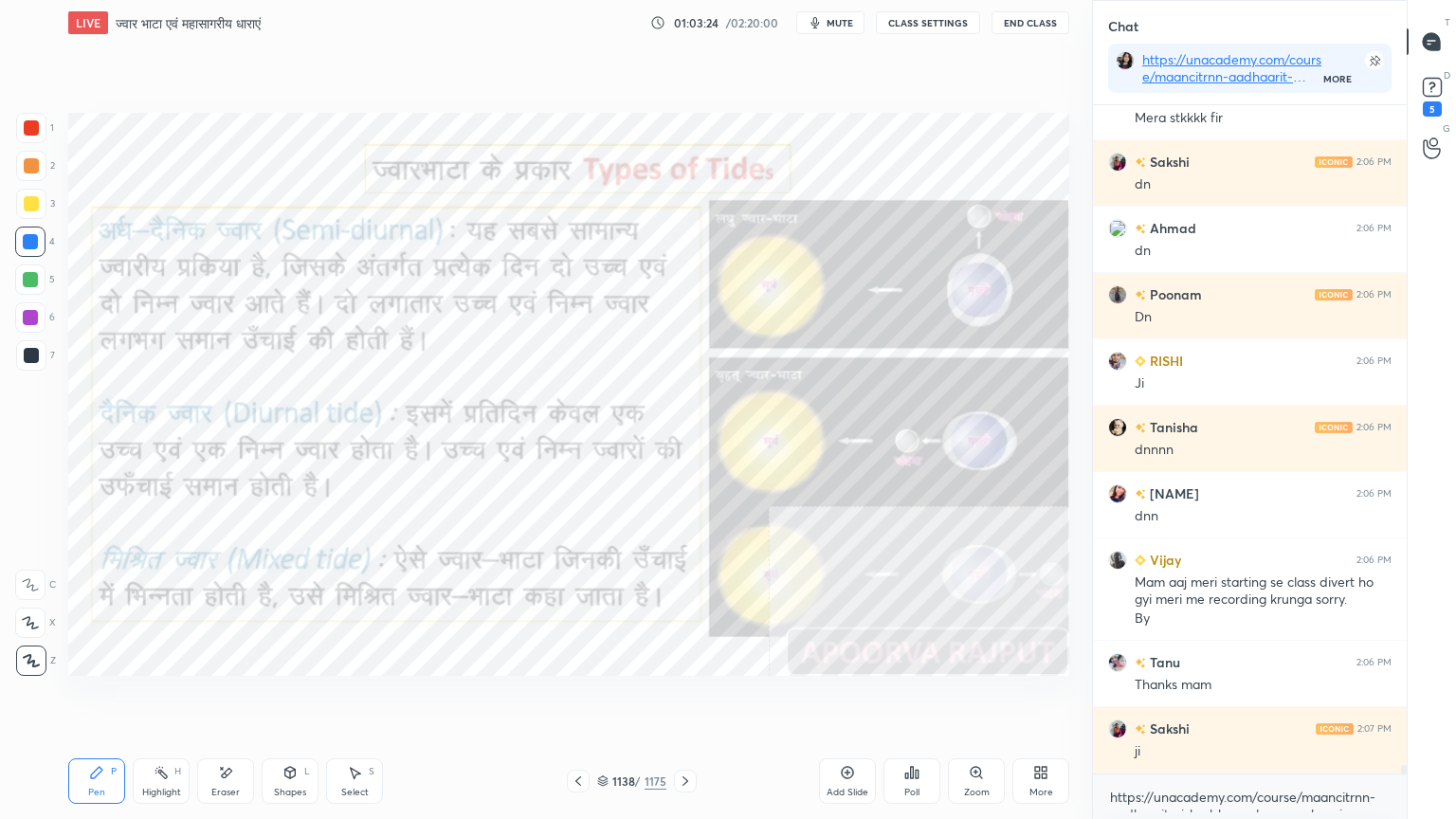 click 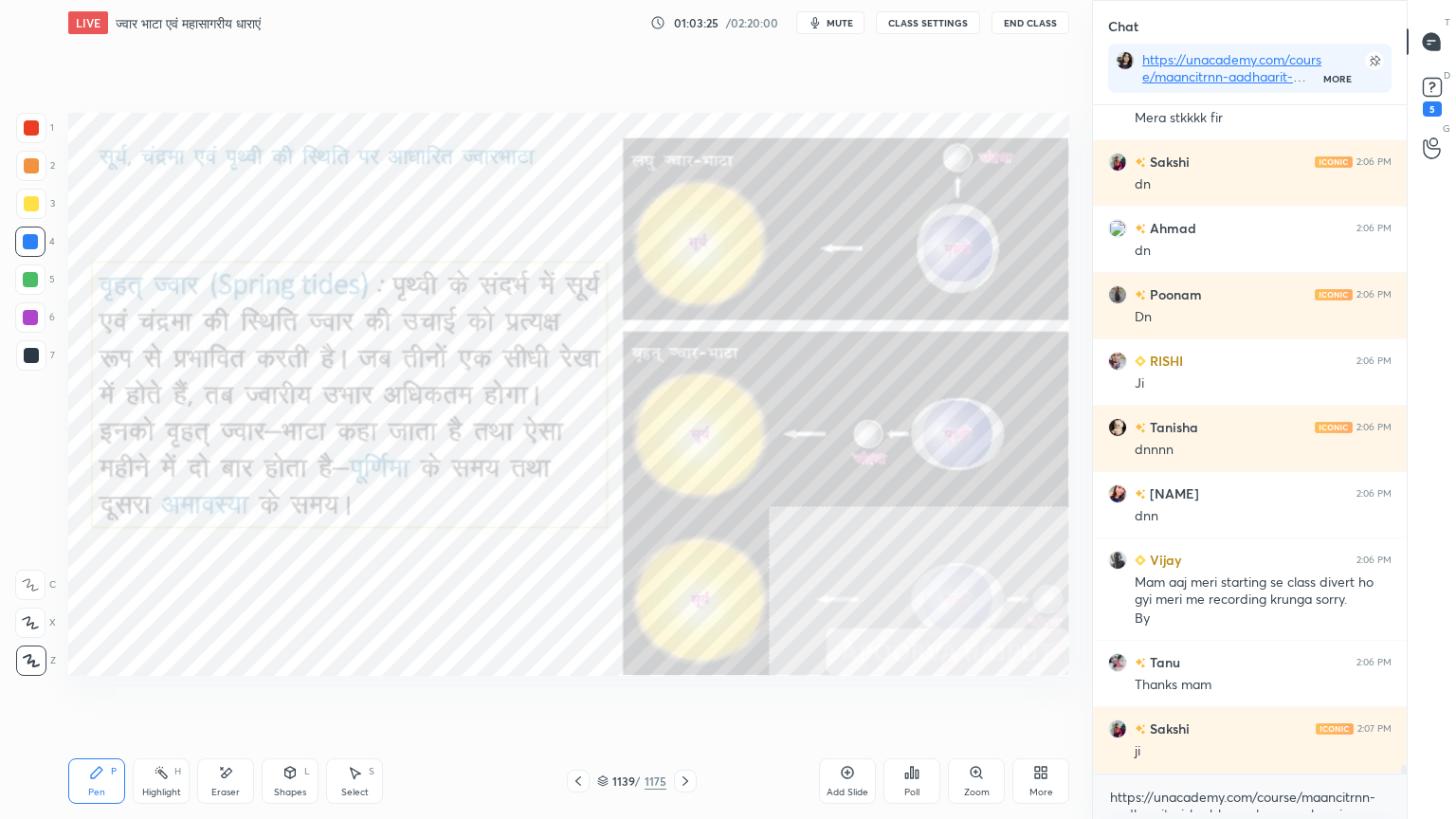 click 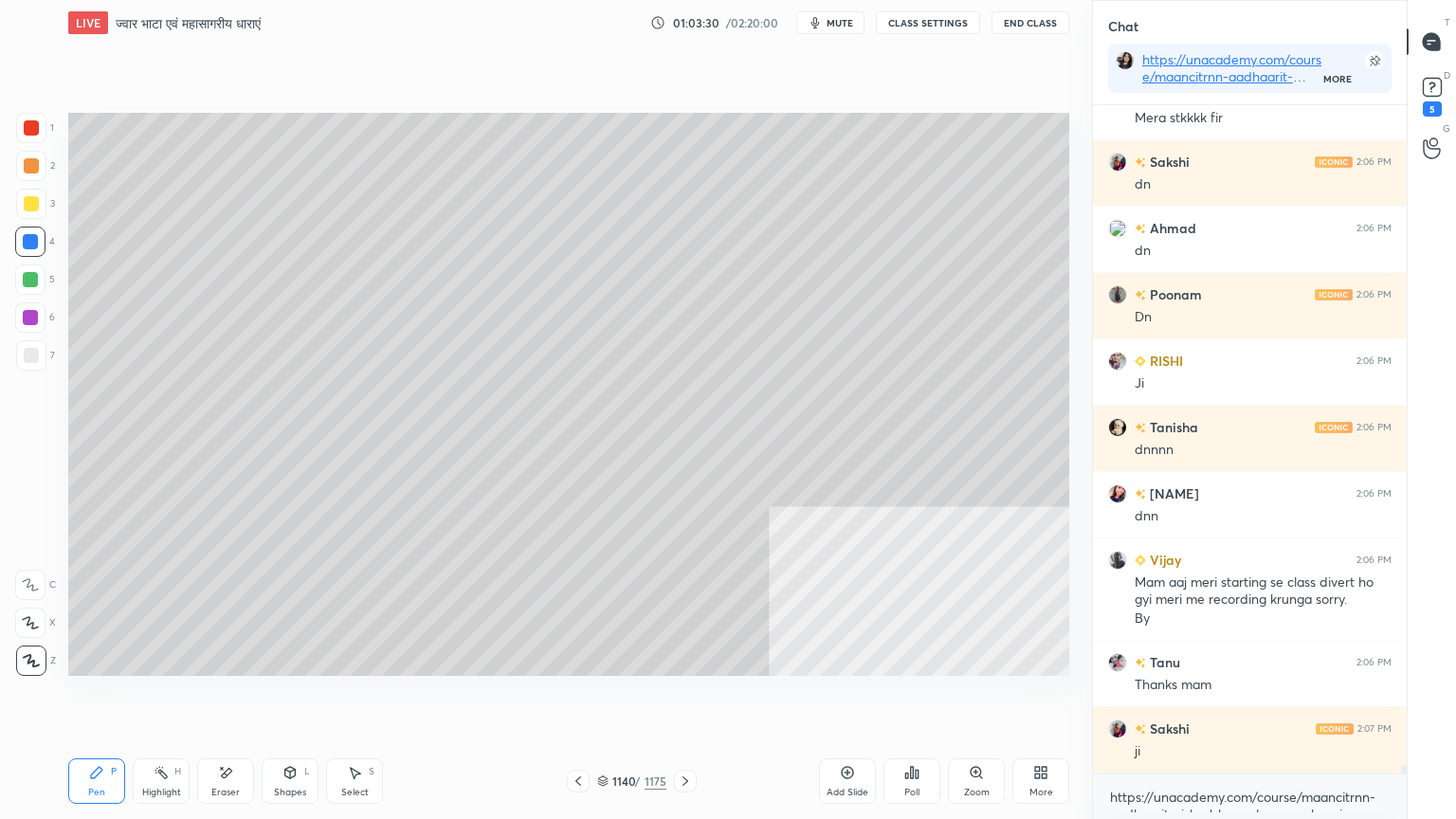 scroll, scrollTop: 51138, scrollLeft: 0, axis: vertical 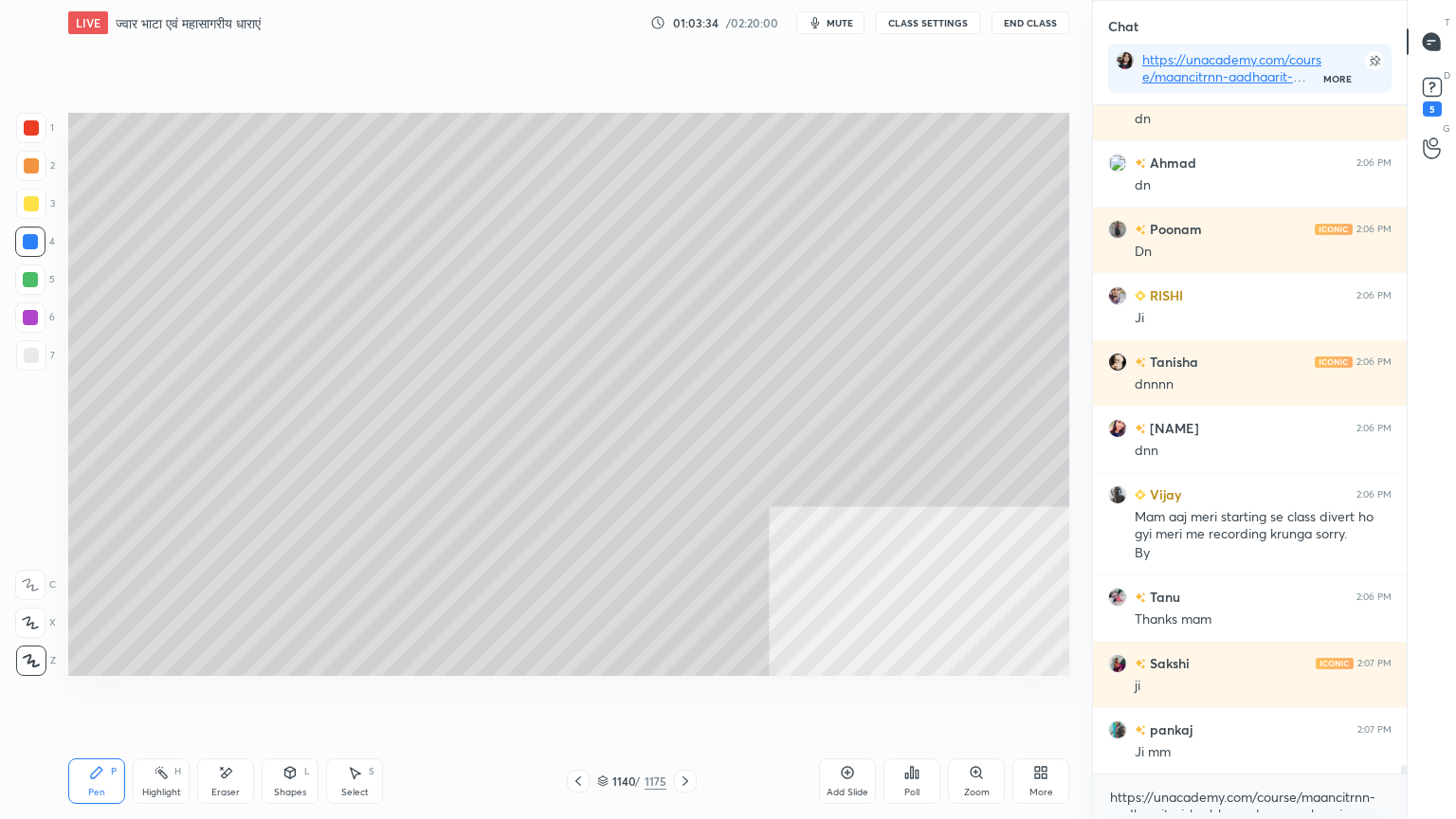 click on "7" at bounding box center [35, 359] 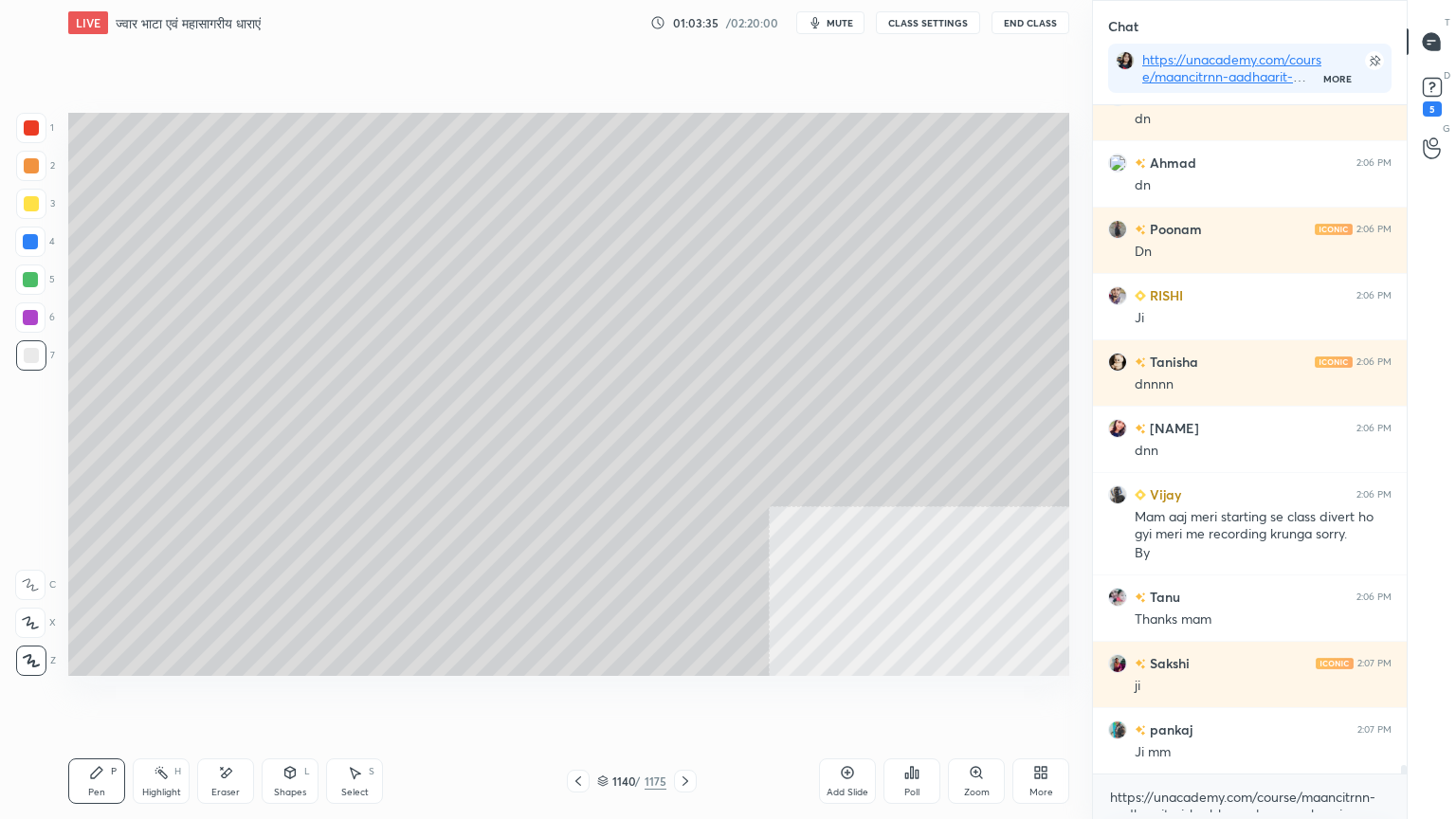 click at bounding box center [31, 355] 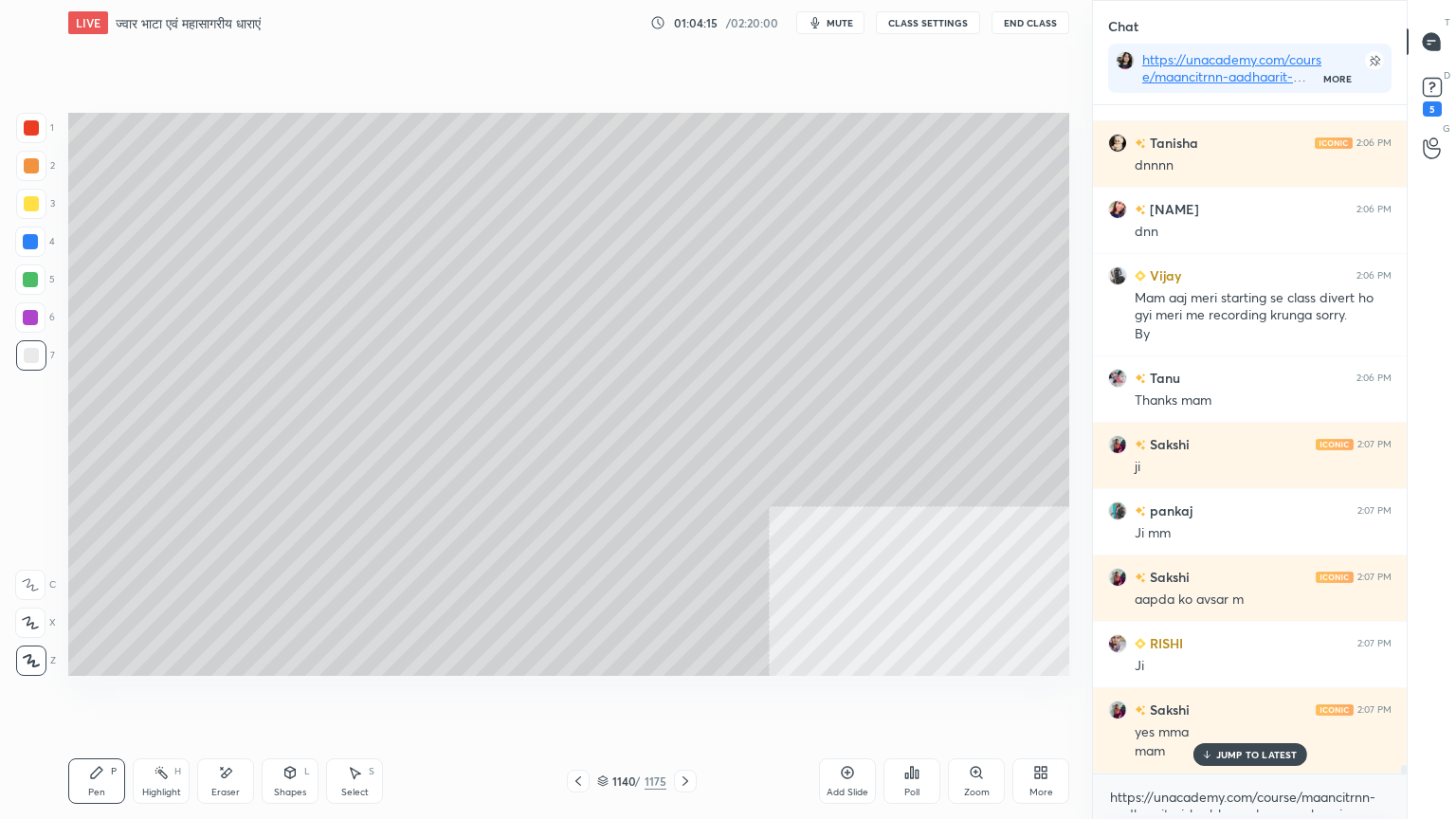 scroll, scrollTop: 51423, scrollLeft: 0, axis: vertical 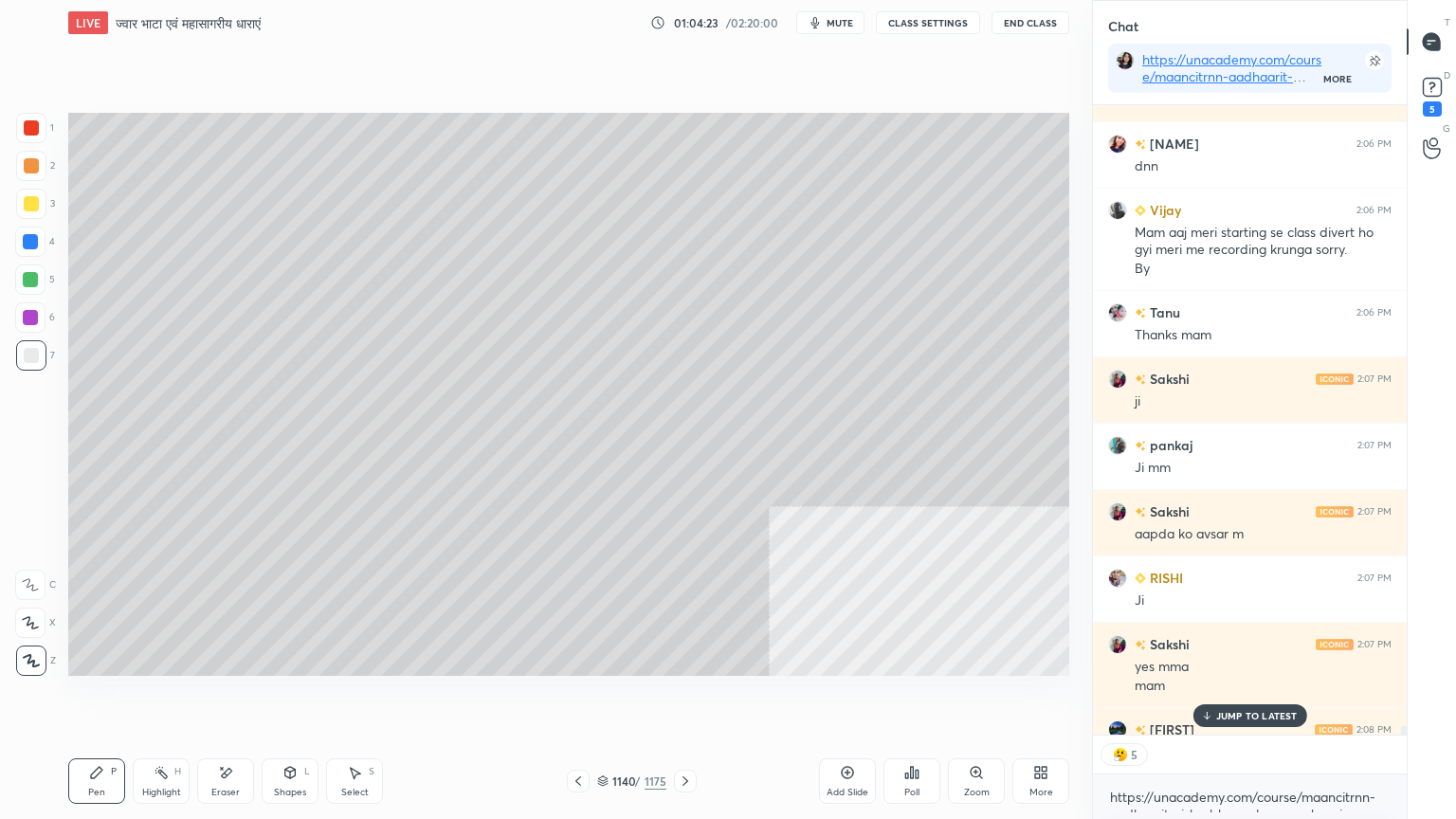 click on "CLASS SETTINGS" at bounding box center [928, 23] 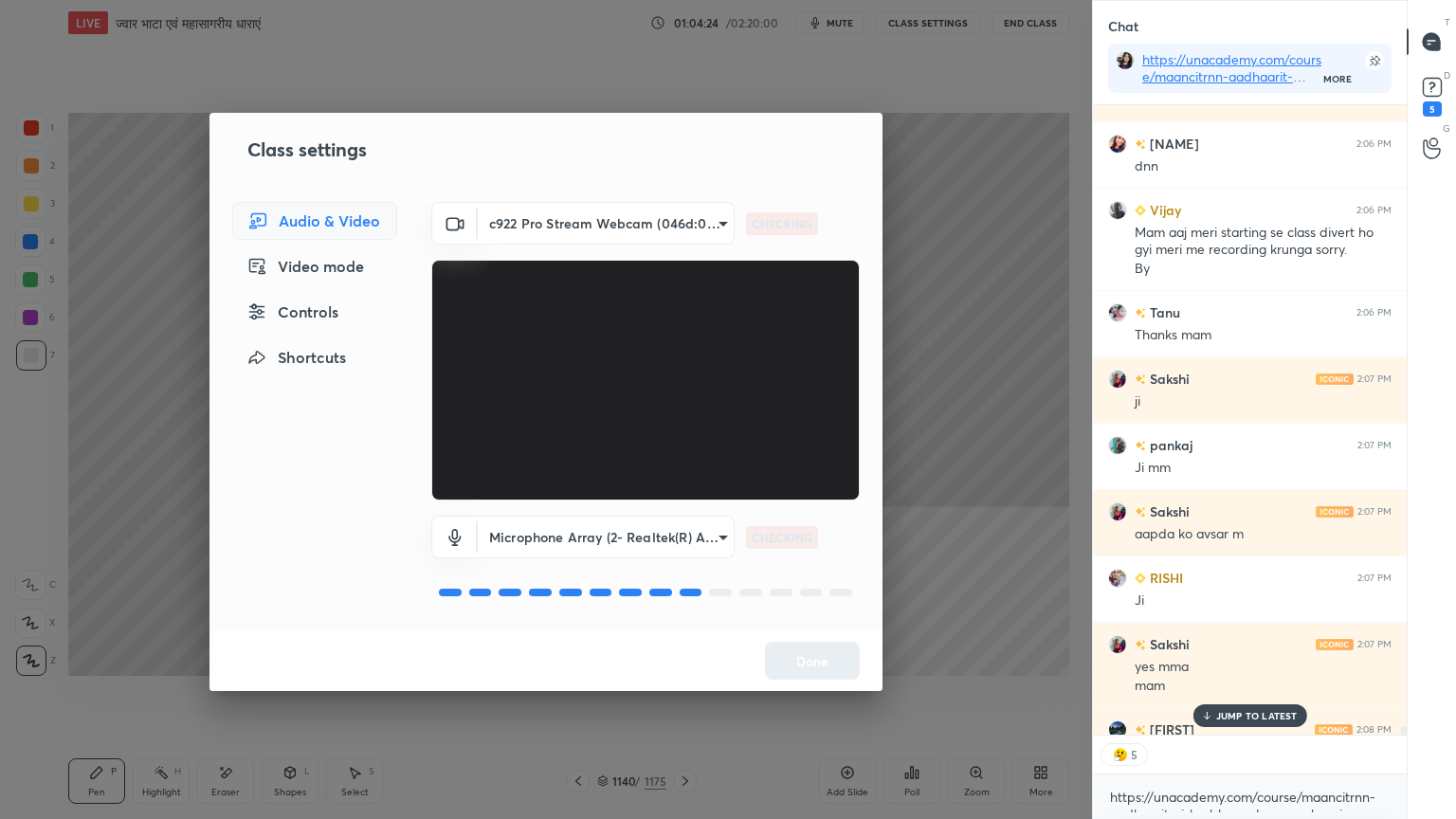 click on "Controls" at bounding box center [315, 312] 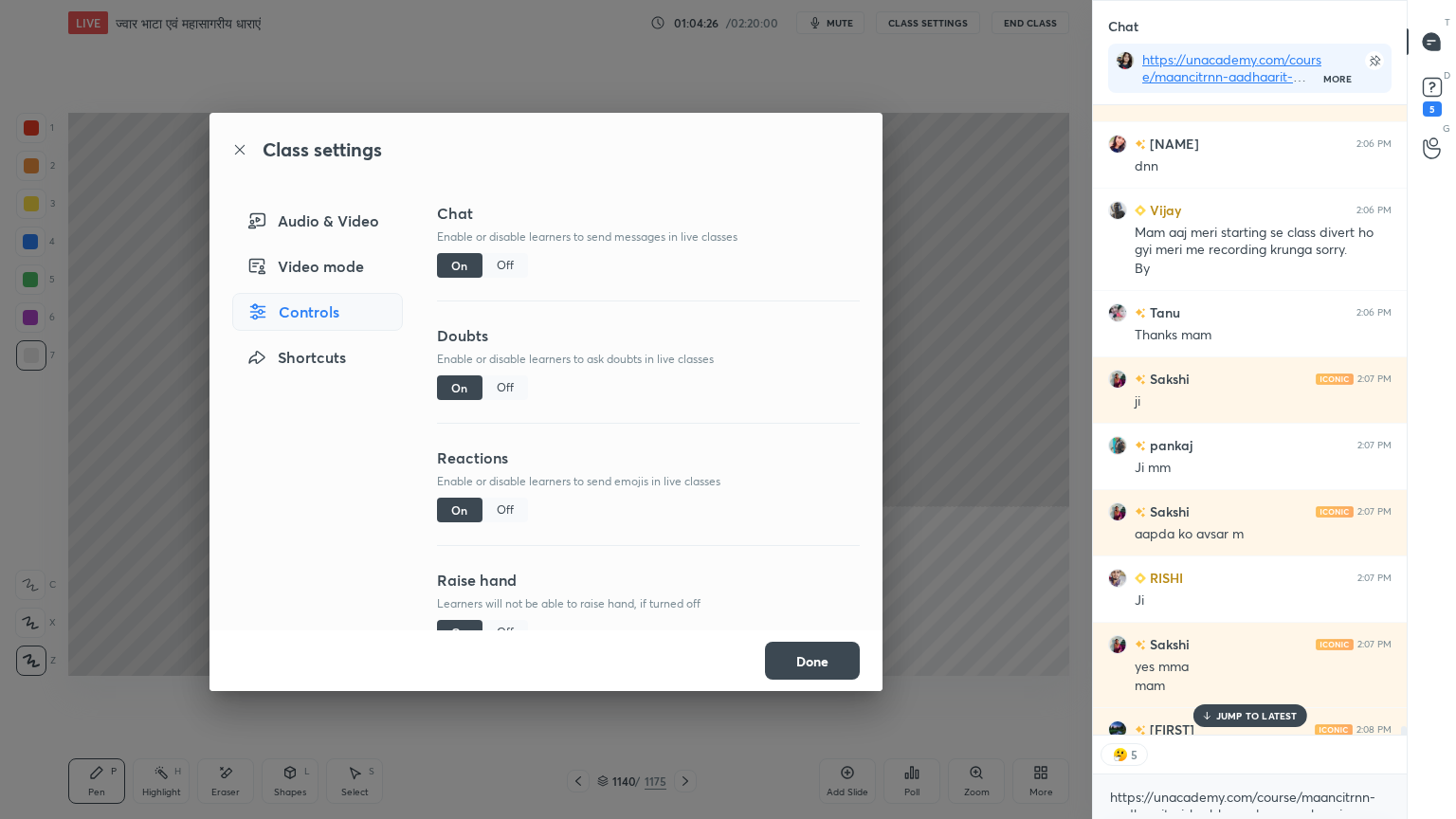 drag, startPoint x: 509, startPoint y: 510, endPoint x: 597, endPoint y: 523, distance: 88.95504 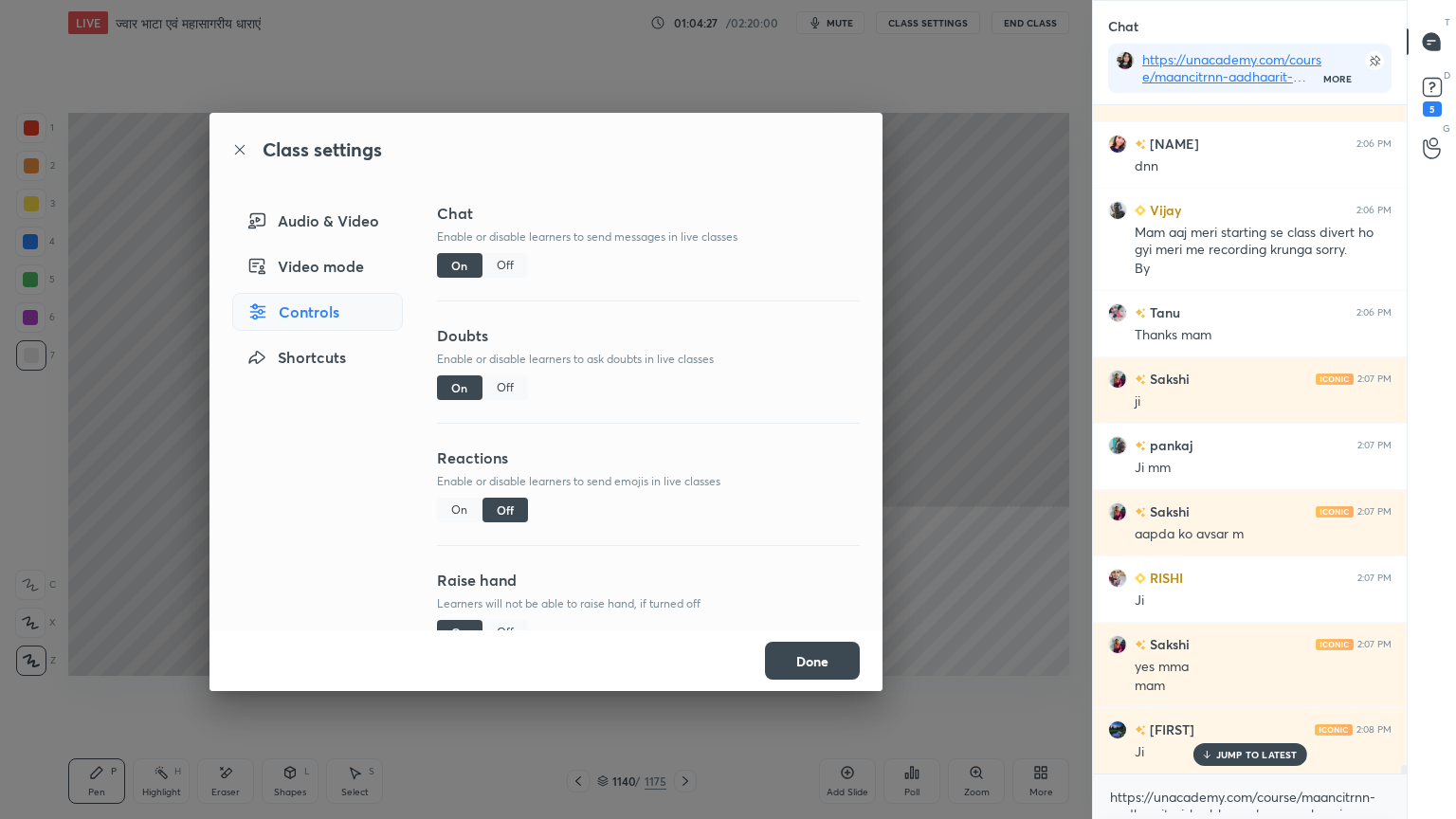 click on "Done" at bounding box center (812, 661) 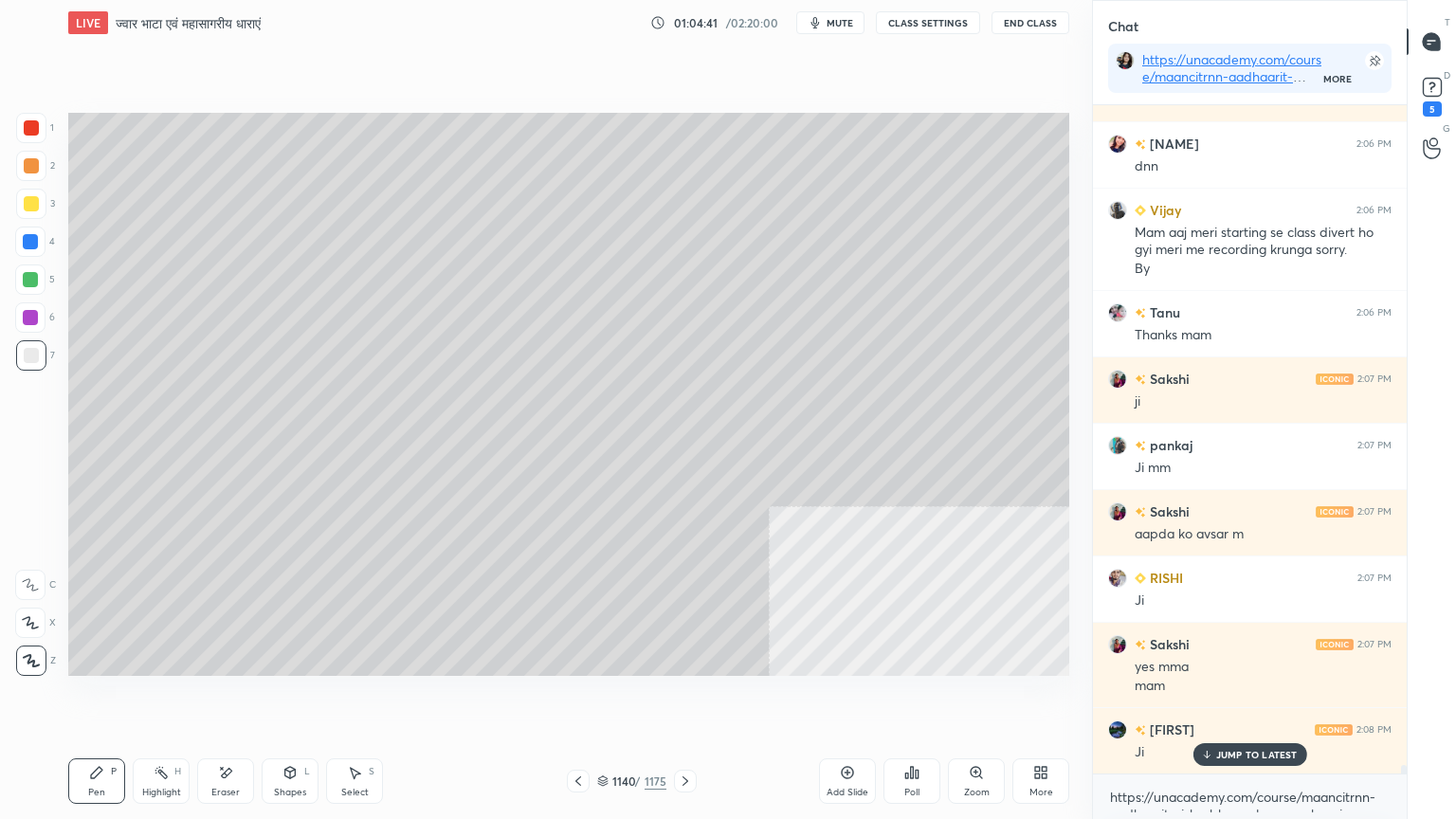 click at bounding box center (30, 242) 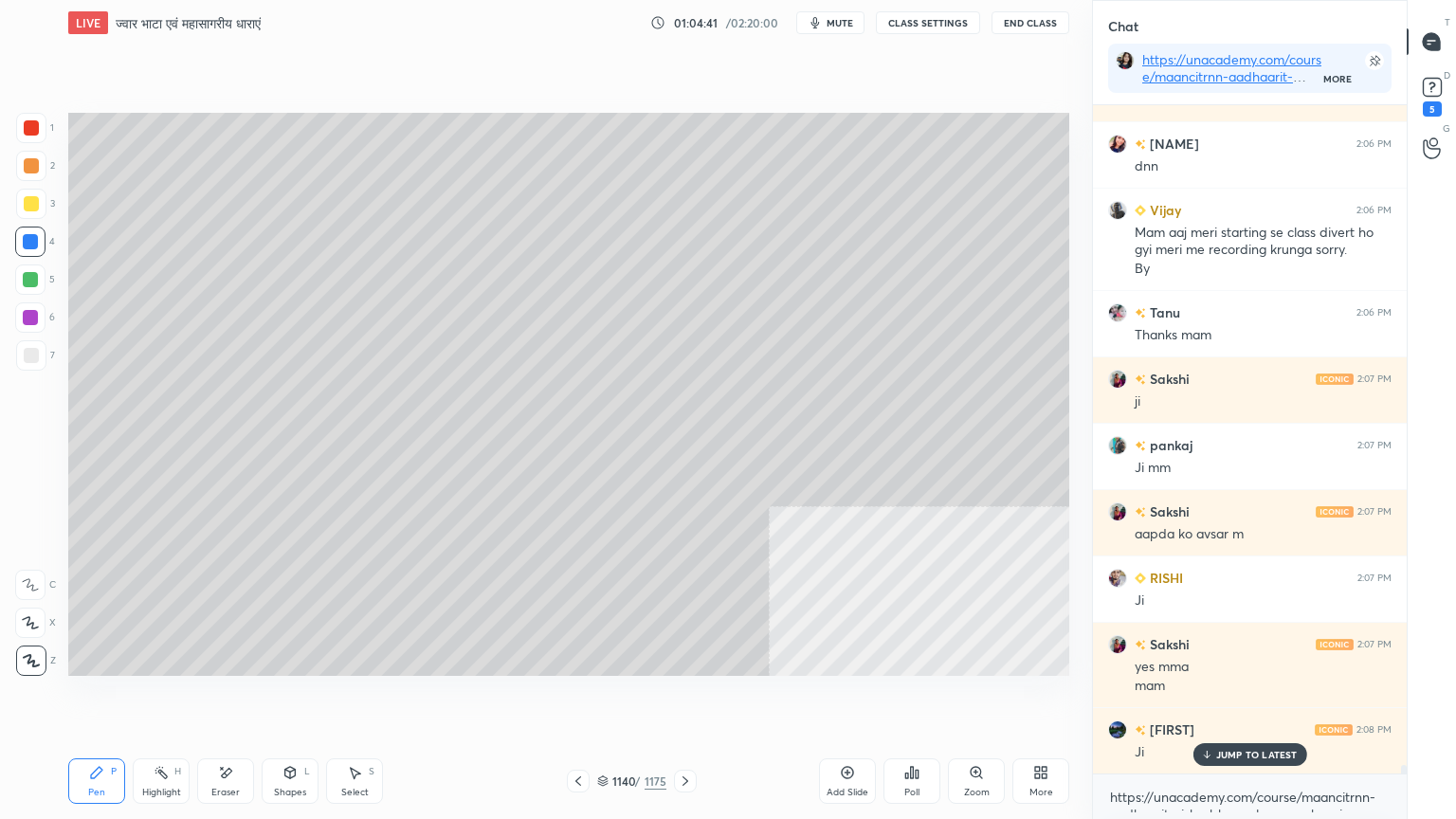 click at bounding box center [30, 242] 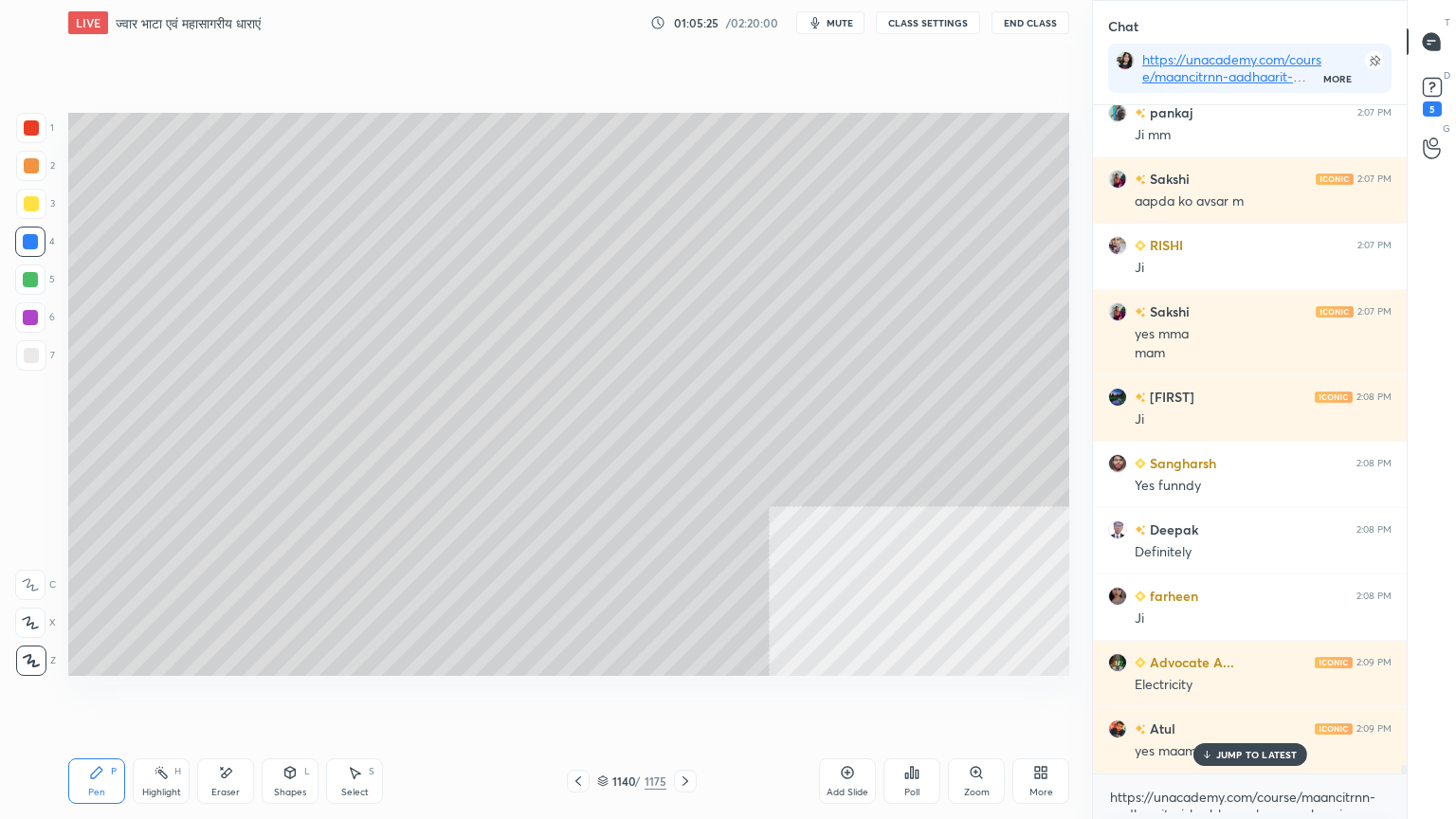scroll, scrollTop: 51821, scrollLeft: 0, axis: vertical 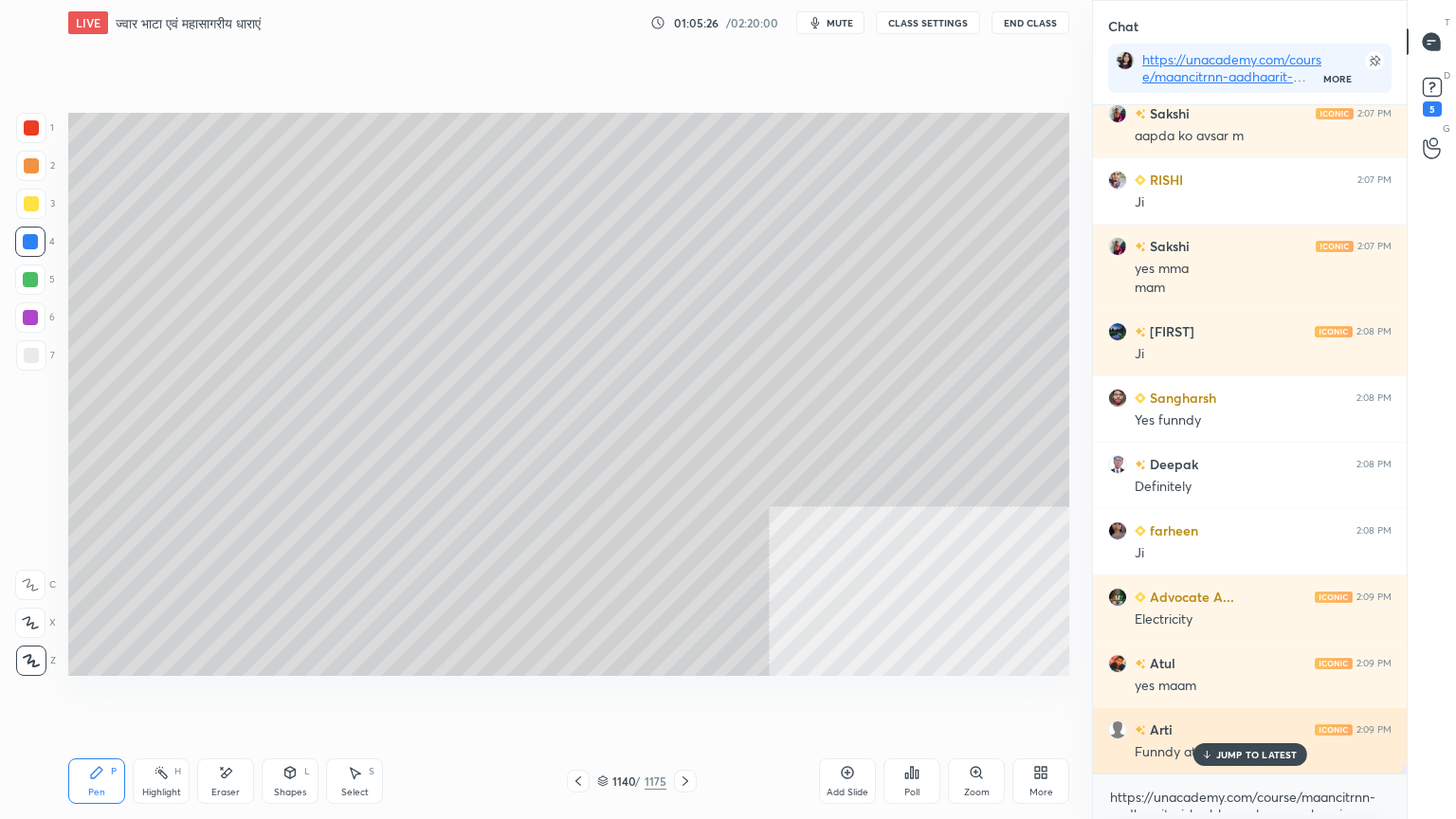 drag, startPoint x: 1263, startPoint y: 751, endPoint x: 1248, endPoint y: 770, distance: 24 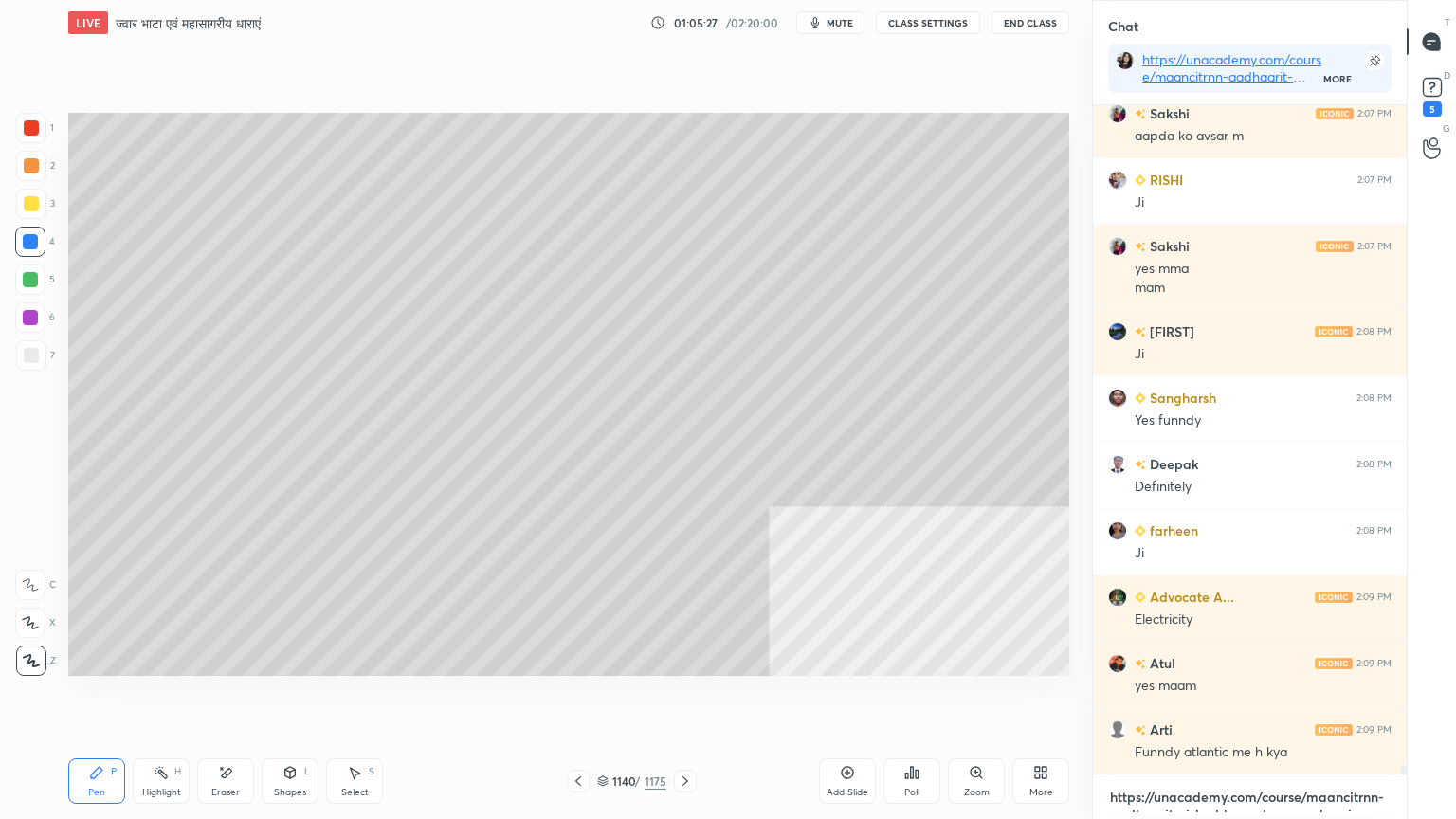 click on "https://unacademy.com/course/maancitrnn-aadhaarit-vishv-bhuugol-comprehensive-course-on-world-mapping/1FUXZMPP" at bounding box center [1249, 797] 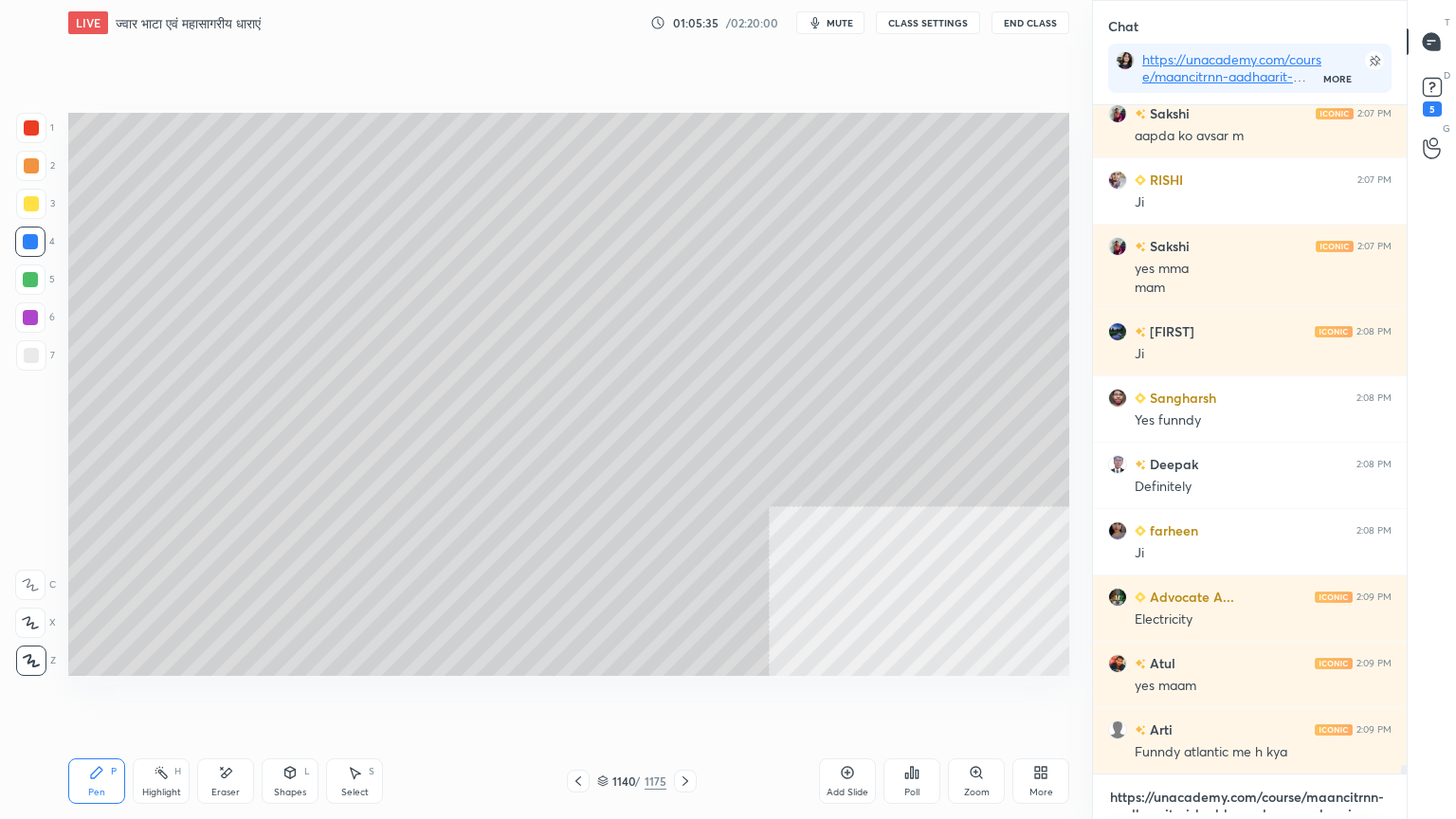 scroll, scrollTop: 51840, scrollLeft: 0, axis: vertical 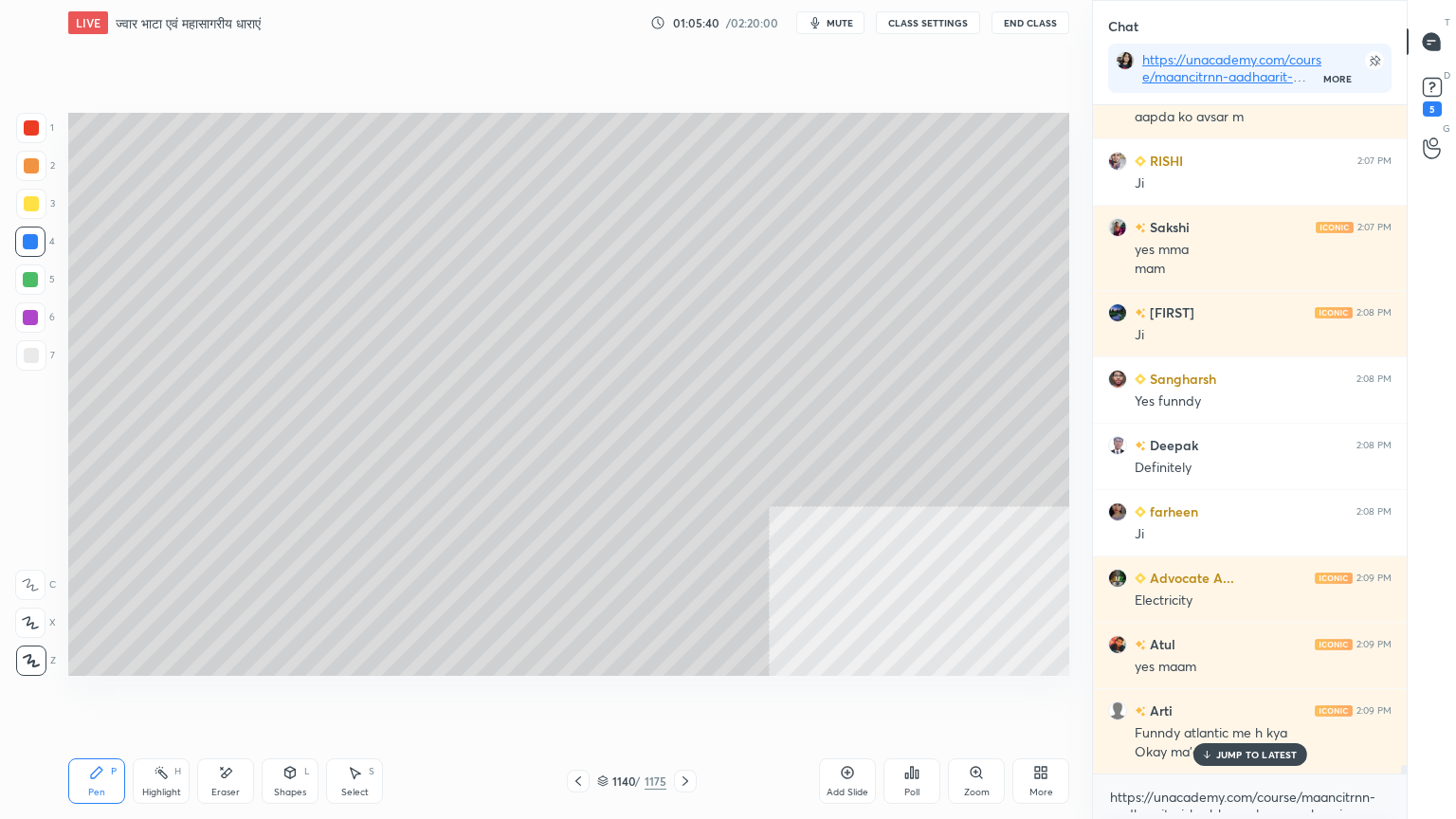 click at bounding box center [685, 781] 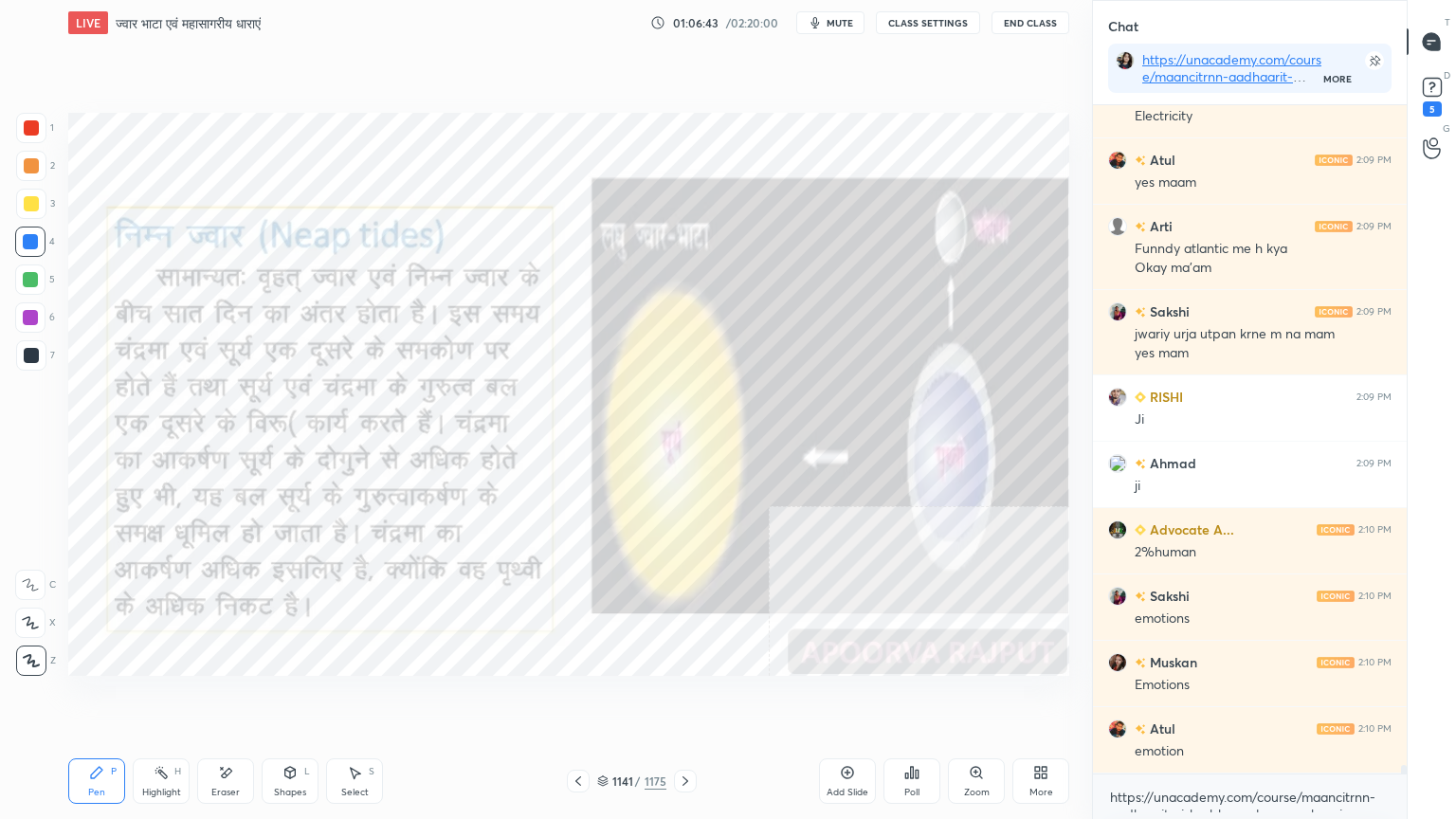 scroll, scrollTop: 52389, scrollLeft: 0, axis: vertical 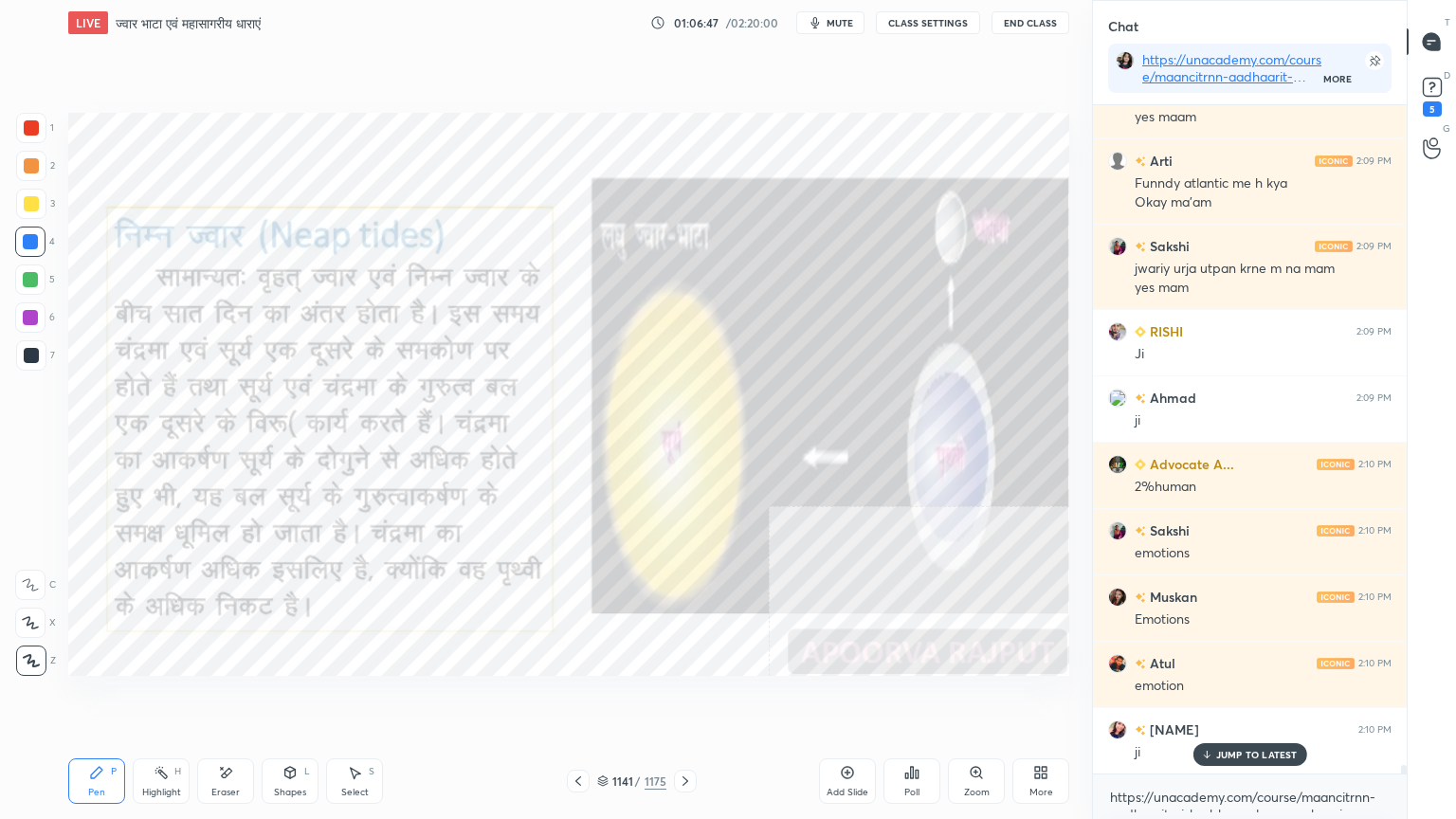 click on "1141 / 1175" at bounding box center [631, 781] 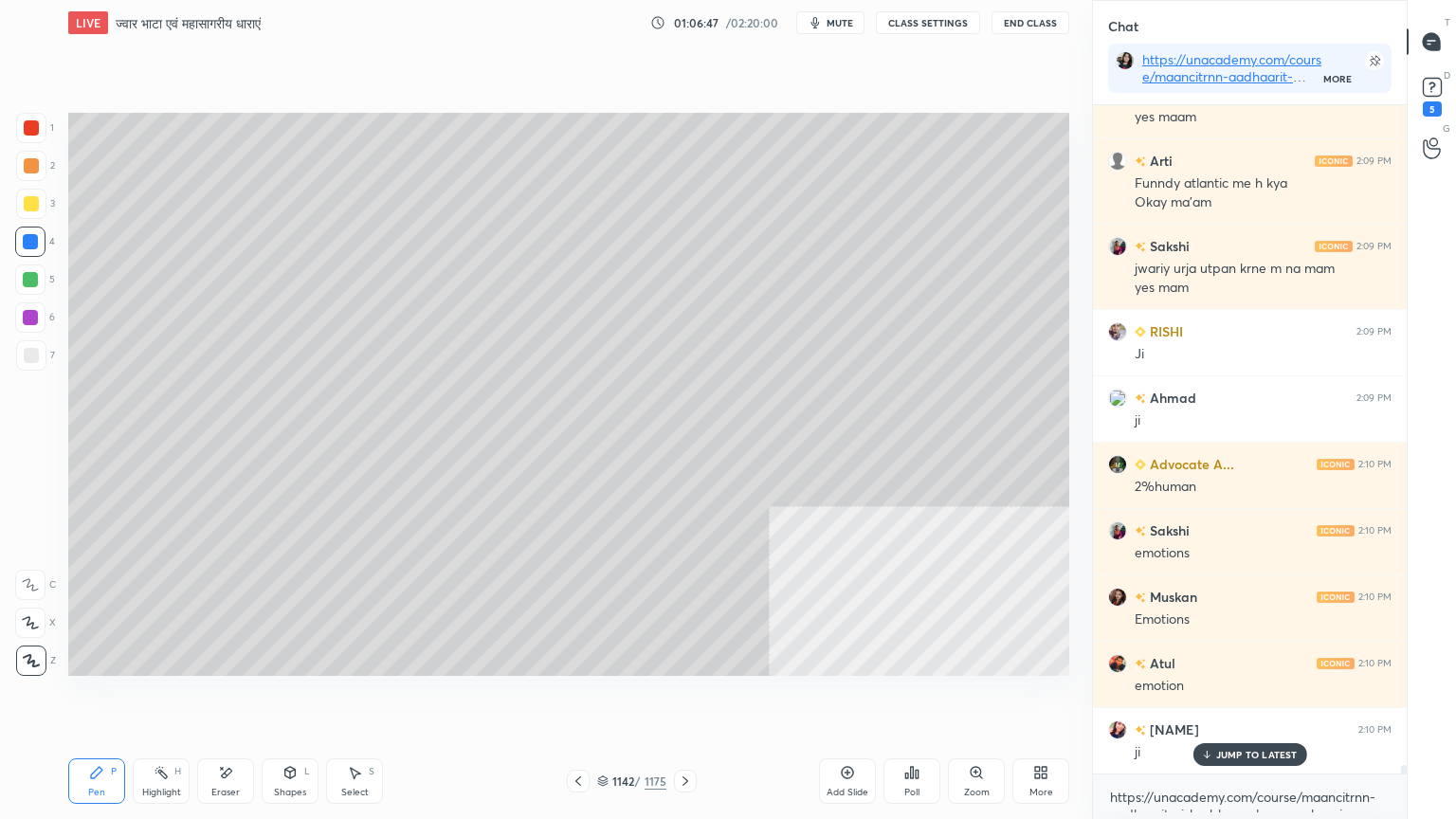 click 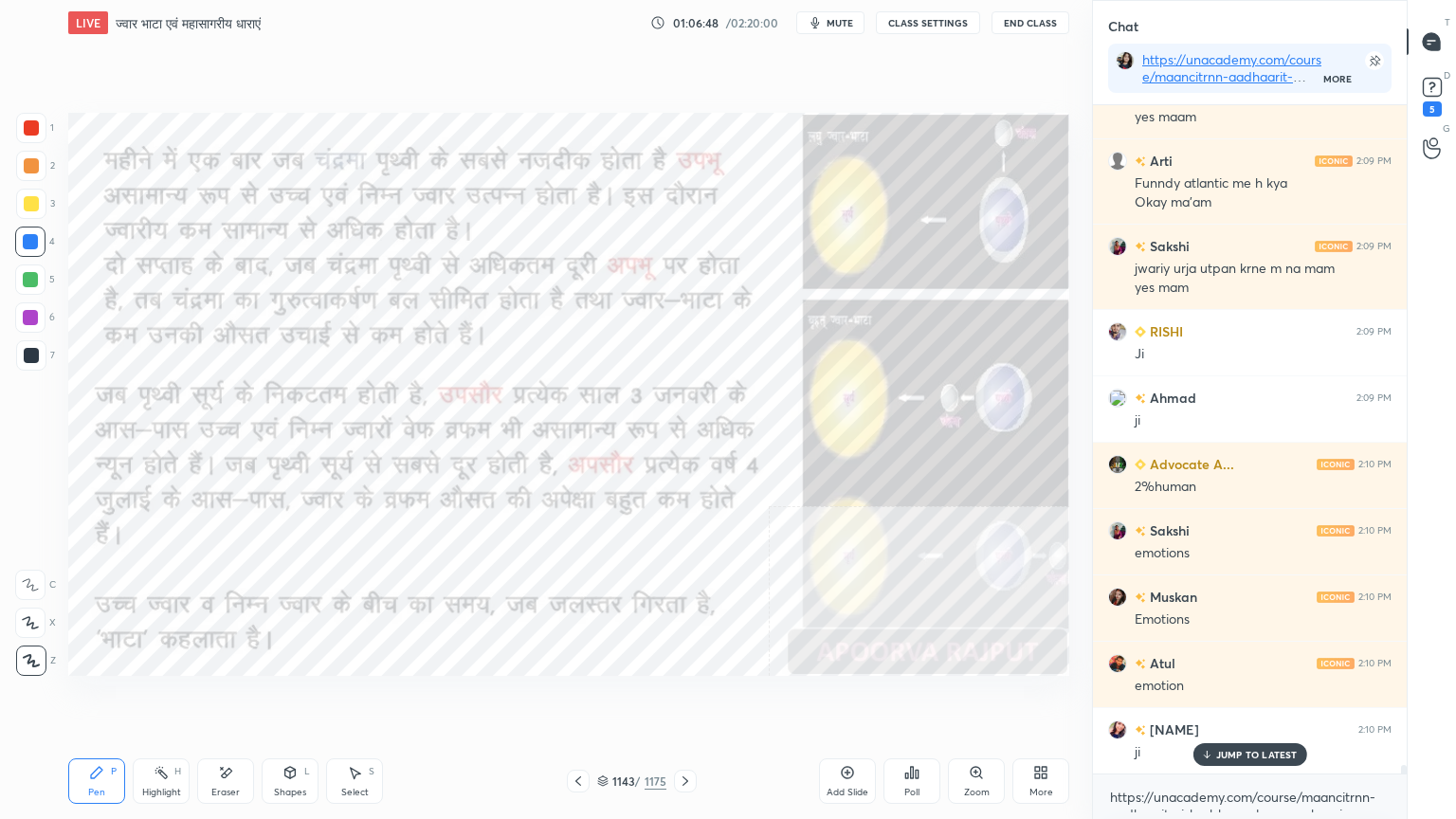 click 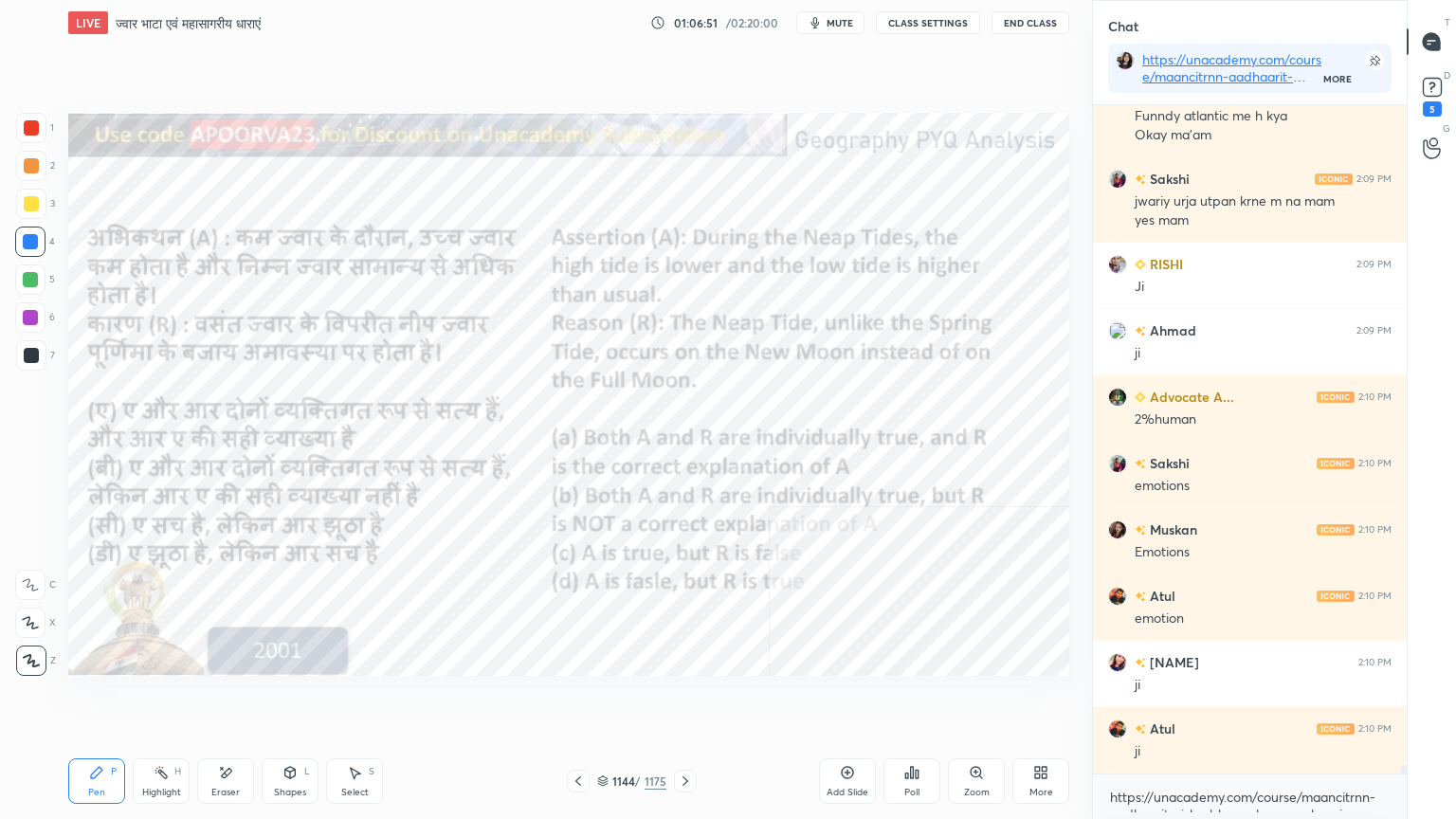 click 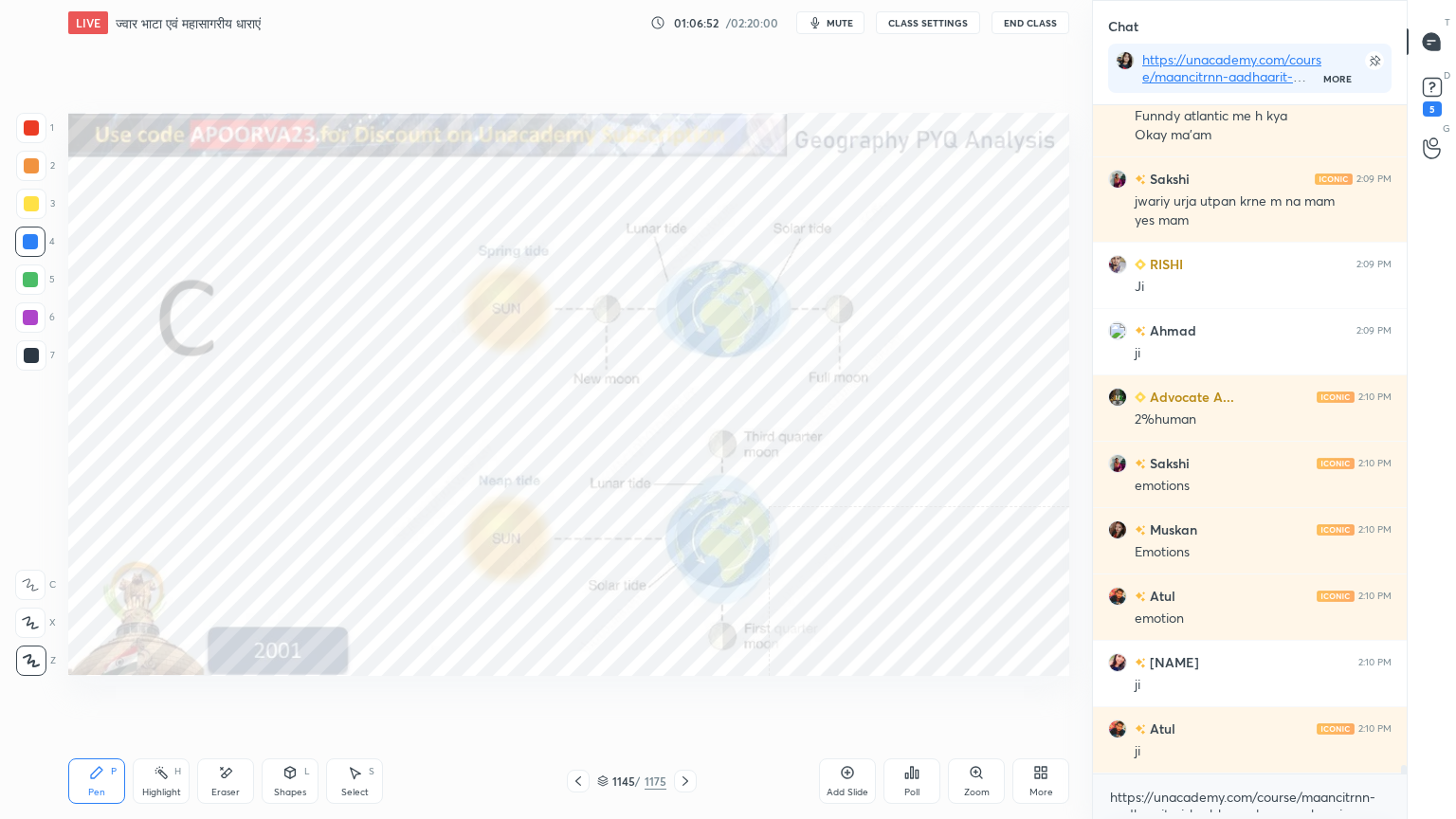 click 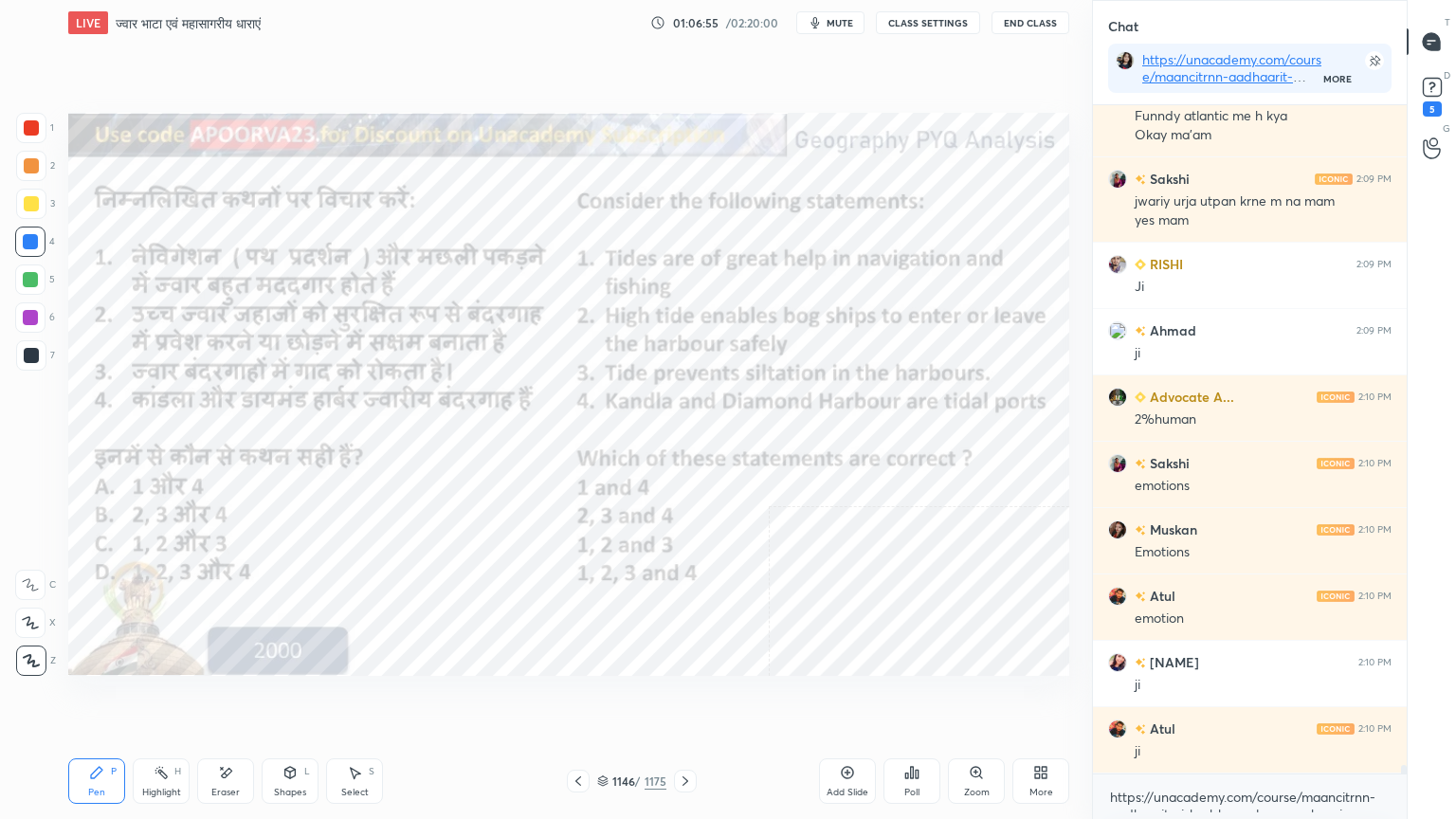 scroll, scrollTop: 52522, scrollLeft: 0, axis: vertical 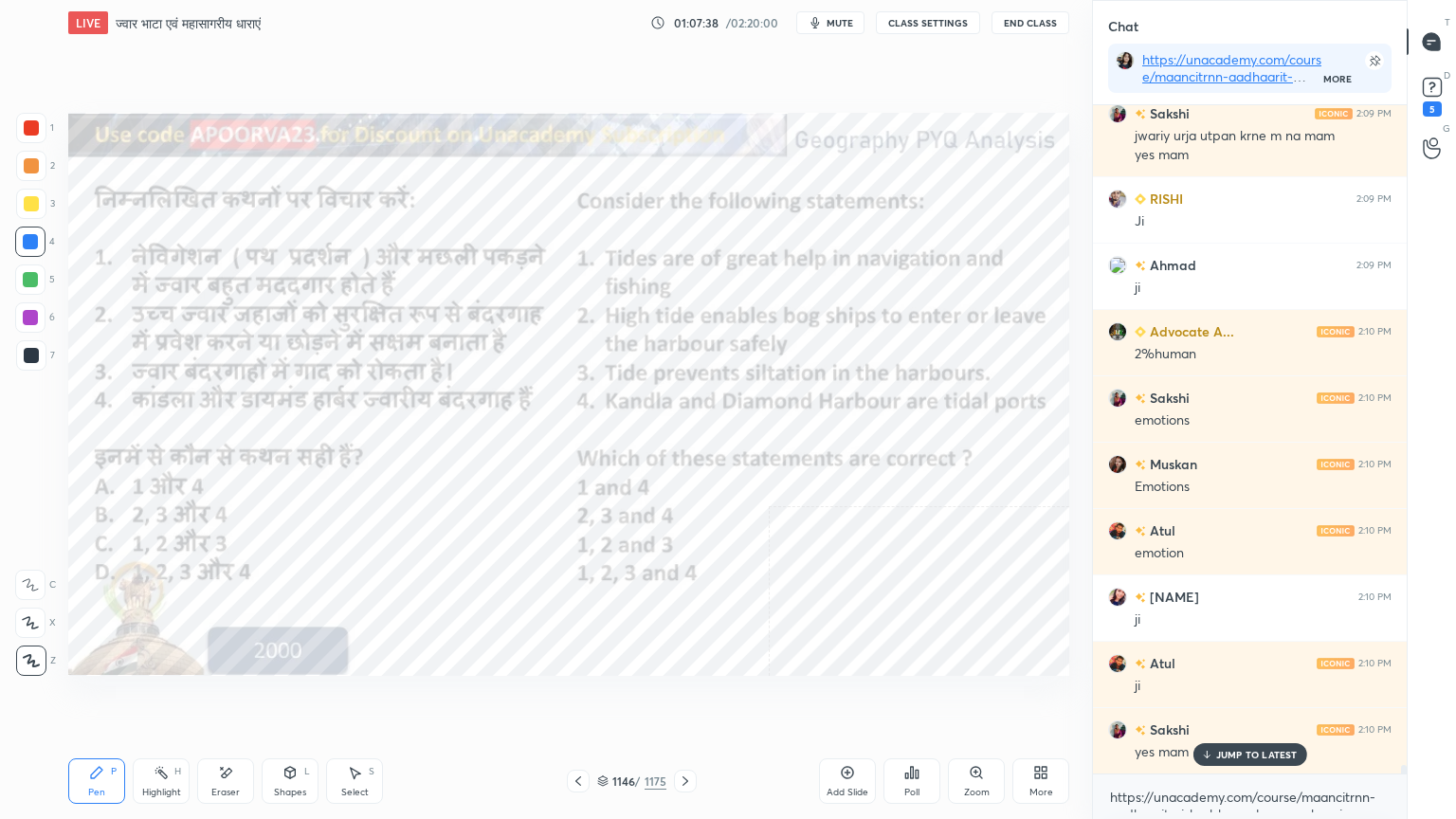 click at bounding box center [31, 128] 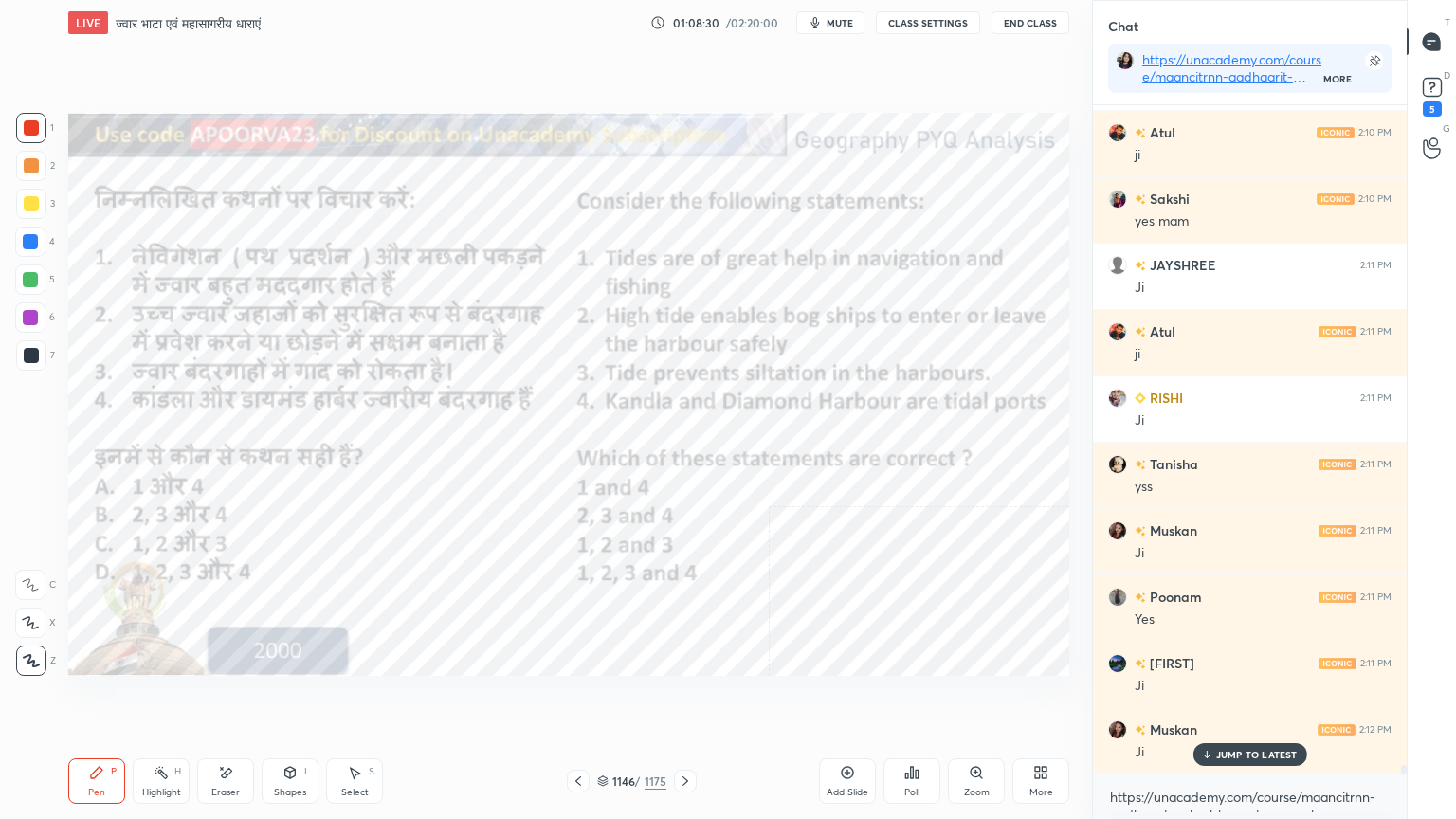 scroll, scrollTop: 53120, scrollLeft: 0, axis: vertical 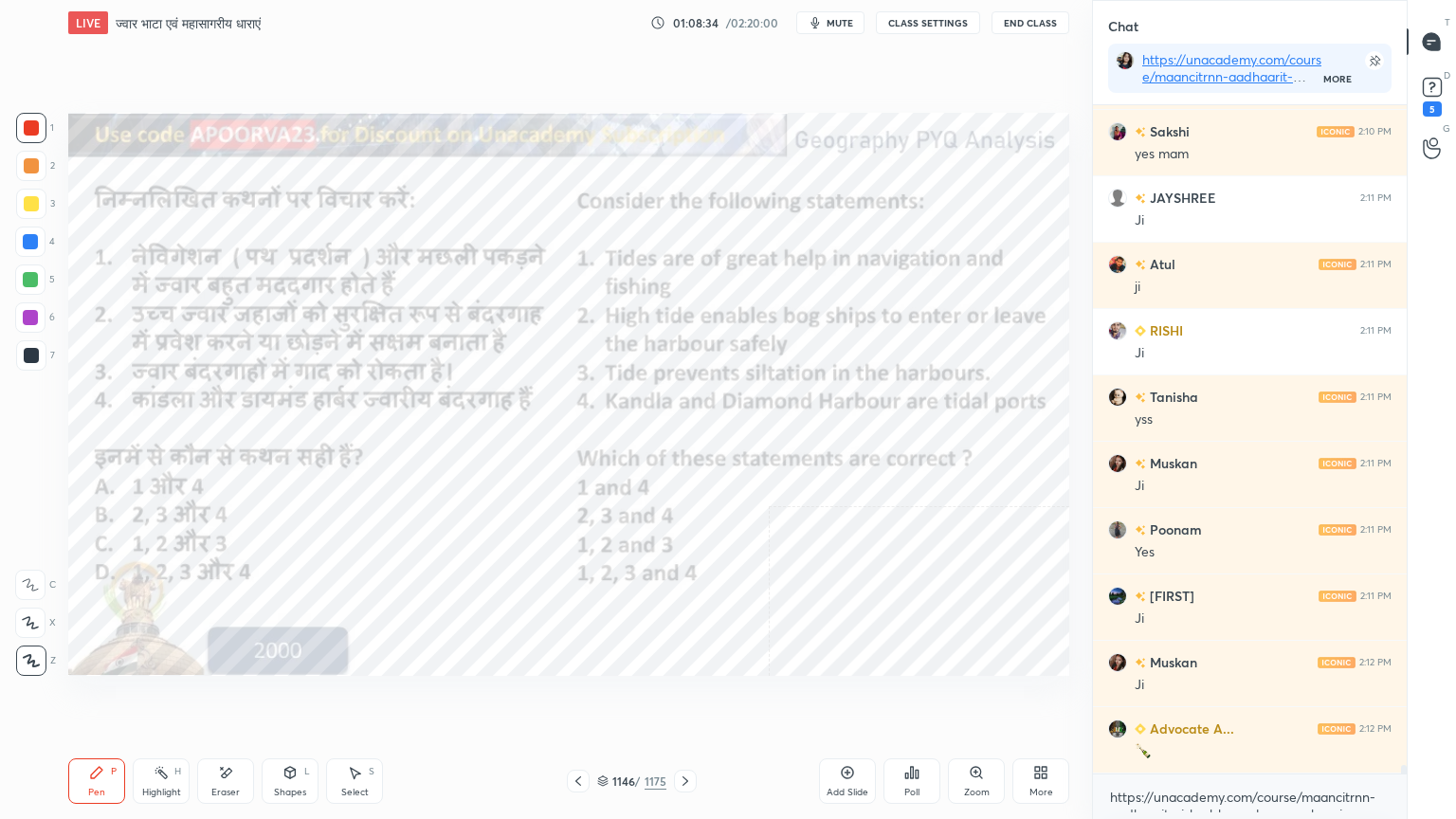 click 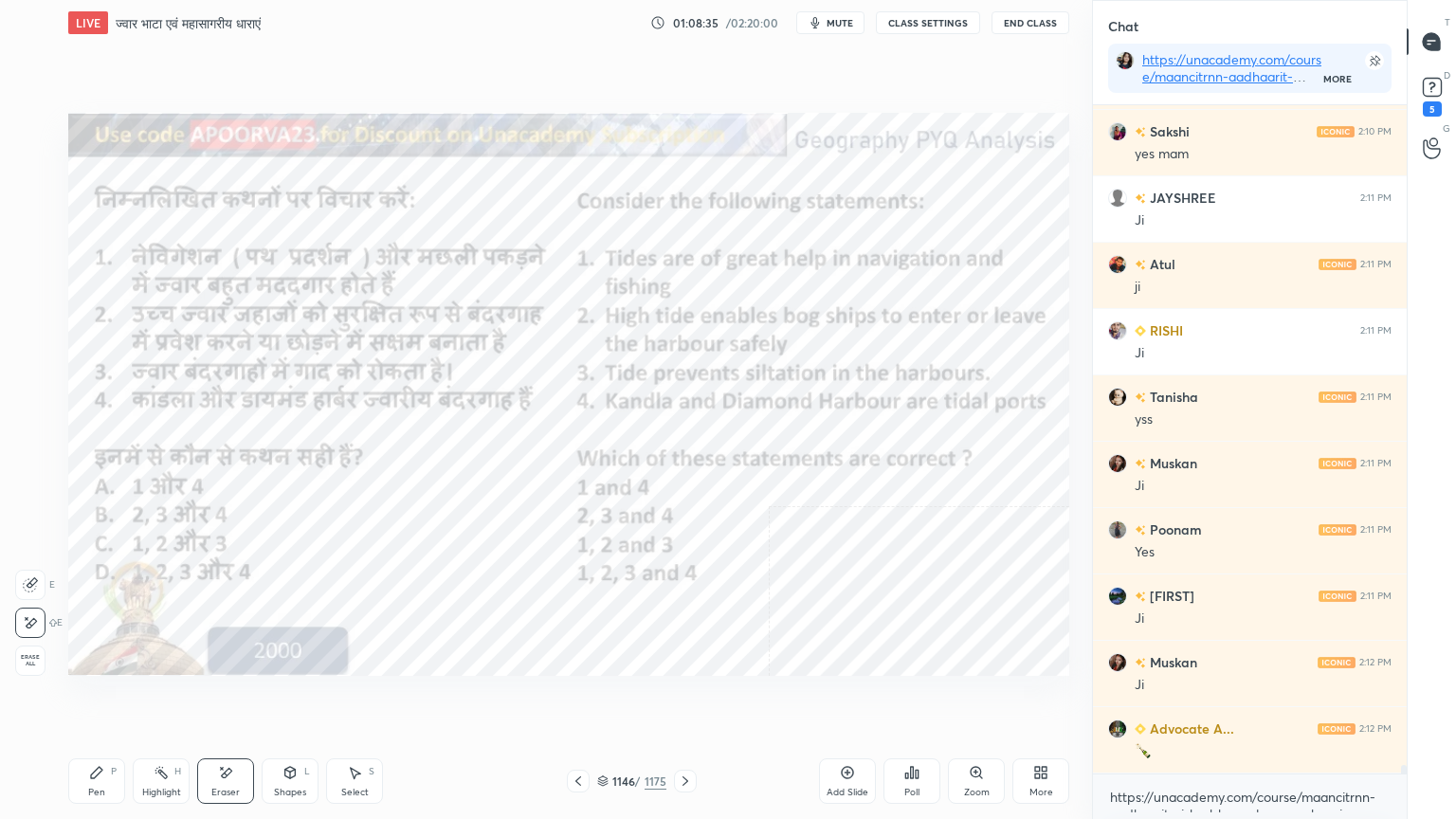 click on "Erase all" at bounding box center [30, 661] 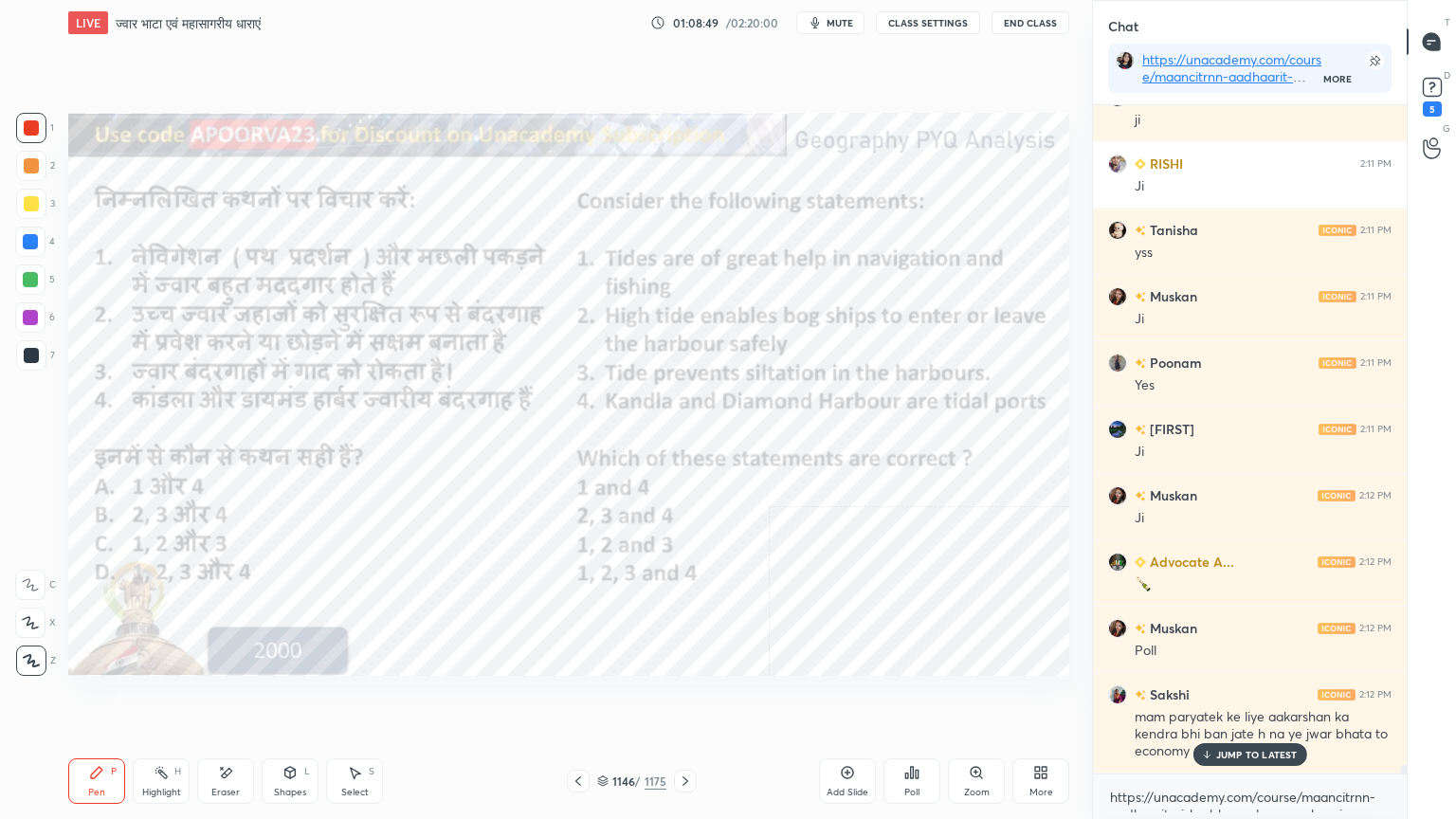 scroll, scrollTop: 53353, scrollLeft: 0, axis: vertical 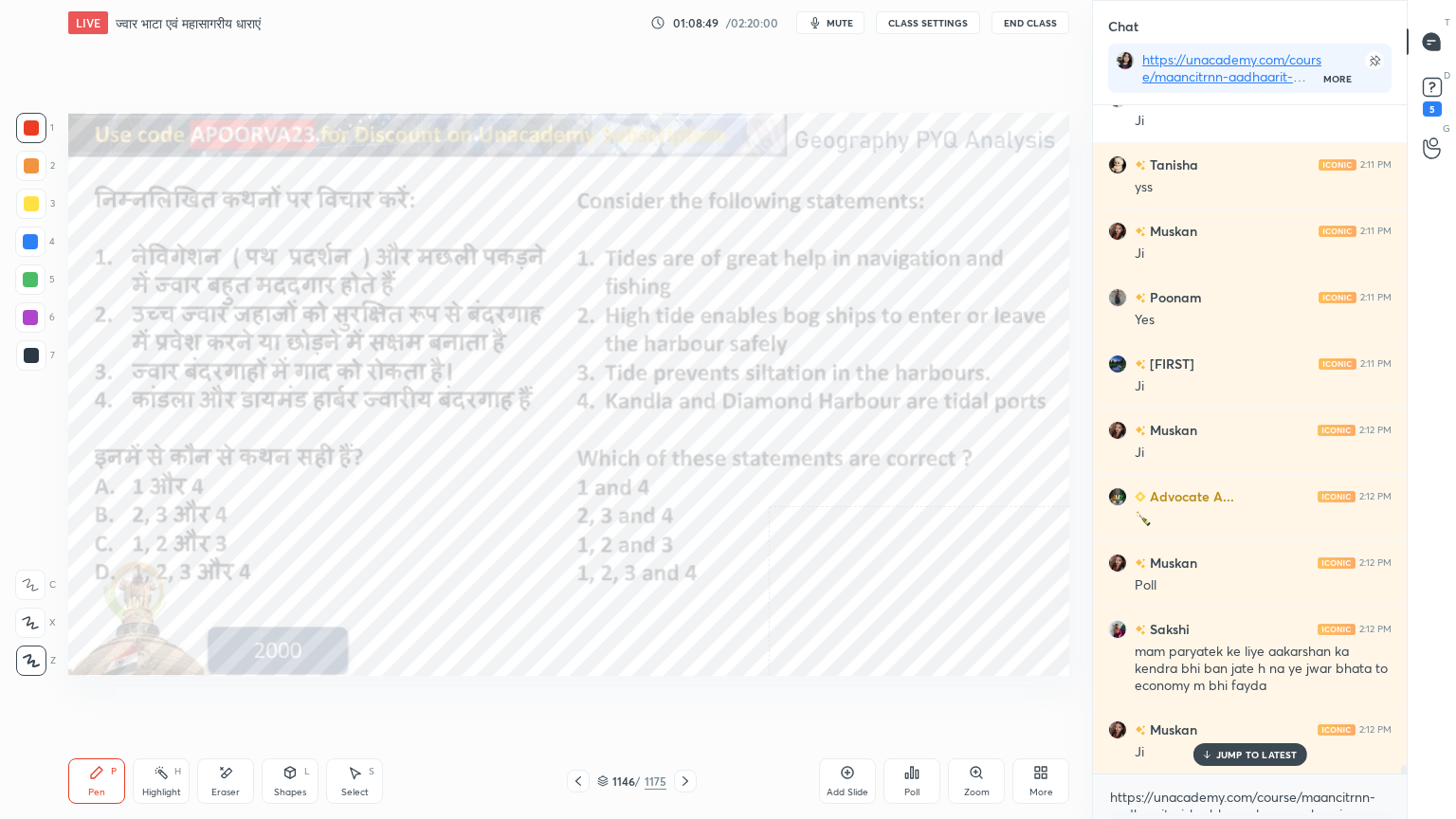 click at bounding box center (30, 242) 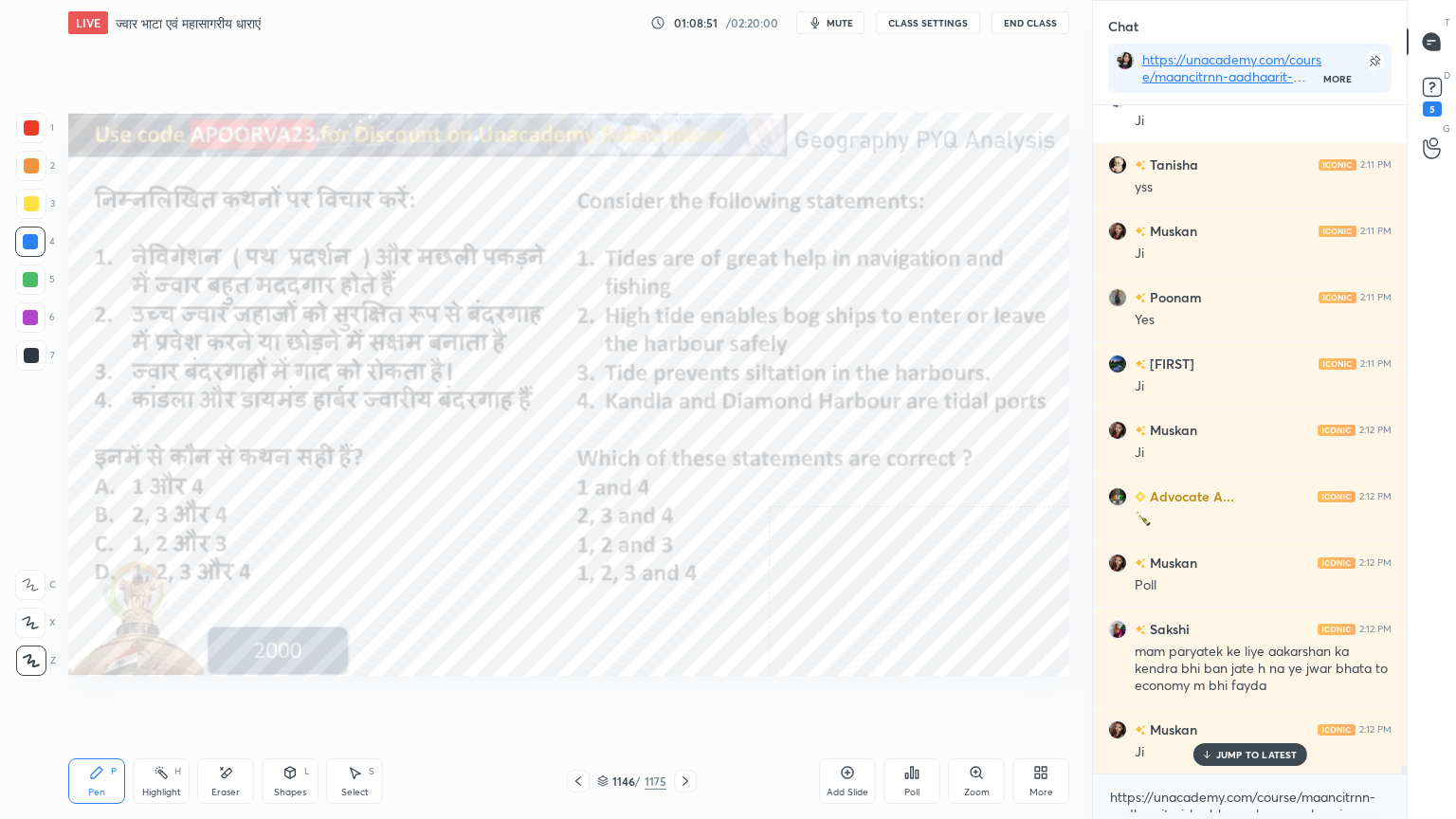 drag, startPoint x: 230, startPoint y: 787, endPoint x: 217, endPoint y: 759, distance: 30.870698 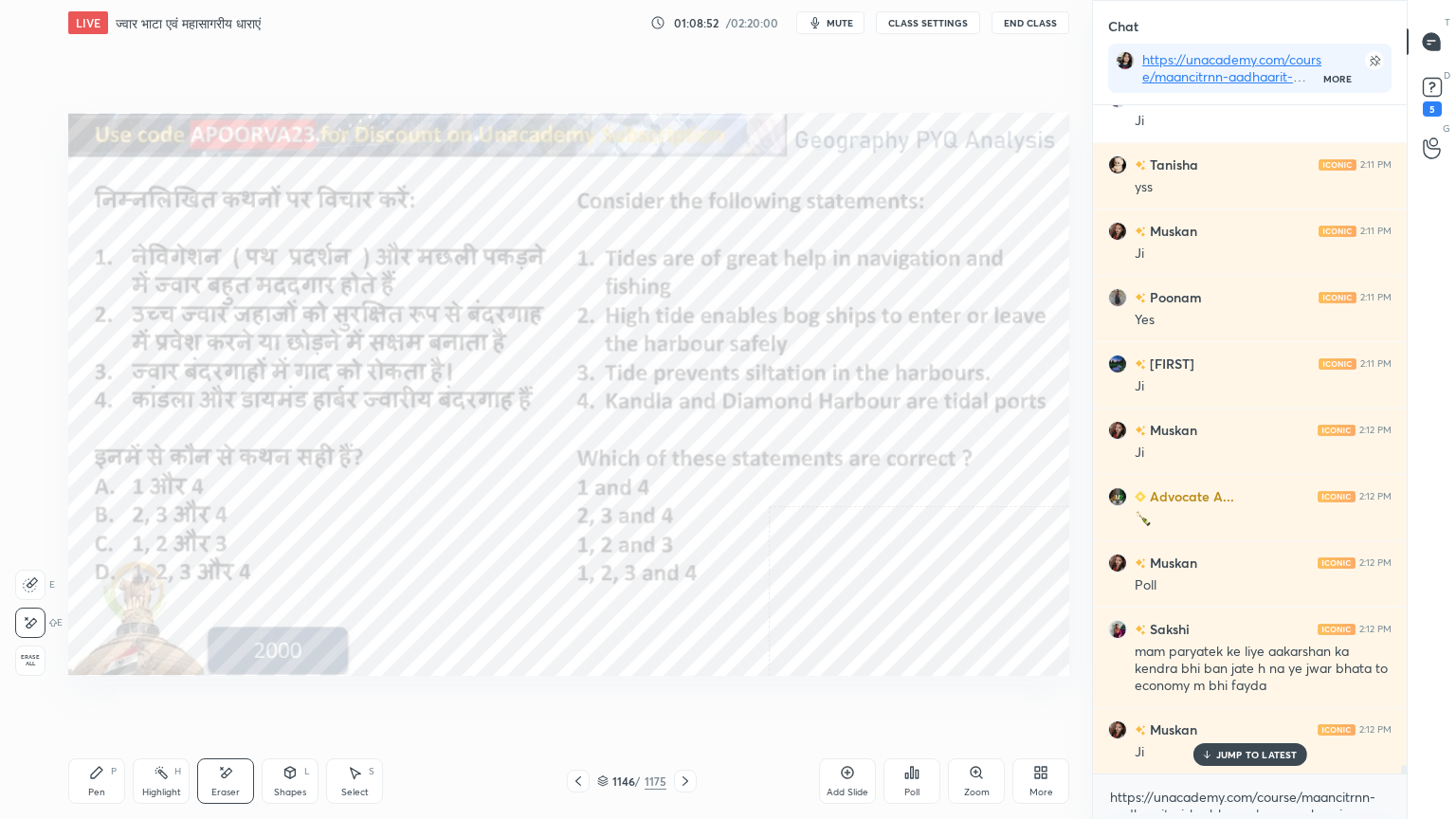 click on "Erase all" at bounding box center [30, 661] 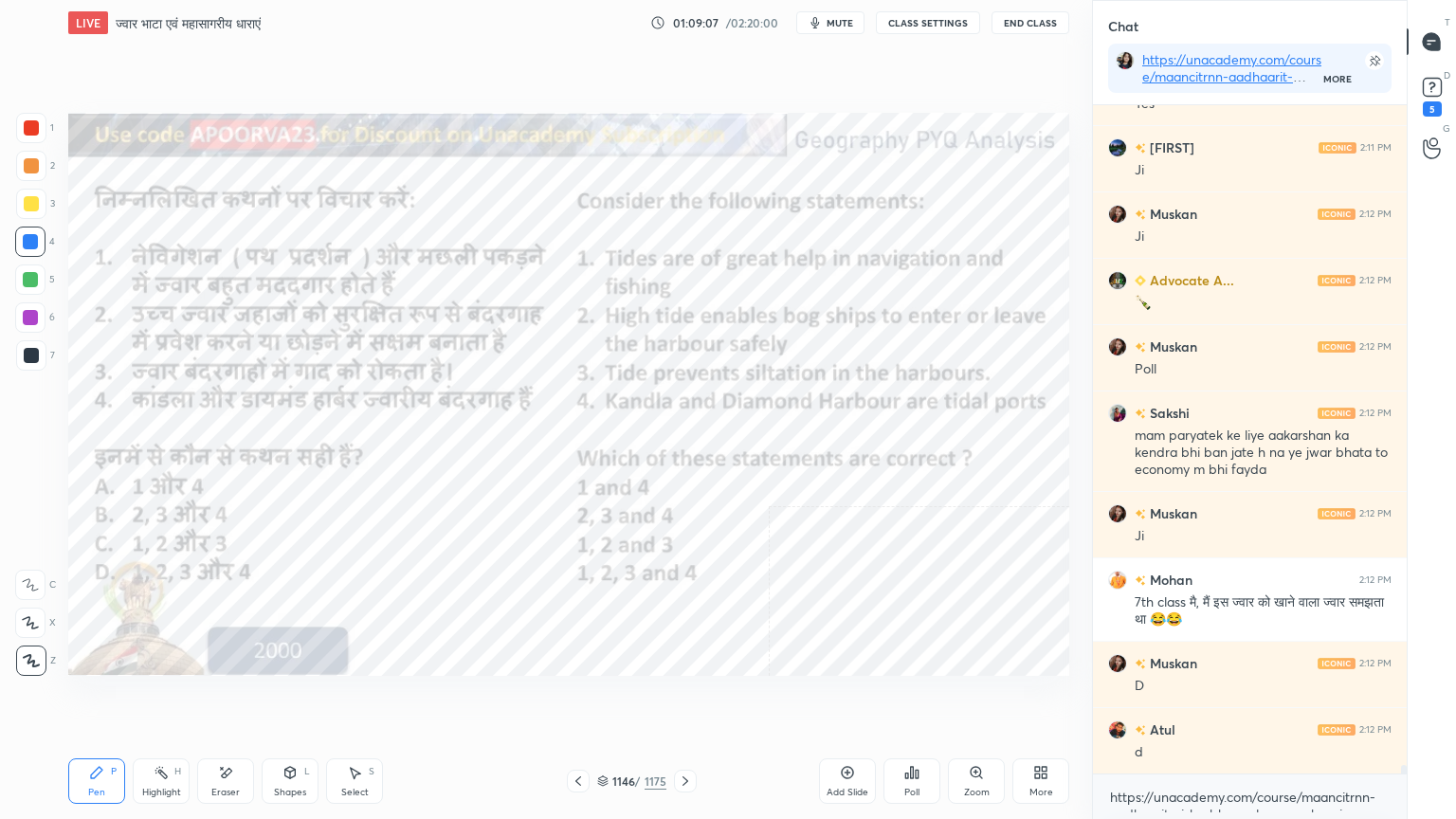 scroll, scrollTop: 53636, scrollLeft: 0, axis: vertical 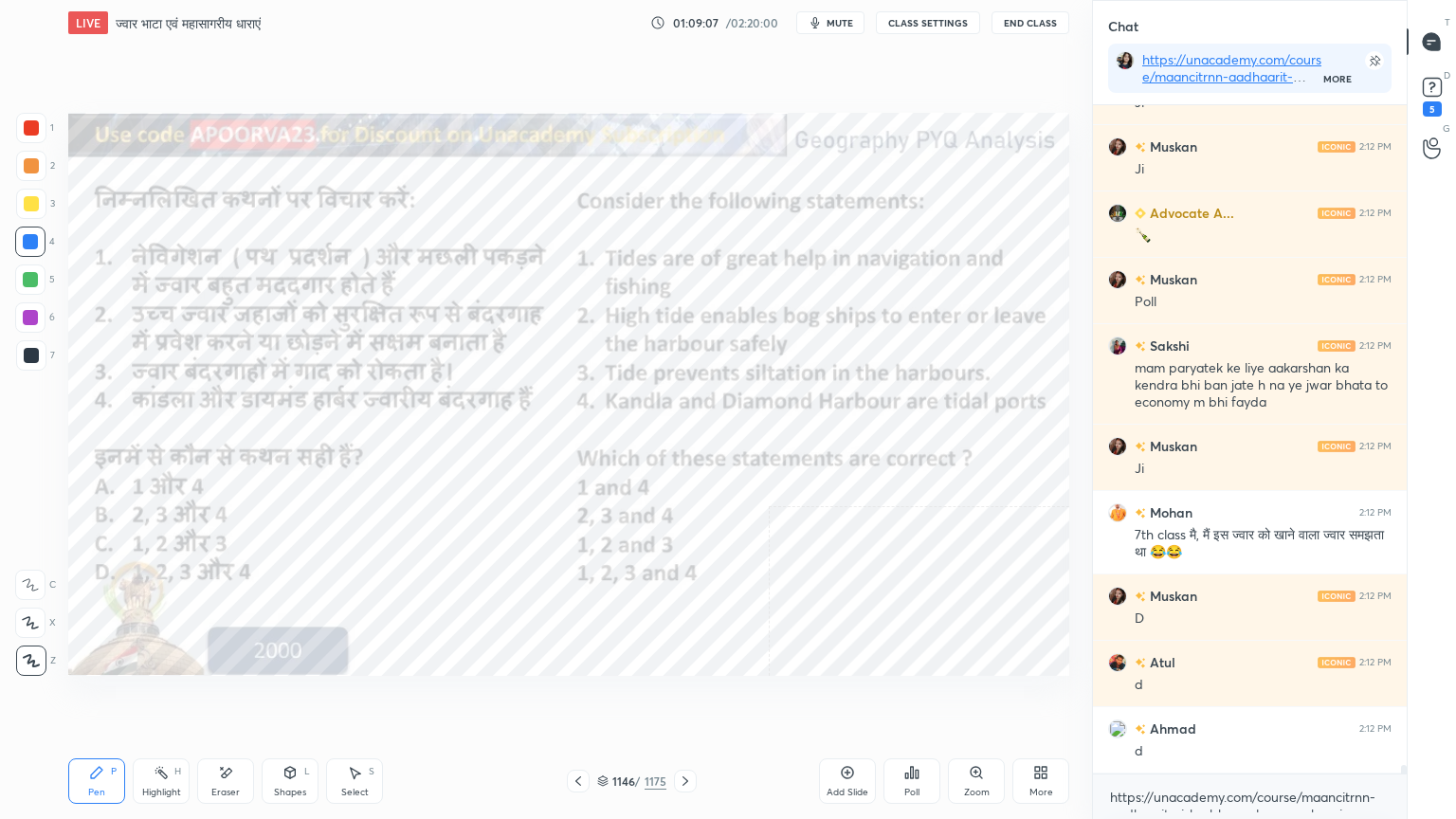 click on "Eraser" at bounding box center [226, 781] 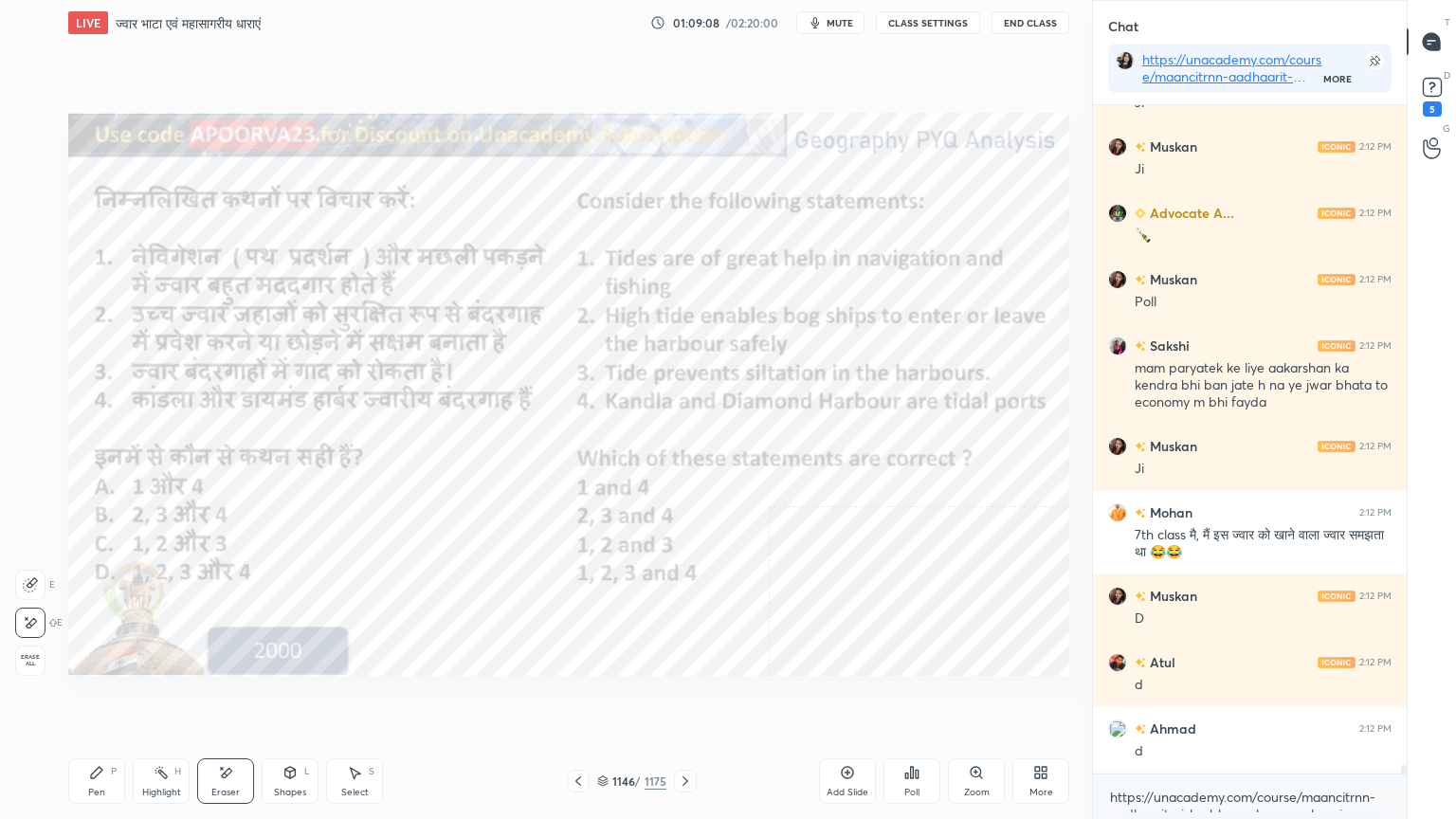 click on "Erase all" at bounding box center (30, 661) 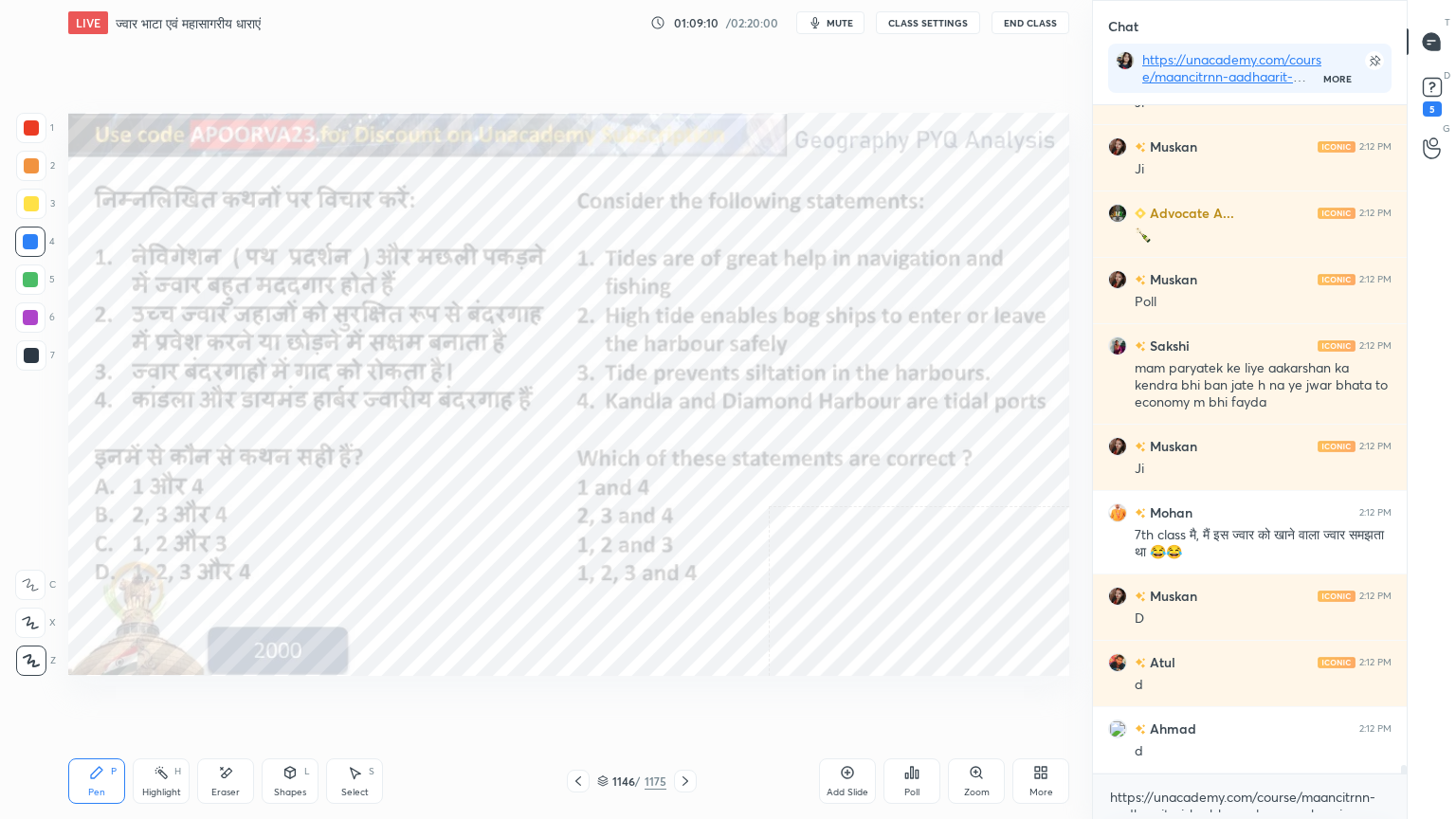 click on "1146 / 1175" at bounding box center (631, 781) 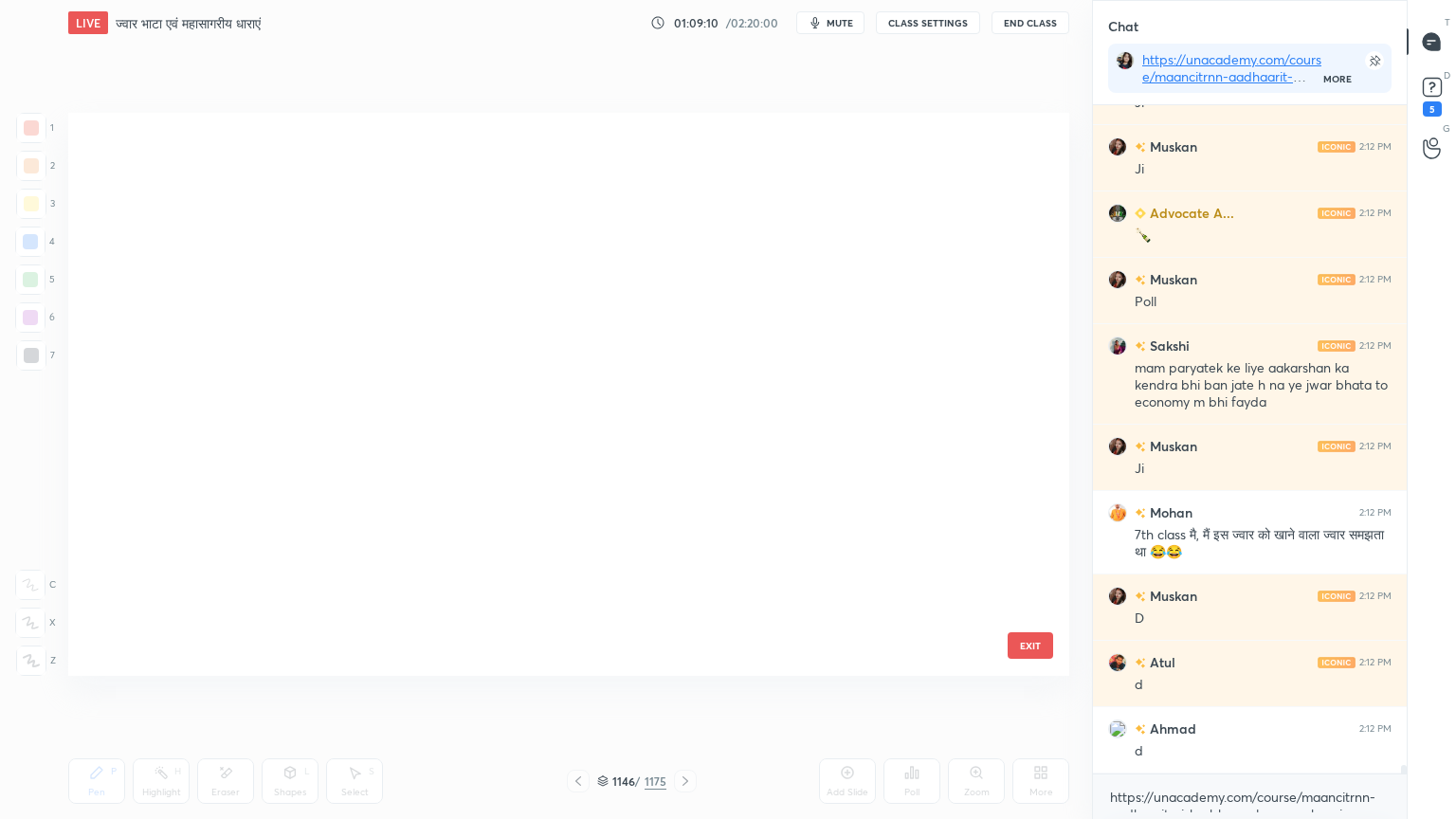 scroll, scrollTop: 65702, scrollLeft: 0, axis: vertical 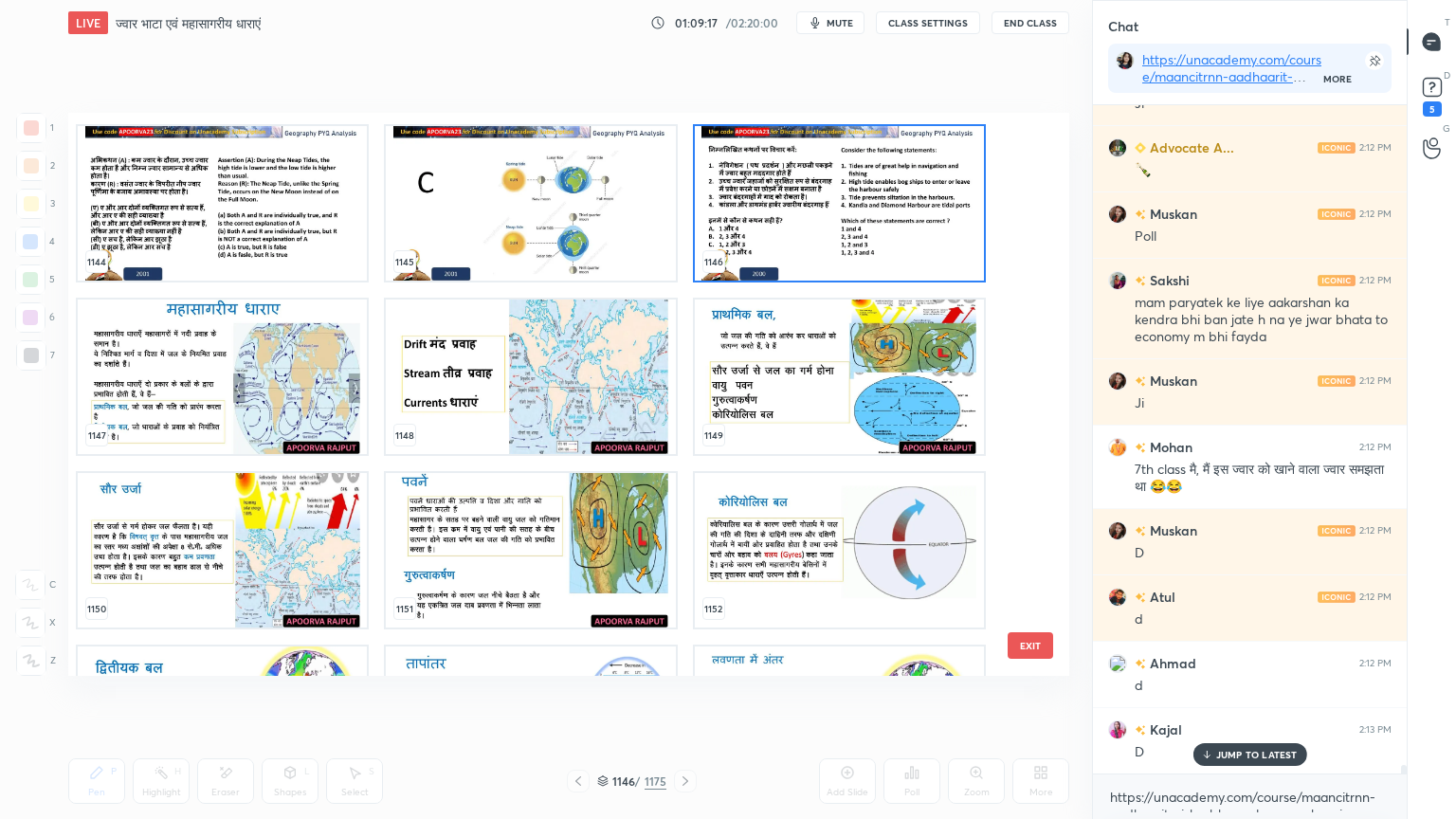 click at bounding box center (222, 376) 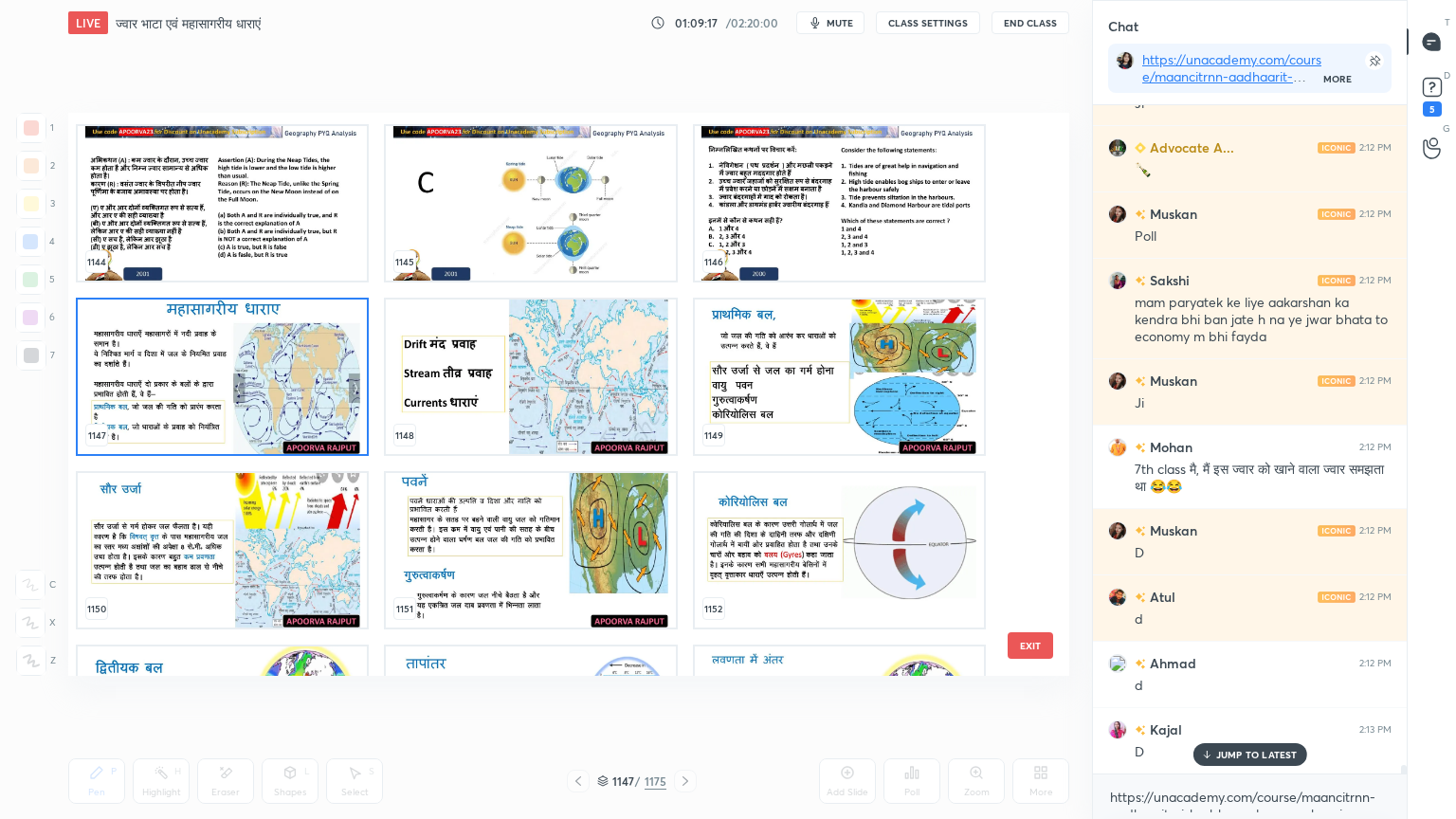 click at bounding box center [222, 376] 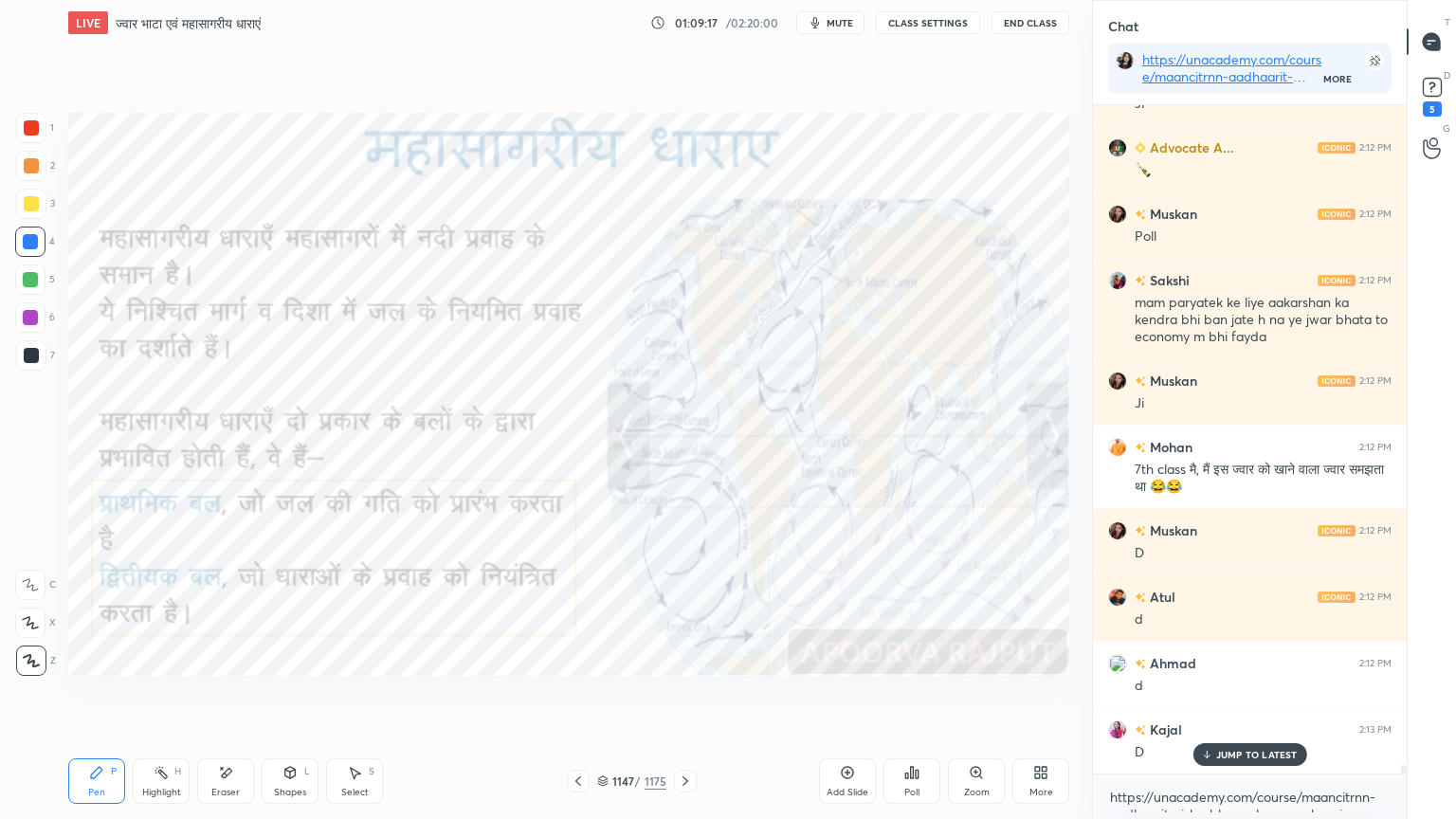 click at bounding box center (222, 376) 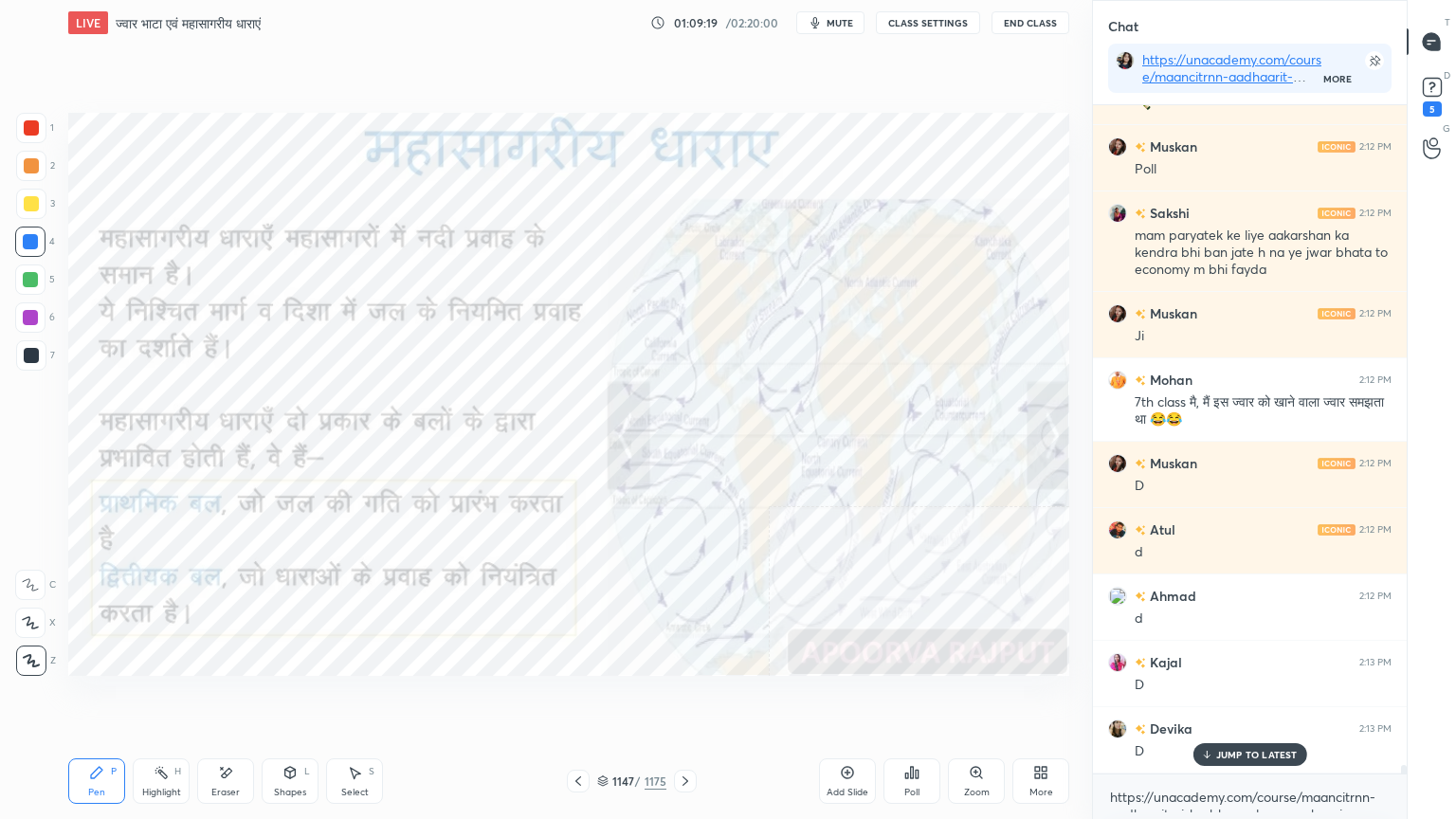 scroll, scrollTop: 53834, scrollLeft: 0, axis: vertical 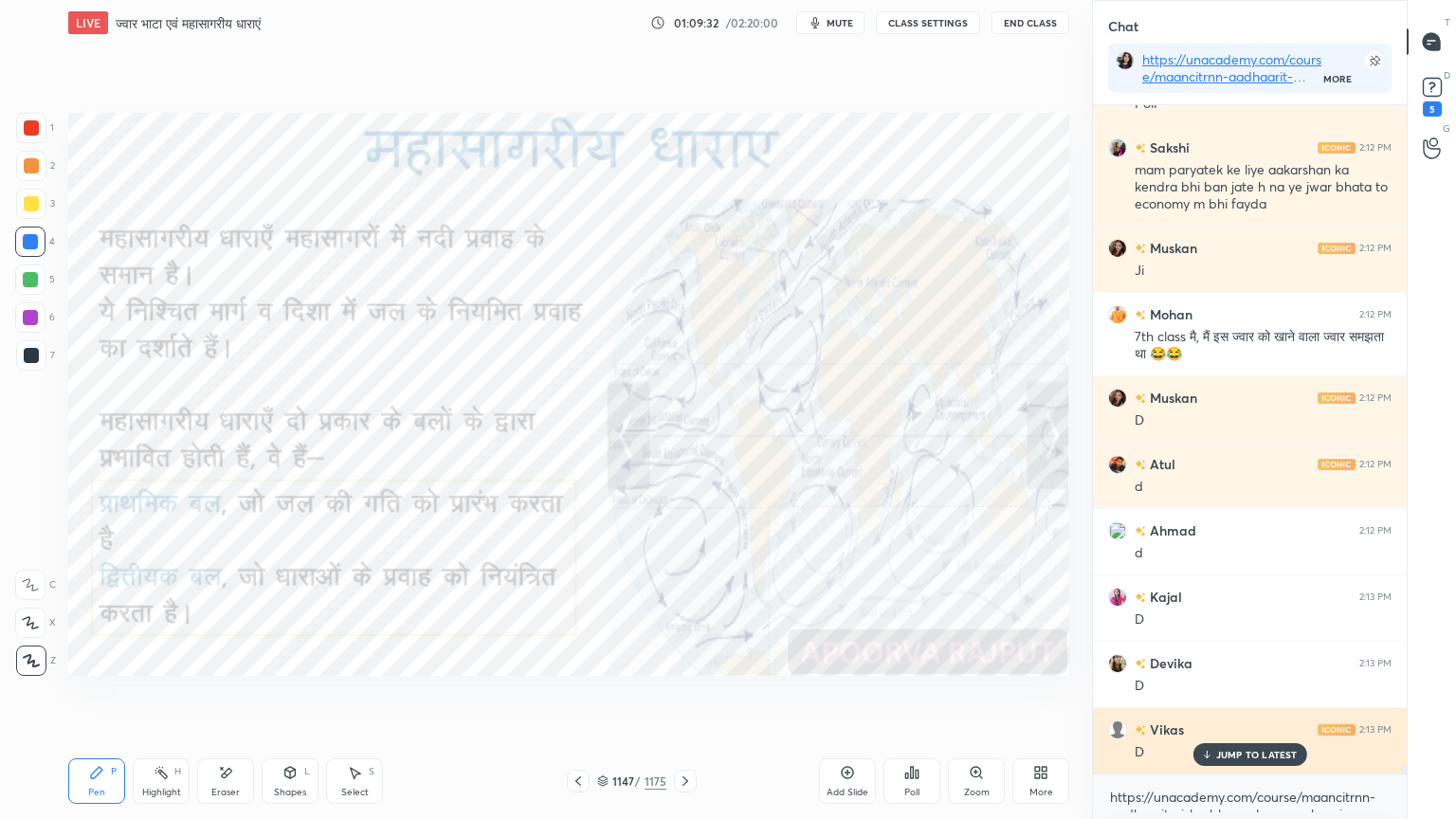 click on "JUMP TO LATEST" at bounding box center (1249, 755) 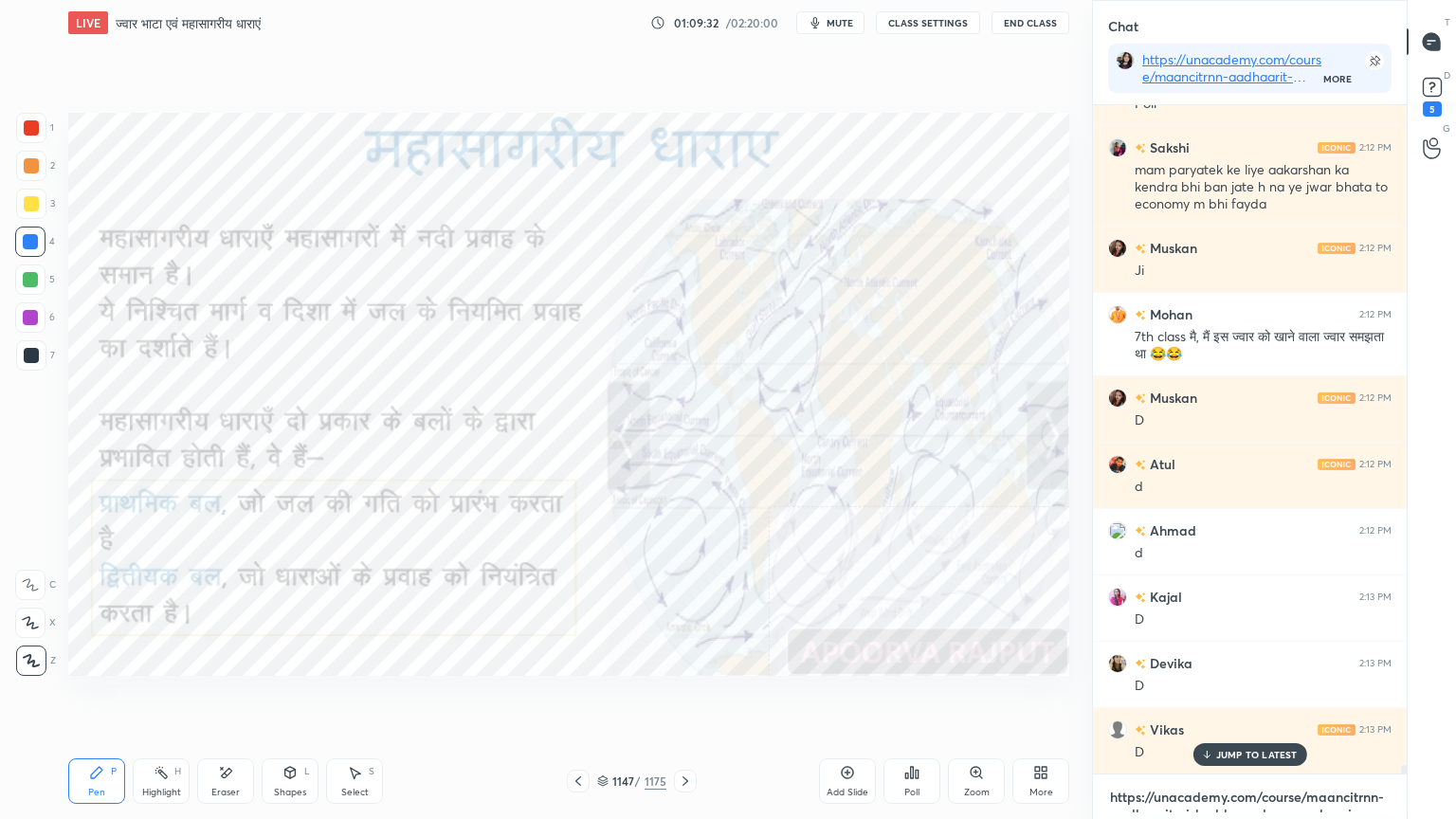 click on "https://unacademy.com/course/maancitrnn-aadhaarit-vishv-bhuugol-comprehensive-course-on-world-mapping/1FUXZMPP" at bounding box center (1249, 797) 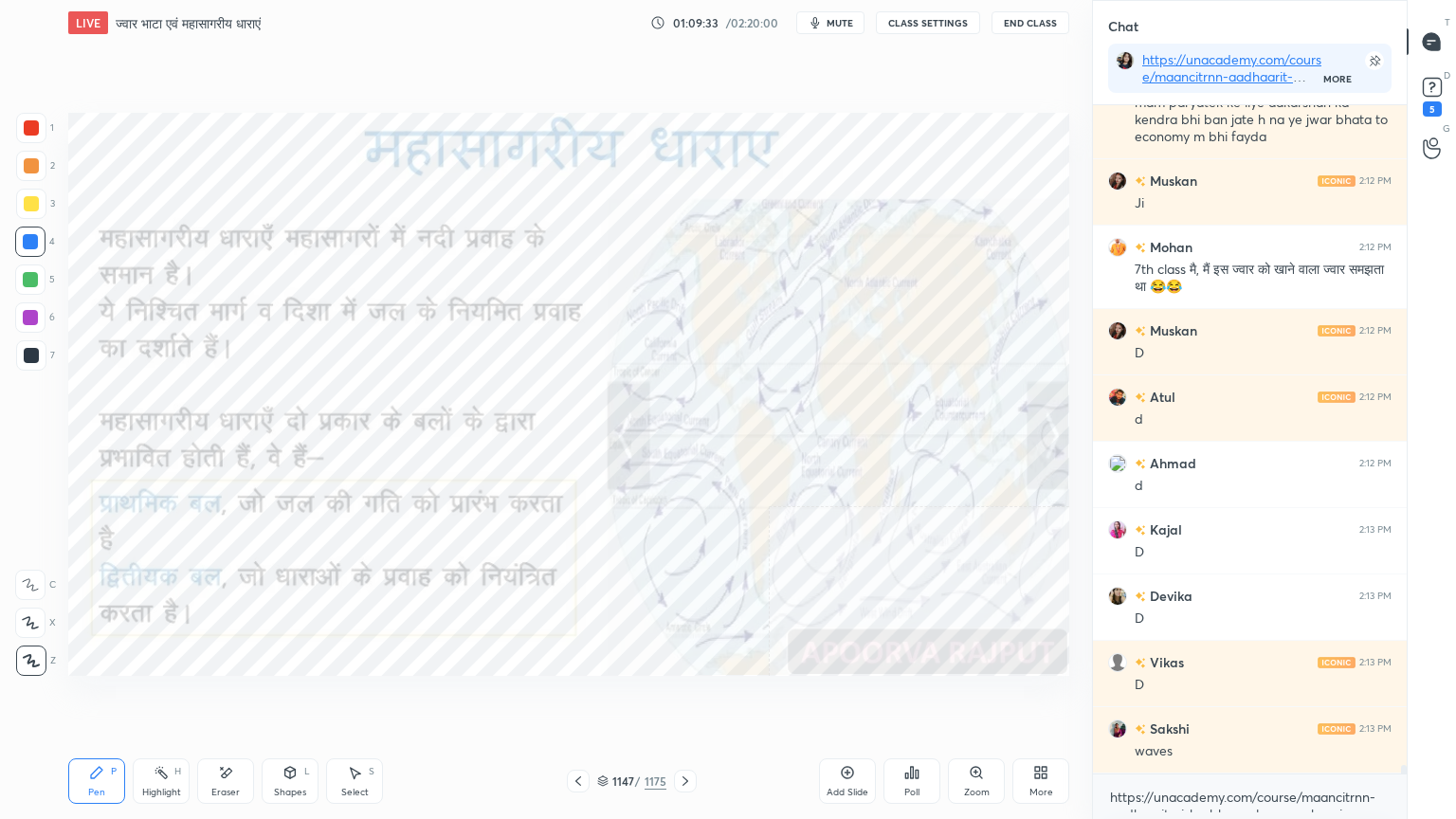 click on "https://unacademy.com/course/maancitrnn-aadhaarit-vishv-bhuugol-comprehensive-course-on-world-mapping/1FUXZMPP x" at bounding box center (1249, 796) 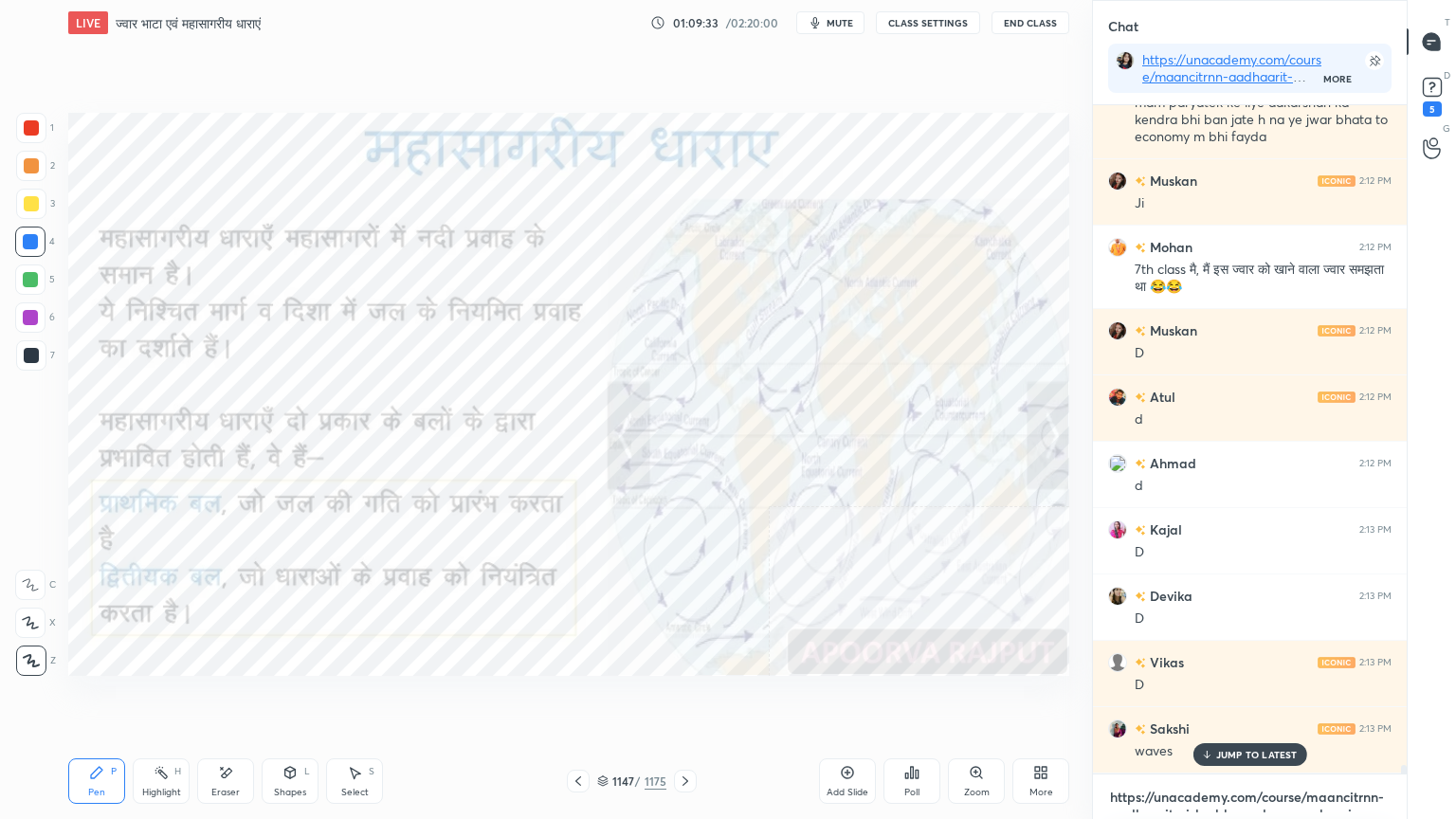 scroll, scrollTop: 53967, scrollLeft: 0, axis: vertical 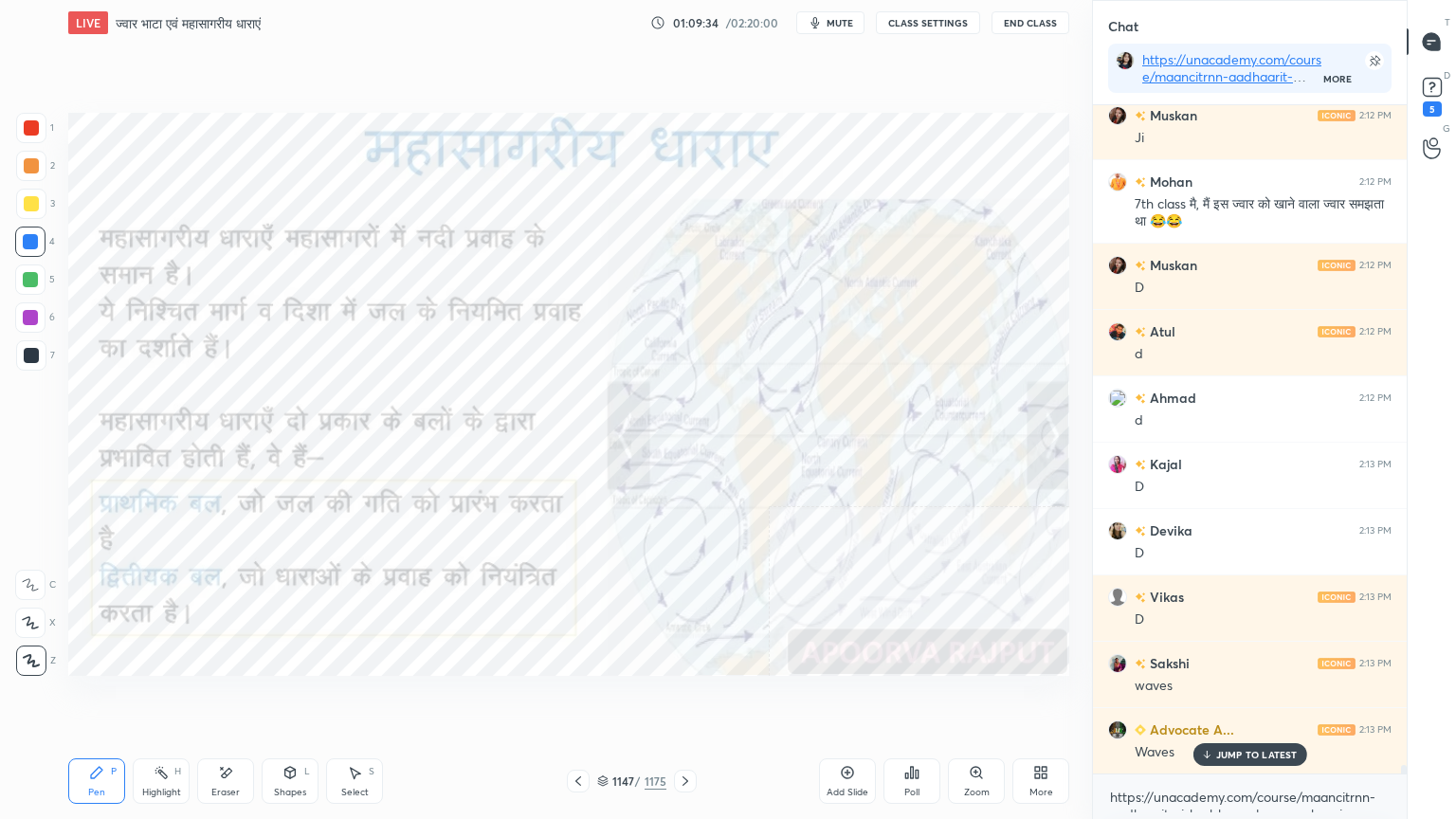 click on "Atul 2:11 PM ji RISHI 2:11 PM Ji Tanisha 2:11 PM yss Muskan 2:11 PM Ji Poonam 2:11 PM Yes Bablu 2:11 PM Ji Muskan 2:12 PM Ji Advocate A... 2:12 PM 🍾 Muskan 2:12 PM Poll Sakshi 2:12 PM mam paryatek ke liye aakarshan ka kendra bhi ban jate h na ye jwar bhata to economy m bhi fayda Muskan 2:12 PM Ji Mohan 2:12 PM 7th class मै, मैं इस ज्वार को खाने वाला ज्वार समझता था 😂😂 Muskan 2:12 PM D Atul 2:12 PM d Ahmad 2:12 PM d Kajal 2:13 PM D Devika 2:13 PM D Vikas 2:13 PM D Sakshi 2:13 PM waves Advocate A... 2:13 PM Waves JUMP TO LATEST Enable hand raising Enable raise hand to speak to learners. Once enabled, chat will be turned off temporarily. Enable https://unacademy.com/course/maancitrnn-aadhaarit-vishv-bhuugol-comprehensive-course-on-world-mapping/1FUXZMPP x" at bounding box center [1249, 462] 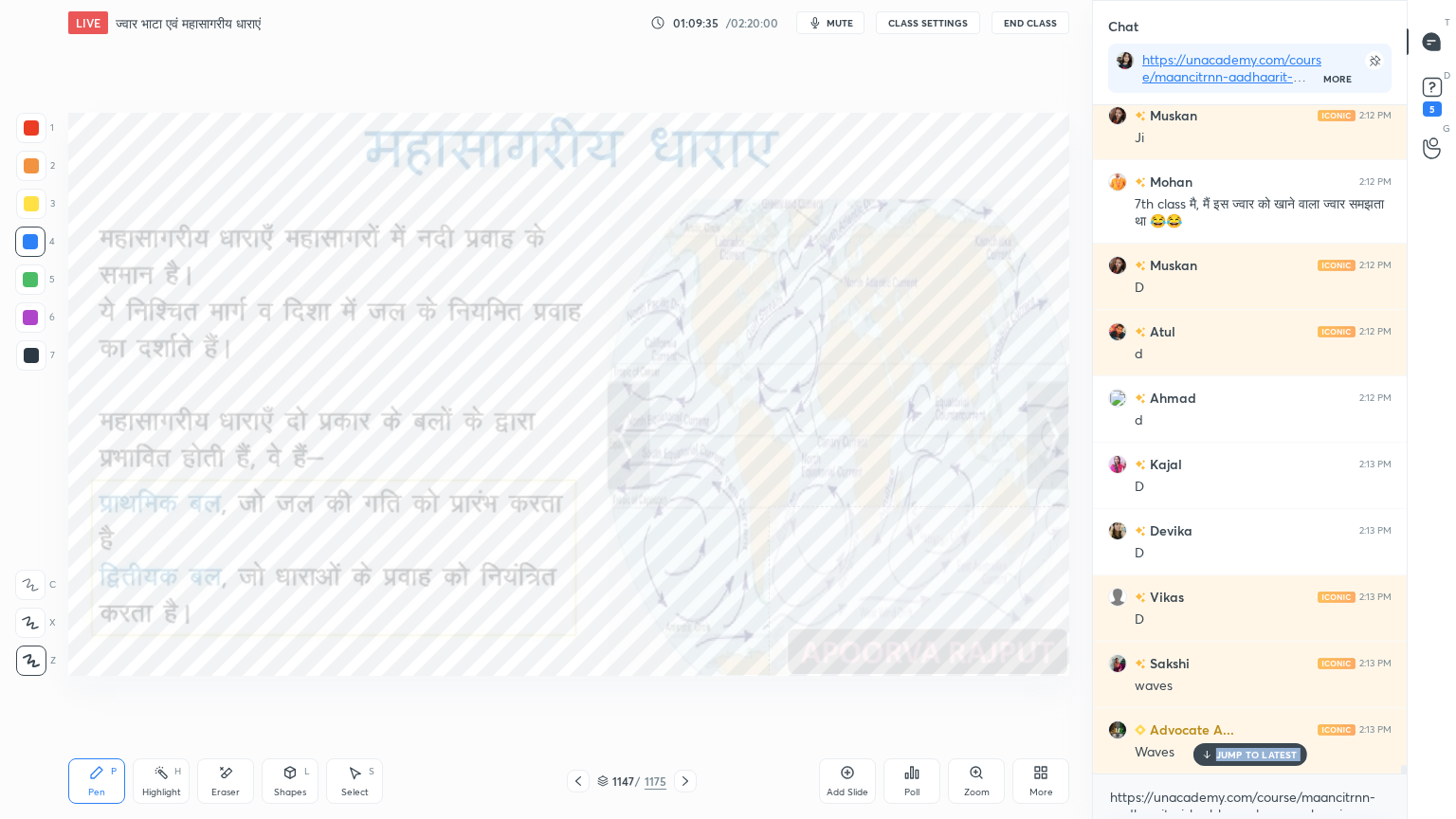 click on "JUMP TO LATEST" at bounding box center [1257, 755] 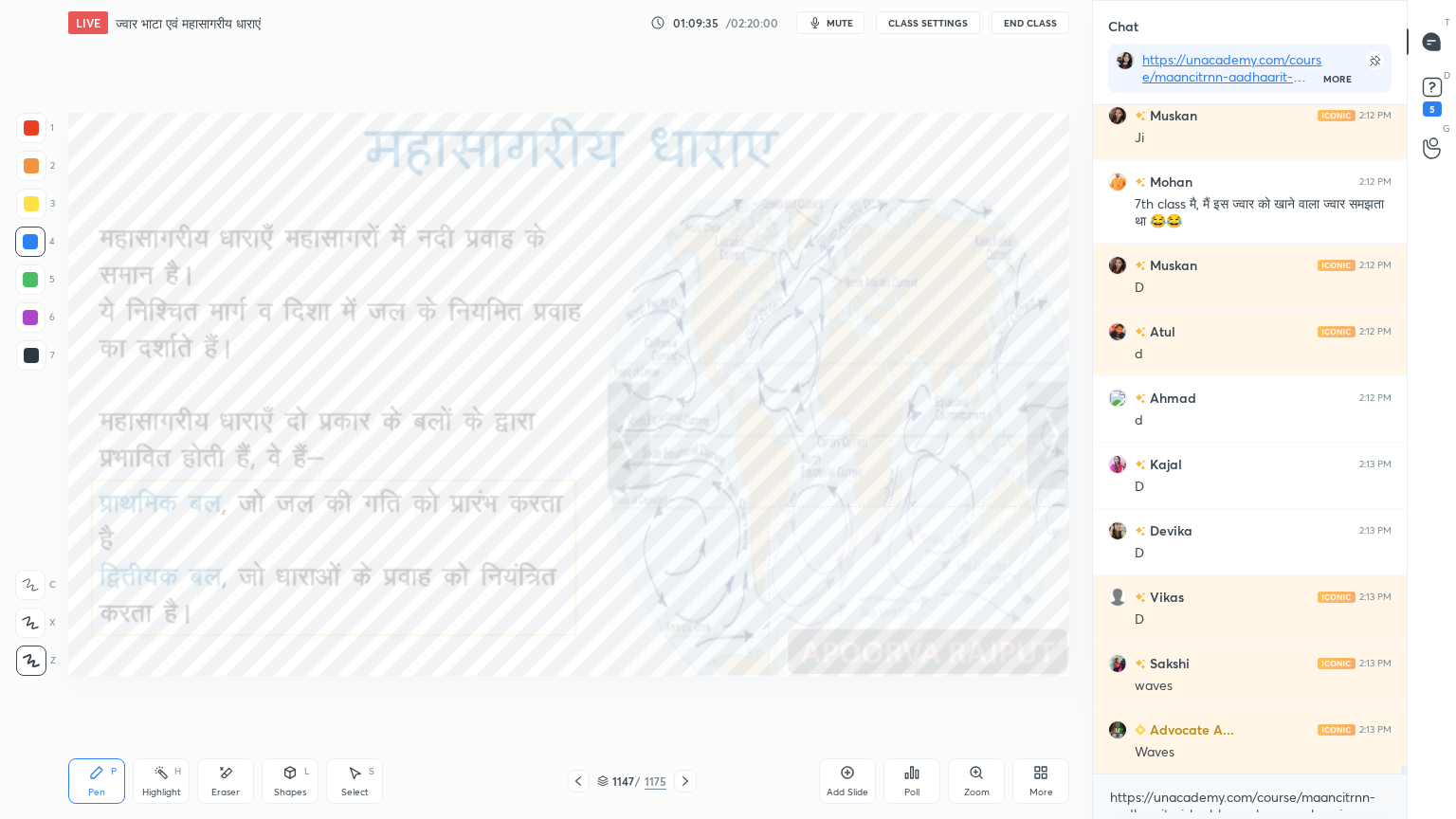 click on "https://unacademy.com/course/maancitrnn-aadhaarit-vishv-bhuugol-comprehensive-course-on-world-mapping/1FUXZMPP x" at bounding box center (1249, 796) 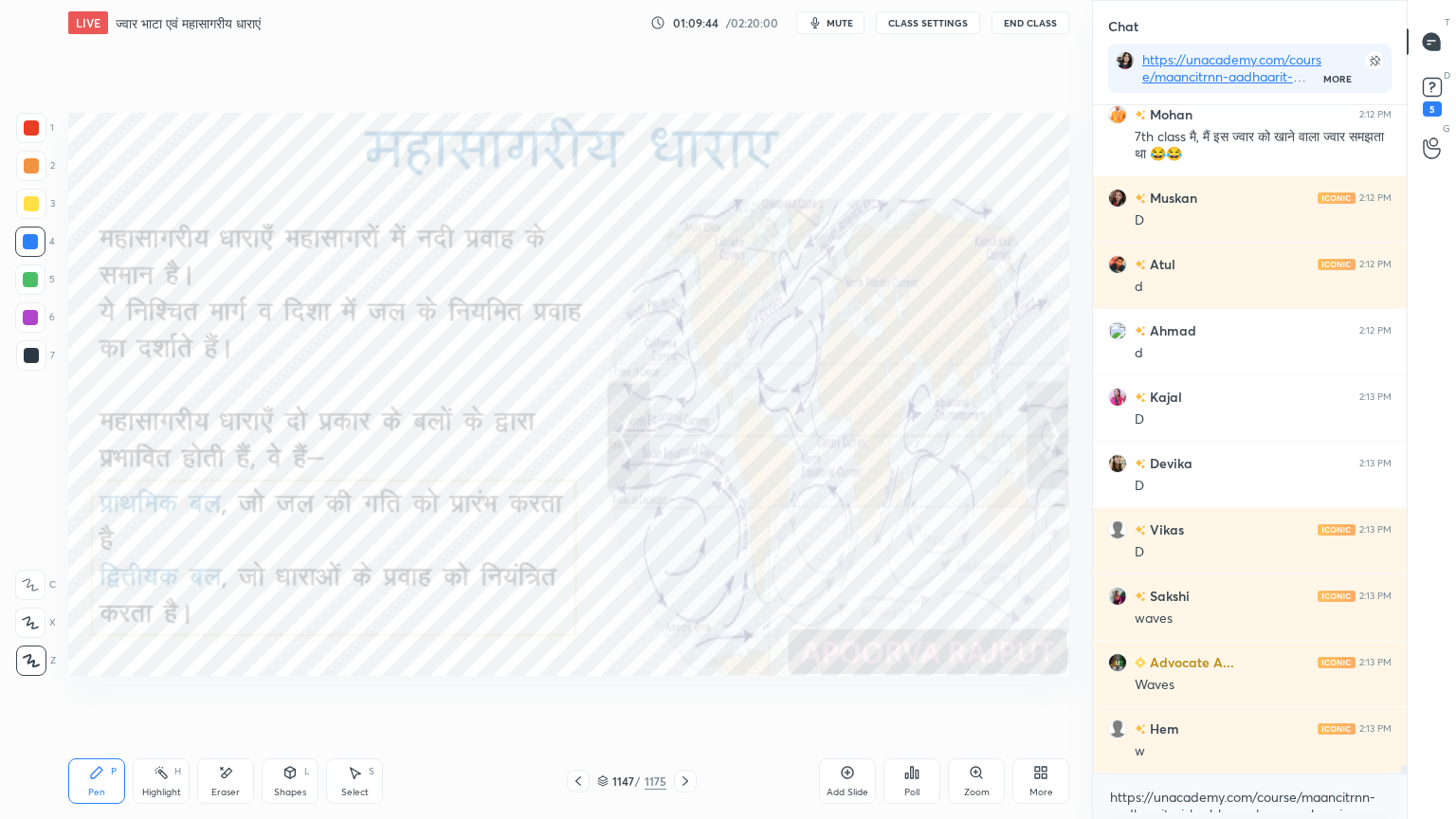 scroll, scrollTop: 54100, scrollLeft: 0, axis: vertical 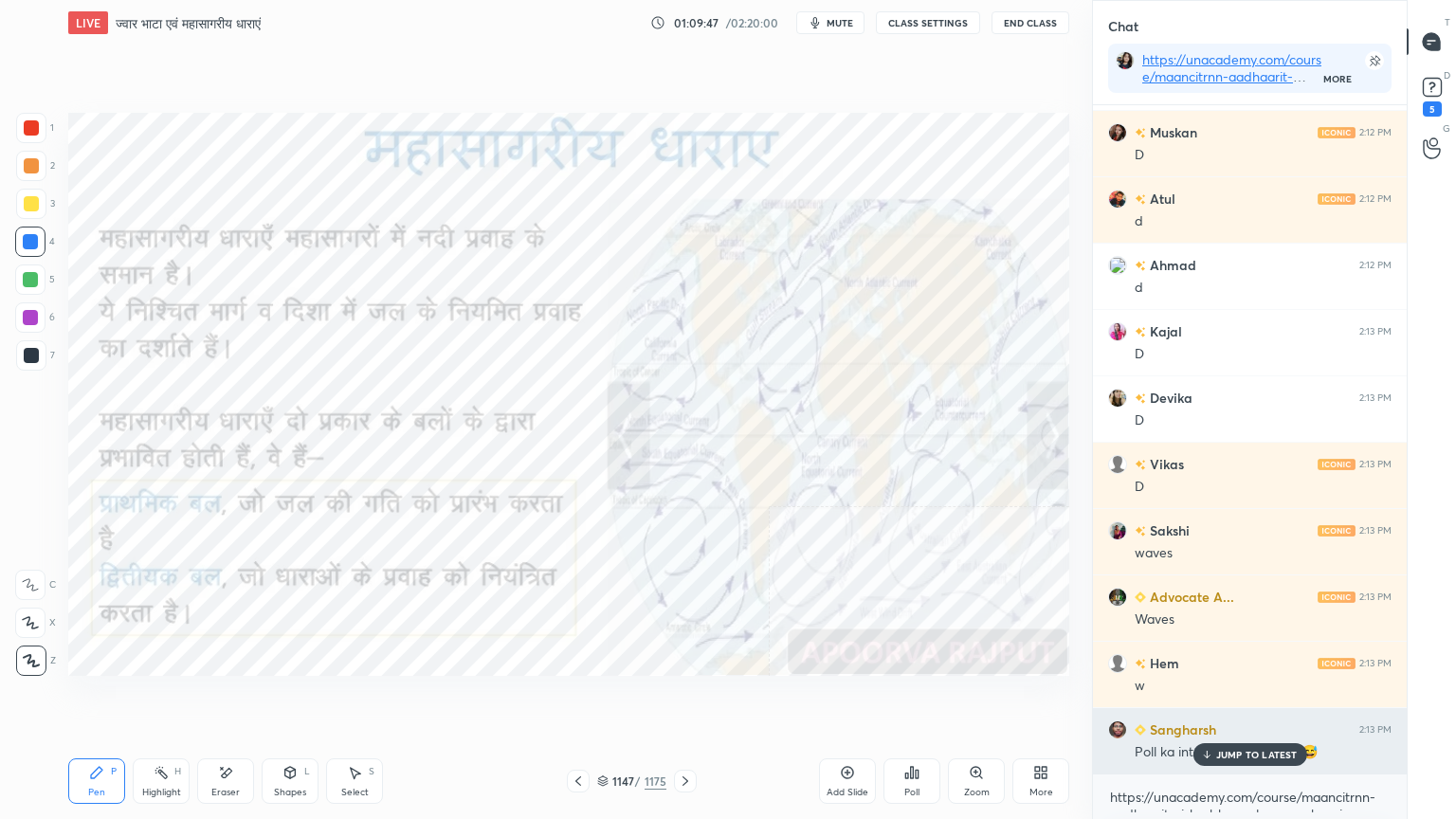 click on "JUMP TO LATEST" at bounding box center (1257, 755) 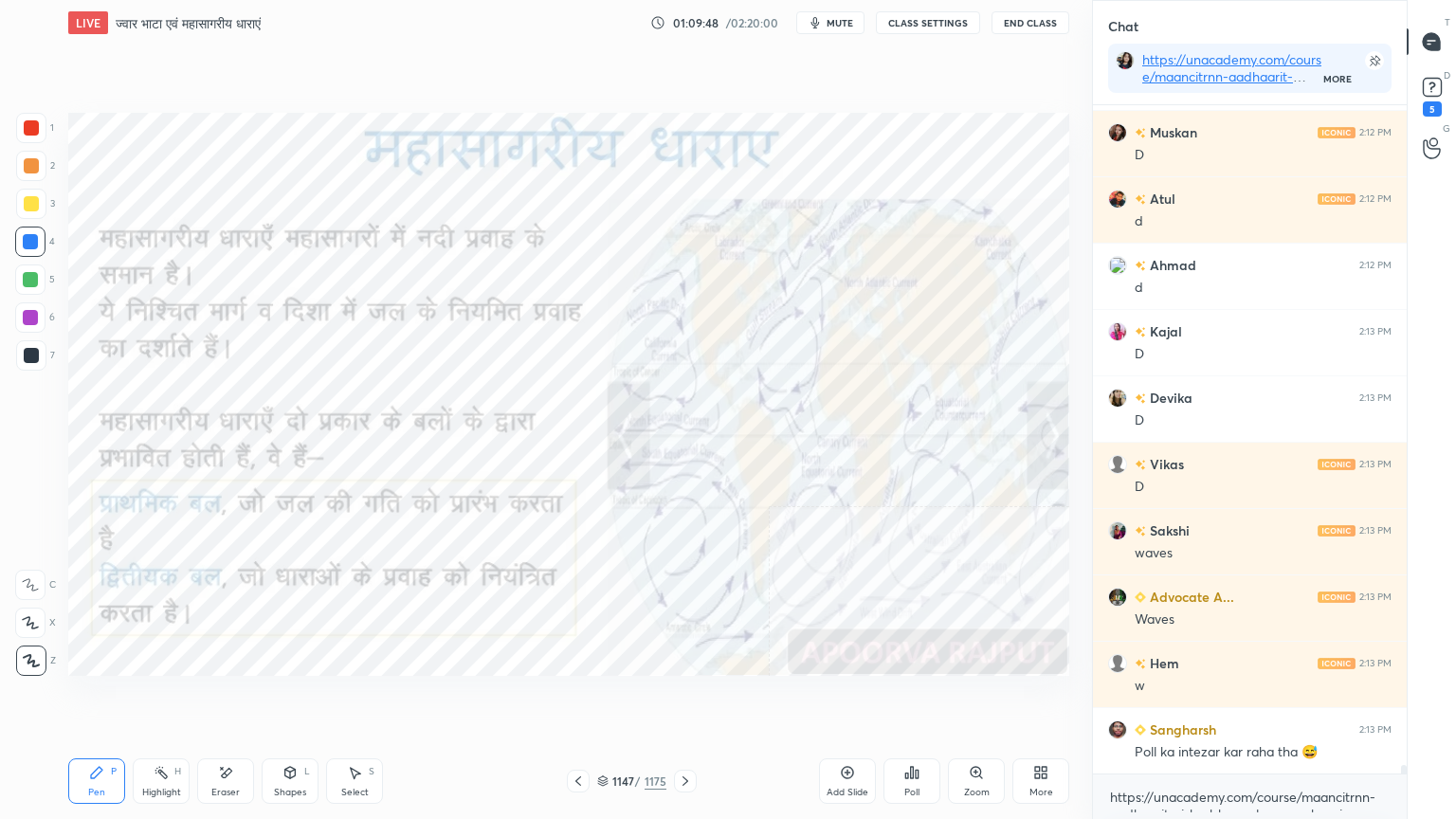 scroll, scrollTop: 54167, scrollLeft: 0, axis: vertical 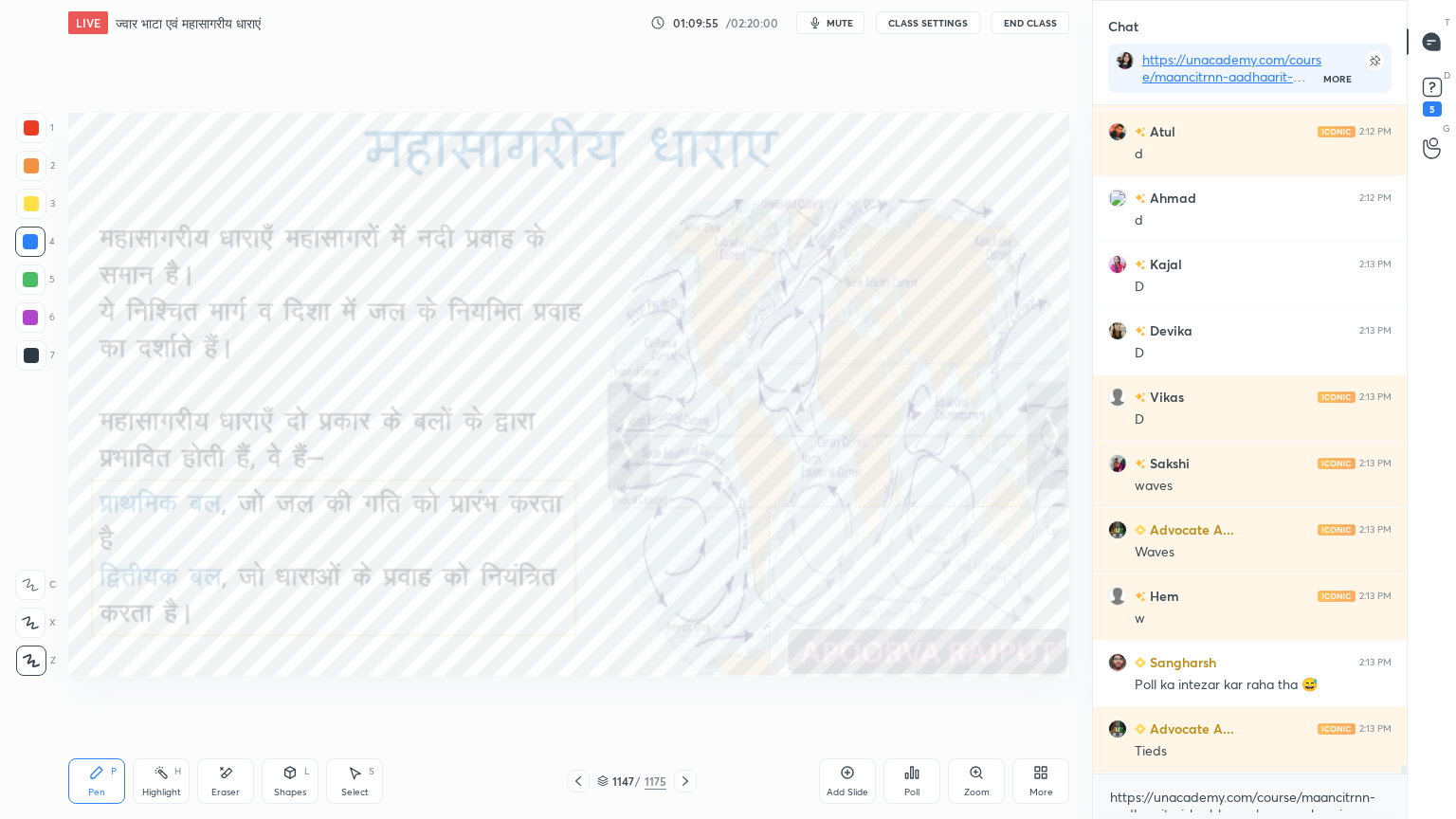 click on "Eraser" at bounding box center (226, 781) 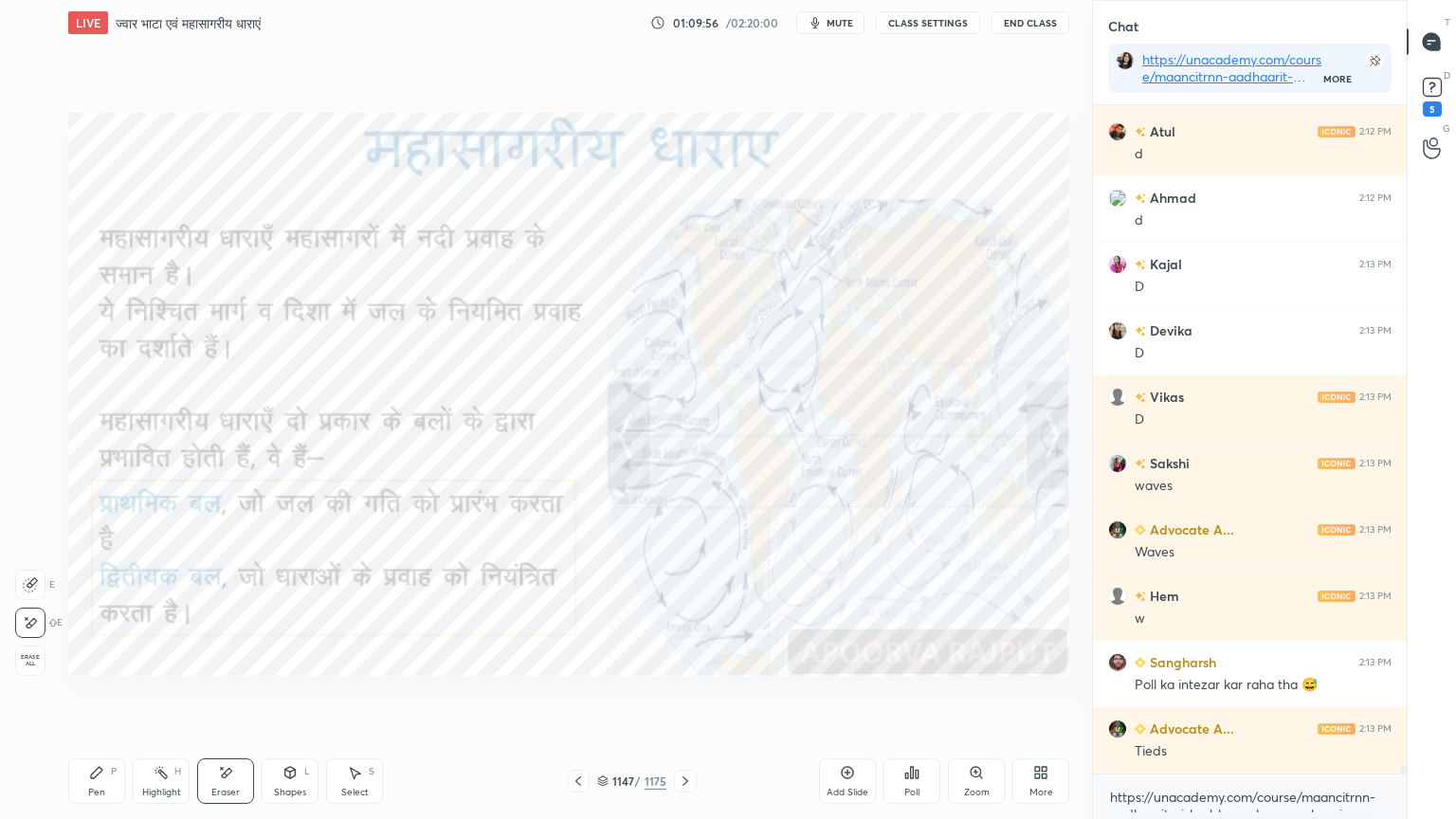 click on "Erase all" at bounding box center (30, 661) 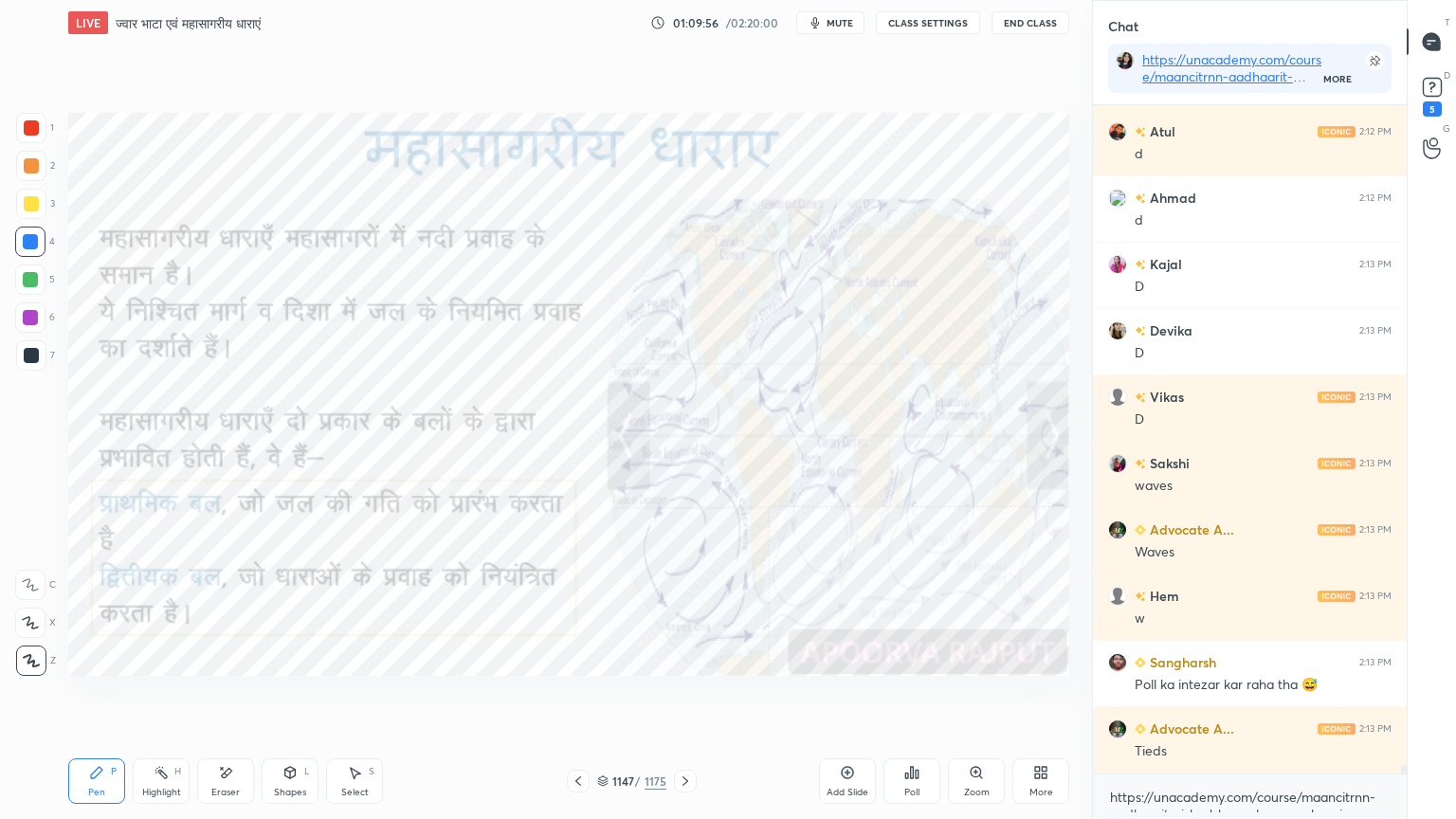 click on "1 2 3 4 5 6 7 C X Z E E Erase all   H H" at bounding box center (30, 394) 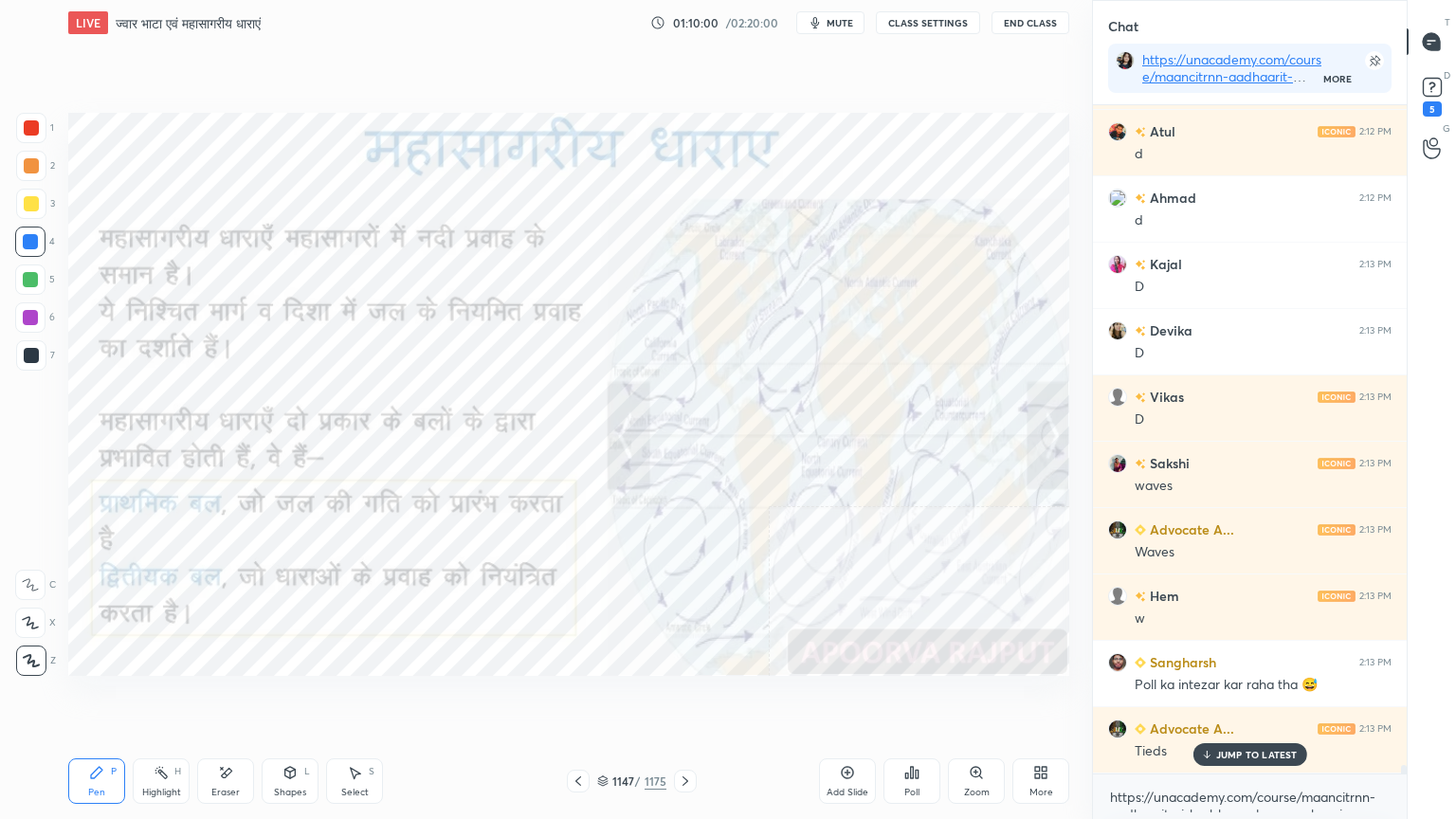 scroll, scrollTop: 54232, scrollLeft: 0, axis: vertical 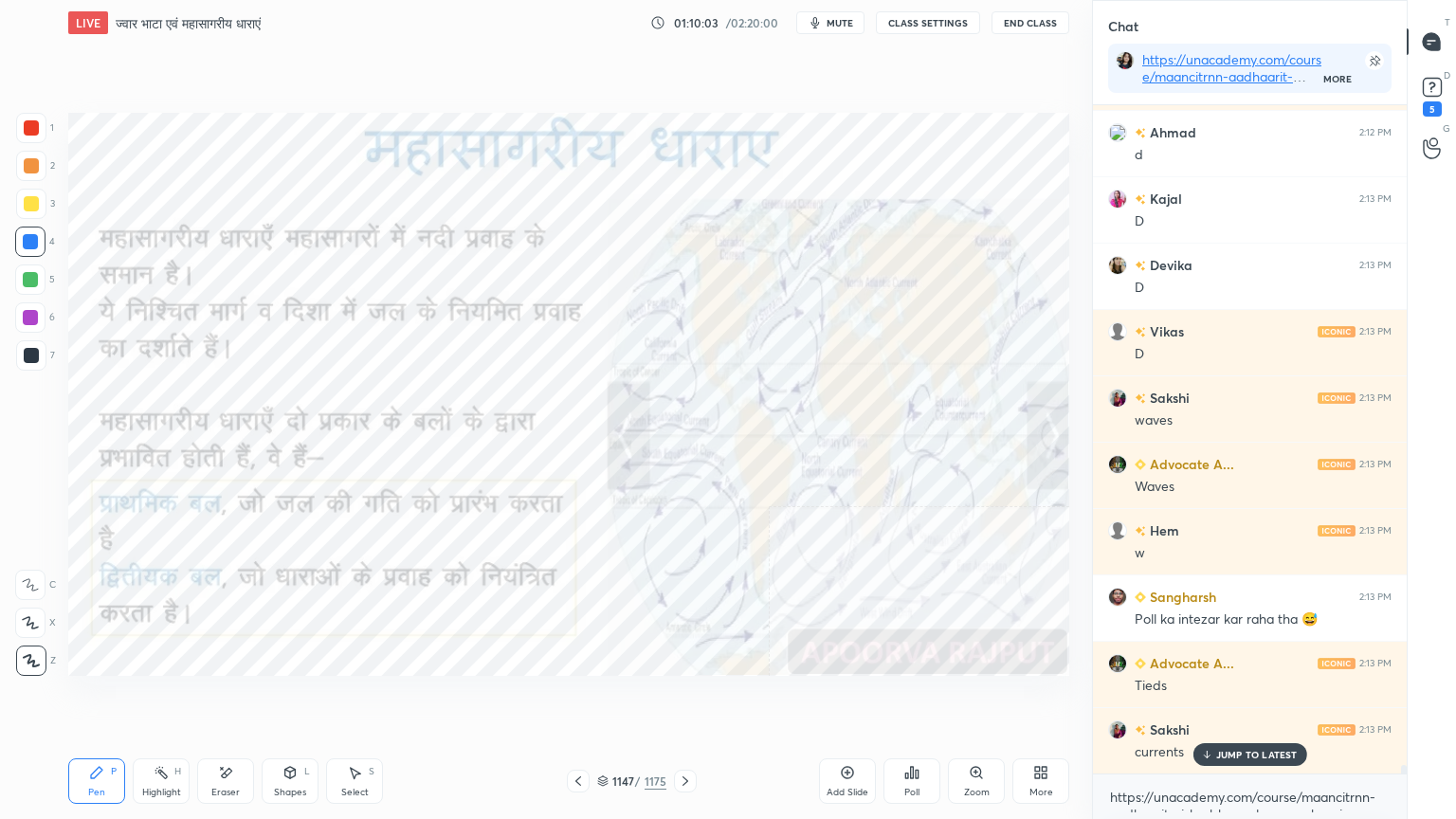 click on "Eraser" at bounding box center [226, 792] 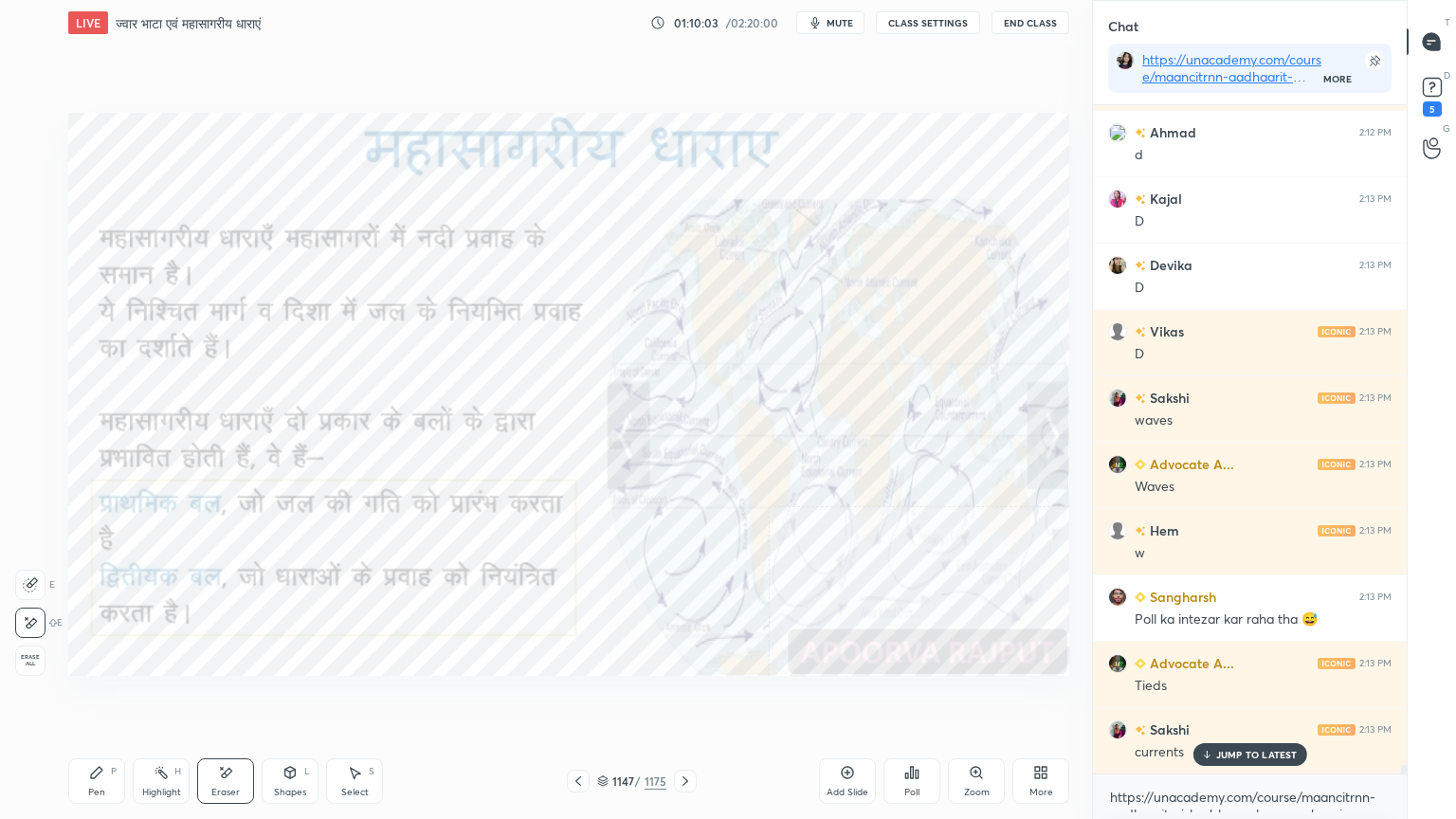 click on "Erase all" at bounding box center [30, 661] 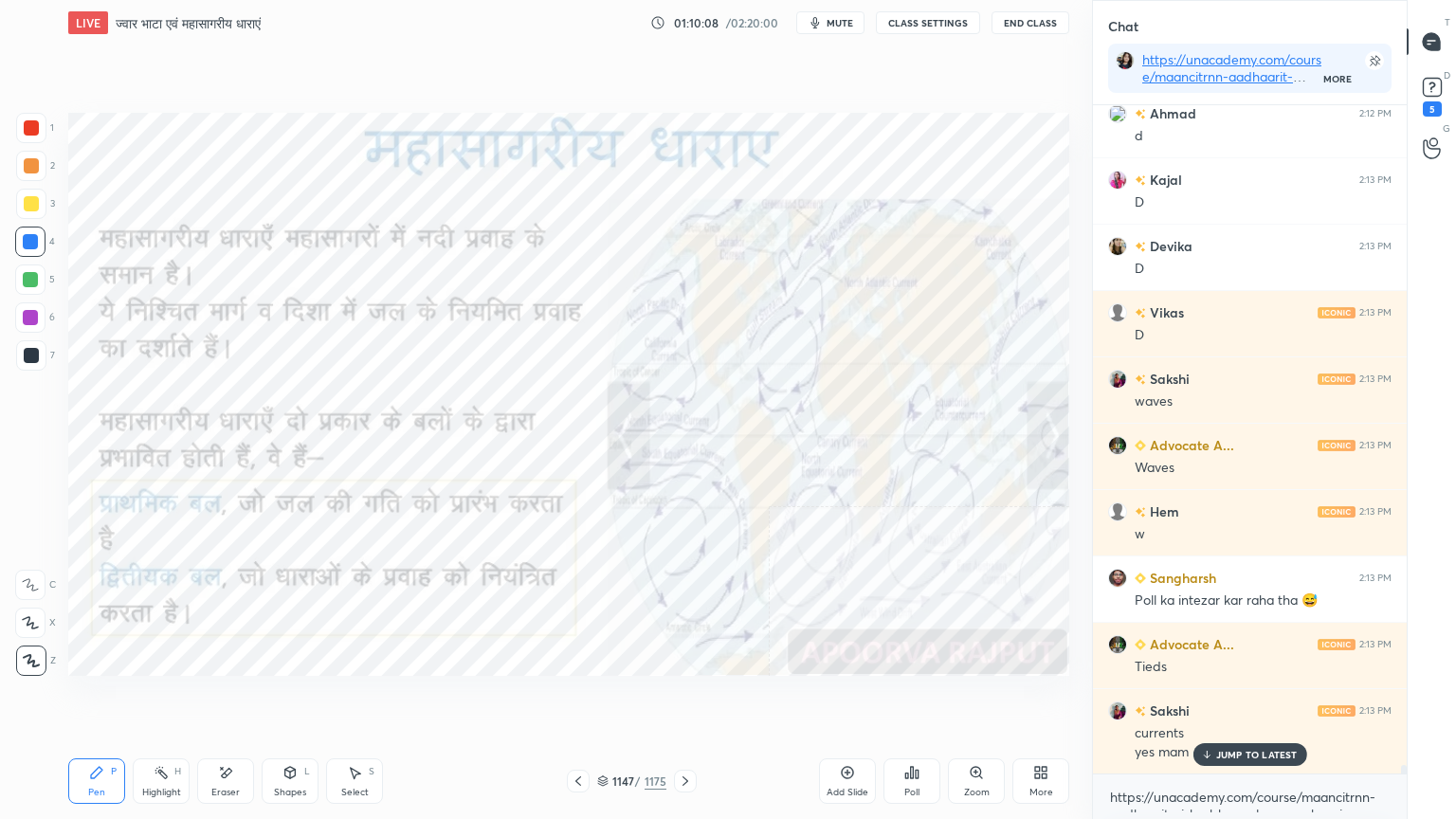 scroll, scrollTop: 54318, scrollLeft: 0, axis: vertical 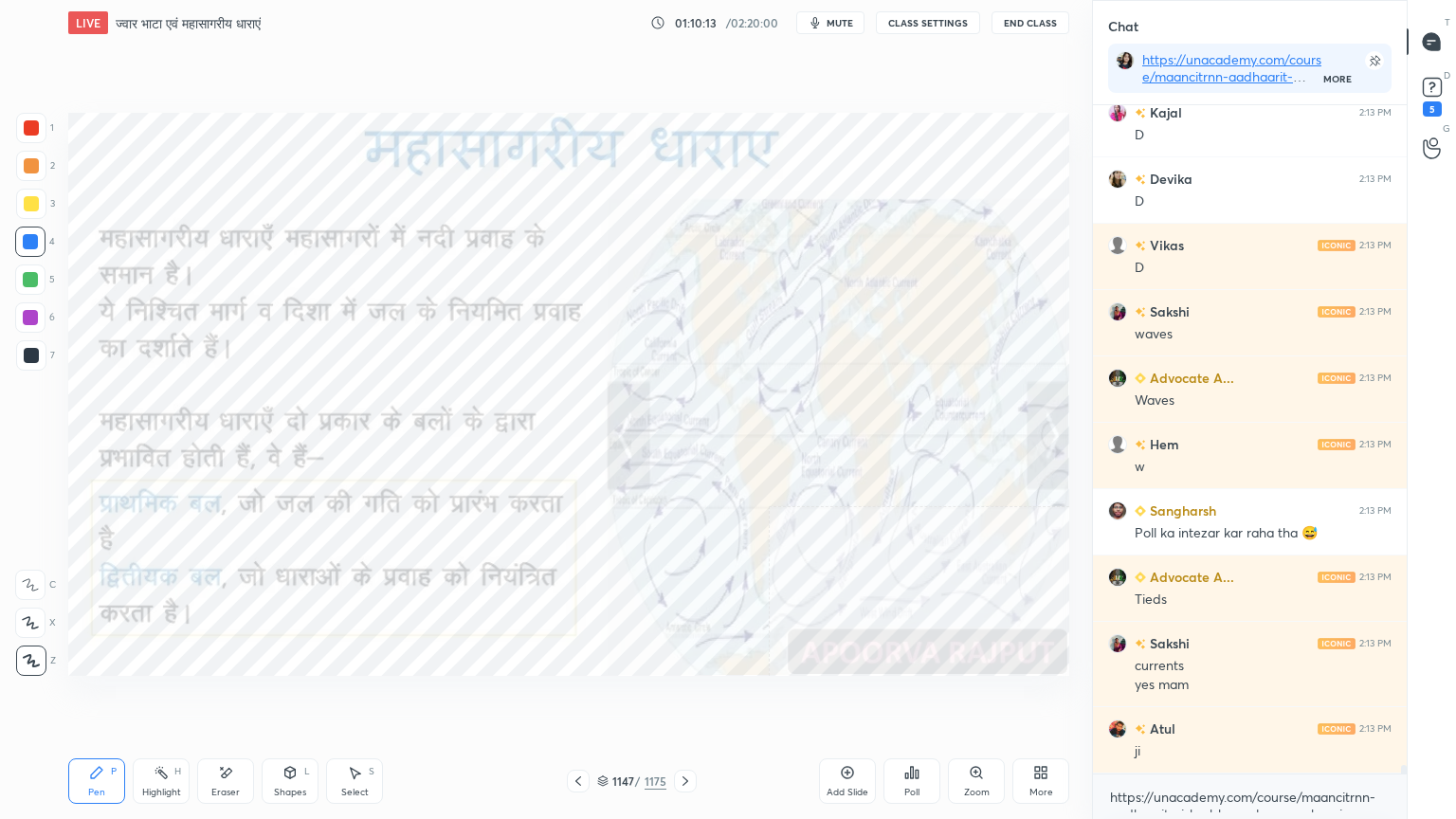 click 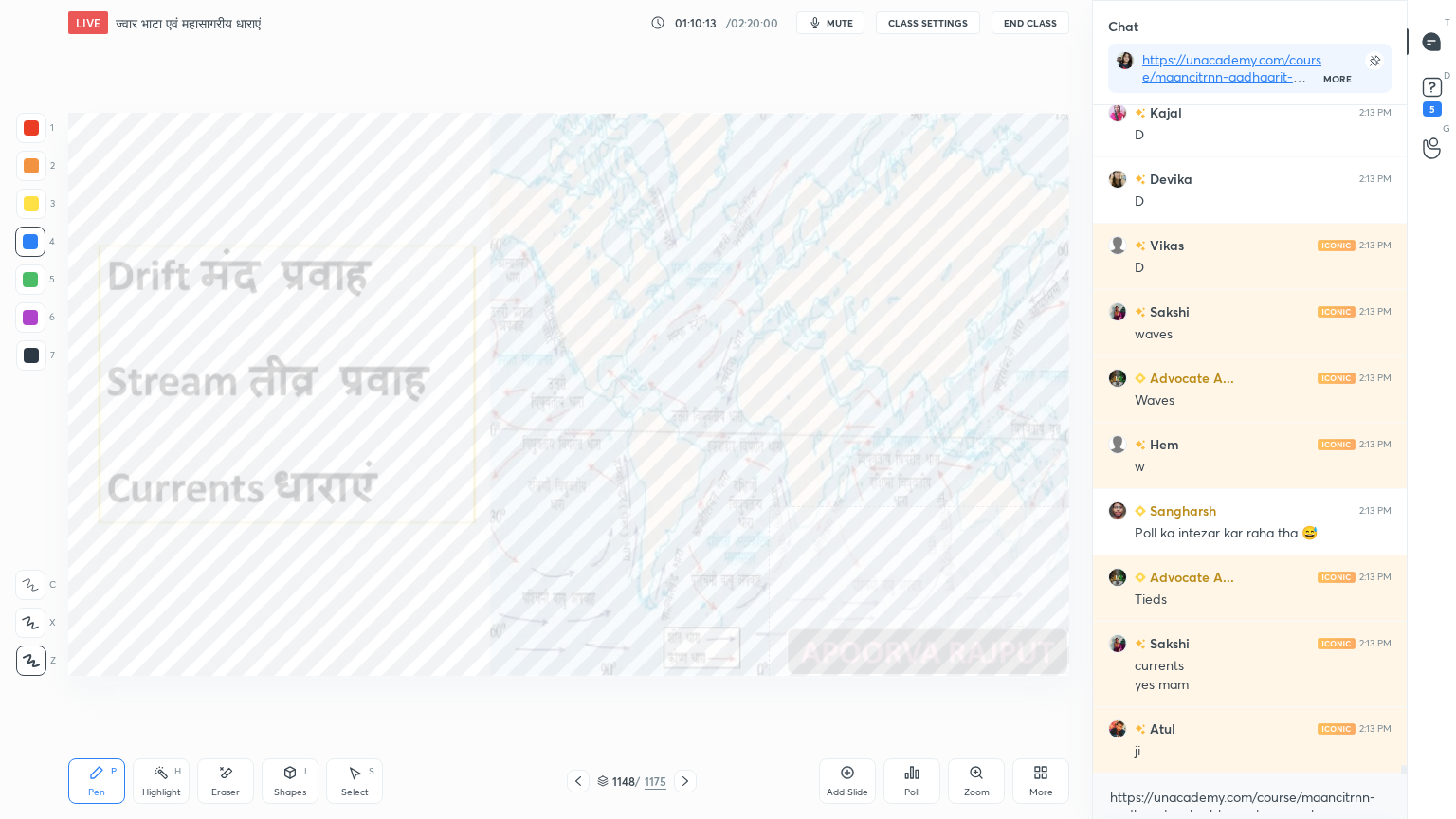 click 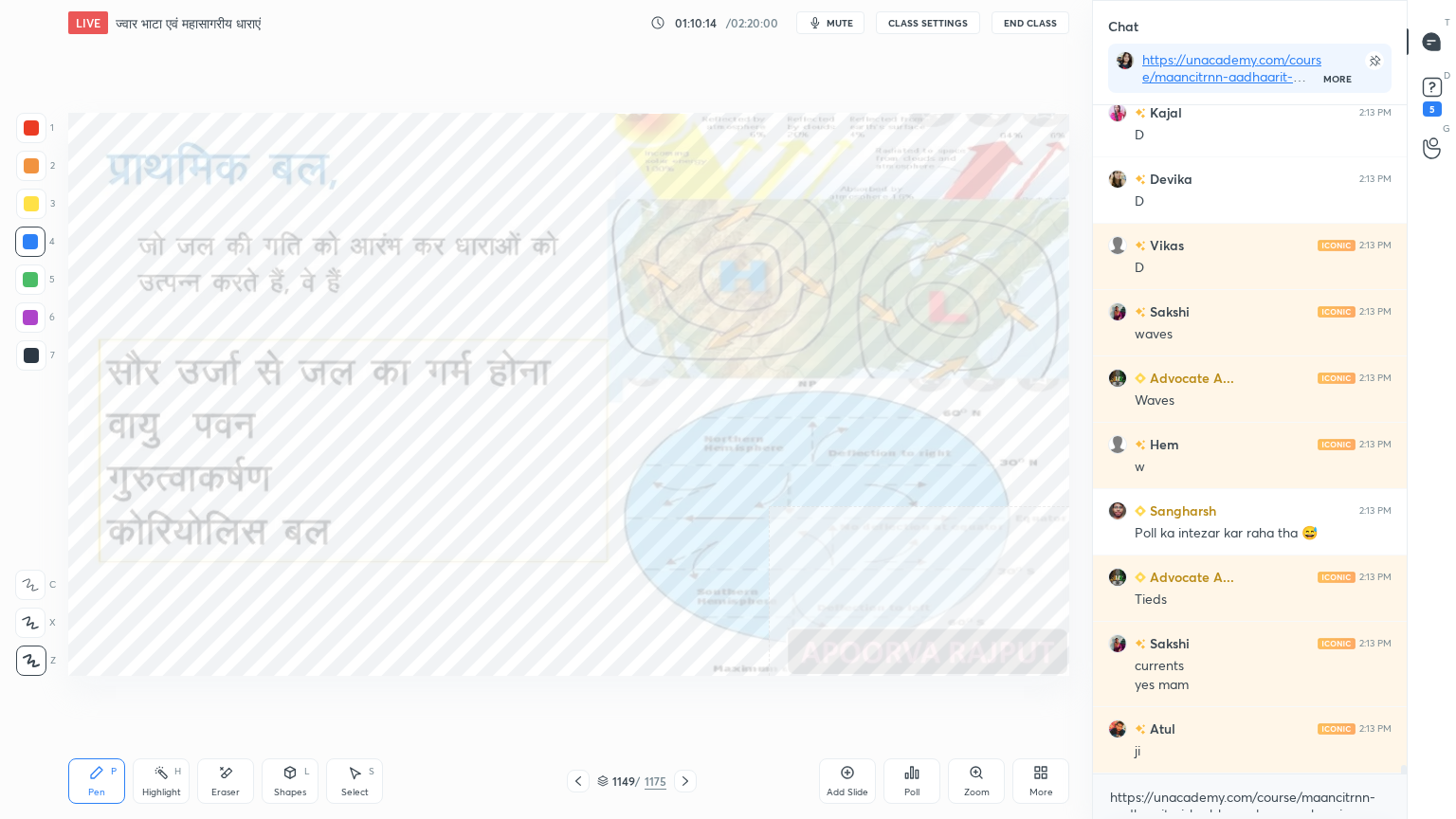 scroll, scrollTop: 54364, scrollLeft: 0, axis: vertical 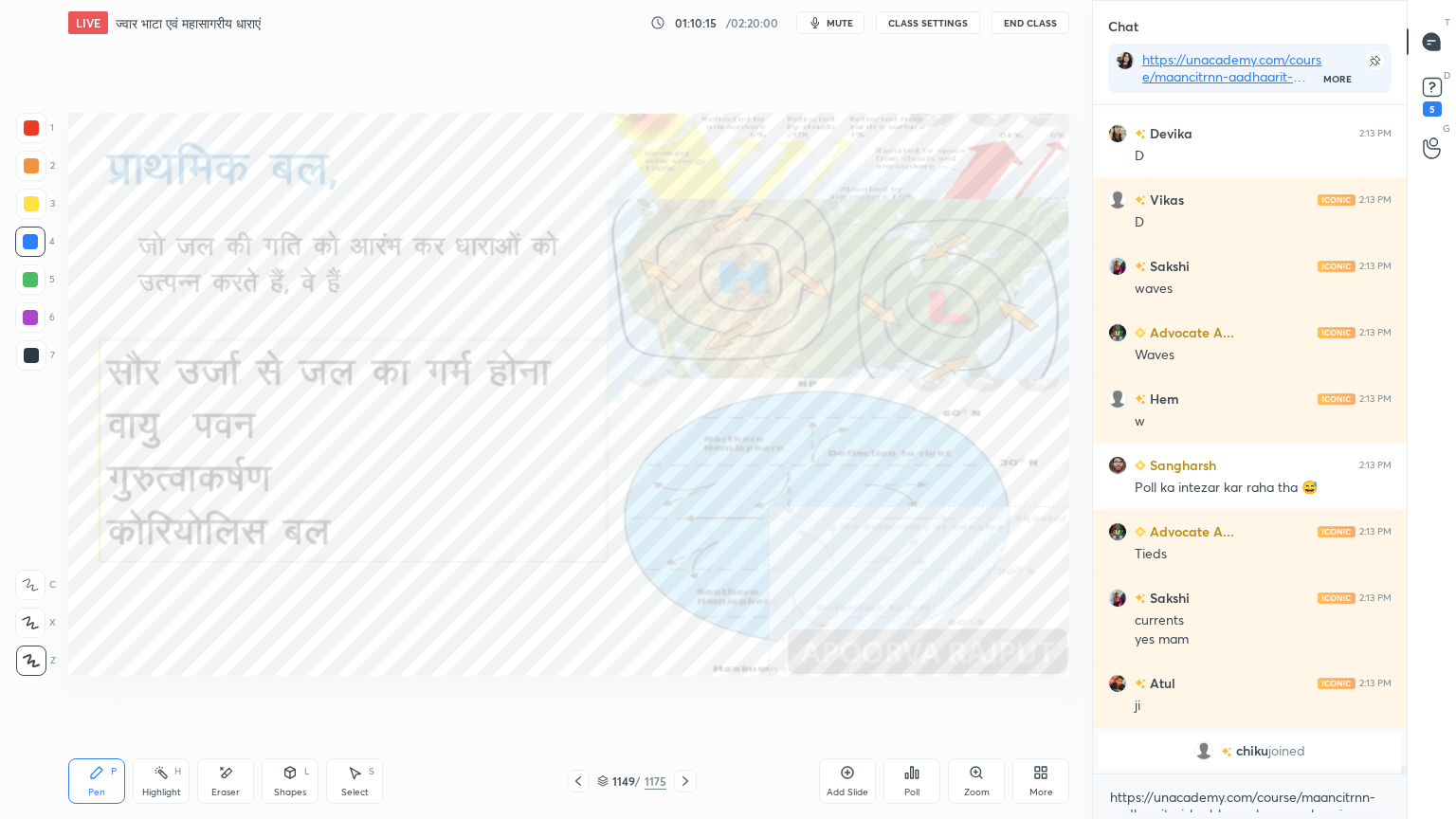 click 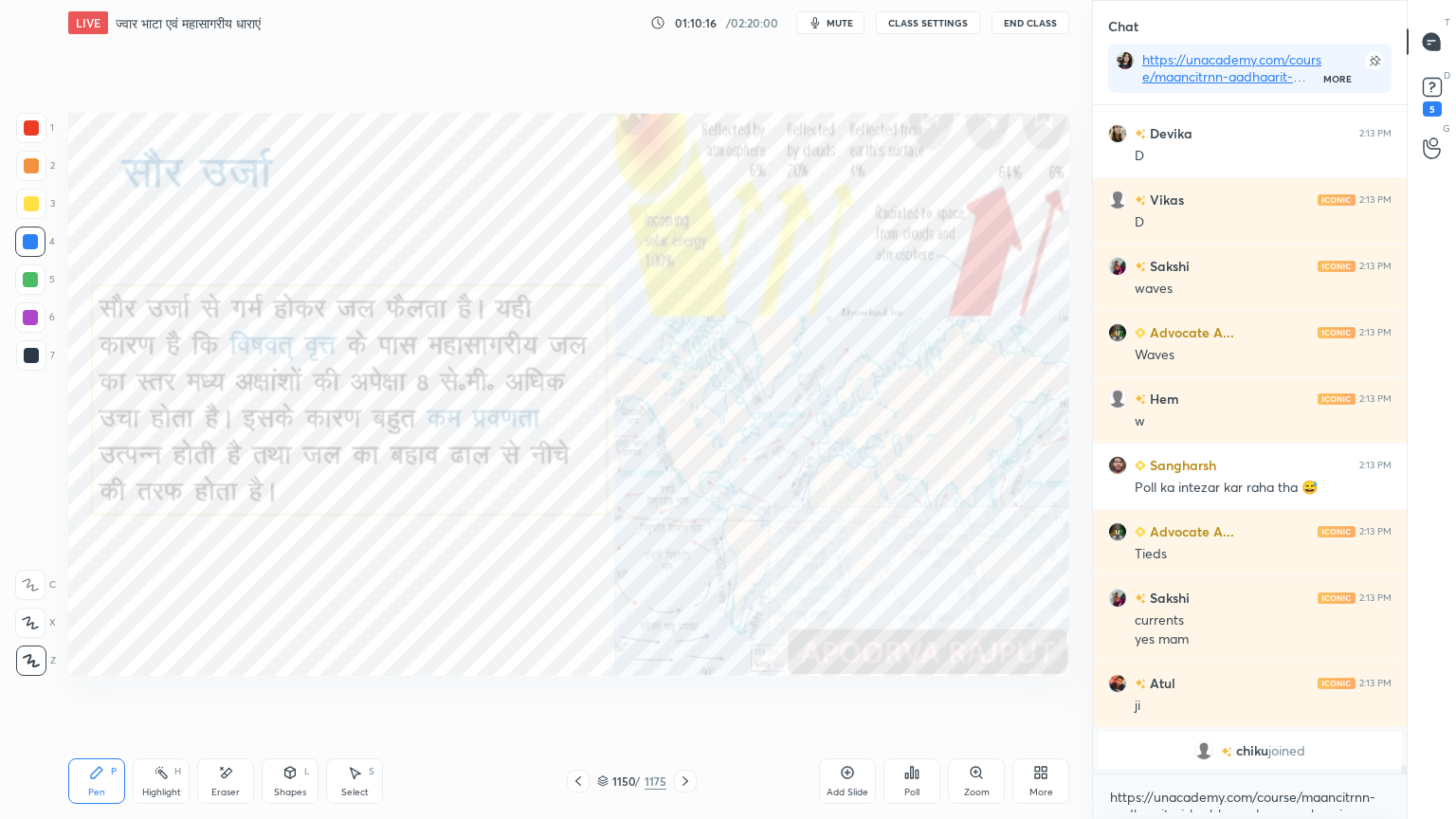 click 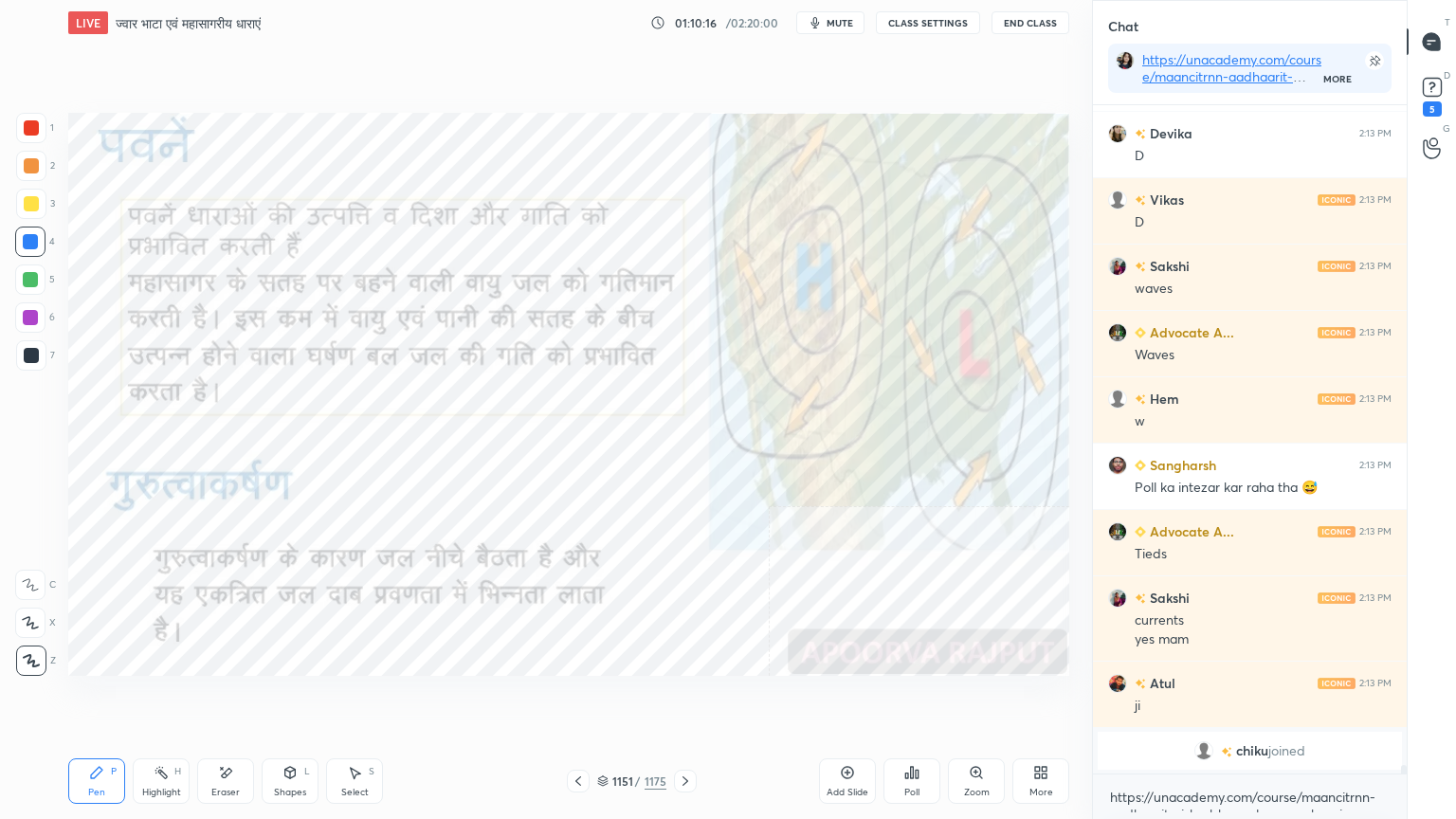click 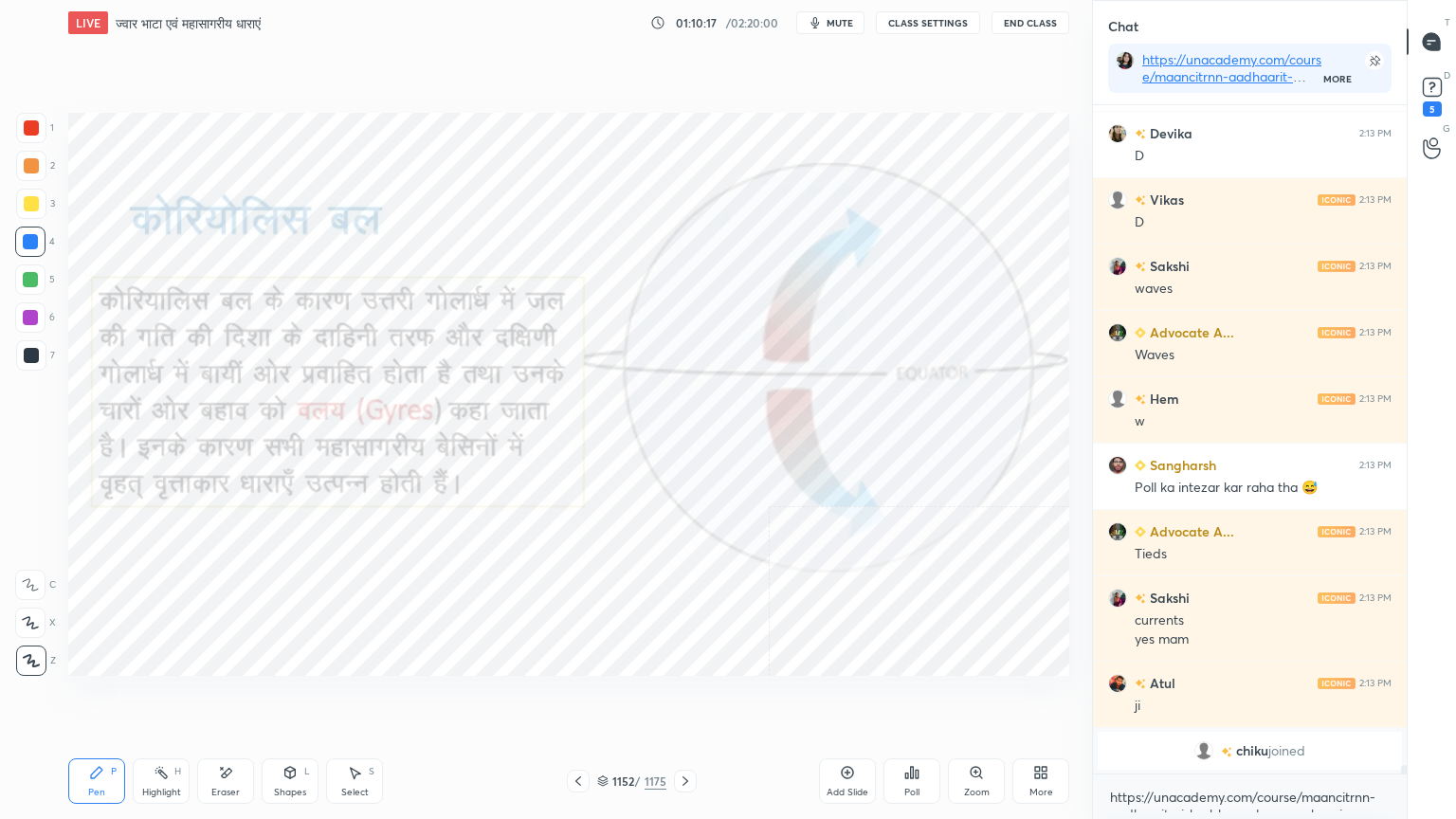 click at bounding box center (685, 781) 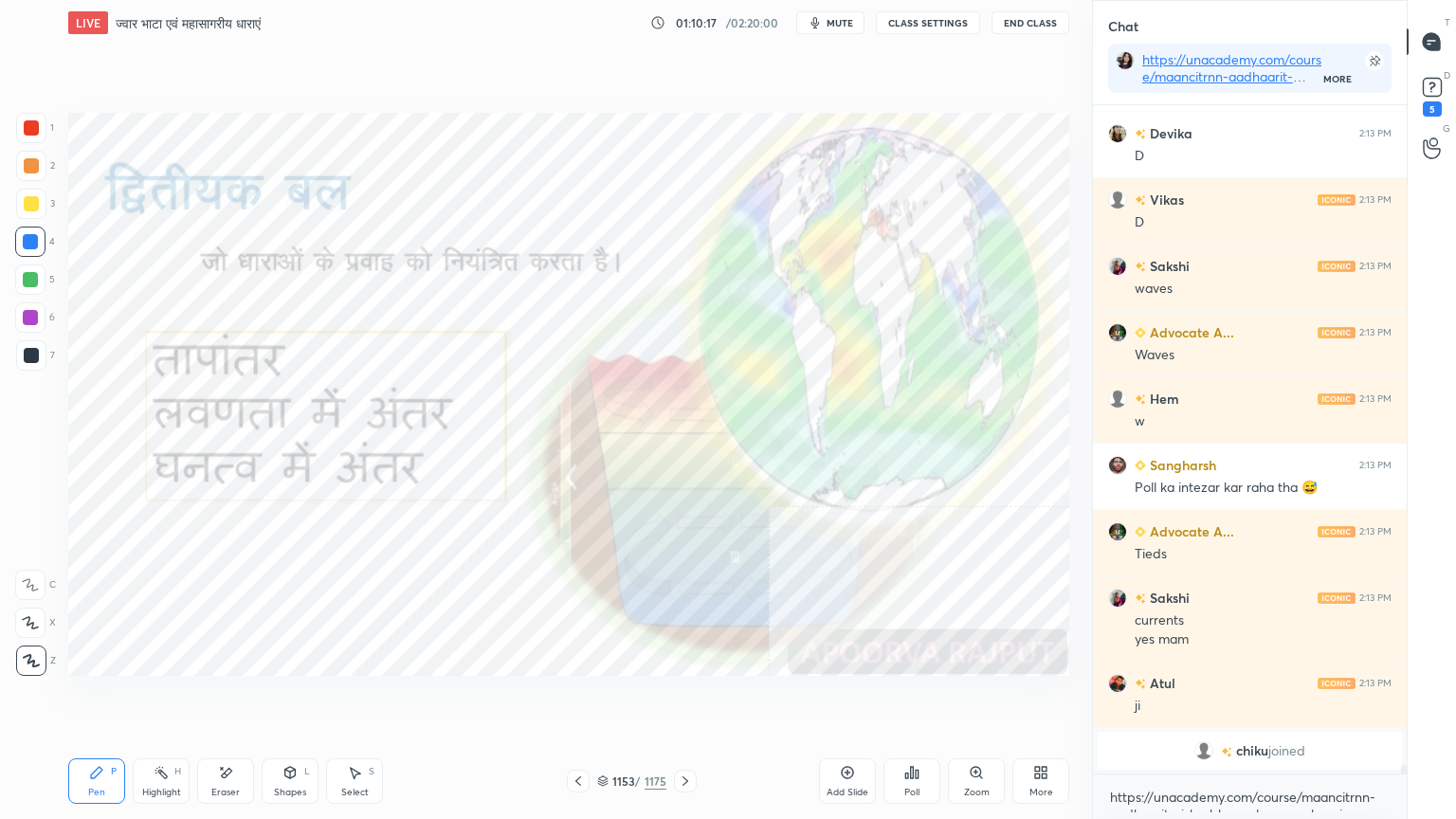 click 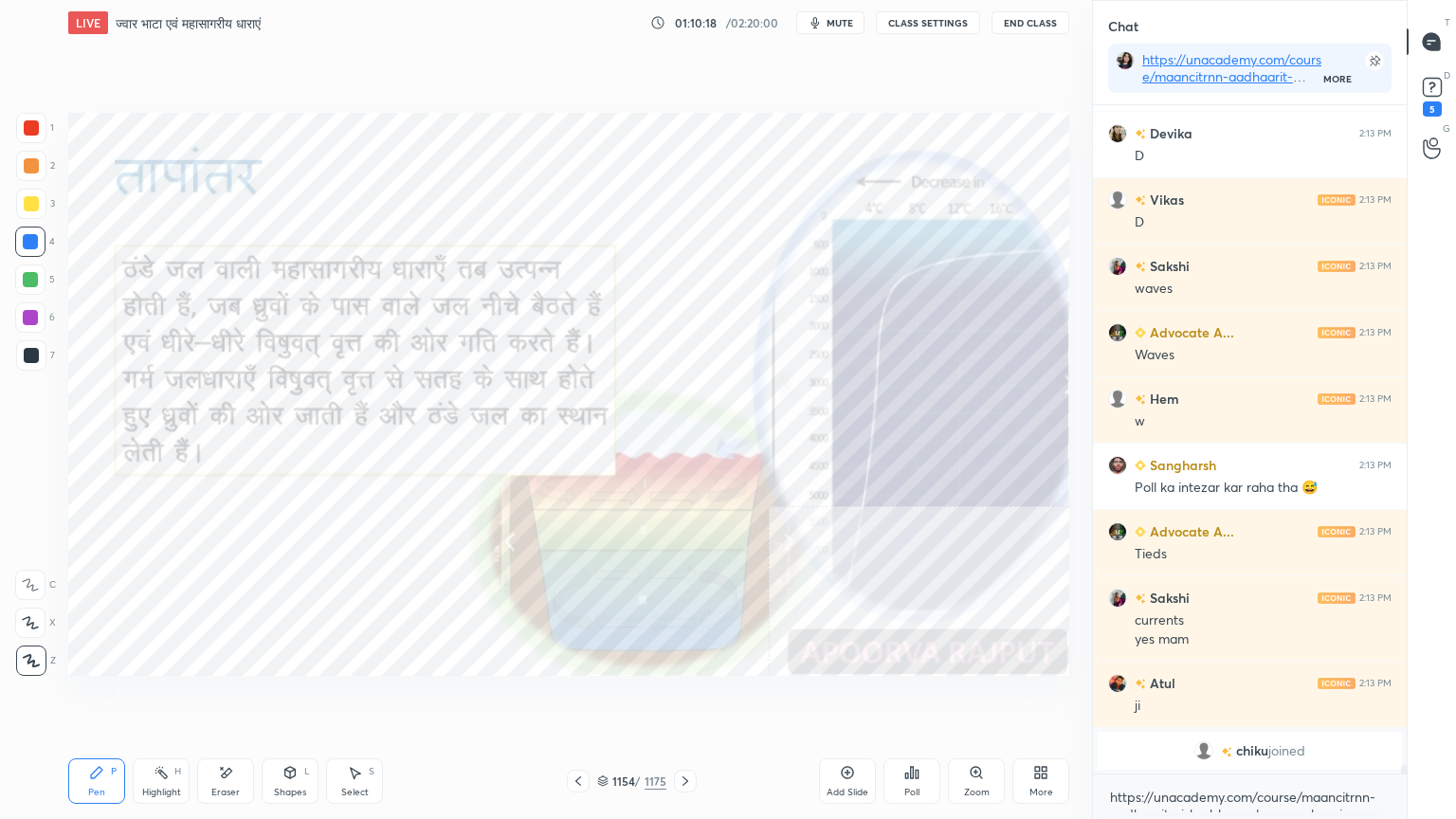 click 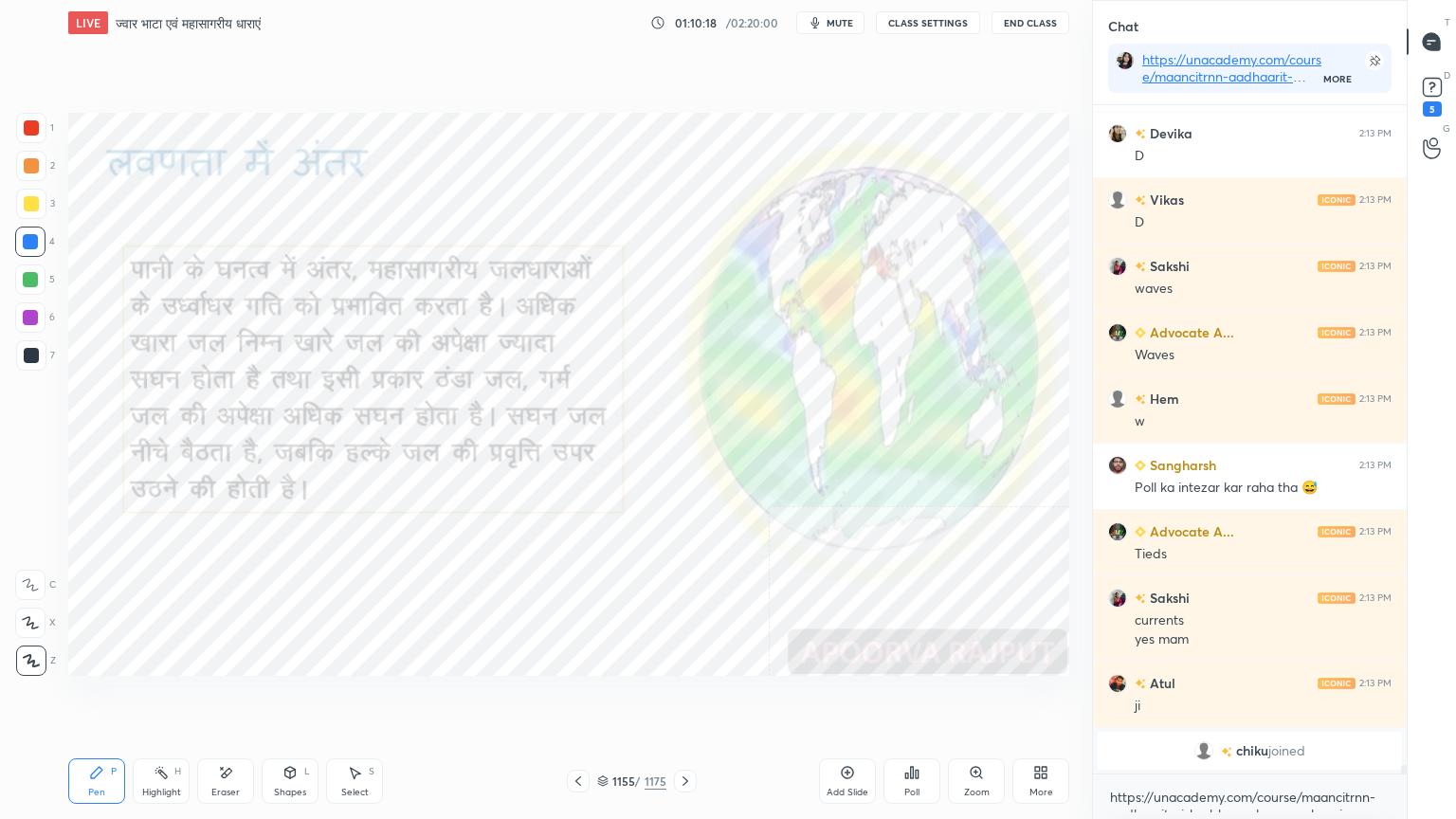 click 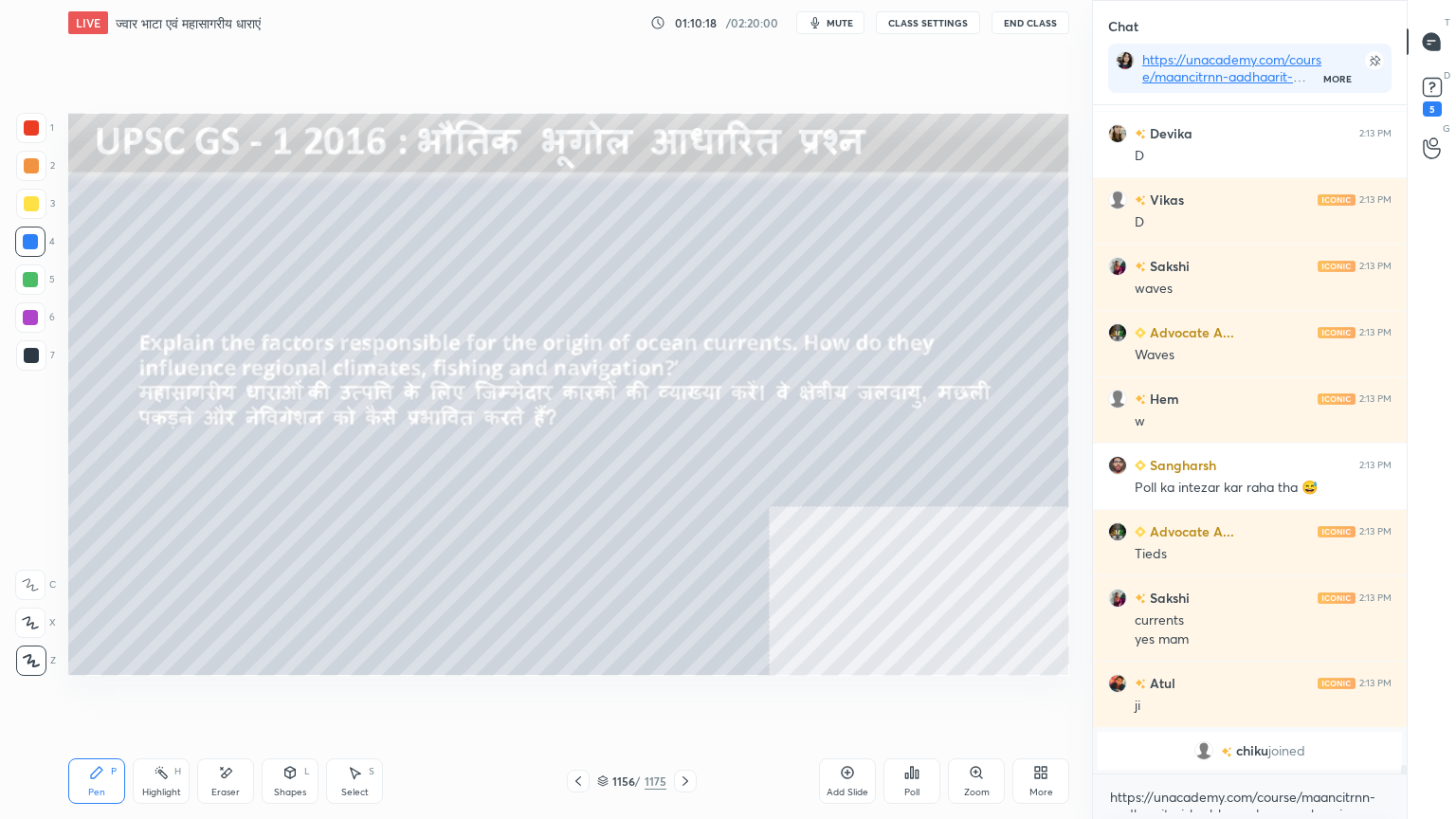 click 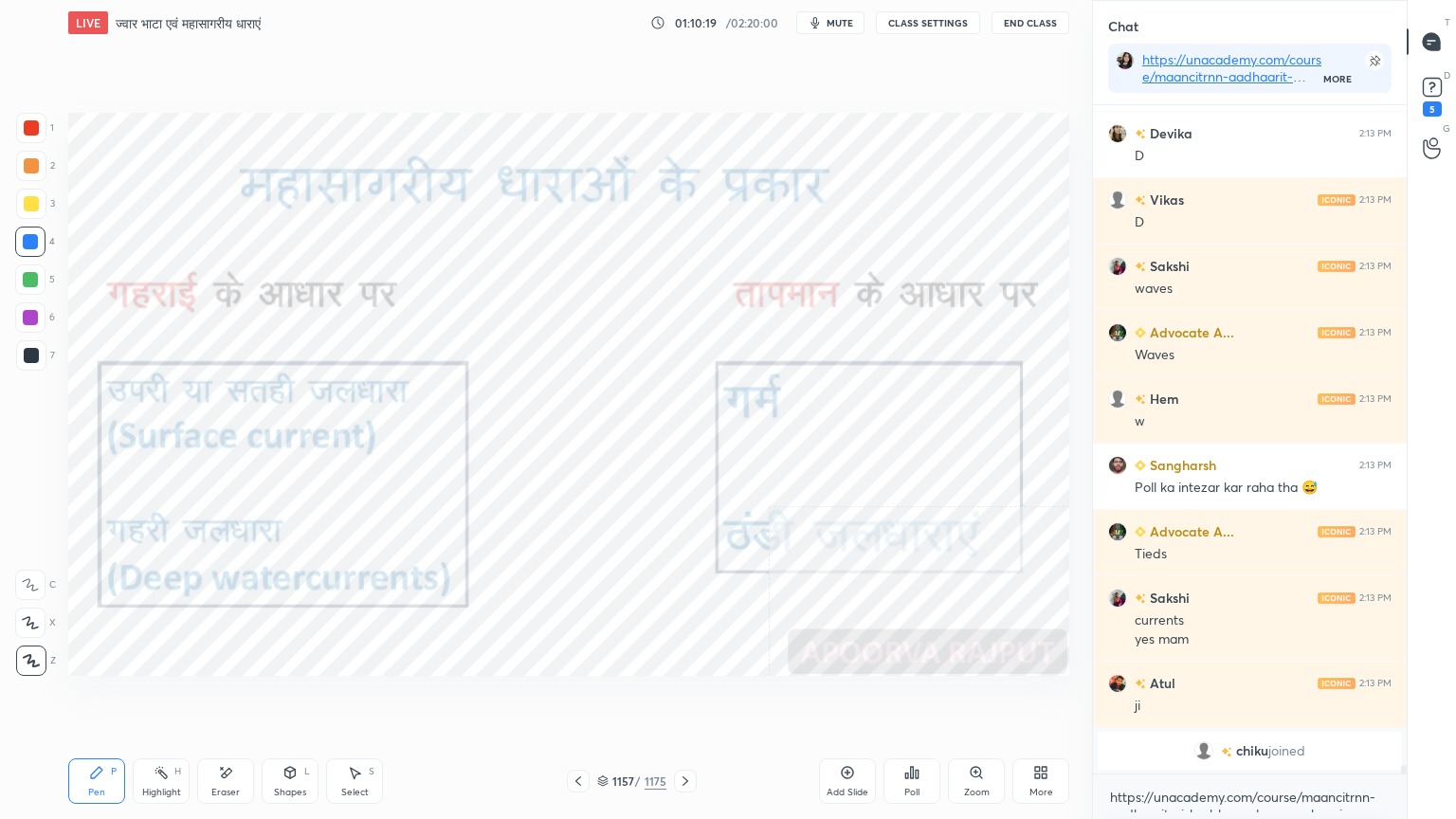 click 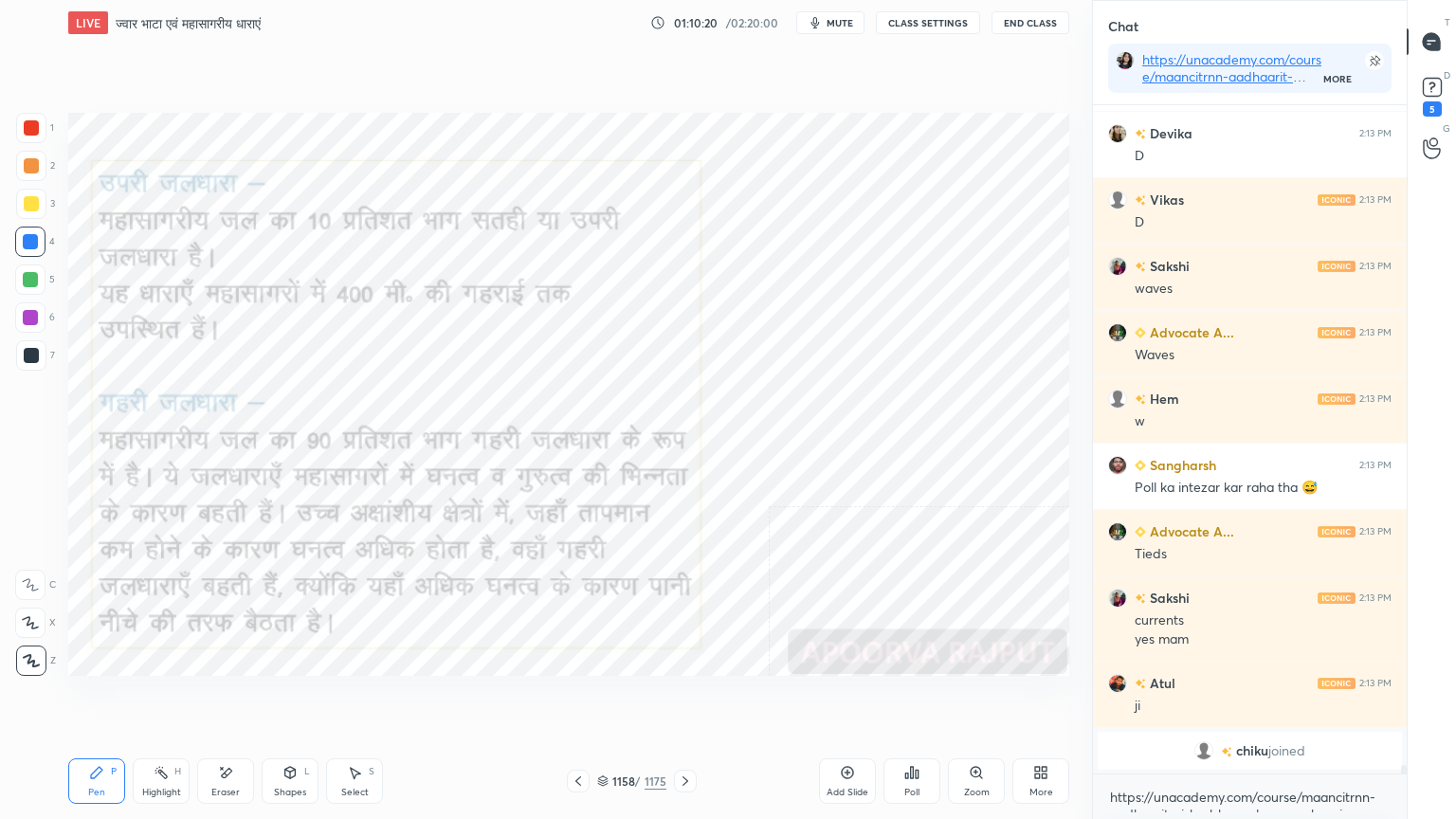 click 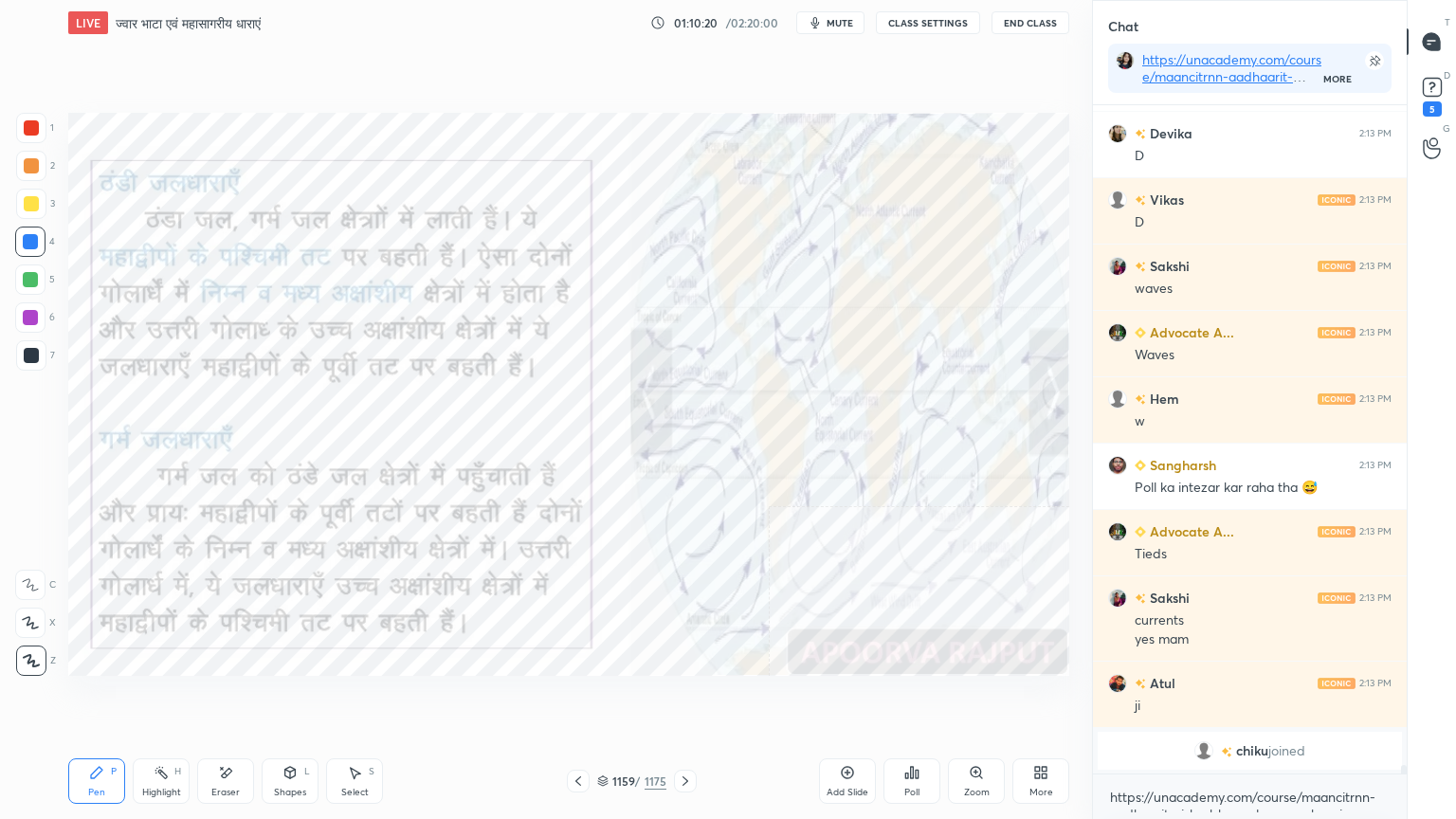 click 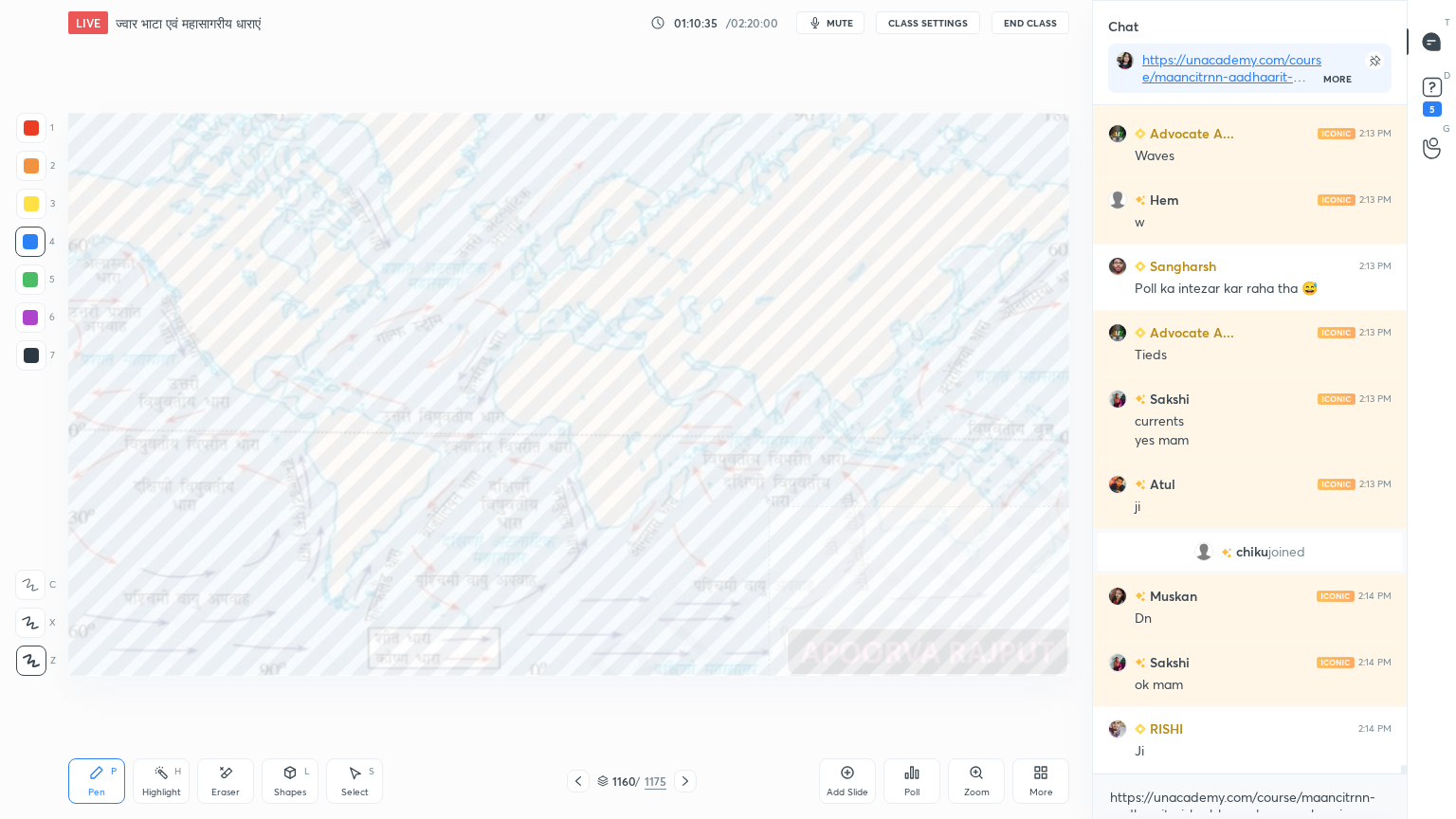 scroll, scrollTop: 53421, scrollLeft: 0, axis: vertical 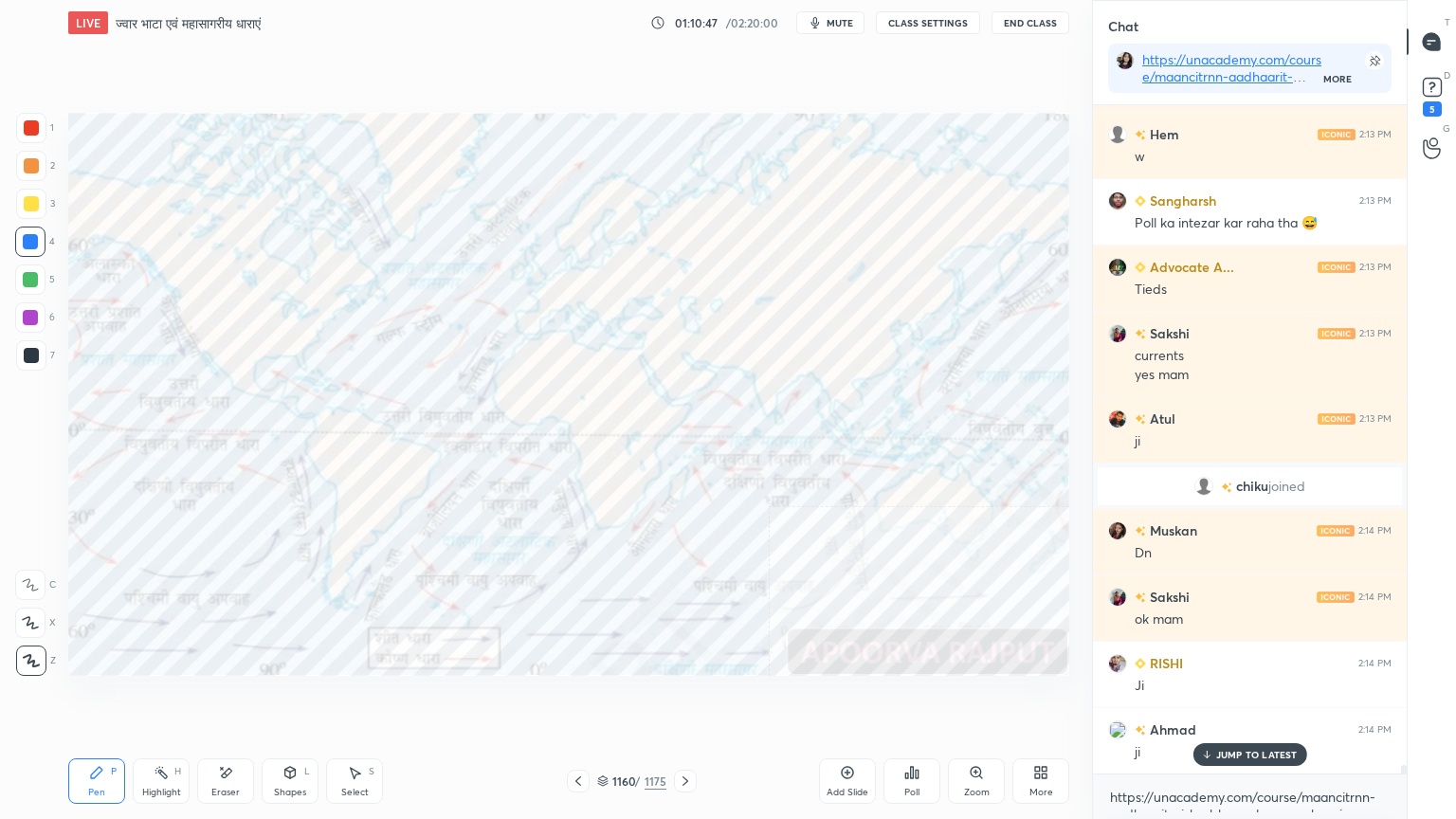 drag, startPoint x: 221, startPoint y: 787, endPoint x: 173, endPoint y: 754, distance: 58.249464 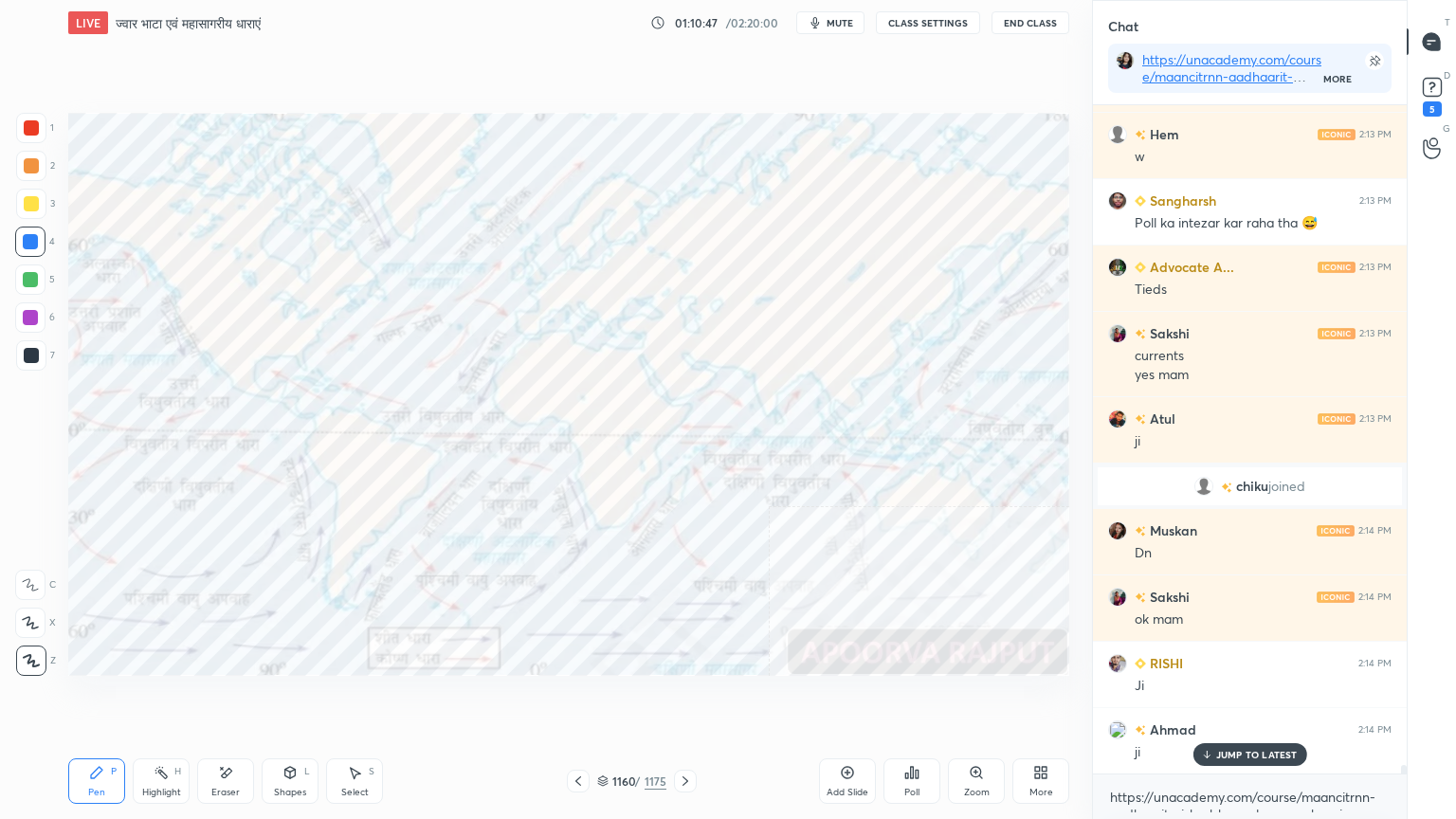 click on "Eraser" at bounding box center (226, 792) 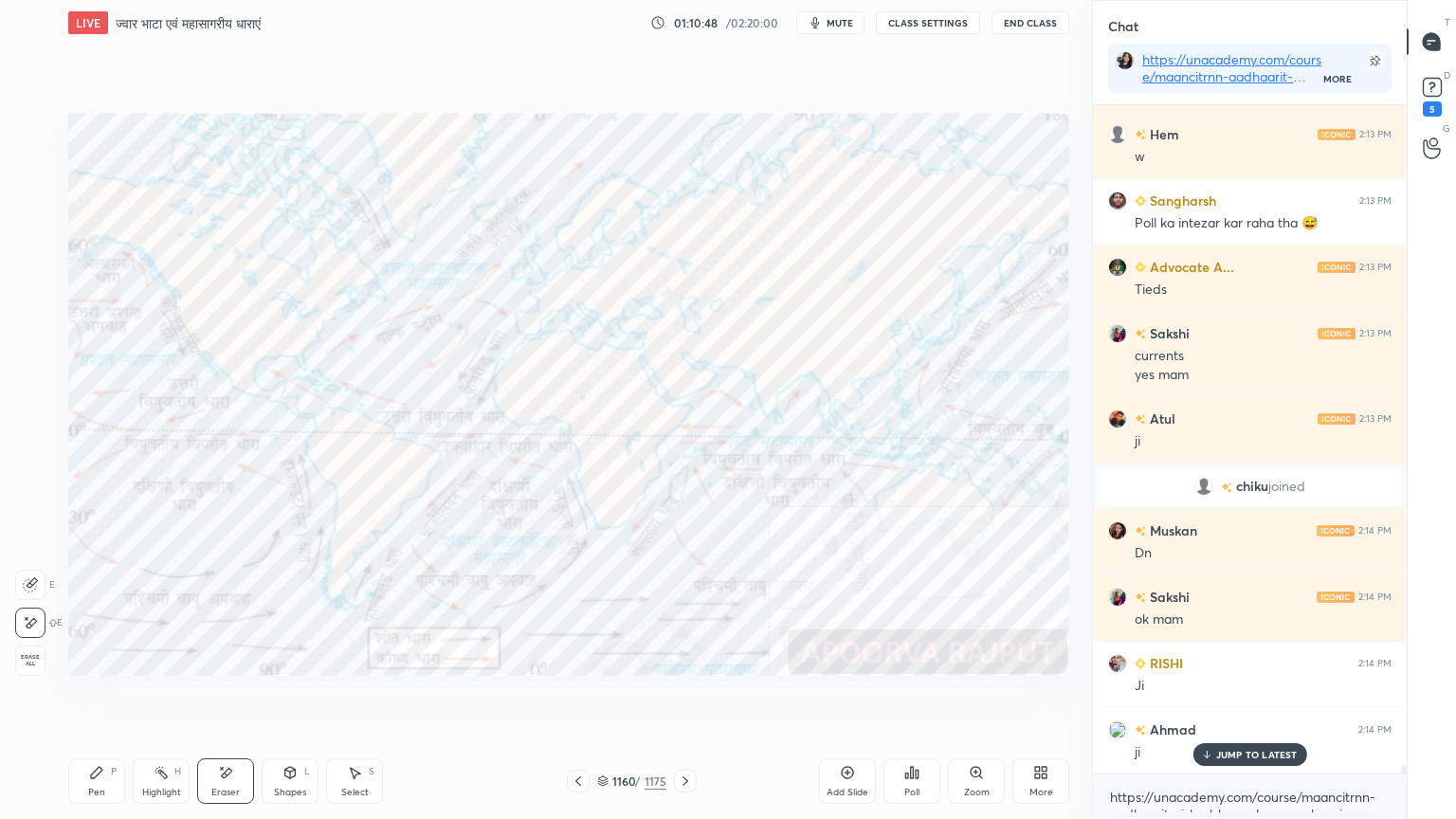 click on "Erase all" at bounding box center [30, 661] 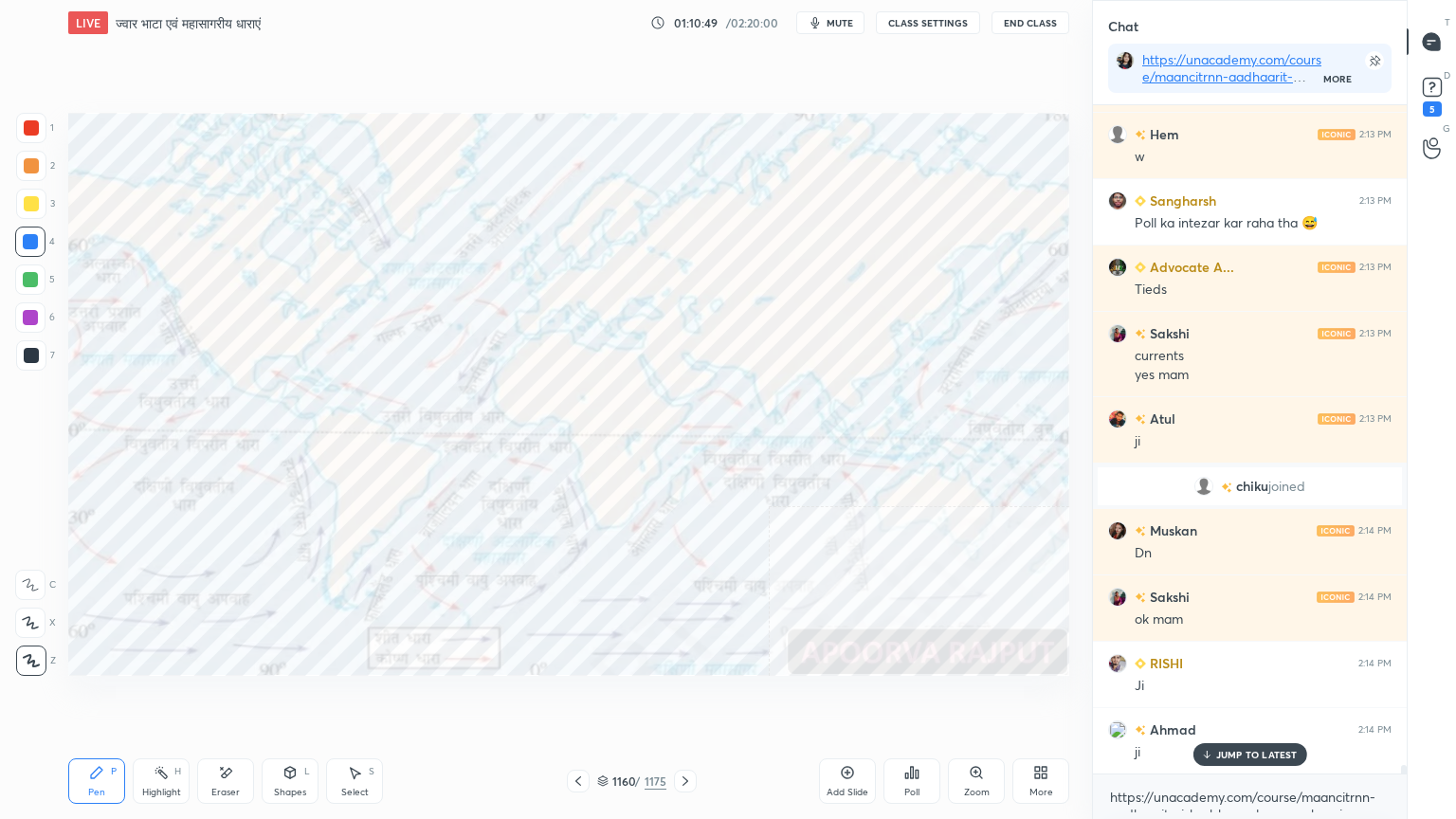 click 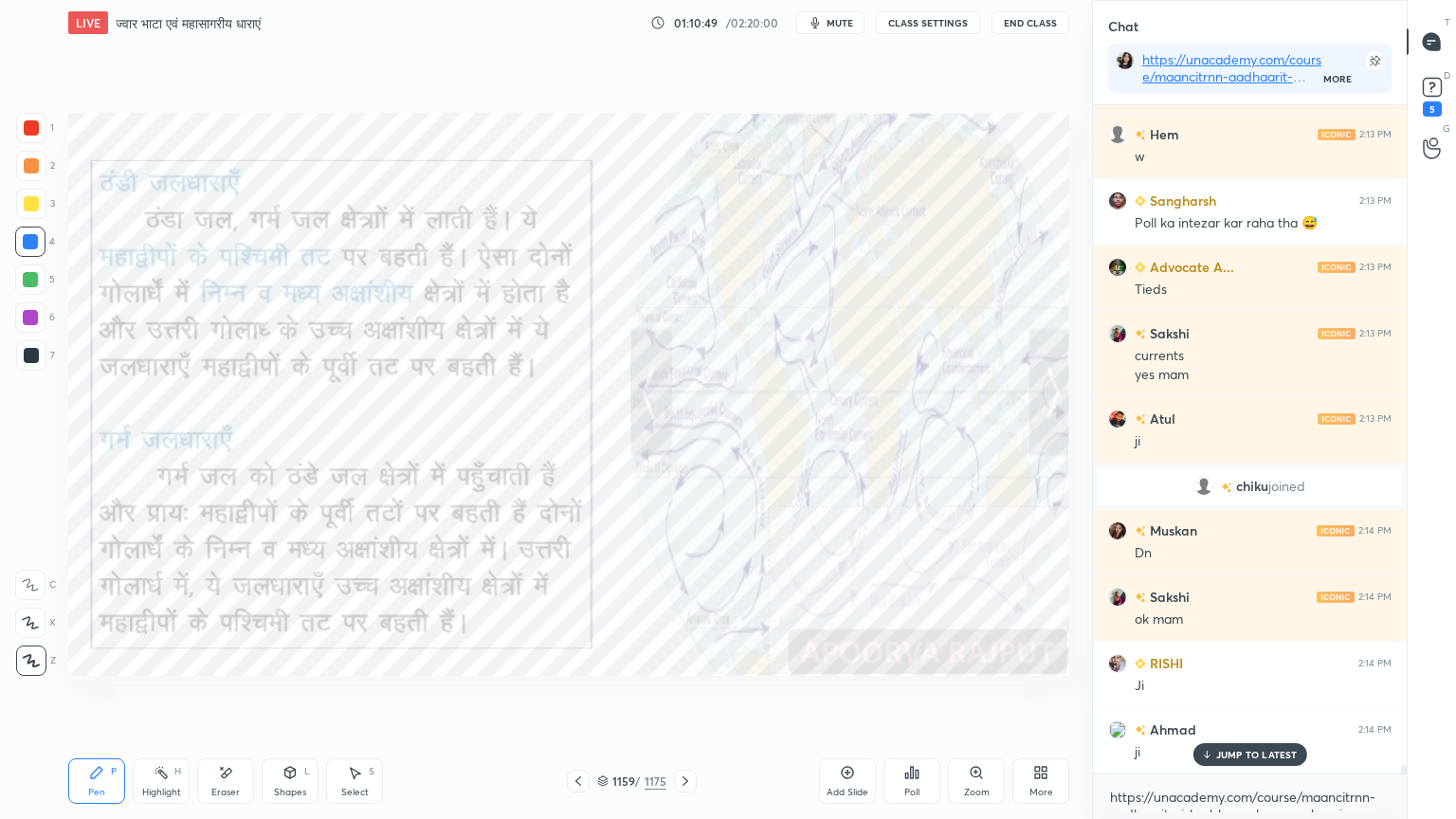 click 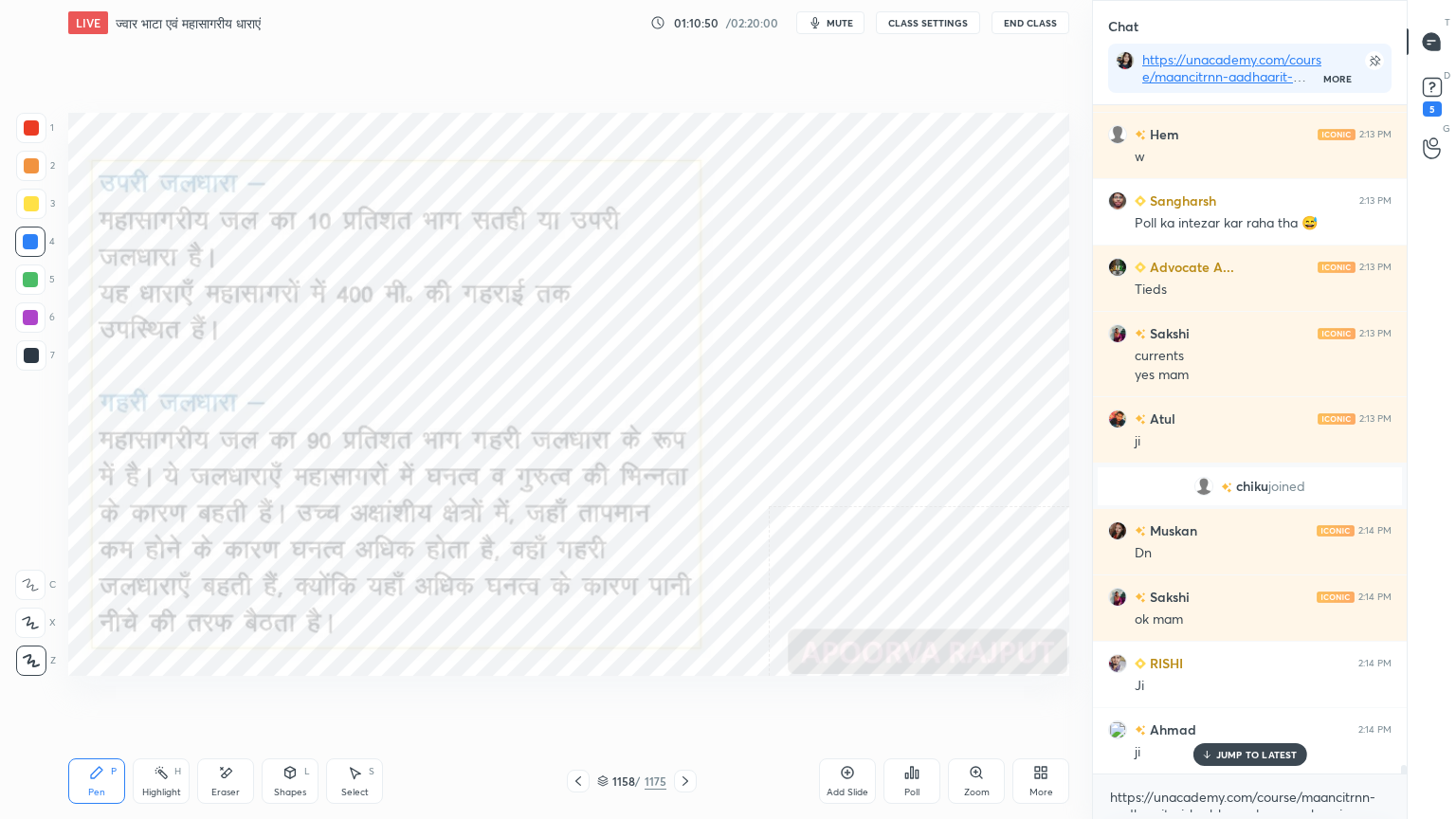 click 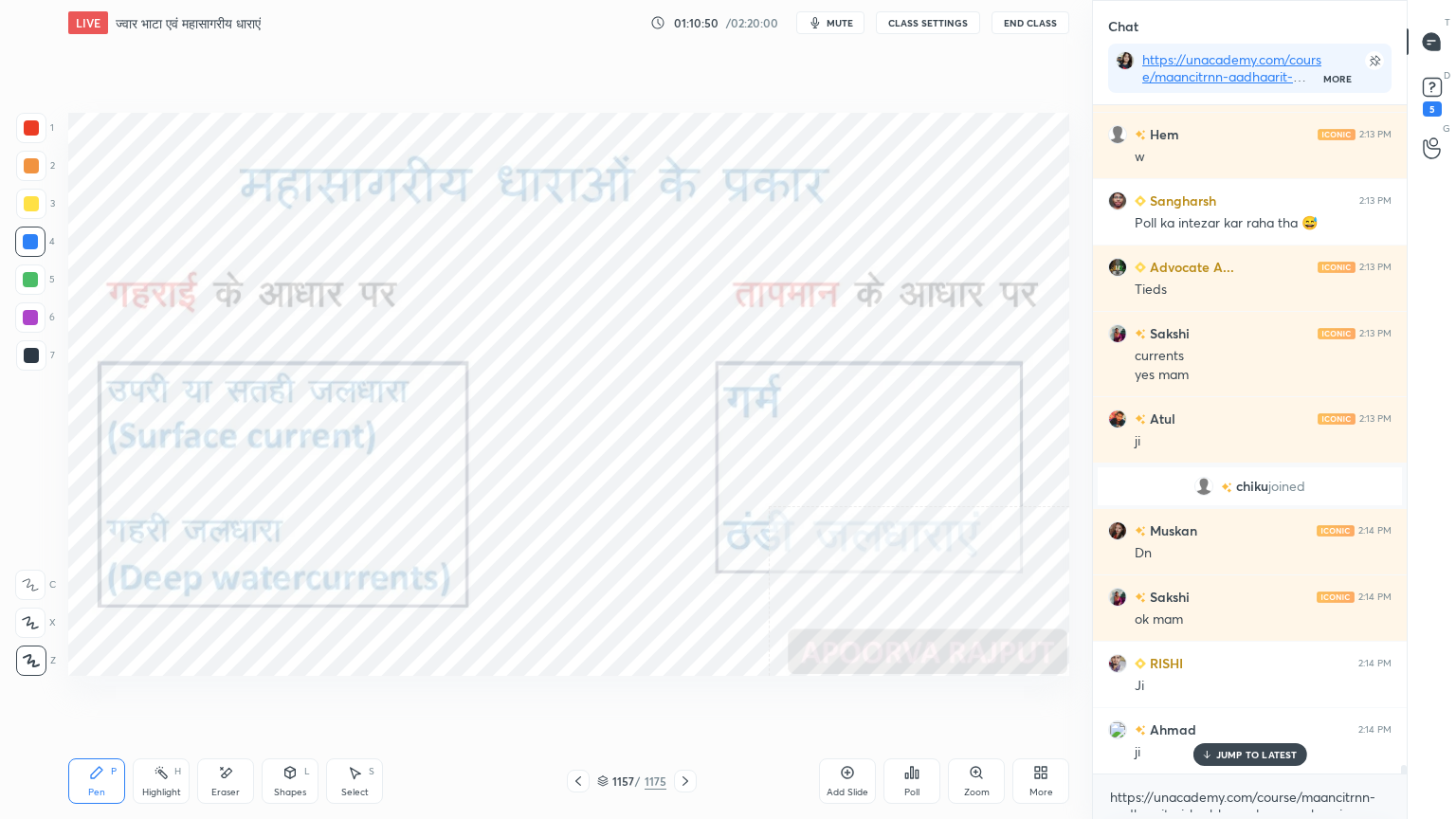 click 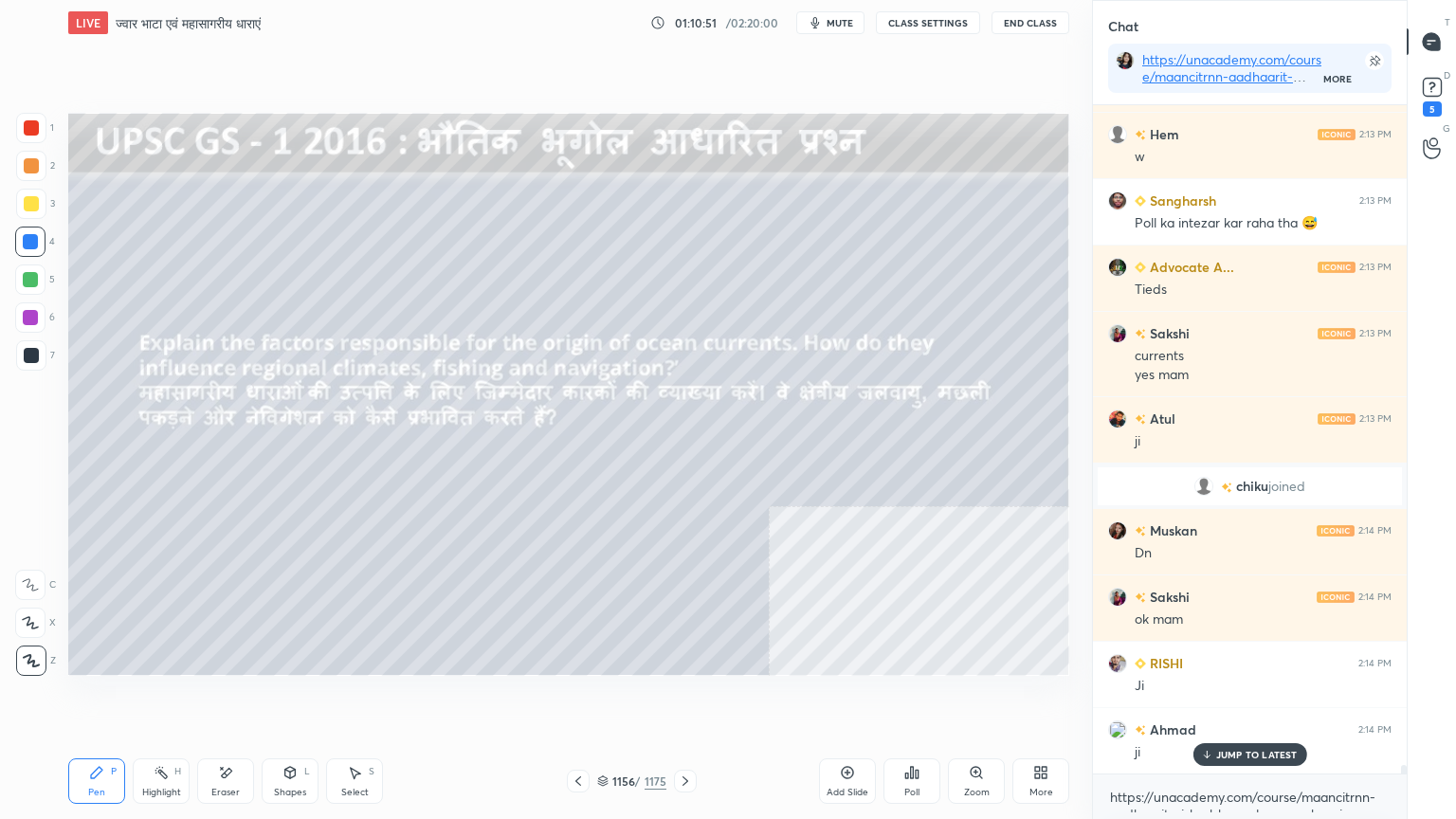 click 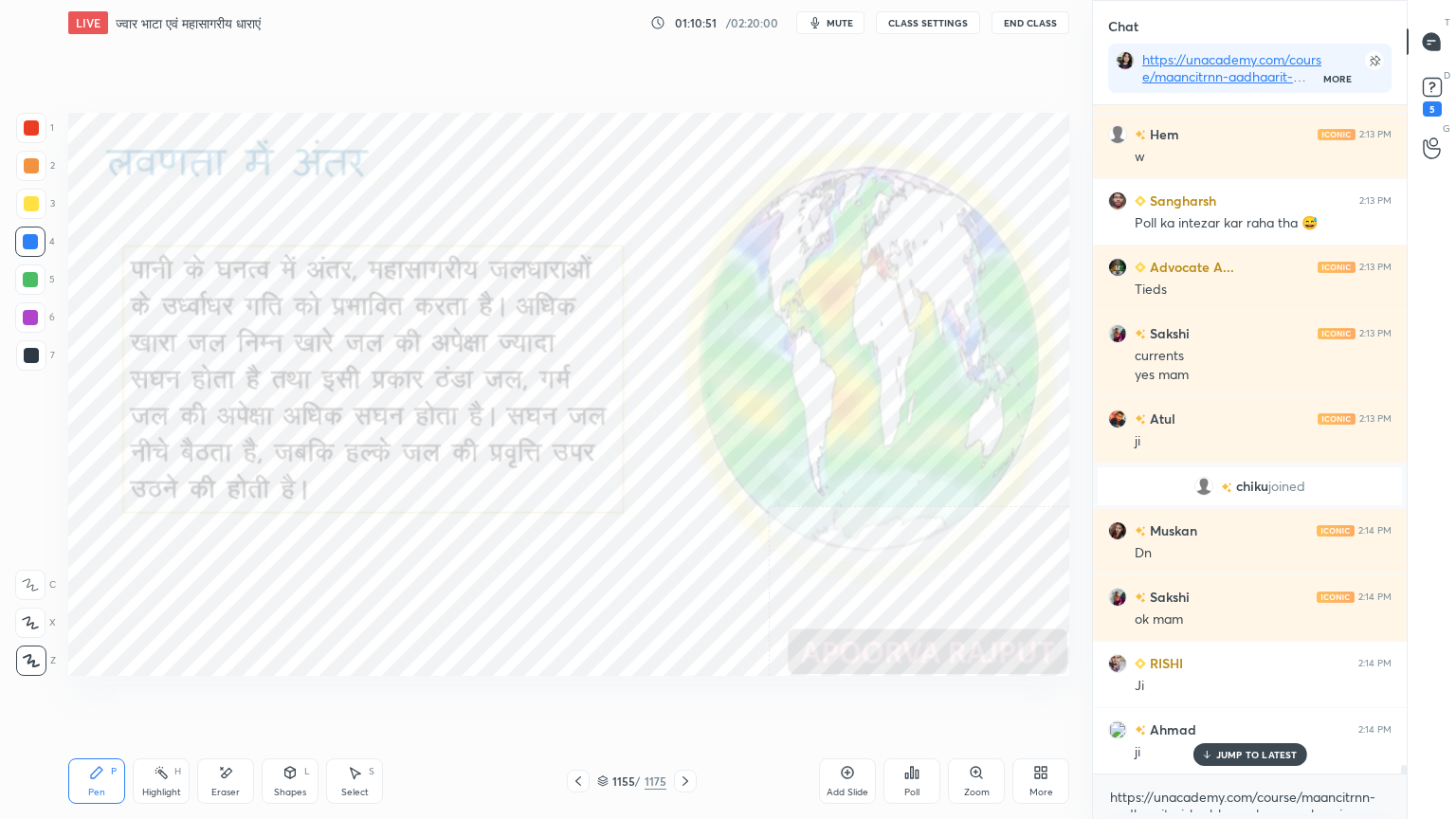 click 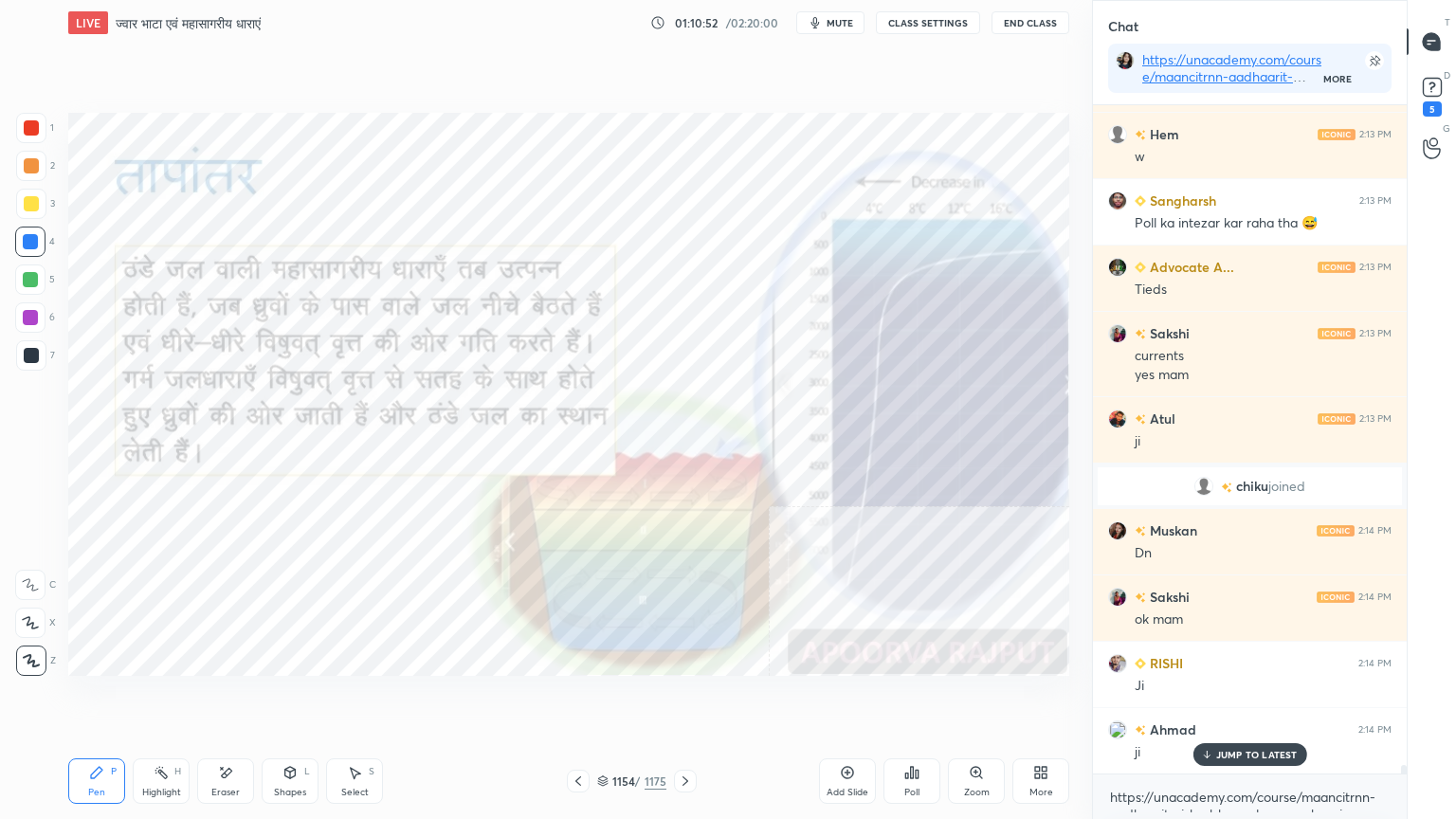 click 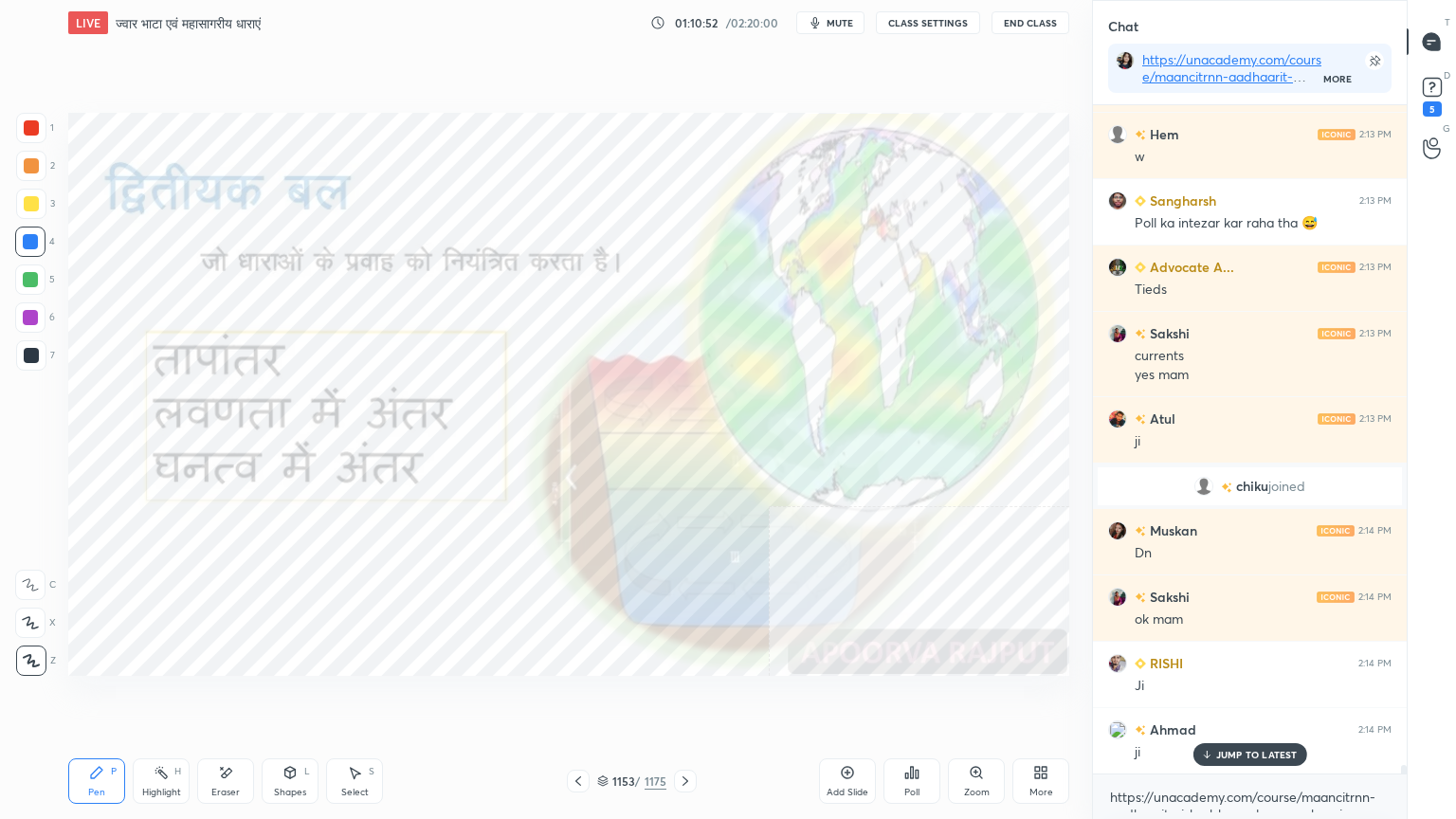 click 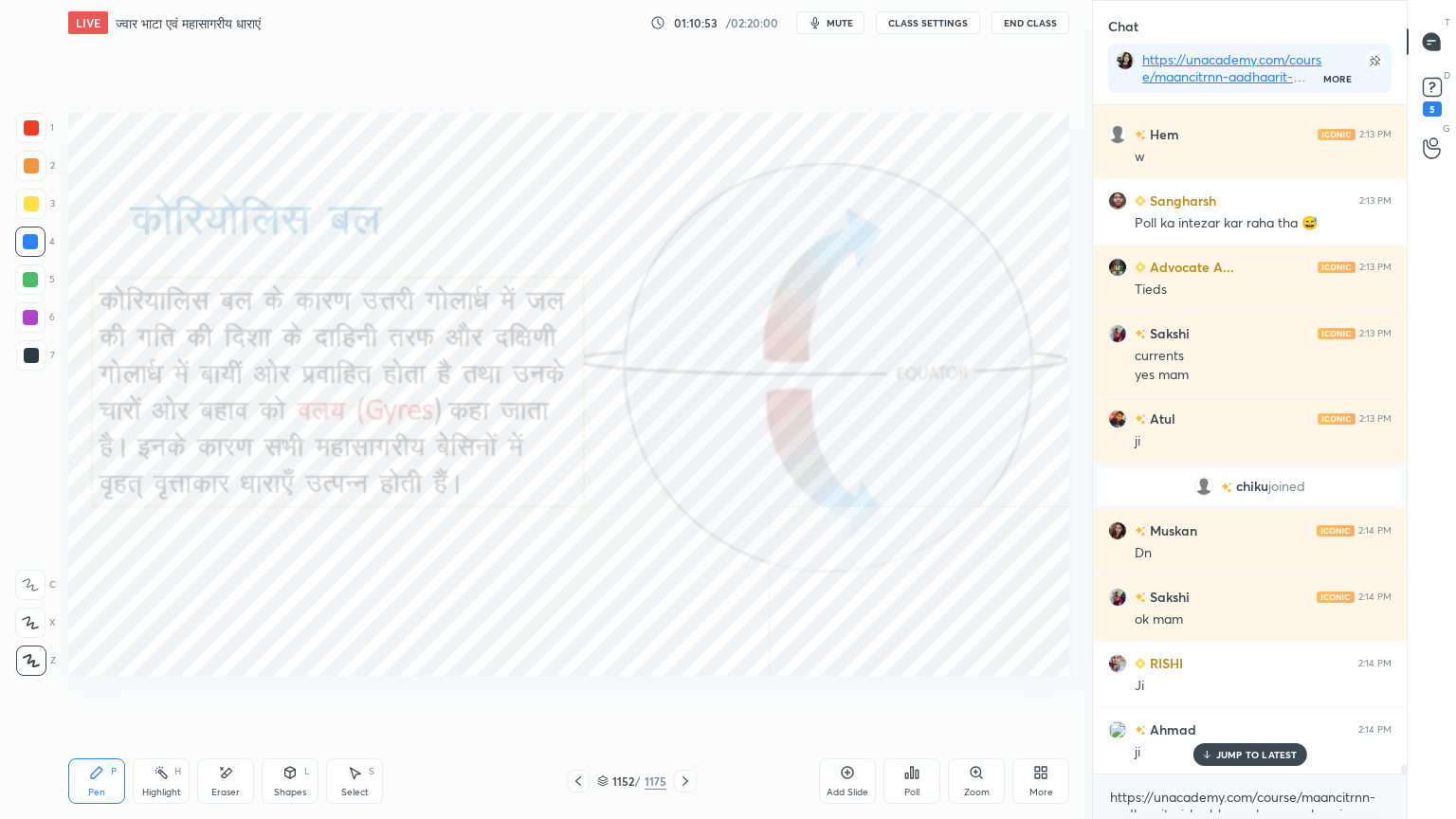 click 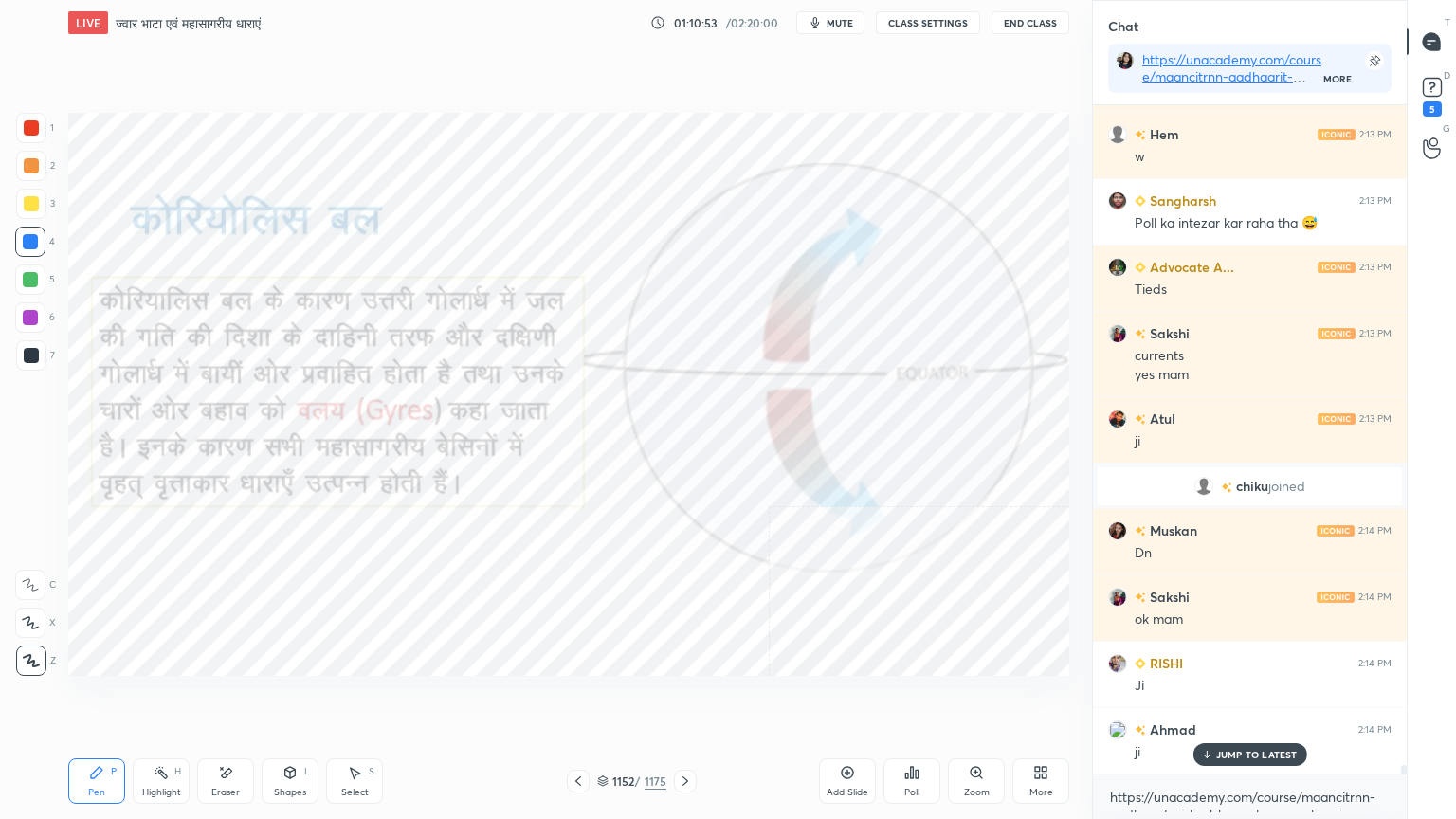 scroll, scrollTop: 53488, scrollLeft: 0, axis: vertical 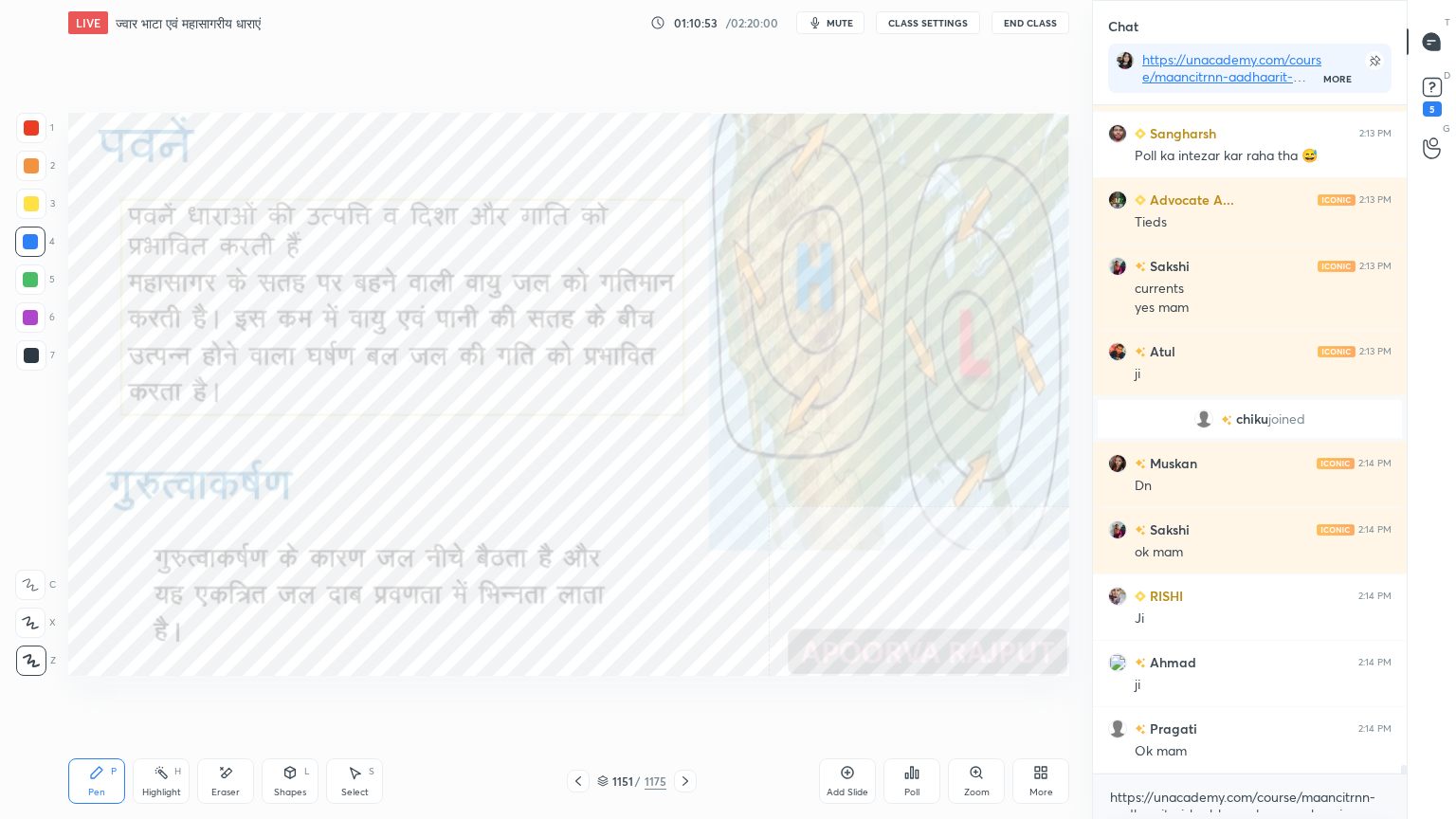 click 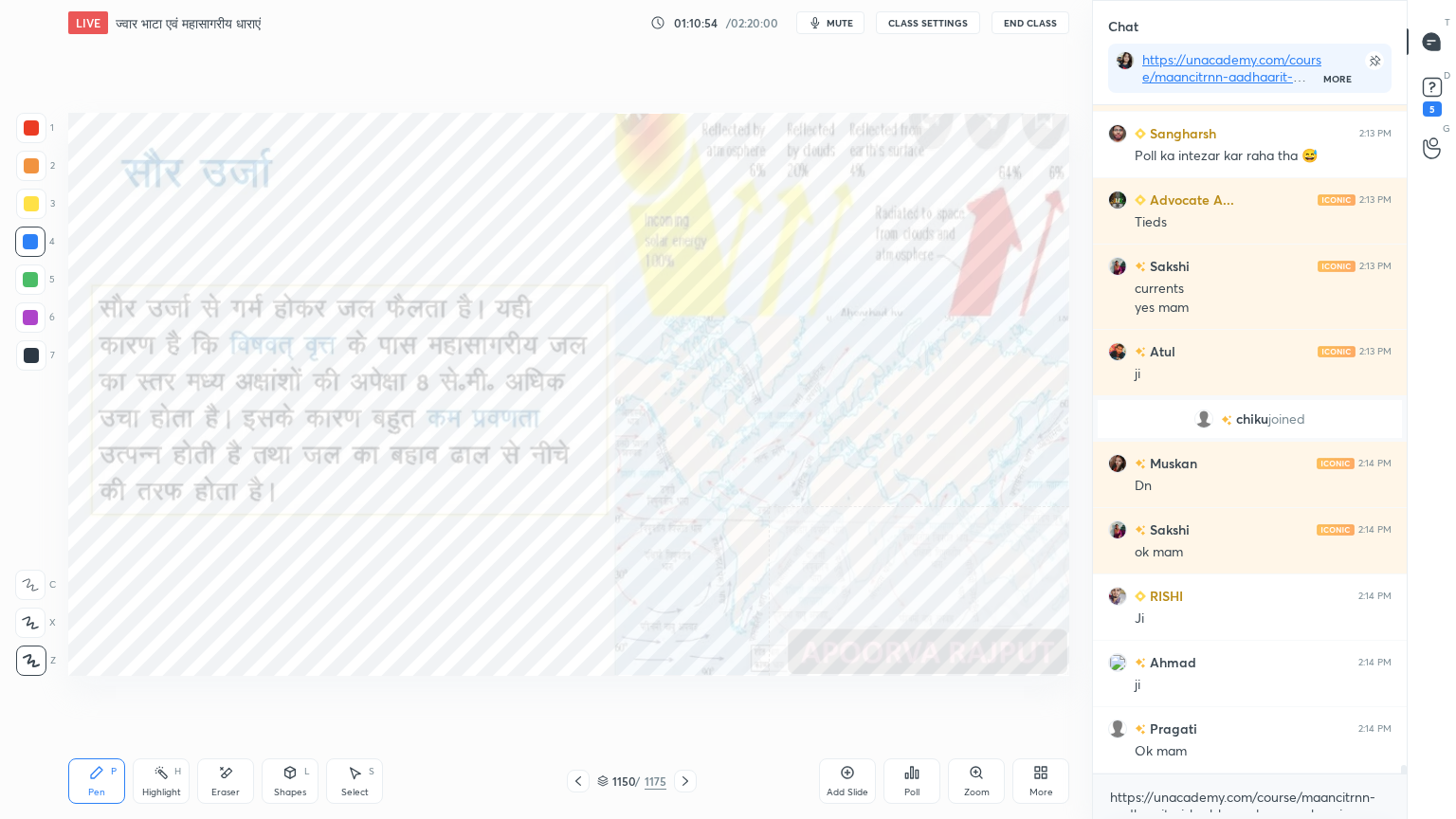 click 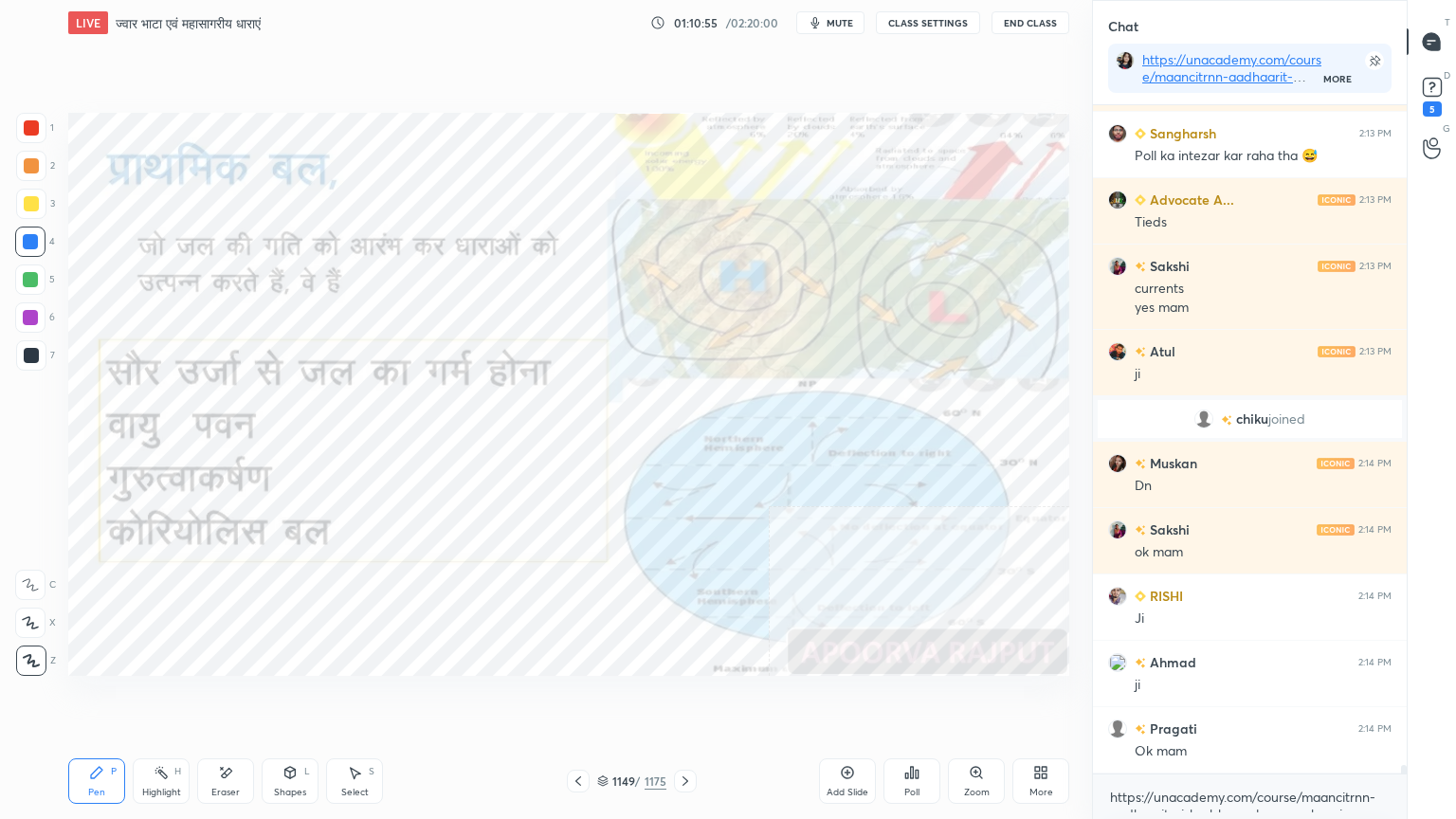 click at bounding box center [578, 781] 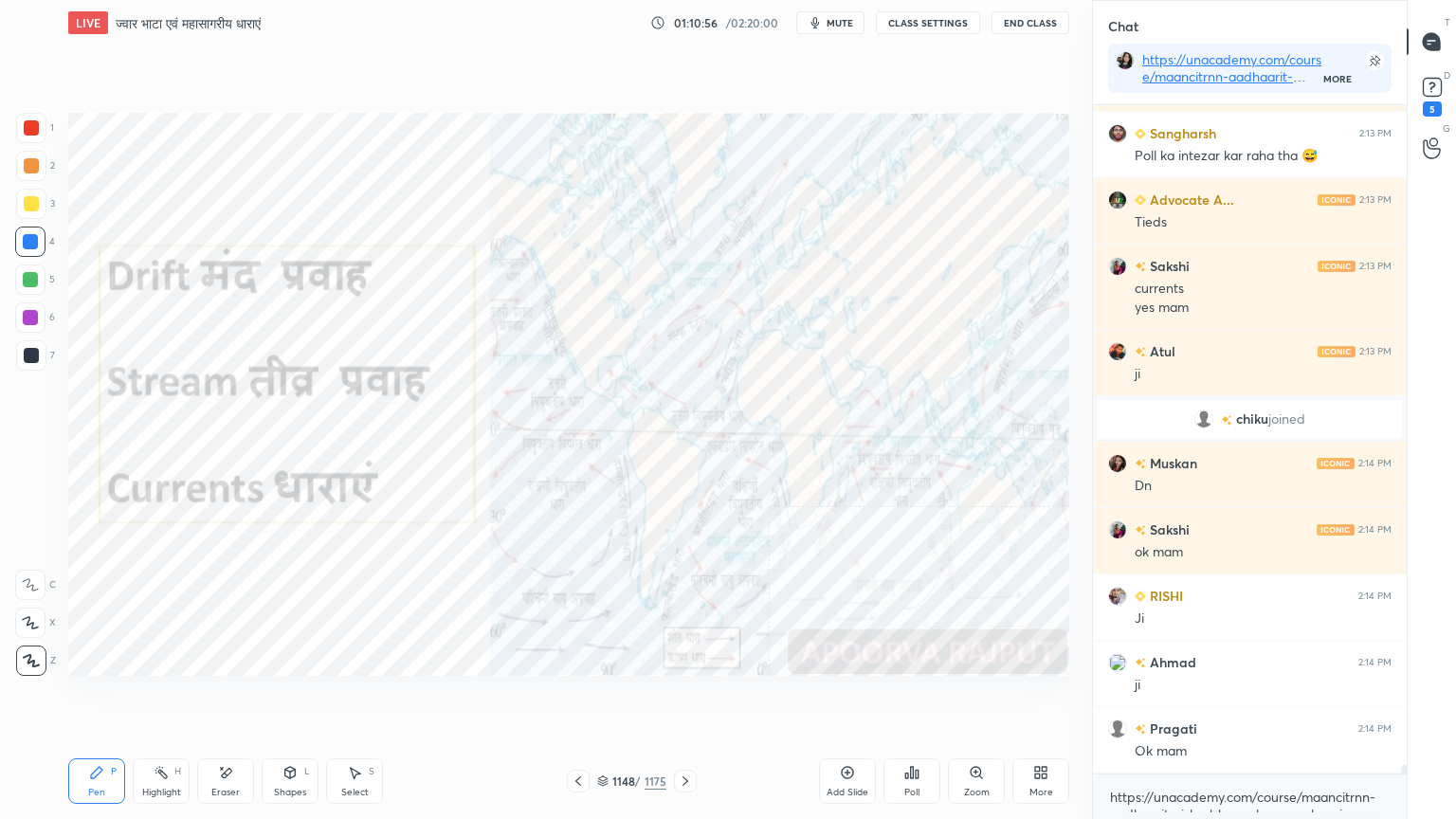 click 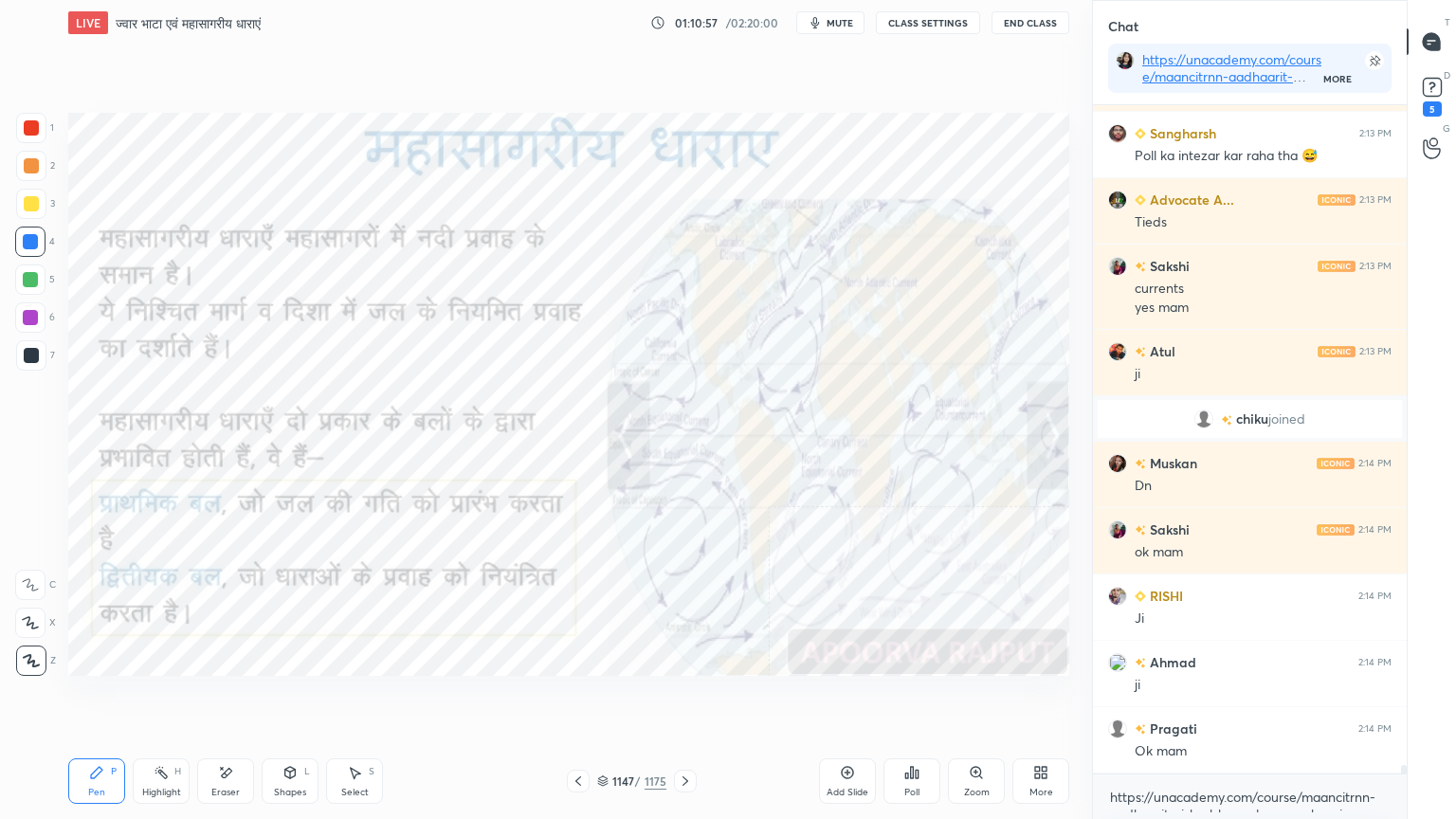 scroll, scrollTop: 53554, scrollLeft: 0, axis: vertical 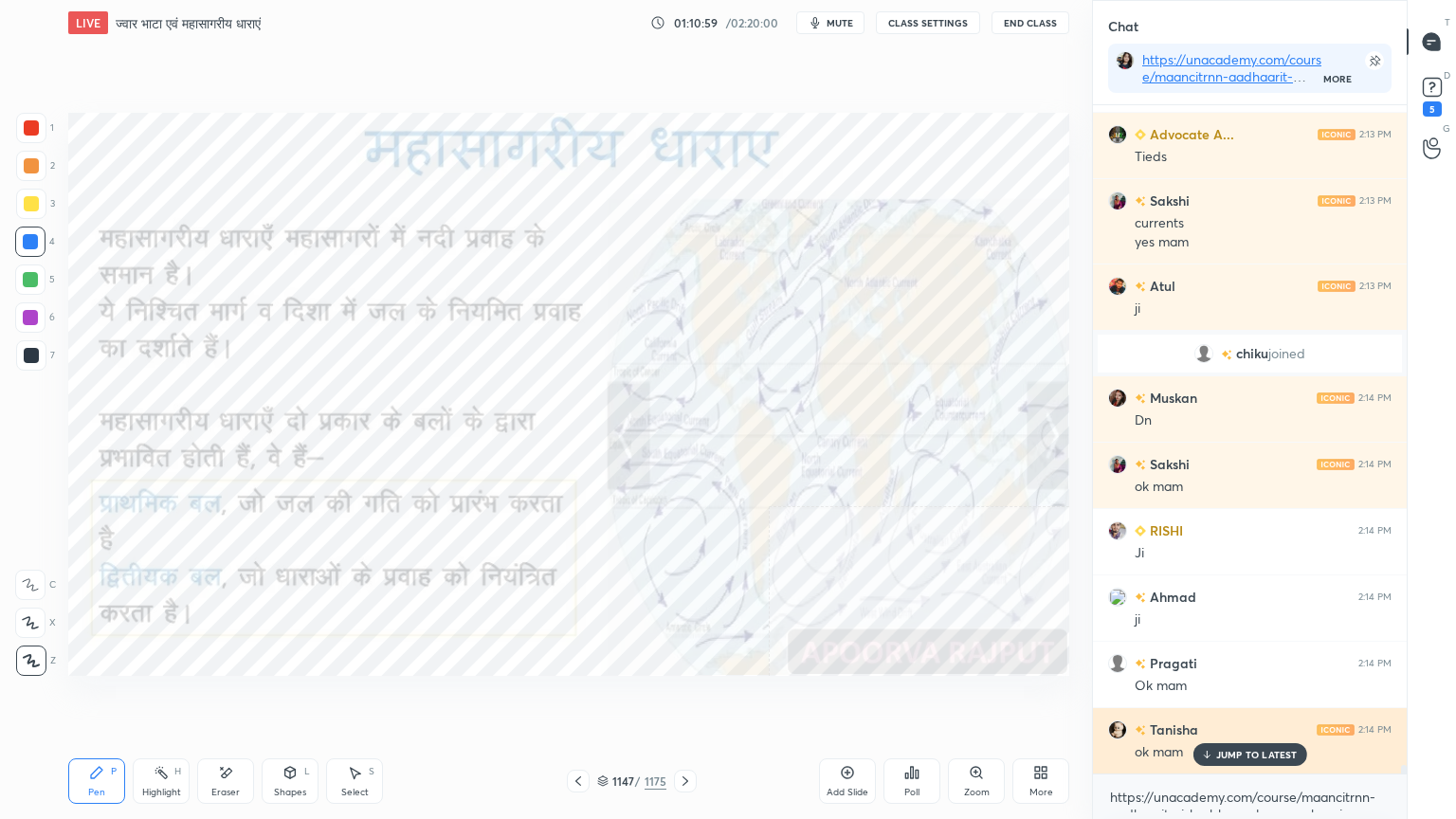 click on "JUMP TO LATEST" at bounding box center [1257, 755] 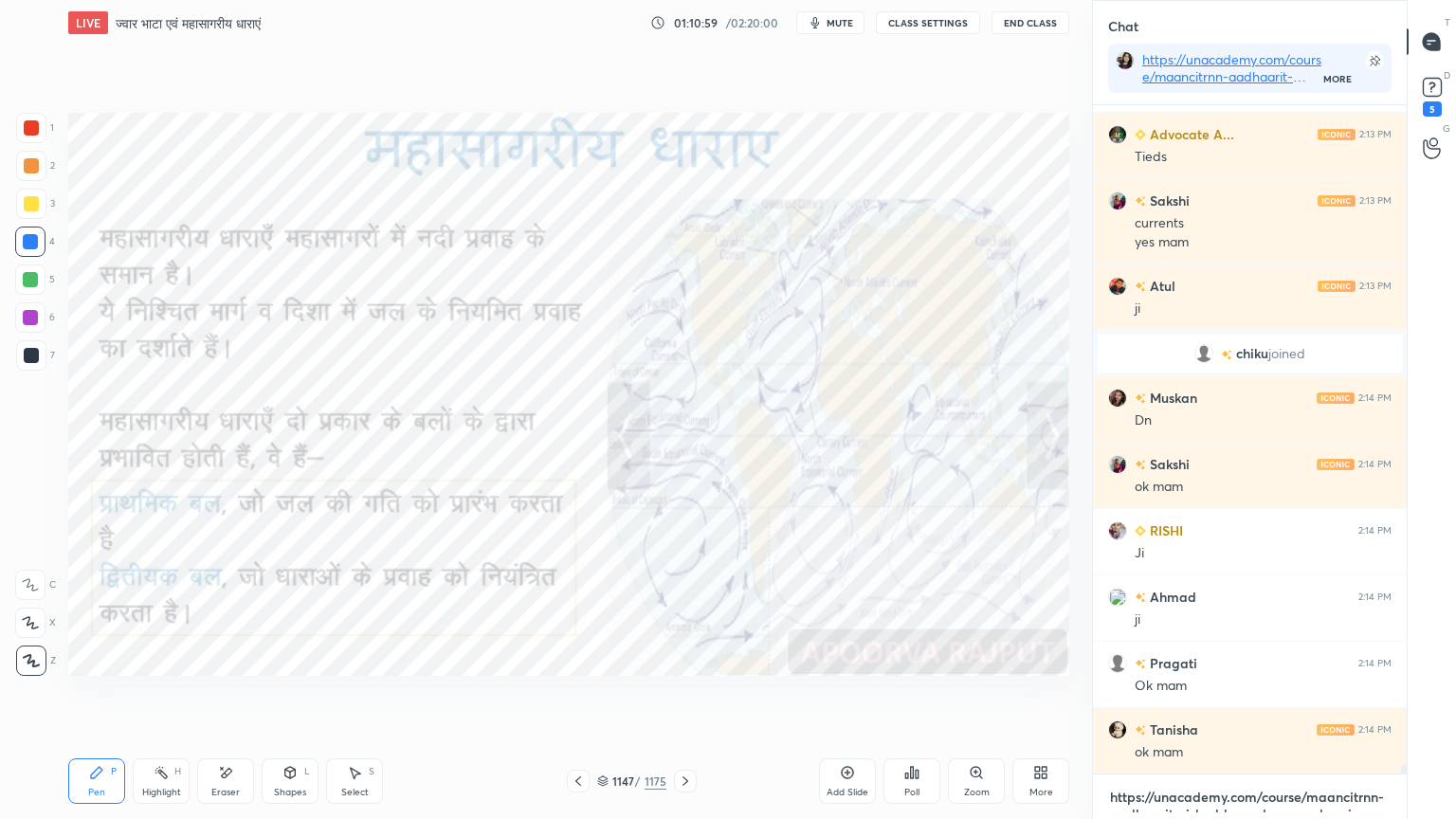 click on "https://unacademy.com/course/maancitrnn-aadhaarit-vishv-bhuugol-comprehensive-course-on-world-mapping/1FUXZMPP" at bounding box center [1249, 797] 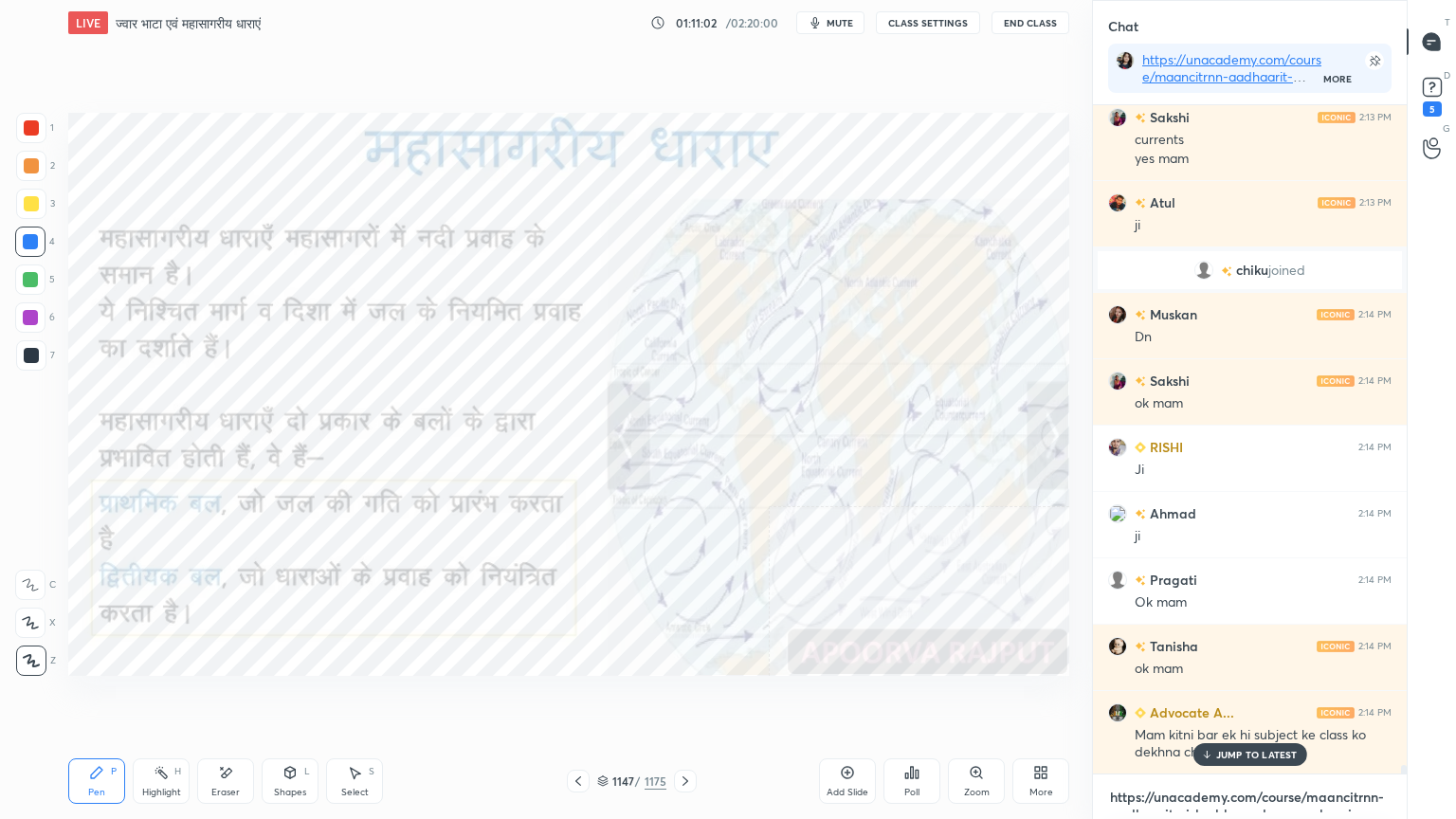 scroll, scrollTop: 53704, scrollLeft: 0, axis: vertical 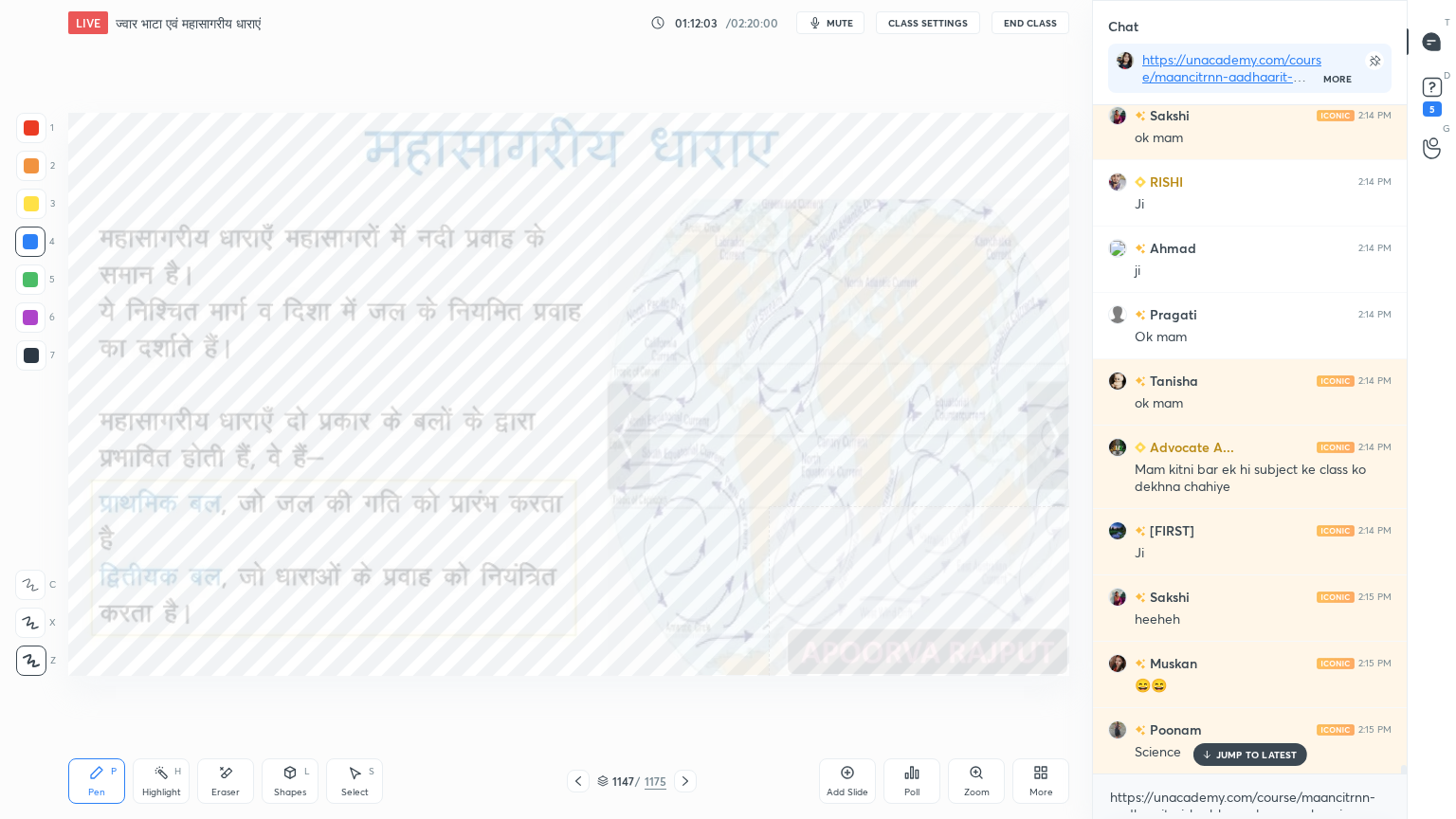 click on "Eraser" at bounding box center [226, 792] 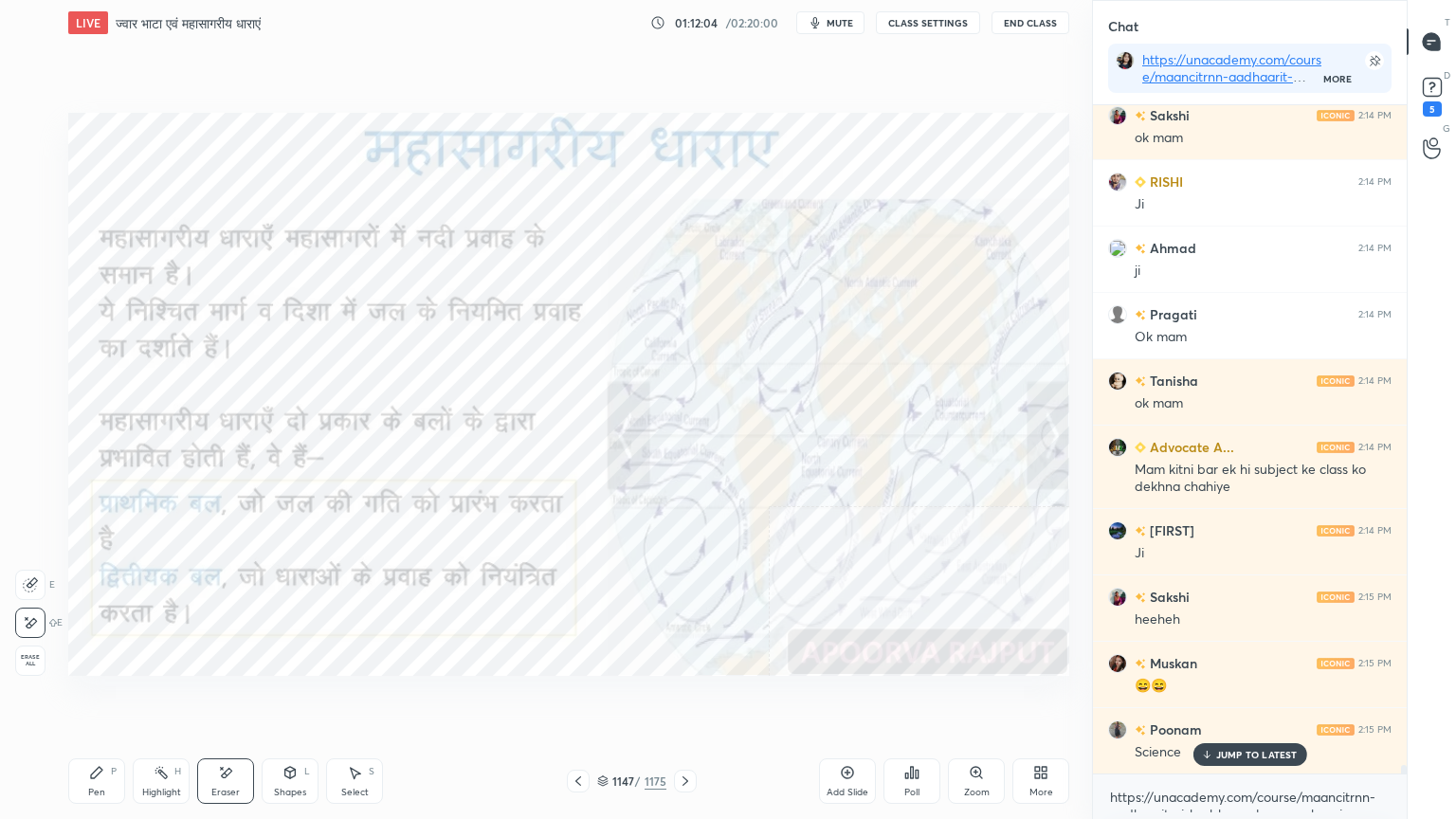 click on "Erase all" at bounding box center (30, 661) 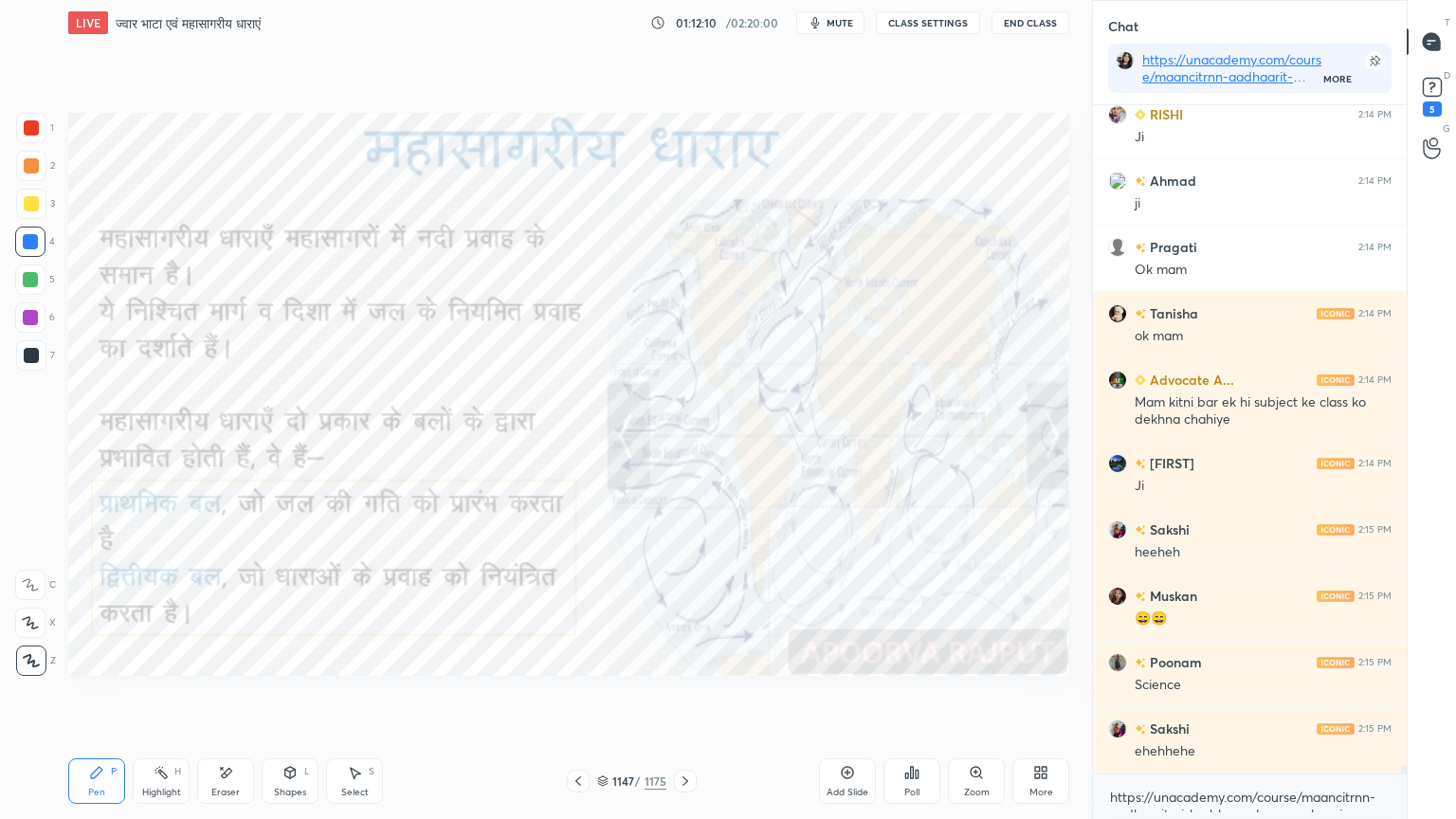 scroll, scrollTop: 54035, scrollLeft: 0, axis: vertical 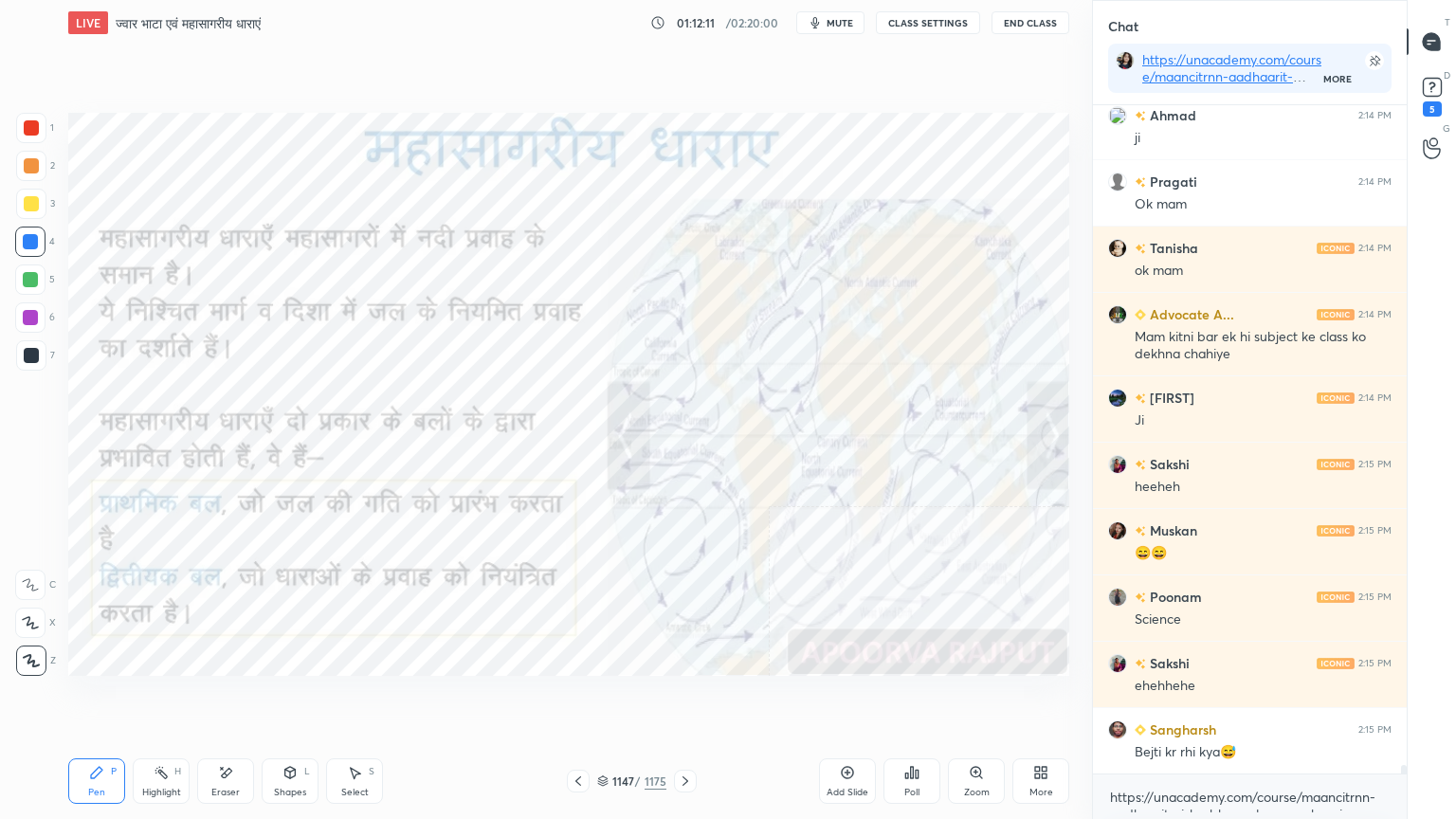 click on "Eraser" at bounding box center [226, 781] 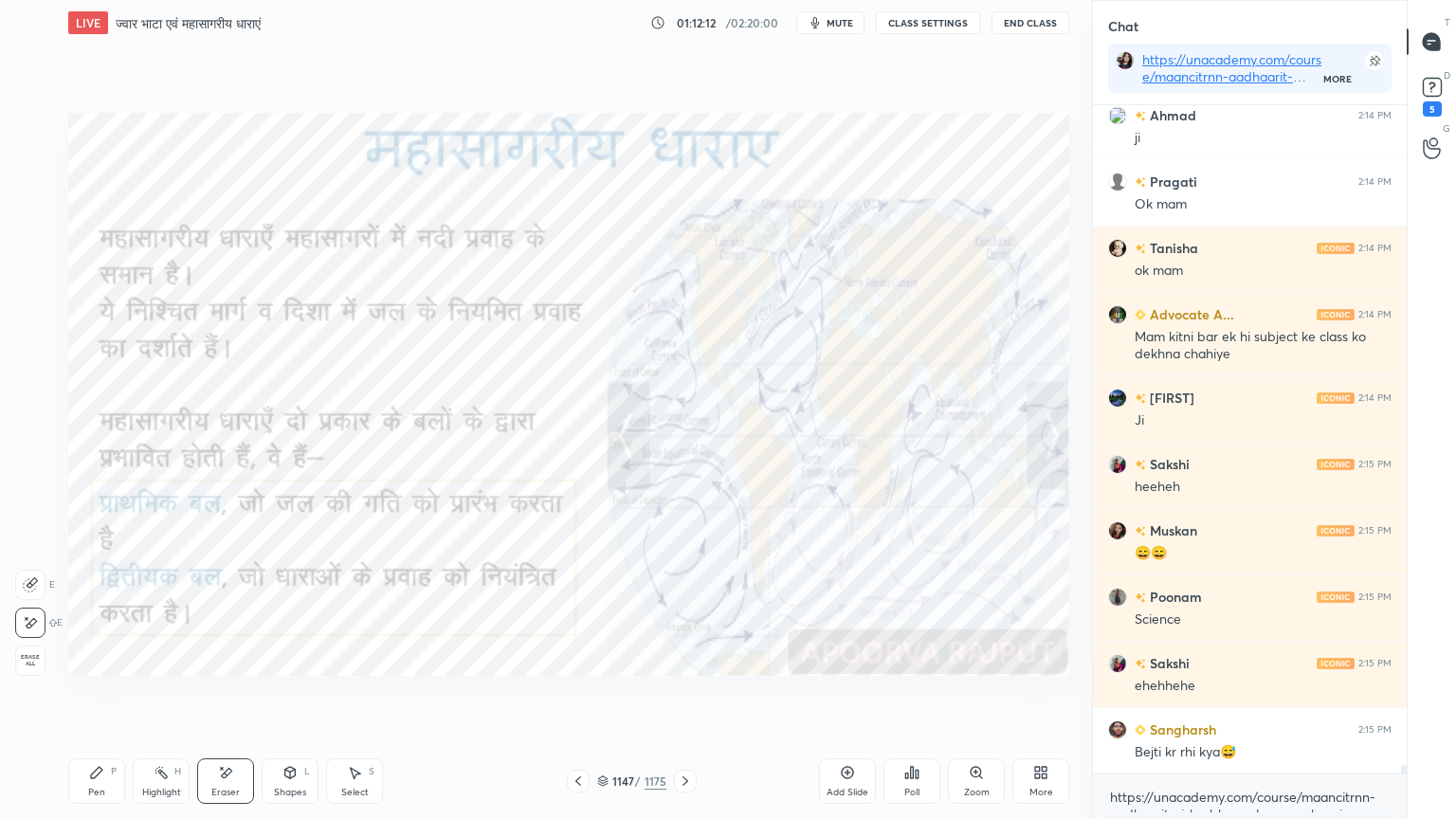 click on "Erase all" at bounding box center (30, 661) 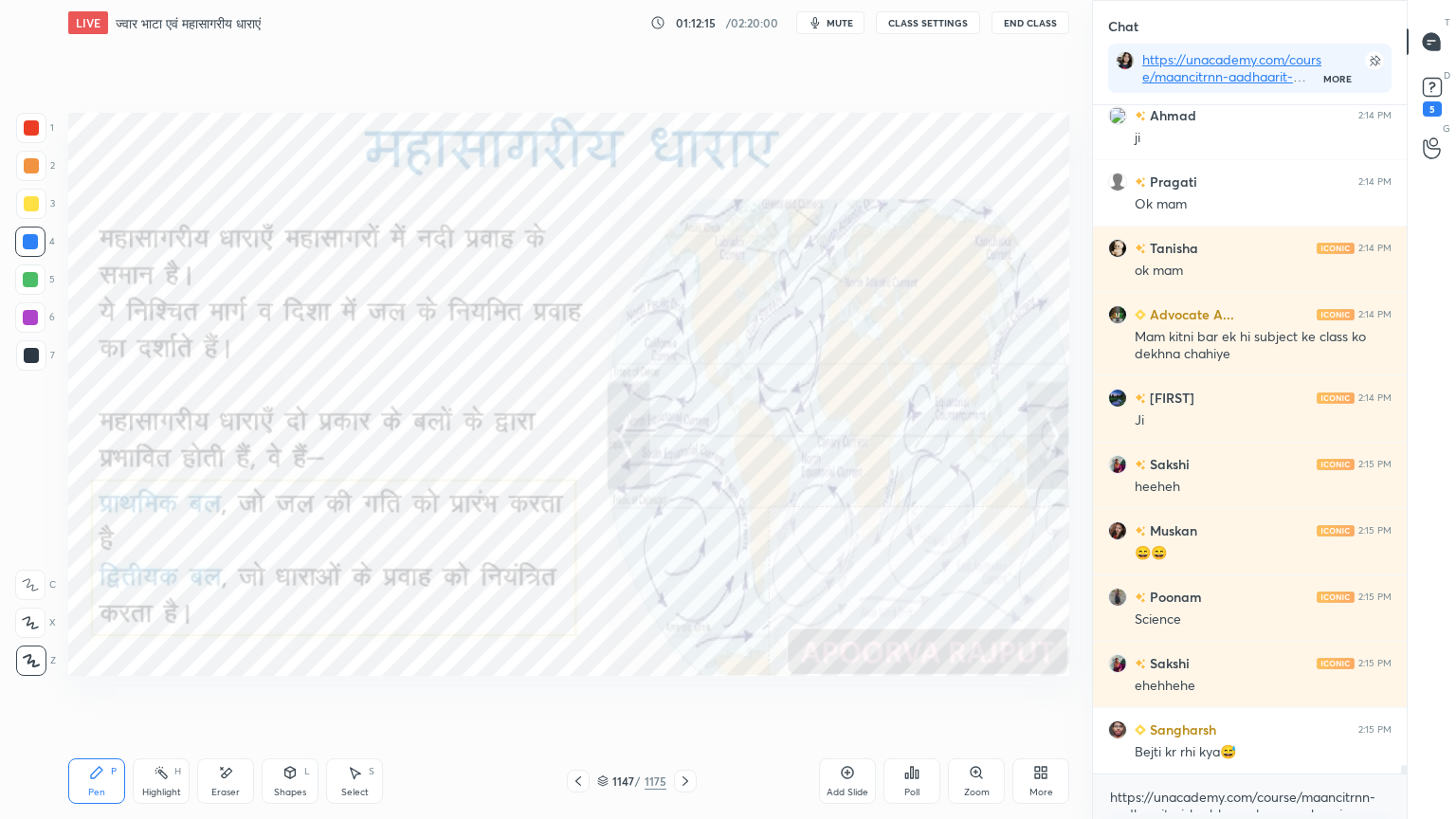 scroll, scrollTop: 54102, scrollLeft: 0, axis: vertical 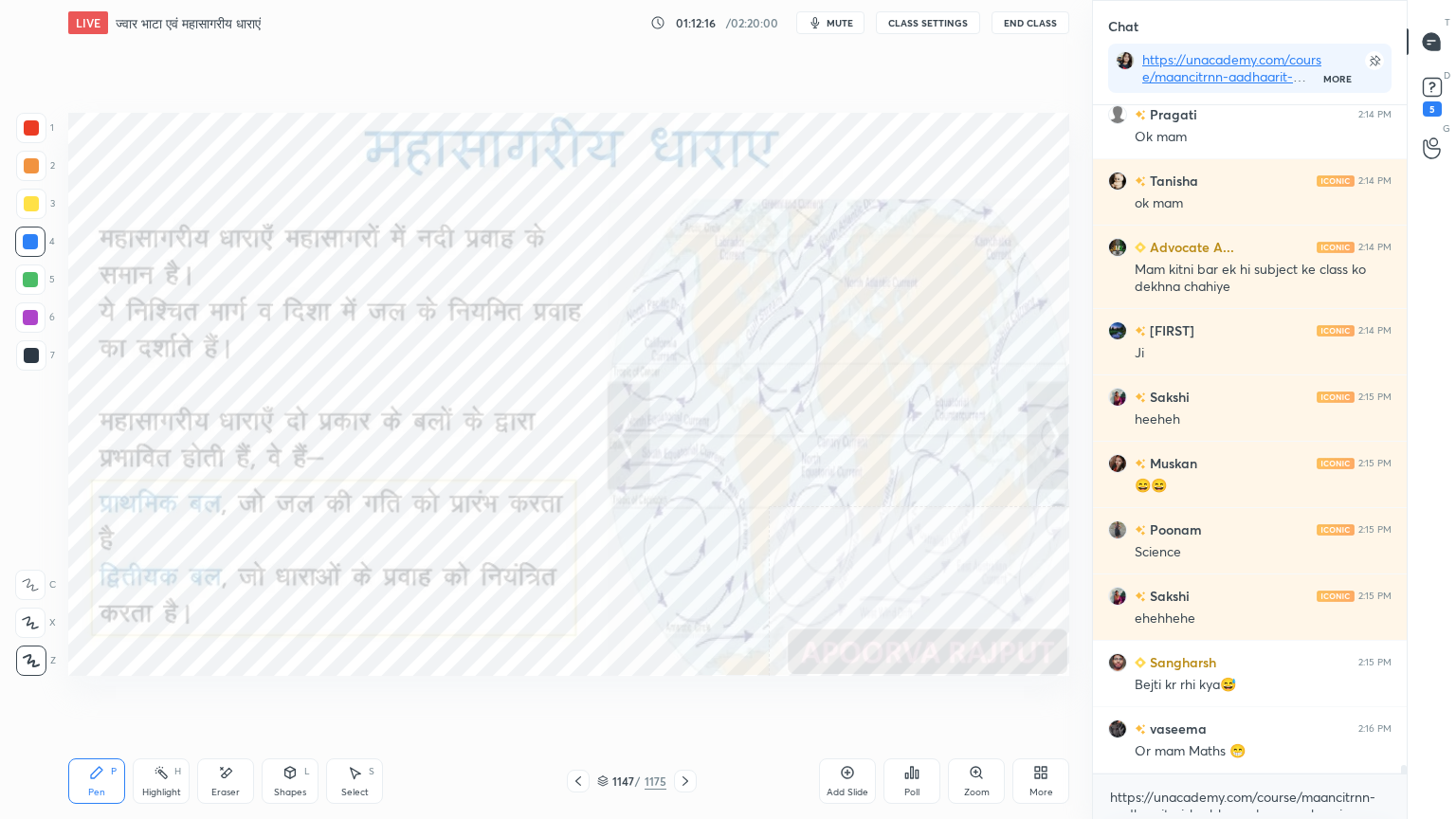 click at bounding box center (30, 242) 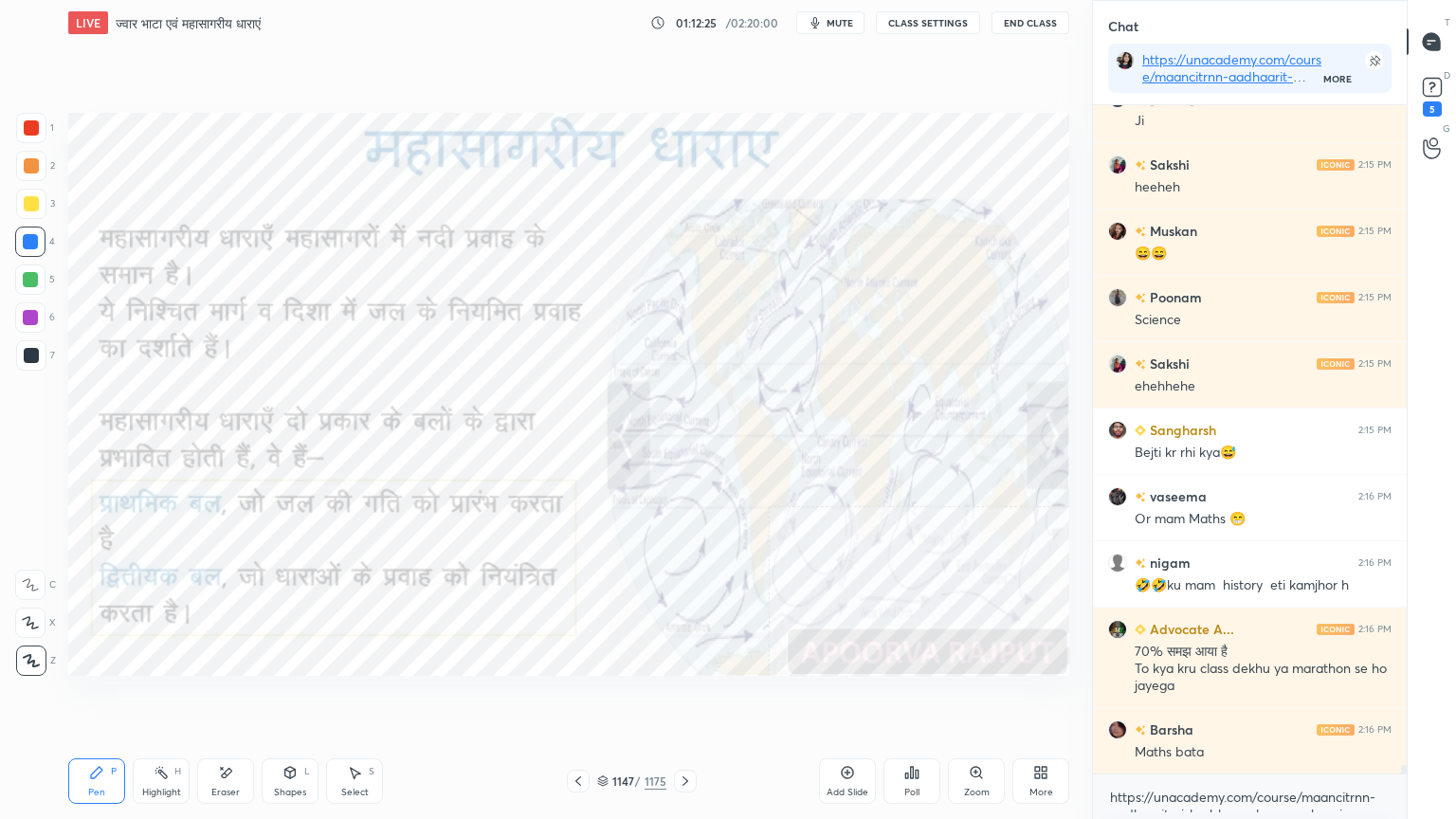scroll, scrollTop: 54402, scrollLeft: 0, axis: vertical 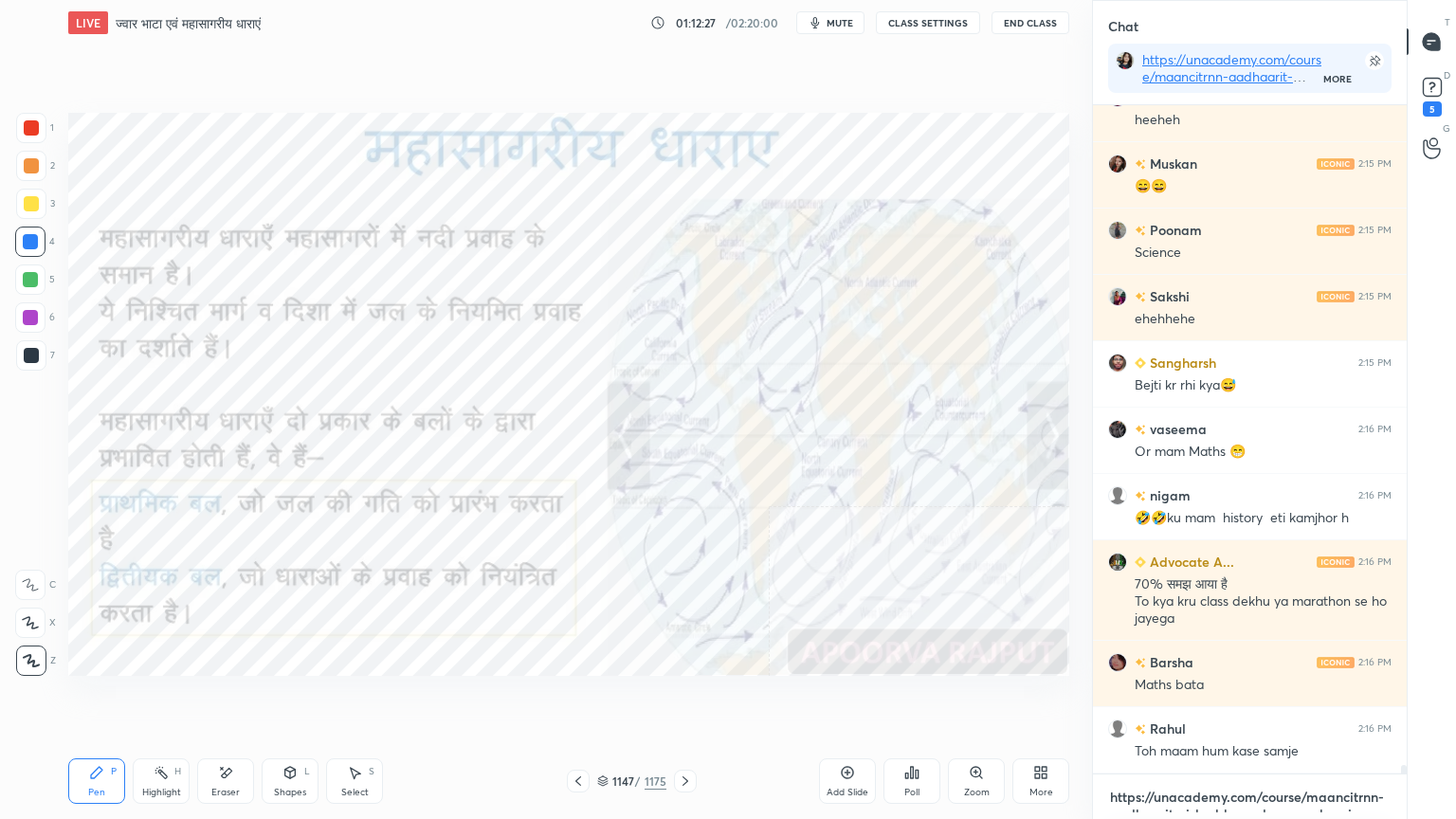 click on "https://unacademy.com/course/maancitrnn-aadhaarit-vishv-bhuugol-comprehensive-course-on-world-mapping/1FUXZMPP" at bounding box center (1249, 797) 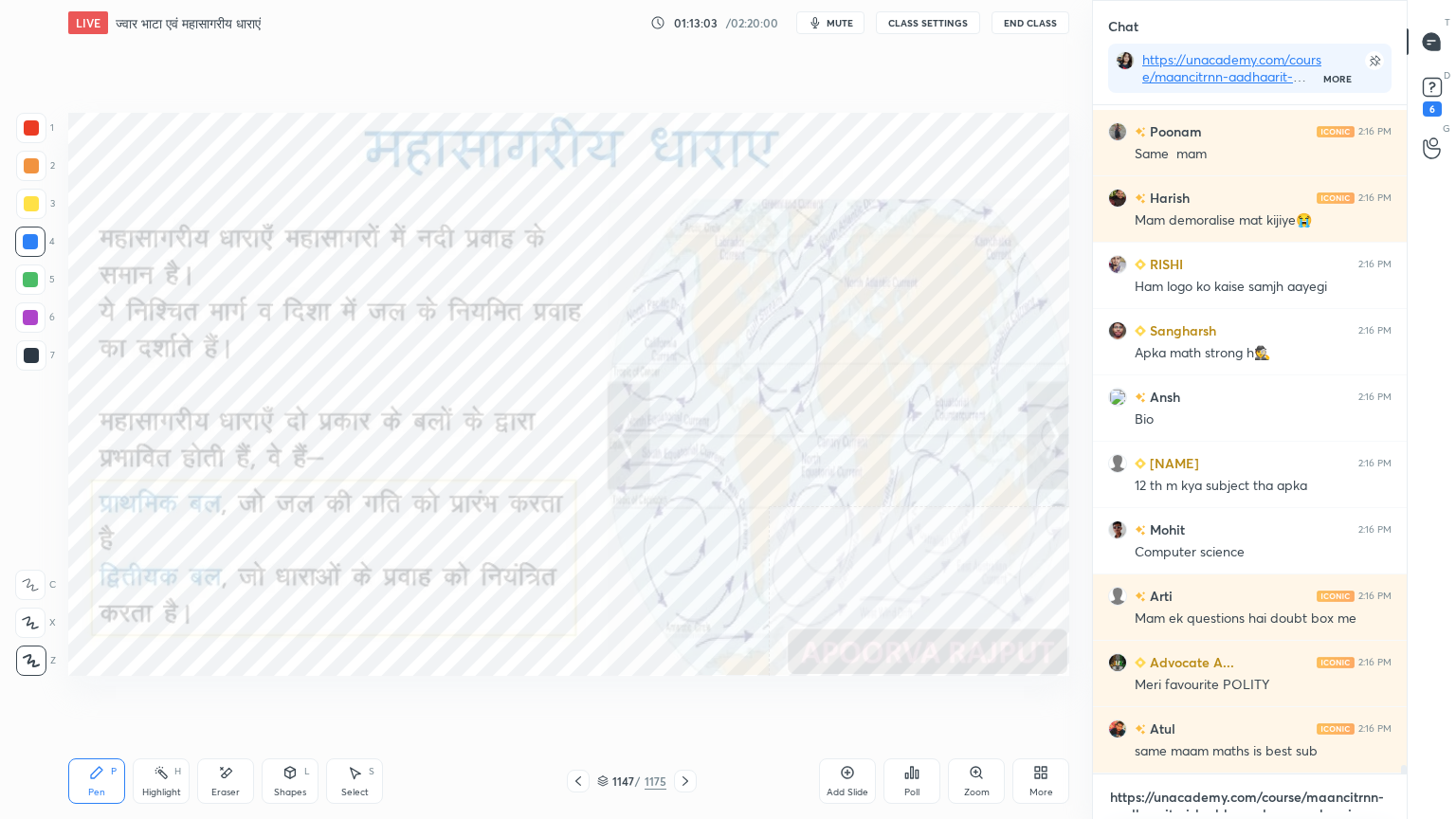 scroll, scrollTop: 54706, scrollLeft: 0, axis: vertical 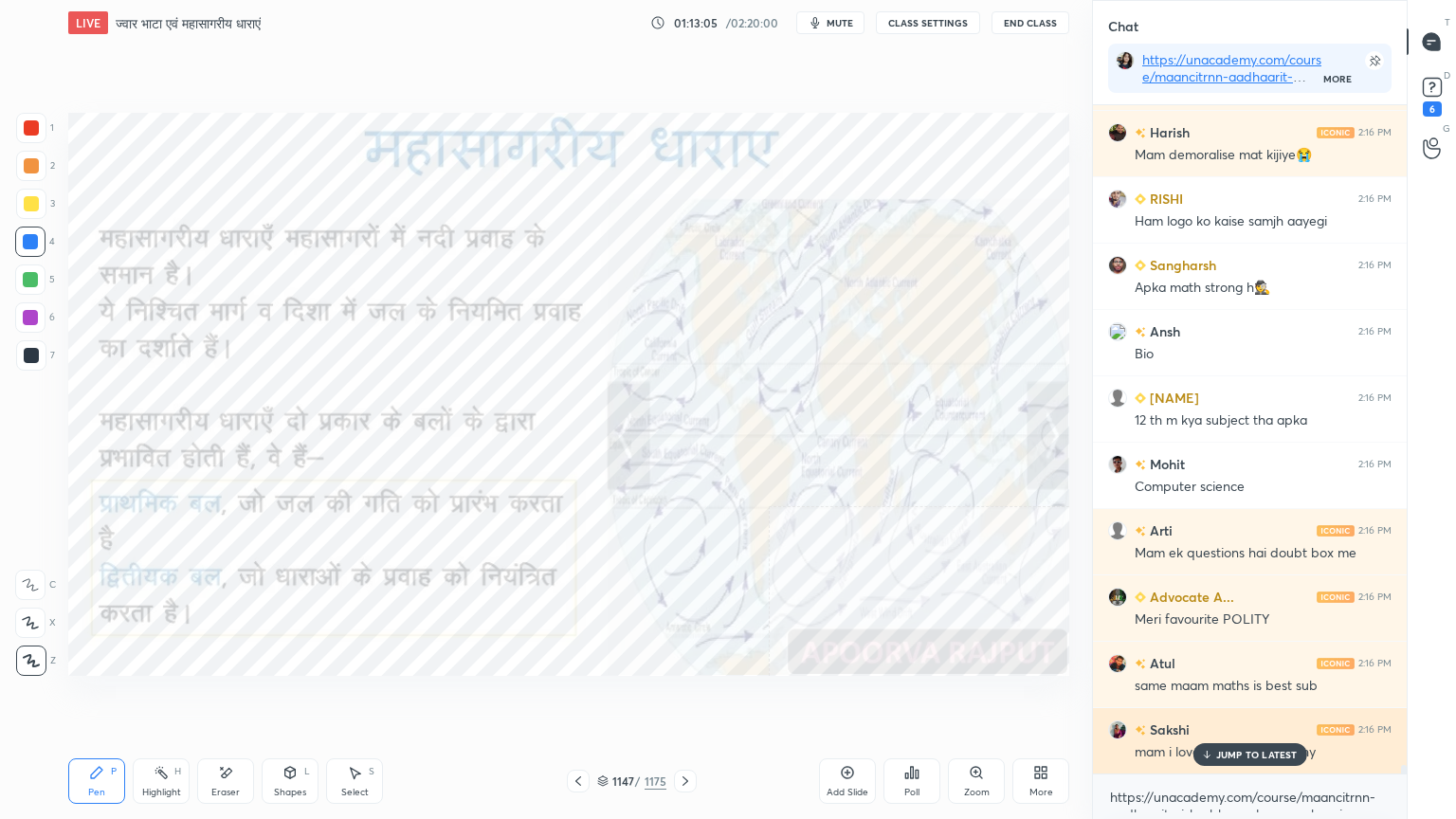 click on "JUMP TO LATEST" at bounding box center [1257, 755] 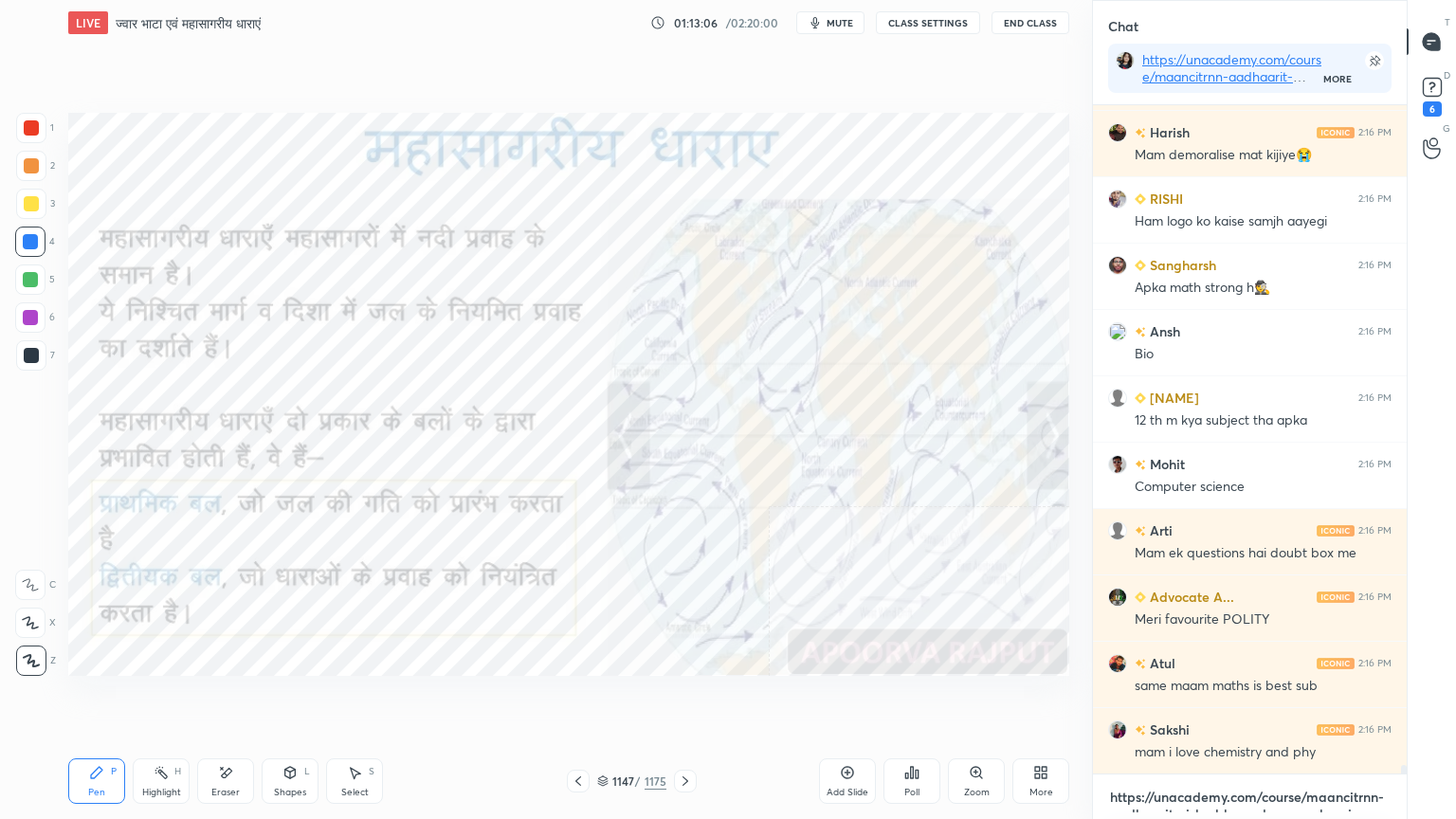 click on "https://unacademy.com/course/maancitrnn-aadhaarit-vishv-bhuugol-comprehensive-course-on-world-mapping/1FUXZMPP" at bounding box center [1249, 797] 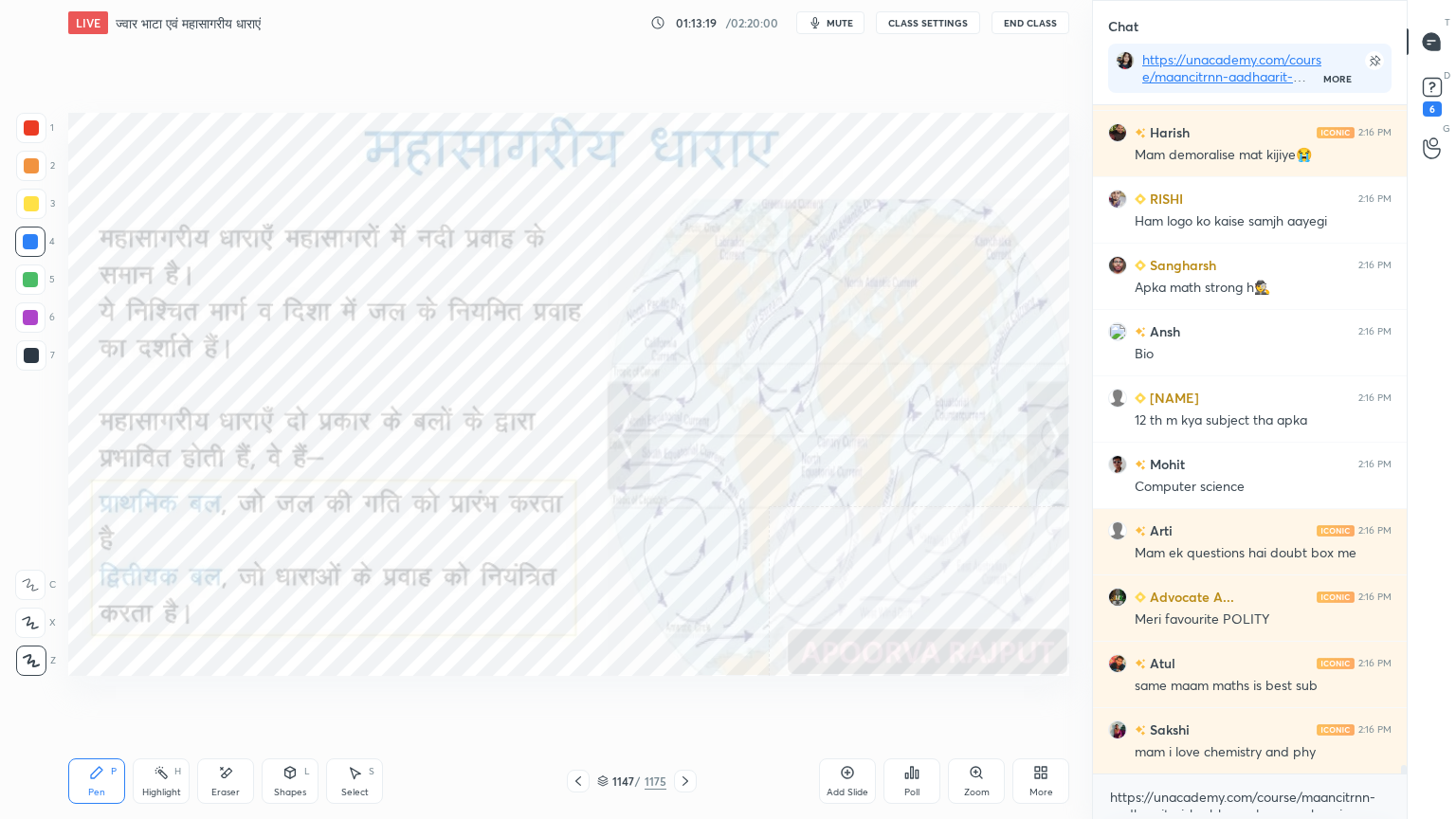 click on "Eraser" at bounding box center [226, 792] 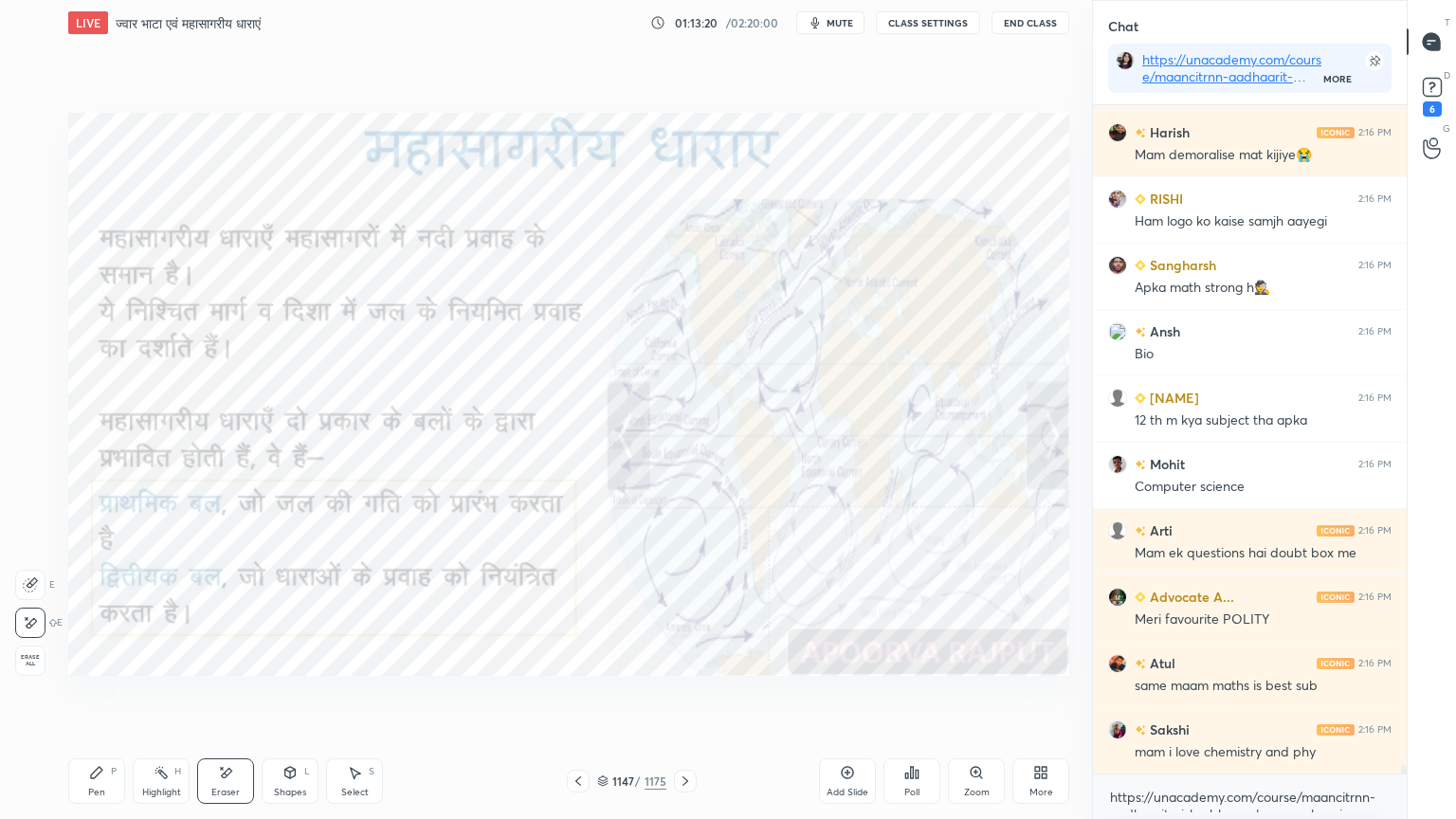 click on "Erase all" at bounding box center (30, 661) 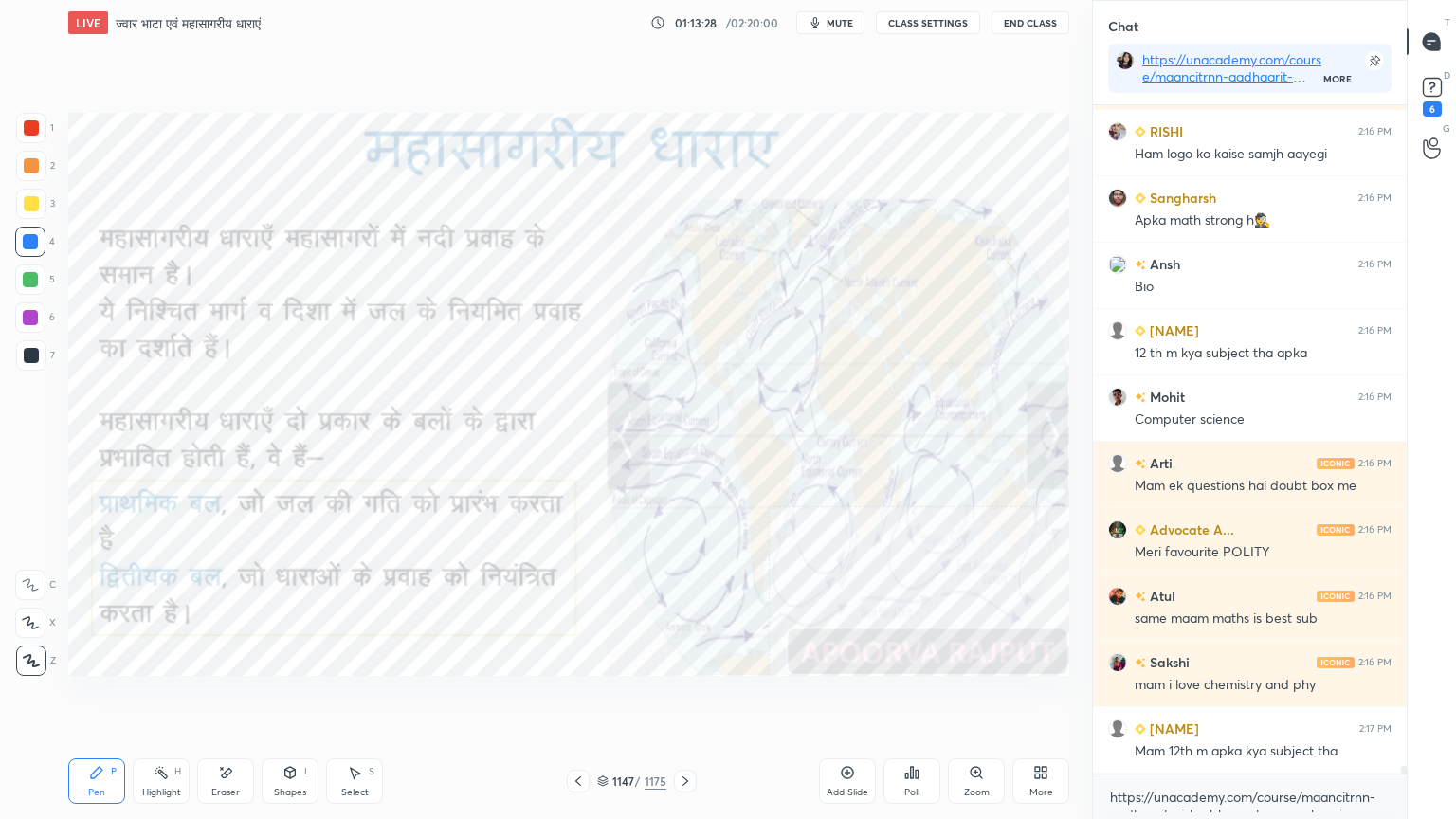 scroll, scrollTop: 54839, scrollLeft: 0, axis: vertical 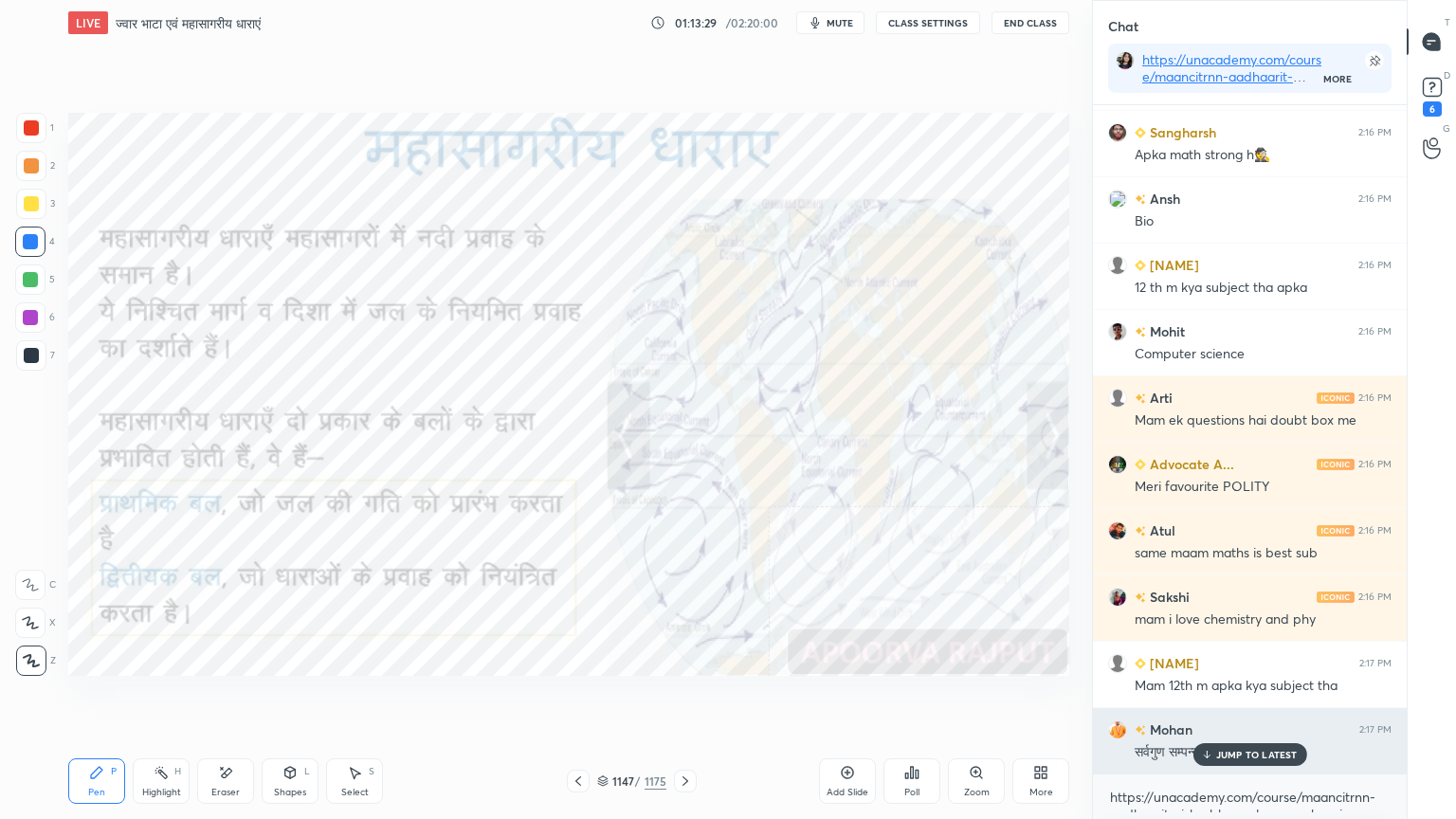 click on "JUMP TO LATEST" at bounding box center (1257, 755) 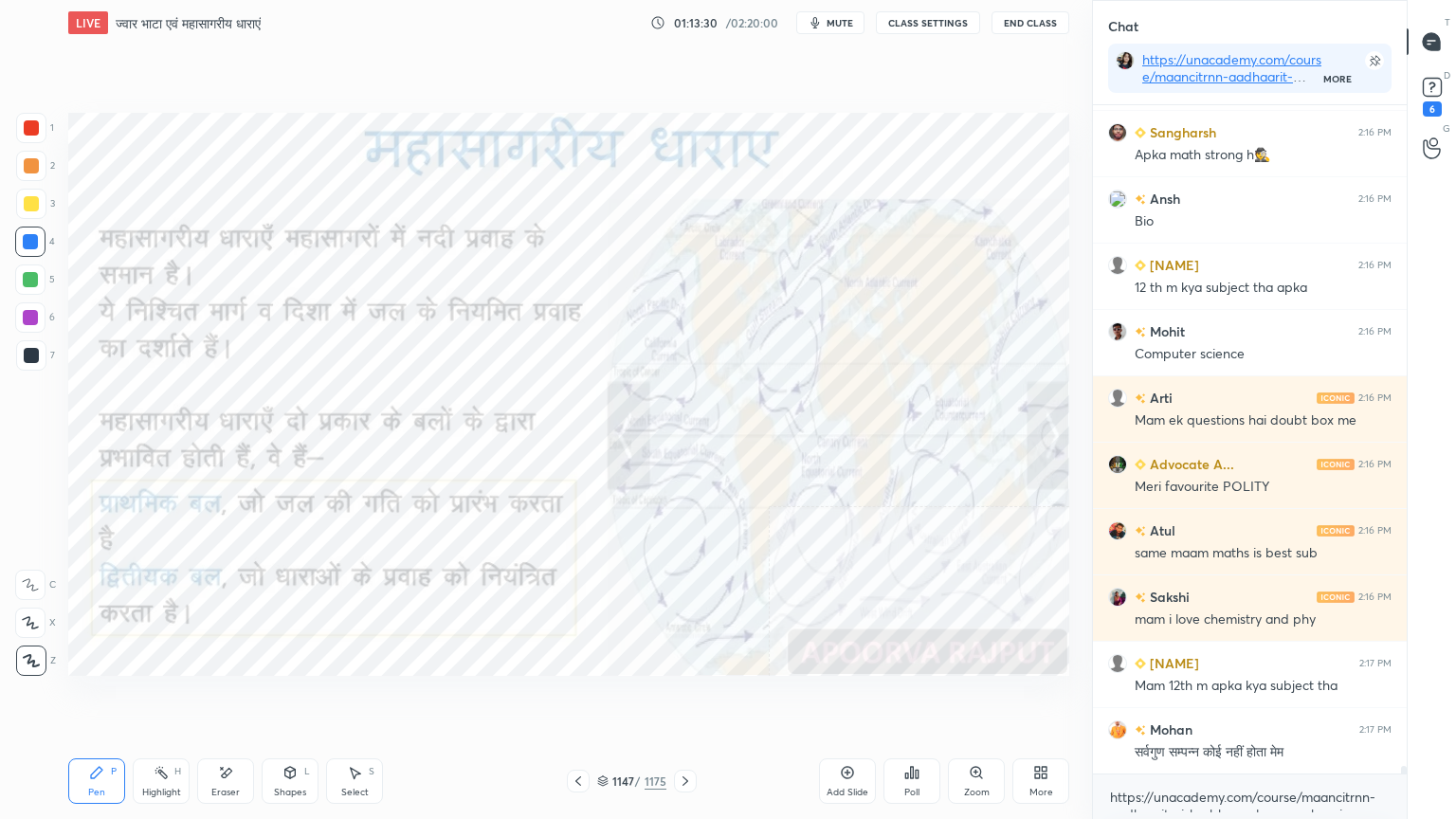 scroll, scrollTop: 54906, scrollLeft: 0, axis: vertical 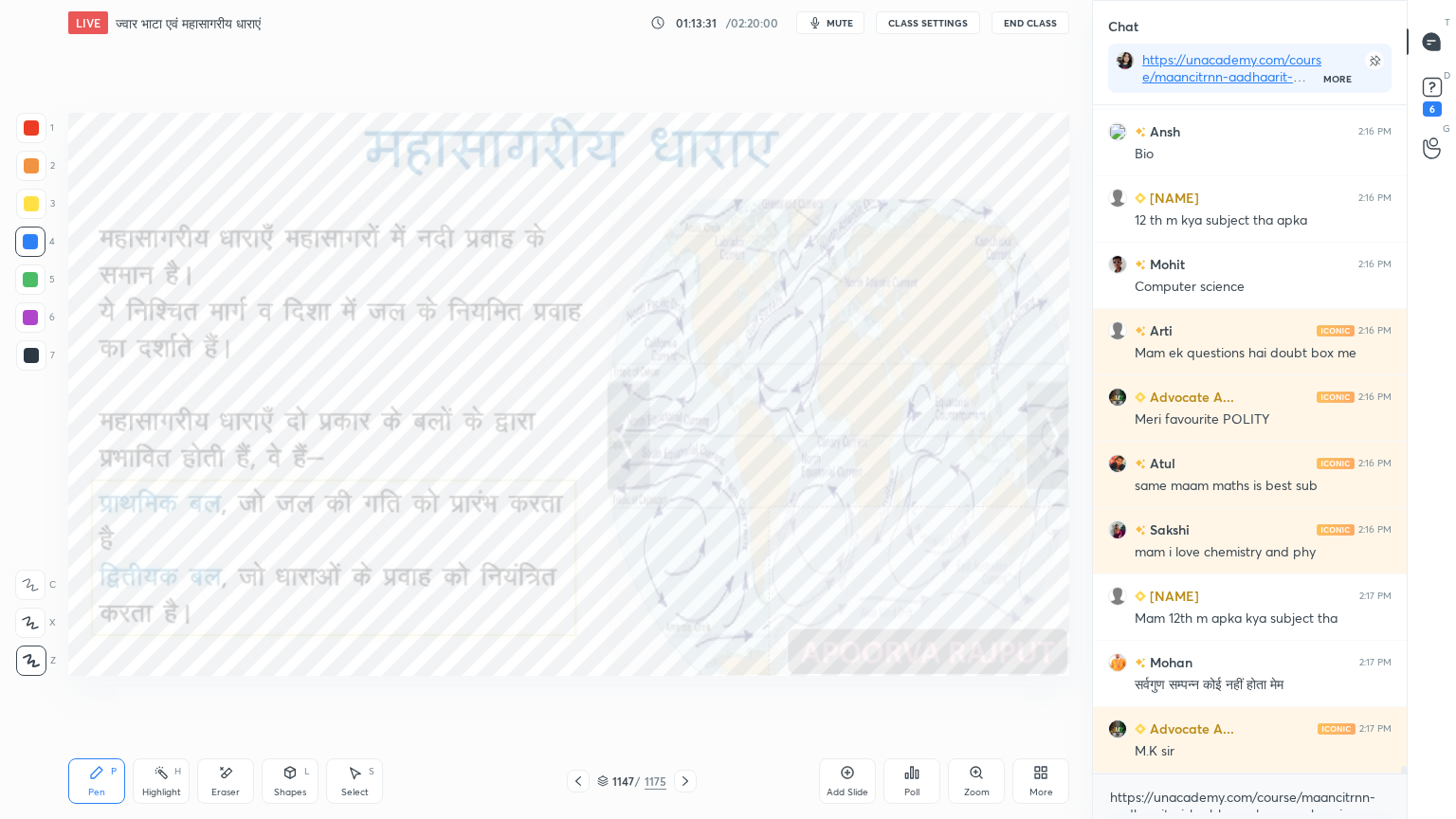 click on "Eraser" at bounding box center [226, 792] 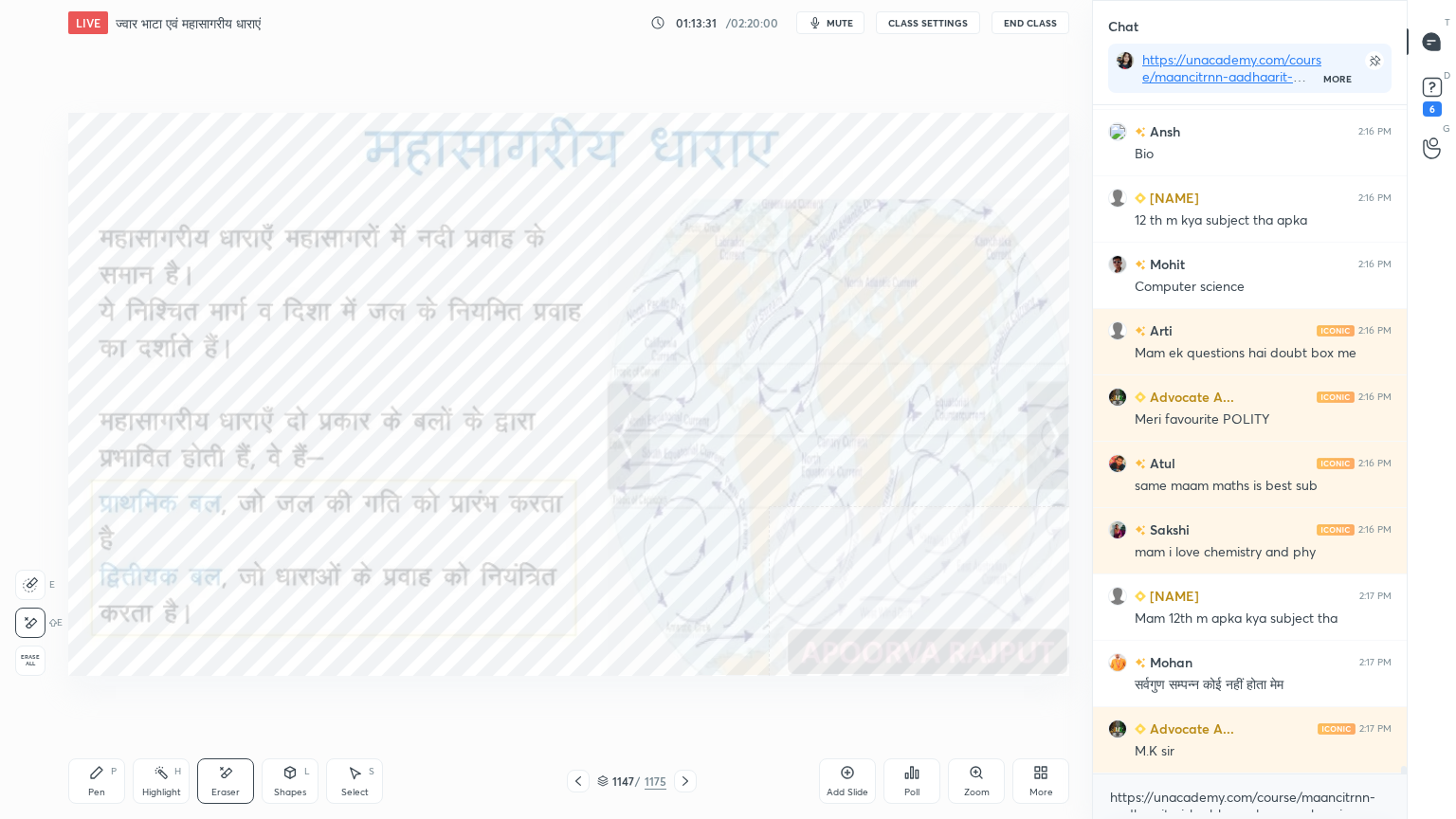 click on "Erase all" at bounding box center (30, 661) 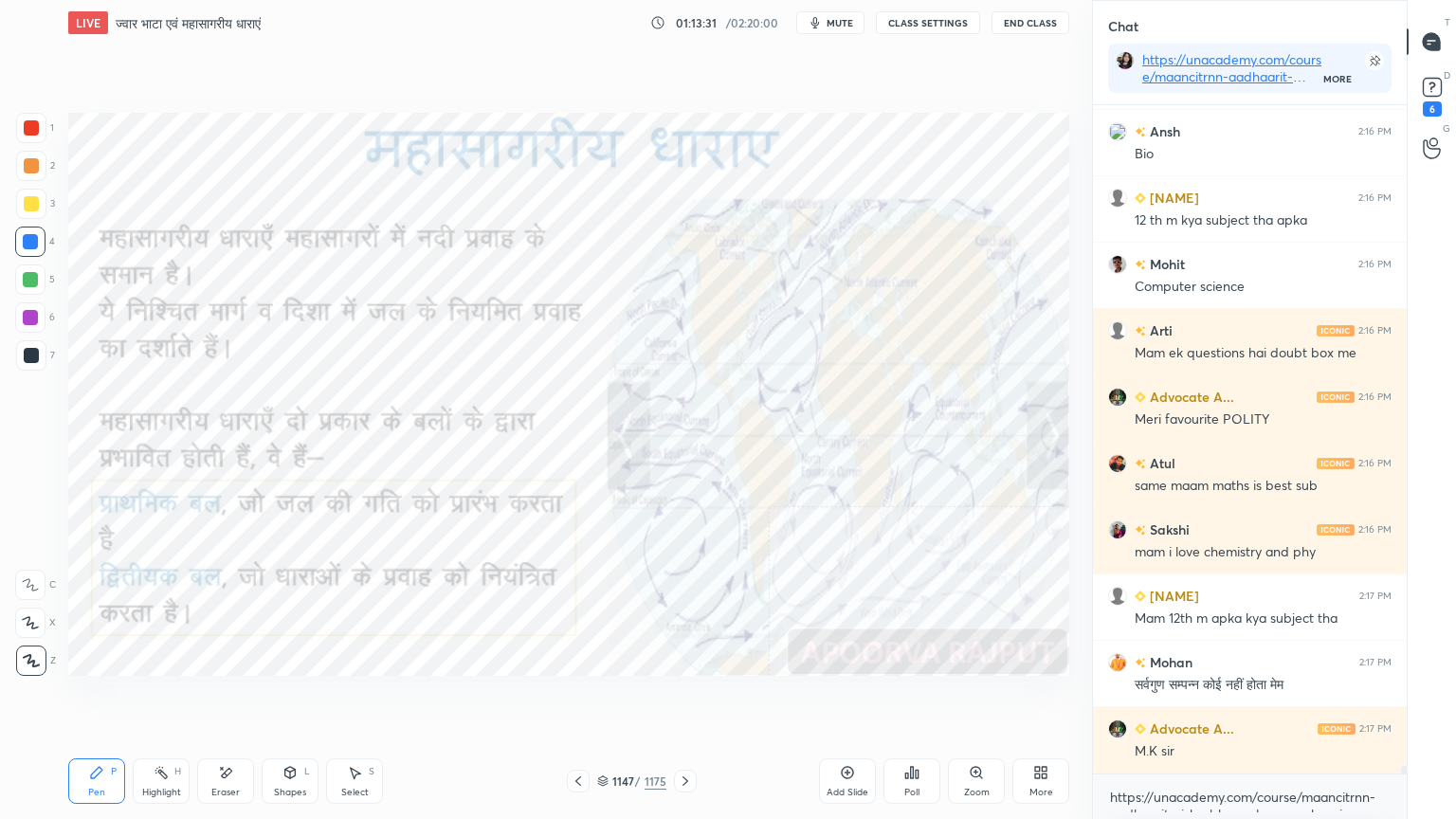 click on "1 2 3 4 5 6 7 C X Z E E Erase all   H H" at bounding box center [30, 394] 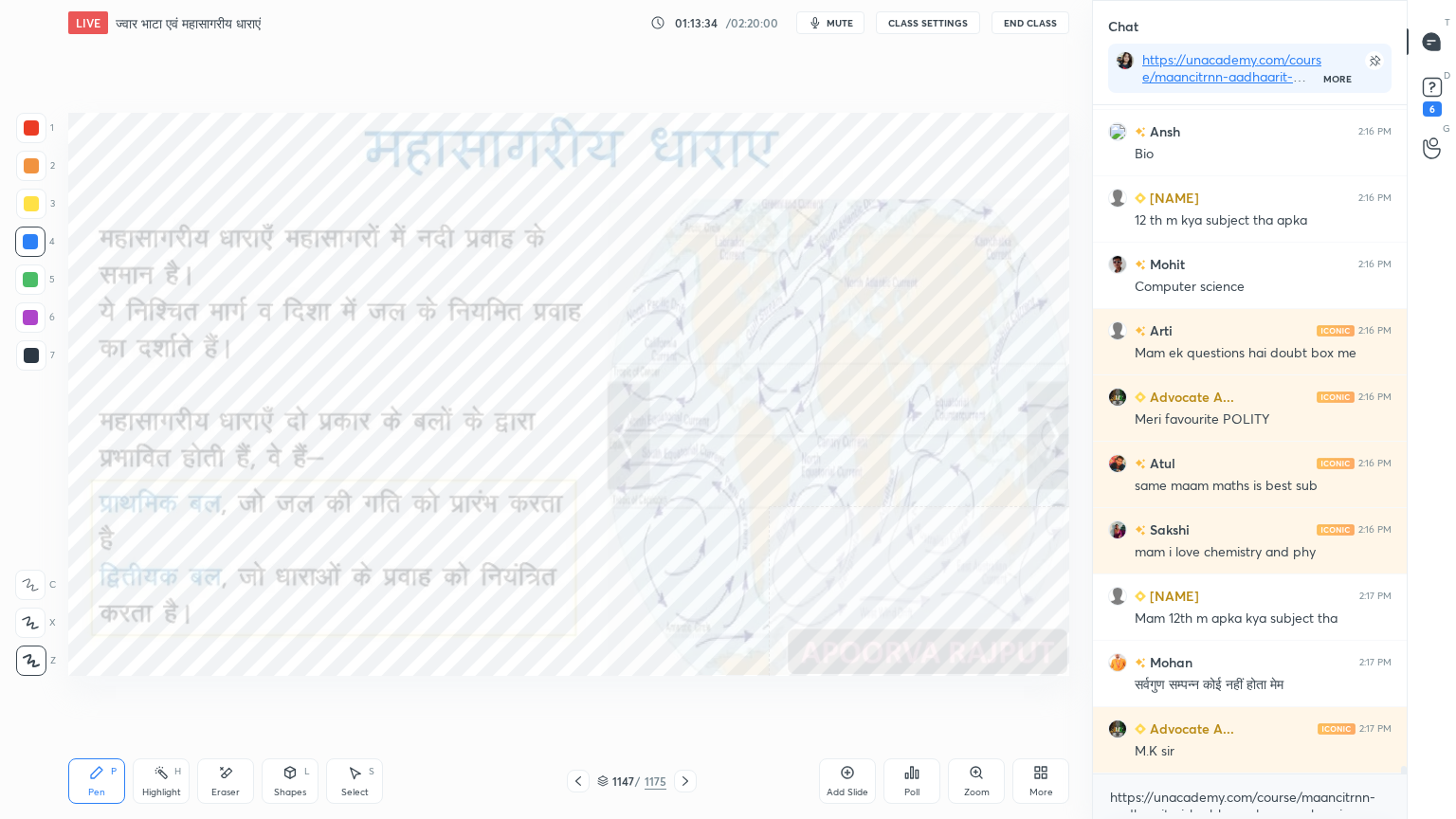 scroll, scrollTop: 54972, scrollLeft: 0, axis: vertical 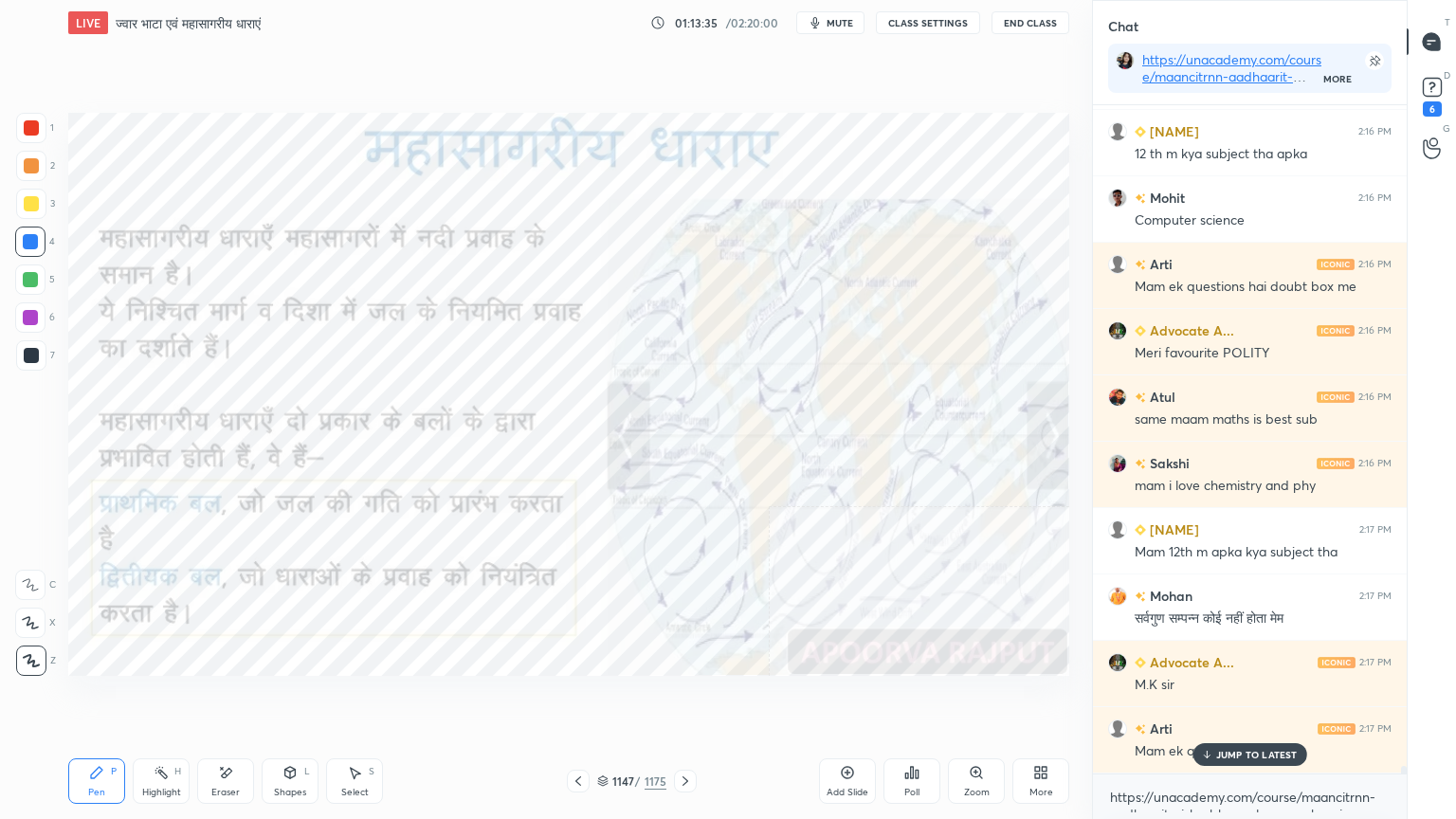 click on "[FIRST] [LAST] Or mam Maths 😁 nigam [TIME] 🤣🤣ku mam history eti kamjhor h Advocate A... [TIME] [PERCENTAGE]% समझ आया है
To kya kru class dekhu ya marathon se ho jayega Barsha [TIME] Maths bata Rahul [TIME] Toh maam hum kase samje Arti   has a doubt [TIME] View doubt Poonam [TIME] Same  mam Harish [TIME] Mam demoralise mat kijiye😭 RISHI [TIME] Ham logo ko kaise samjh aayegi Sangharsh [TIME] Apka math strong h🕵 Ansh [TIME] Bio Madhubala [TIME] [NUMBER] th m kya subject tha apka Mohit [TIME] Computer science Arti [TIME] Mam ek questions hai doubt box me Advocate A... [TIME] Meri favourite POLITY Atul [TIME] same maam maths is best sub Sakshi [TIME] mam i love chemistry and phy Madhubala [TIME] Mam [NUMBER] th m apka kya subject tha Mohan [TIME] सर्वगुण सम्पन्न कोई नहीं होता मेम Advocate A... [TIME] M.K sir Arti [TIME] Mam ek questions h" at bounding box center (1249, 439) 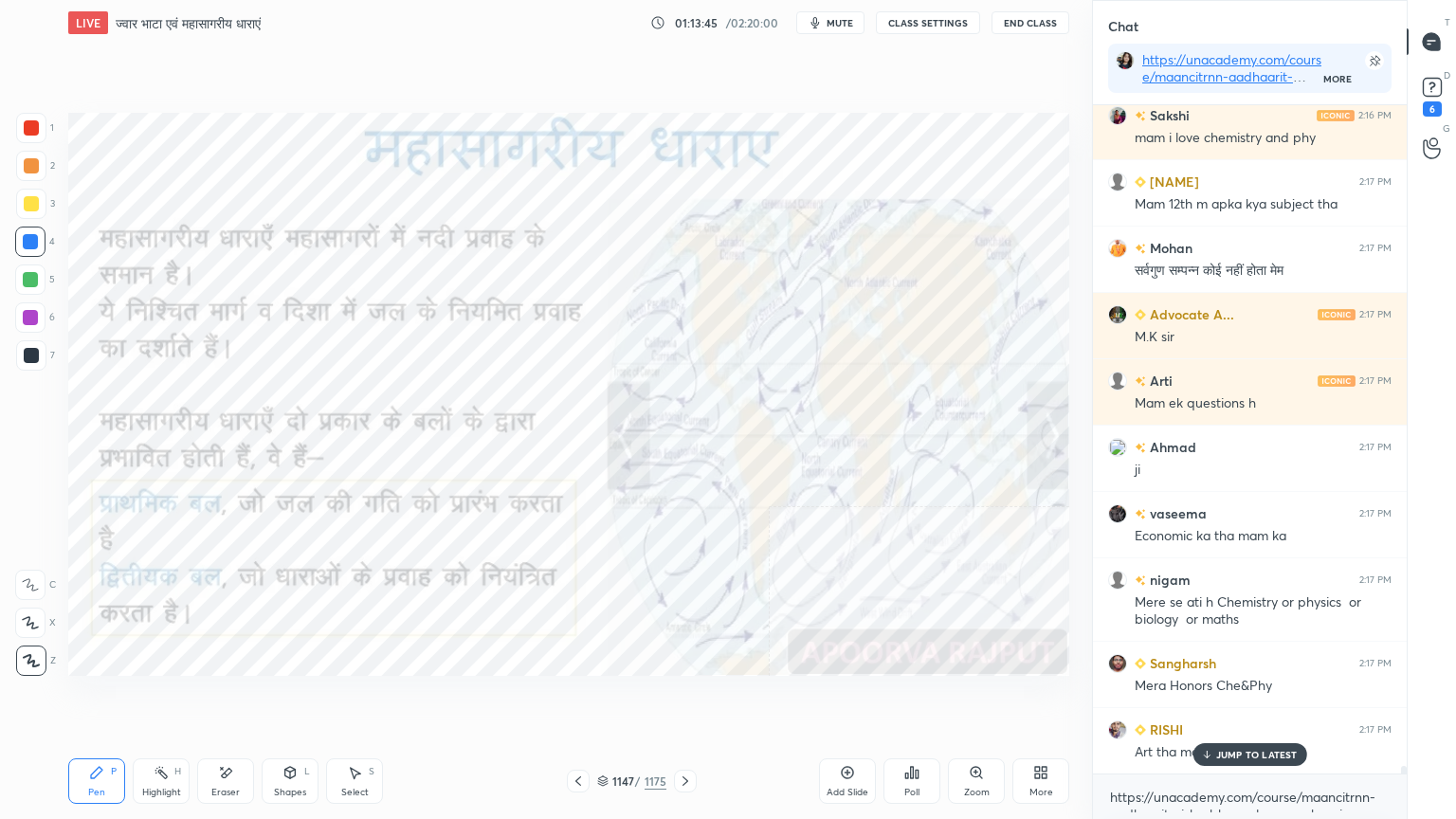 scroll, scrollTop: 55388, scrollLeft: 0, axis: vertical 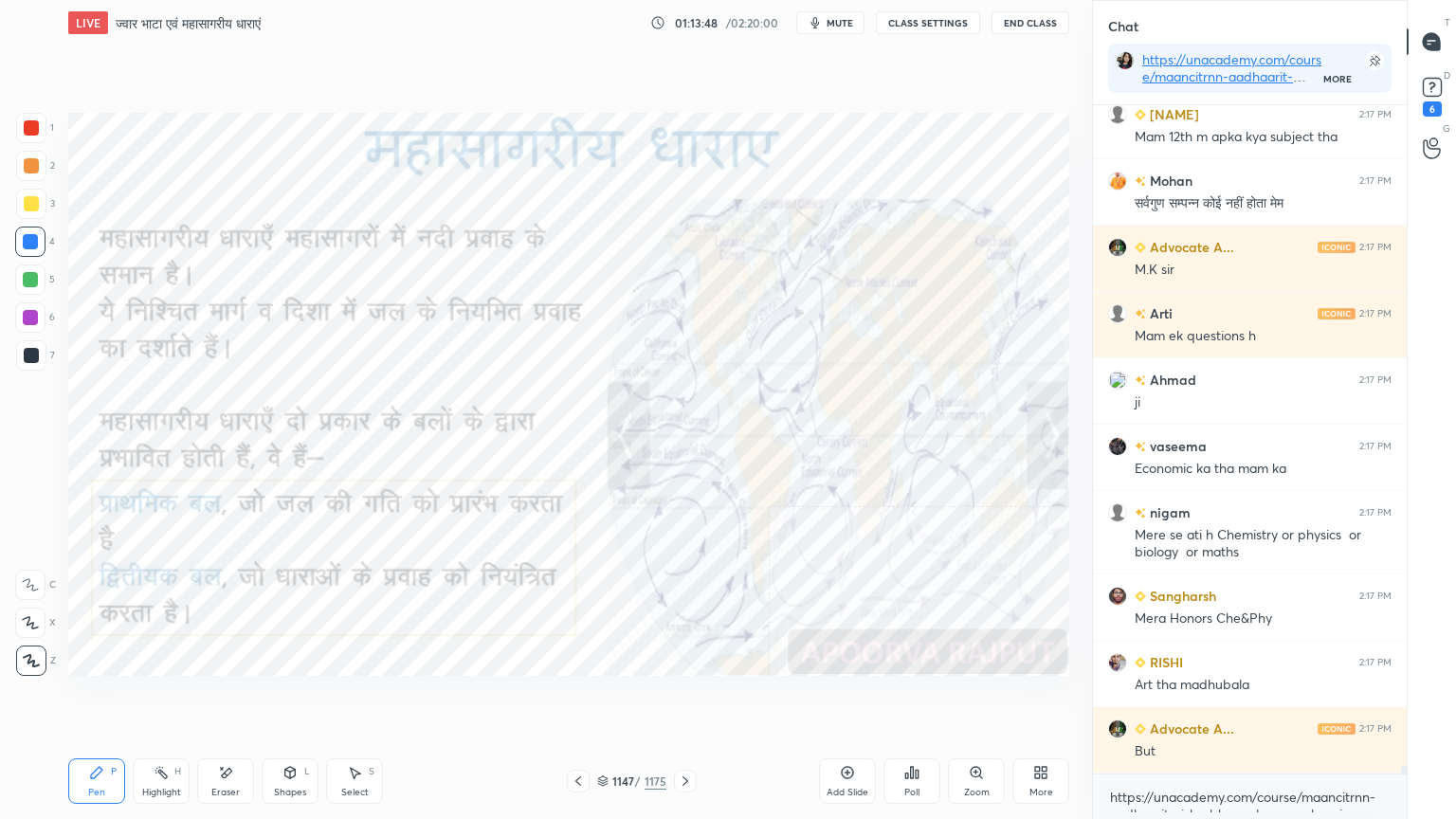 click at bounding box center [30, 242] 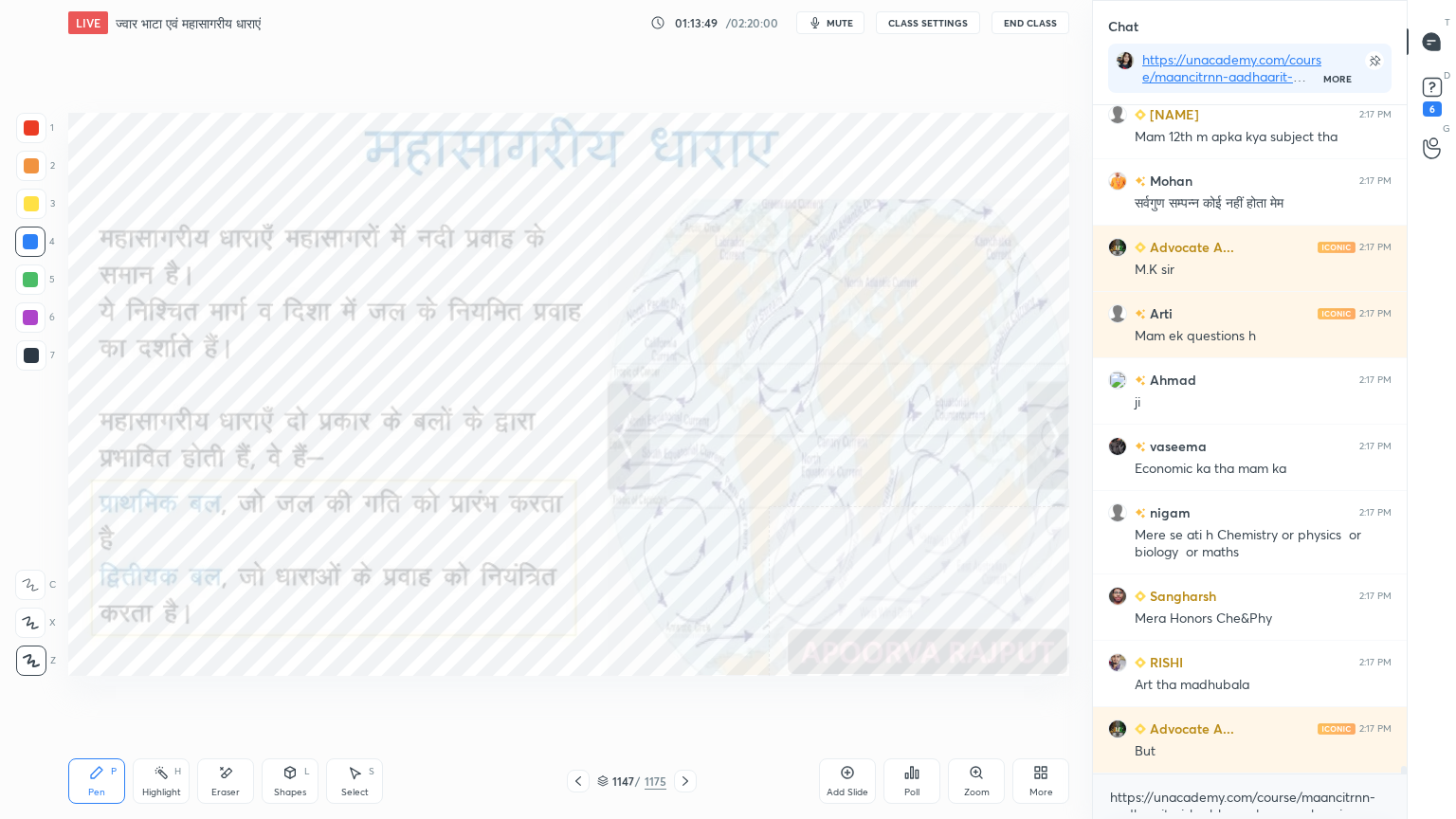 click at bounding box center [30, 242] 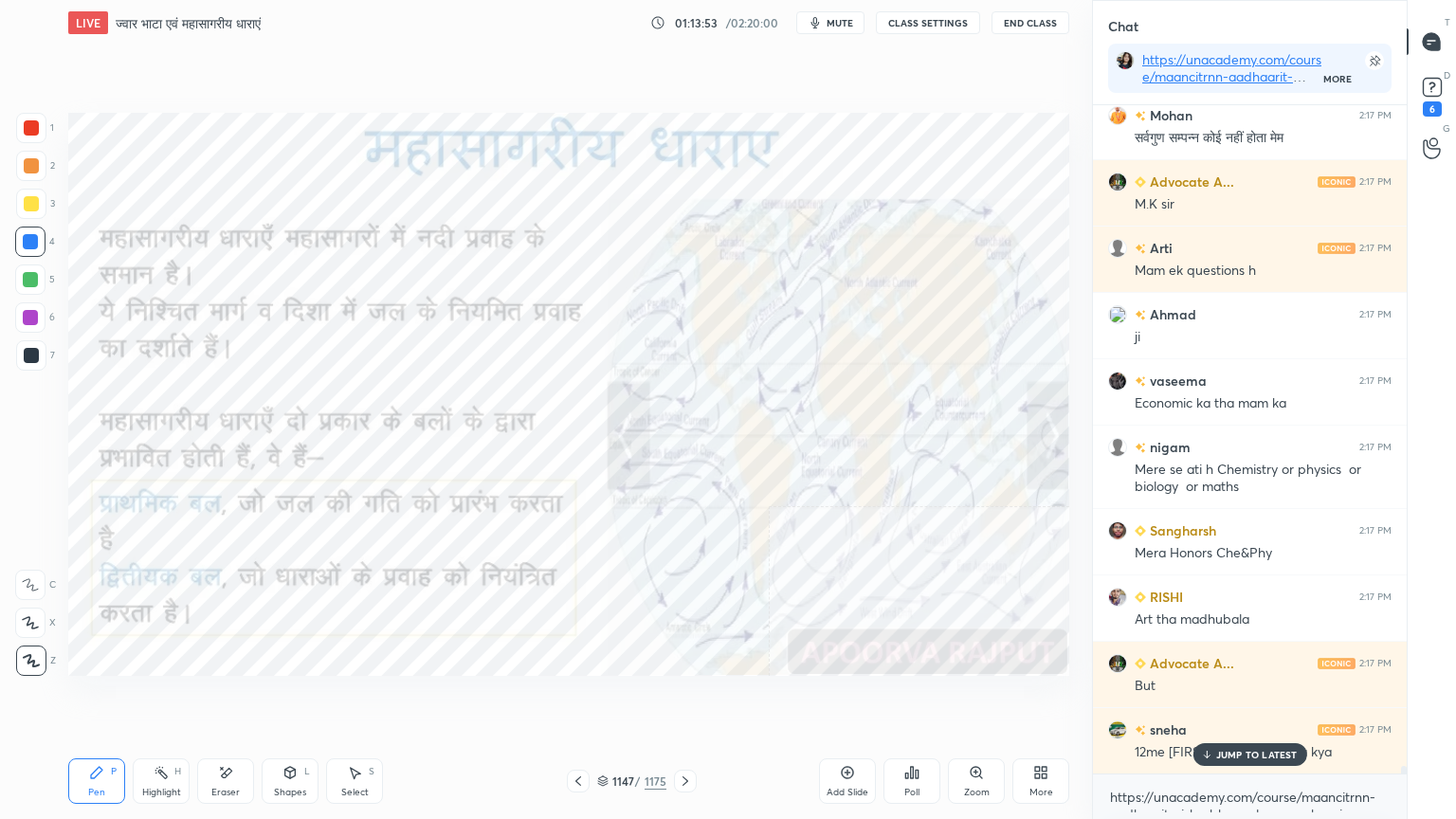 scroll, scrollTop: 55520, scrollLeft: 0, axis: vertical 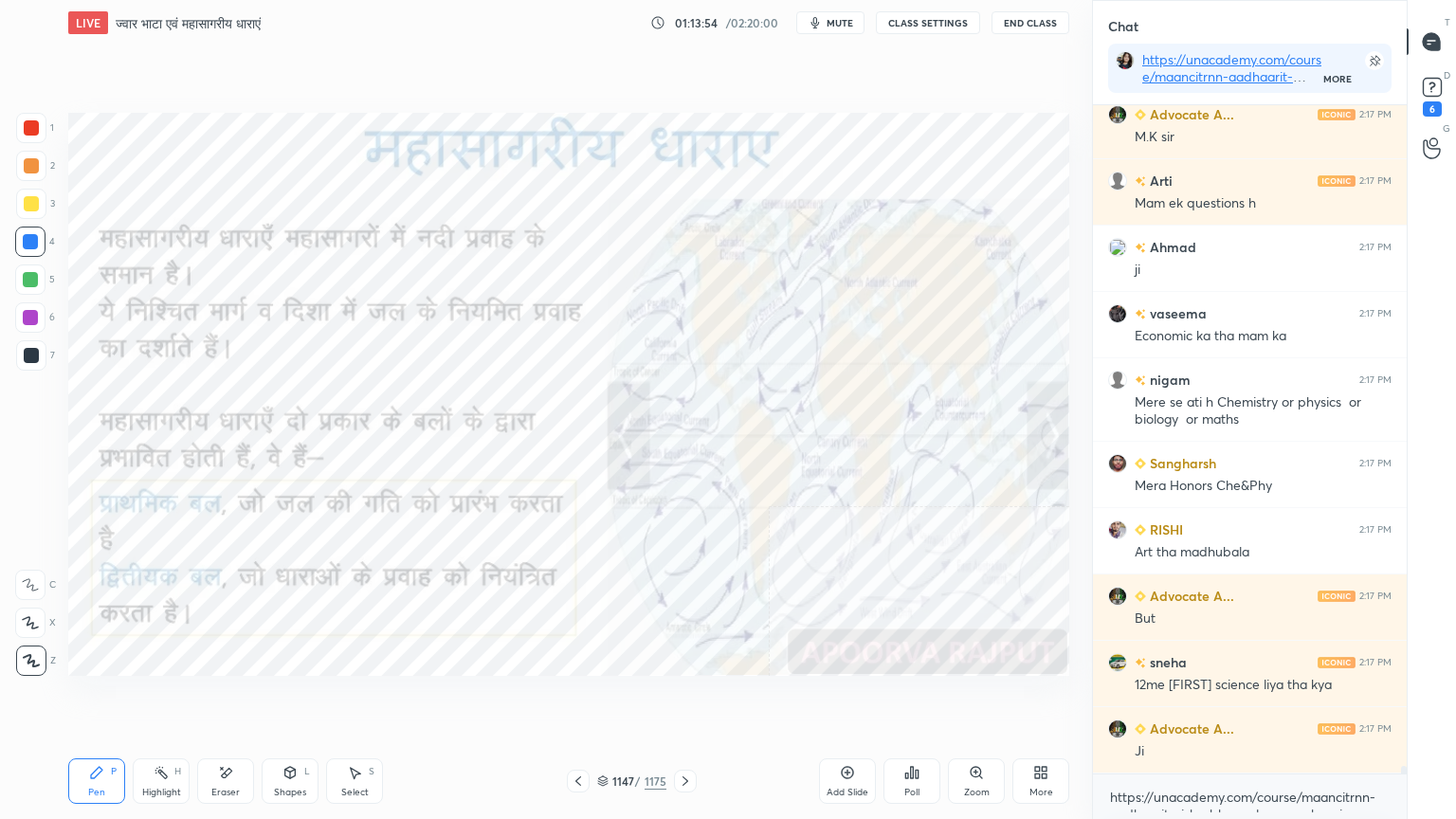 drag, startPoint x: 1213, startPoint y: 818, endPoint x: 1220, endPoint y: 810, distance: 10.630146 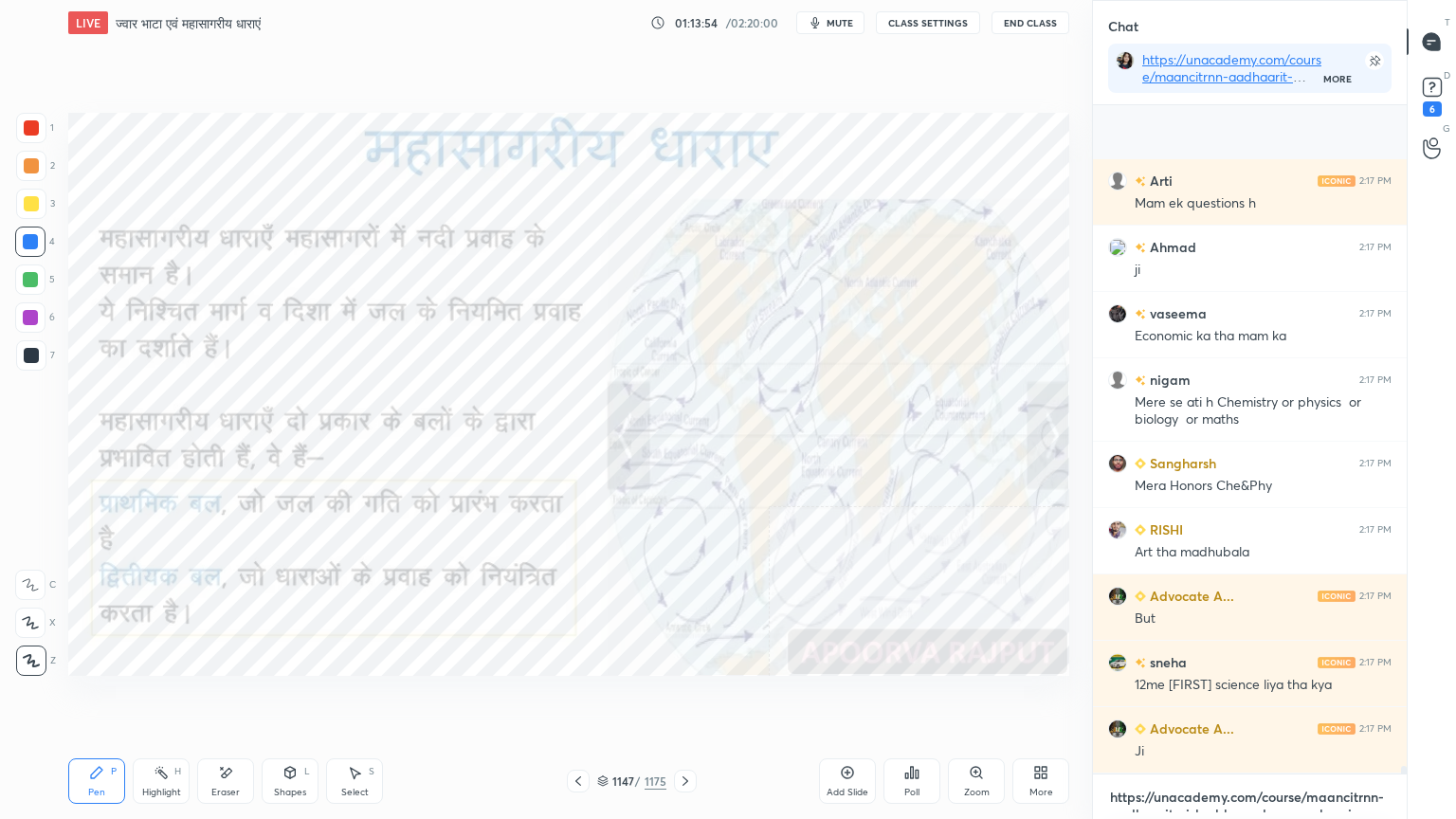 scroll, scrollTop: 55653, scrollLeft: 0, axis: vertical 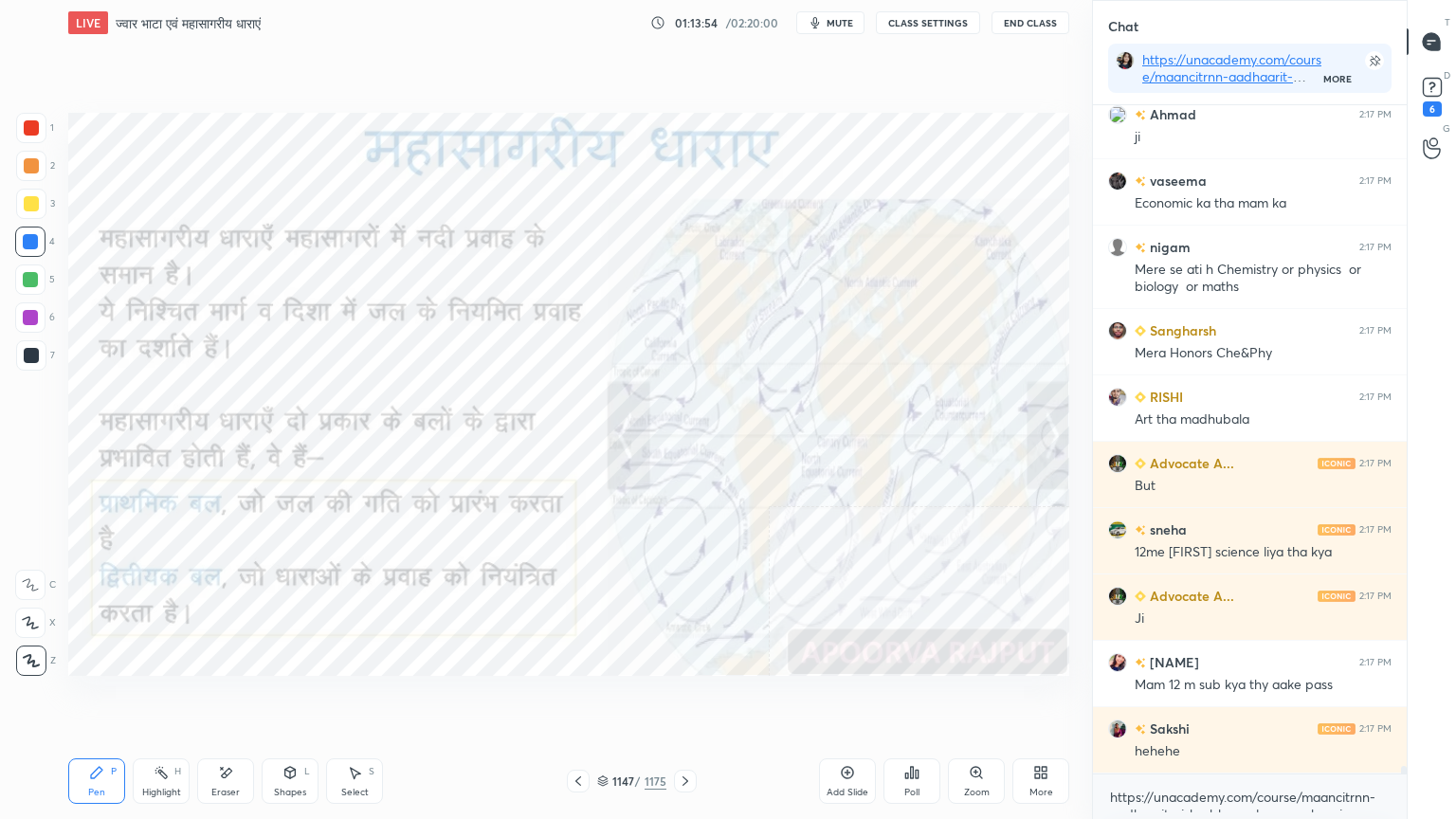 click on "Eraser" at bounding box center (226, 781) 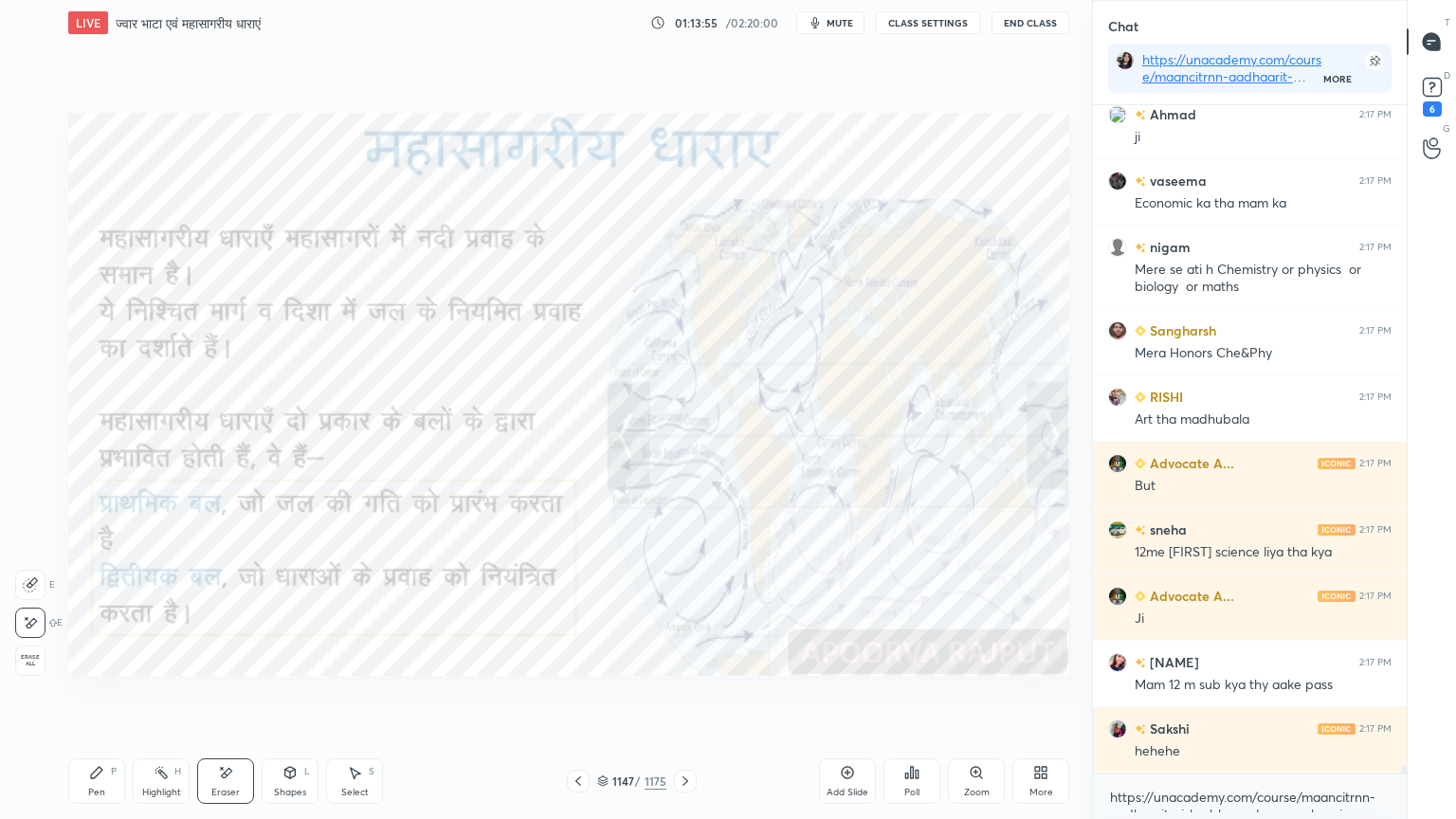 drag, startPoint x: 26, startPoint y: 658, endPoint x: 63, endPoint y: 626, distance: 48.918299 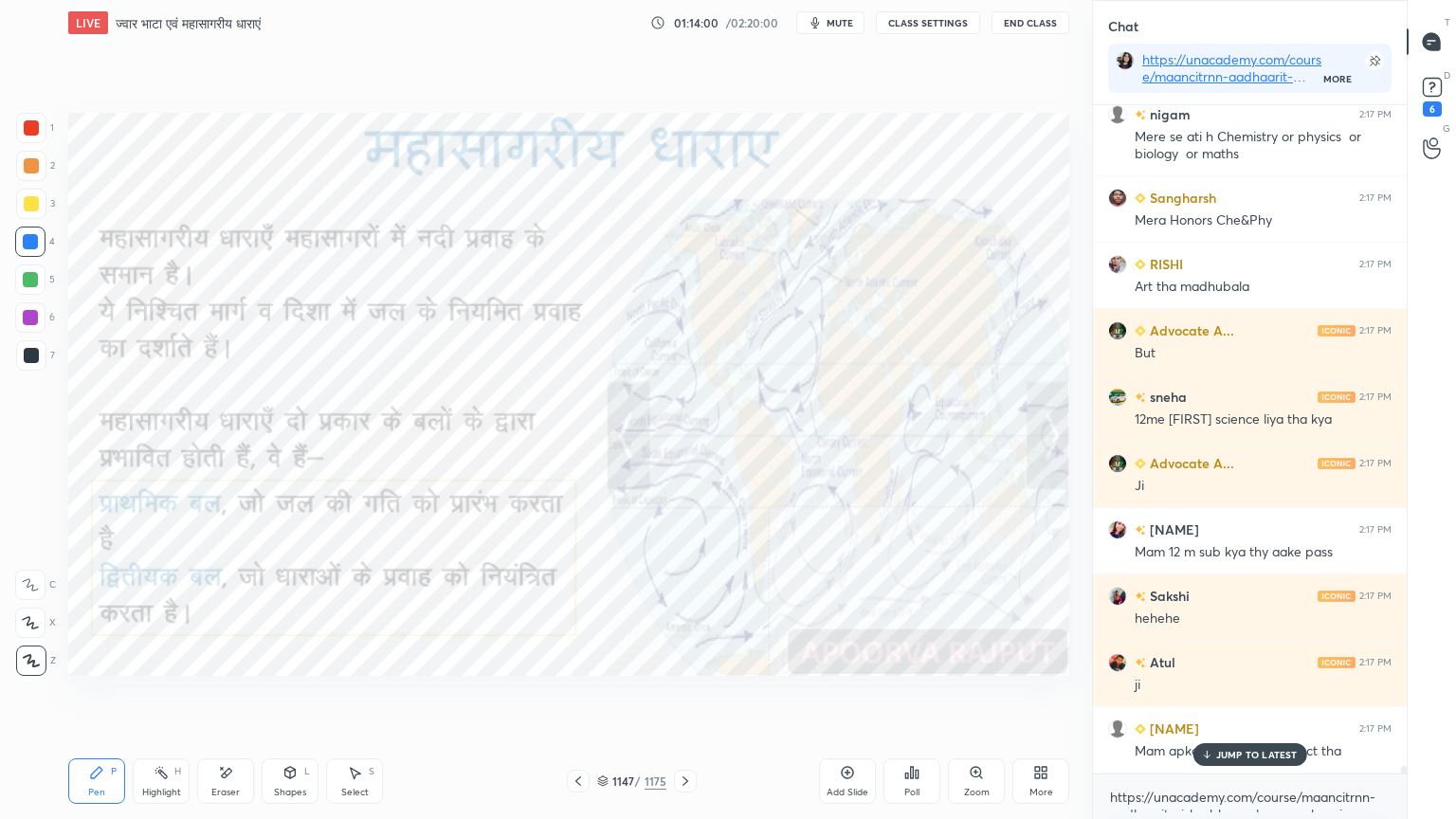 scroll, scrollTop: 55851, scrollLeft: 0, axis: vertical 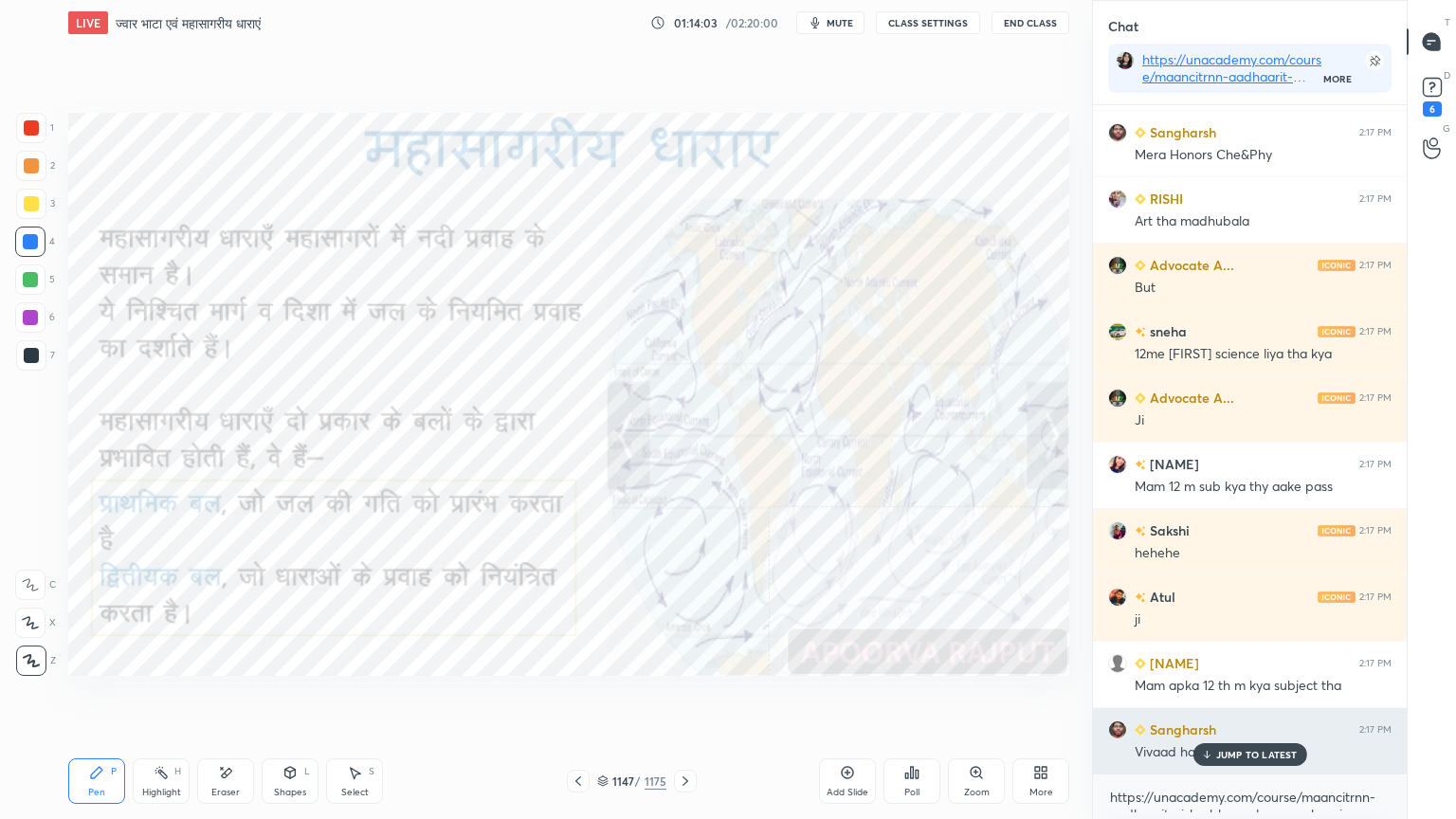 drag, startPoint x: 1251, startPoint y: 757, endPoint x: 1251, endPoint y: 770, distance: 13 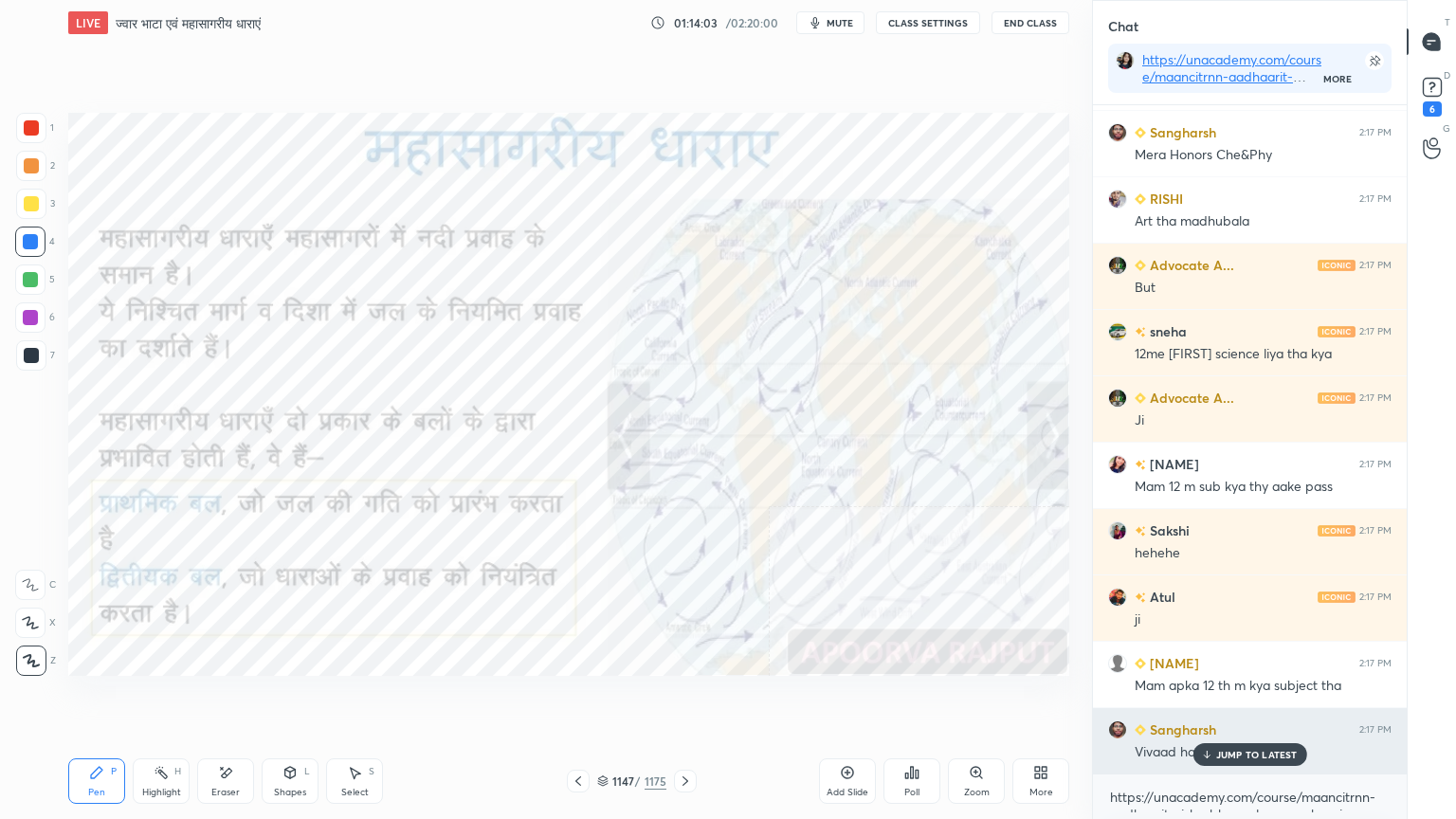 click on "JUMP TO LATEST" at bounding box center [1257, 755] 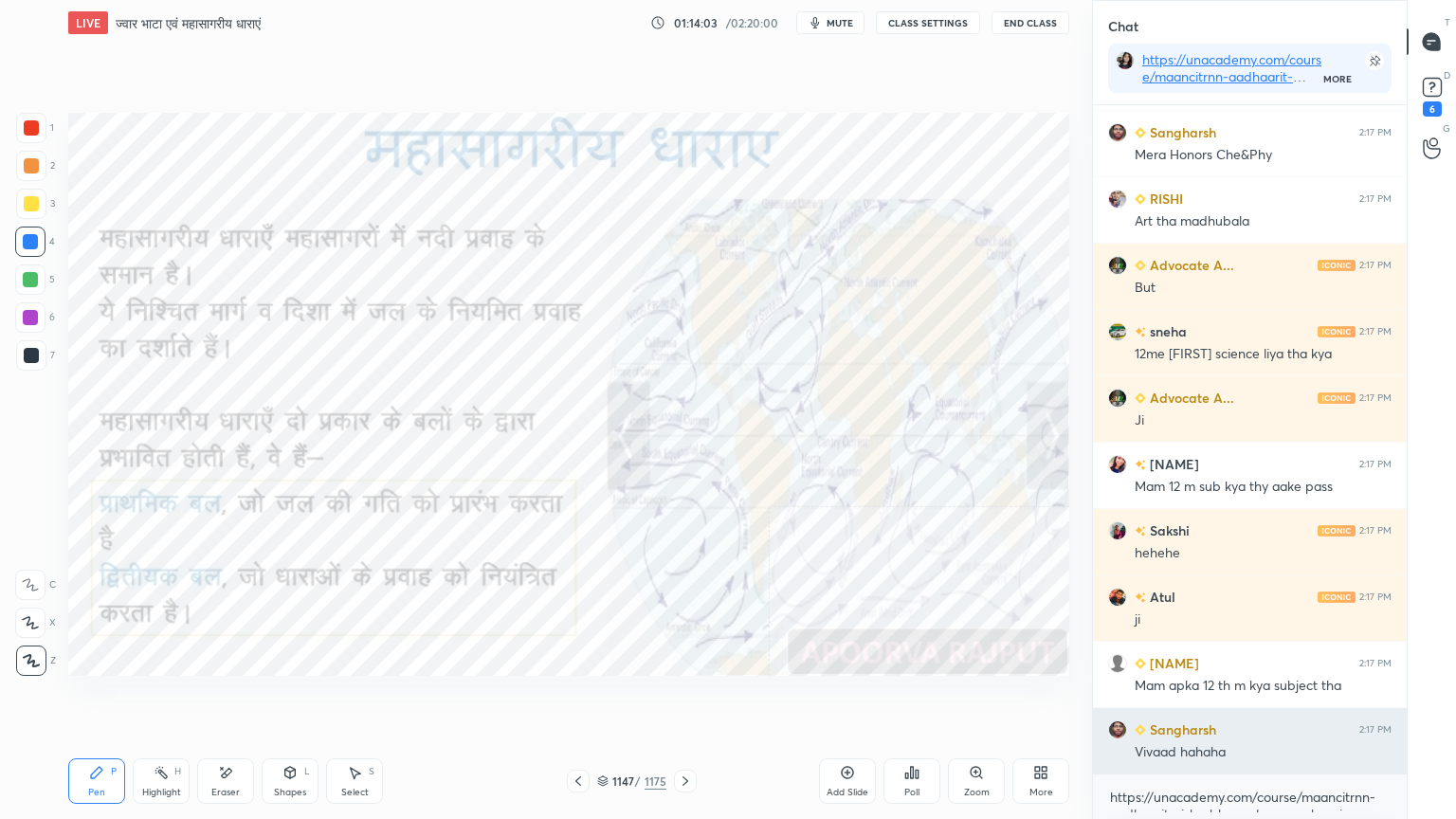 drag, startPoint x: 1240, startPoint y: 814, endPoint x: 1208, endPoint y: 733, distance: 87.09191 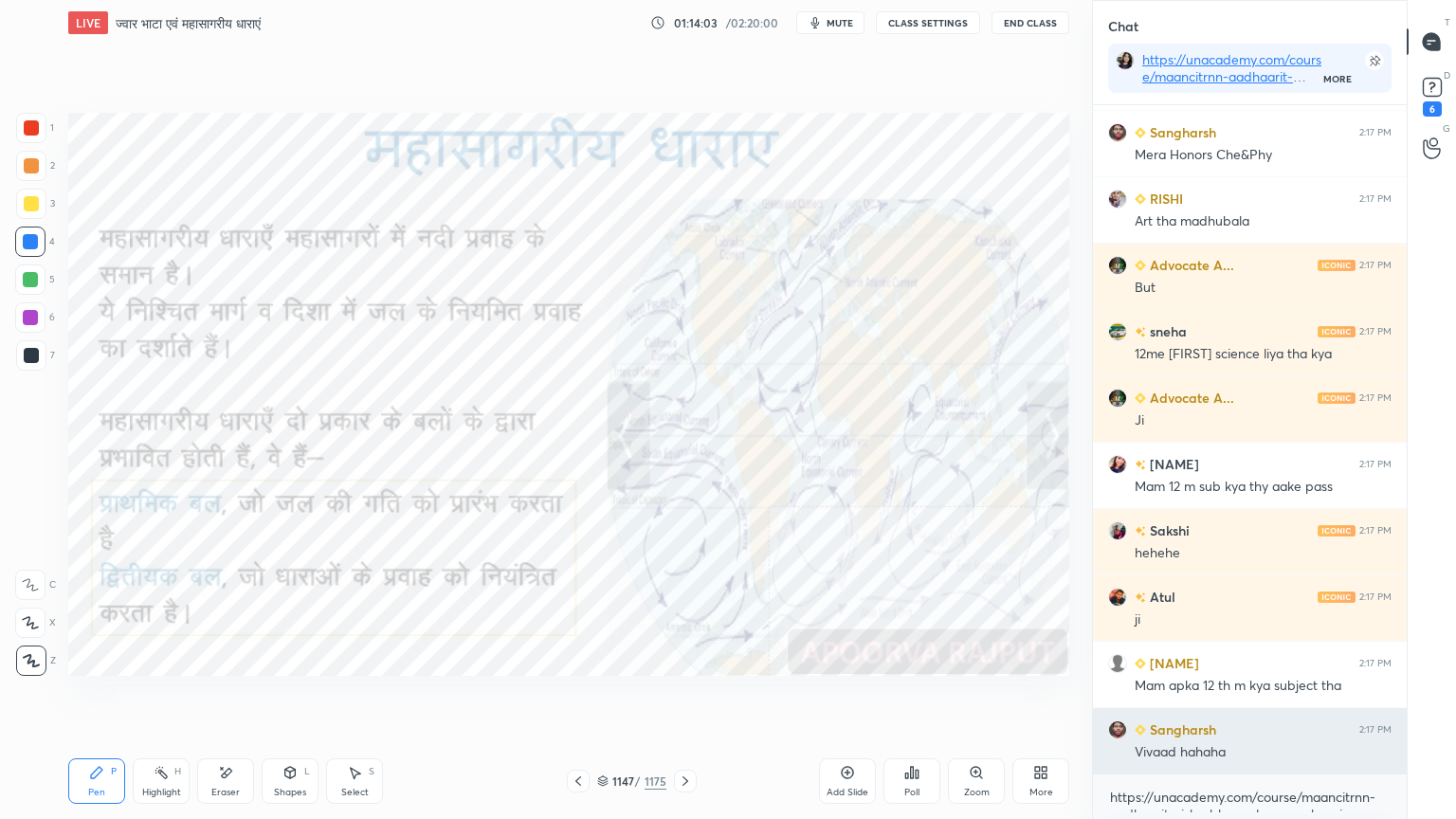 click on "https://unacademy.com/course/maancitrnn-aadhaarit-vishv-bhuugol-comprehensive-course-on-world-mapping/1FUXZMPP x" at bounding box center [1249, 796] 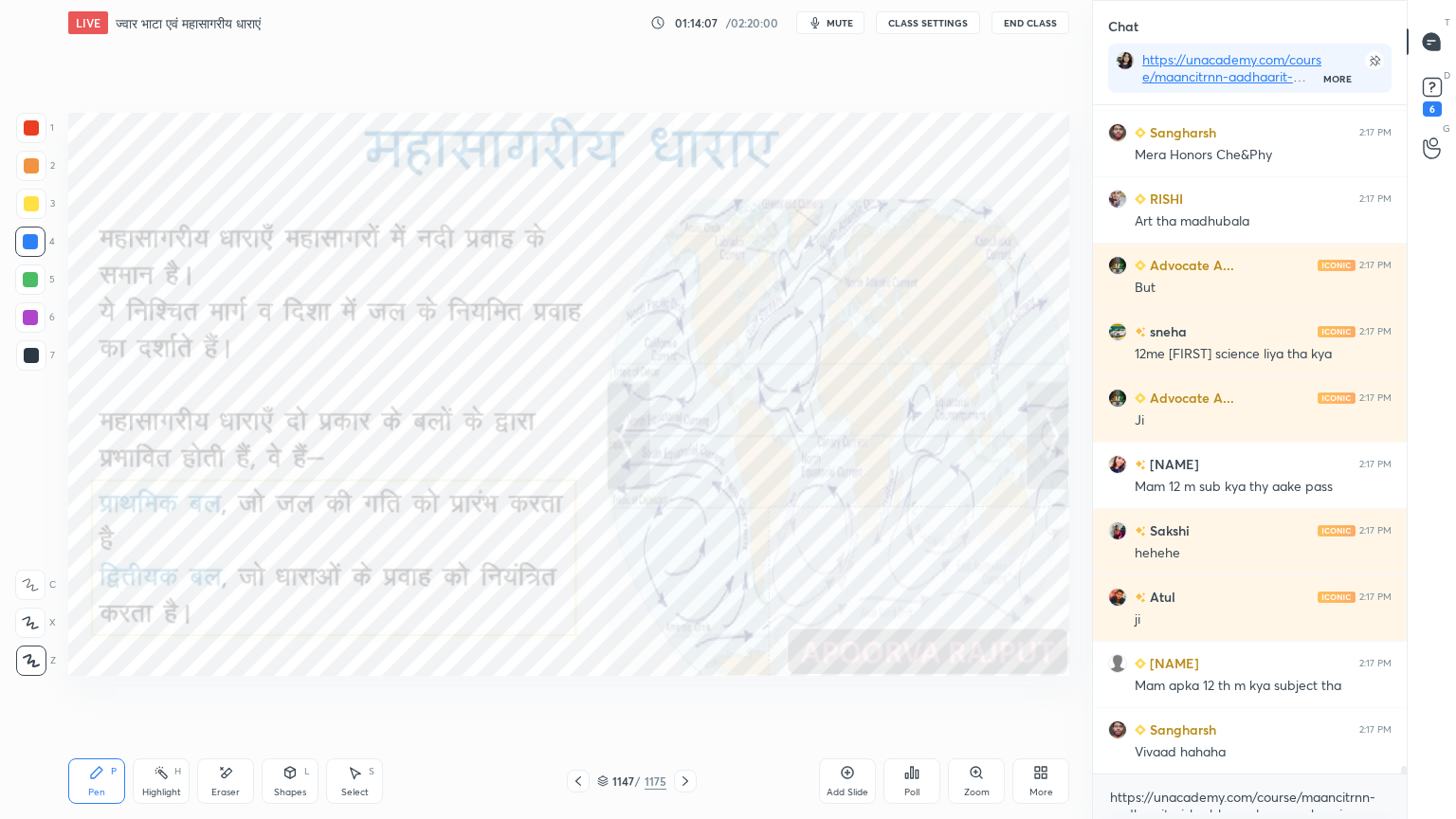 click at bounding box center (30, 242) 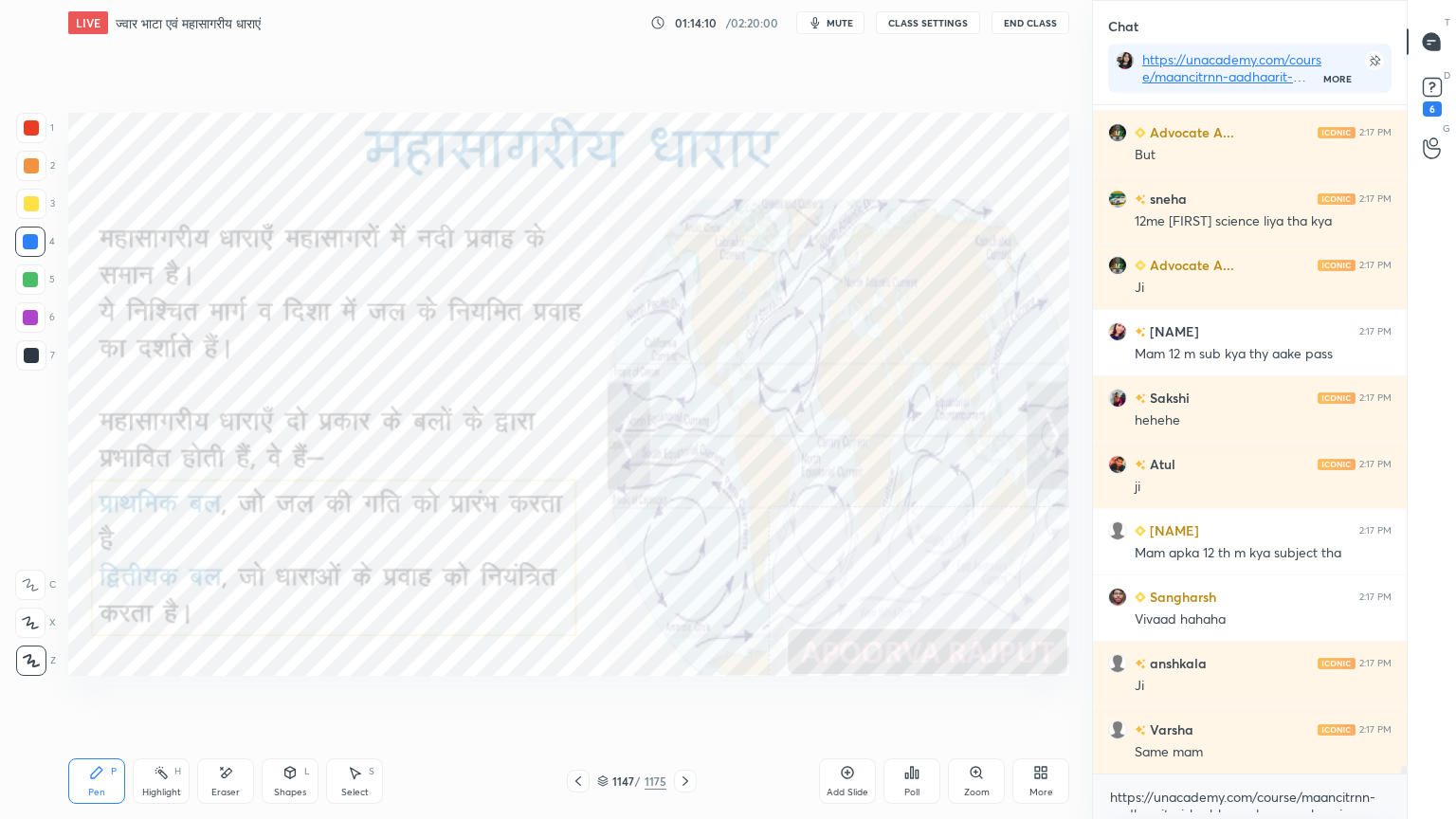 scroll, scrollTop: 56051, scrollLeft: 0, axis: vertical 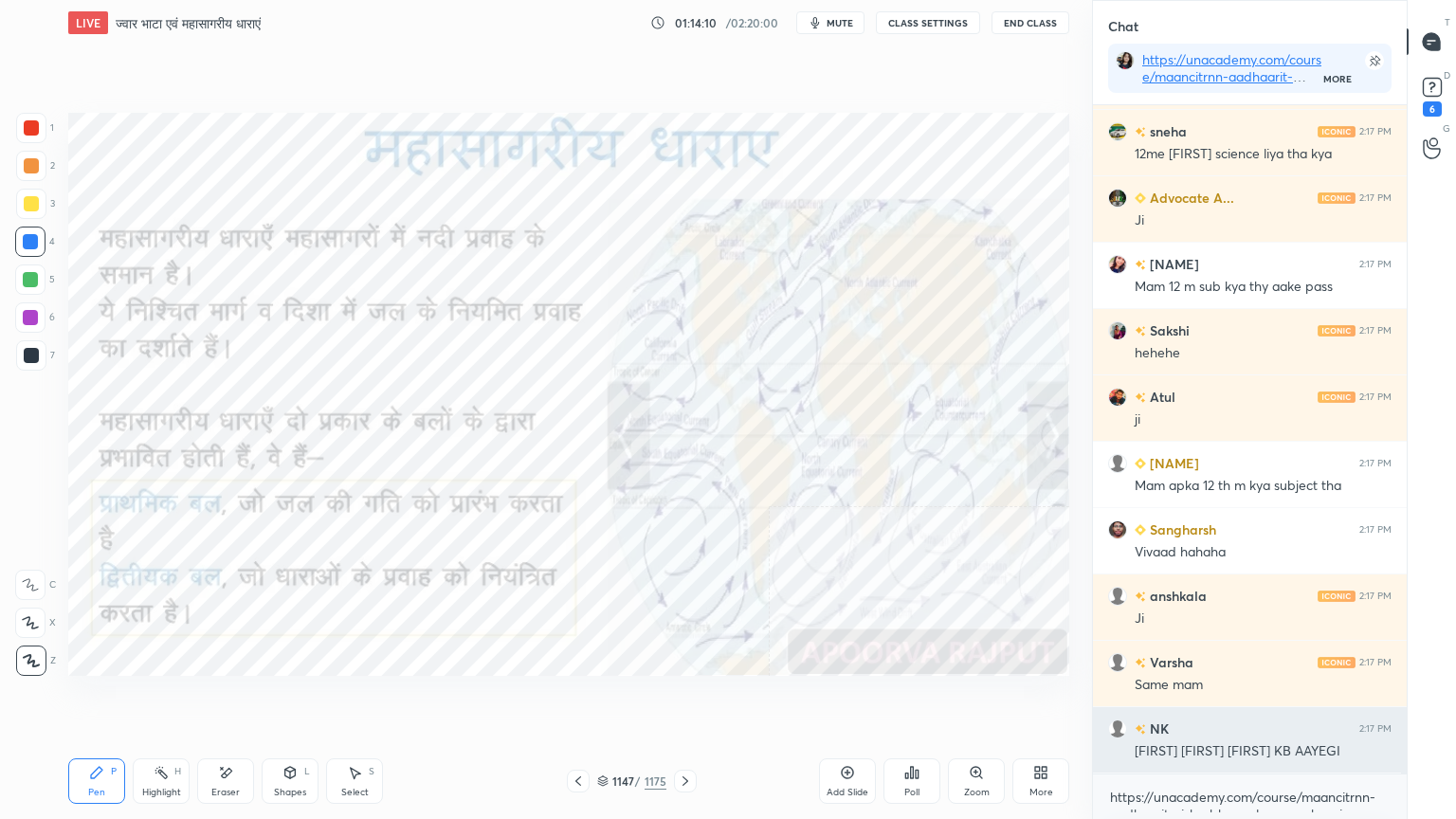 click on "[NAME] 2:17 PM Art tha [NAME] [NAME] 2:17 PM But [NAME] 2:17 PM 12me sakhi science liya tha kya [NAME] 2:17 PM Ji [NAME] 2:17 PM Mam 12 m sub kya thy aake pass [NAME] 2:17 PM hehehe [NAME] 2:17 PM ji [NAME] 2:17 PM Mam apka 12 th m kya subject tha [NAME] 2:17 PM Vivaad hahaha [NAME] 2:17 PM Ji [NAME] 2:17 PM Same mam [NAME] 2:17 PM AVI MK SIR KI CSAT KB AAYEGI" at bounding box center (1249, 439) 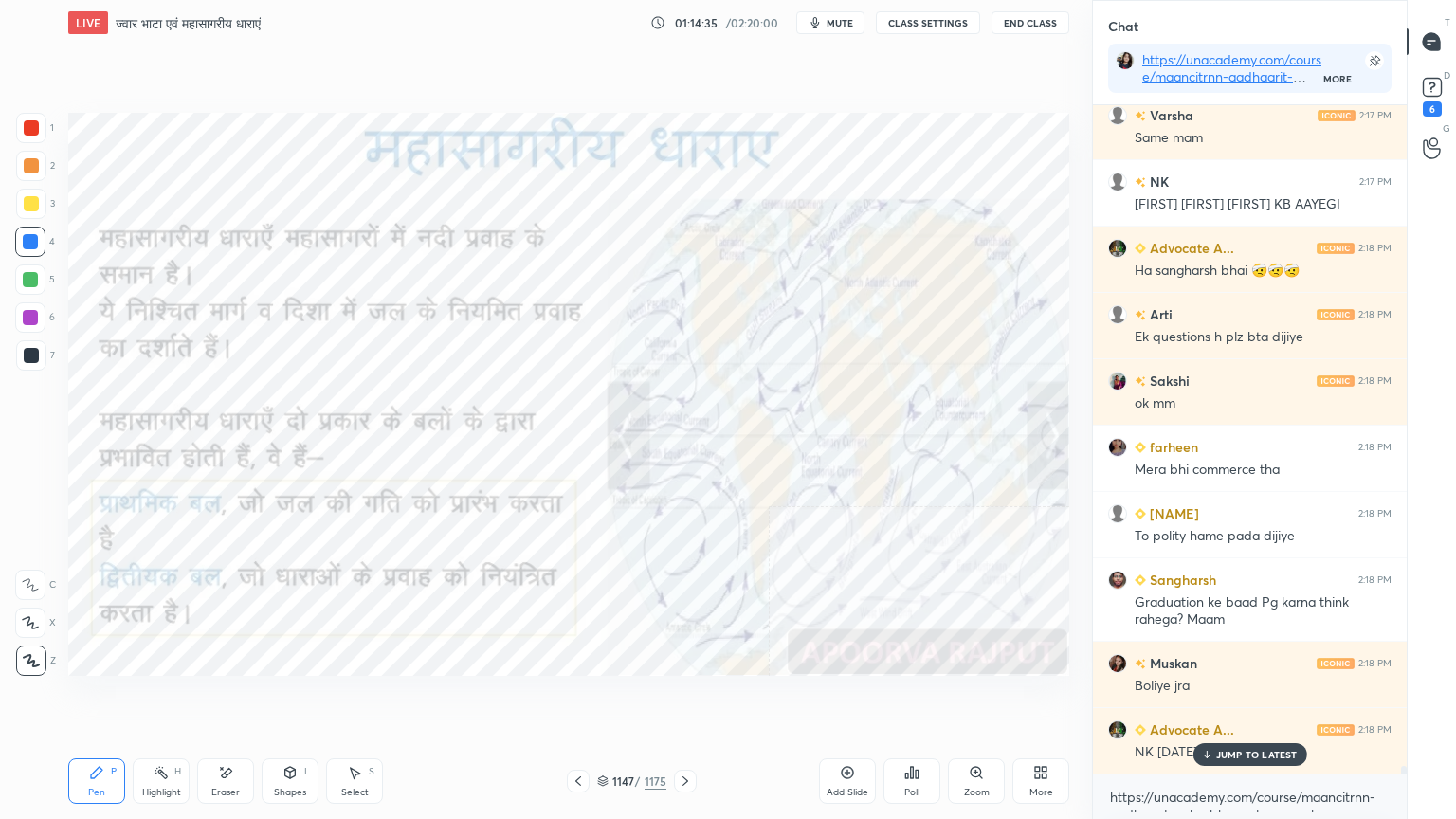 scroll, scrollTop: 56666, scrollLeft: 0, axis: vertical 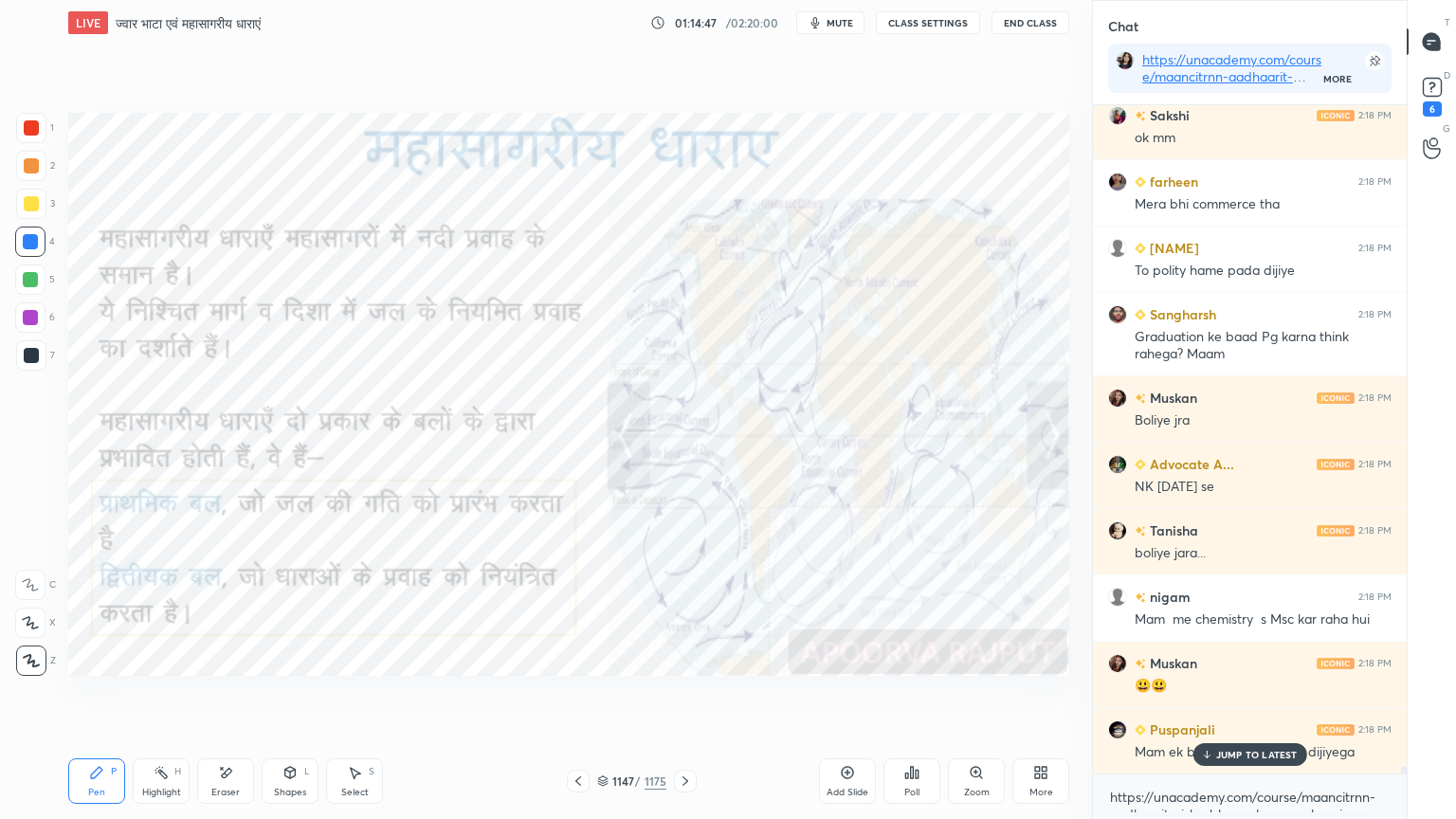 click on "[FIRST] 2:17 PM Mam 12 m sub kya thy aake pass [FIRST] 2:17 PM hehehe [FIRST] 2:17 PM ji [FIRST] 2:17 PM Mam apka 12 th m kya subject tha [FIRST] 2:17 PM Vivaad hahaha [FIRST] 2:17 PM Ji [FIRST] 2:17 PM Same mam [FIRST] 2:17 PM AVI MK SIR KI CSAT KB AAYEGI [FIRST] 2:18 PM Ha [FIRST] bhai 🤕🤕🤕 [FIRST] 2:18 PM Ek questions h plz bta dijiye [FIRST] 2:18 PM ok mm [FIRST] 2:18 PM Mera bhi commerce tha [FIRST] 2:18 PM To polity hame pada dijiye [FIRST] 2:18 PM Graduation ke baad Pg karna think rahega? Maam [FIRST] 2:18 PM Boliye jra [FIRST] 2:18 PM [FIRST] 7 August se [FIRST] 2:18 PM boliye jara... [FIRST] 2:18 PM Mam me chemistry s Msc kar raha hui [FIRST] 2:18 PM 😃😃 [FIRST] 2:18 PM Mam ek baar apni jivni bata dijiyega JUMP TO LATEST" at bounding box center [1249, 439] 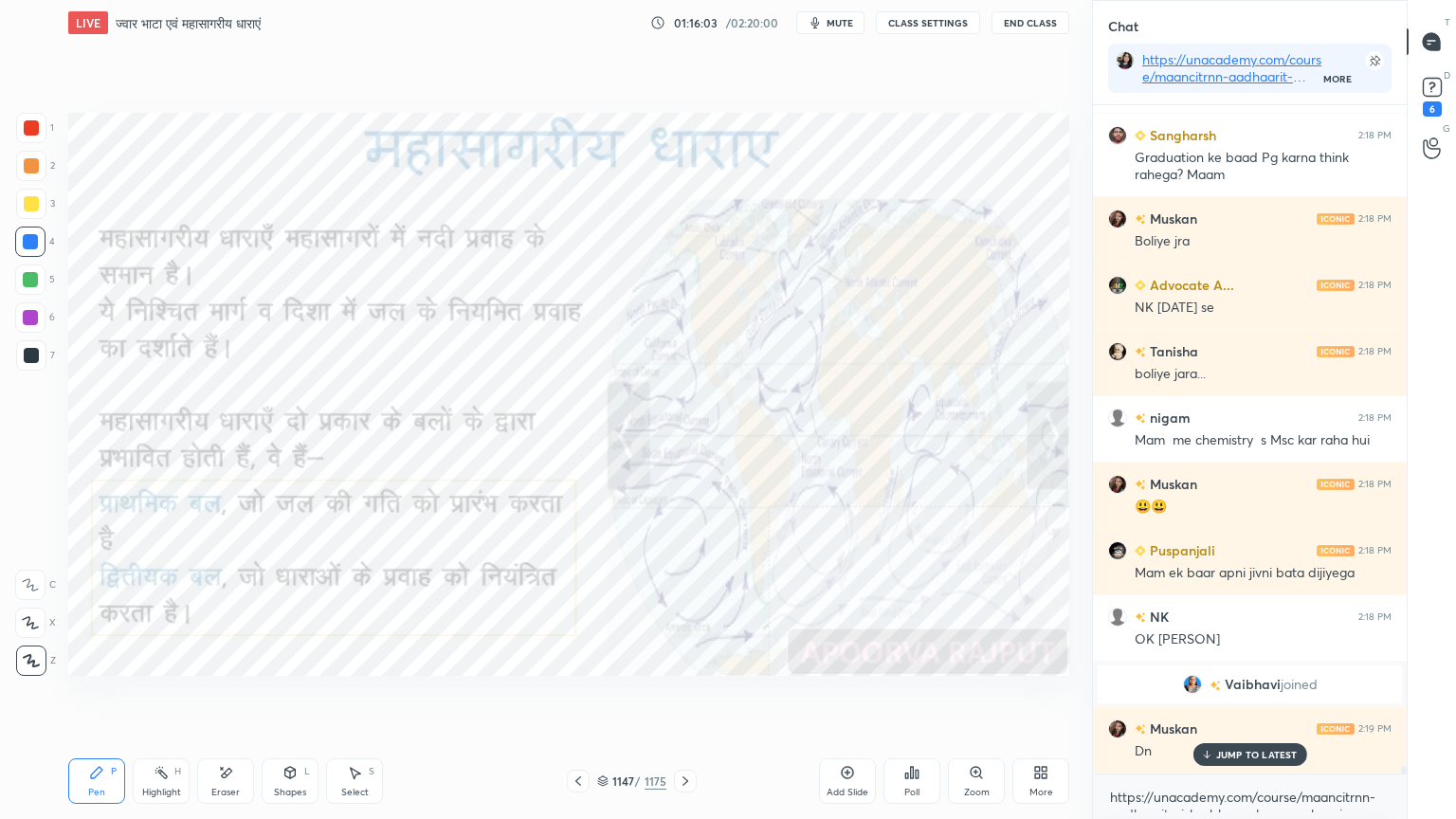 scroll, scrollTop: 56211, scrollLeft: 0, axis: vertical 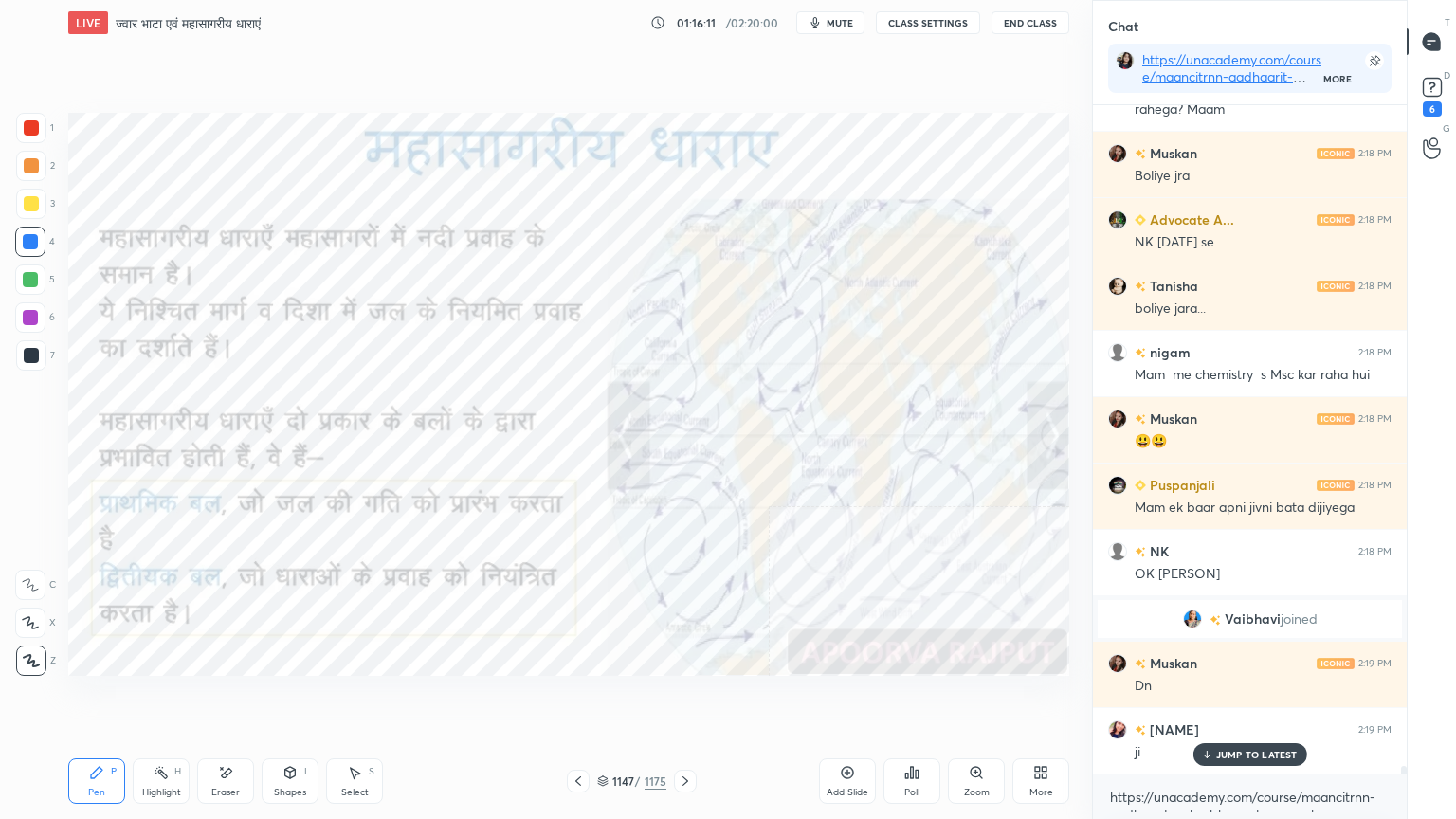 drag, startPoint x: 227, startPoint y: 786, endPoint x: 155, endPoint y: 719, distance: 98.35141 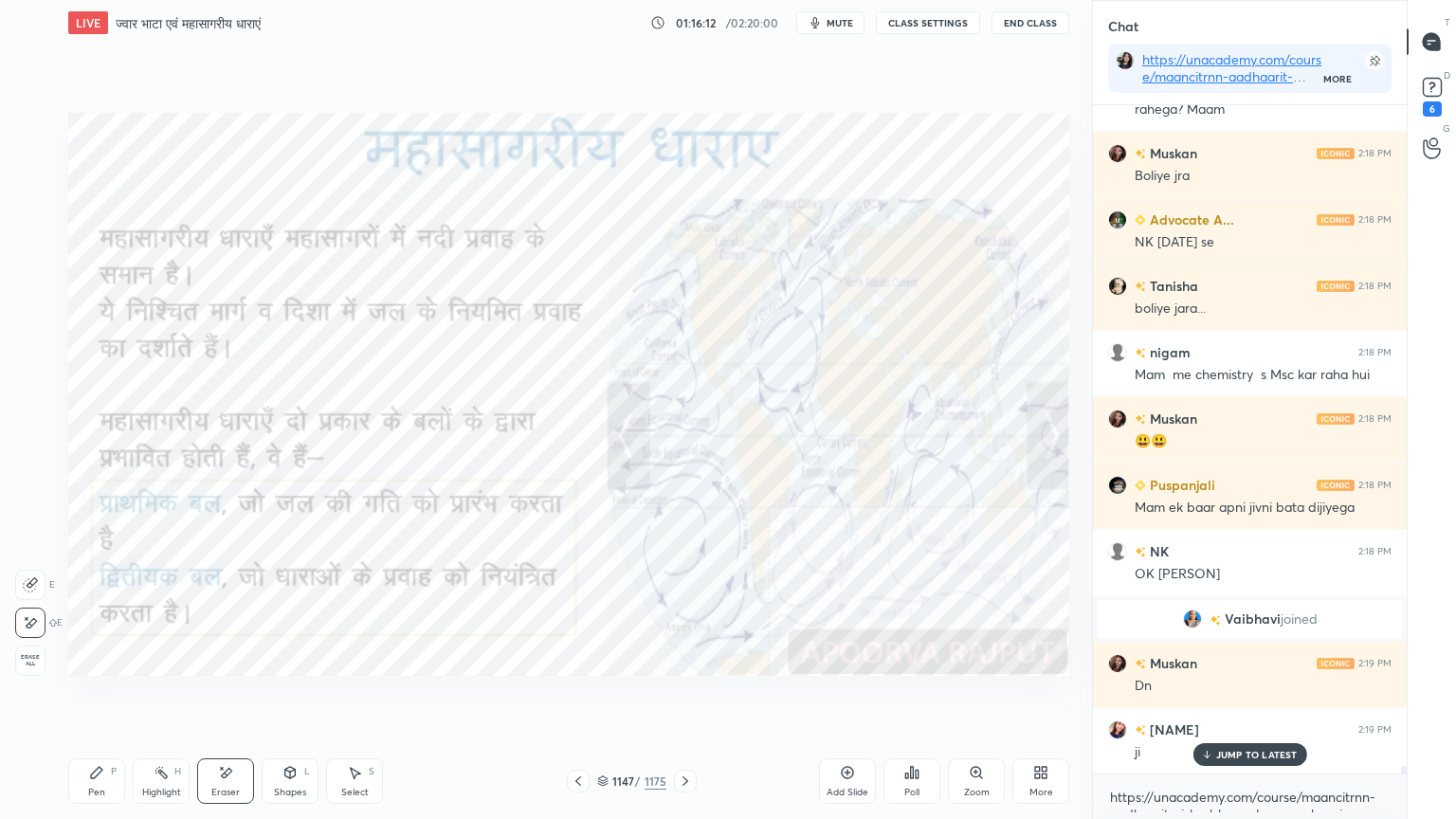 drag, startPoint x: 27, startPoint y: 649, endPoint x: 65, endPoint y: 639, distance: 39.29377 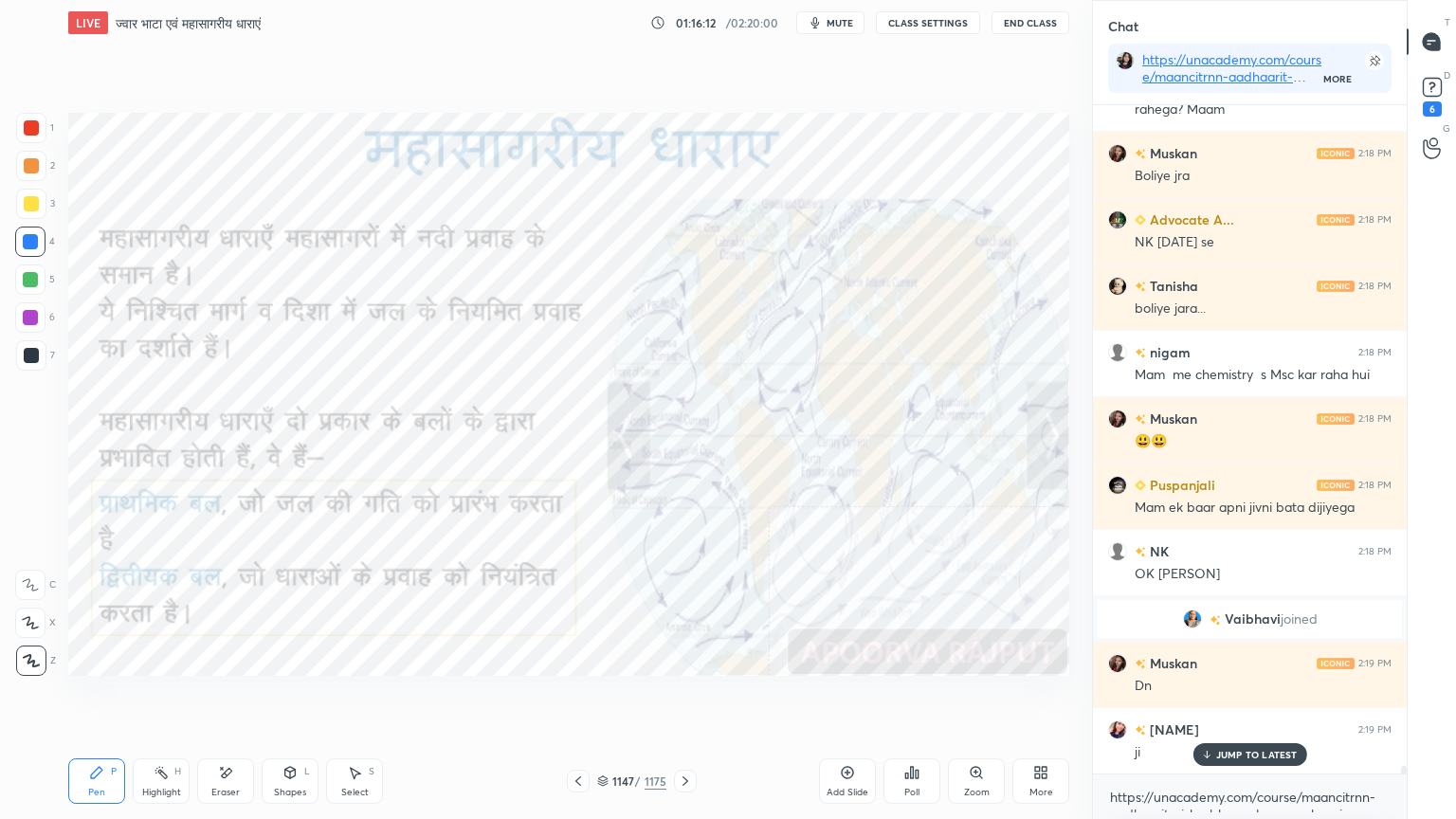 click 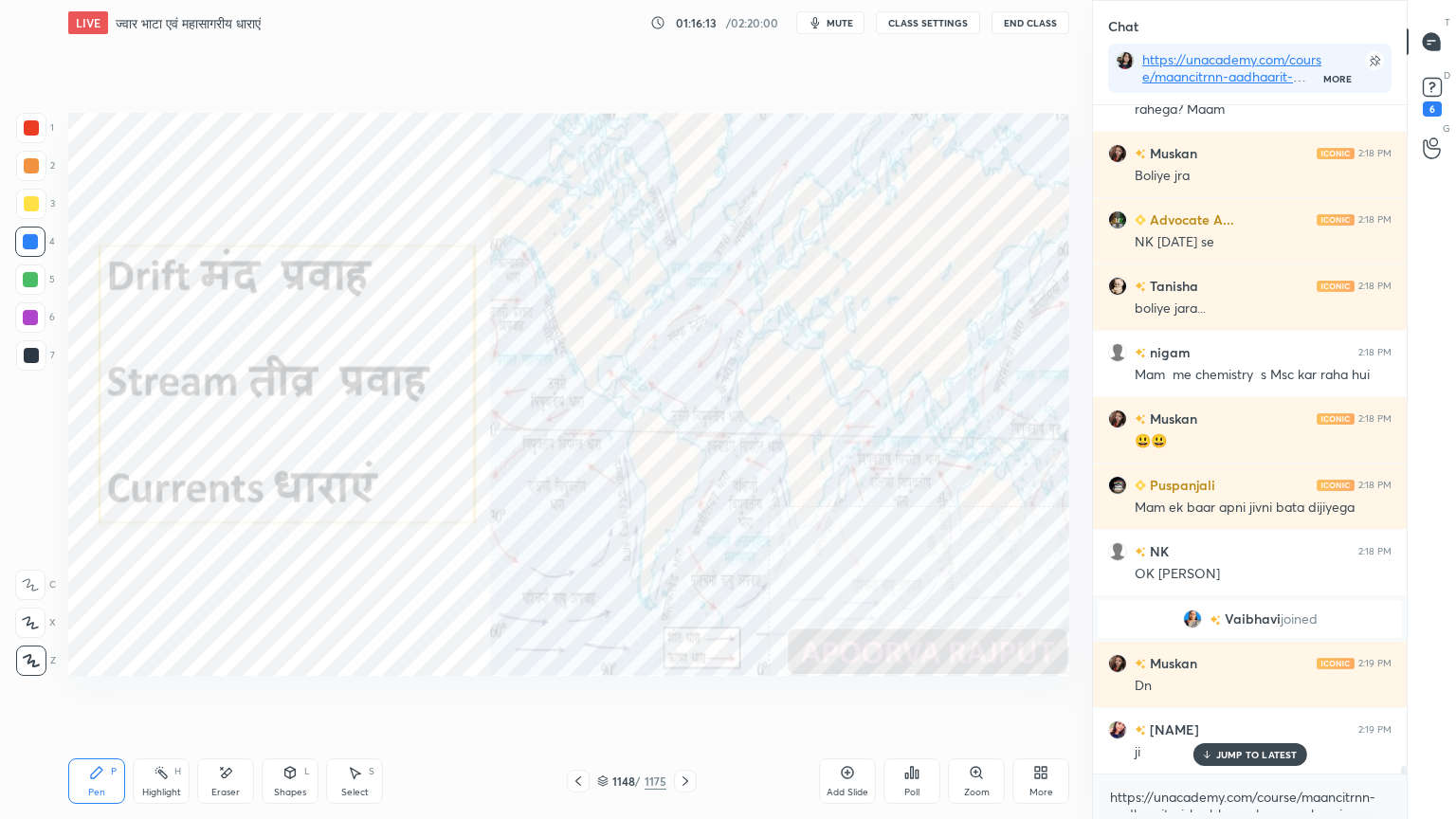 click 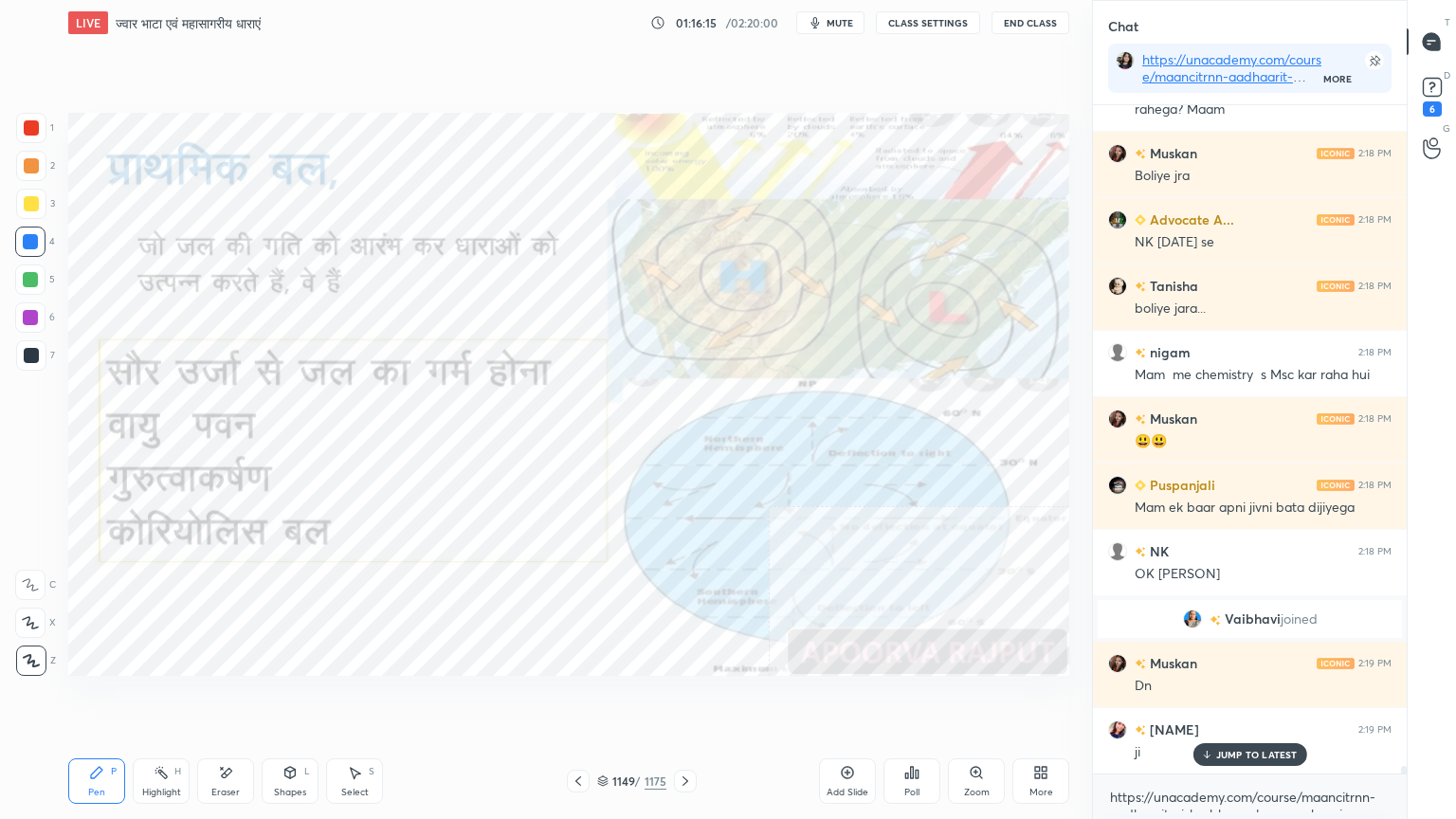 click 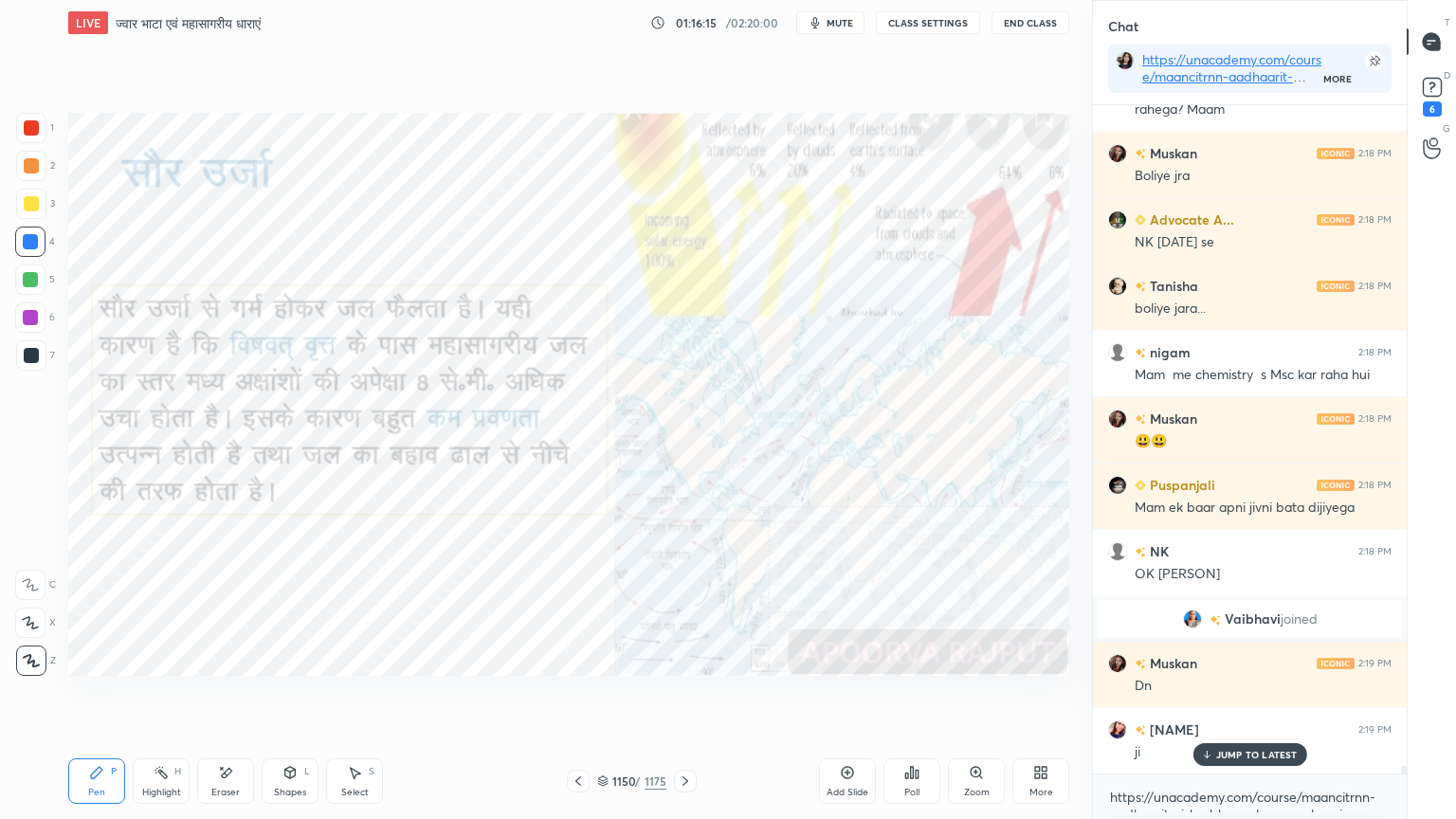 click on "Add Slide" at bounding box center (847, 781) 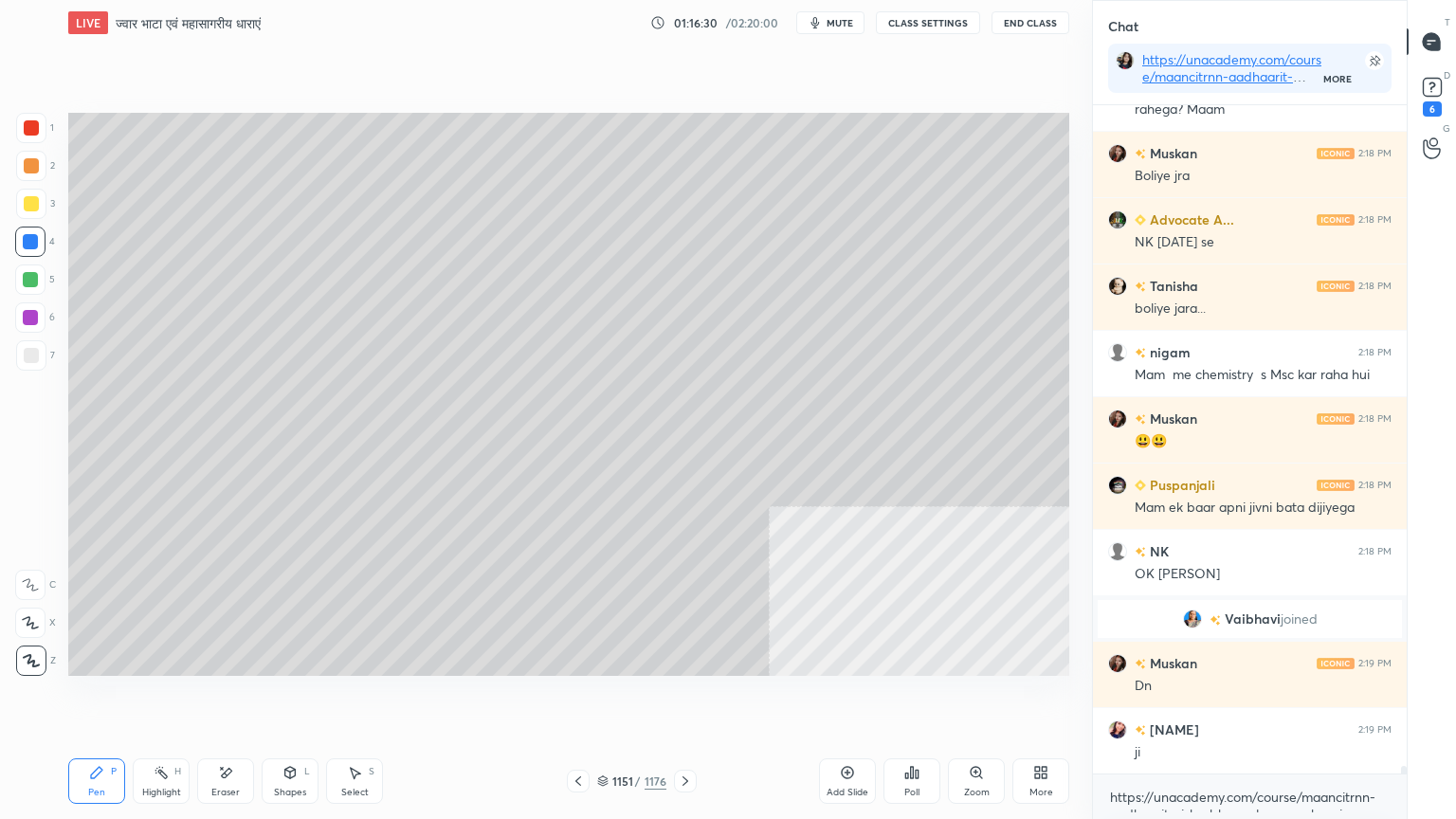 scroll, scrollTop: 56279, scrollLeft: 0, axis: vertical 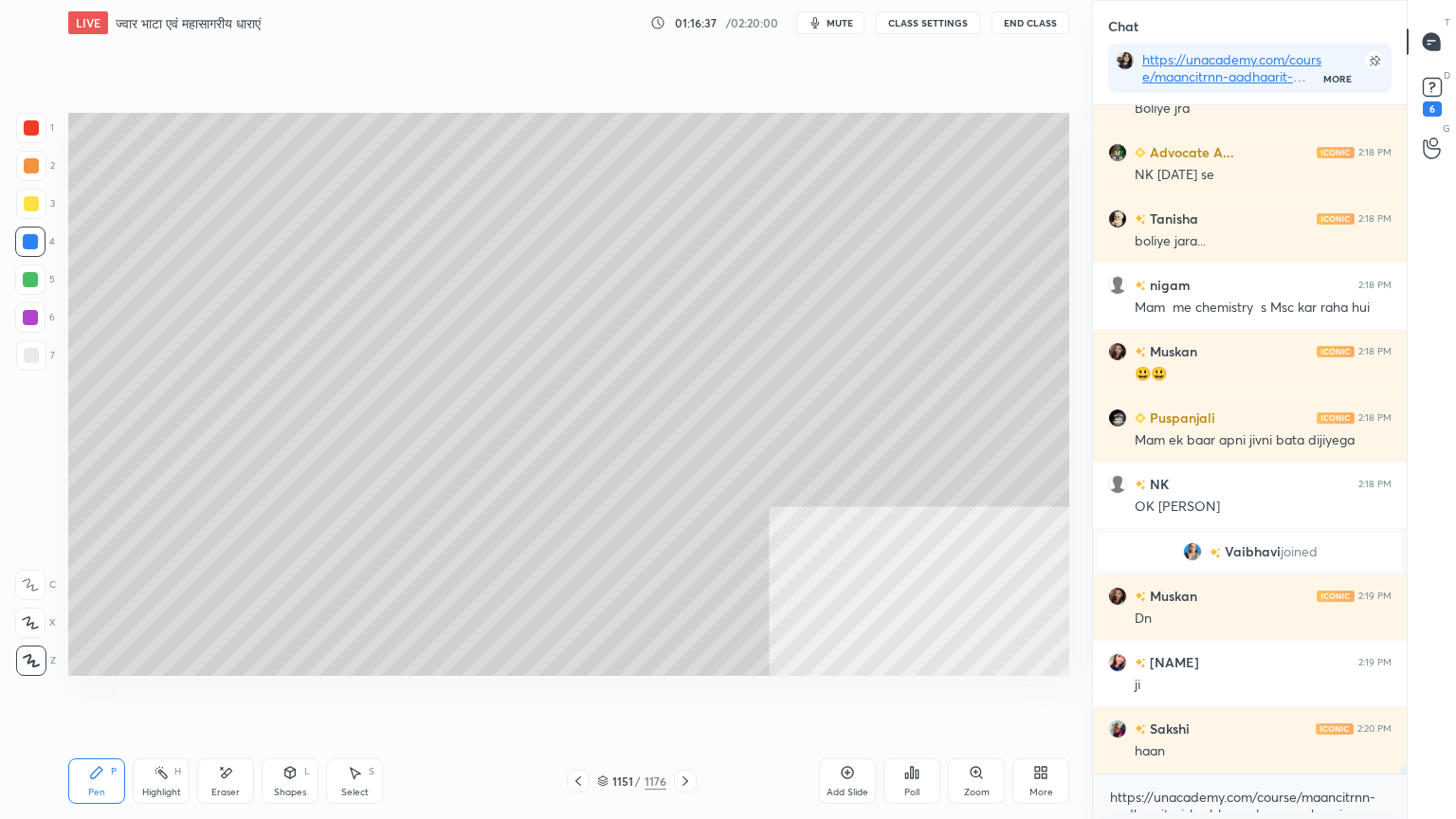 click at bounding box center (31, 355) 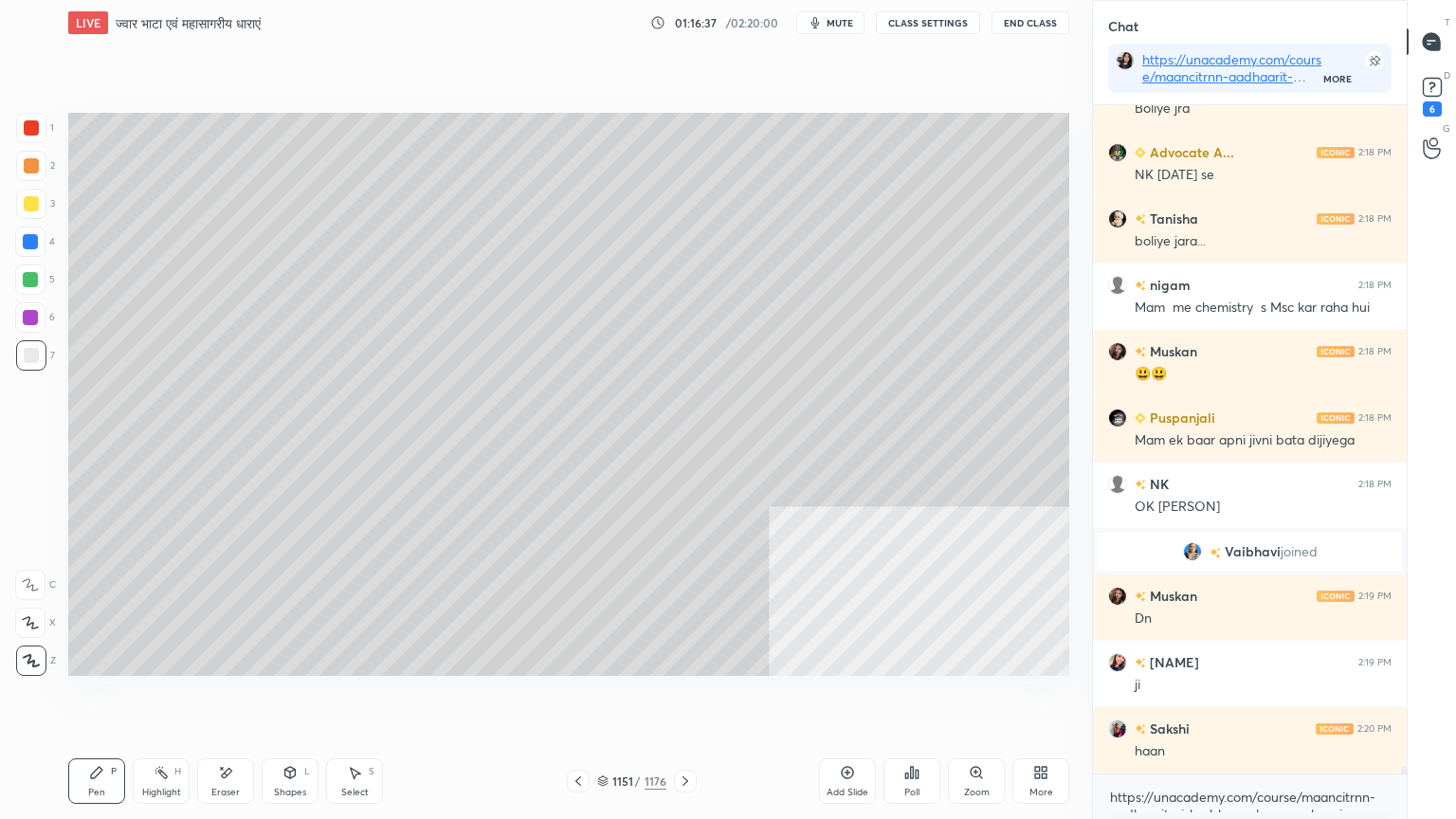 click at bounding box center (31, 355) 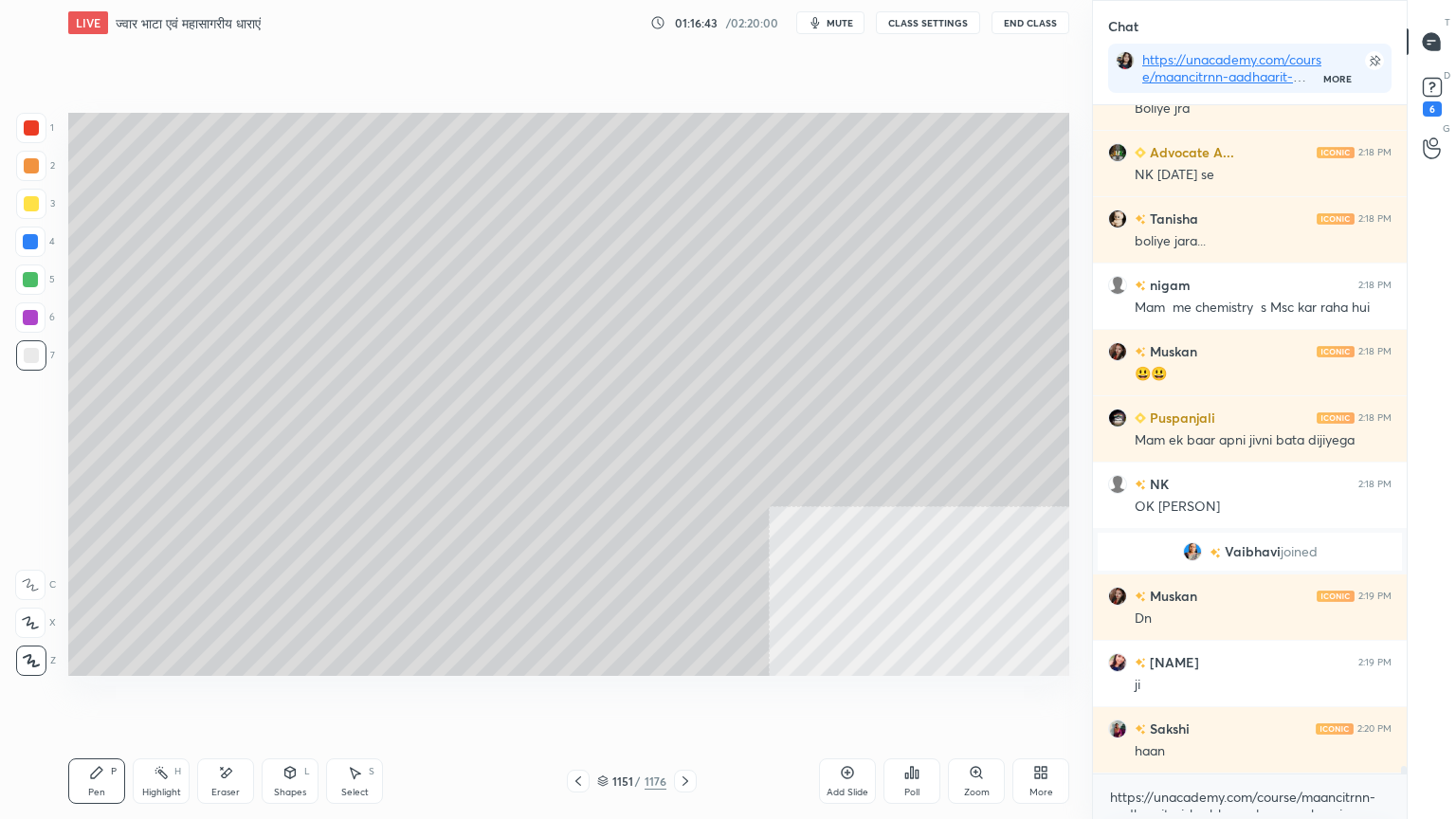 click at bounding box center [31, 204] 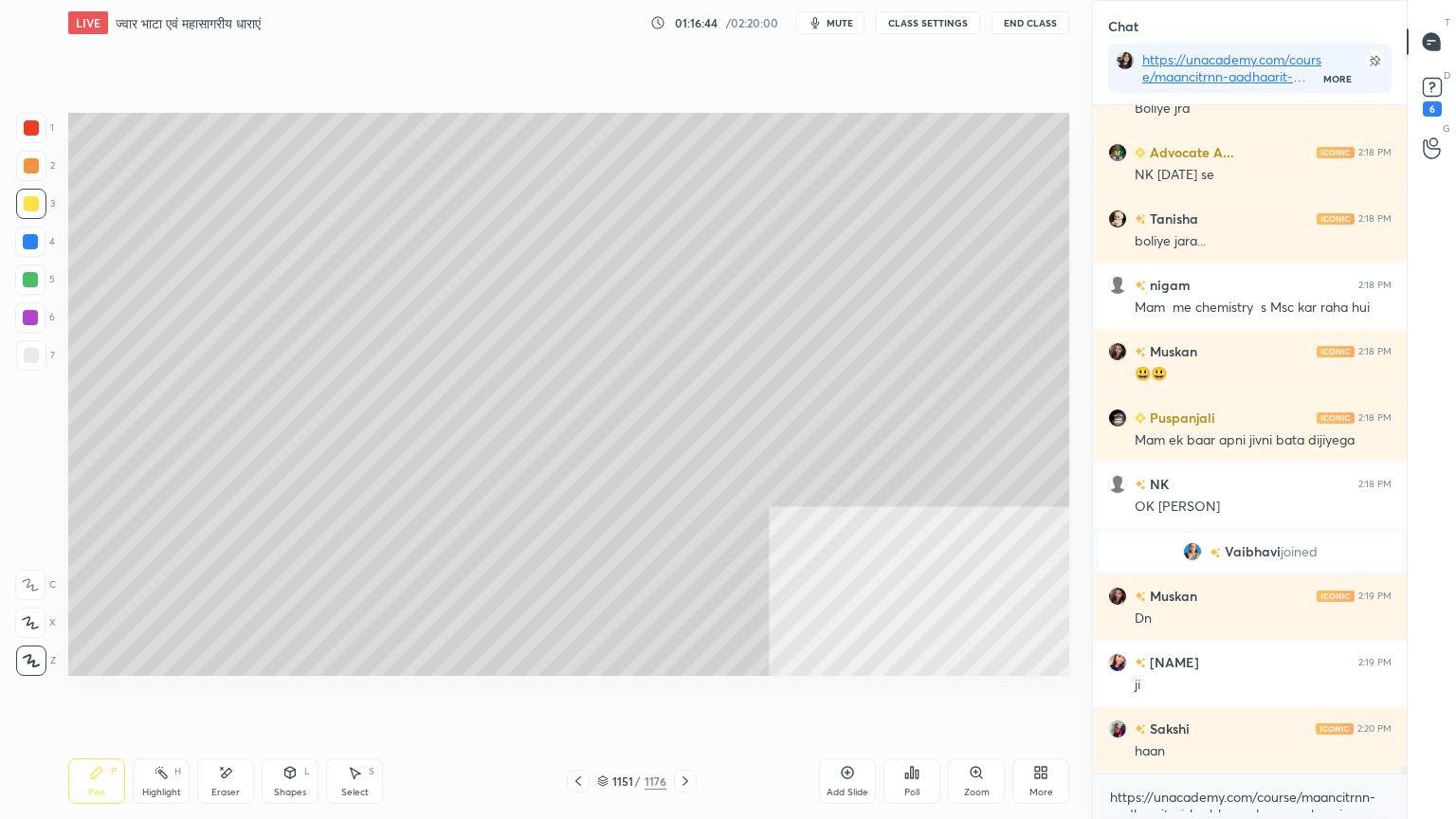 drag, startPoint x: 30, startPoint y: 373, endPoint x: 38, endPoint y: 363, distance: 12.806248 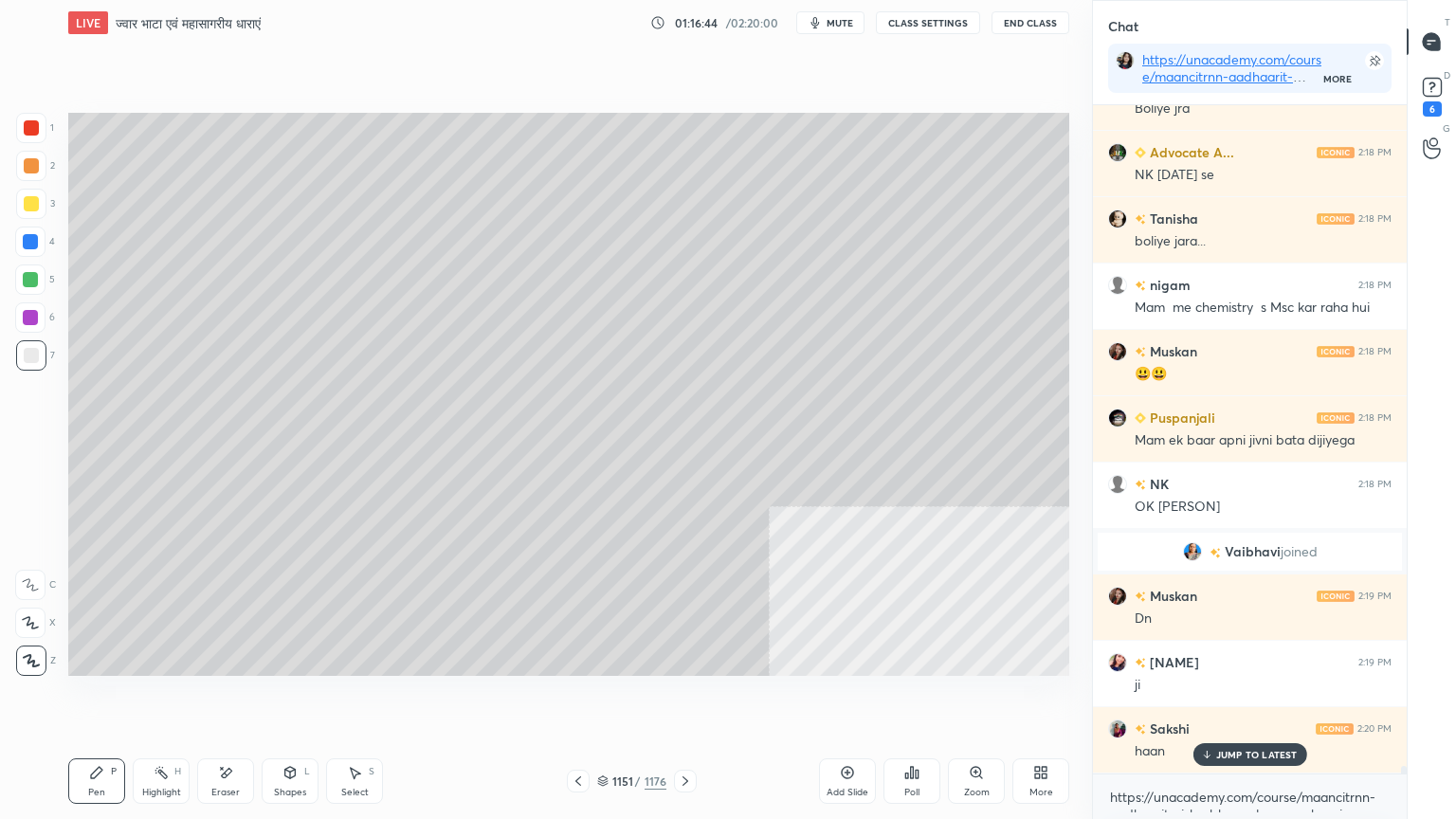scroll, scrollTop: 56344, scrollLeft: 0, axis: vertical 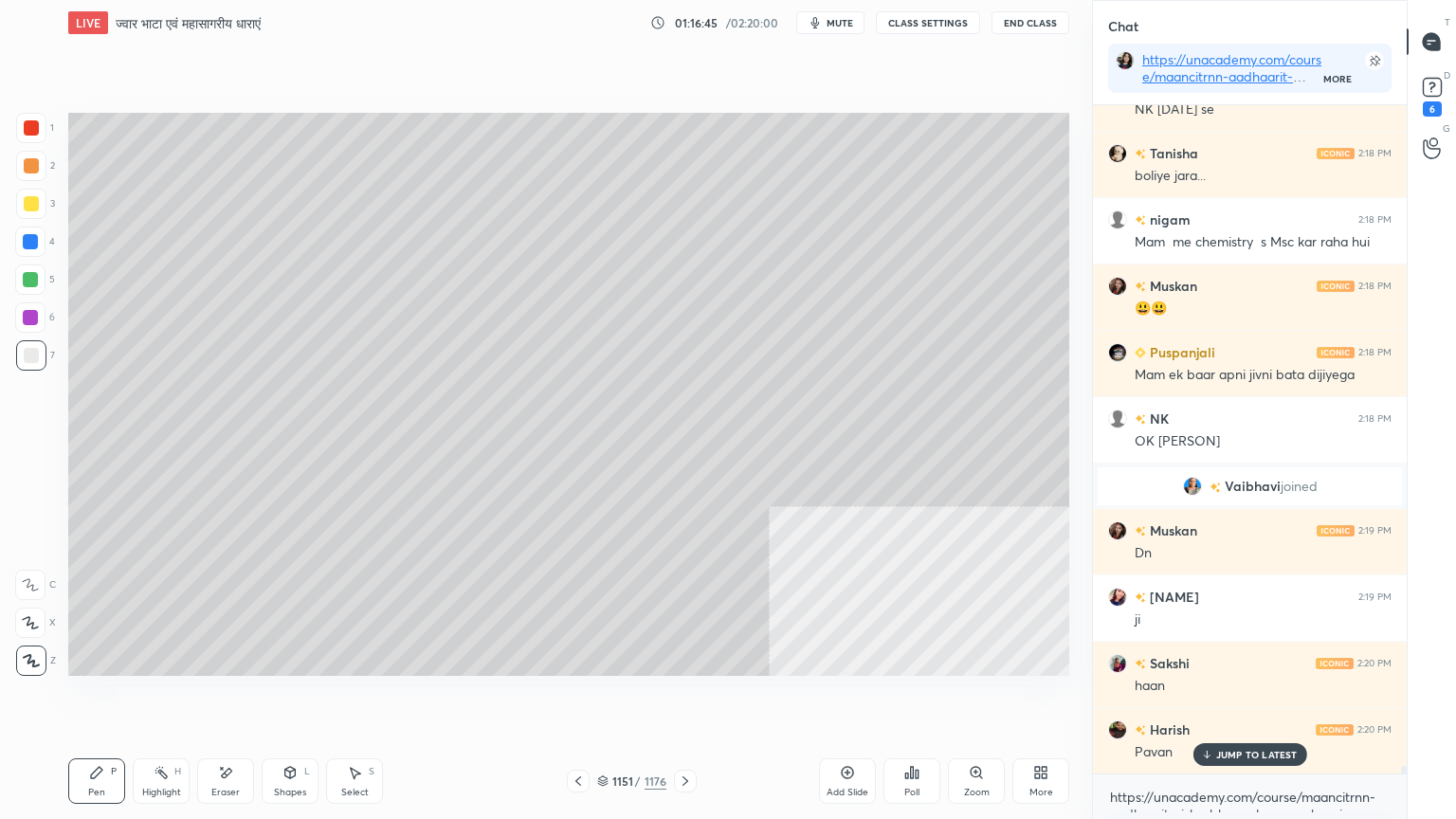 click at bounding box center (30, 242) 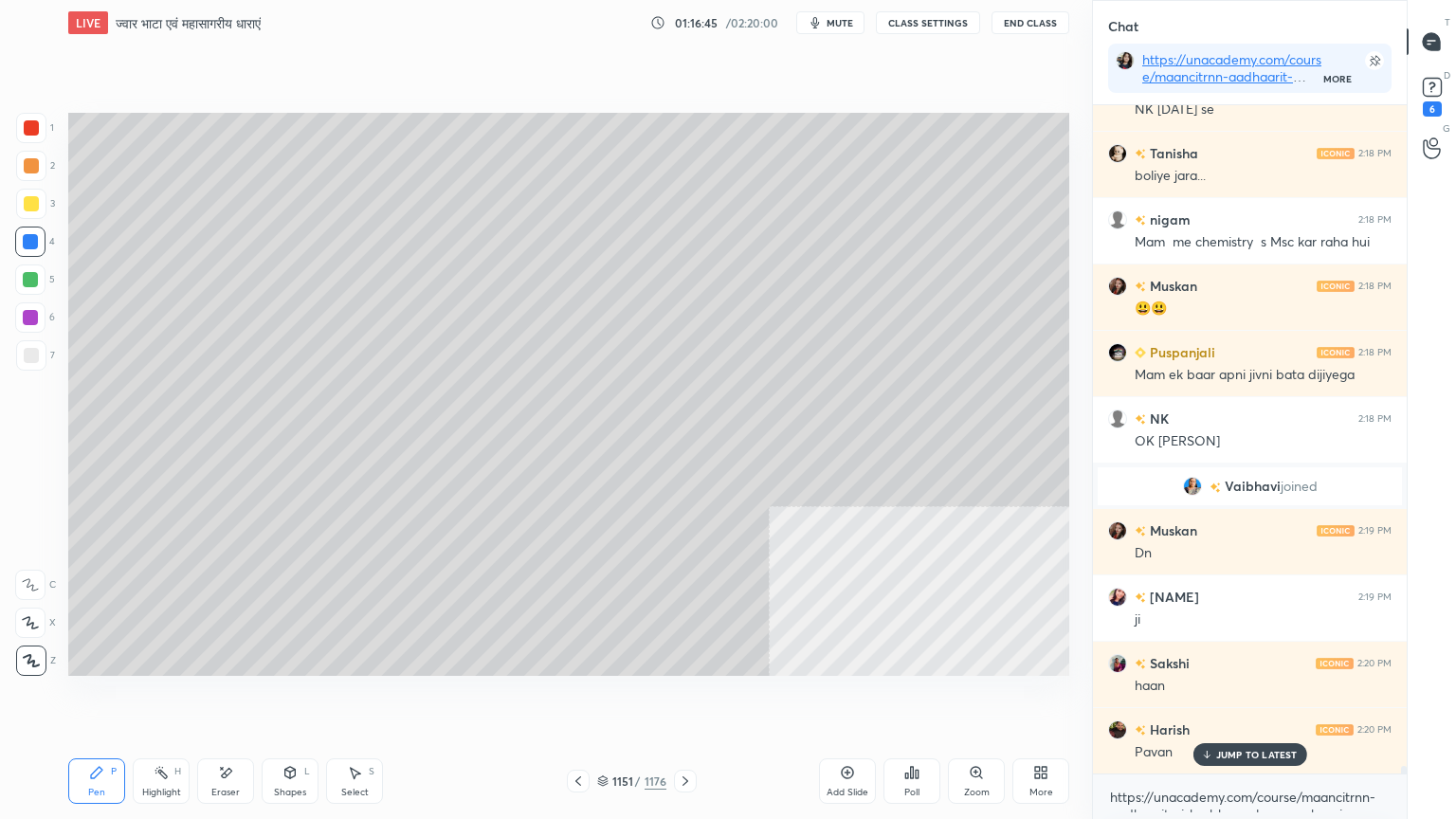 drag, startPoint x: 27, startPoint y: 239, endPoint x: 46, endPoint y: 231, distance: 20.615528 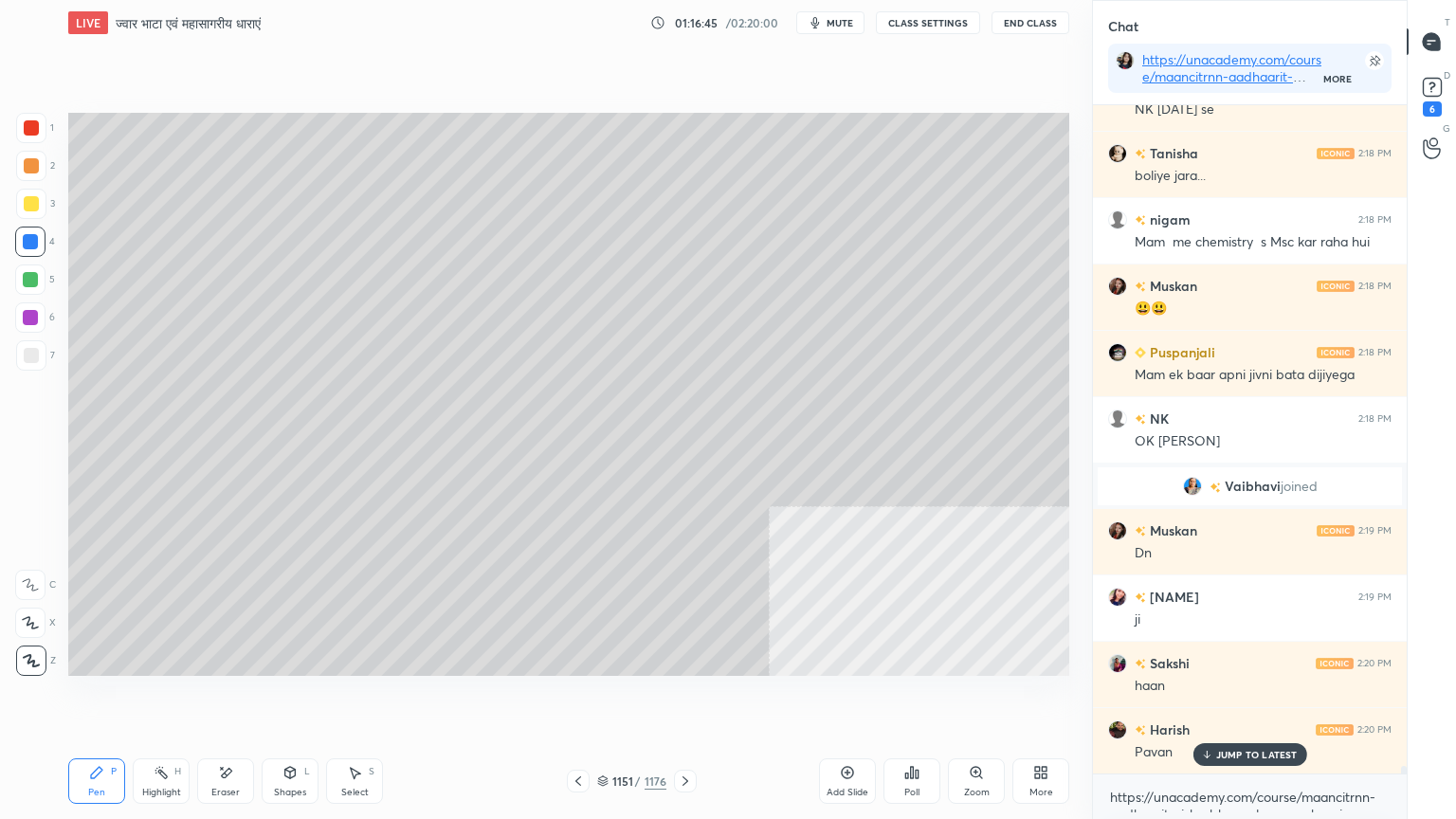 click at bounding box center [30, 242] 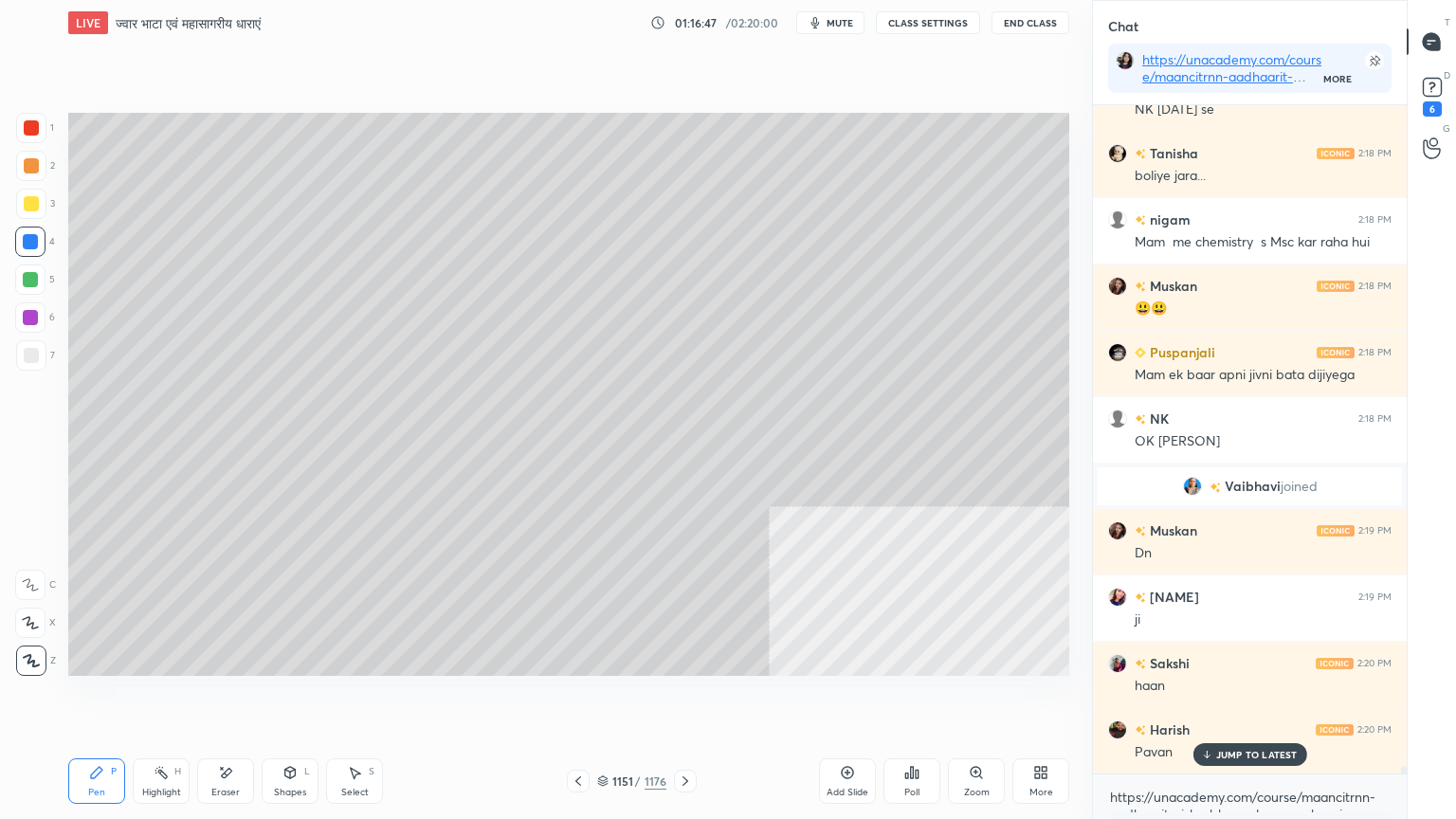 click on "Pen P" at bounding box center (97, 781) 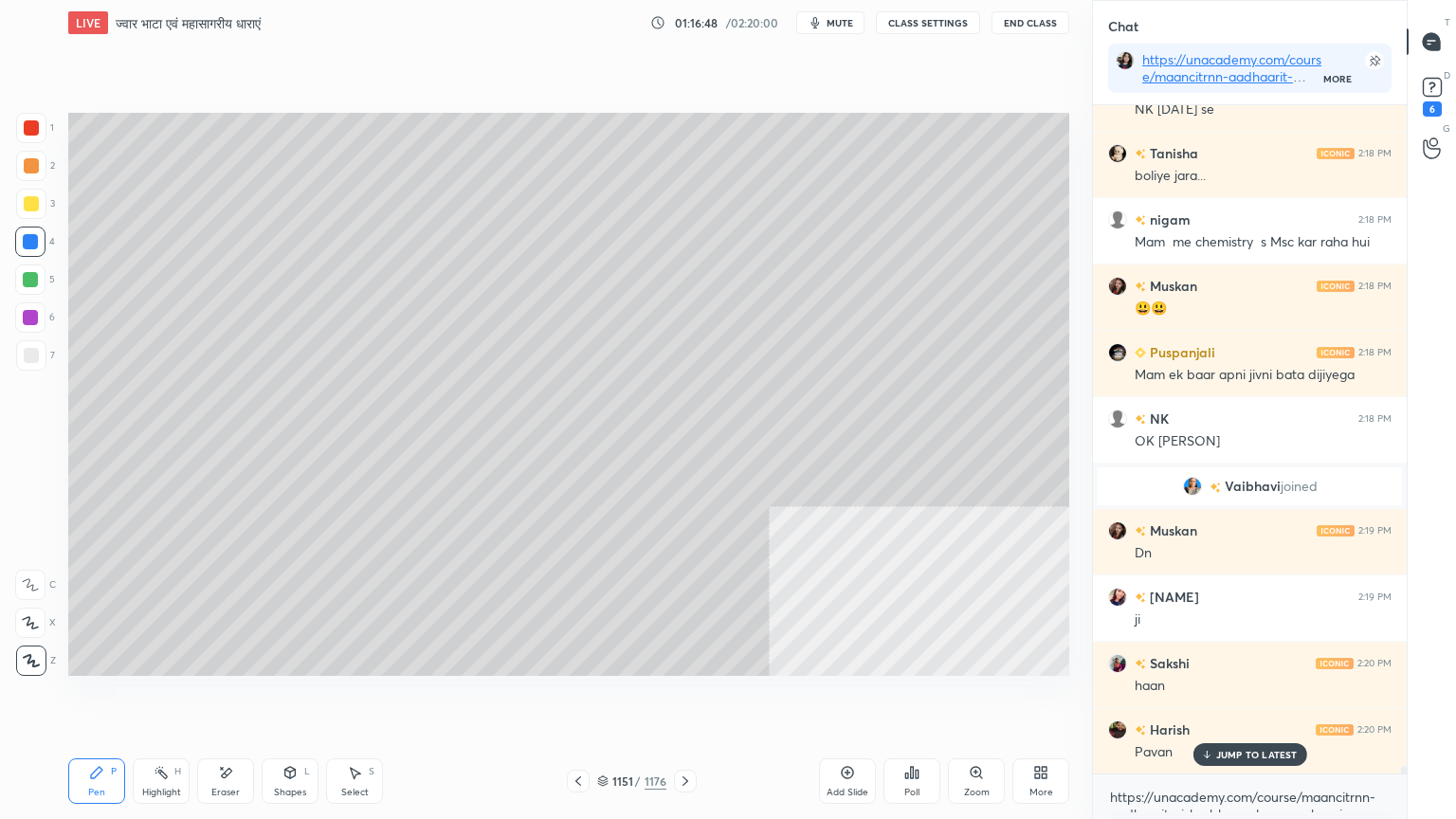 click on "7" at bounding box center [35, 359] 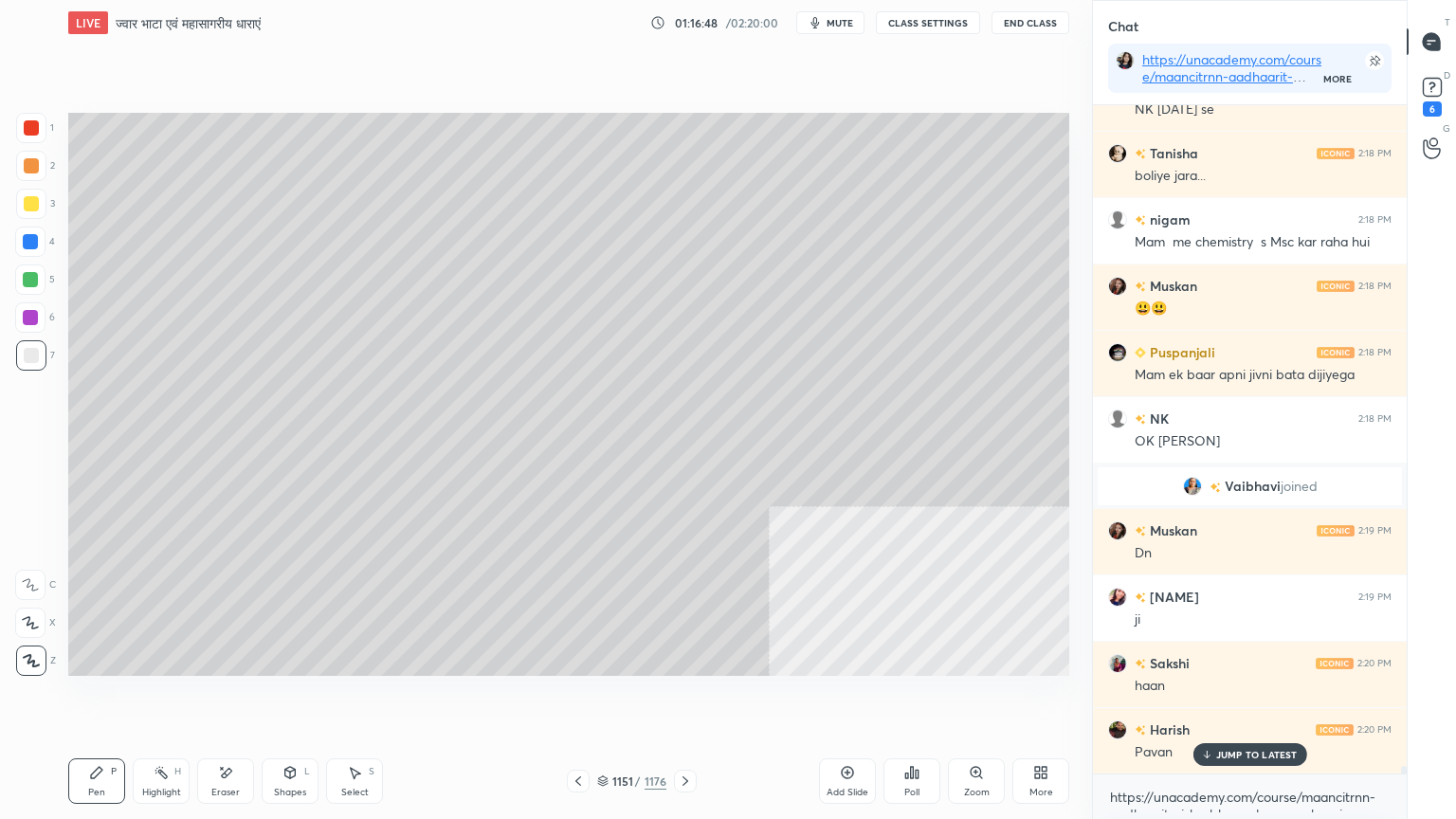 click at bounding box center [31, 355] 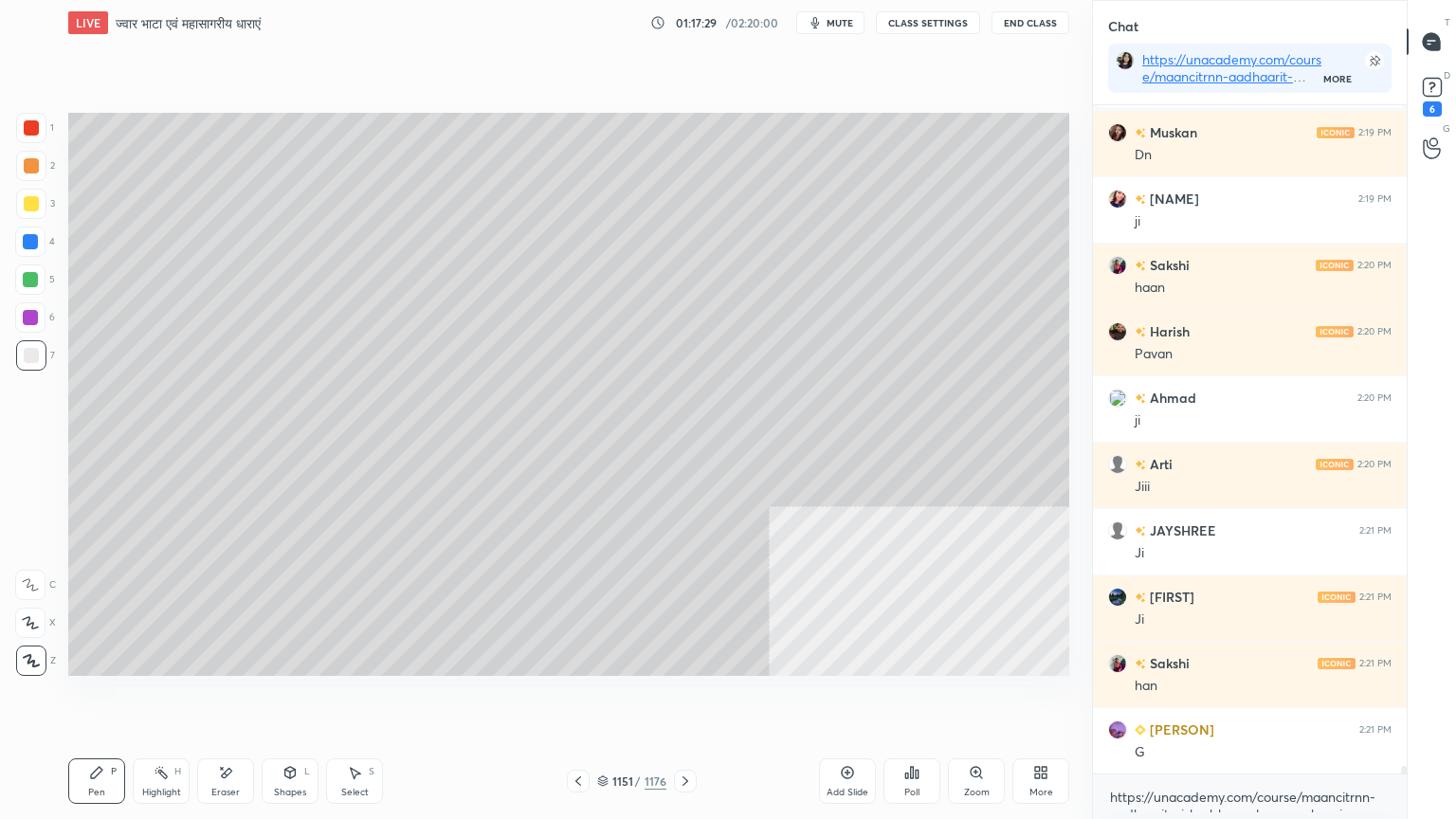 scroll, scrollTop: 56810, scrollLeft: 0, axis: vertical 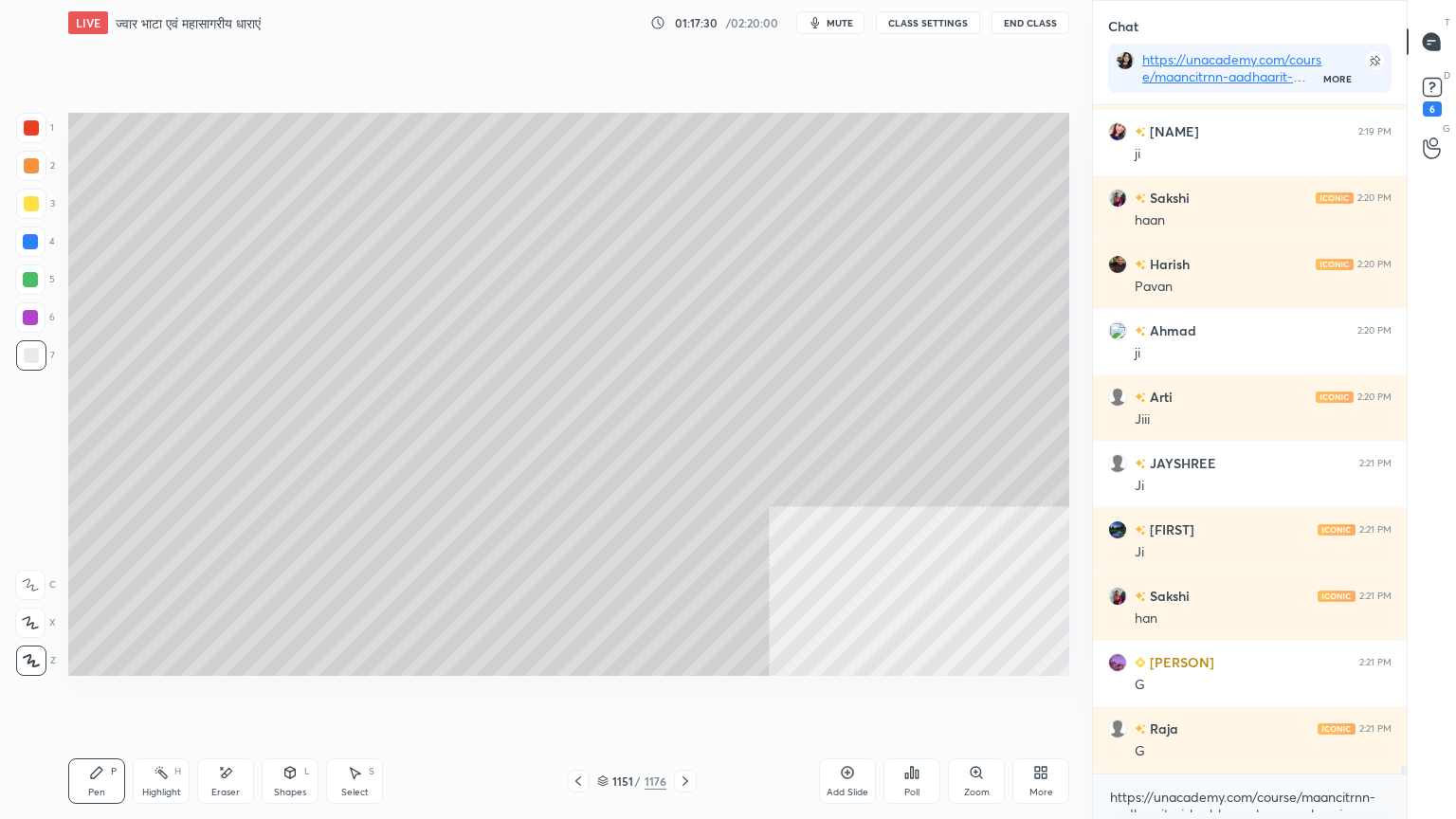 click at bounding box center [30, 242] 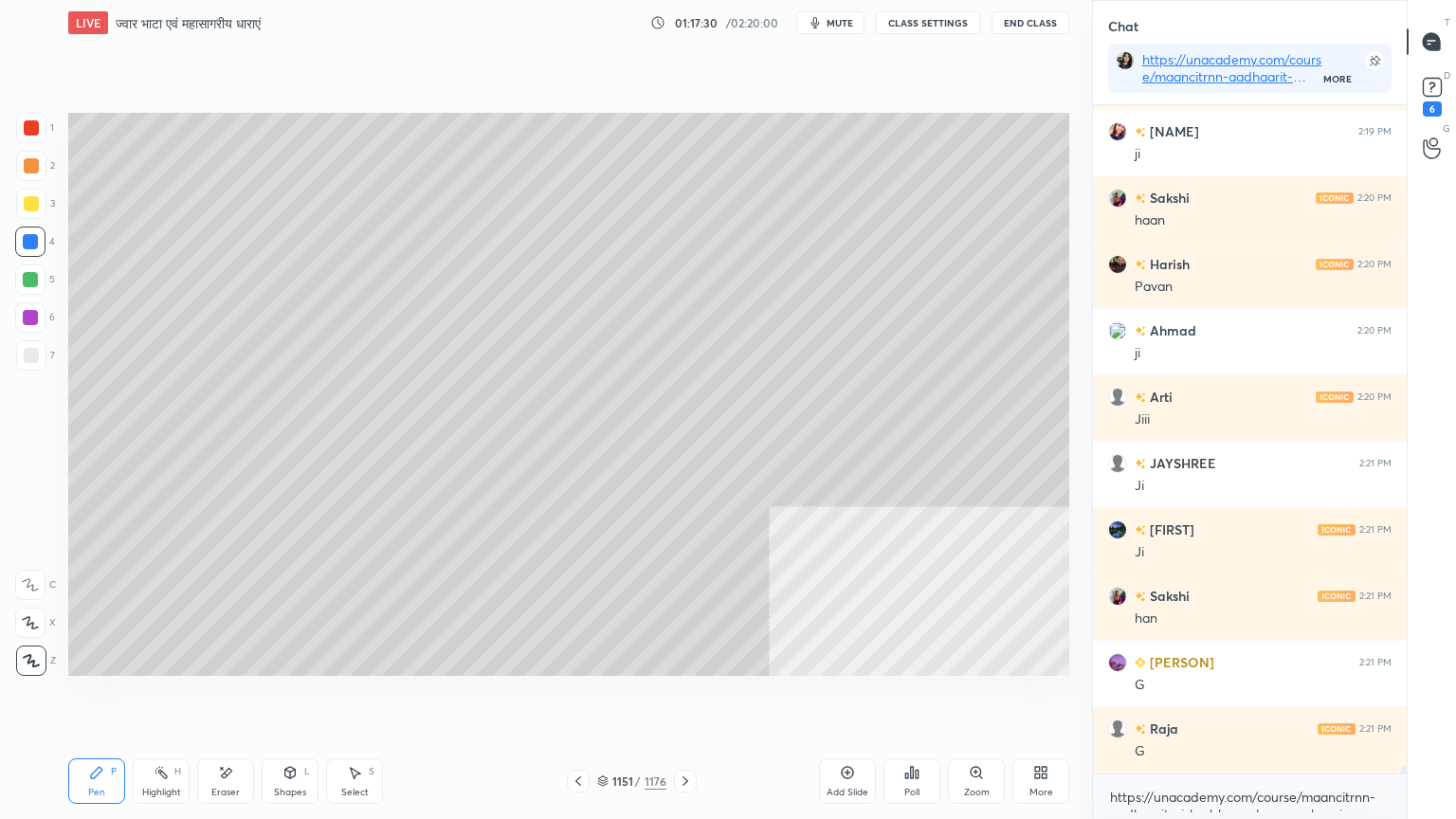 click at bounding box center [30, 242] 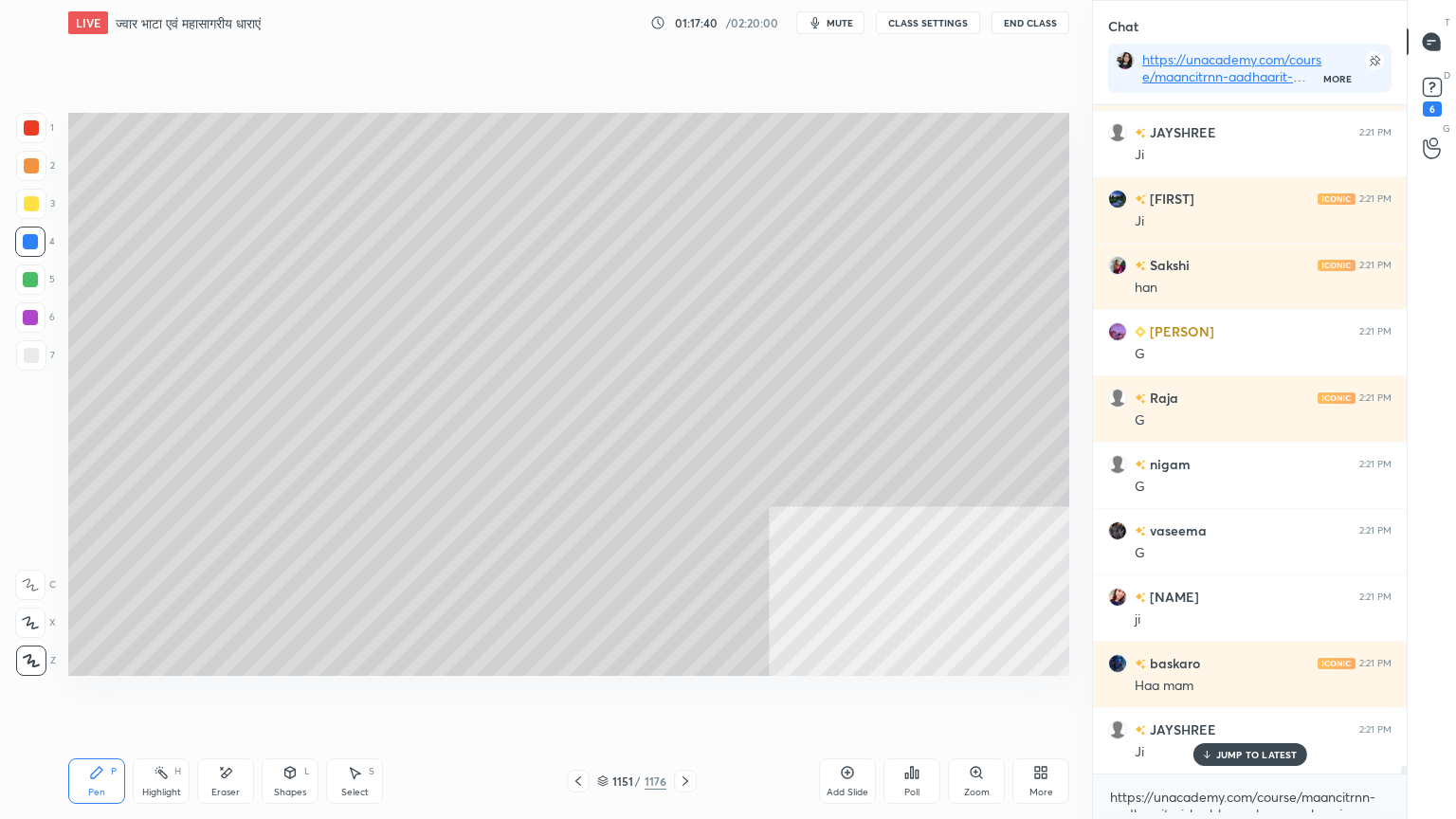 scroll, scrollTop: 57208, scrollLeft: 0, axis: vertical 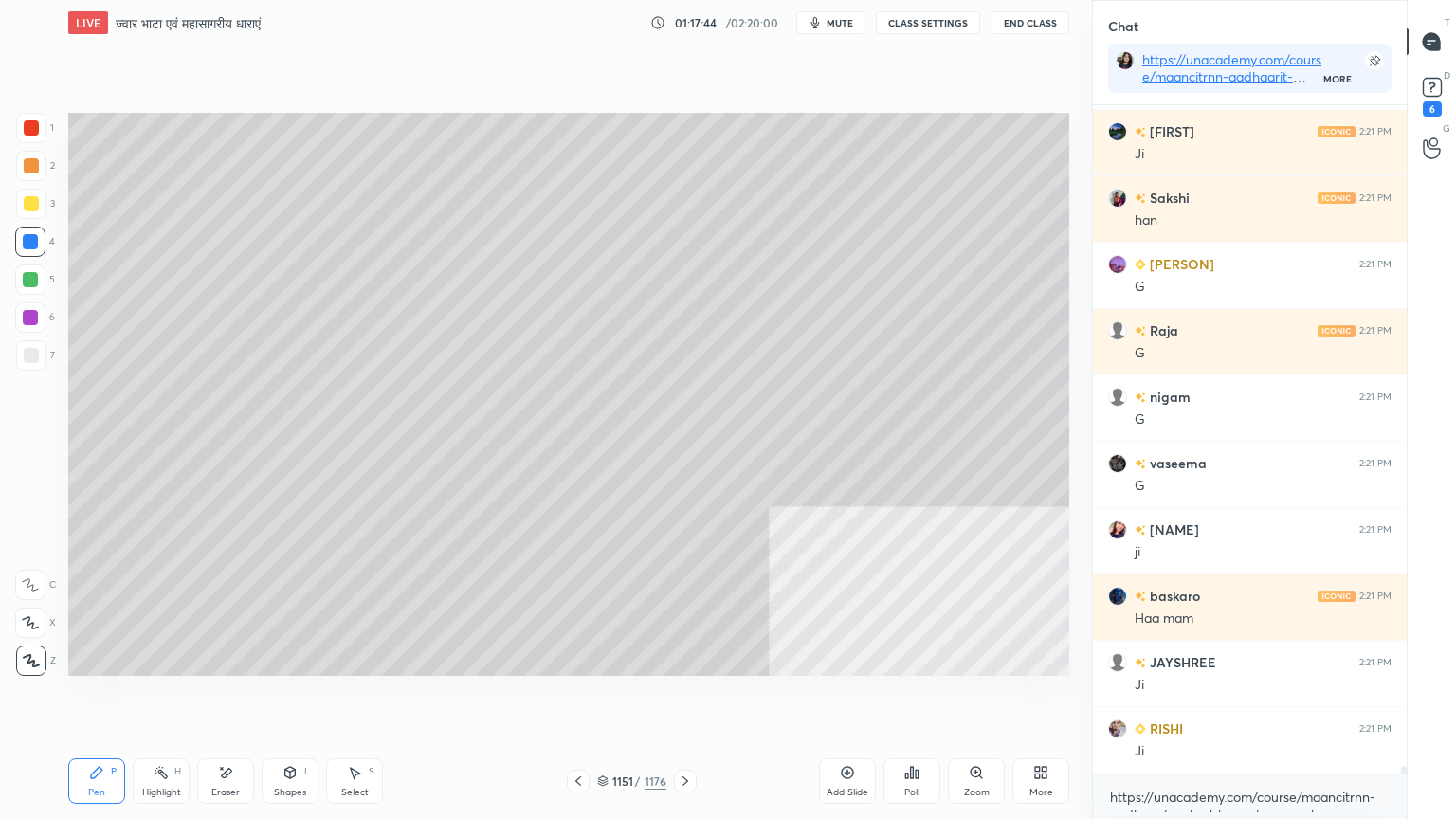 click on "Select" at bounding box center (355, 792) 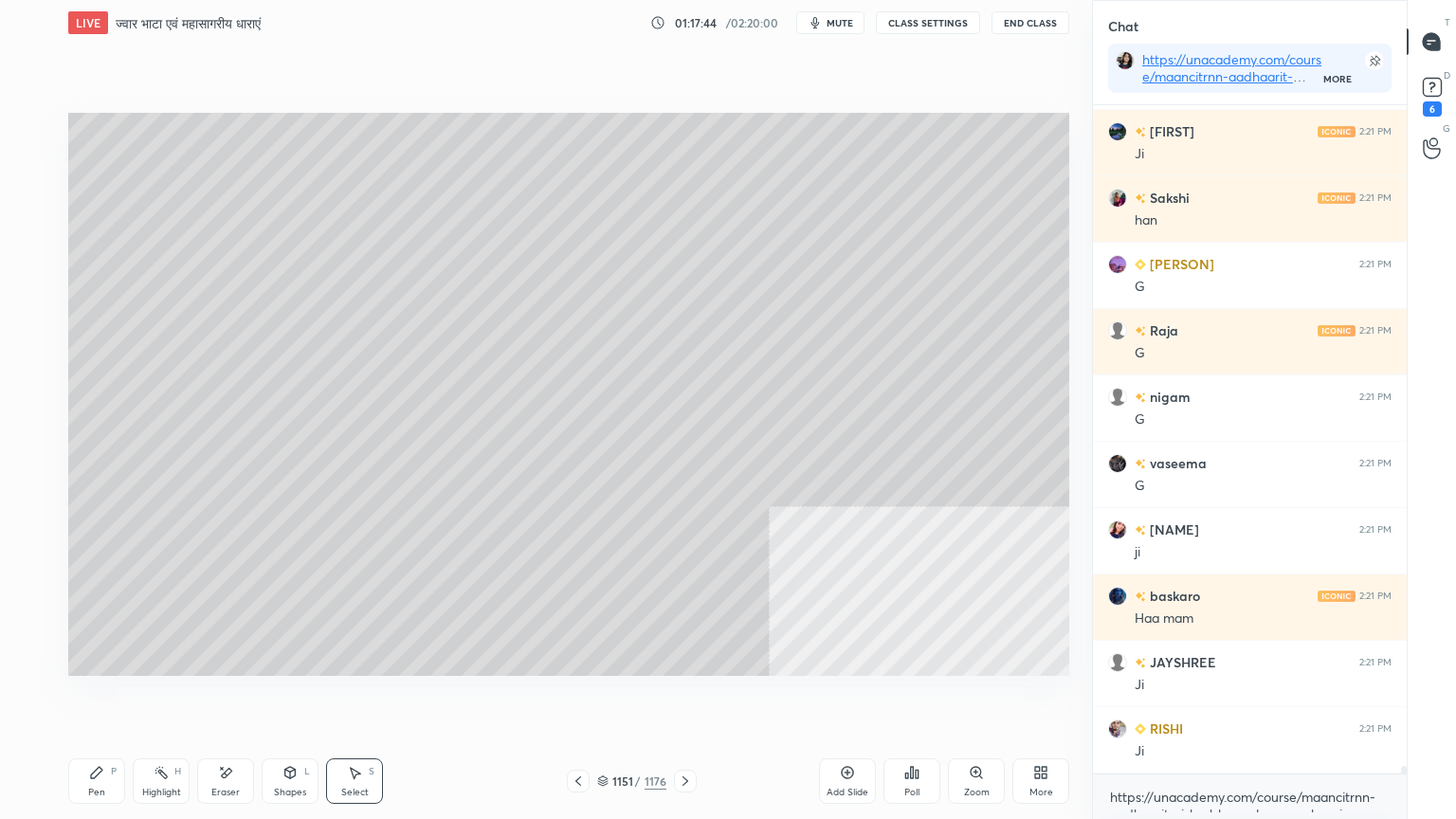 click on "Select" at bounding box center (355, 792) 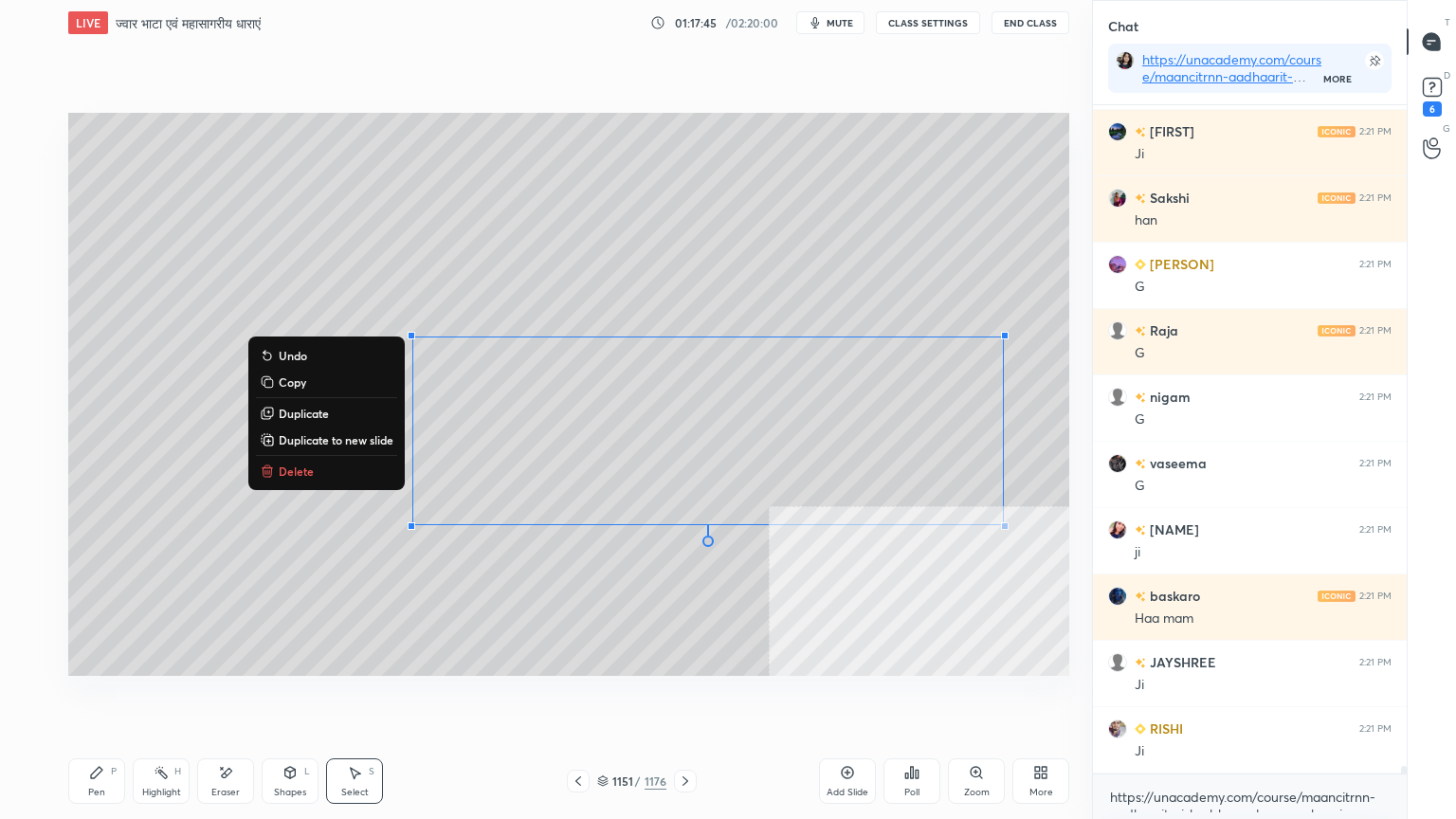 drag, startPoint x: 554, startPoint y: 413, endPoint x: 1069, endPoint y: 626, distance: 557.30961 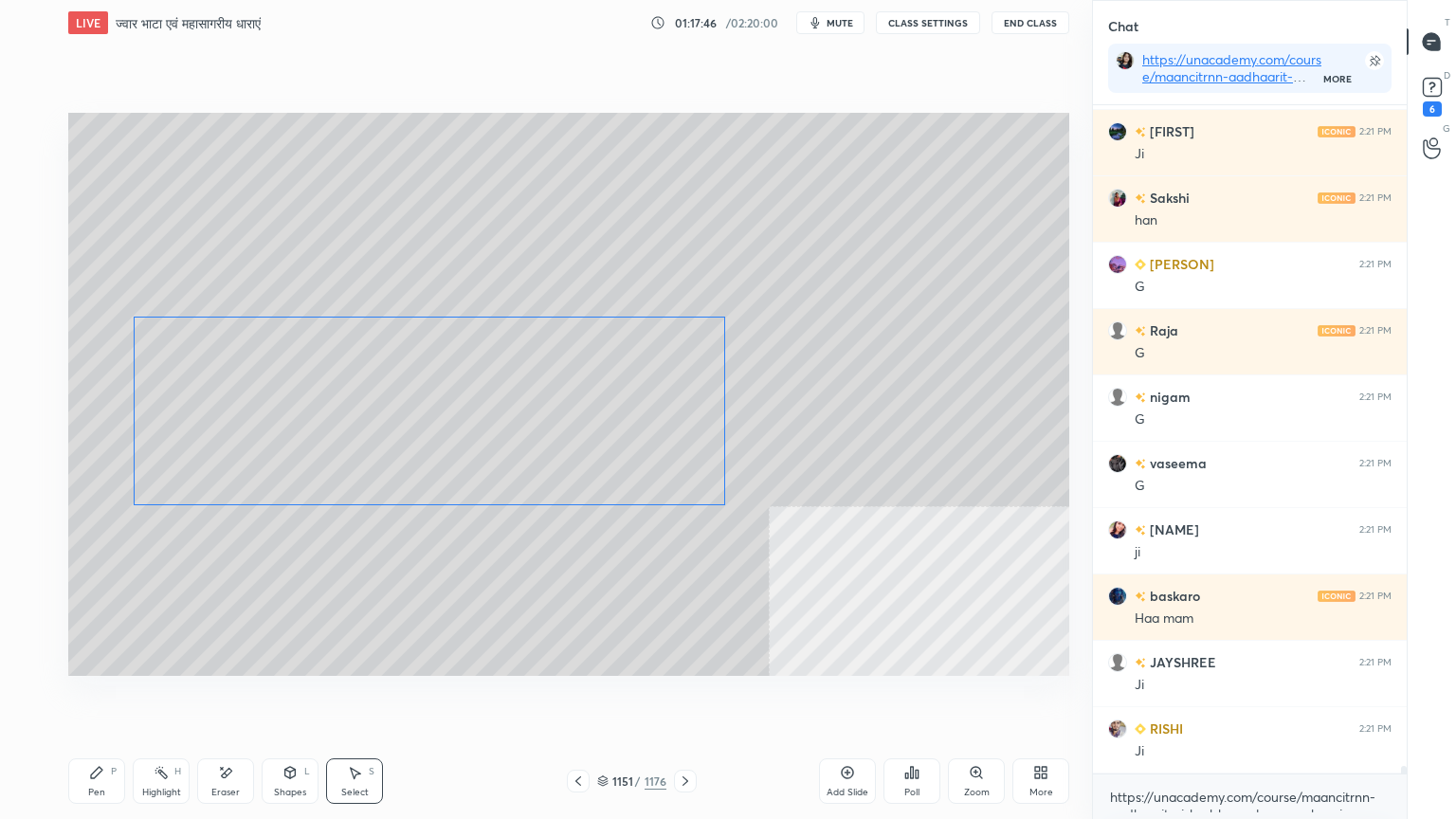 drag, startPoint x: 842, startPoint y: 422, endPoint x: 556, endPoint y: 422, distance: 286 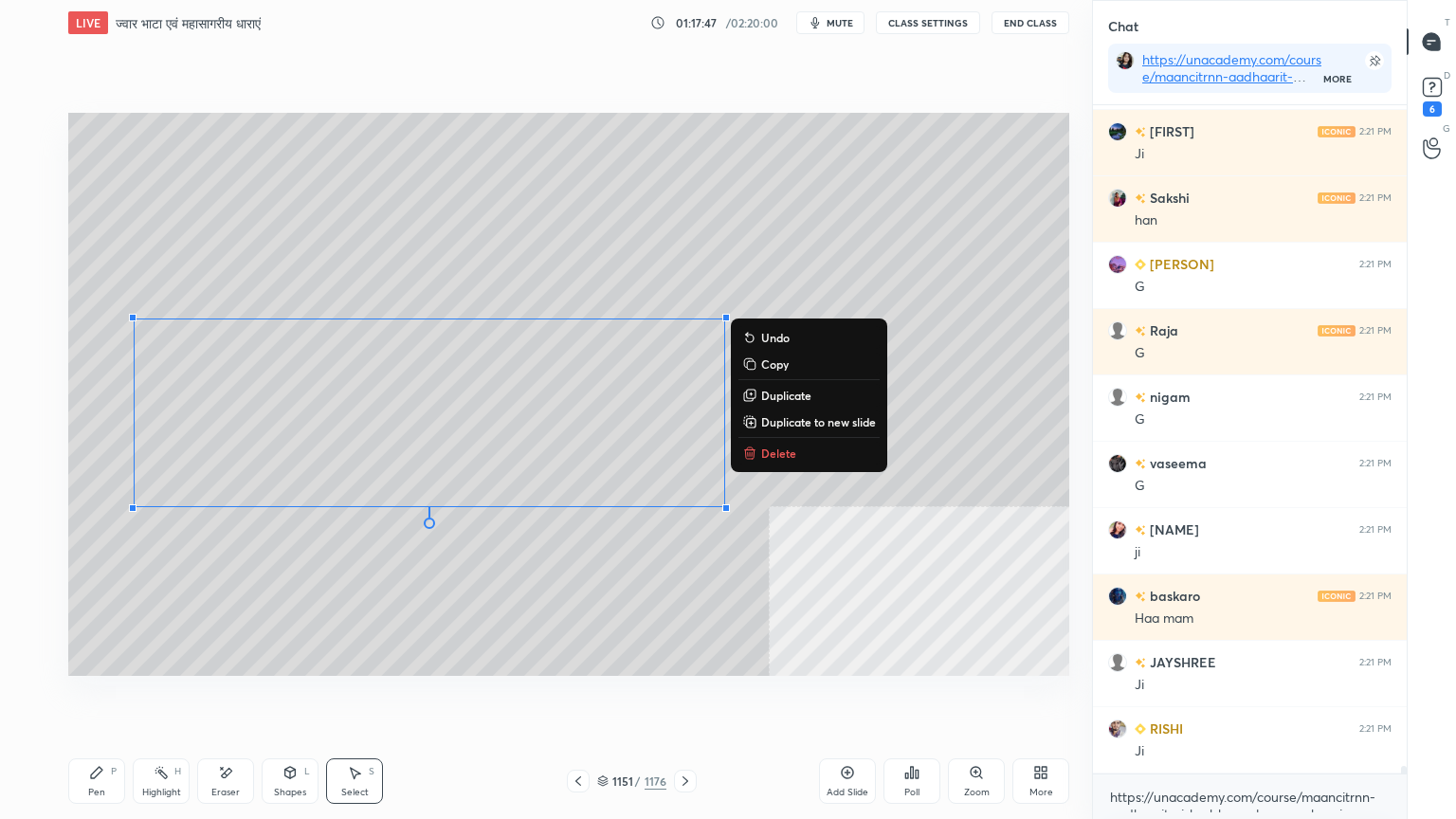 click on "Pen P" at bounding box center [97, 781] 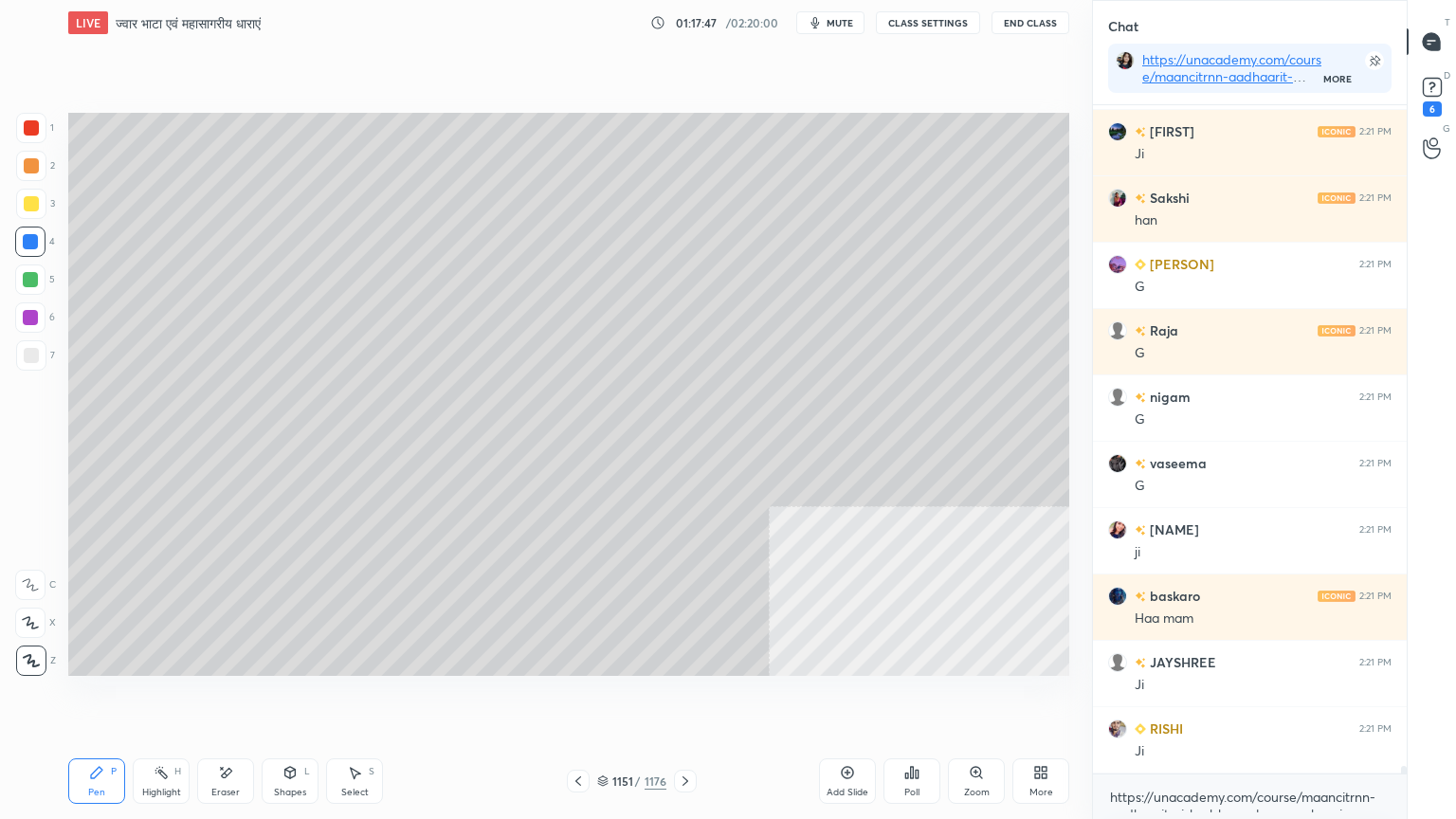 click 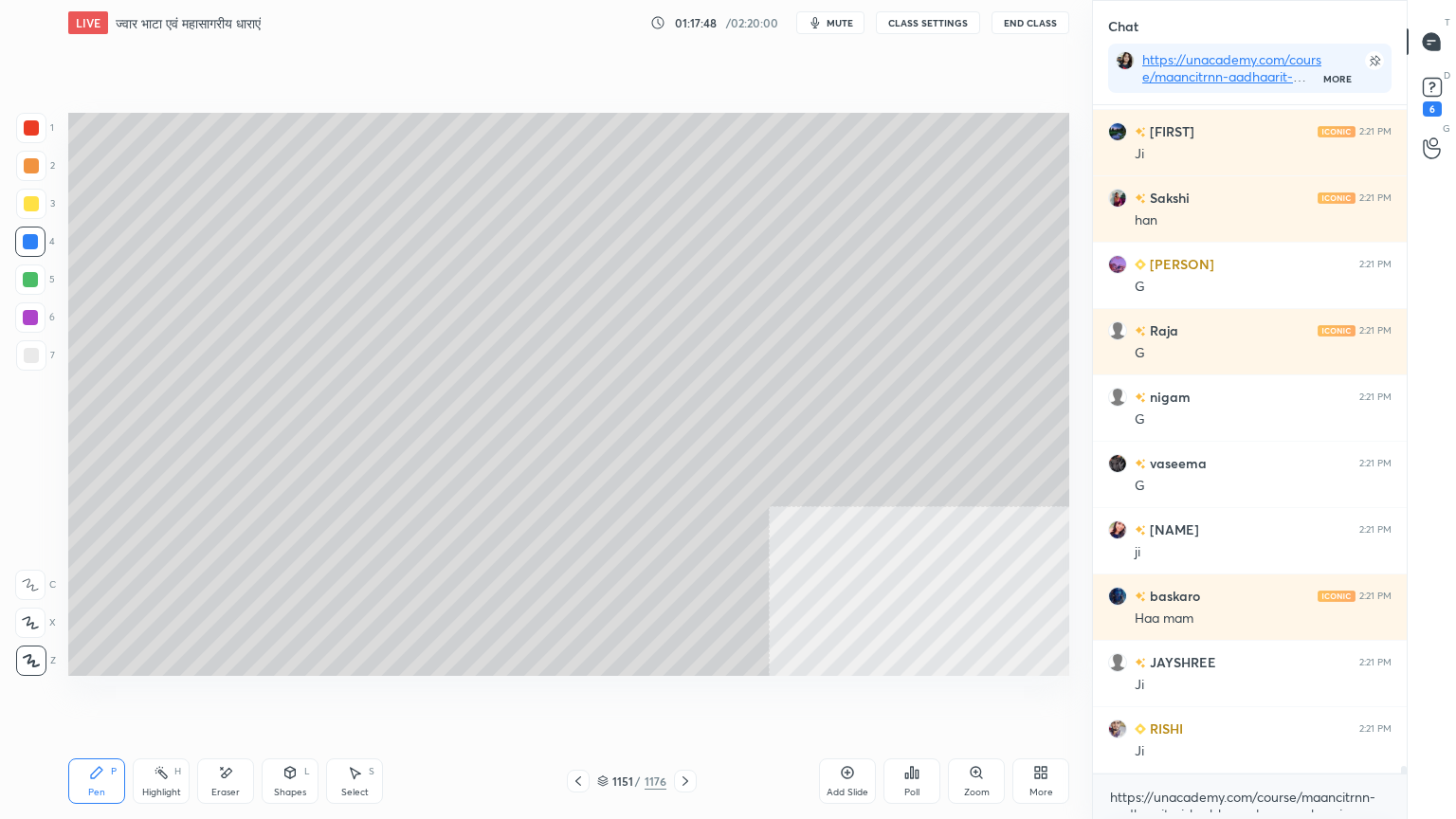 click at bounding box center (31, 355) 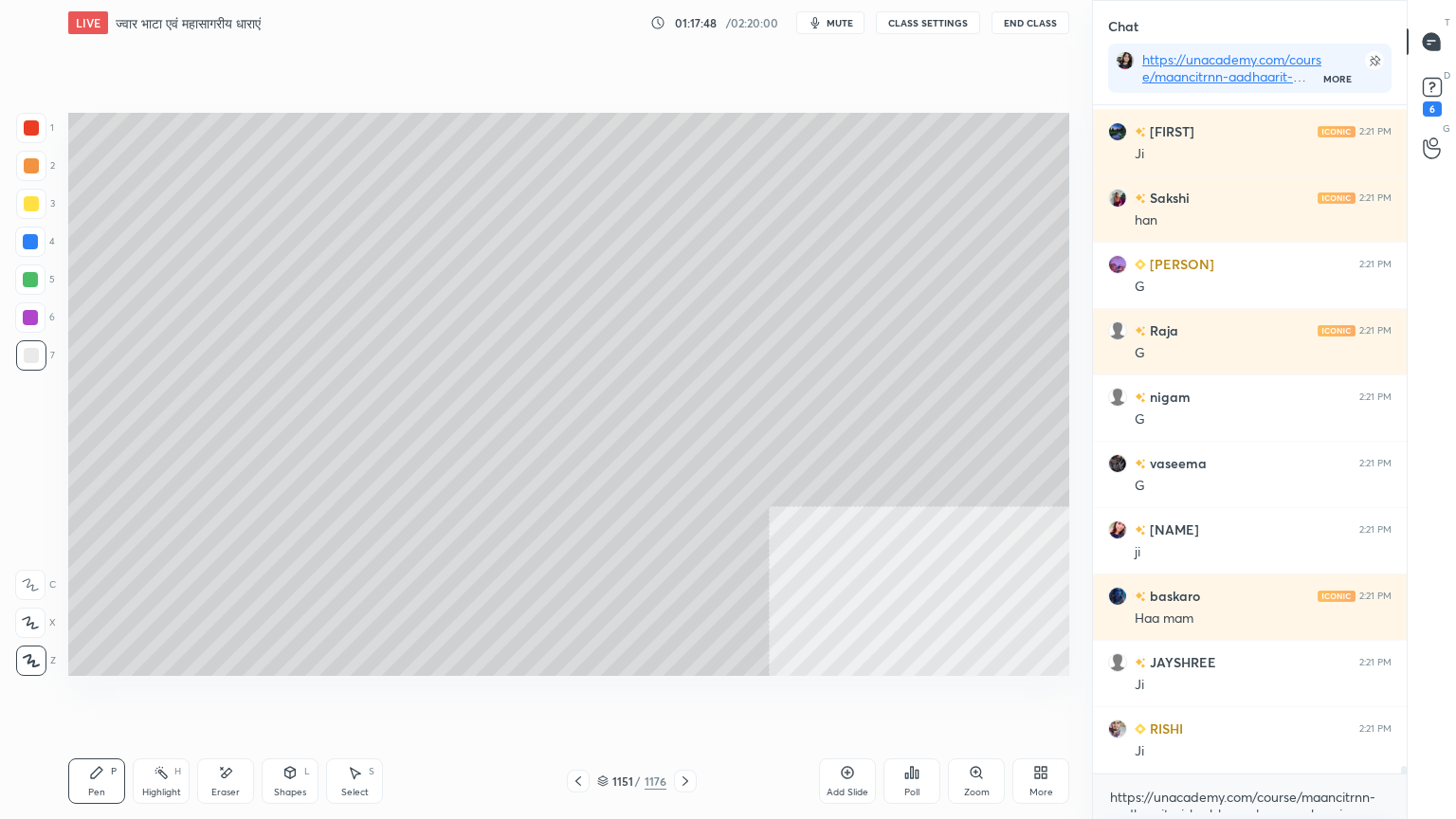 click at bounding box center (31, 355) 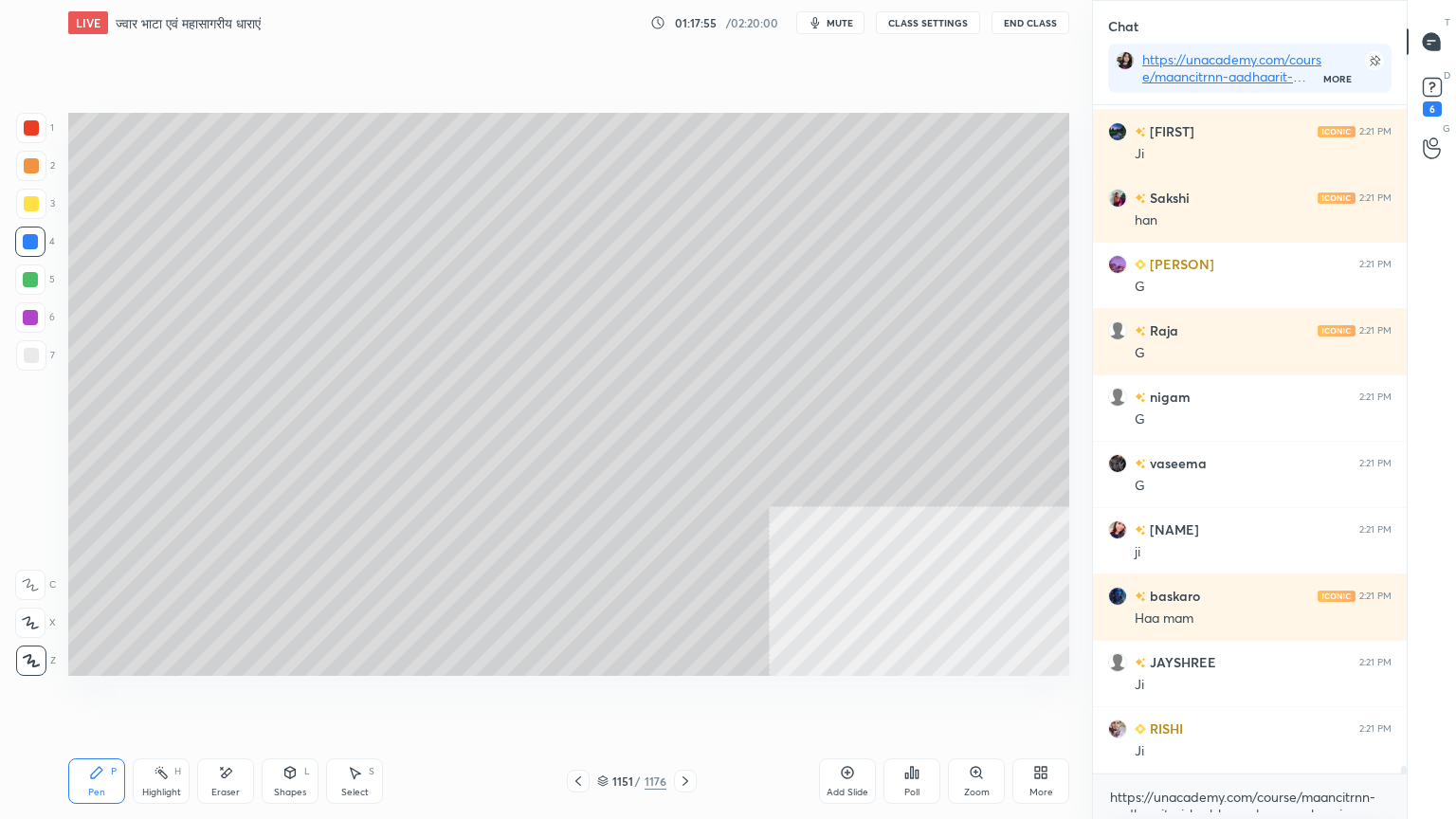 click at bounding box center (30, 242) 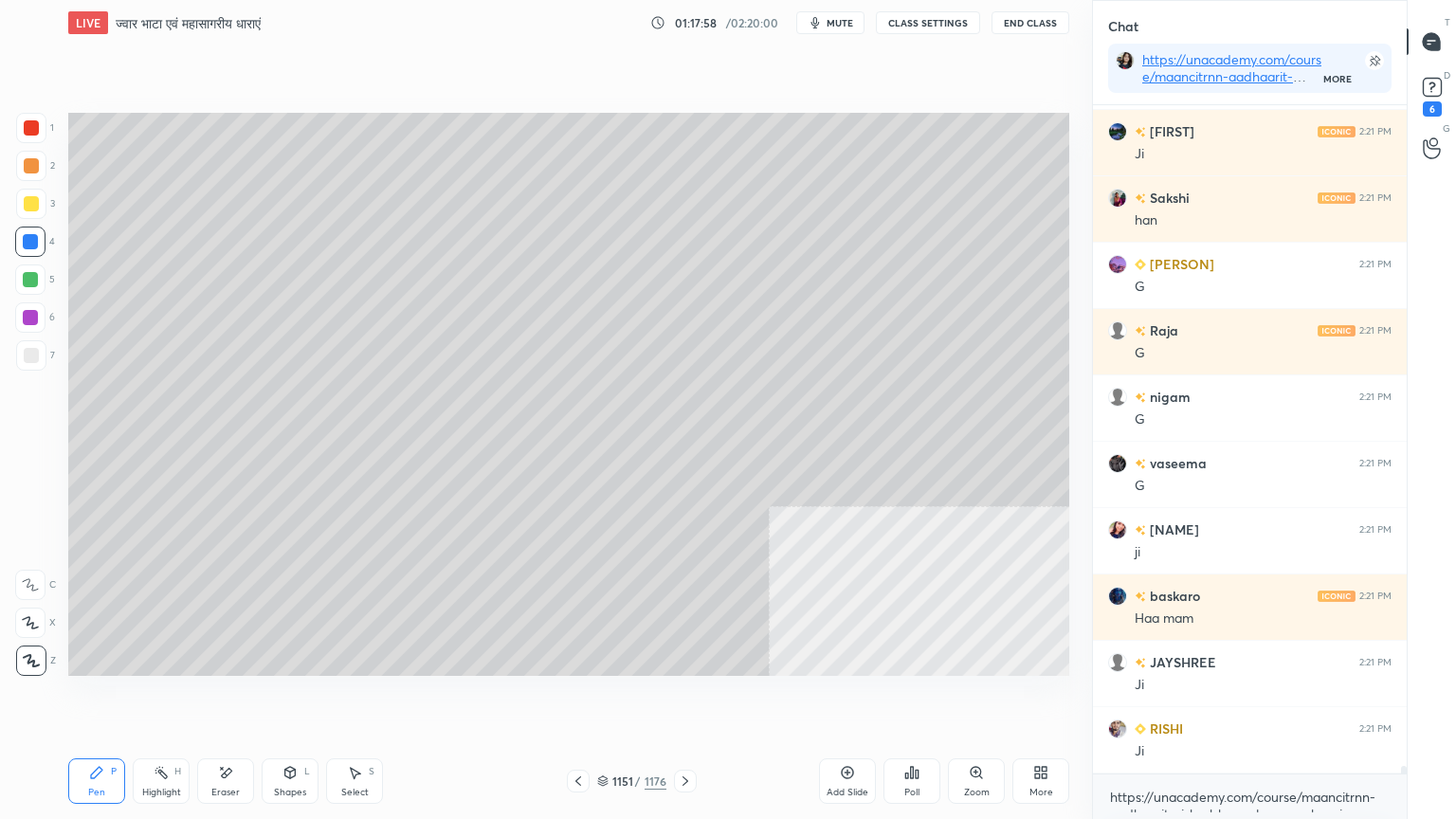 click on "Select S" at bounding box center (355, 781) 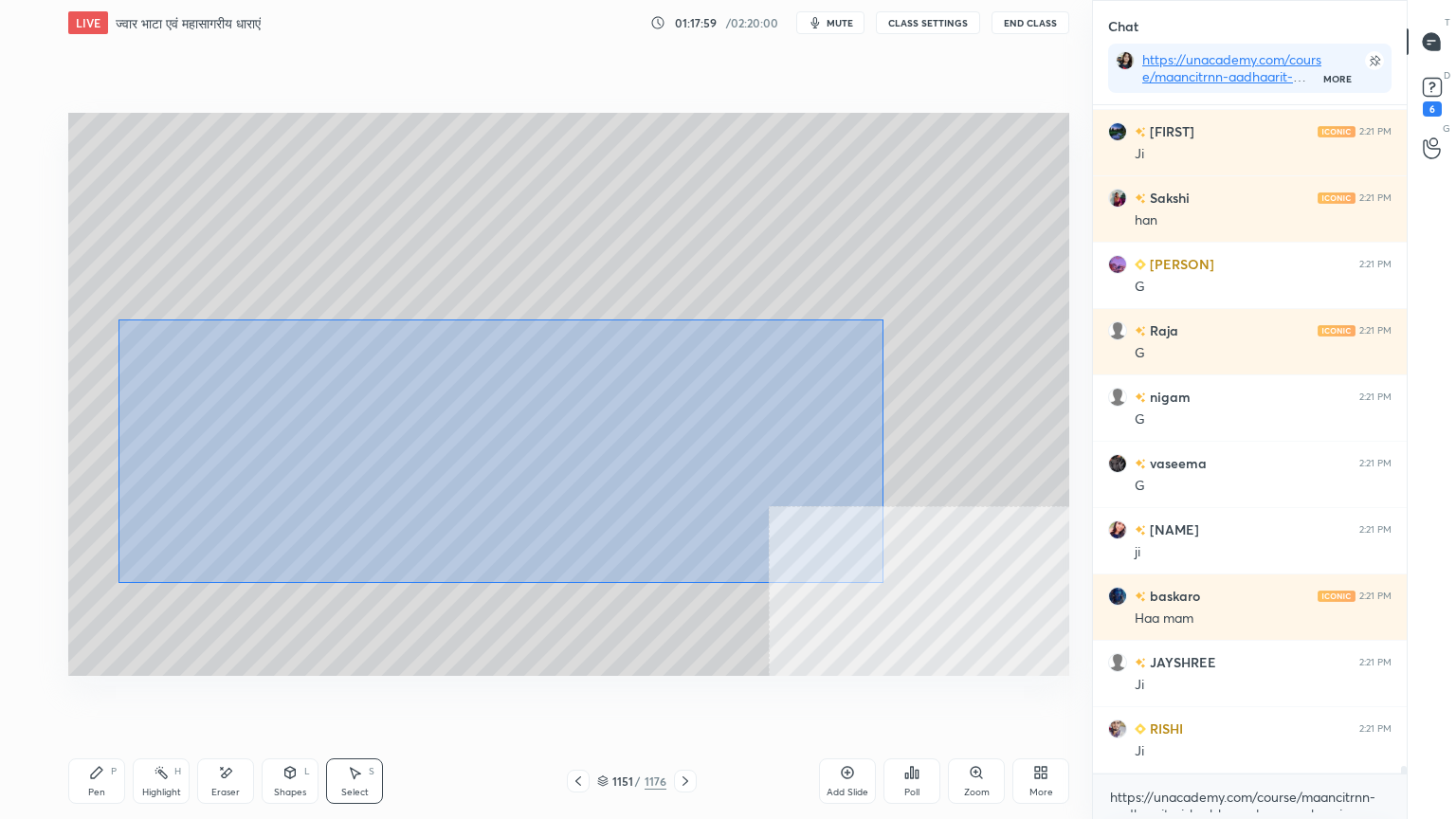 drag, startPoint x: 125, startPoint y: 324, endPoint x: 870, endPoint y: 573, distance: 785.51 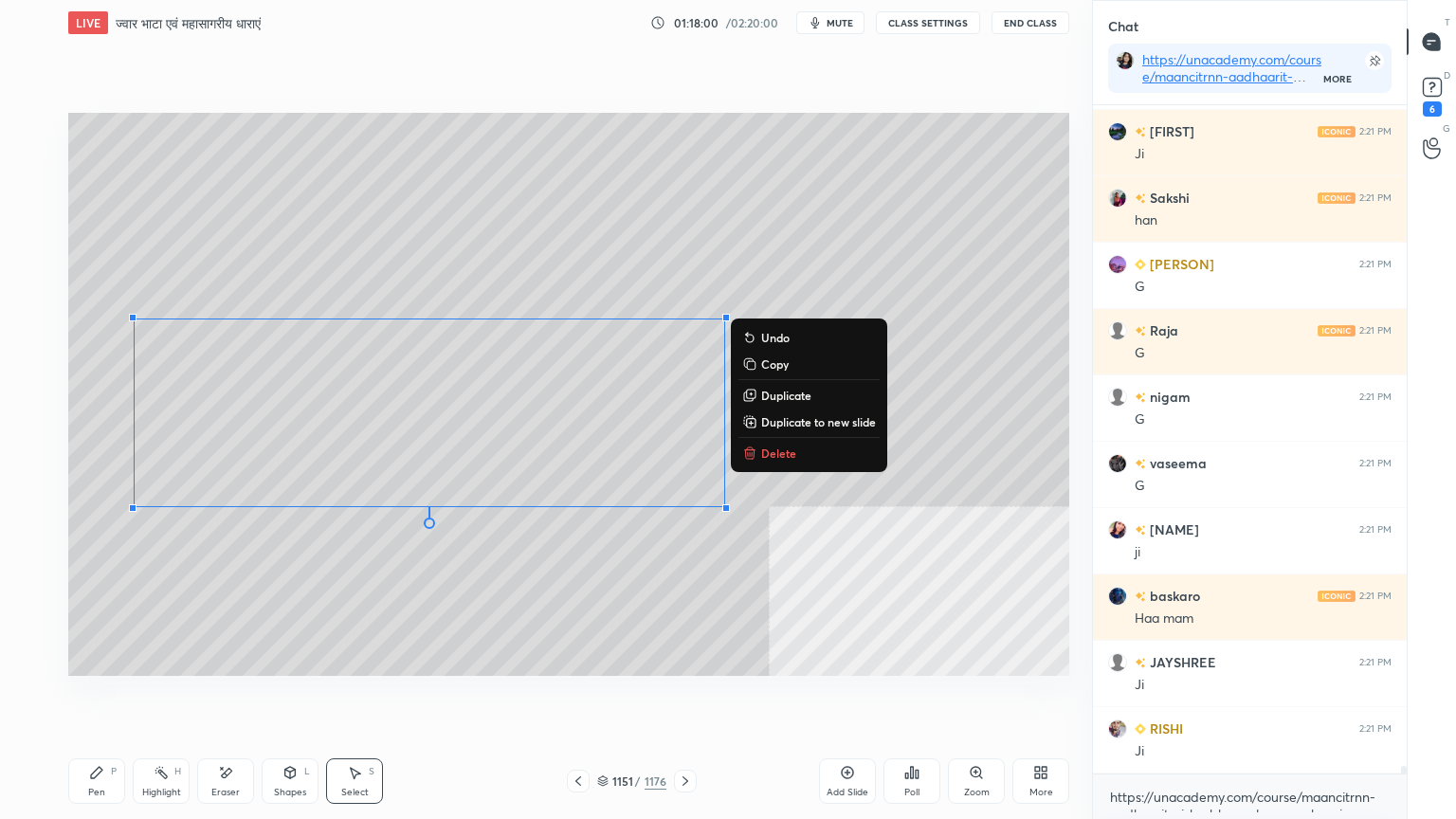 click on "Delete" at bounding box center (809, 453) 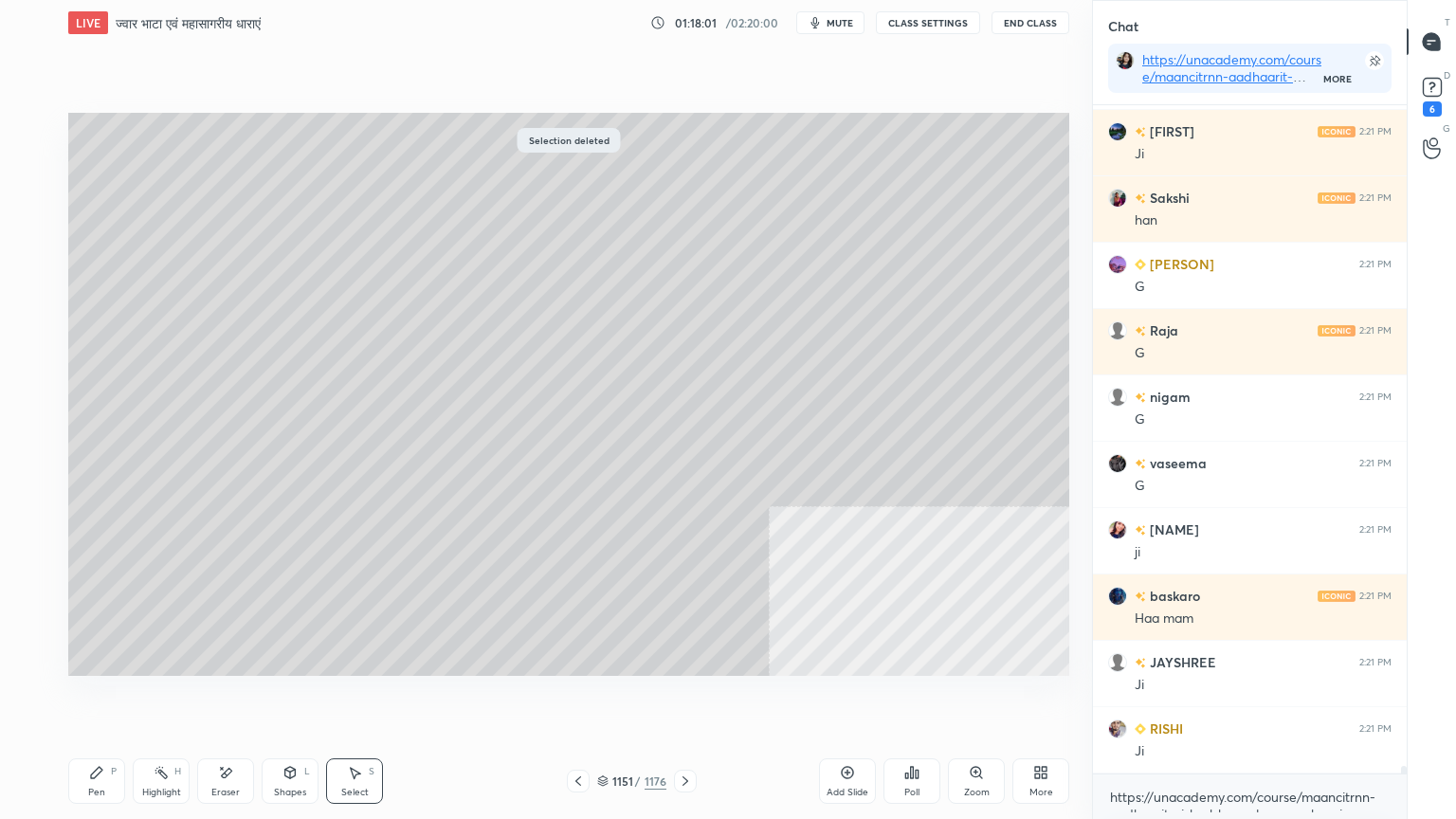 click 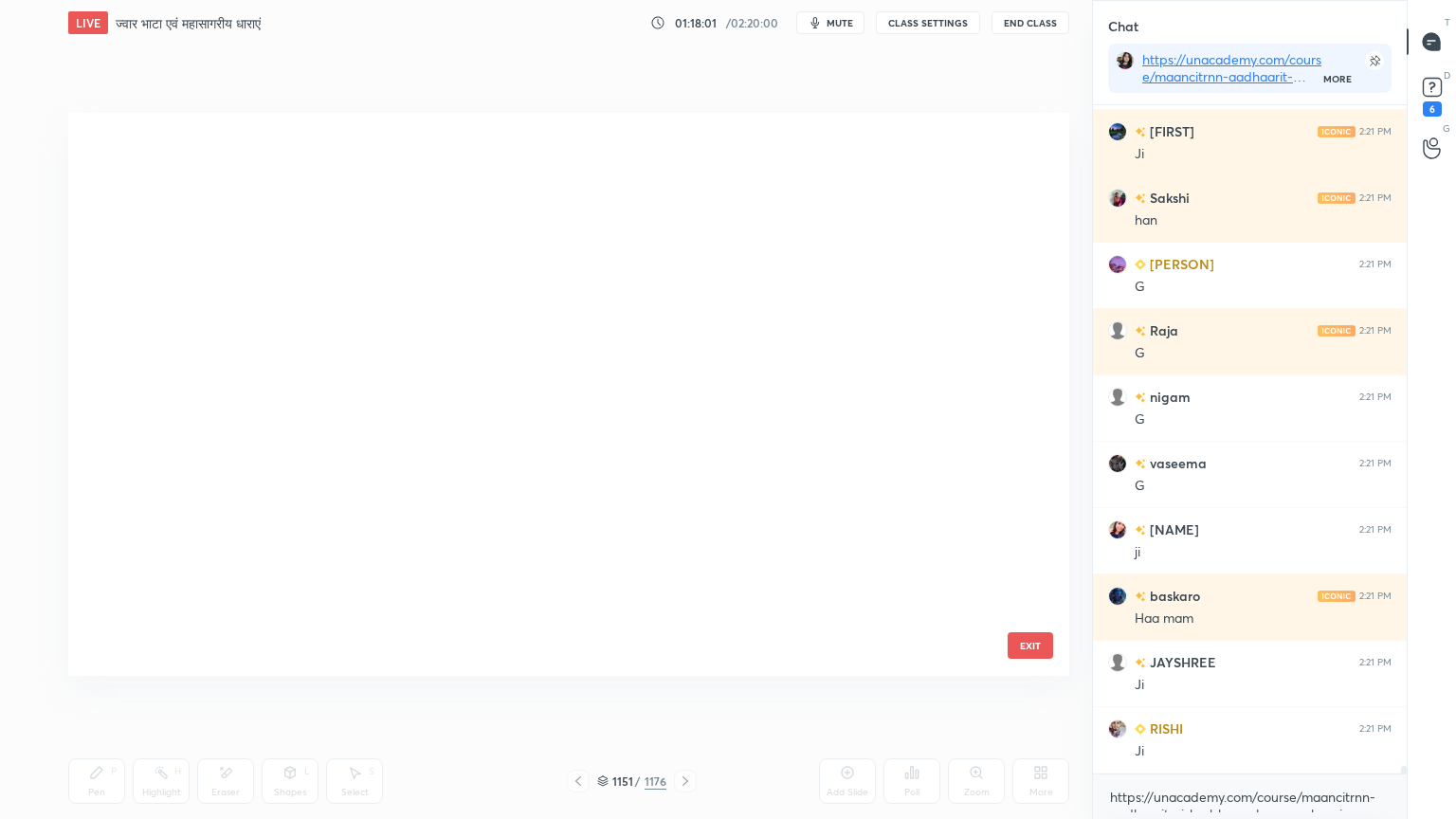 scroll, scrollTop: 66049, scrollLeft: 0, axis: vertical 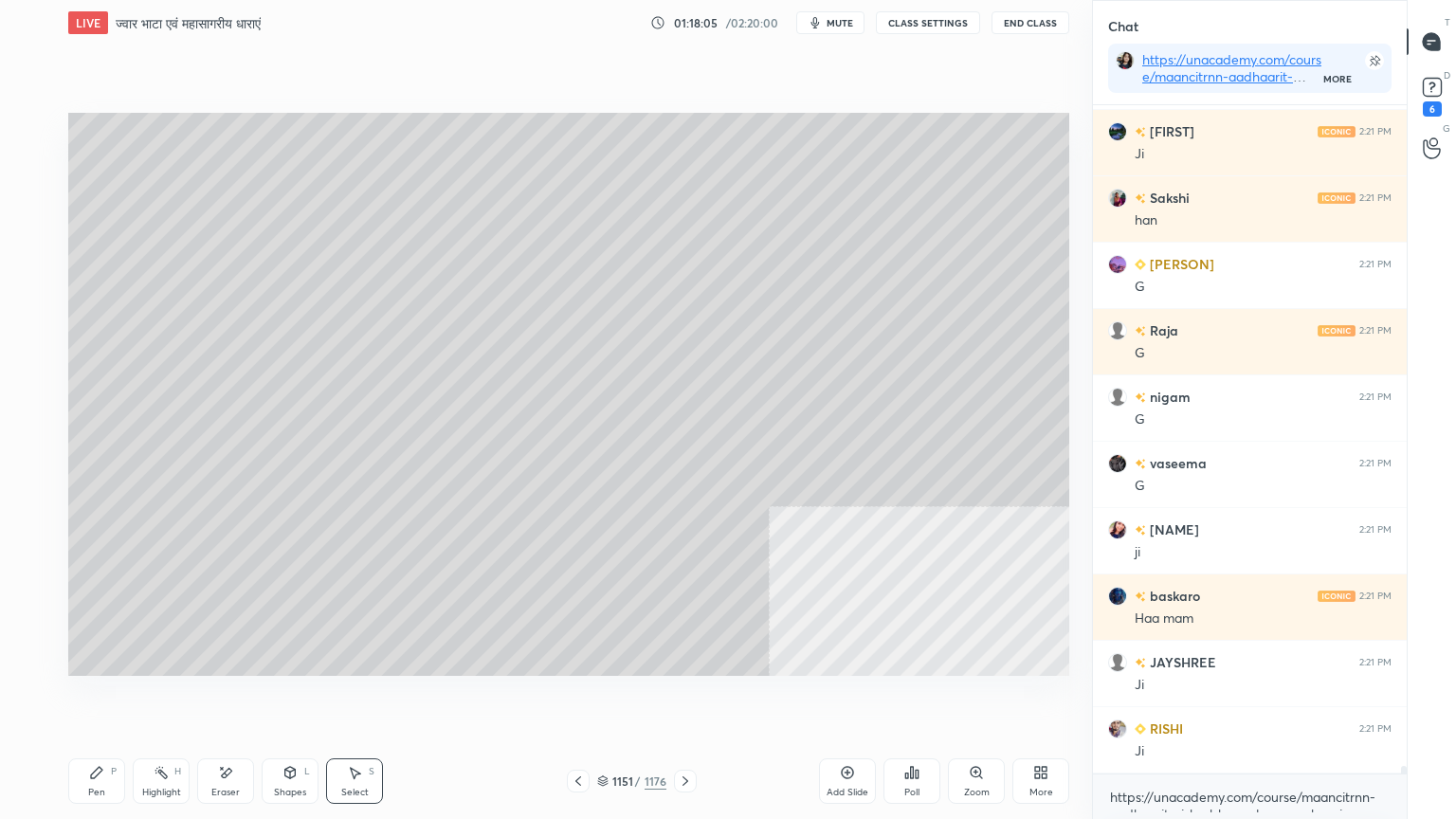 click 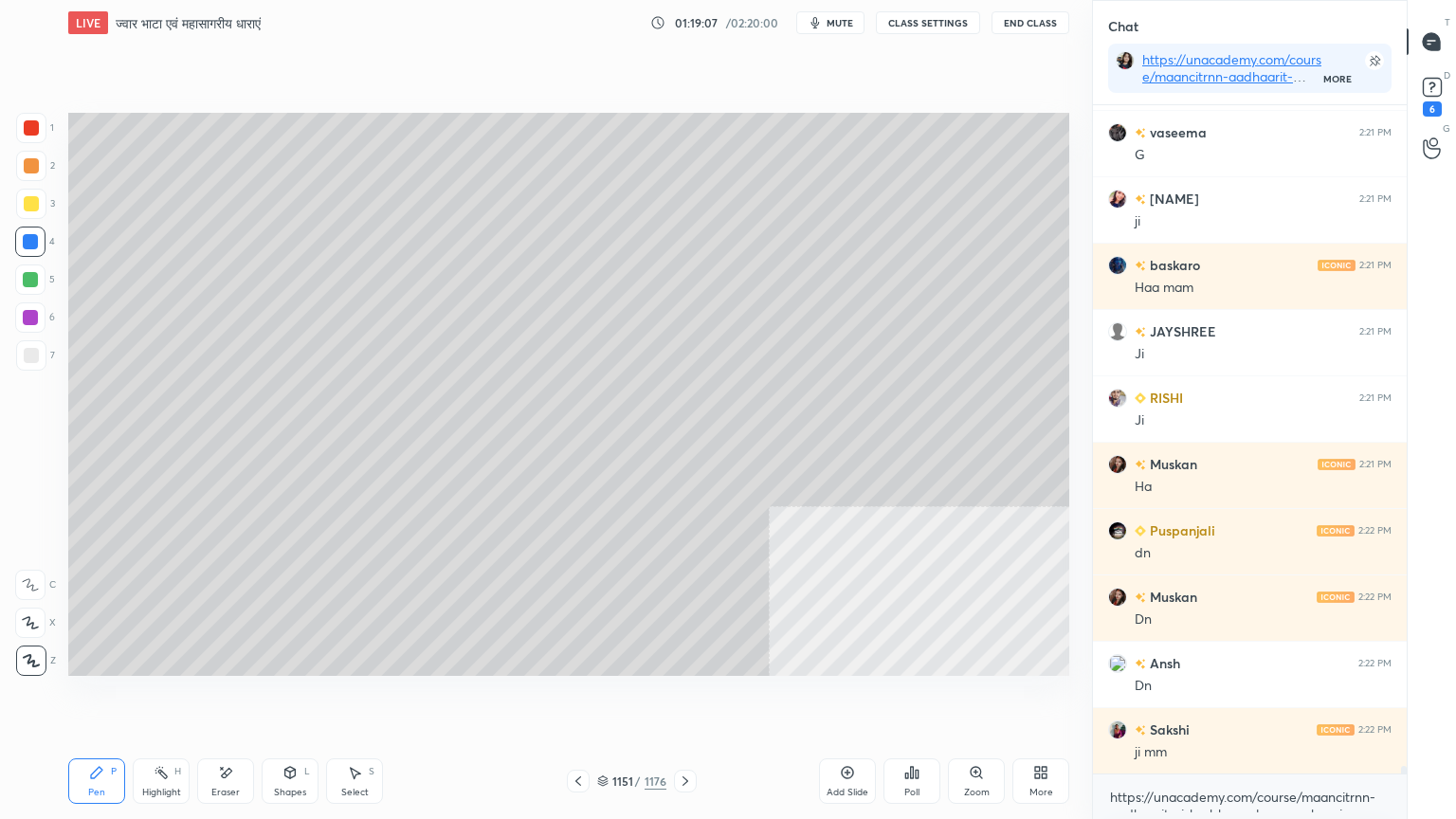 scroll, scrollTop: 57606, scrollLeft: 0, axis: vertical 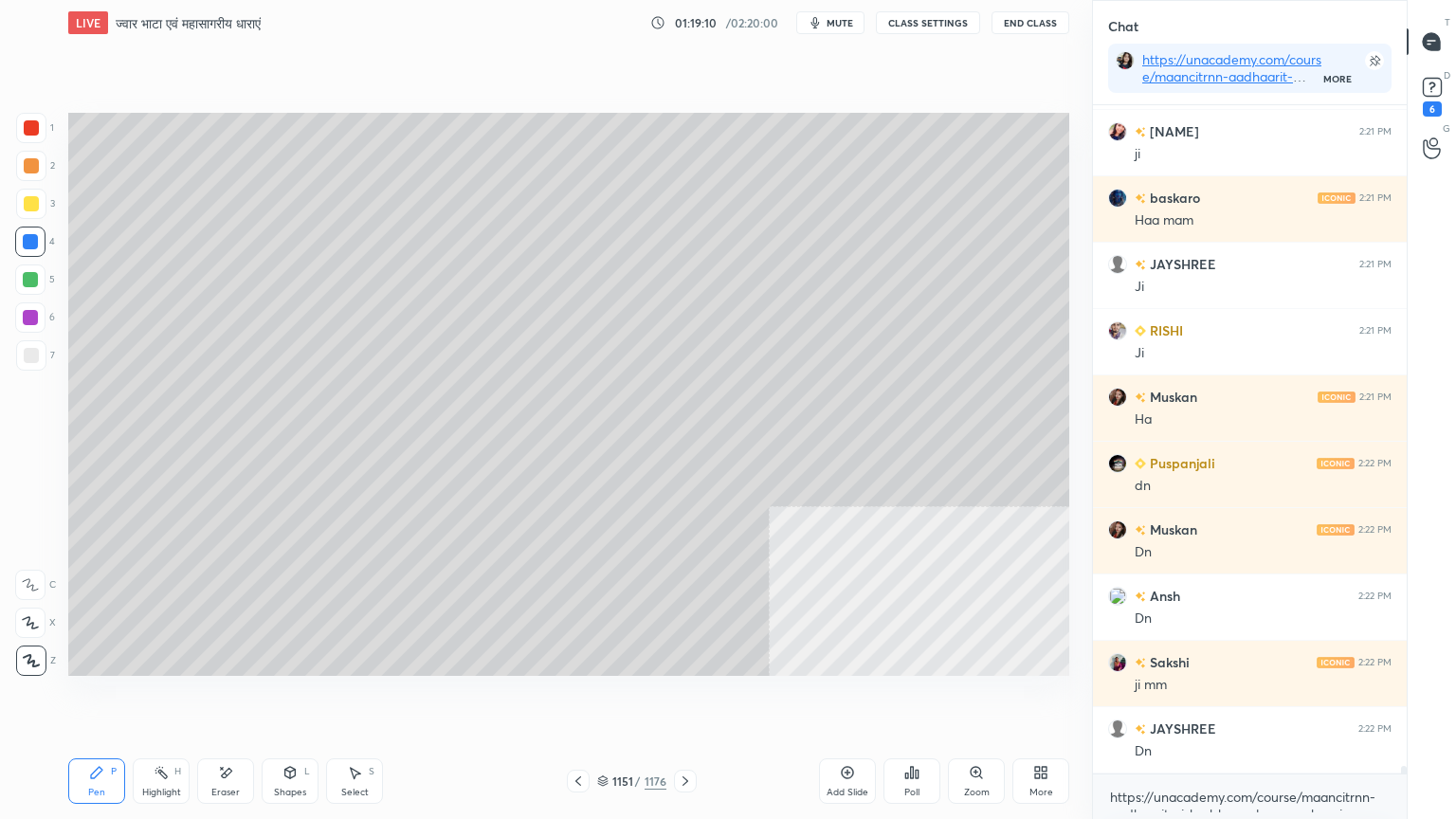 click at bounding box center (30, 242) 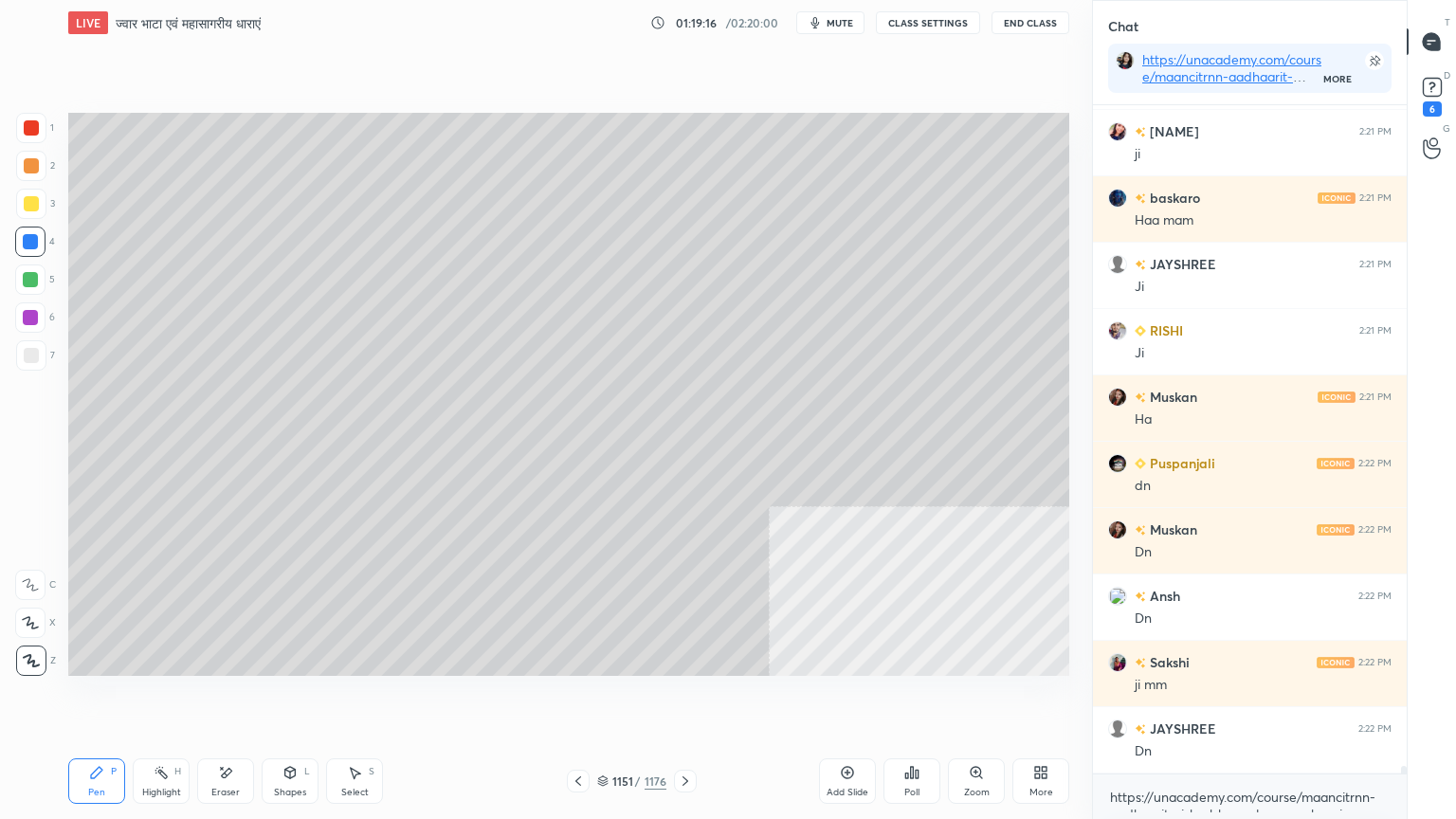 drag, startPoint x: 601, startPoint y: 735, endPoint x: 595, endPoint y: 747, distance: 13.4164079 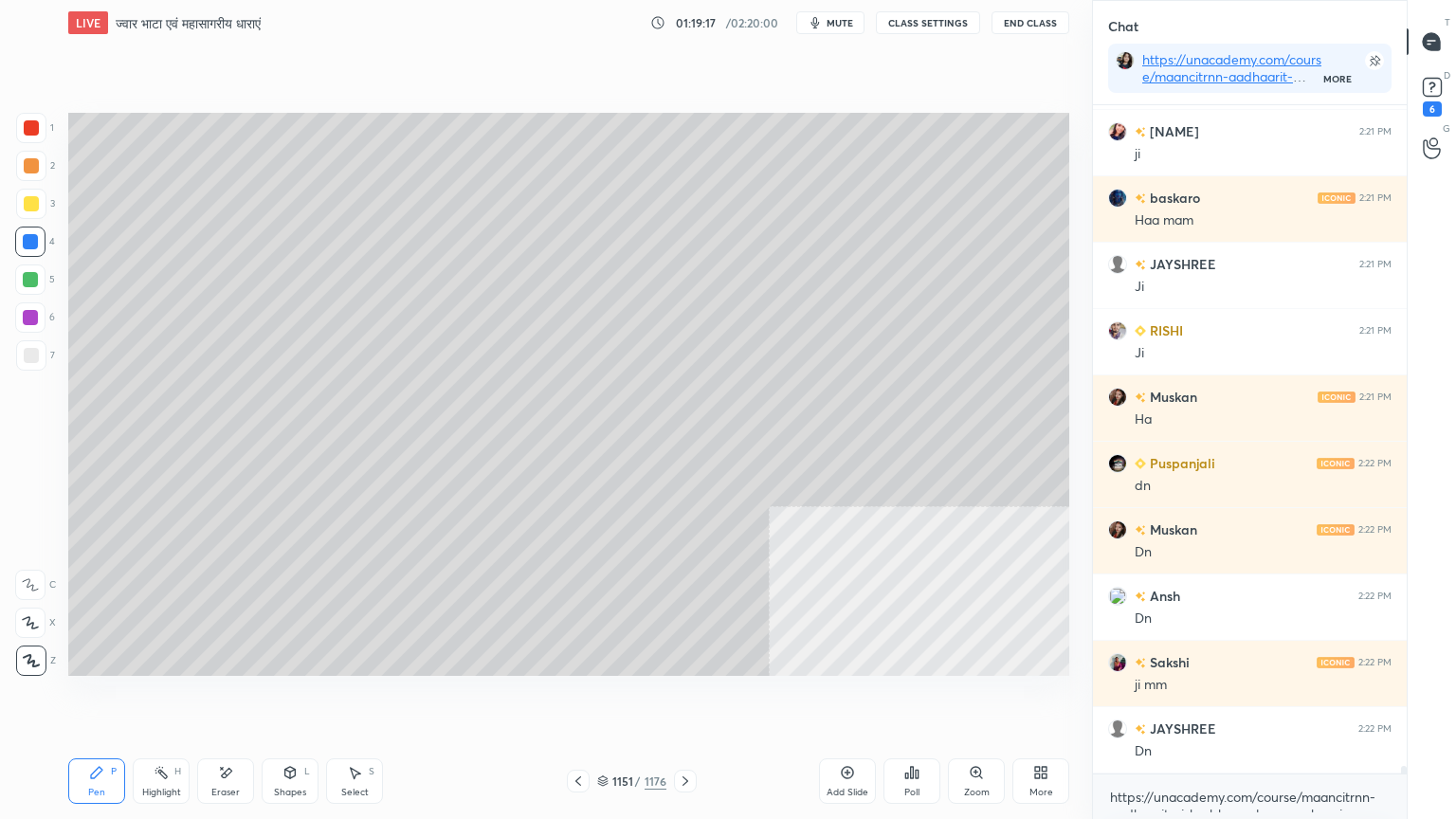click 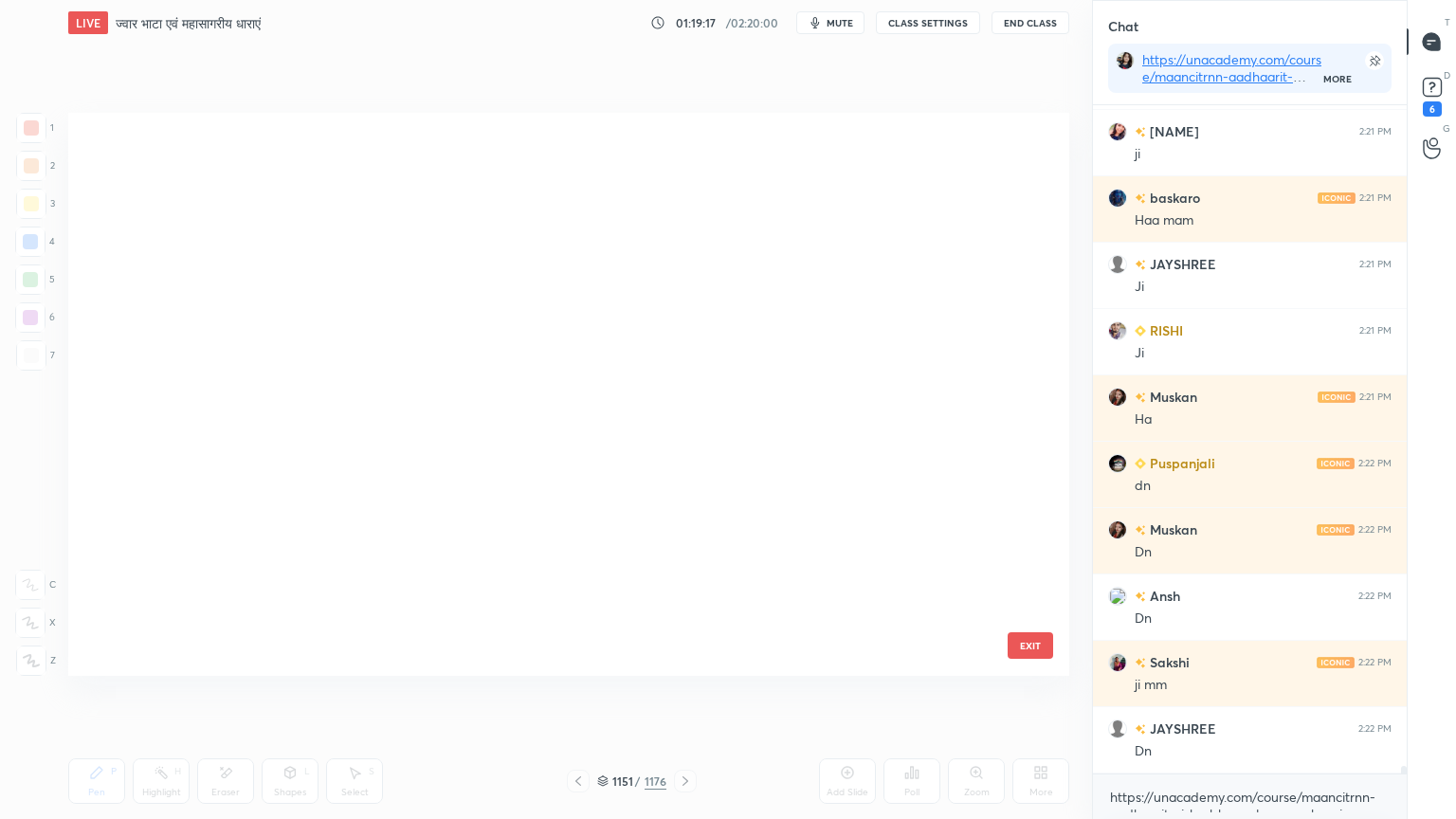 scroll, scrollTop: 66049, scrollLeft: 0, axis: vertical 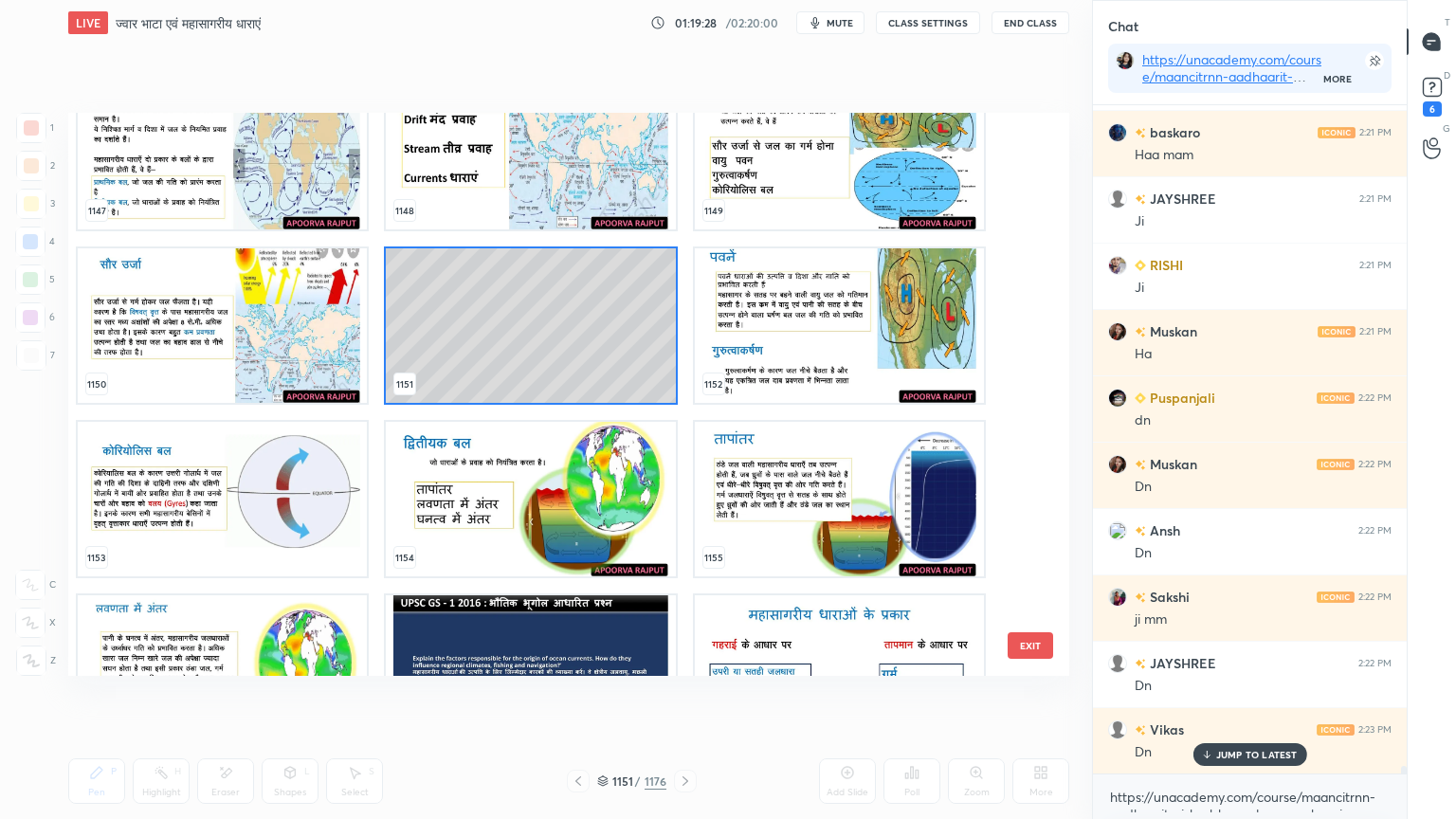 click at bounding box center (222, 325) 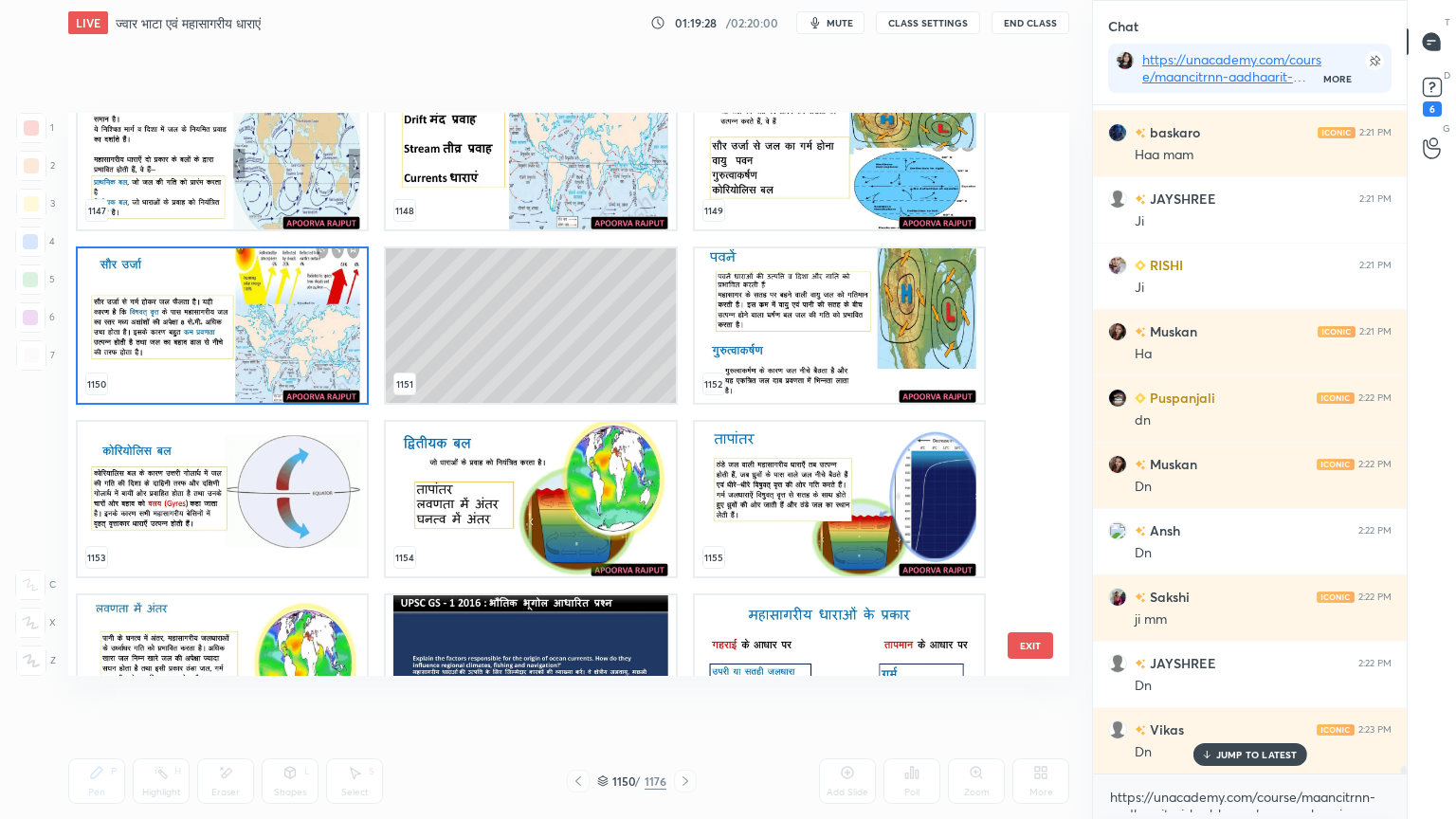 click at bounding box center (222, 325) 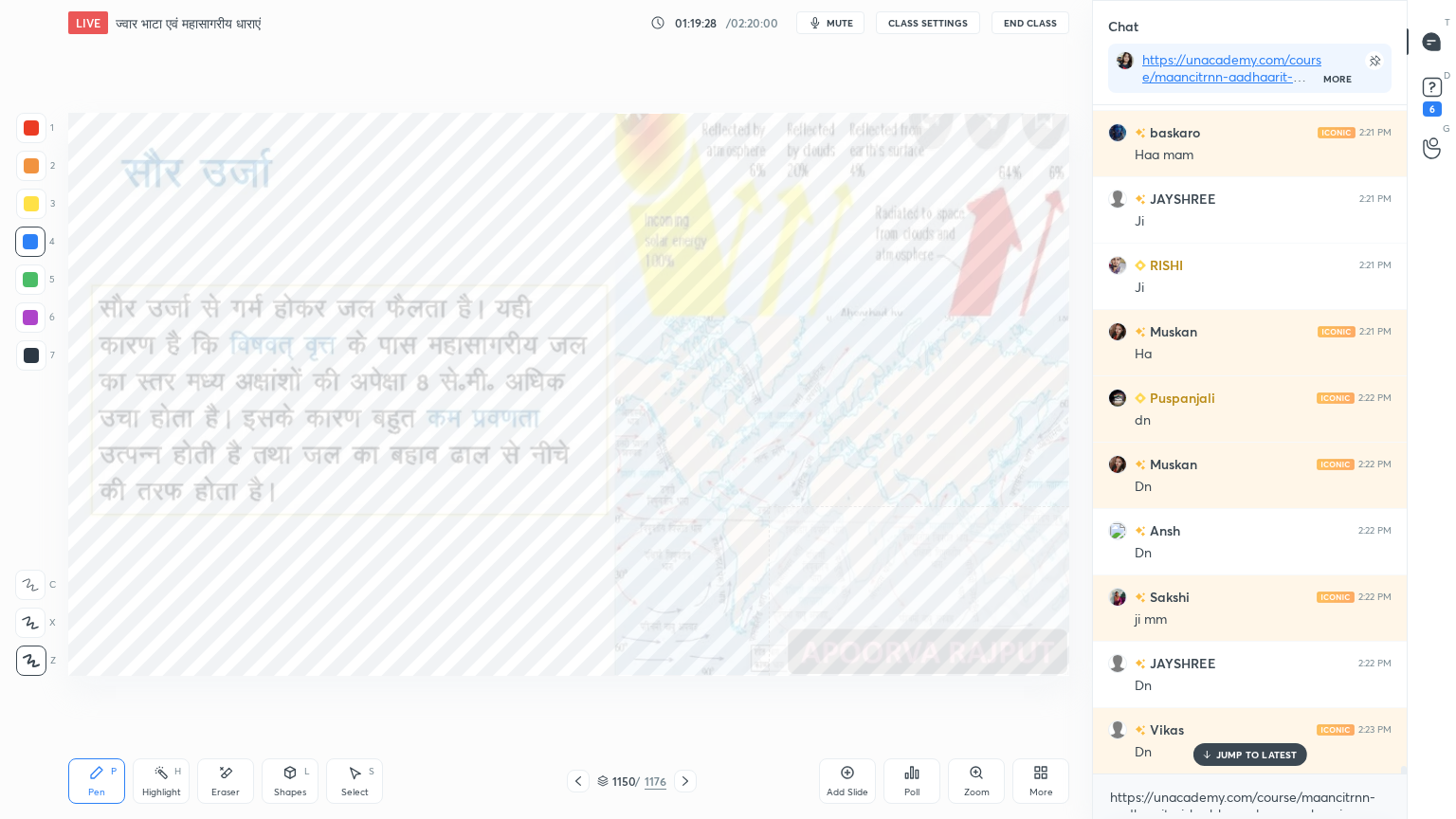 click at bounding box center [222, 325] 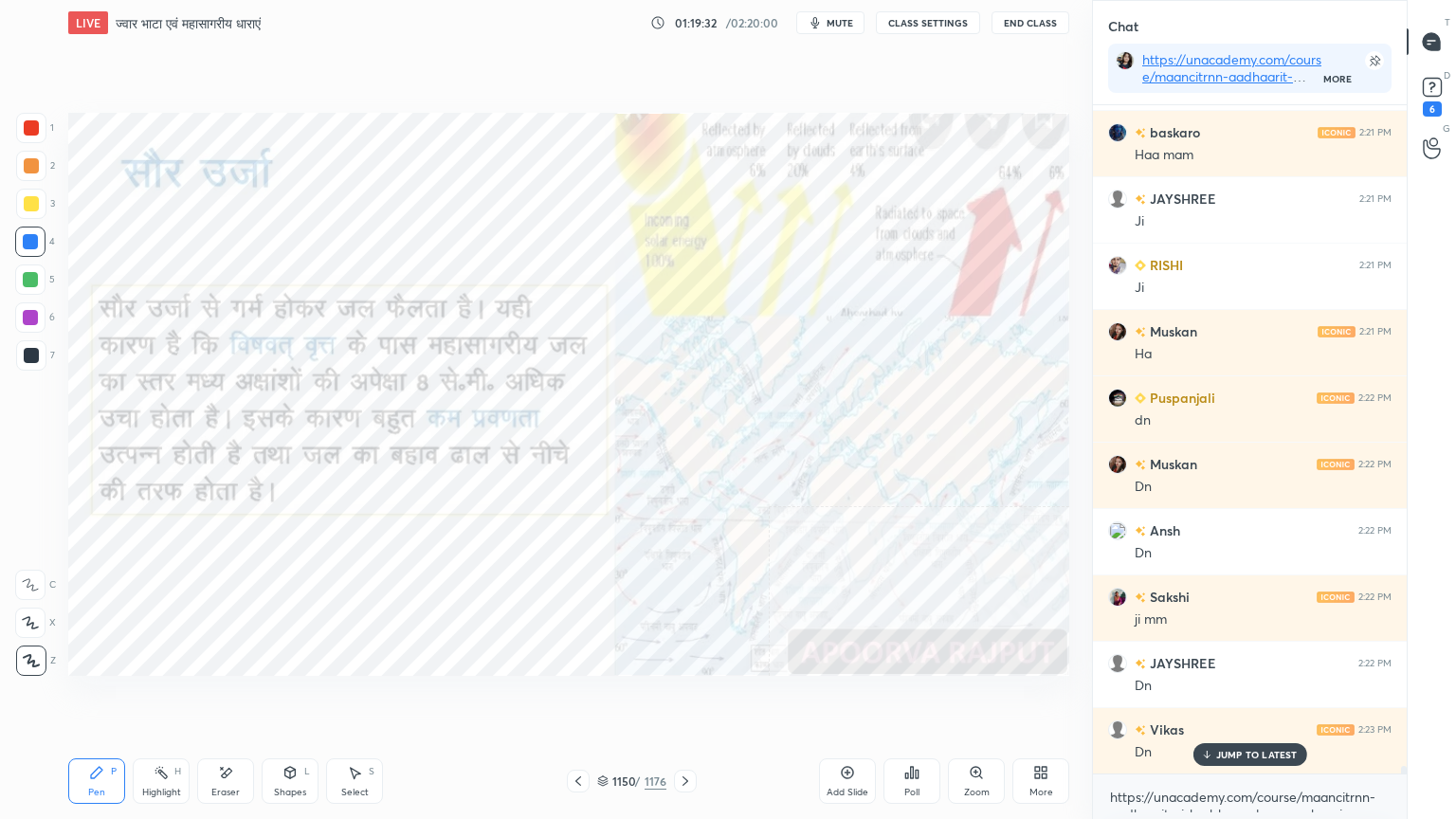 scroll, scrollTop: 57739, scrollLeft: 0, axis: vertical 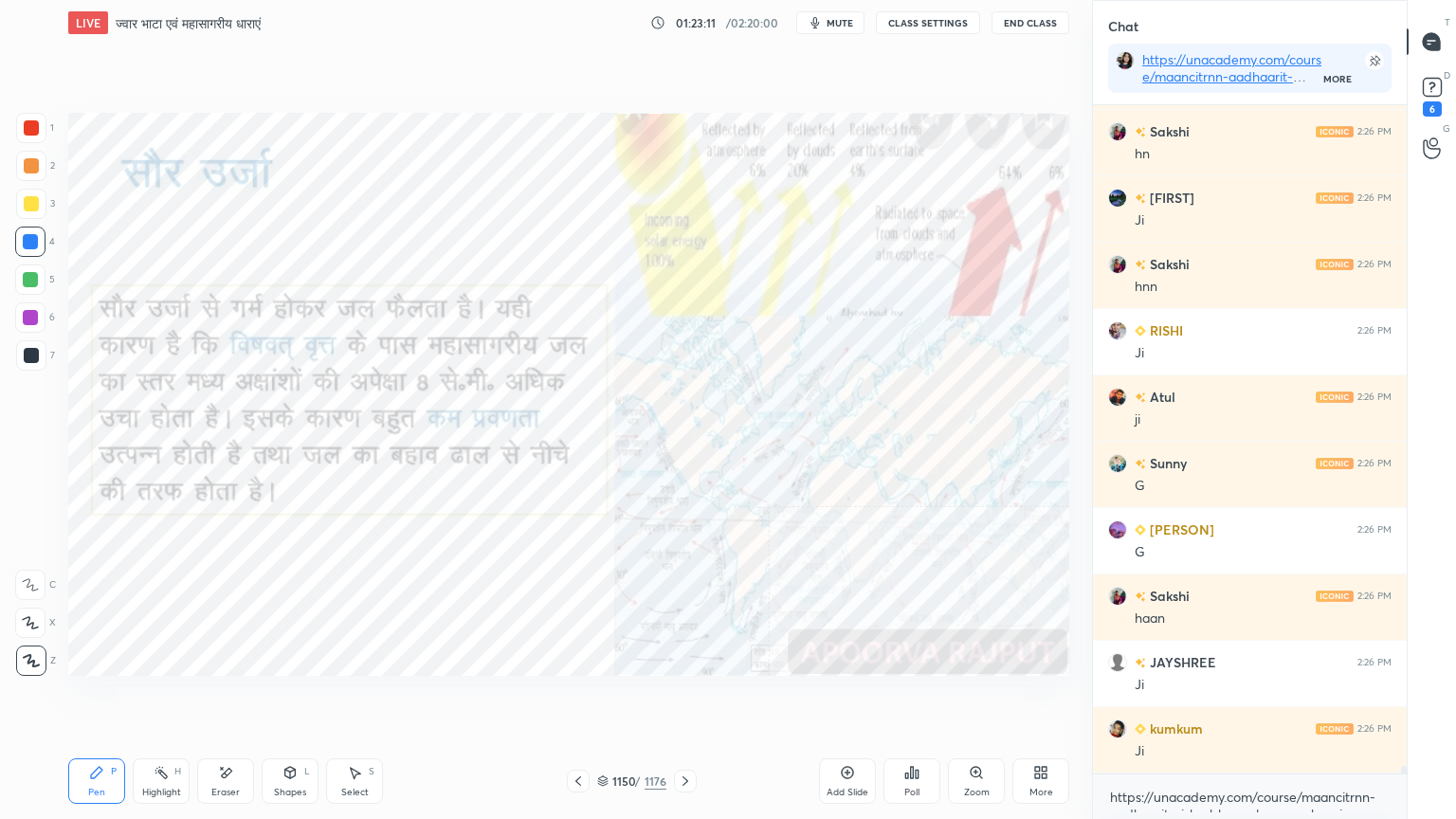 click on "Eraser" at bounding box center [226, 781] 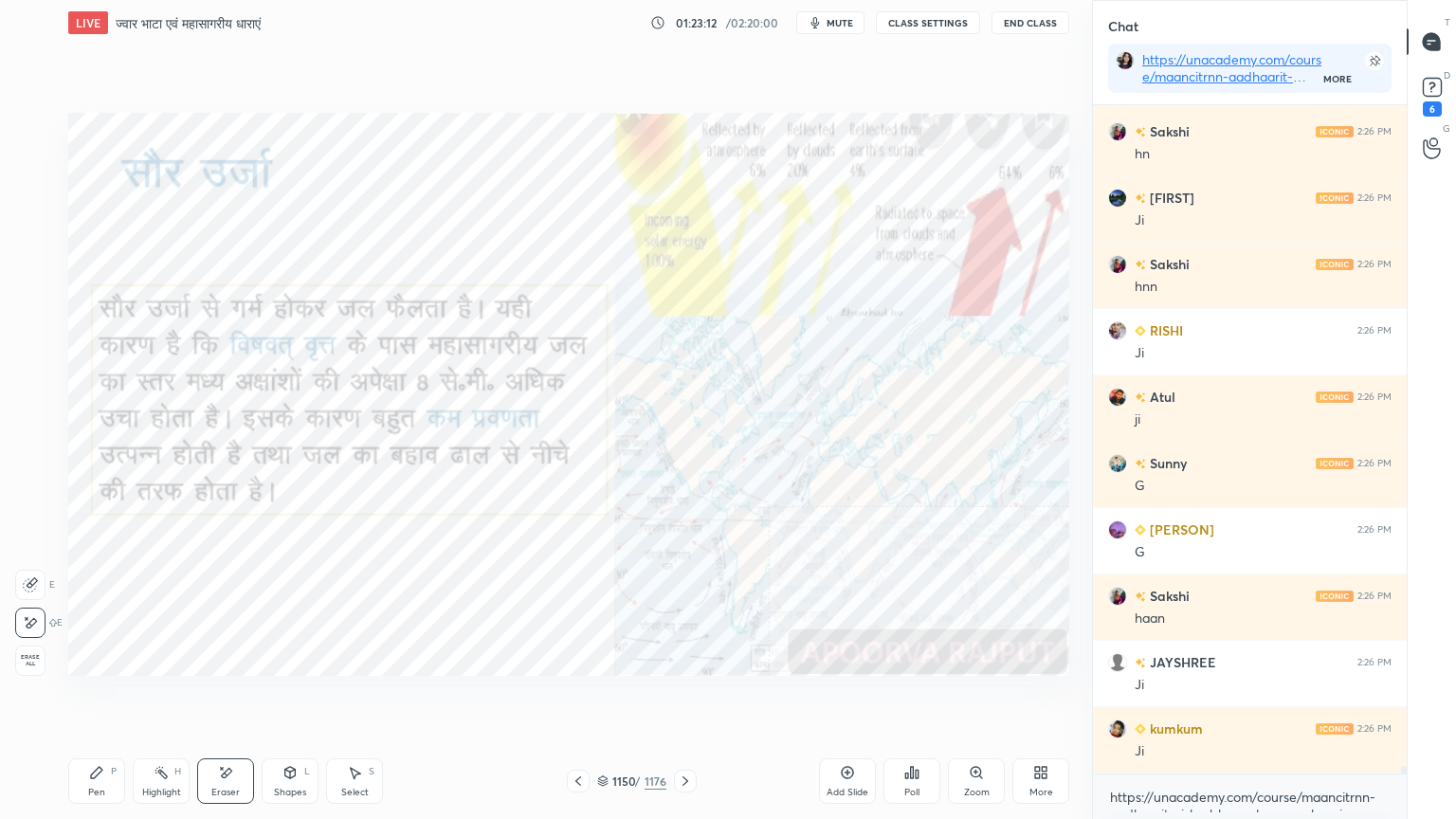 click on "Erase all" at bounding box center (30, 661) 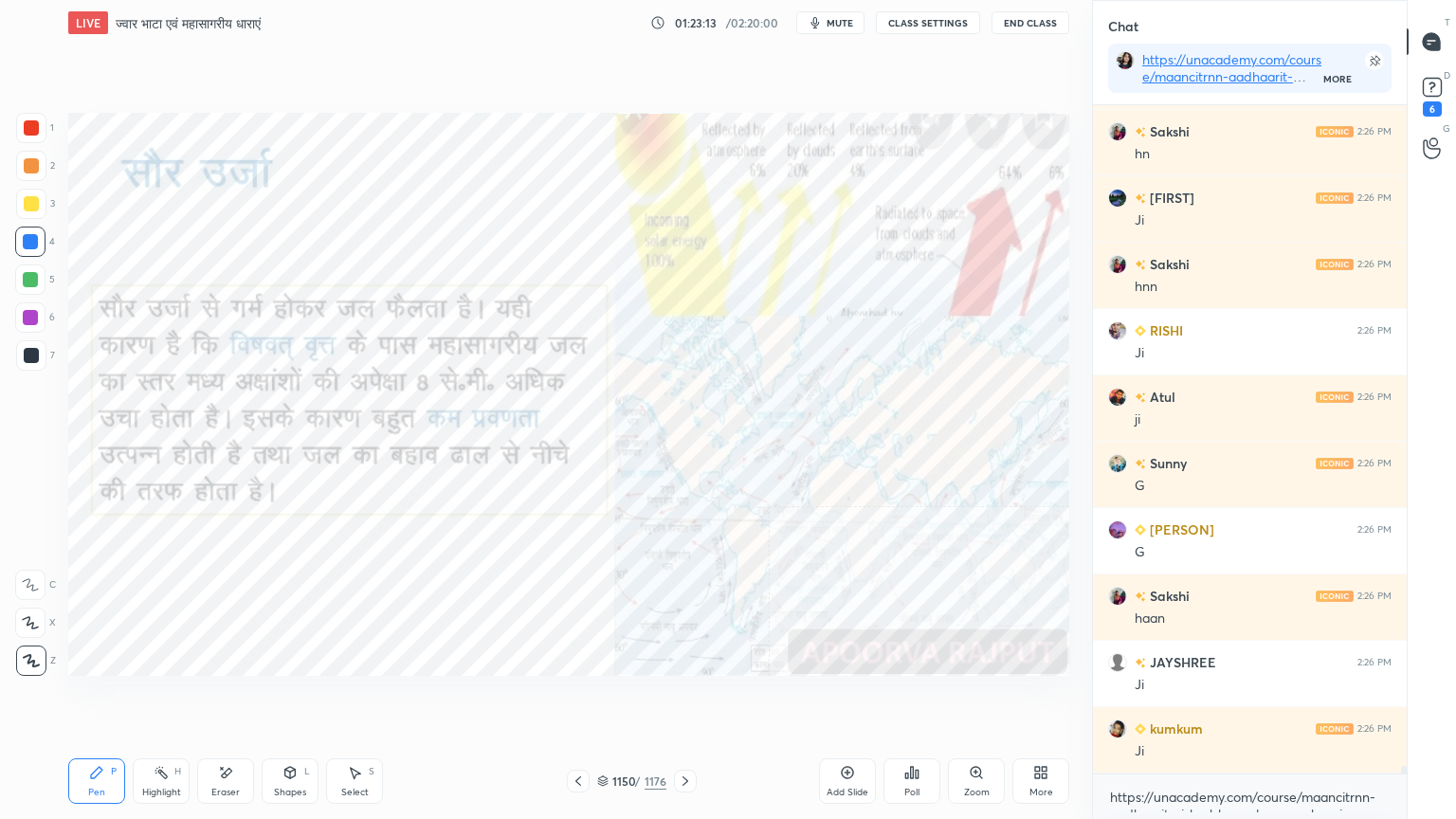 click on "1150 / 1176" at bounding box center (631, 781) 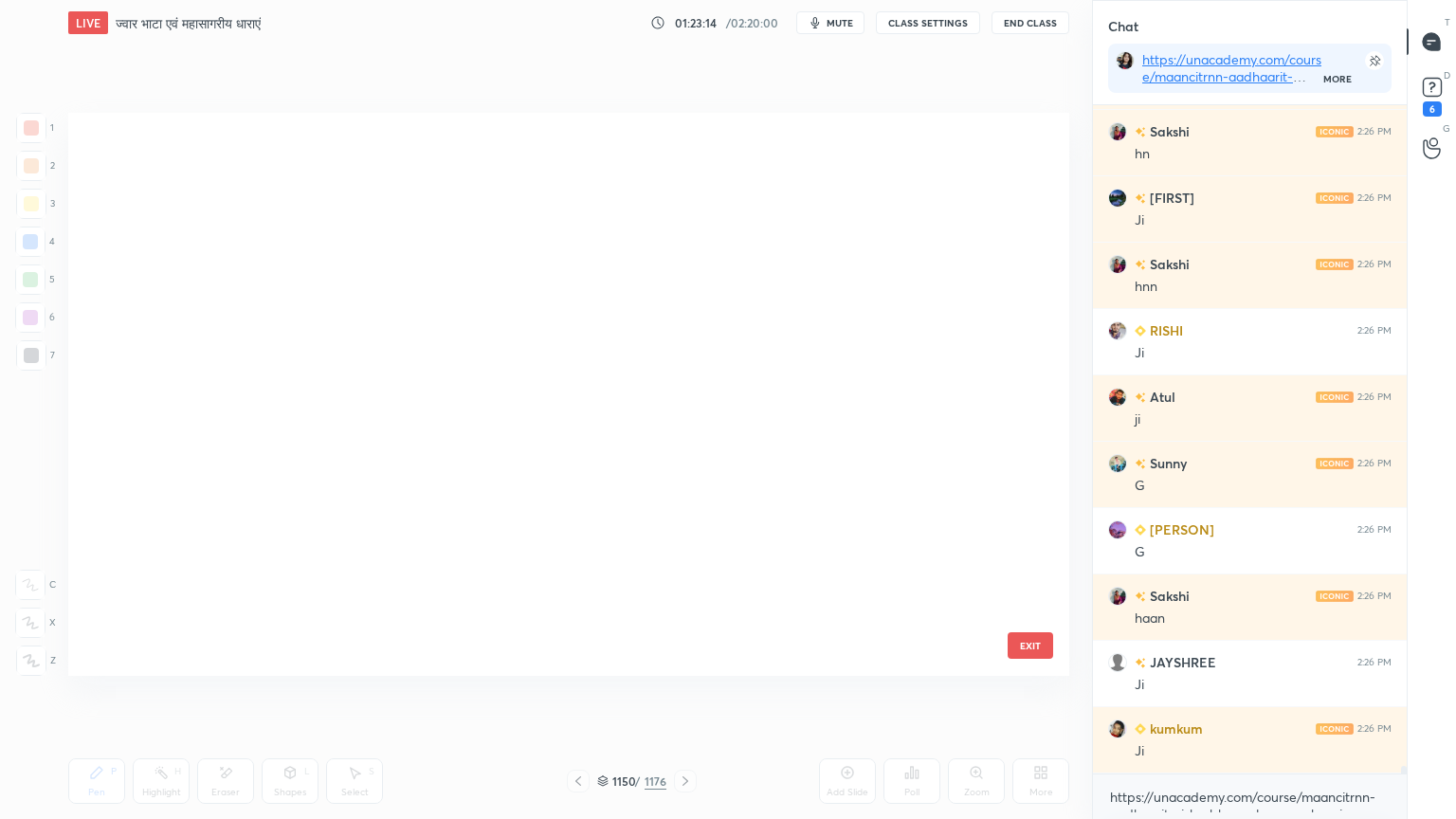 scroll, scrollTop: 66049, scrollLeft: 0, axis: vertical 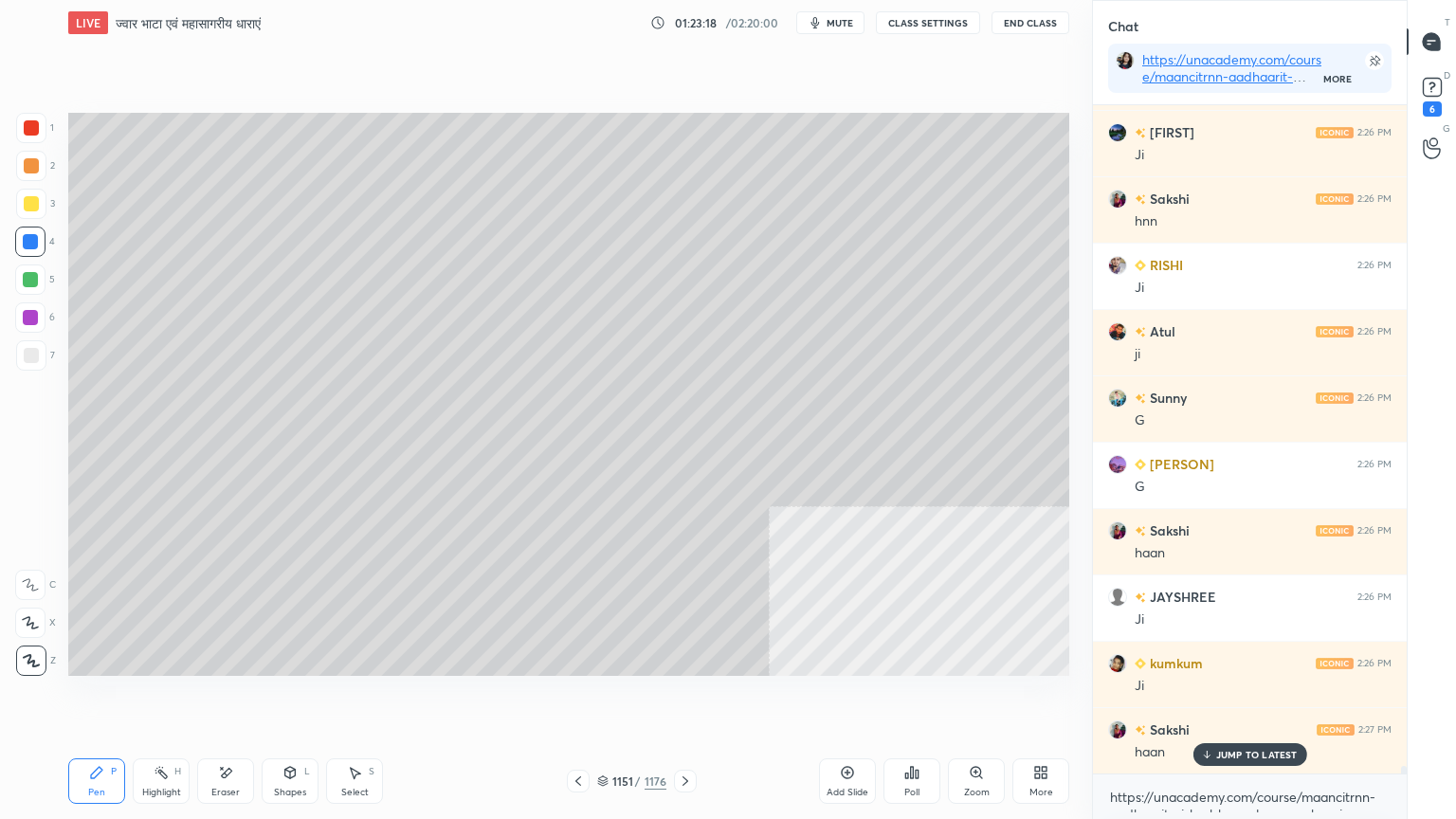 drag, startPoint x: 20, startPoint y: 354, endPoint x: 57, endPoint y: 363, distance: 38.078866 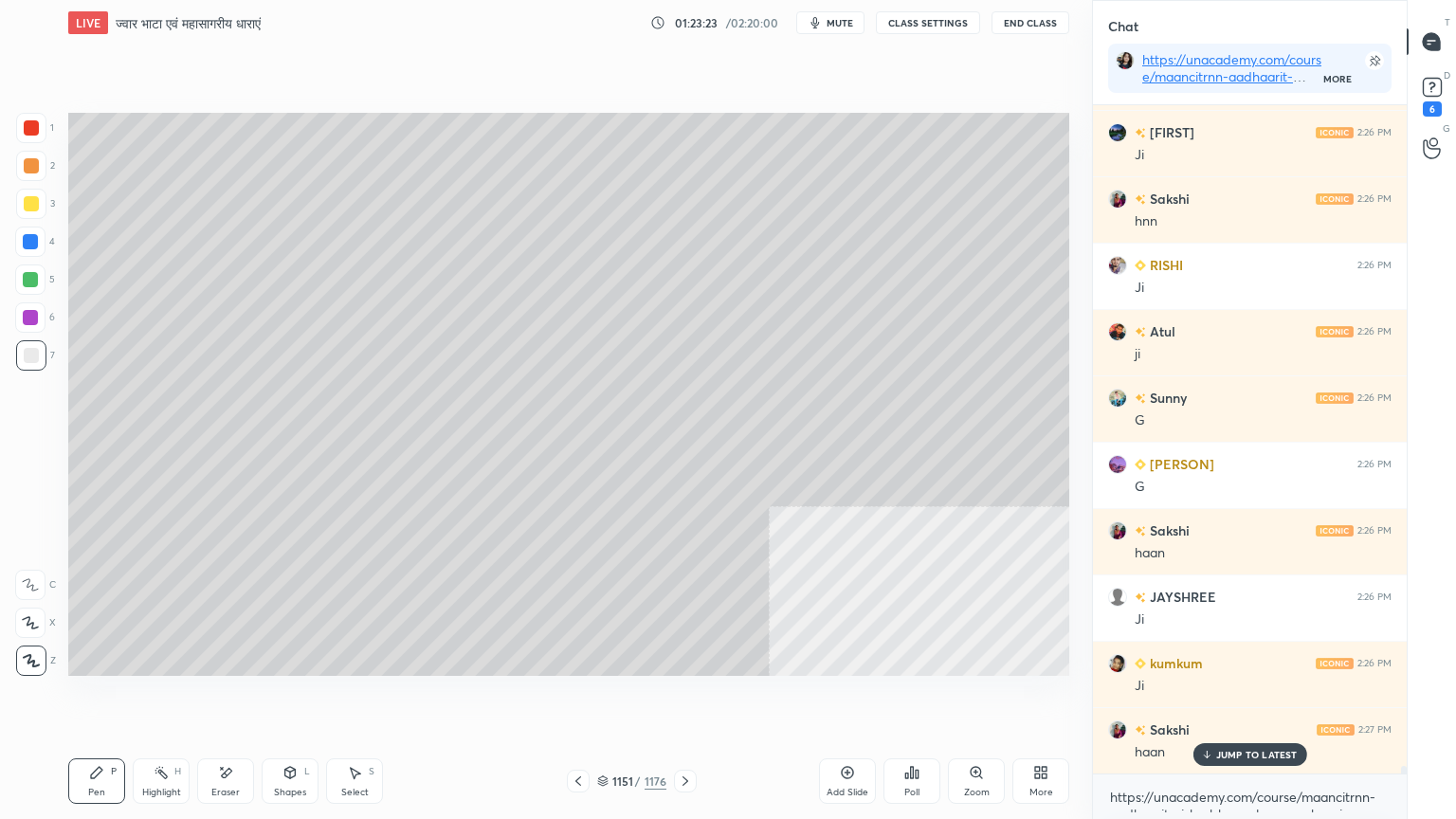 click at bounding box center [30, 242] 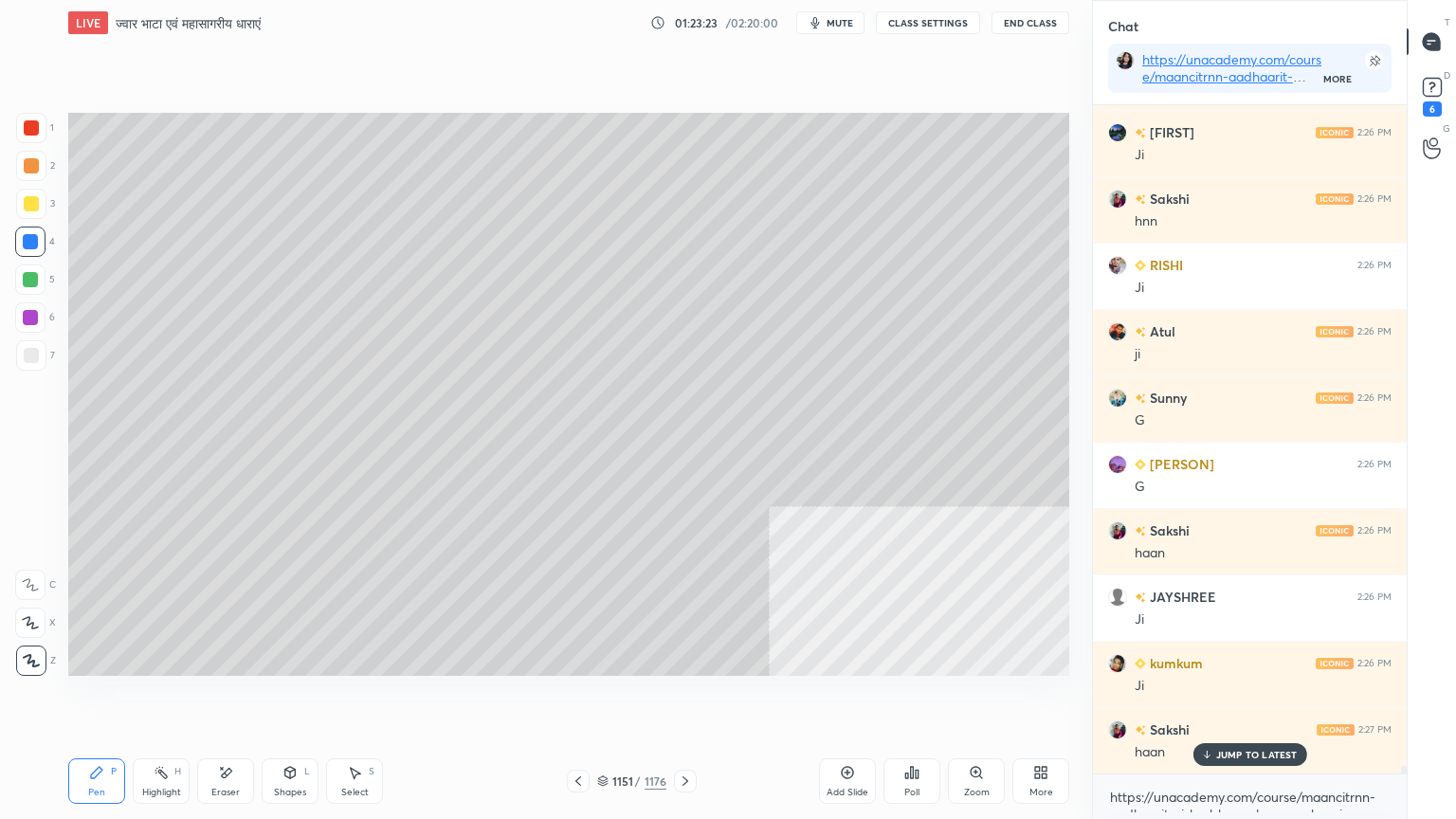 click at bounding box center [30, 242] 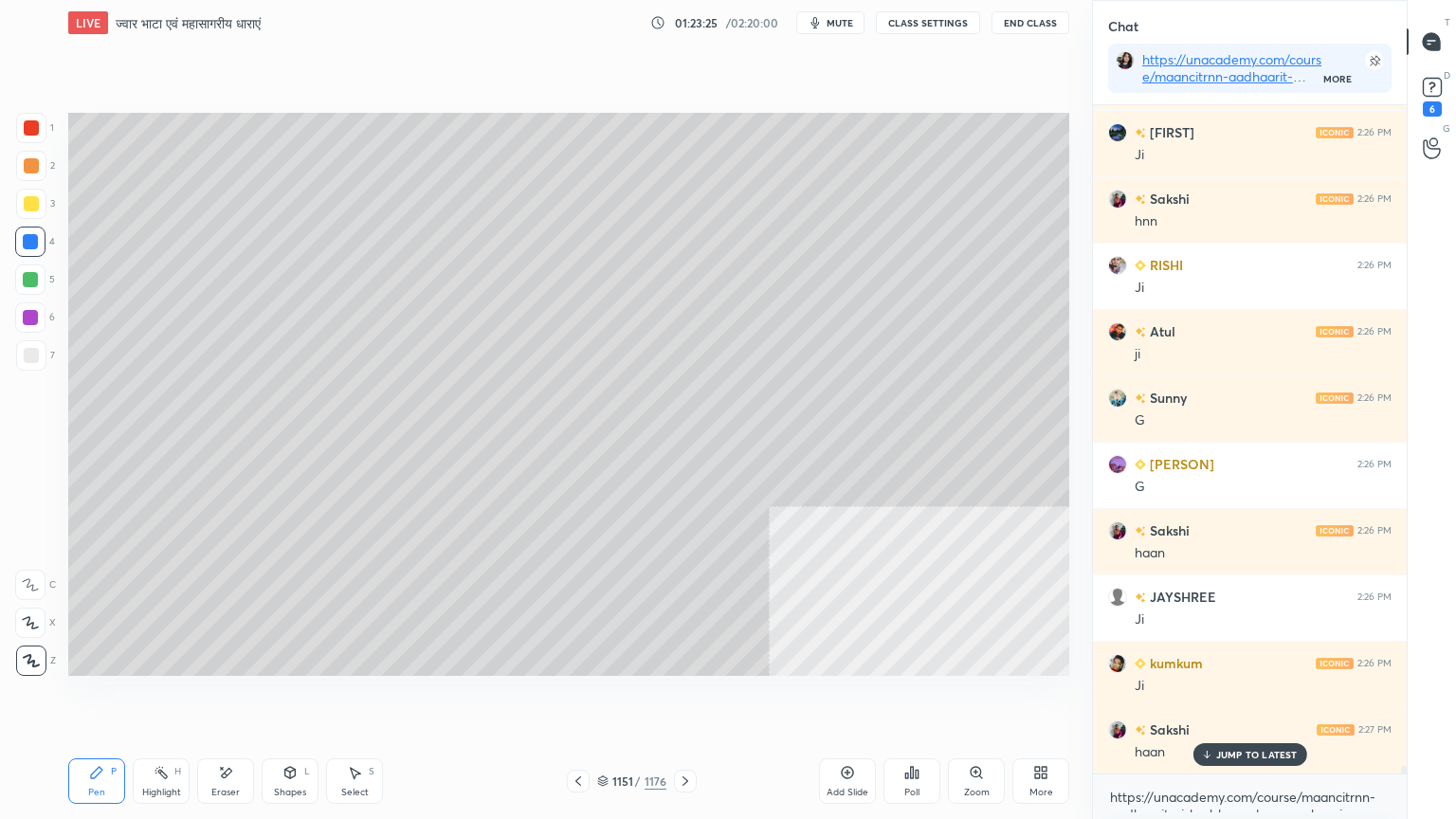 click on "1151 / 1176" at bounding box center (631, 781) 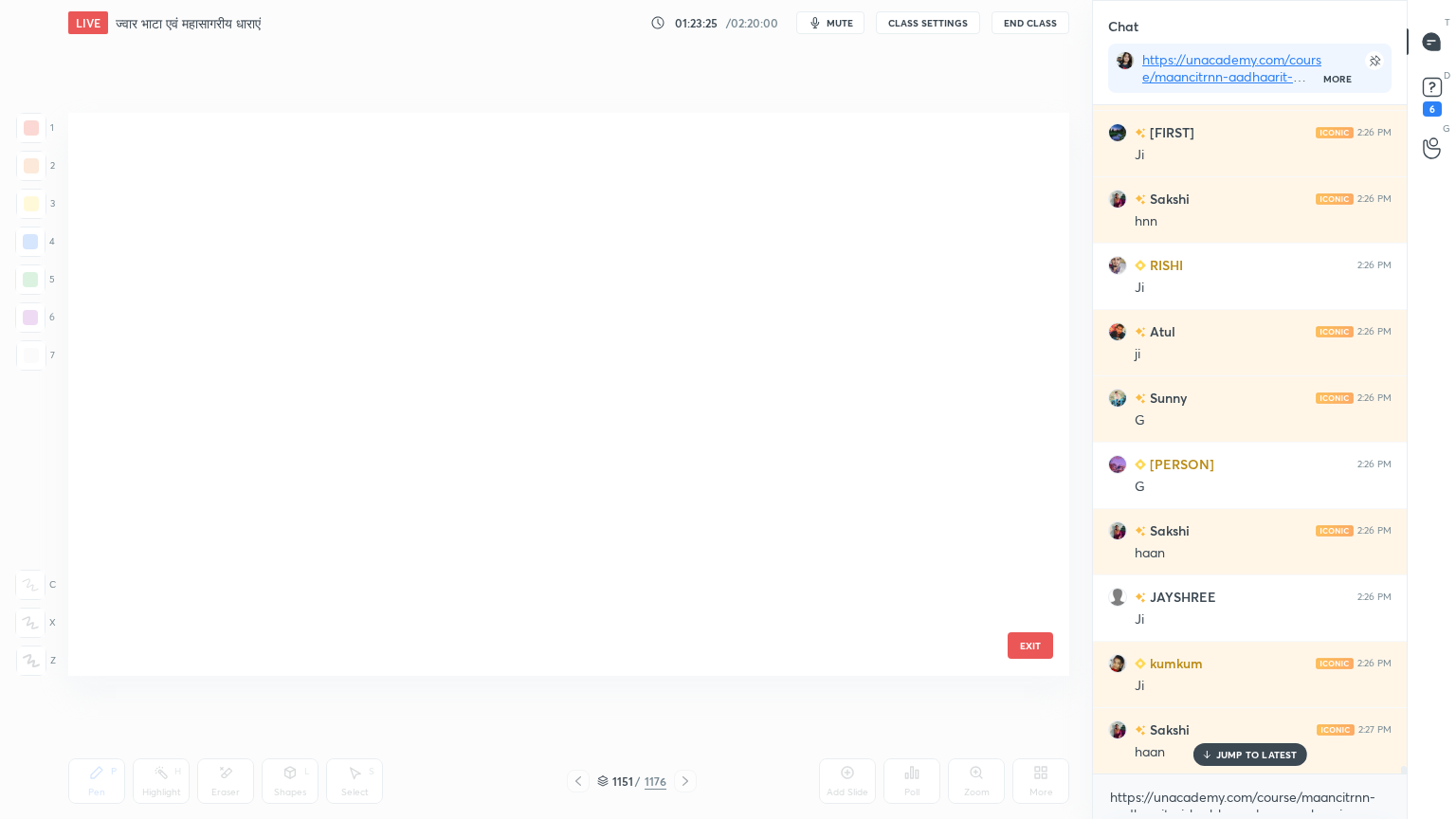 scroll, scrollTop: 66049, scrollLeft: 0, axis: vertical 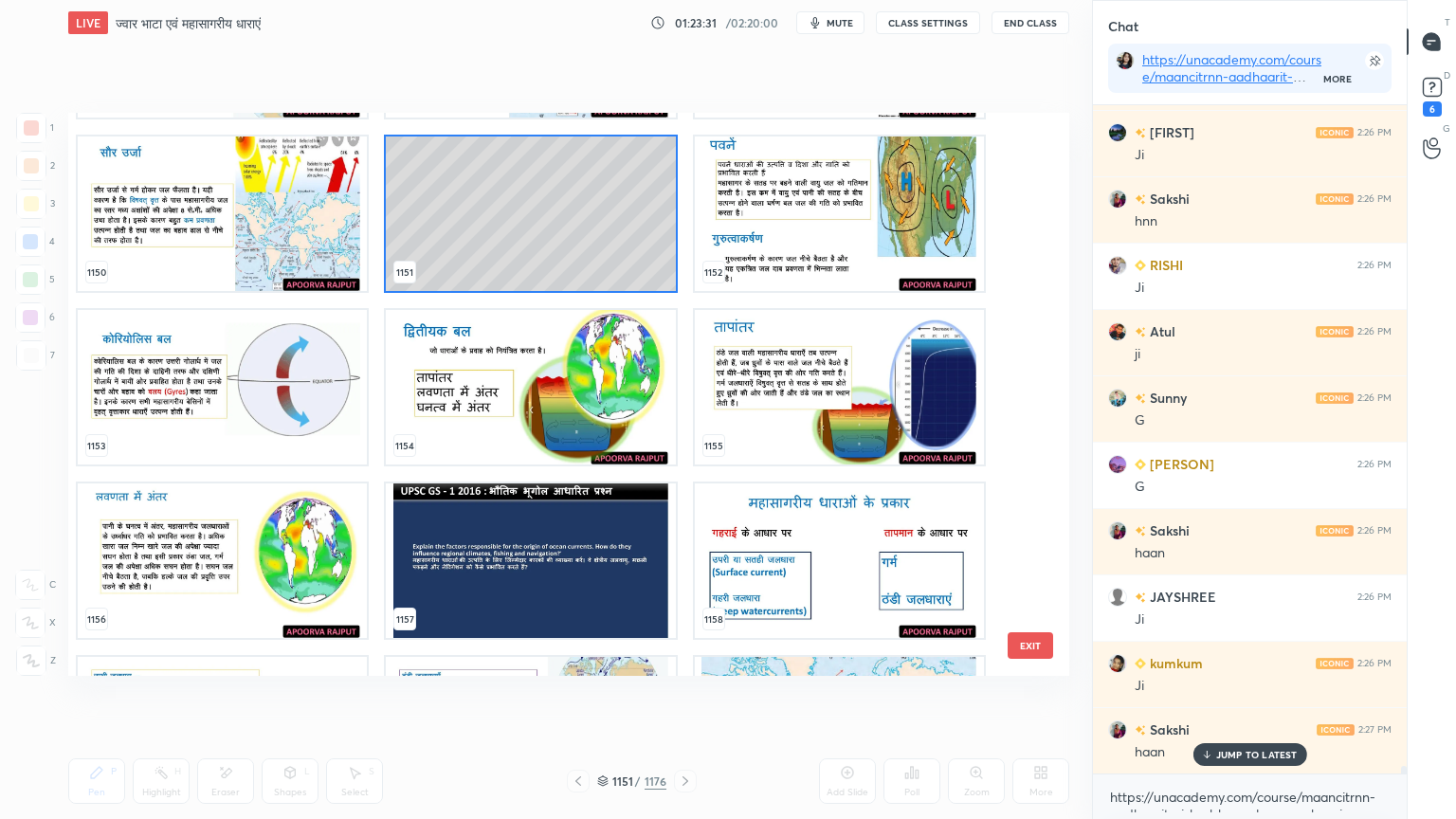 click at bounding box center [222, 560] 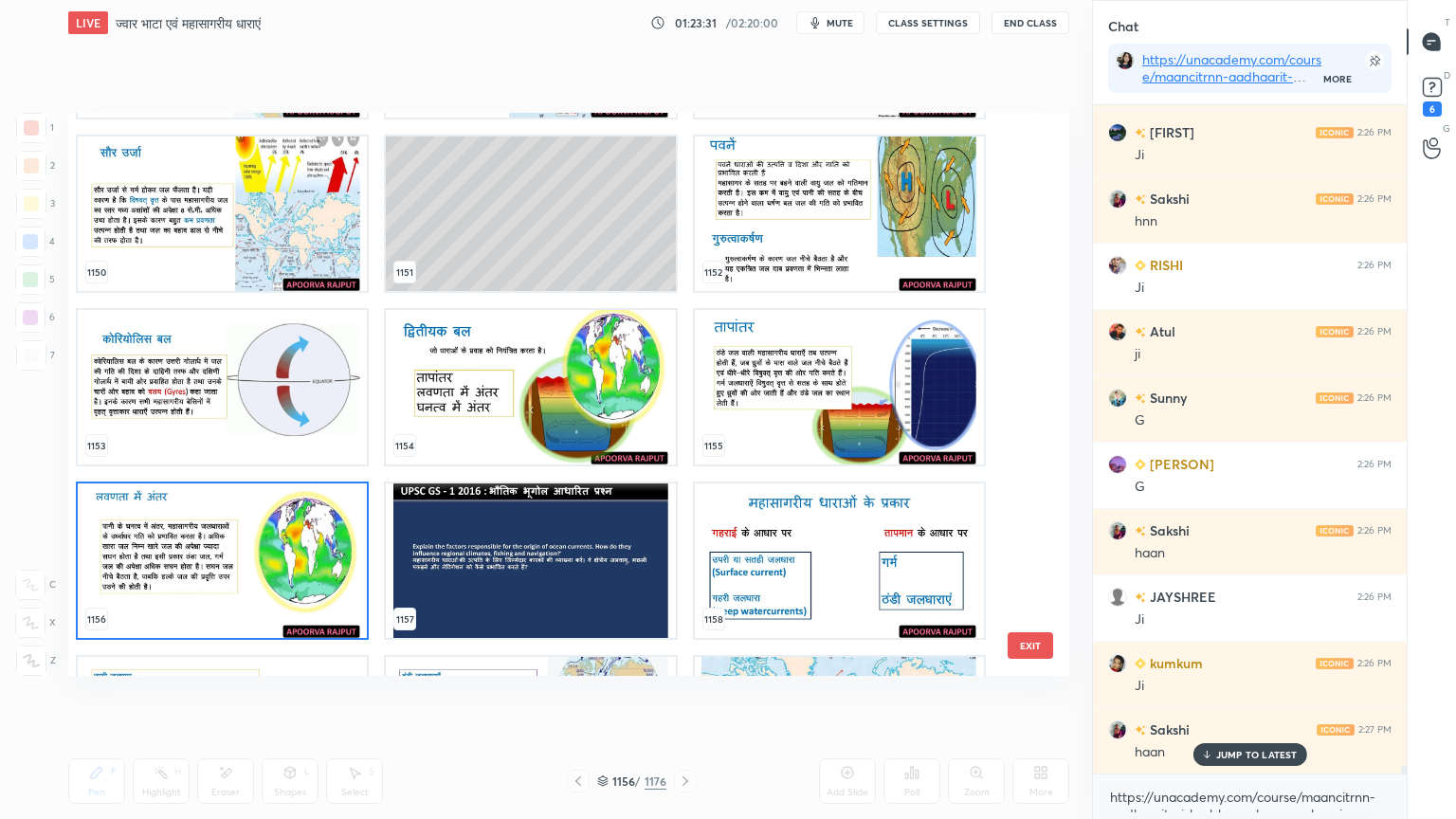 click at bounding box center (222, 560) 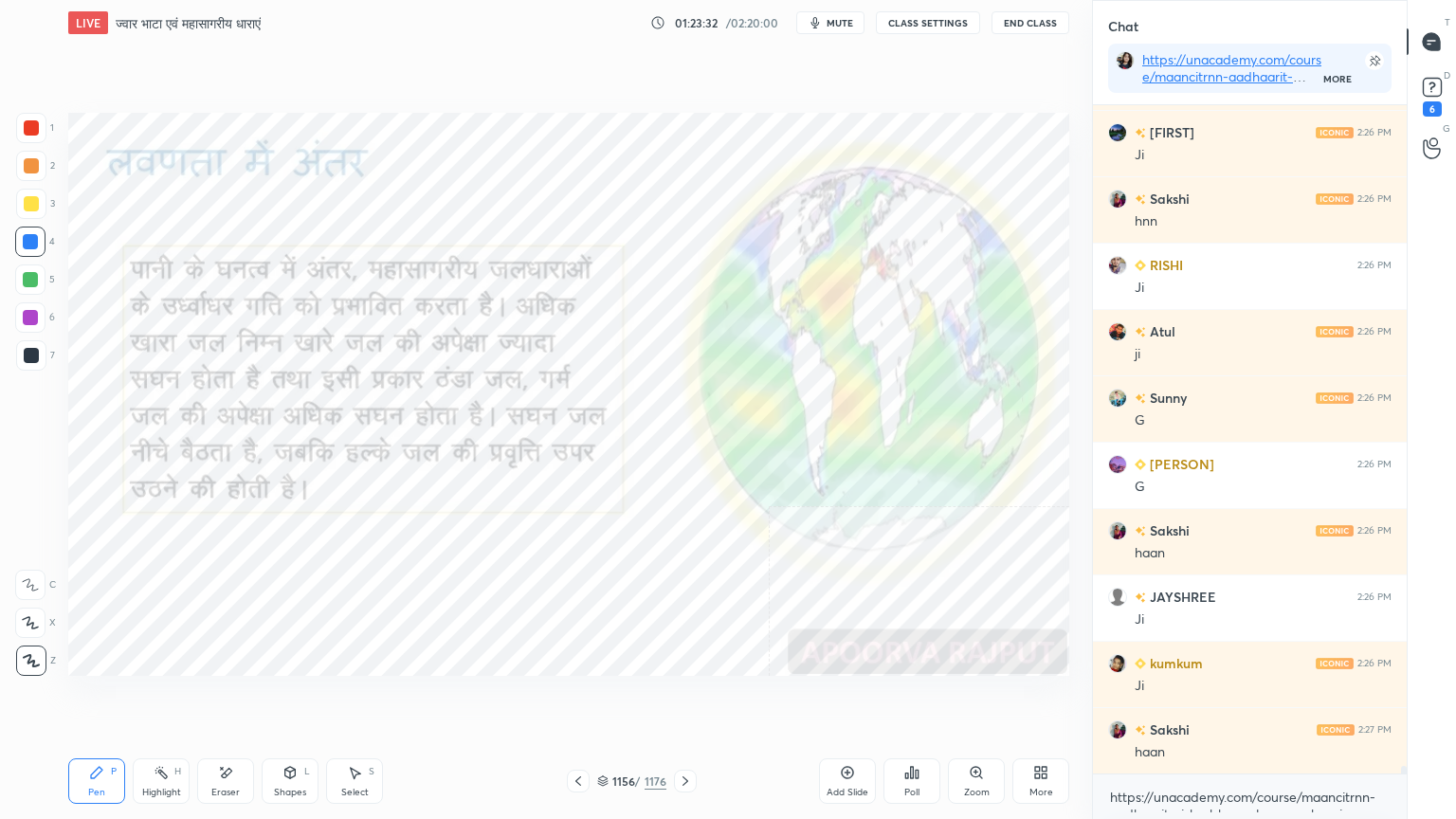 scroll, scrollTop: 60306, scrollLeft: 0, axis: vertical 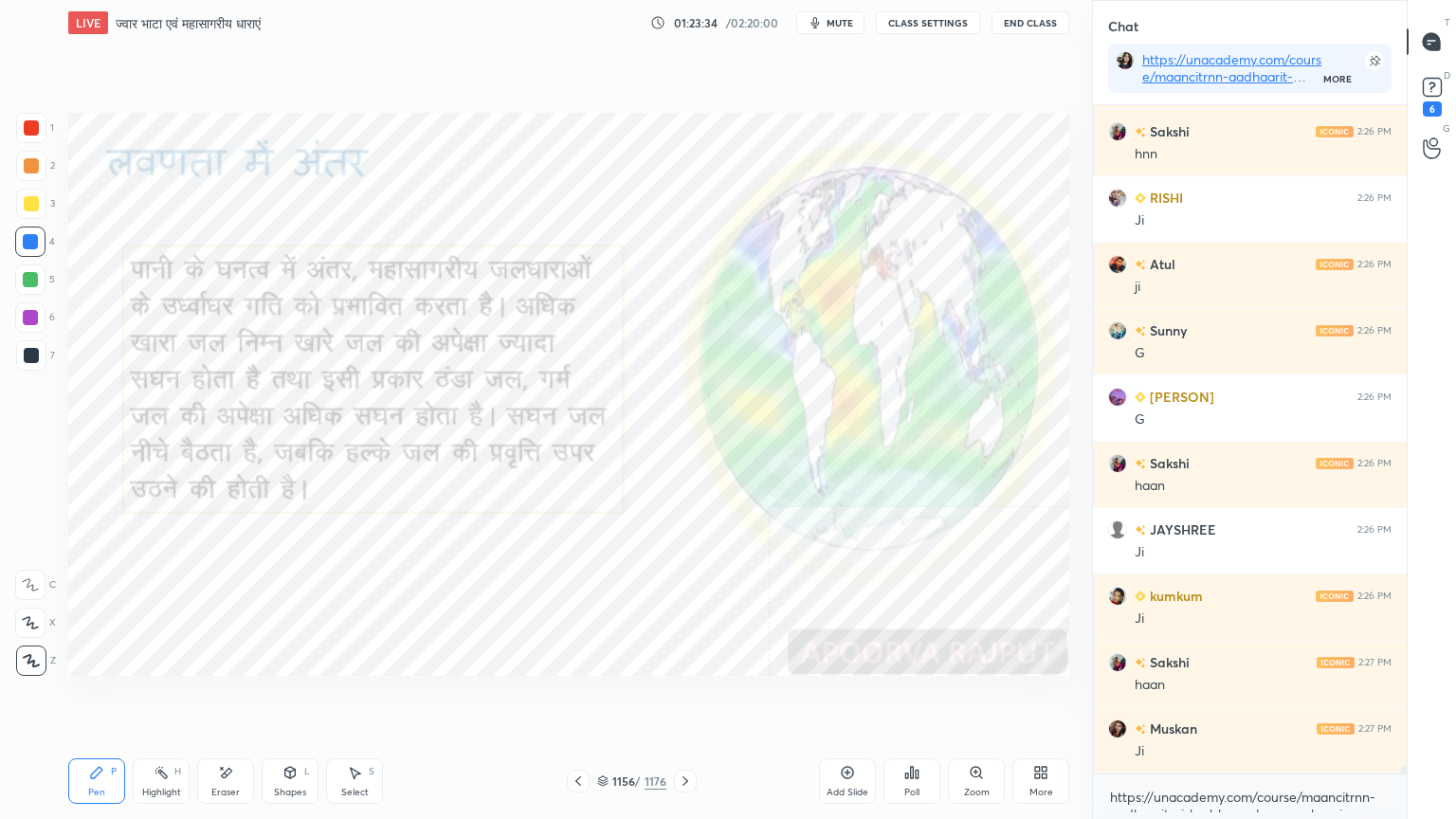 click 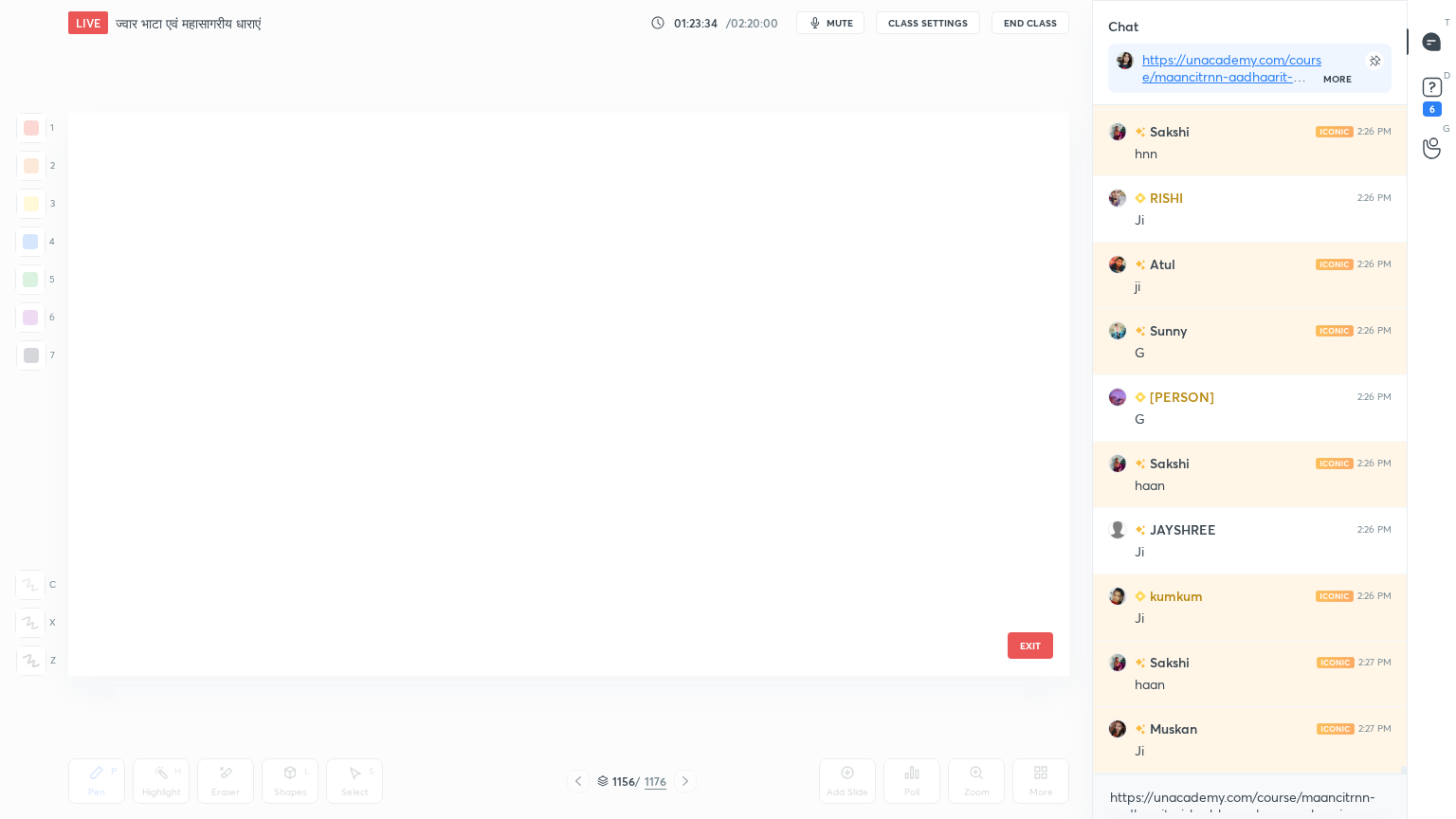 scroll, scrollTop: 66396, scrollLeft: 0, axis: vertical 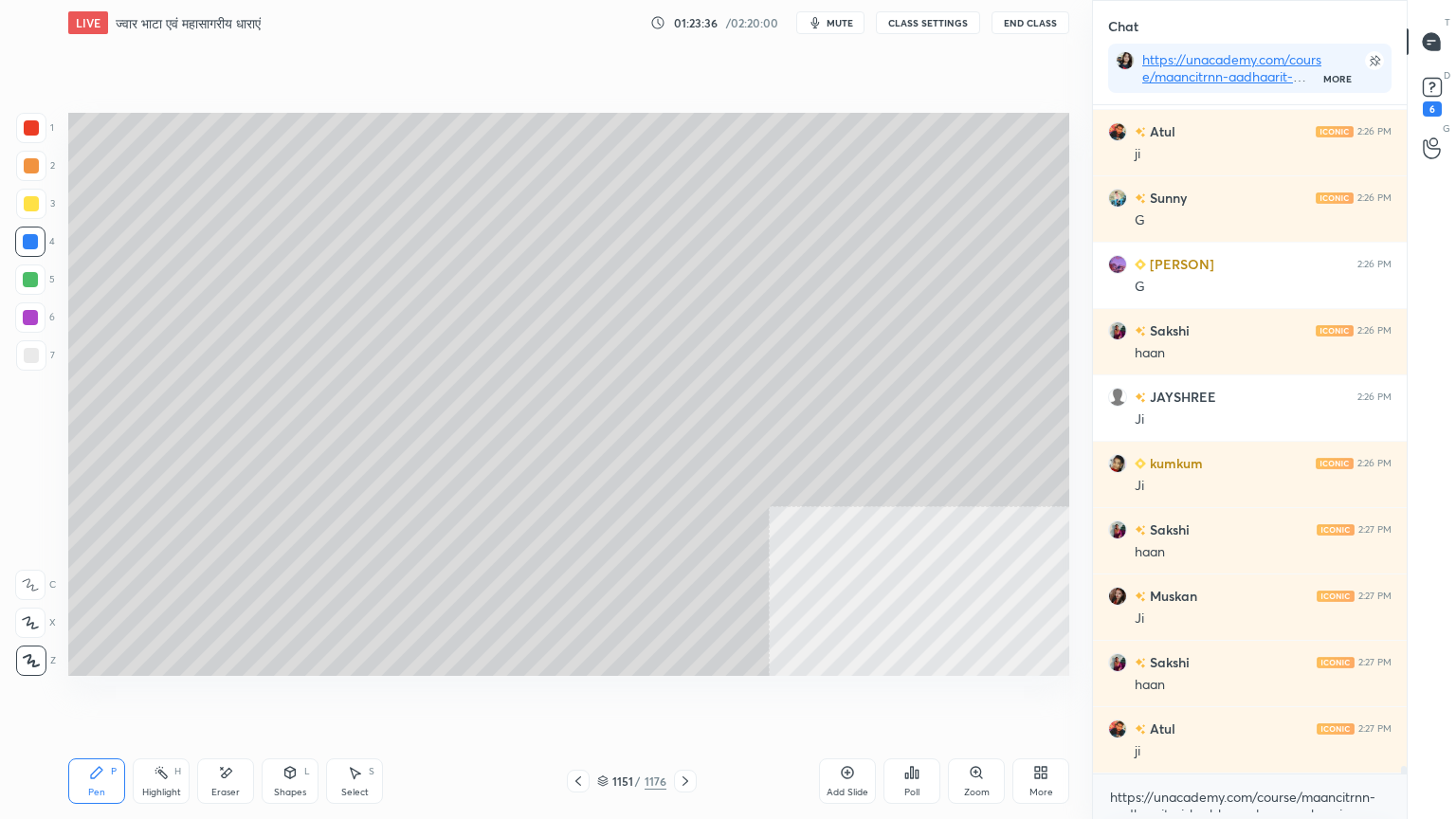 click 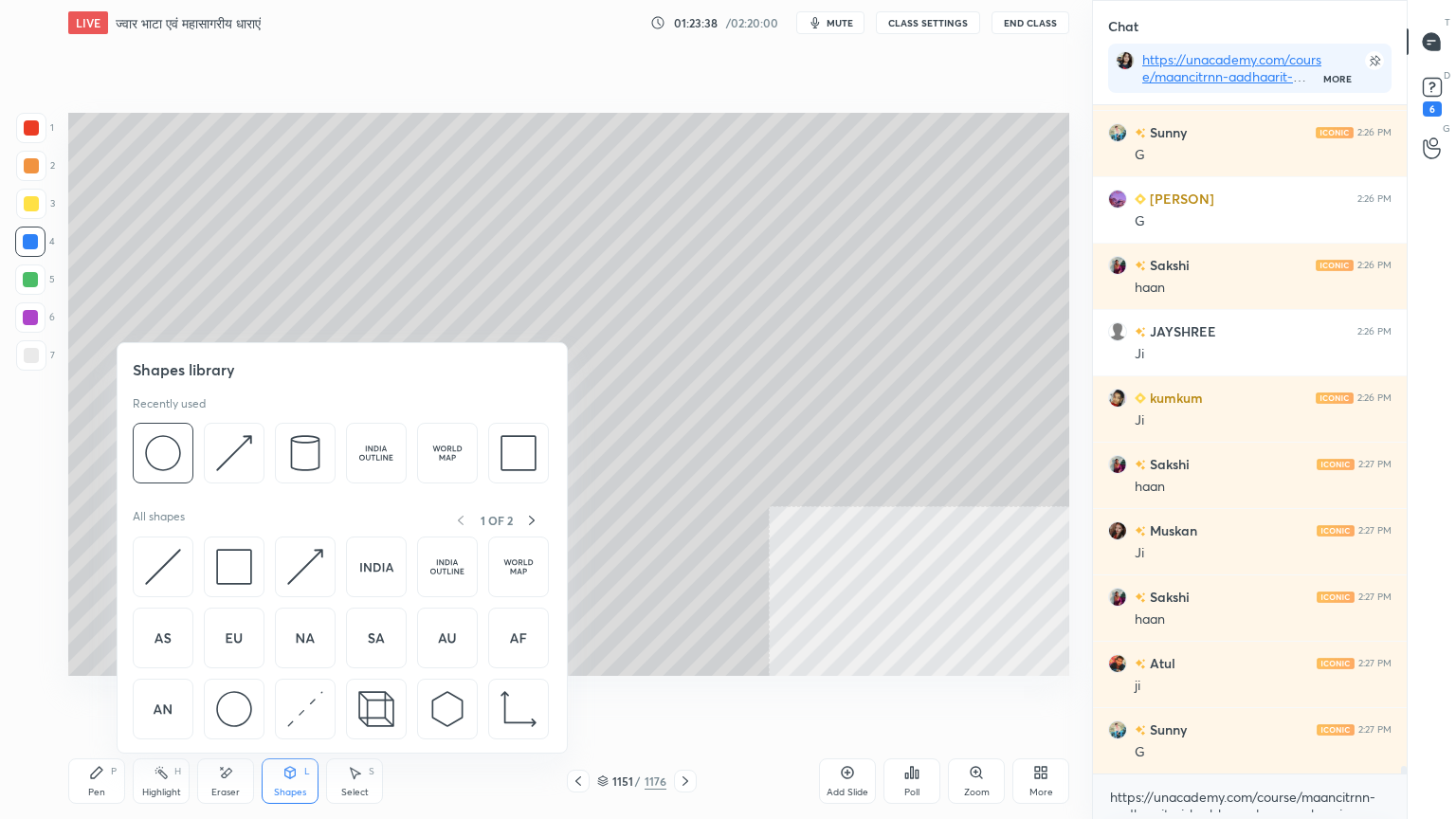 scroll, scrollTop: 60571, scrollLeft: 0, axis: vertical 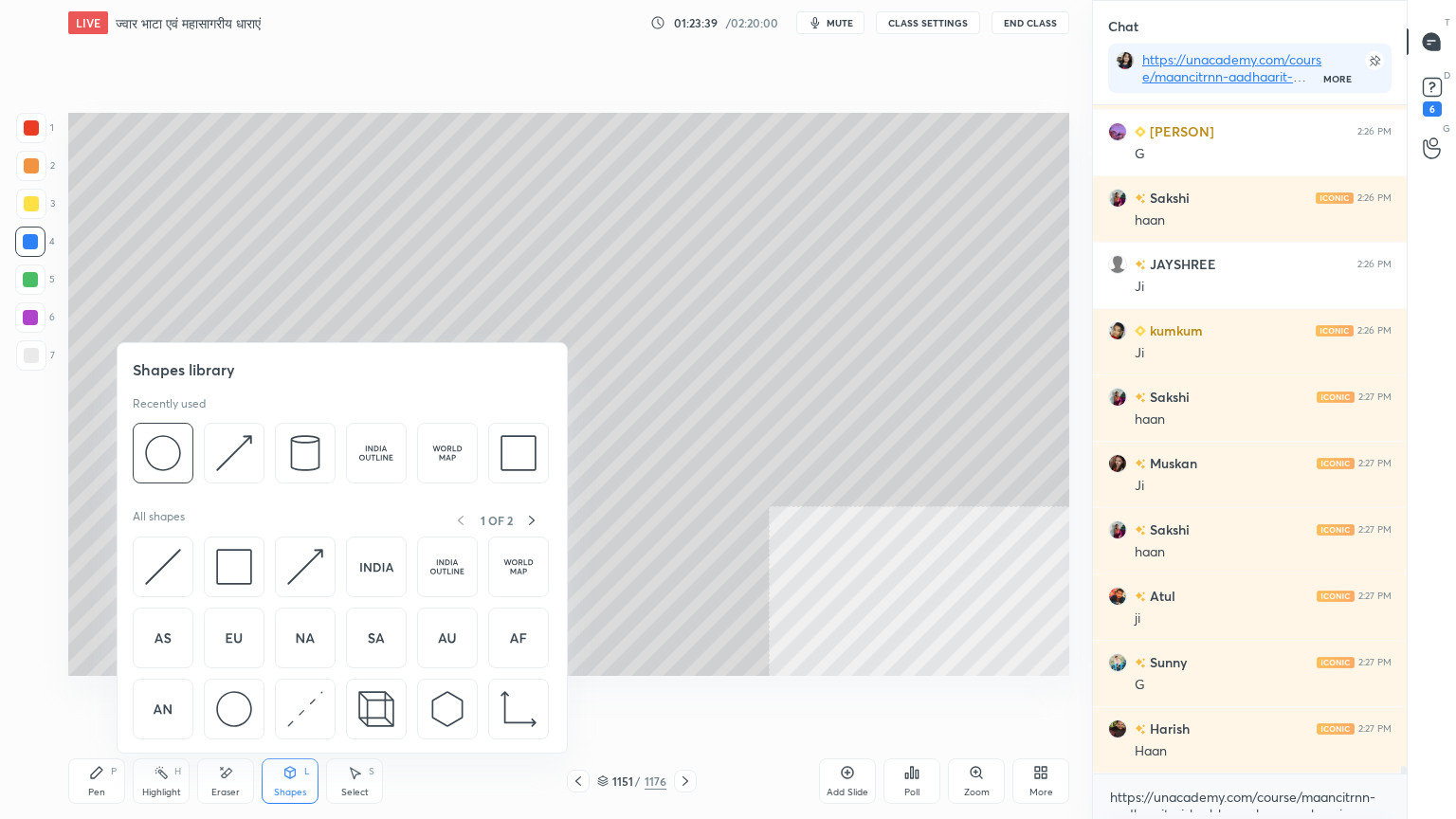 click on "Pen P" at bounding box center [97, 781] 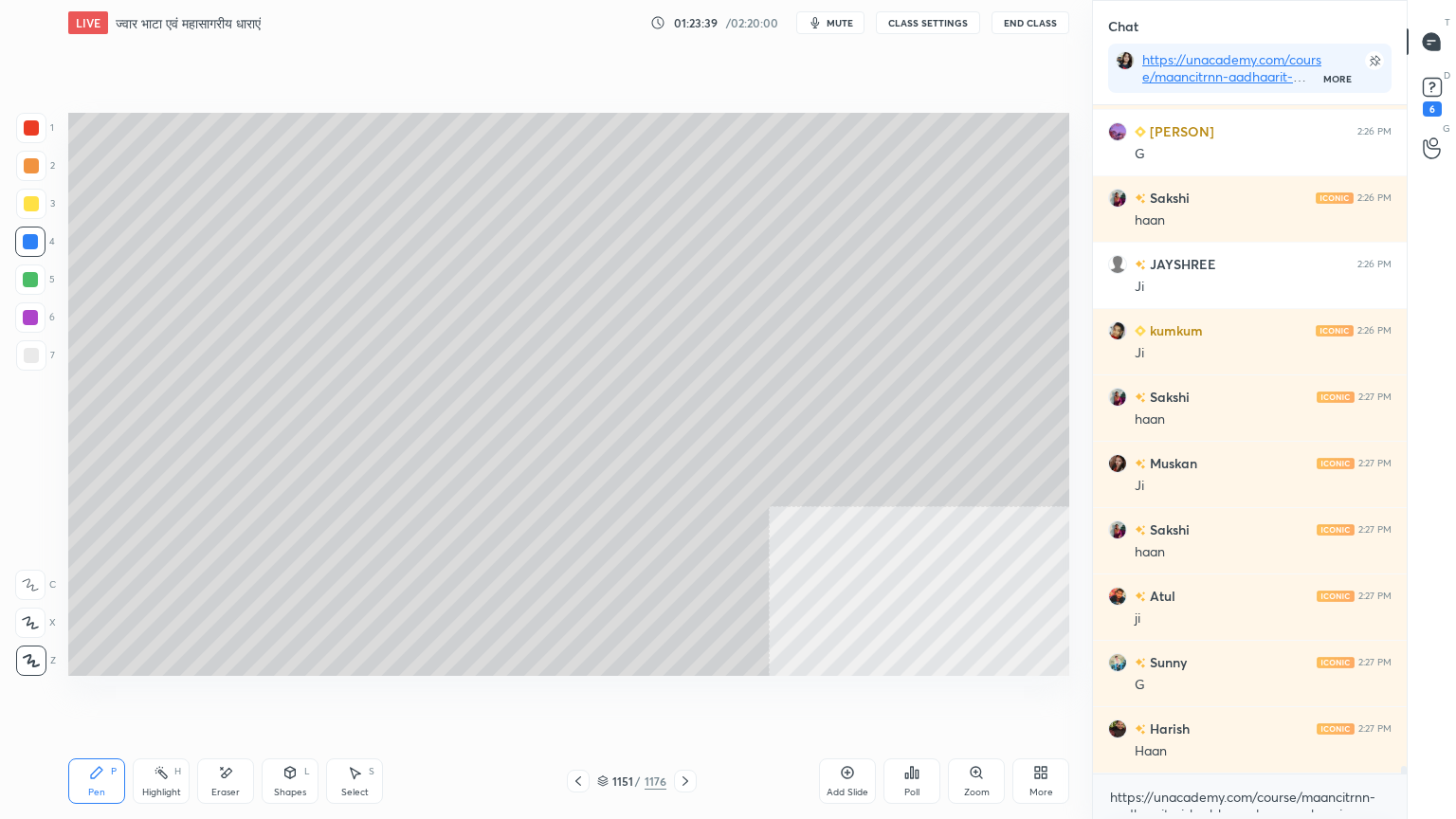 click 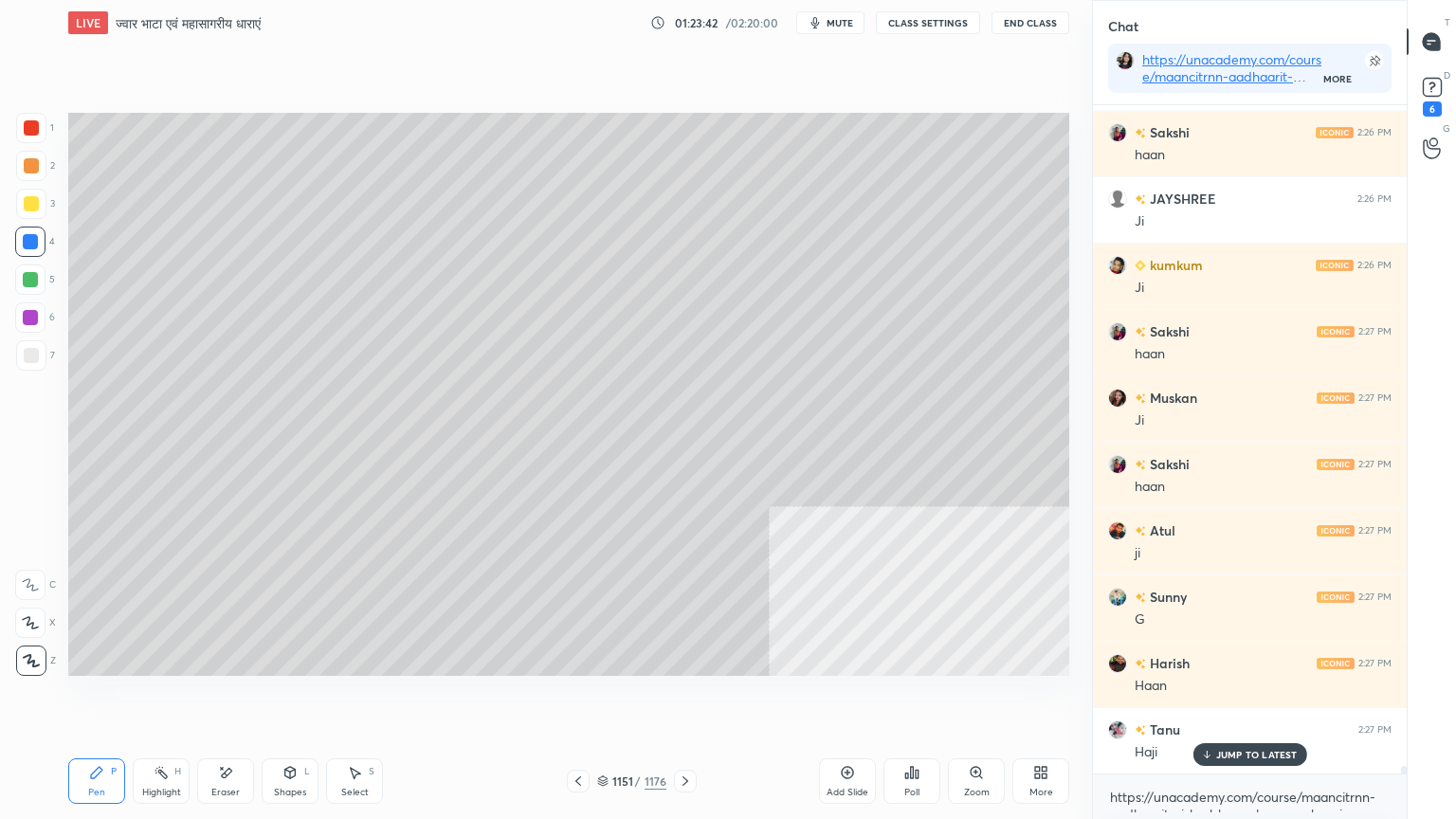scroll, scrollTop: 60682, scrollLeft: 0, axis: vertical 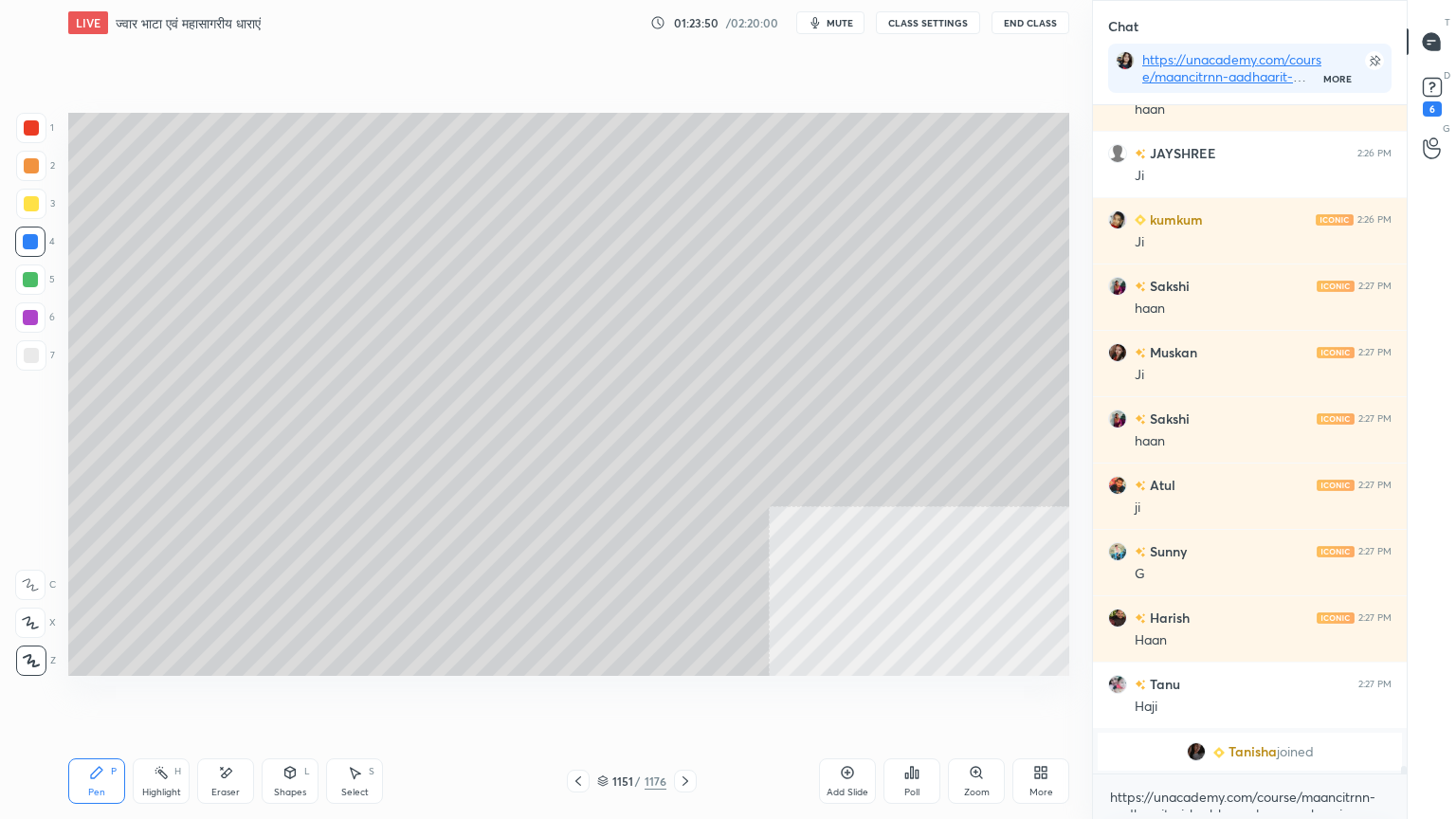 click on "7" at bounding box center [35, 359] 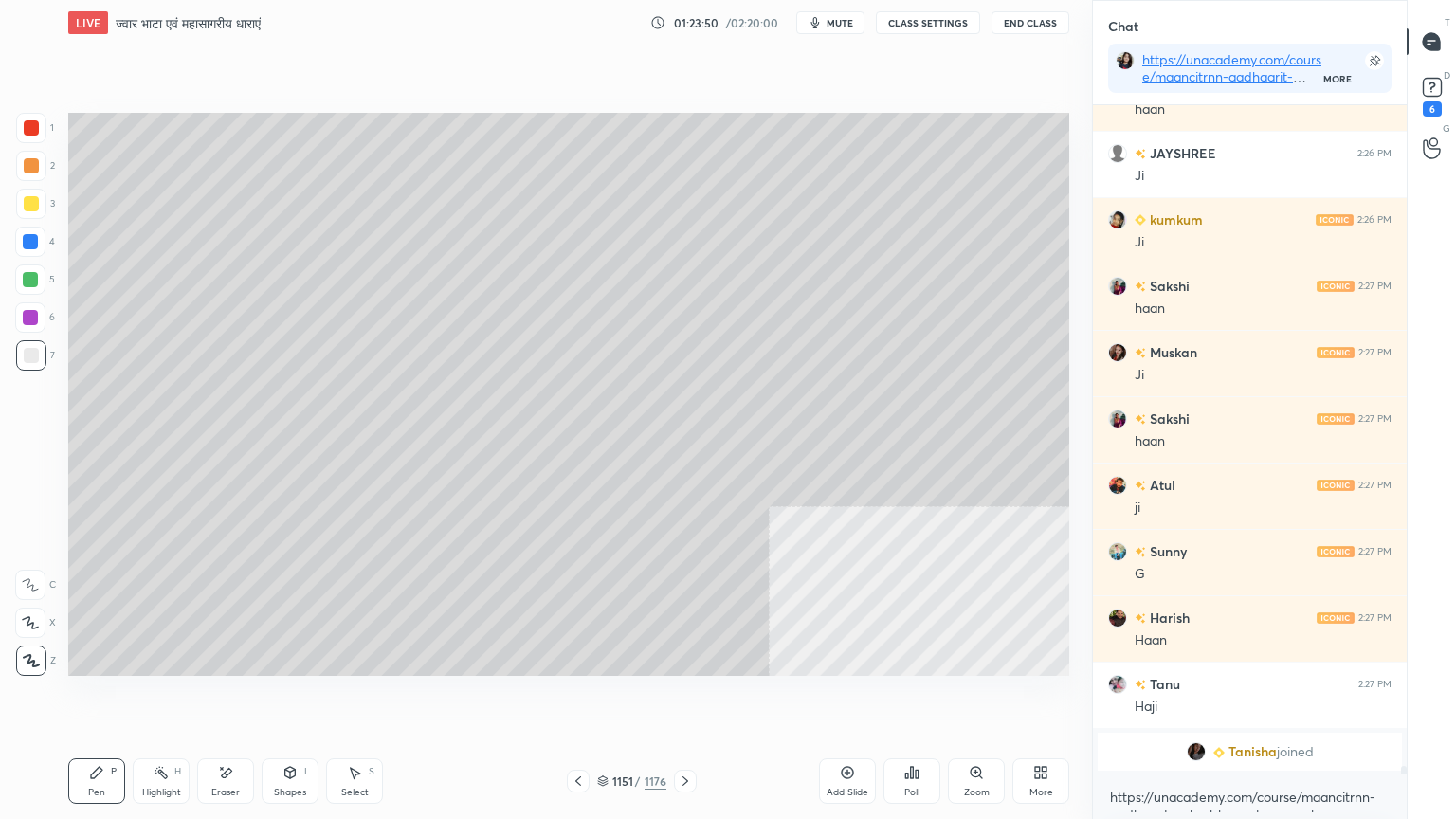 click at bounding box center (31, 355) 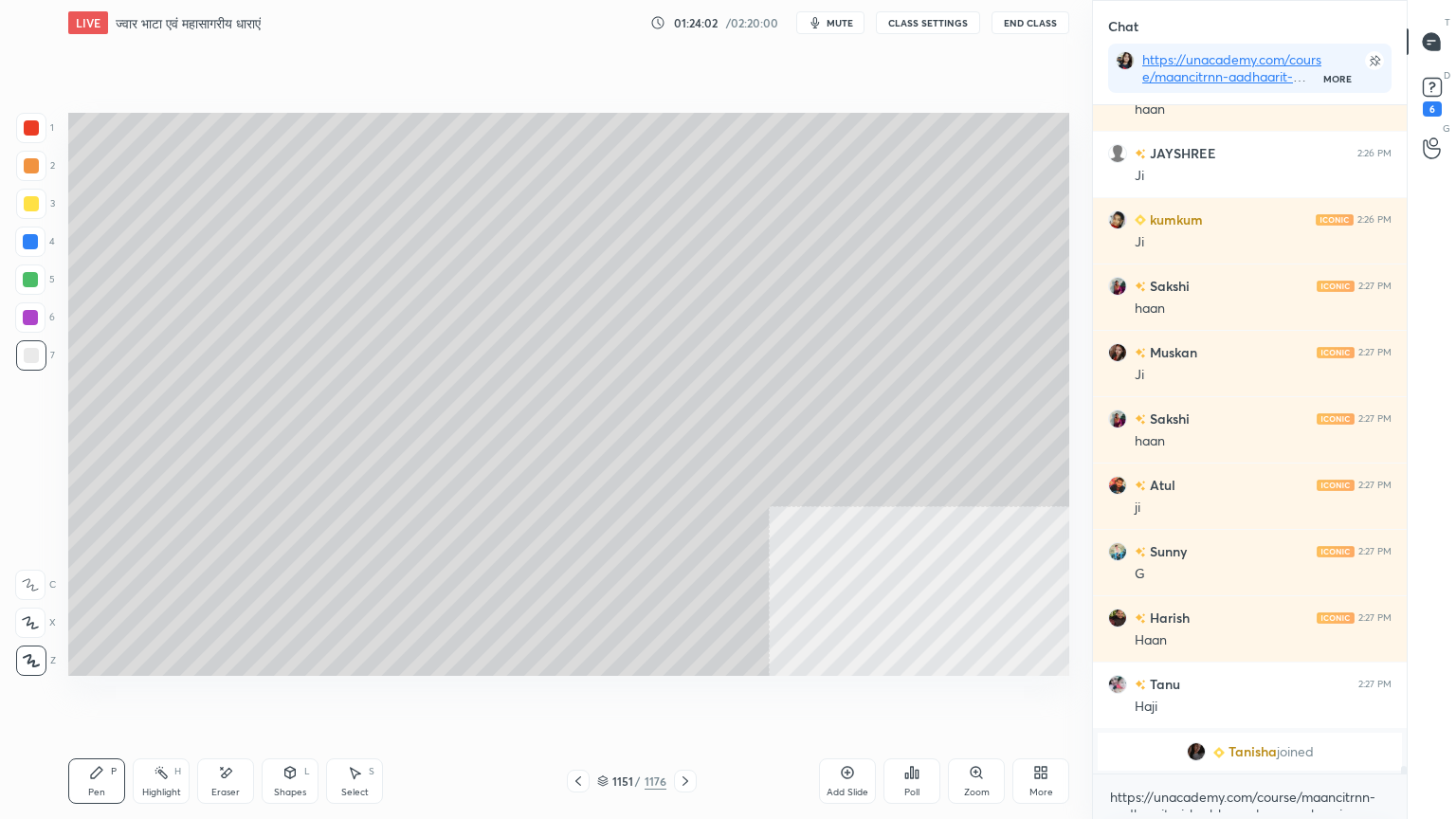 scroll, scrollTop: 60749, scrollLeft: 0, axis: vertical 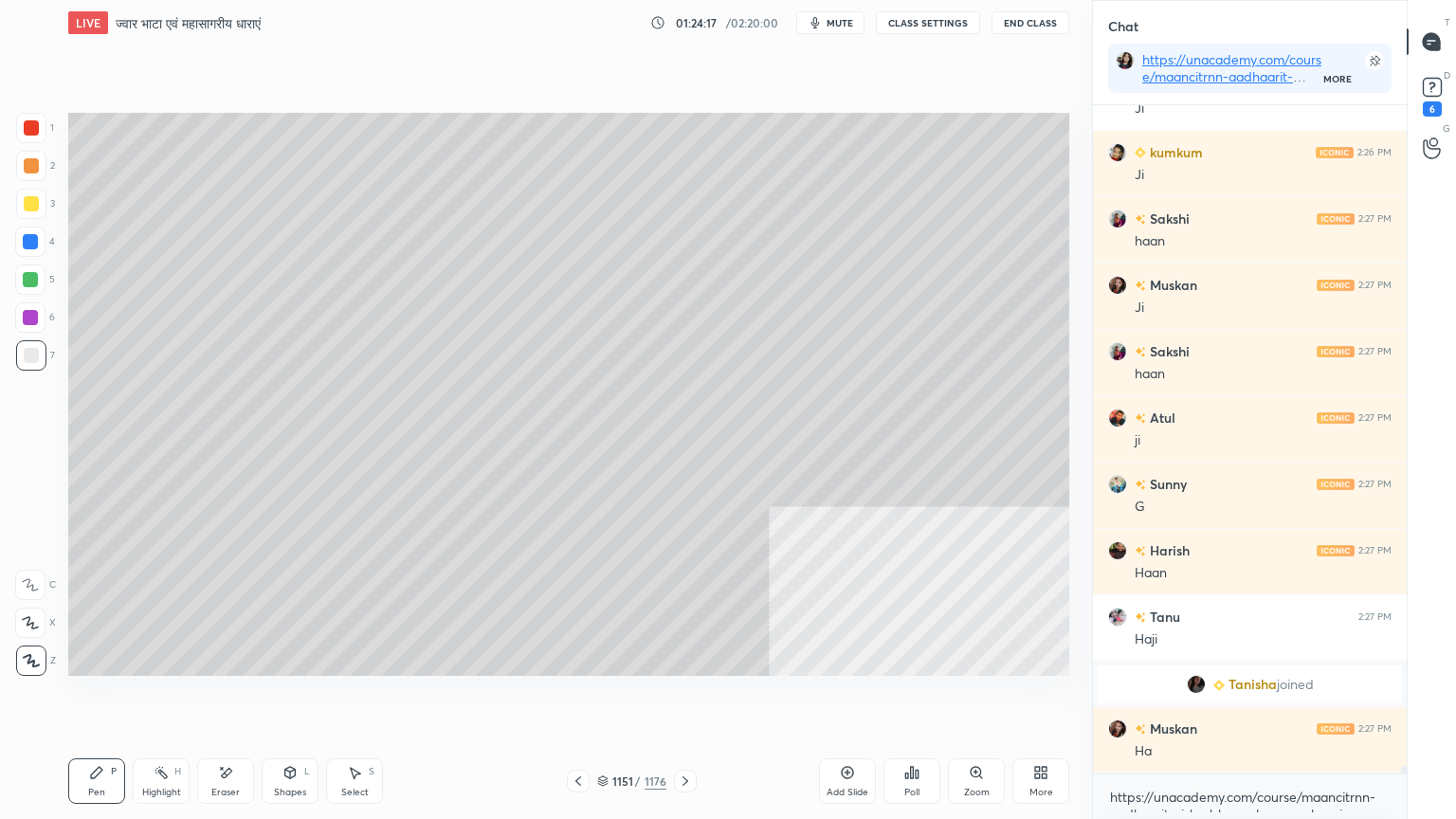 click at bounding box center (30, 242) 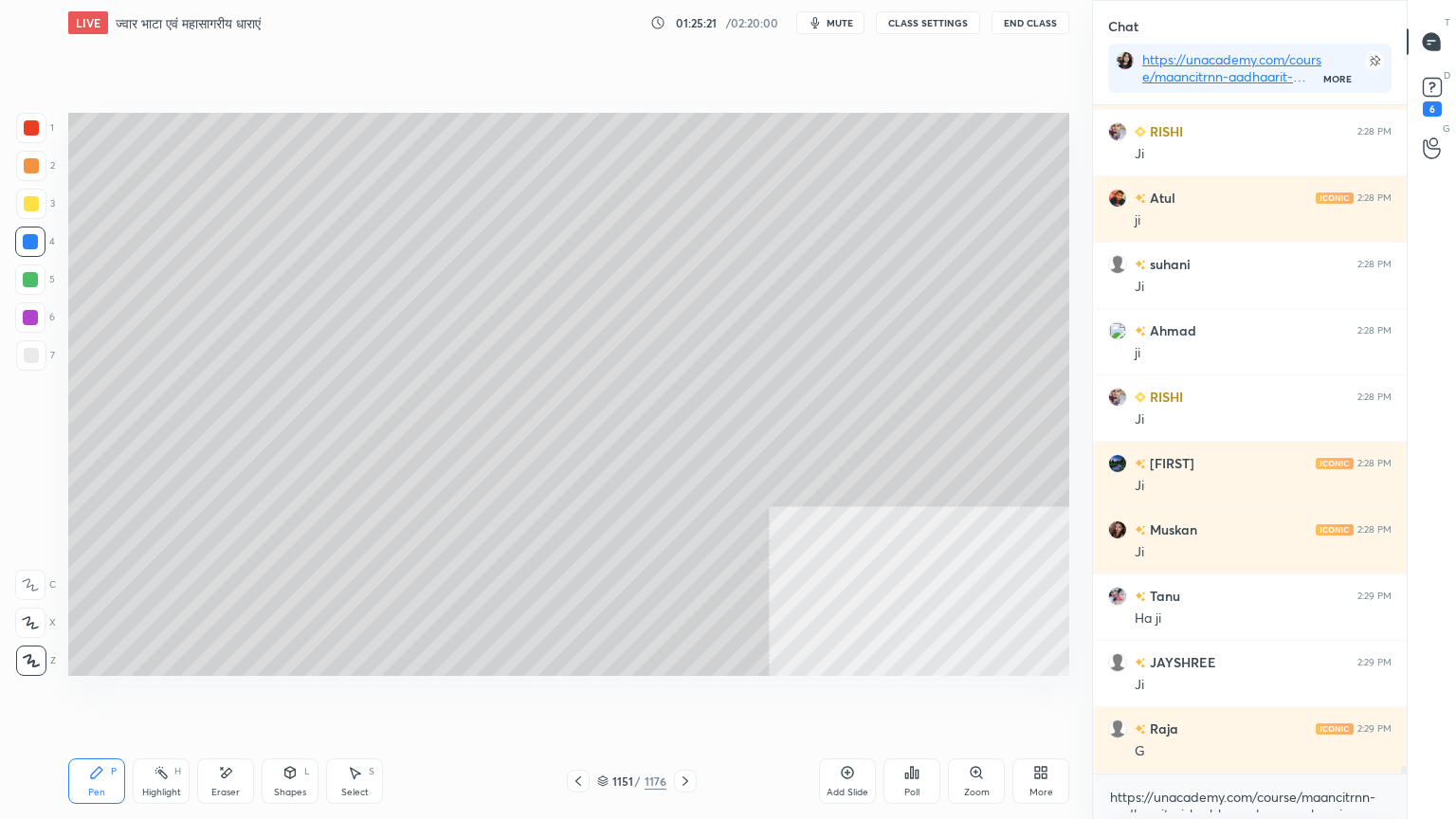 scroll, scrollTop: 61744, scrollLeft: 0, axis: vertical 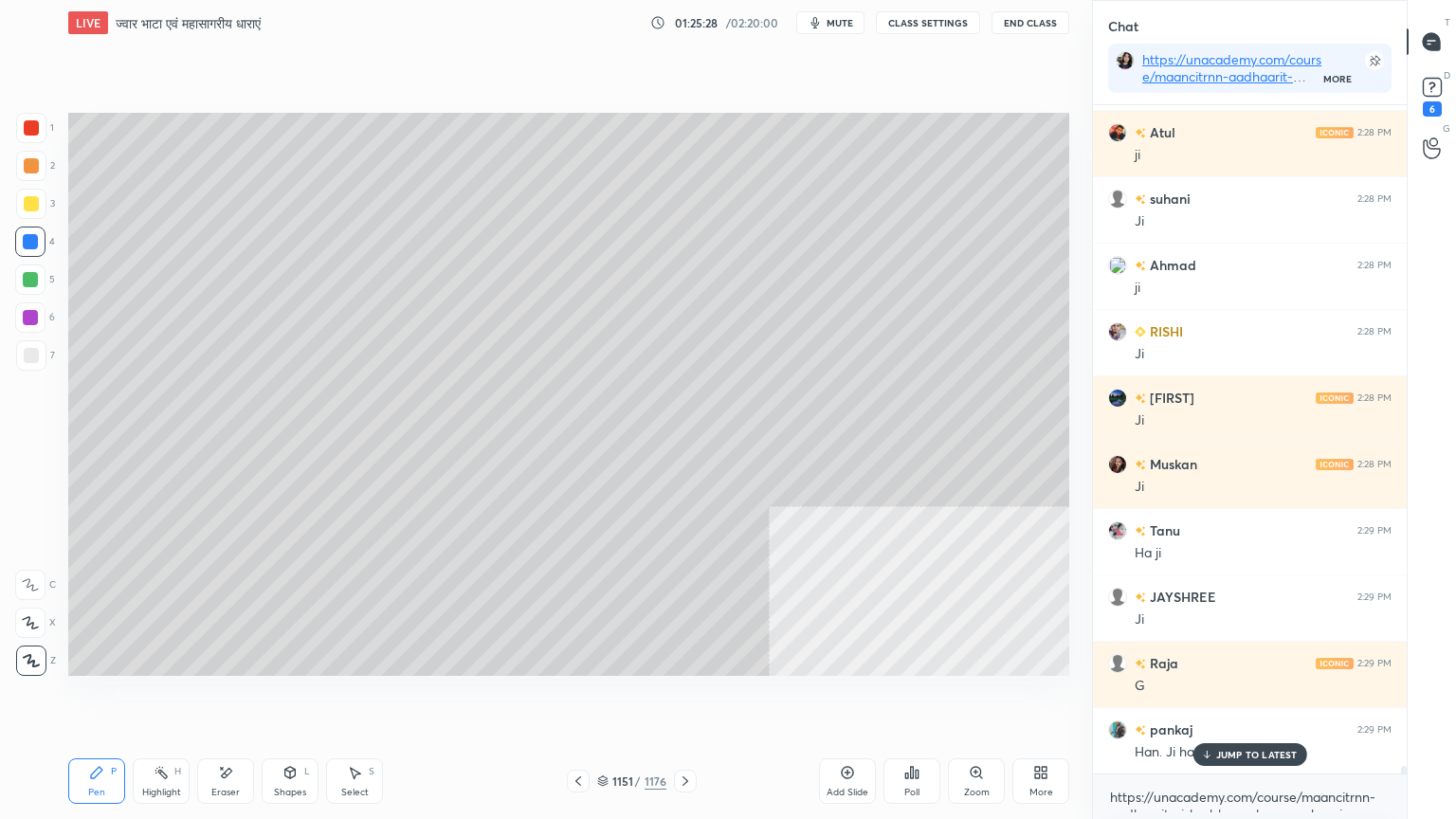 click on "JUMP TO LATEST" at bounding box center (1257, 755) 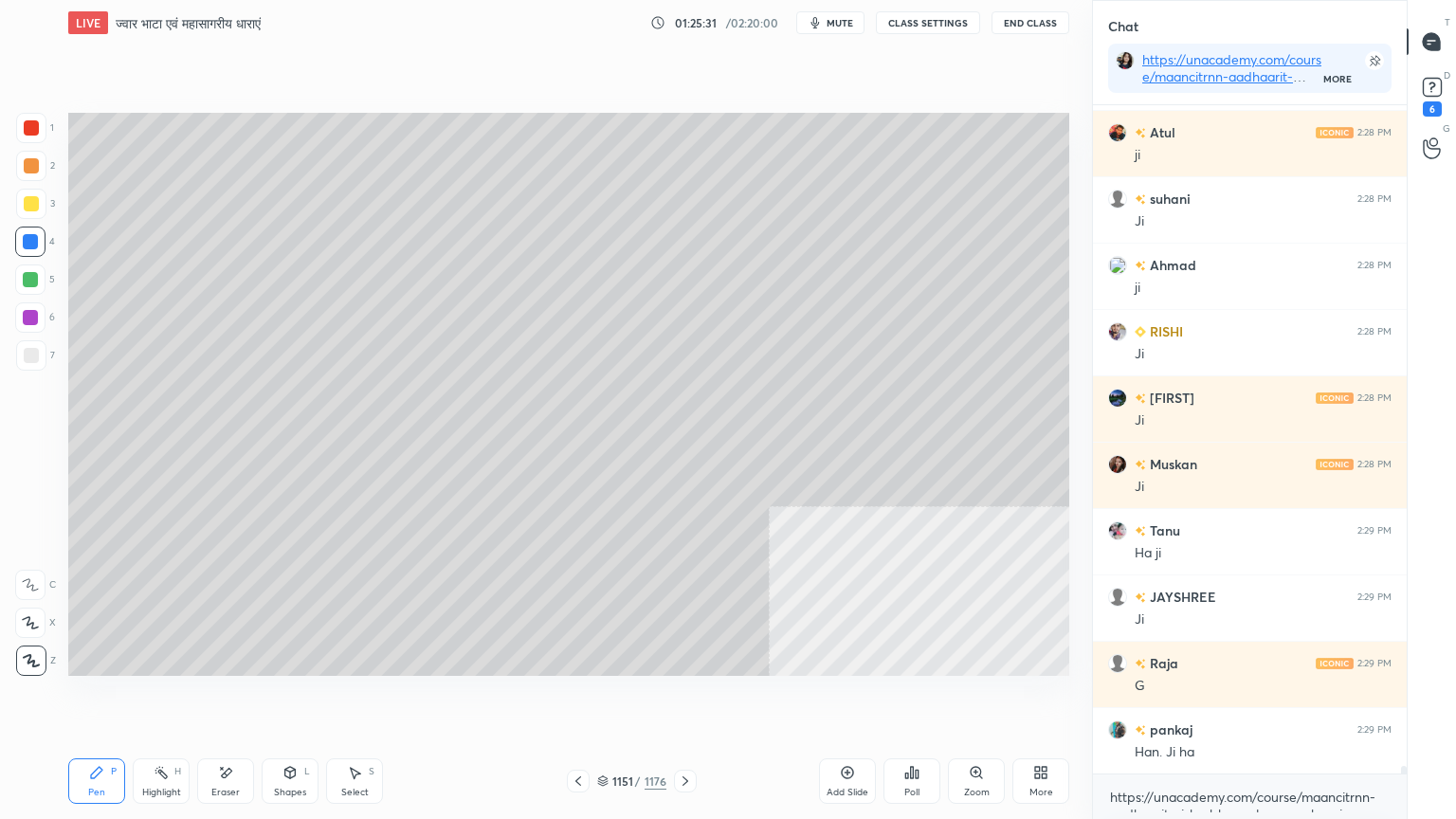 click at bounding box center (31, 355) 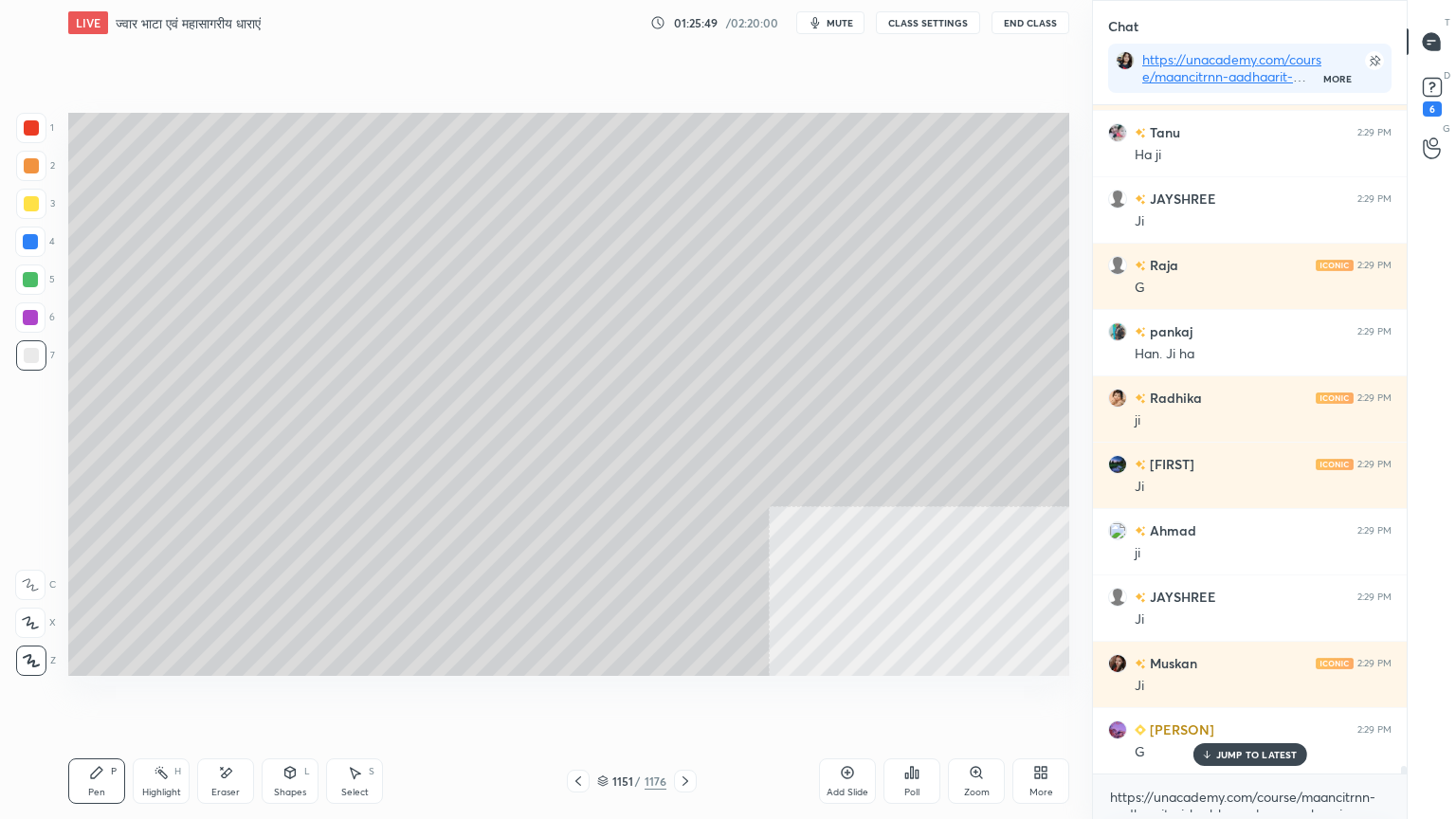 scroll, scrollTop: 62209, scrollLeft: 0, axis: vertical 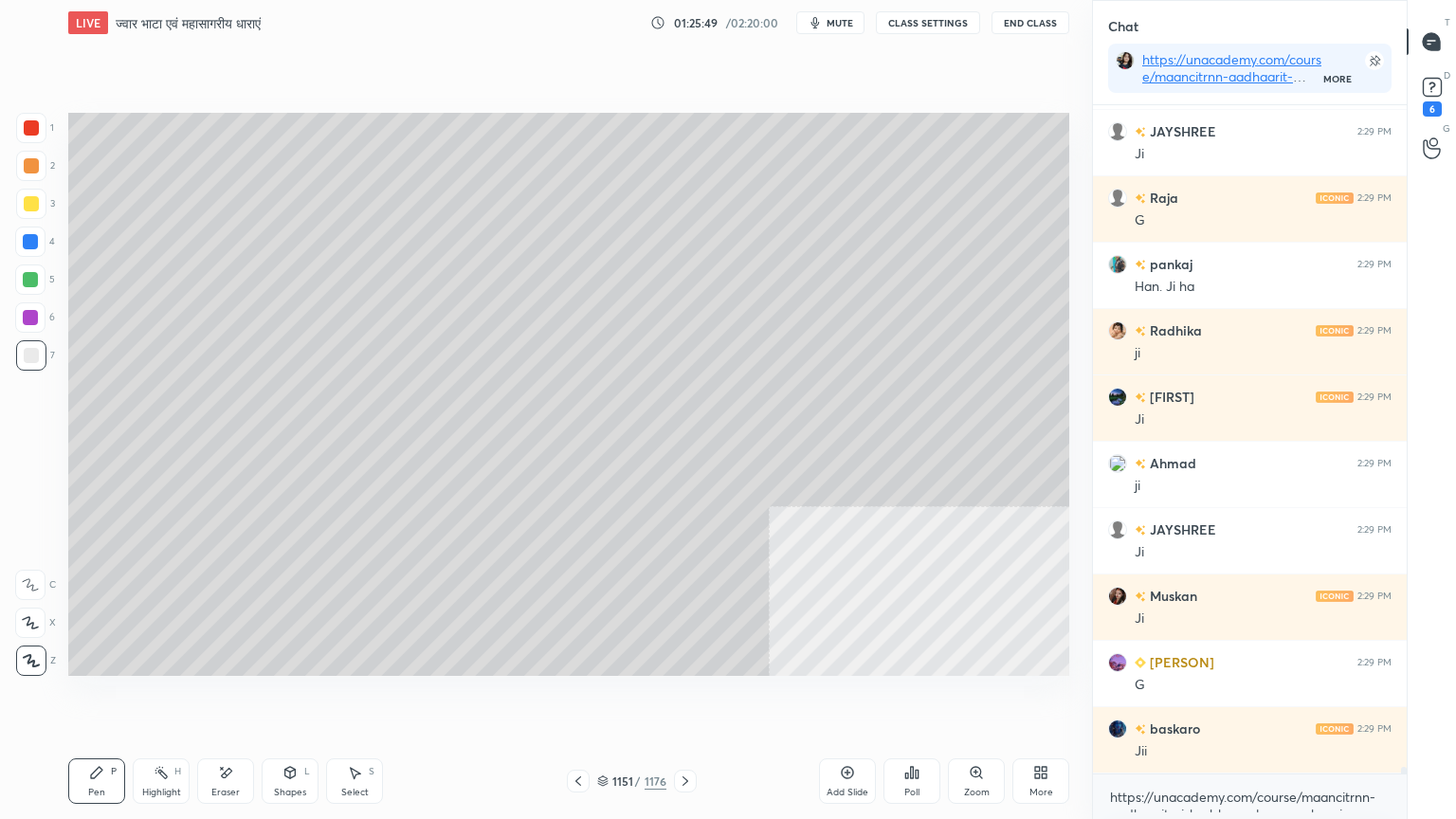 click on "Eraser" at bounding box center [226, 792] 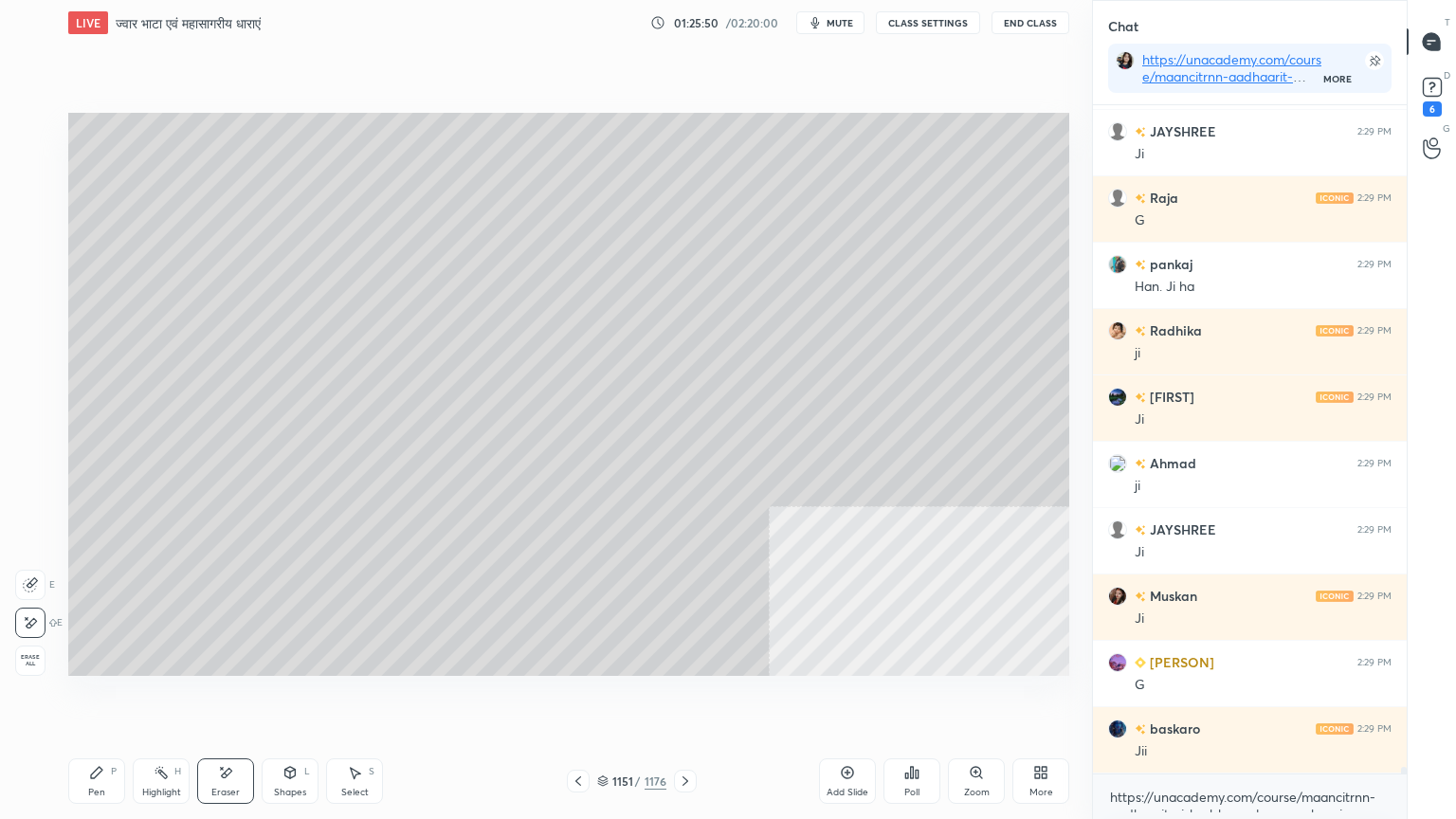 click on "Pen P Highlight H Eraser Shapes L Select S" at bounding box center [256, 781] 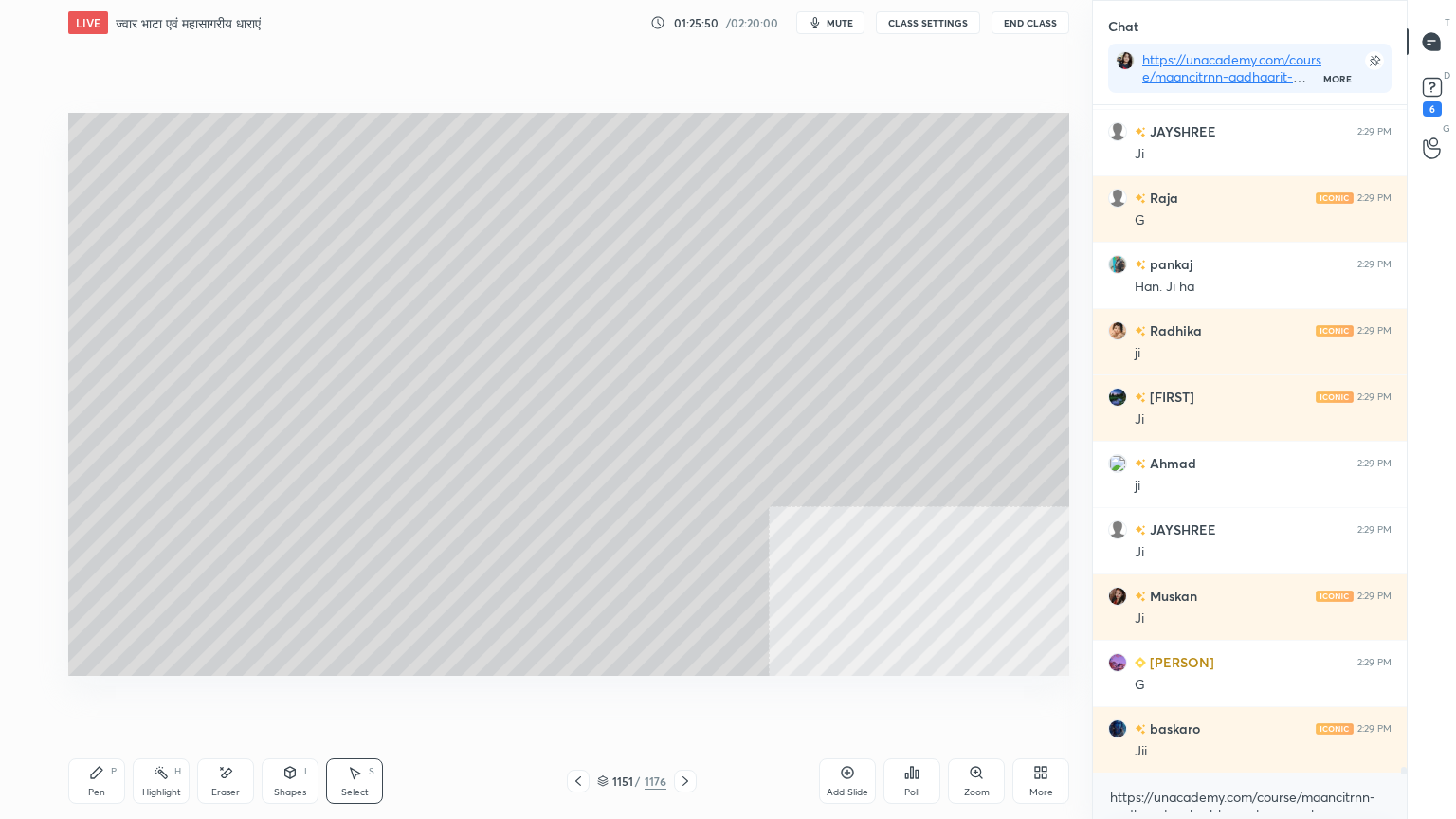 scroll, scrollTop: 62274, scrollLeft: 0, axis: vertical 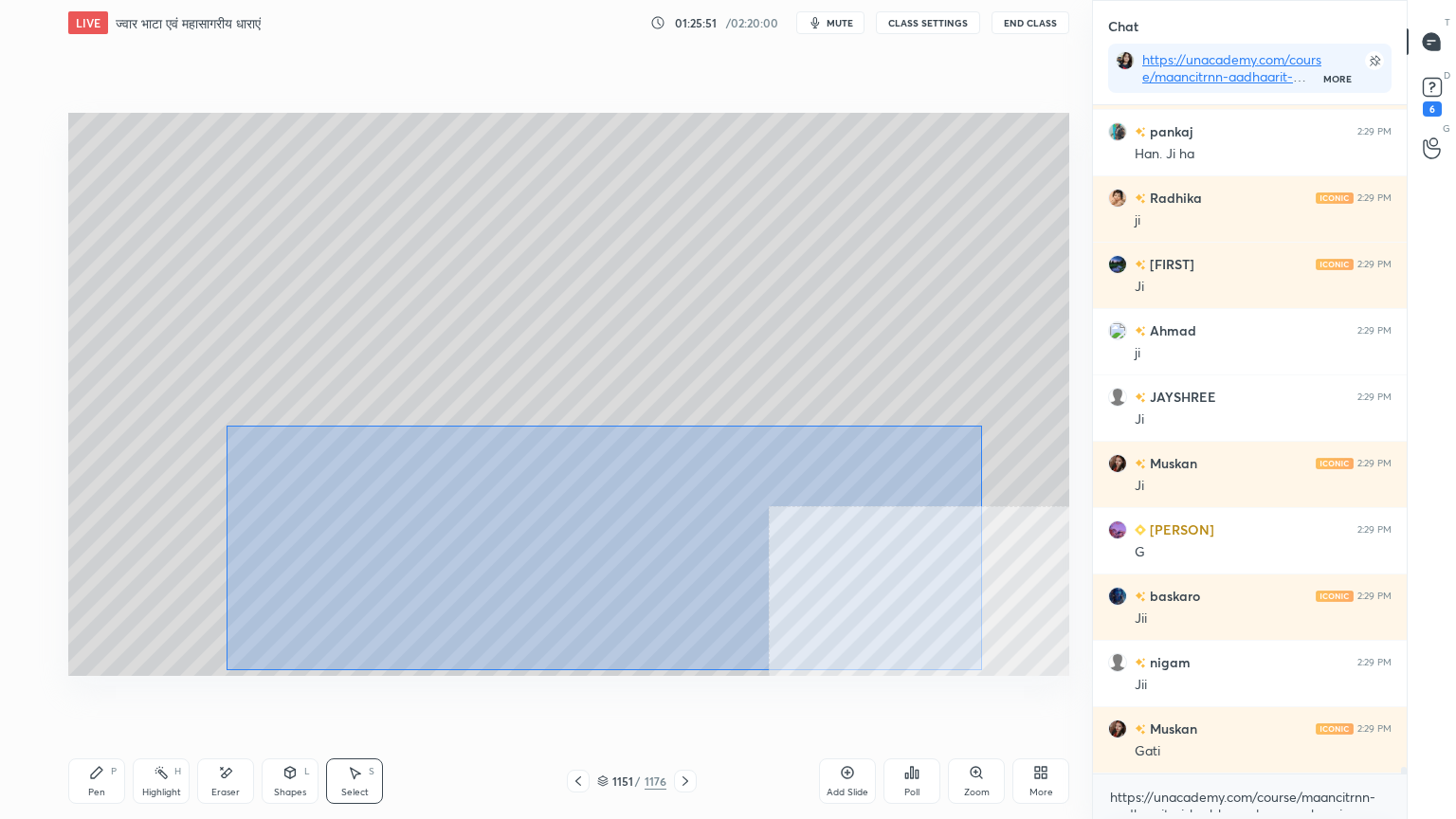 drag, startPoint x: 227, startPoint y: 425, endPoint x: 930, endPoint y: 656, distance: 739.98 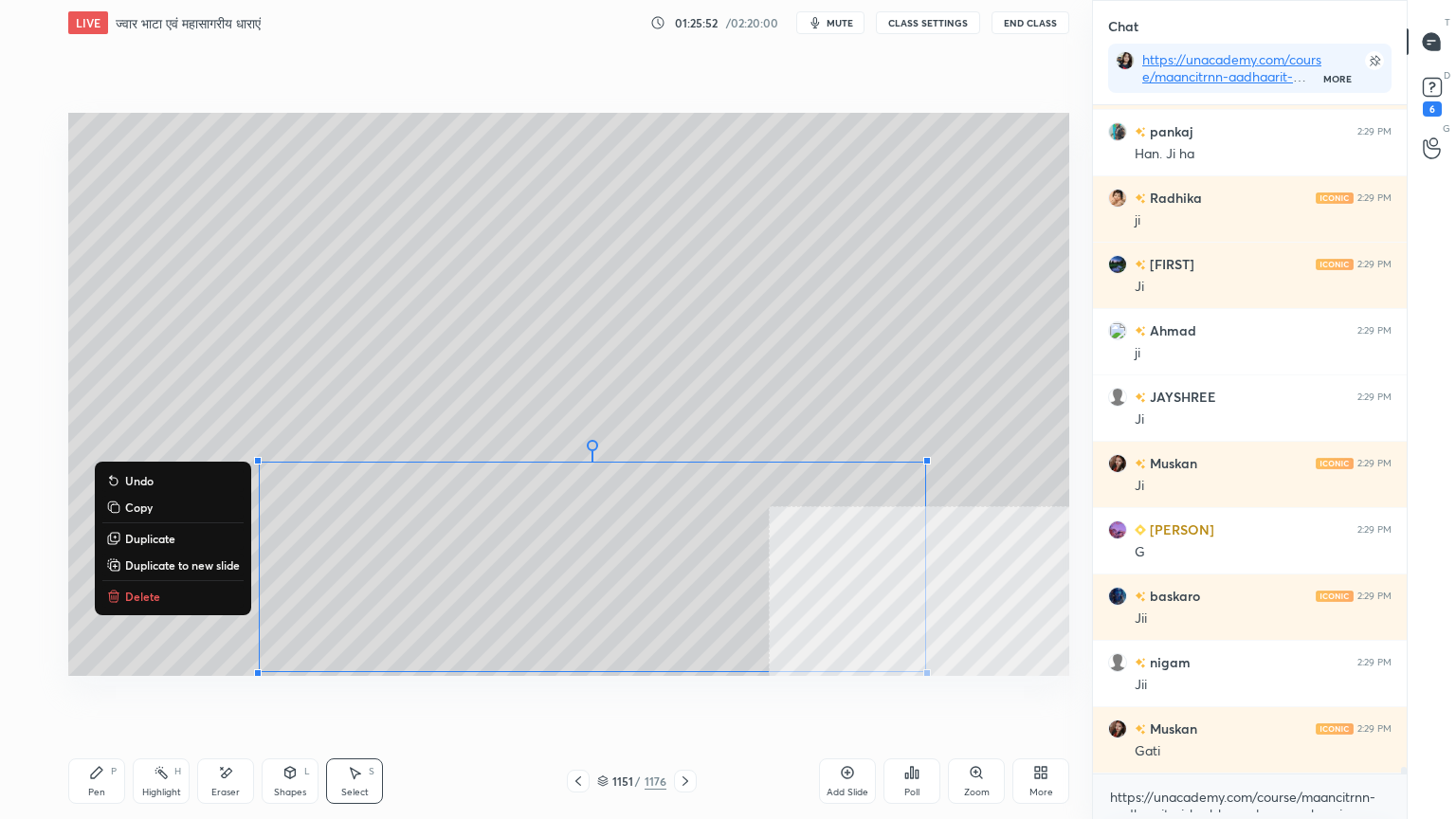 click on "Delete" at bounding box center (142, 596) 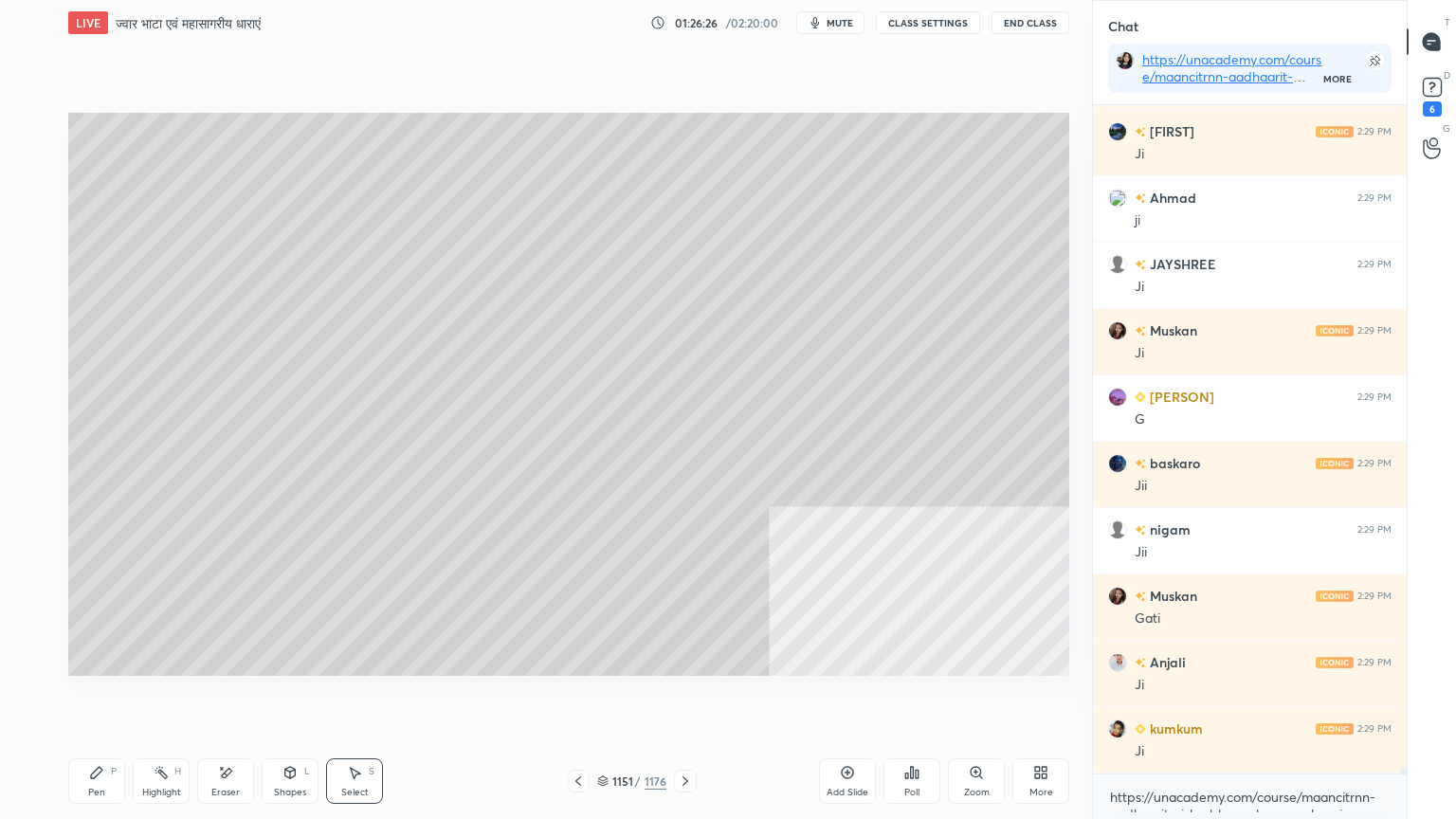 scroll, scrollTop: 62540, scrollLeft: 0, axis: vertical 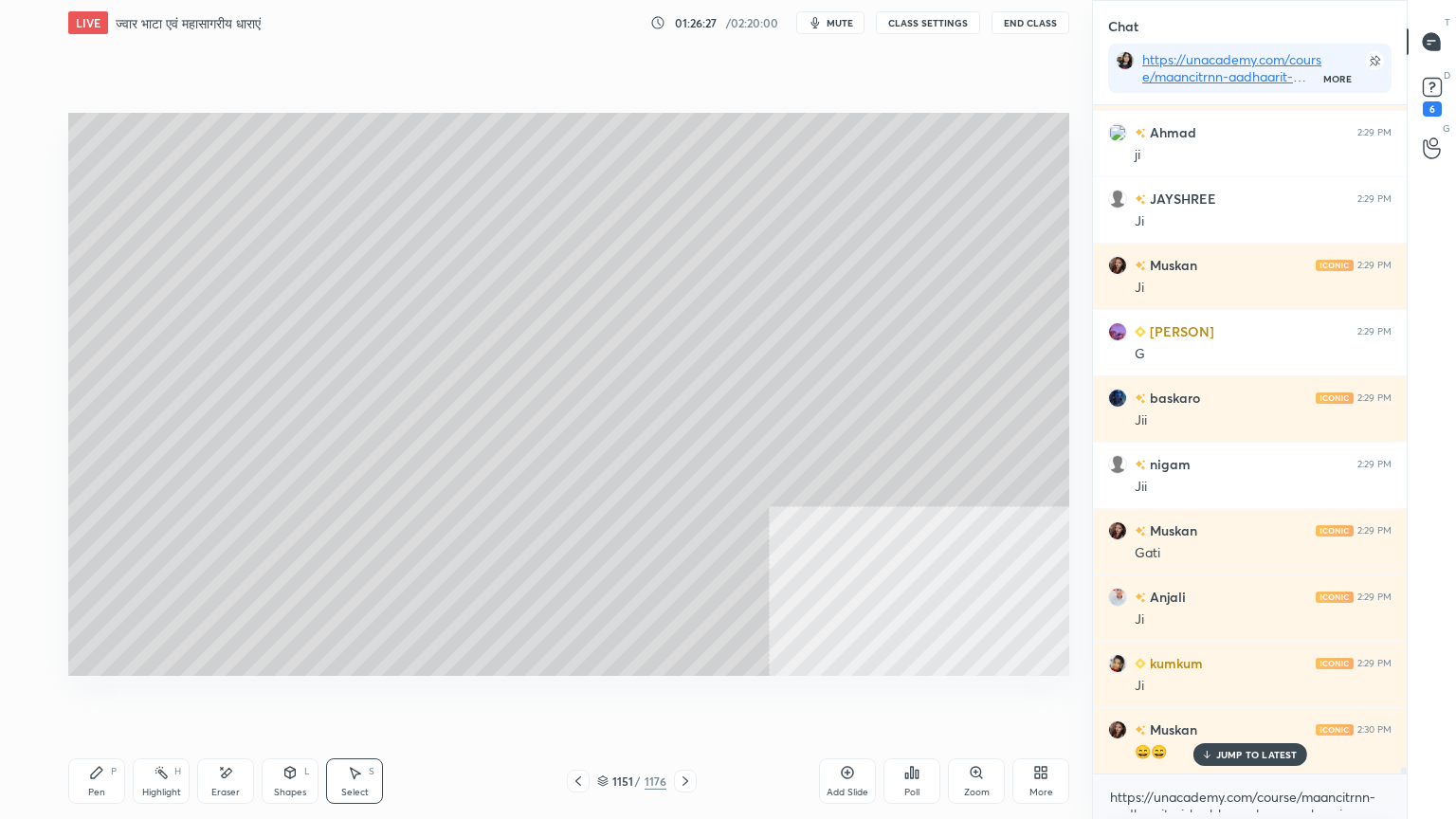 click on "Pen" at bounding box center (97, 792) 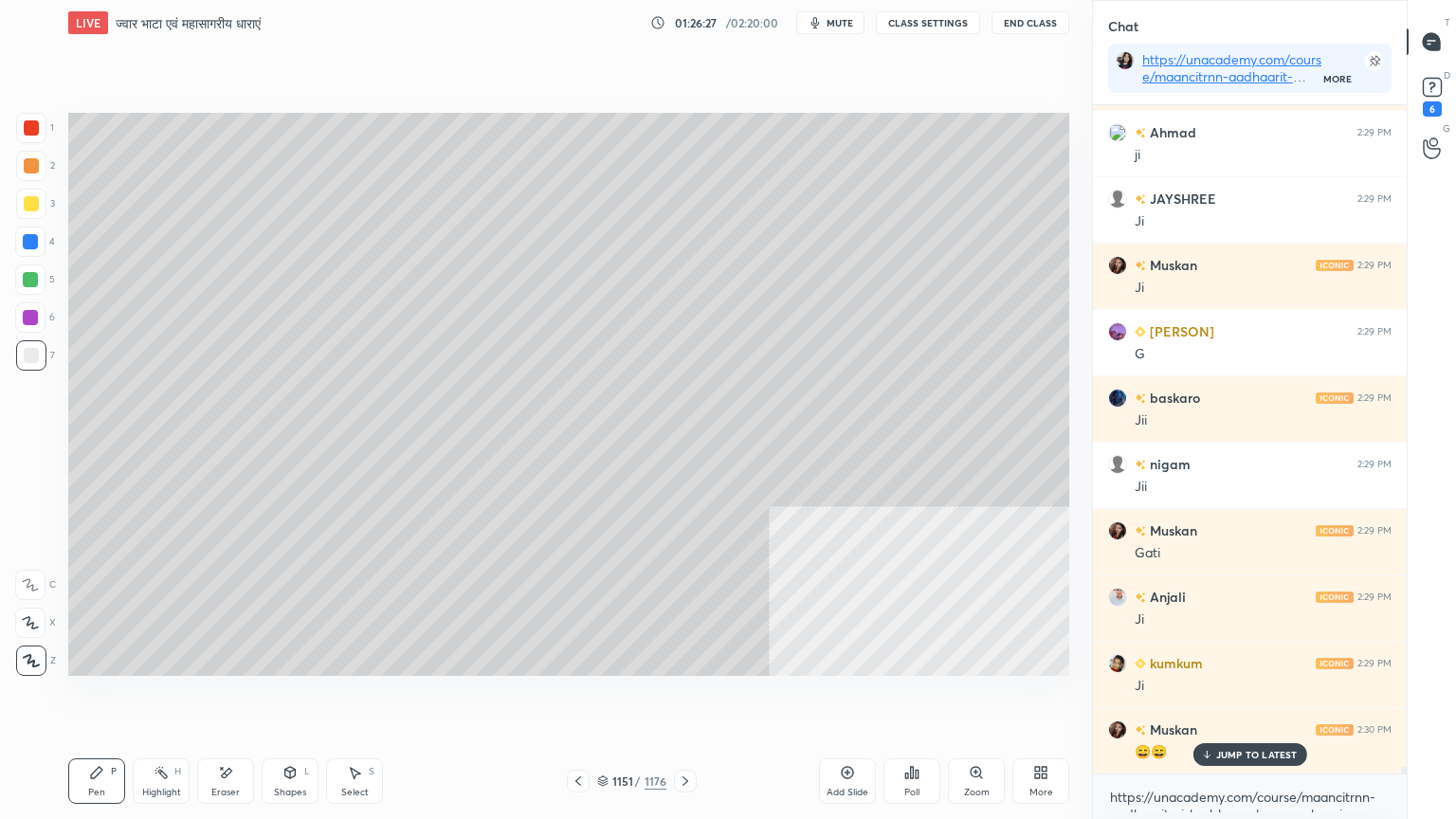 click on "Pen" at bounding box center (97, 792) 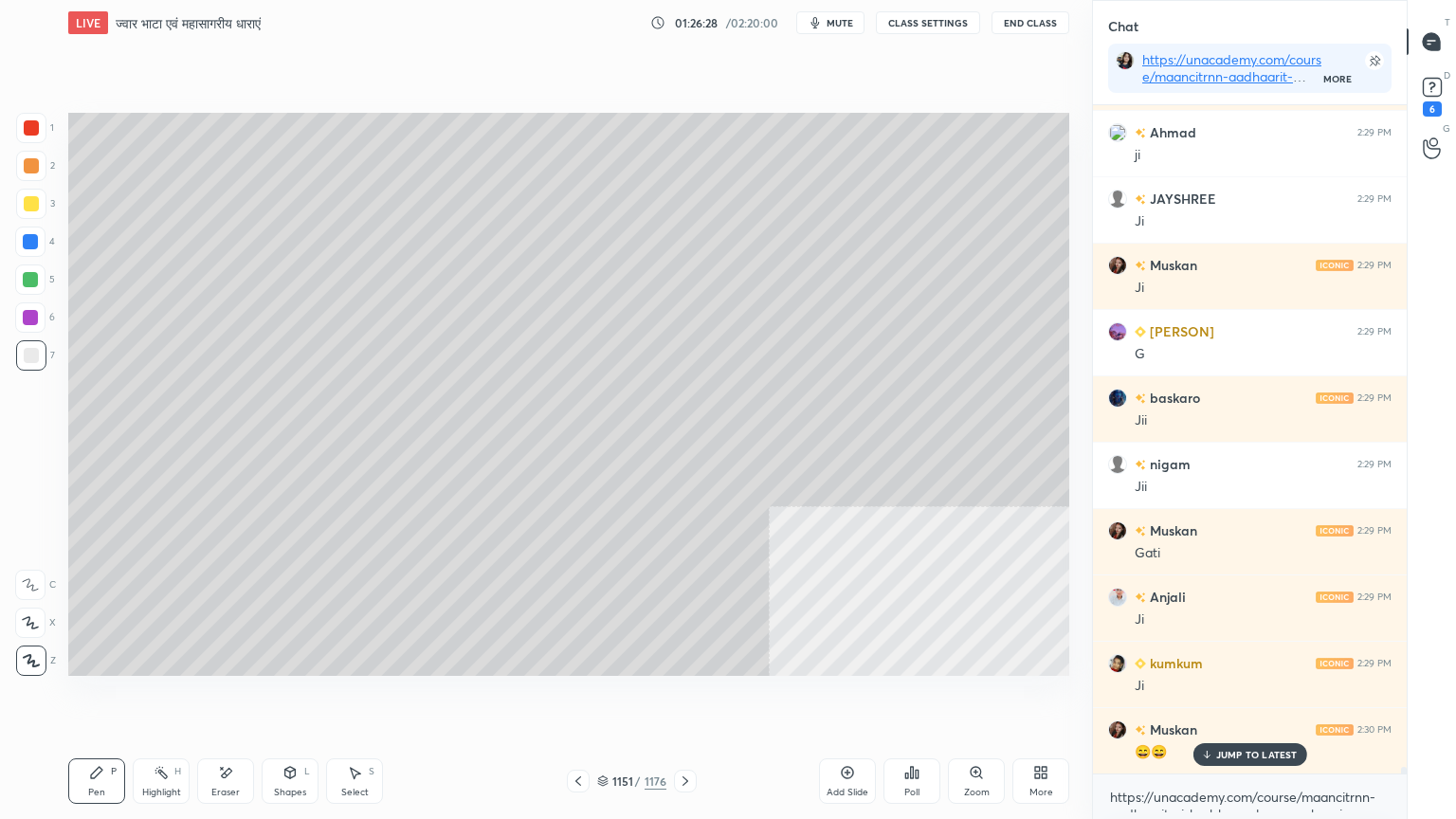 drag, startPoint x: 1247, startPoint y: 755, endPoint x: 1234, endPoint y: 790, distance: 37.336309 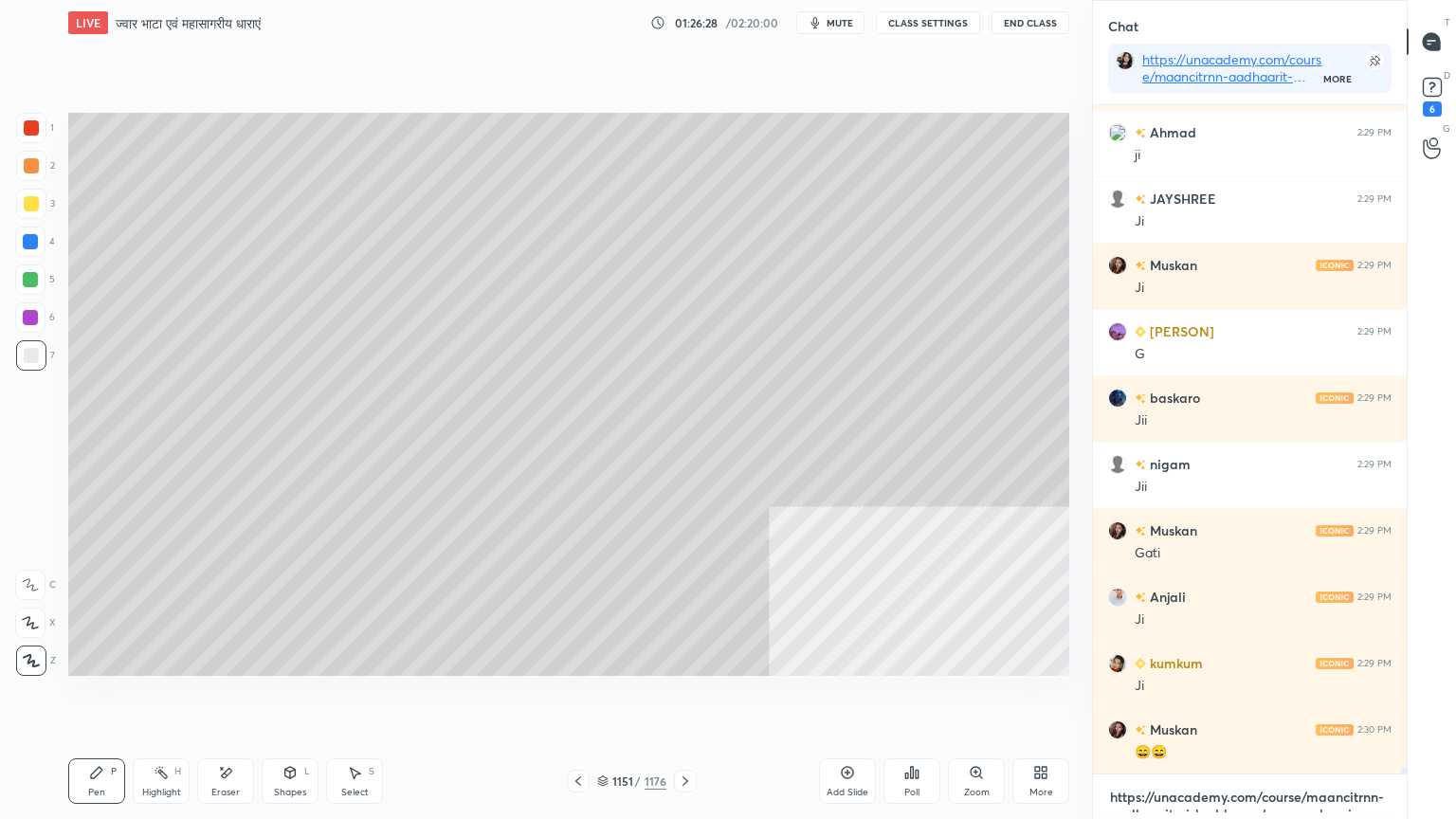 click on "https://unacademy.com/course/maancitrnn-aadhaarit-vishv-bhuugol-comprehensive-course-on-world-mapping/1FUXZMPP" at bounding box center [1249, 797] 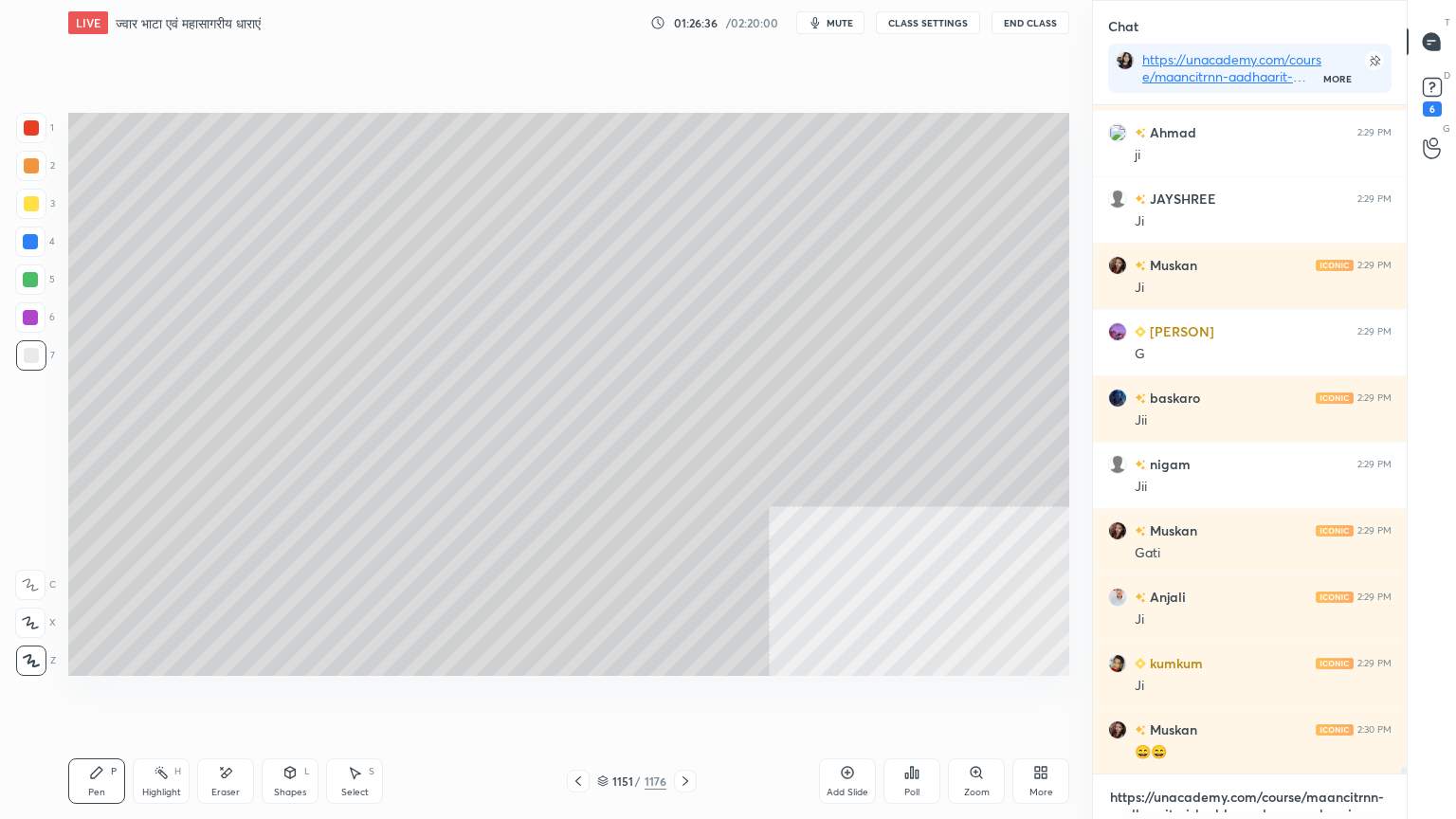 scroll, scrollTop: 62607, scrollLeft: 0, axis: vertical 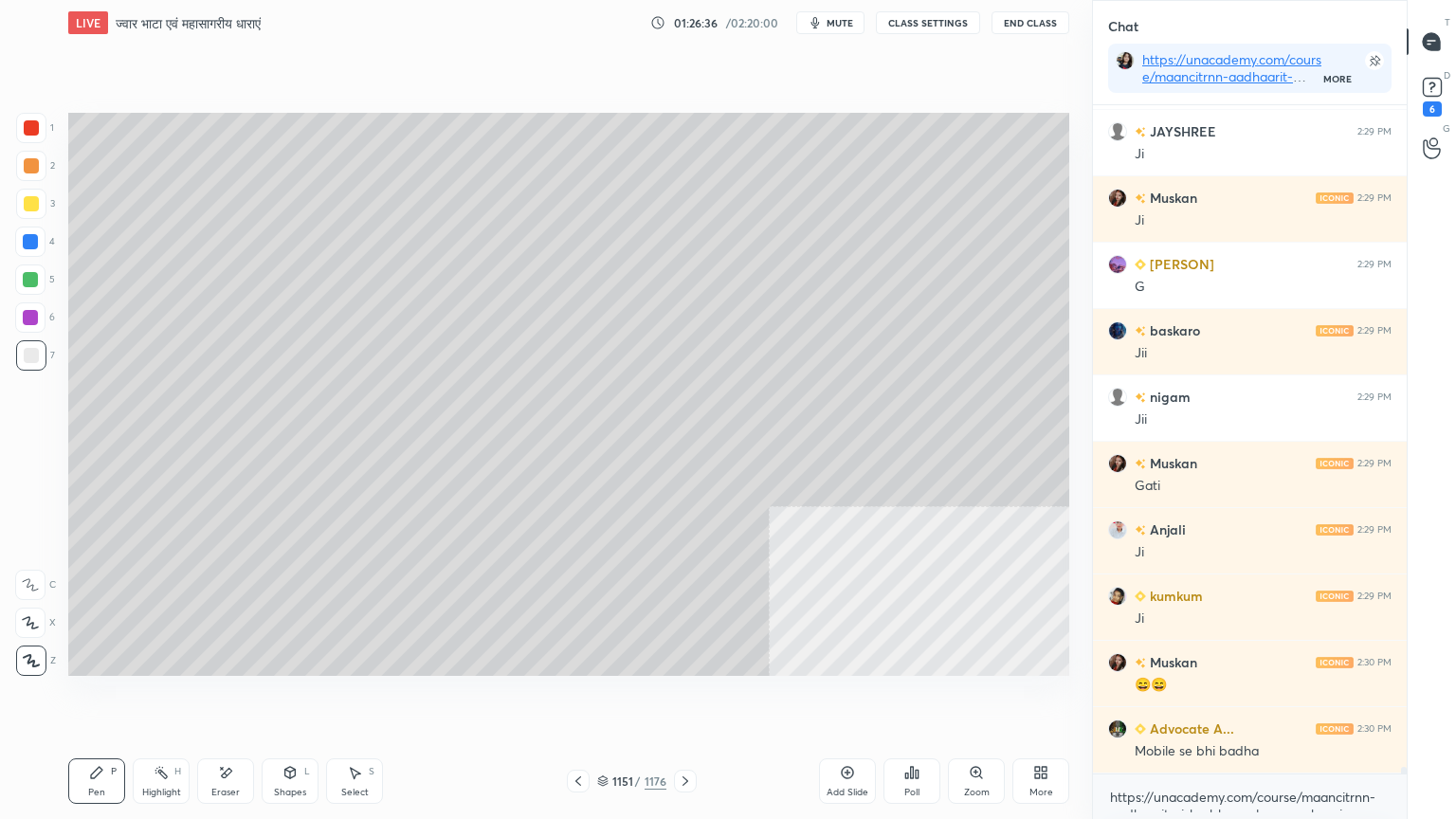 click at bounding box center [30, 242] 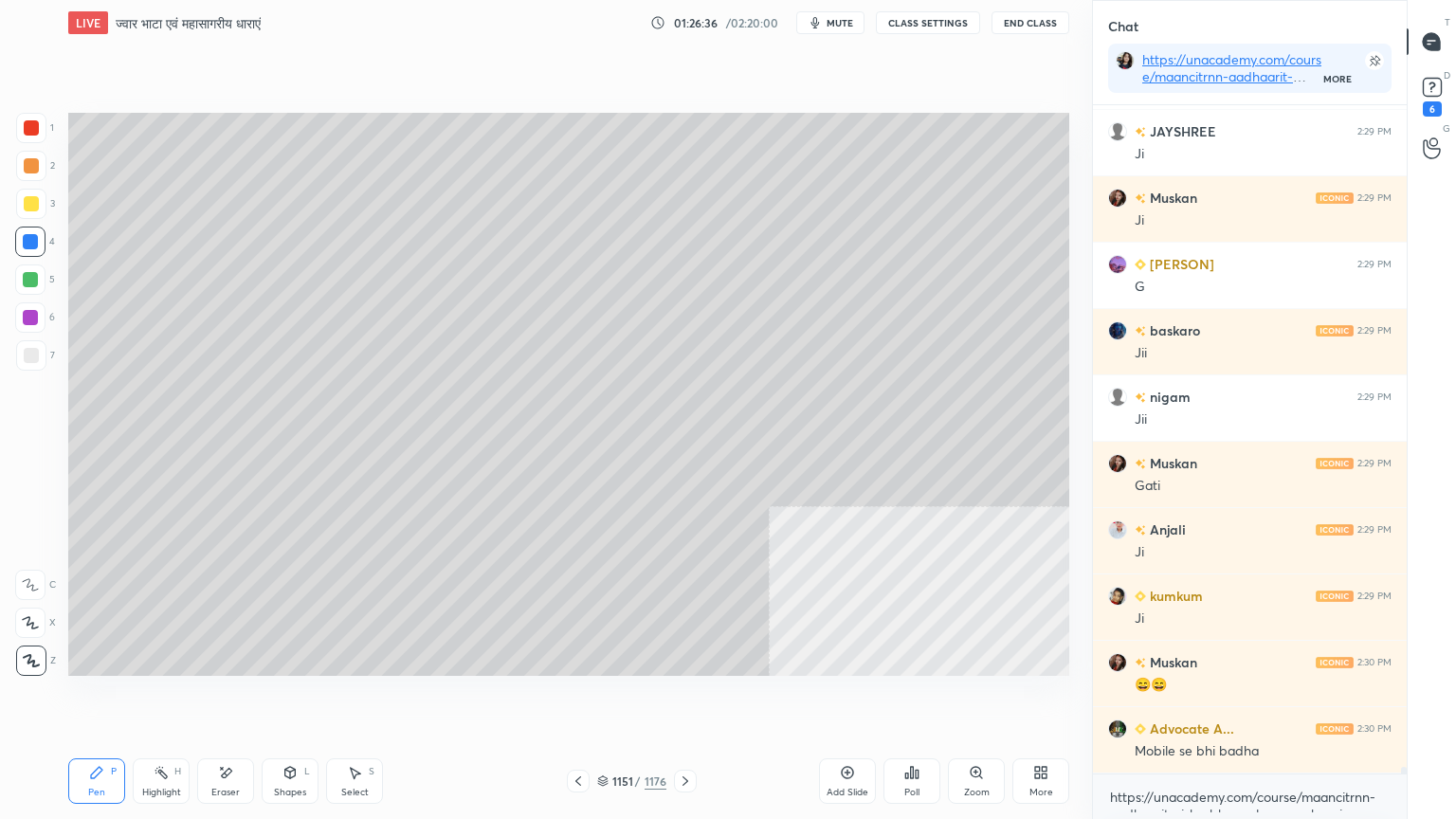 click at bounding box center [30, 242] 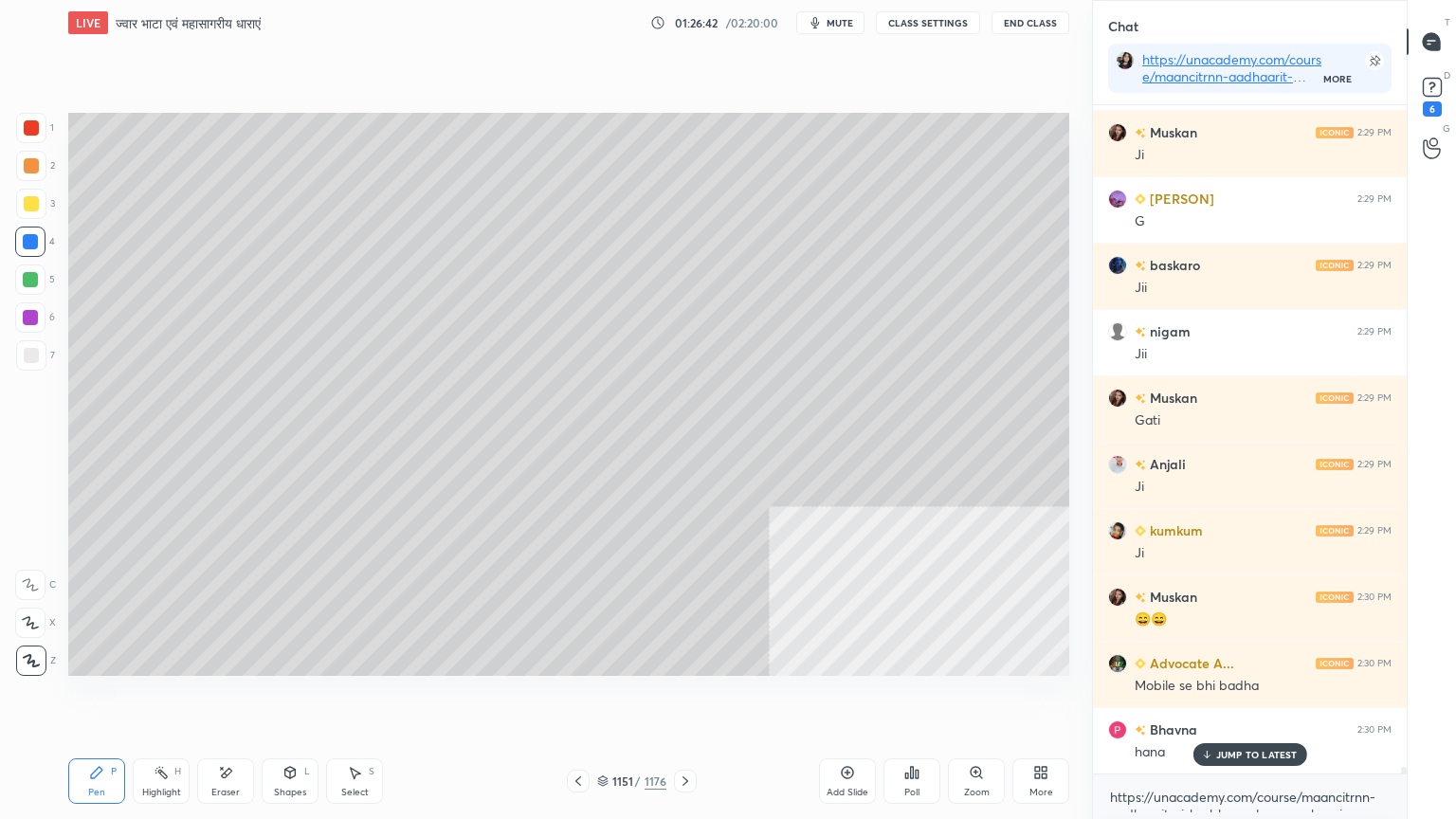 scroll, scrollTop: 62805, scrollLeft: 0, axis: vertical 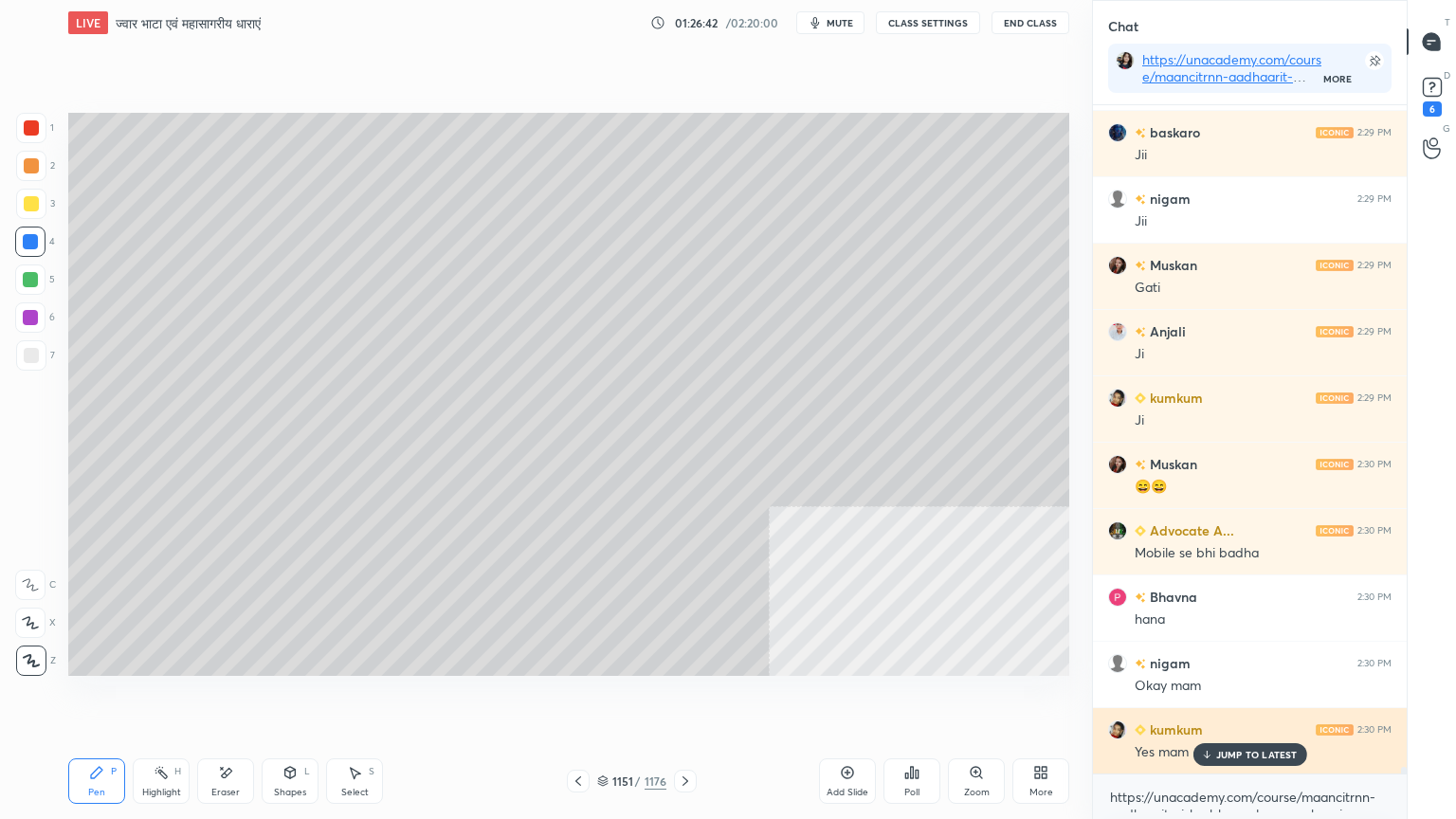 click on "JUMP TO LATEST" at bounding box center (1257, 755) 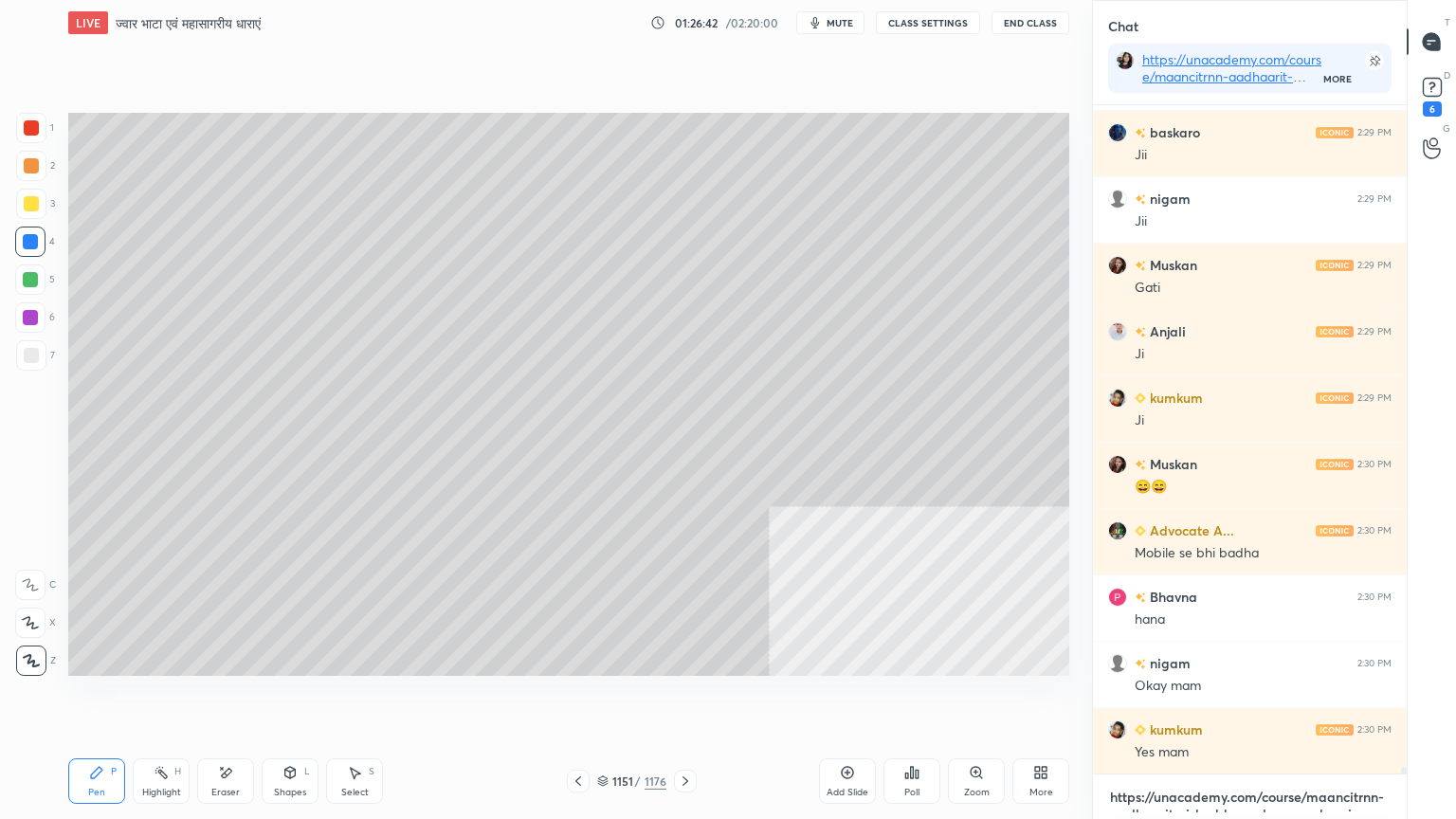 click on "https://unacademy.com/course/maancitrnn-aadhaarit-vishv-bhuugol-comprehensive-course-on-world-mapping/1FUXZMPP" at bounding box center [1249, 797] 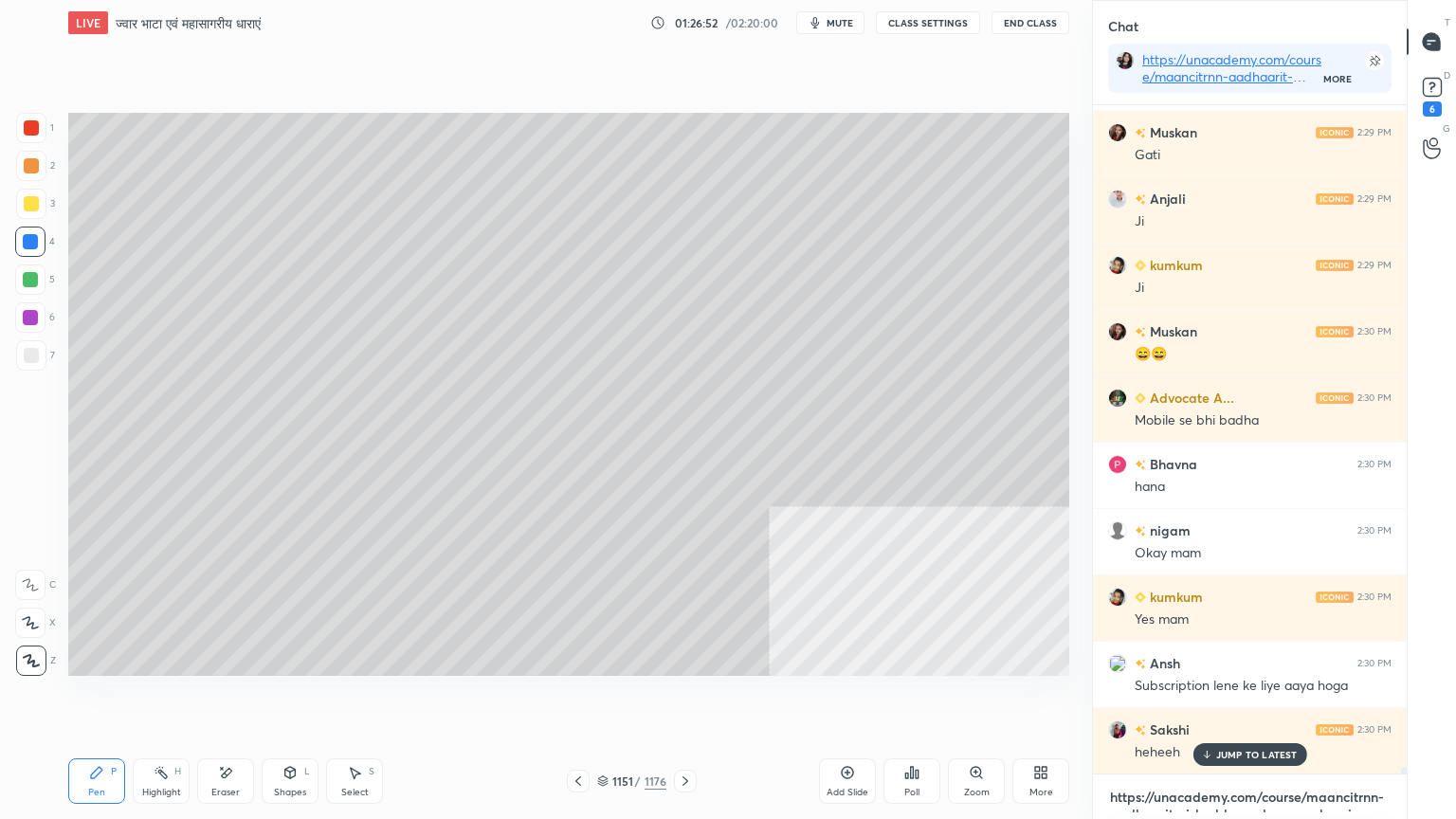 scroll, scrollTop: 63005, scrollLeft: 0, axis: vertical 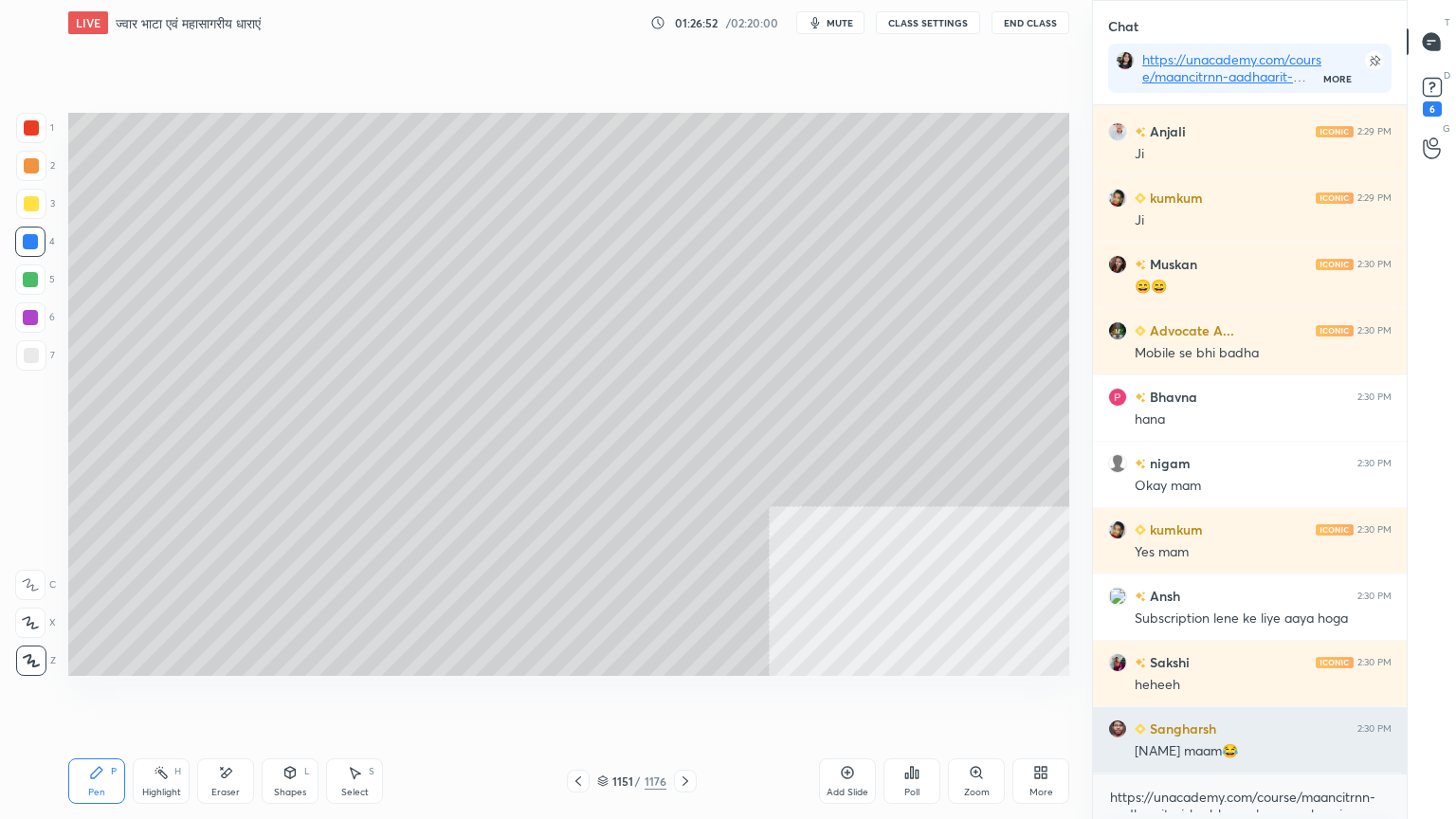 click on "[NAME] maam😂" at bounding box center (1263, 752) 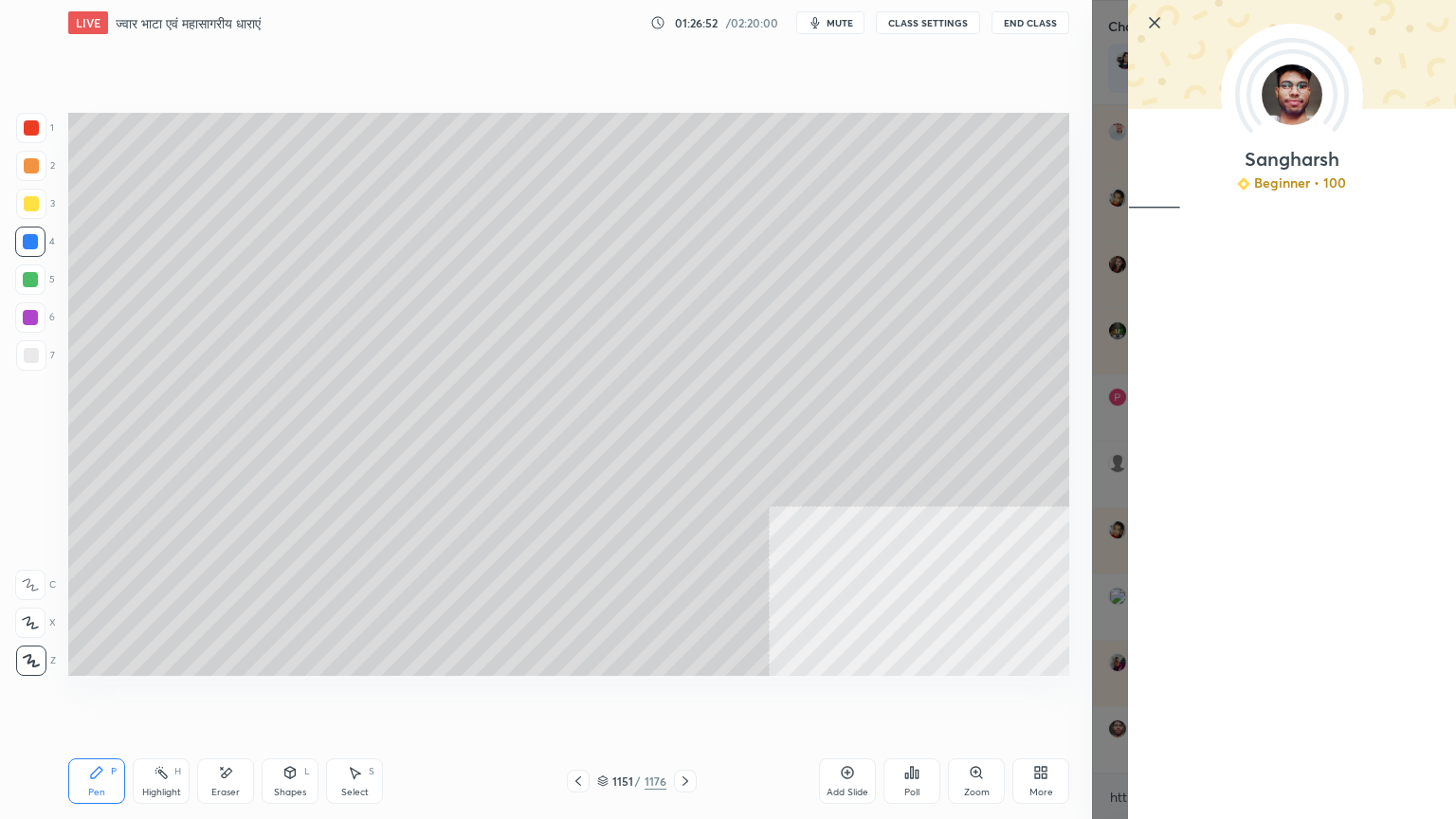 click on "Sangharsh Beginner   •   100" at bounding box center [1292, 410] 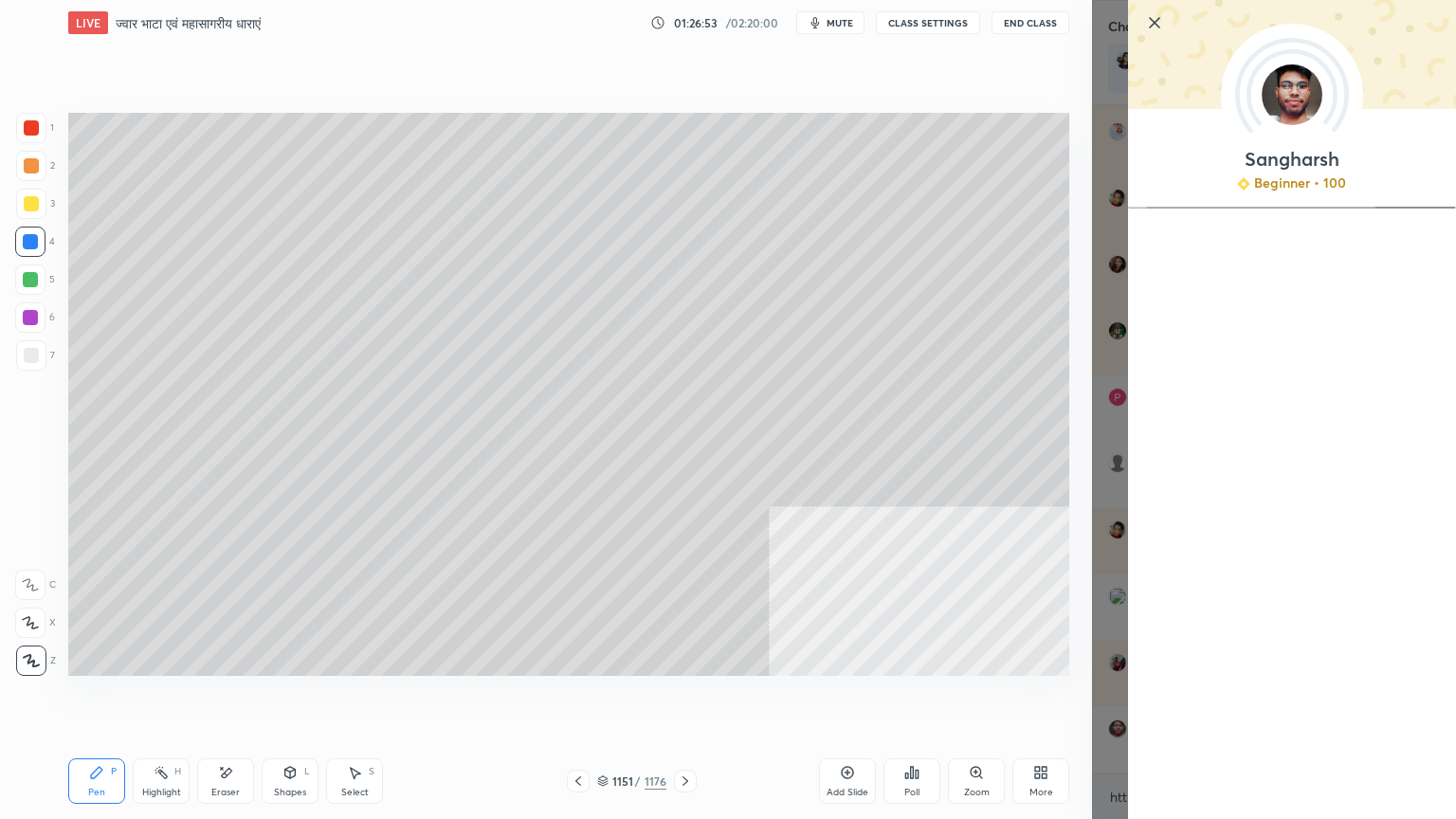 scroll, scrollTop: 63071, scrollLeft: 0, axis: vertical 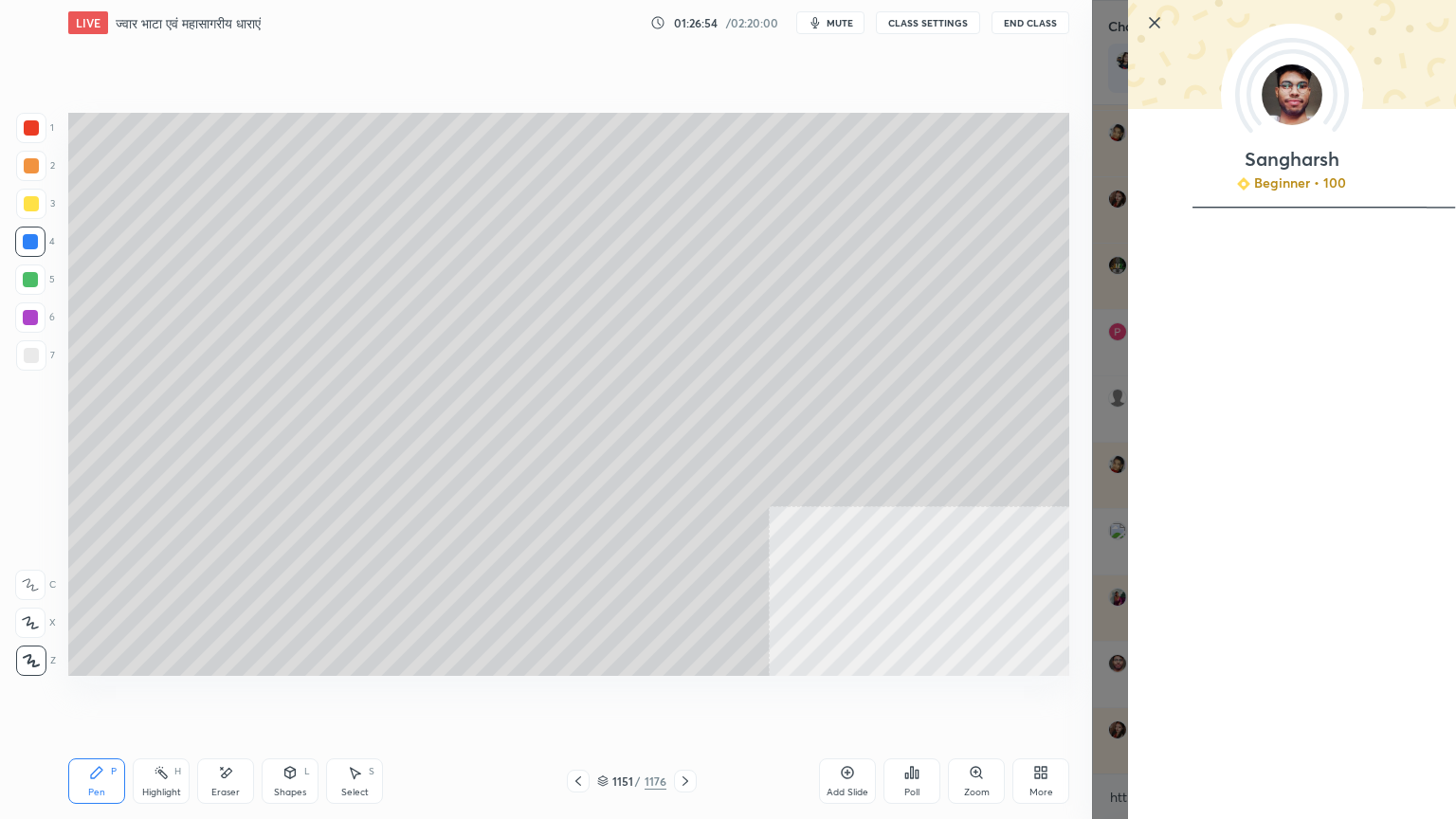 click 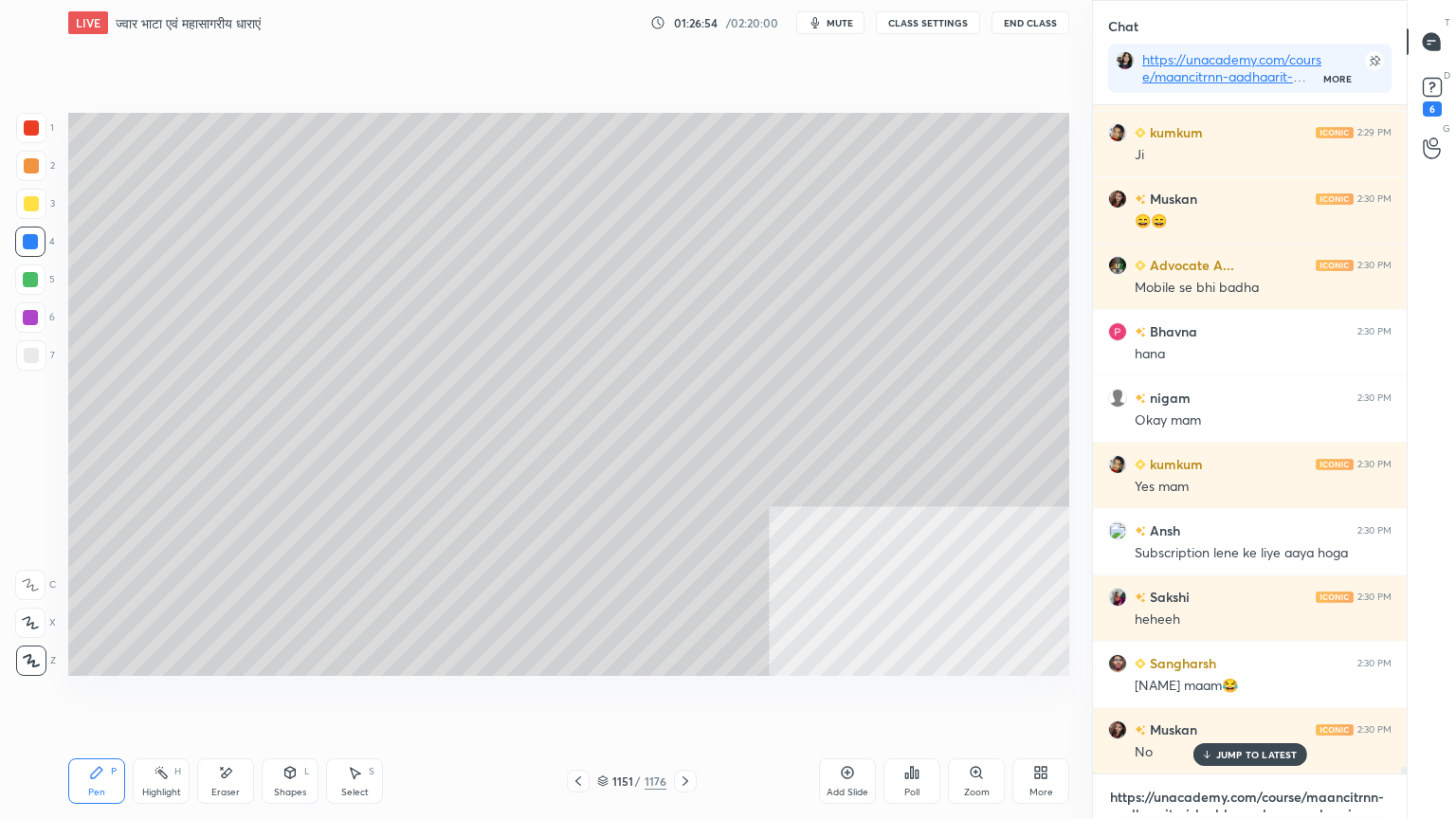 click on "https://unacademy.com/course/maancitrnn-aadhaarit-vishv-bhuugol-comprehensive-course-on-world-mapping/1FUXZMPP" at bounding box center [1249, 797] 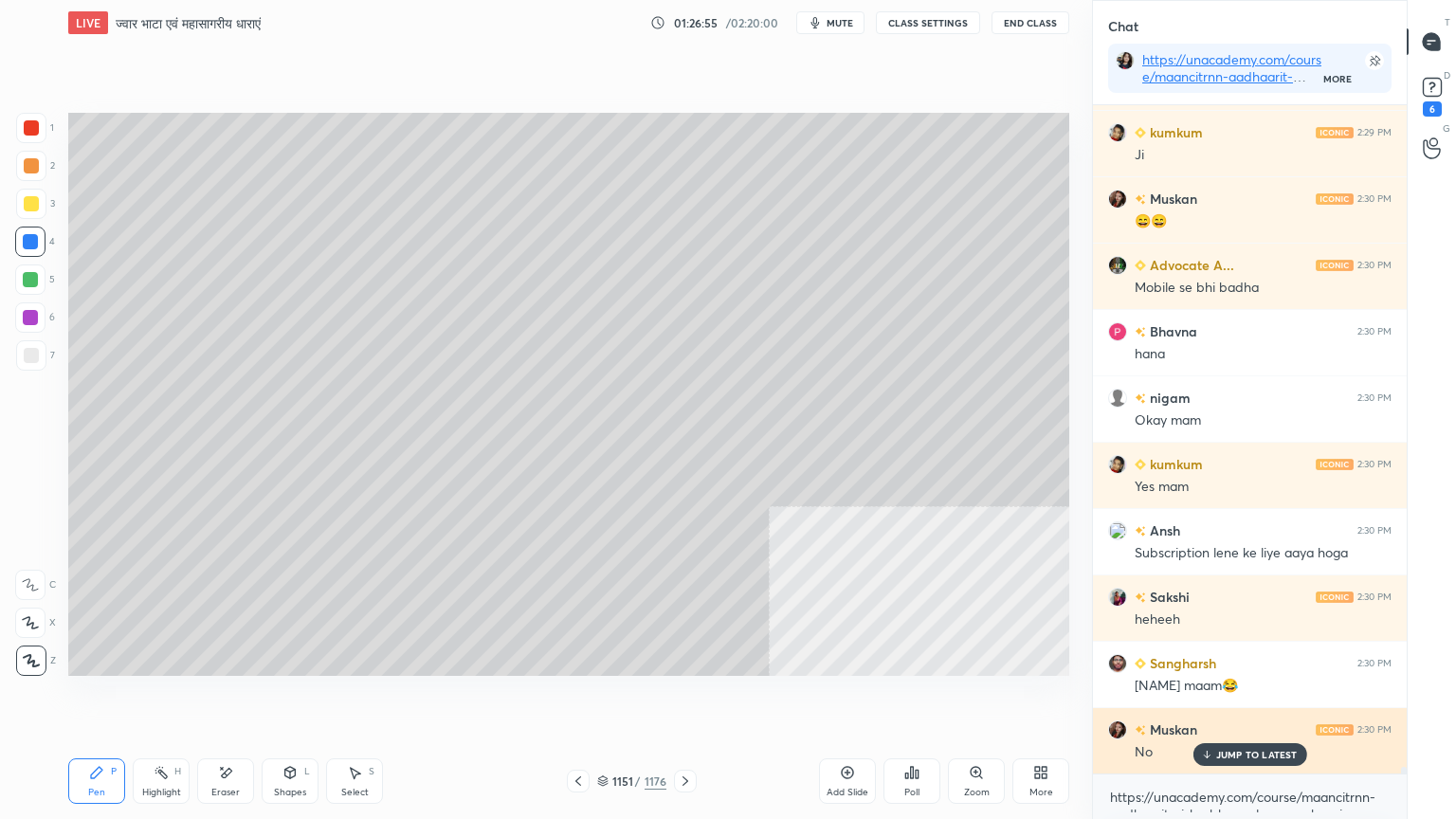 click on "JUMP TO LATEST" at bounding box center [1257, 755] 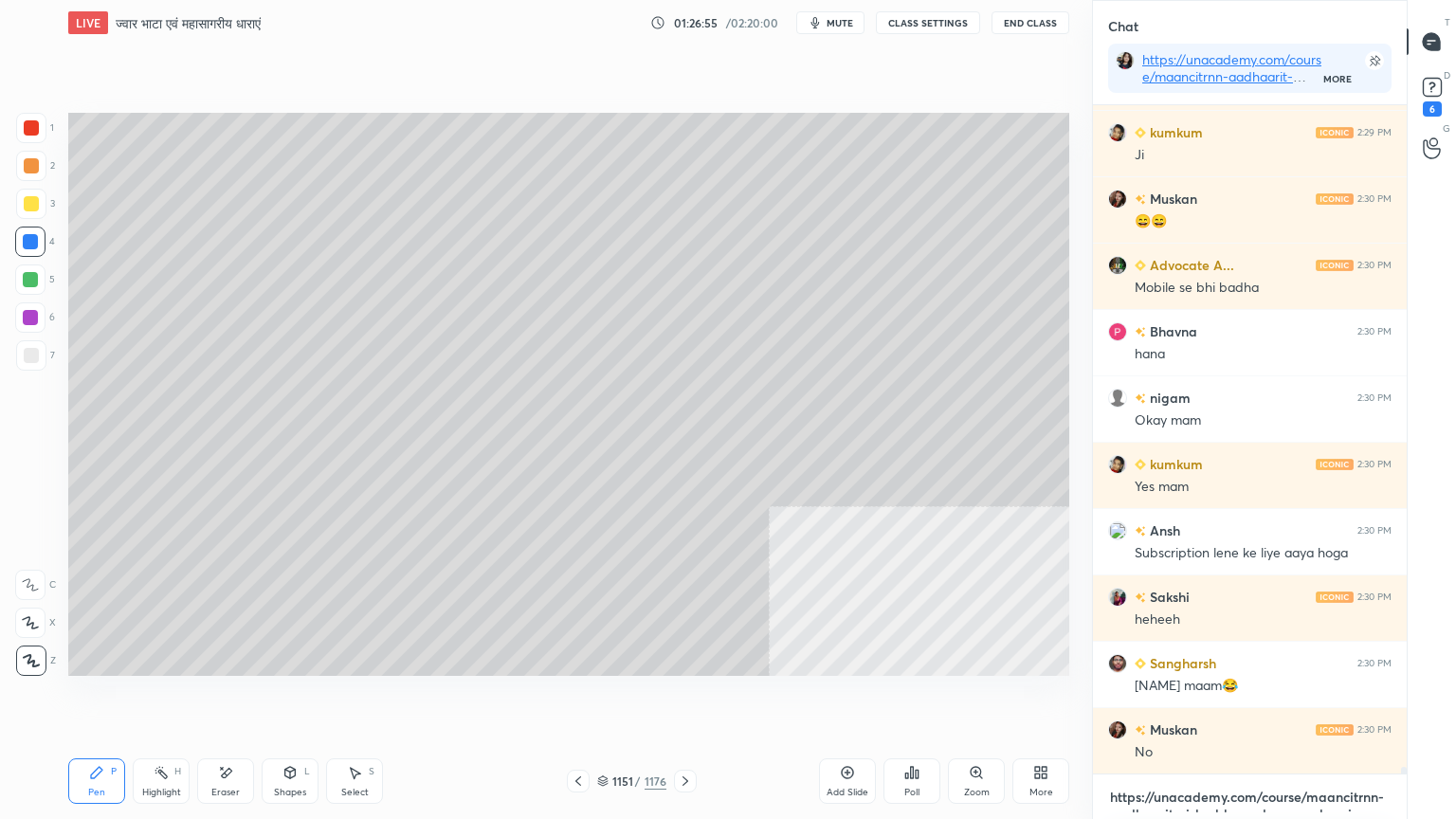 click on "https://unacademy.com/course/maancitrnn-aadhaarit-vishv-bhuugol-comprehensive-course-on-world-mapping/1FUXZMPP" at bounding box center (1249, 797) 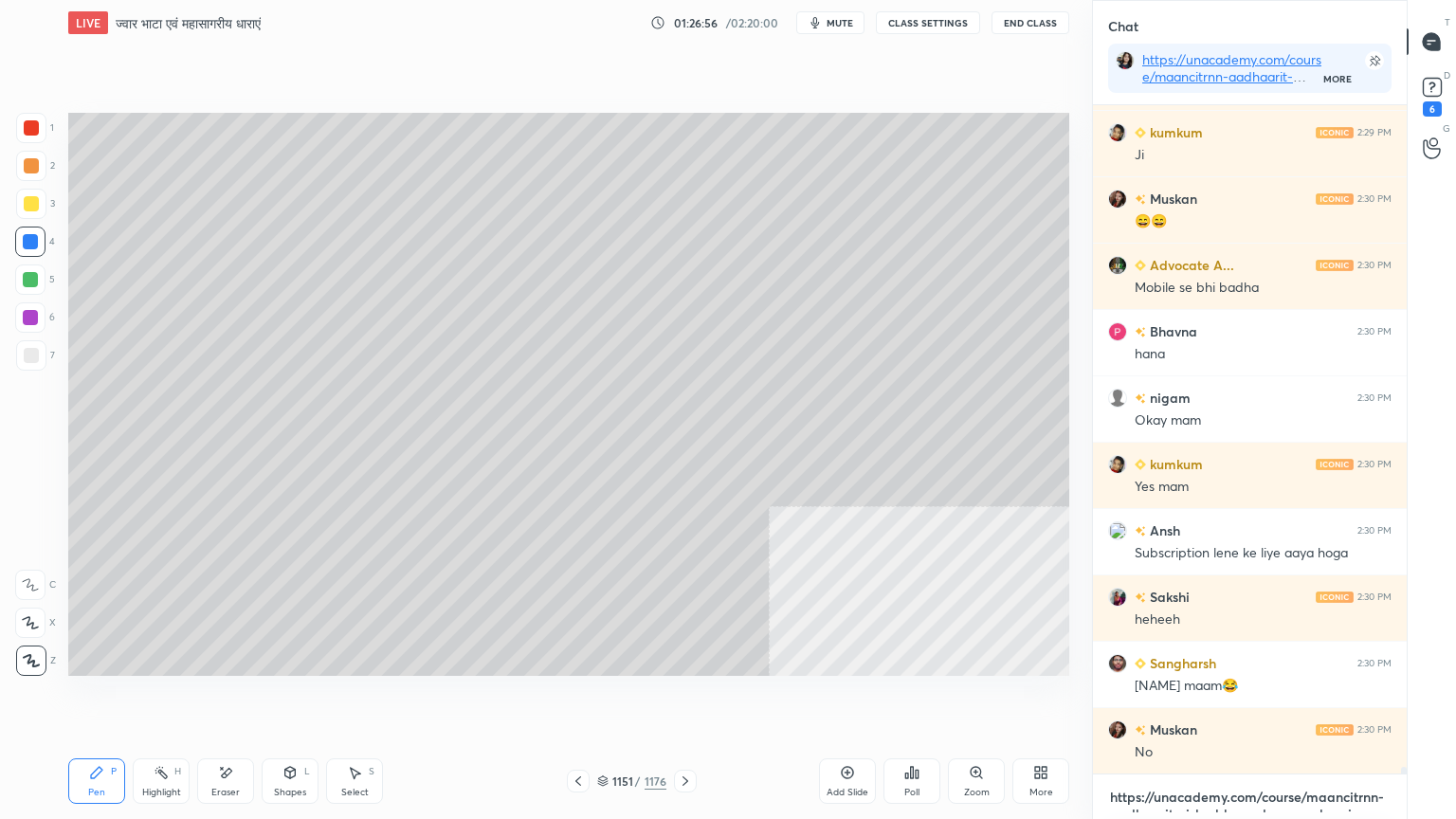 scroll, scrollTop: 63138, scrollLeft: 0, axis: vertical 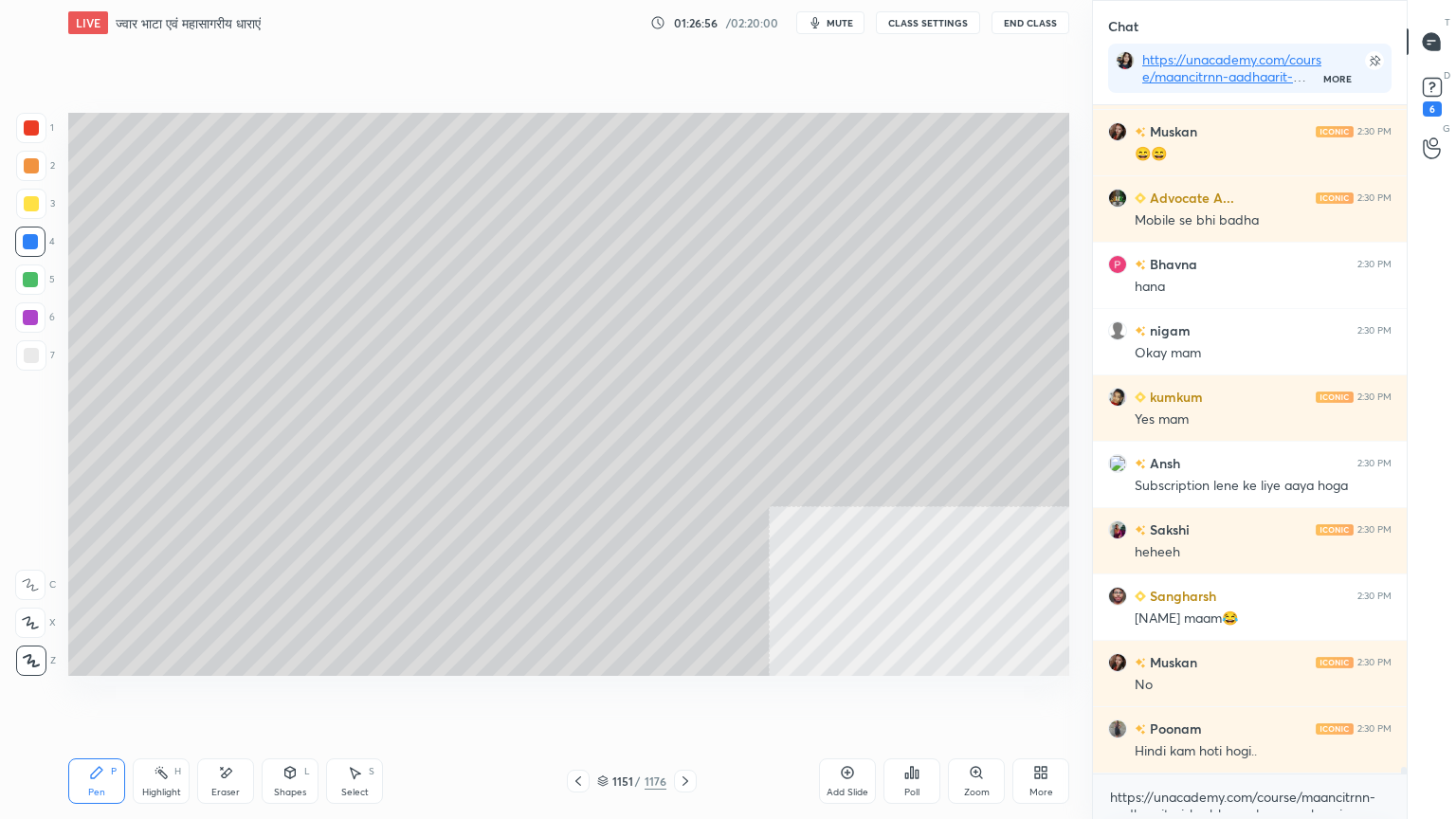 drag, startPoint x: 34, startPoint y: 246, endPoint x: 65, endPoint y: 320, distance: 80.230917 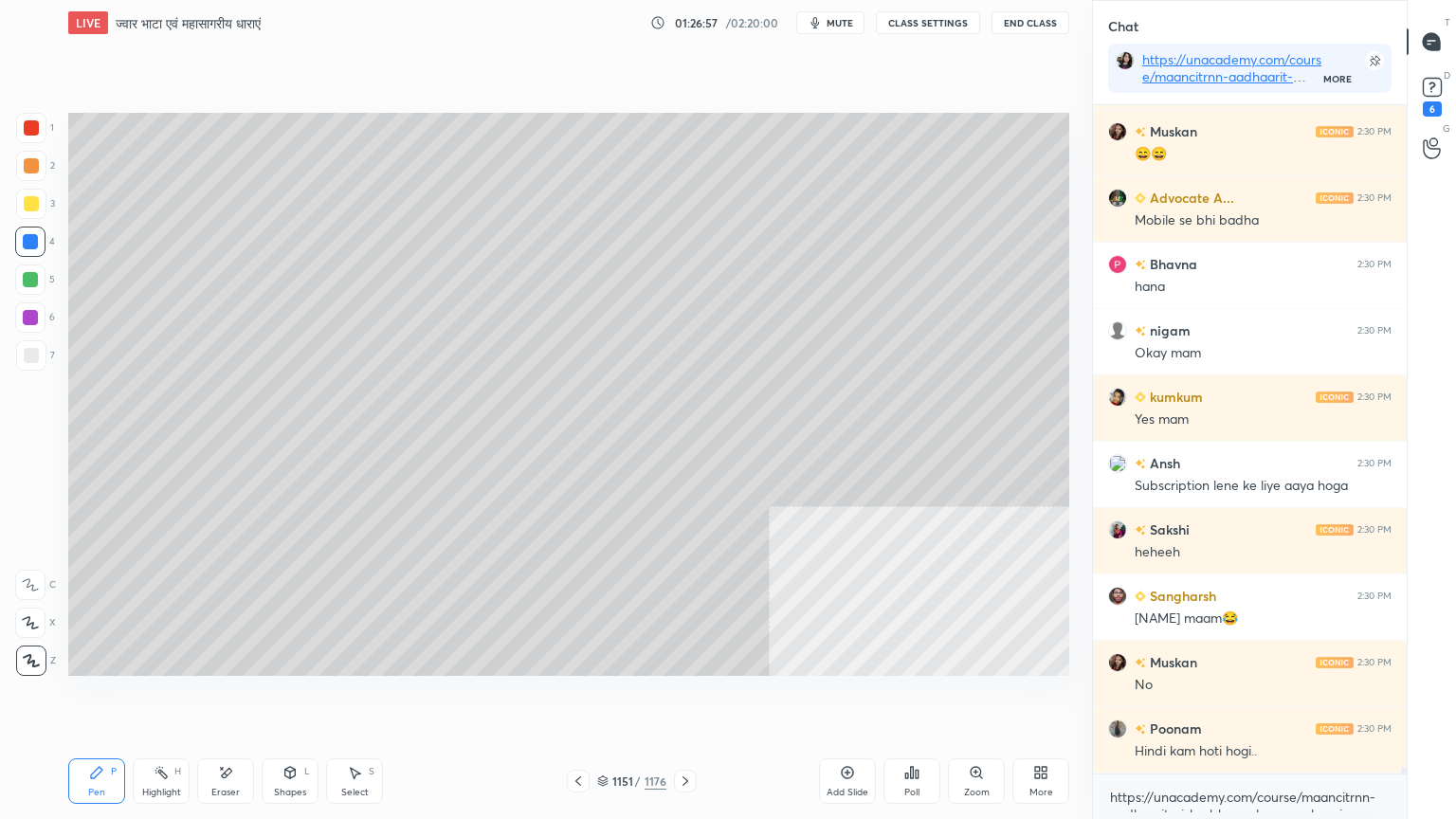 click 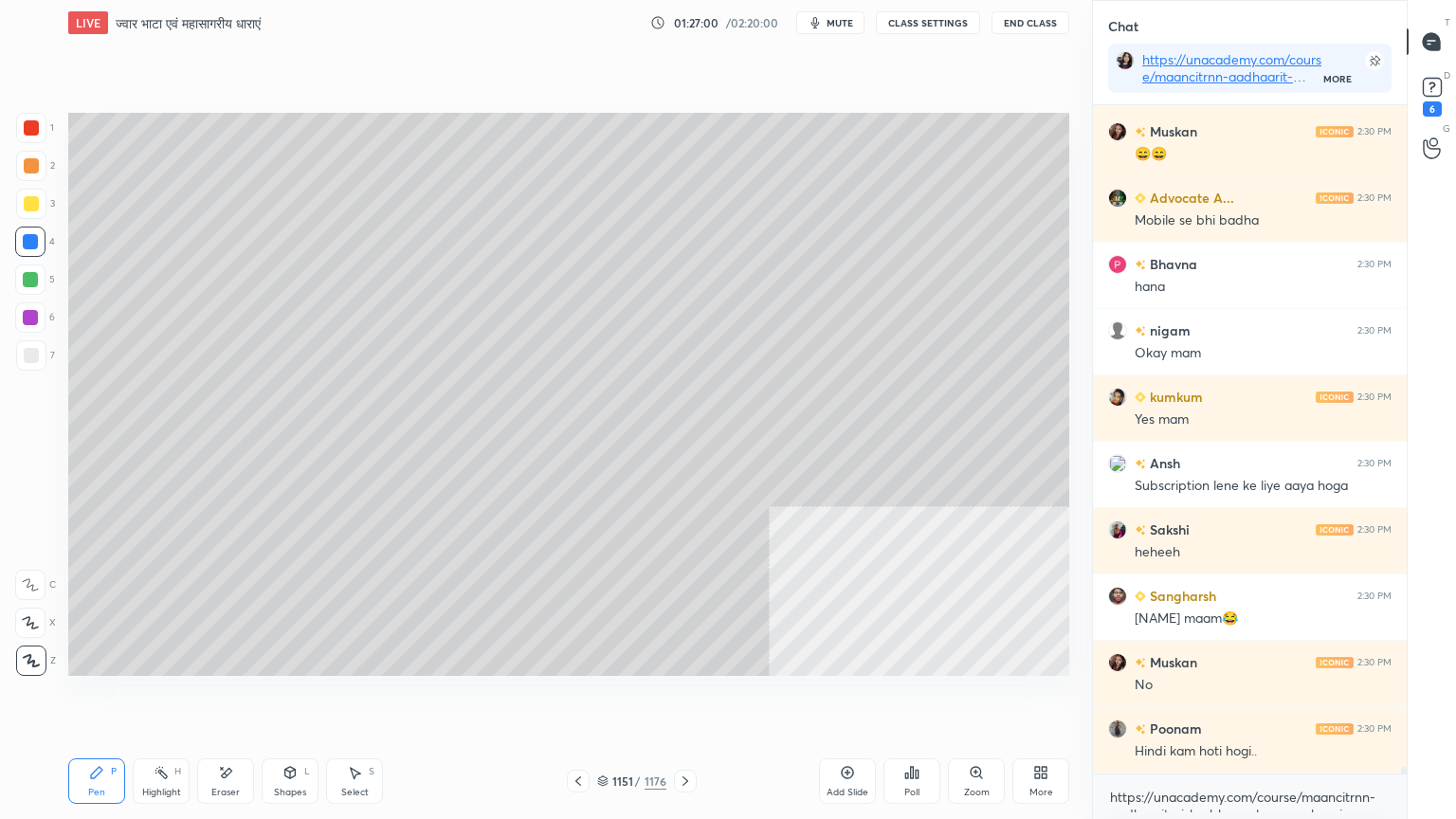 click on "Shapes" at bounding box center [290, 792] 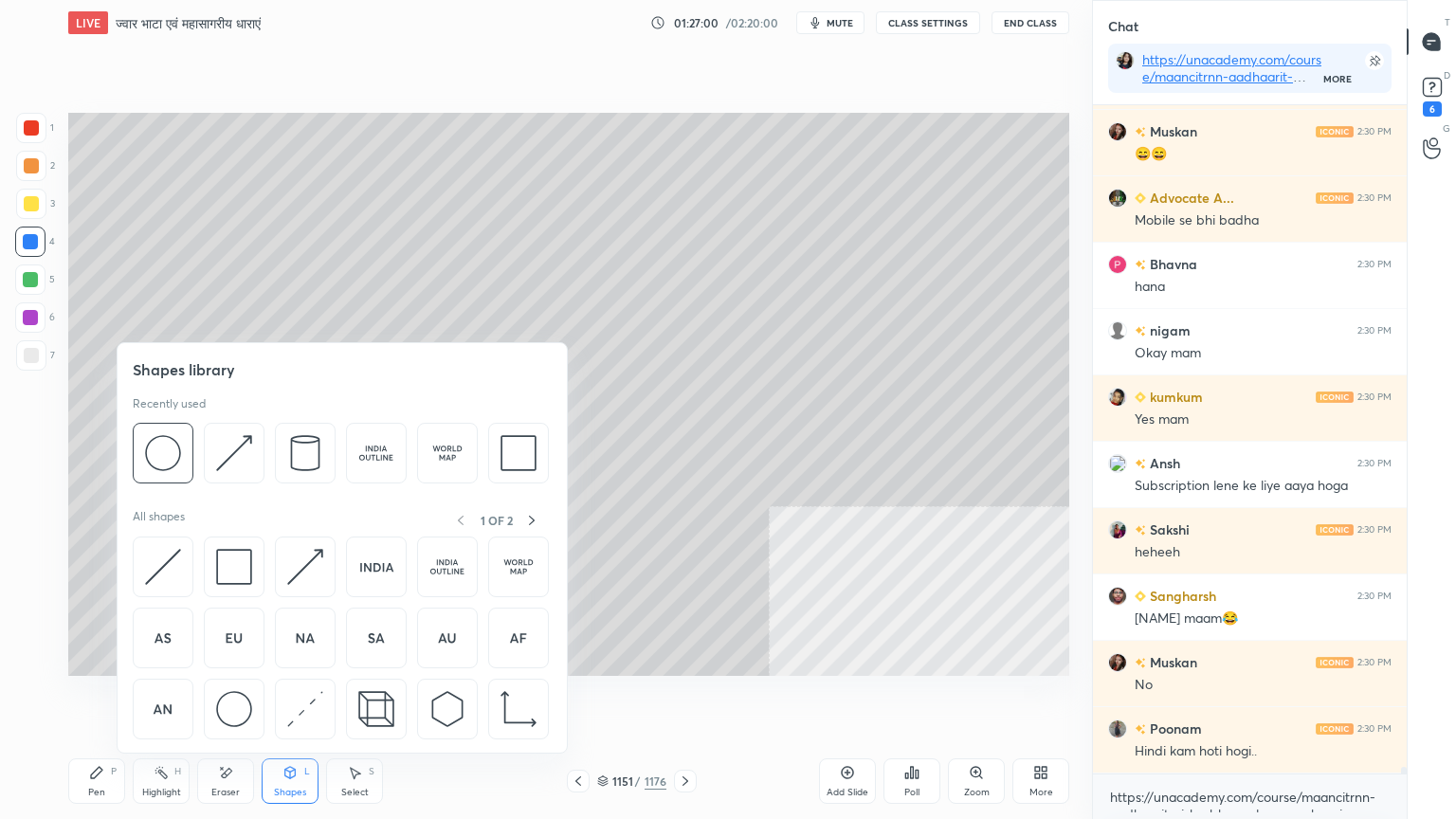 click at bounding box center [234, 709] 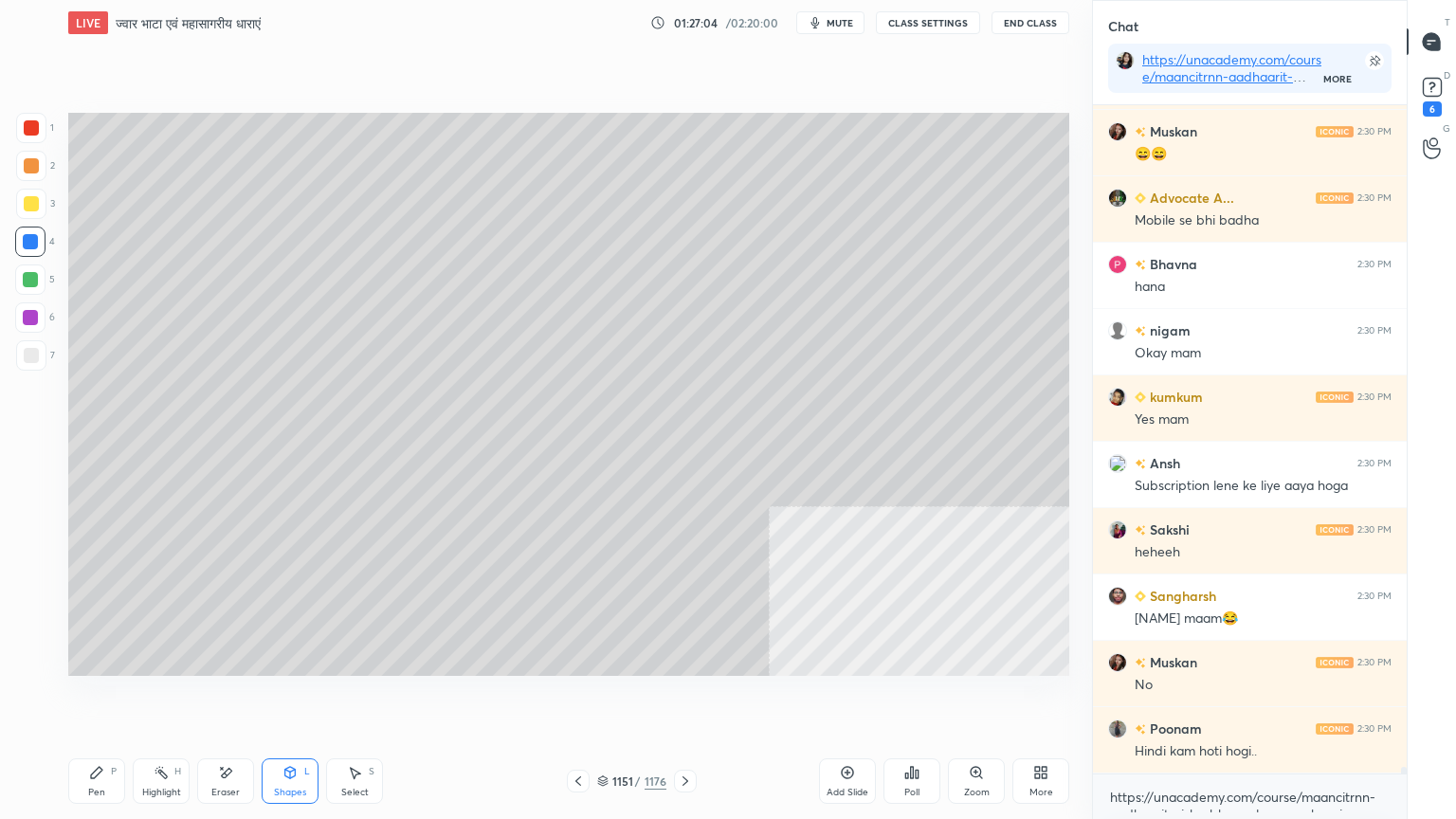 click on "Shapes L" at bounding box center (290, 781) 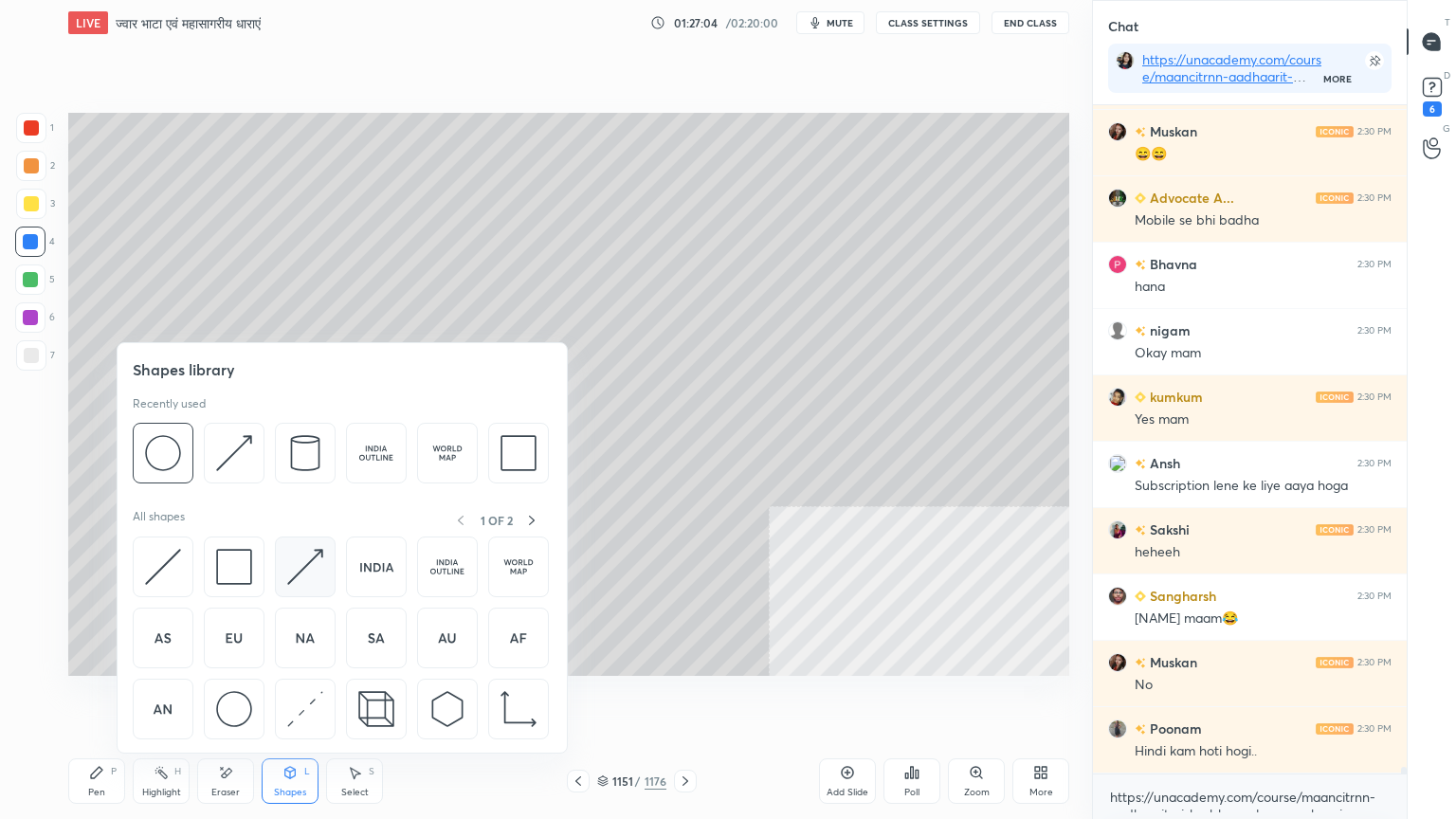 click at bounding box center (305, 567) 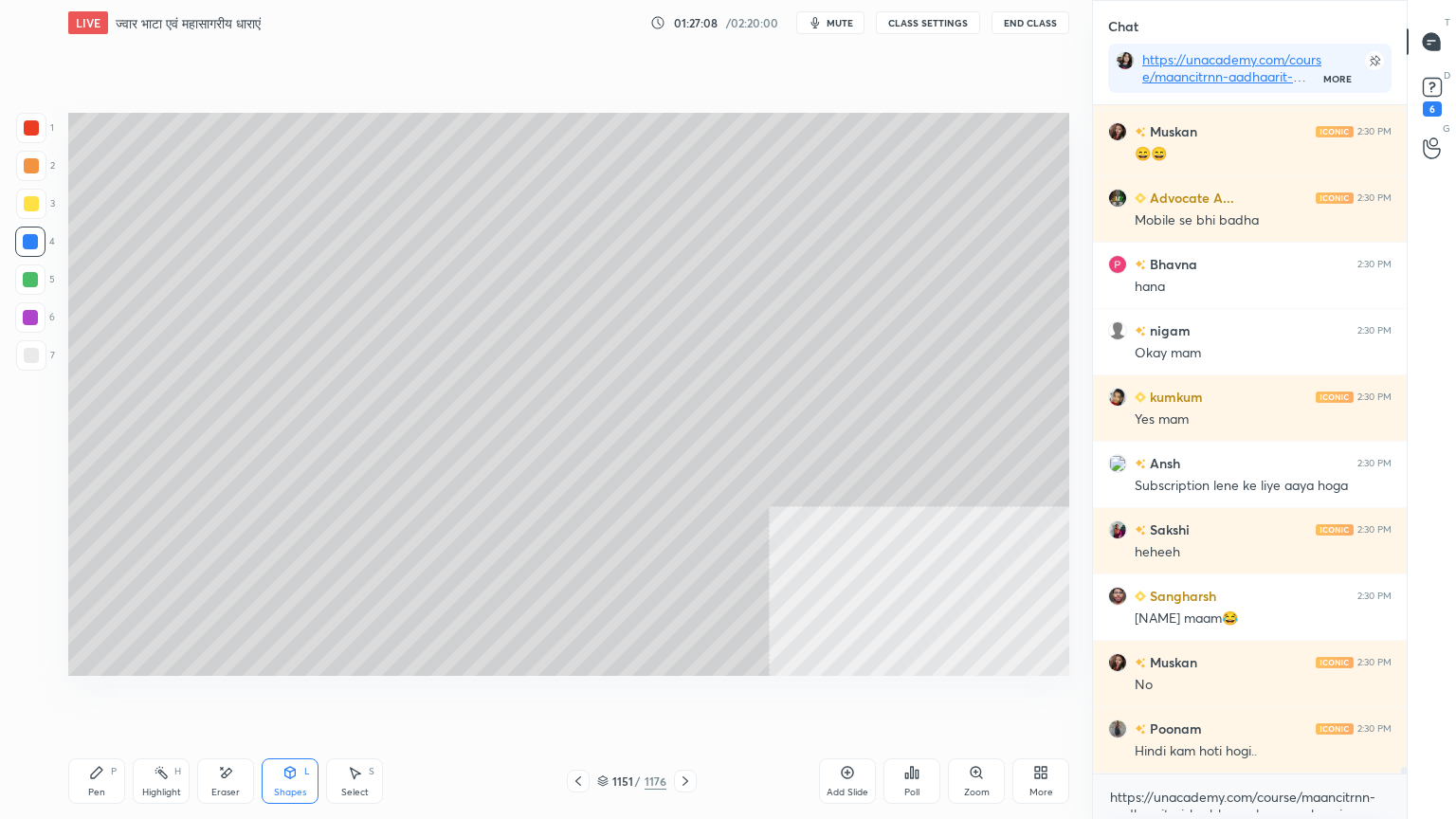 click on "Pen" at bounding box center (97, 792) 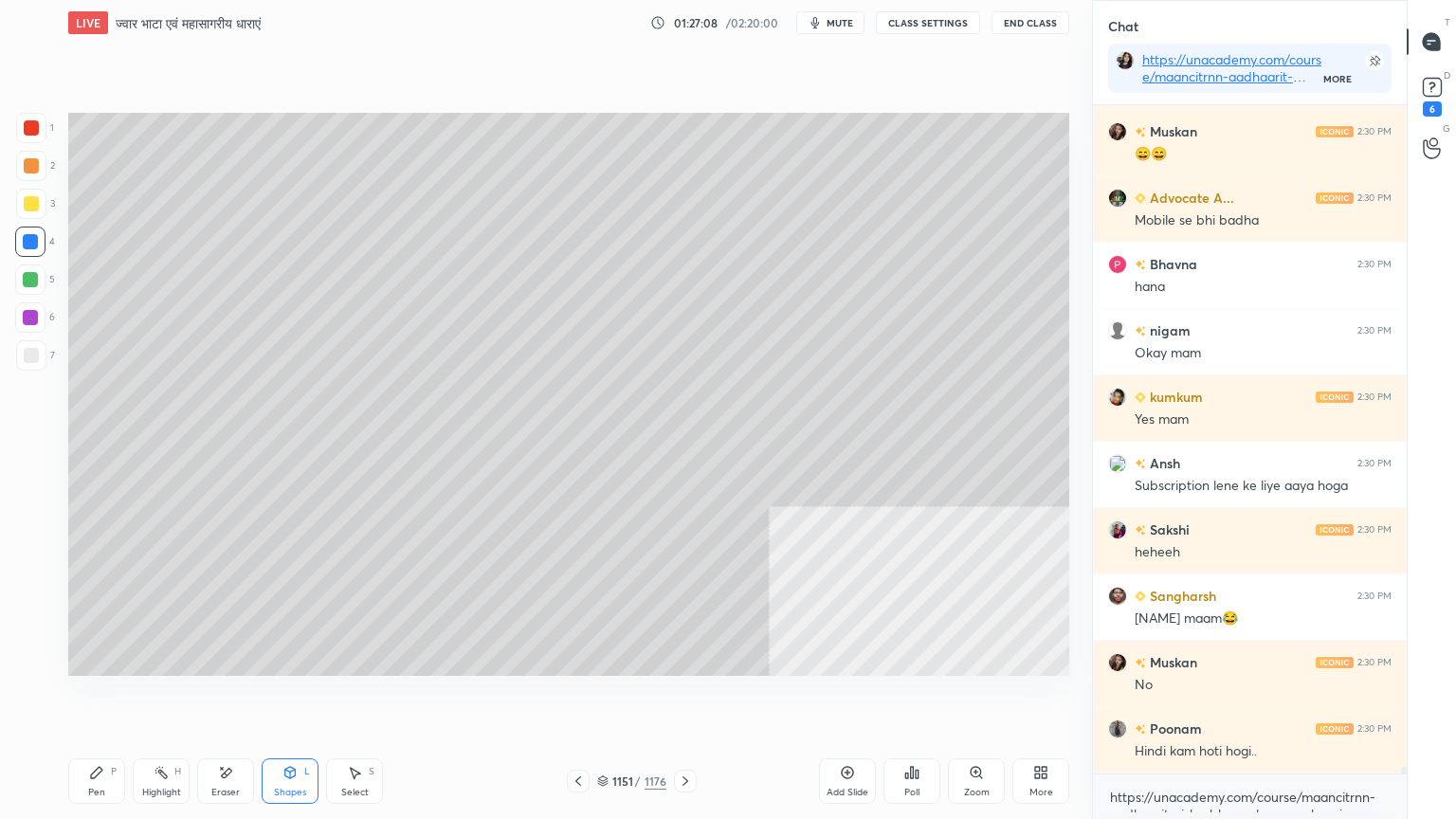 click on "Pen P" at bounding box center [97, 781] 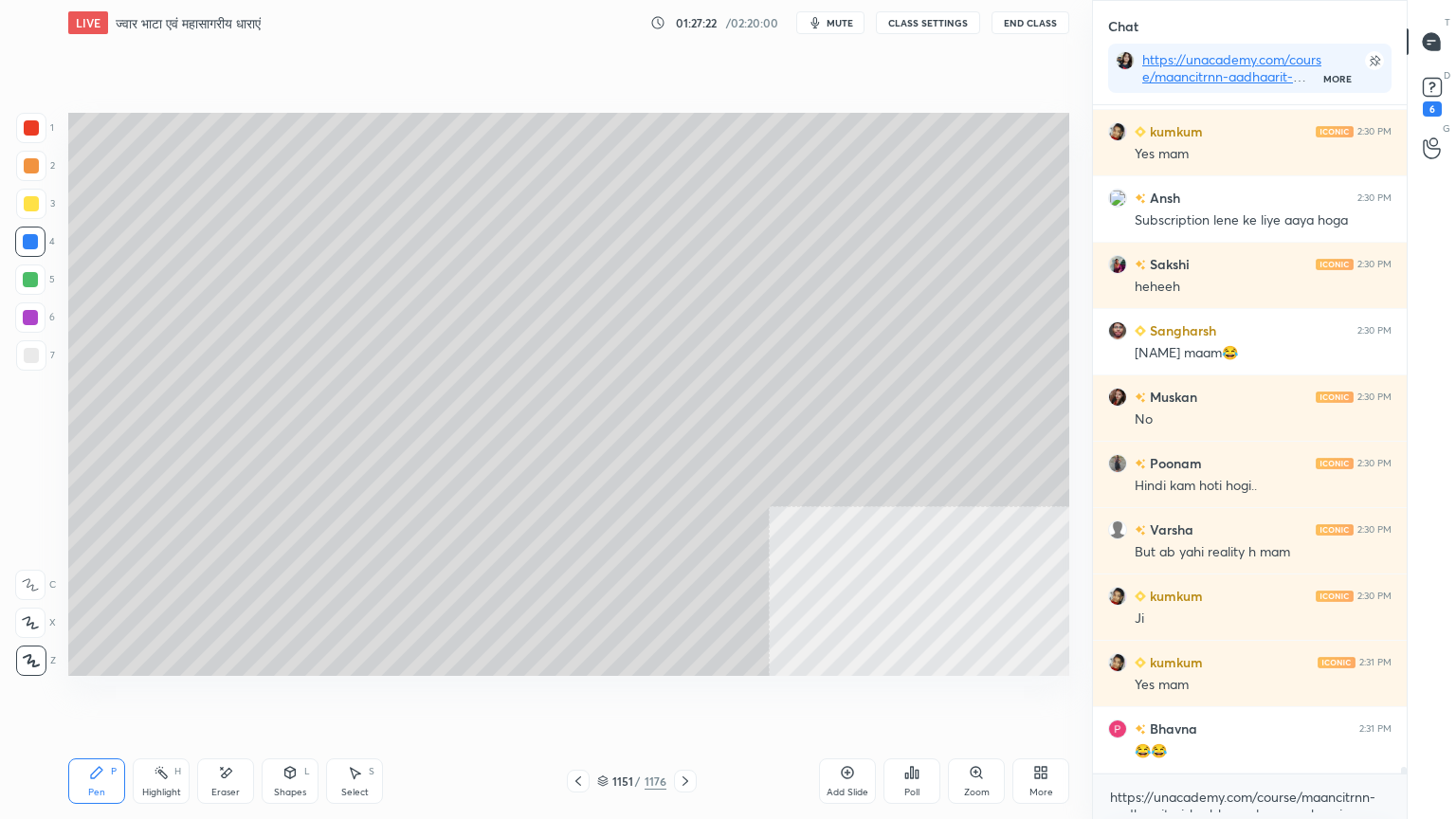 scroll, scrollTop: 63487, scrollLeft: 0, axis: vertical 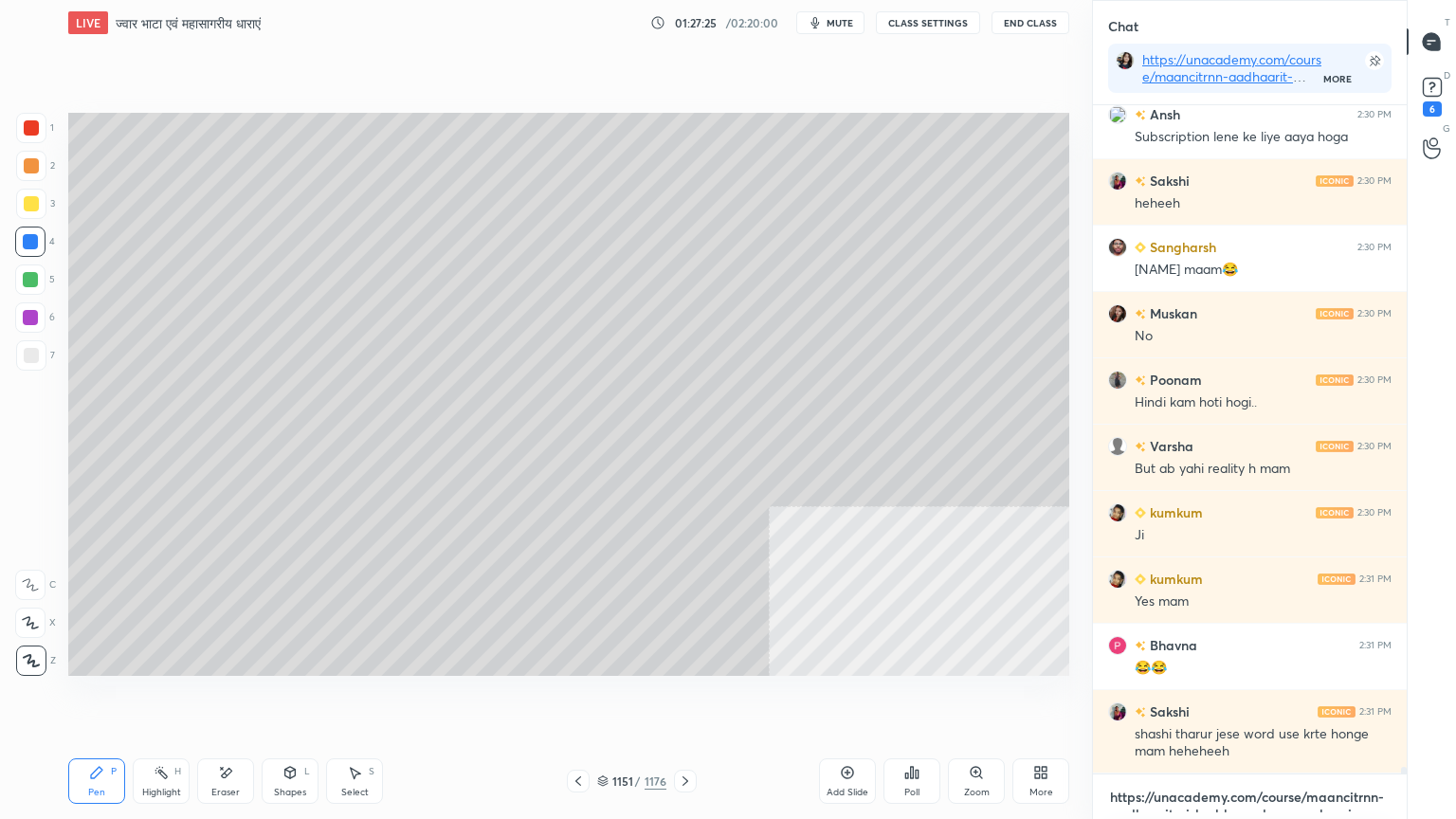 click on "https://unacademy.com/course/maancitrnn-aadhaarit-vishv-bhuugol-comprehensive-course-on-world-mapping/1FUXZMPP" at bounding box center (1249, 797) 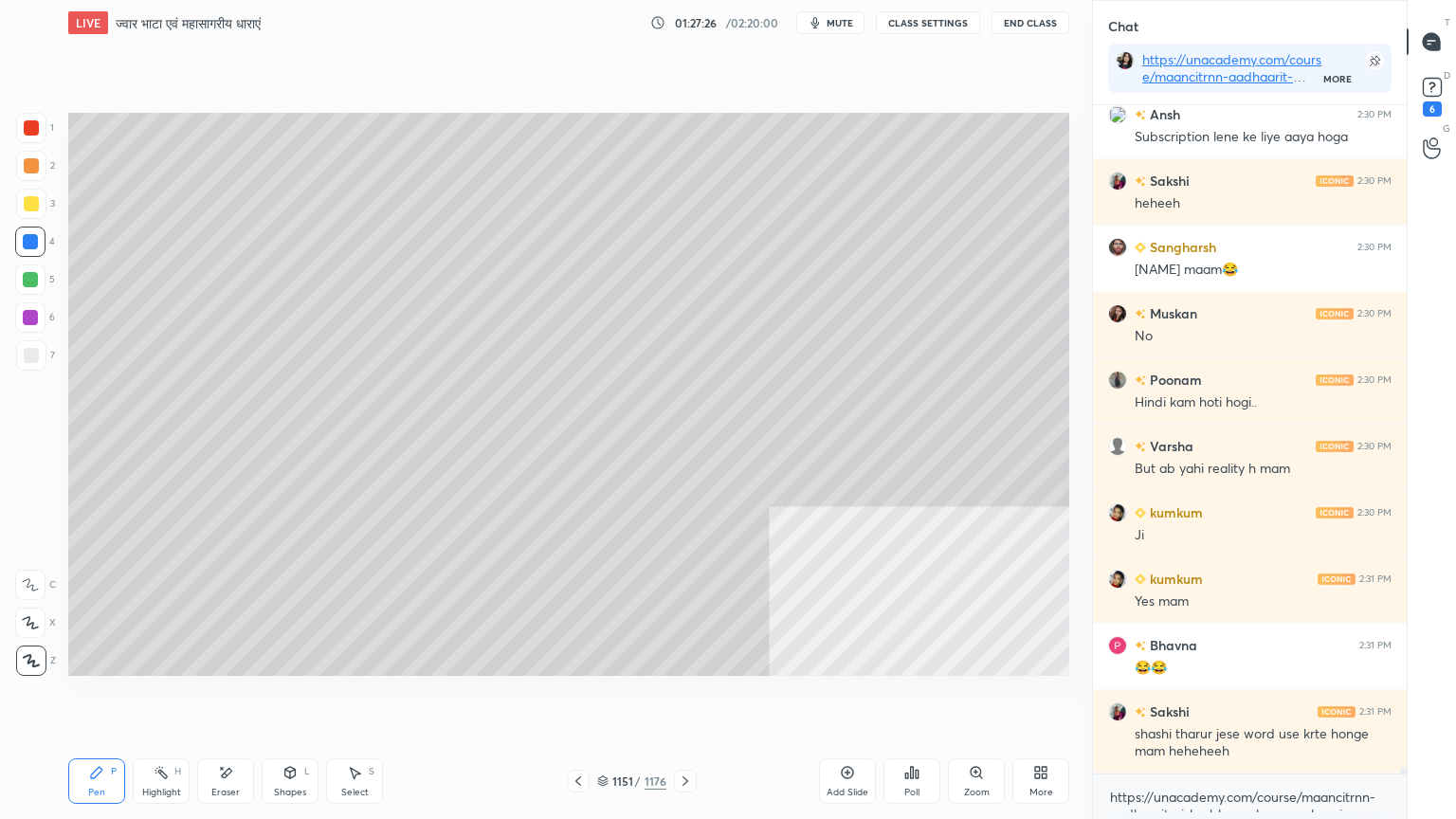 click on "https://unacademy.com/course/maancitrnn-aadhaarit-vishv-bhuugol-comprehensive-course-on-world-mapping/1FUXZMPP x" at bounding box center (1249, 796) 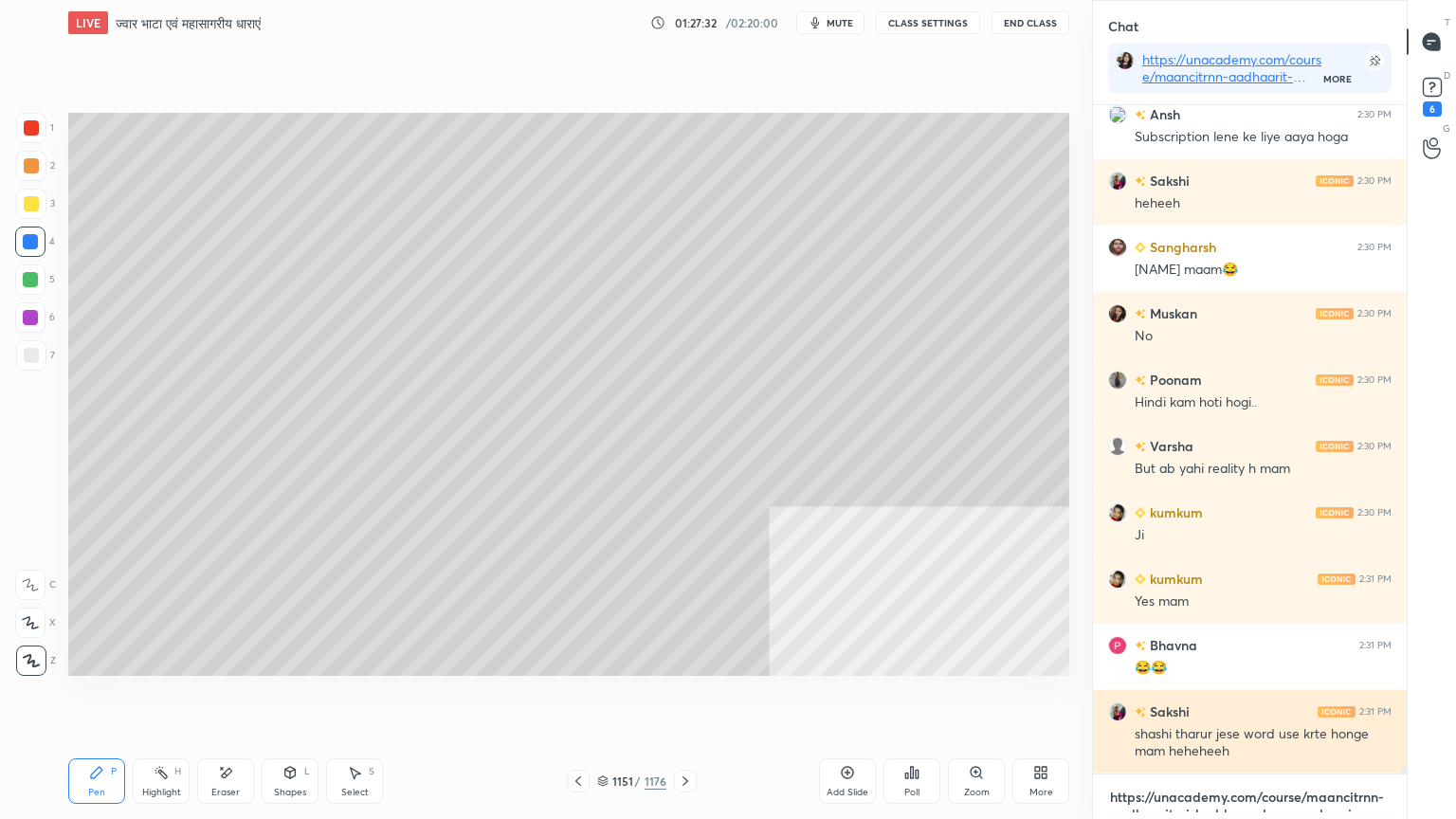 scroll, scrollTop: 63552, scrollLeft: 0, axis: vertical 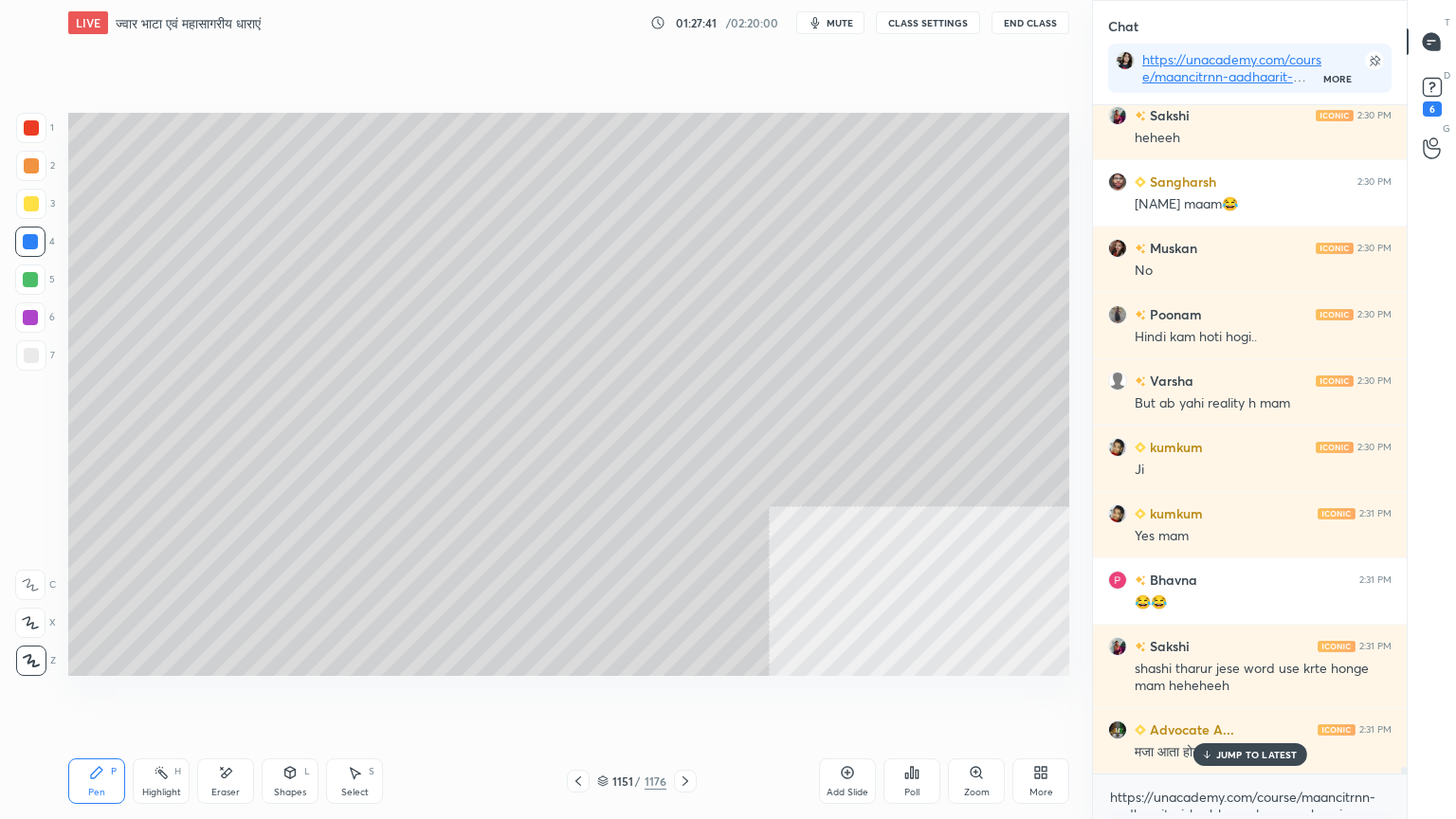 click at bounding box center (30, 242) 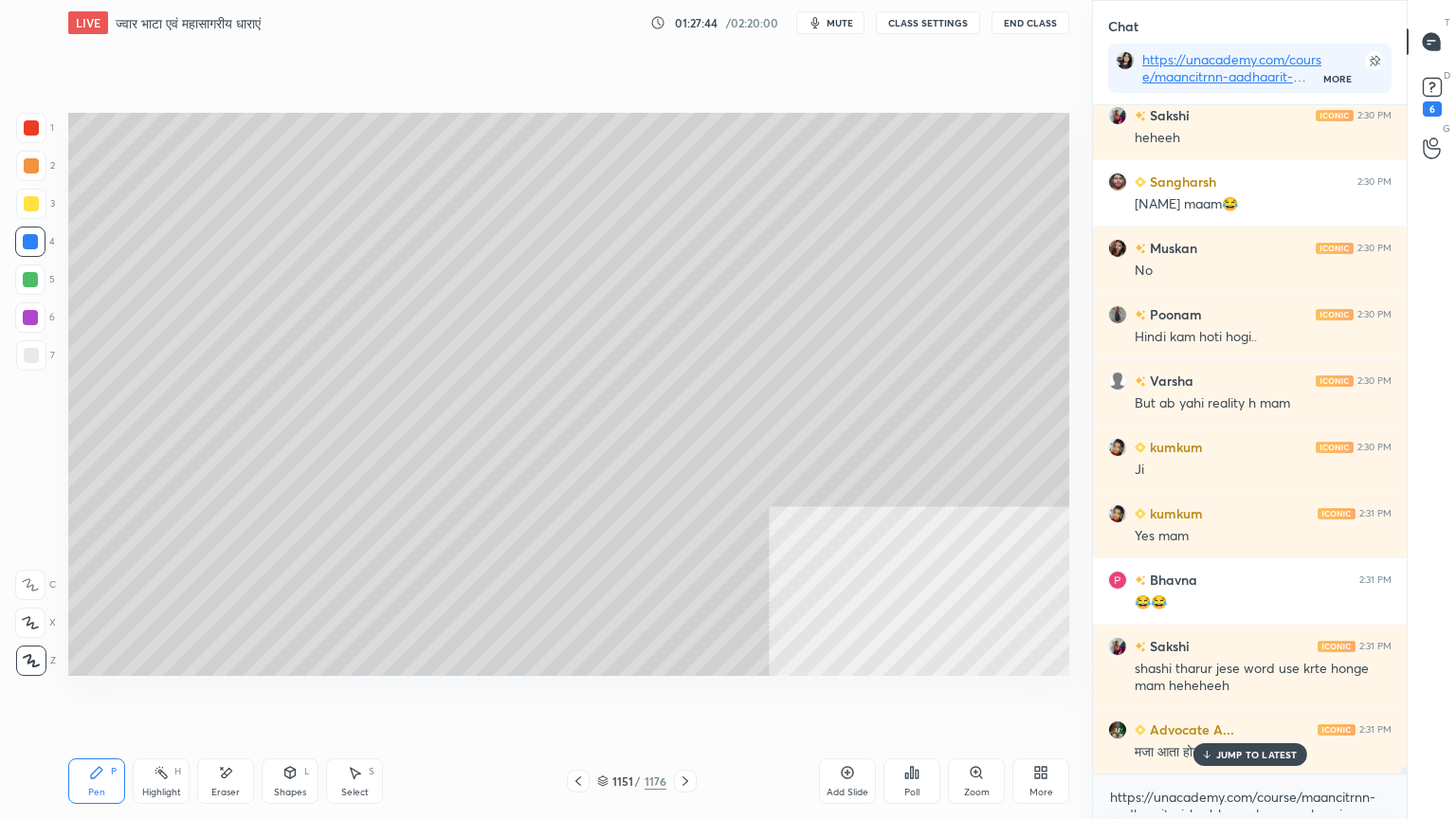 click on "JUMP TO LATEST" at bounding box center [1257, 755] 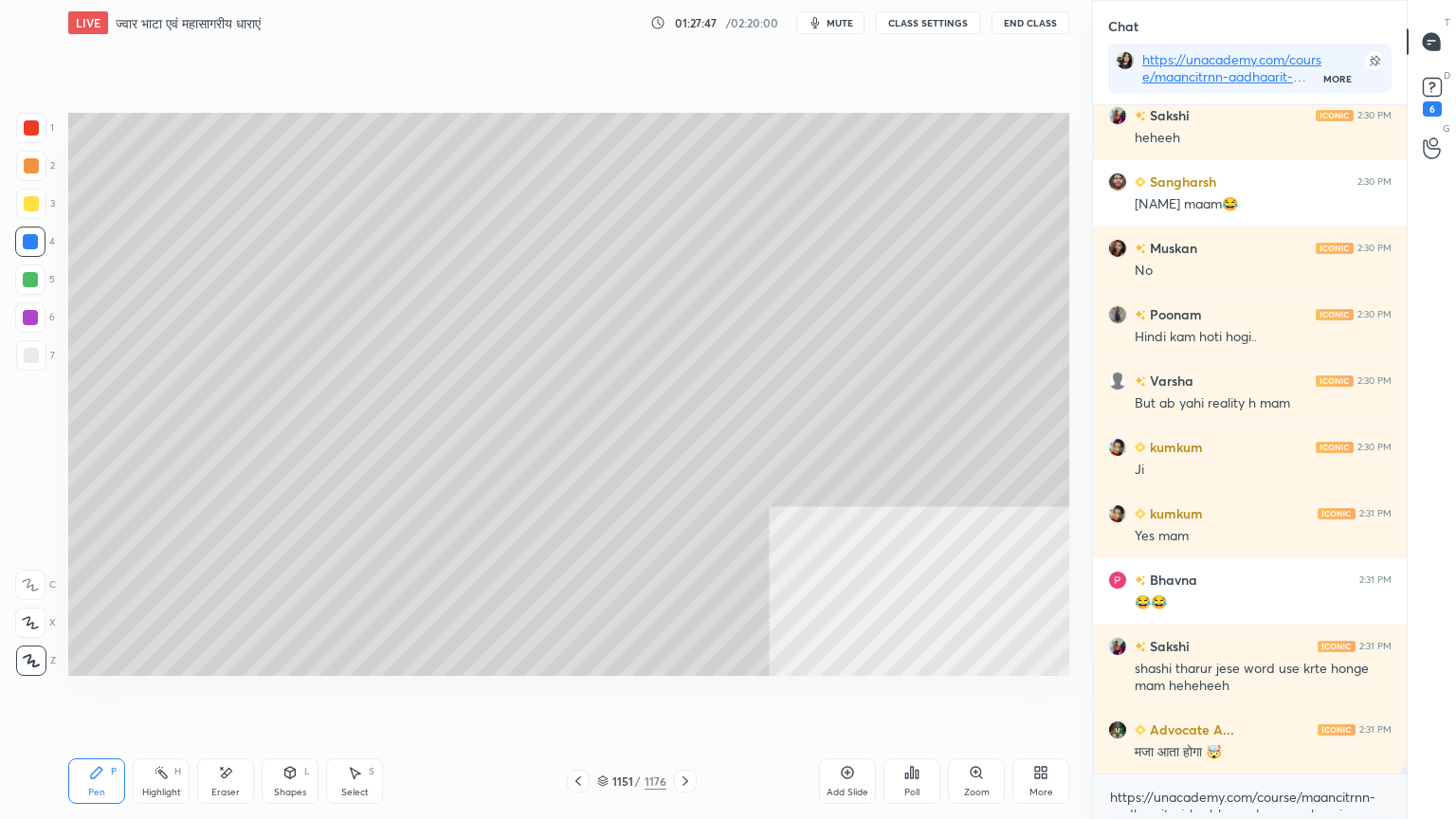 click at bounding box center (31, 355) 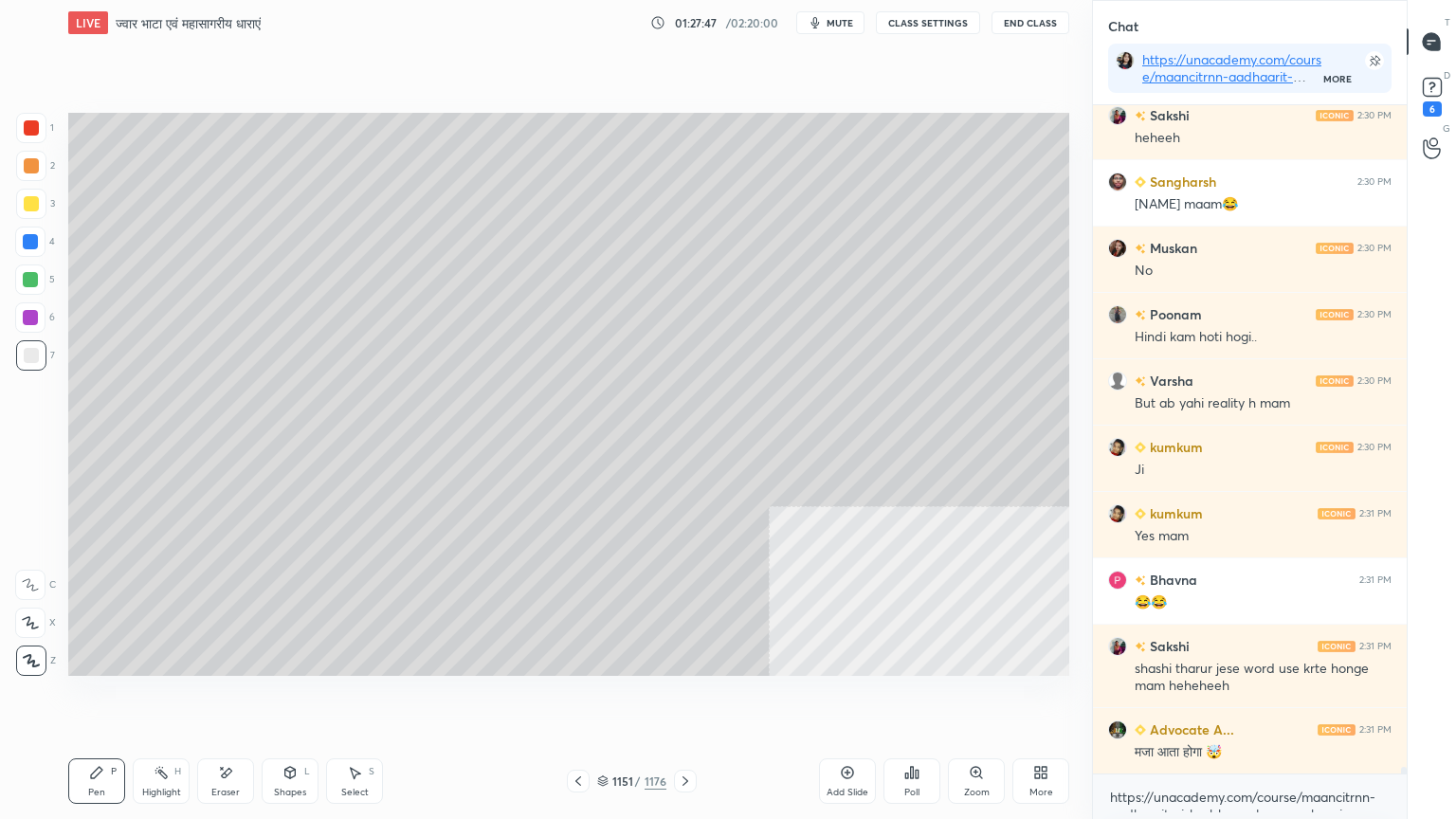 click at bounding box center [31, 355] 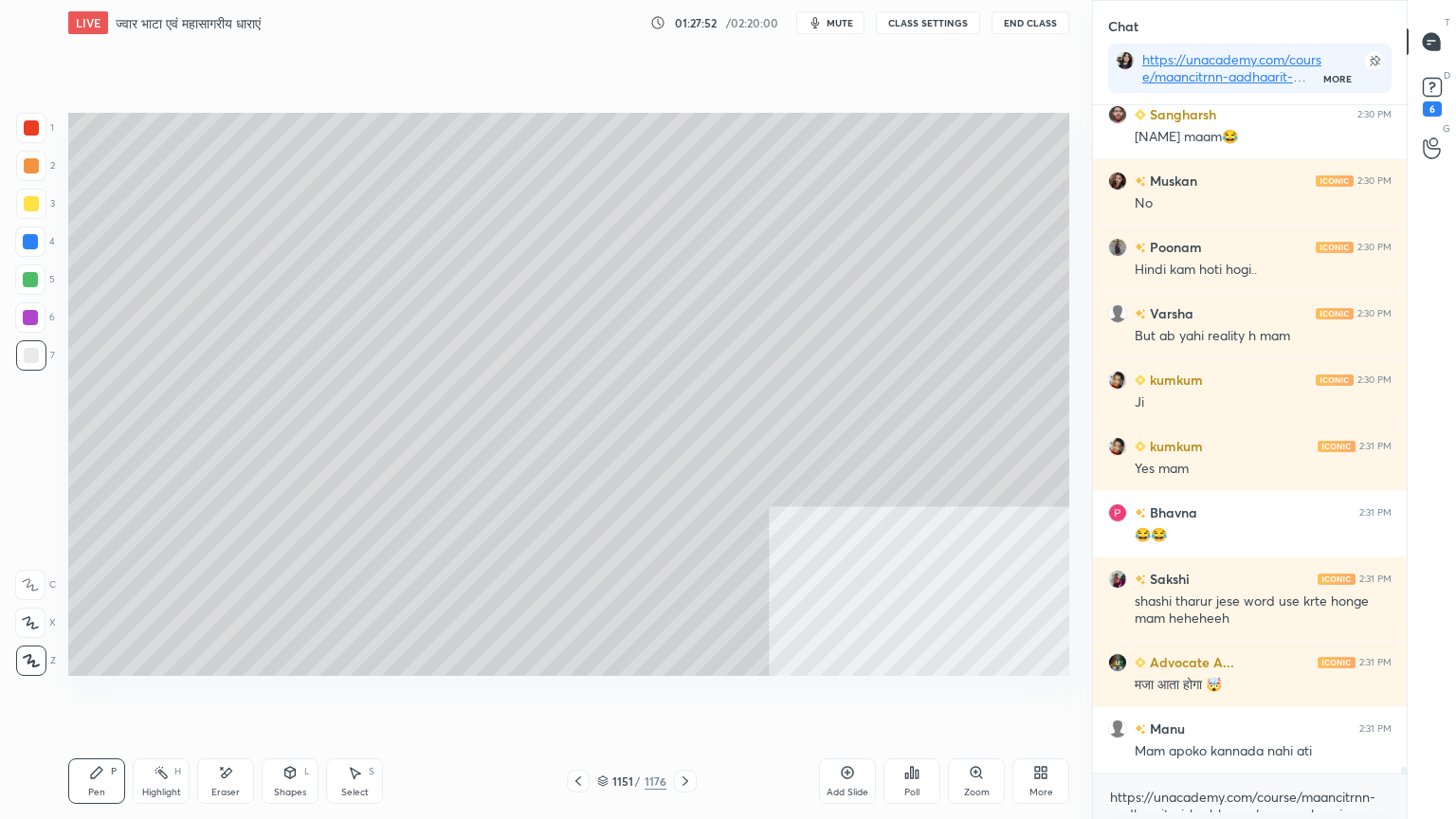 scroll, scrollTop: 63703, scrollLeft: 0, axis: vertical 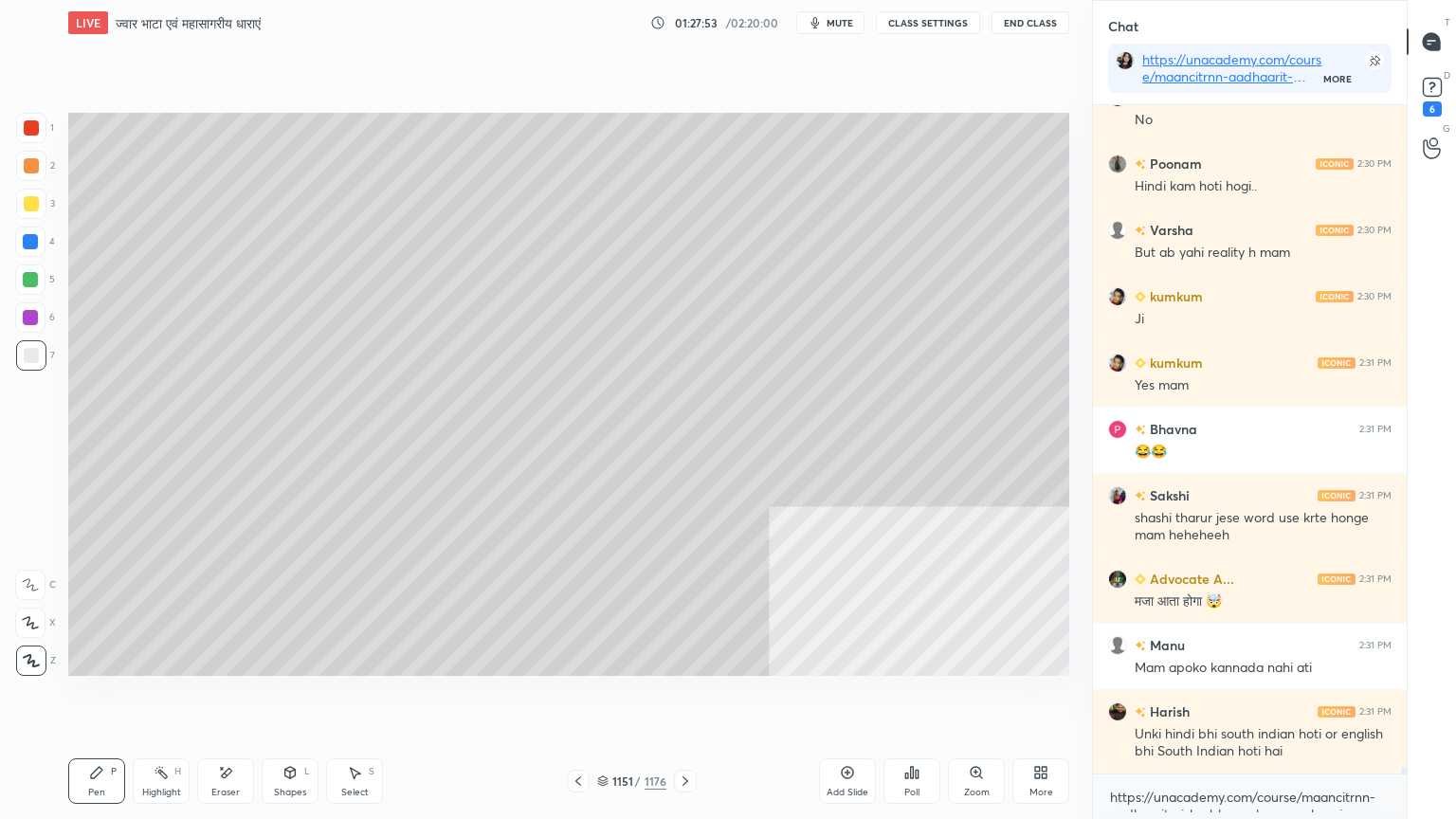 click on "Eraser" at bounding box center [226, 781] 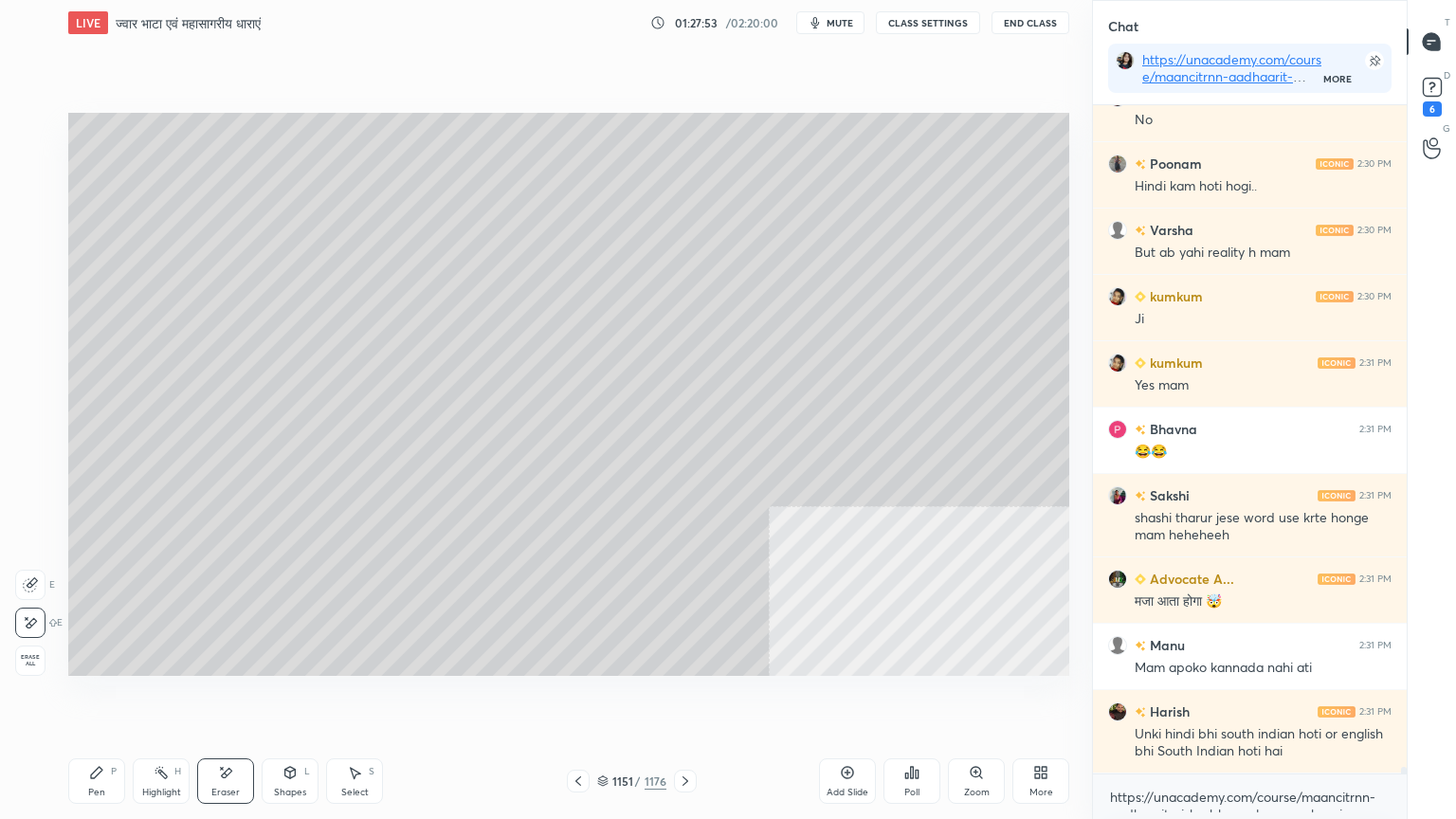 click on "Eraser" at bounding box center (226, 781) 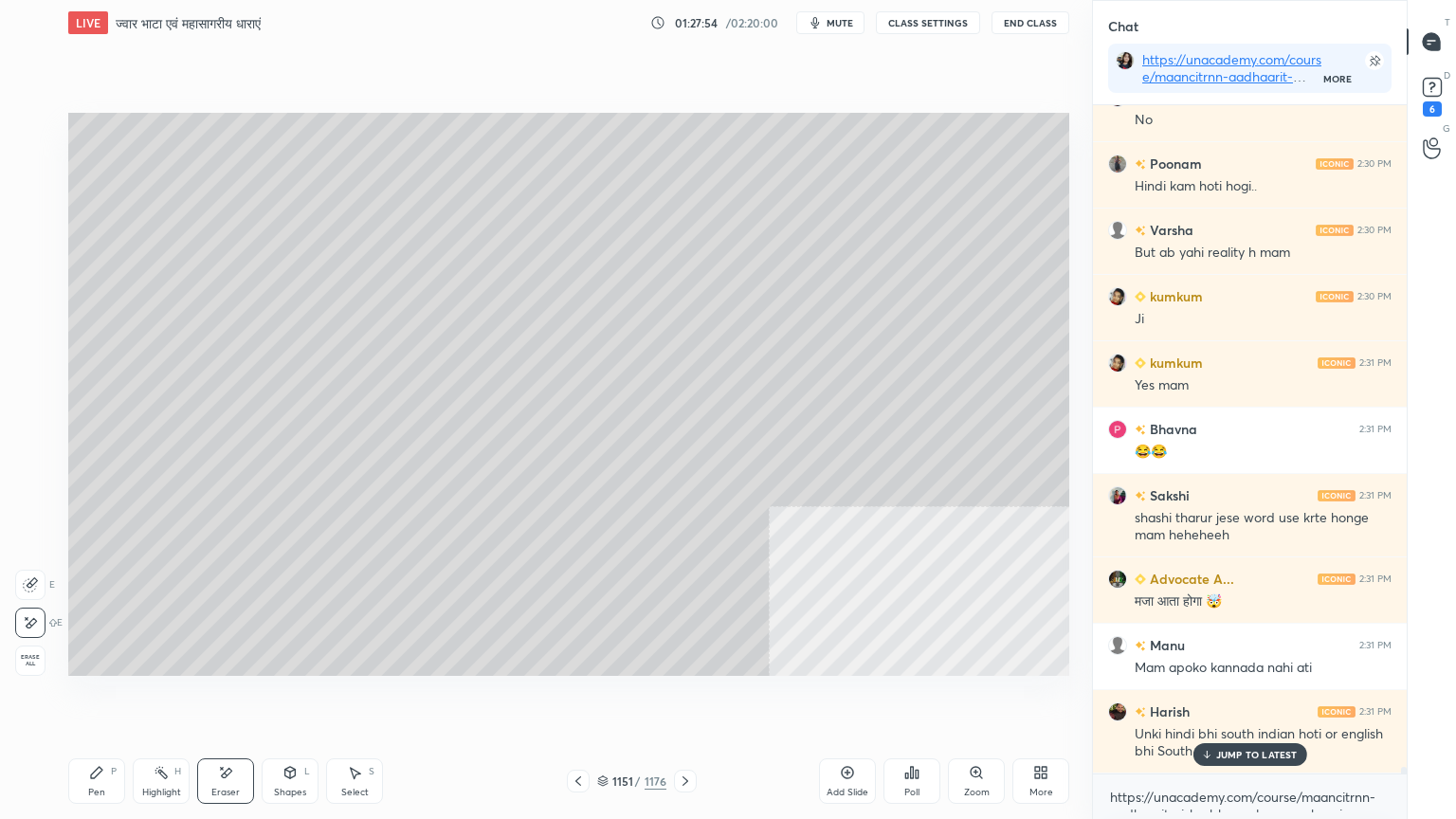 scroll, scrollTop: 63768, scrollLeft: 0, axis: vertical 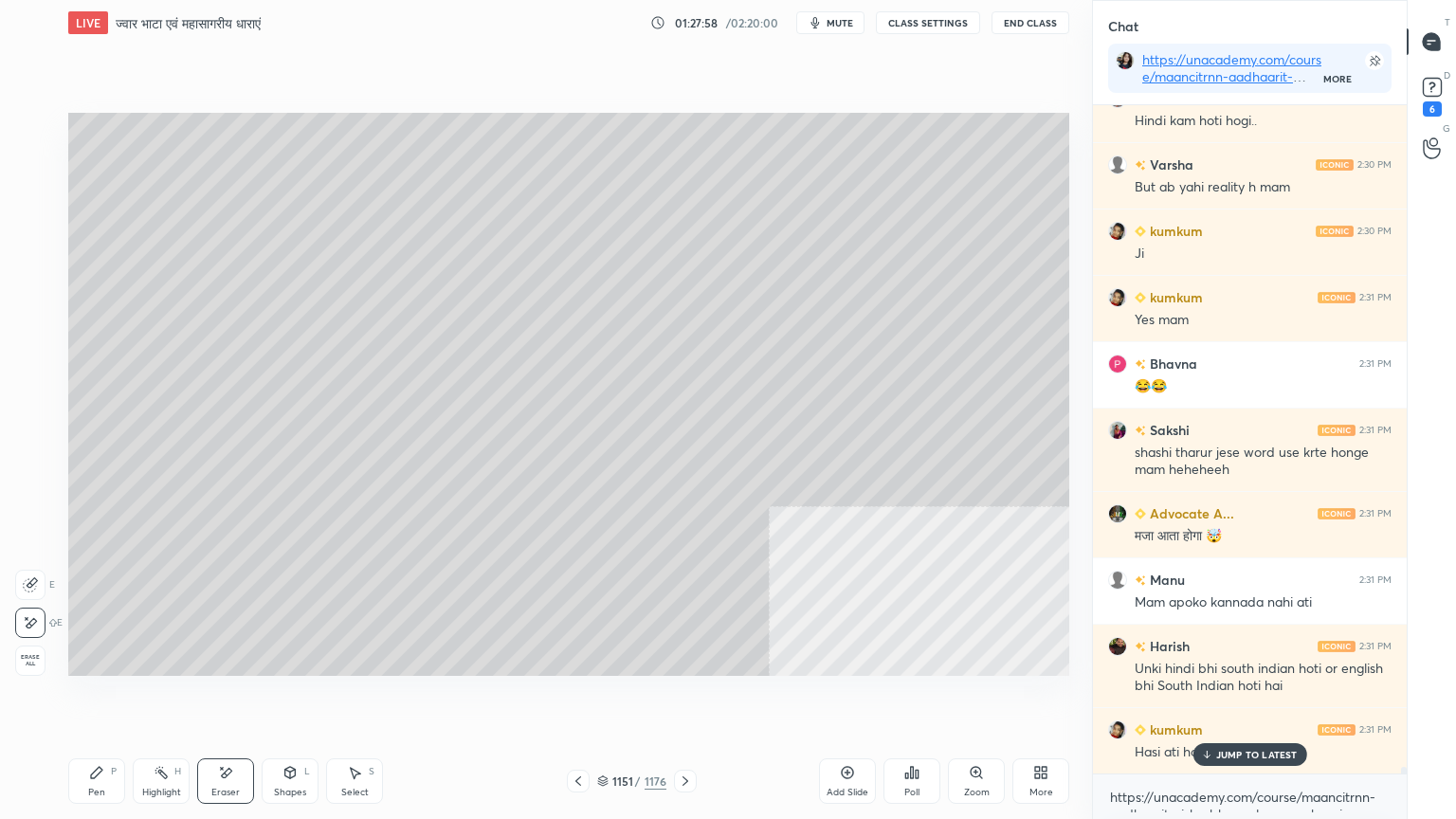 click on "Pen P Highlight H Eraser Shapes L Select S 1151 / 1176 Add Slide Poll Zoom More" at bounding box center (569, 781) 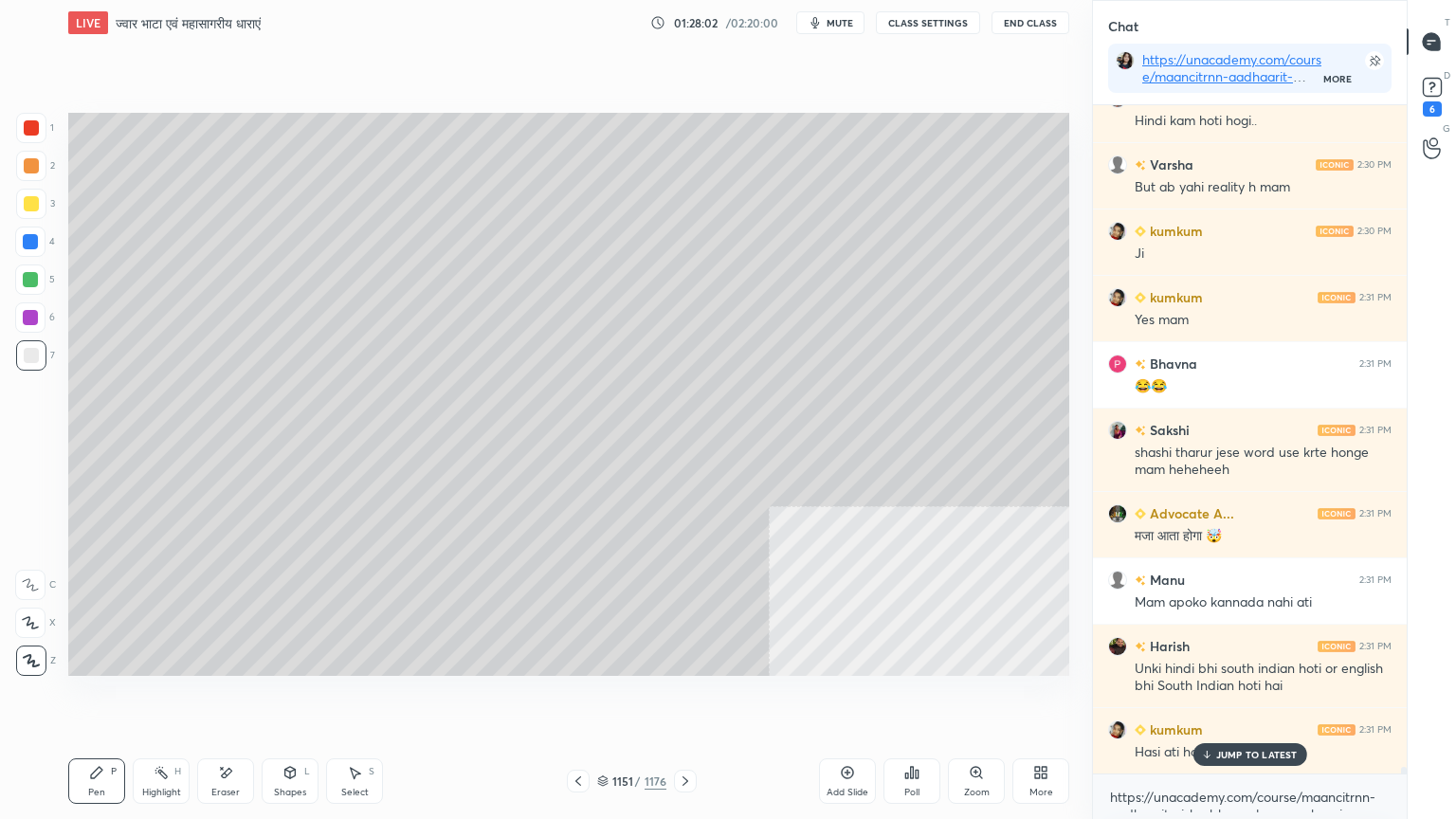 click on "JUMP TO LATEST" at bounding box center [1257, 755] 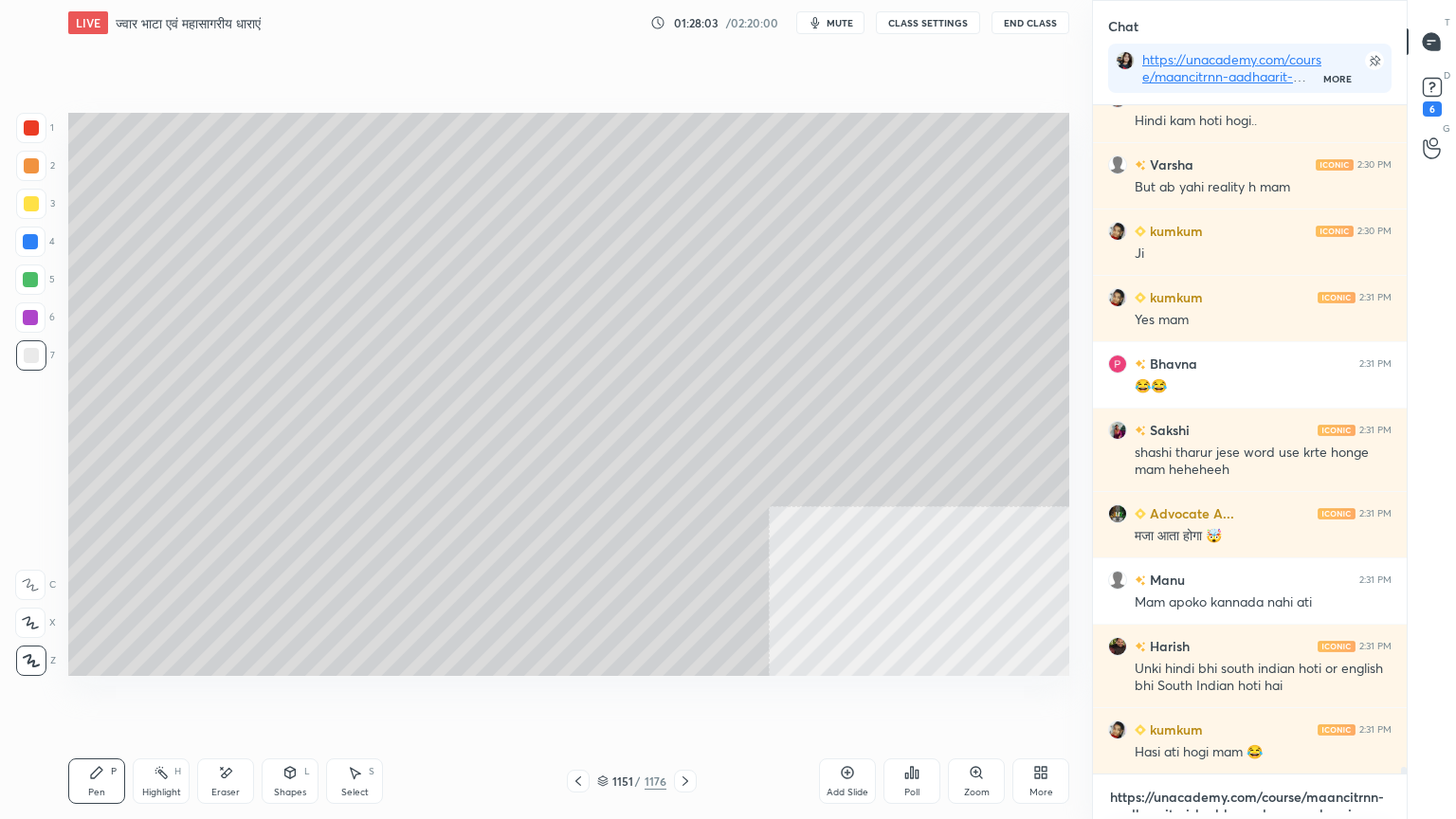 click on "https://unacademy.com/course/maancitrnn-aadhaarit-vishv-bhuugol-comprehensive-course-on-world-mapping/1FUXZMPP" at bounding box center (1249, 797) 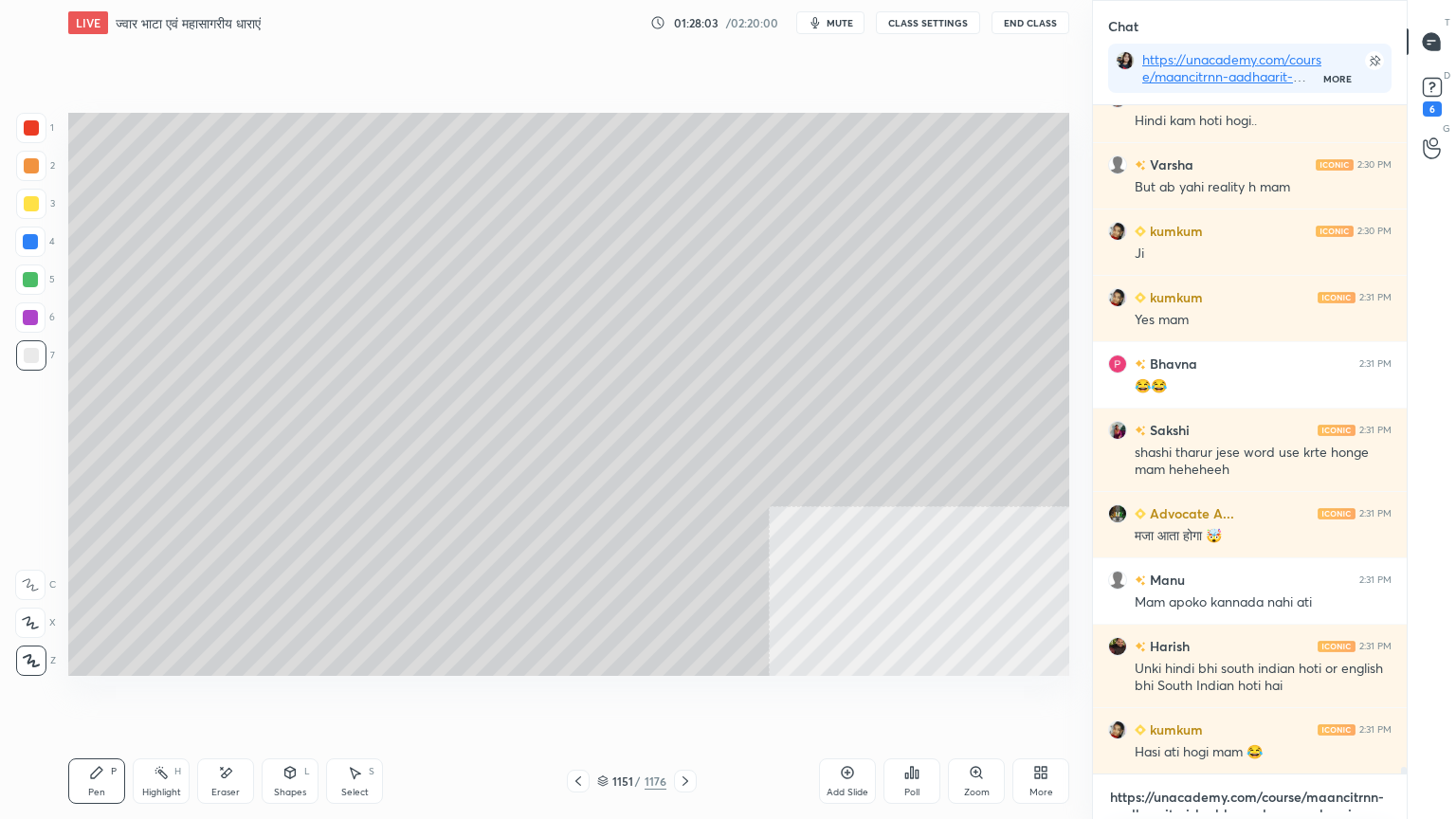 scroll, scrollTop: 63814, scrollLeft: 0, axis: vertical 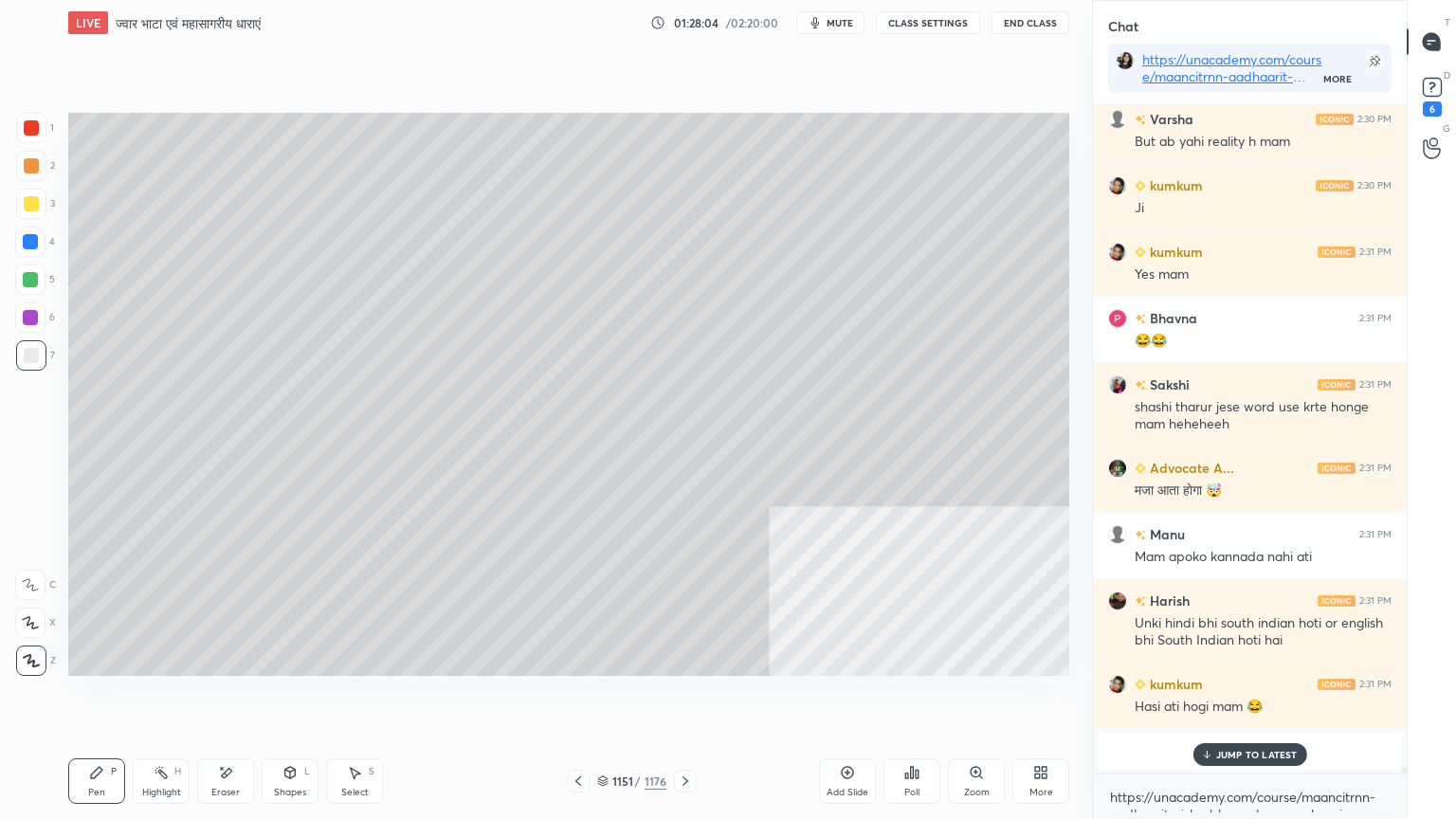click on "JUMP TO LATEST" at bounding box center (1257, 755) 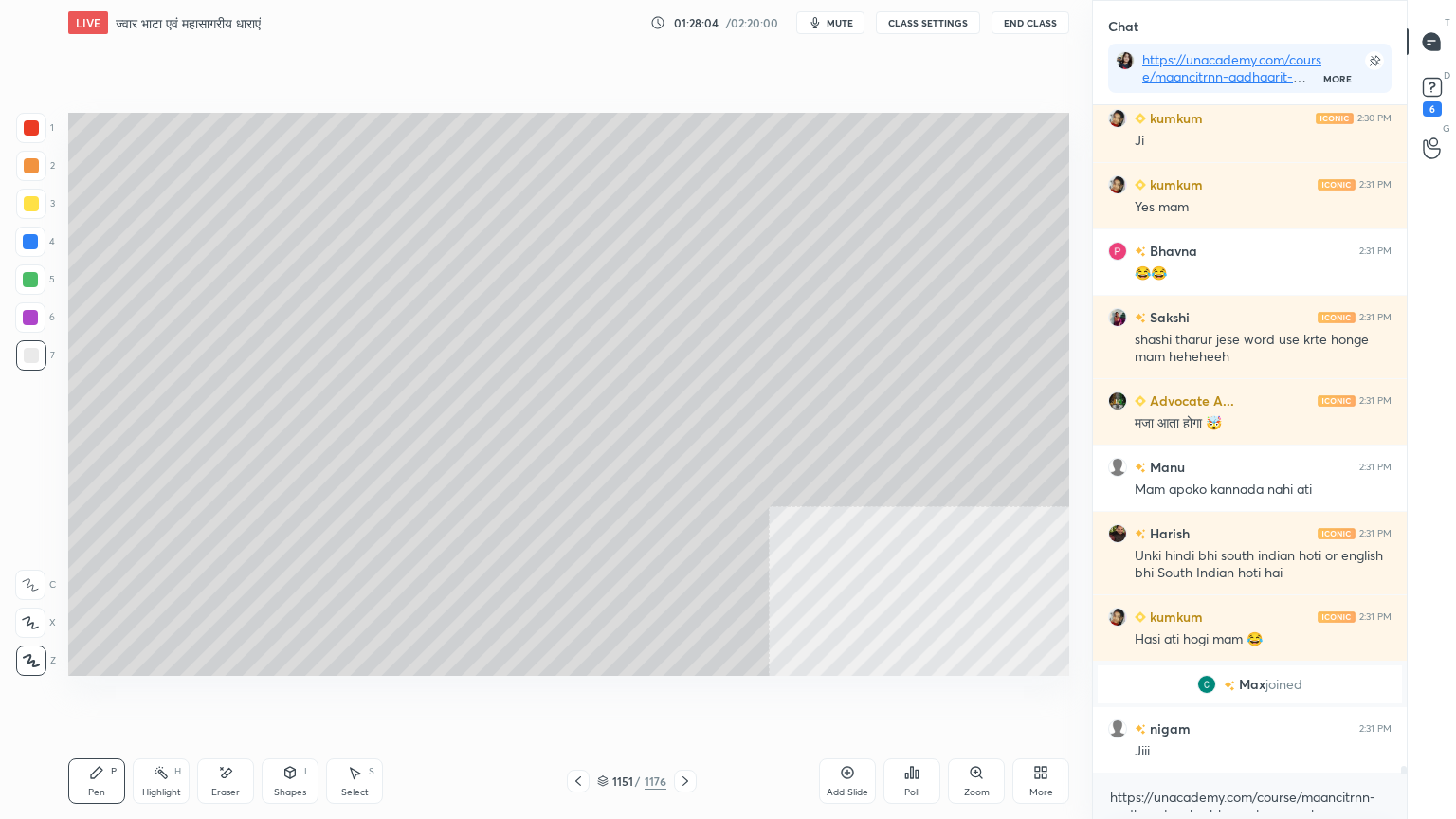 scroll, scrollTop: 61689, scrollLeft: 0, axis: vertical 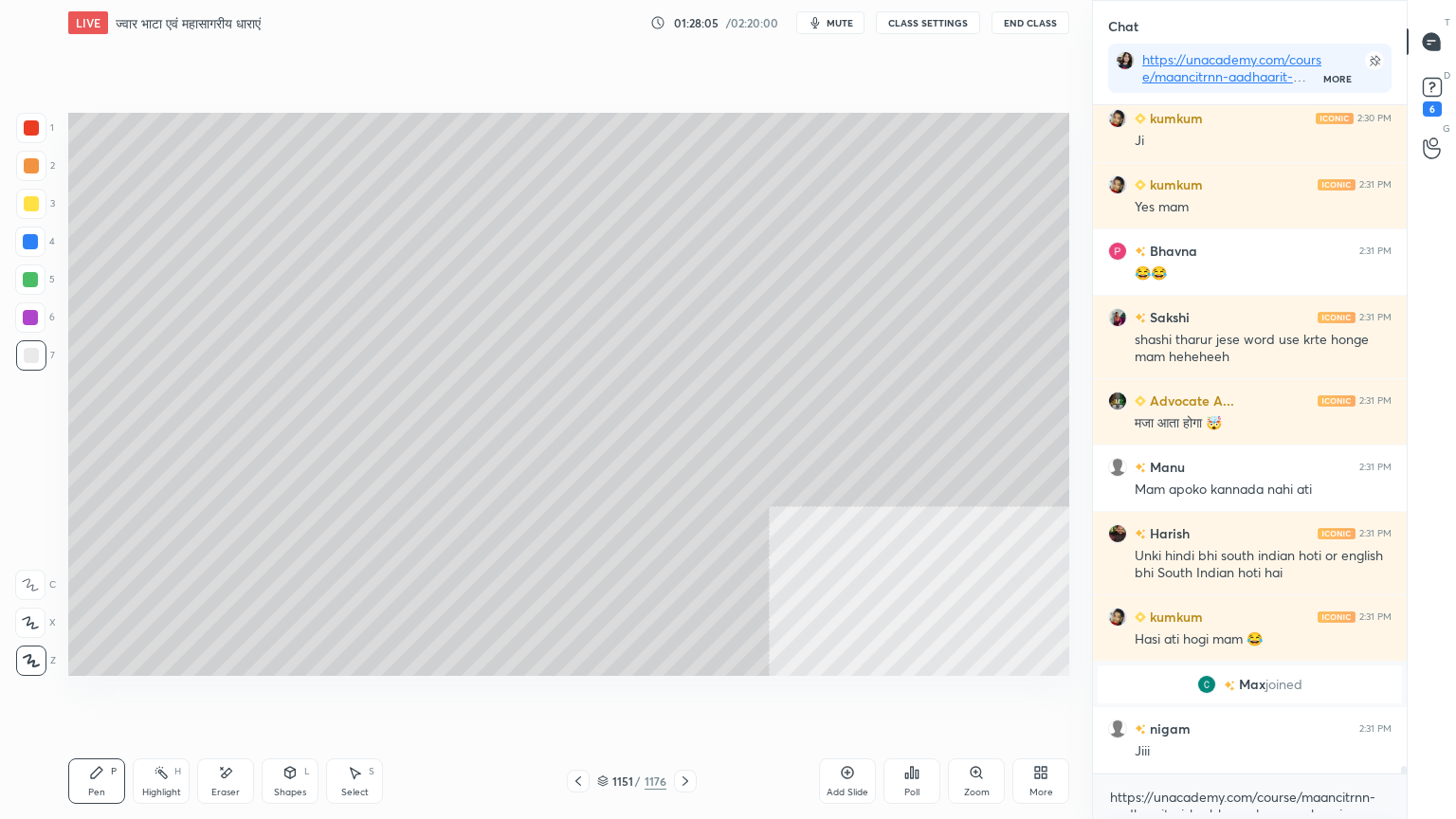 click at bounding box center [30, 242] 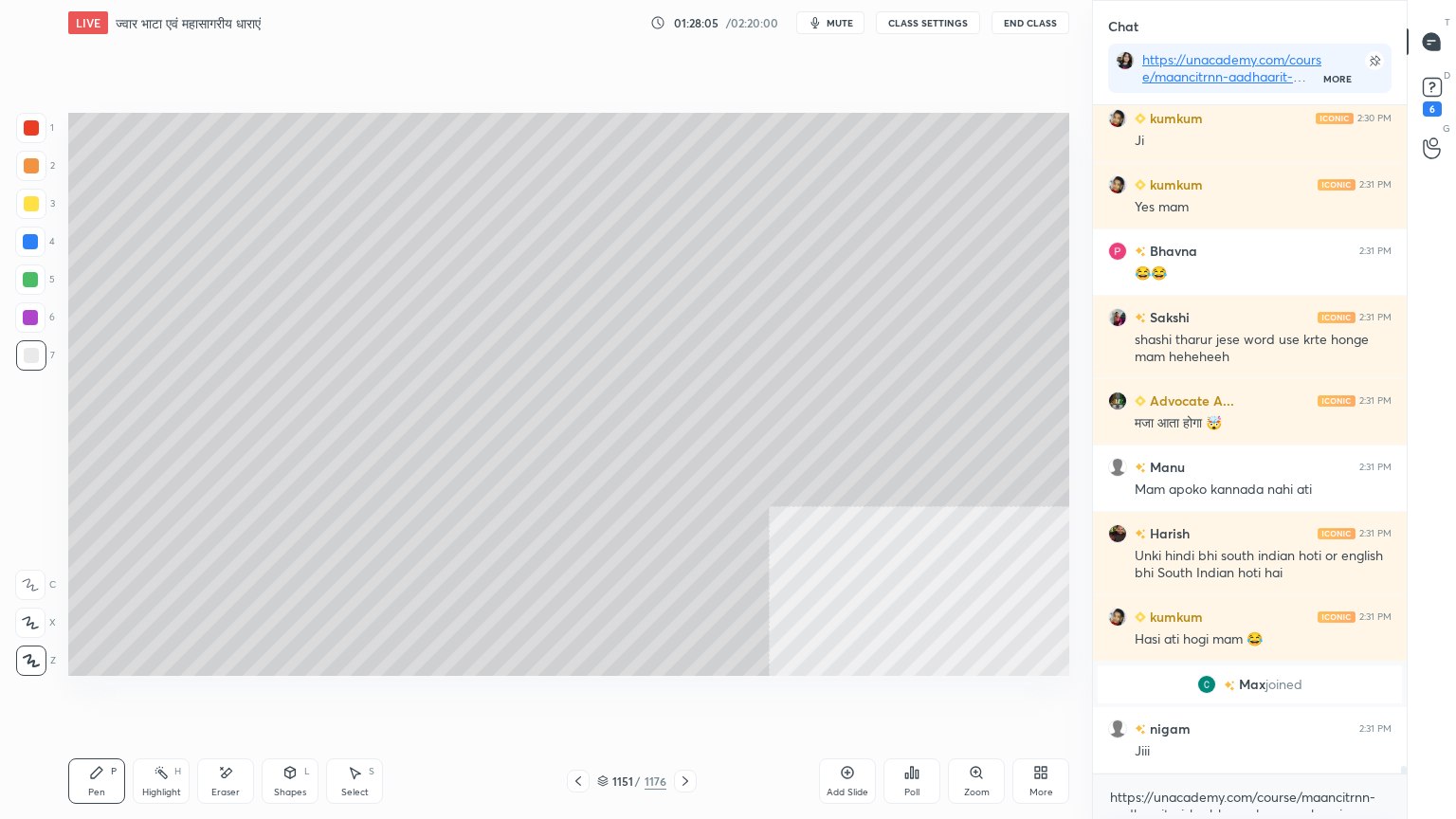click at bounding box center [30, 242] 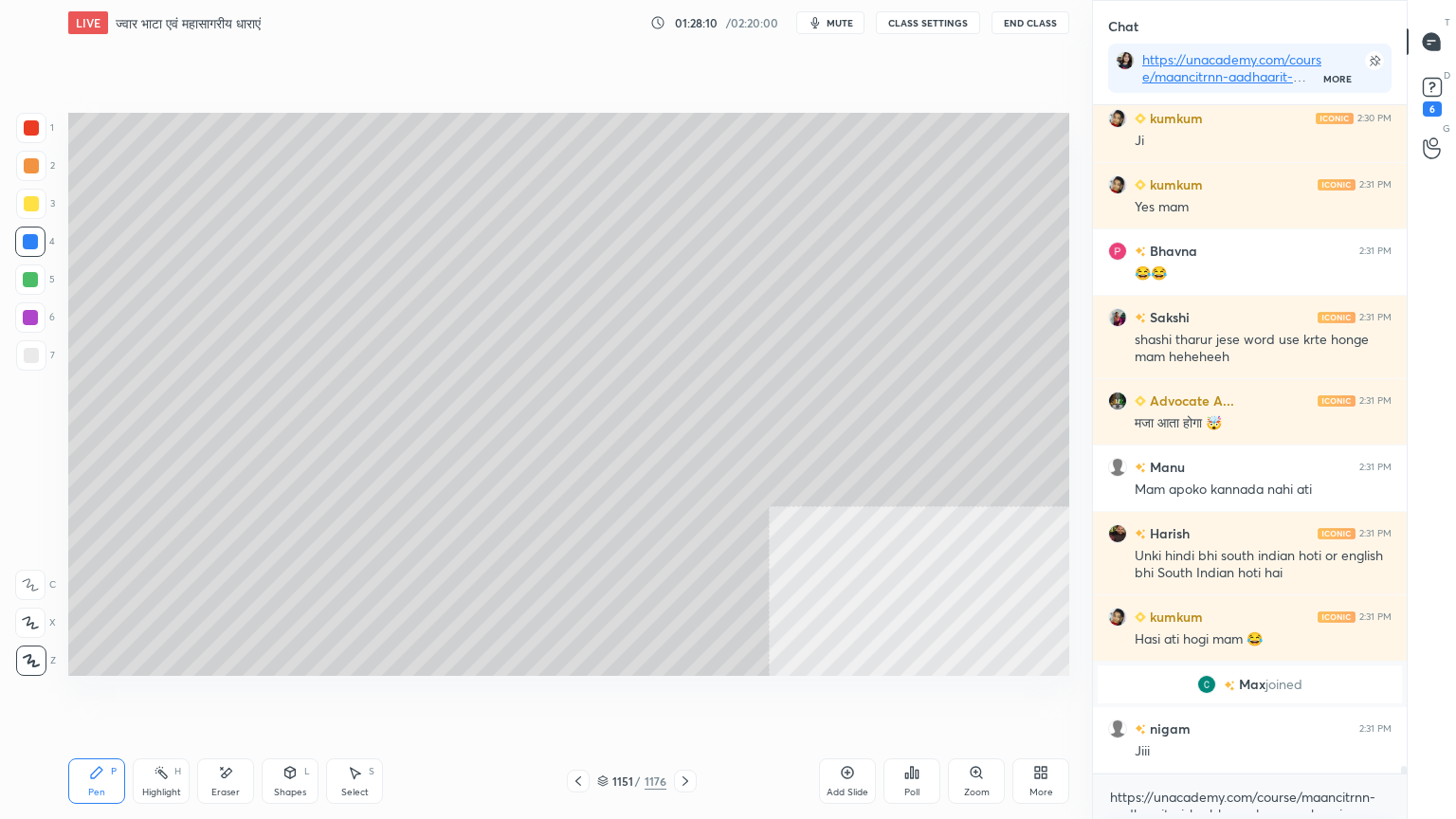 click at bounding box center (31, 355) 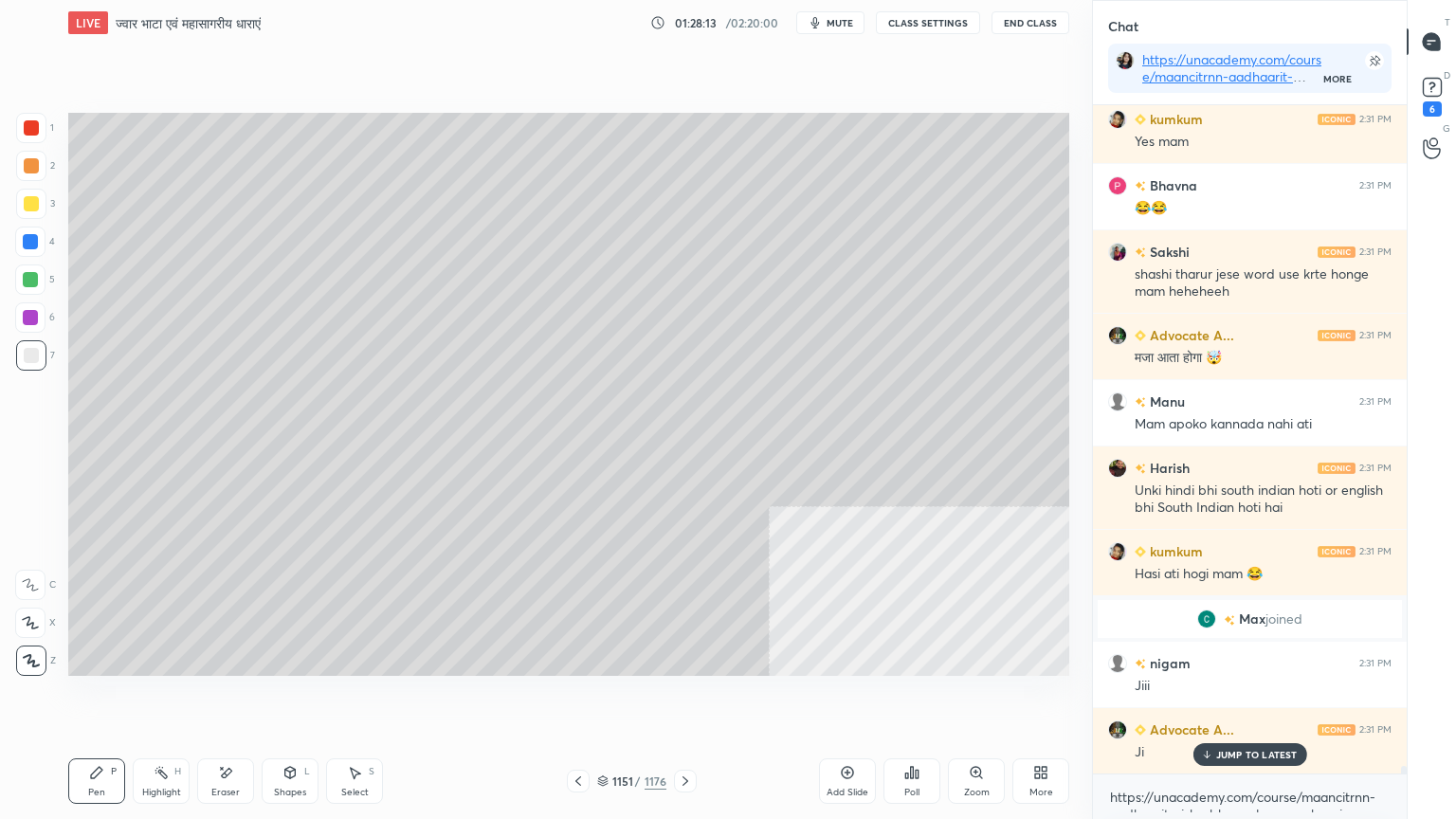 scroll, scrollTop: 61822, scrollLeft: 0, axis: vertical 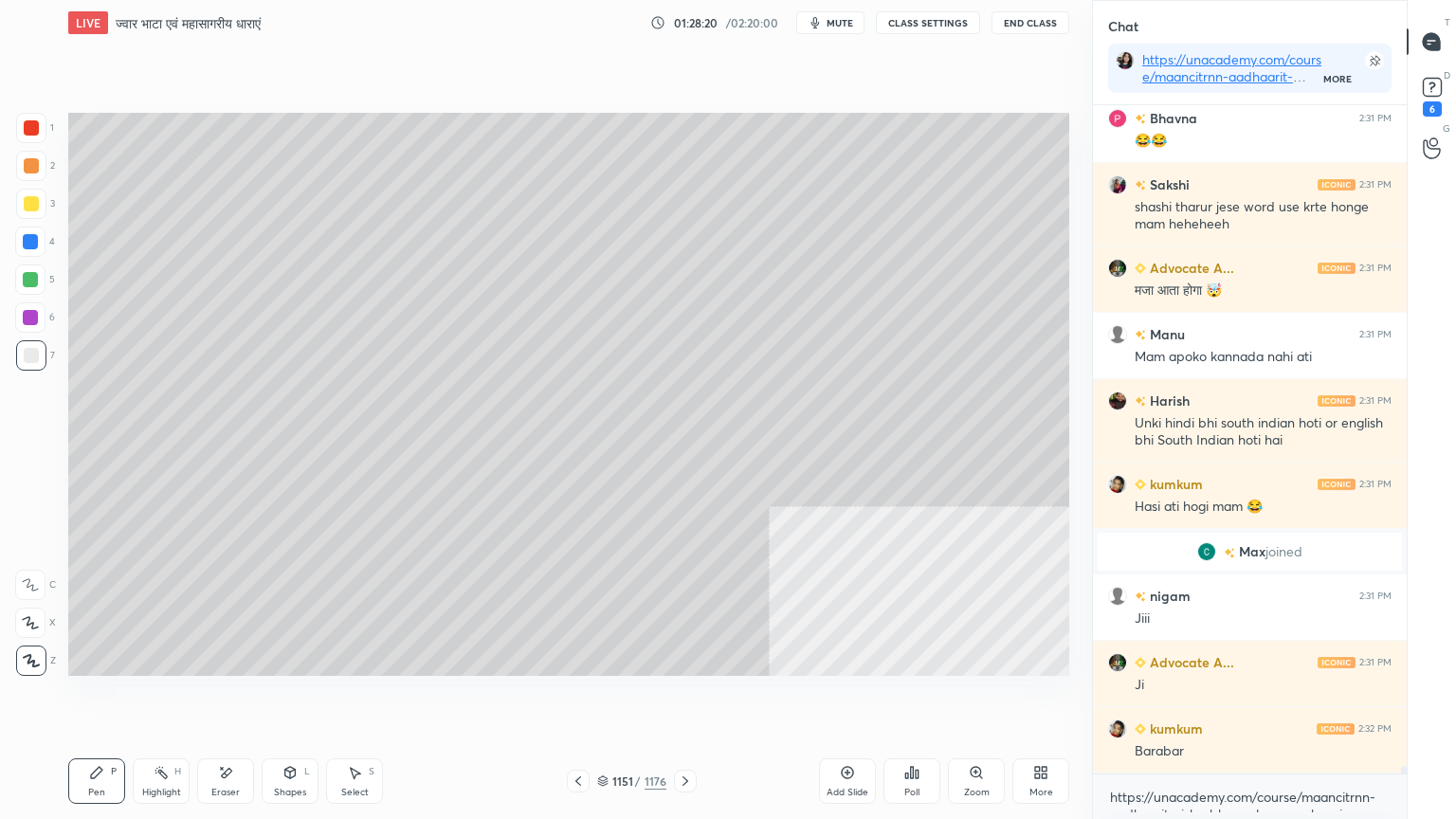 click at bounding box center [30, 242] 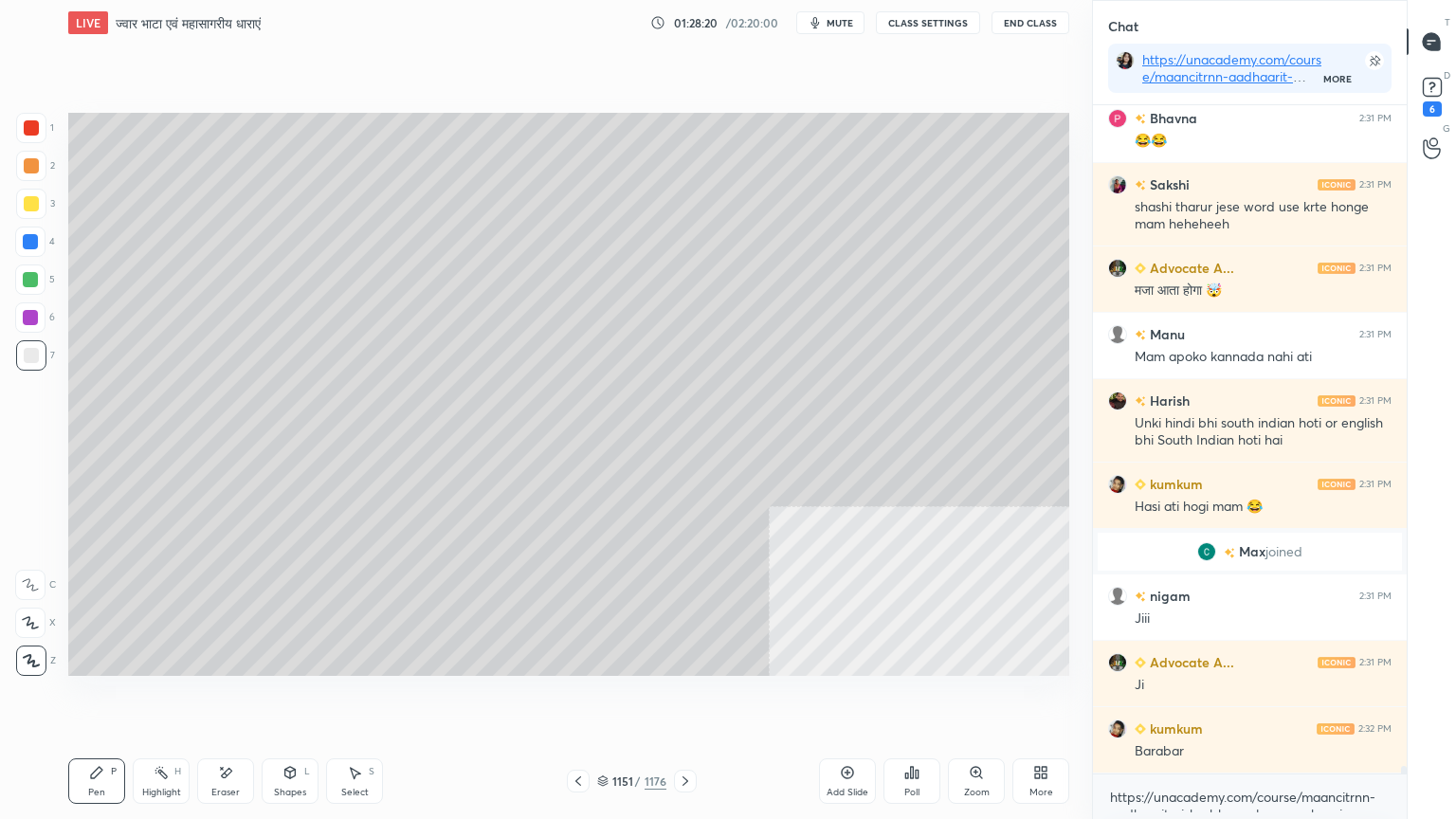 click at bounding box center (30, 242) 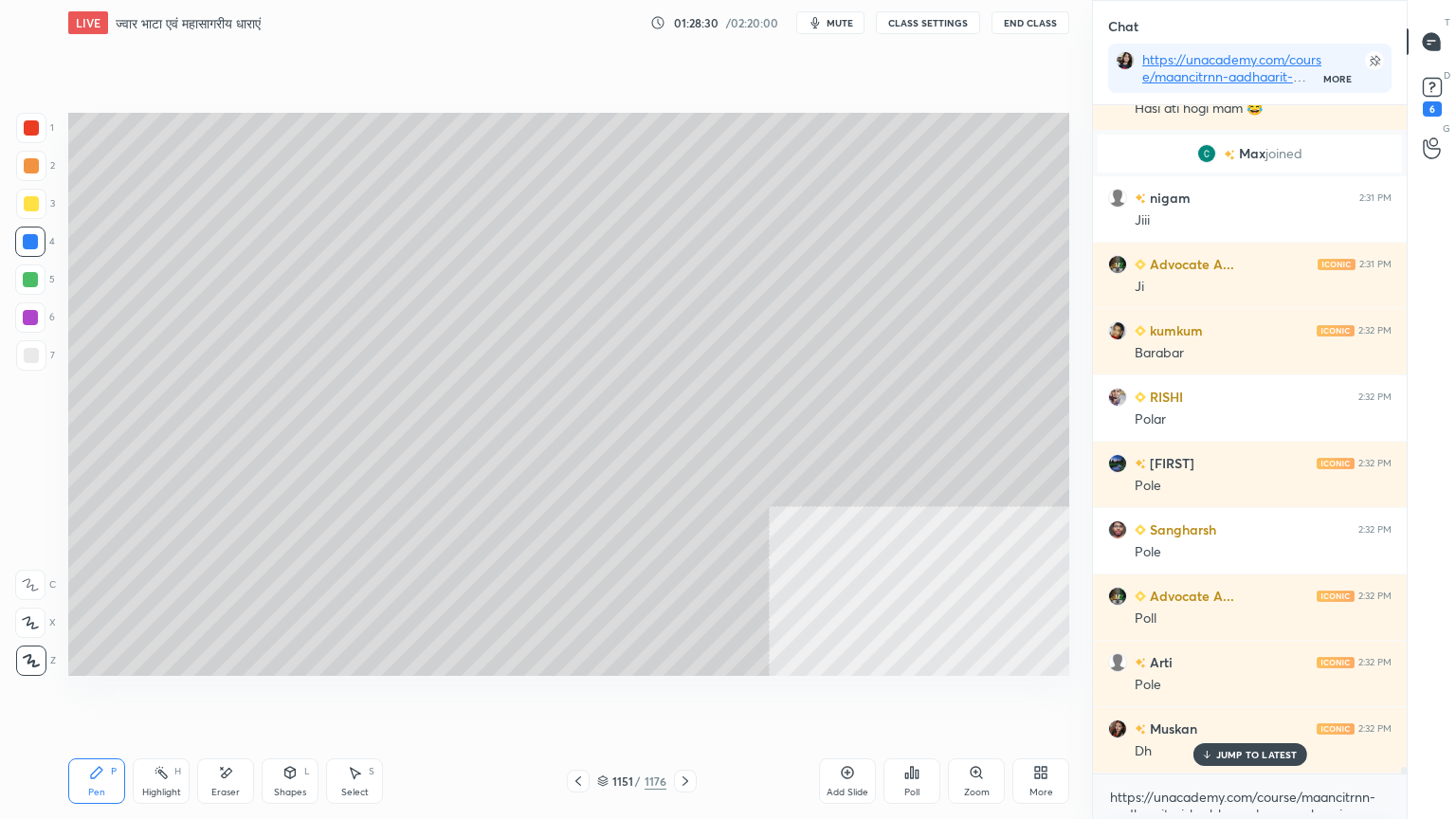 scroll, scrollTop: 62418, scrollLeft: 0, axis: vertical 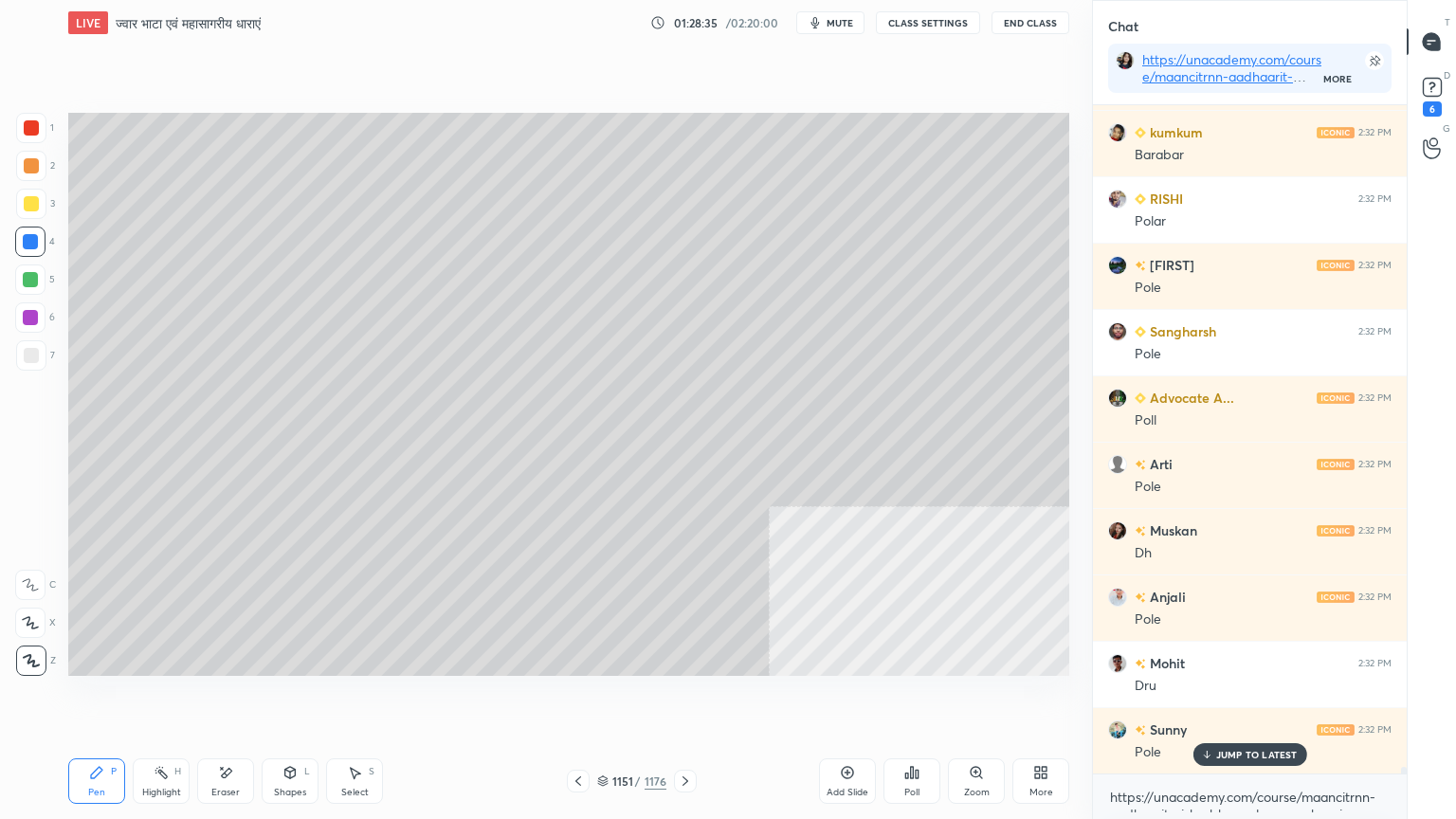 click at bounding box center (31, 355) 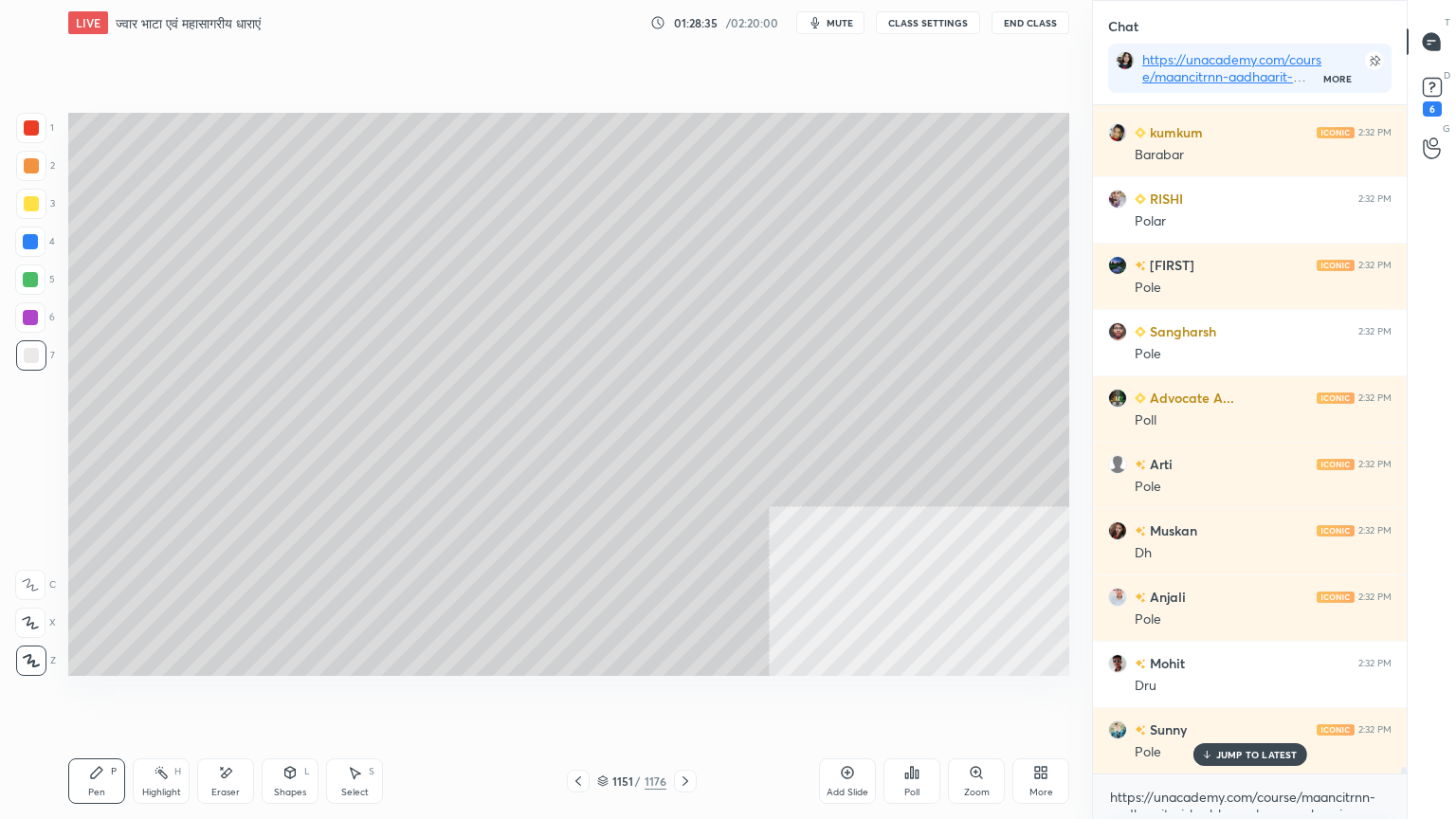 click at bounding box center [31, 355] 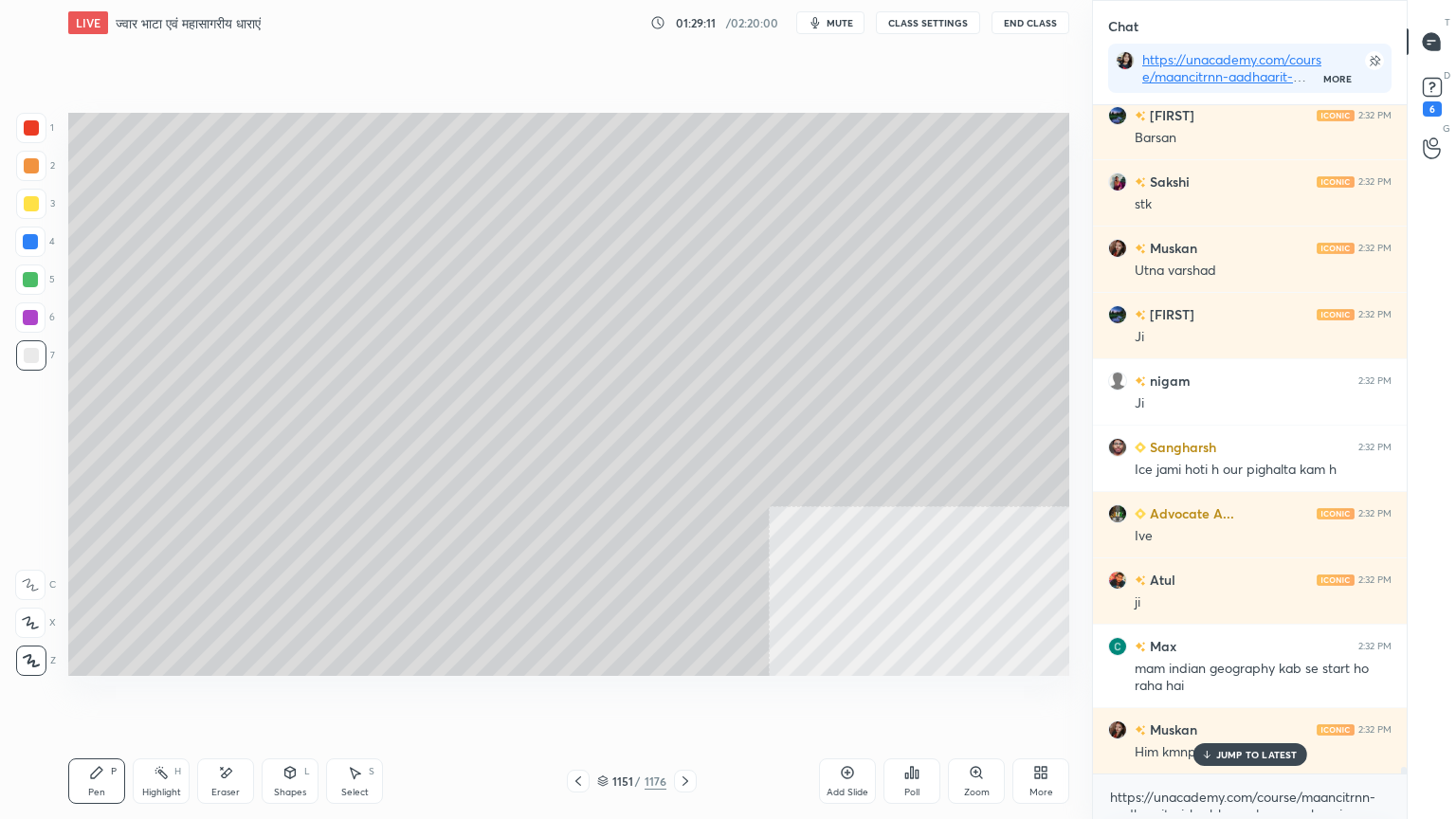 scroll, scrollTop: 63631, scrollLeft: 0, axis: vertical 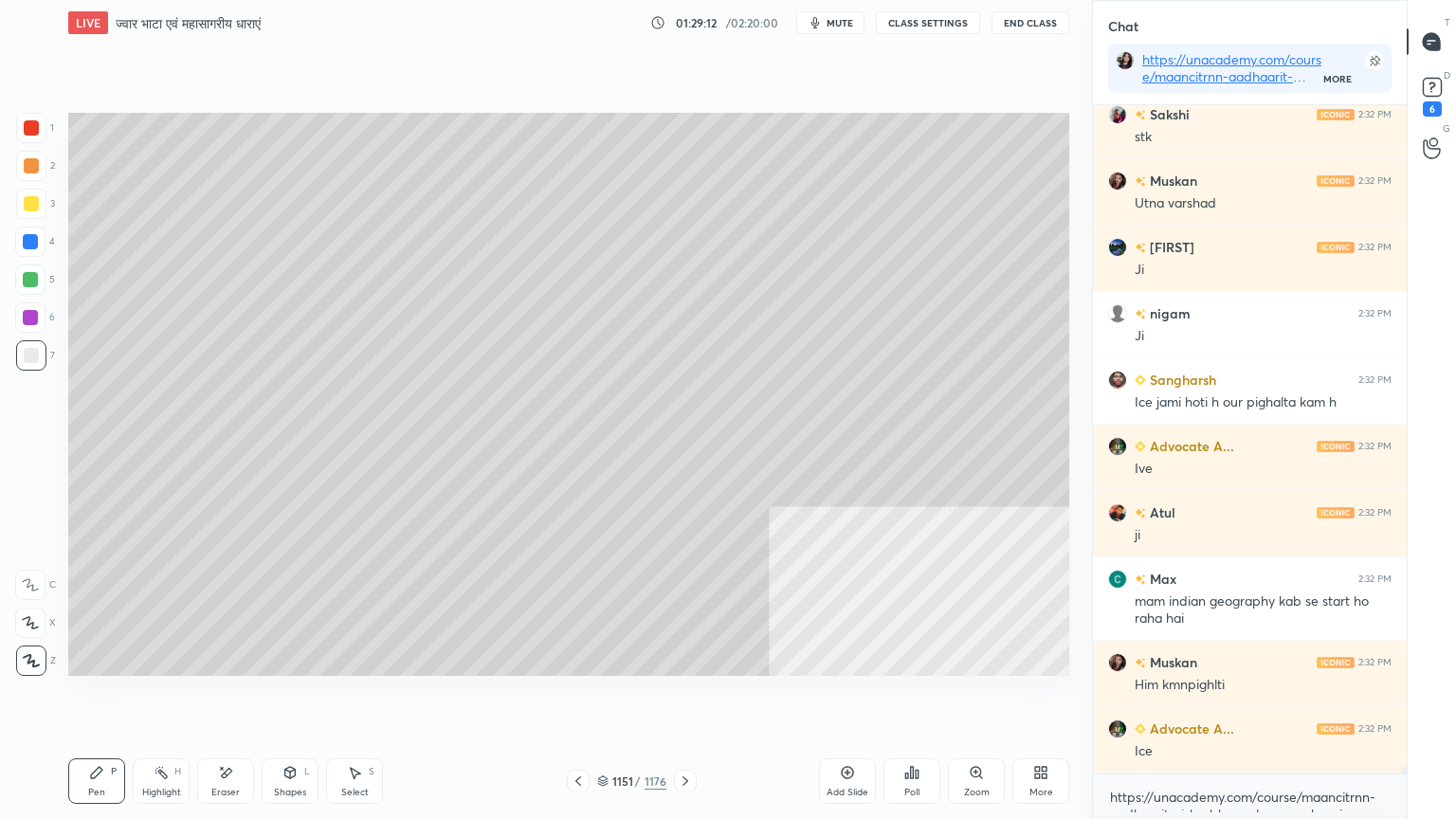 click at bounding box center (30, 242) 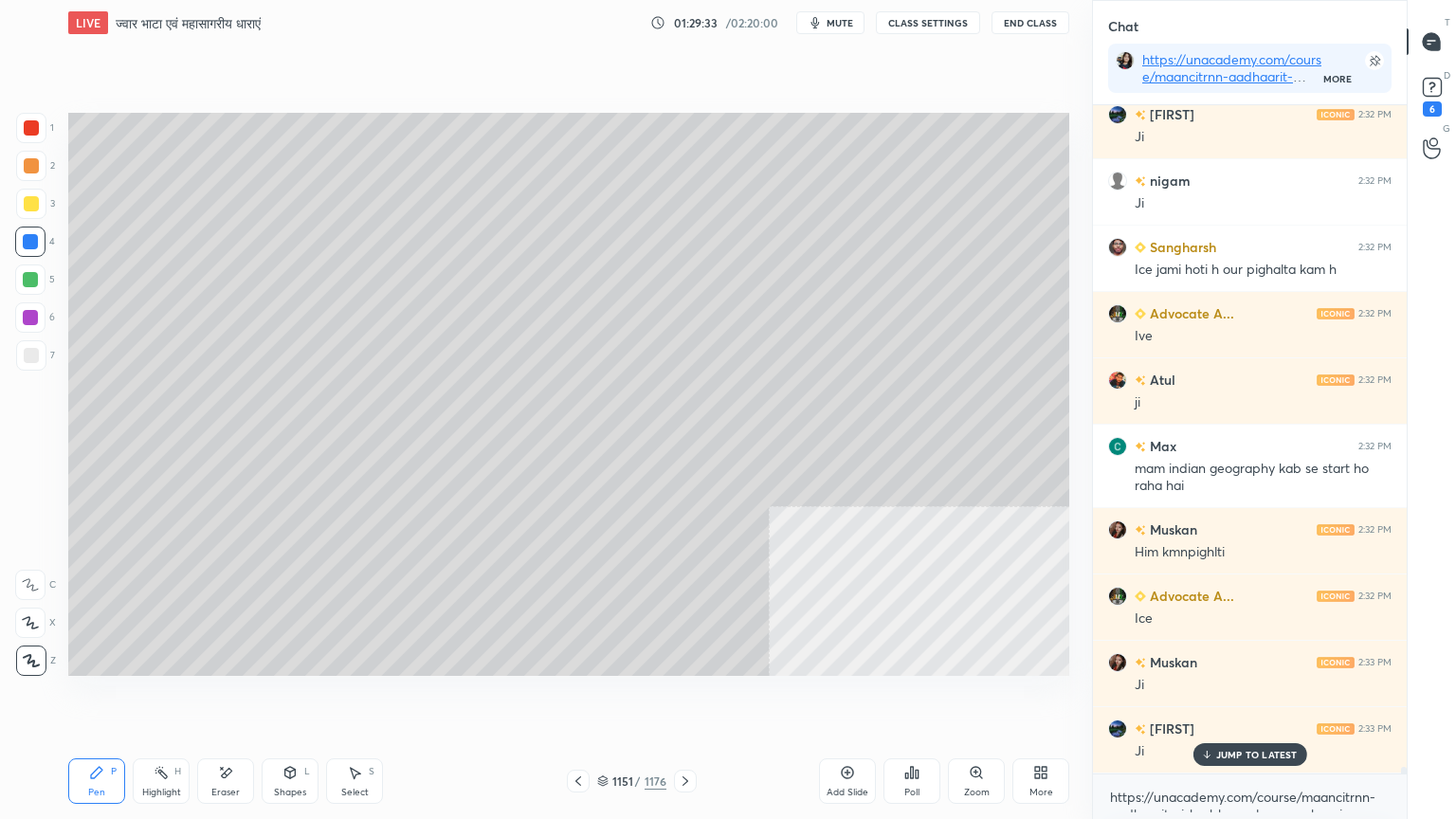 scroll, scrollTop: 63829, scrollLeft: 0, axis: vertical 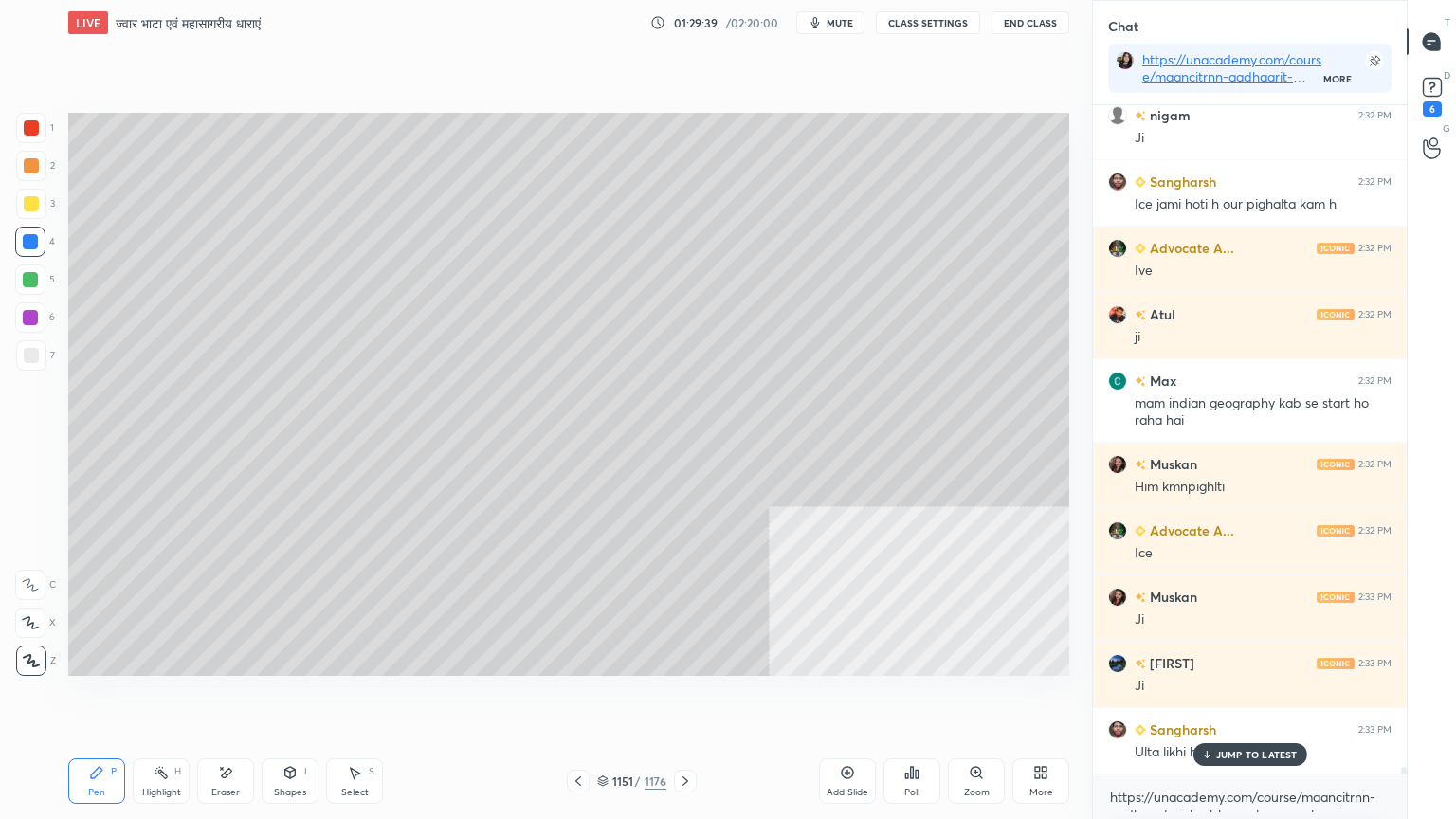 click on "JUMP TO LATEST" at bounding box center (1249, 755) 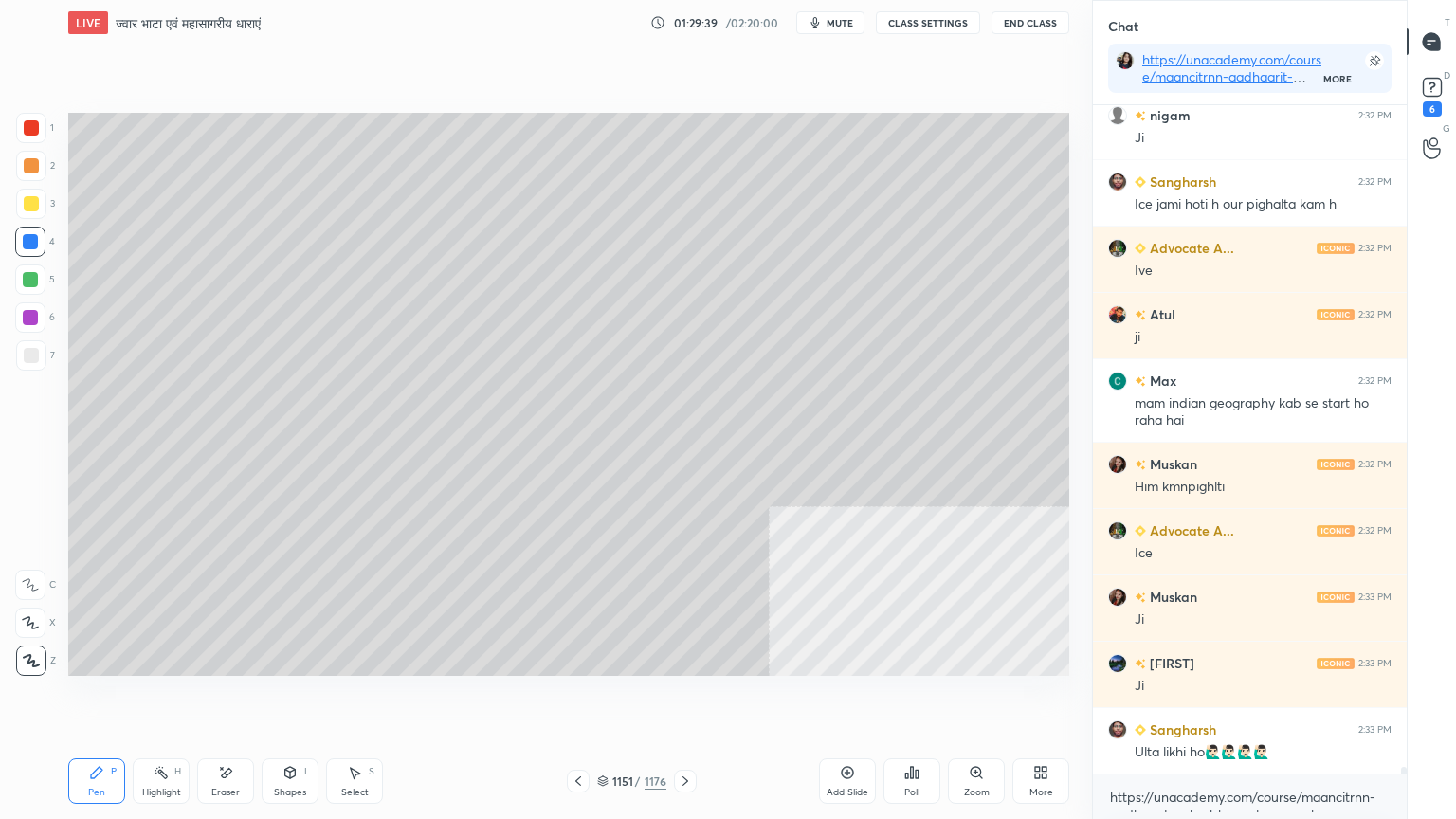 click on "https://unacademy.com/course/maancitrnn-aadhaarit-vishv-bhuugol-comprehensive-course-on-world-mapping/1FUXZMPP x" at bounding box center (1249, 796) 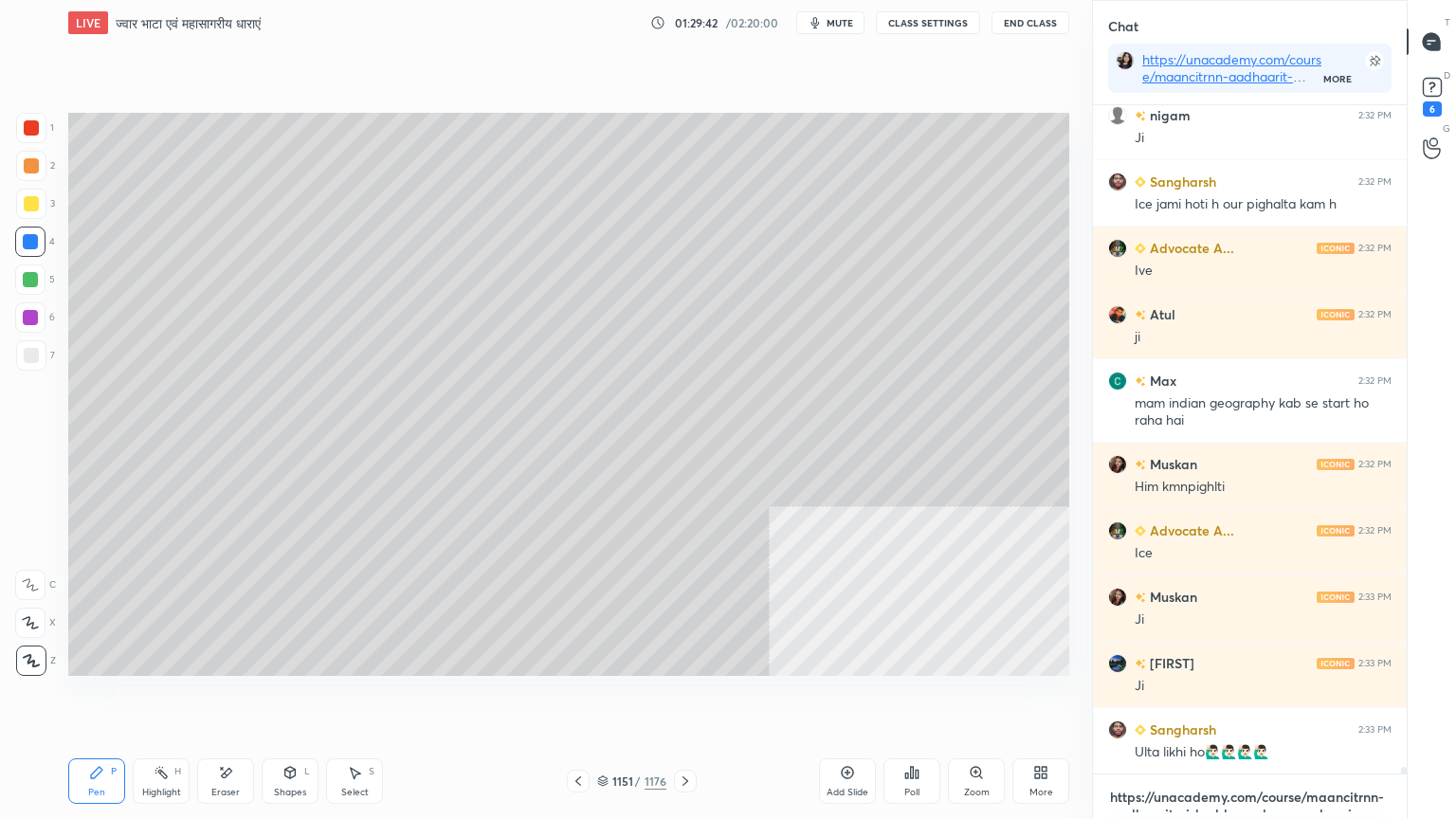 scroll, scrollTop: 63896, scrollLeft: 0, axis: vertical 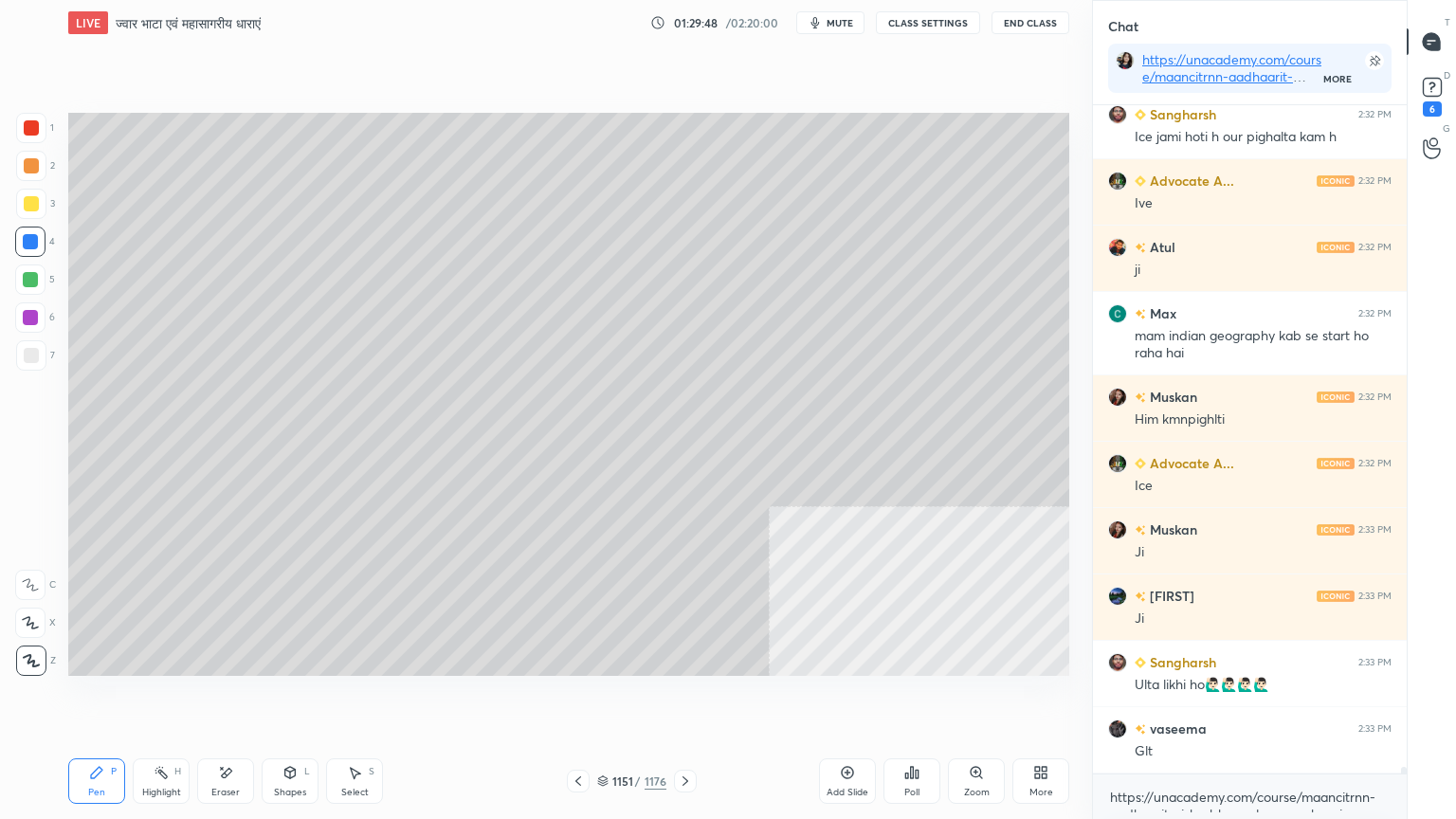 click 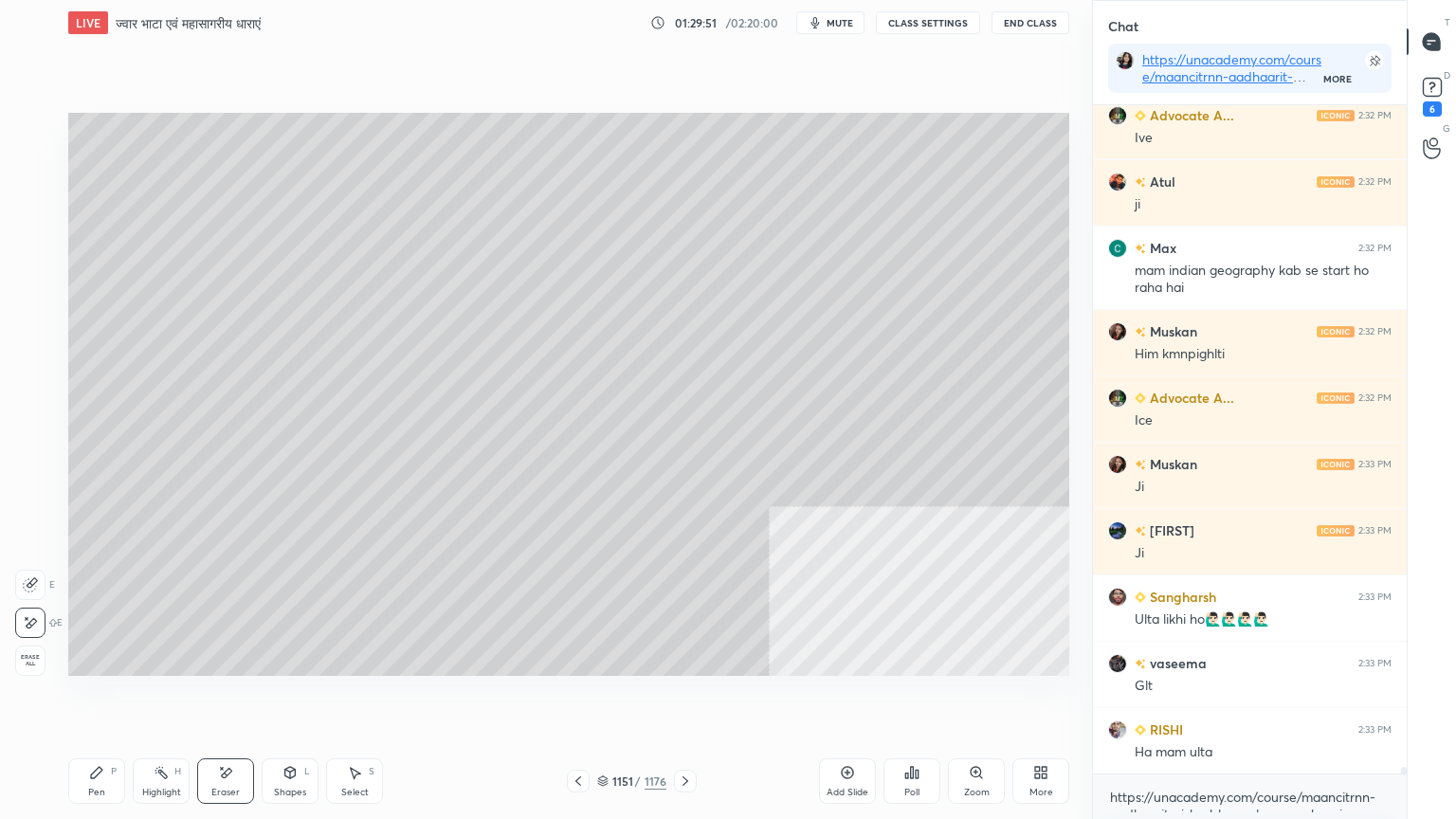 scroll, scrollTop: 64029, scrollLeft: 0, axis: vertical 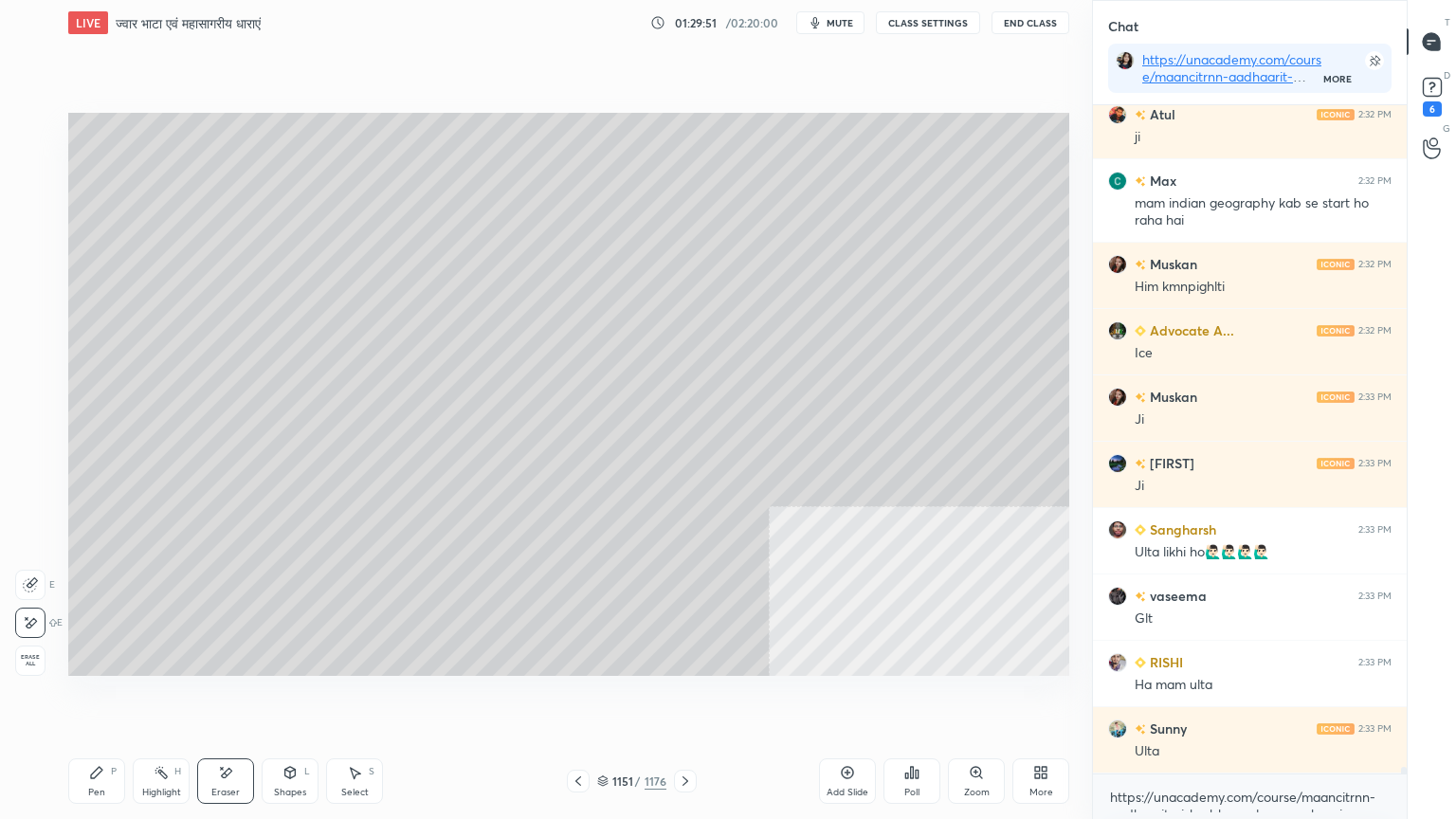 click on "Pen P" at bounding box center [97, 781] 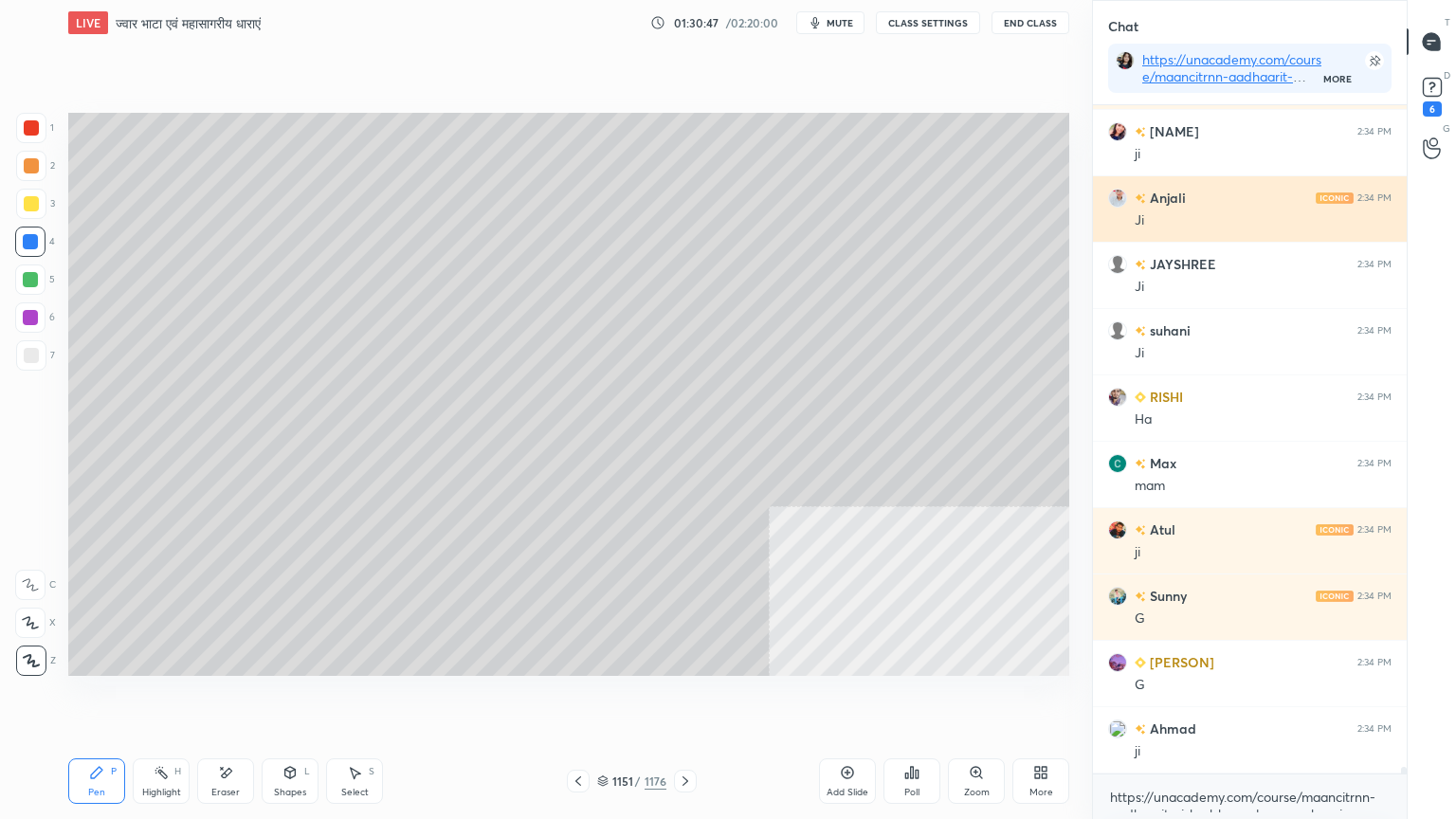 scroll, scrollTop: 65854, scrollLeft: 0, axis: vertical 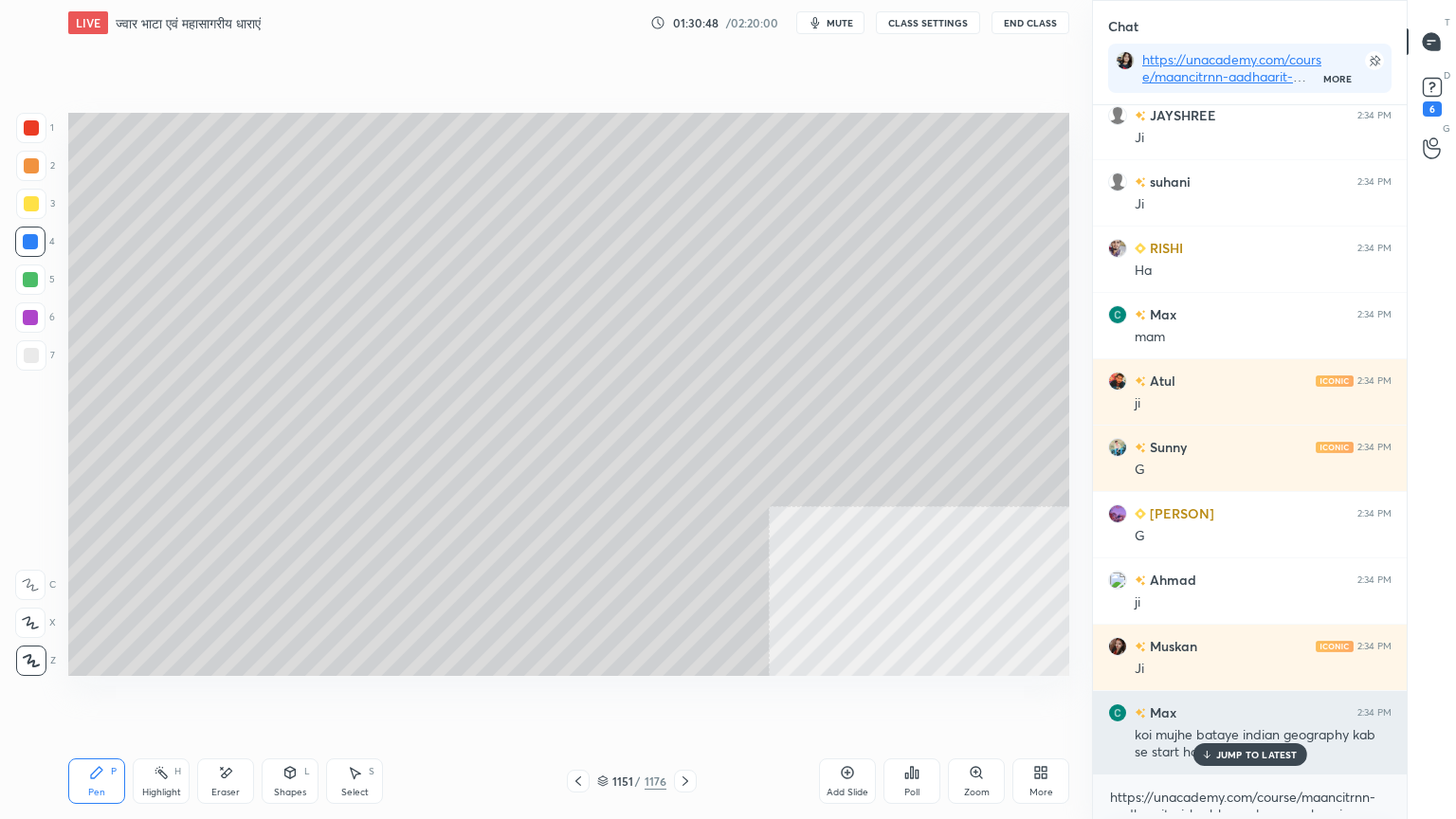 click on "JUMP TO LATEST" at bounding box center (1257, 755) 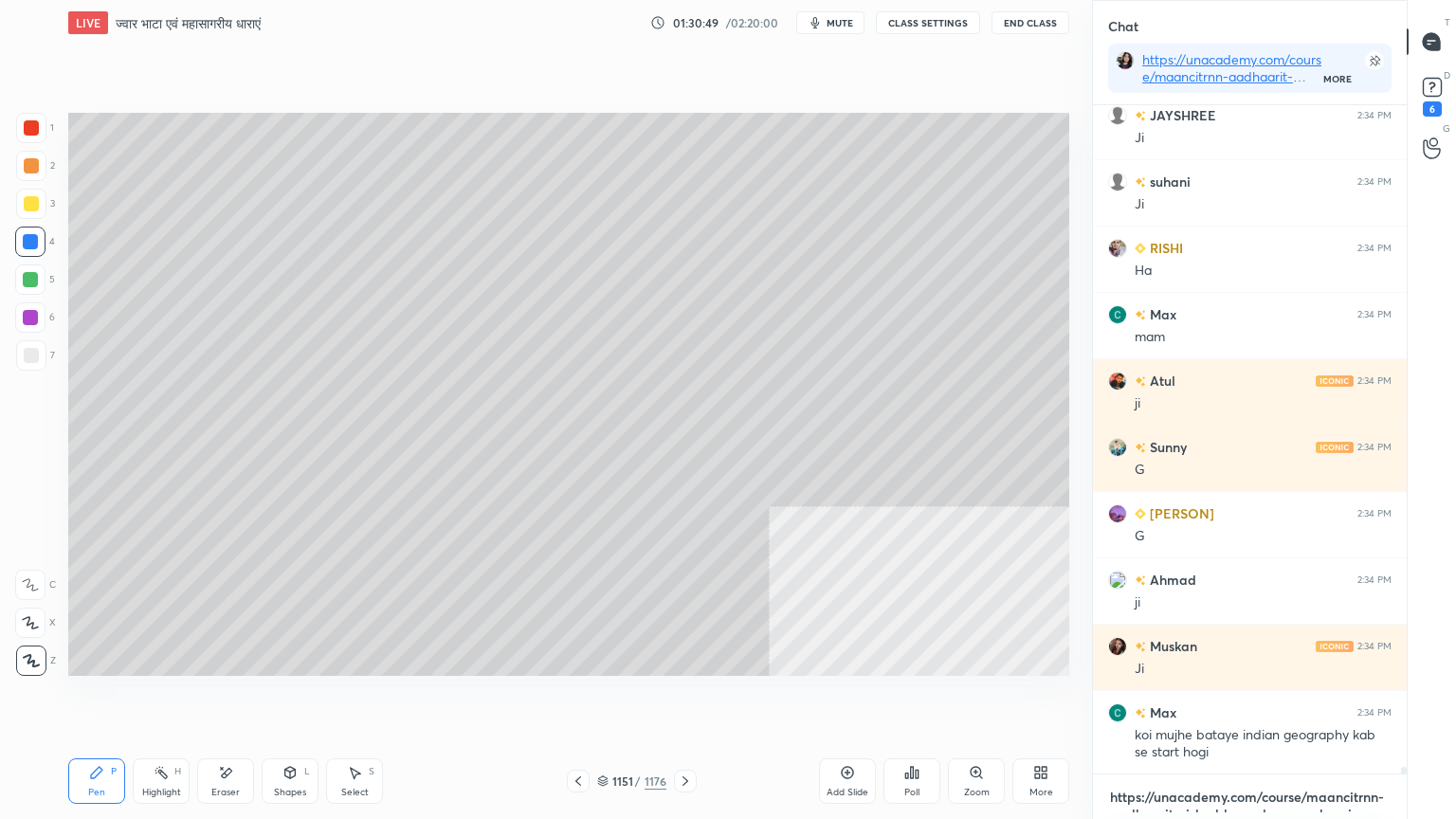 click on "https://unacademy.com/course/maancitrnn-aadhaarit-vishv-bhuugol-comprehensive-course-on-world-mapping/1FUXZMPP" at bounding box center (1249, 797) 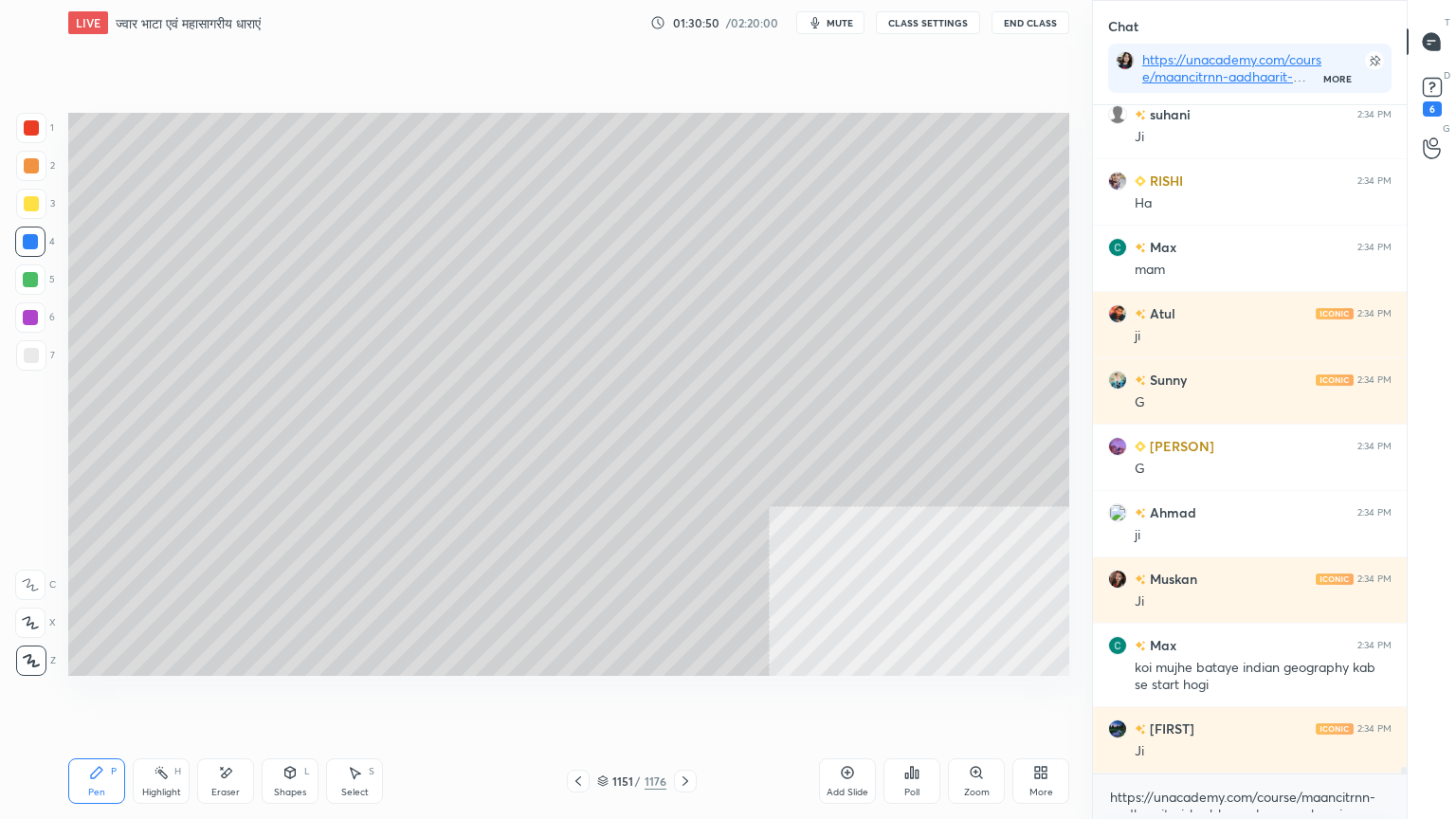 click on "Select" at bounding box center [355, 792] 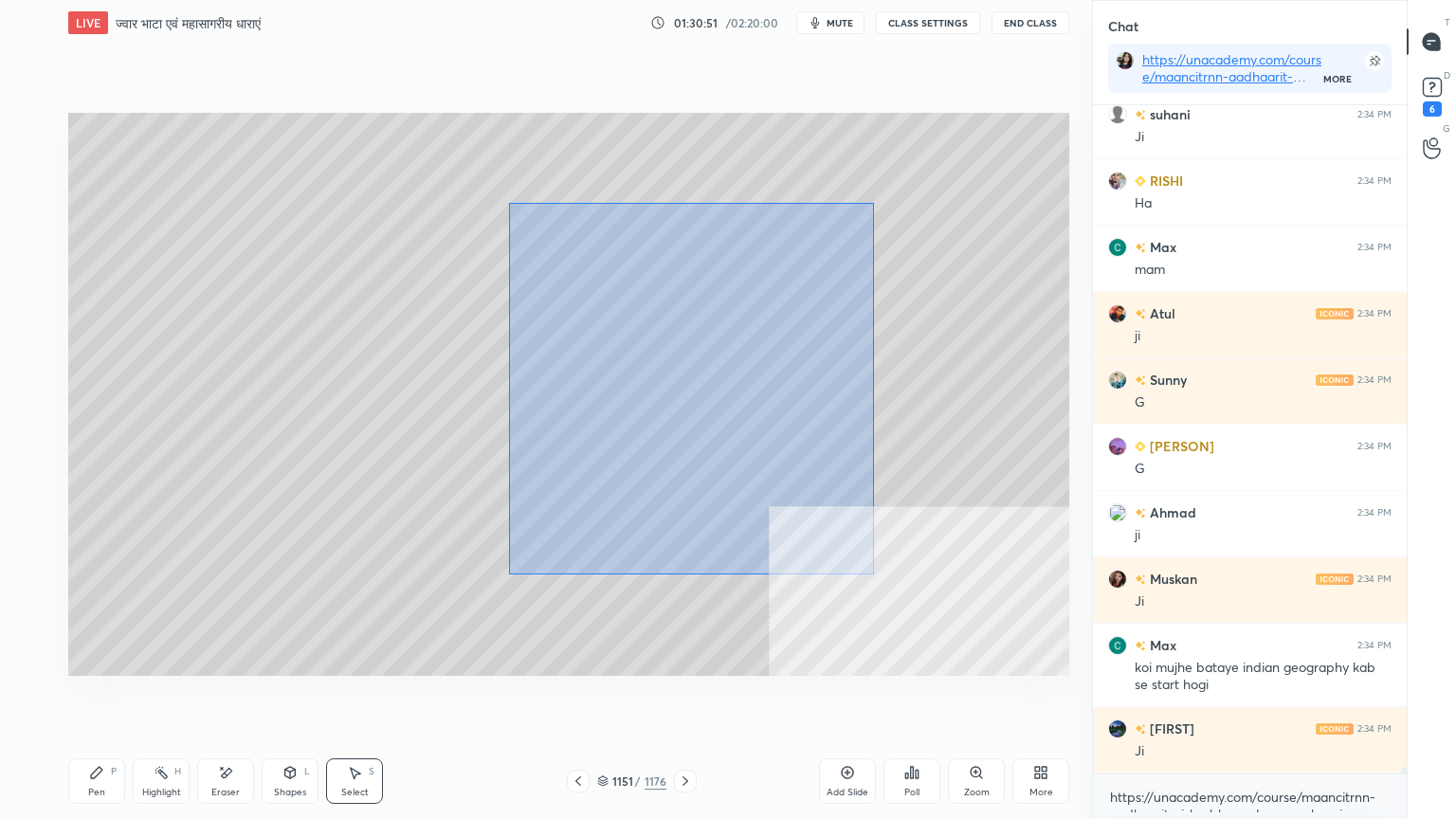 scroll, scrollTop: 65986, scrollLeft: 0, axis: vertical 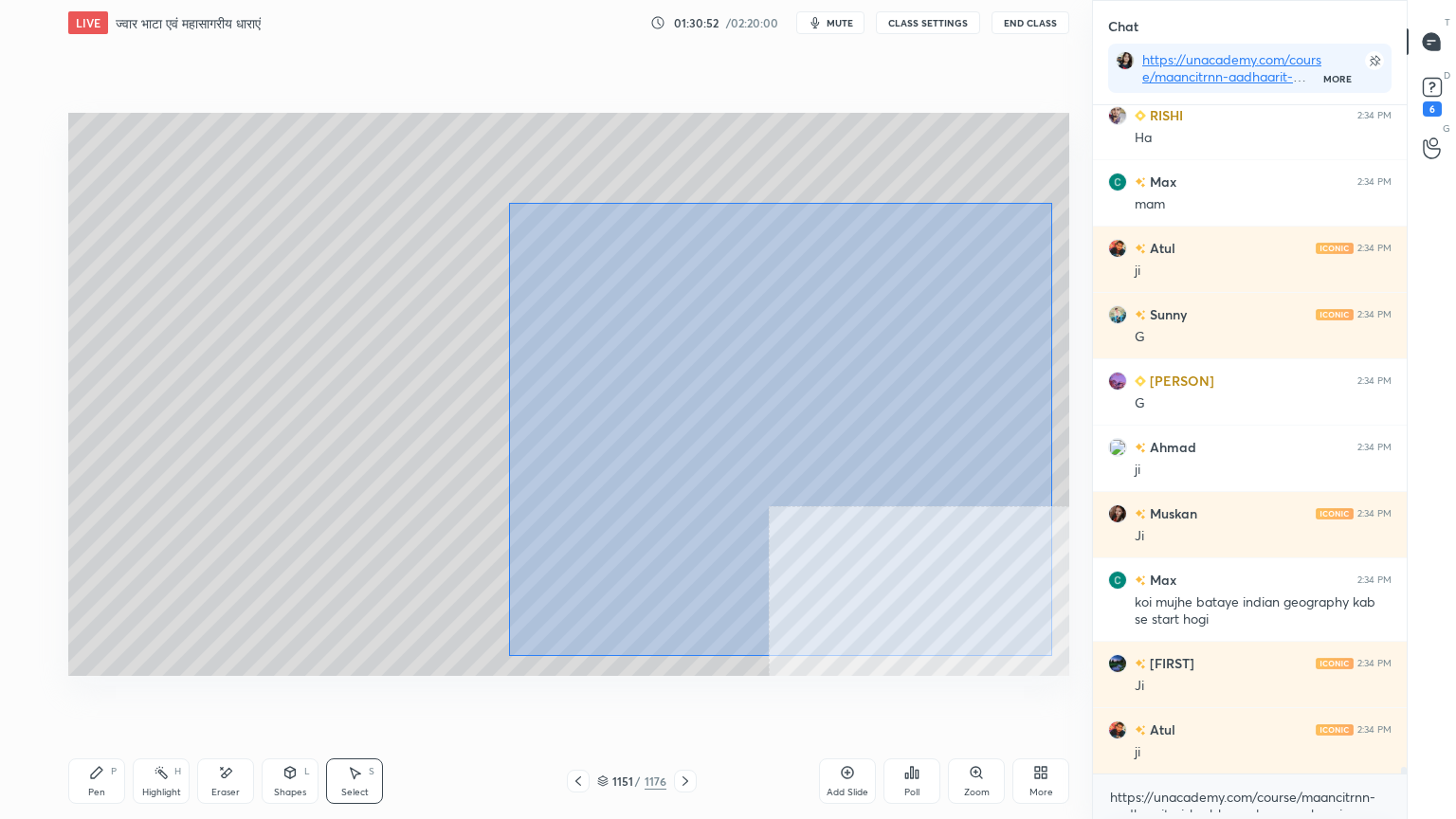 drag, startPoint x: 504, startPoint y: 202, endPoint x: 1035, endPoint y: 647, distance: 692.8102 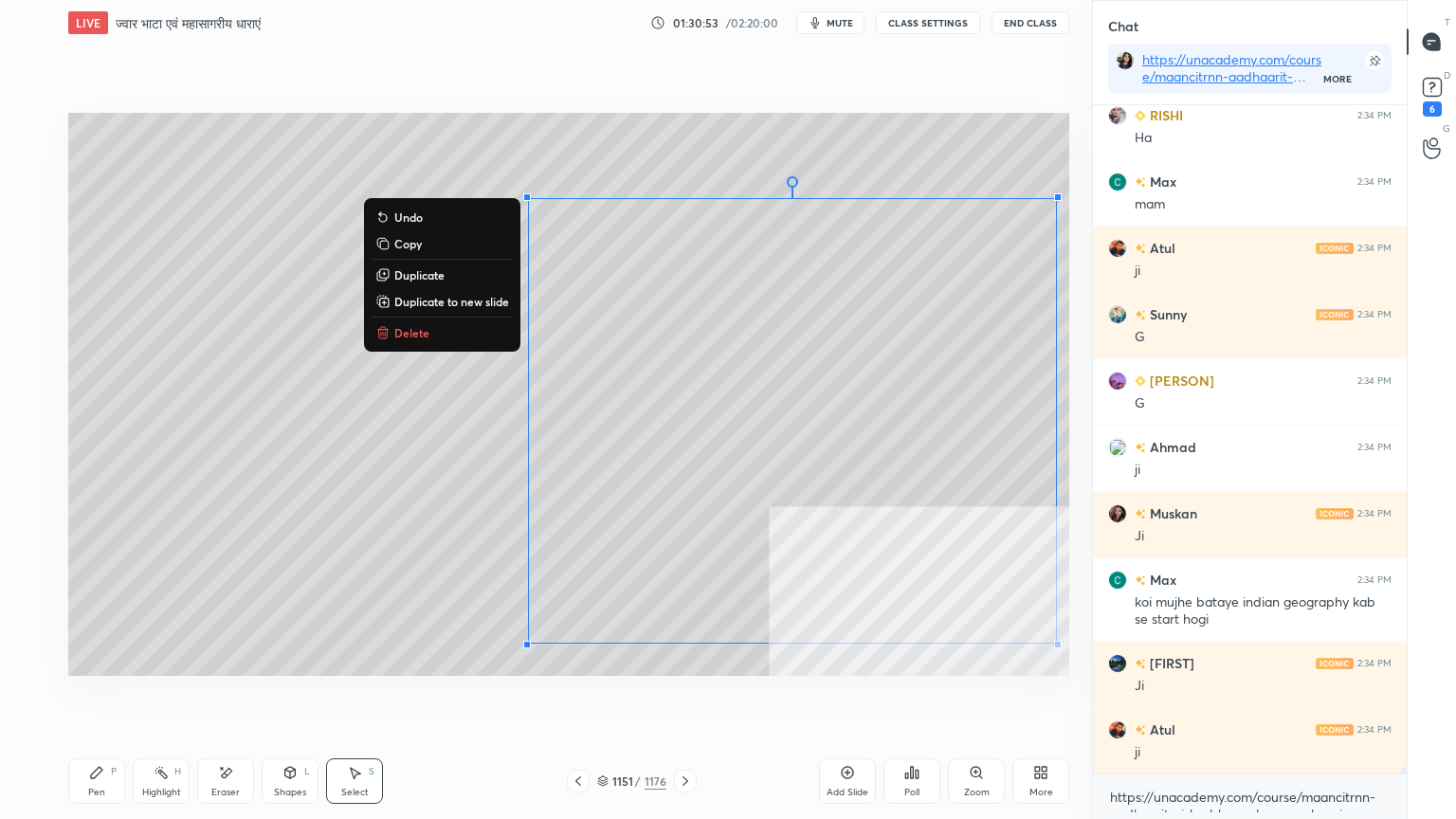 click on "Delete" at bounding box center (411, 333) 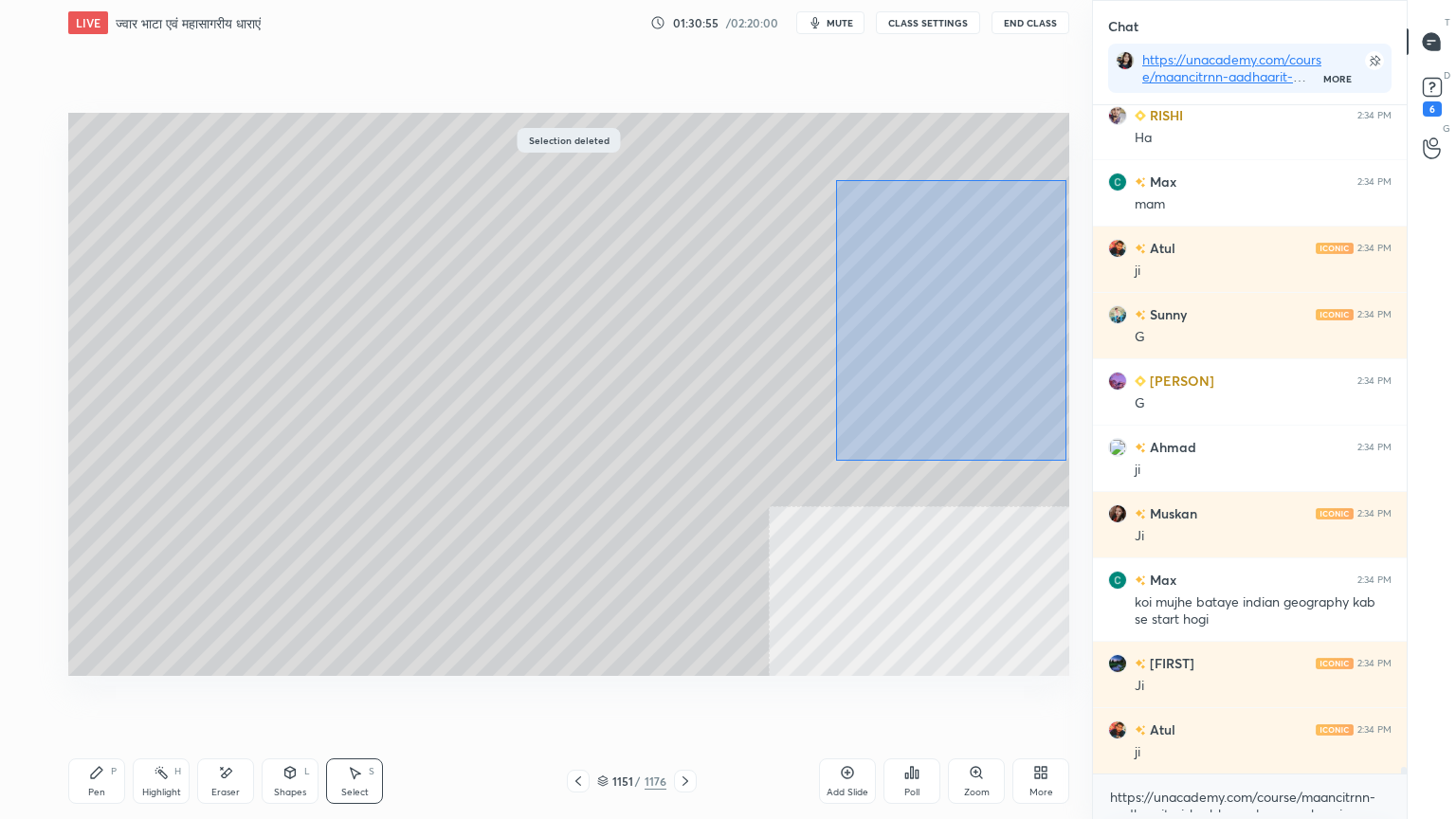 drag, startPoint x: 836, startPoint y: 180, endPoint x: 1064, endPoint y: 457, distance: 358.76594 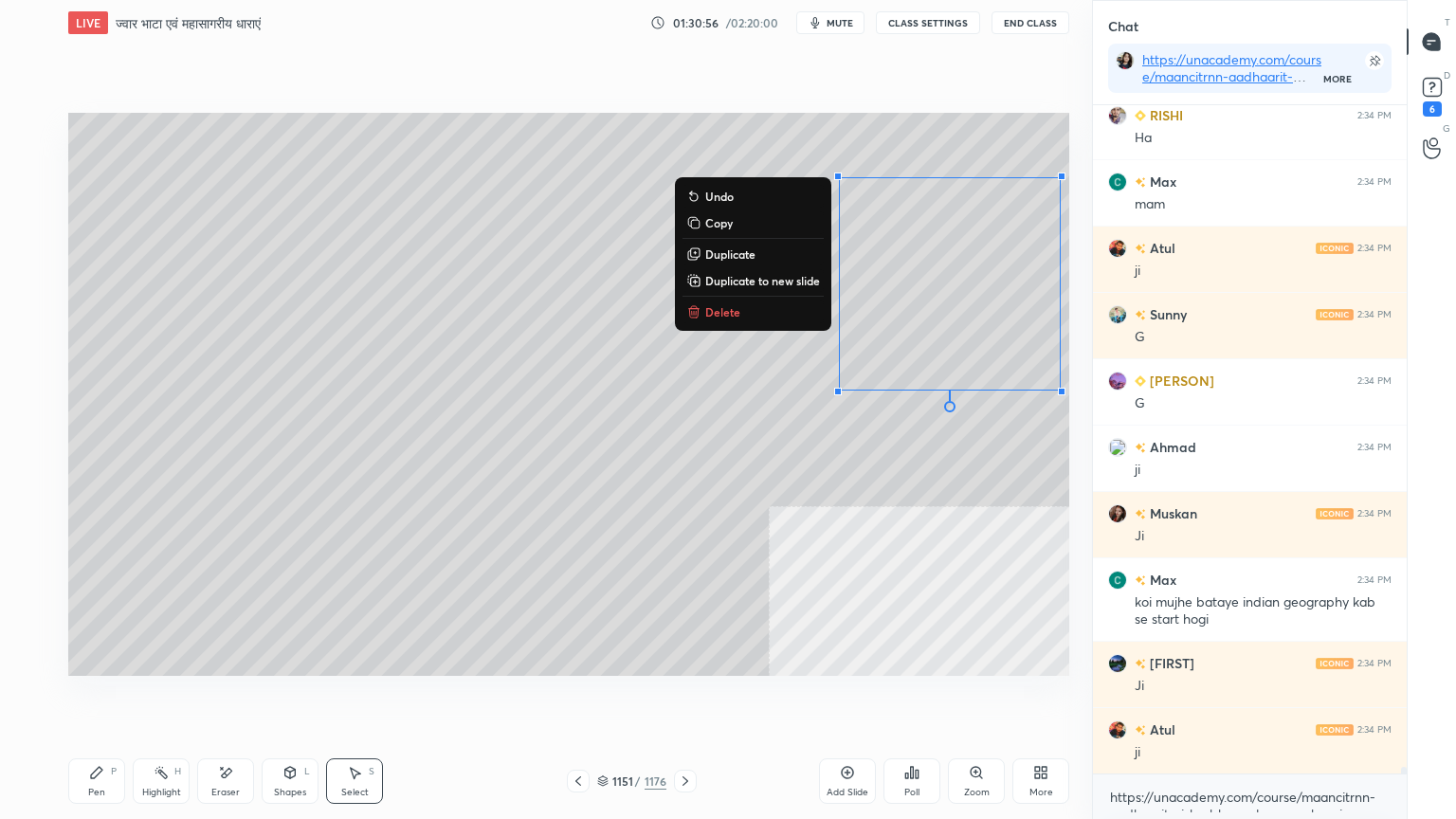 click on "Delete" at bounding box center [722, 312] 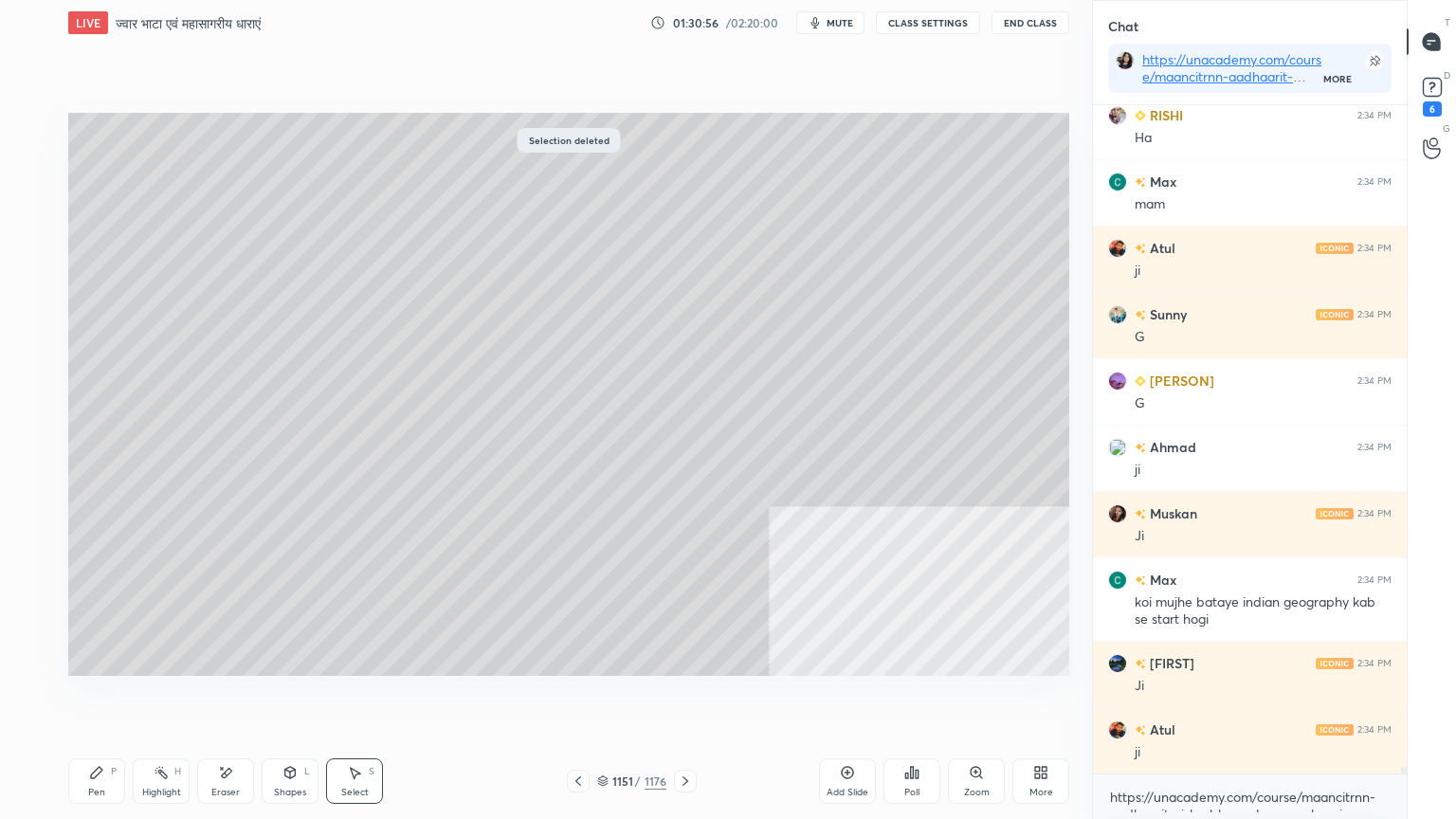 click on "Pen" at bounding box center (97, 792) 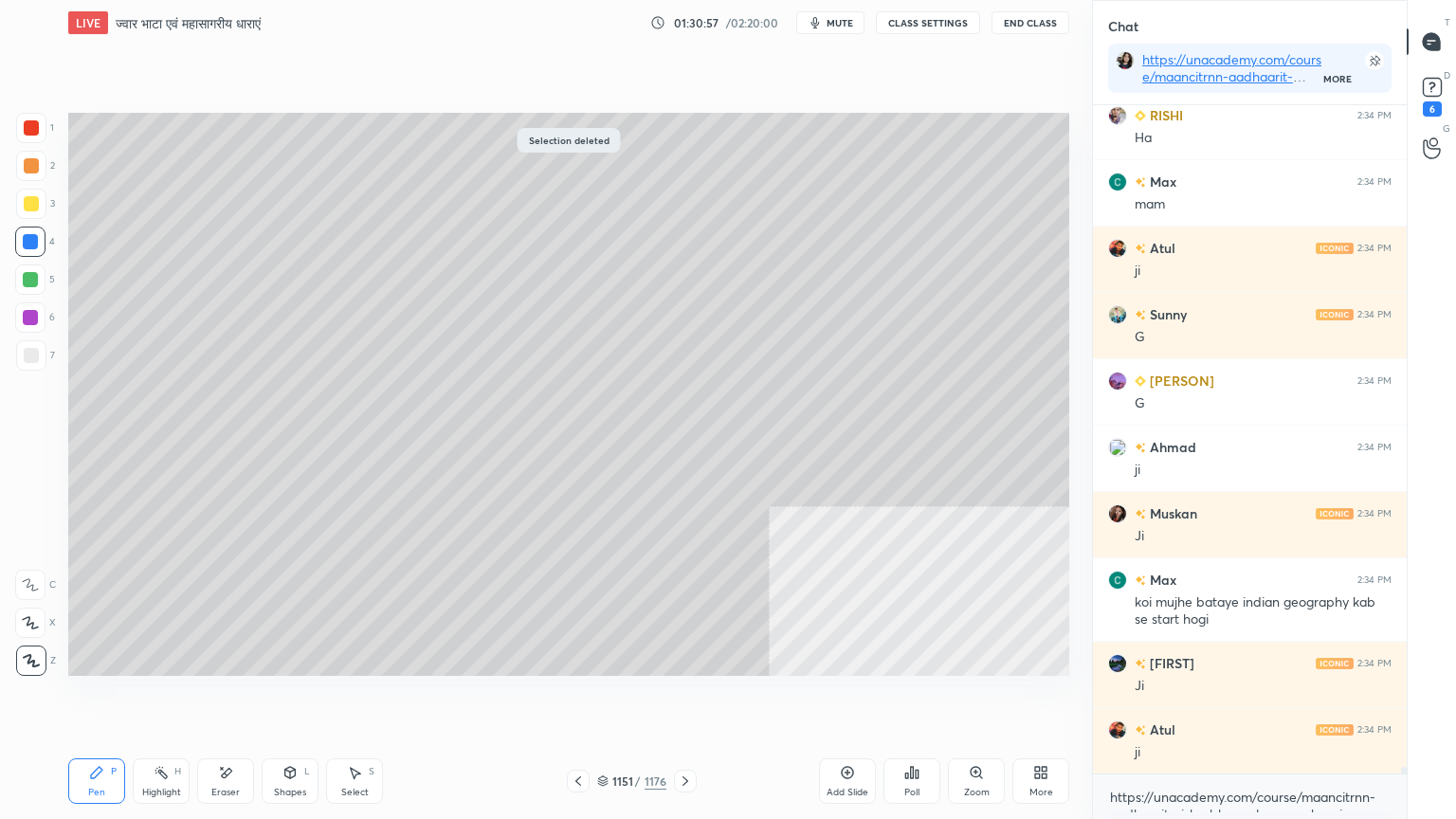 scroll, scrollTop: 66054, scrollLeft: 0, axis: vertical 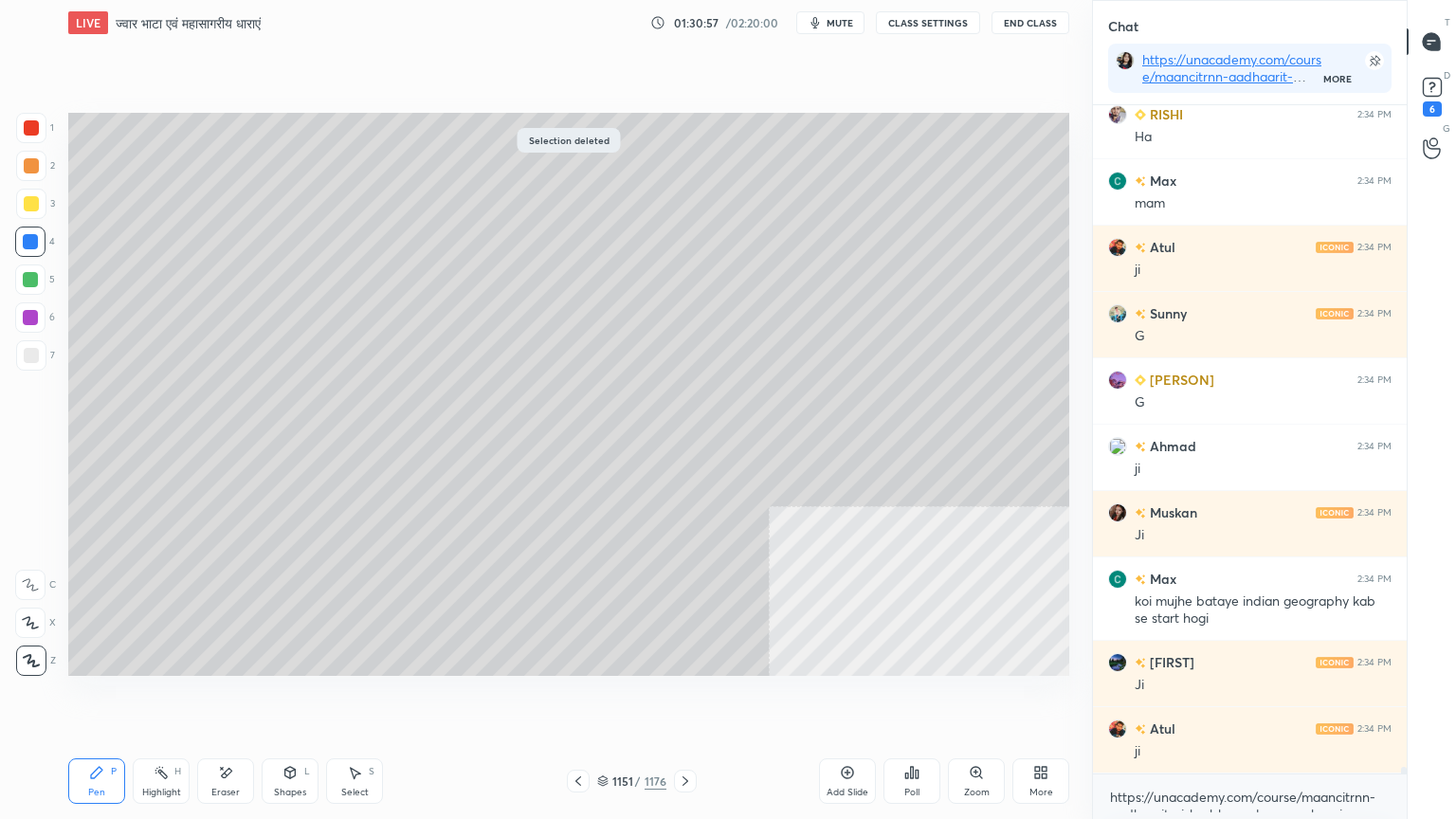 click at bounding box center [30, 242] 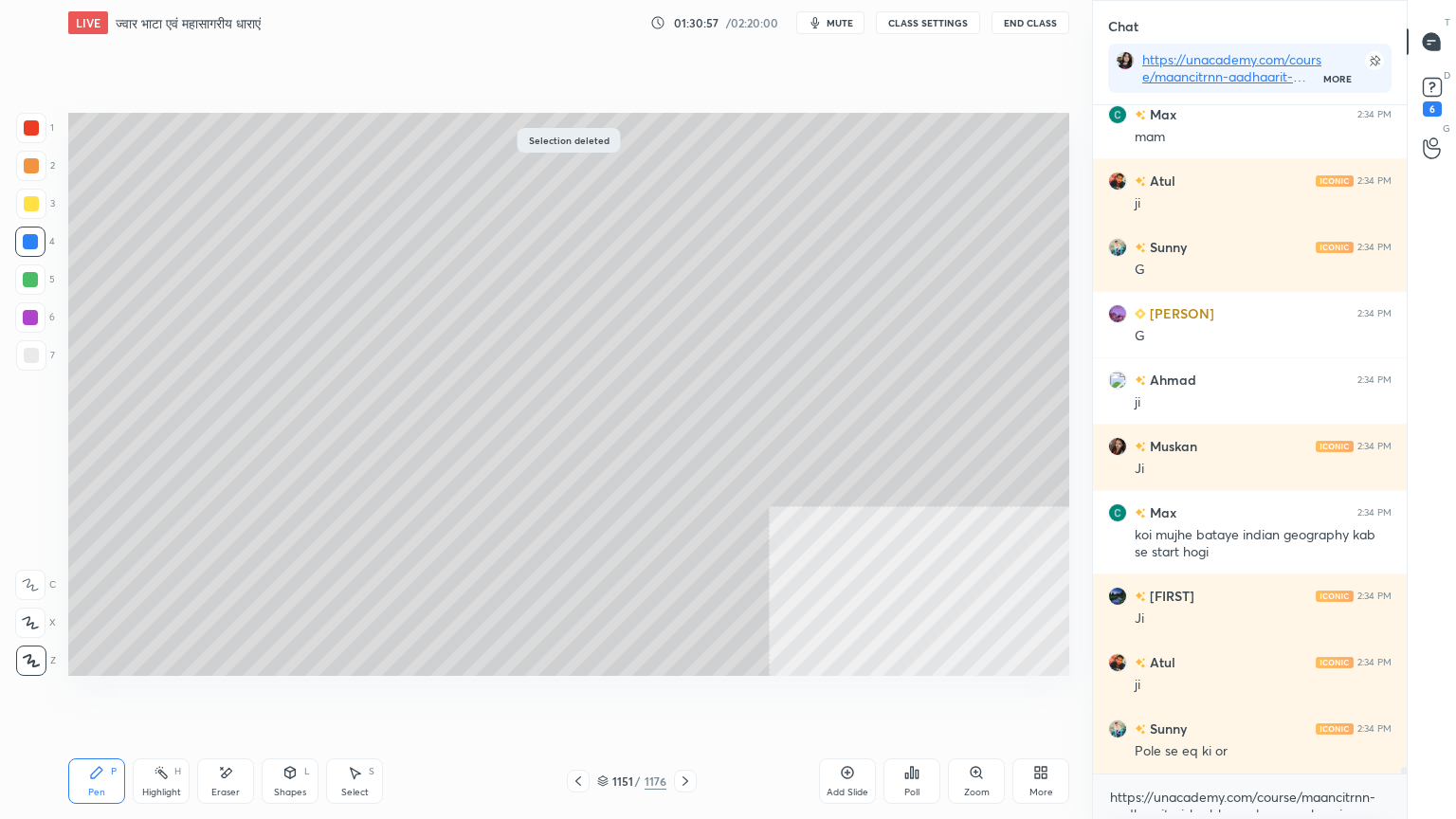 click at bounding box center [30, 242] 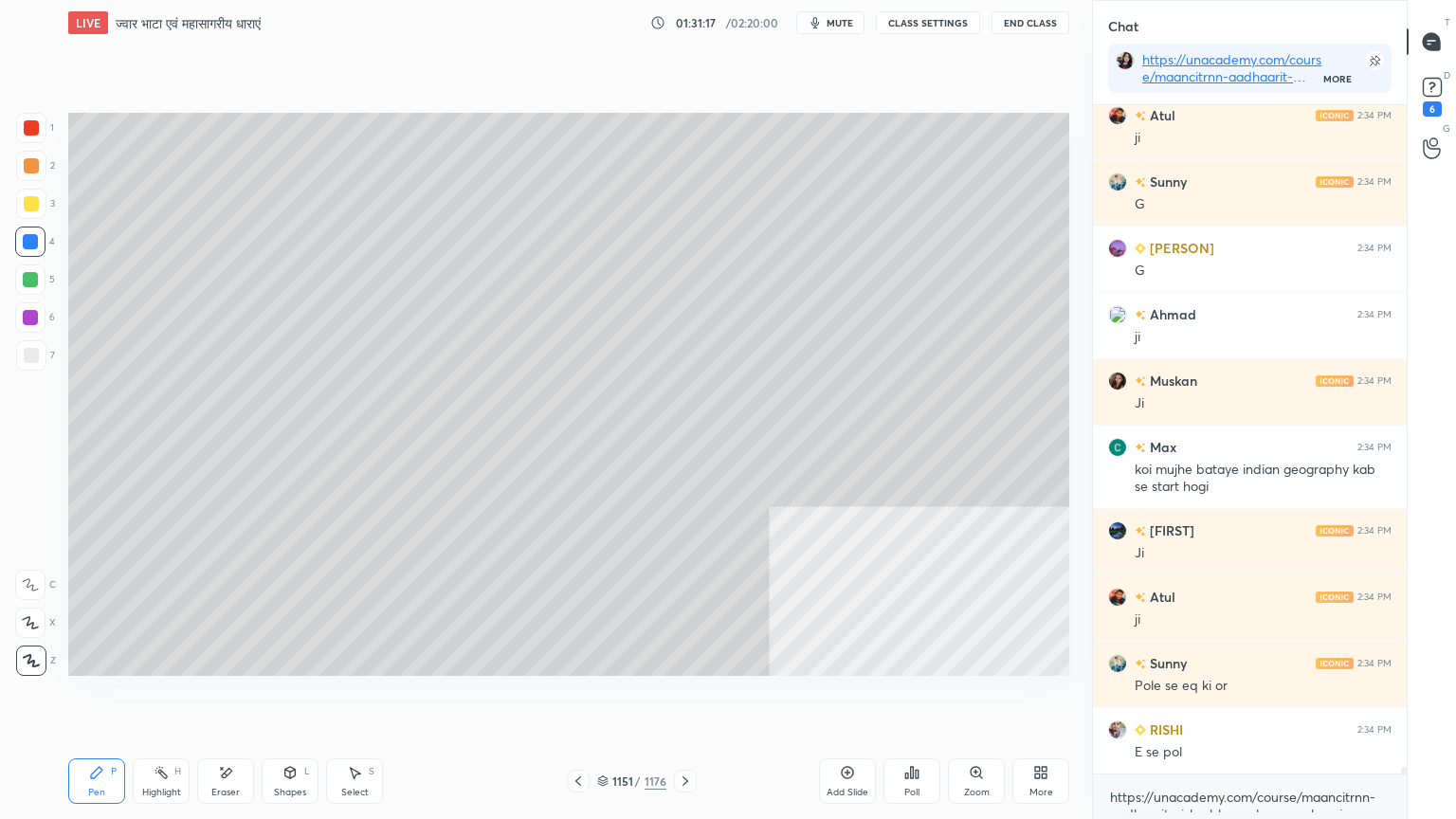 scroll, scrollTop: 66186, scrollLeft: 0, axis: vertical 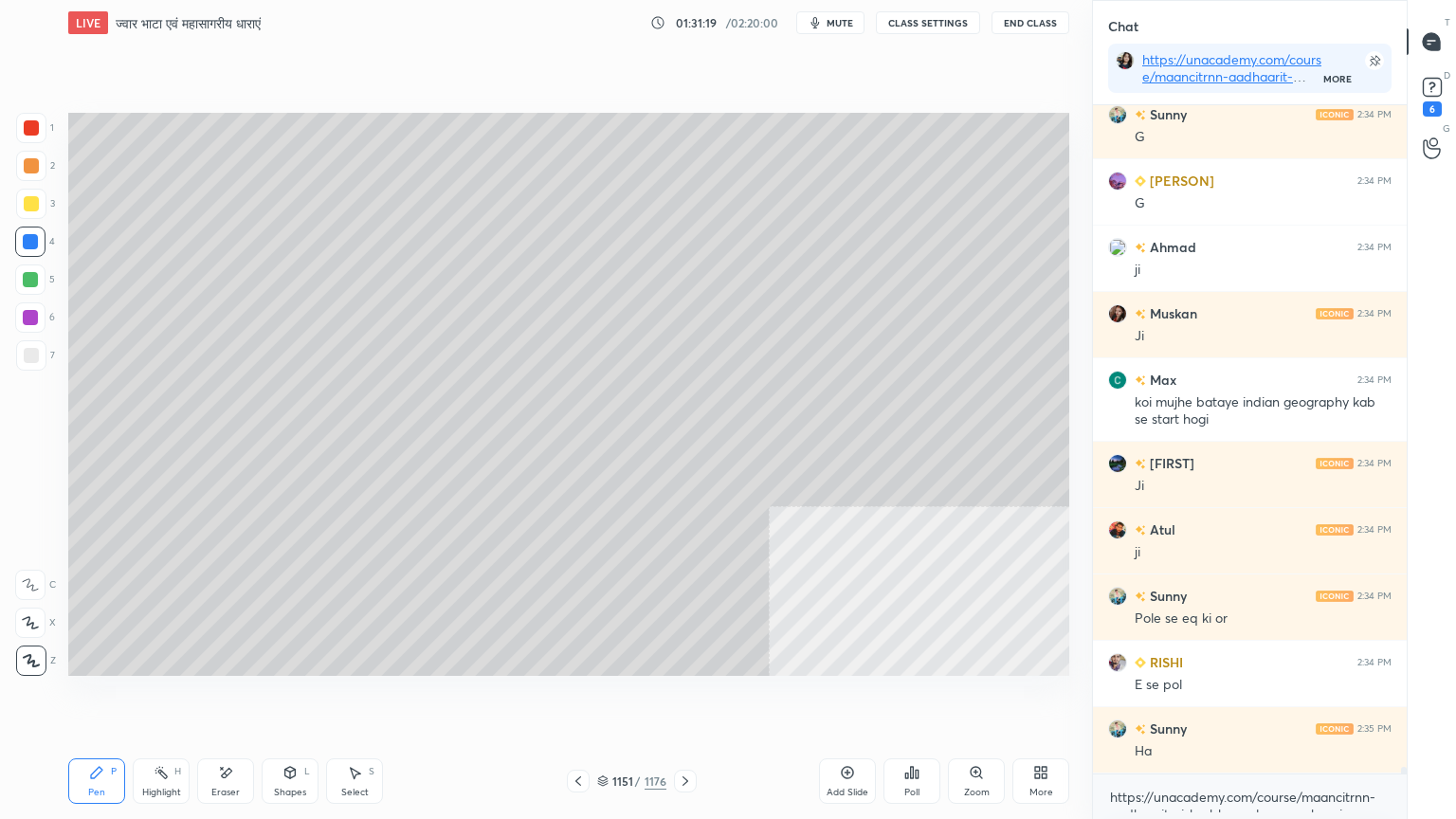 click on "Select S" at bounding box center [355, 781] 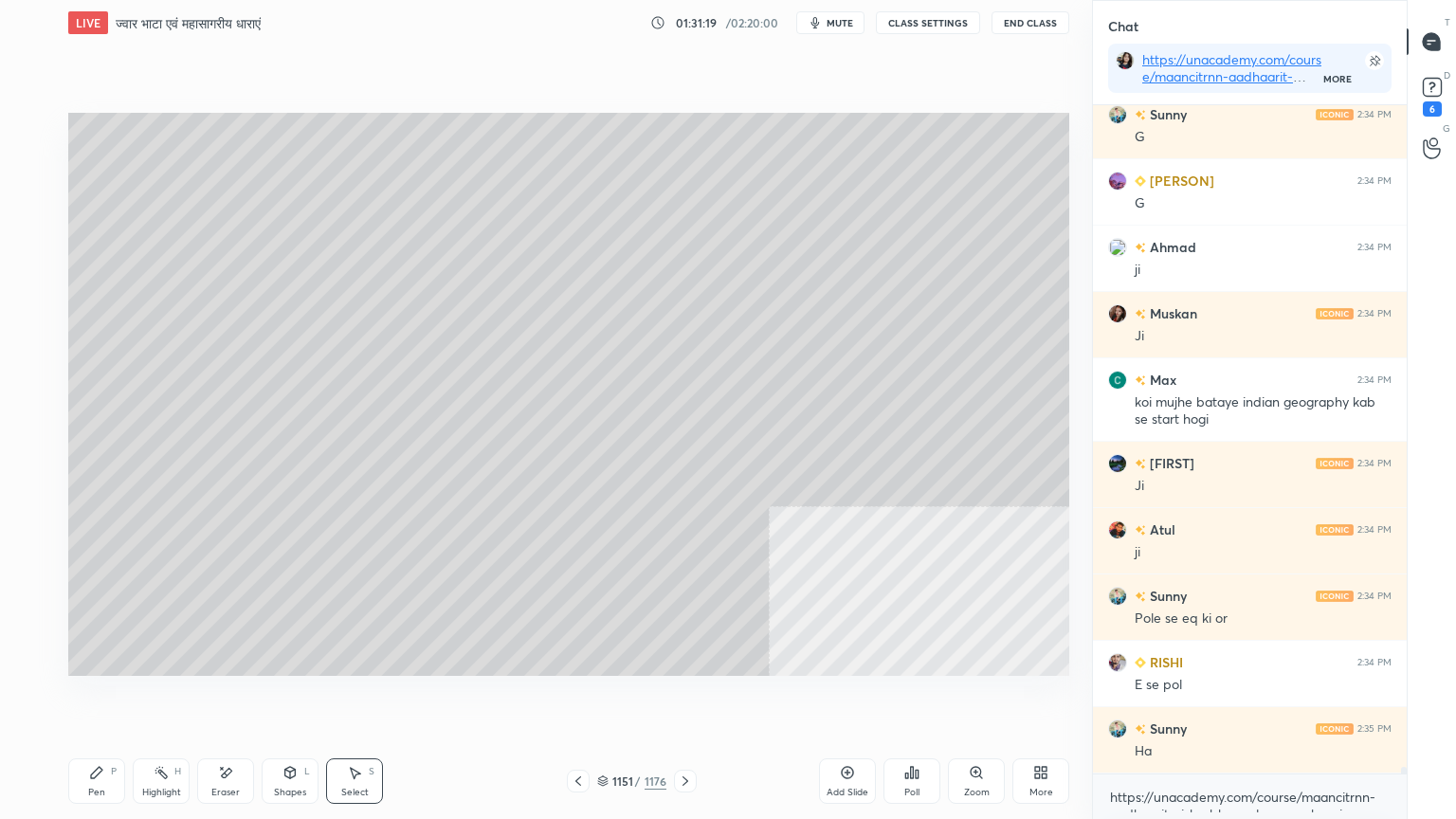 click on "Select S" at bounding box center [355, 781] 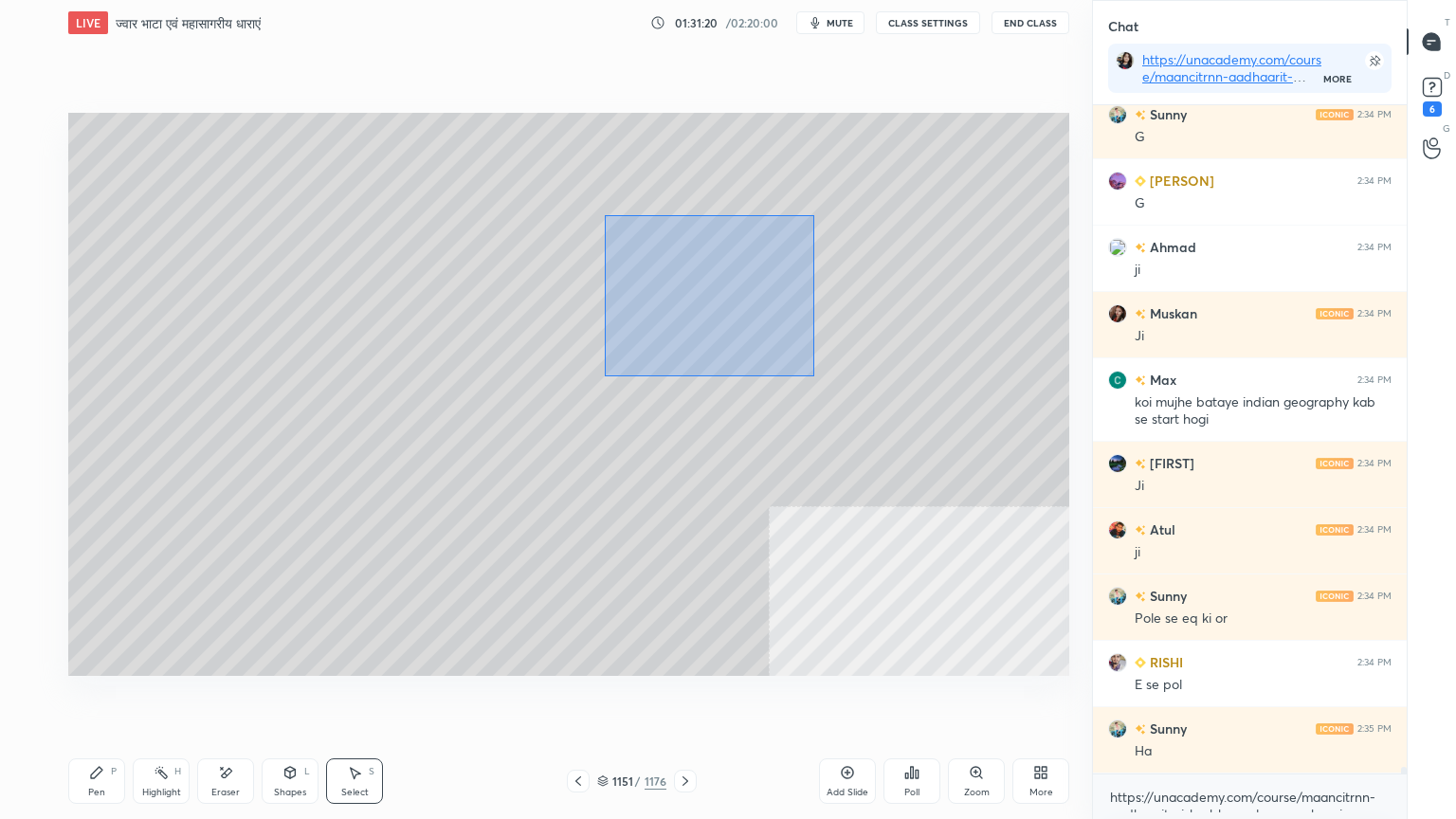 drag, startPoint x: 613, startPoint y: 211, endPoint x: 1020, endPoint y: 551, distance: 530.32914 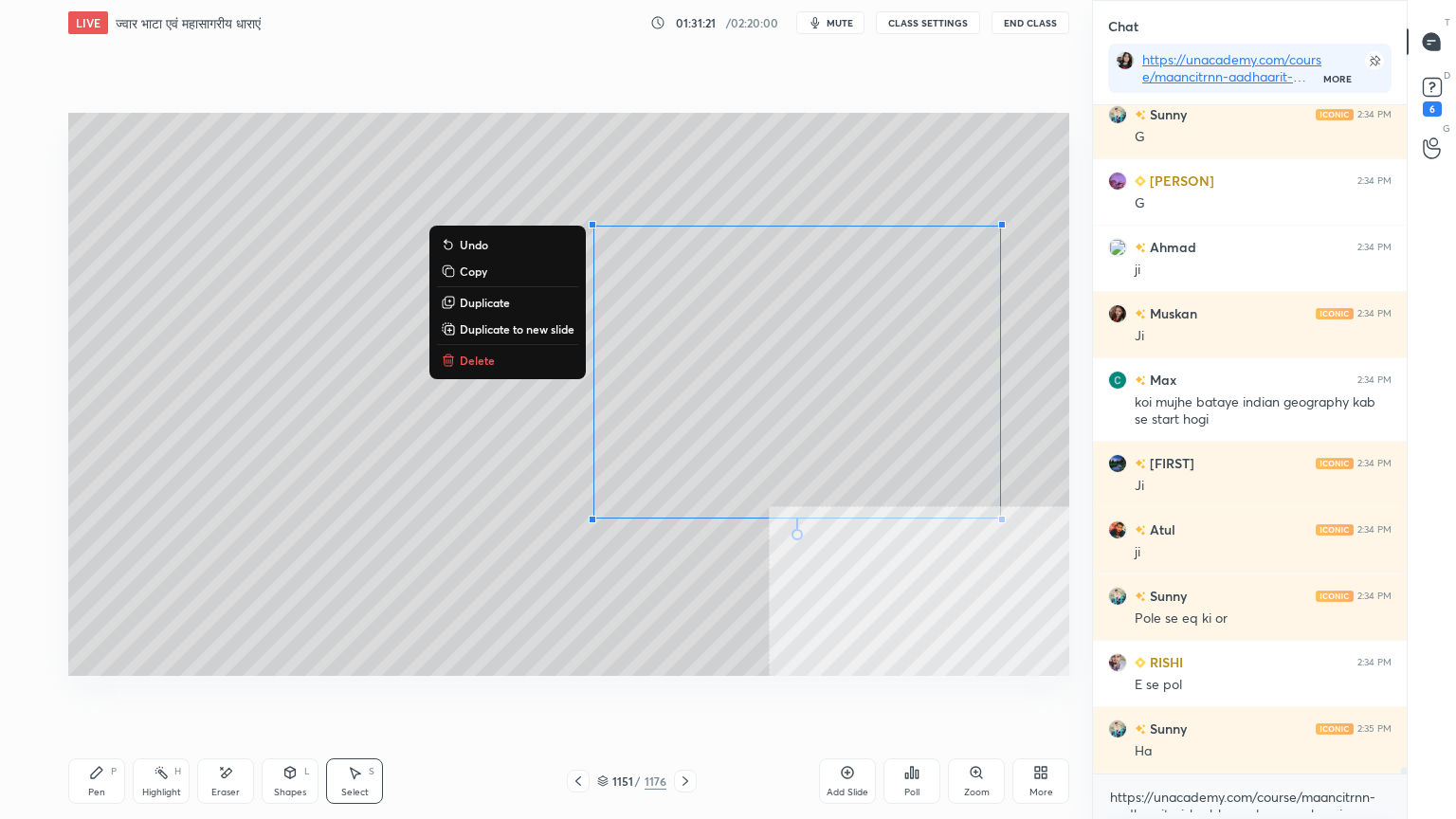 click on "Delete" at bounding box center [477, 360] 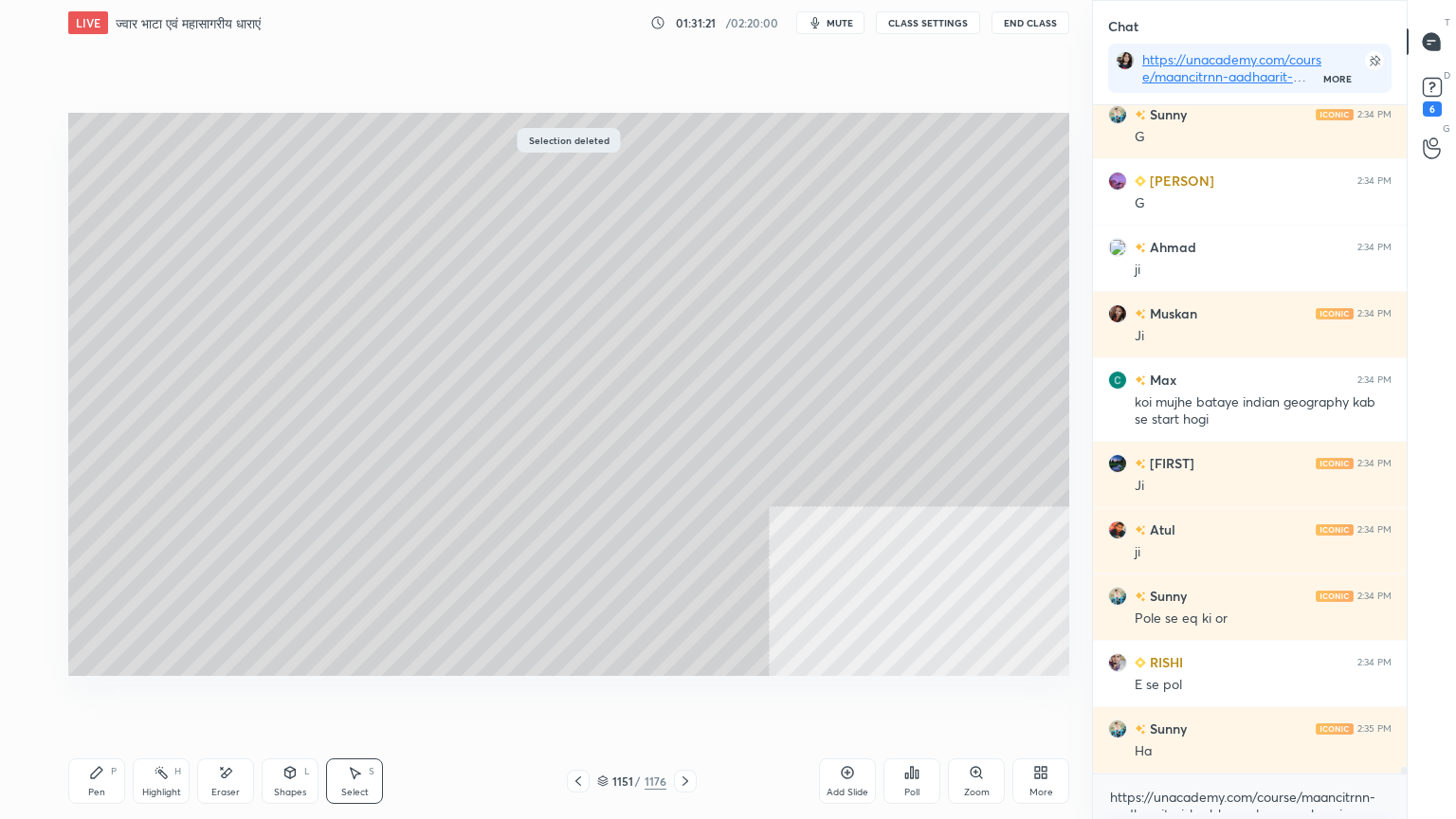 click on "Pen P" at bounding box center [97, 781] 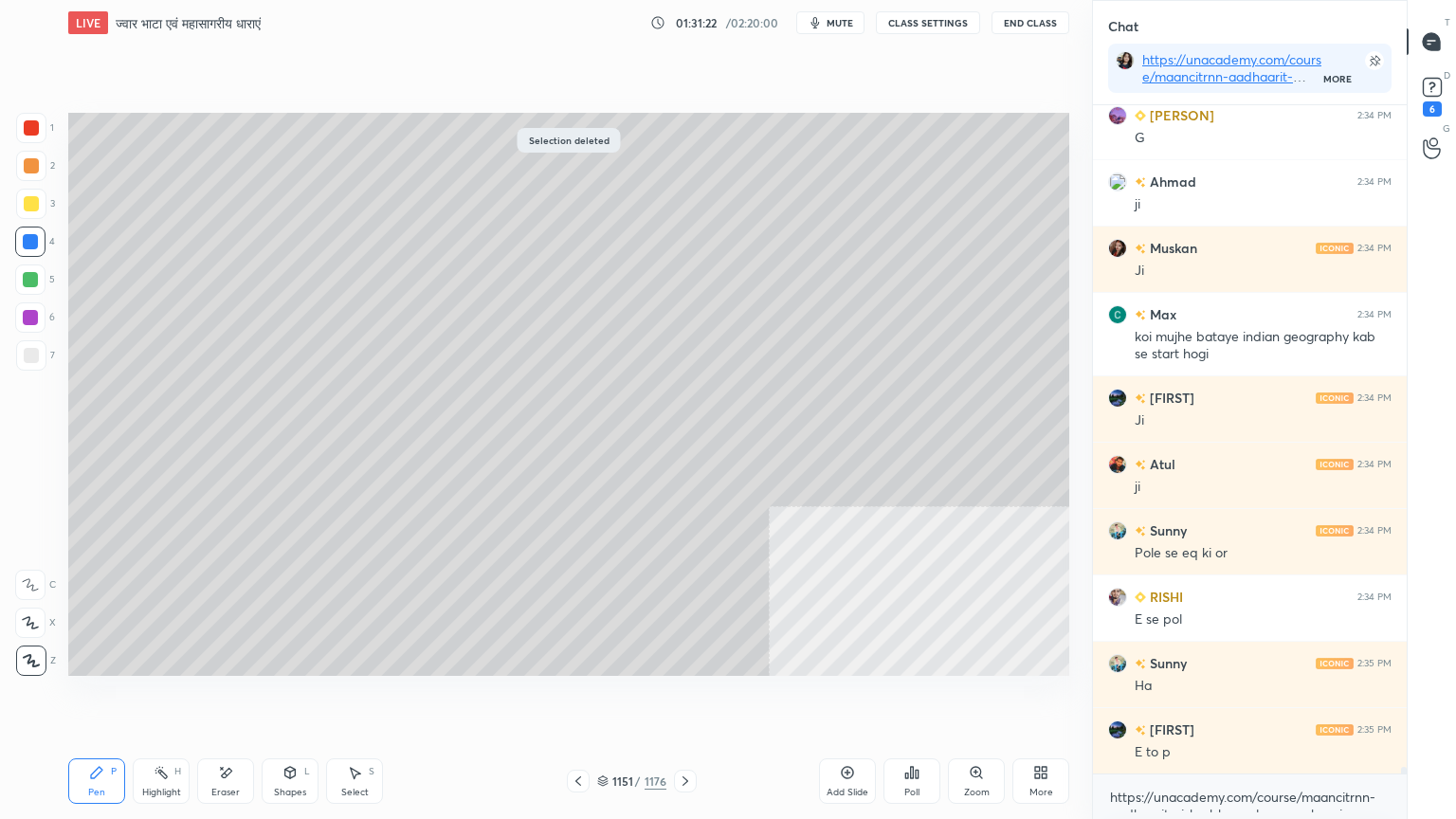click on "Pen P" at bounding box center (97, 781) 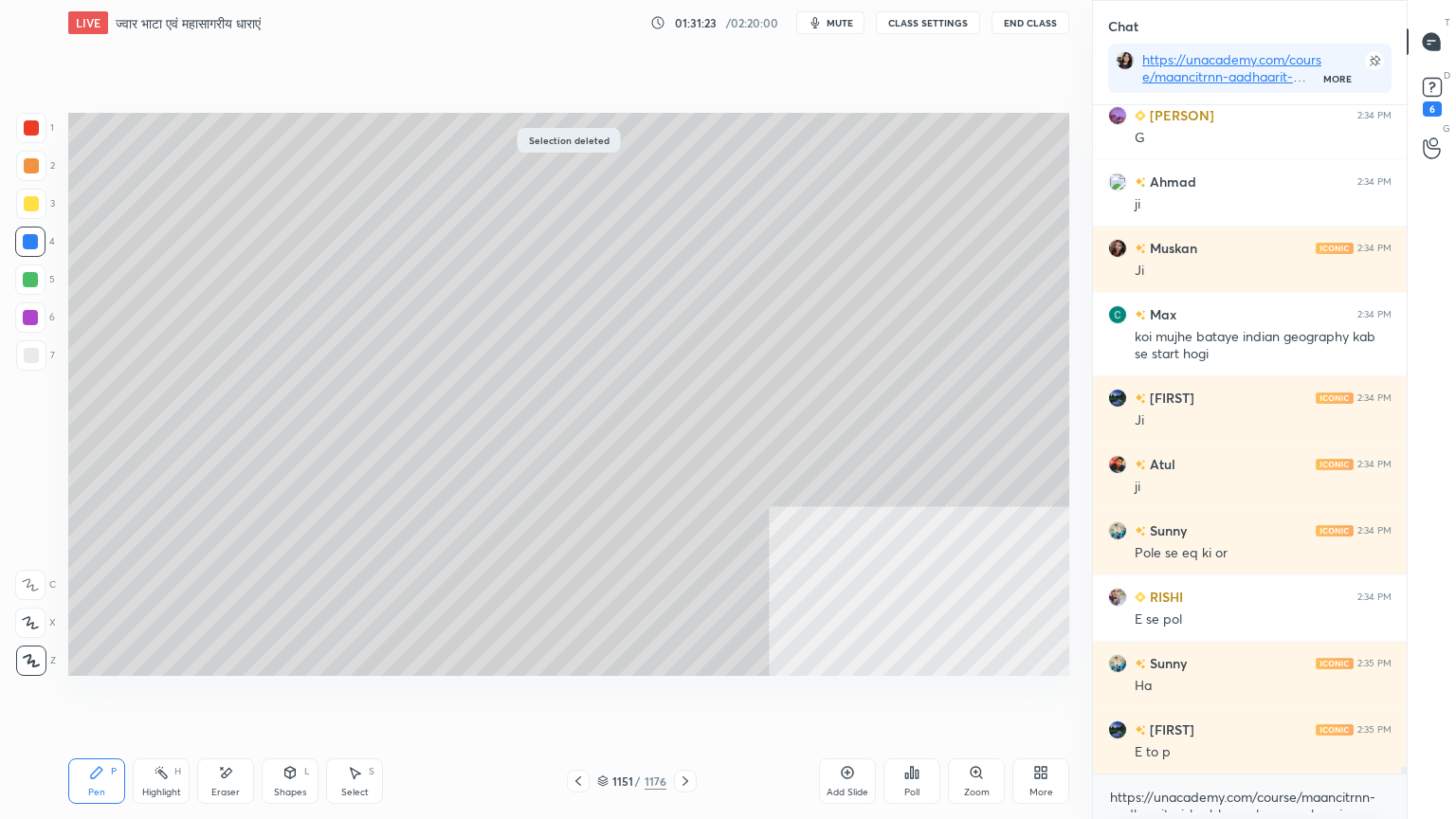 drag, startPoint x: 610, startPoint y: 777, endPoint x: 632, endPoint y: 766, distance: 24.596748 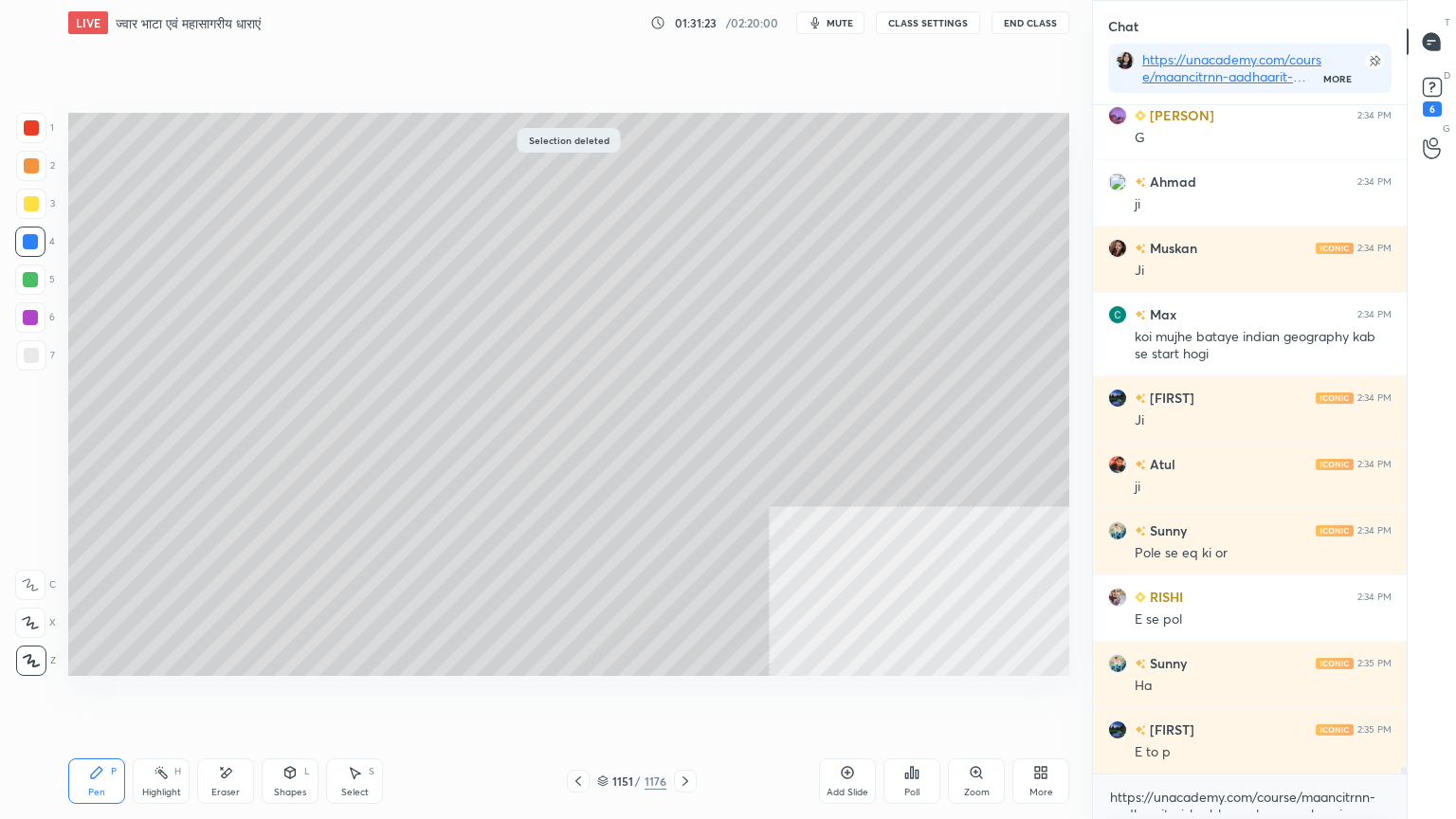 click on "1151 / 1176" at bounding box center [631, 781] 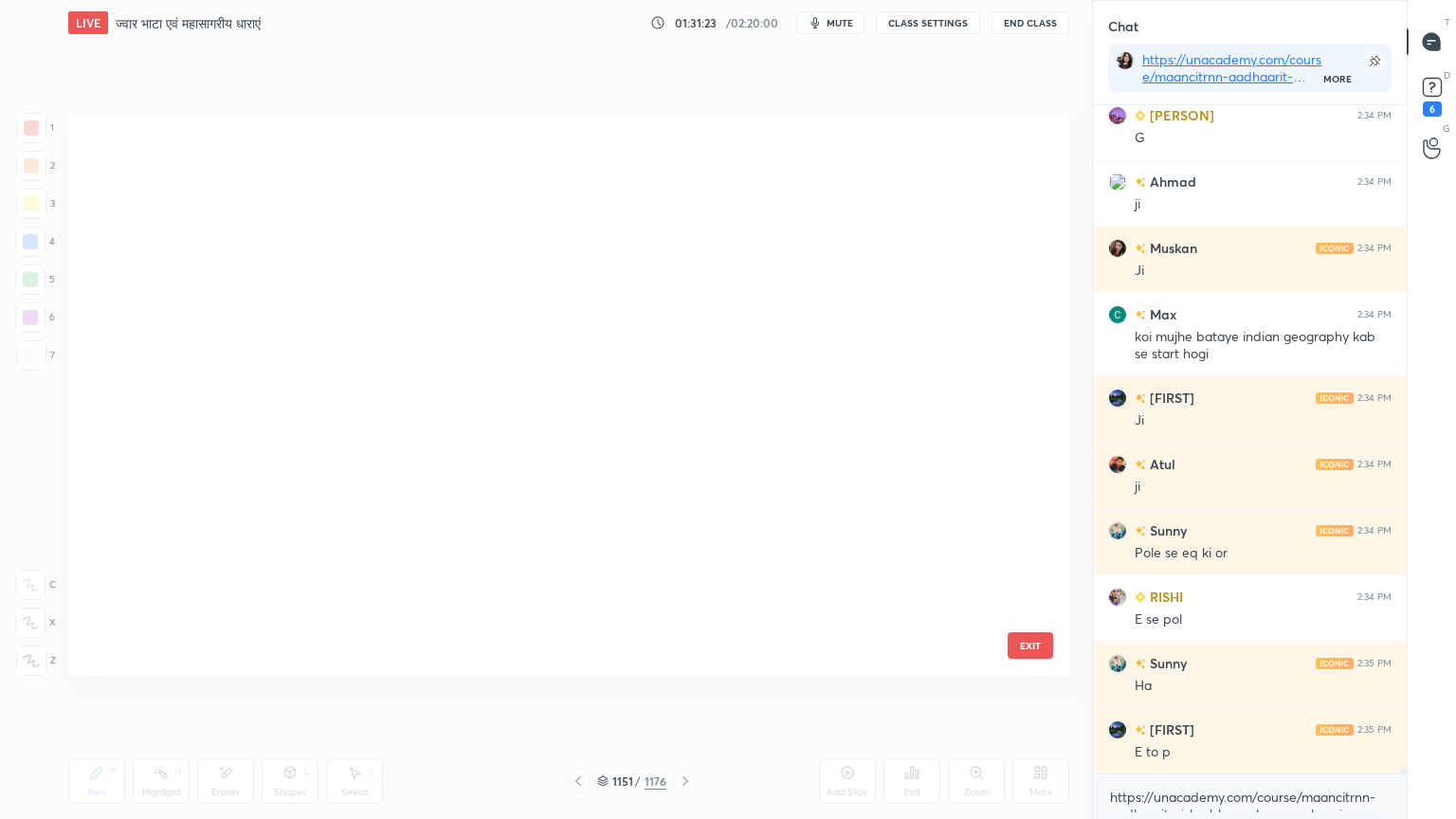 scroll, scrollTop: 66049, scrollLeft: 0, axis: vertical 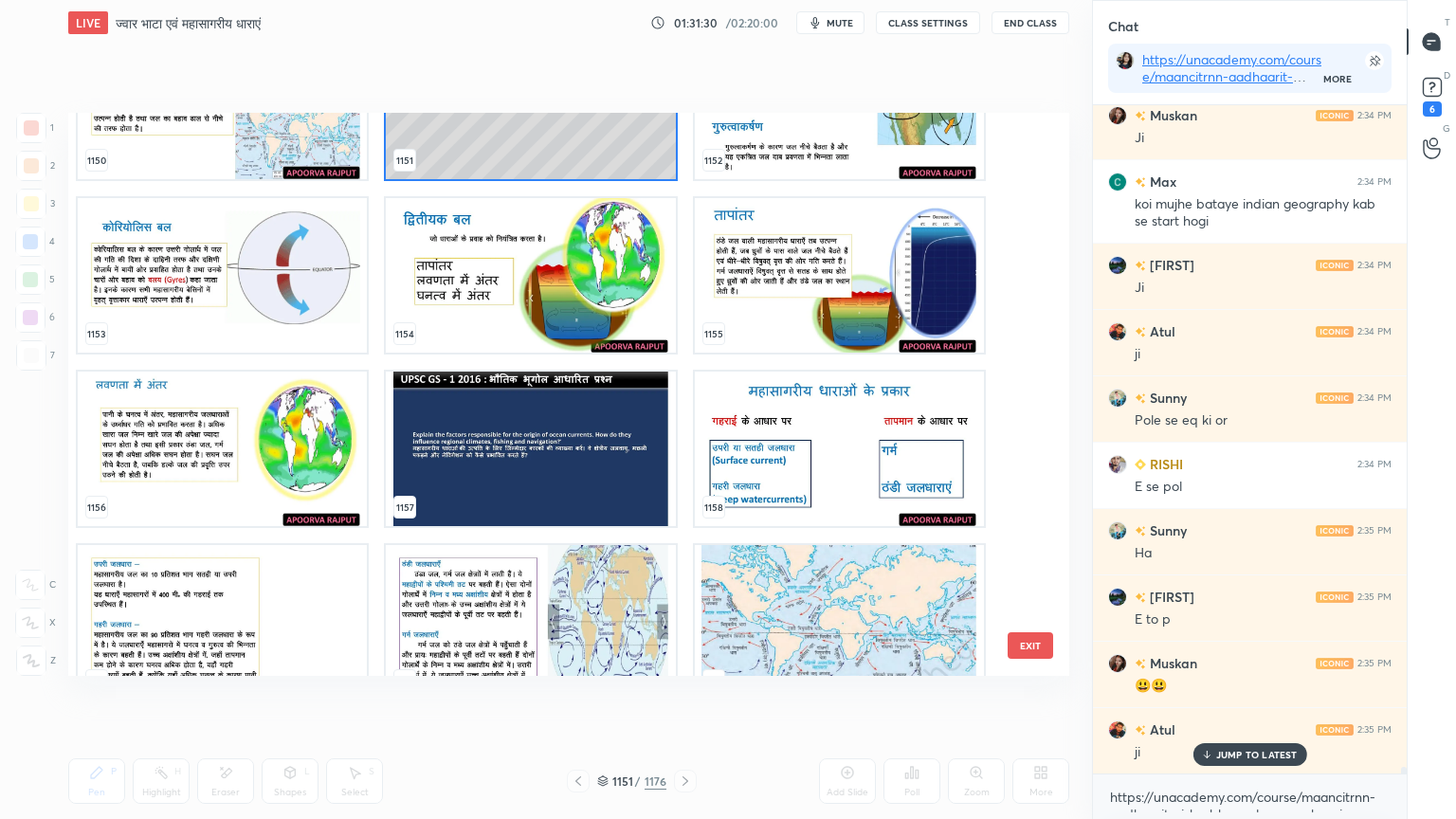 click at bounding box center (222, 448) 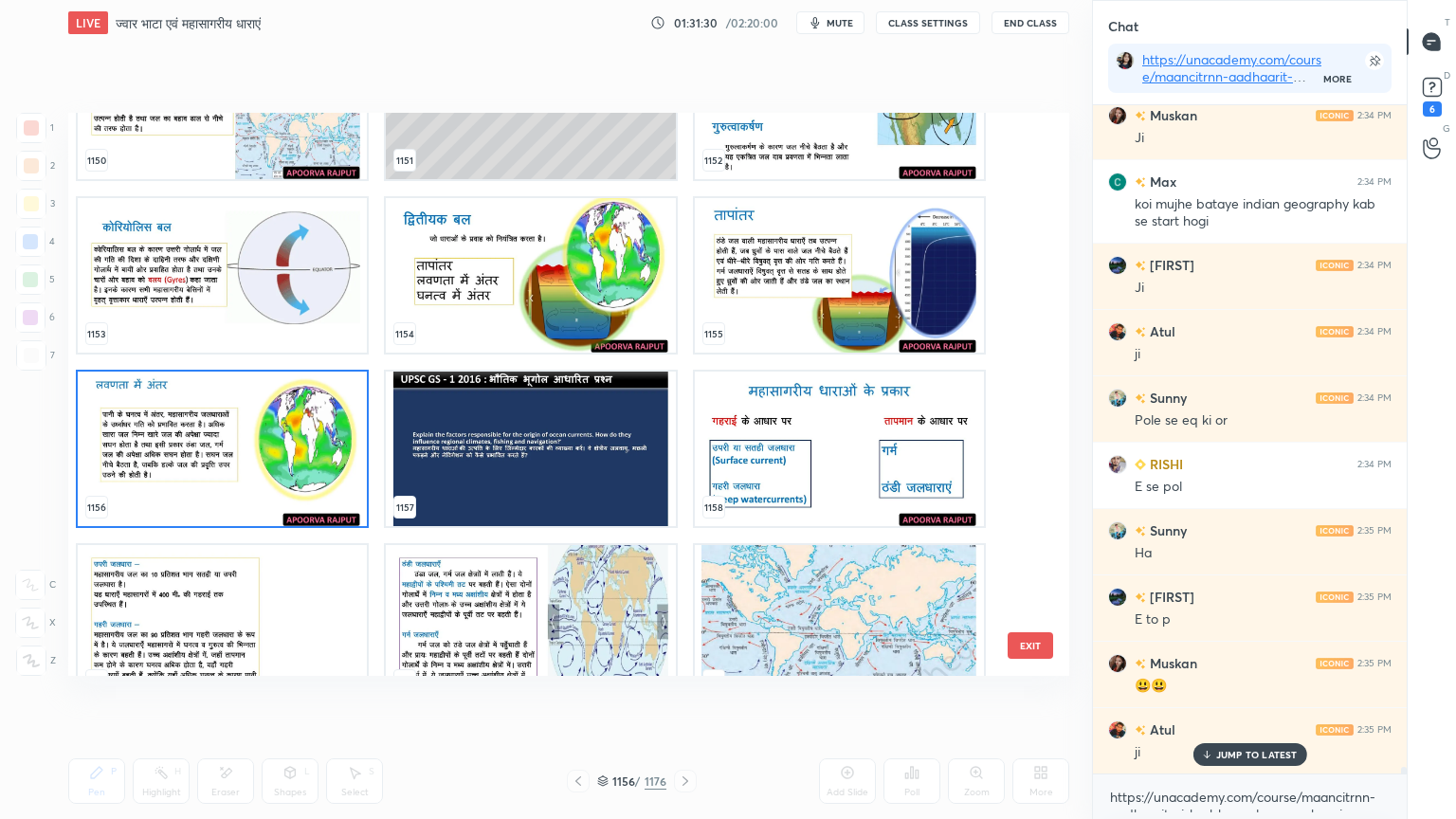 click at bounding box center [222, 448] 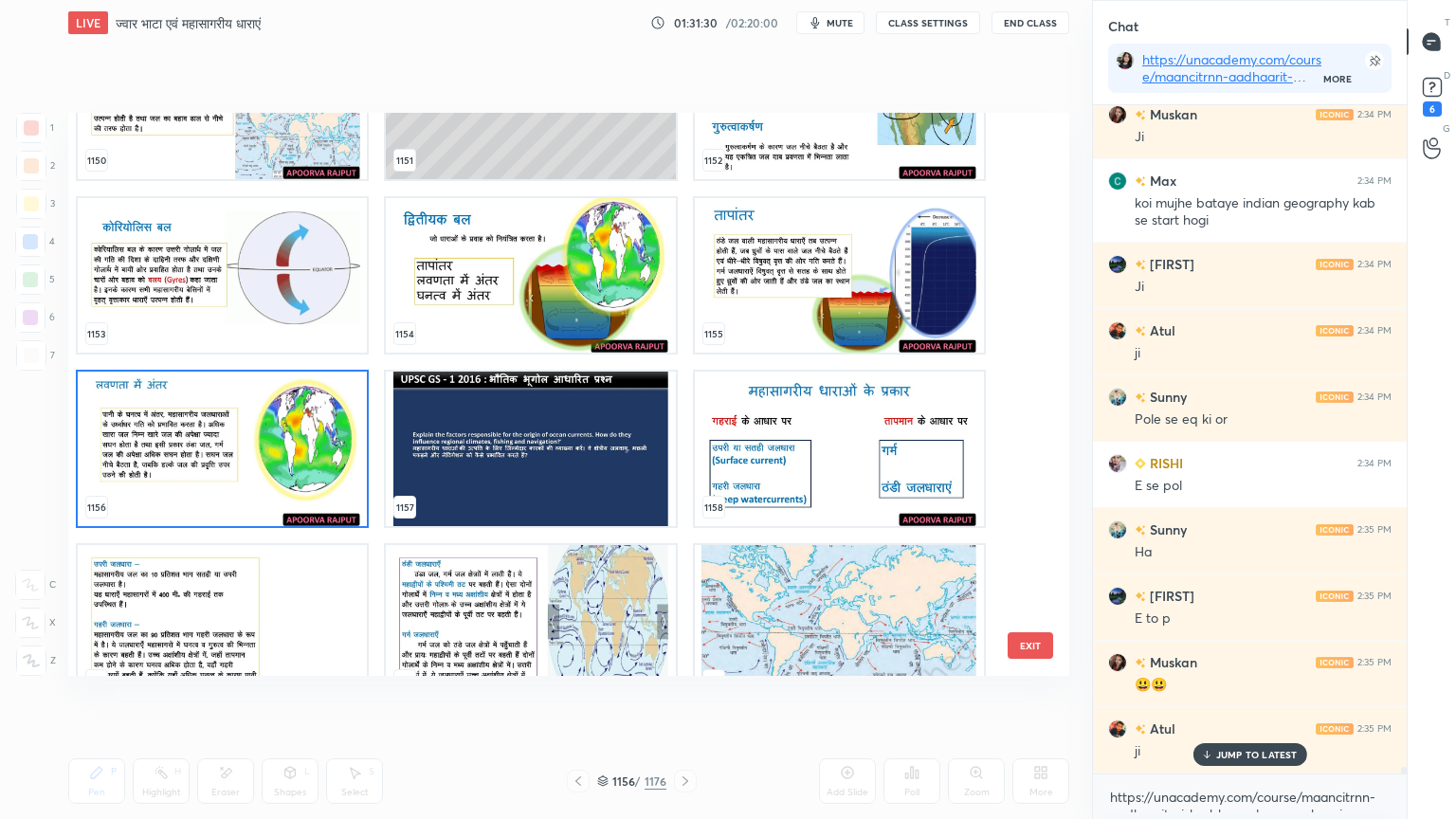click at bounding box center [222, 448] 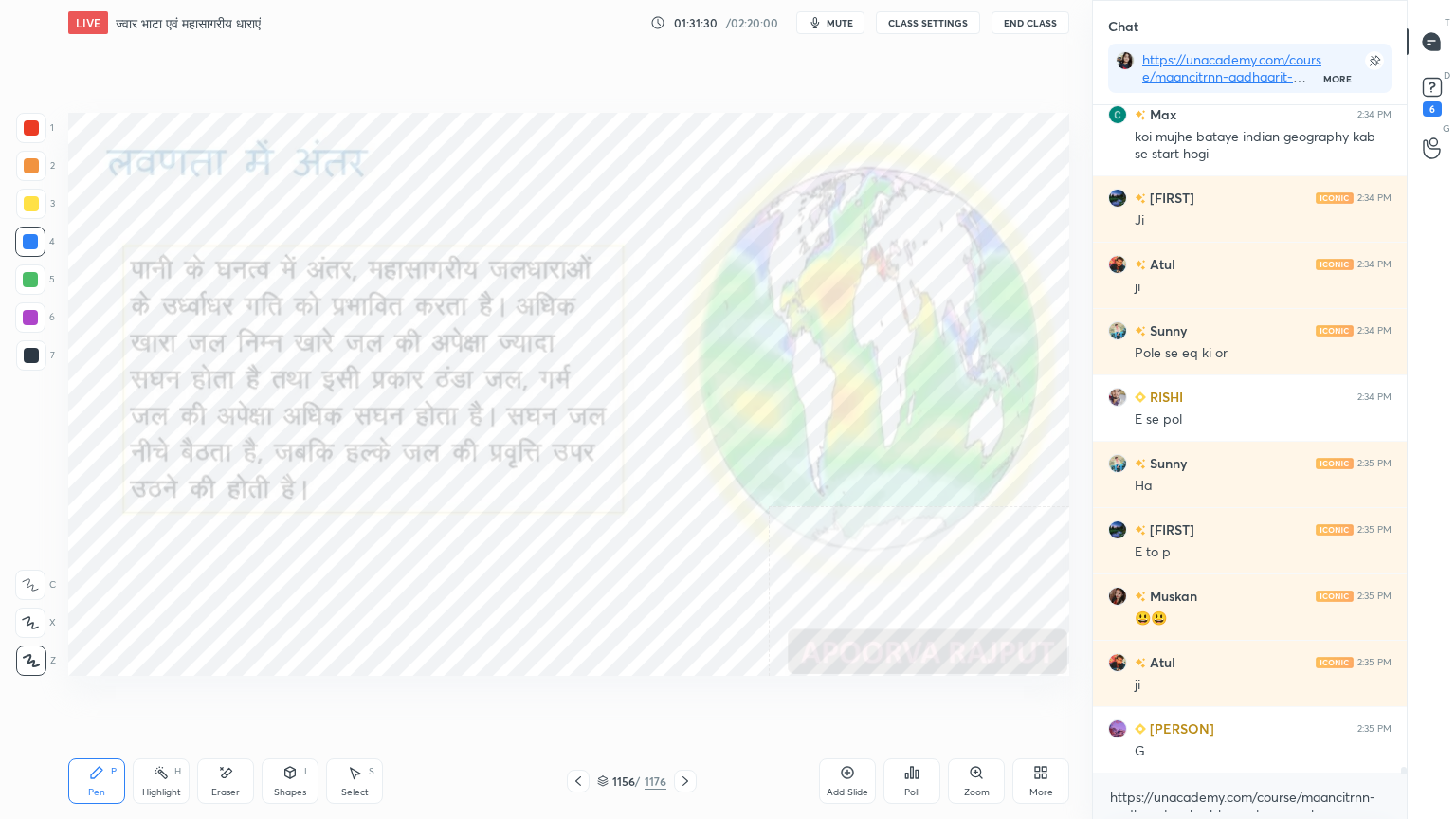 click at bounding box center [222, 448] 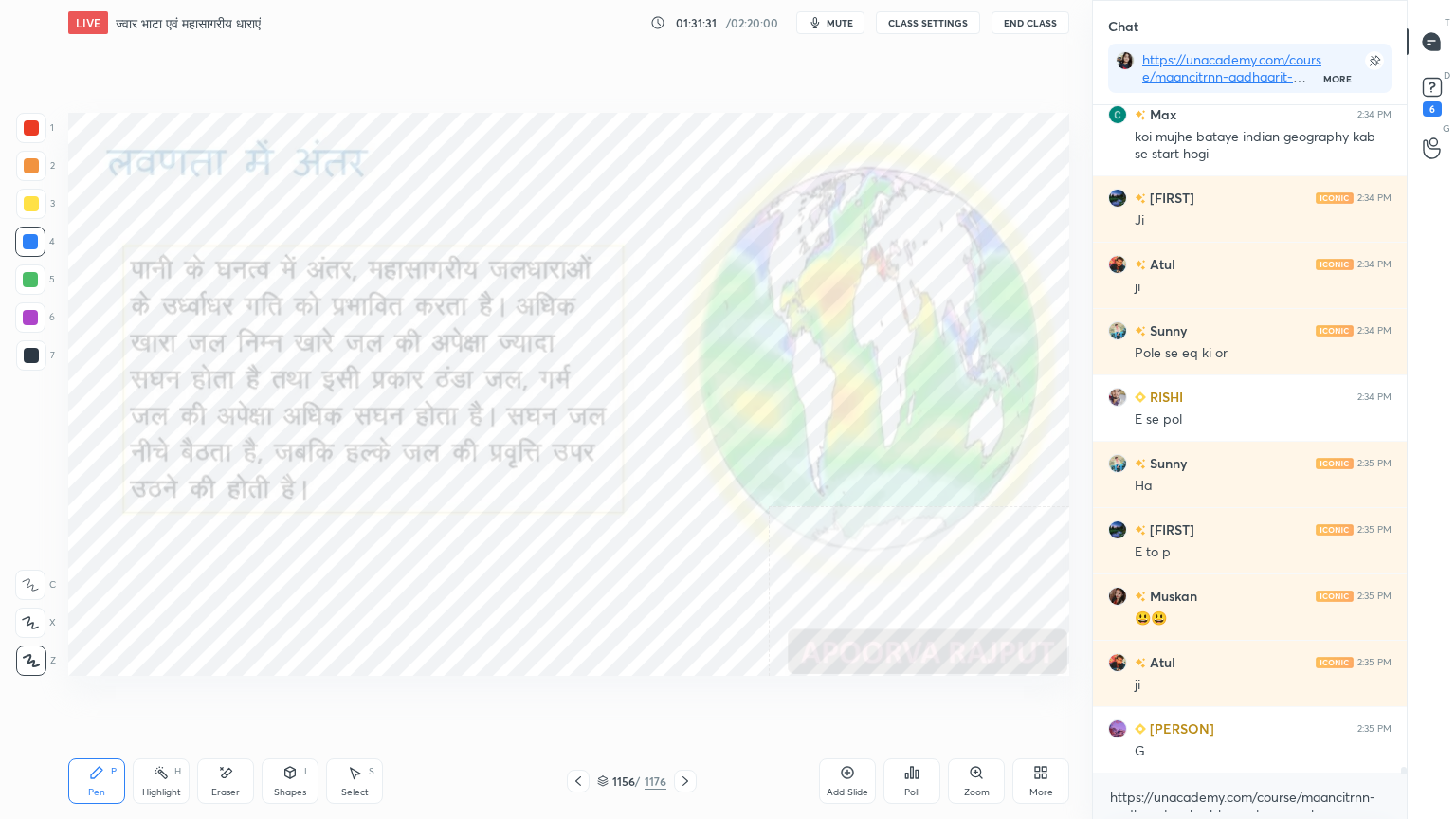 click at bounding box center [30, 242] 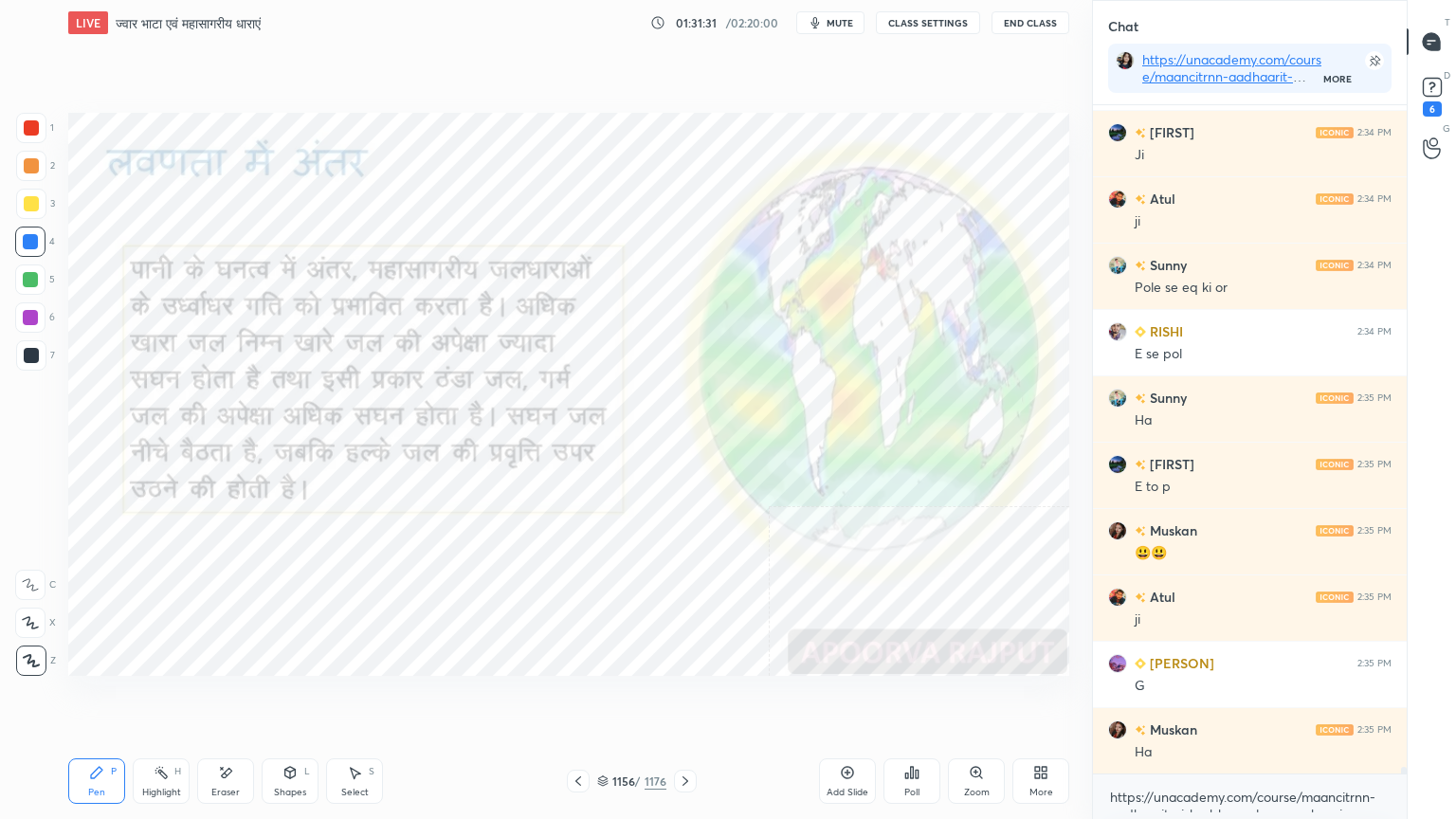 click at bounding box center (30, 242) 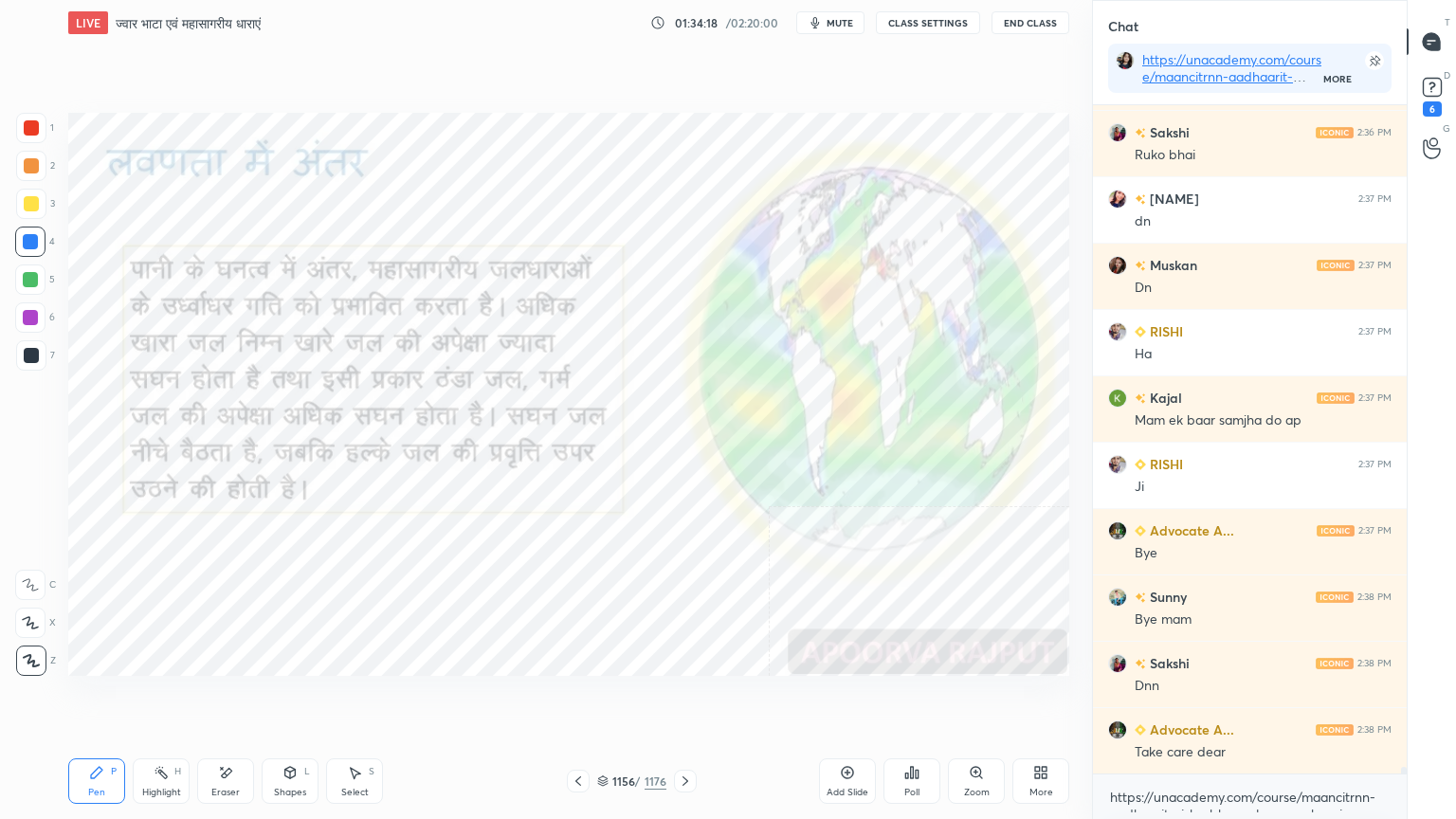scroll, scrollTop: 68044, scrollLeft: 0, axis: vertical 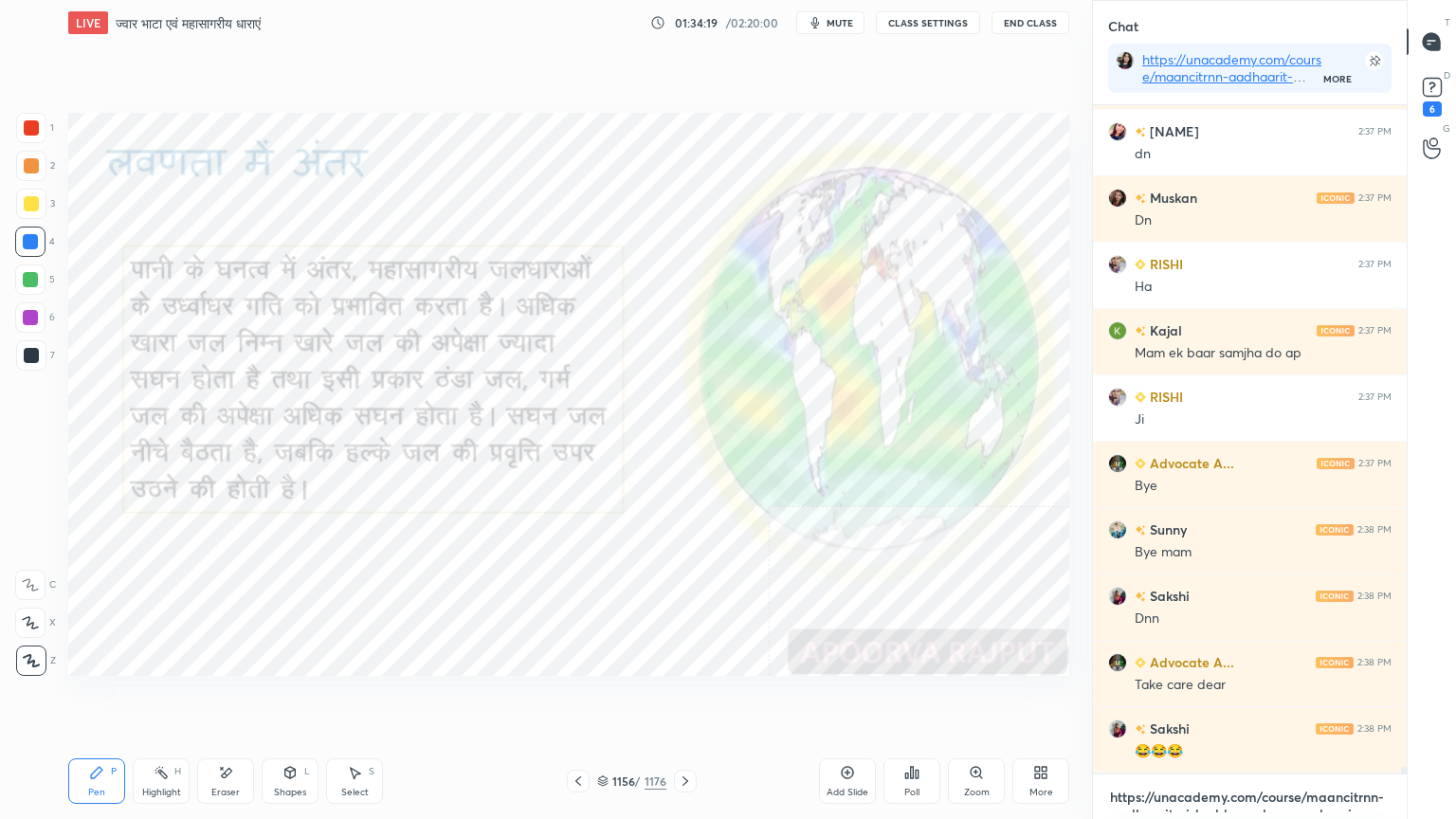 click on "https://unacademy.com/course/maancitrnn-aadhaarit-vishv-bhuugol-comprehensive-course-on-world-mapping/1FUXZMPP" at bounding box center (1249, 797) 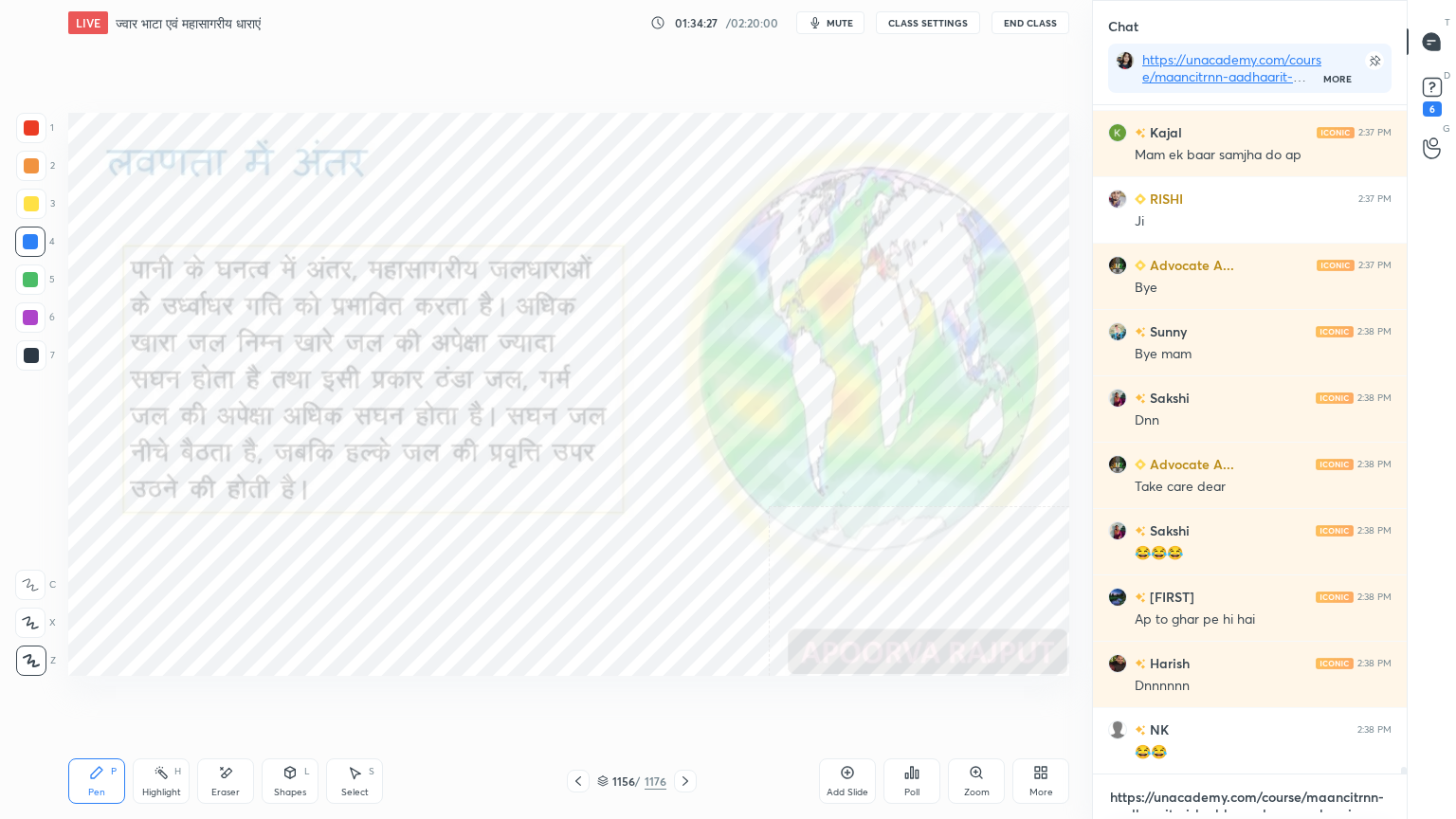 scroll, scrollTop: 68310, scrollLeft: 0, axis: vertical 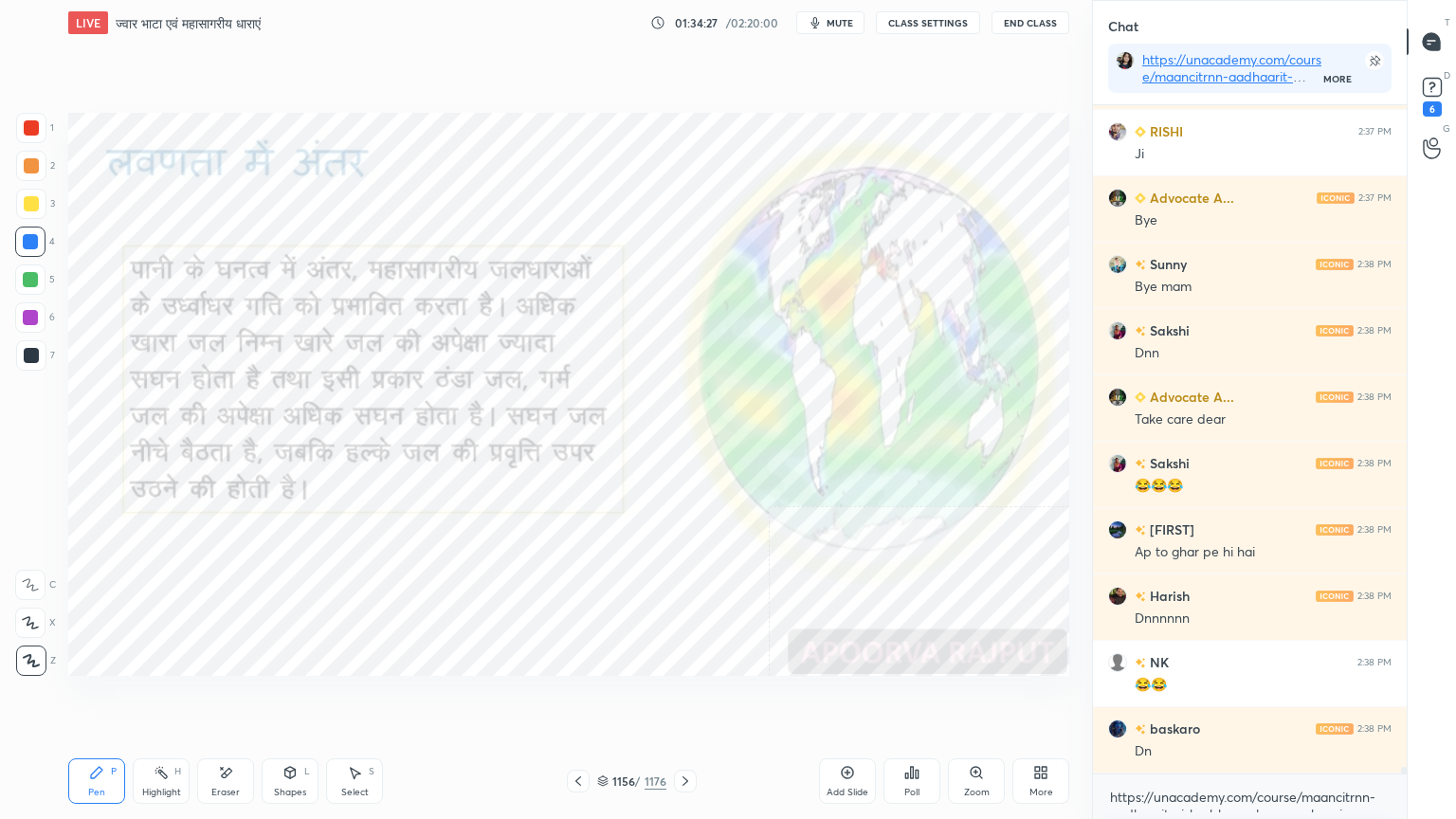 click at bounding box center (30, 242) 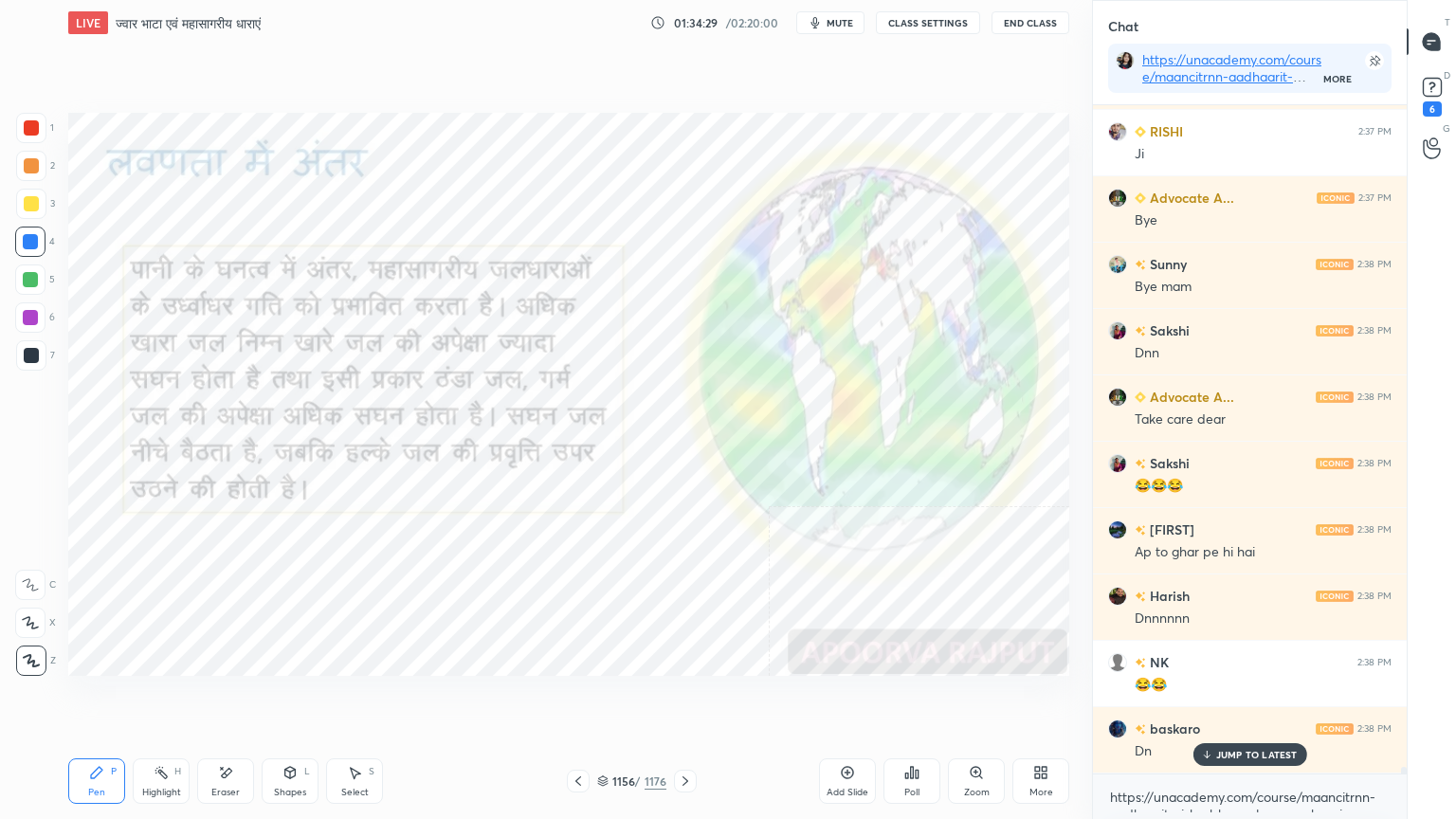 scroll, scrollTop: 68375, scrollLeft: 0, axis: vertical 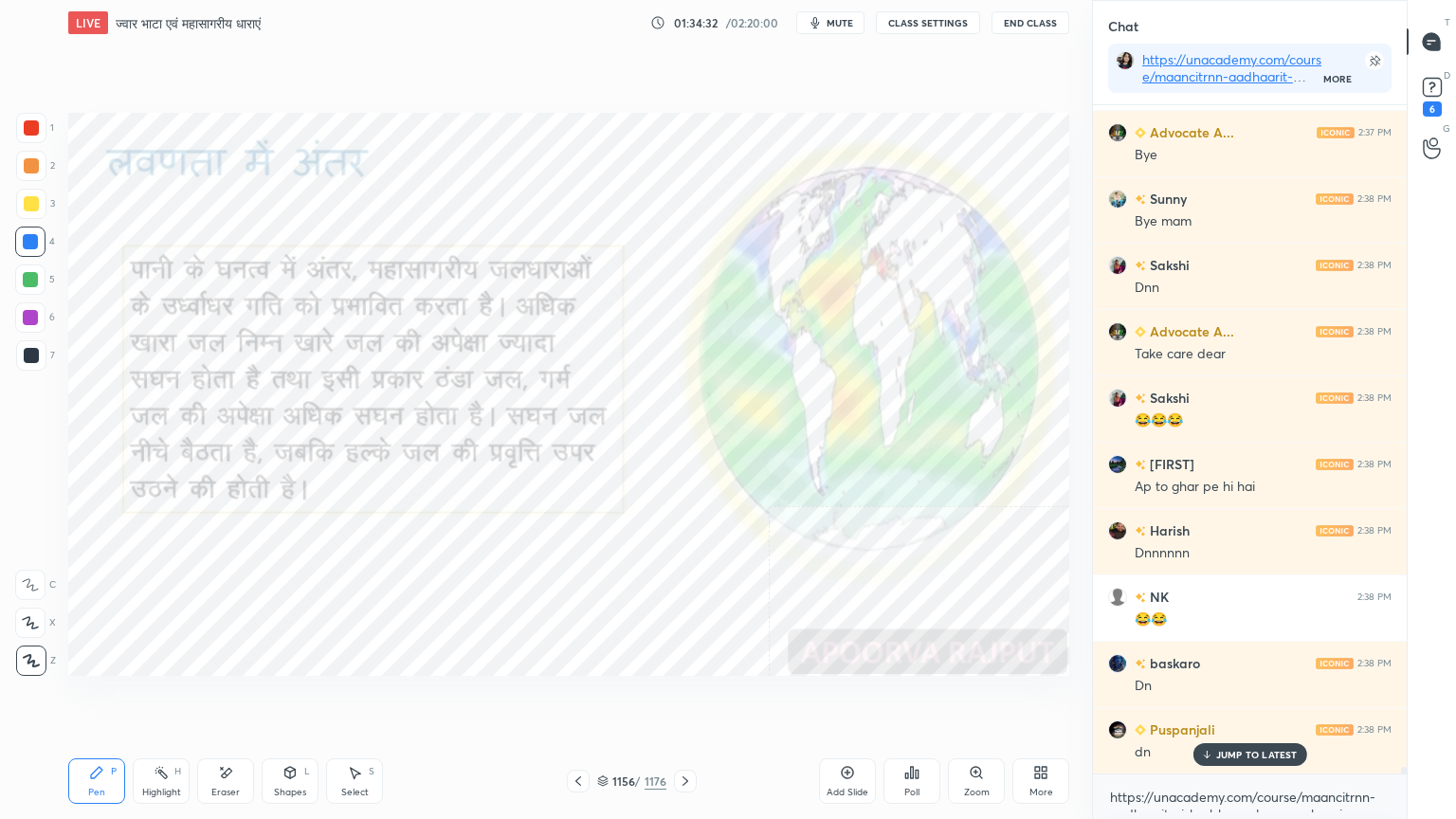 click on "1156 / 1176" at bounding box center [631, 781] 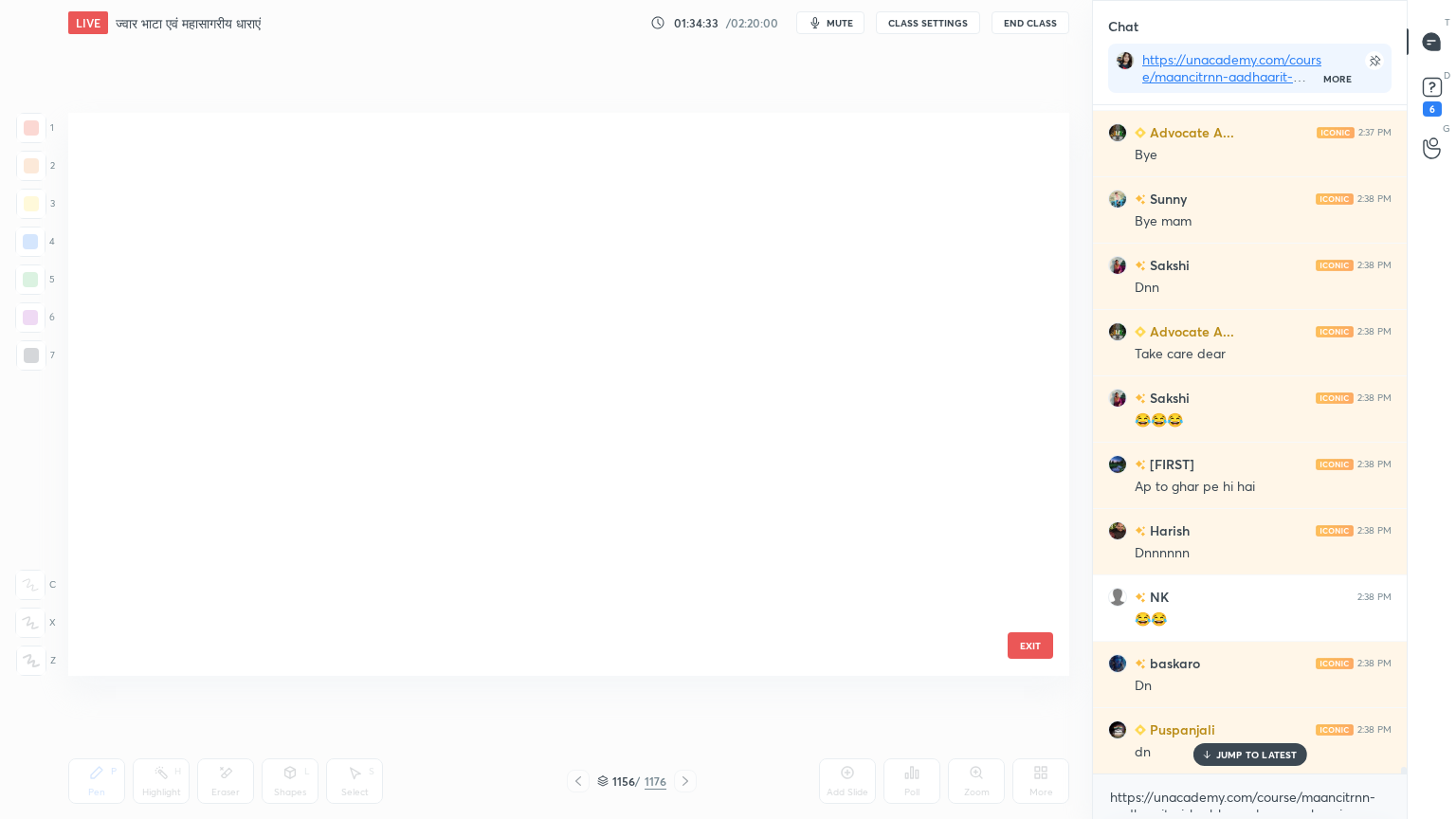 scroll, scrollTop: 66396, scrollLeft: 0, axis: vertical 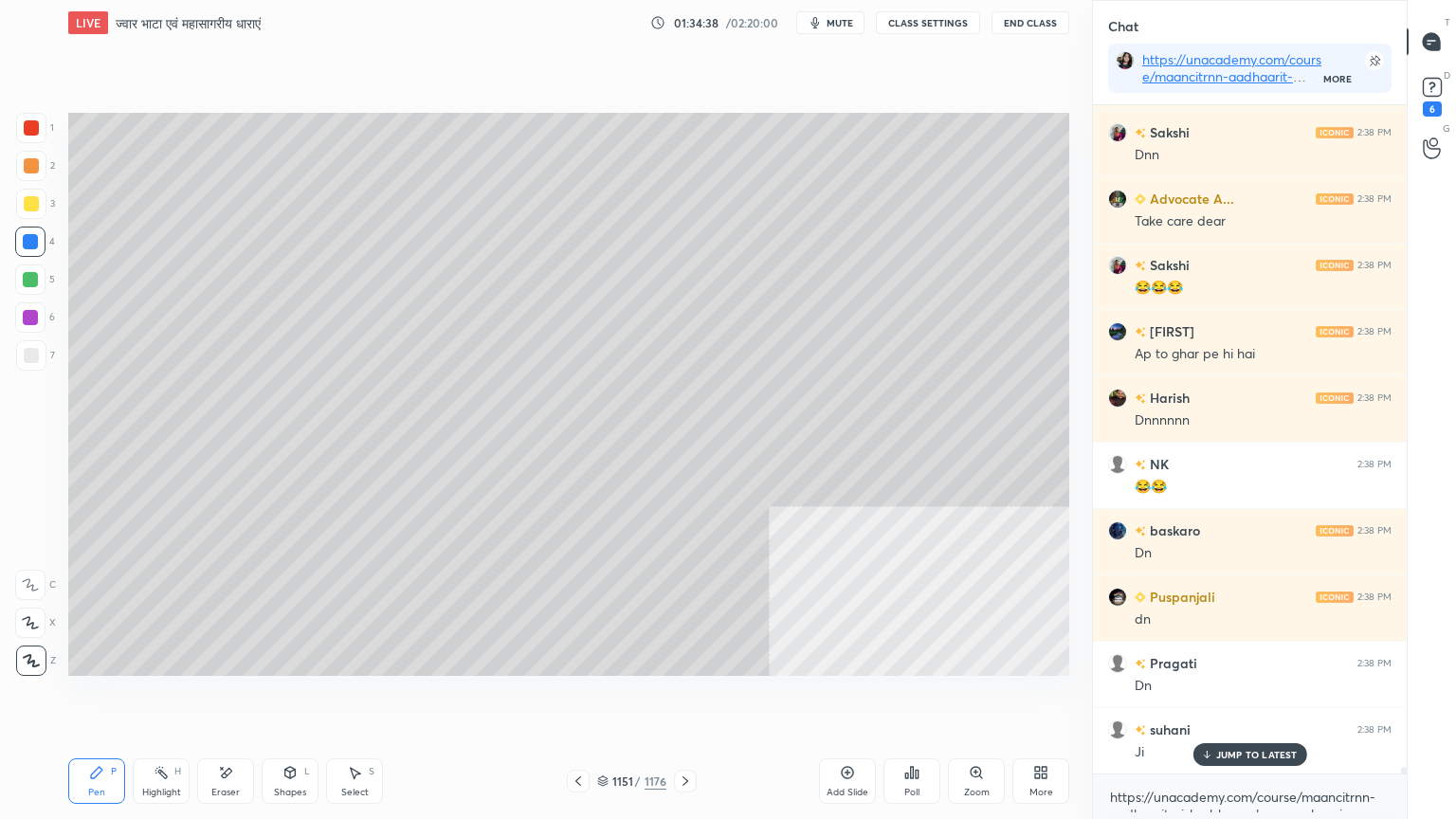 click at bounding box center (31, 355) 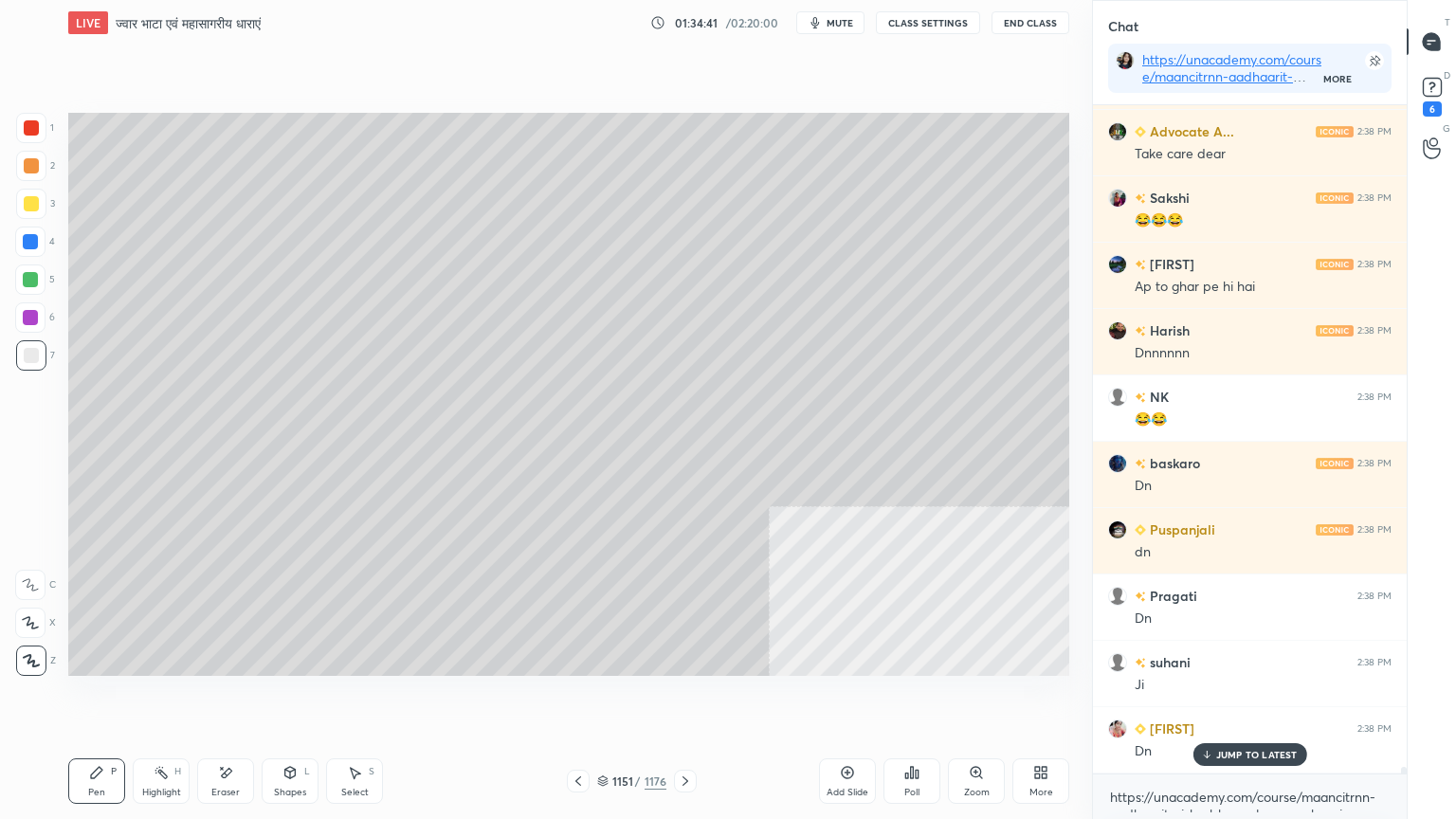 scroll, scrollTop: 68641, scrollLeft: 0, axis: vertical 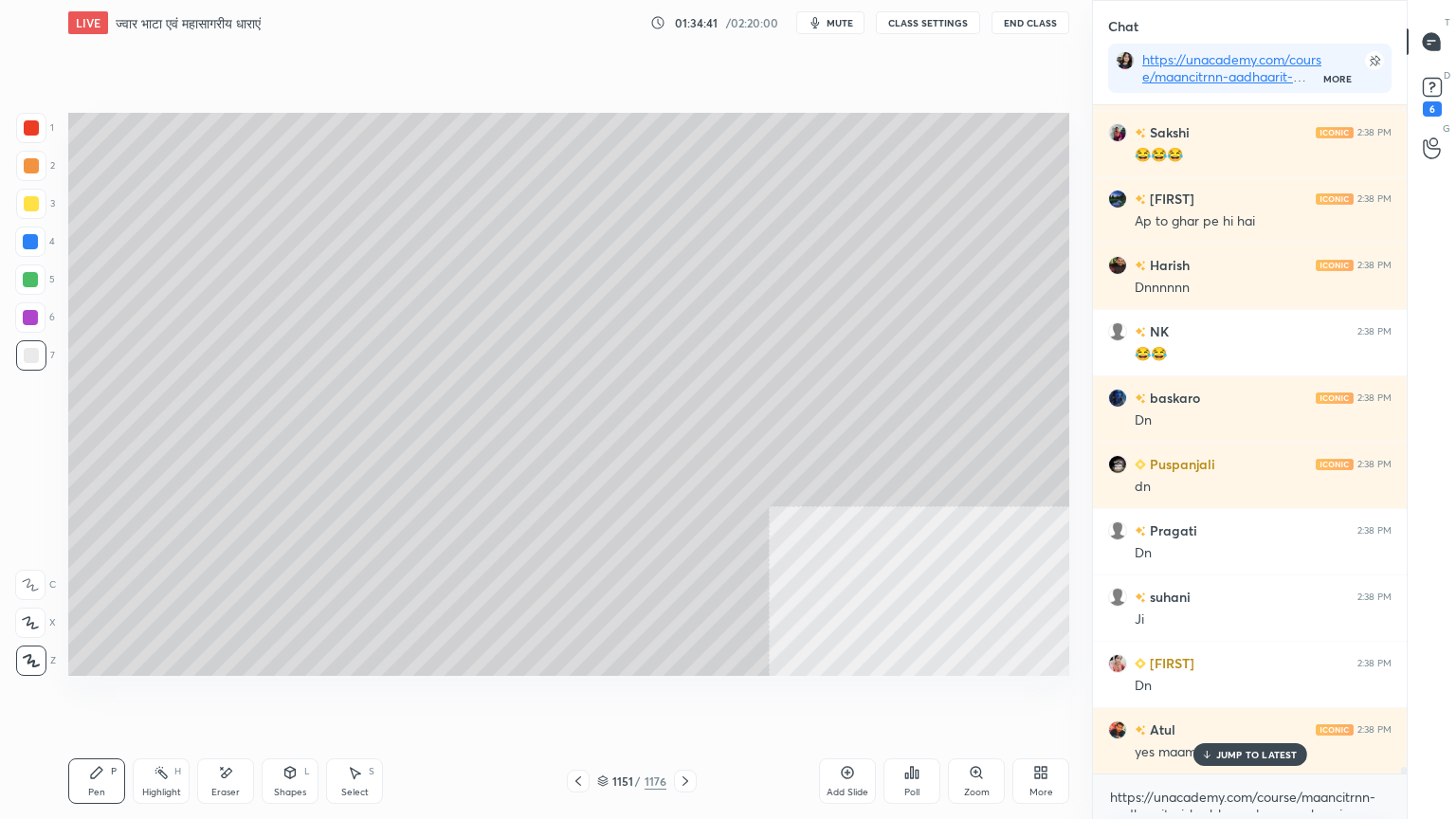 click at bounding box center (30, 242) 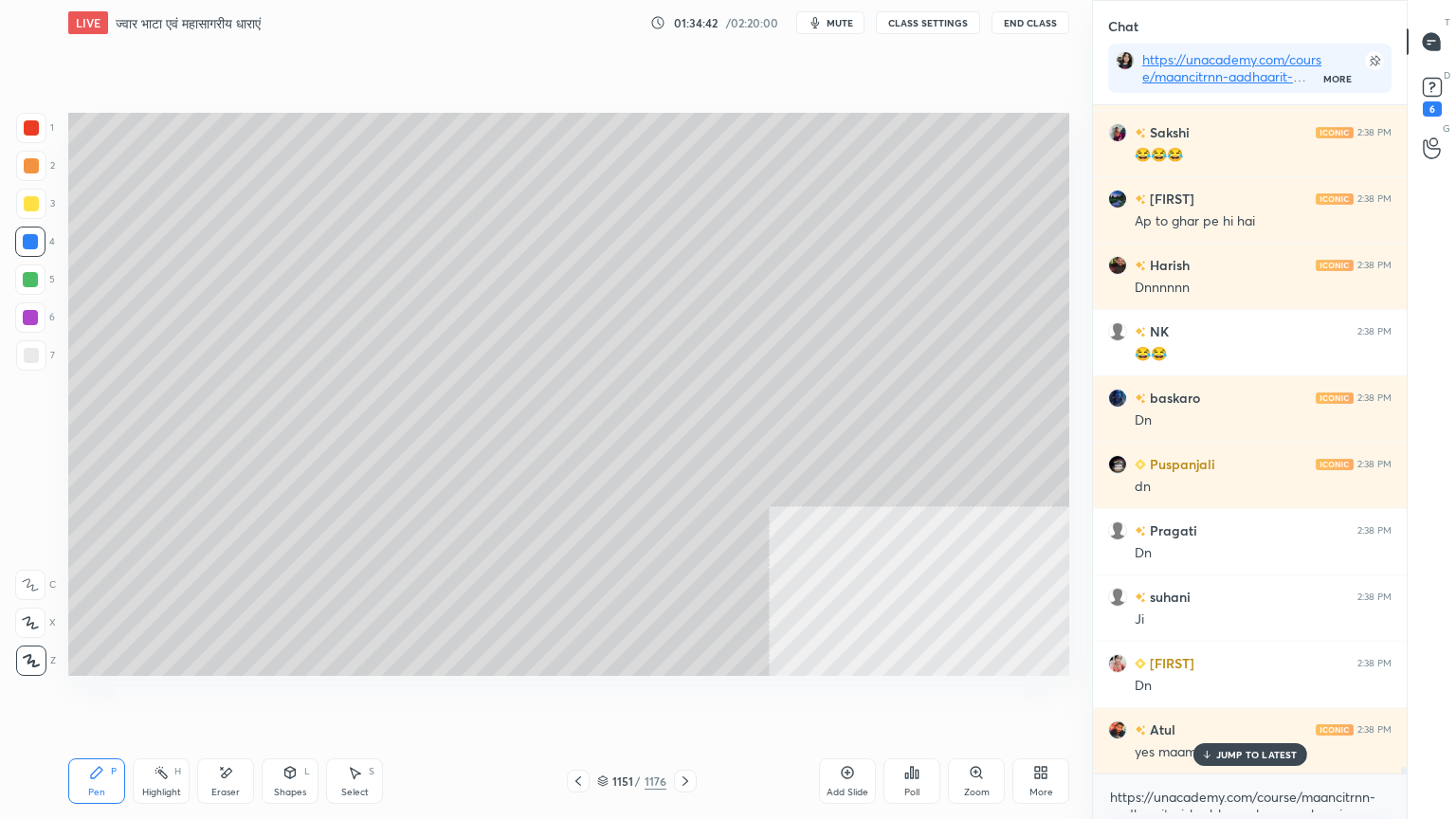 click at bounding box center (30, 242) 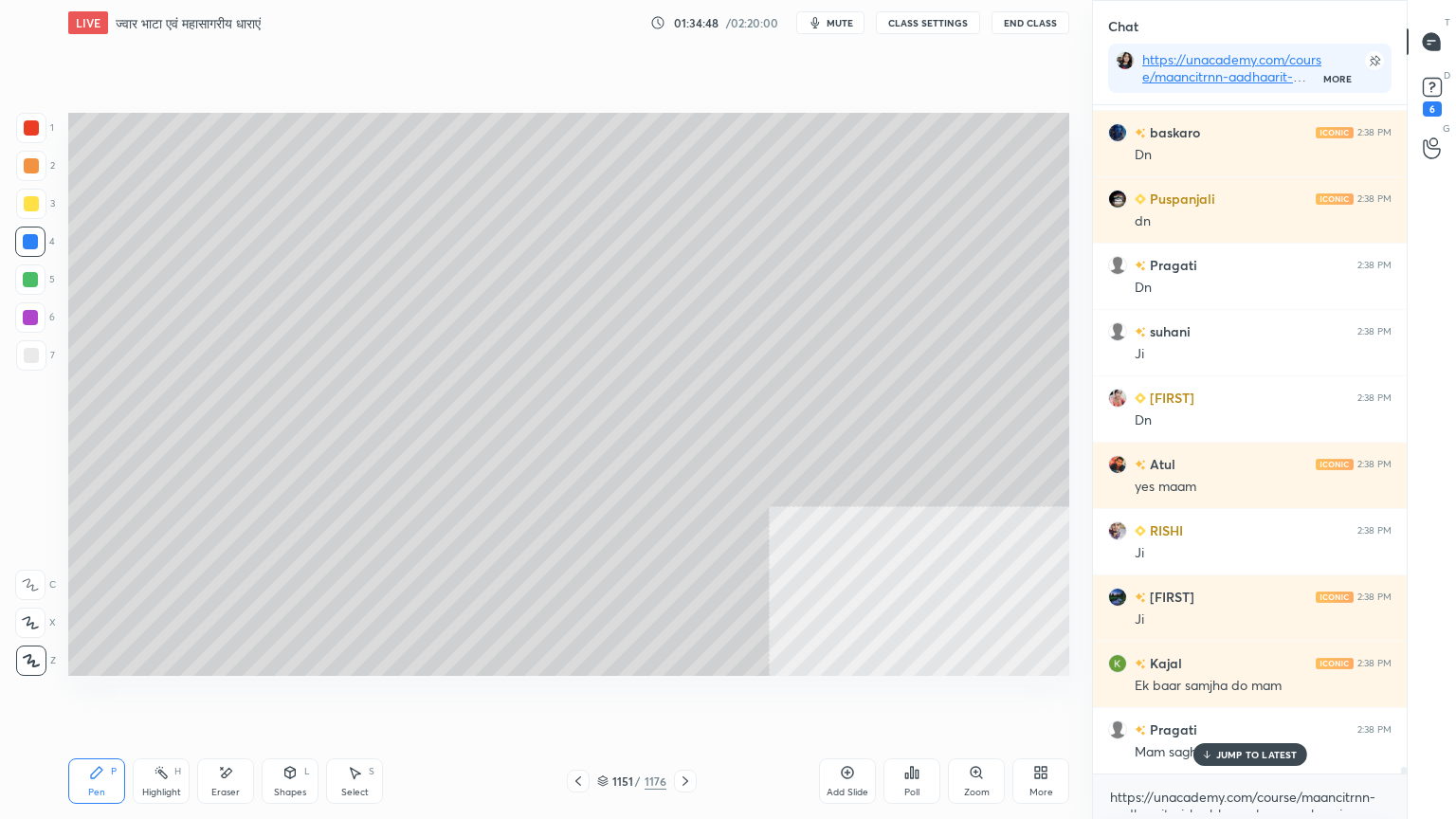 scroll, scrollTop: 68973, scrollLeft: 0, axis: vertical 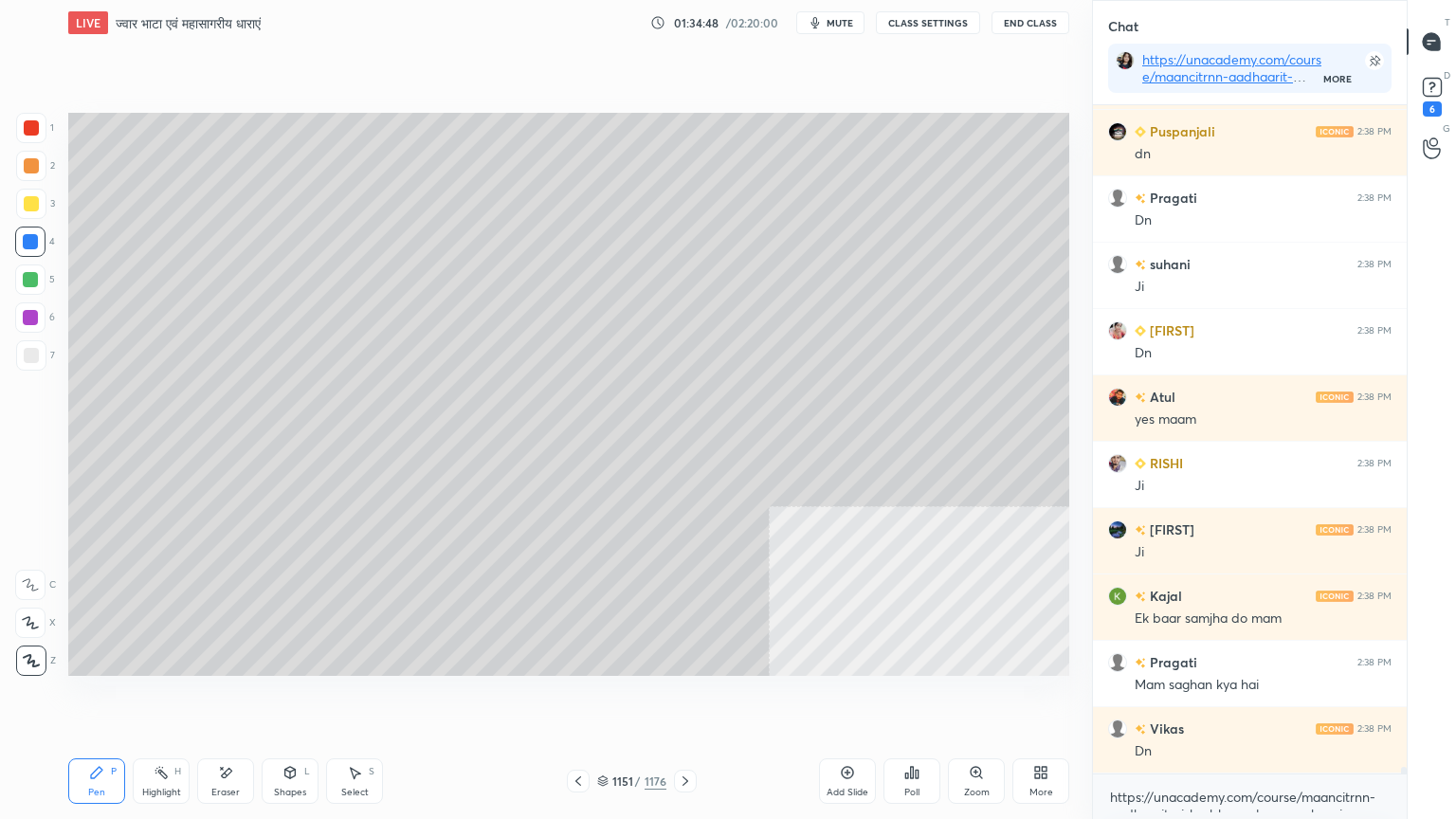 click on "https://unacademy.com/course/maancitrnn-aadhaarit-vishv-bhuugol-comprehensive-course-on-world-mapping/1FUXZMPP x" at bounding box center (1249, 796) 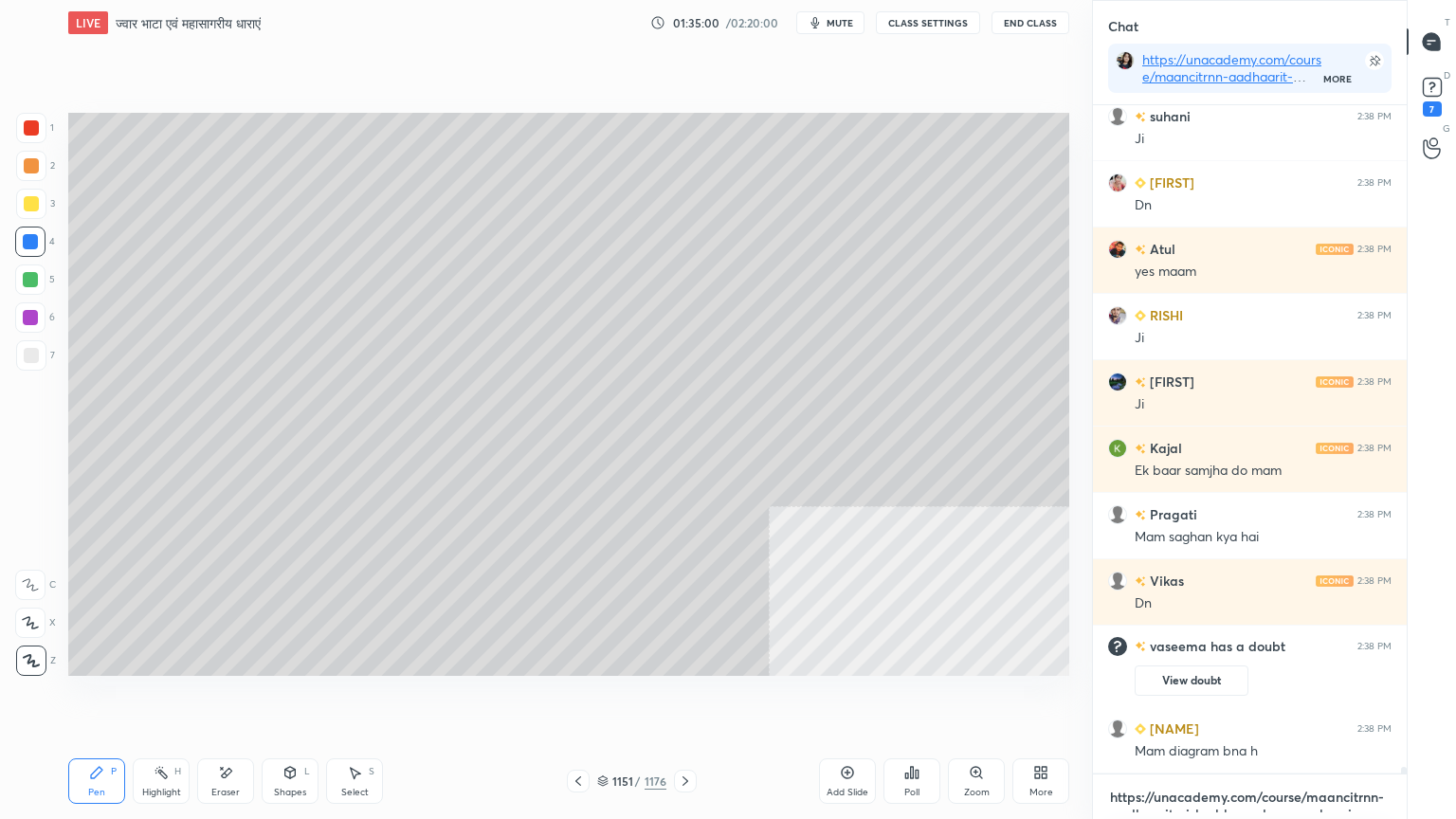 scroll, scrollTop: 67033, scrollLeft: 0, axis: vertical 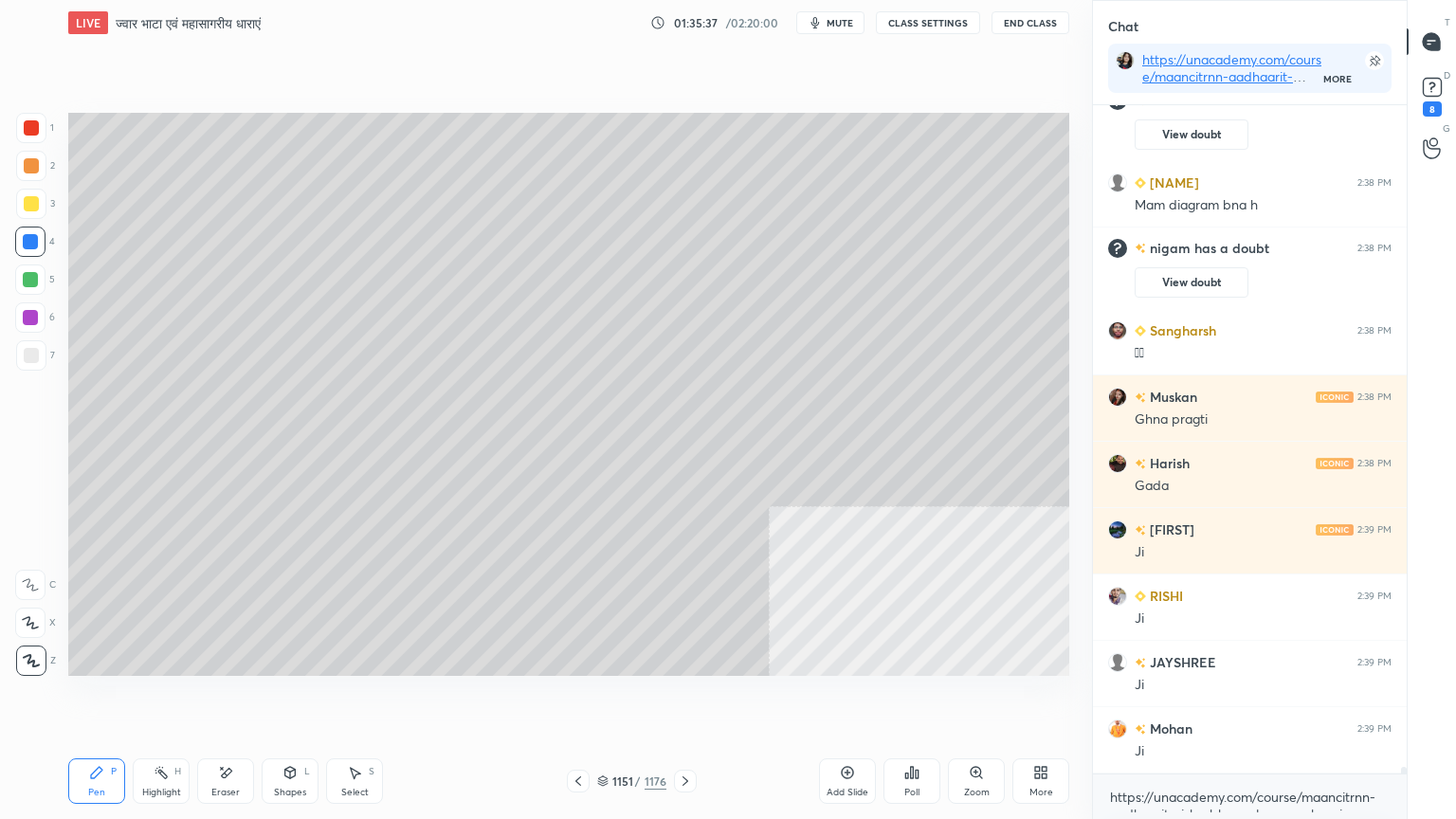 click at bounding box center [31, 355] 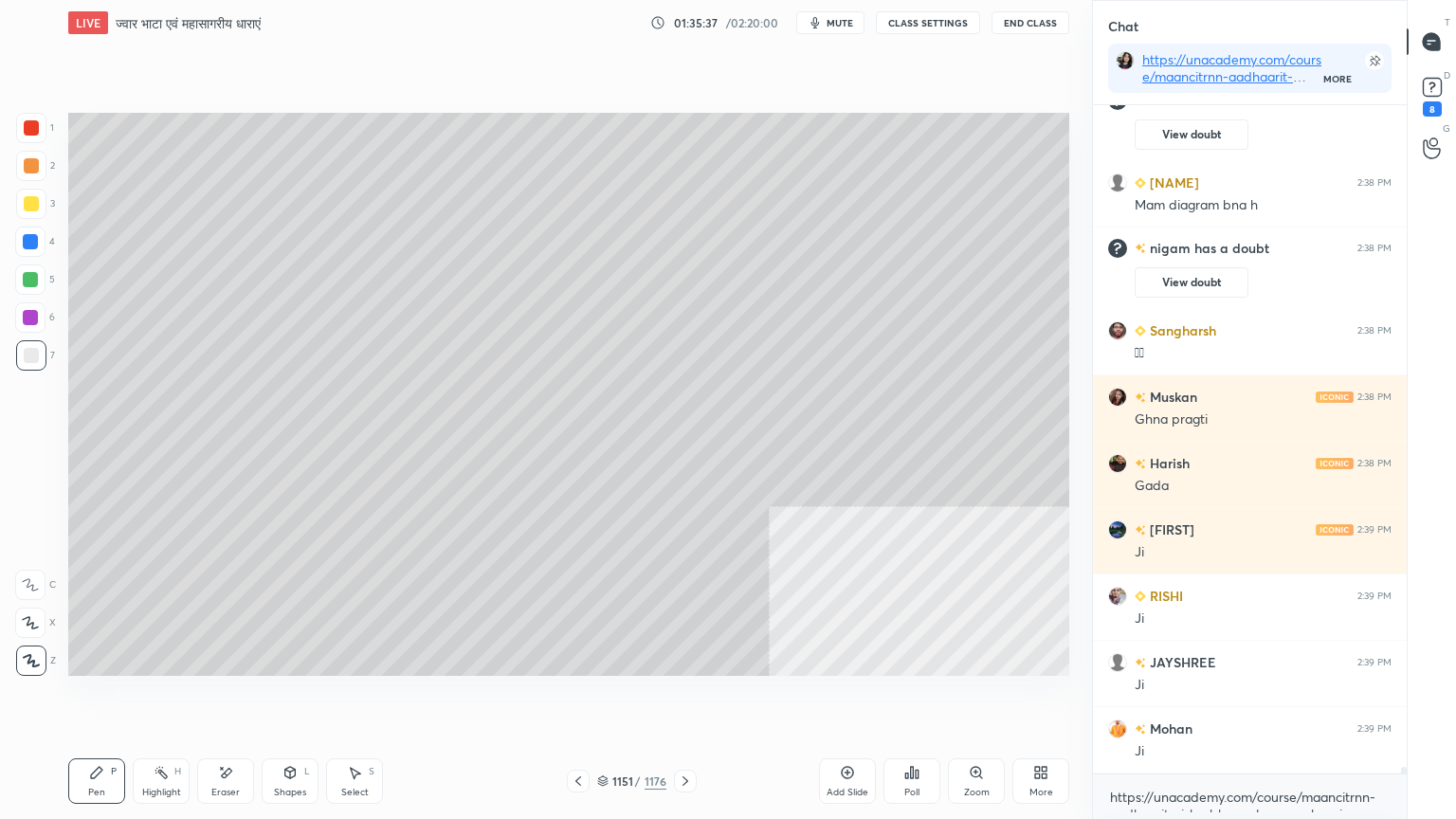 click at bounding box center (31, 355) 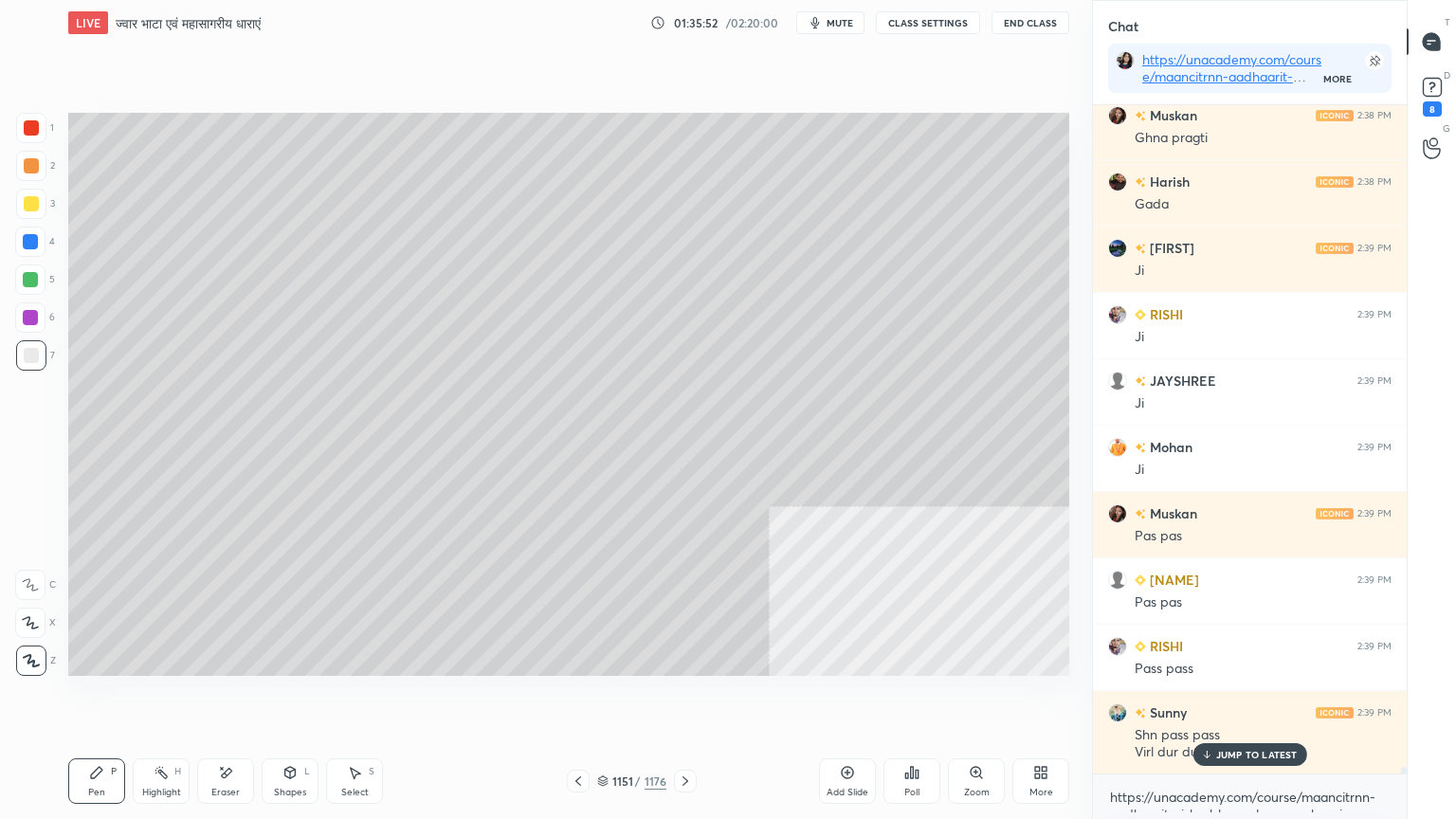 scroll, scrollTop: 67809, scrollLeft: 0, axis: vertical 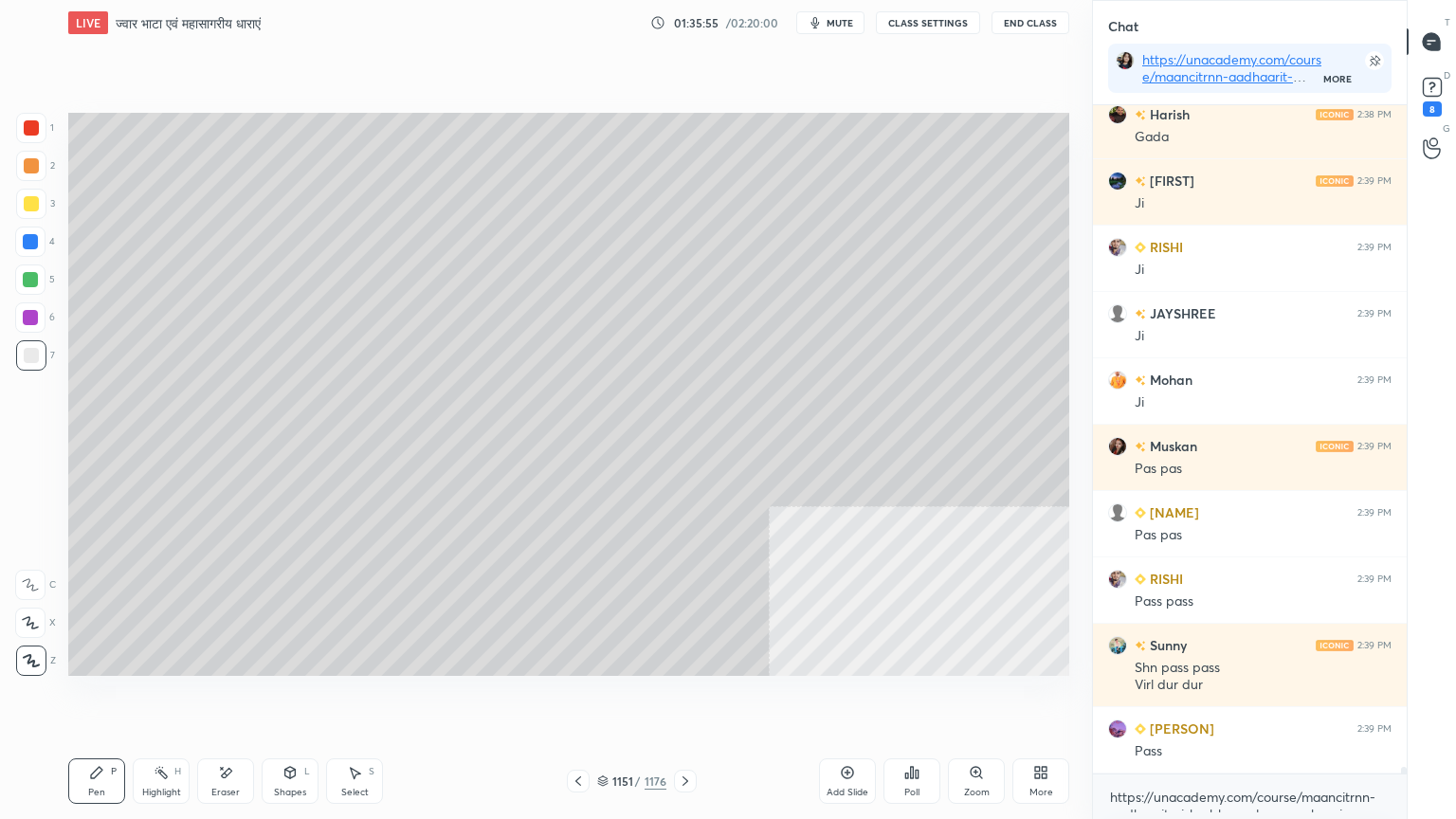 click at bounding box center (30, 242) 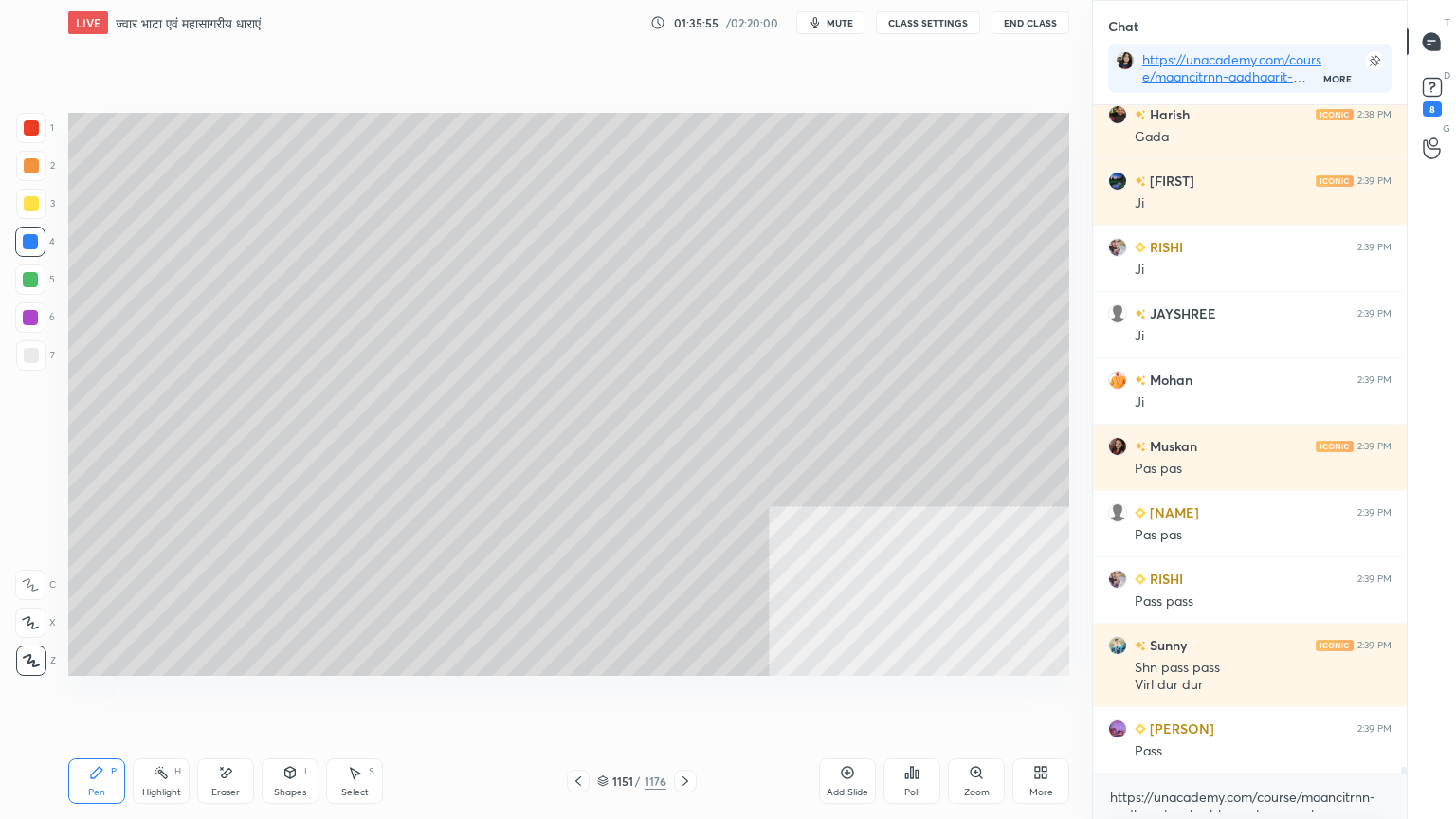 click at bounding box center (30, 242) 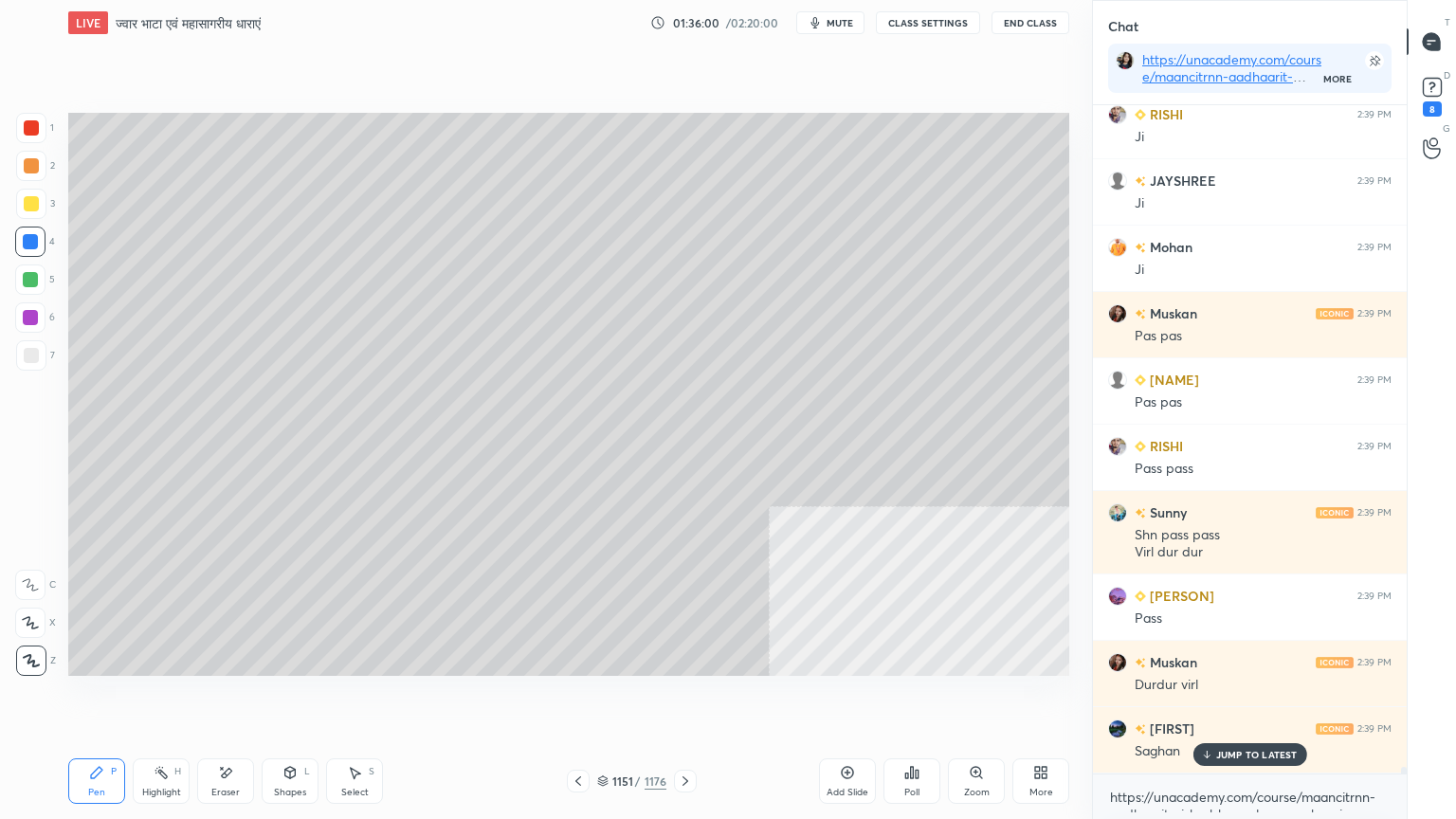 scroll, scrollTop: 68007, scrollLeft: 0, axis: vertical 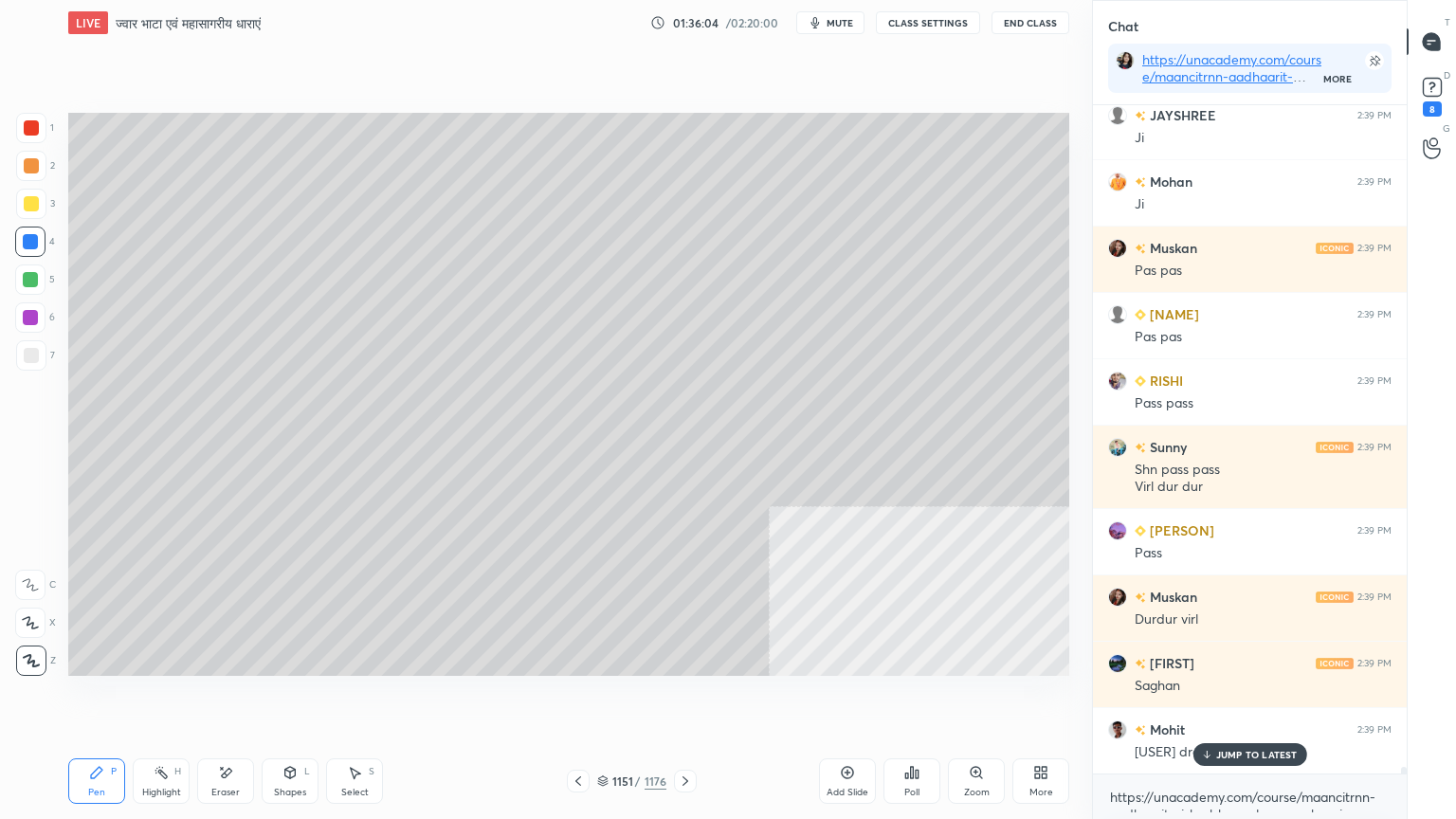 click on "Pen P Highlight H Eraser Shapes L Select S" at bounding box center (256, 781) 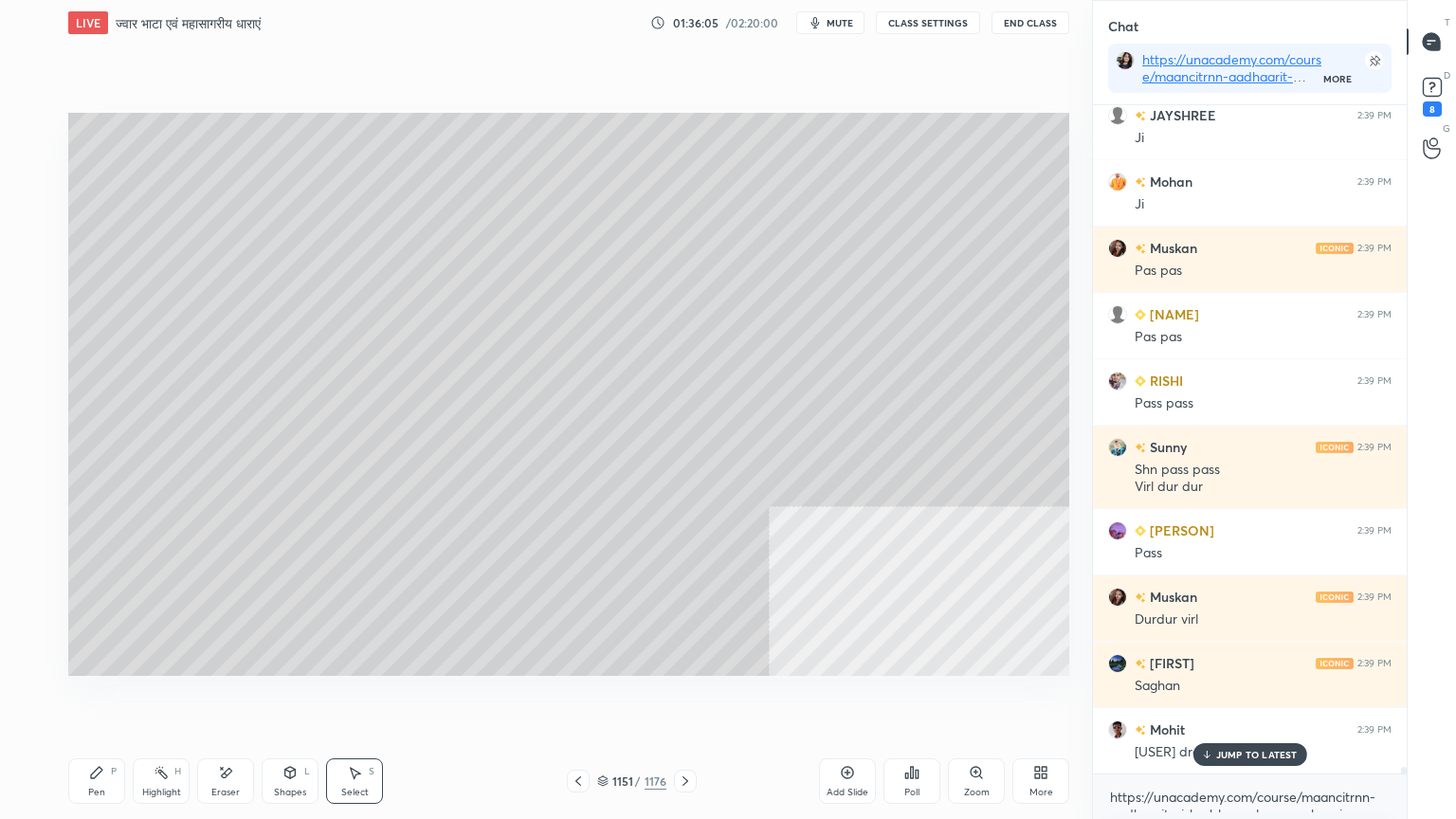 click on "Select S" at bounding box center (355, 781) 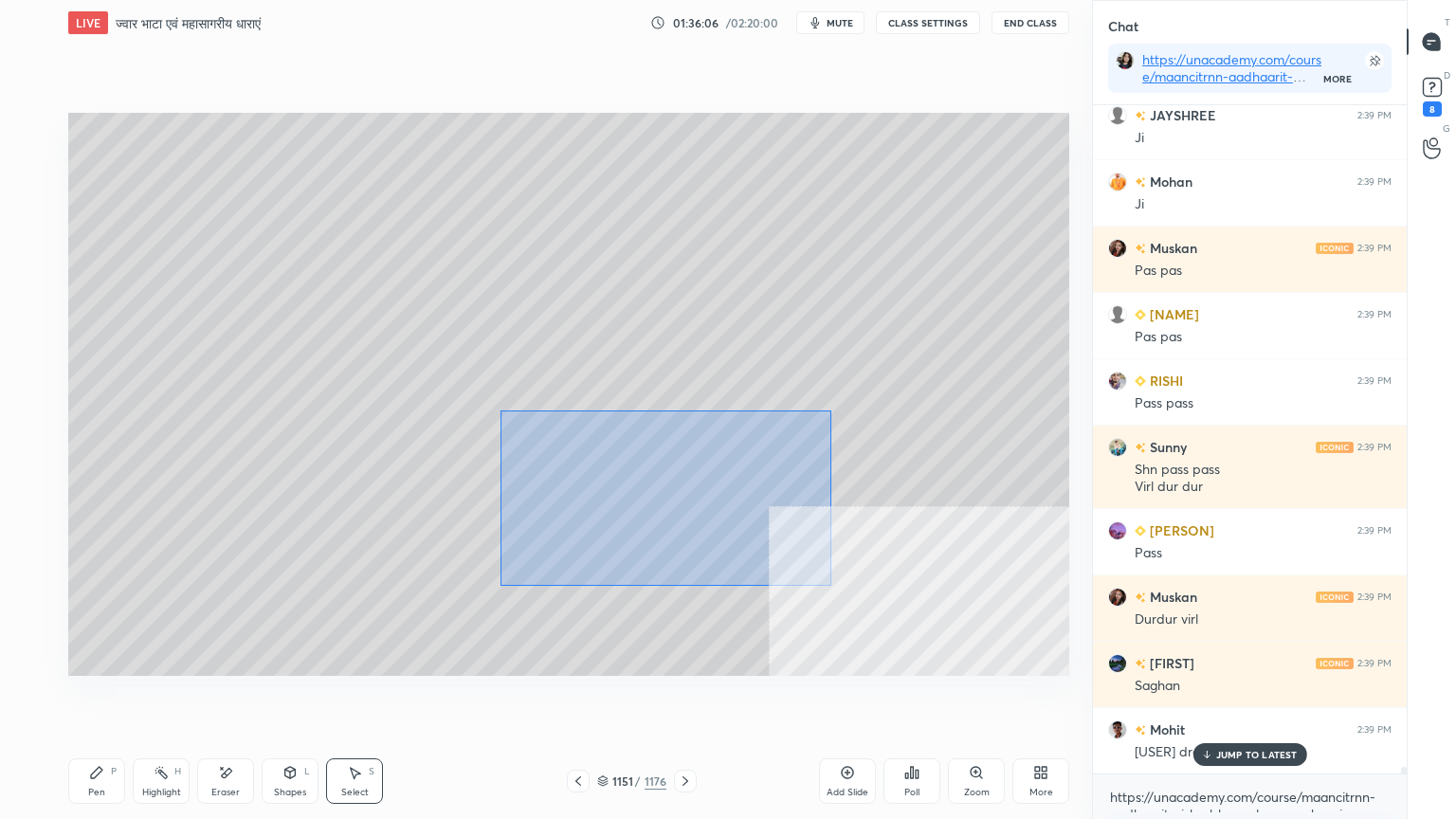 drag, startPoint x: 500, startPoint y: 410, endPoint x: 864, endPoint y: 604, distance: 412.47061 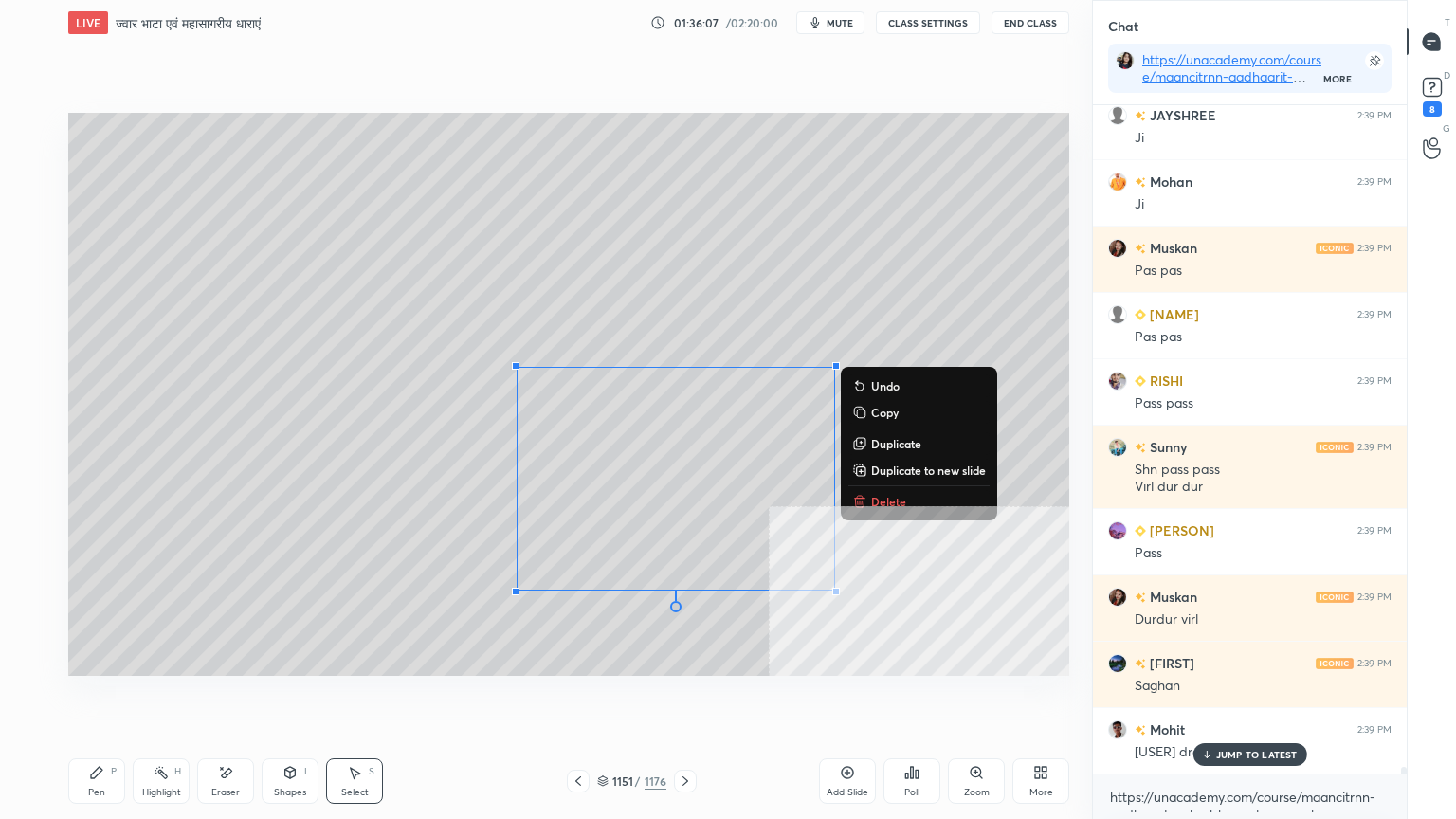 click 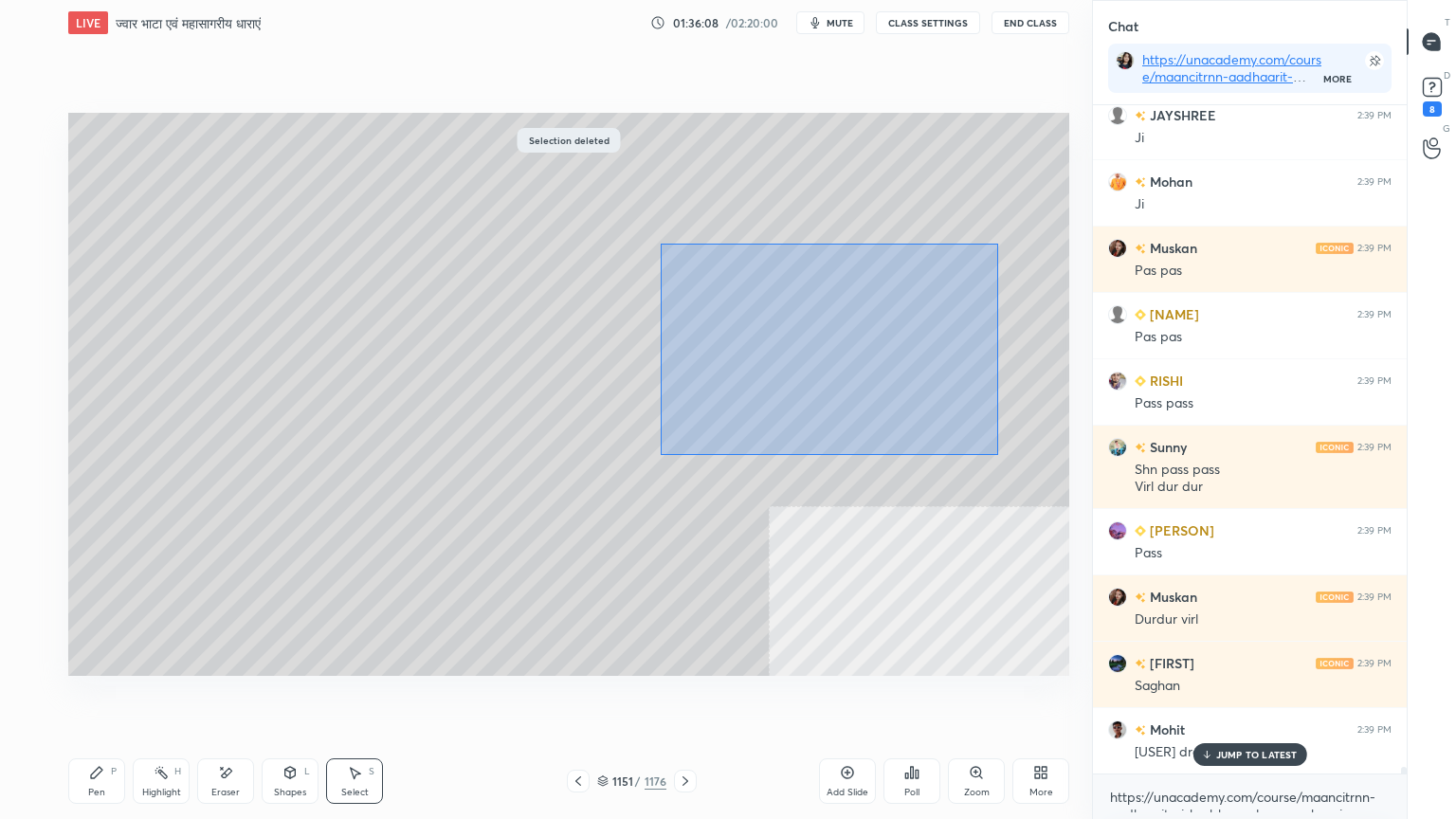 drag, startPoint x: 667, startPoint y: 248, endPoint x: 993, endPoint y: 448, distance: 382.46046 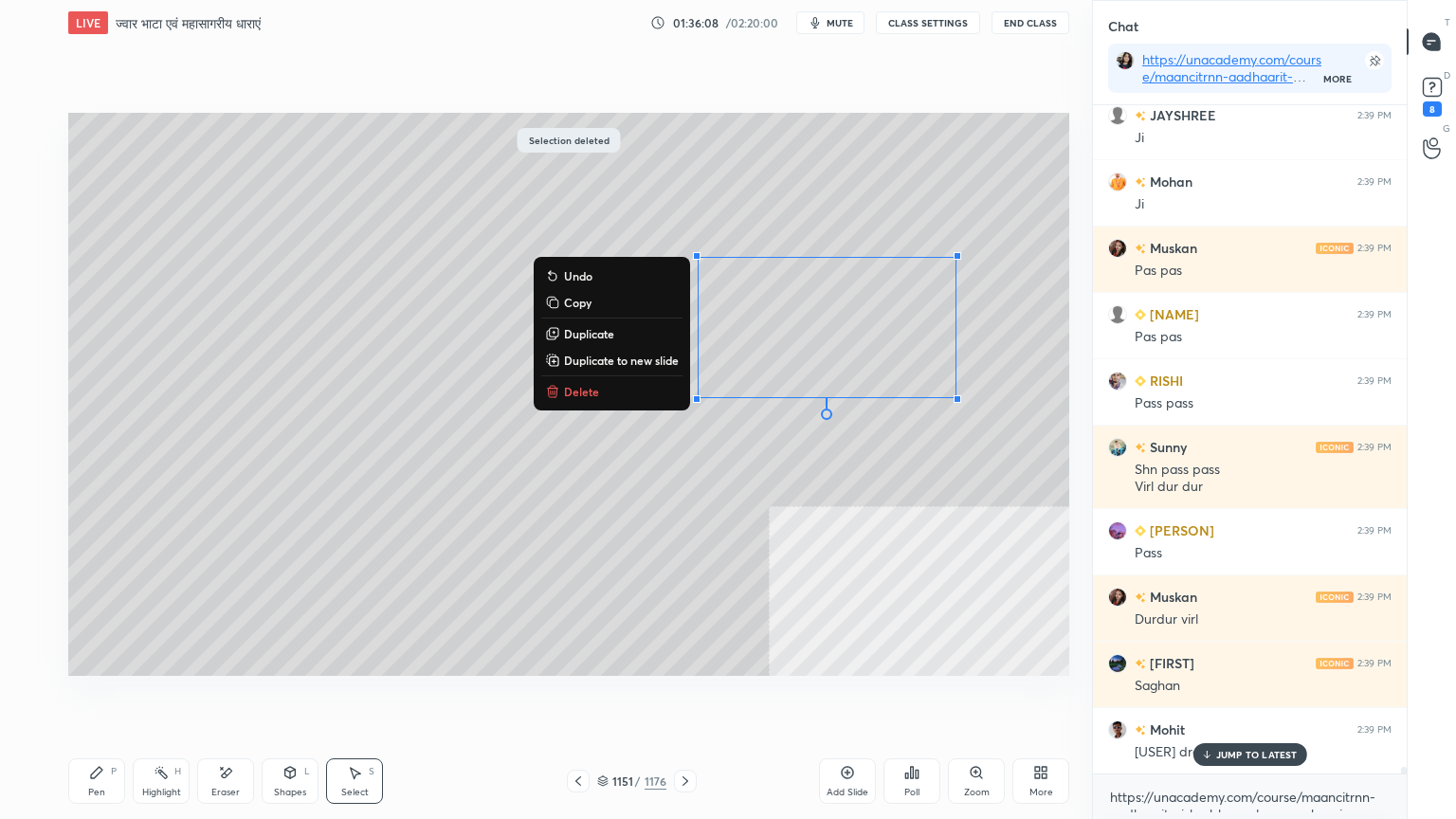 click on "Delete" at bounding box center (581, 391) 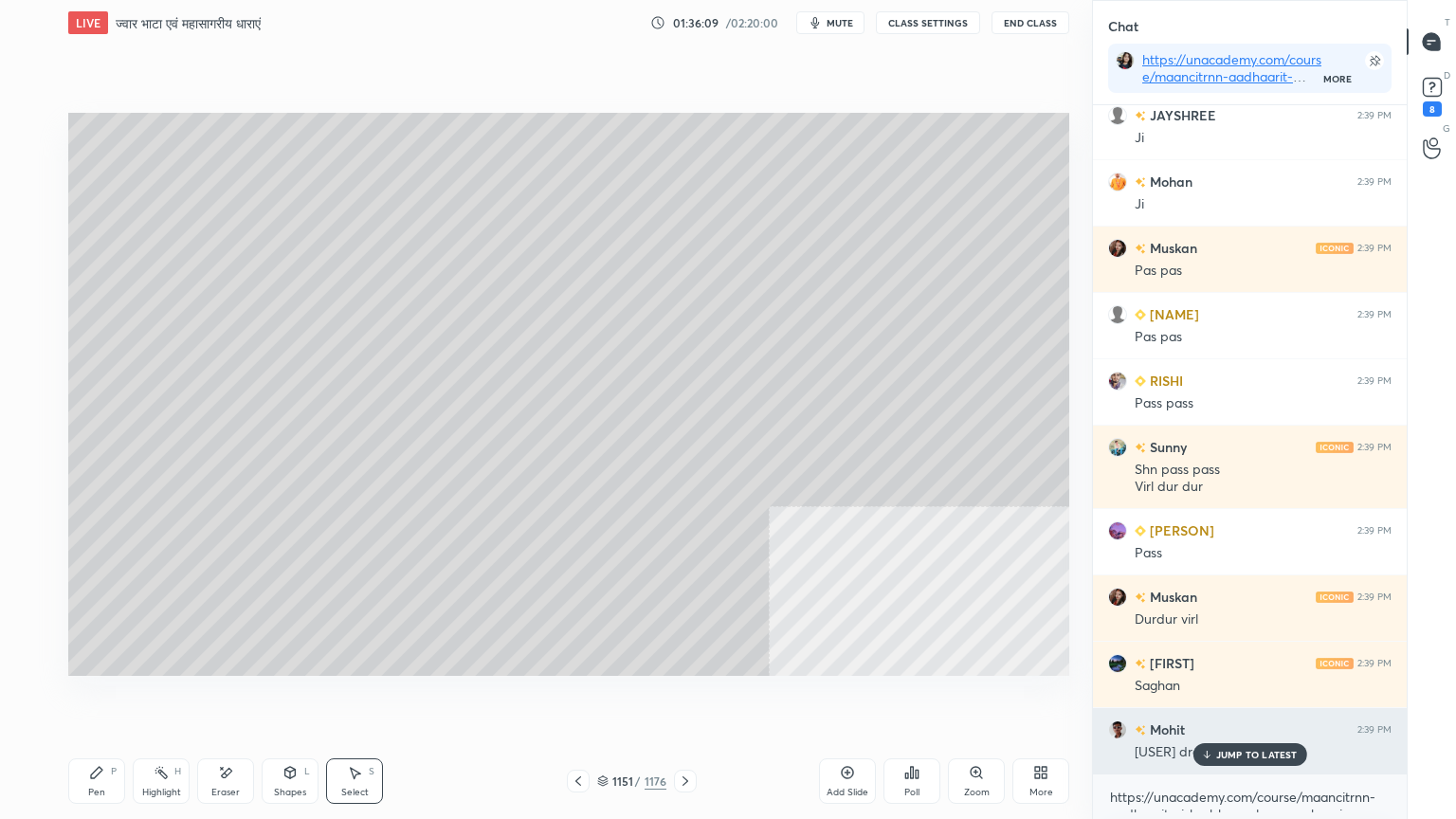 click on "JUMP TO LATEST" at bounding box center [1257, 755] 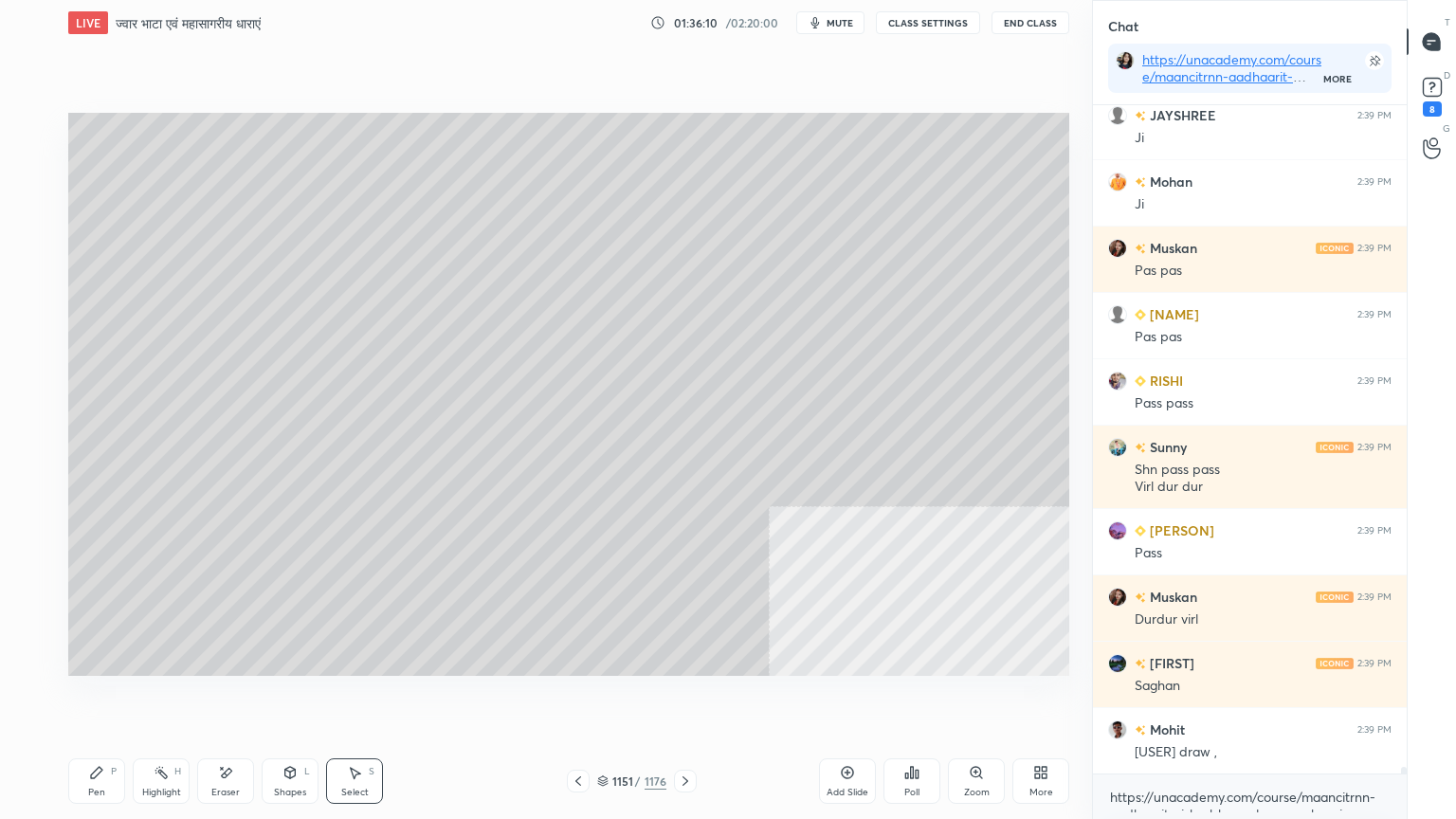 click on "Pen" at bounding box center [97, 792] 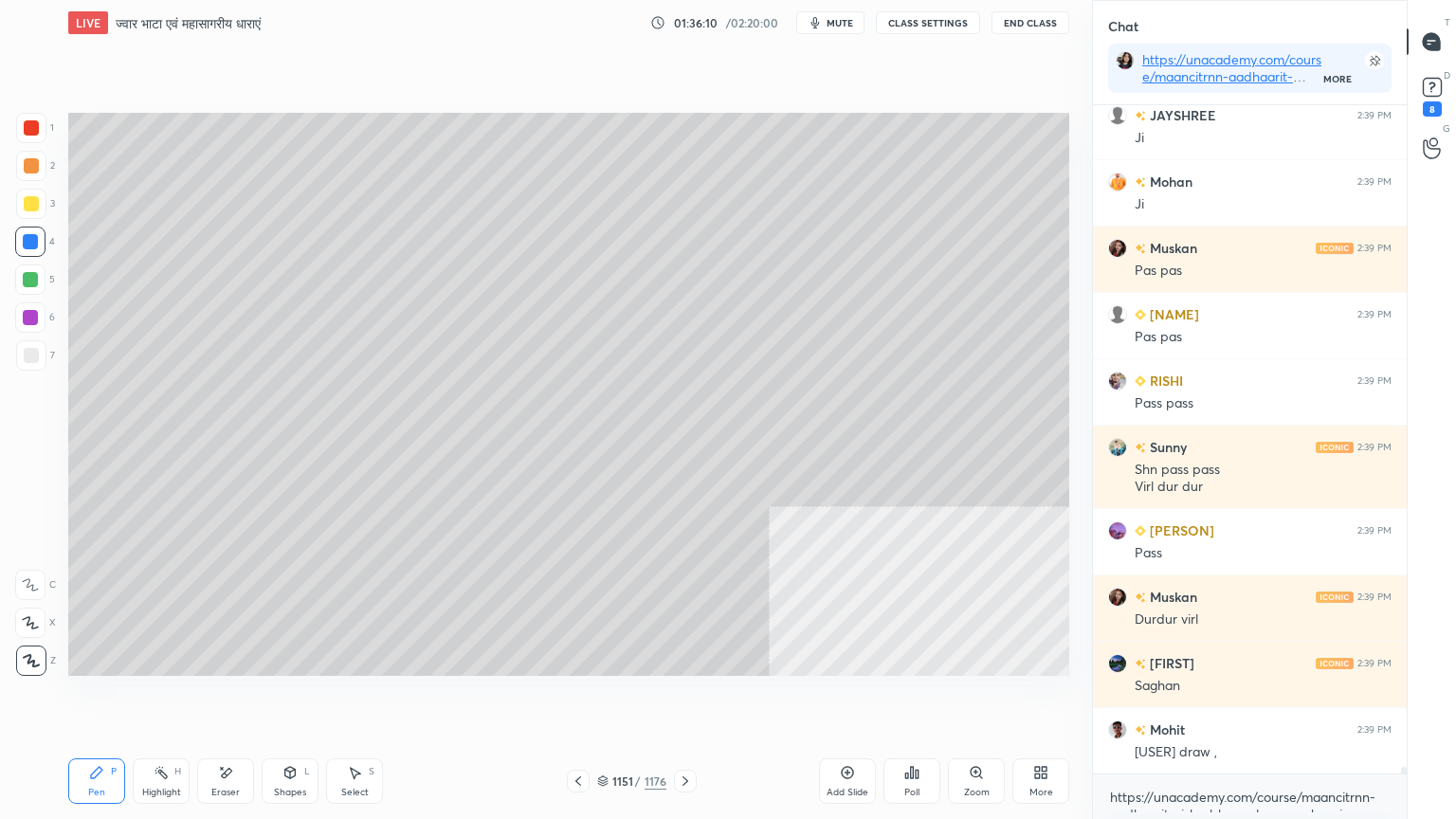click on "Pen P" at bounding box center [97, 781] 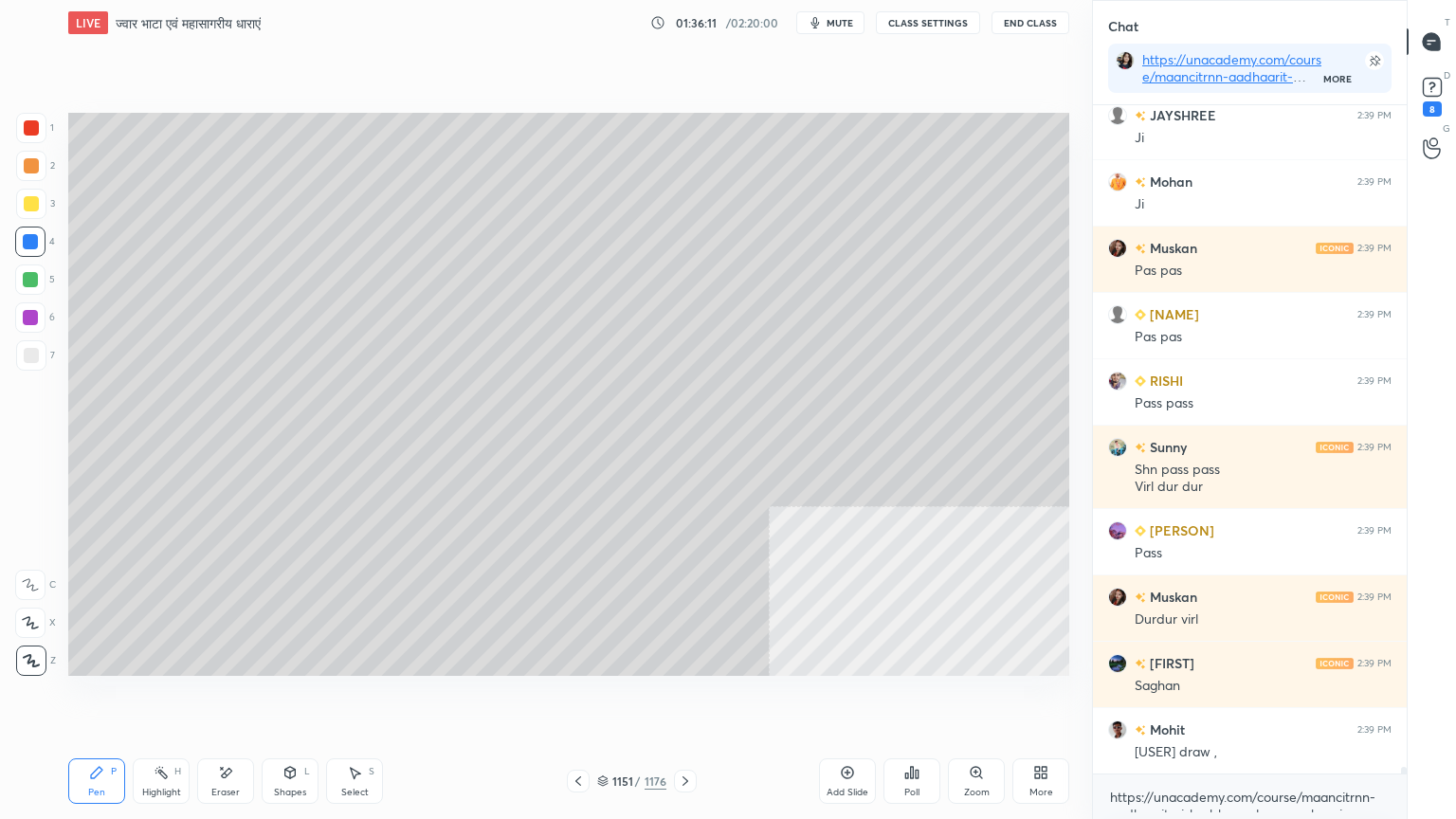 click at bounding box center (31, 355) 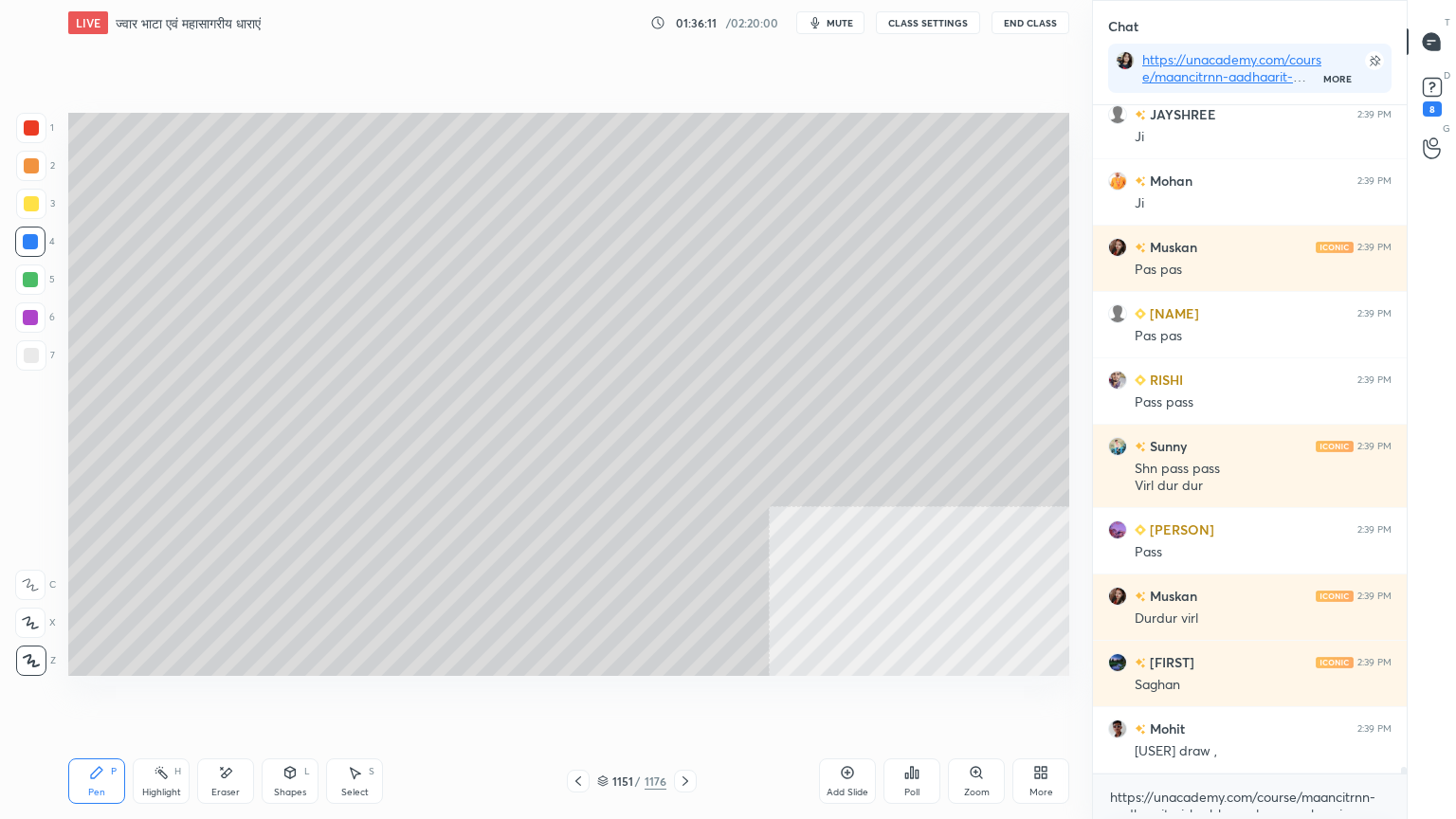 click at bounding box center (31, 355) 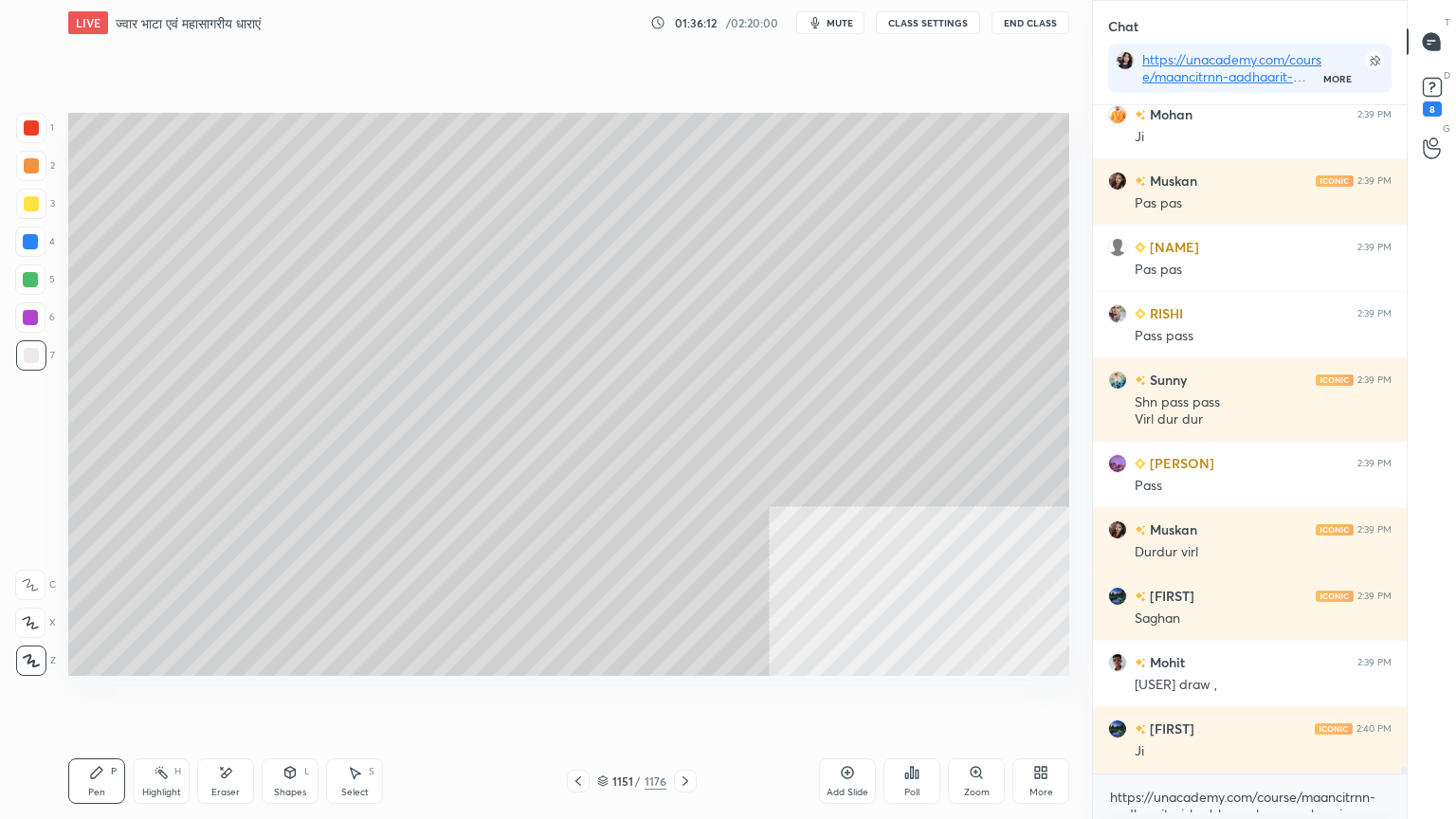 scroll, scrollTop: 68140, scrollLeft: 0, axis: vertical 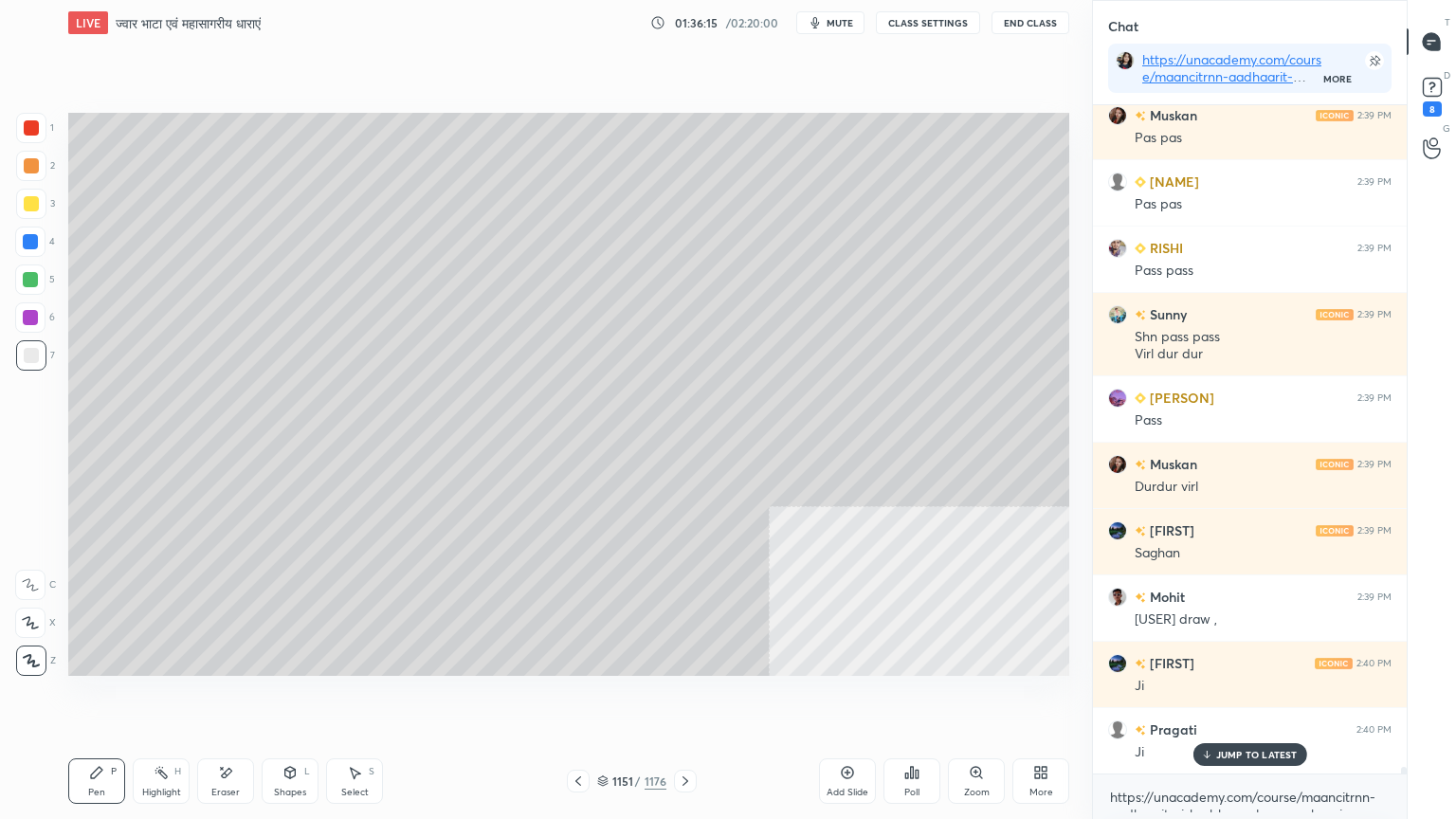 click at bounding box center (30, 242) 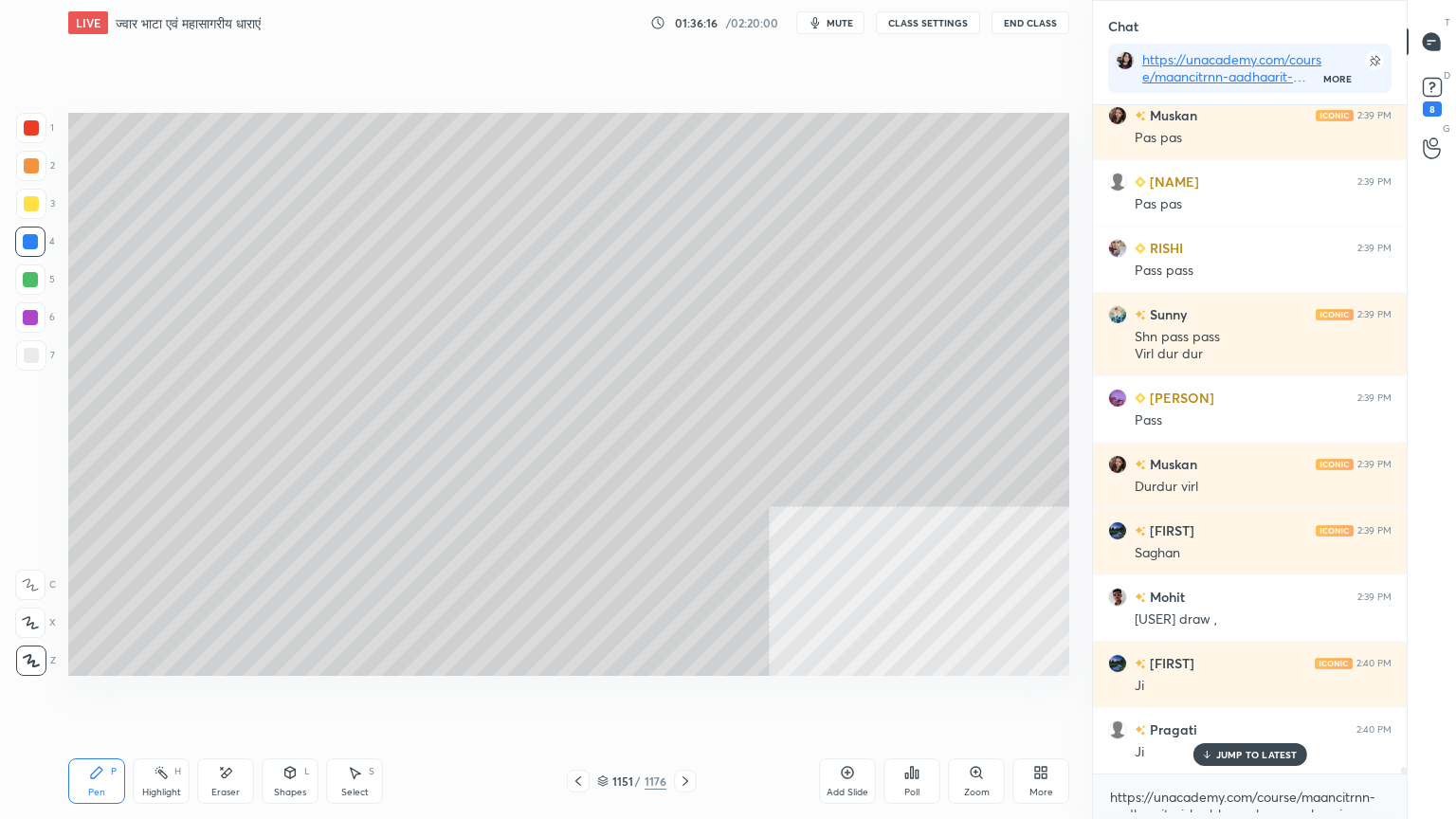 click at bounding box center [30, 242] 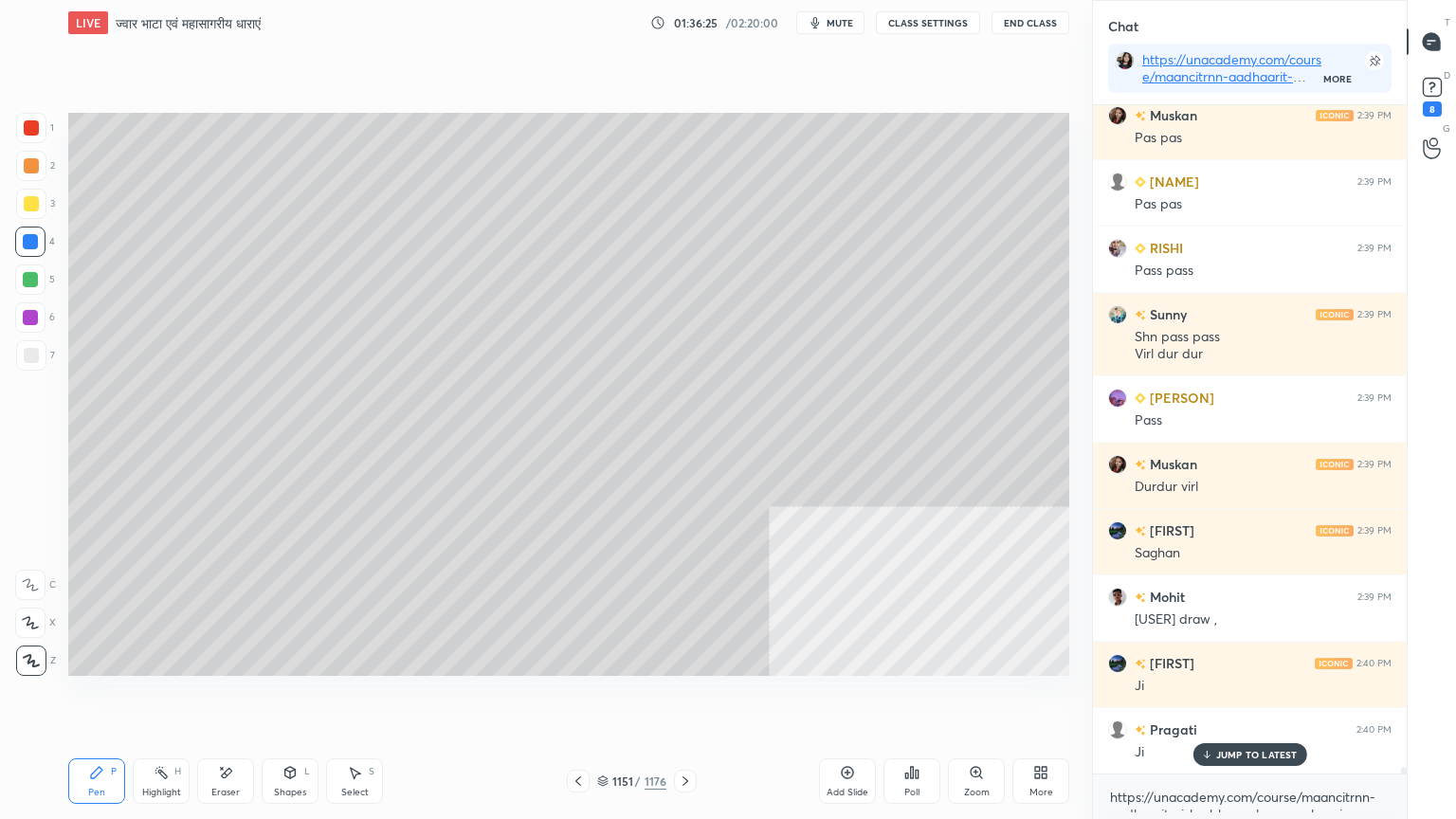 click on "Select S" at bounding box center (355, 781) 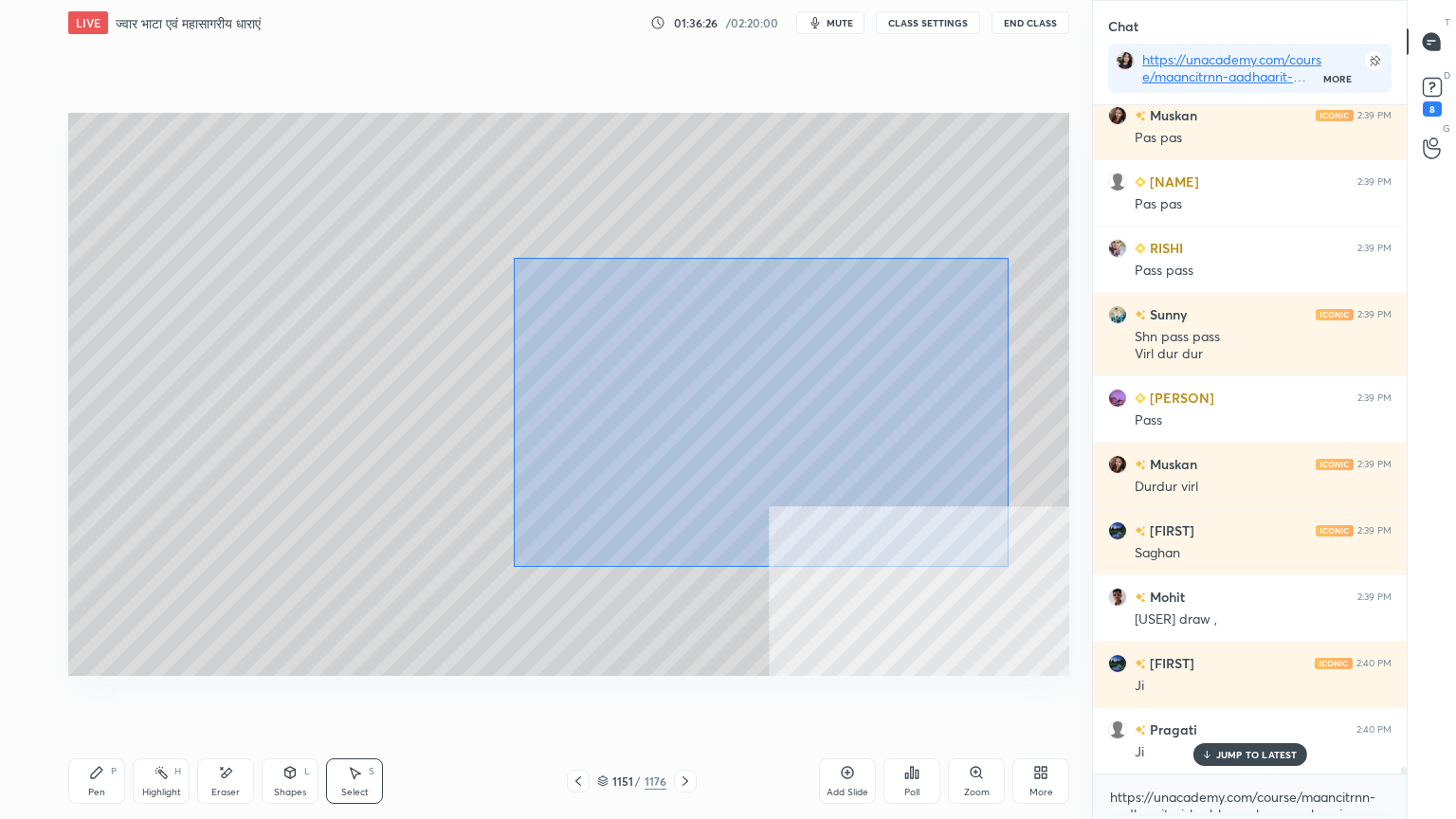 drag, startPoint x: 585, startPoint y: 292, endPoint x: 800, endPoint y: 447, distance: 265.04717 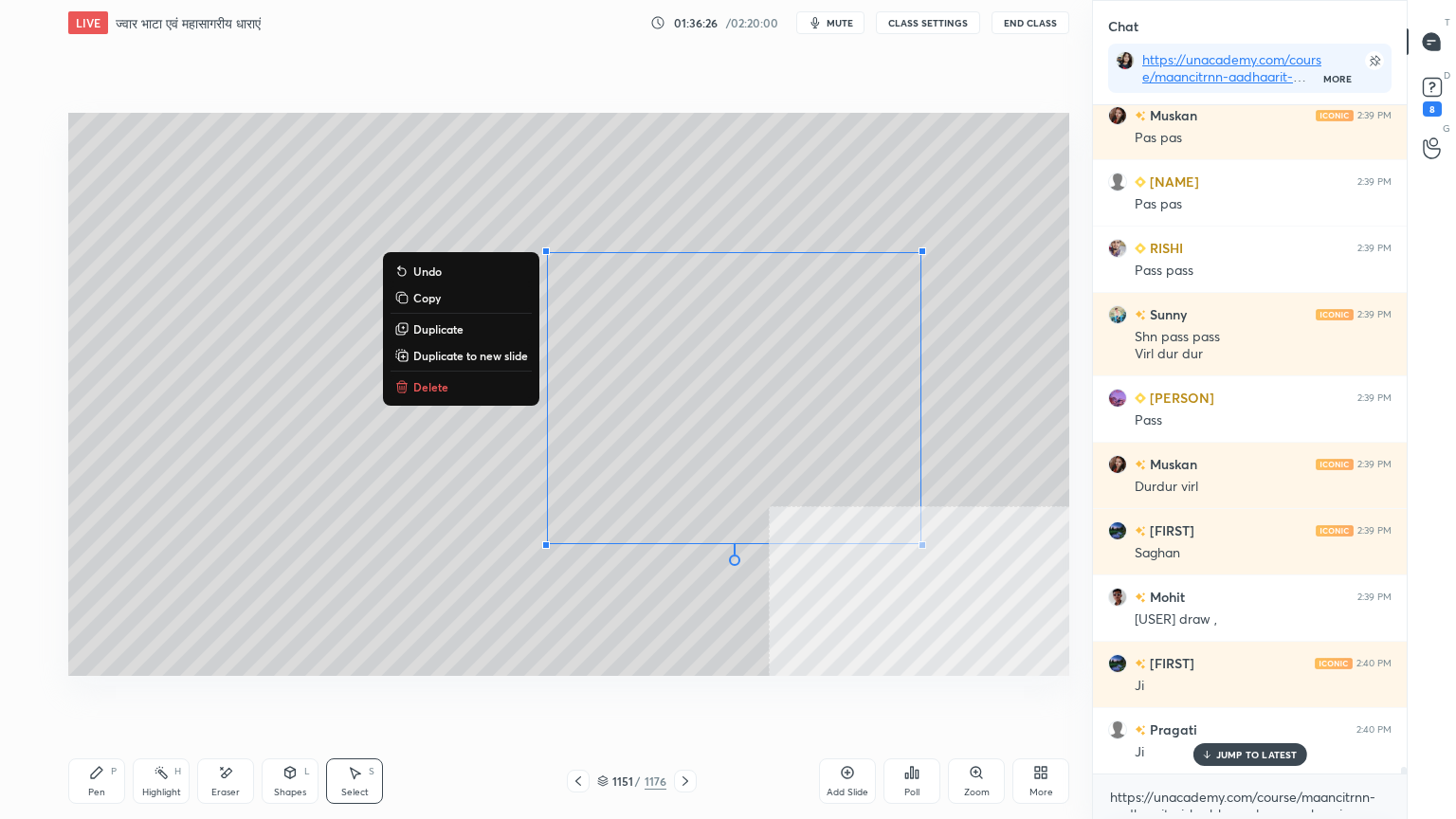 click on "Delete" at bounding box center (430, 387) 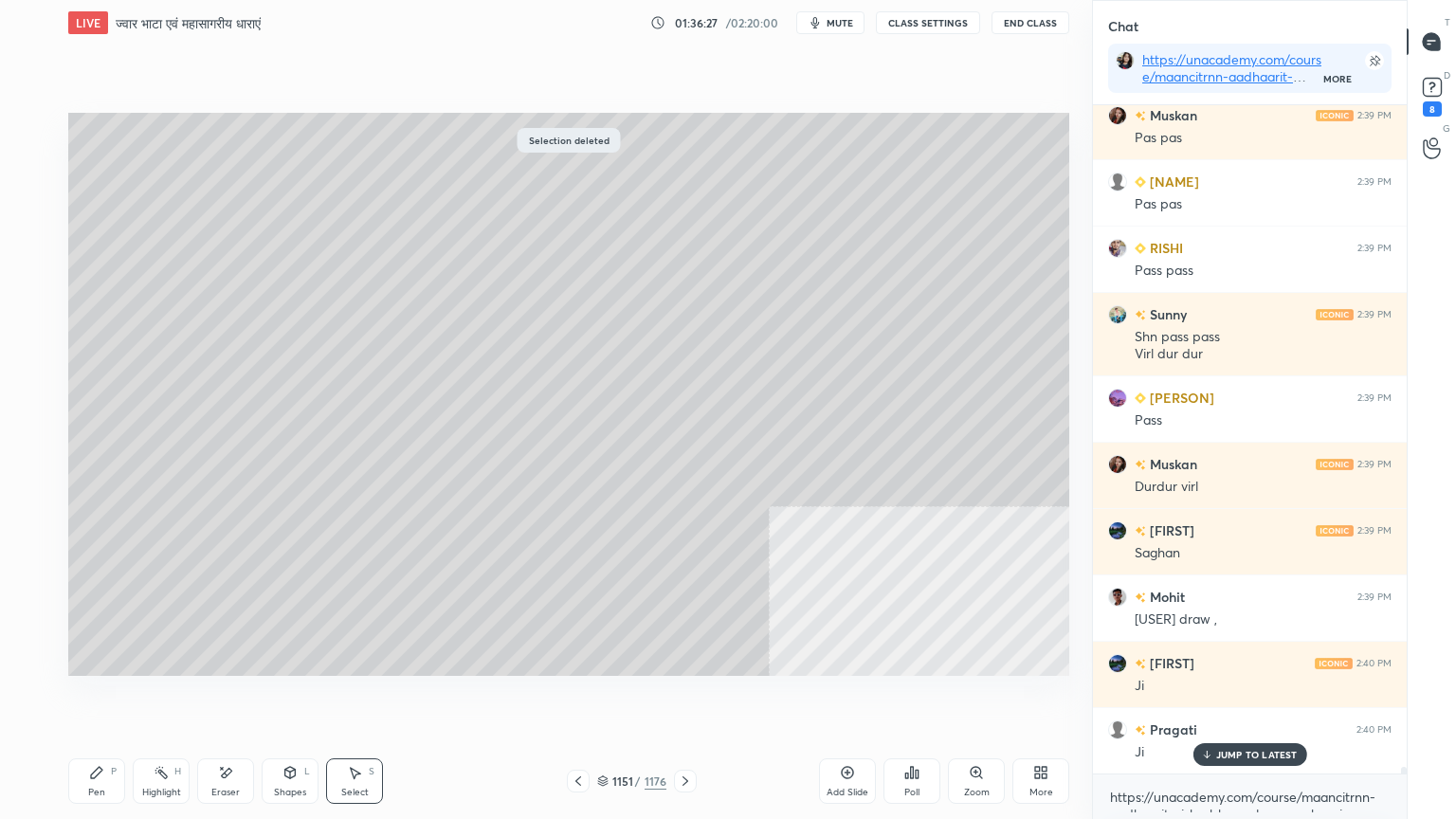 drag, startPoint x: 599, startPoint y: 785, endPoint x: 640, endPoint y: 760, distance: 48.02083 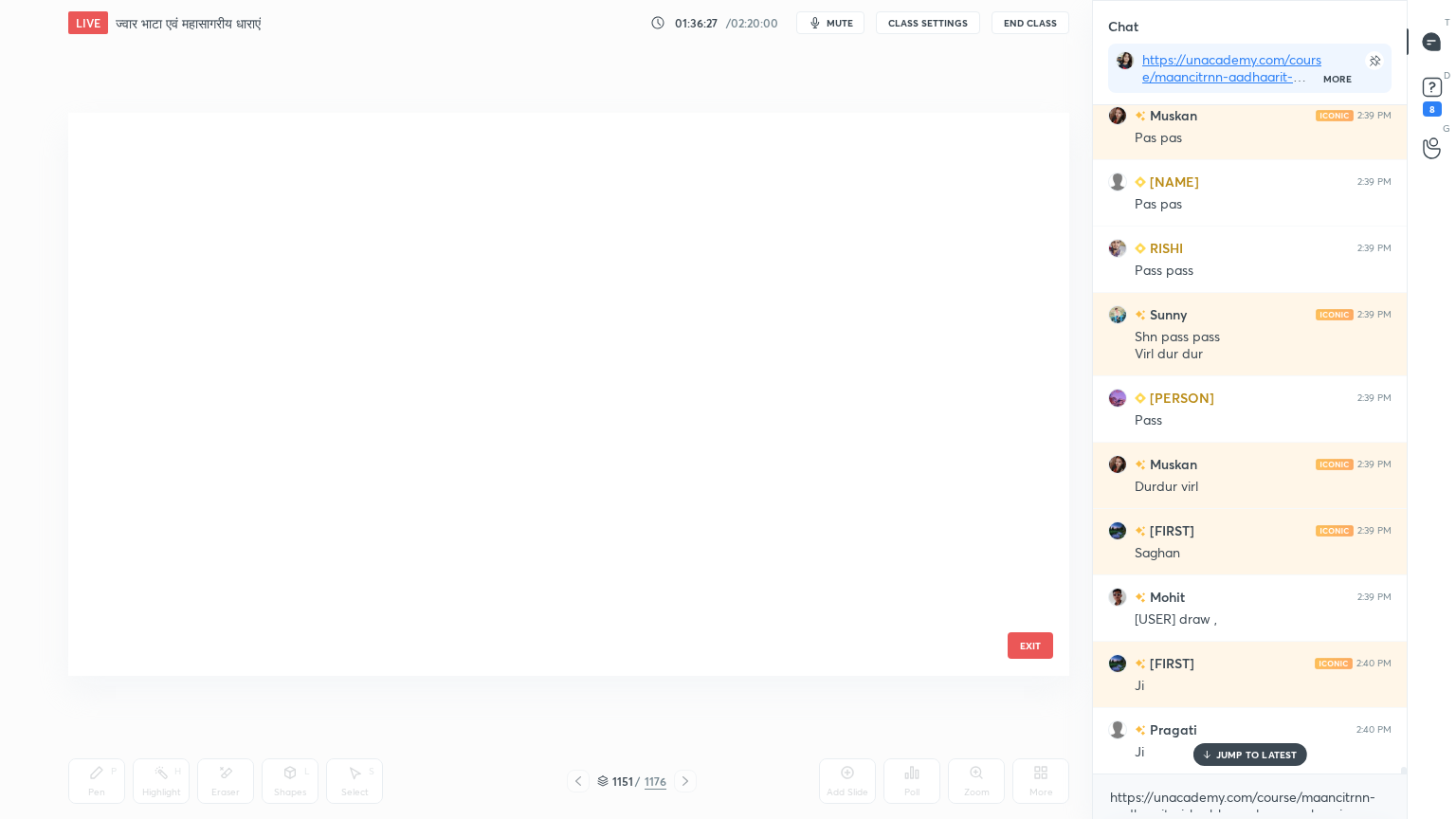 scroll, scrollTop: 66049, scrollLeft: 0, axis: vertical 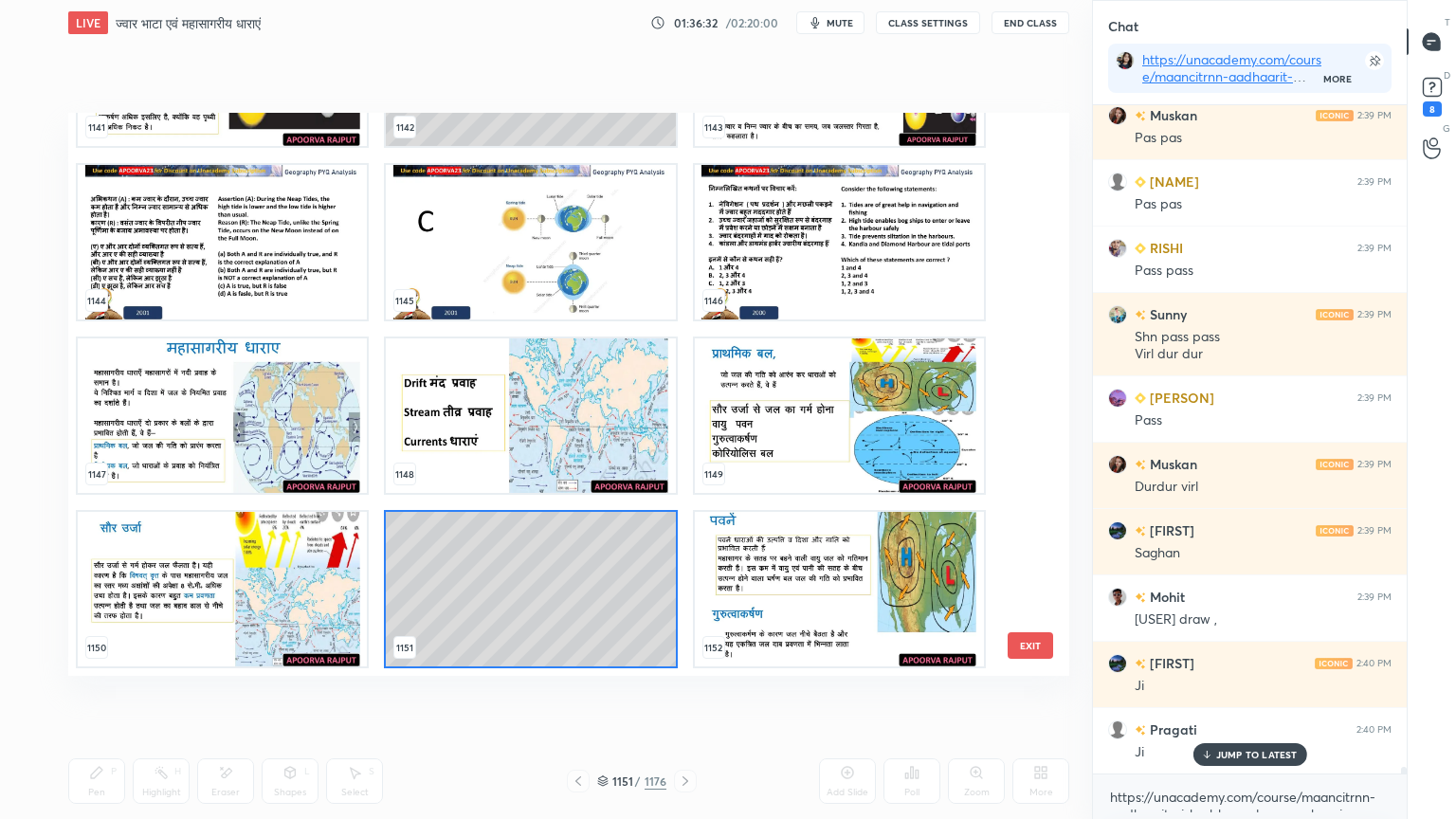 click at bounding box center [839, 589] 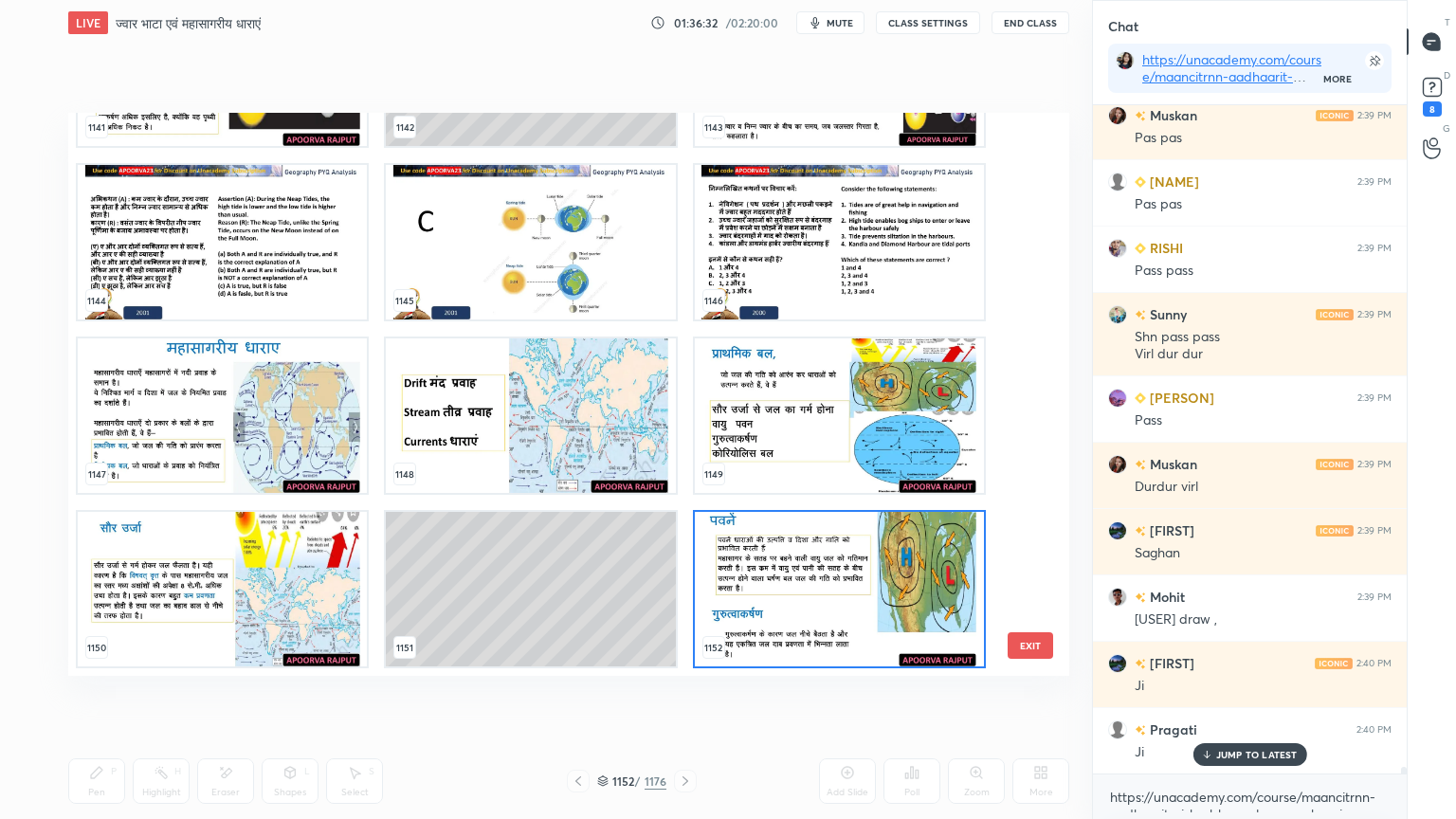 click at bounding box center (839, 589) 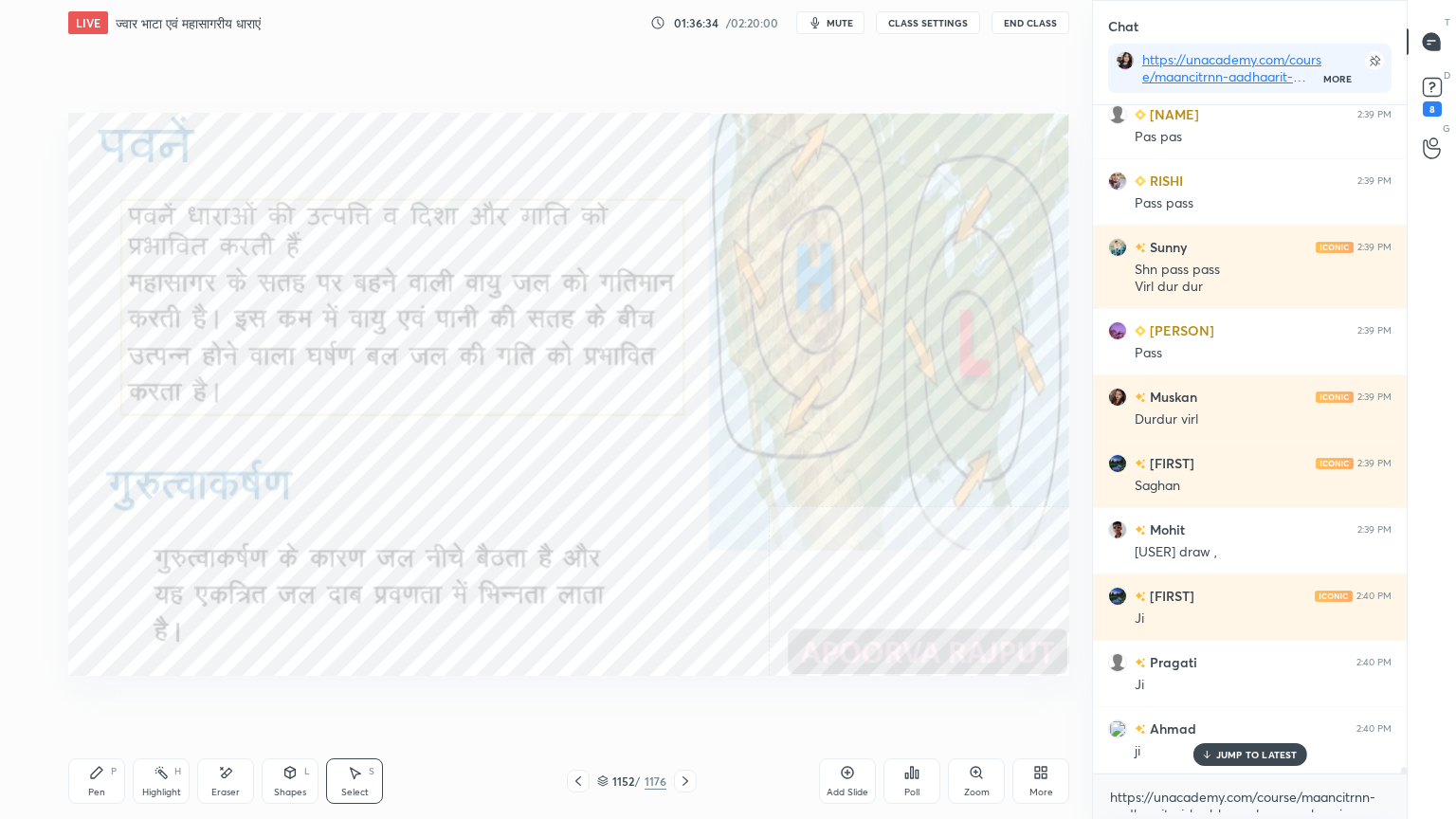 scroll, scrollTop: 68273, scrollLeft: 0, axis: vertical 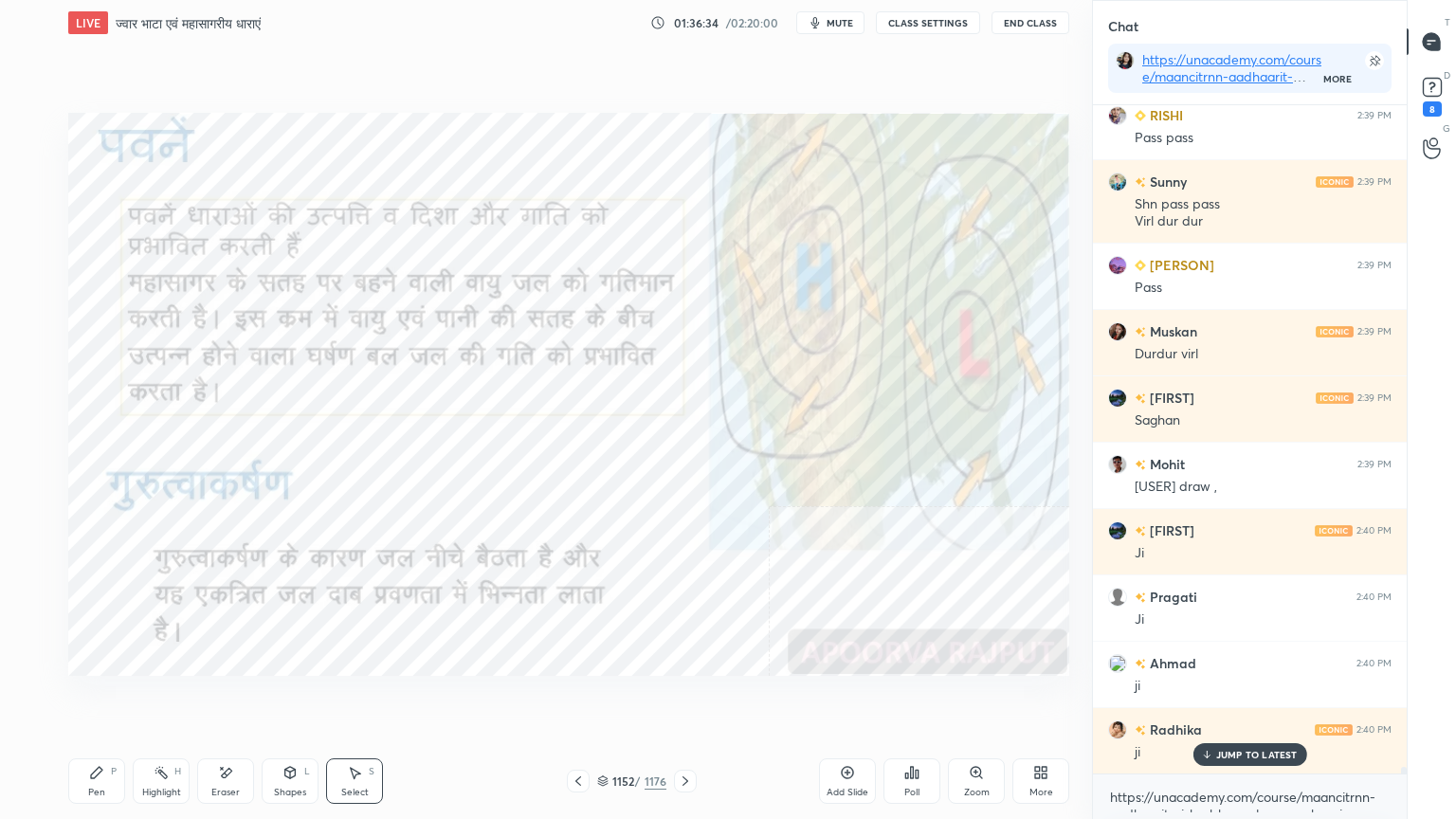 click on "Pen P Highlight H Eraser Shapes L Select S 1152 / 1176 Add Slide Poll Zoom More" at bounding box center [569, 781] 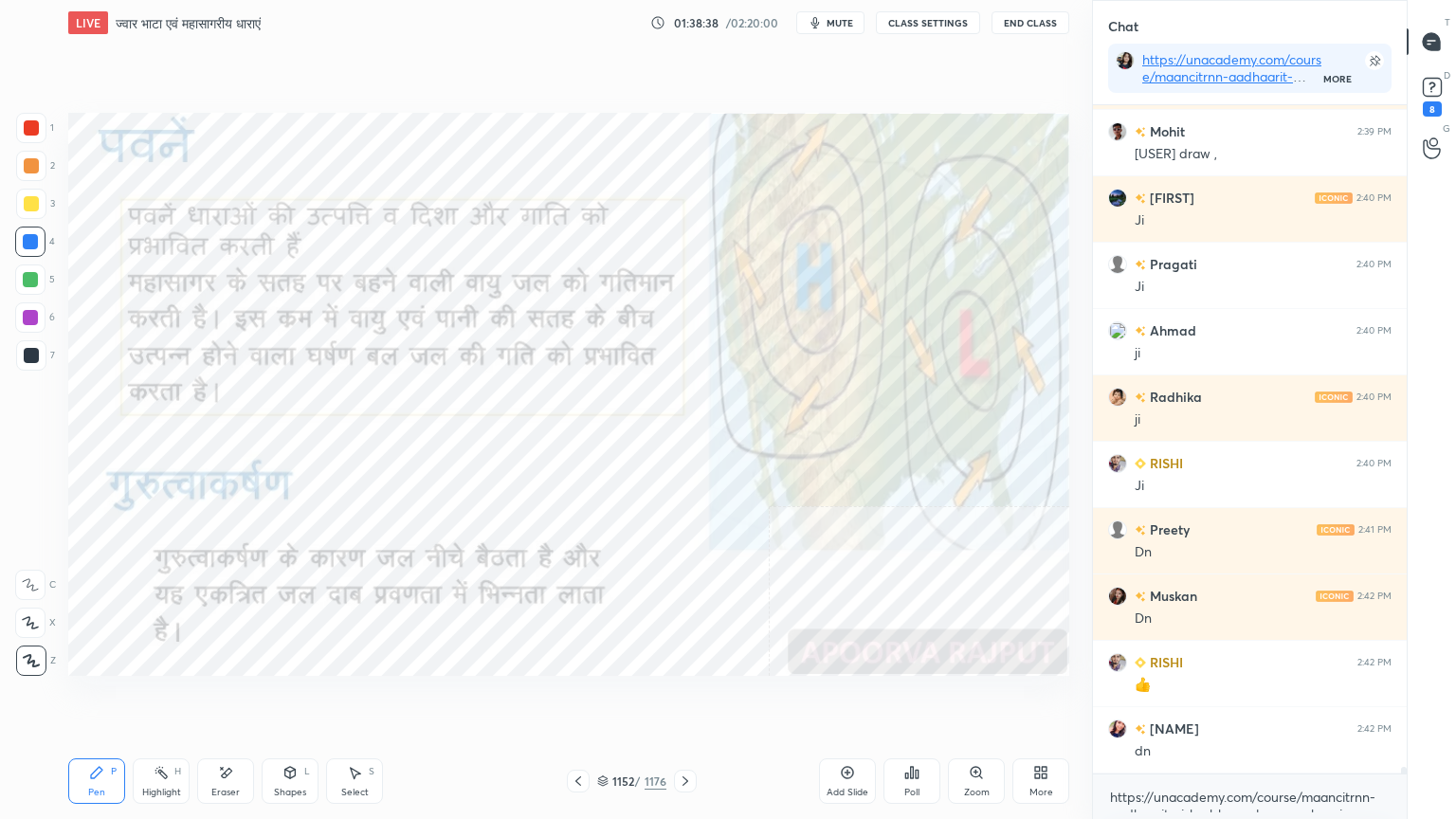 scroll, scrollTop: 68671, scrollLeft: 0, axis: vertical 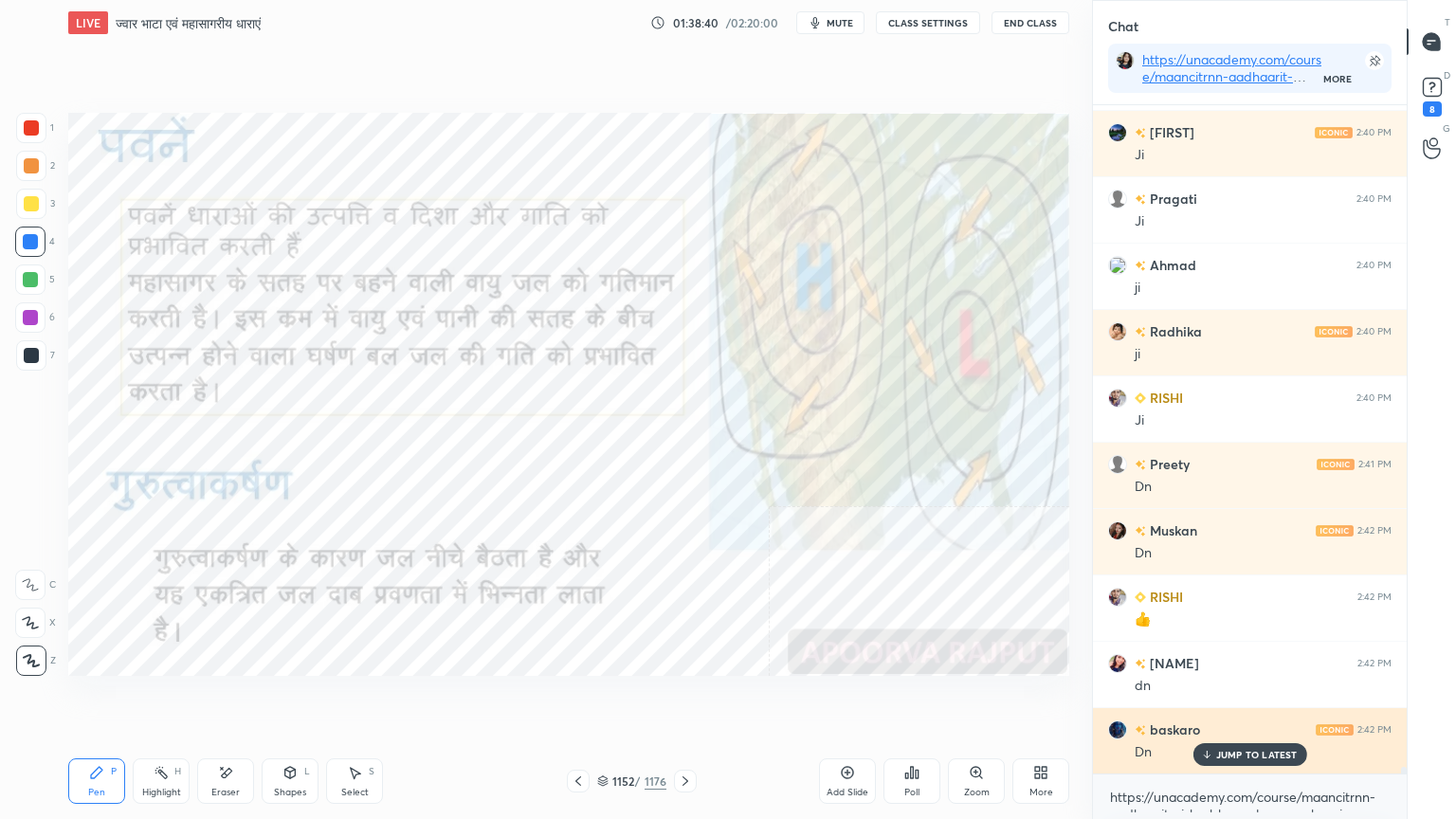 click on "JUMP TO LATEST" at bounding box center [1257, 755] 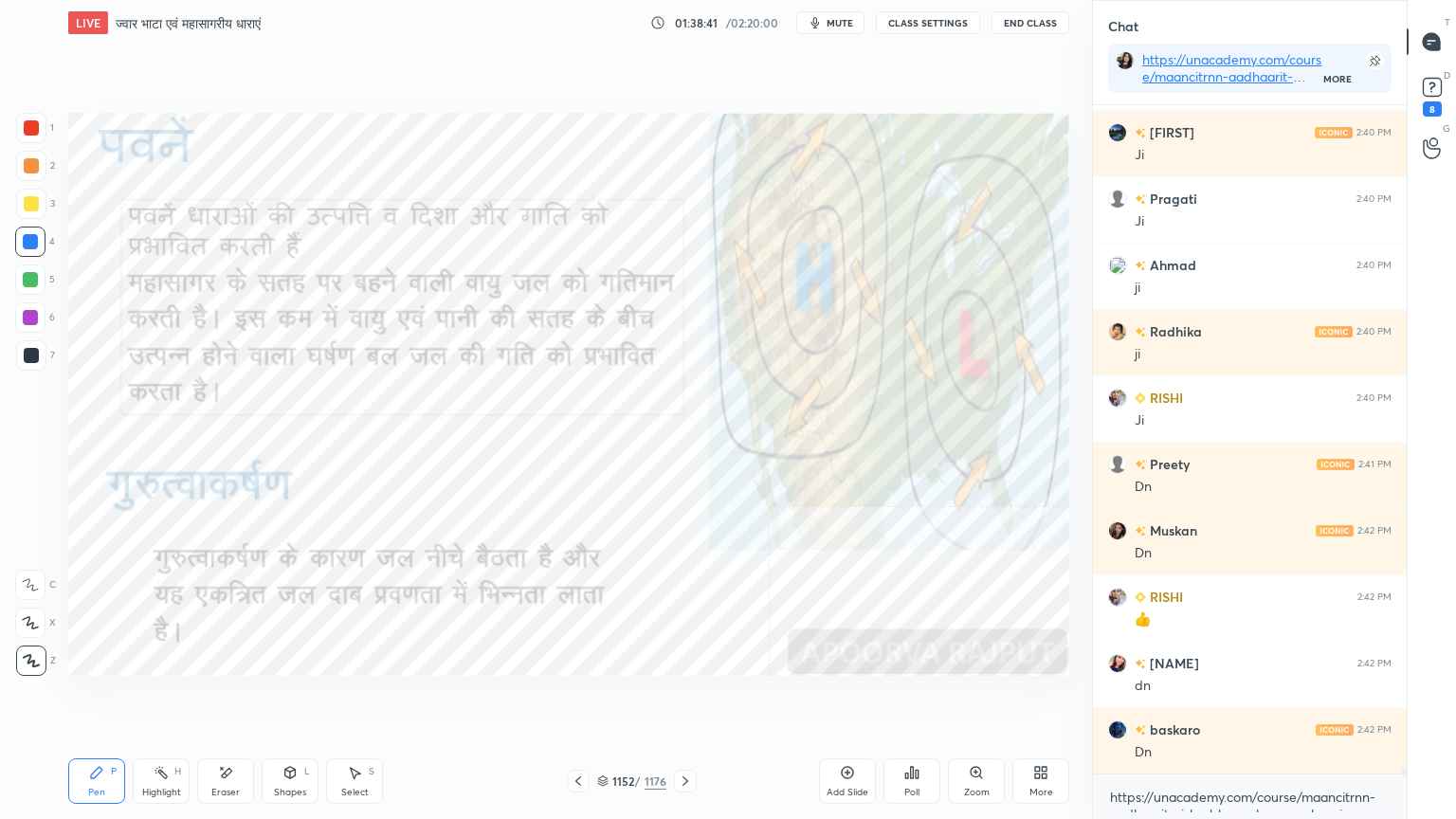 click on "https://unacademy.com/course/maancitrnn-aadhaarit-vishv-bhuugol-comprehensive-course-on-world-mapping/1FUXZMPP x" at bounding box center (1249, 796) 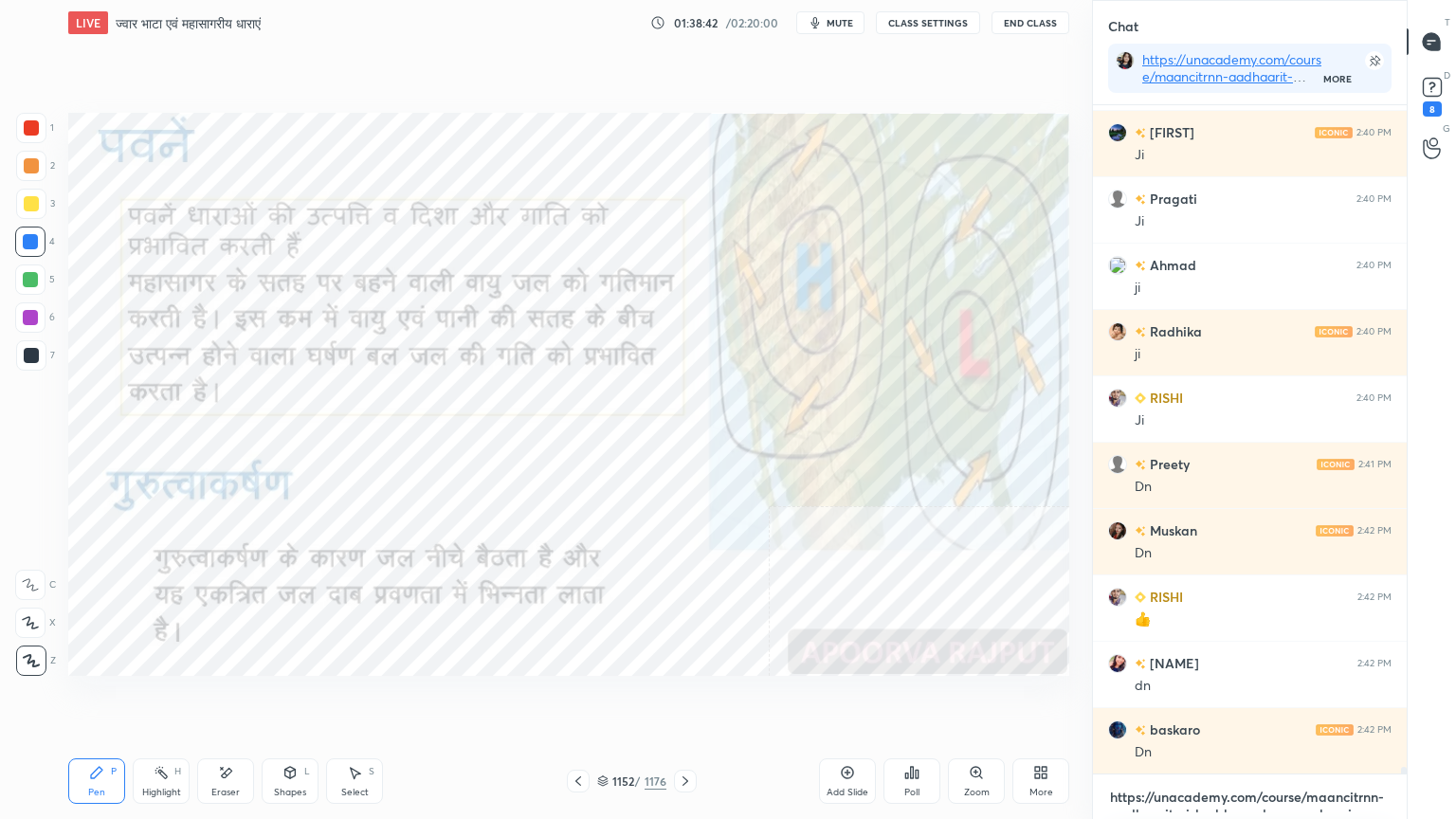 click on "https://unacademy.com/course/maancitrnn-aadhaarit-vishv-bhuugol-comprehensive-course-on-world-mapping/1FUXZMPP" at bounding box center [1249, 797] 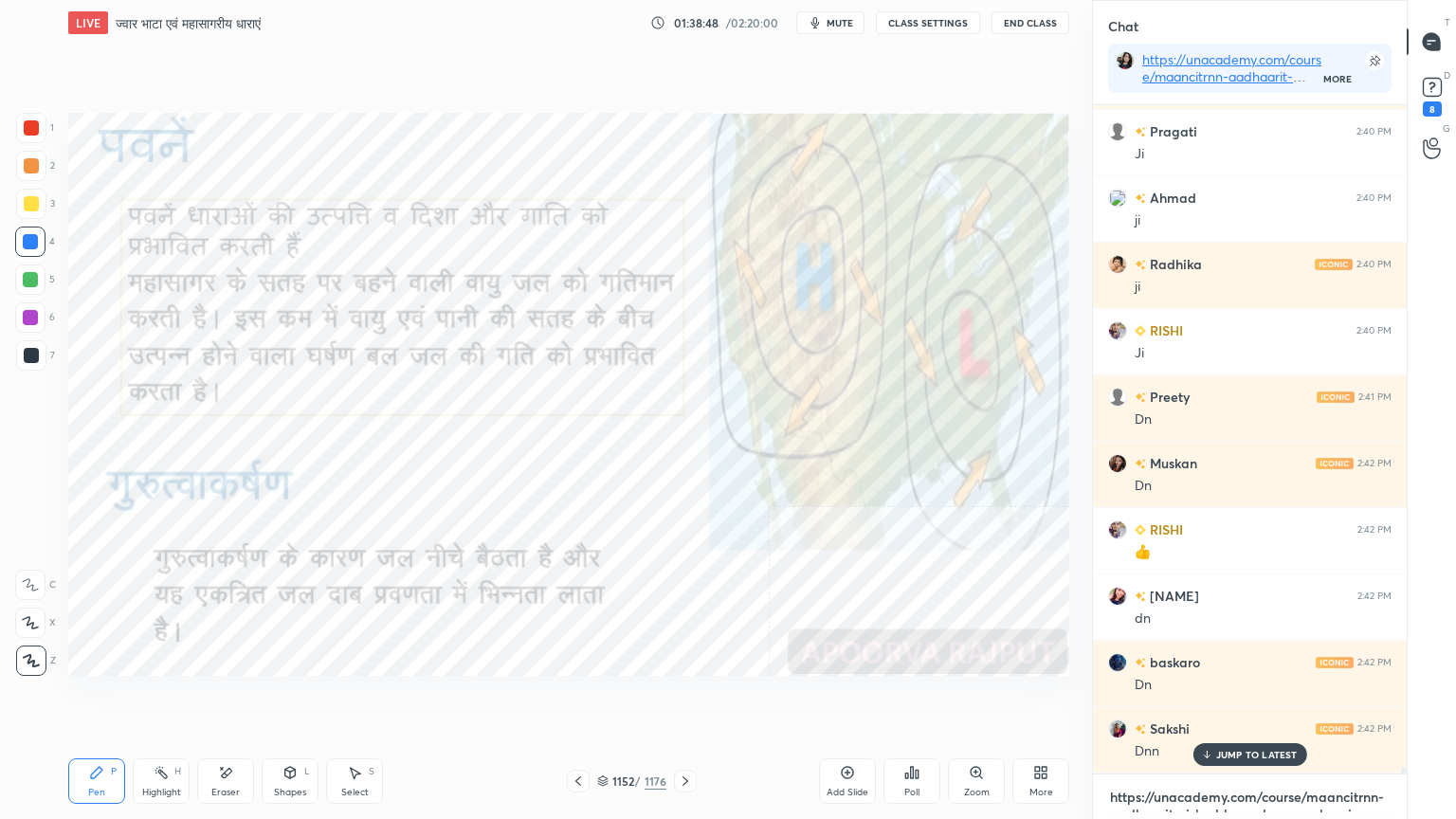 scroll, scrollTop: 68804, scrollLeft: 0, axis: vertical 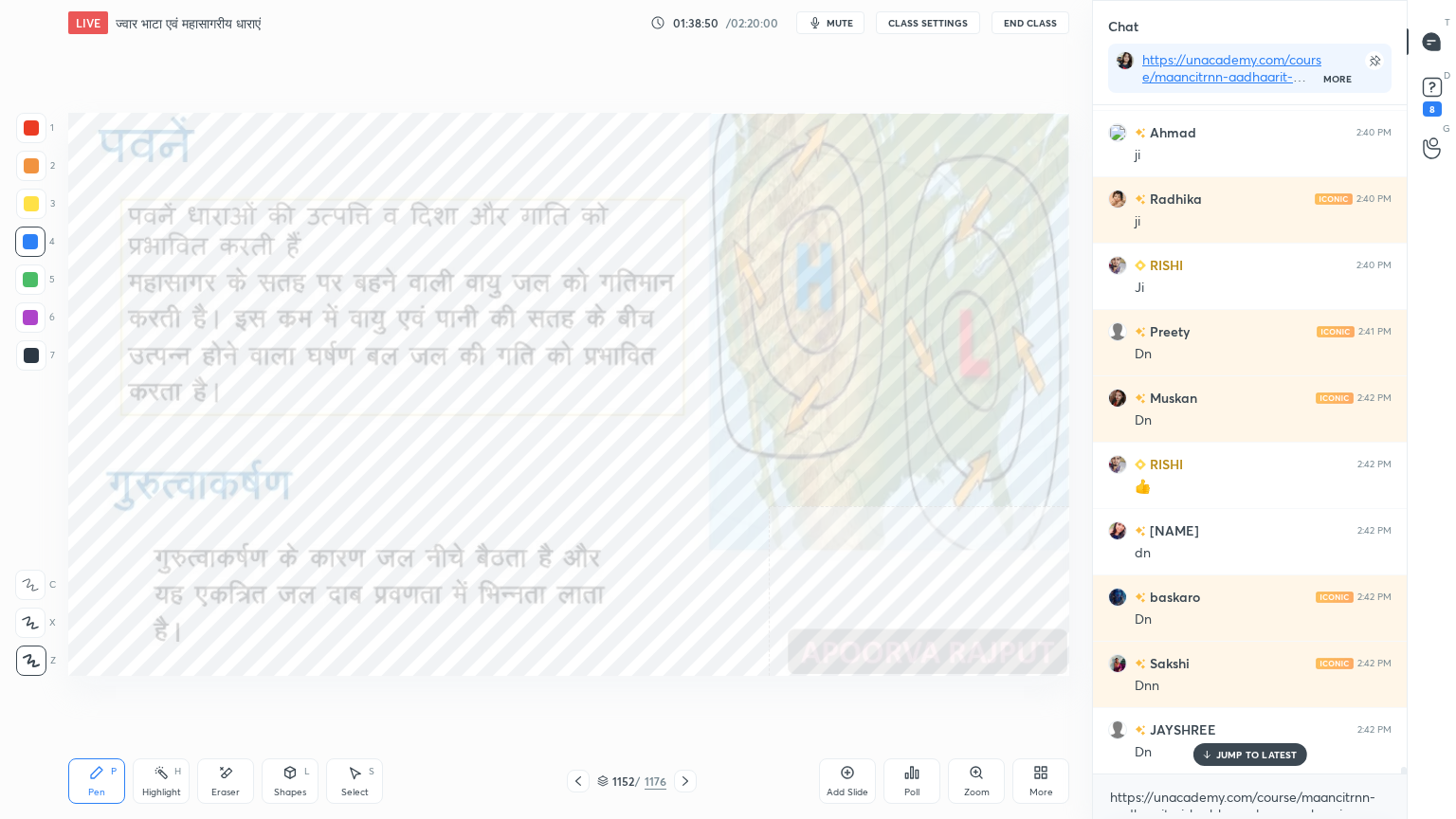 click 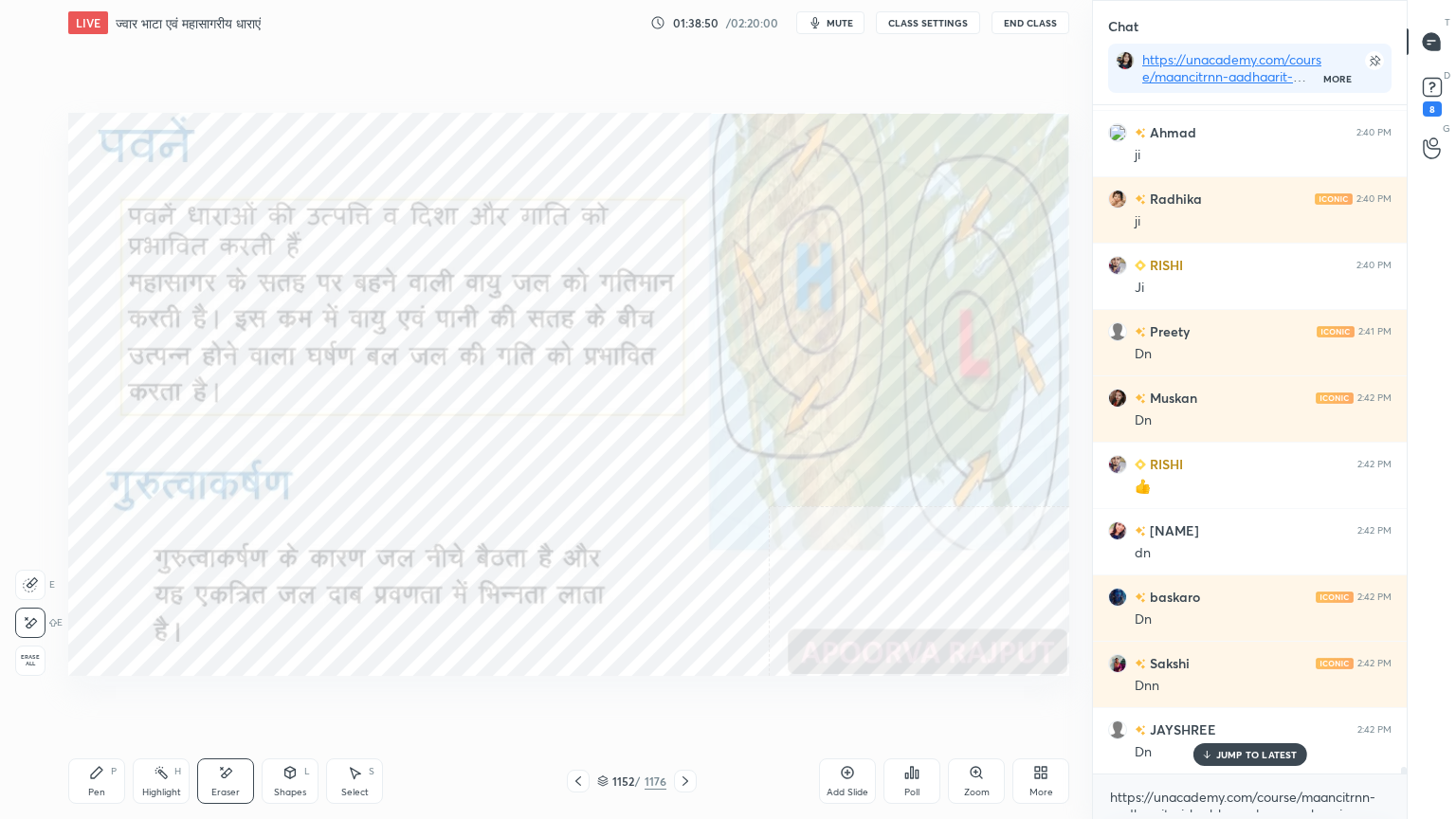drag, startPoint x: 25, startPoint y: 655, endPoint x: 45, endPoint y: 655, distance: 20 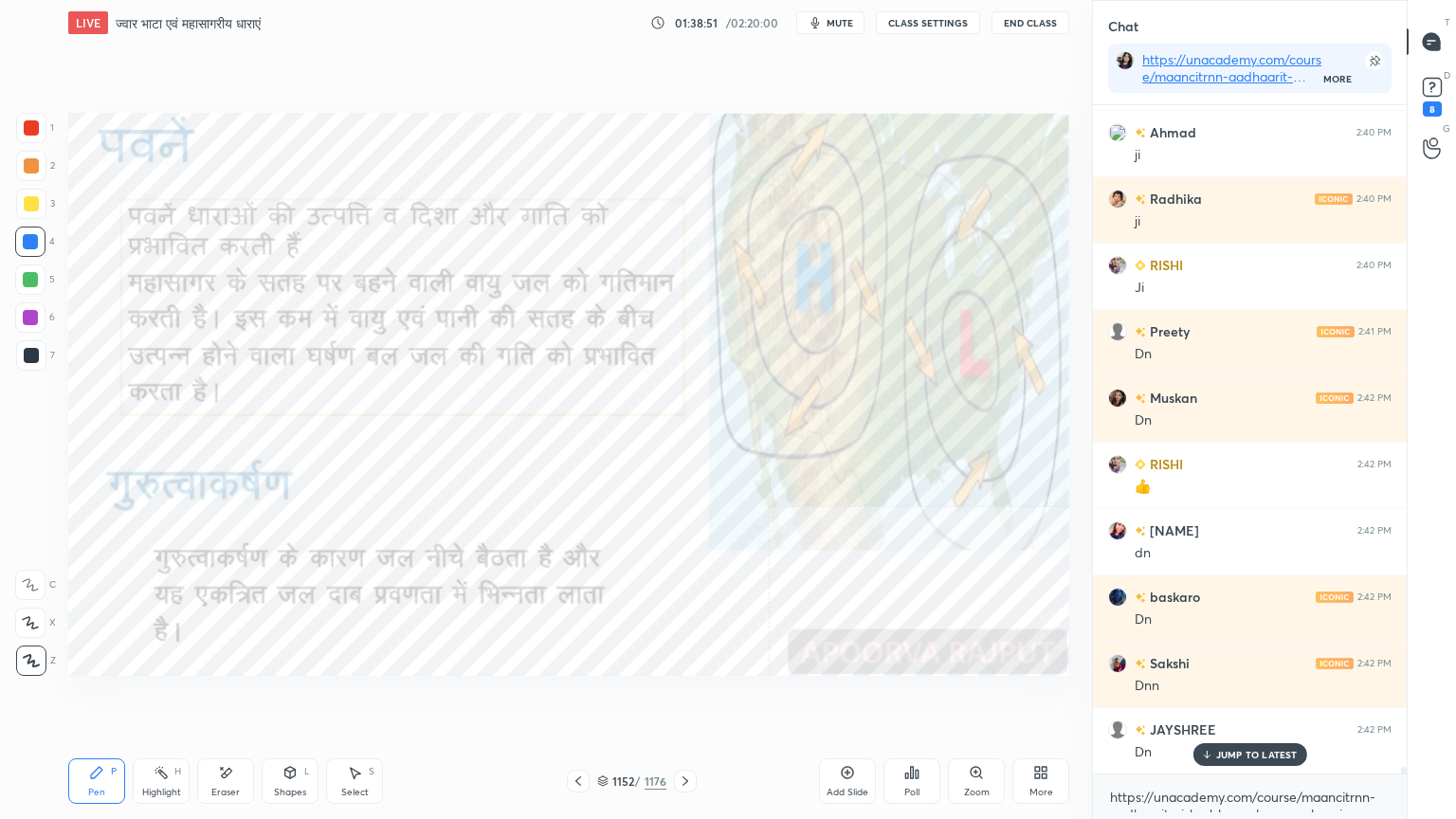 click on "[NUMBER] / [NUMBER]" at bounding box center [631, 781] 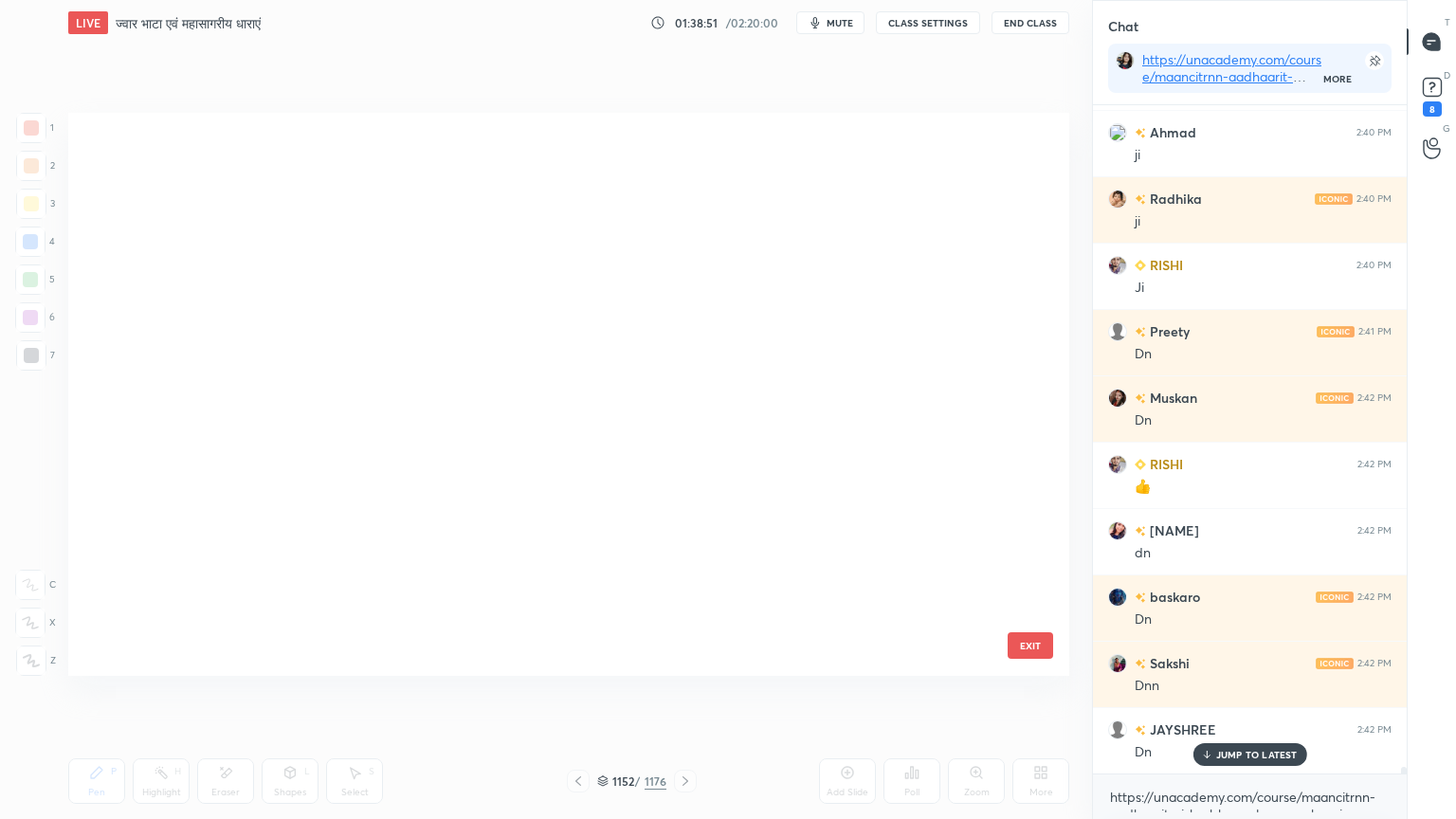 scroll, scrollTop: 66049, scrollLeft: 0, axis: vertical 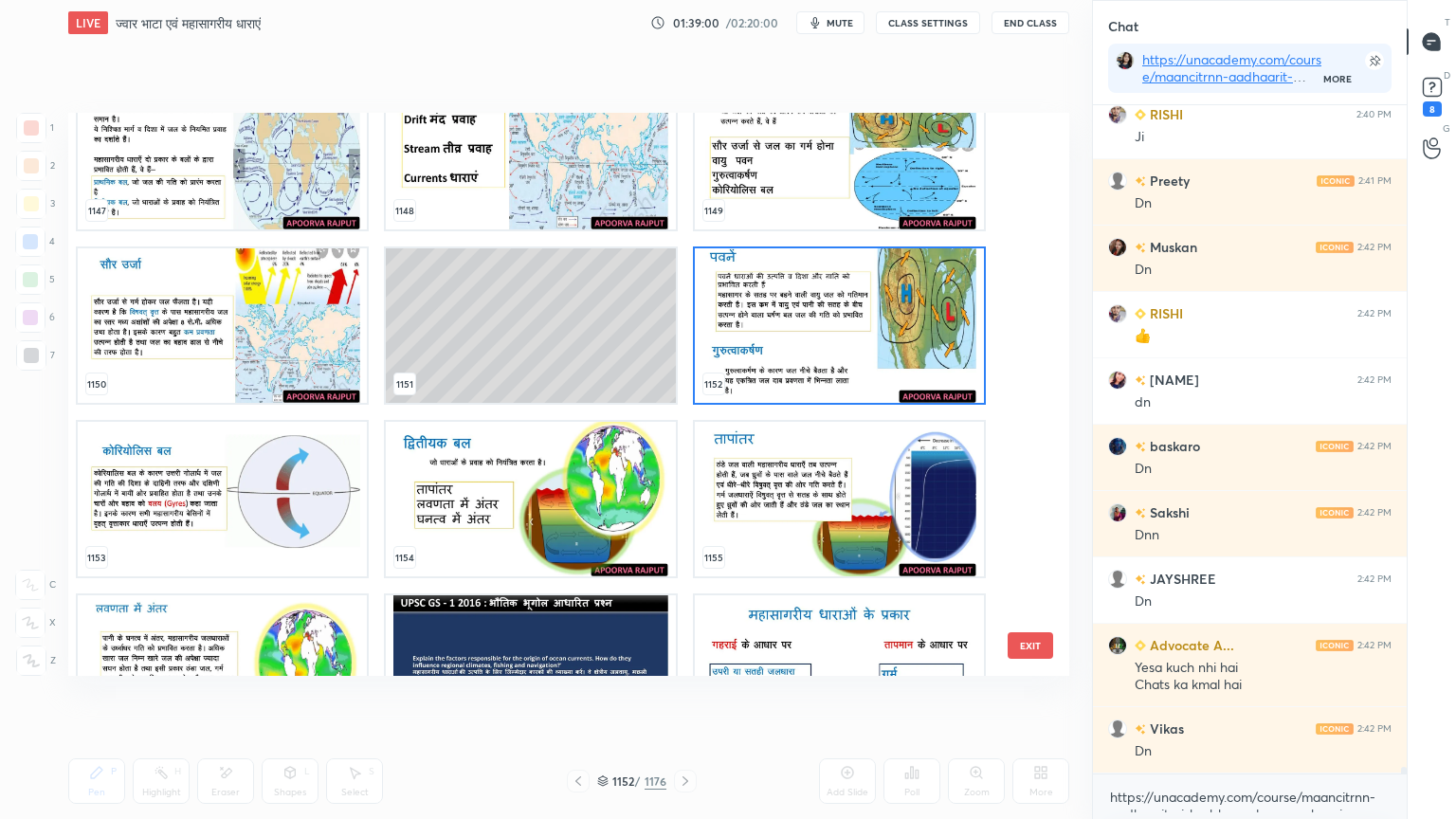 click at bounding box center [222, 499] 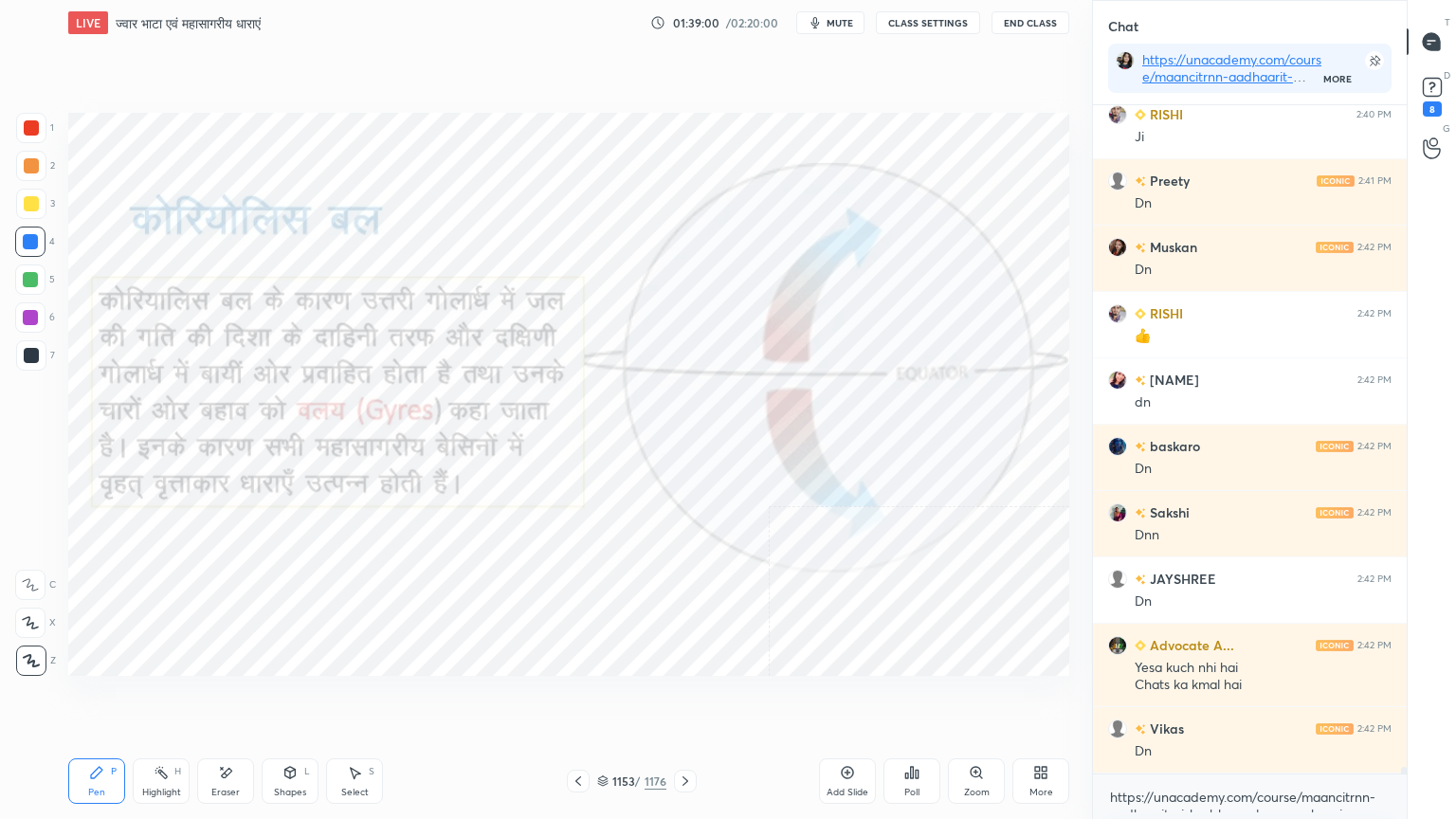 click at bounding box center (222, 499) 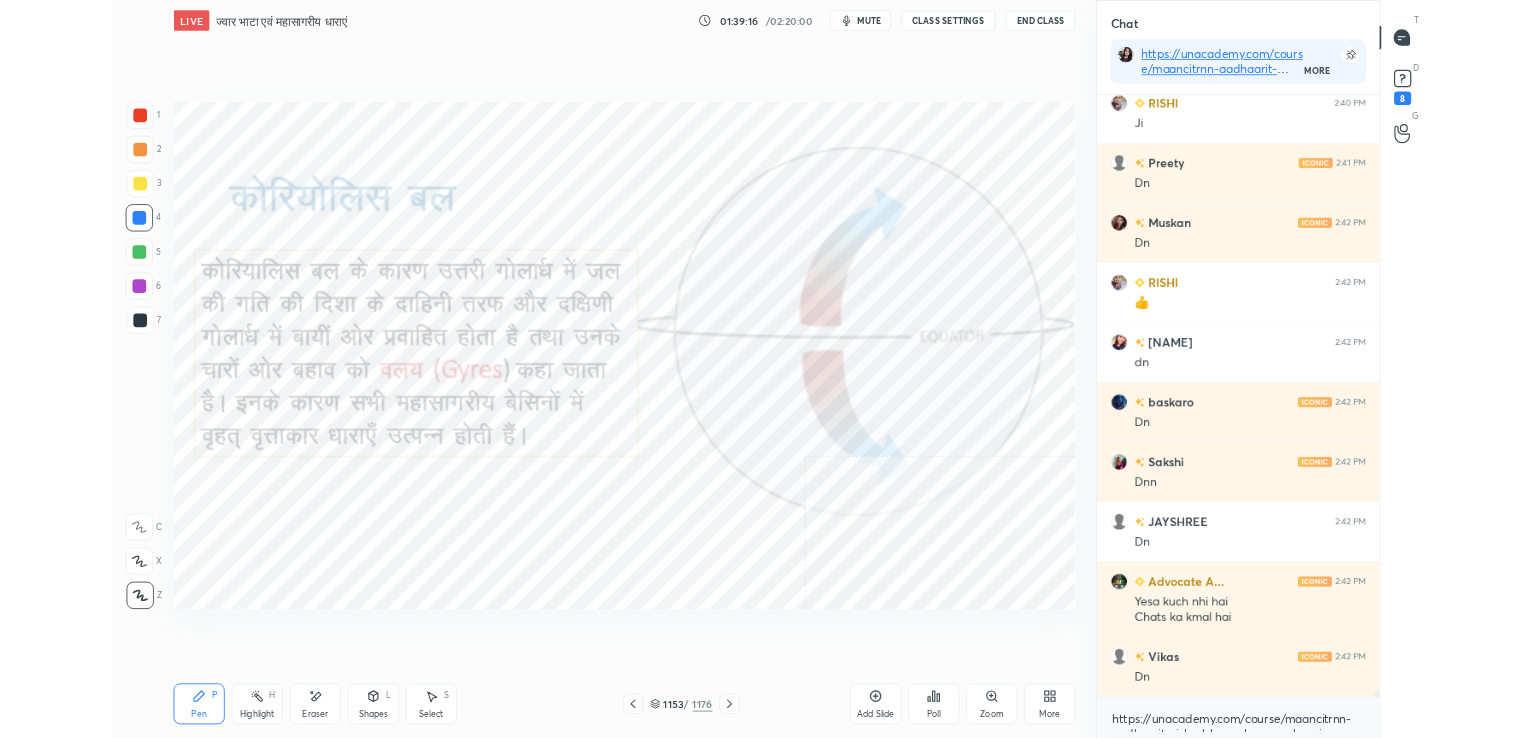 scroll, scrollTop: 72812, scrollLeft: 0, axis: vertical 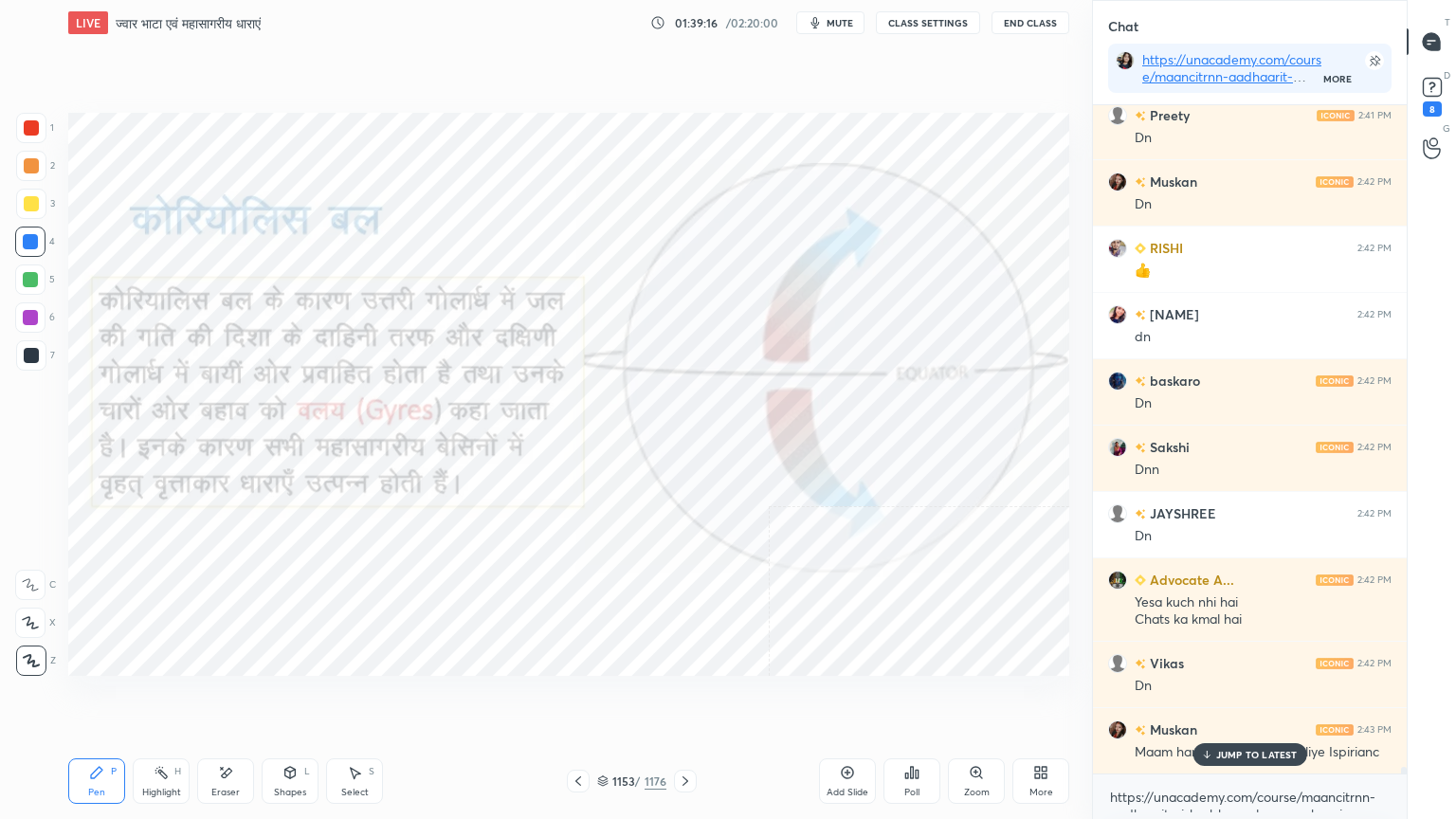 click on "More" at bounding box center [1041, 792] 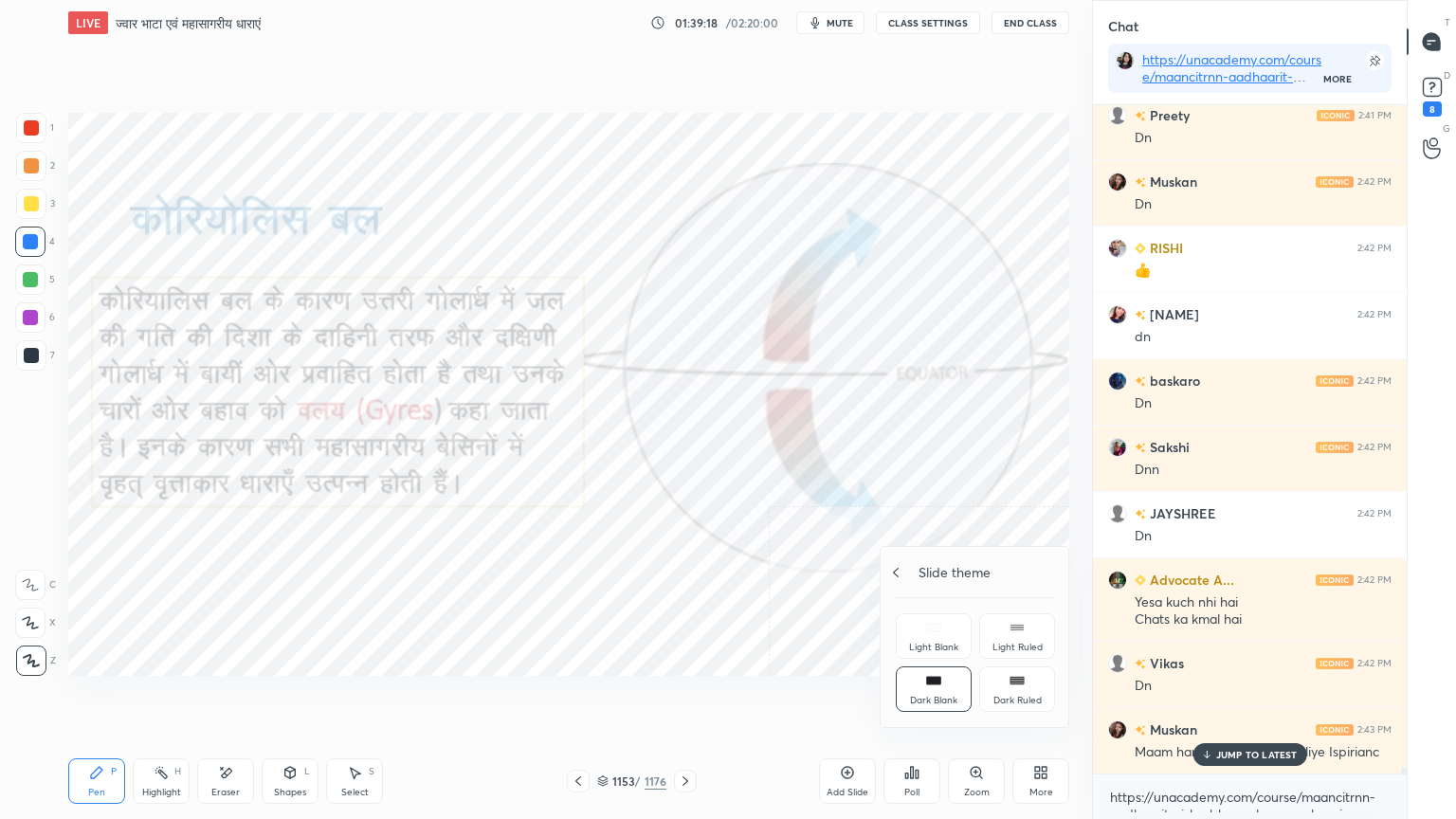 click 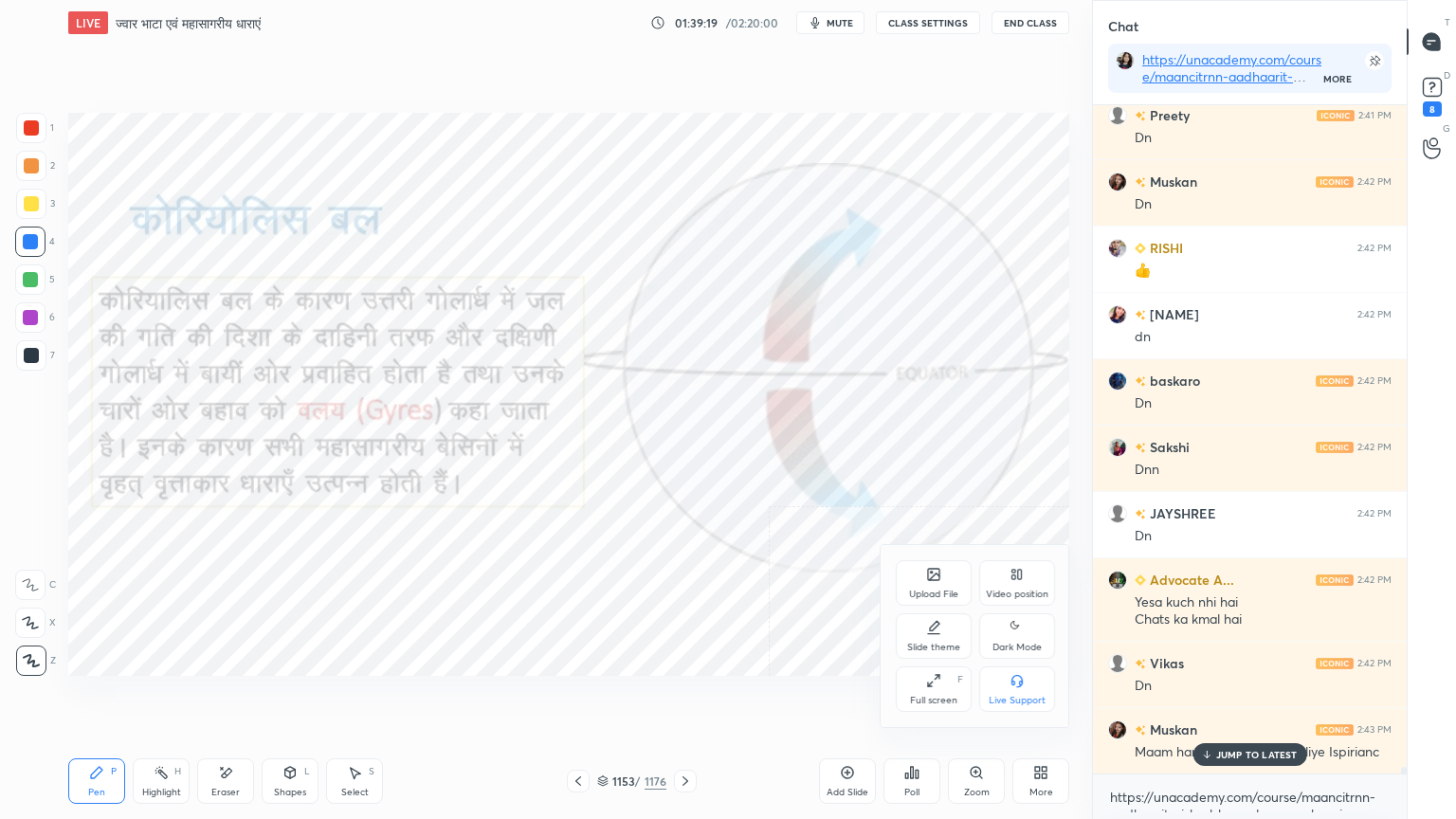 click on "Full screen F" at bounding box center (934, 689) 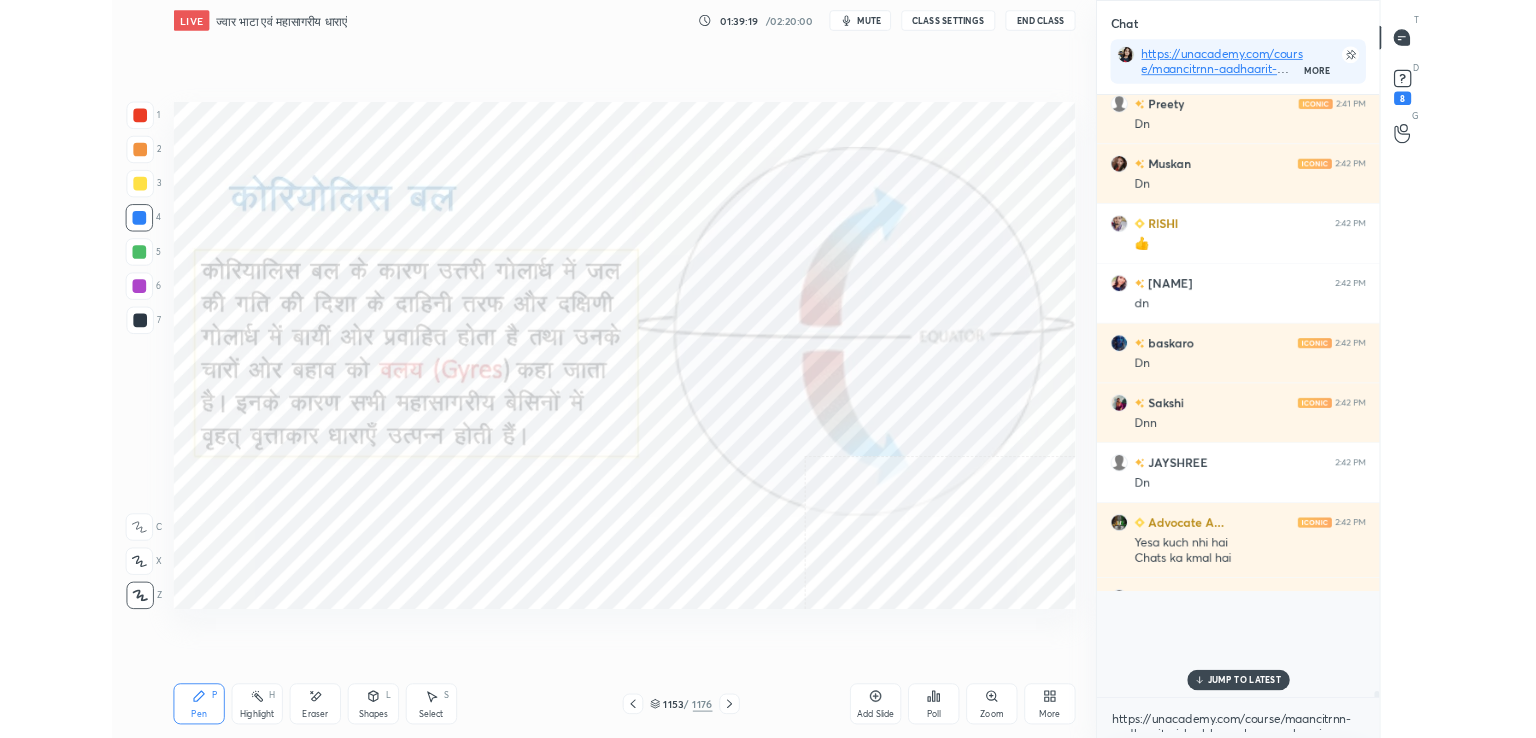 scroll, scrollTop: 610, scrollLeft: 1072, axis: both 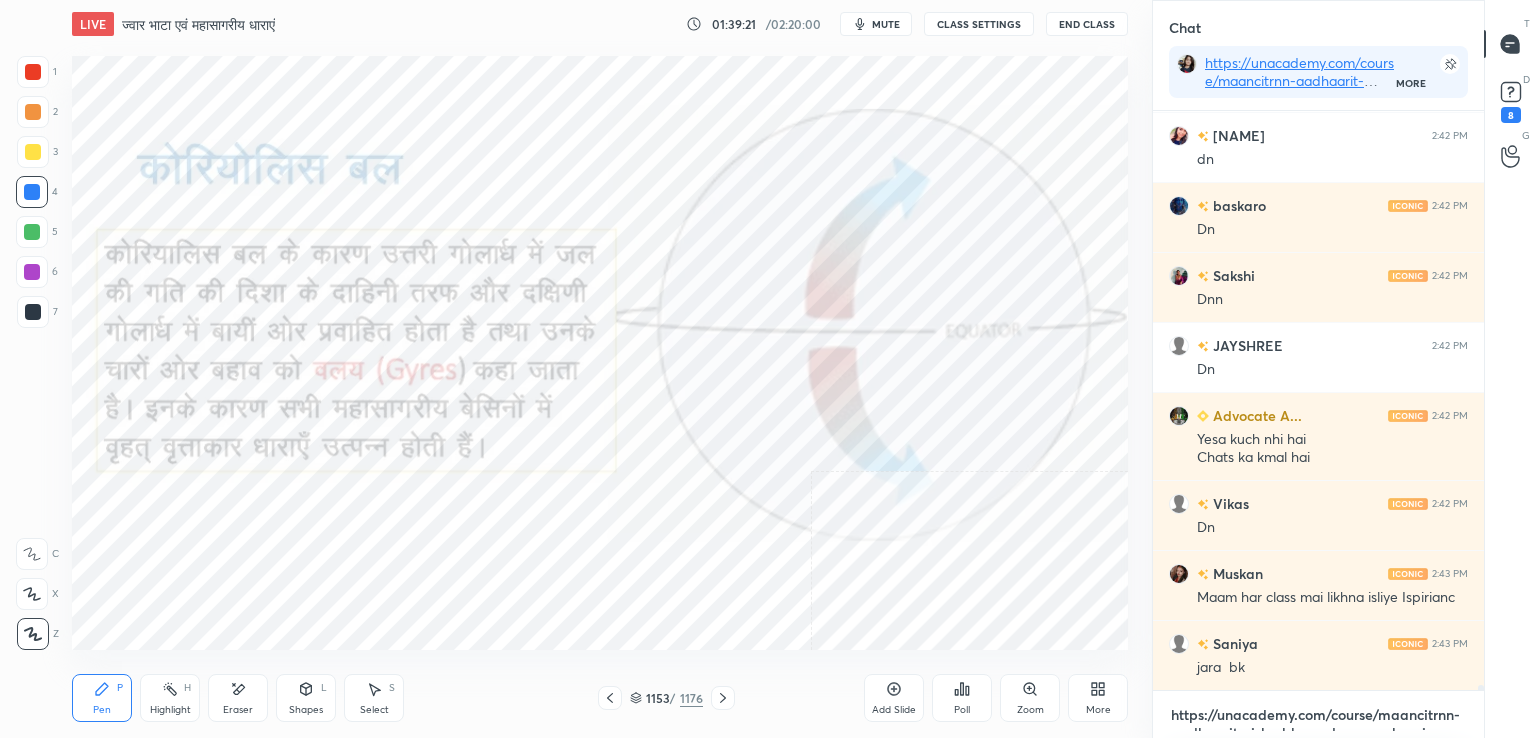 click on "https://unacademy.com/course/maancitrnn-aadhaarit-vishv-bhuugol-comprehensive-course-on-world-mapping/1FUXZMPP" at bounding box center [1318, 715] 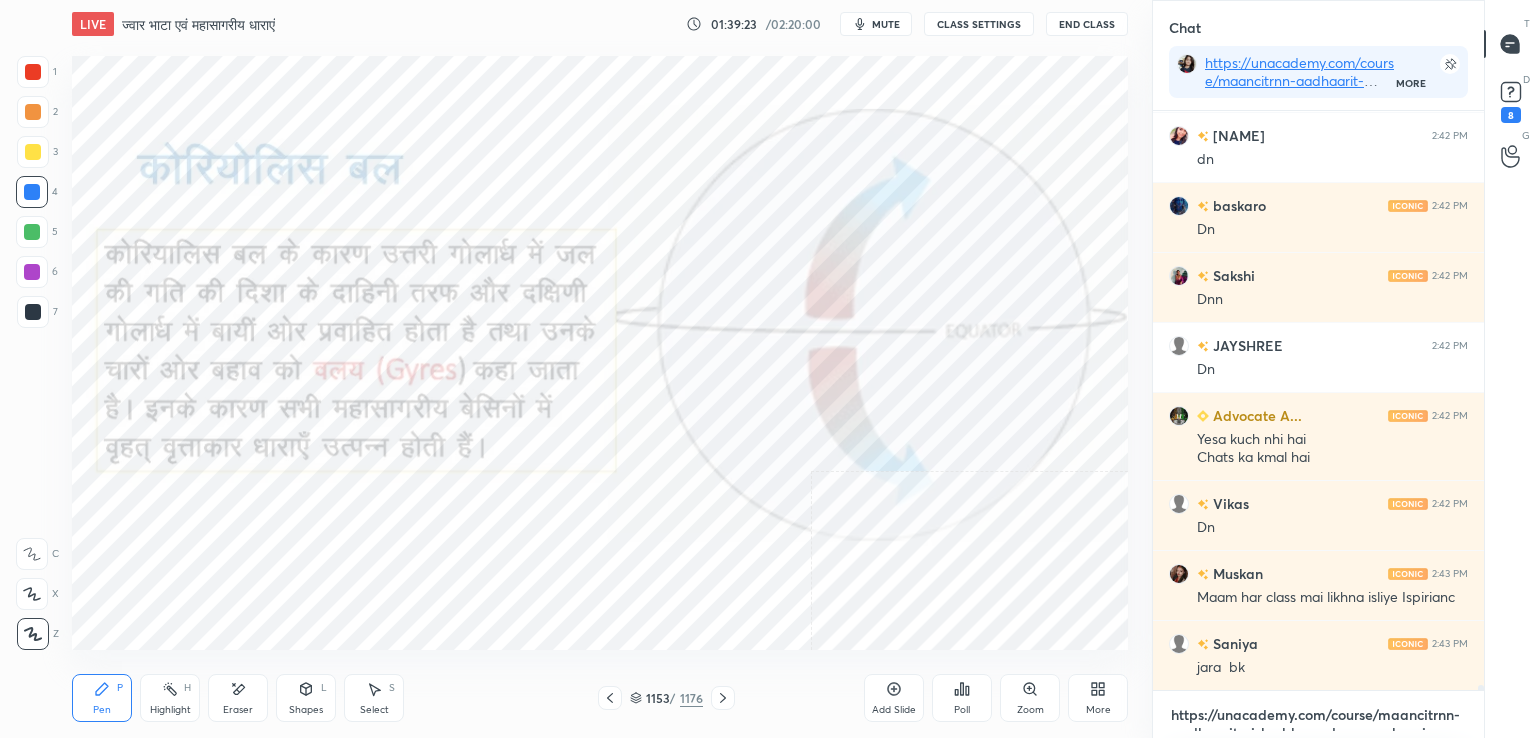 scroll, scrollTop: 73078, scrollLeft: 0, axis: vertical 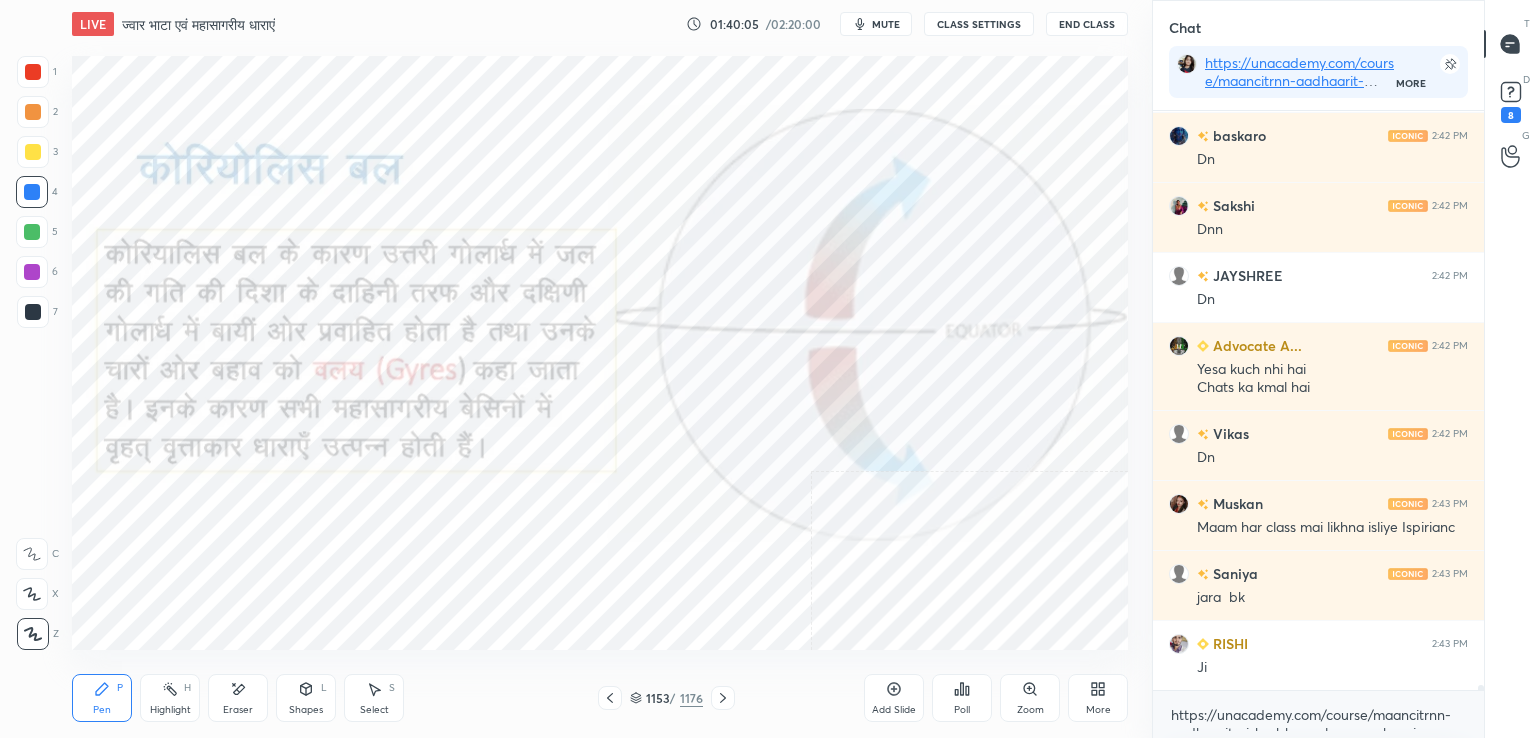 click on "Eraser" at bounding box center (238, 698) 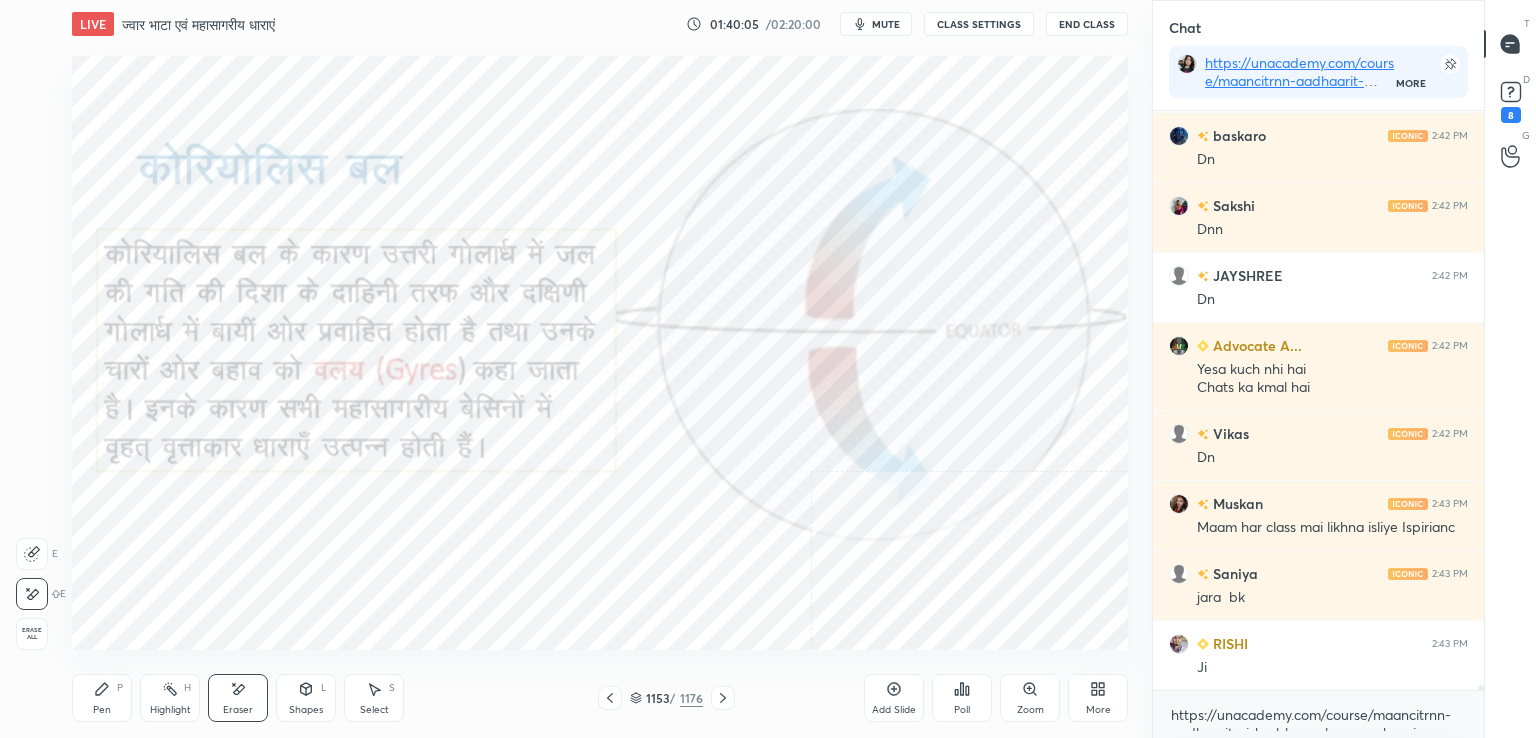 click on "Erase all" at bounding box center [32, 634] 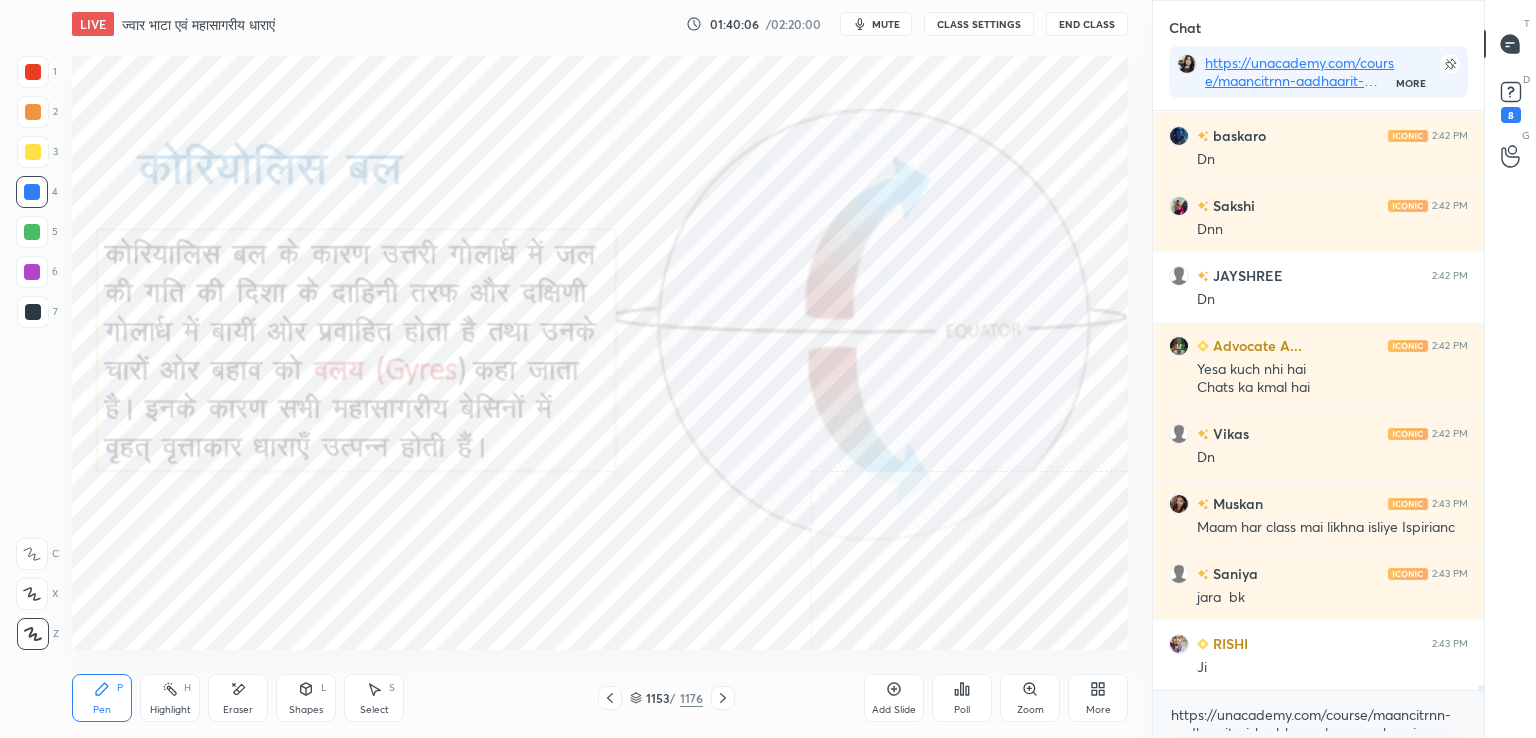 scroll, scrollTop: 73148, scrollLeft: 0, axis: vertical 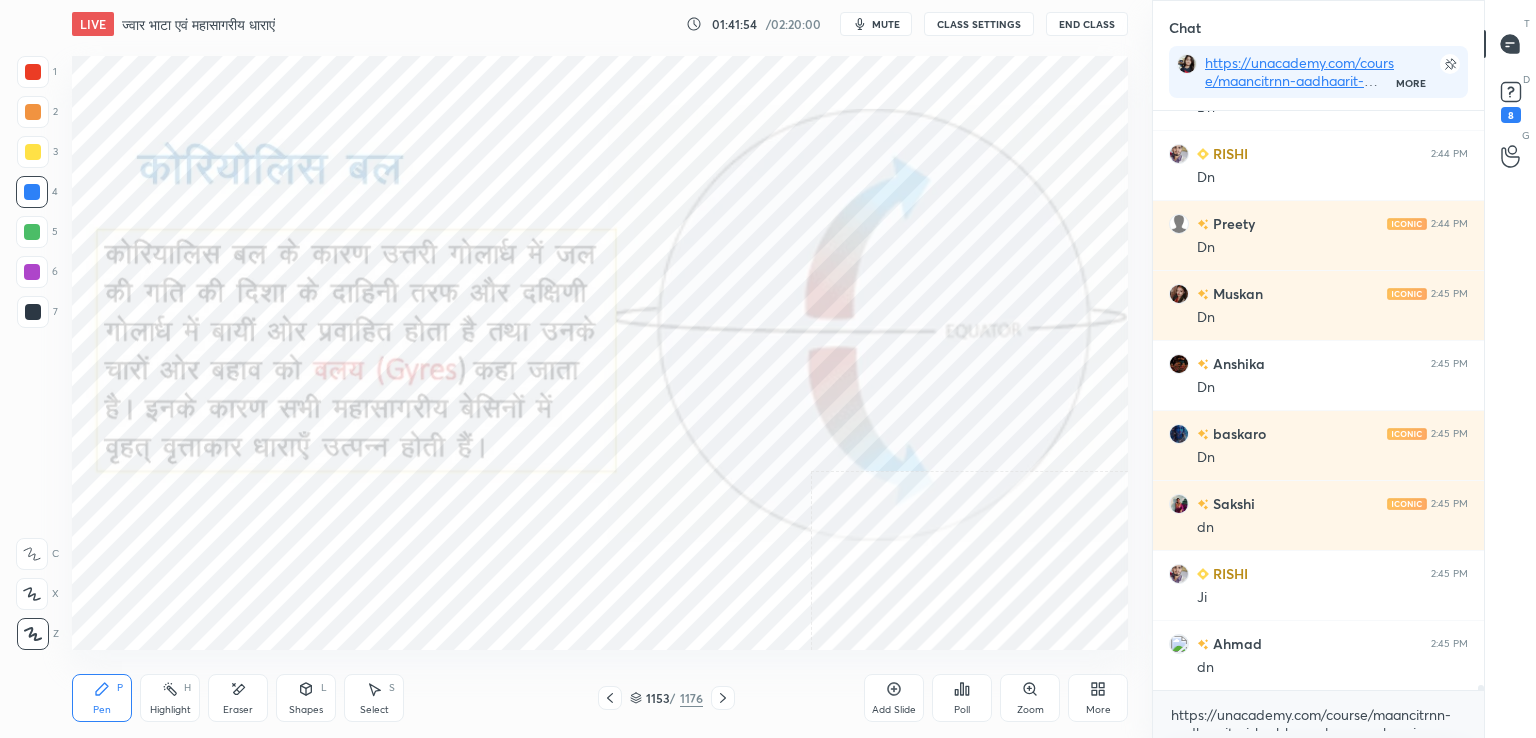 drag, startPoint x: 247, startPoint y: 705, endPoint x: 174, endPoint y: 654, distance: 89.050545 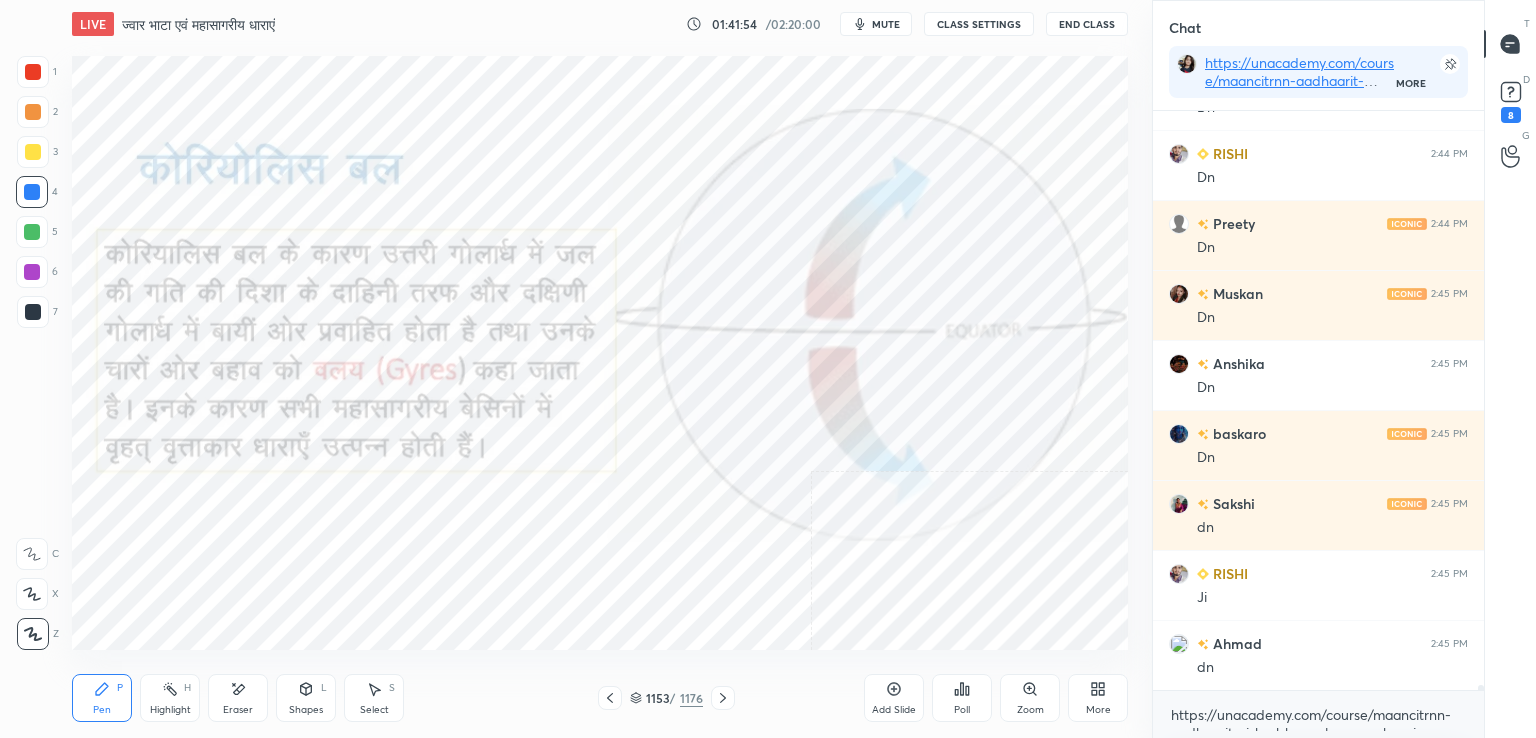 click on "Eraser" at bounding box center [238, 710] 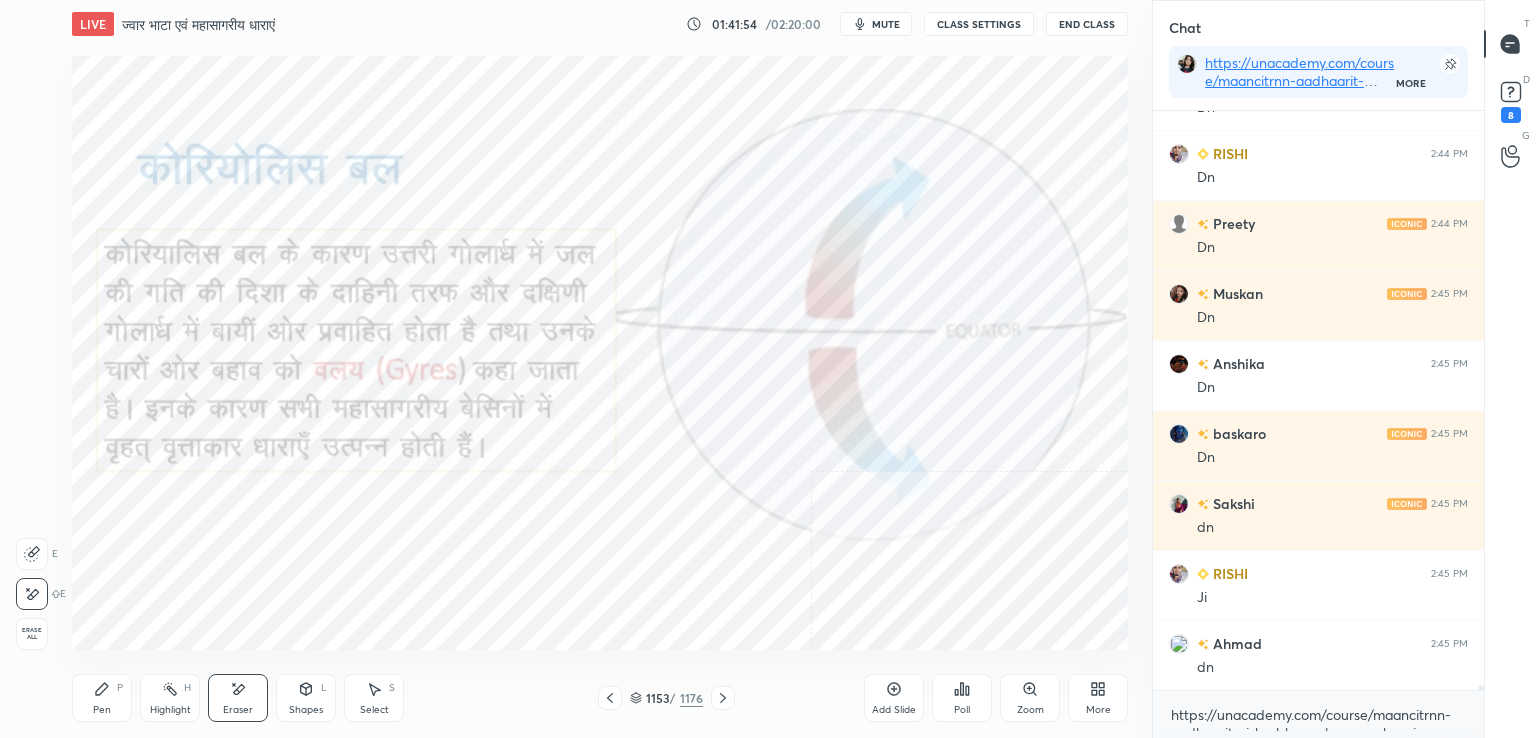 click on "Erase all" at bounding box center (32, 634) 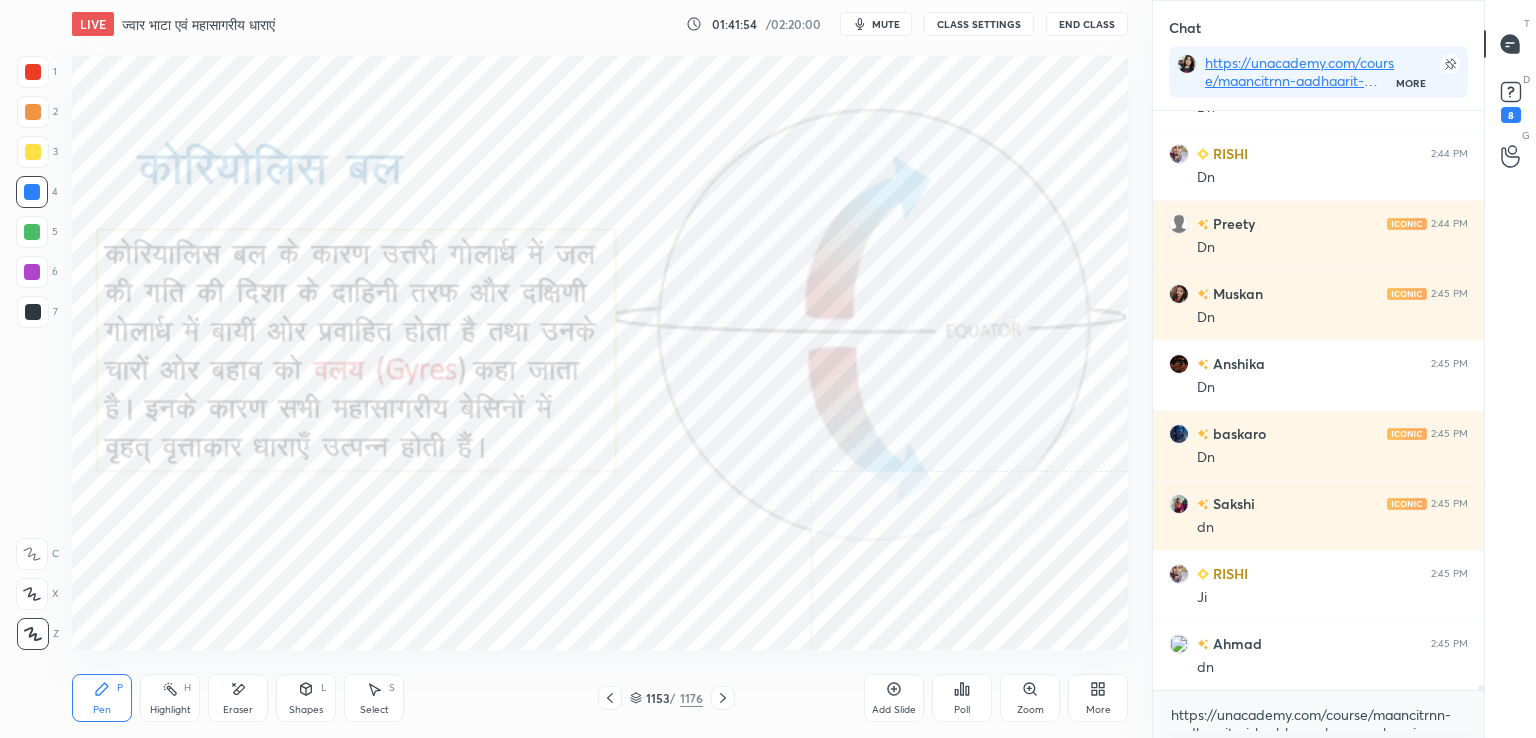 scroll, scrollTop: 73918, scrollLeft: 0, axis: vertical 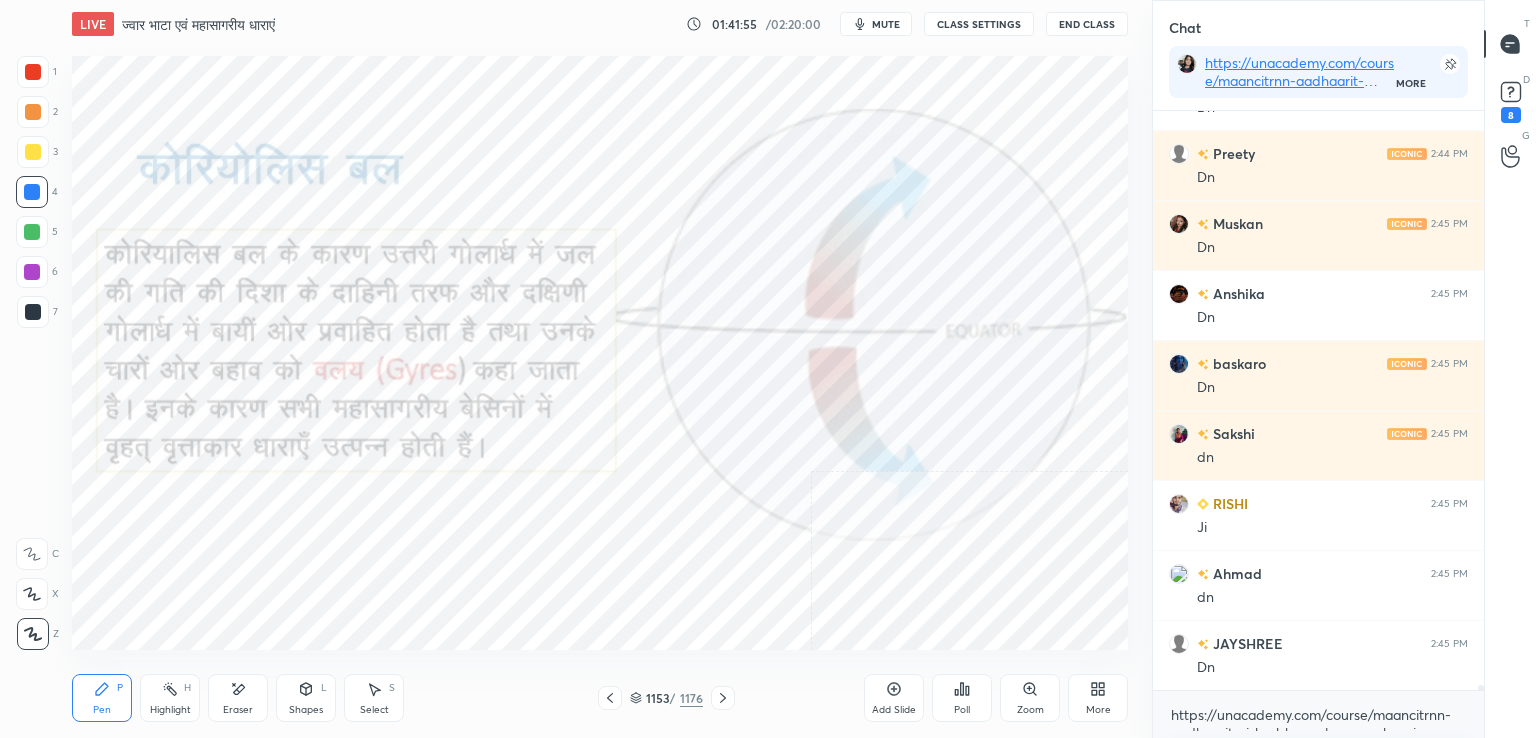 click 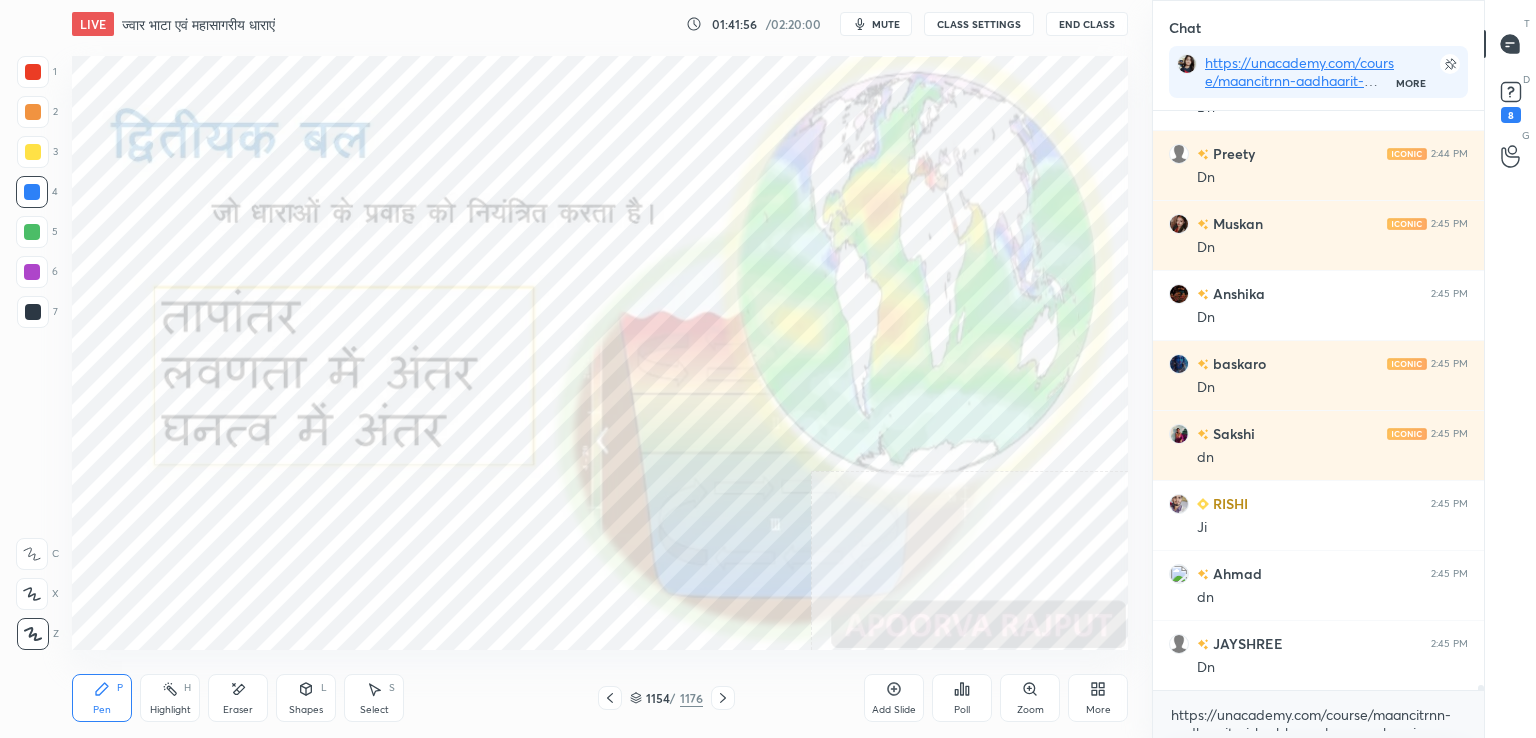 scroll, scrollTop: 73988, scrollLeft: 0, axis: vertical 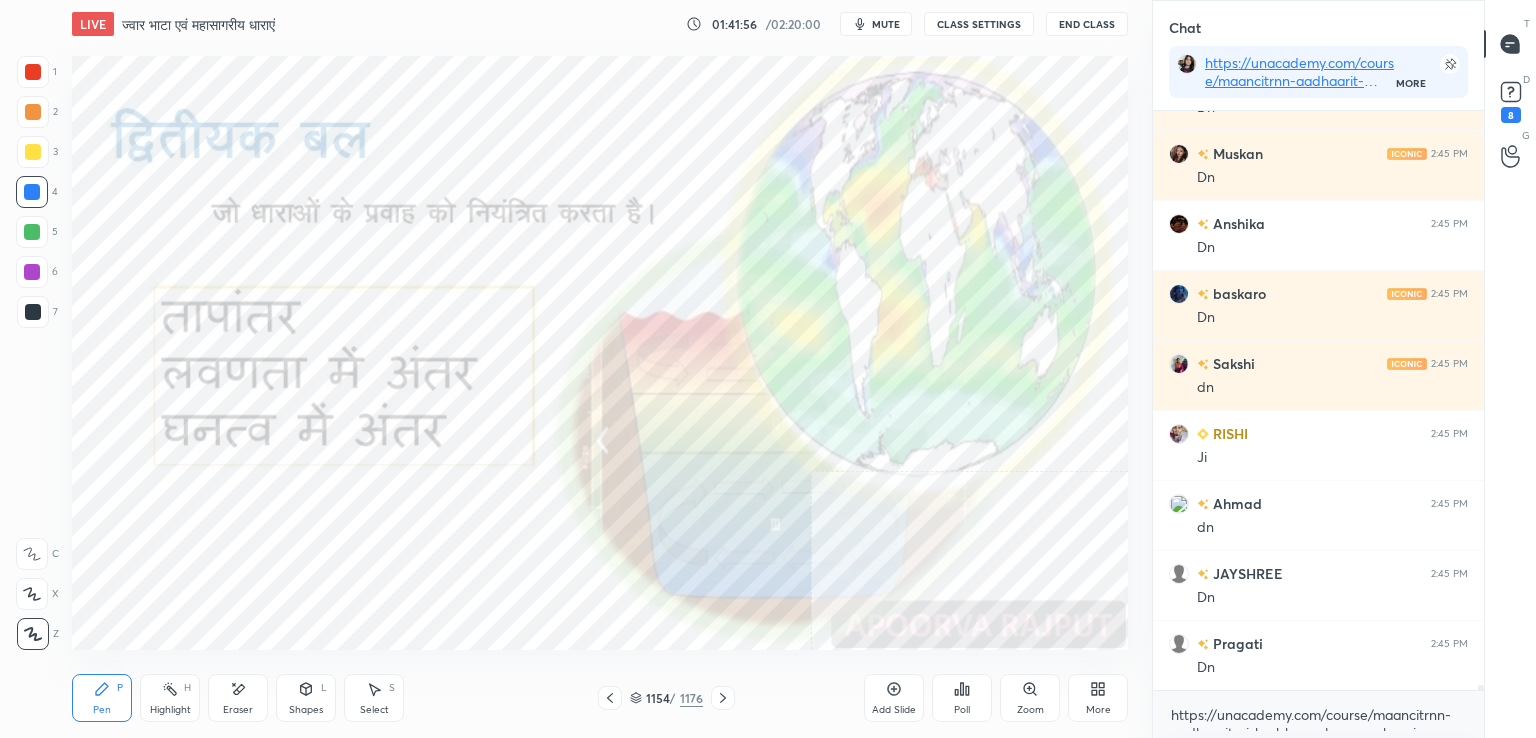 click 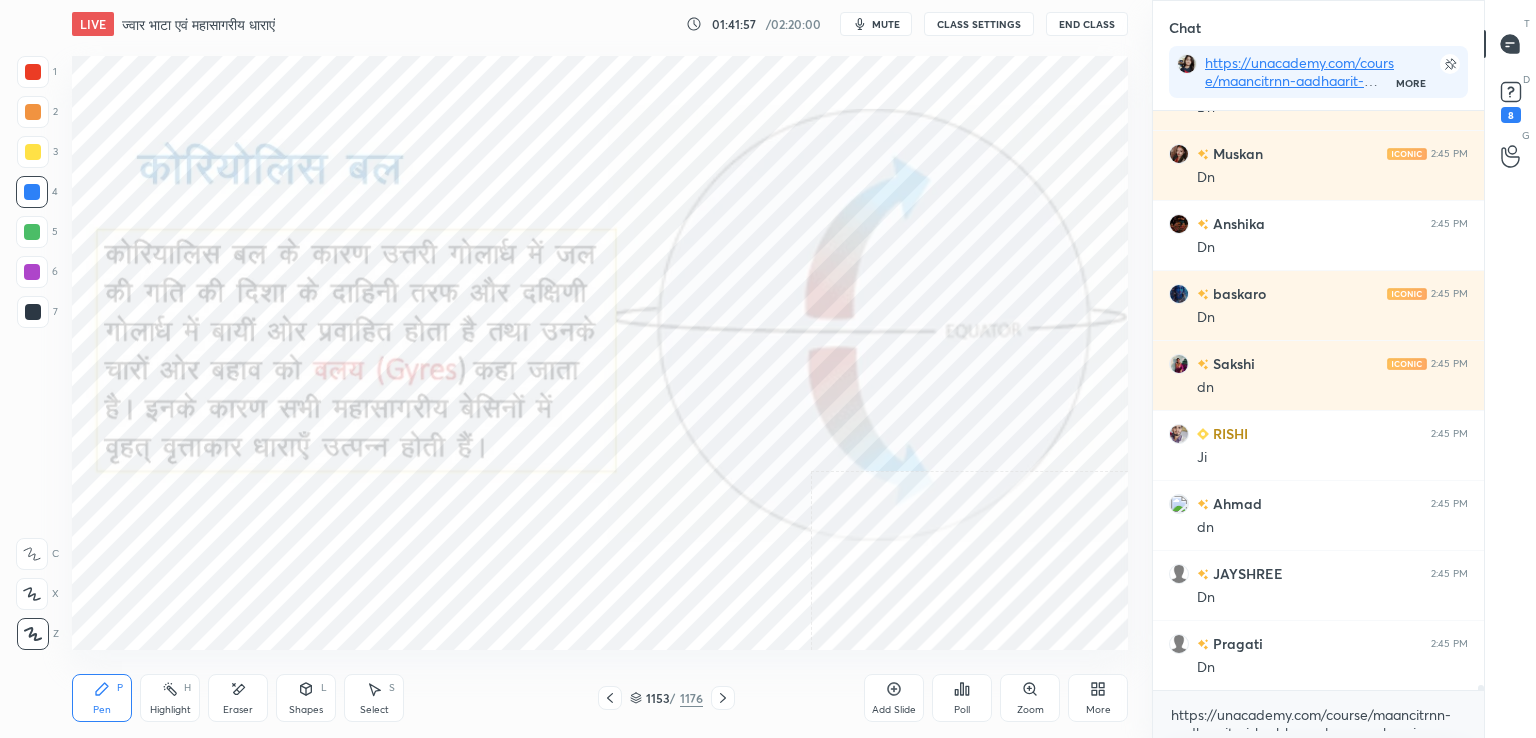 click on "1153 / 1176" at bounding box center (666, 698) 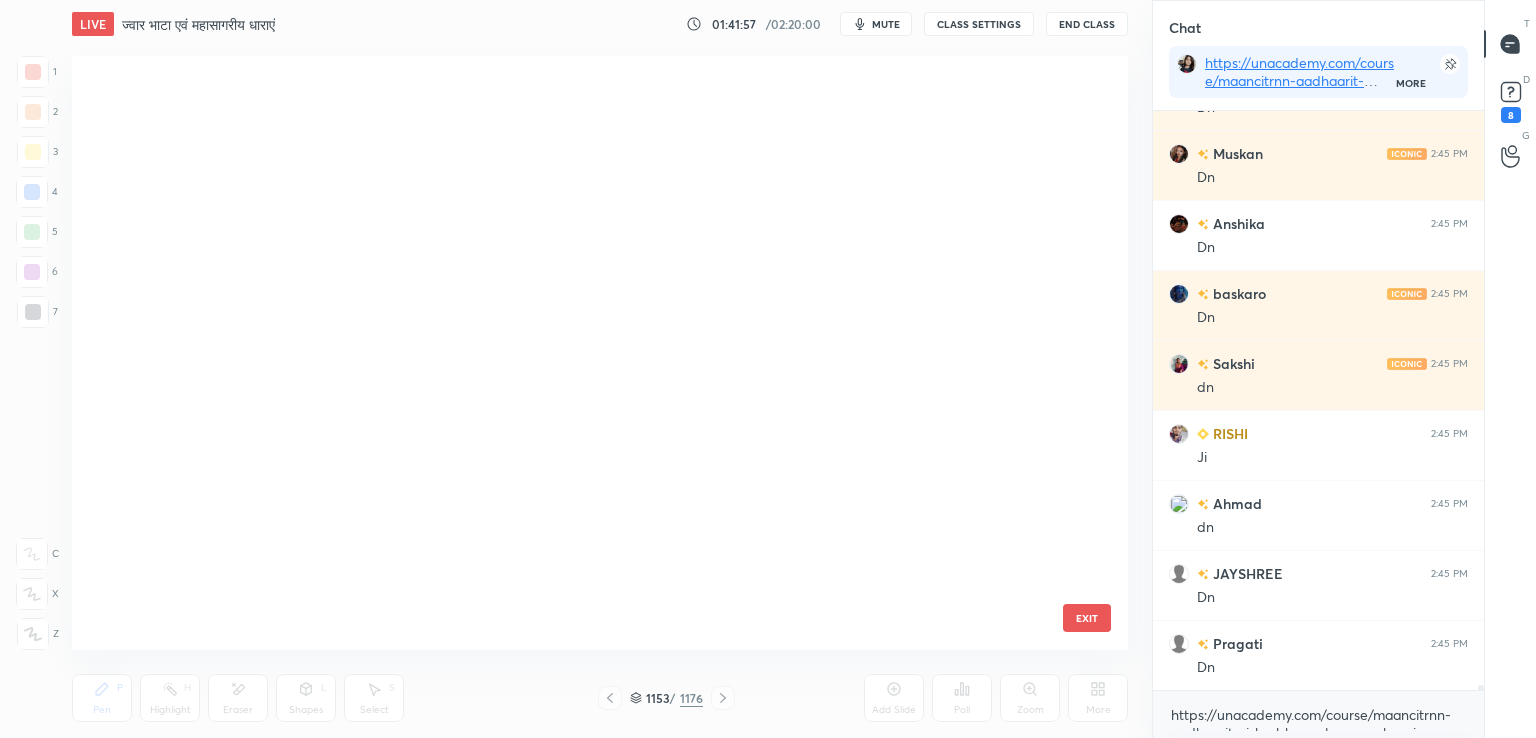 scroll, scrollTop: 69860, scrollLeft: 0, axis: vertical 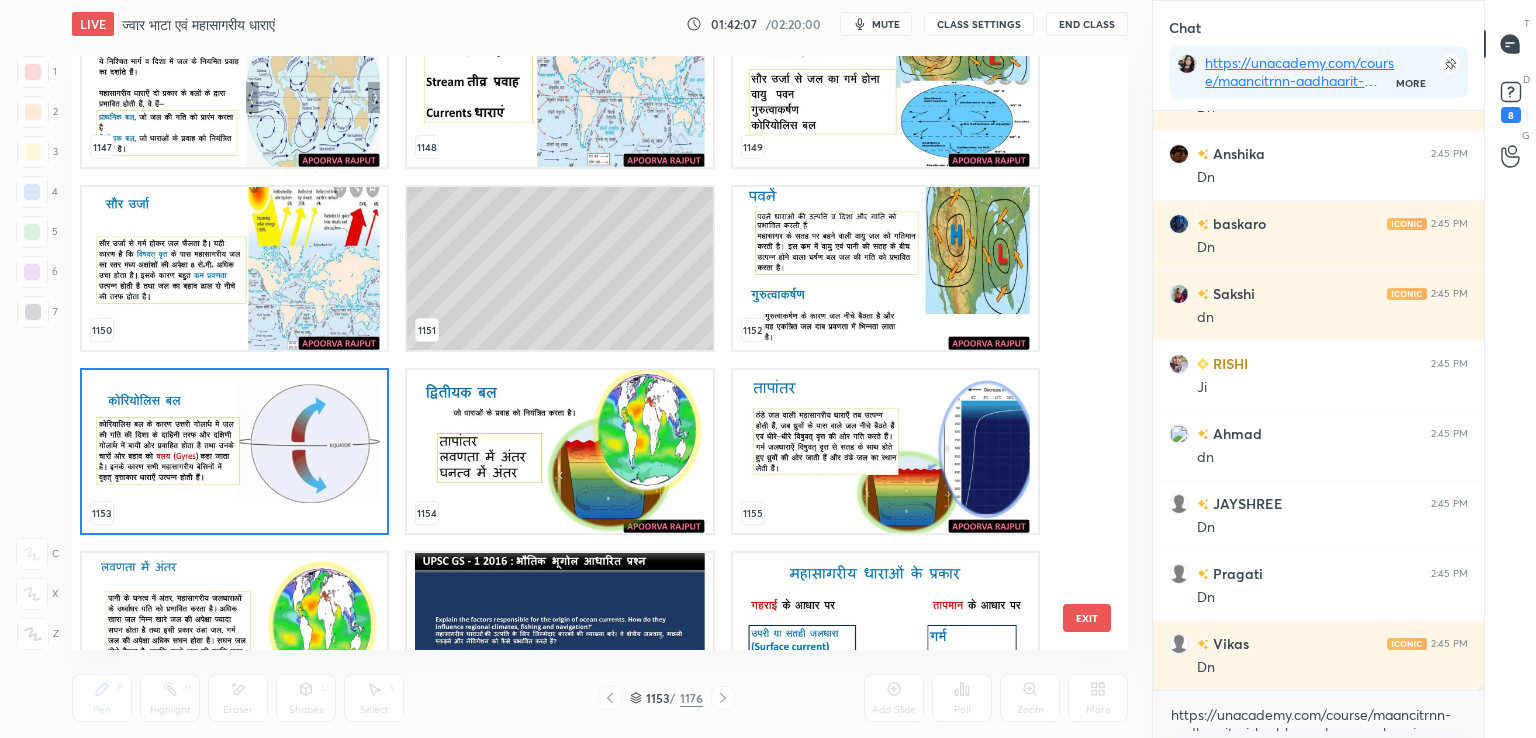 click at bounding box center (885, 268) 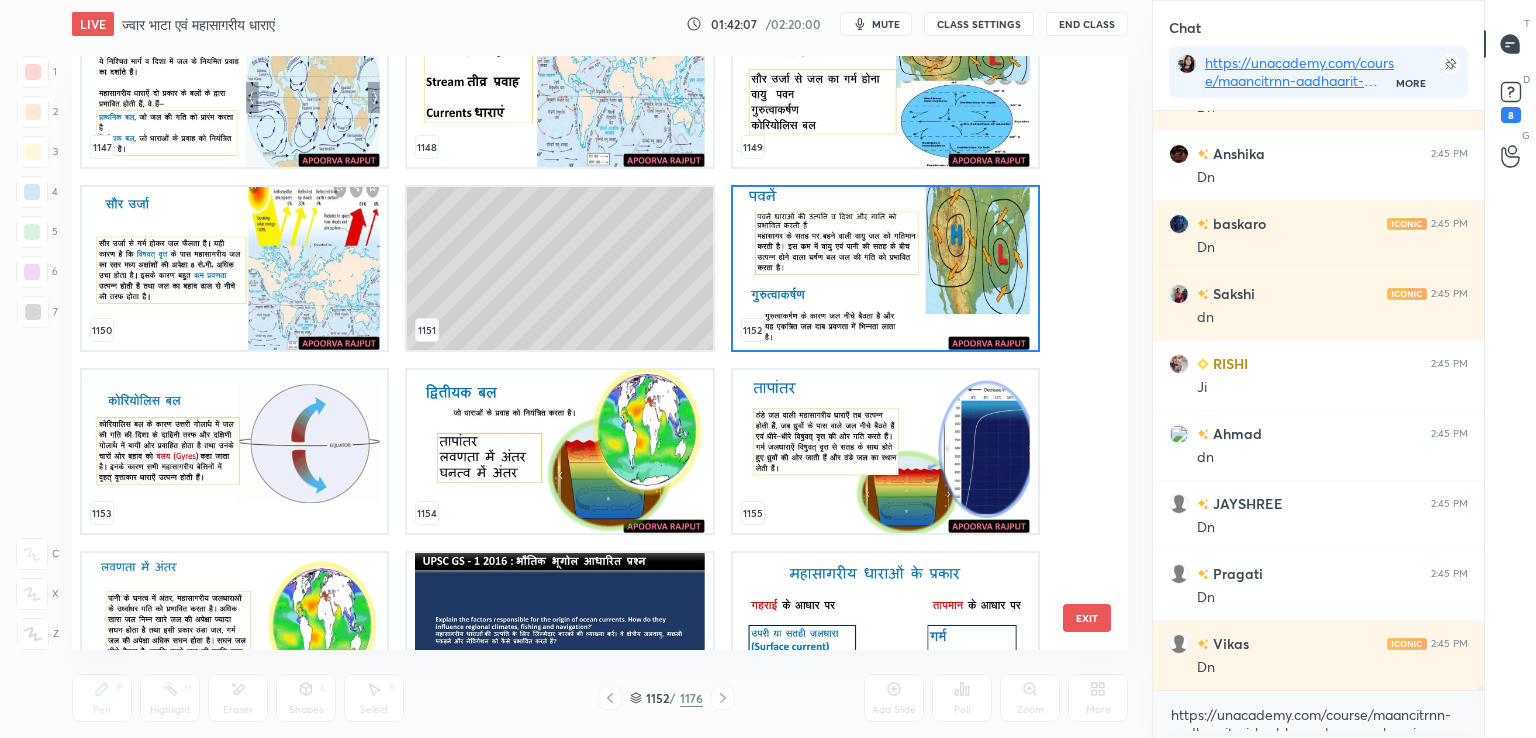 scroll, scrollTop: 74128, scrollLeft: 0, axis: vertical 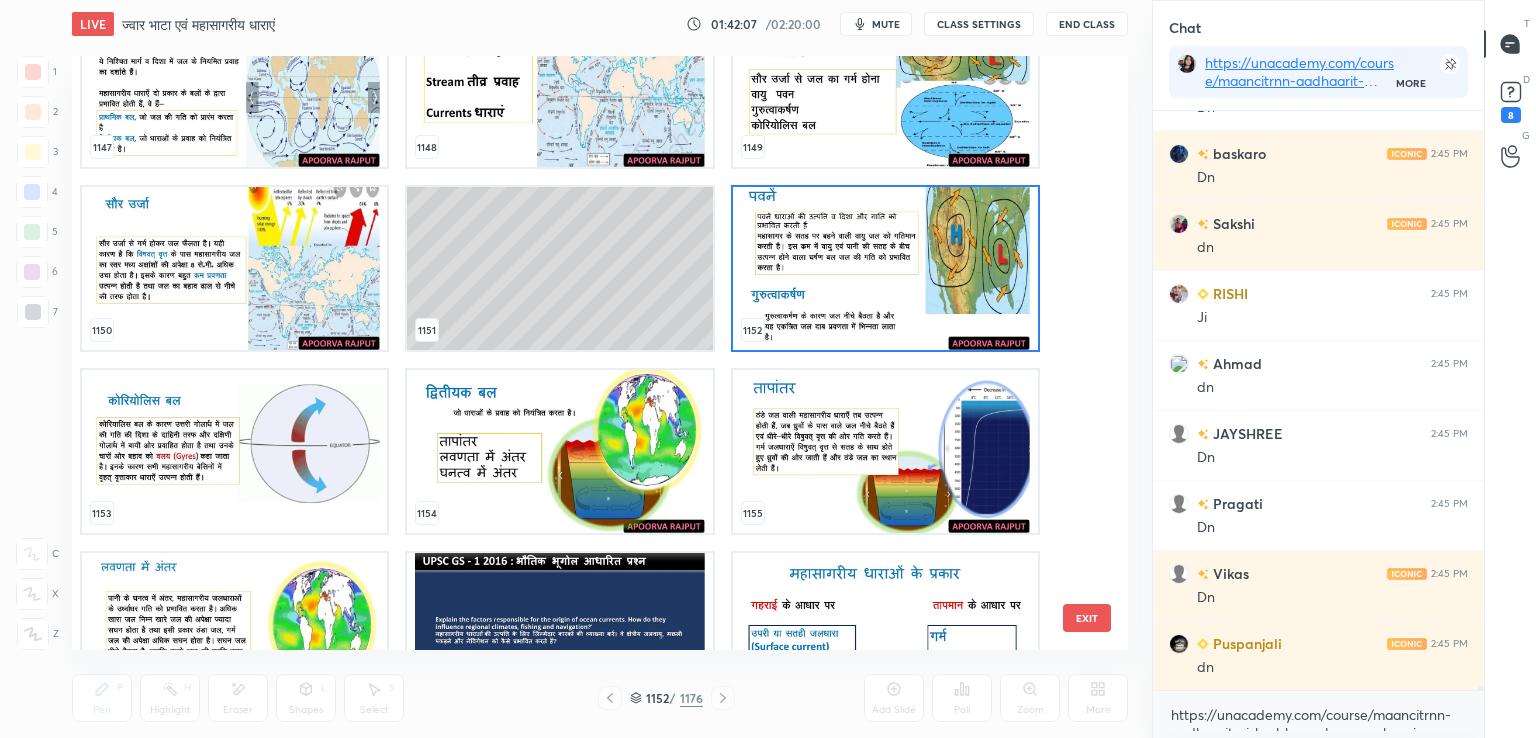 click at bounding box center [885, 268] 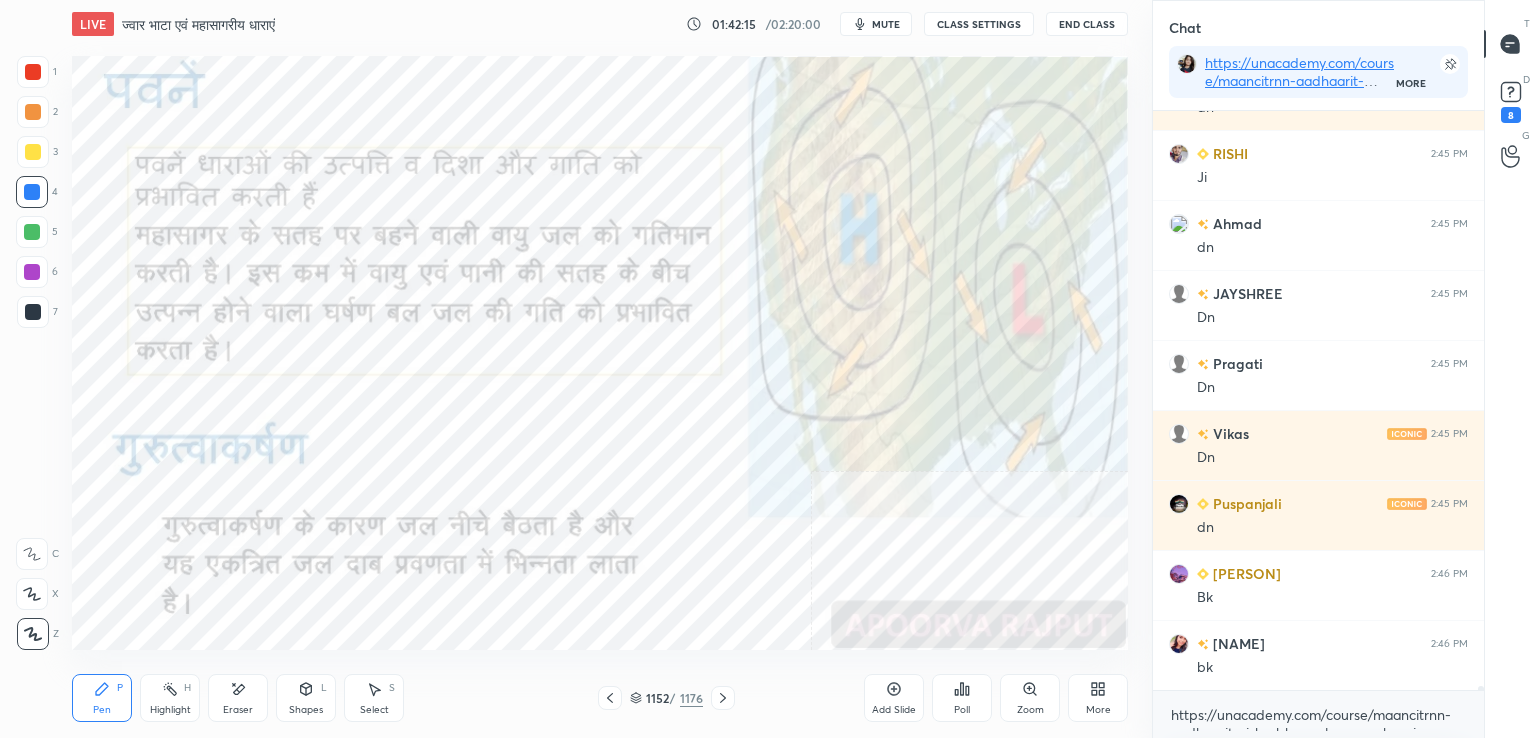 scroll, scrollTop: 74338, scrollLeft: 0, axis: vertical 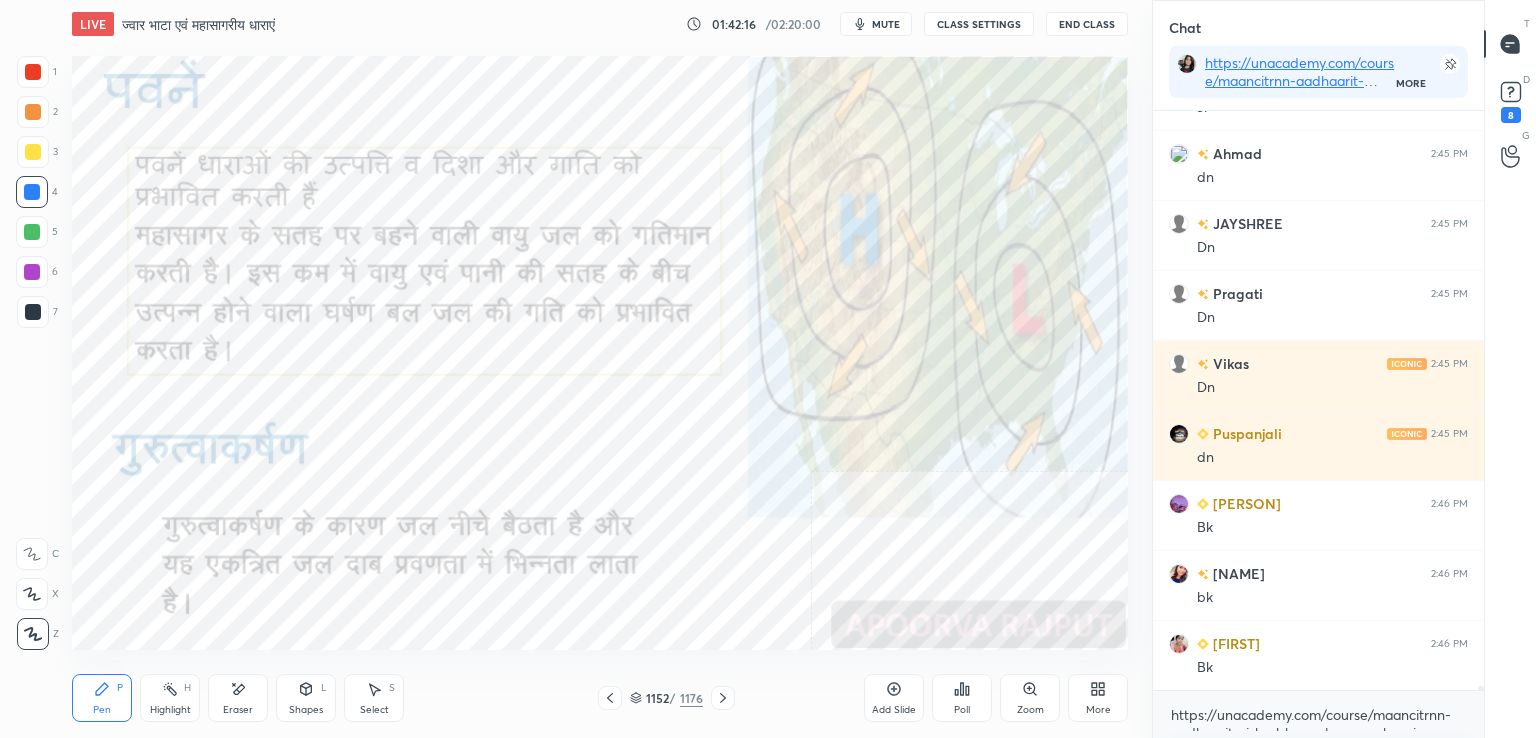 click 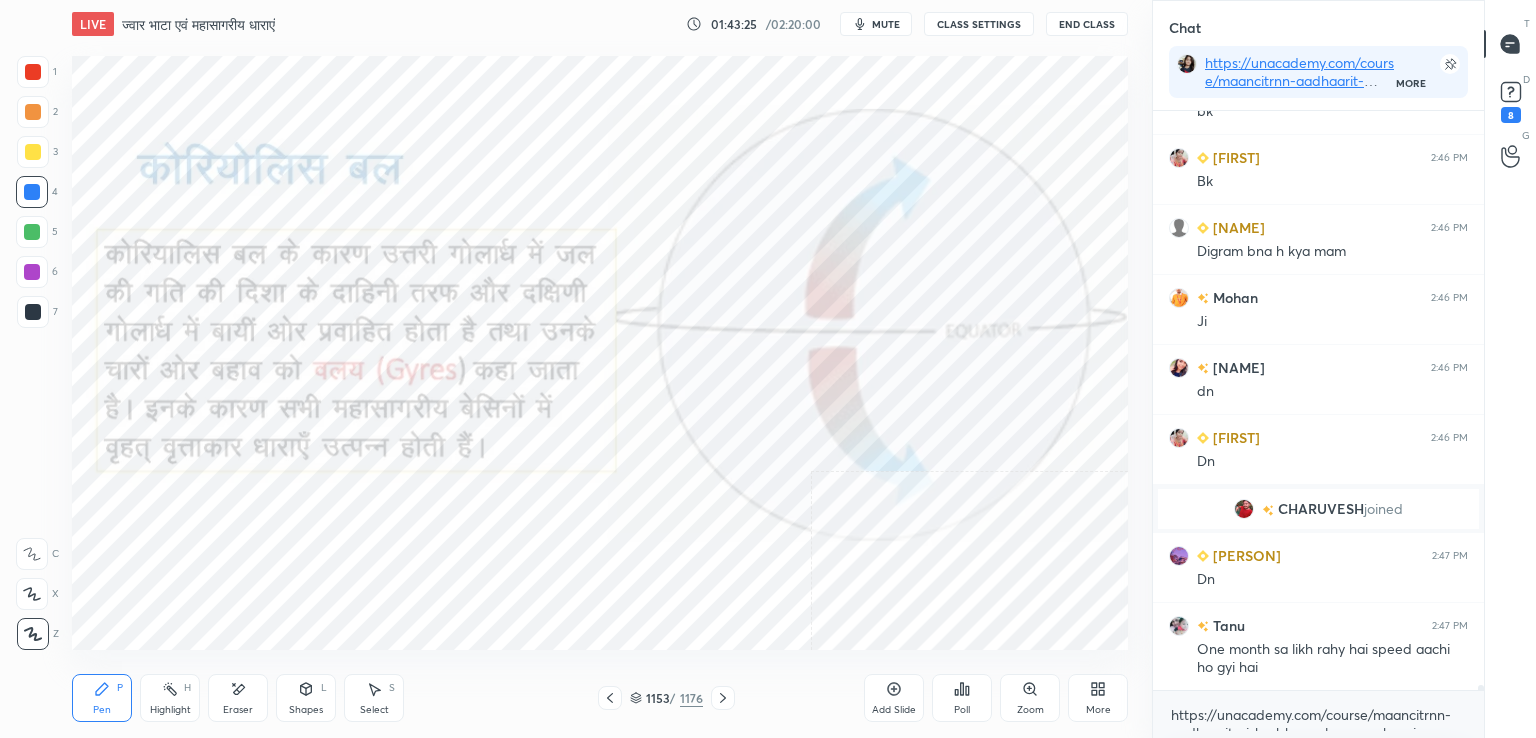 scroll, scrollTop: 73746, scrollLeft: 0, axis: vertical 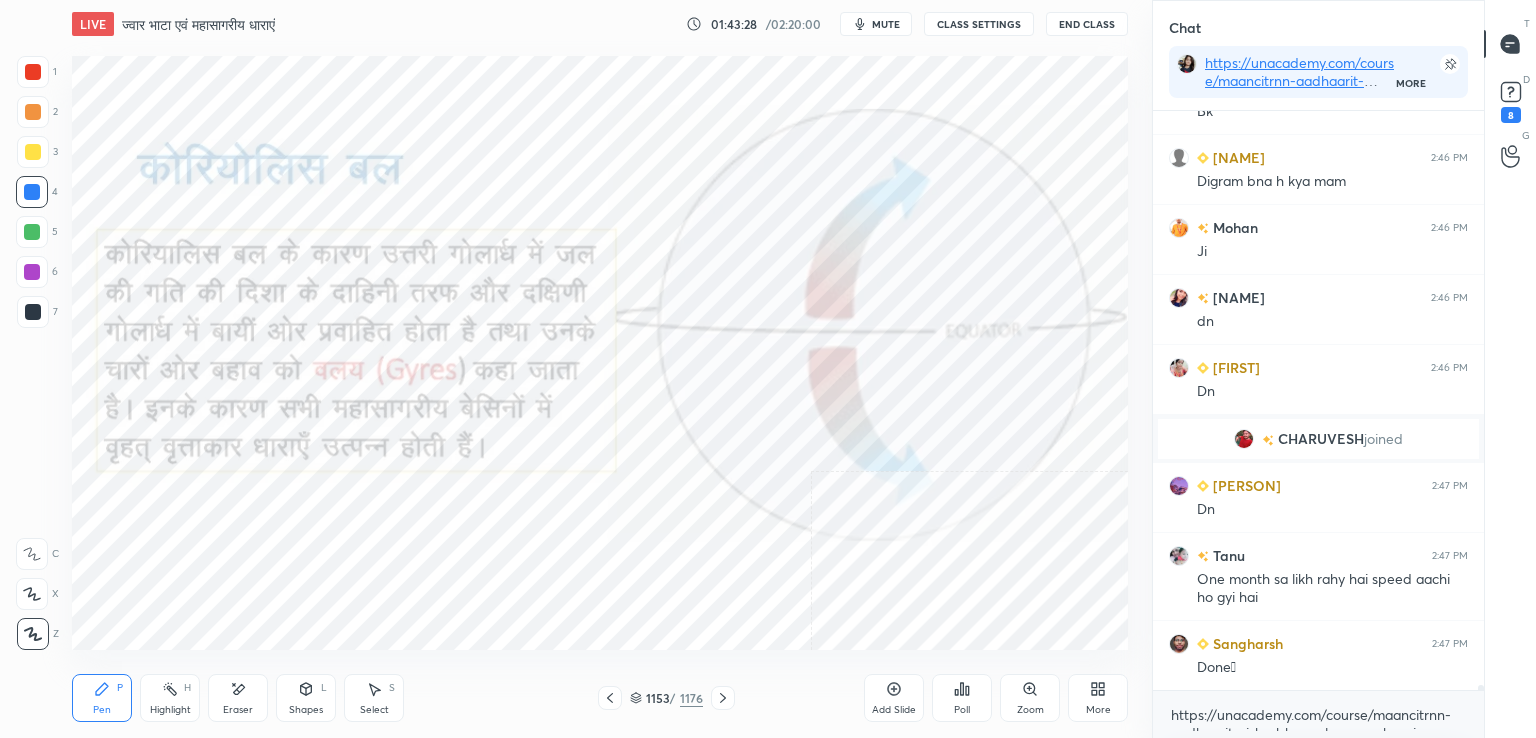 click at bounding box center (32, 192) 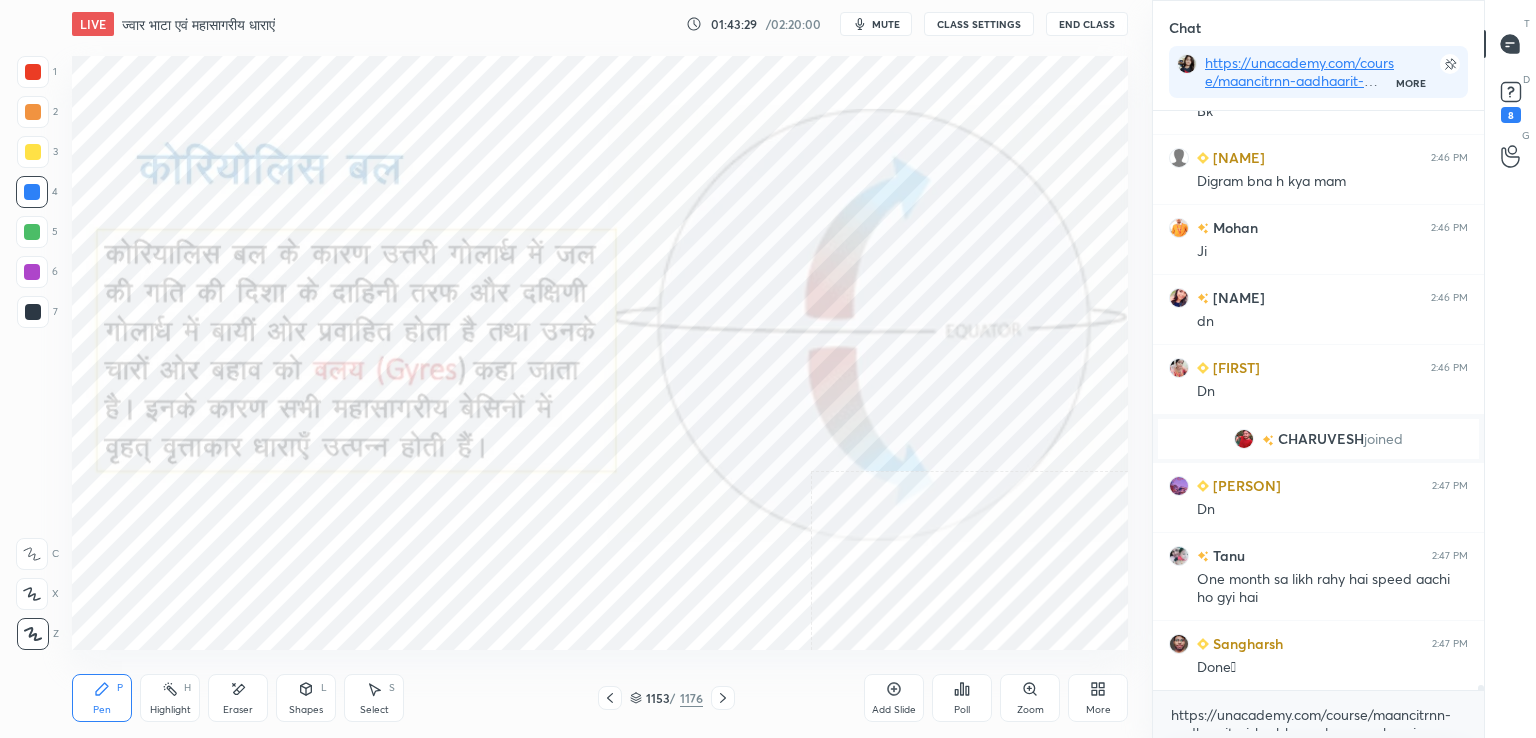click on "Setting up your live class Poll for   secs No correct answer Start poll" at bounding box center [600, 353] 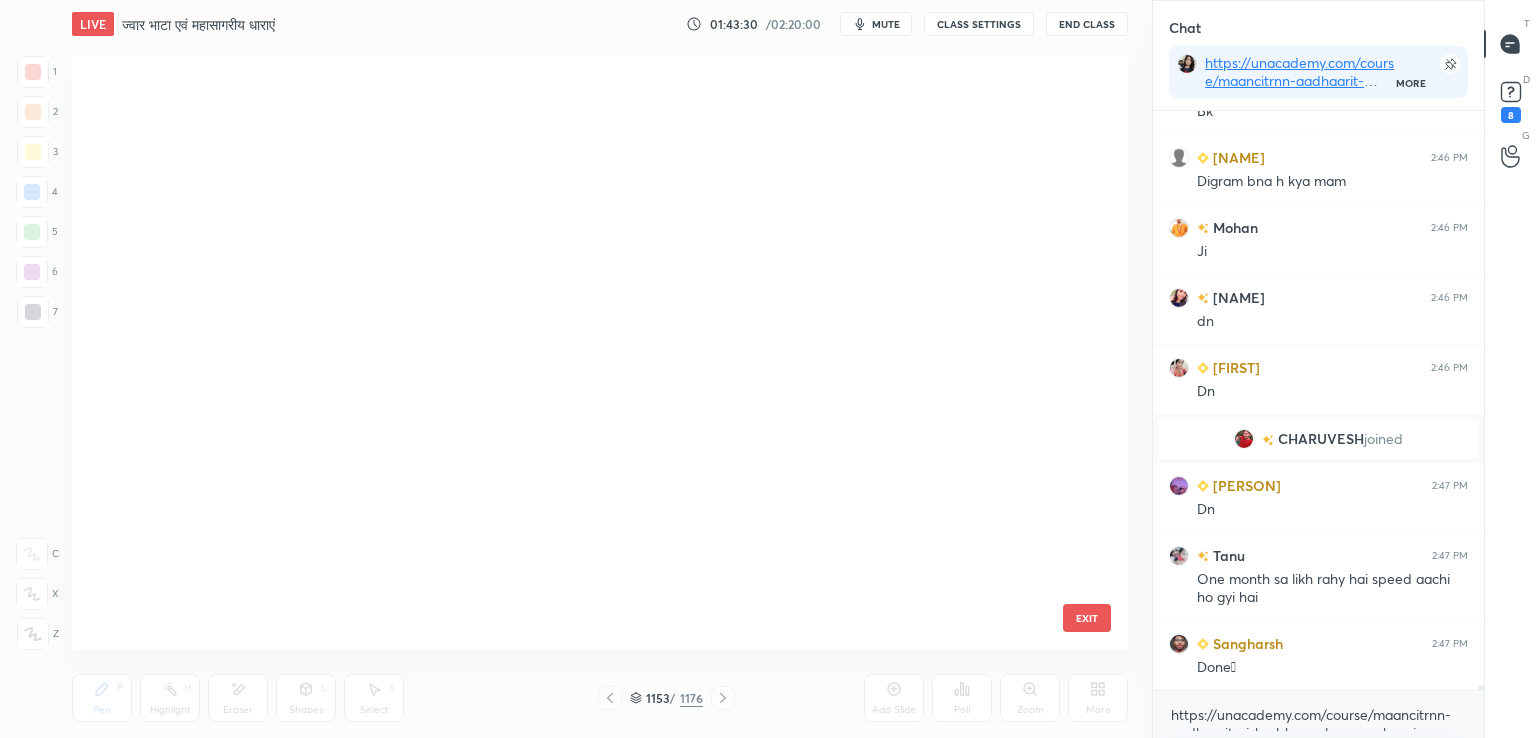 scroll, scrollTop: 69860, scrollLeft: 0, axis: vertical 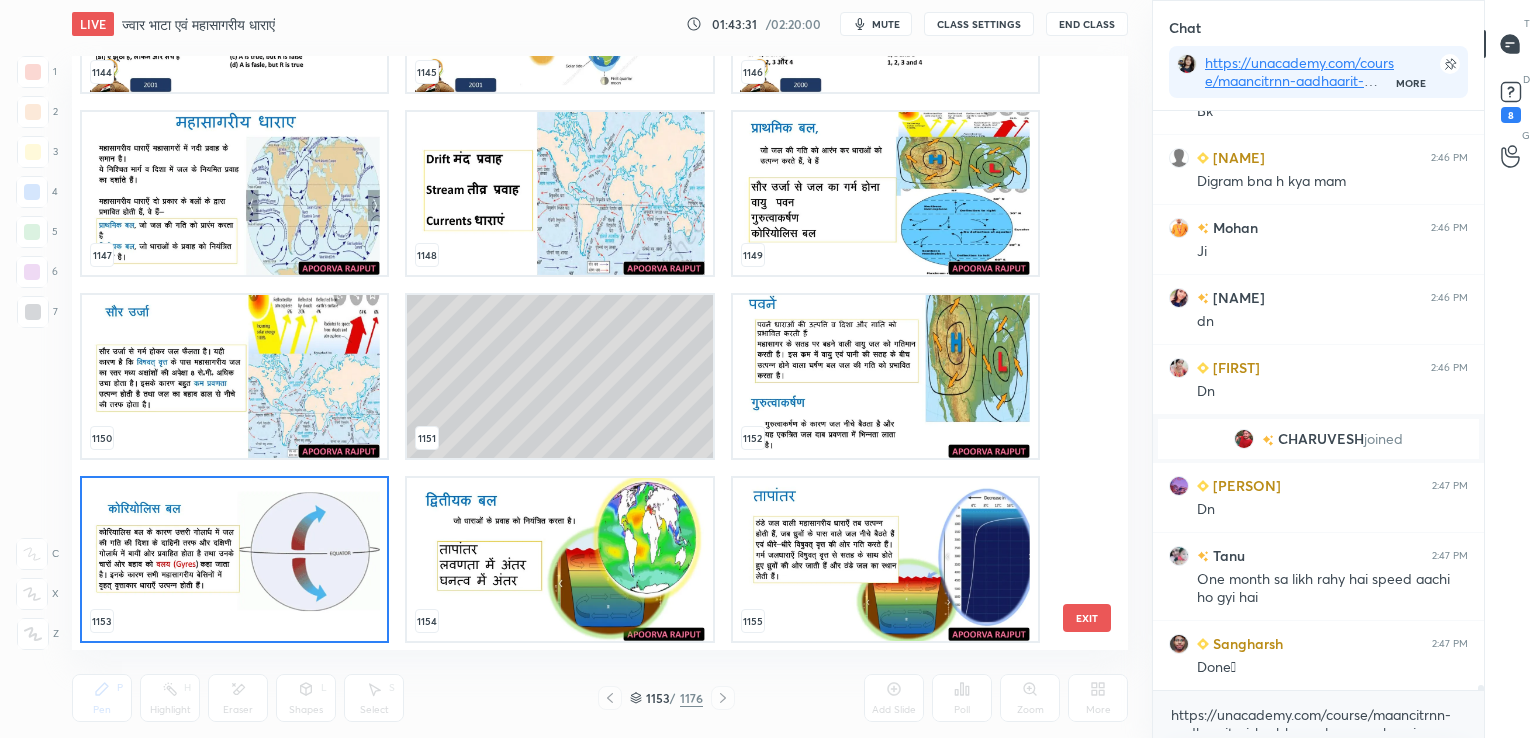 click at bounding box center [885, 376] 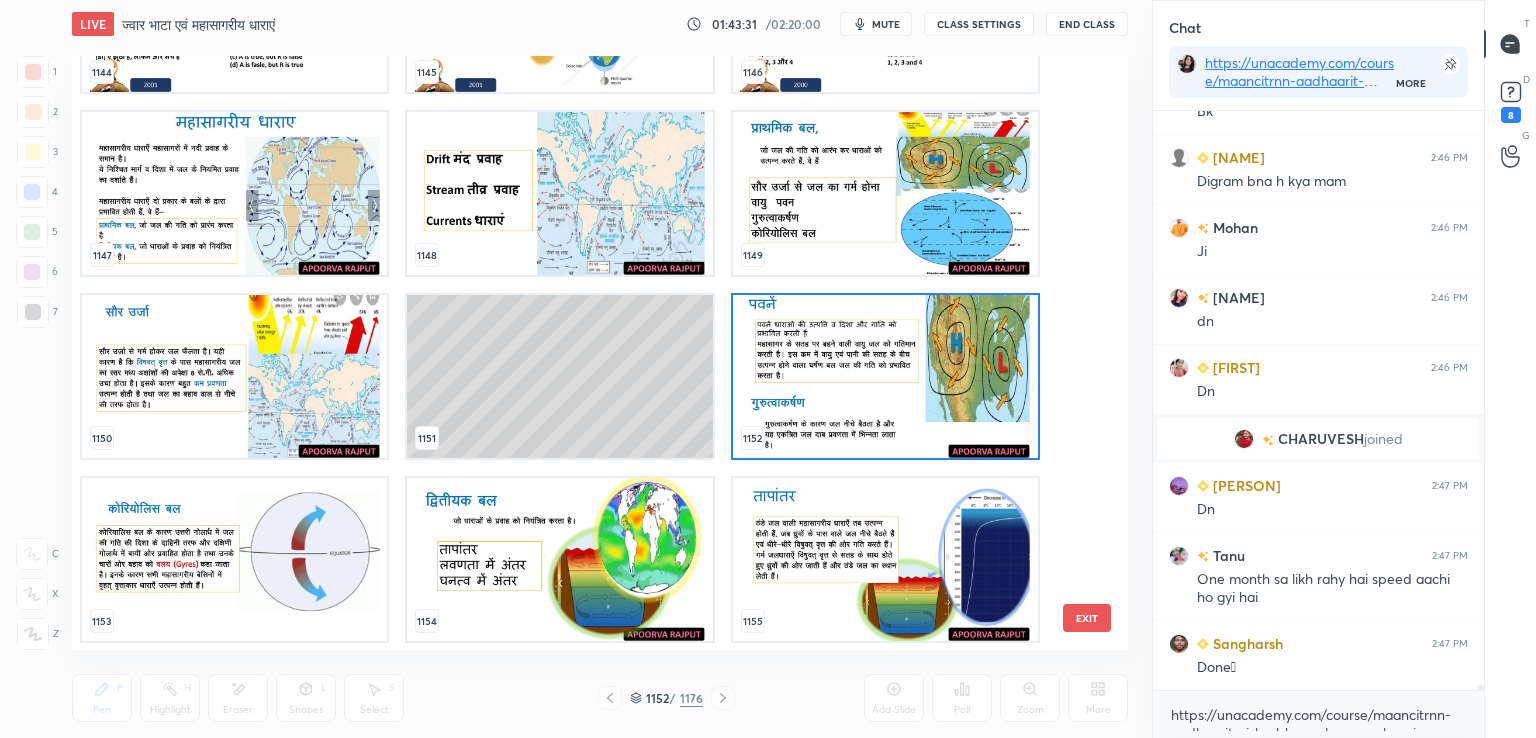 click at bounding box center [885, 376] 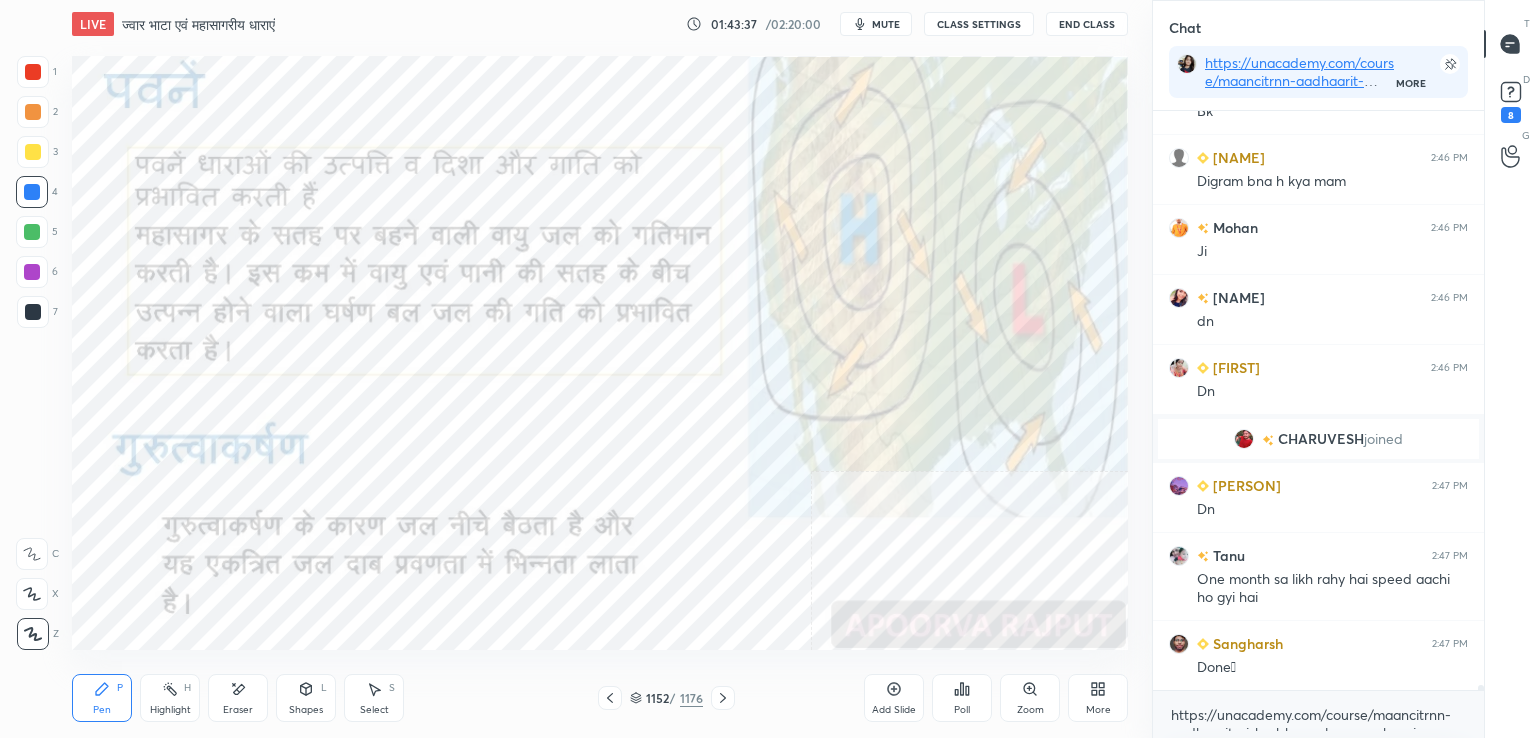 scroll, scrollTop: 73816, scrollLeft: 0, axis: vertical 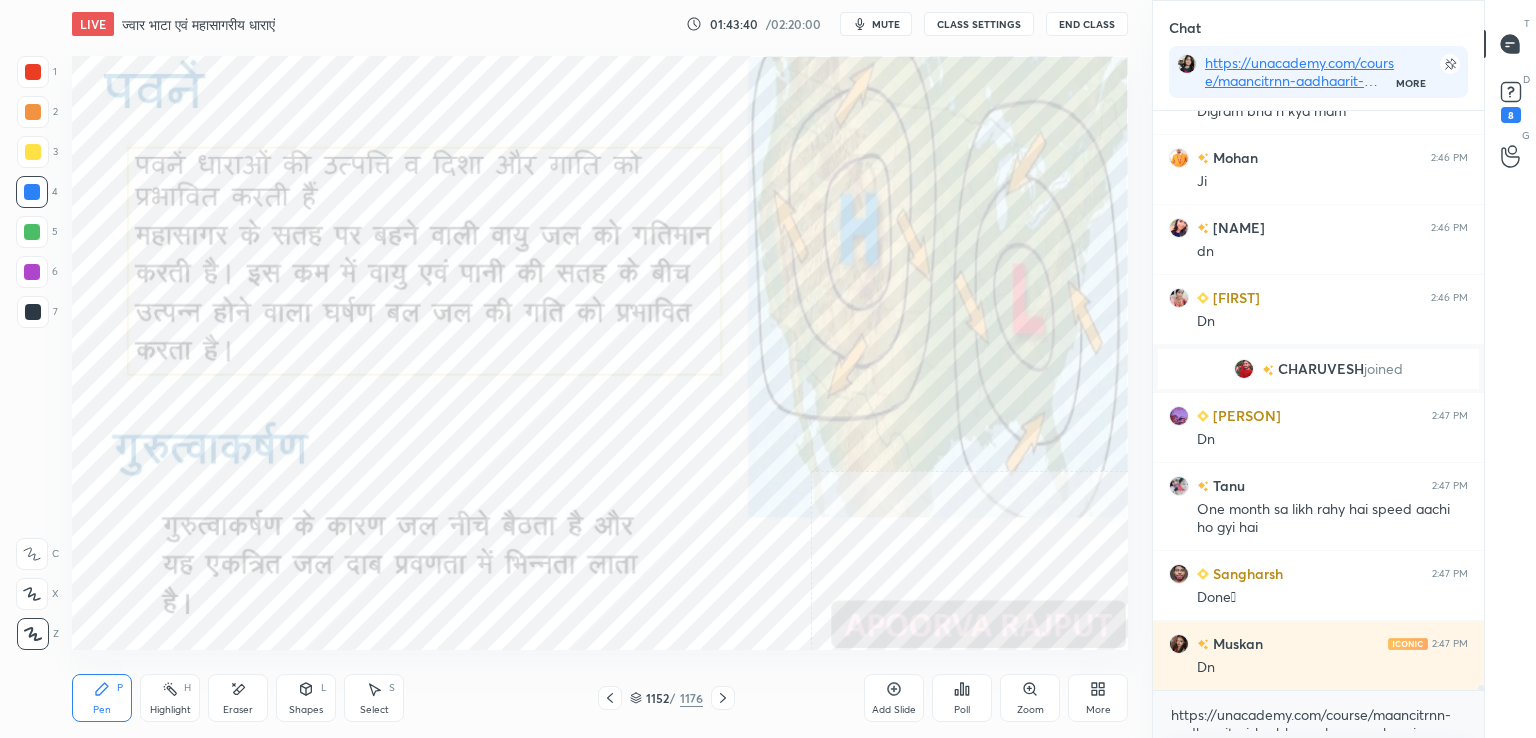 click on "Eraser" at bounding box center [238, 710] 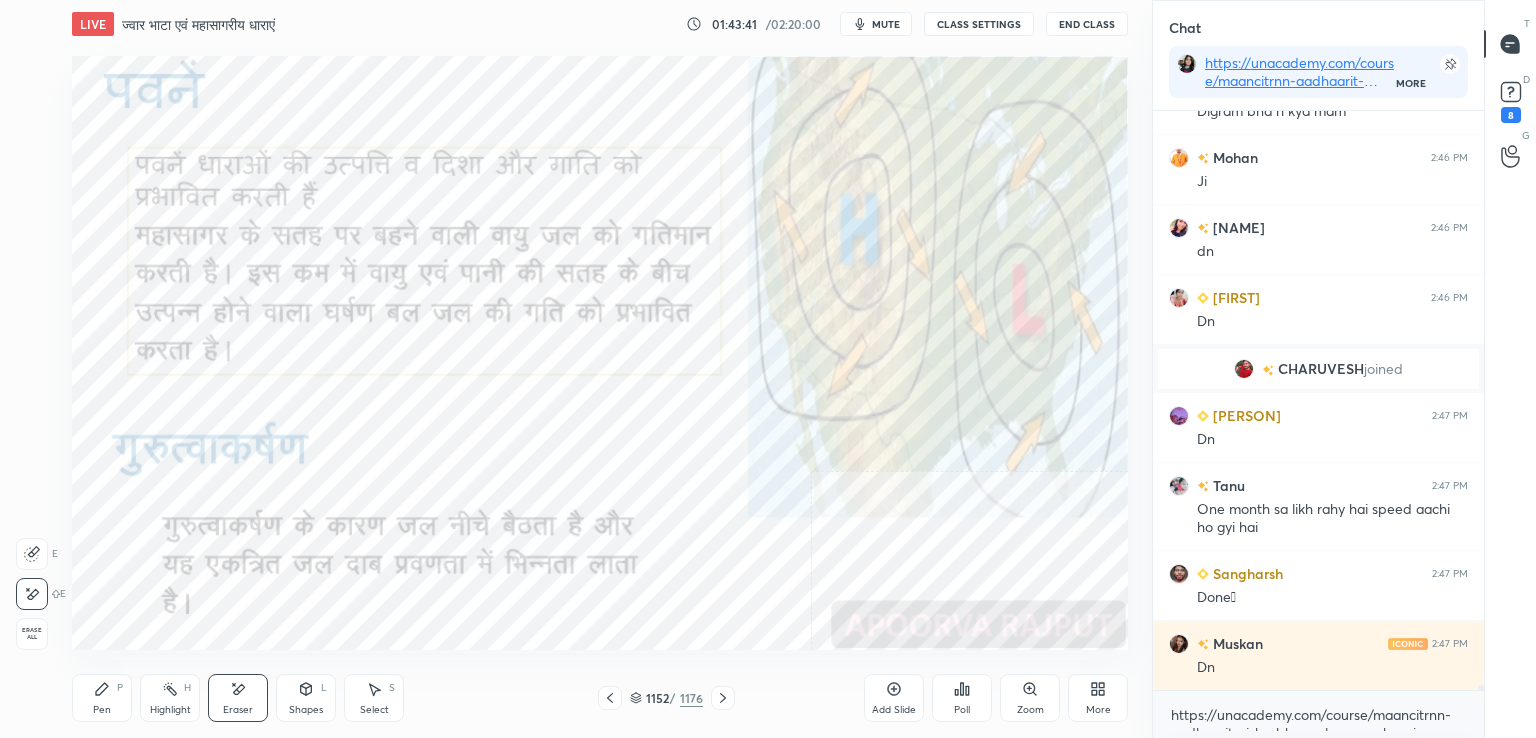 click on "Erase all" at bounding box center (32, 634) 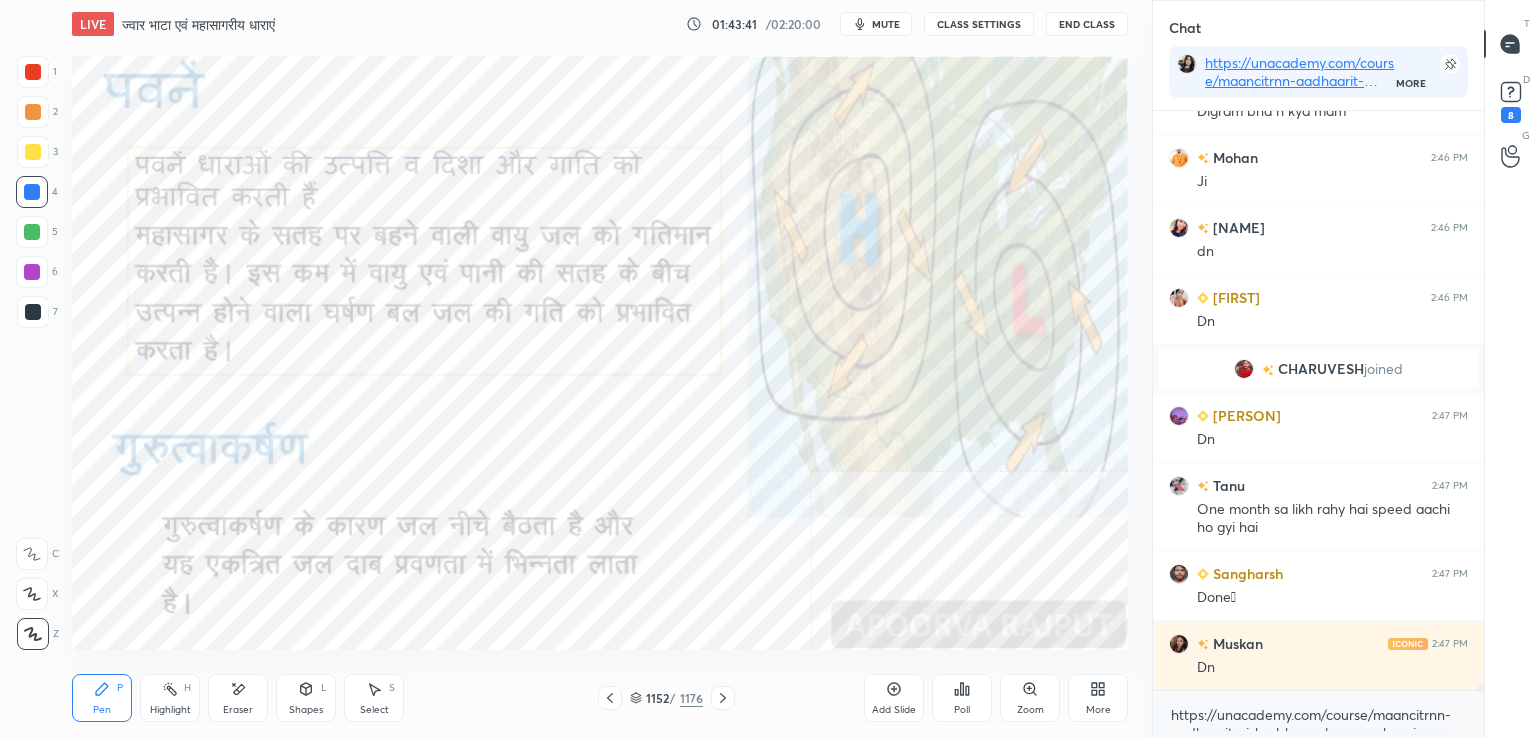 click on "[NUMBER] / [NUMBER]" at bounding box center [666, 698] 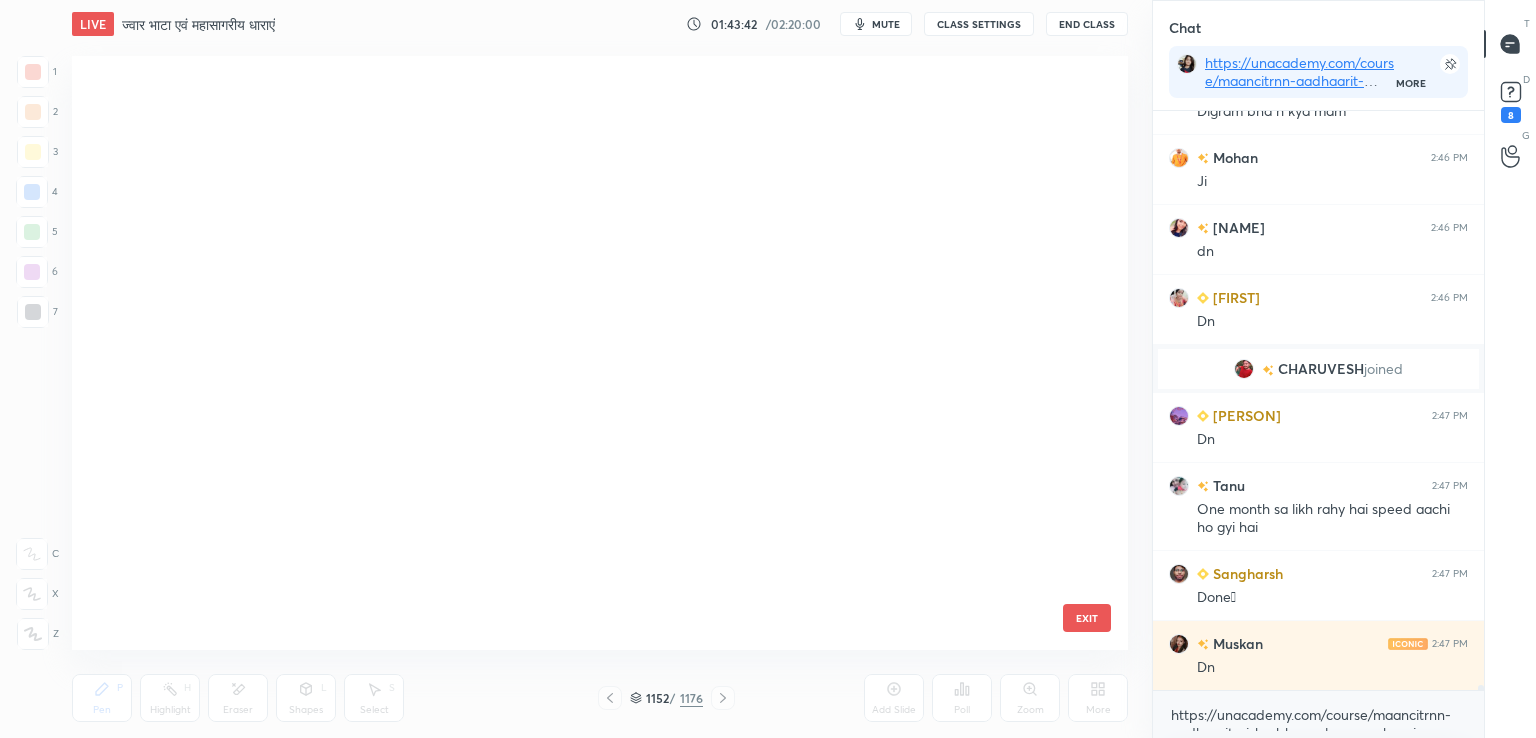 scroll, scrollTop: 69678, scrollLeft: 0, axis: vertical 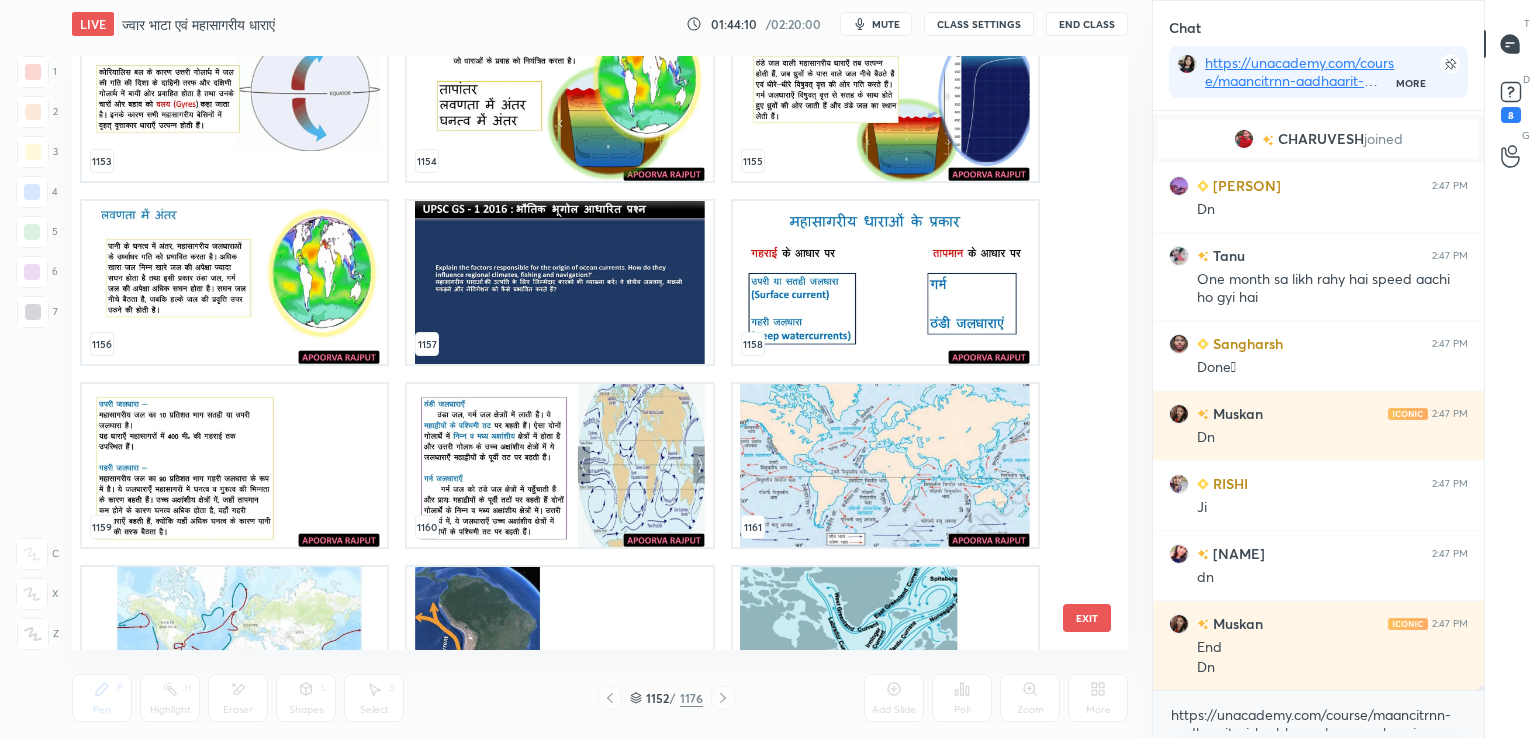 click at bounding box center [559, 282] 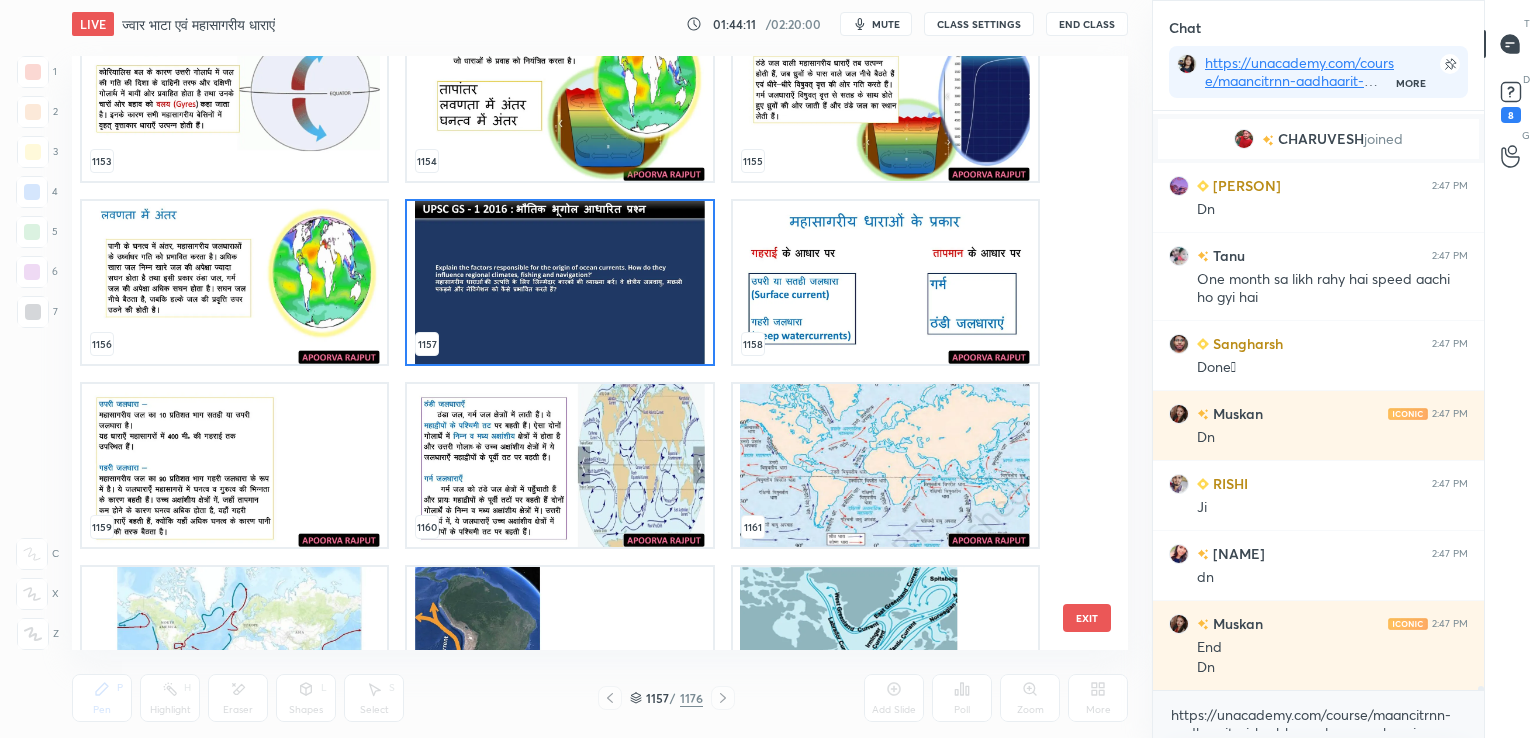 click at bounding box center [559, 282] 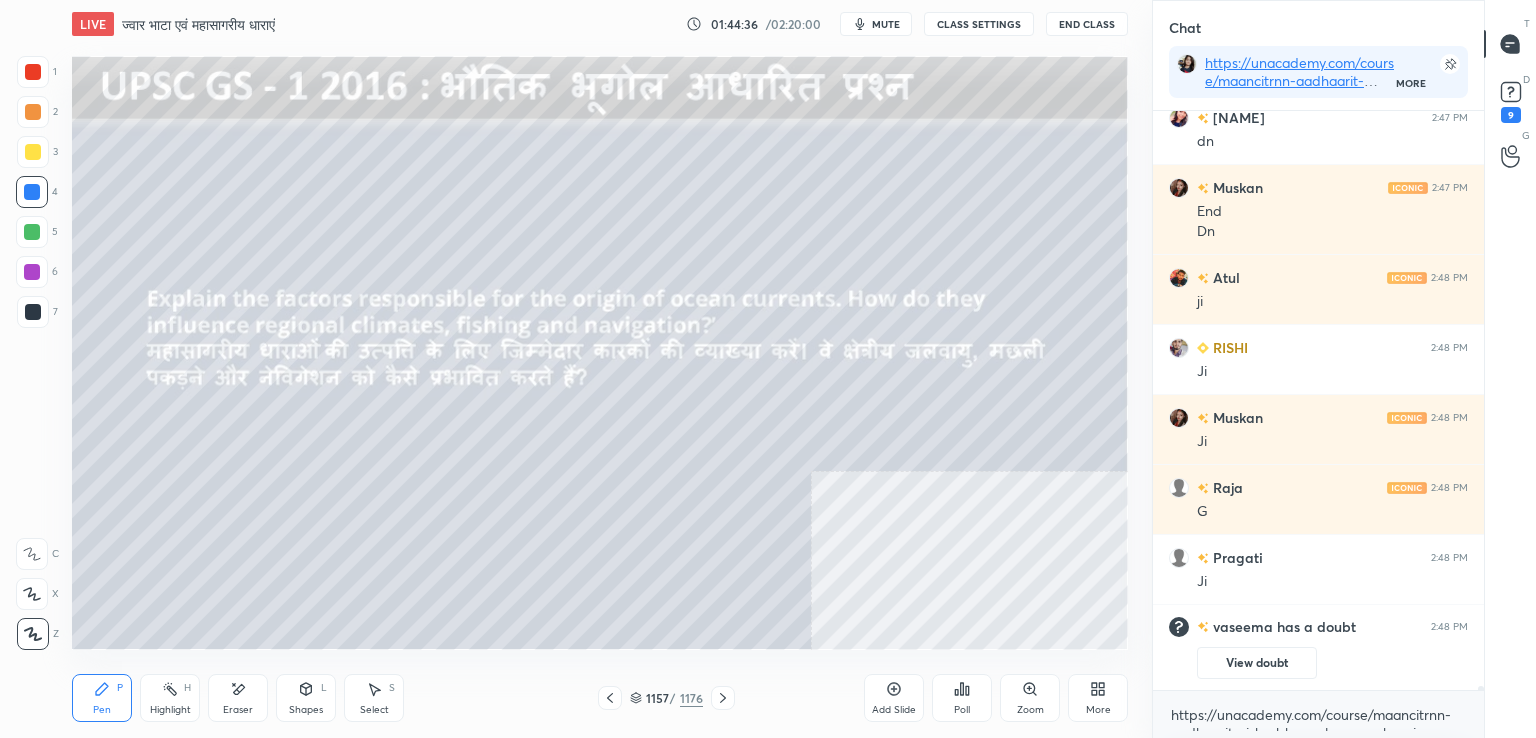 scroll, scrollTop: 74272, scrollLeft: 0, axis: vertical 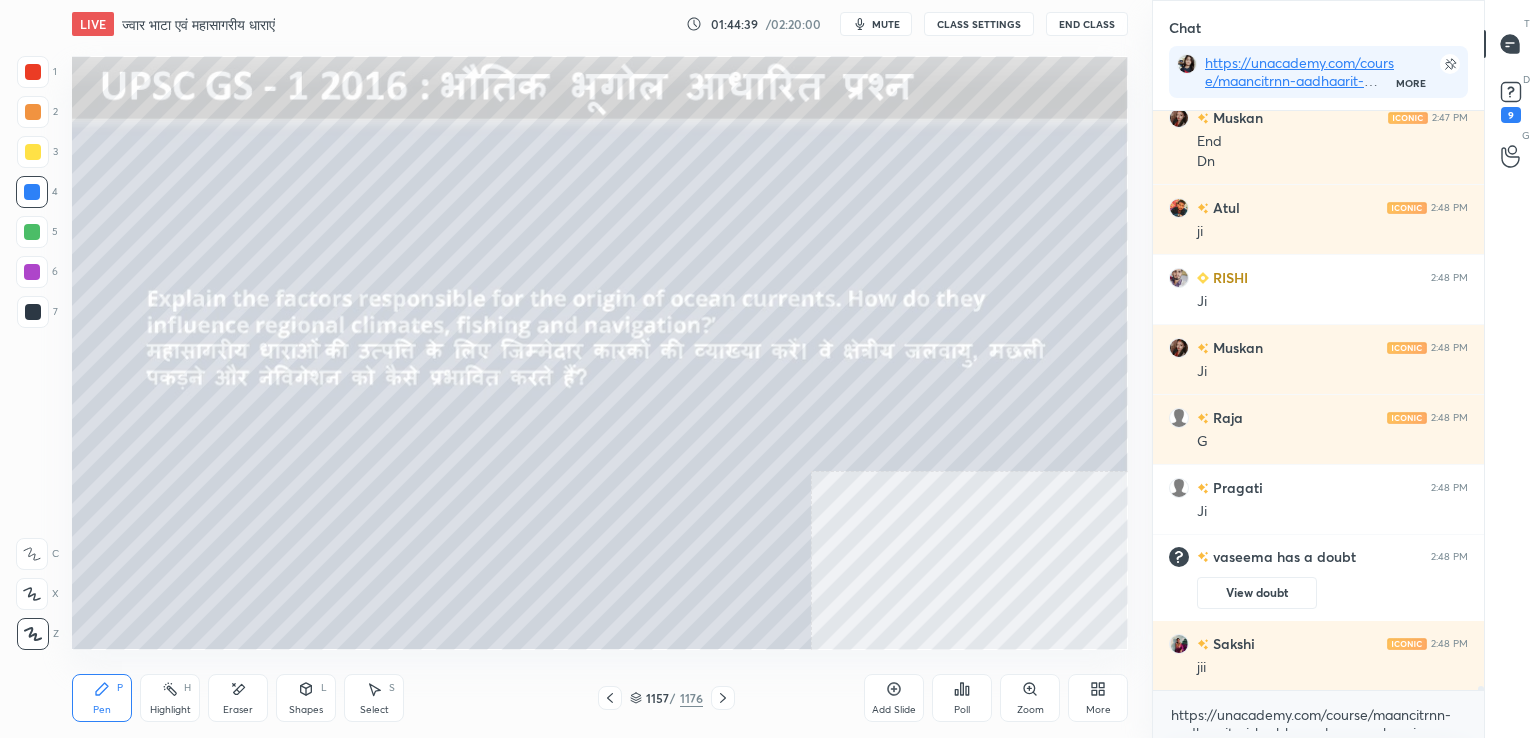 click on "Eraser" at bounding box center [238, 710] 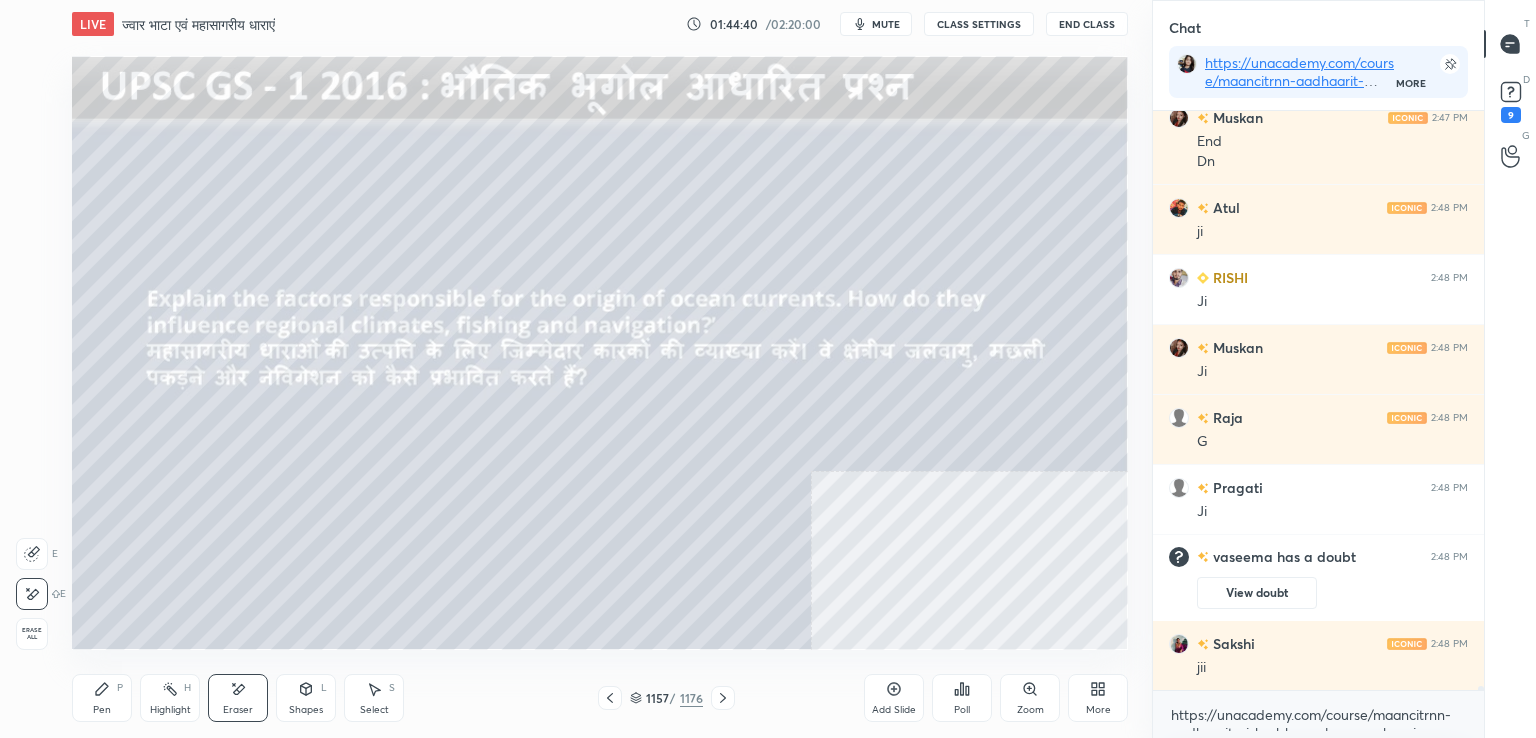 click on "Erase all" at bounding box center [32, 634] 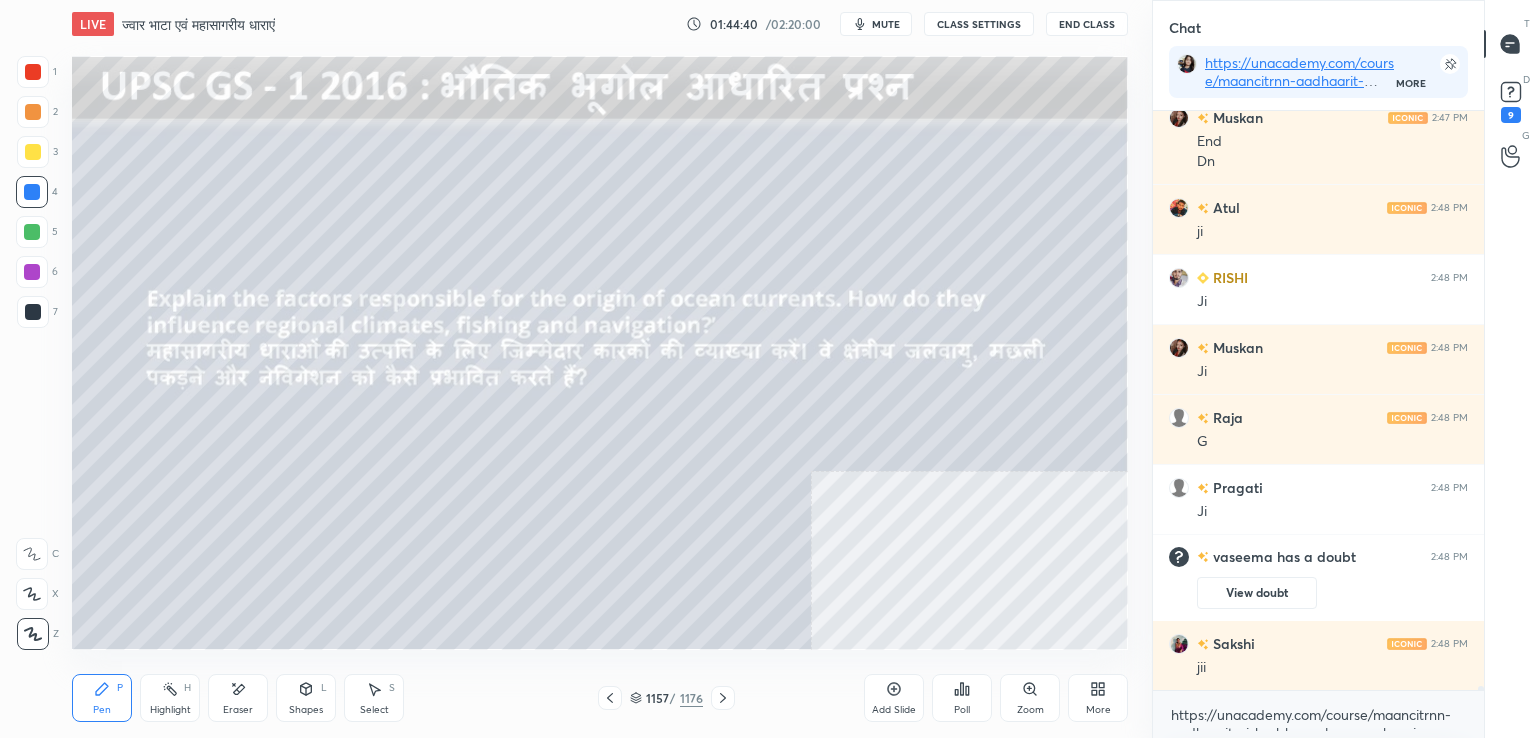 click on "1 2 3 4 5 6 7 C X Z E E Erase all   H H" at bounding box center (32, 353) 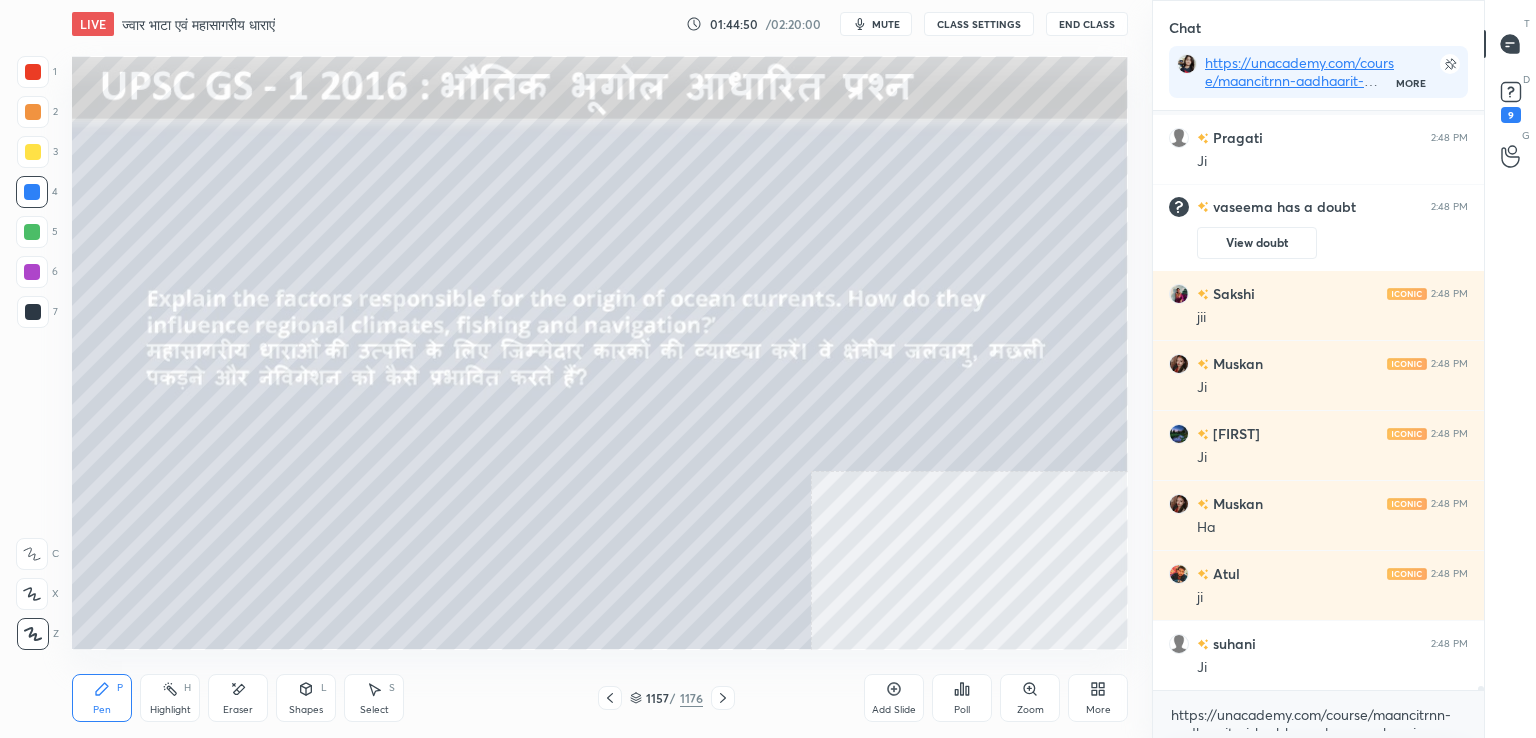 scroll, scrollTop: 74762, scrollLeft: 0, axis: vertical 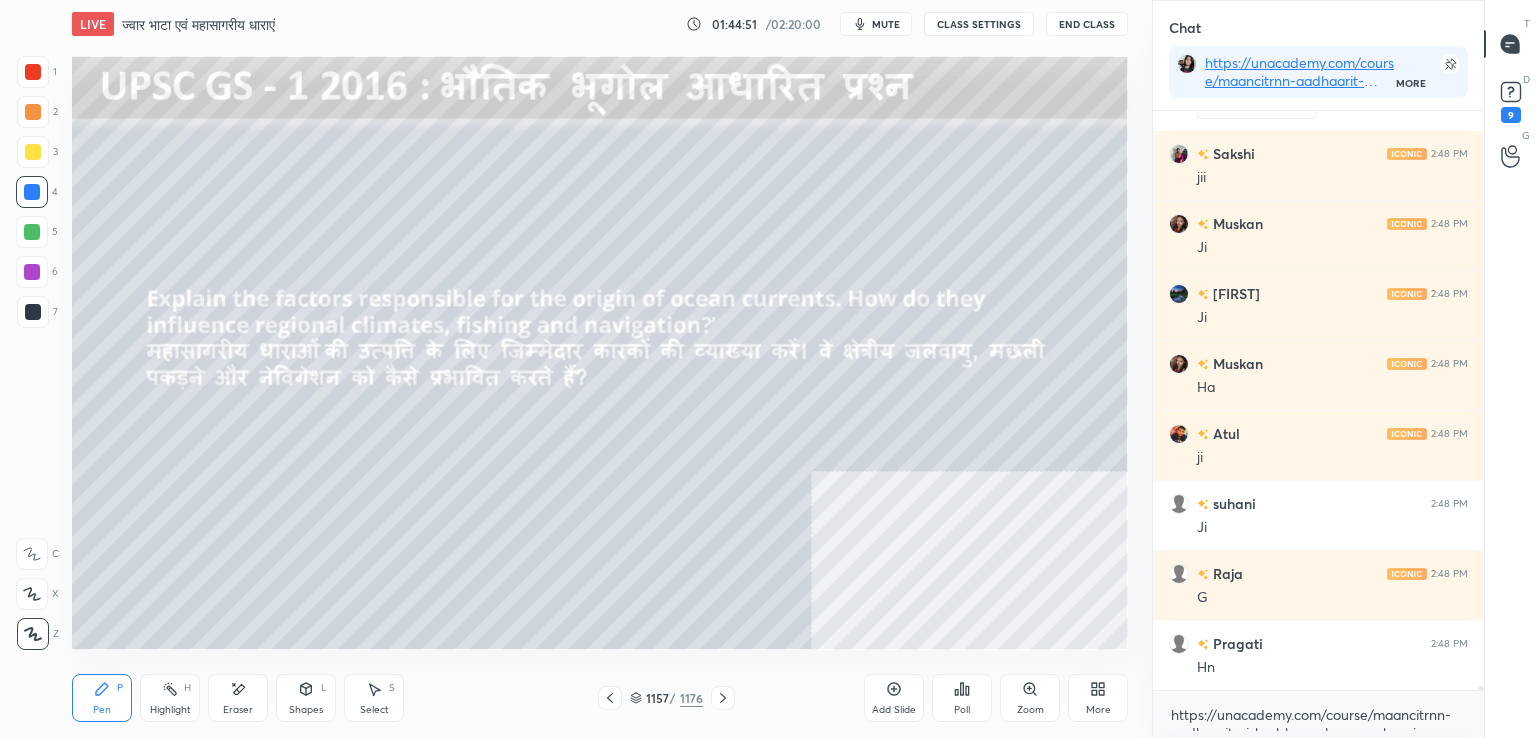 click 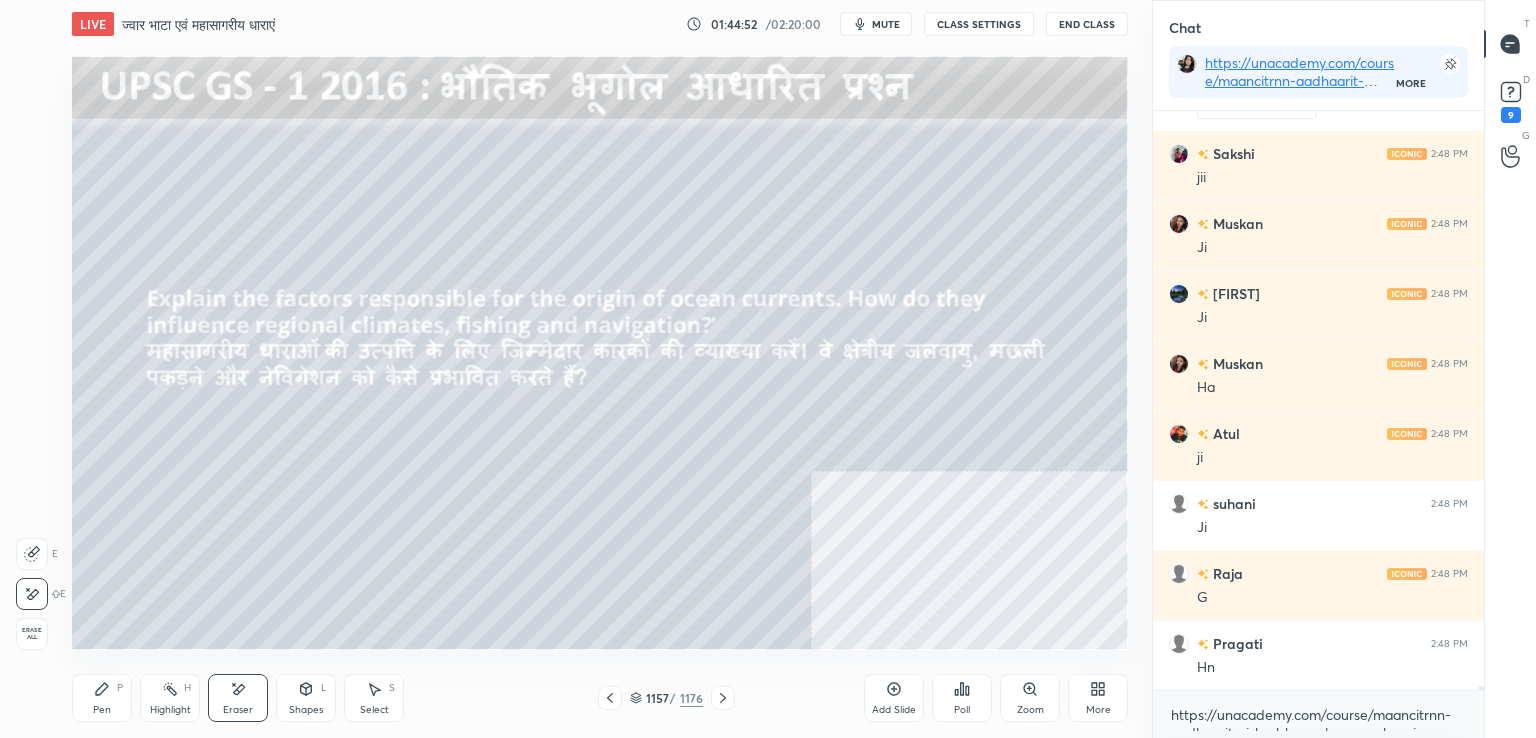 click on "Erase all" at bounding box center [32, 634] 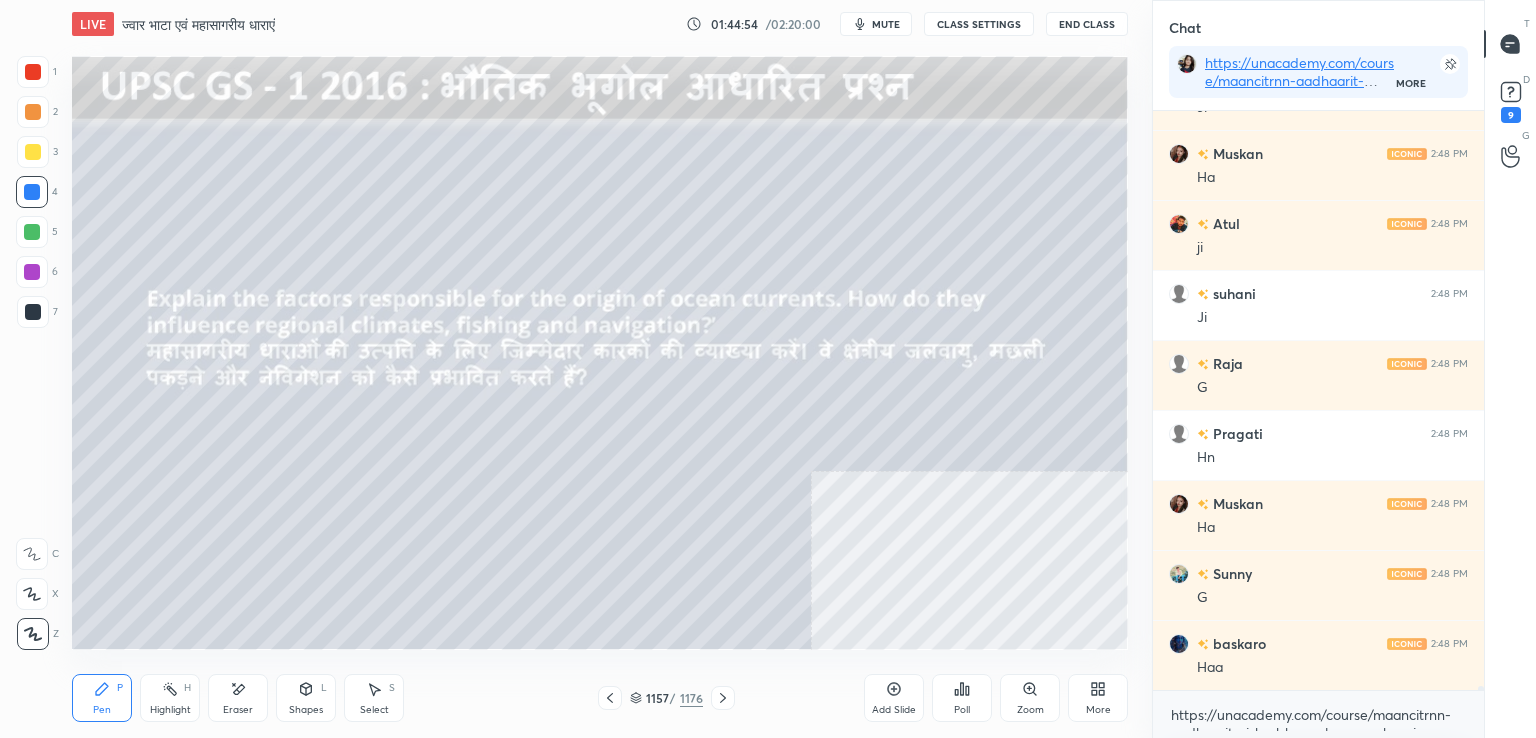 scroll, scrollTop: 75042, scrollLeft: 0, axis: vertical 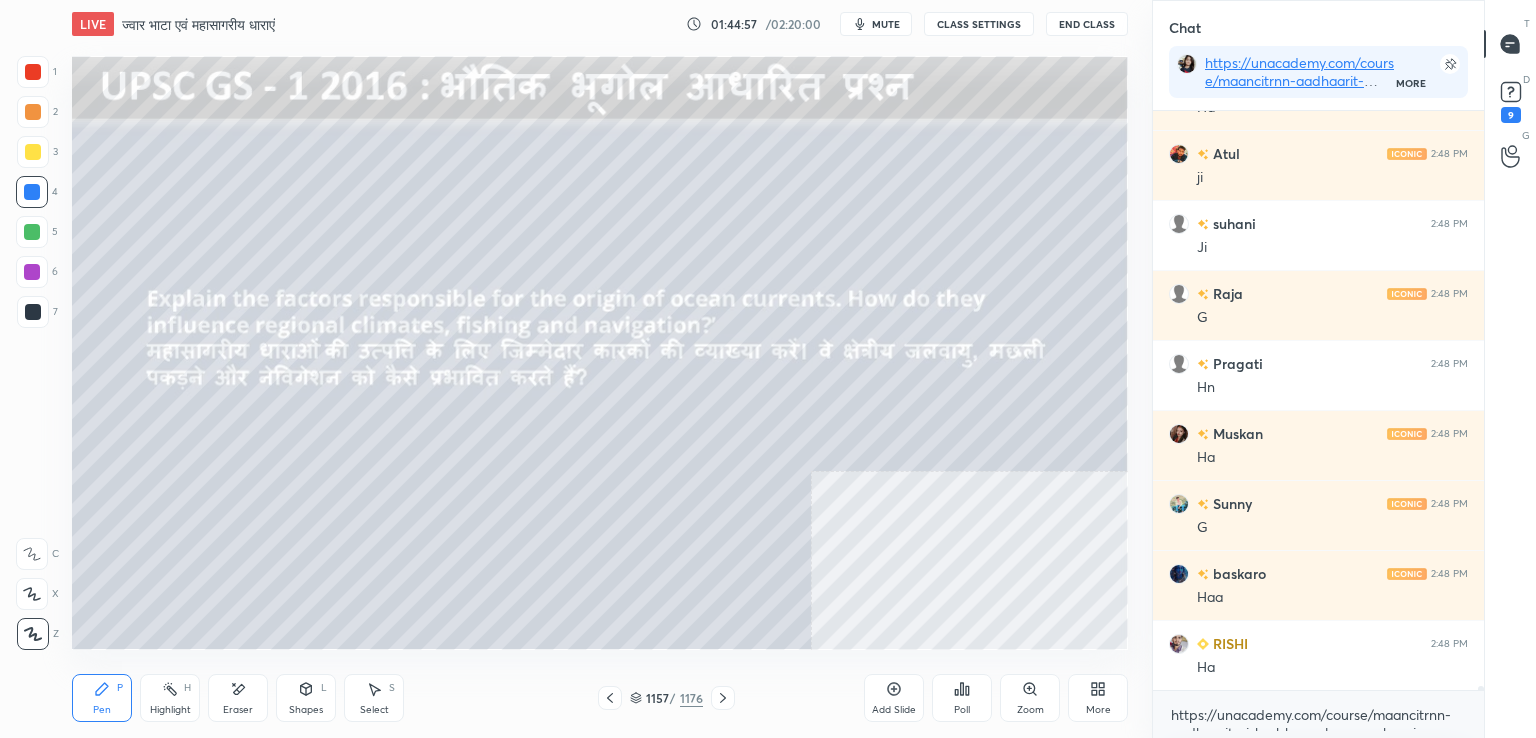 click 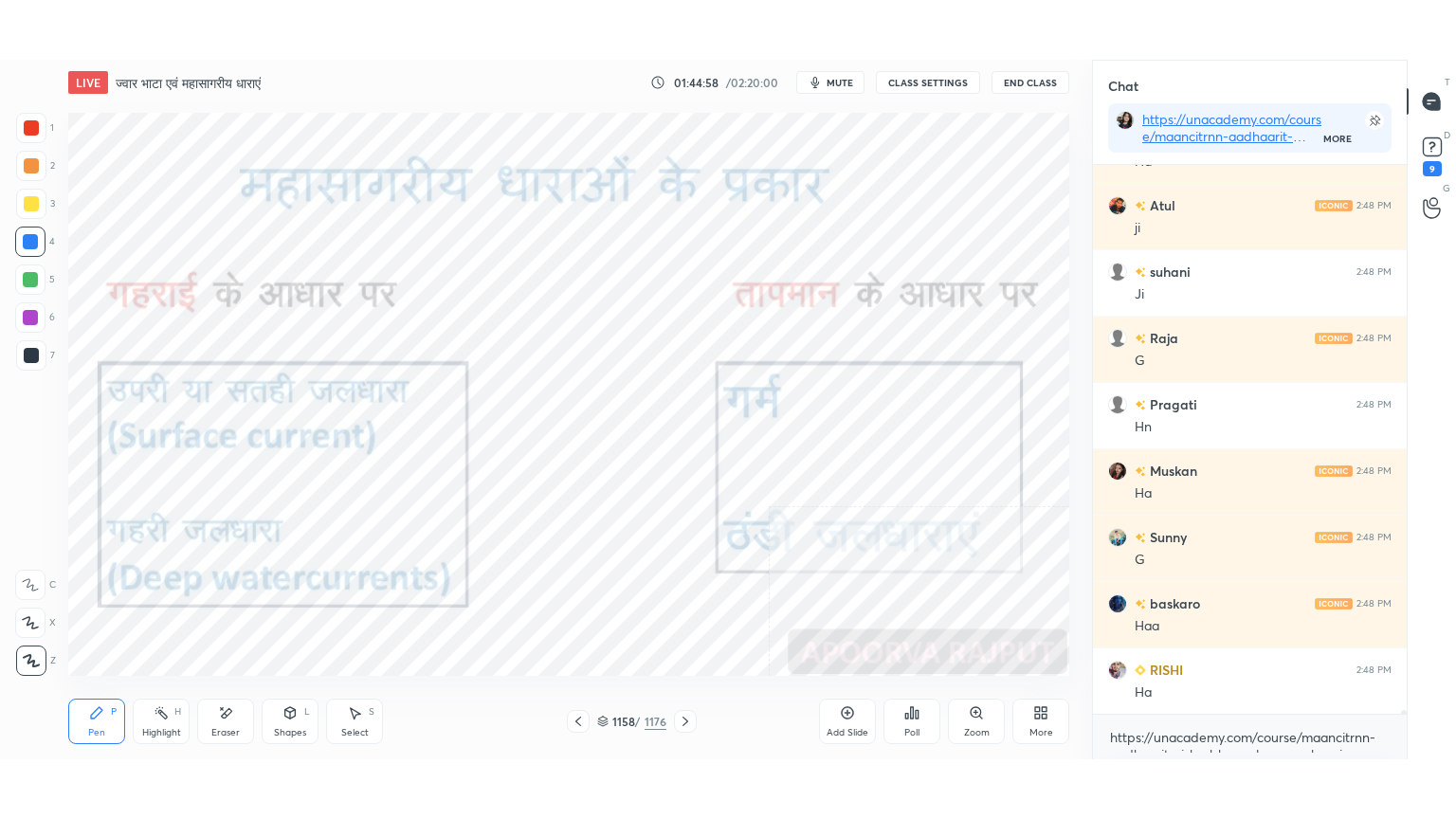 scroll, scrollTop: 71200, scrollLeft: 0, axis: vertical 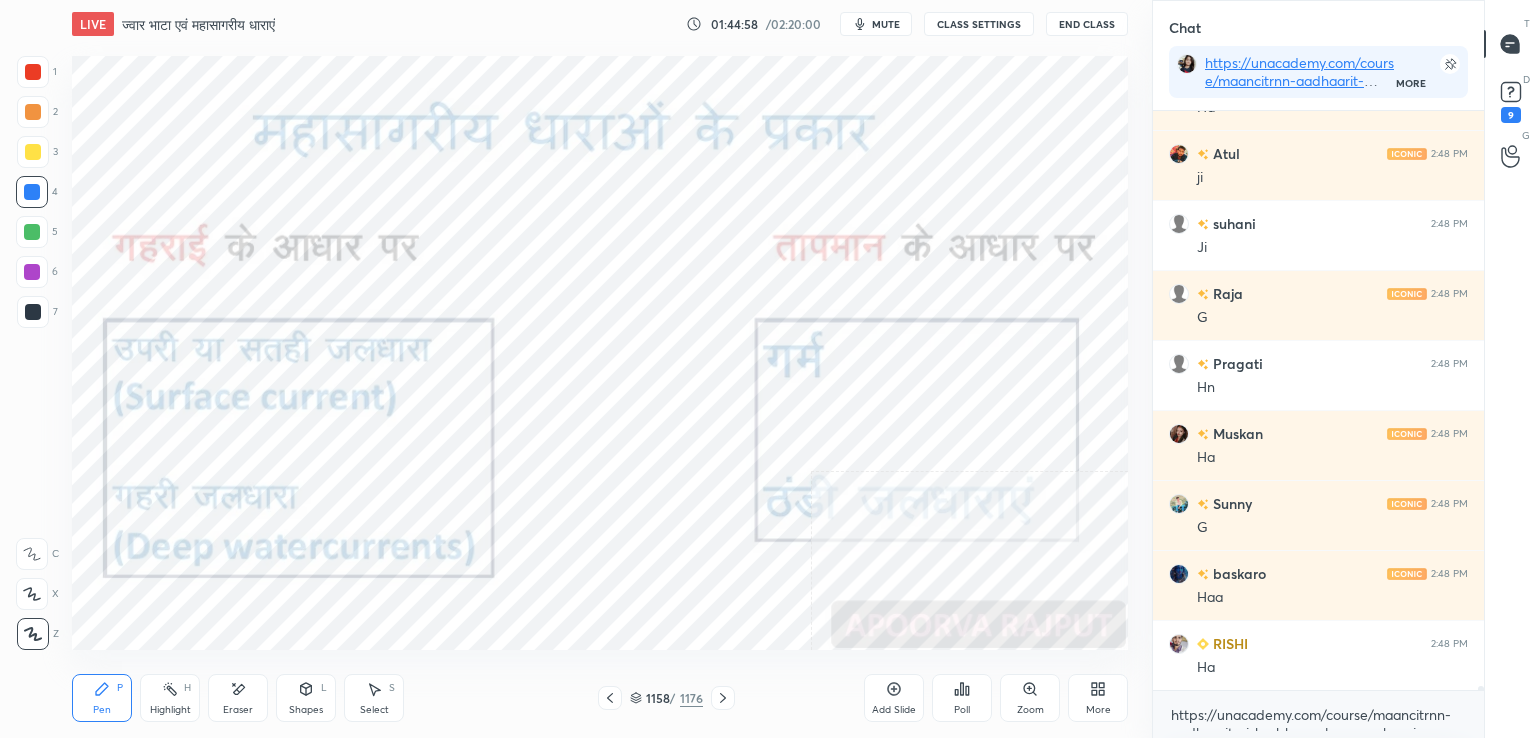 click on "More" at bounding box center [1098, 698] 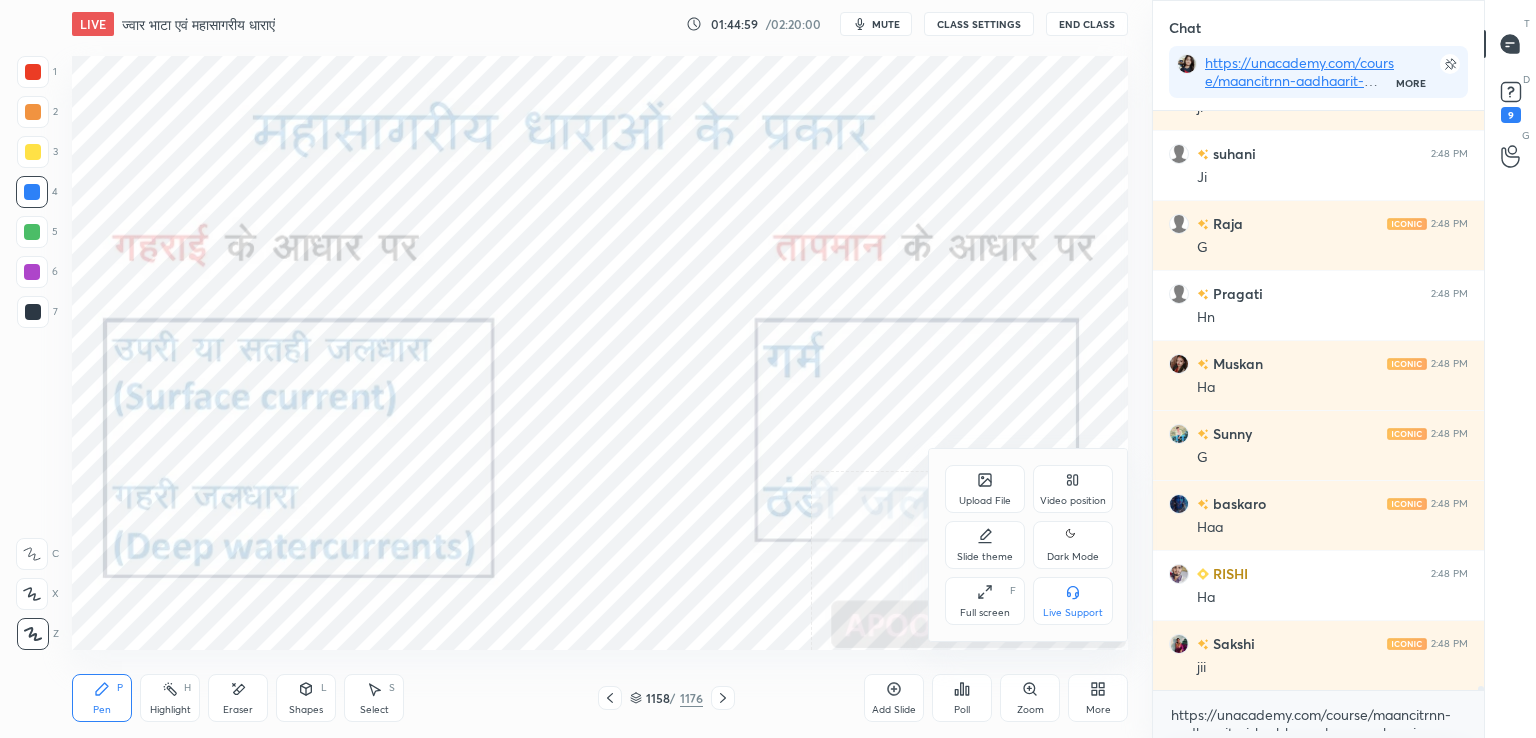 click on "Full screen" at bounding box center [985, 613] 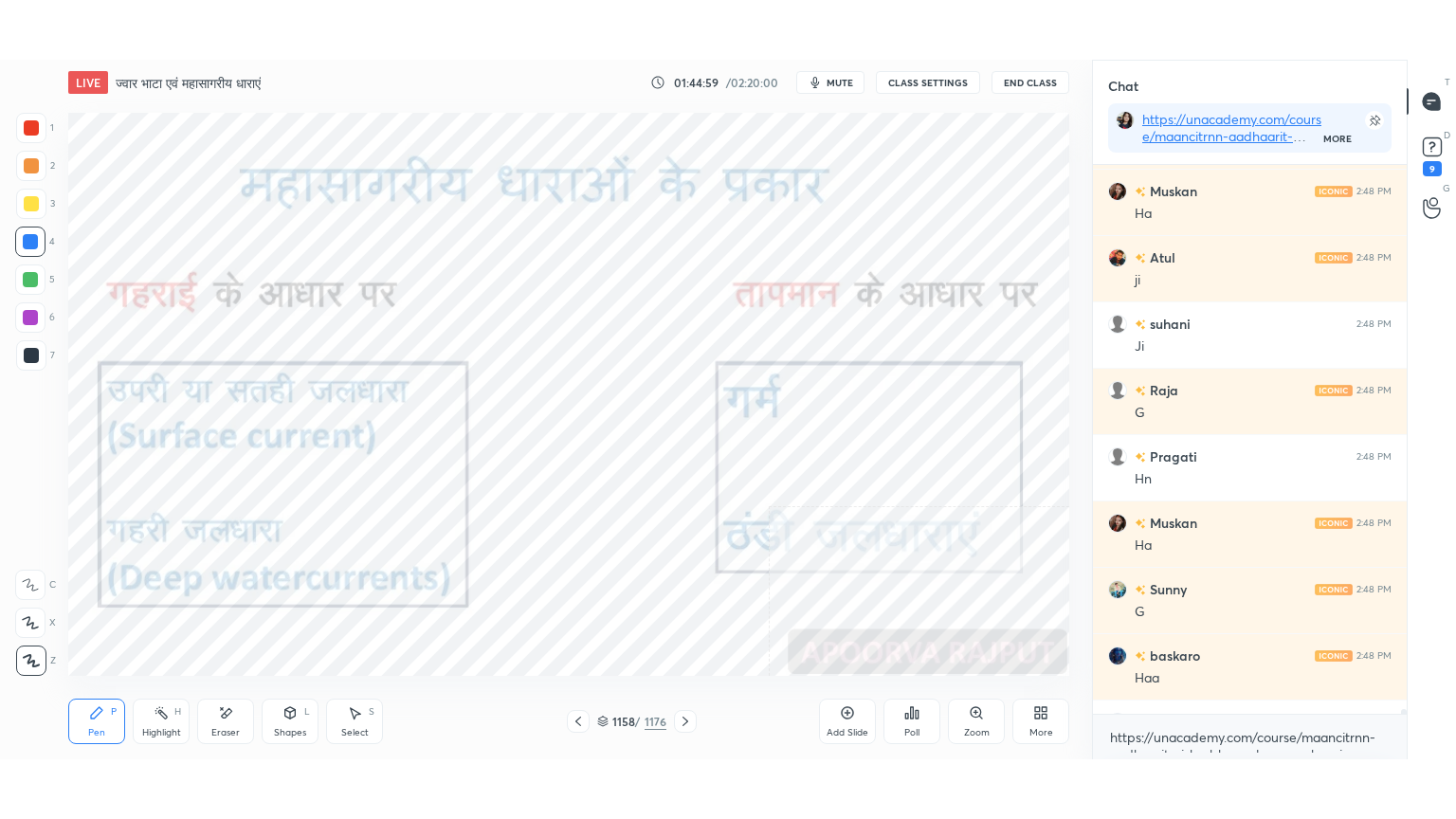 scroll, scrollTop: 94094, scrollLeft: 93776, axis: both 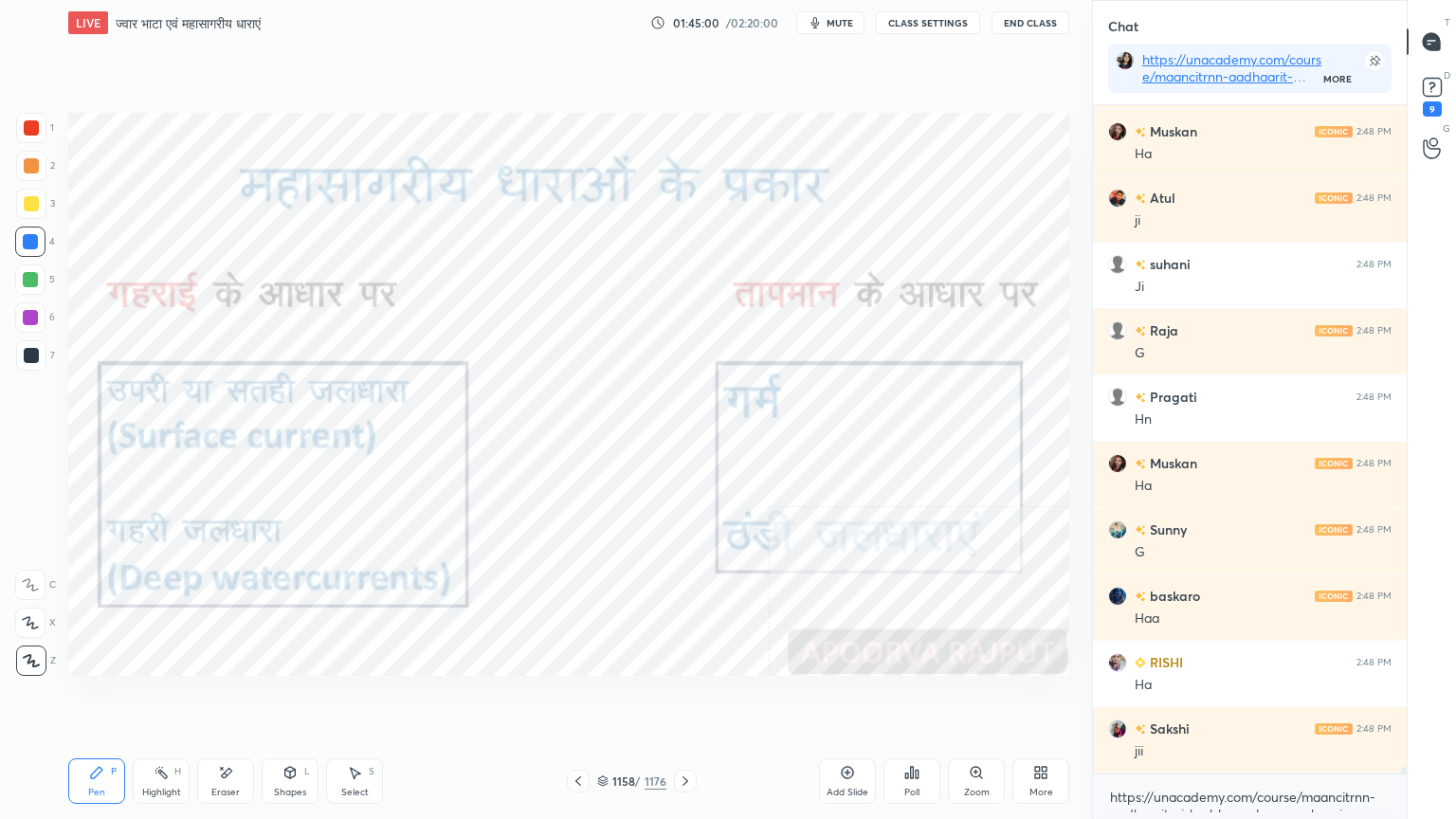 drag, startPoint x: 713, startPoint y: 723, endPoint x: 720, endPoint y: 717, distance: 9.219544 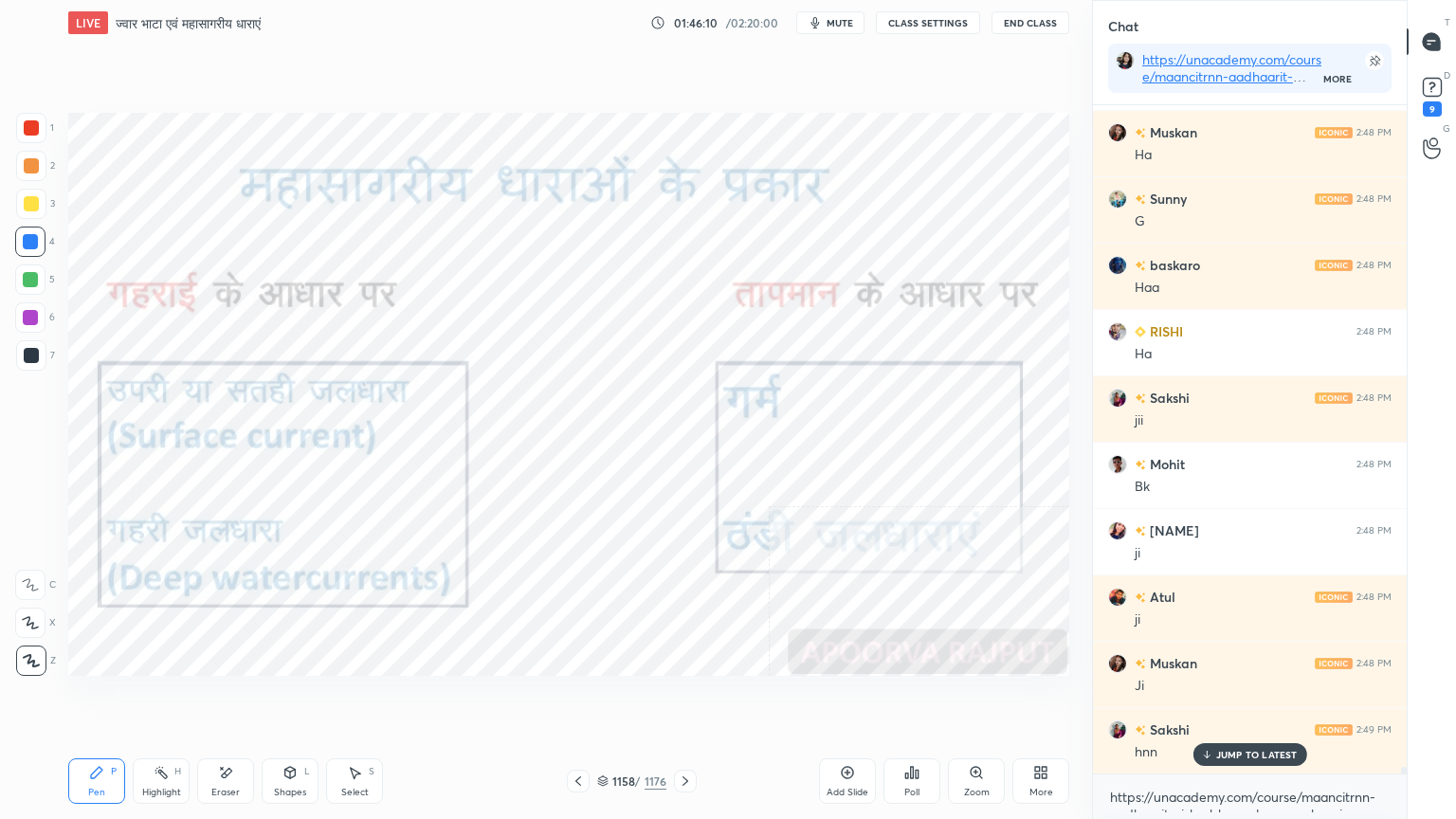 scroll, scrollTop: 71431, scrollLeft: 0, axis: vertical 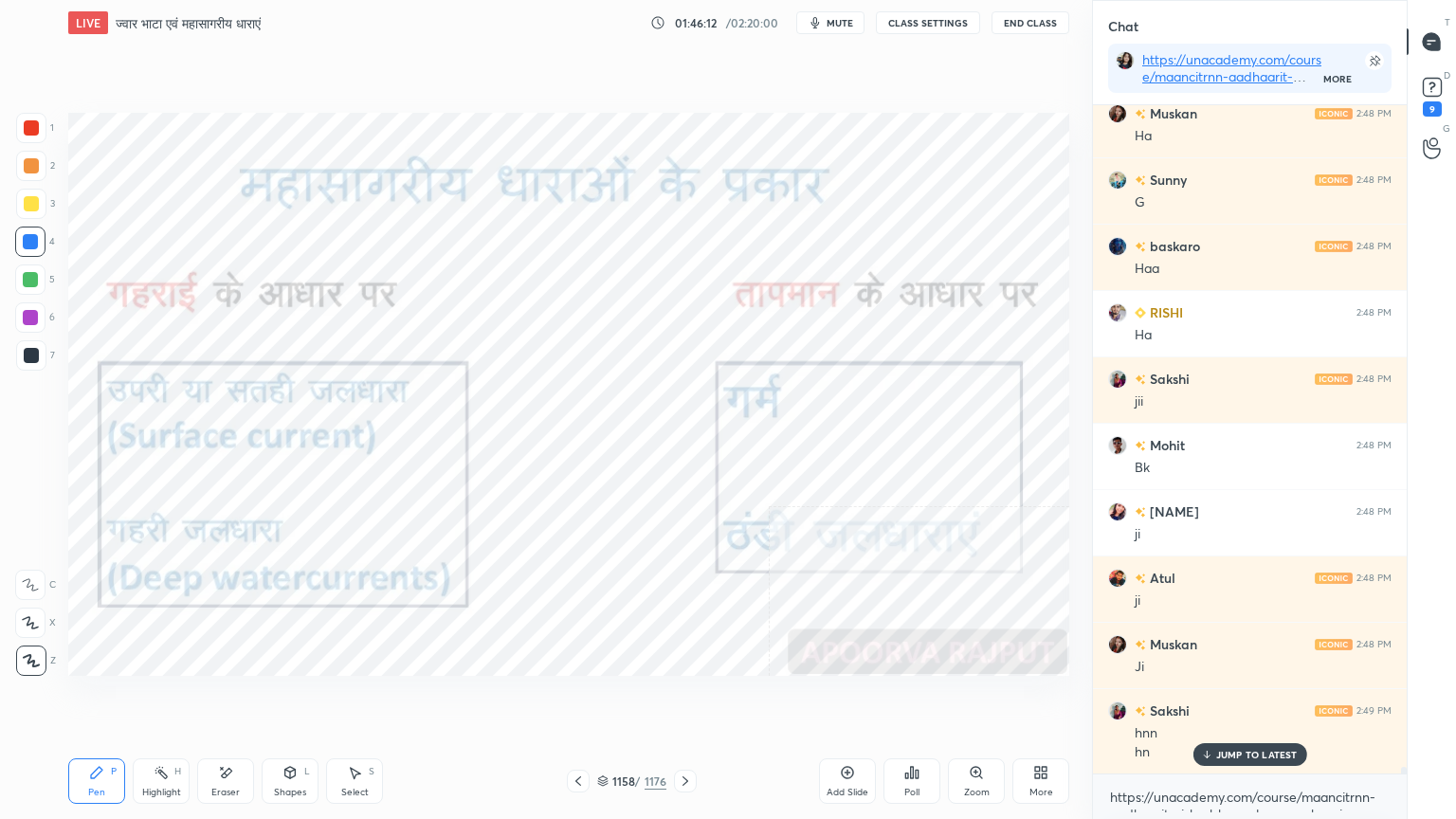 click on "Eraser" at bounding box center [226, 781] 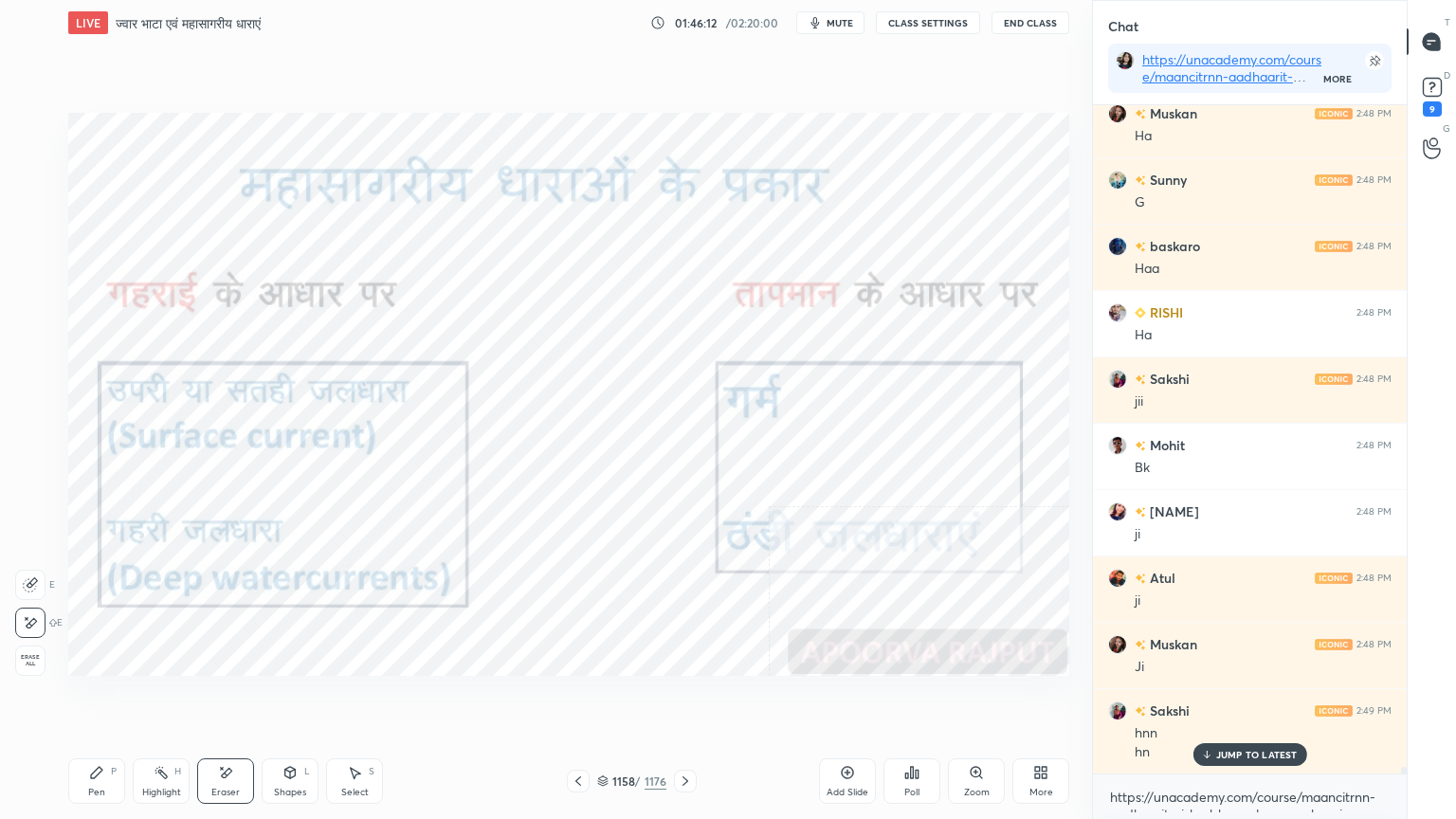 scroll, scrollTop: 71499, scrollLeft: 0, axis: vertical 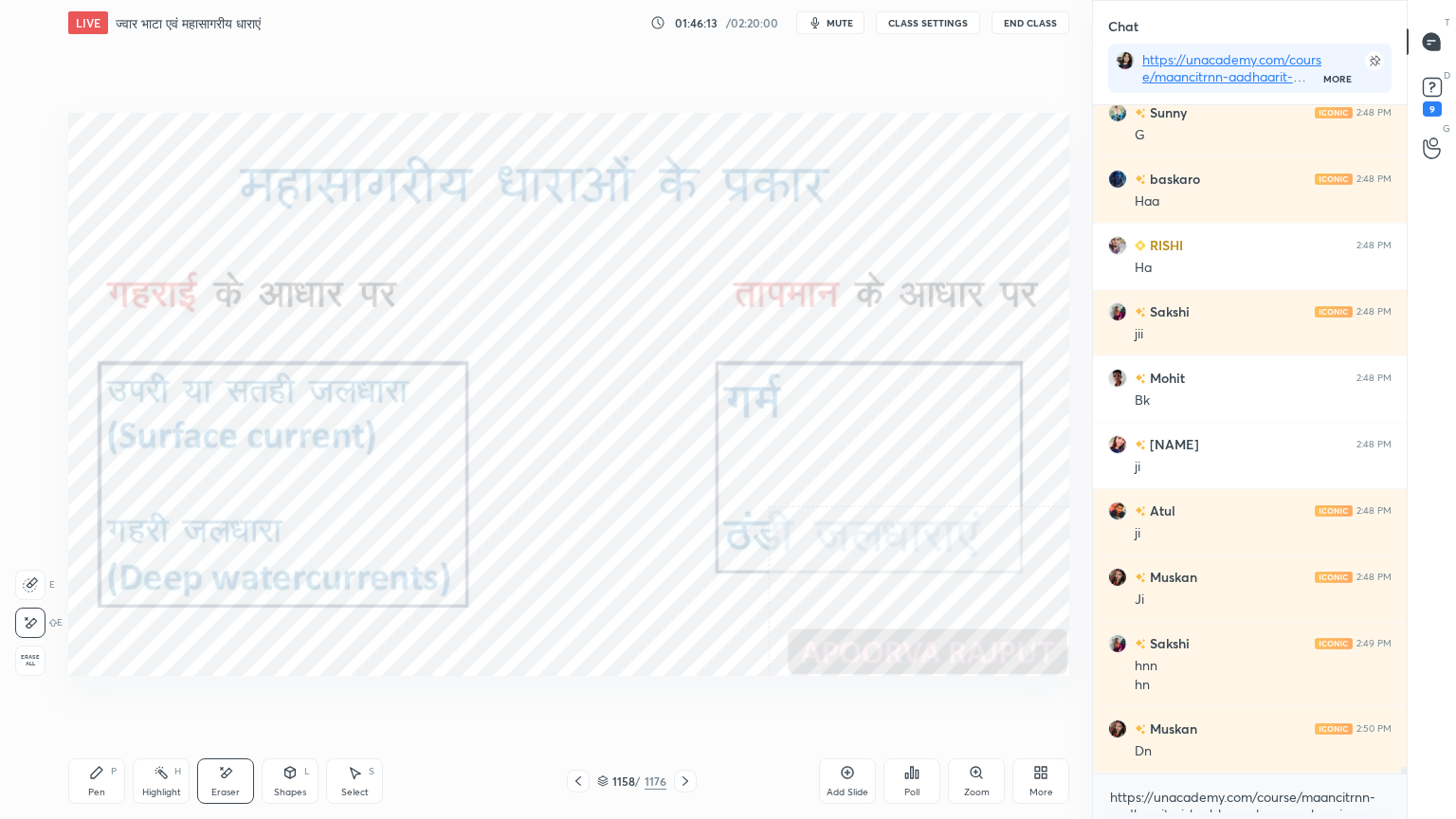 click on "Erase all" at bounding box center (30, 661) 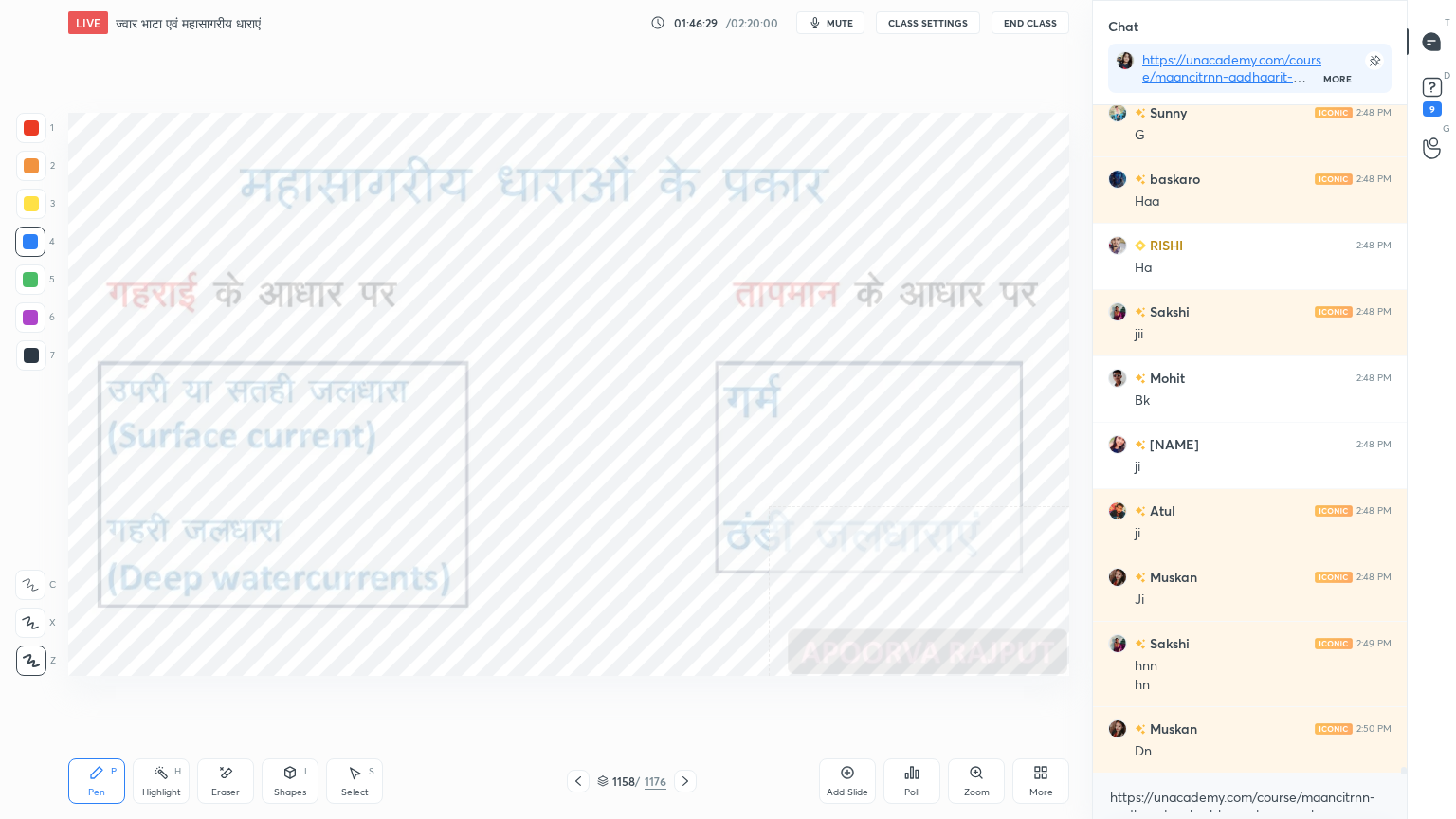 click on "Eraser" at bounding box center (226, 792) 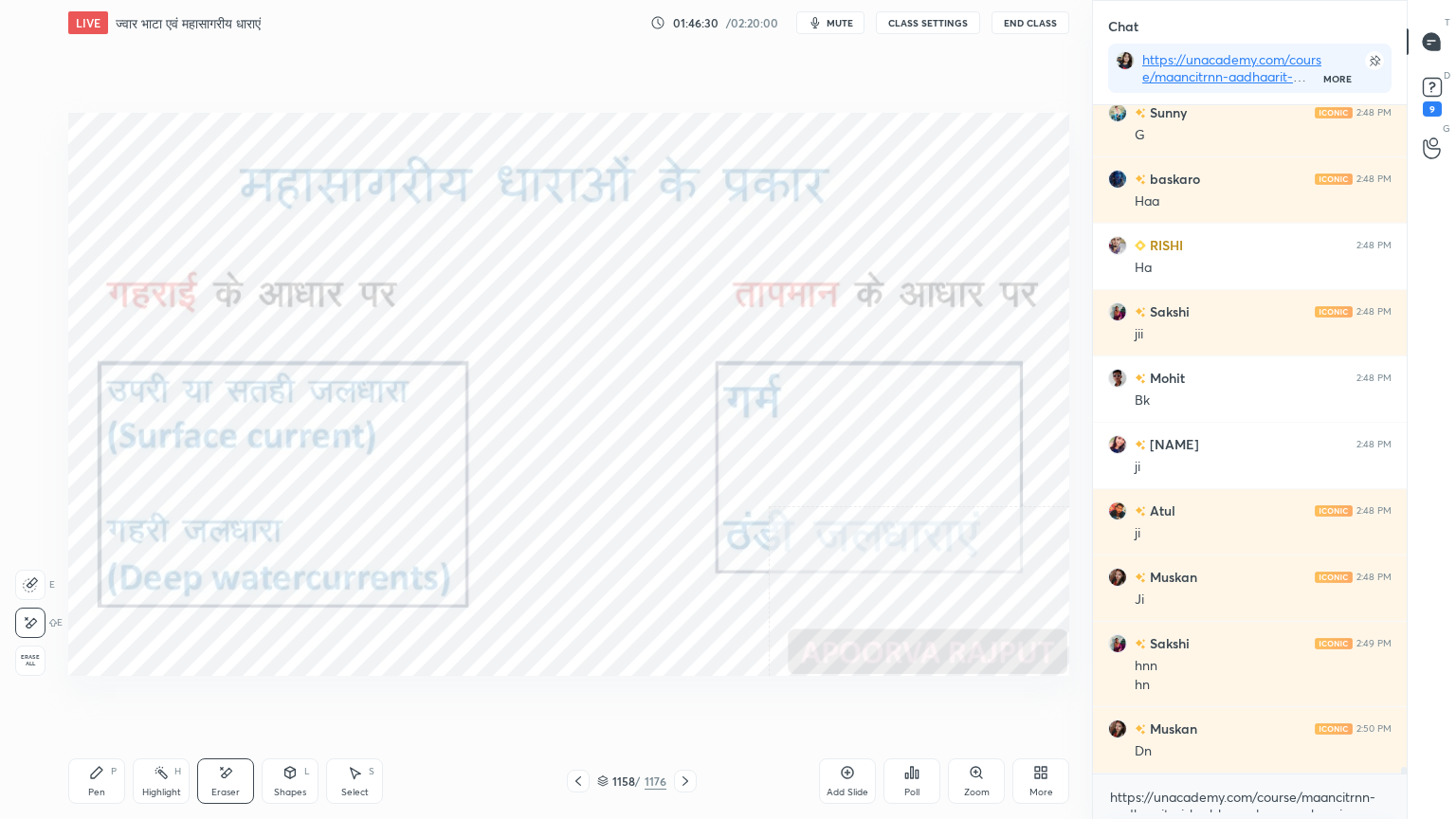 drag, startPoint x: 38, startPoint y: 646, endPoint x: 64, endPoint y: 645, distance: 26.019224 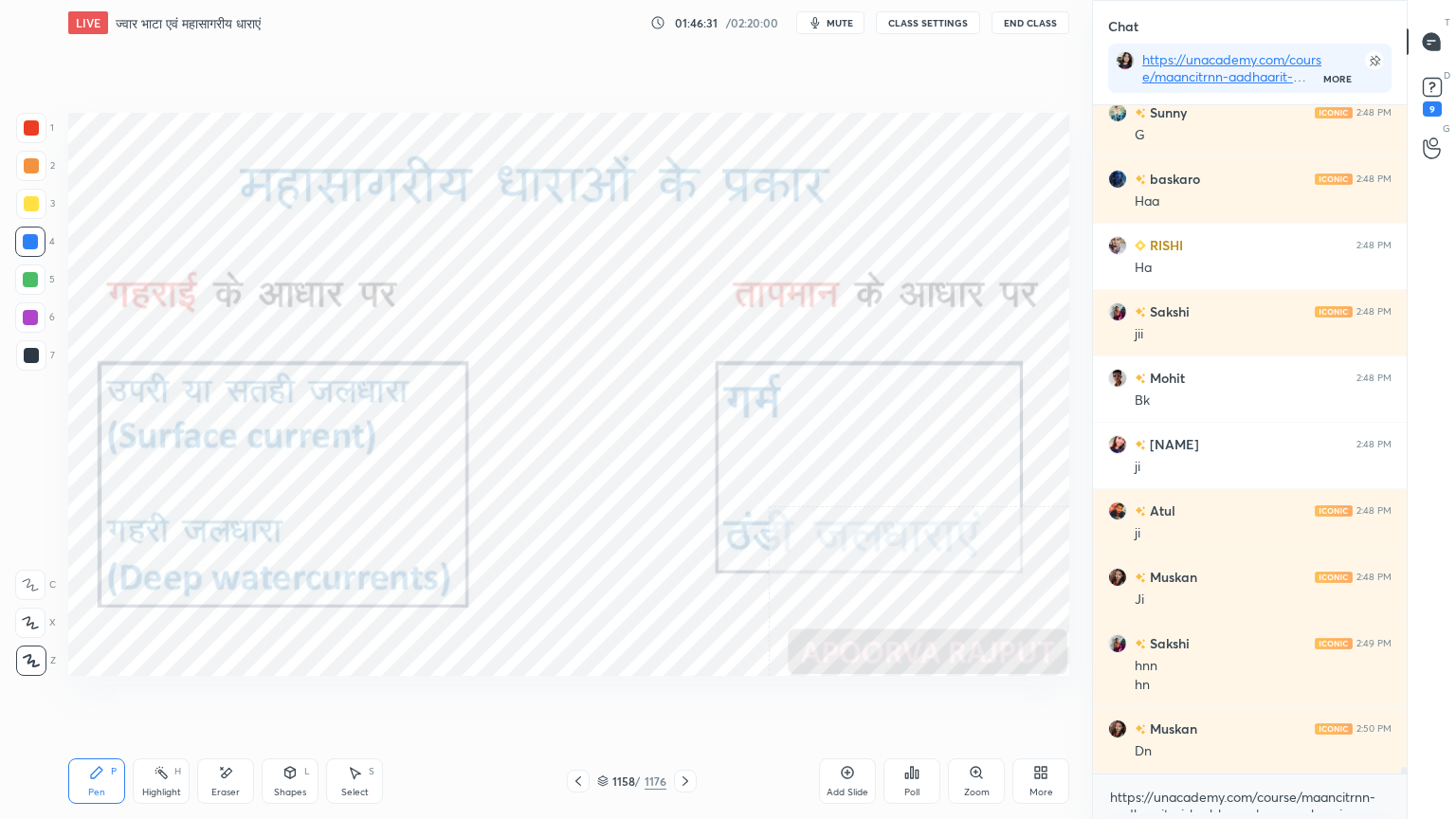 click 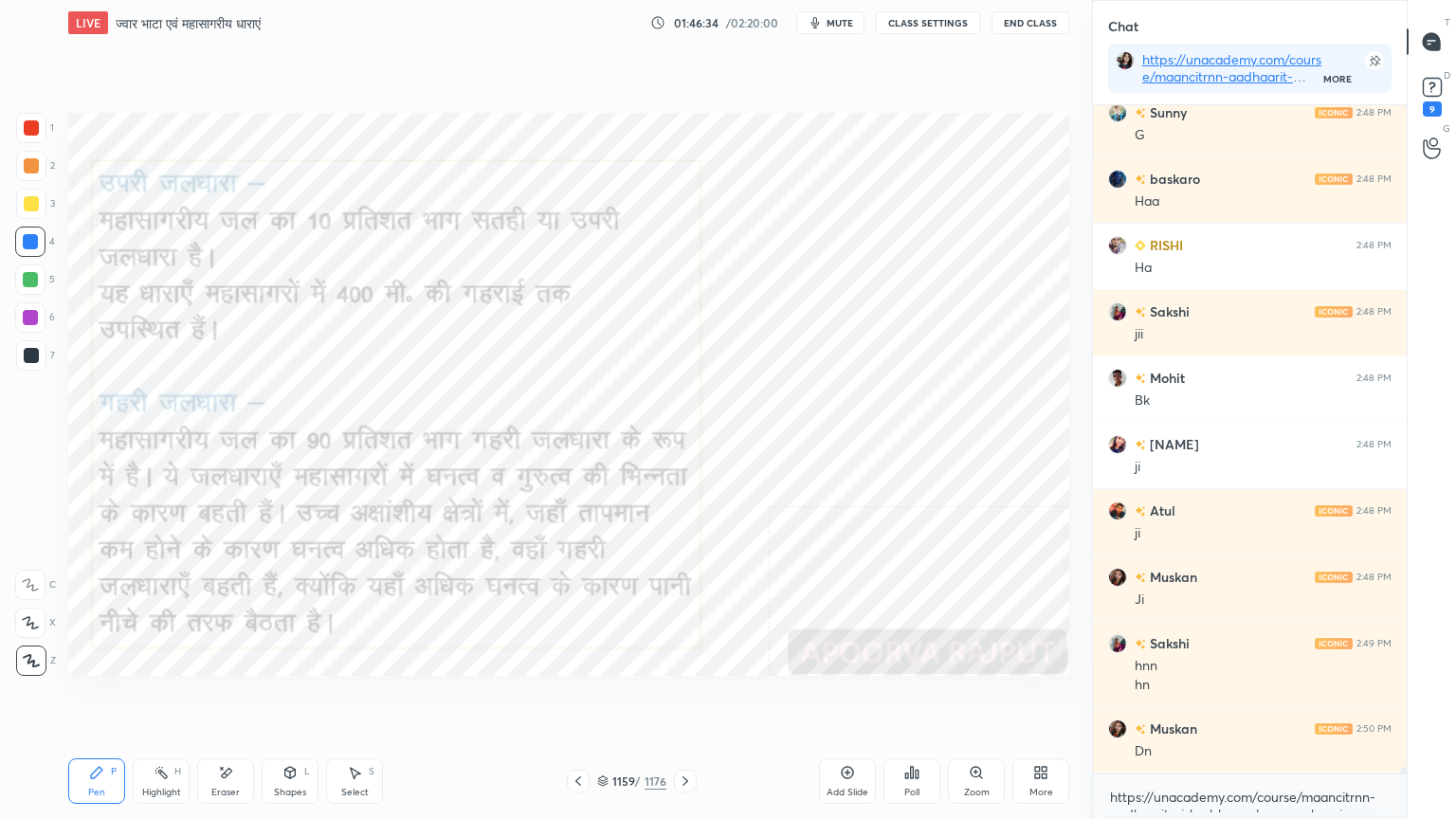 scroll, scrollTop: 71564, scrollLeft: 0, axis: vertical 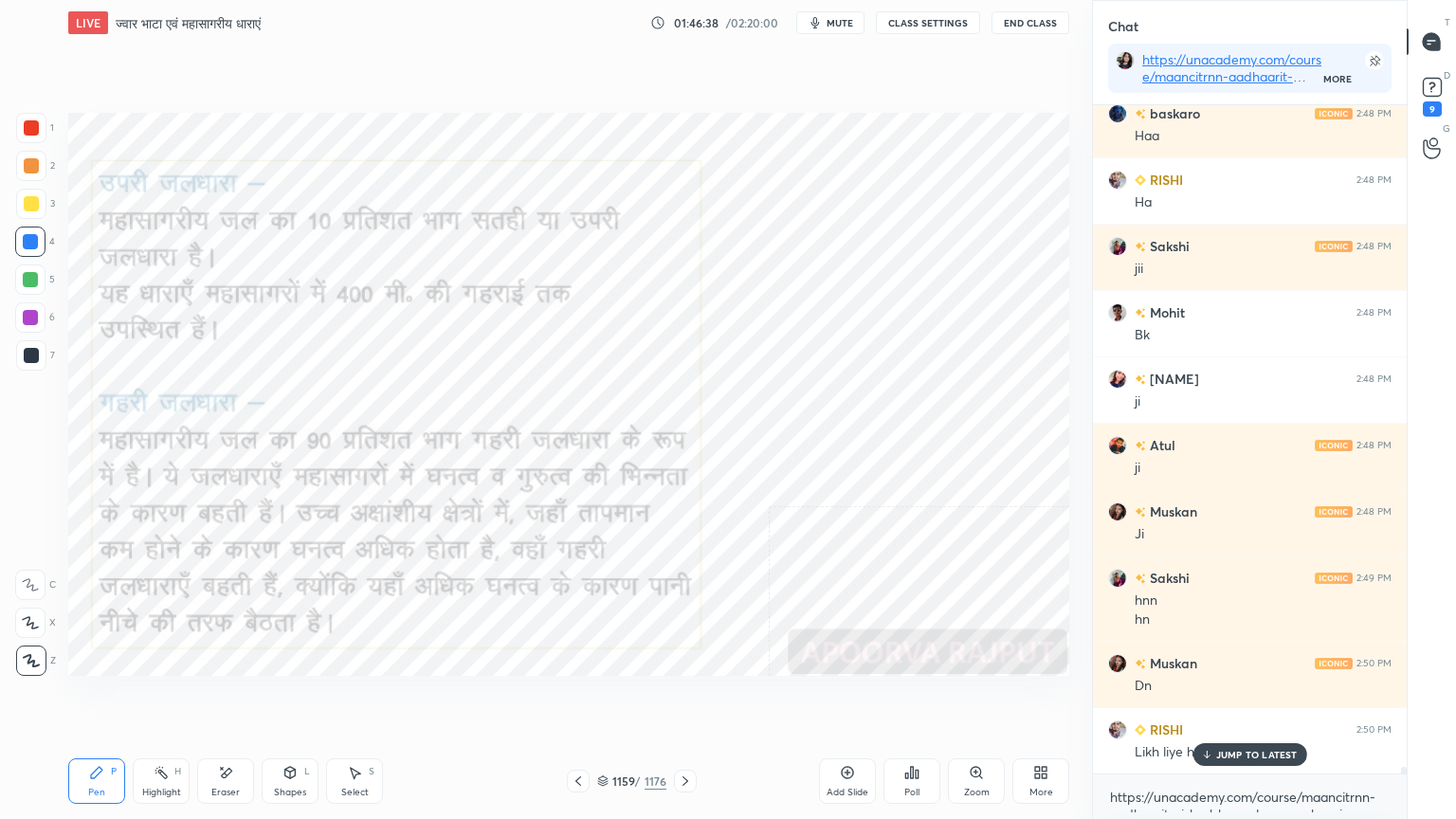 click on "JUMP TO LATEST" at bounding box center [1249, 755] 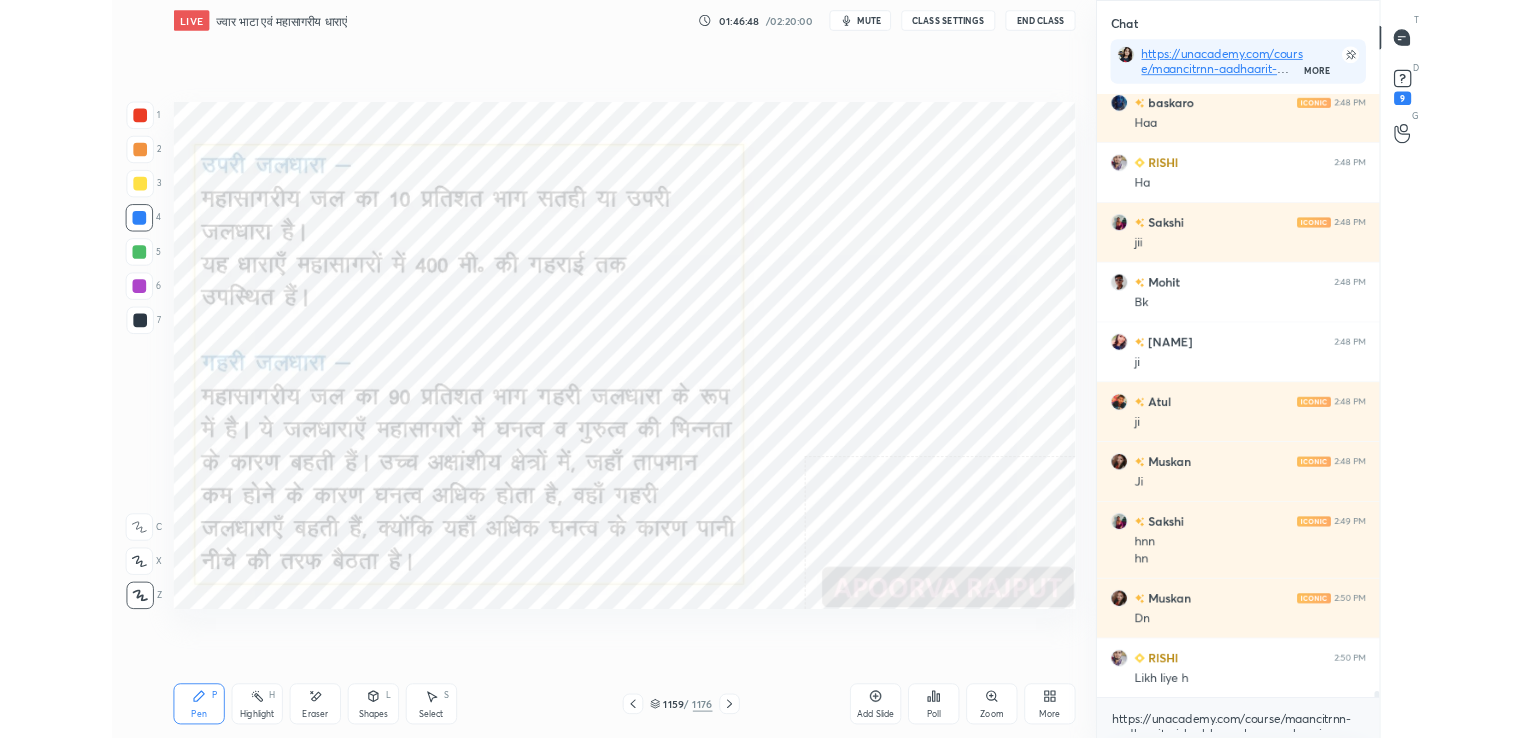 scroll, scrollTop: 75583, scrollLeft: 0, axis: vertical 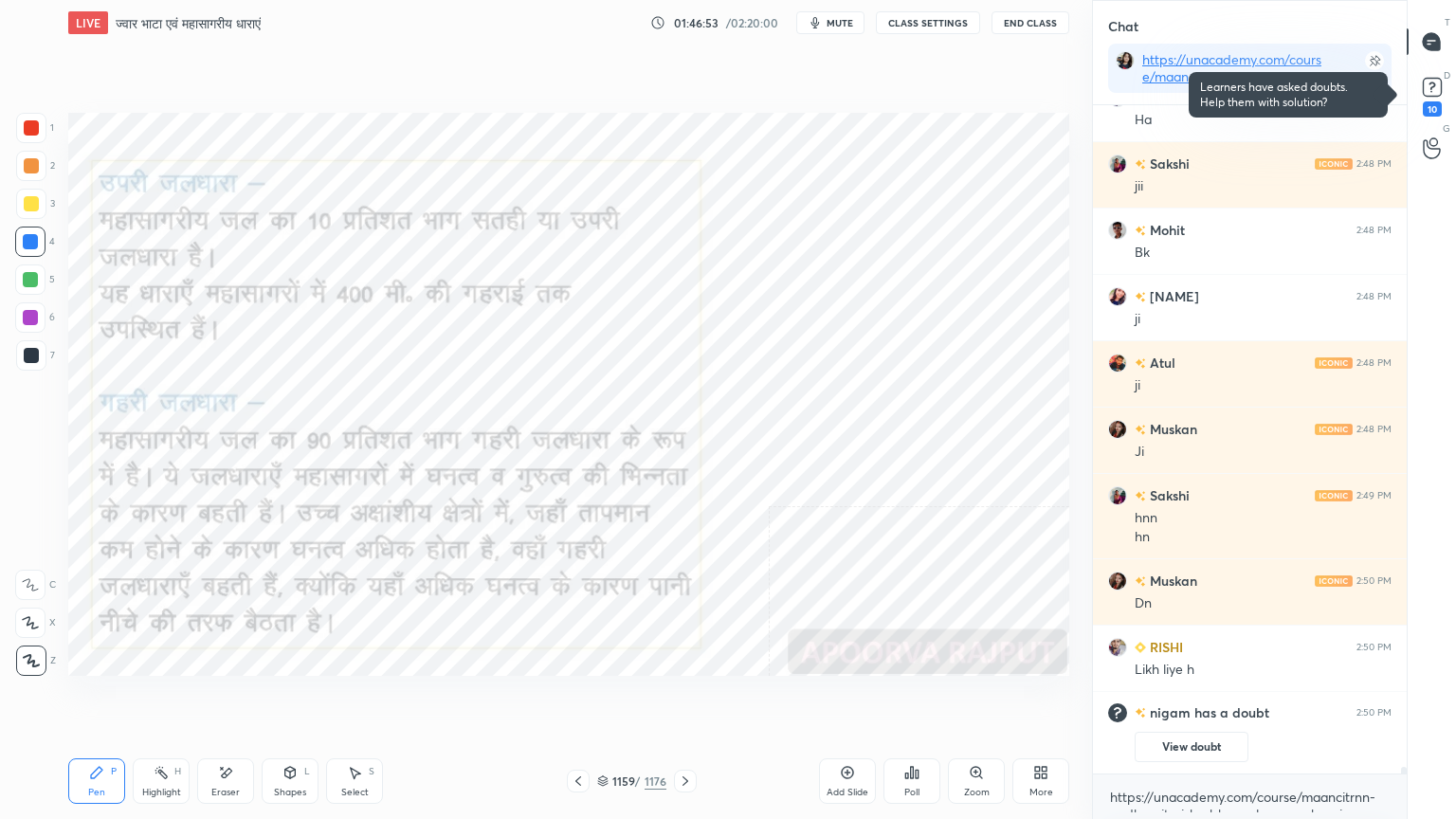 click on "More" at bounding box center [1041, 781] 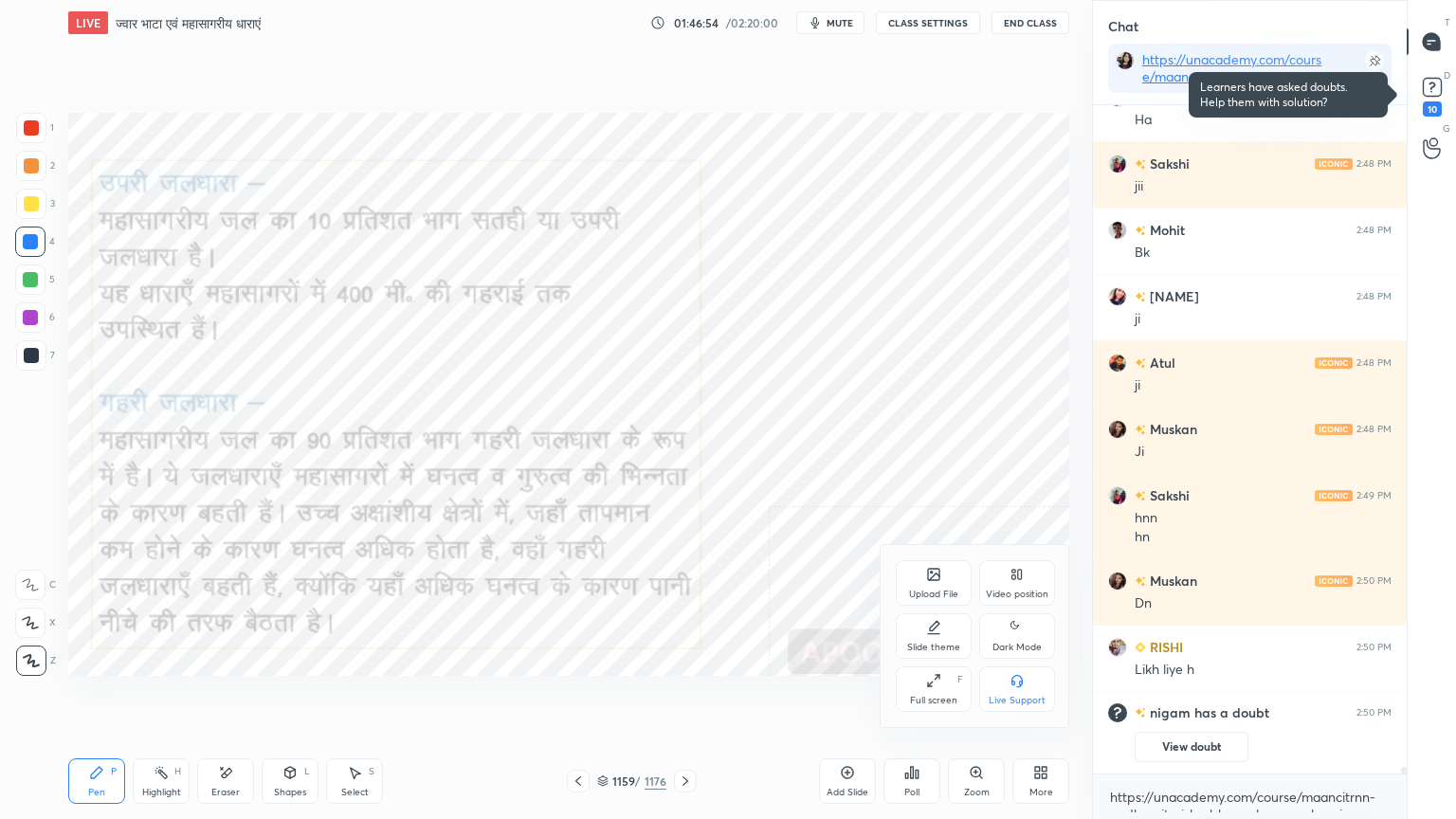 click 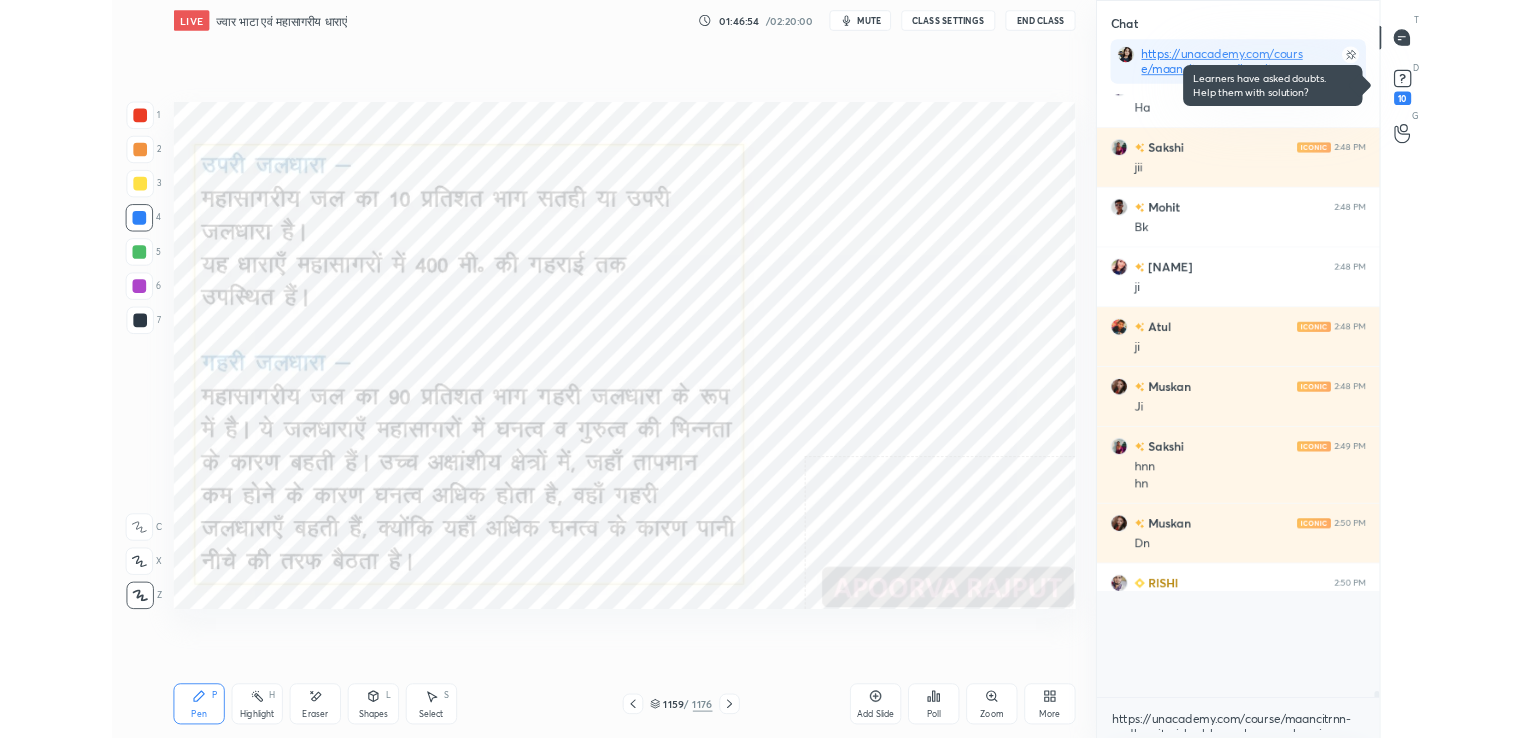 scroll, scrollTop: 610, scrollLeft: 1072, axis: both 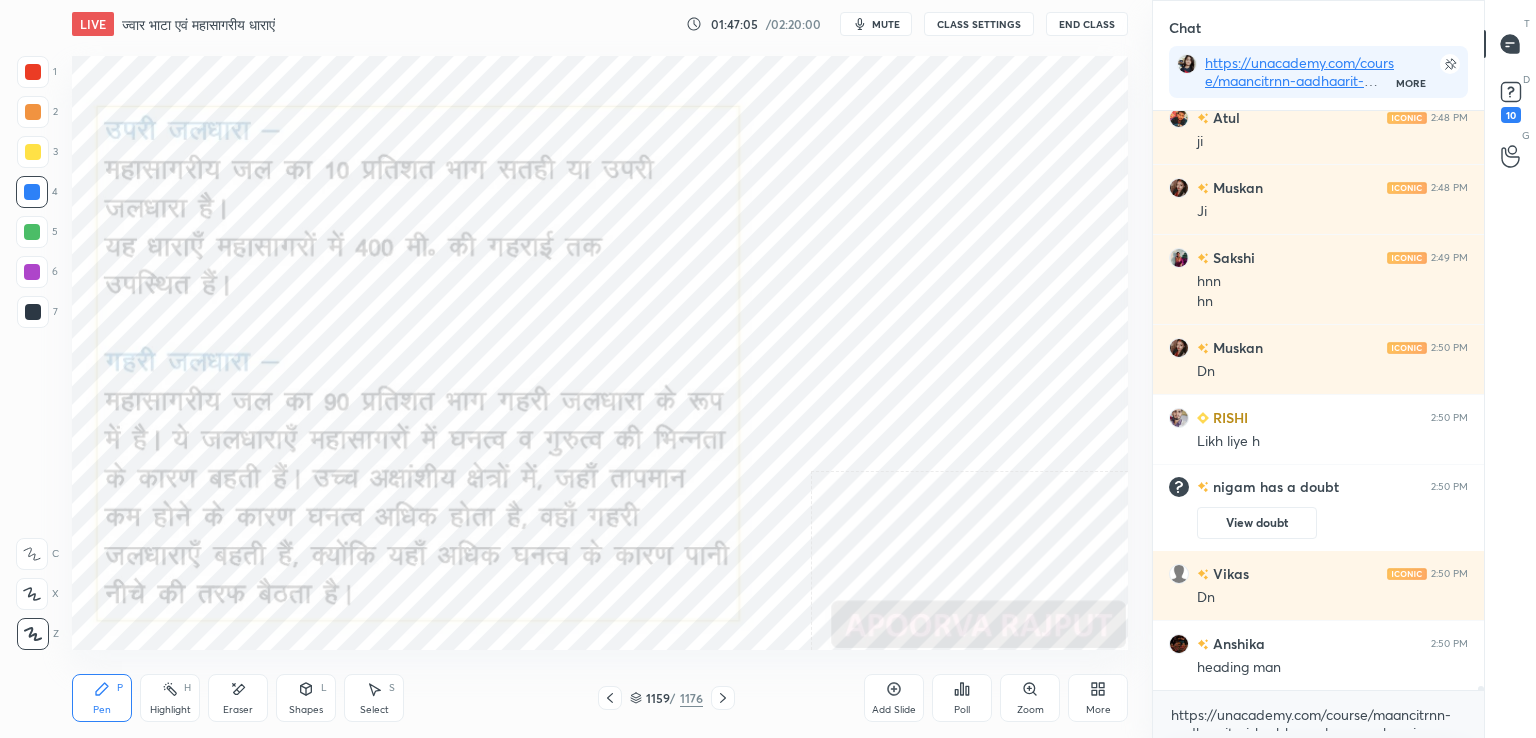click 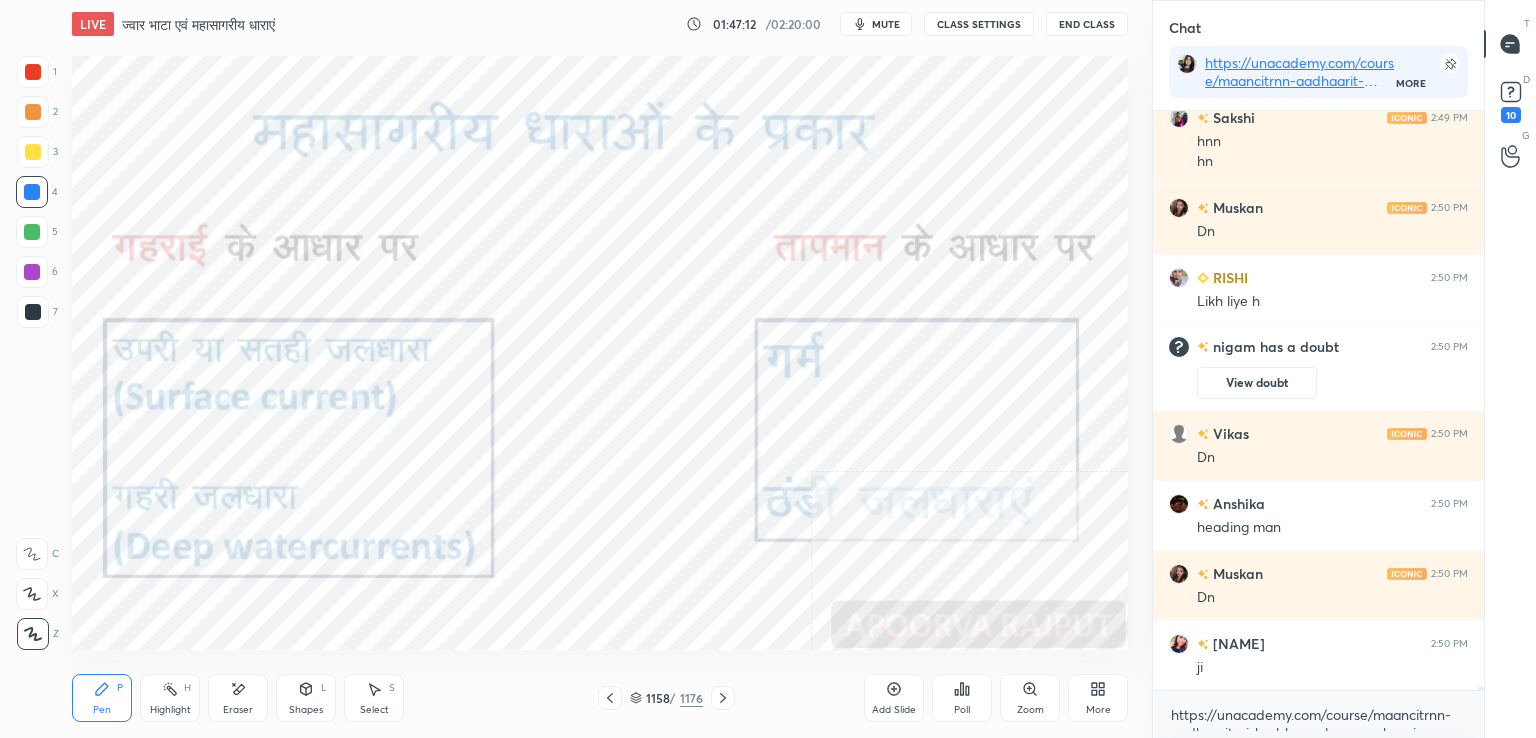 scroll, scrollTop: 75586, scrollLeft: 0, axis: vertical 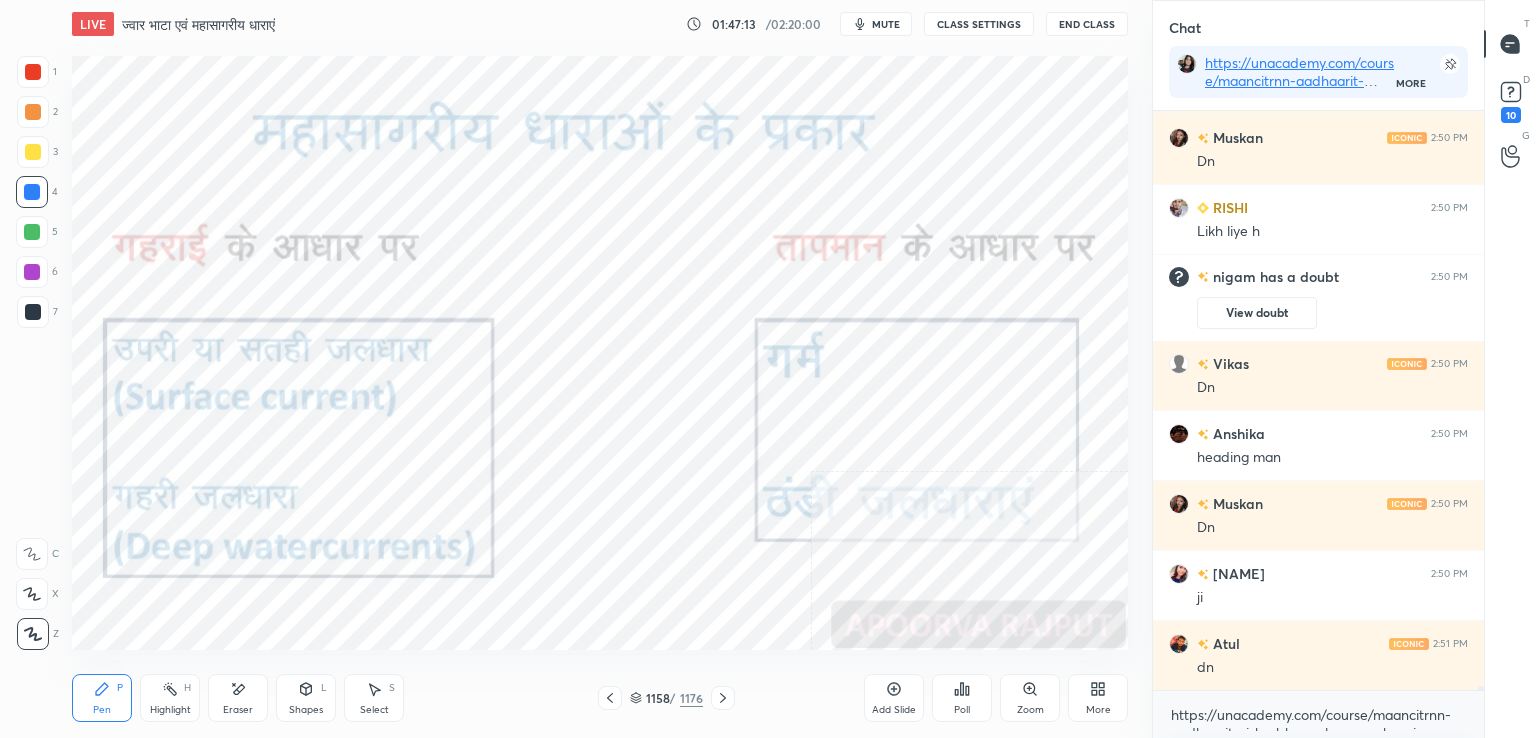click 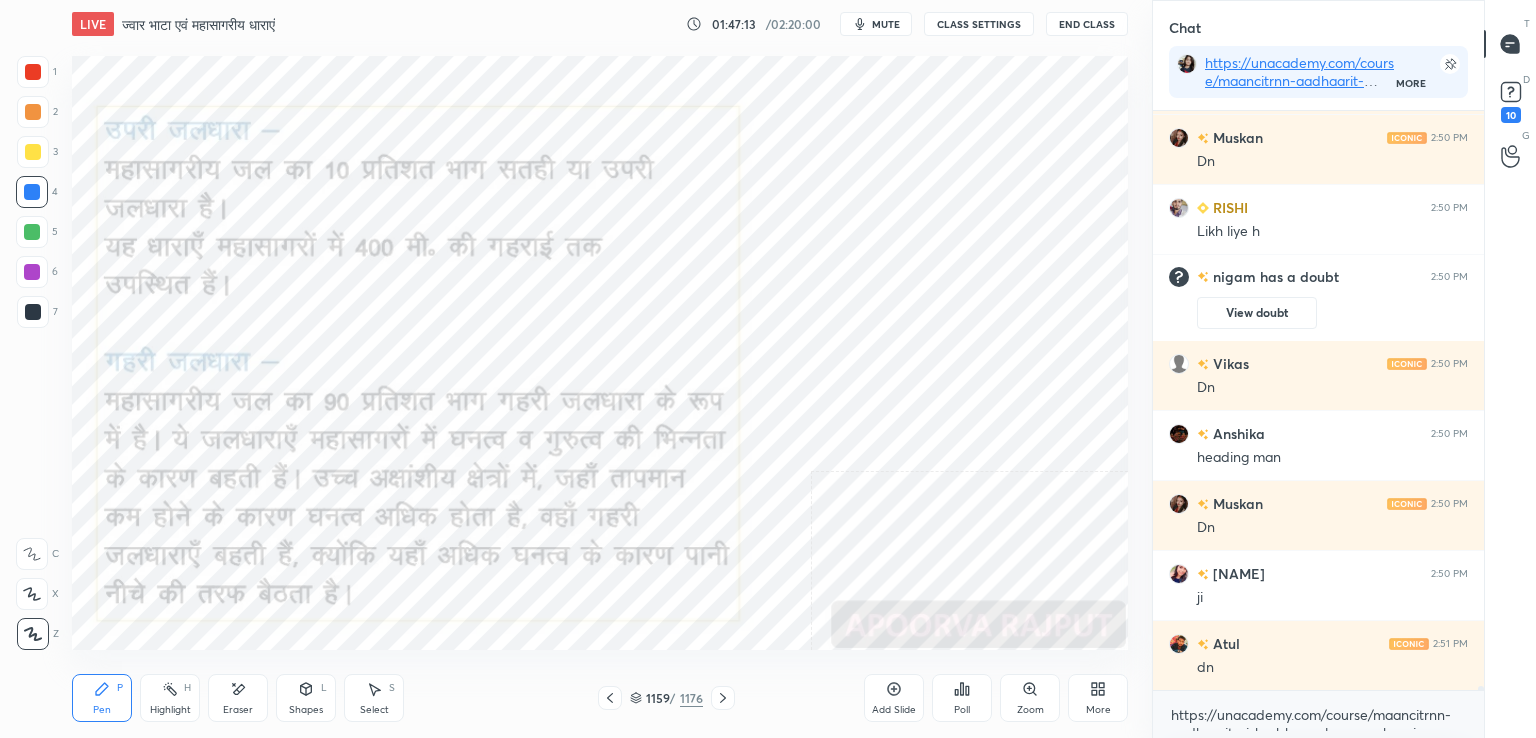 scroll, scrollTop: 75656, scrollLeft: 0, axis: vertical 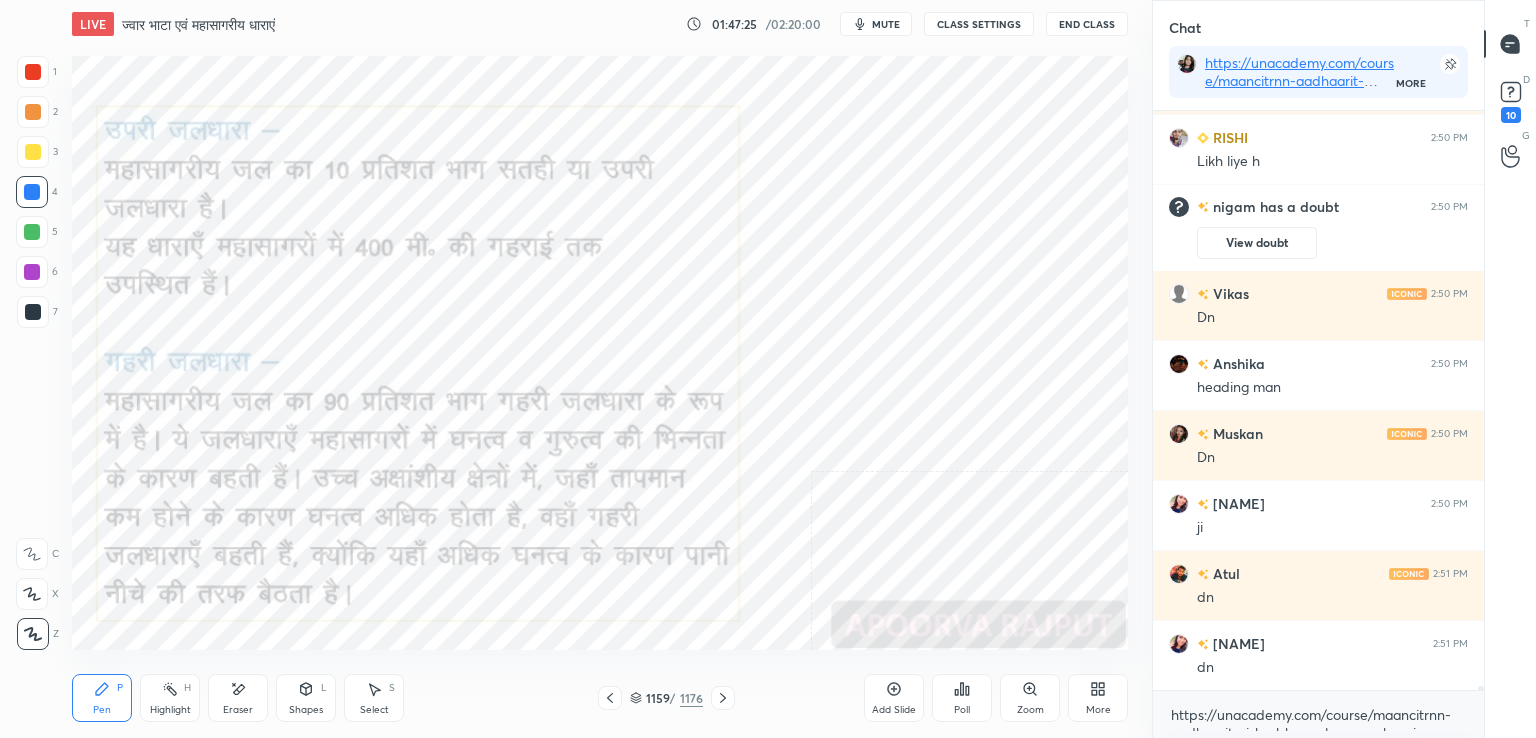 click 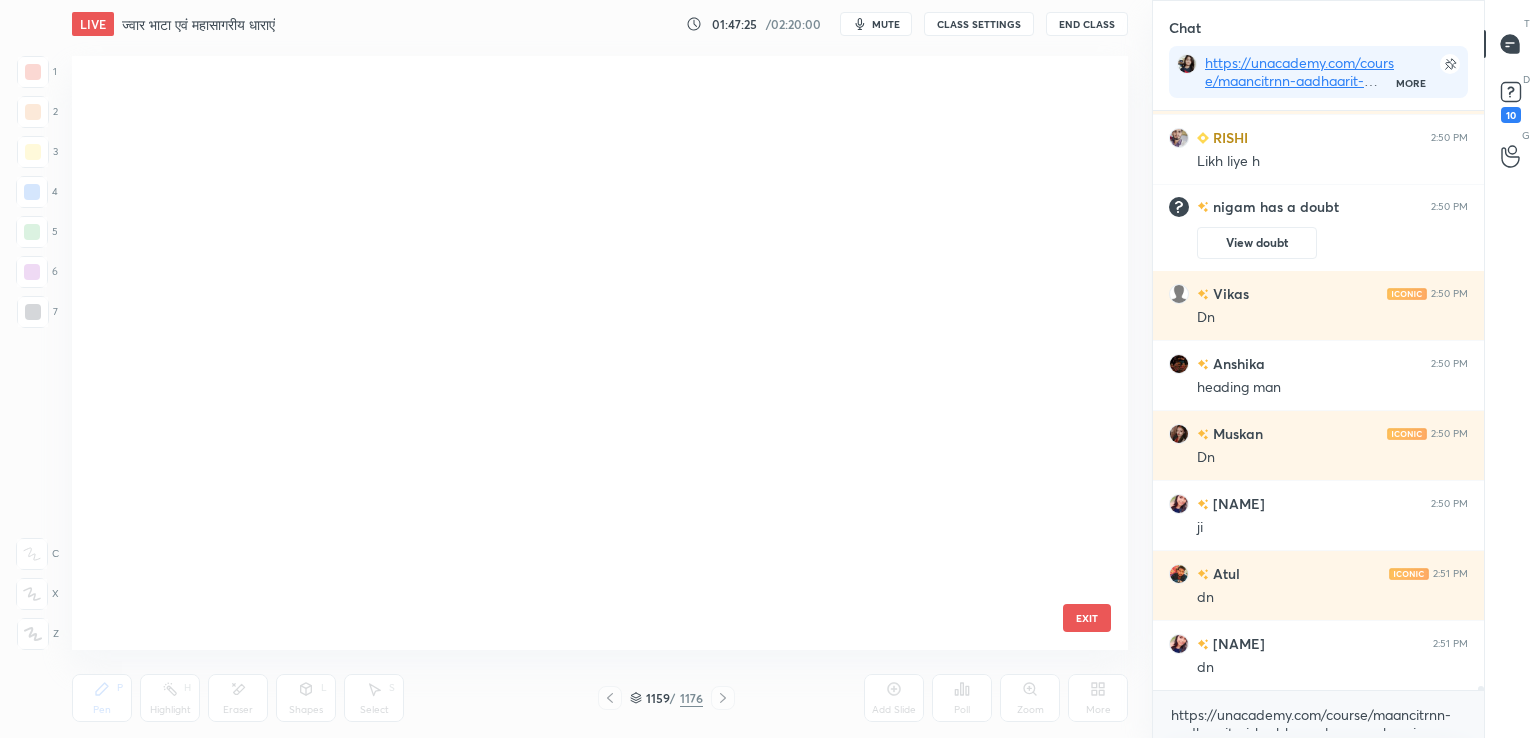 scroll, scrollTop: 70227, scrollLeft: 0, axis: vertical 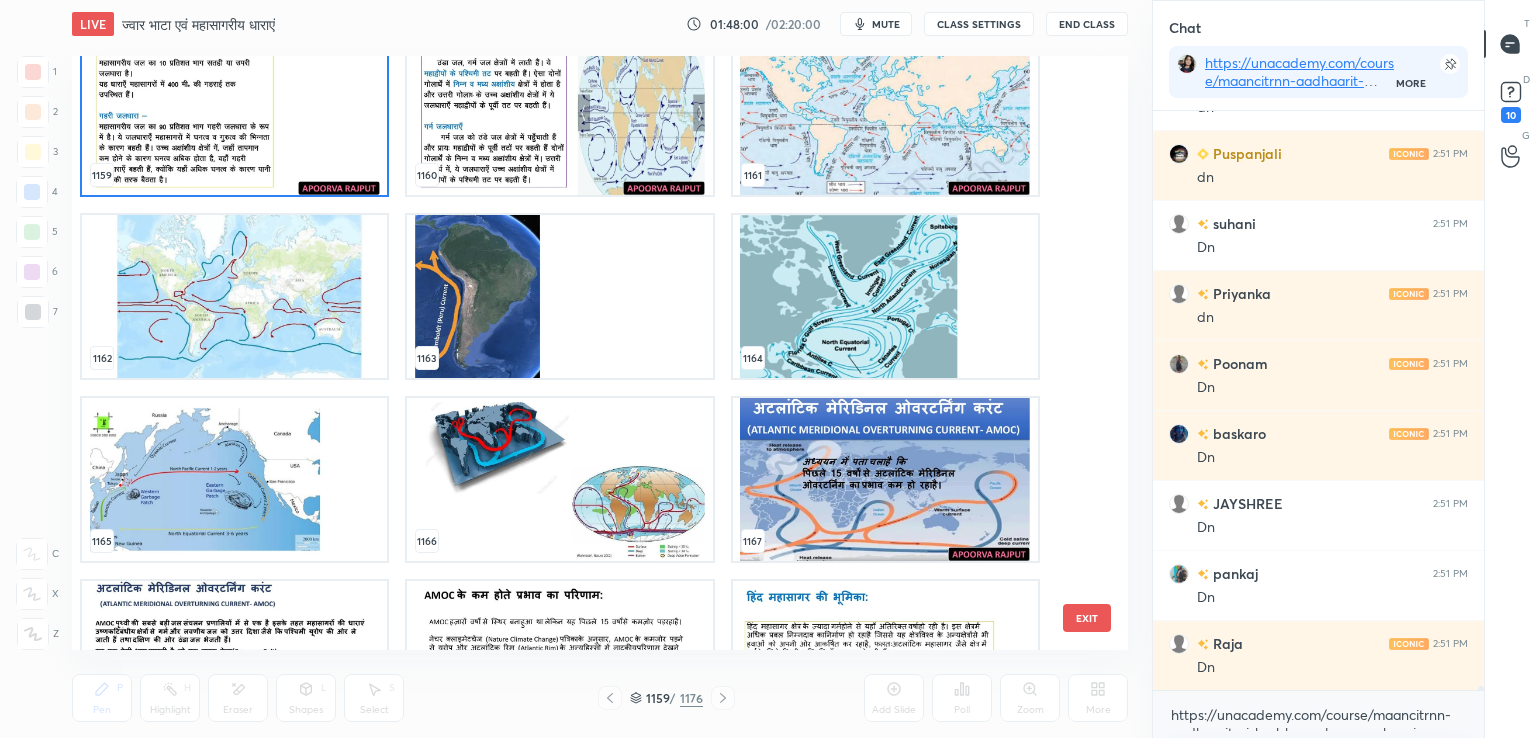 click at bounding box center [559, 479] 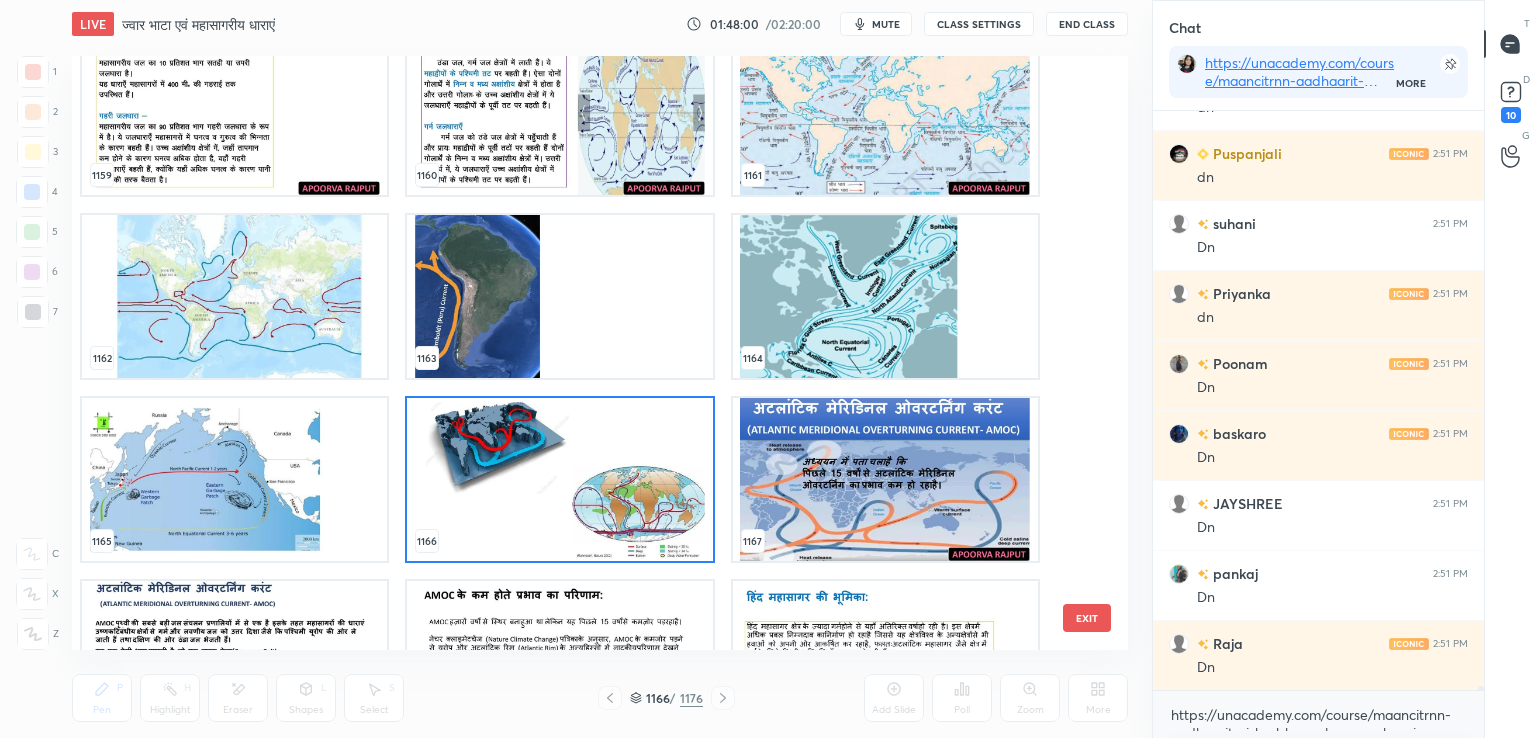 click at bounding box center (559, 479) 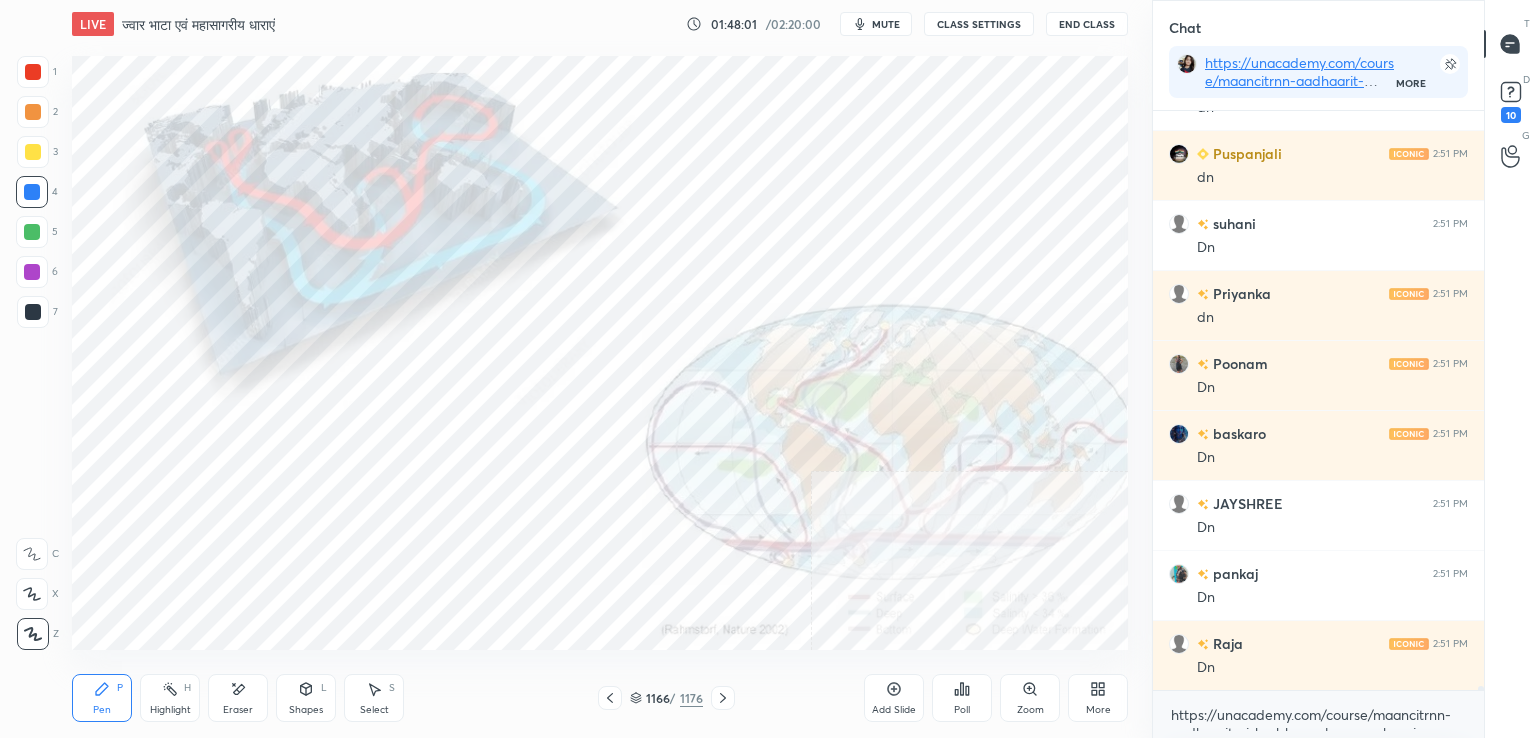 scroll, scrollTop: 76286, scrollLeft: 0, axis: vertical 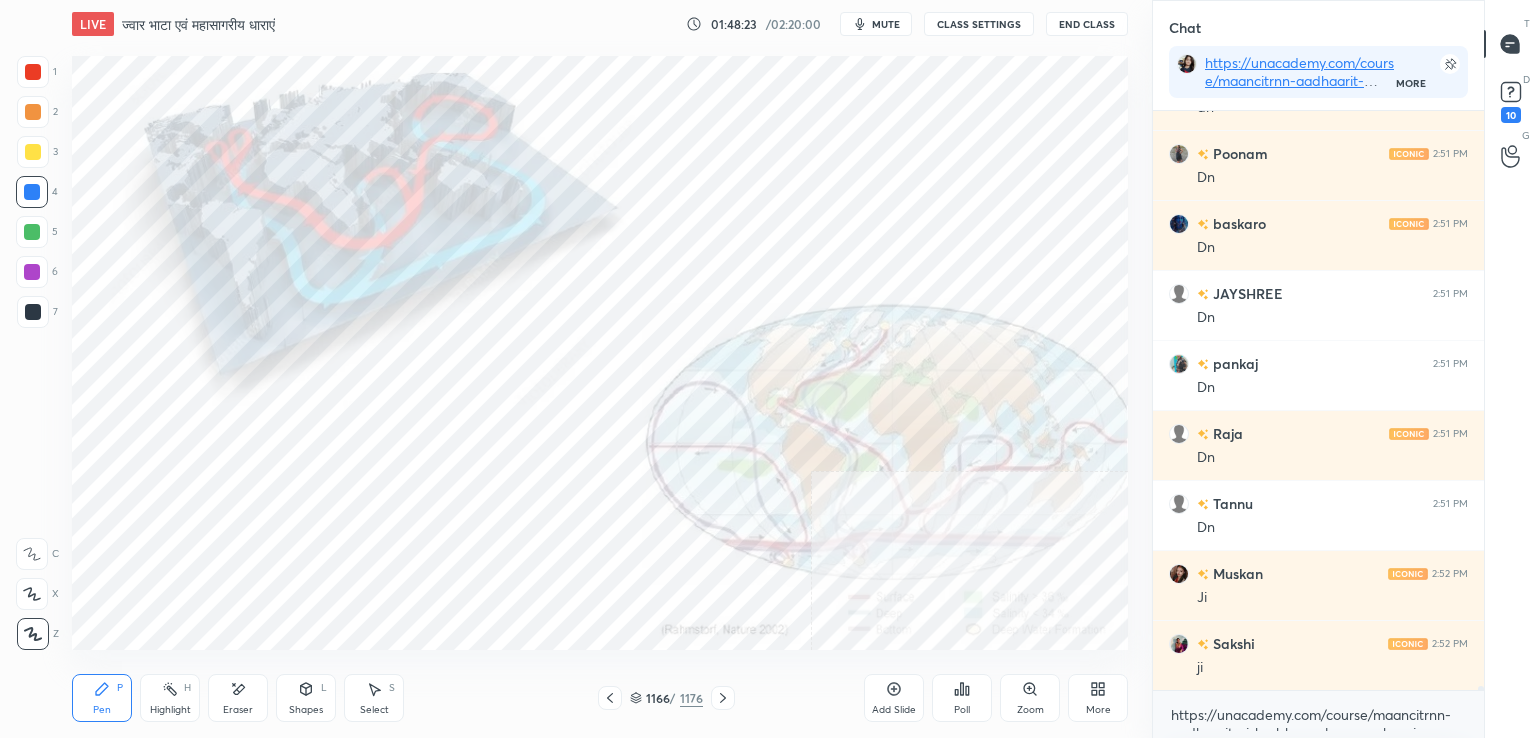 click on "Eraser" at bounding box center (238, 710) 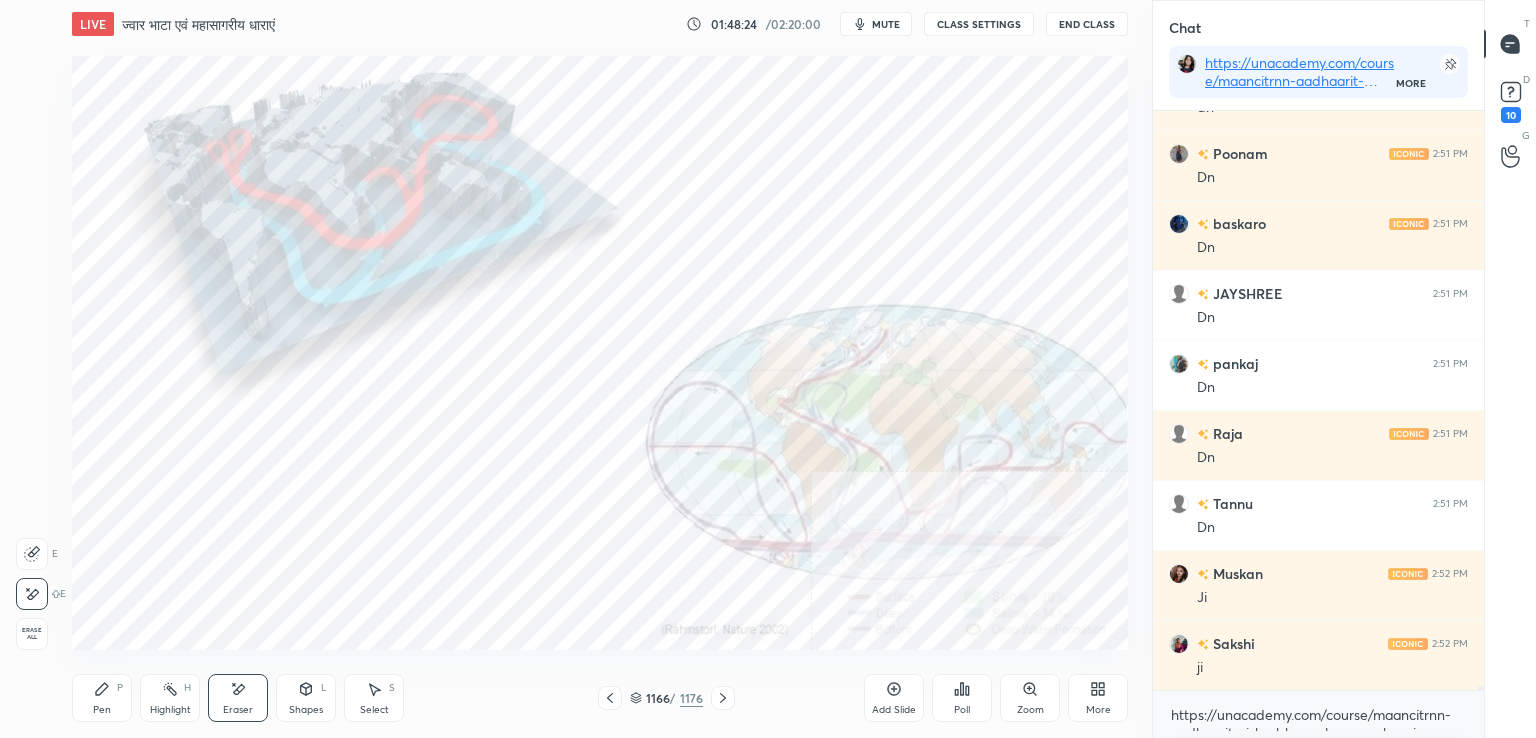 click on "Erase all" at bounding box center [32, 634] 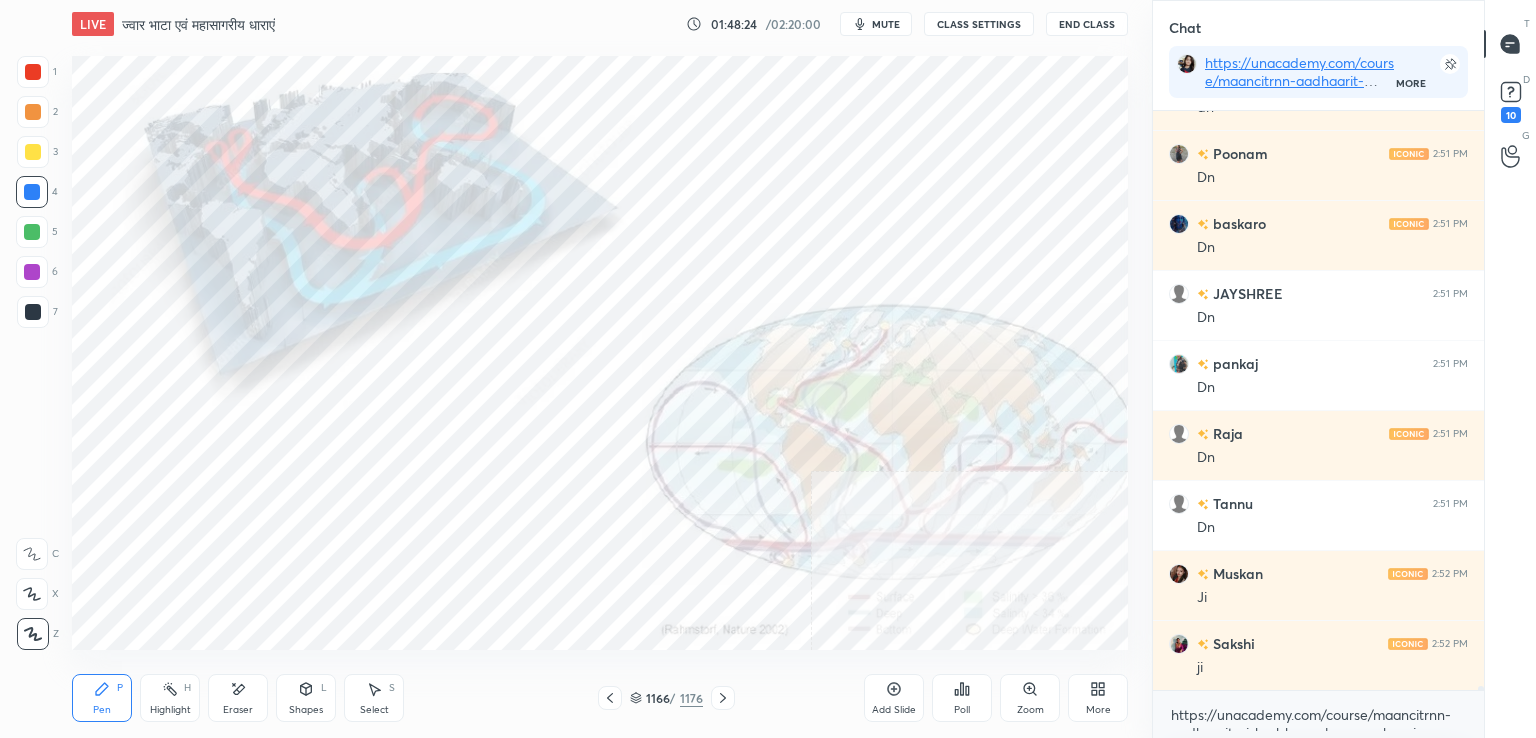 drag, startPoint x: 25, startPoint y: 628, endPoint x: 64, endPoint y: 593, distance: 52.40229 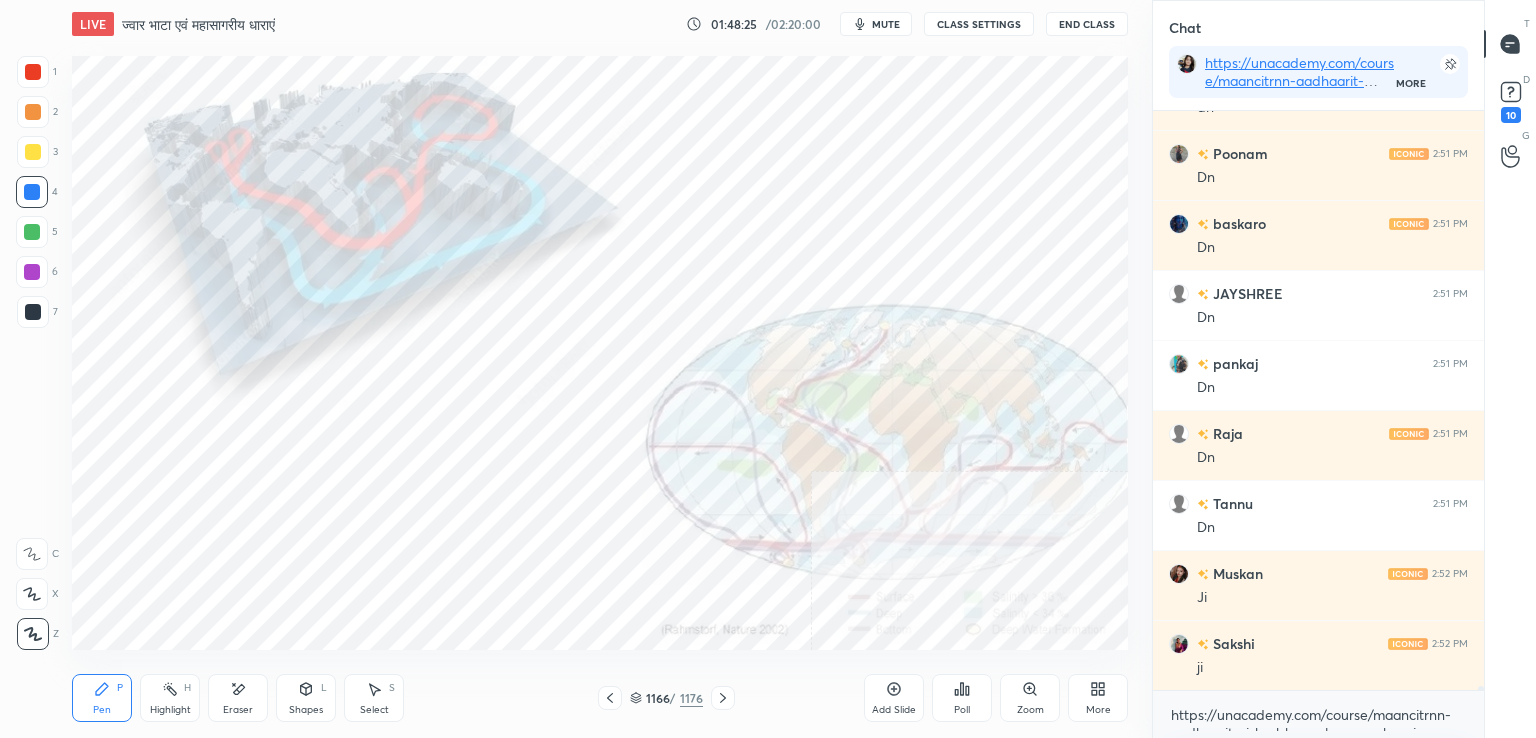 scroll, scrollTop: 76496, scrollLeft: 0, axis: vertical 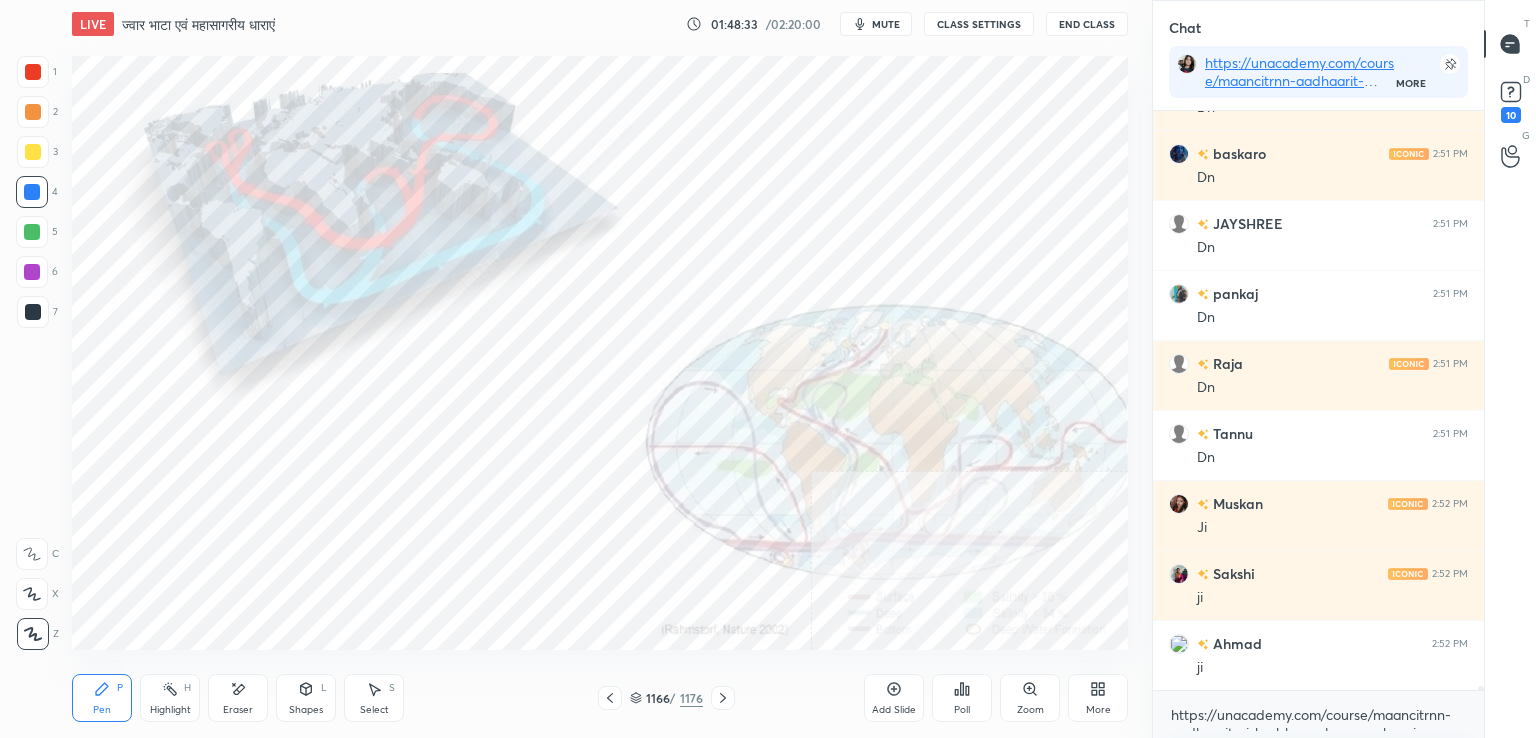 click on "Zoom" at bounding box center (1030, 698) 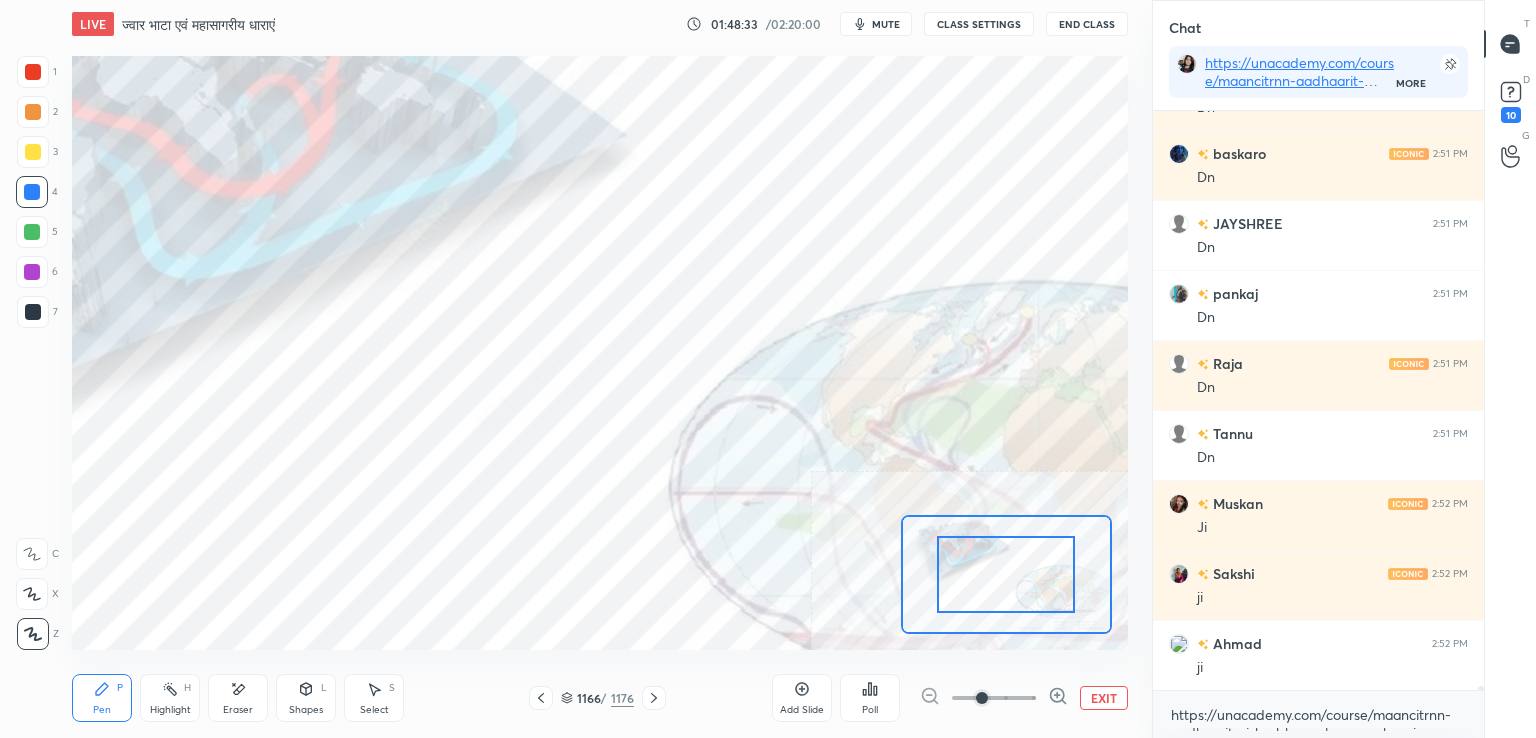 click 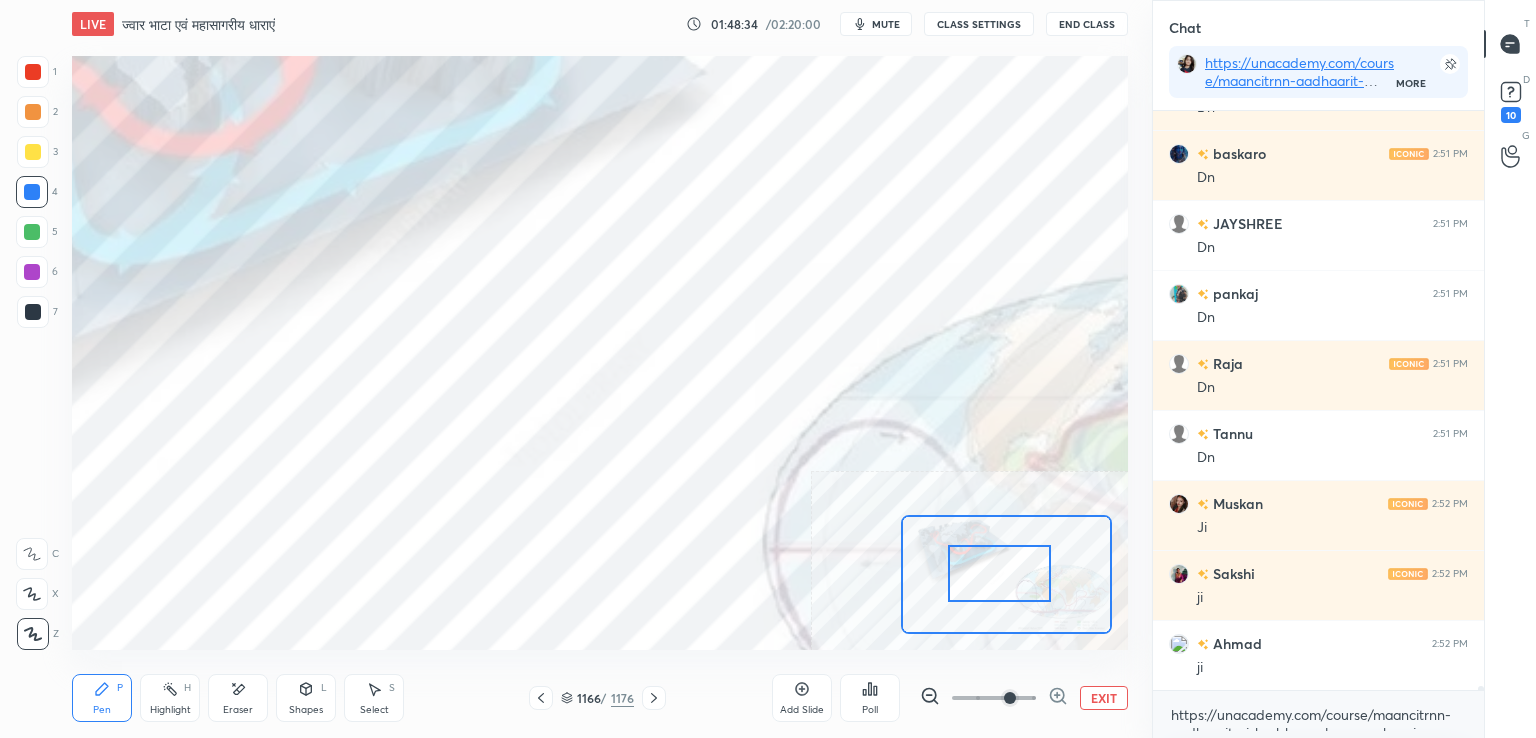 click at bounding box center [1000, 573] 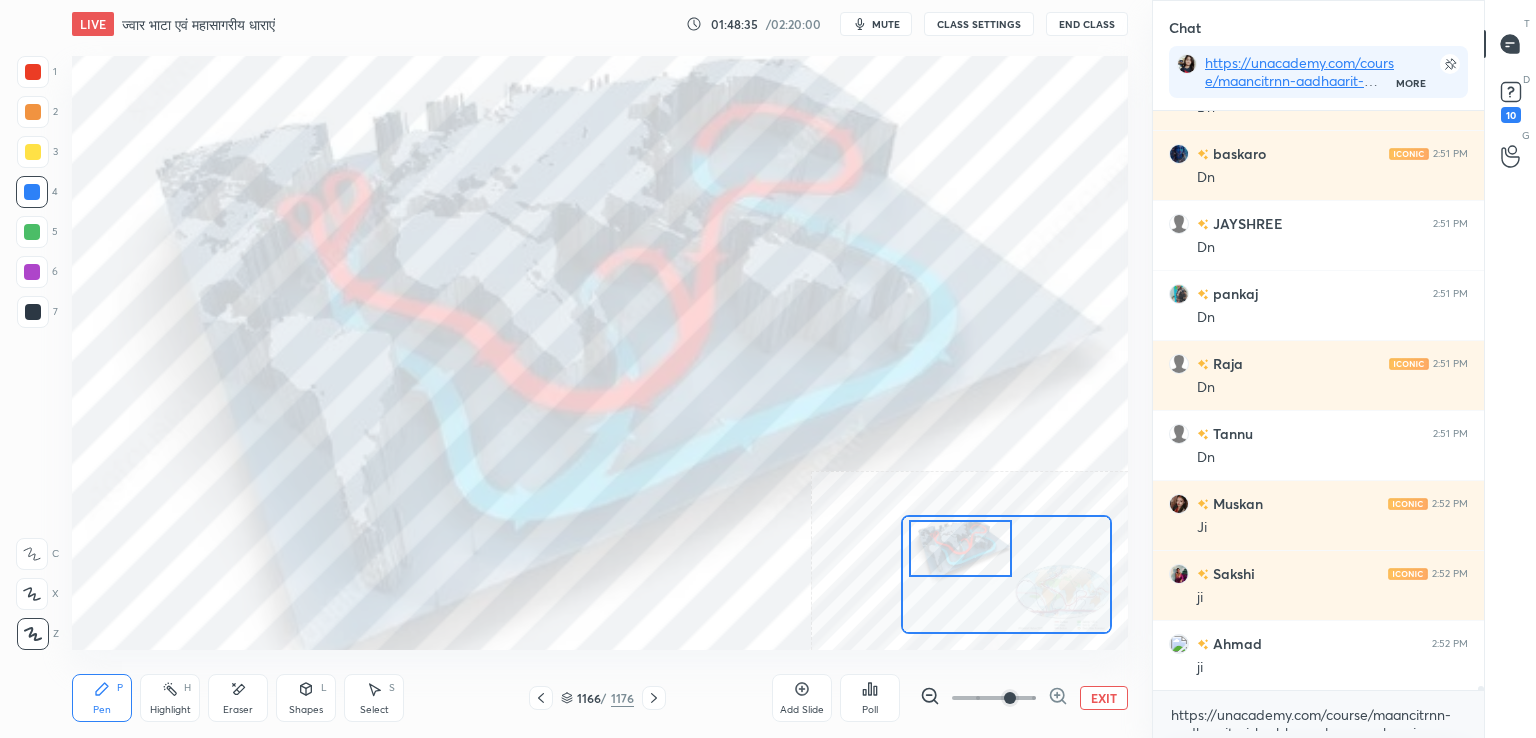 drag, startPoint x: 988, startPoint y: 568, endPoint x: 992, endPoint y: 549, distance: 19.416489 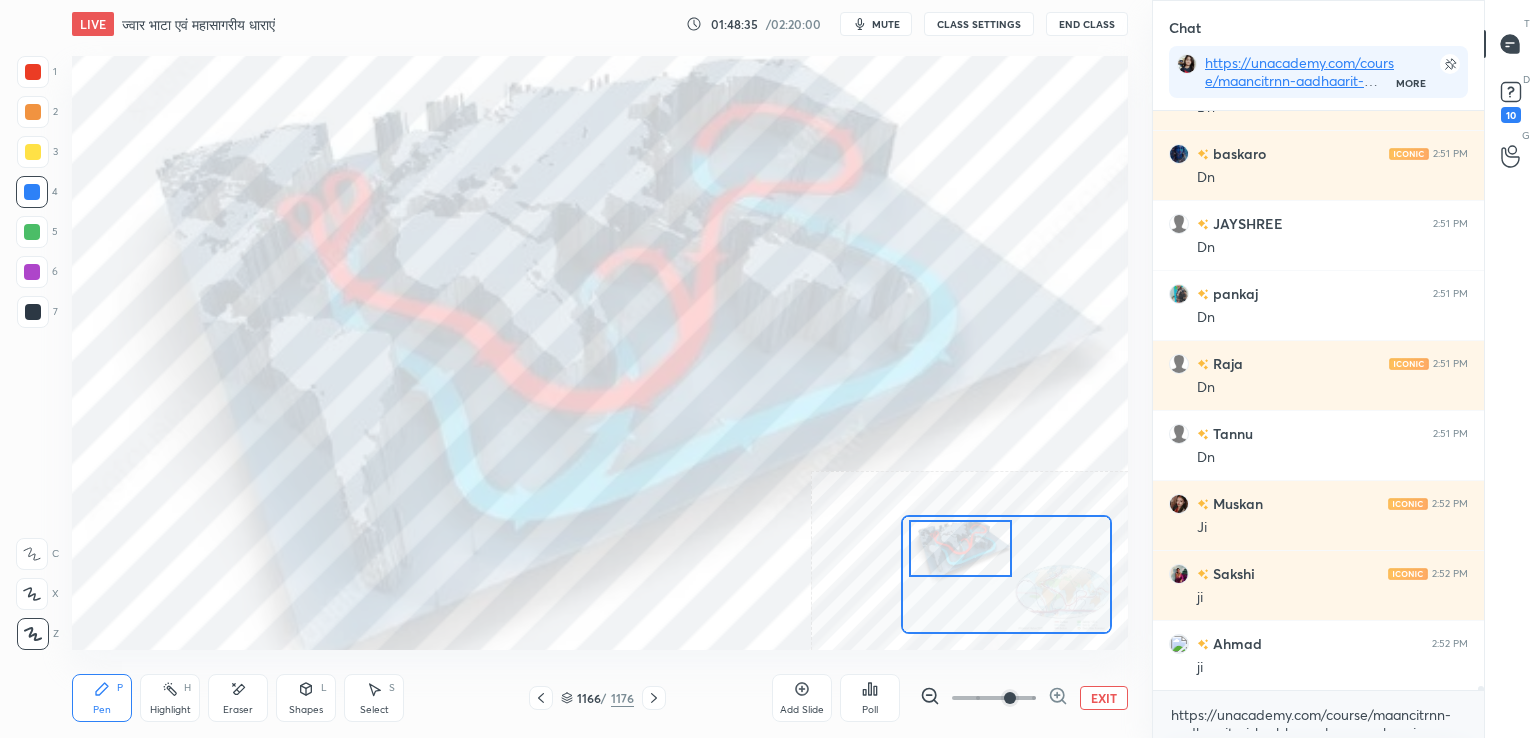 click at bounding box center [961, 548] 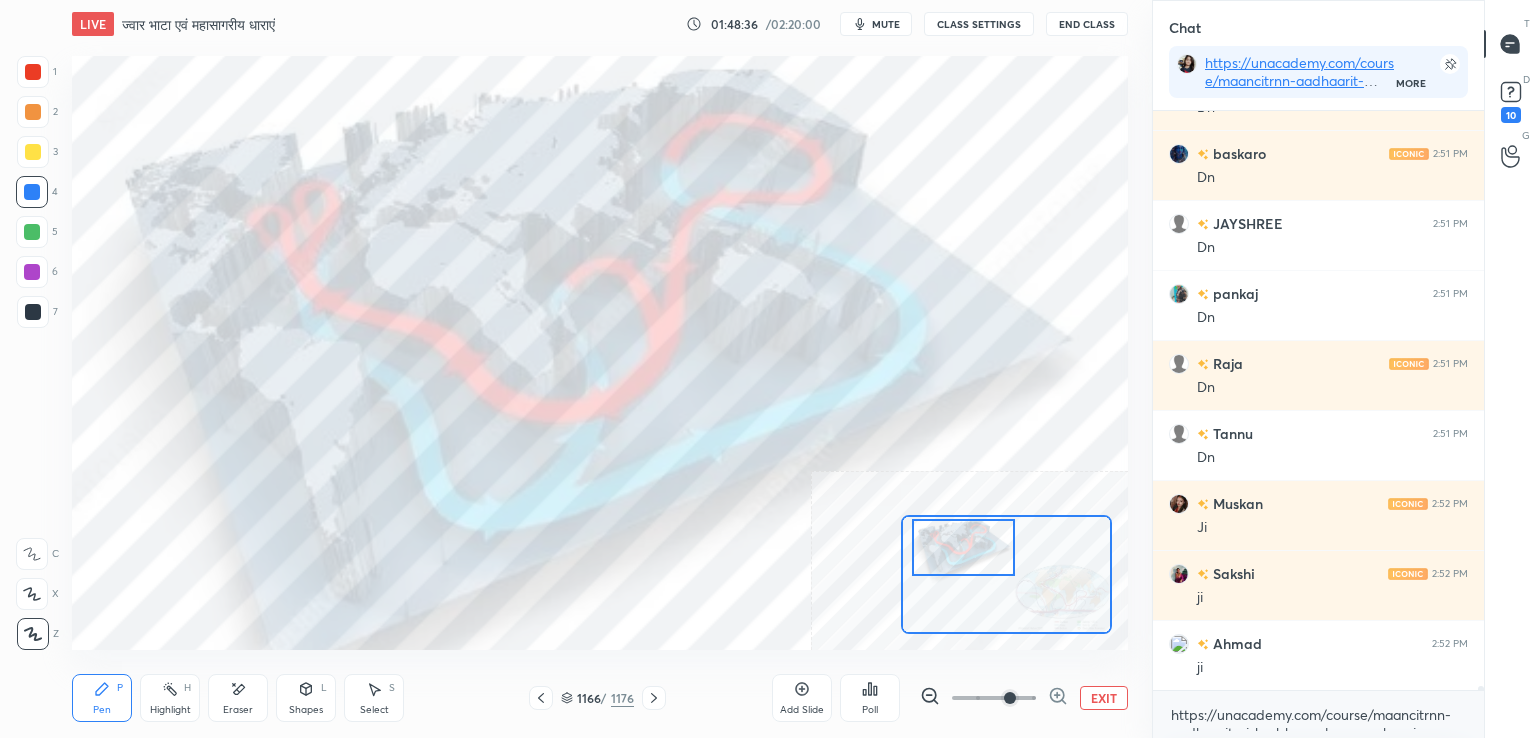 drag, startPoint x: 1005, startPoint y: 558, endPoint x: 1017, endPoint y: 557, distance: 12.0415945 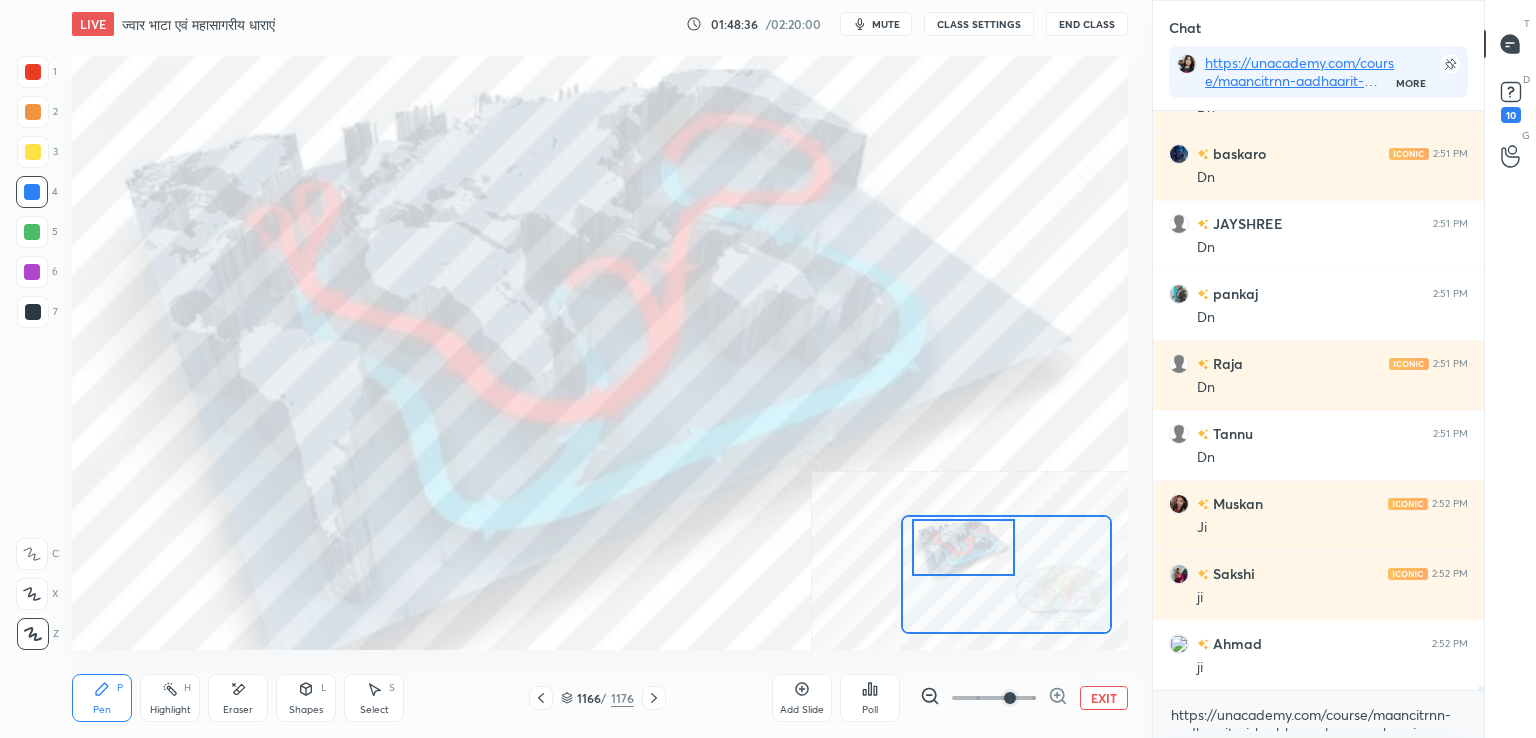 click at bounding box center (964, 547) 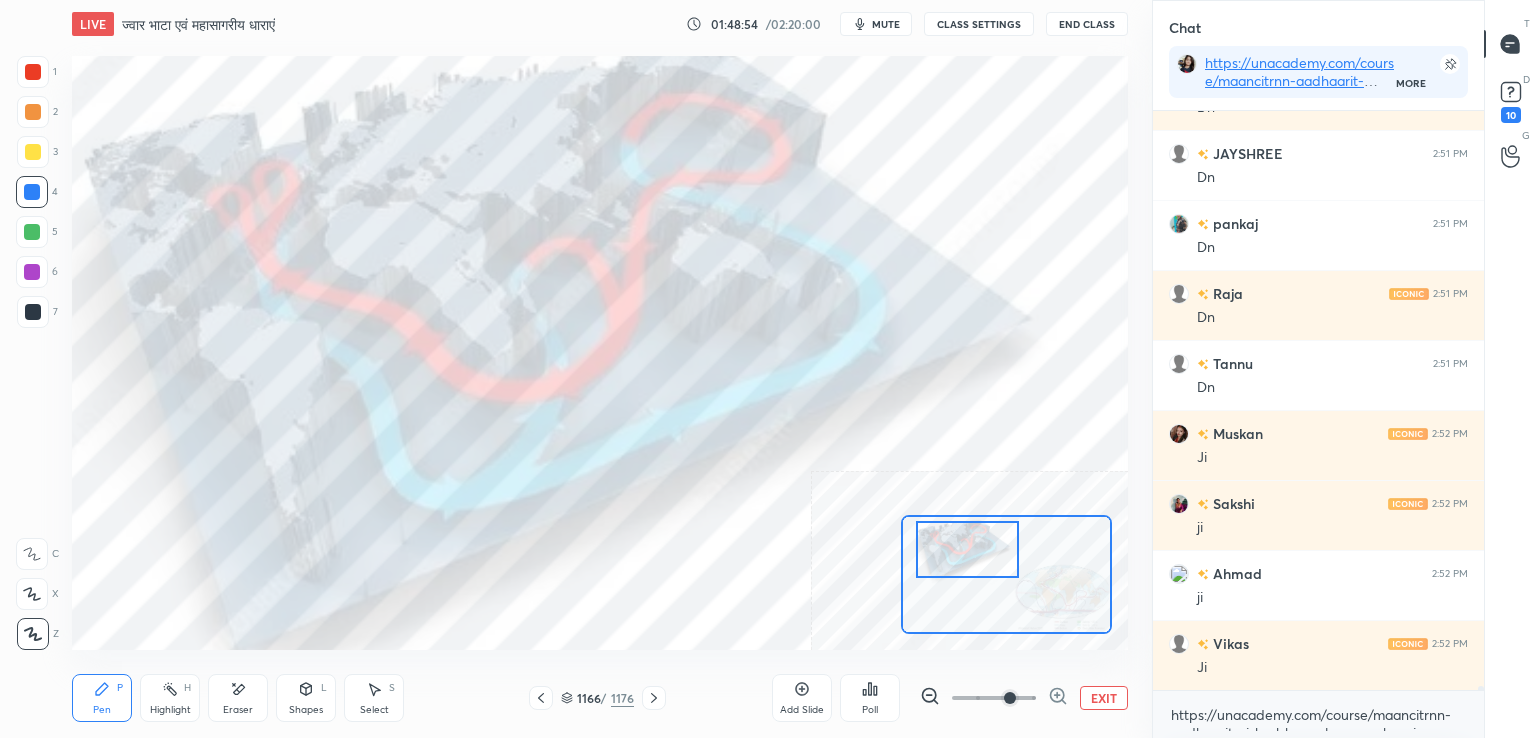 scroll, scrollTop: 76636, scrollLeft: 0, axis: vertical 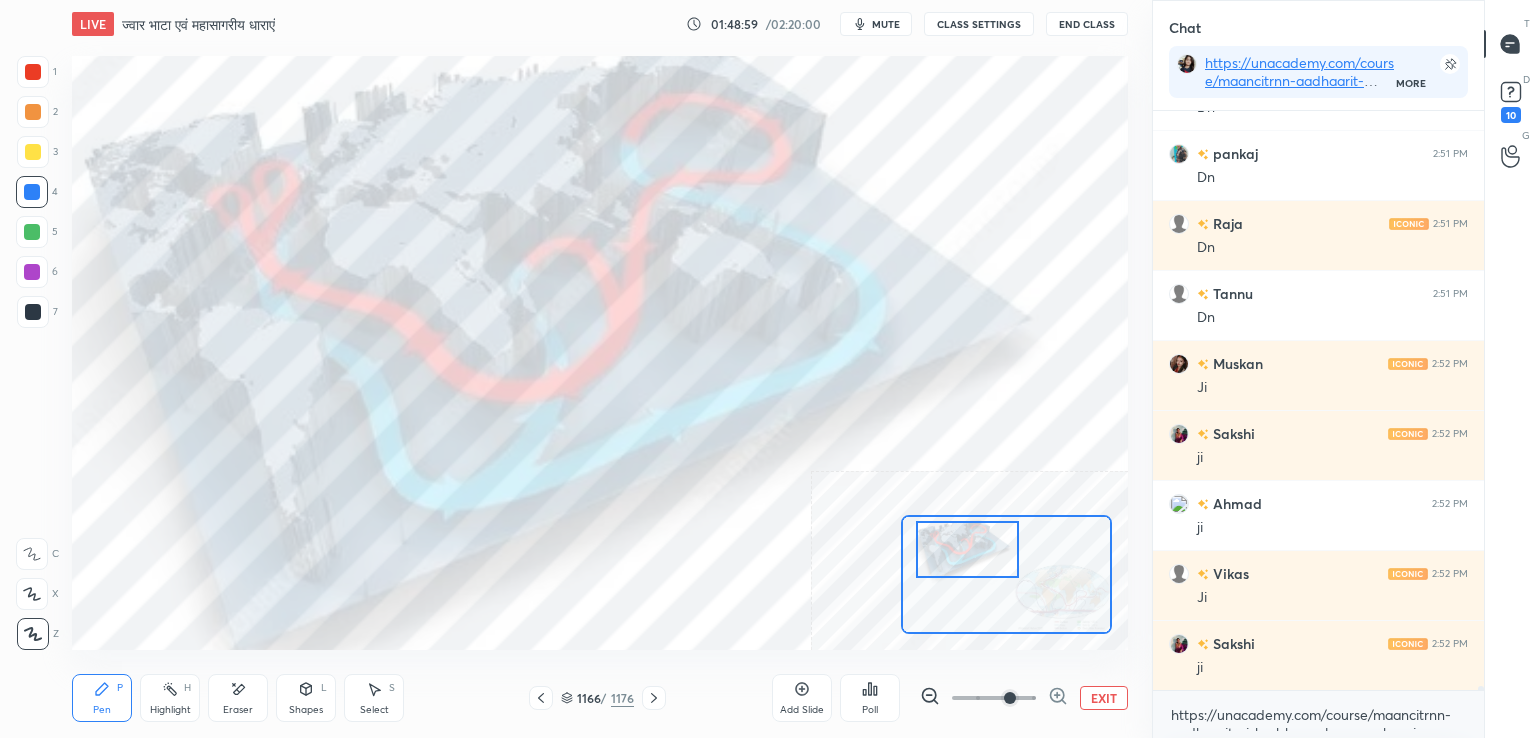 click on "EXIT" at bounding box center [1104, 698] 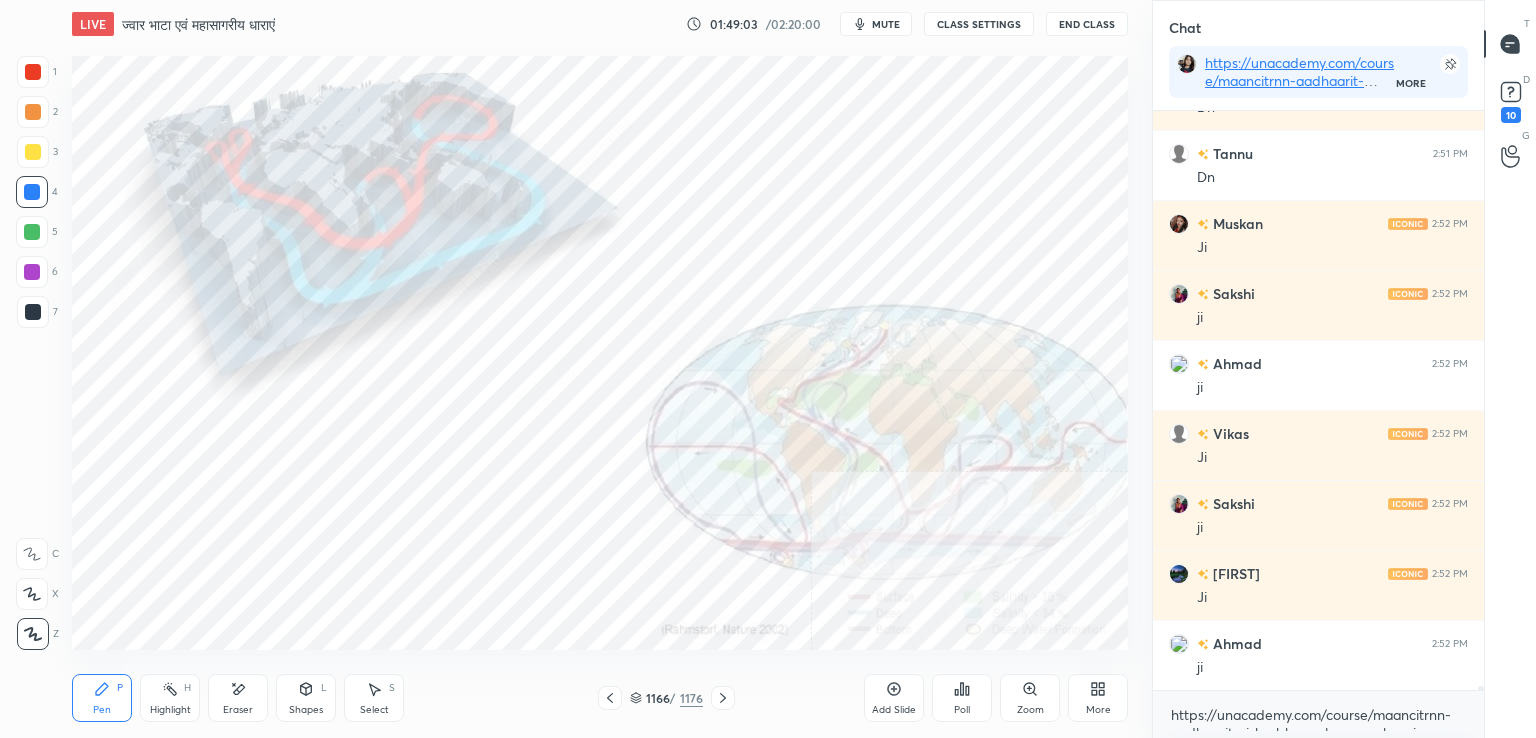scroll, scrollTop: 76846, scrollLeft: 0, axis: vertical 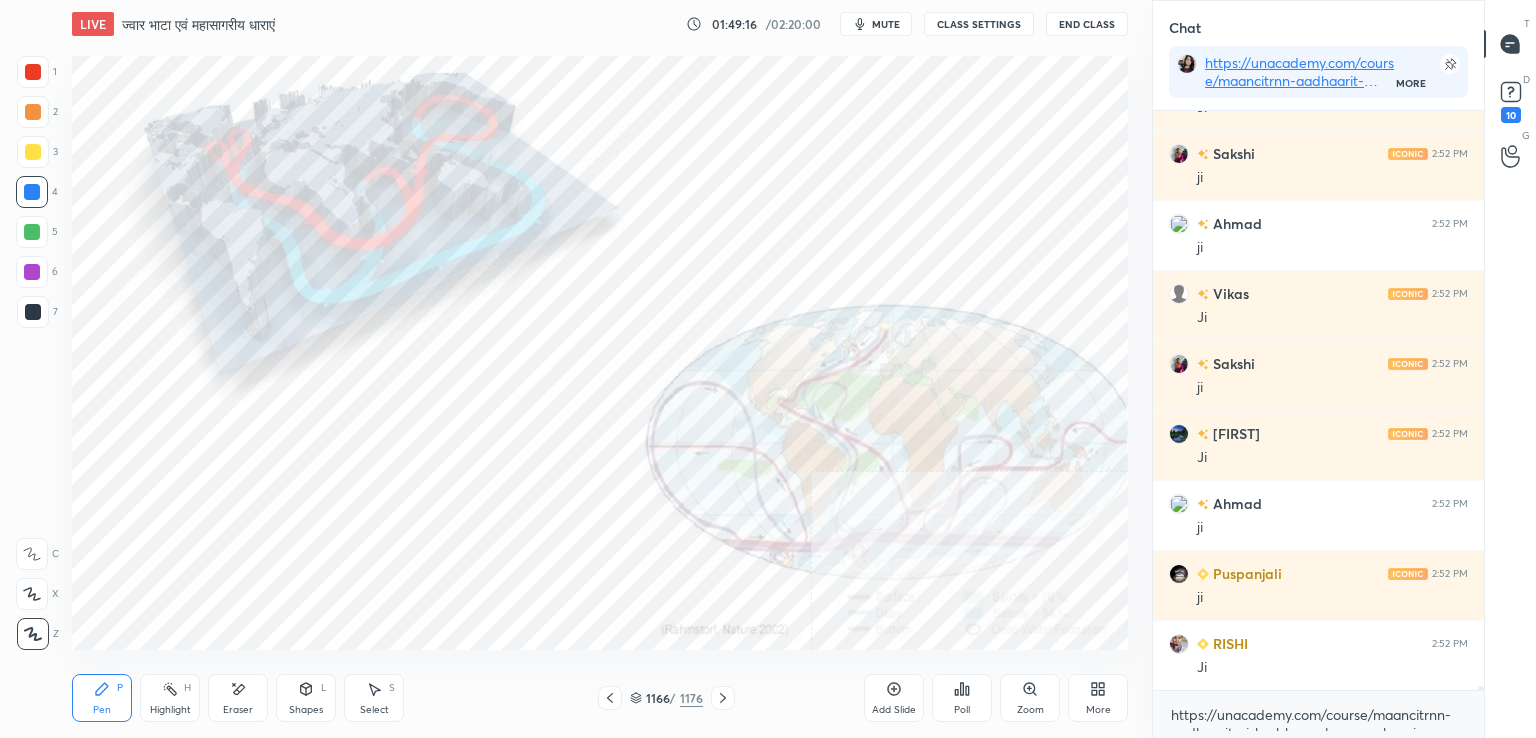 click on "Eraser" at bounding box center (238, 710) 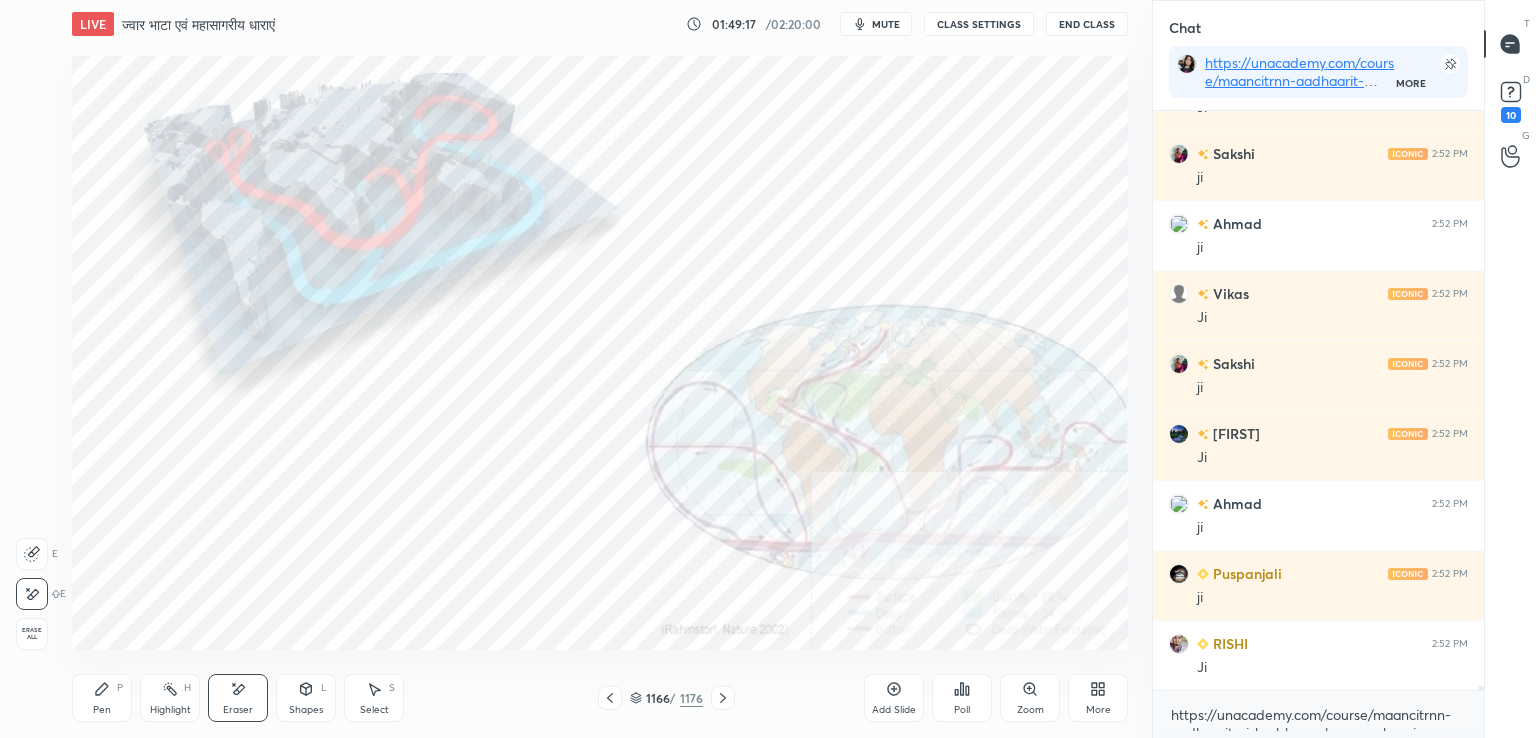 click on "Erase all" at bounding box center [32, 634] 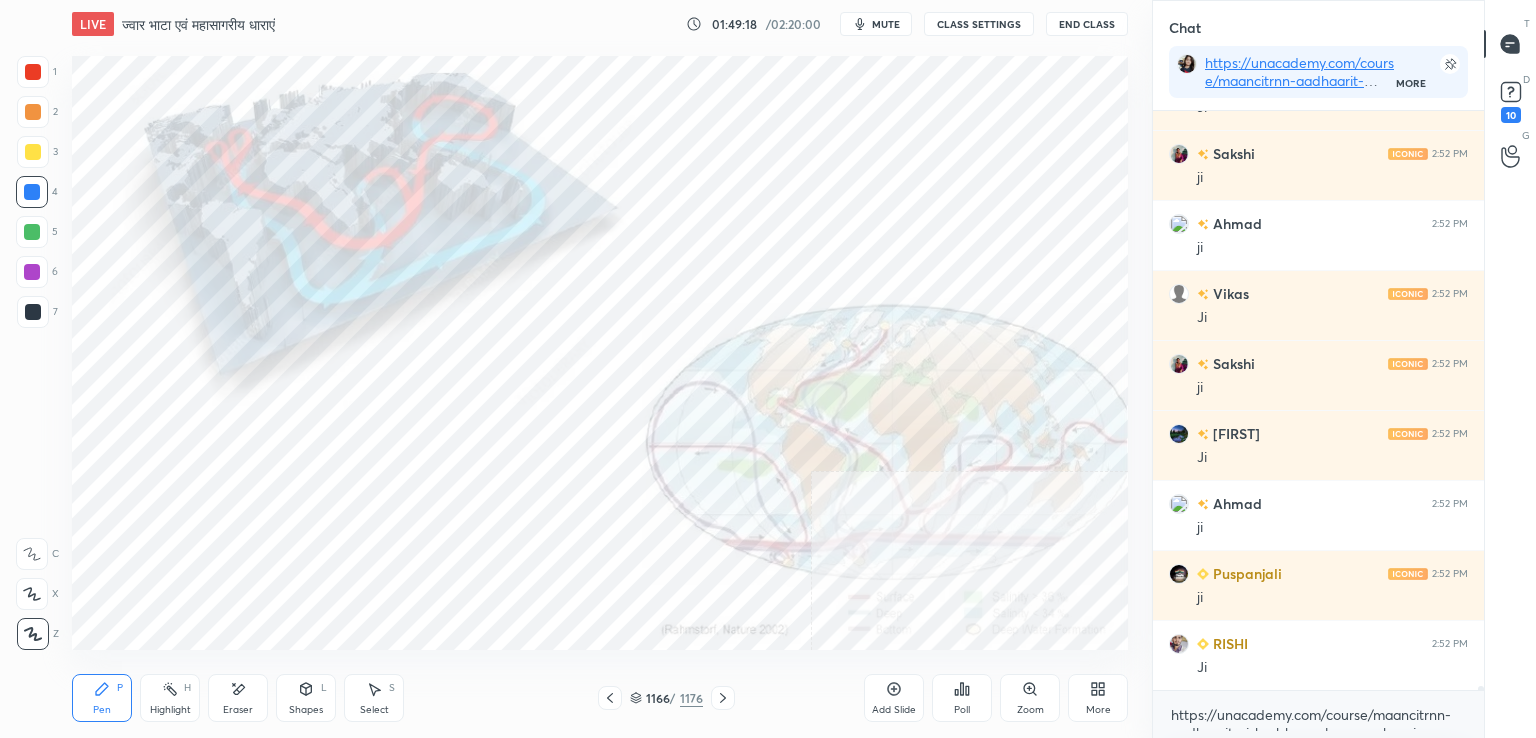 click 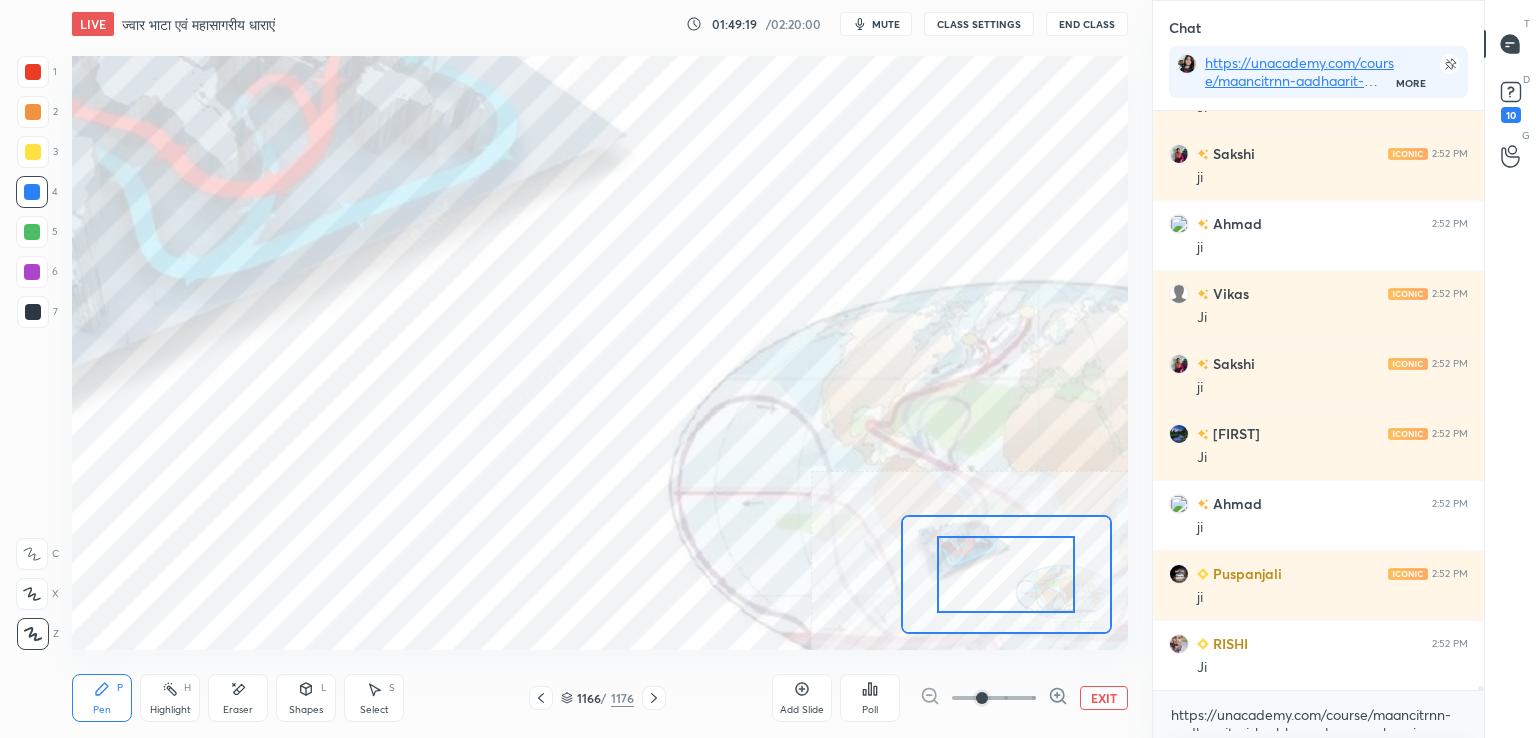 click 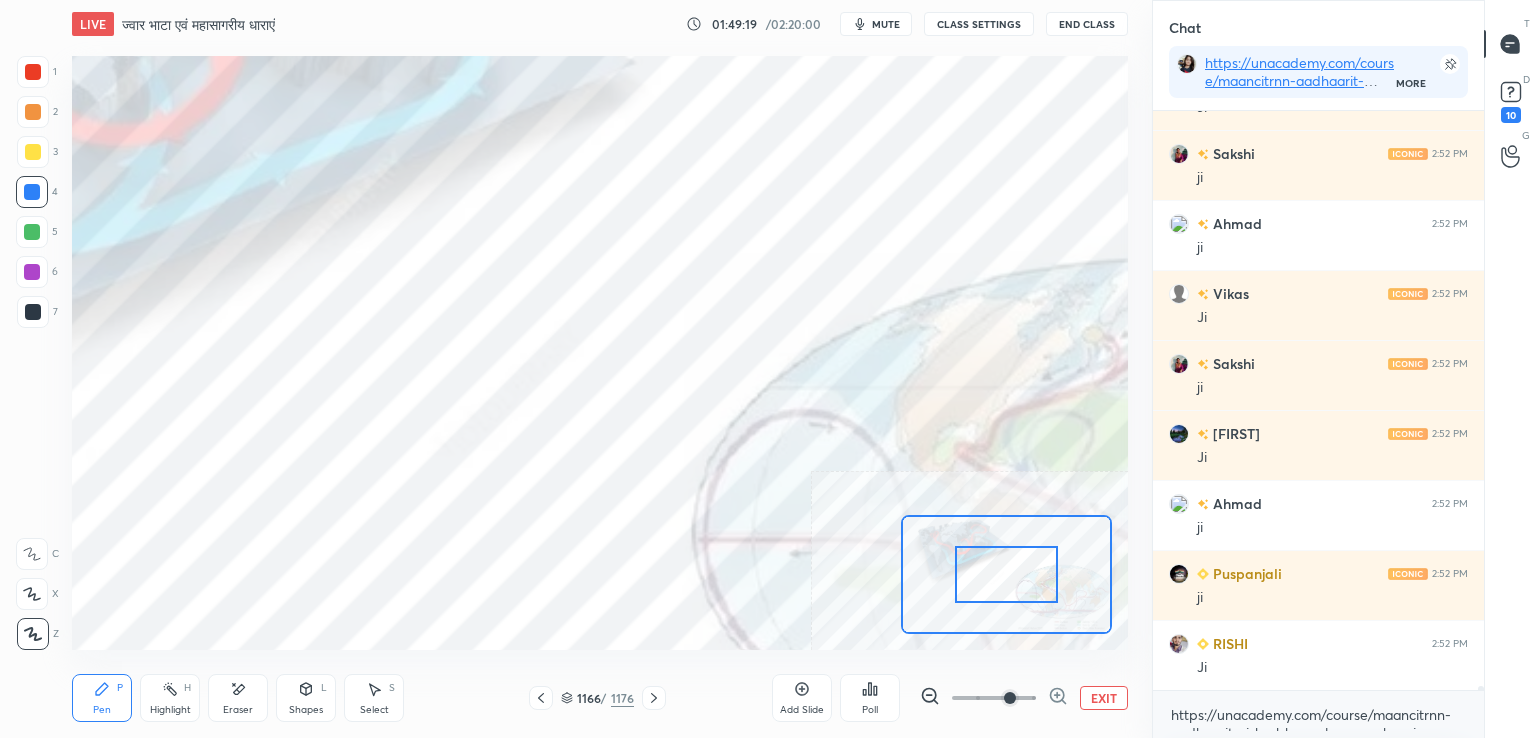 click 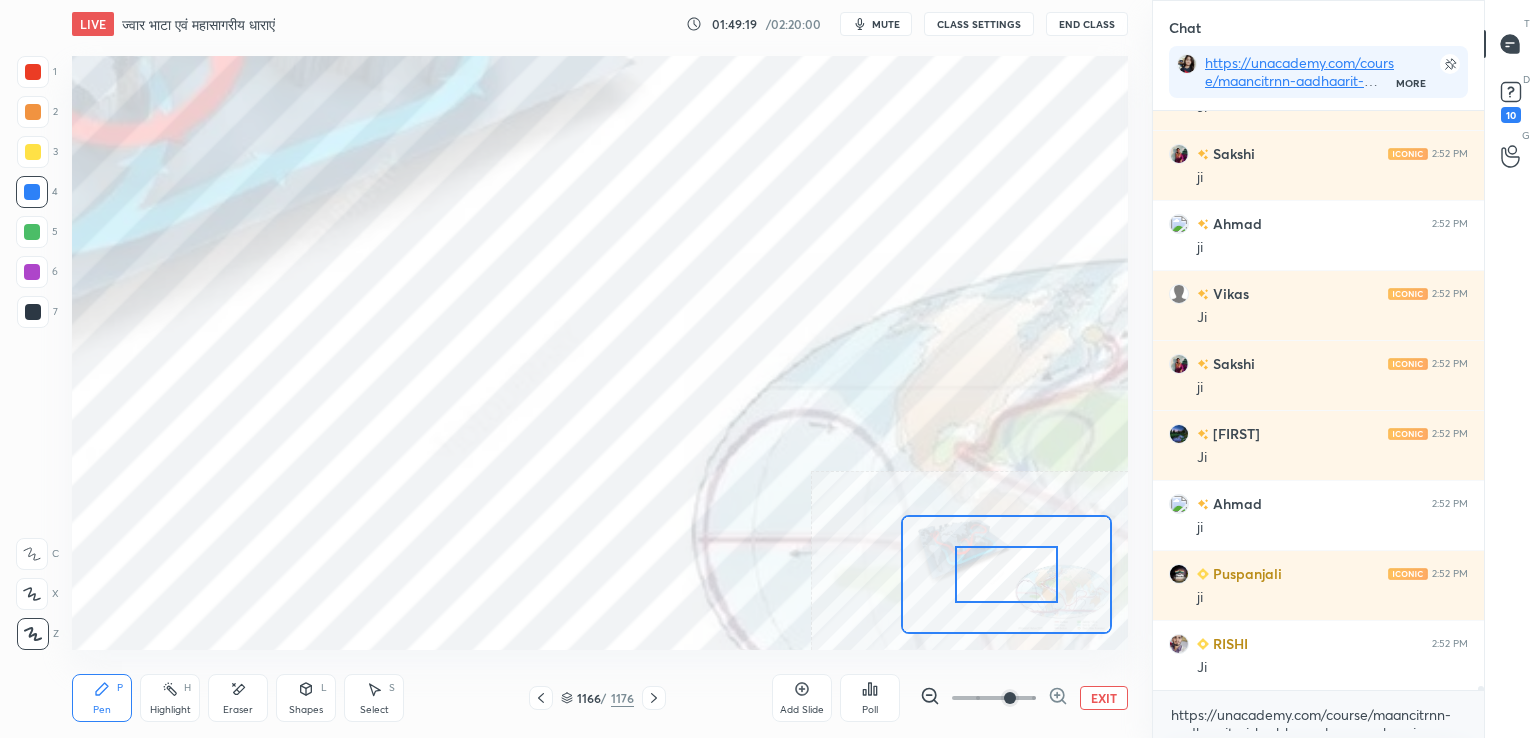 click at bounding box center [994, 698] 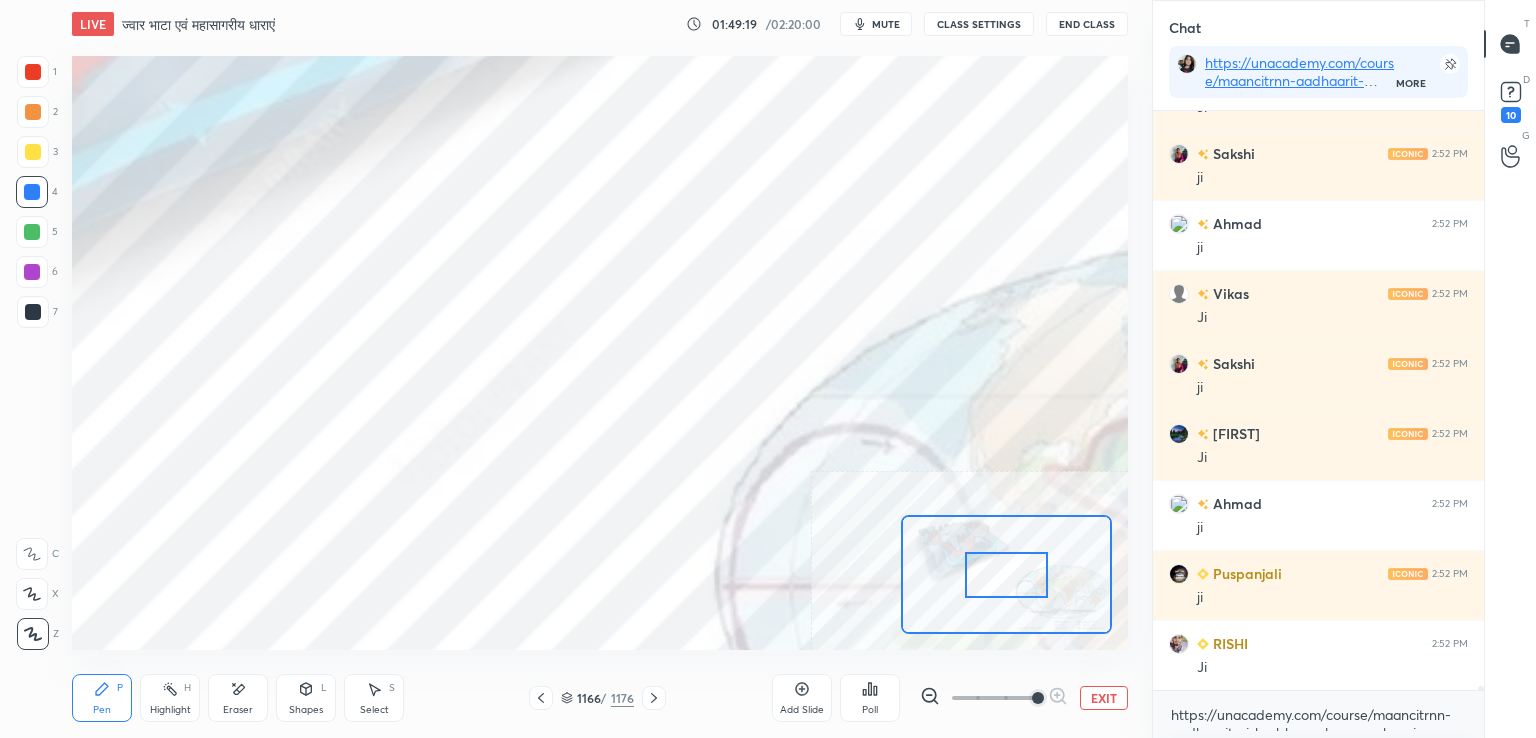 scroll, scrollTop: 76986, scrollLeft: 0, axis: vertical 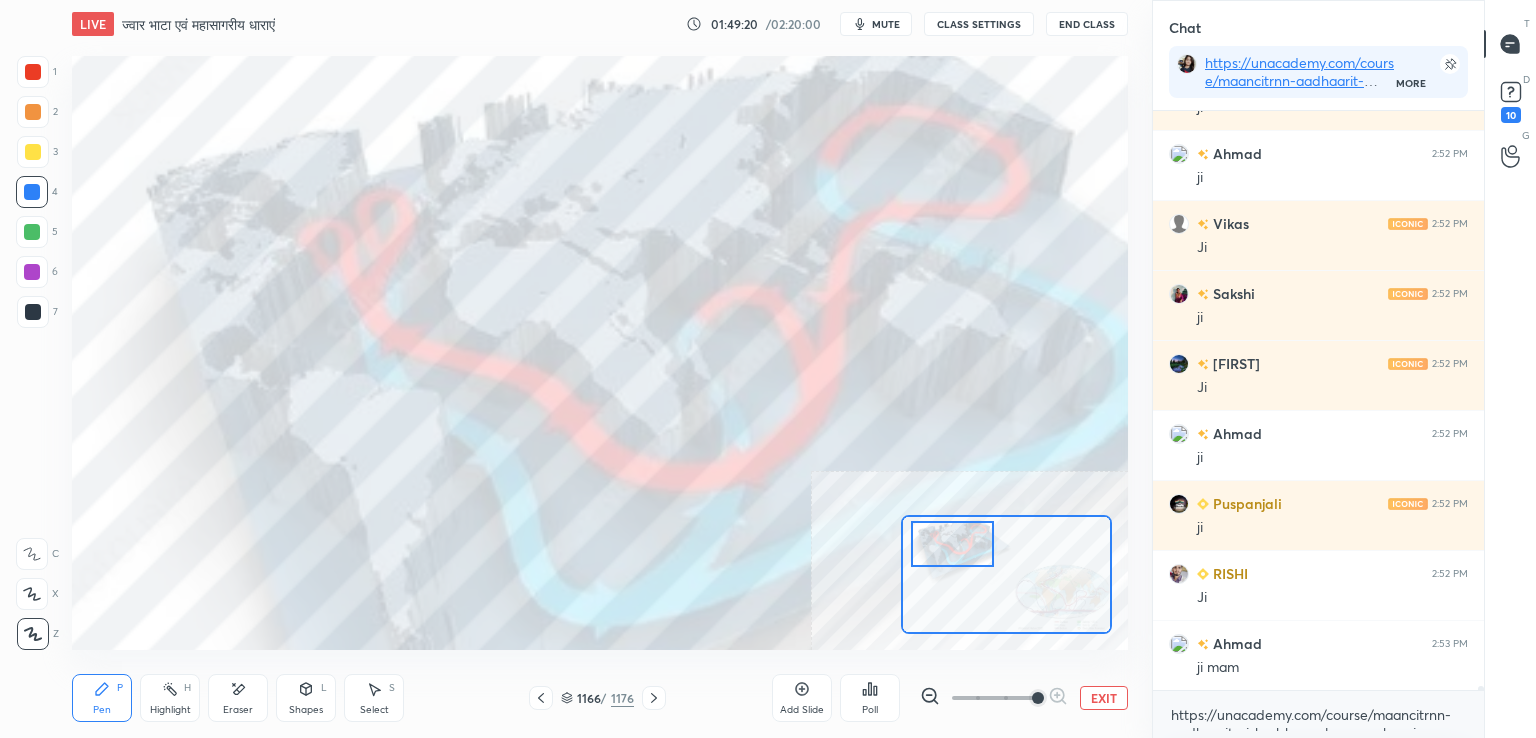 drag, startPoint x: 1014, startPoint y: 576, endPoint x: 954, endPoint y: 540, distance: 69.97142 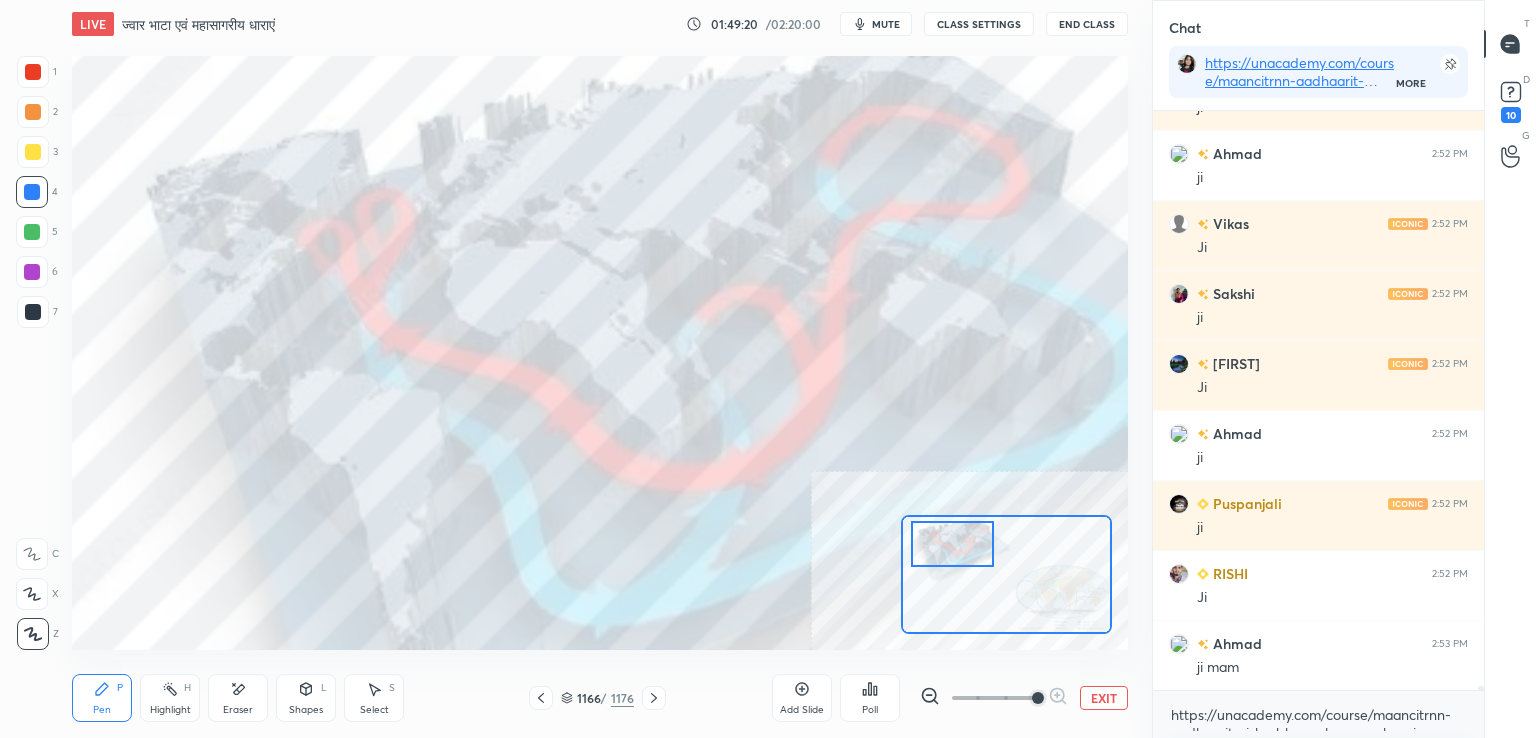 click at bounding box center (952, 544) 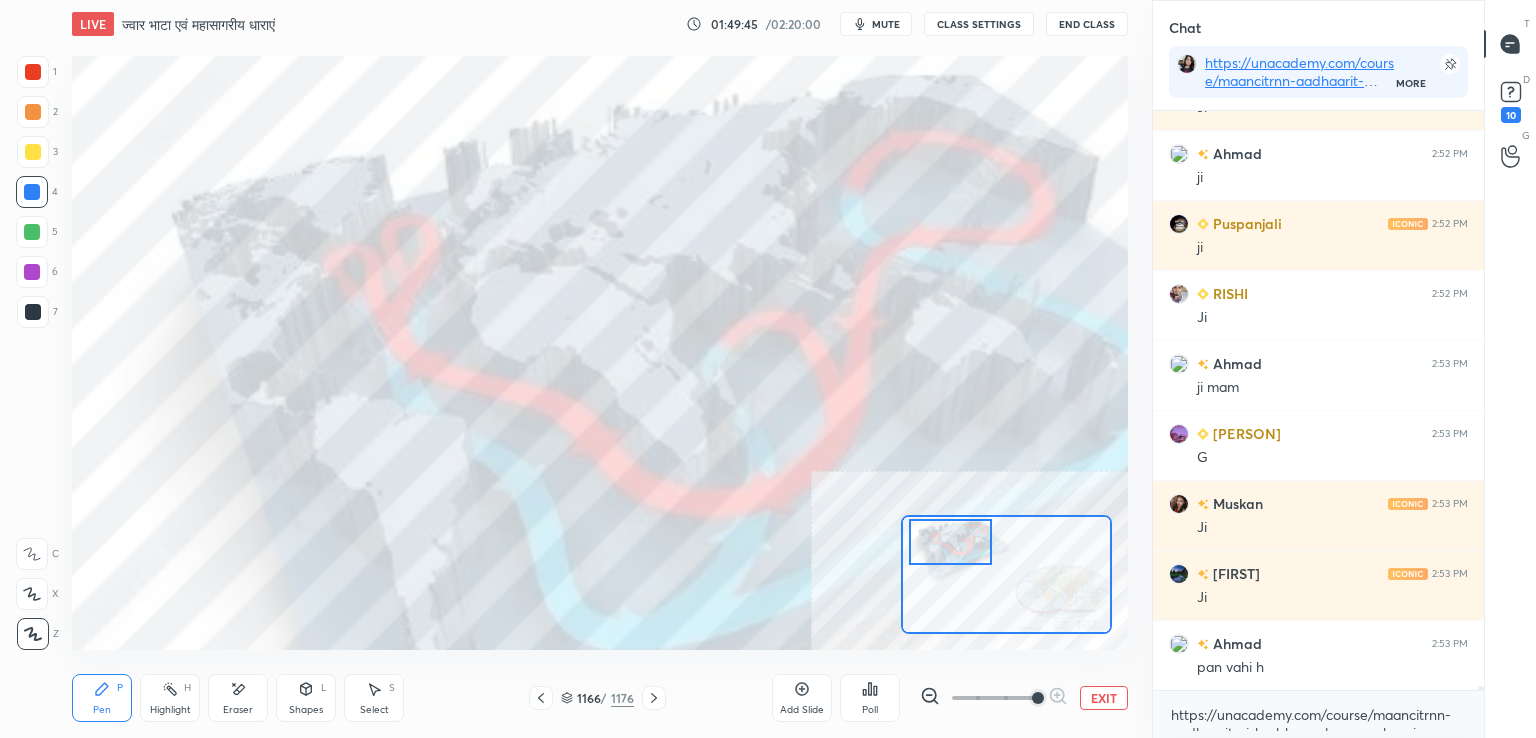 scroll, scrollTop: 77406, scrollLeft: 0, axis: vertical 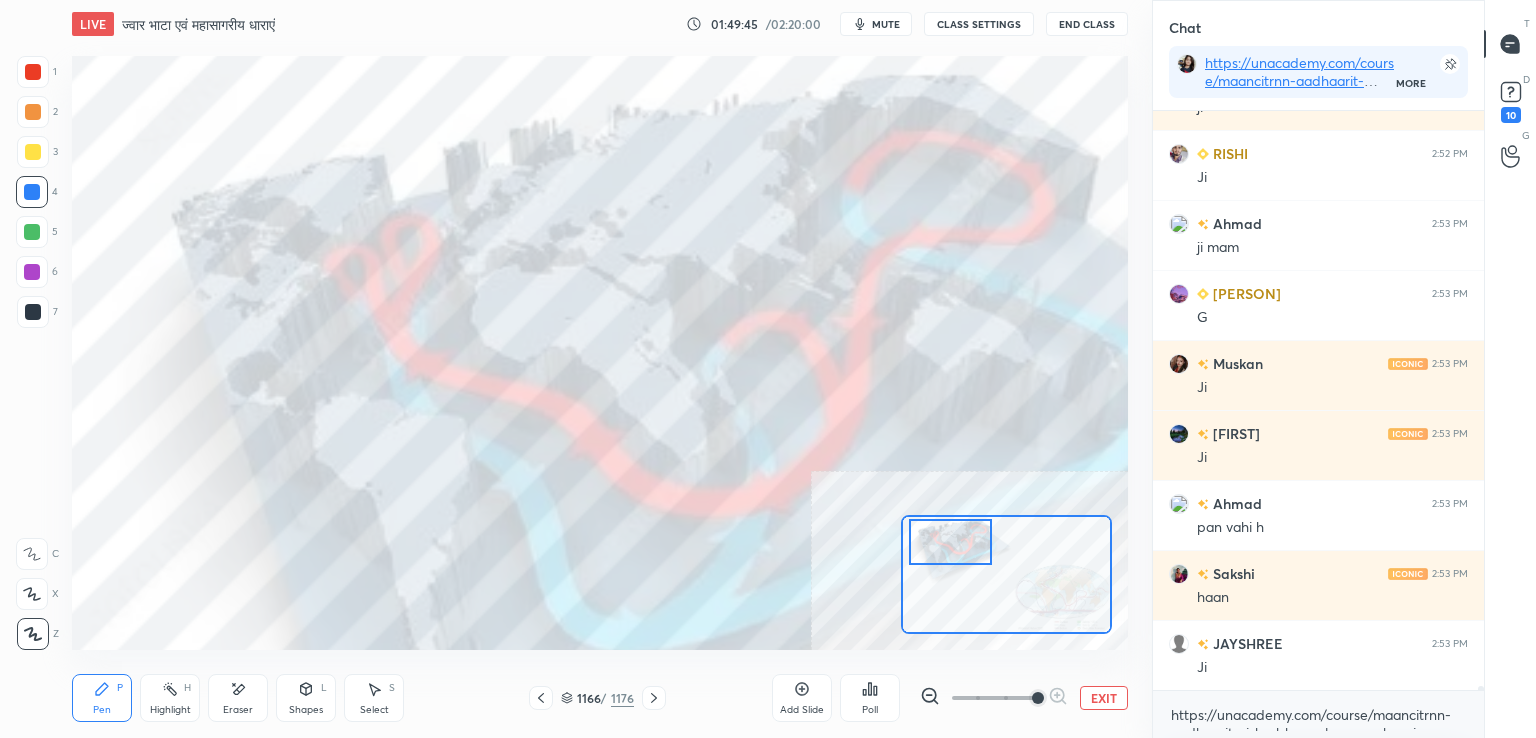click on "EXIT" at bounding box center [1104, 698] 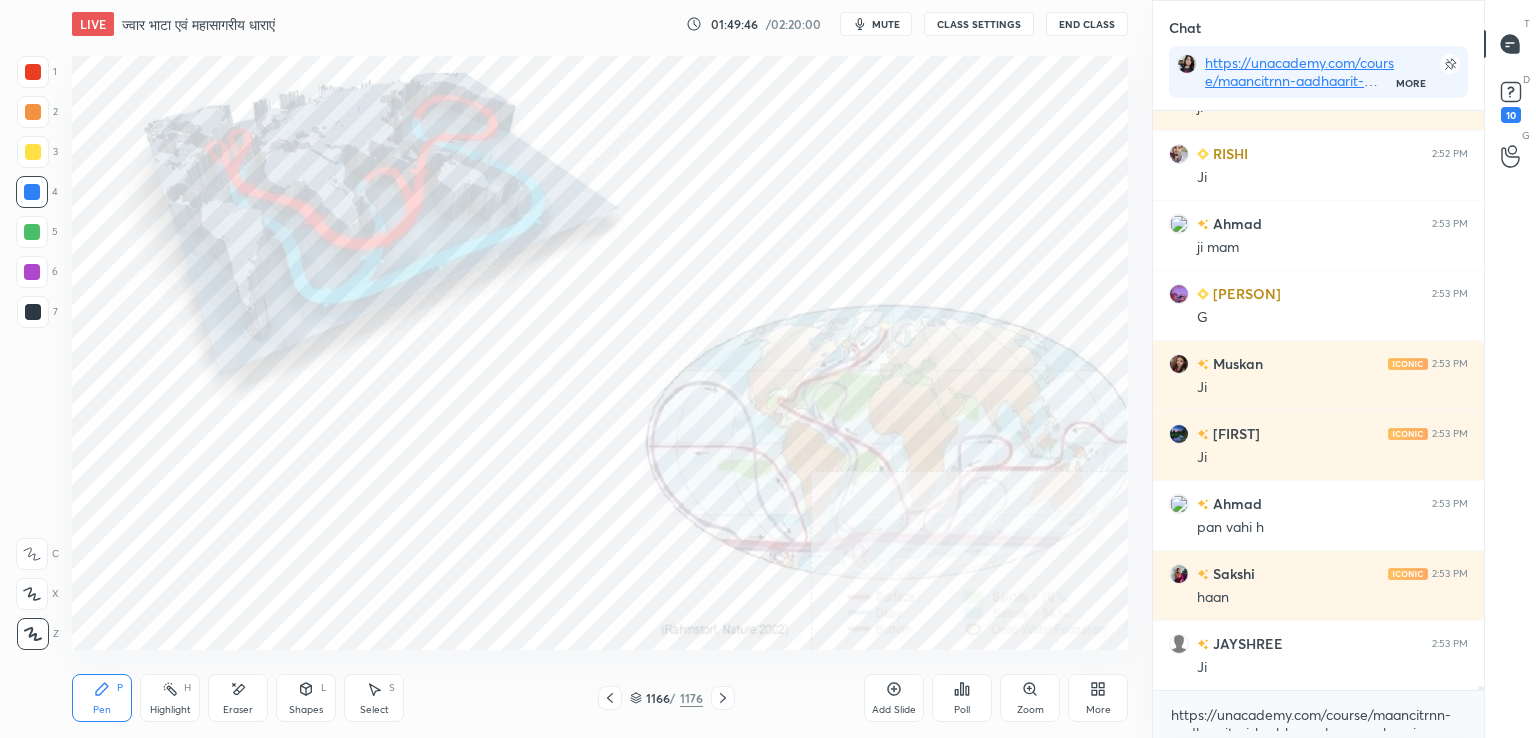 click 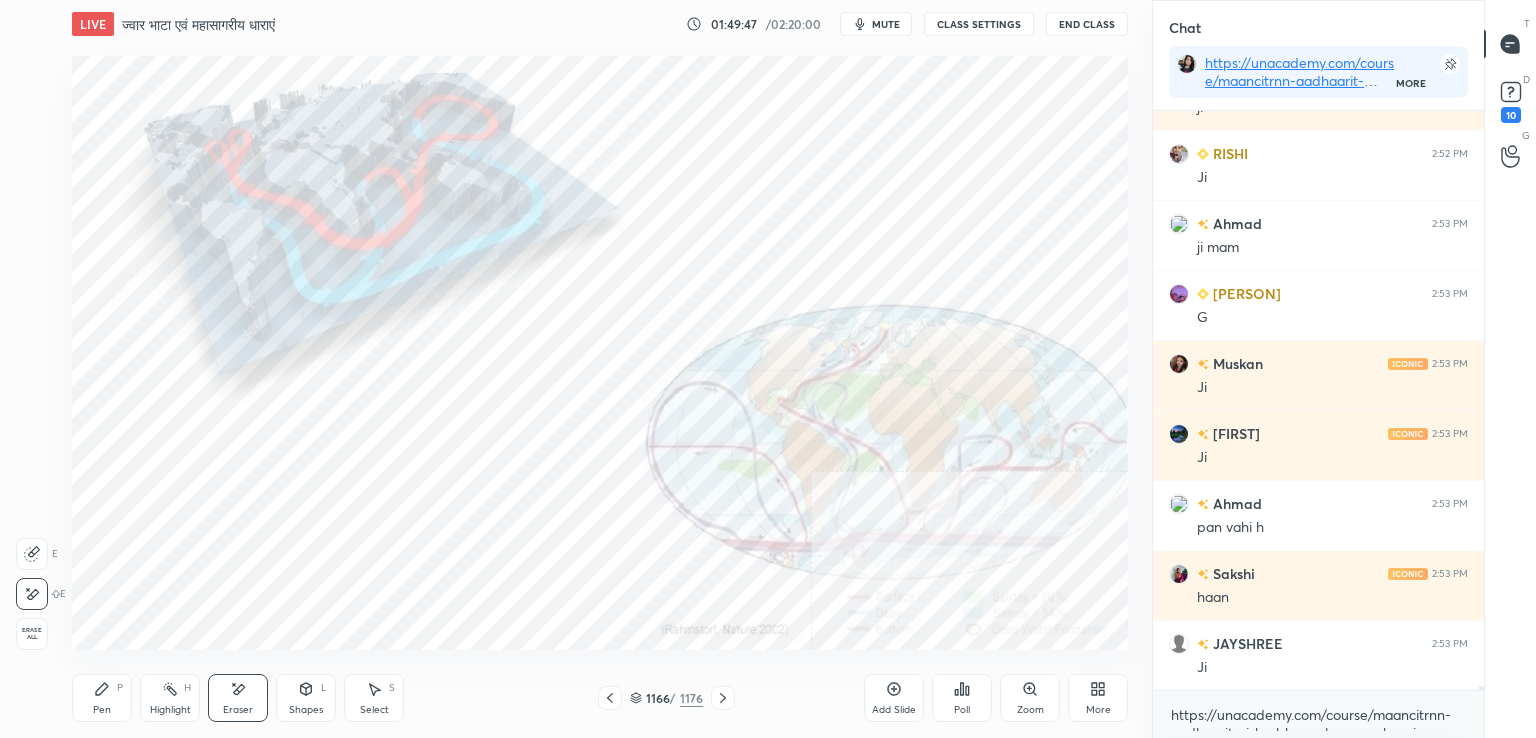 click on "Erase all" at bounding box center [32, 634] 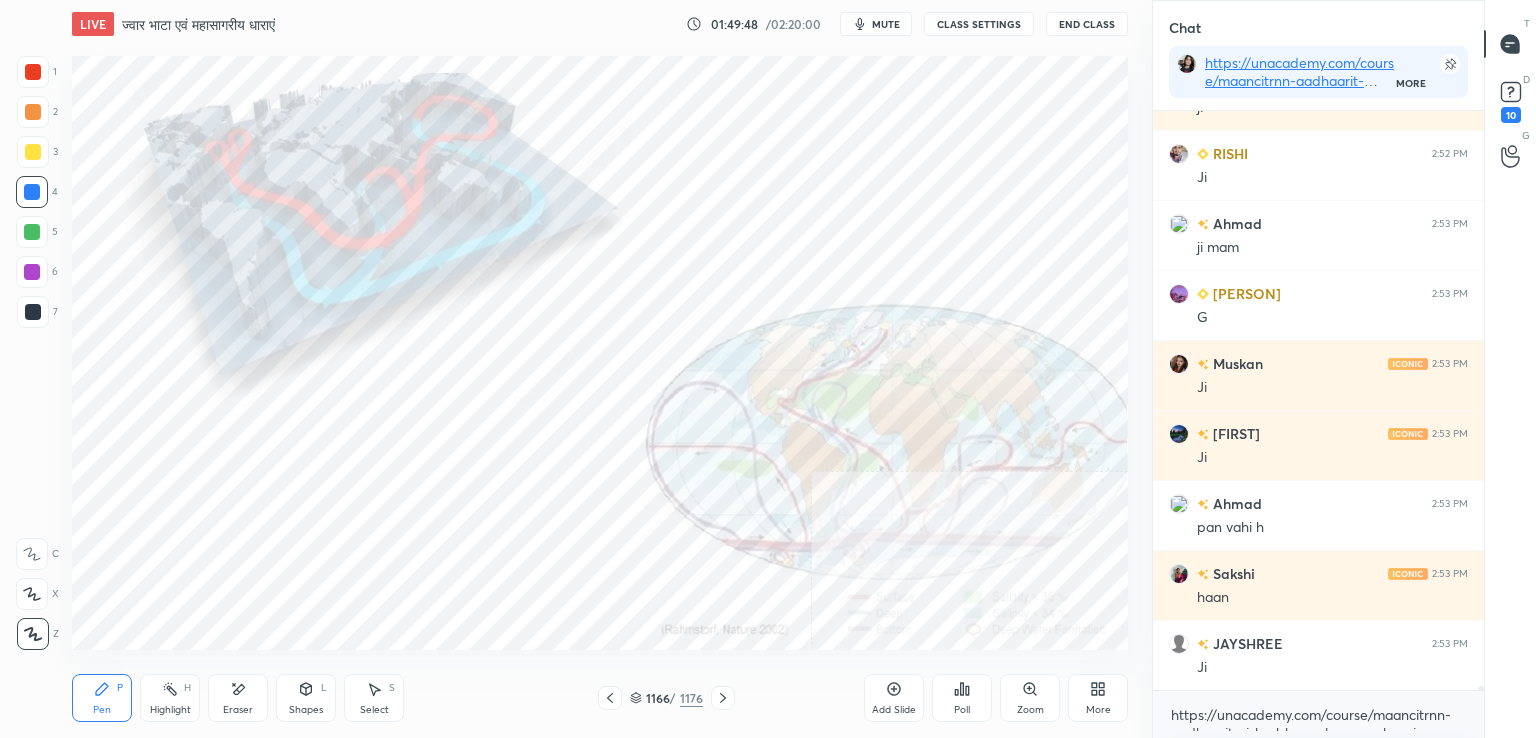 click 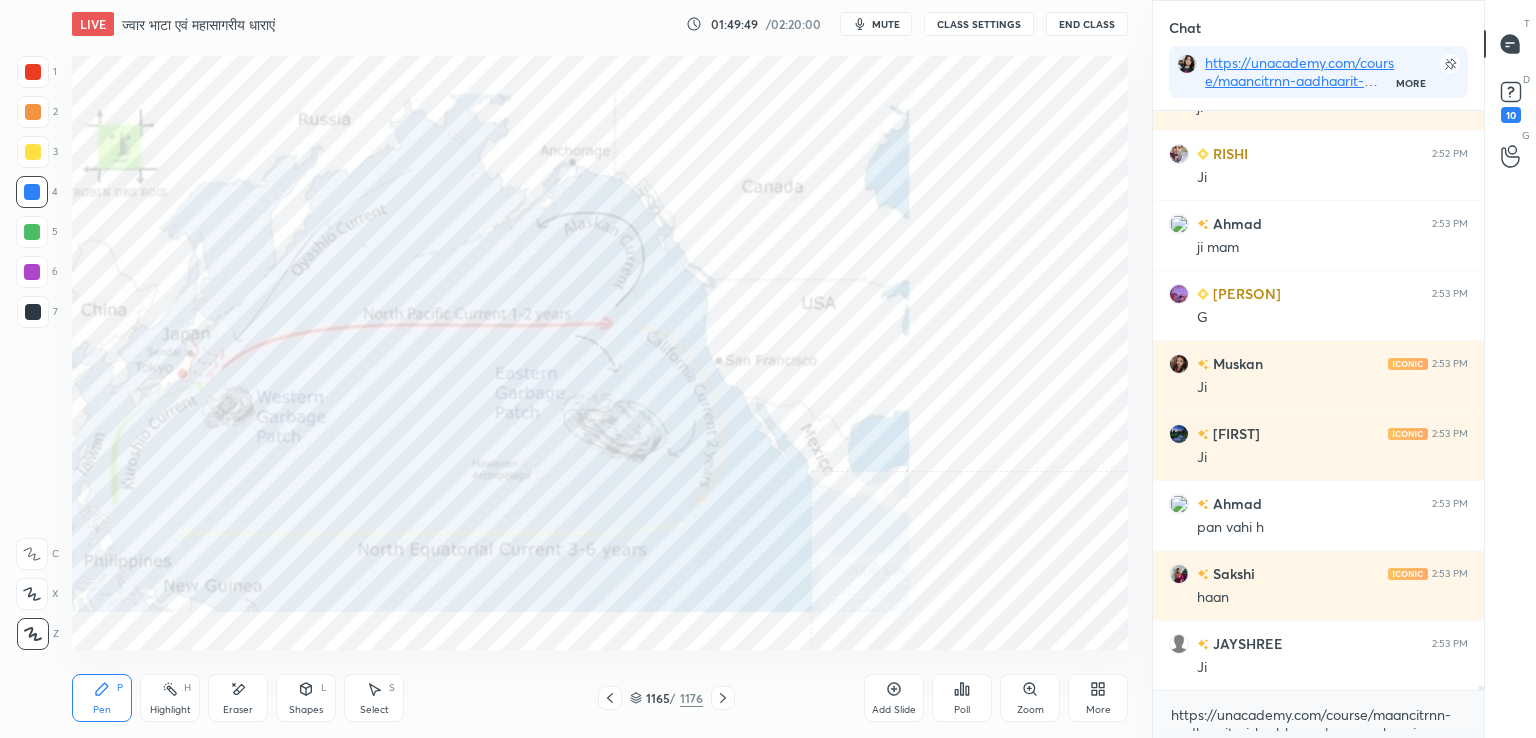 click 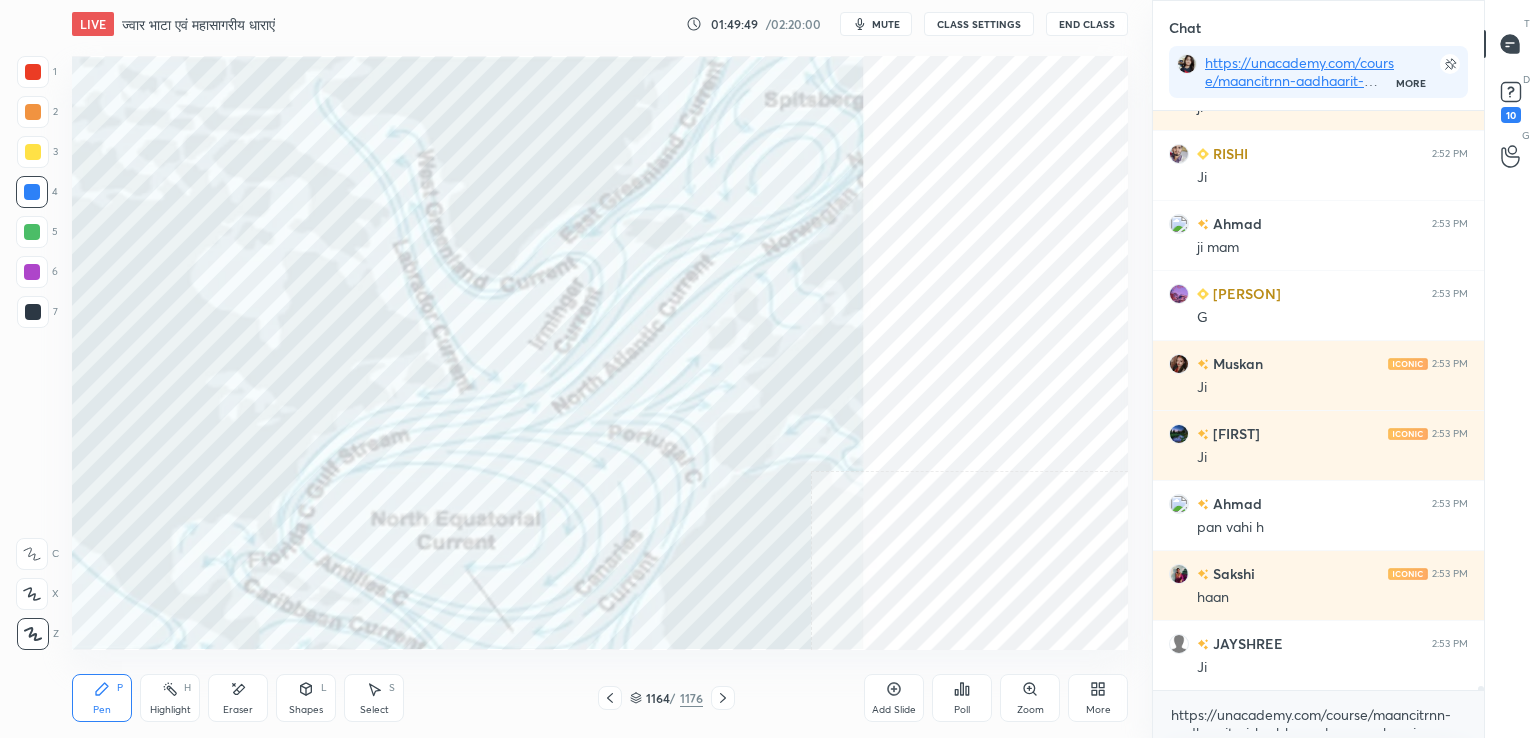 click 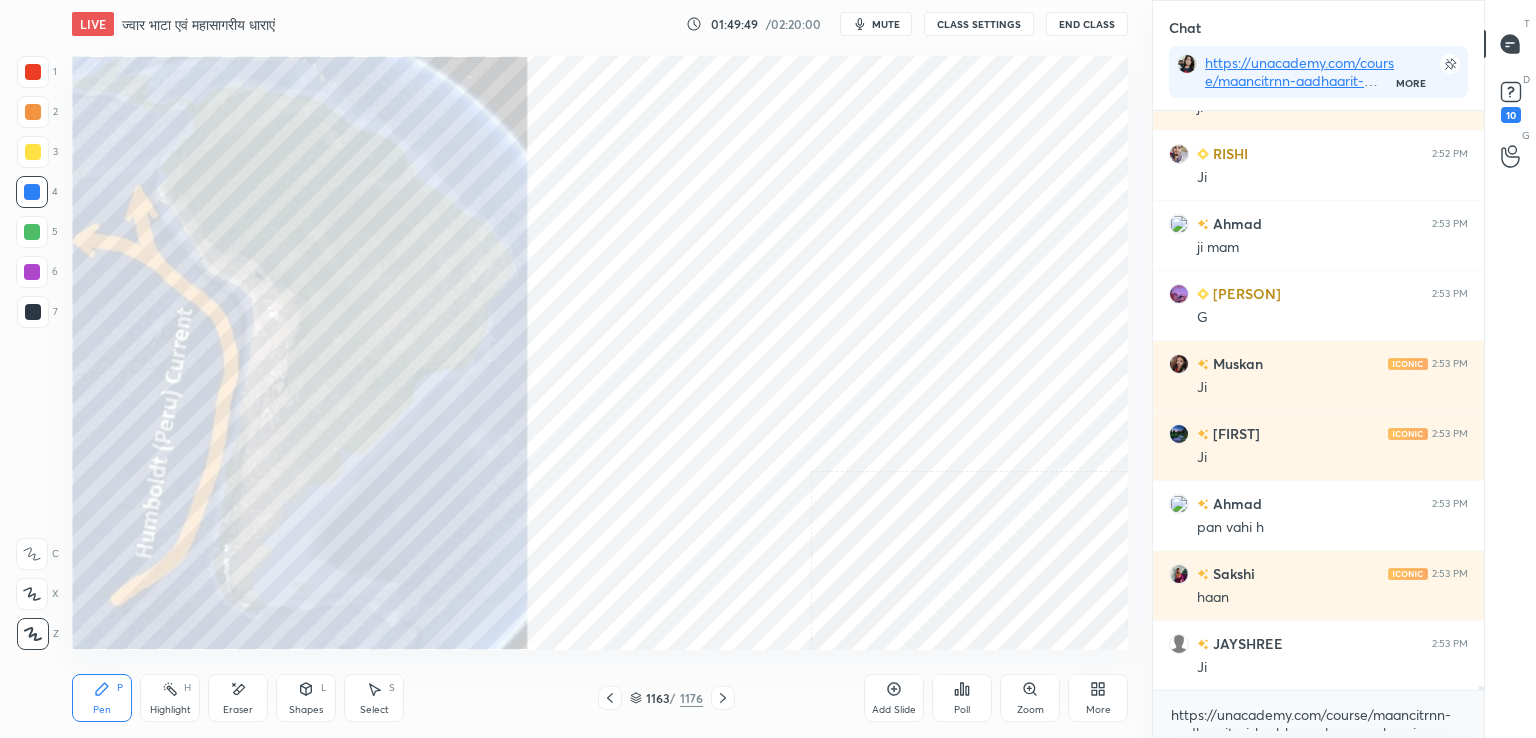 click 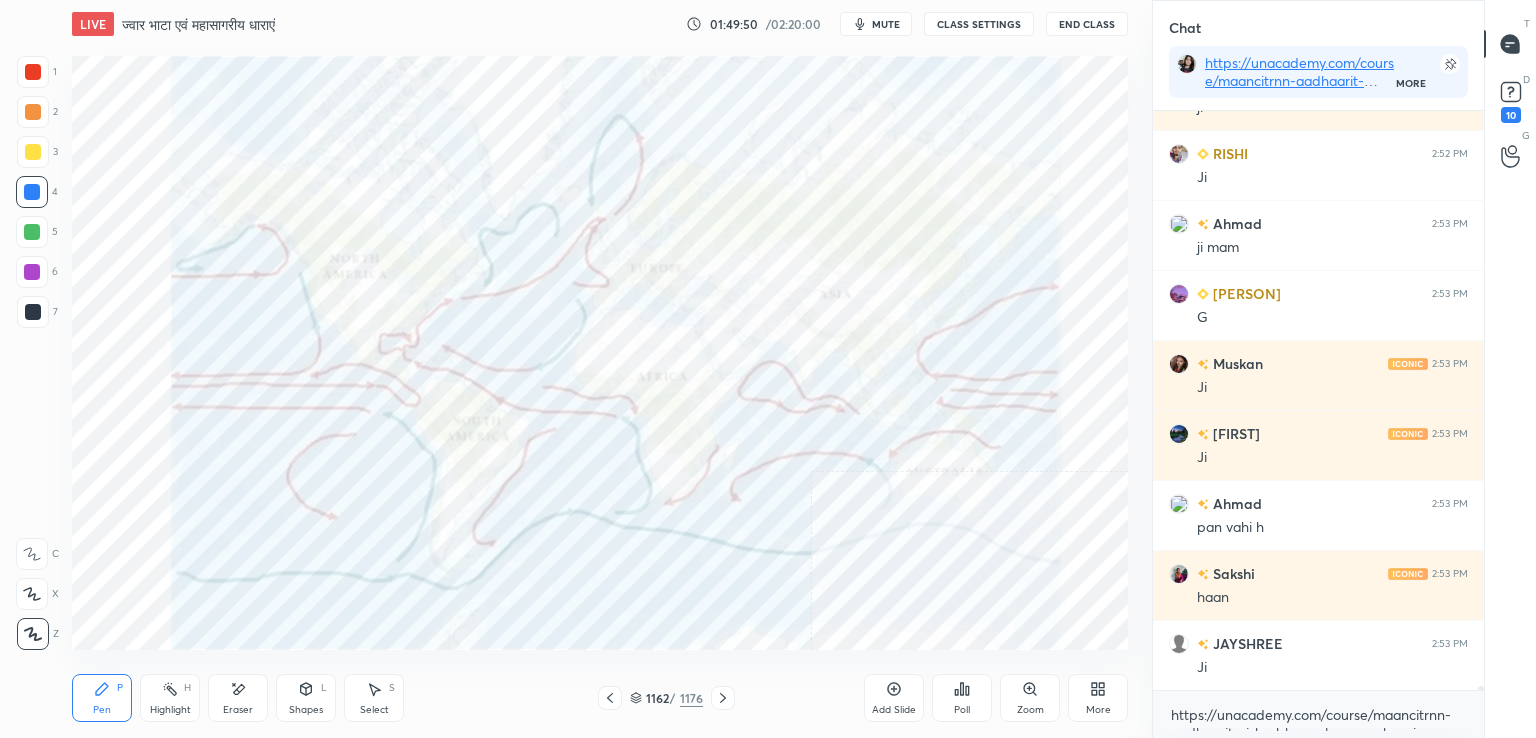 click 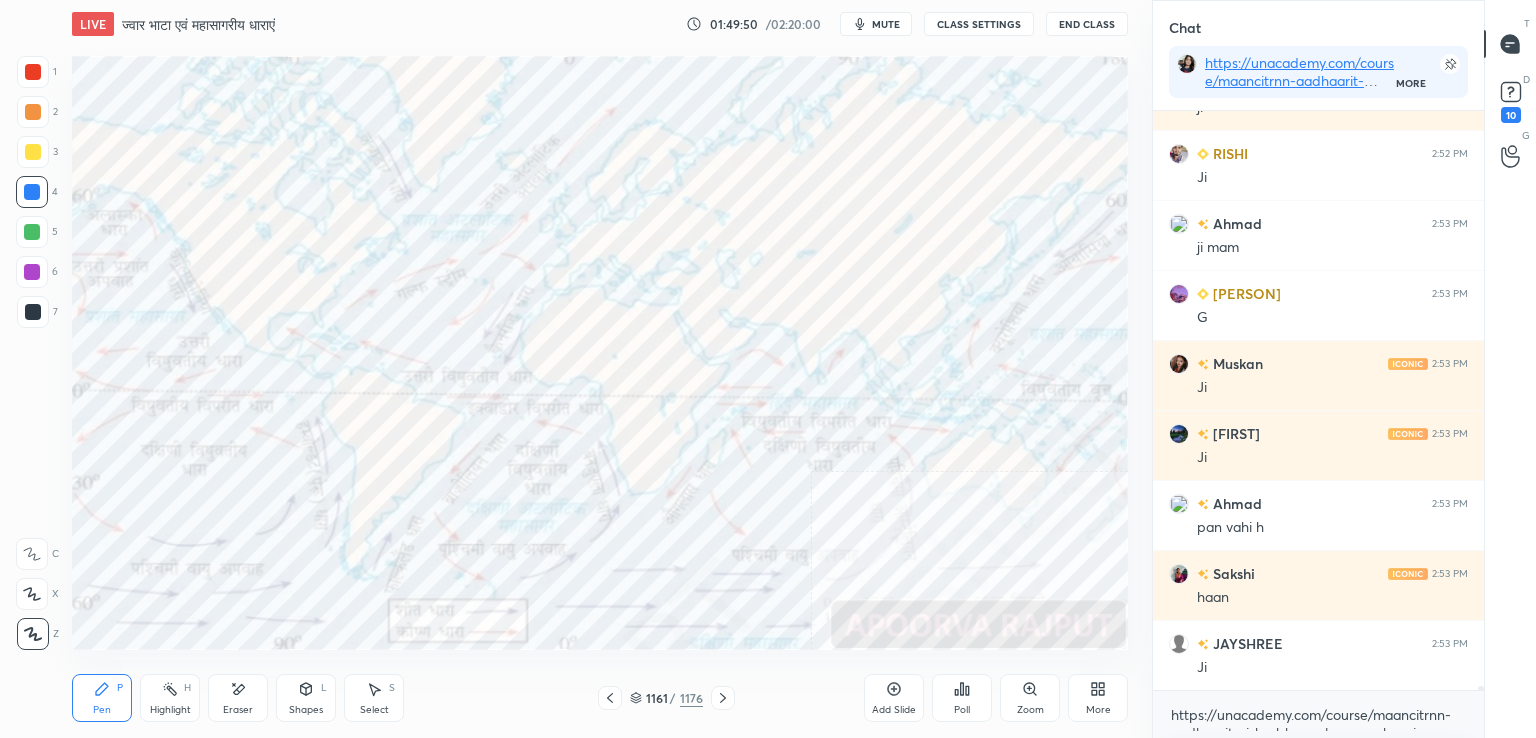 click 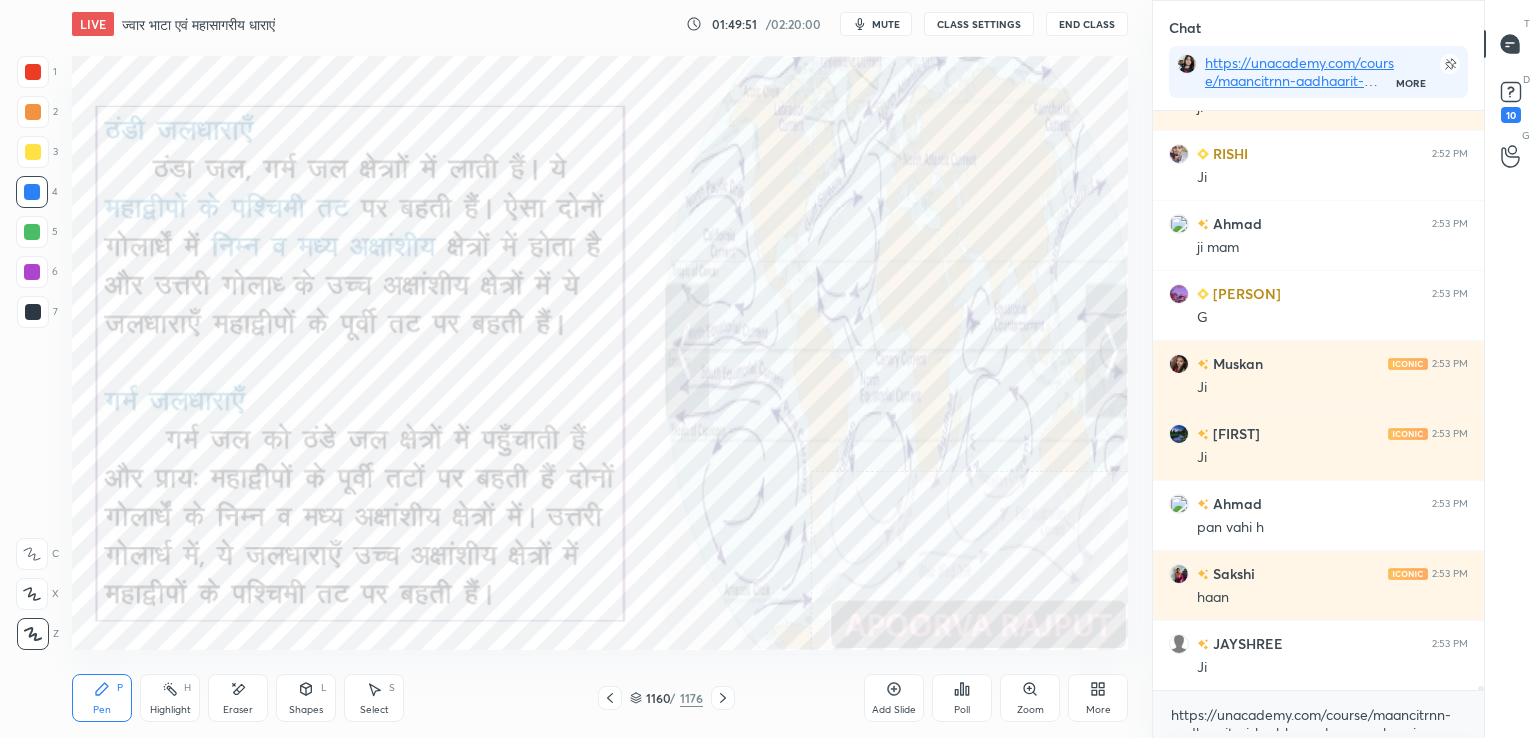 click 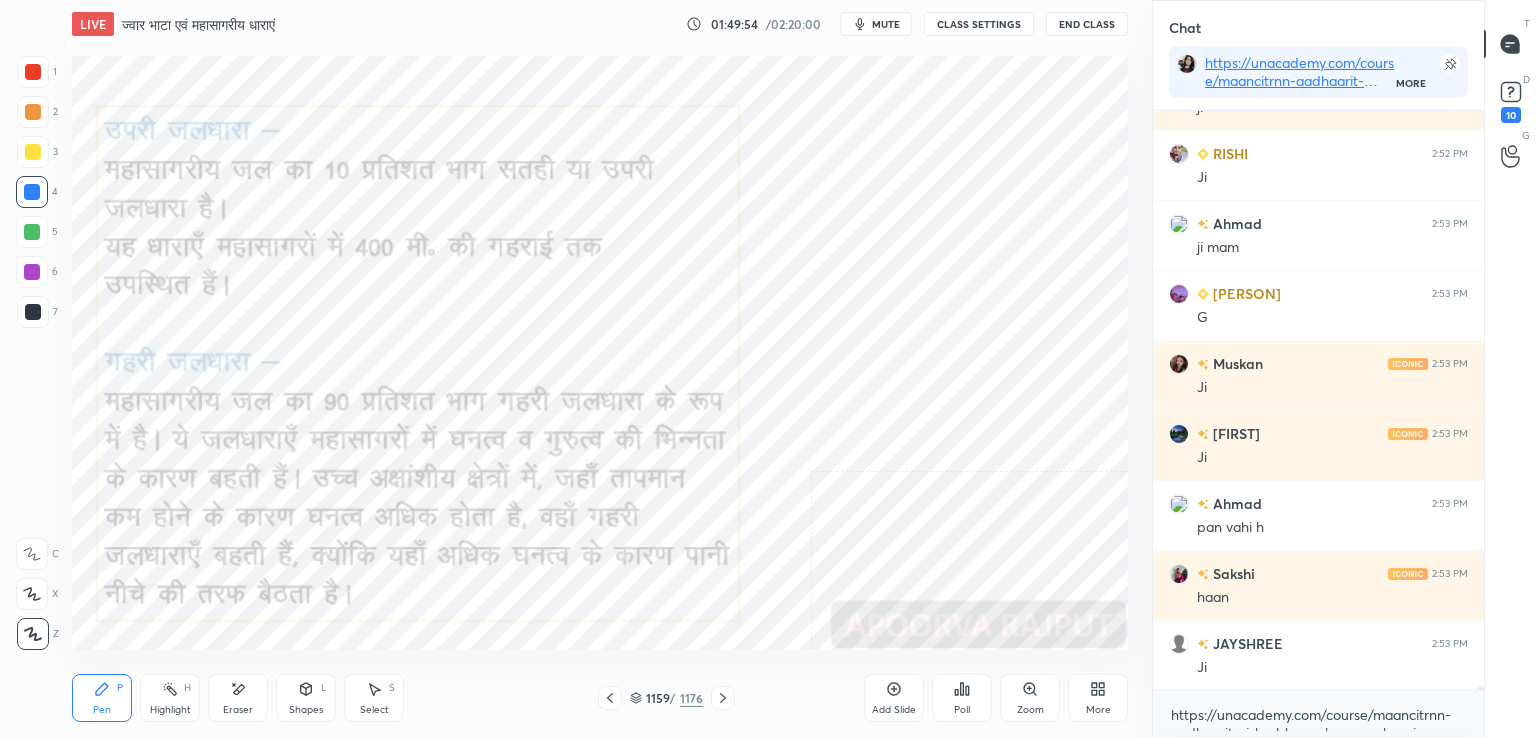 click on "Eraser" at bounding box center [238, 698] 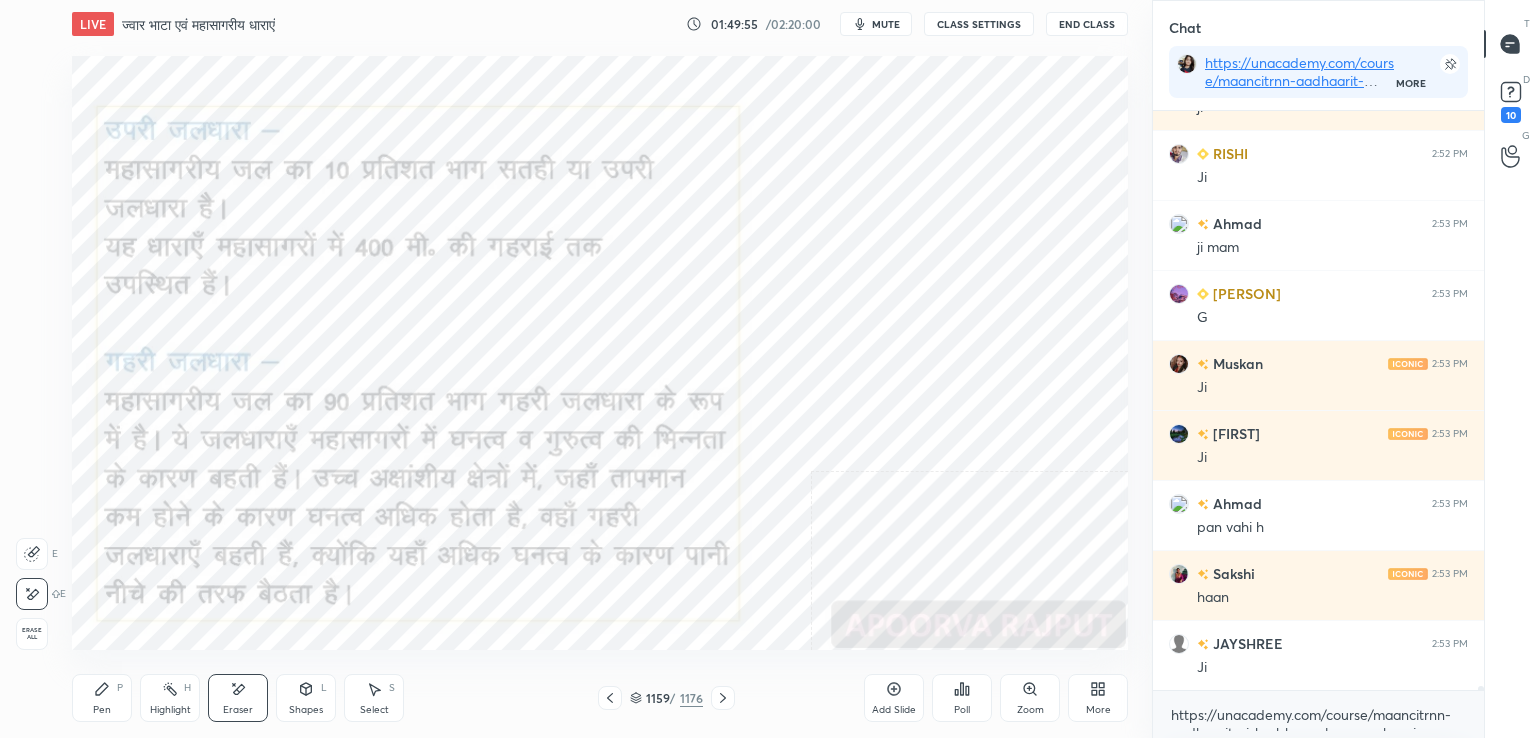 click at bounding box center [32, 594] 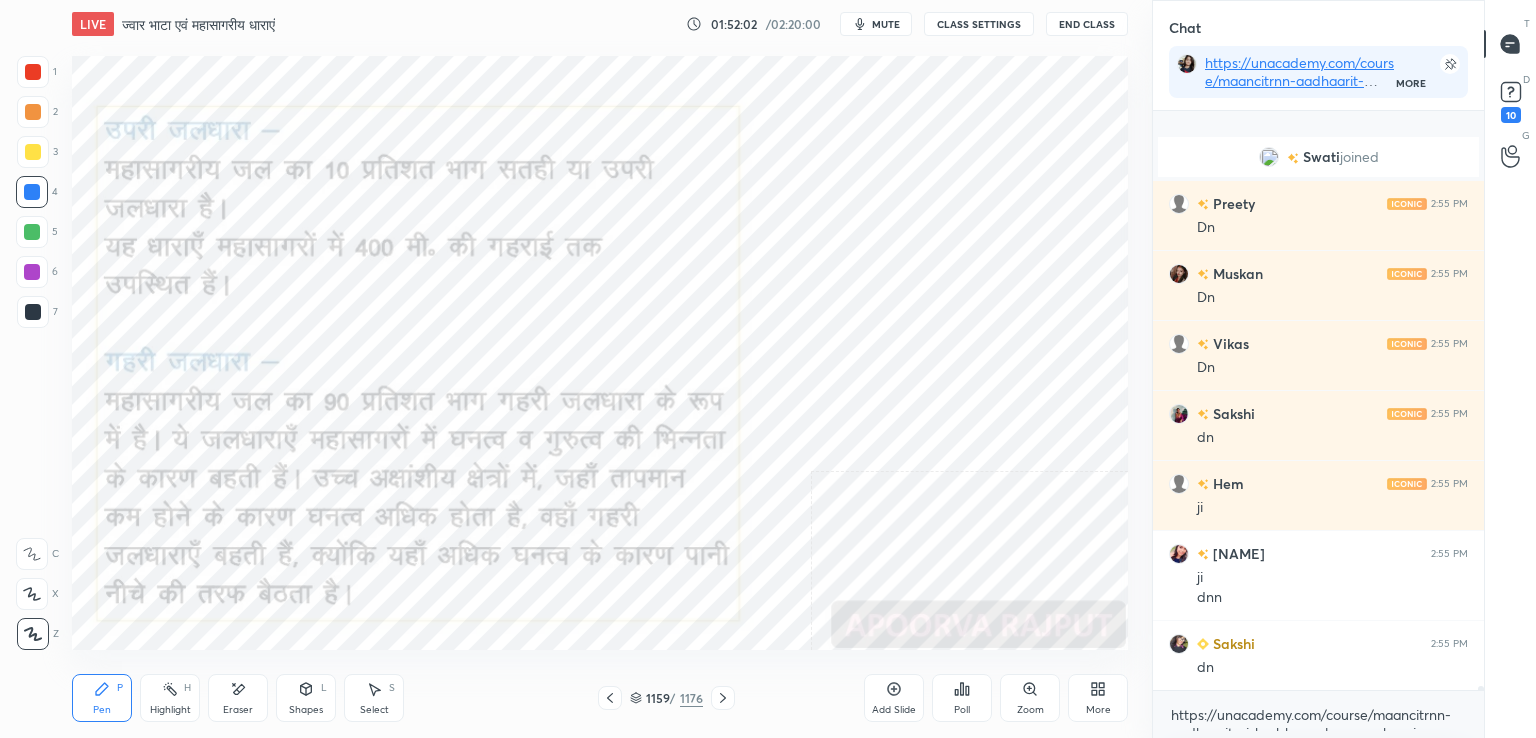 scroll, scrollTop: 77648, scrollLeft: 0, axis: vertical 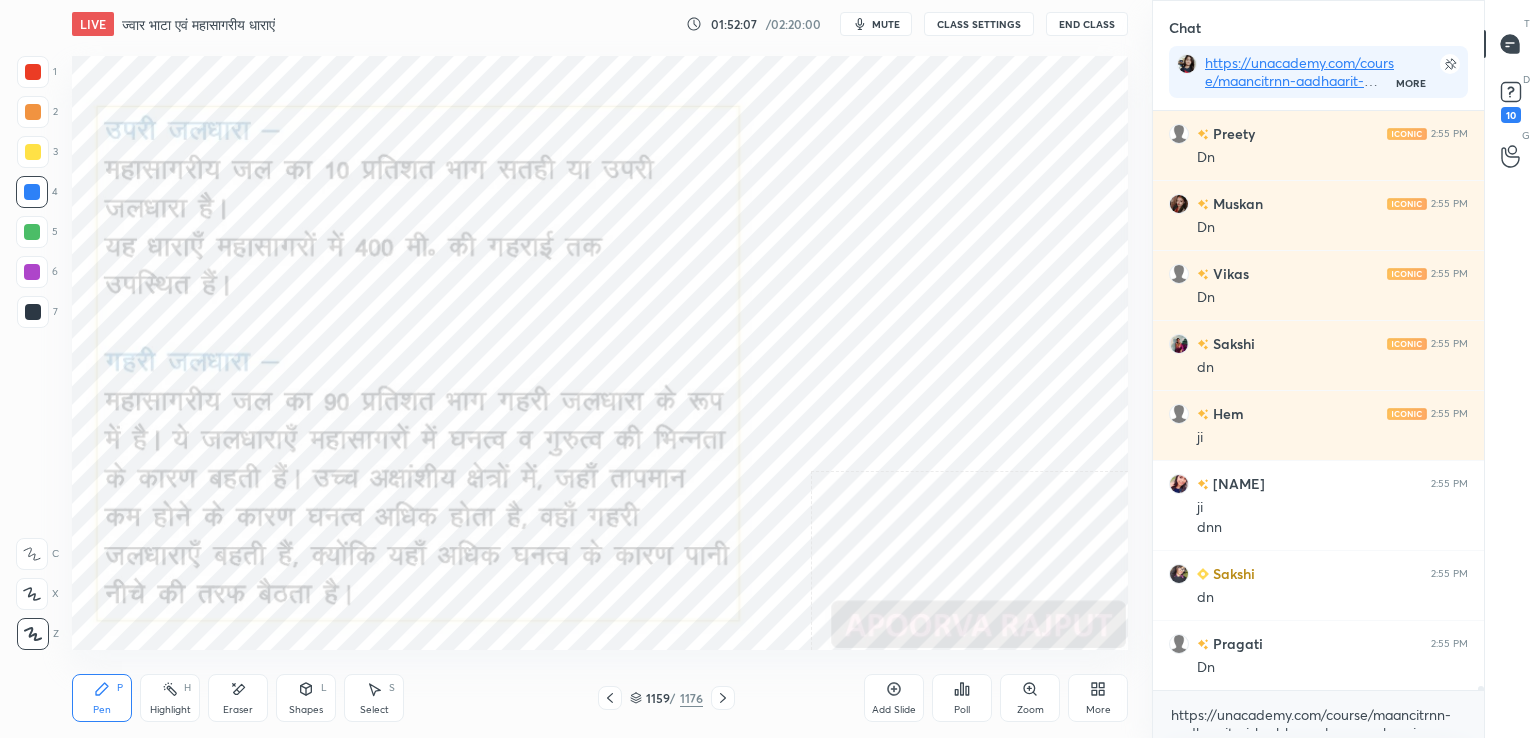 click 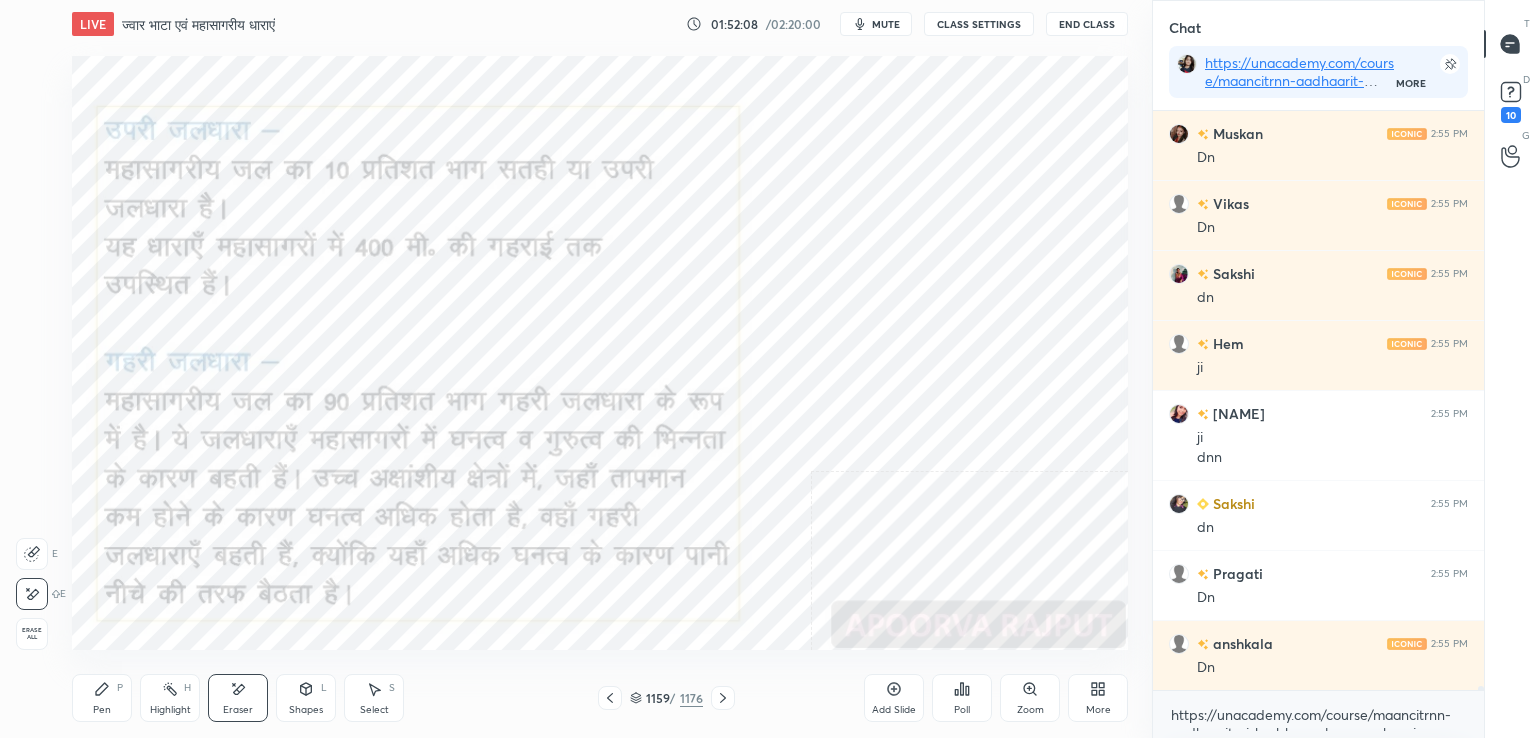 click on "Erase all" at bounding box center (34, 630) 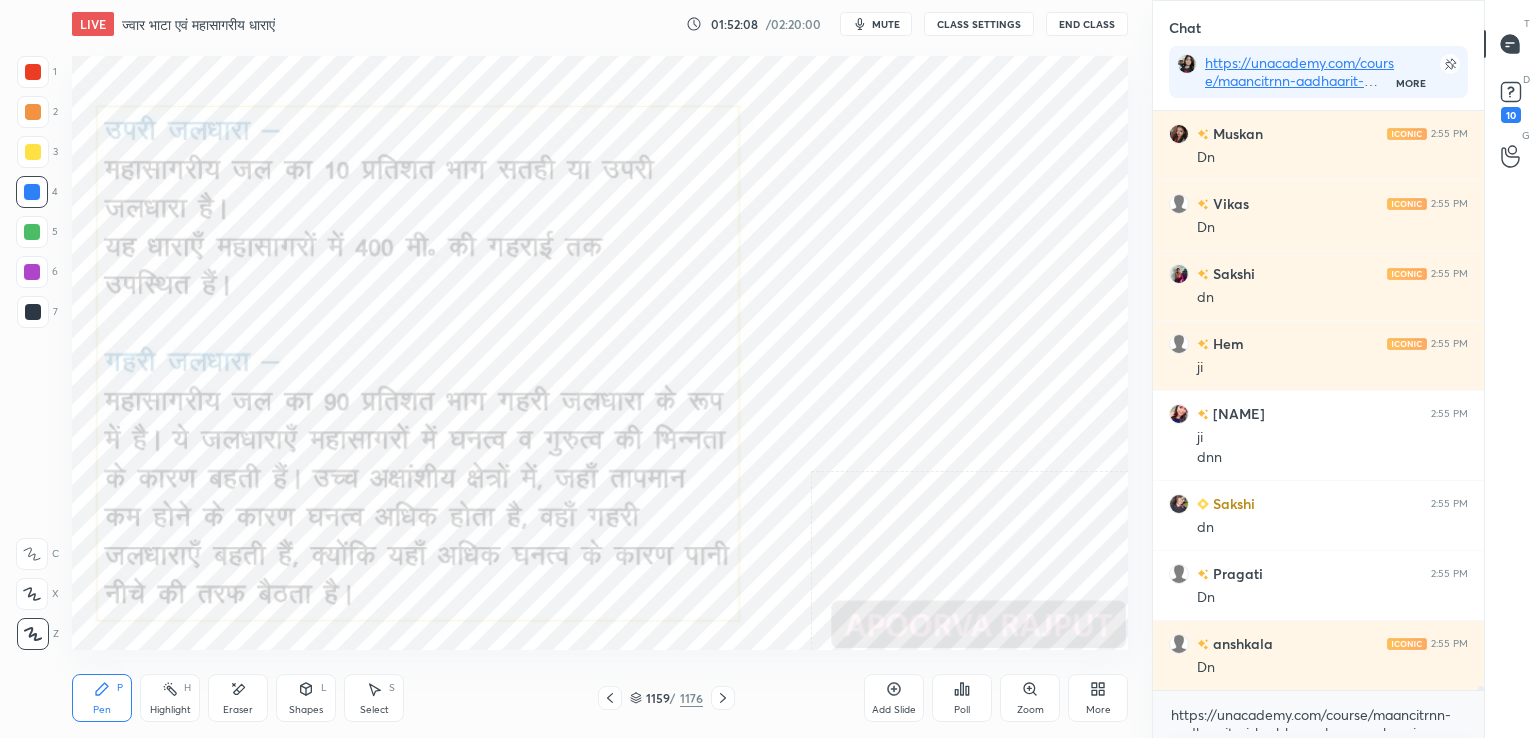 scroll, scrollTop: 77788, scrollLeft: 0, axis: vertical 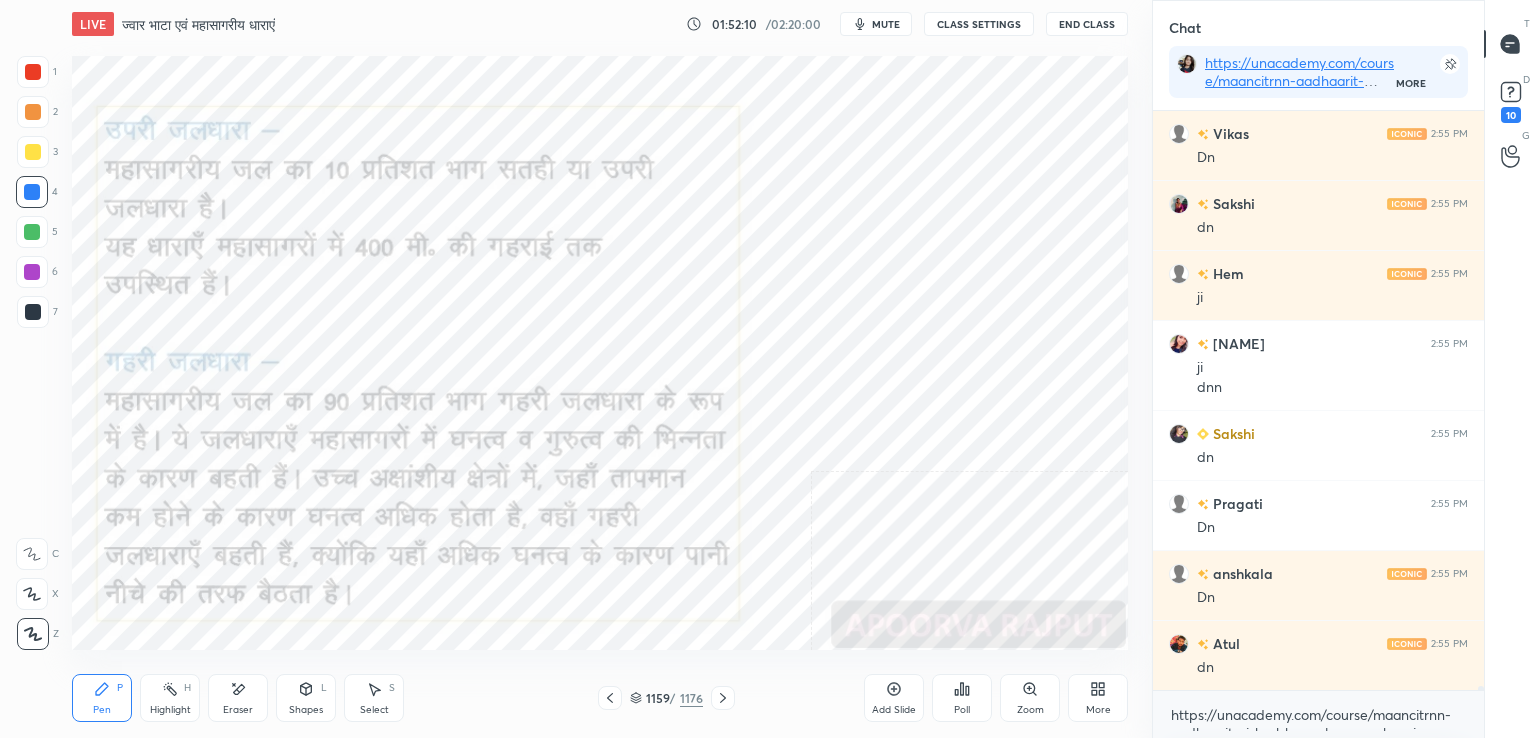 click 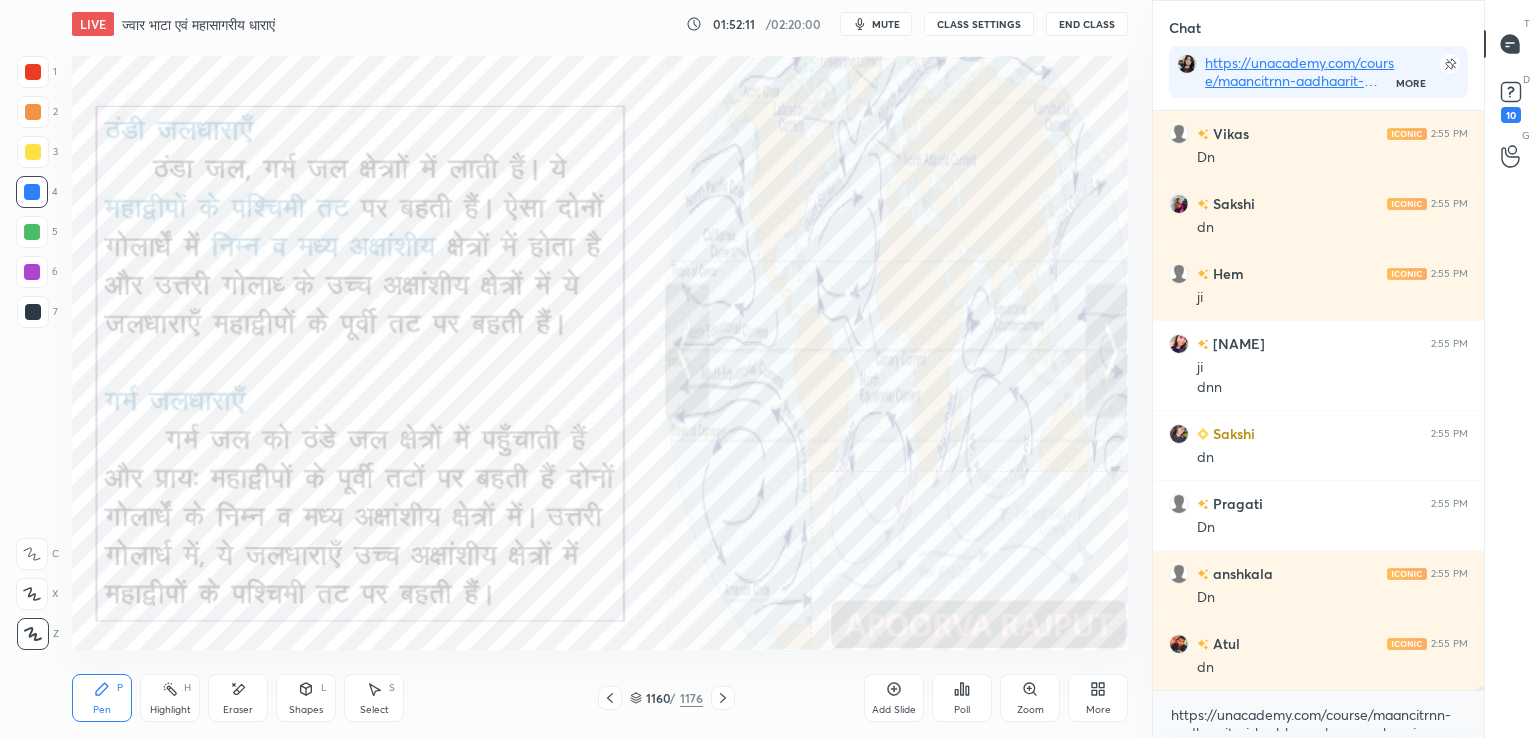 scroll, scrollTop: 77858, scrollLeft: 0, axis: vertical 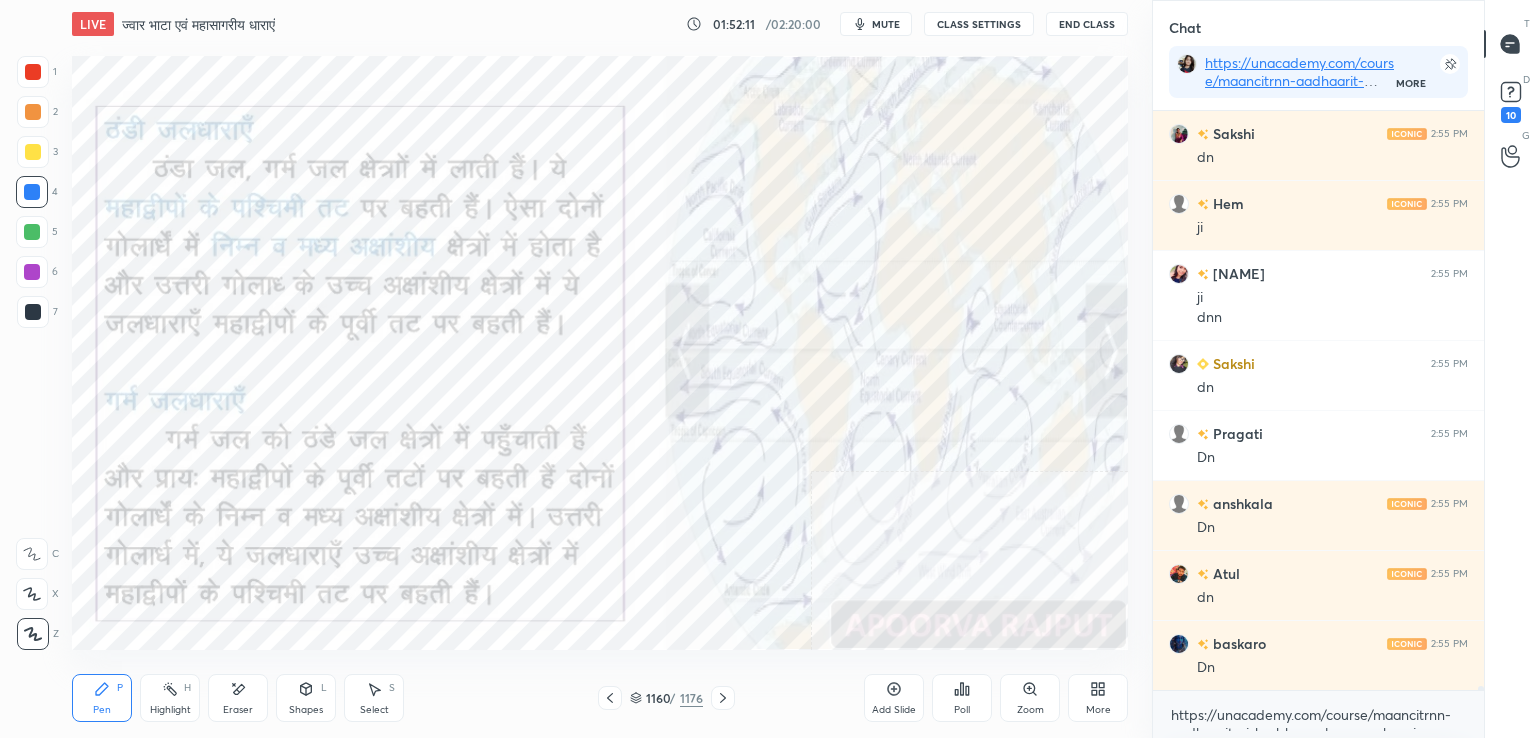 click 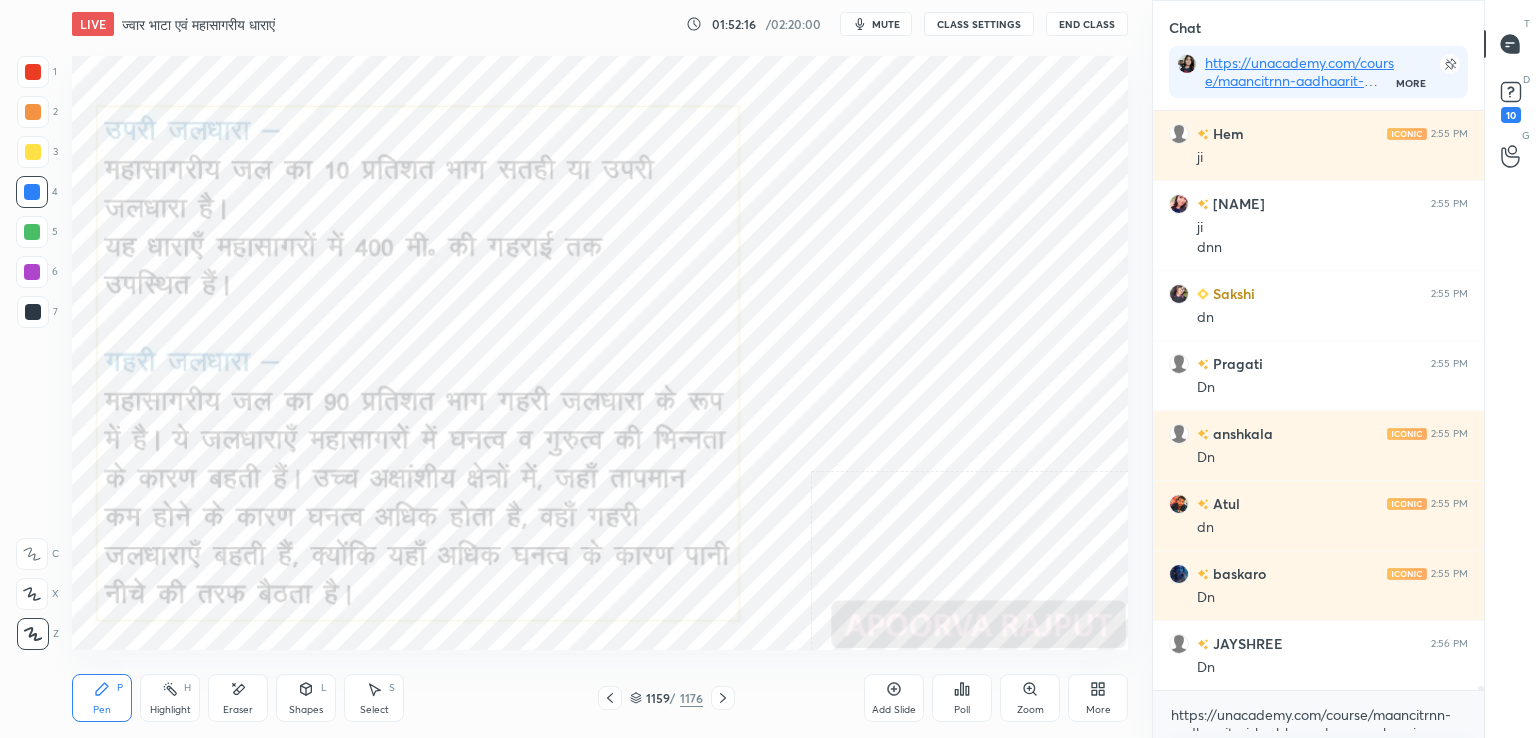 scroll, scrollTop: 77998, scrollLeft: 0, axis: vertical 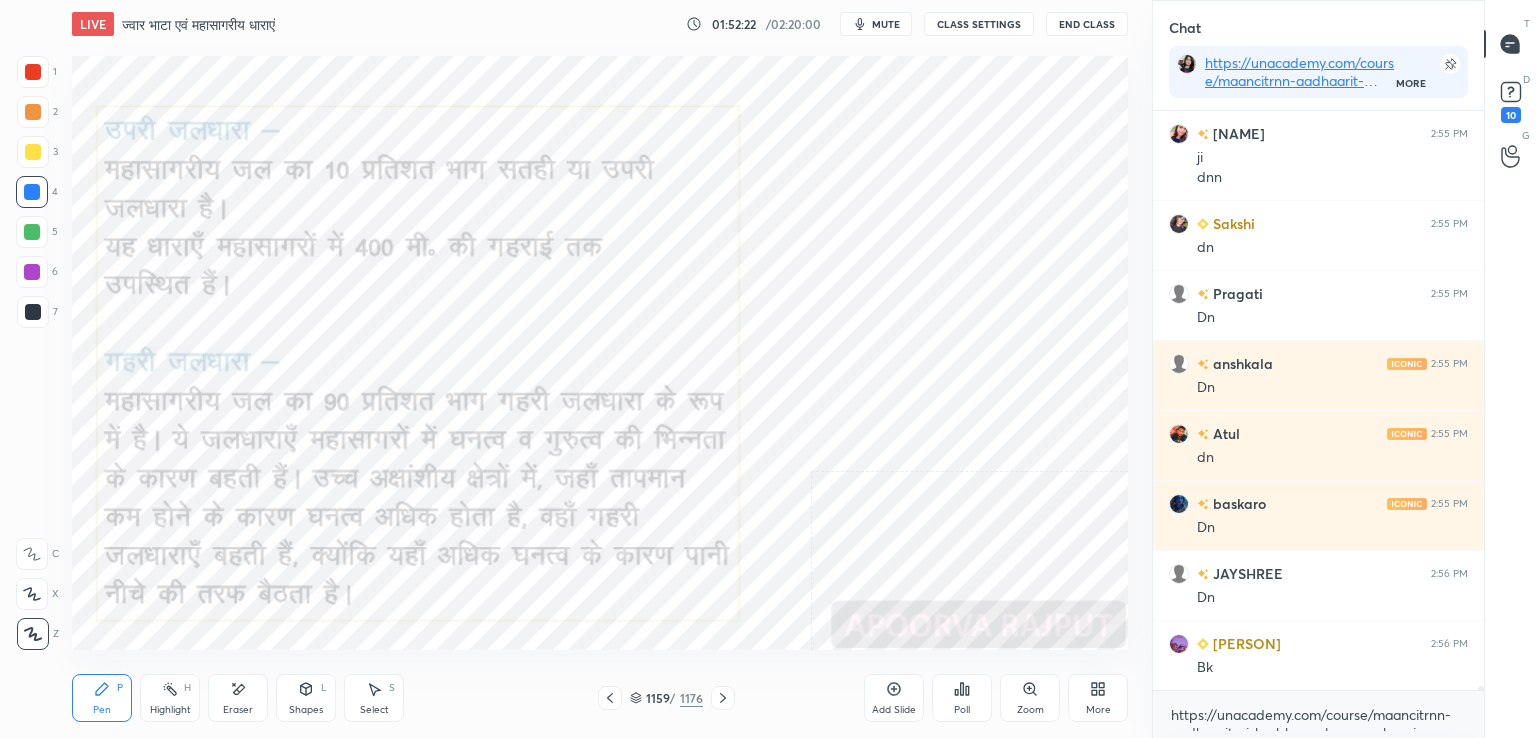 drag, startPoint x: 637, startPoint y: 700, endPoint x: 656, endPoint y: 694, distance: 19.924858 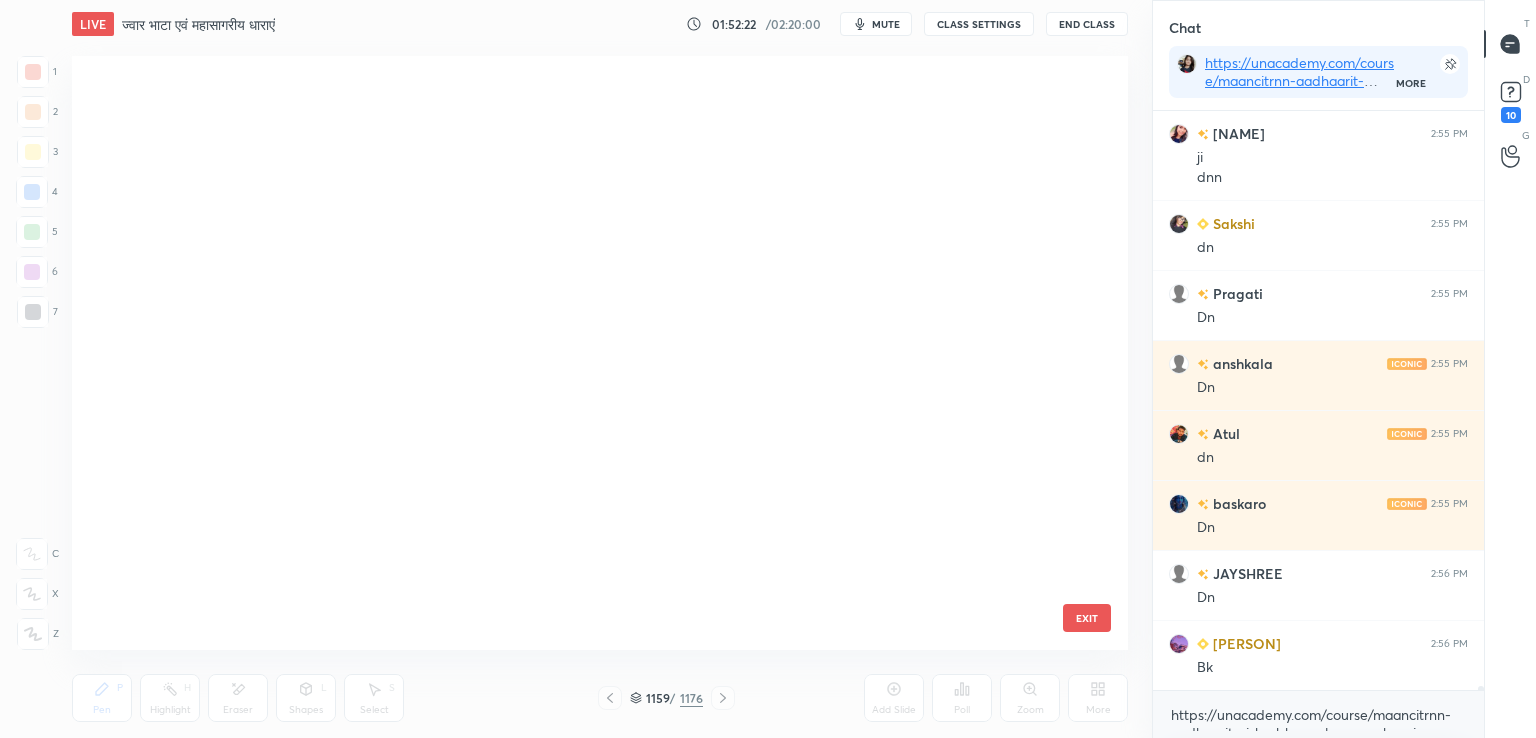 scroll, scrollTop: 70227, scrollLeft: 0, axis: vertical 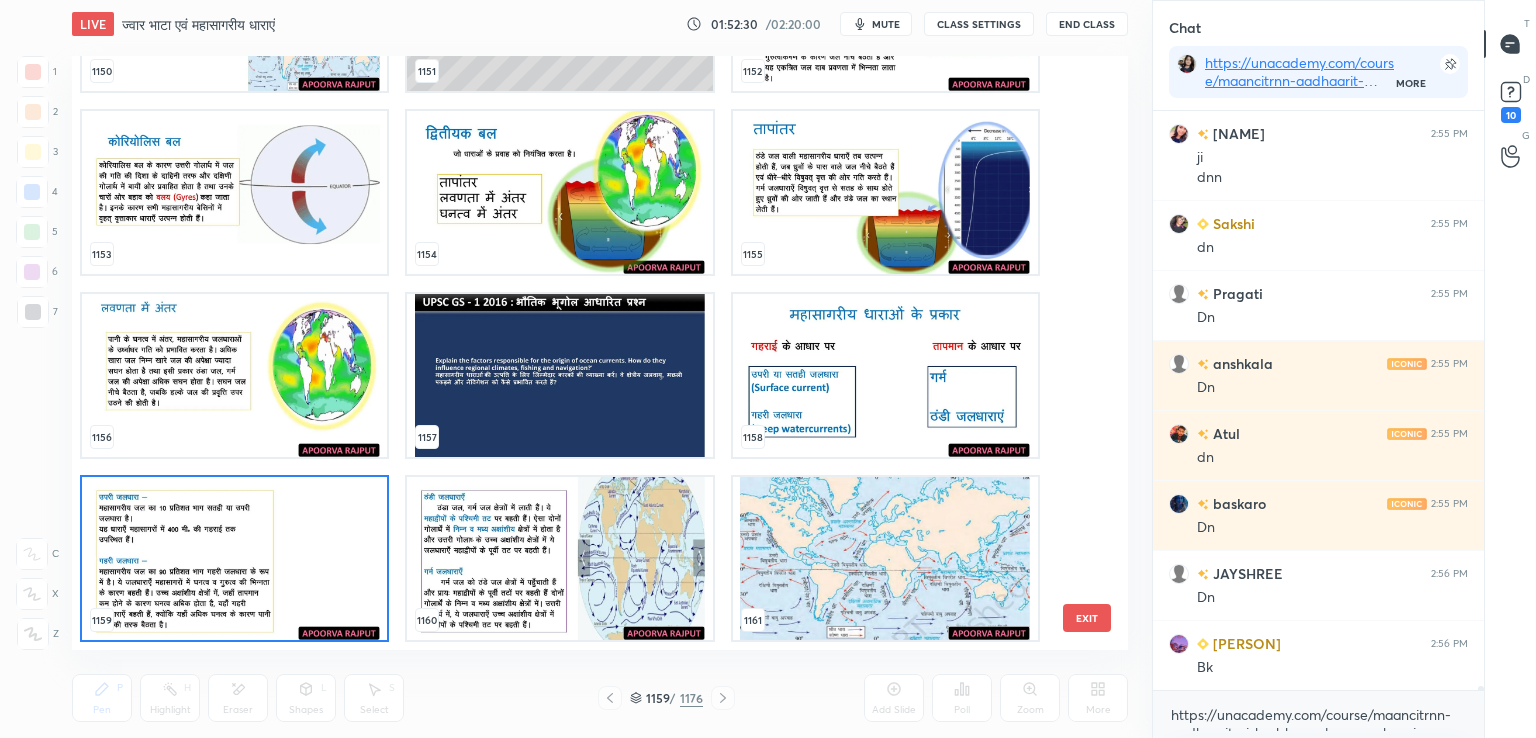 click at bounding box center (234, 558) 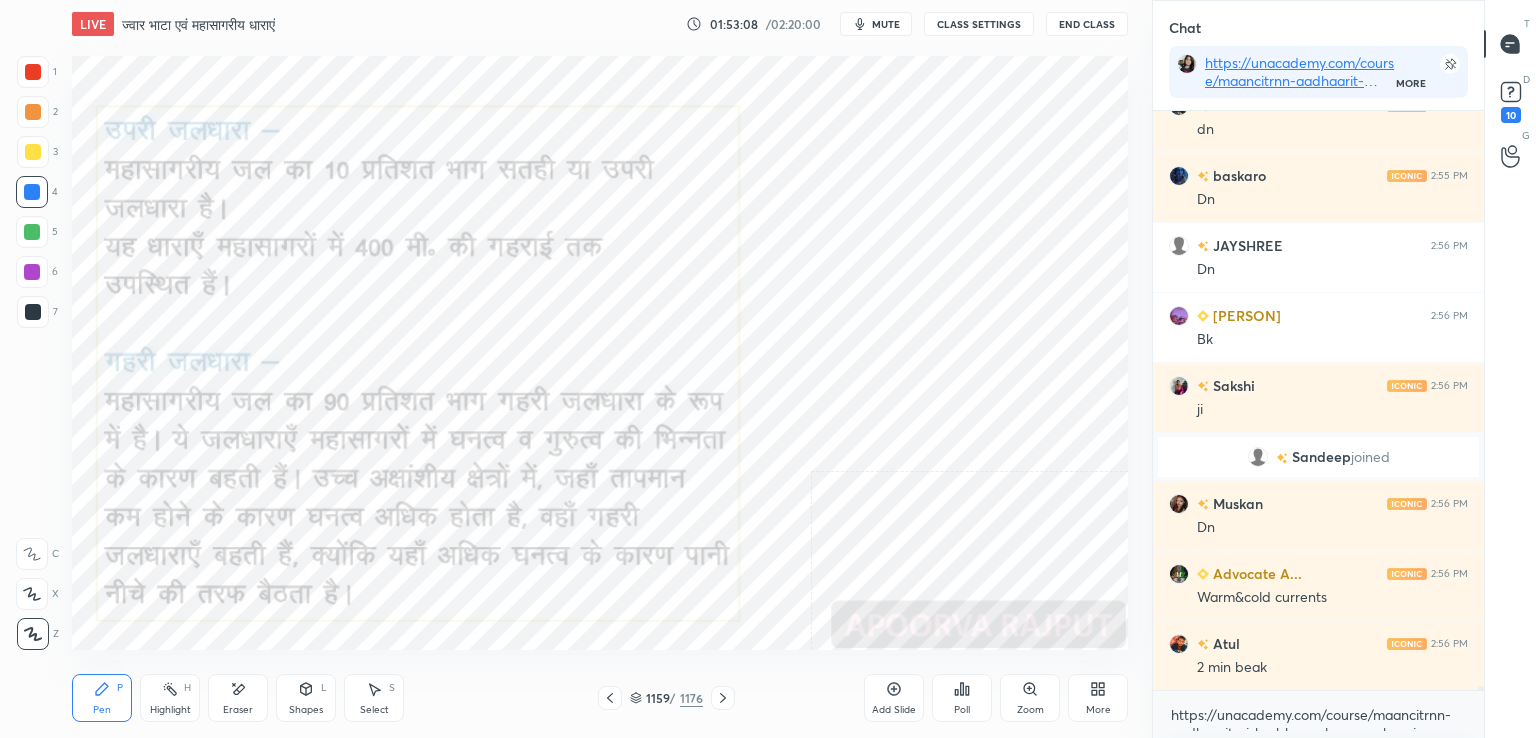 scroll, scrollTop: 78076, scrollLeft: 0, axis: vertical 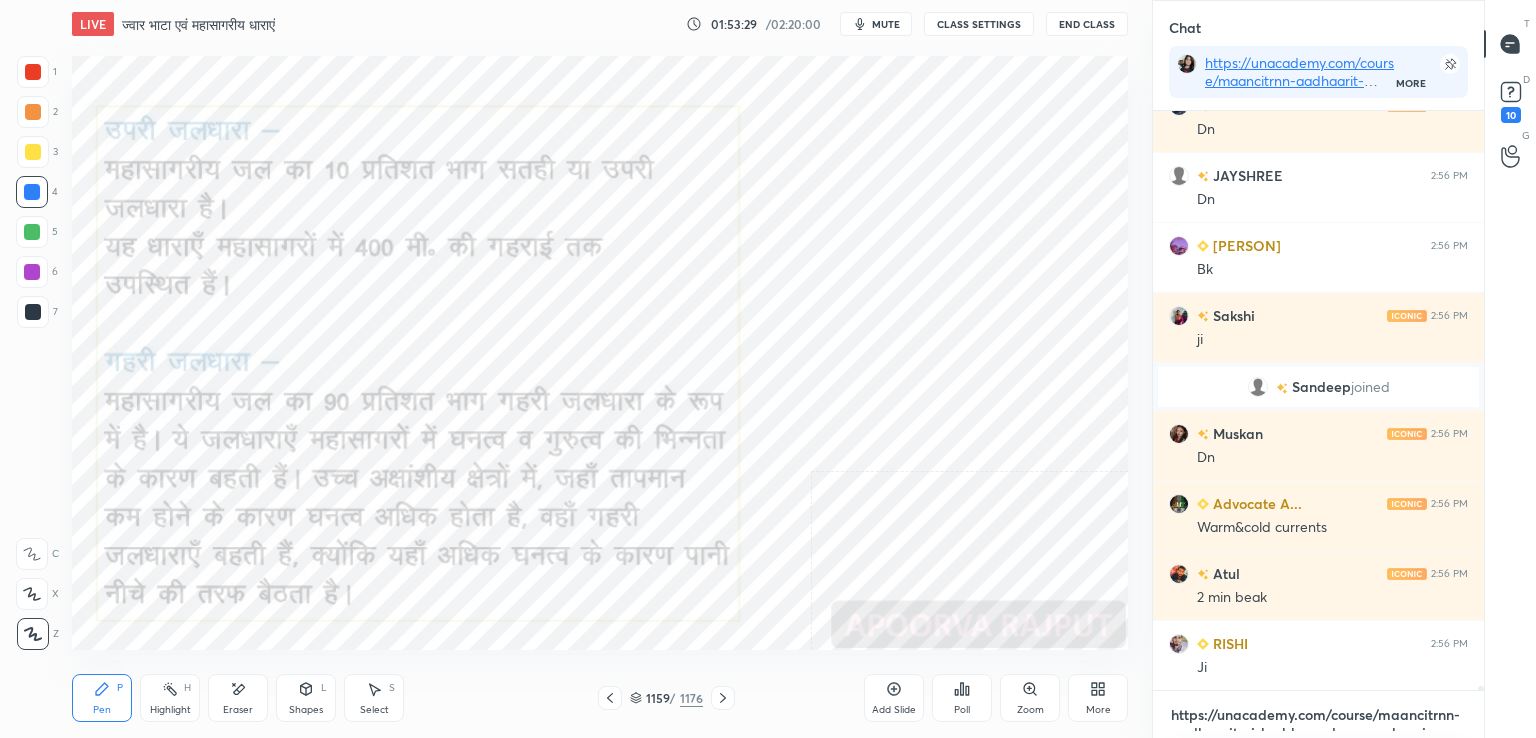 click on "https://unacademy.com/course/maancitrnn-aadhaarit-vishv-bhuugol-comprehensive-course-on-world-mapping/1FUXZMPP" at bounding box center (1318, 715) 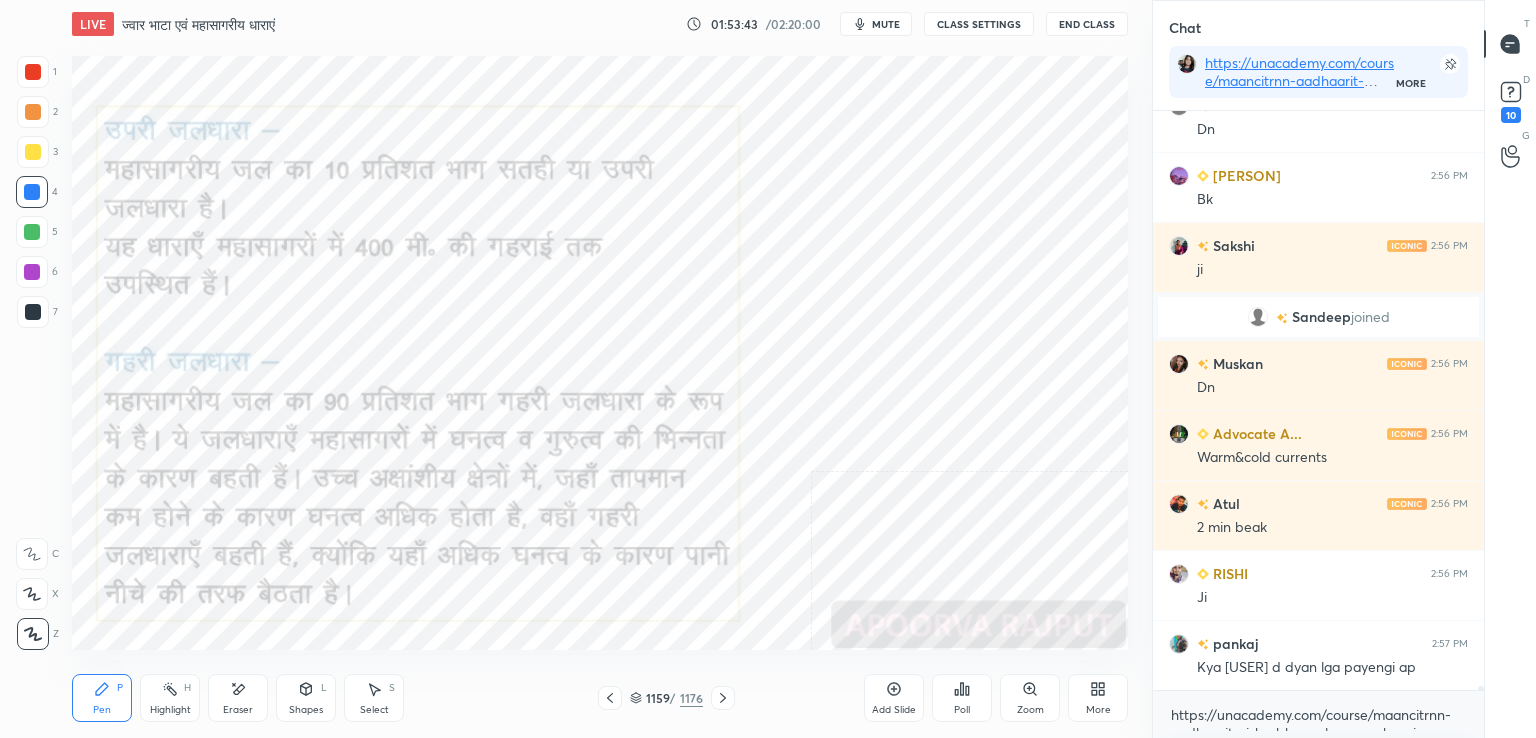 scroll, scrollTop: 78216, scrollLeft: 0, axis: vertical 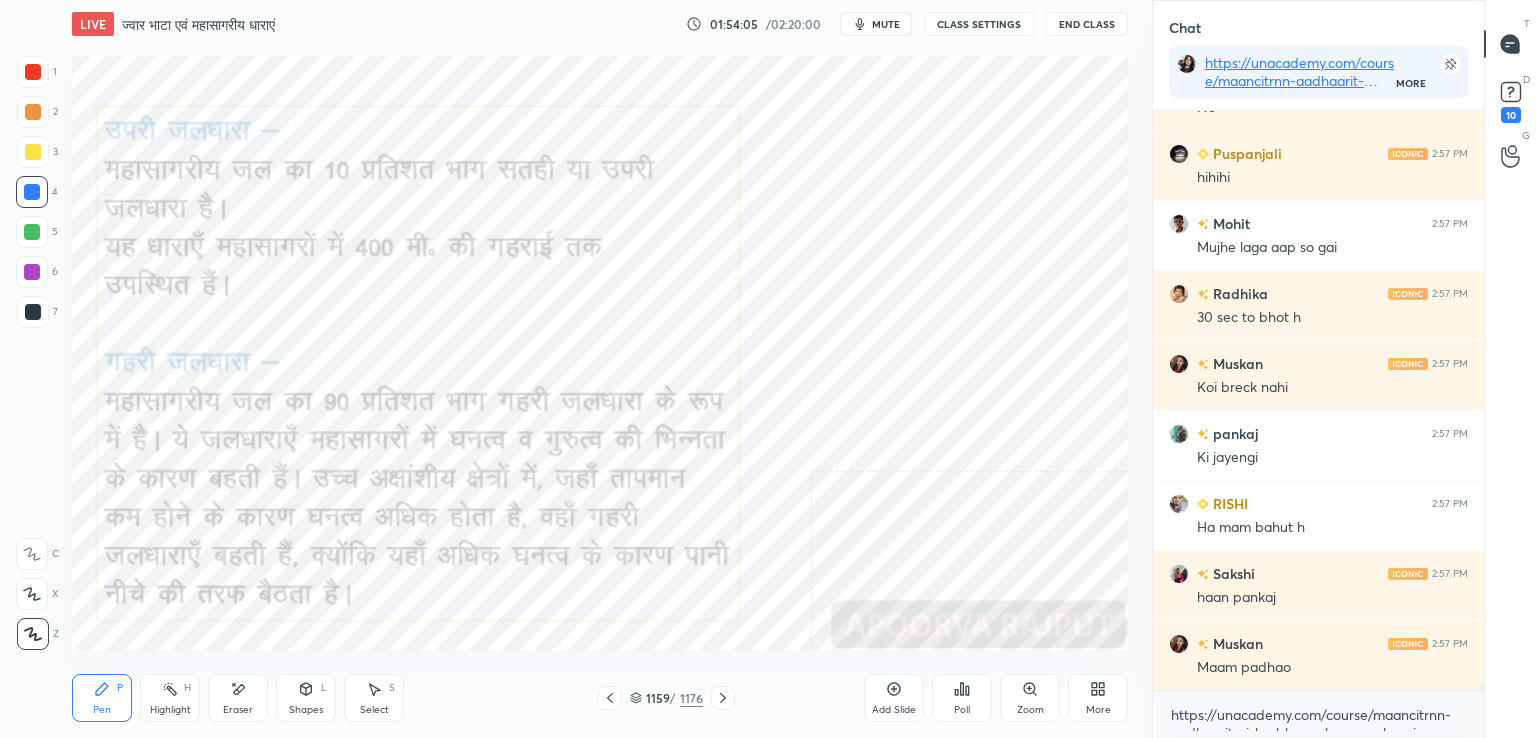 click 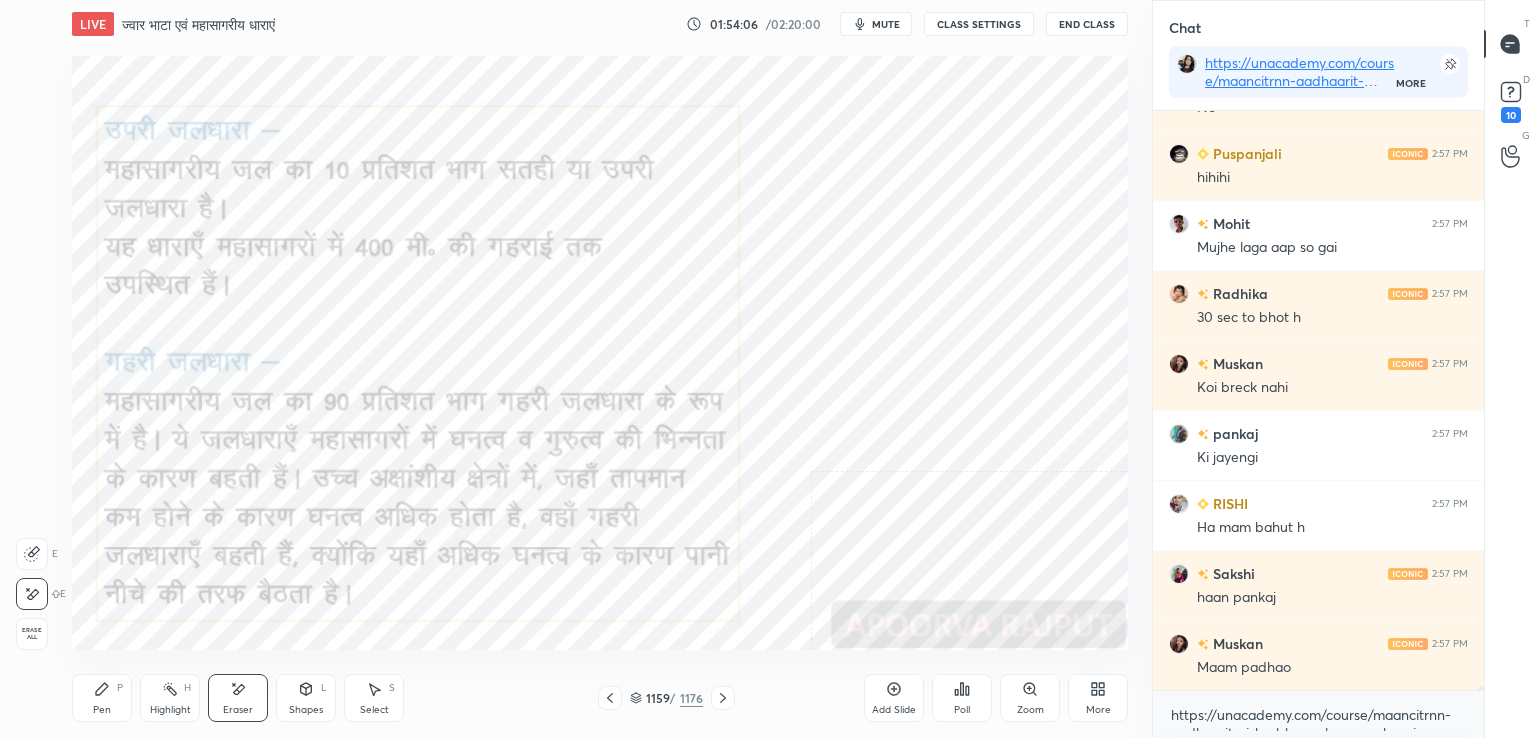 click on "Erase all" at bounding box center [32, 634] 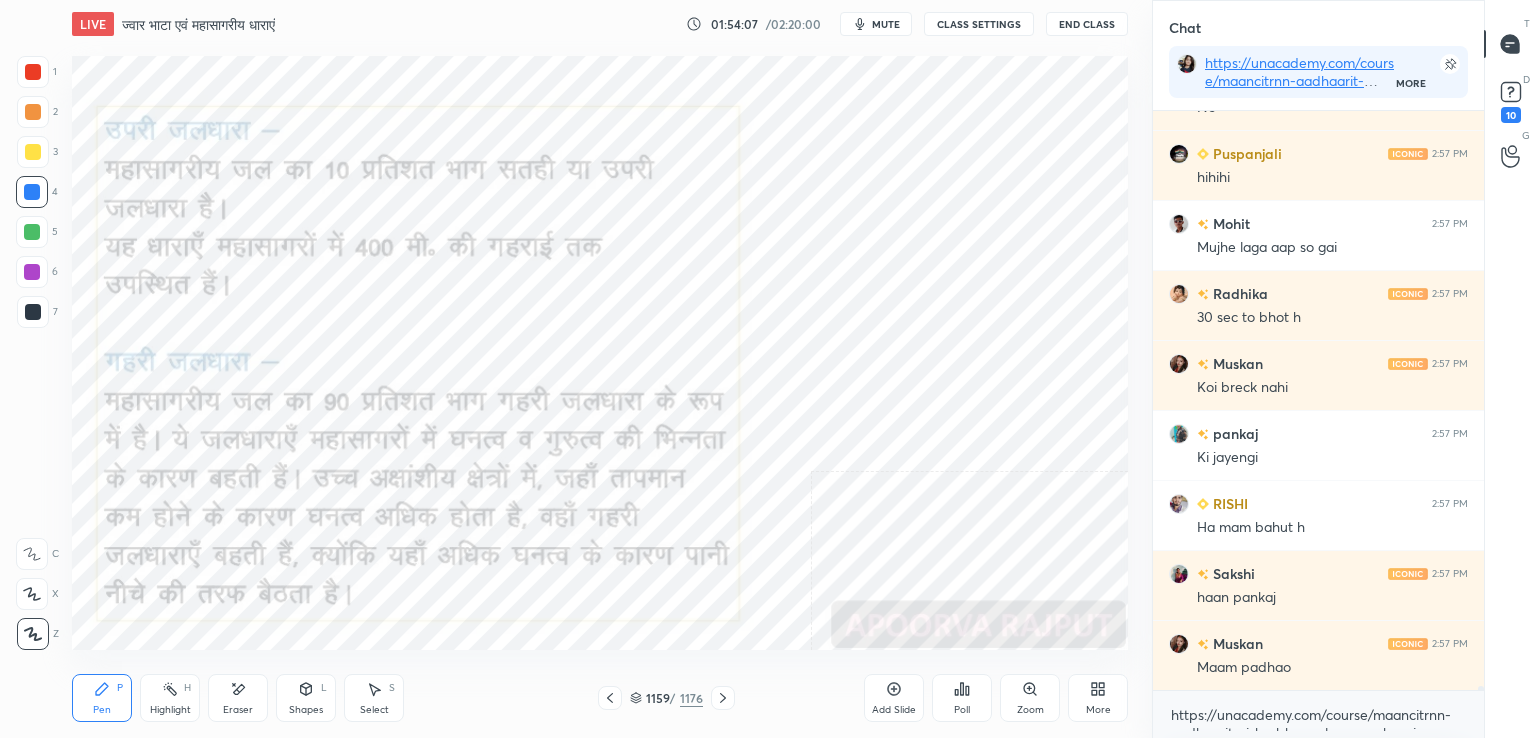 scroll, scrollTop: 78846, scrollLeft: 0, axis: vertical 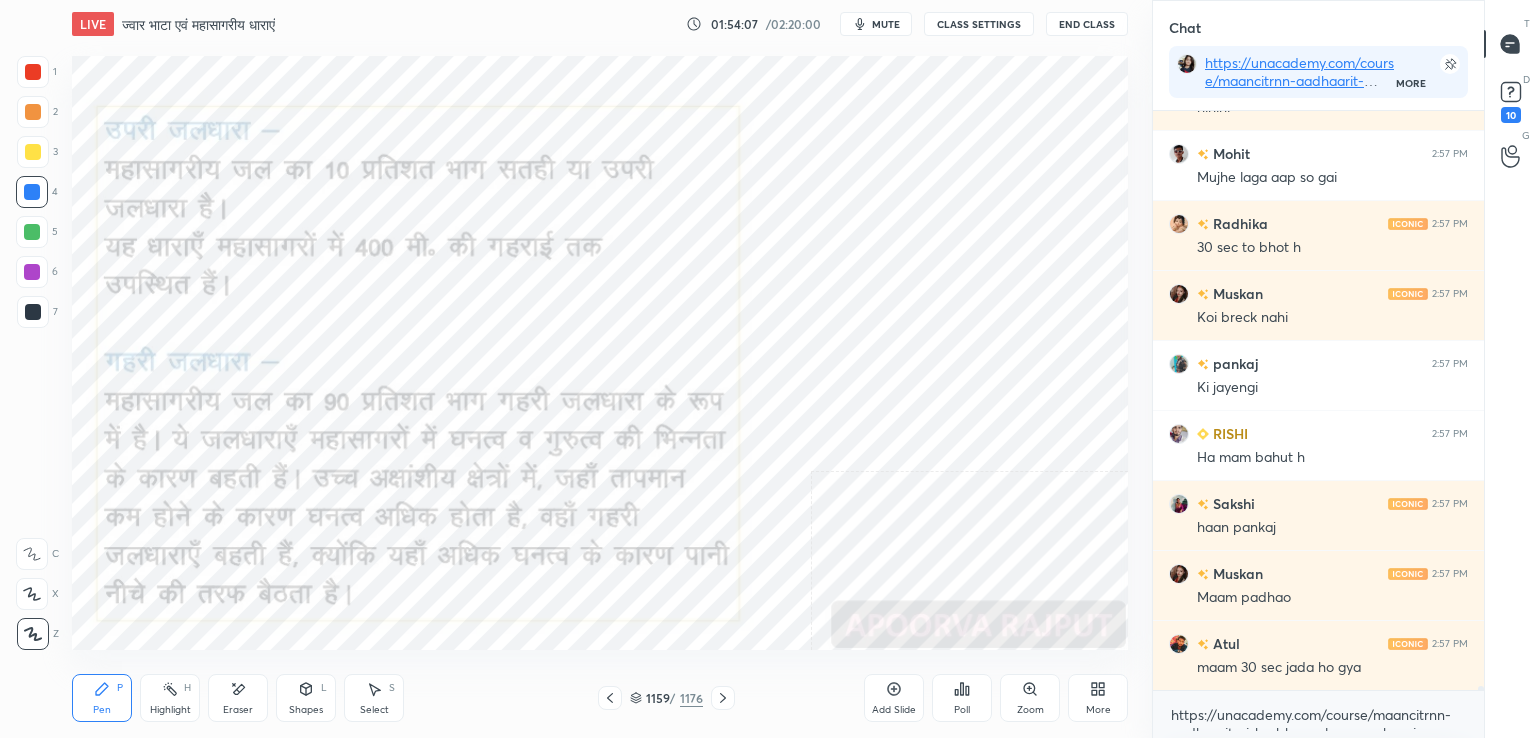 click 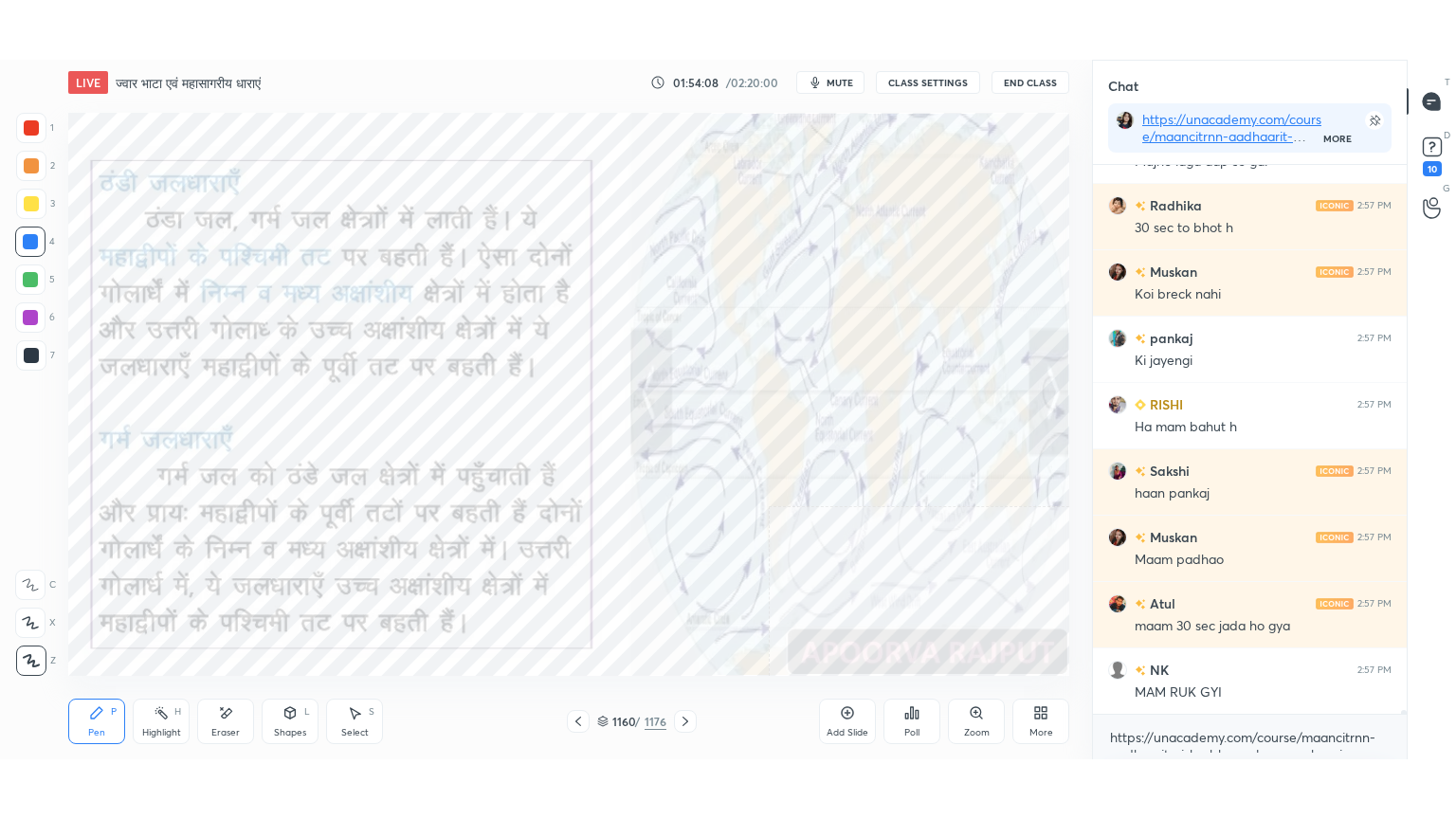 scroll, scrollTop: 74872, scrollLeft: 0, axis: vertical 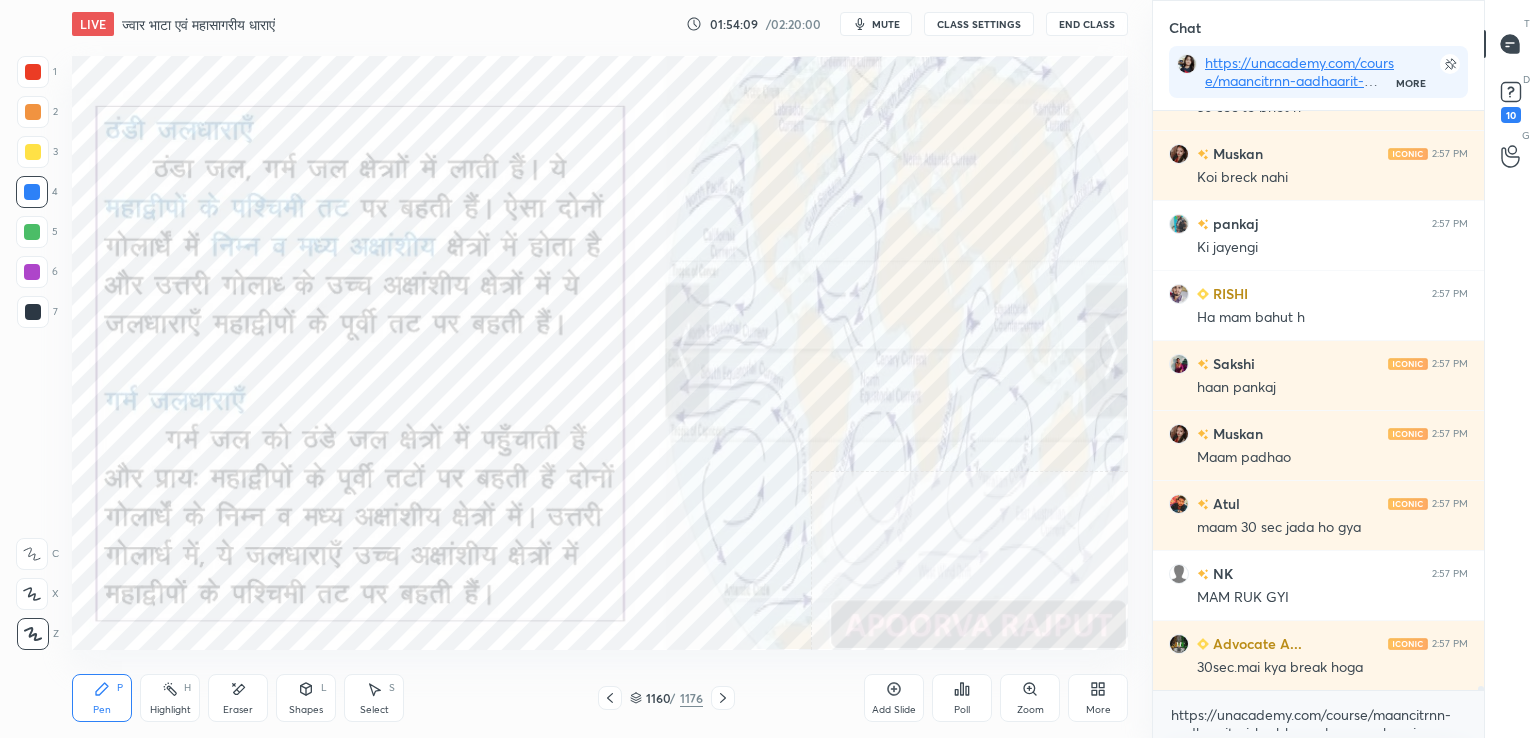 click 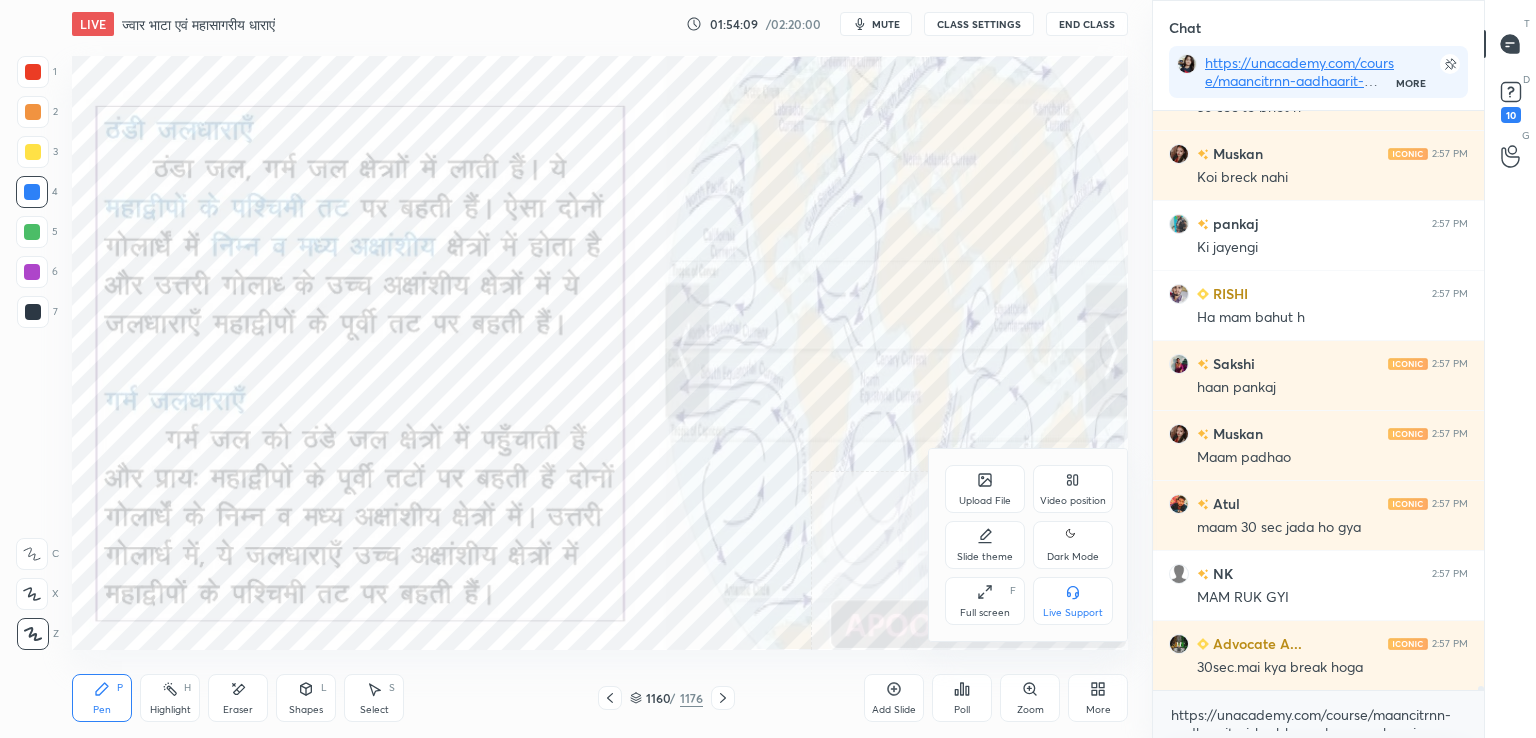 click on "Full screen" at bounding box center [985, 613] 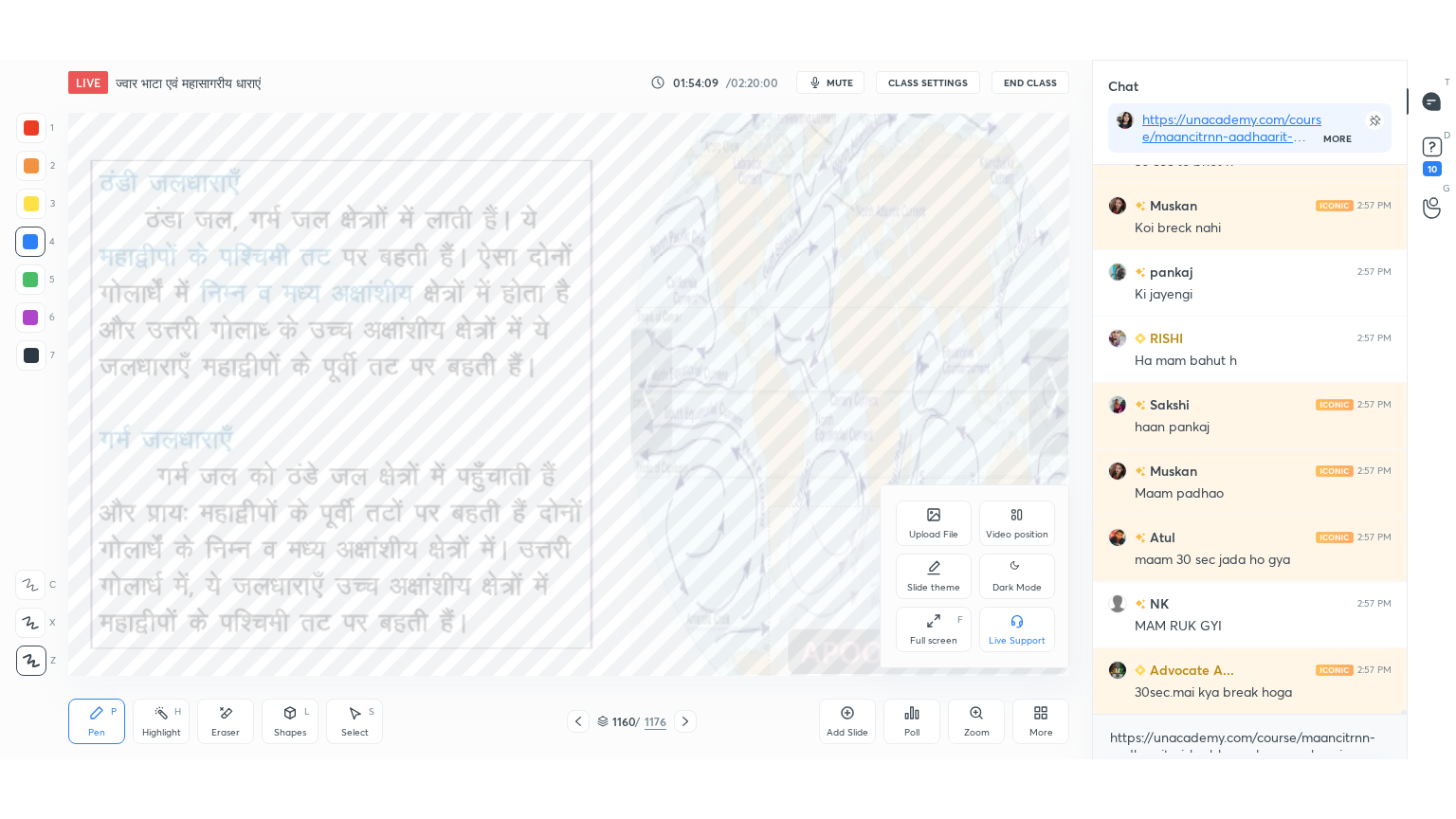 scroll, scrollTop: 94094, scrollLeft: 93776, axis: both 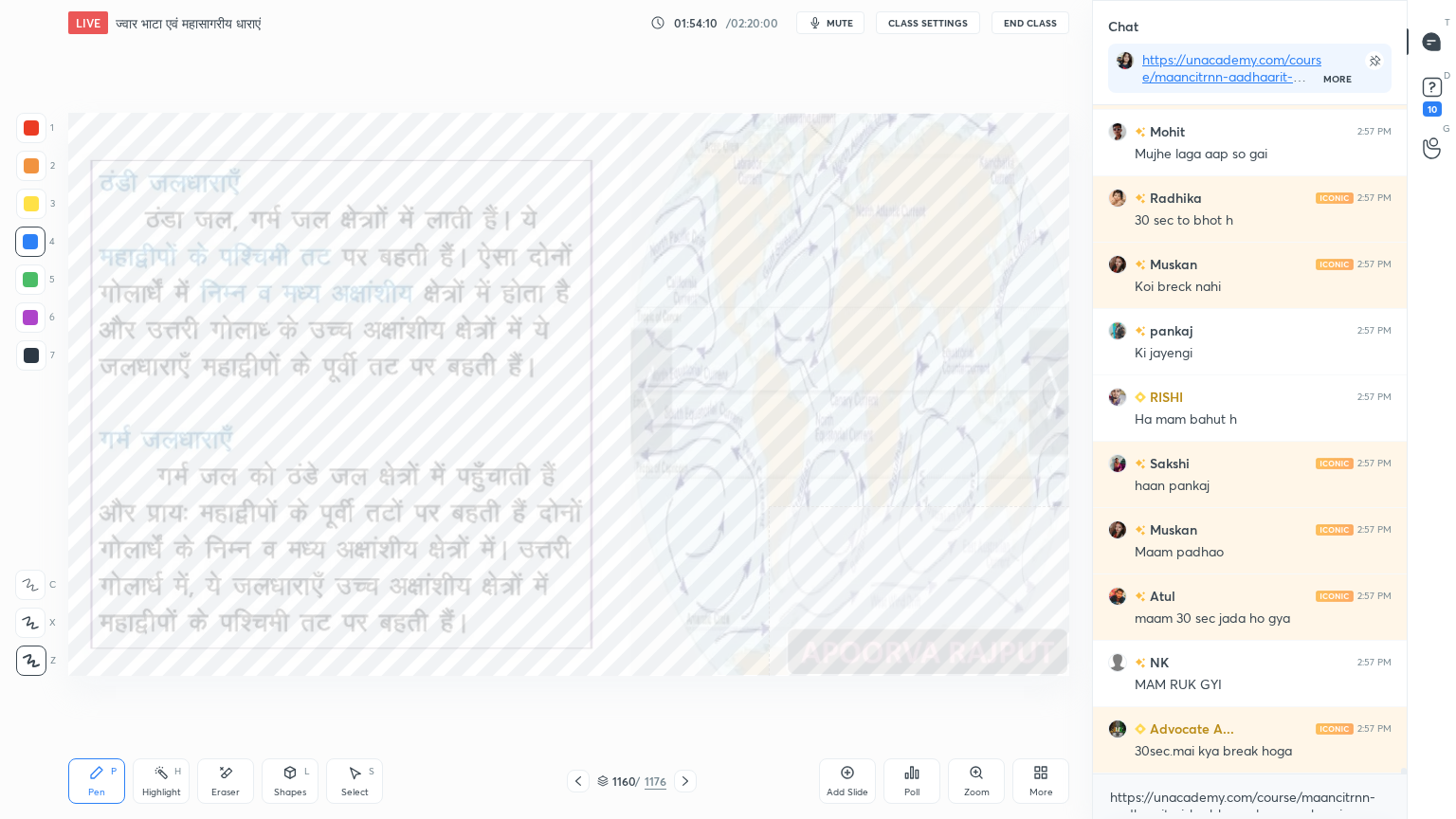 click on "Setting up your live class Poll for   secs No correct answer Start poll" at bounding box center (569, 394) 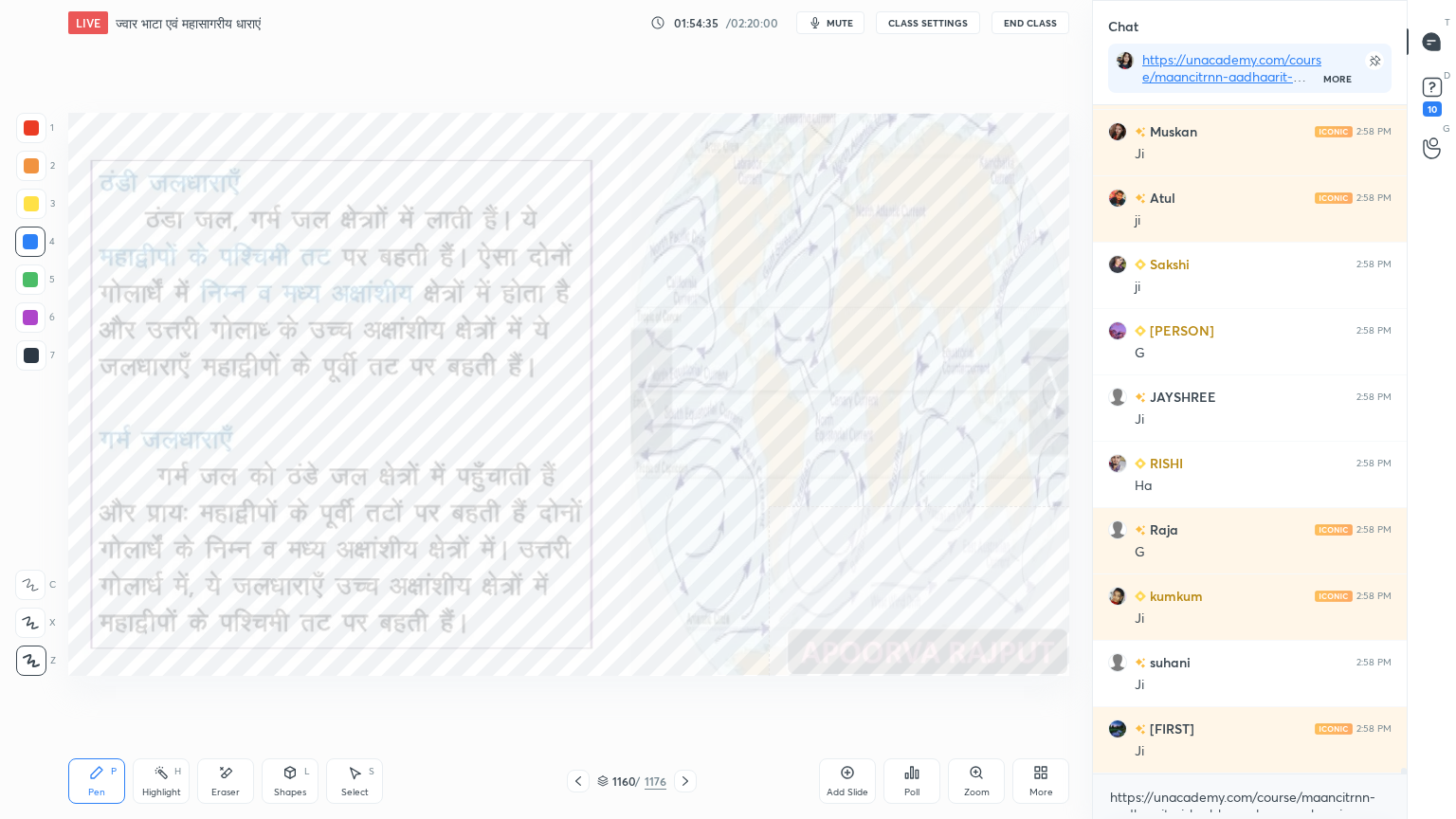scroll, scrollTop: 75549, scrollLeft: 0, axis: vertical 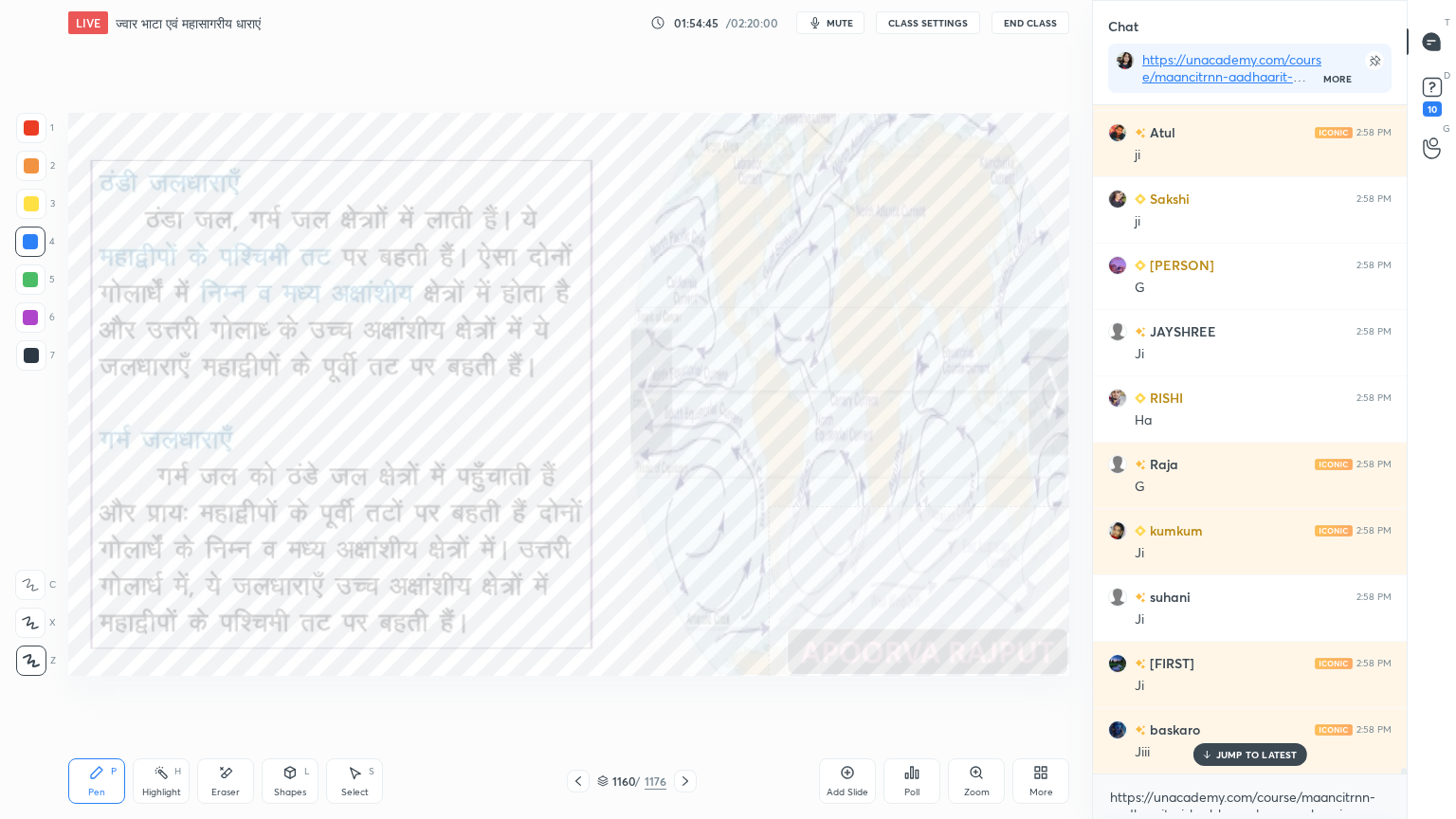 click on "Add Slide" at bounding box center [847, 792] 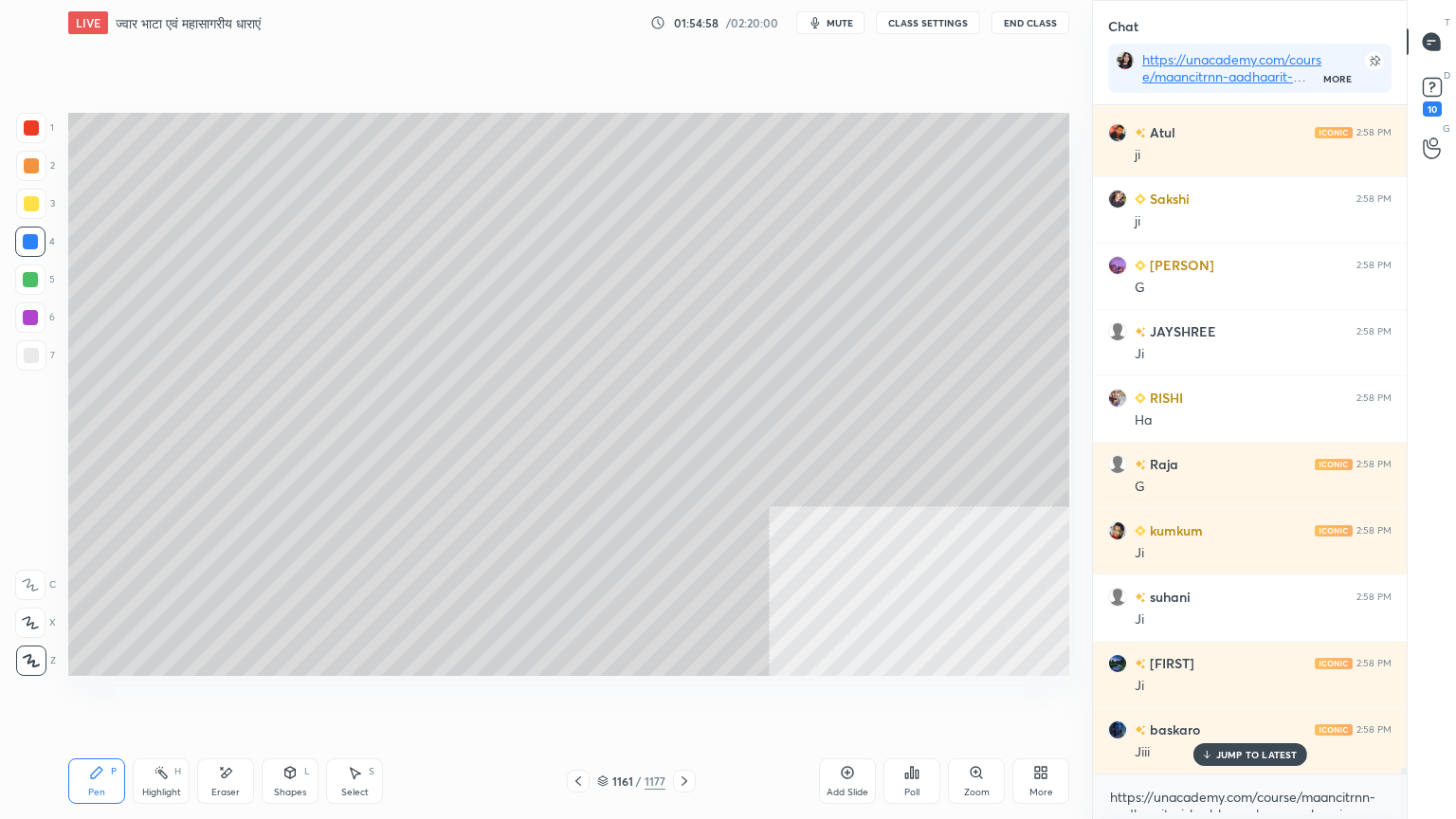 scroll, scrollTop: 75616, scrollLeft: 0, axis: vertical 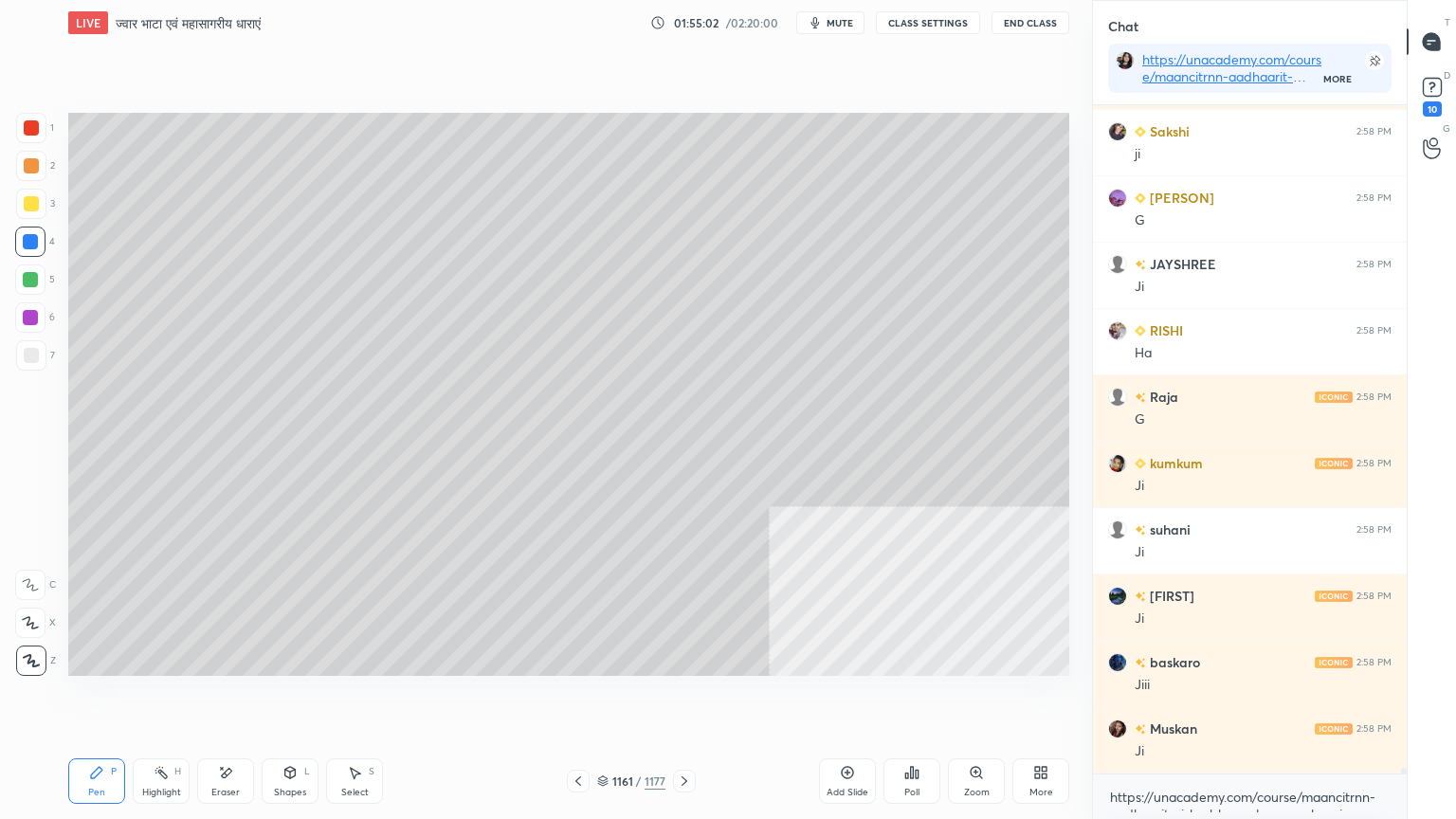 click at bounding box center [30, 242] 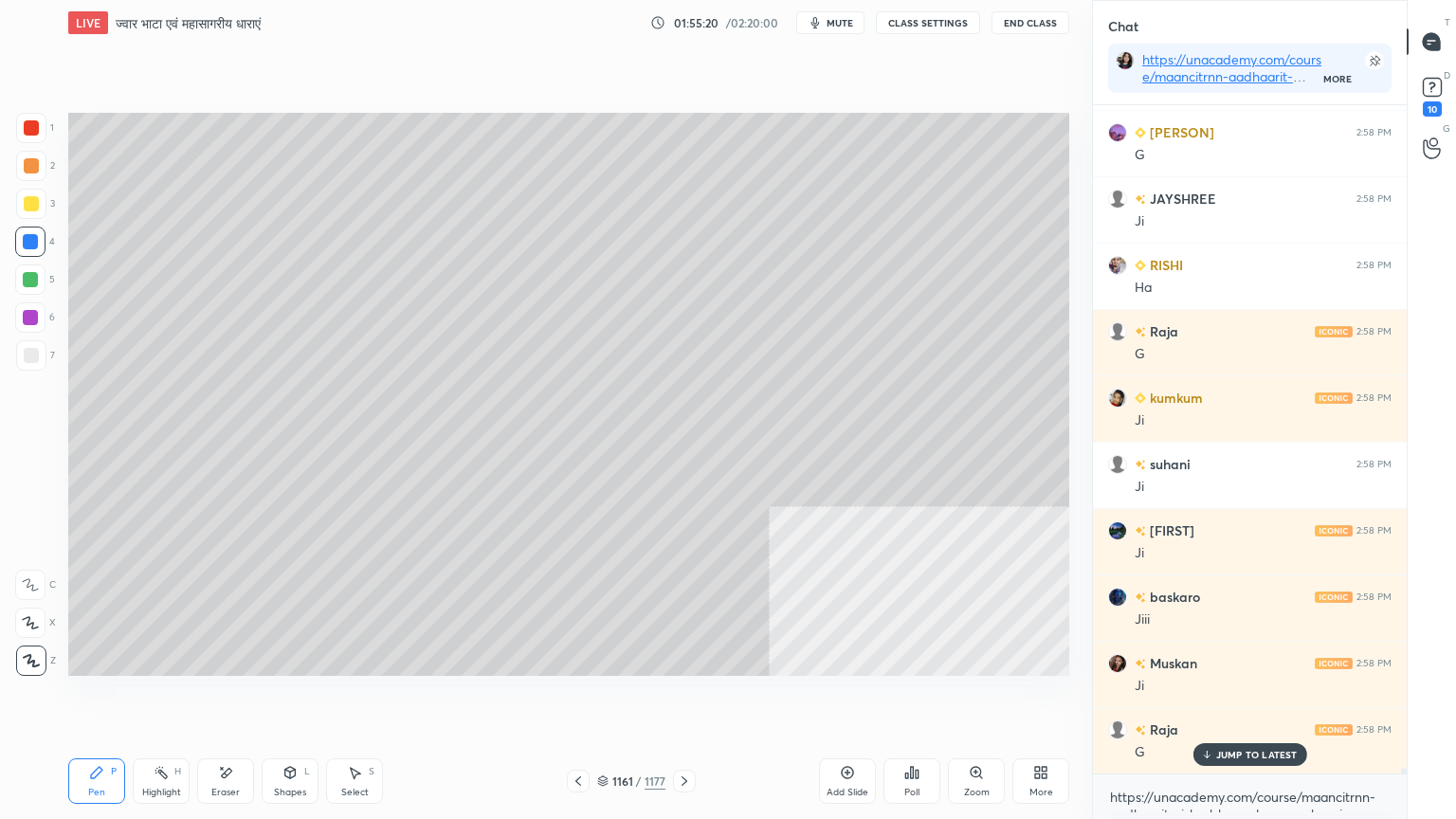 scroll, scrollTop: 75727, scrollLeft: 0, axis: vertical 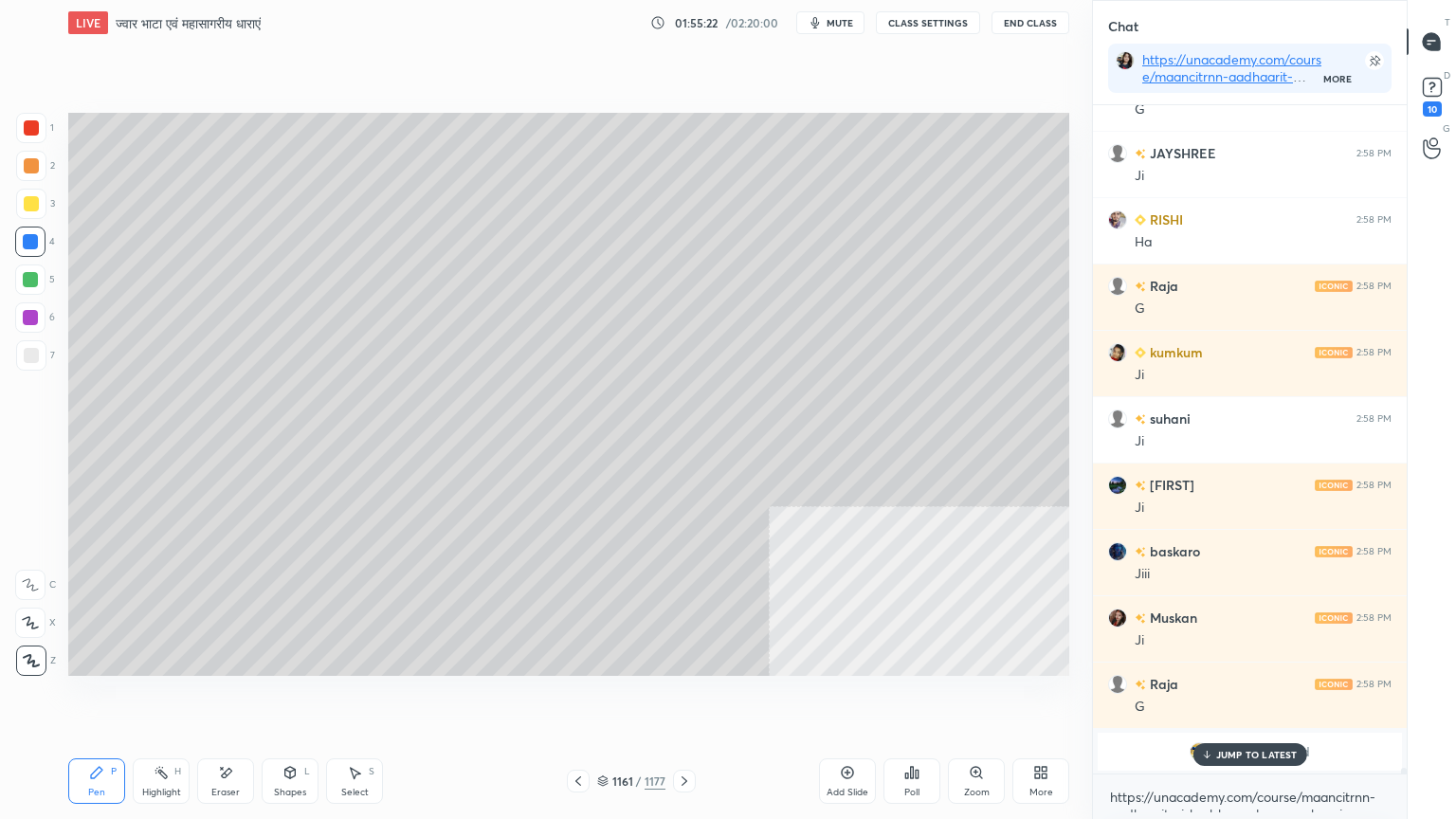 click on "JUMP TO LATEST" at bounding box center (1257, 755) 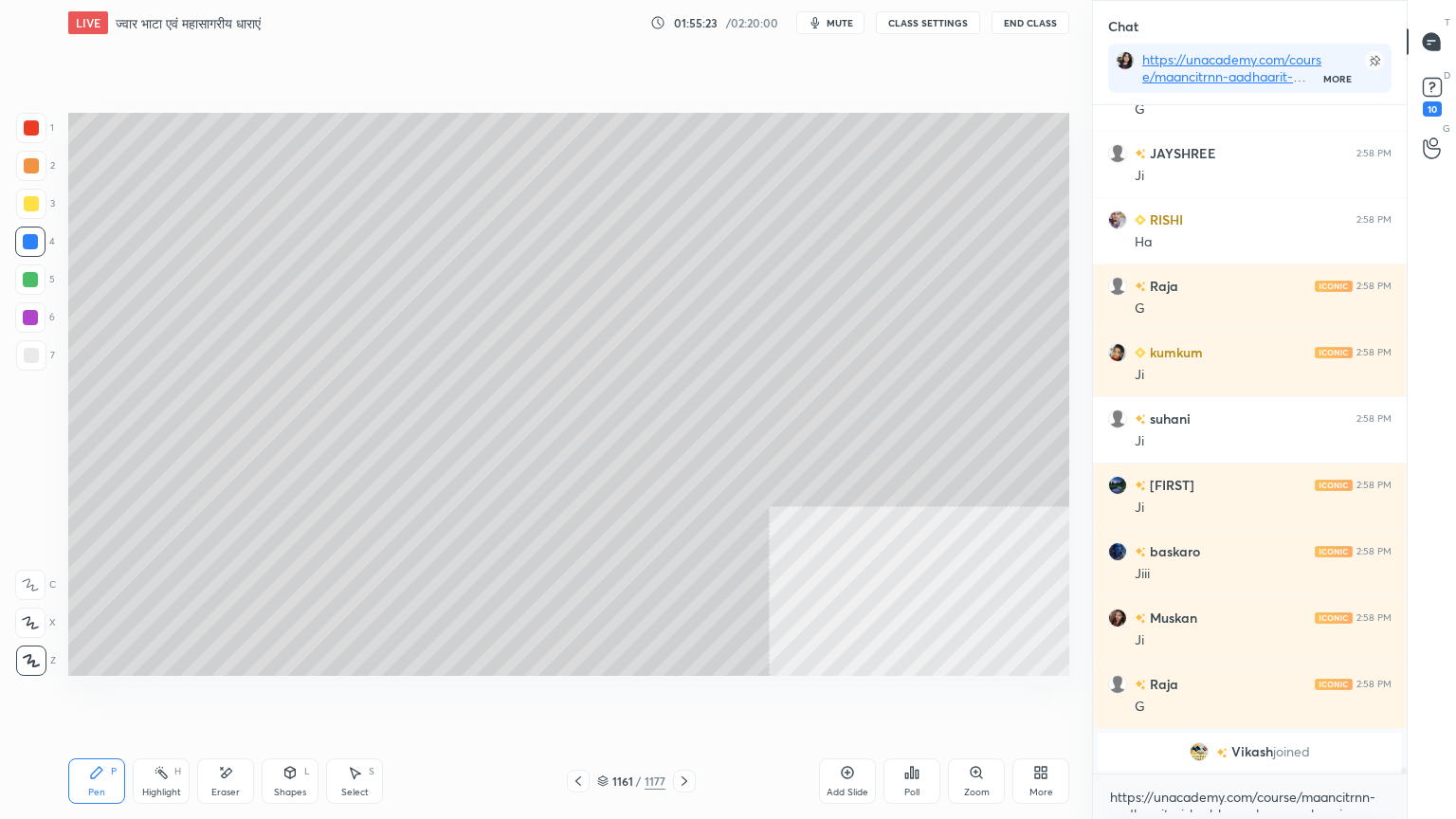 click on "https://unacademy.com/course/maancitrnn-aadhaarit-vishv-bhuugol-comprehensive-course-on-world-mapping/1FUXZMPP x" at bounding box center (1249, 796) 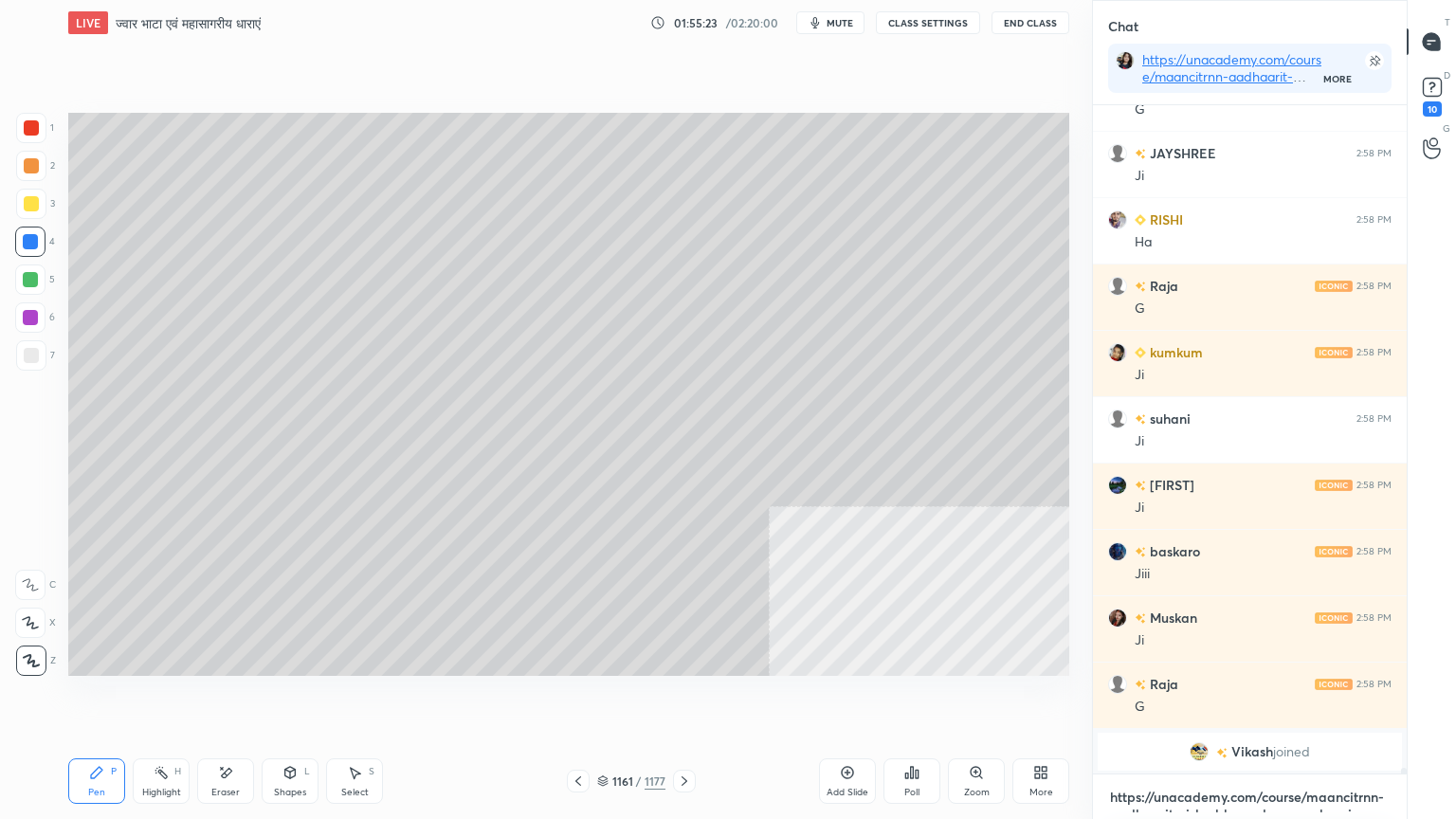 scroll, scrollTop: 75794, scrollLeft: 0, axis: vertical 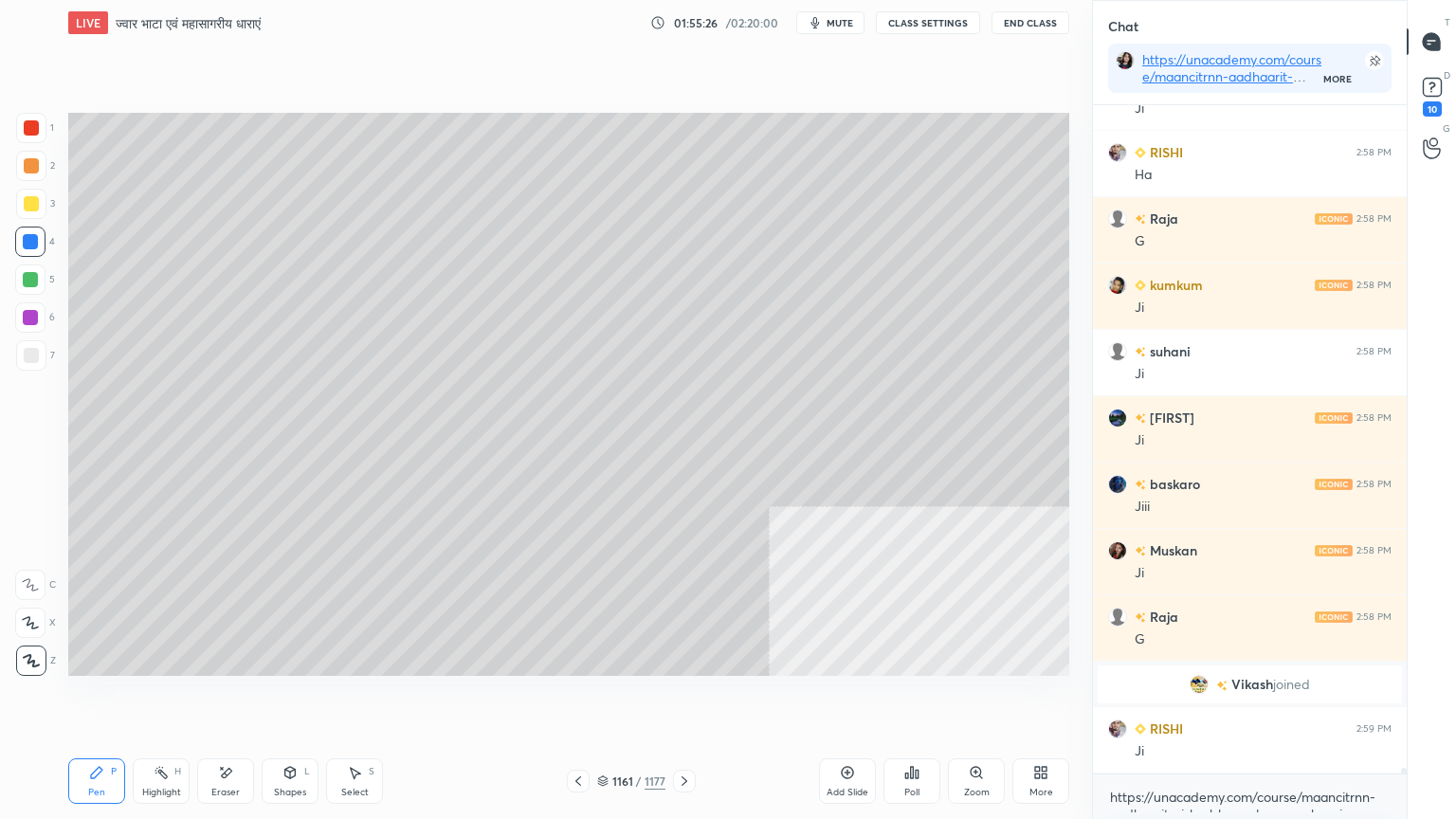 click at bounding box center [31, 355] 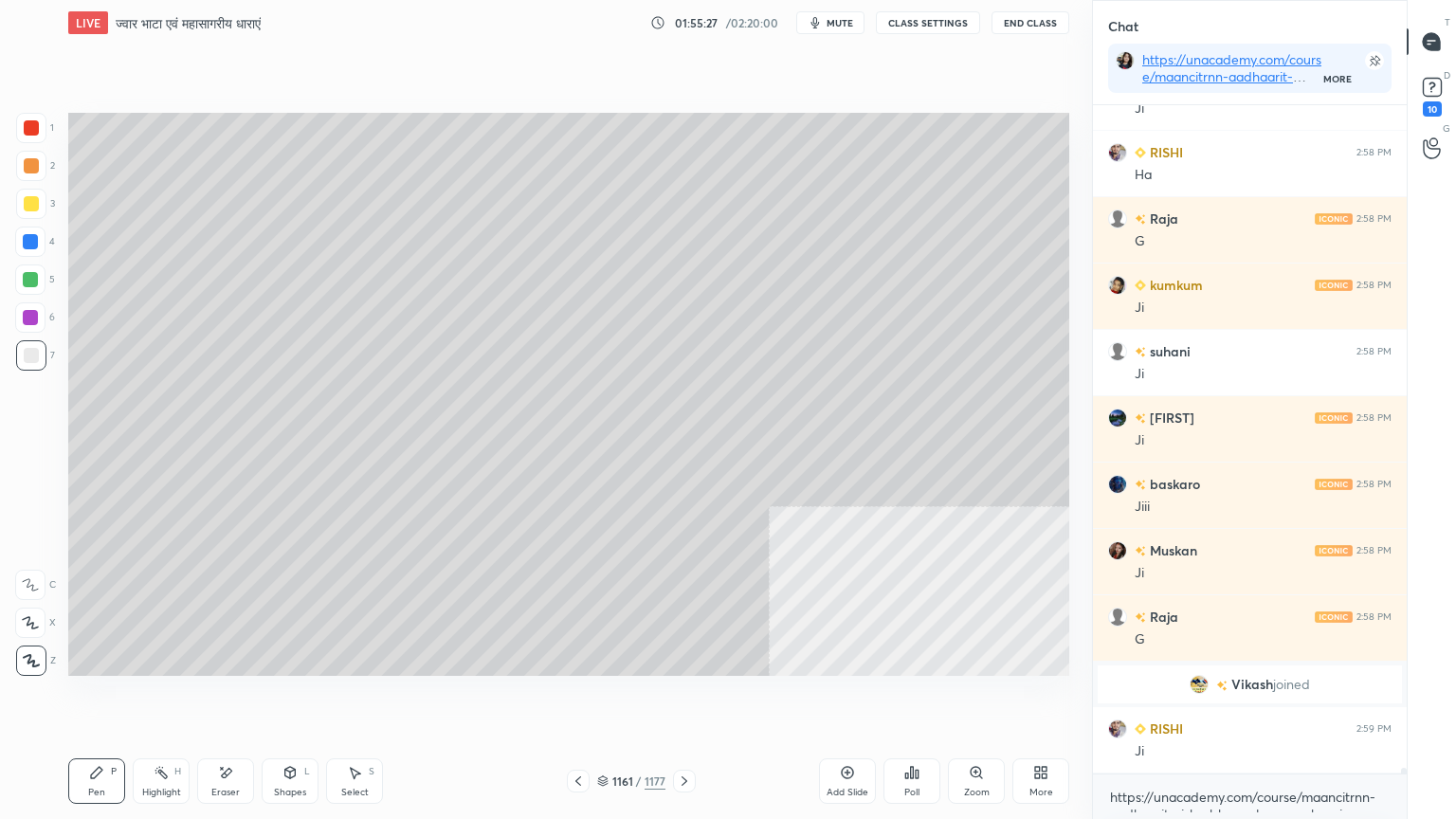 click on "Shapes L" at bounding box center (290, 781) 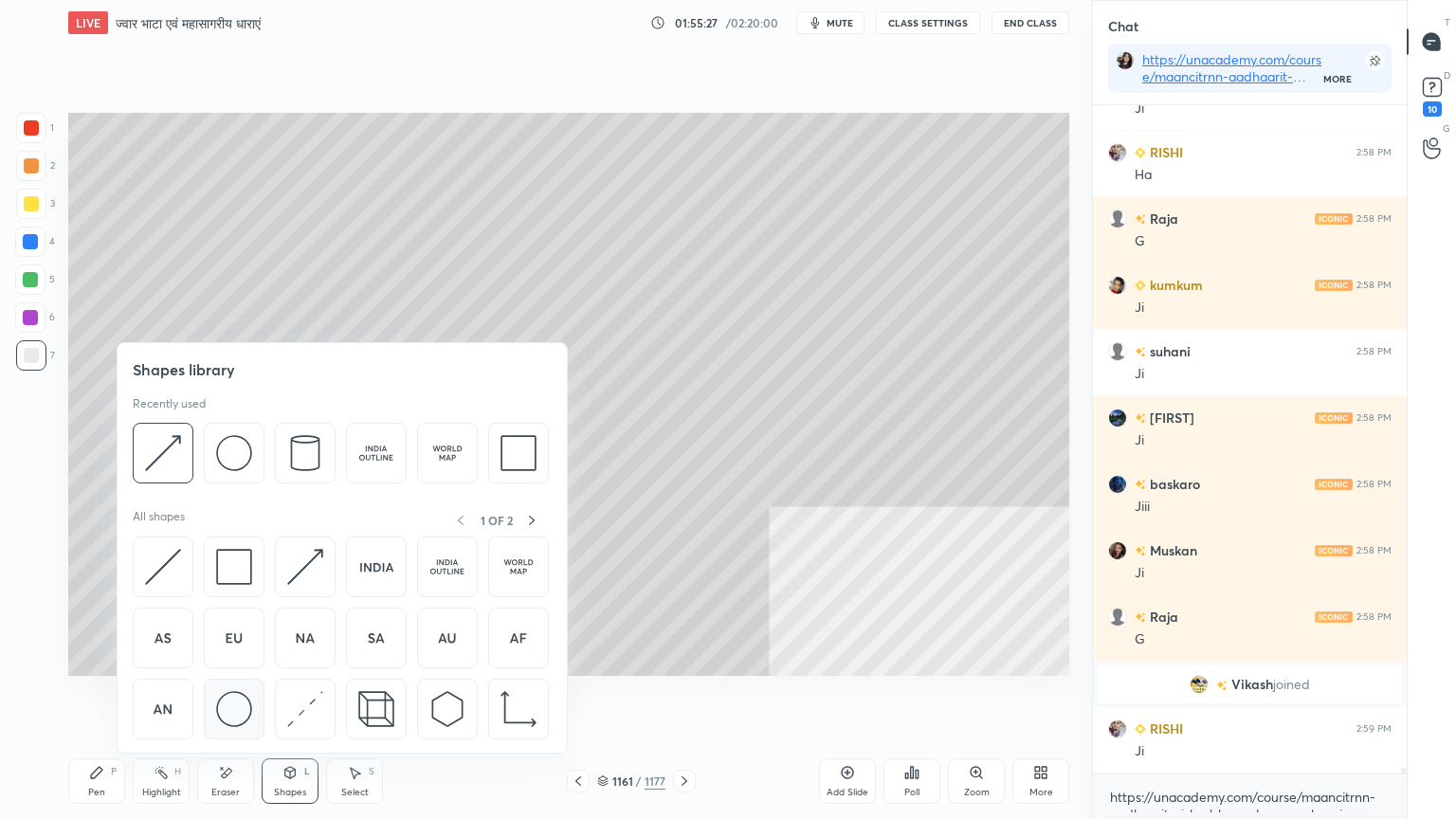 click at bounding box center (234, 709) 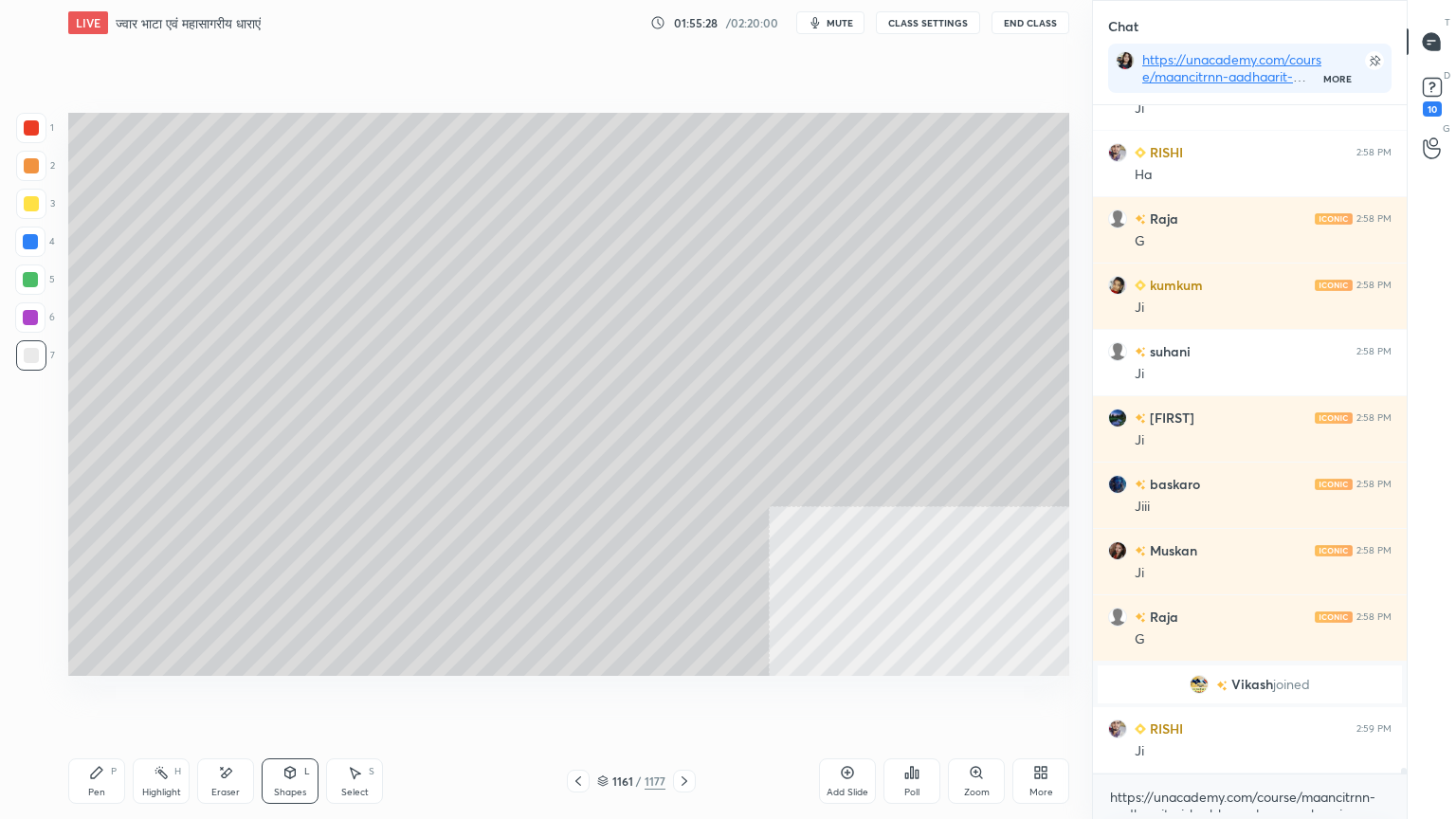 click at bounding box center (30, 242) 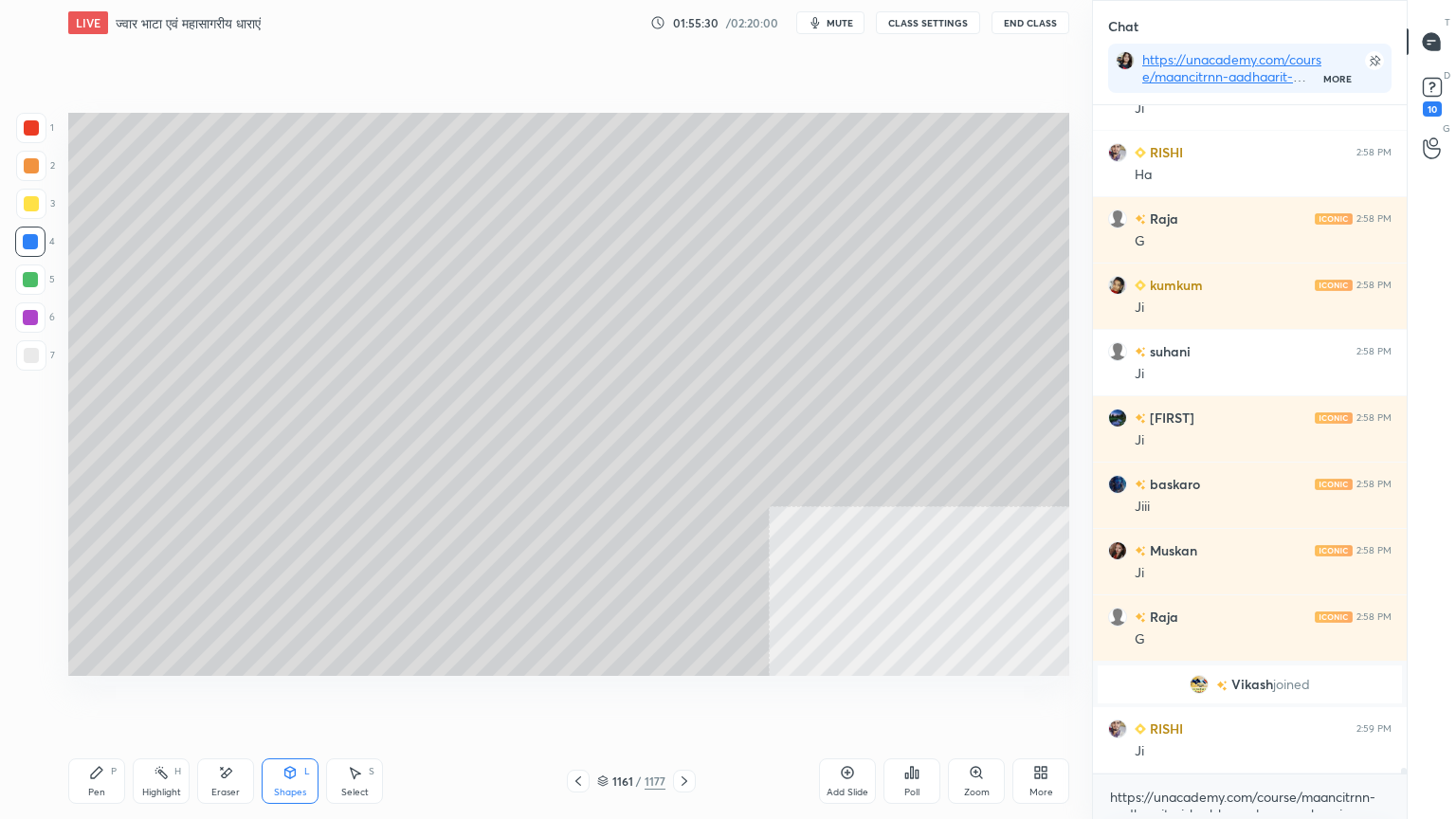 click on "Shapes L" at bounding box center [290, 781] 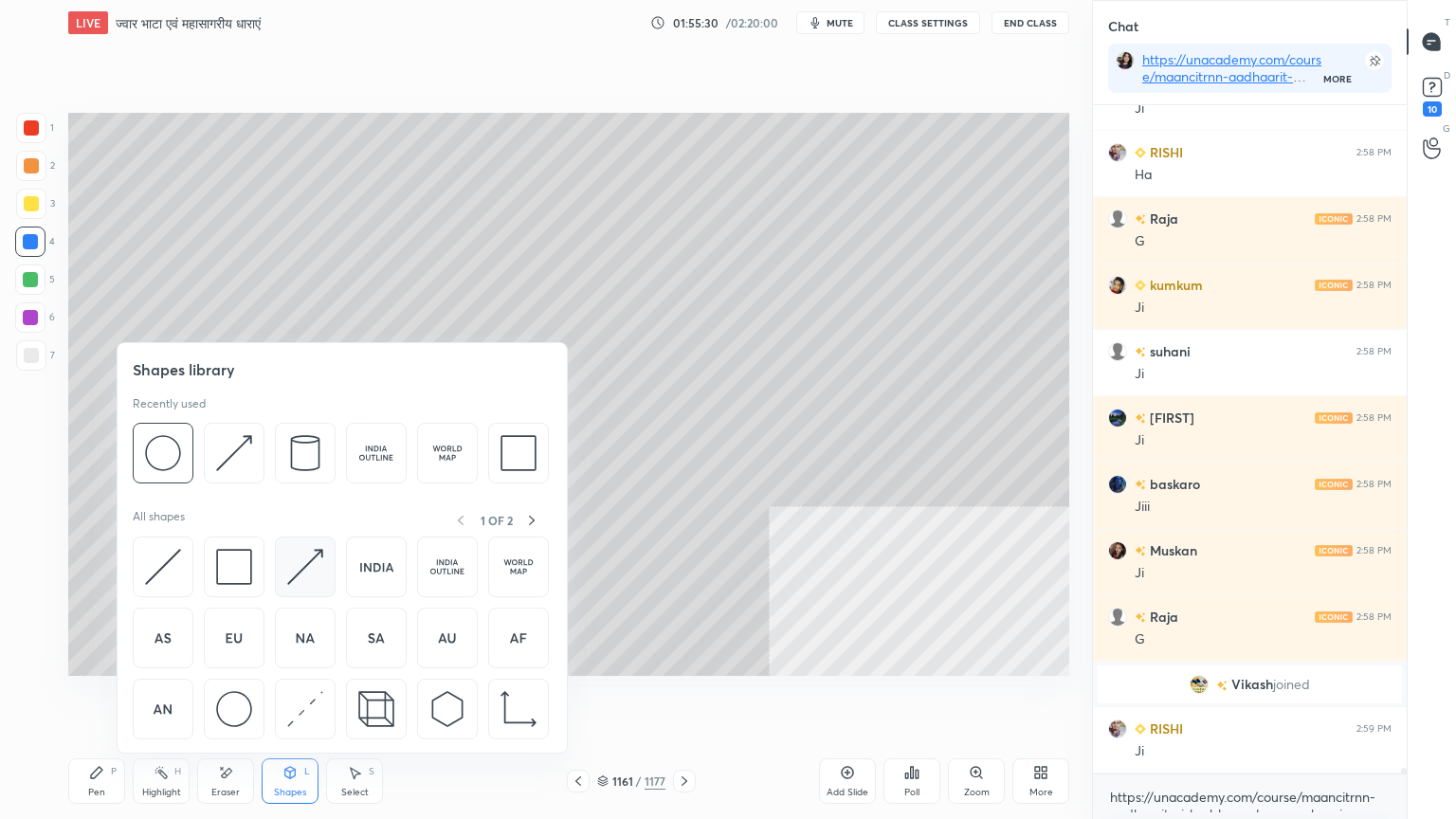click at bounding box center (305, 567) 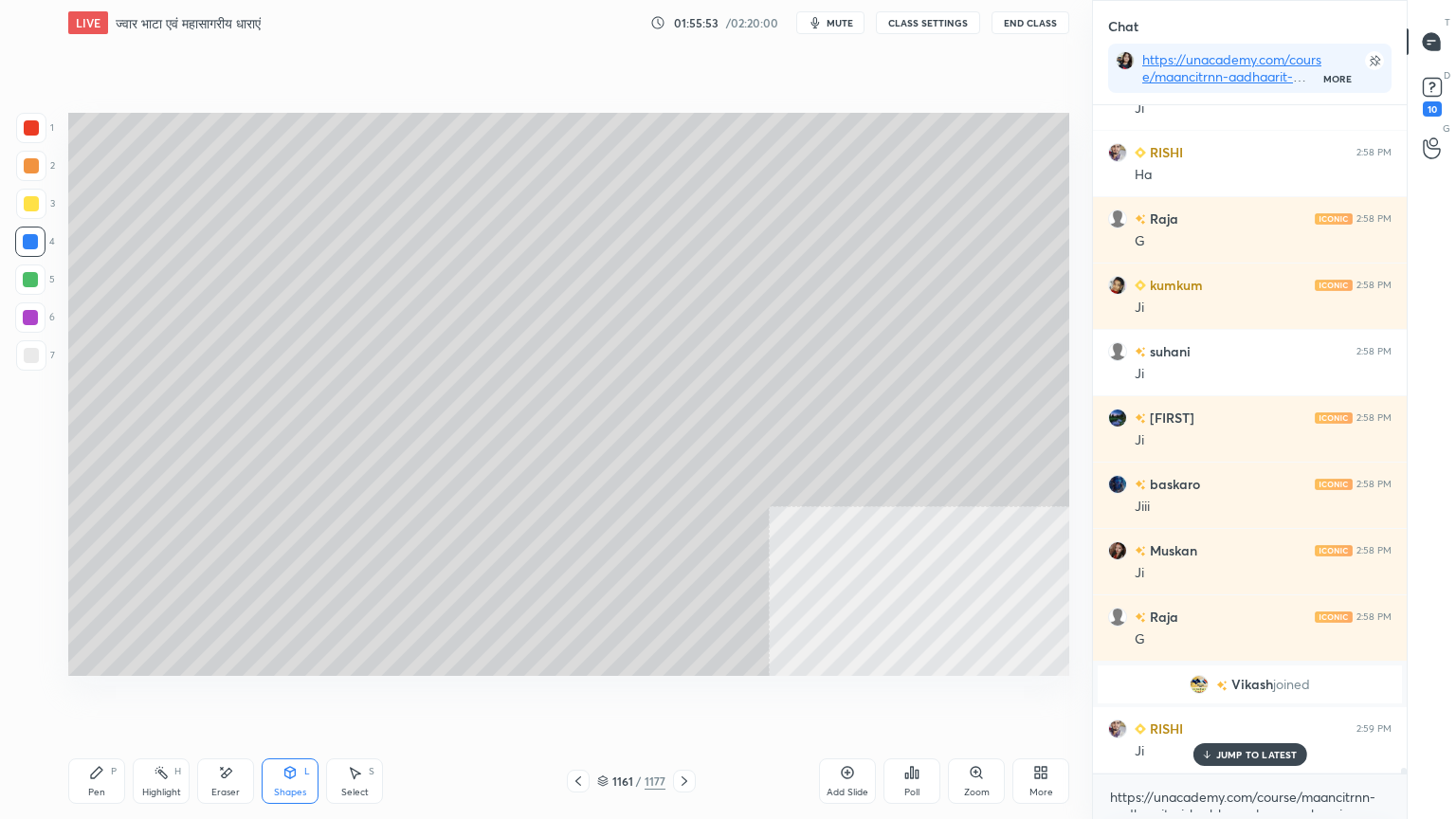 scroll, scrollTop: 75860, scrollLeft: 0, axis: vertical 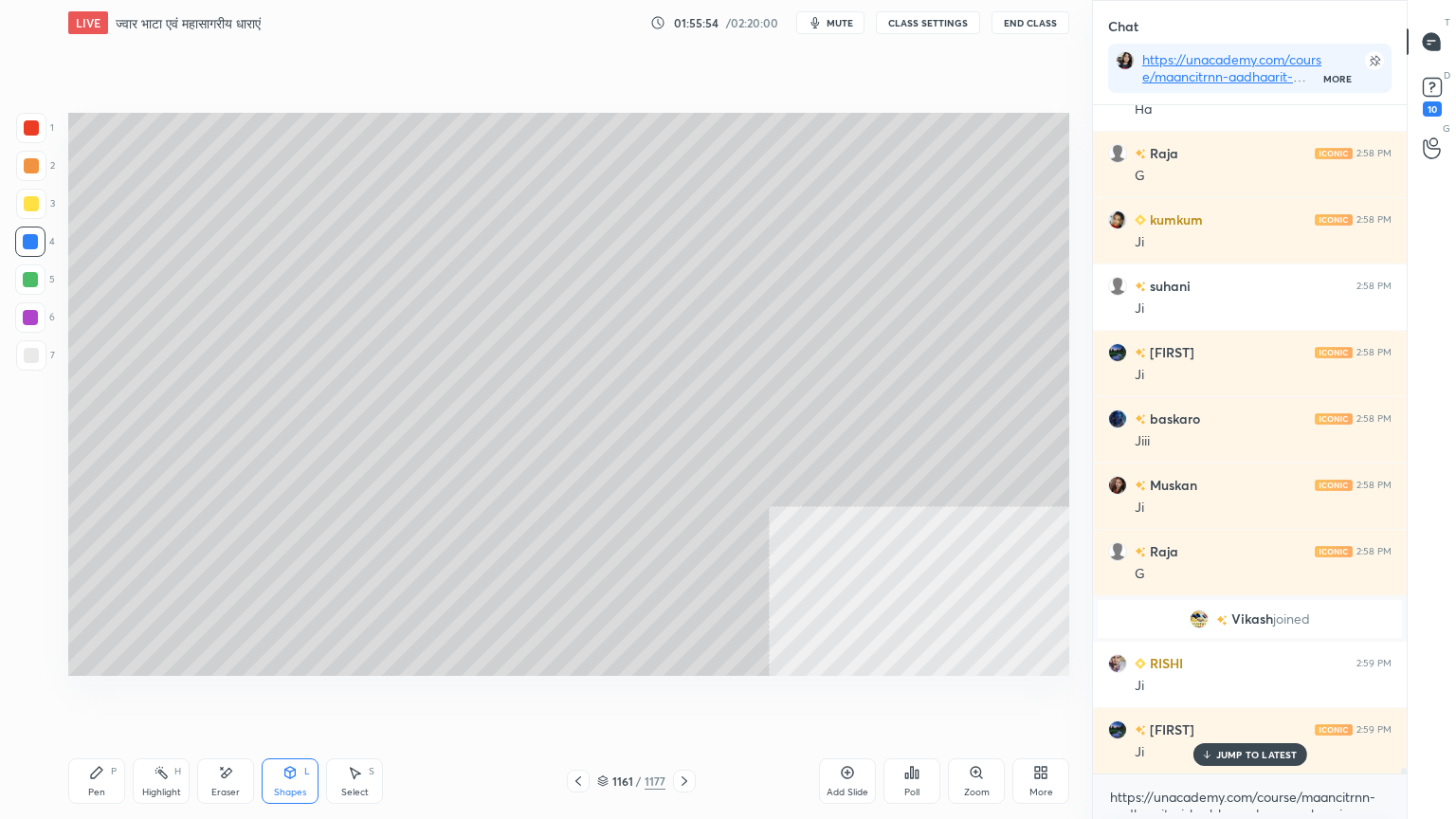 click on "Select S" at bounding box center [355, 781] 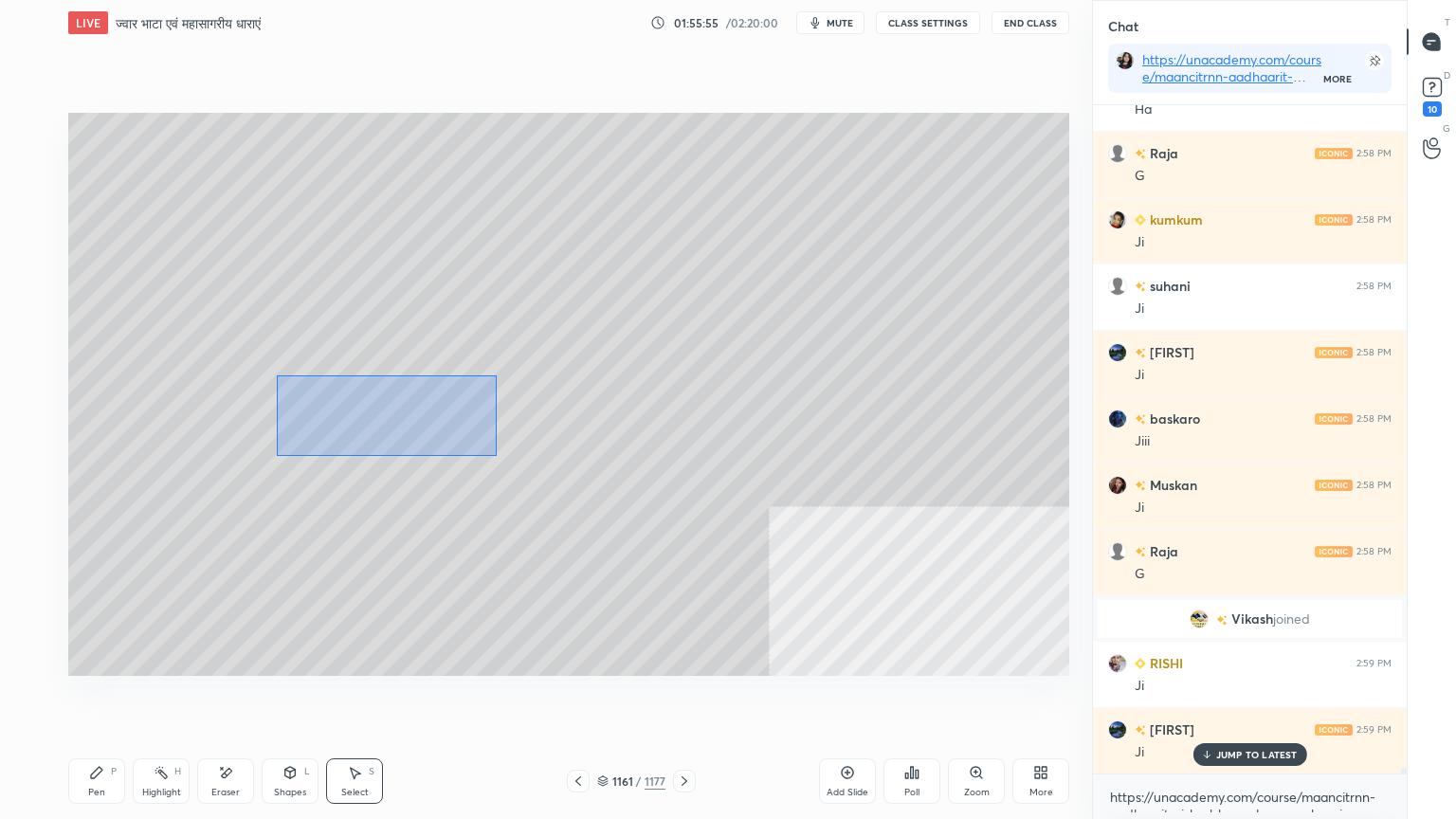 drag, startPoint x: 449, startPoint y: 440, endPoint x: 978, endPoint y: 645, distance: 567.3324 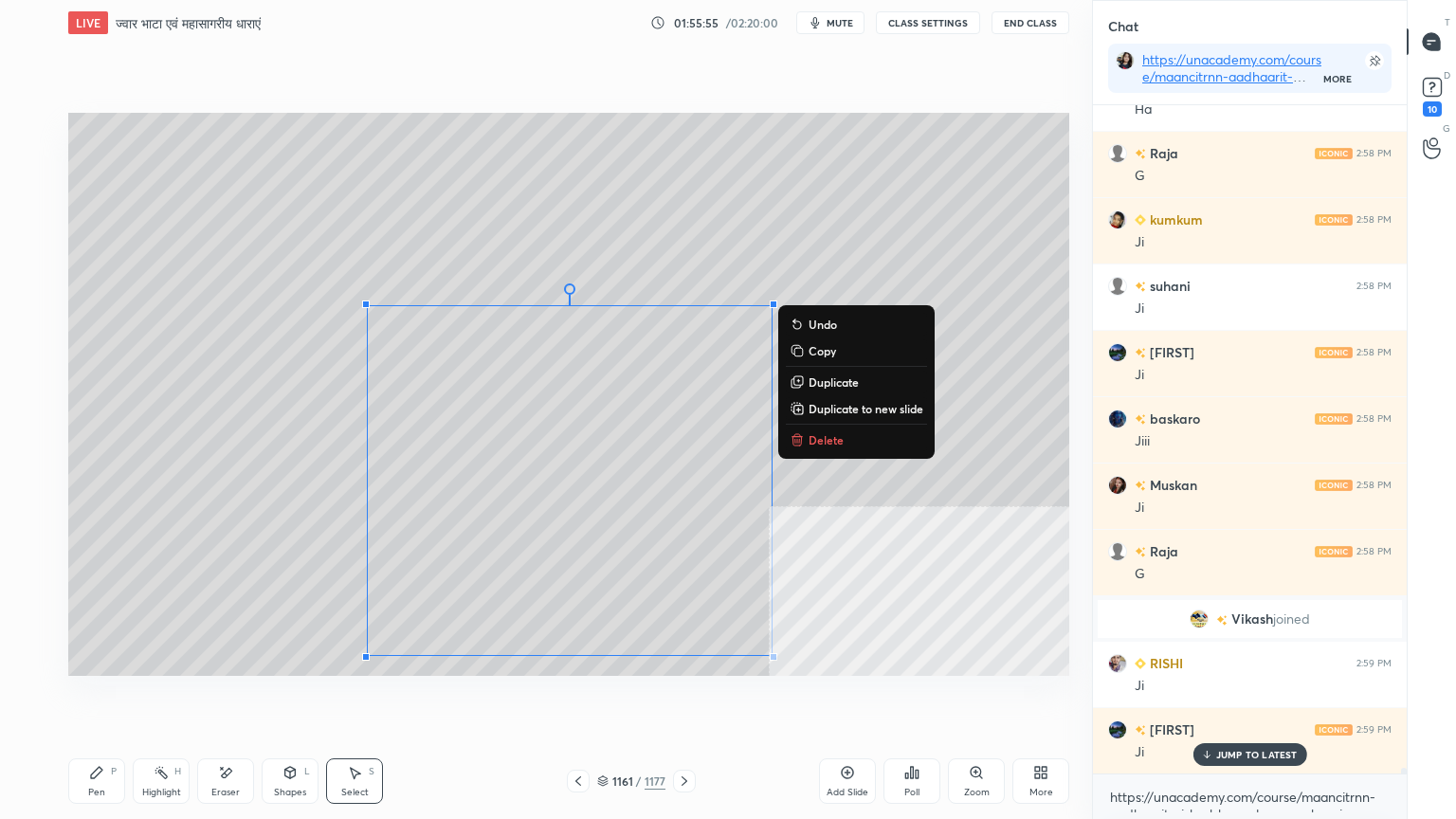 click on "Delete" at bounding box center [826, 440] 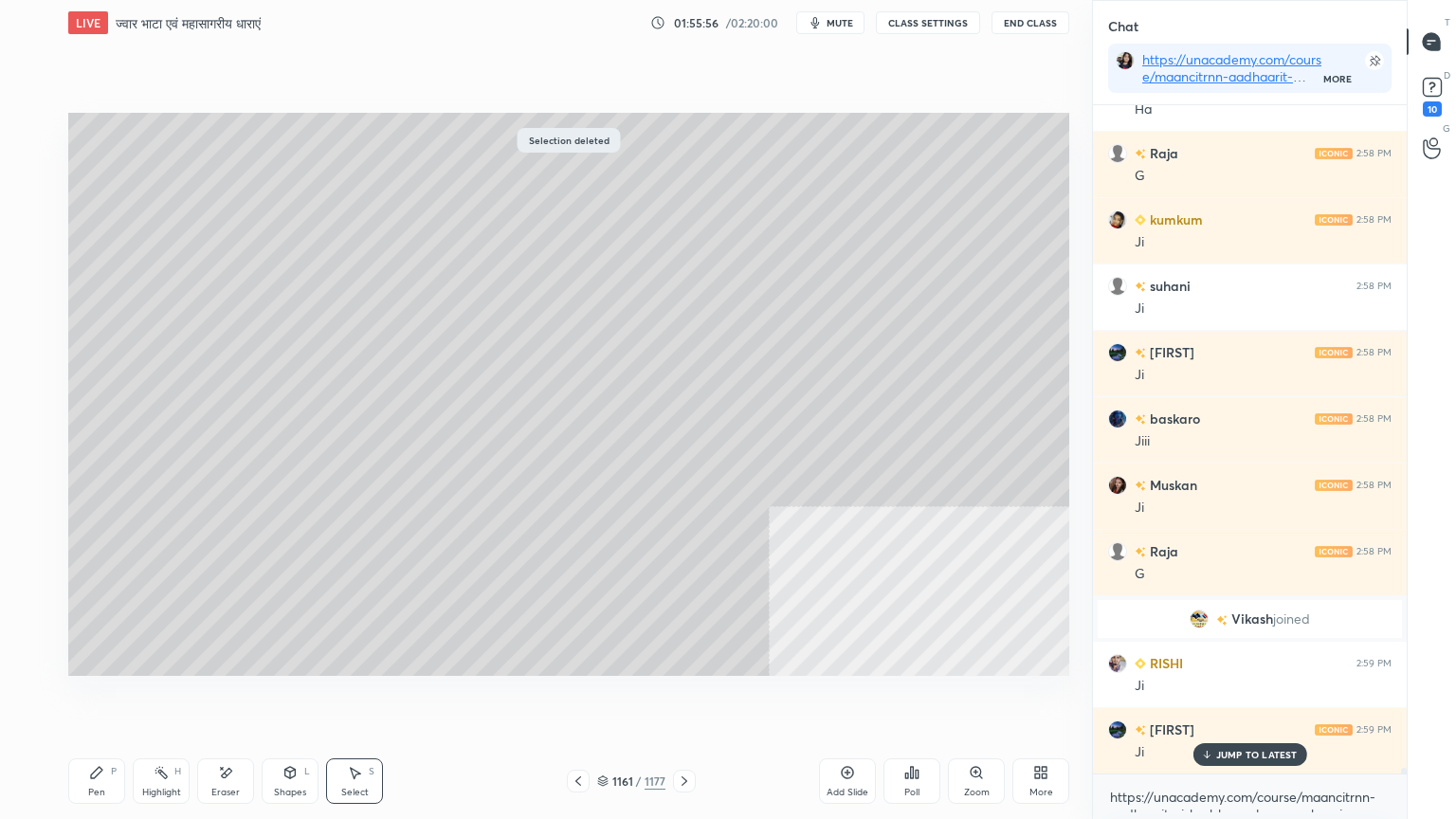 click on "Pen P" at bounding box center [97, 781] 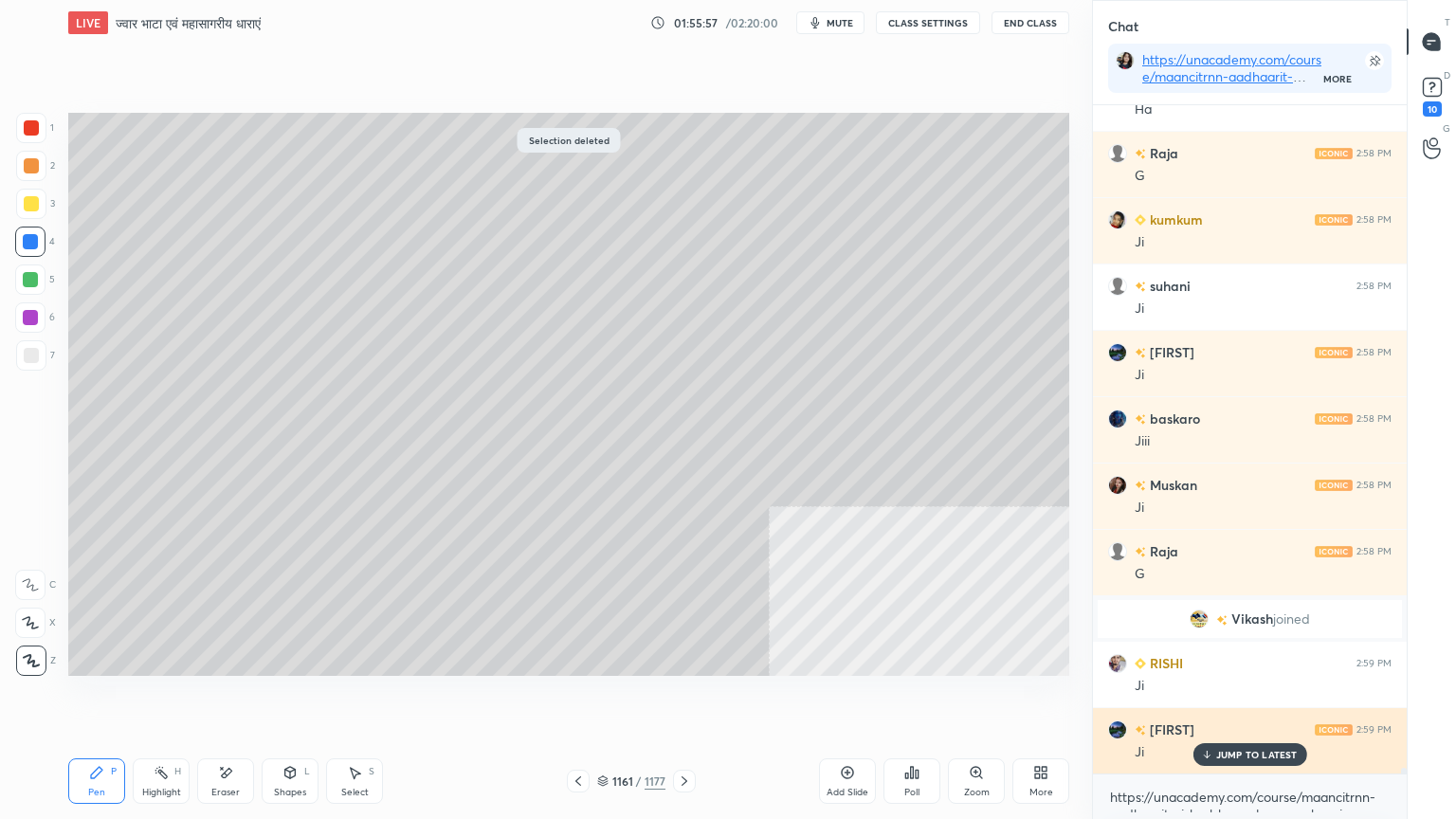 click on "JUMP TO LATEST" at bounding box center [1257, 755] 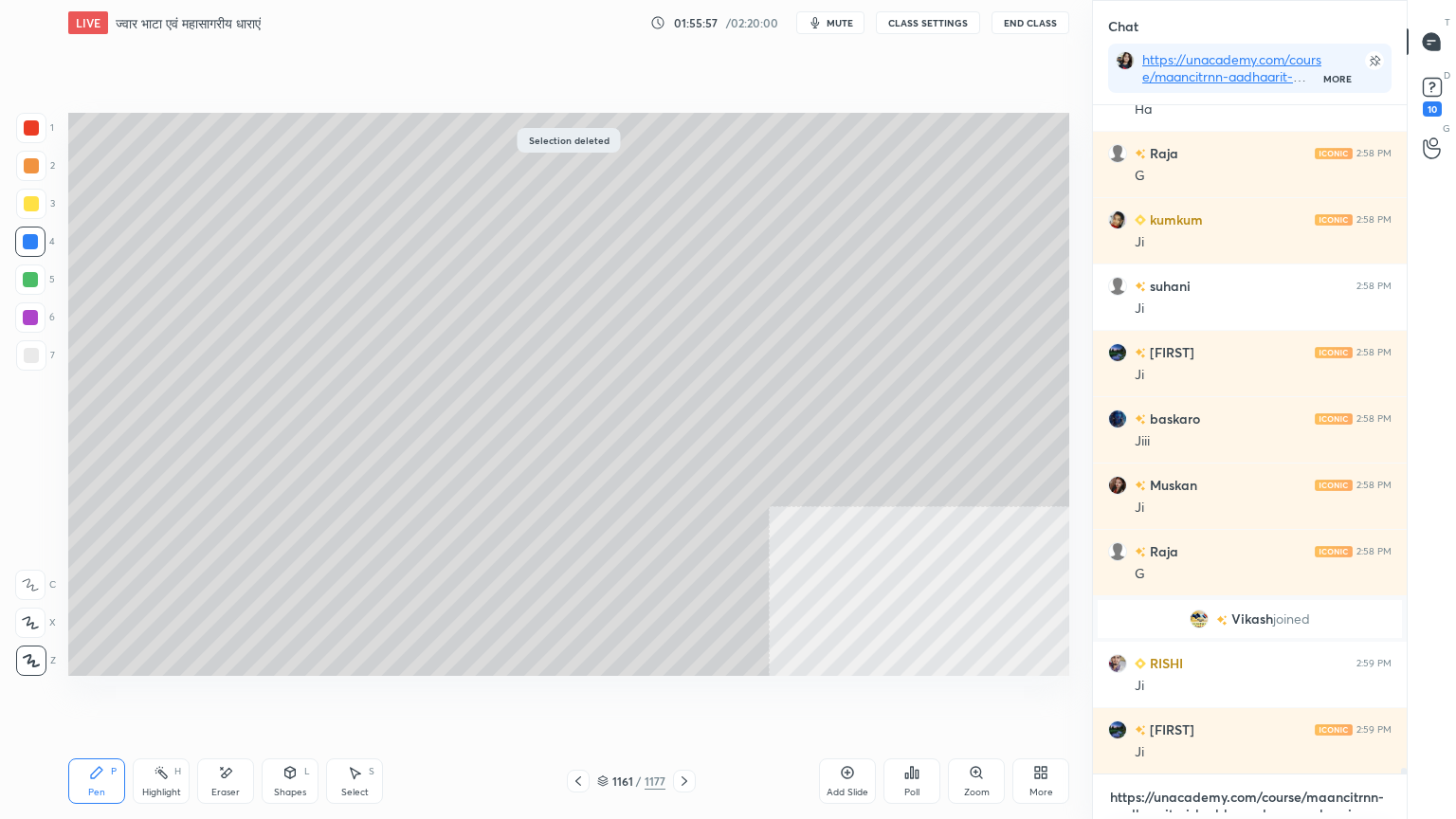 click on "https://unacademy.com/course/maancitrnn-aadhaarit-vishv-bhuugol-comprehensive-course-on-world-mapping/1FUXZMPP" at bounding box center [1249, 797] 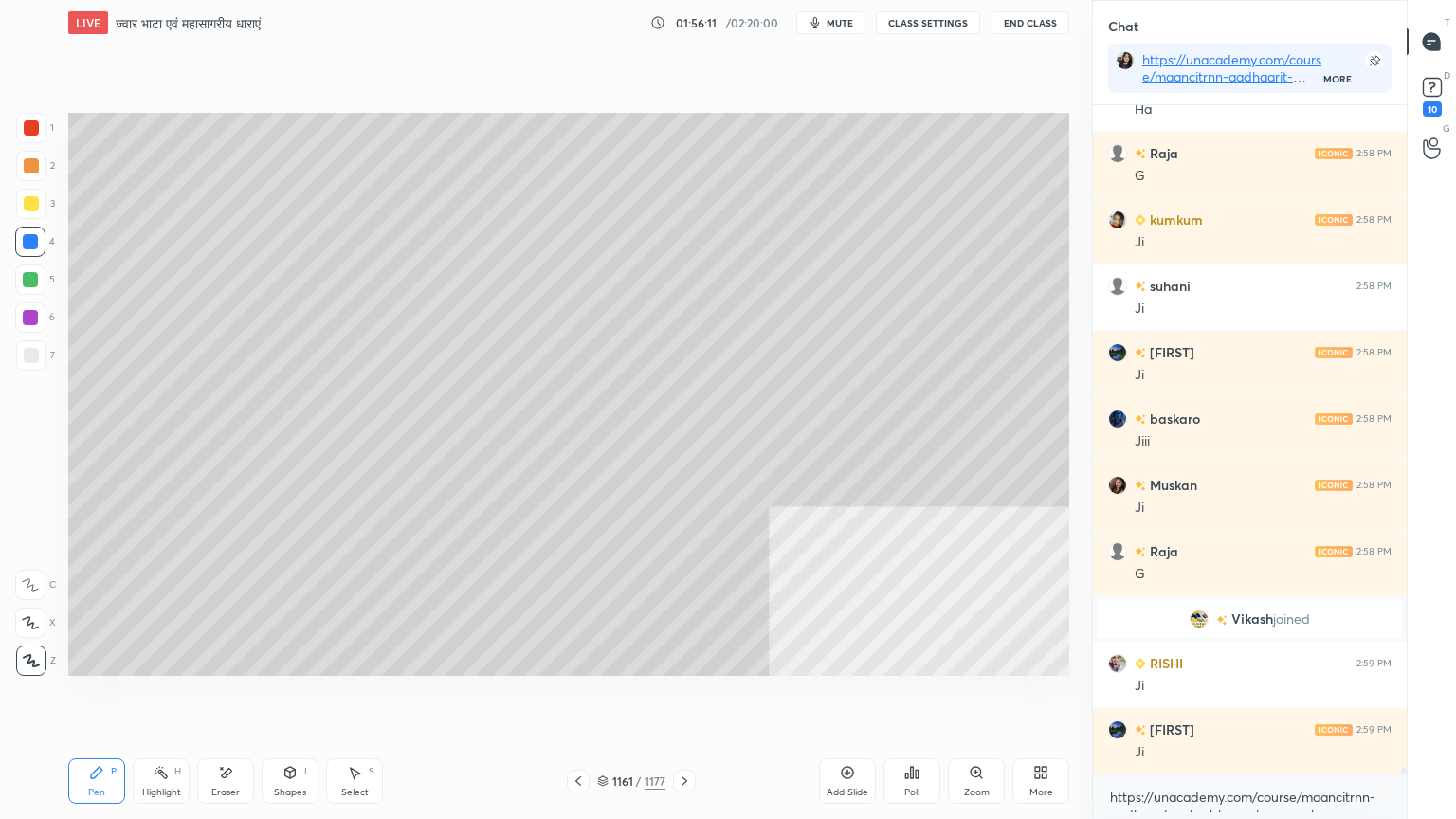 click on "Shapes L" at bounding box center (290, 781) 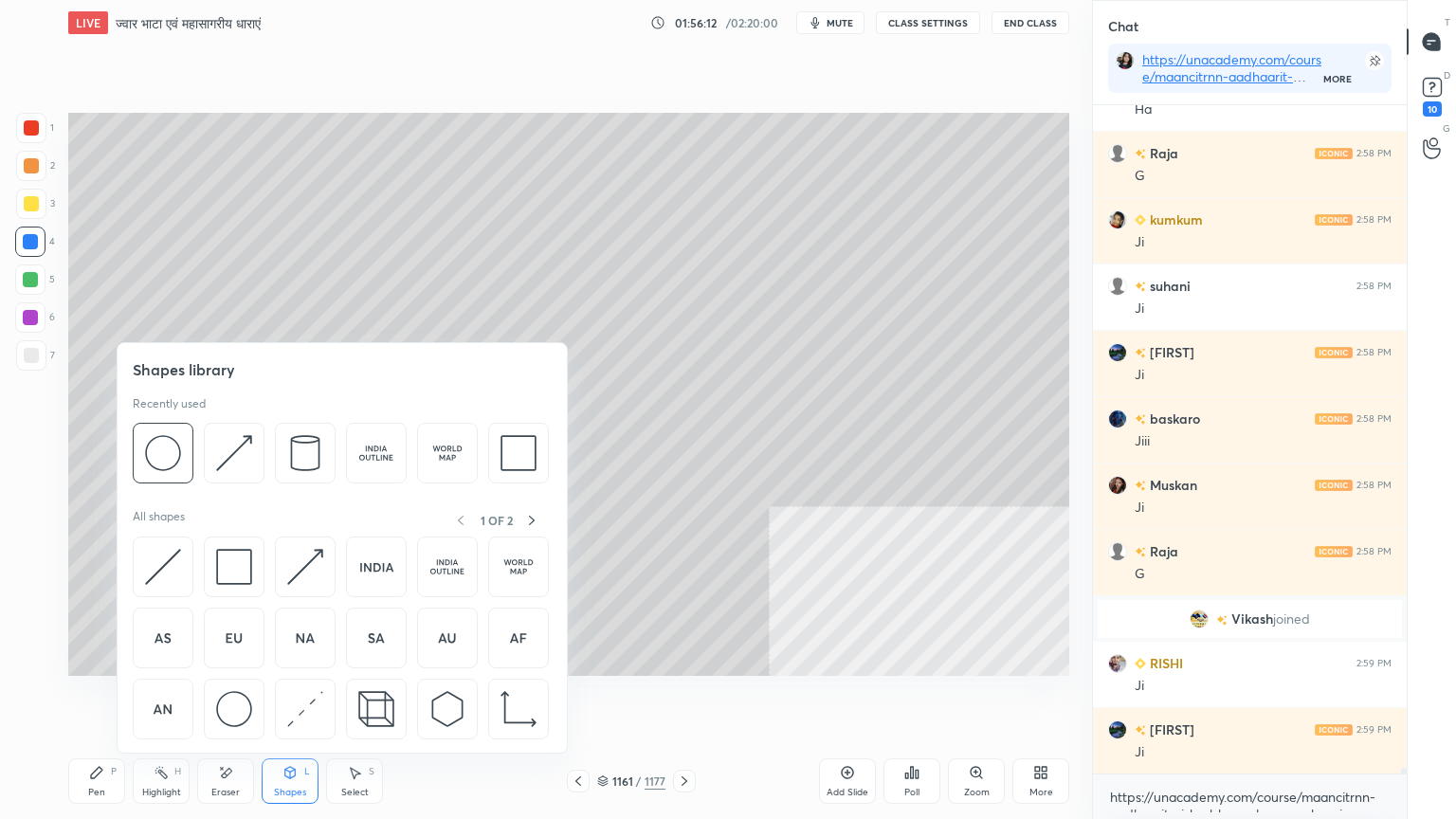 scroll, scrollTop: 75927, scrollLeft: 0, axis: vertical 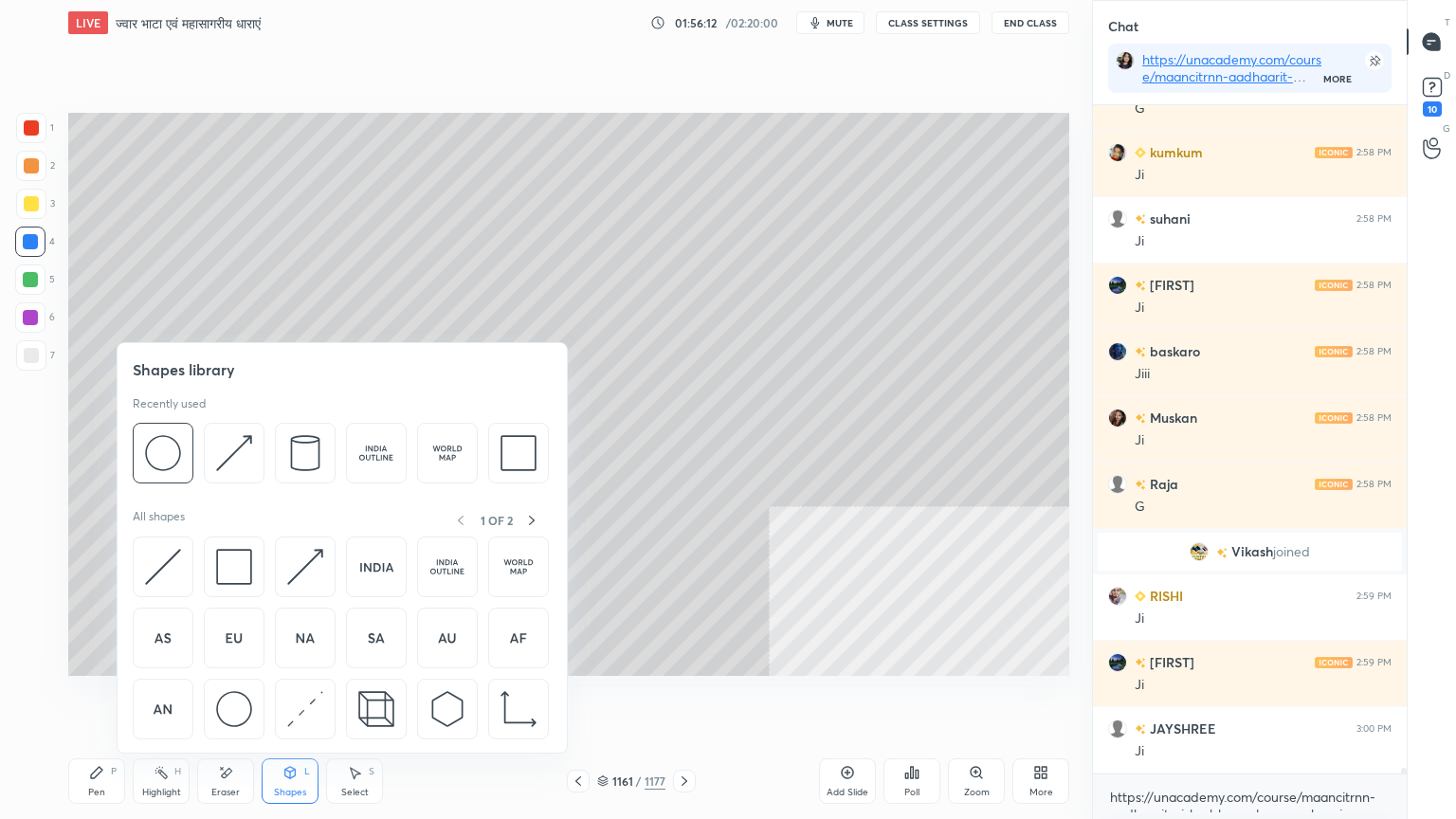 click on "Pen P" at bounding box center (97, 781) 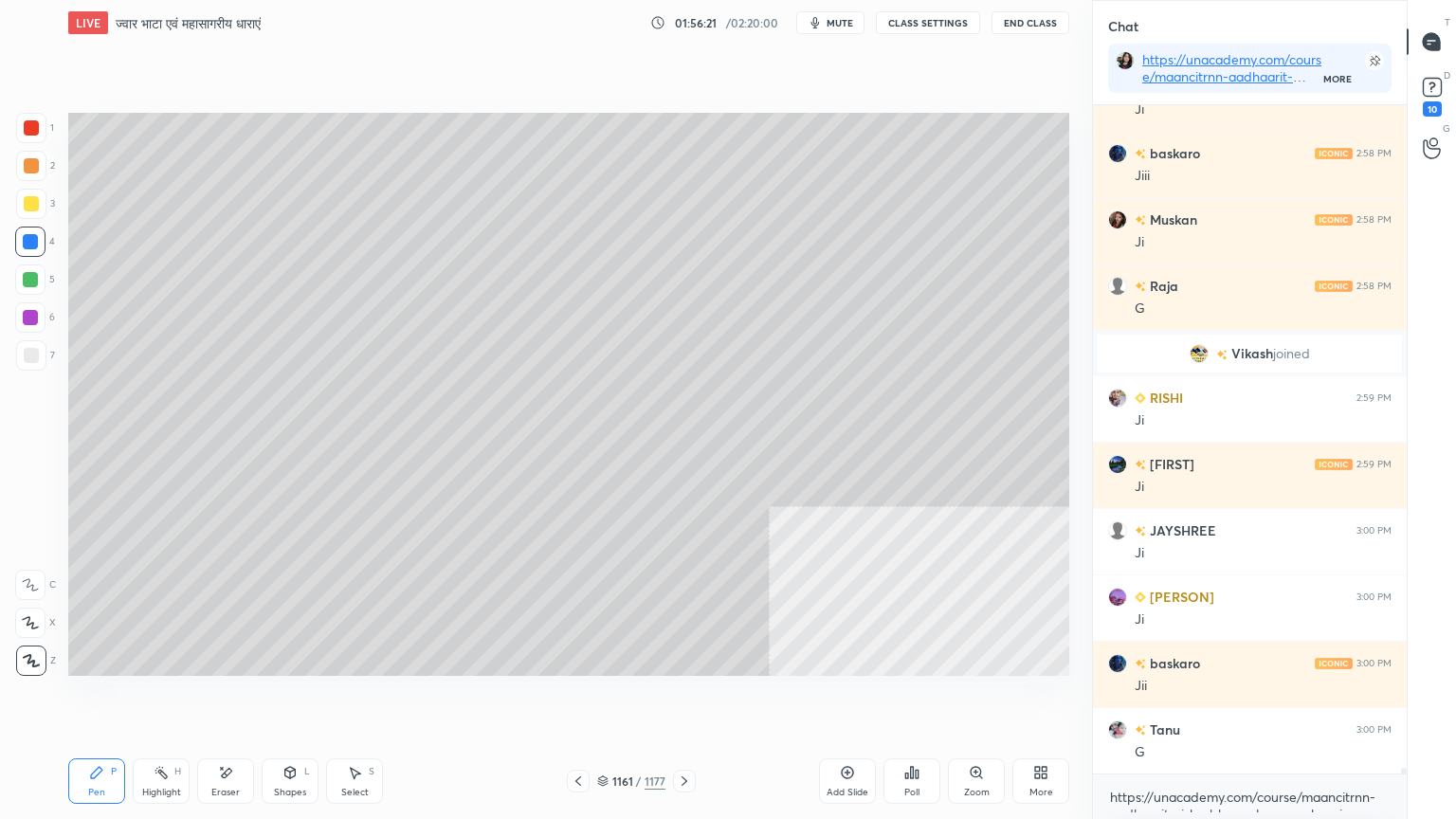 scroll, scrollTop: 76193, scrollLeft: 0, axis: vertical 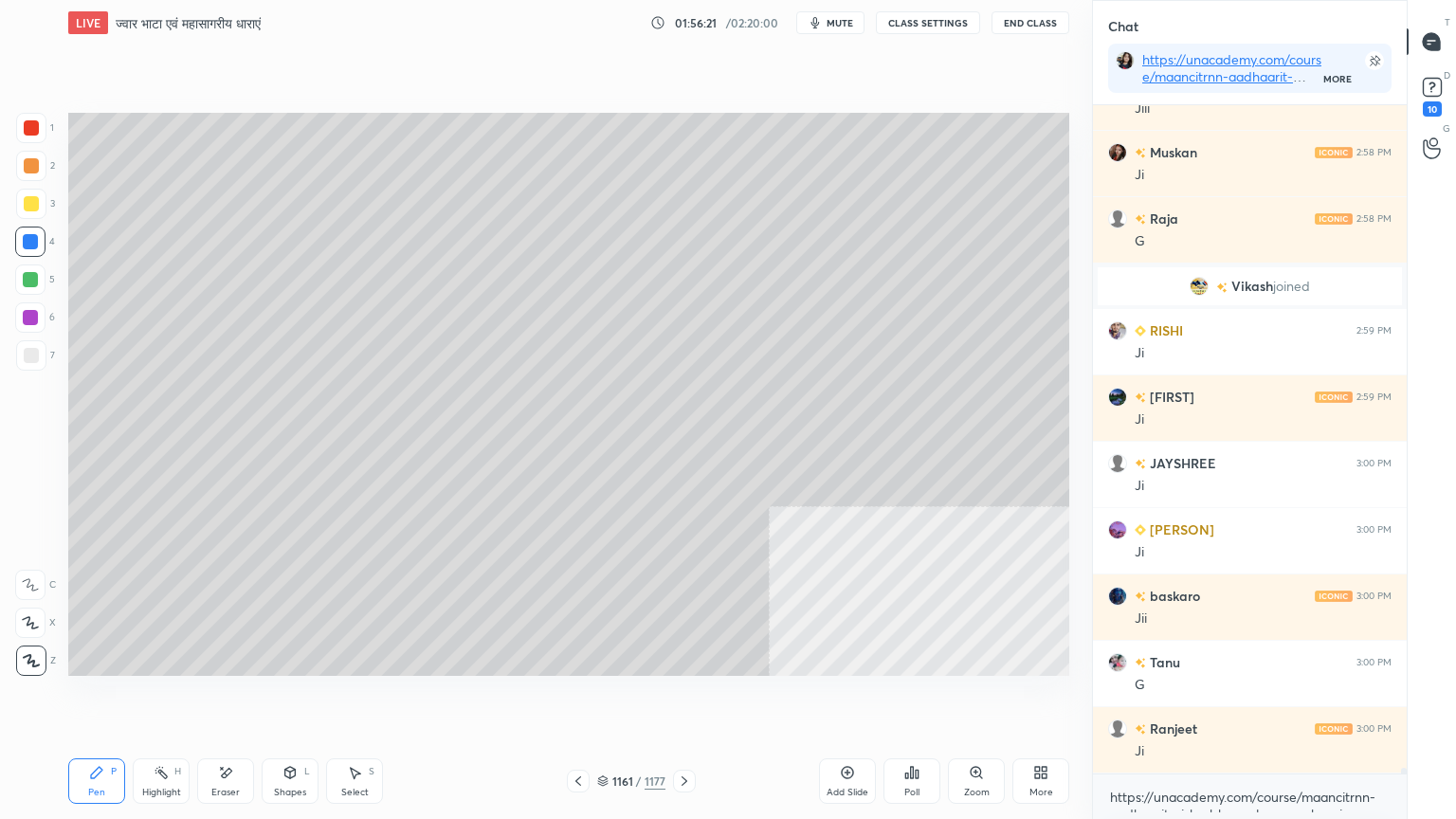 click 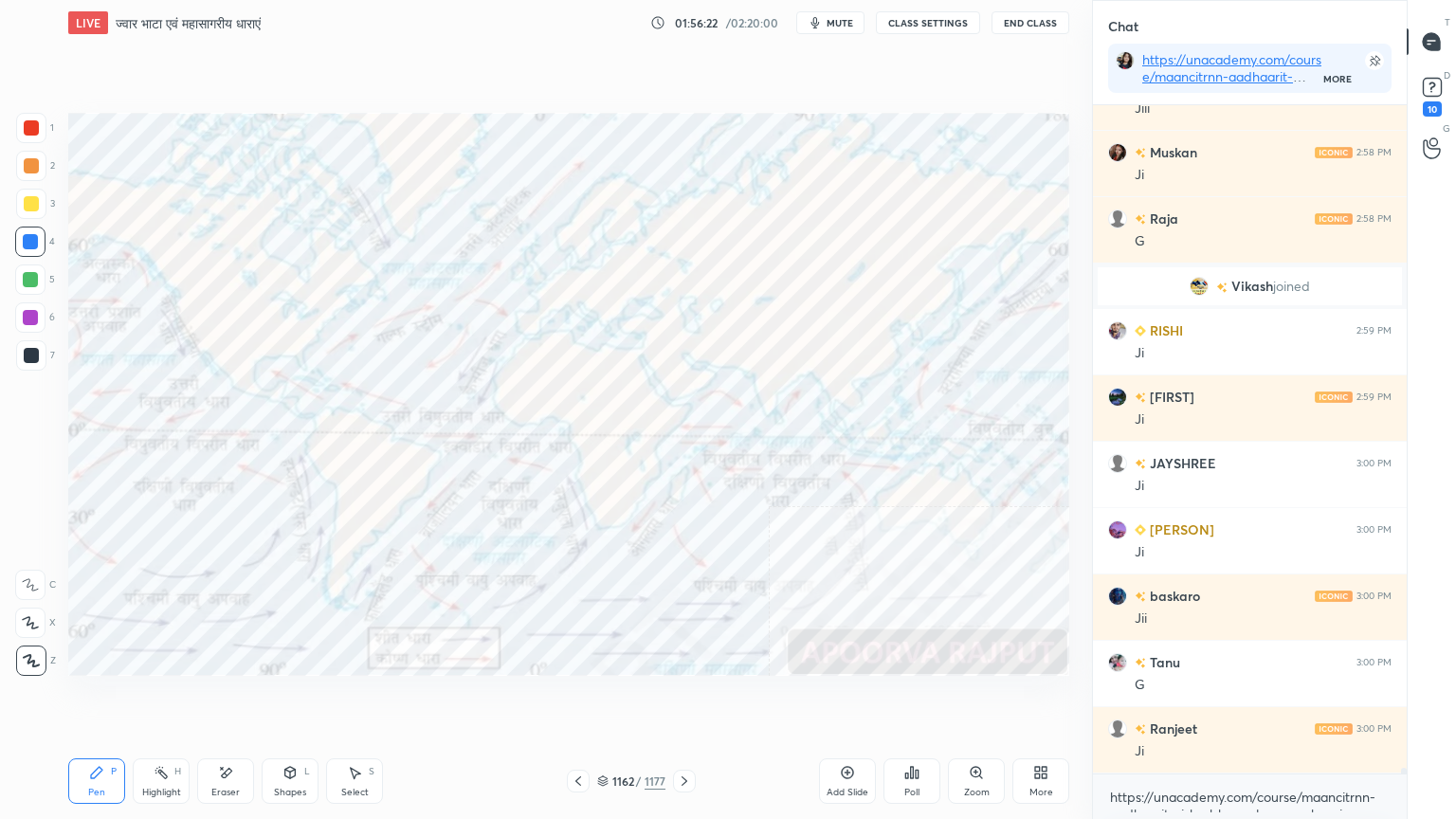 click on "1 2 3 4 5 6 7 C X Z E E Erase all   H H" at bounding box center [30, 394] 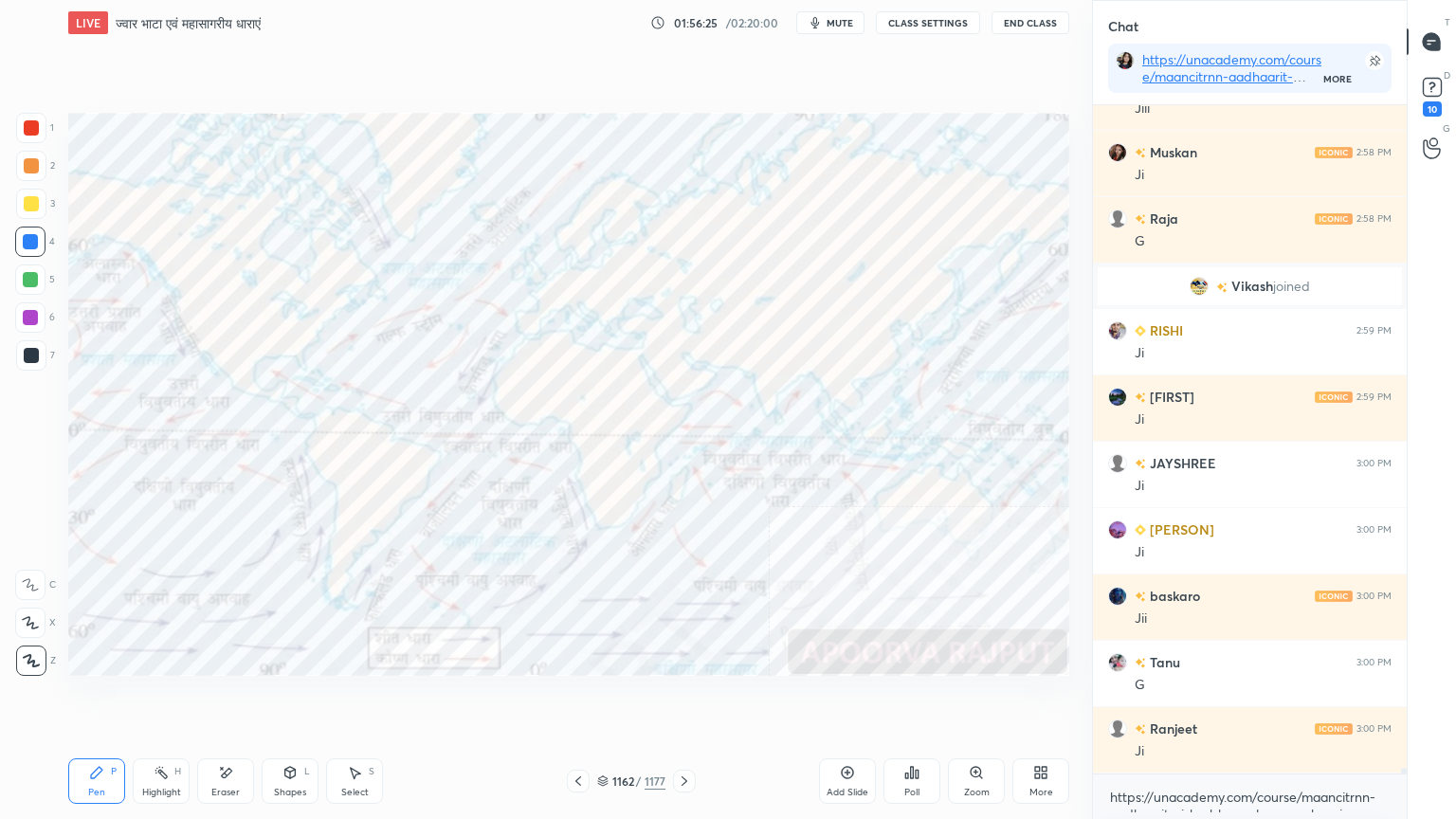 click 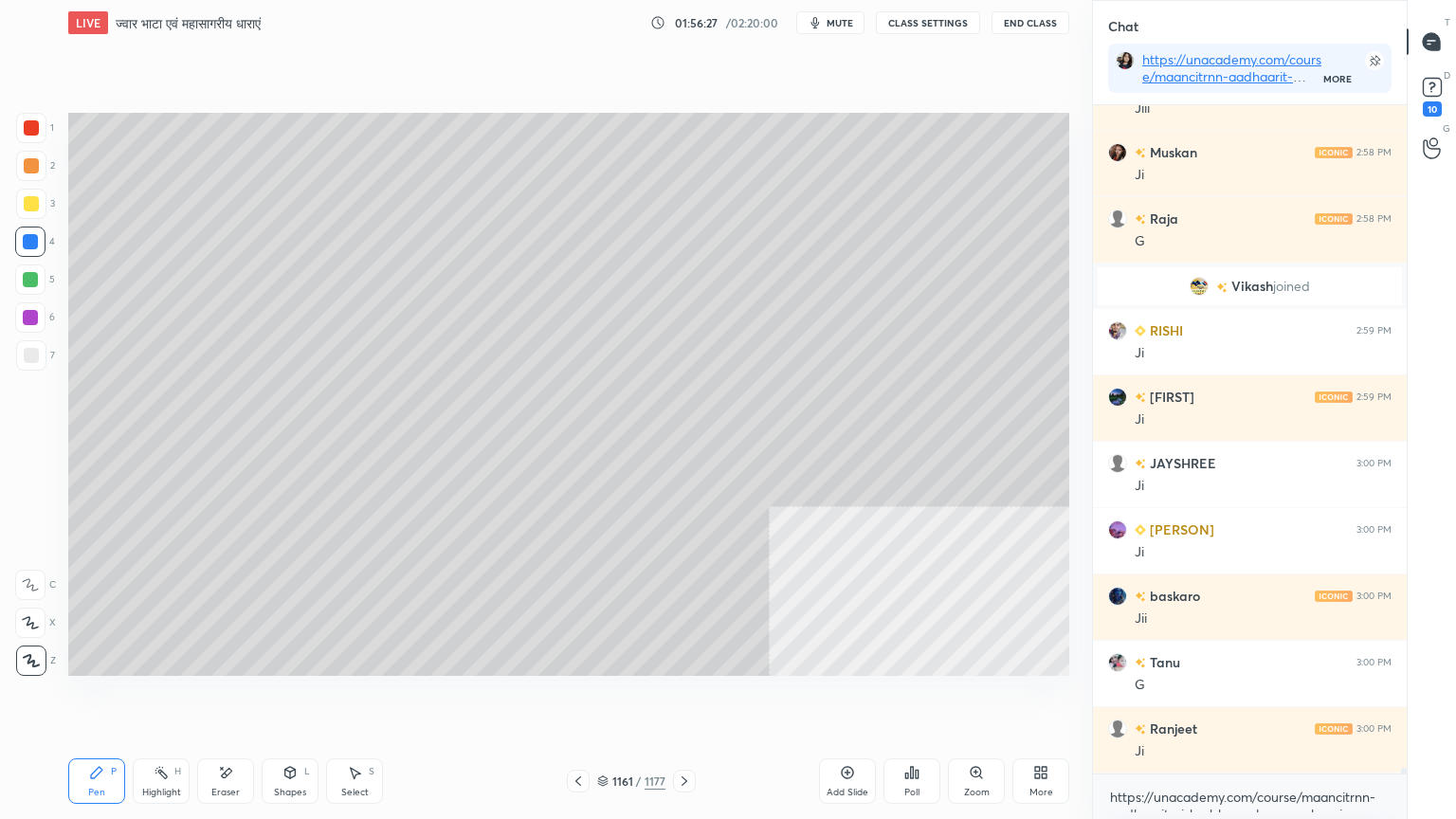 click 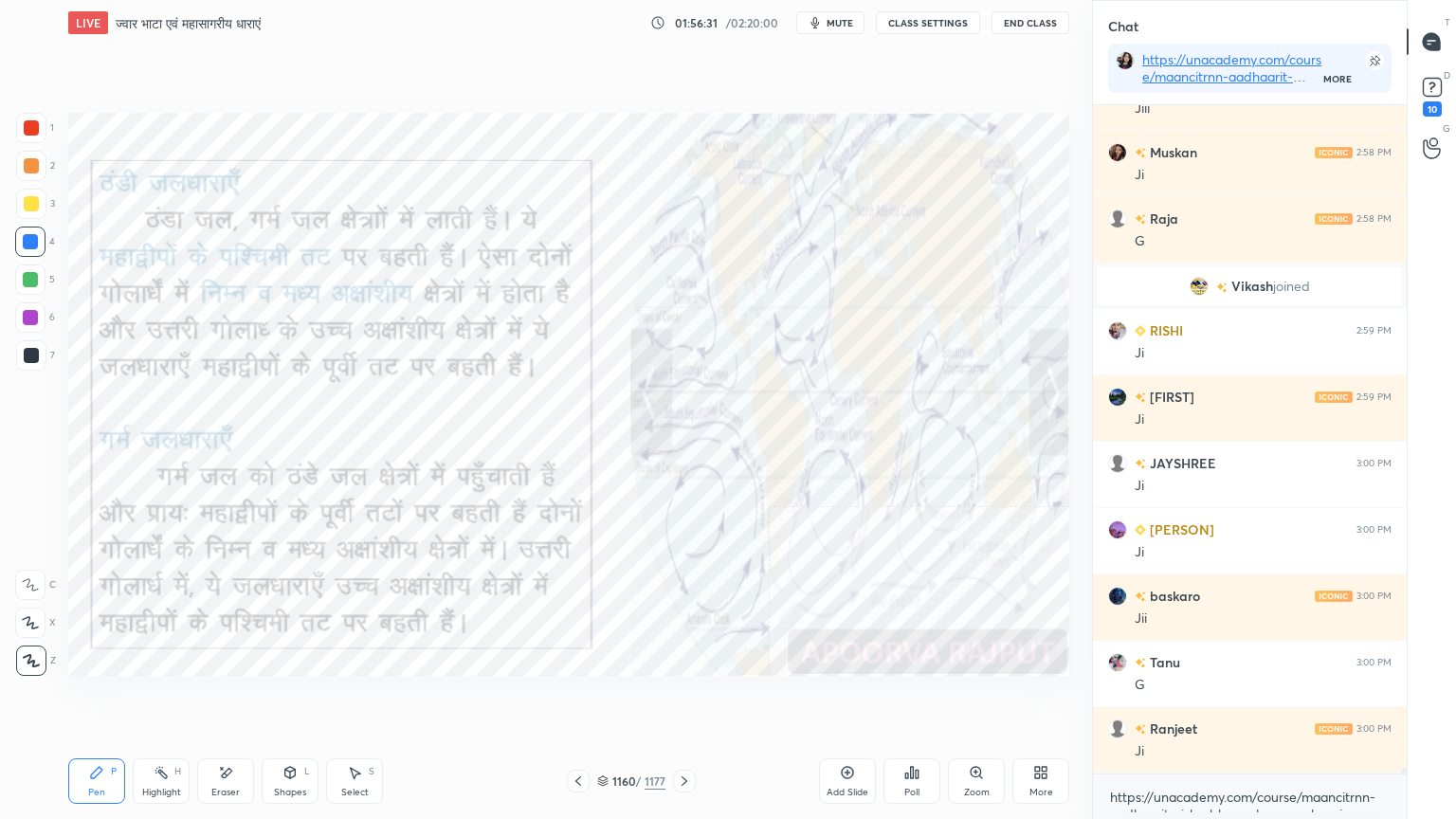 click 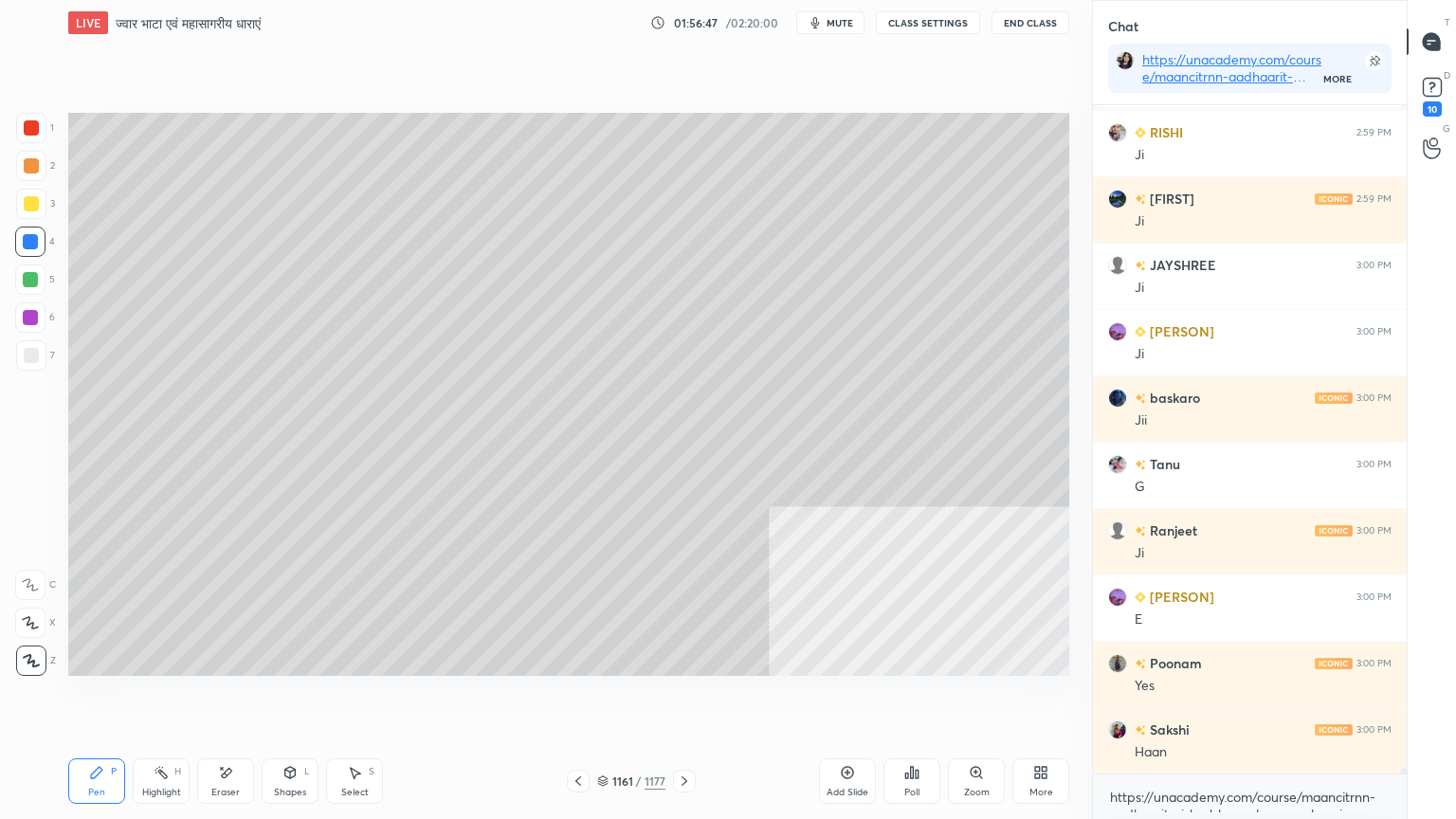 scroll, scrollTop: 76458, scrollLeft: 0, axis: vertical 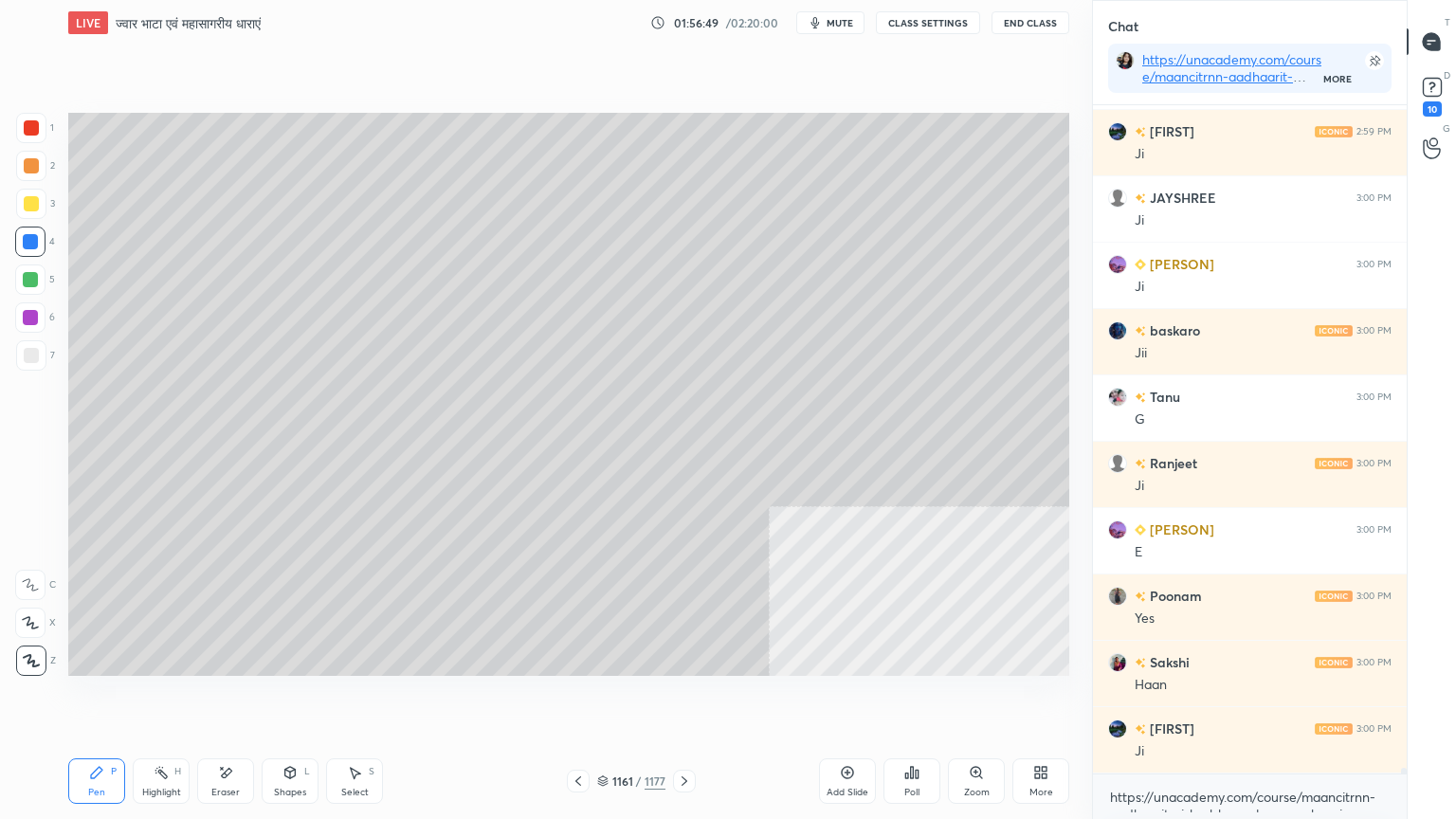 click on "Select S" at bounding box center [355, 781] 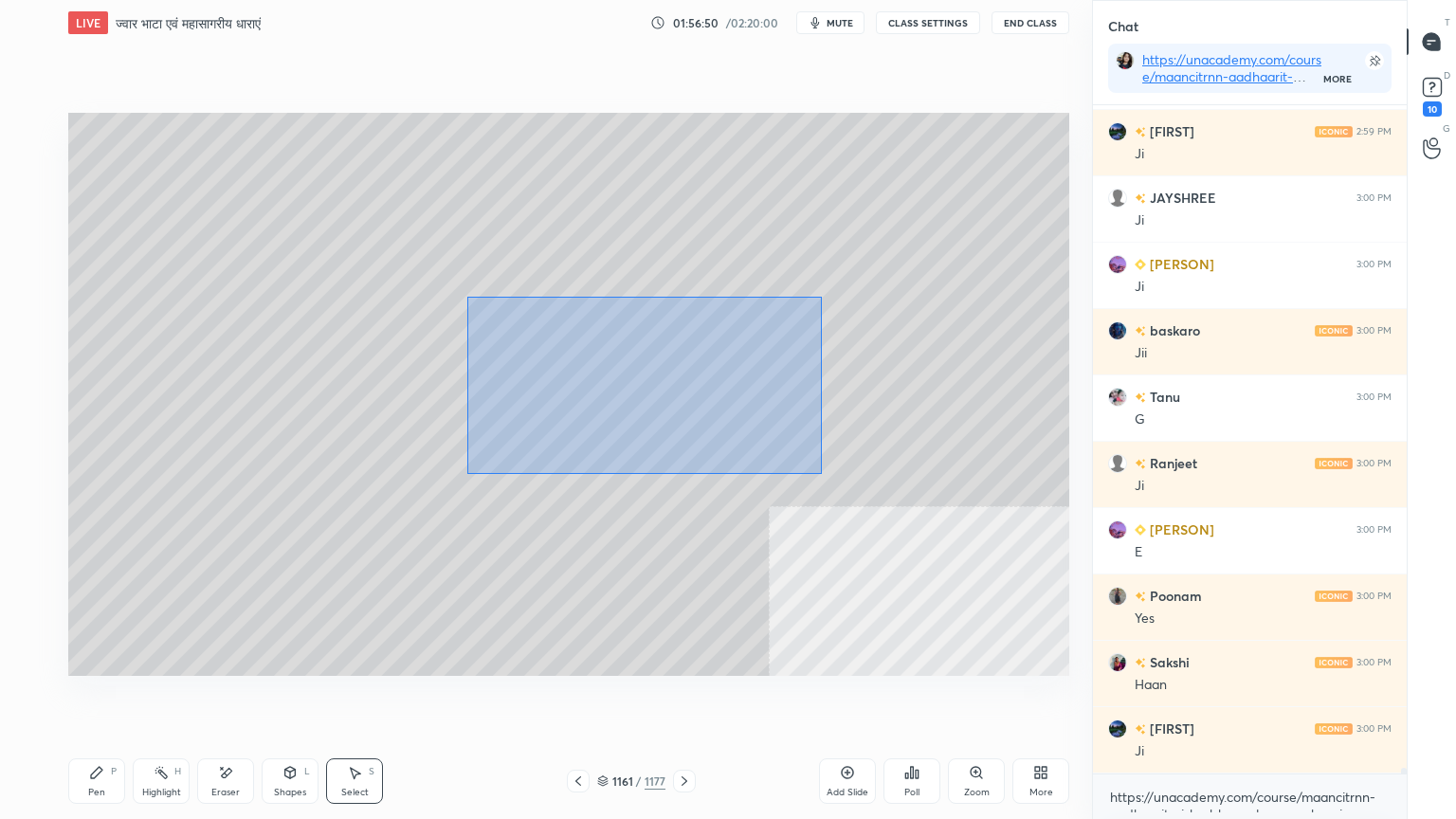 drag, startPoint x: 482, startPoint y: 303, endPoint x: 952, endPoint y: 538, distance: 525.47597 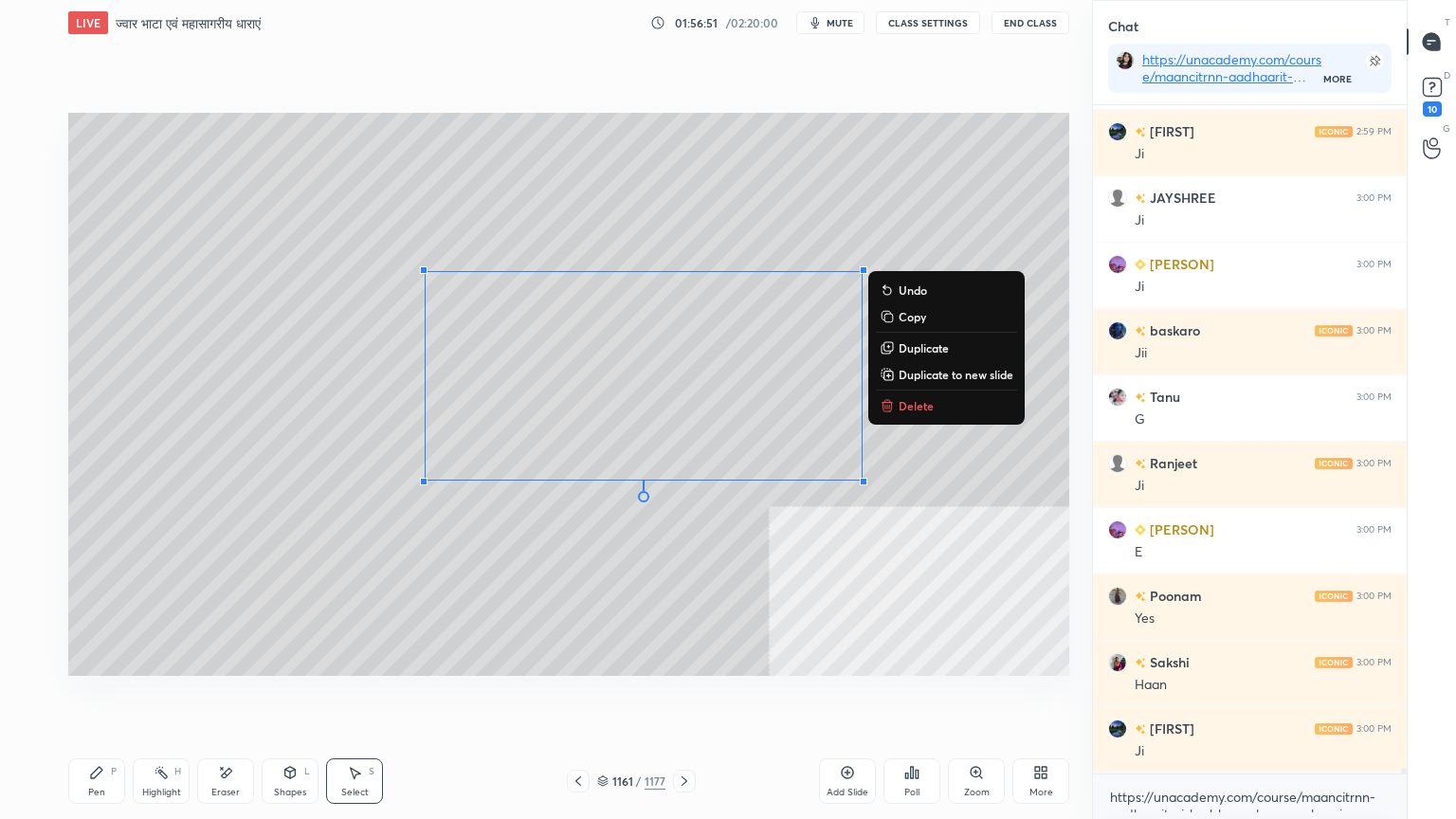 click on "Delete" at bounding box center [946, 406] 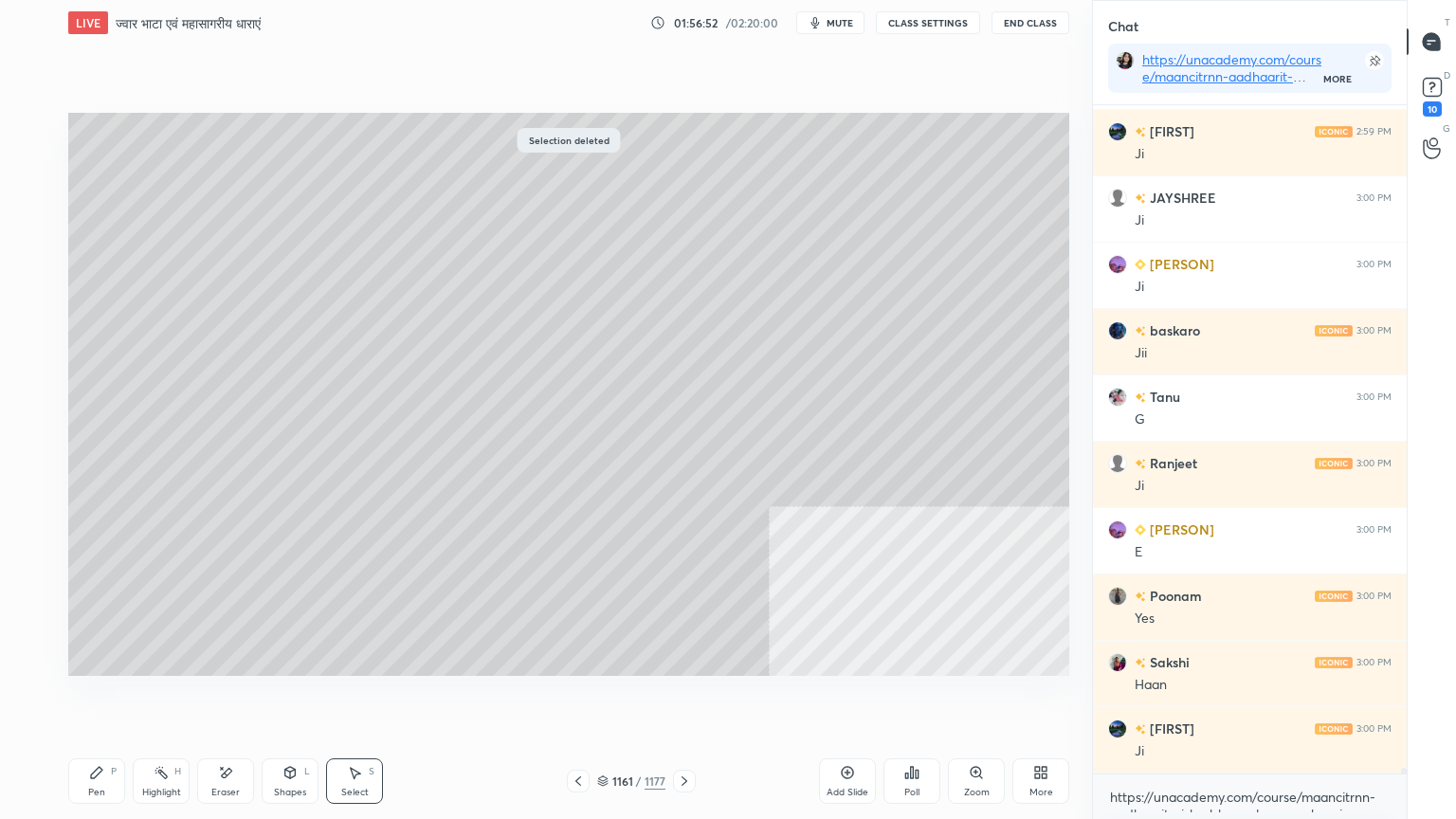 click on "Pen P" at bounding box center (97, 781) 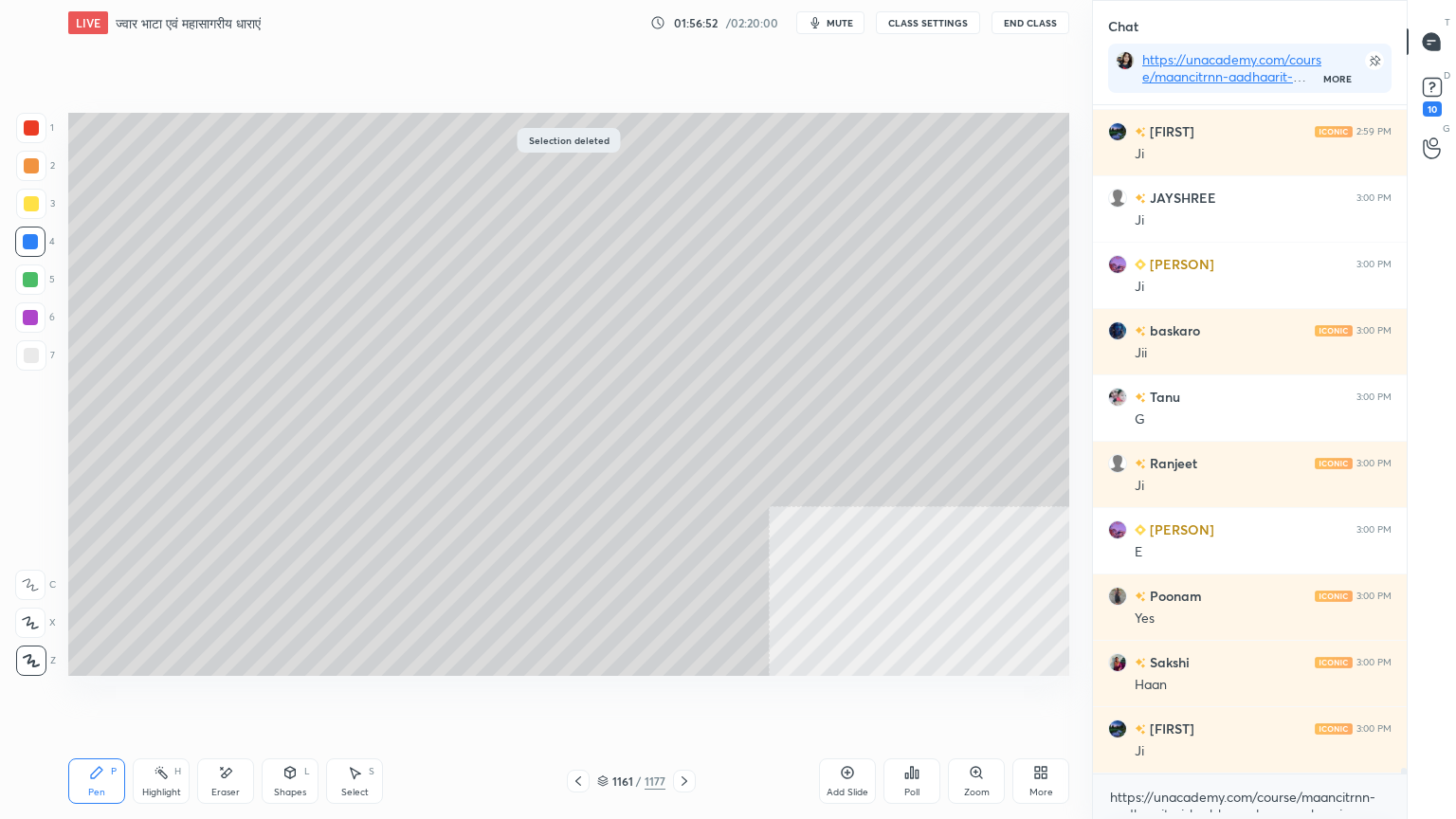 click at bounding box center (31, 355) 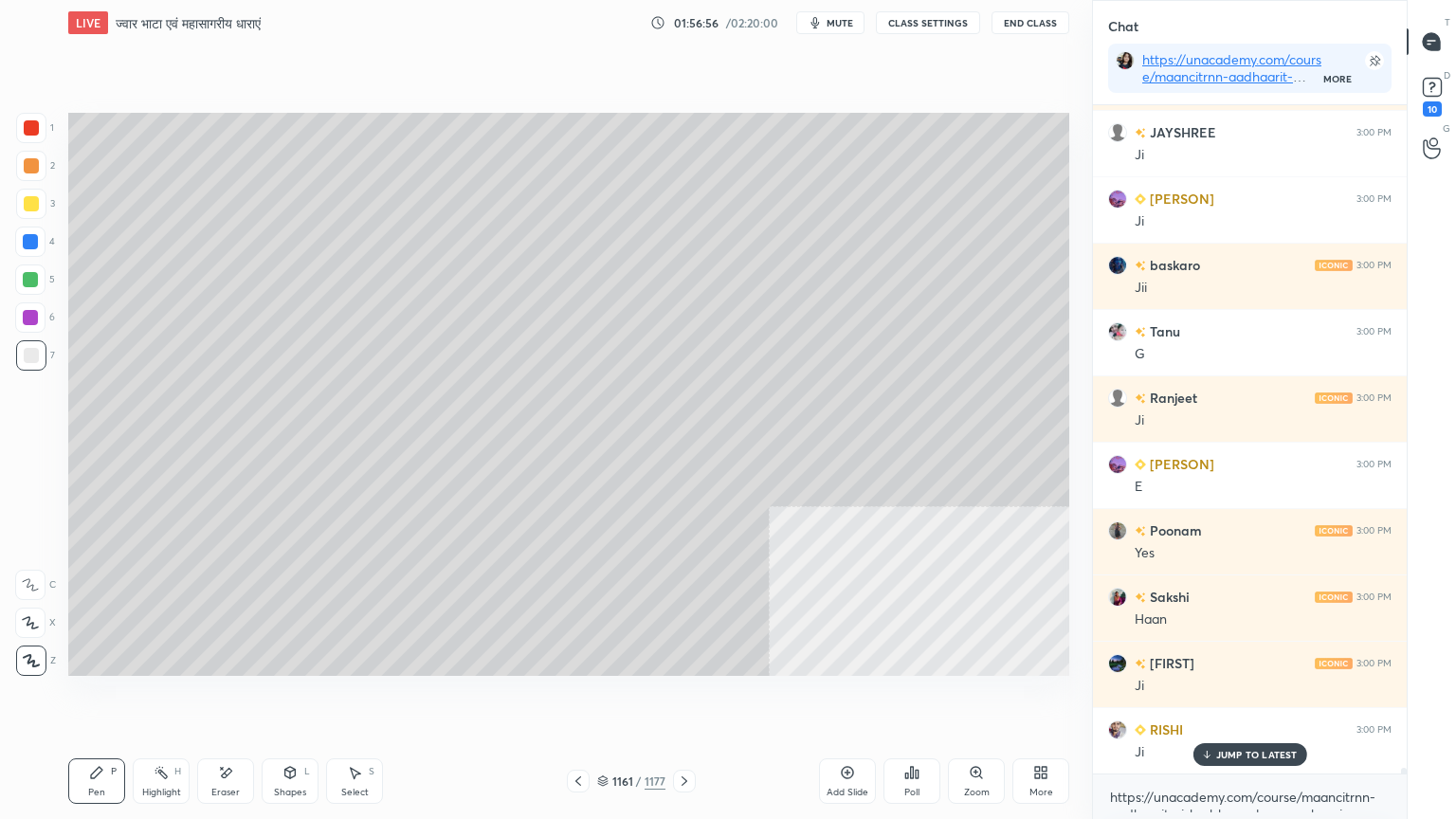 scroll, scrollTop: 76591, scrollLeft: 0, axis: vertical 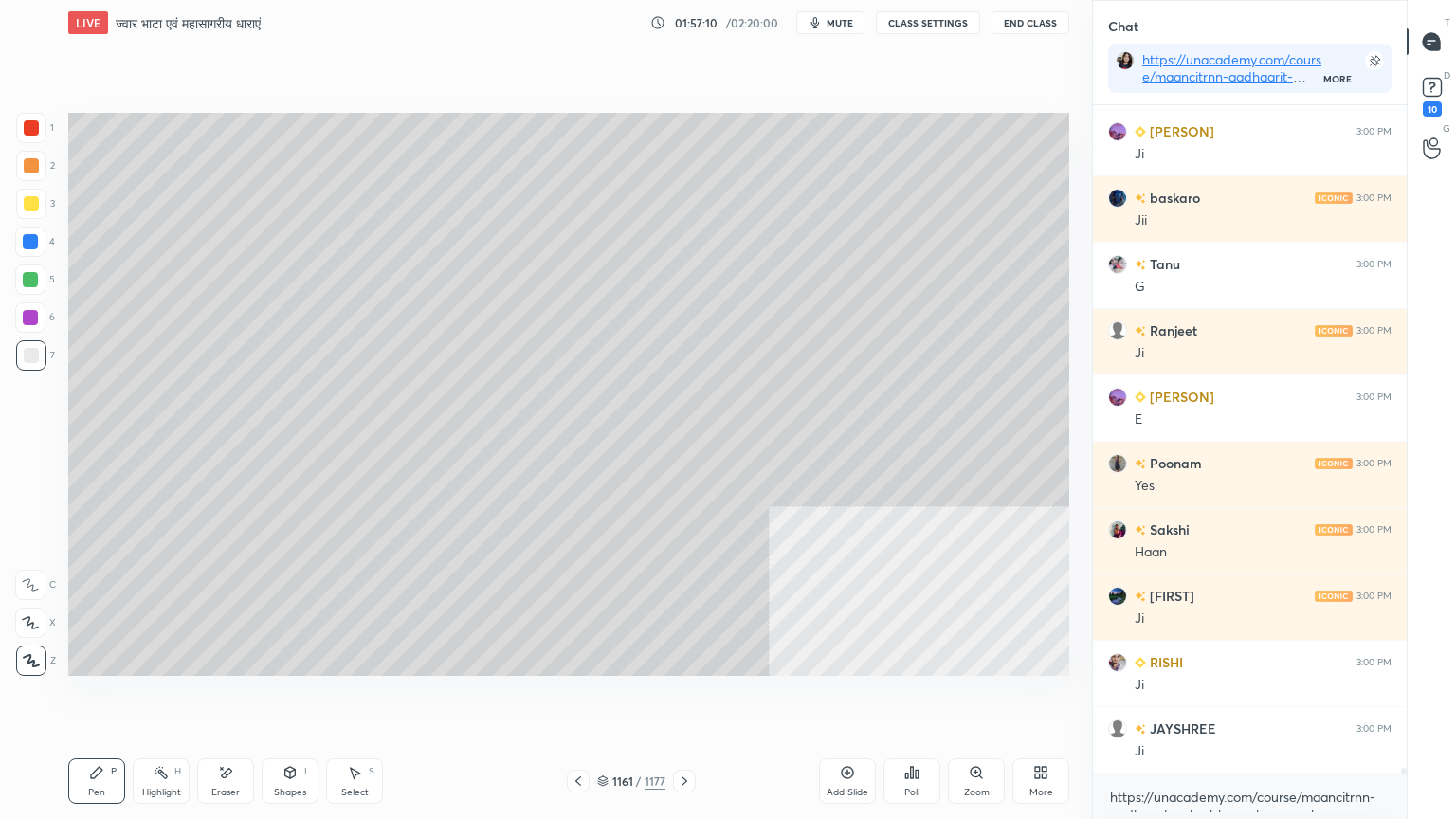 click on "Eraser" at bounding box center [226, 781] 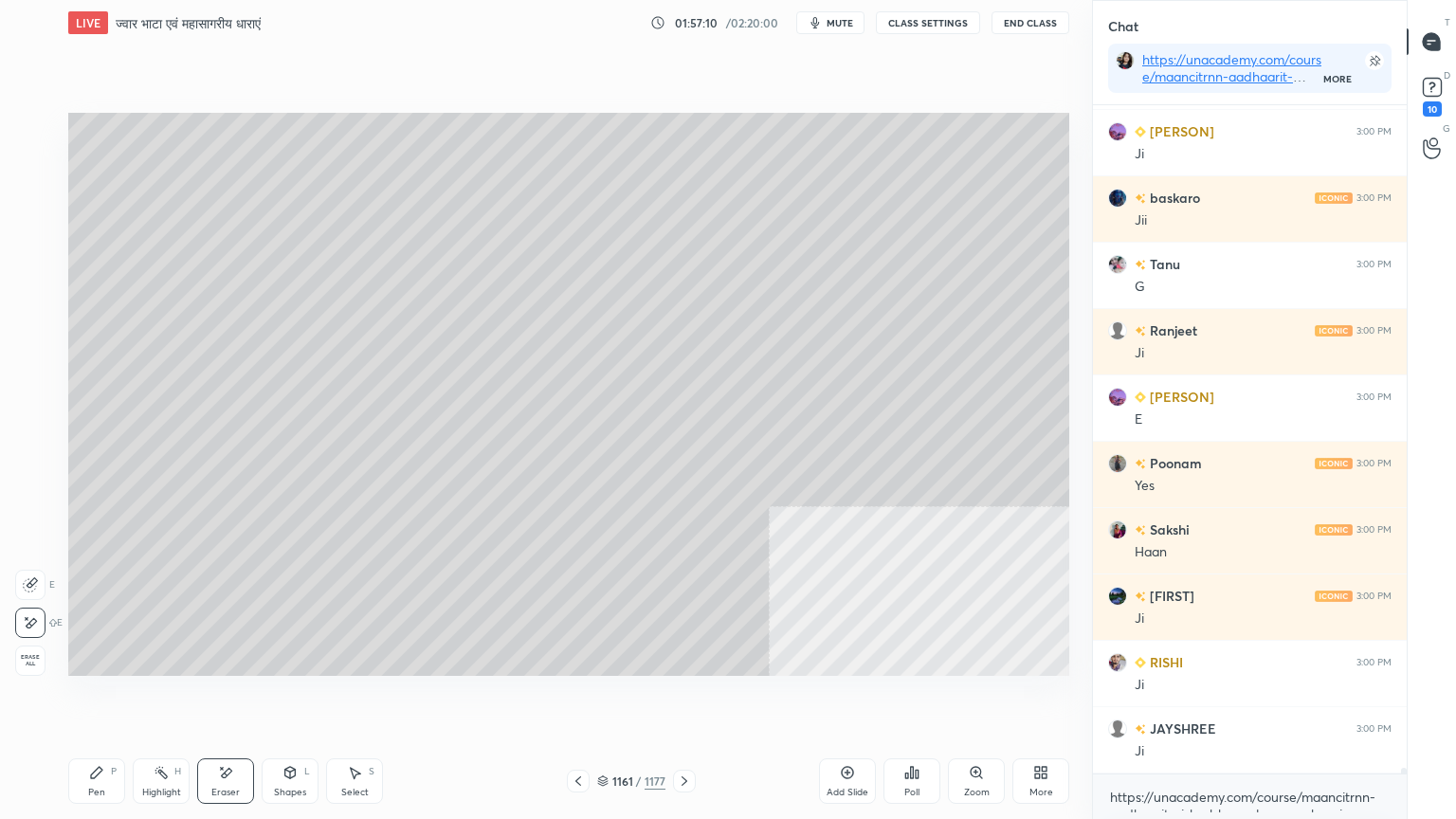 scroll, scrollTop: 76656, scrollLeft: 0, axis: vertical 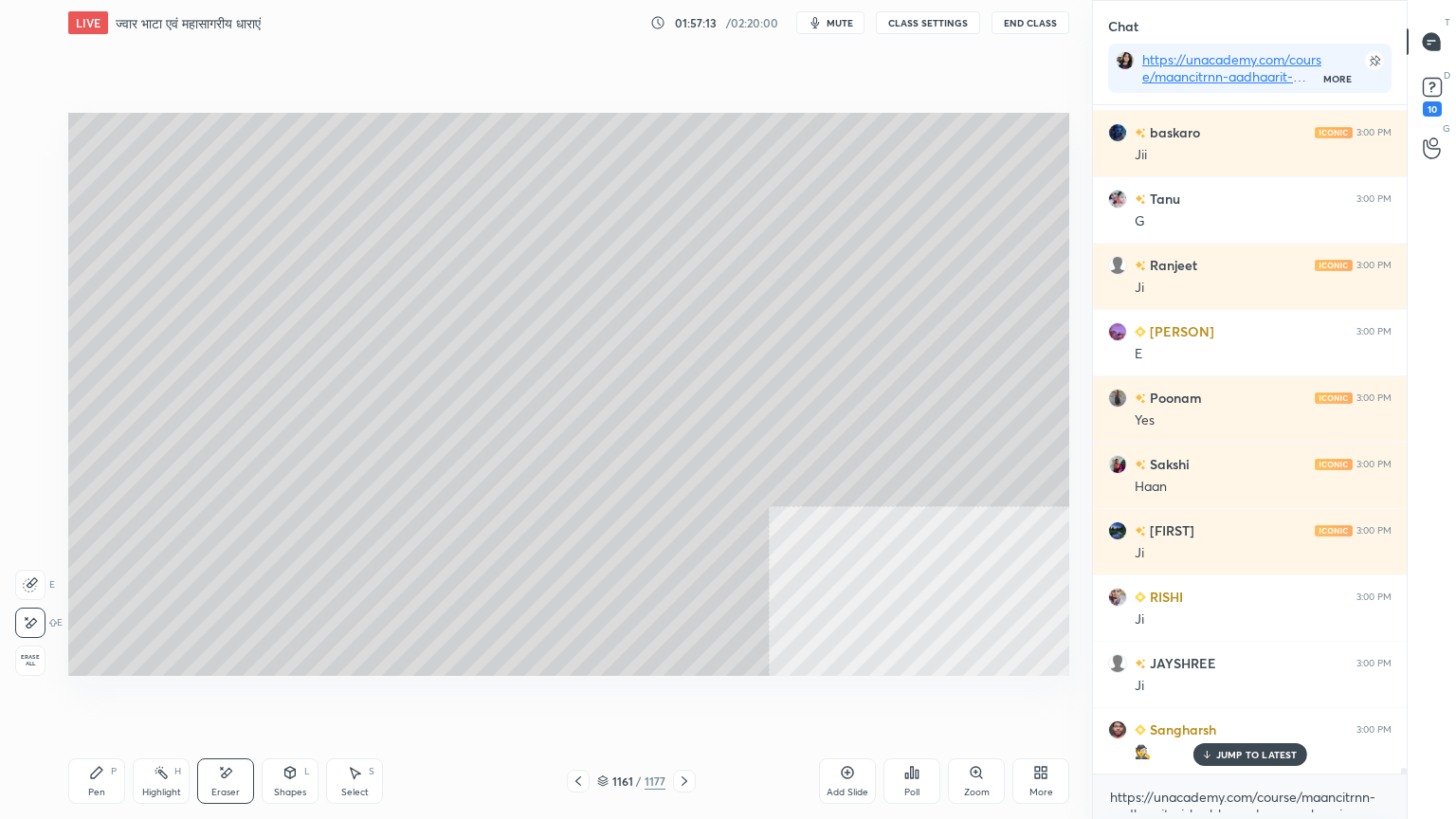 click on "Pen P" at bounding box center [97, 781] 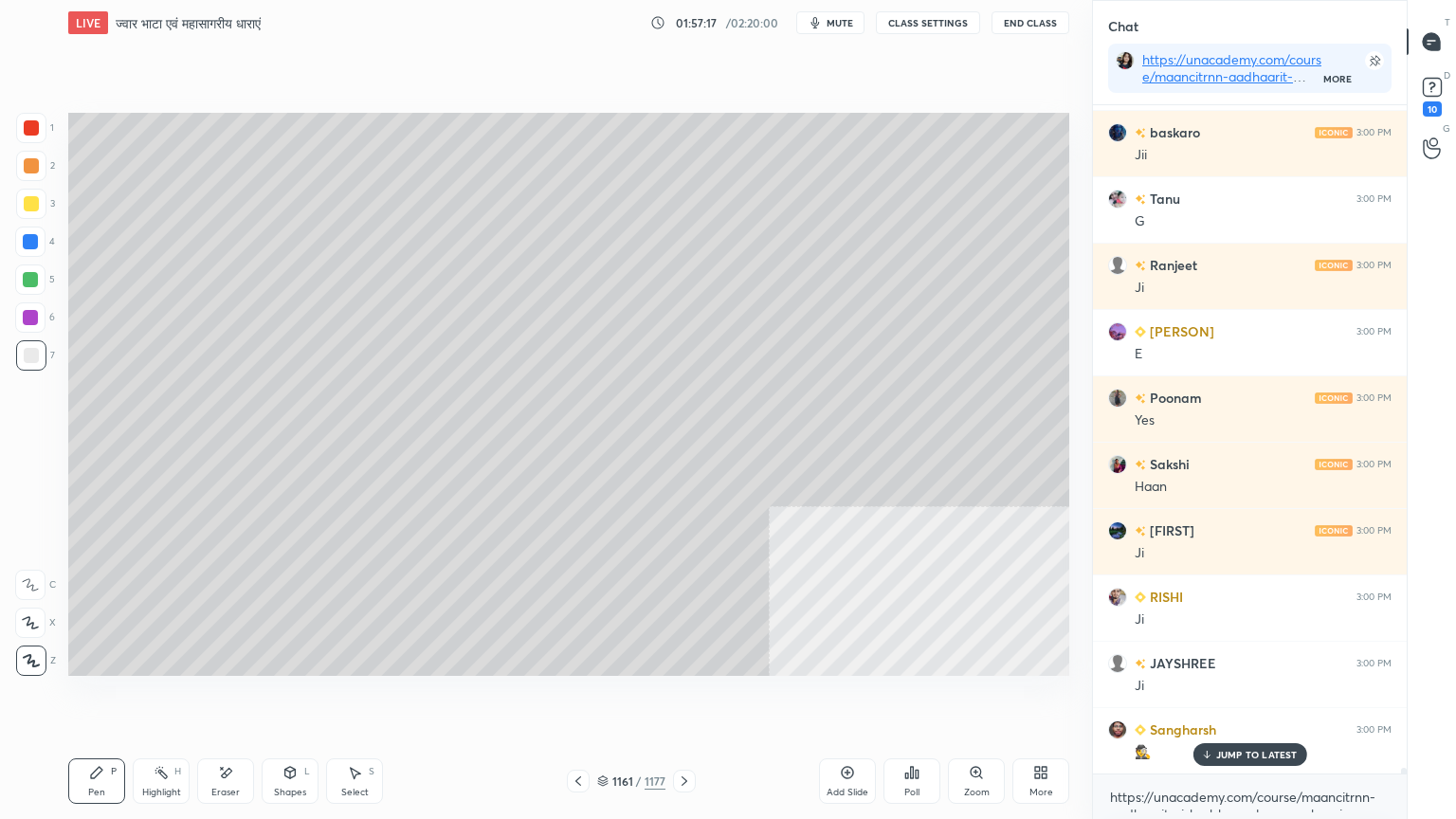 drag, startPoint x: 34, startPoint y: 250, endPoint x: 60, endPoint y: 249, distance: 26.019224 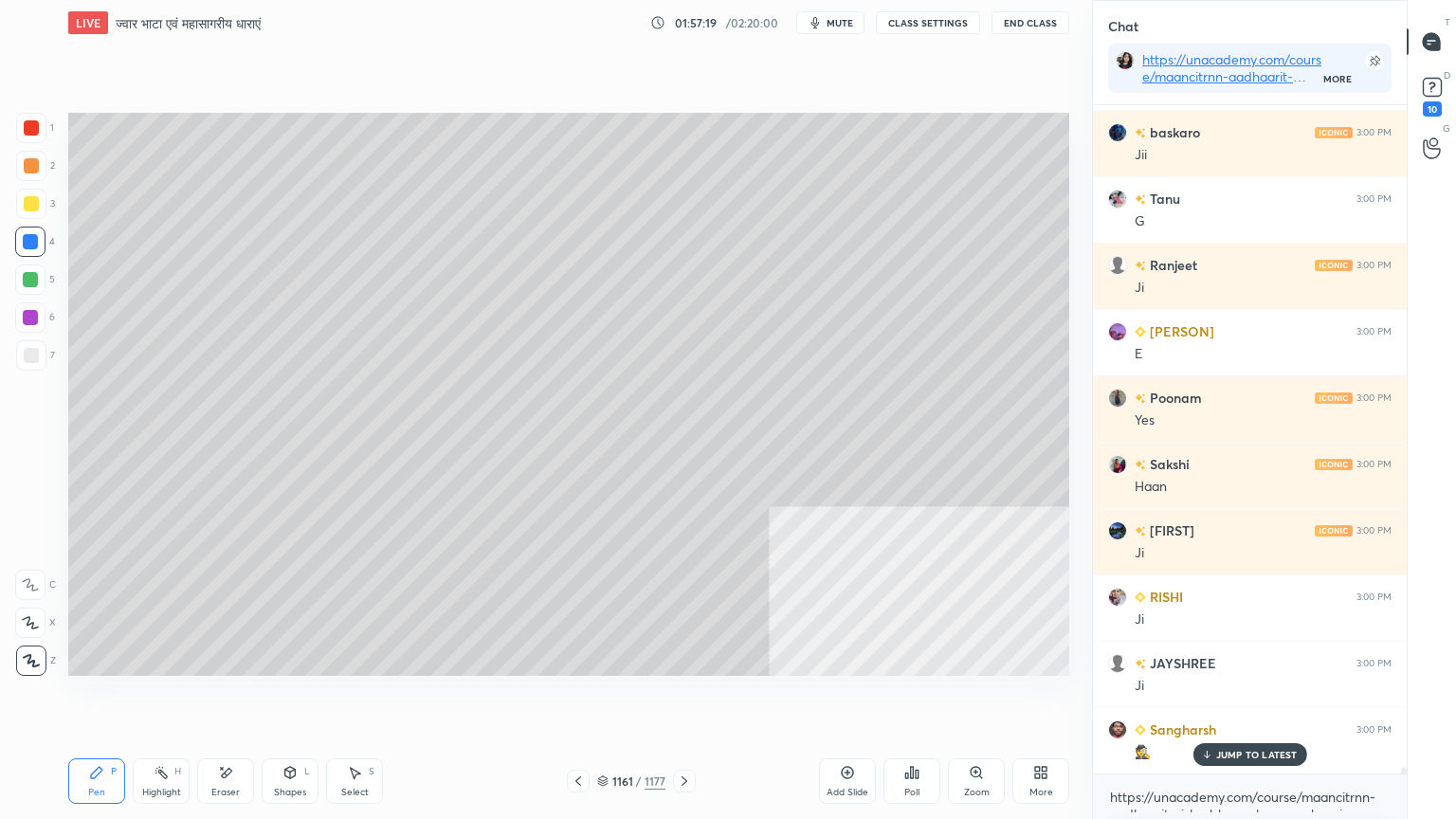 drag, startPoint x: 5, startPoint y: 355, endPoint x: 23, endPoint y: 355, distance: 18 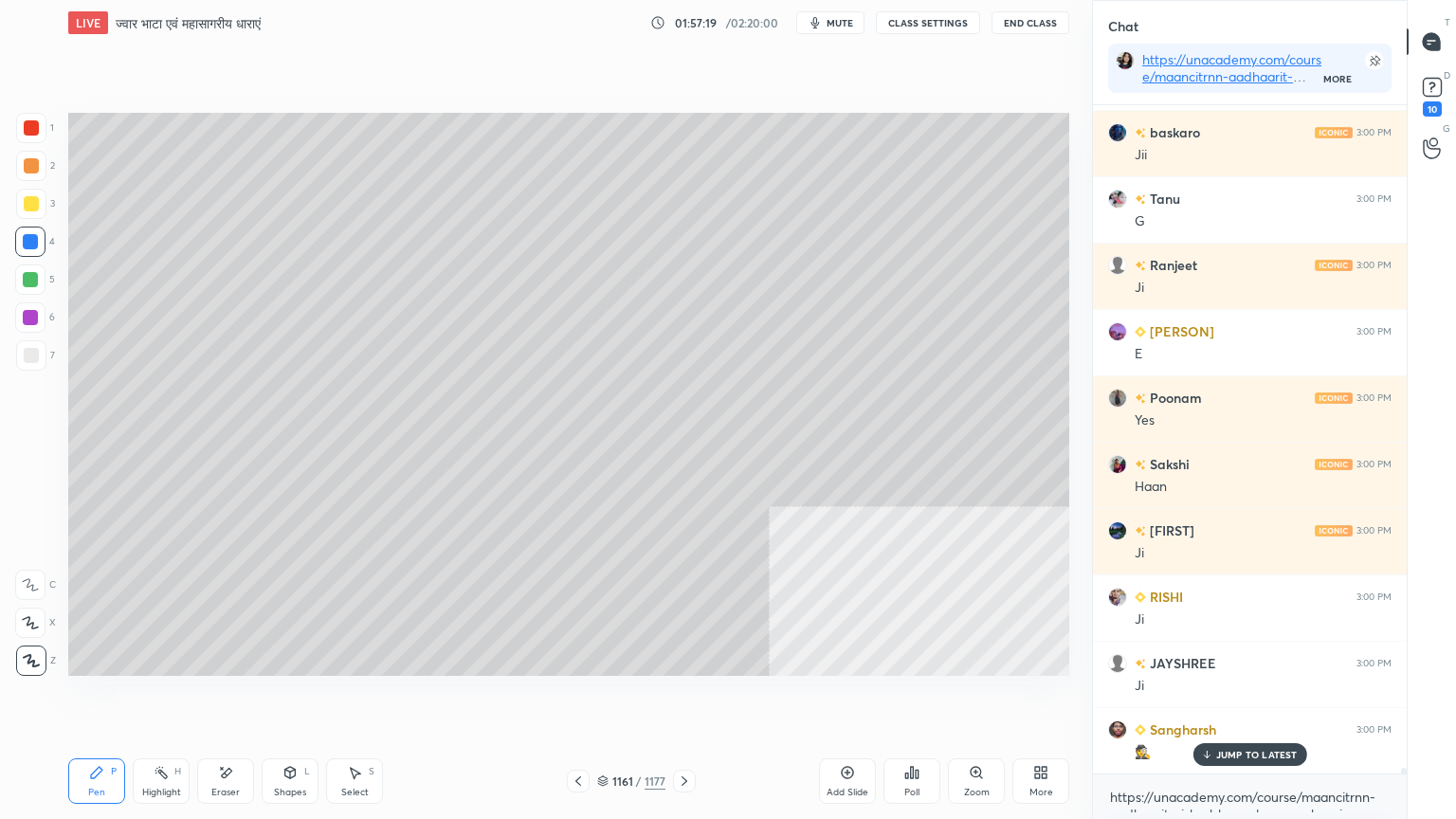 click on "1 2 3 4 5 6 7 C X Z E E Erase all   H H" at bounding box center [30, 394] 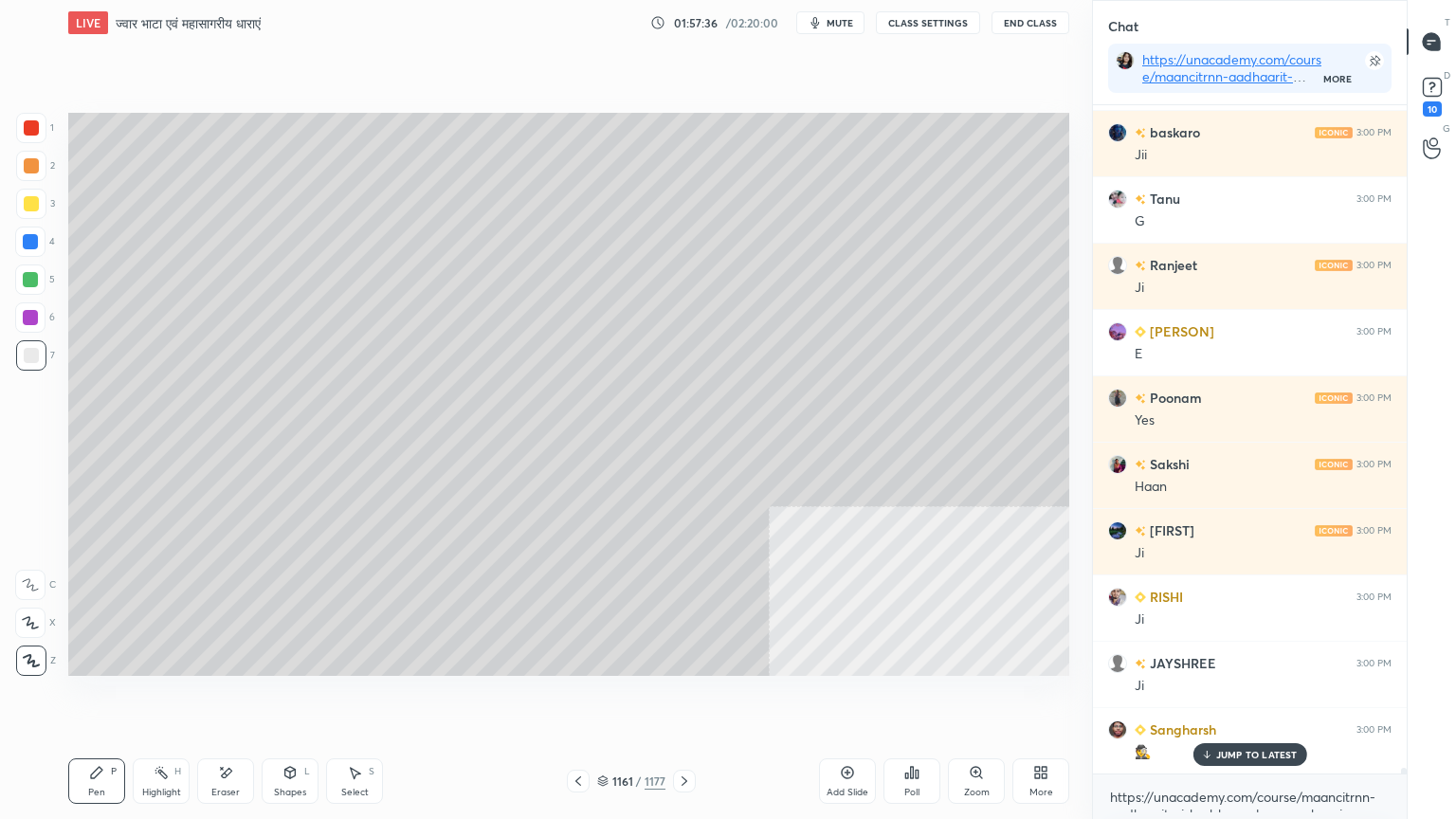 click at bounding box center [30, 242] 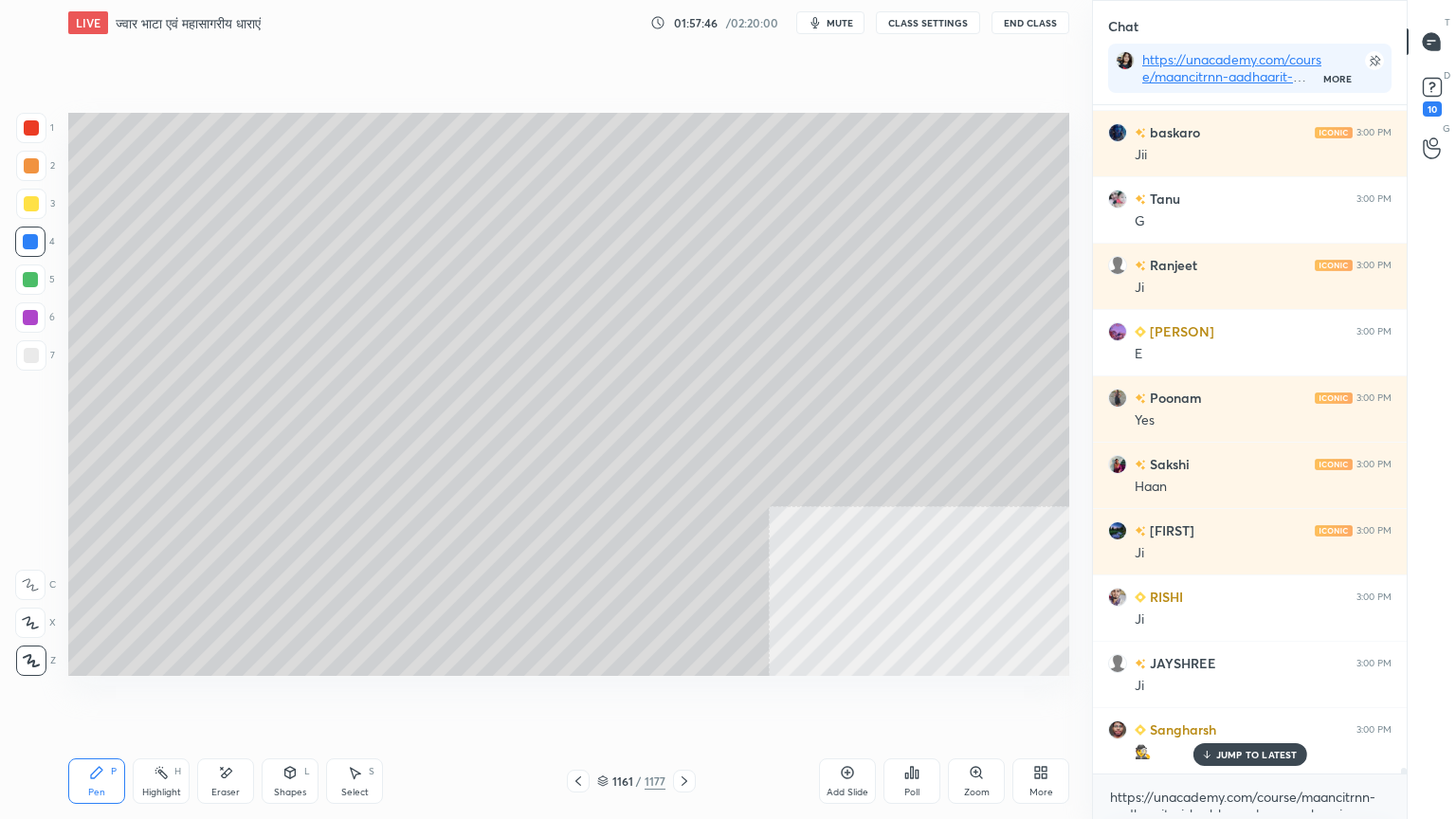 click at bounding box center [31, 355] 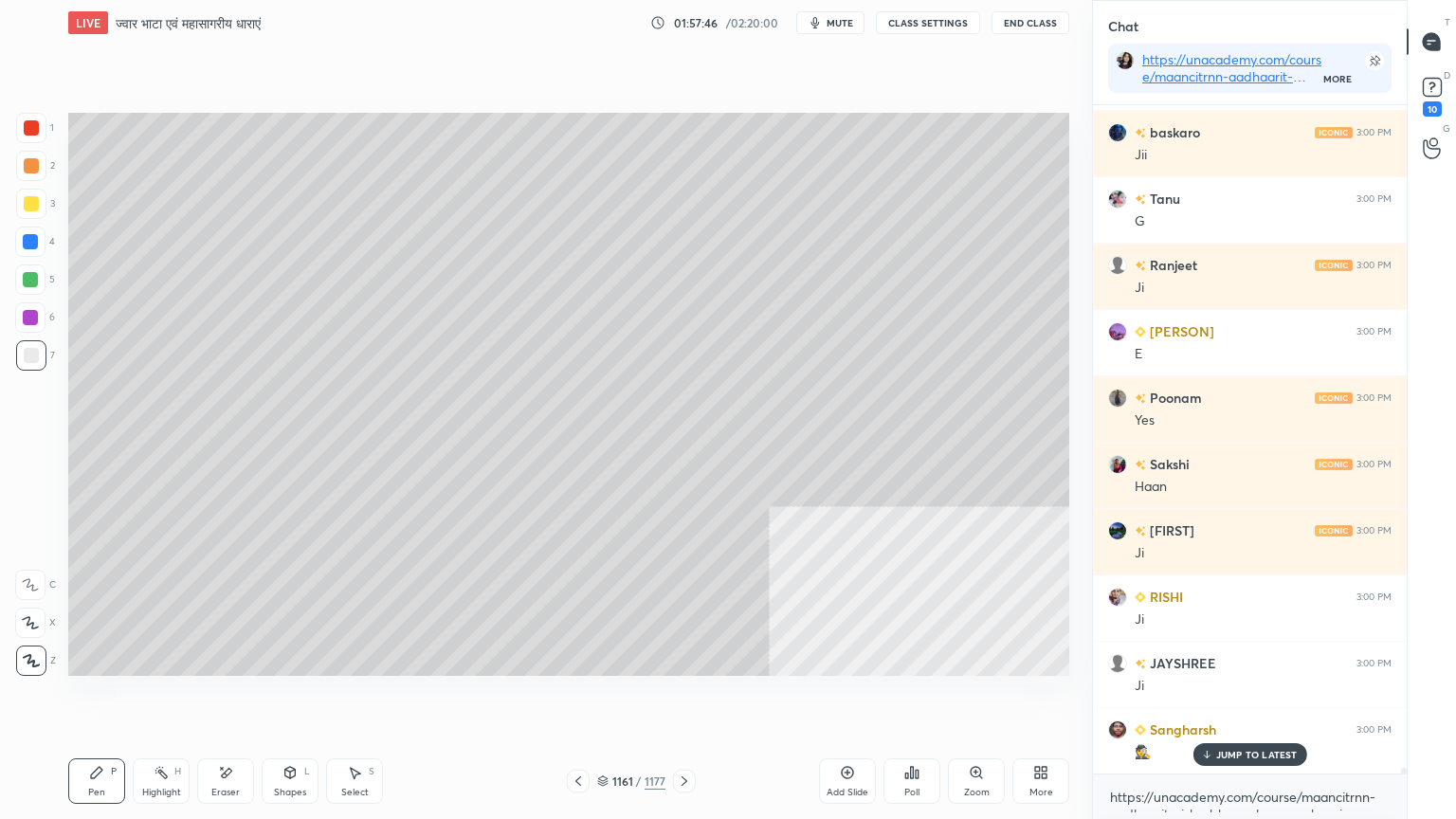 drag, startPoint x: 38, startPoint y: 360, endPoint x: 61, endPoint y: 357, distance: 23.194827 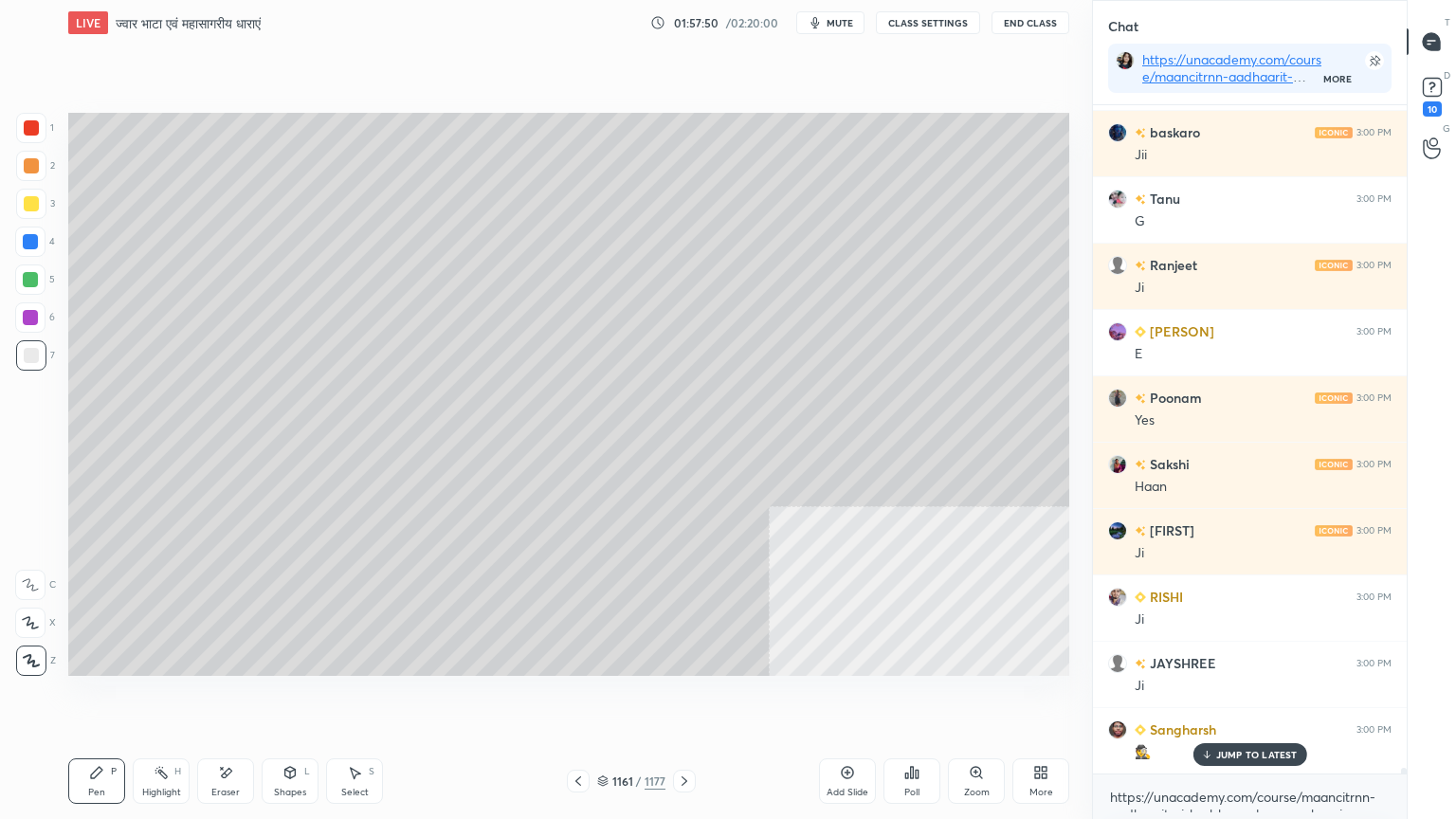 click at bounding box center [30, 242] 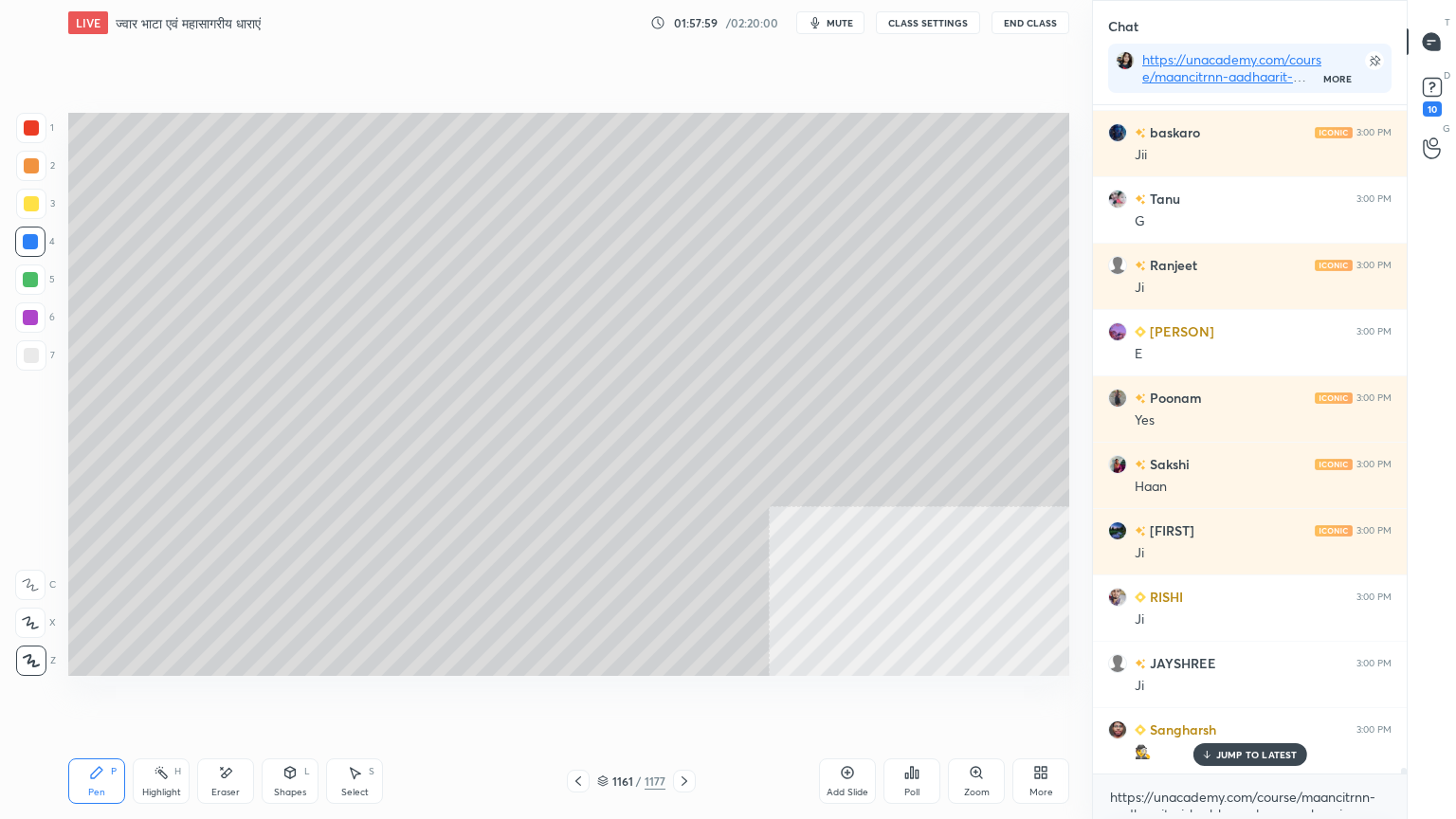 scroll, scrollTop: 76723, scrollLeft: 0, axis: vertical 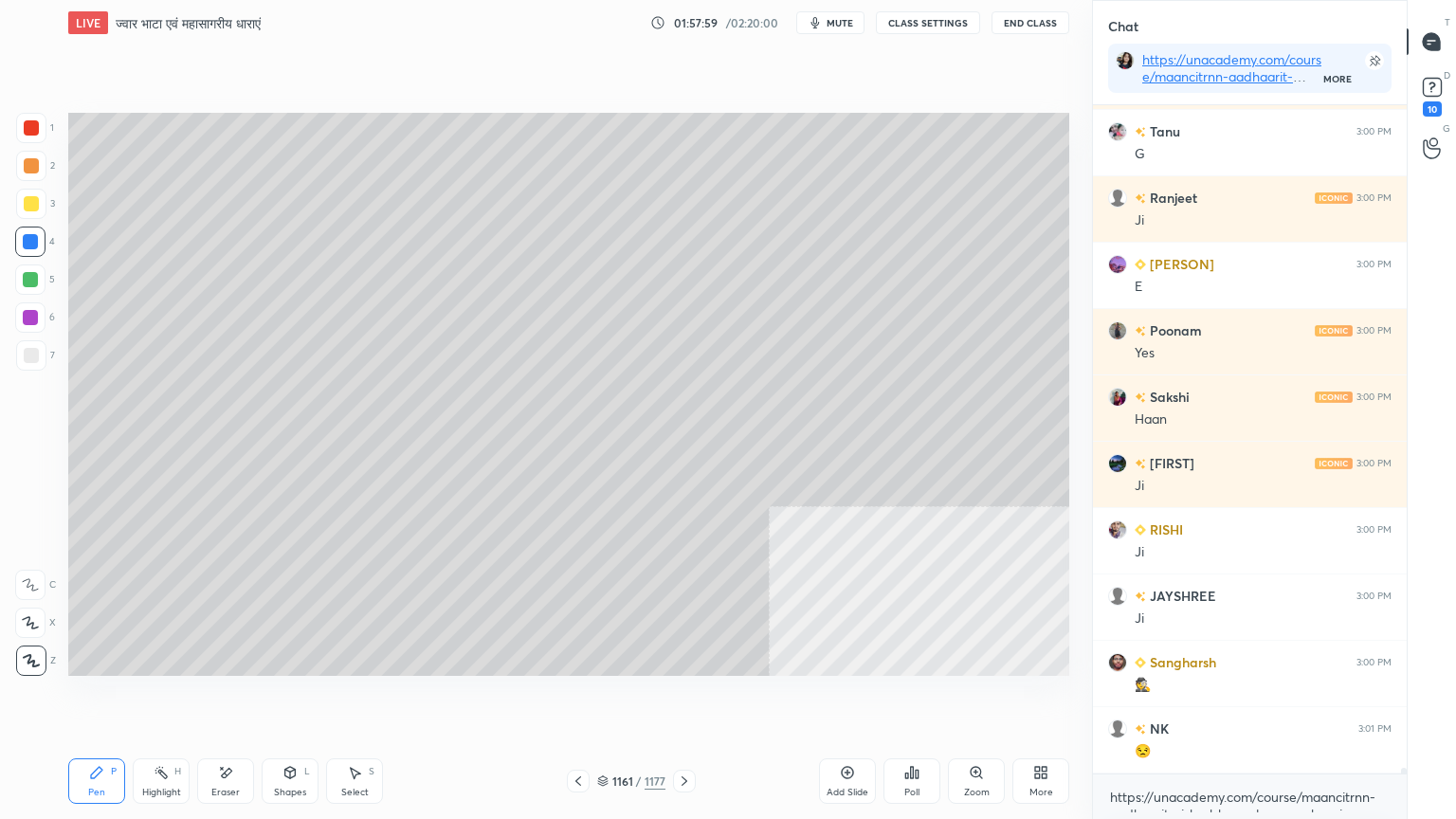 click at bounding box center (31, 355) 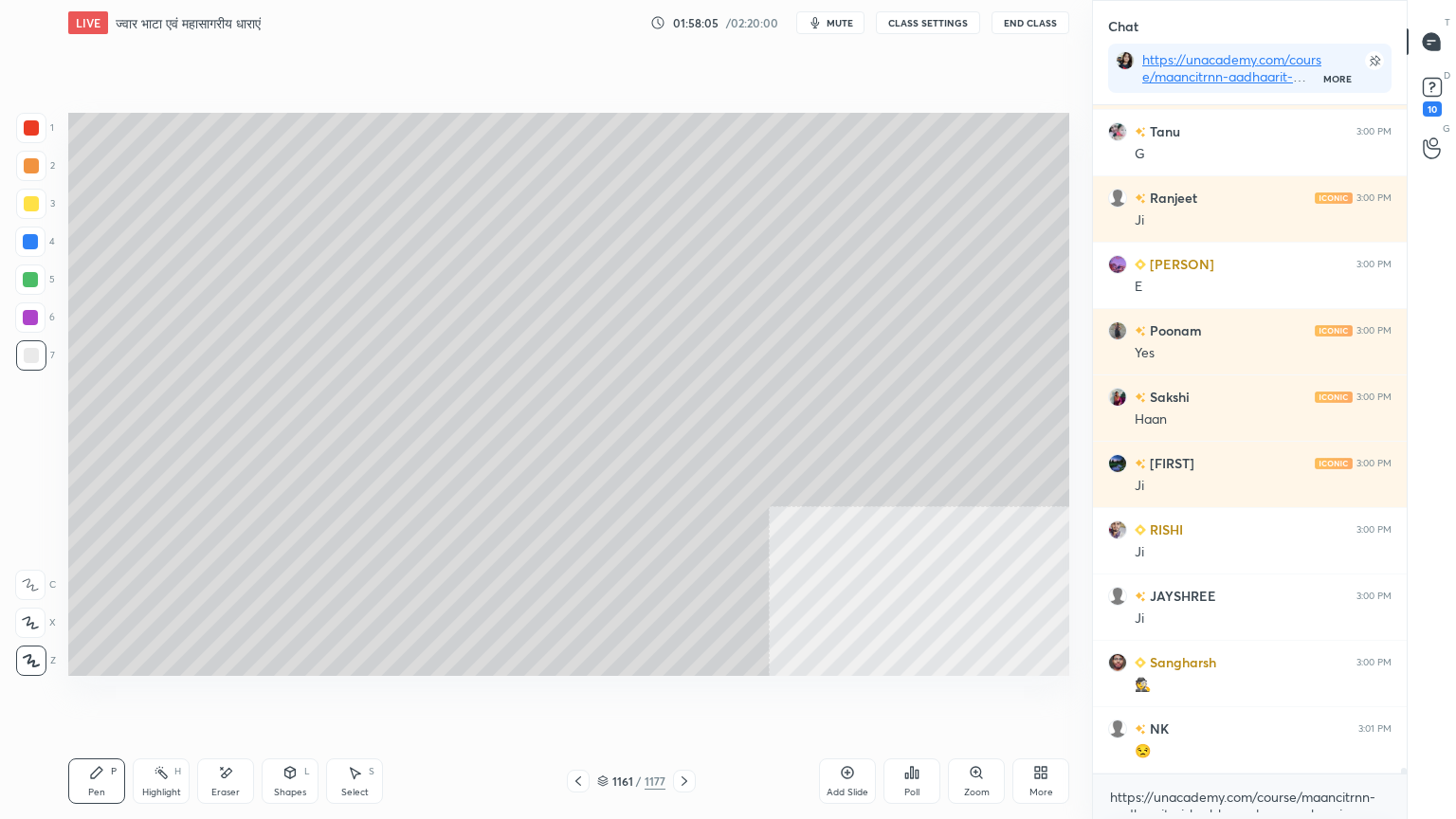 click at bounding box center [30, 242] 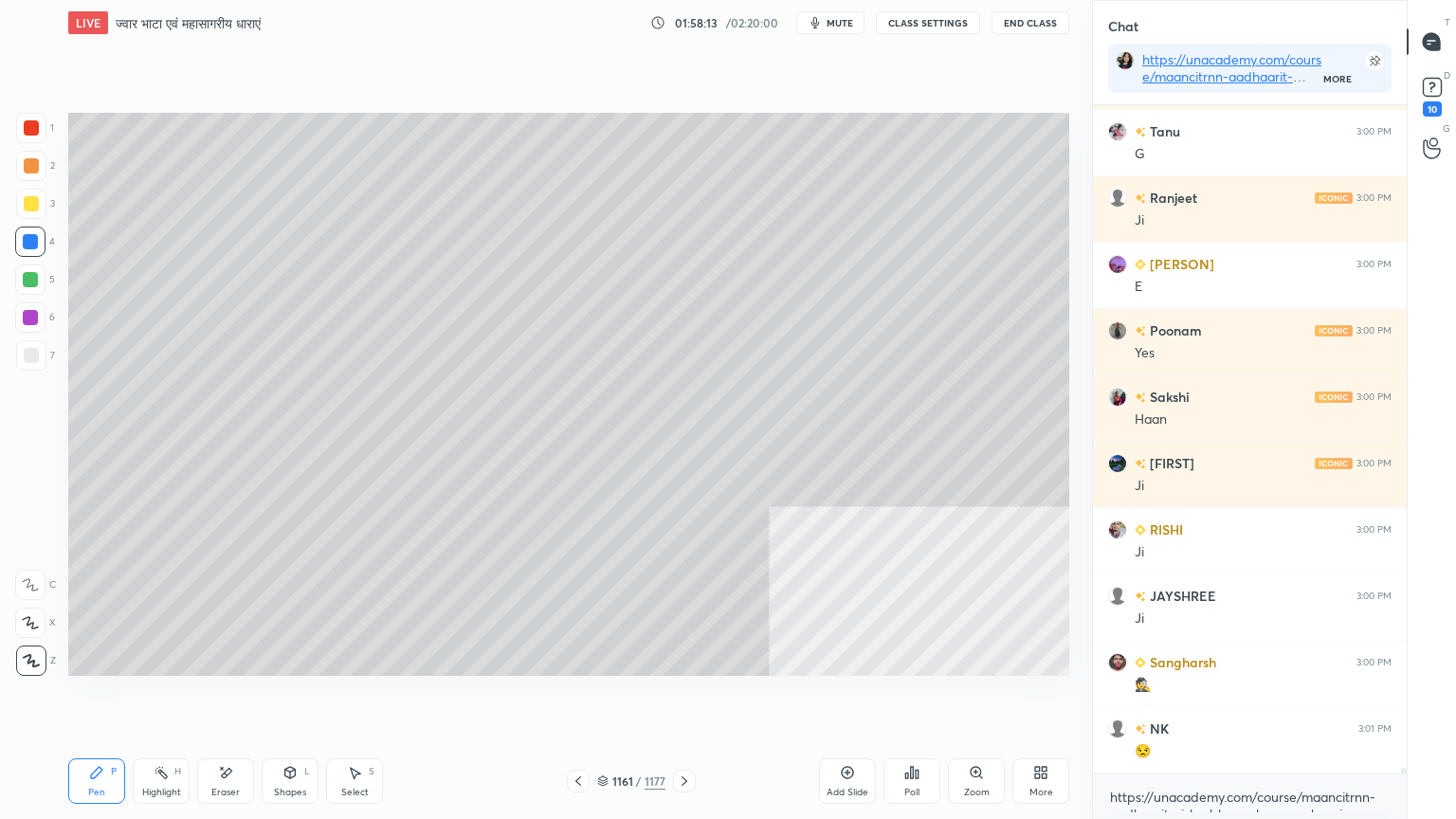 click on "1 2 3 4 5 6 7 C X Z E E Erase all   H H" at bounding box center (30, 394) 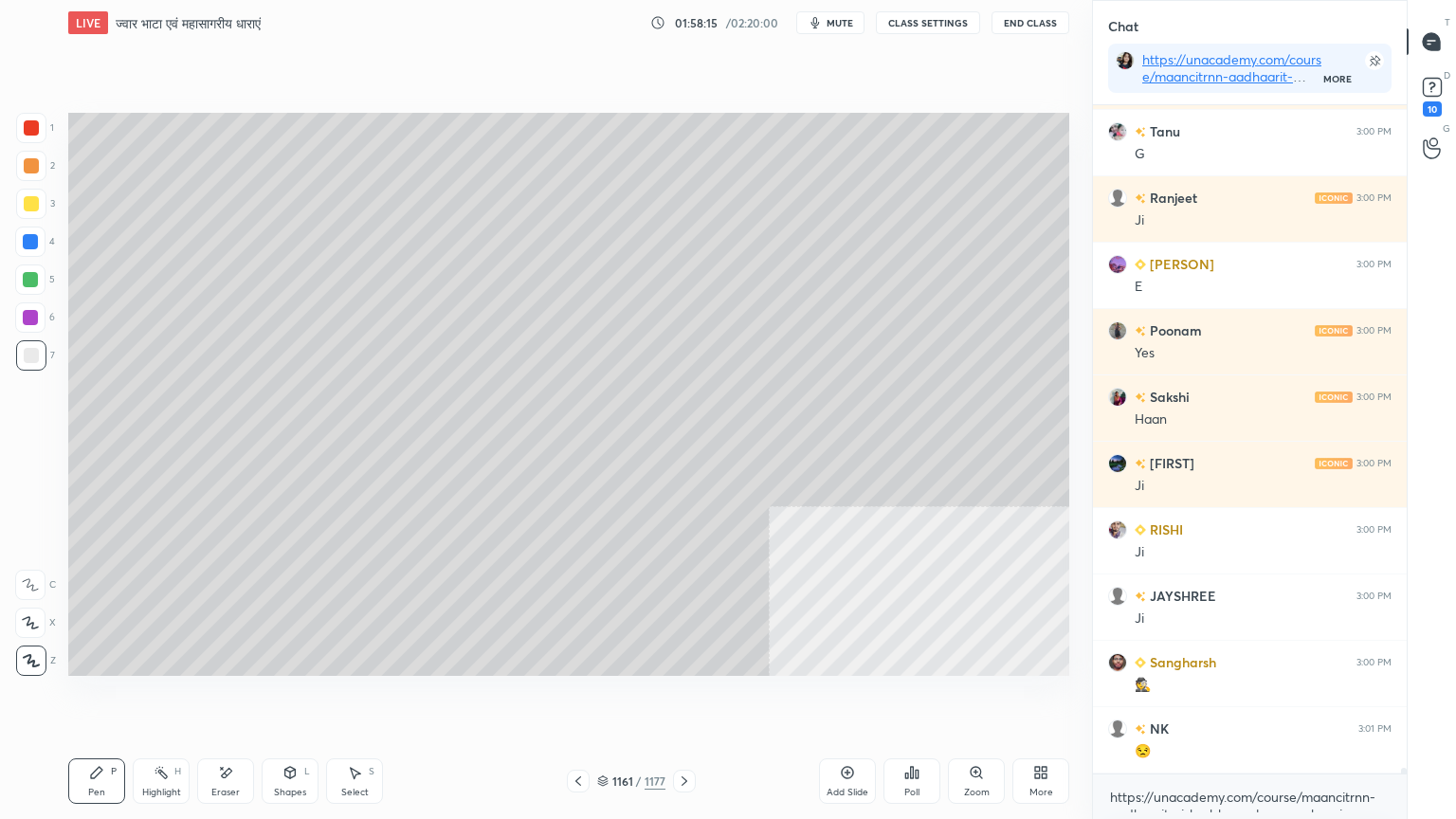 click at bounding box center [30, 242] 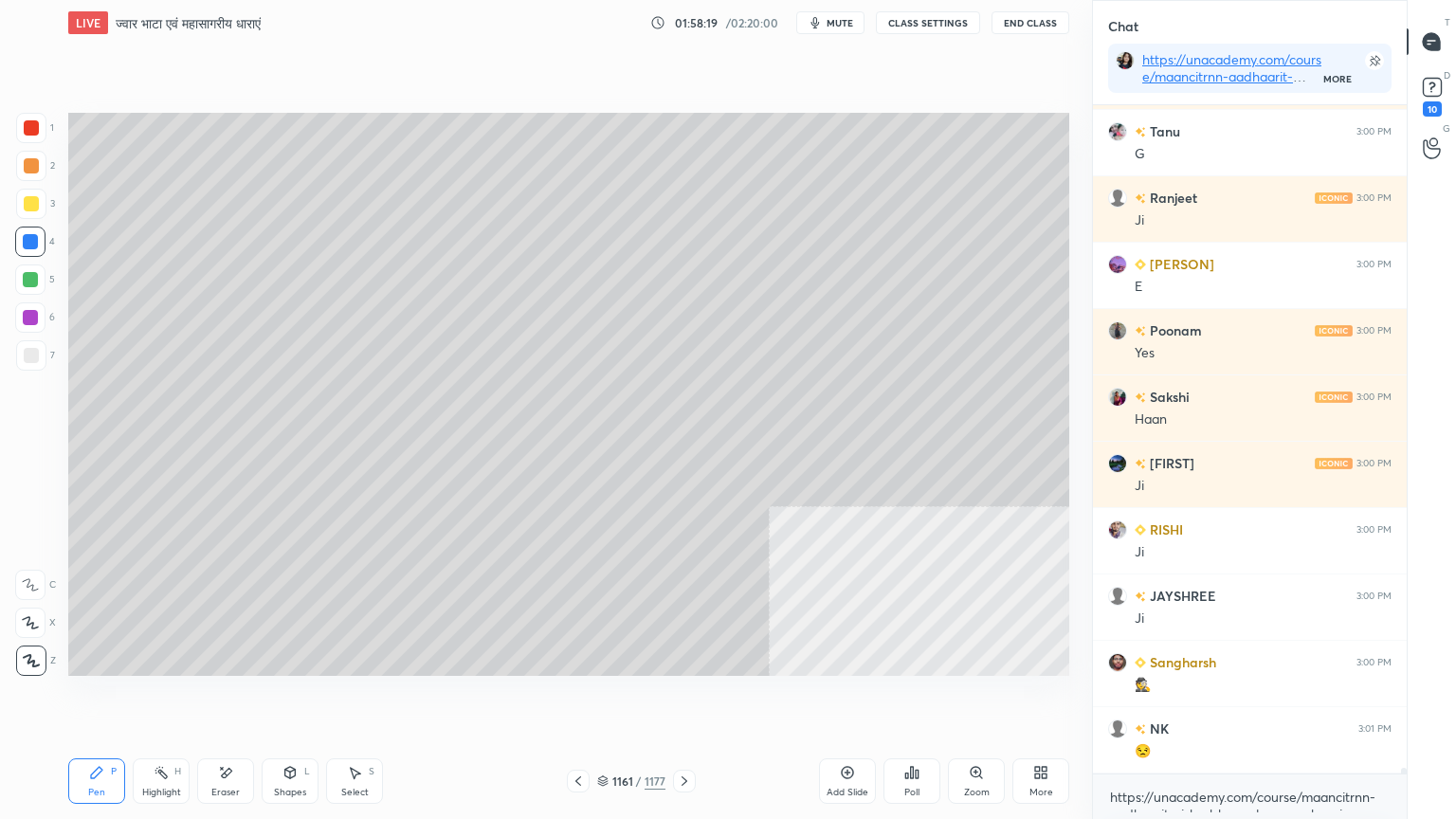 scroll, scrollTop: 76789, scrollLeft: 0, axis: vertical 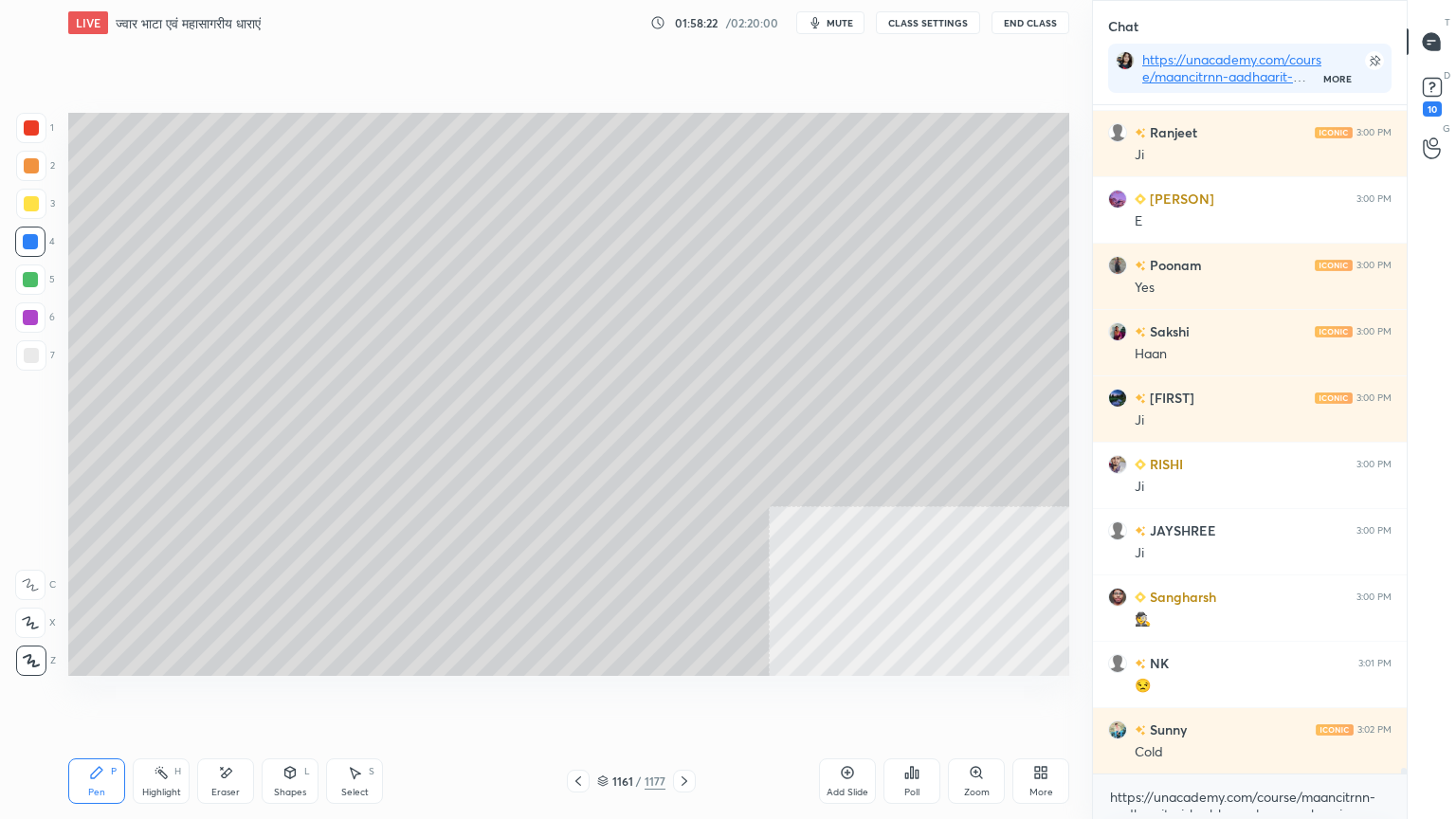 click at bounding box center [31, 355] 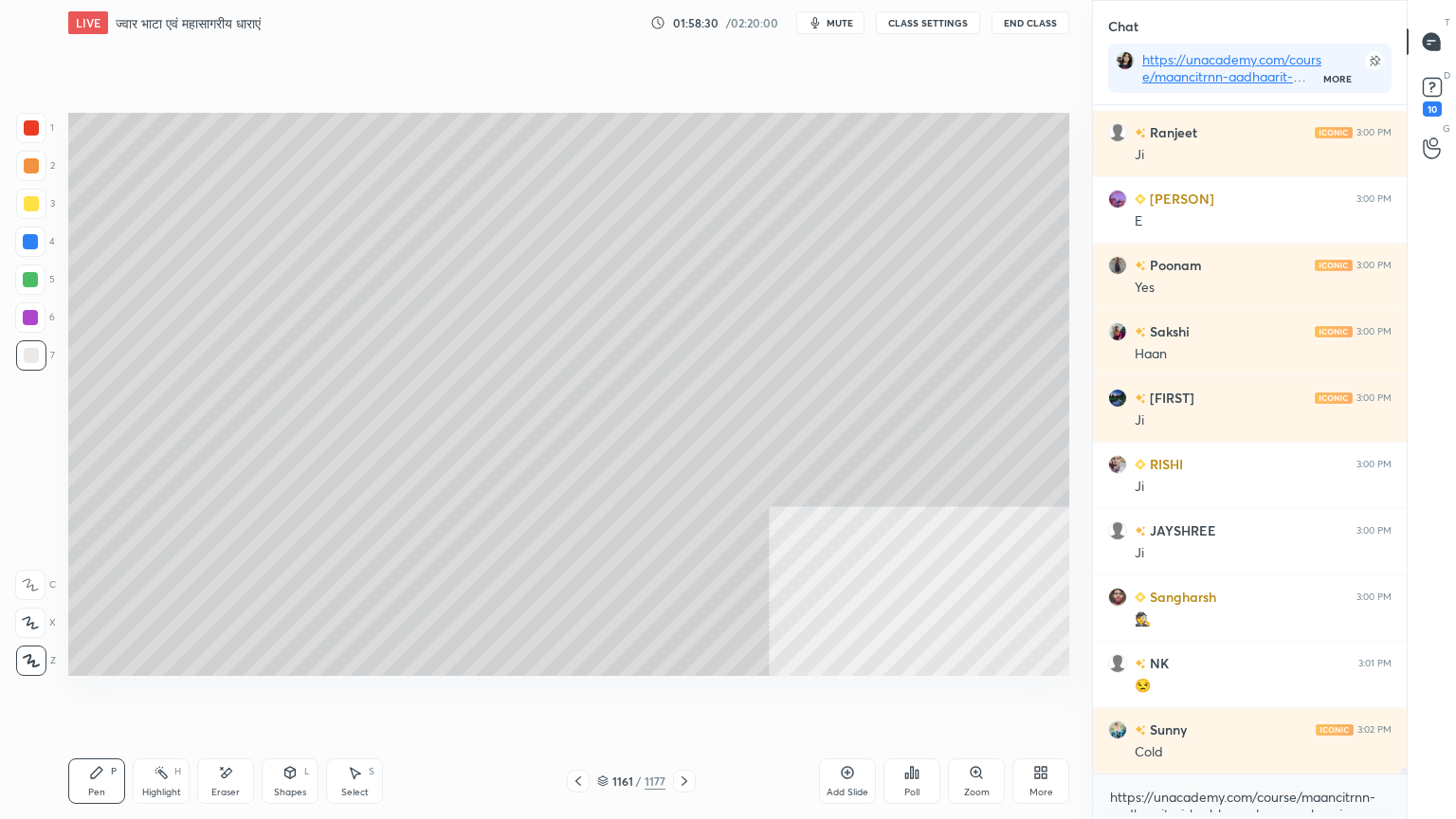 click on "Add Slide" at bounding box center [847, 781] 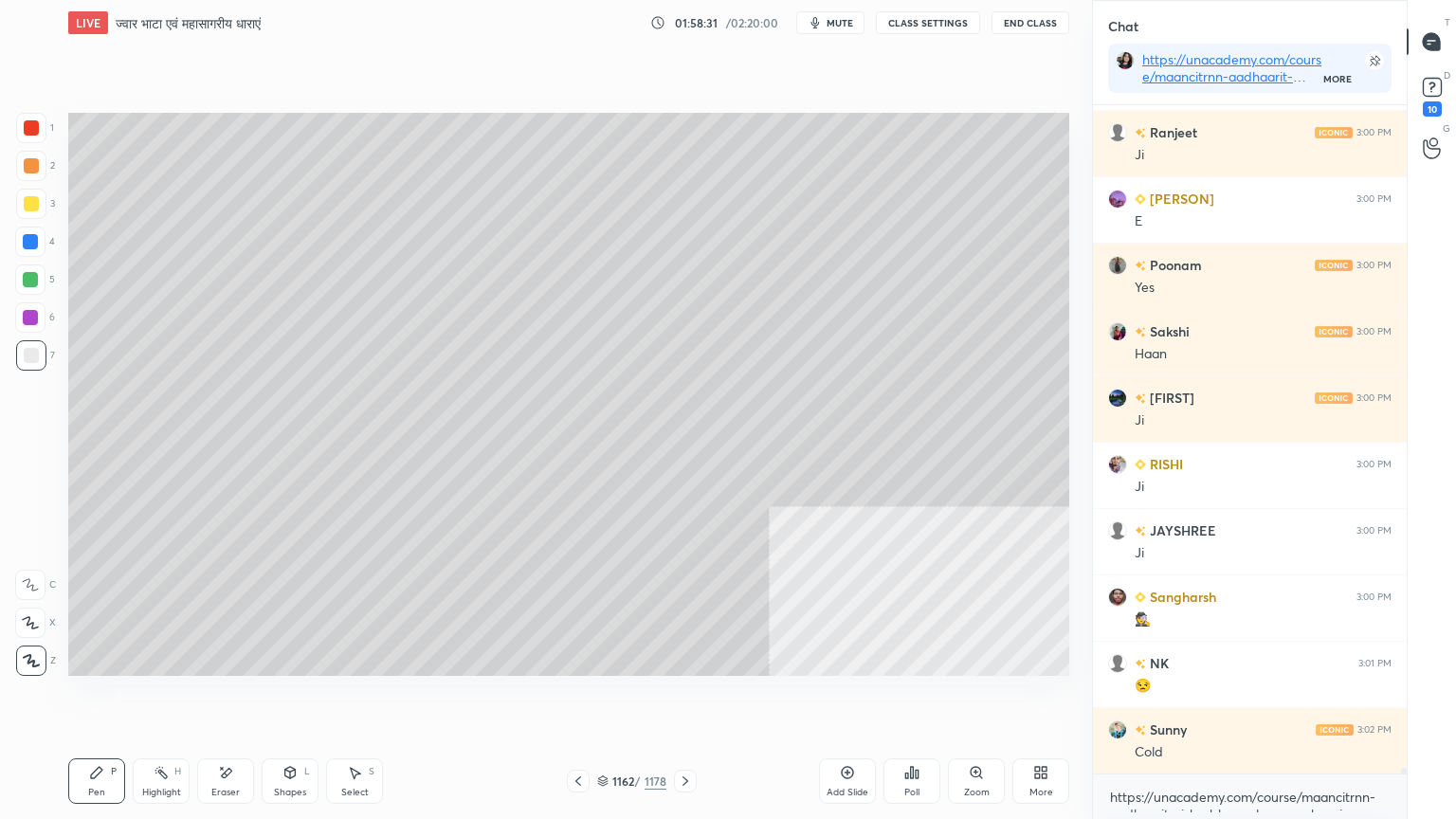 click on "Shapes L" at bounding box center [290, 781] 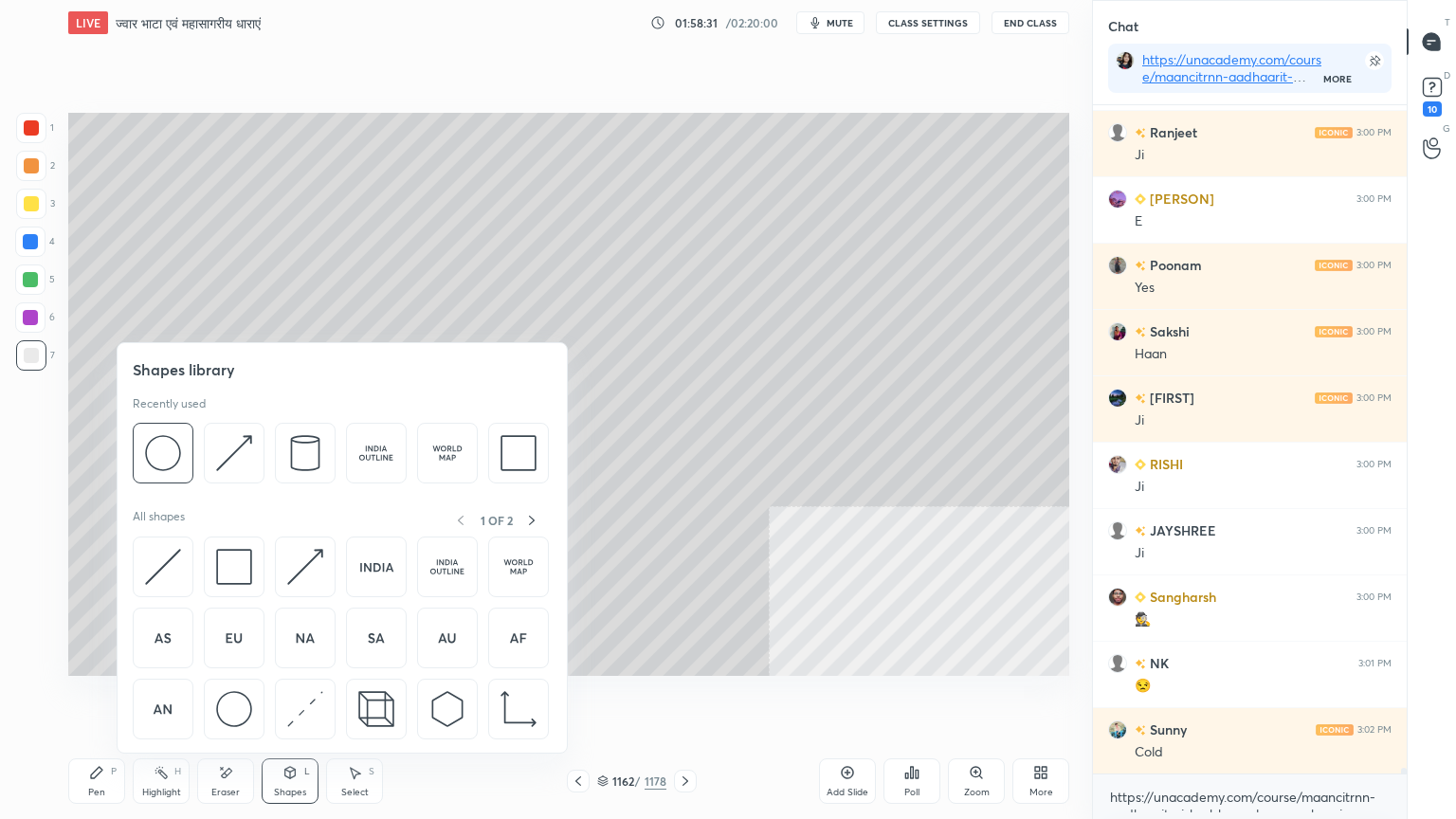 click at bounding box center (234, 709) 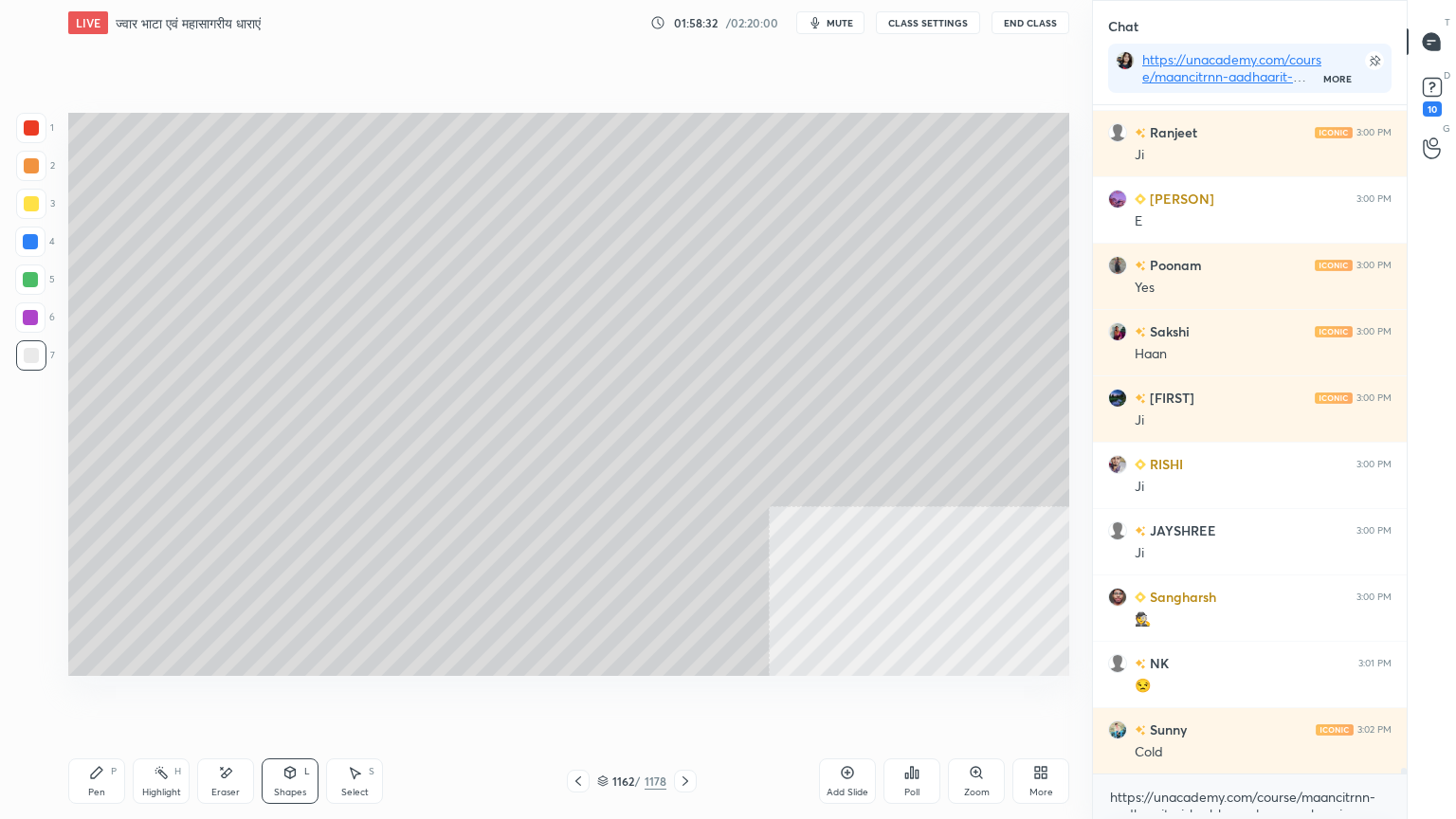 click at bounding box center [30, 242] 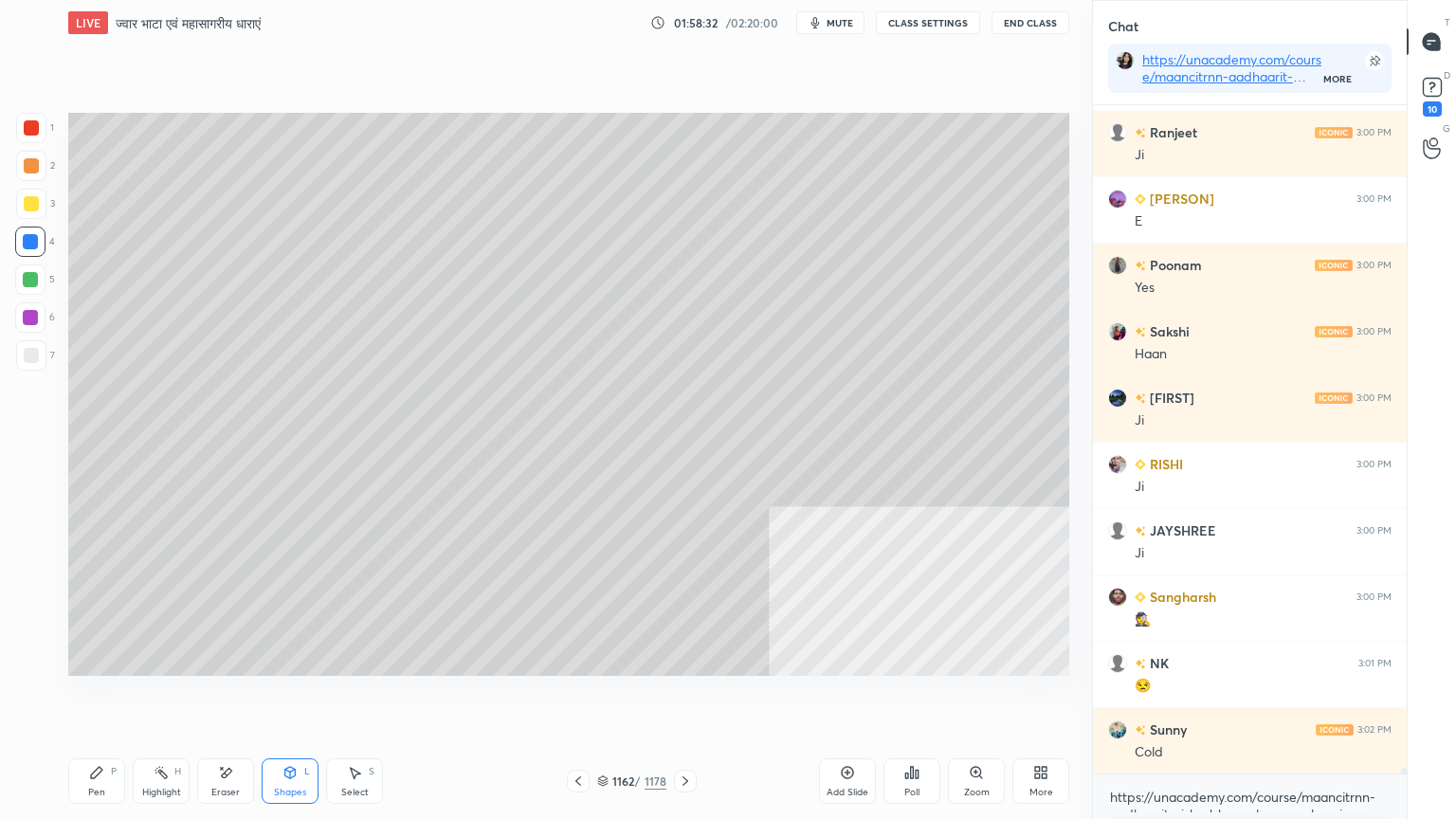 click at bounding box center (30, 242) 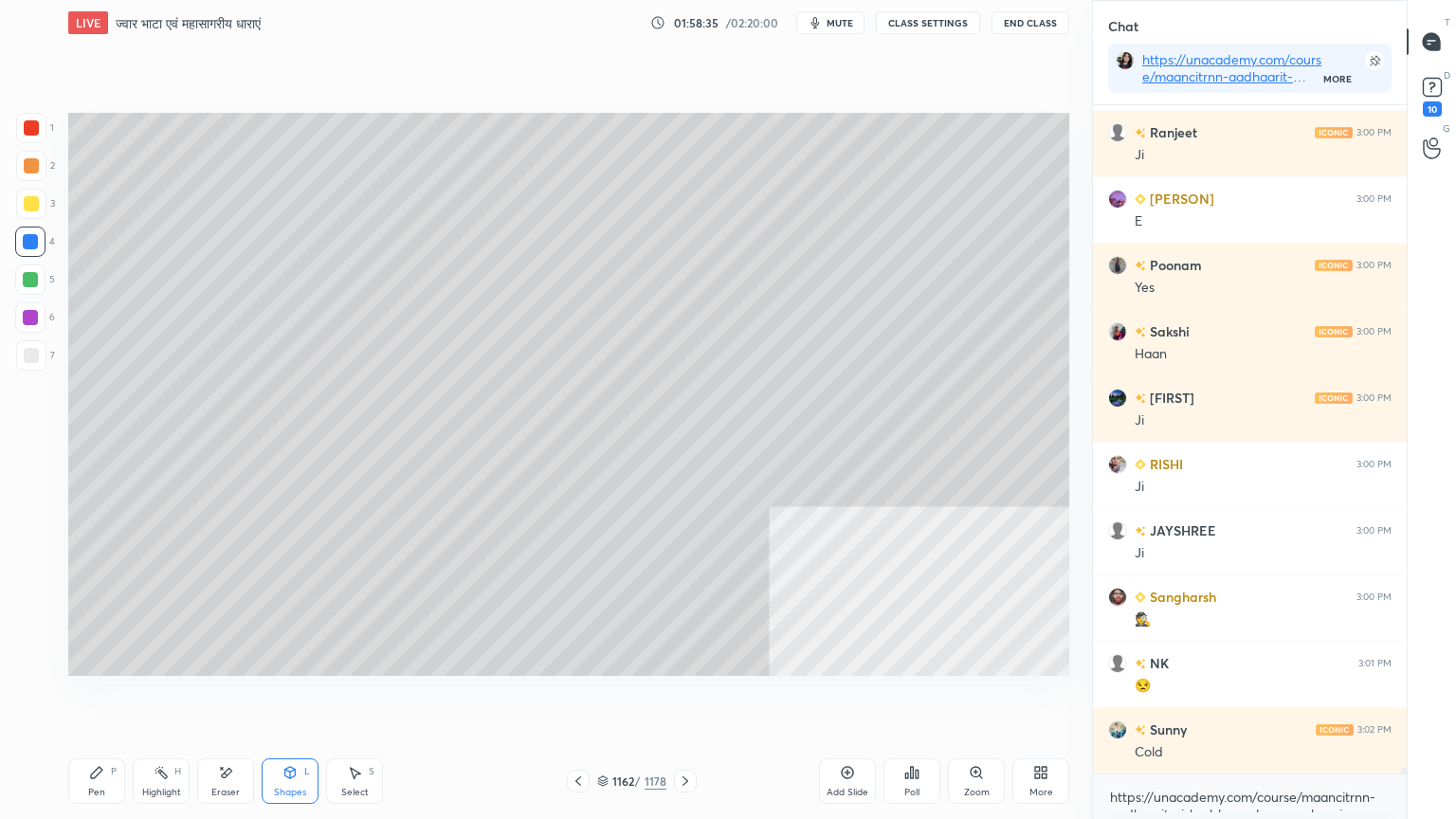 click 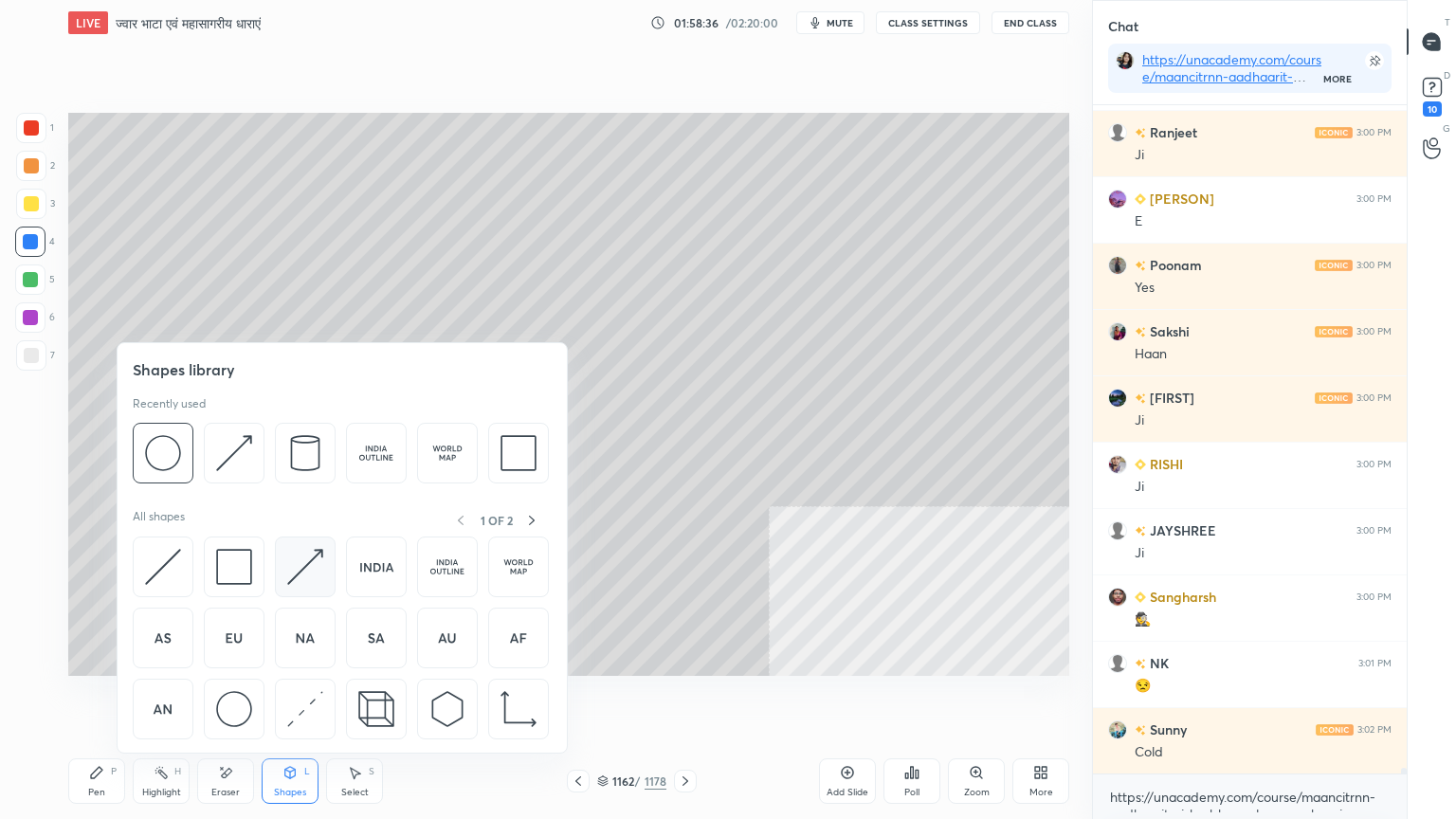 click at bounding box center (305, 567) 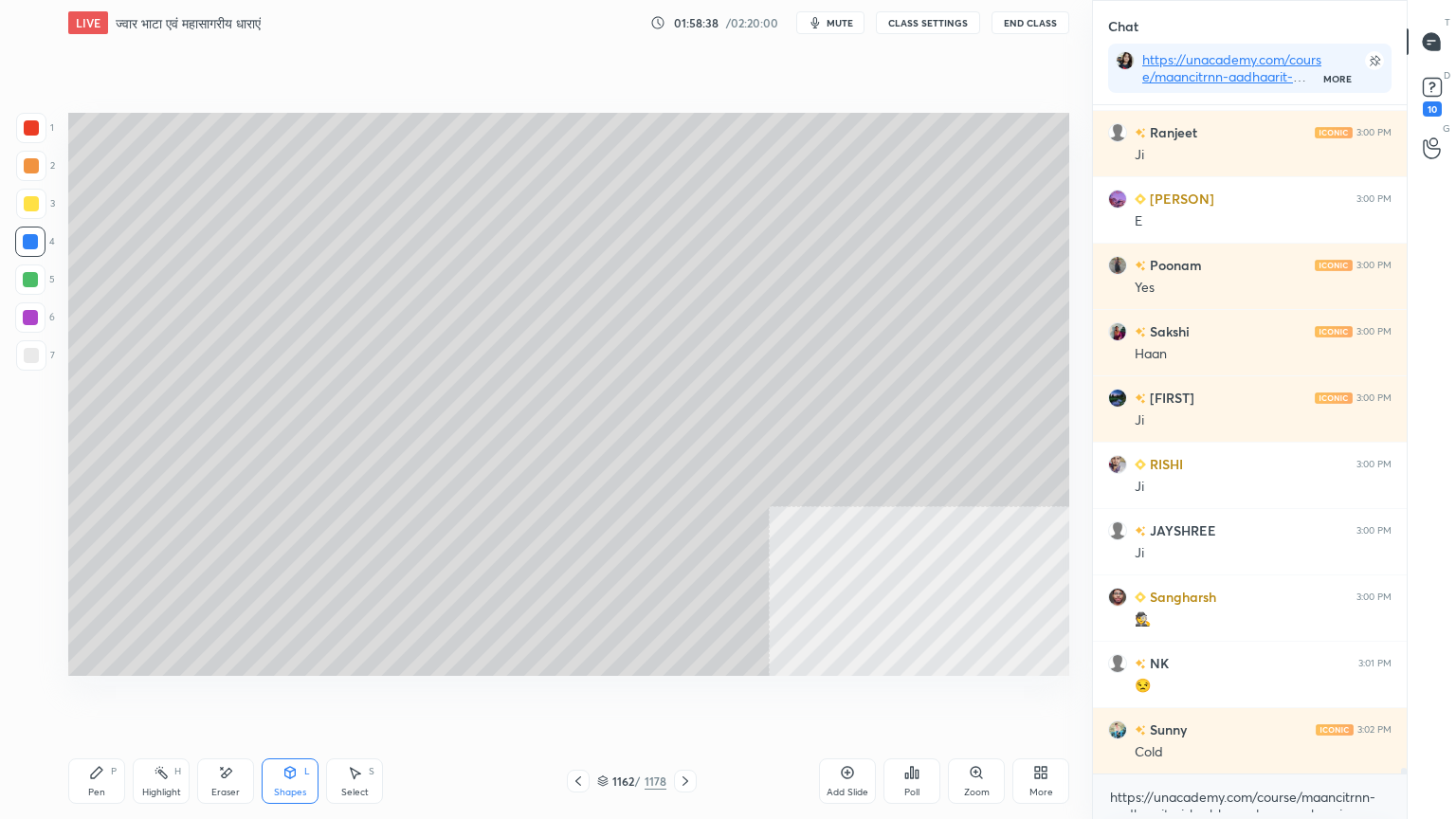 scroll, scrollTop: 76871, scrollLeft: 0, axis: vertical 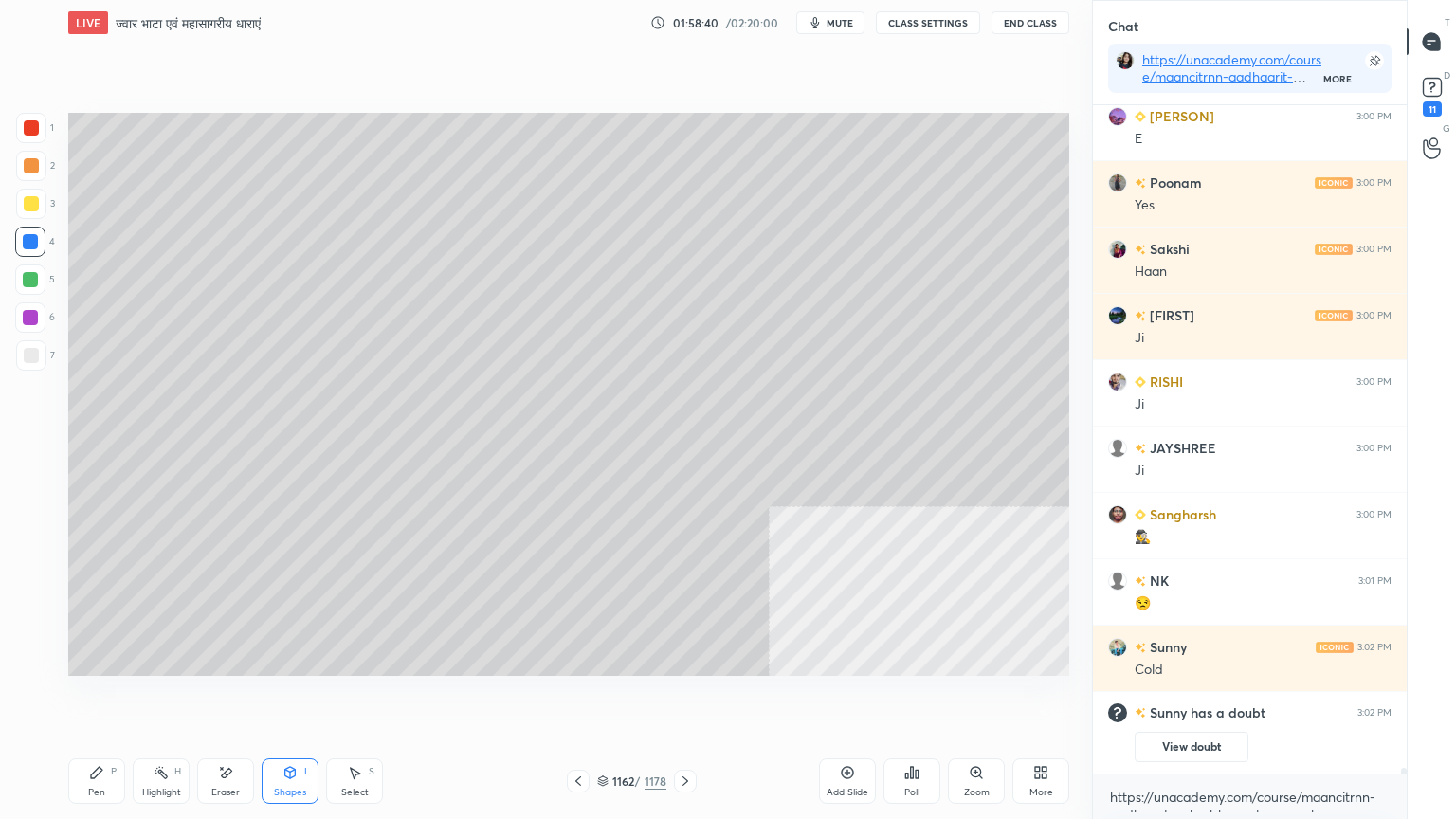 click on "Pen P" at bounding box center (97, 781) 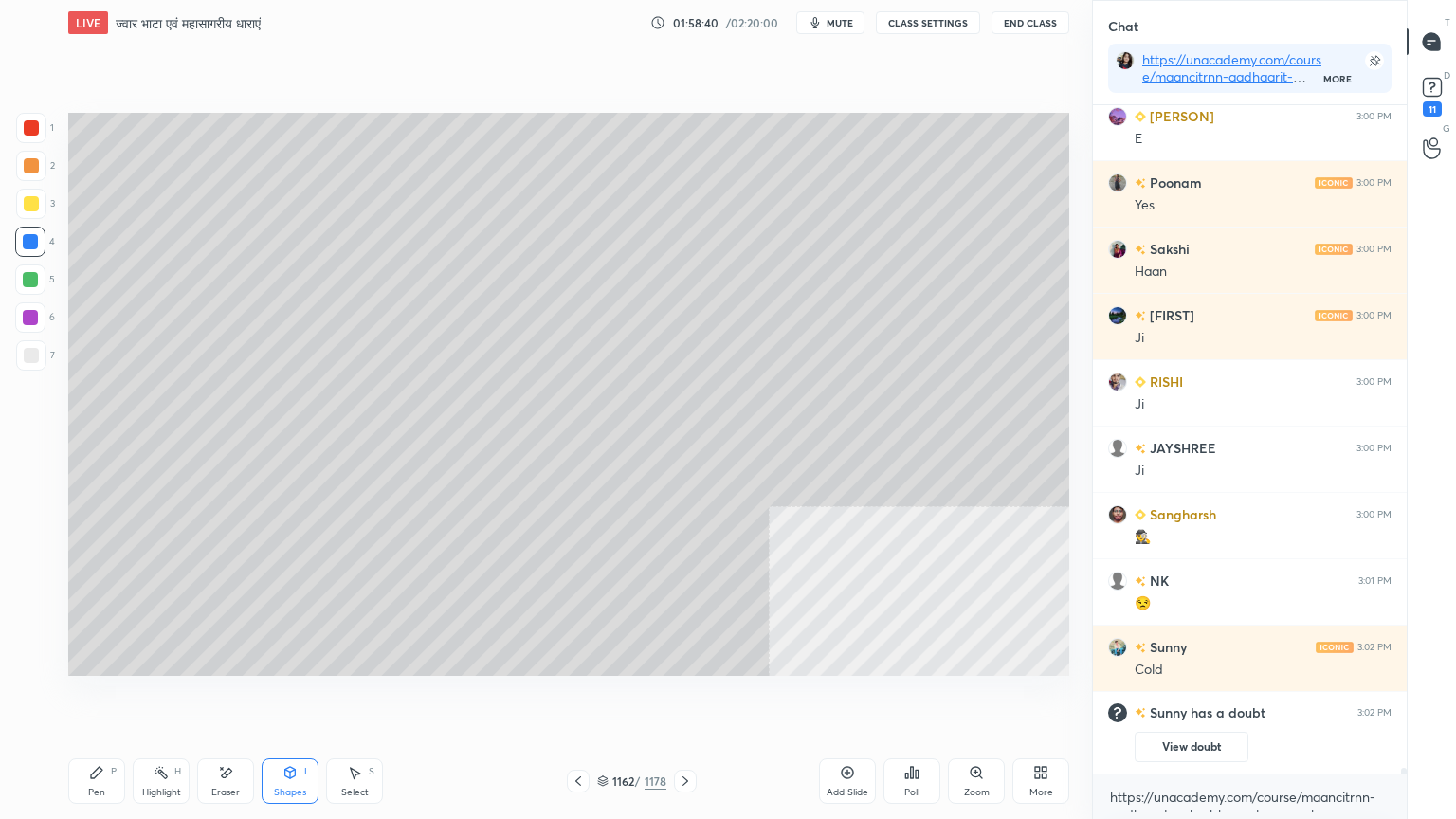 click on "Pen P" at bounding box center (97, 781) 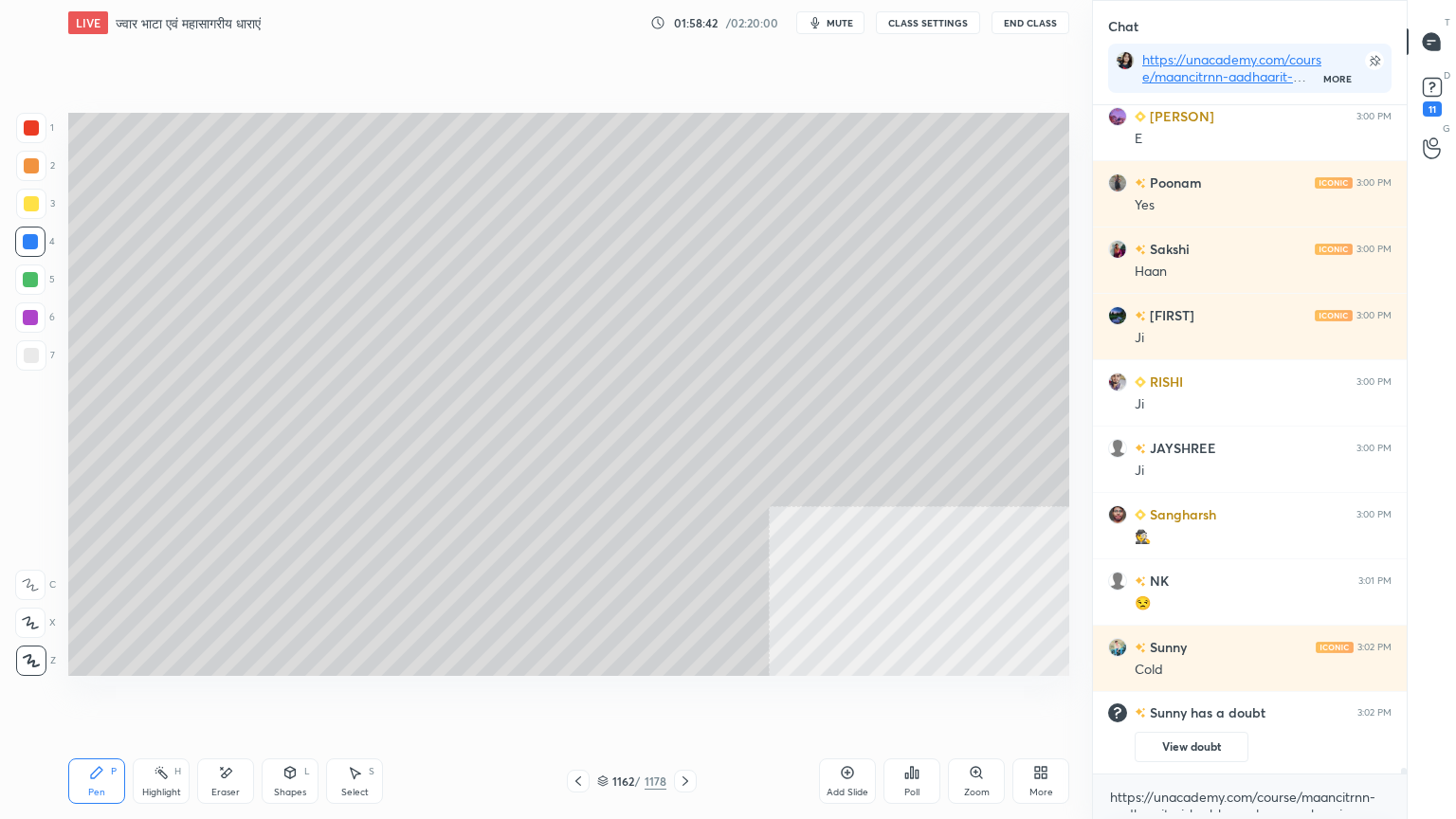 click at bounding box center [31, 355] 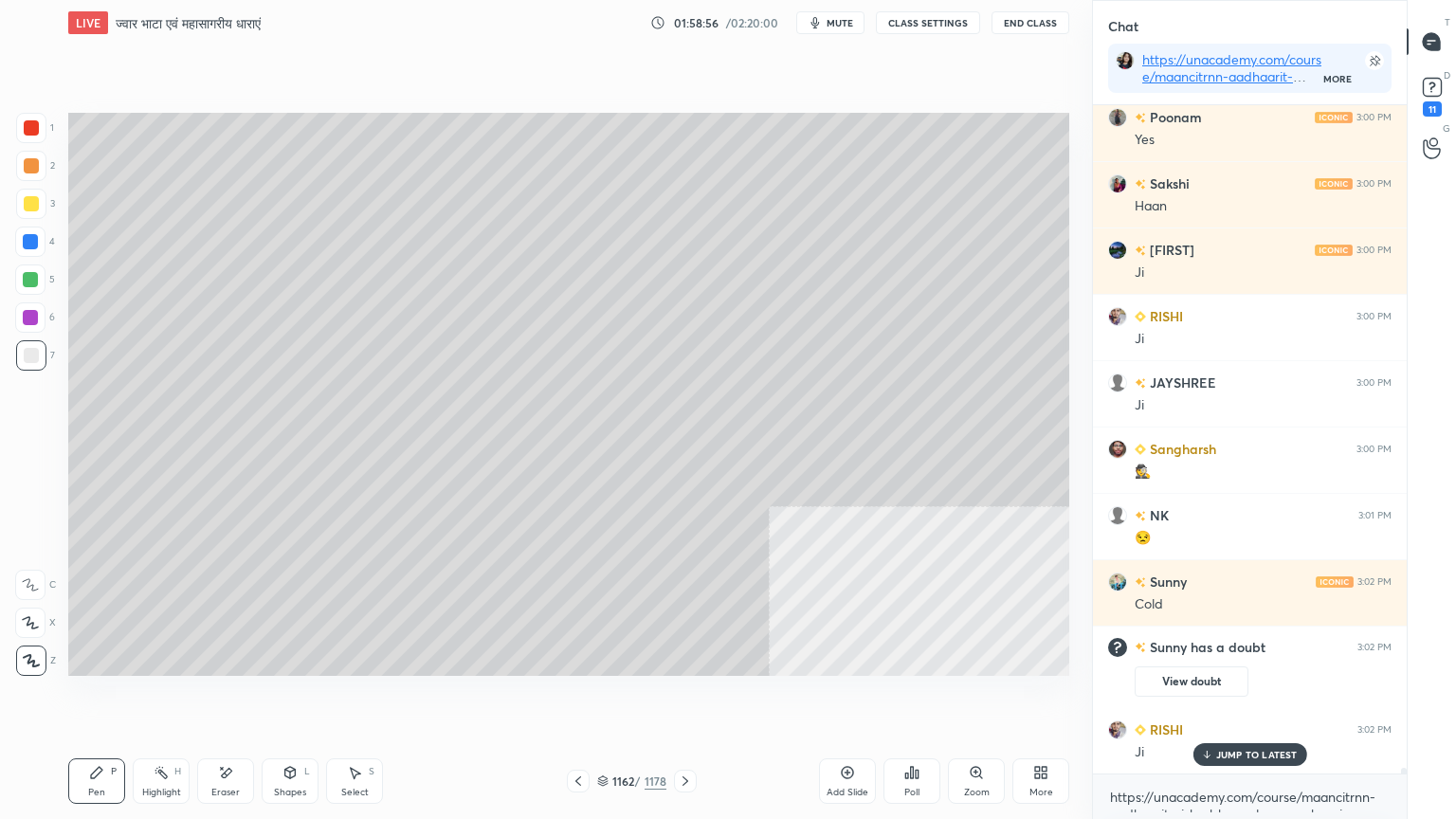 scroll, scrollTop: 76076, scrollLeft: 0, axis: vertical 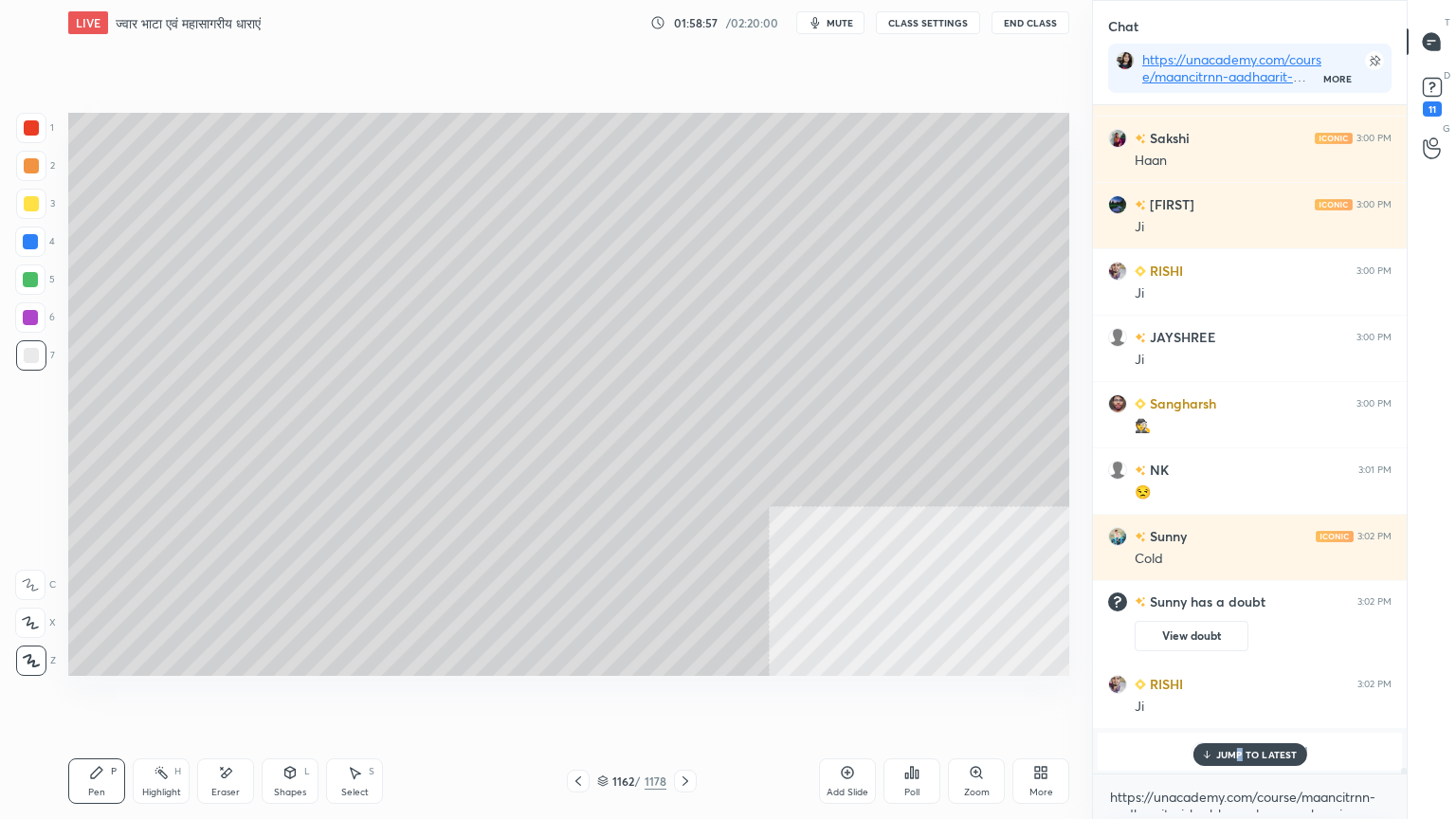 click on "JUMP TO LATEST" at bounding box center (1257, 755) 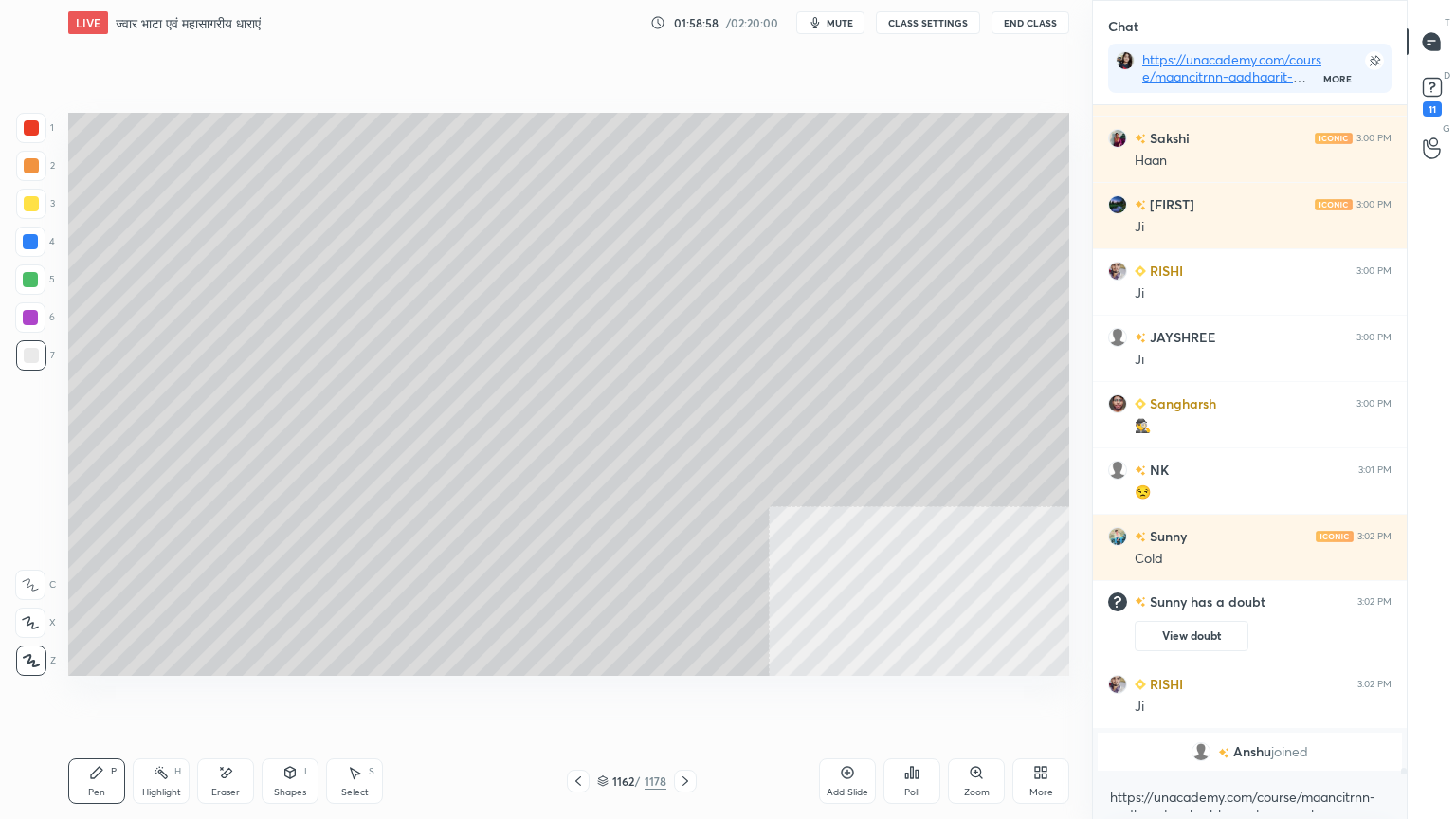 click on "https://unacademy.com/course/maancitrnn-aadhaarit-vishv-bhuugol-comprehensive-course-on-world-mapping/1FUXZMPP x" at bounding box center [1249, 796] 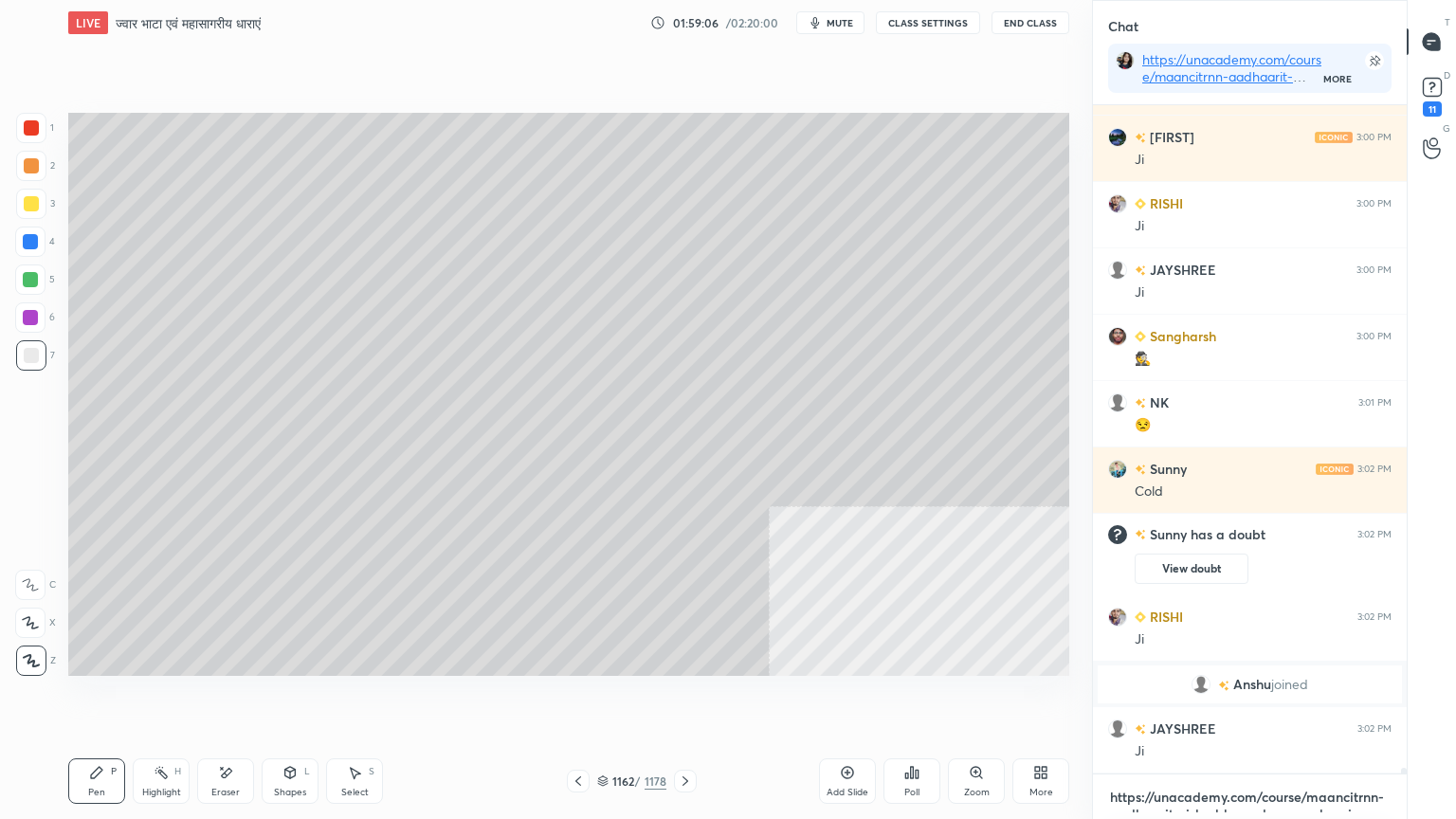 scroll, scrollTop: 76209, scrollLeft: 0, axis: vertical 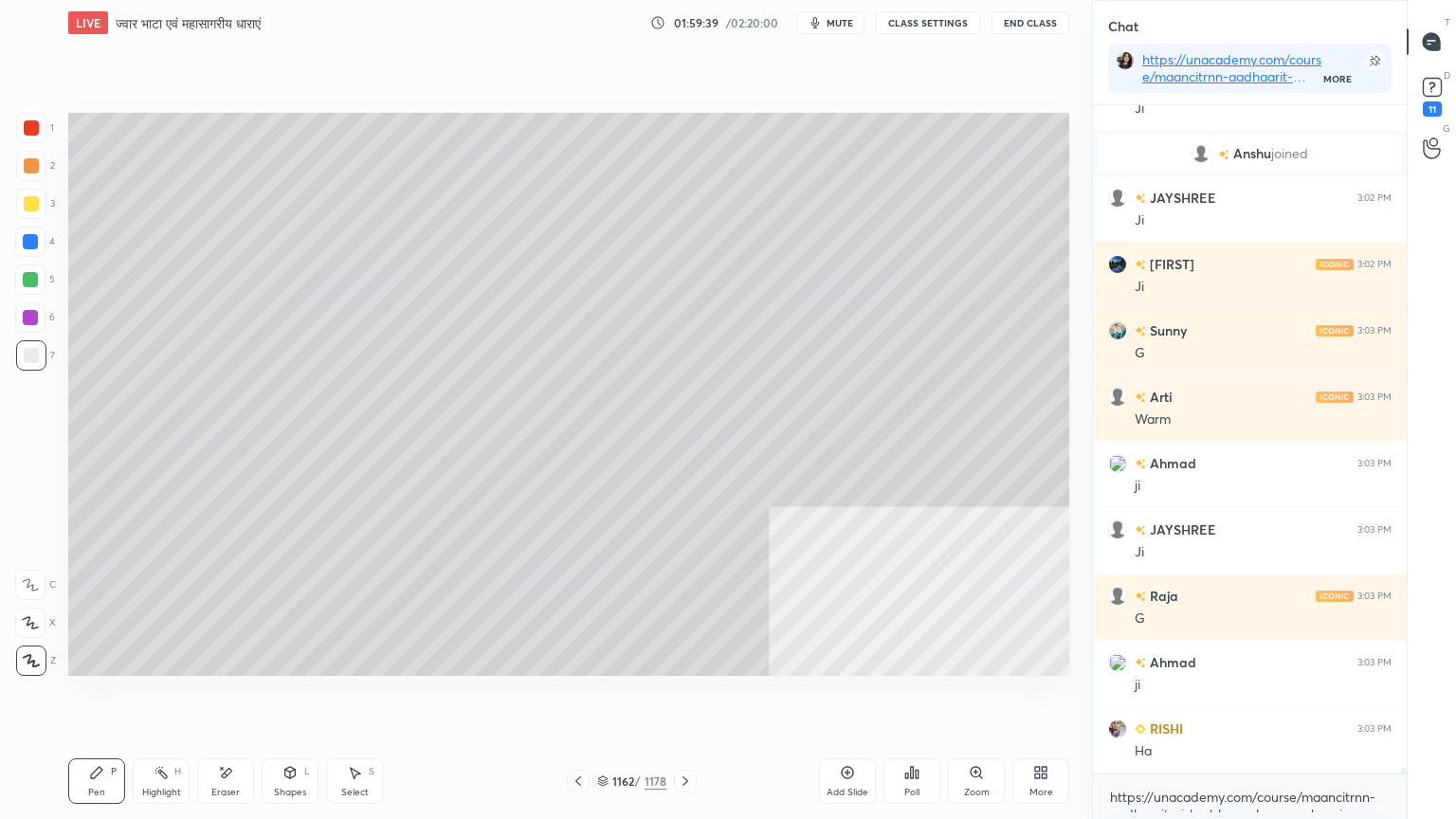 click at bounding box center (30, 242) 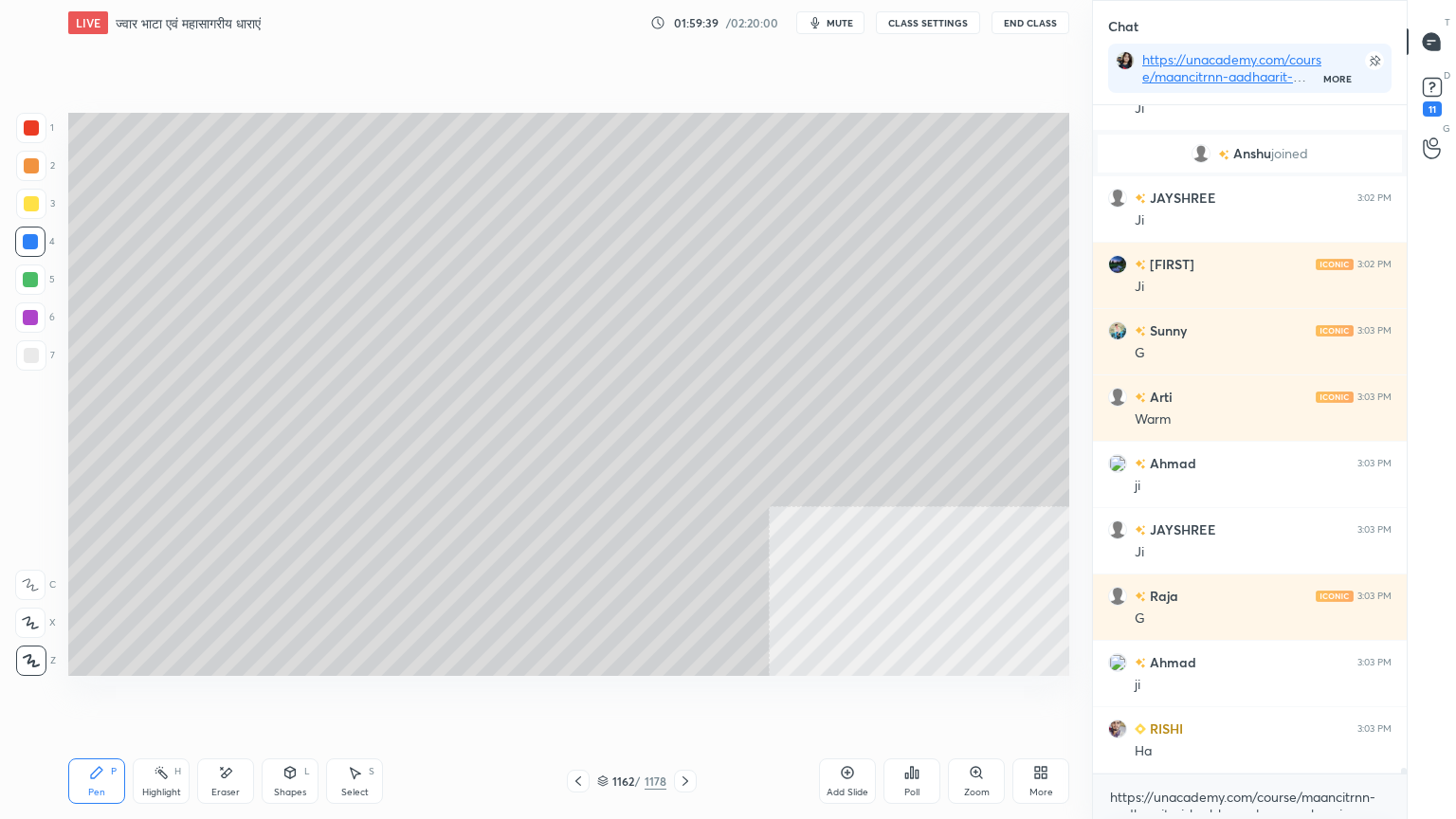 click at bounding box center (30, 242) 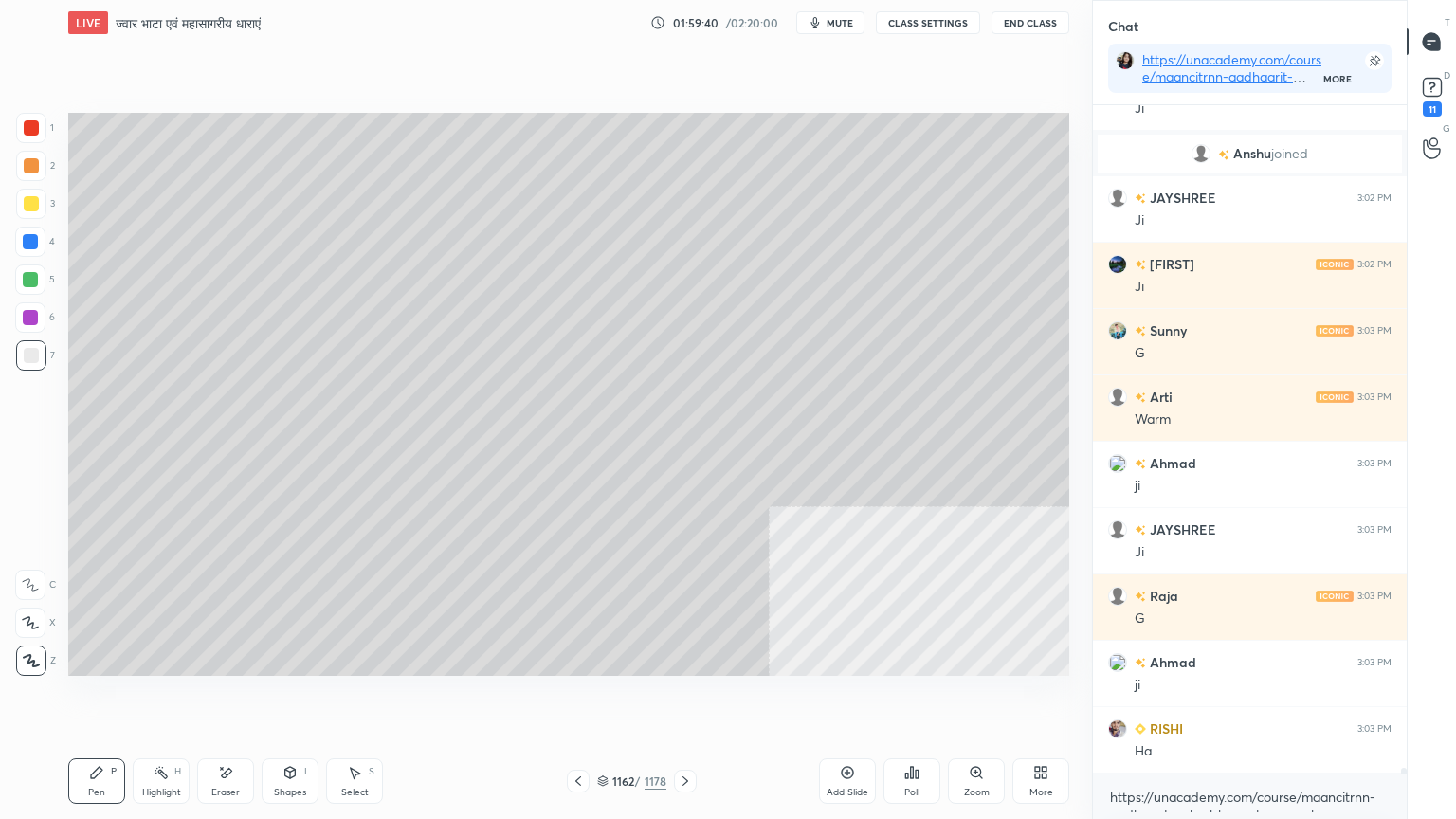 click at bounding box center (31, 355) 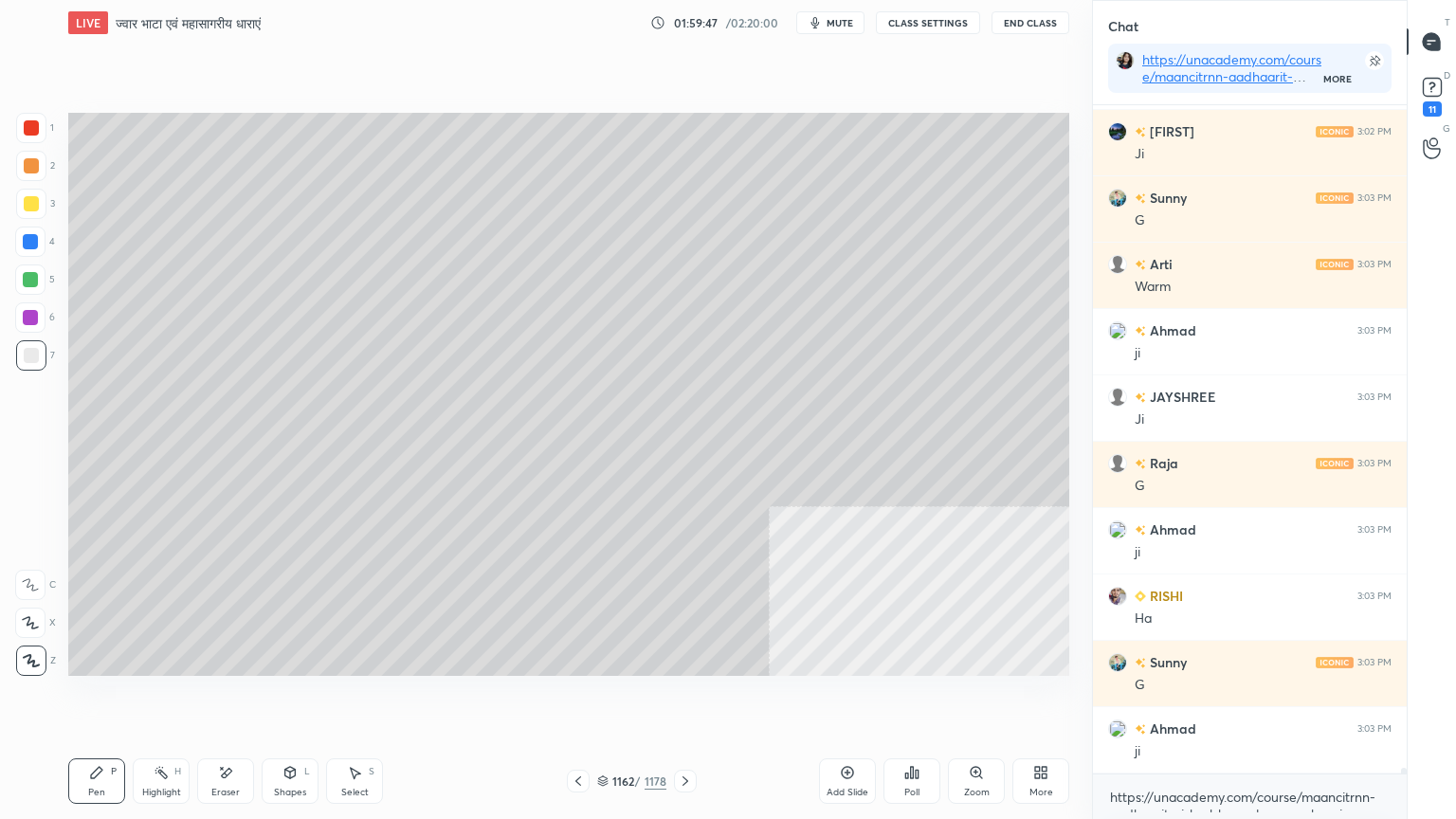 scroll, scrollTop: 76872, scrollLeft: 0, axis: vertical 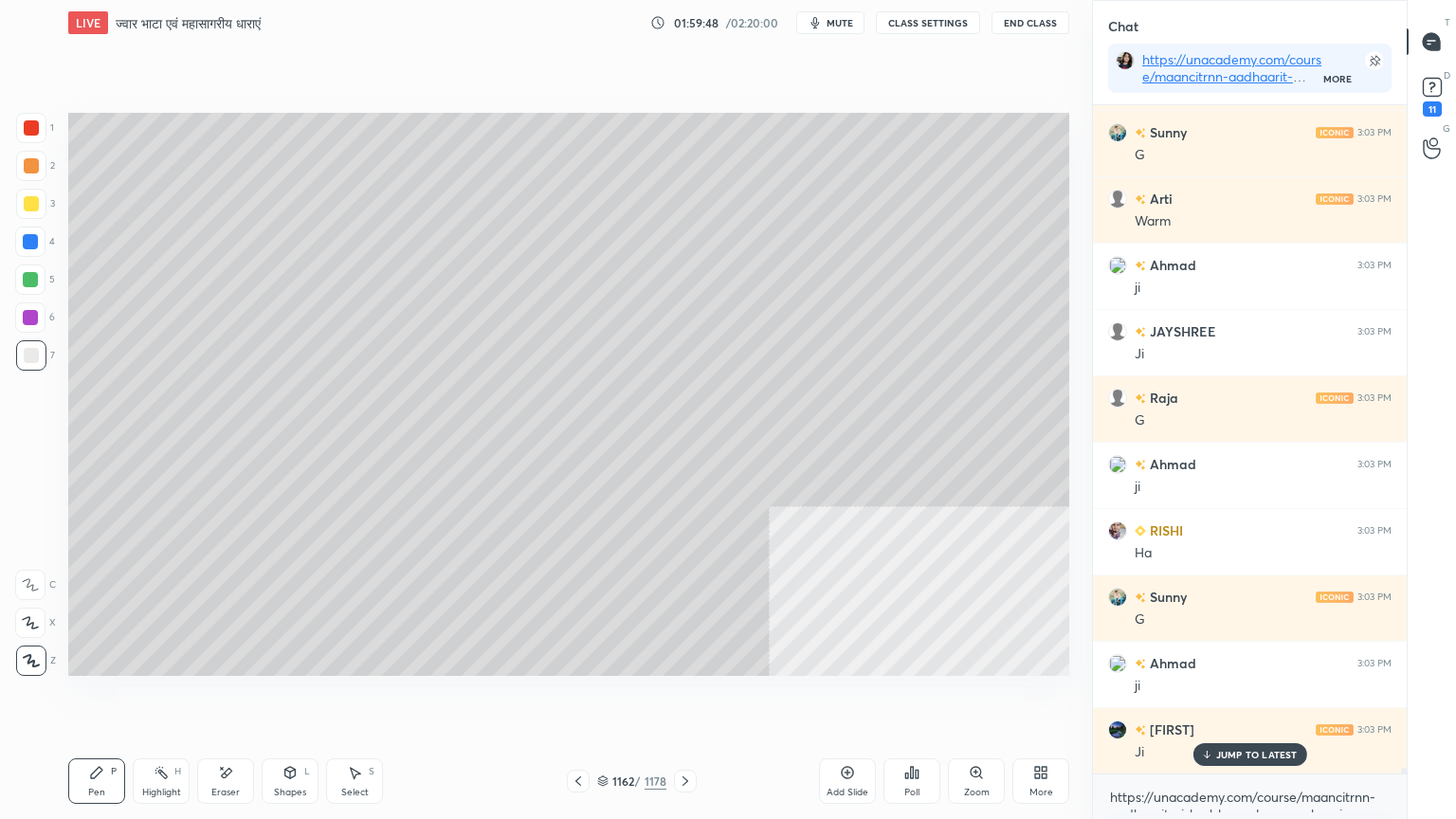 click on "Shapes L" at bounding box center [290, 781] 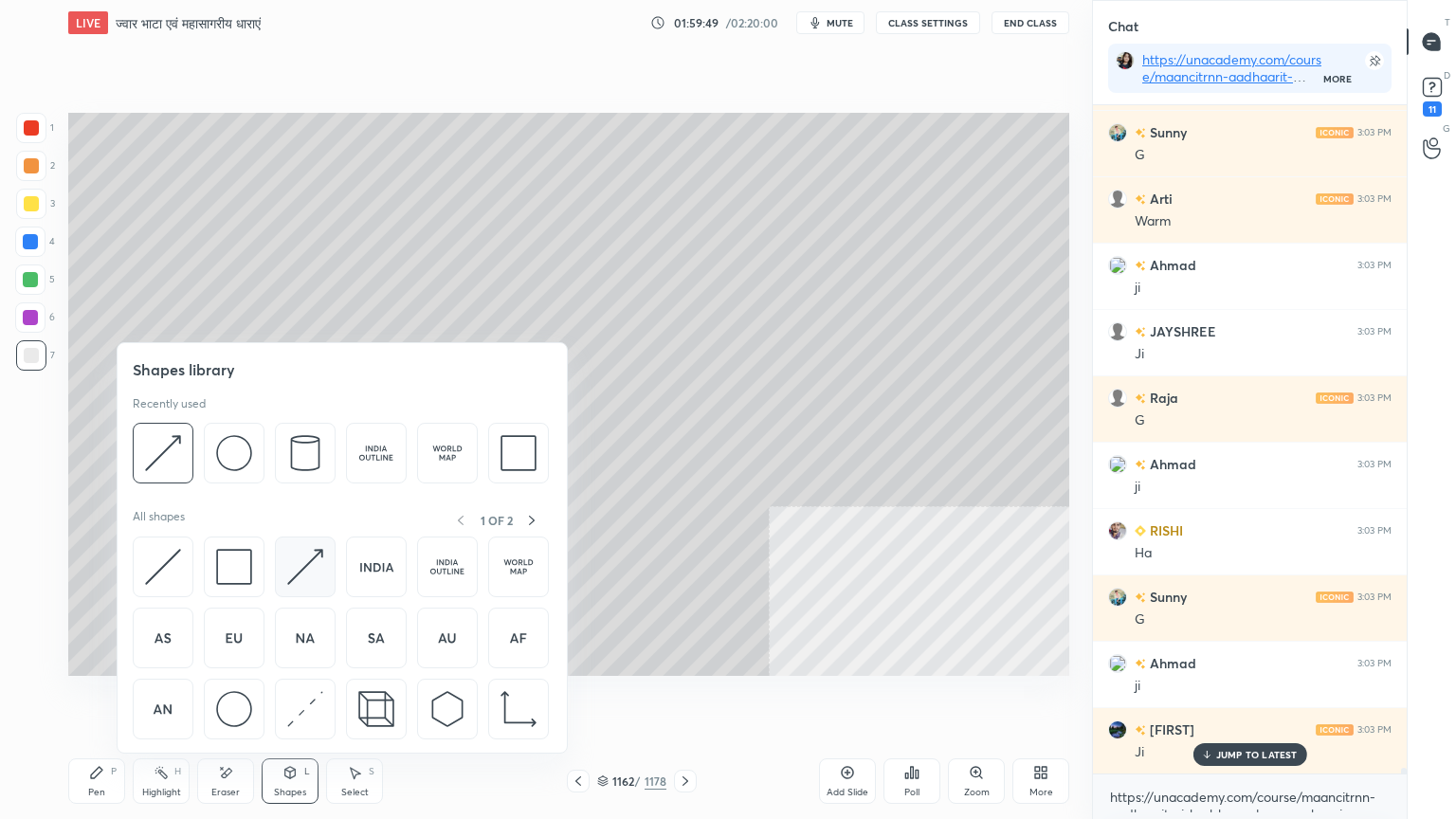 click at bounding box center [305, 567] 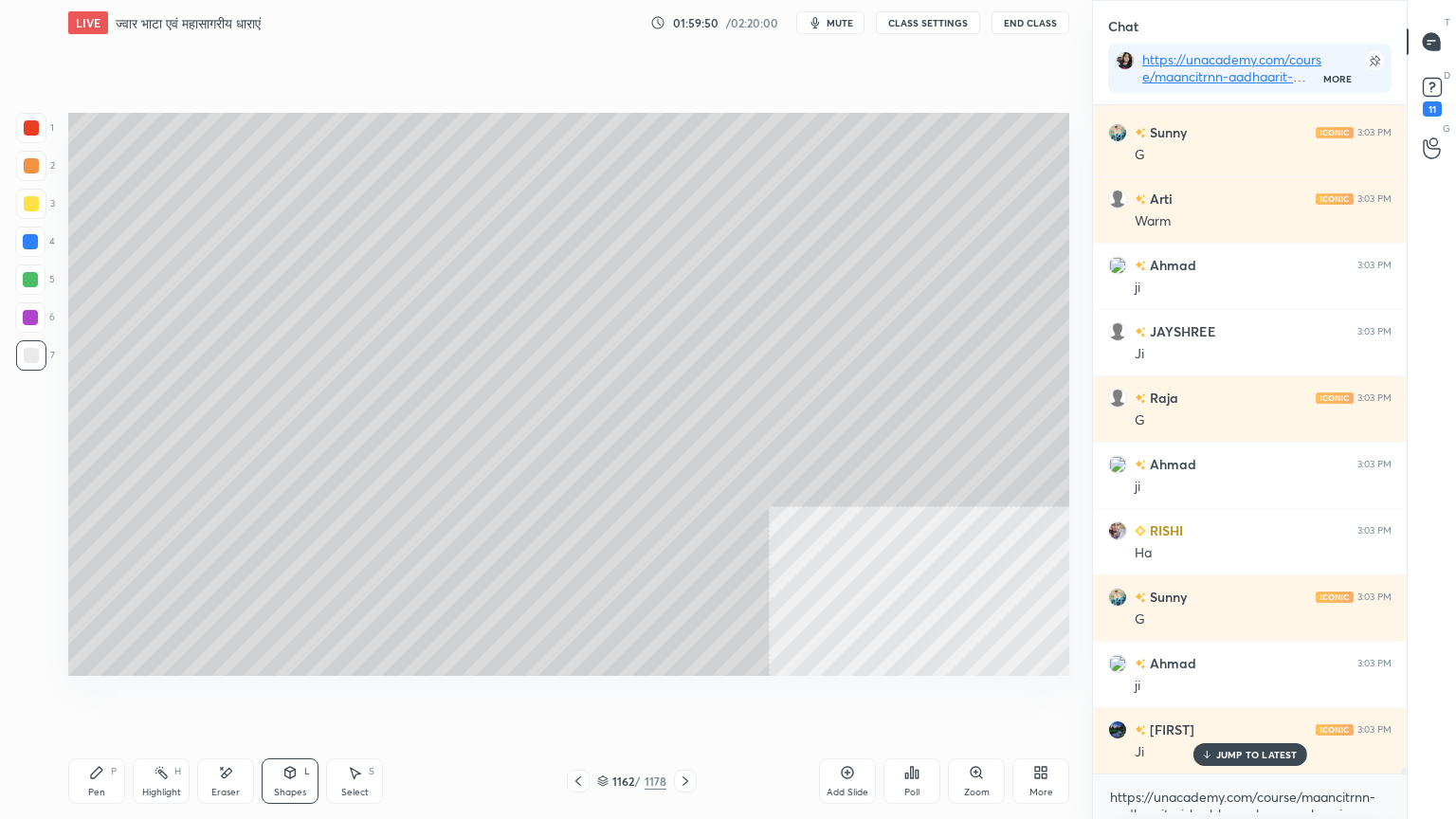 click at bounding box center (31, 128) 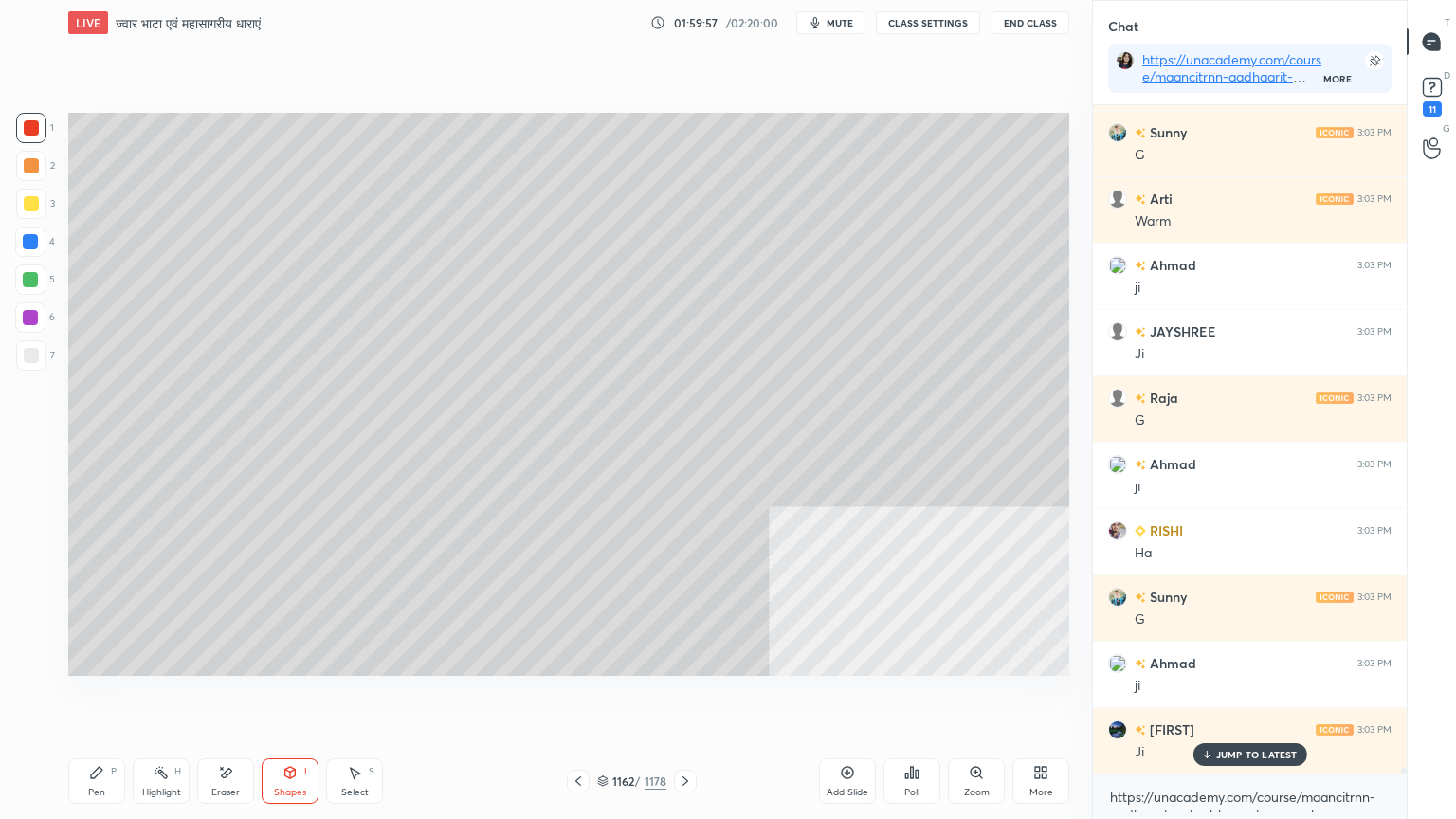 click on "Pen P" at bounding box center [97, 781] 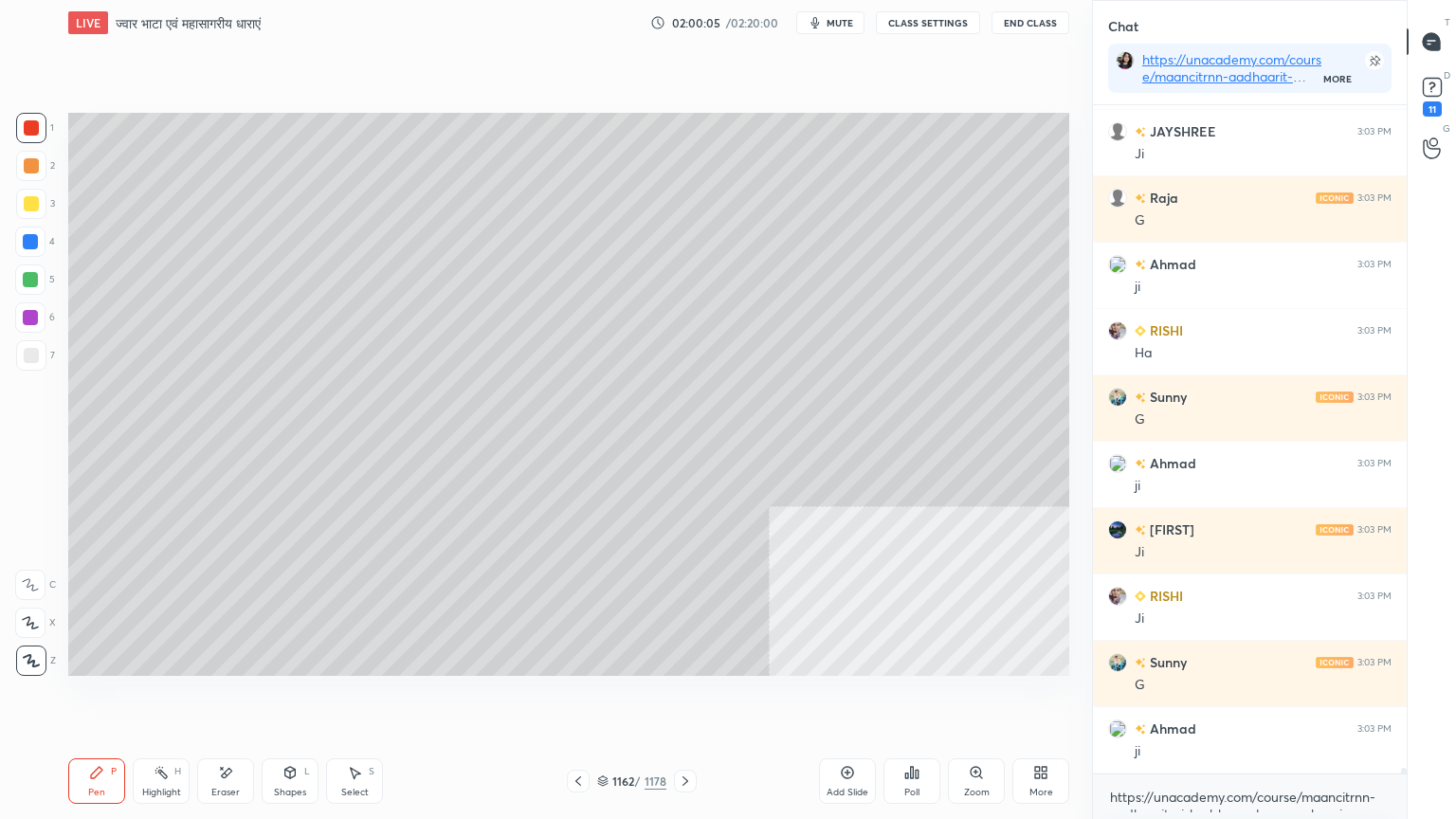 scroll, scrollTop: 77138, scrollLeft: 0, axis: vertical 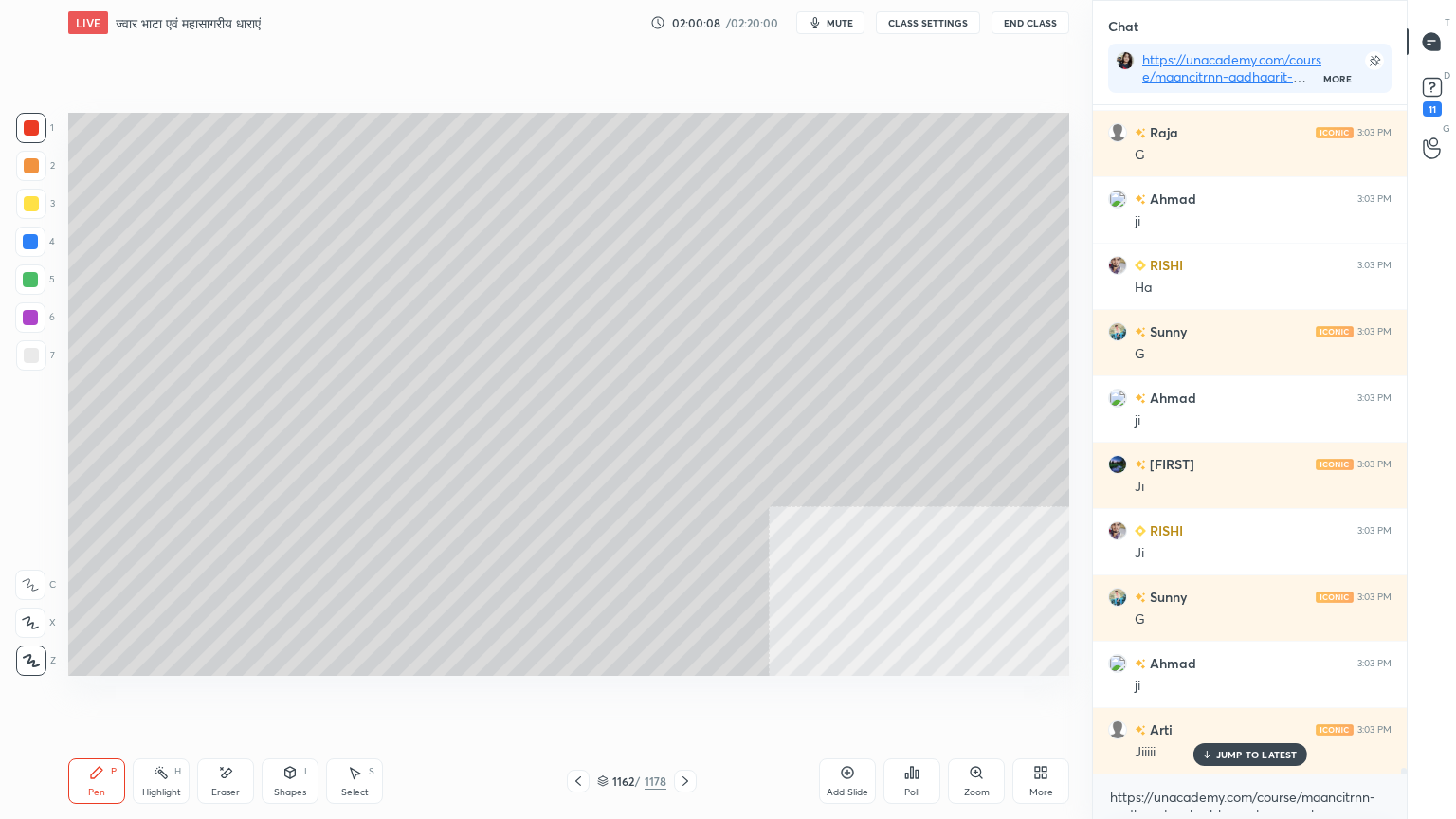 drag, startPoint x: 5, startPoint y: 243, endPoint x: 33, endPoint y: 248, distance: 28.442925 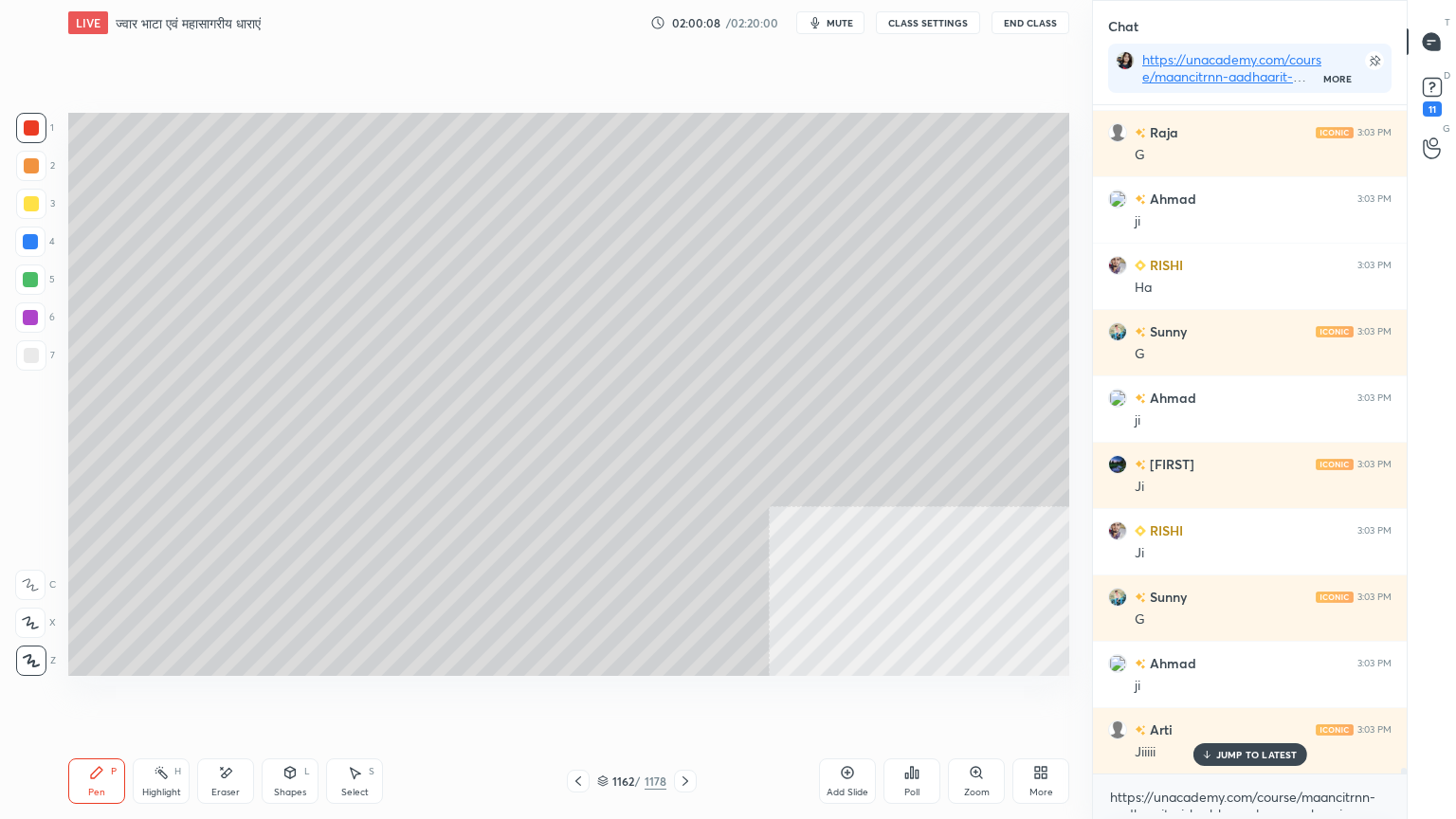 click on "1 2 3 4 5 6 7 C X Z E E Erase all   H H" at bounding box center [30, 394] 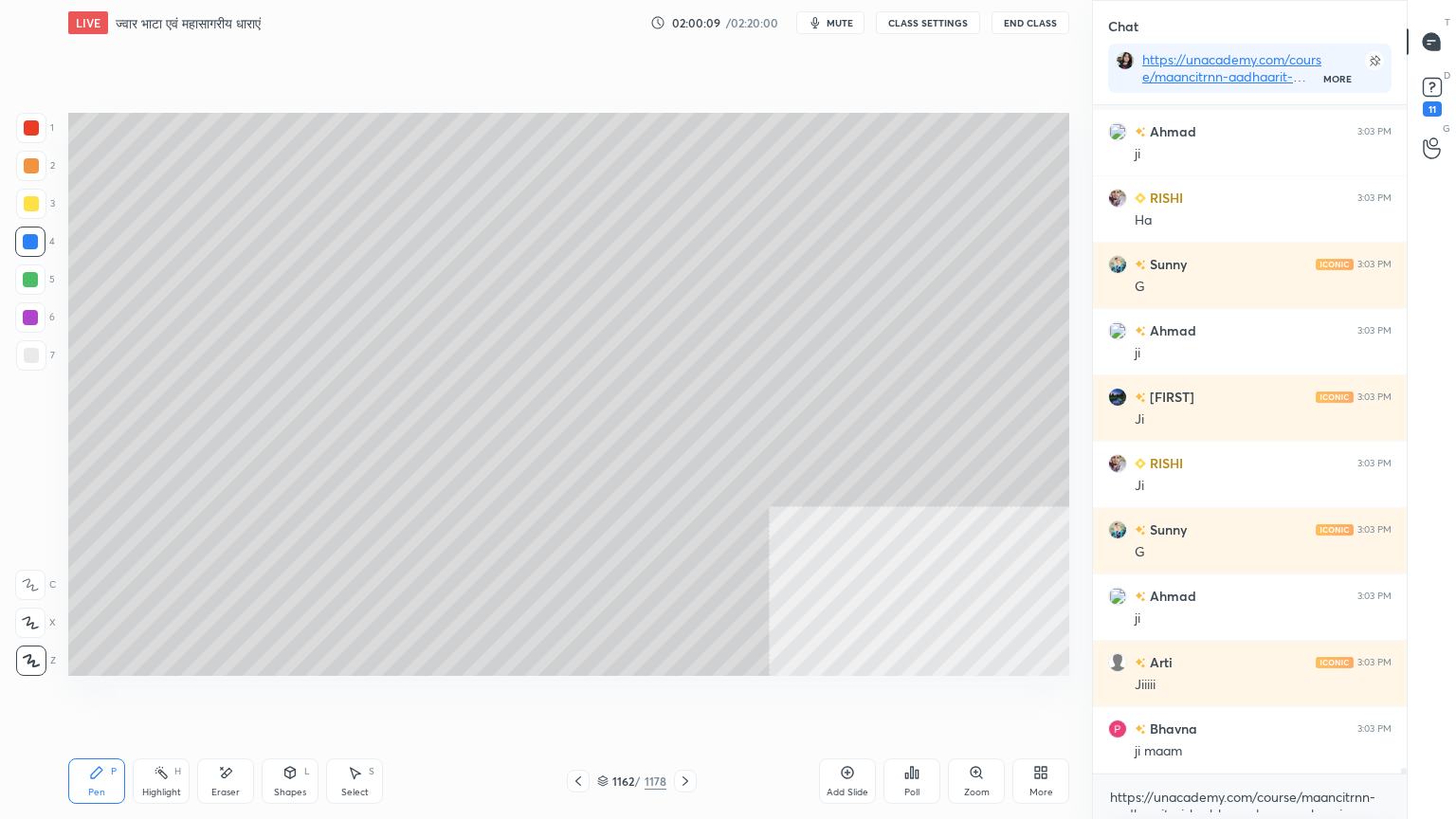 scroll, scrollTop: 77338, scrollLeft: 0, axis: vertical 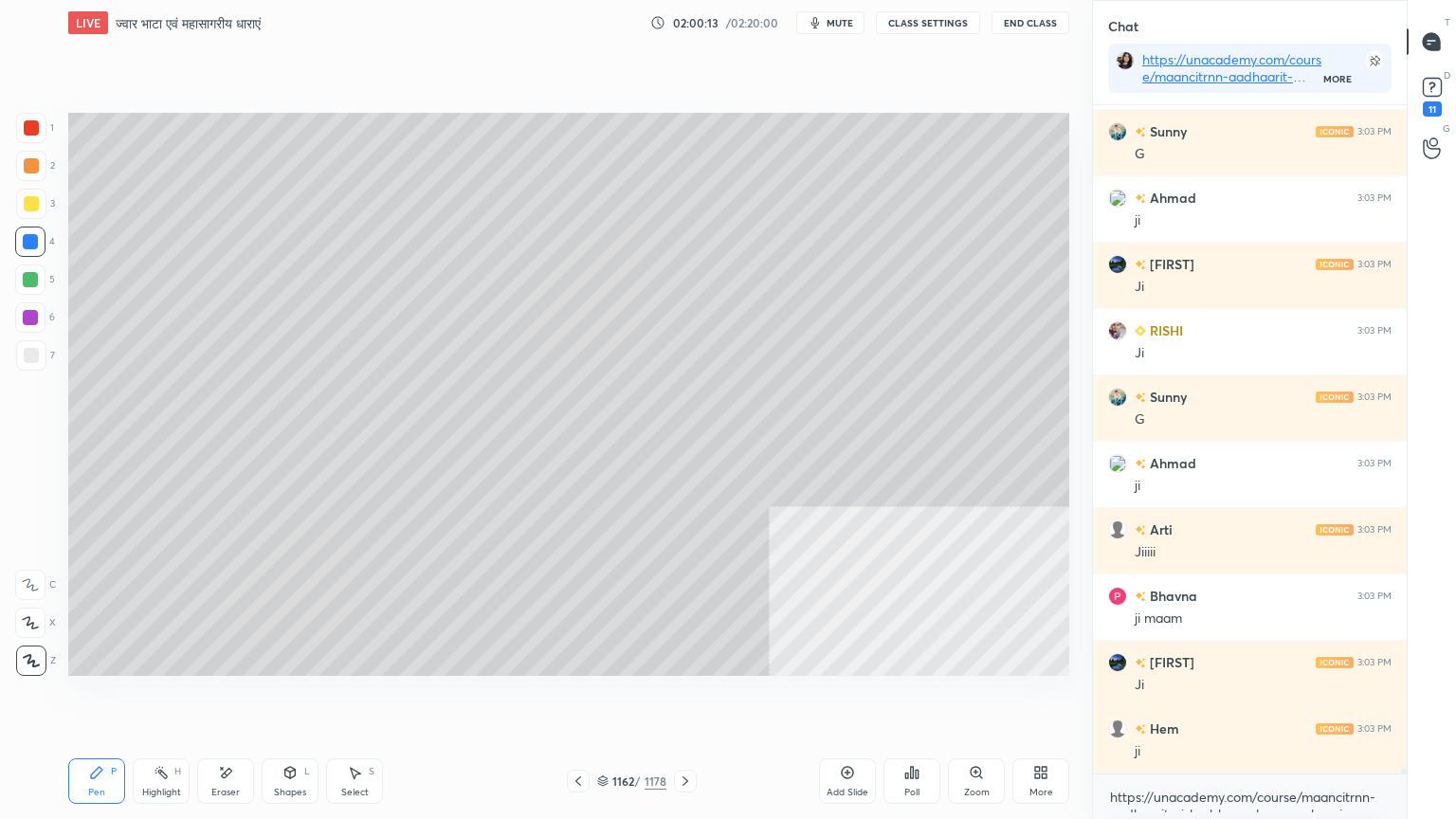 click 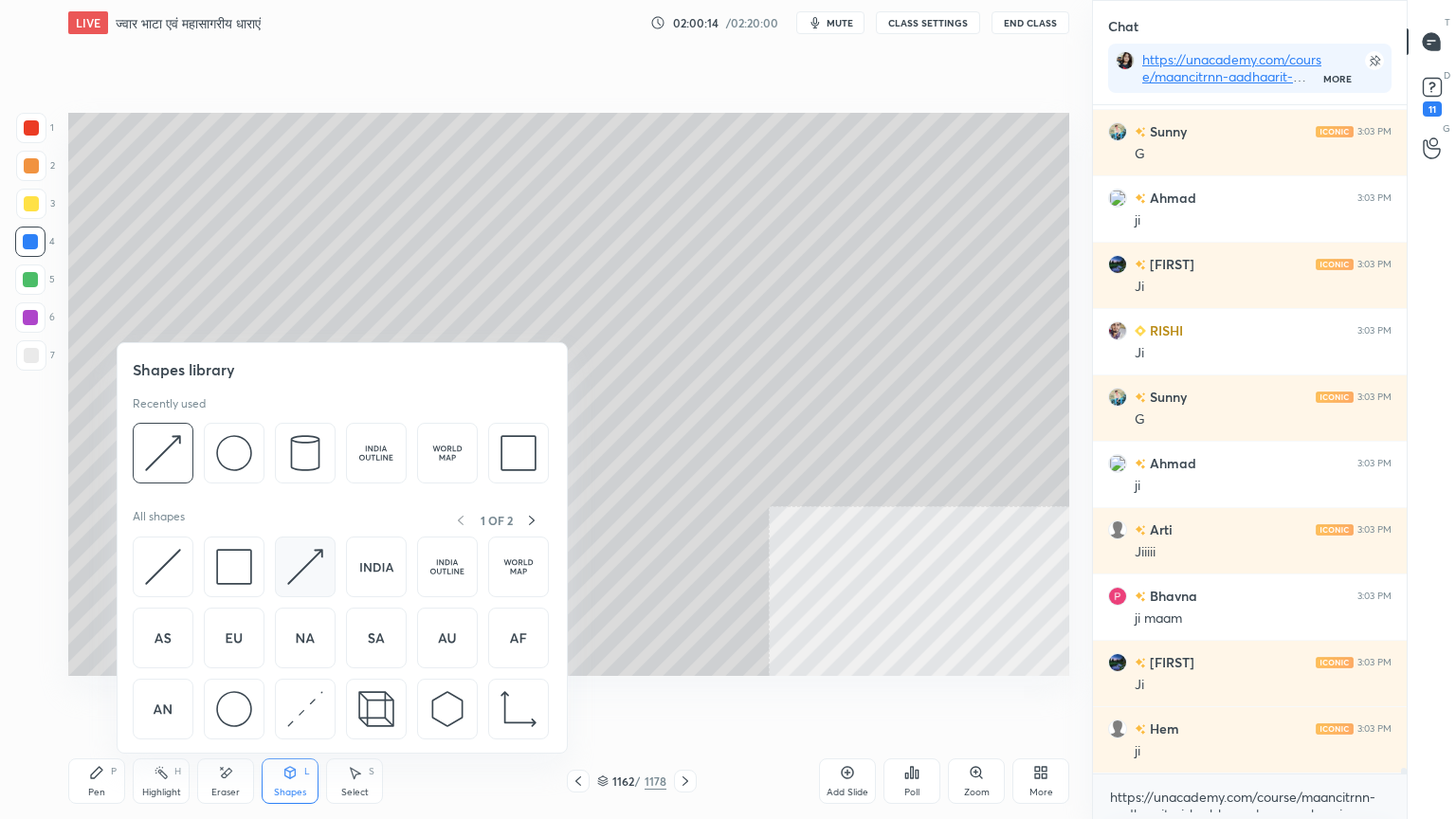 click at bounding box center (305, 567) 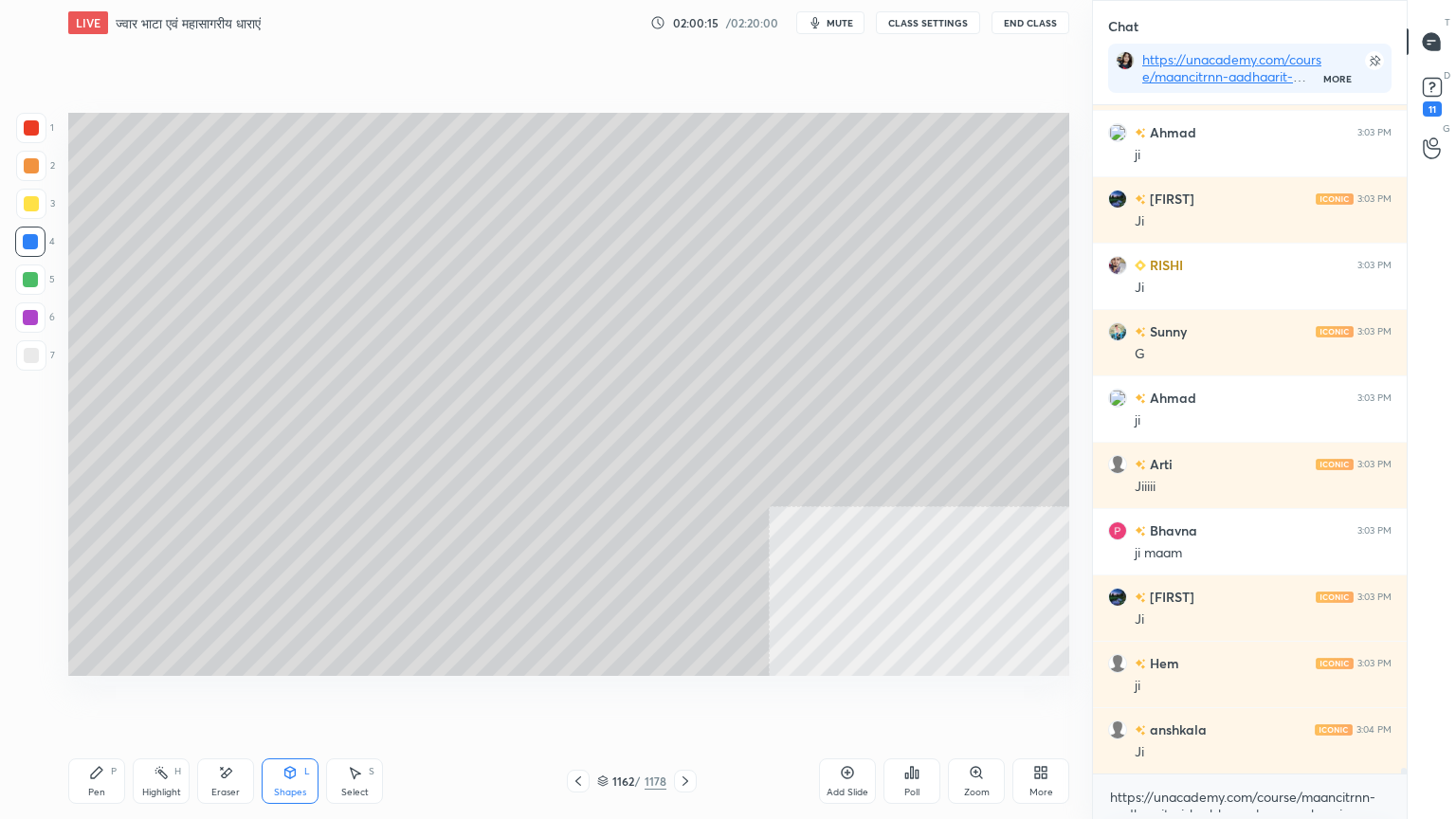 scroll, scrollTop: 77470, scrollLeft: 0, axis: vertical 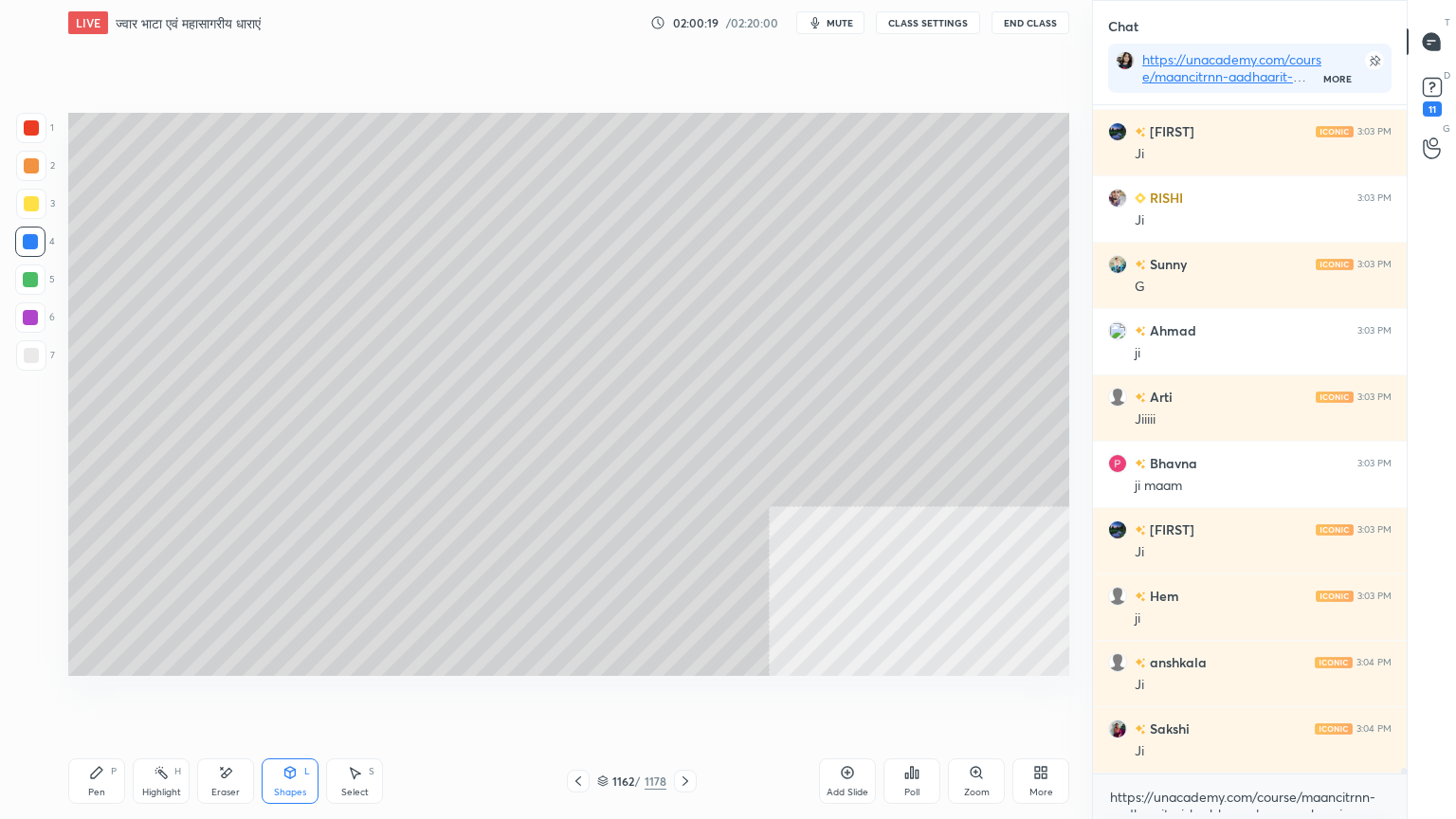 click on "Pen" at bounding box center [97, 792] 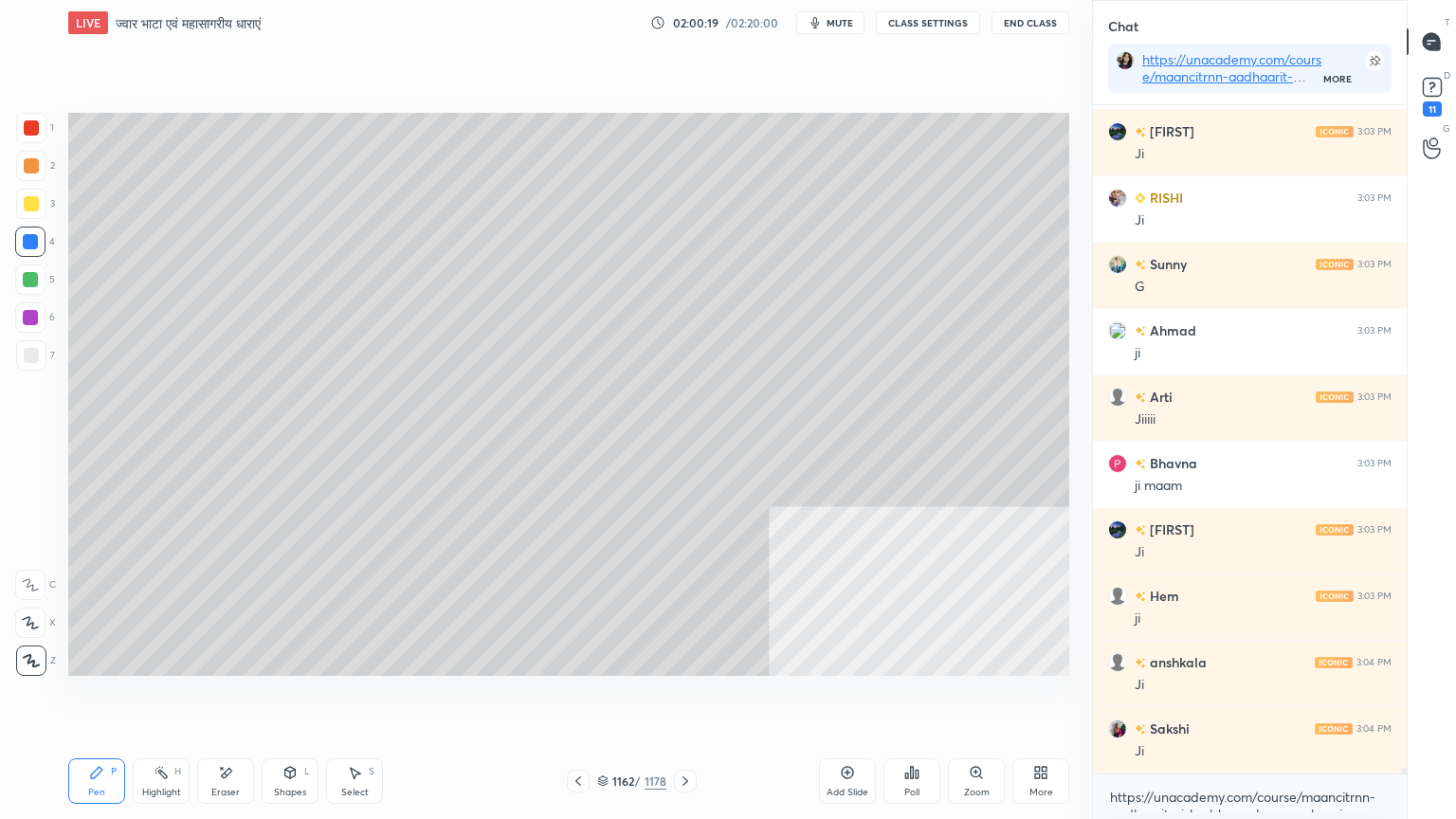 click on "Pen P" at bounding box center (97, 781) 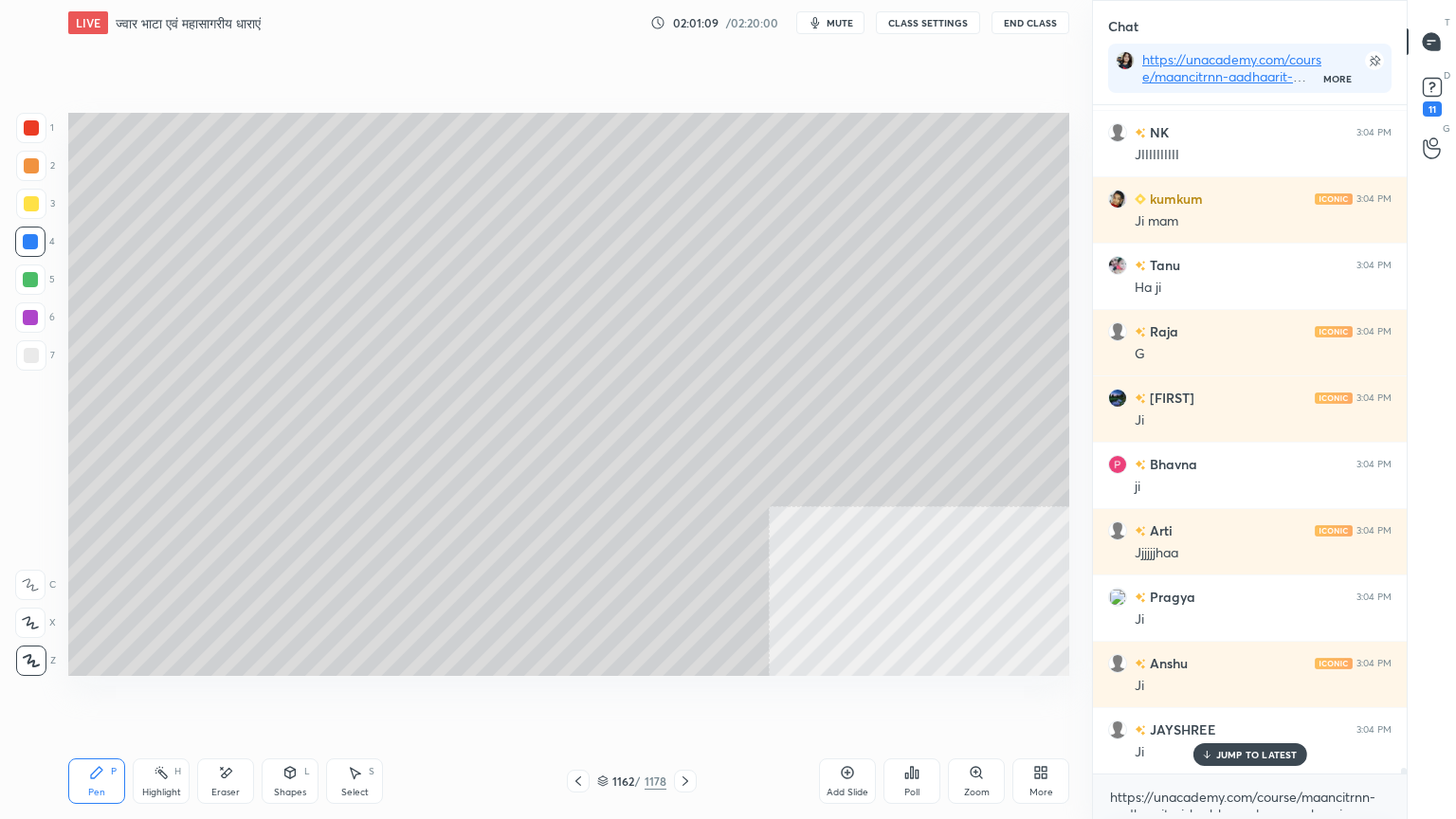 scroll, scrollTop: 78748, scrollLeft: 0, axis: vertical 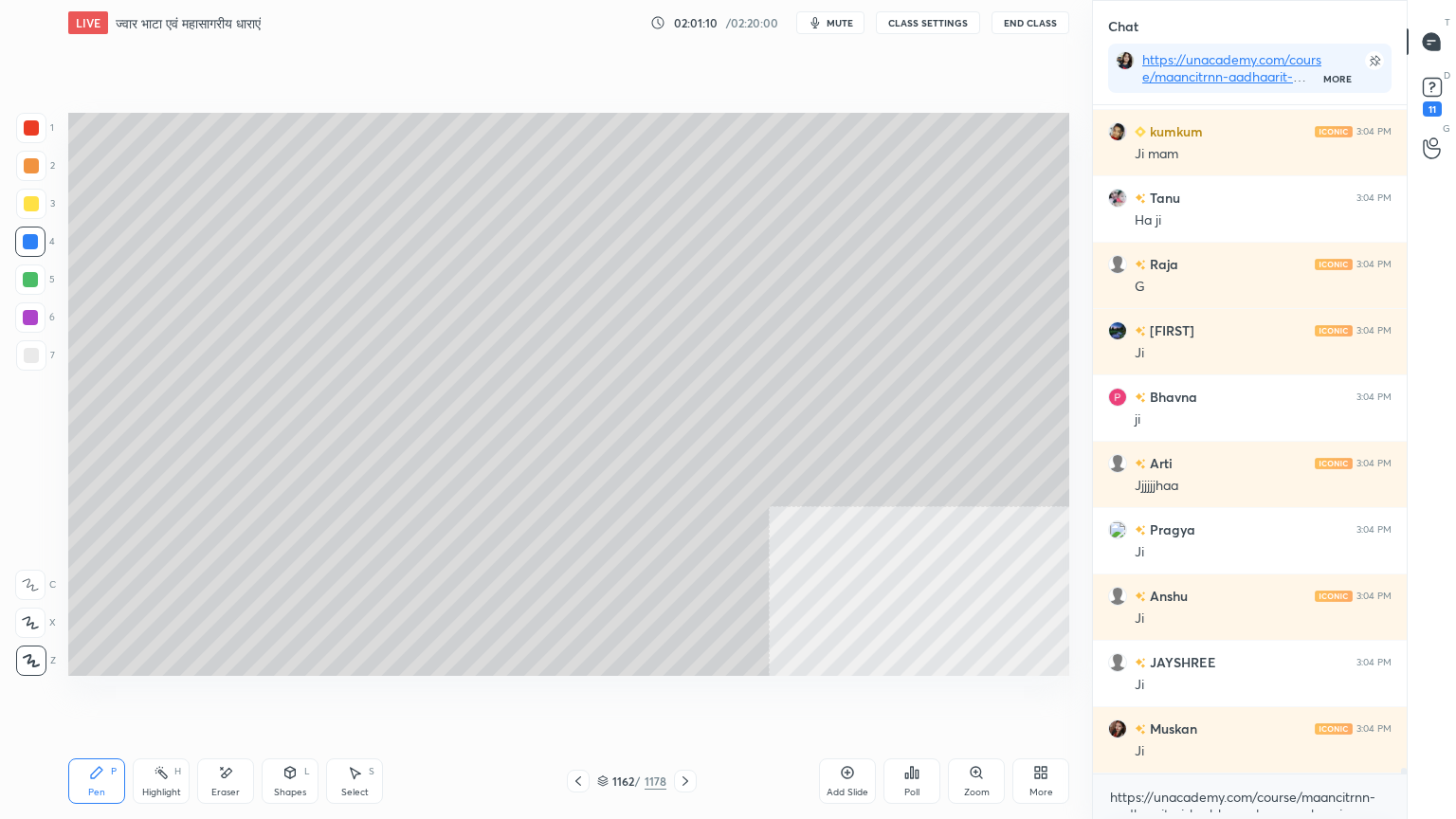 click at bounding box center (30, 242) 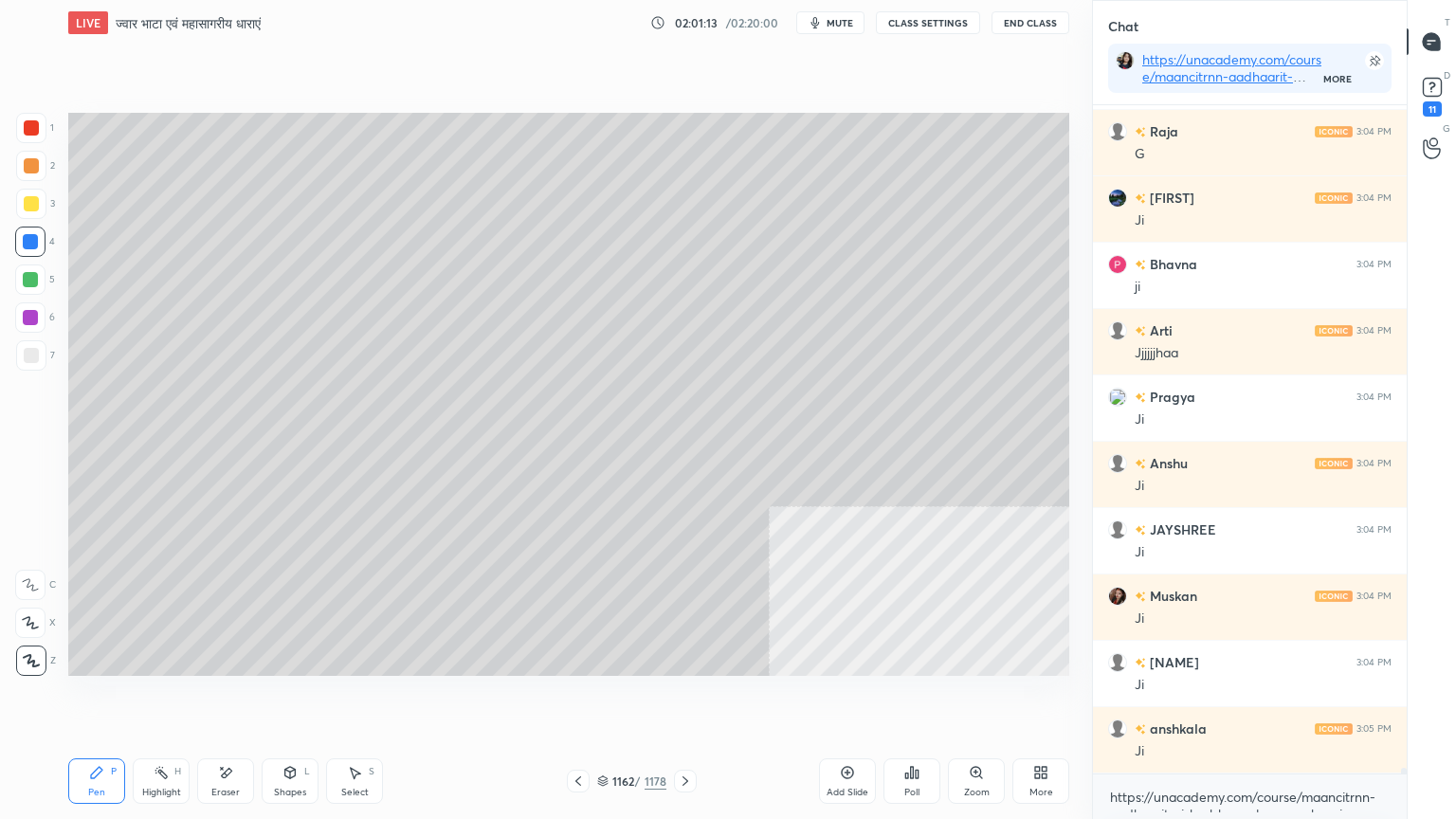 scroll, scrollTop: 78946, scrollLeft: 0, axis: vertical 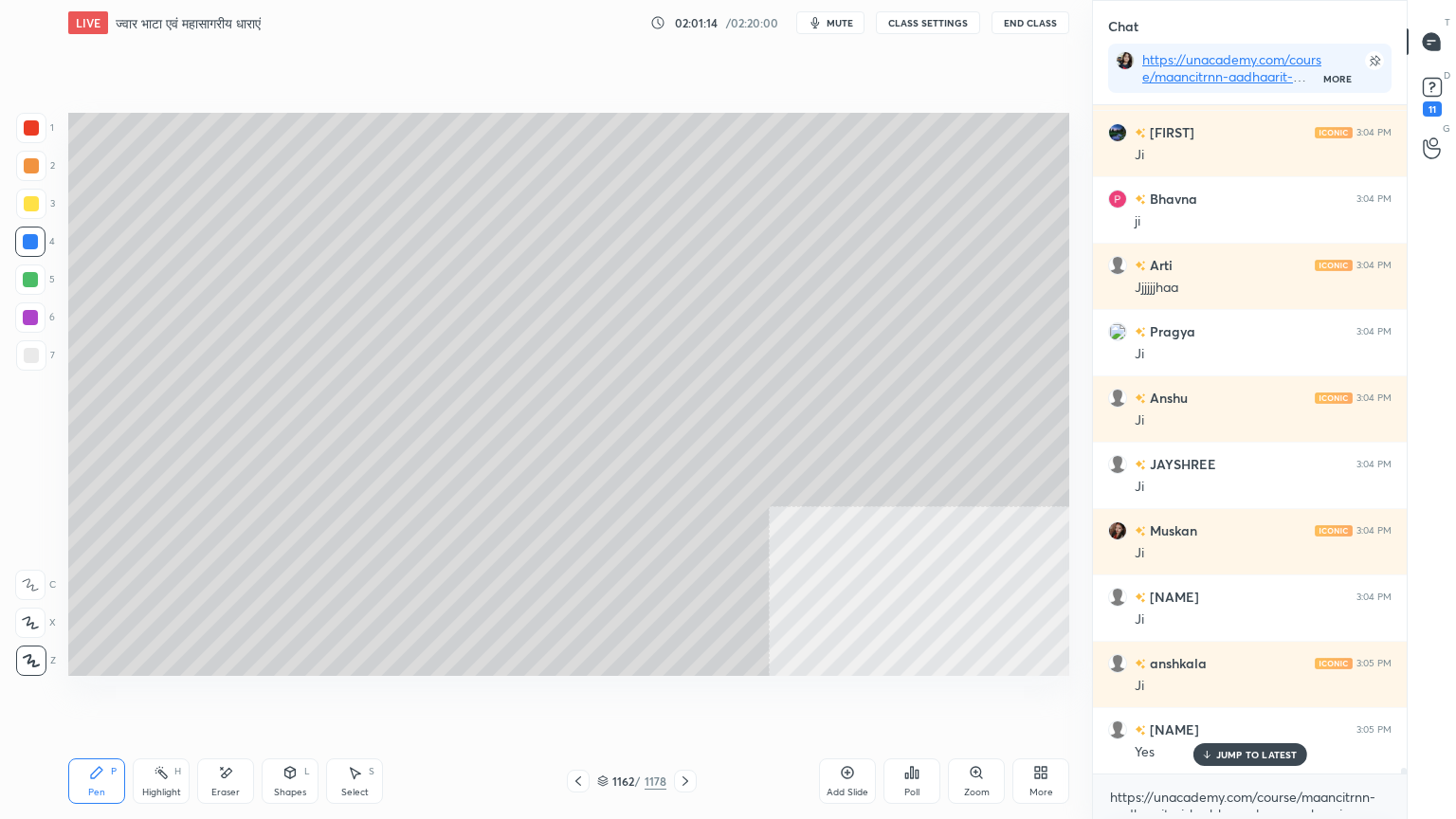 click at bounding box center (31, 128) 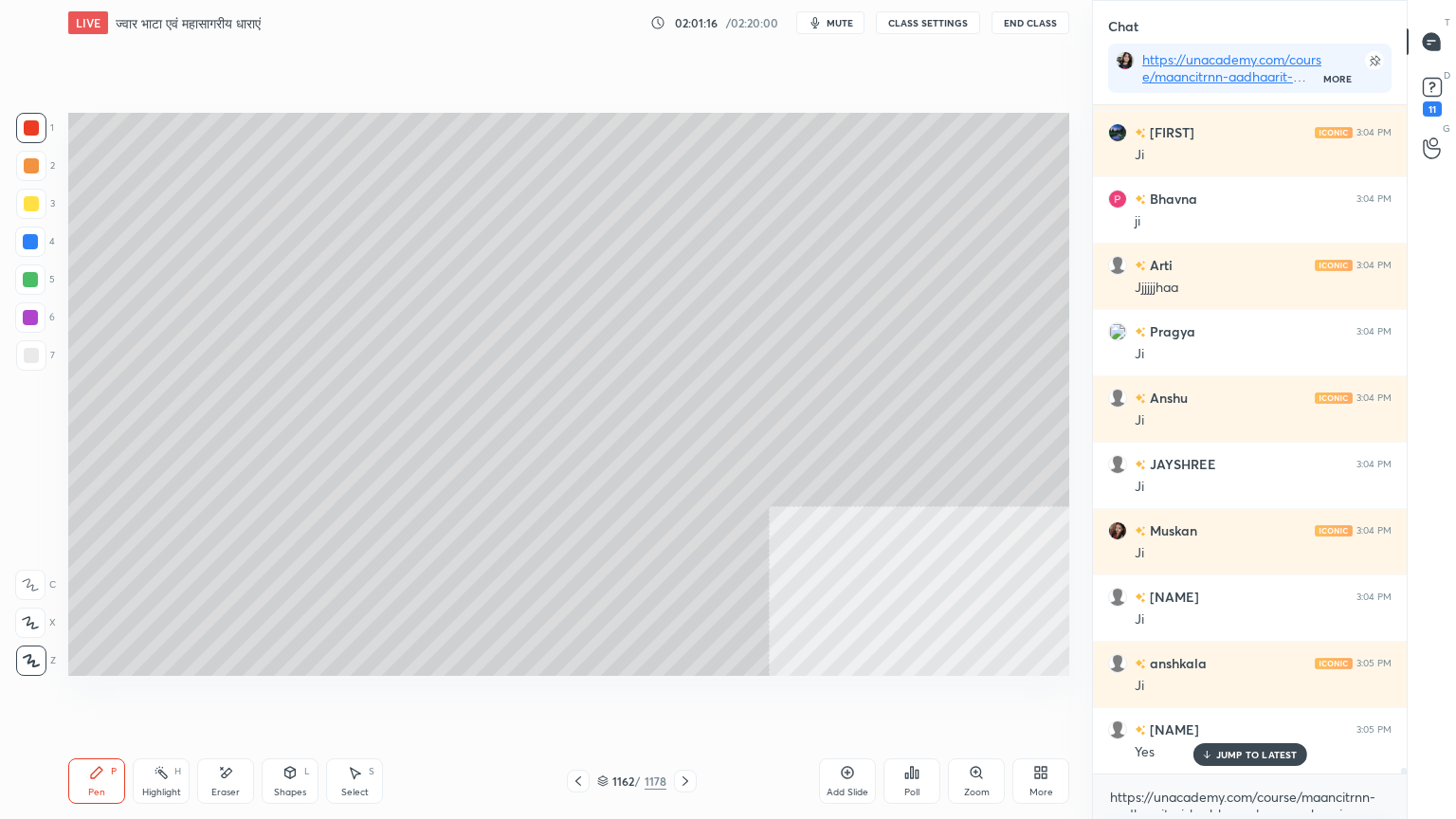 drag, startPoint x: 236, startPoint y: 778, endPoint x: 243, endPoint y: 769, distance: 11.401754 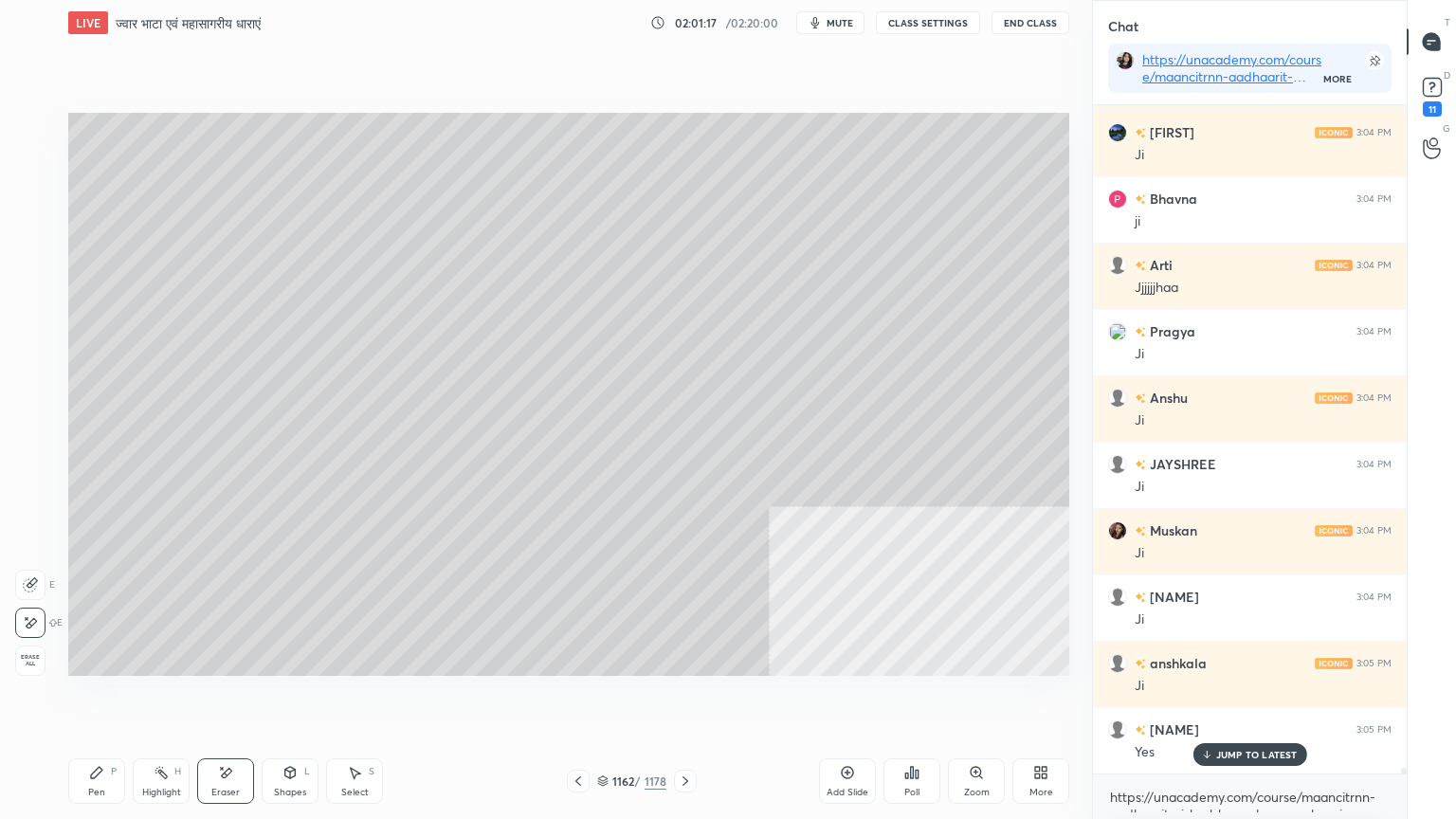click on "Pen P Highlight H Eraser Shapes L Select S 1162 / 1178 Add Slide Poll Zoom More" at bounding box center (569, 781) 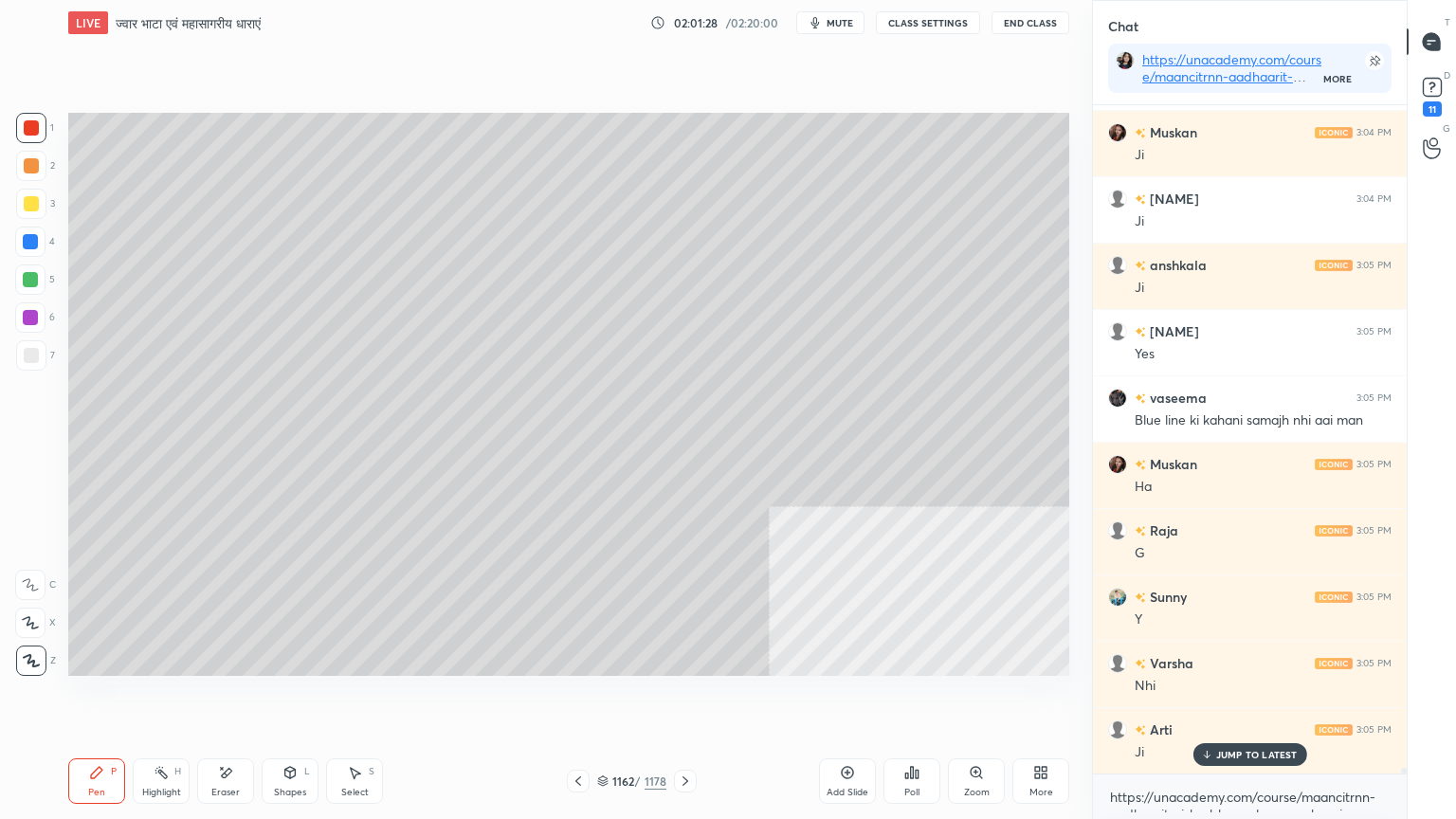 scroll, scrollTop: 79544, scrollLeft: 0, axis: vertical 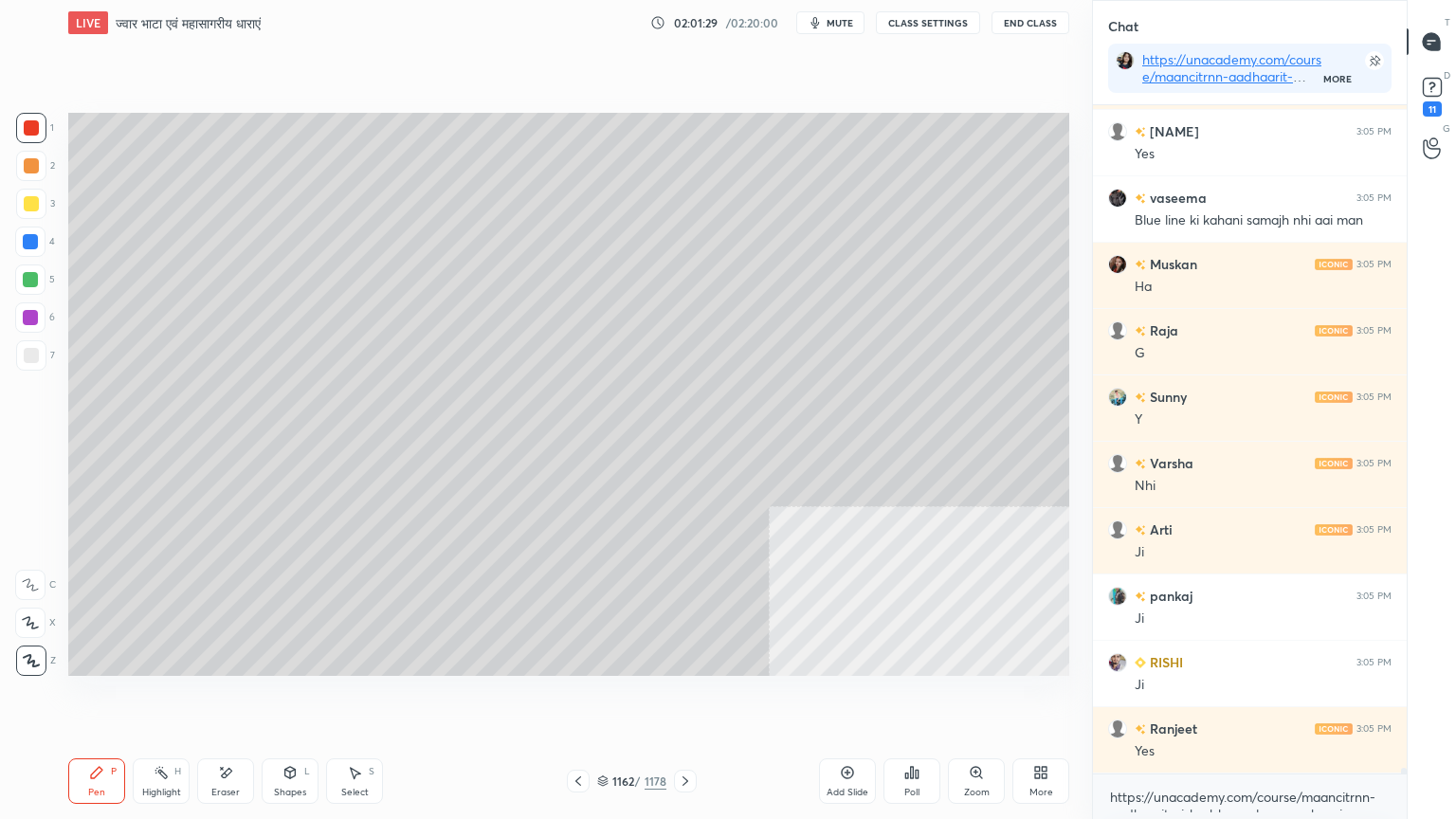 click on "Eraser" at bounding box center (226, 781) 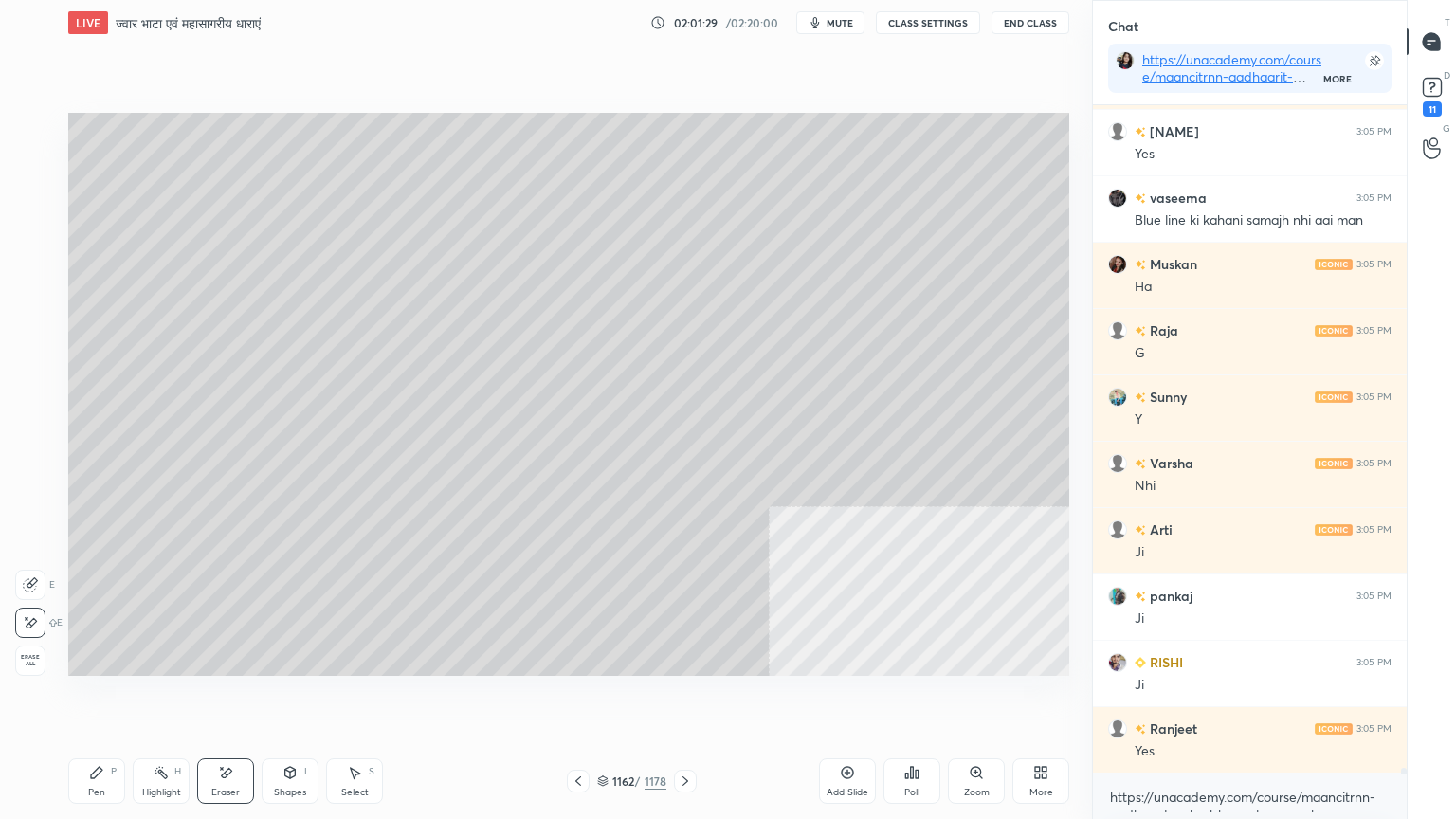 click on "Eraser" at bounding box center [226, 781] 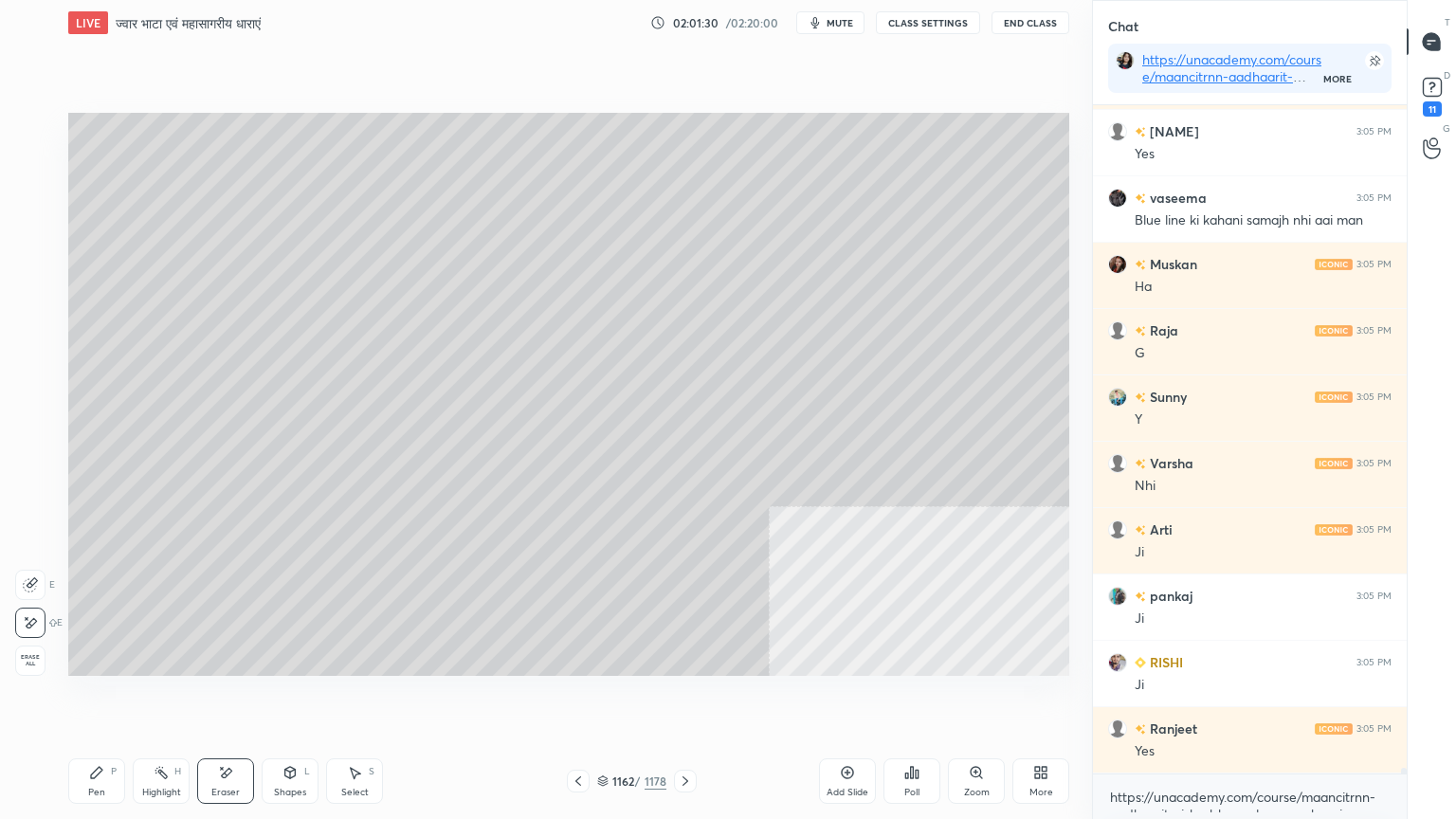 scroll, scrollTop: 79610, scrollLeft: 0, axis: vertical 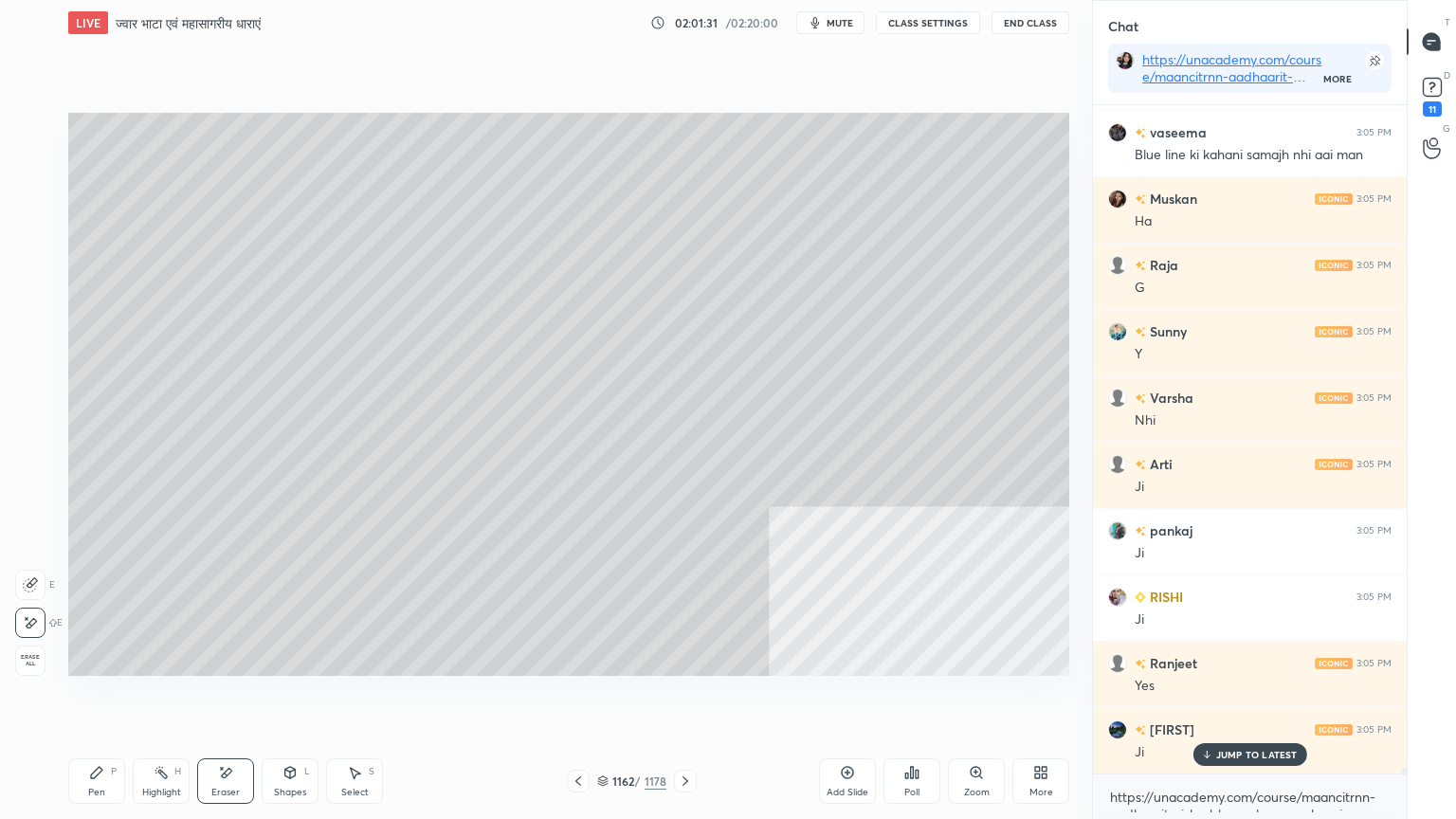 drag, startPoint x: 118, startPoint y: 775, endPoint x: 109, endPoint y: 784, distance: 12.727922 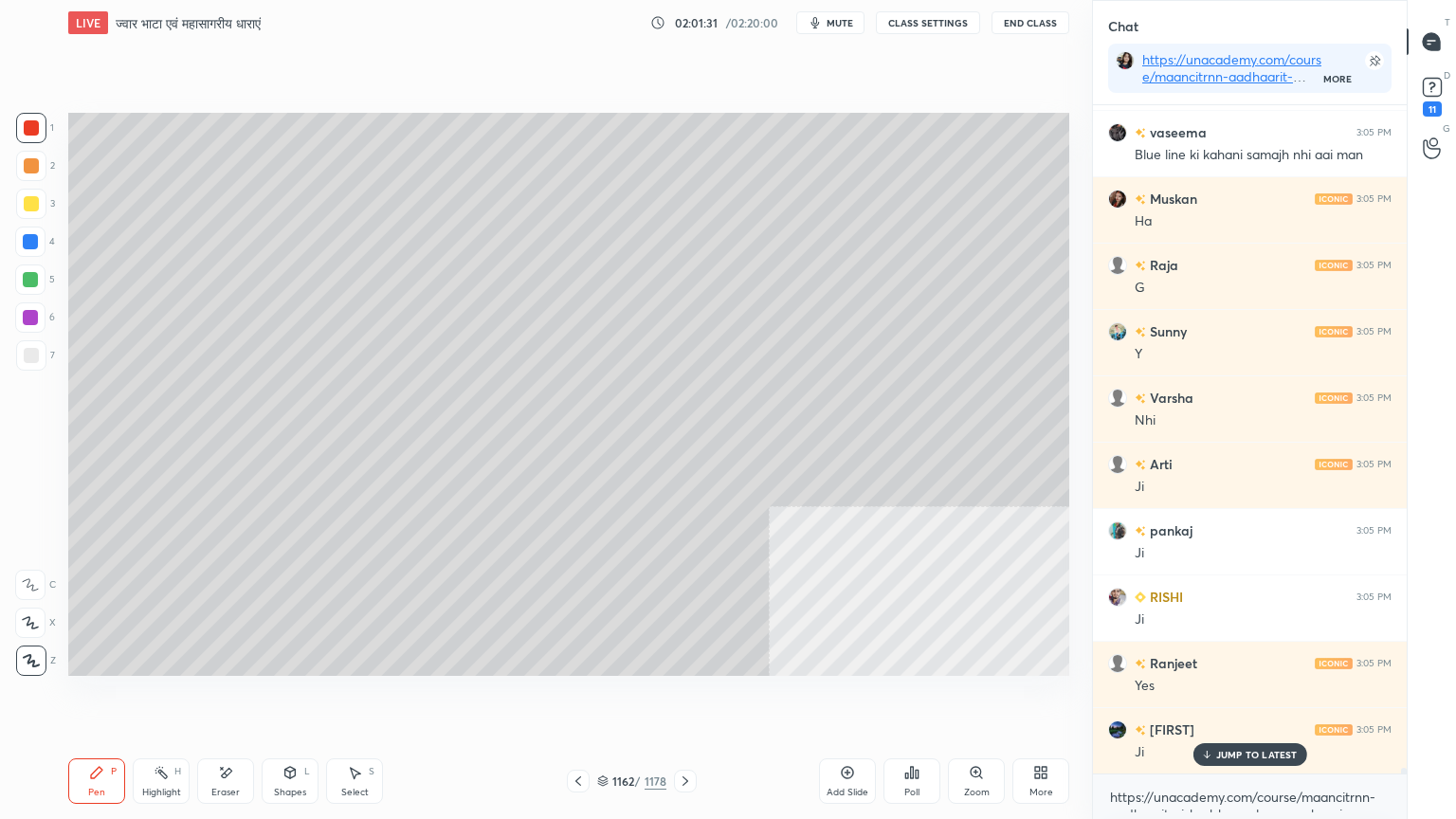 click on "Pen P" at bounding box center (97, 781) 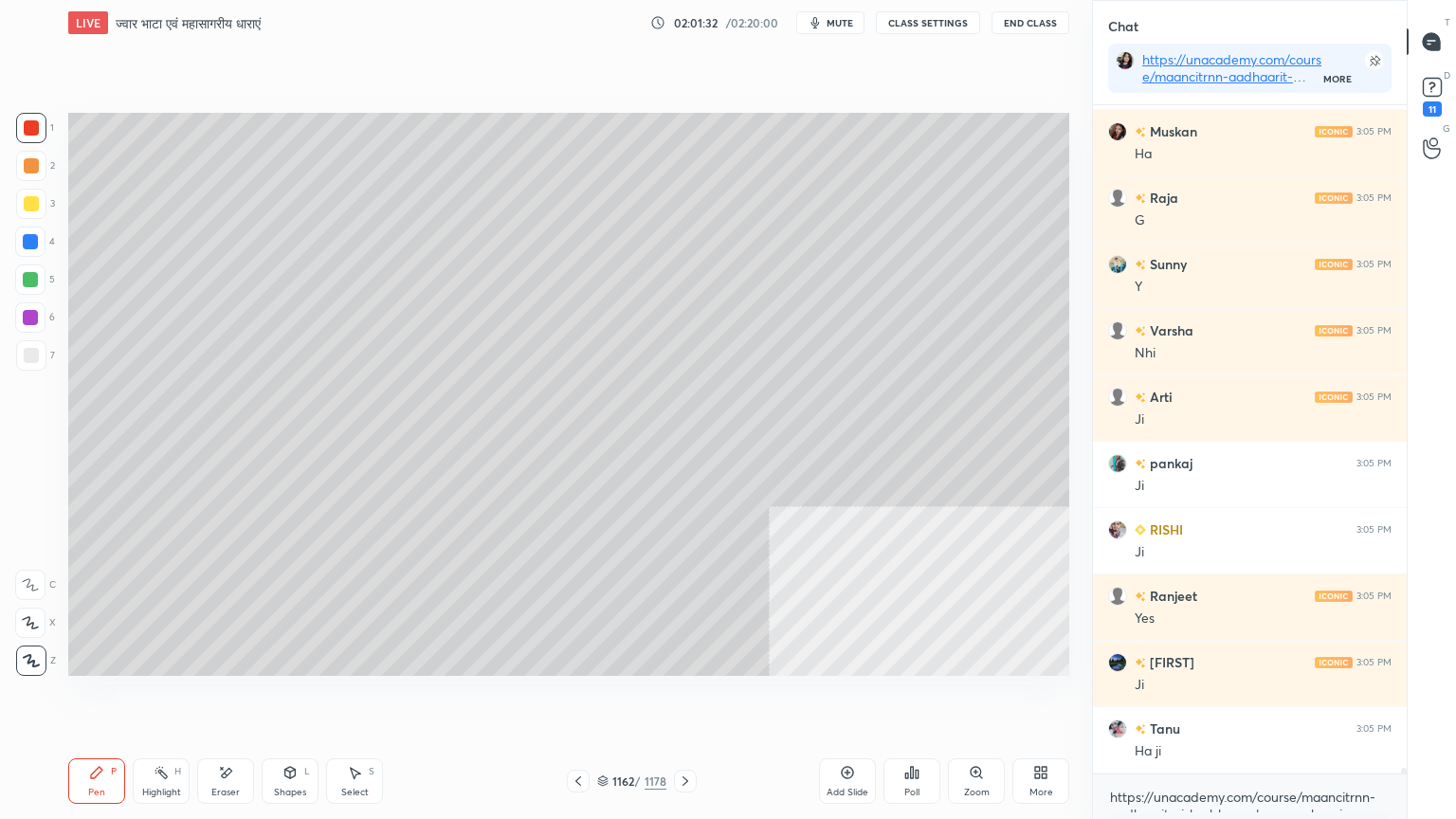click at bounding box center [30, 242] 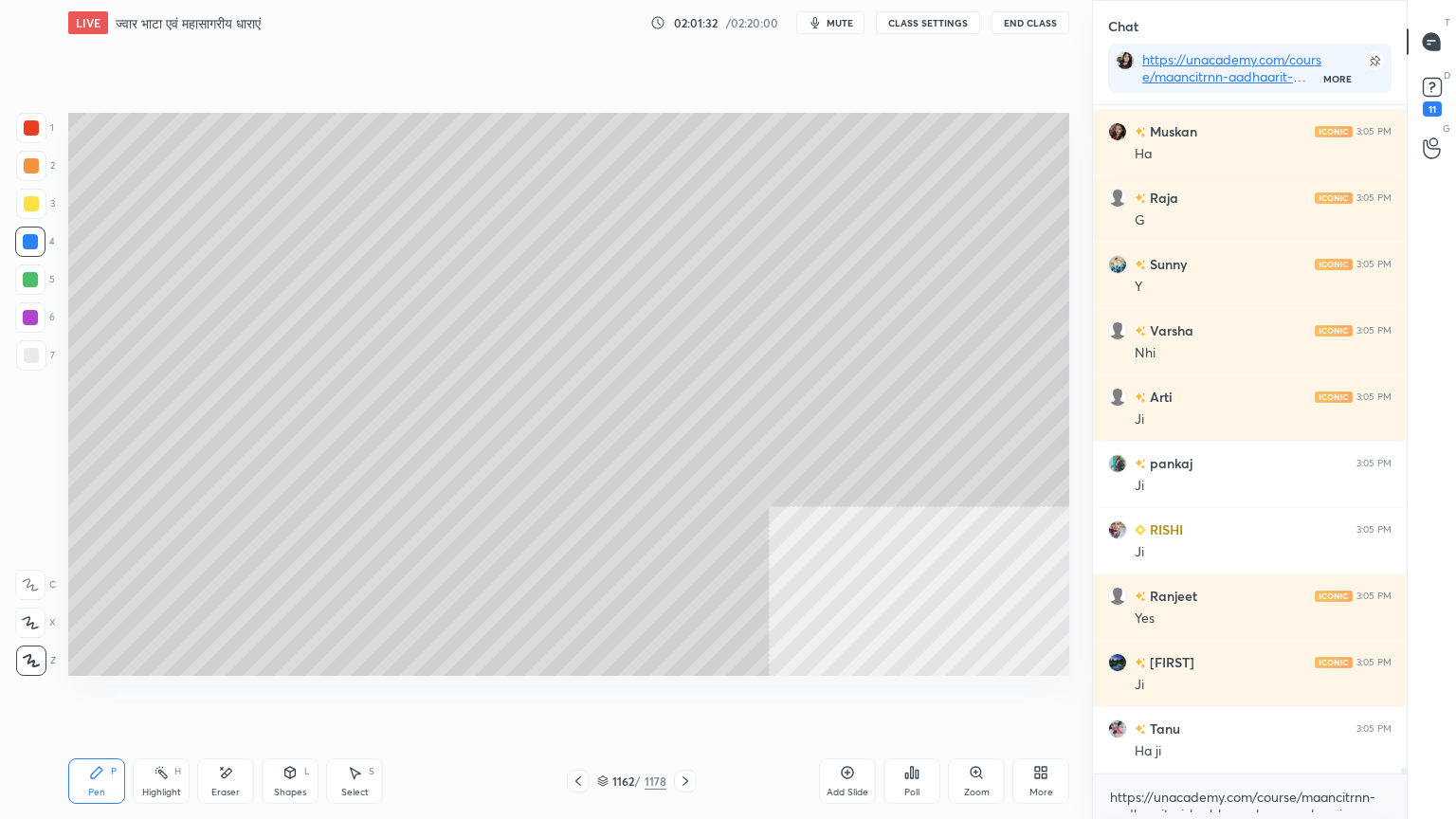 click at bounding box center [30, 242] 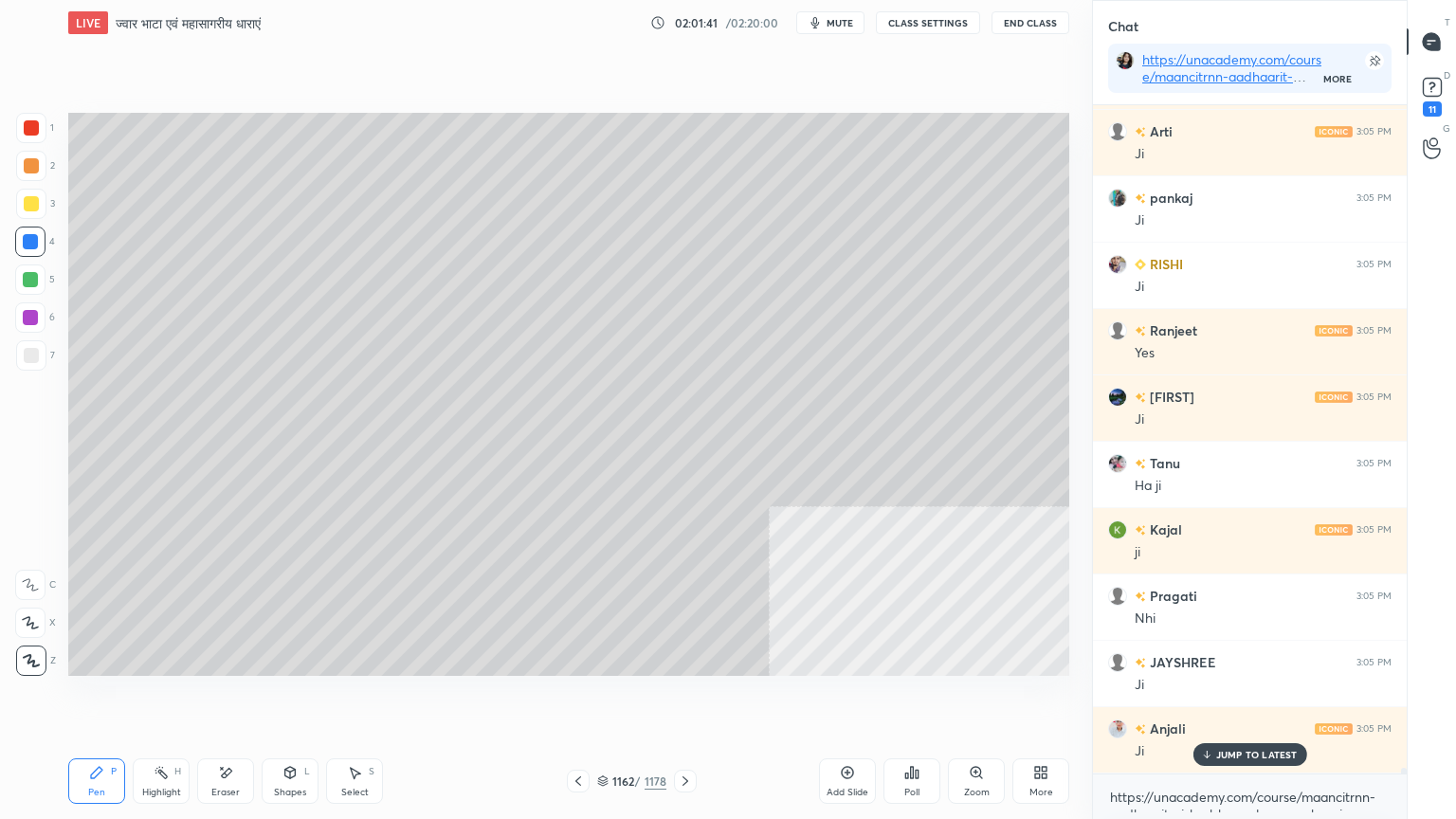 scroll, scrollTop: 80008, scrollLeft: 0, axis: vertical 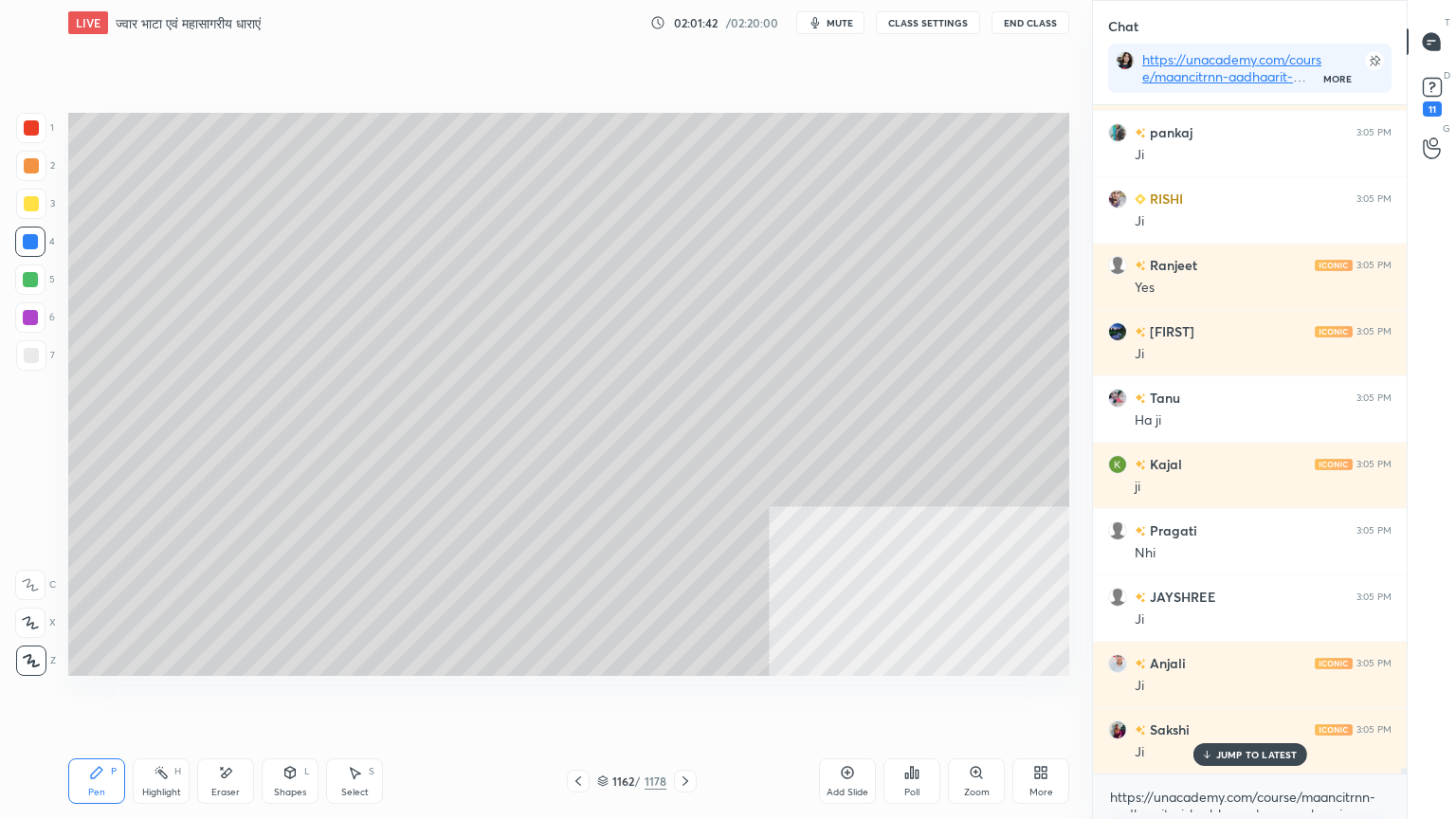 click on "Eraser" at bounding box center [226, 781] 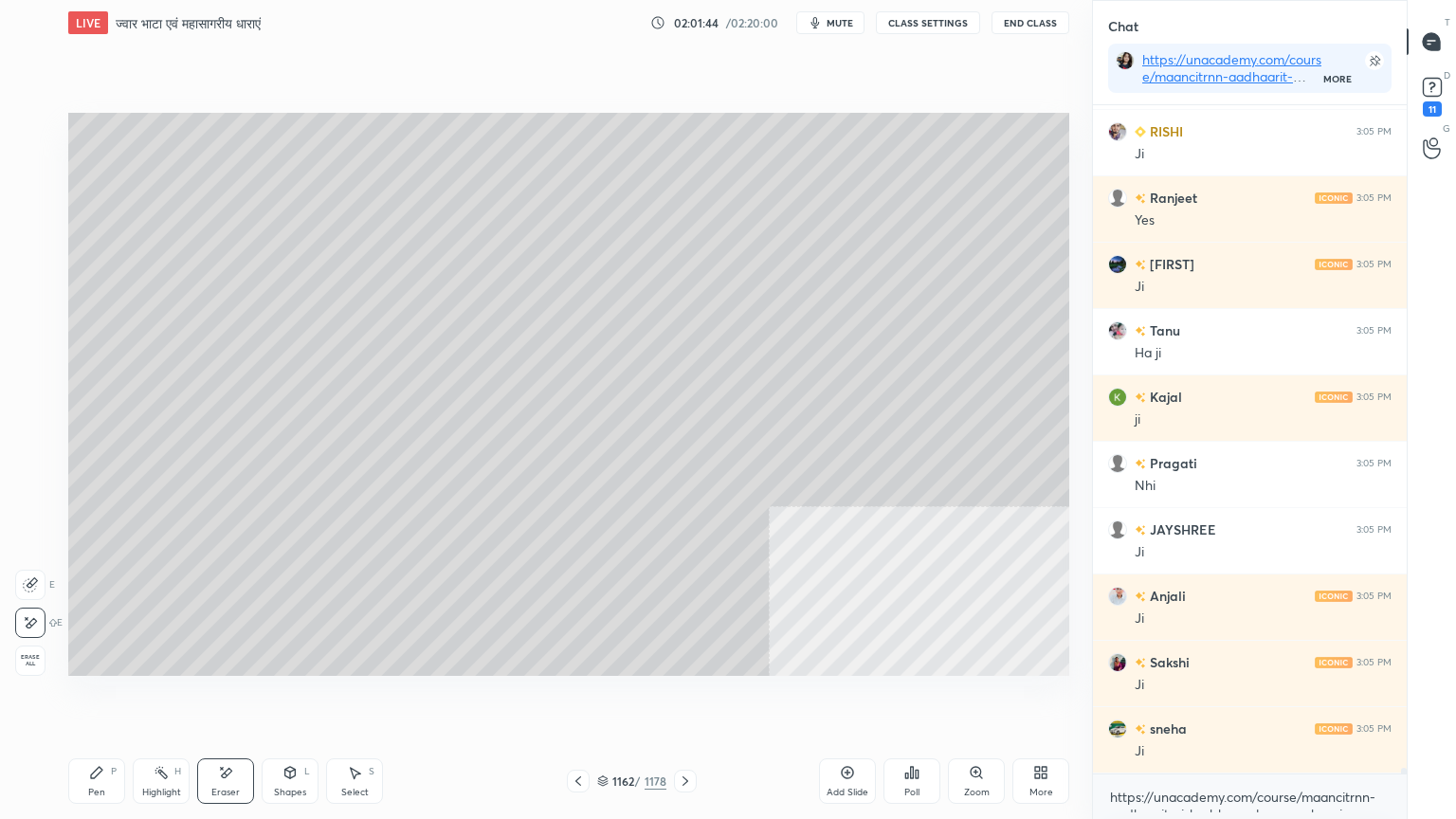 click on "Pen P" at bounding box center [97, 781] 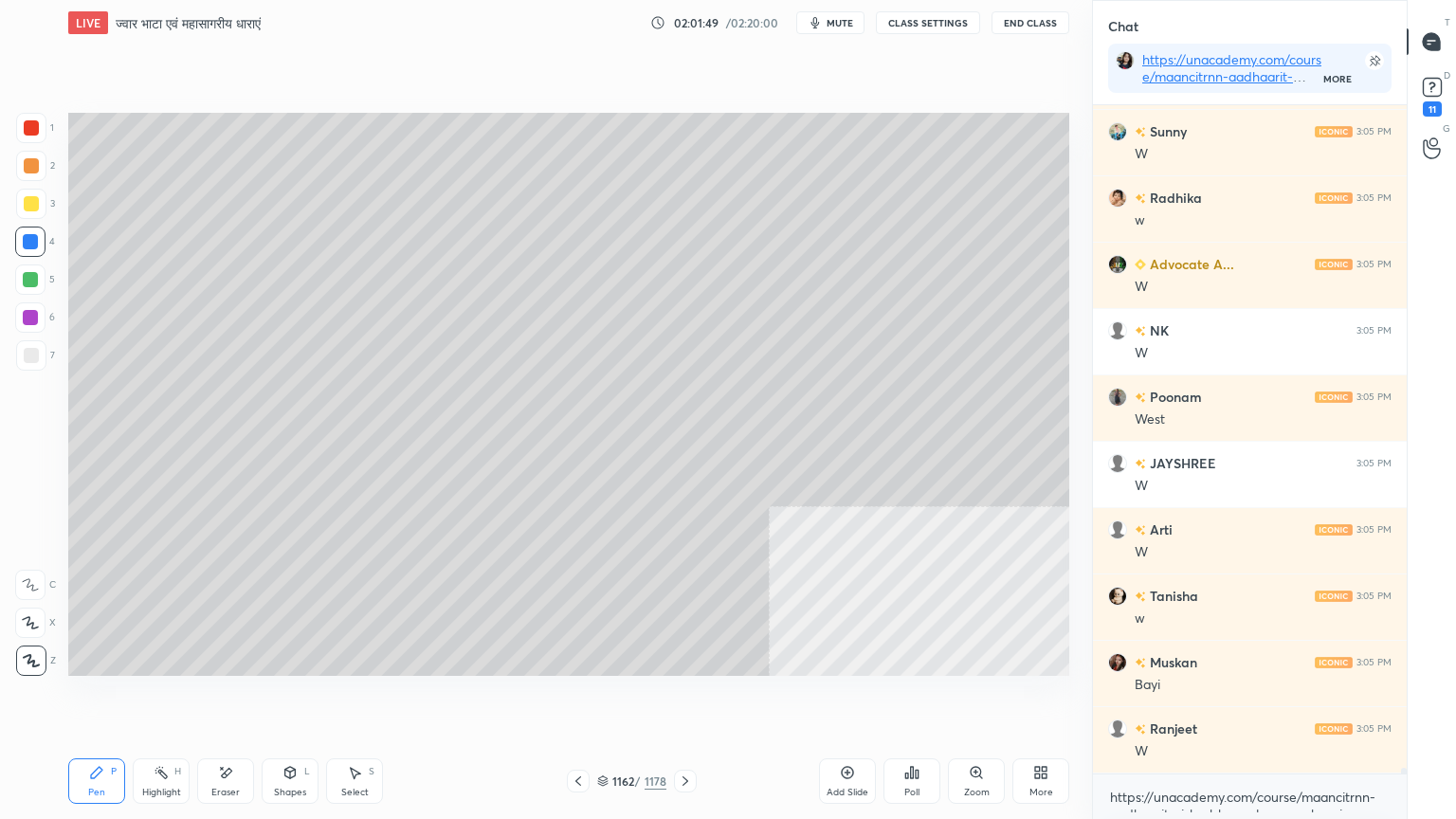 scroll, scrollTop: 80804, scrollLeft: 0, axis: vertical 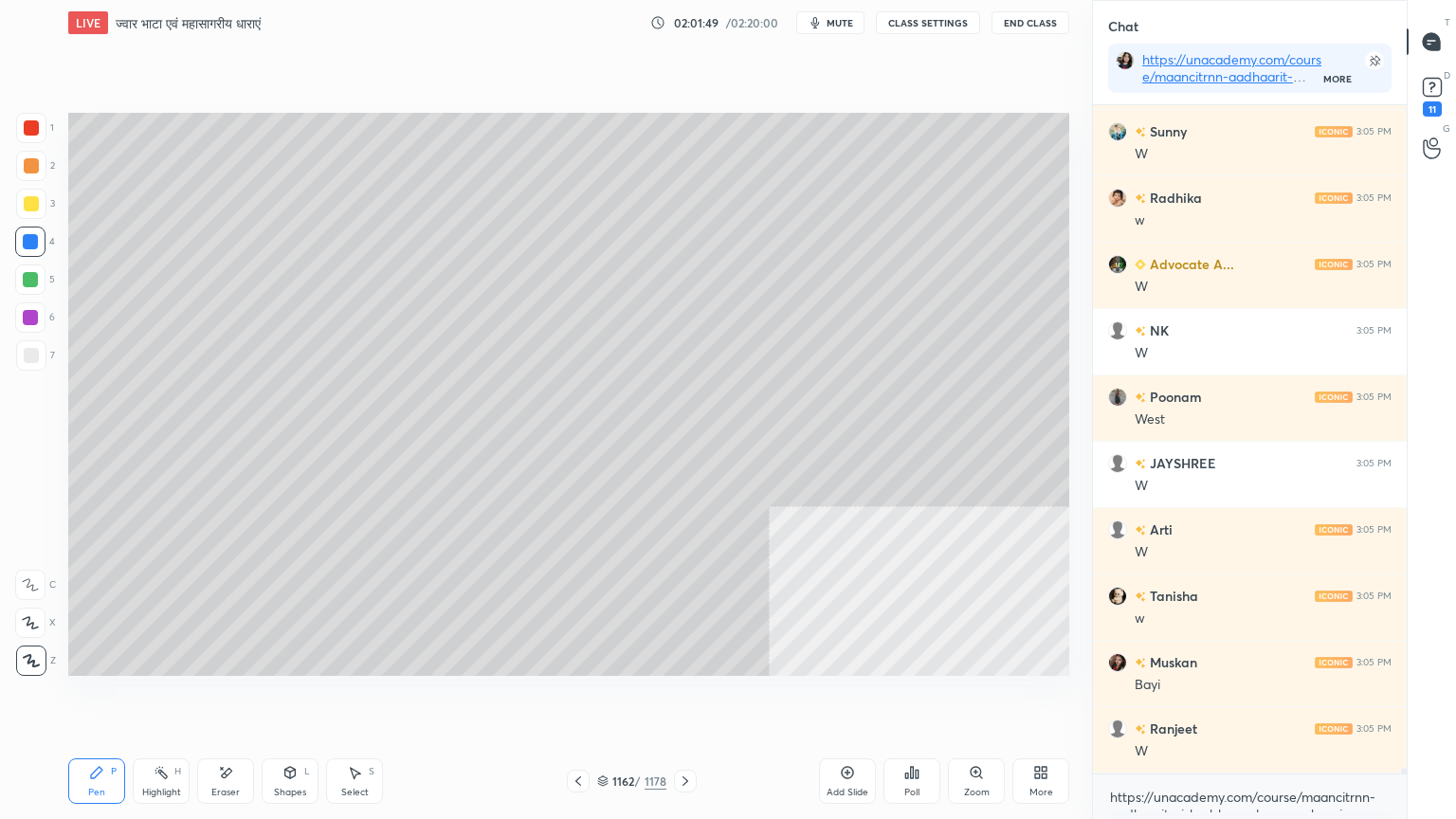 click on "Eraser" at bounding box center [226, 781] 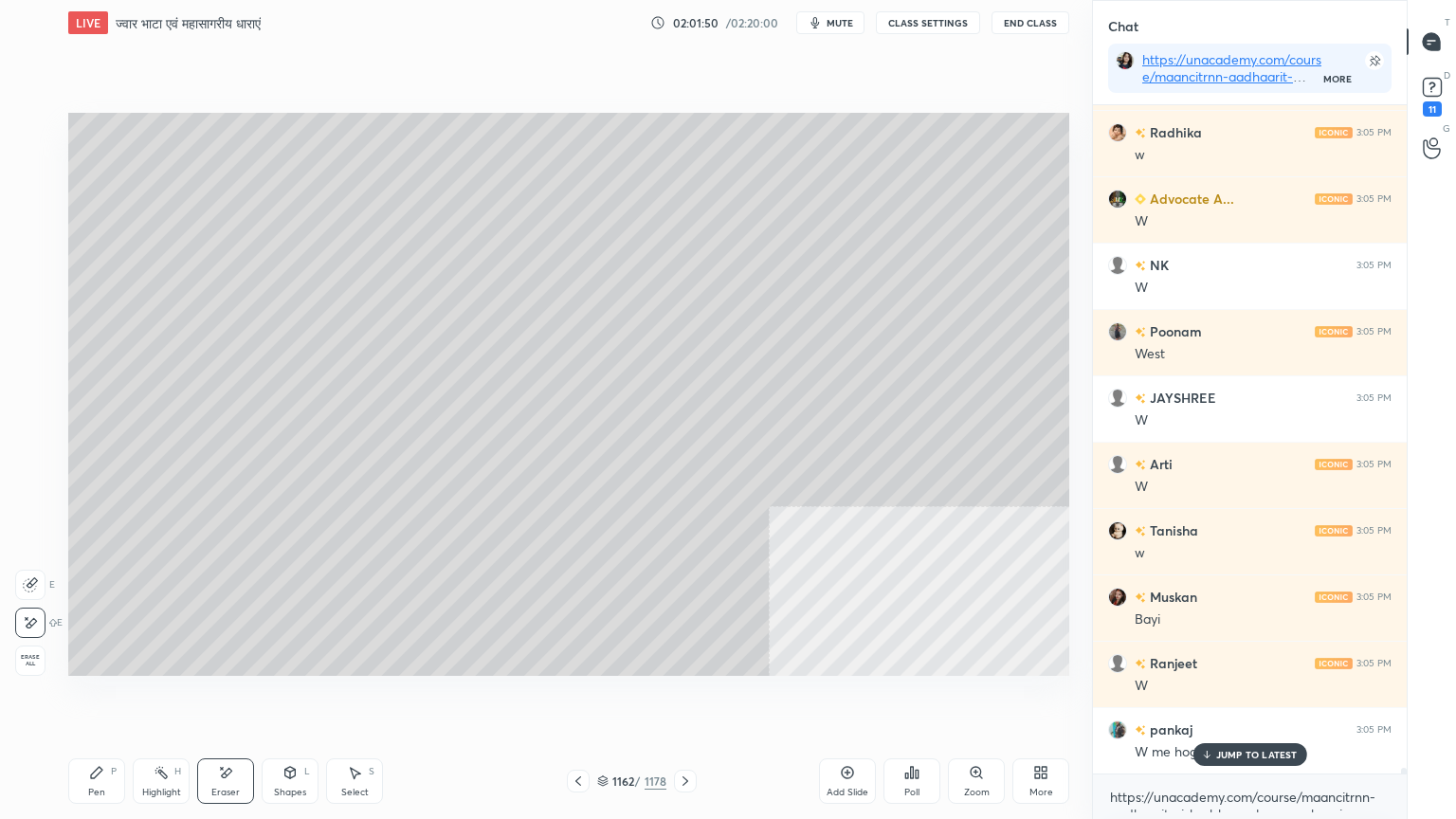 click on "Eraser" at bounding box center [226, 781] 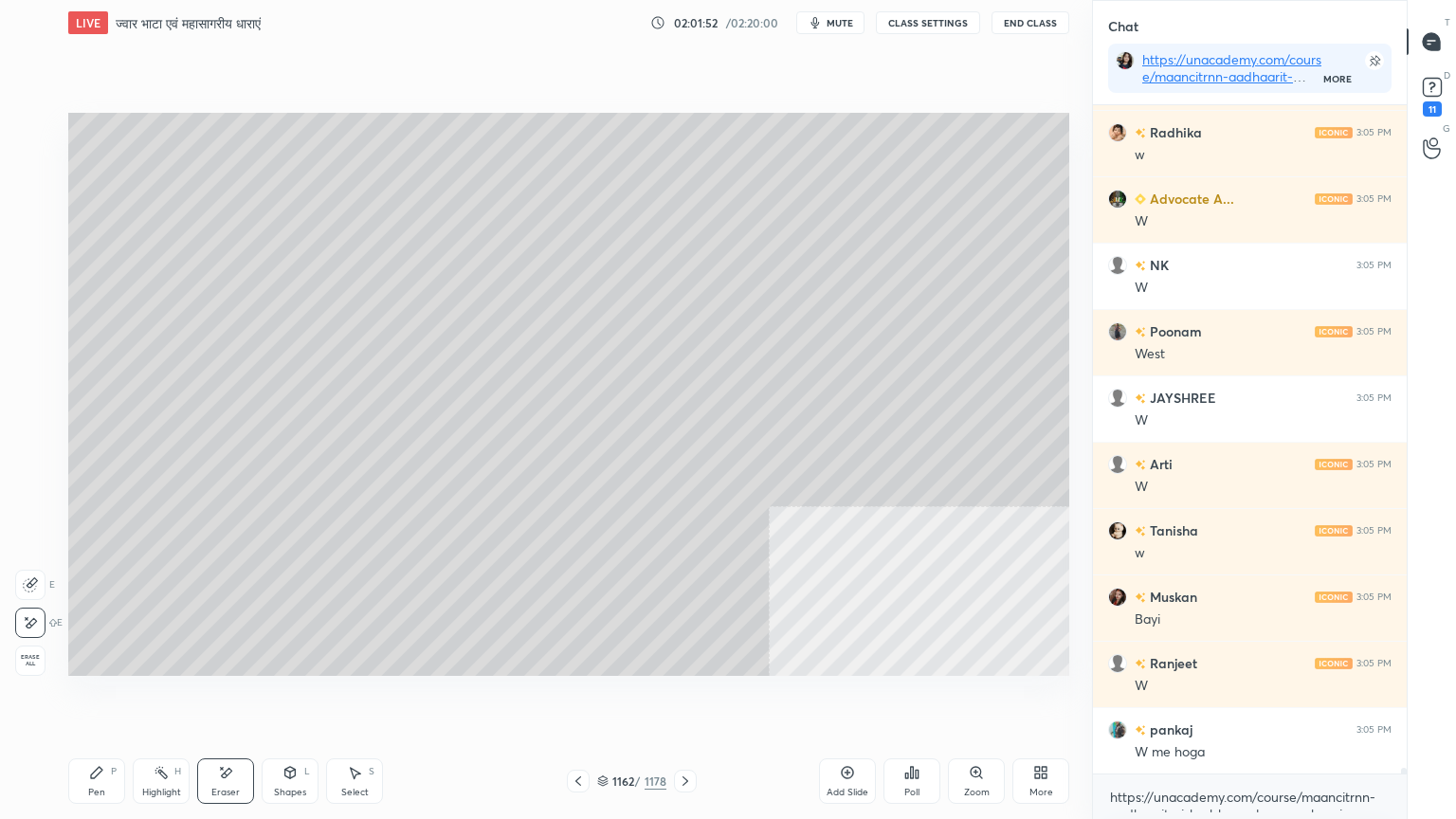 scroll, scrollTop: 80872, scrollLeft: 0, axis: vertical 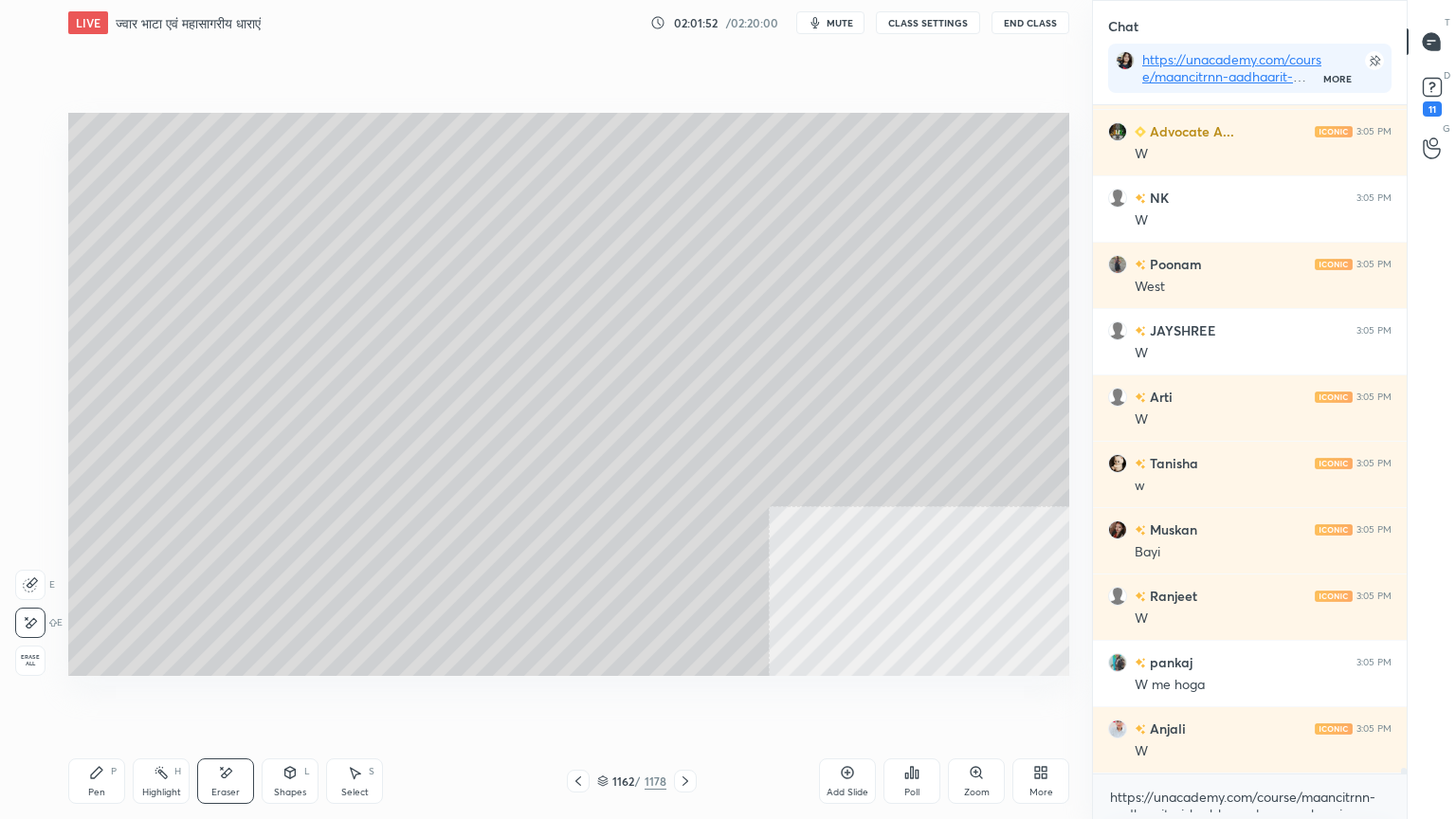 click on "Pen P" at bounding box center (97, 781) 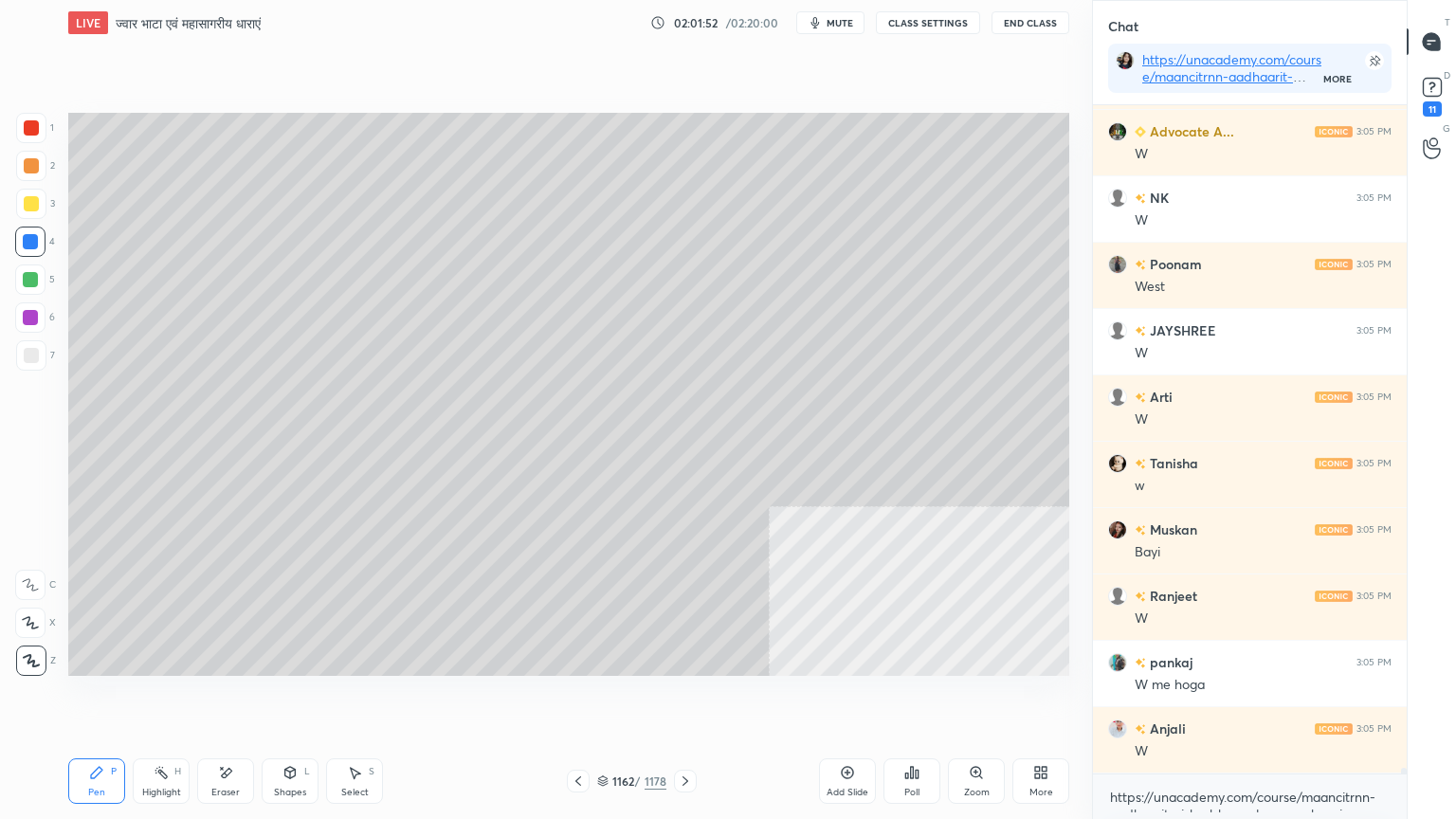 click on "Pen P" at bounding box center (97, 781) 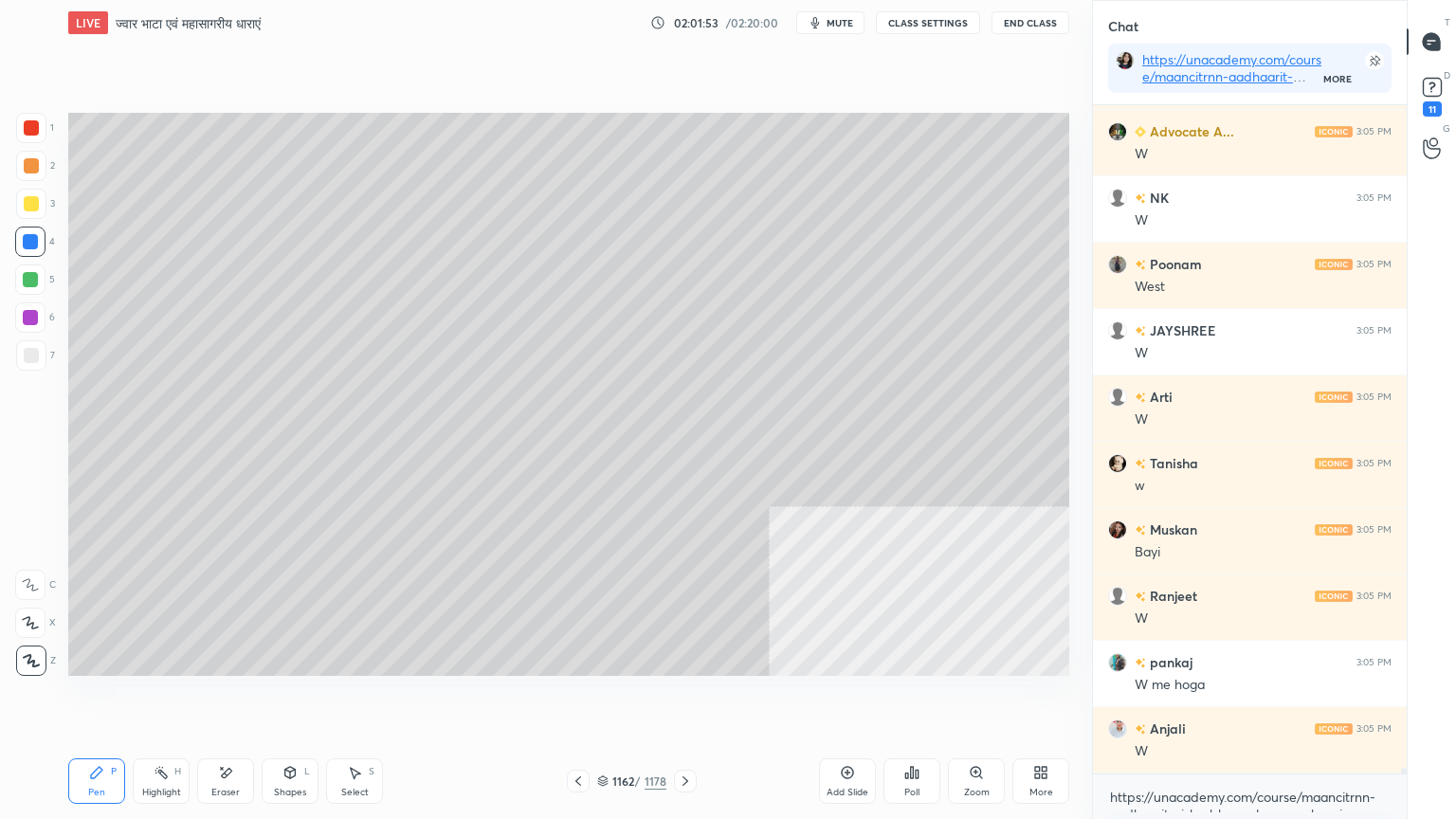 click at bounding box center (31, 128) 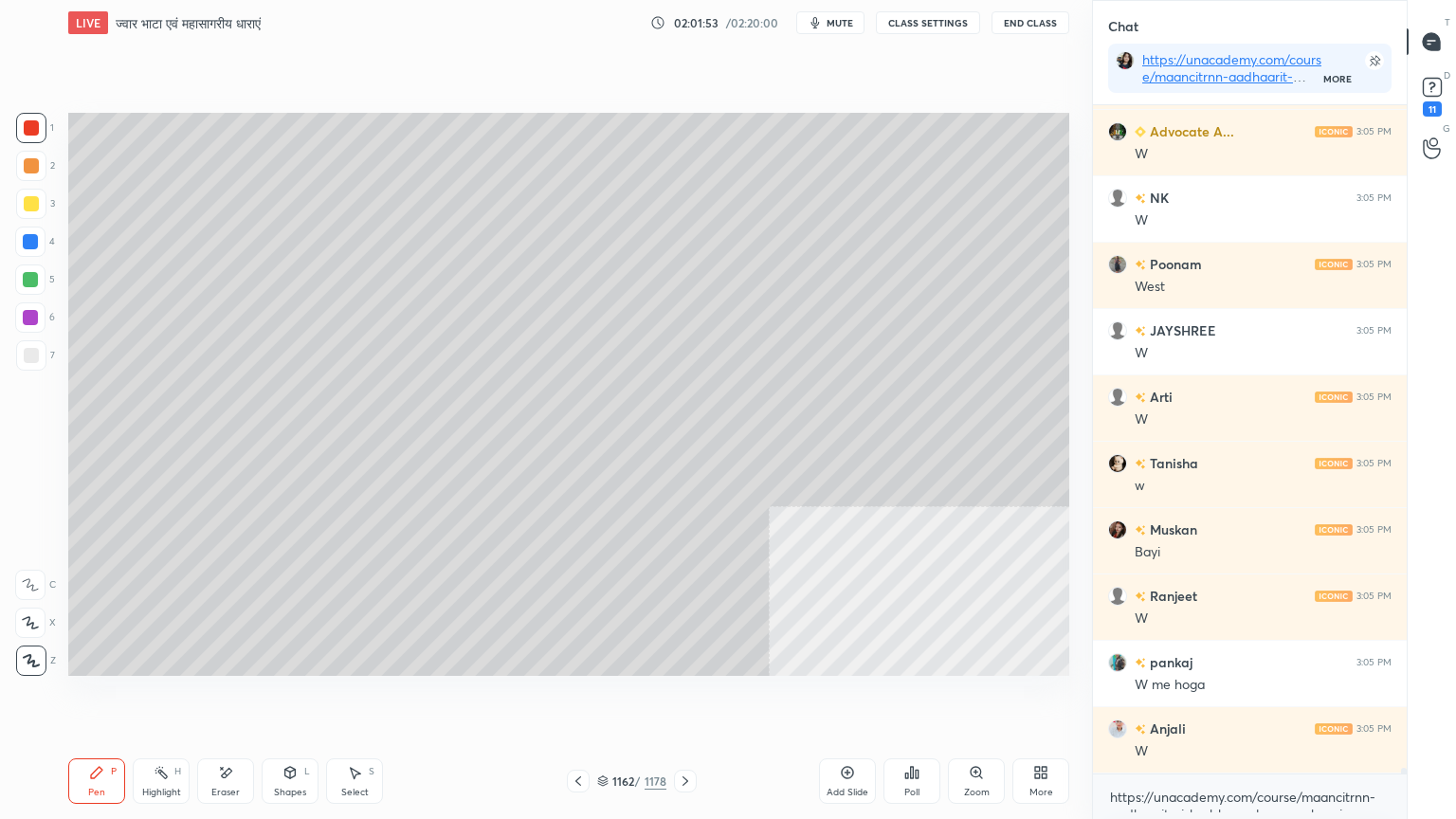 click at bounding box center (31, 128) 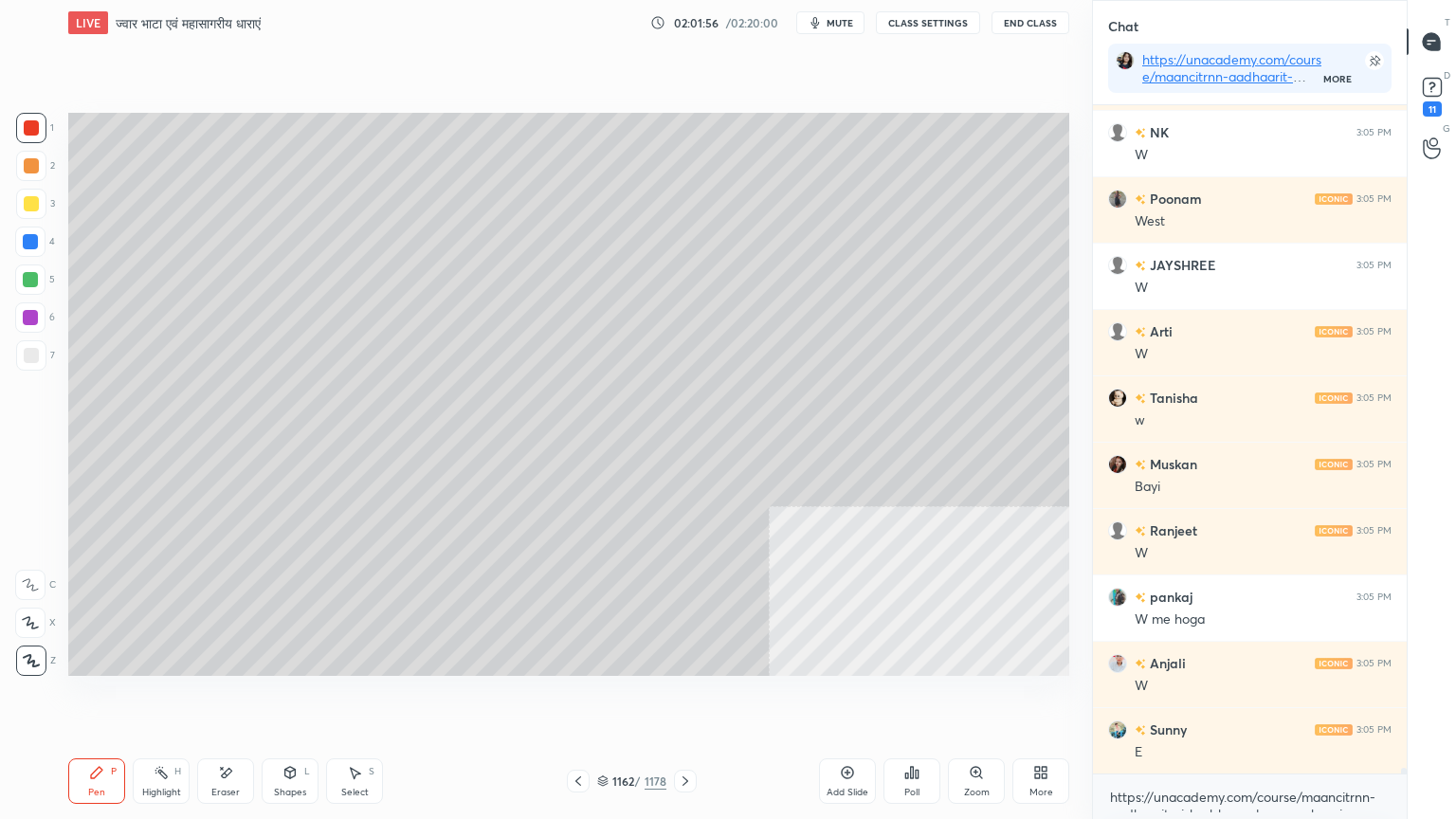 click on "Eraser" at bounding box center (226, 792) 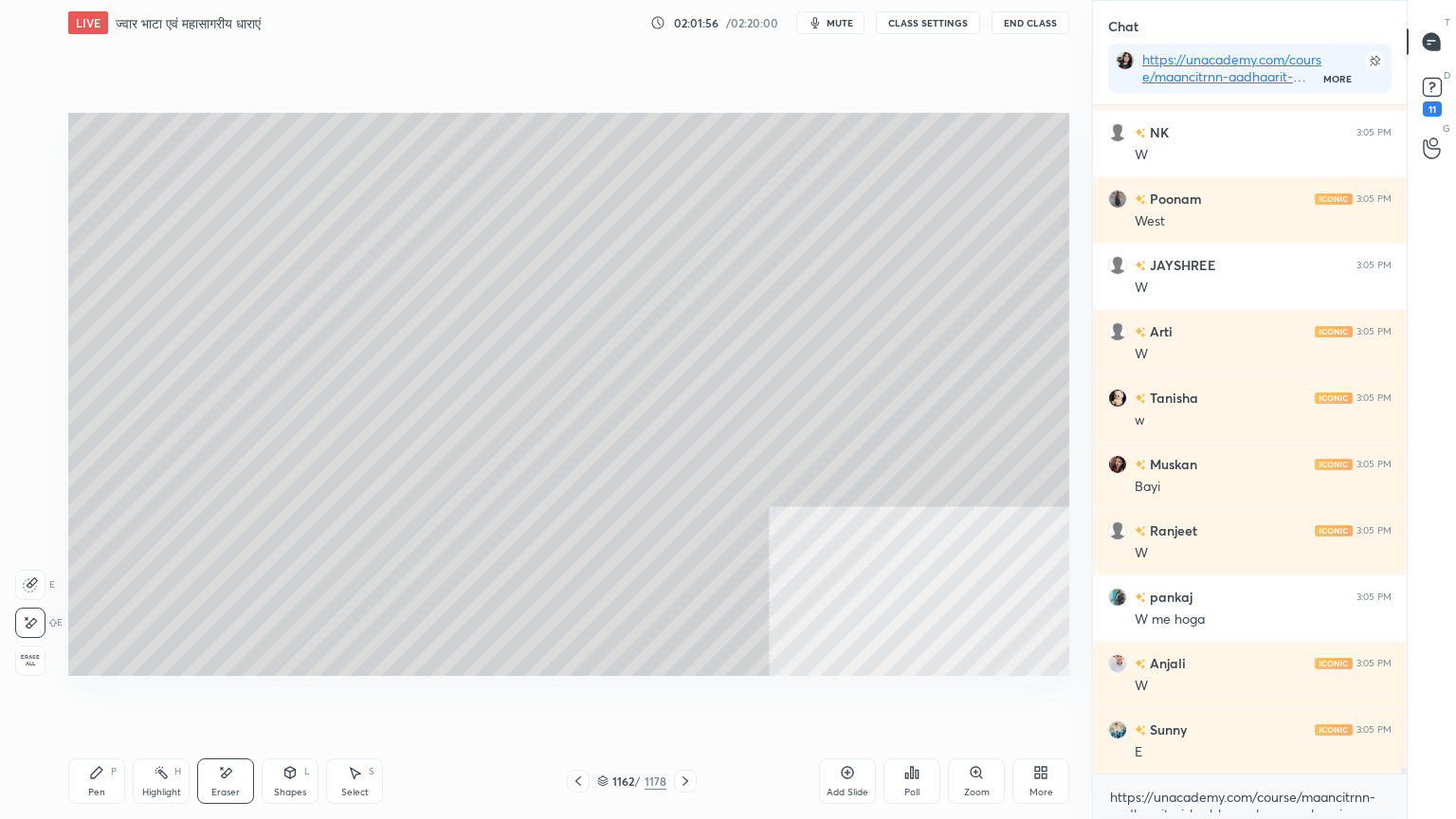click on "Eraser" at bounding box center (226, 781) 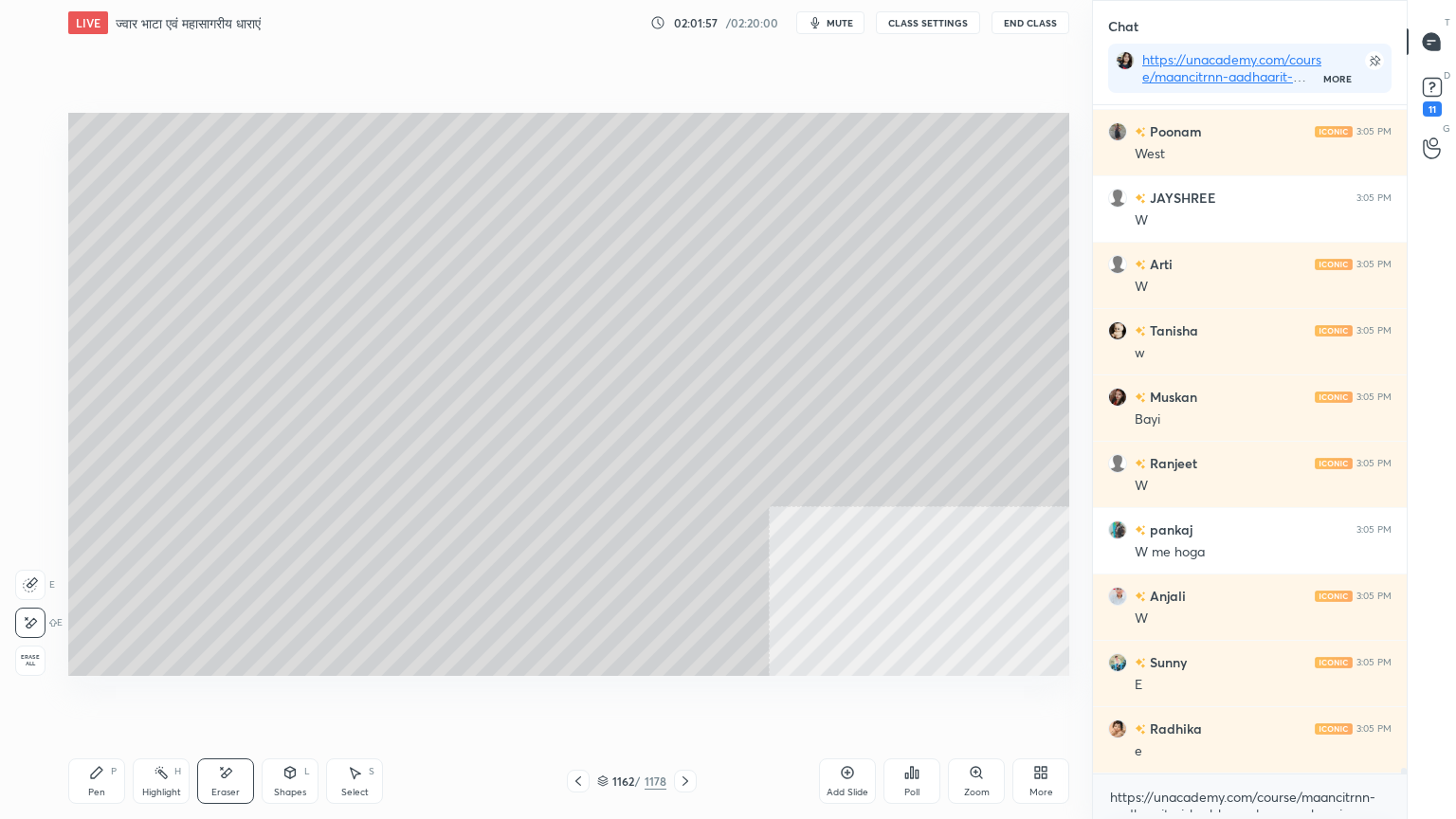 click on "Pen P" at bounding box center (97, 781) 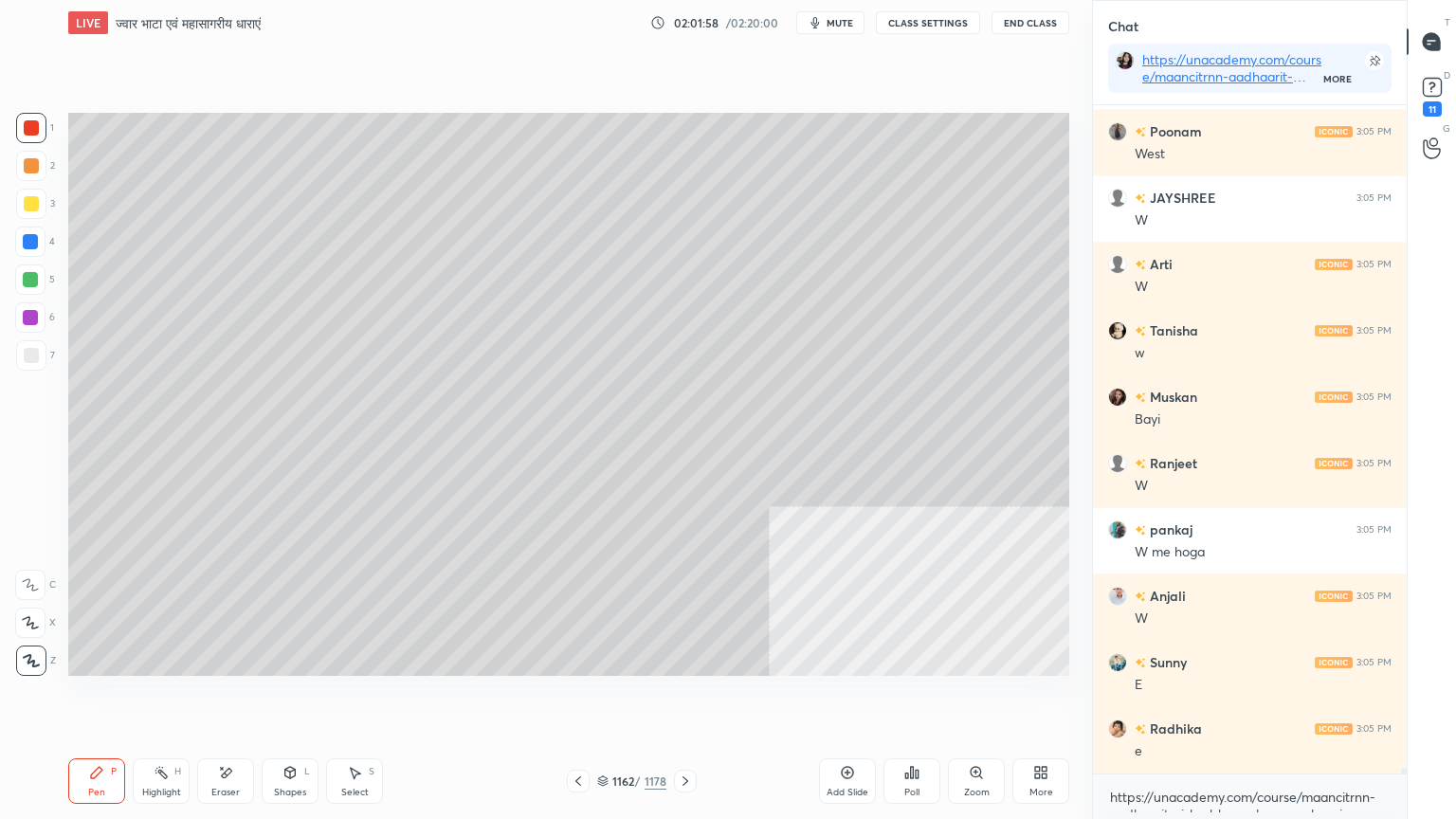 click on "Pen P" at bounding box center [97, 781] 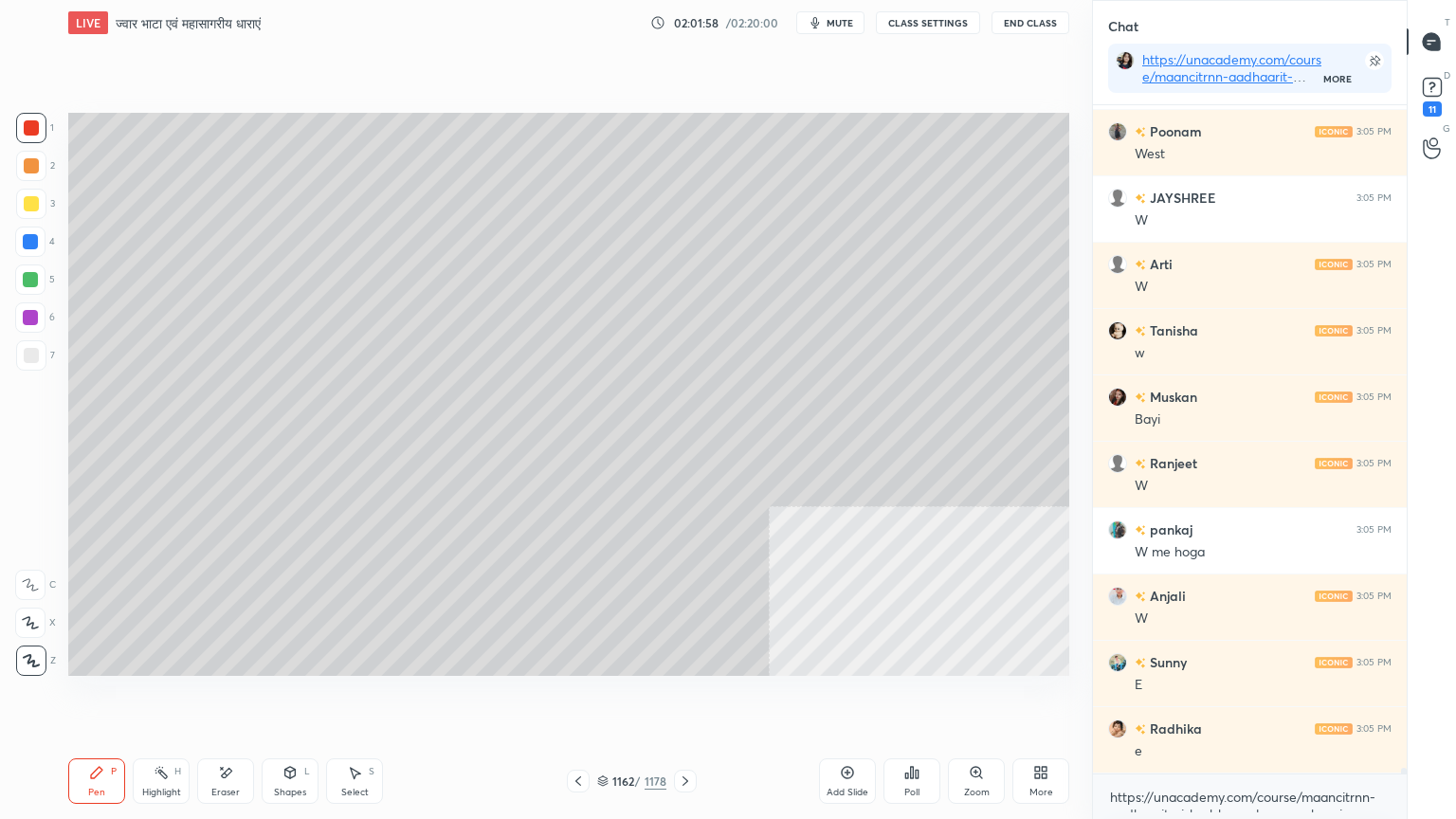 click at bounding box center (30, 242) 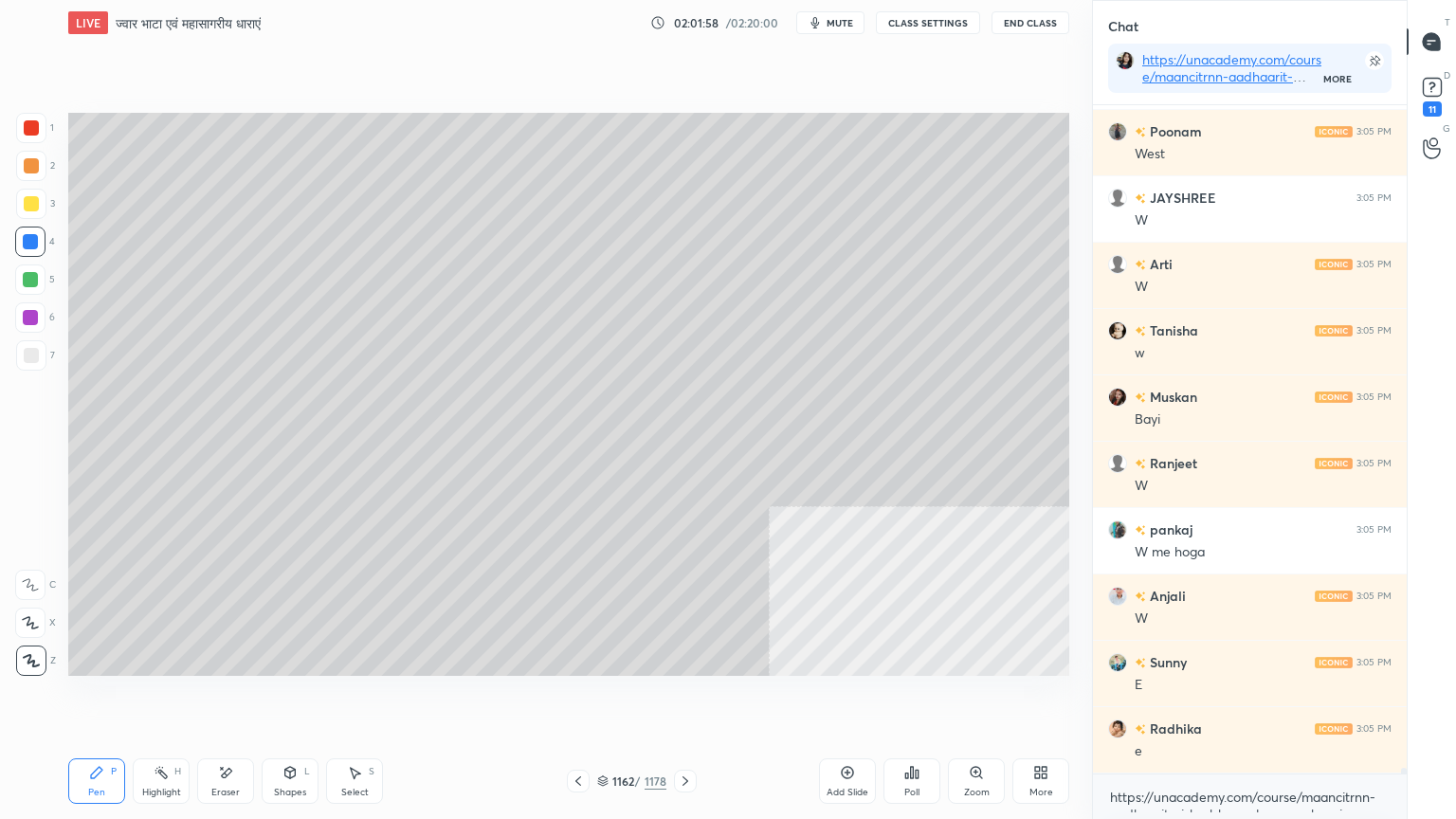 click at bounding box center (30, 242) 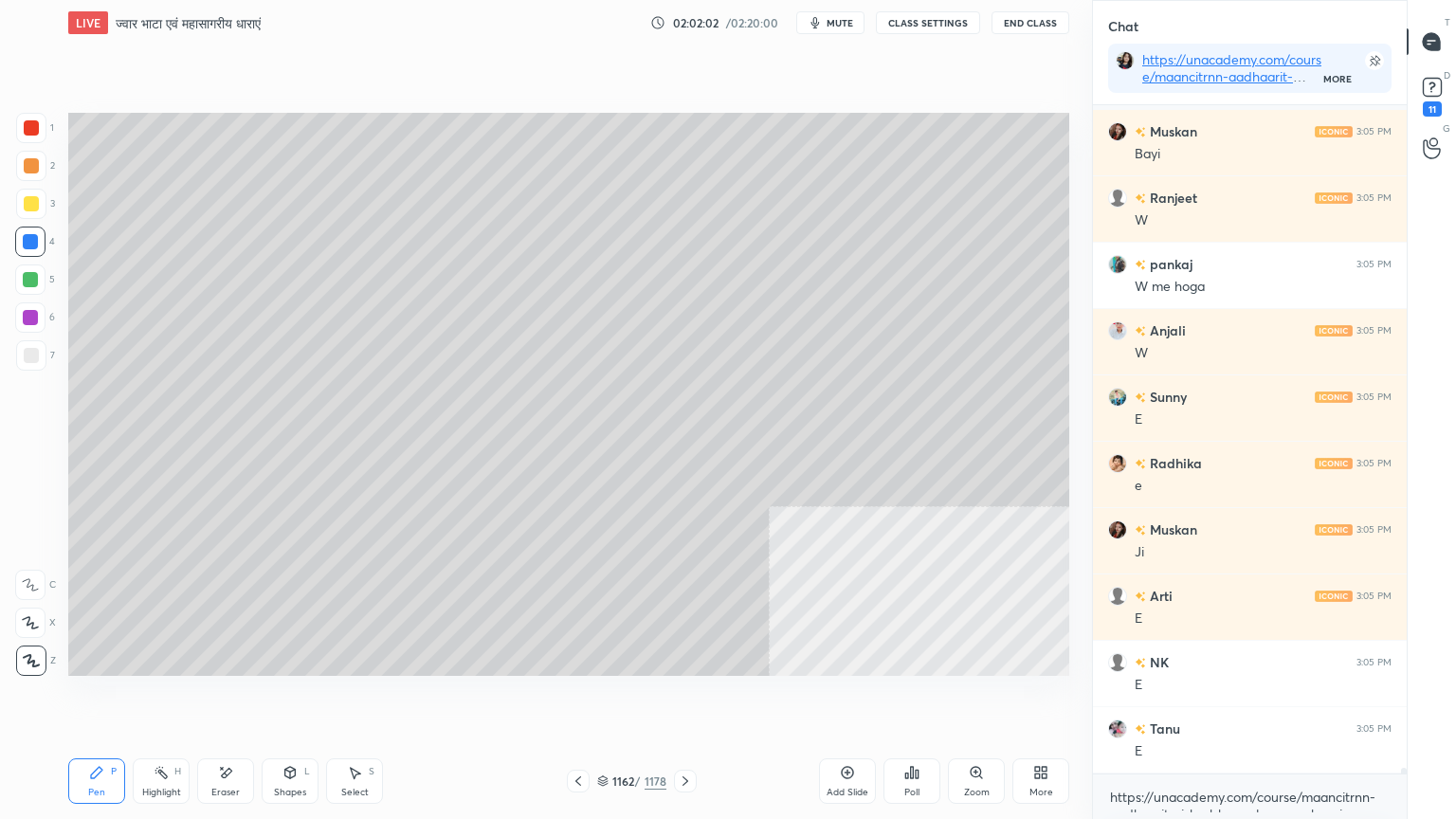 scroll, scrollTop: 81402, scrollLeft: 0, axis: vertical 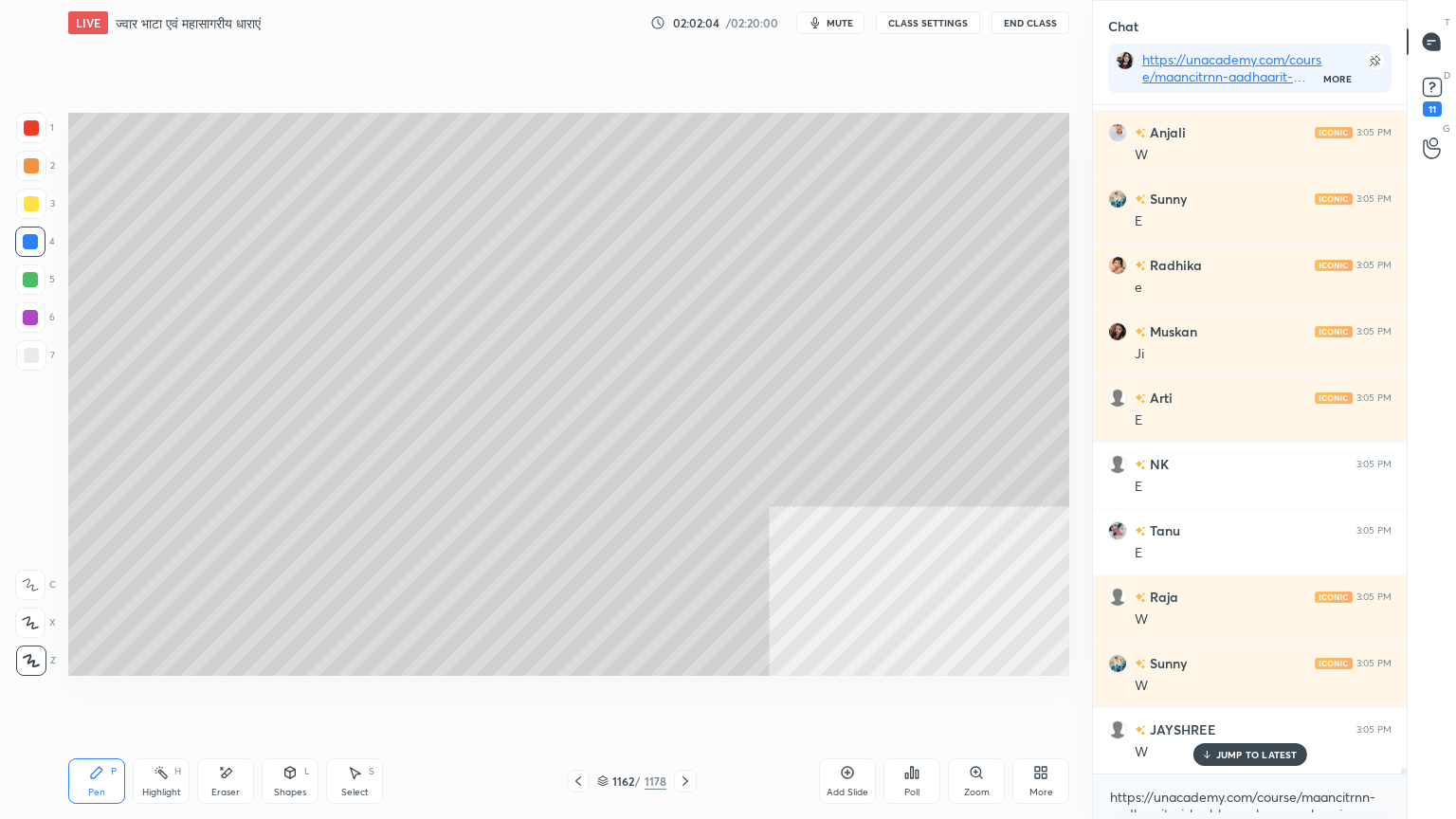 click at bounding box center [31, 355] 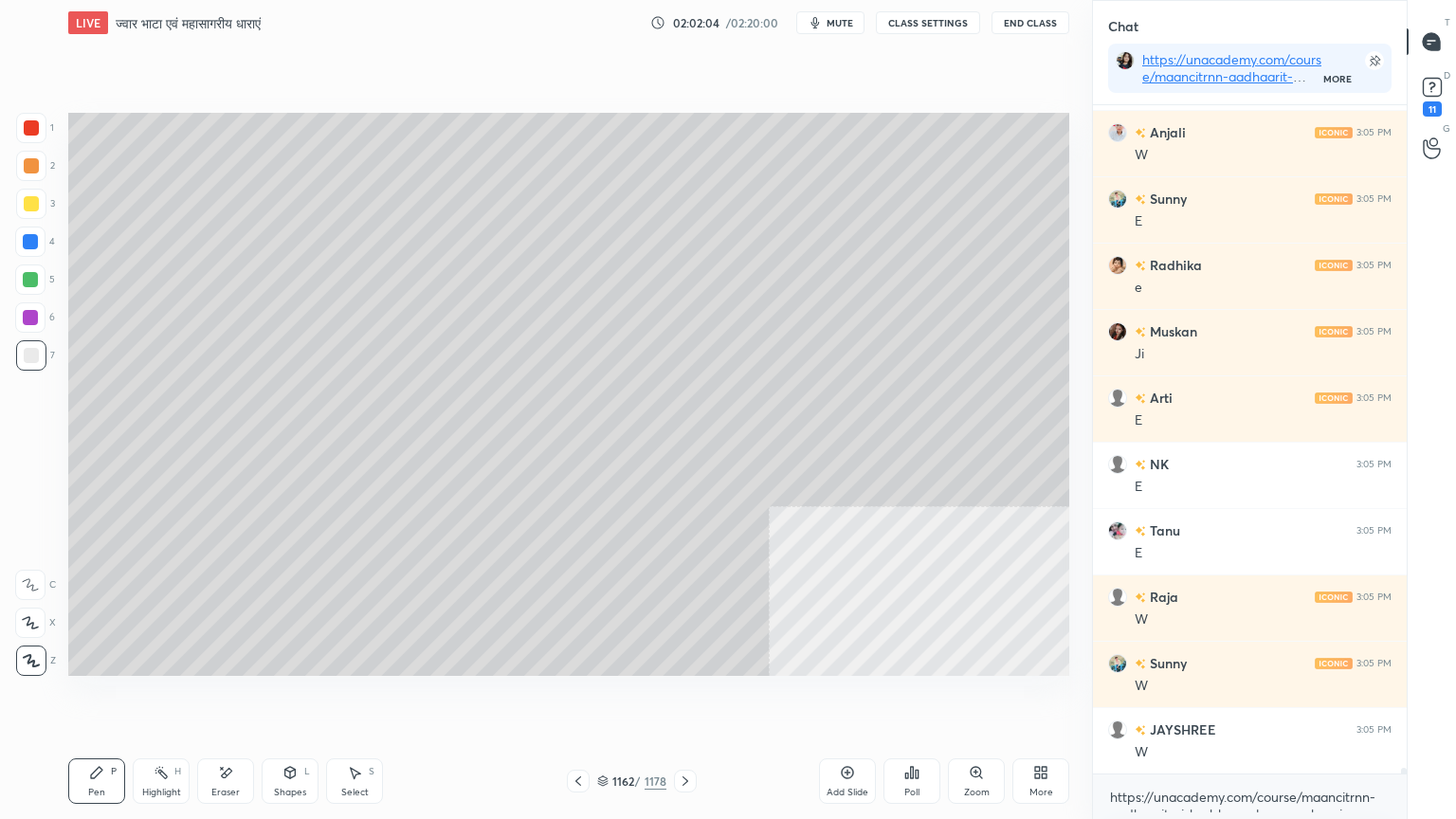 scroll, scrollTop: 81535, scrollLeft: 0, axis: vertical 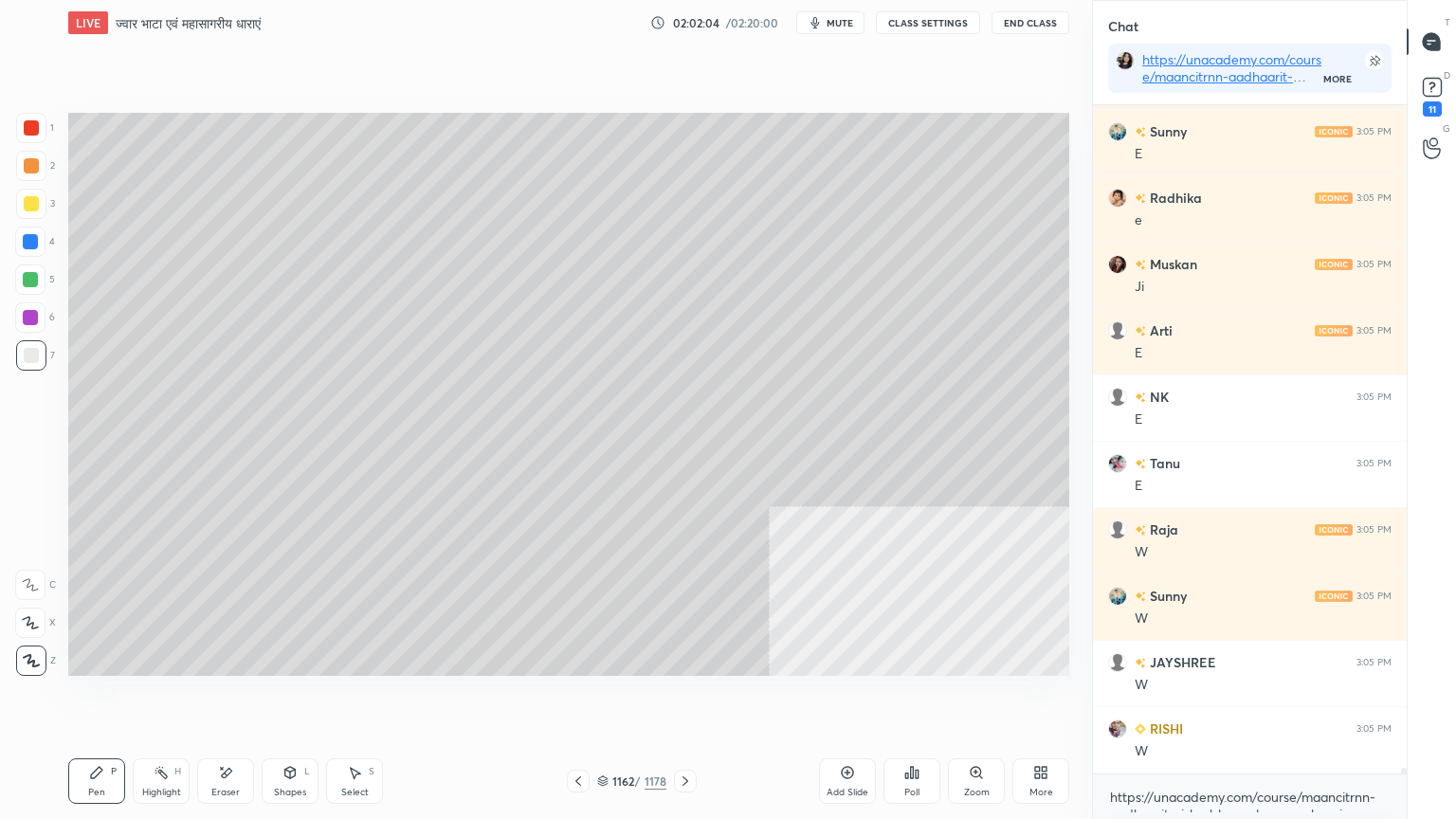 click at bounding box center [31, 355] 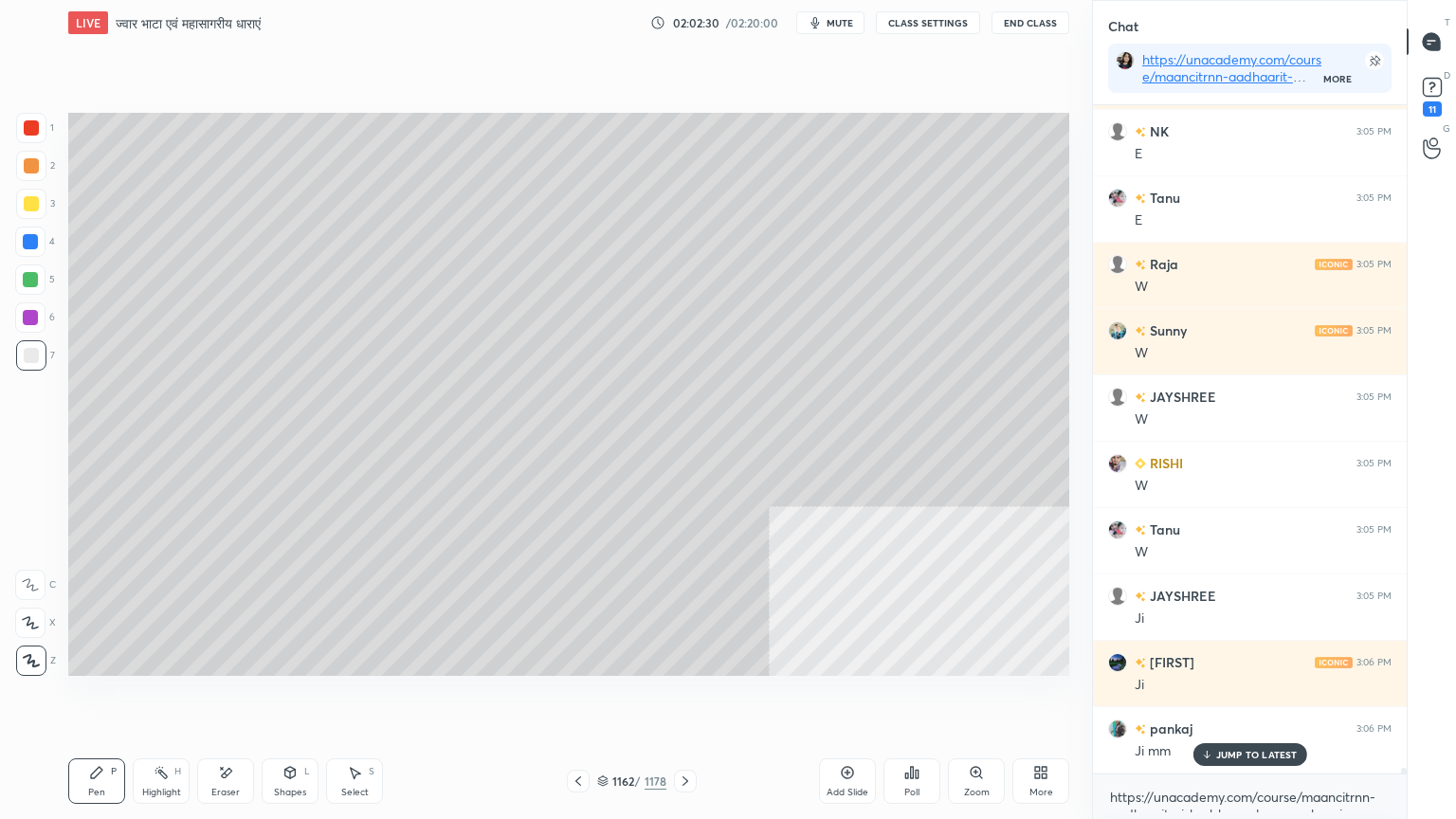 scroll, scrollTop: 81866, scrollLeft: 0, axis: vertical 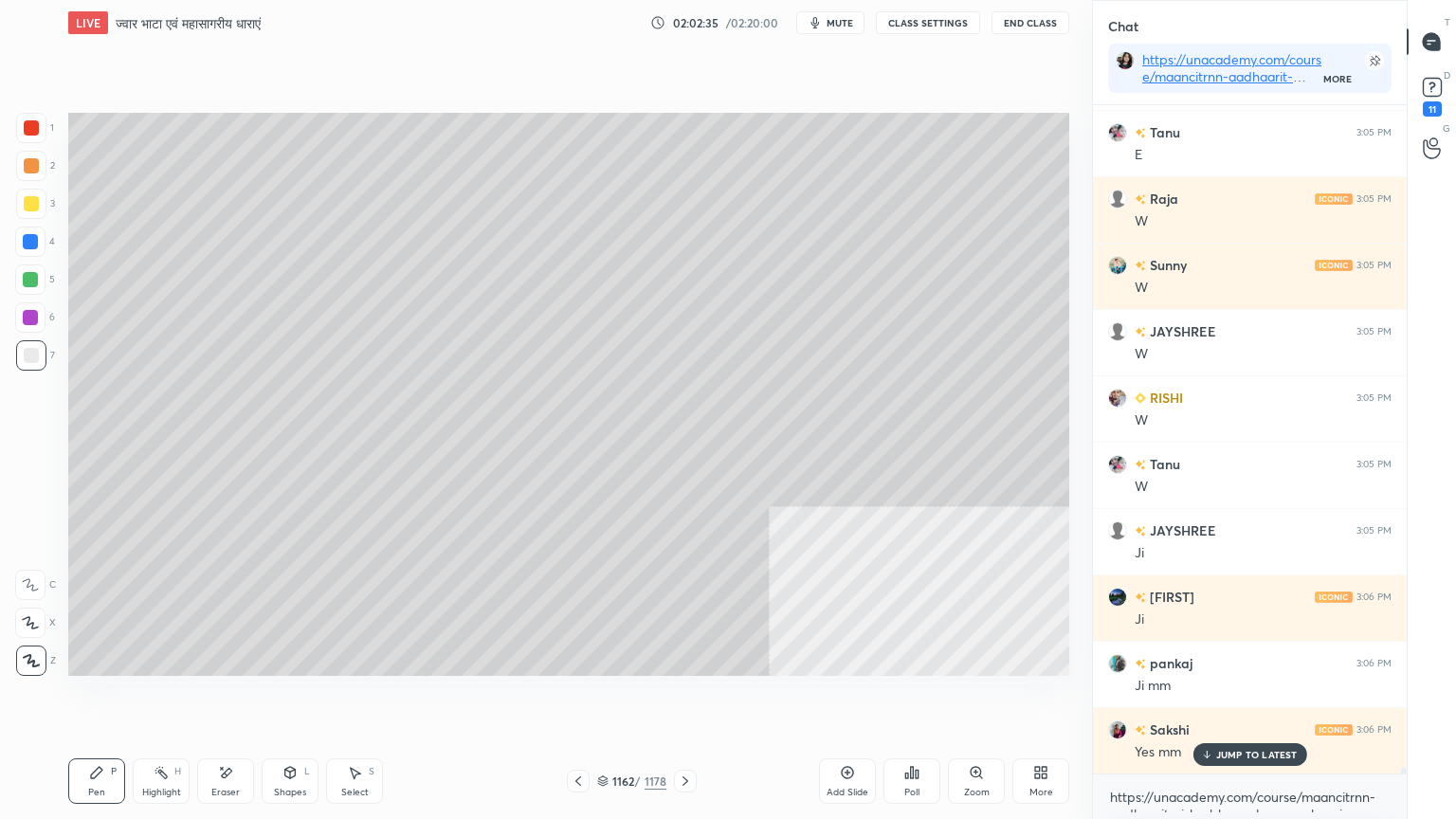 click on "4" at bounding box center (35, 246) 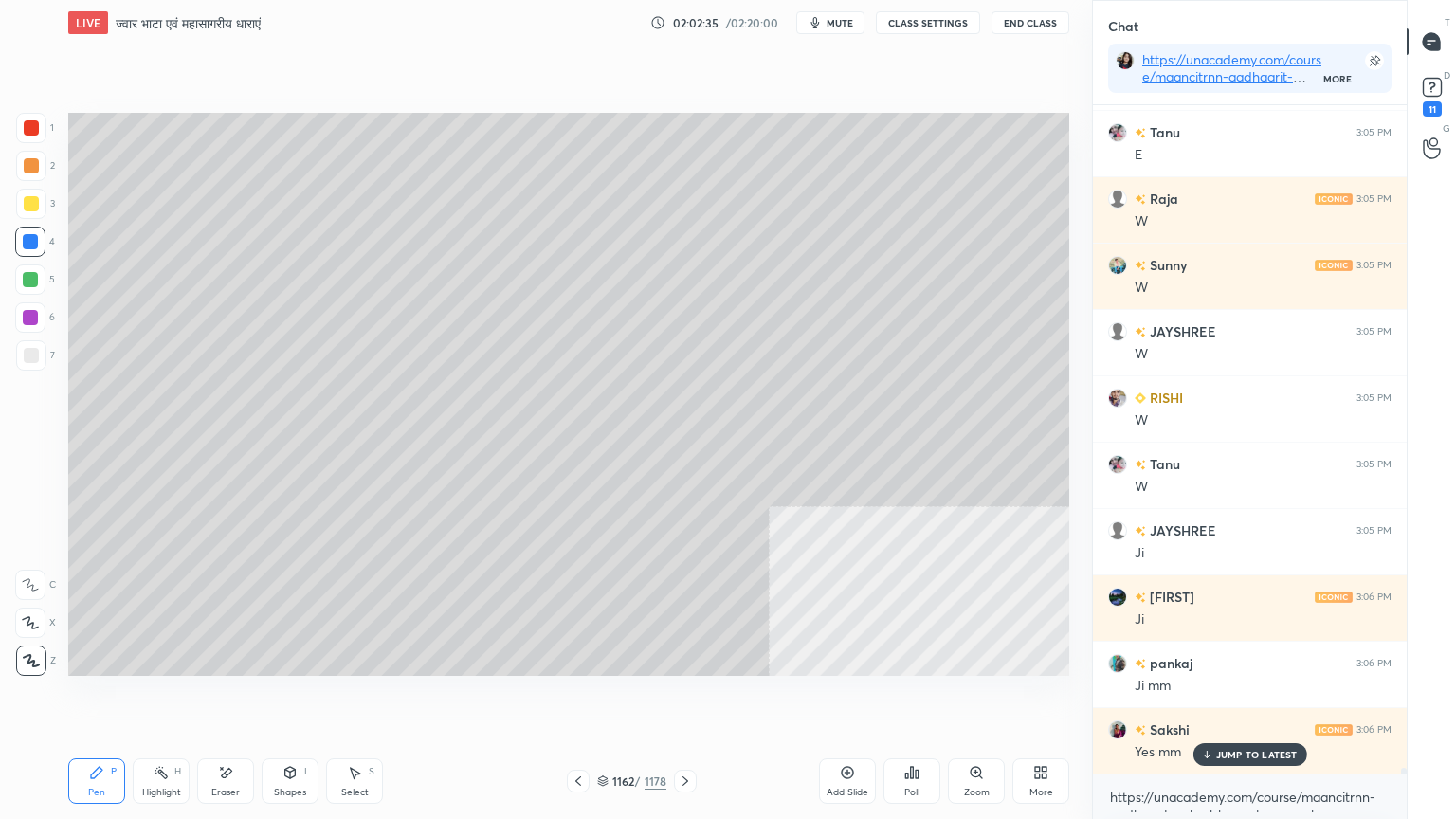 click at bounding box center [30, 242] 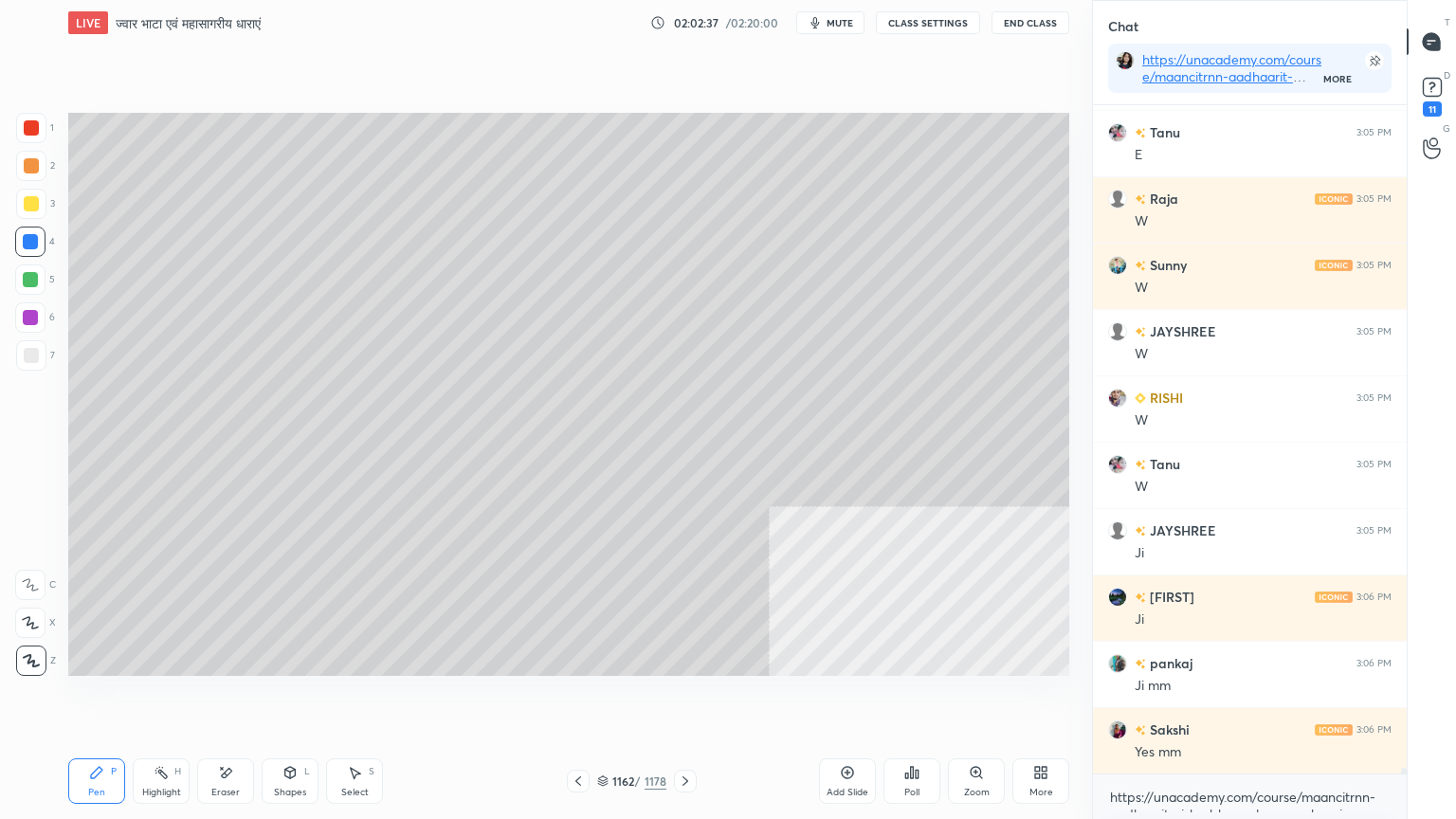 scroll, scrollTop: 81933, scrollLeft: 0, axis: vertical 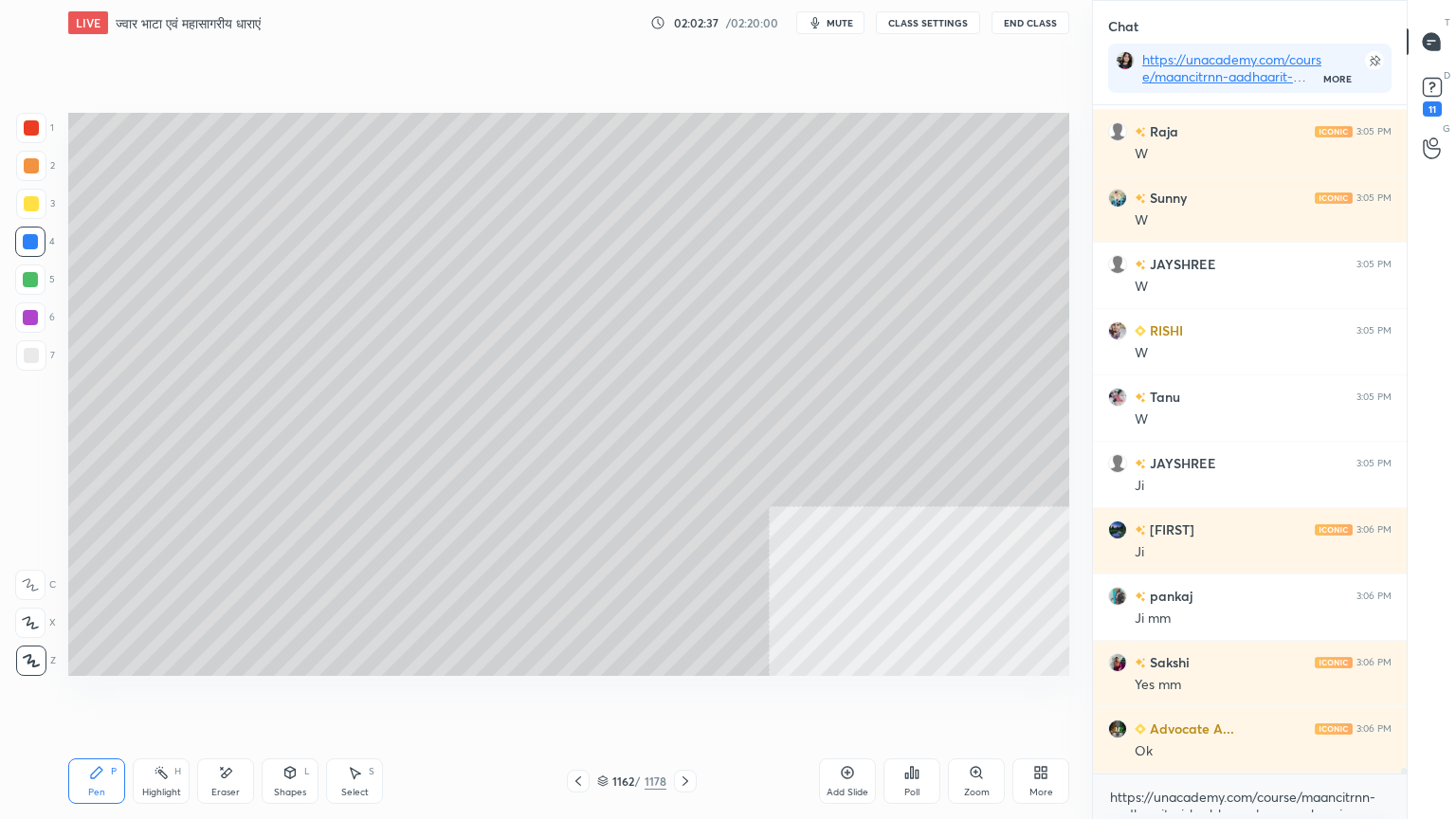 click 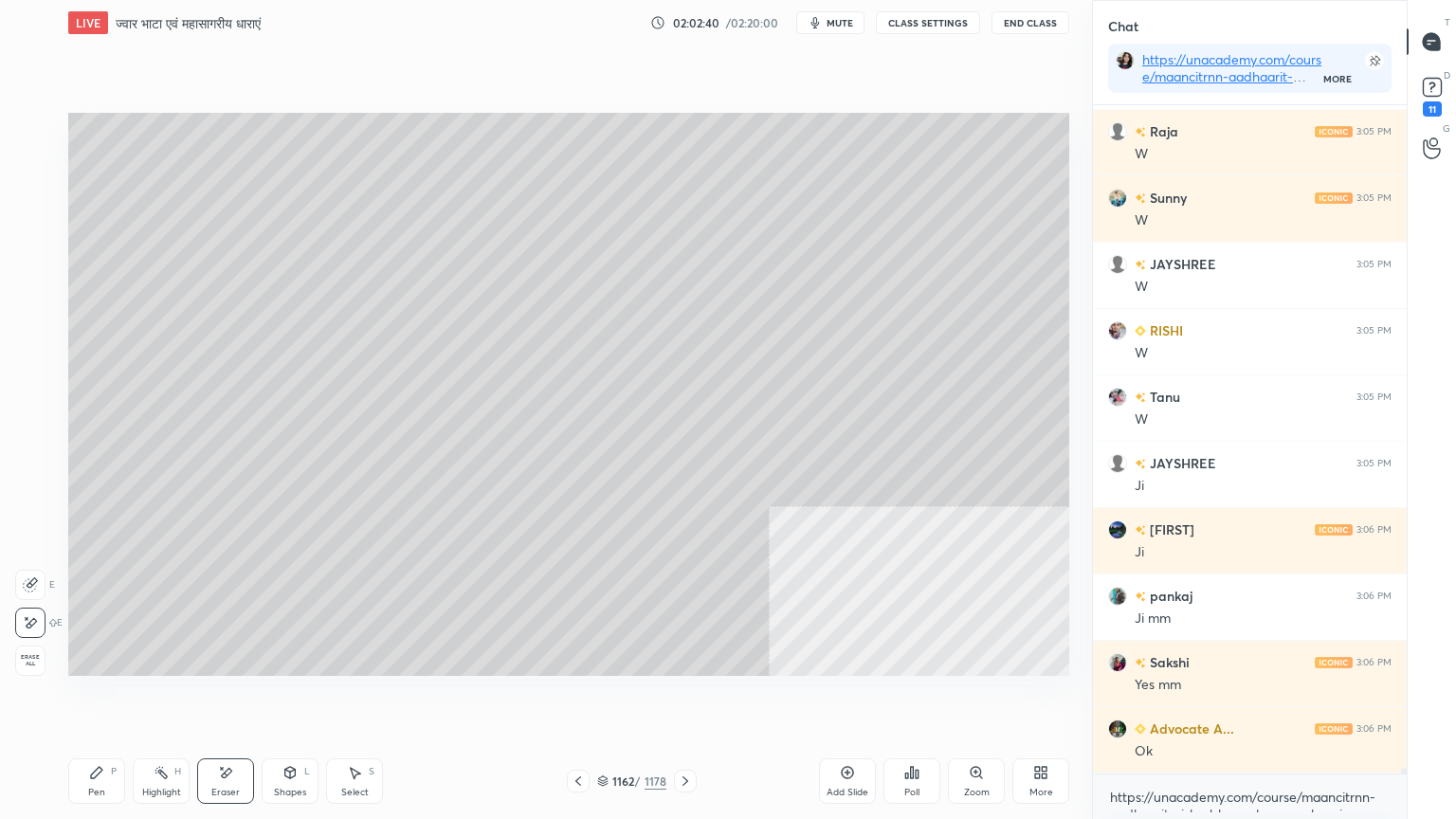 click on "Pen P" at bounding box center [97, 781] 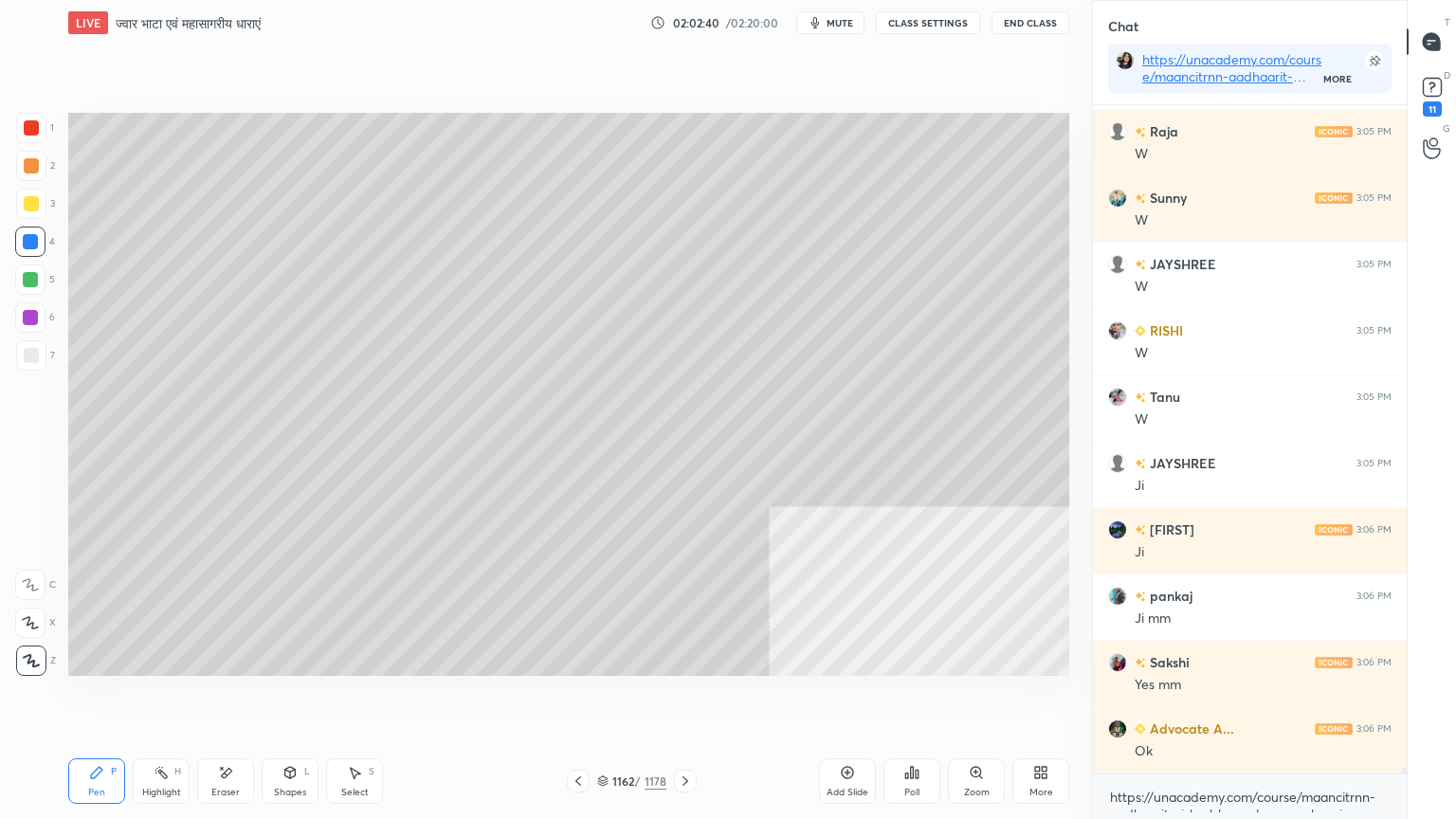 click 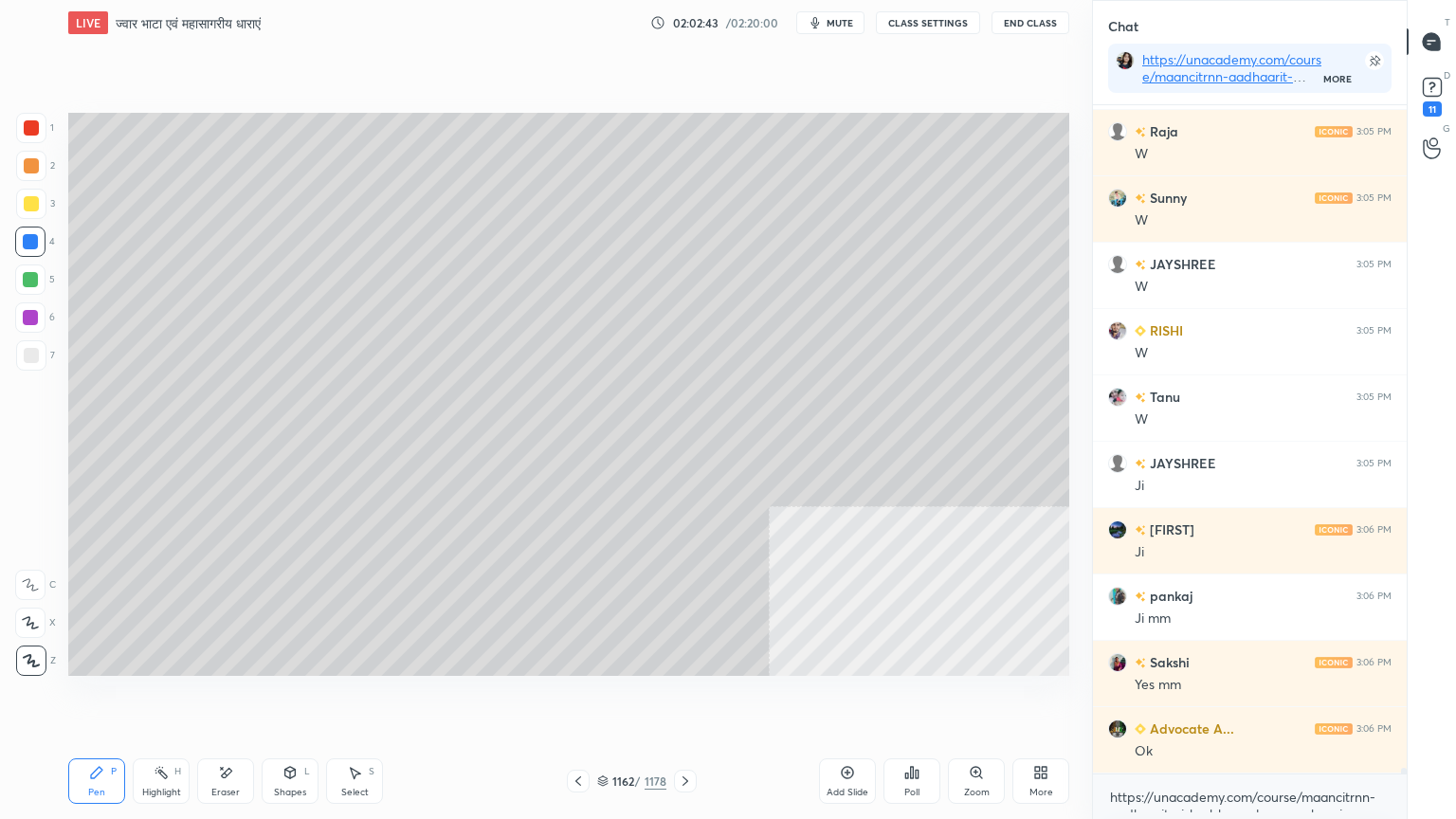 scroll, scrollTop: 81999, scrollLeft: 0, axis: vertical 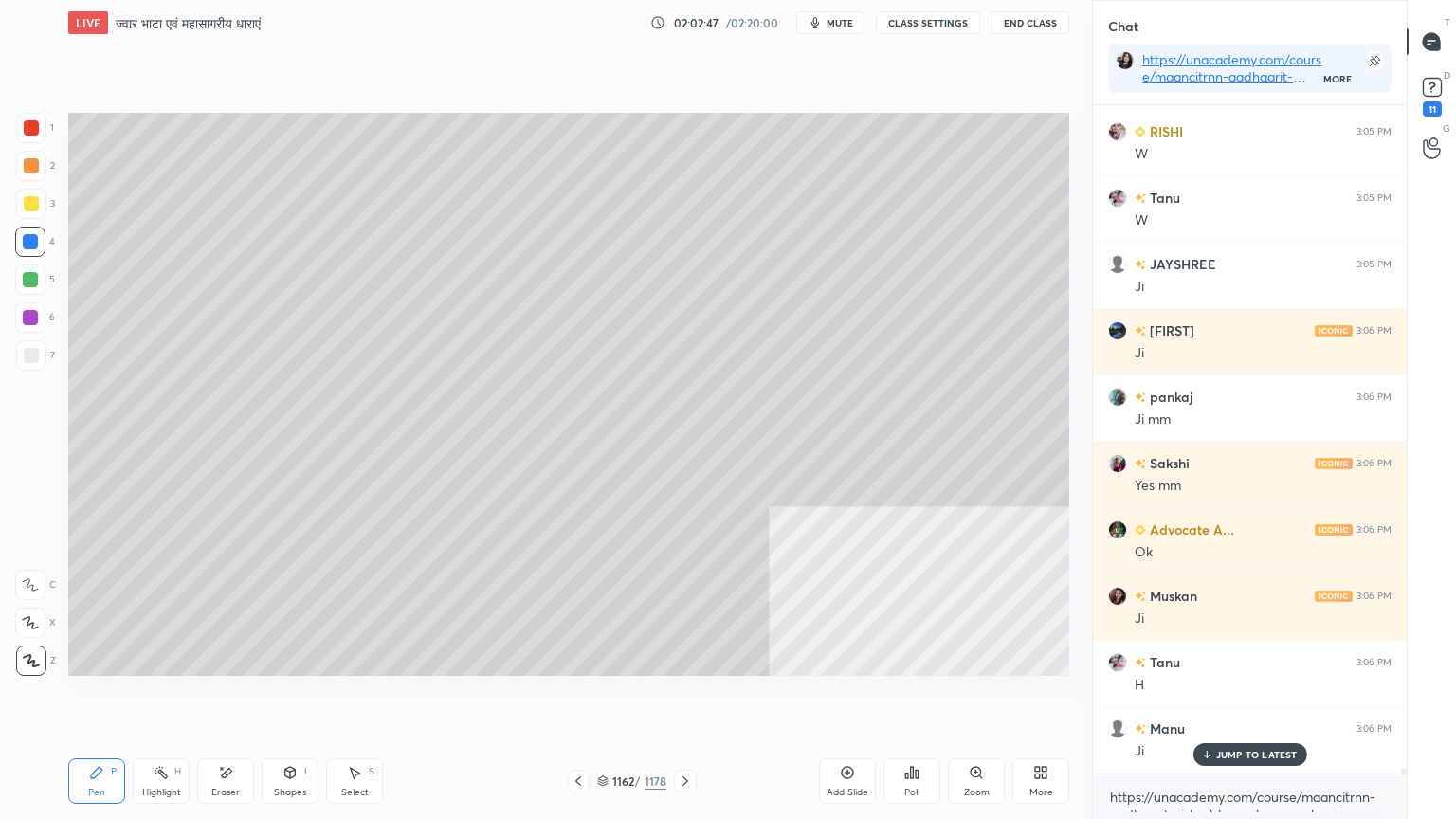 click 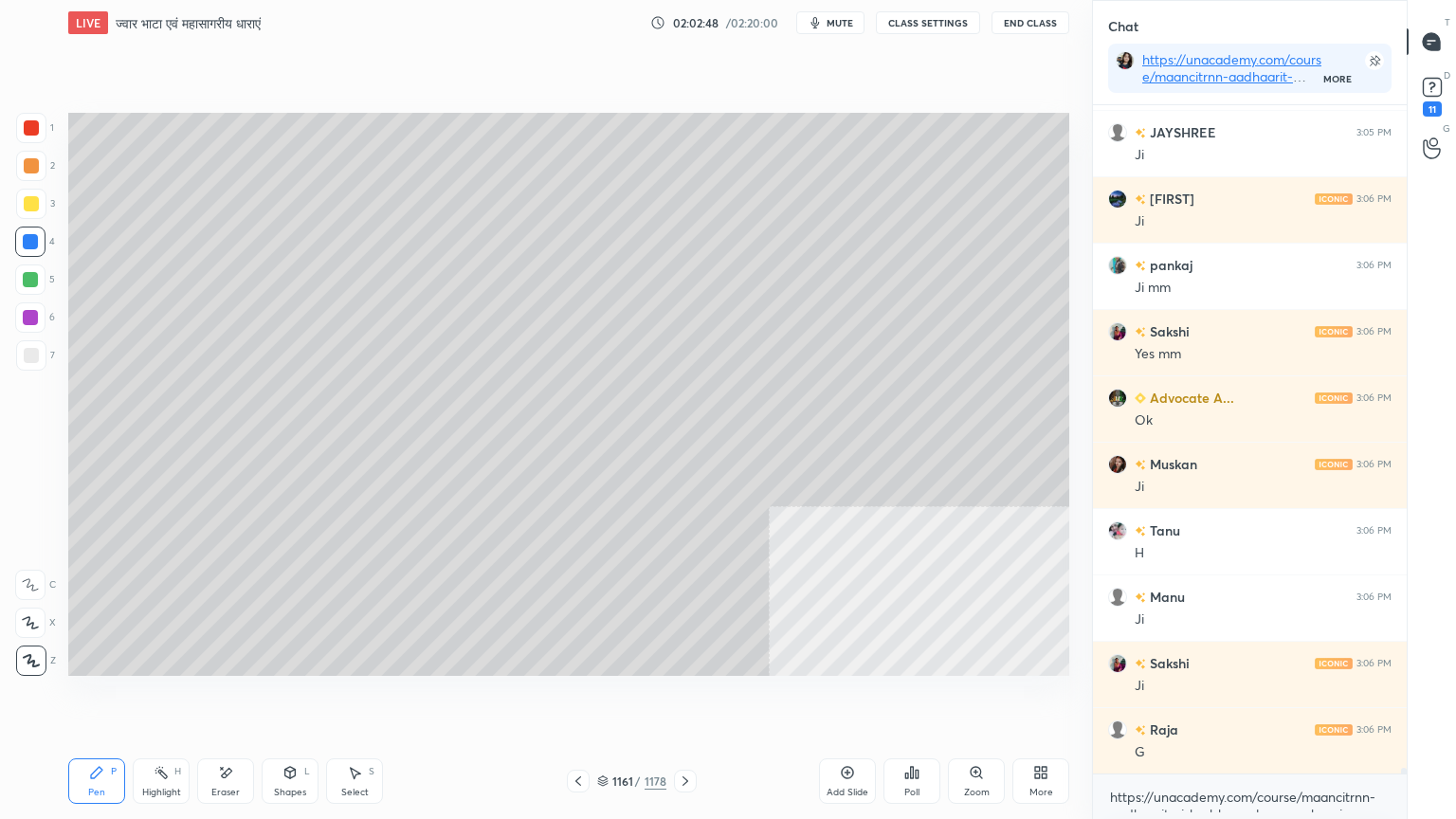 click at bounding box center (30, 242) 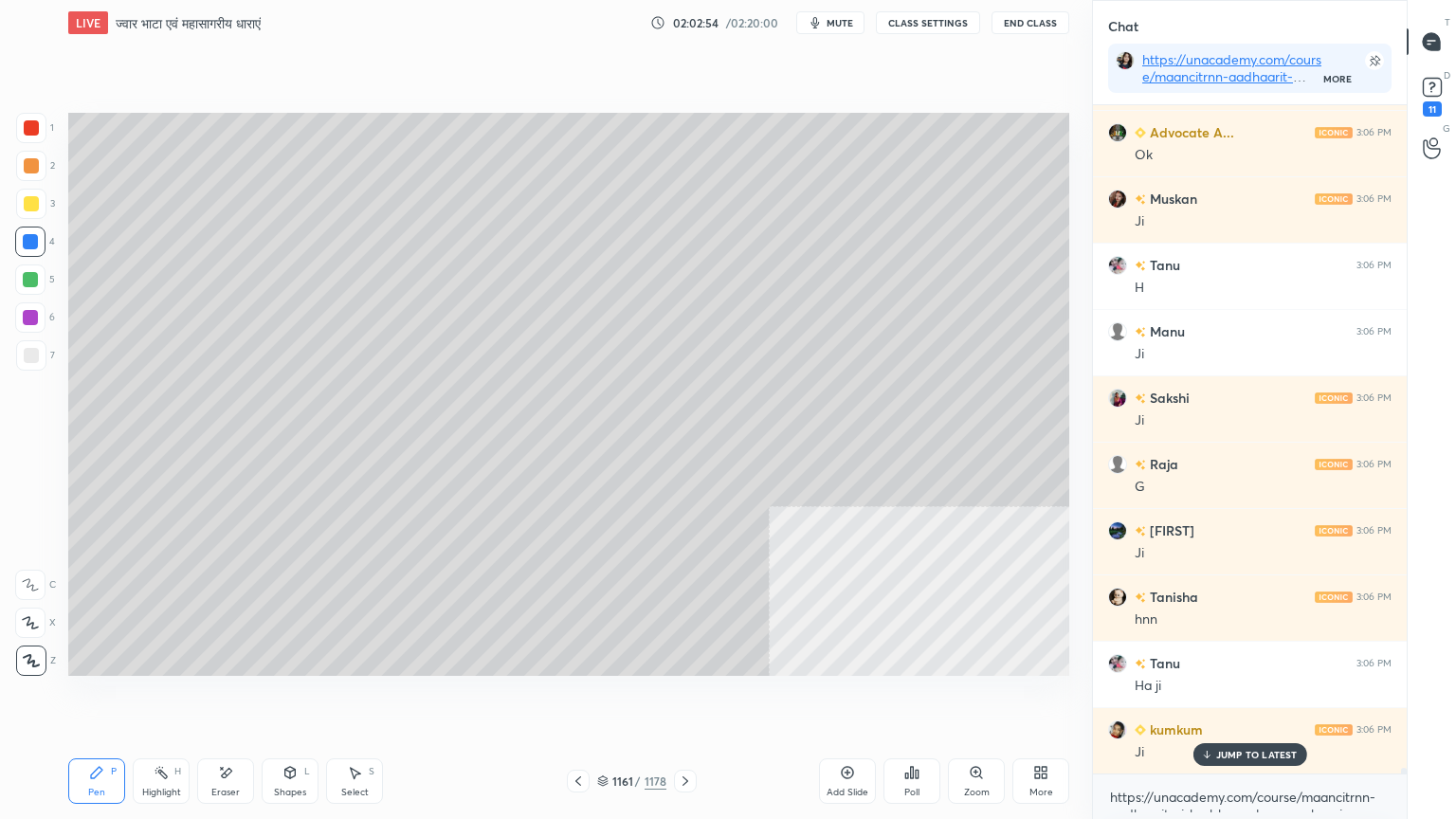 scroll, scrollTop: 82597, scrollLeft: 0, axis: vertical 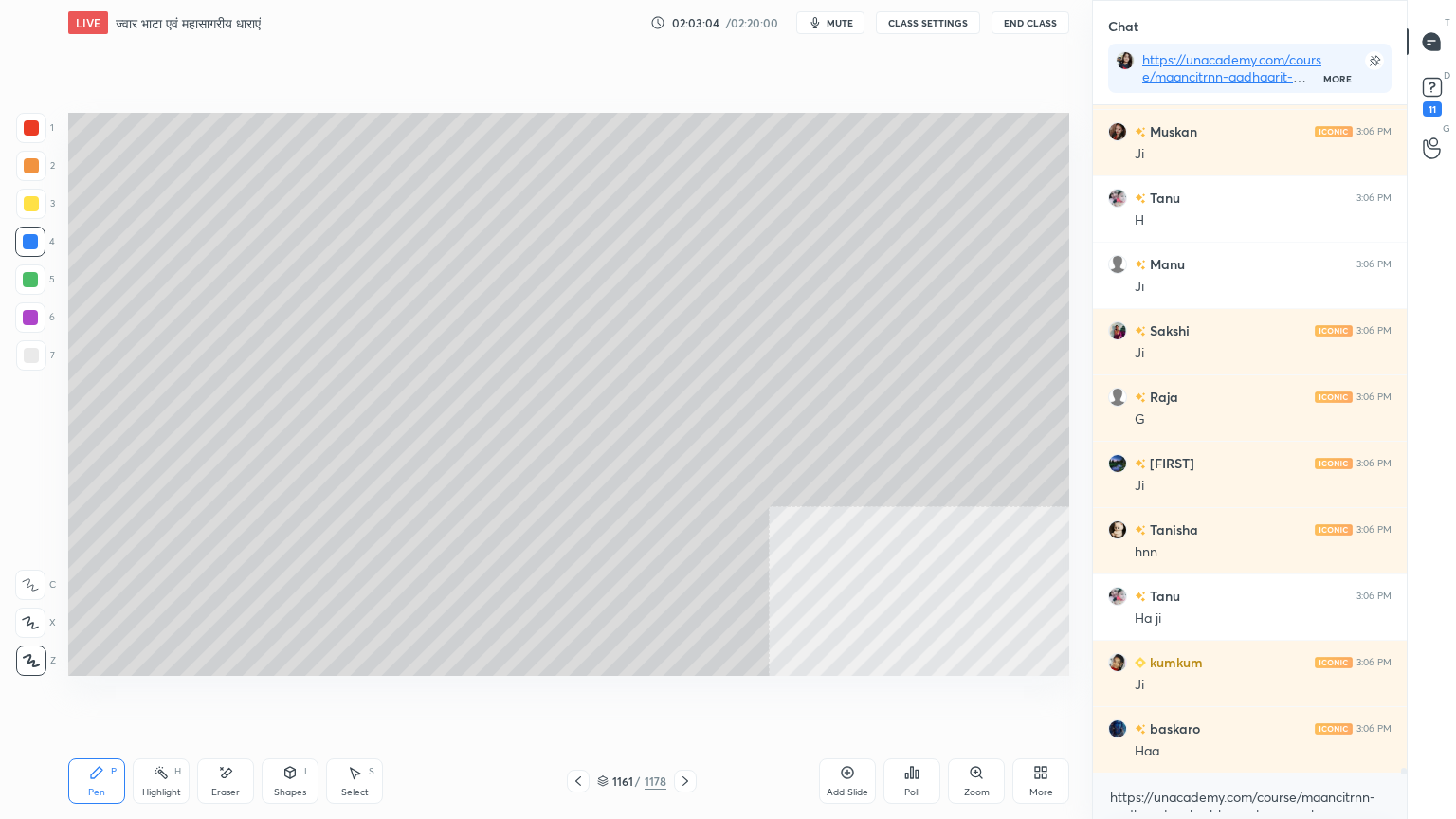 click 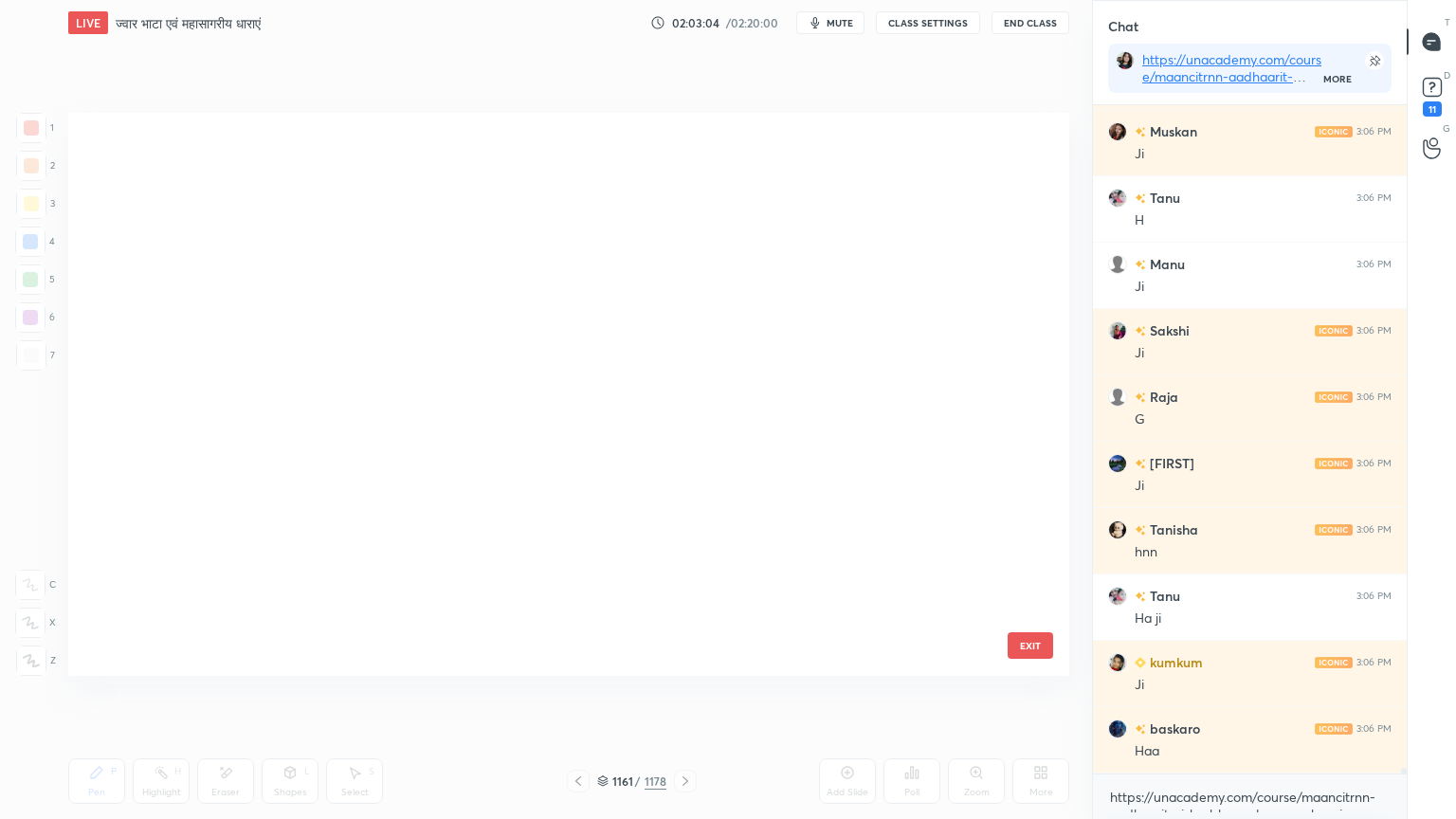 scroll, scrollTop: 66569, scrollLeft: 0, axis: vertical 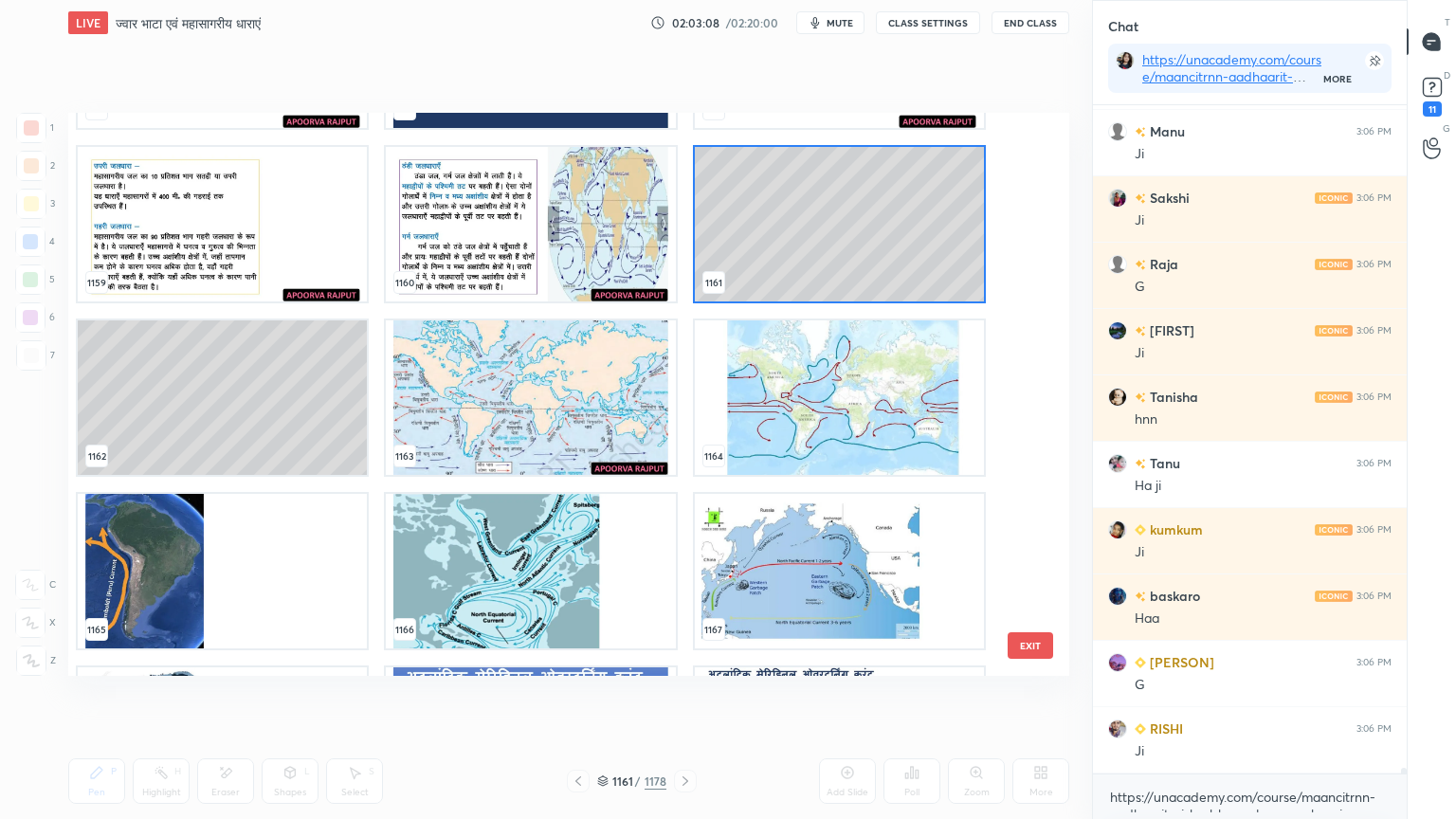 click at bounding box center [530, 397] 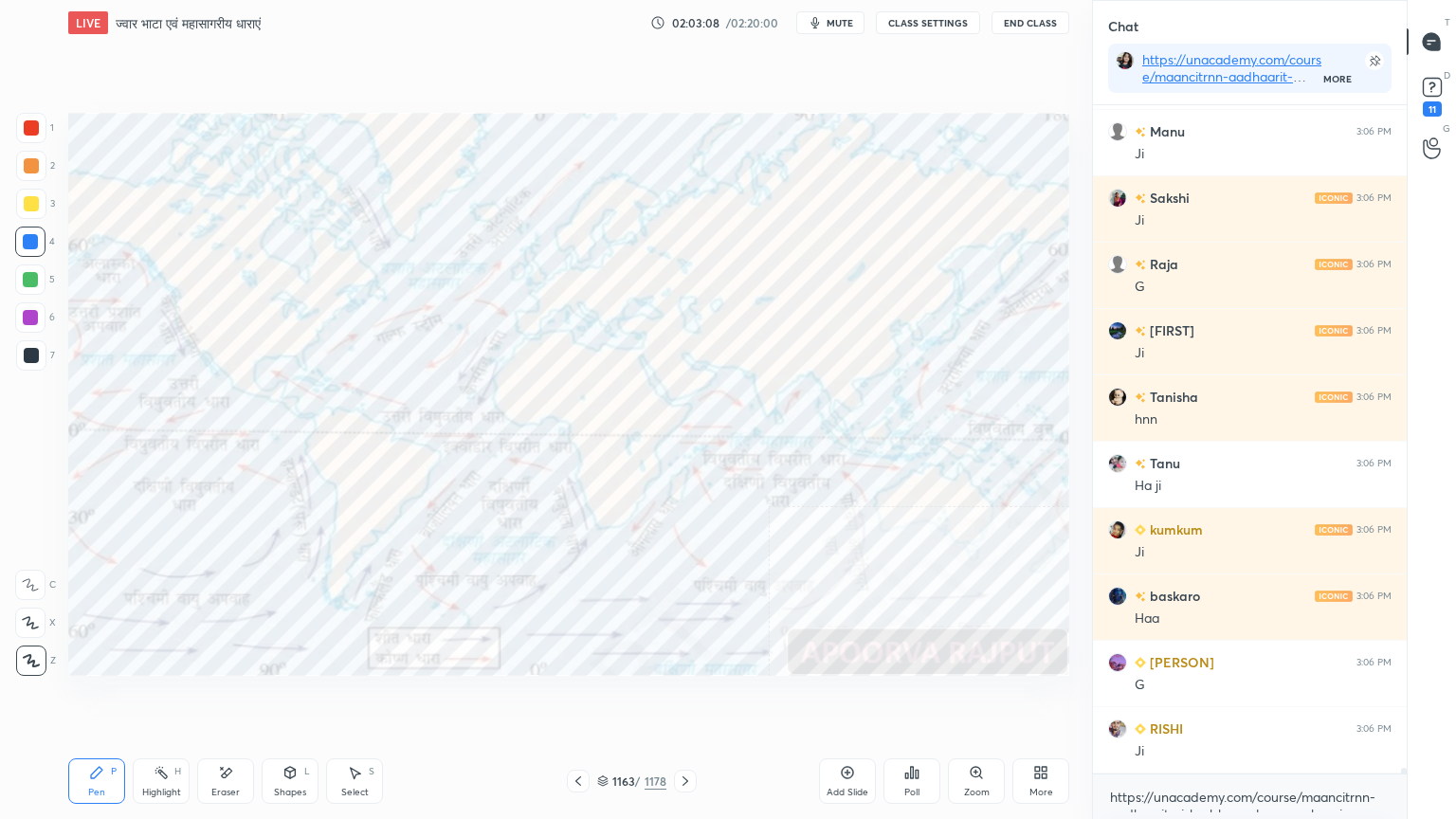click at bounding box center [530, 397] 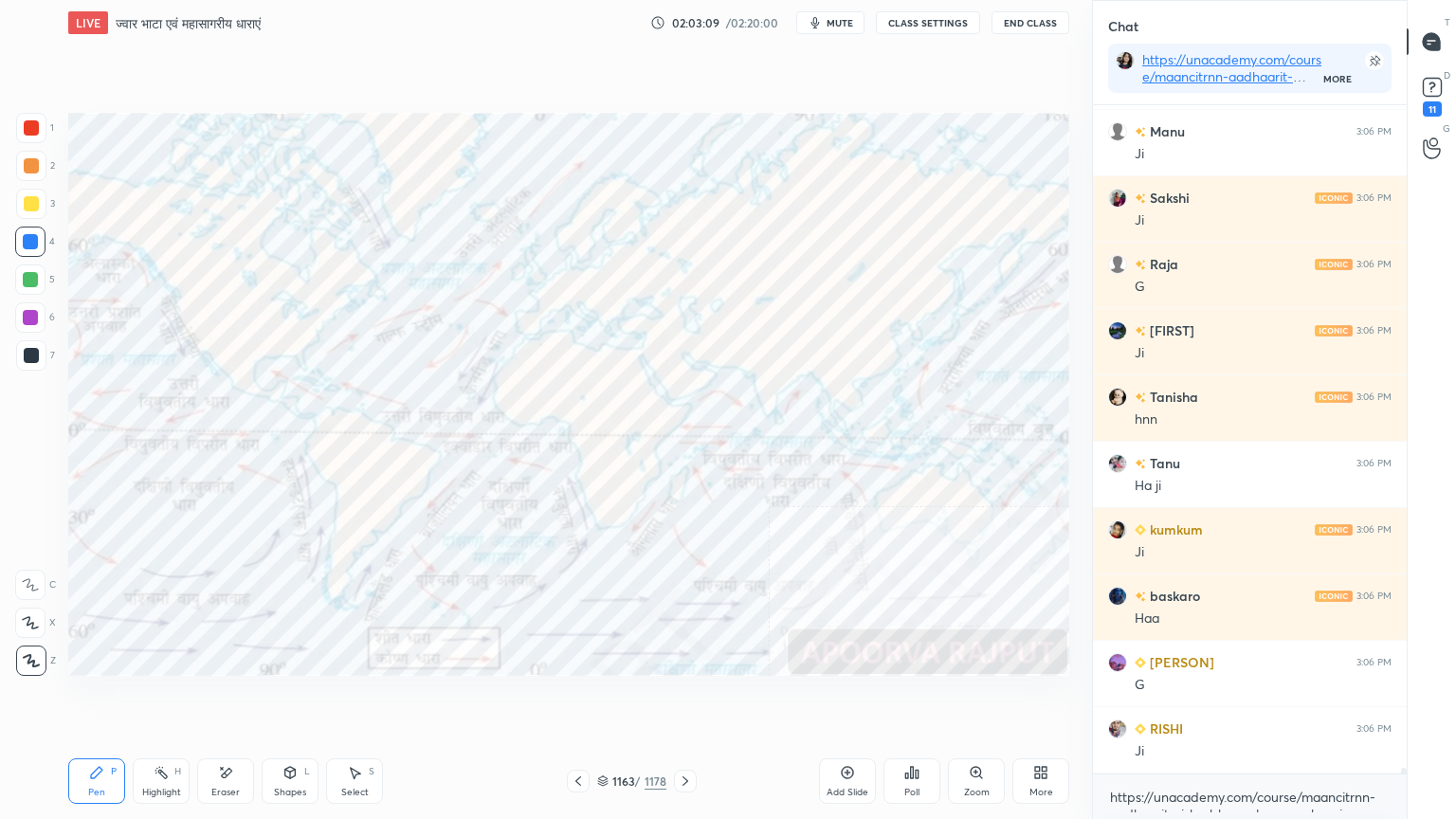 click at bounding box center [30, 242] 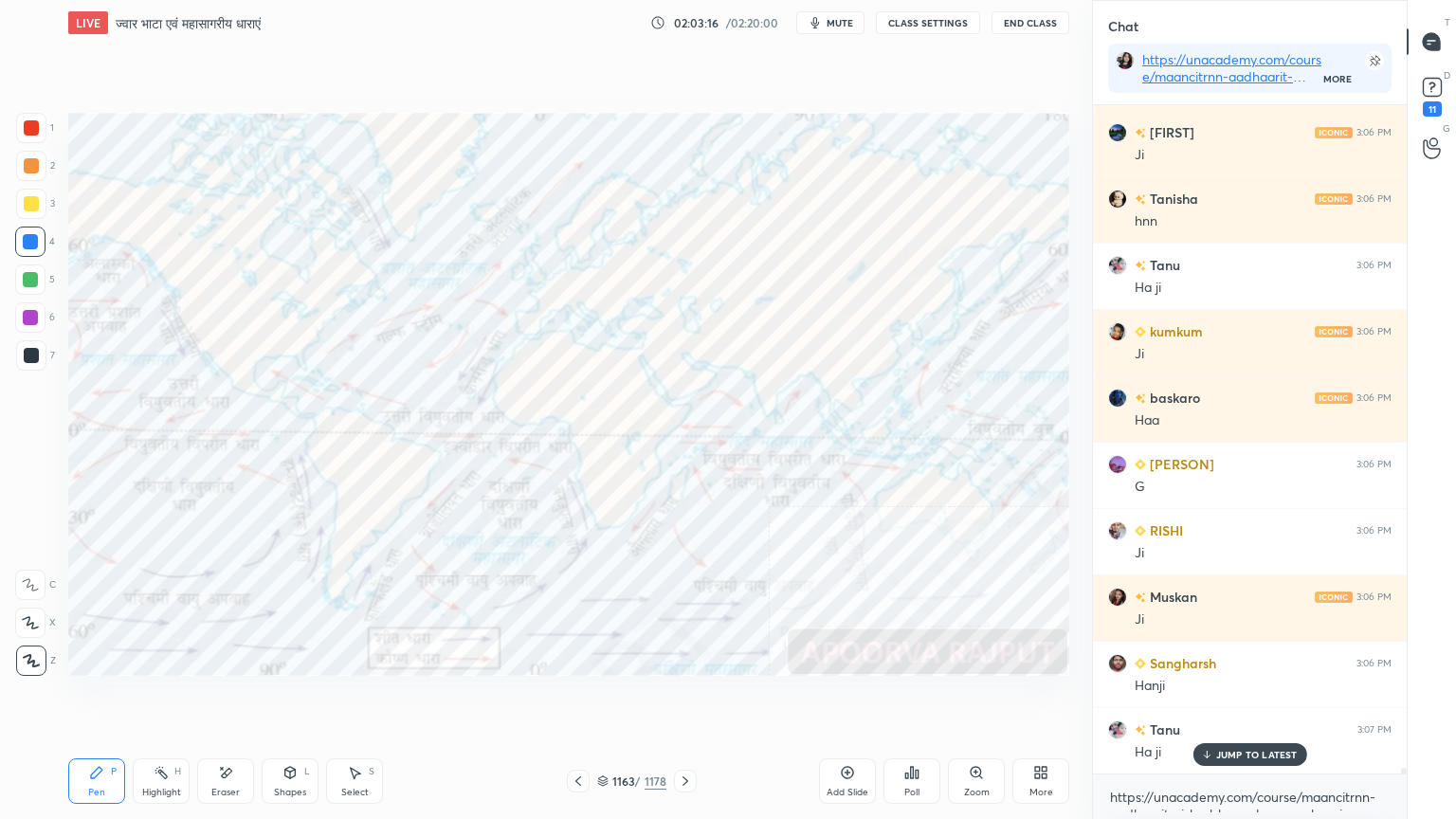 scroll, scrollTop: 82995, scrollLeft: 0, axis: vertical 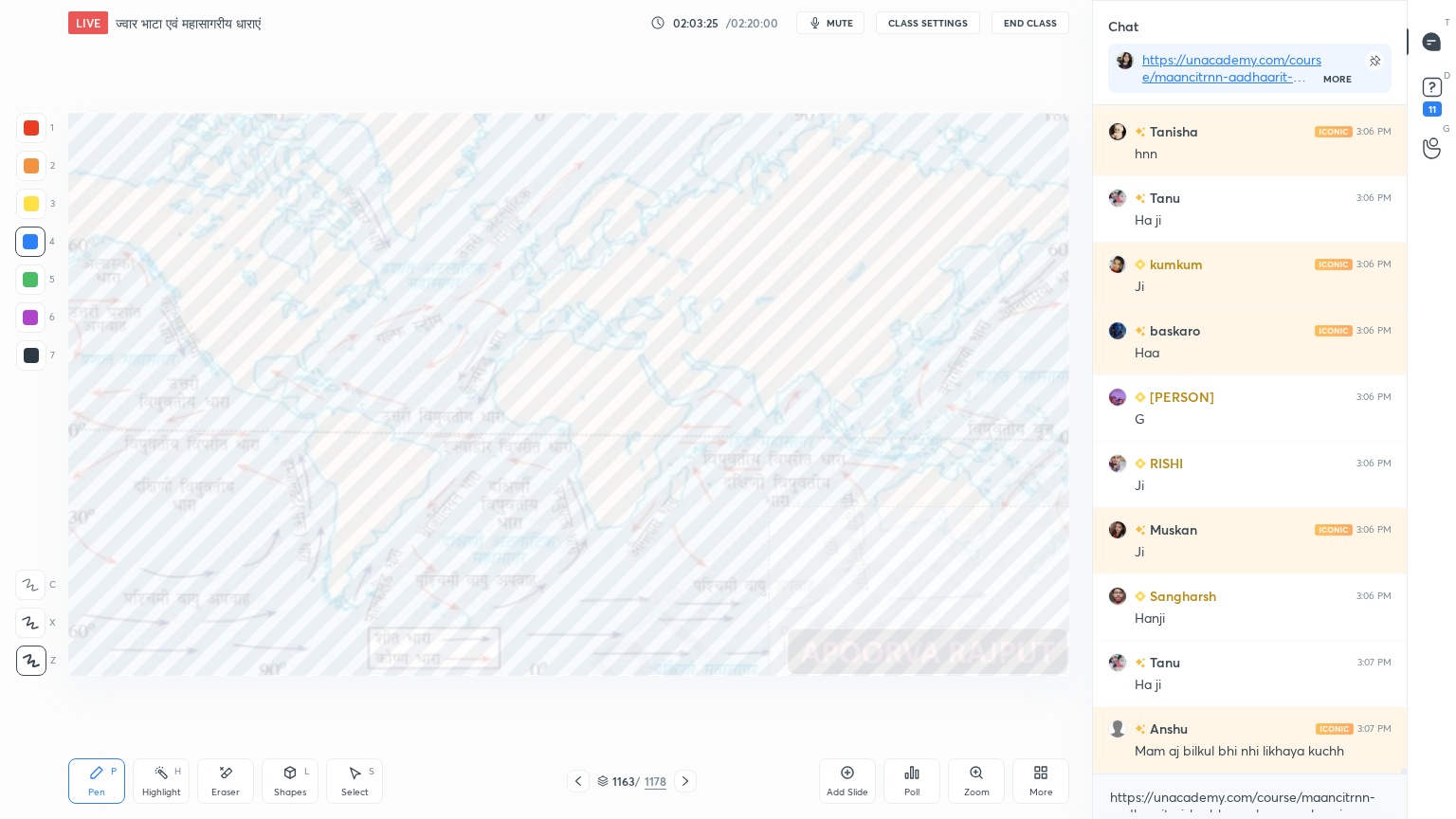 click 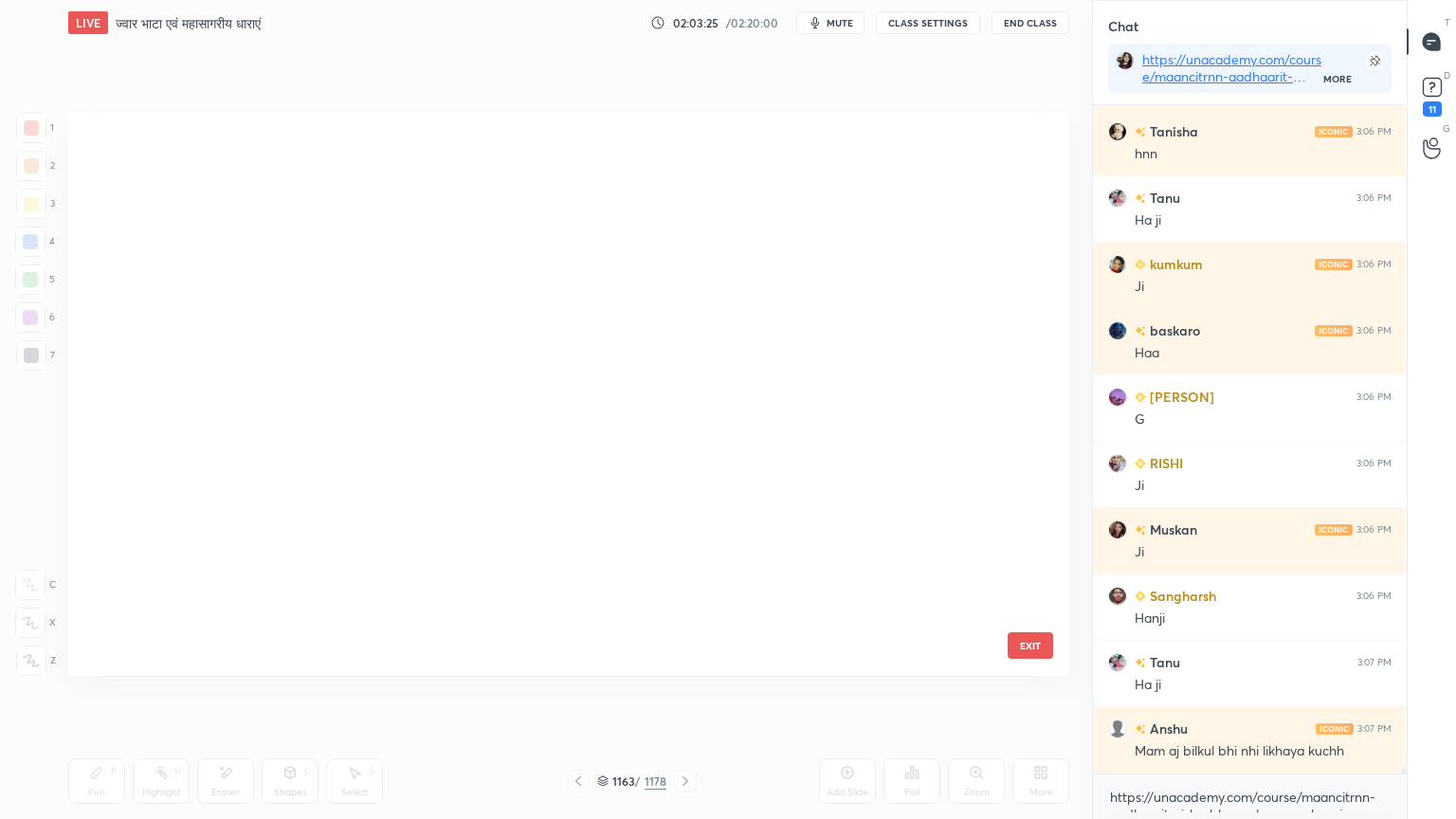 scroll, scrollTop: 66743, scrollLeft: 0, axis: vertical 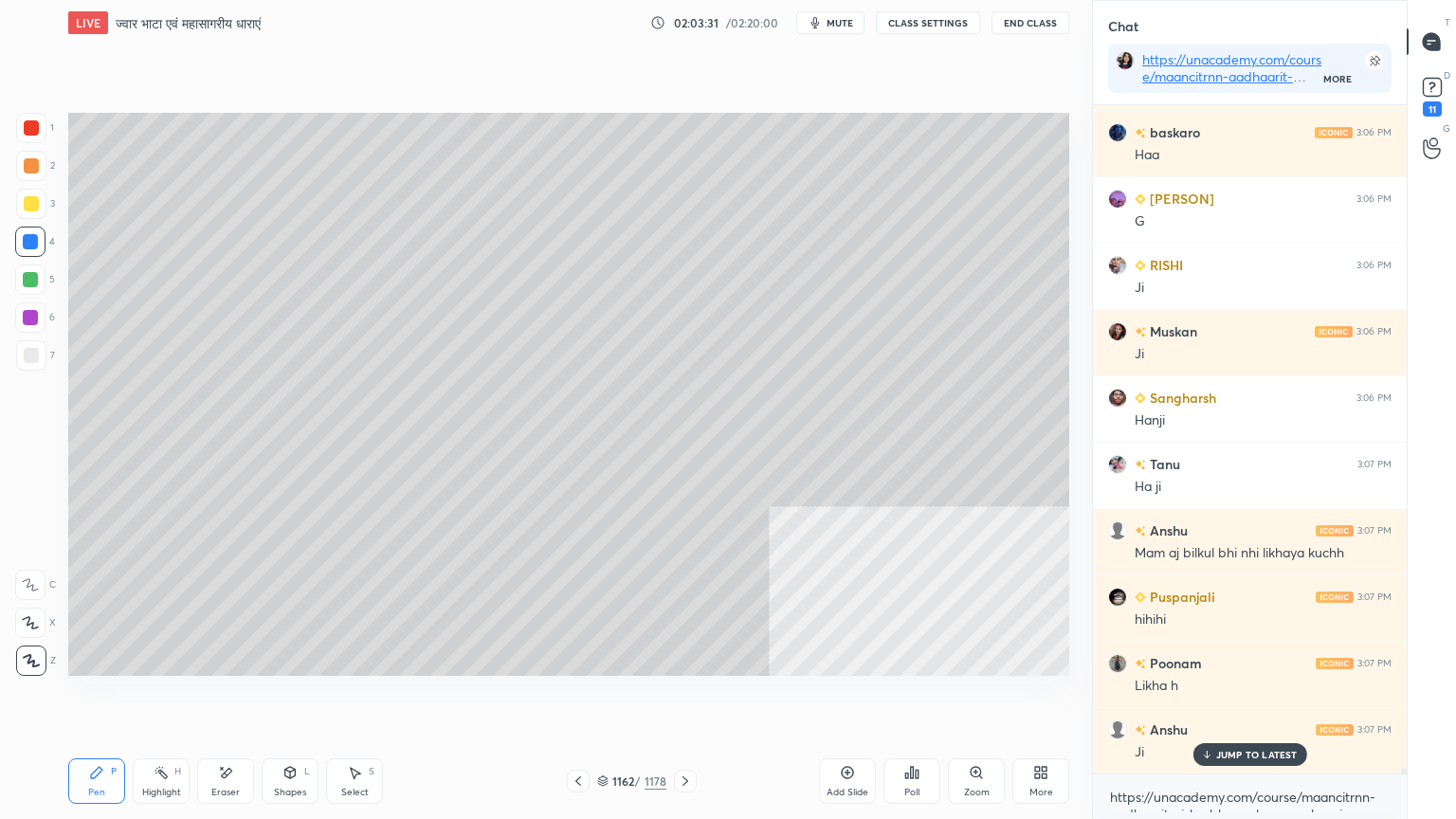 click 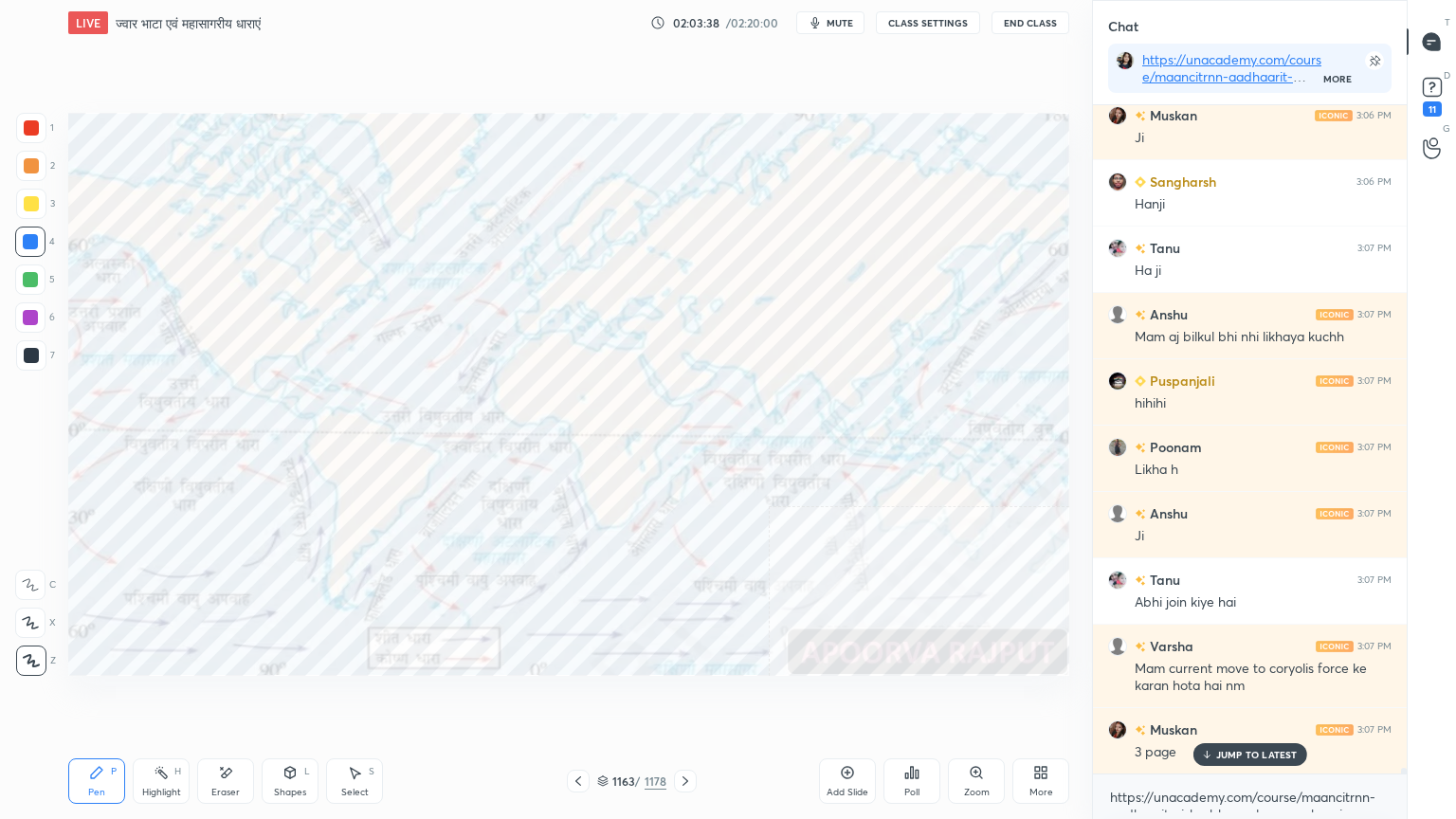 scroll, scrollTop: 83476, scrollLeft: 0, axis: vertical 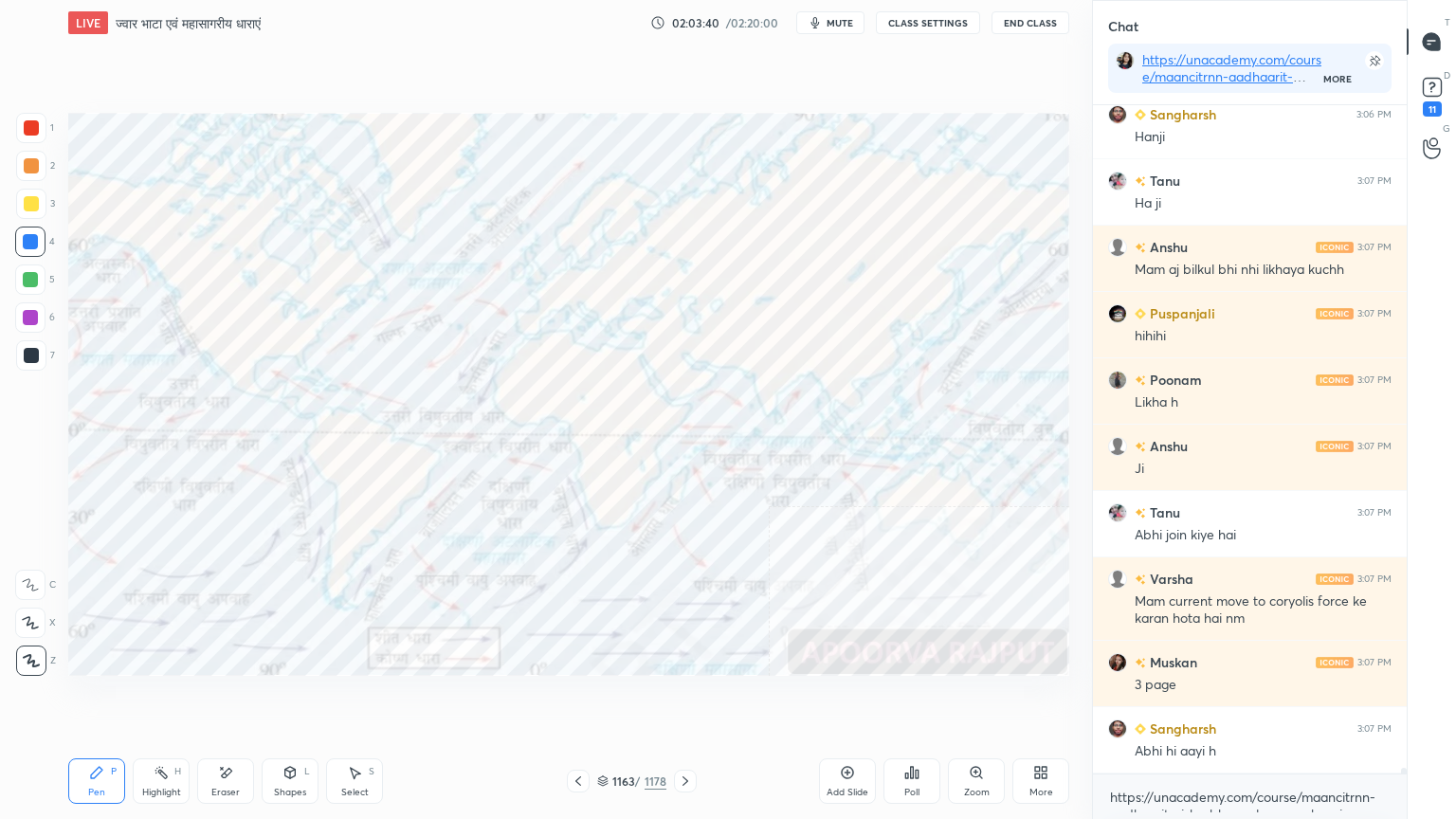 click at bounding box center (31, 128) 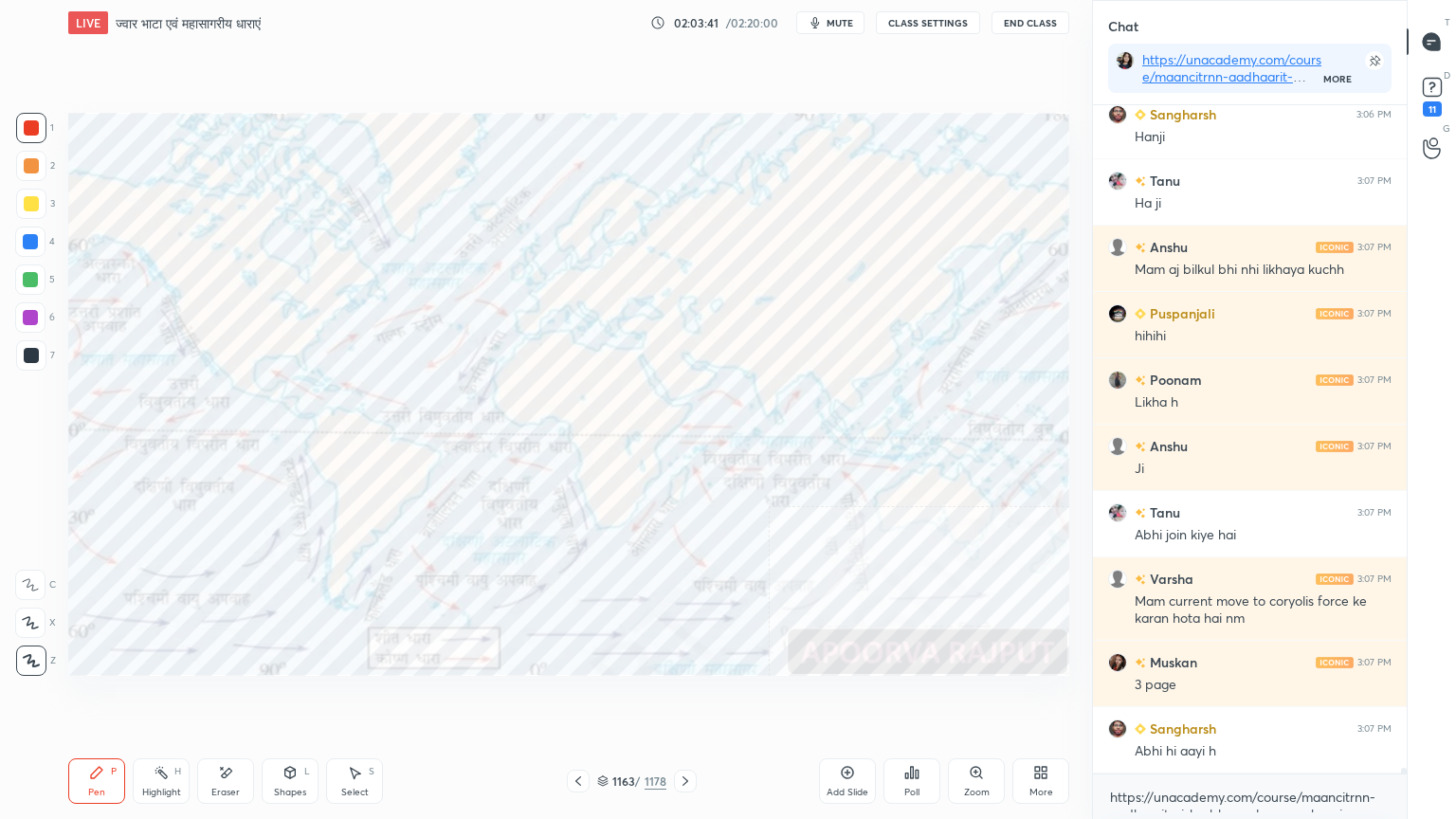 click at bounding box center [31, 128] 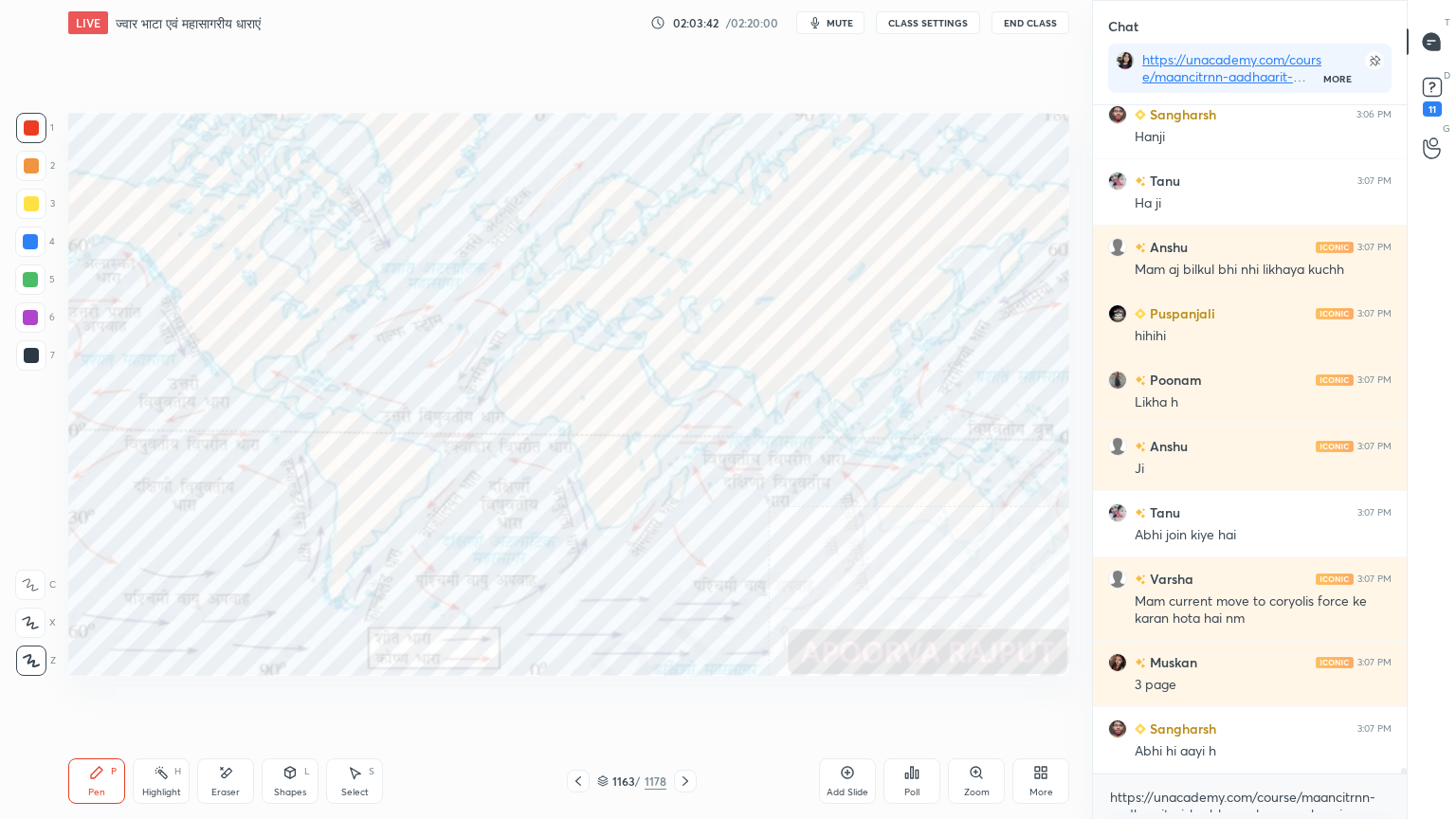 drag, startPoint x: 37, startPoint y: 367, endPoint x: 34, endPoint y: 357, distance: 10.440307 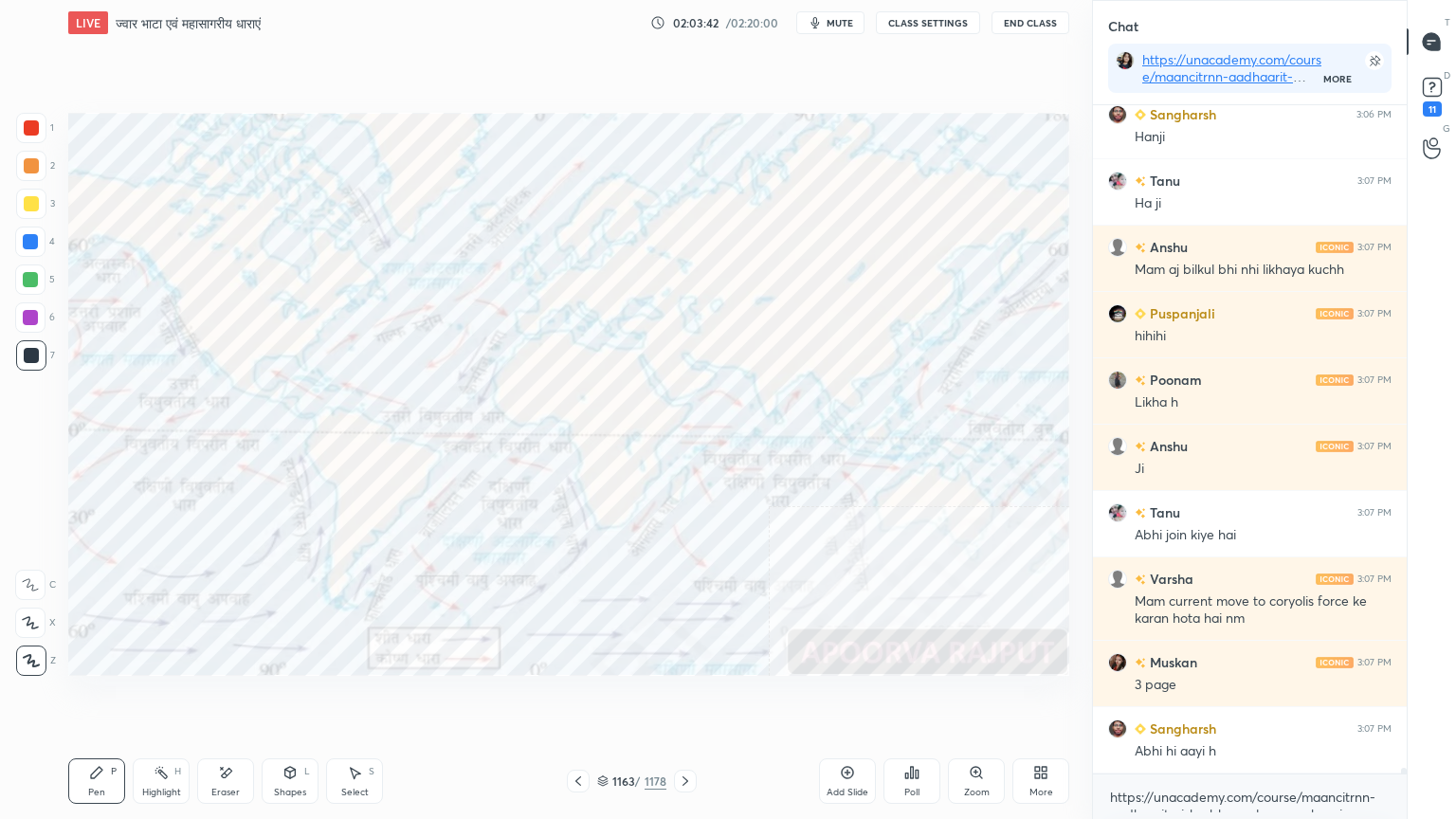 drag, startPoint x: 34, startPoint y: 359, endPoint x: 42, endPoint y: 327, distance: 32.984845 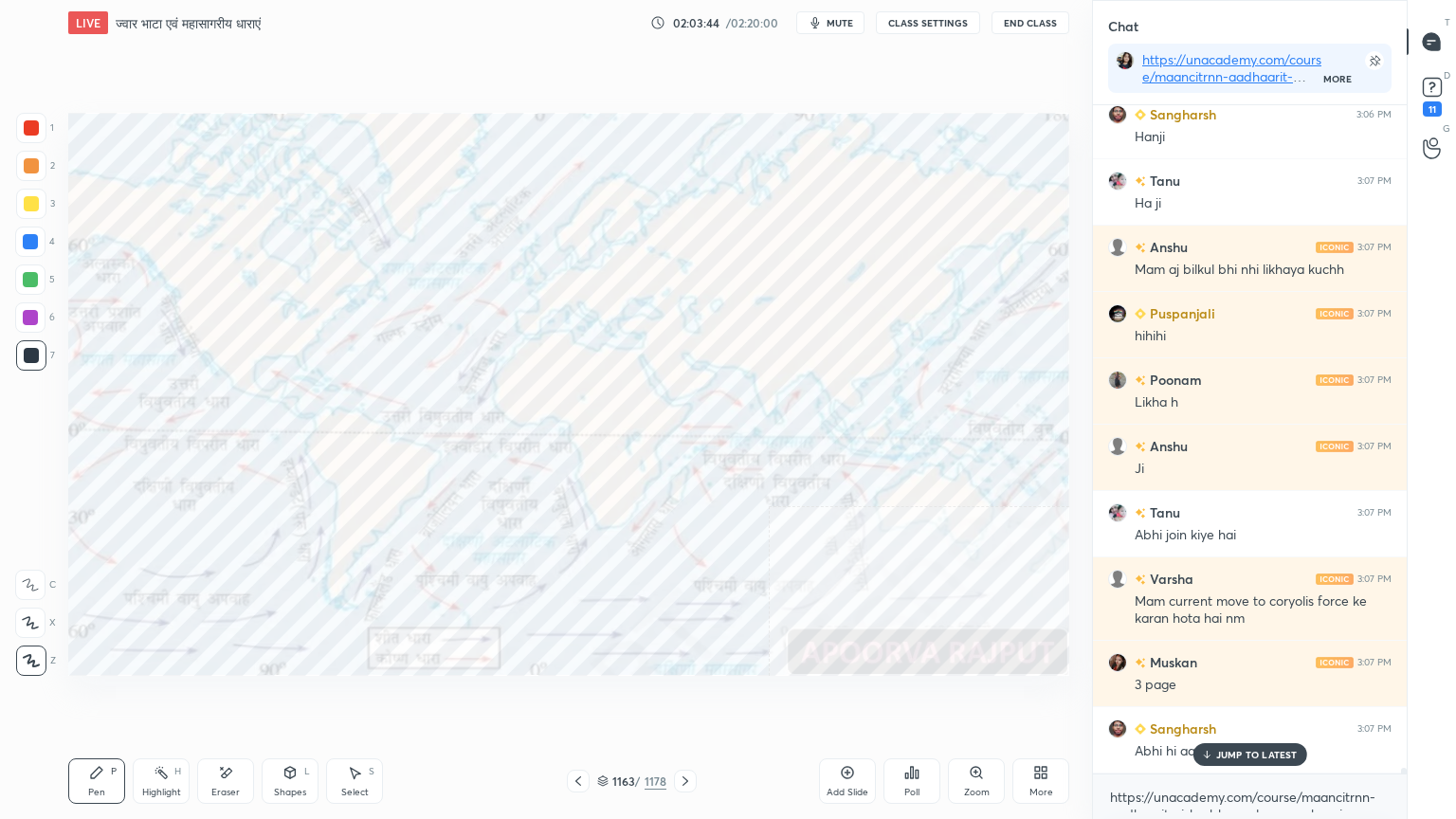 scroll, scrollTop: 83542, scrollLeft: 0, axis: vertical 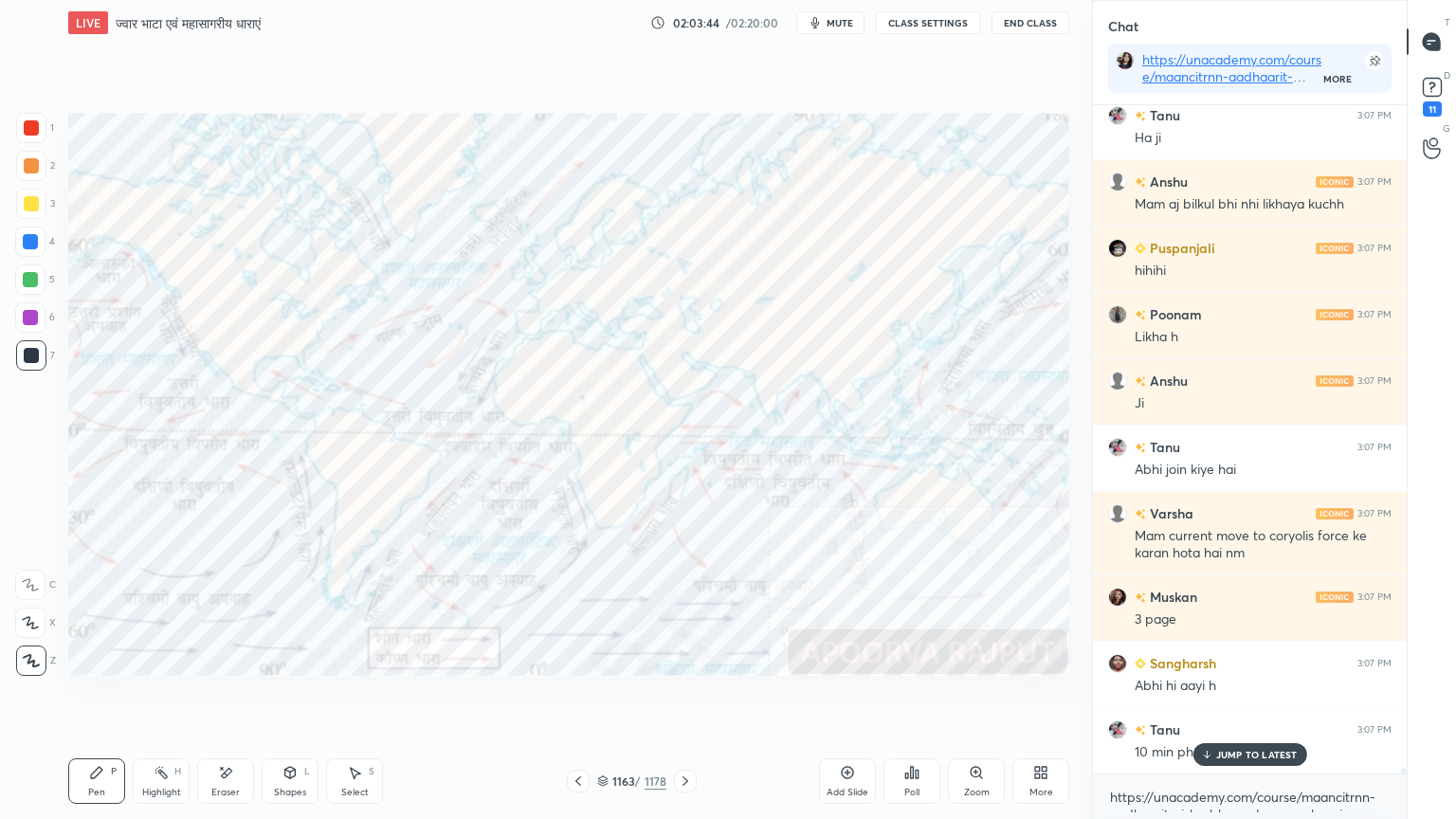 click at bounding box center [30, 242] 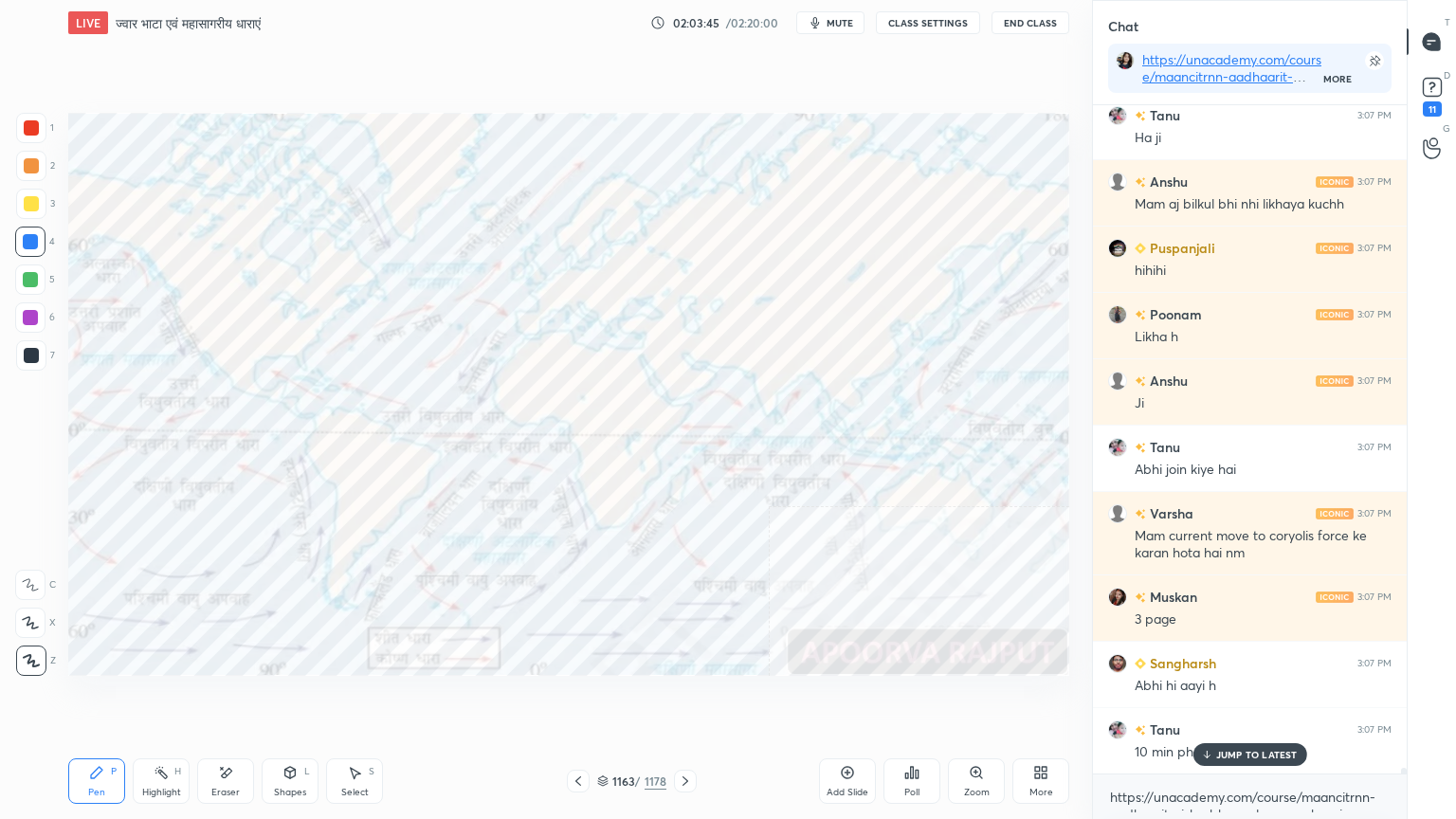 click at bounding box center [30, 242] 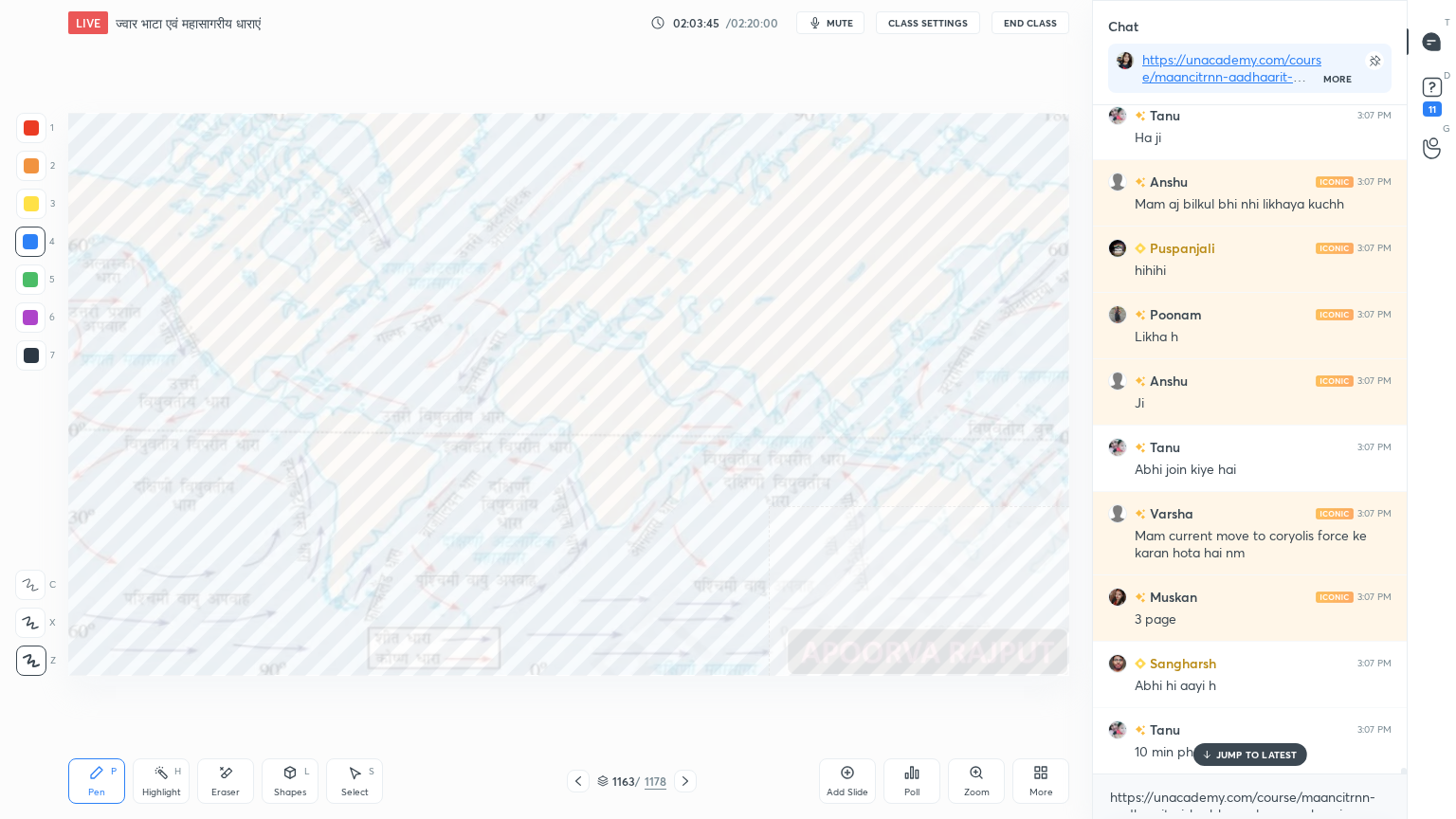 scroll, scrollTop: 83609, scrollLeft: 0, axis: vertical 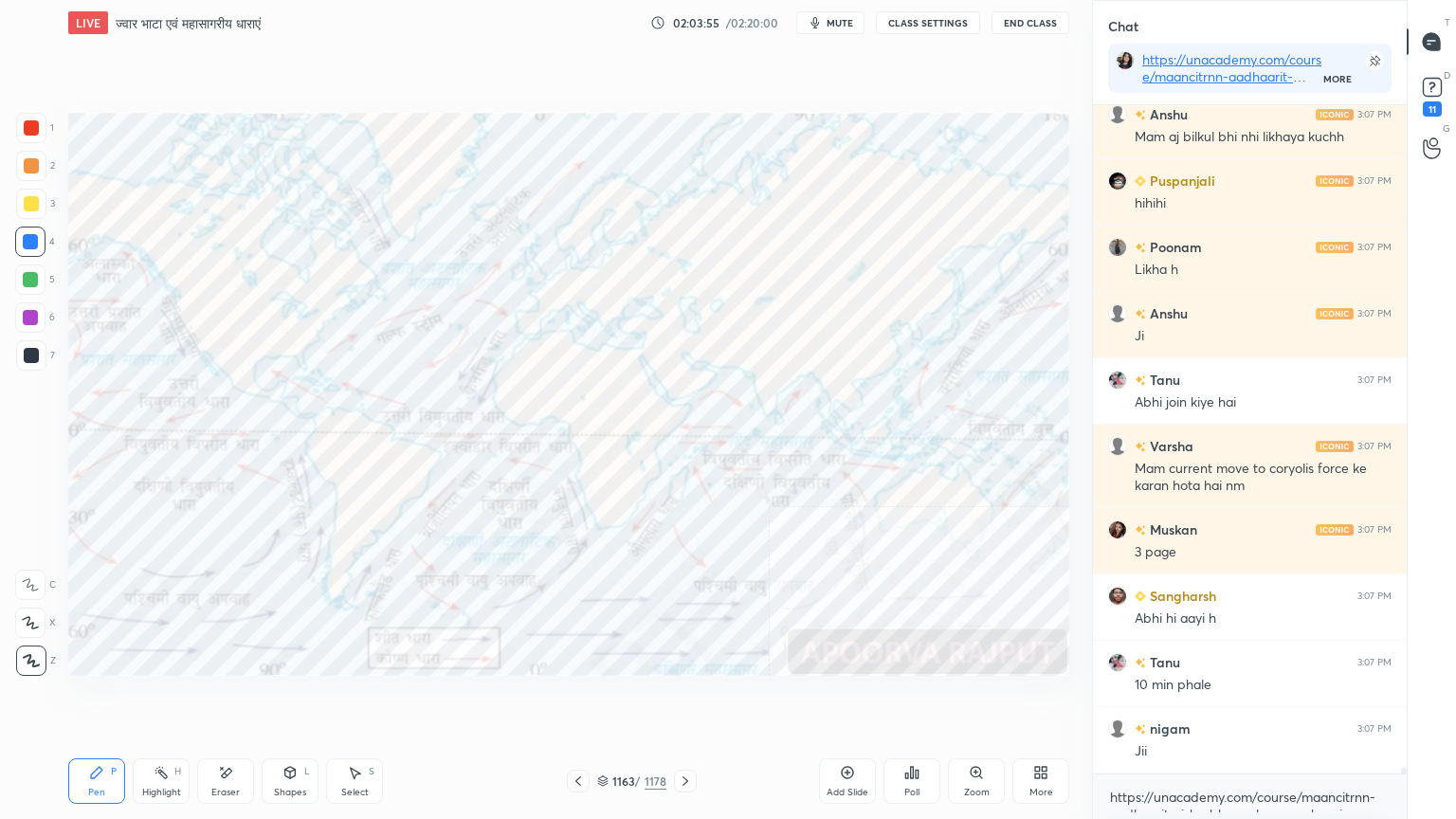 click on "1 2 3 4 5 6 7 C X Z E E Erase all   H H LIVE ज्वार भाटा एवं महासागरीय धाराएं 02:03:55 /  02:20:00 mute CLASS SETTINGS End Class Setting up your live class Poll for   secs No correct answer Start poll Back ज्वार भाटा एवं महासागरीय धाराएं • L38 of भूगोल आधारस्‍तंभ: भौतिक भूगोल - Physical Geography [FIRST] [LAST] Pen P Highlight H Eraser Shapes L Select S 1163 / 1178 Add Slide Poll Zoom More" at bounding box center [538, 410] 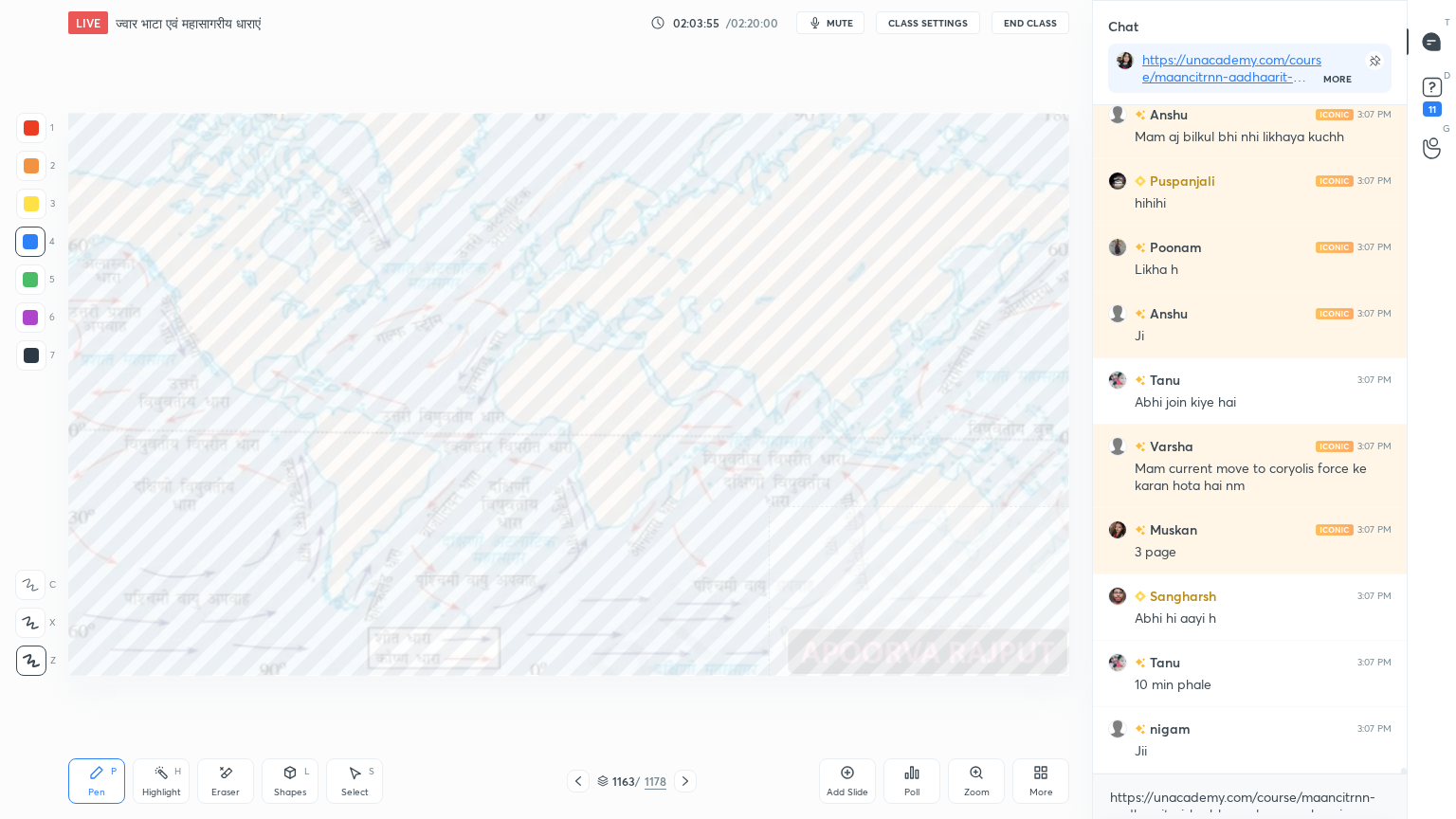 click at bounding box center [31, 128] 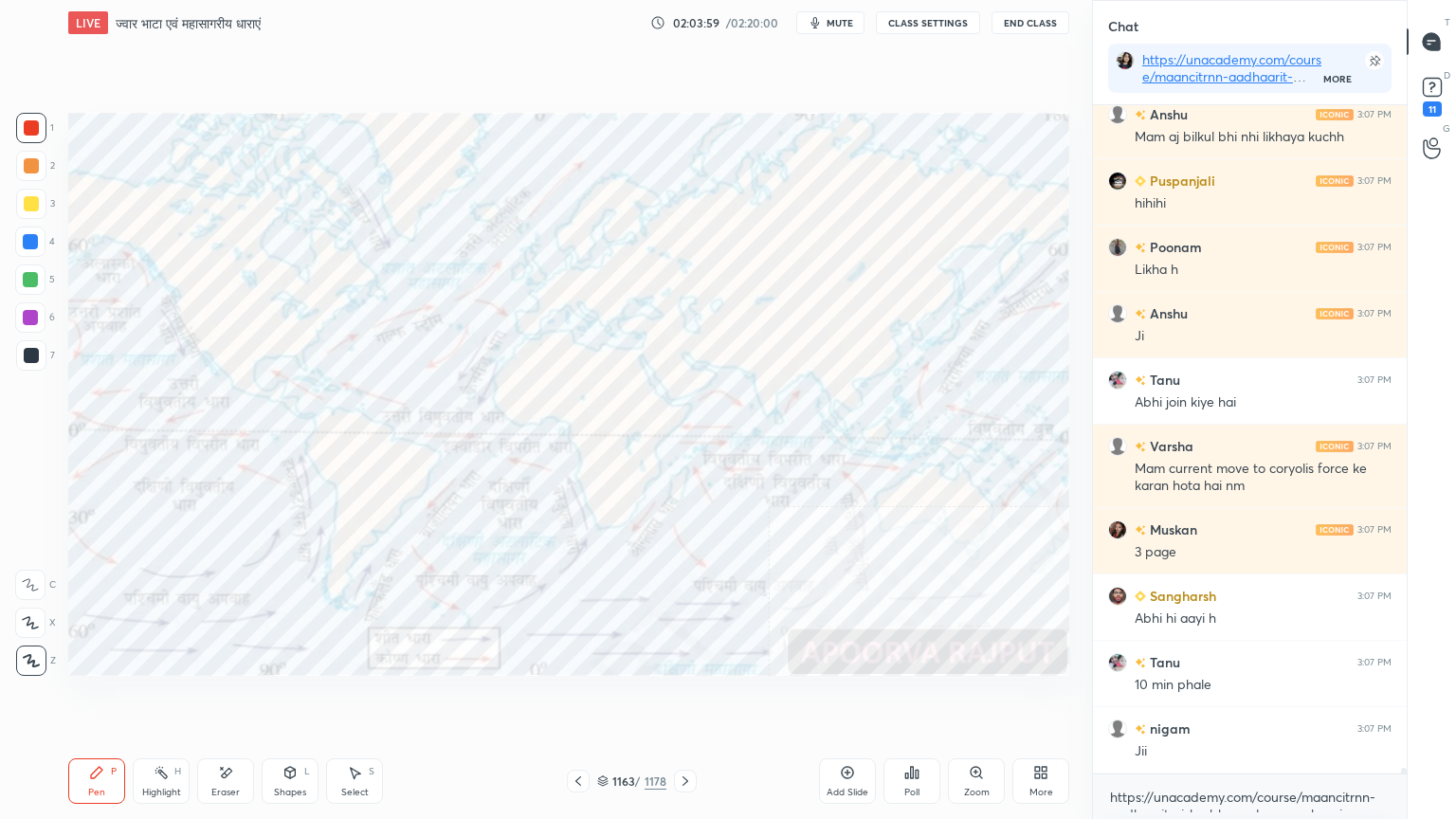 click at bounding box center [30, 242] 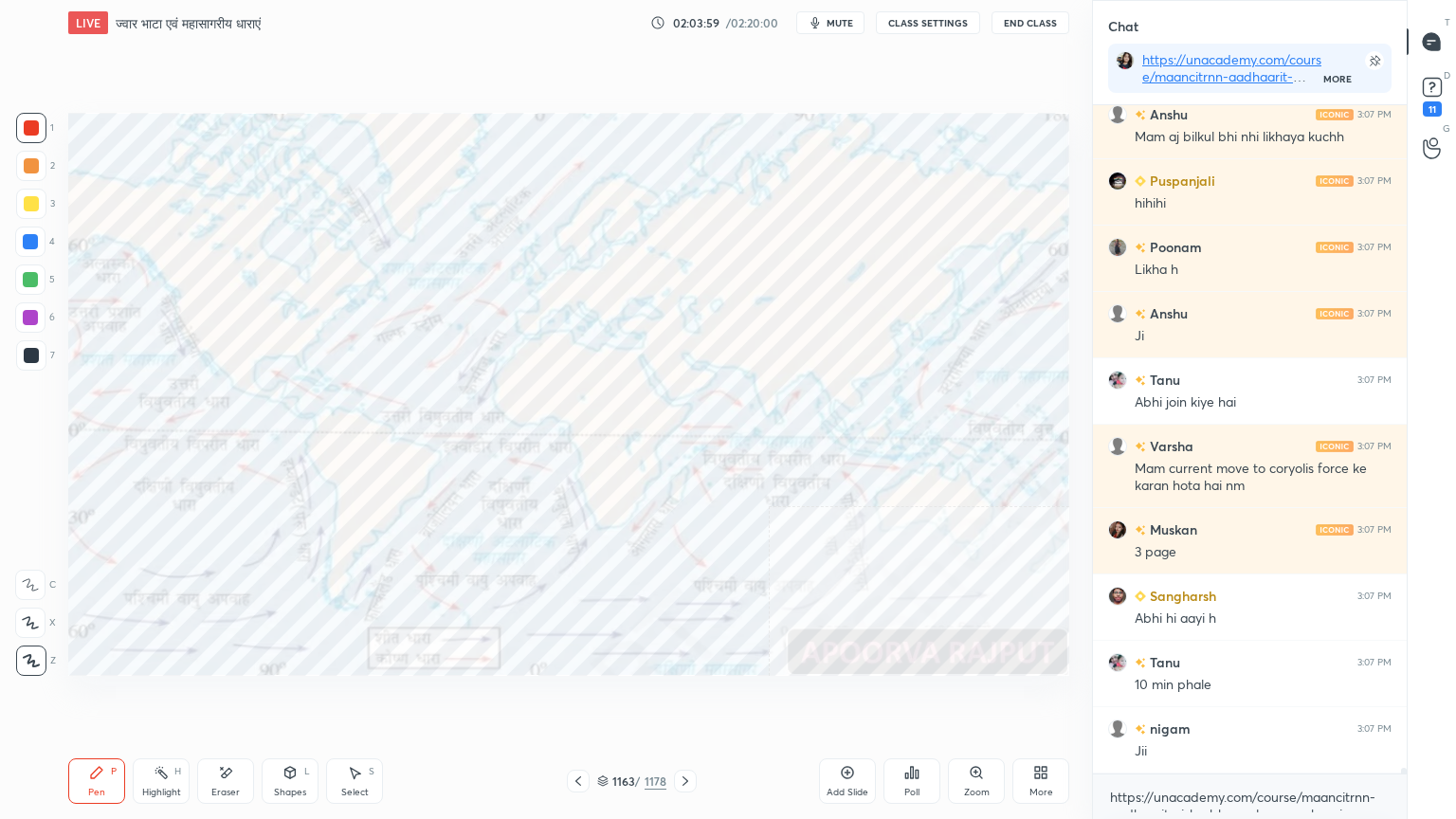 drag, startPoint x: 23, startPoint y: 246, endPoint x: 64, endPoint y: 244, distance: 41.048752 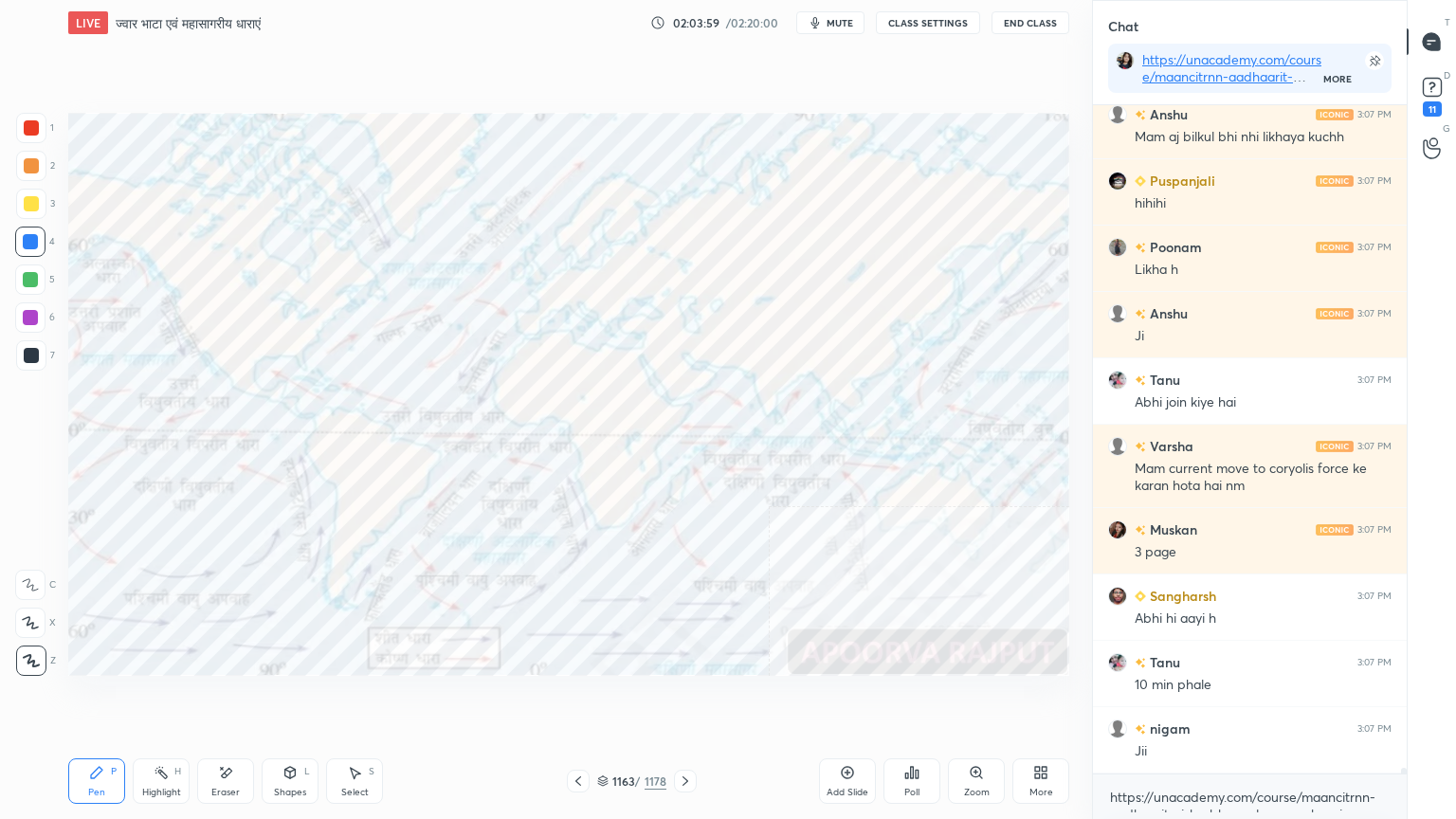 scroll, scrollTop: 83674, scrollLeft: 0, axis: vertical 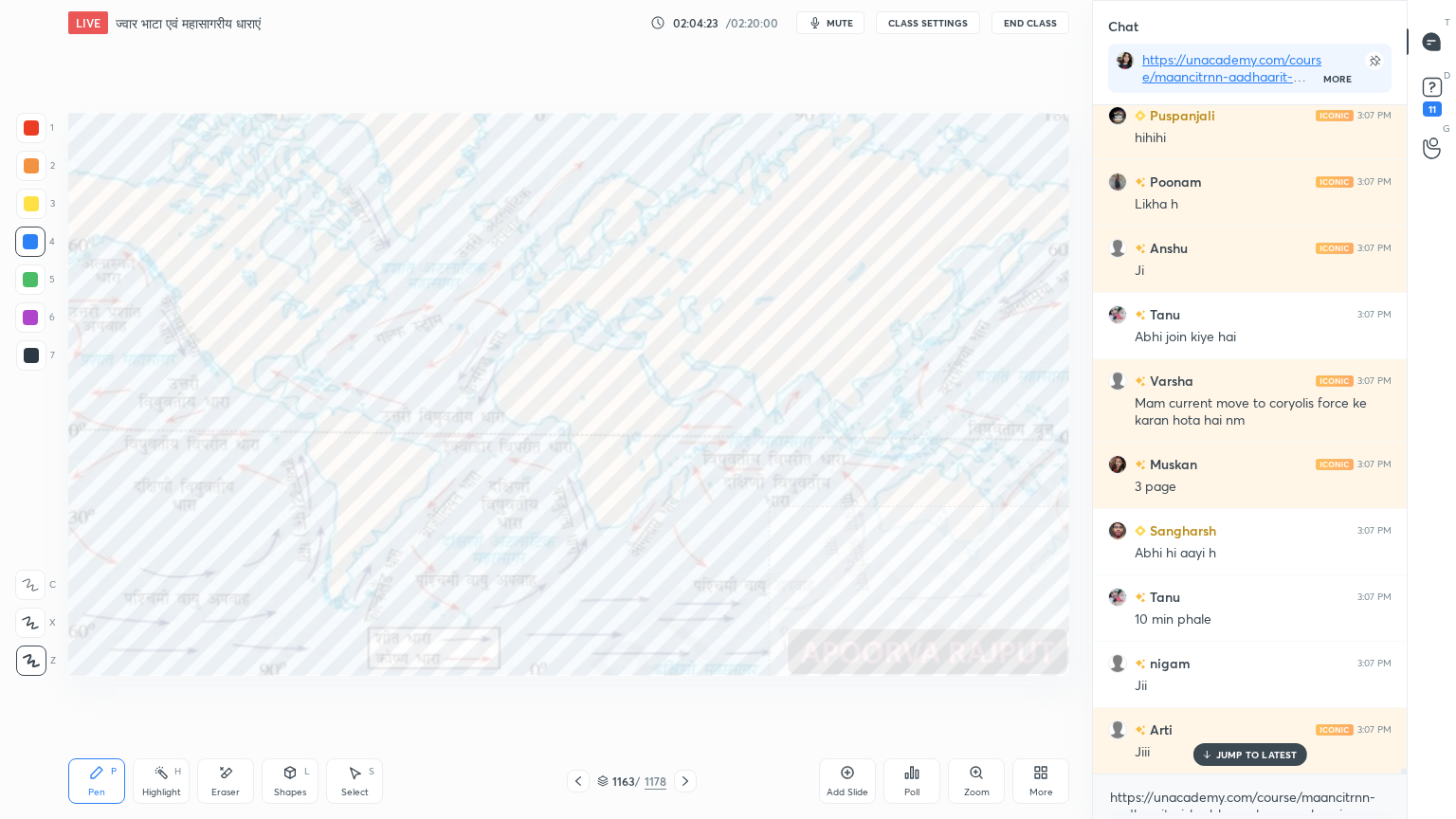 click 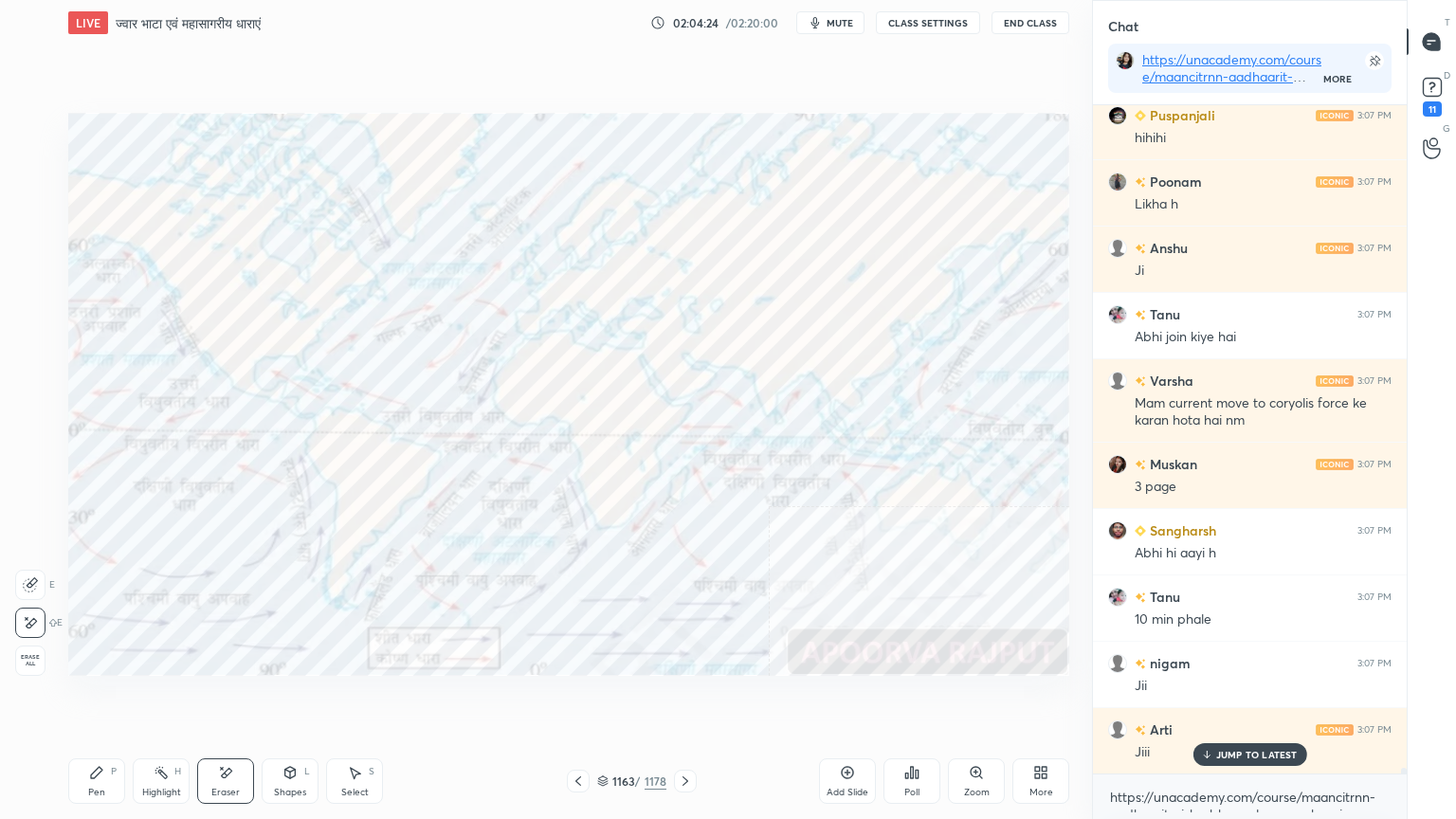 drag, startPoint x: 21, startPoint y: 664, endPoint x: 16, endPoint y: 656, distance: 9.43398 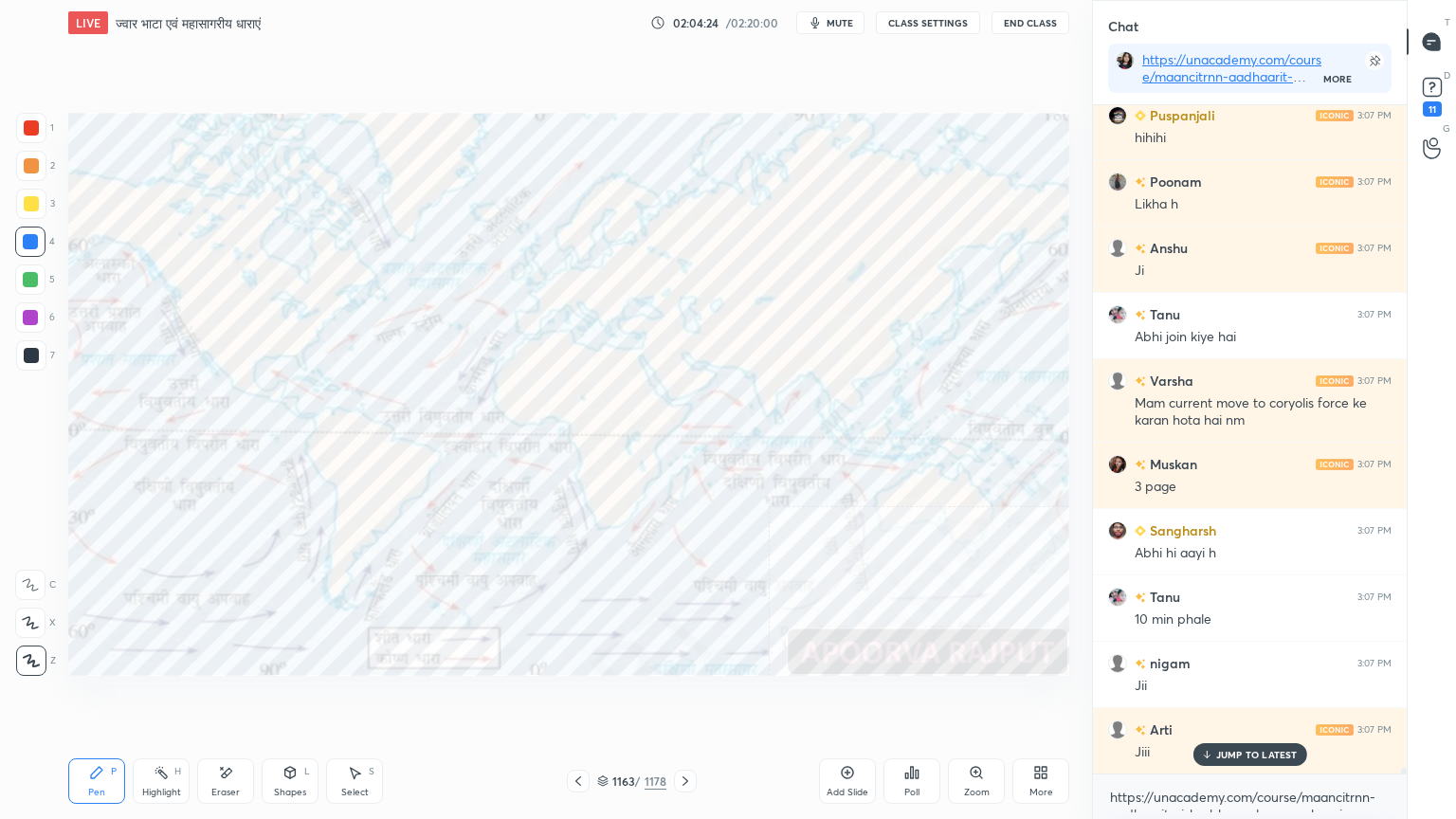 drag, startPoint x: 22, startPoint y: 654, endPoint x: 63, endPoint y: 642, distance: 42.720019 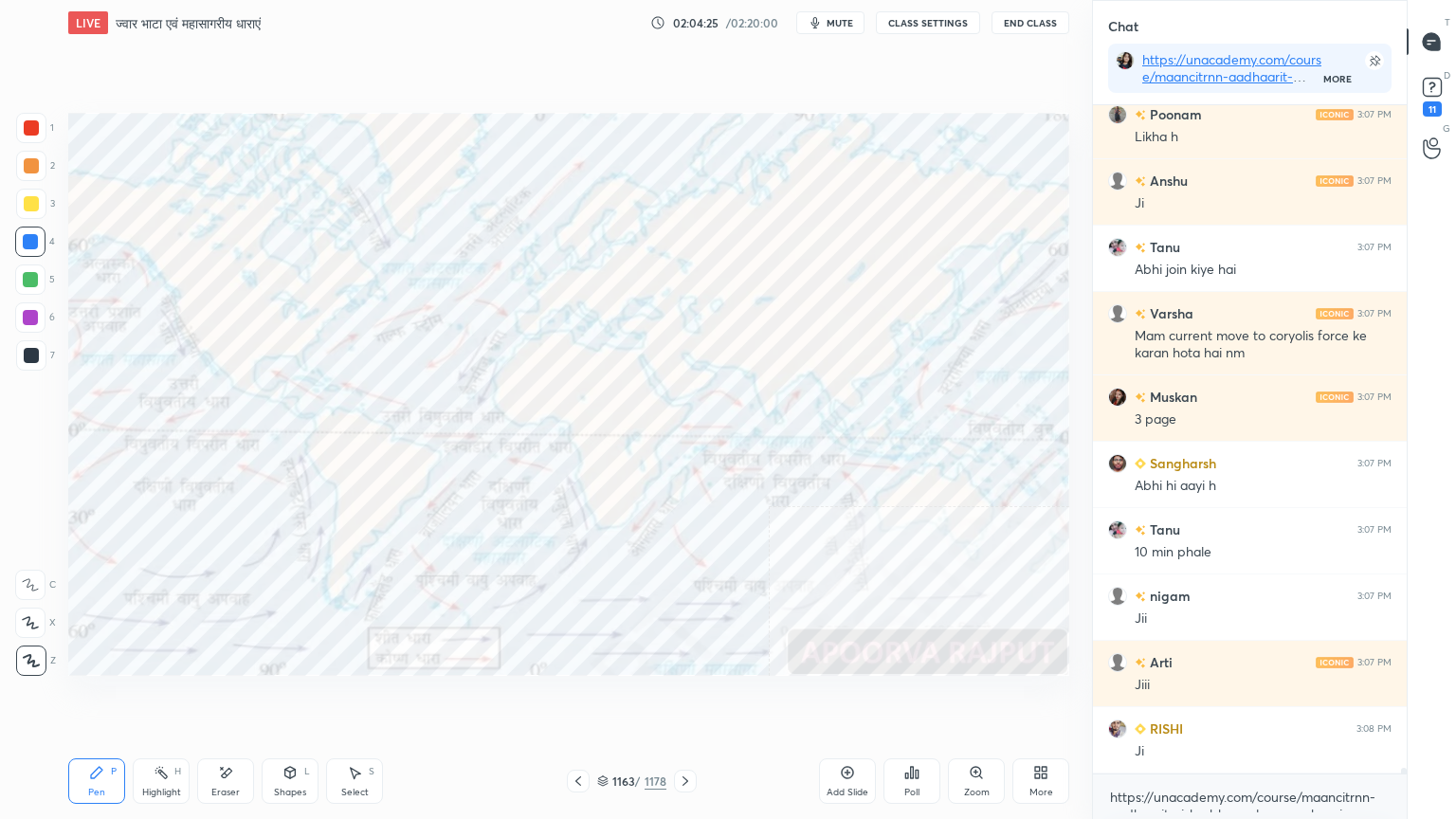 click 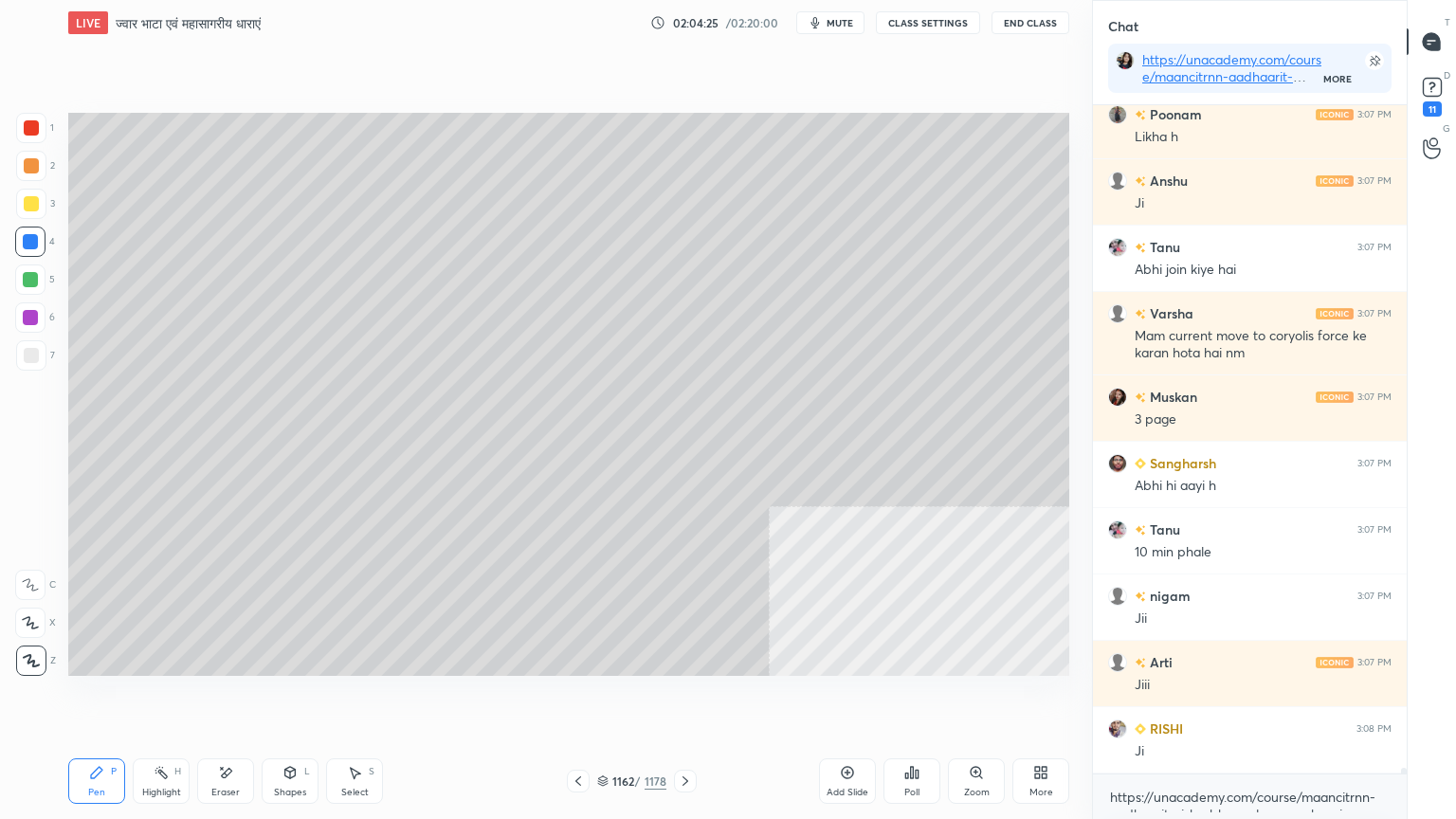 click 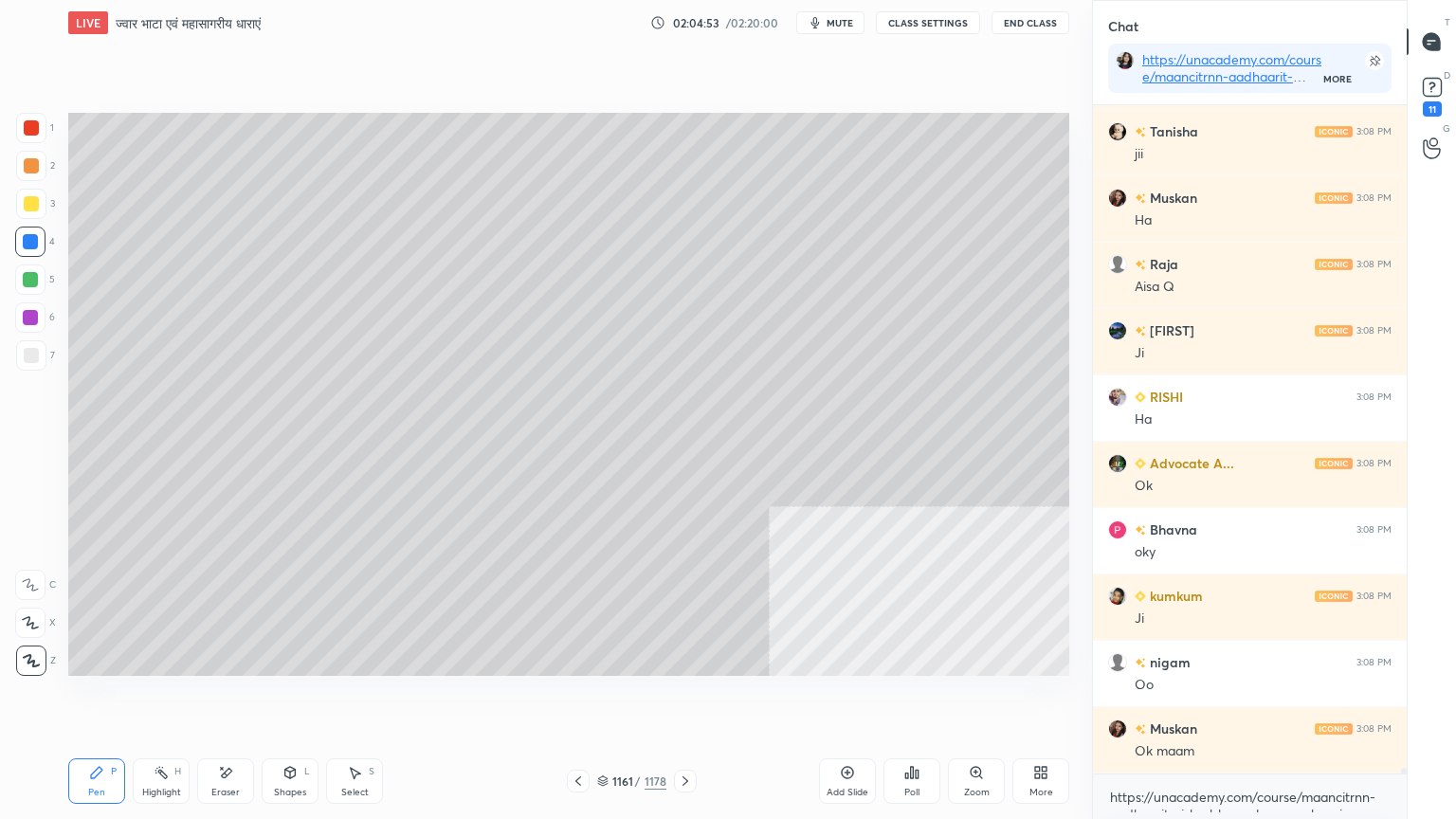 scroll, scrollTop: 84603, scrollLeft: 0, axis: vertical 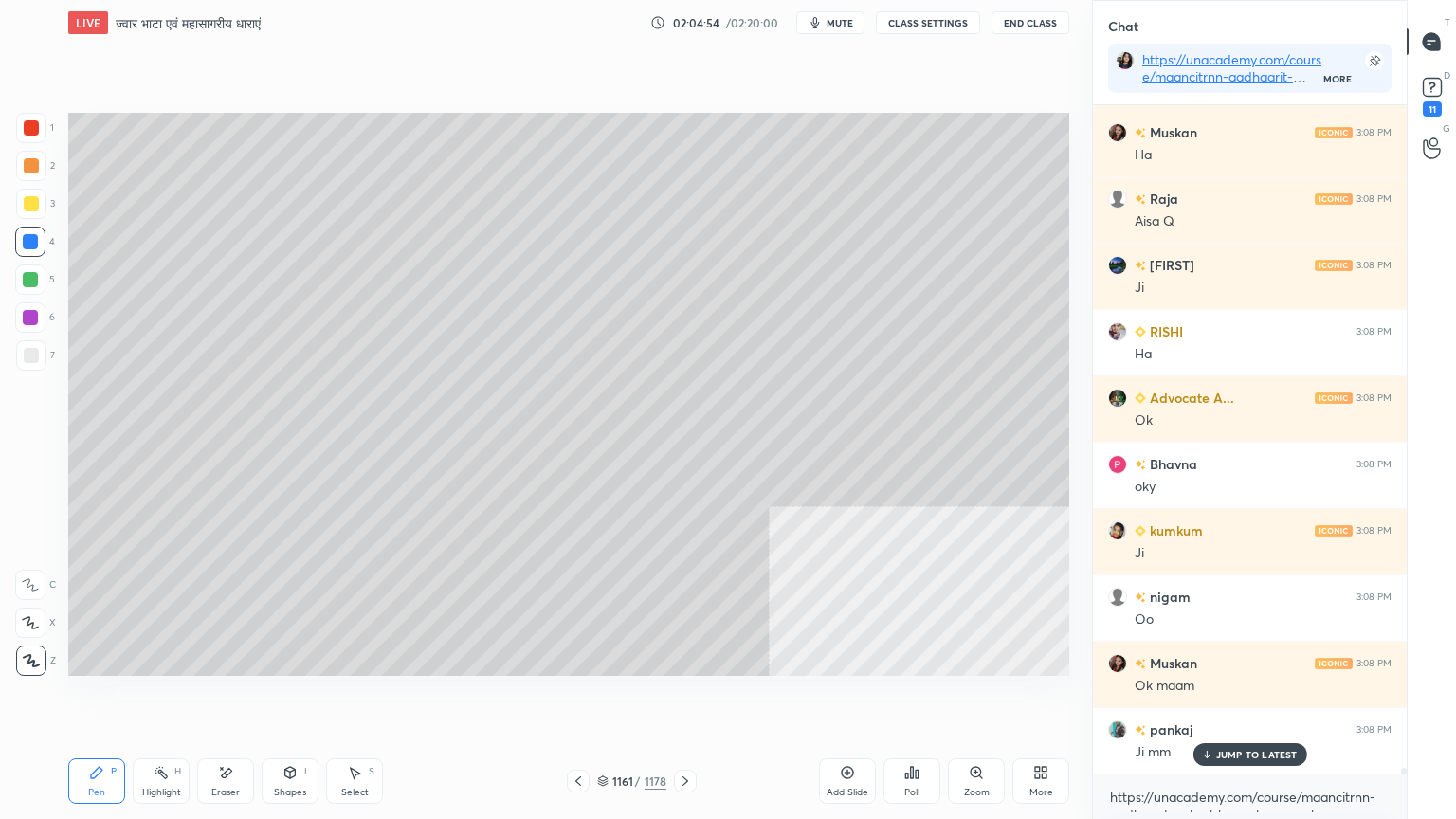 click on "Select" at bounding box center [355, 792] 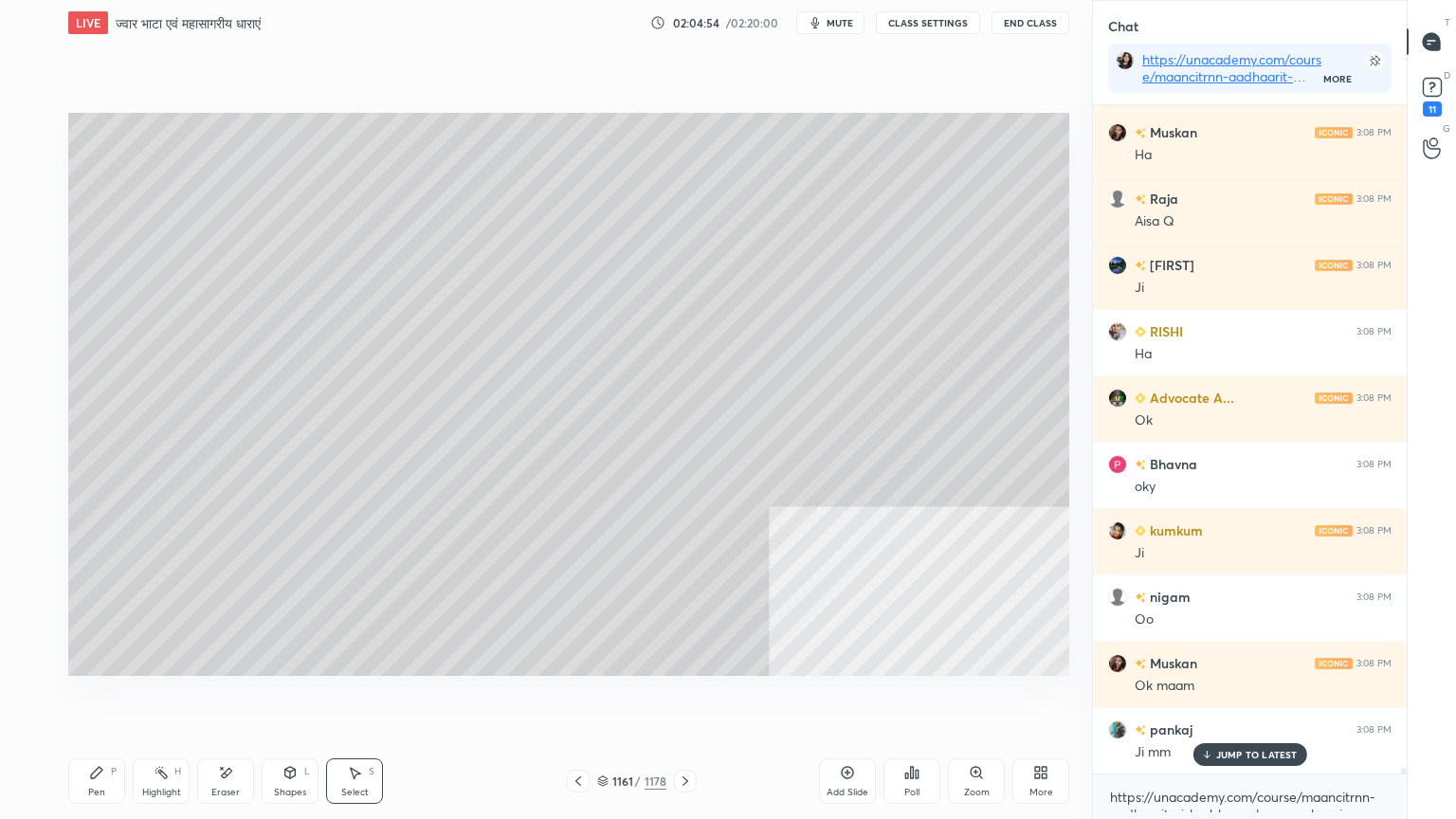 scroll, scrollTop: 84803, scrollLeft: 0, axis: vertical 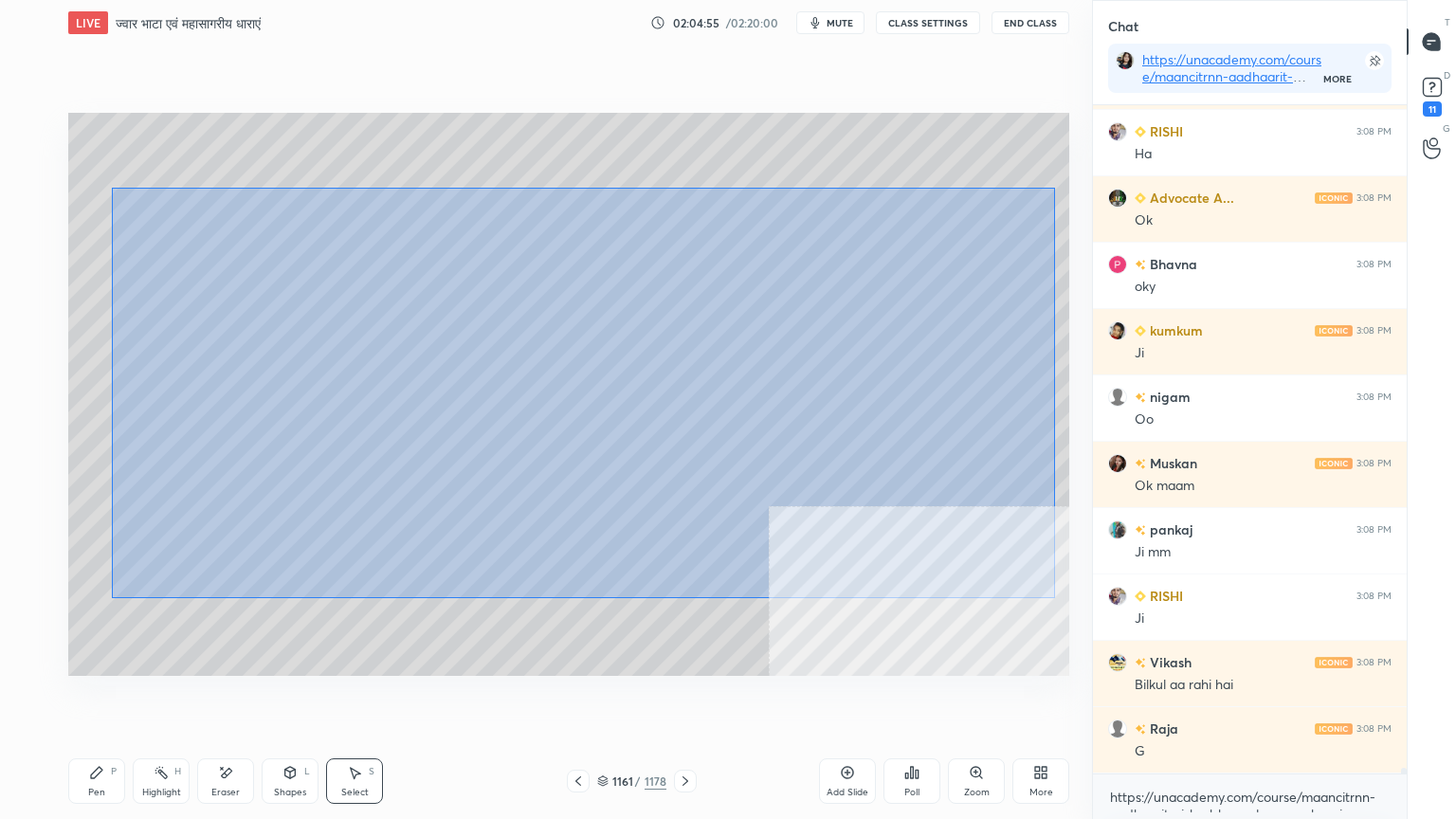 drag, startPoint x: 111, startPoint y: 187, endPoint x: 1039, endPoint y: 586, distance: 1010.1411 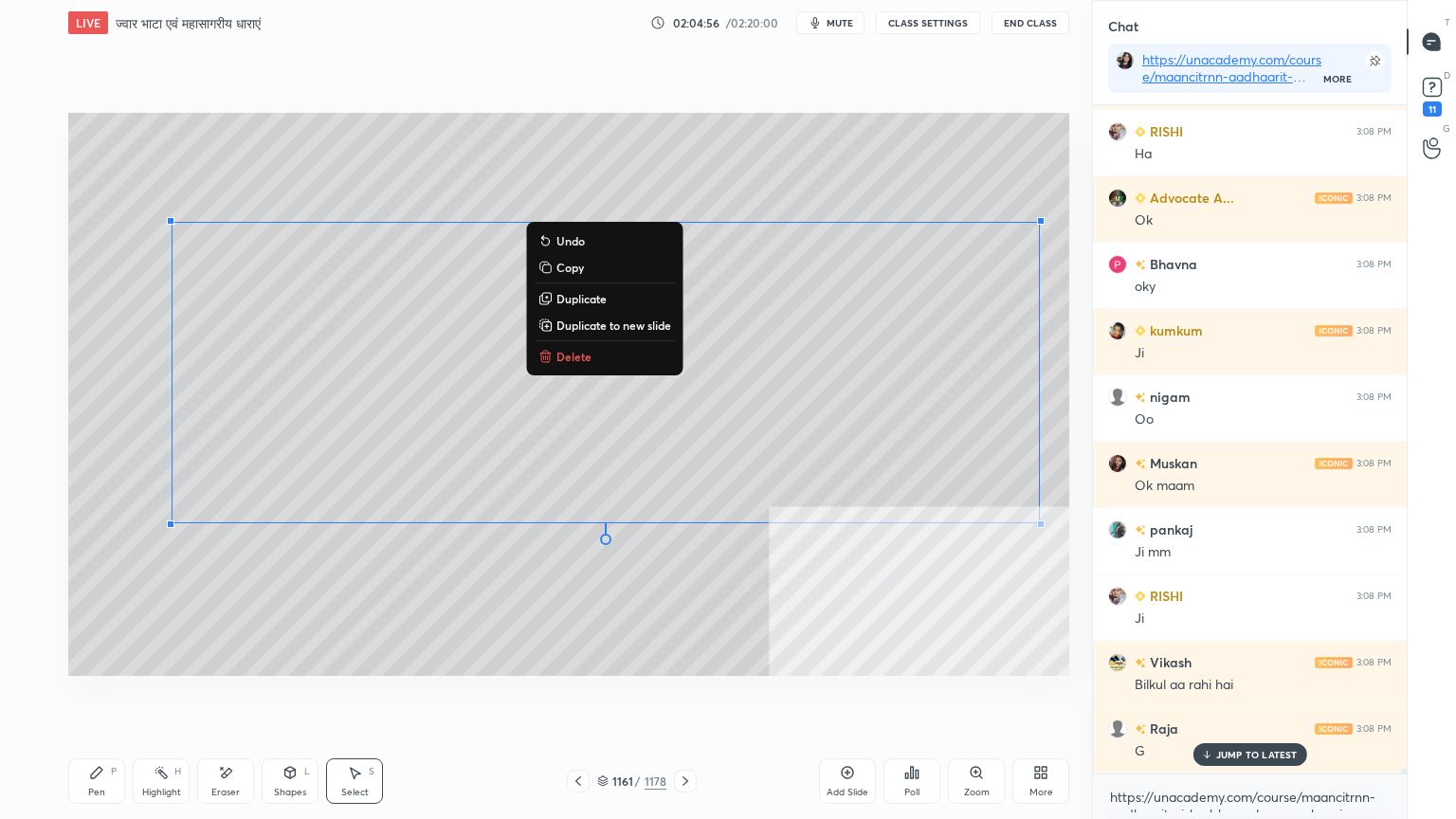 scroll, scrollTop: 84869, scrollLeft: 0, axis: vertical 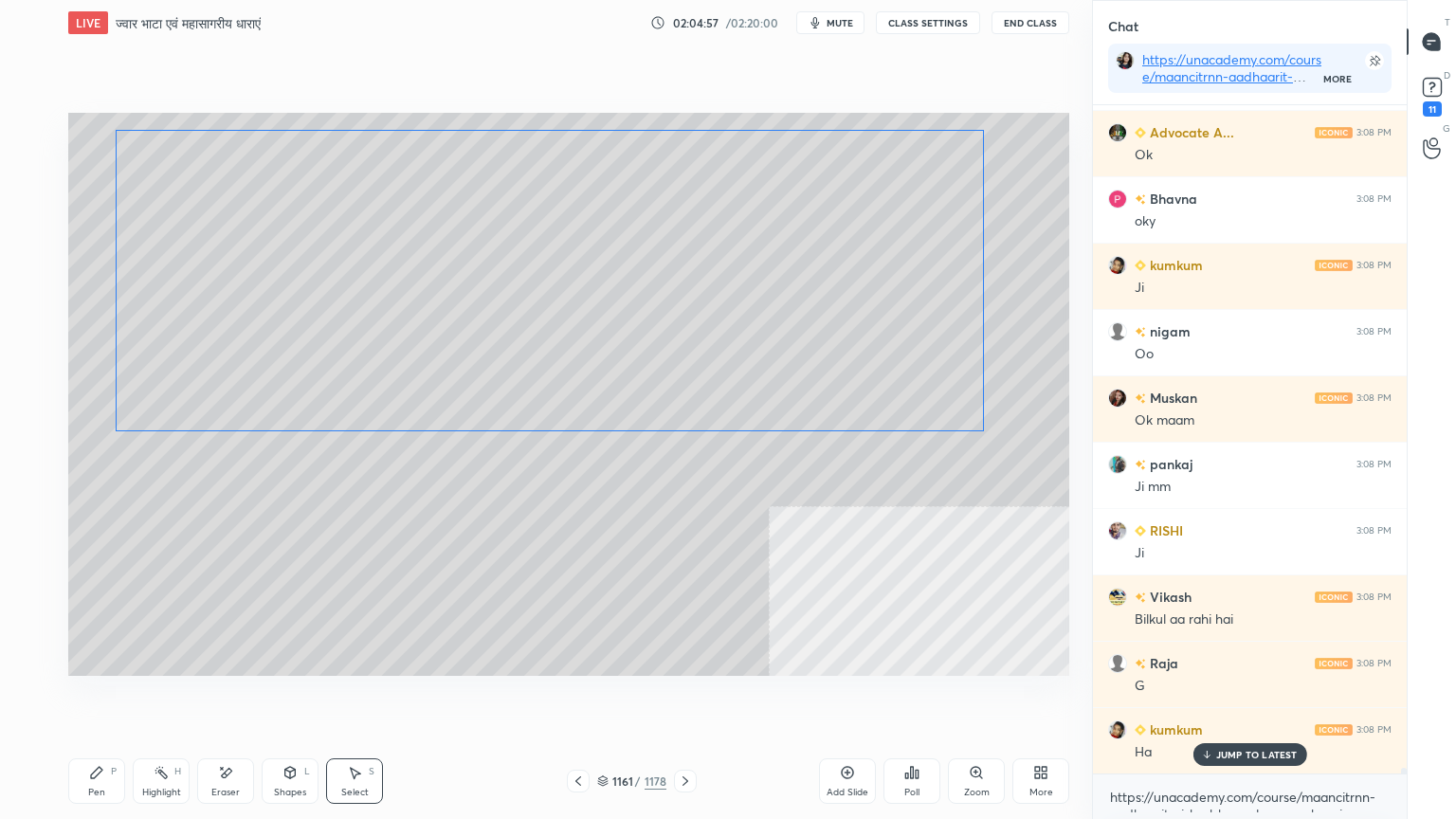 drag, startPoint x: 796, startPoint y: 383, endPoint x: 792, endPoint y: 340, distance: 43.18565 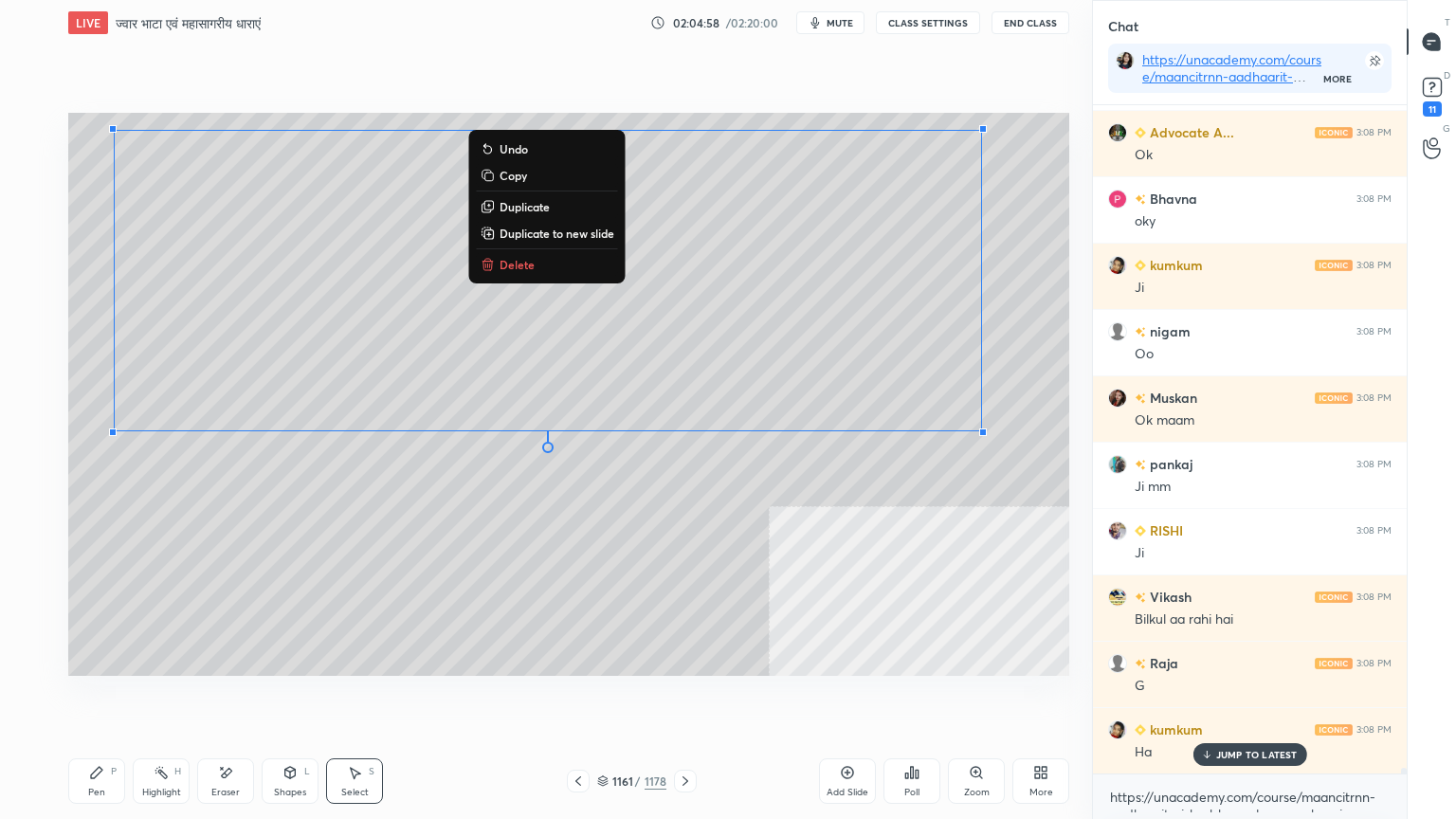 click on "Duplicate" at bounding box center [524, 207] 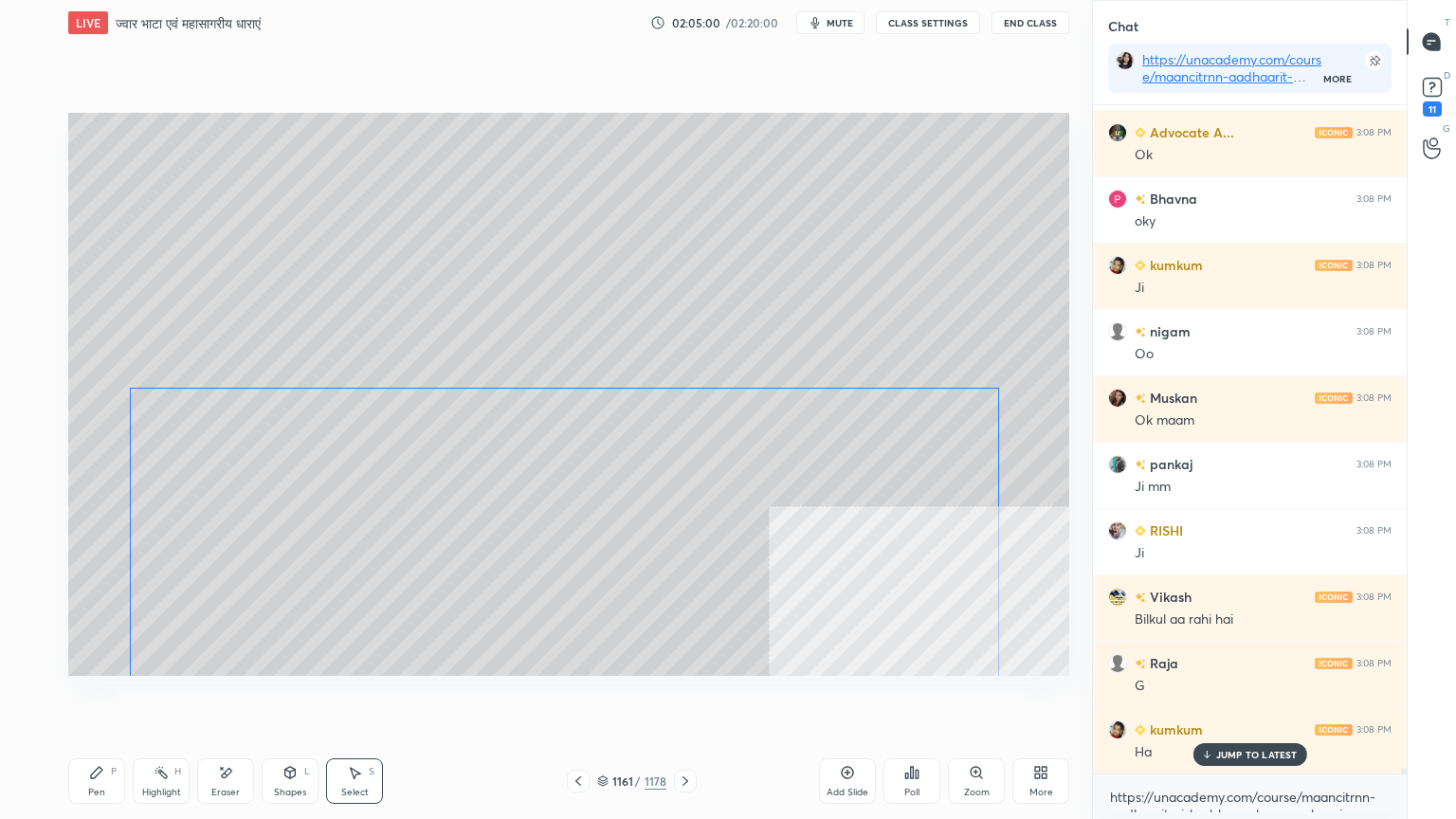 drag, startPoint x: 391, startPoint y: 240, endPoint x: 298, endPoint y: 449, distance: 228.75751 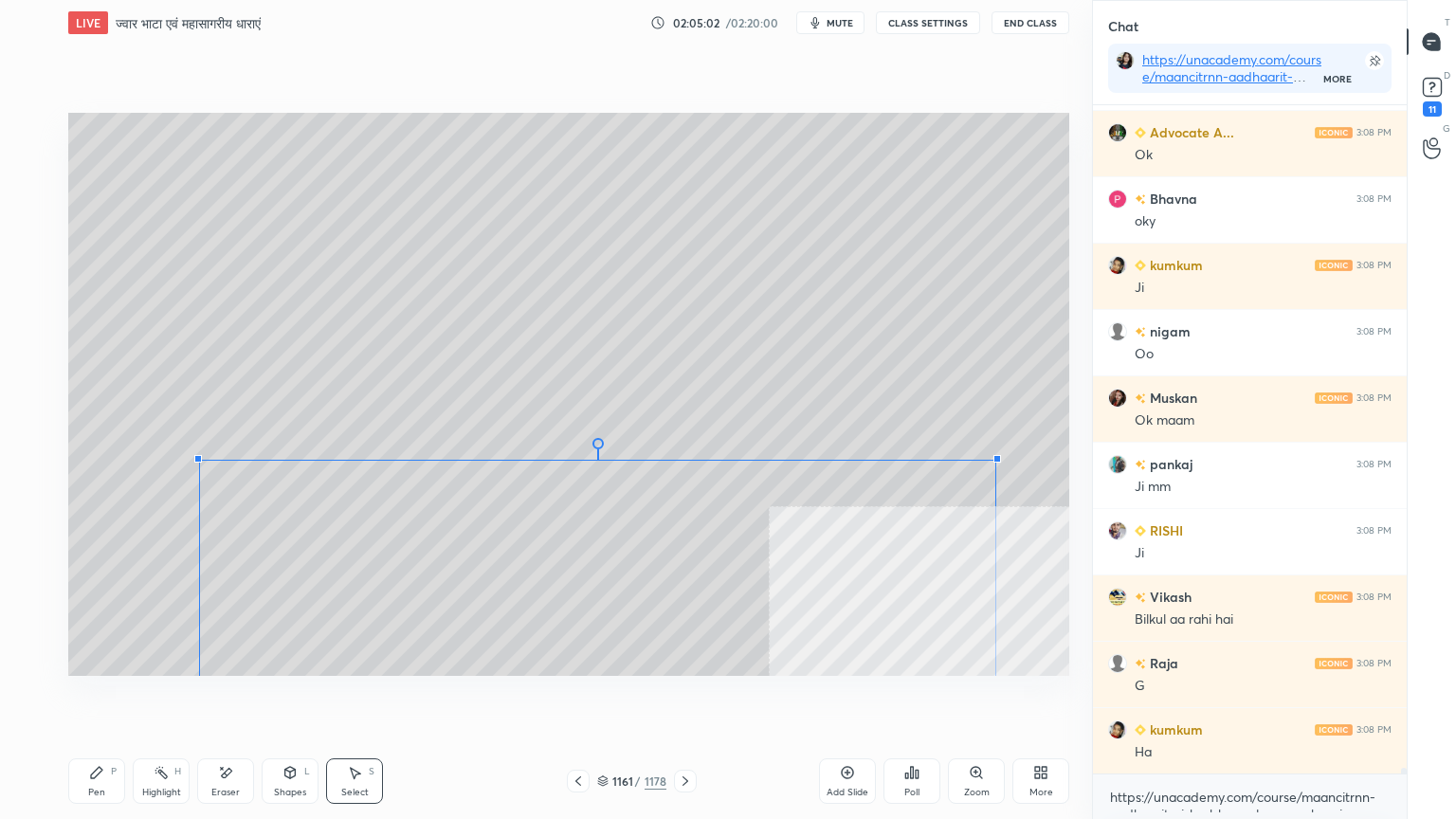 scroll, scrollTop: 84936, scrollLeft: 0, axis: vertical 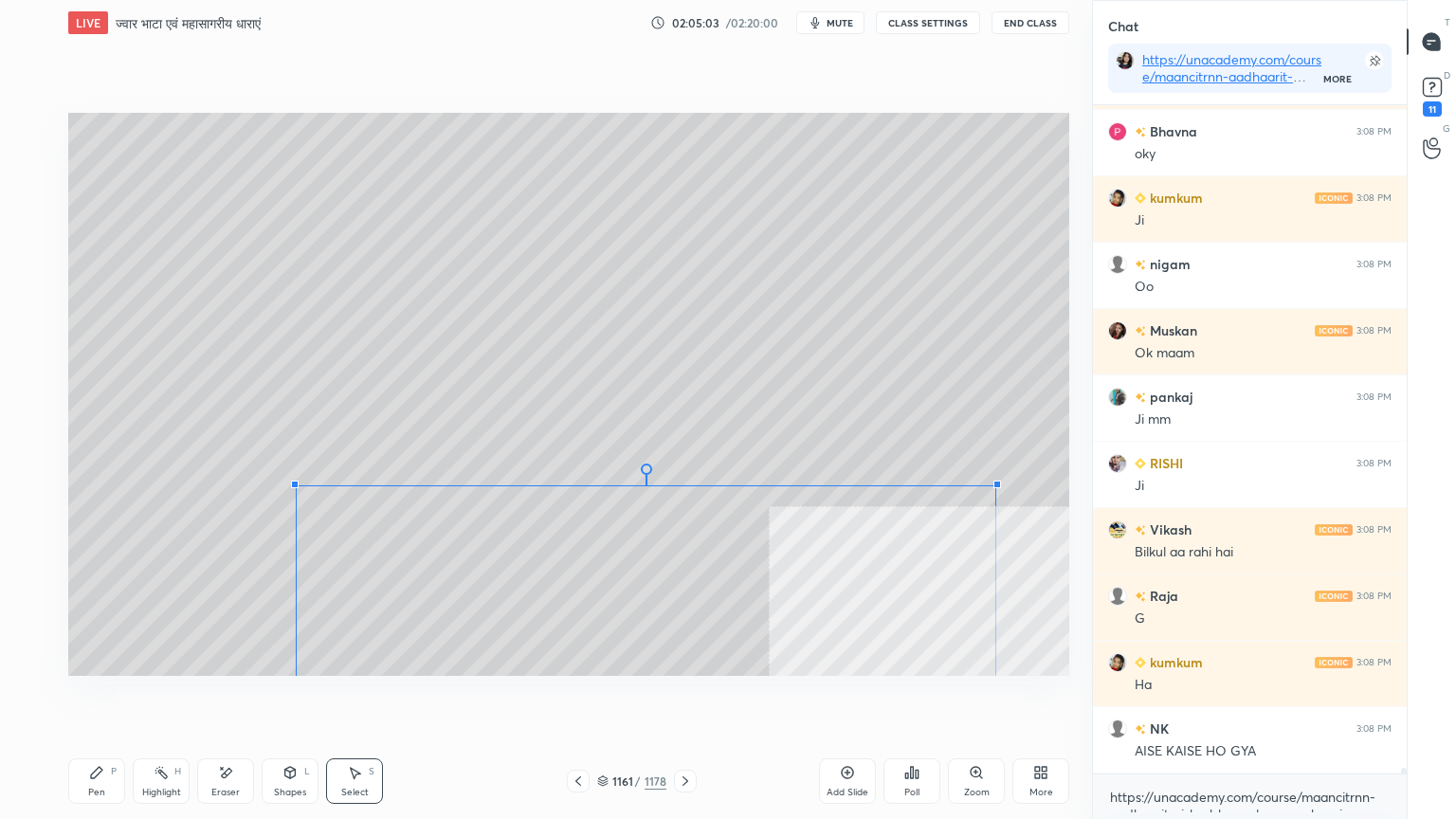 drag, startPoint x: 125, startPoint y: 384, endPoint x: 296, endPoint y: 485, distance: 198.6001 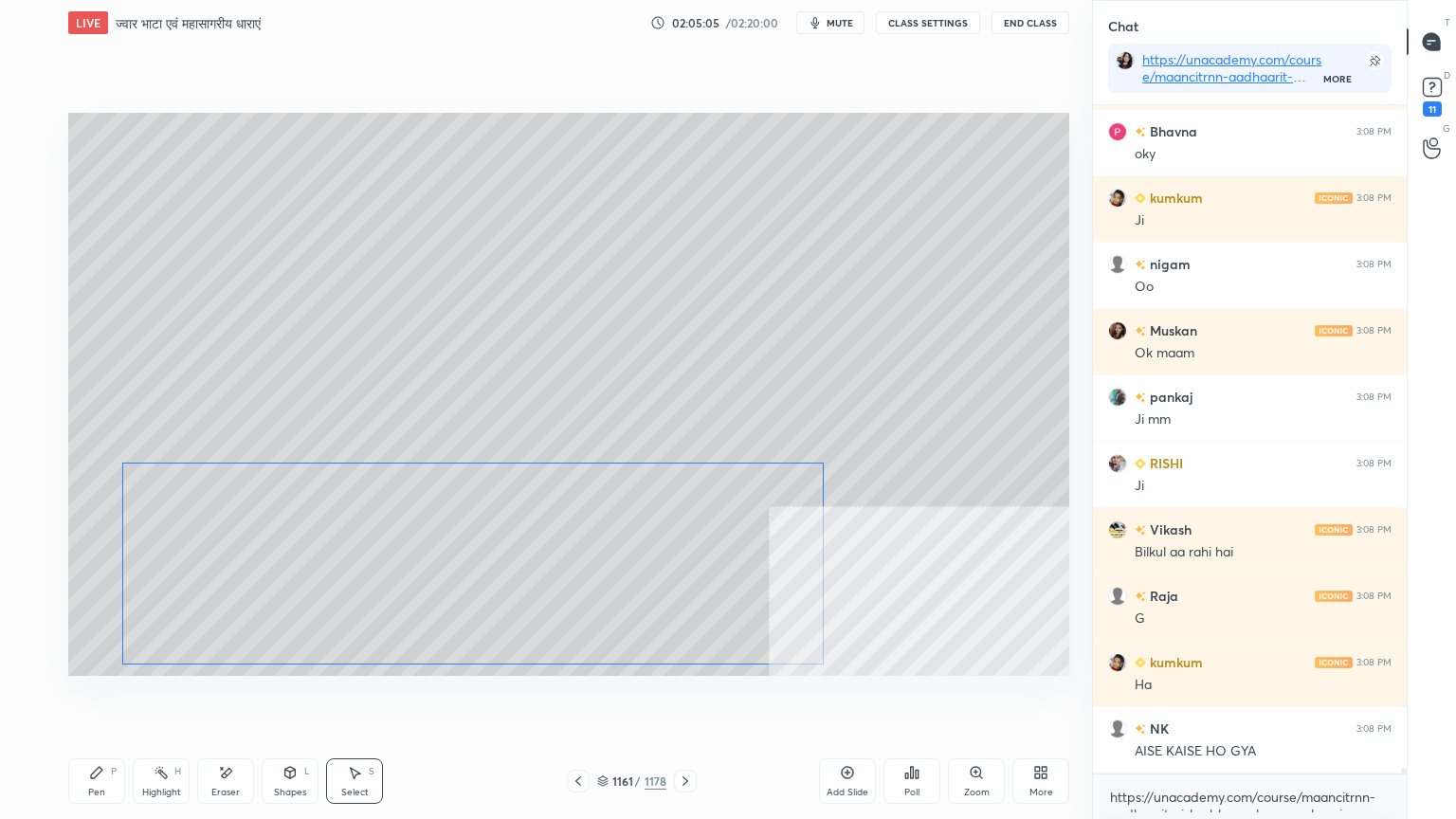 drag, startPoint x: 304, startPoint y: 535, endPoint x: 246, endPoint y: 534, distance: 58.00862 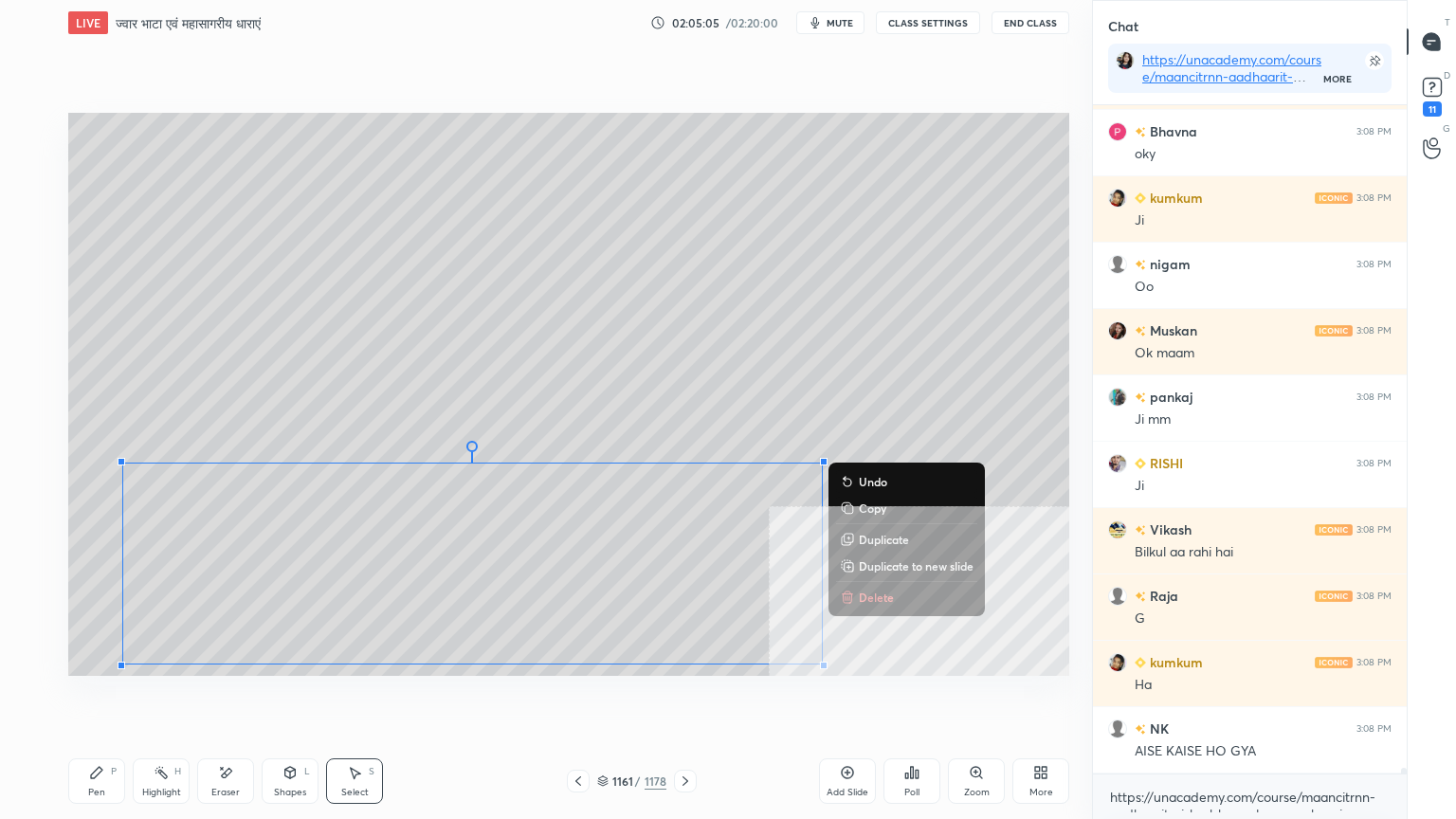click on "Pen" at bounding box center [97, 792] 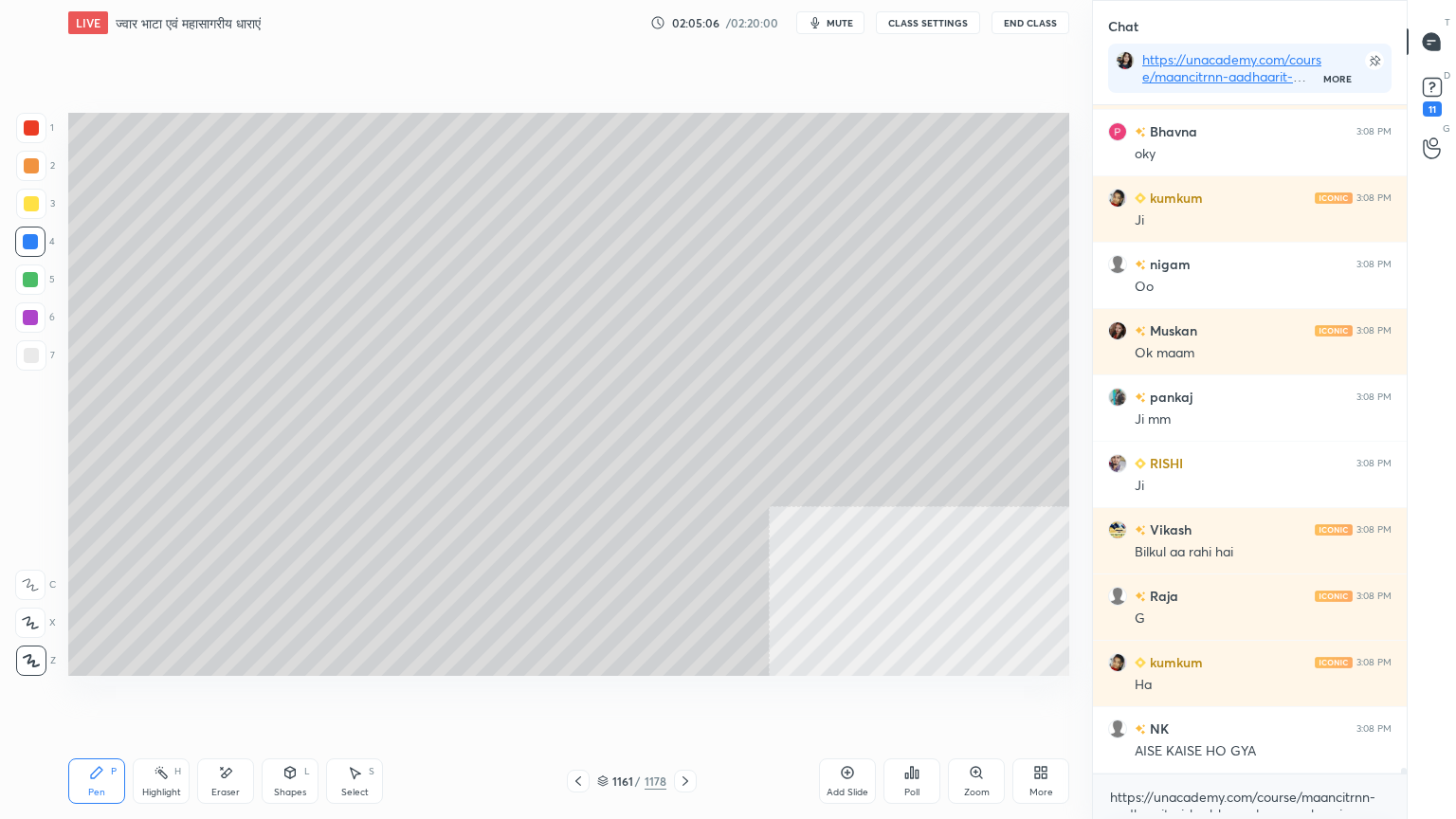 click on "Eraser" at bounding box center [226, 792] 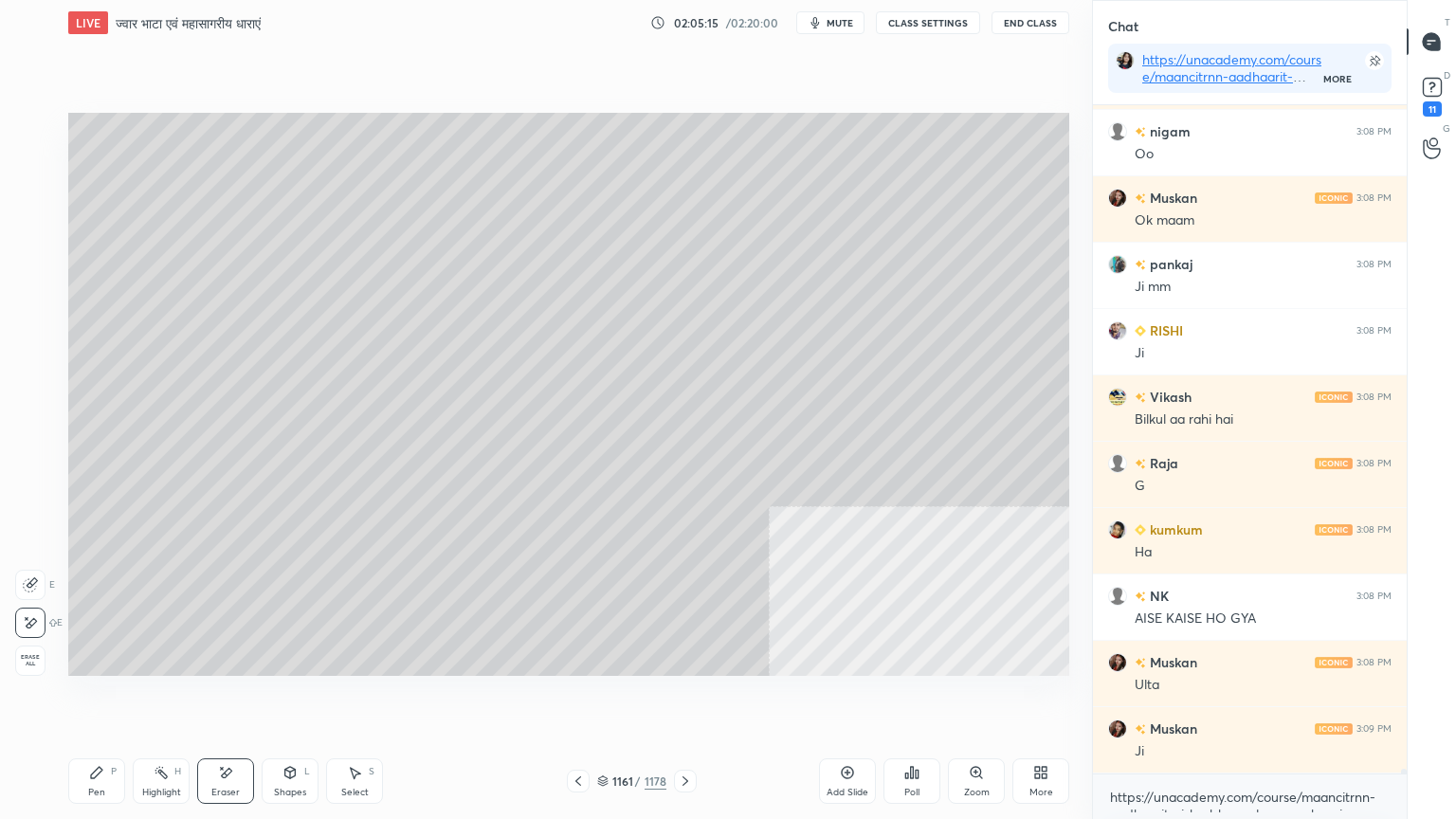 scroll, scrollTop: 85134, scrollLeft: 0, axis: vertical 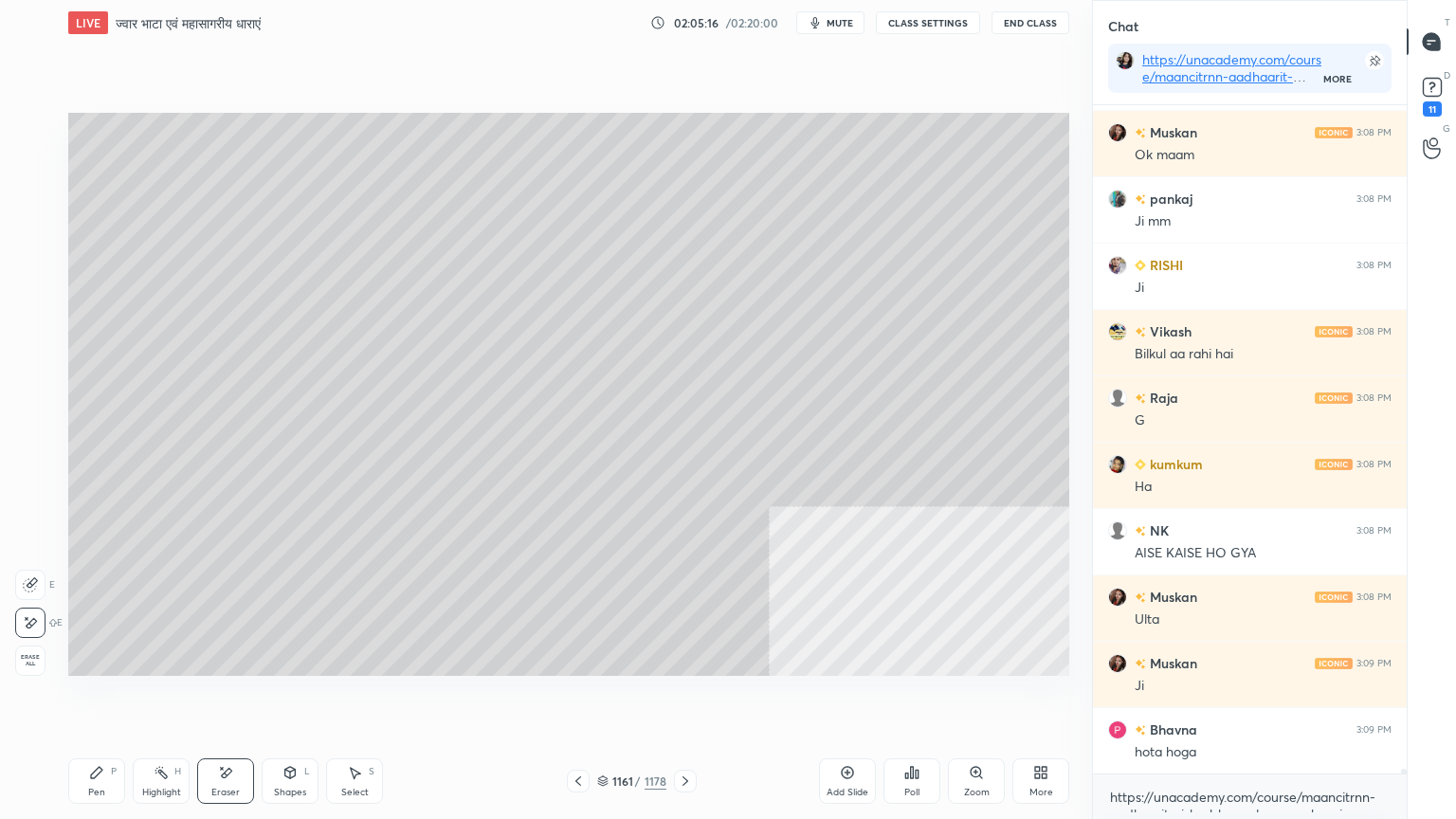 click on "Pen P" at bounding box center (97, 781) 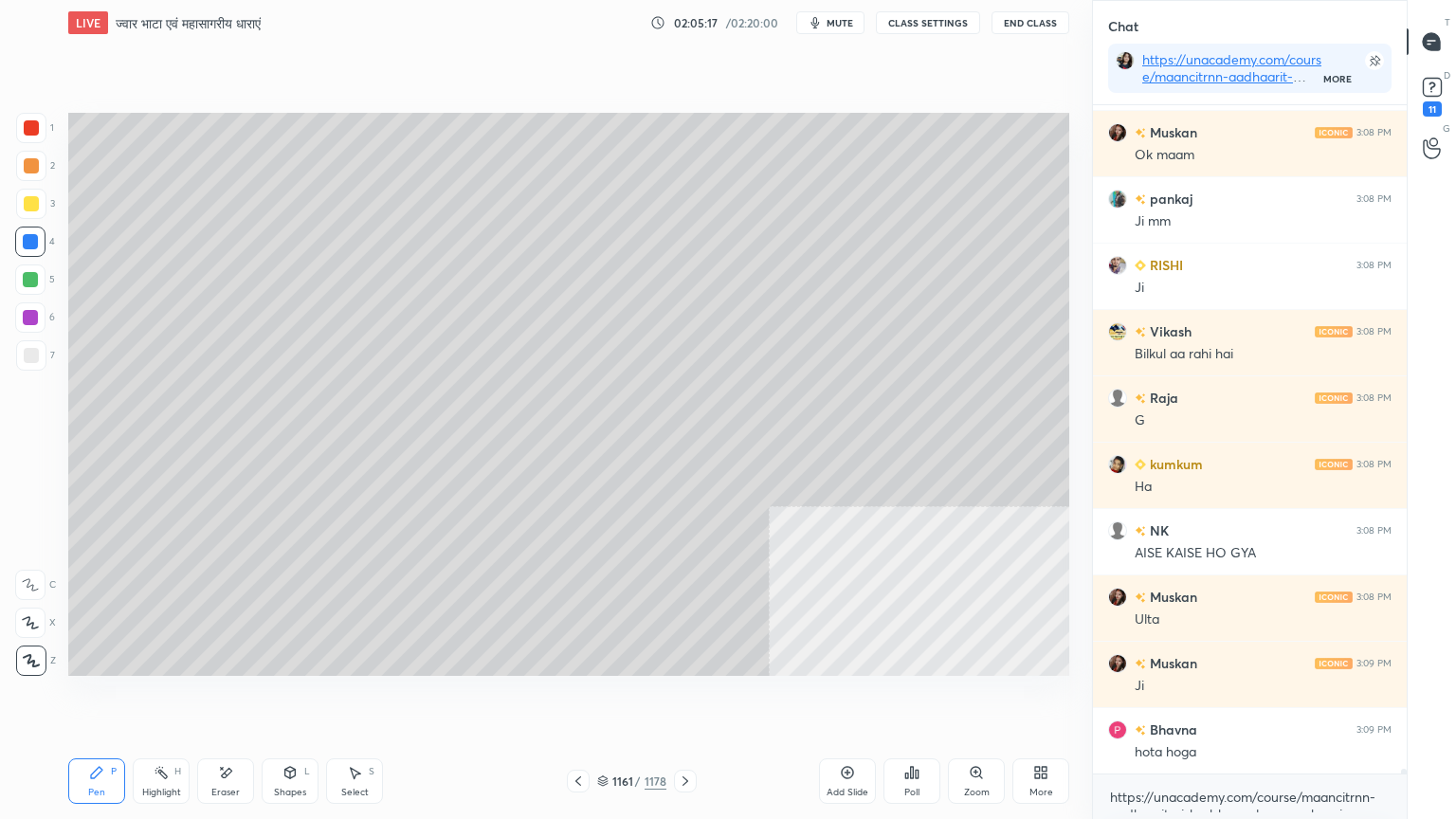 click at bounding box center (31, 355) 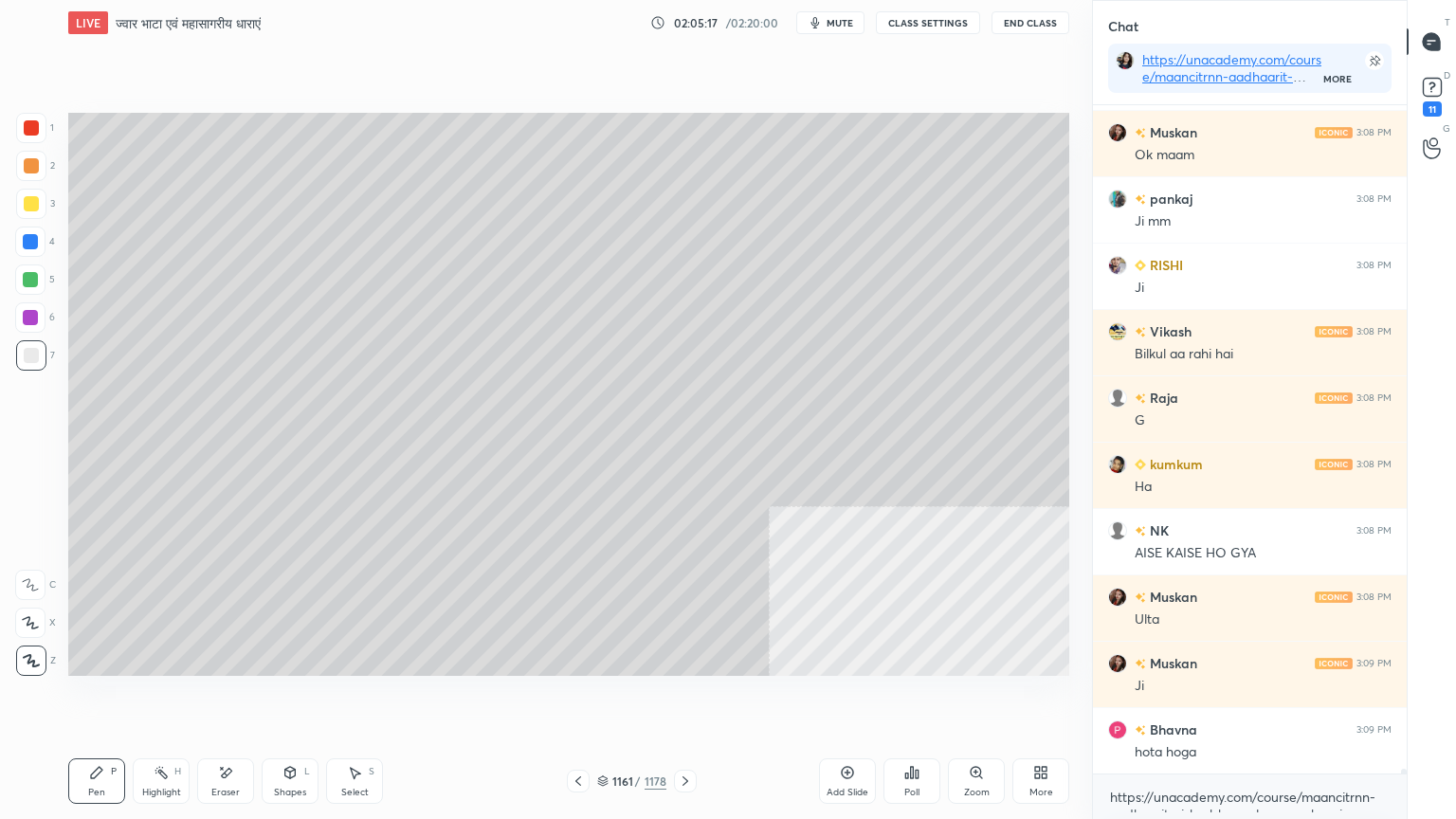 click at bounding box center (31, 355) 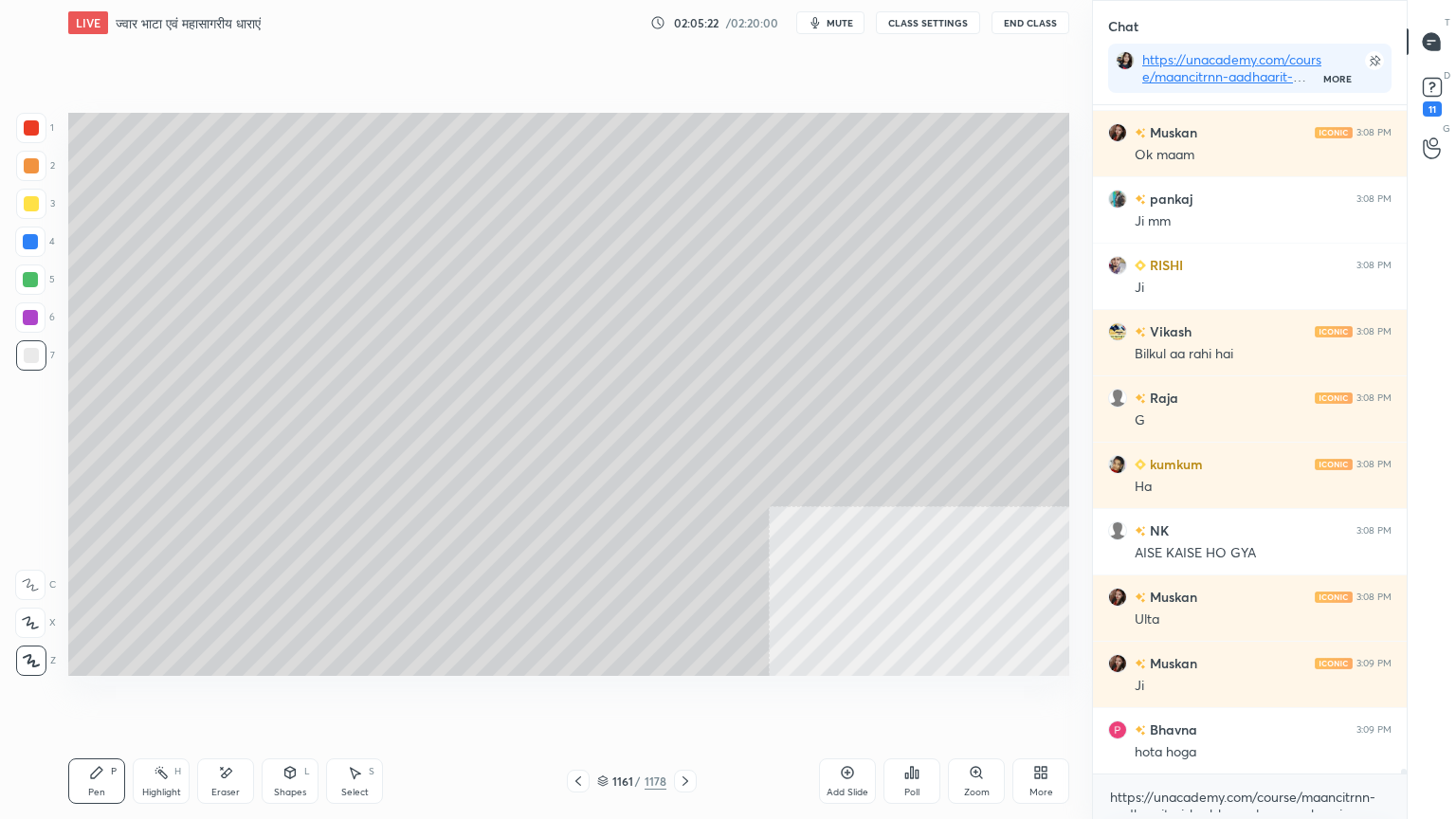 click on "Eraser" at bounding box center (226, 781) 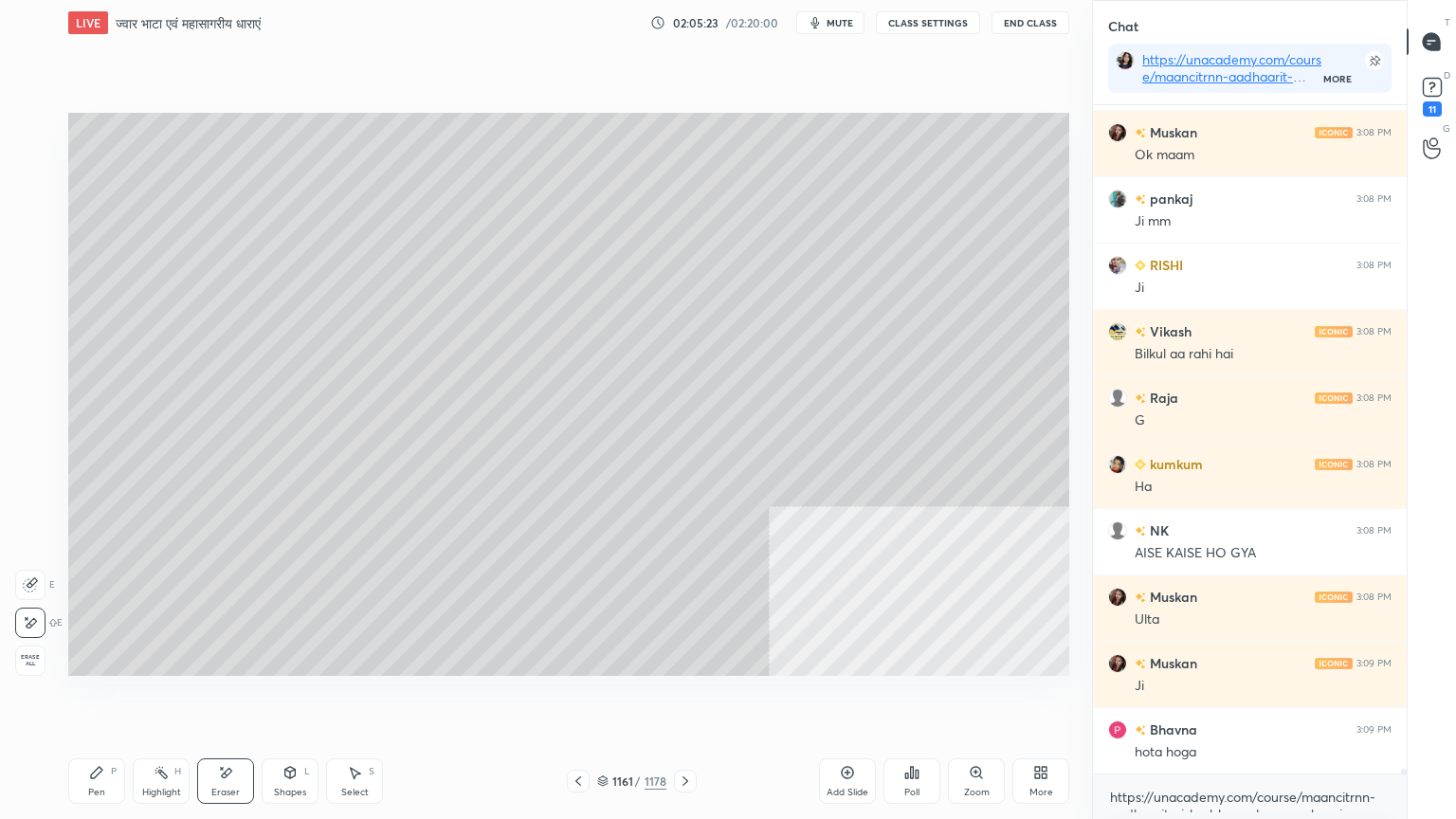 scroll, scrollTop: 85180, scrollLeft: 0, axis: vertical 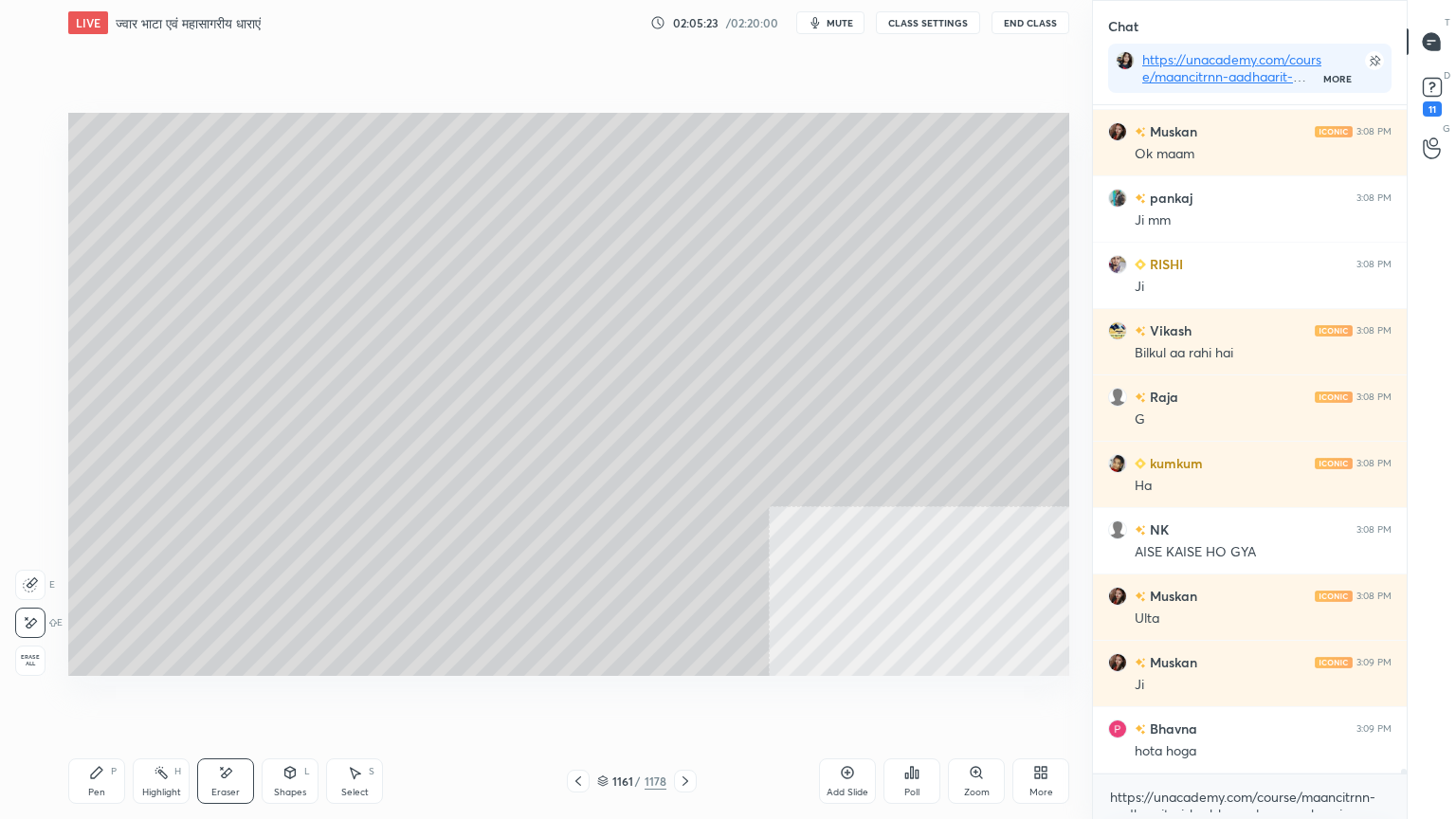drag, startPoint x: 102, startPoint y: 774, endPoint x: 106, endPoint y: 727, distance: 47.169906 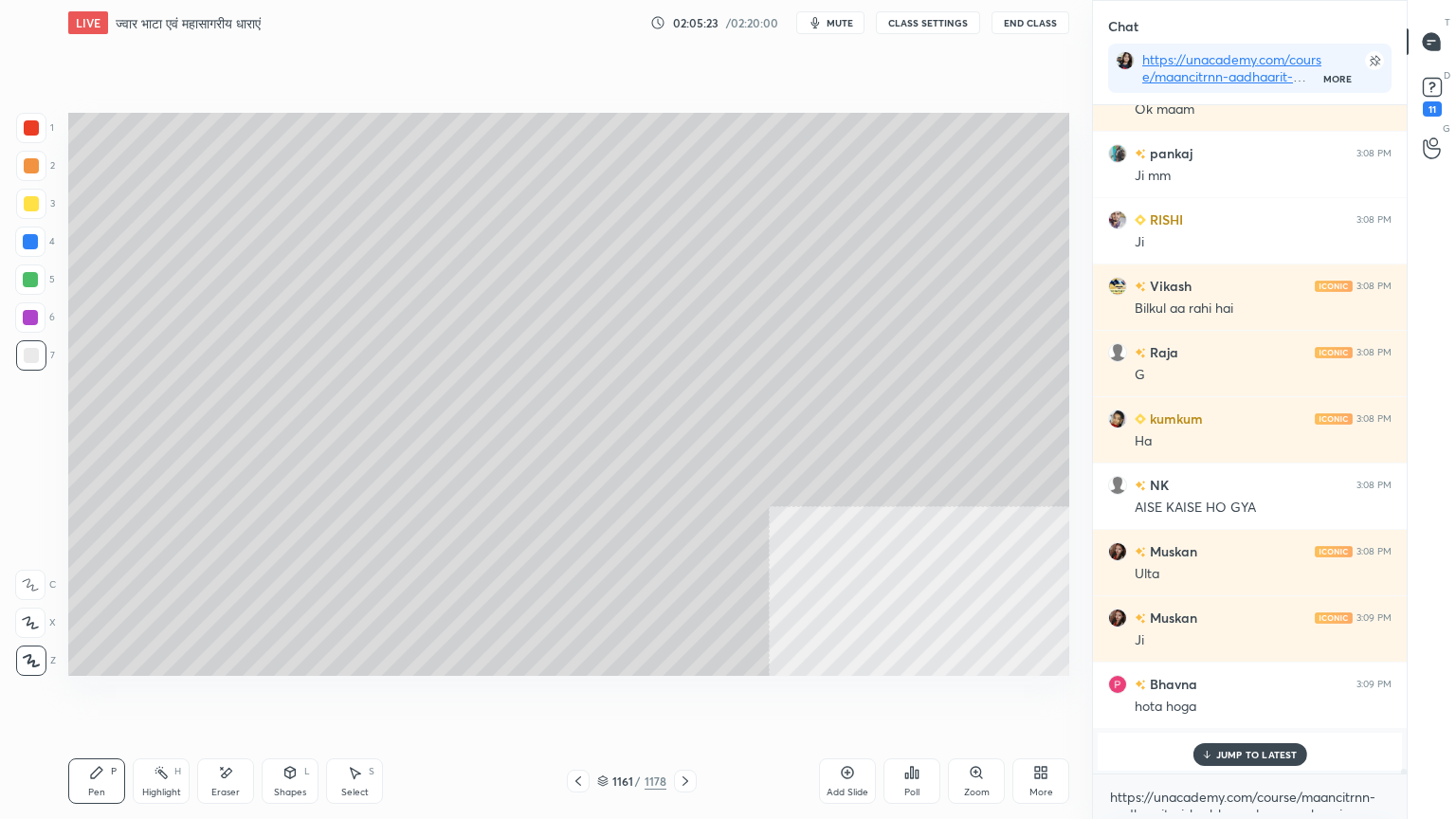 click at bounding box center (30, 242) 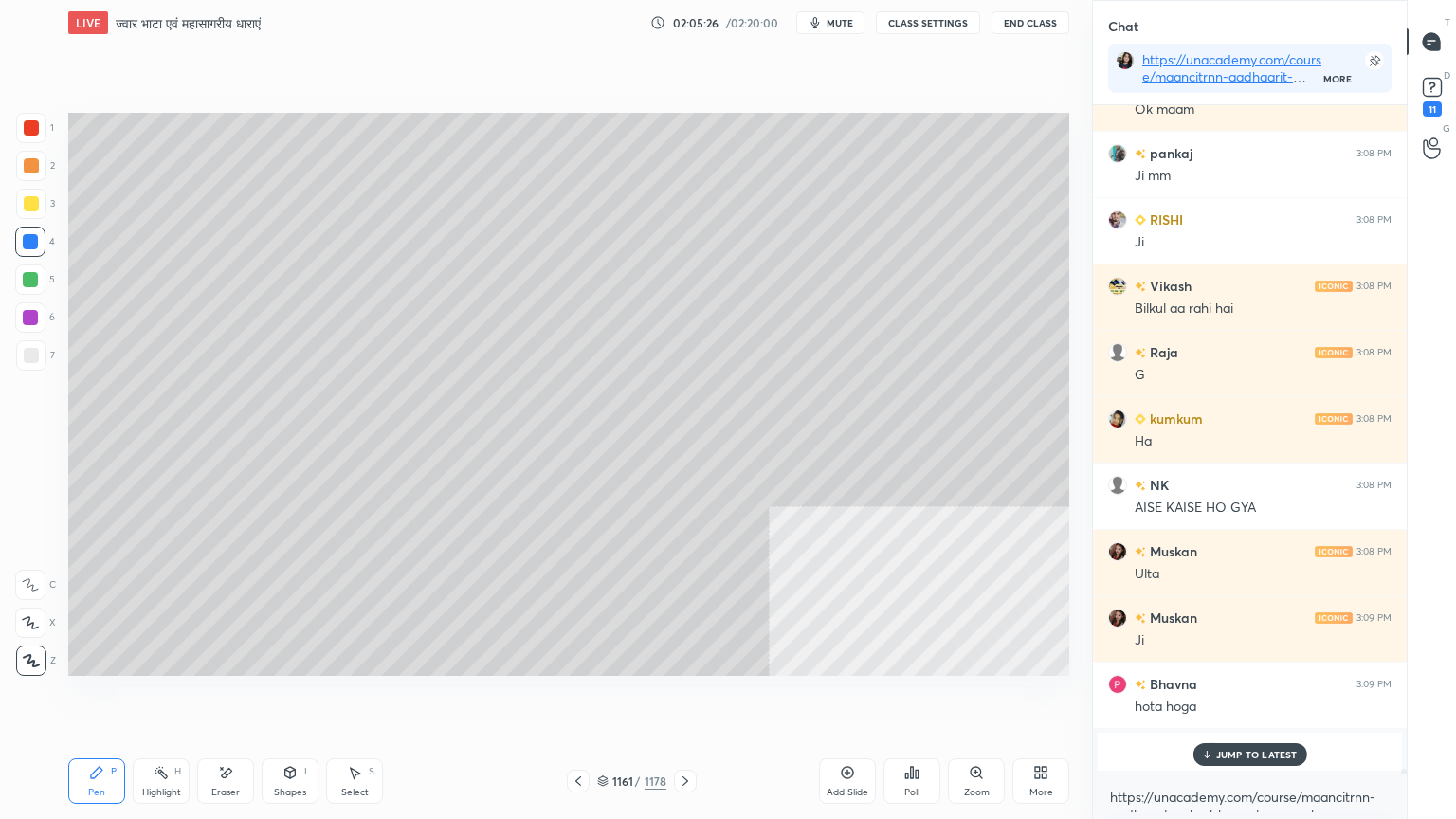 click on "Eraser" at bounding box center [226, 781] 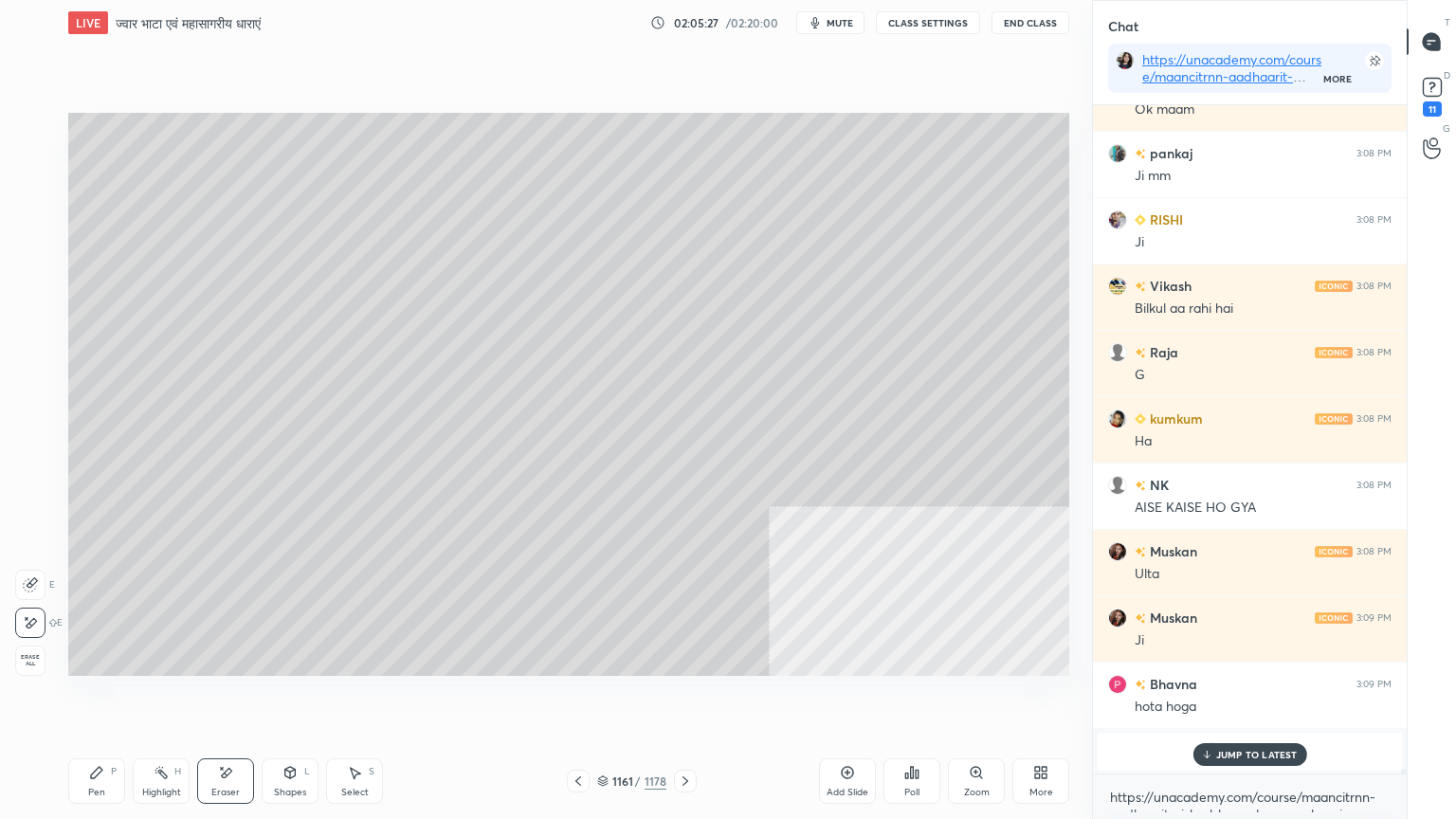 click on "Pen P" at bounding box center (97, 781) 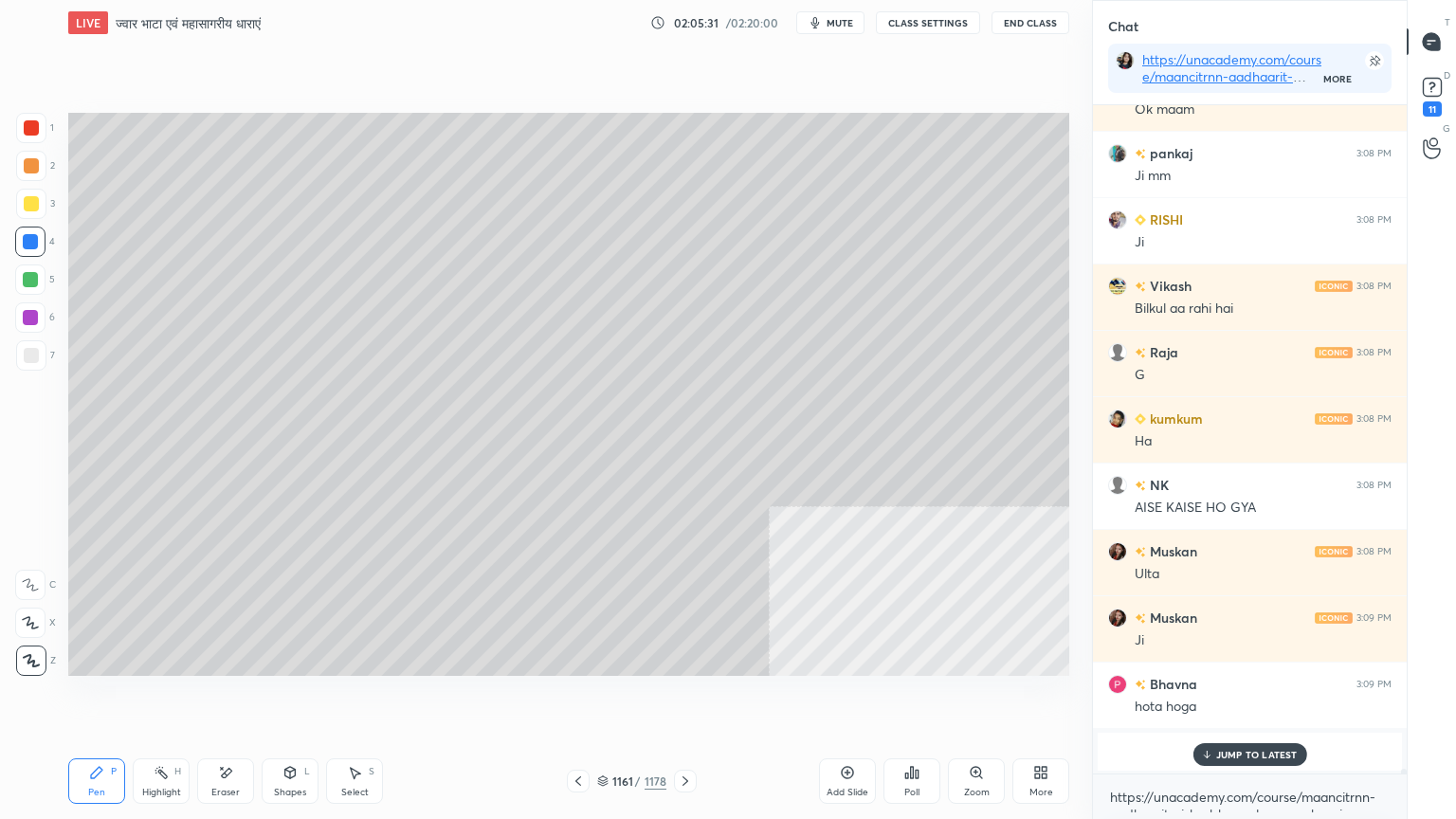scroll, scrollTop: 82623, scrollLeft: 0, axis: vertical 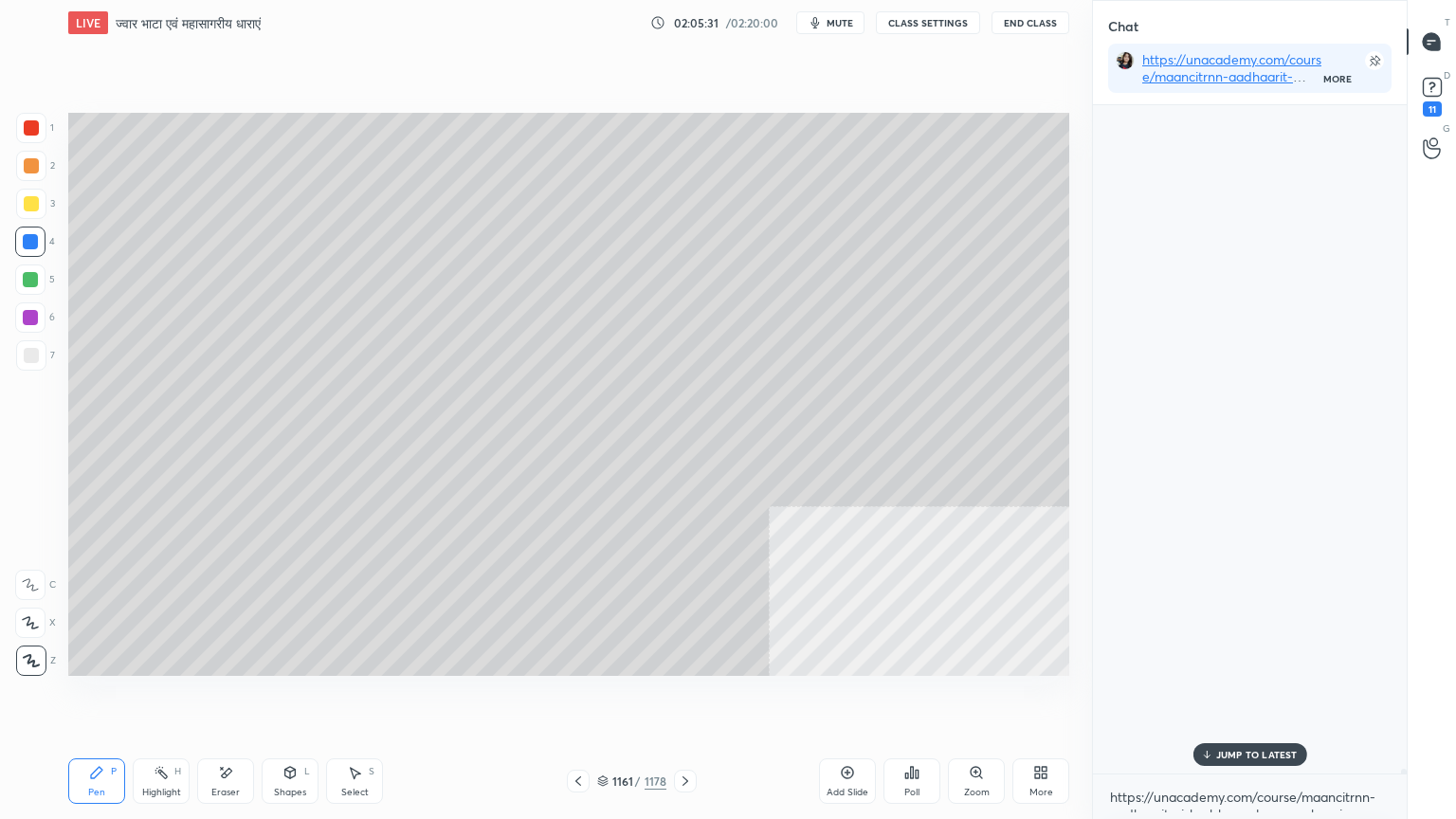 click on "Eraser" at bounding box center [226, 792] 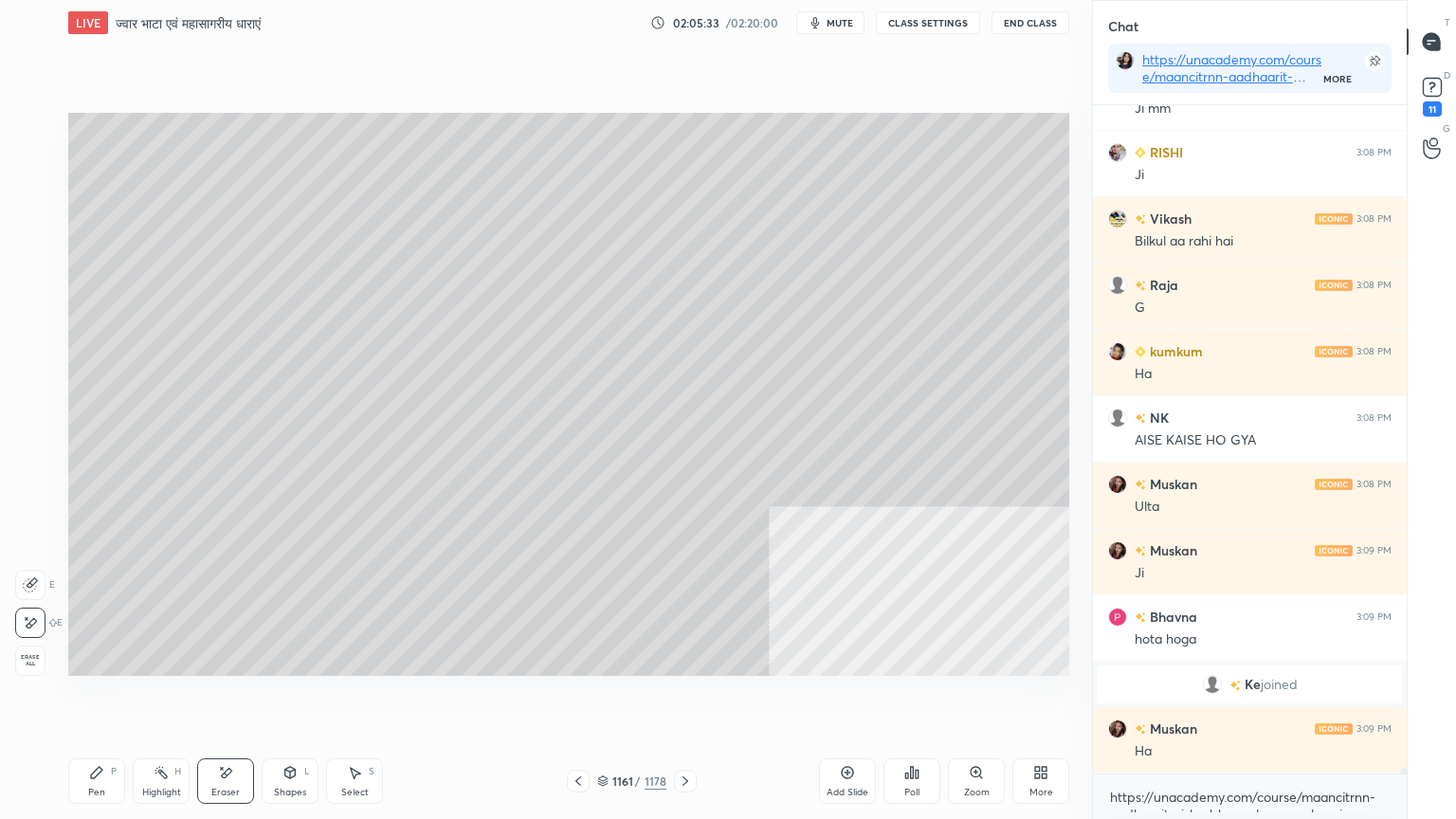 click on "Pen" at bounding box center (97, 792) 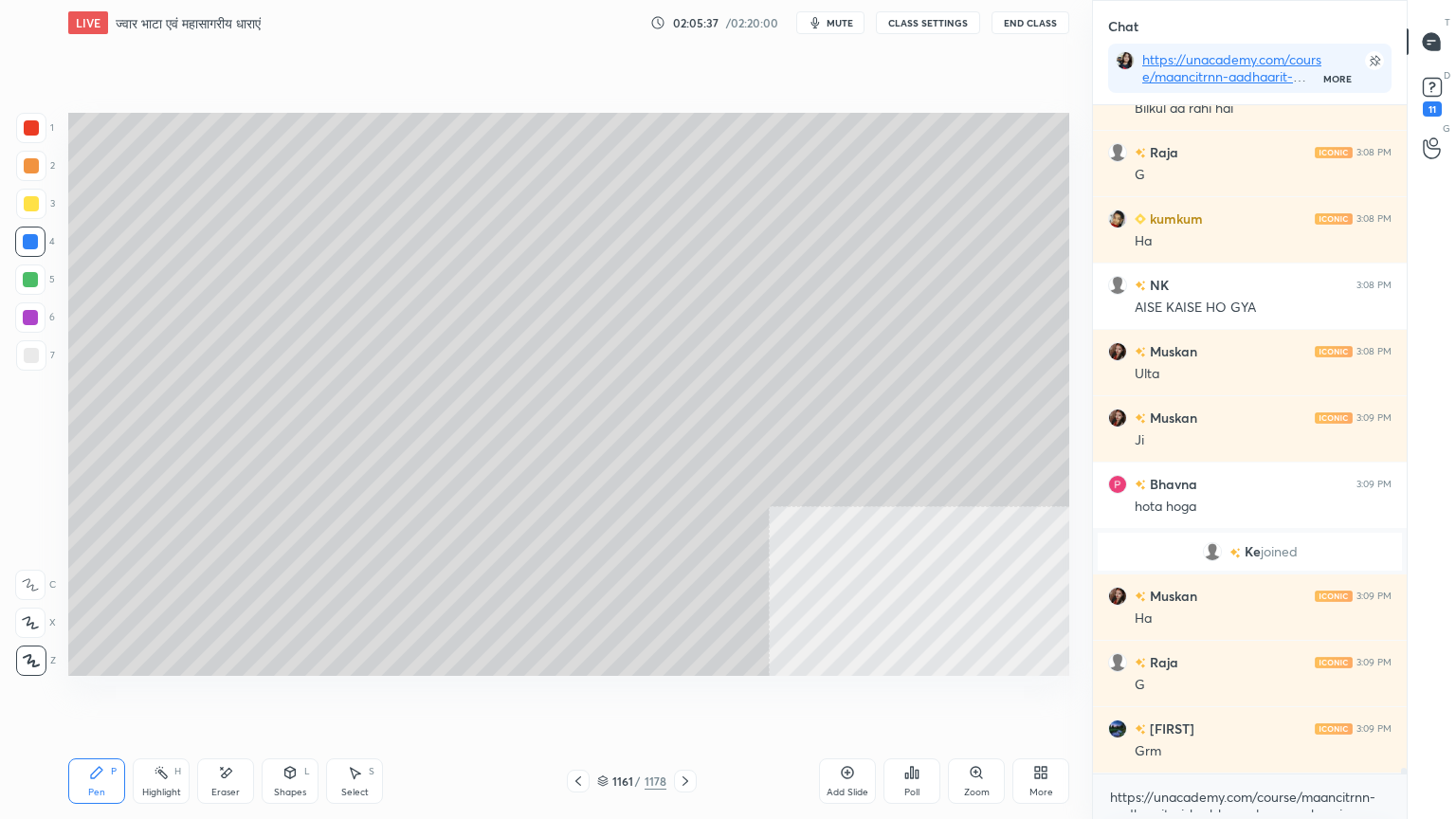 scroll, scrollTop: 82821, scrollLeft: 0, axis: vertical 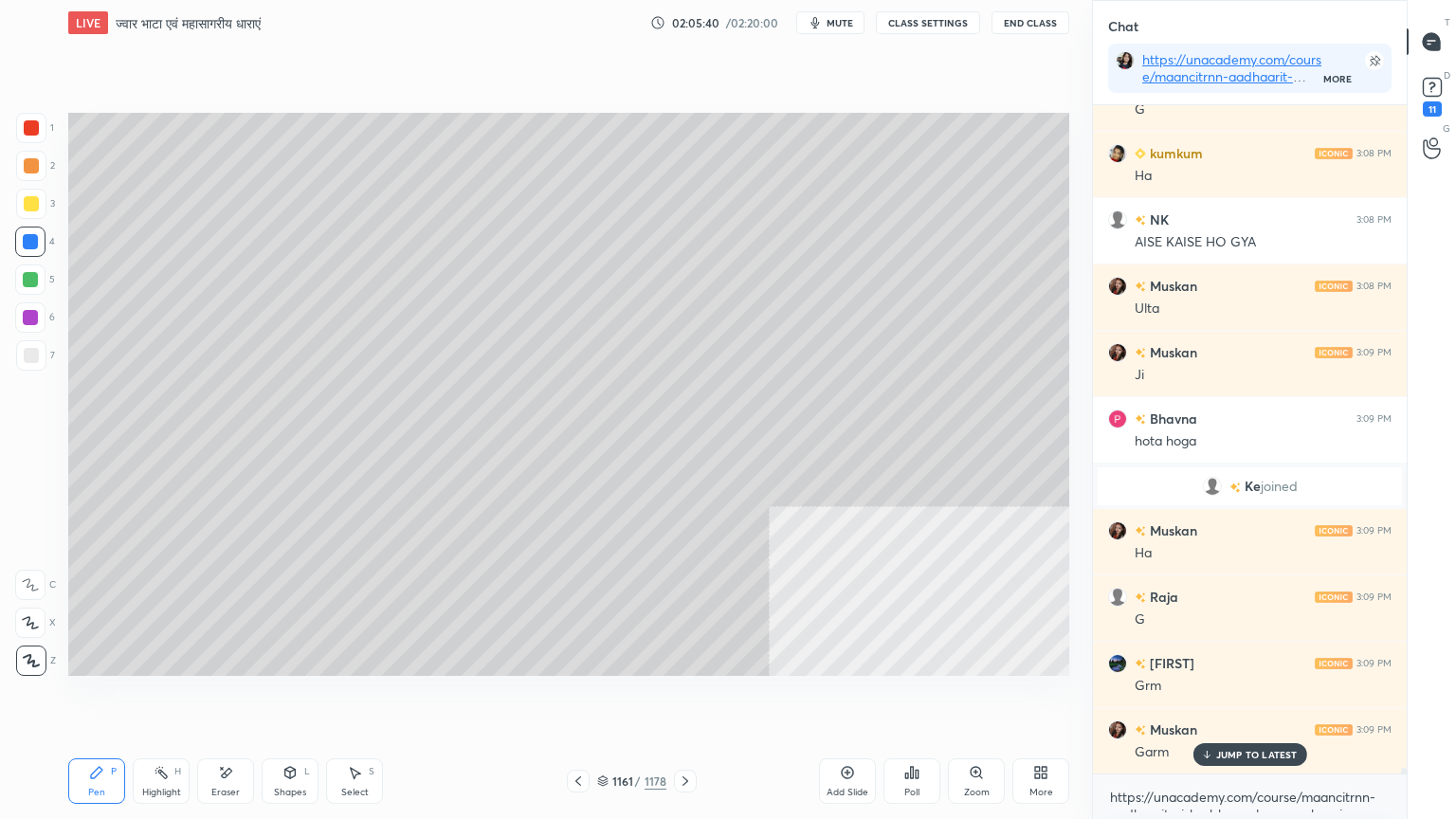click on "JUMP TO LATEST" at bounding box center (1257, 755) 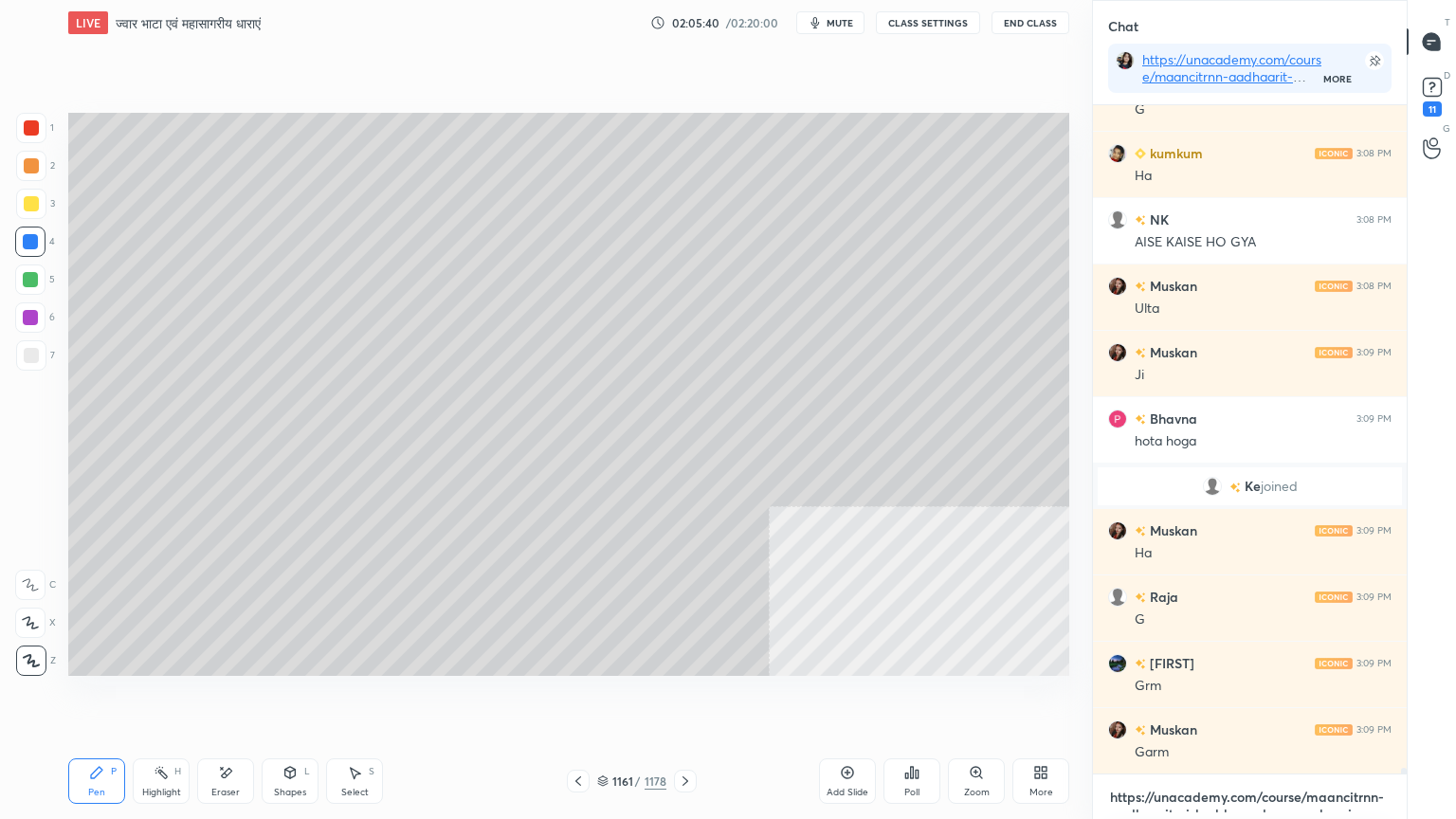 click on "https://unacademy.com/course/maancitrnn-aadhaarit-vishv-bhuugol-comprehensive-course-on-world-mapping/1FUXZMPP" at bounding box center (1249, 797) 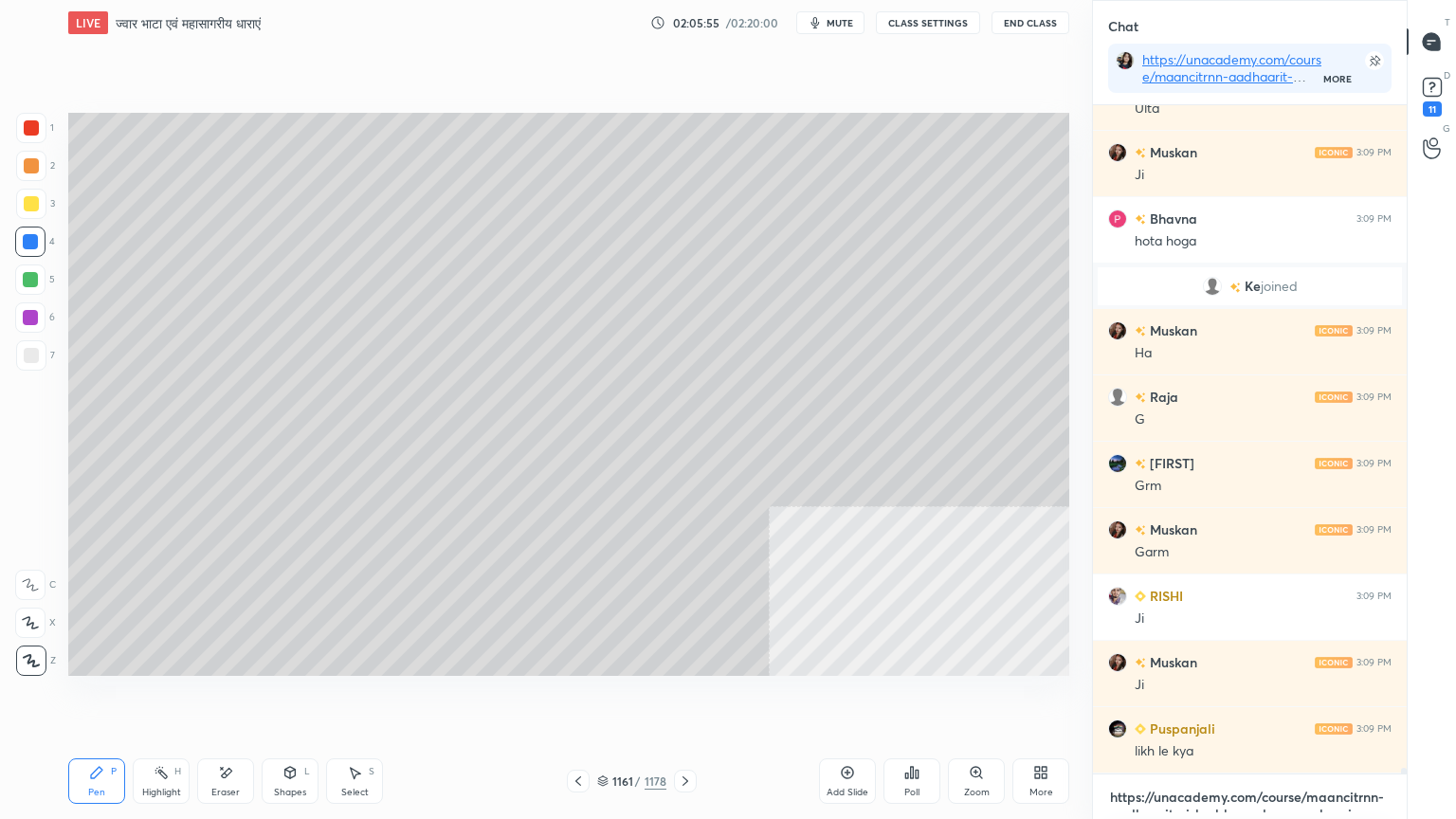 scroll, scrollTop: 83087, scrollLeft: 0, axis: vertical 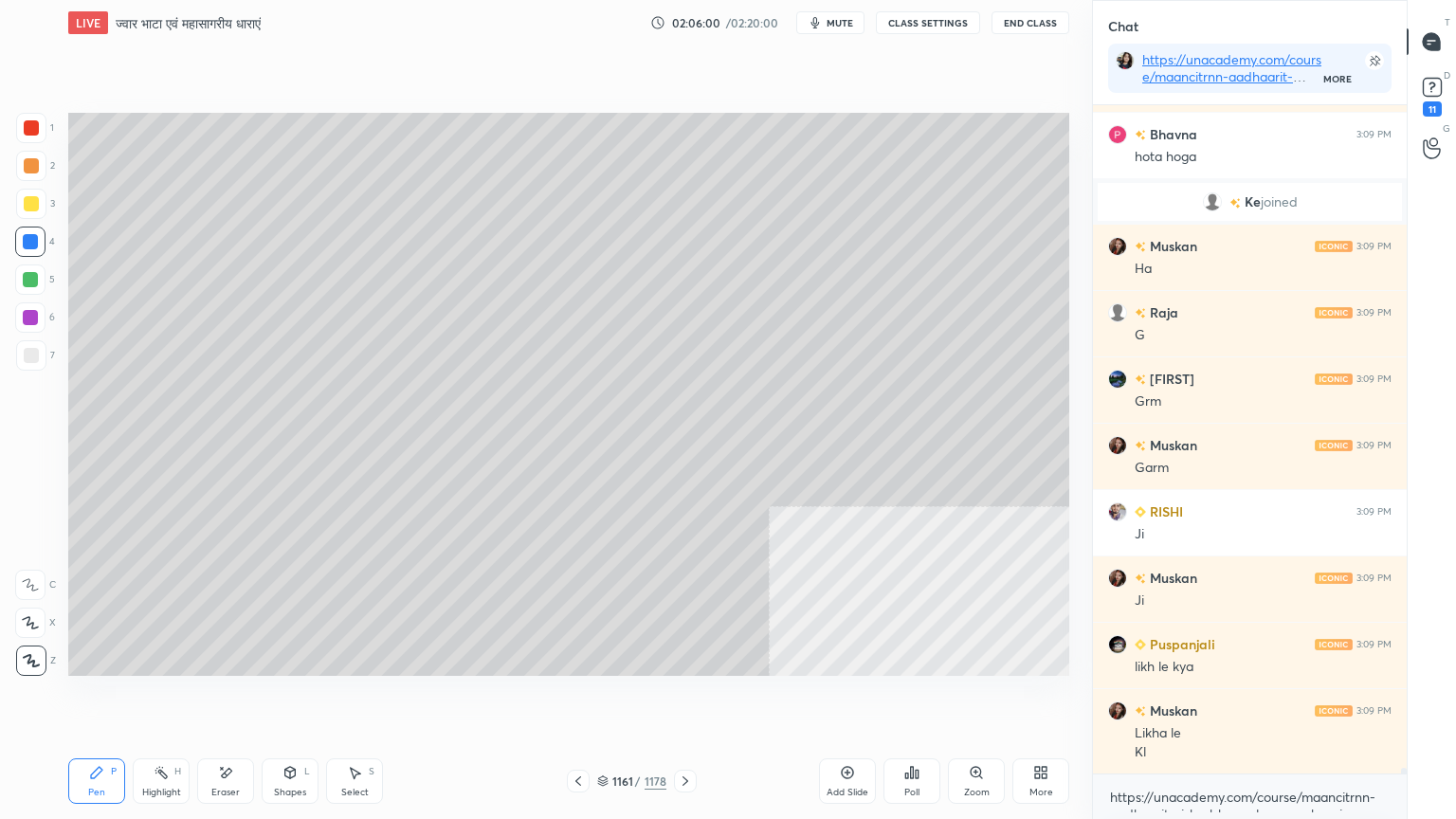 click 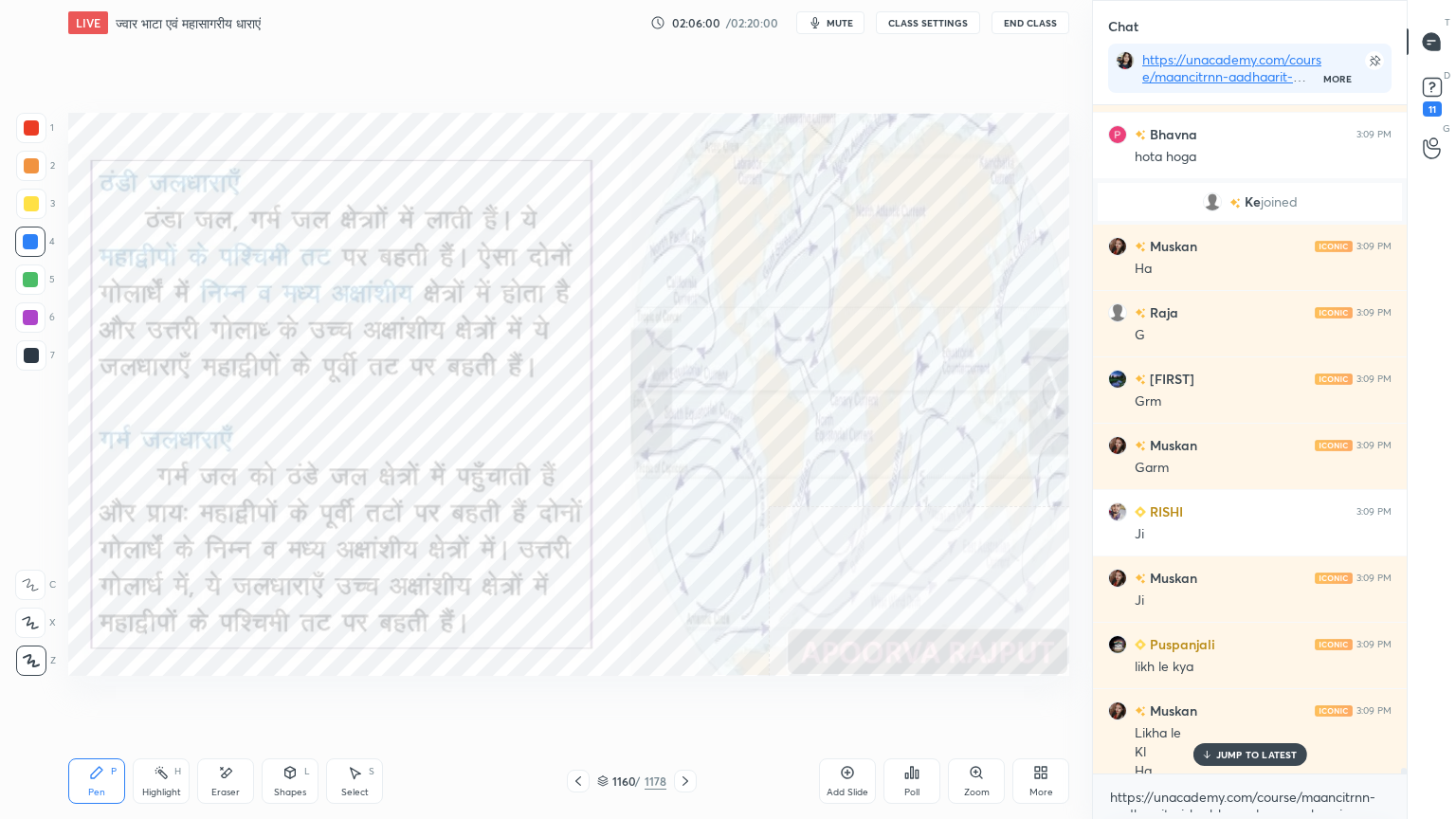 scroll, scrollTop: 83125, scrollLeft: 0, axis: vertical 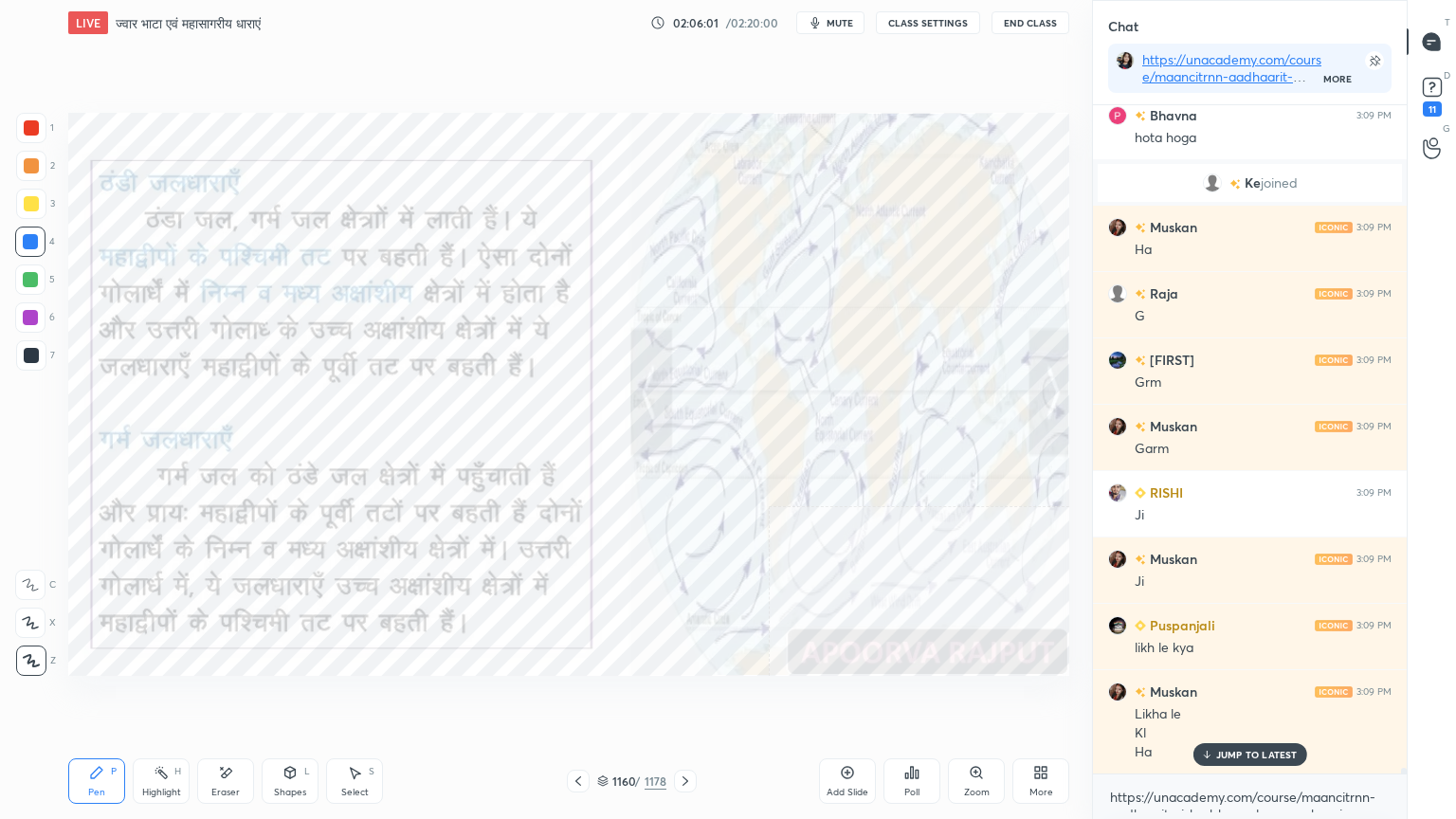 drag, startPoint x: 687, startPoint y: 779, endPoint x: 664, endPoint y: 705, distance: 77.491935 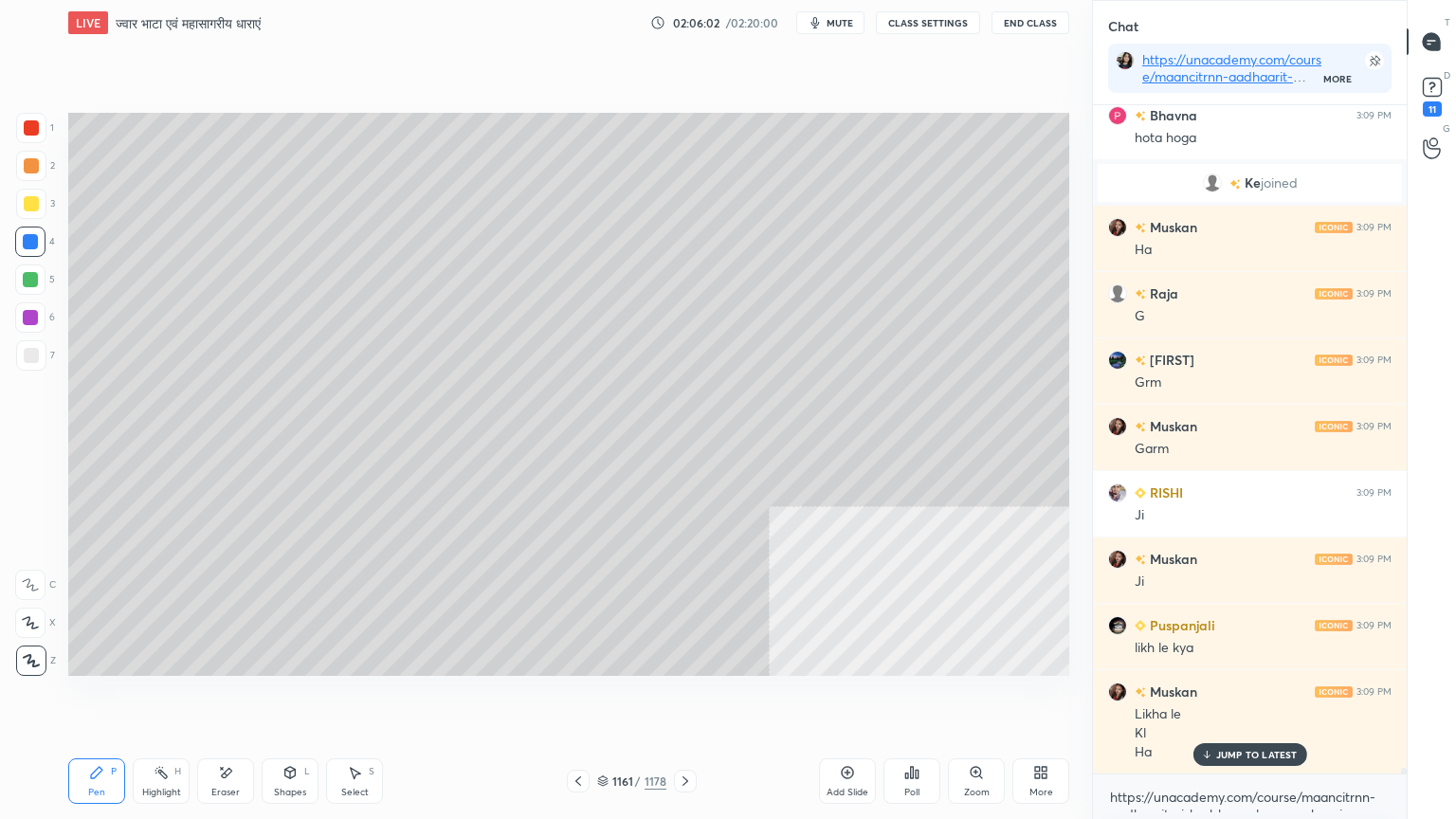 click 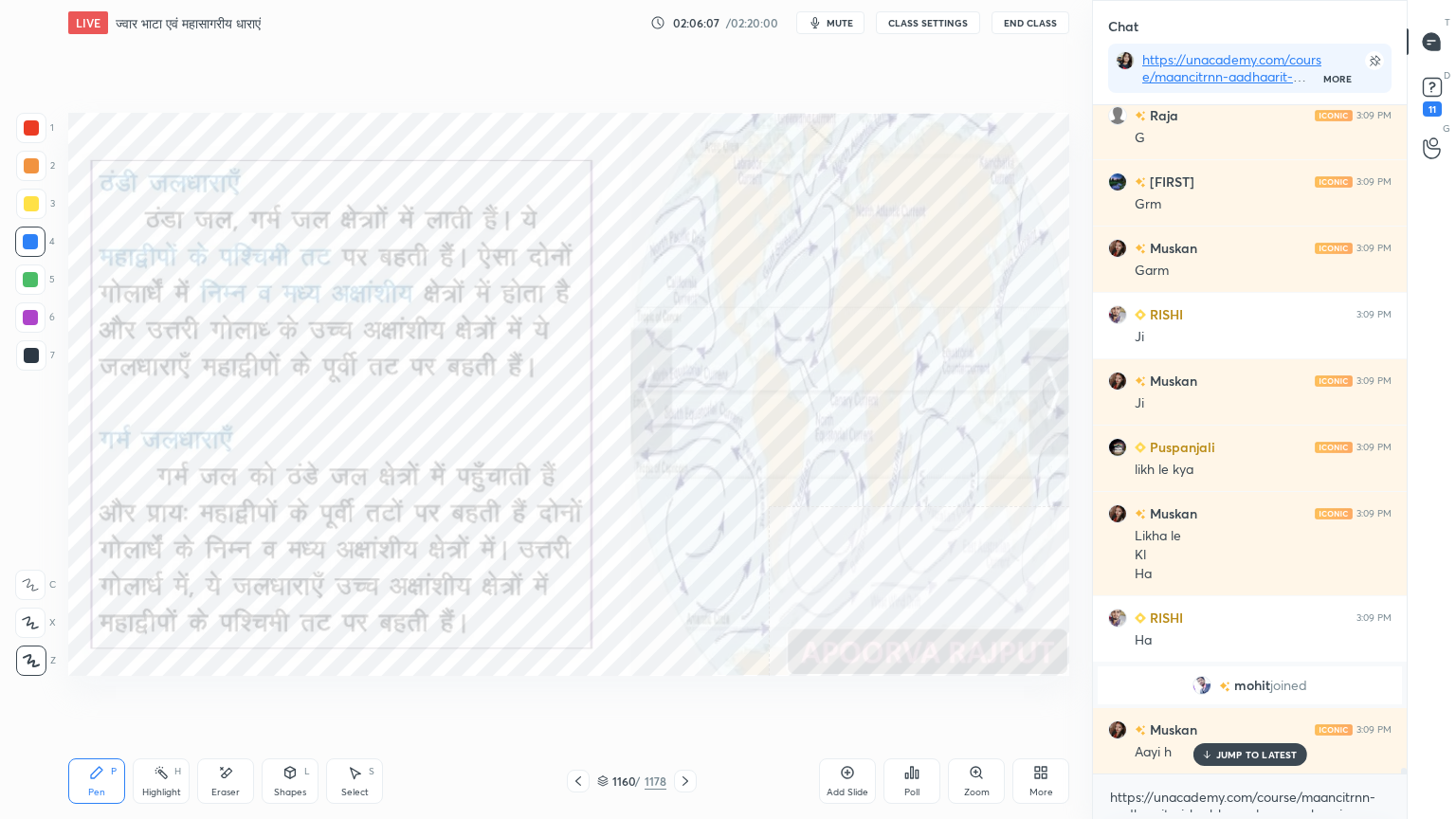 scroll, scrollTop: 83370, scrollLeft: 0, axis: vertical 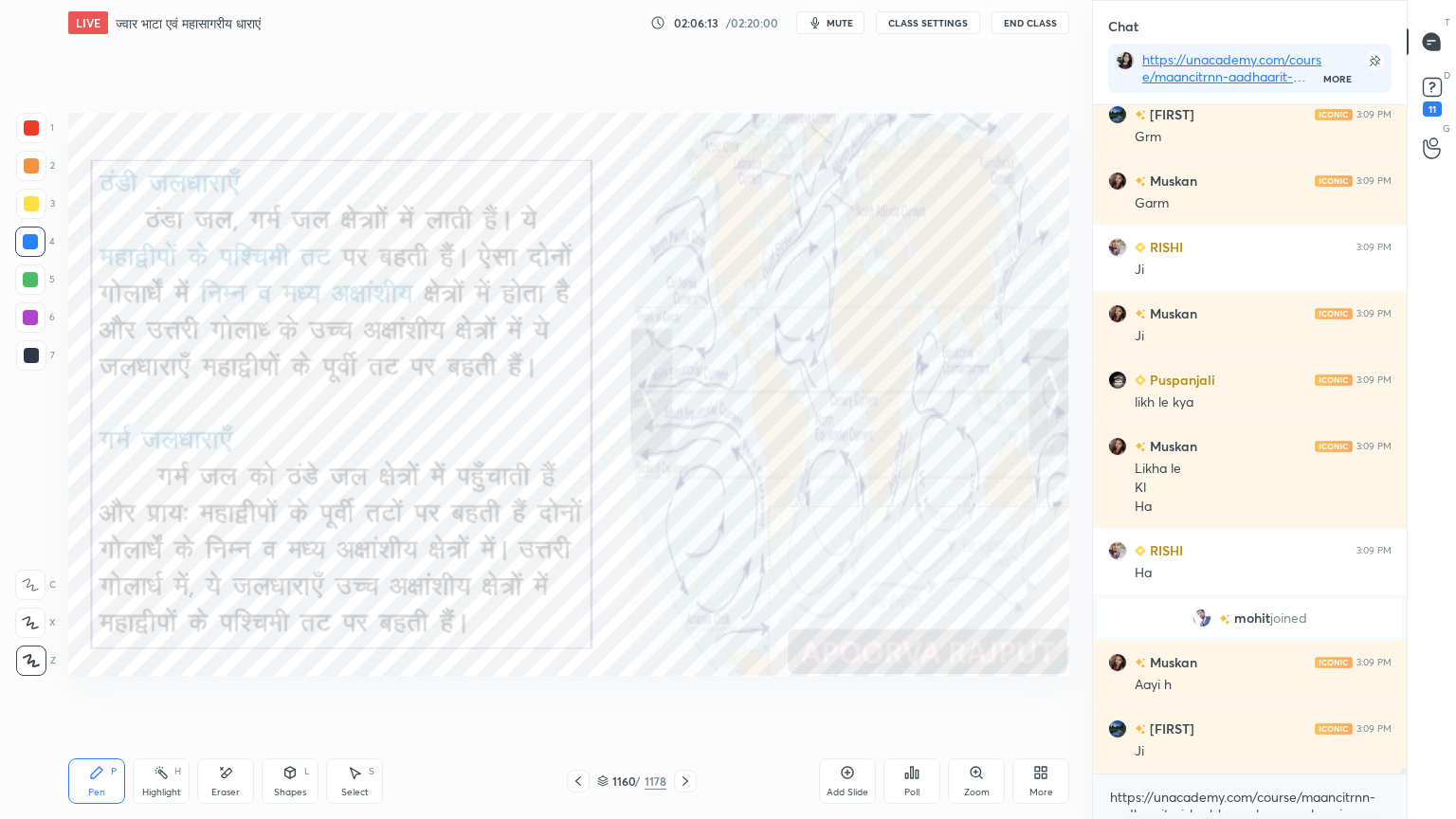 click 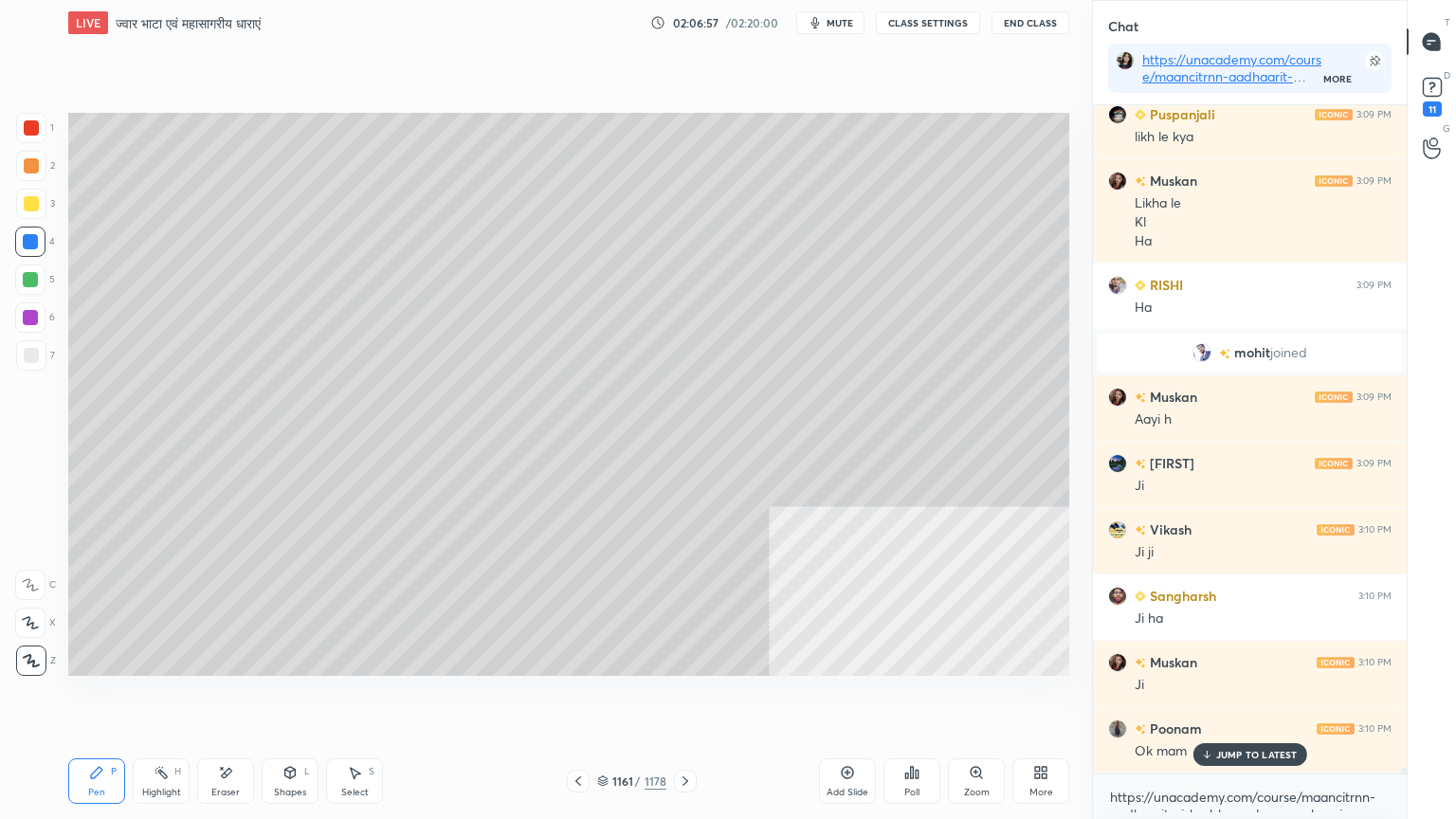 scroll, scrollTop: 83701, scrollLeft: 0, axis: vertical 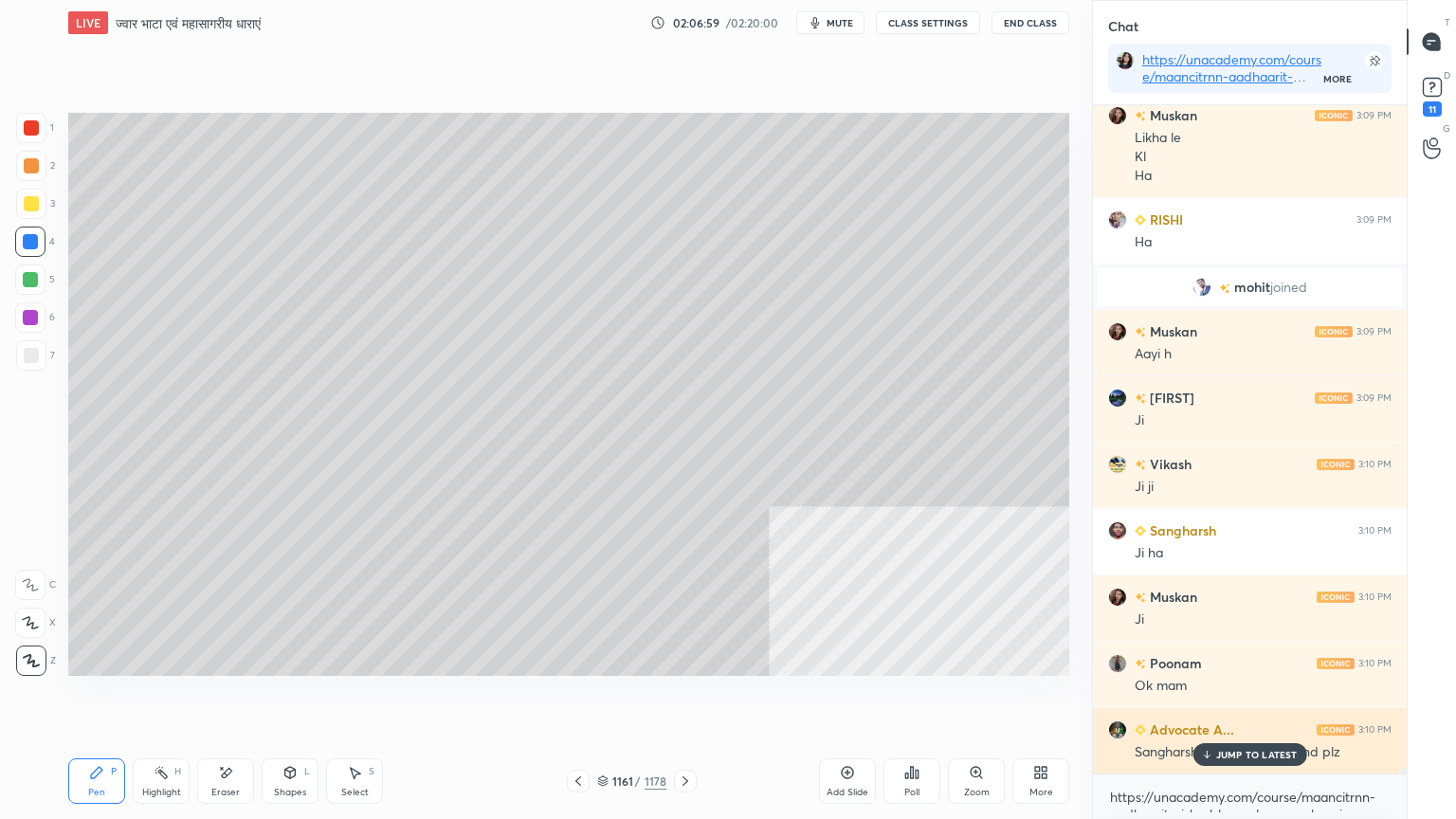 click on "JUMP TO LATEST" at bounding box center [1257, 755] 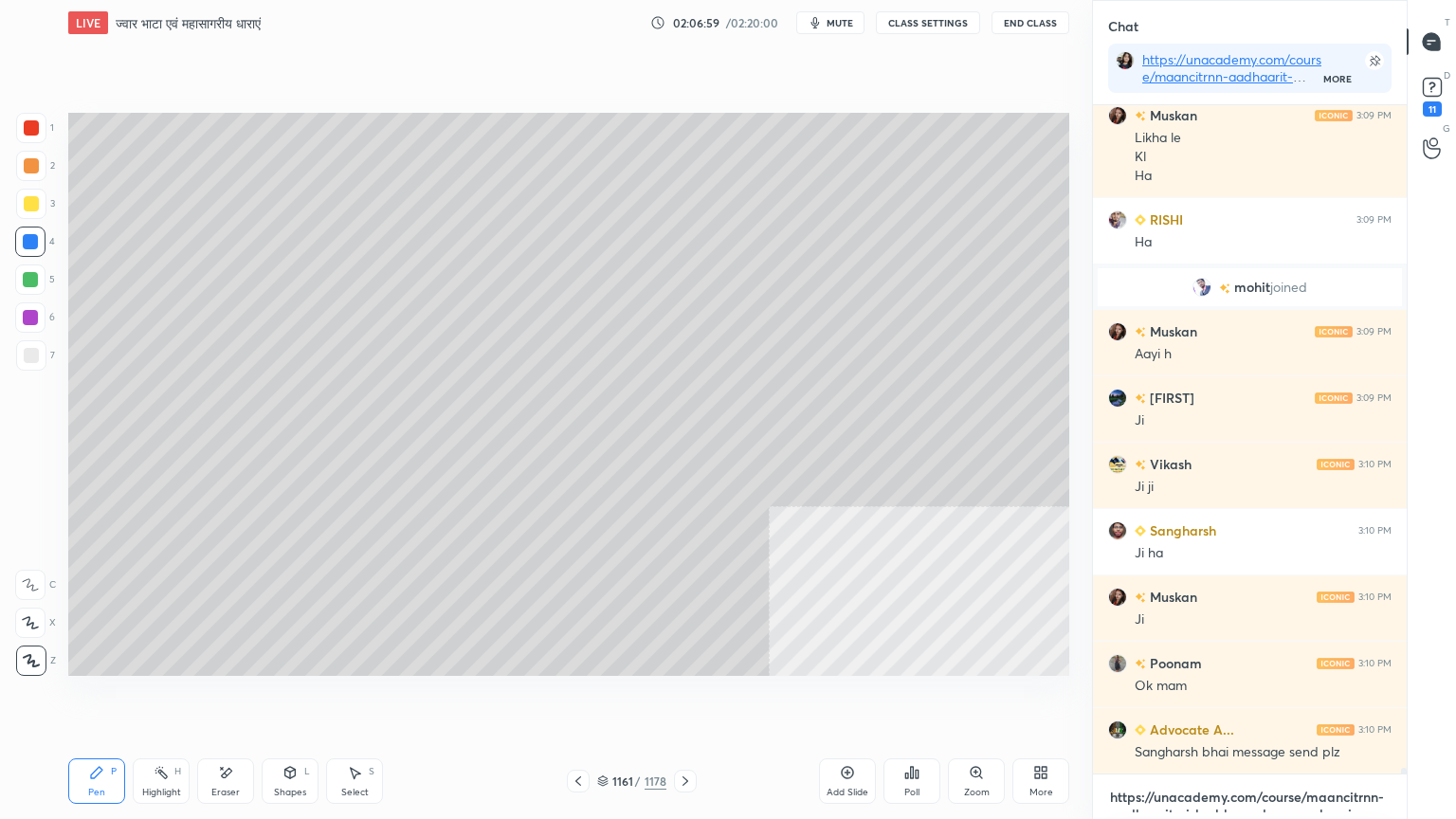 click on "https://unacademy.com/course/maancitrnn-aadhaarit-vishv-bhuugol-comprehensive-course-on-world-mapping/1FUXZMPP" at bounding box center (1249, 797) 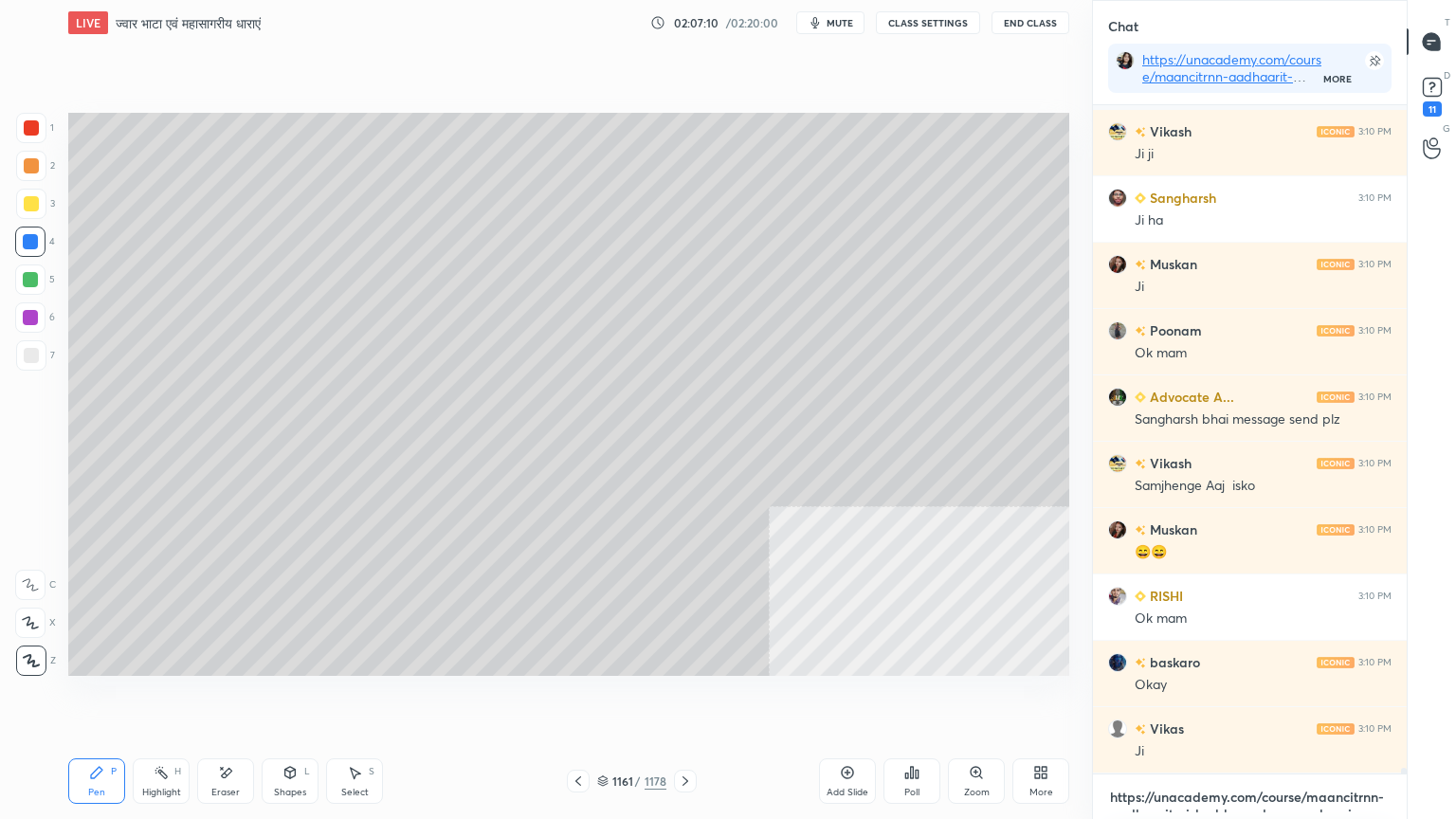 scroll, scrollTop: 84166, scrollLeft: 0, axis: vertical 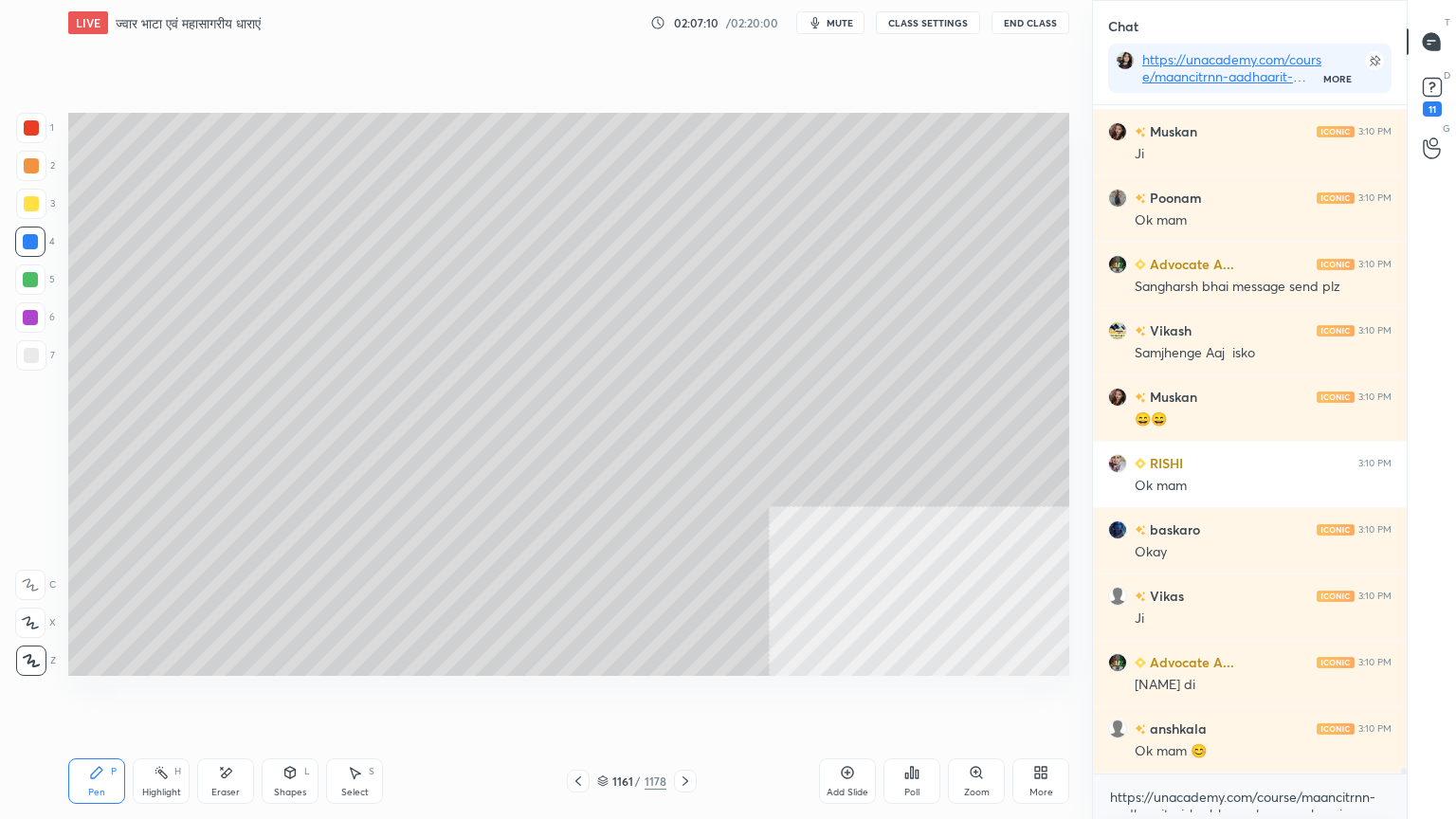 click at bounding box center [30, 242] 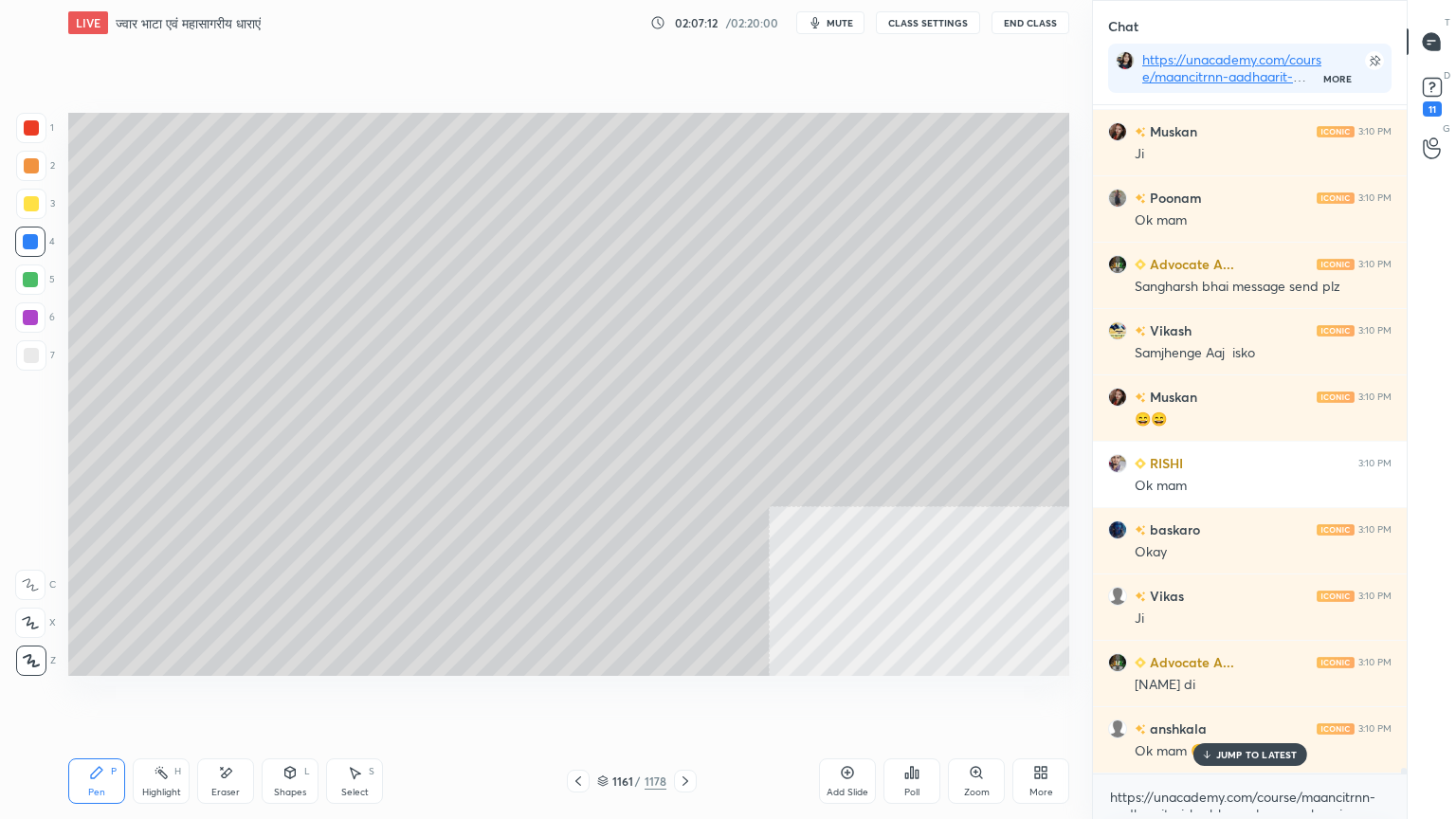 scroll, scrollTop: 84232, scrollLeft: 0, axis: vertical 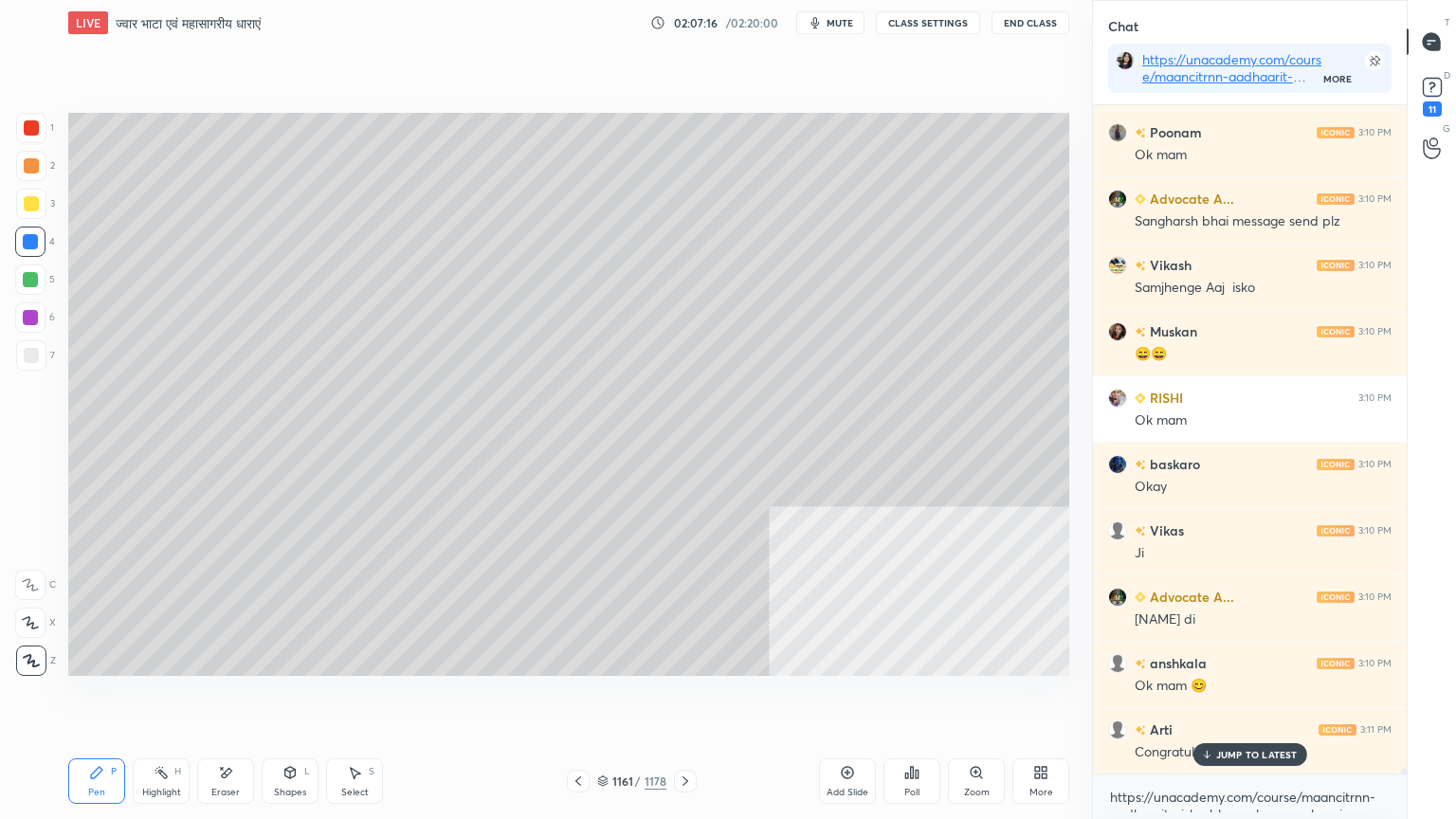 click on "JUMP TO LATEST" at bounding box center (1257, 755) 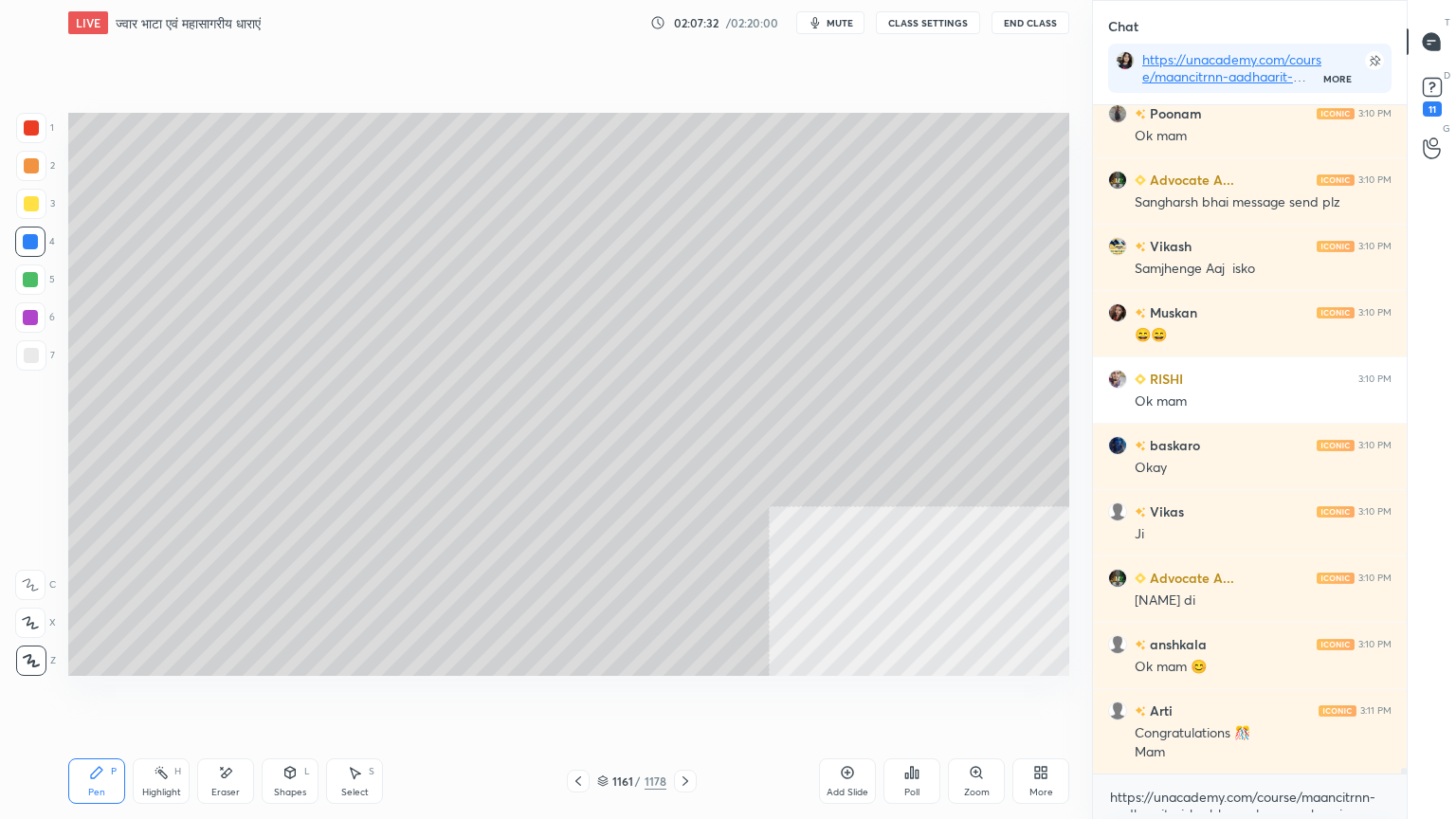 scroll, scrollTop: 84318, scrollLeft: 0, axis: vertical 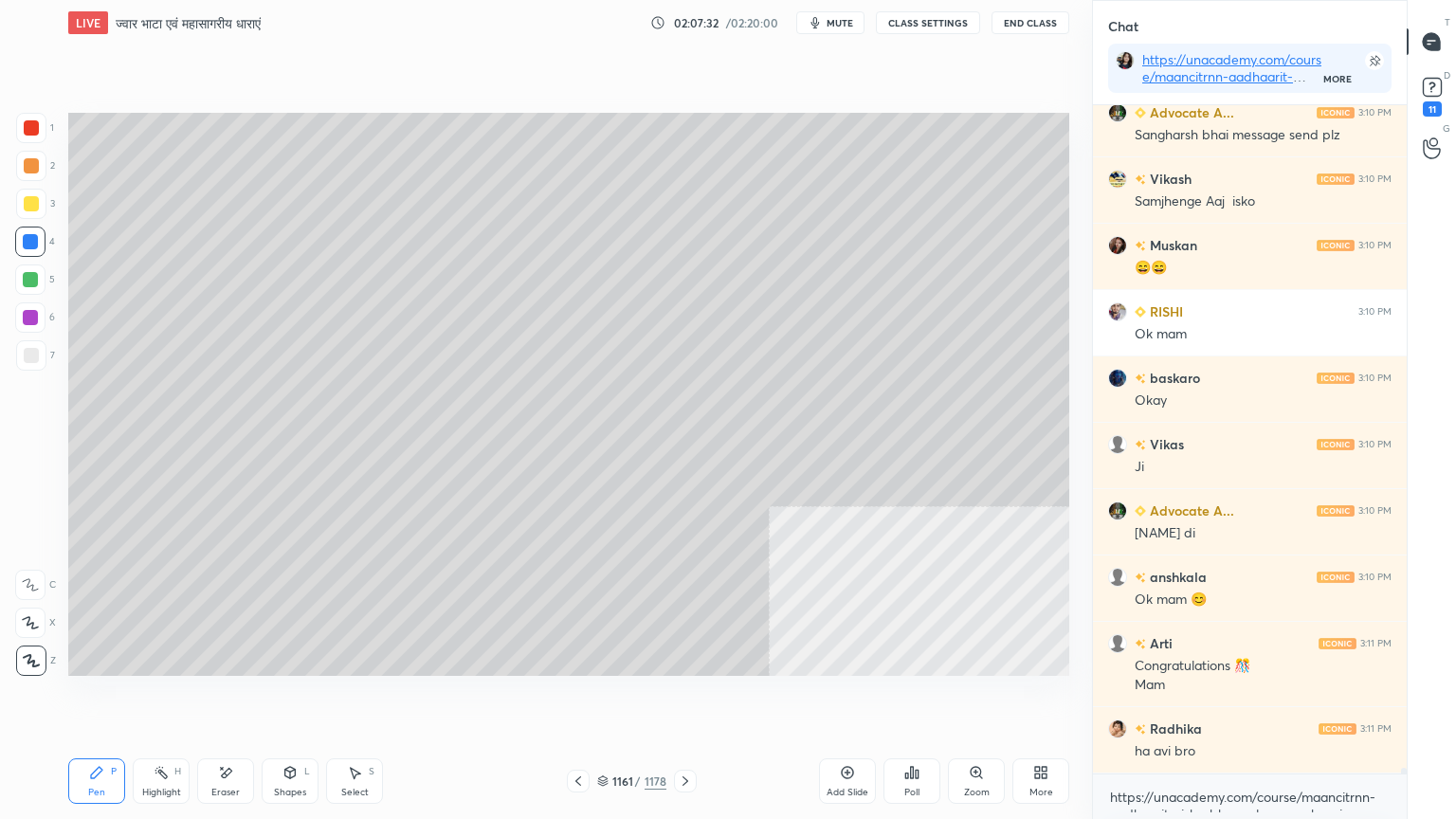 click on "[FIRST] 3:10 PM Ok mam [FIRST] 3:10 PM [FIRST] bhai message send plz [FIRST] 3:10 PM Samjhenge Aaj isko [FIRST] 3:10 PM 😄😄 [FIRST] 3:10 PM Ok mam baskaro [FIRST] 3:10 PM Okay [FIRST] 3:10 PM Ji [FIRST] di [FIRST] 3:10 PM Ok mam 😊 [FIRST] 3:11 PM Congratulations 🎊 Mam [FIRST] 3:11 PM ha avi bro" at bounding box center (1249, 439) 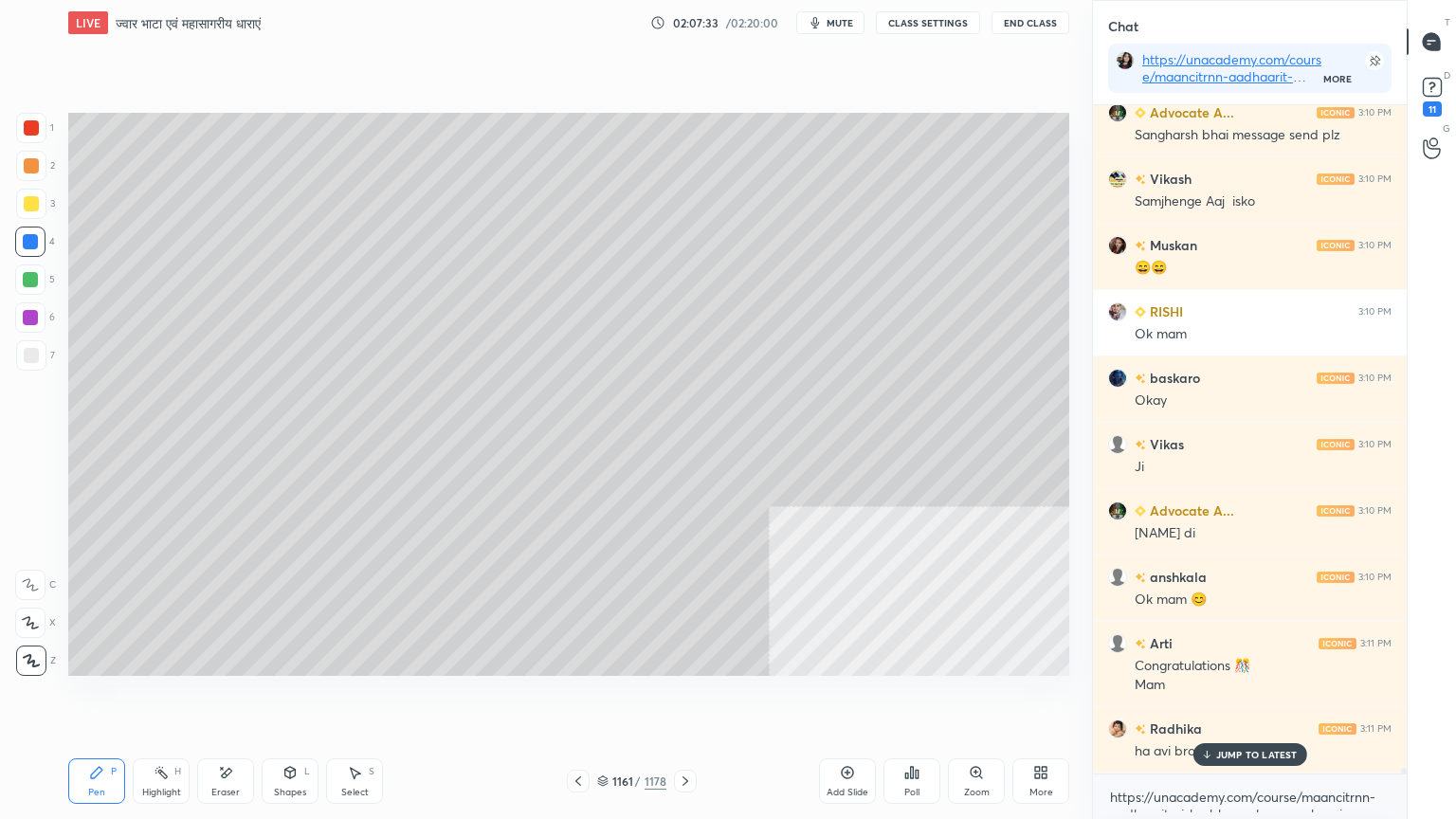 scroll, scrollTop: 84384, scrollLeft: 0, axis: vertical 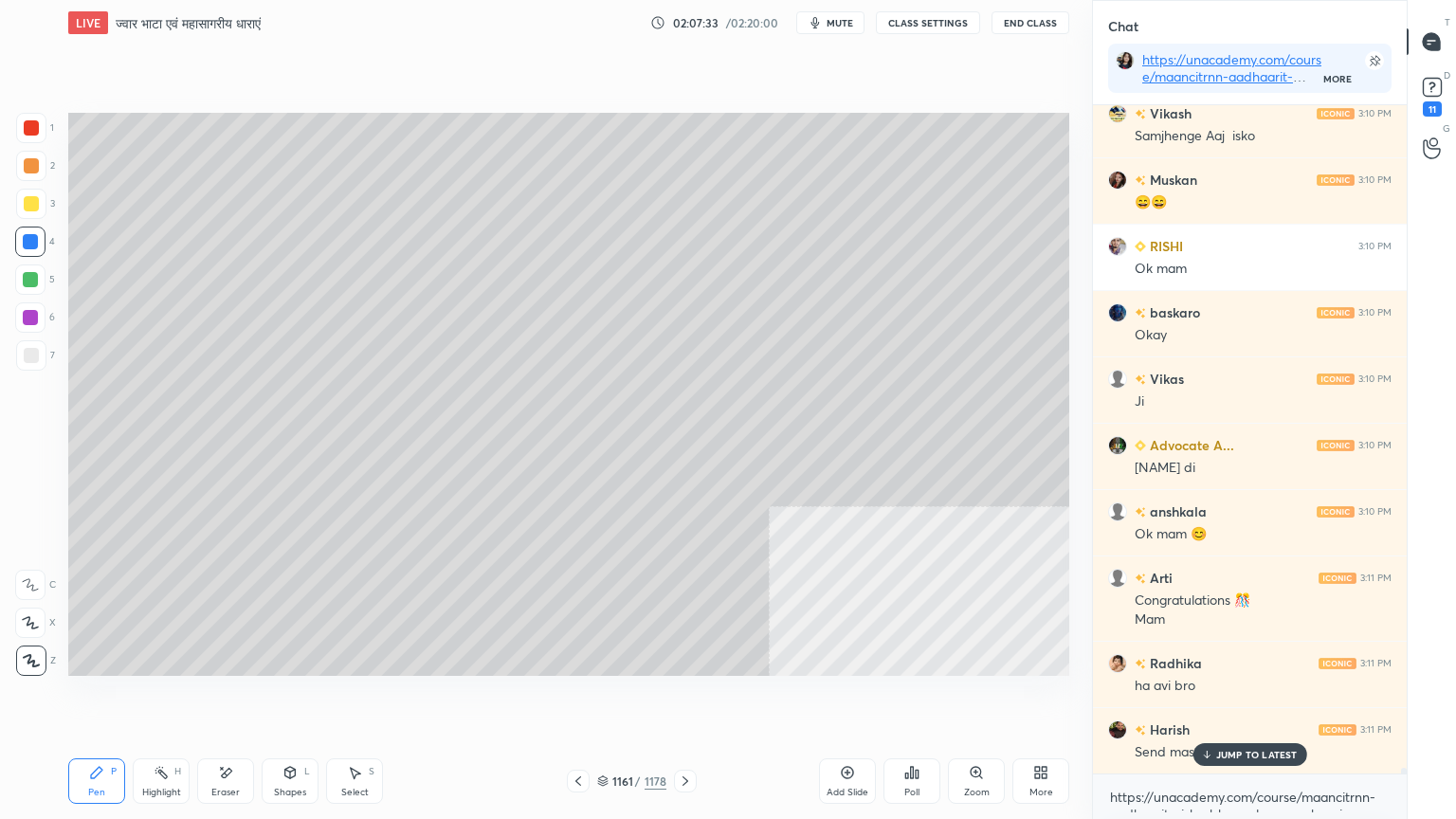 click on "mute" at bounding box center [830, 23] 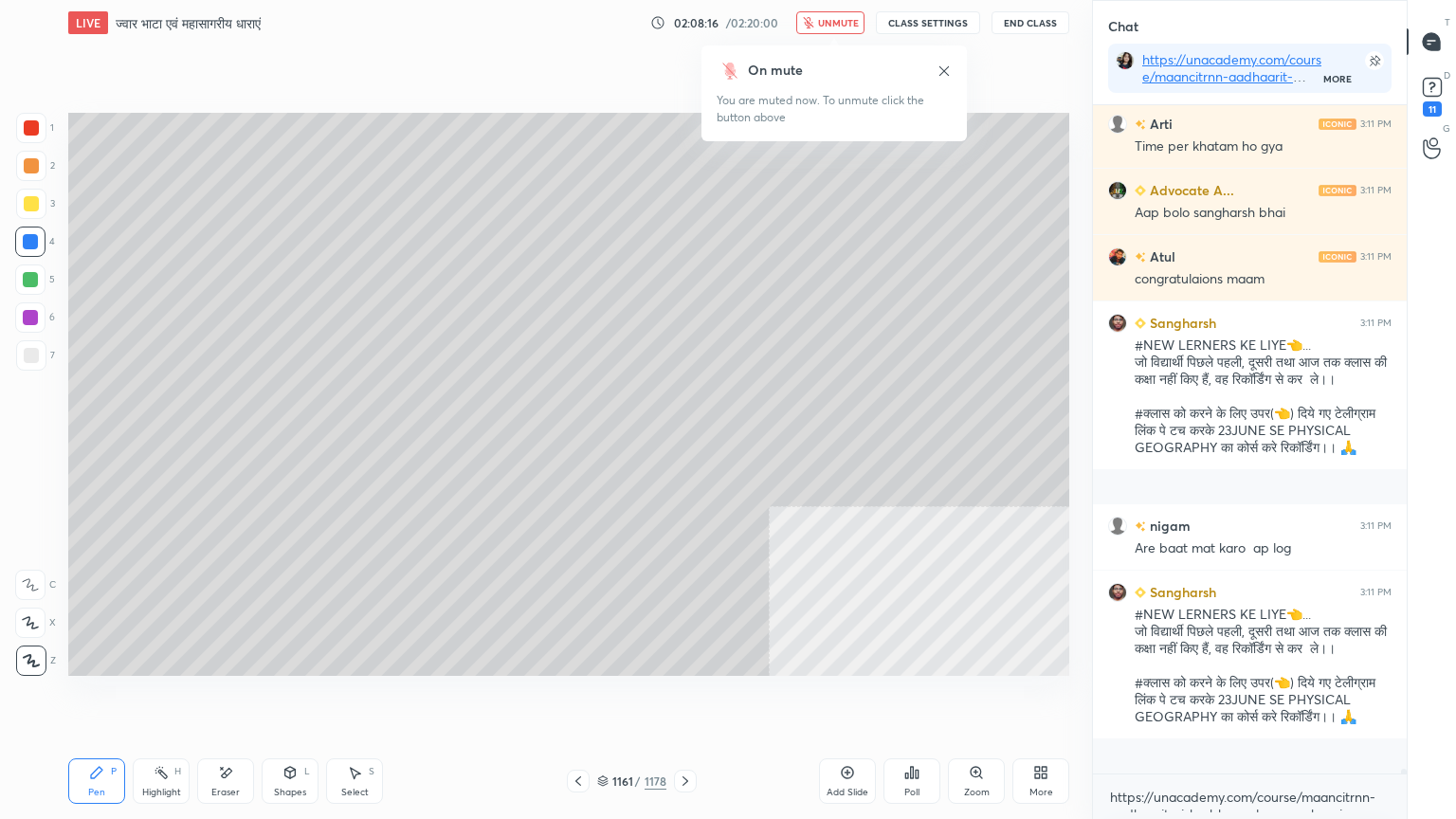 scroll, scrollTop: 85271, scrollLeft: 0, axis: vertical 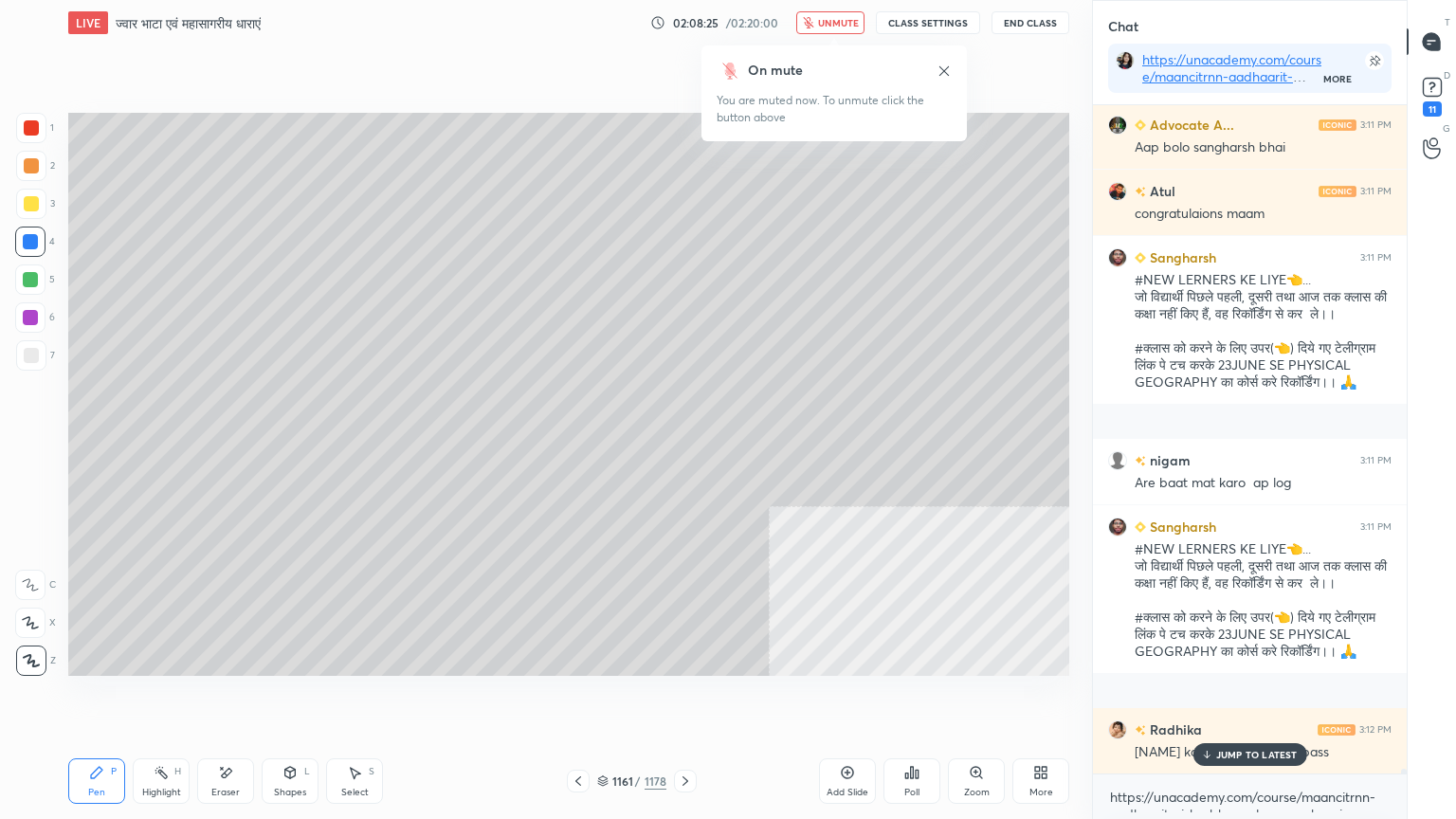 click on "unmute" at bounding box center [838, 23] 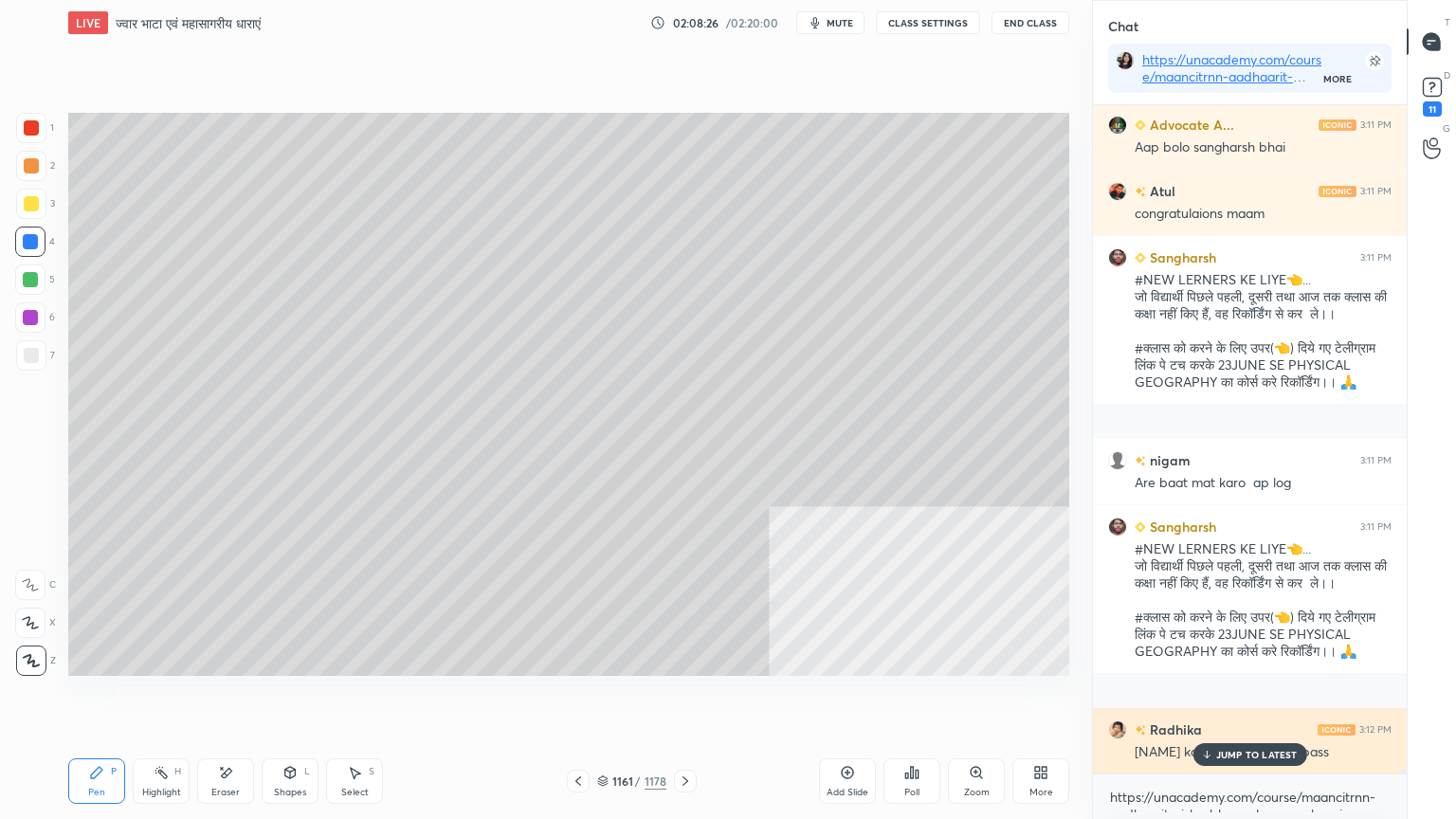 click on "JUMP TO LATEST" at bounding box center [1257, 755] 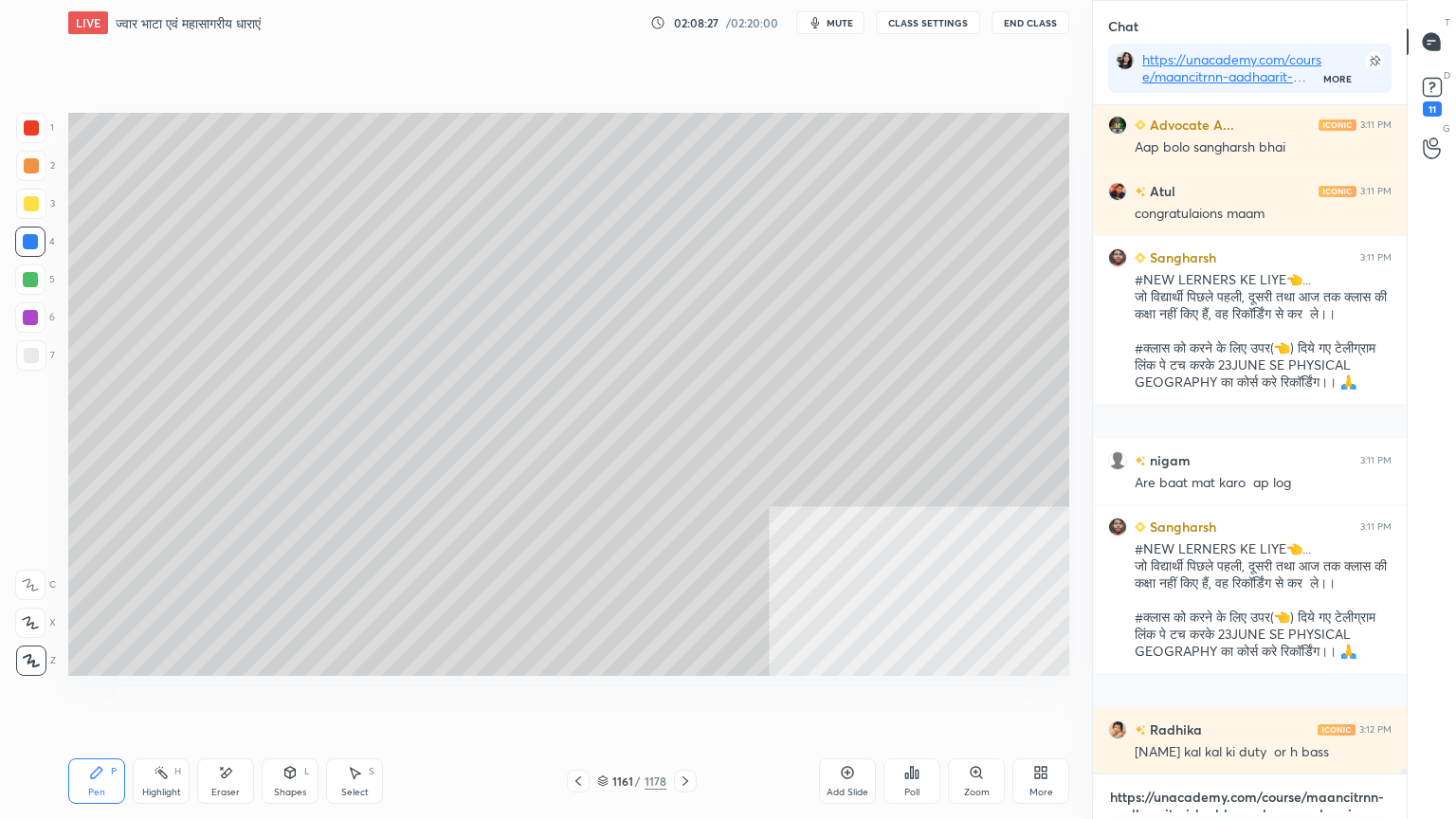 click on "https://unacademy.com/course/maancitrnn-aadhaarit-vishv-bhuugol-comprehensive-course-on-world-mapping/1FUXZMPP" at bounding box center (1249, 797) 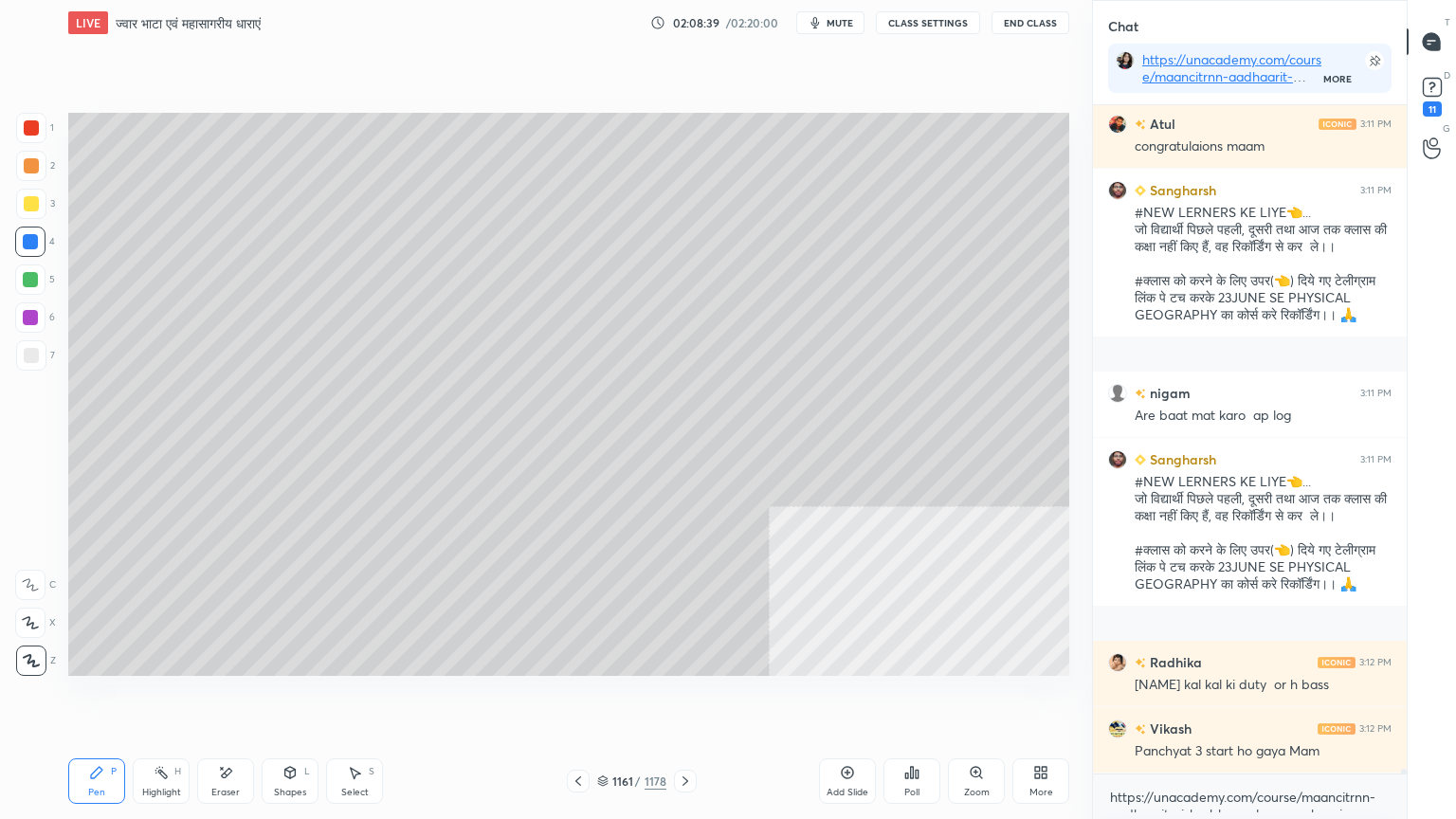 click on "Eraser" at bounding box center [226, 781] 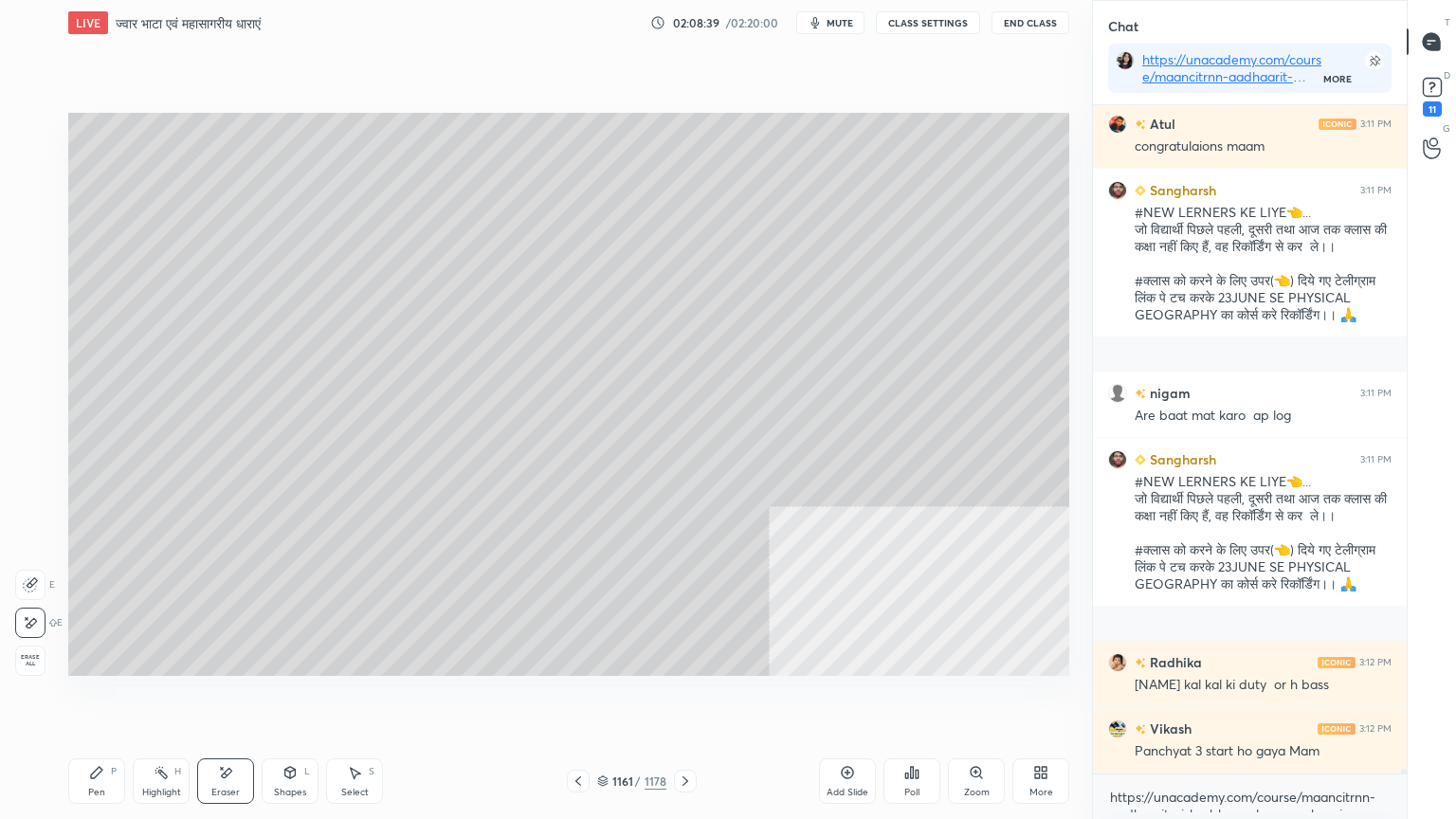 click on "Eraser" at bounding box center [226, 781] 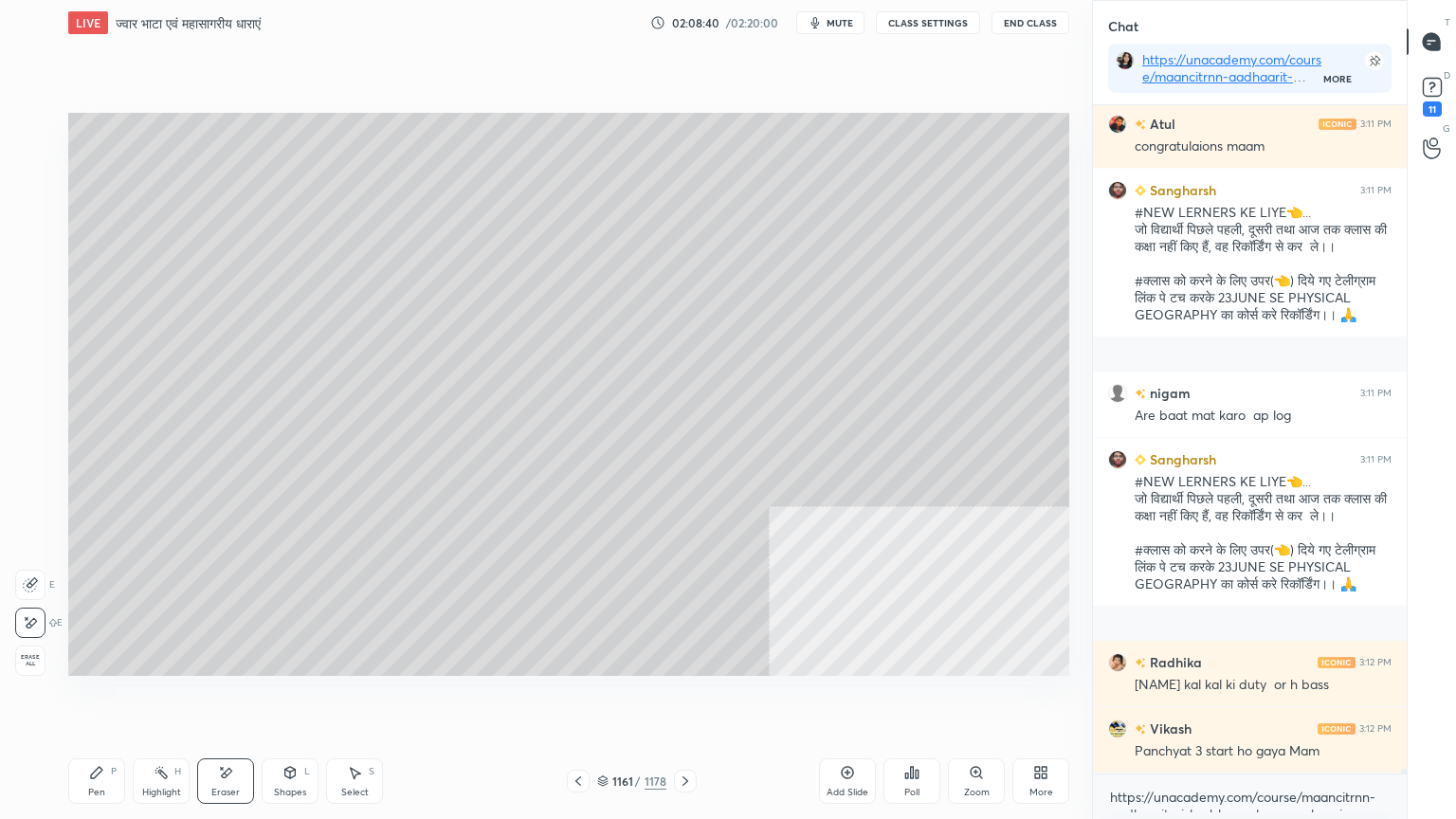 drag, startPoint x: 99, startPoint y: 786, endPoint x: 128, endPoint y: 752, distance: 44.687806 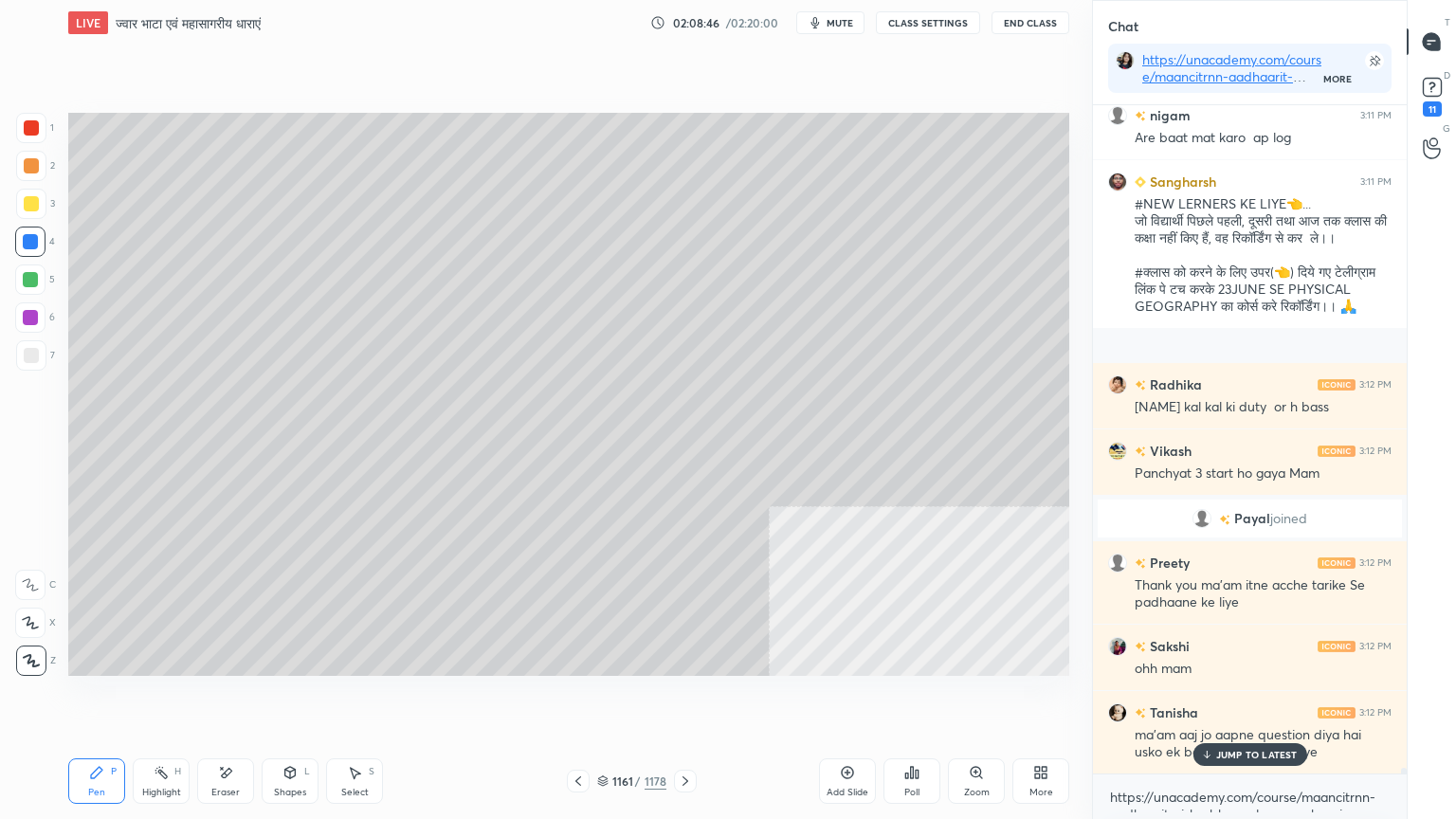 scroll, scrollTop: 84948, scrollLeft: 0, axis: vertical 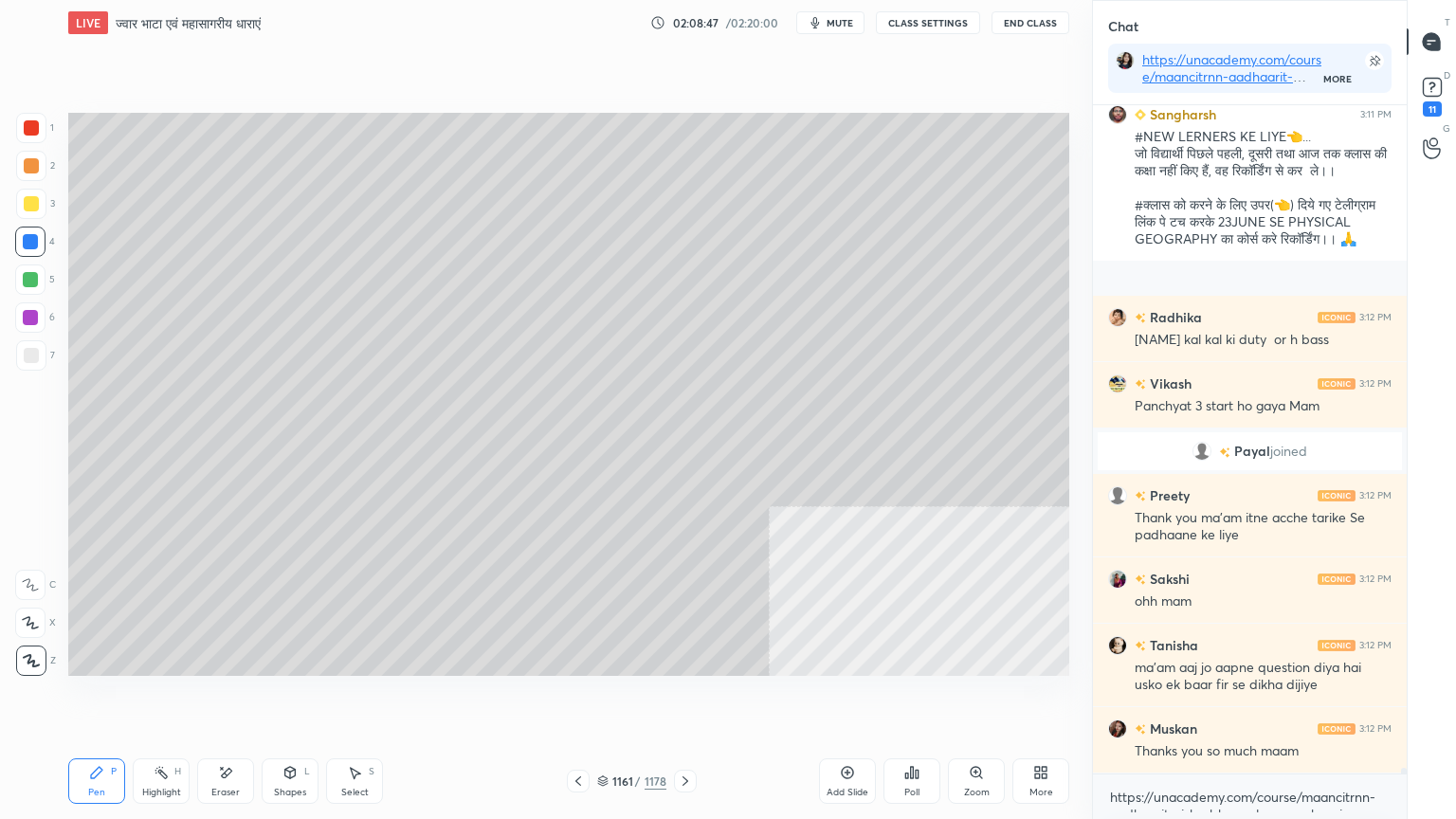 click on "https://unacademy.com/course/maancitrnn-aadhaarit-vishv-bhuugol-comprehensive-course-on-world-mapping/1FUXZMPP x" at bounding box center [1249, 796] 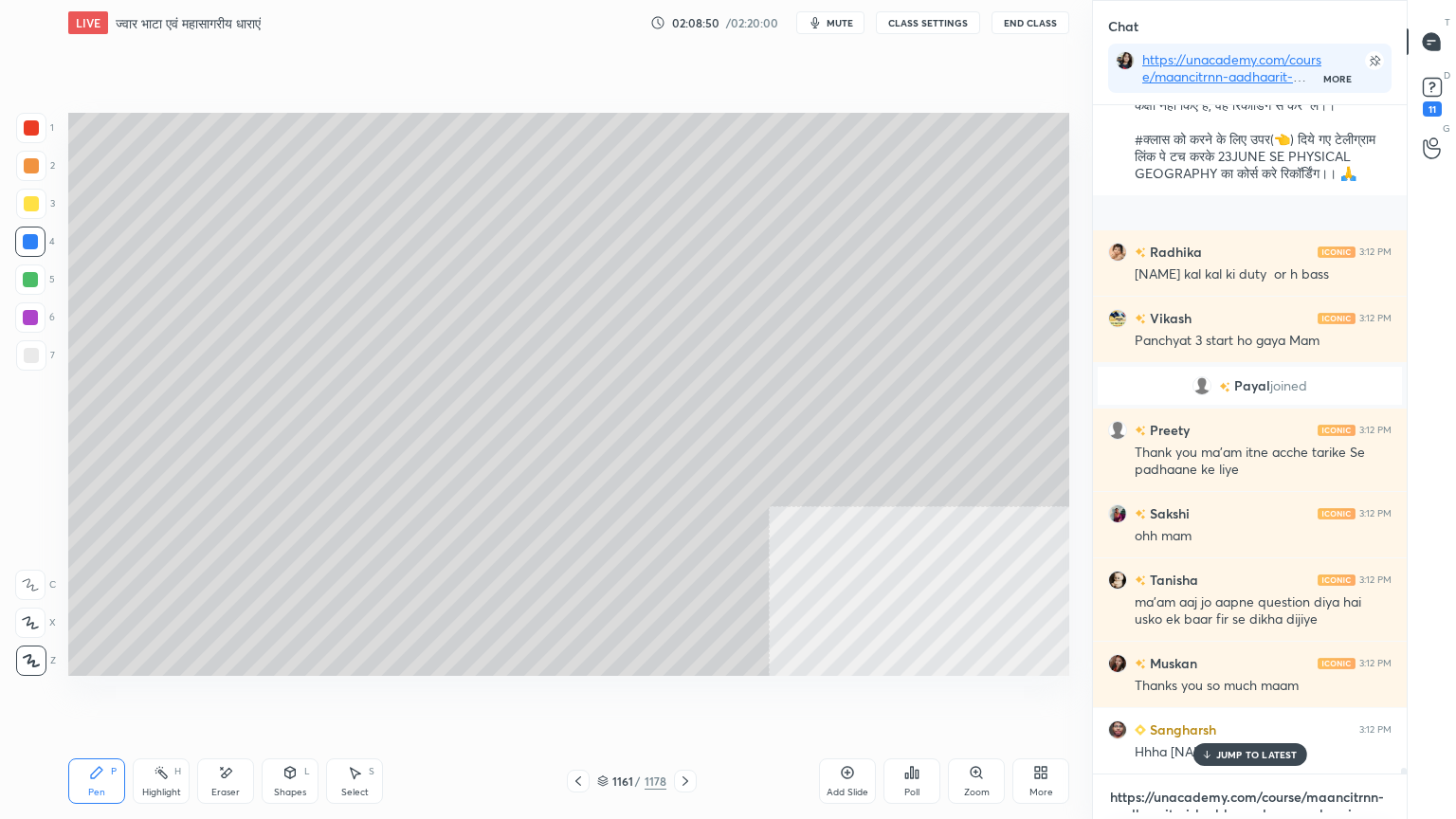 scroll, scrollTop: 85080, scrollLeft: 0, axis: vertical 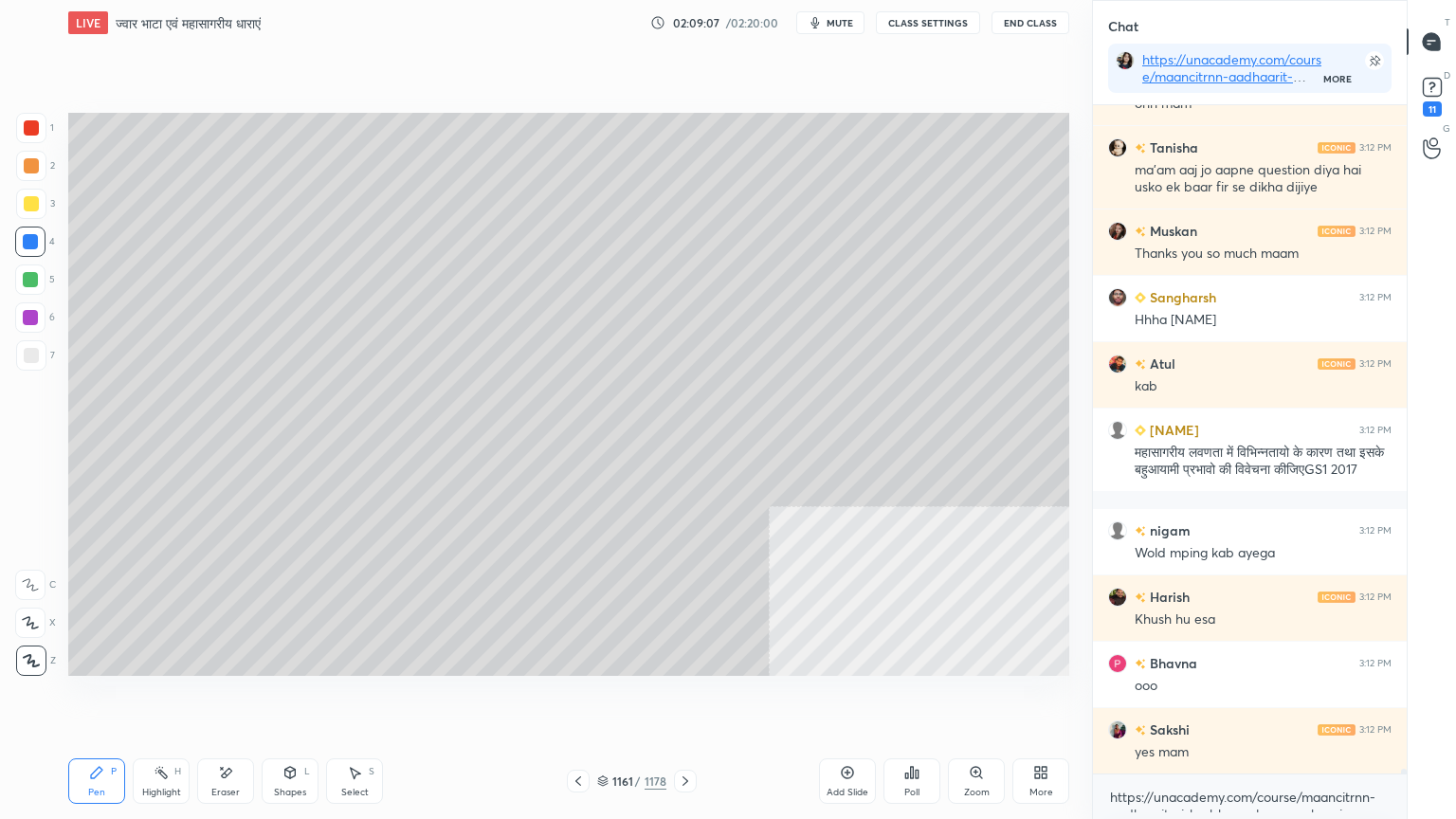 click on "Eraser" at bounding box center [226, 781] 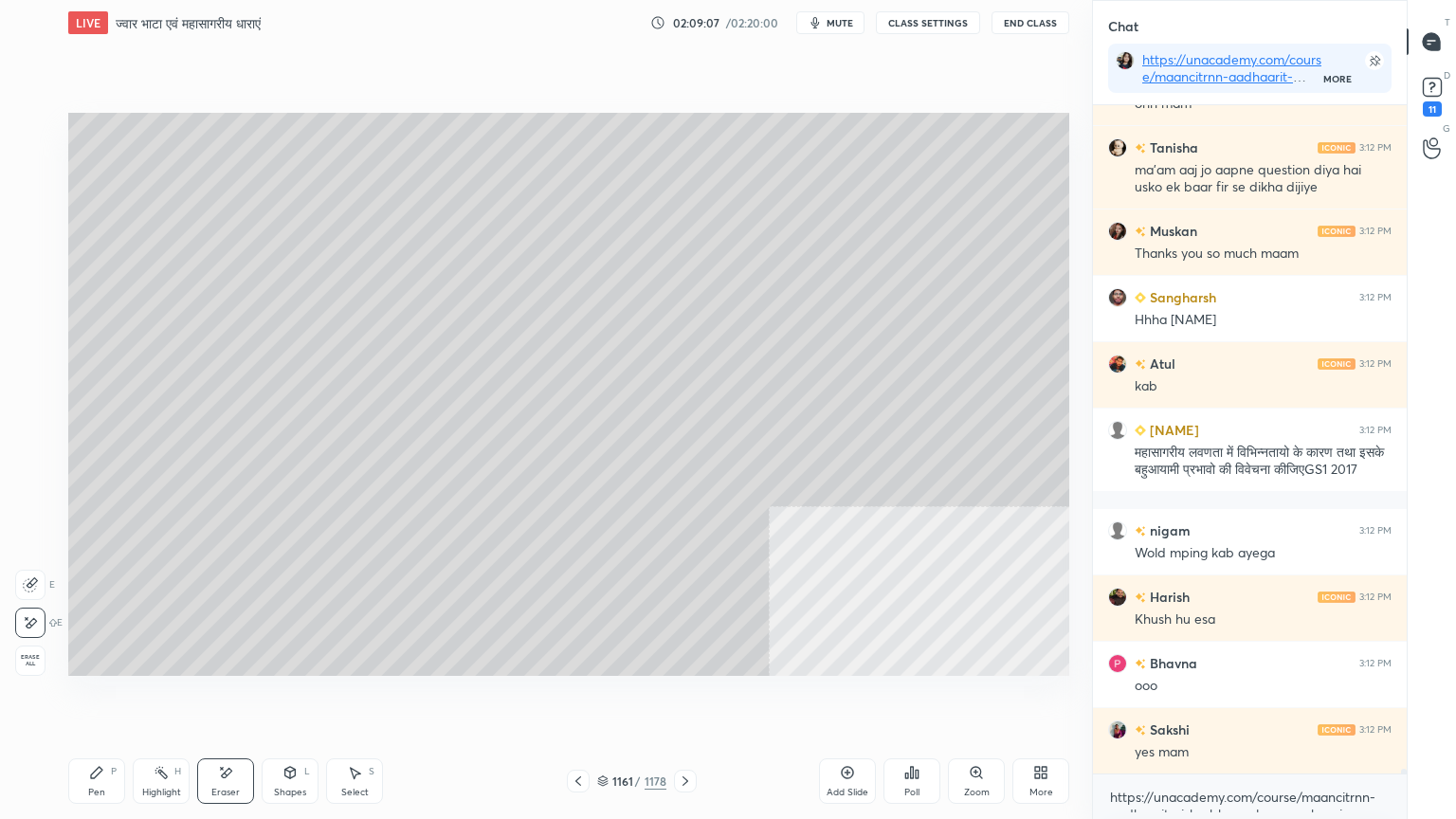 click on "Eraser" at bounding box center (226, 781) 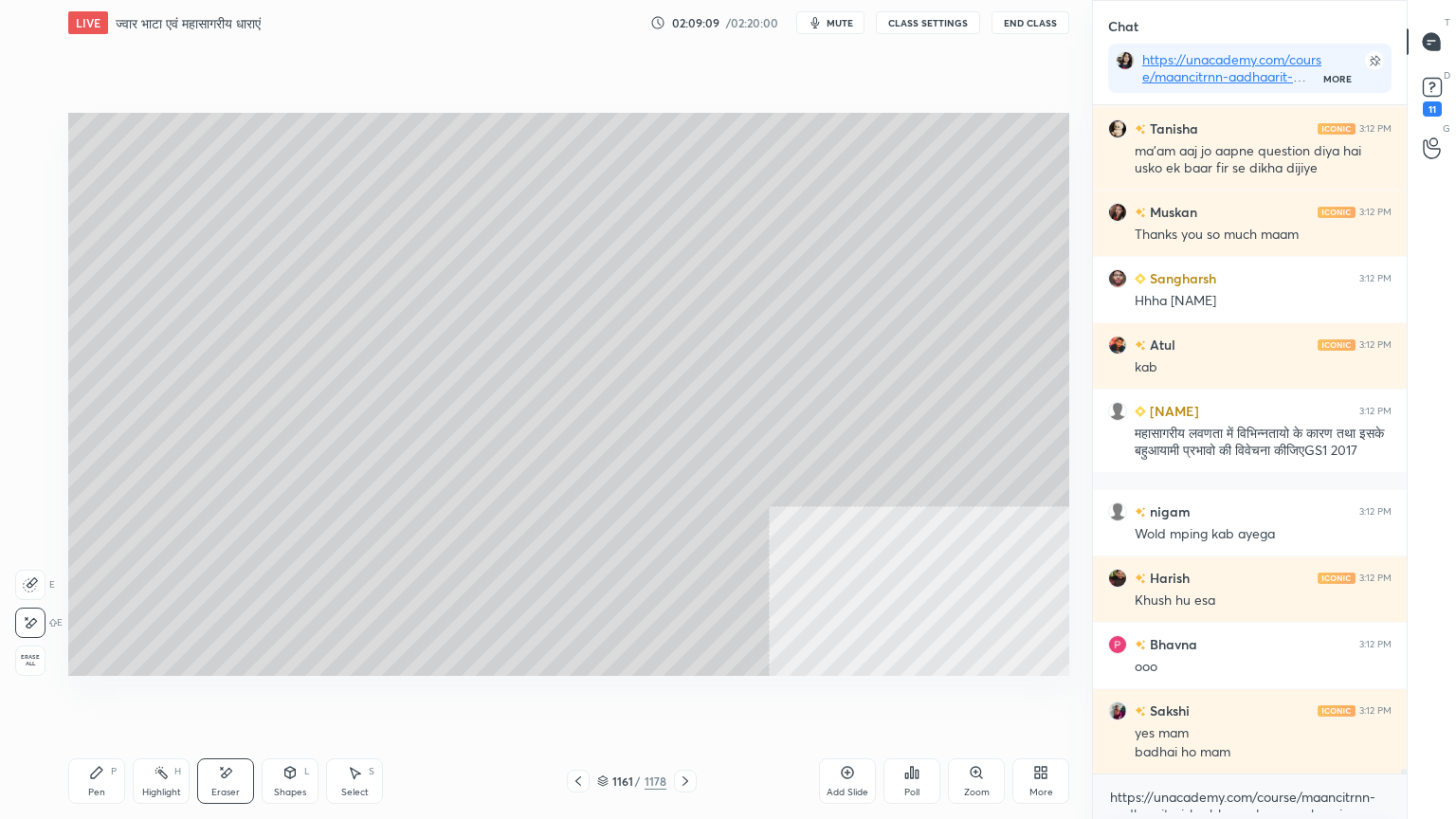scroll, scrollTop: 85531, scrollLeft: 0, axis: vertical 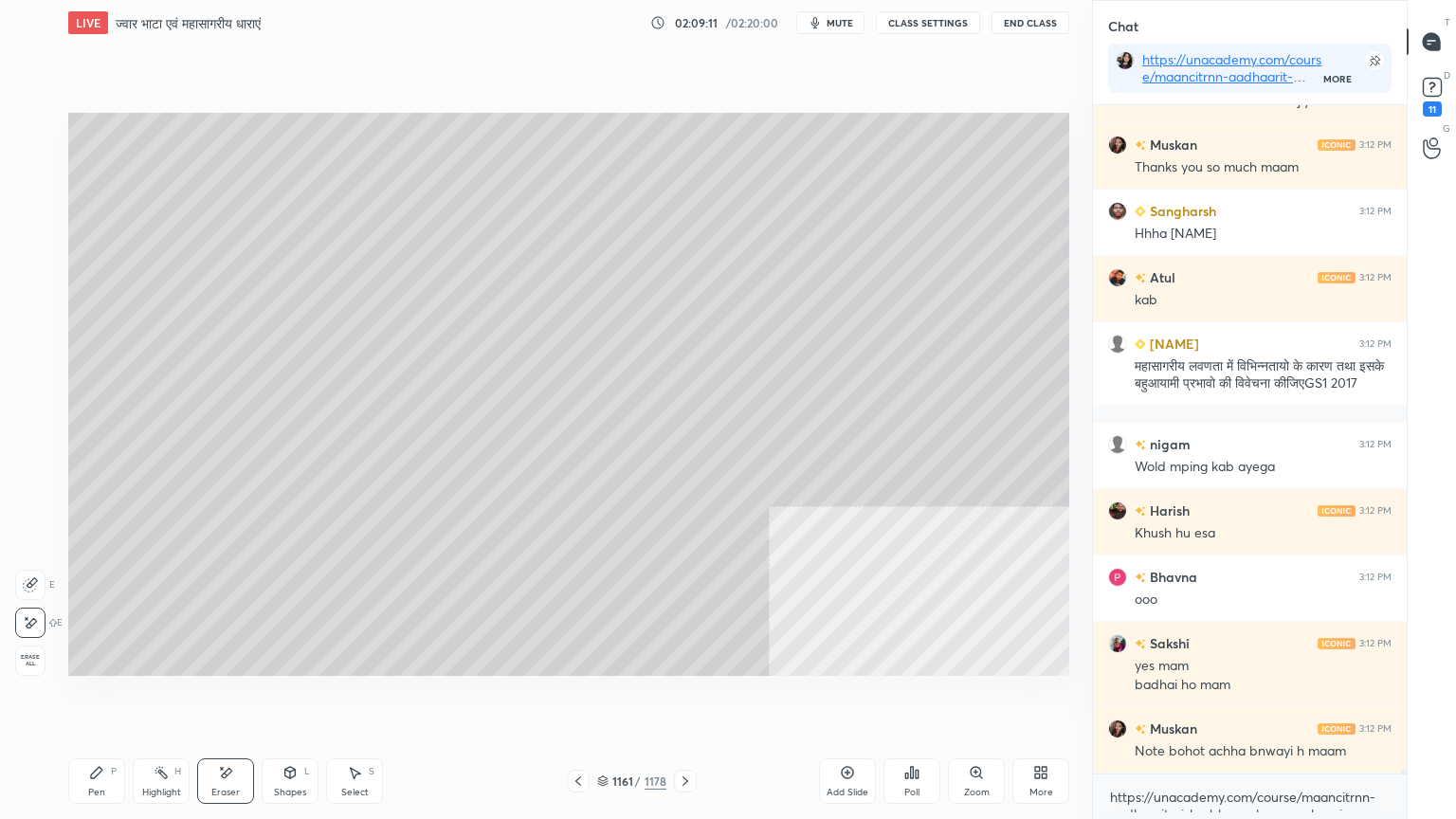 click on "Pen P" at bounding box center [97, 781] 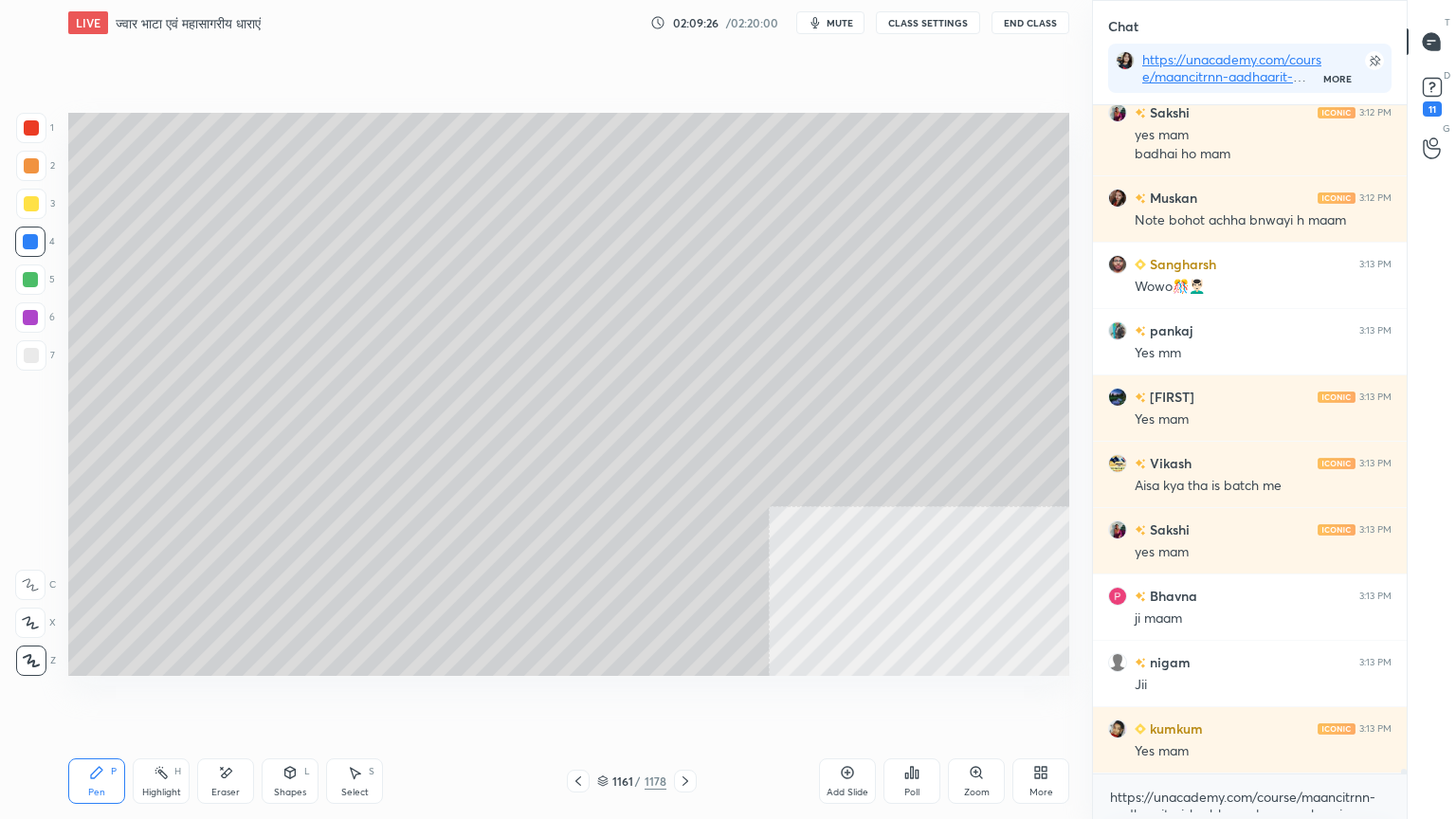 scroll, scrollTop: 86128, scrollLeft: 0, axis: vertical 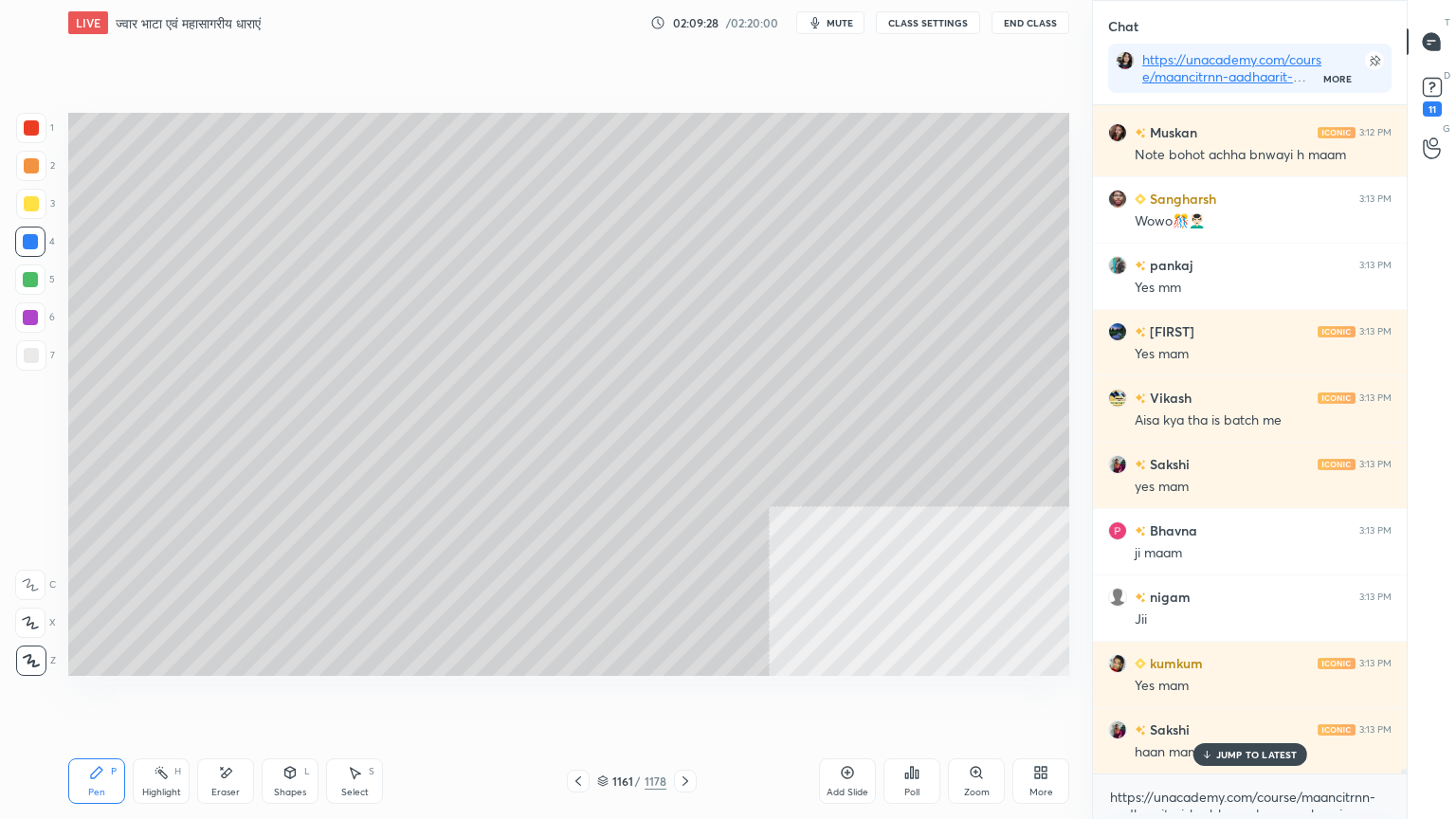 click on "Eraser" at bounding box center (226, 781) 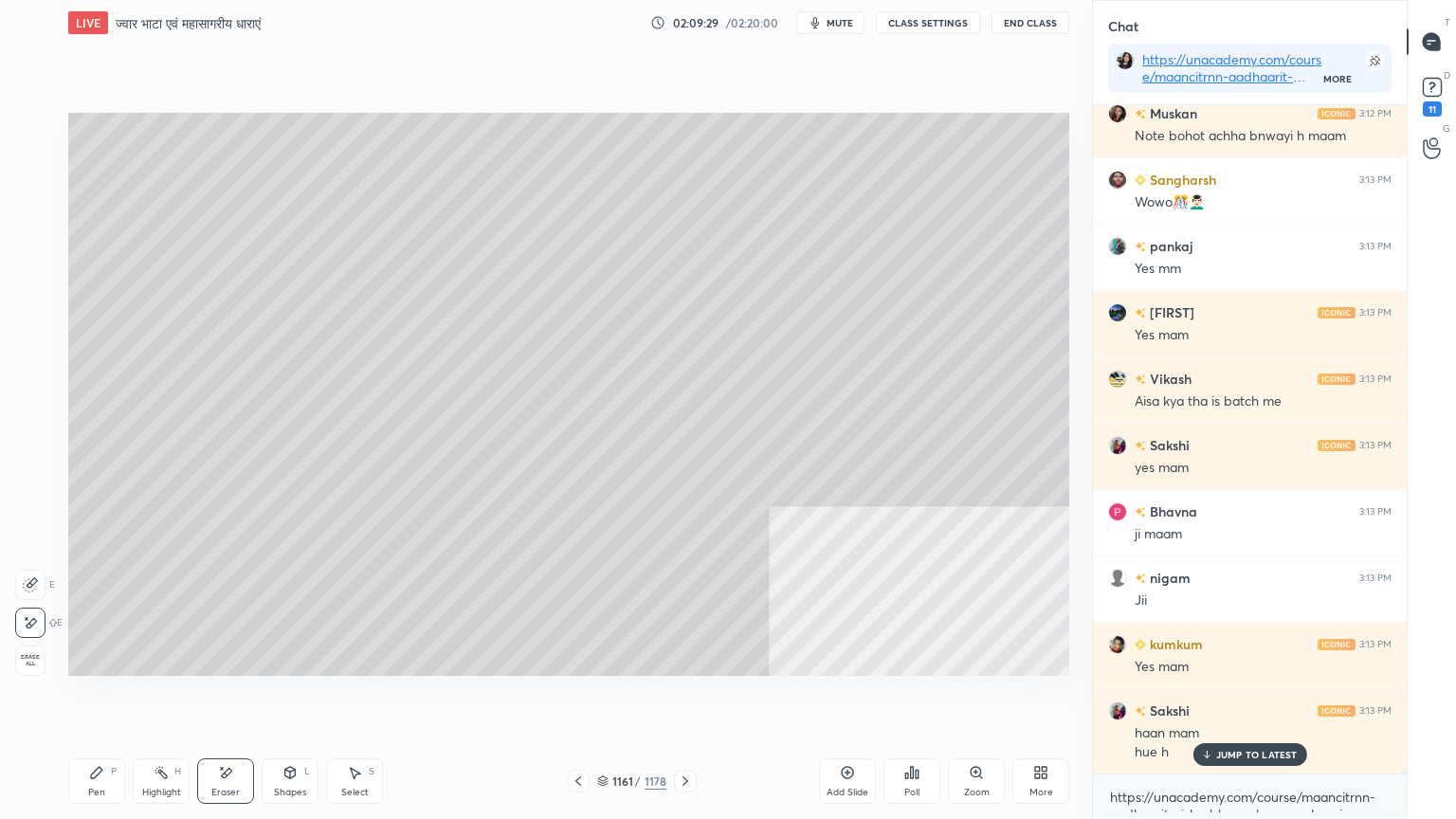 scroll, scrollTop: 86214, scrollLeft: 0, axis: vertical 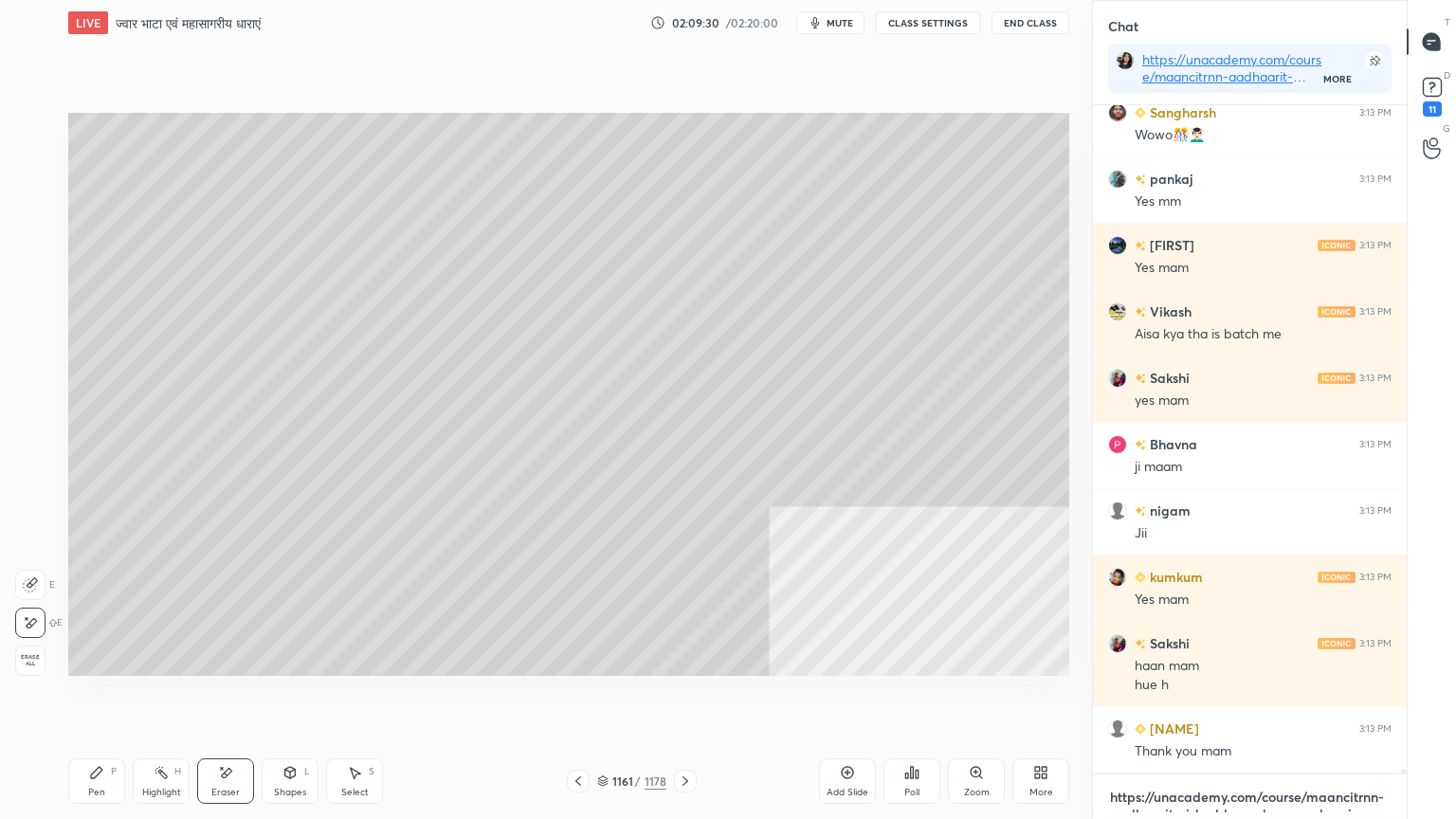 click on "https://unacademy.com/course/maancitrnn-aadhaarit-vishv-bhuugol-comprehensive-course-on-world-mapping/1FUXZMPP" at bounding box center (1249, 797) 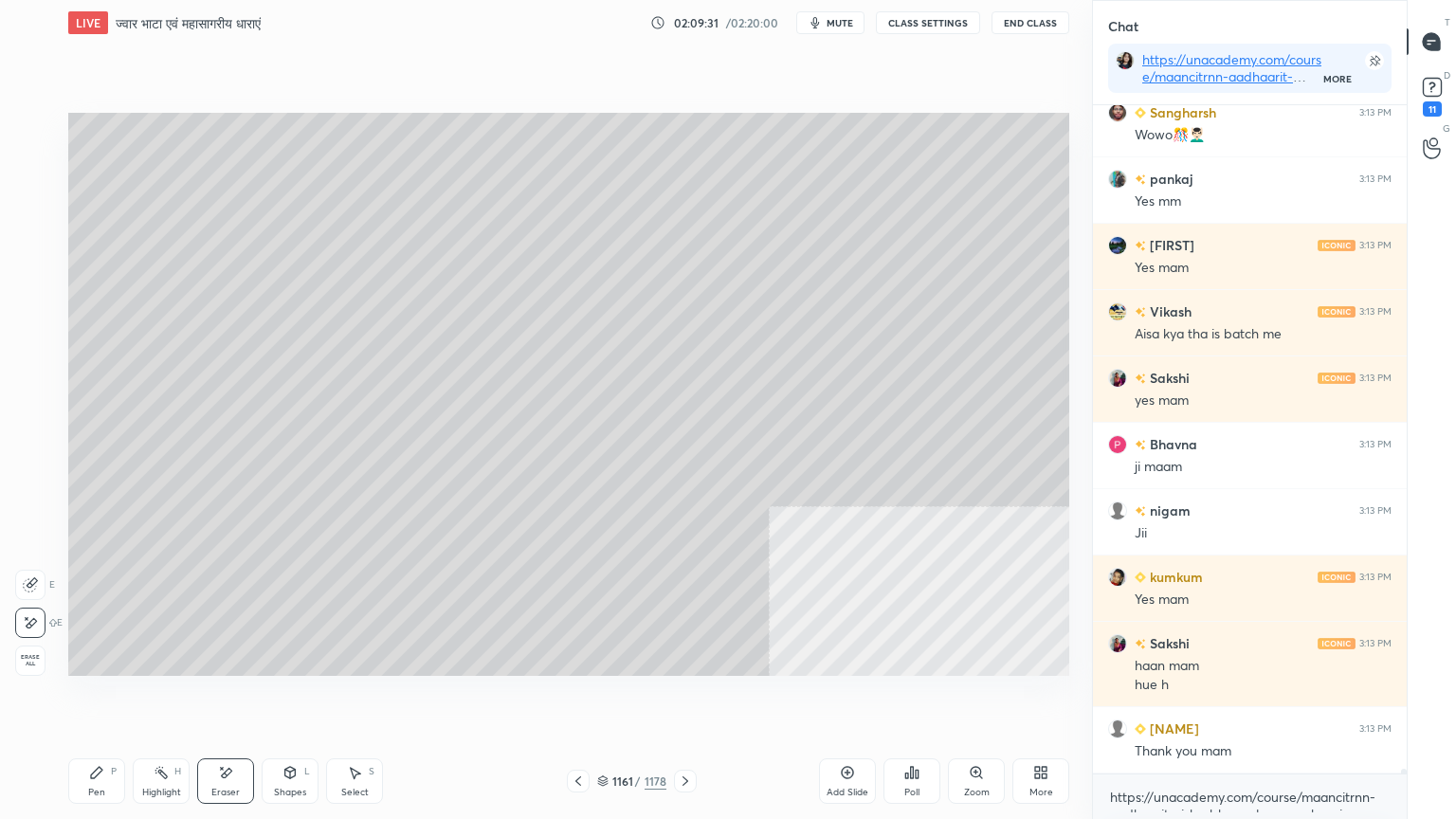 click on "Pen" at bounding box center [97, 792] 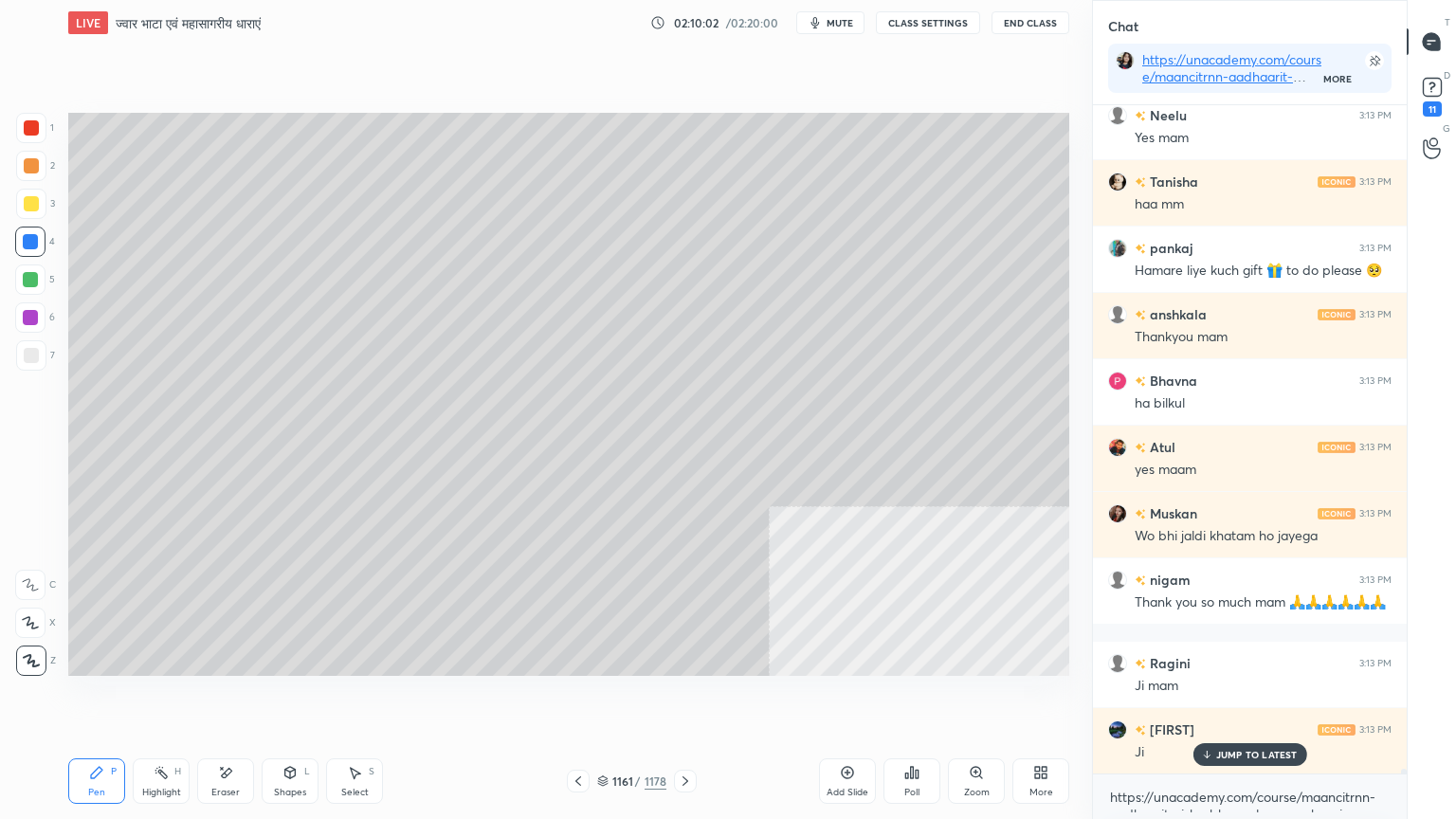 scroll, scrollTop: 87906, scrollLeft: 0, axis: vertical 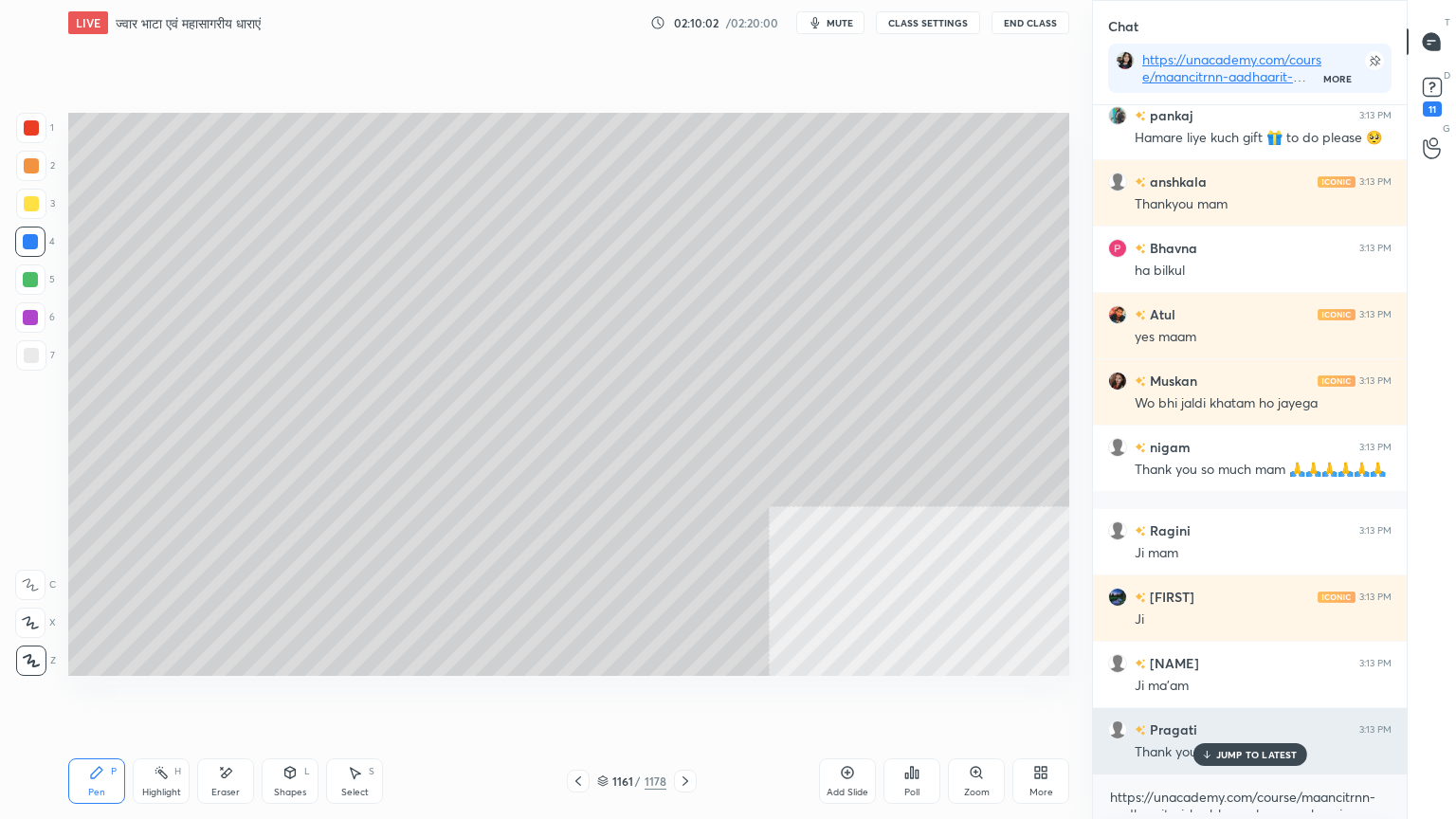 click on "JUMP TO LATEST" at bounding box center (1257, 755) 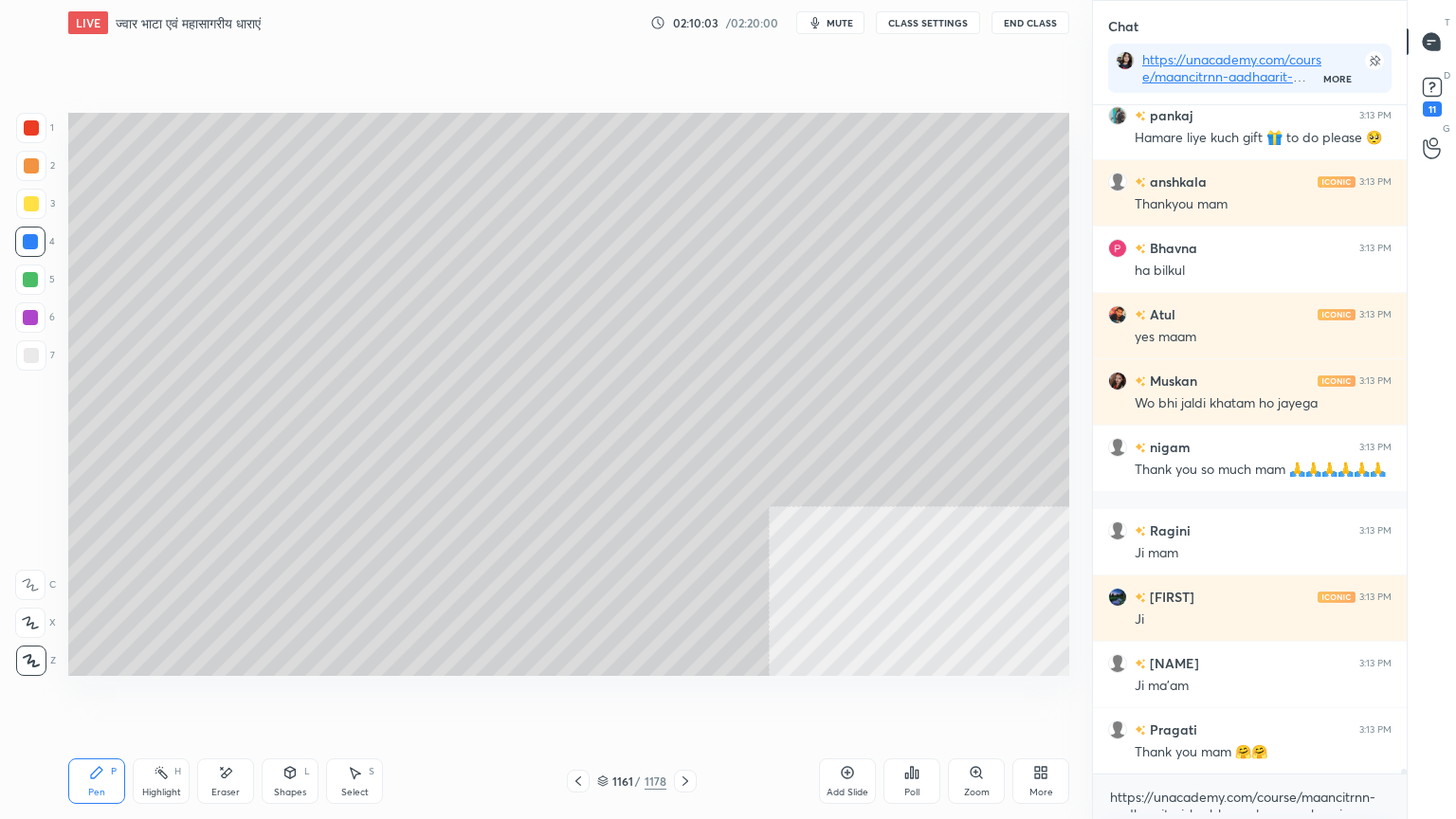 scroll, scrollTop: 88039, scrollLeft: 0, axis: vertical 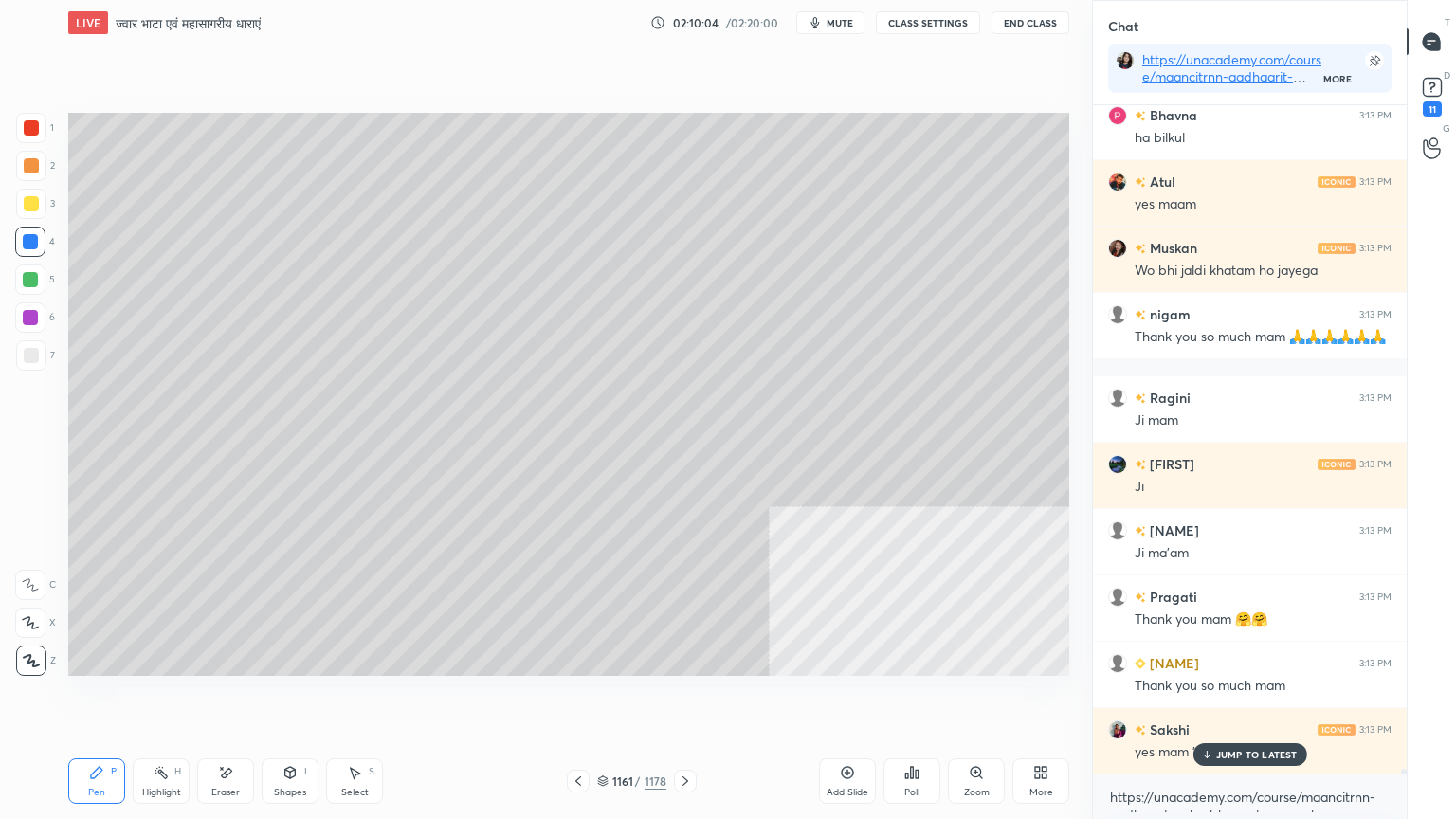 click on "Pen" at bounding box center [97, 792] 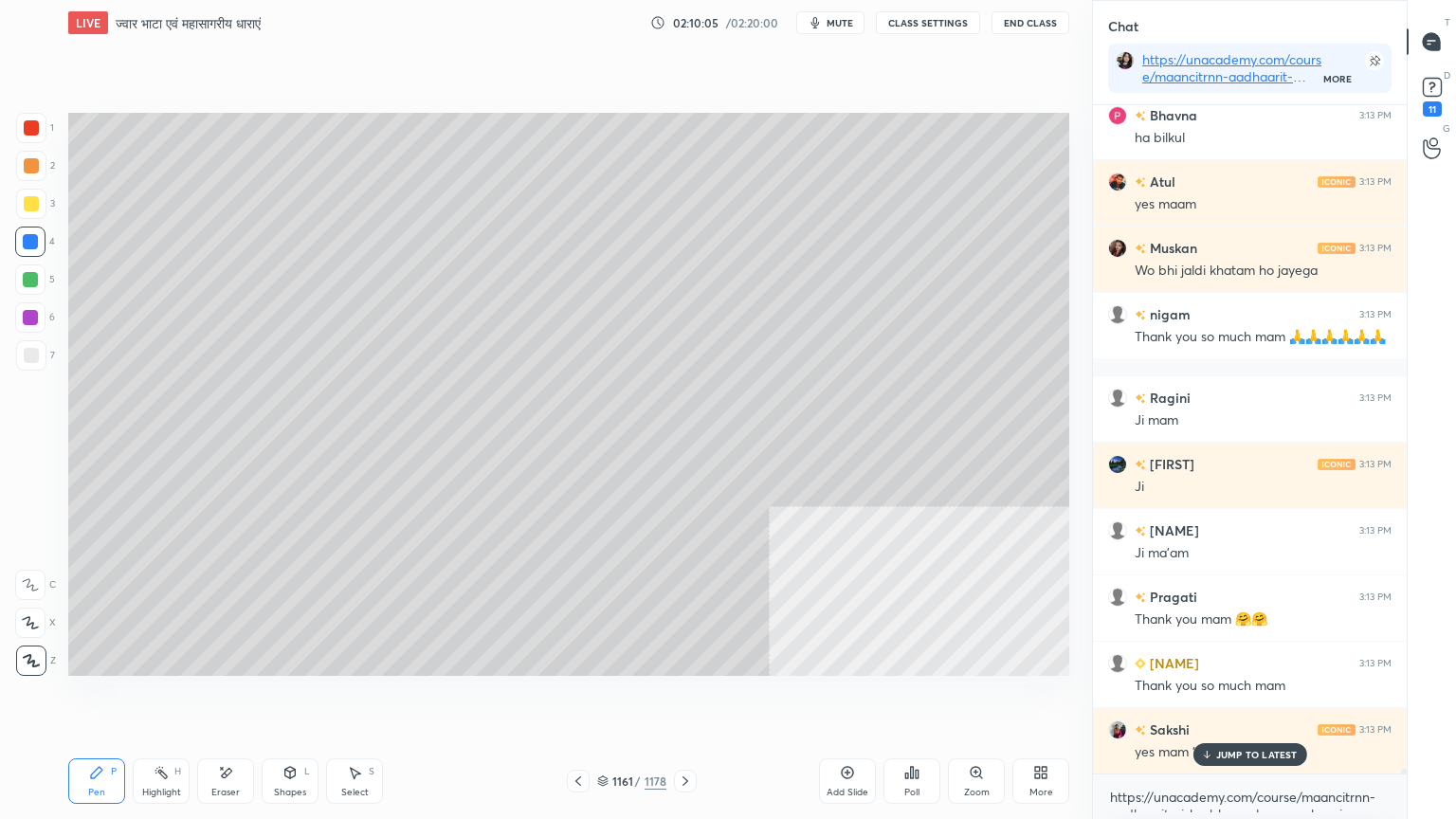 click on "JUMP TO LATEST" at bounding box center (1257, 755) 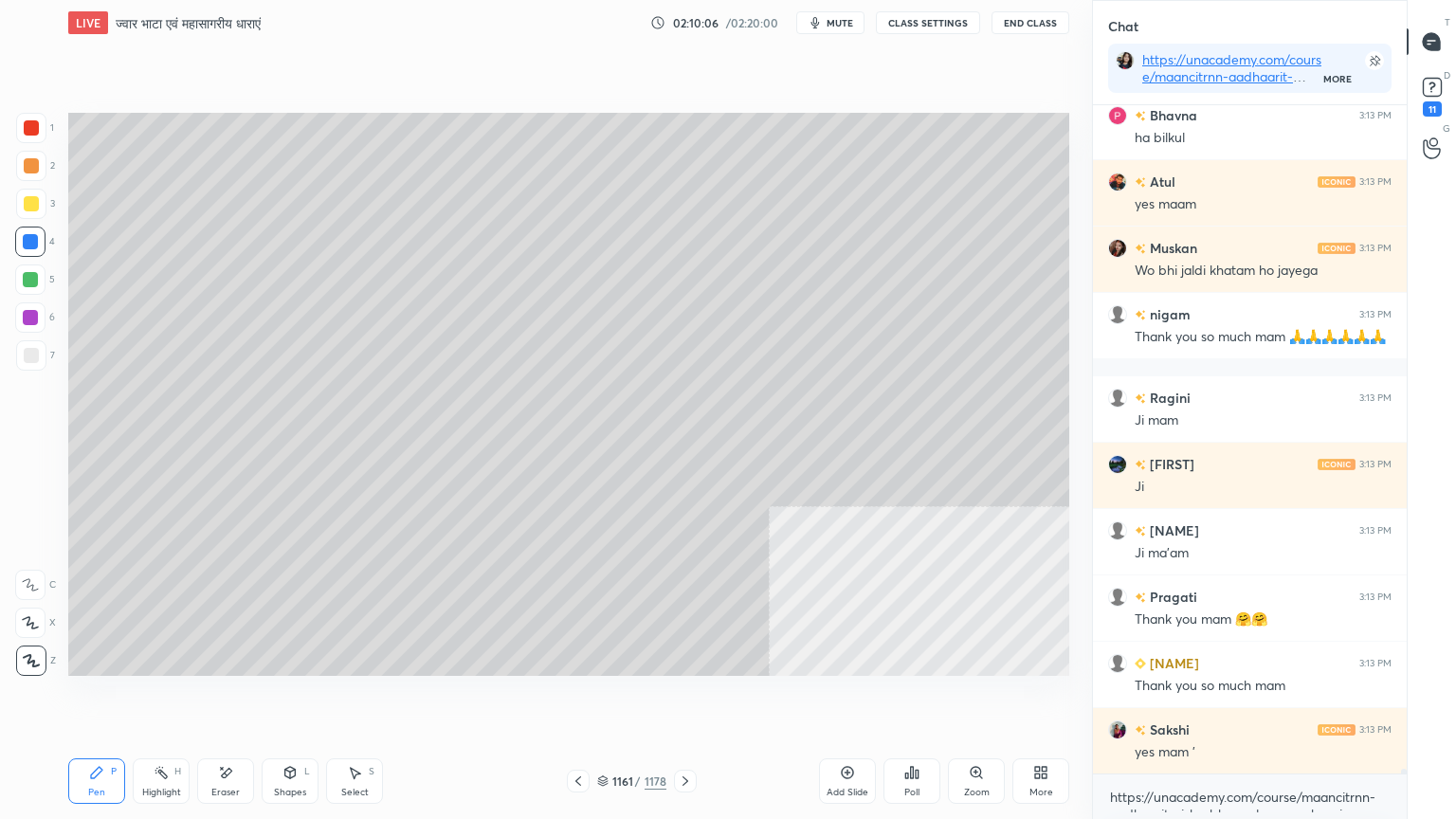 scroll, scrollTop: 88106, scrollLeft: 0, axis: vertical 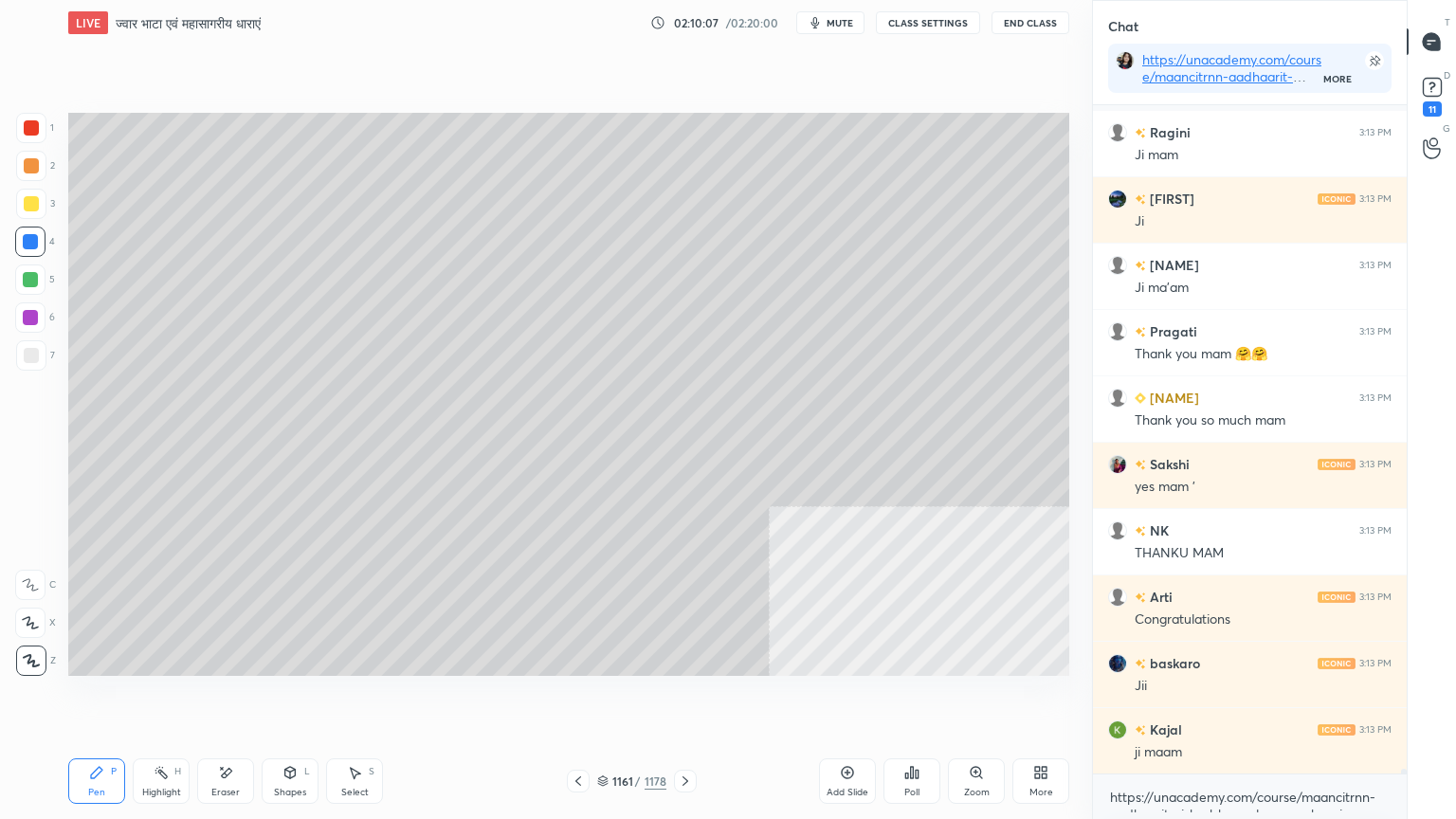 click 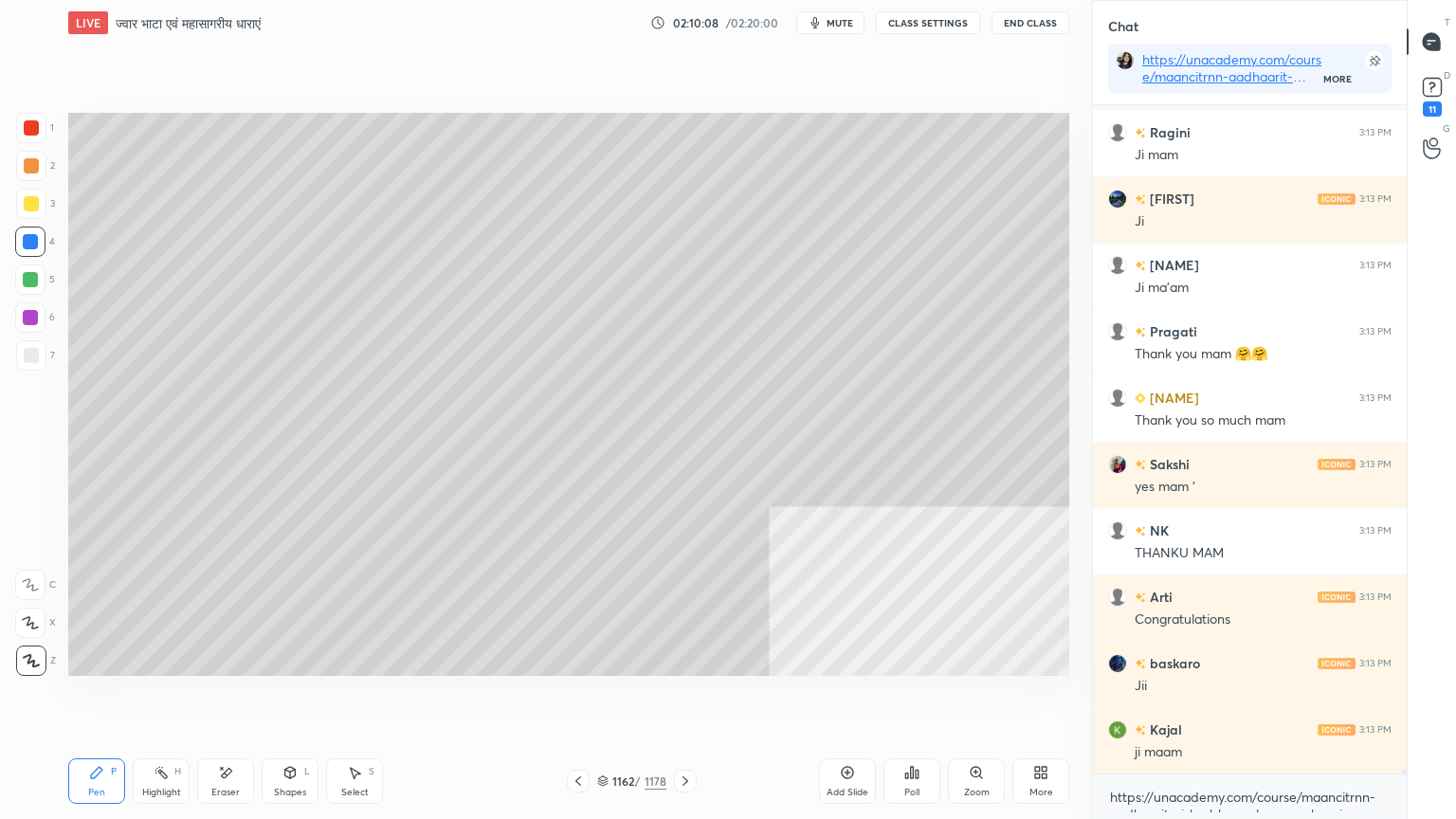 click 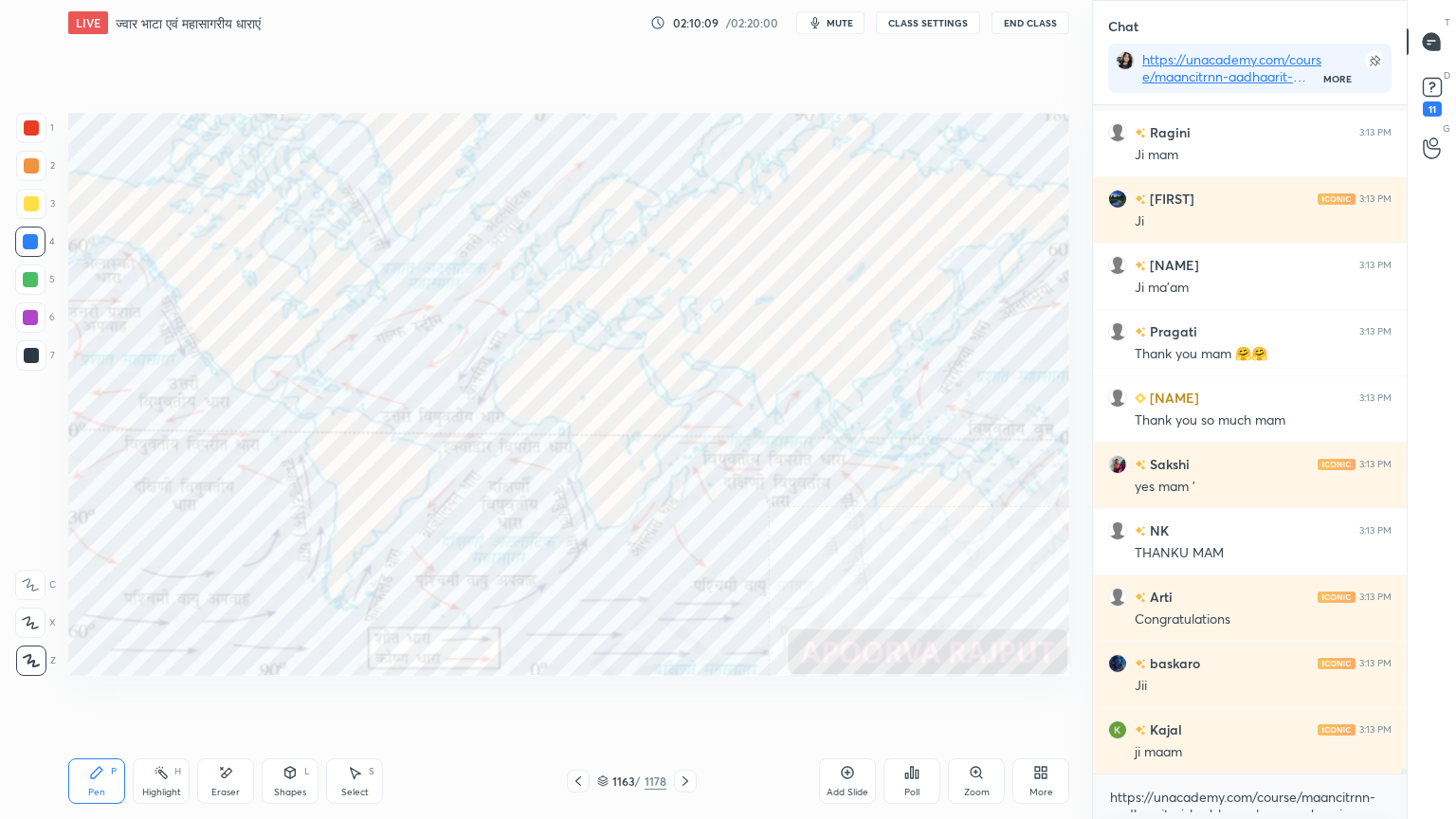 scroll, scrollTop: 88437, scrollLeft: 0, axis: vertical 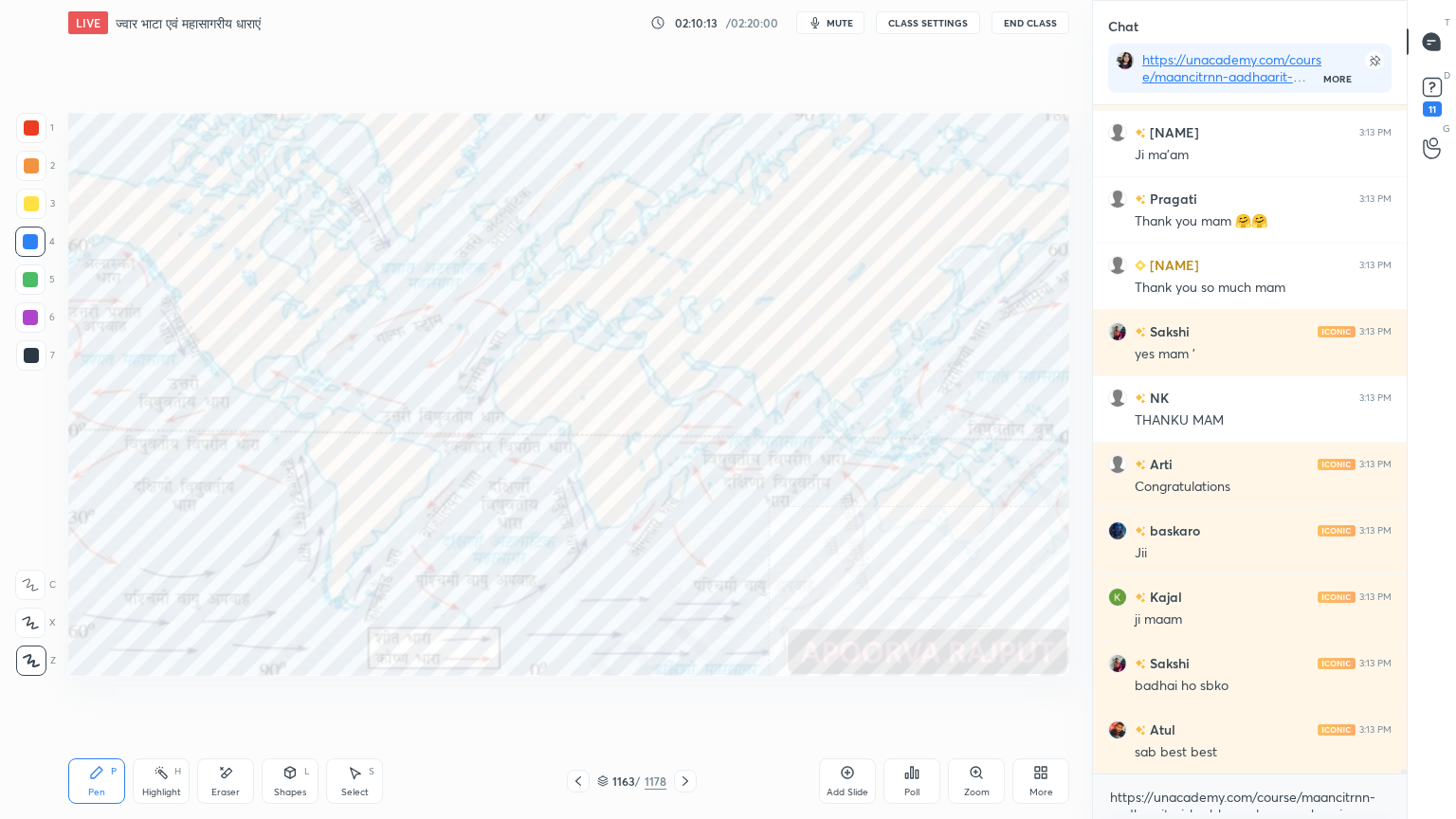 click 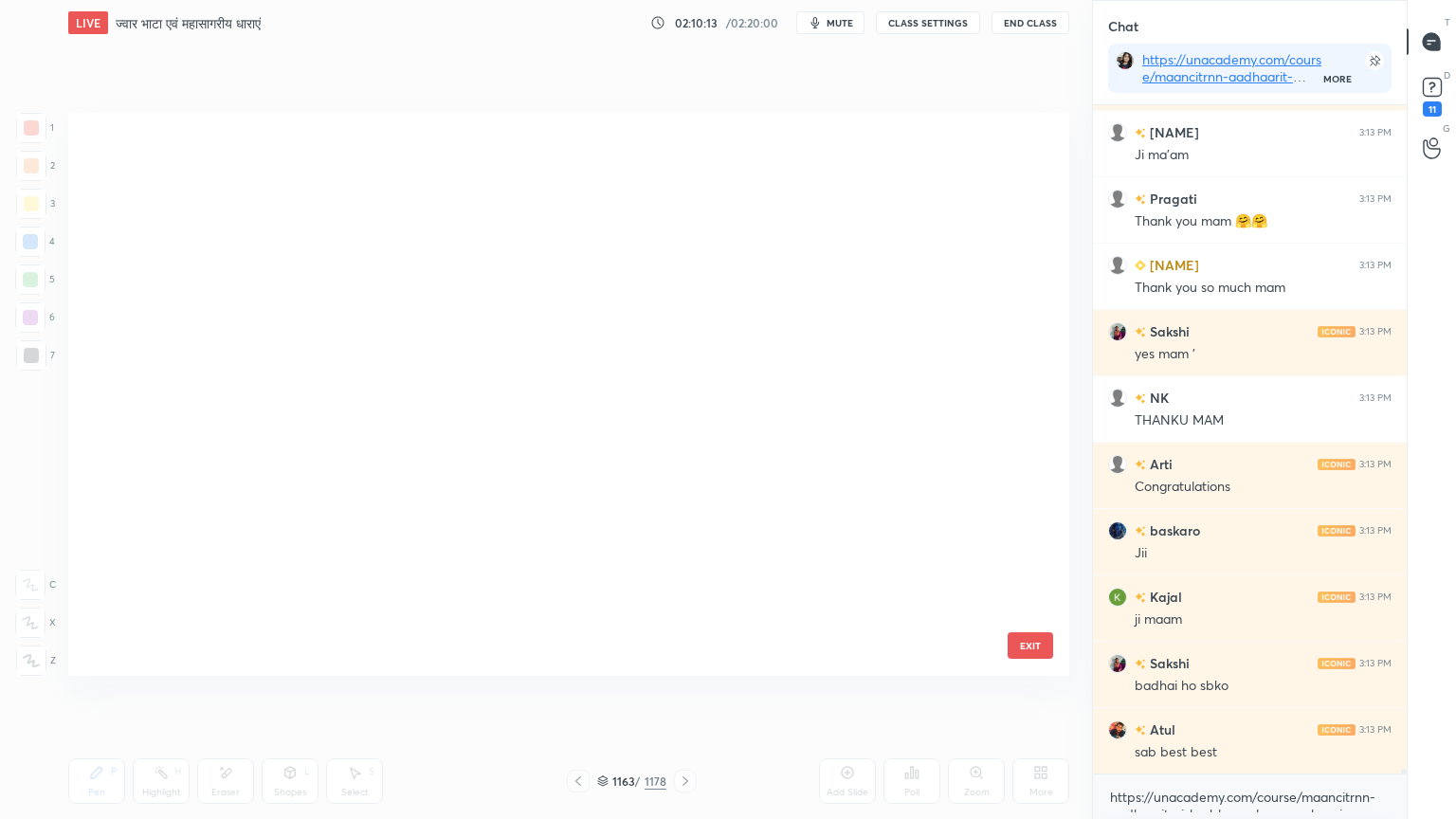scroll, scrollTop: 66743, scrollLeft: 0, axis: vertical 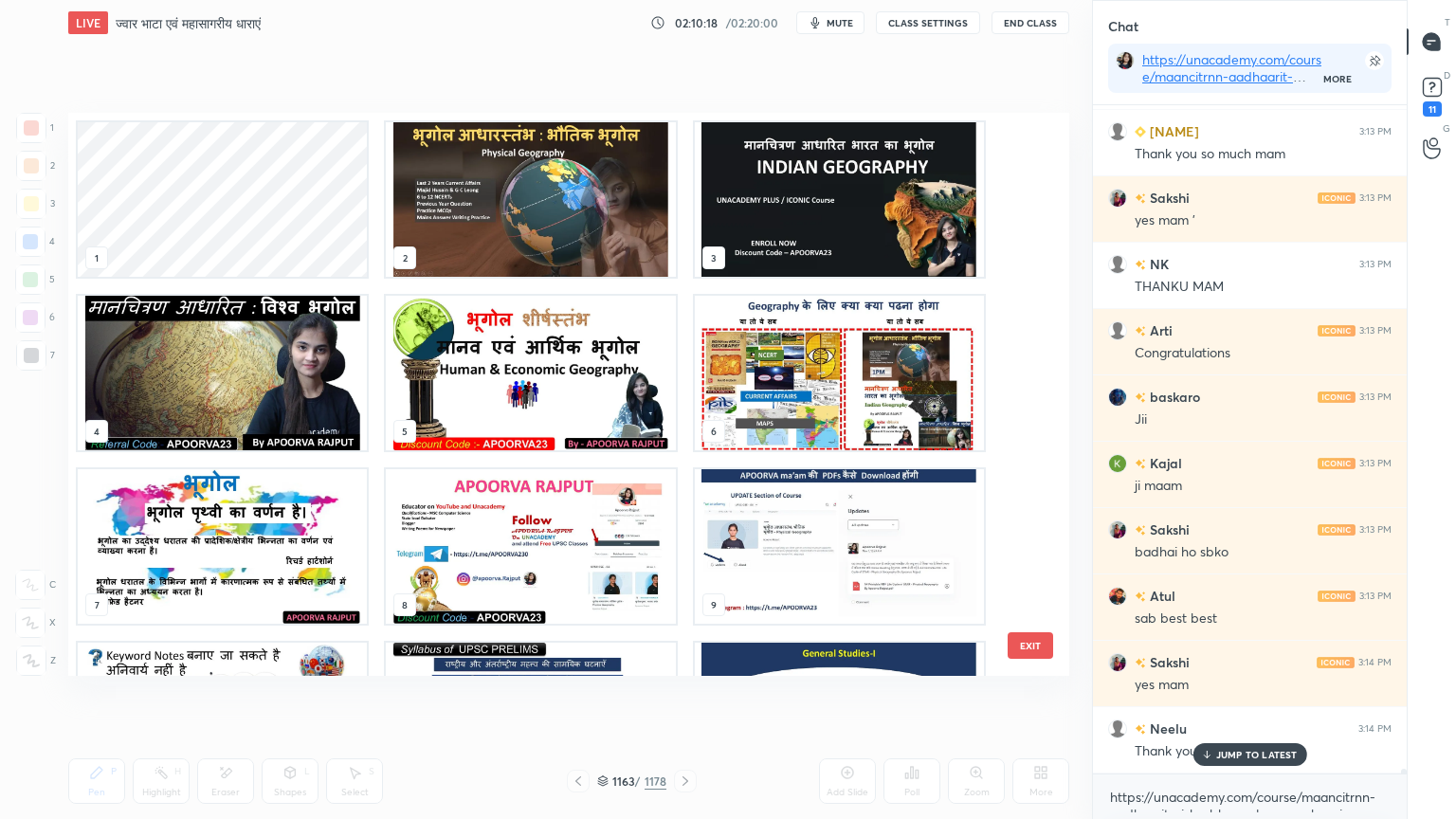 click at bounding box center (530, 199) 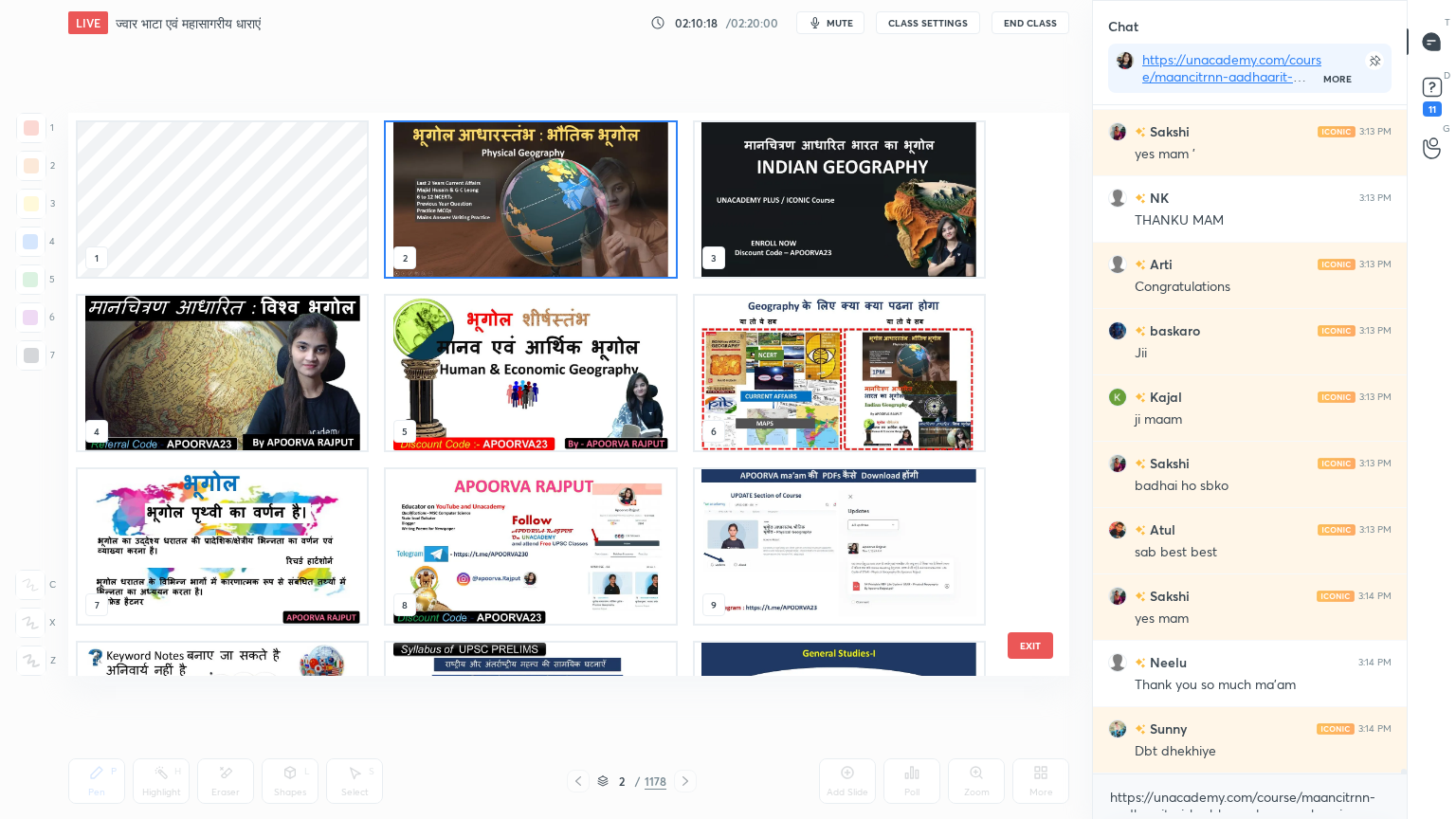 click at bounding box center [530, 199] 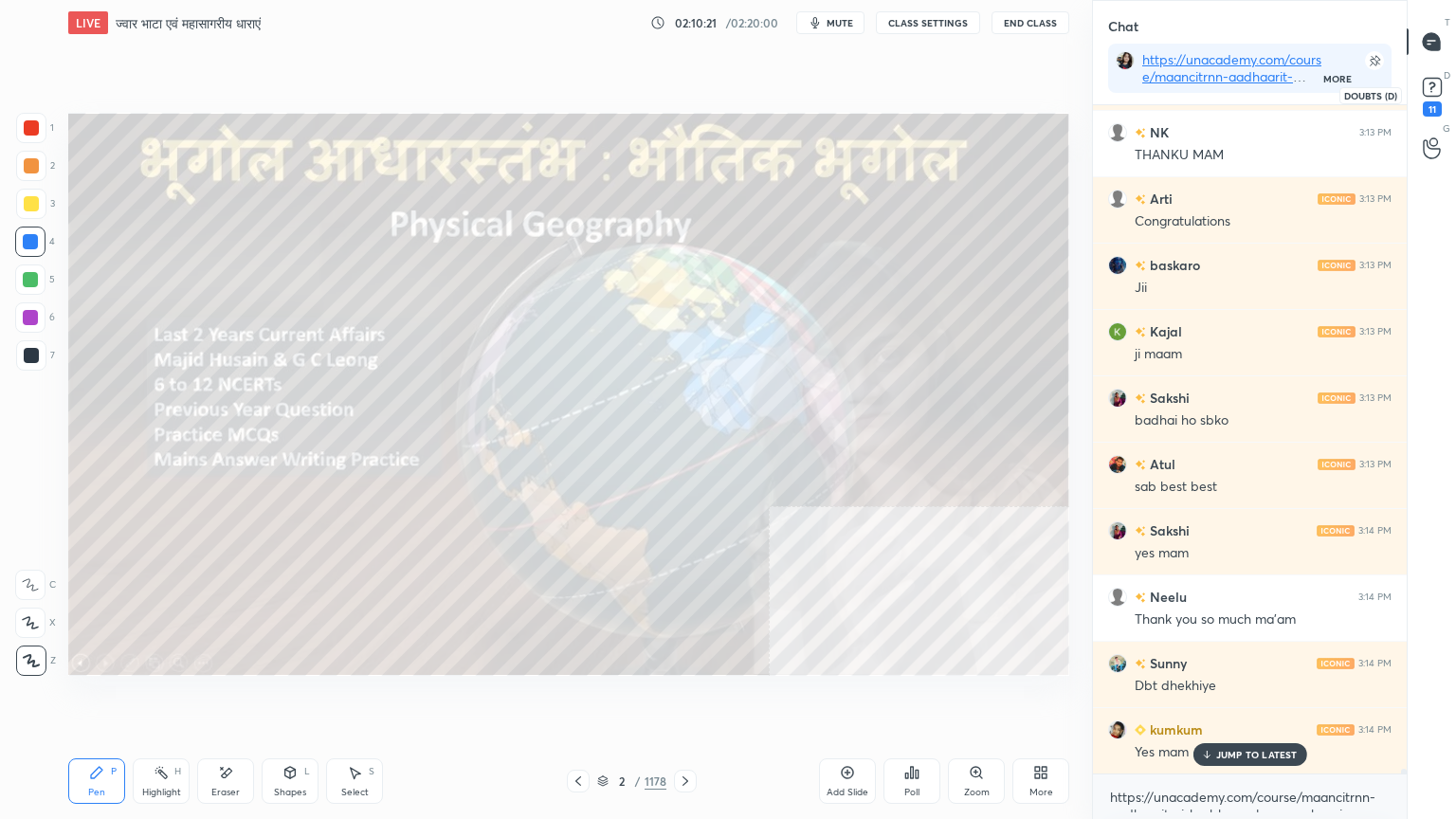 click 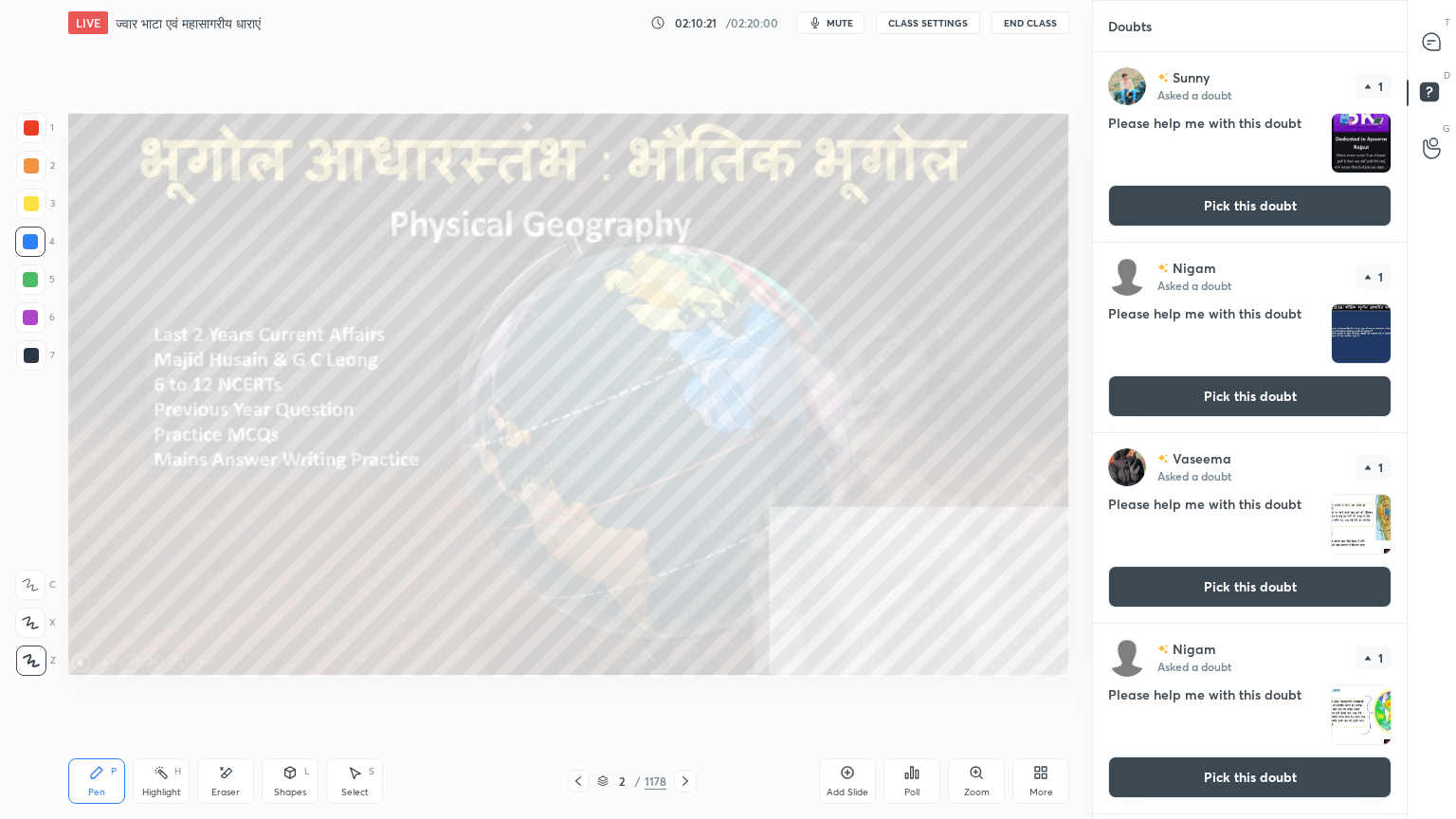 click on "Pick this doubt" at bounding box center [1249, 206] 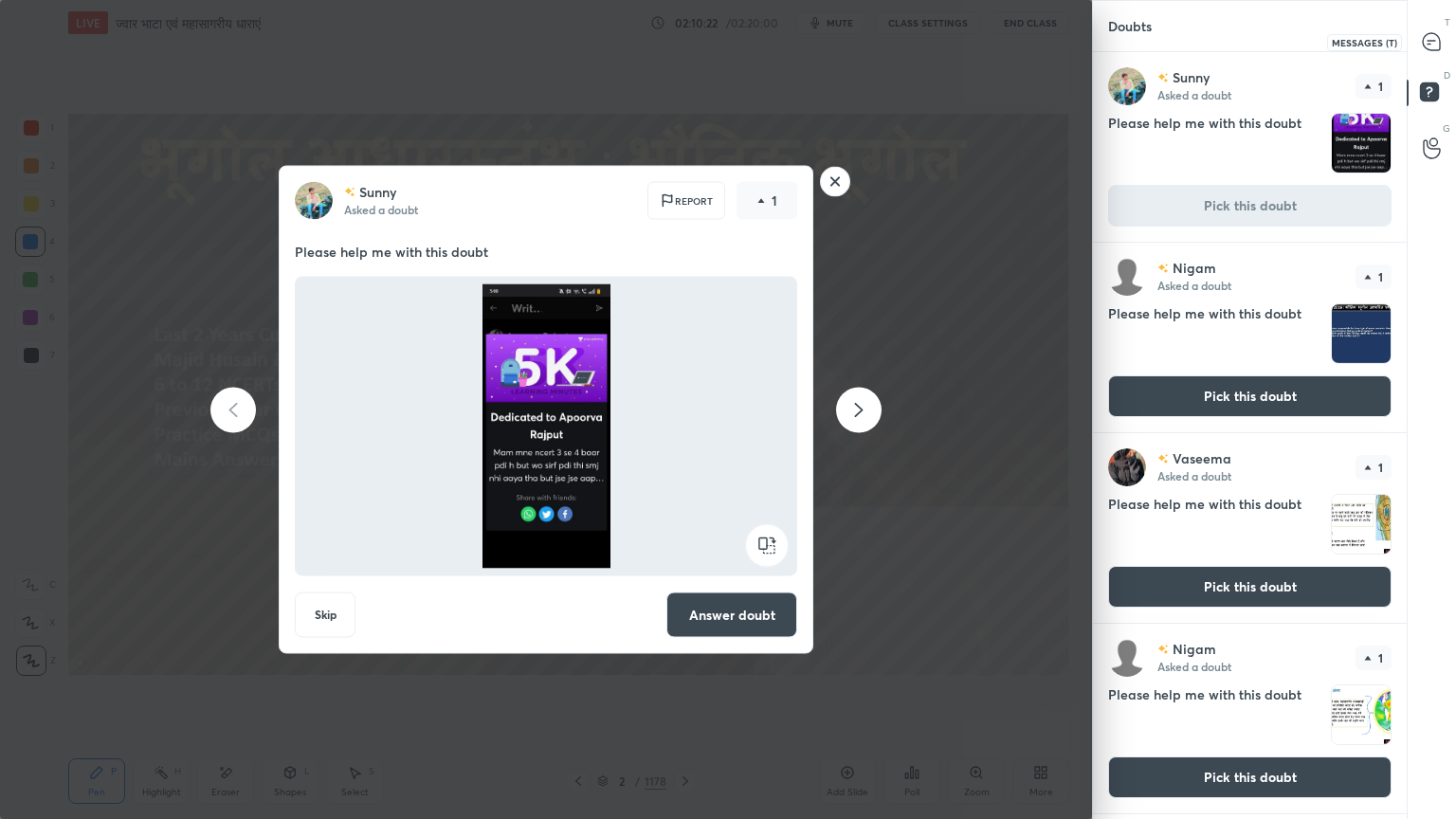 click at bounding box center [1432, 42] 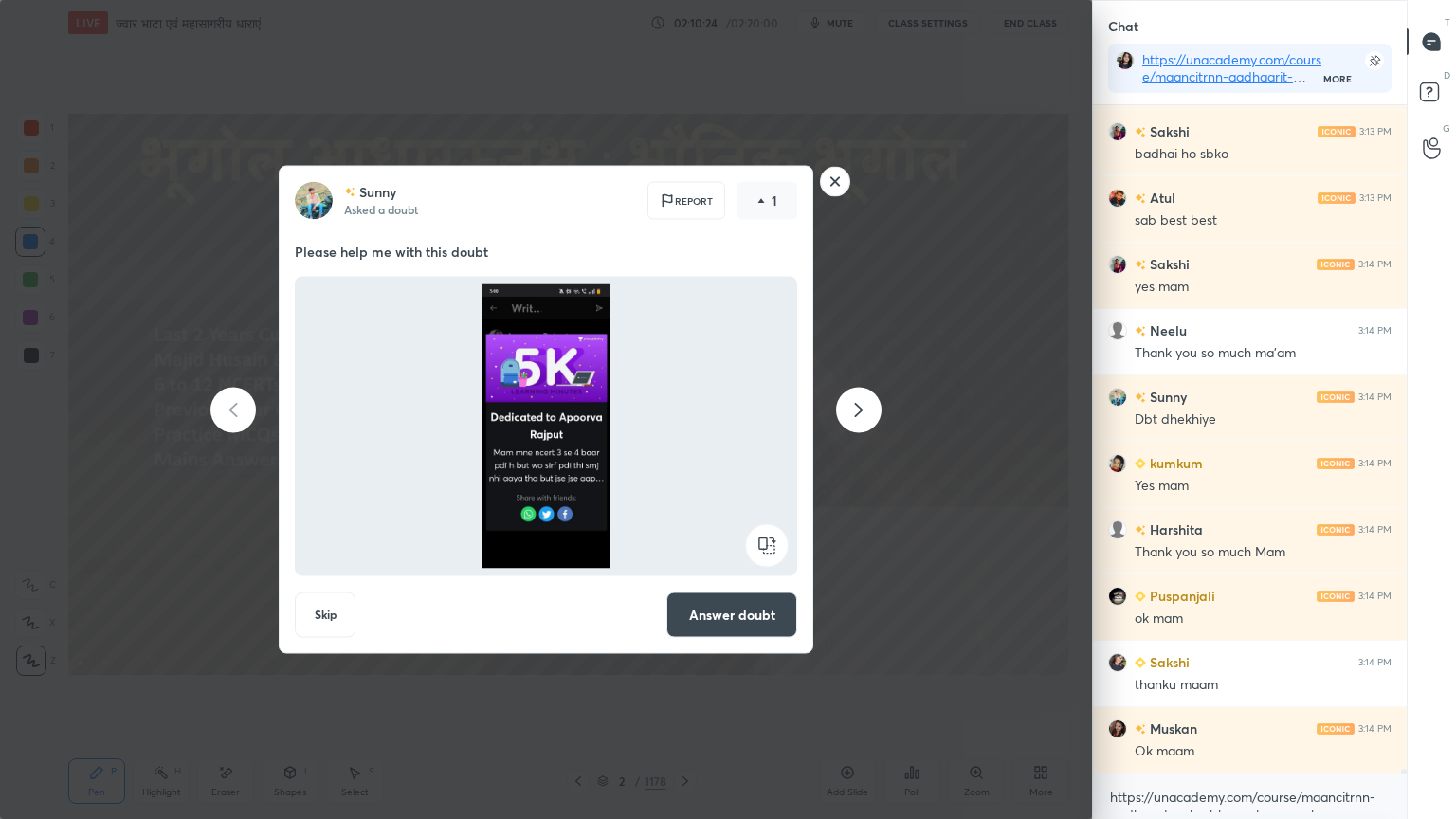 click on "Answer doubt" at bounding box center (732, 615) 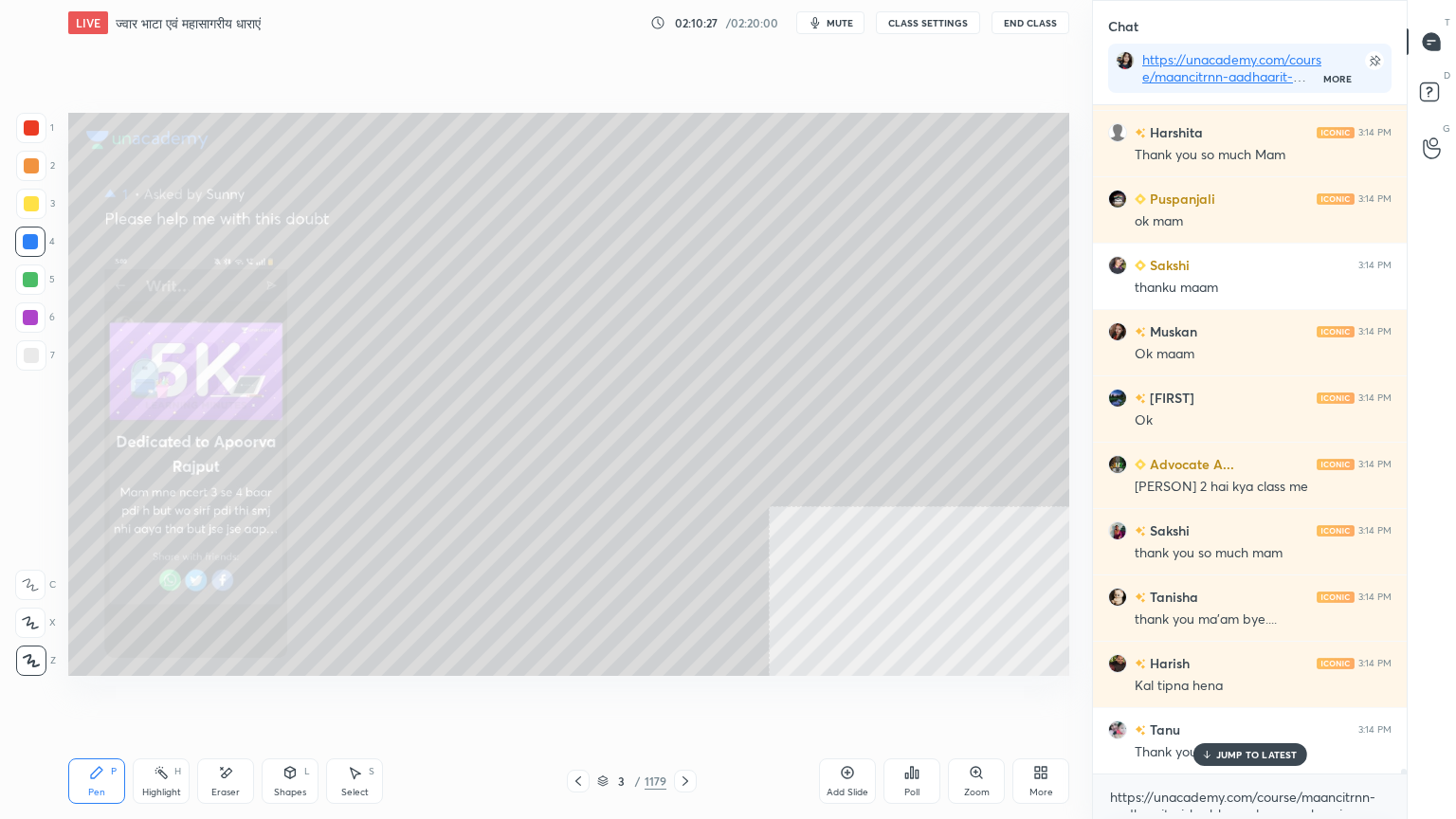 click on "Zoom" at bounding box center [976, 781] 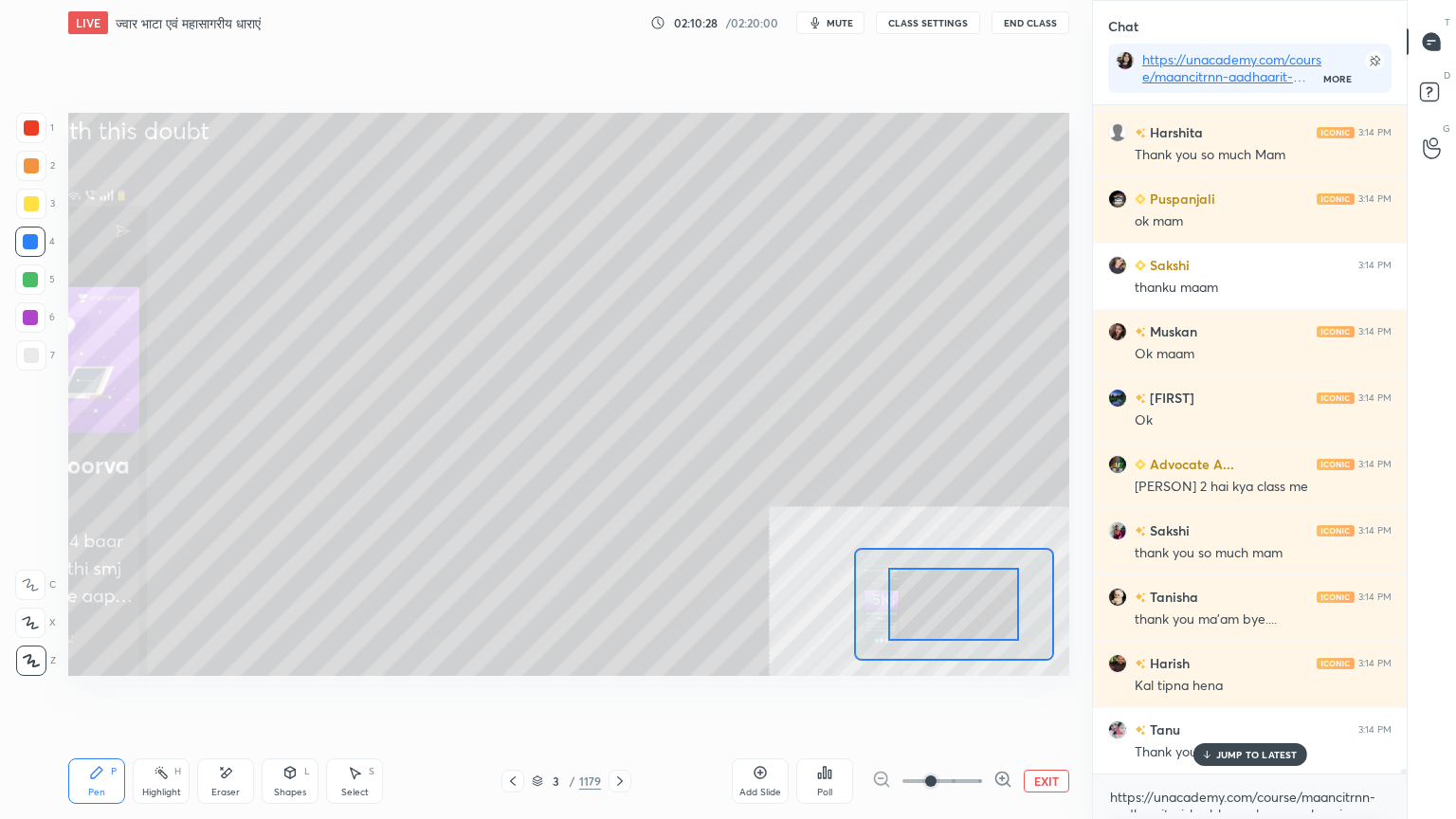 click 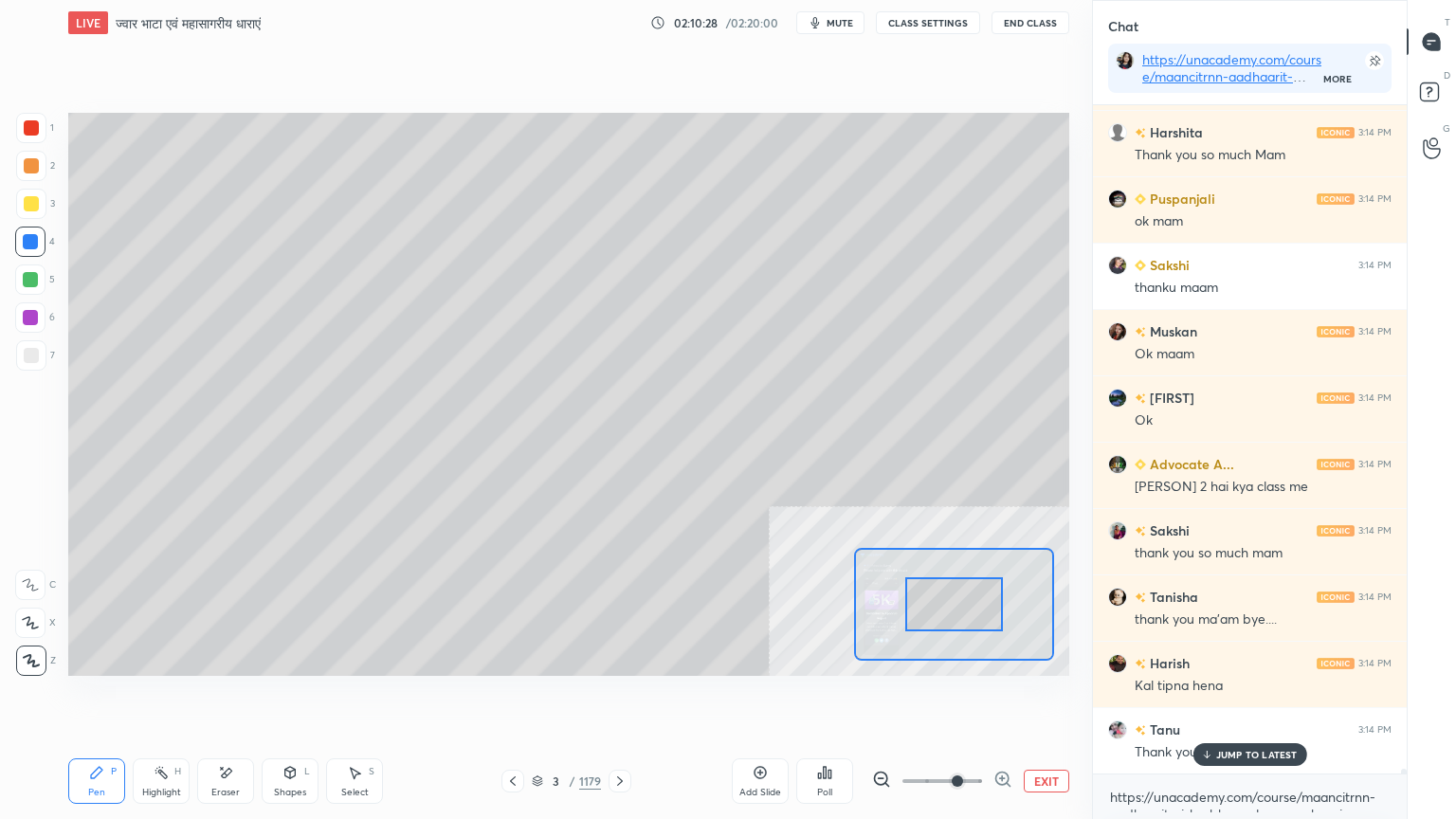 click 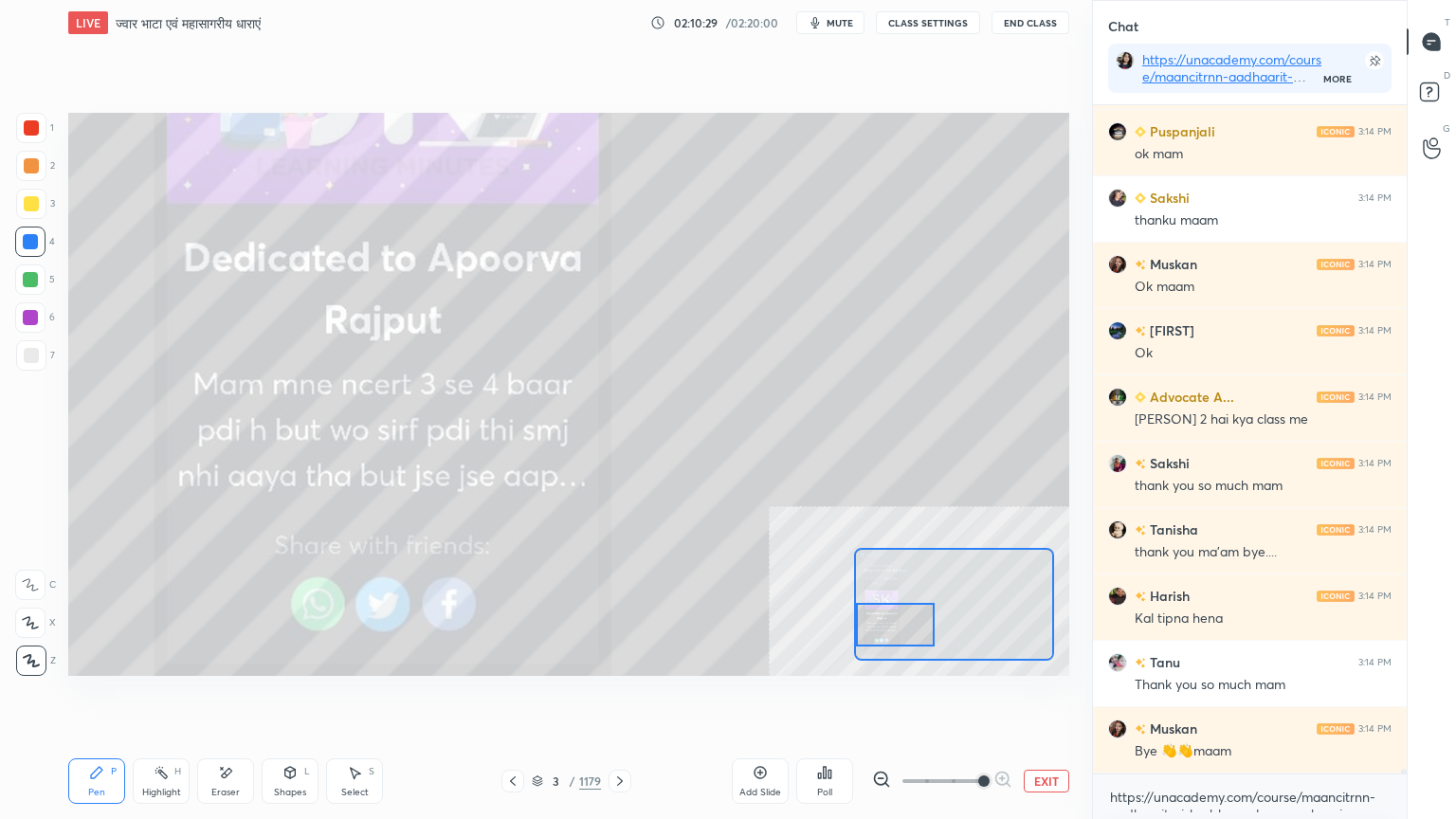 drag, startPoint x: 926, startPoint y: 610, endPoint x: 864, endPoint y: 627, distance: 64.288413 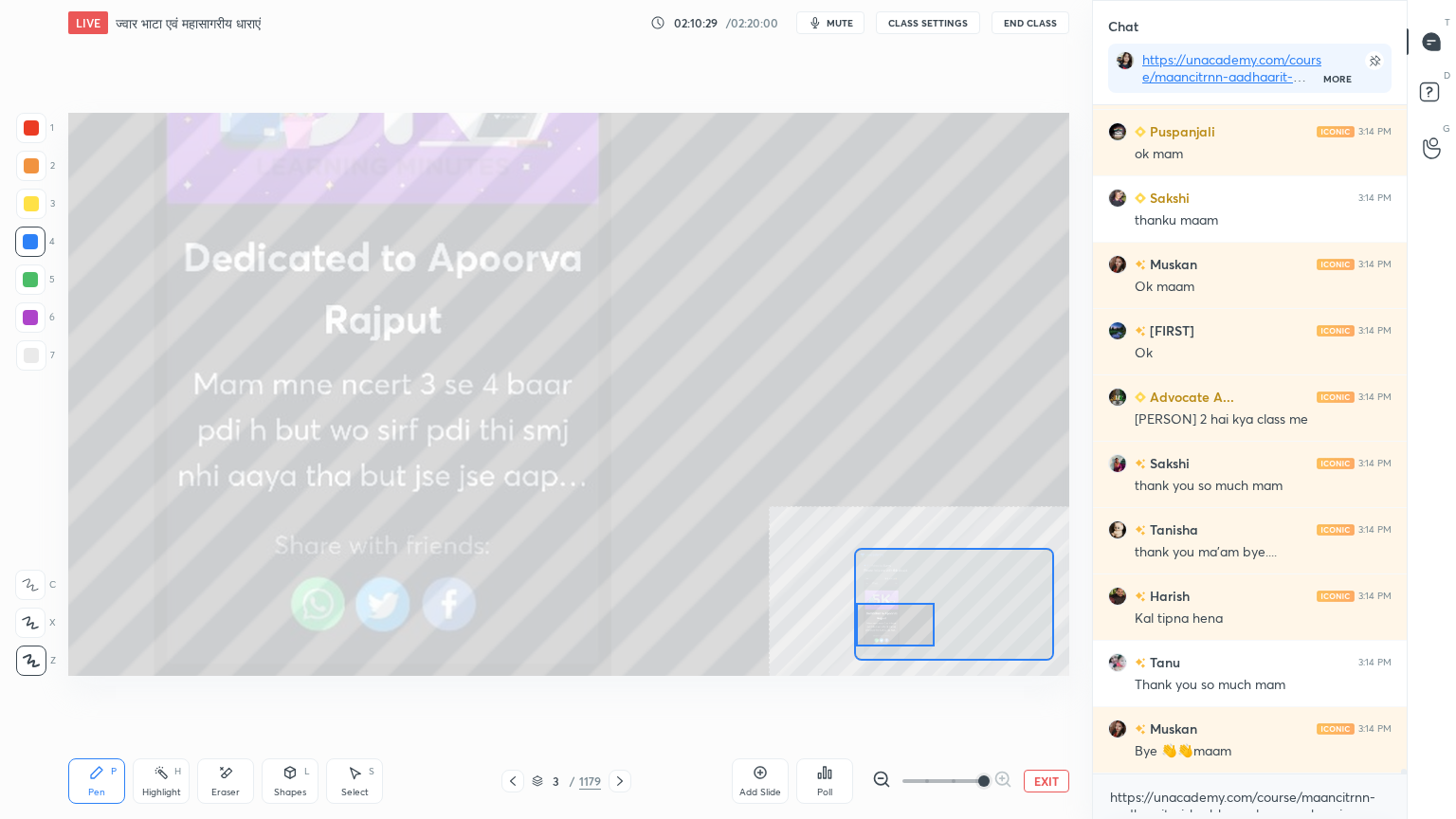 click at bounding box center [895, 625] 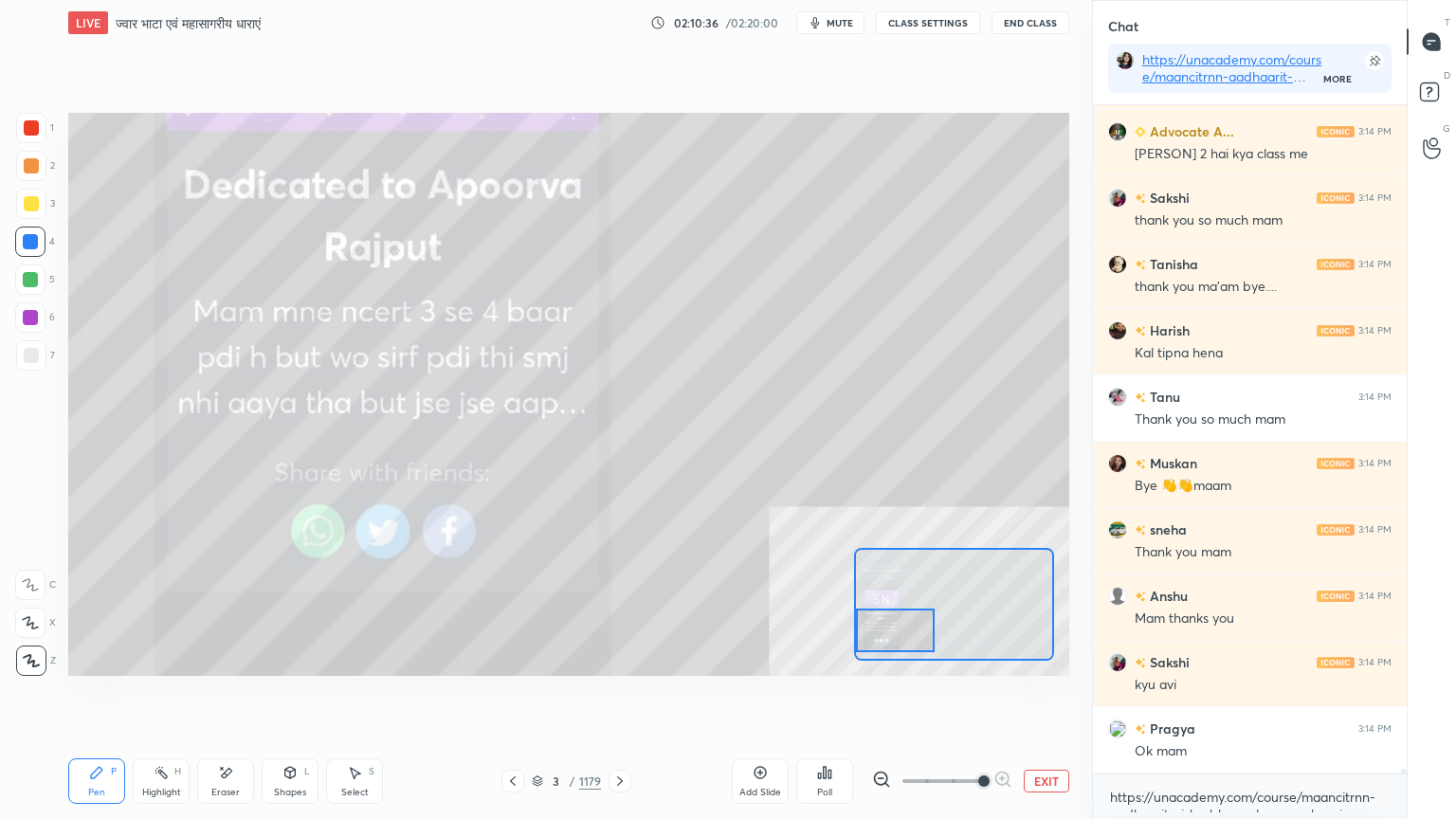 click on "Eraser" at bounding box center (226, 781) 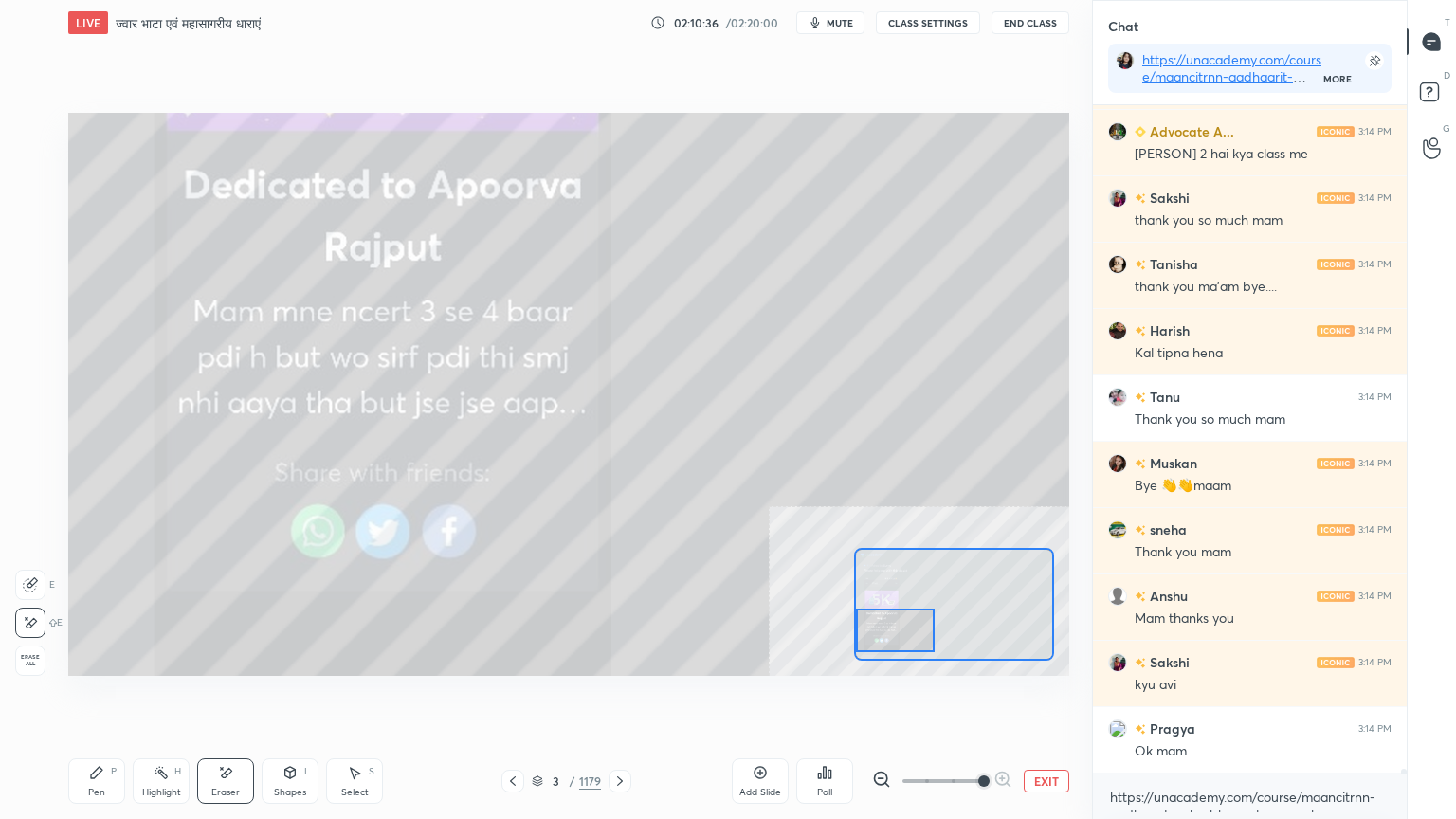 click on "Erase all" at bounding box center (30, 661) 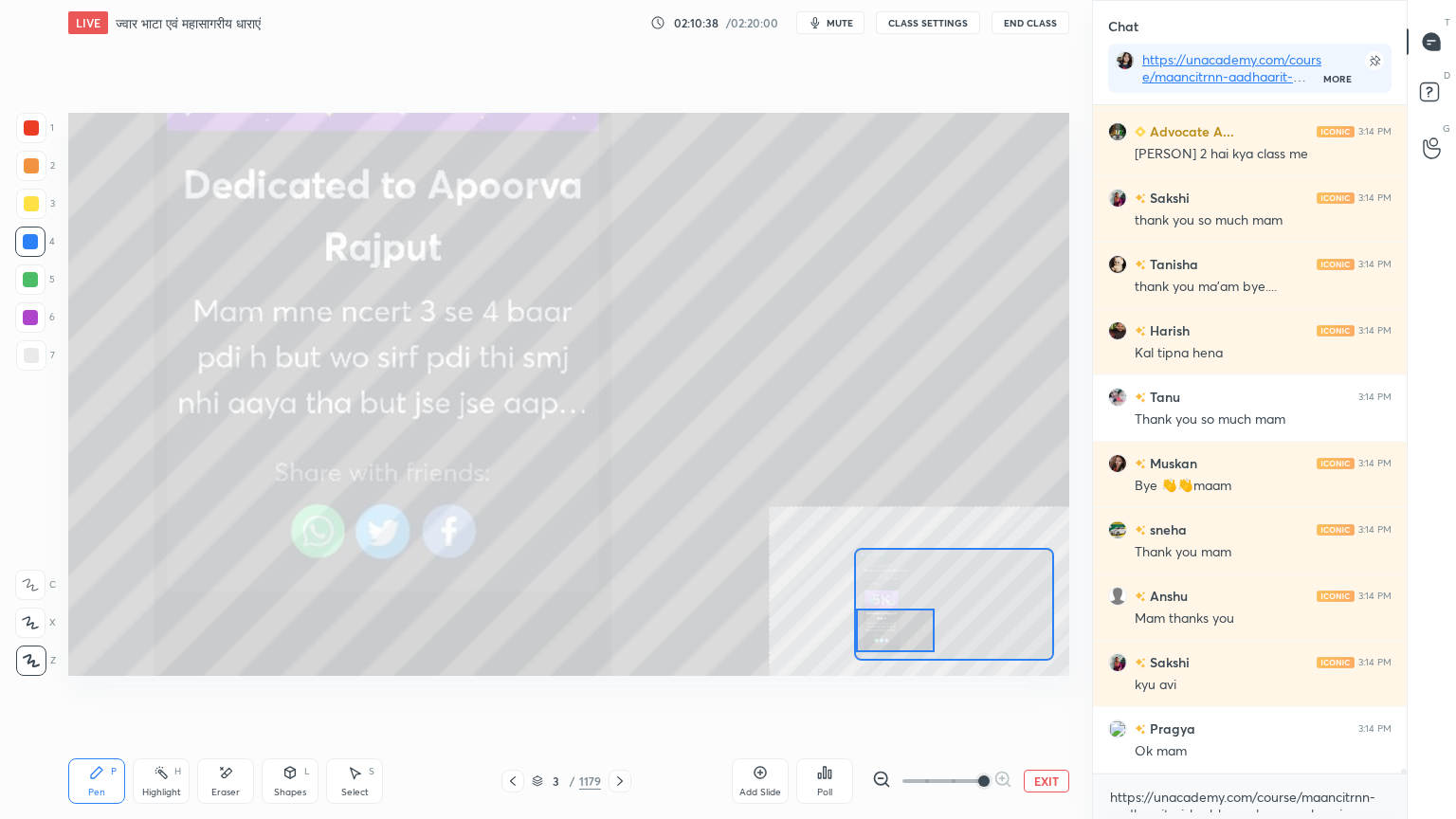 click on "EXIT" at bounding box center (1046, 781) 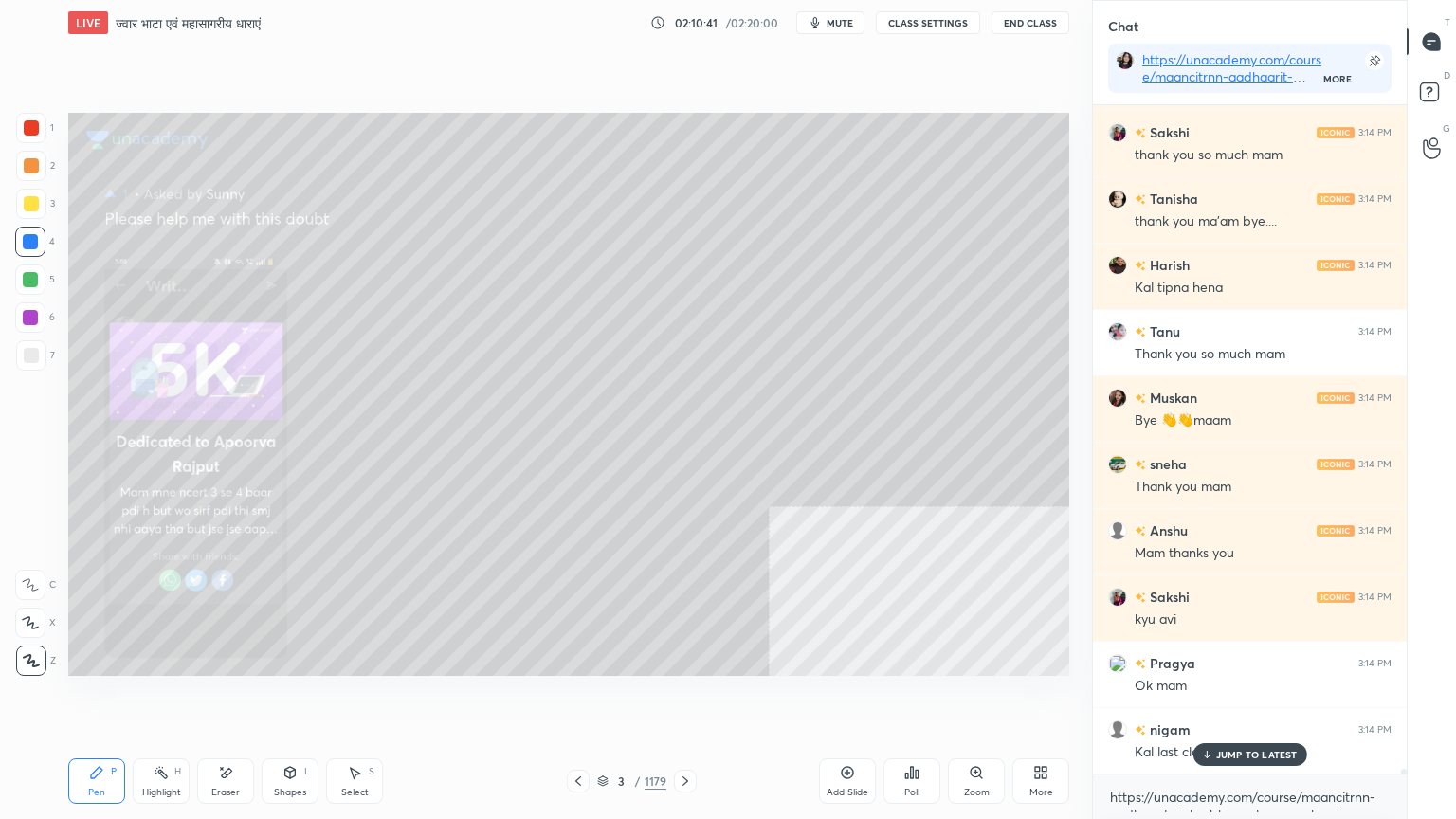 click on "JUMP TO LATEST" at bounding box center [1257, 755] 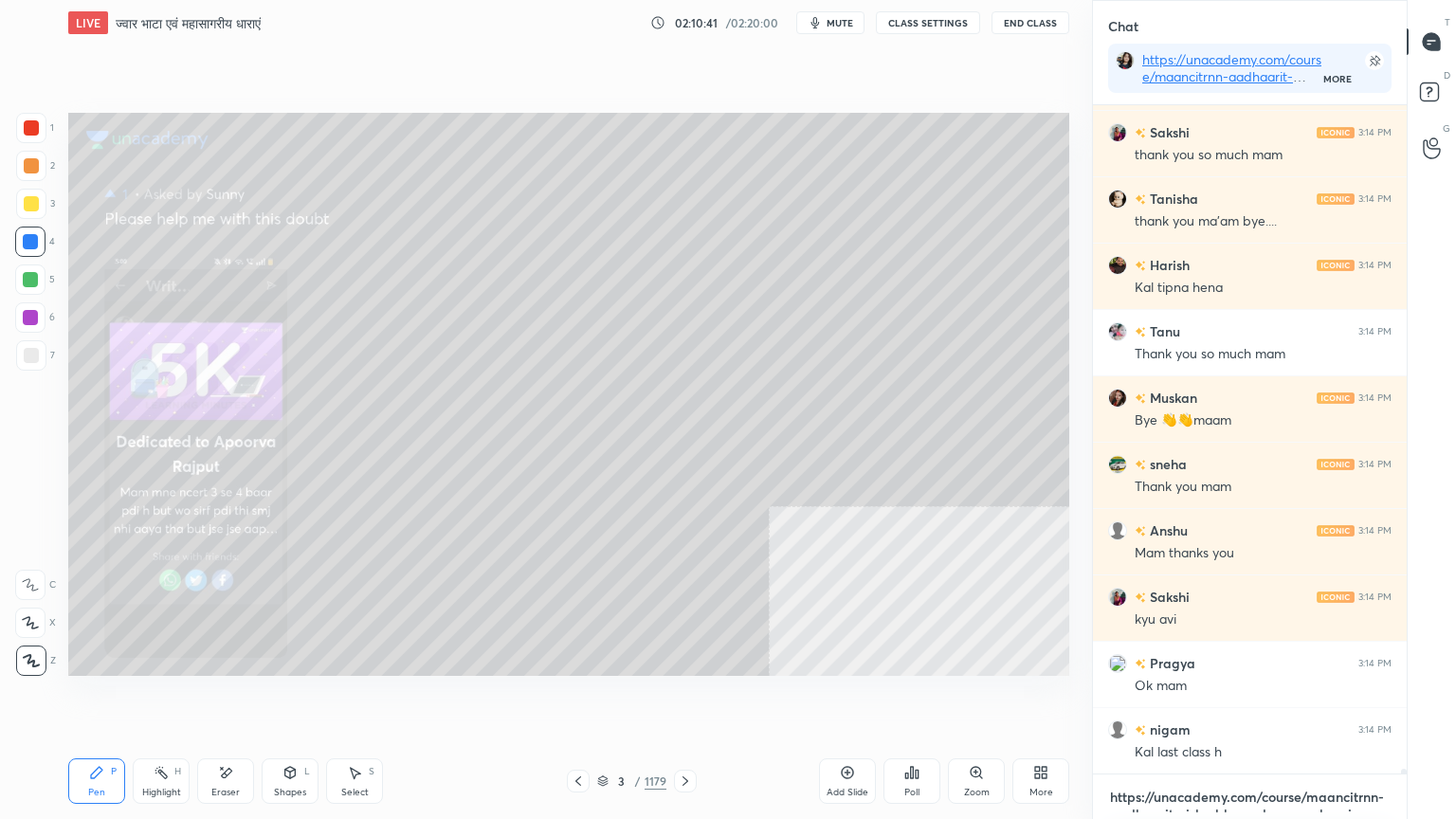 click on "https://unacademy.com/course/maancitrnn-aadhaarit-vishv-bhuugol-comprehensive-course-on-world-mapping/1FUXZMPP" at bounding box center [1249, 797] 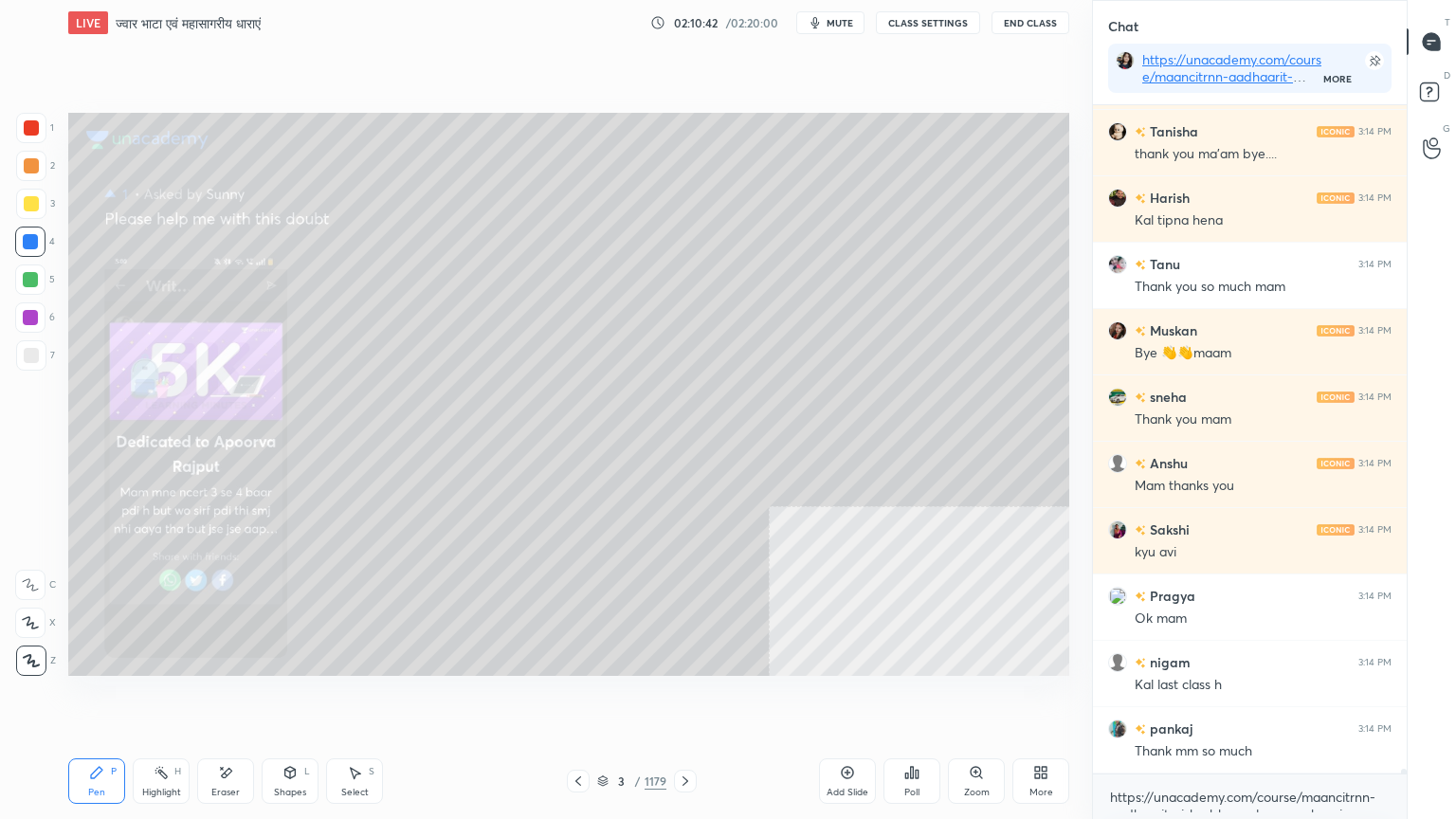 click on "Eraser" at bounding box center (226, 781) 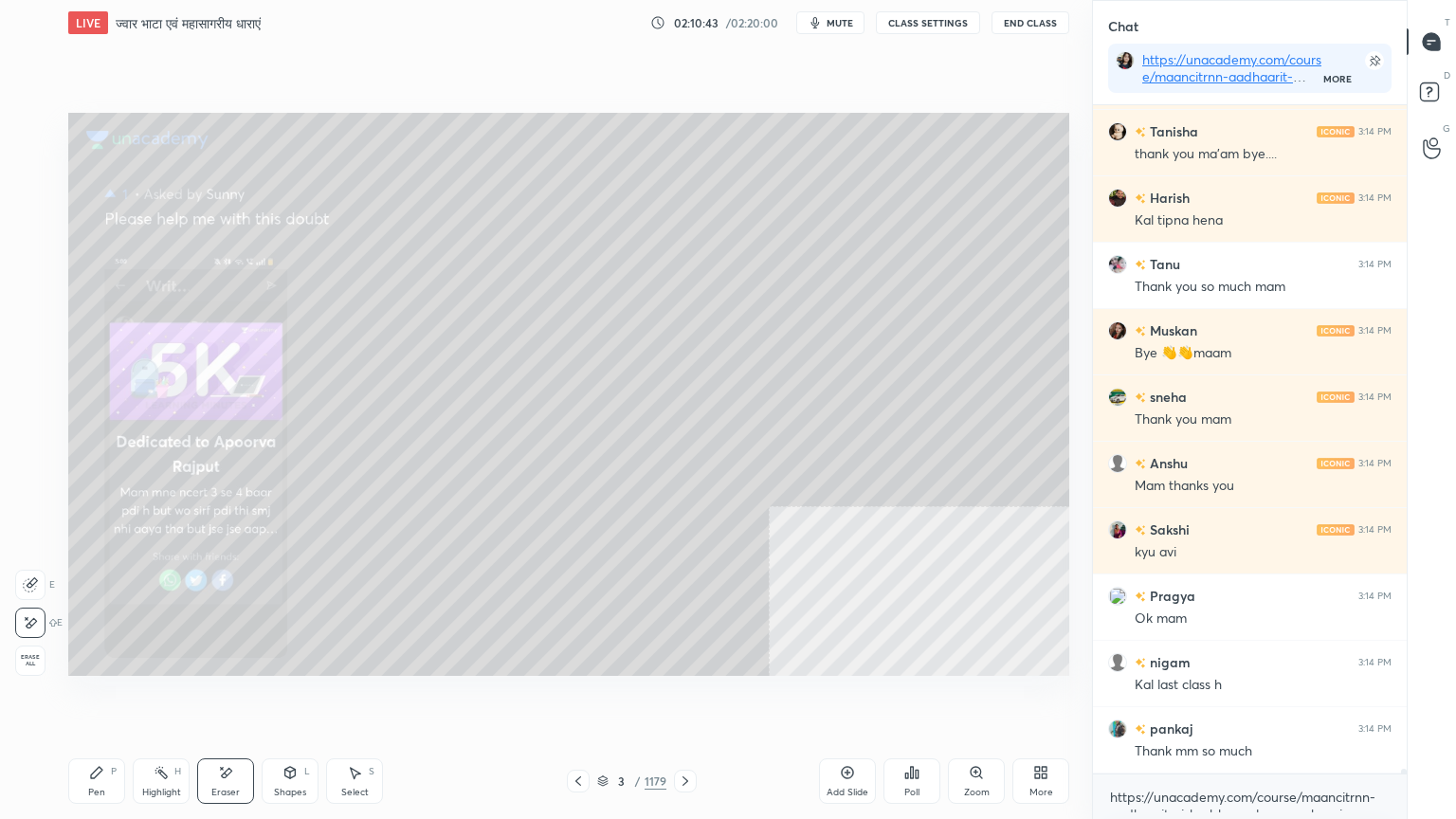 drag, startPoint x: 27, startPoint y: 661, endPoint x: 46, endPoint y: 656, distance: 19.646883 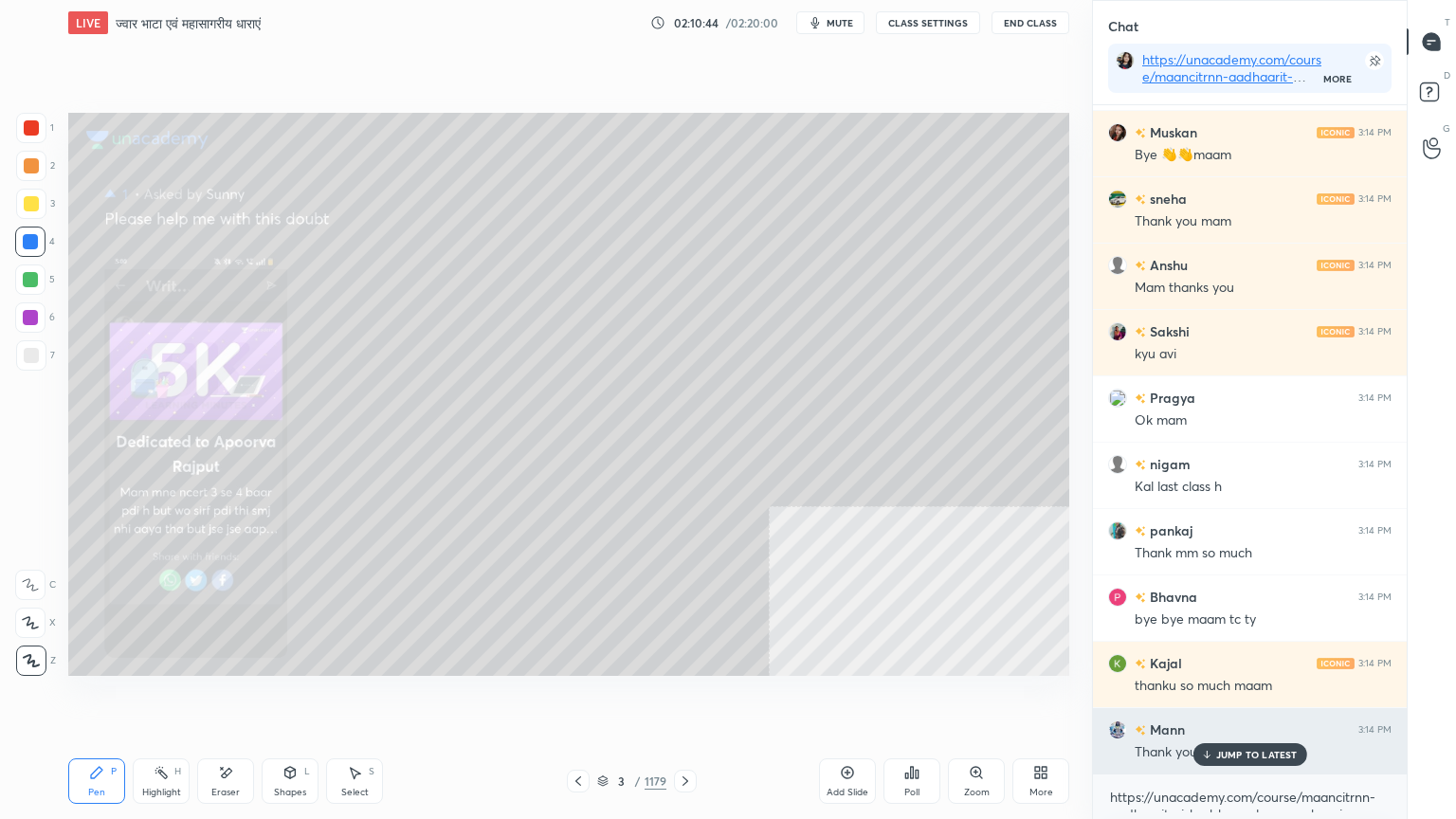 click on "JUMP TO LATEST" at bounding box center [1257, 755] 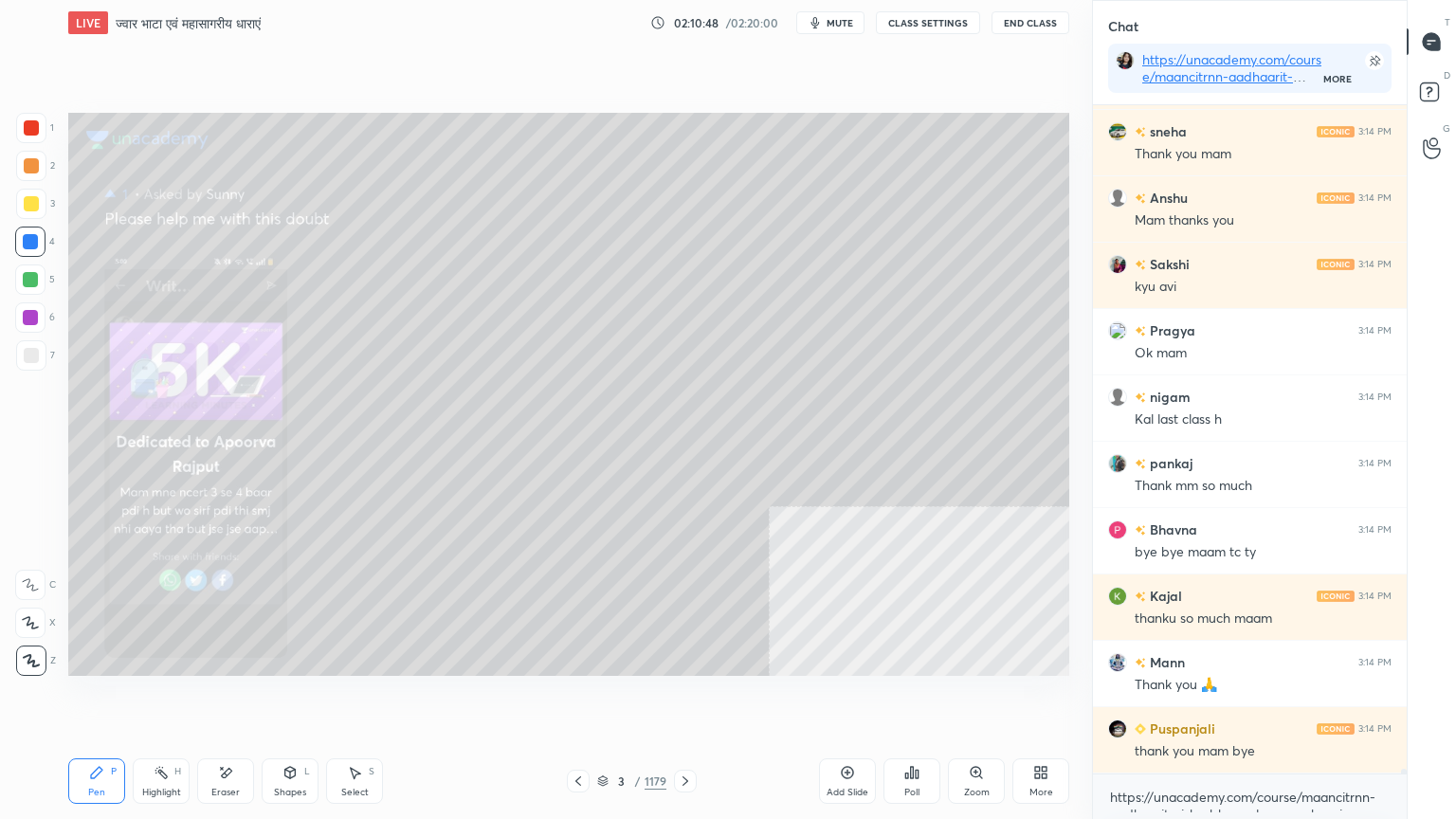 click 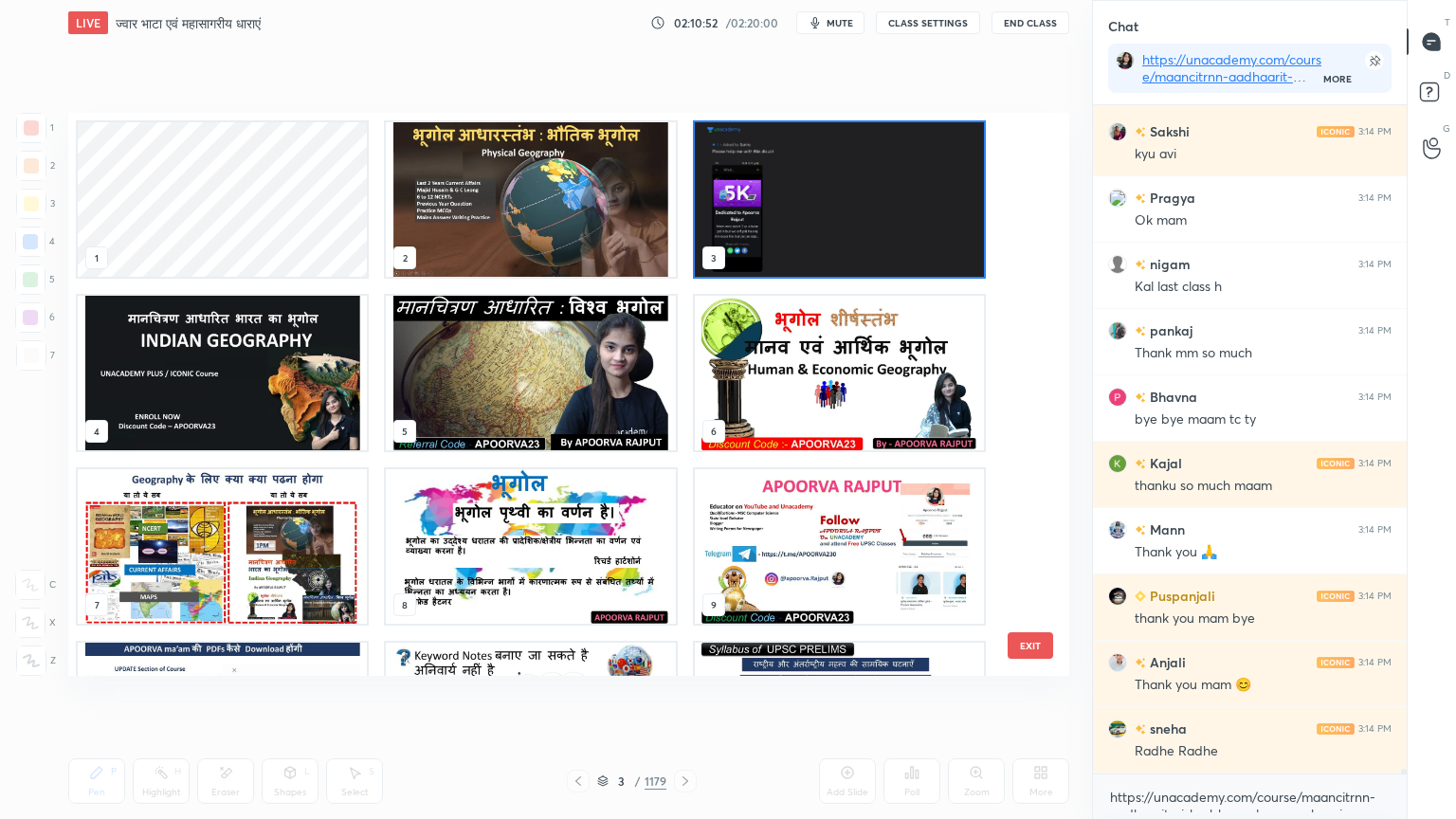 click at bounding box center (530, 199) 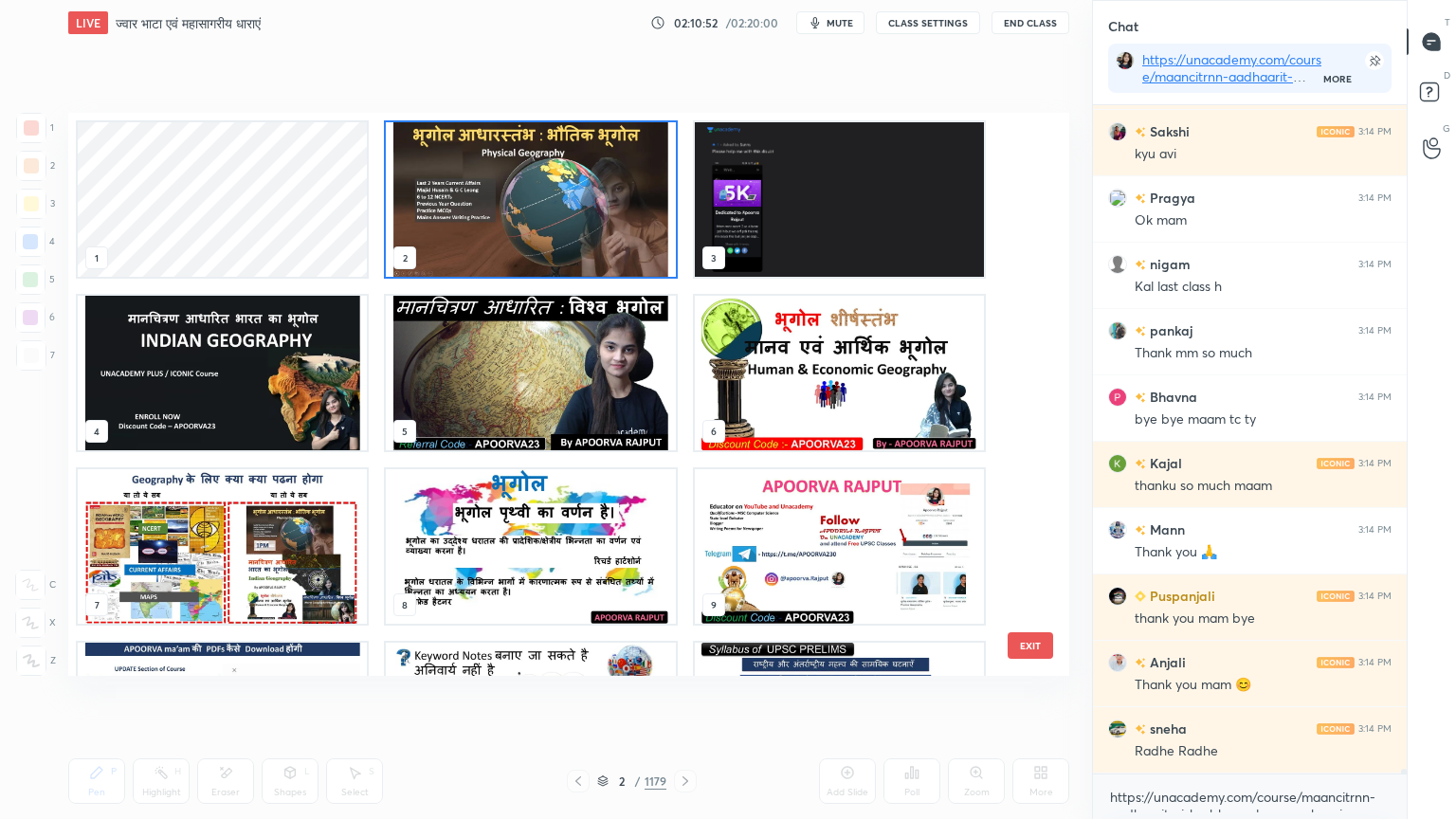 click at bounding box center [530, 199] 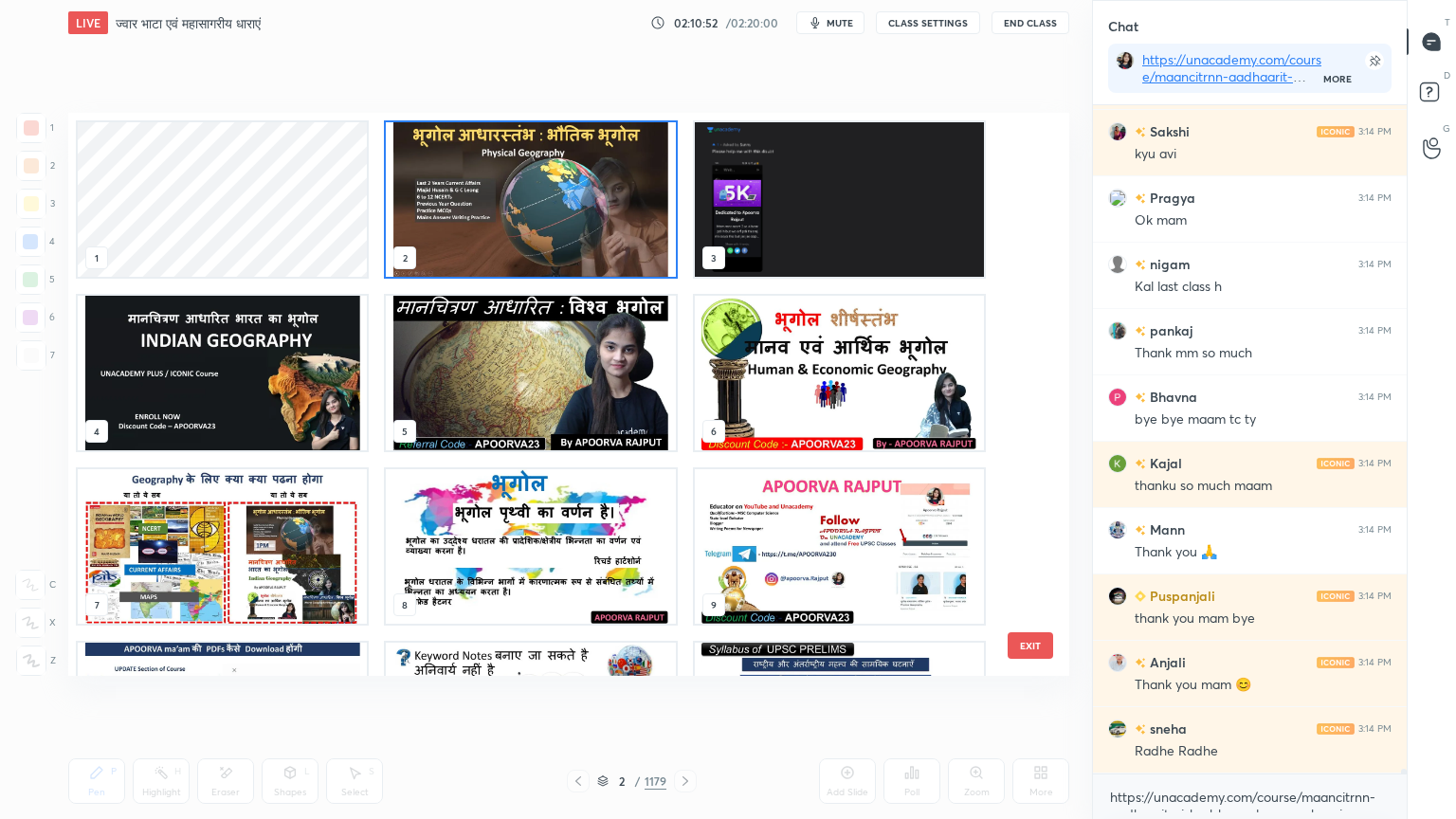 click at bounding box center (530, 199) 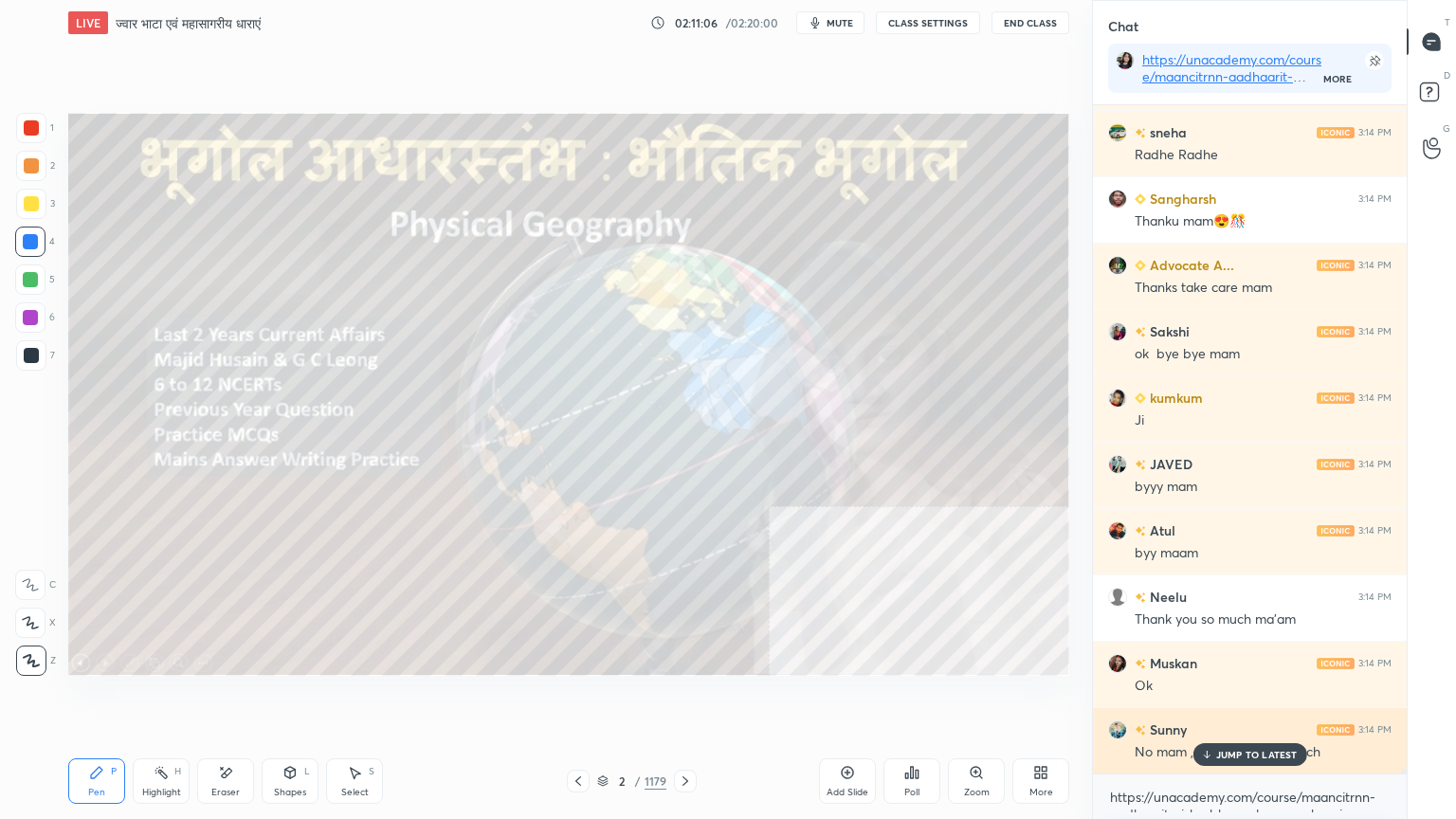 click on "JUMP TO LATEST" at bounding box center [1257, 755] 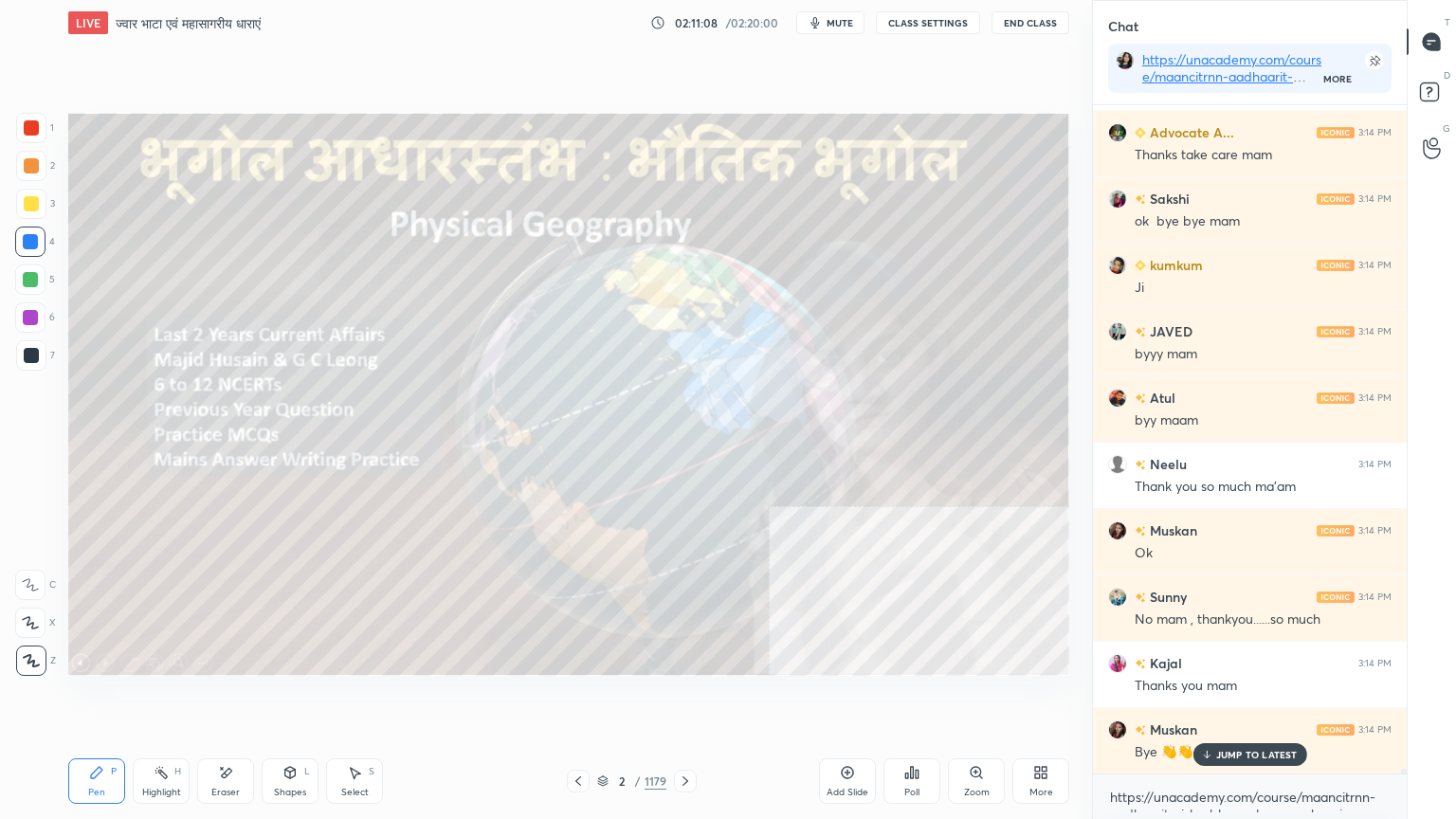 click on "End Class" at bounding box center (1030, 23) 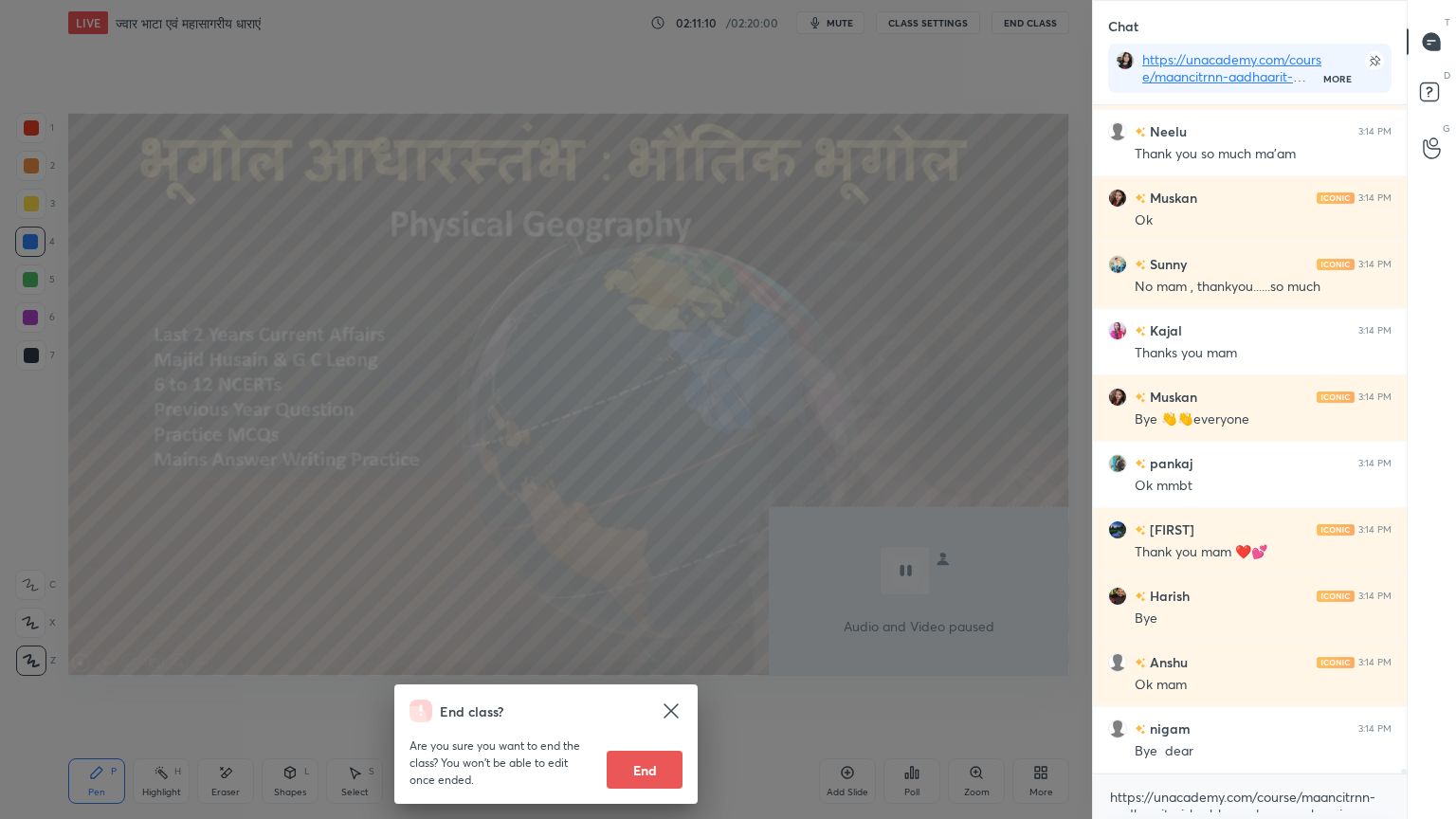 click on "End" at bounding box center (645, 770) 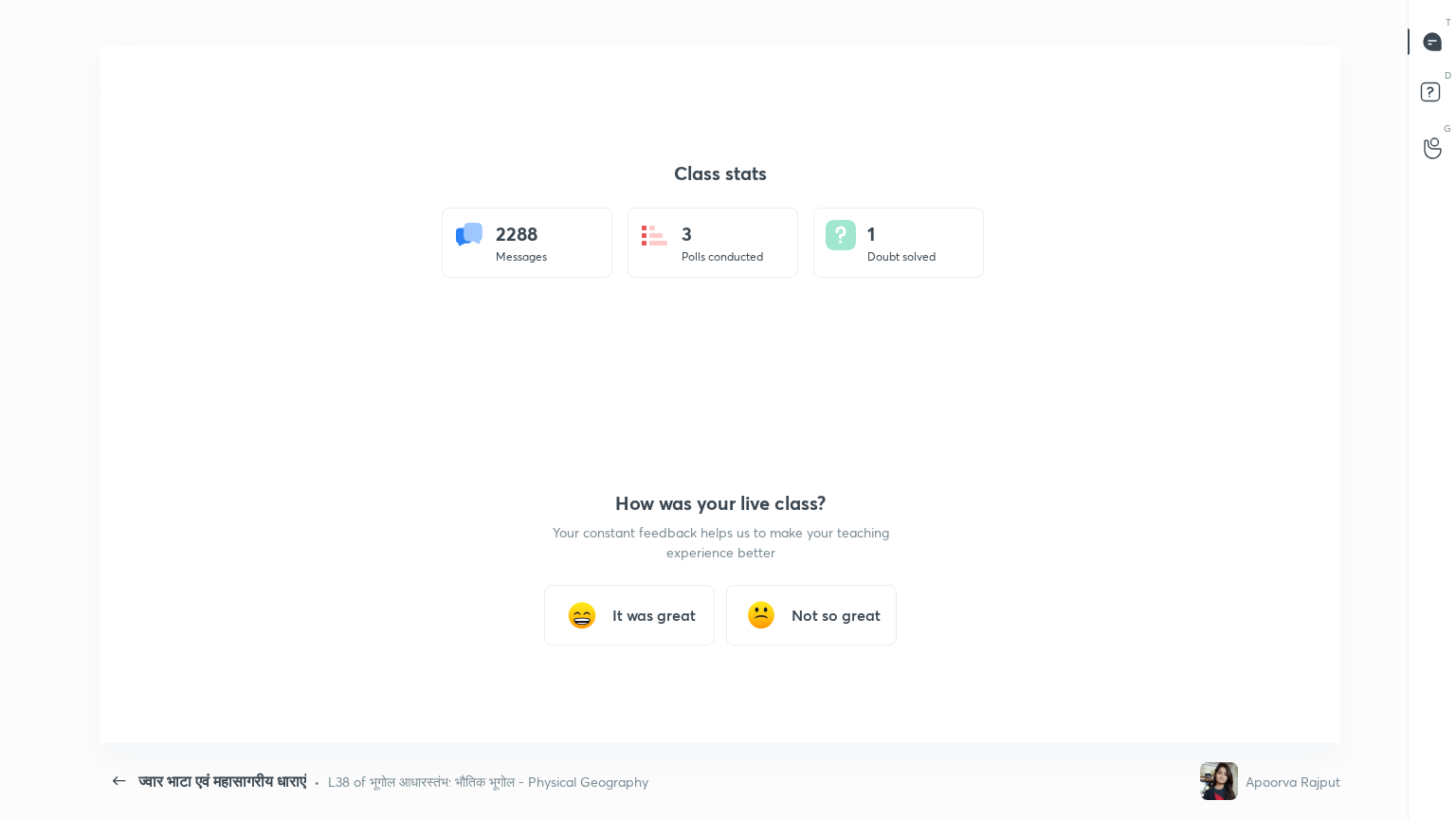 click on "It was great" at bounding box center (654, 615) 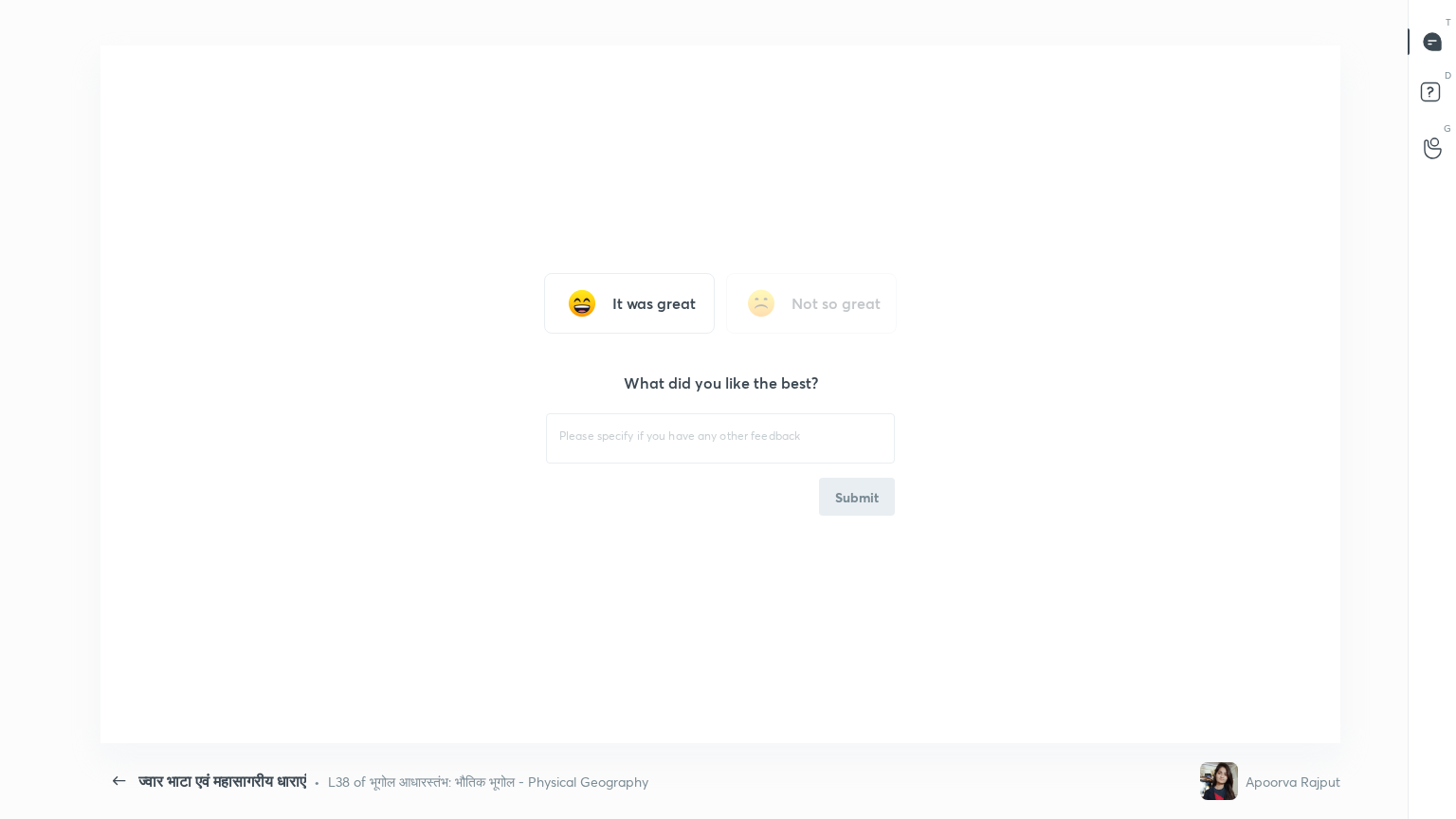 click on "It was great" at bounding box center [654, 303] 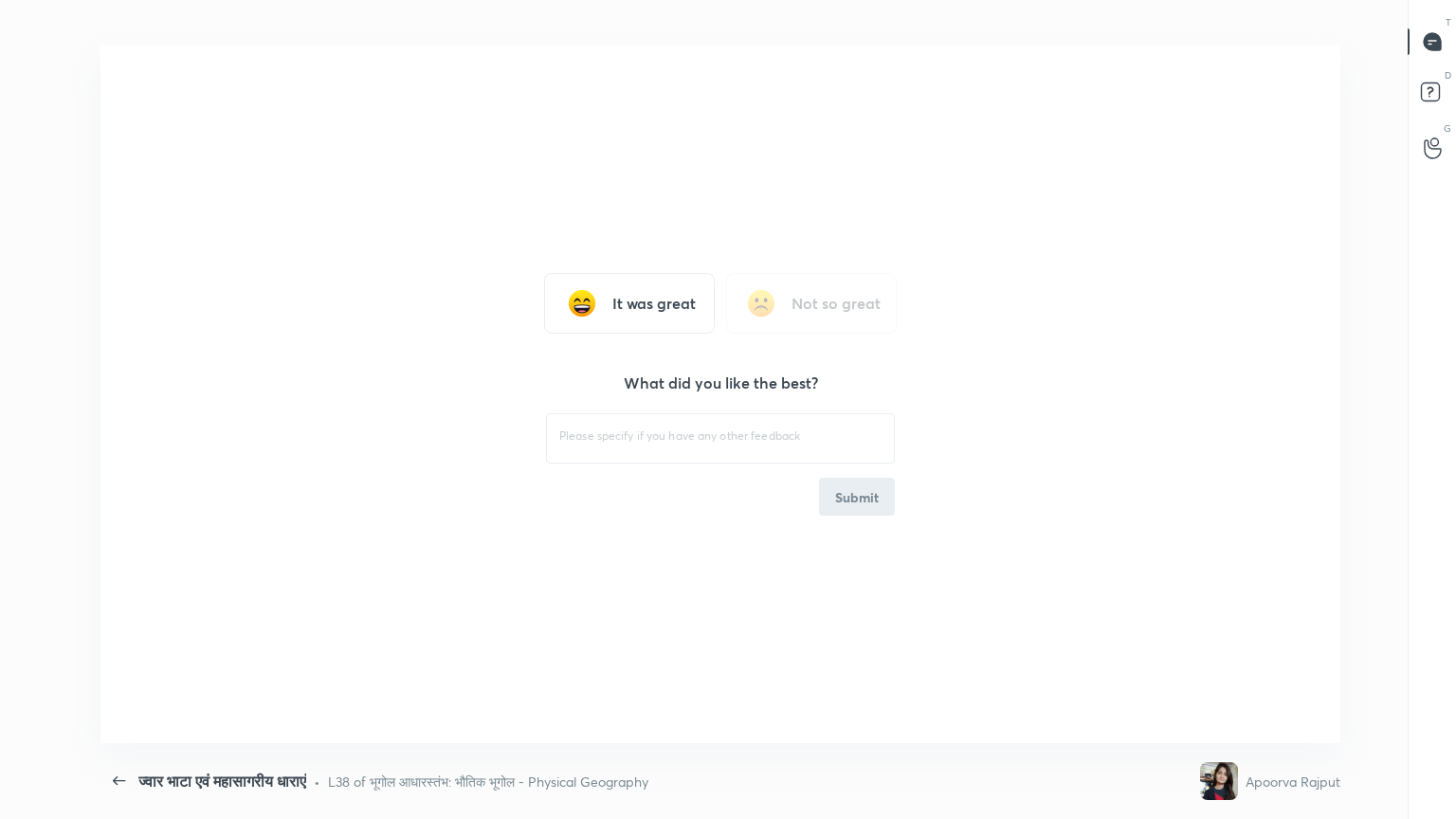 click on "​ Submit" at bounding box center [720, 463] 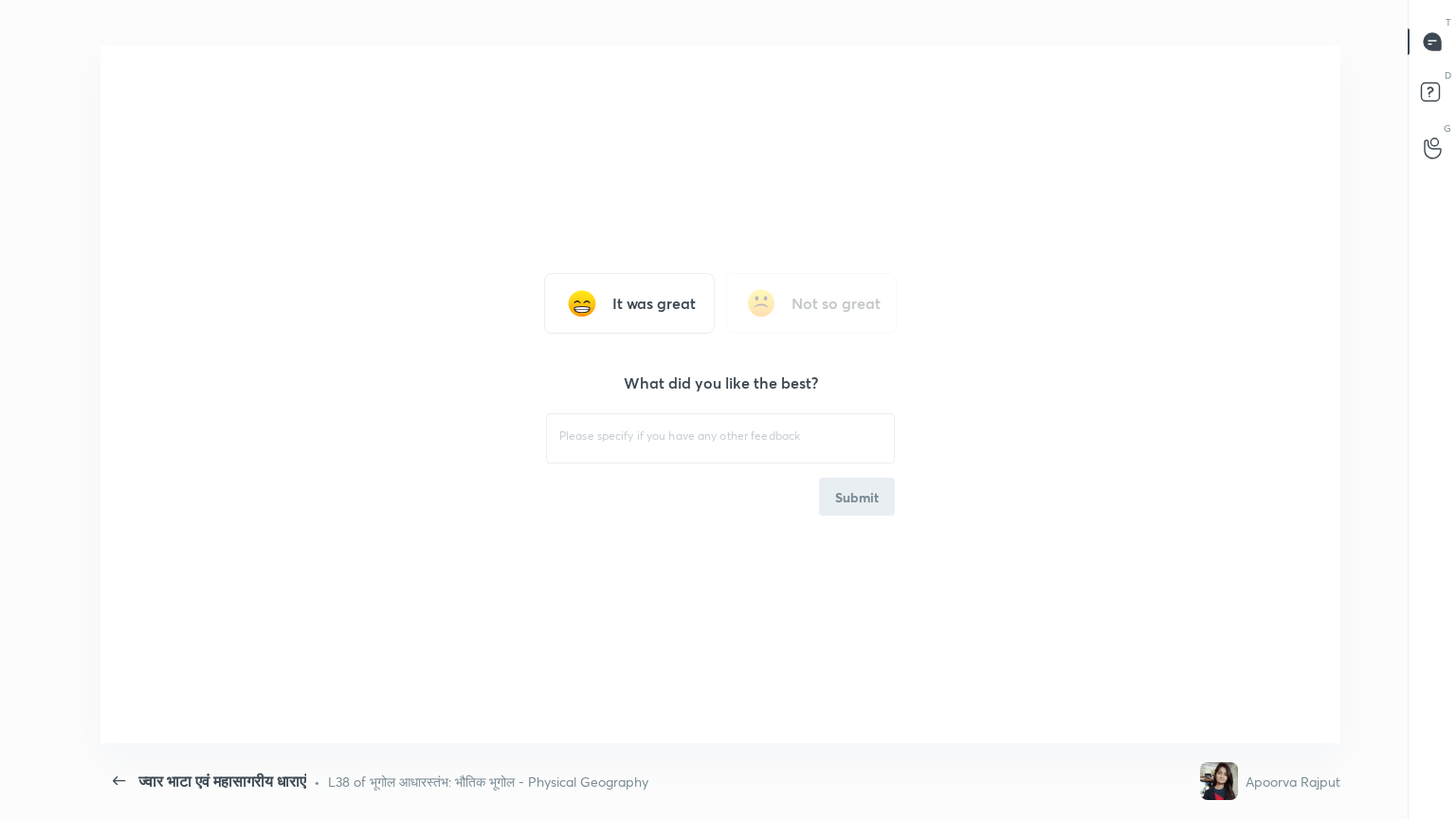 click on "​ Submit" at bounding box center (720, 463) 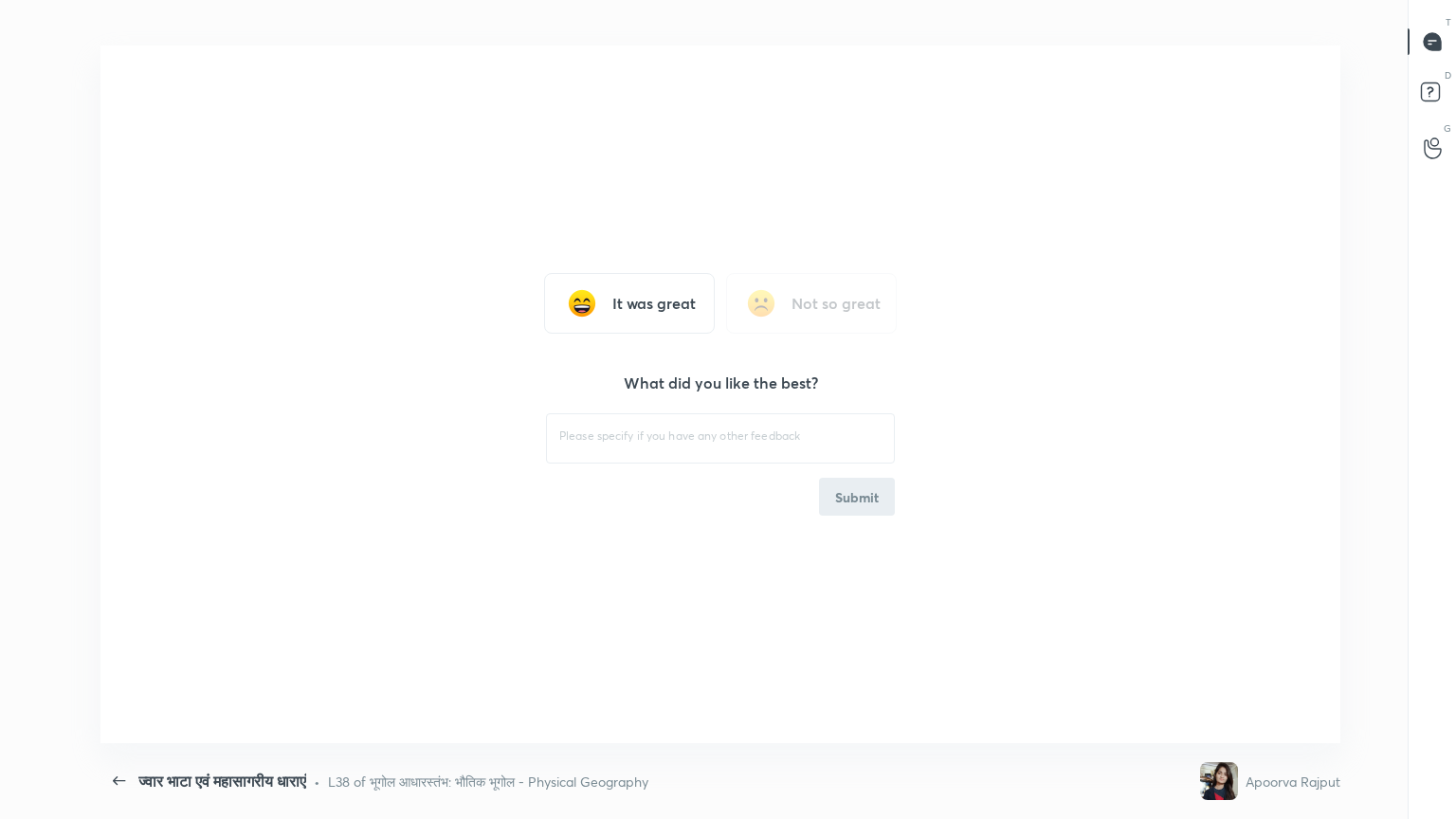 click at bounding box center (720, 436) 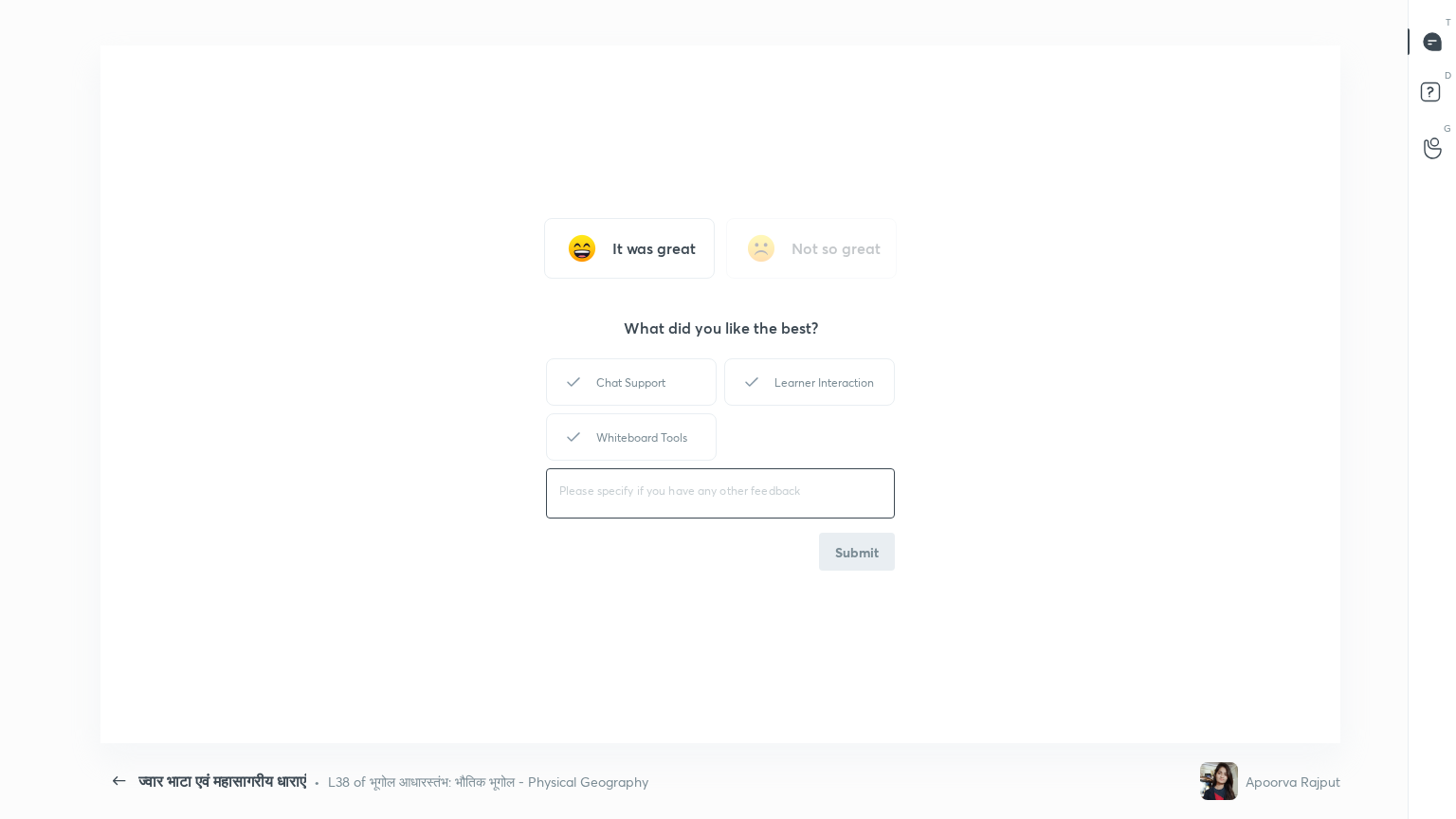 click on "It was great" at bounding box center [654, 248] 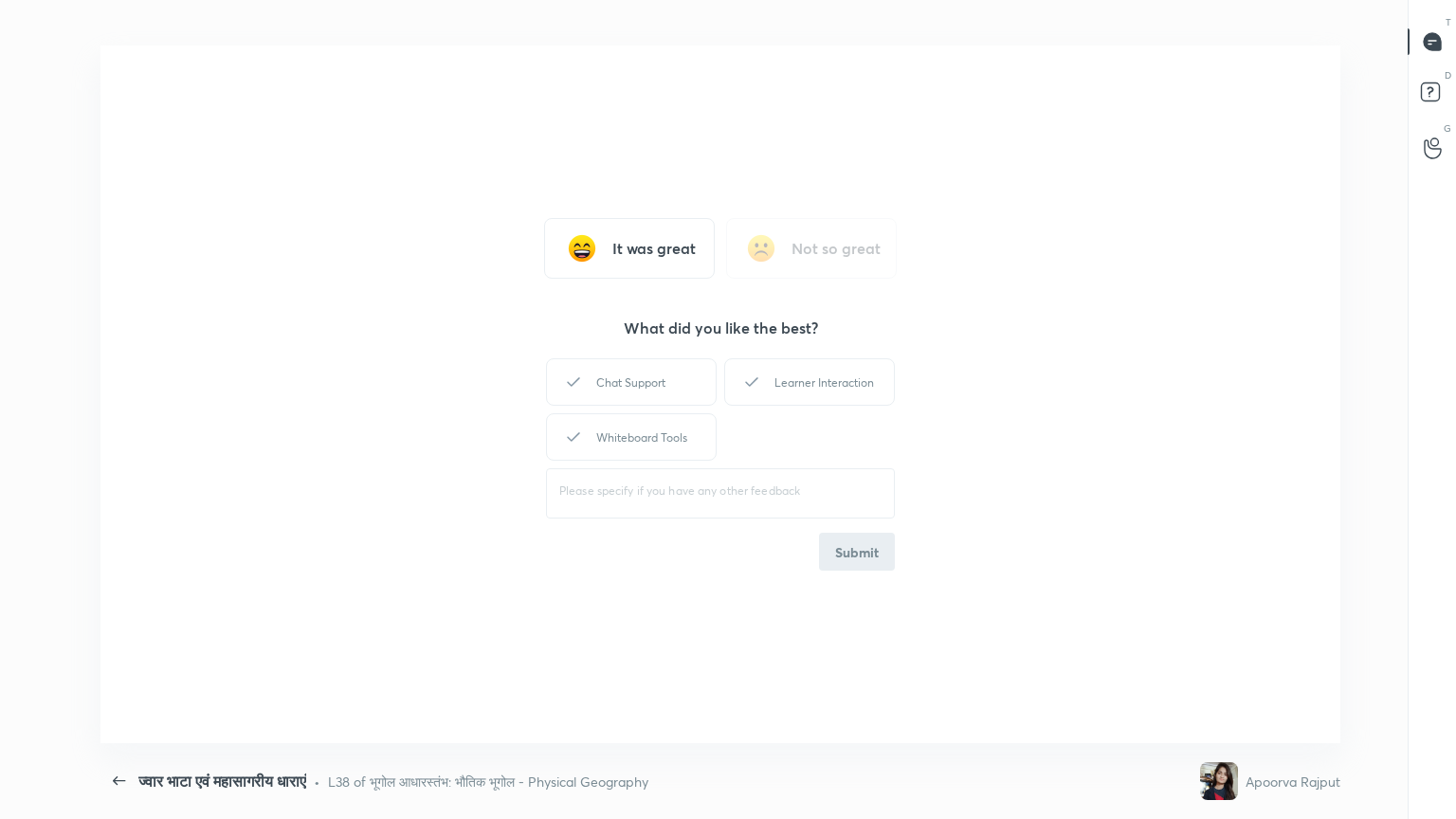 drag, startPoint x: 637, startPoint y: 244, endPoint x: 649, endPoint y: 247, distance: 12.369317 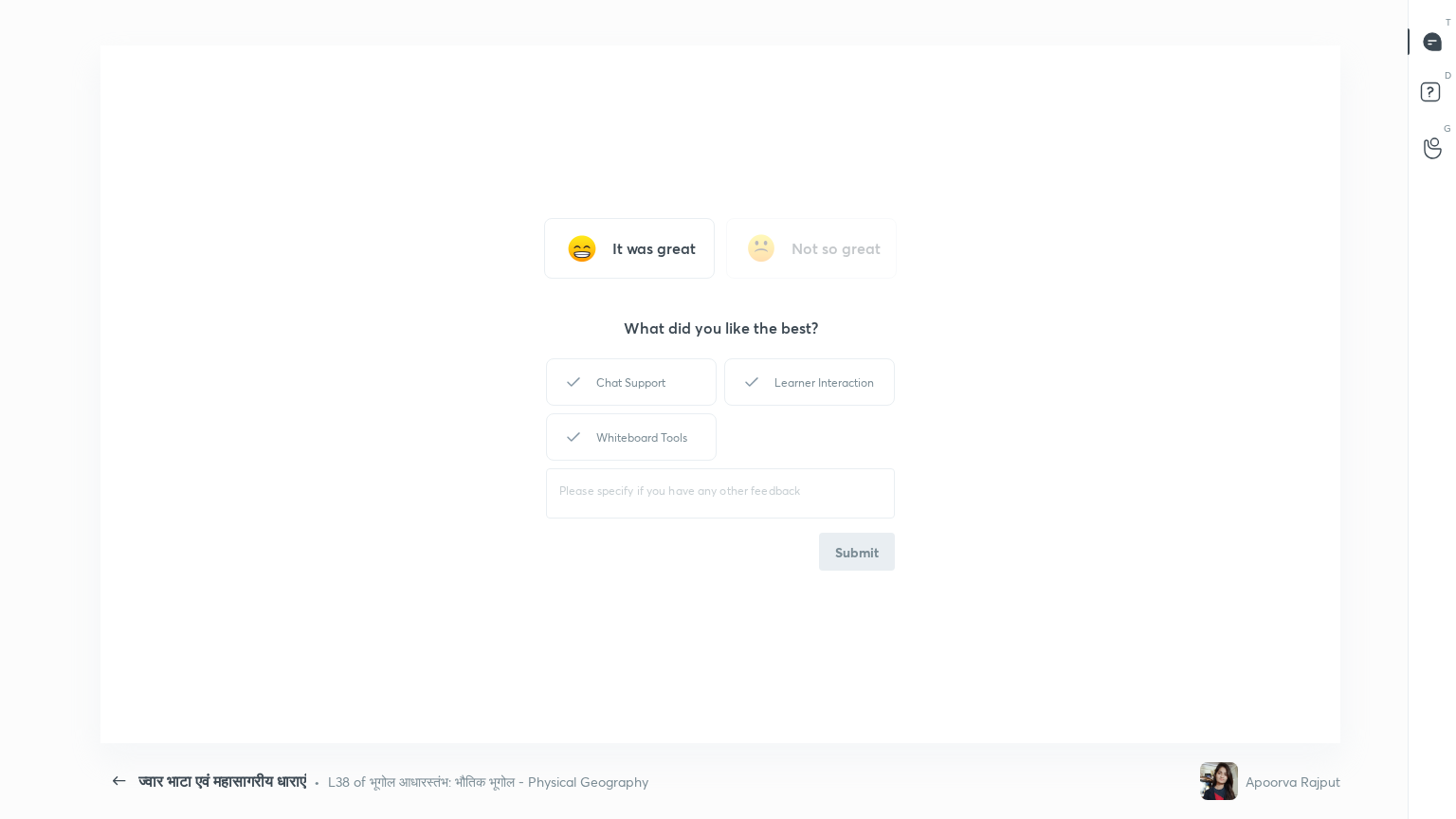 click on "It was great" at bounding box center [654, 248] 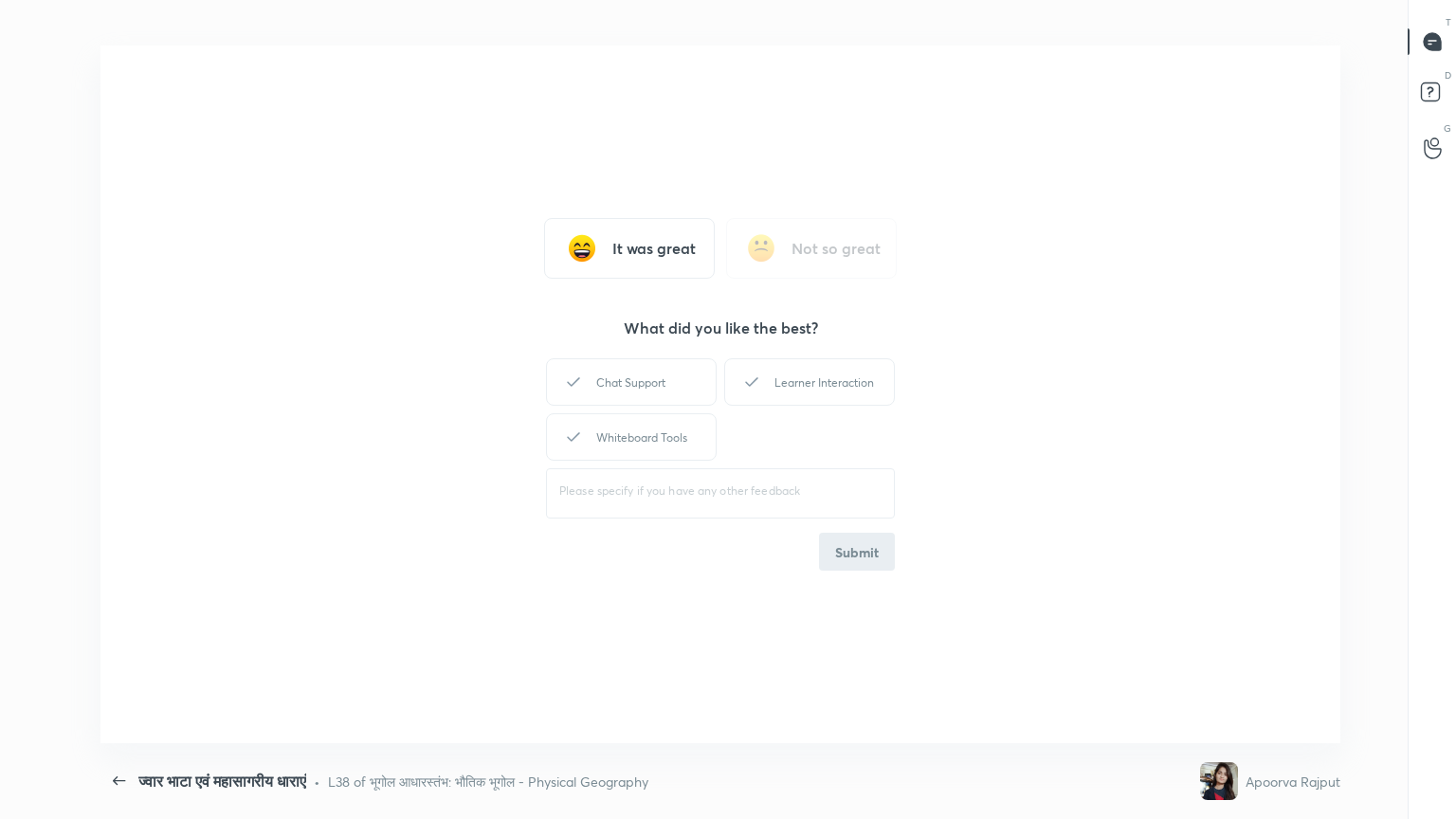 click on "It was great" at bounding box center [654, 248] 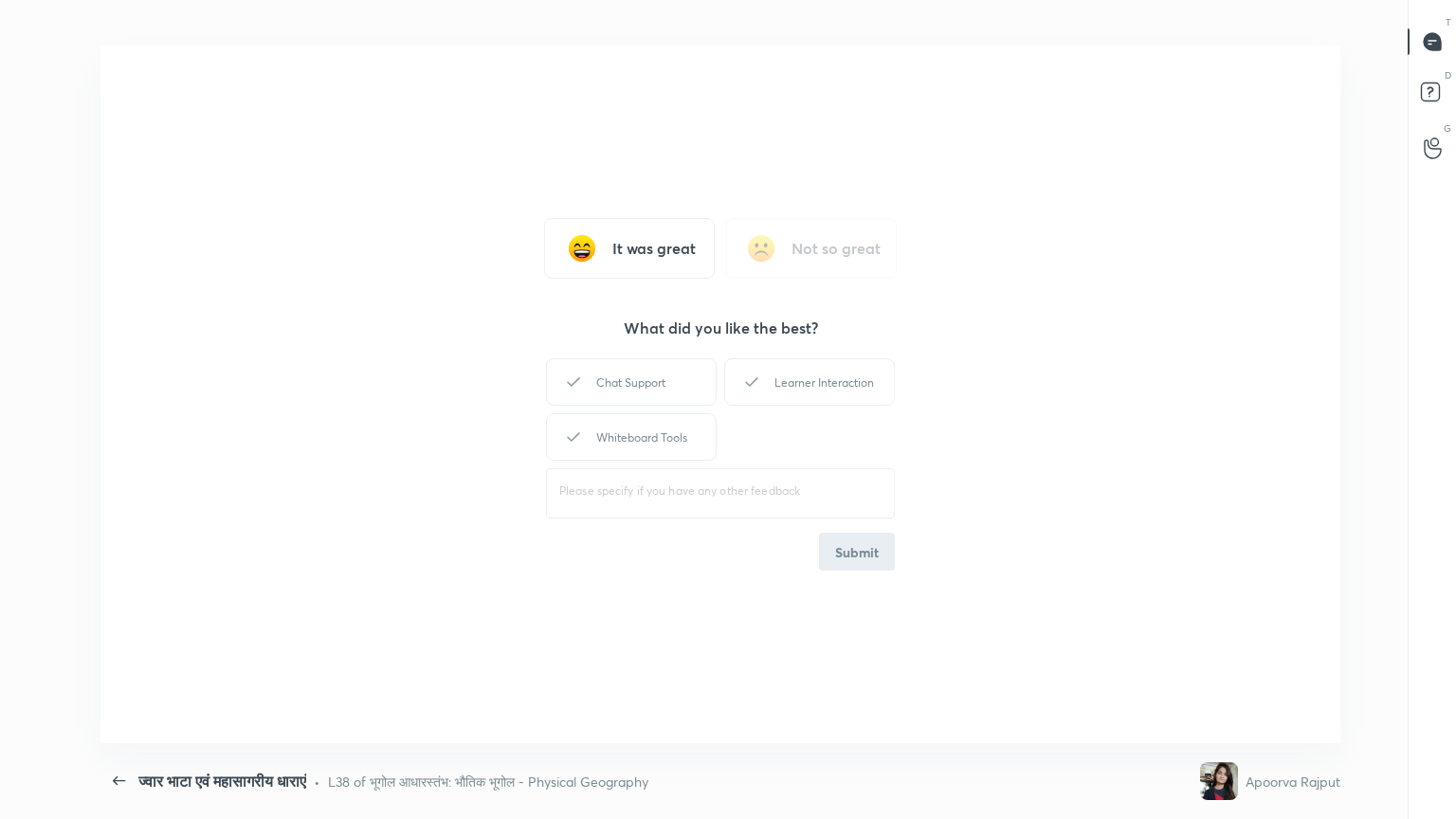 click on "It was great" at bounding box center (654, 248) 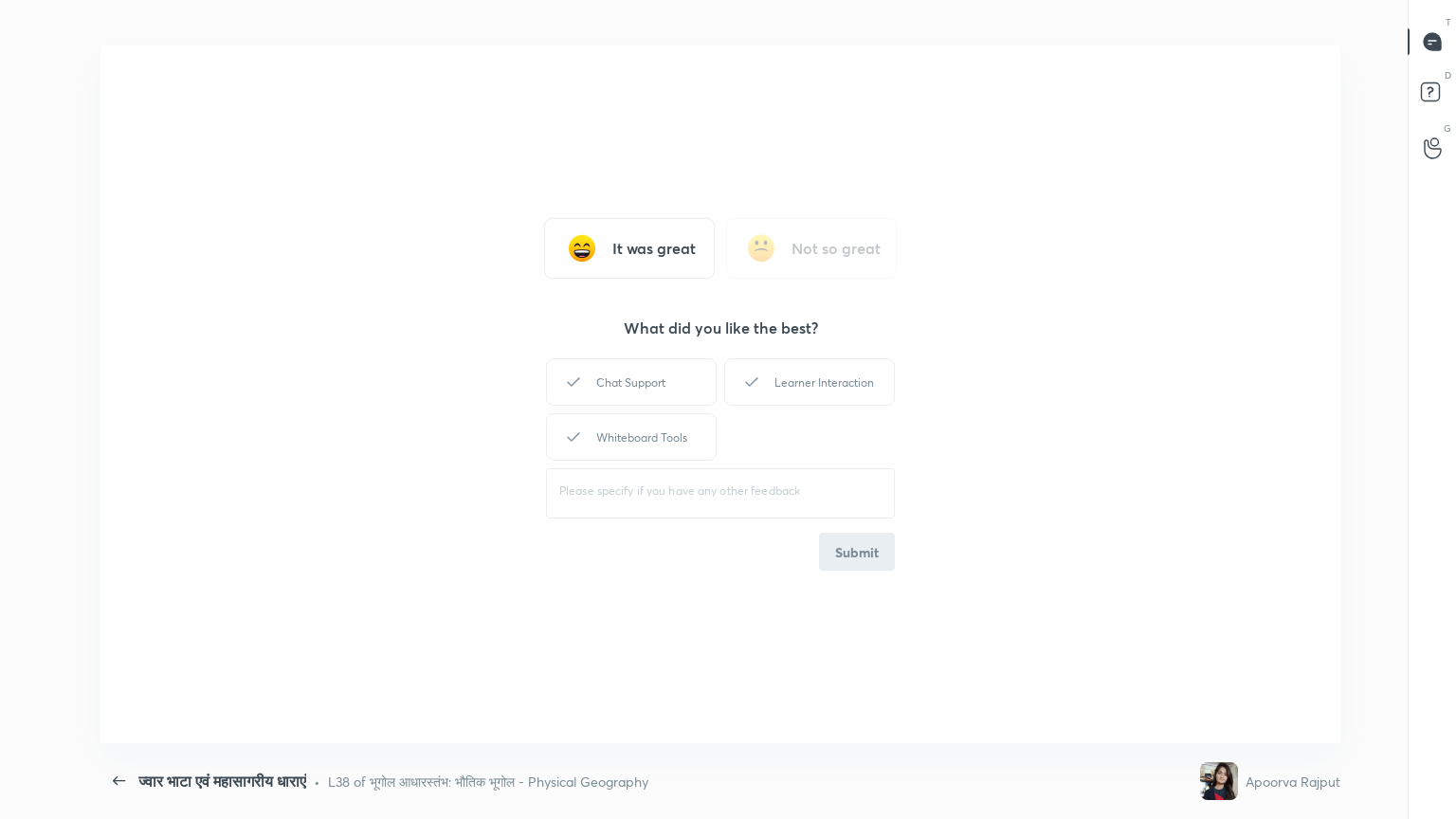 click on "It was great" at bounding box center [654, 248] 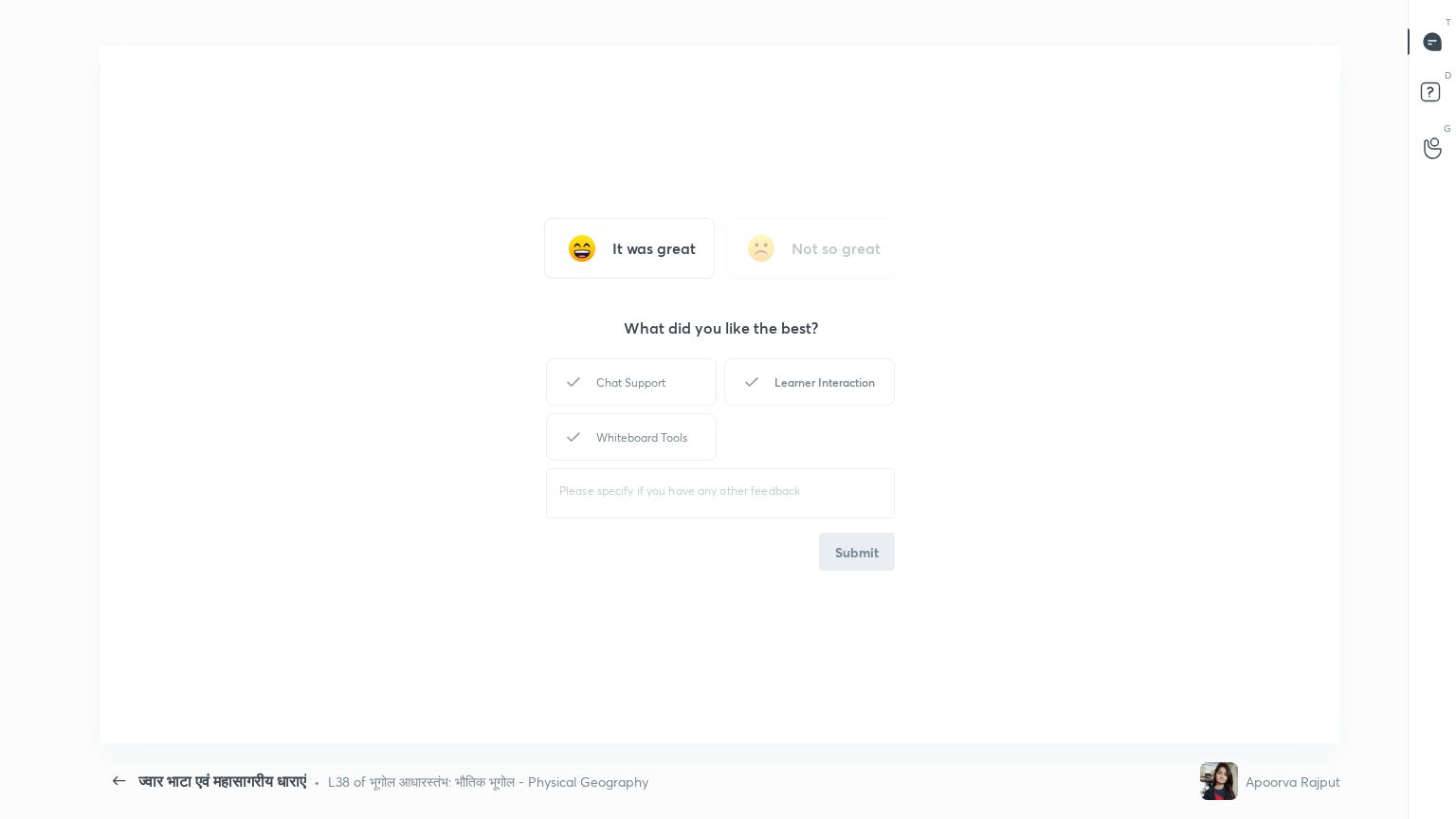 click on "Learner Interaction" at bounding box center [810, 382] 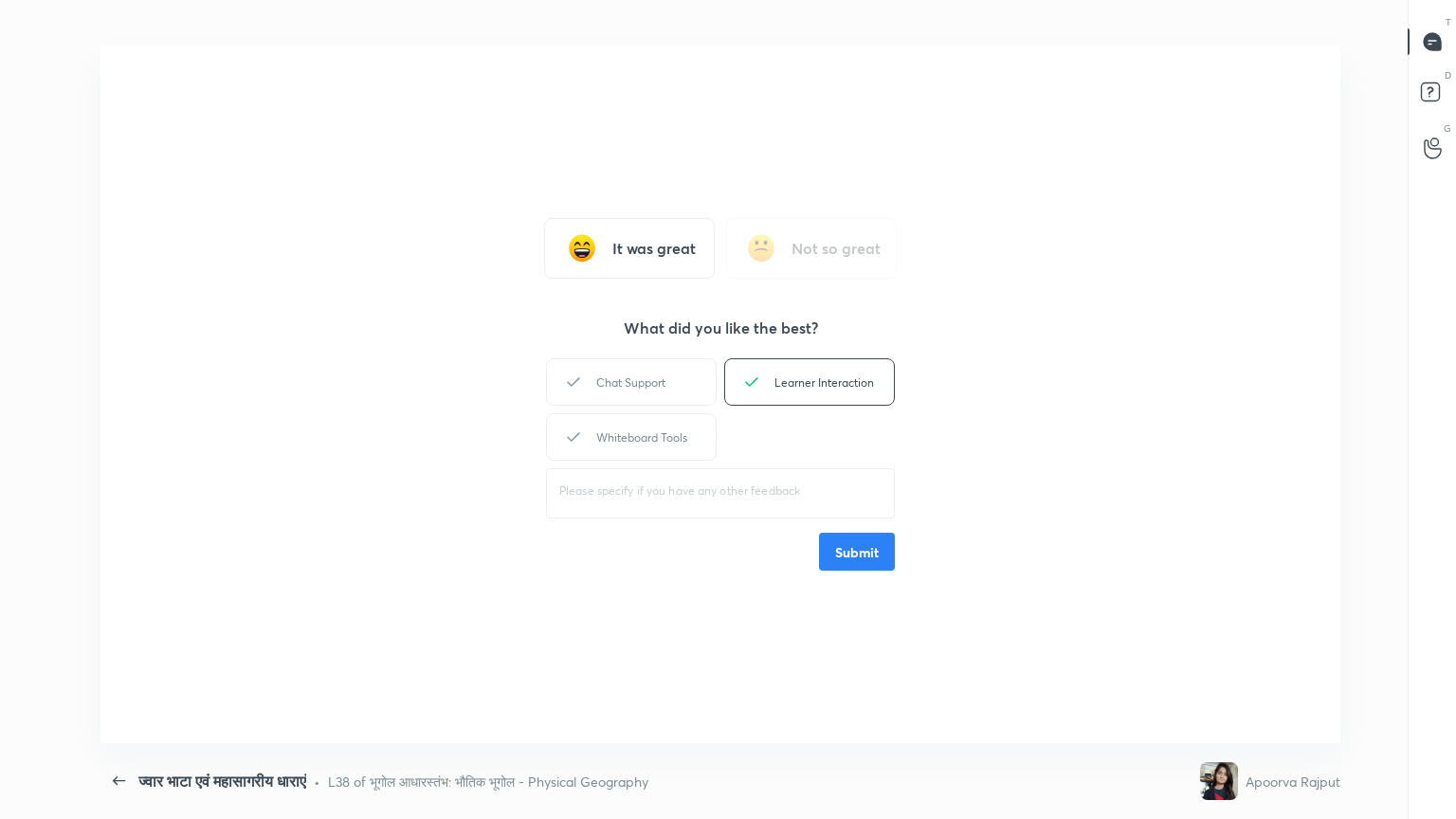 click on "Submit" at bounding box center (857, 552) 